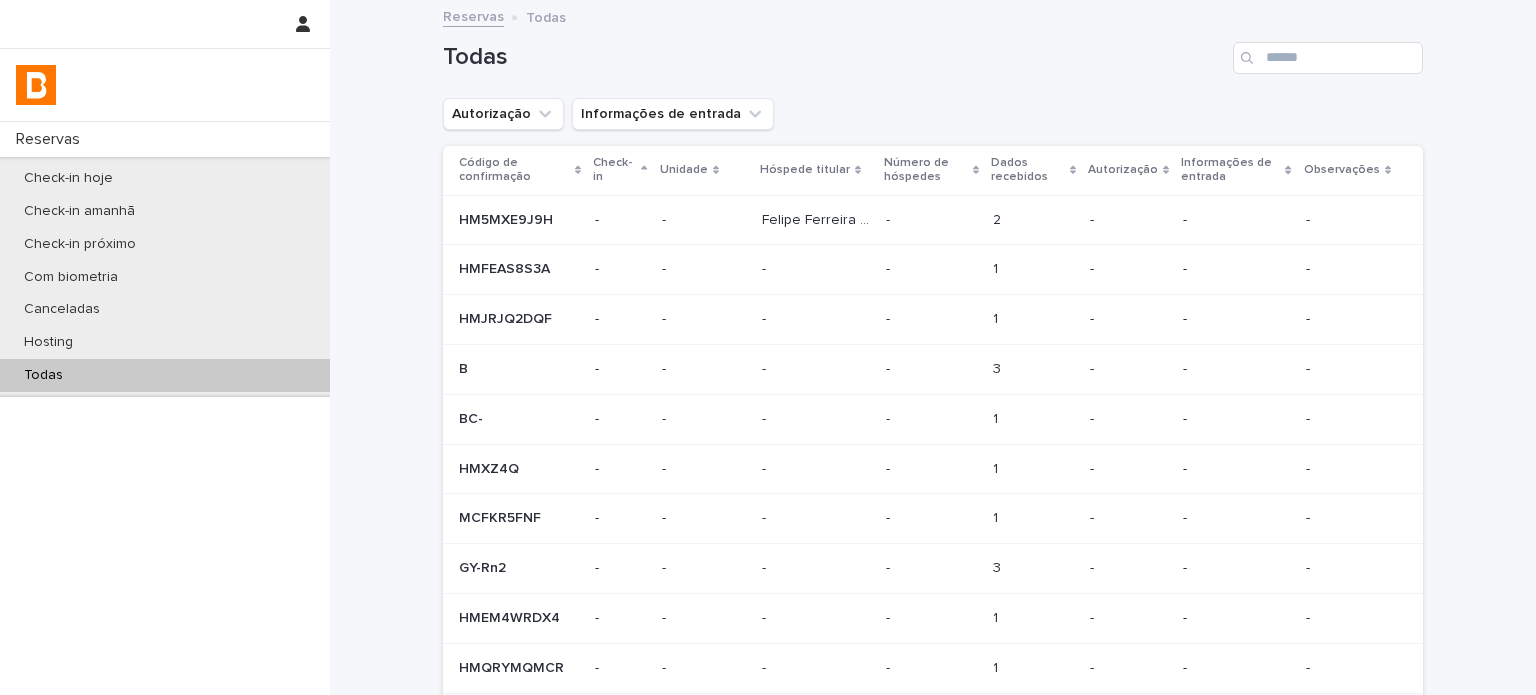 scroll, scrollTop: 0, scrollLeft: 0, axis: both 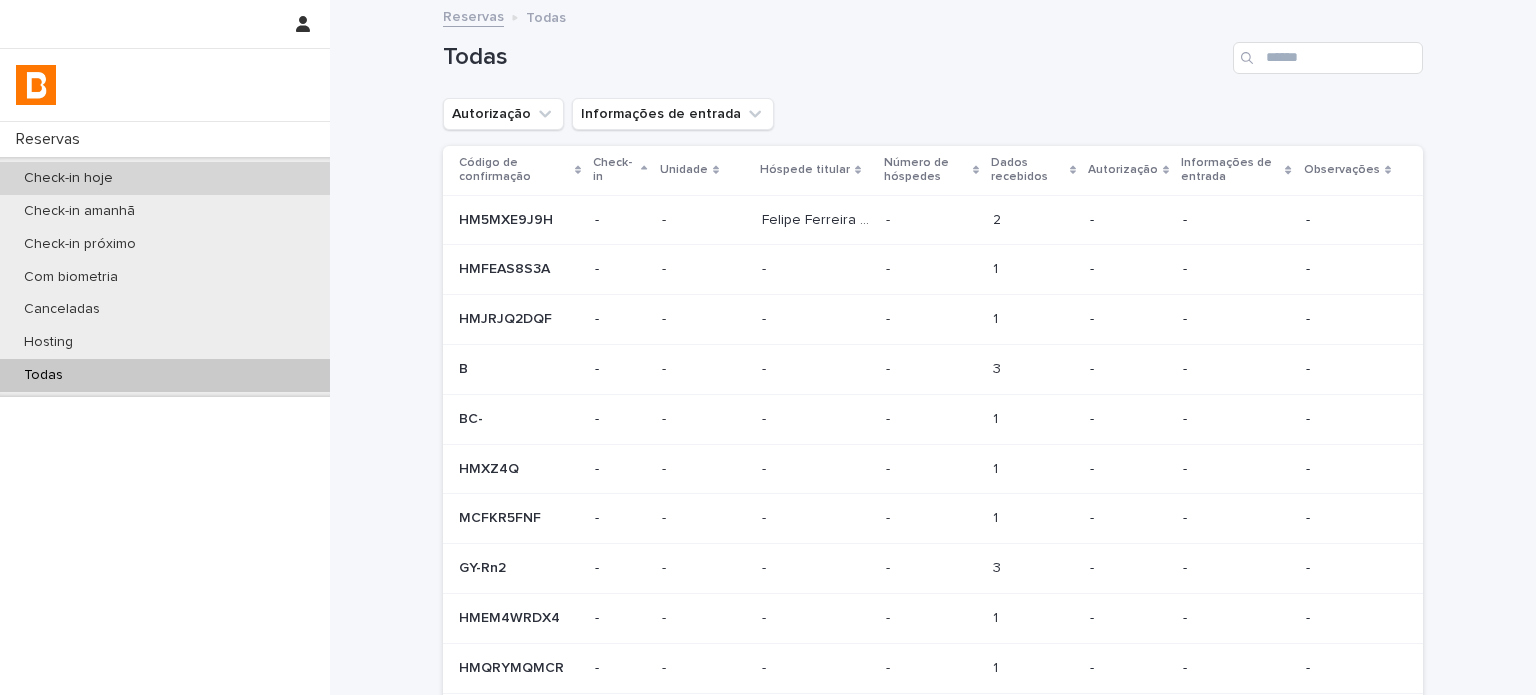 click on "Check-in hoje" at bounding box center (165, 178) 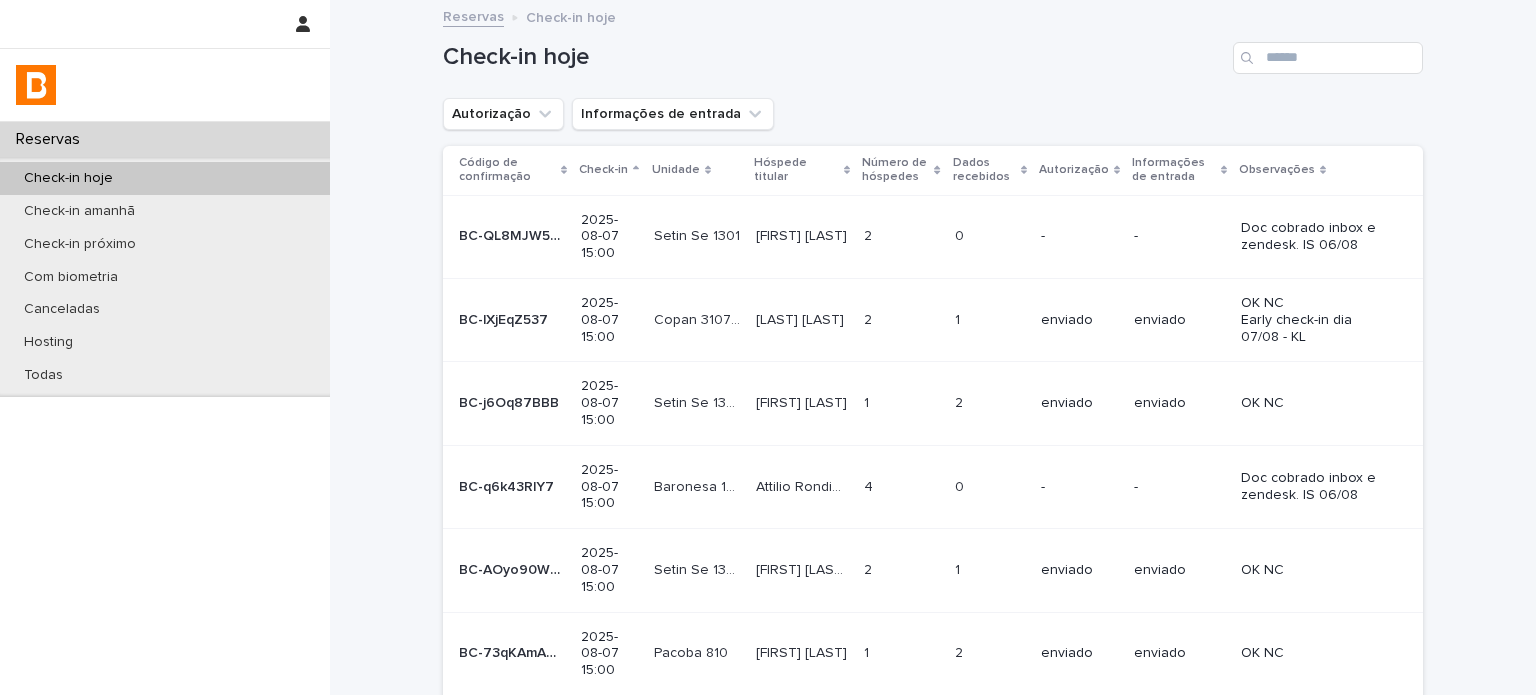 click on "Autorização Informações de entrada" at bounding box center (608, 114) 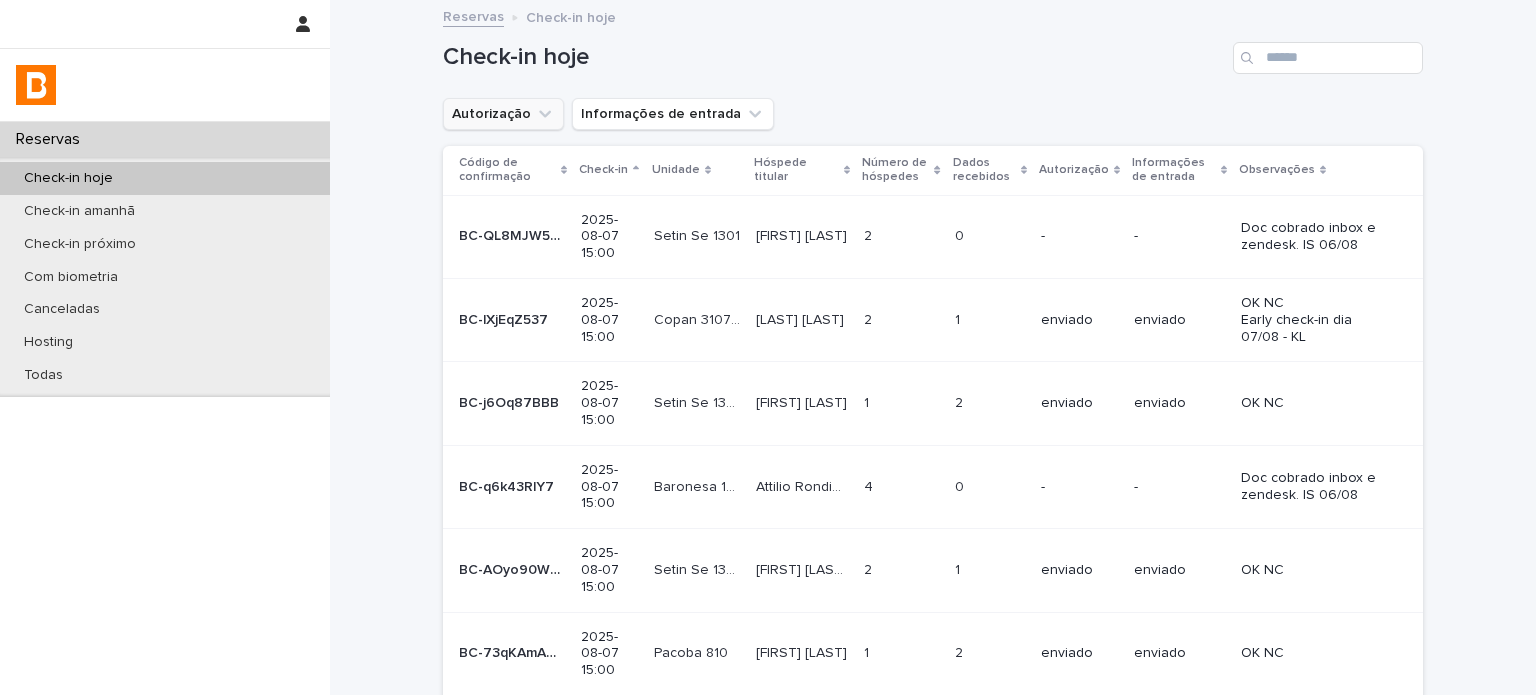 click 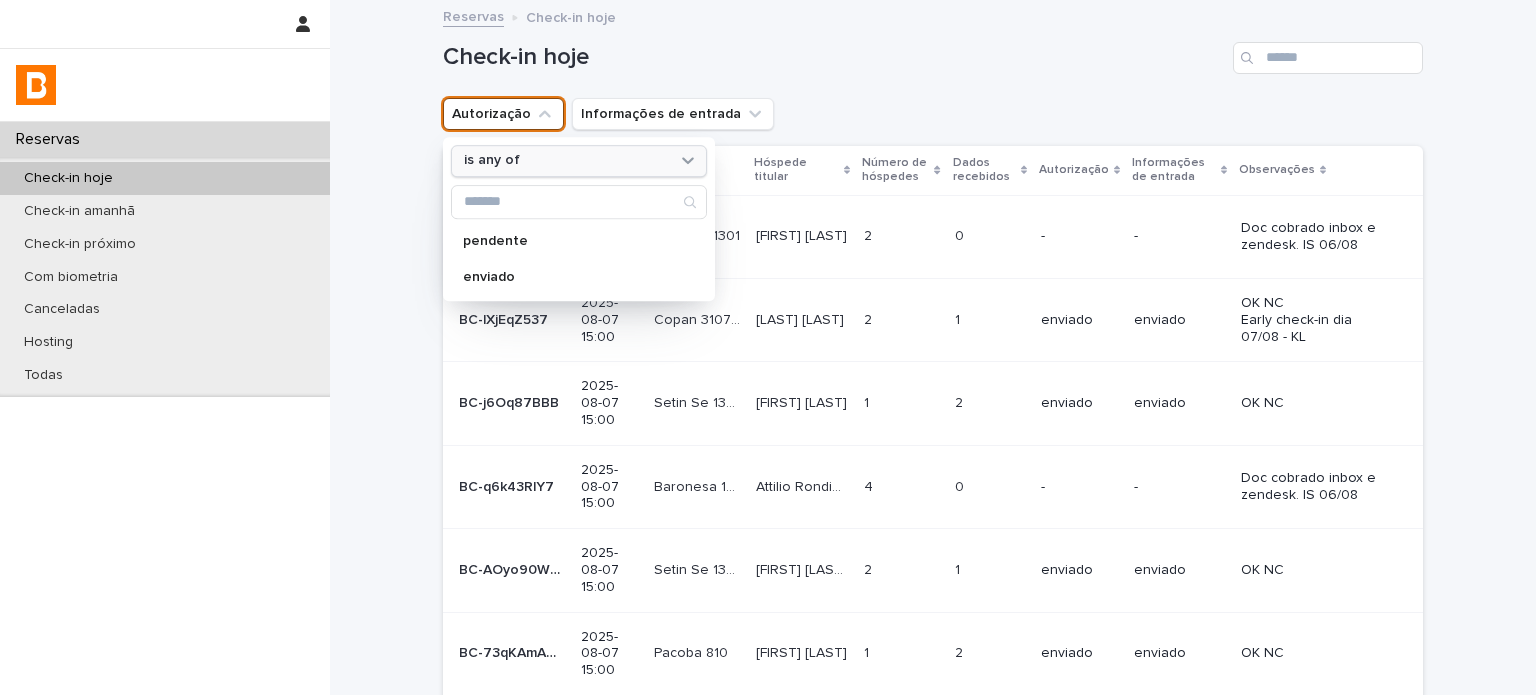 click on "is any of" at bounding box center [566, 161] 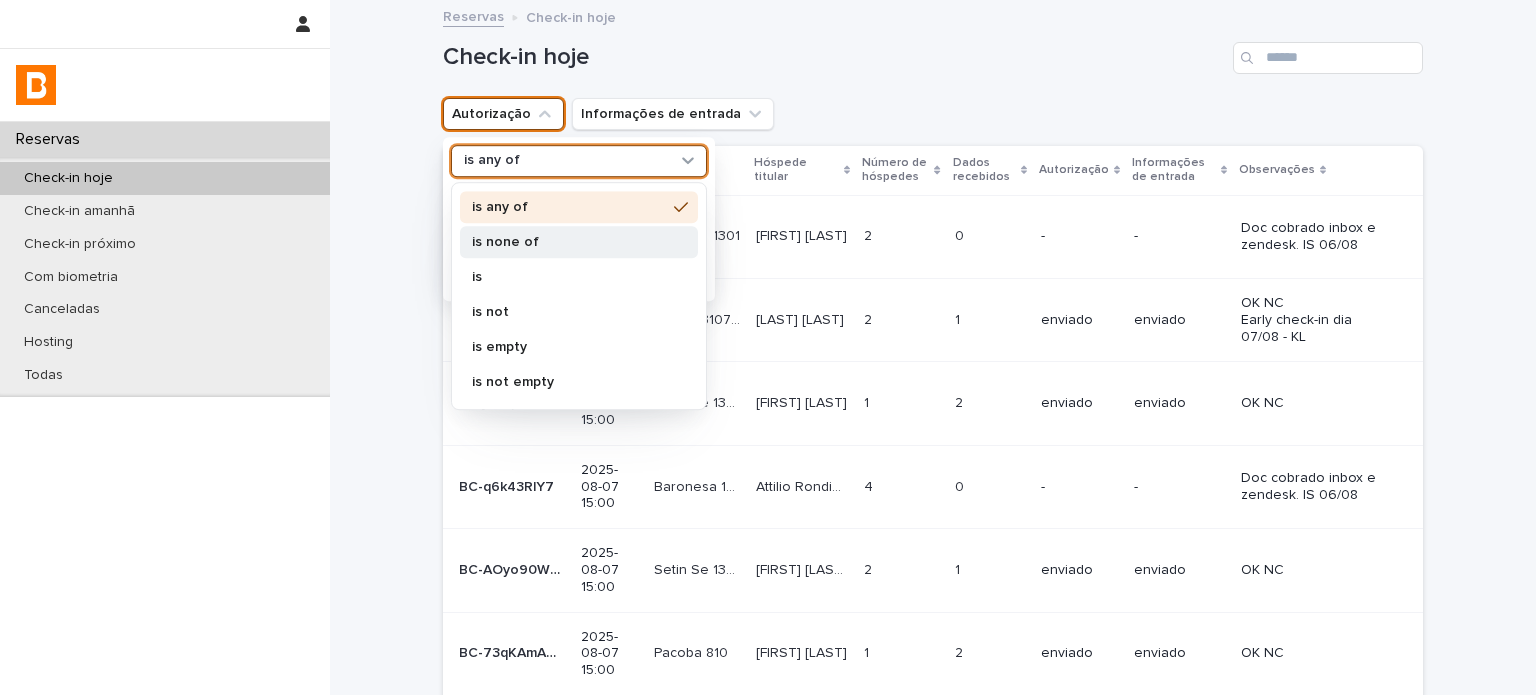 click on "is none of" at bounding box center (579, 242) 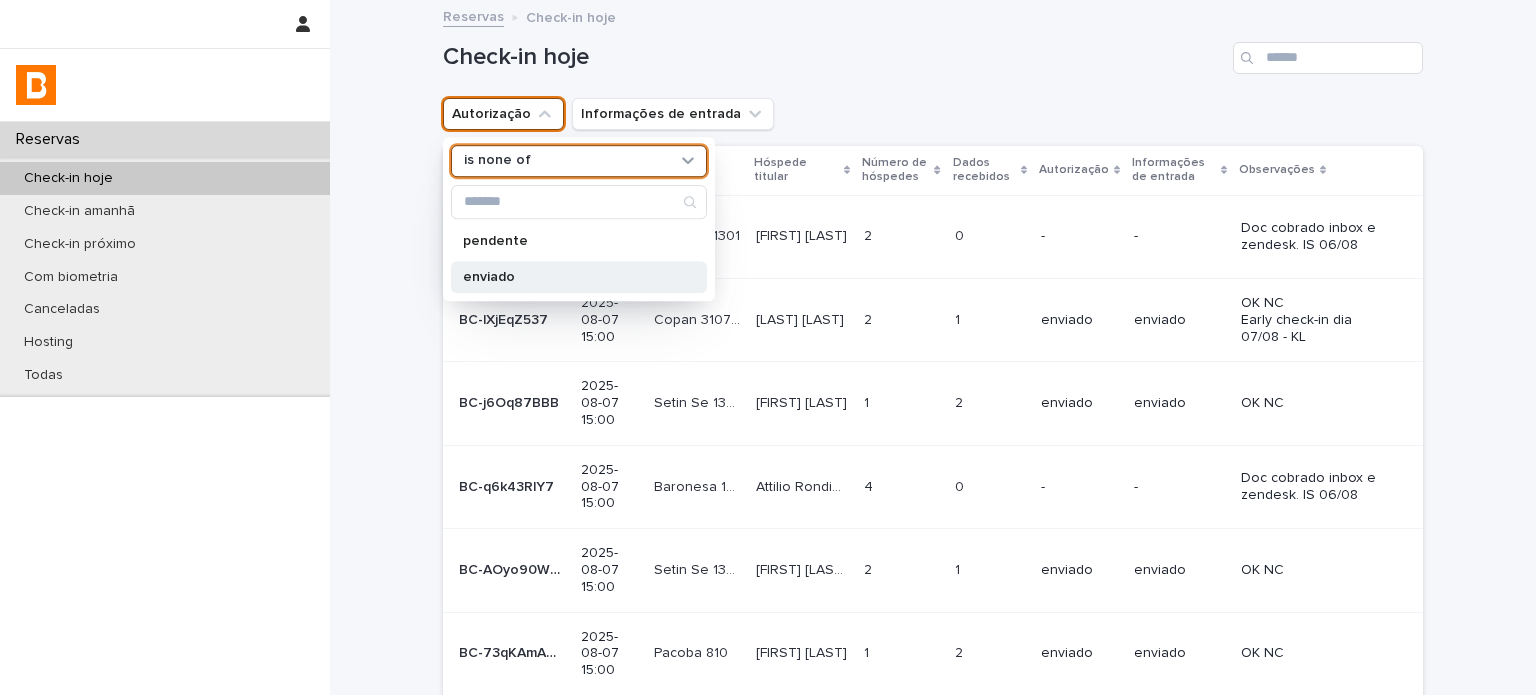 click on "enviado" at bounding box center (569, 277) 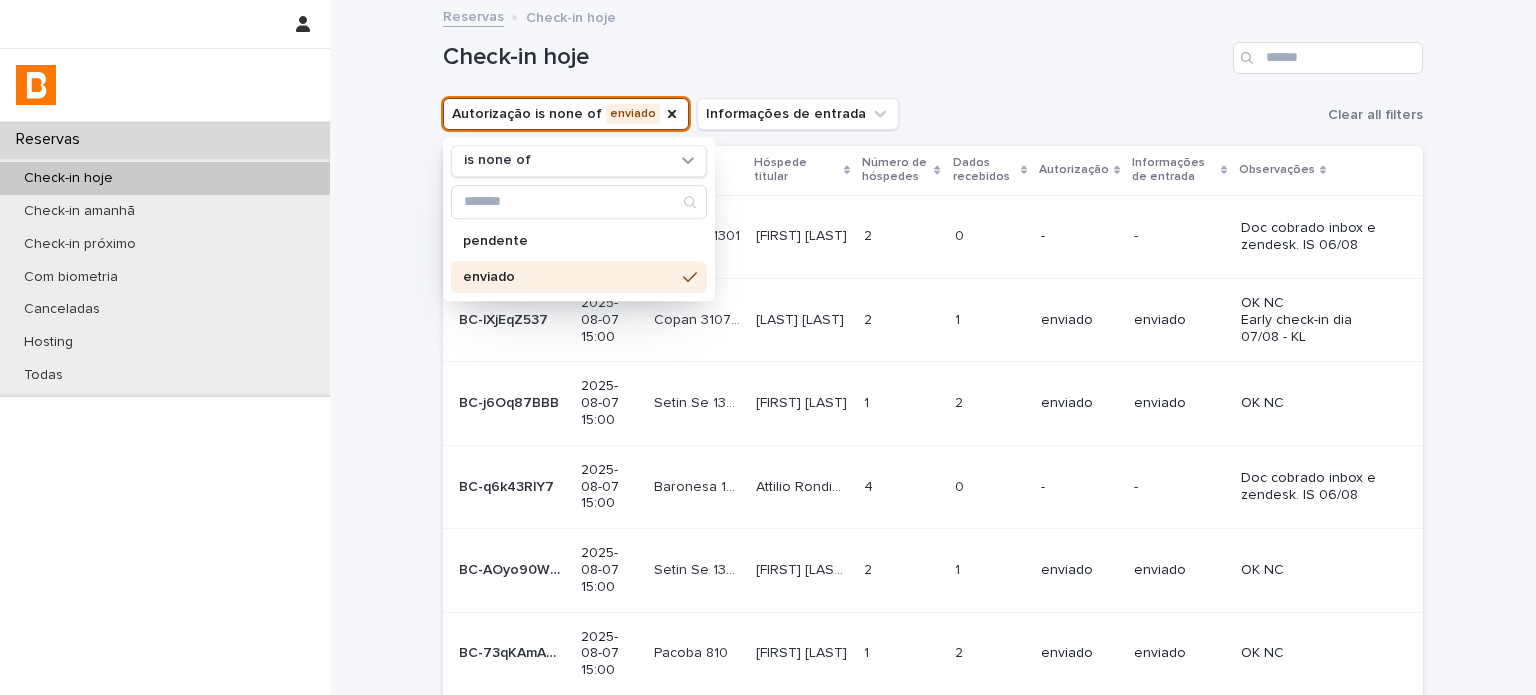 click on "Autorização is none of enviado is none of pendente enviado Informações de entrada Clear all filters" at bounding box center [933, 114] 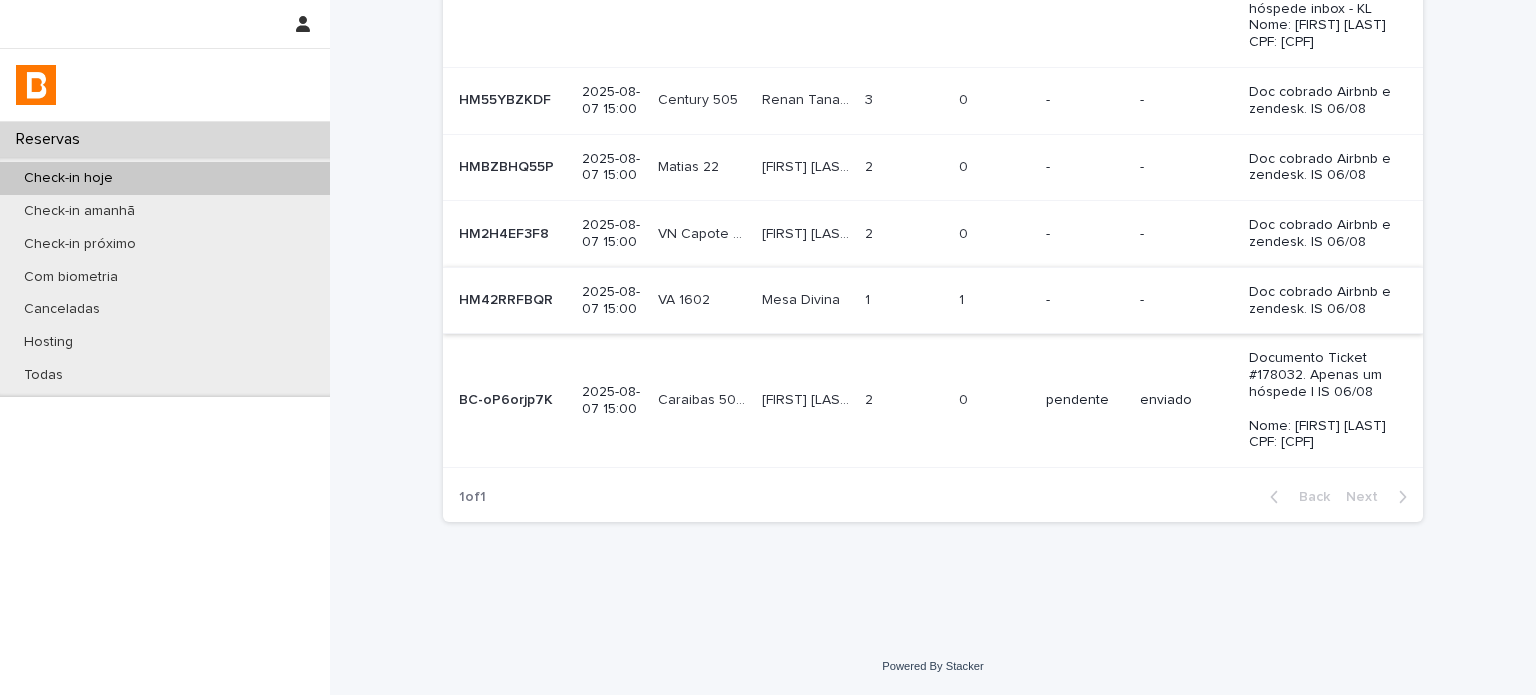 scroll, scrollTop: 476, scrollLeft: 0, axis: vertical 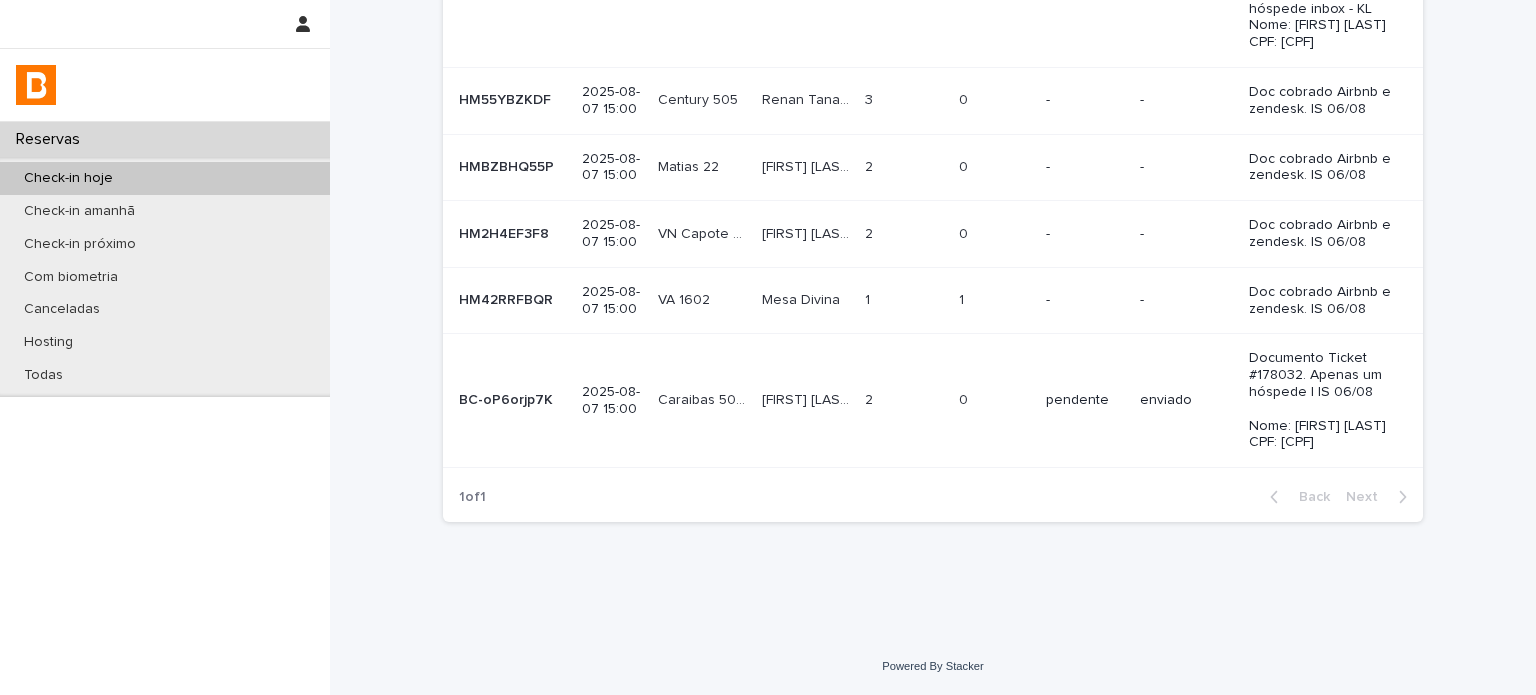click at bounding box center (903, 300) 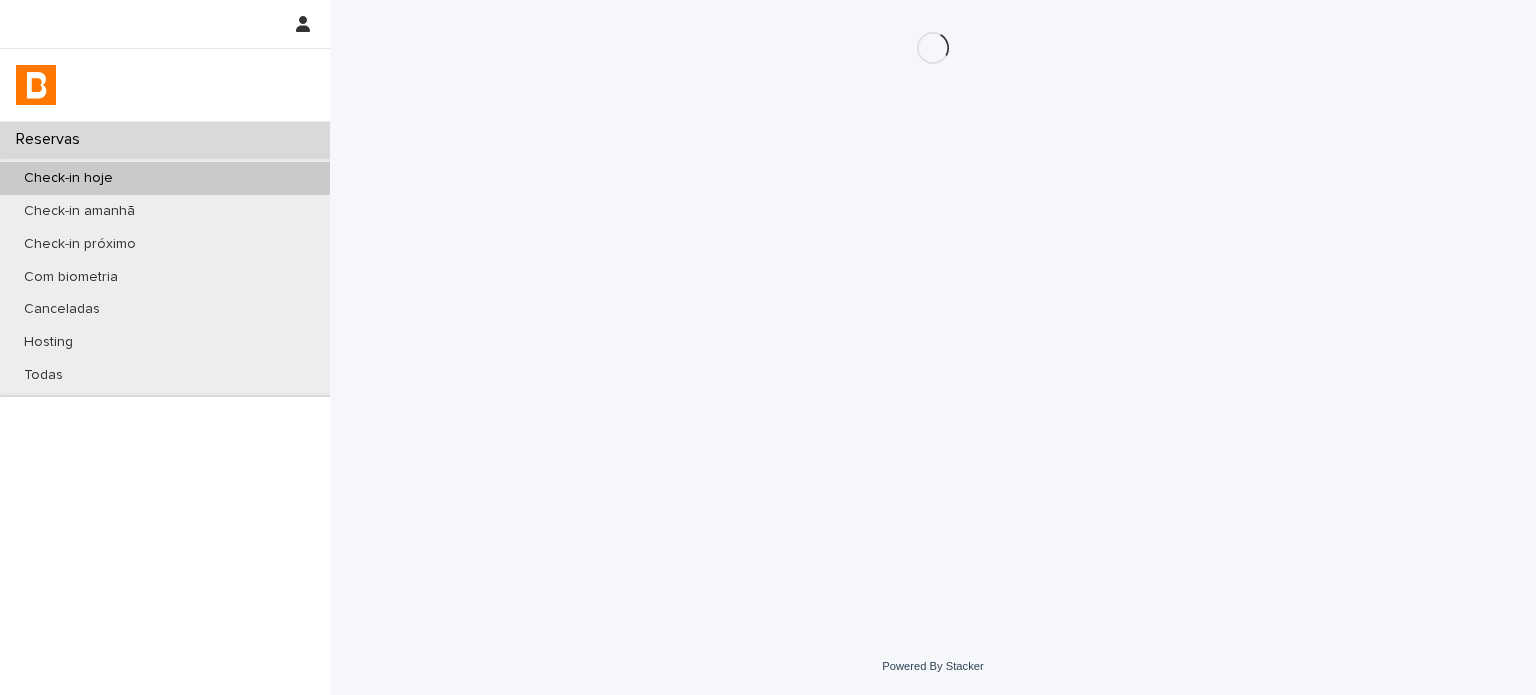 scroll, scrollTop: 0, scrollLeft: 0, axis: both 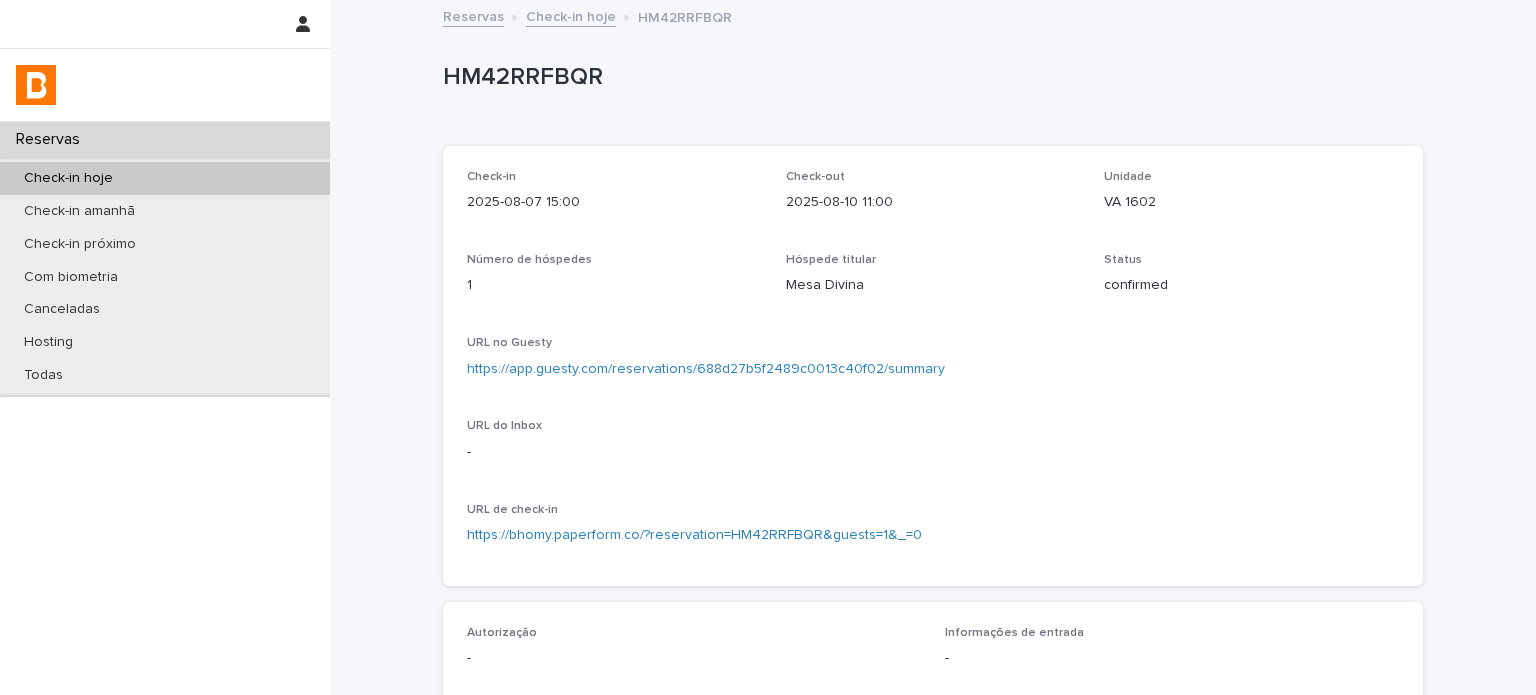 click on "HM42RRFBQR" at bounding box center (929, 77) 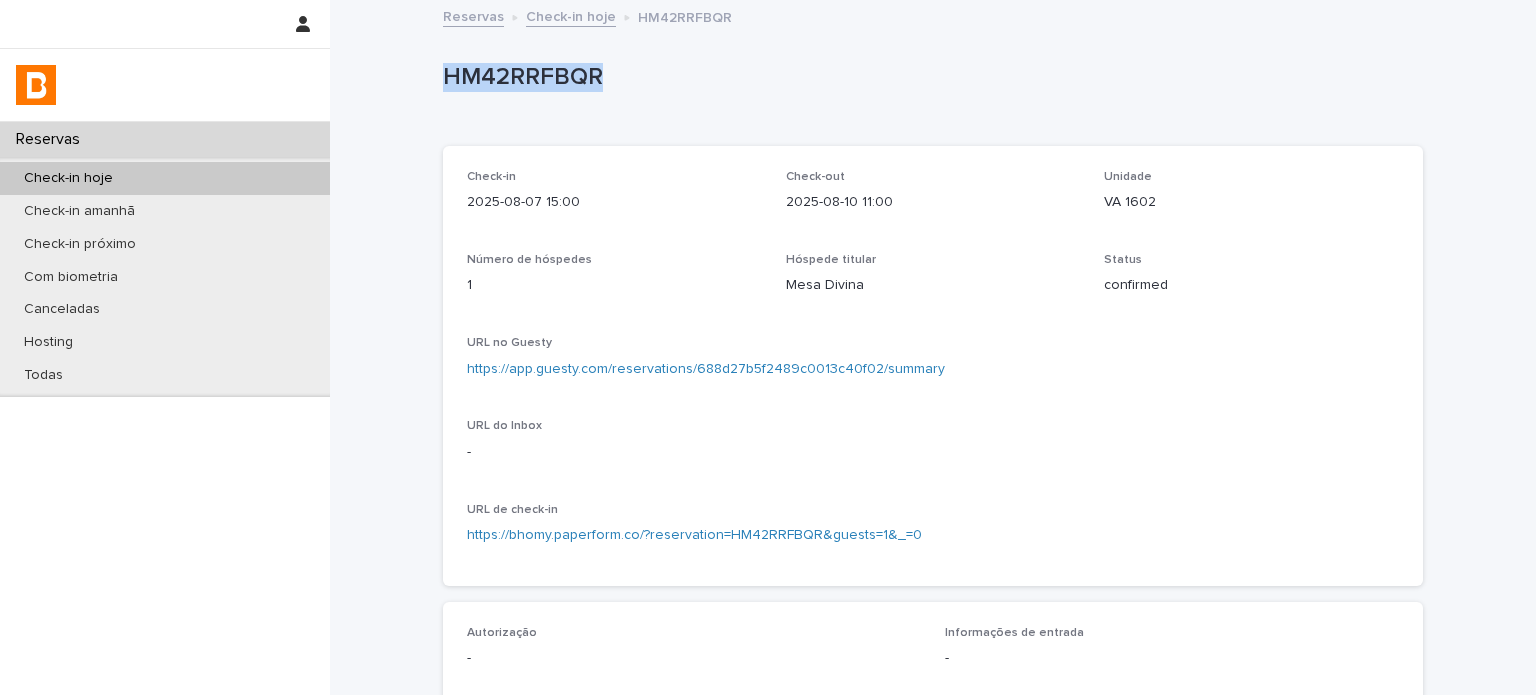 click on "HM42RRFBQR" at bounding box center (929, 77) 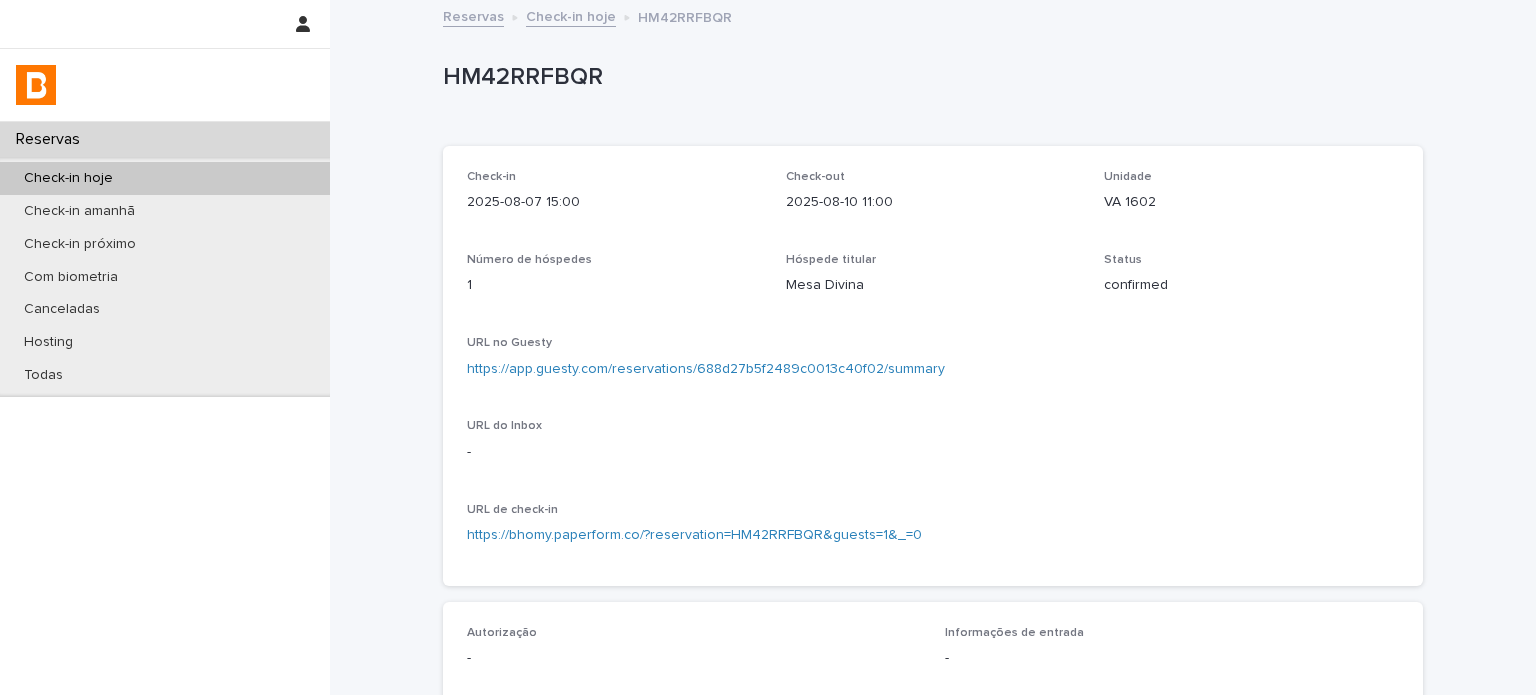 click on "2025-08-10 11:00" at bounding box center [933, 202] 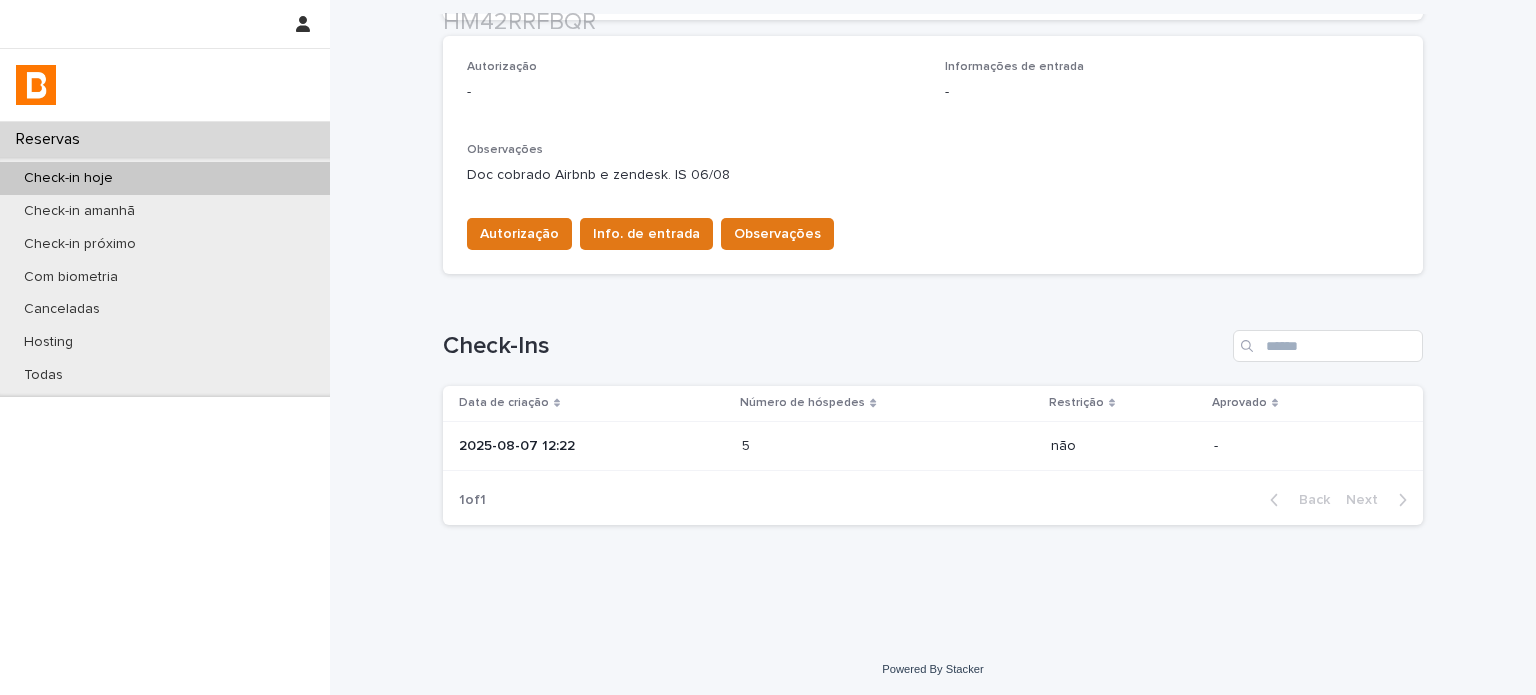 scroll, scrollTop: 568, scrollLeft: 0, axis: vertical 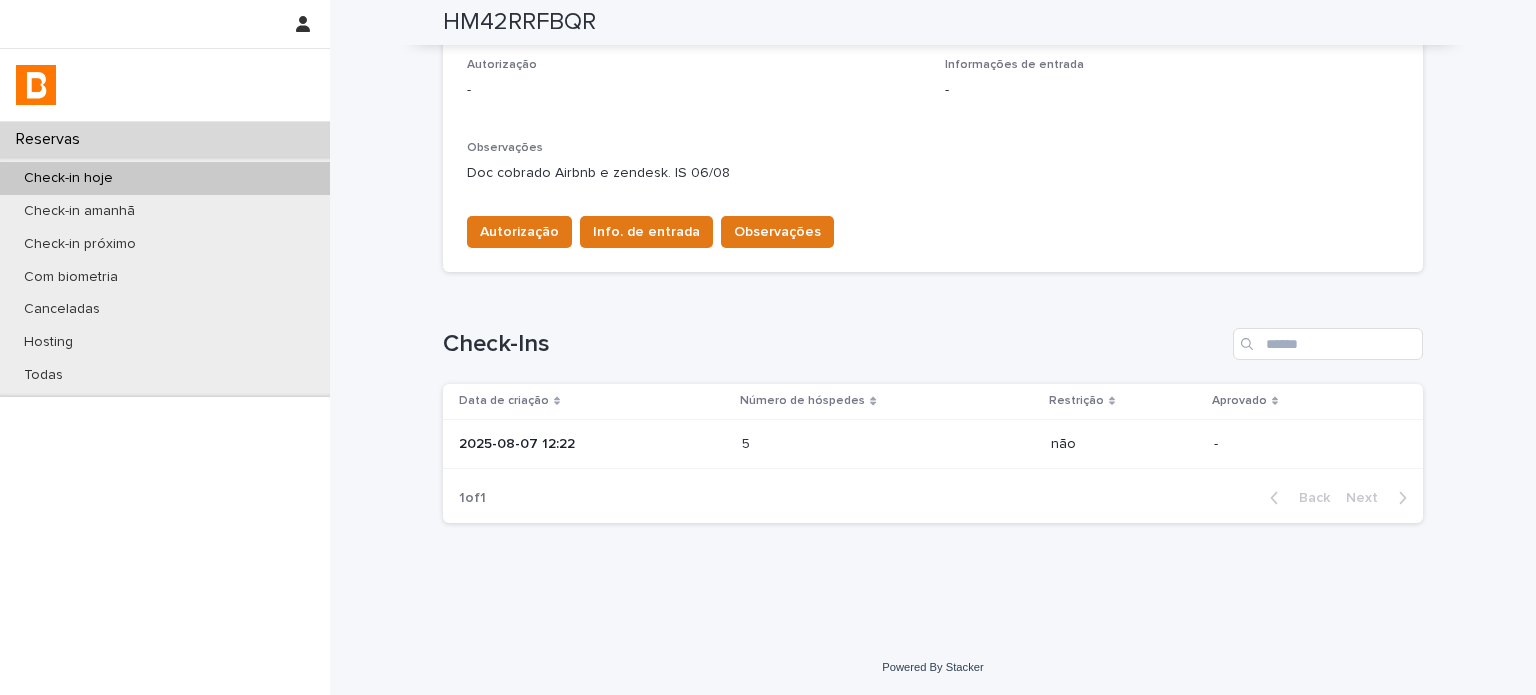 click on "5 5" at bounding box center (888, 444) 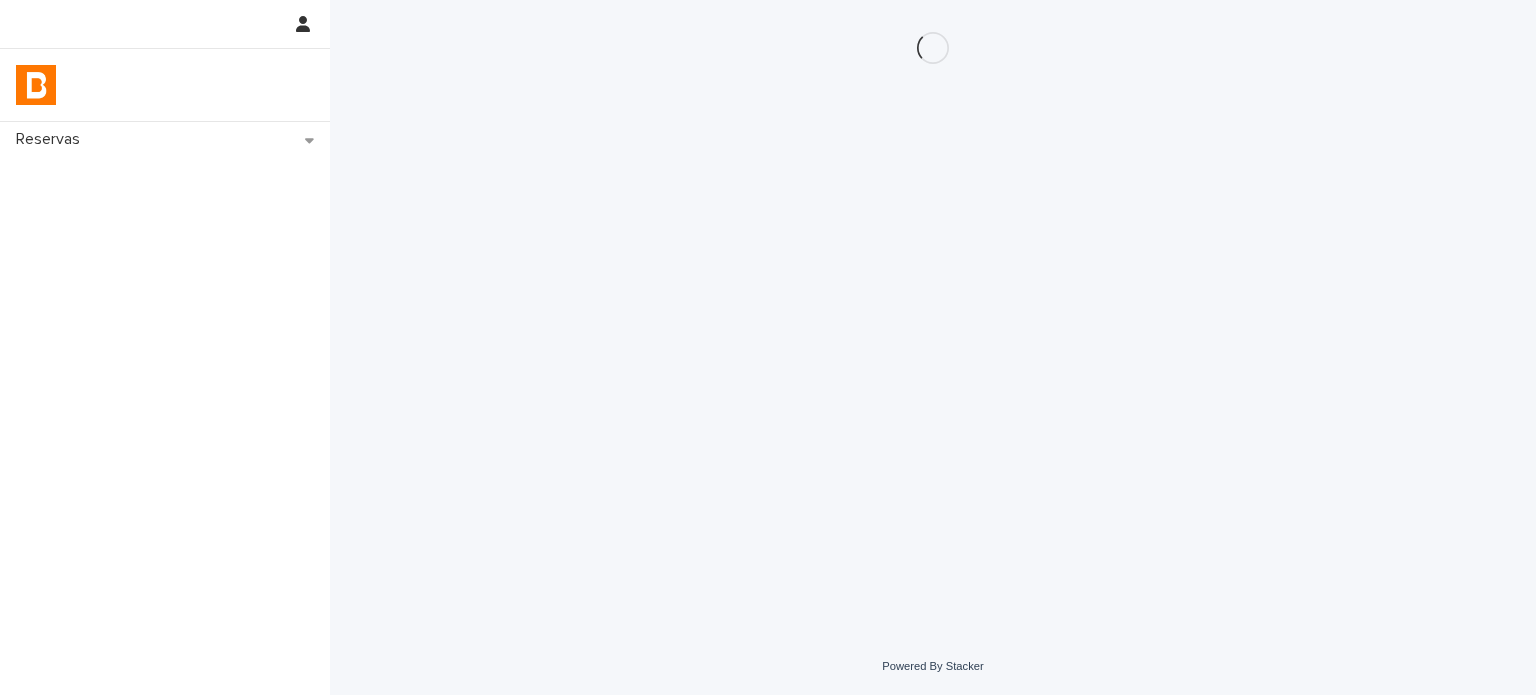 scroll, scrollTop: 0, scrollLeft: 0, axis: both 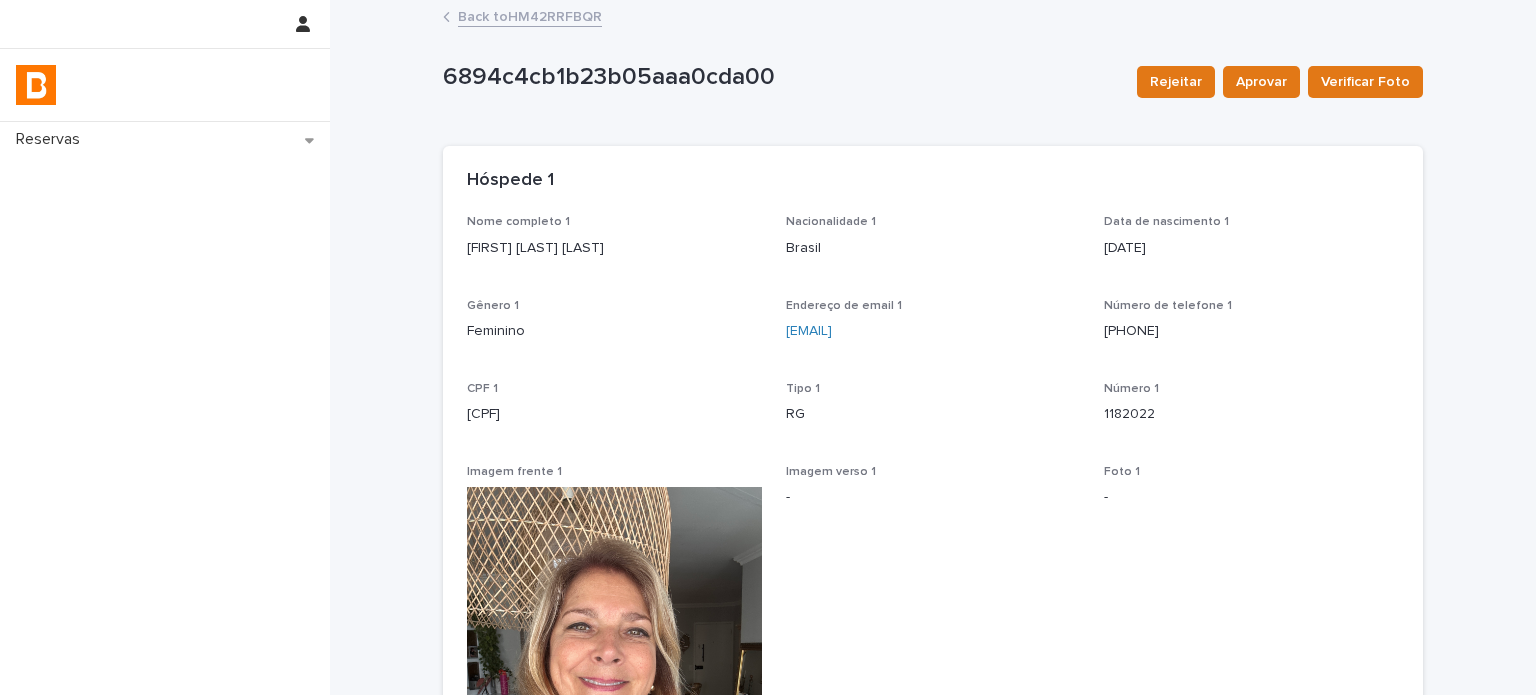 click on "Back to  HM42RRFBQR" at bounding box center [530, 15] 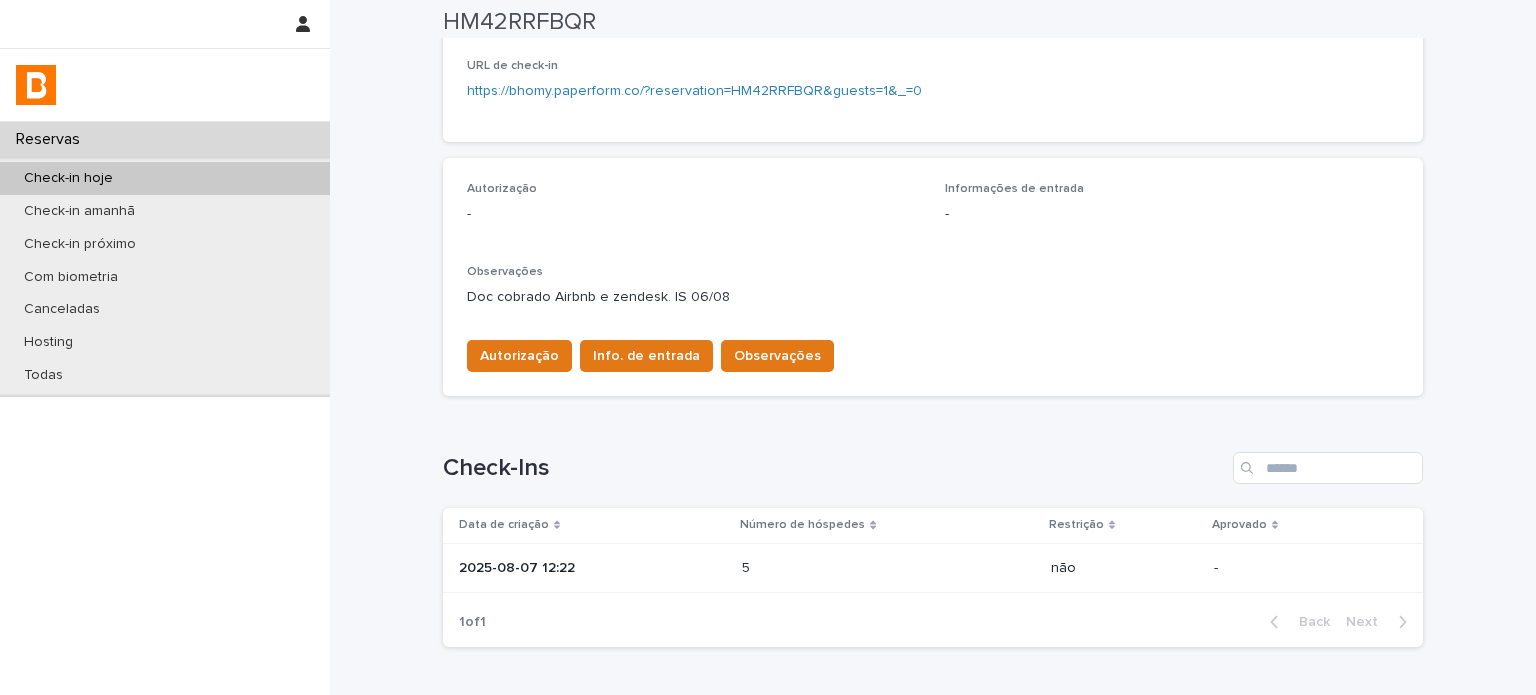 scroll, scrollTop: 500, scrollLeft: 0, axis: vertical 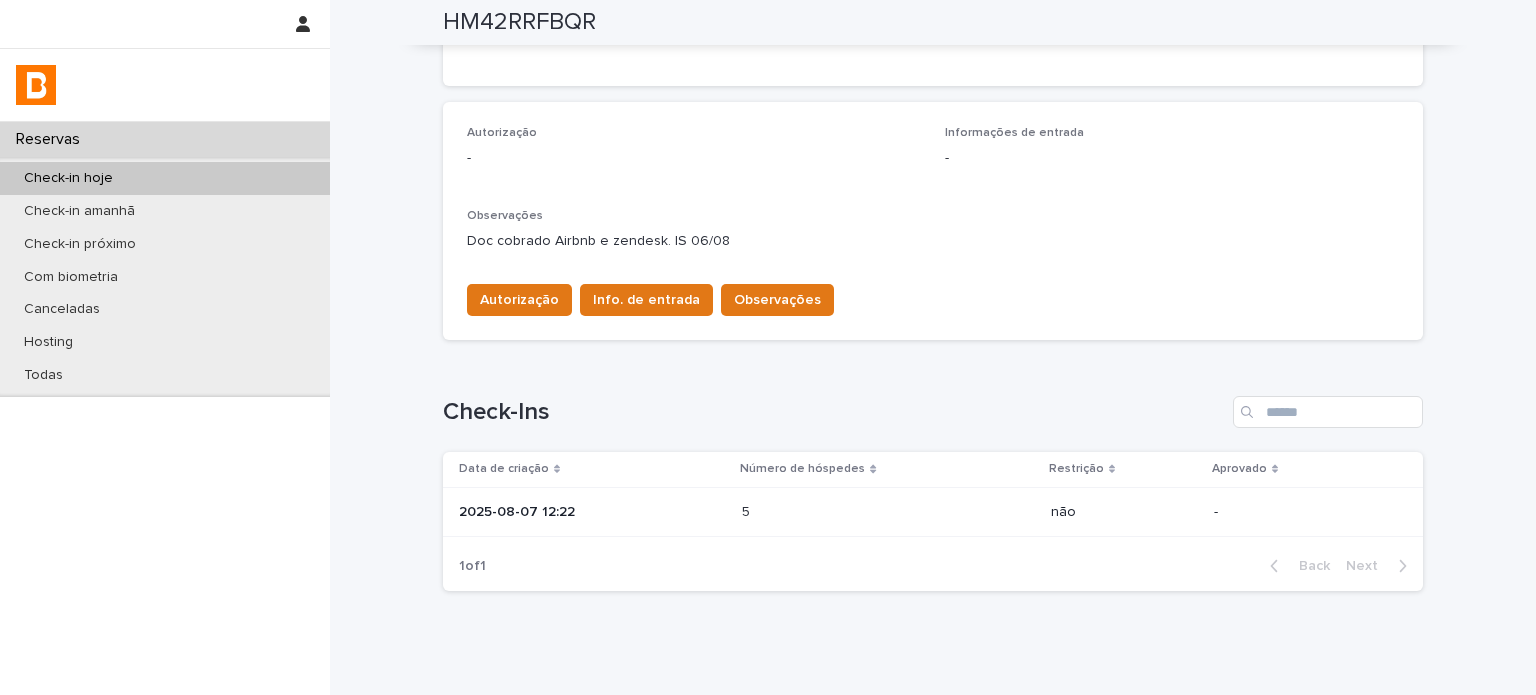 click on "5 5" at bounding box center [888, 512] 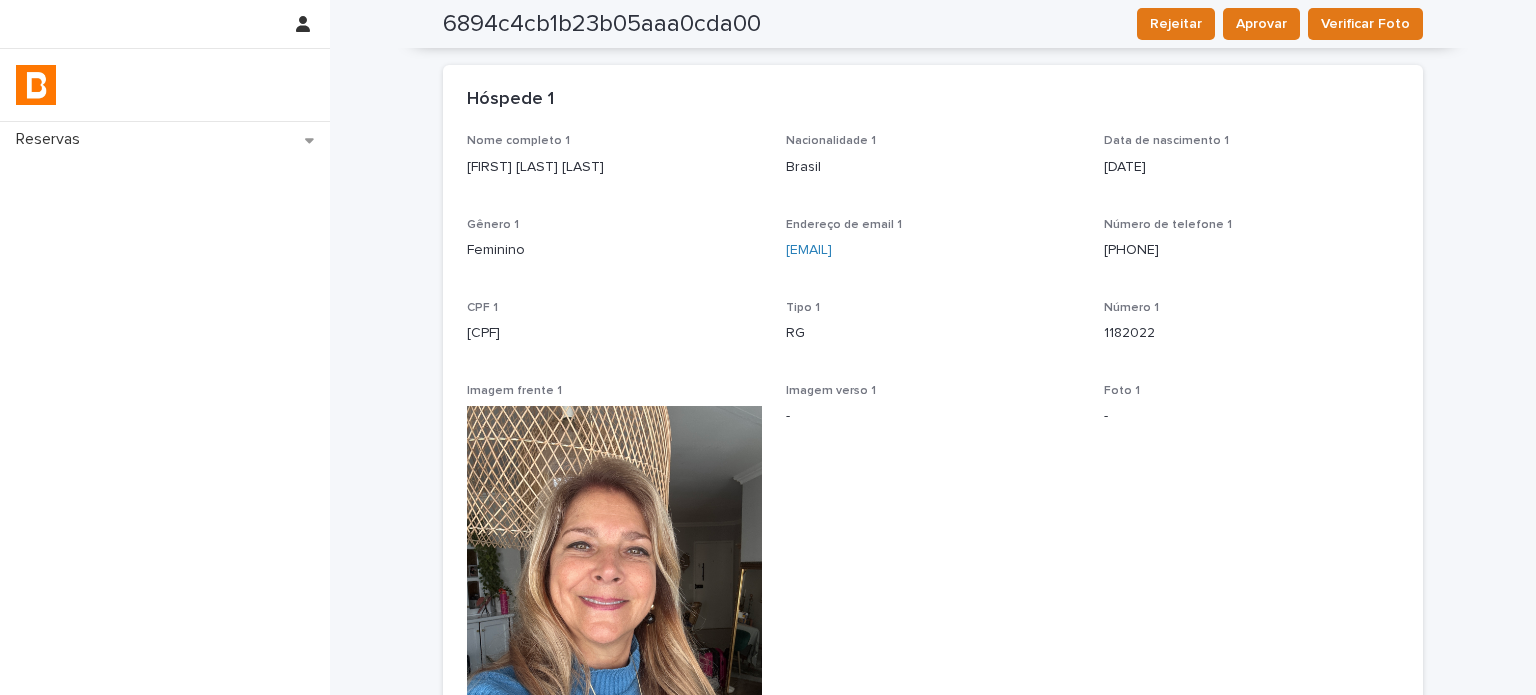scroll, scrollTop: 0, scrollLeft: 0, axis: both 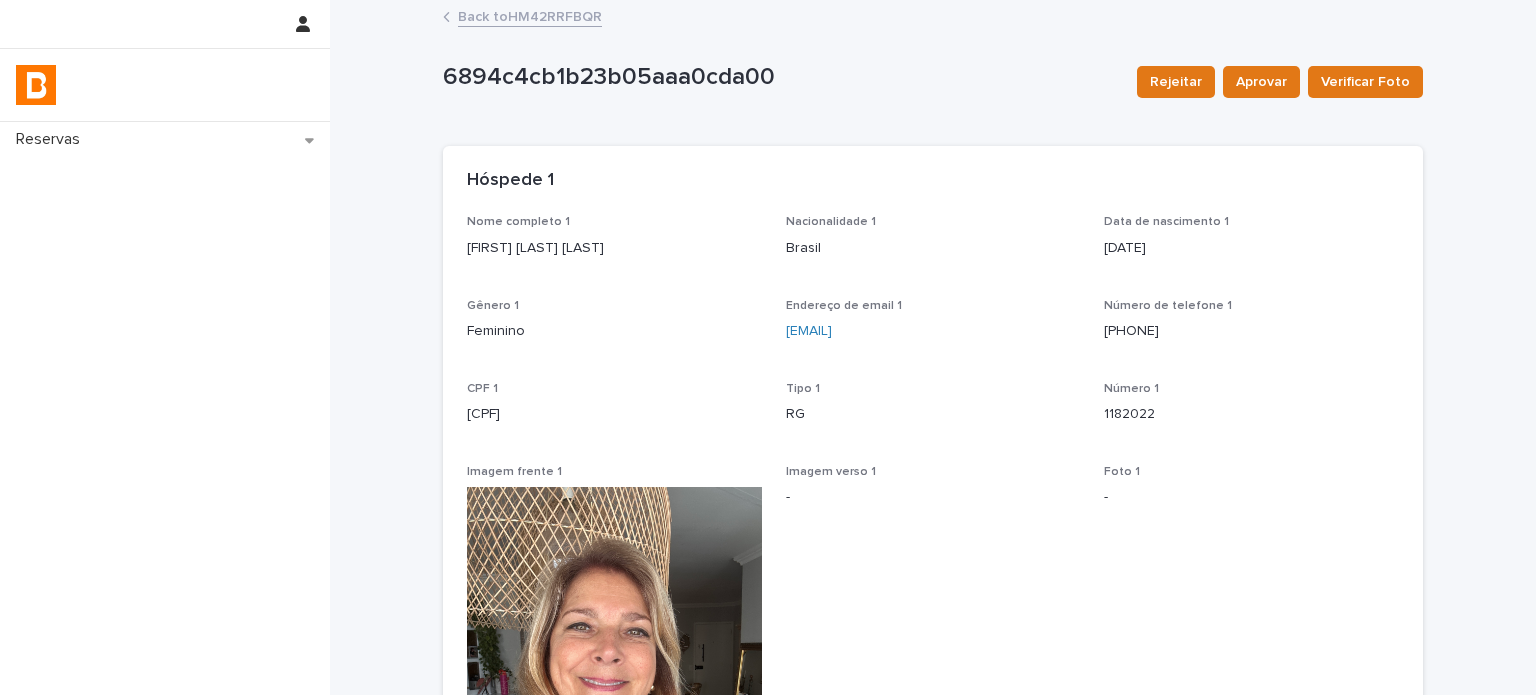 click on "Back to  HM42RRFBQR" at bounding box center [530, 15] 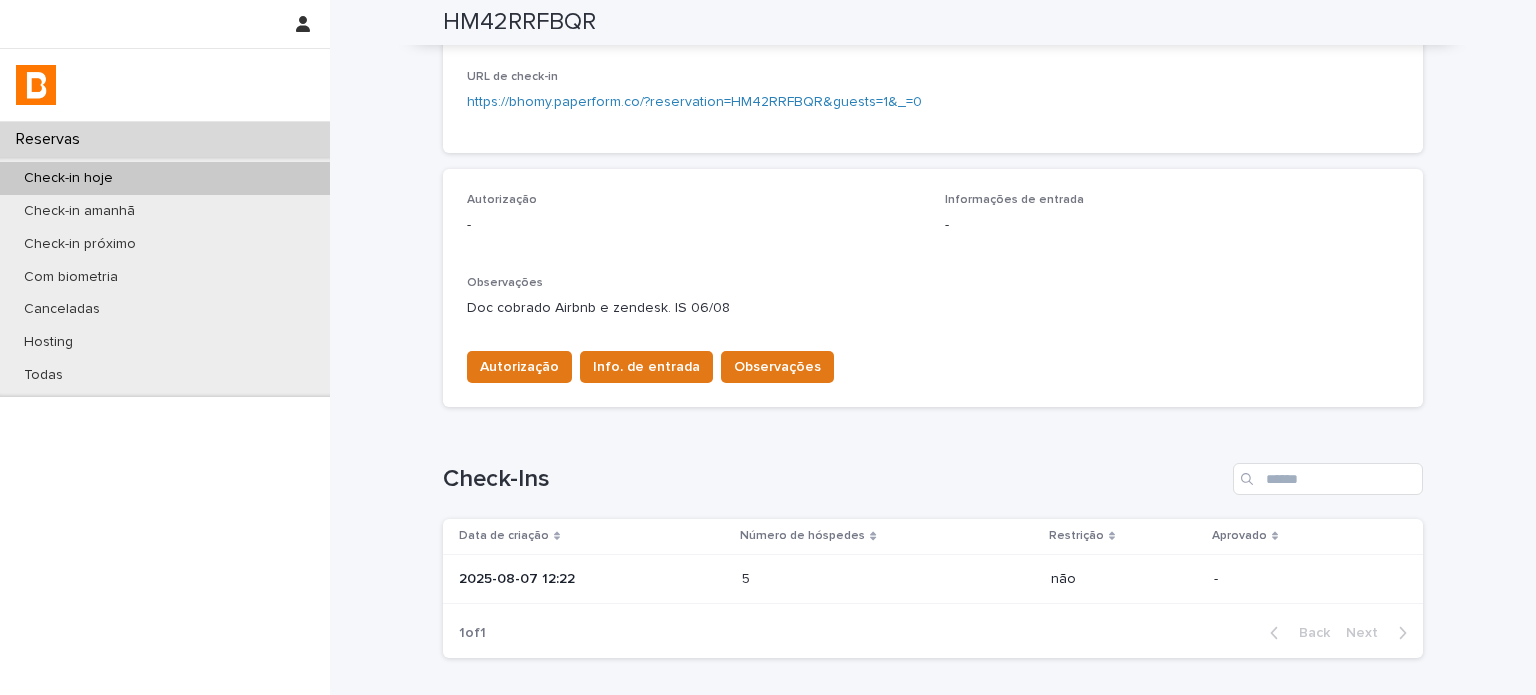 click on "2025-08-07 12:22" at bounding box center [588, 579] 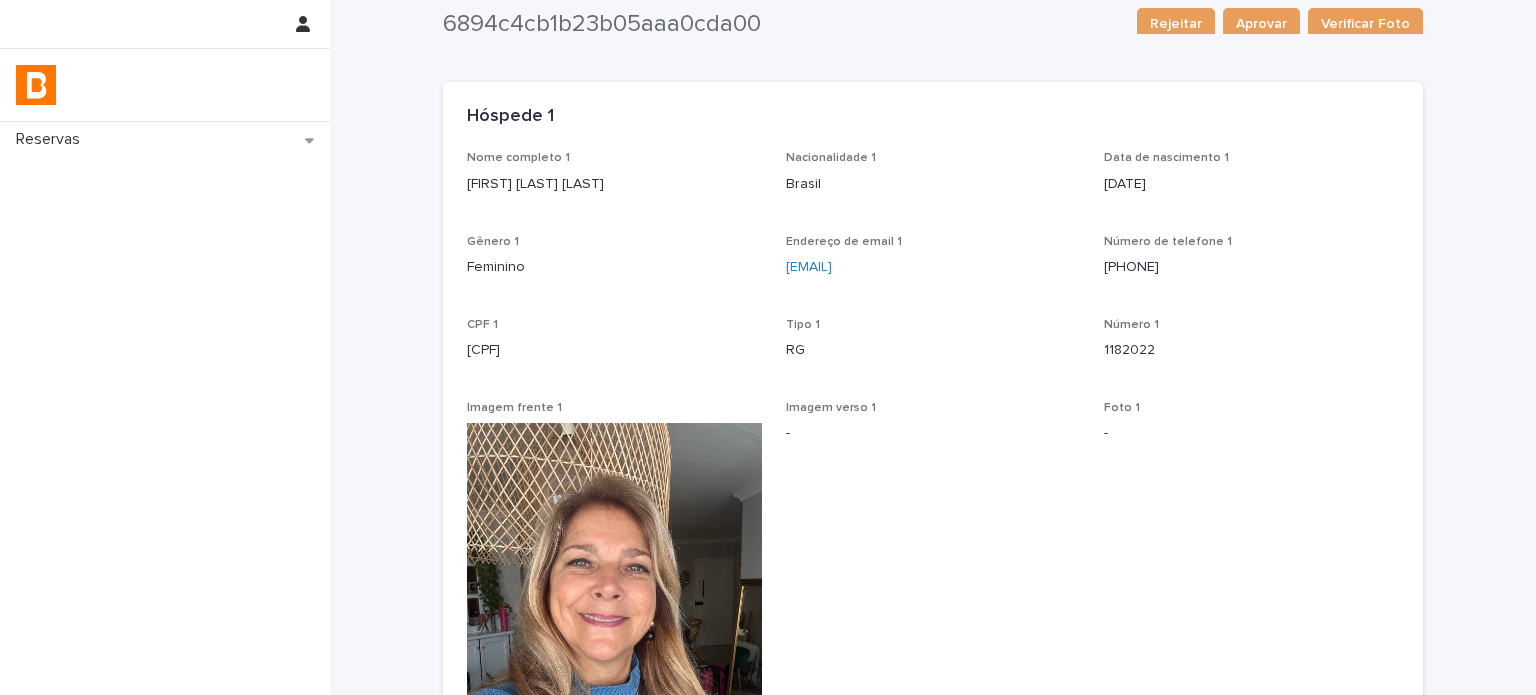 scroll, scrollTop: 1, scrollLeft: 0, axis: vertical 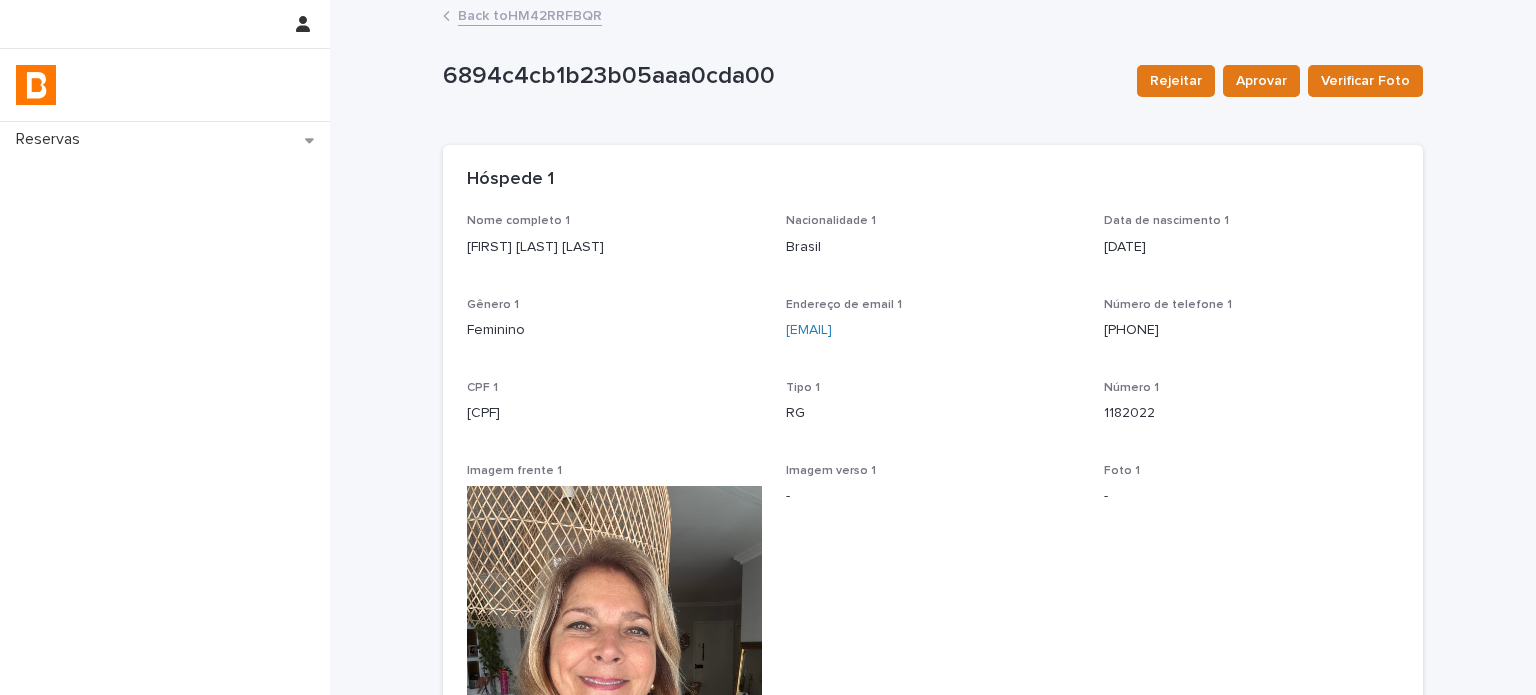 click on "[FIRST] [LAST] [LAST]" at bounding box center (614, 247) 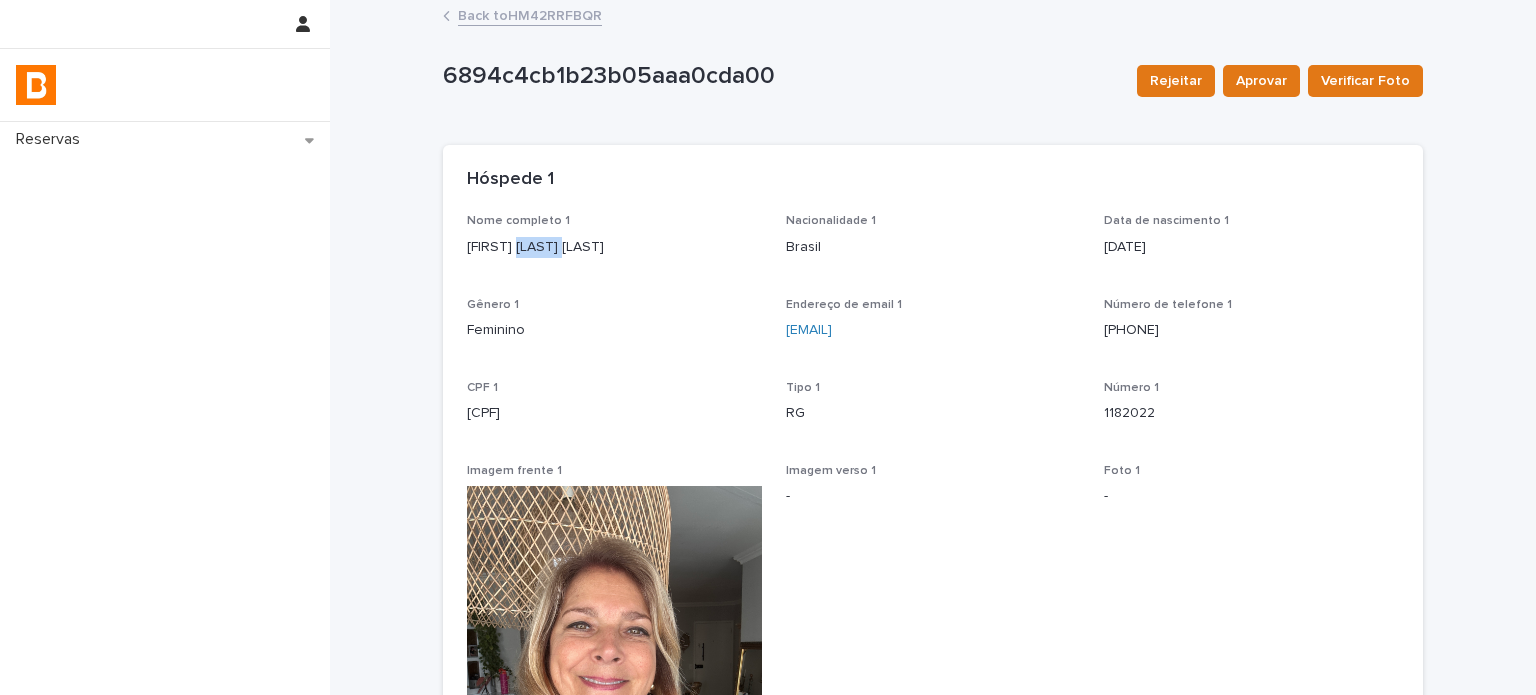 click on "[FIRST] [LAST] [LAST]" at bounding box center [614, 247] 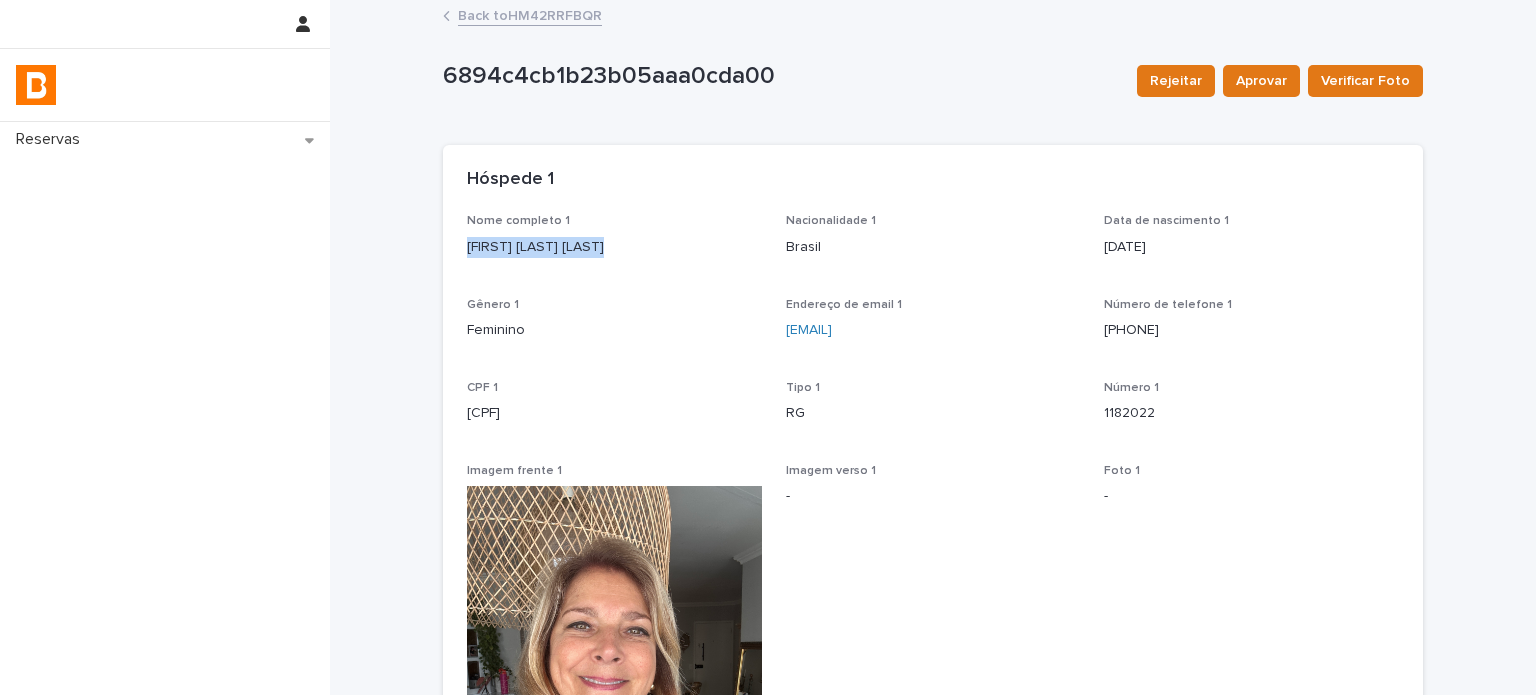 click on "[FIRST] [LAST] [LAST]" at bounding box center [614, 247] 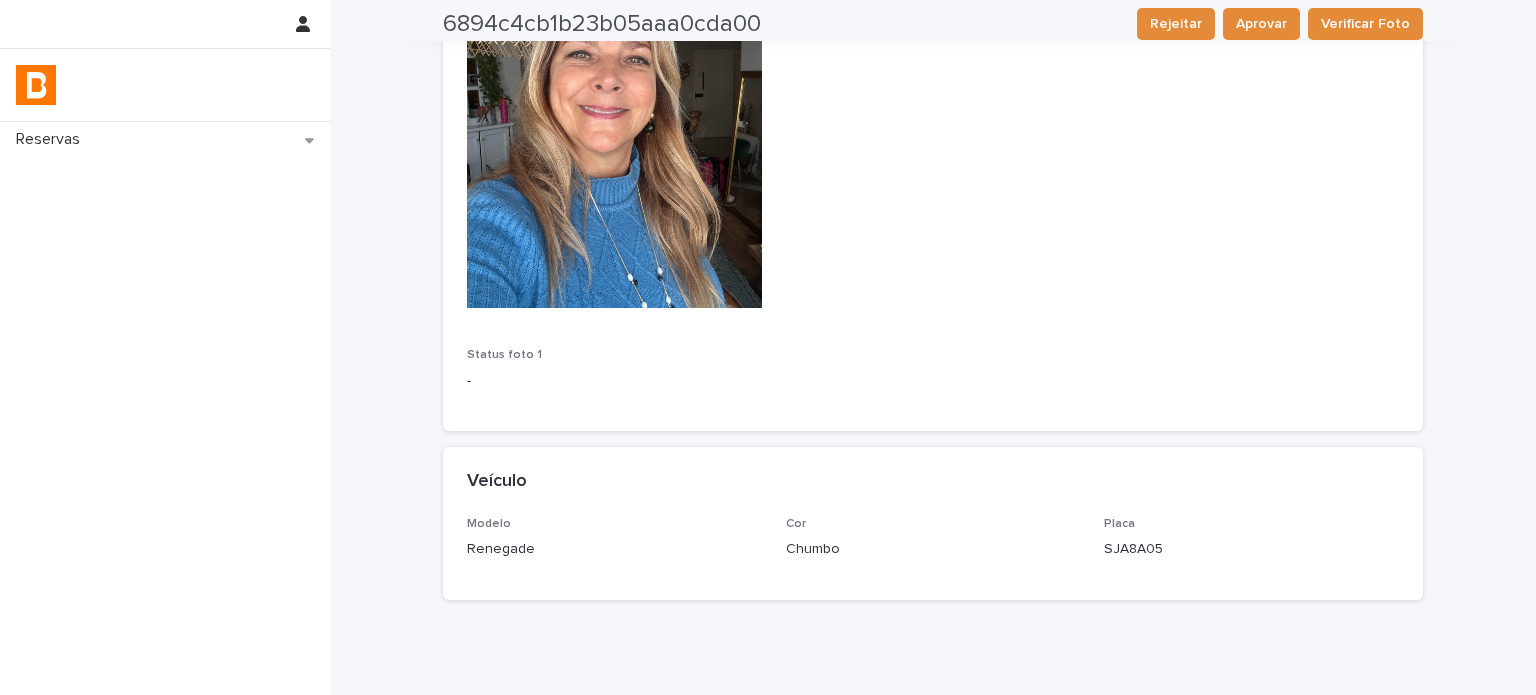 scroll, scrollTop: 649, scrollLeft: 0, axis: vertical 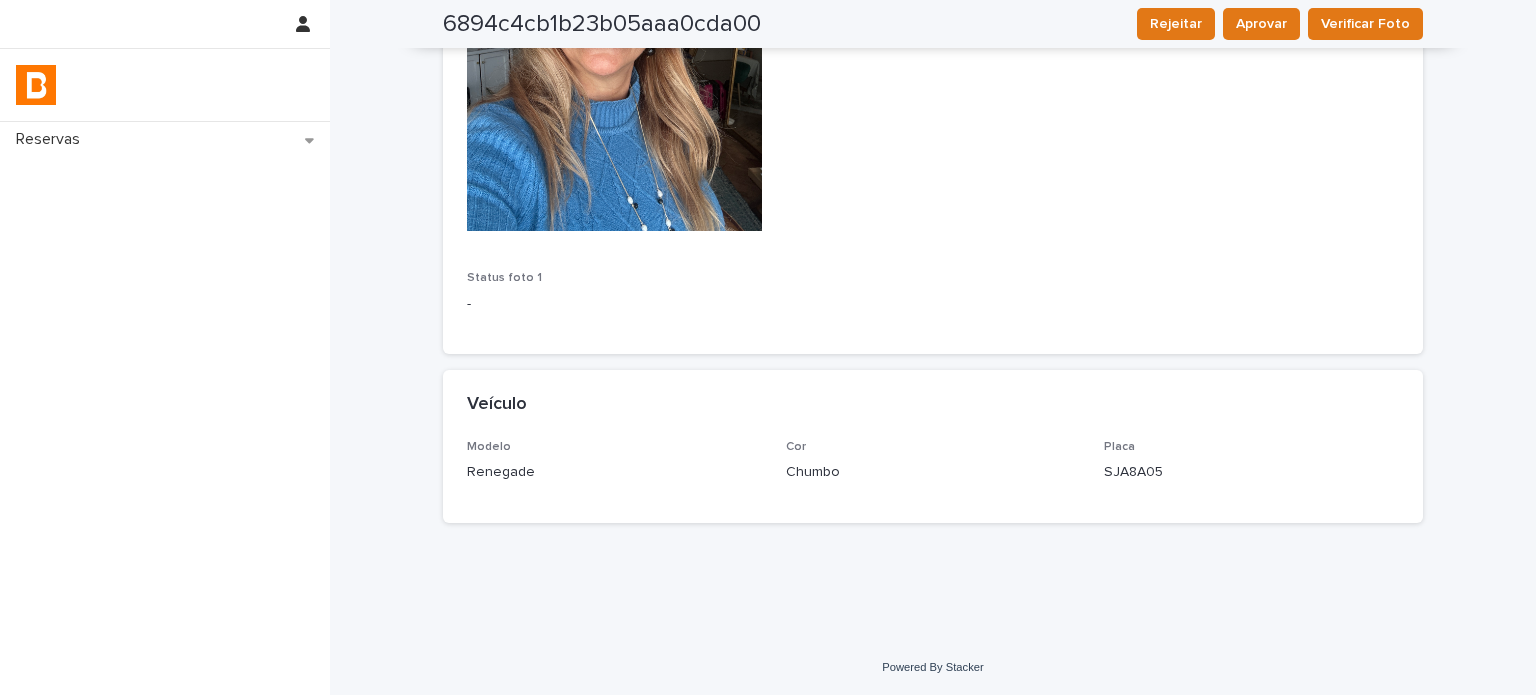 drag, startPoint x: 542, startPoint y: 480, endPoint x: 408, endPoint y: 483, distance: 134.03358 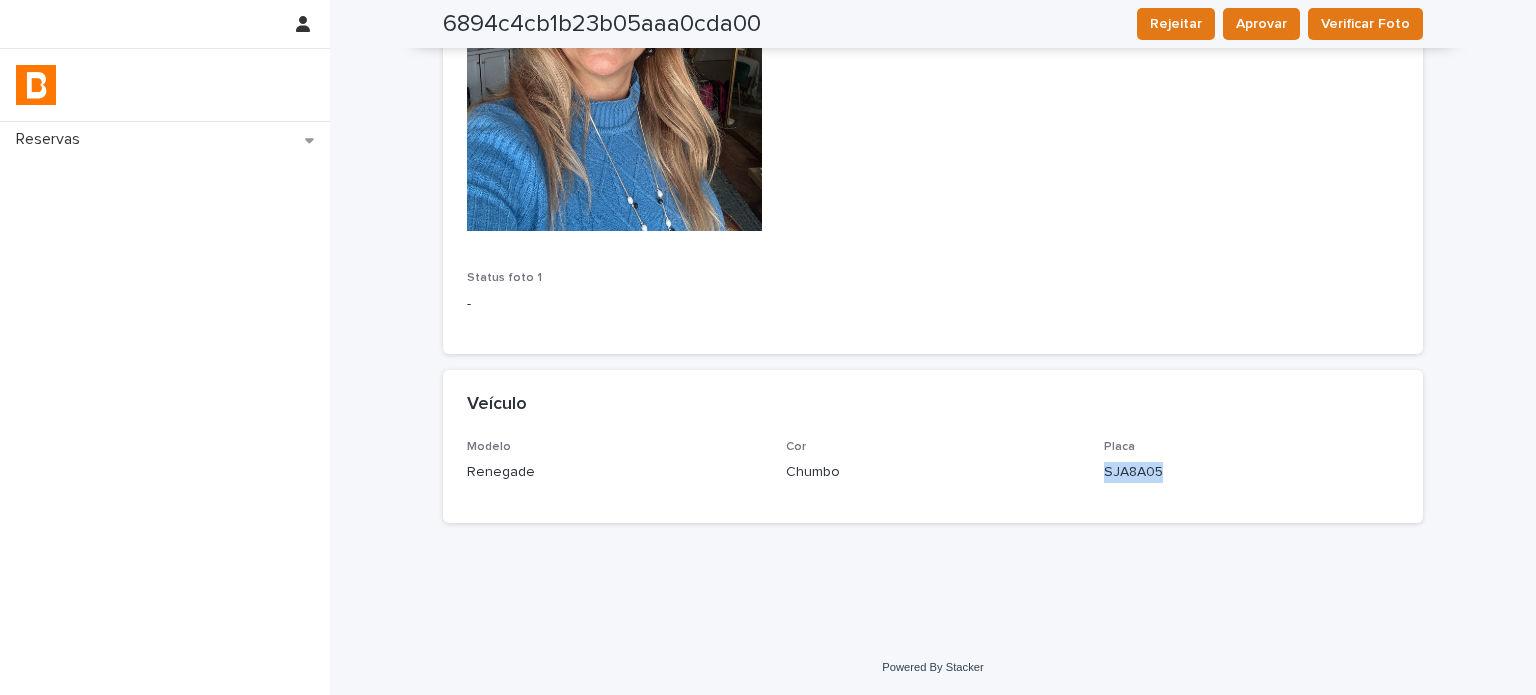 copy on "SJA8A05" 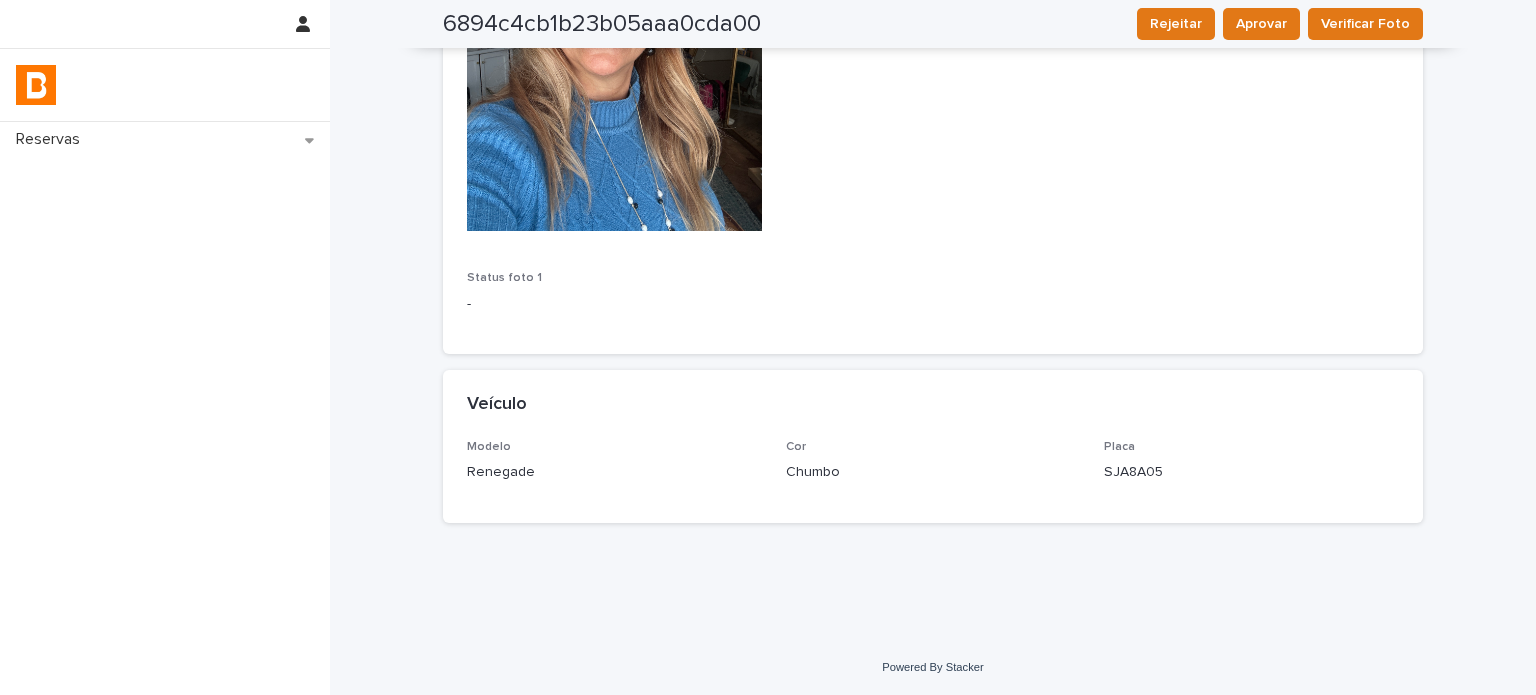 click on "Chumbo" at bounding box center (933, 472) 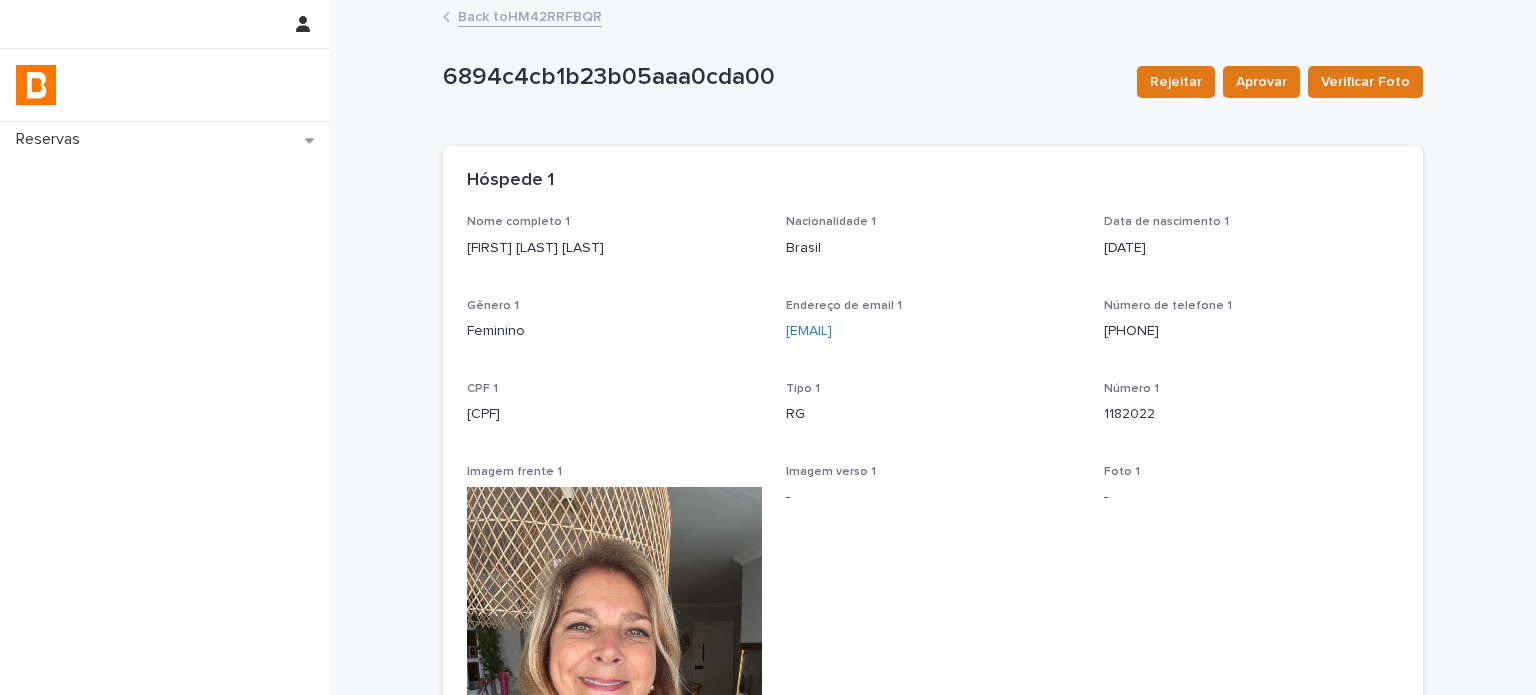 scroll, scrollTop: 0, scrollLeft: 0, axis: both 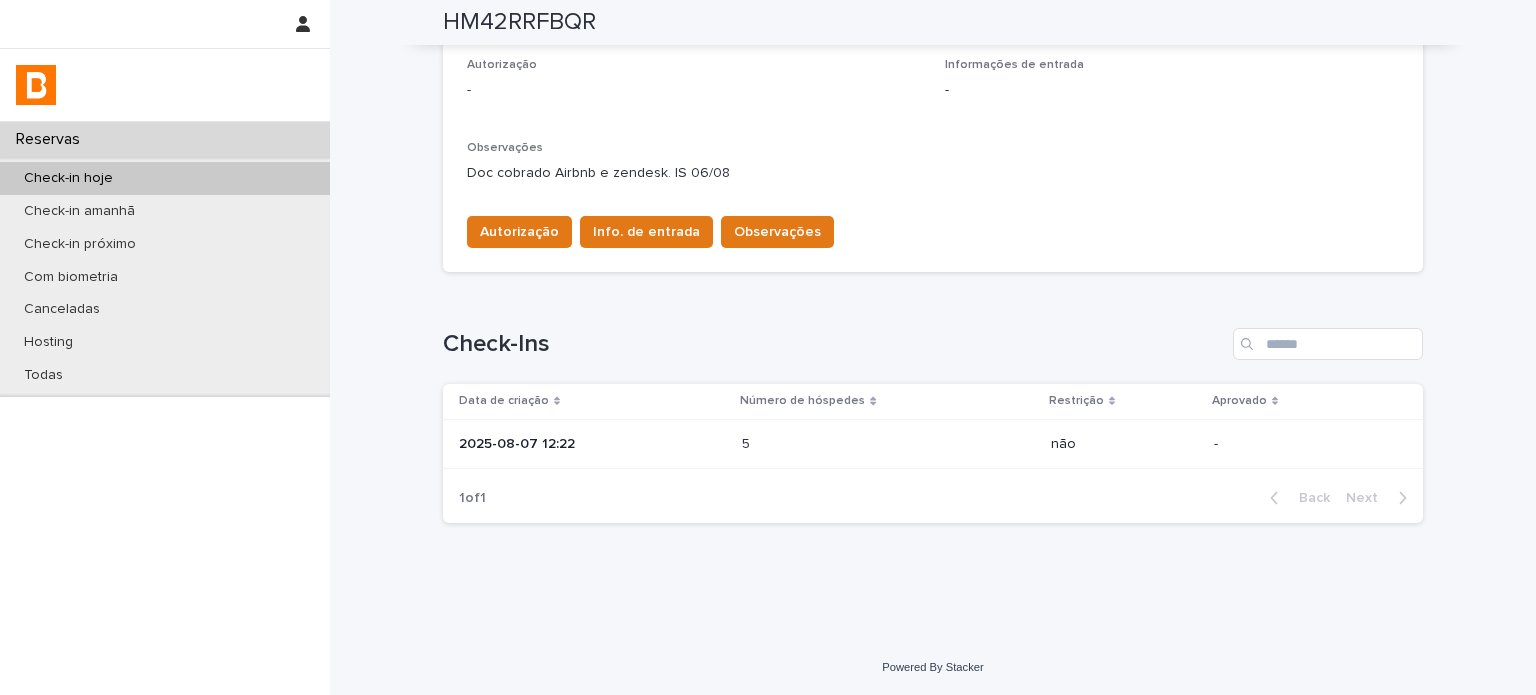 click on "Autorização Info. de entrada Observações" at bounding box center (933, 228) 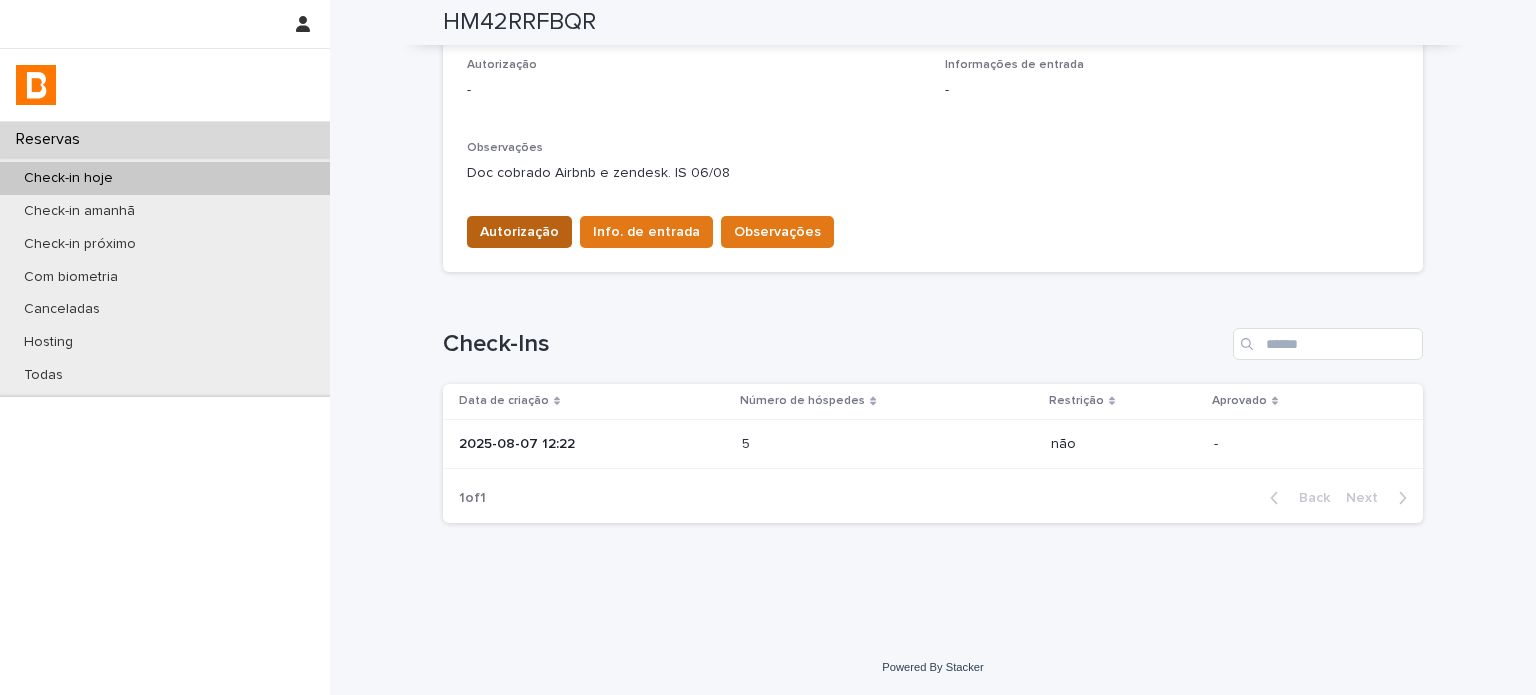click on "Autorização" at bounding box center (519, 232) 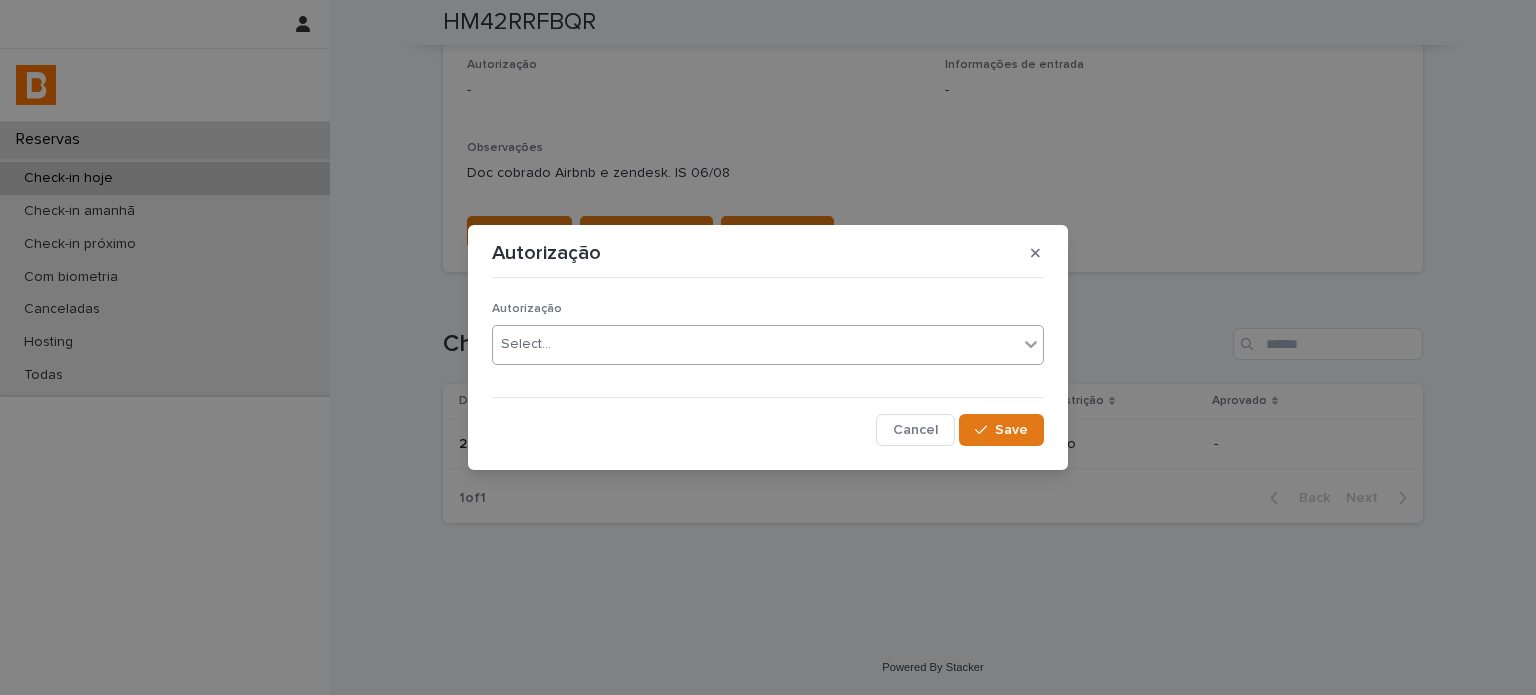 click on "Select..." at bounding box center (526, 344) 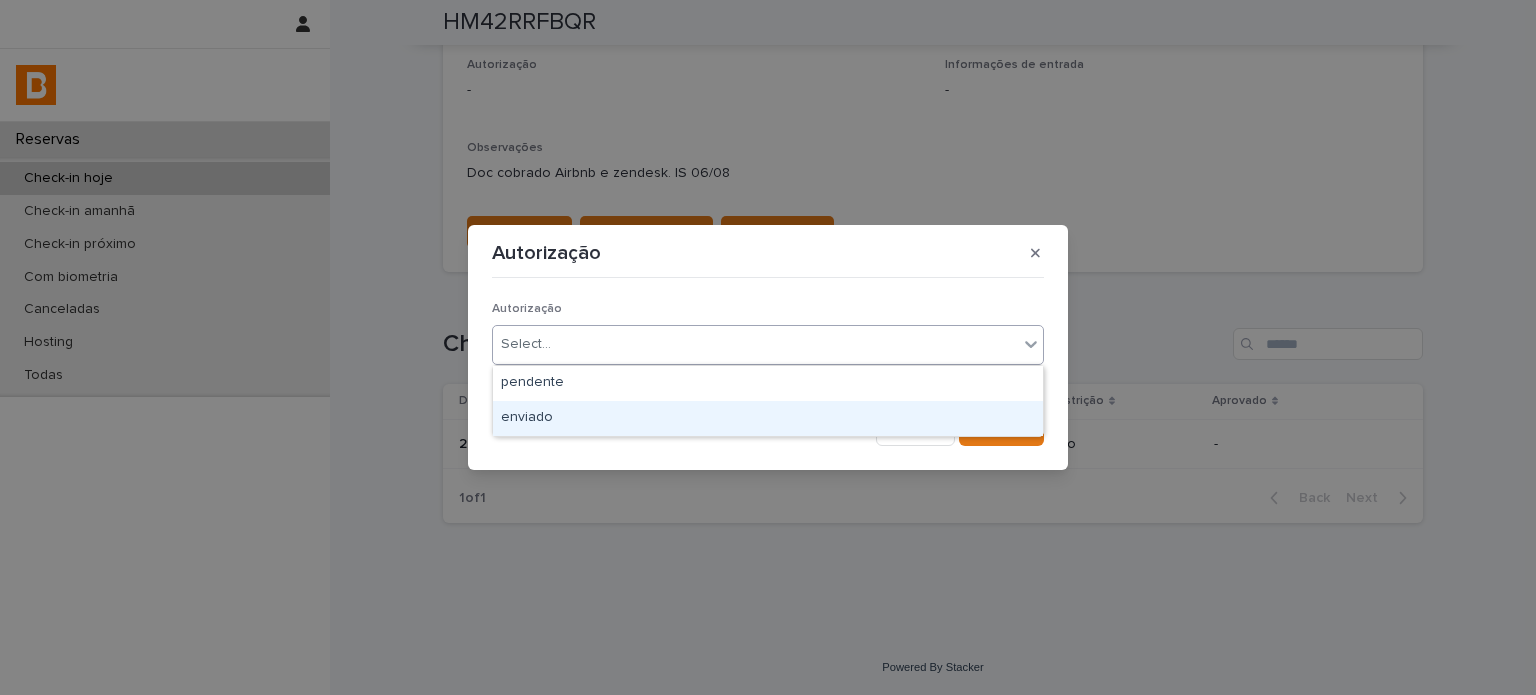 click on "enviado" at bounding box center [768, 418] 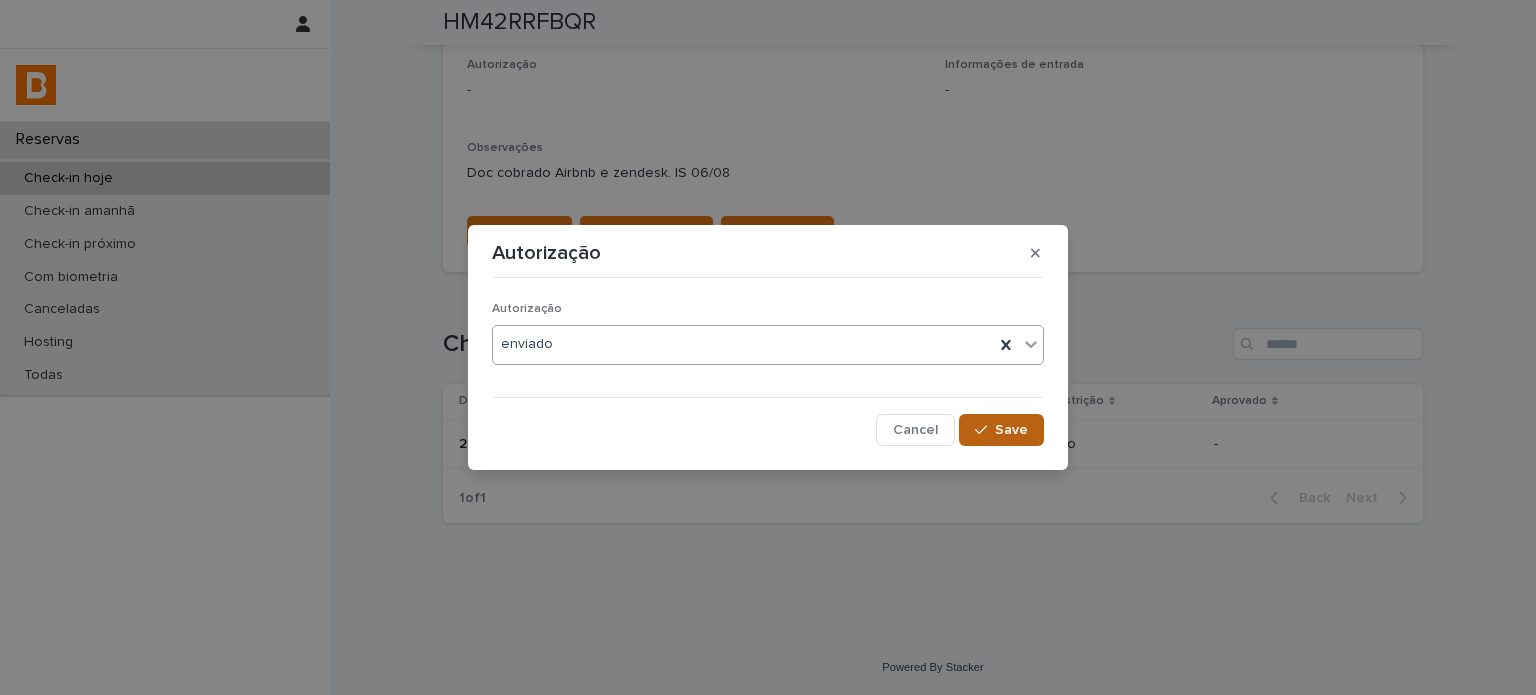 click 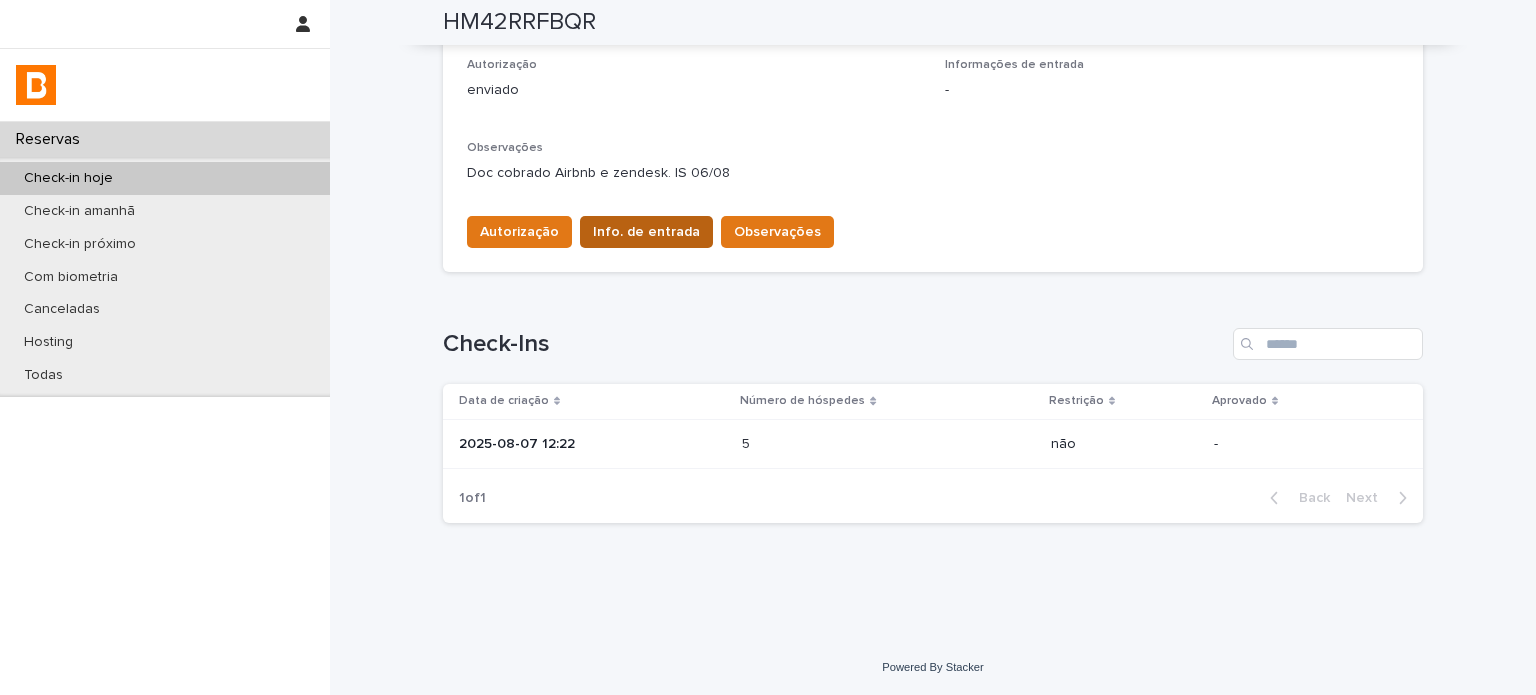 click on "Info. de entrada" at bounding box center (646, 232) 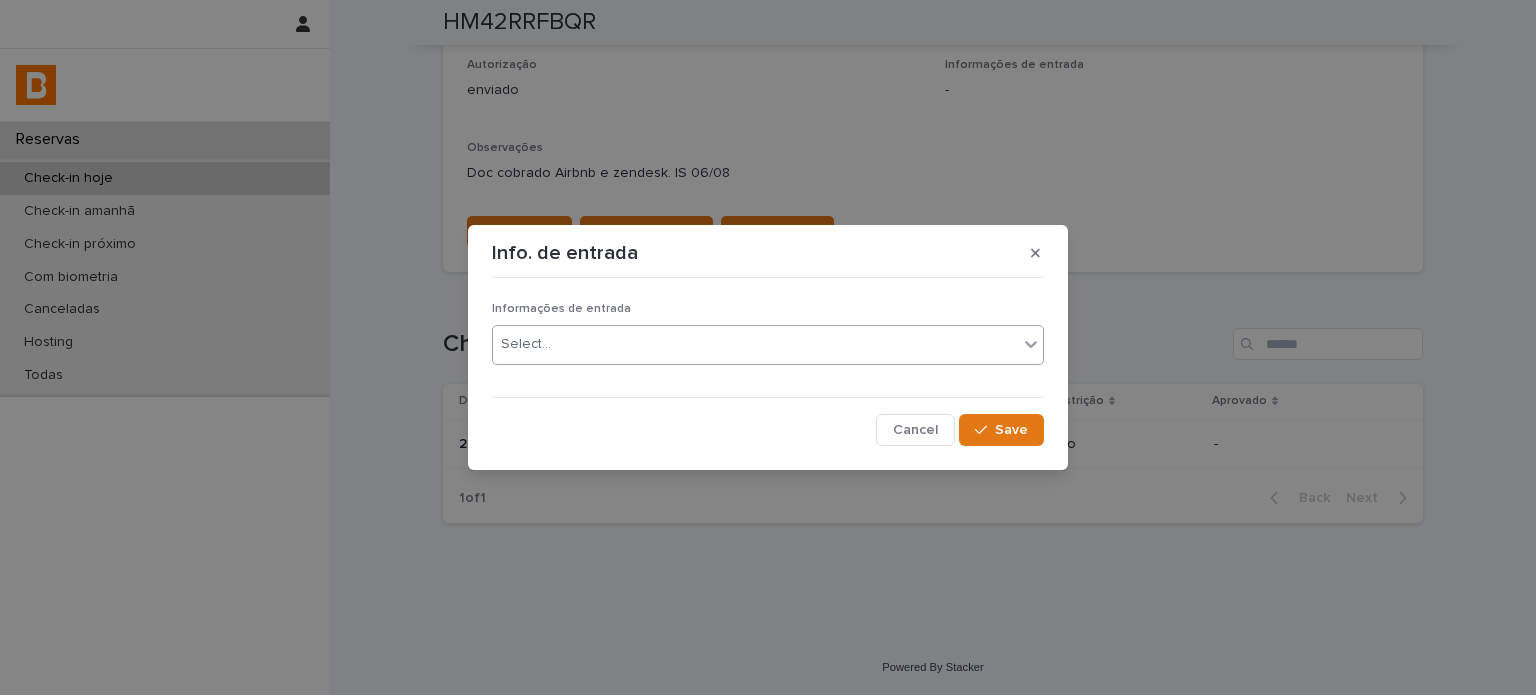 click on "Select..." at bounding box center [755, 344] 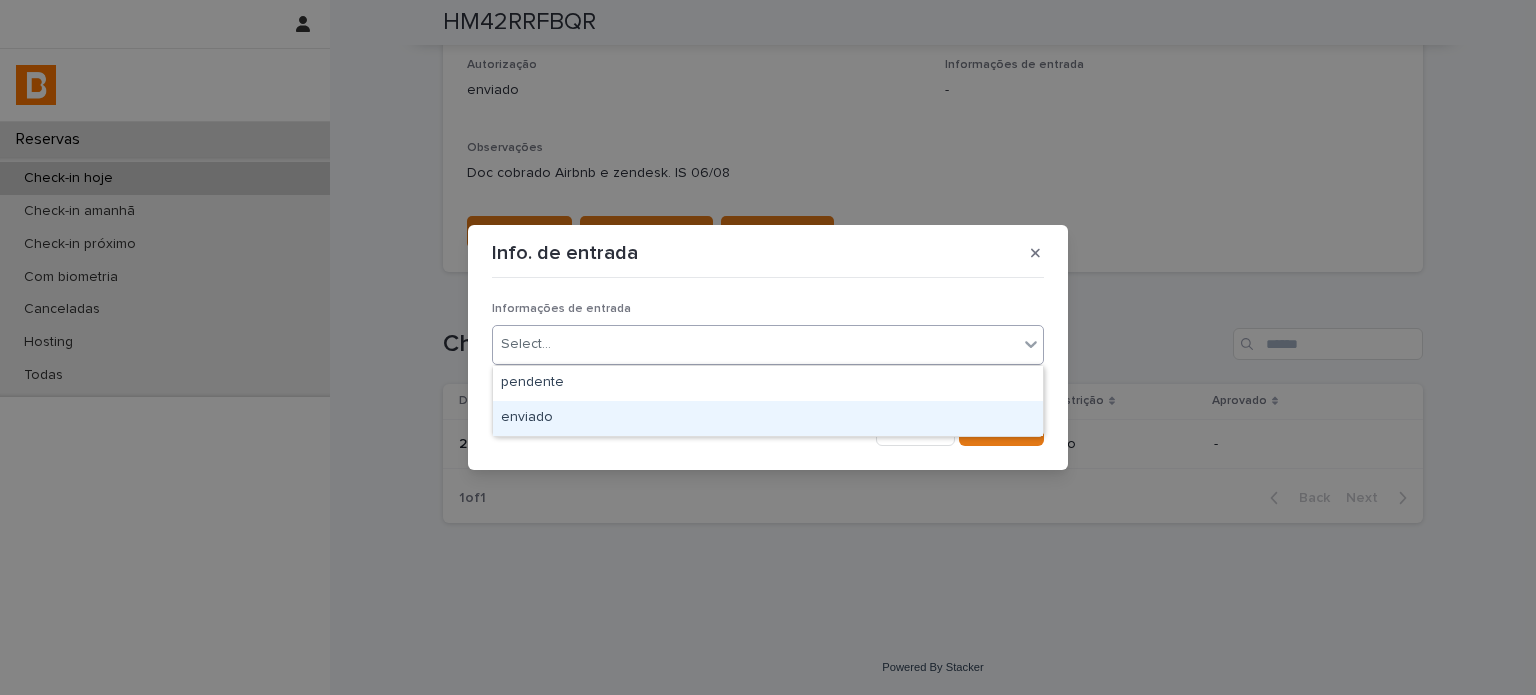 click on "enviado" at bounding box center (768, 418) 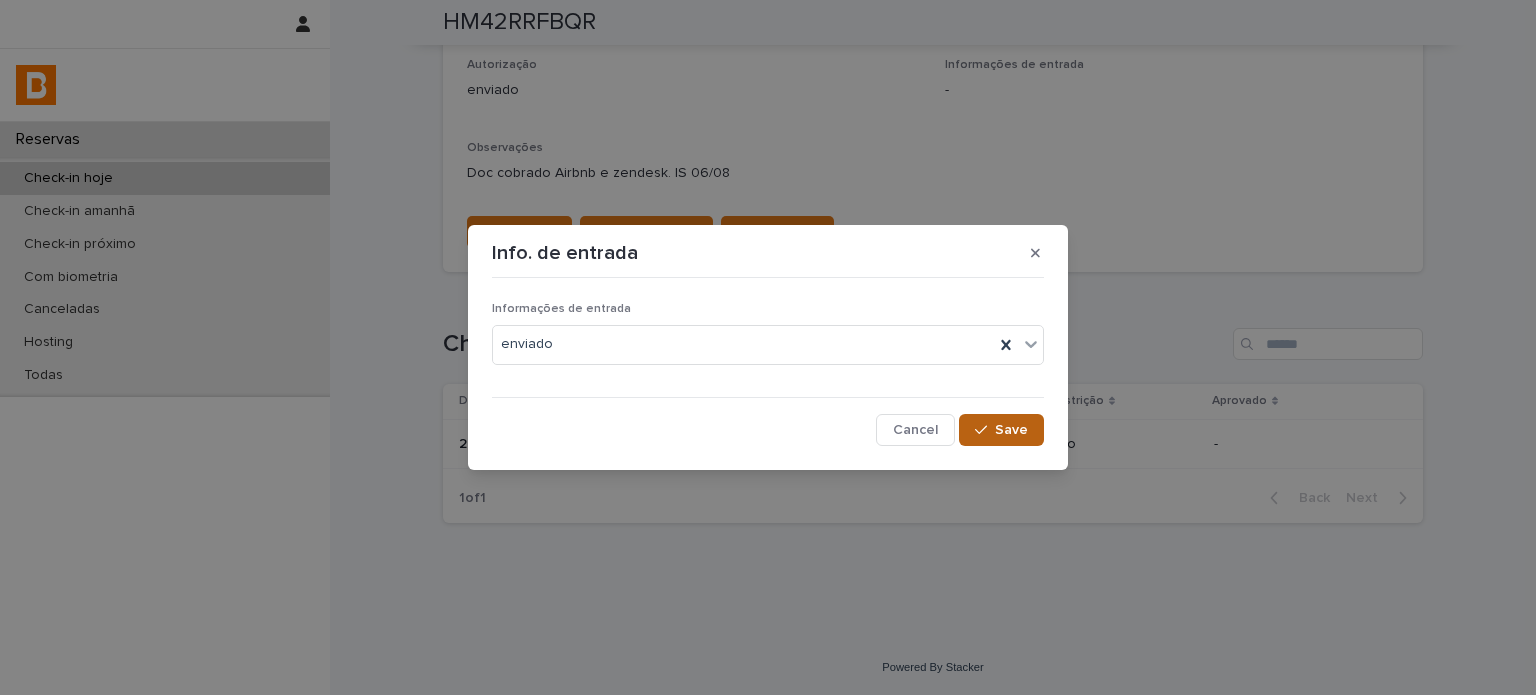 click 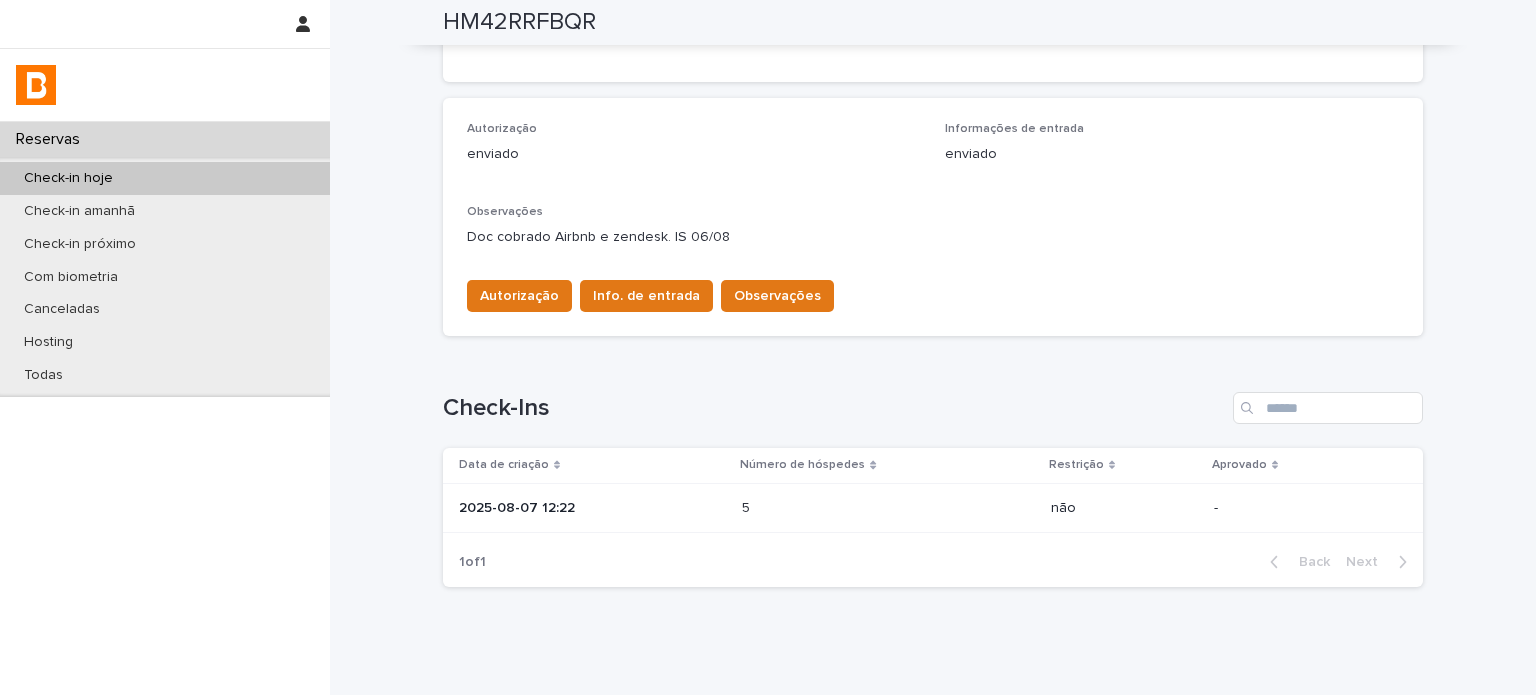 scroll, scrollTop: 435, scrollLeft: 0, axis: vertical 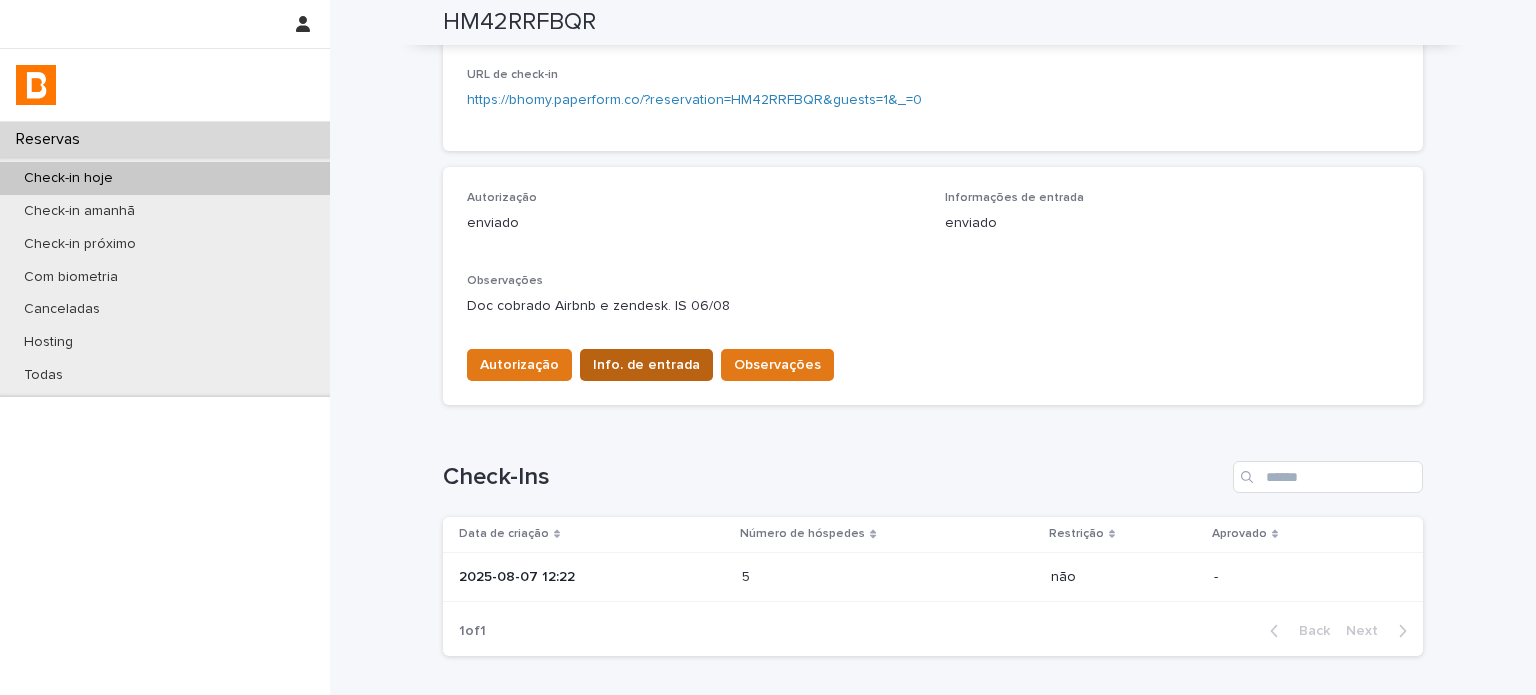 click on "Info. de entrada" at bounding box center [646, 365] 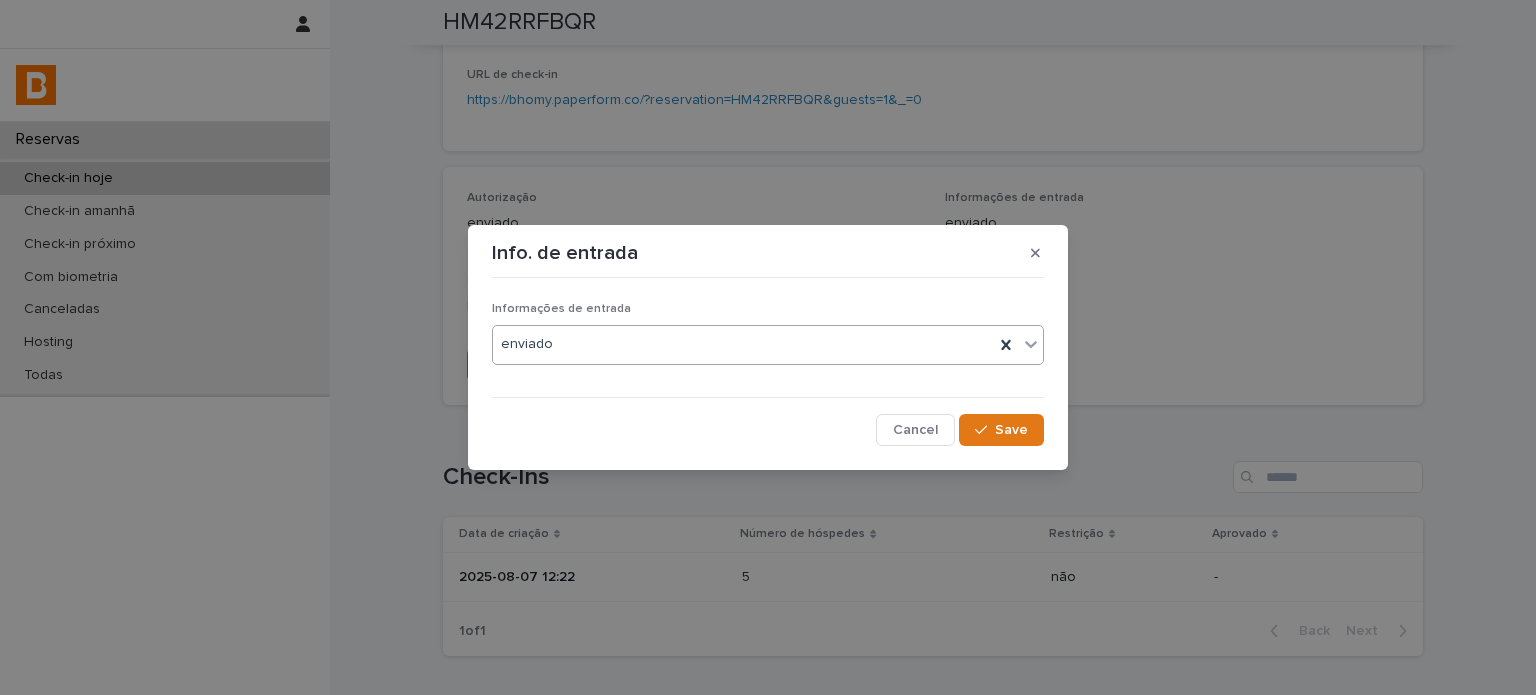 click on "enviado" at bounding box center (743, 344) 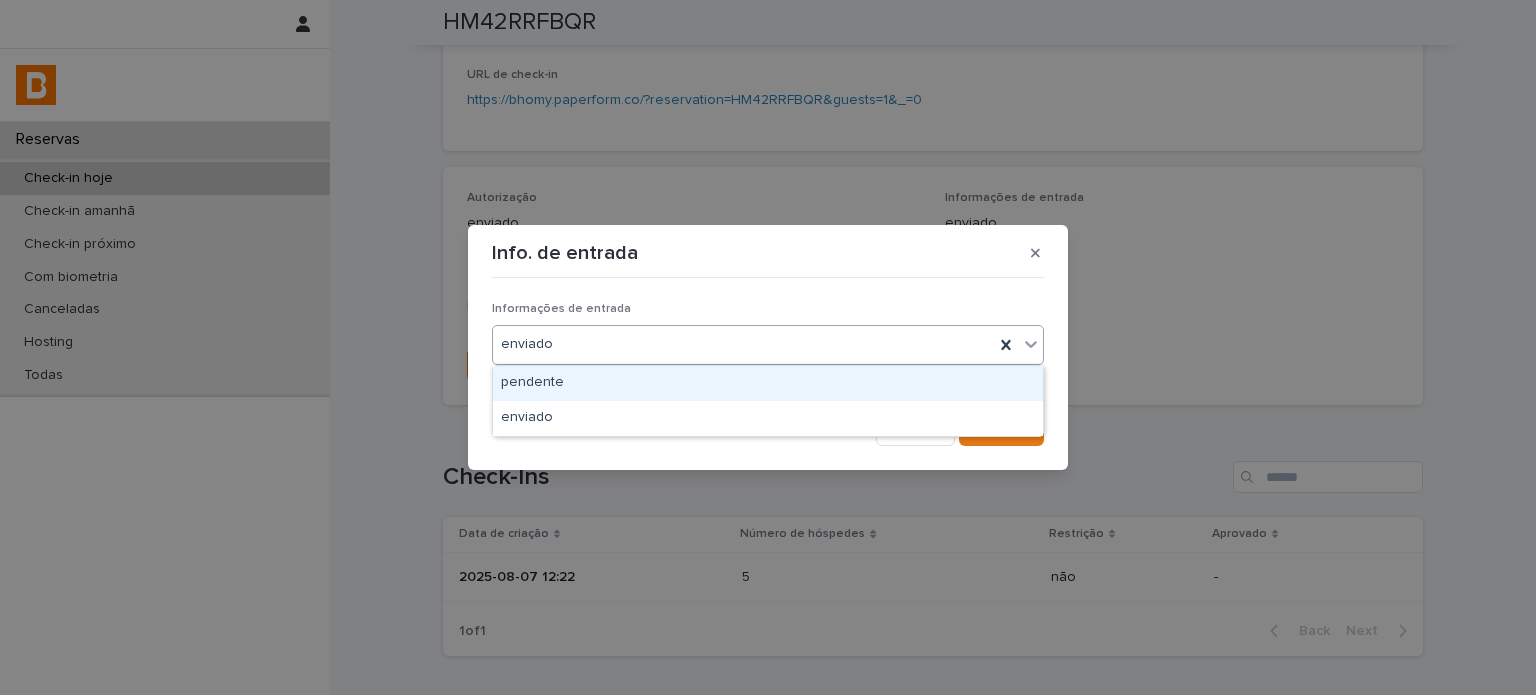 drag, startPoint x: 647, startPoint y: 404, endPoint x: 531, endPoint y: 368, distance: 121.45781 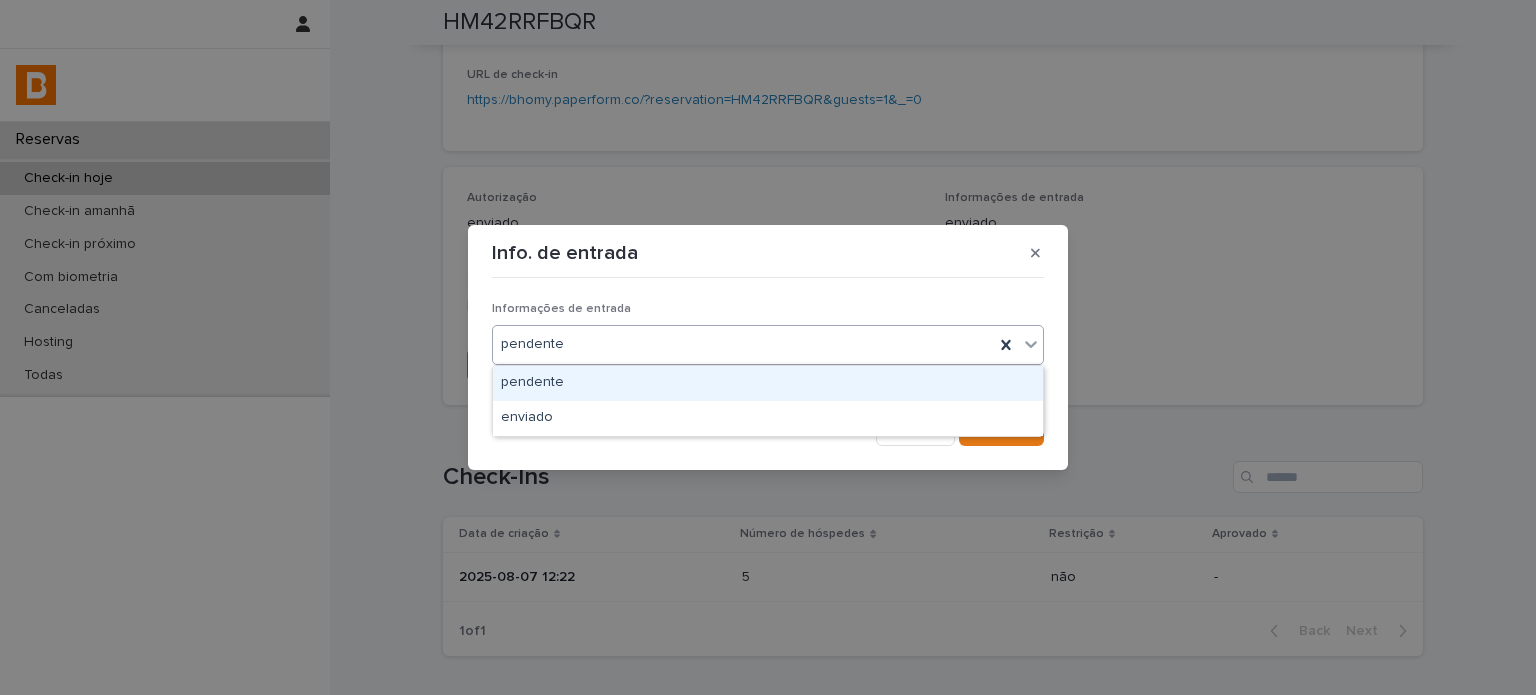 click on "pendente" at bounding box center [743, 344] 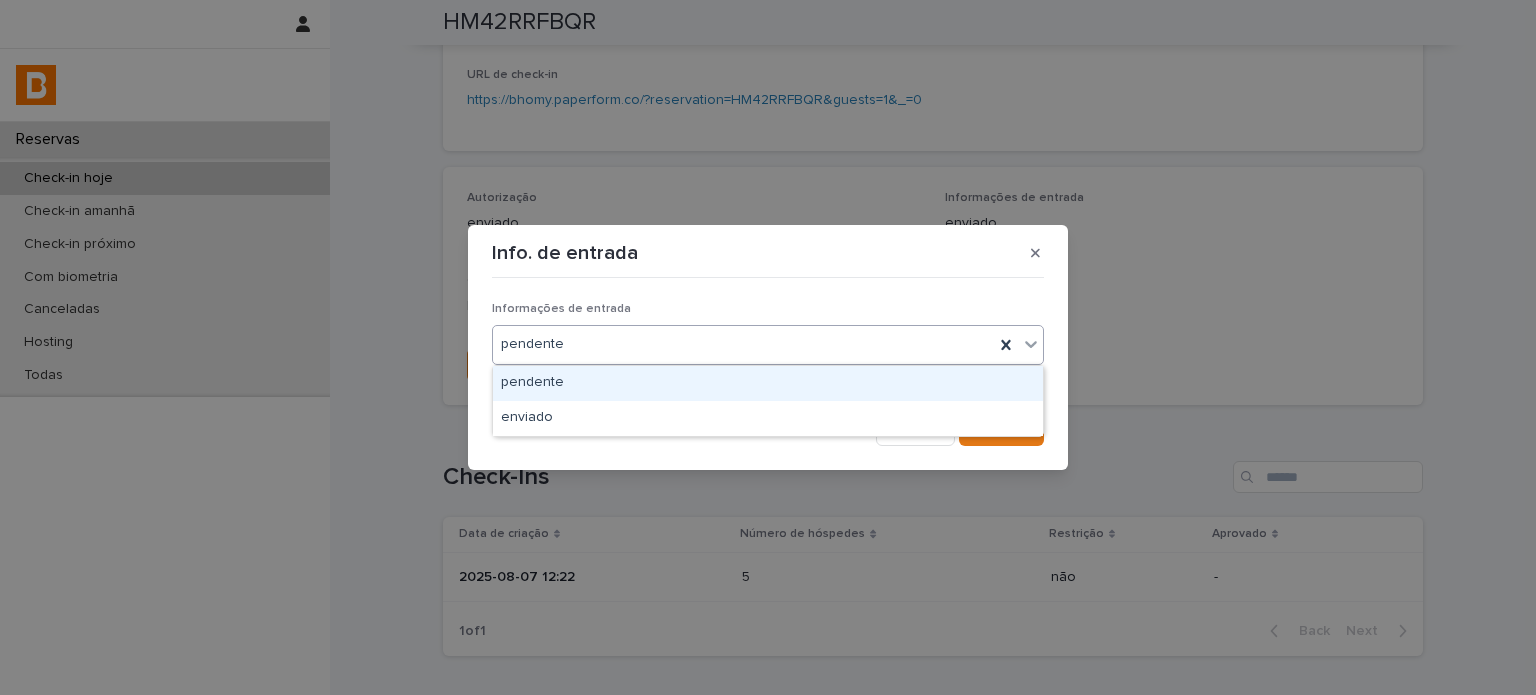 click on "pendente" at bounding box center [768, 383] 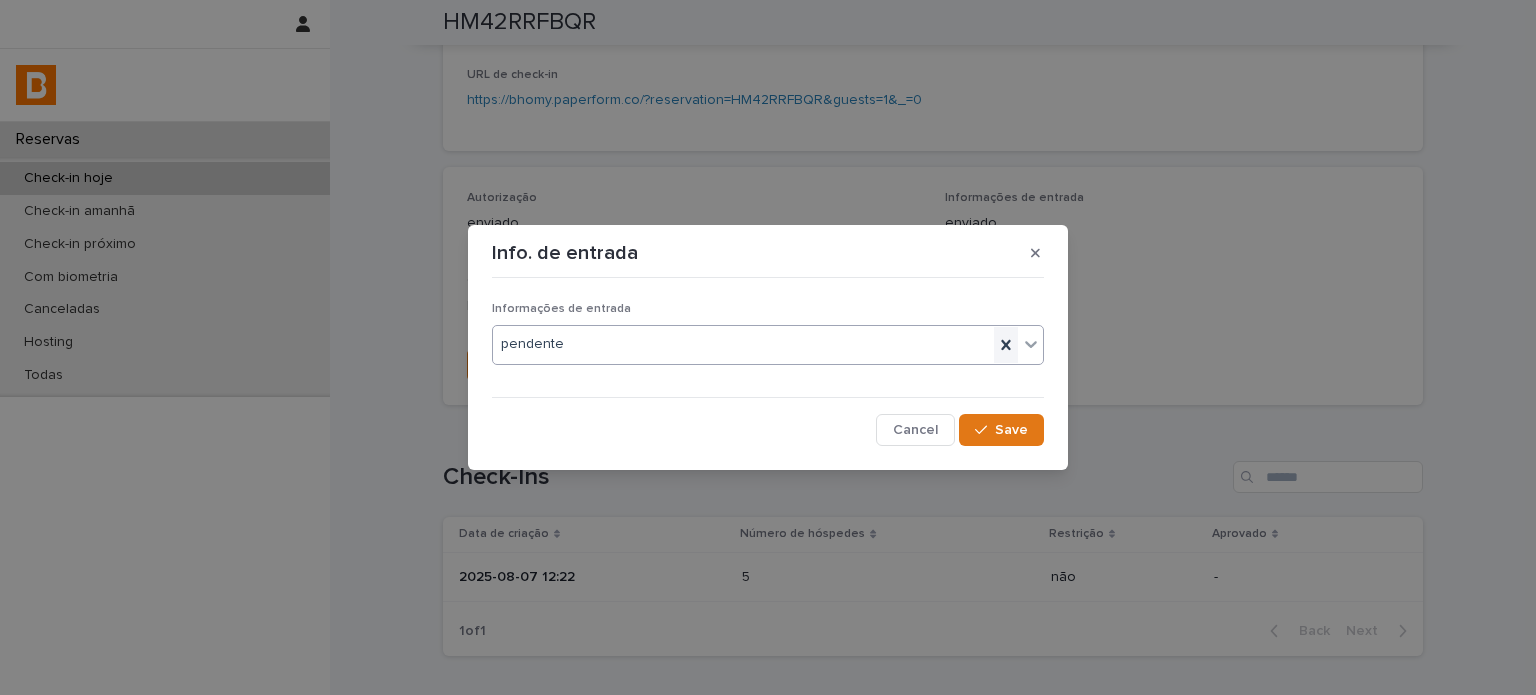 click 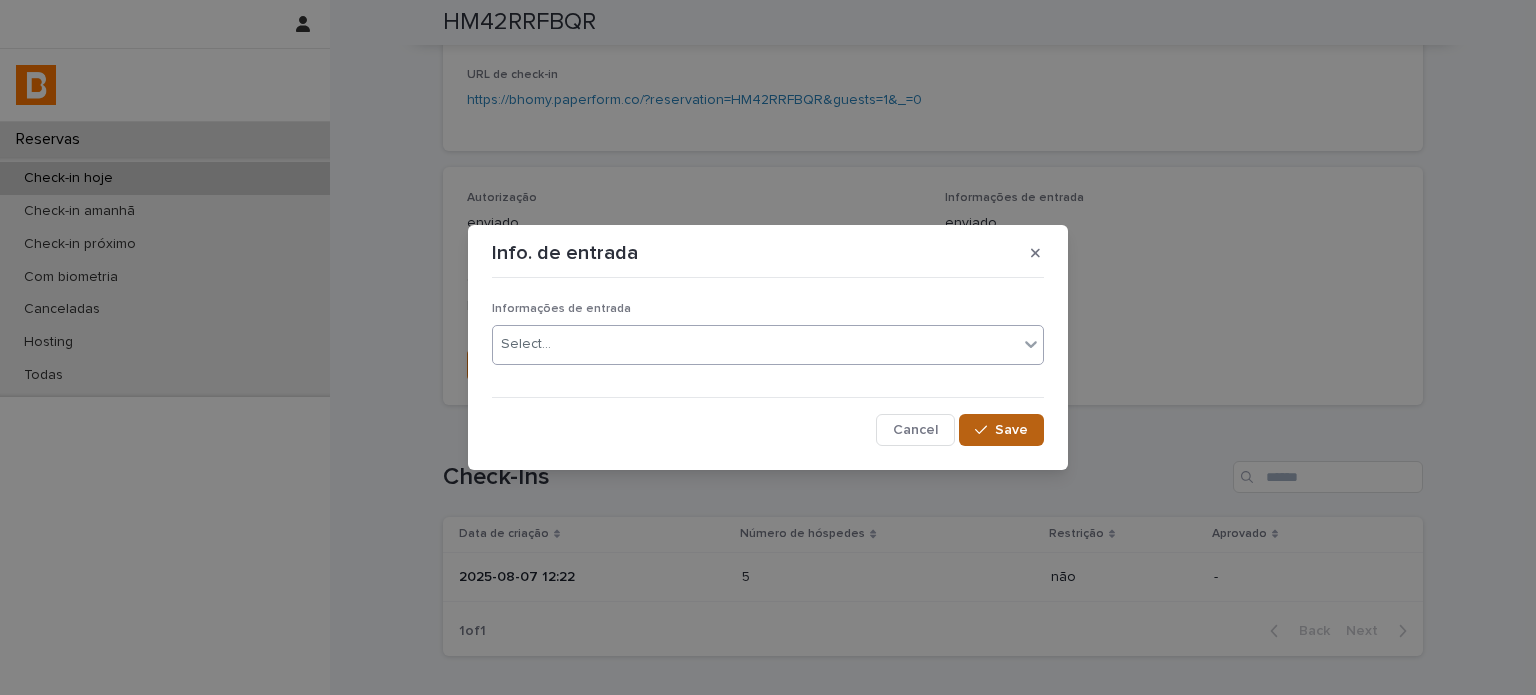 click on "Save" at bounding box center [1011, 430] 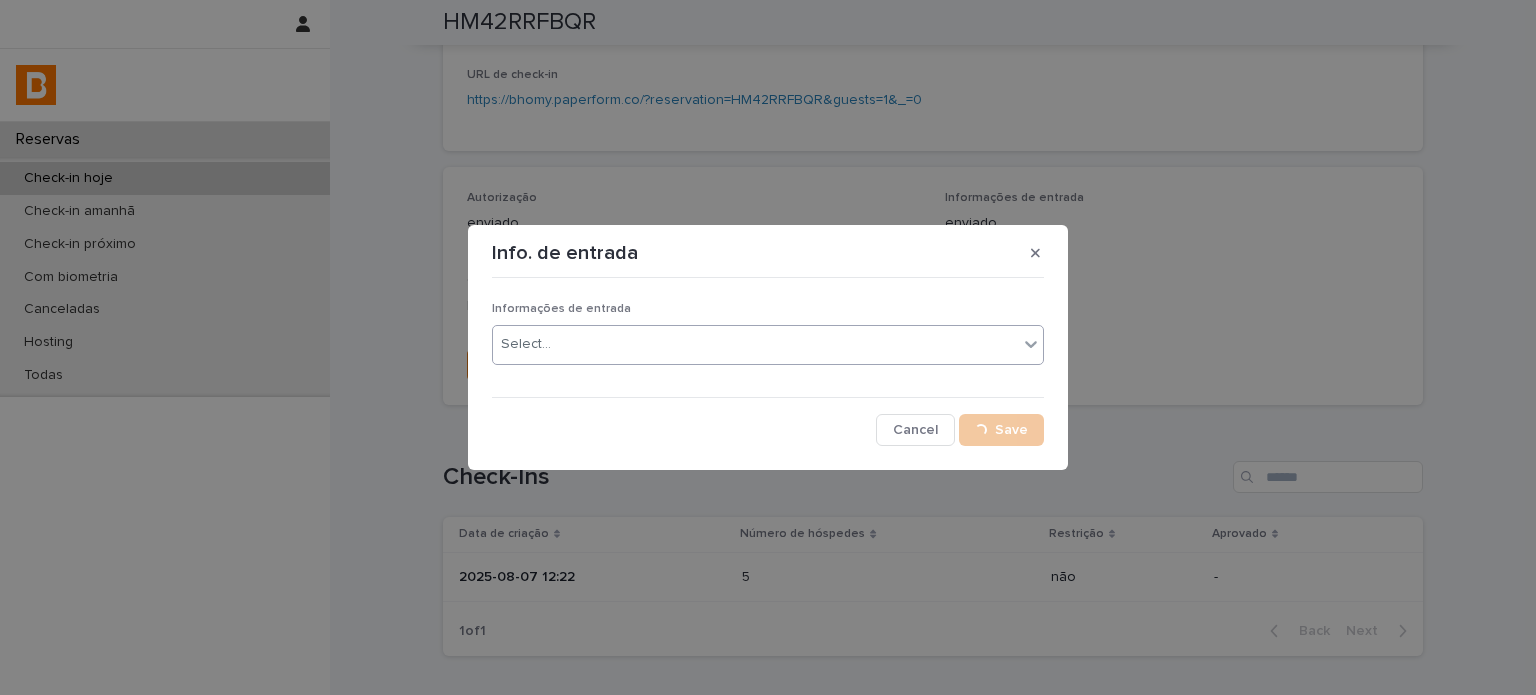 click on "Informações de entrada Select..." at bounding box center [768, 341] 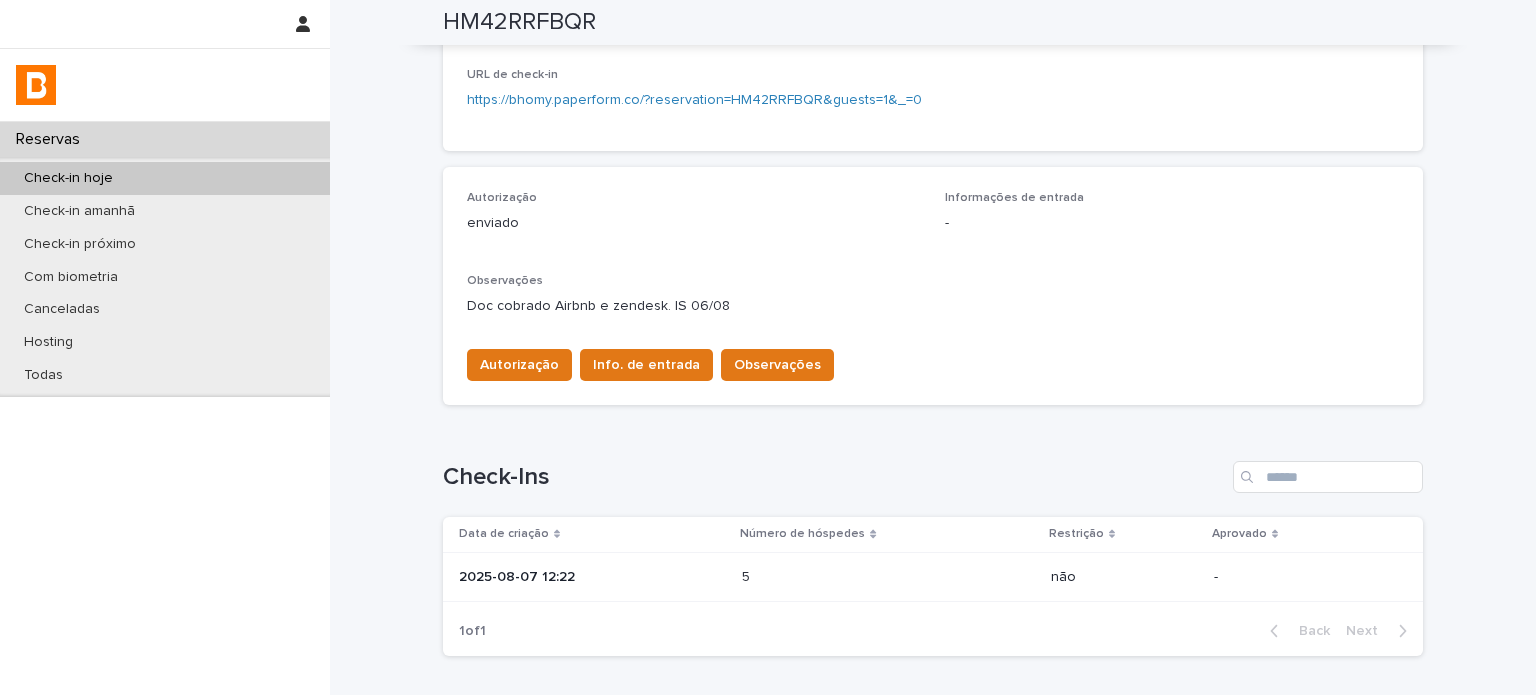 click on "Autorização" at bounding box center (519, 365) 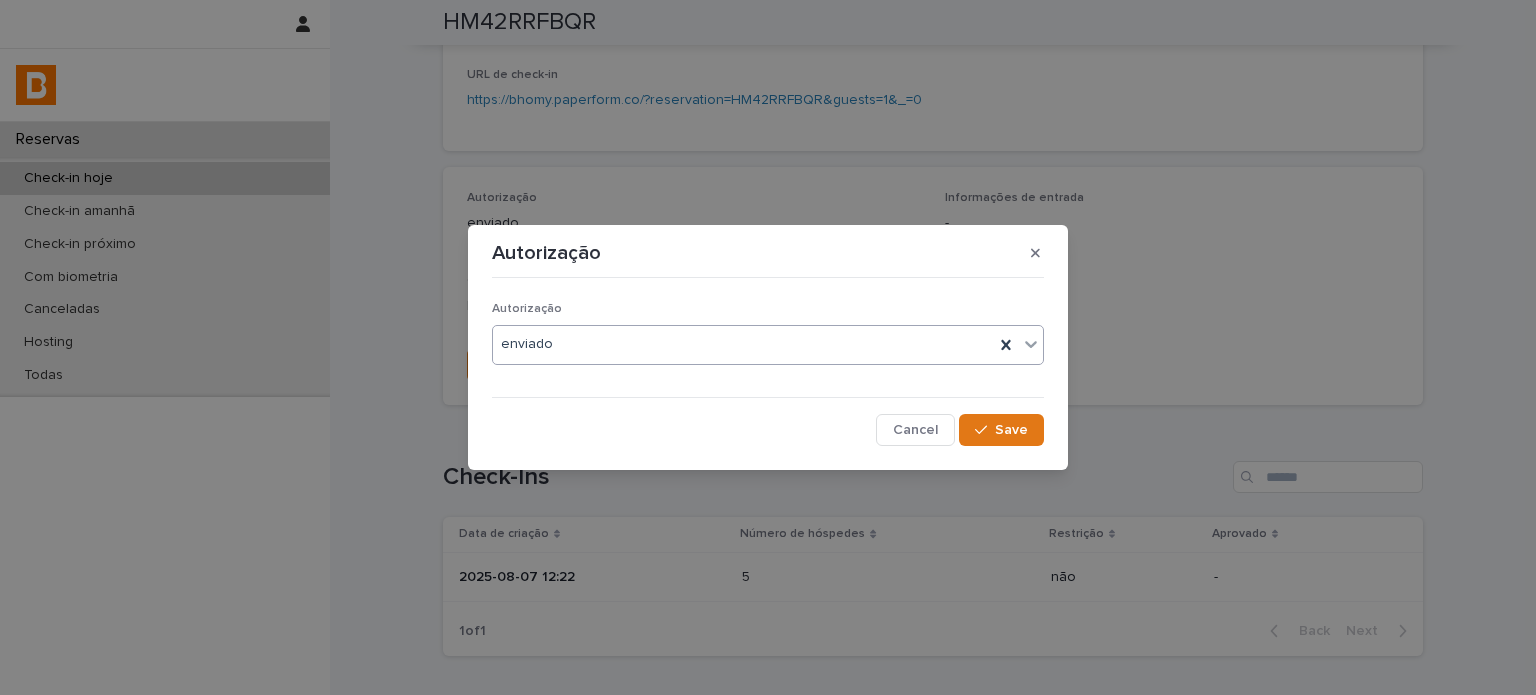 click on "enviado" at bounding box center (743, 344) 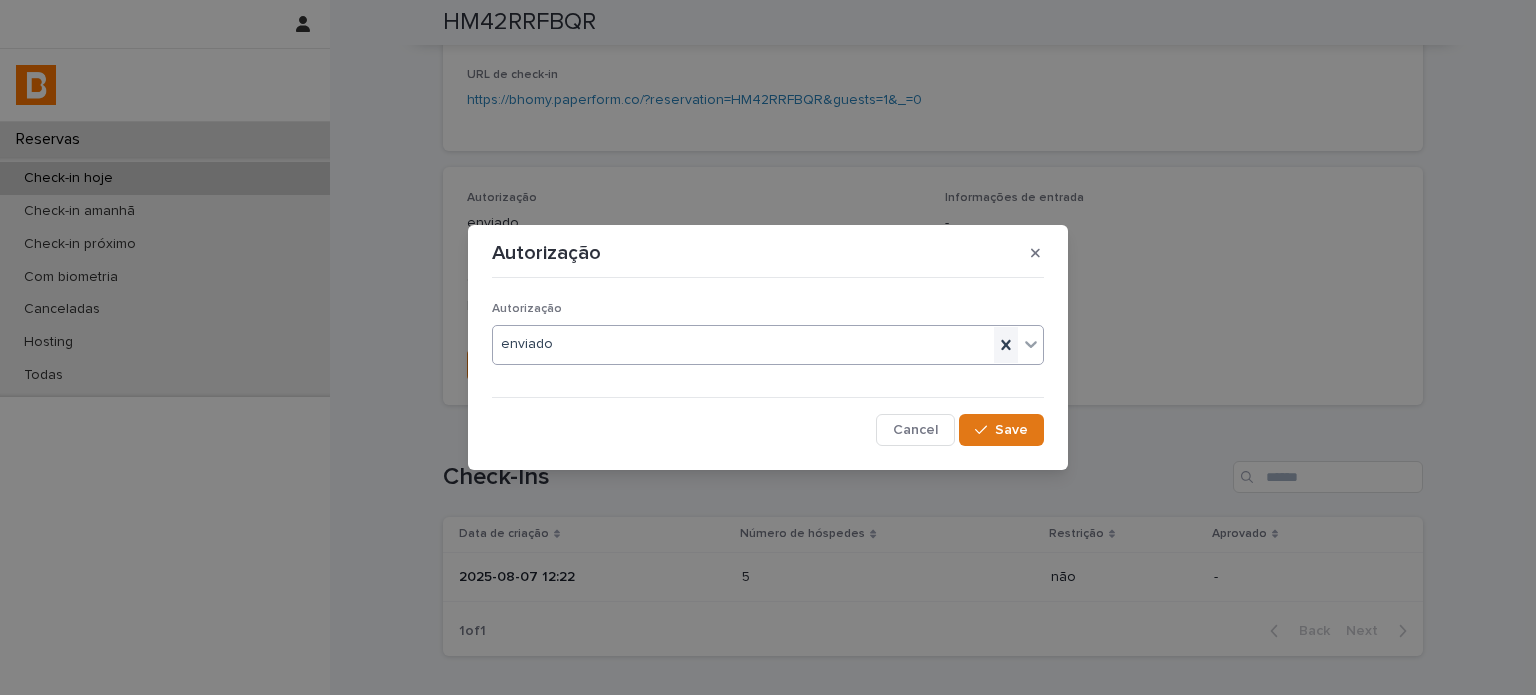 click 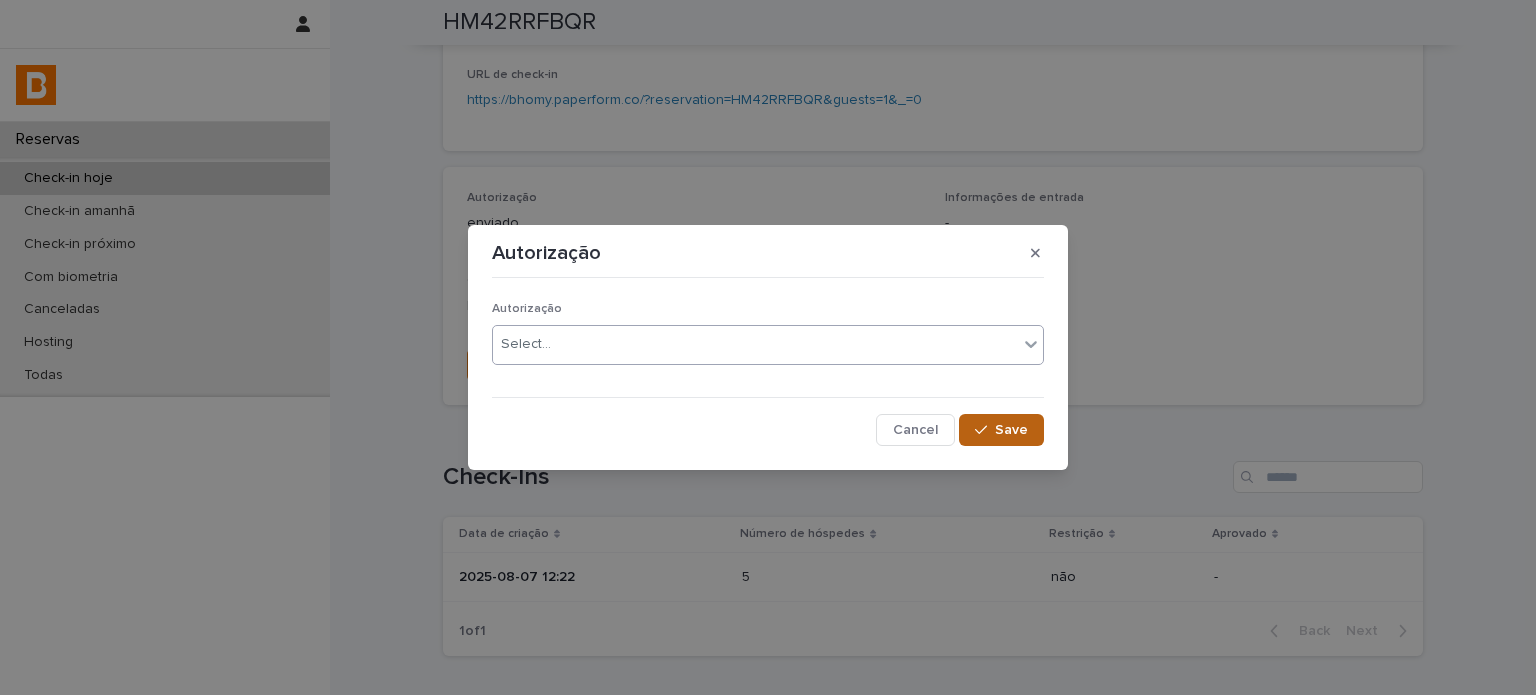 click on "Save" at bounding box center (1001, 430) 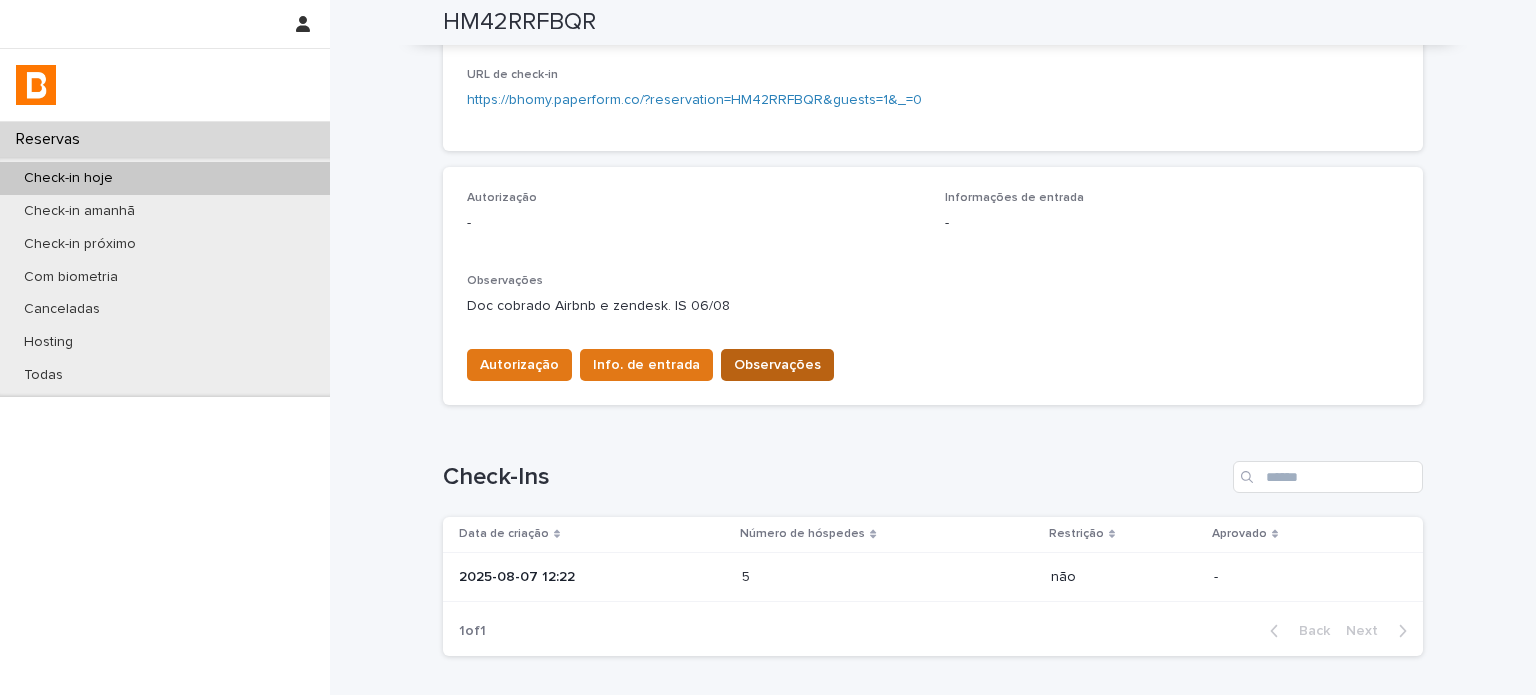click on "Observações" at bounding box center [777, 365] 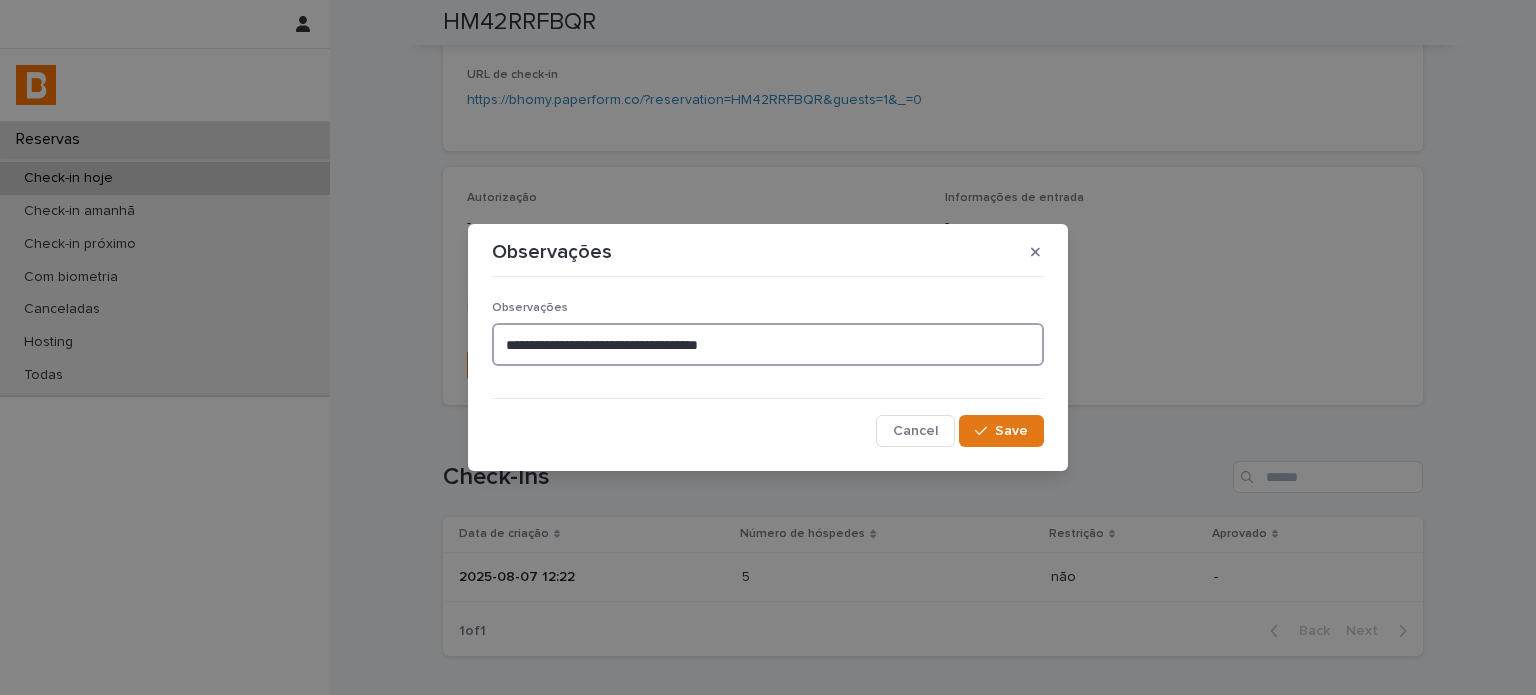 click on "**********" at bounding box center (768, 344) 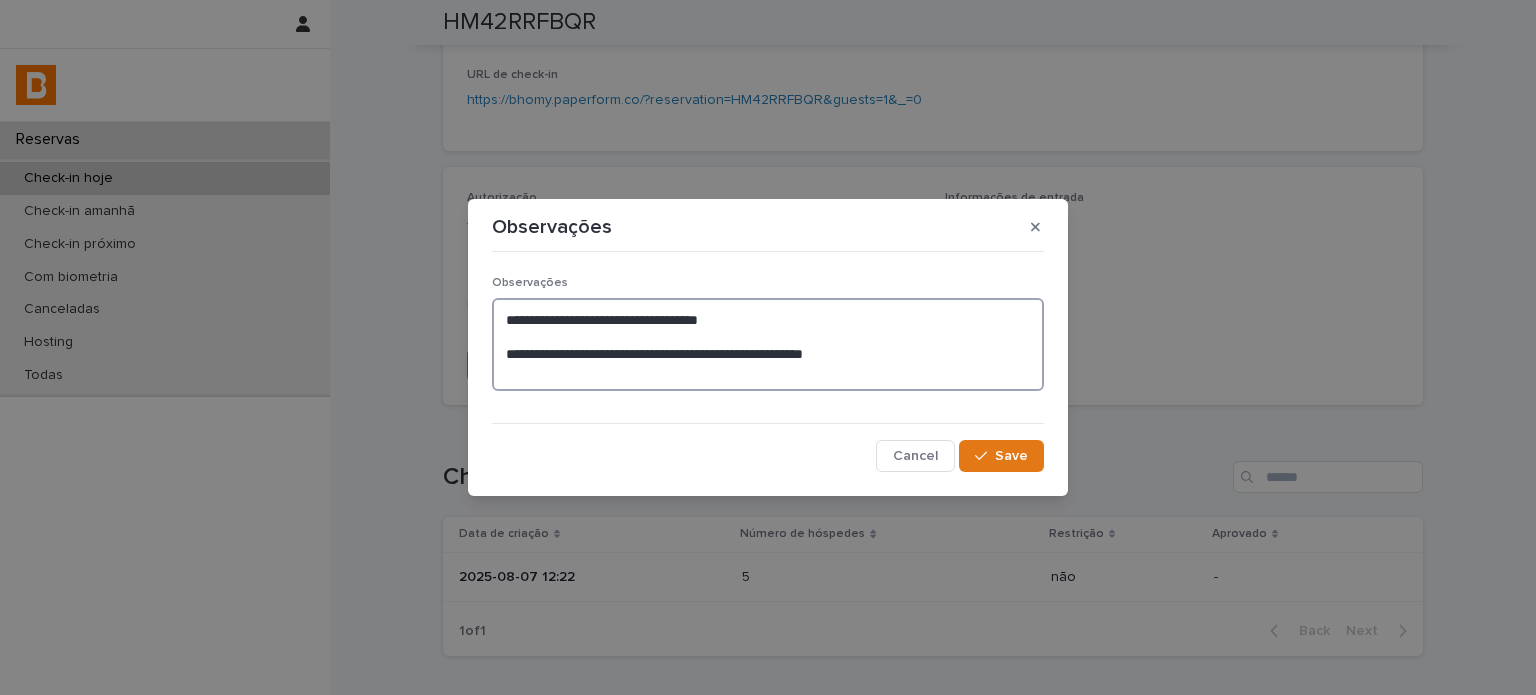 click on "**********" at bounding box center [768, 344] 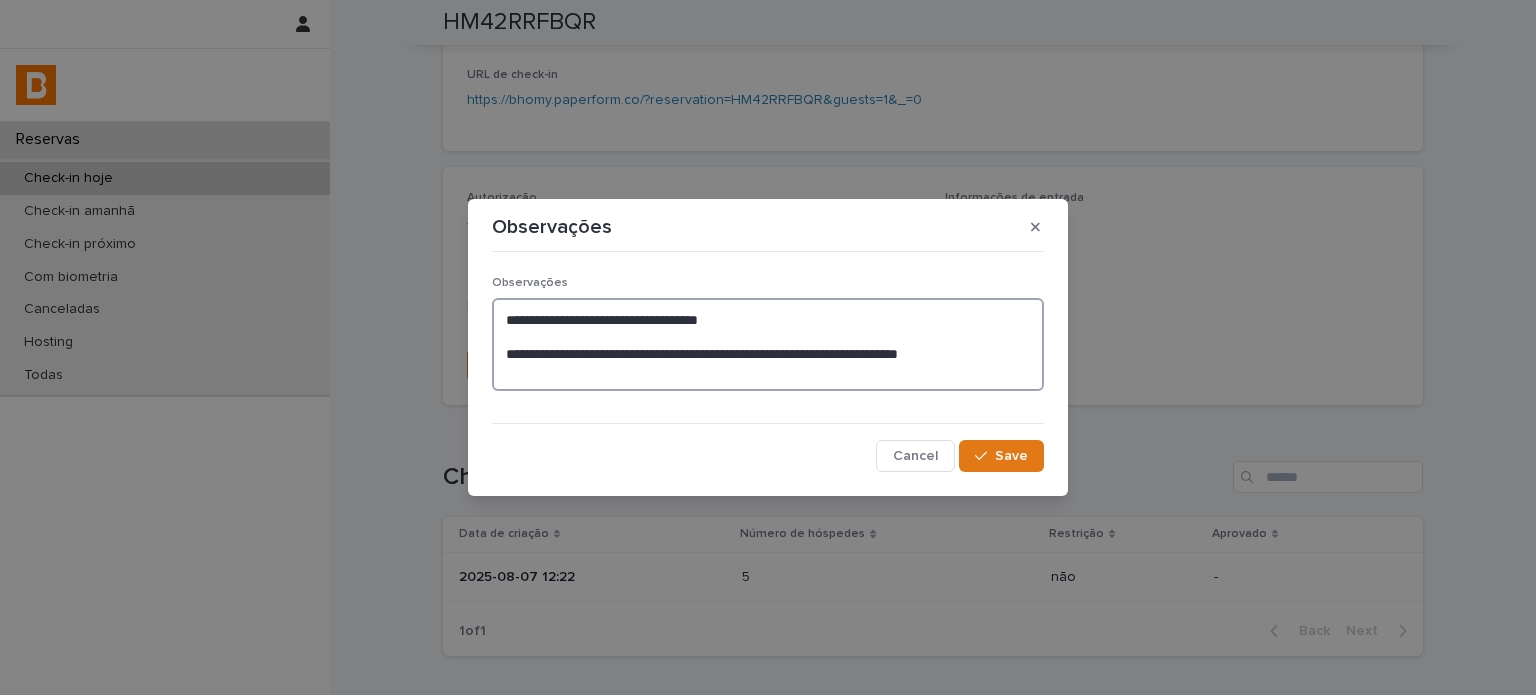 type on "**********" 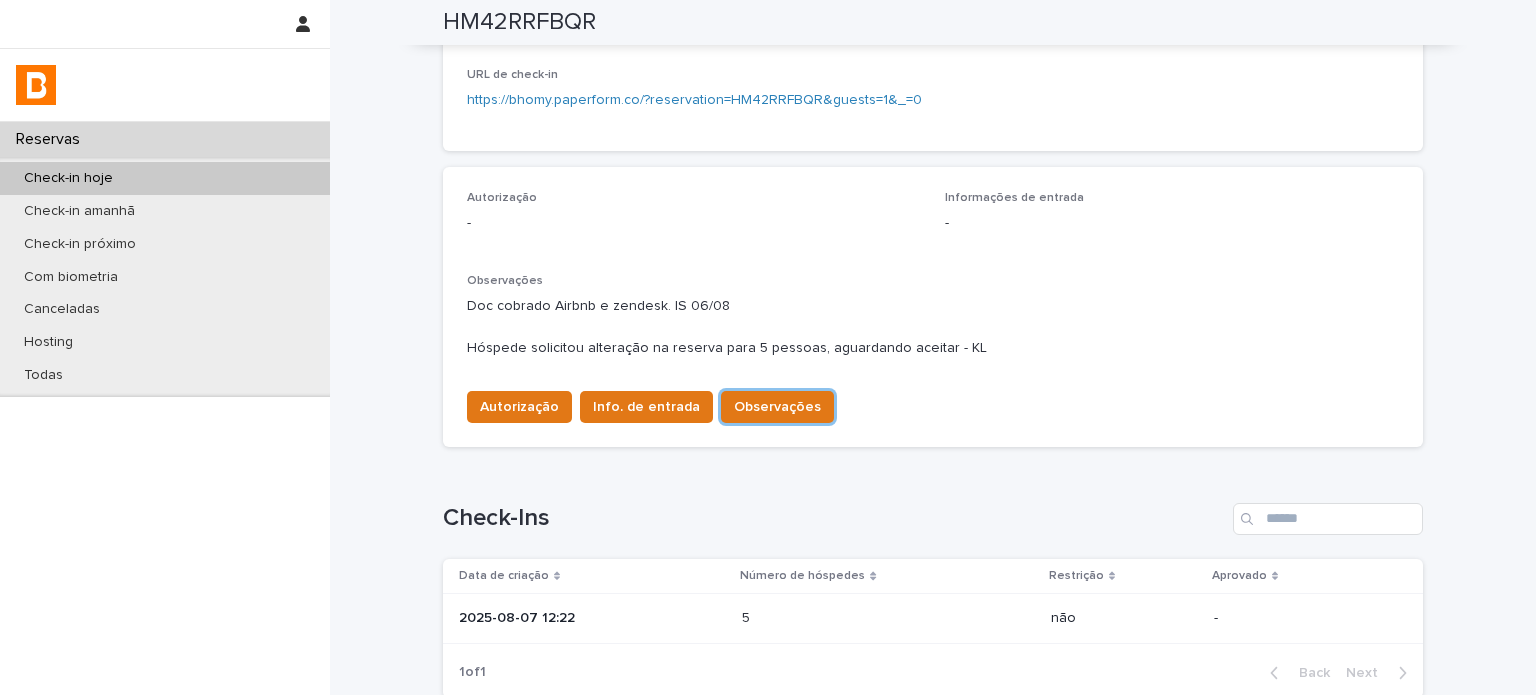scroll, scrollTop: 456, scrollLeft: 0, axis: vertical 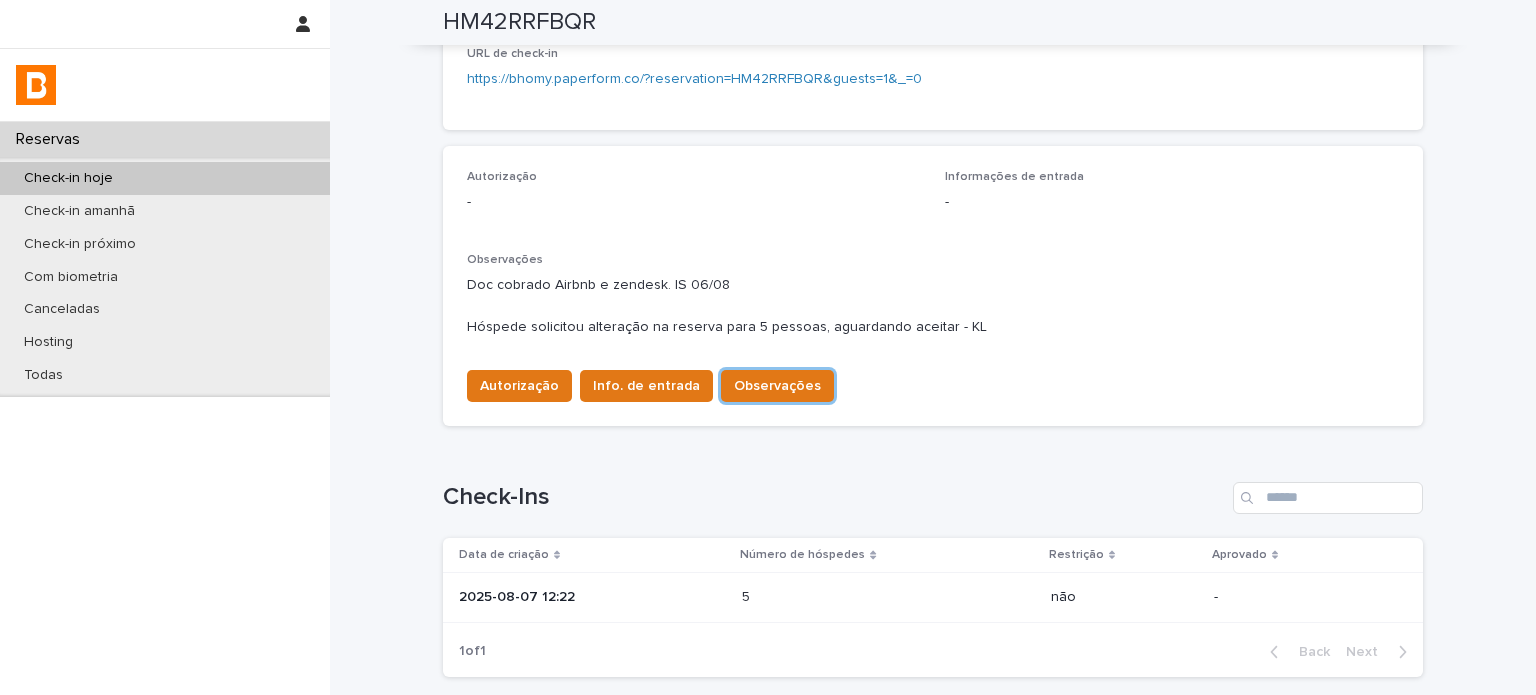 click on "5" at bounding box center [748, 595] 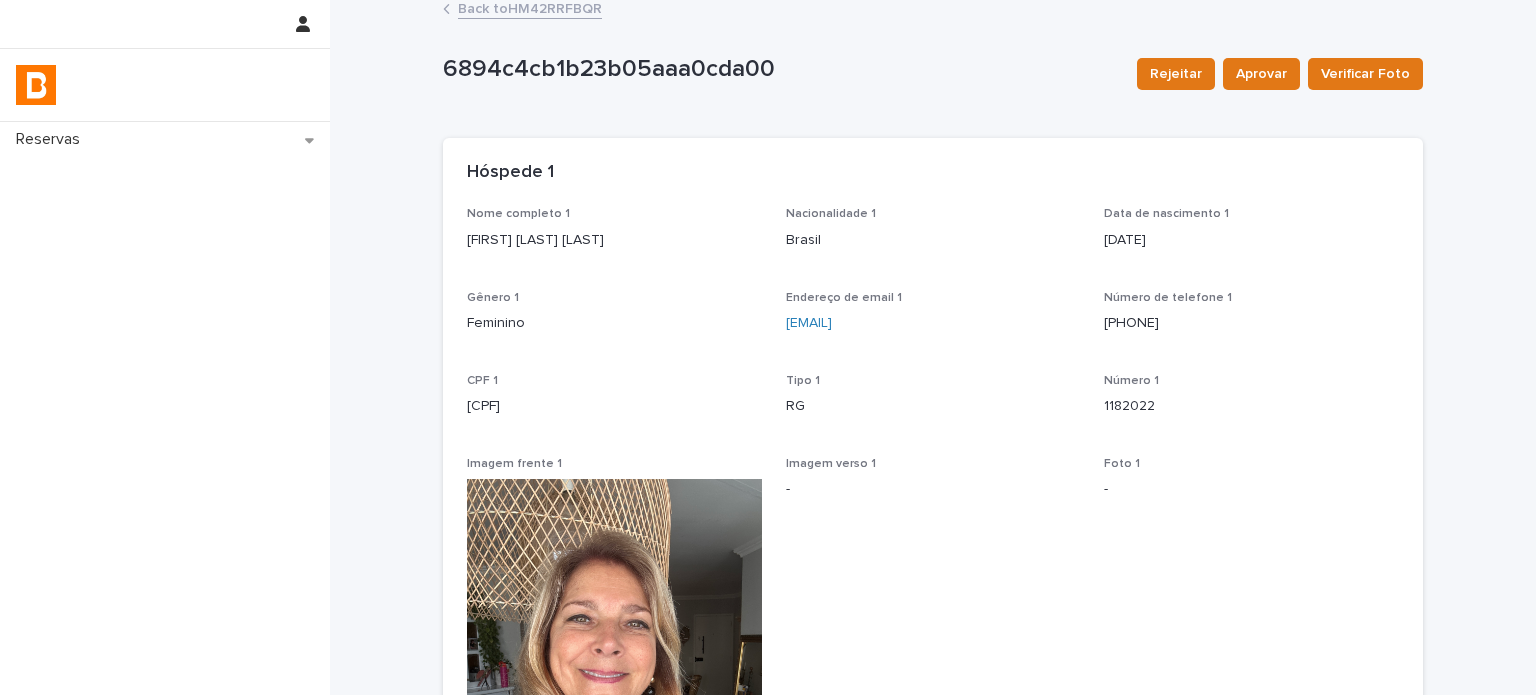 scroll, scrollTop: 0, scrollLeft: 0, axis: both 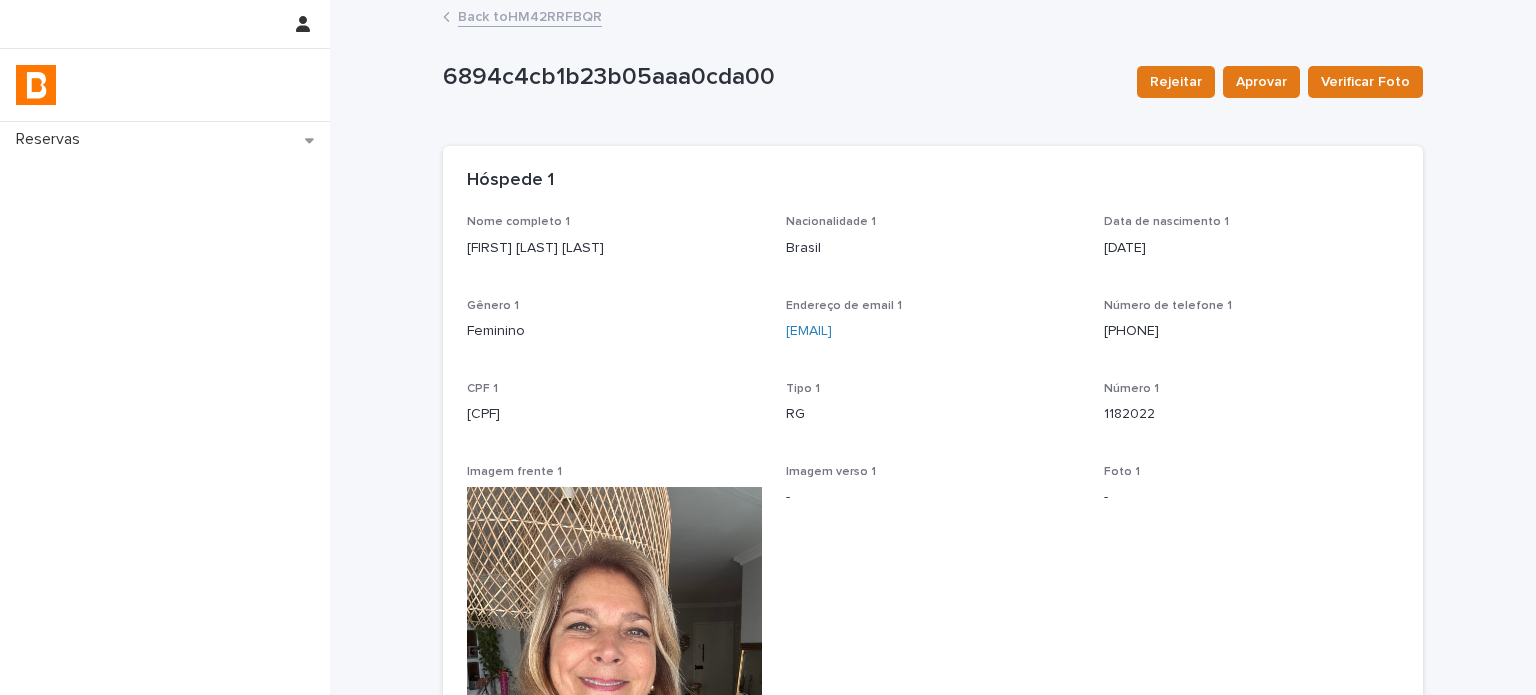 click on "Back to  HM42RRFBQR" at bounding box center [530, 15] 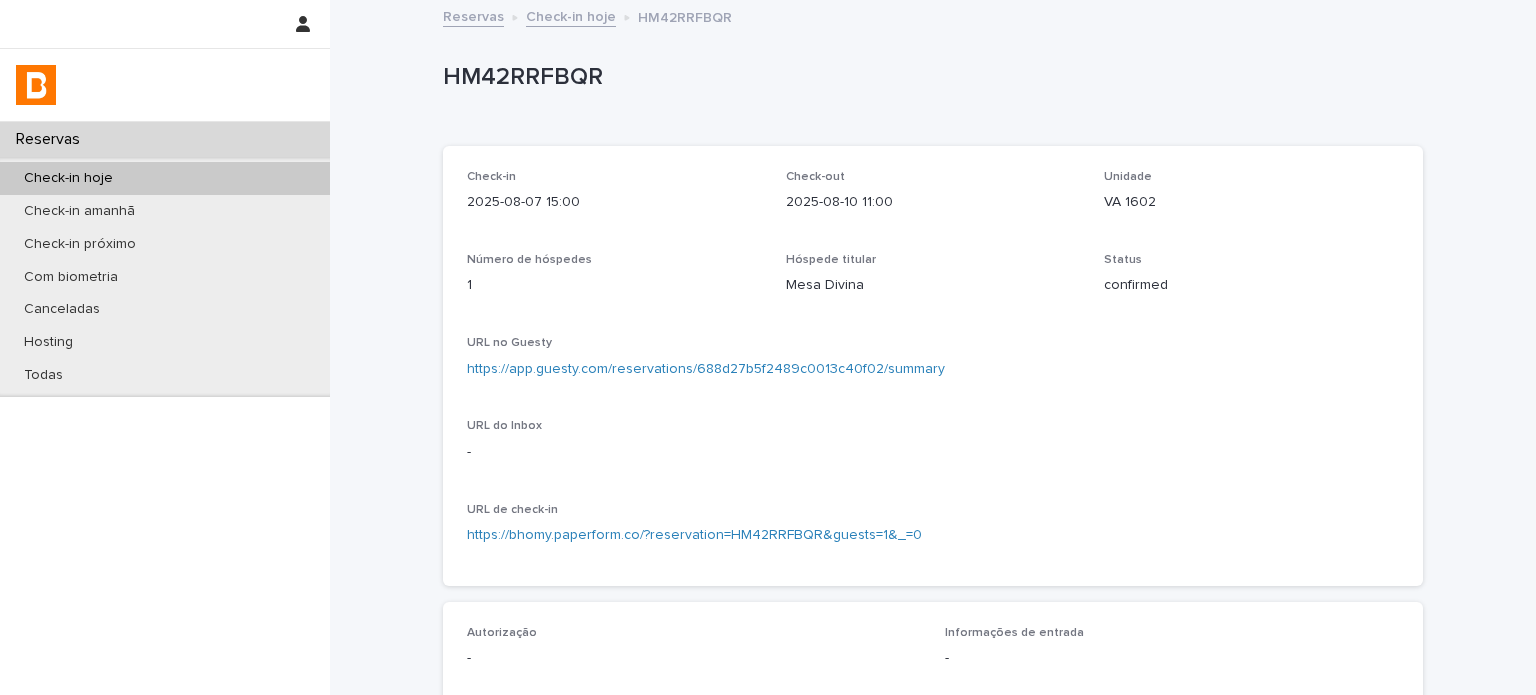 click on "Check-in hoje" at bounding box center [165, 178] 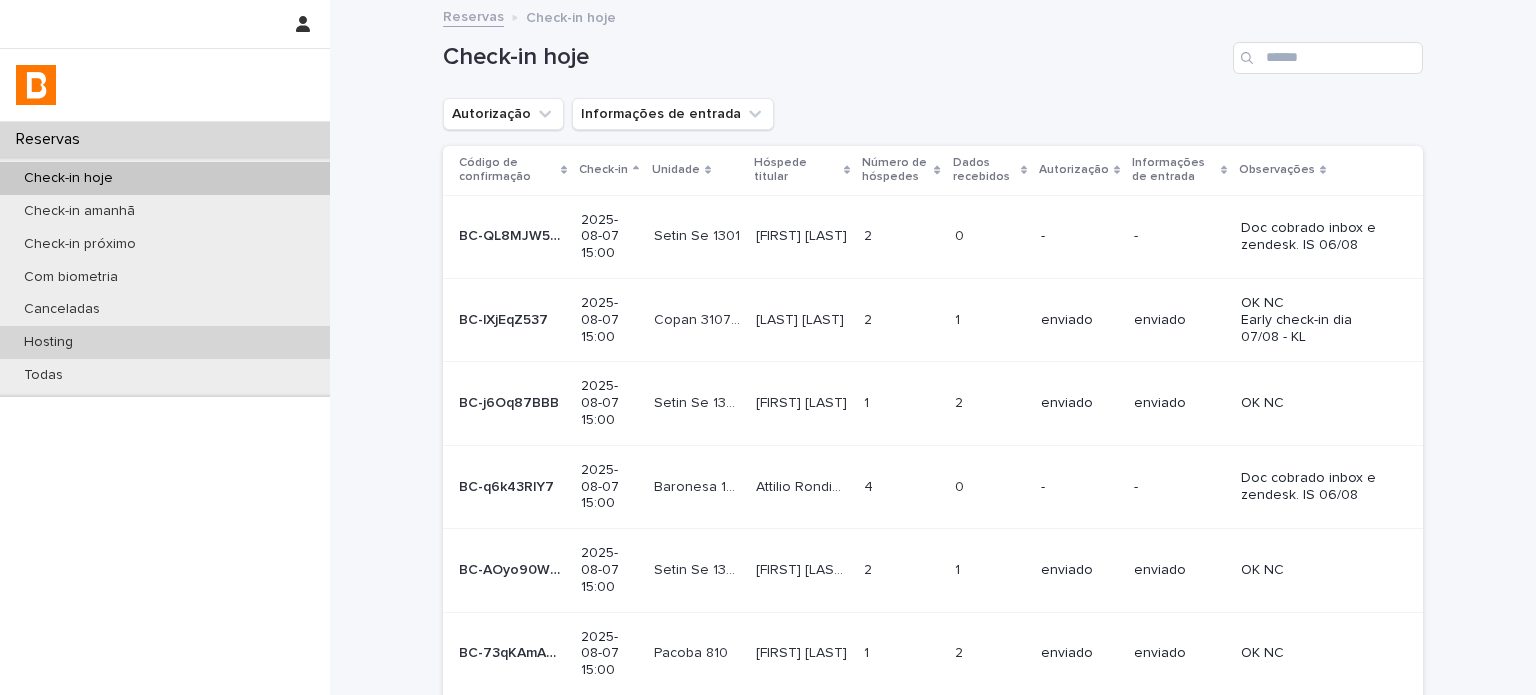 click on "Hosting" at bounding box center [165, 342] 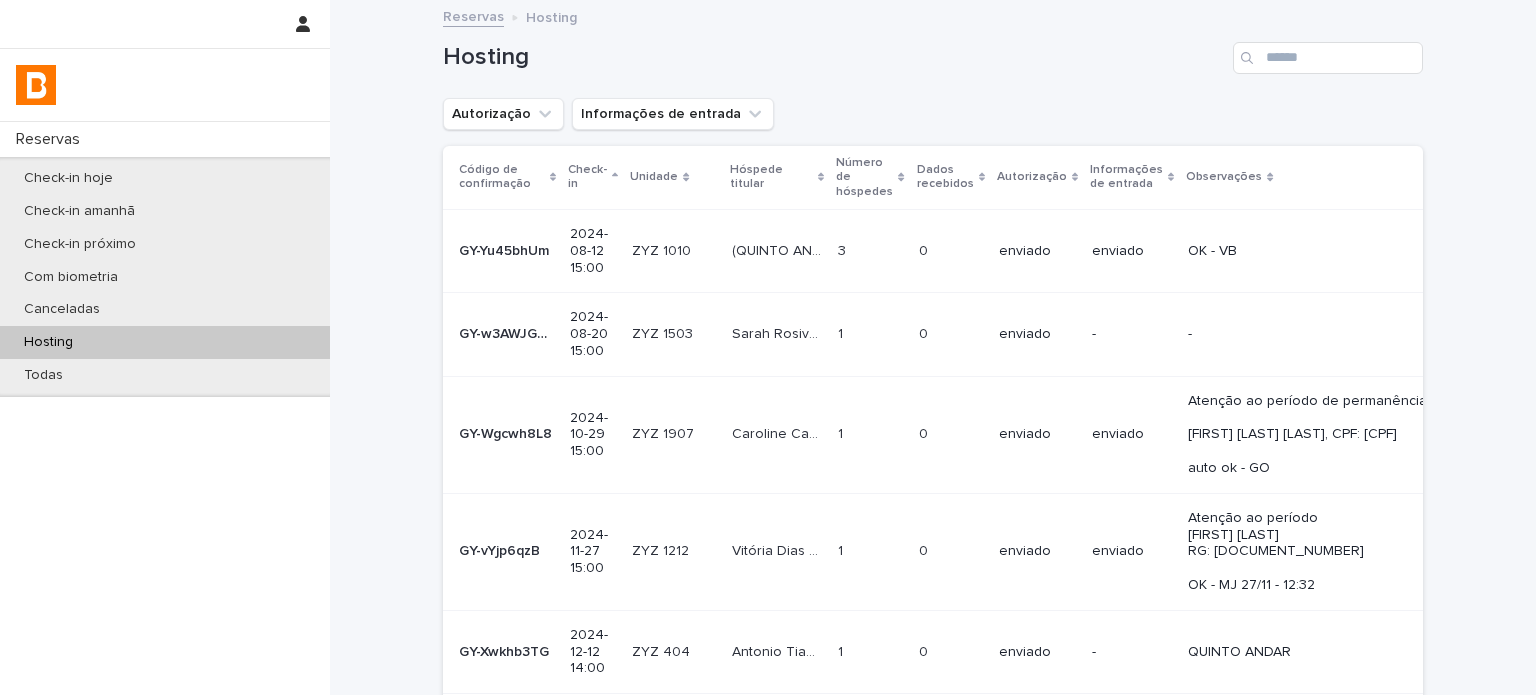 click on "Hosting" at bounding box center (165, 342) 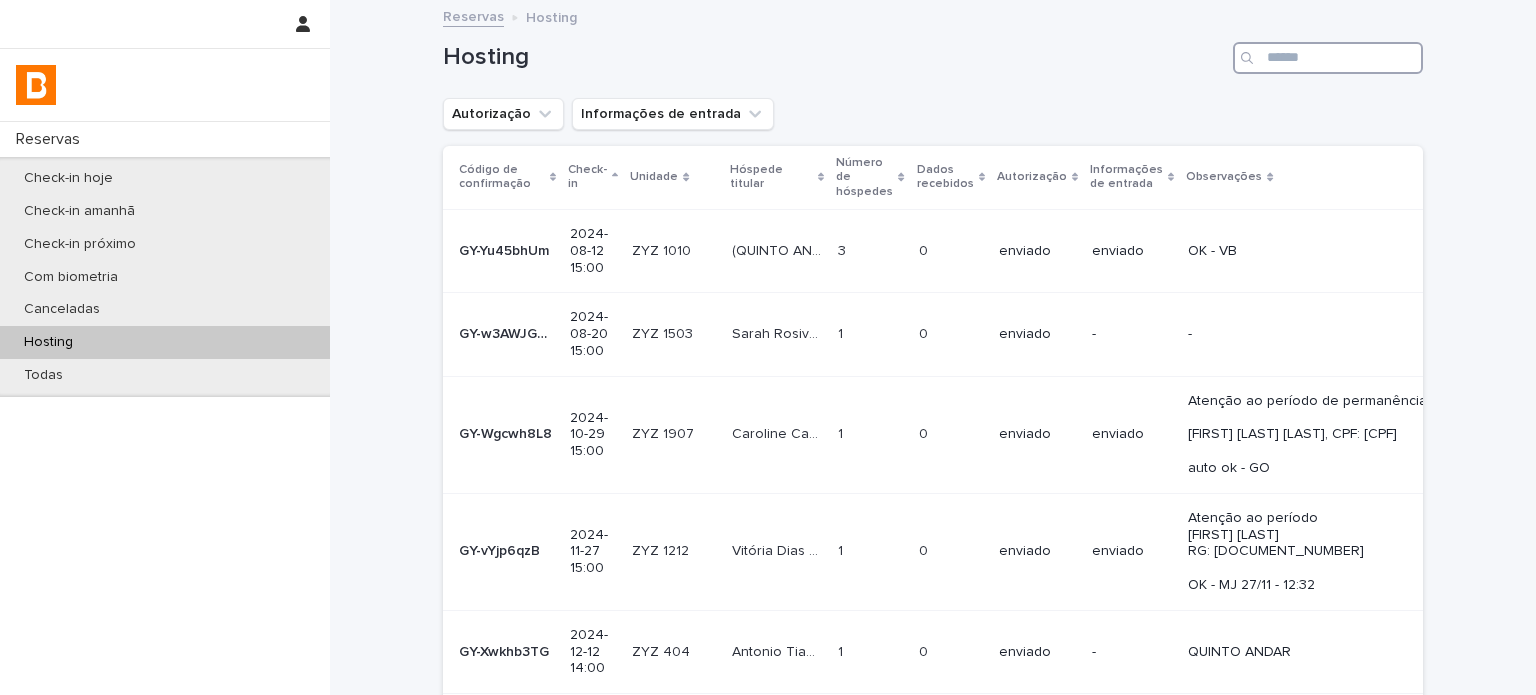 click at bounding box center [1328, 58] 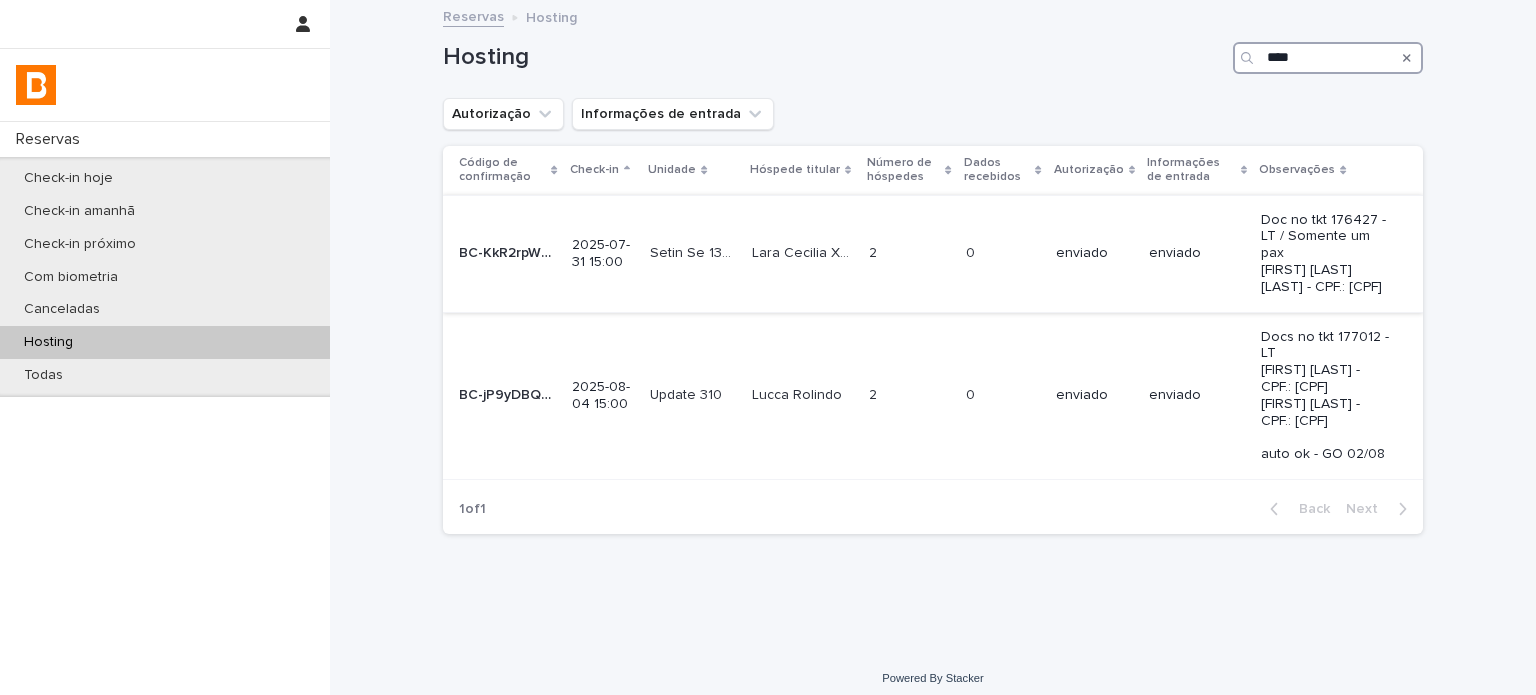 type on "****" 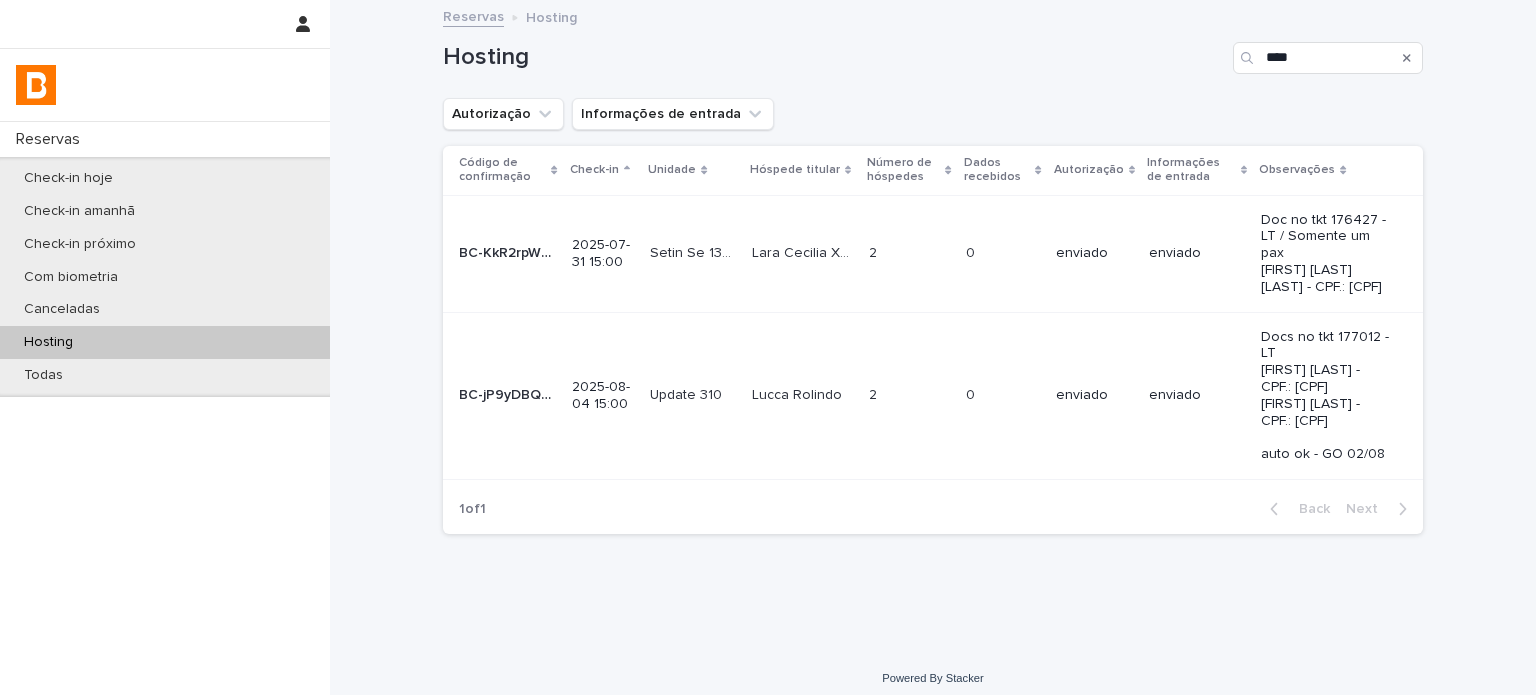 click on "0 0" at bounding box center [1003, 253] 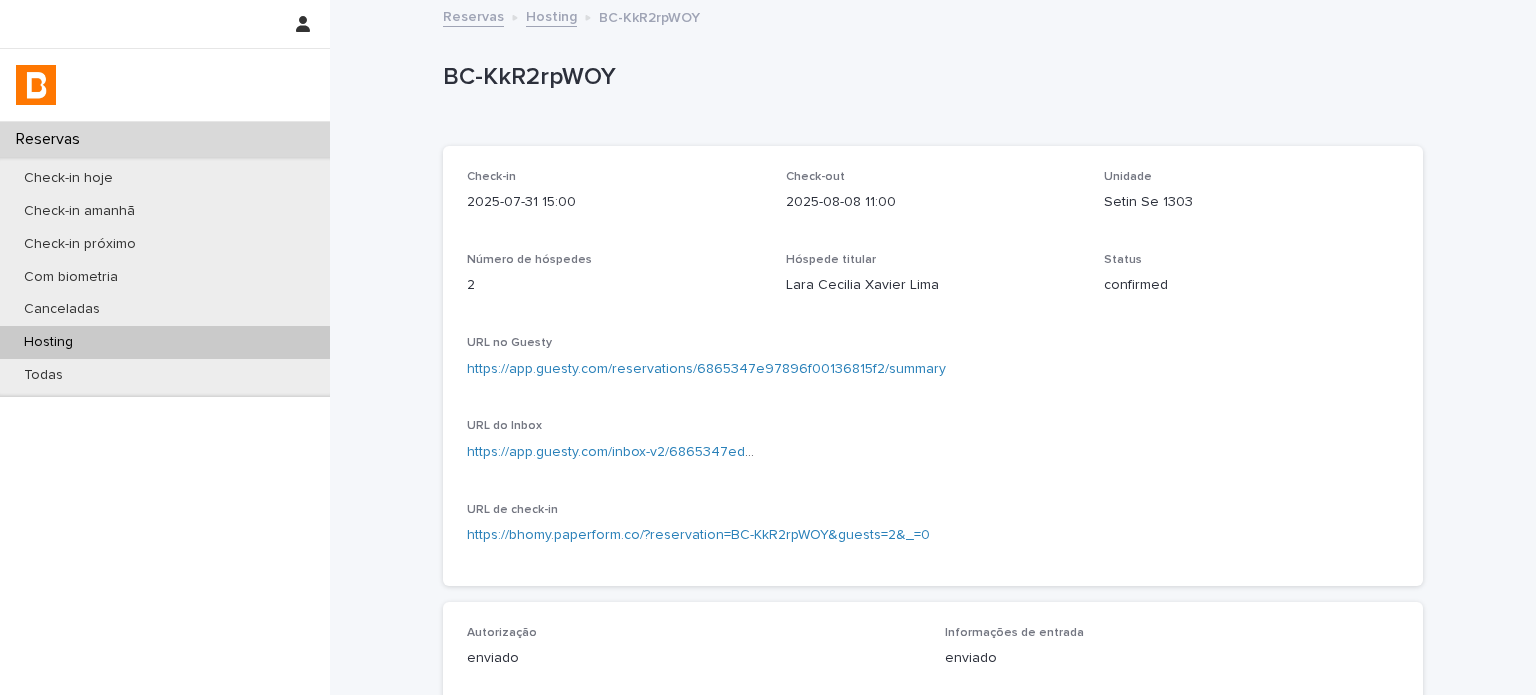 click on "Setin Se 1303" at bounding box center [1251, 202] 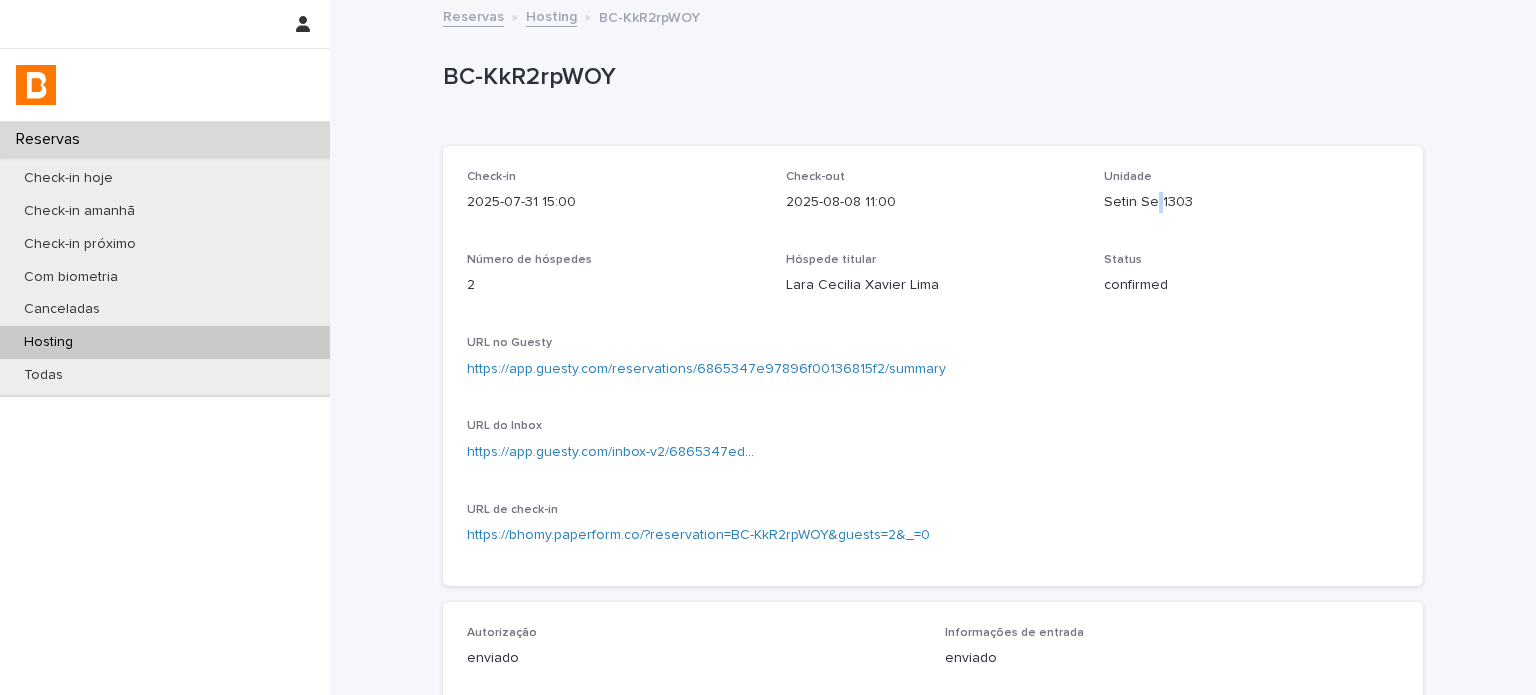 click on "Setin Se 1303" at bounding box center [1251, 202] 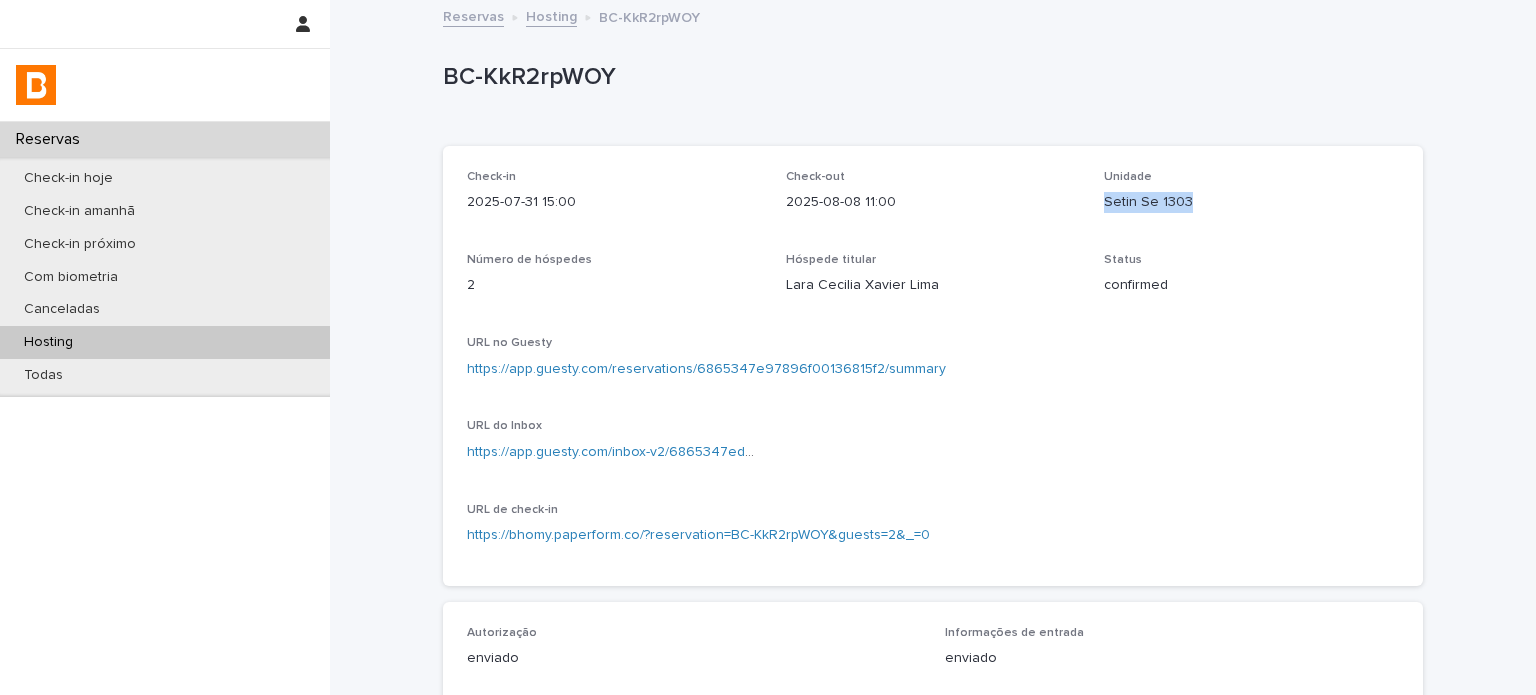 click on "Setin Se 1303" at bounding box center [1251, 202] 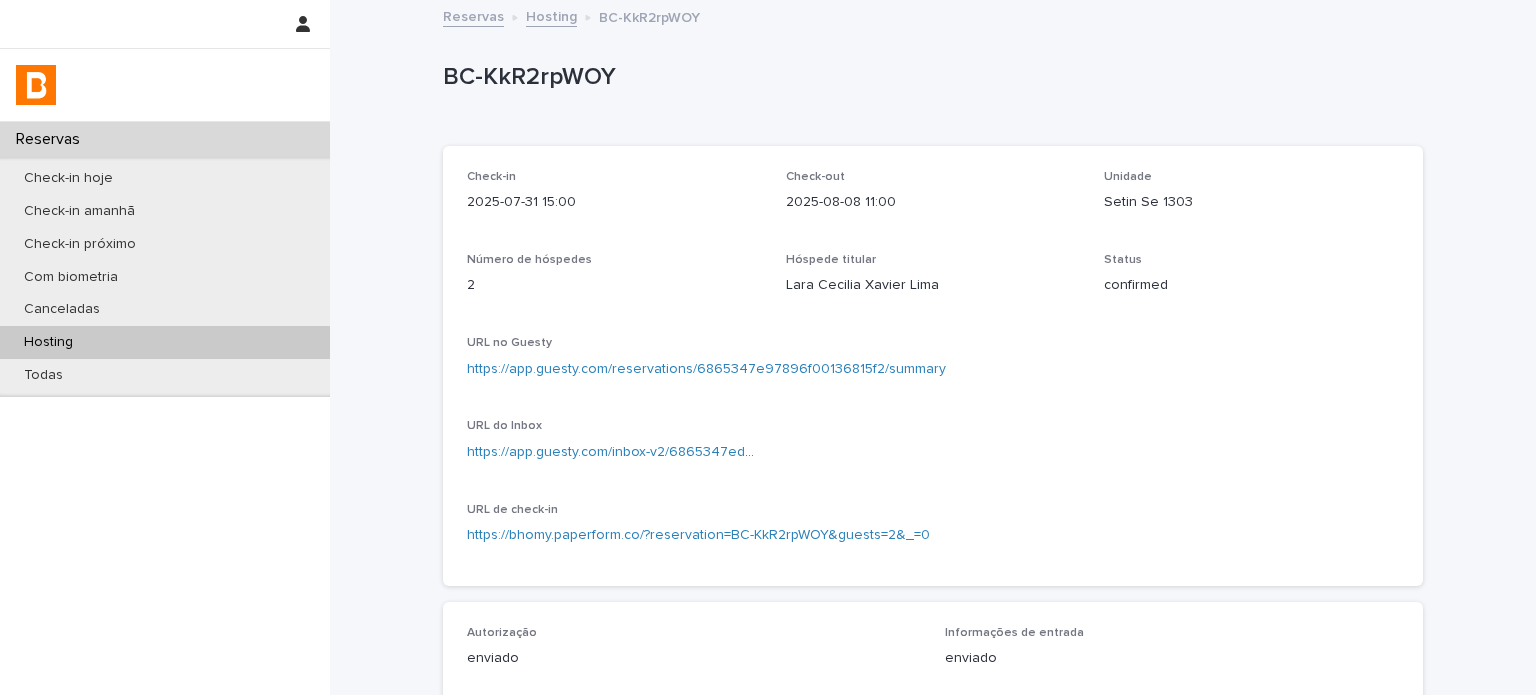 click on "Check-in 2025-07-31 15:00 Check-out 2025-08-08 11:00 Unidade Setin Se 1303 Número de hóspedes 2 Hóspede titular [FIRST] [LAST] Status confirmed URL no Guesty https://app.guesty.com/reservations/6865347e97896f00136815f2/summary URL do Inbox https://app.guesty.com/inbox-v2/6865347edabaea0010b281d2?reservationId=6865347e97896f00136815f2 URL de check-in https://bhomy.paperform.co/?reservation=BC-KkR2rpWOY&guests=2&_=0" at bounding box center [933, 366] 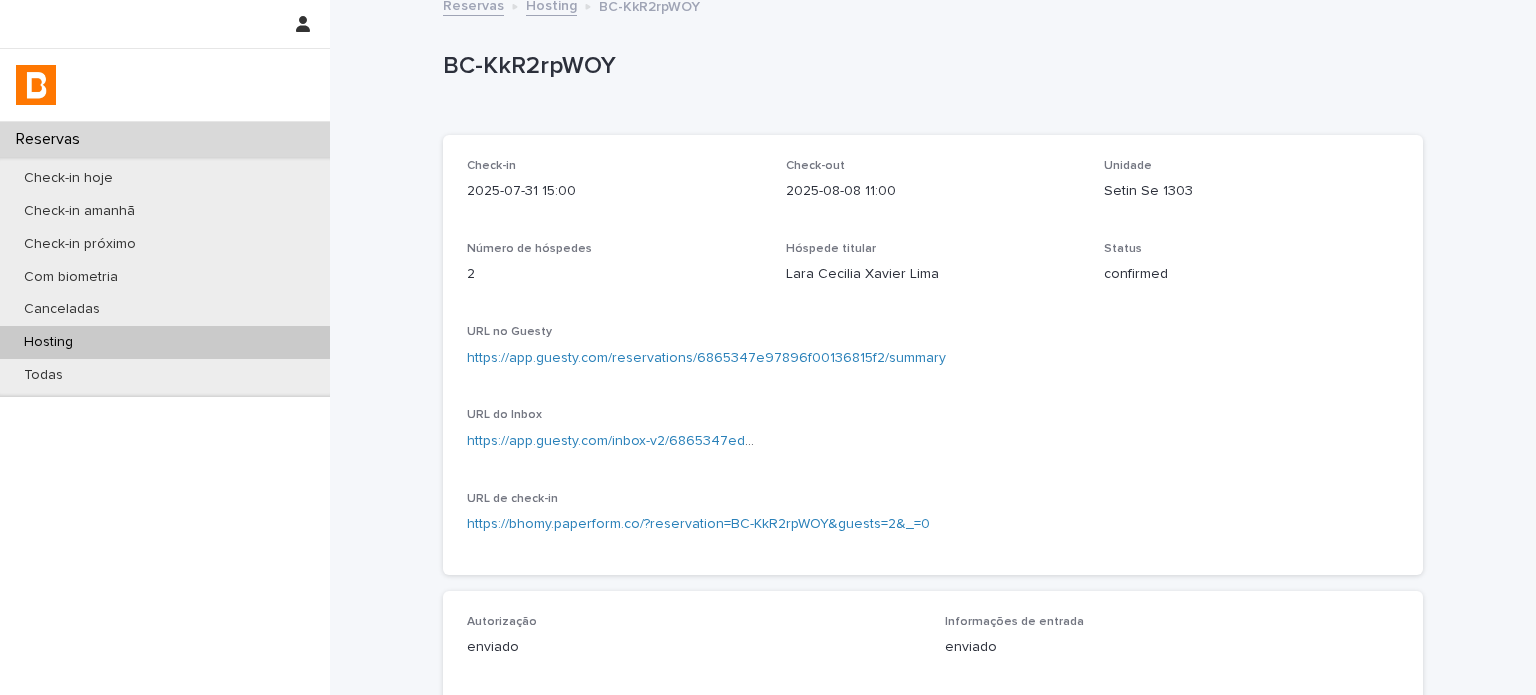 scroll, scrollTop: 0, scrollLeft: 0, axis: both 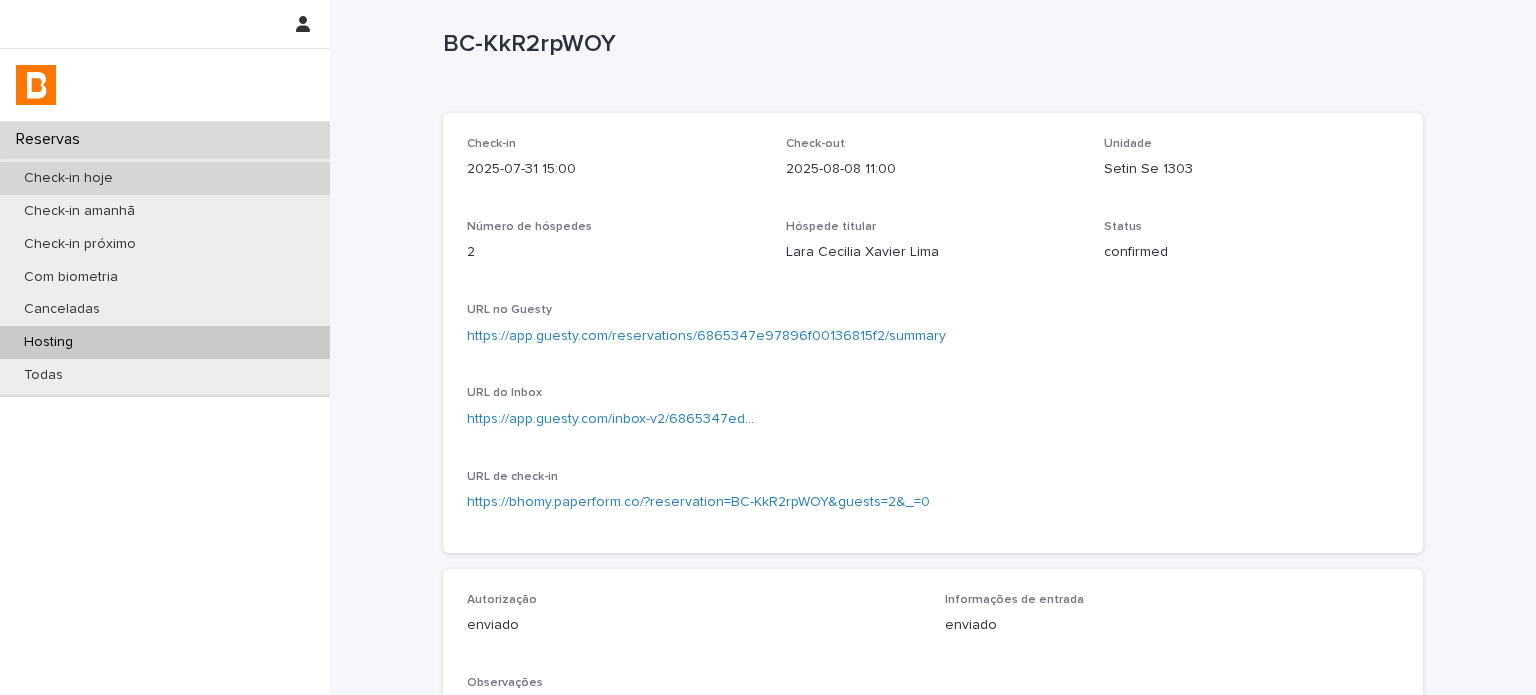 click on "Check-in hoje" at bounding box center [165, 178] 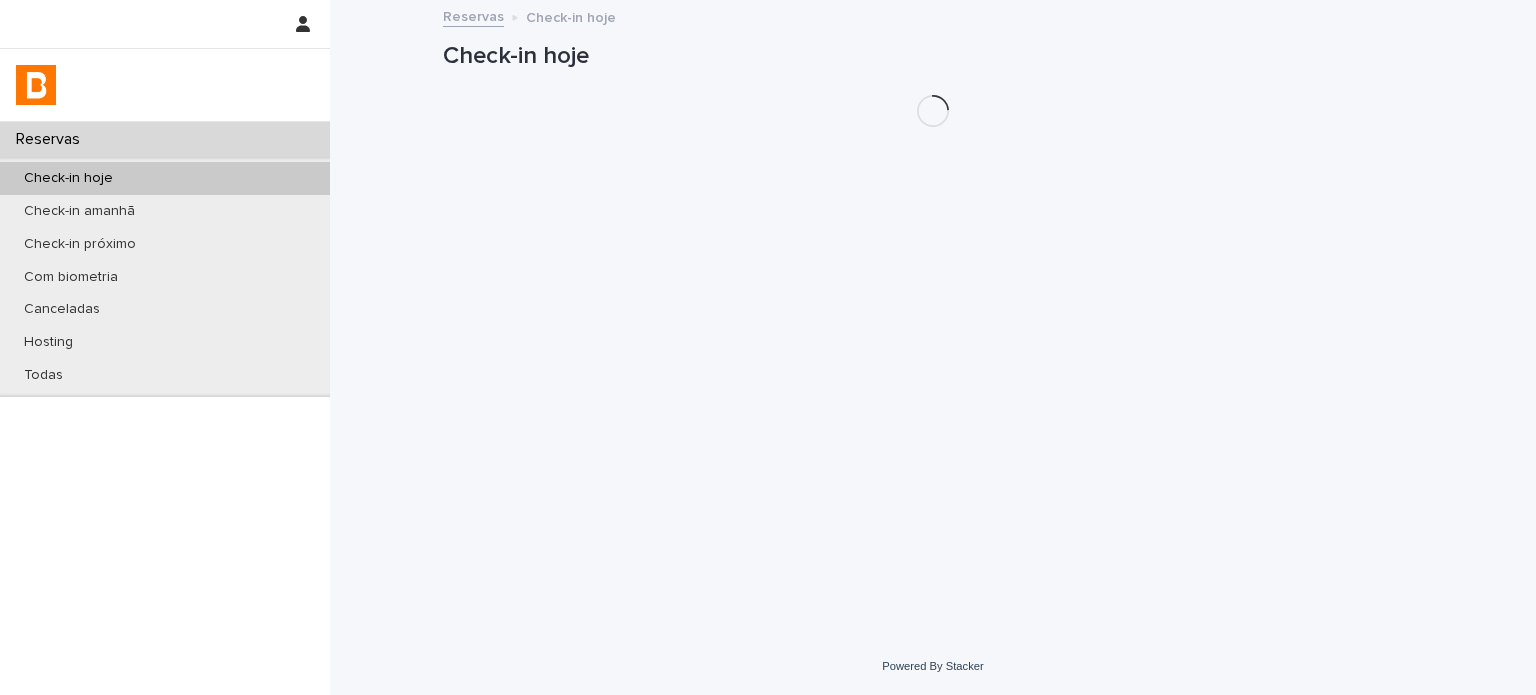 scroll, scrollTop: 0, scrollLeft: 0, axis: both 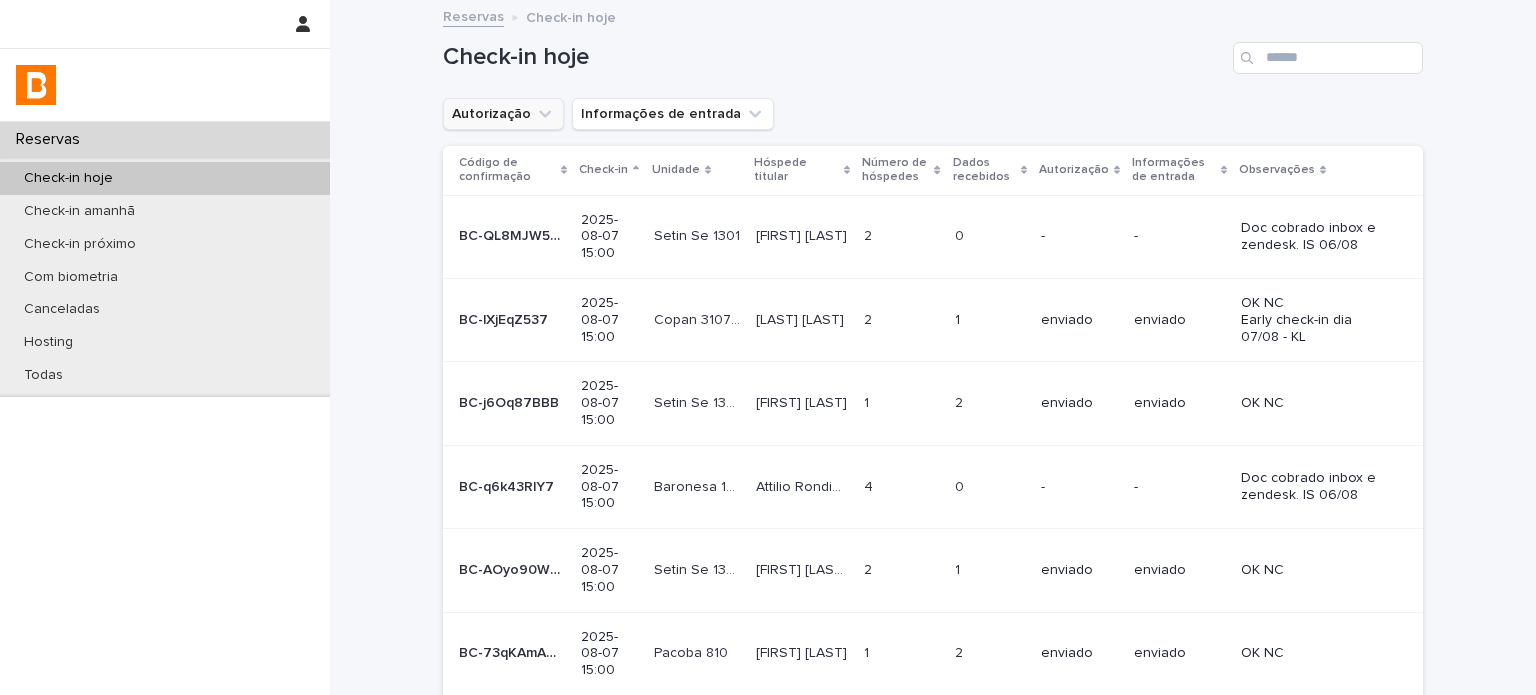 click on "Autorização" at bounding box center [503, 114] 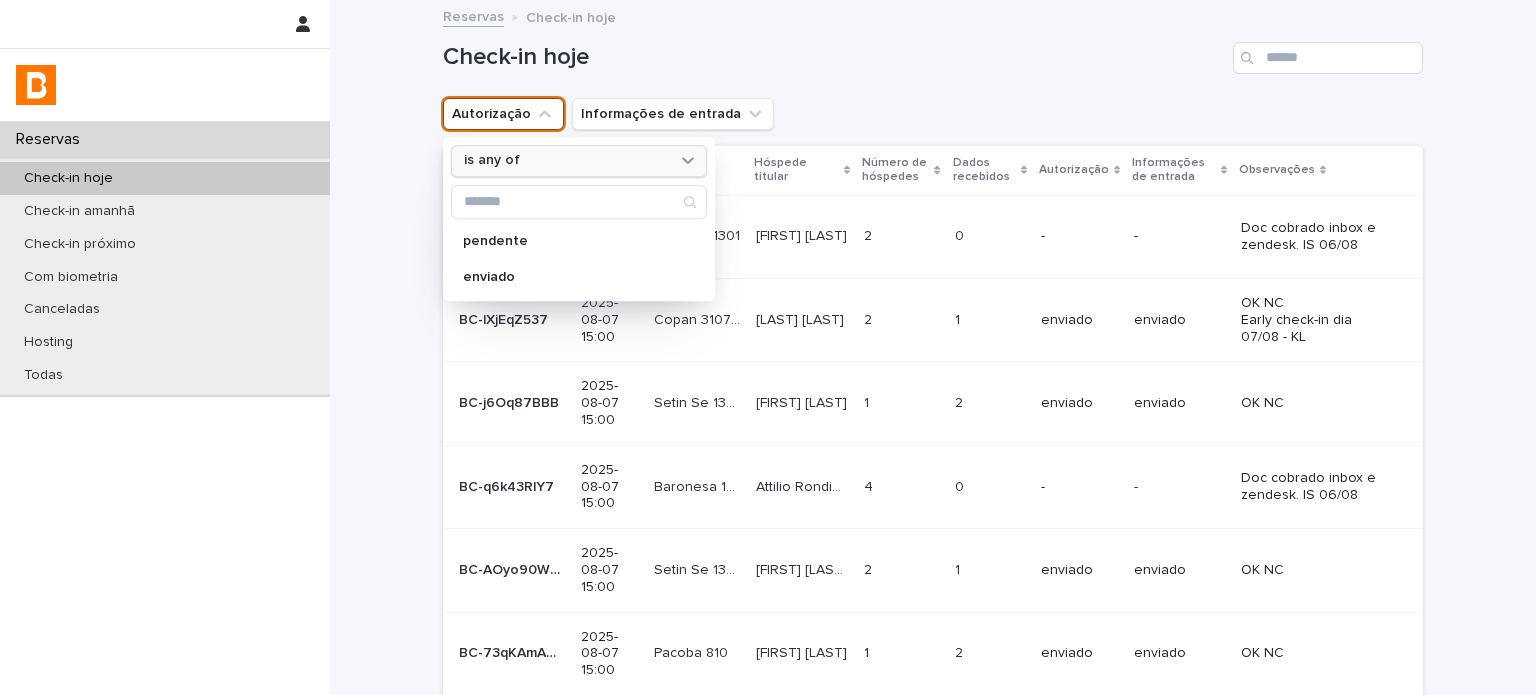 click on "is any of" at bounding box center [566, 161] 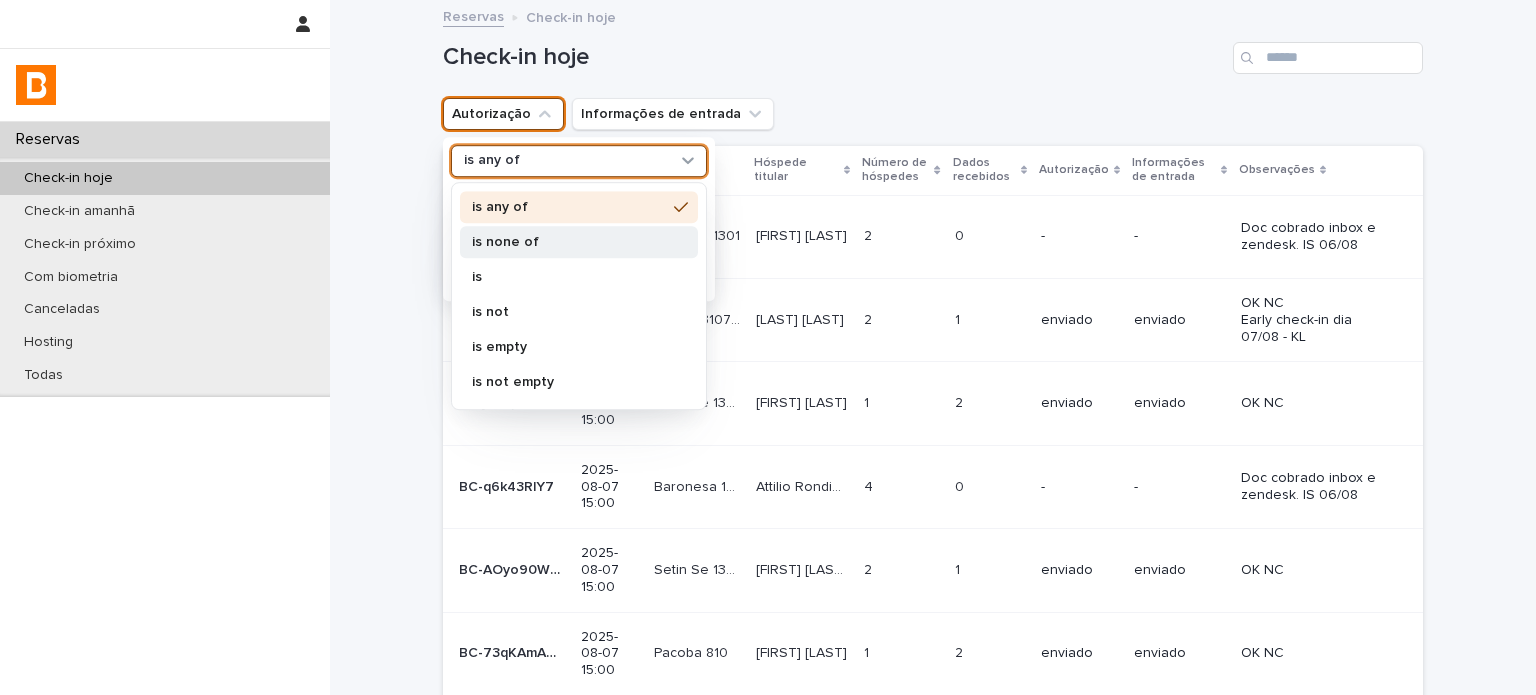 click on "is none of" at bounding box center (579, 242) 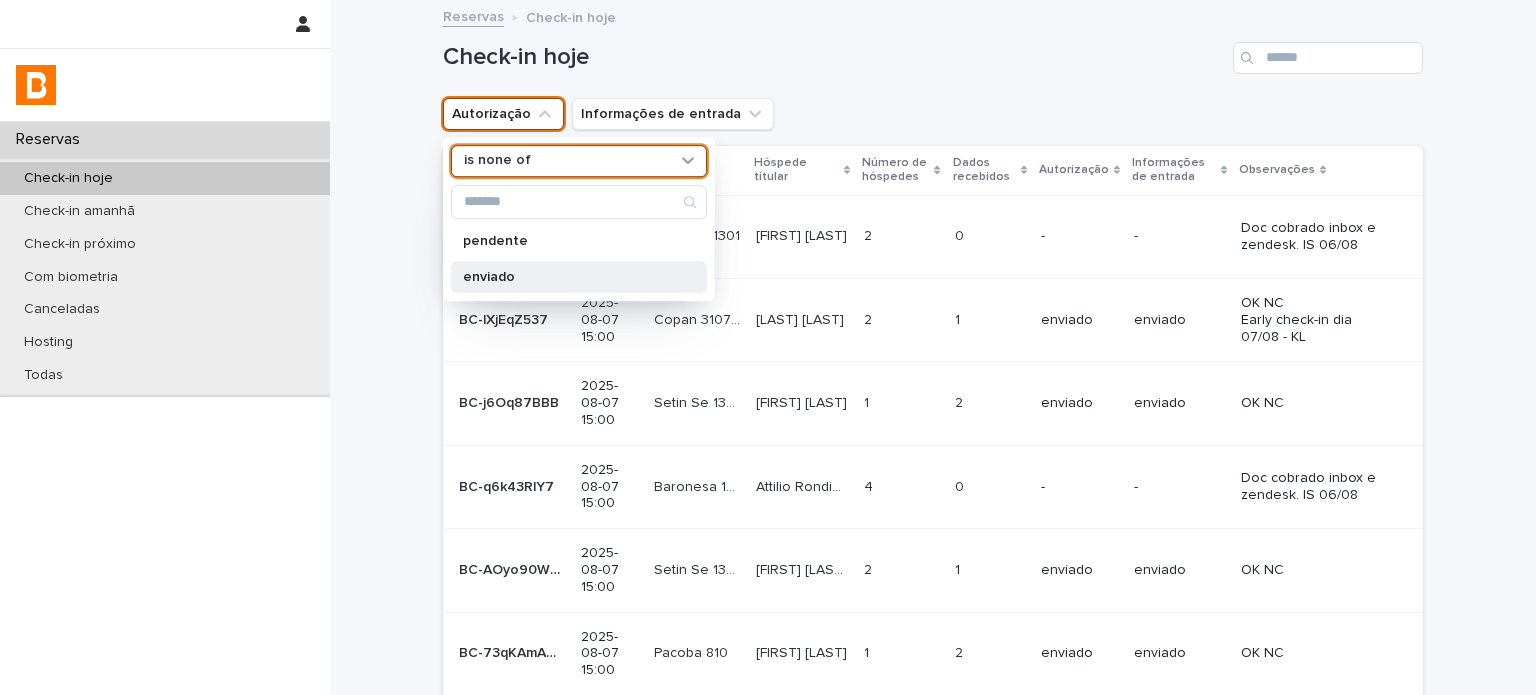 click on "enviado" at bounding box center (569, 277) 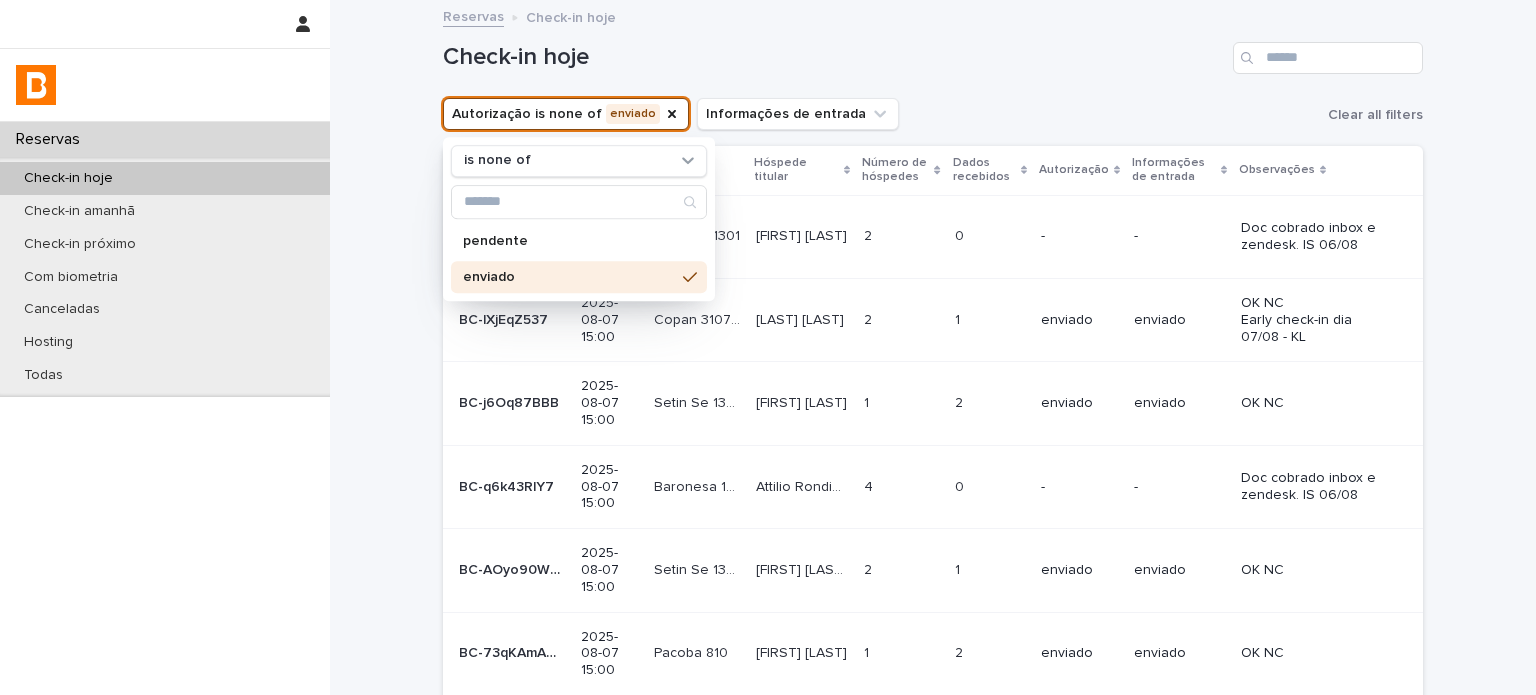click on "Check-in hoje" at bounding box center (834, 57) 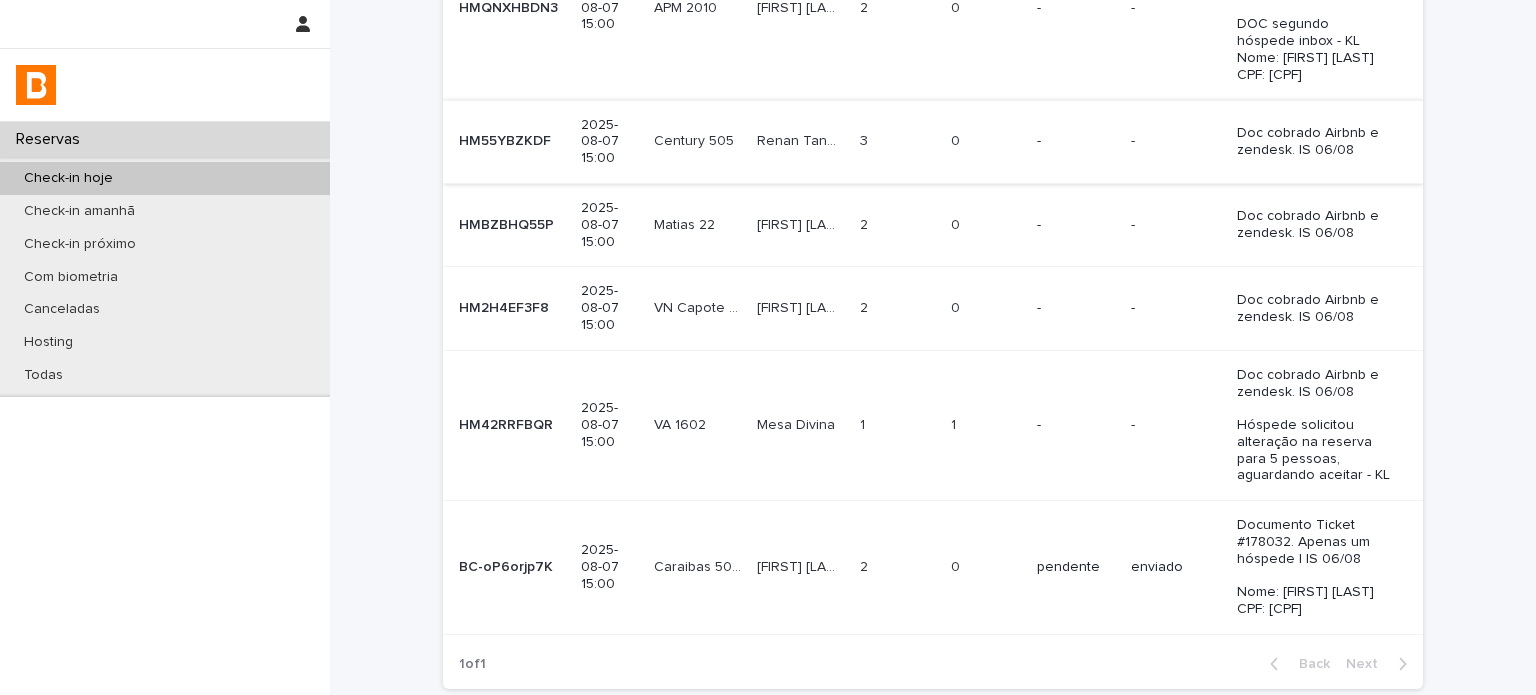 scroll, scrollTop: 627, scrollLeft: 0, axis: vertical 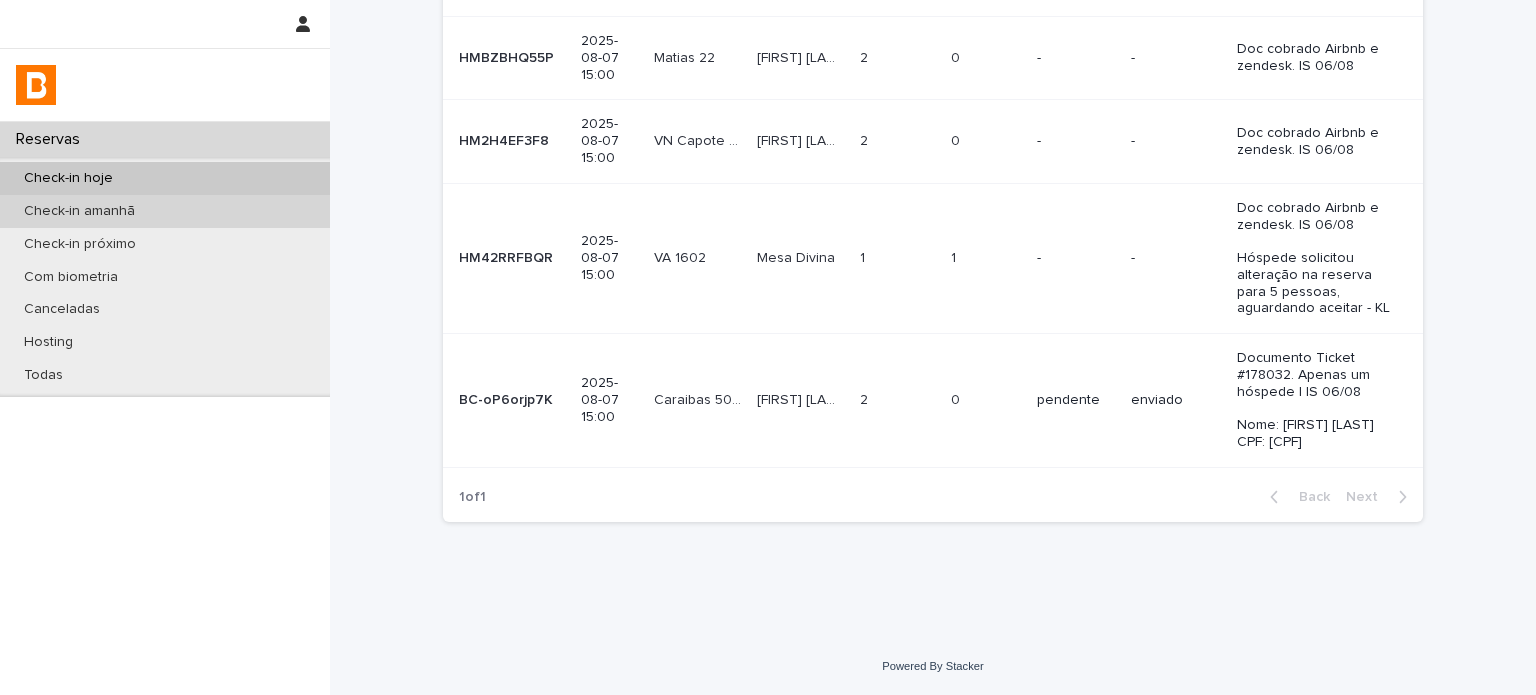 click on "Check-in amanhã" at bounding box center (165, 211) 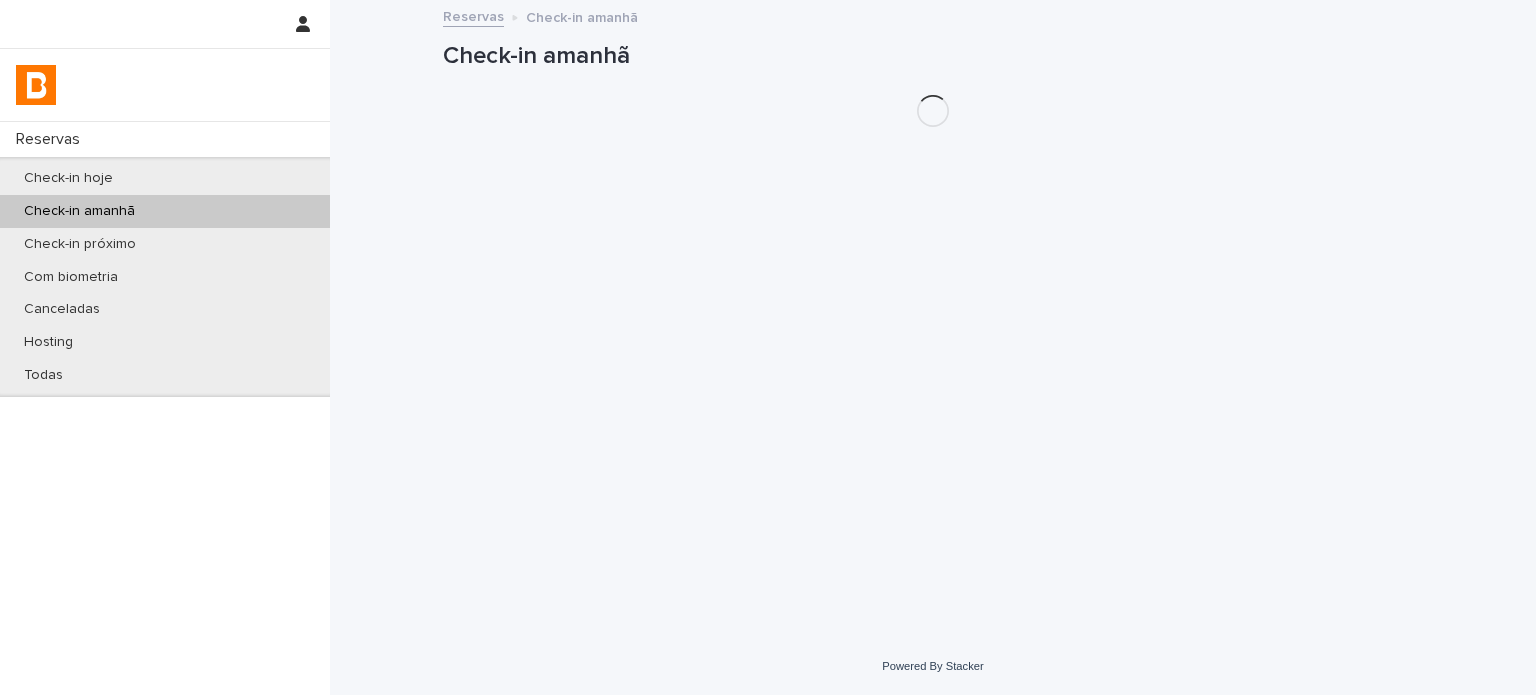 scroll, scrollTop: 0, scrollLeft: 0, axis: both 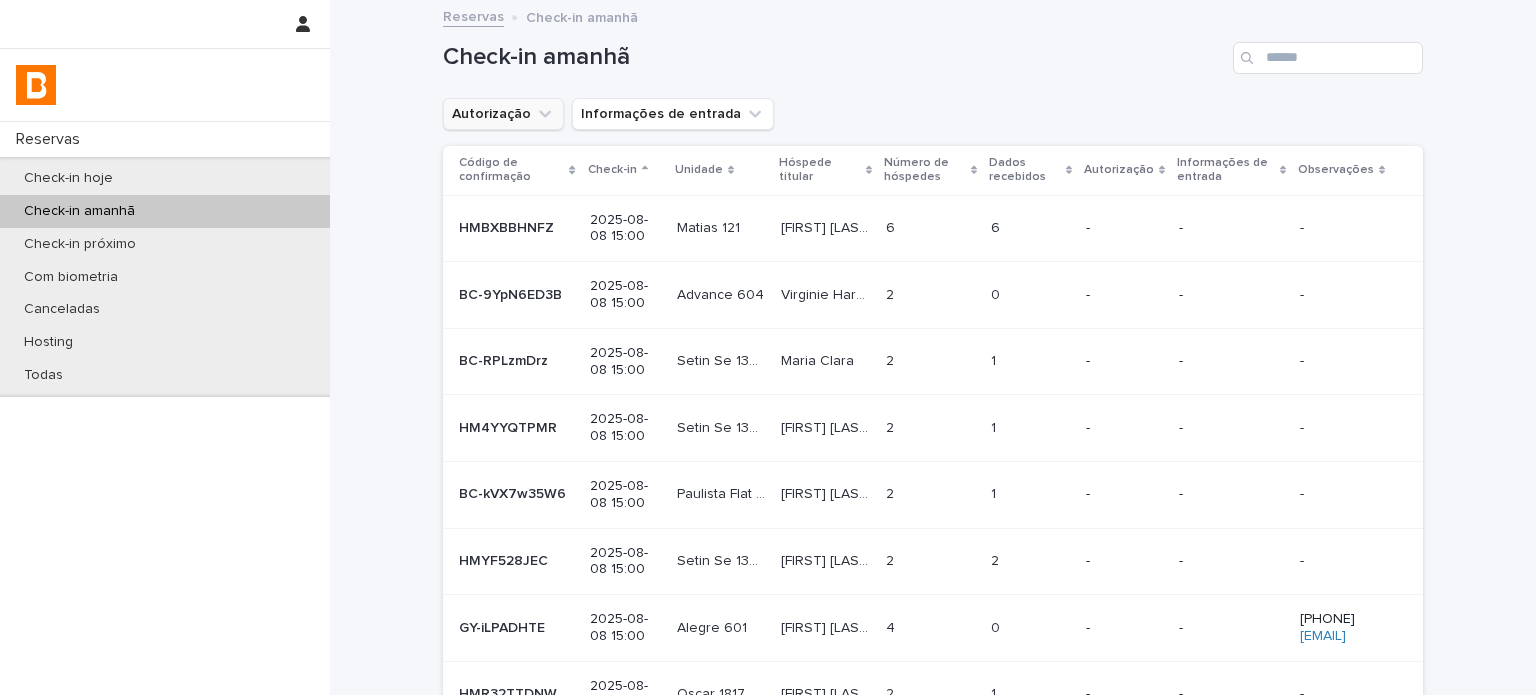 click on "Autorização" at bounding box center (503, 114) 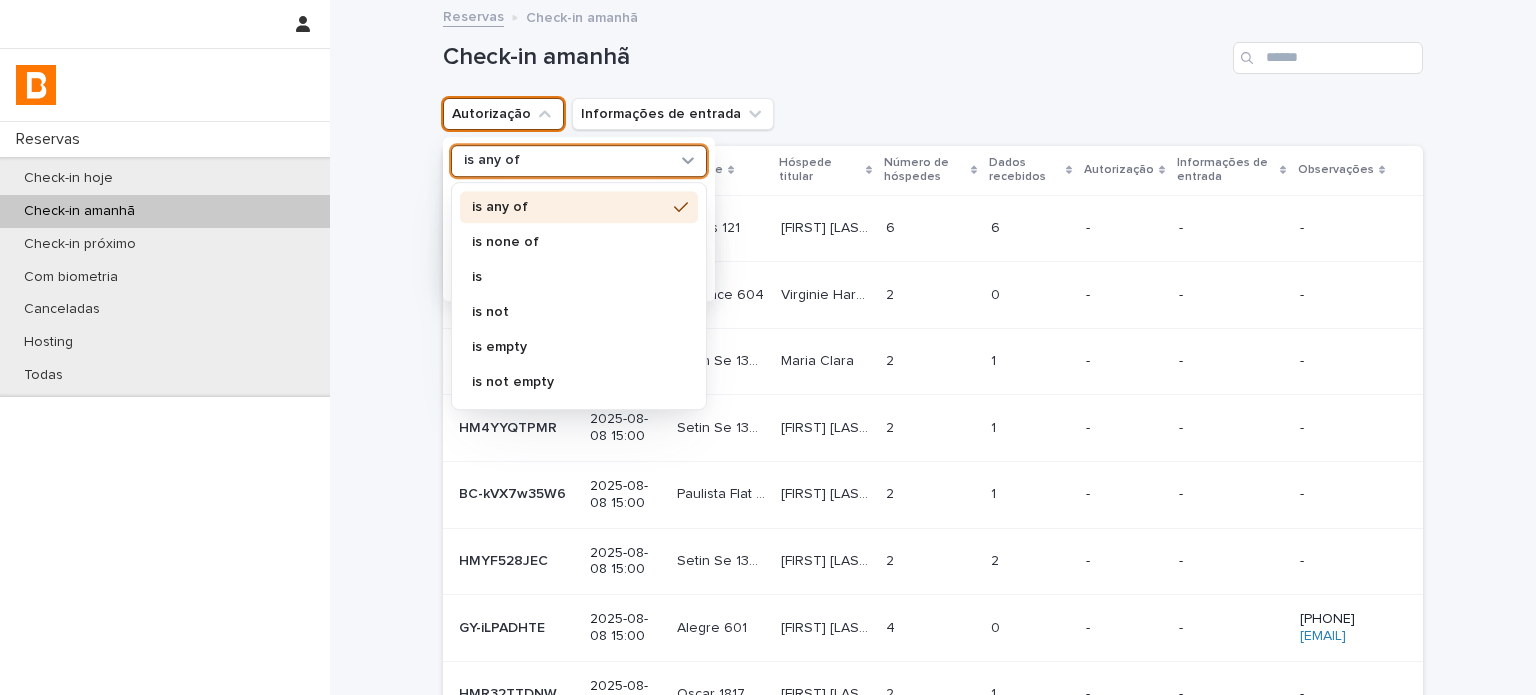 click on "is any of" at bounding box center [566, 161] 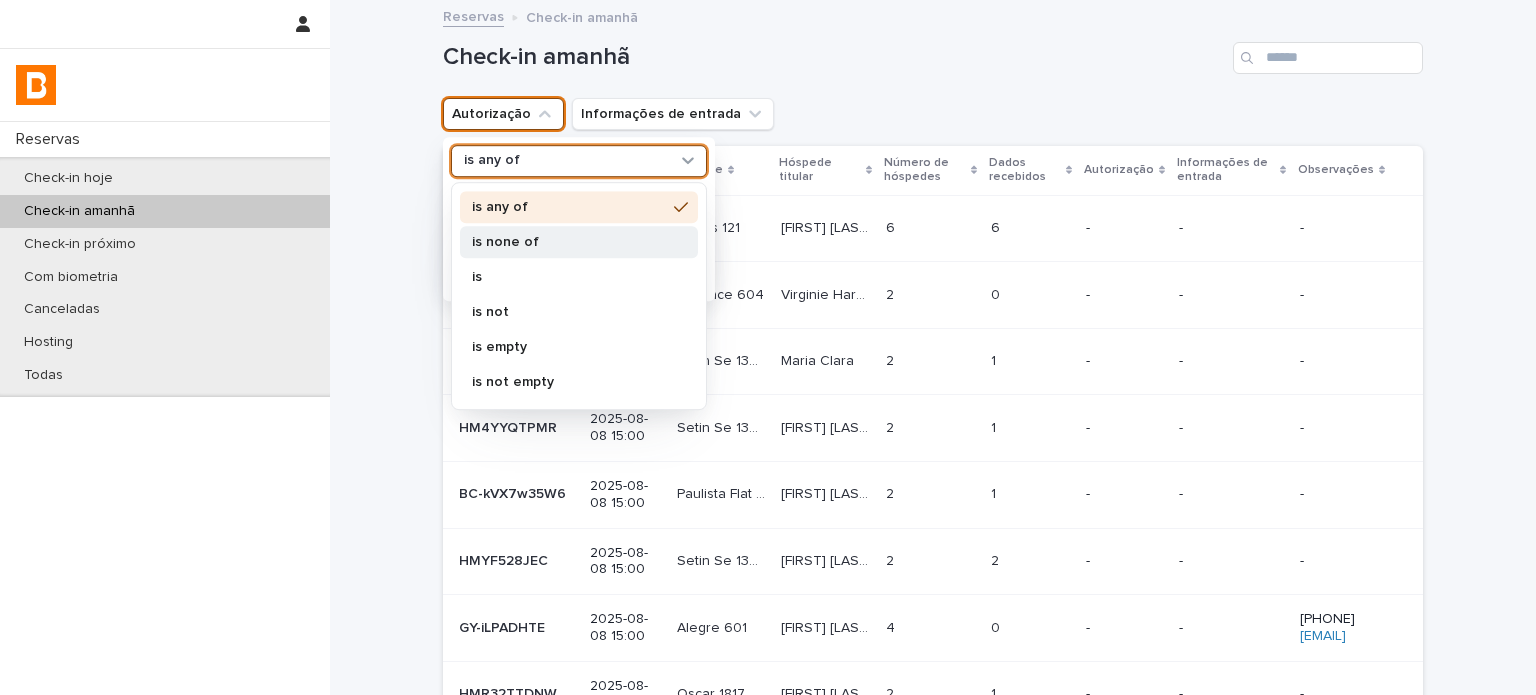 click on "is none of" at bounding box center (569, 242) 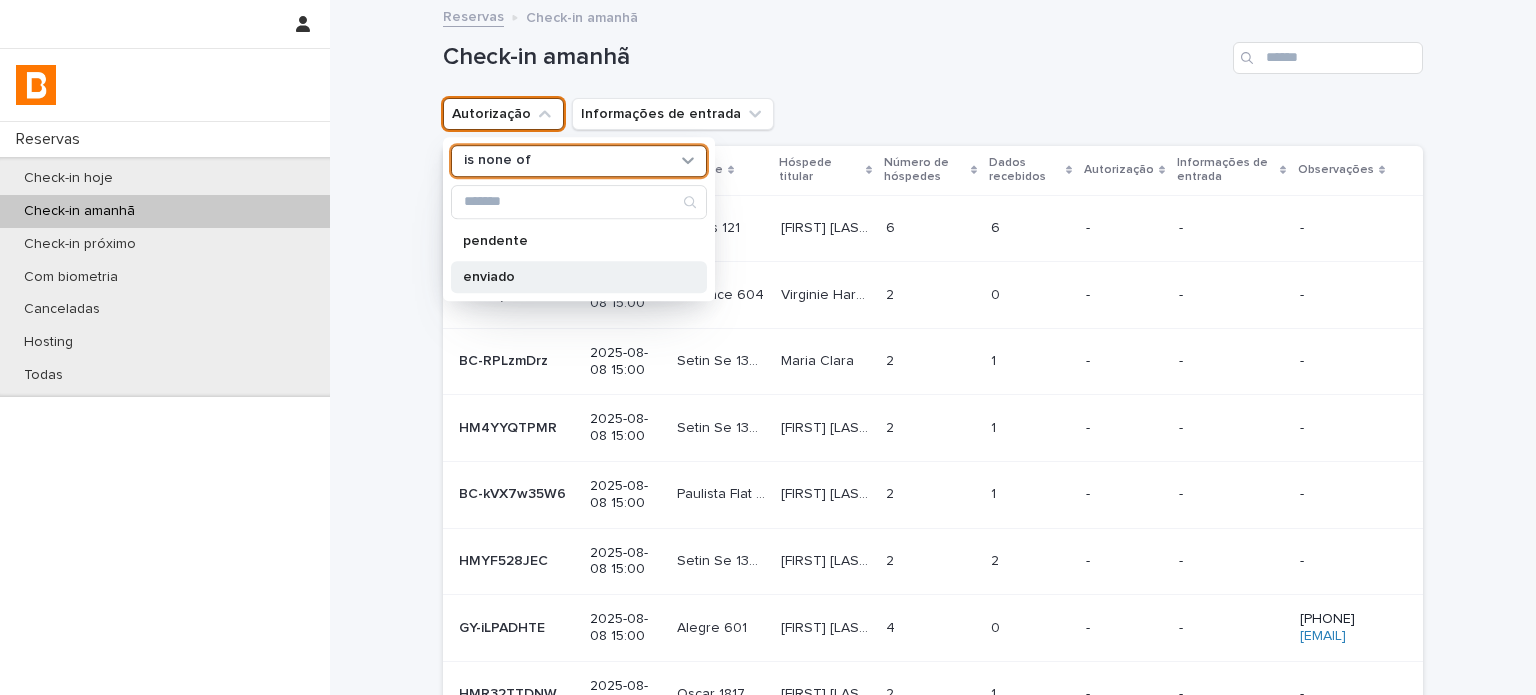 click on "enviado" at bounding box center [569, 277] 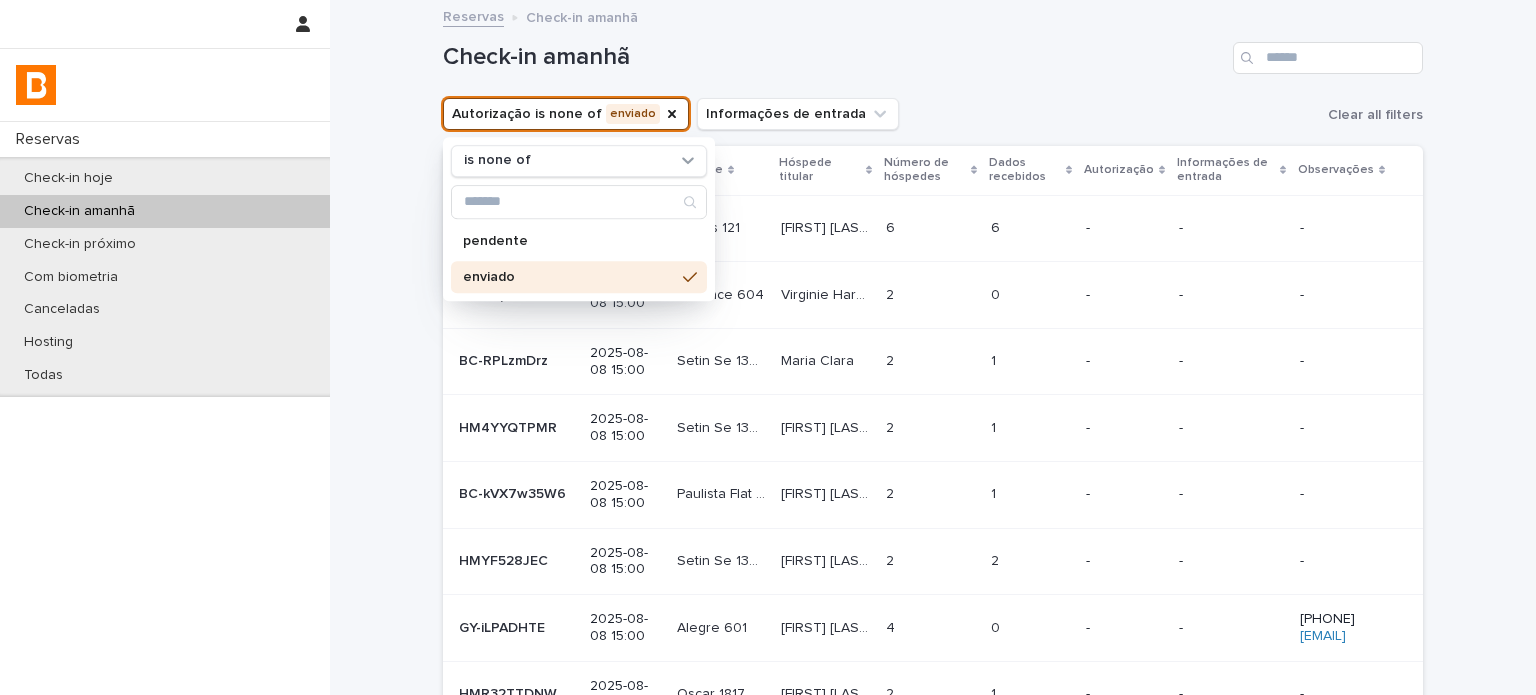 click on "Check-in amanhã" at bounding box center (933, 58) 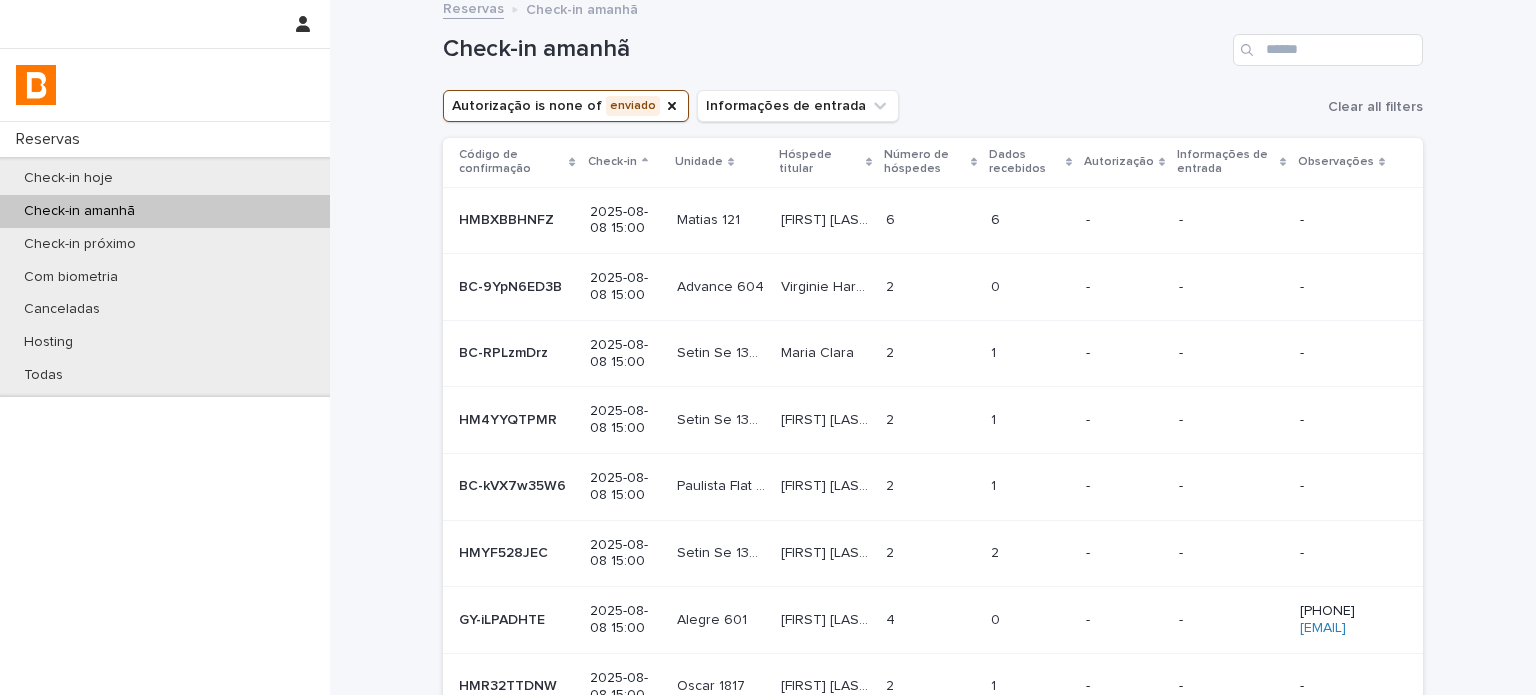 scroll, scrollTop: 0, scrollLeft: 0, axis: both 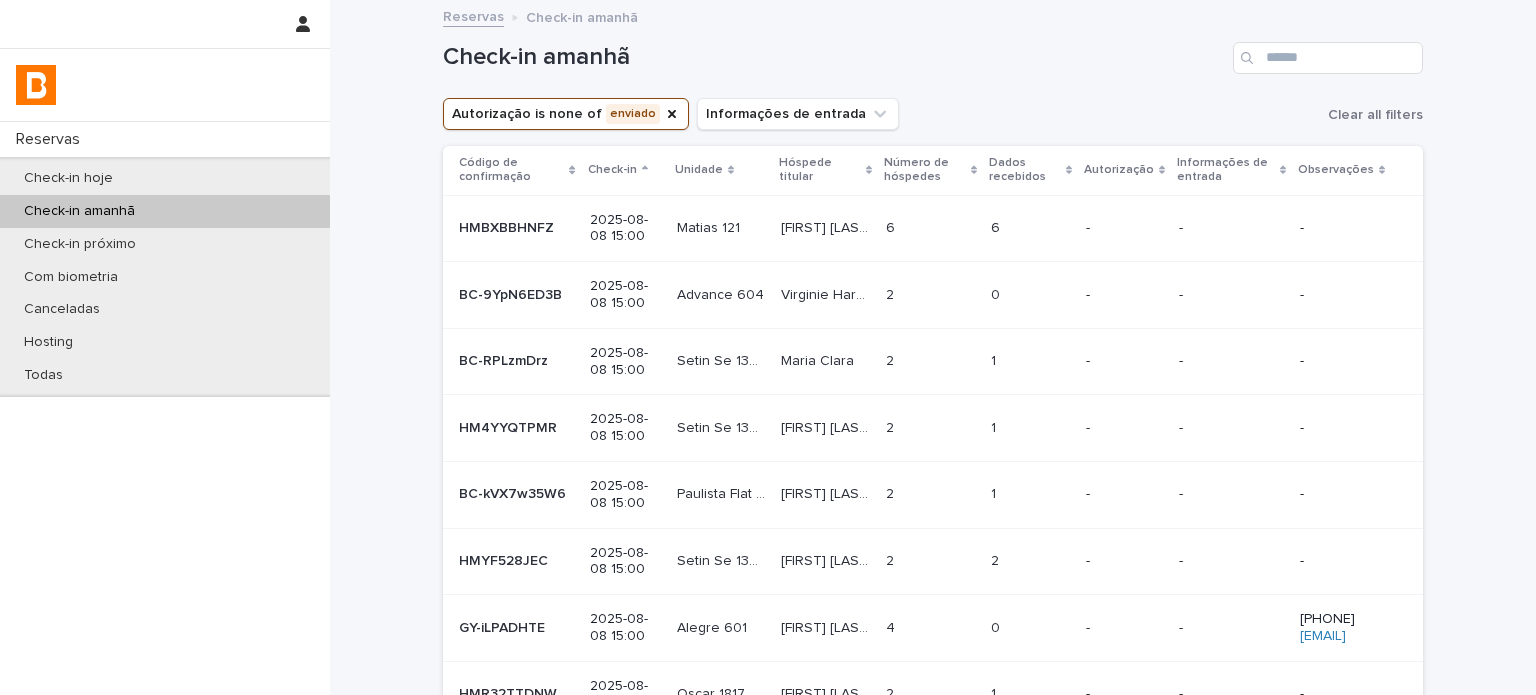 click at bounding box center [1030, 228] 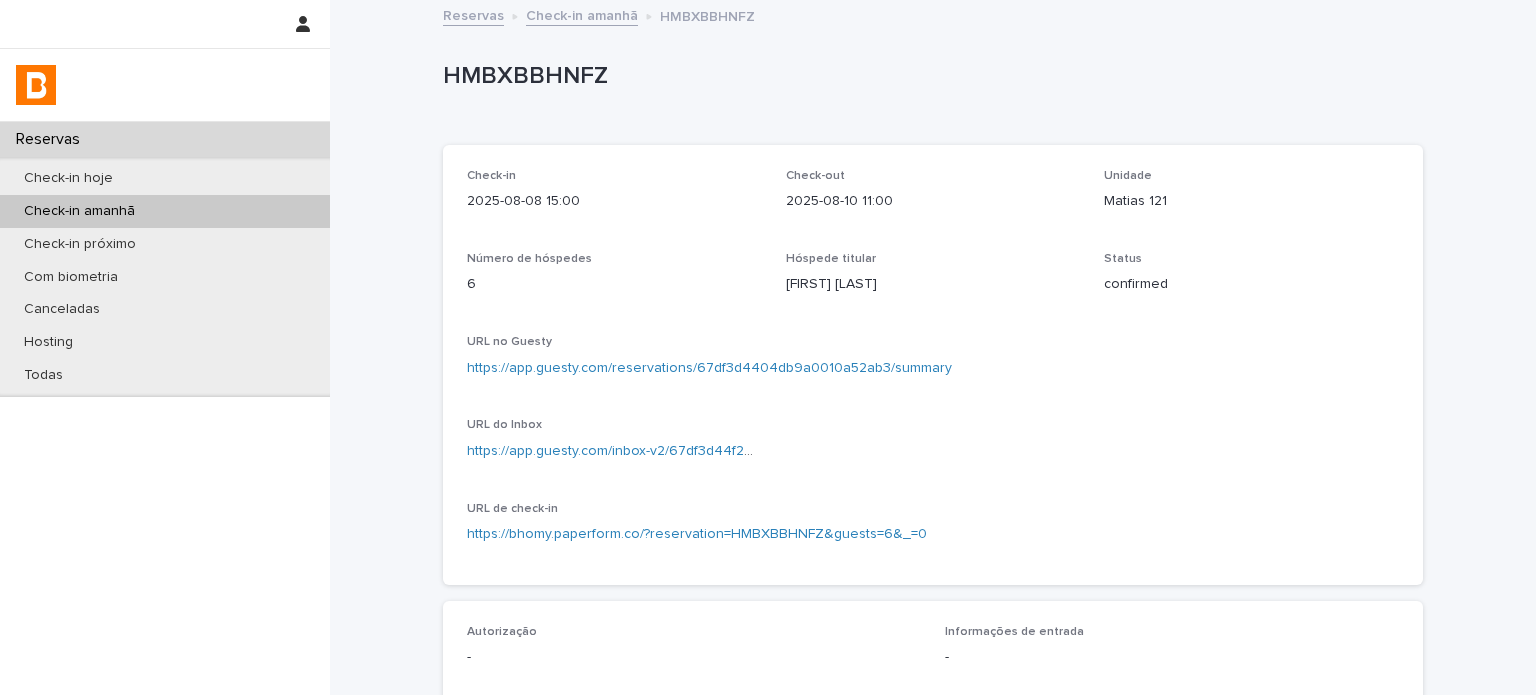 scroll, scrollTop: 0, scrollLeft: 0, axis: both 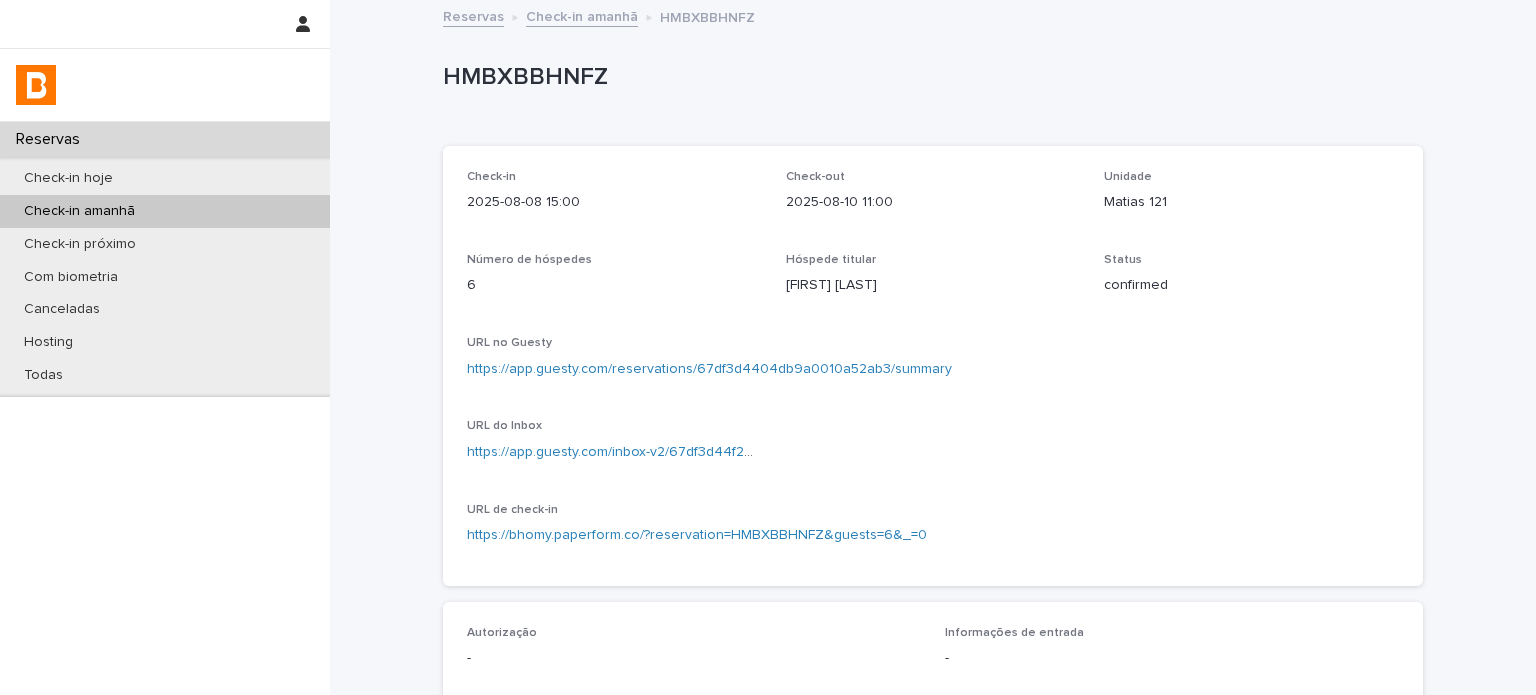 click on "HMBXBBHNFZ" at bounding box center (929, 77) 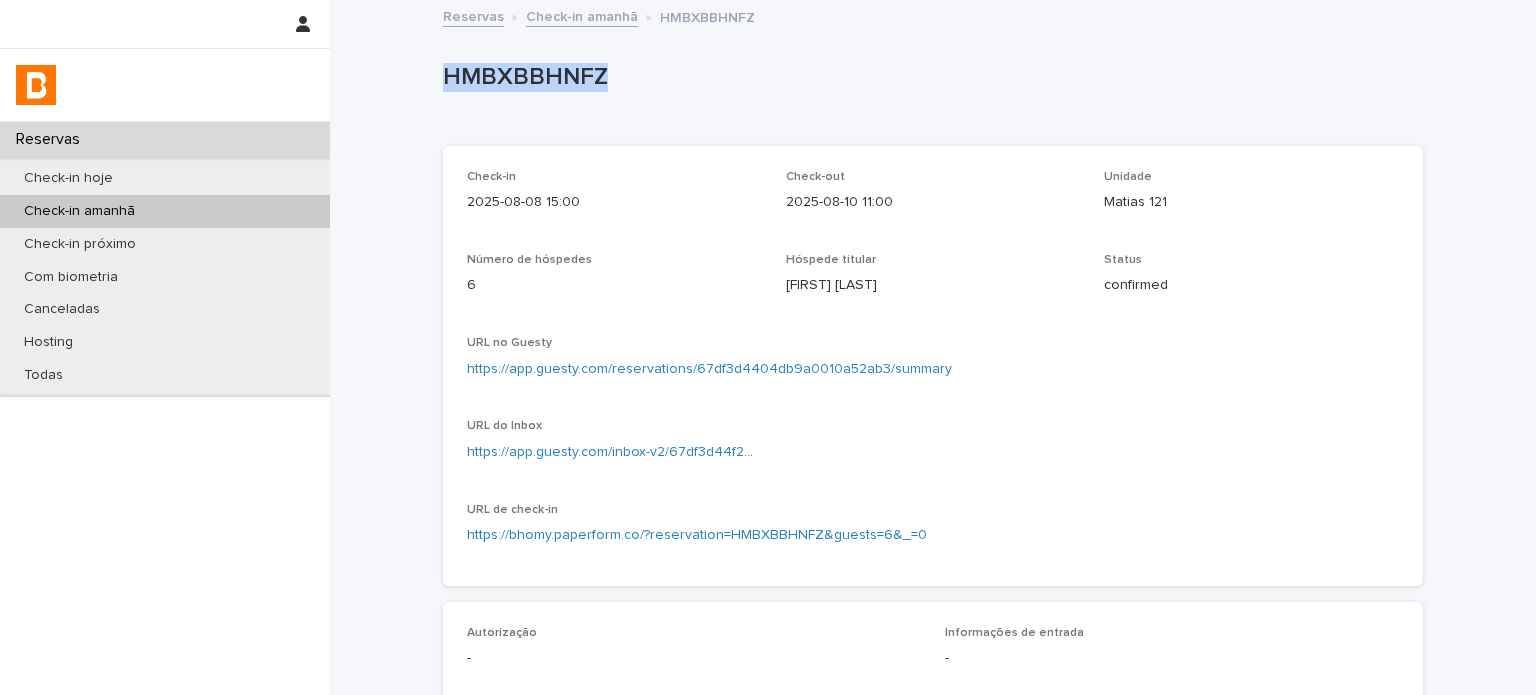 click on "HMBXBBHNFZ" at bounding box center [929, 77] 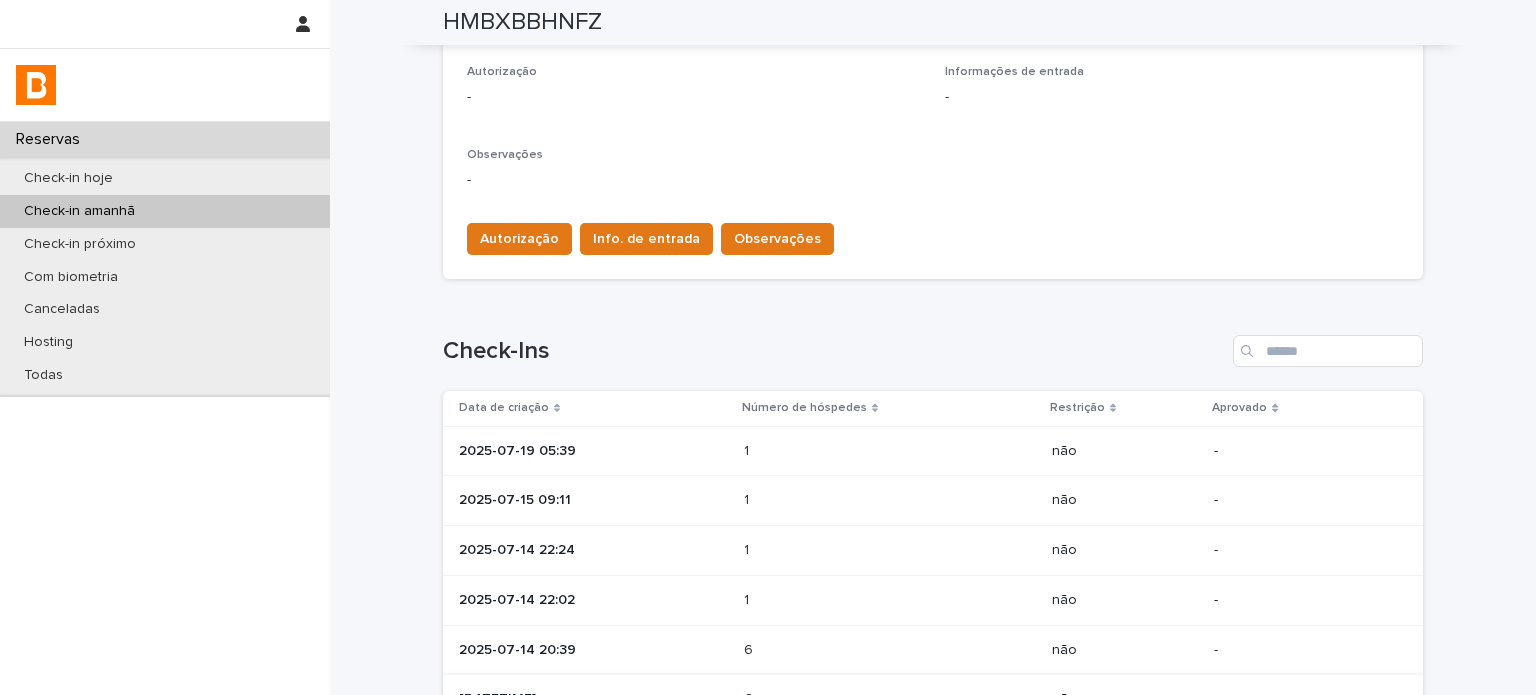 scroll, scrollTop: 666, scrollLeft: 0, axis: vertical 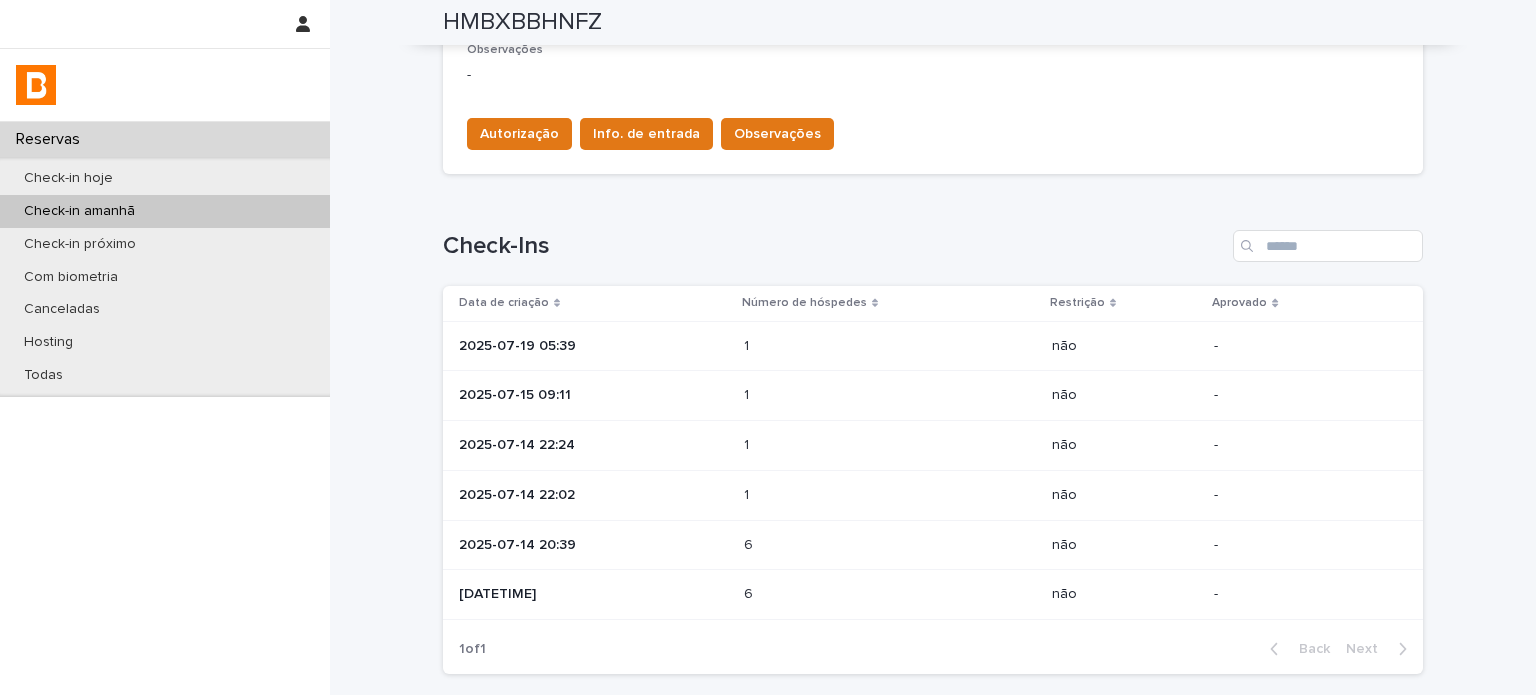 click on "[DATETIME]" at bounding box center [593, 594] 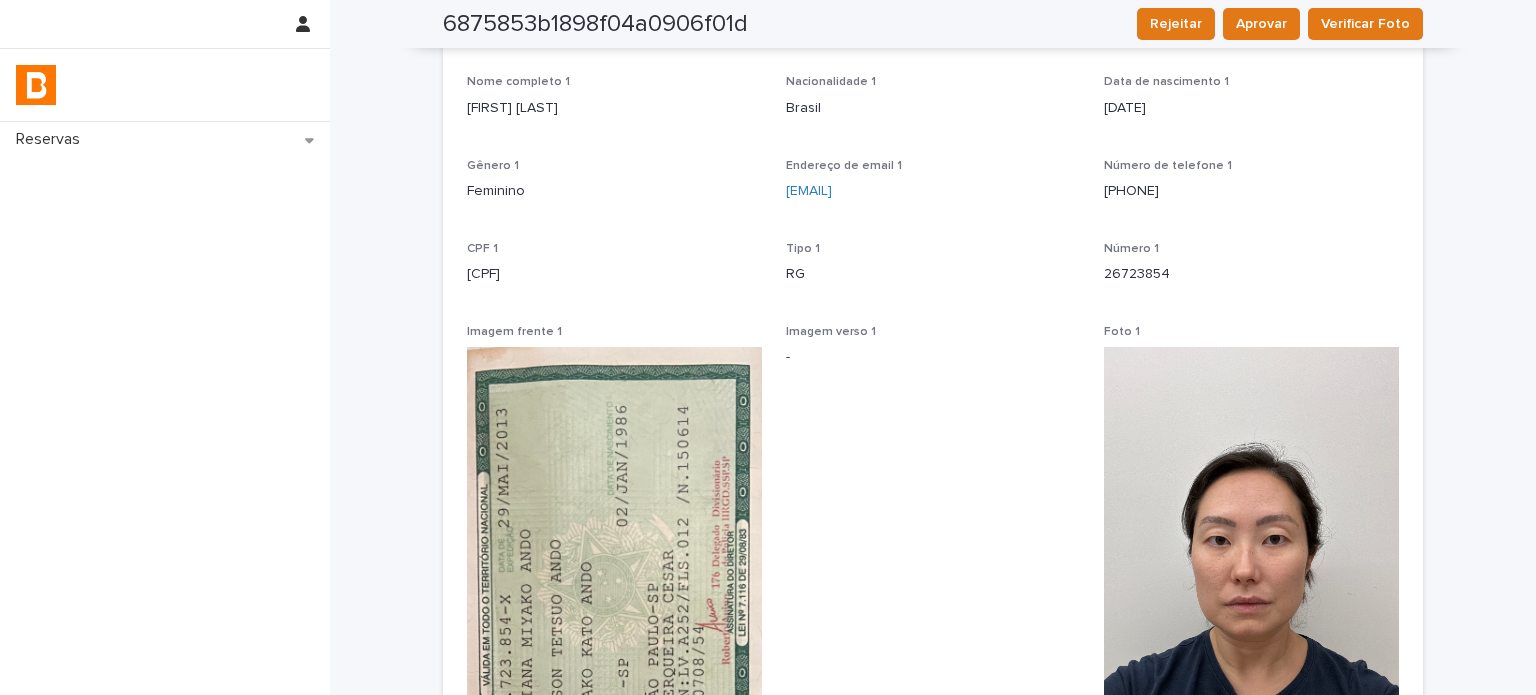 scroll, scrollTop: 0, scrollLeft: 0, axis: both 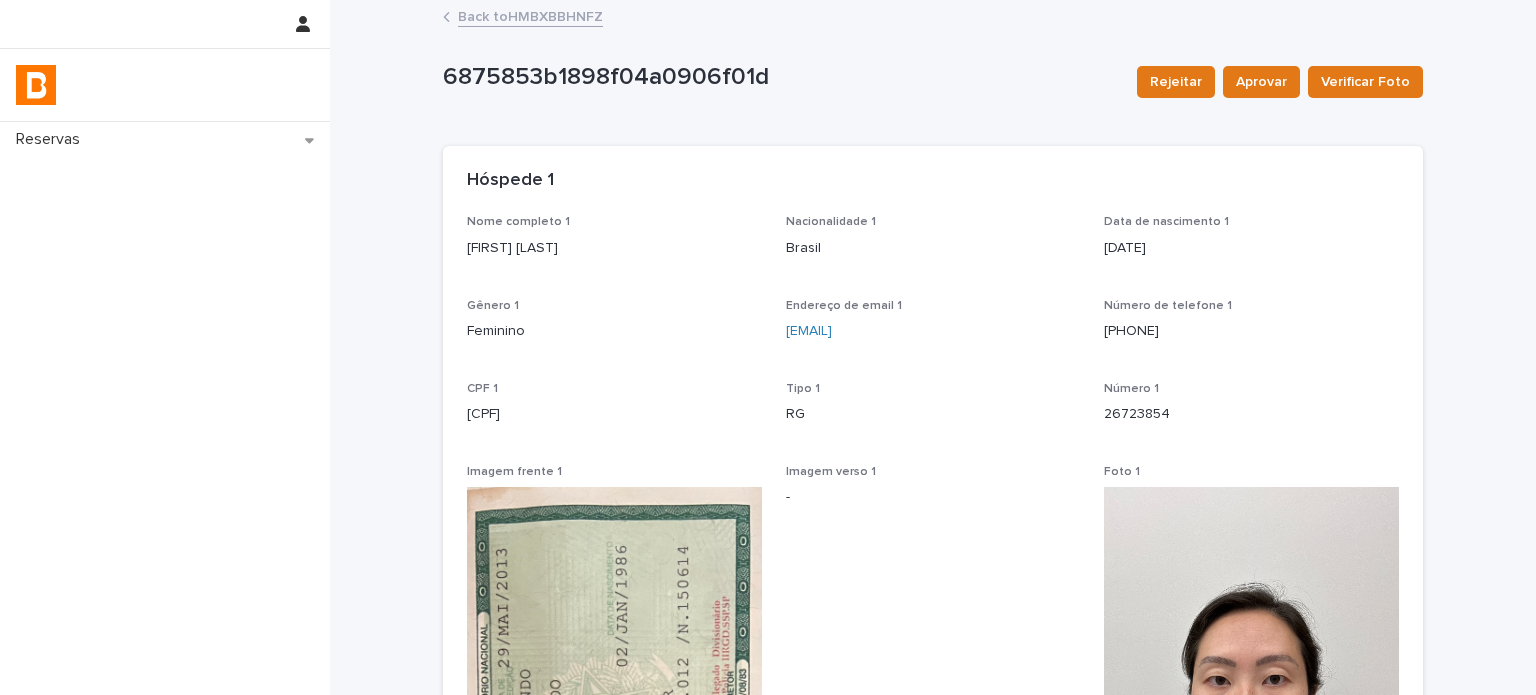 click on "Back to  HMBXBBHNFZ" at bounding box center [530, 15] 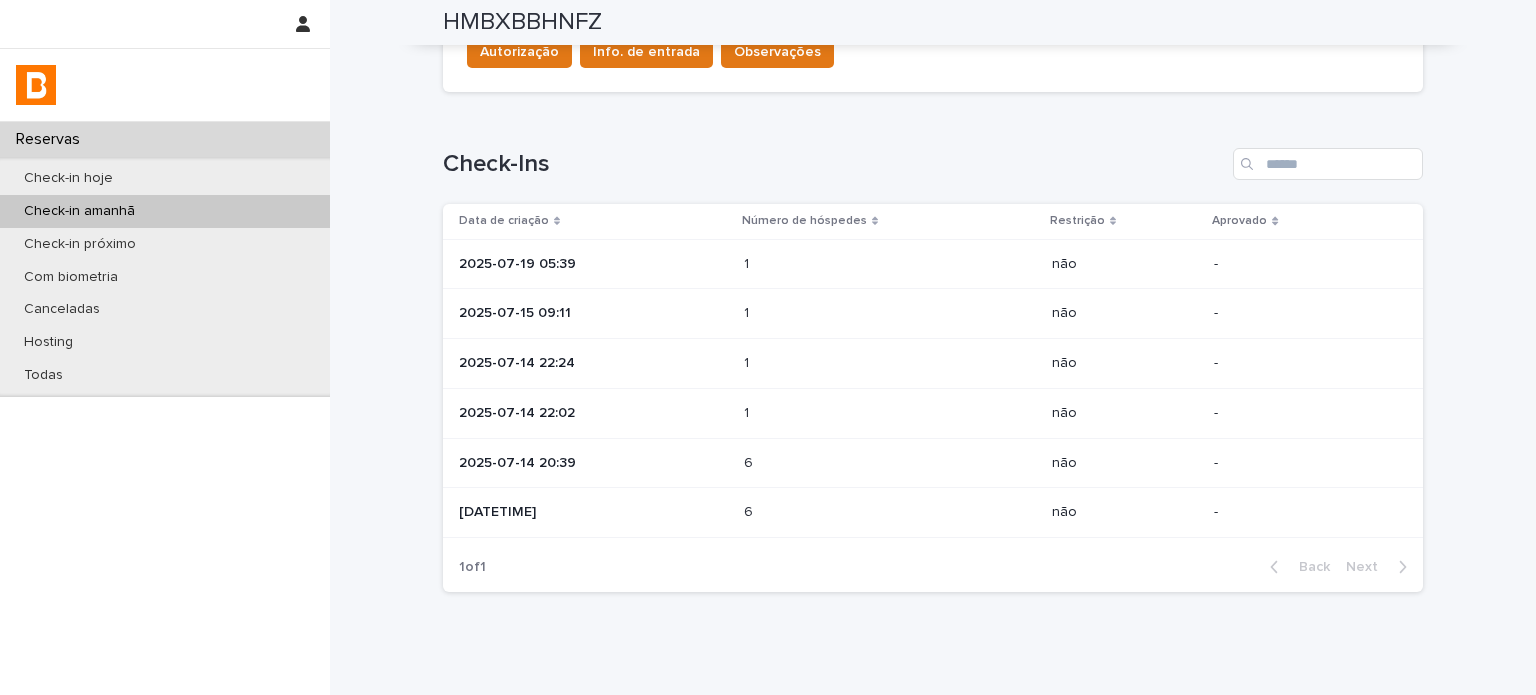 scroll, scrollTop: 816, scrollLeft: 0, axis: vertical 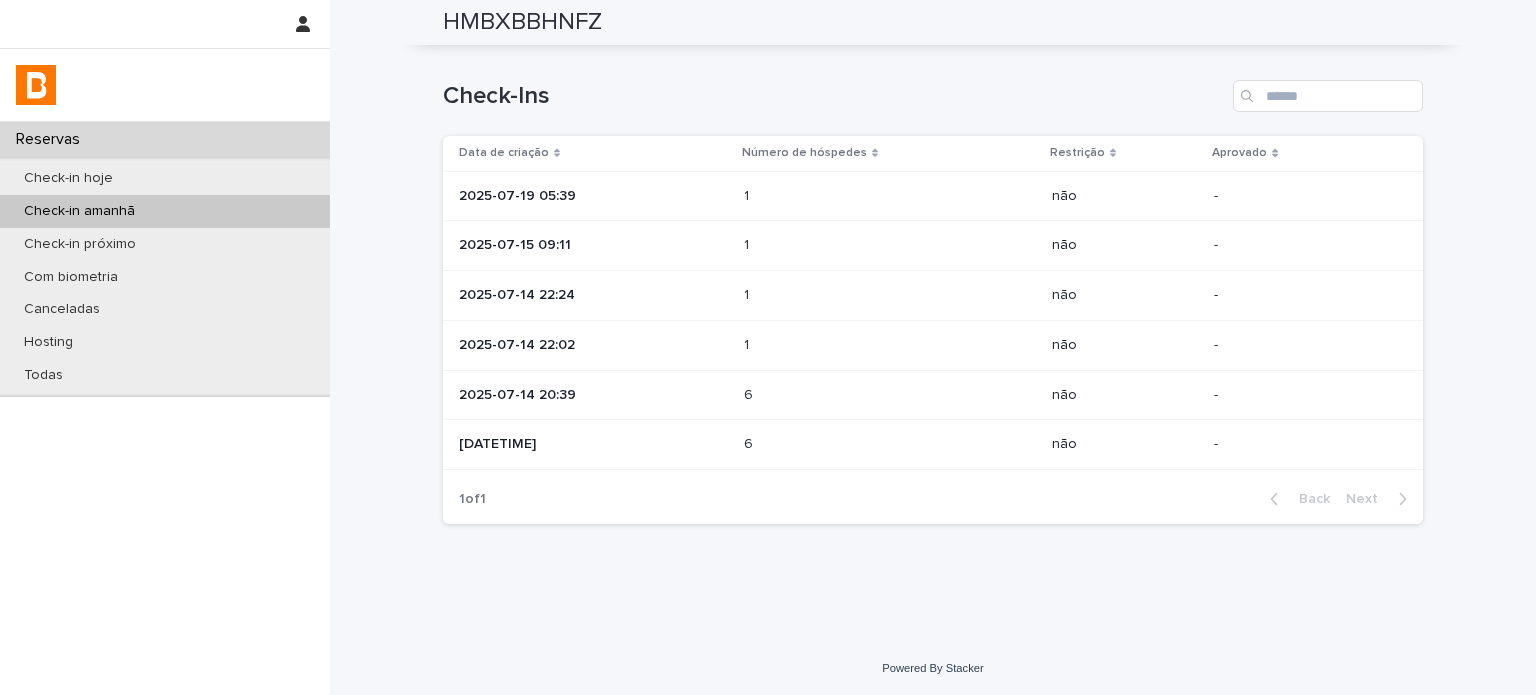 click on "6 6" at bounding box center (890, 395) 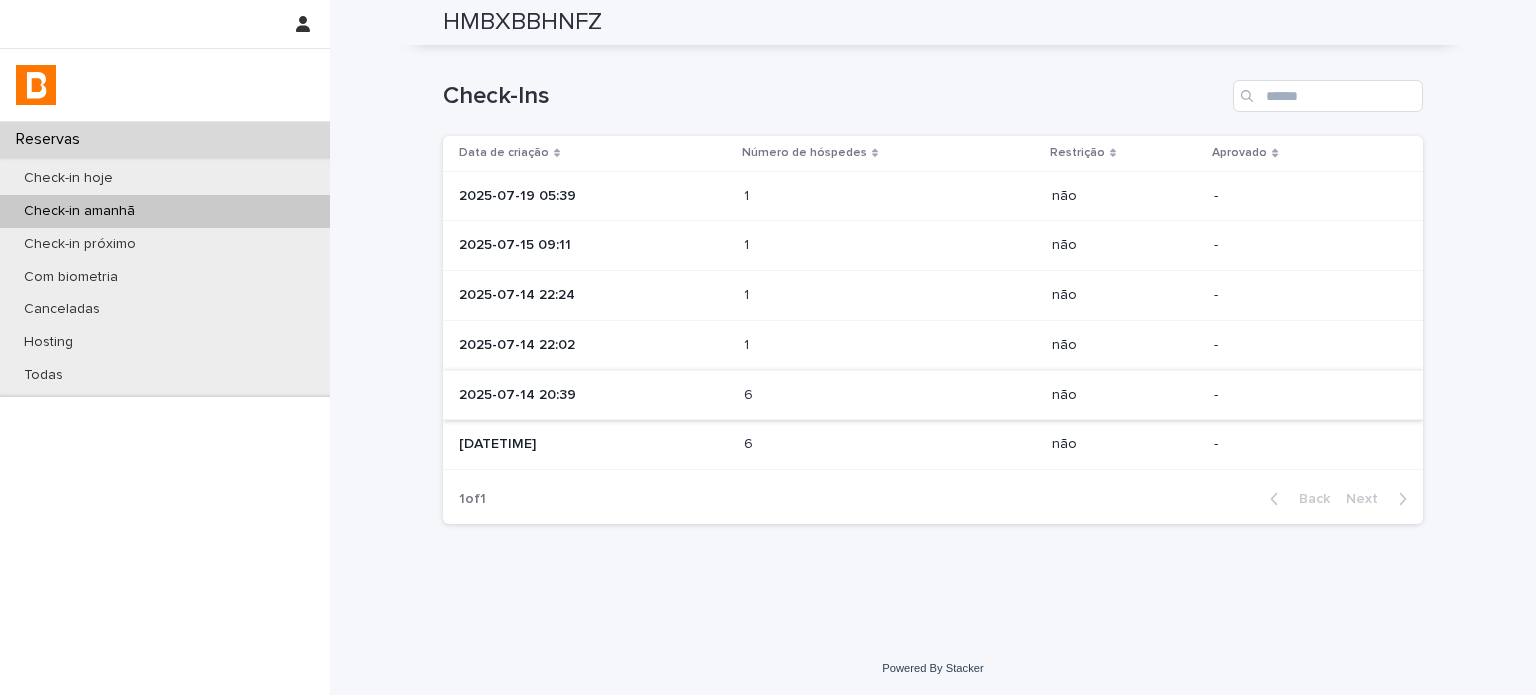 scroll, scrollTop: 0, scrollLeft: 0, axis: both 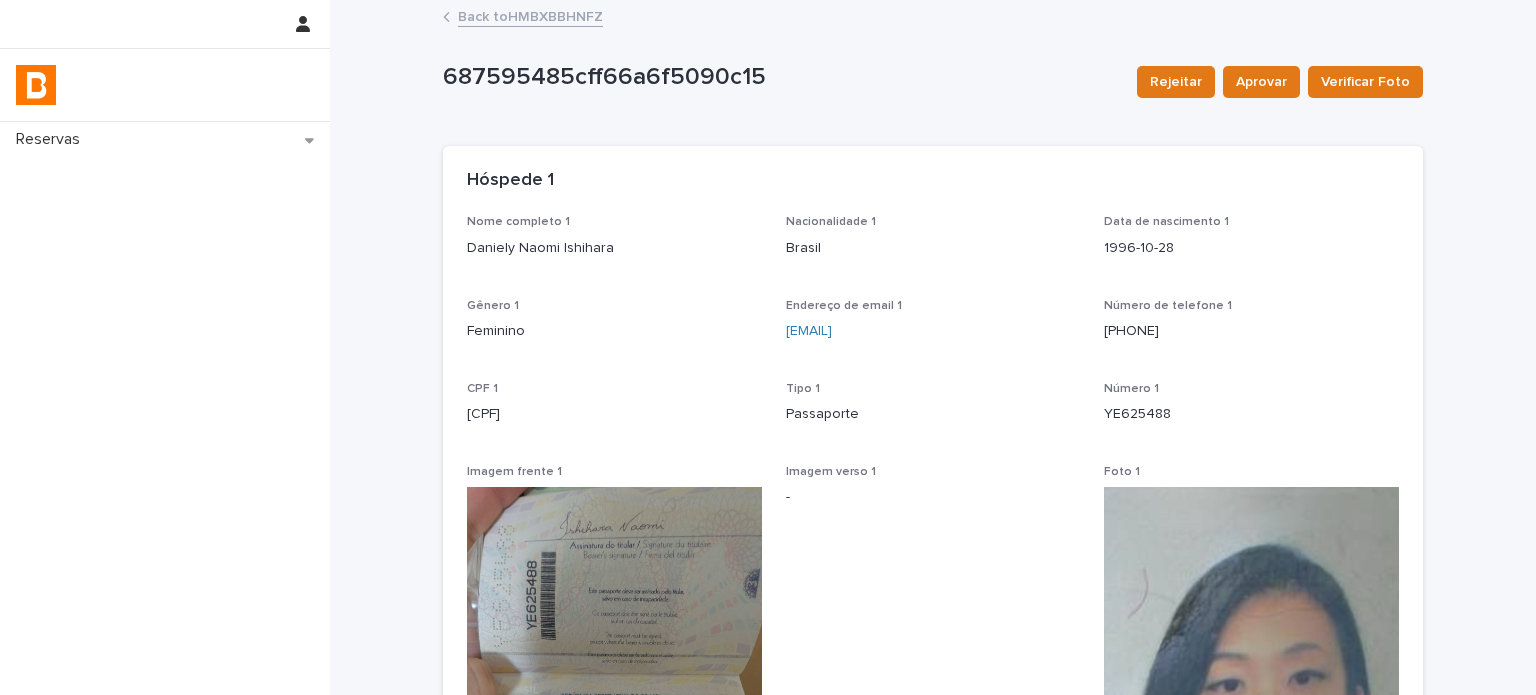 click on "CPF 1" at bounding box center [614, 389] 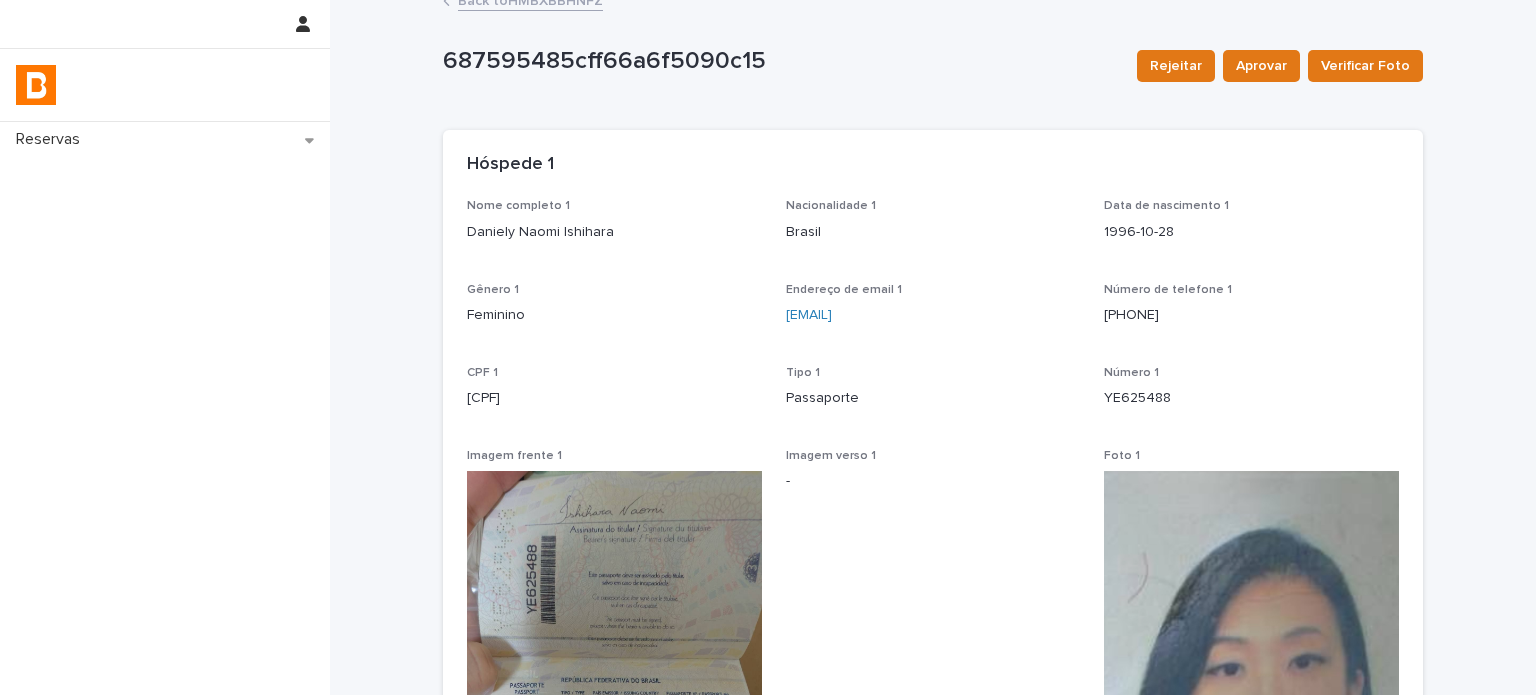 scroll, scrollTop: 0, scrollLeft: 0, axis: both 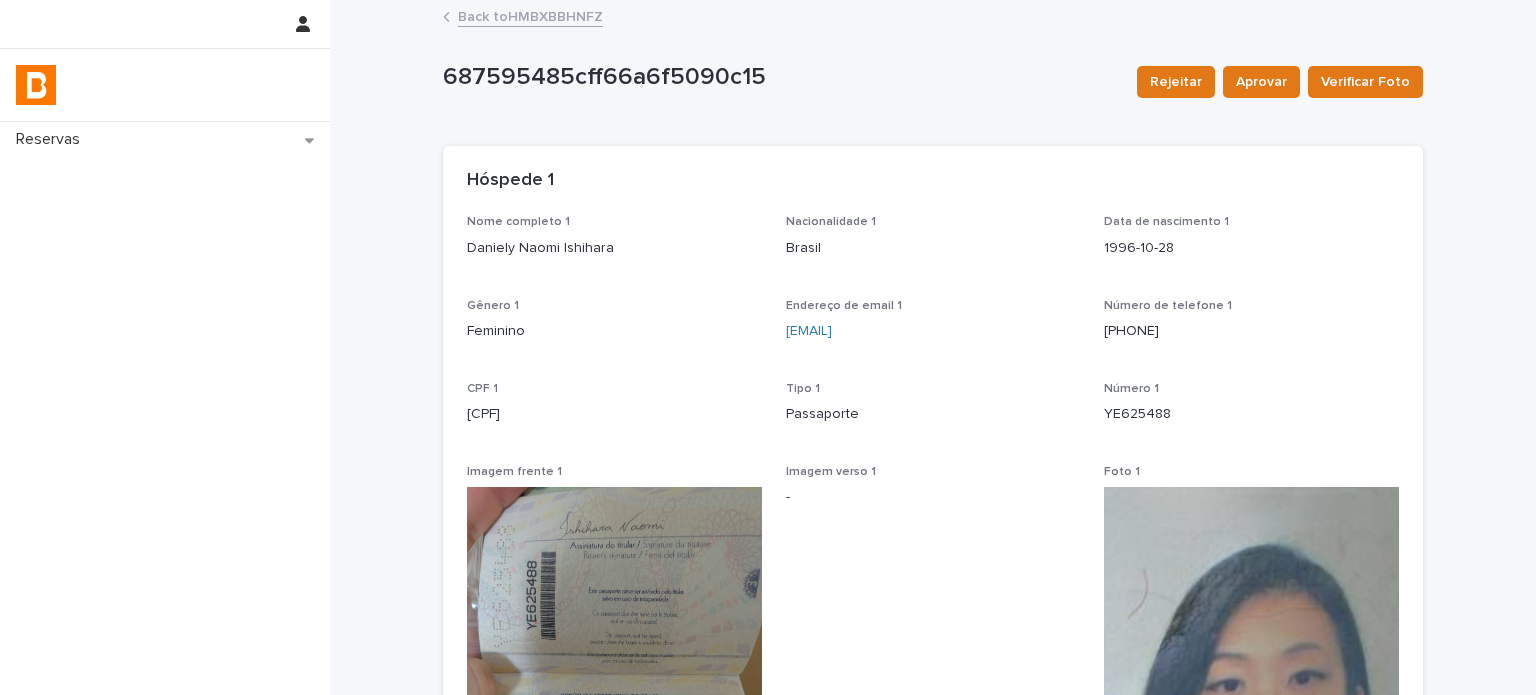 click on "Back to  HMBXBBHNFZ" at bounding box center [530, 15] 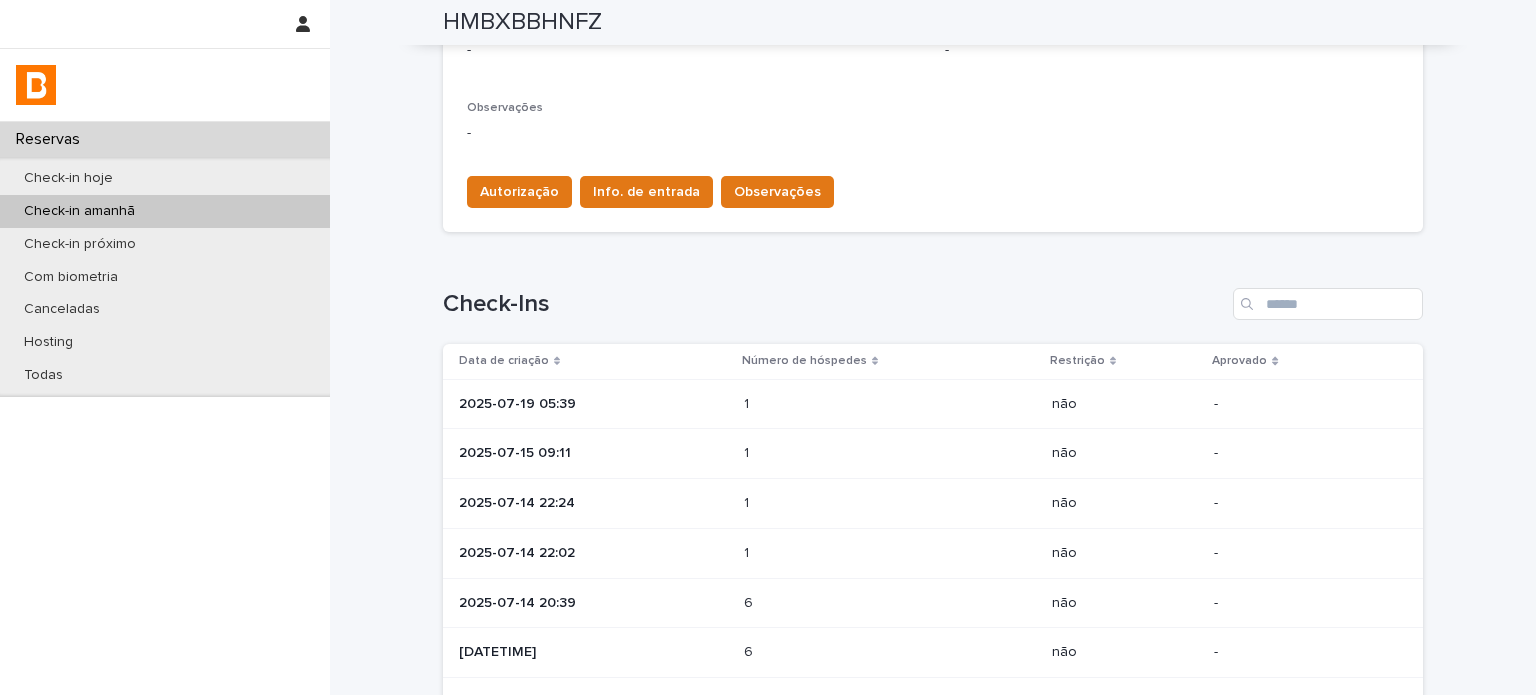 scroll, scrollTop: 700, scrollLeft: 0, axis: vertical 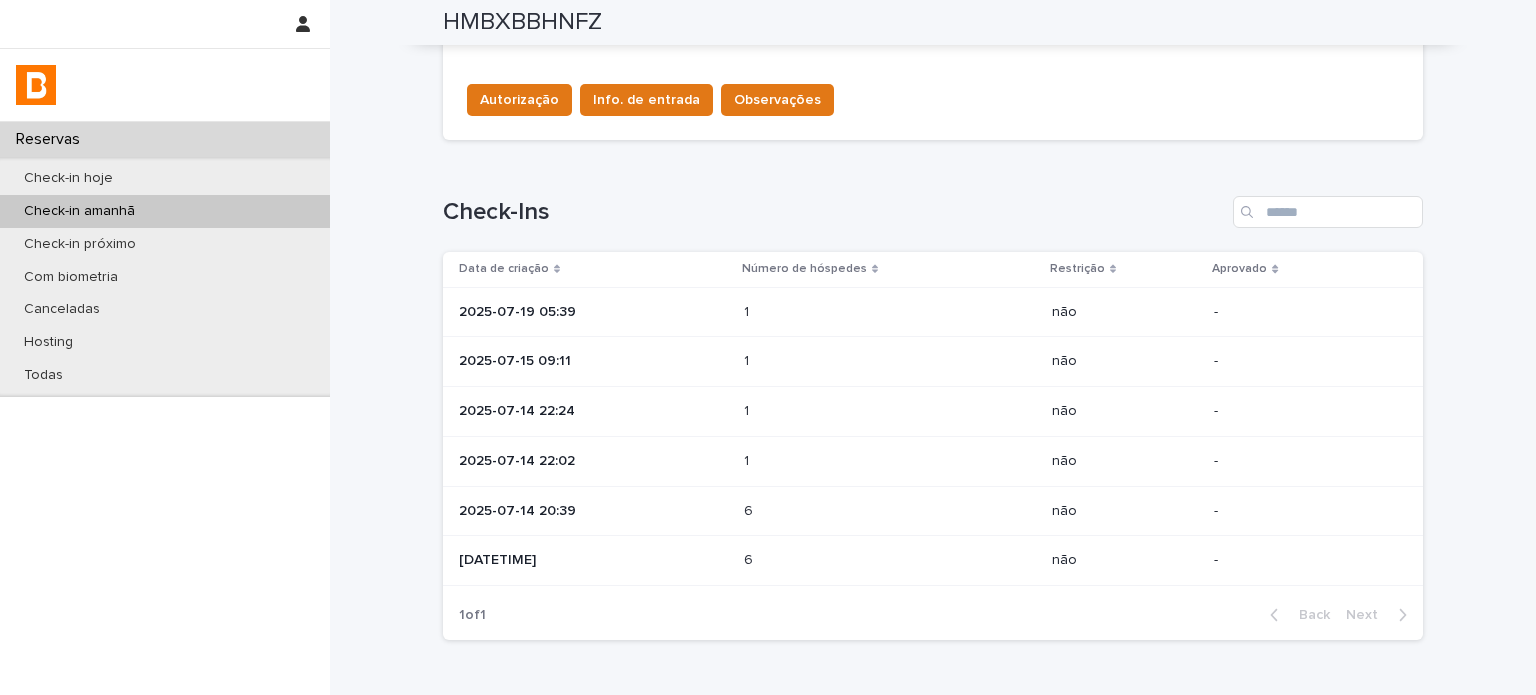 click on "1 1" at bounding box center (890, 461) 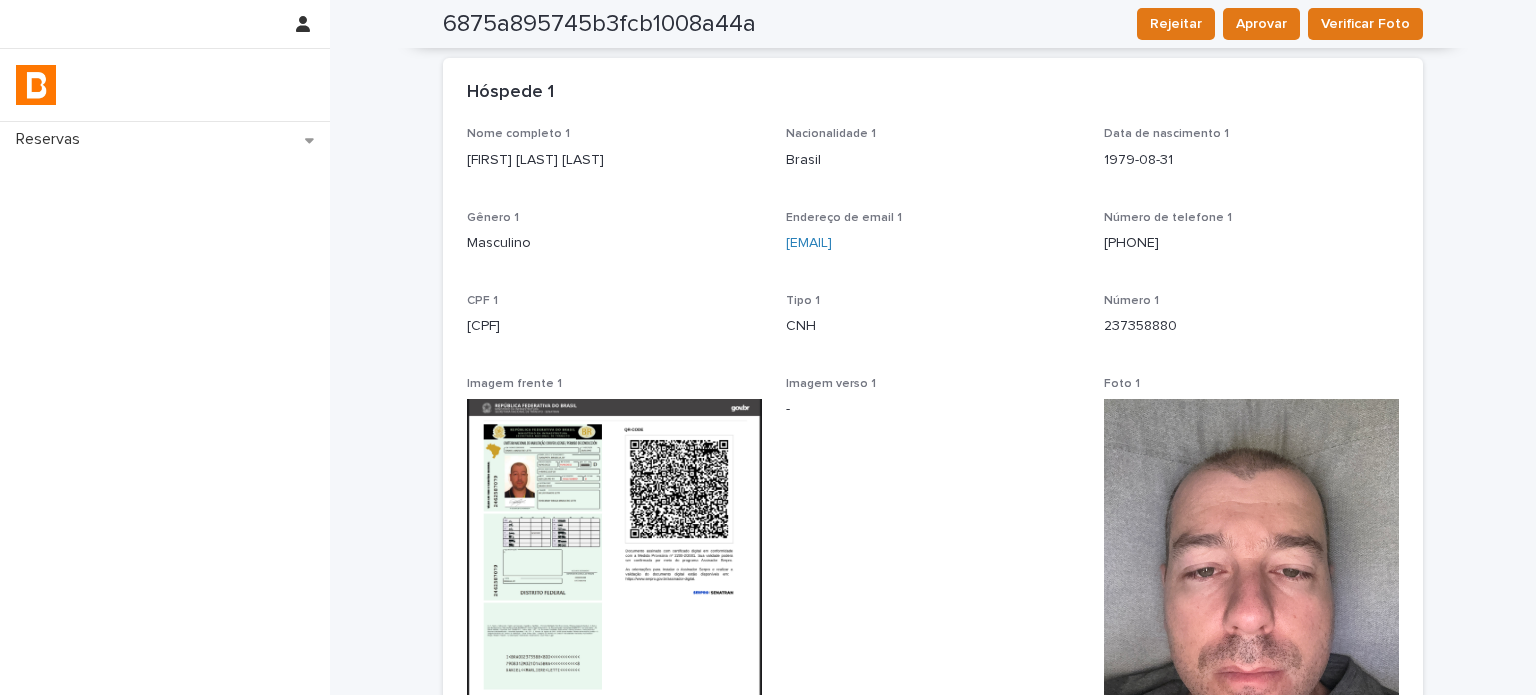 scroll, scrollTop: 0, scrollLeft: 0, axis: both 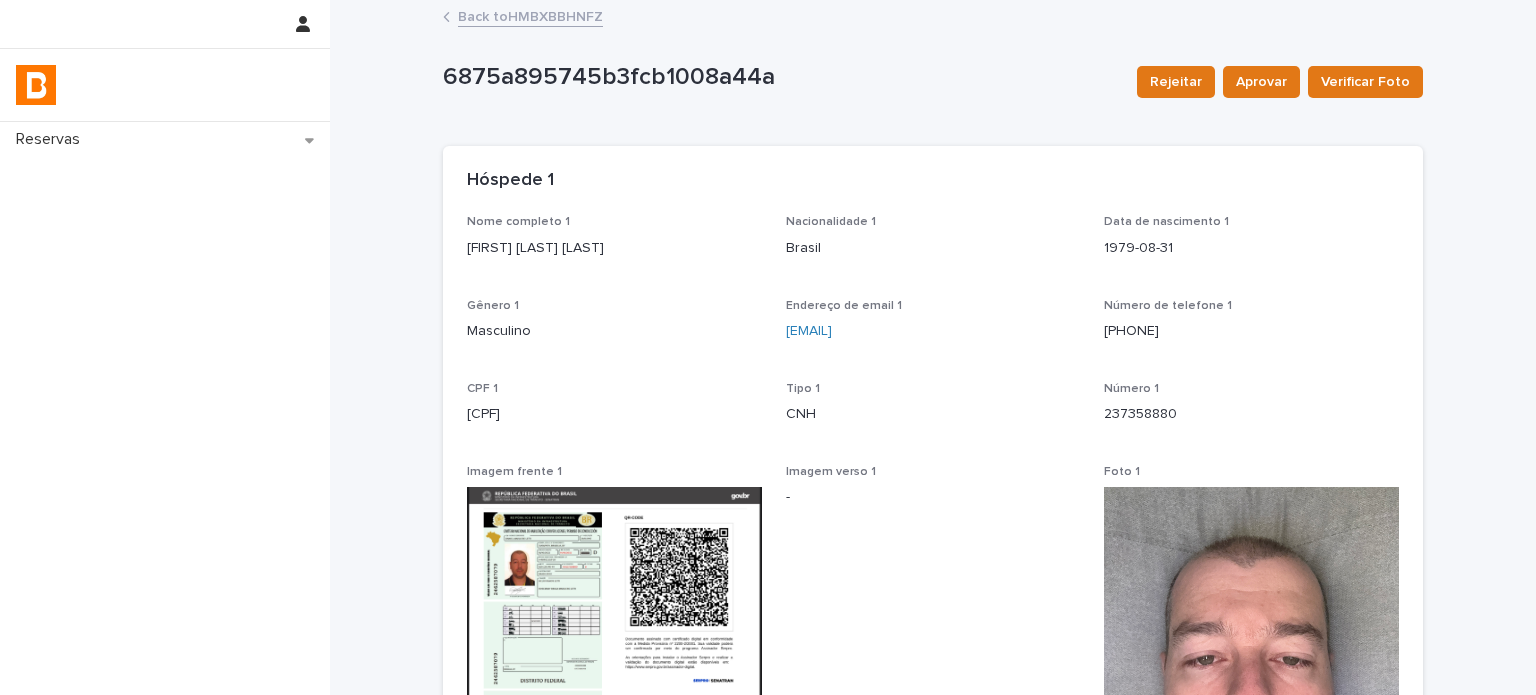 click on "Back to  HMBXBBHNFZ" at bounding box center [530, 15] 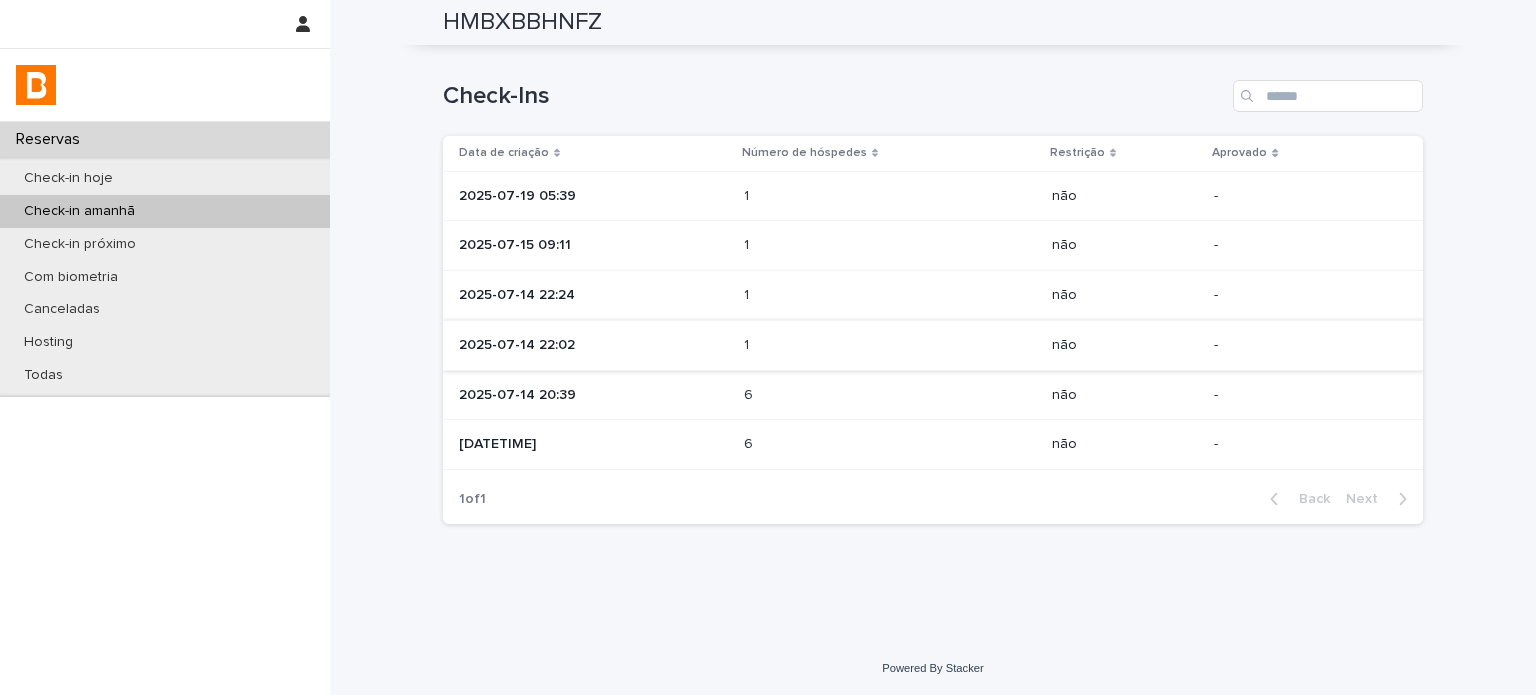 scroll, scrollTop: 816, scrollLeft: 0, axis: vertical 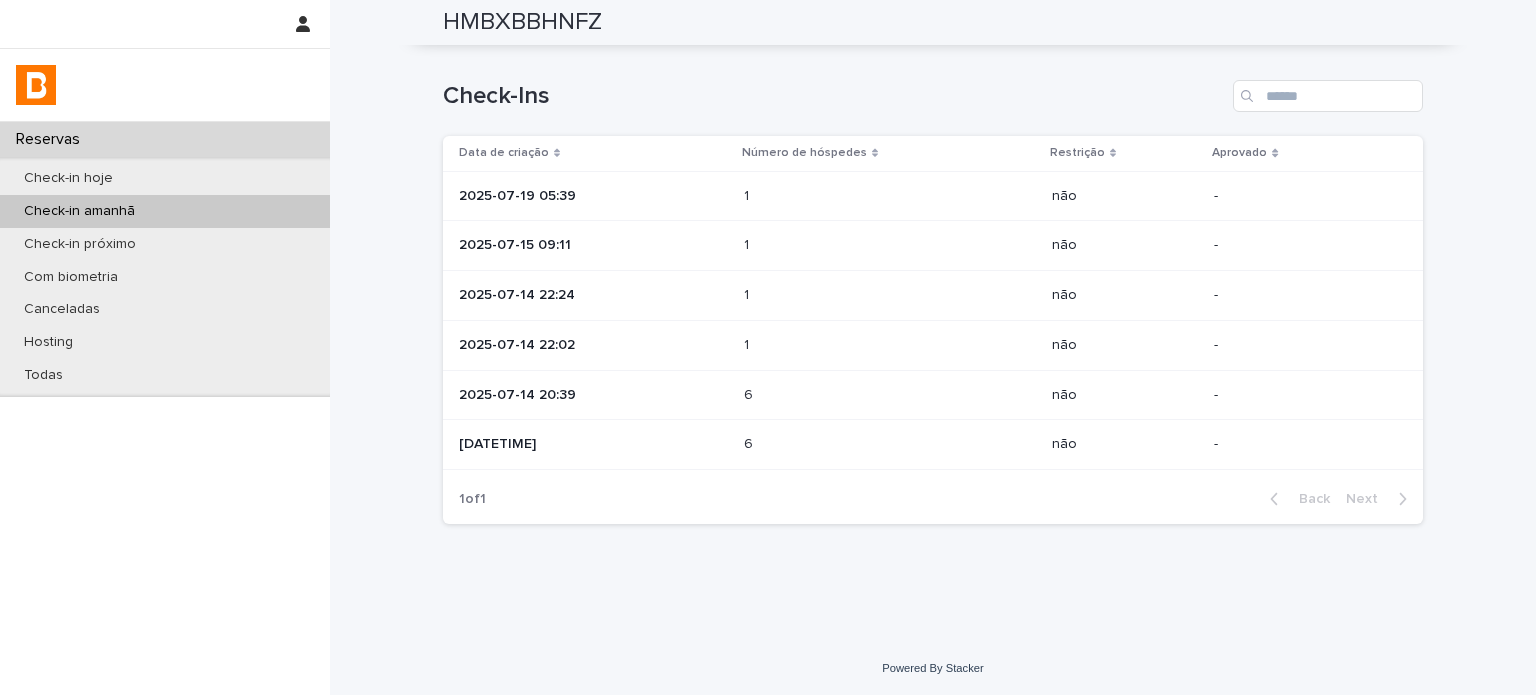 click on "2025-07-14 22:24" at bounding box center [589, 296] 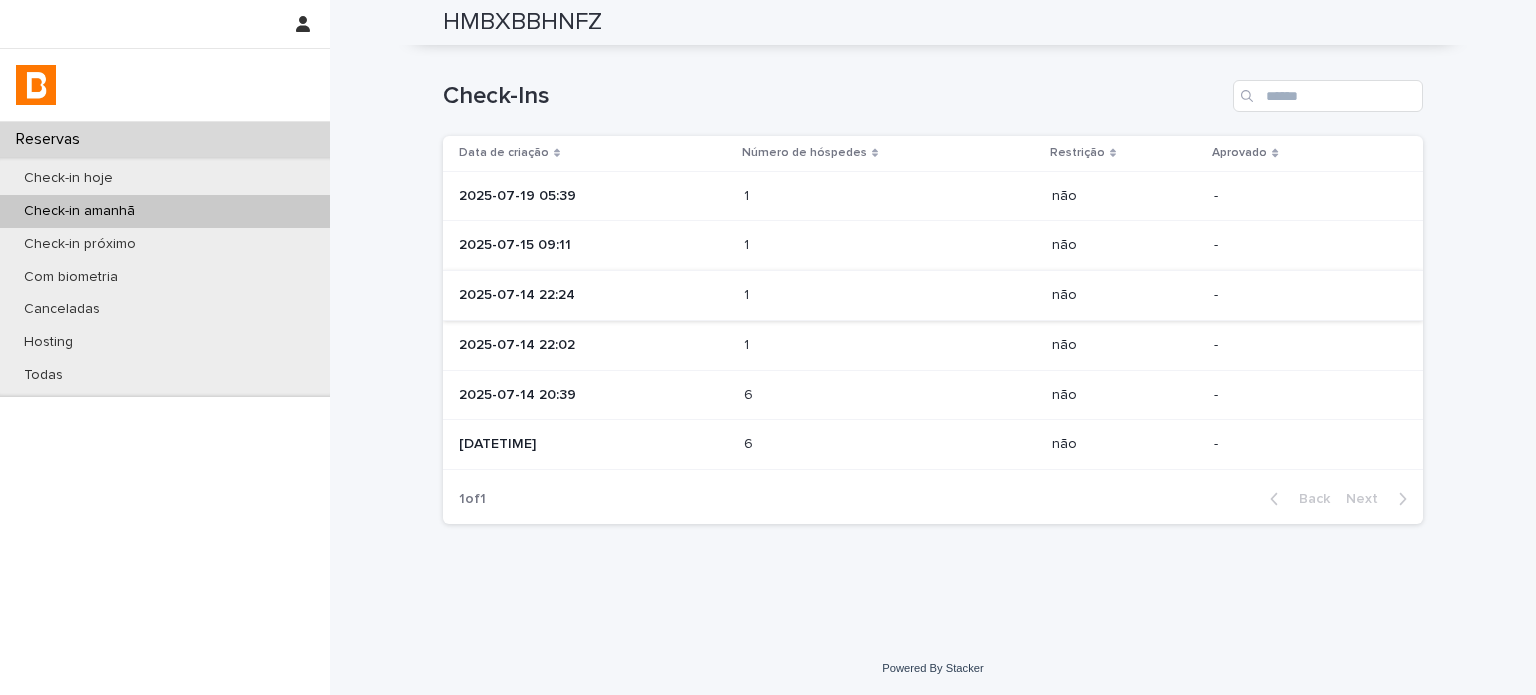 scroll, scrollTop: 0, scrollLeft: 0, axis: both 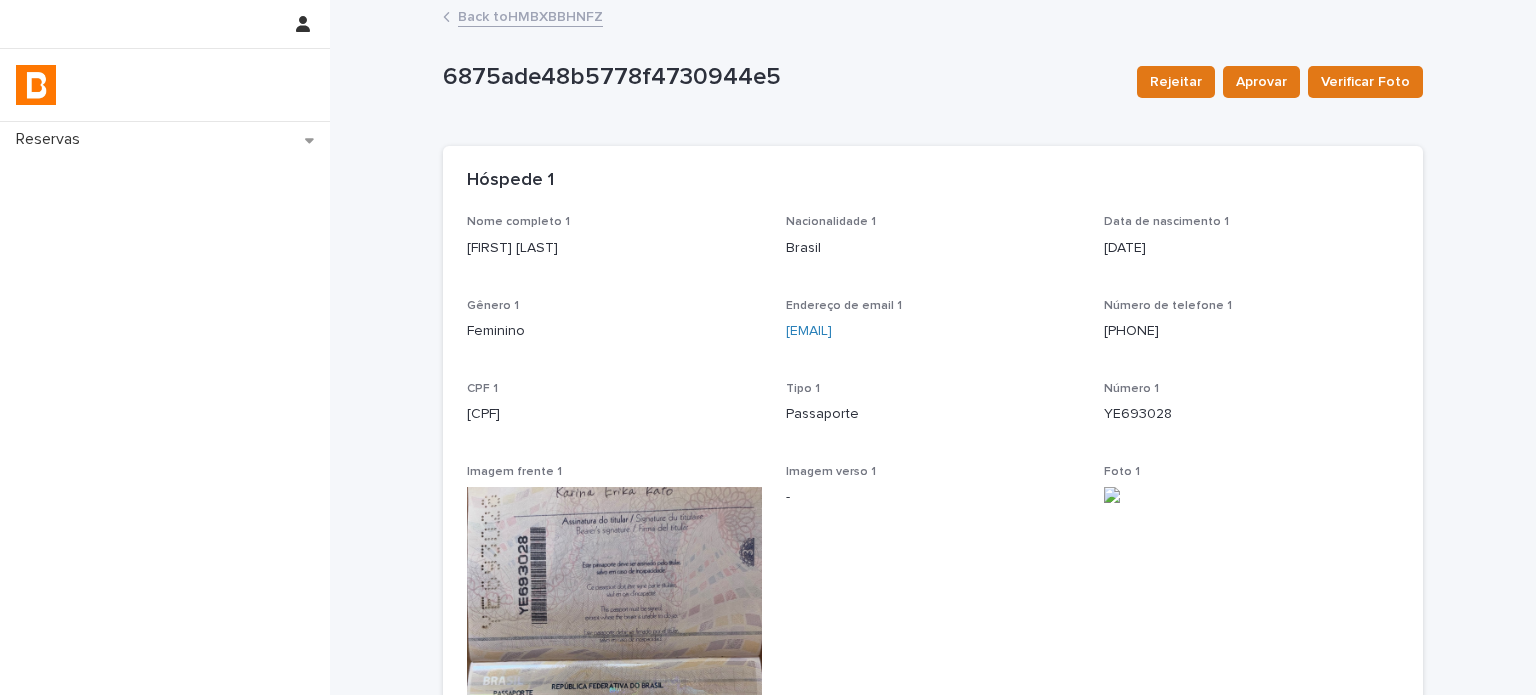 click on "Back to  HMBXBBHNFZ" at bounding box center [530, 15] 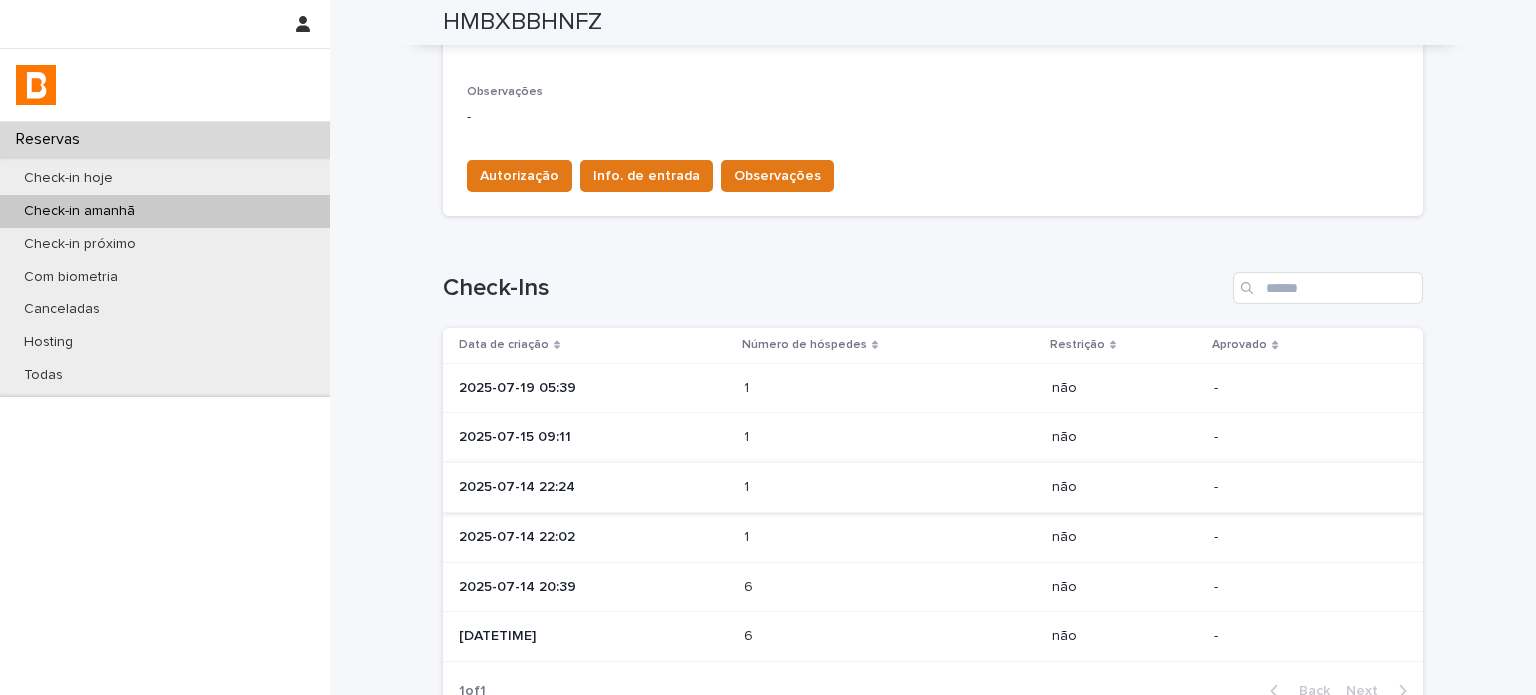 scroll, scrollTop: 783, scrollLeft: 0, axis: vertical 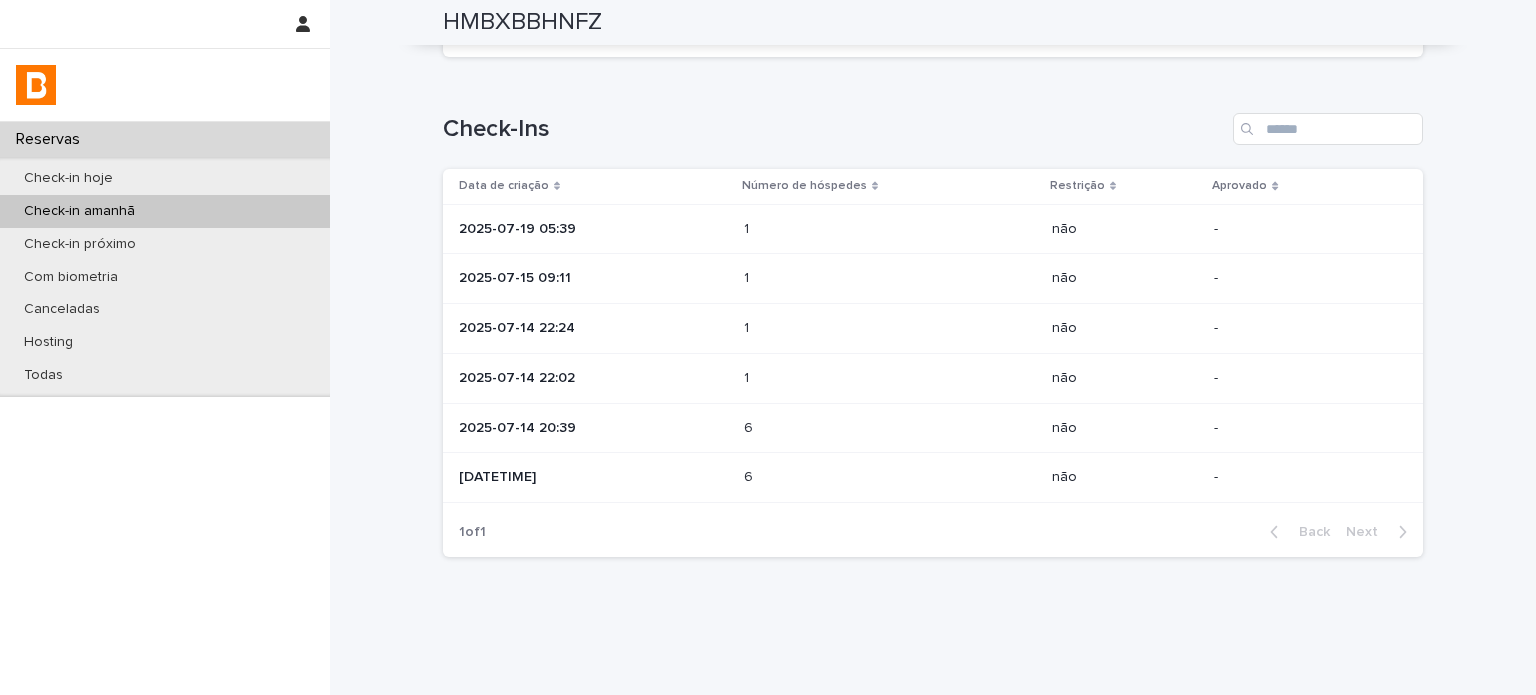 click on "Loading... Saving… Loading... Saving… HMBXBBHNFZ HMBXBBHNFZ Sorry, there was an error saving your record. Please try again. Please fill out the required fields below. Loading... Saving… Loading... Saving… Loading... Saving… Check-in 2025-08-08 15:00 Check-out 2025-08-10 11:00 Unidade Matias 121 Número de hóspedes 6 Hóspede titular [FIRST] Status confirmed URL no Guesty https://app.guesty.com/reservations/67df3d4404db9a0010a52ab3/summary URL do Inbox https://app.guesty.com/inbox-v2/67df3d44f29af20012a837a4?reservationId=67df3d4404db9a0010a52ab3 URL de check-in https://bhomy.paperform.co/?reservation=HMBXBBHNFZ&guests=6&_=0 Loading... Saving… Autorização - Informações de entrada - Observações - Autorização Info. de entrada Observações Loading... Saving… Check-Ins Data de criação Número de hóspedes Restrição Aprovado 2025-07-19 05:39 1 1   não - 2025-07-15 09:11 1 1   não - 2025-07-14 22:24 1 1   não - 2025-07-14 22:02 1 1   não - 2025-07-14 20:39 6 6   não - 6 6 -" at bounding box center [933, -54] 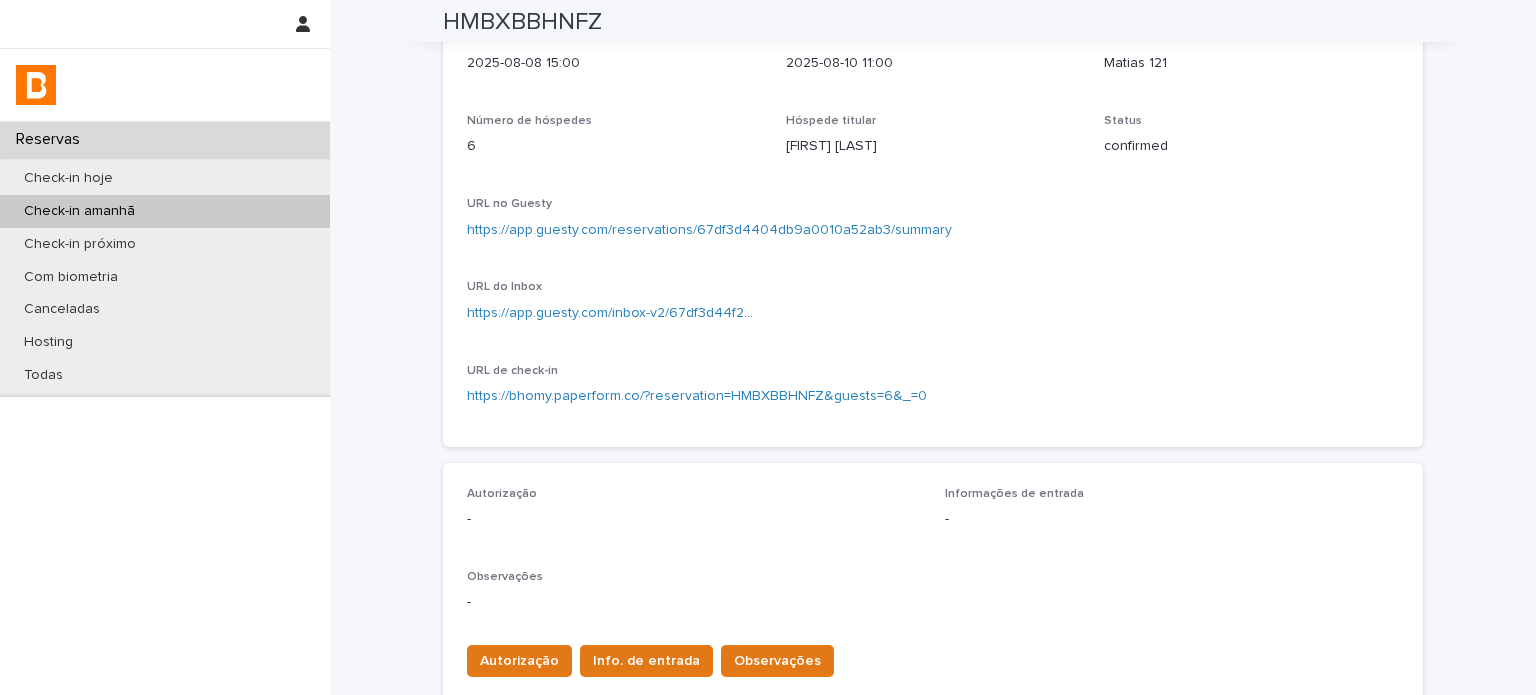 scroll, scrollTop: 50, scrollLeft: 0, axis: vertical 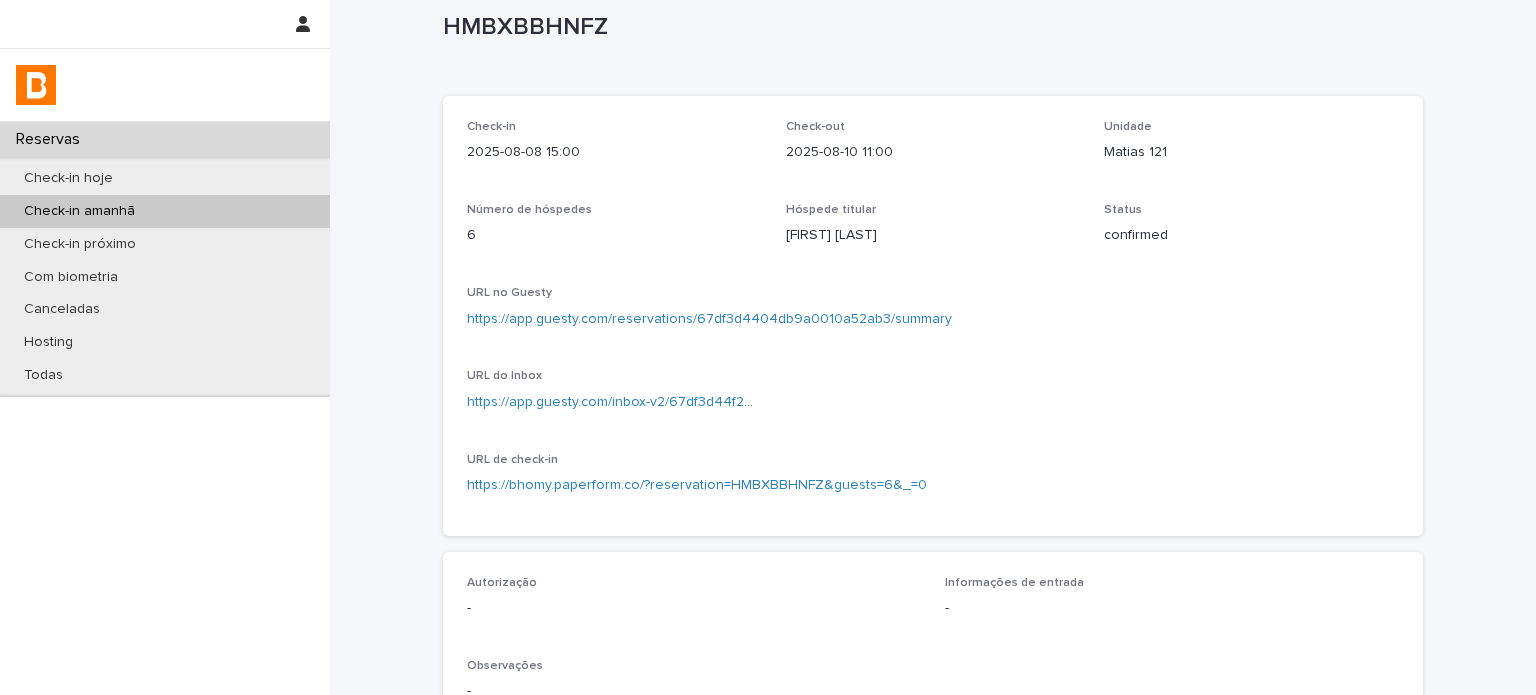 click on "confirmed" at bounding box center (1251, 235) 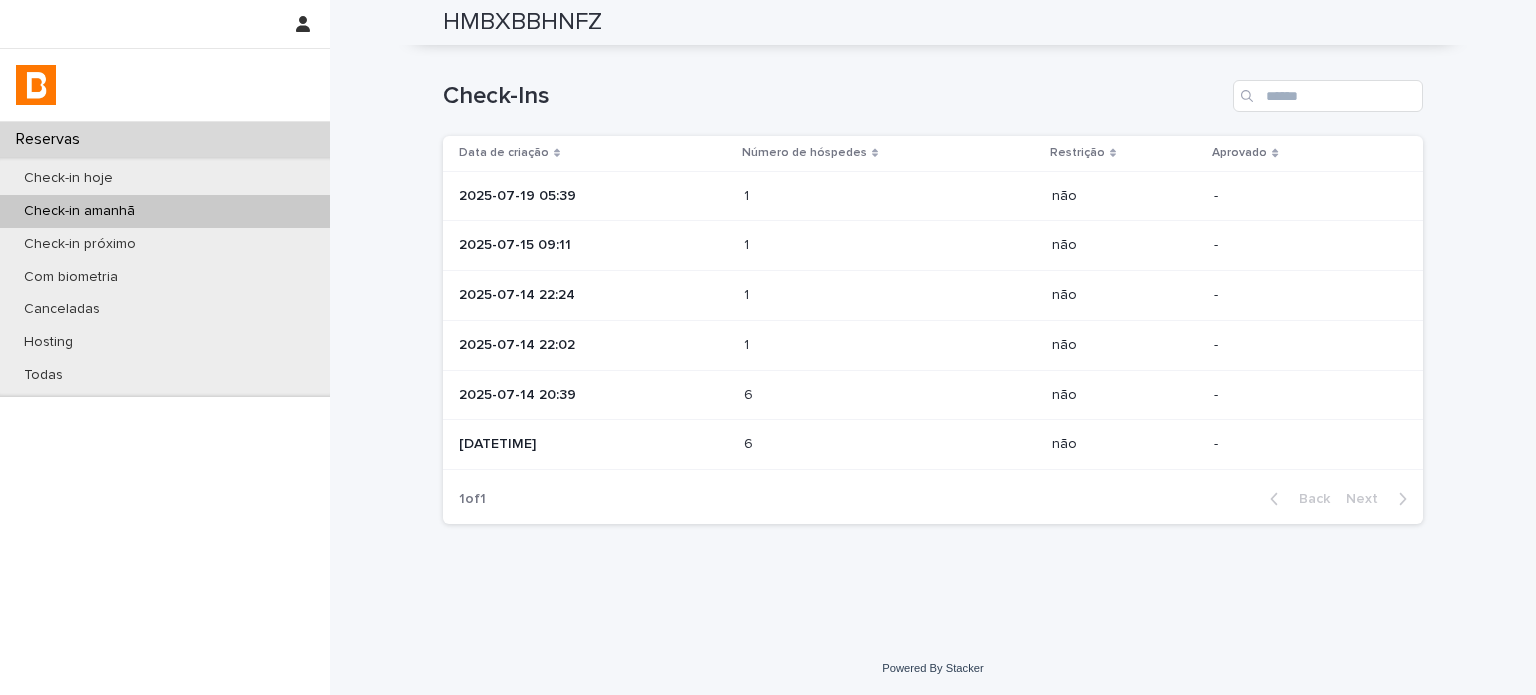 click on "[DATETIME]" at bounding box center [593, 444] 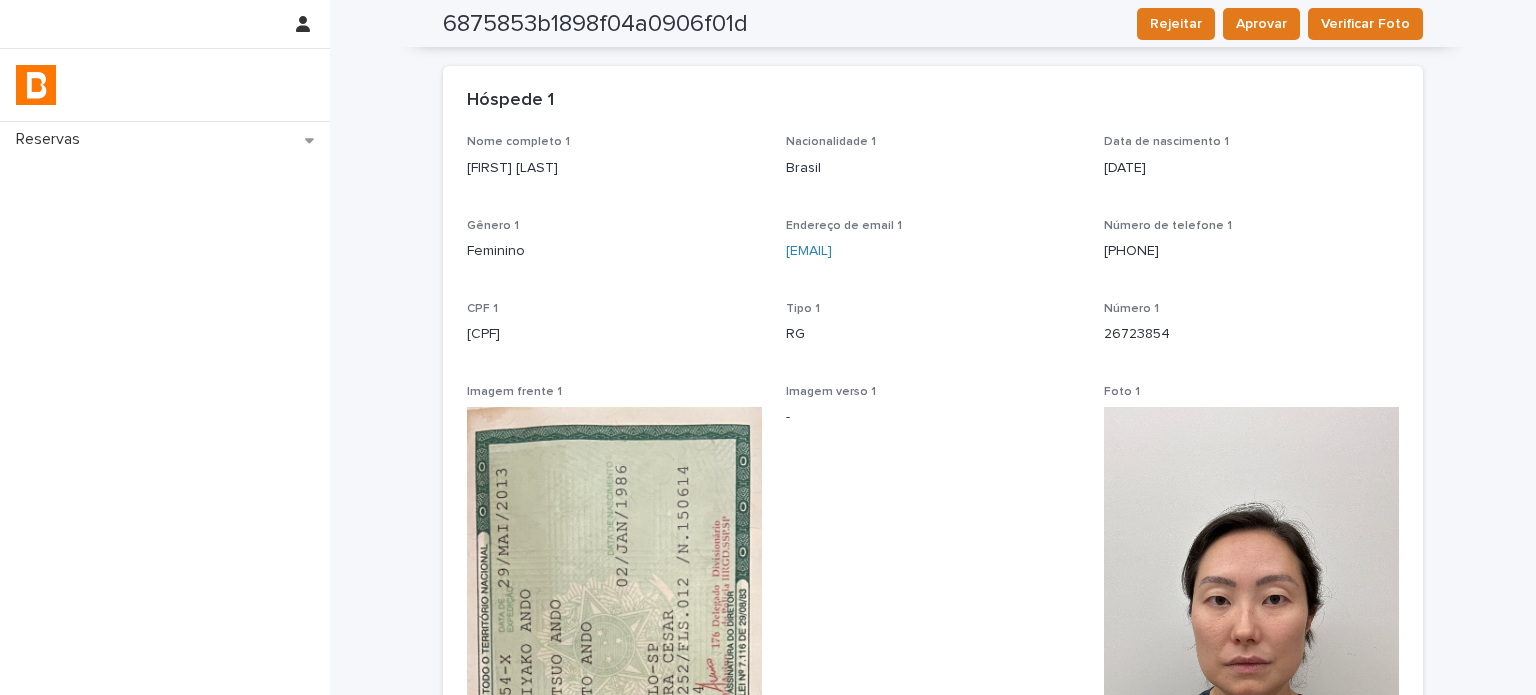 scroll, scrollTop: 0, scrollLeft: 0, axis: both 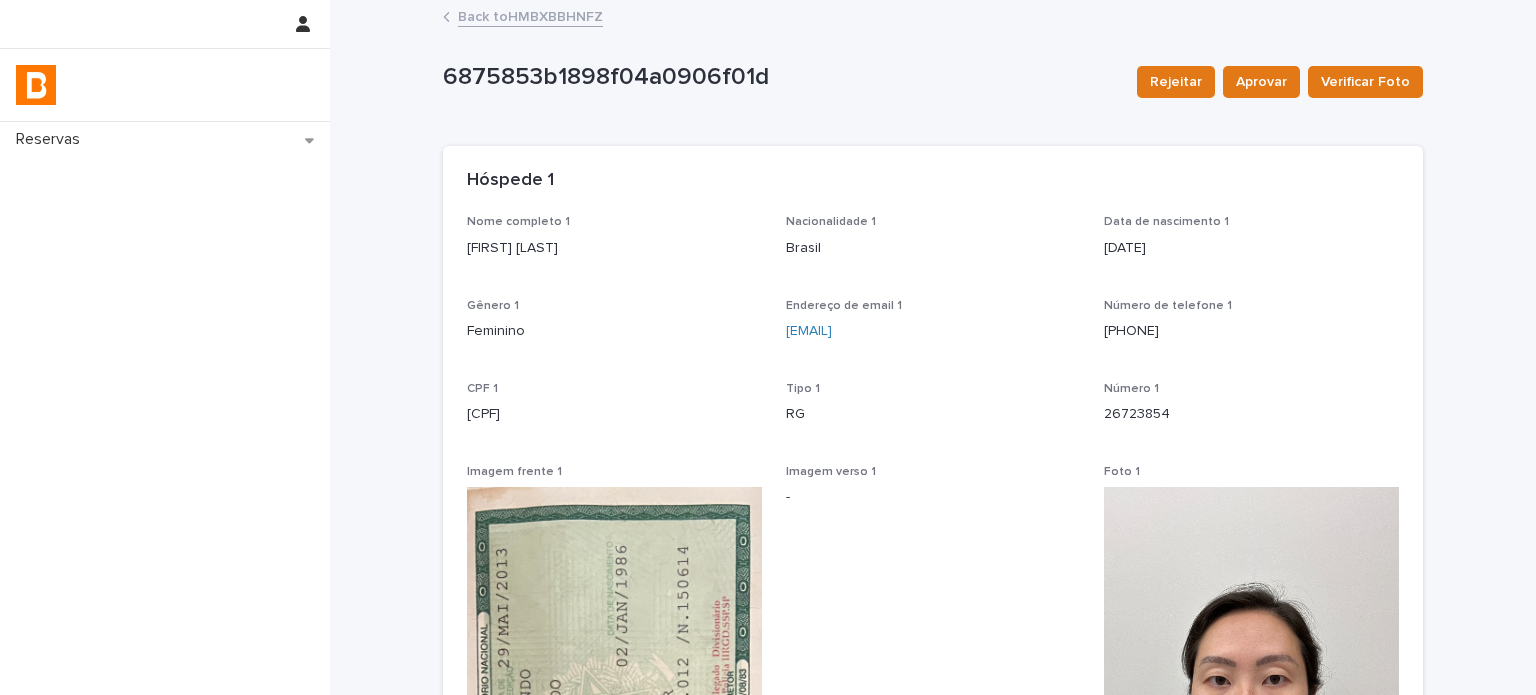 drag, startPoint x: 612, startPoint y: 246, endPoint x: 456, endPoint y: 265, distance: 157.15279 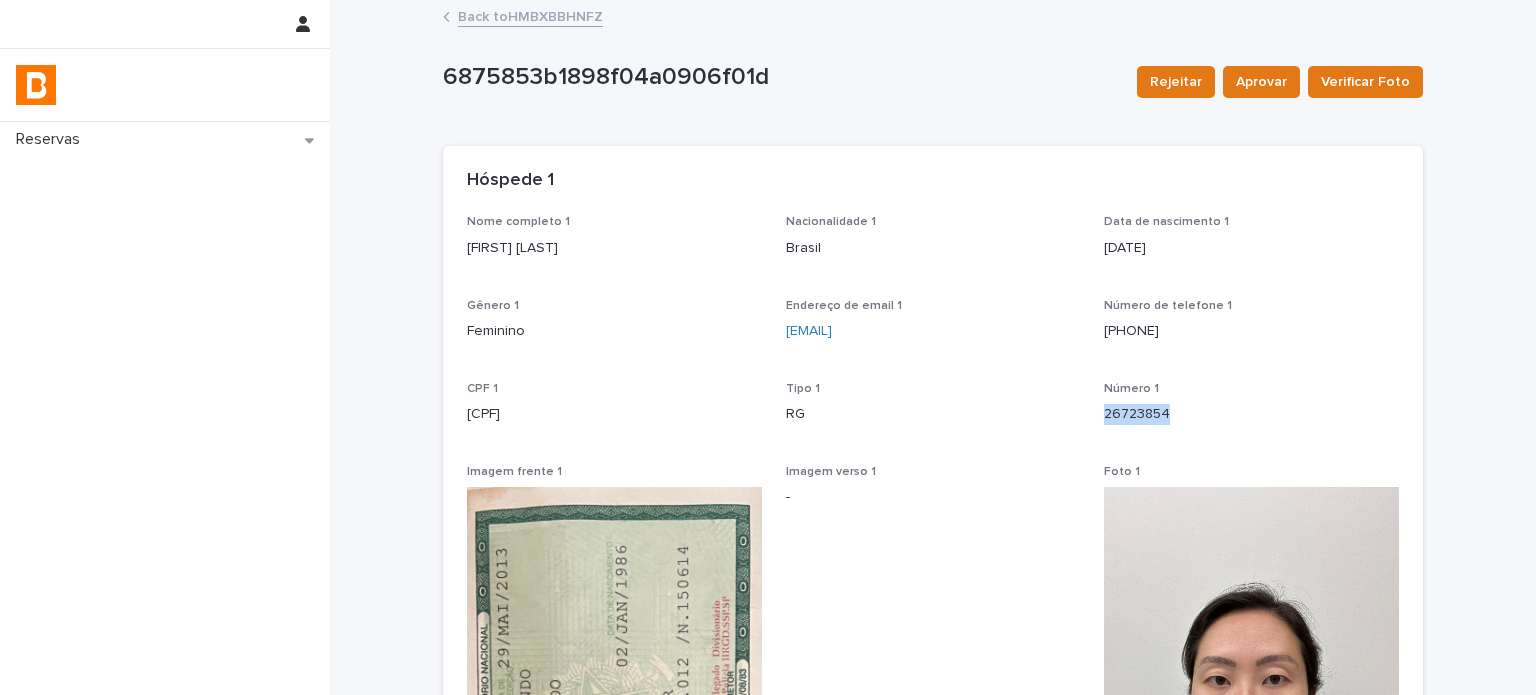 click on "26723854" at bounding box center [1251, 414] 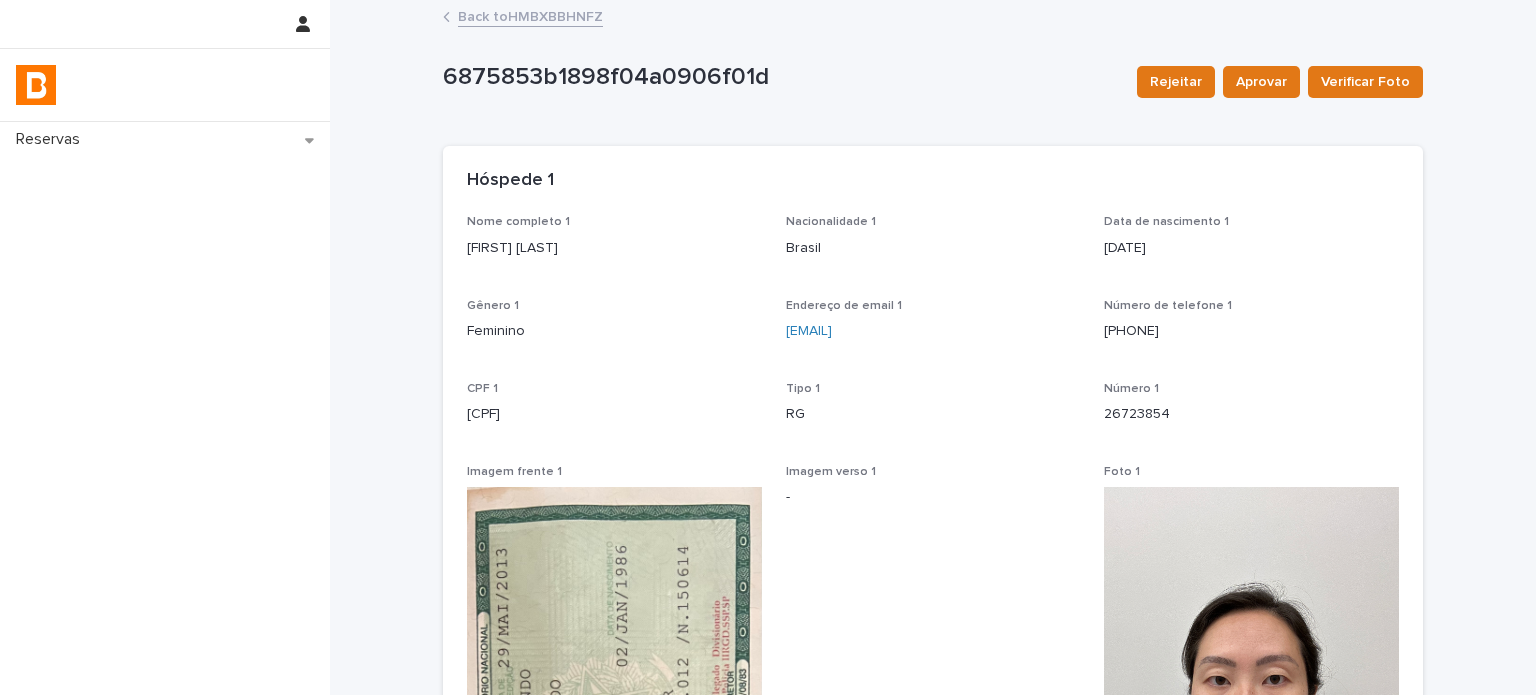 click on "[CPF]" at bounding box center (614, 414) 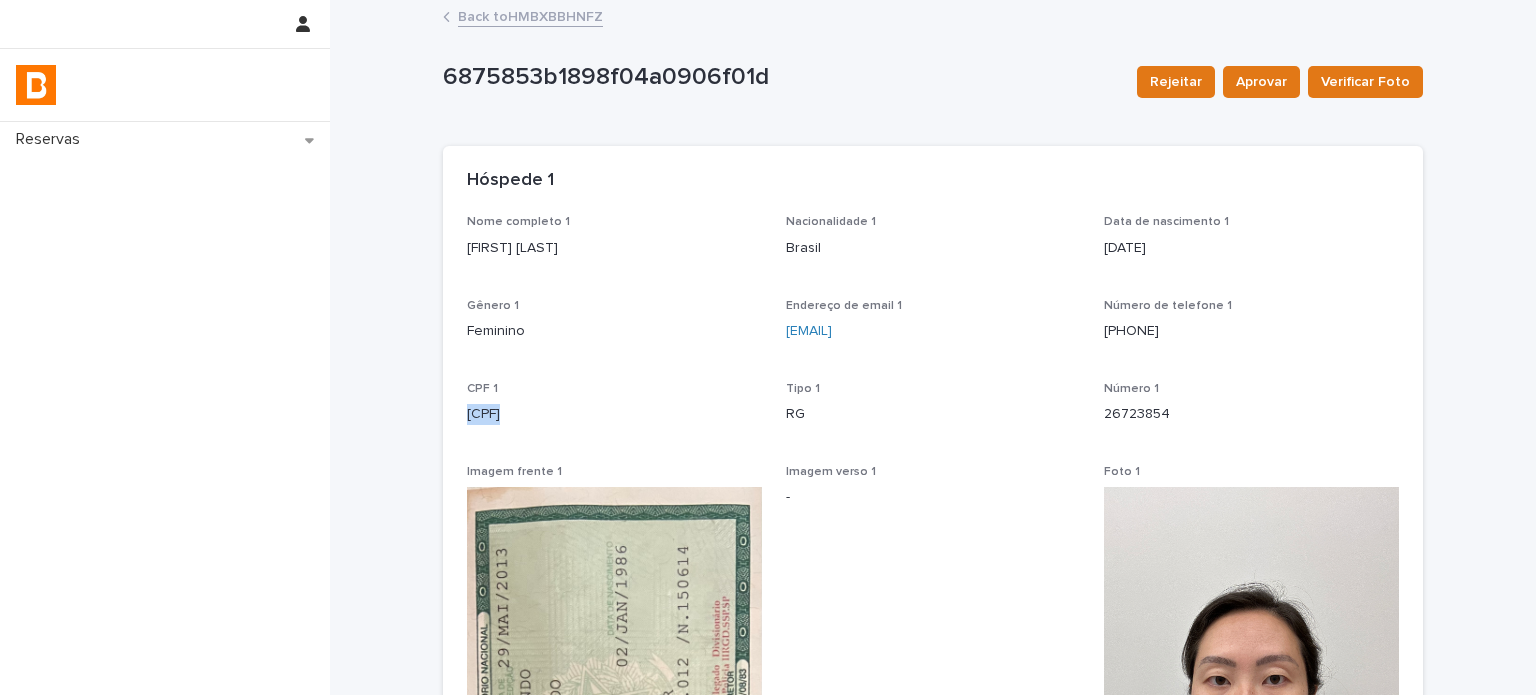 click on "[CPF]" at bounding box center (614, 414) 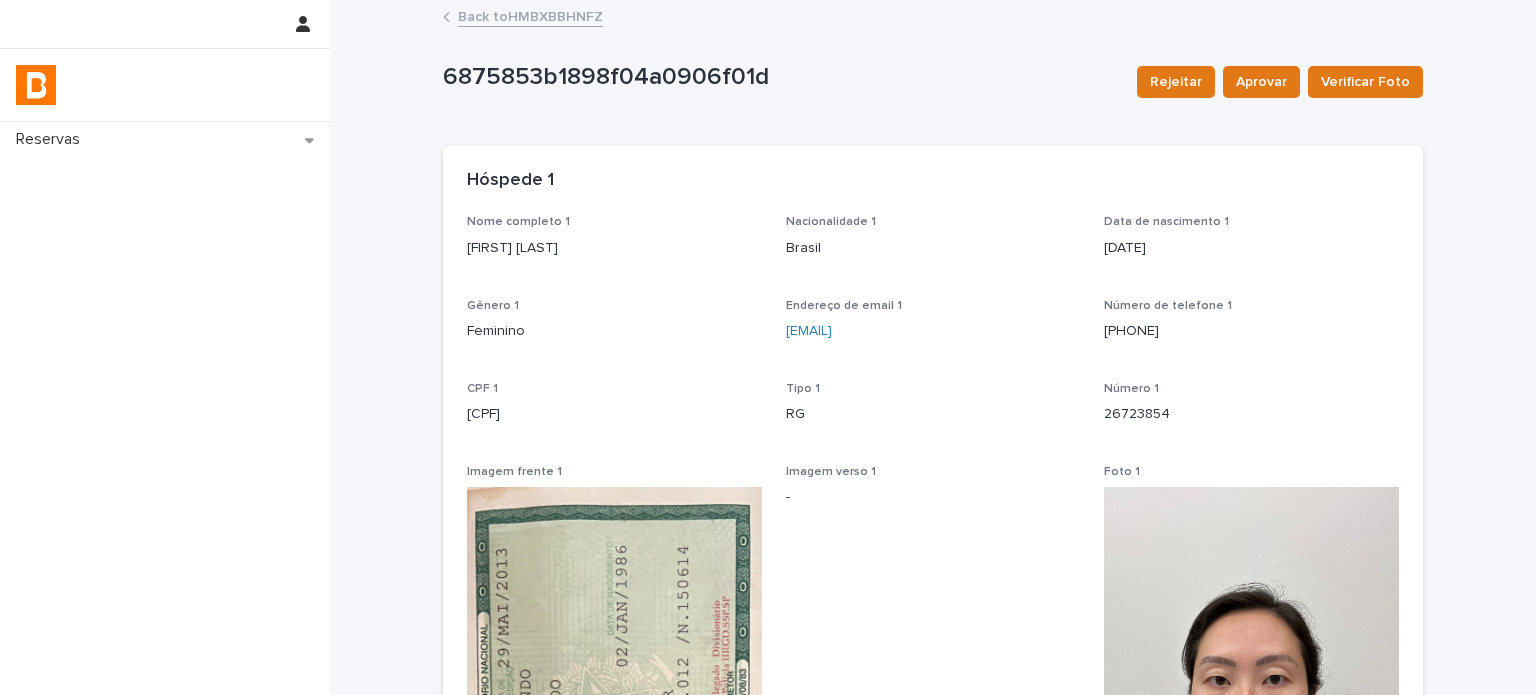 drag, startPoint x: 1332, startPoint y: 377, endPoint x: 1268, endPoint y: 500, distance: 138.65425 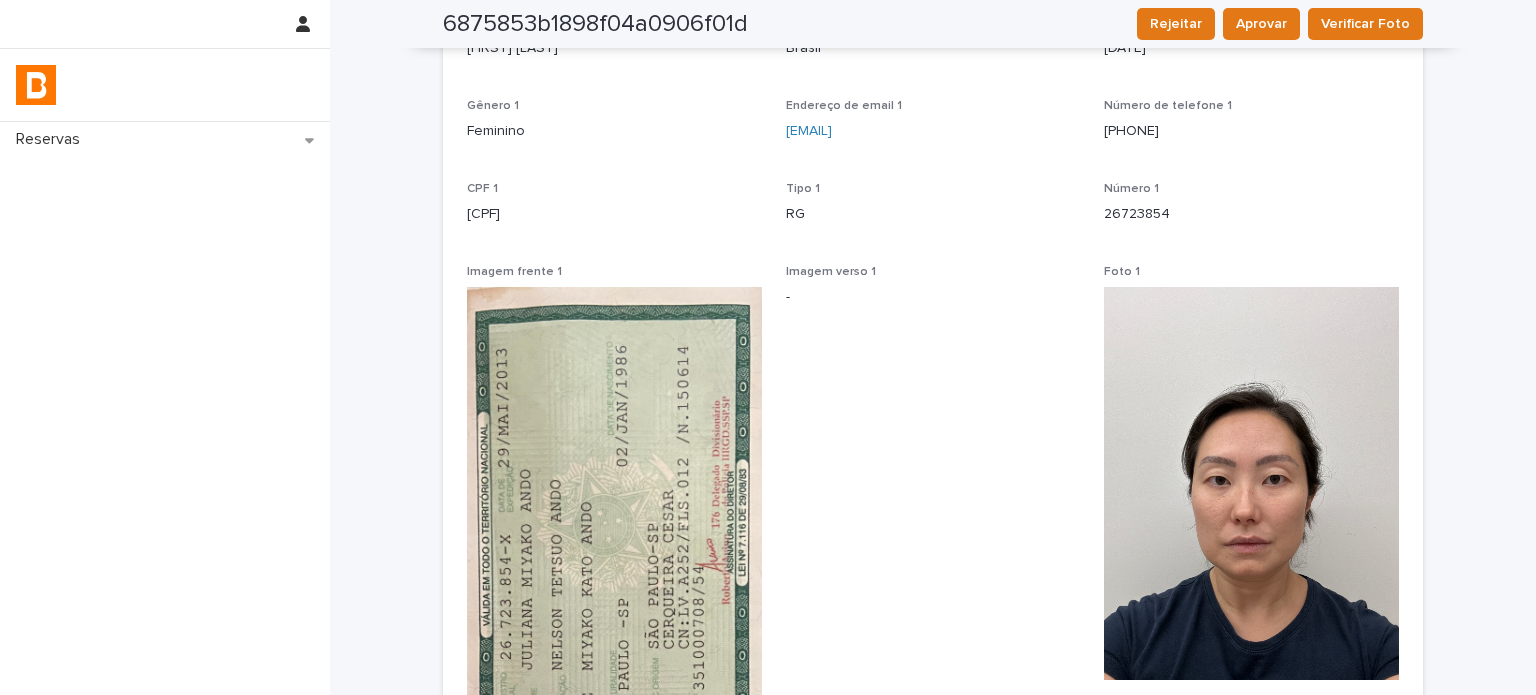 click at bounding box center (1251, 483) 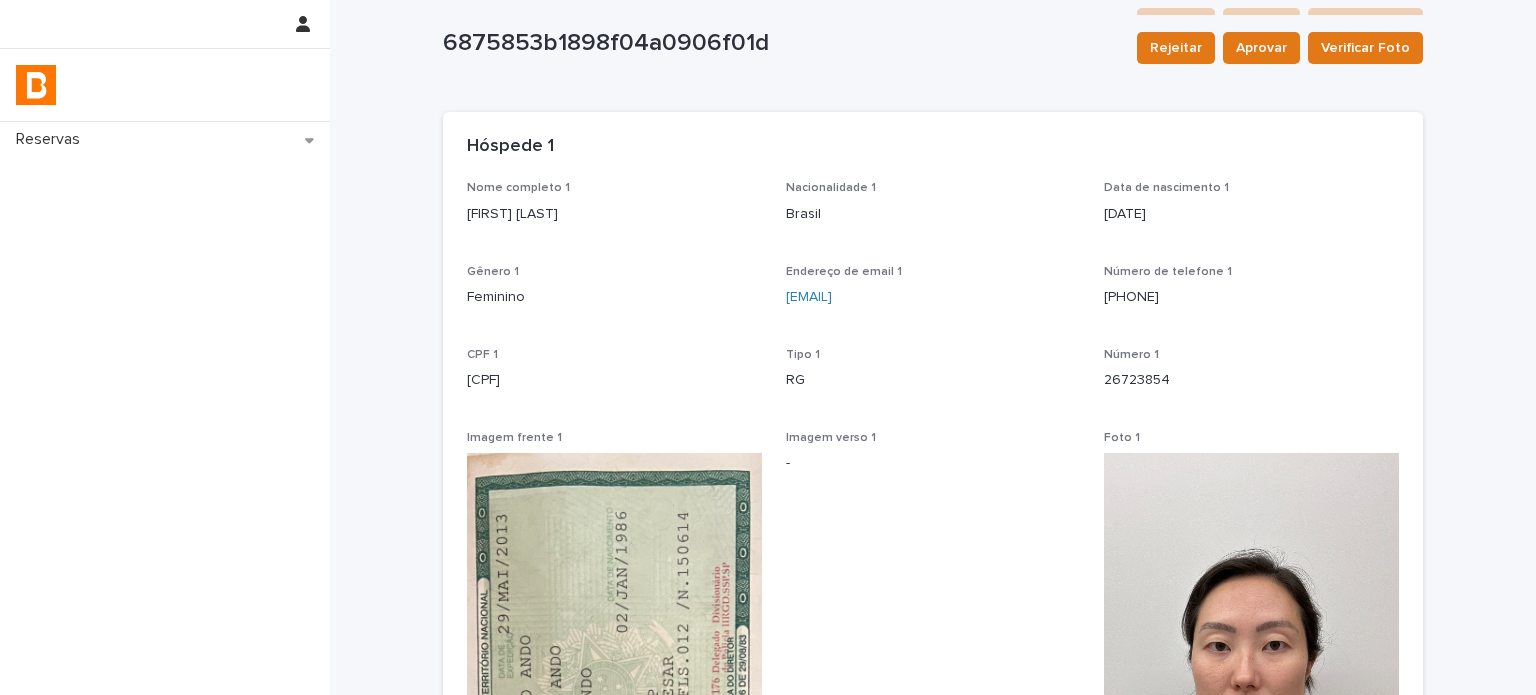 scroll, scrollTop: 0, scrollLeft: 0, axis: both 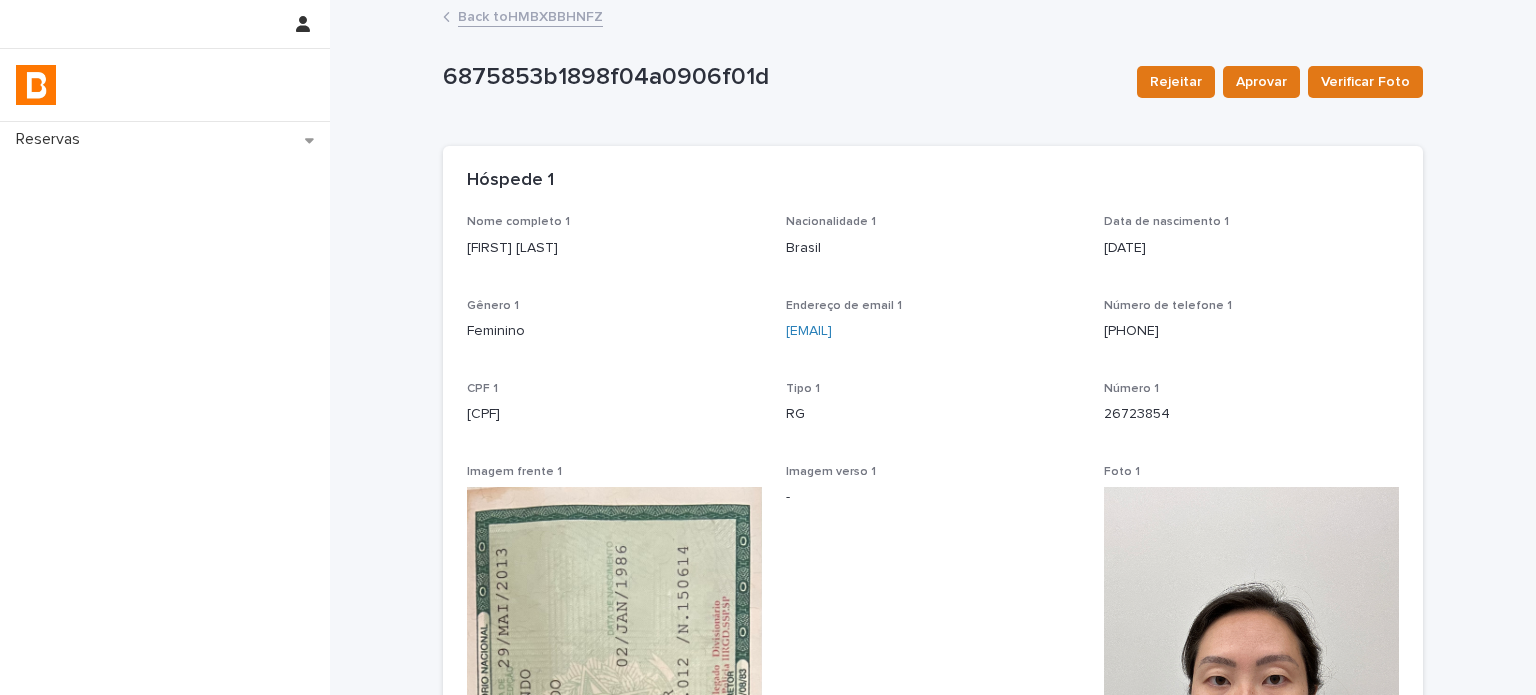 click on "Back to  HMBXBBHNFZ" at bounding box center (530, 15) 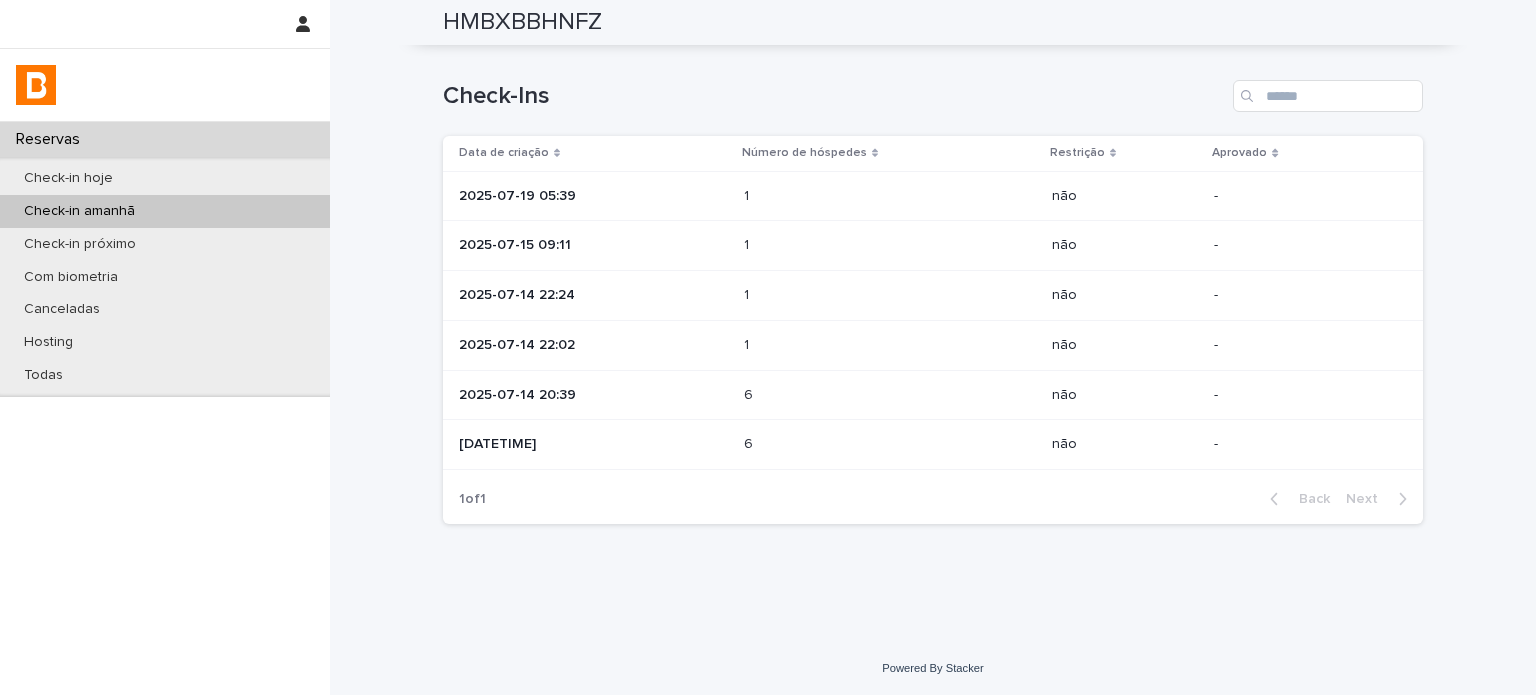 click at bounding box center (831, 395) 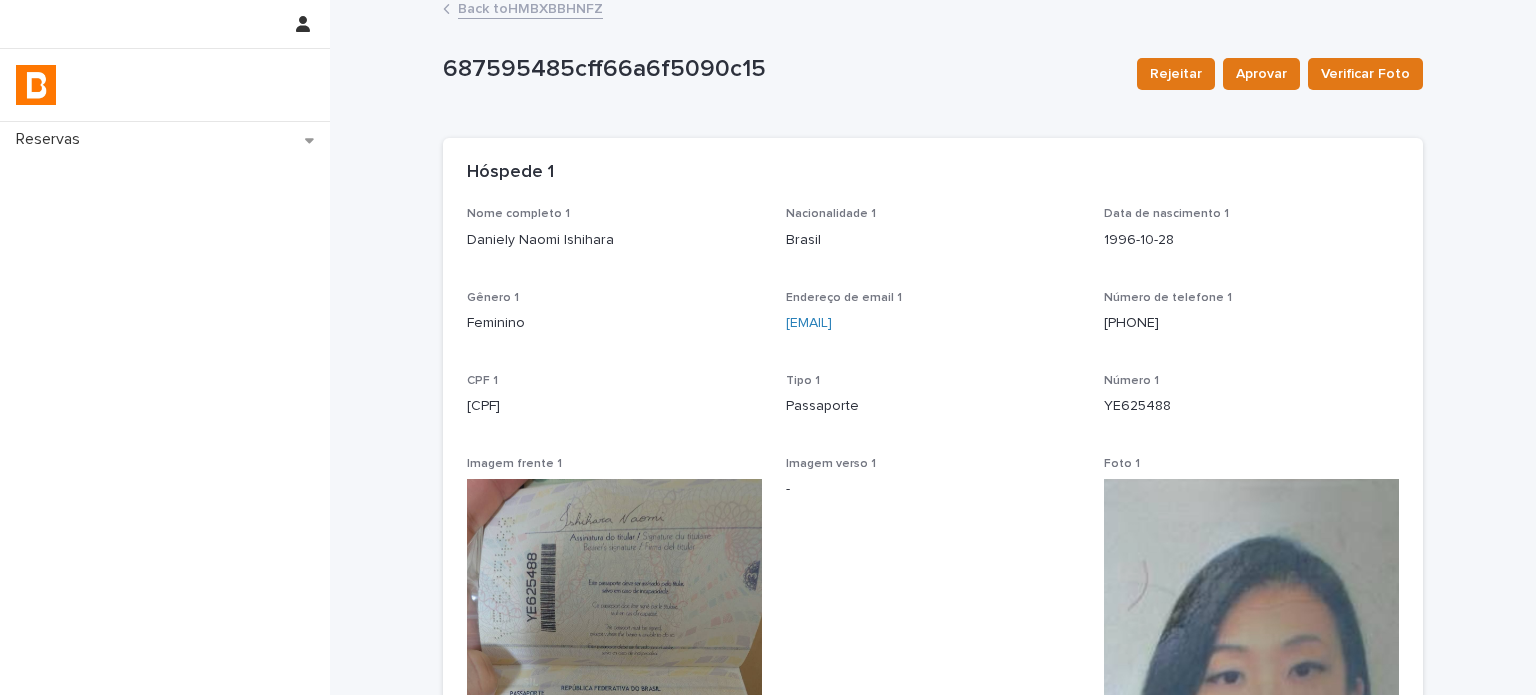 scroll, scrollTop: 0, scrollLeft: 0, axis: both 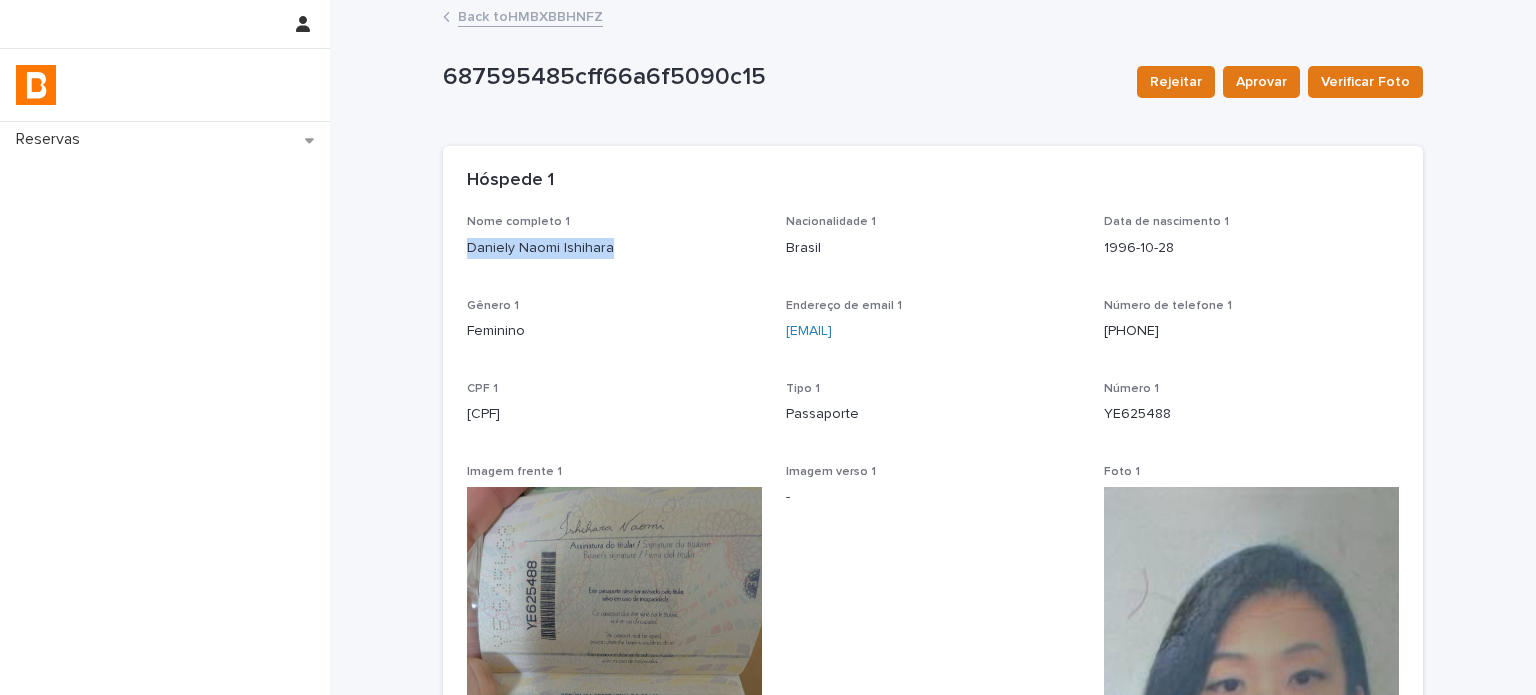 drag, startPoint x: 618, startPoint y: 245, endPoint x: 461, endPoint y: 243, distance: 157.01274 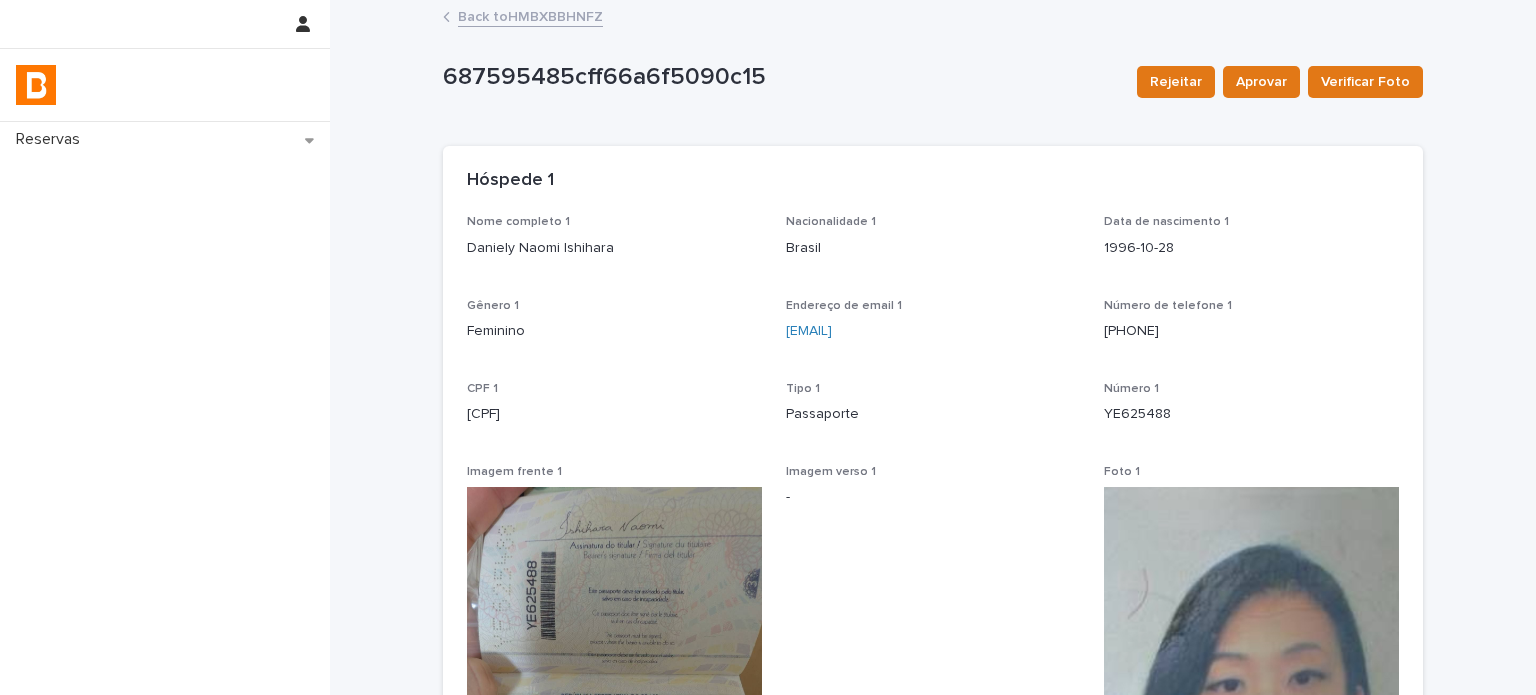 click on "YE625488" at bounding box center [1251, 414] 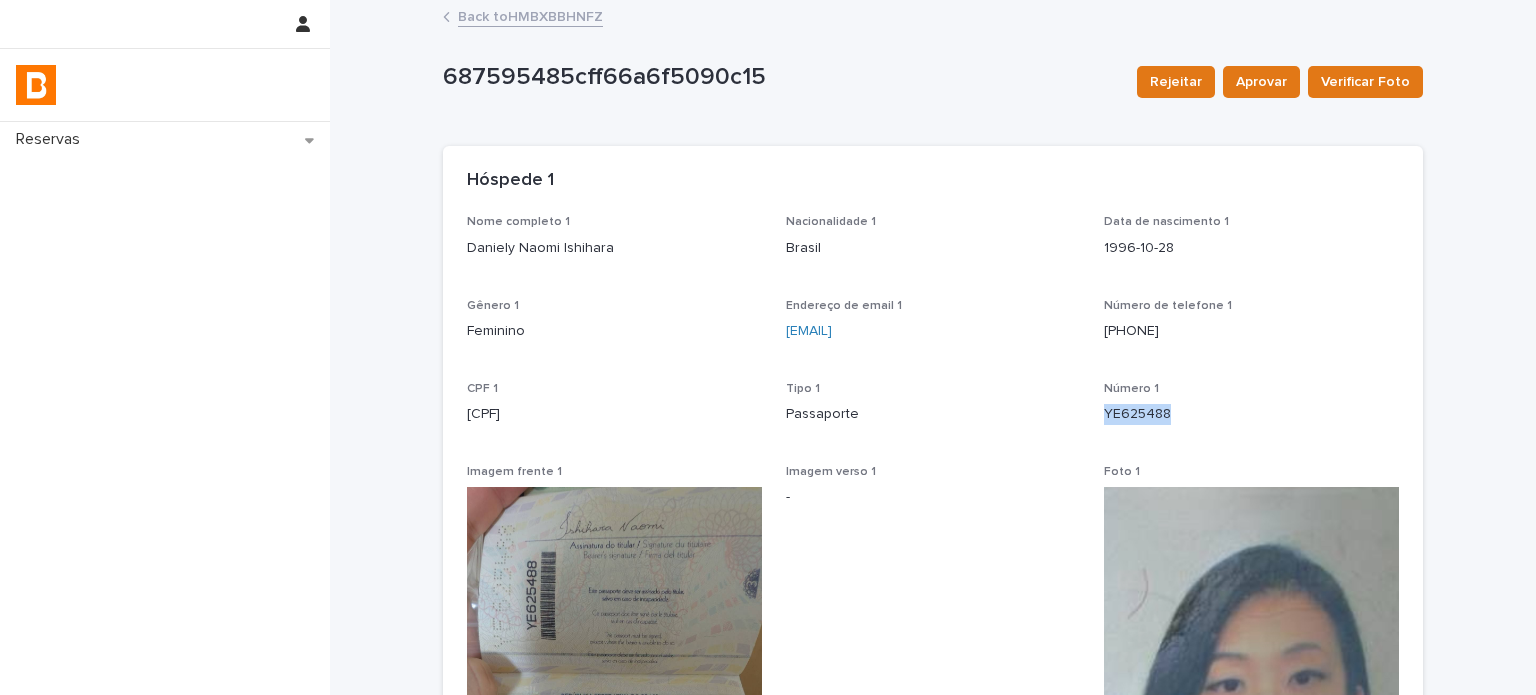 click on "YE625488" at bounding box center [1251, 414] 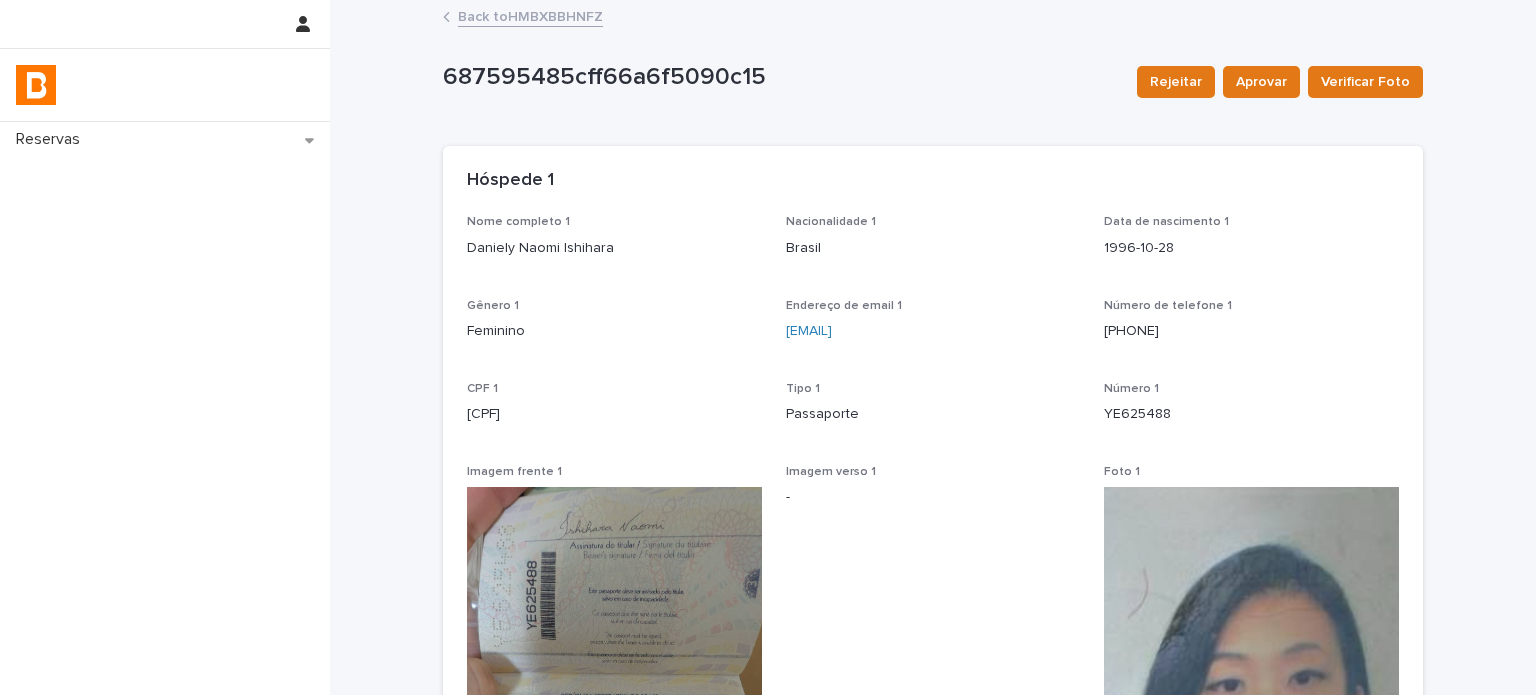click on "Nome completo 1 [FIRST] [LAST] Nacionalidade 1 Brasil Data de nascimento 1 1996-10-28 Gênero 1 Feminino Endereço de email 1 [EMAIL] Número de telefone 1 [PHONE] CPF 1 [CPF] Tipo 1 Passaporte Número 1 [PASSPORT] Imagem frente 1 Imagem verso 1 - Foto 1 -" at bounding box center (933, 611) 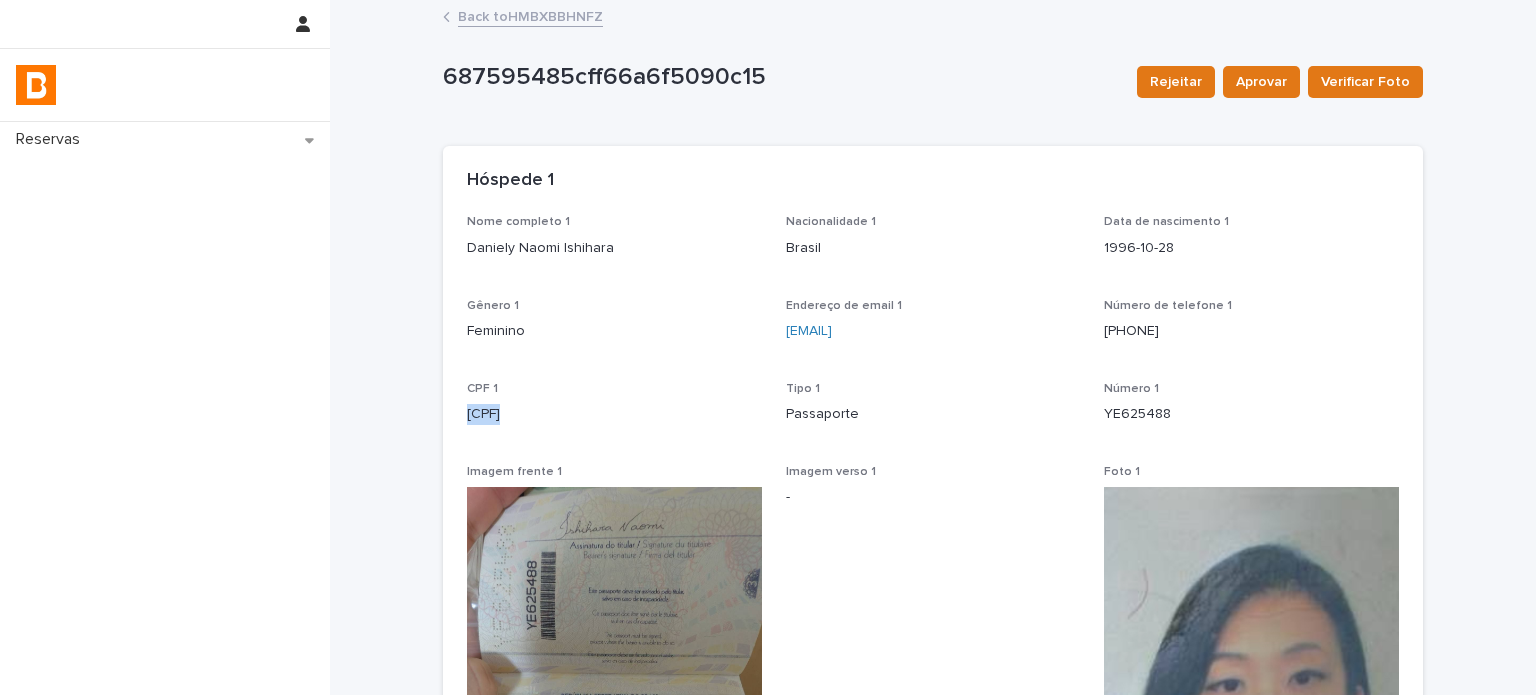 click on "[CPF]" at bounding box center (614, 414) 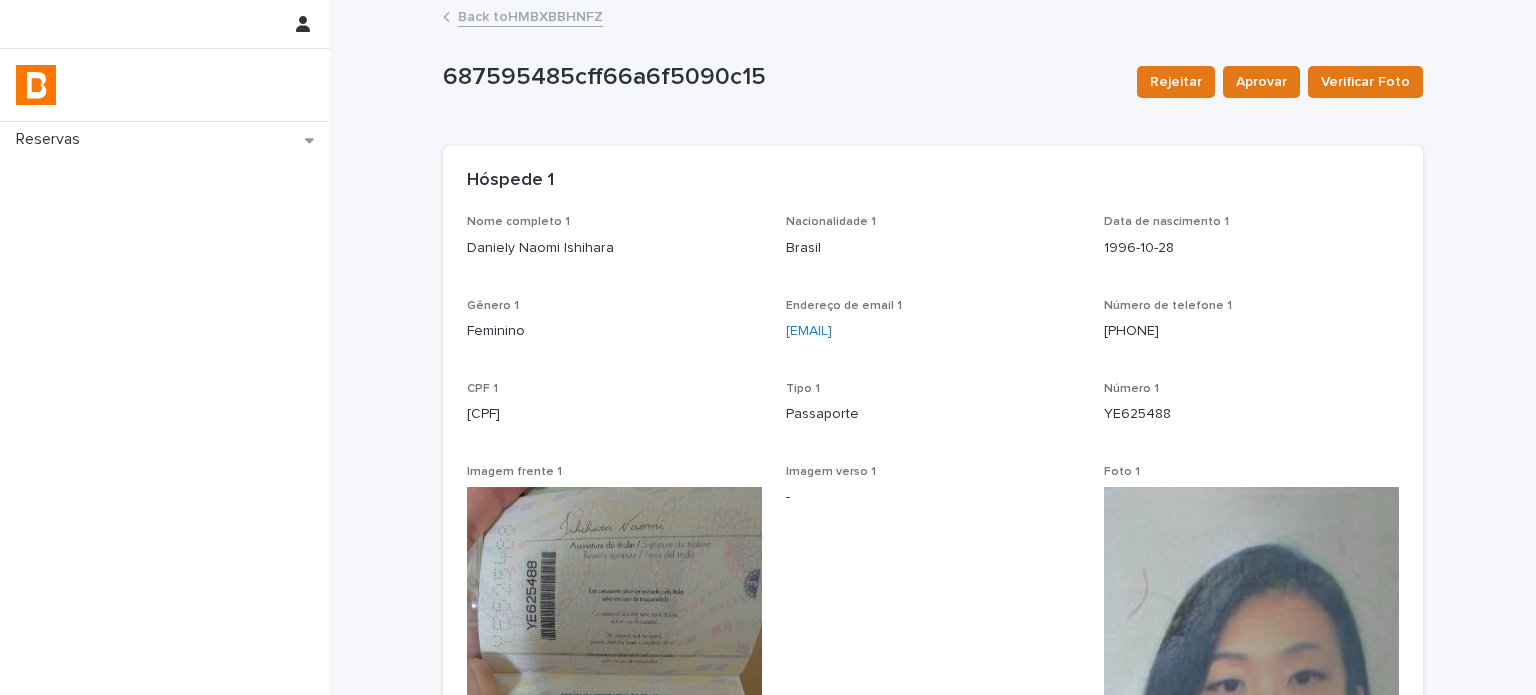 click on "Nome completo 1 [FIRST] [LAST] Nacionalidade 1 Brasil Data de nascimento 1 1996-10-28 Gênero 1 Feminino Endereço de email 1 [EMAIL] Número de telefone 1 [PHONE] CPF 1 [CPF] Tipo 1 Passaporte Número 1 [PASSPORT] Imagem frente 1 Imagem verso 1 - Foto 1 -" at bounding box center [933, 611] 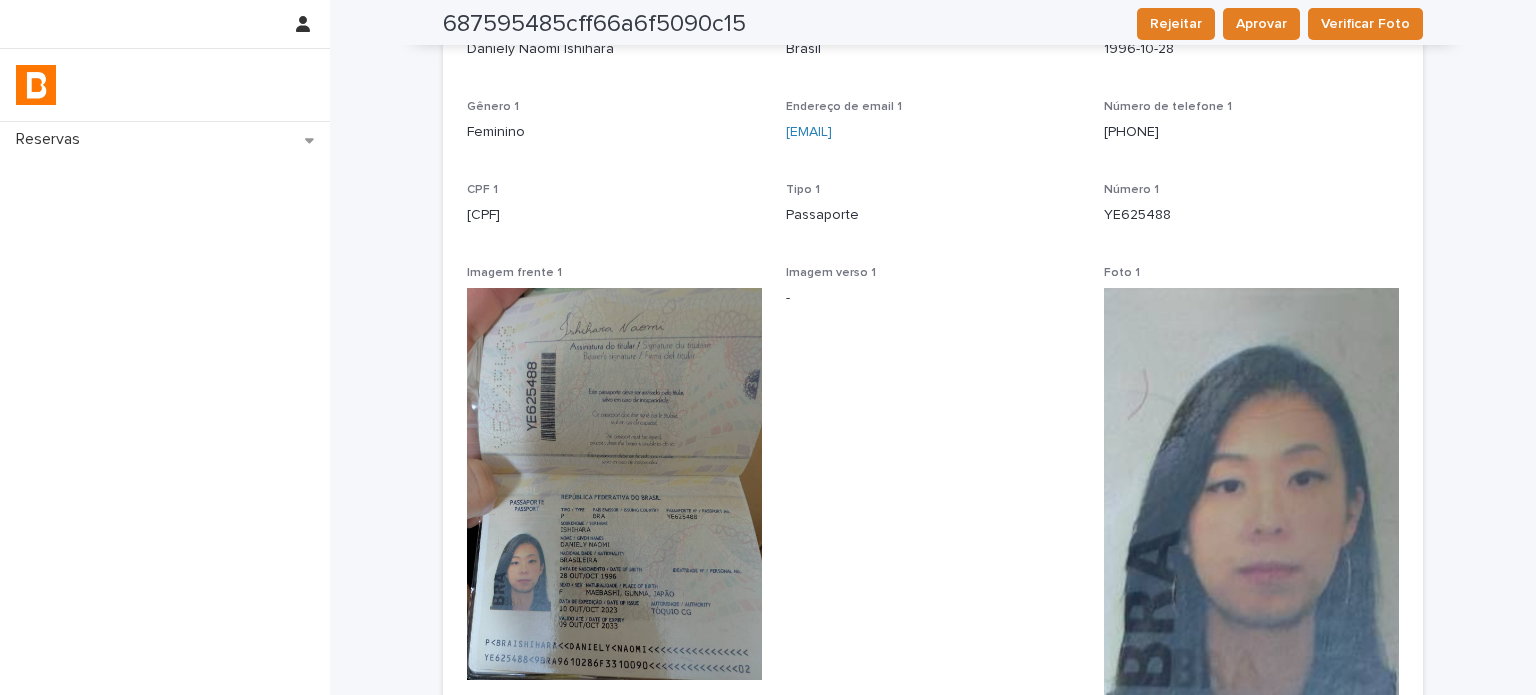 scroll, scrollTop: 0, scrollLeft: 0, axis: both 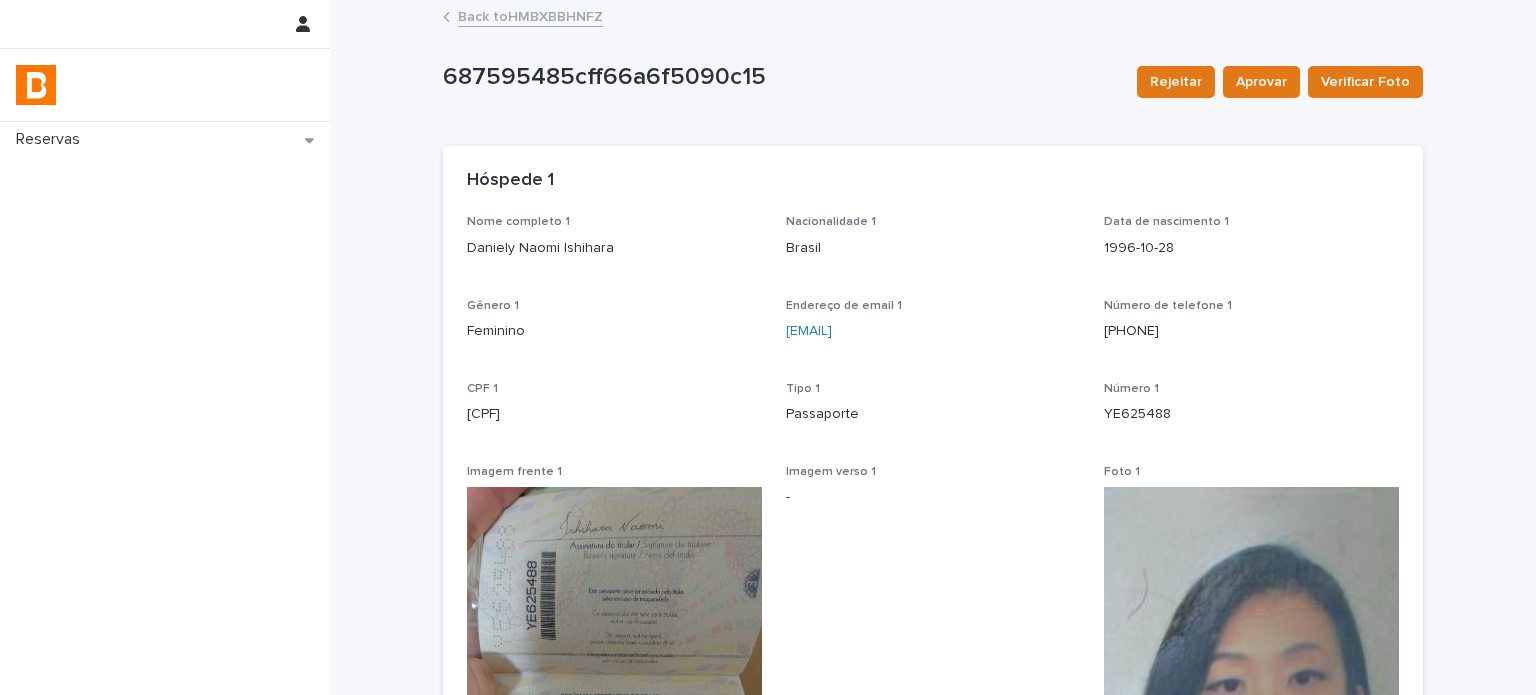 click on "Back to  HMBXBBHNFZ" at bounding box center (530, 15) 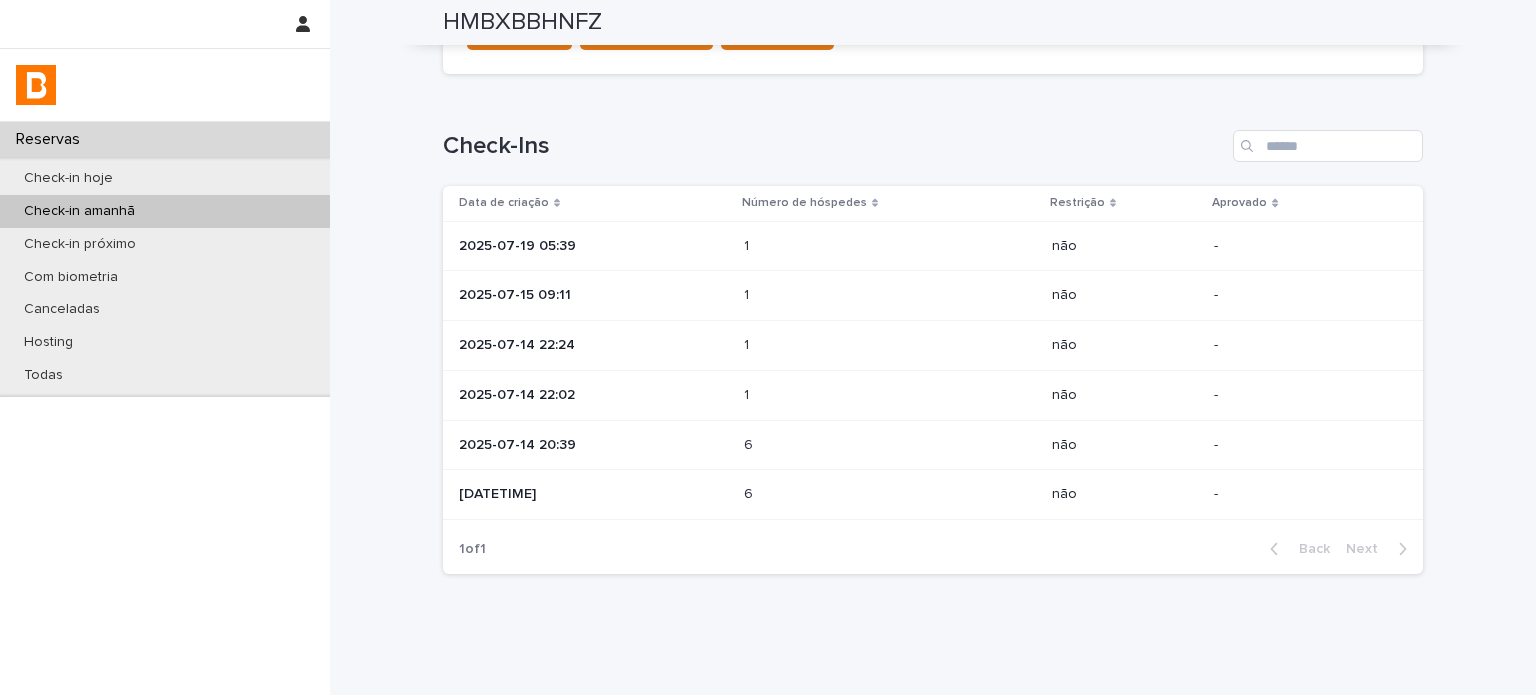 click at bounding box center [831, 395] 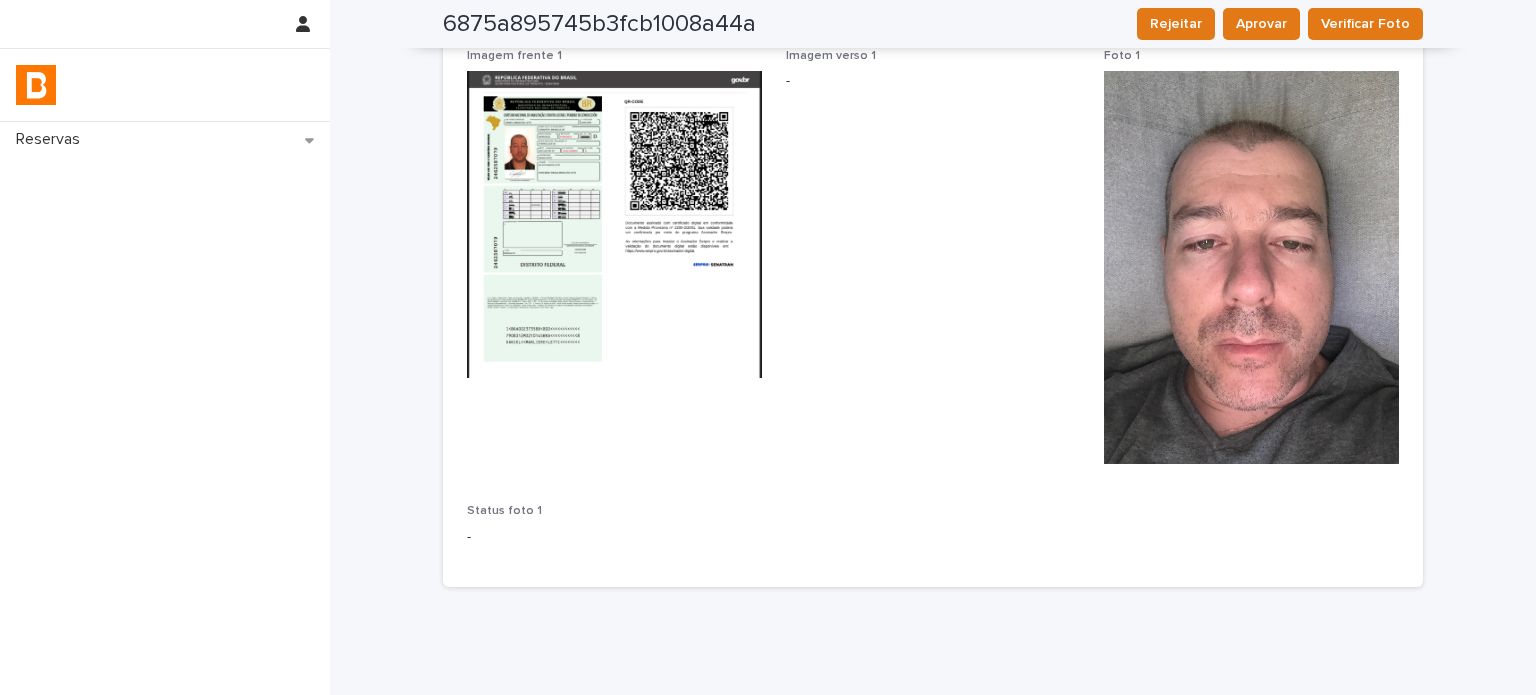scroll, scrollTop: 248, scrollLeft: 0, axis: vertical 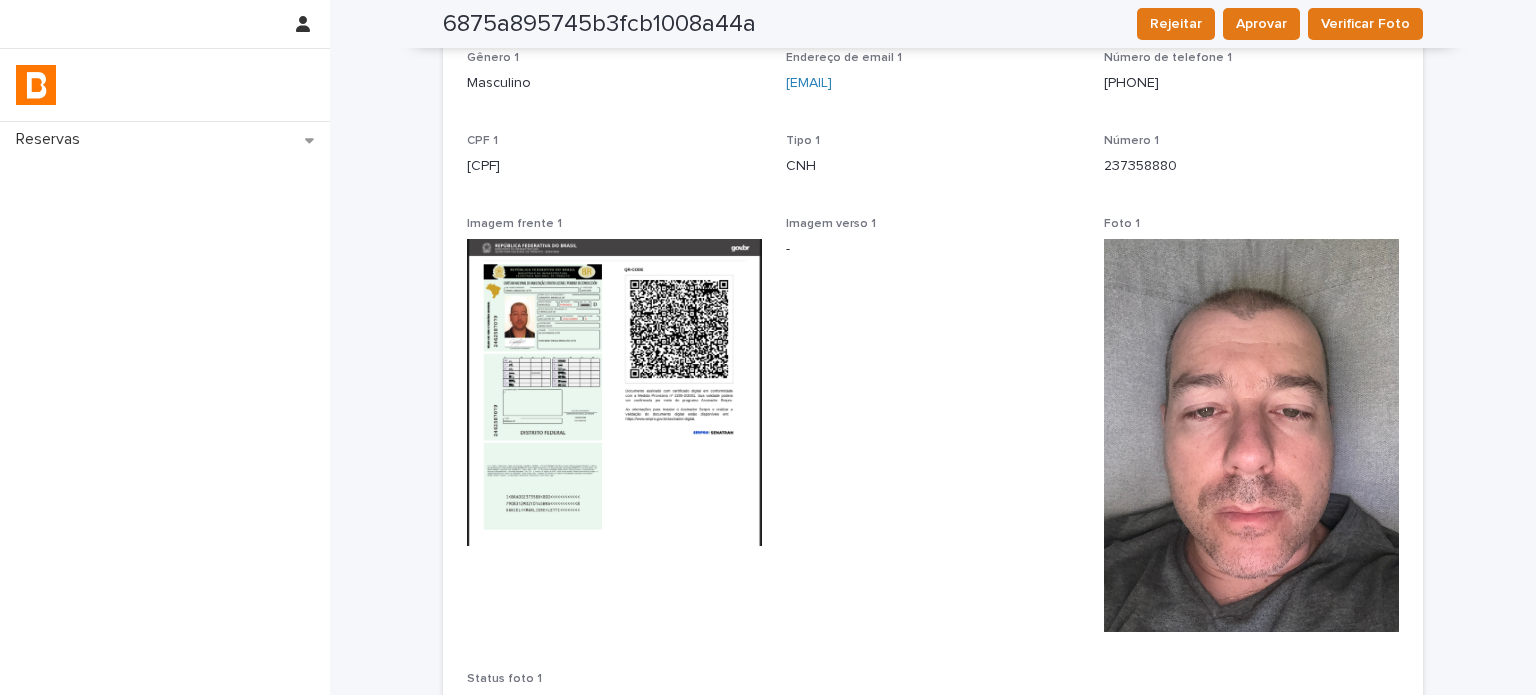 click at bounding box center [1251, 435] 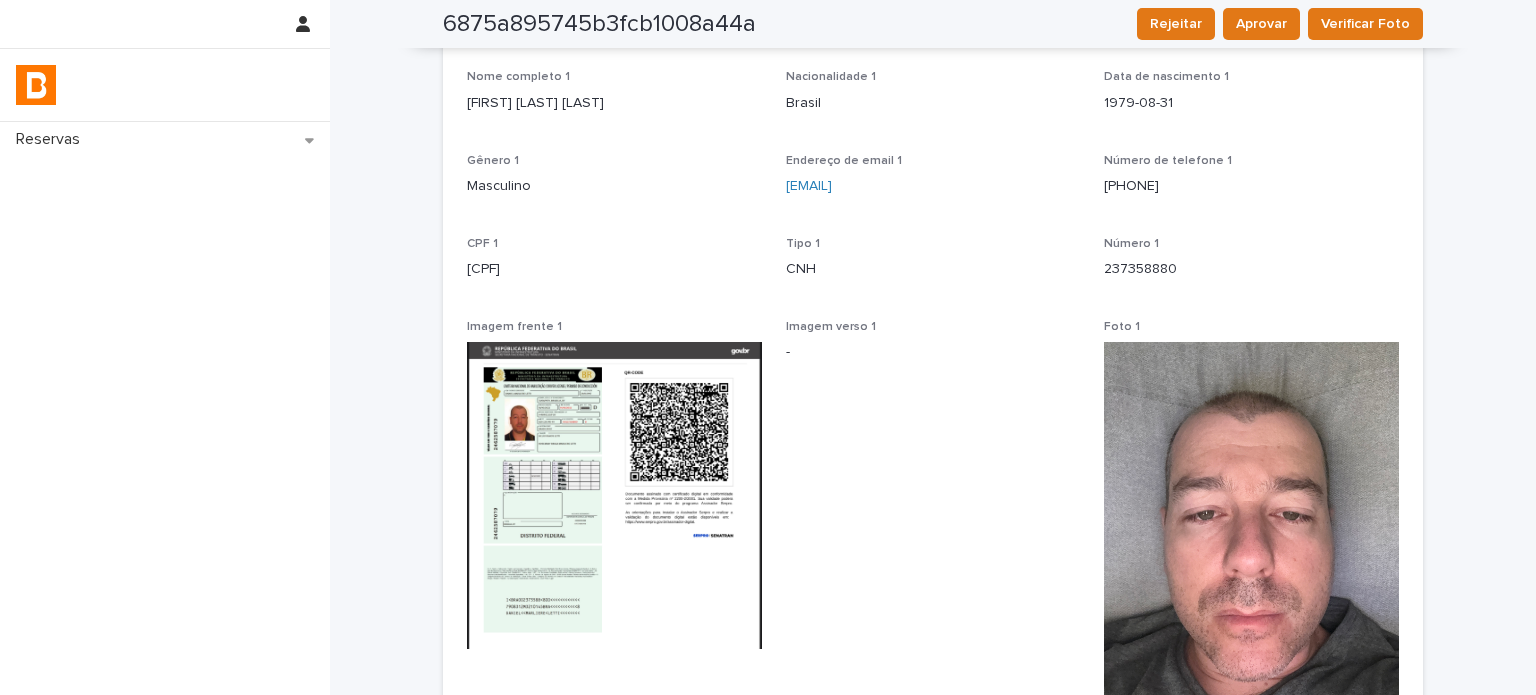 scroll, scrollTop: 14, scrollLeft: 0, axis: vertical 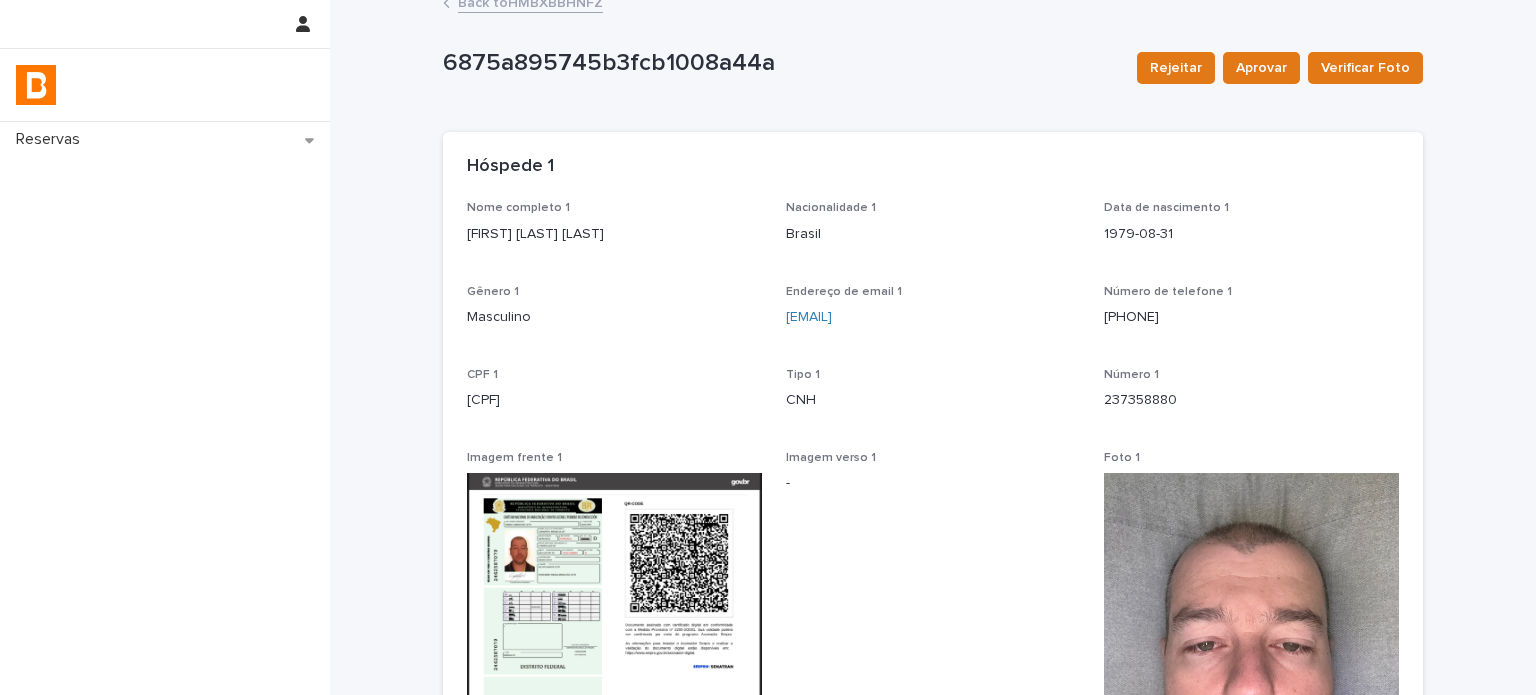 click on "[FIRST] [LAST] [LAST]" at bounding box center (614, 234) 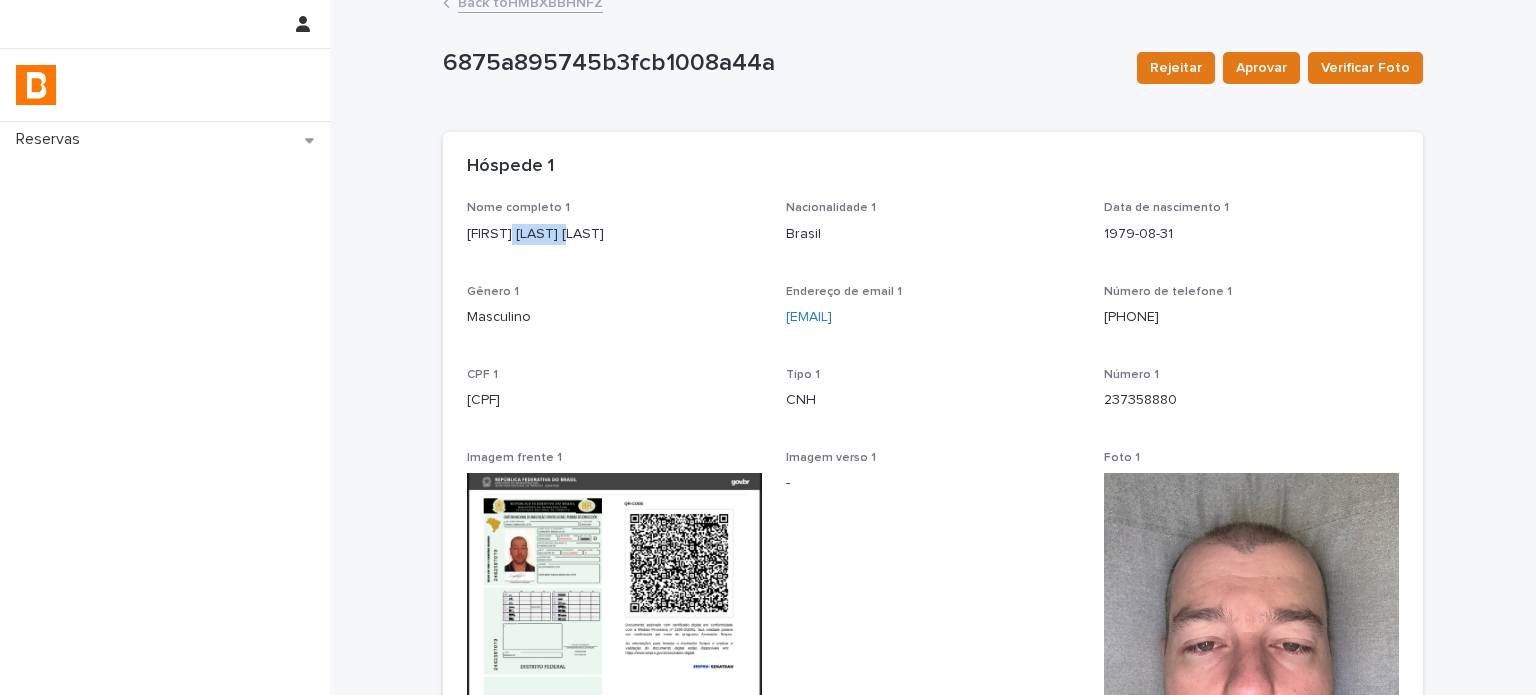 click on "[FIRST] [LAST] [LAST]" at bounding box center (614, 234) 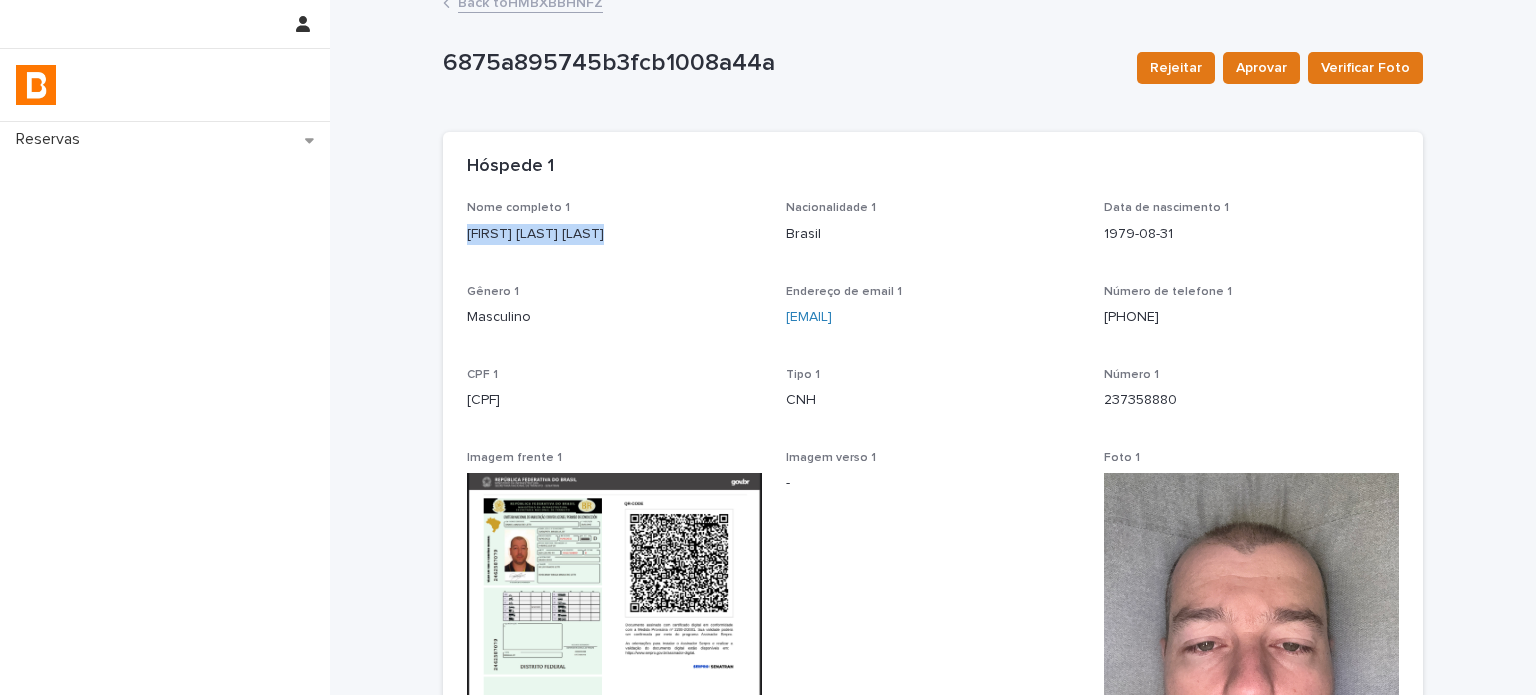 click on "[FIRST] [LAST] [LAST]" at bounding box center [614, 234] 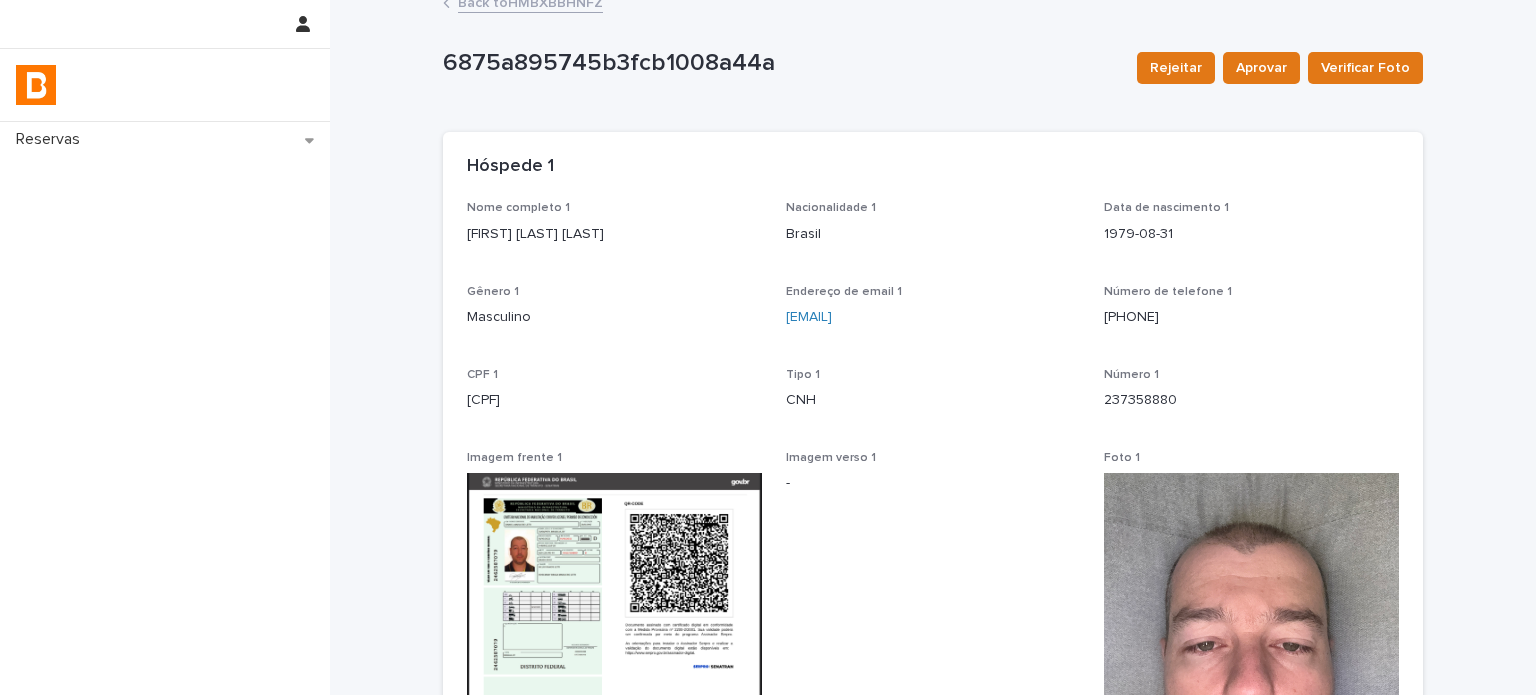 click on "237358880" at bounding box center [1251, 400] 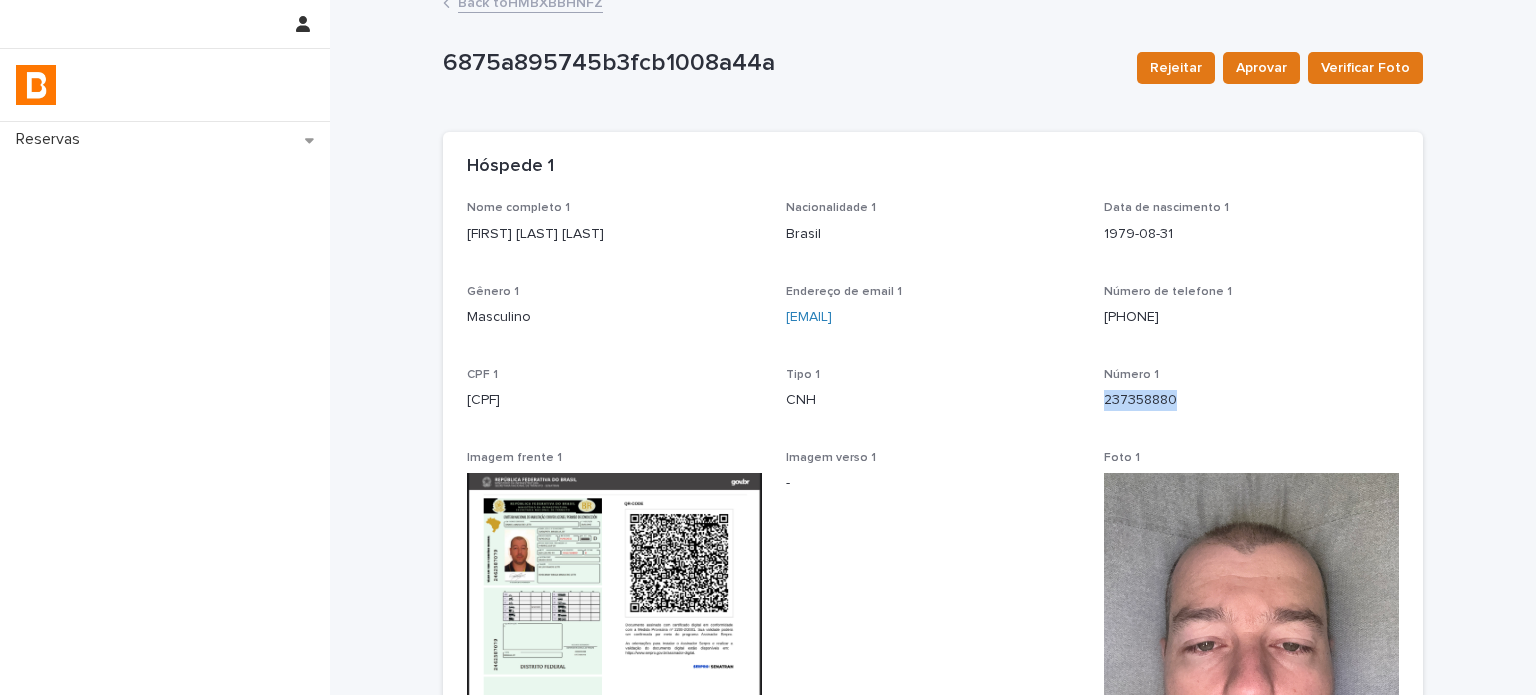 click on "237358880" at bounding box center (1251, 400) 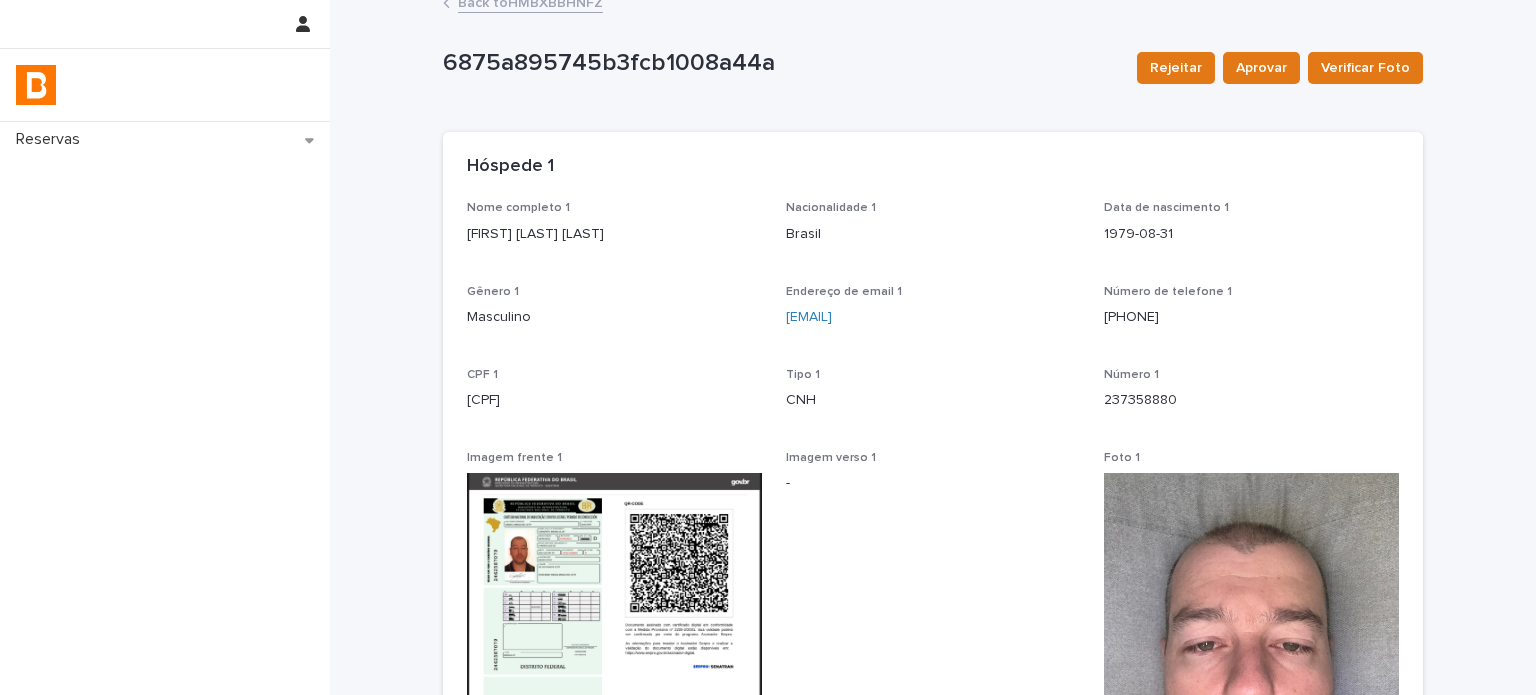 click on "Data de nascimento 1 [DATE]" at bounding box center (1251, 230) 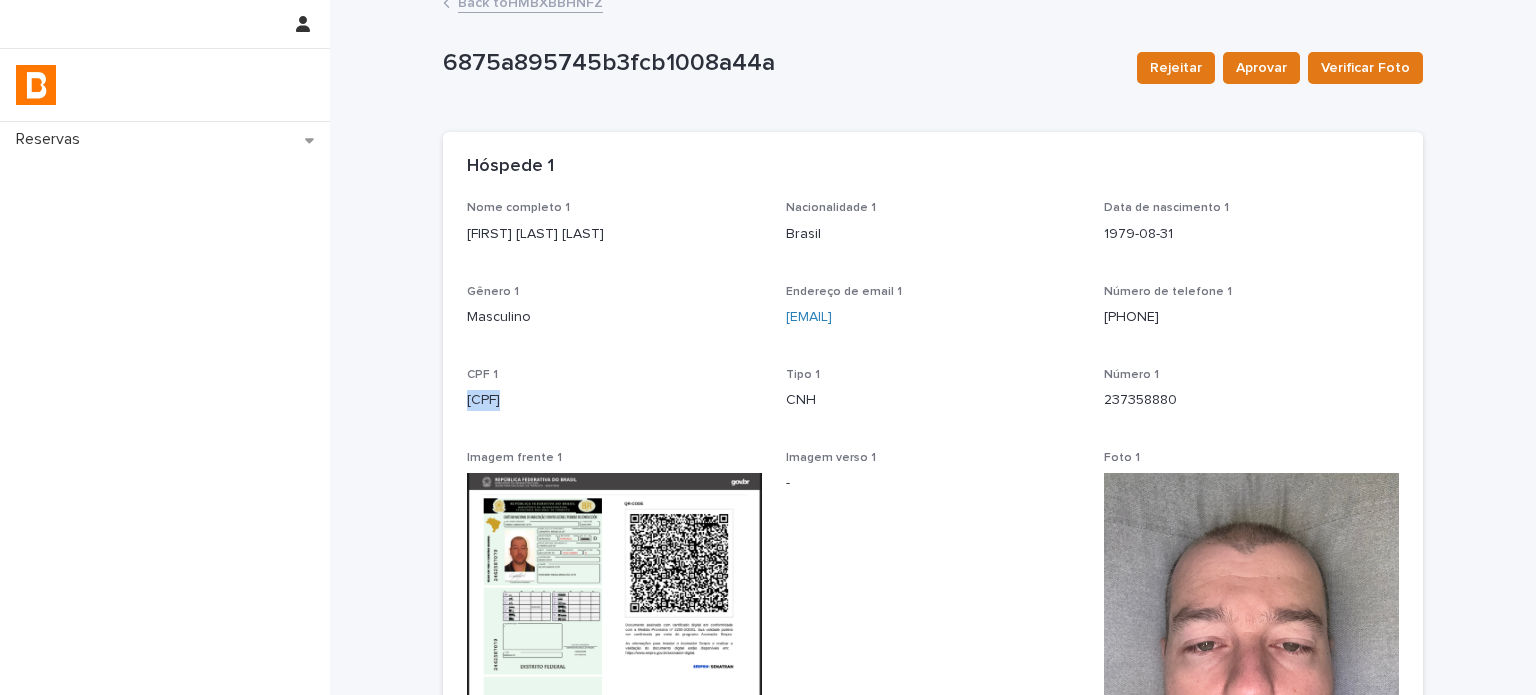 click on "[CPF]" at bounding box center [614, 400] 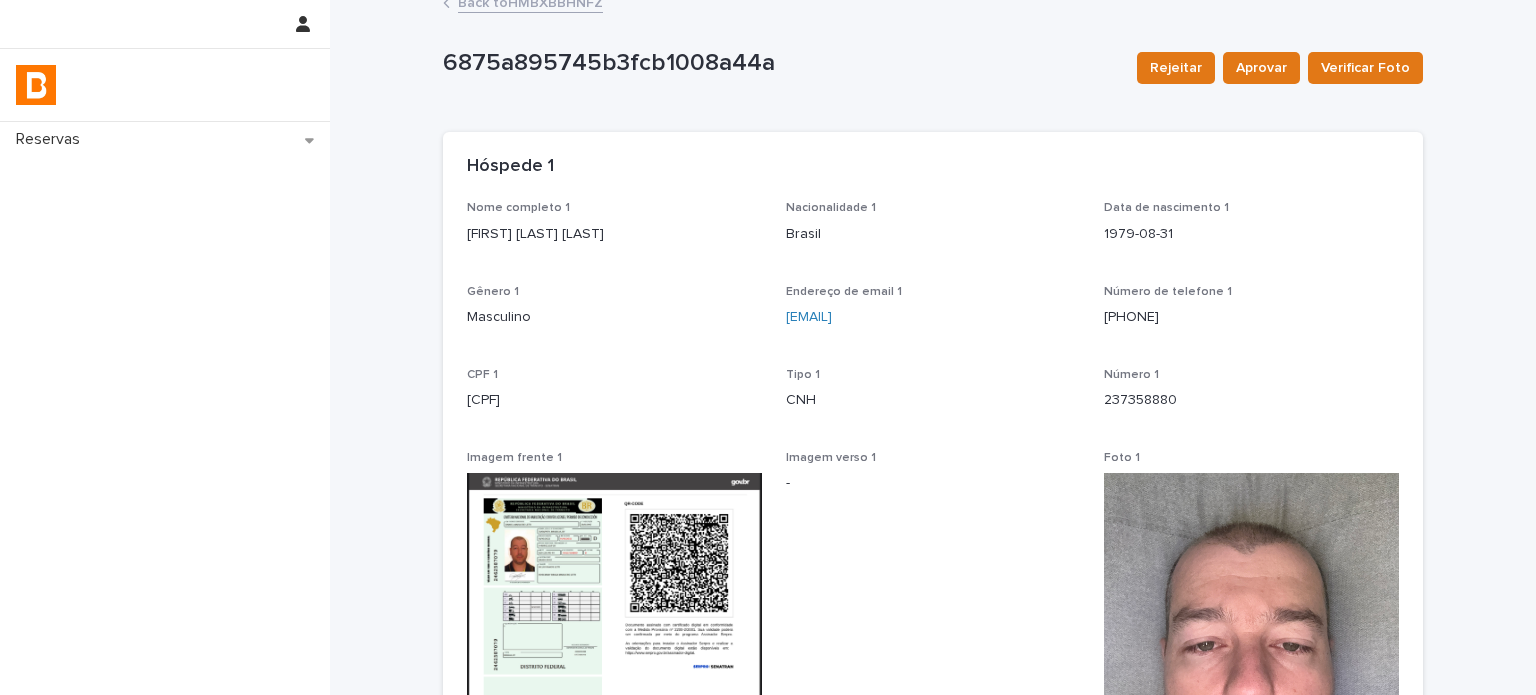 click on "Imagem verso 1 -" at bounding box center (933, 666) 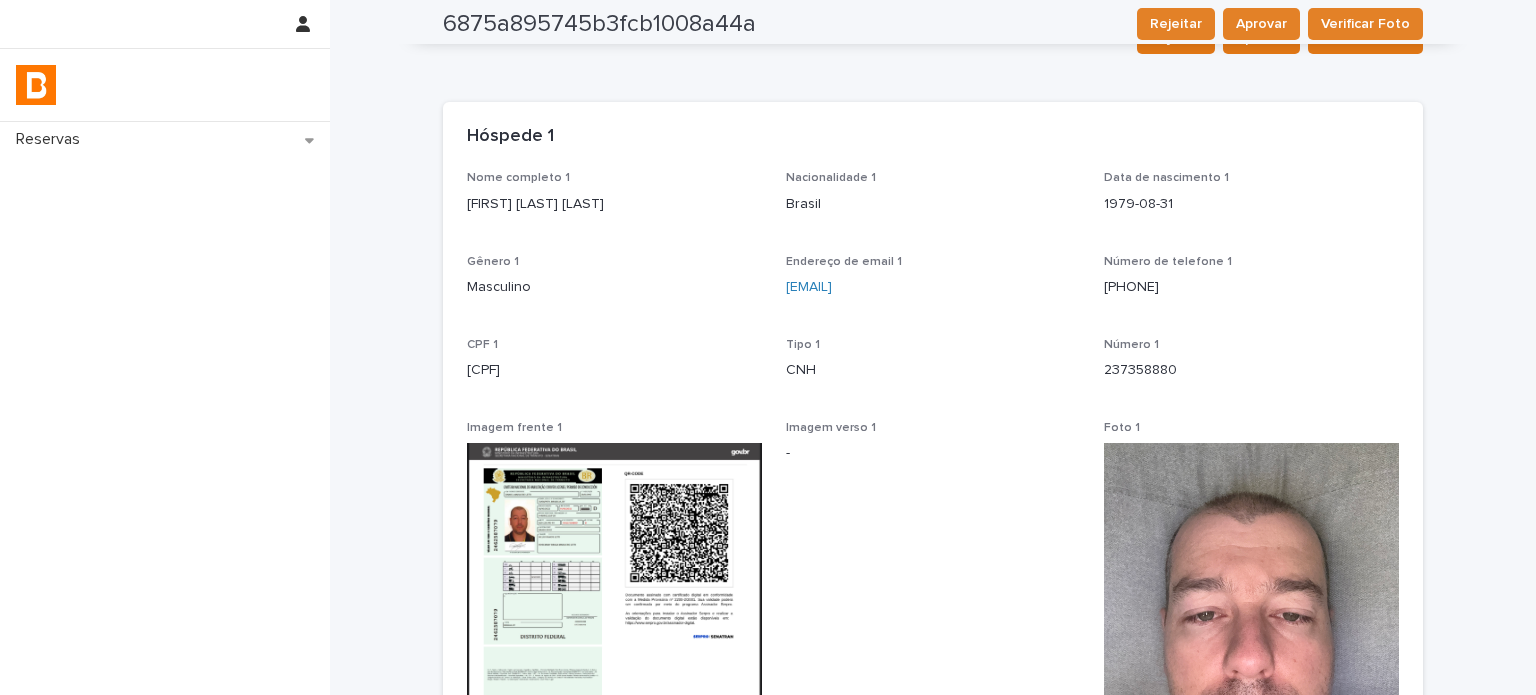 scroll, scrollTop: 0, scrollLeft: 0, axis: both 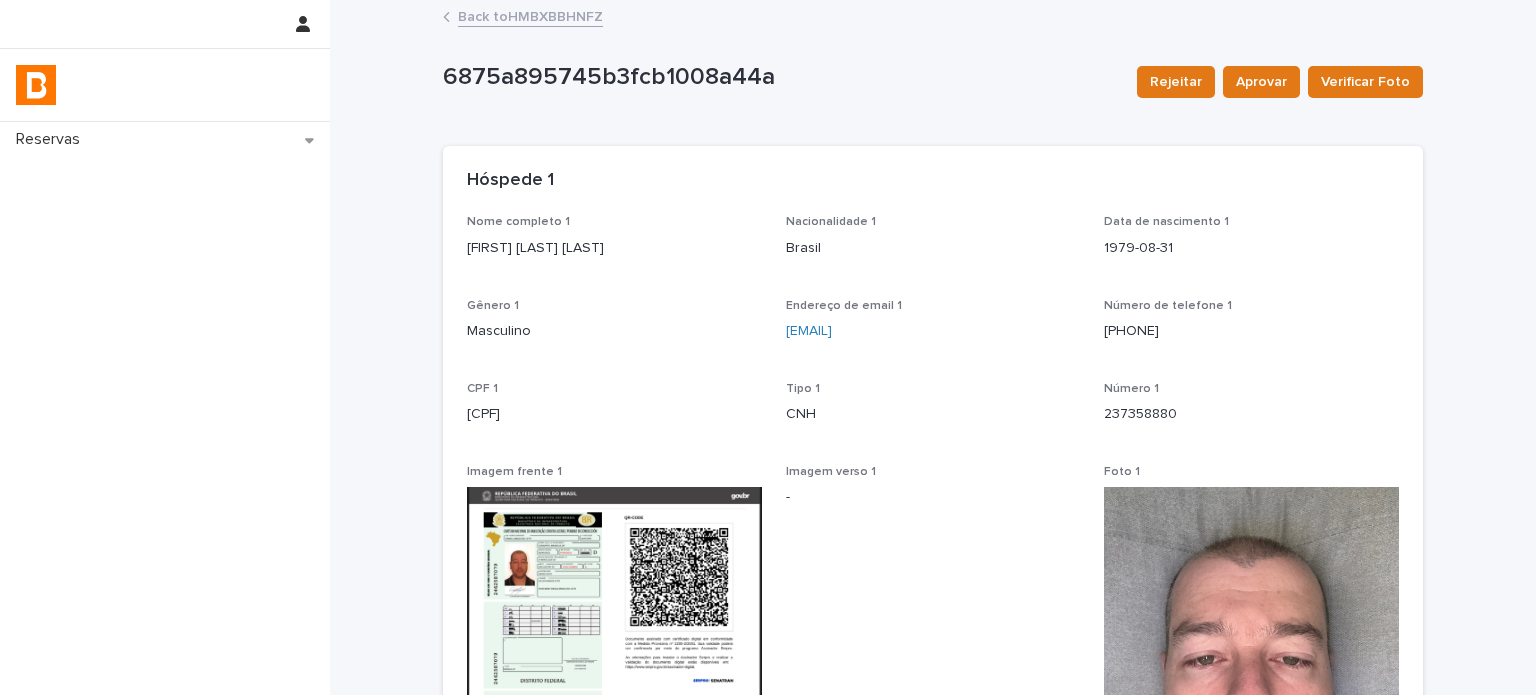 click on "Back to  HMBXBBHNFZ" at bounding box center [530, 15] 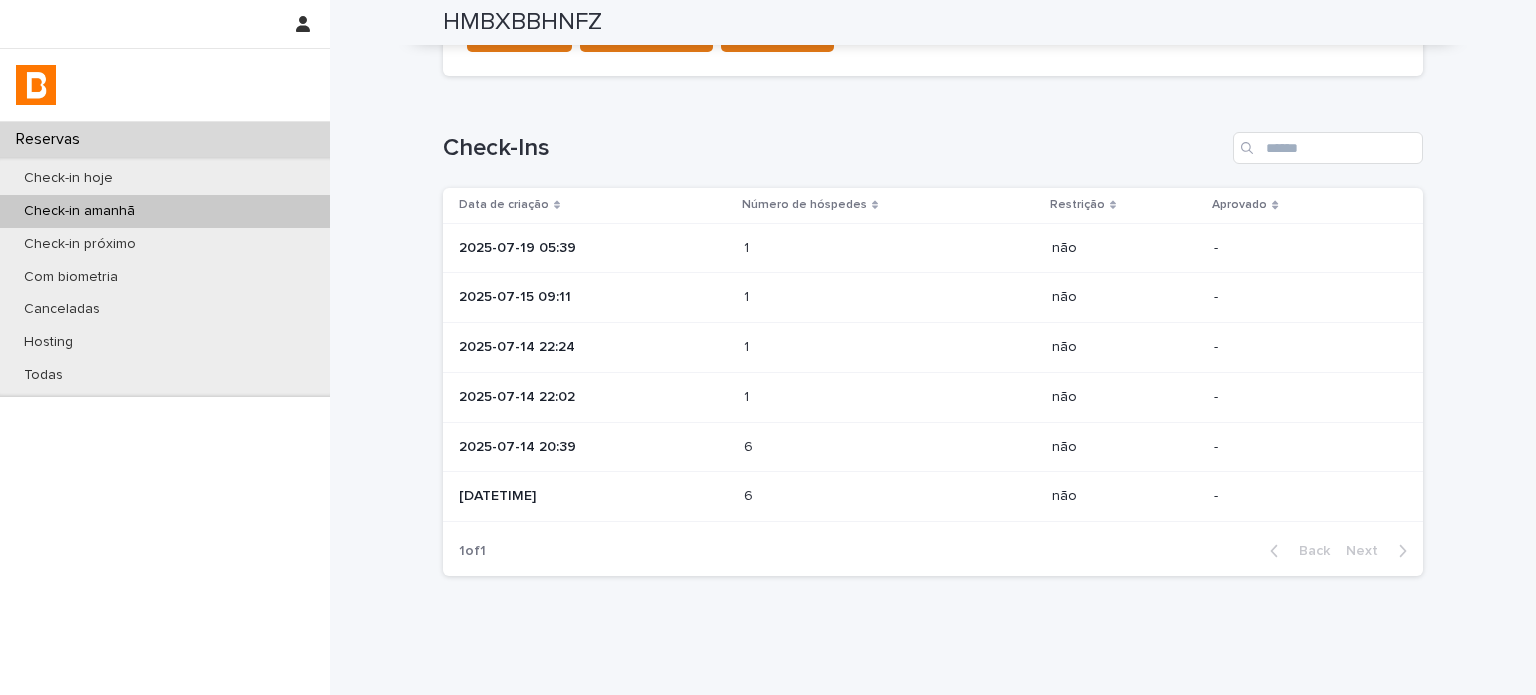 scroll, scrollTop: 766, scrollLeft: 0, axis: vertical 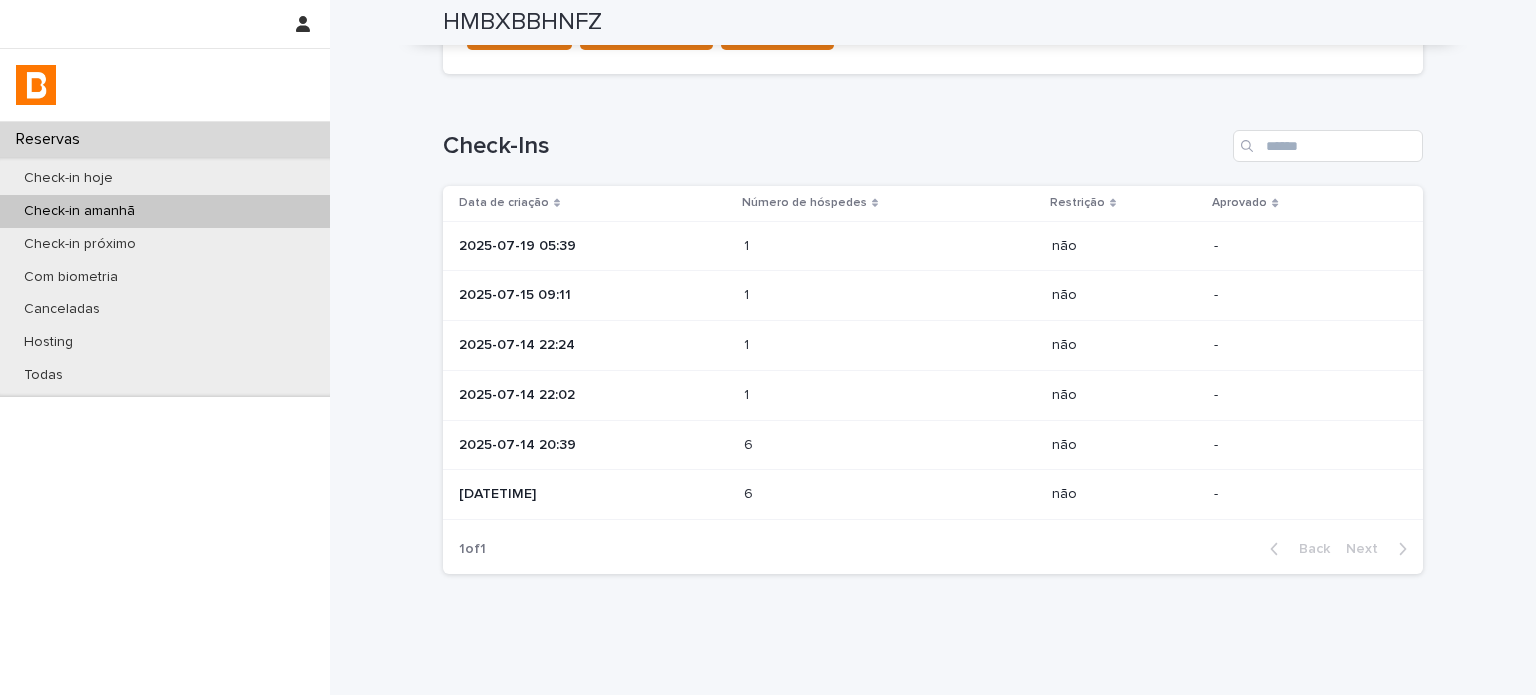 click on "1 1" at bounding box center (890, 345) 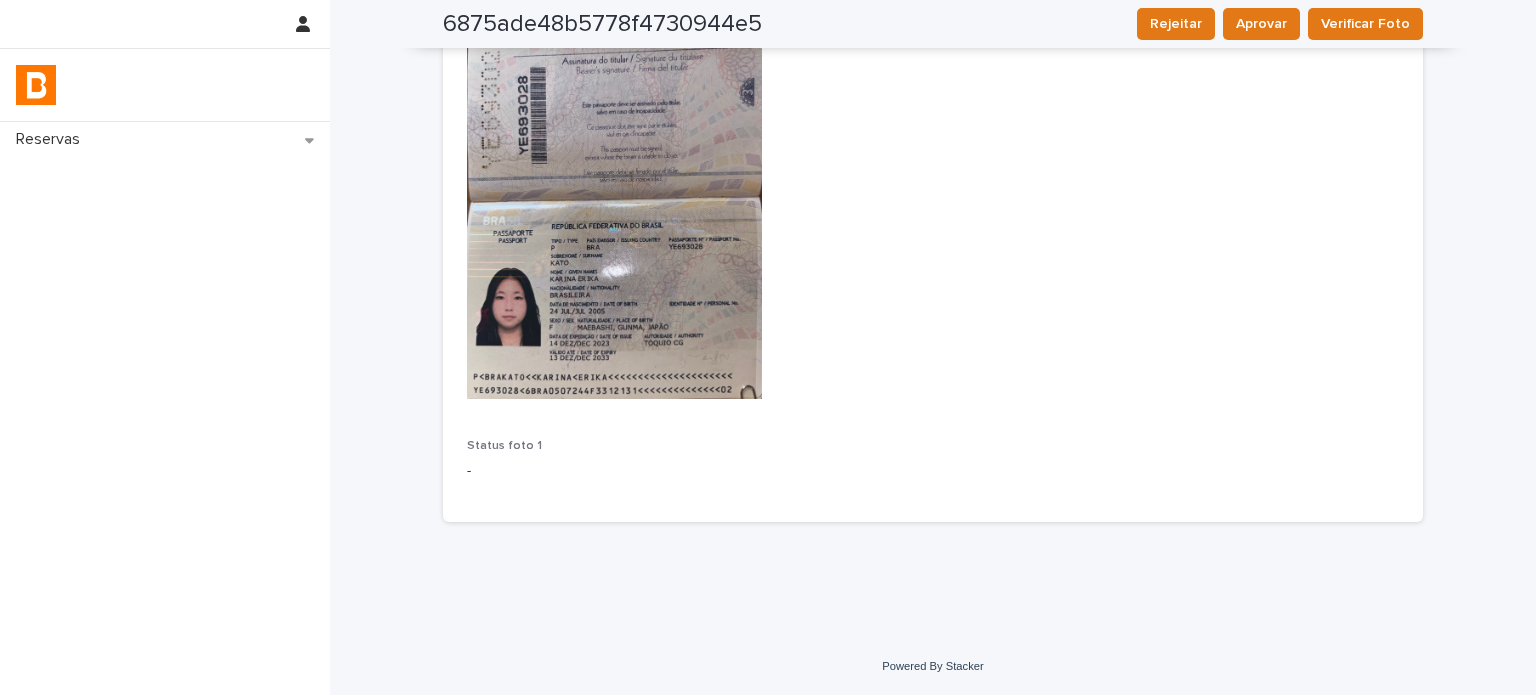 scroll, scrollTop: 44, scrollLeft: 0, axis: vertical 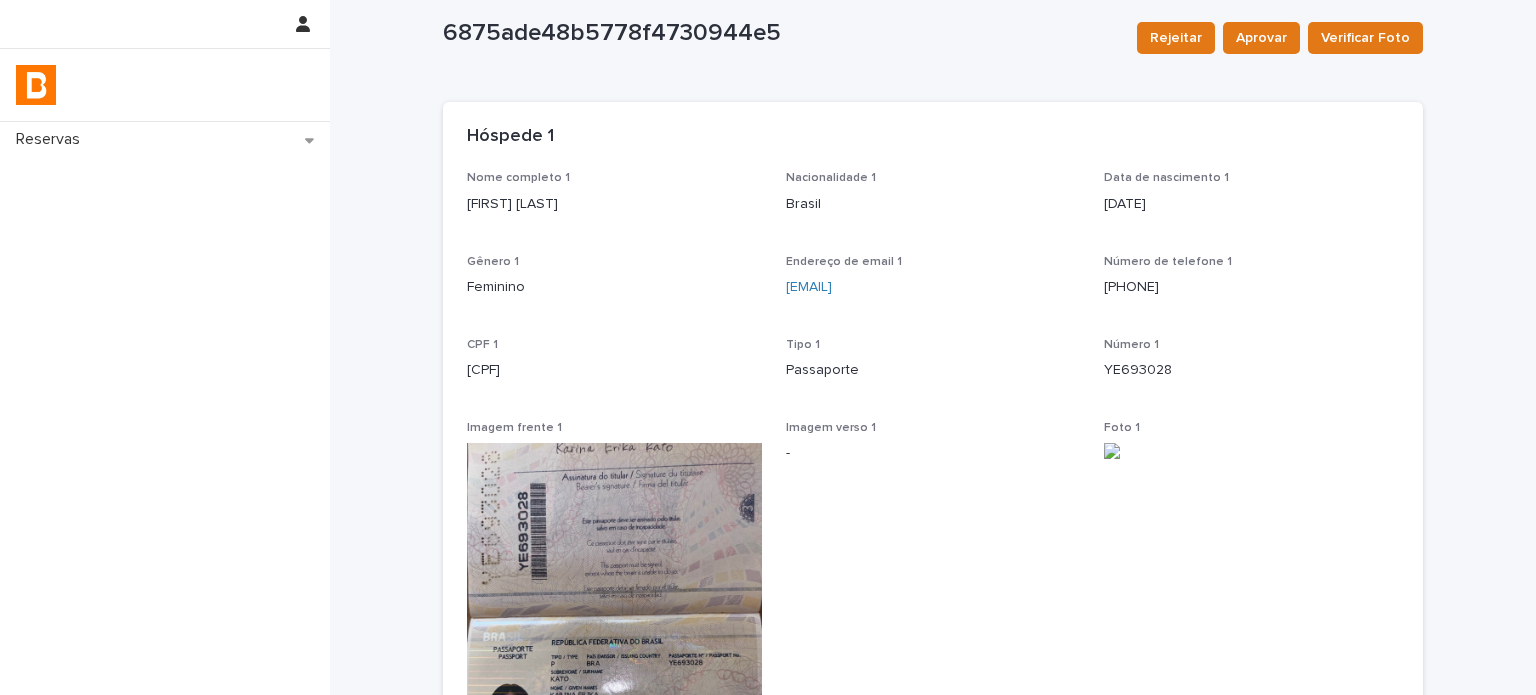 drag, startPoint x: 560, startPoint y: 195, endPoint x: 782, endPoint y: 321, distance: 255.26457 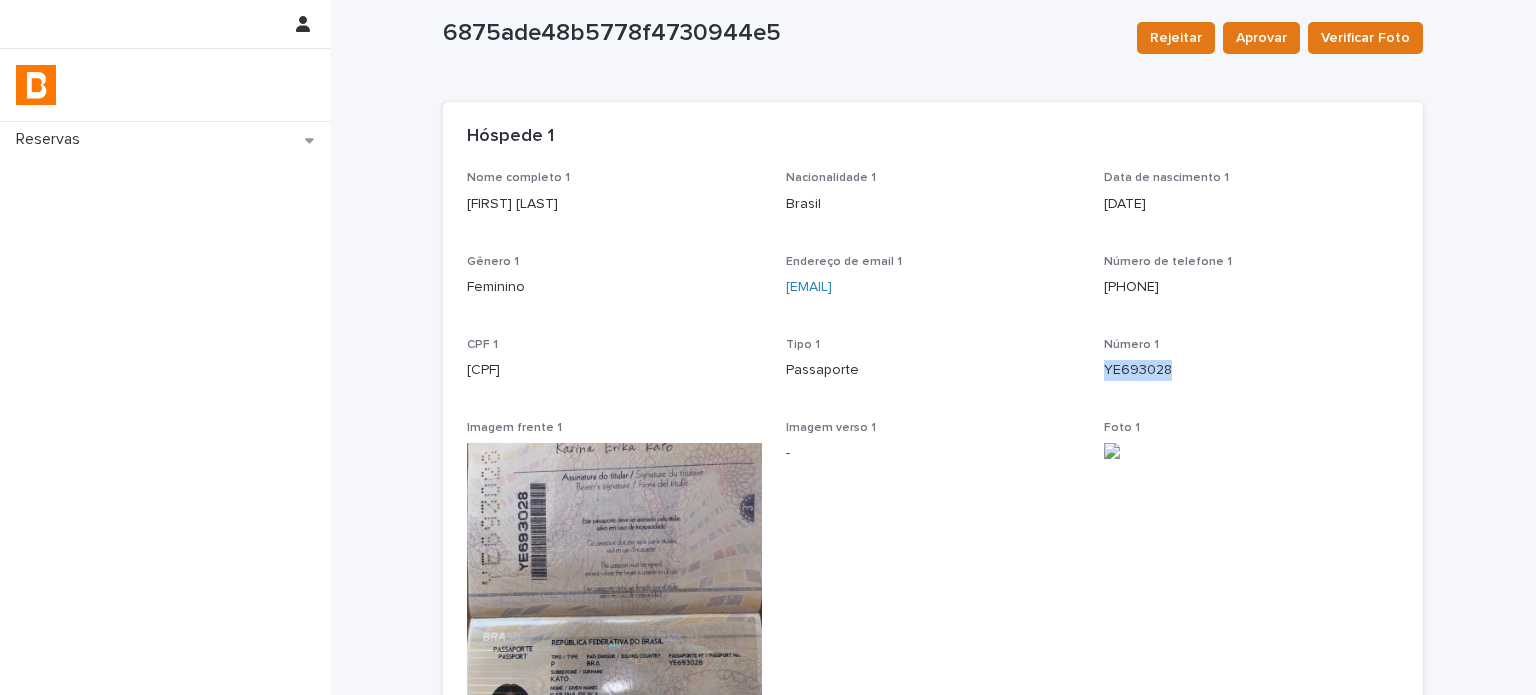 click on "YE693028" at bounding box center [1251, 370] 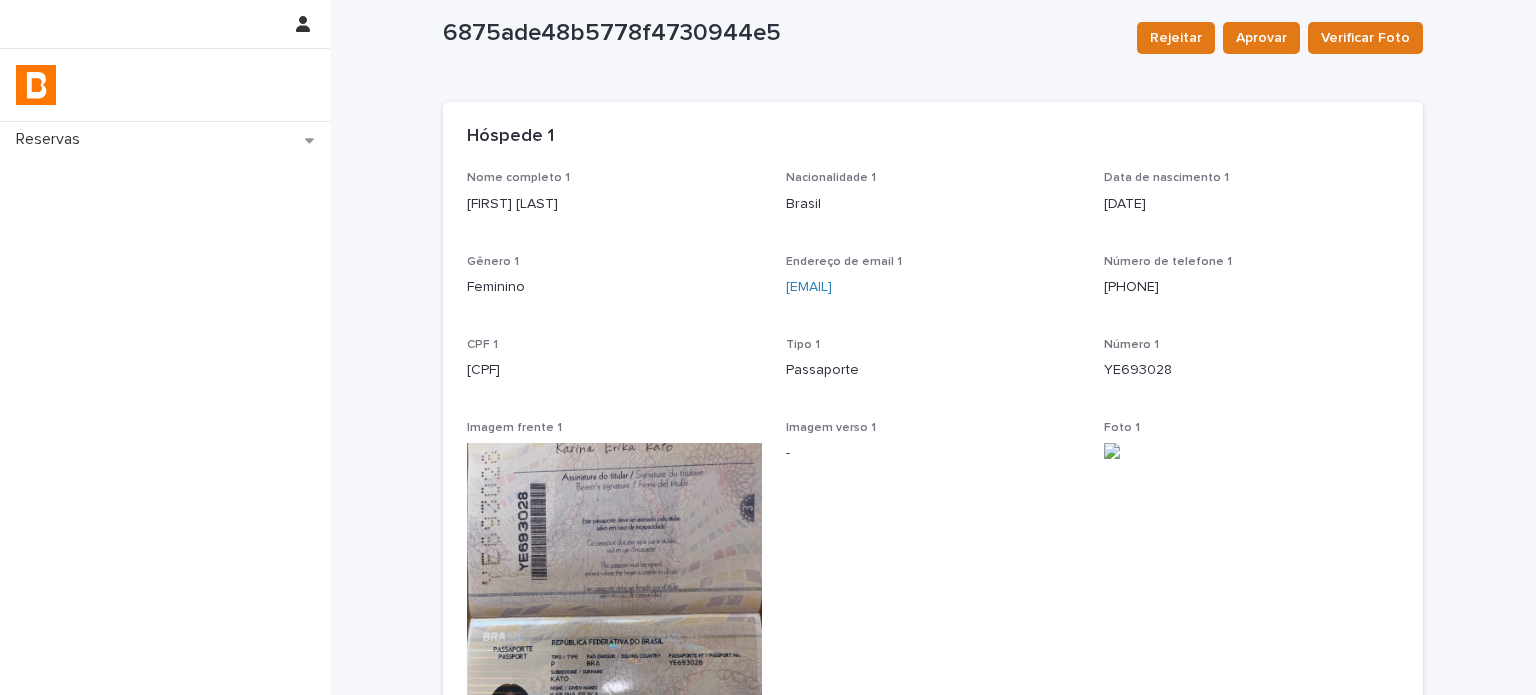 click on "[CPF]" at bounding box center (614, 370) 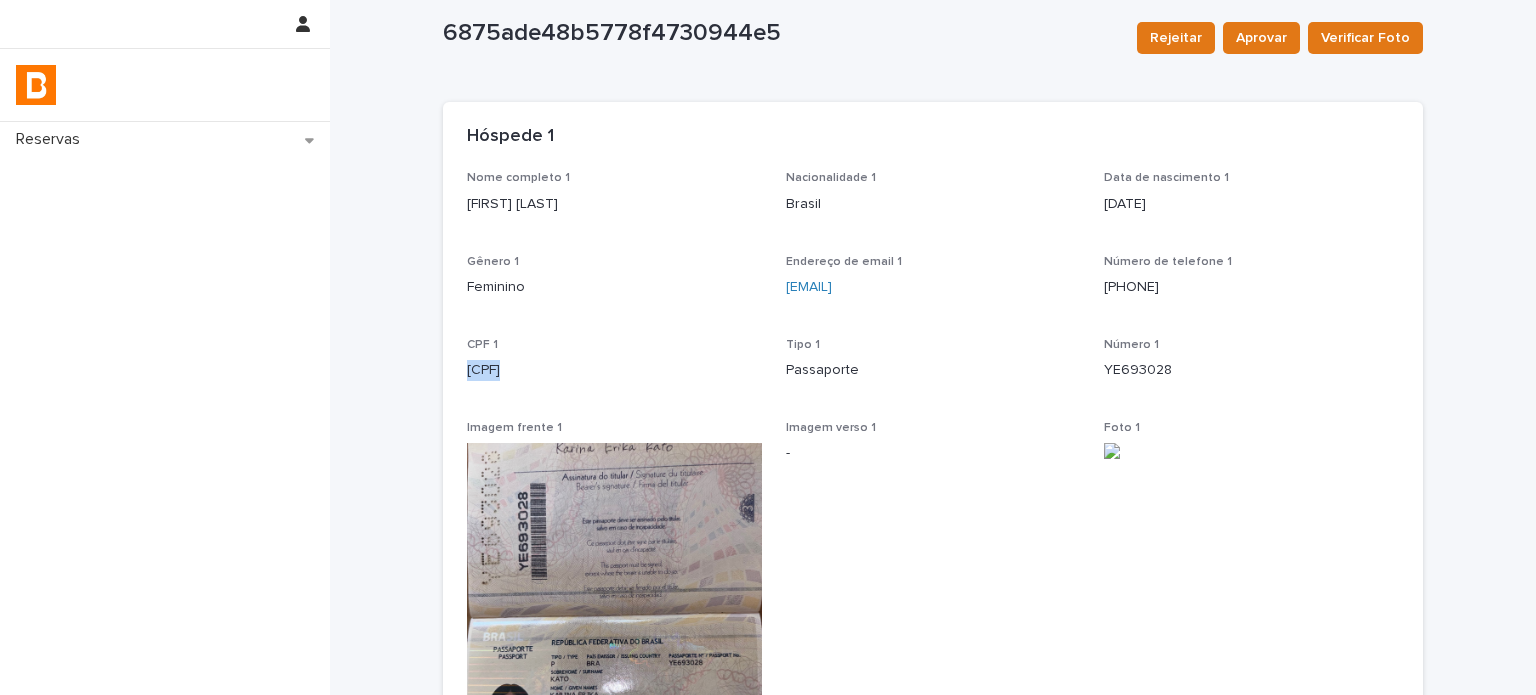 click on "[CPF]" at bounding box center [614, 370] 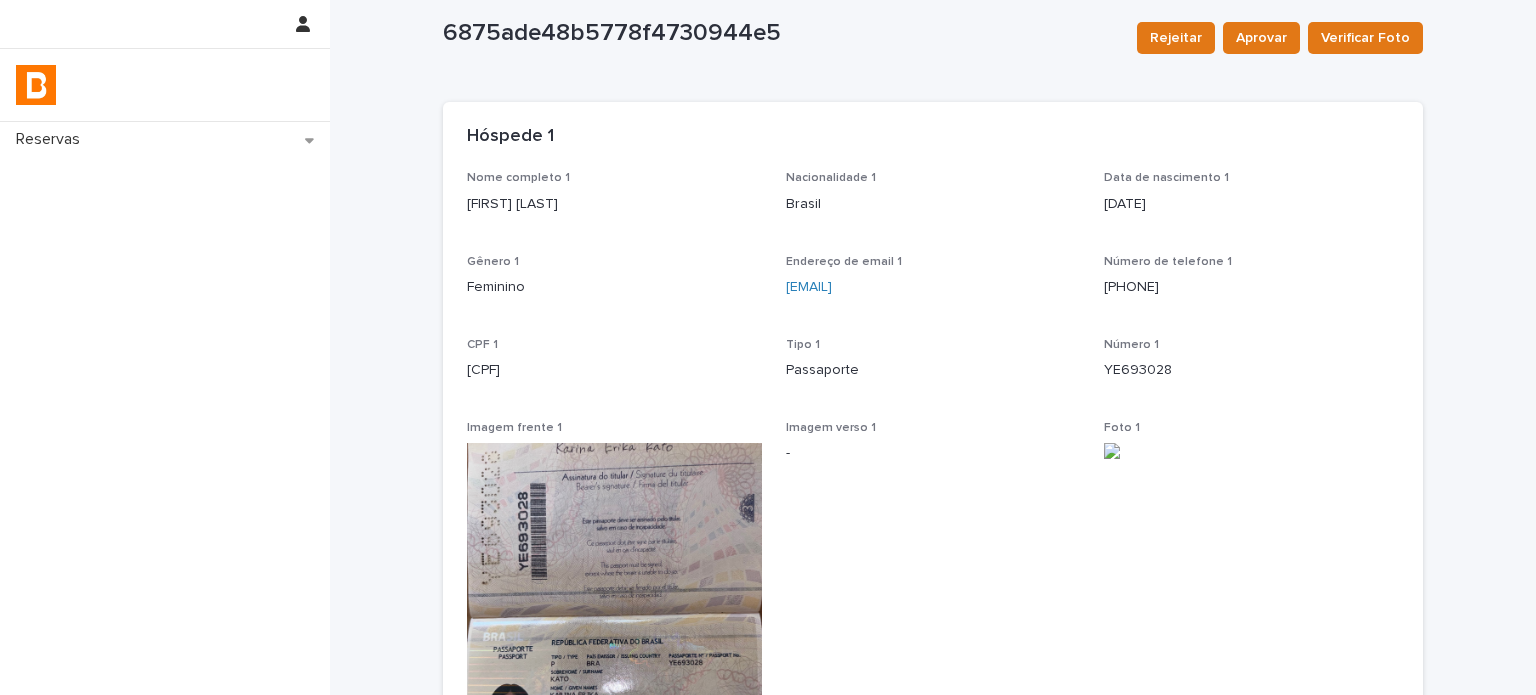 click on "Número 1 [NUMBER]" at bounding box center [1251, 367] 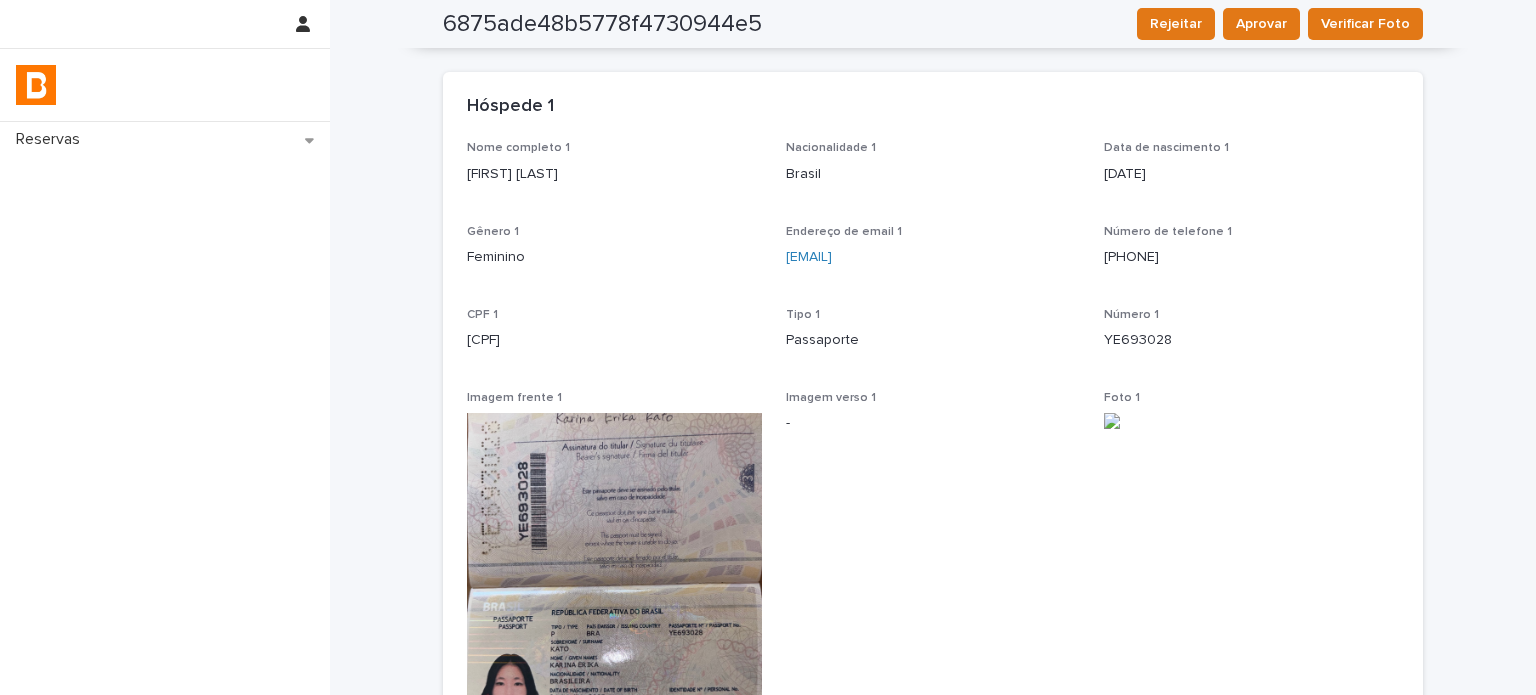 scroll, scrollTop: 0, scrollLeft: 0, axis: both 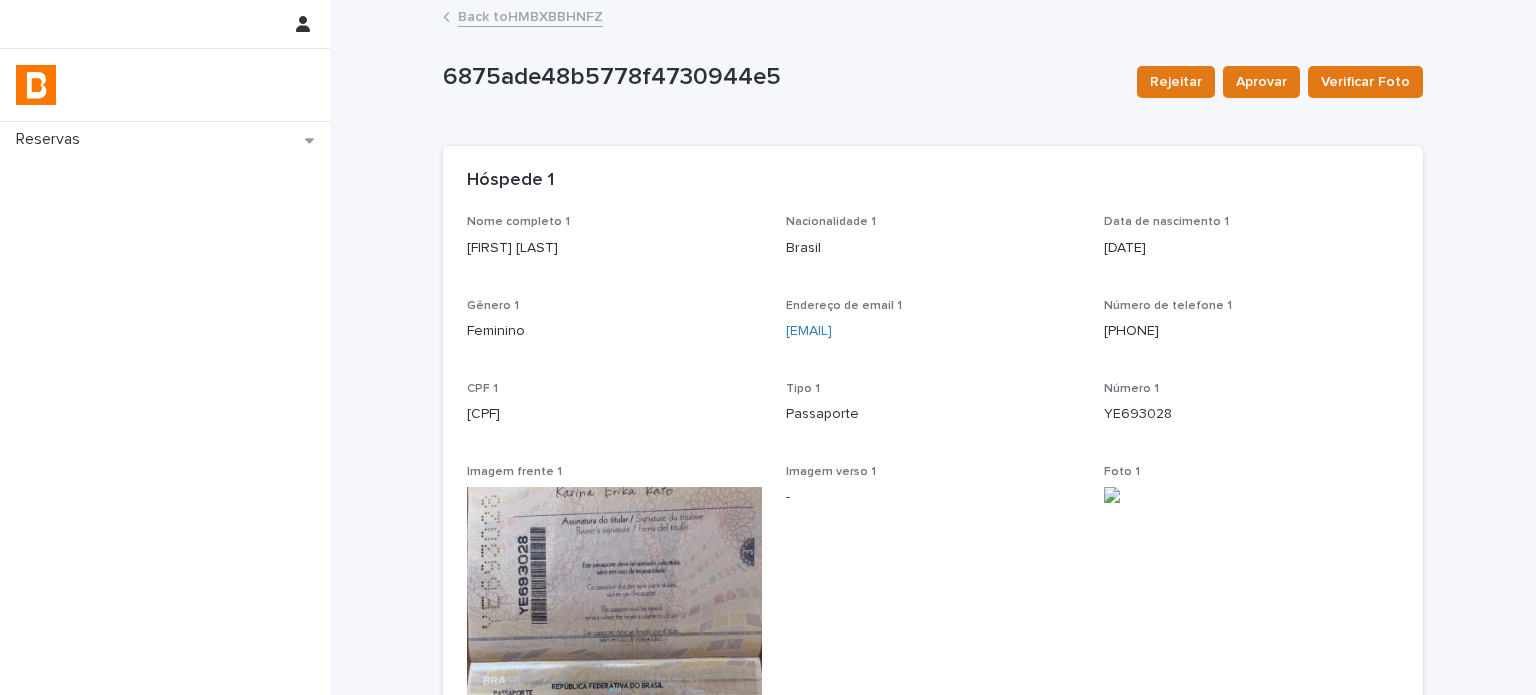 click on "Back to  HMBXBBHNFZ" at bounding box center (530, 15) 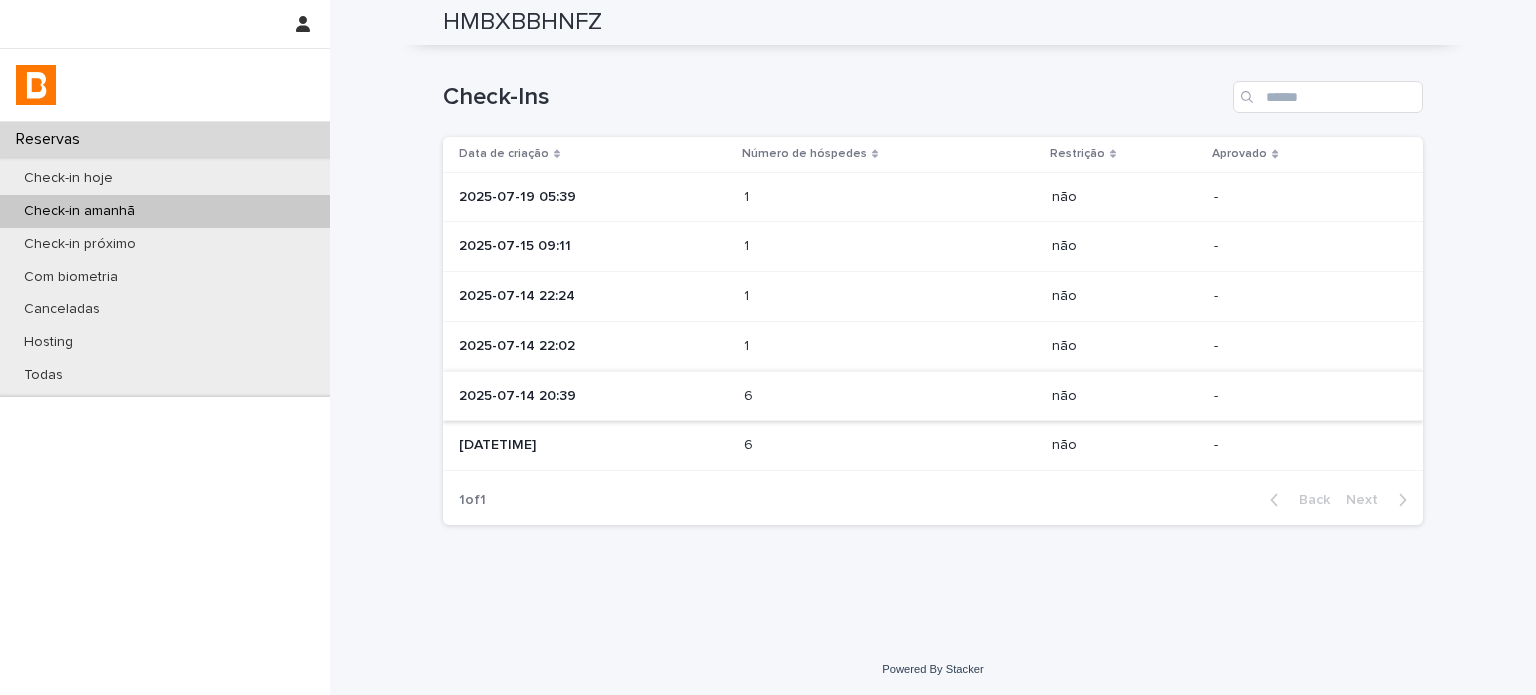 scroll, scrollTop: 816, scrollLeft: 0, axis: vertical 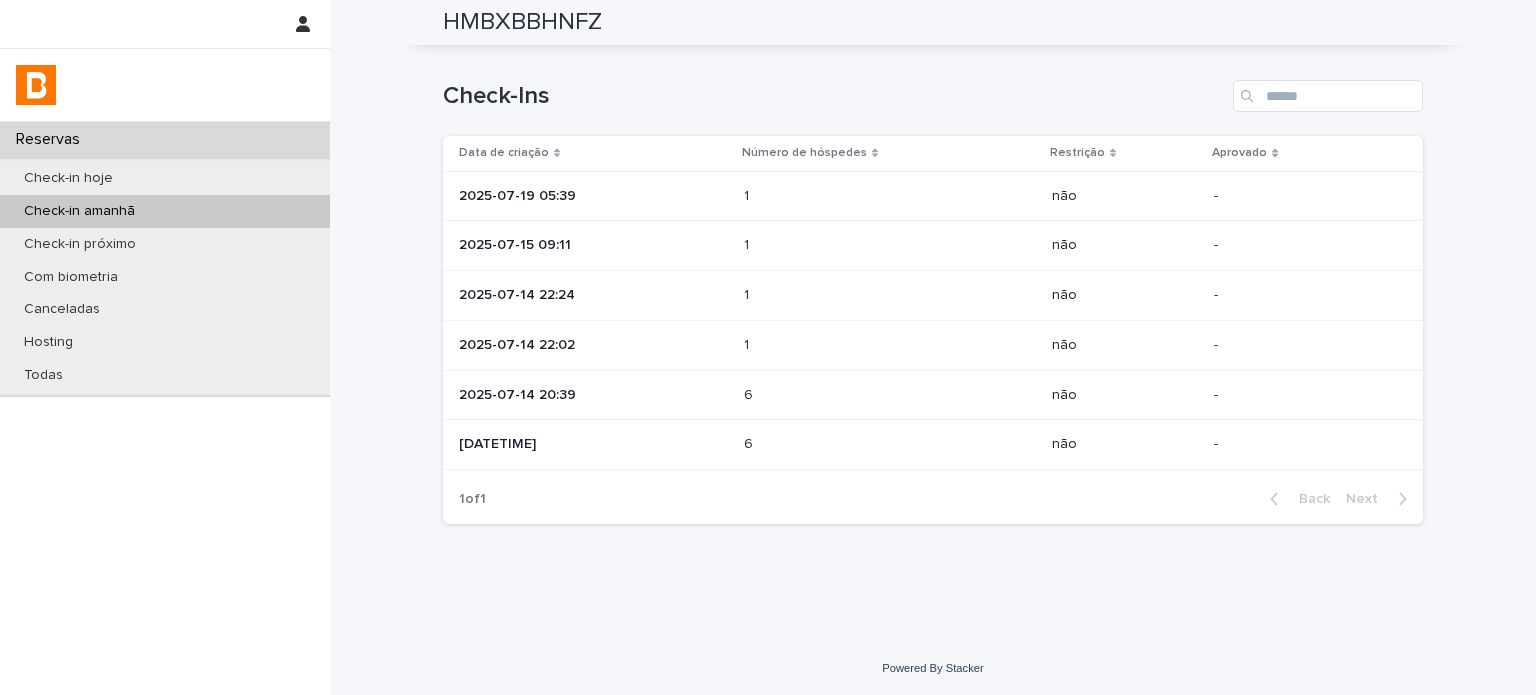 click at bounding box center [831, 295] 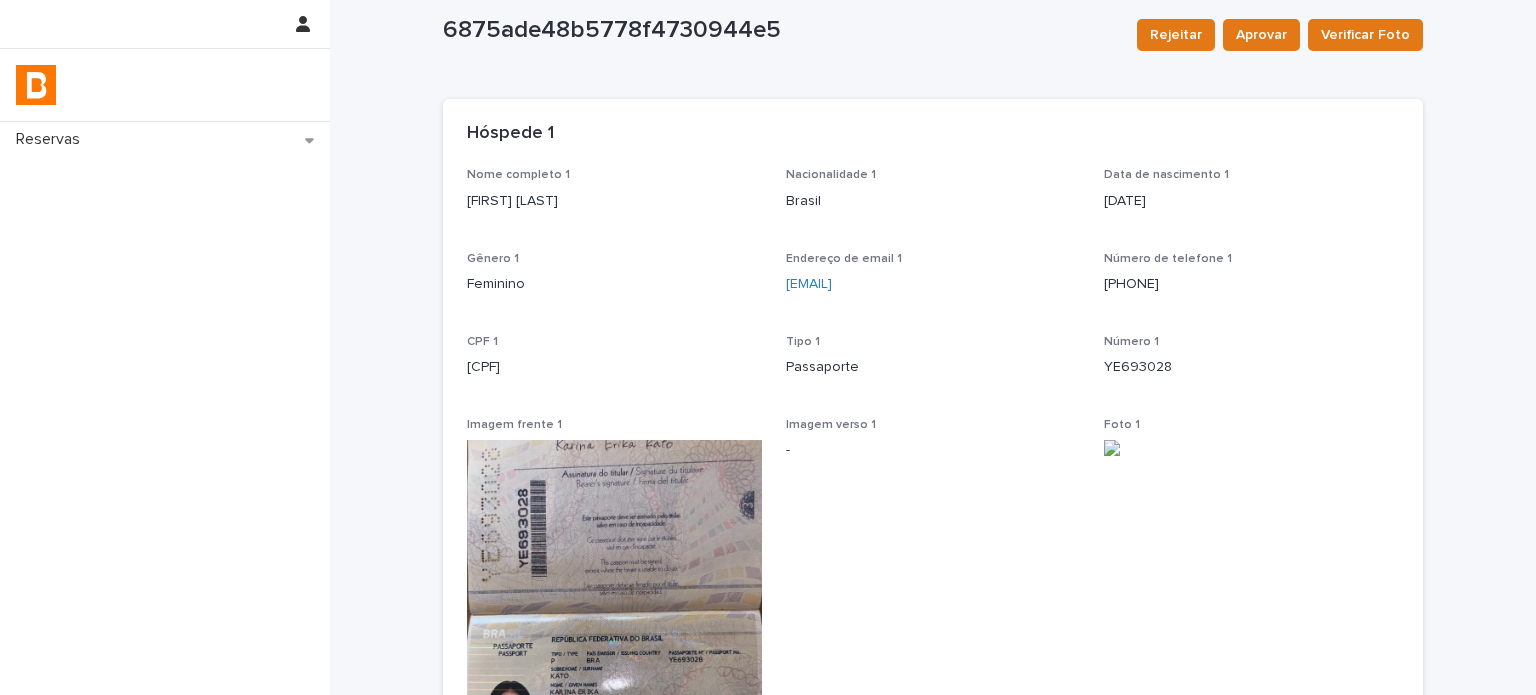 scroll, scrollTop: 0, scrollLeft: 0, axis: both 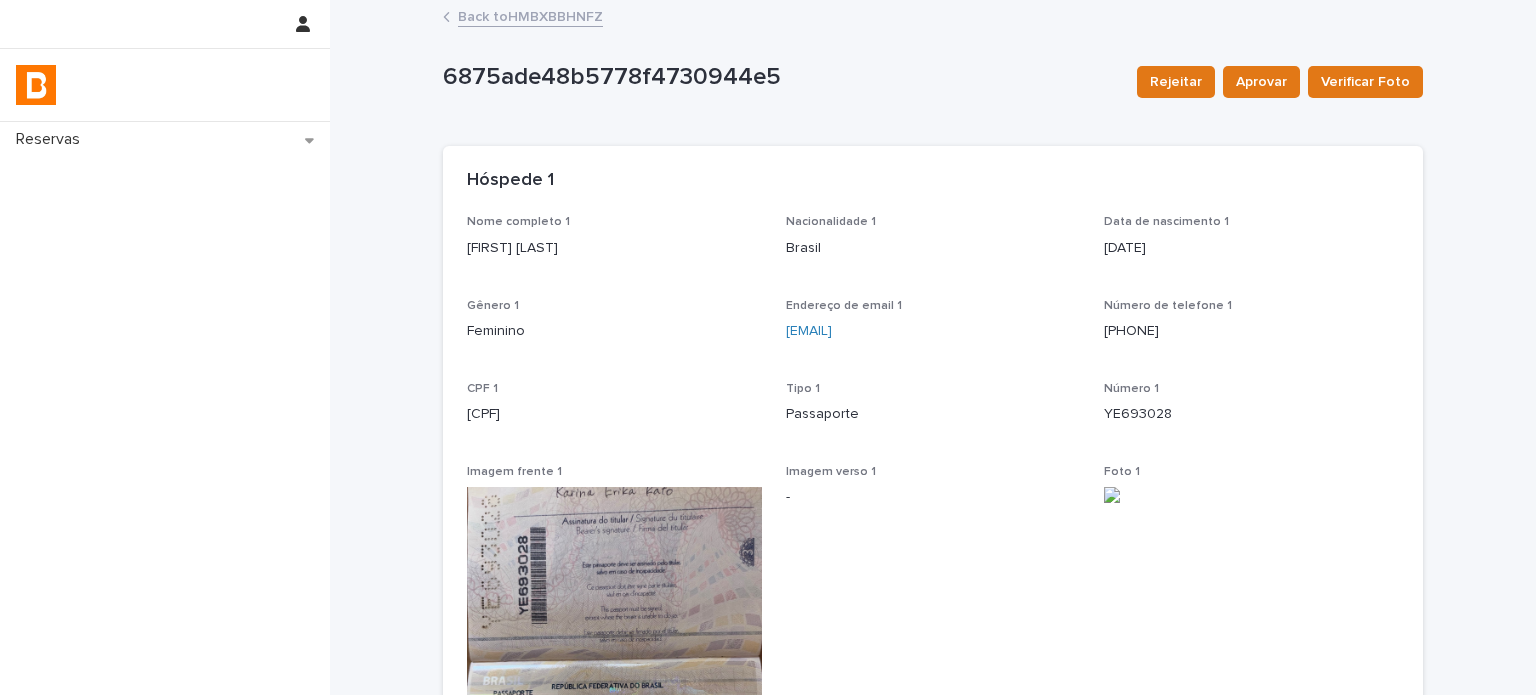 click on "Back to  HMBXBBHNFZ" at bounding box center (530, 15) 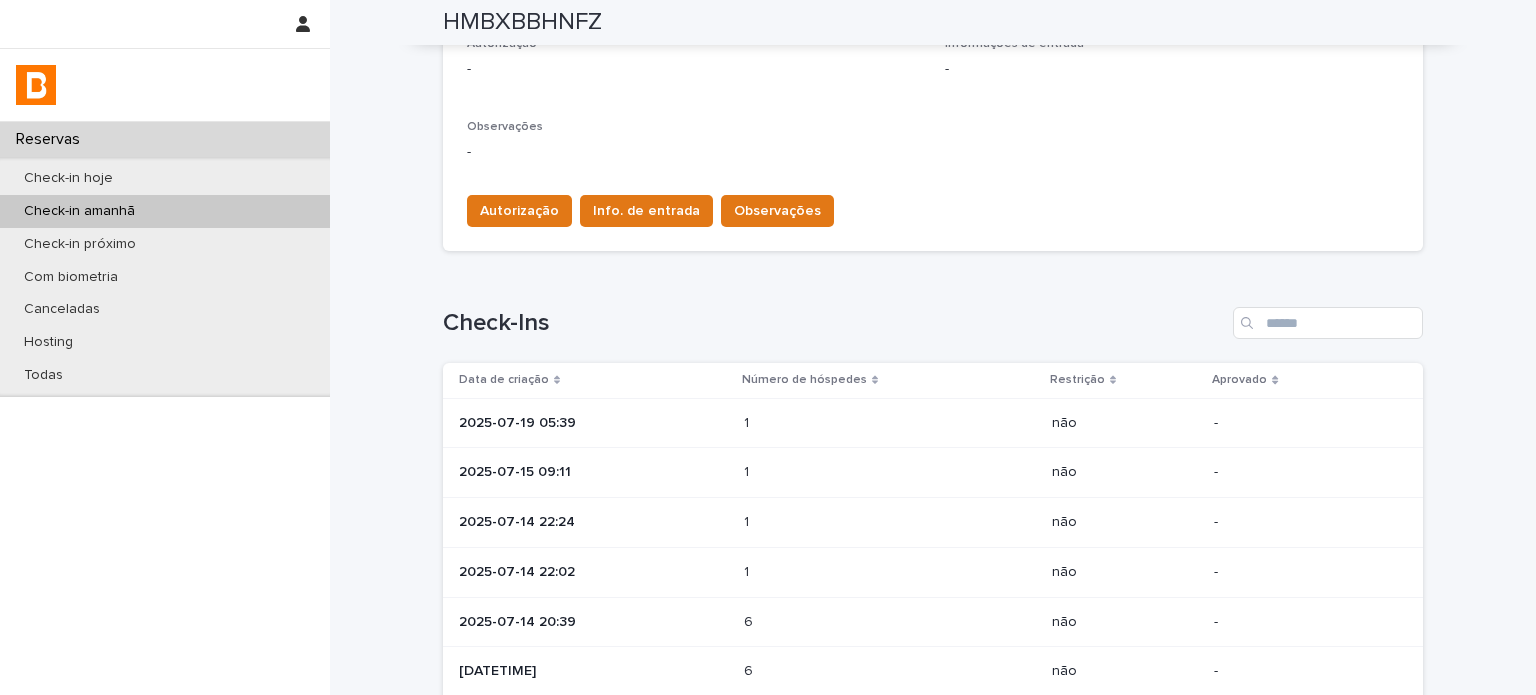 scroll, scrollTop: 733, scrollLeft: 0, axis: vertical 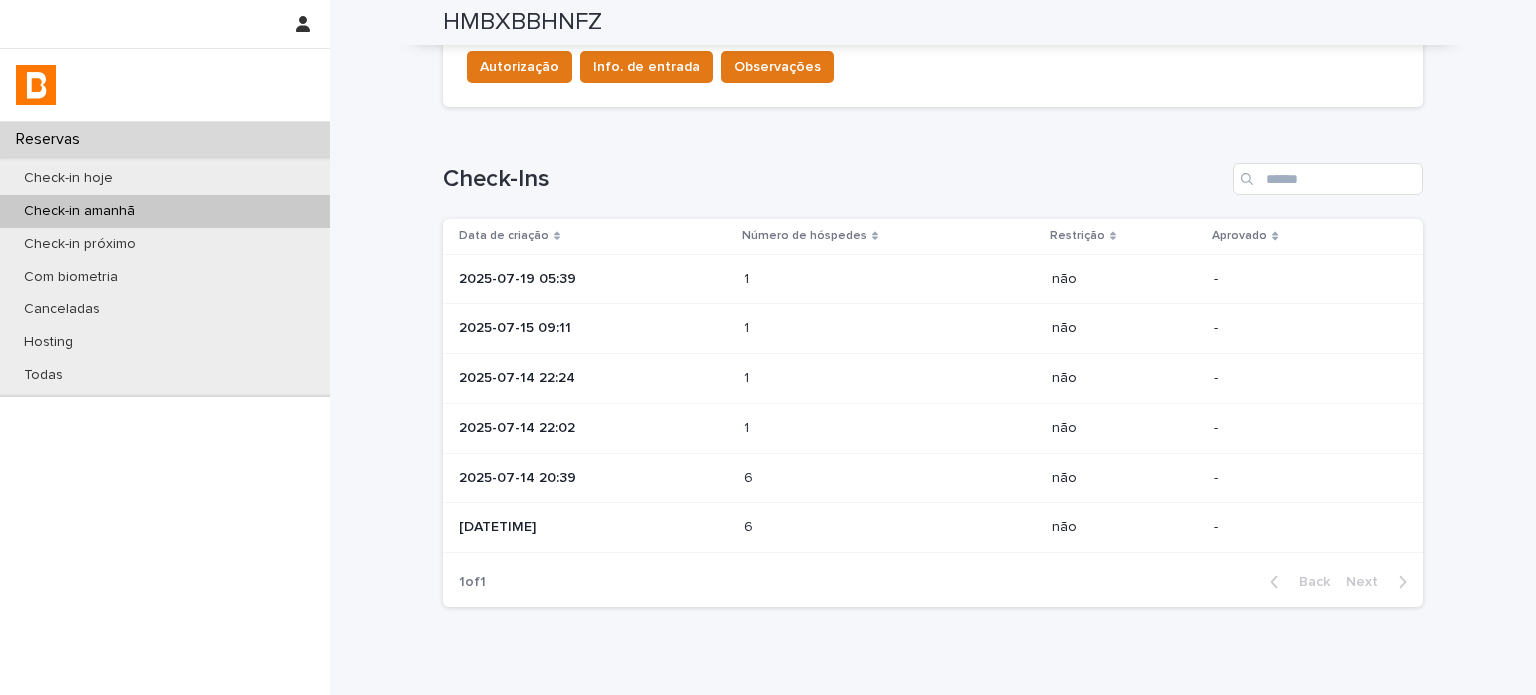click at bounding box center [831, 328] 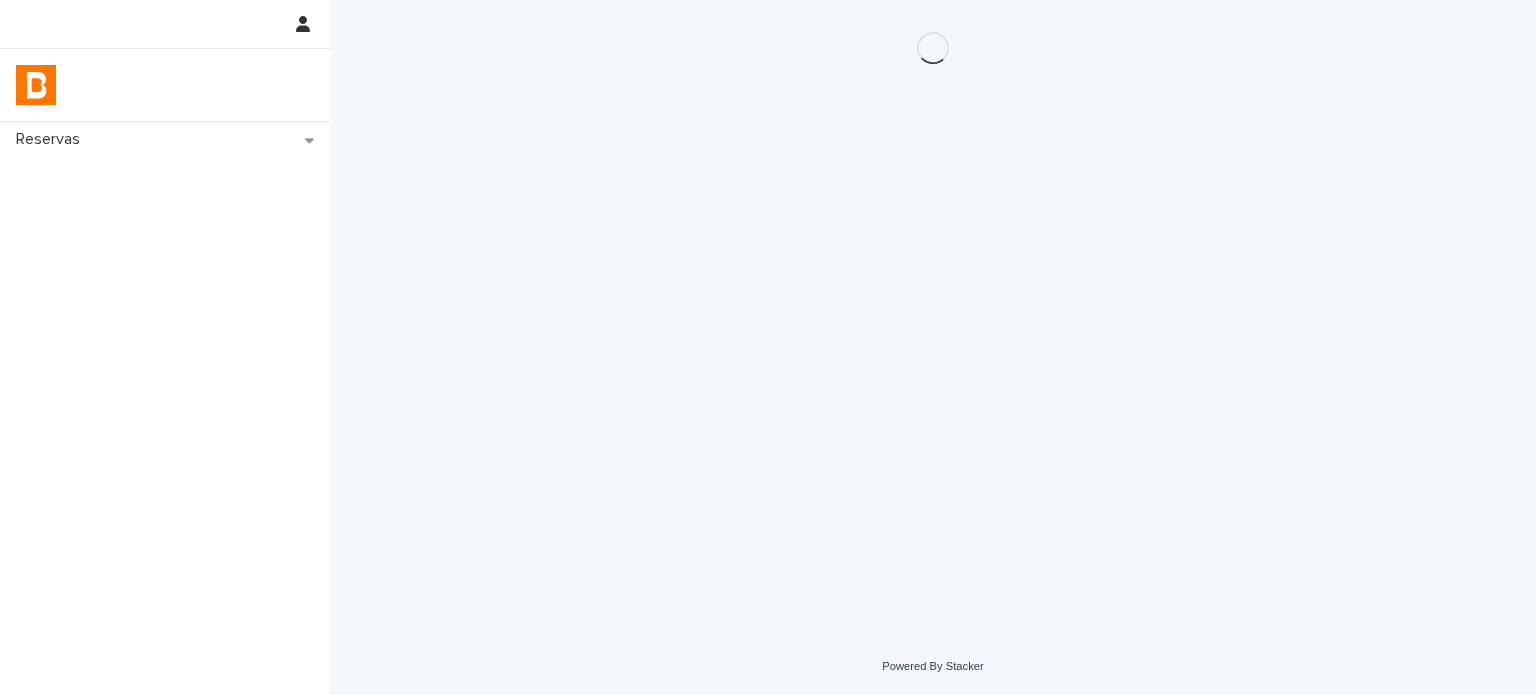 scroll, scrollTop: 0, scrollLeft: 0, axis: both 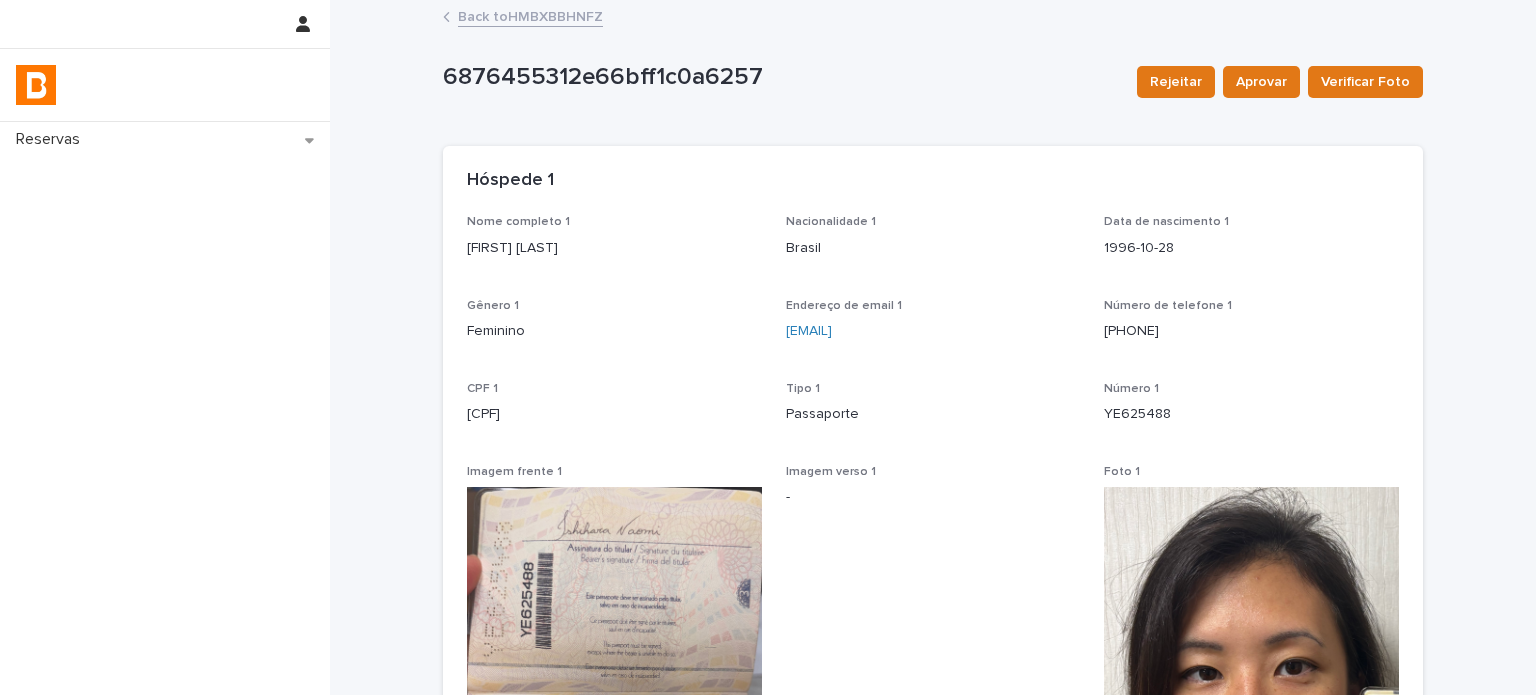 drag, startPoint x: 641, startPoint y: 254, endPoint x: 353, endPoint y: 250, distance: 288.02777 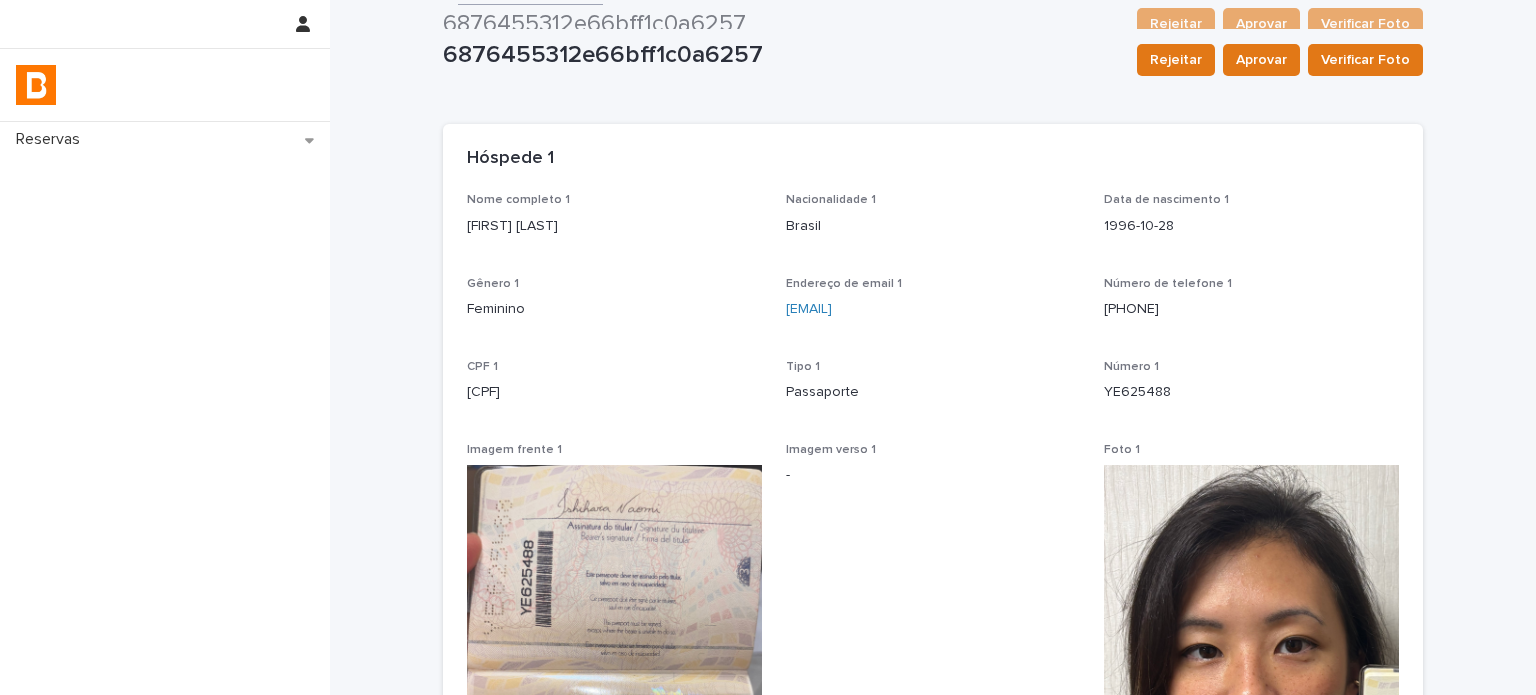 scroll, scrollTop: 0, scrollLeft: 0, axis: both 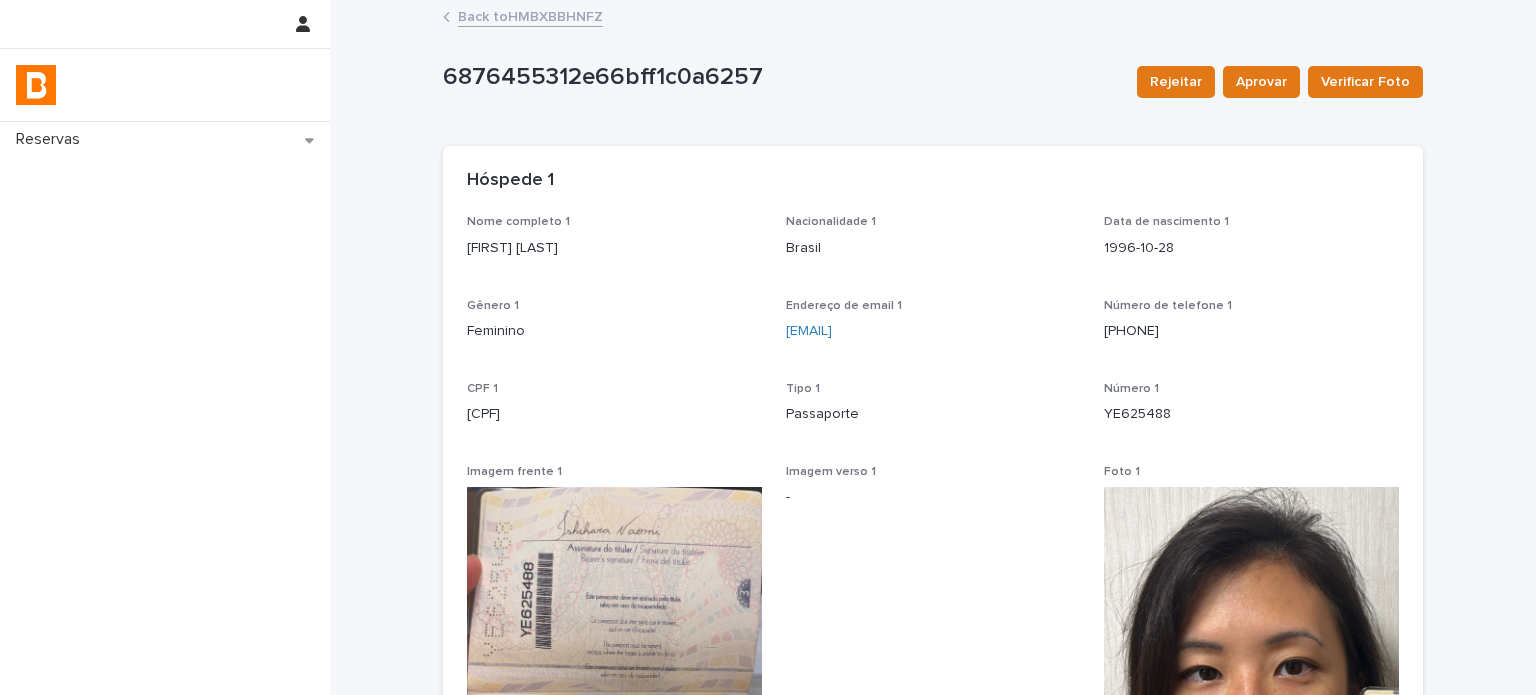 click on "YE625488" at bounding box center (1251, 414) 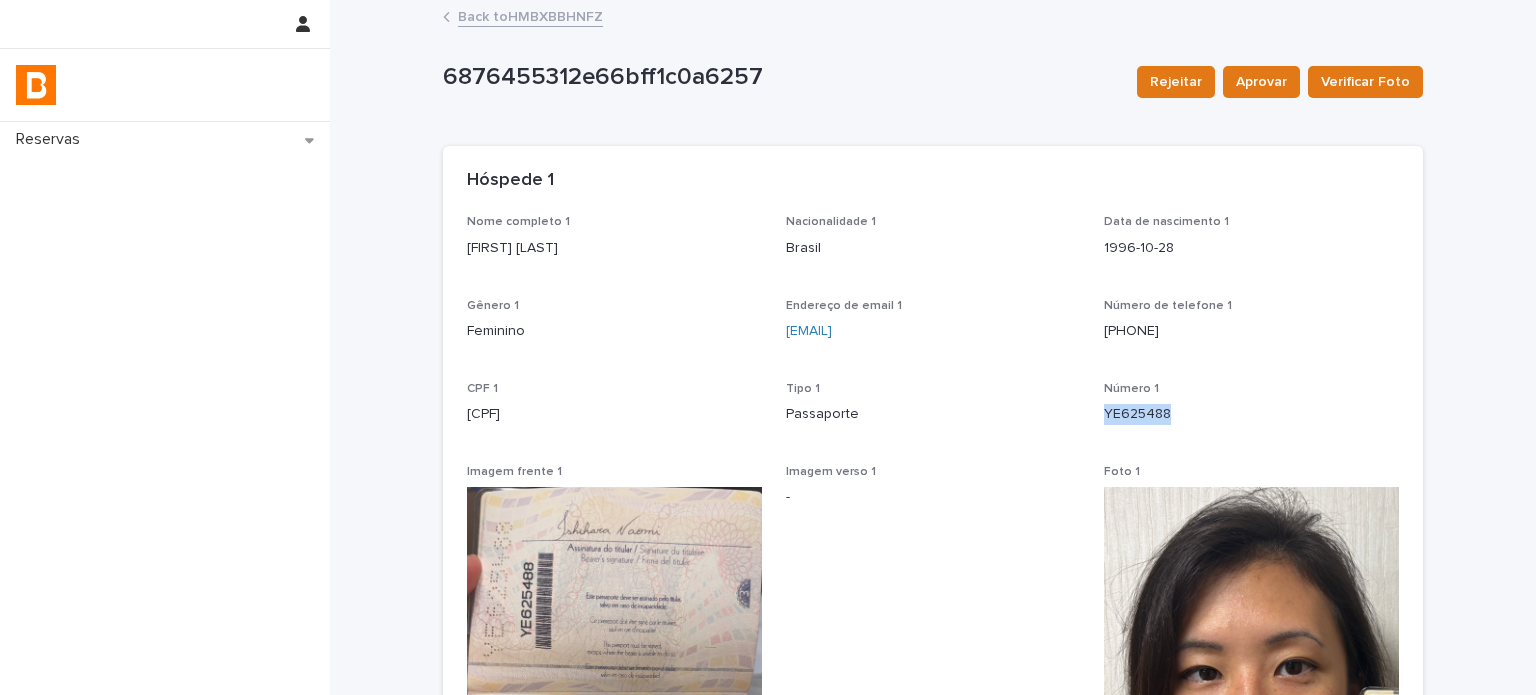 click on "YE625488" at bounding box center (1251, 414) 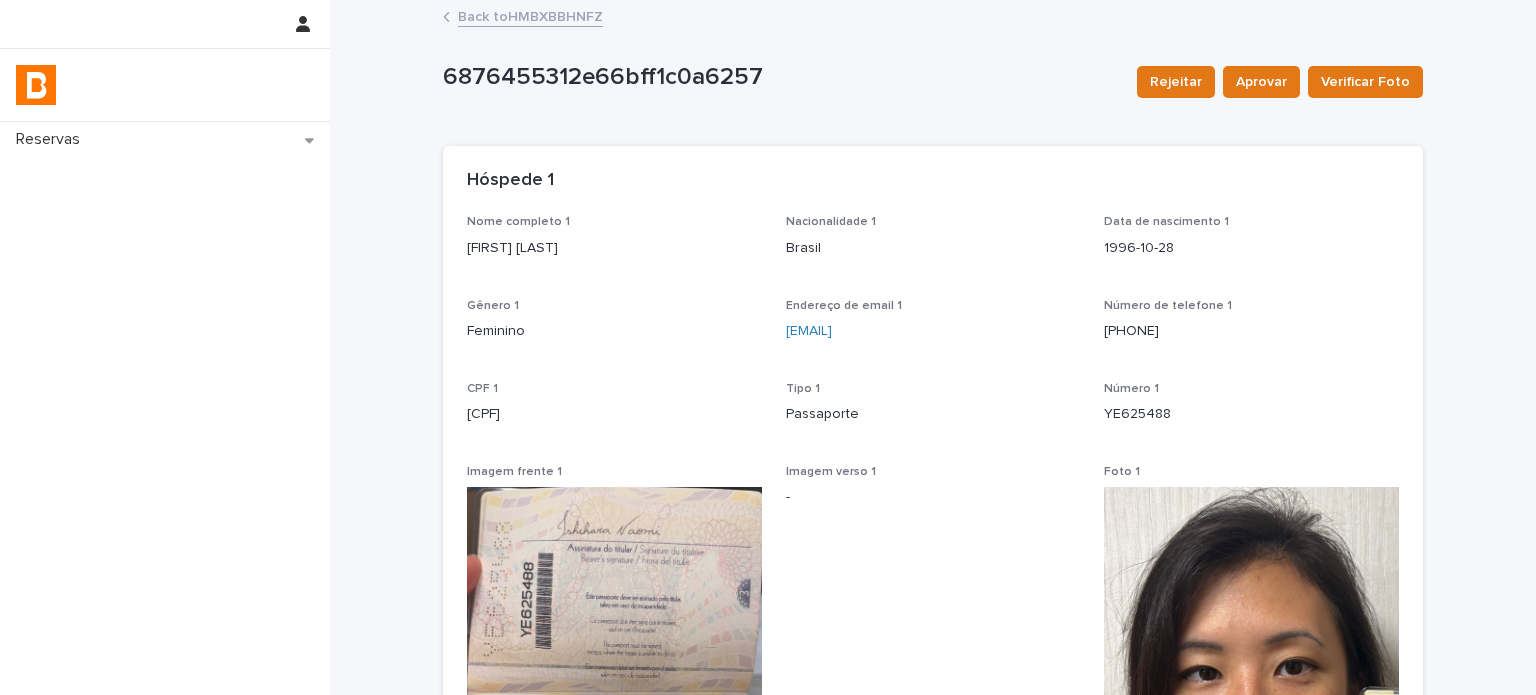click on "Número de telefone 1 [PHONE]" at bounding box center [1251, 328] 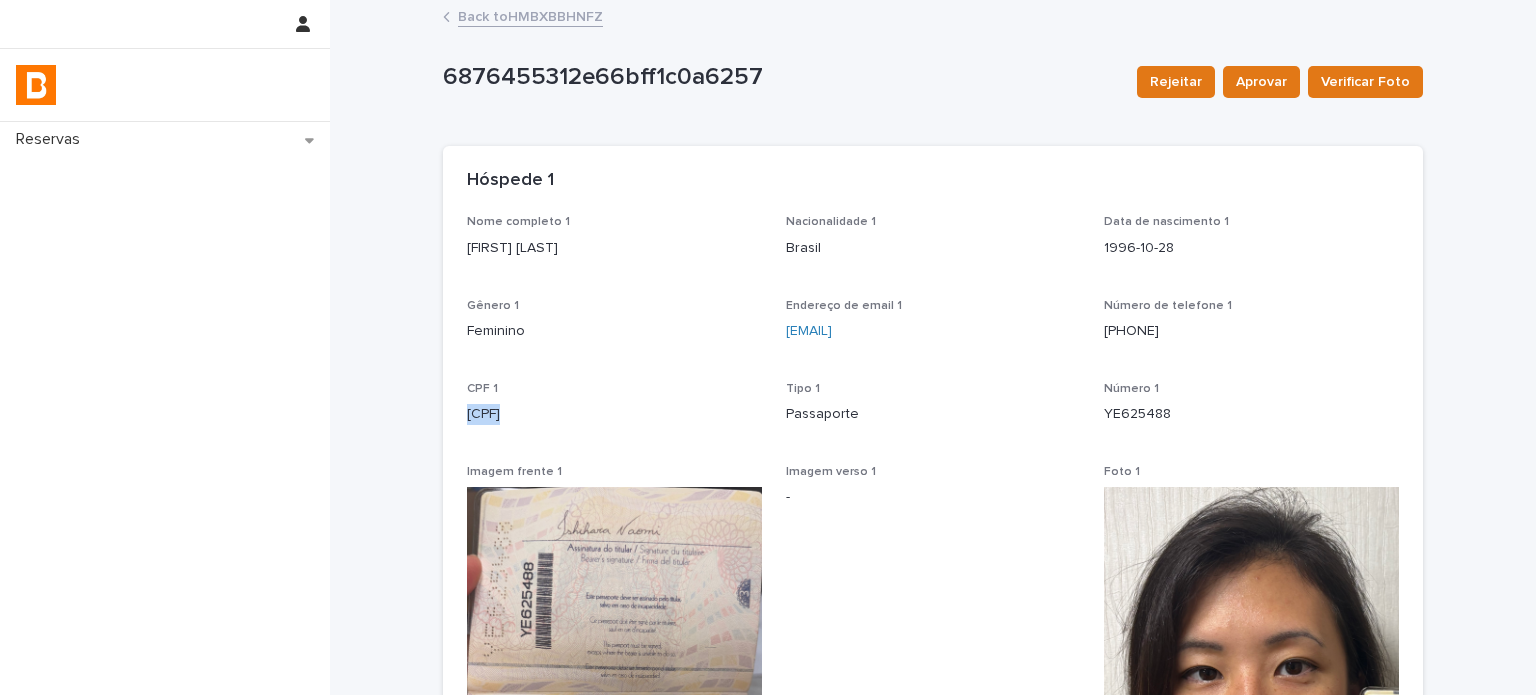 click on "[CPF]" at bounding box center [614, 414] 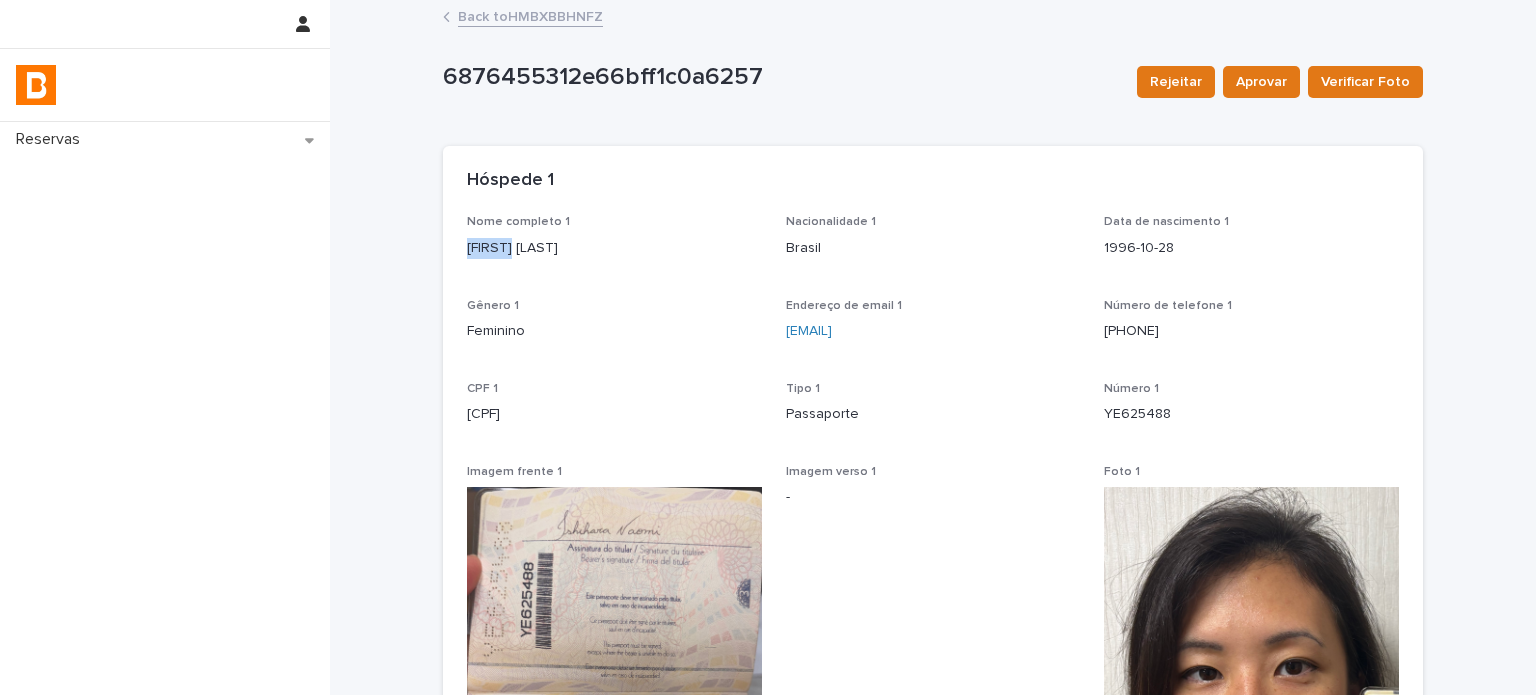 drag, startPoint x: 452, startPoint y: 245, endPoint x: 514, endPoint y: 252, distance: 62.39391 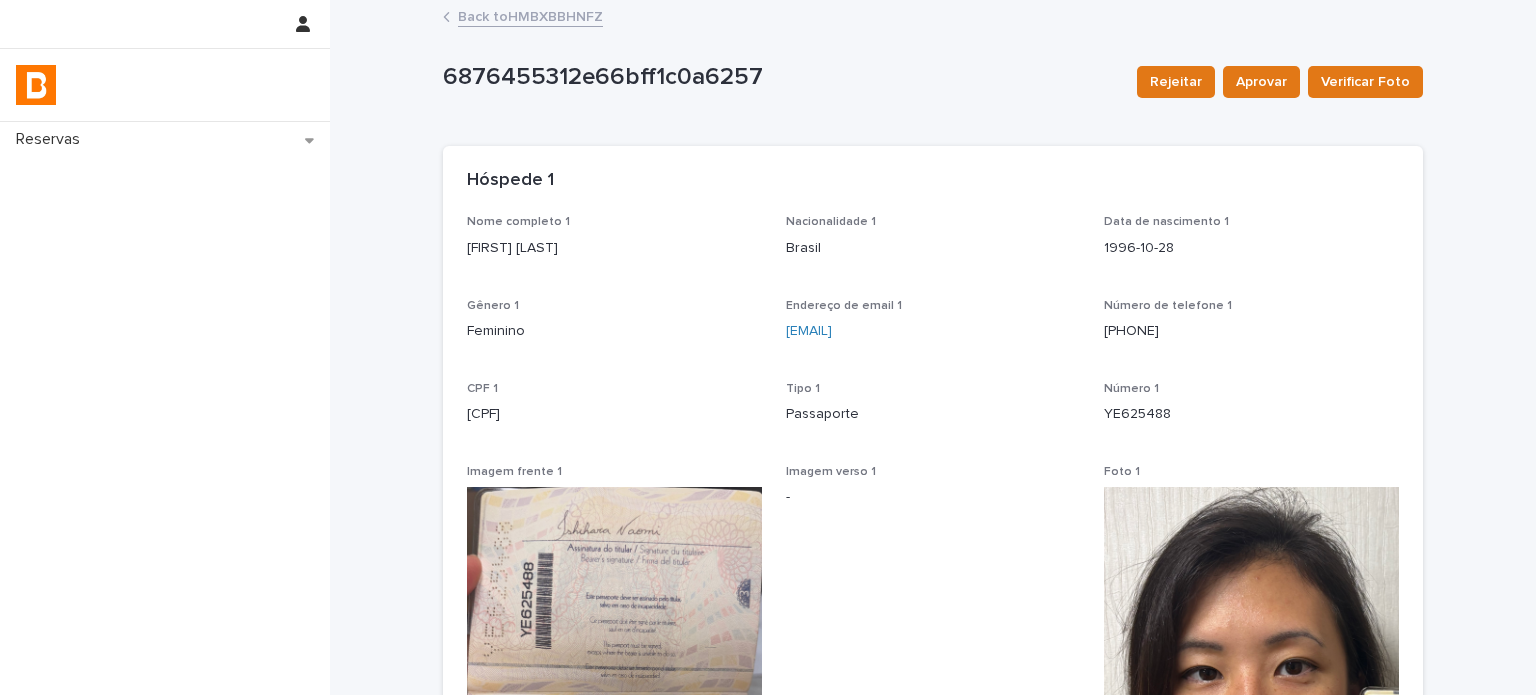drag, startPoint x: 1346, startPoint y: 147, endPoint x: 982, endPoint y: 92, distance: 368.13177 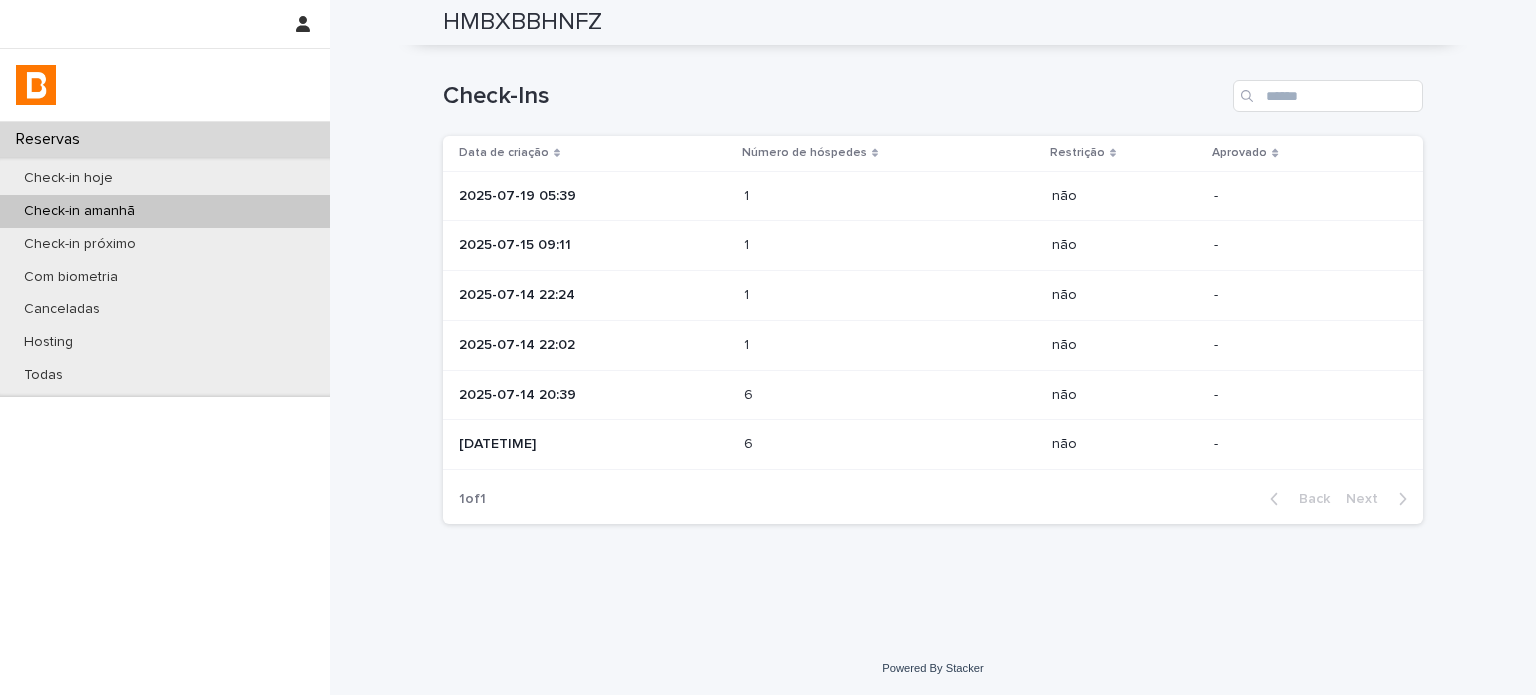 click on "2025-07-14 20:39" at bounding box center [593, 395] 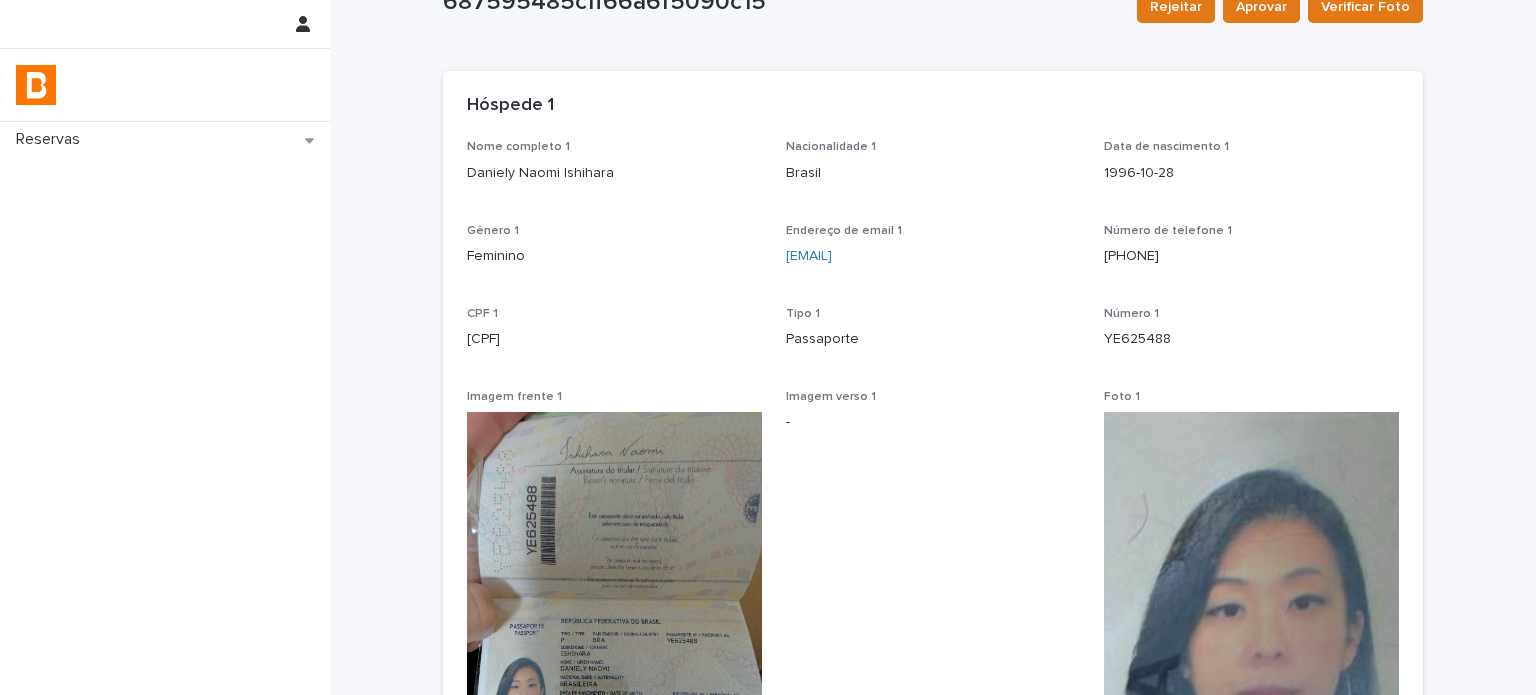 scroll, scrollTop: 0, scrollLeft: 0, axis: both 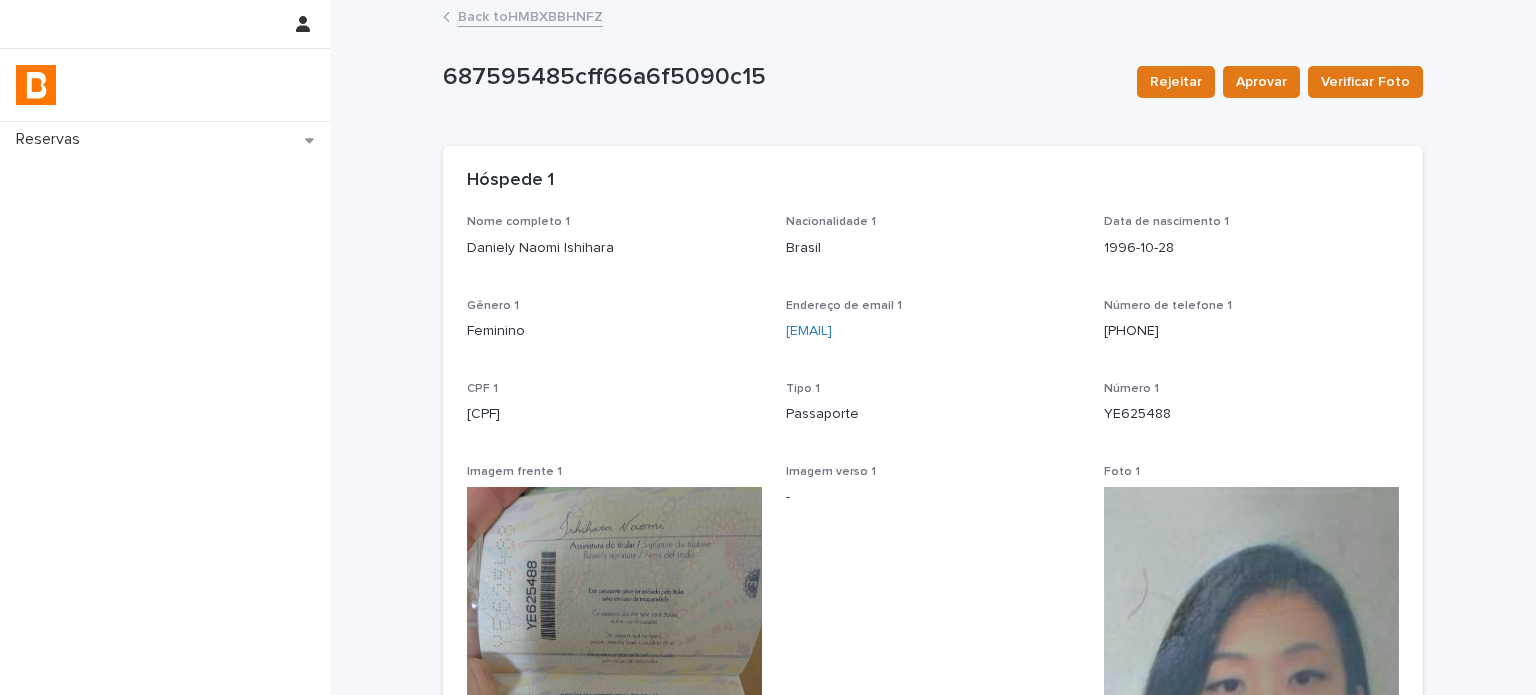 click on "Back to  HMBXBBHNFZ" at bounding box center (530, 15) 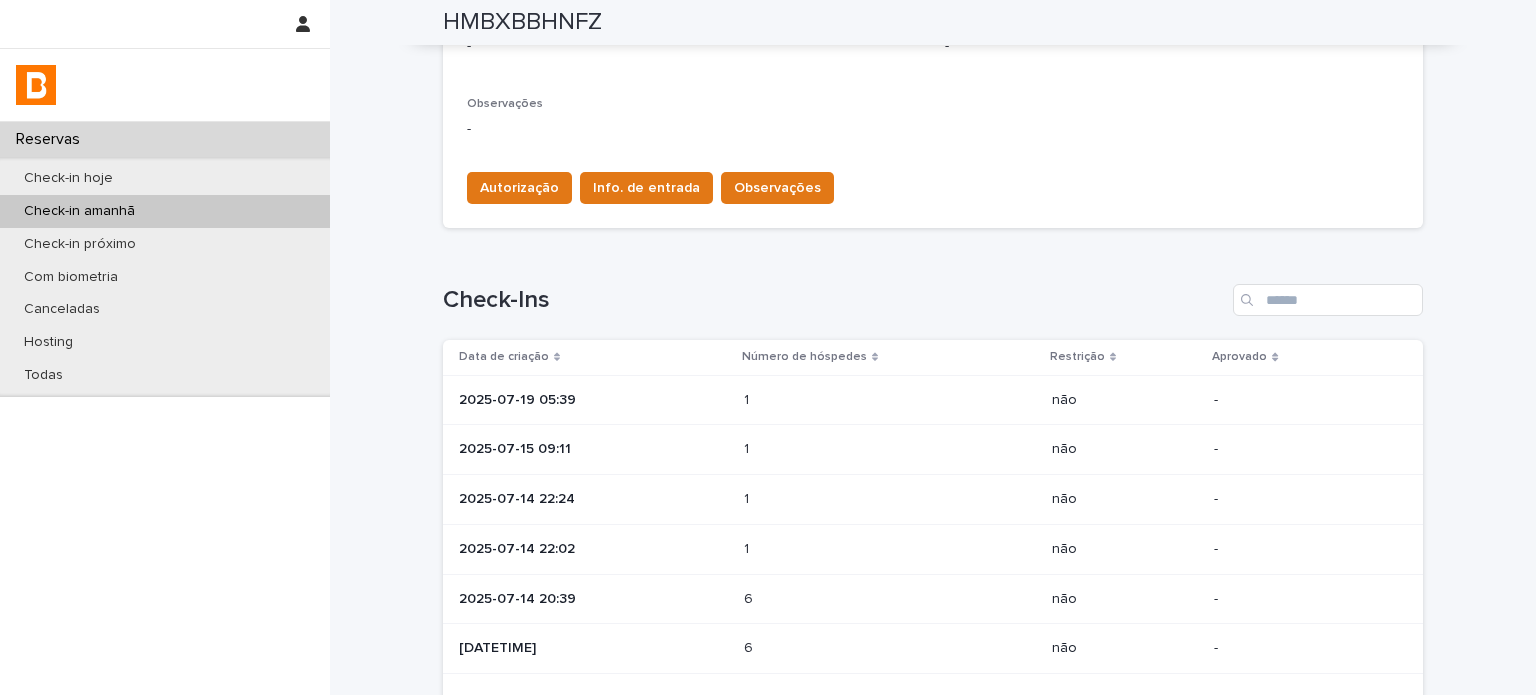 scroll, scrollTop: 700, scrollLeft: 0, axis: vertical 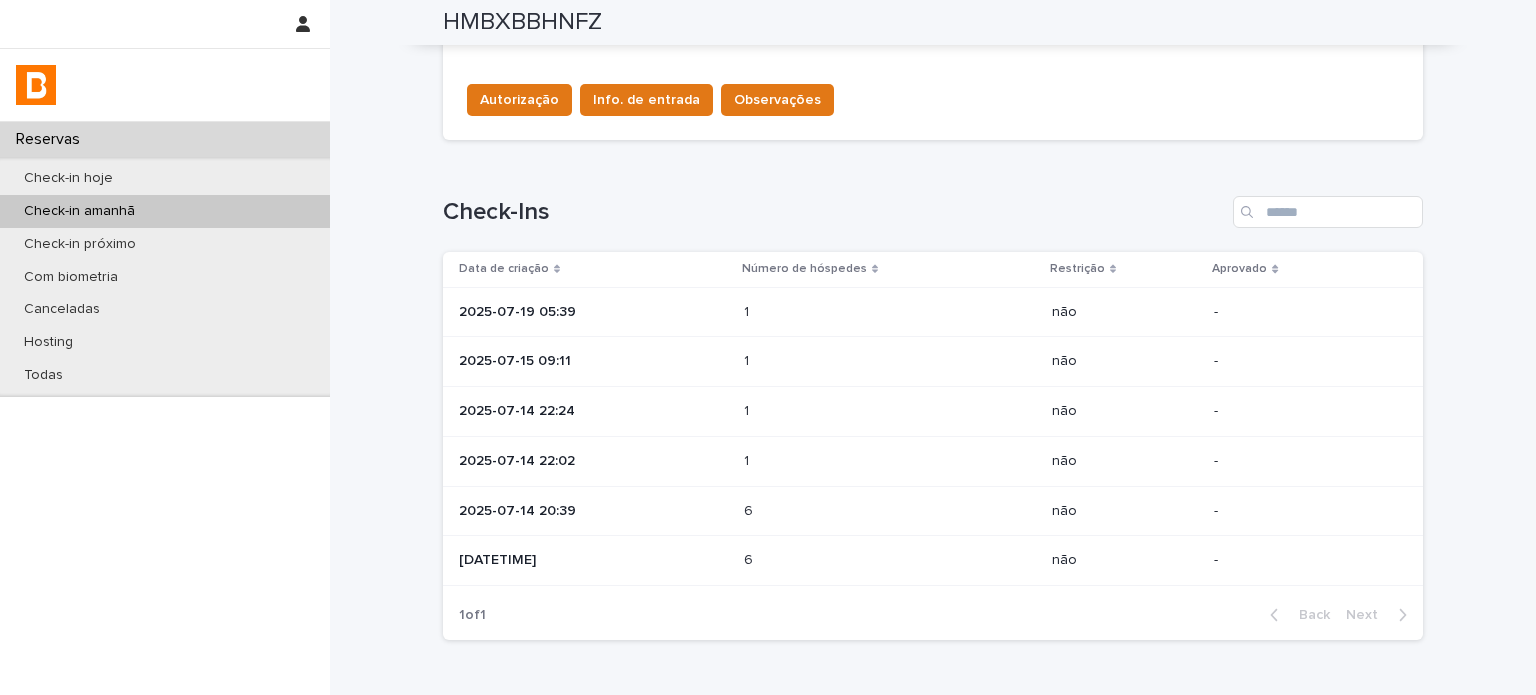 click on "2025-07-14 22:24" at bounding box center [589, 412] 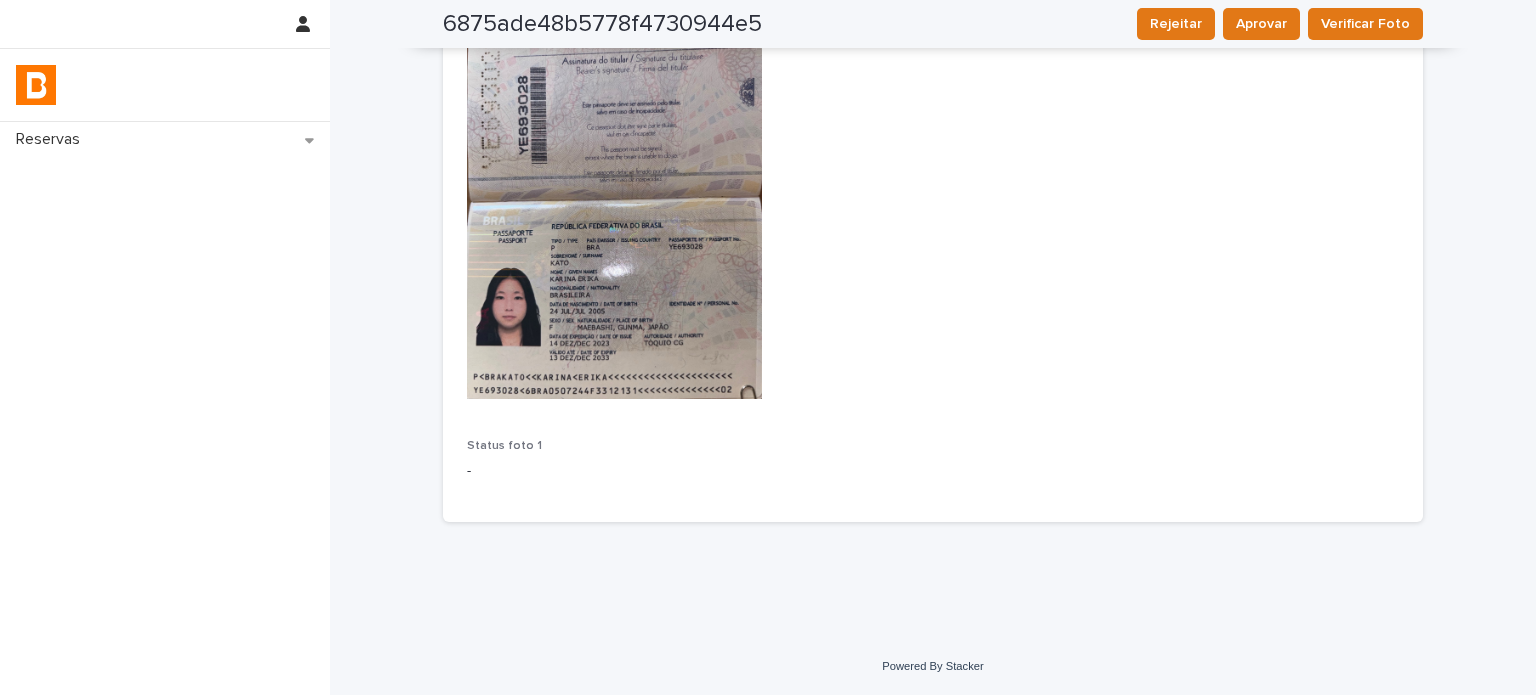 scroll, scrollTop: 0, scrollLeft: 0, axis: both 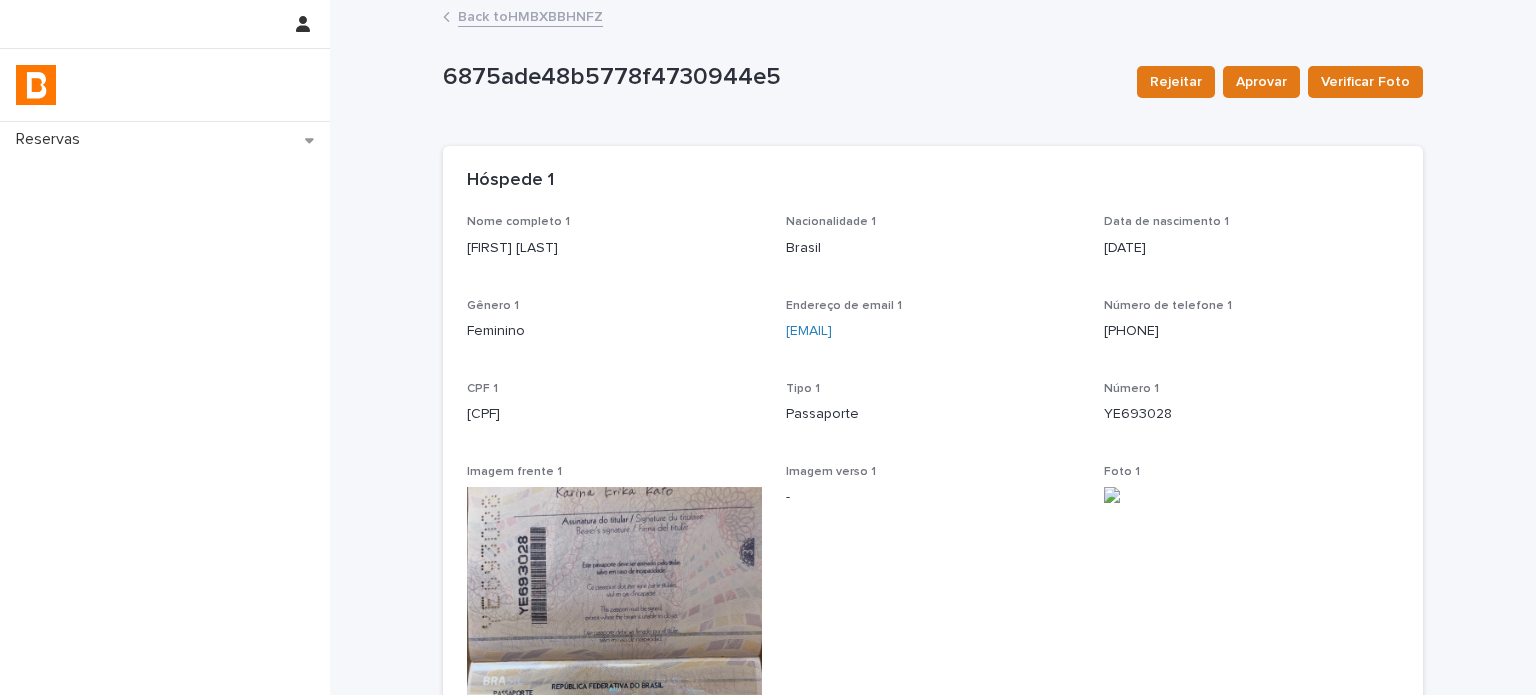 click on "Back to  HMBXBBHNFZ" at bounding box center [530, 15] 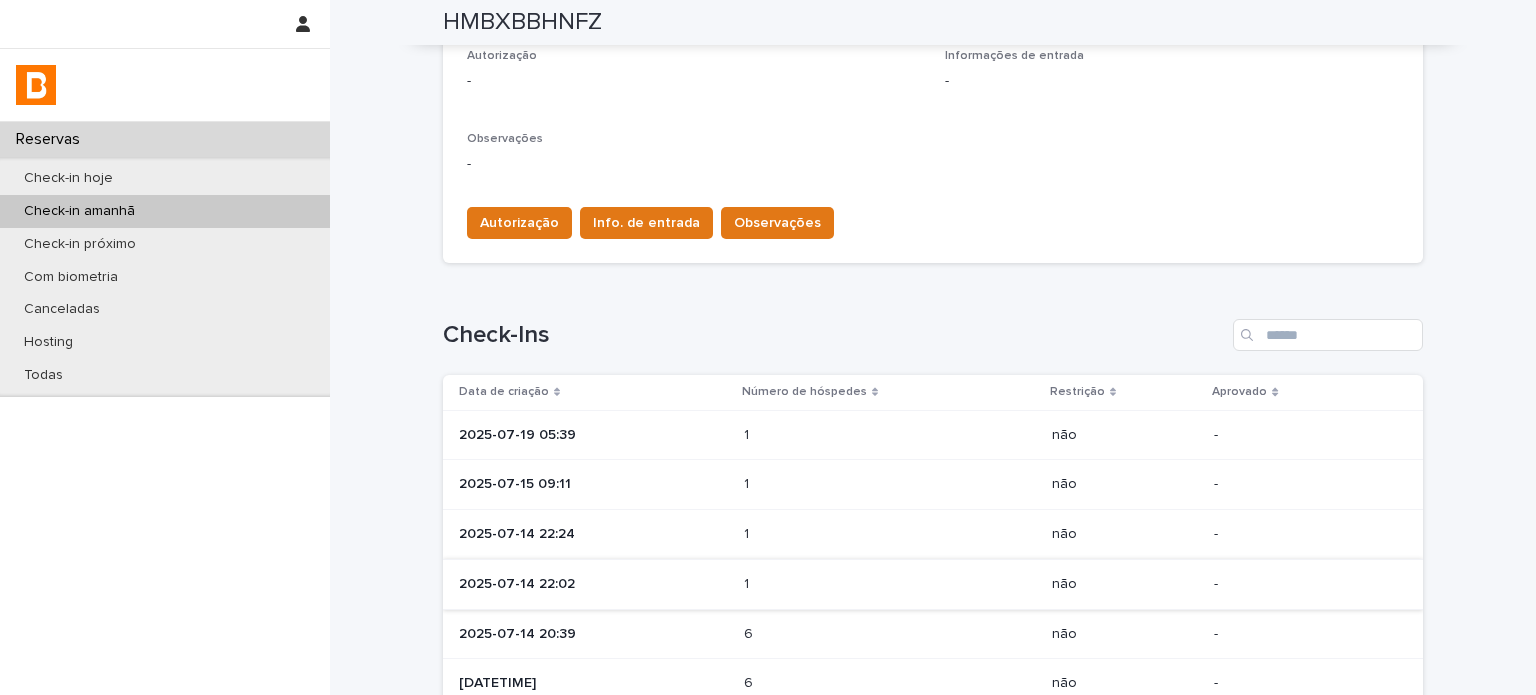 scroll, scrollTop: 666, scrollLeft: 0, axis: vertical 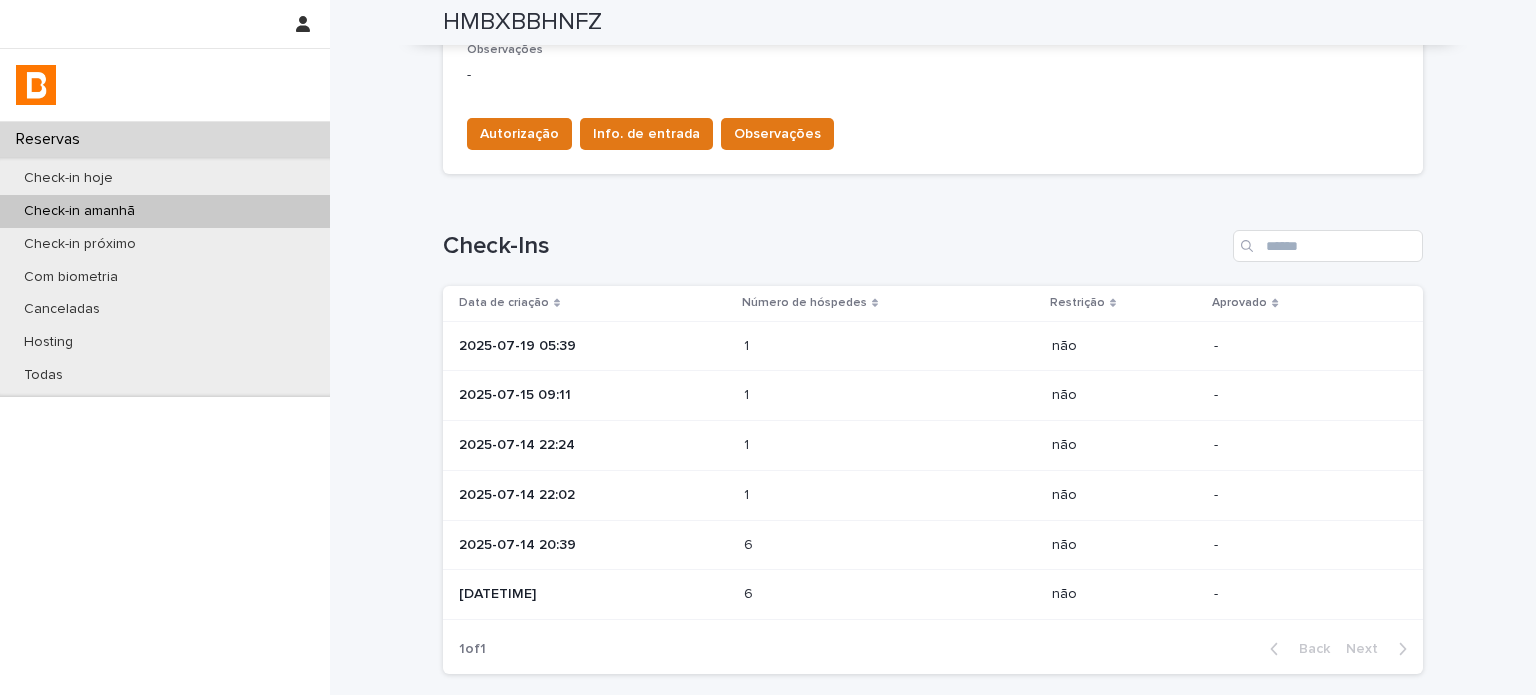 click on "2025-07-14 20:39" at bounding box center (589, 545) 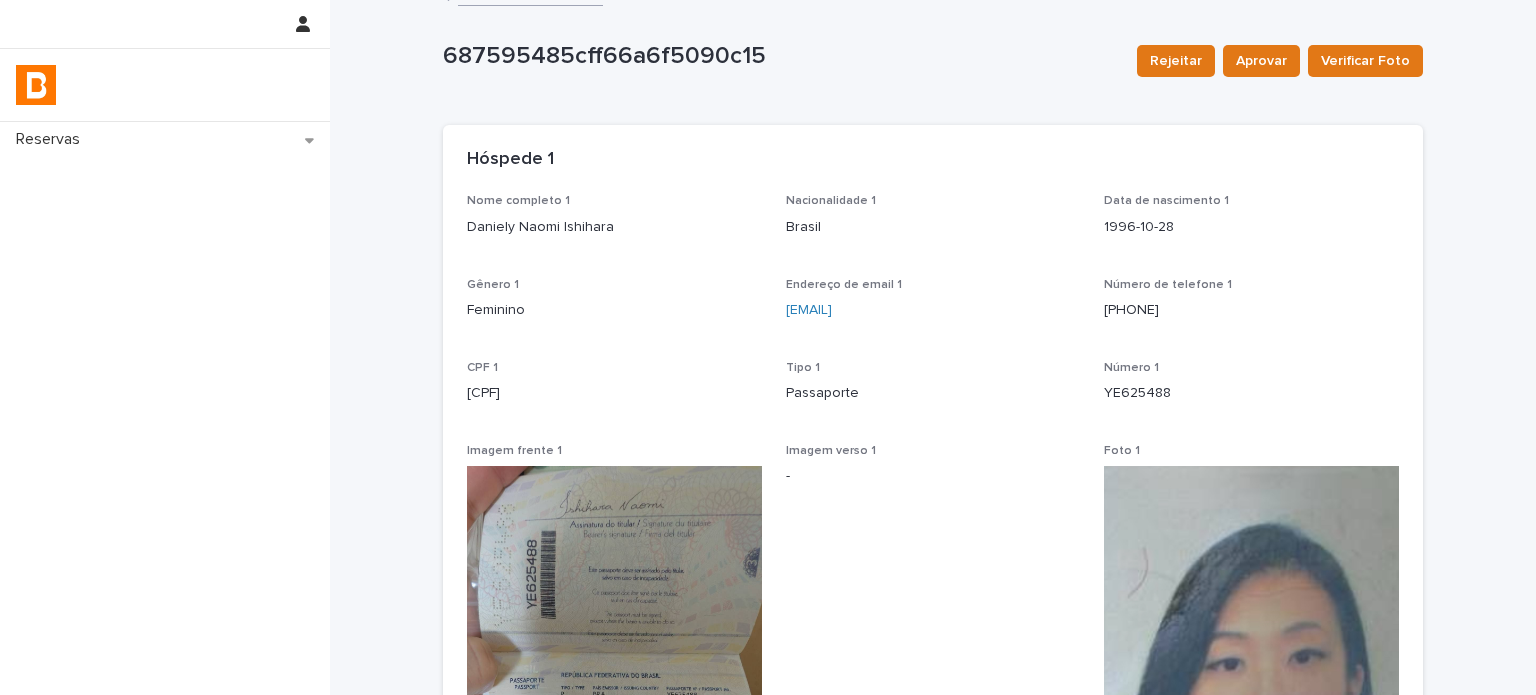 scroll, scrollTop: 0, scrollLeft: 0, axis: both 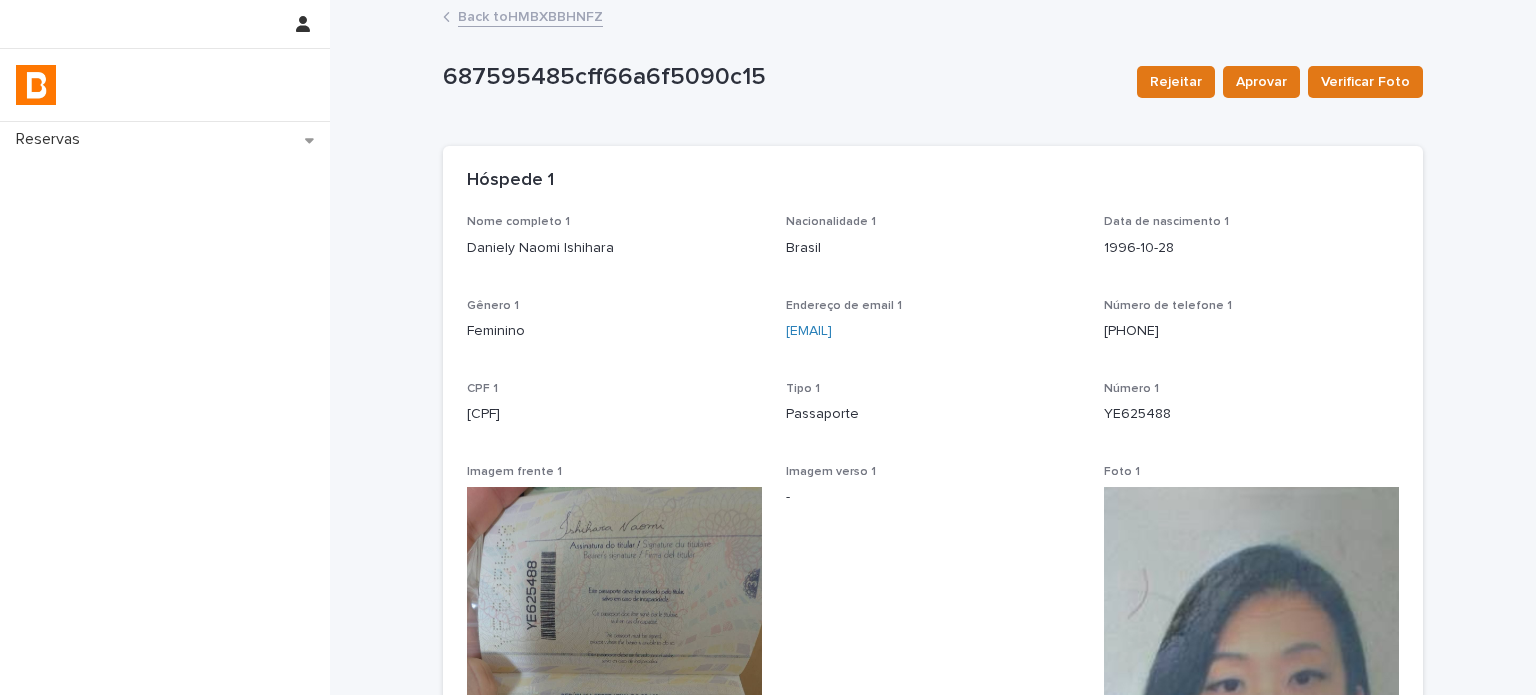 click on "Back to  HMBXBBHNFZ" at bounding box center (530, 15) 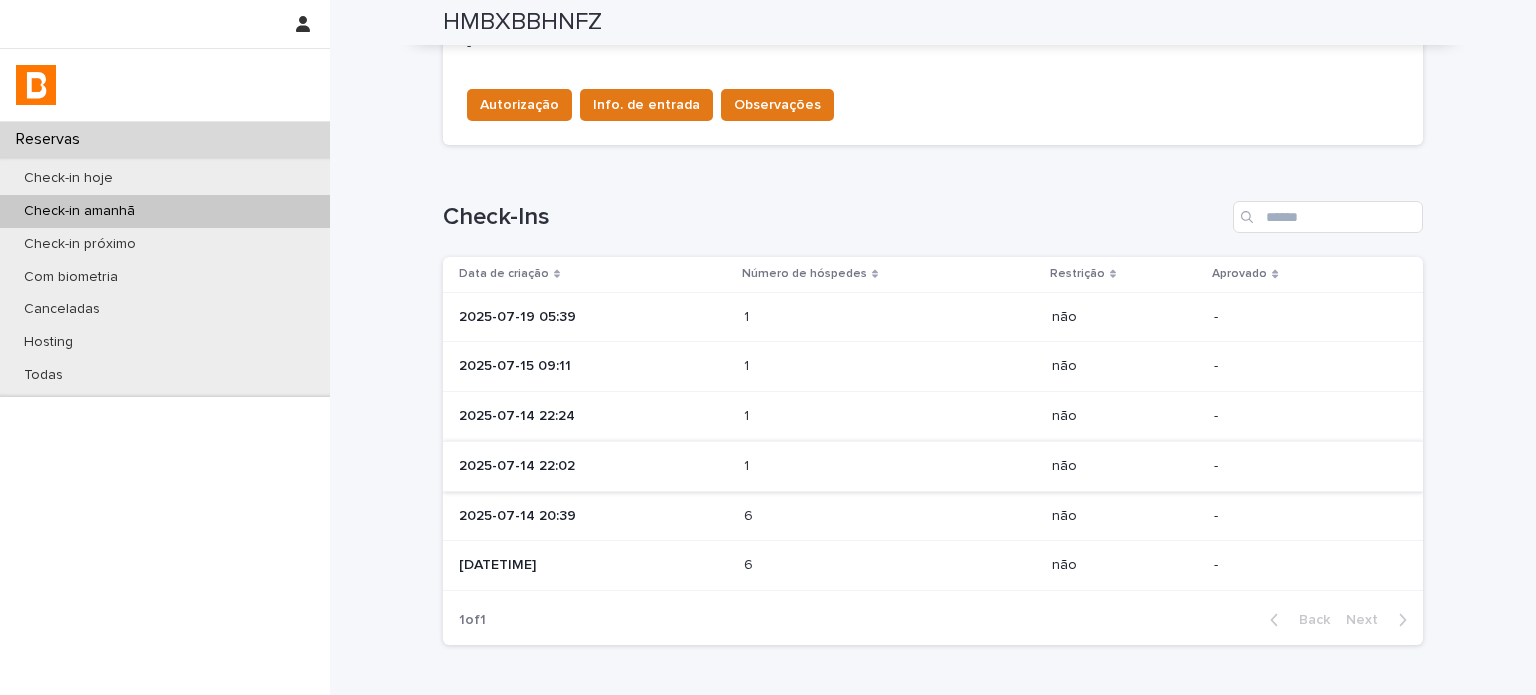 scroll, scrollTop: 733, scrollLeft: 0, axis: vertical 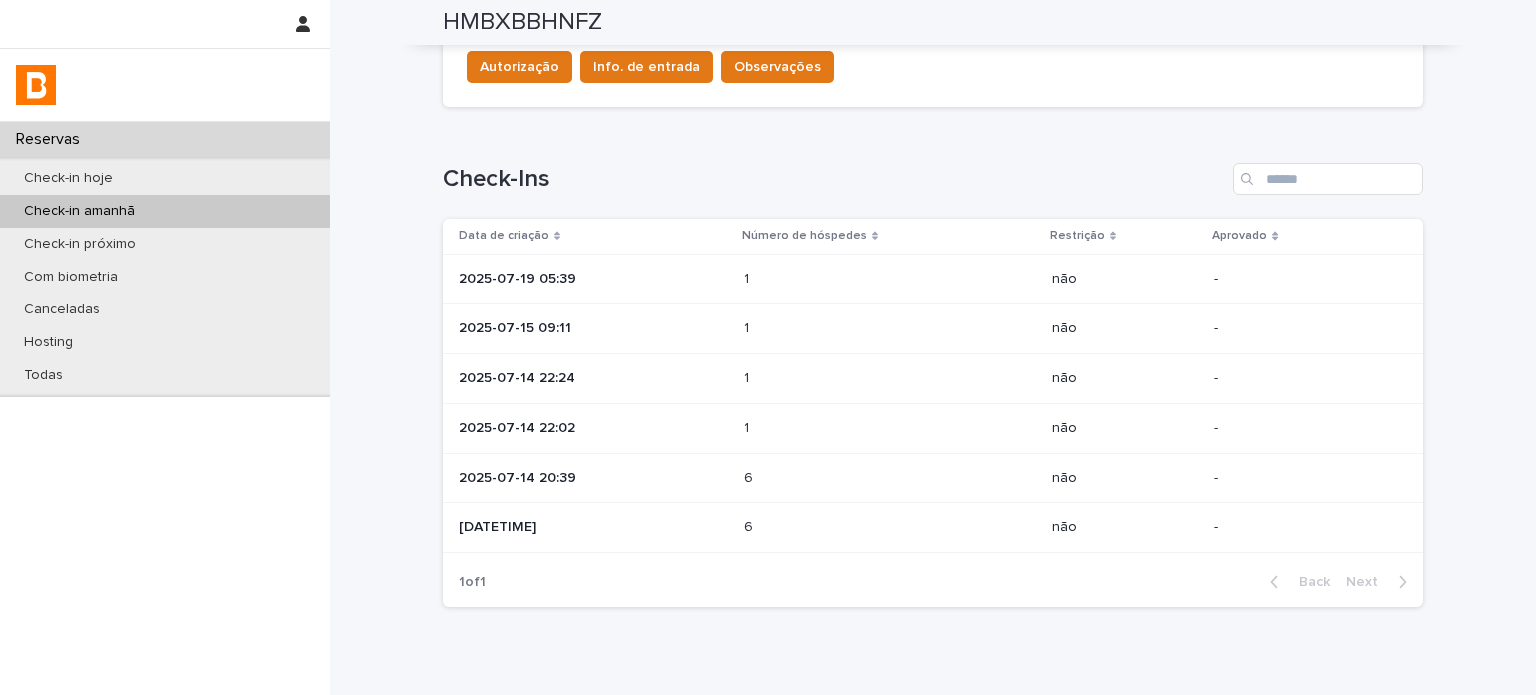 click on "2025-07-15 09:11" at bounding box center [593, 328] 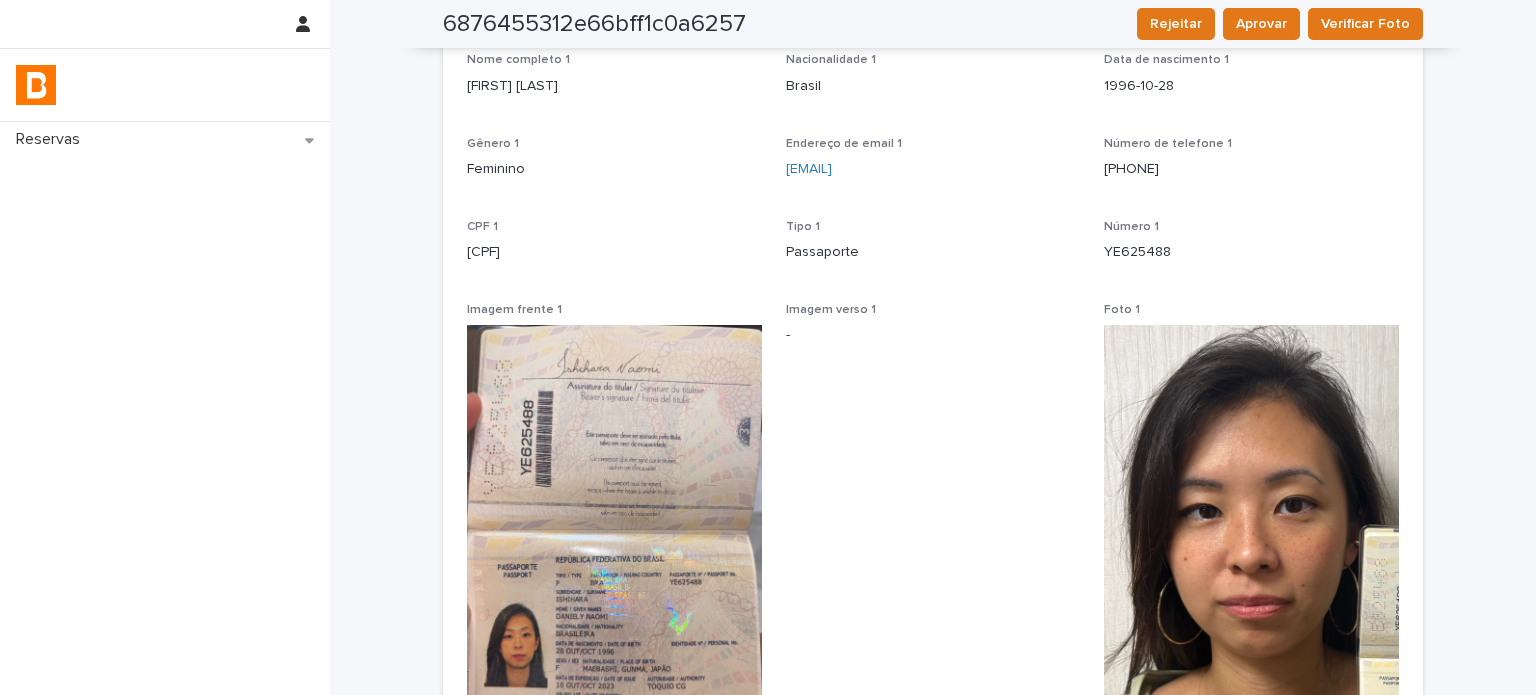 scroll, scrollTop: 9, scrollLeft: 0, axis: vertical 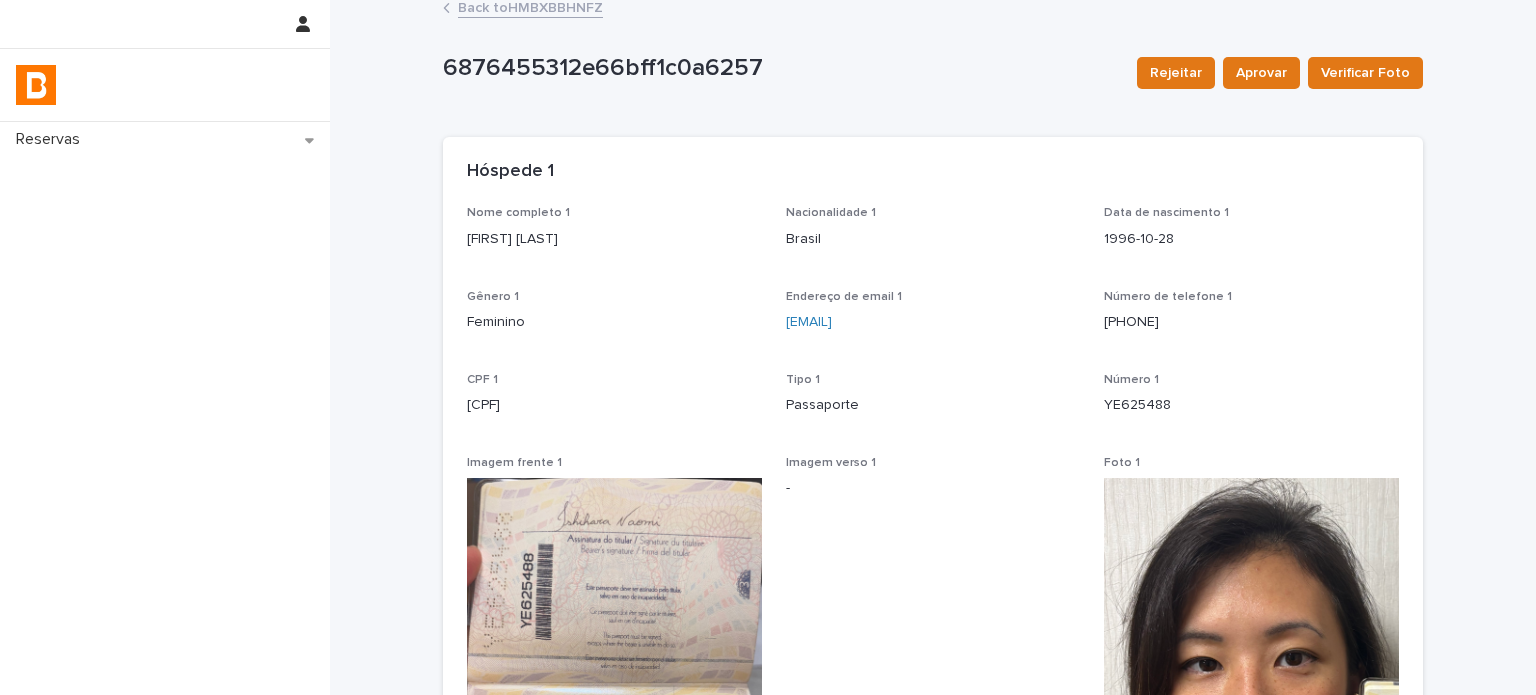 click on "Back to  HMBXBBHNFZ" at bounding box center [530, 6] 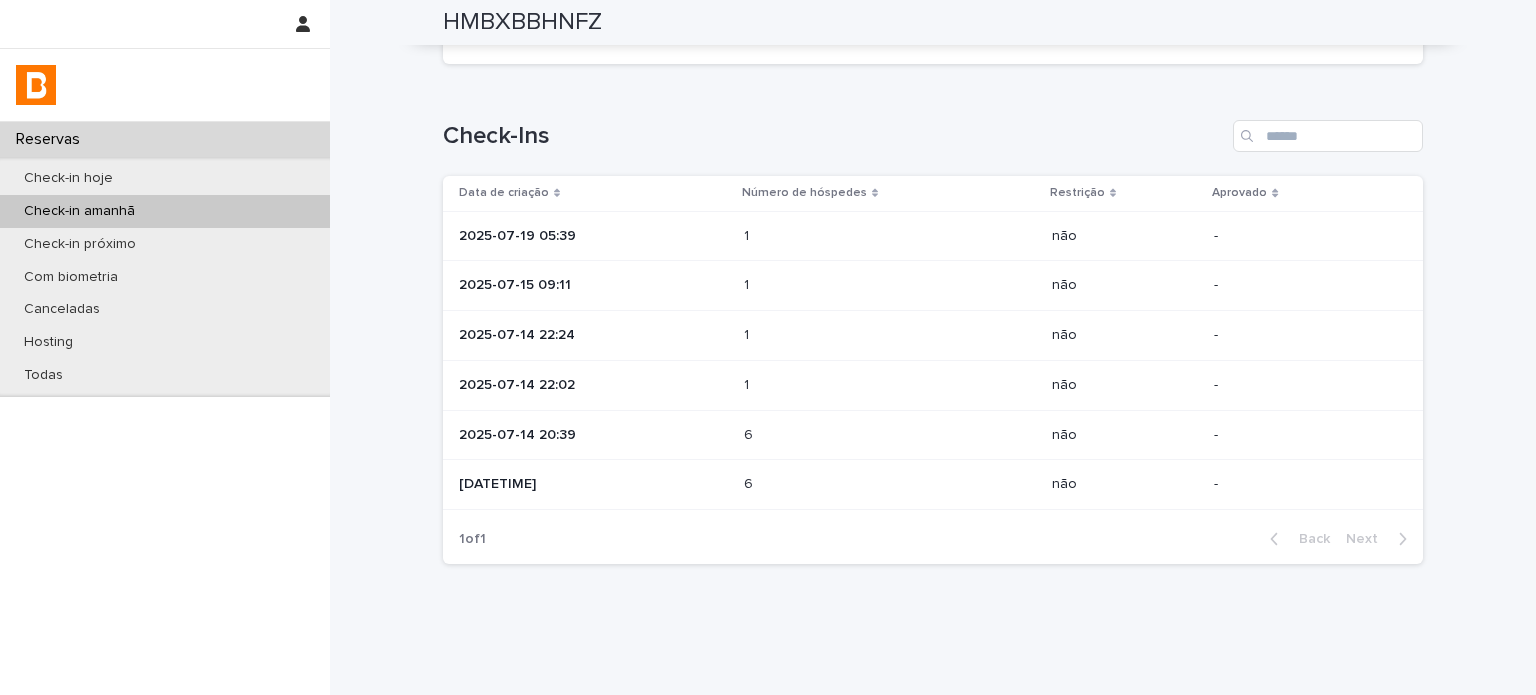 click on "2025-07-14 20:39" at bounding box center (593, 435) 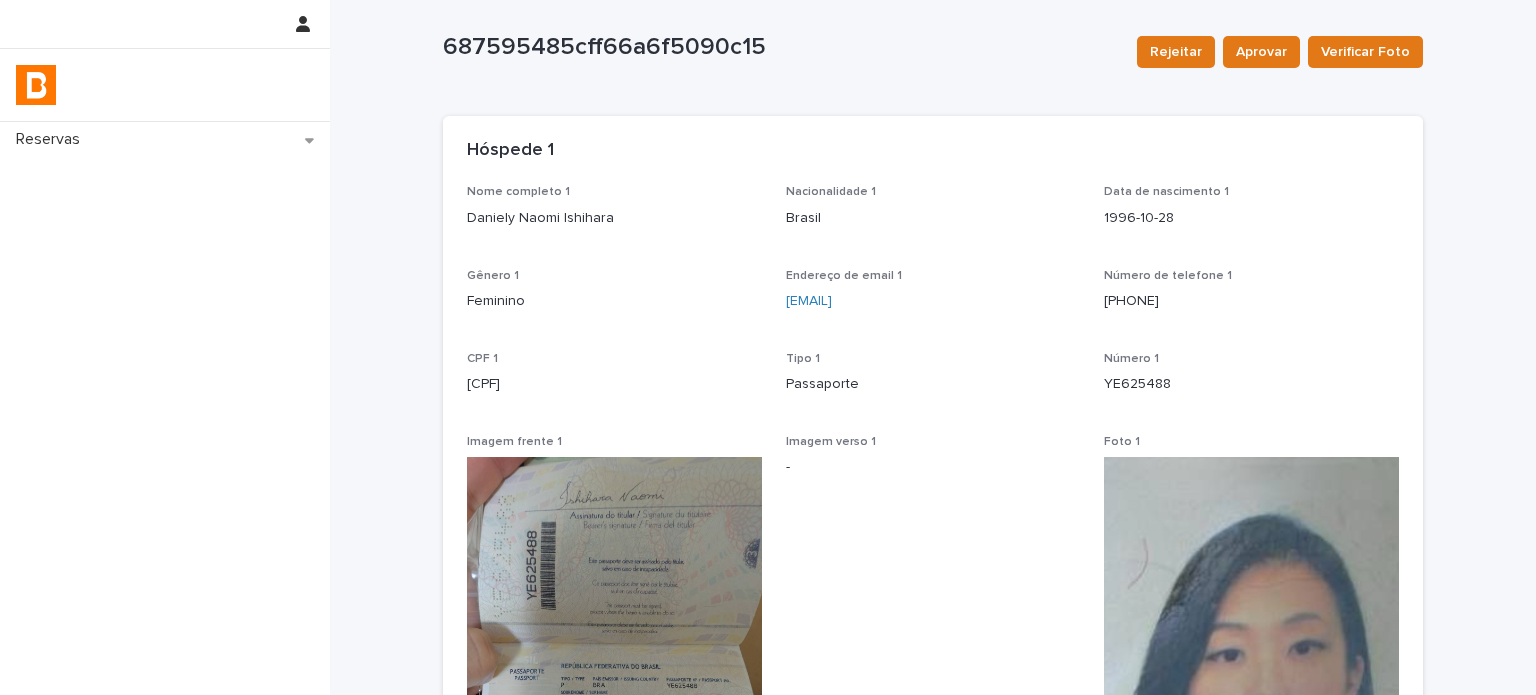 scroll, scrollTop: 0, scrollLeft: 0, axis: both 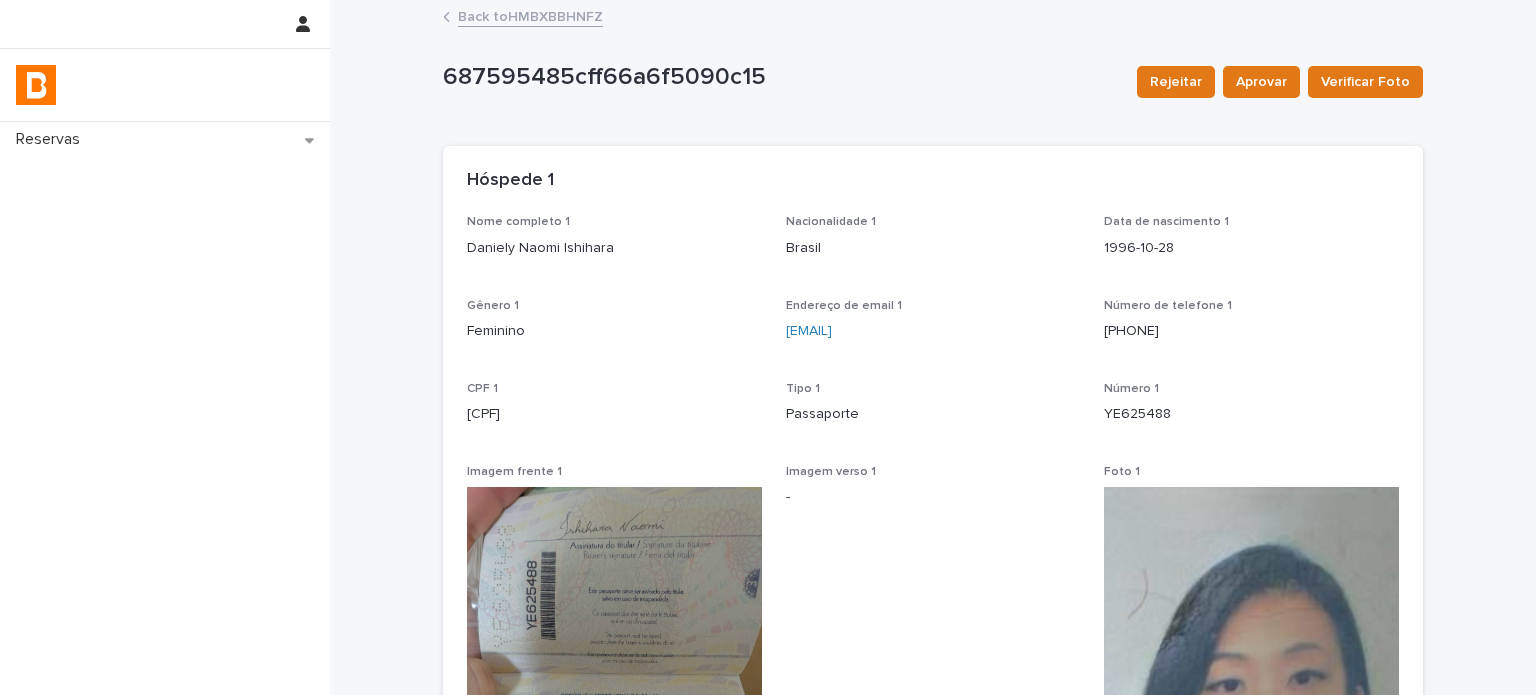 click on "Back to  HMBXBBHNFZ" at bounding box center (530, 15) 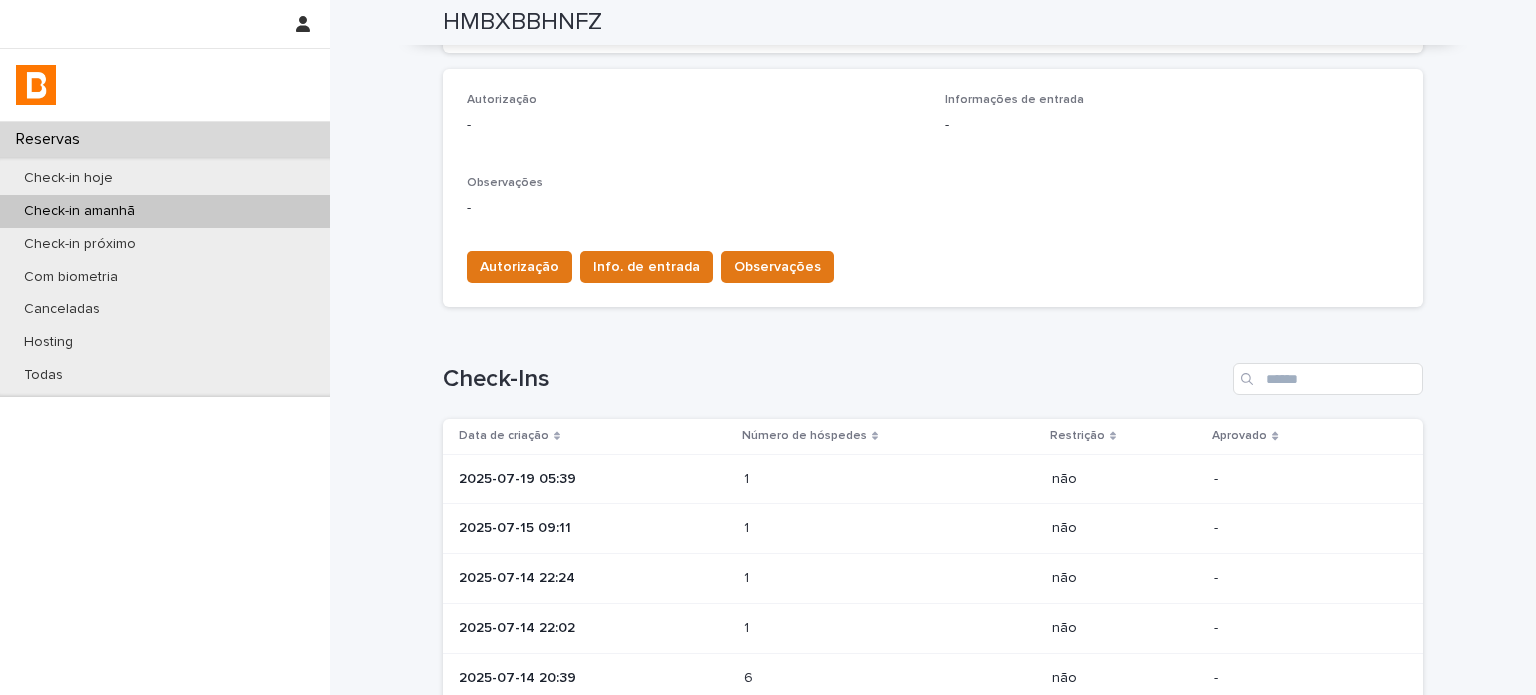click on "2025-07-15 09:11" at bounding box center (593, 528) 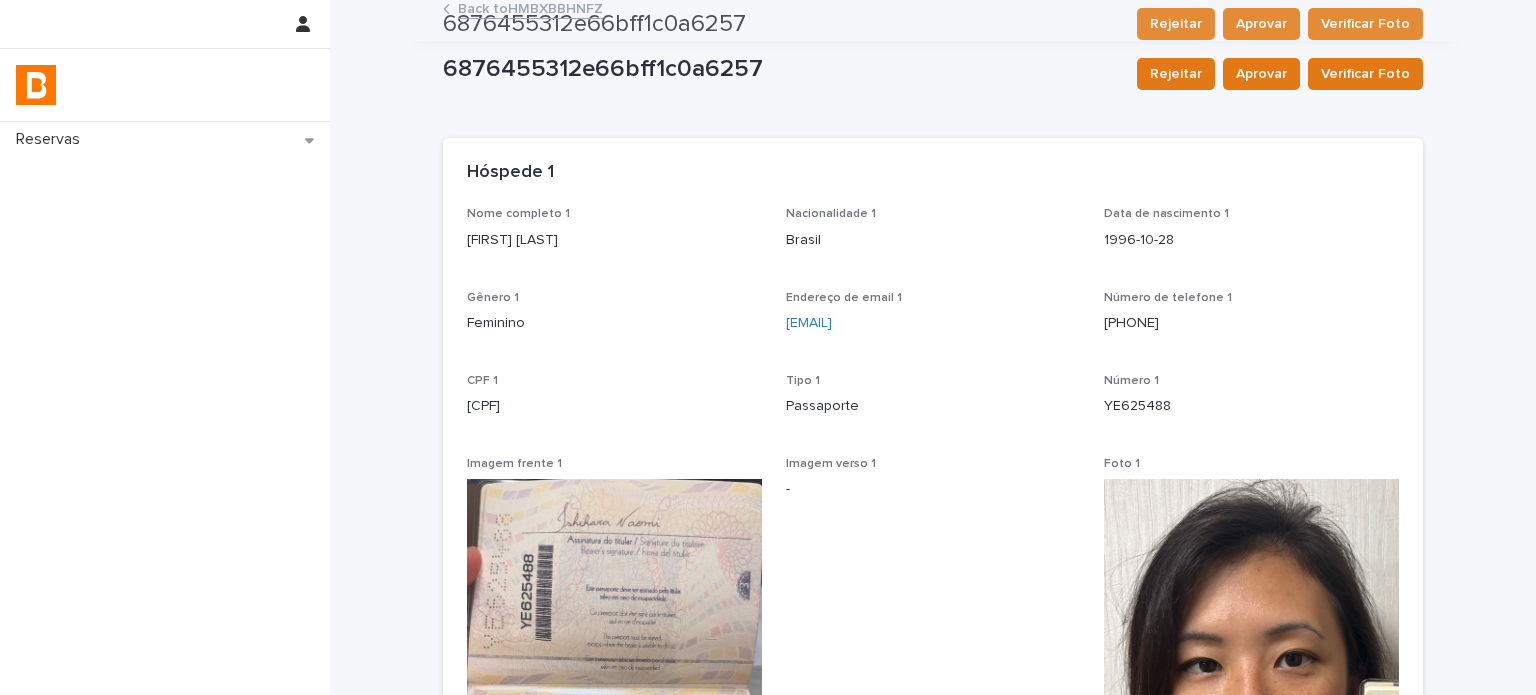 scroll, scrollTop: 0, scrollLeft: 0, axis: both 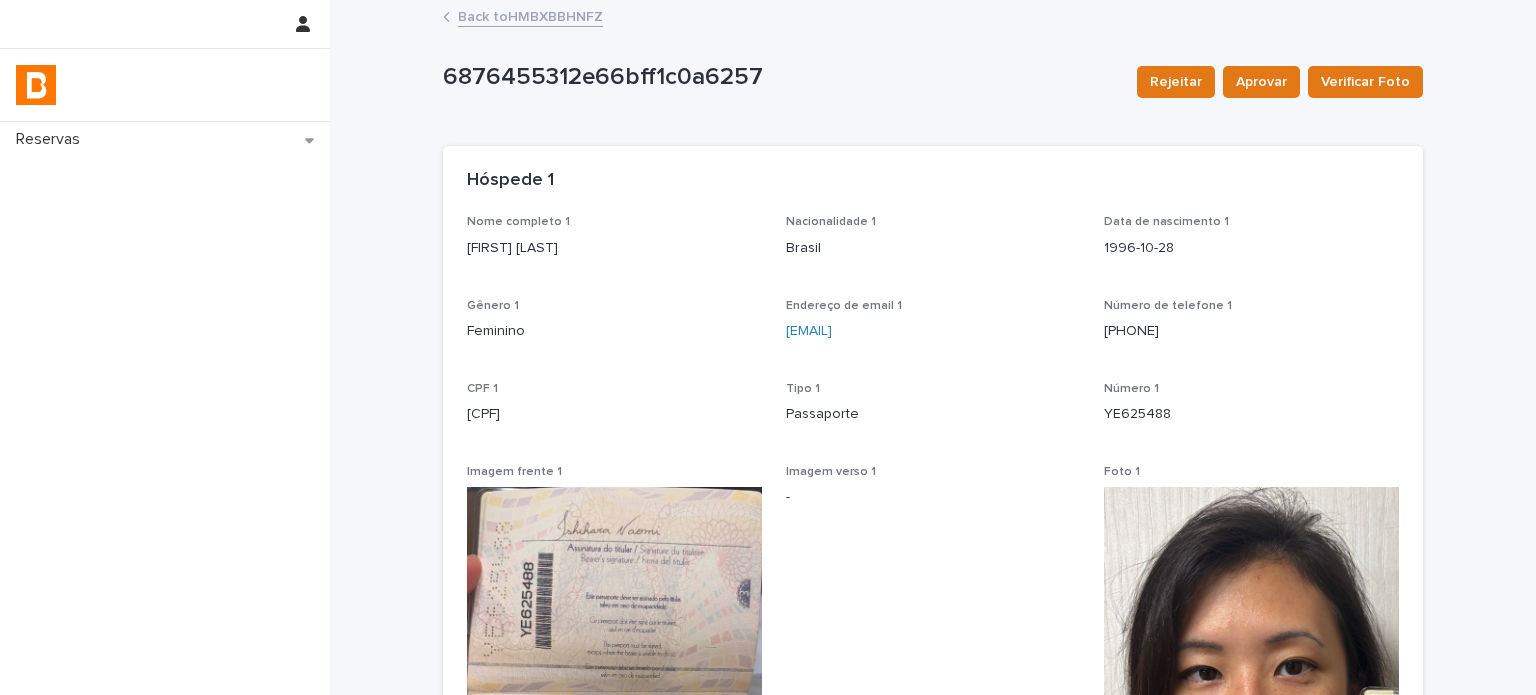 click on "Back to  HMBXBBHNFZ" at bounding box center (530, 15) 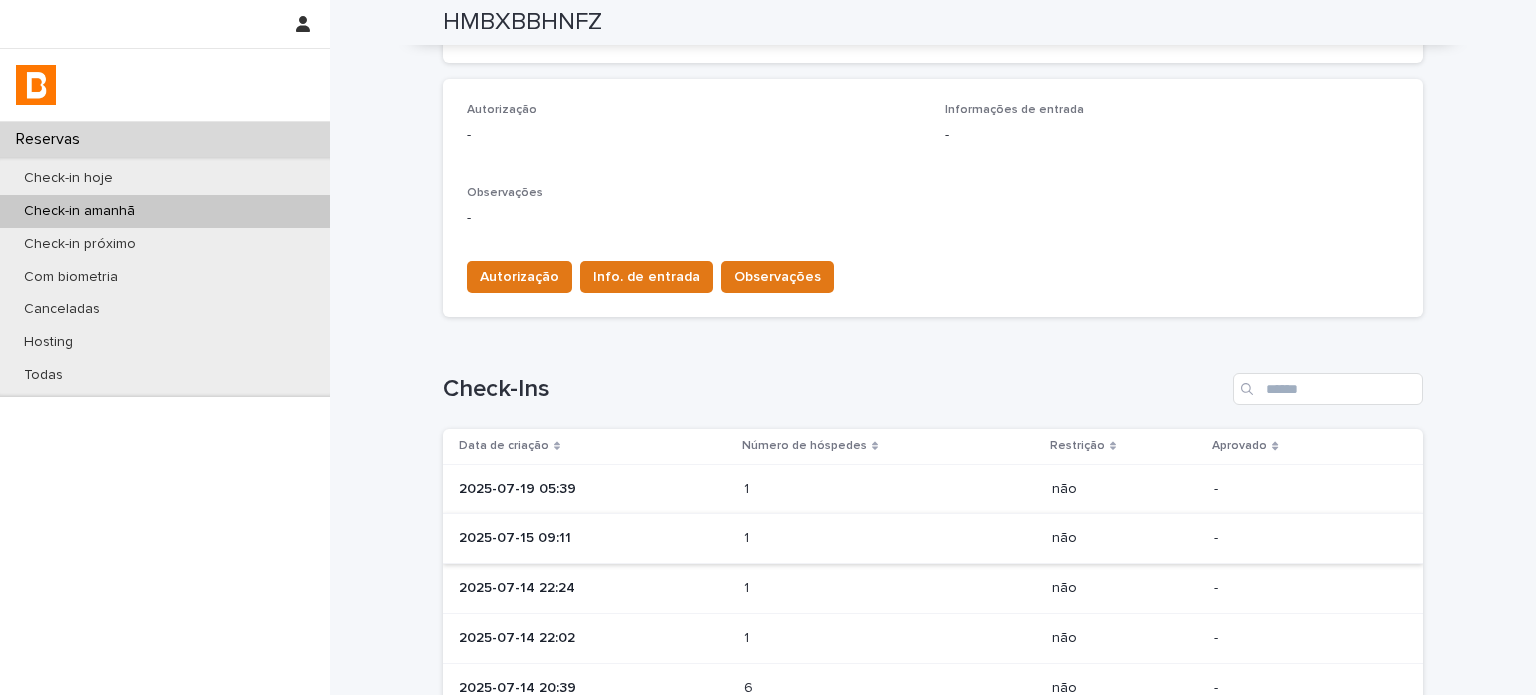 scroll, scrollTop: 600, scrollLeft: 0, axis: vertical 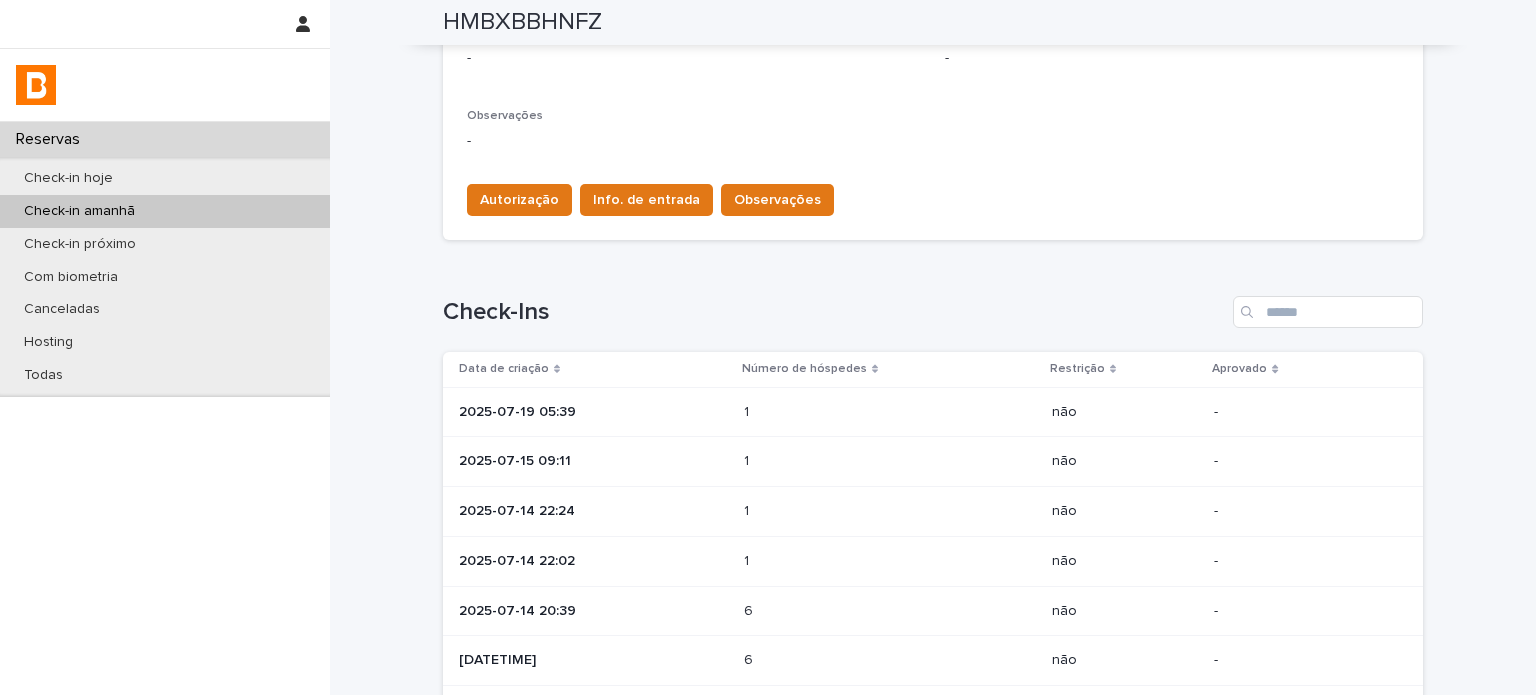 click on "2025-07-19 05:39" at bounding box center [589, 412] 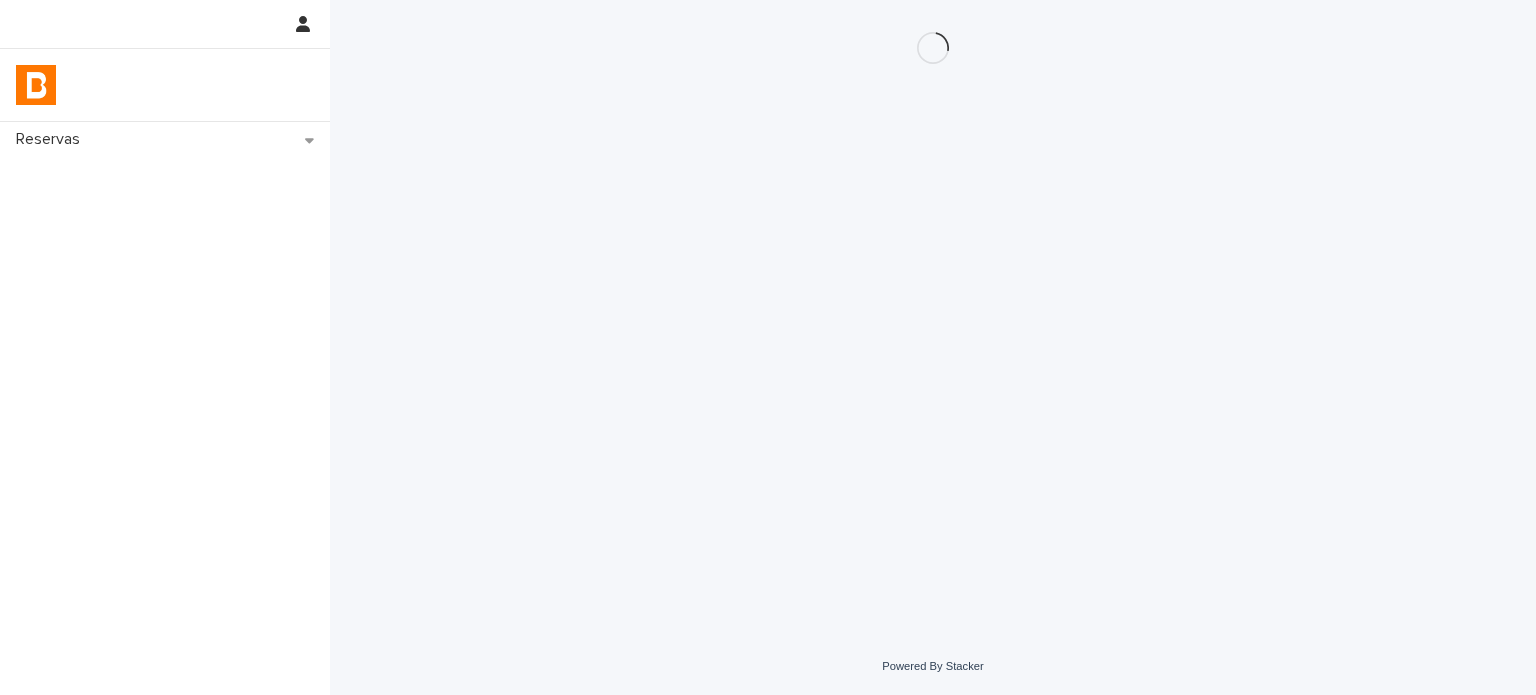 scroll, scrollTop: 0, scrollLeft: 0, axis: both 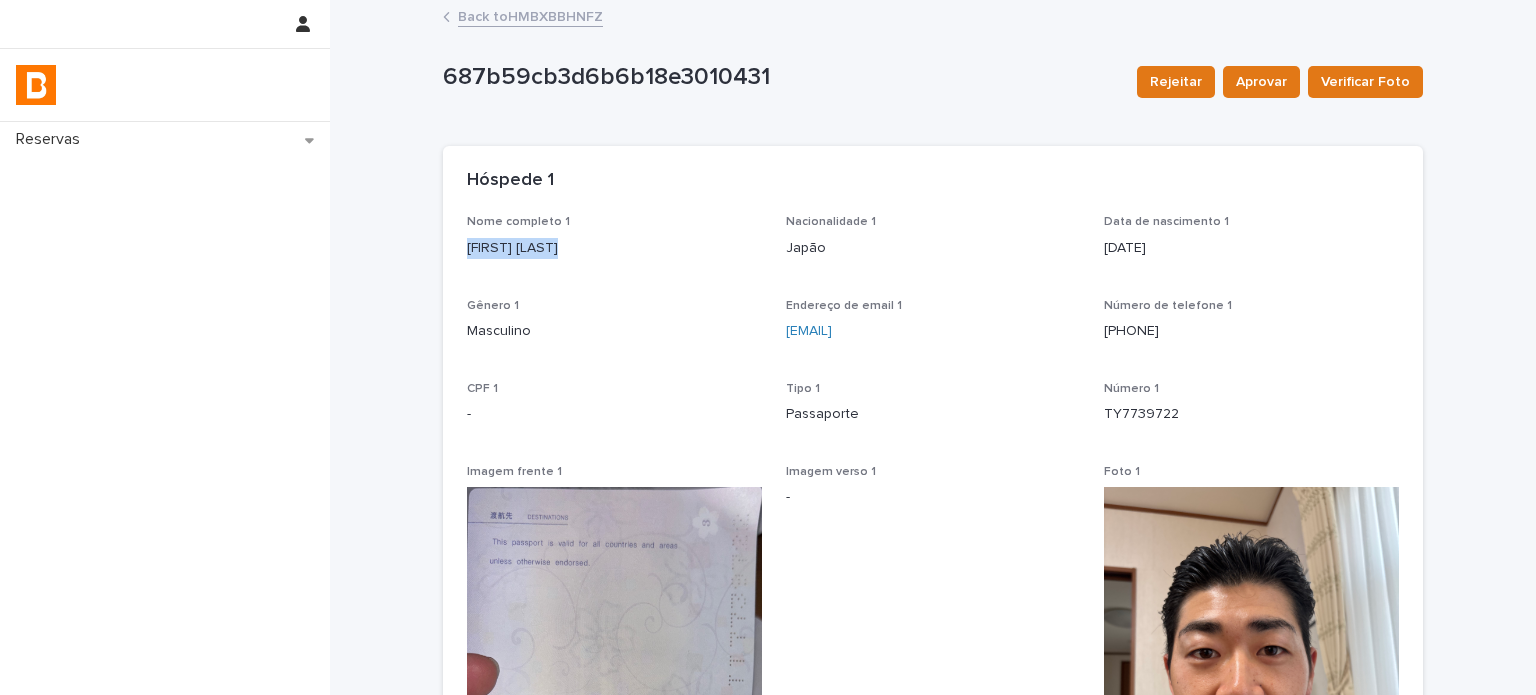 drag, startPoint x: 566, startPoint y: 253, endPoint x: 459, endPoint y: 251, distance: 107.01869 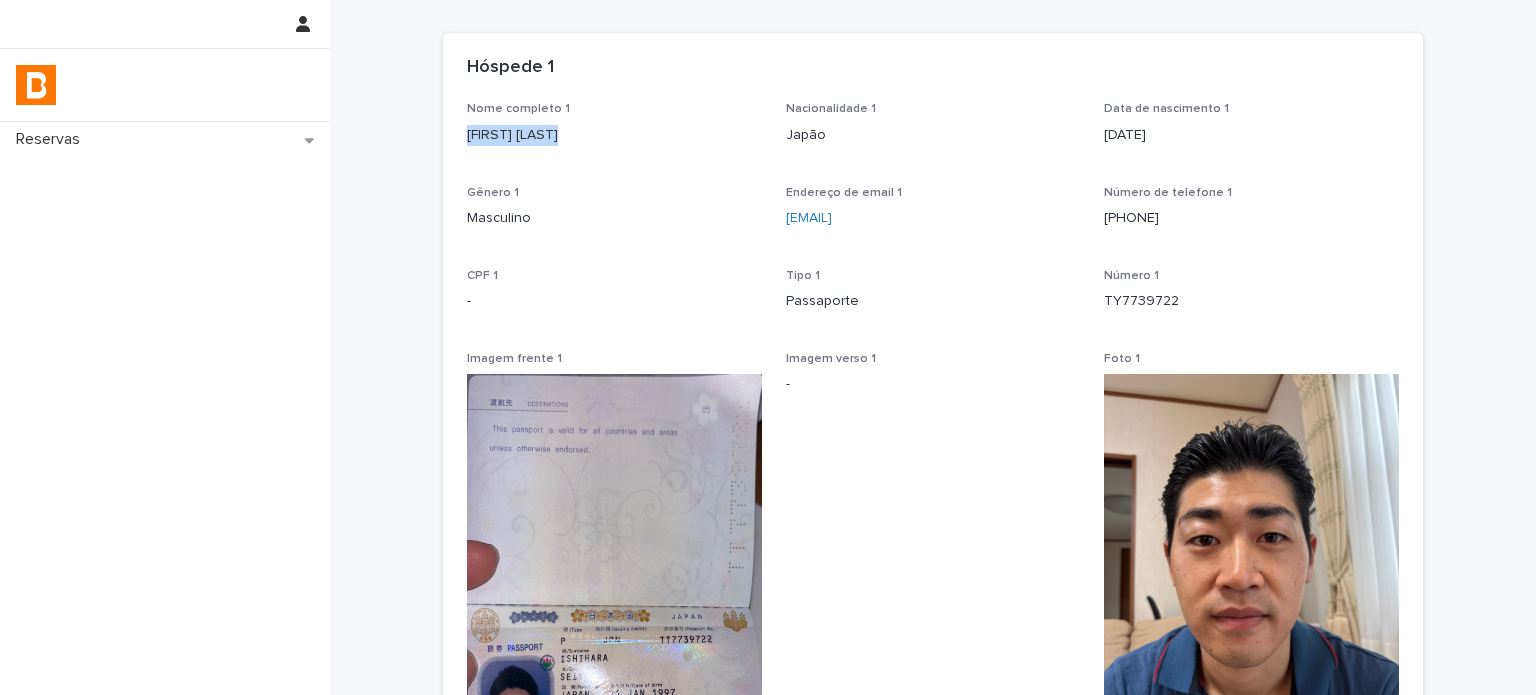 scroll, scrollTop: 233, scrollLeft: 0, axis: vertical 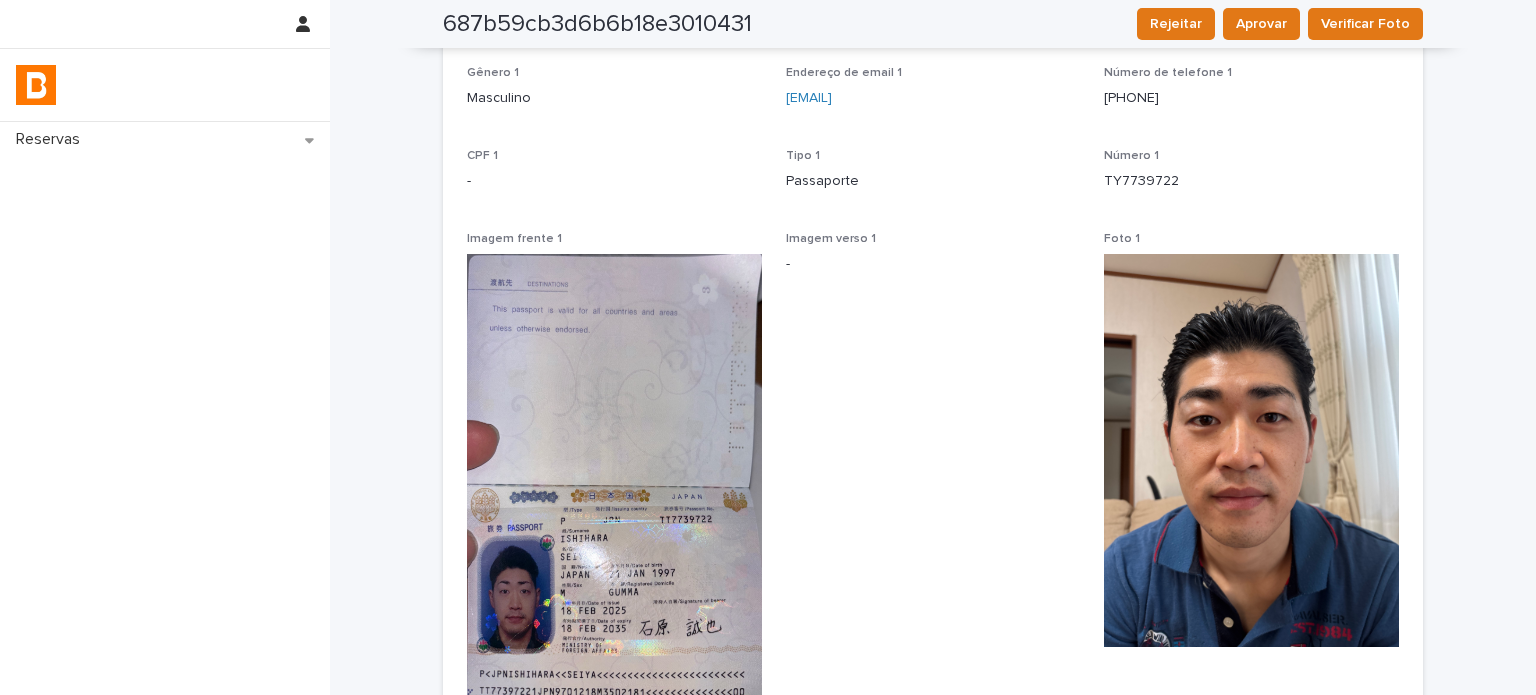 click on "Número 1" at bounding box center [1251, 156] 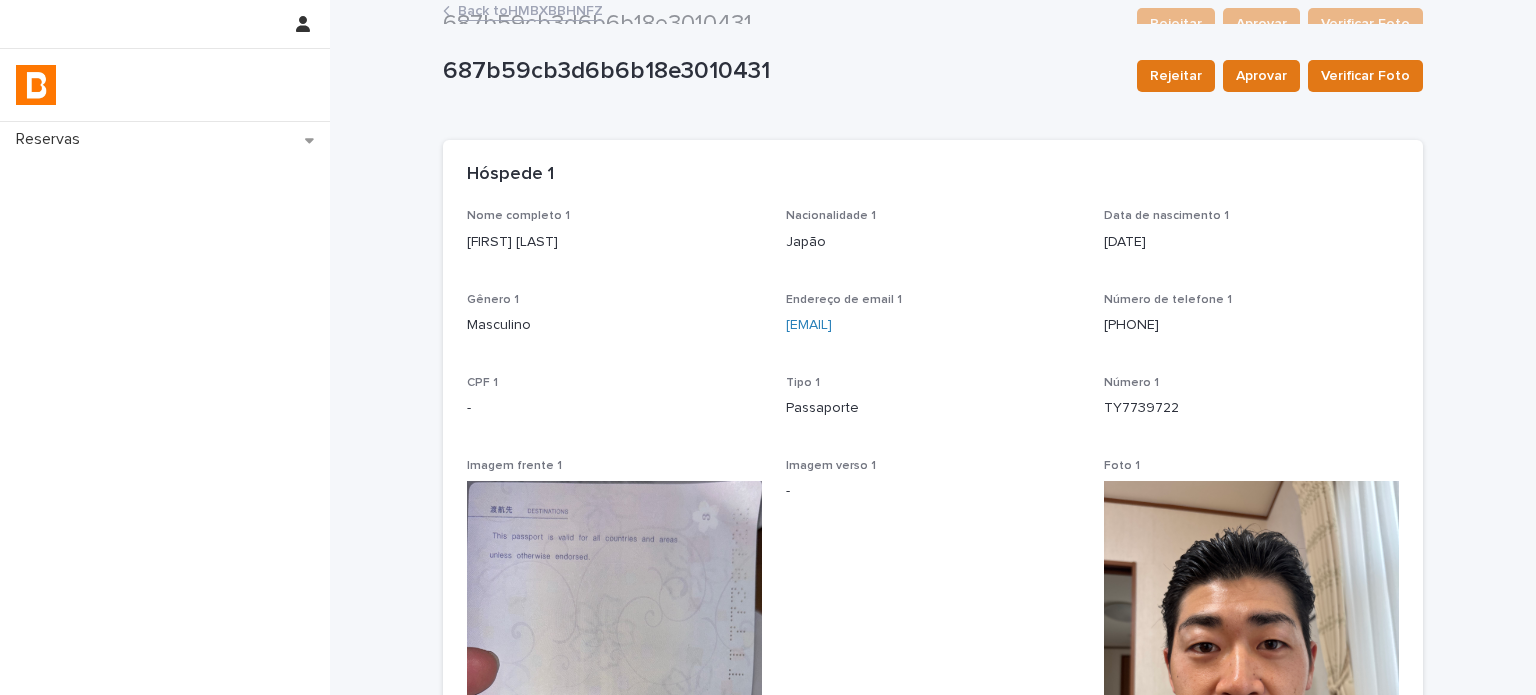scroll, scrollTop: 0, scrollLeft: 0, axis: both 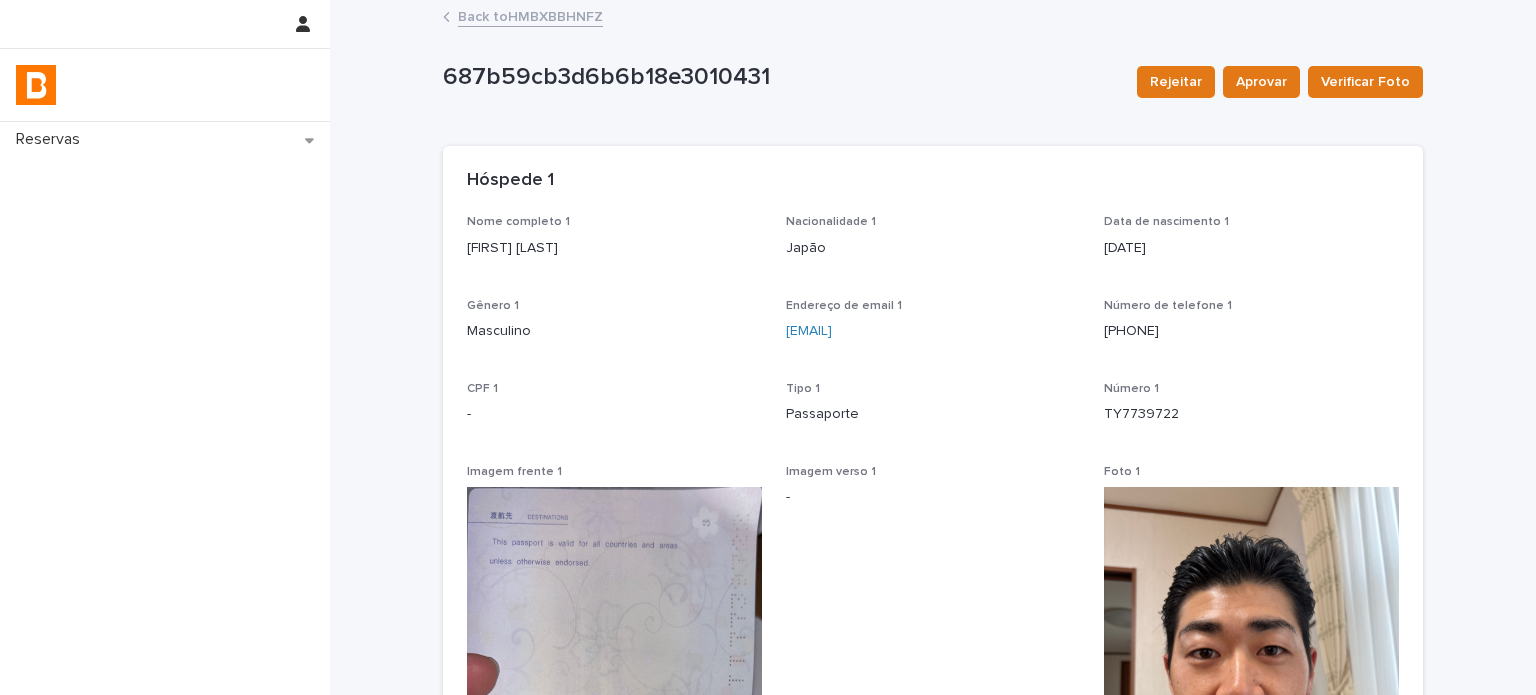 click on "[FIRST] [LAST]" at bounding box center (614, 248) 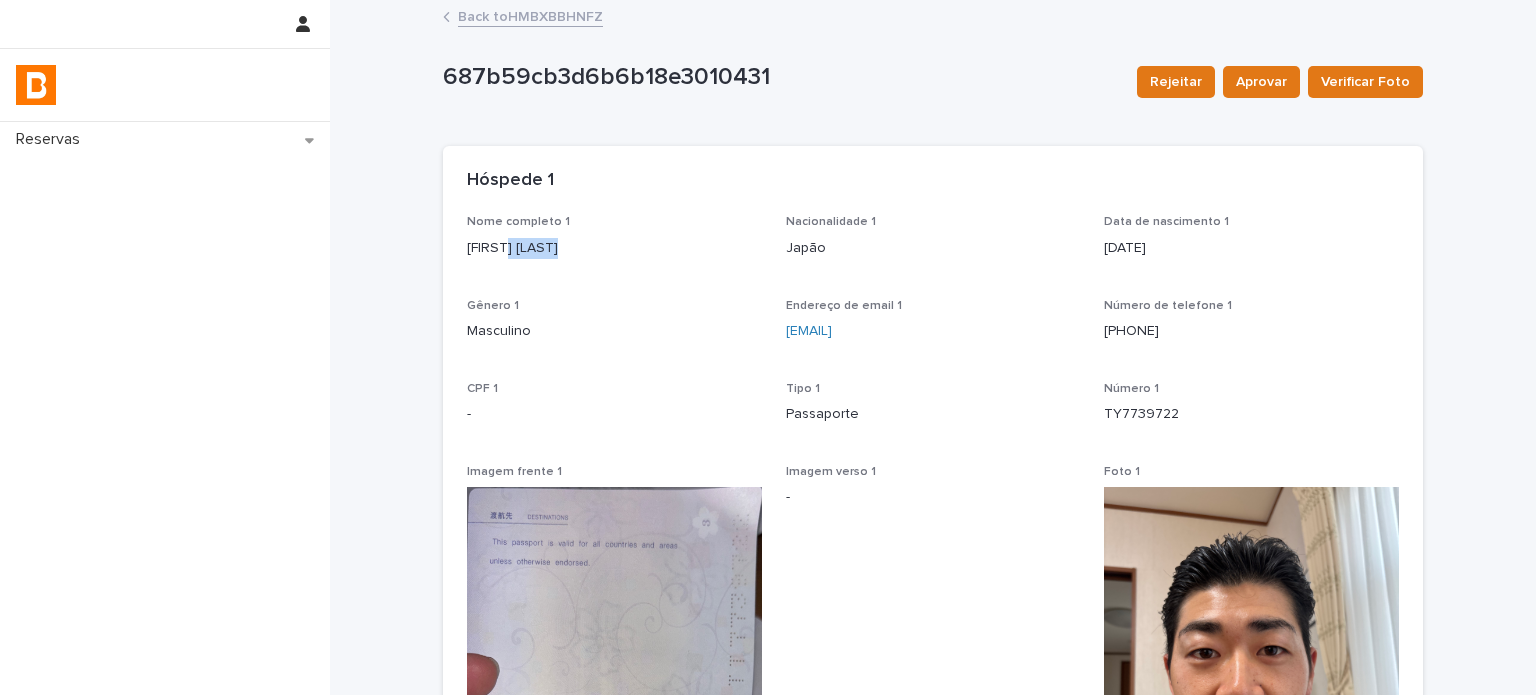 click on "[FIRST] [LAST]" at bounding box center [614, 248] 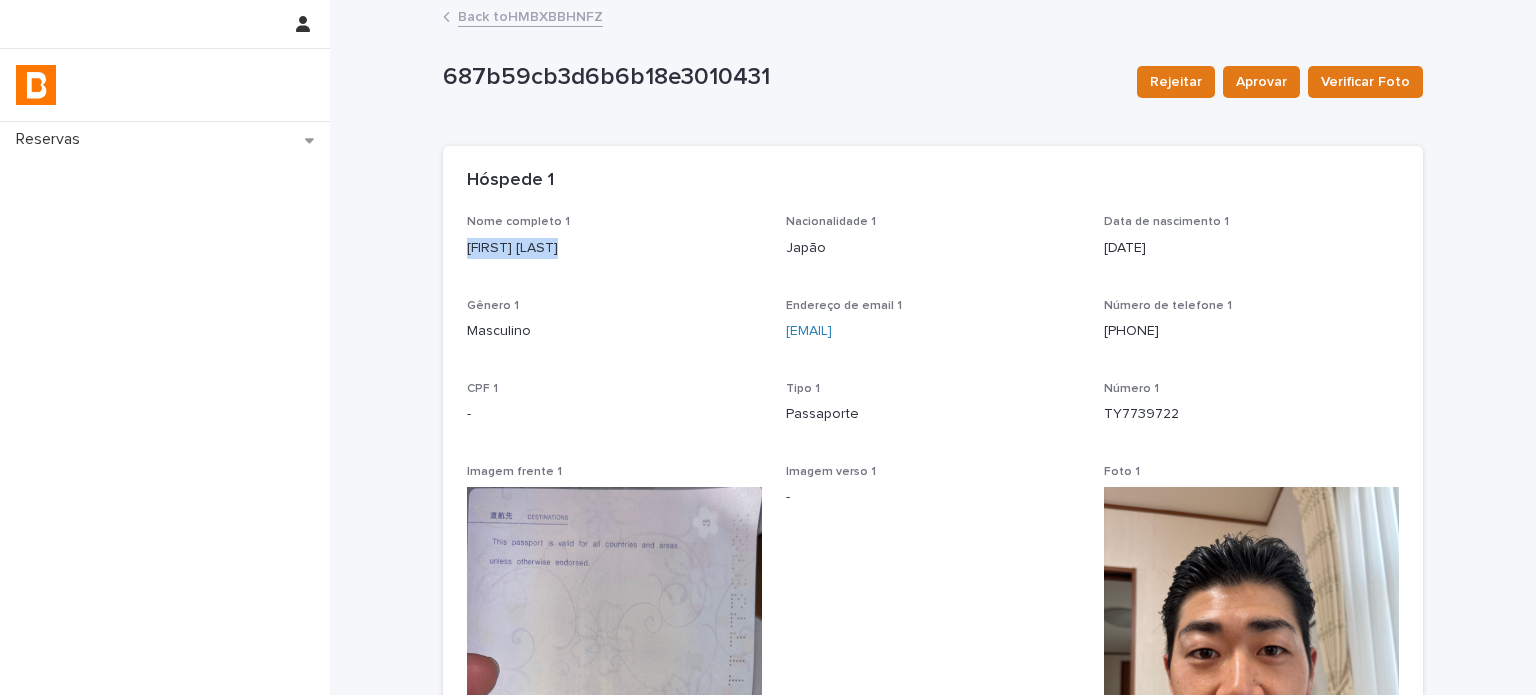 click on "[FIRST] [LAST]" at bounding box center (614, 248) 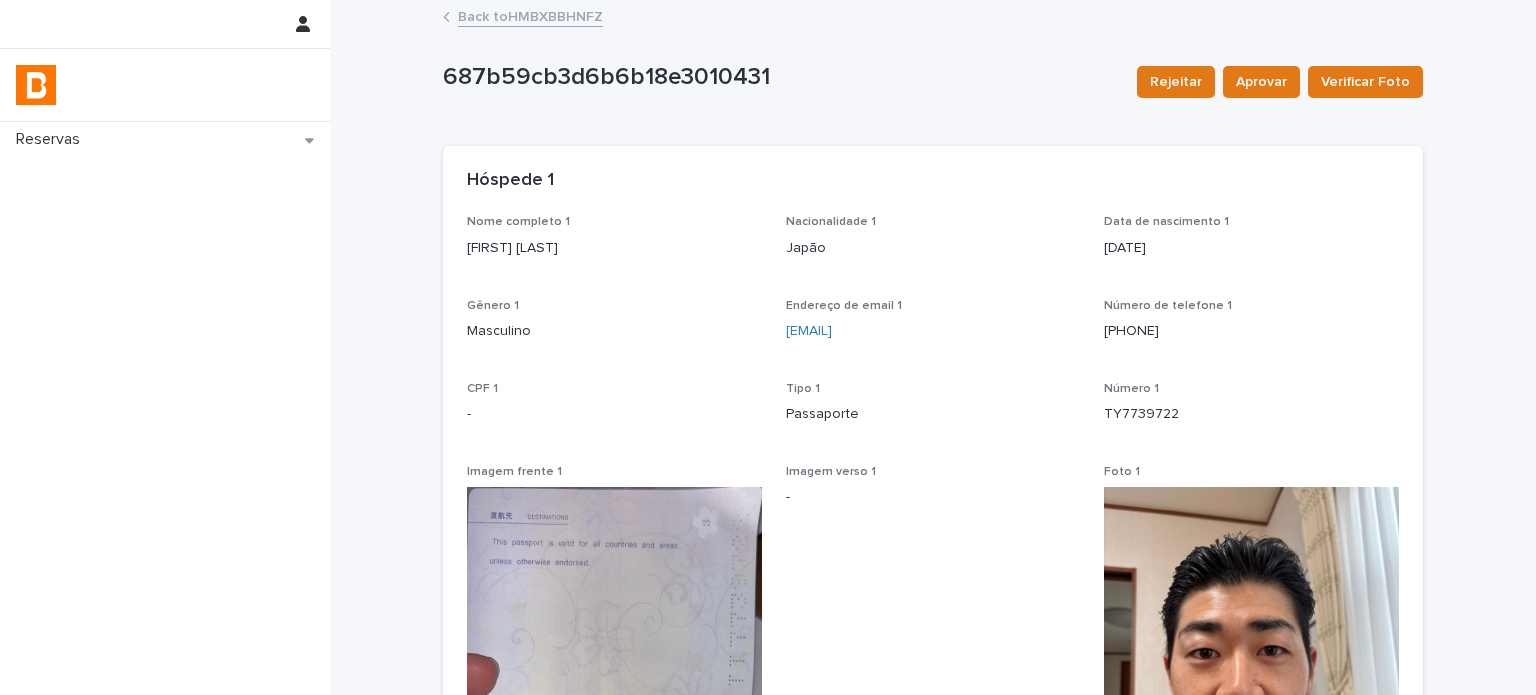 click on "Hóspede 1 Nome completo 1 [FIRST] [LAST] Nacionalidade 1 Japão Data de nascimento 1 [DATE] Gênero 1 Masculino Endereço de email 1 [EMAIL] Número de telefone 1 [PHONE] CPF 1 - Tipo 1 Passaporte Número 1 TY7739722 Imagem frente 1 Imagem verso 1 - Foto 1 Status foto 1 - Loading... Saving… Hóspede 2 Loading... Saving… Hóspede 3 Loading... Saving… Hóspede 4 Loading... Saving… Veículo" at bounding box center [933, 596] 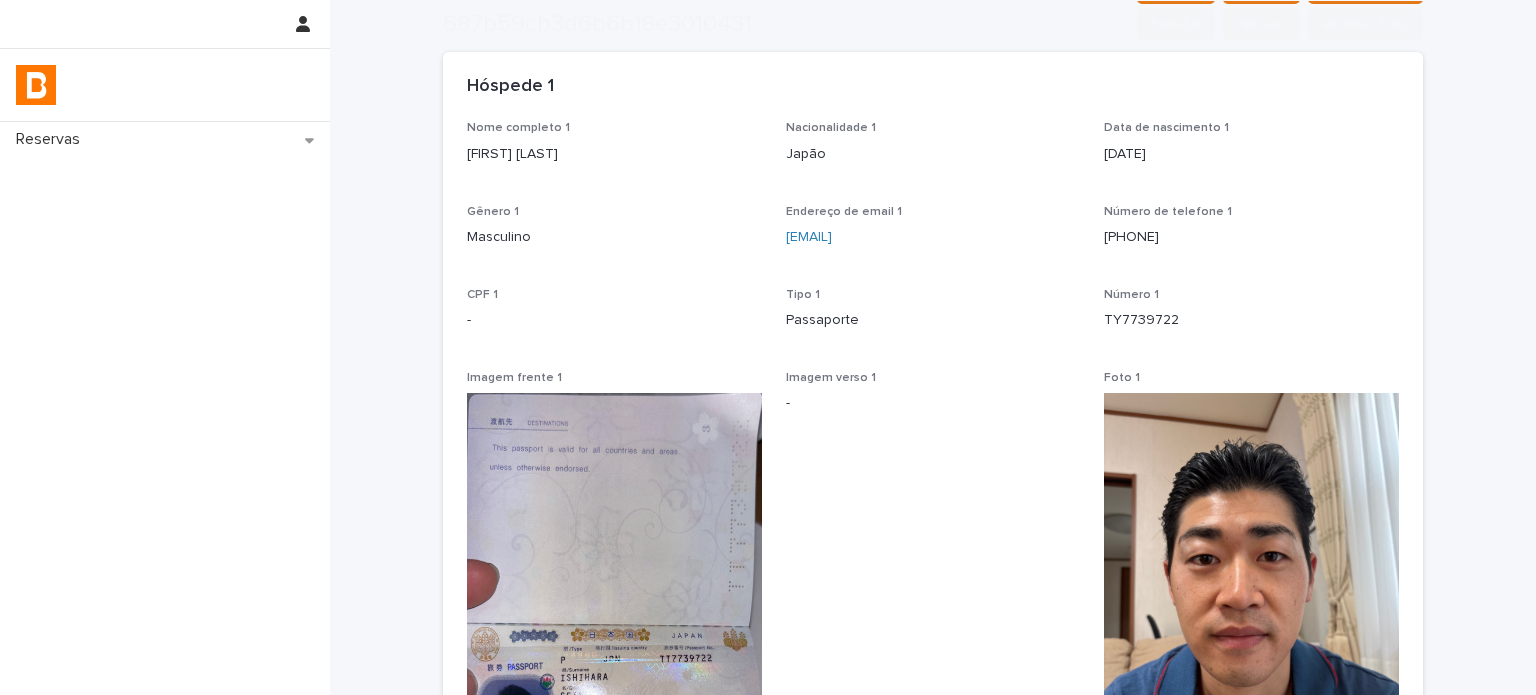 scroll, scrollTop: 266, scrollLeft: 0, axis: vertical 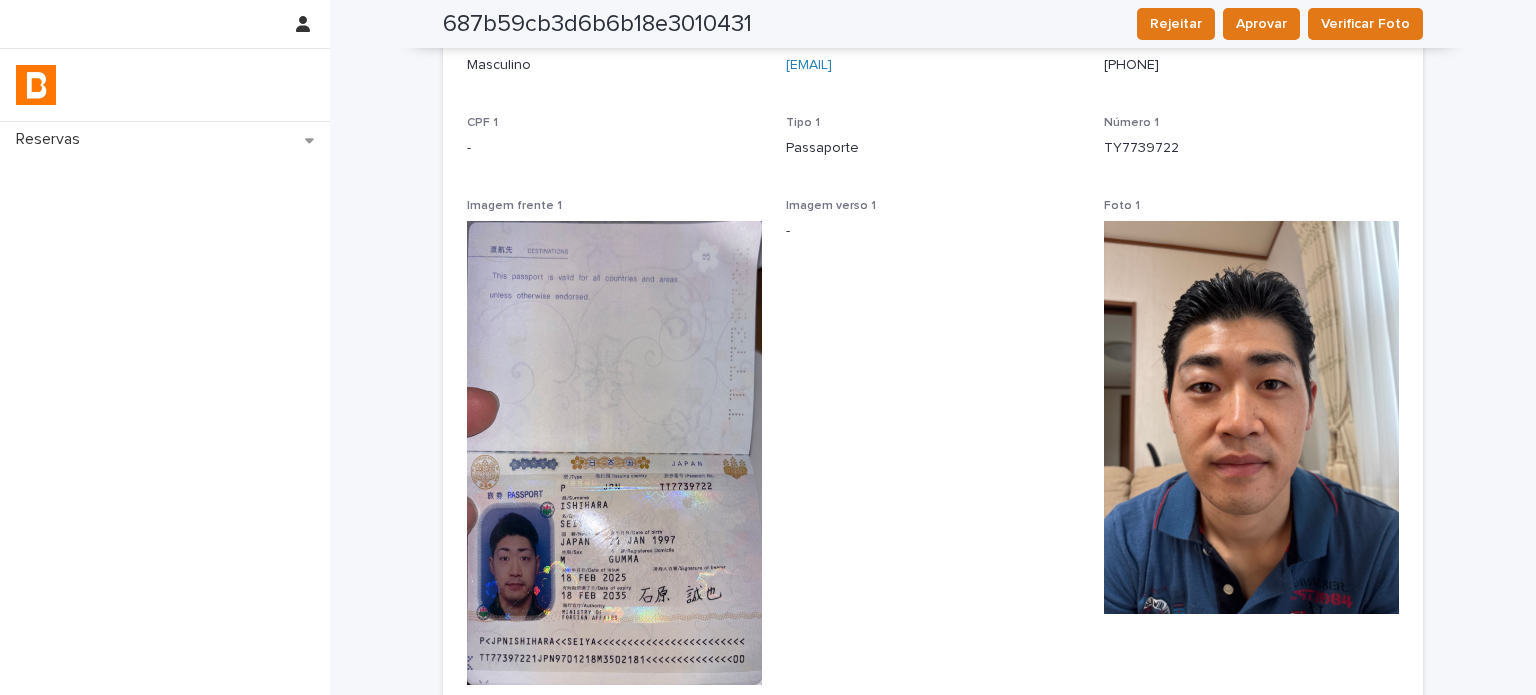 click on "TY7739722" at bounding box center [1251, 148] 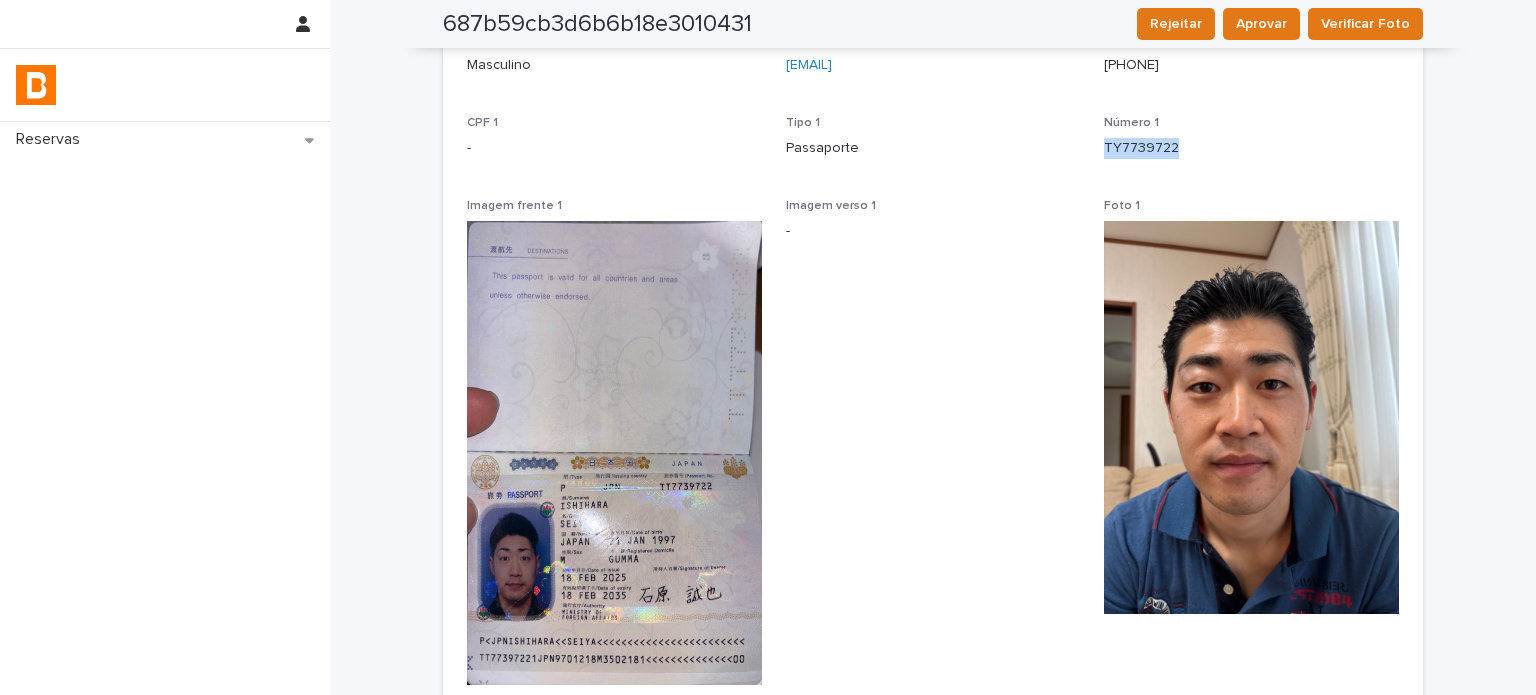 click on "TY7739722" at bounding box center [1251, 148] 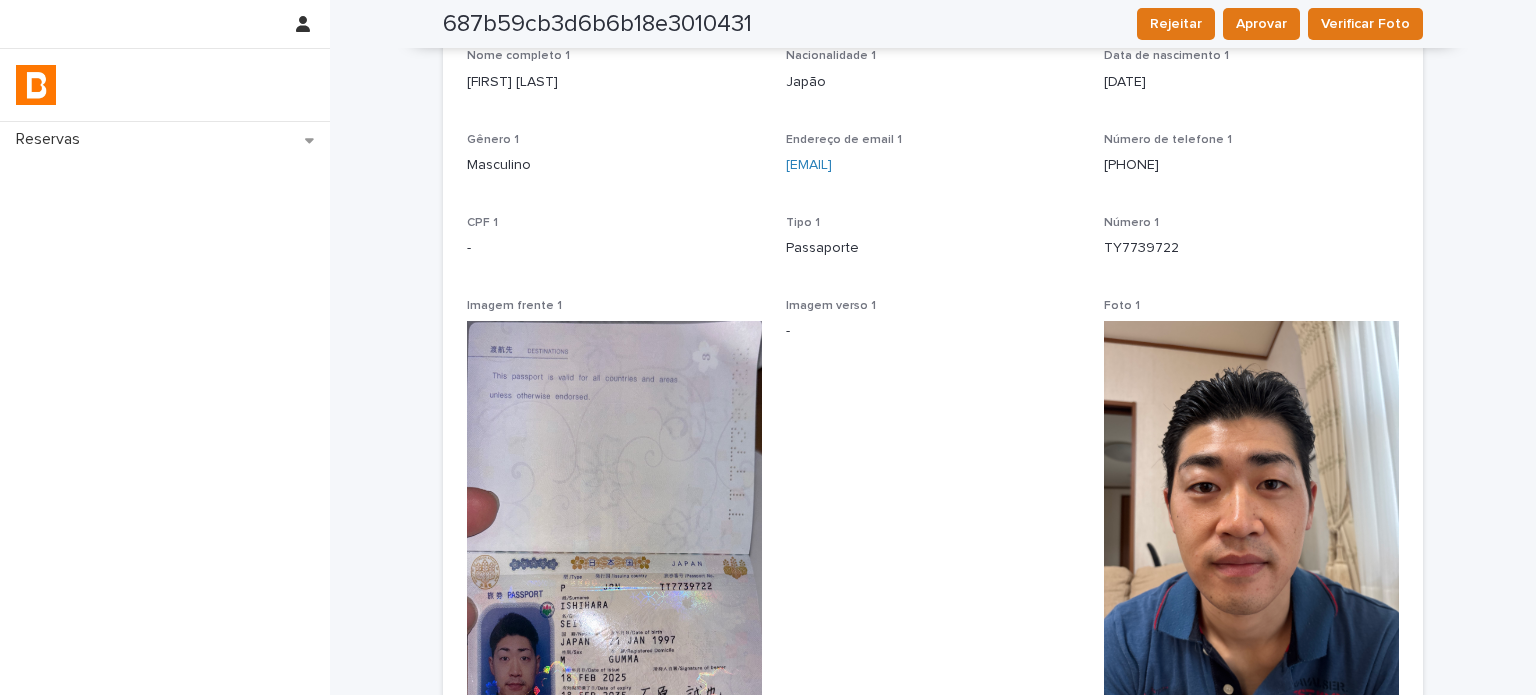 click on "Passaporte" at bounding box center [933, 246] 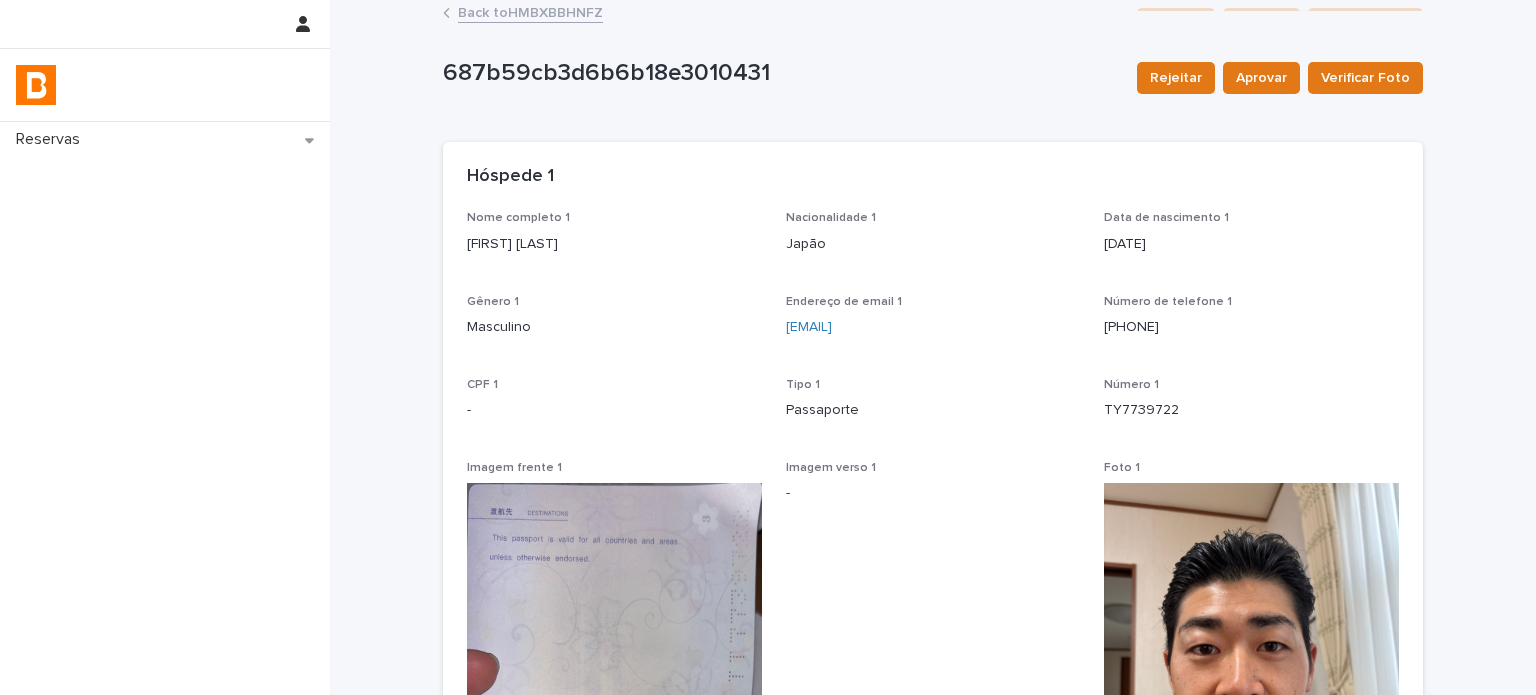 scroll, scrollTop: 0, scrollLeft: 0, axis: both 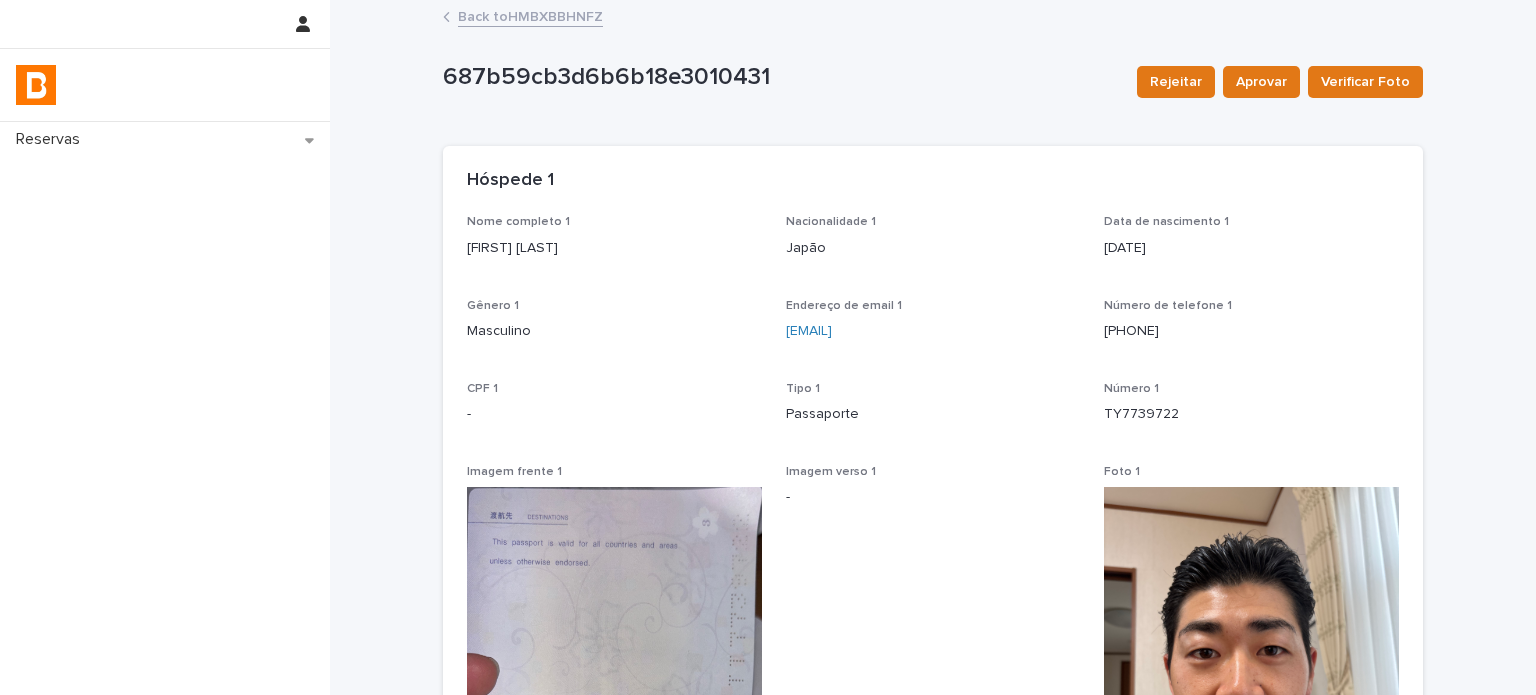 click on "Back to  HMBXBBHNFZ" at bounding box center (530, 15) 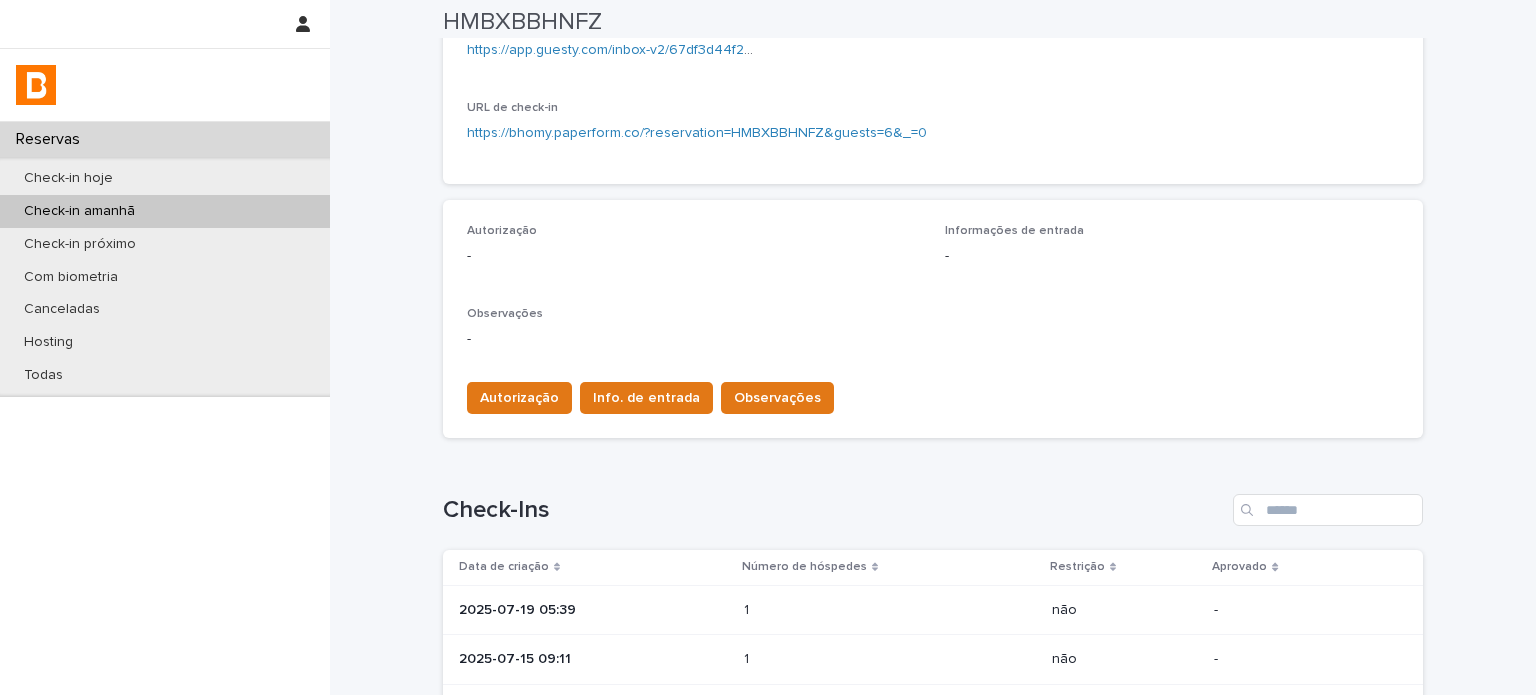 scroll, scrollTop: 566, scrollLeft: 0, axis: vertical 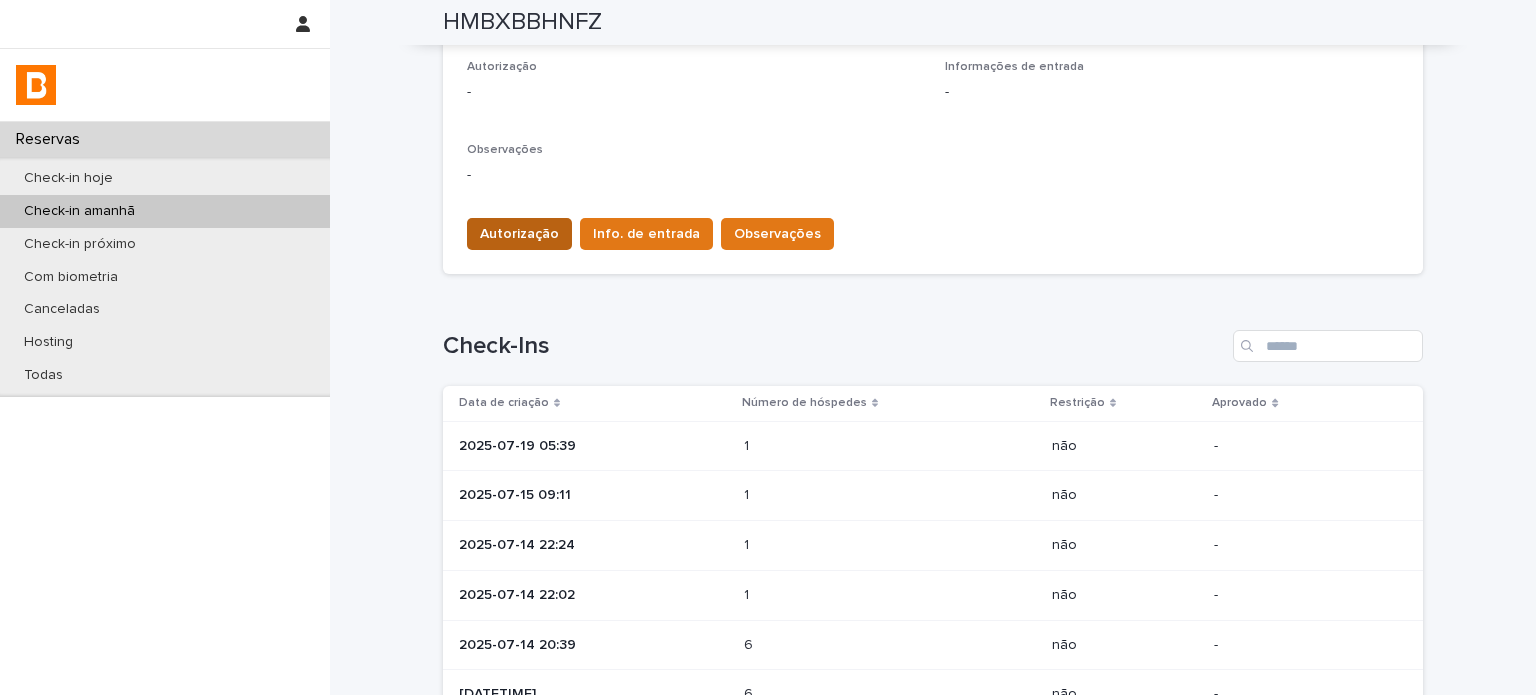 drag, startPoint x: 539, startPoint y: 249, endPoint x: 535, endPoint y: 236, distance: 13.601471 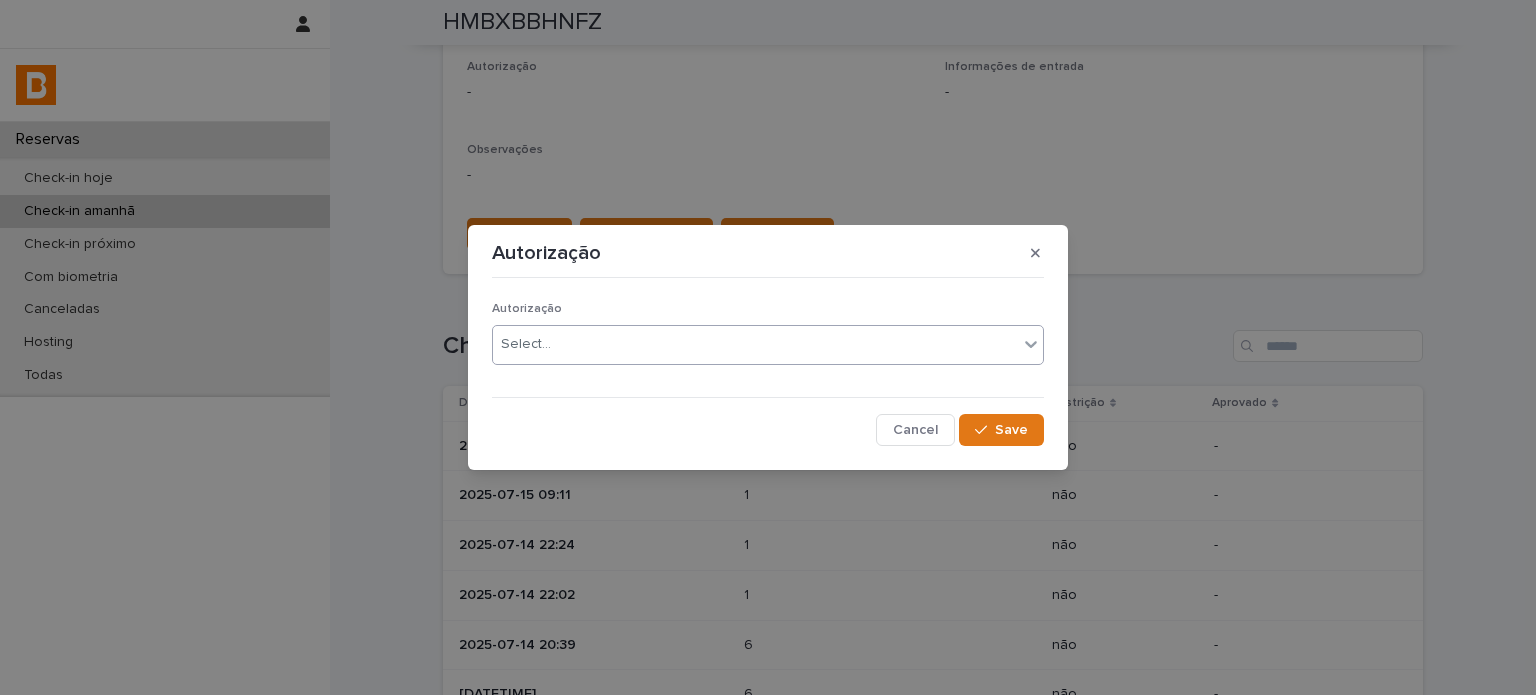 click on "Select..." at bounding box center [755, 344] 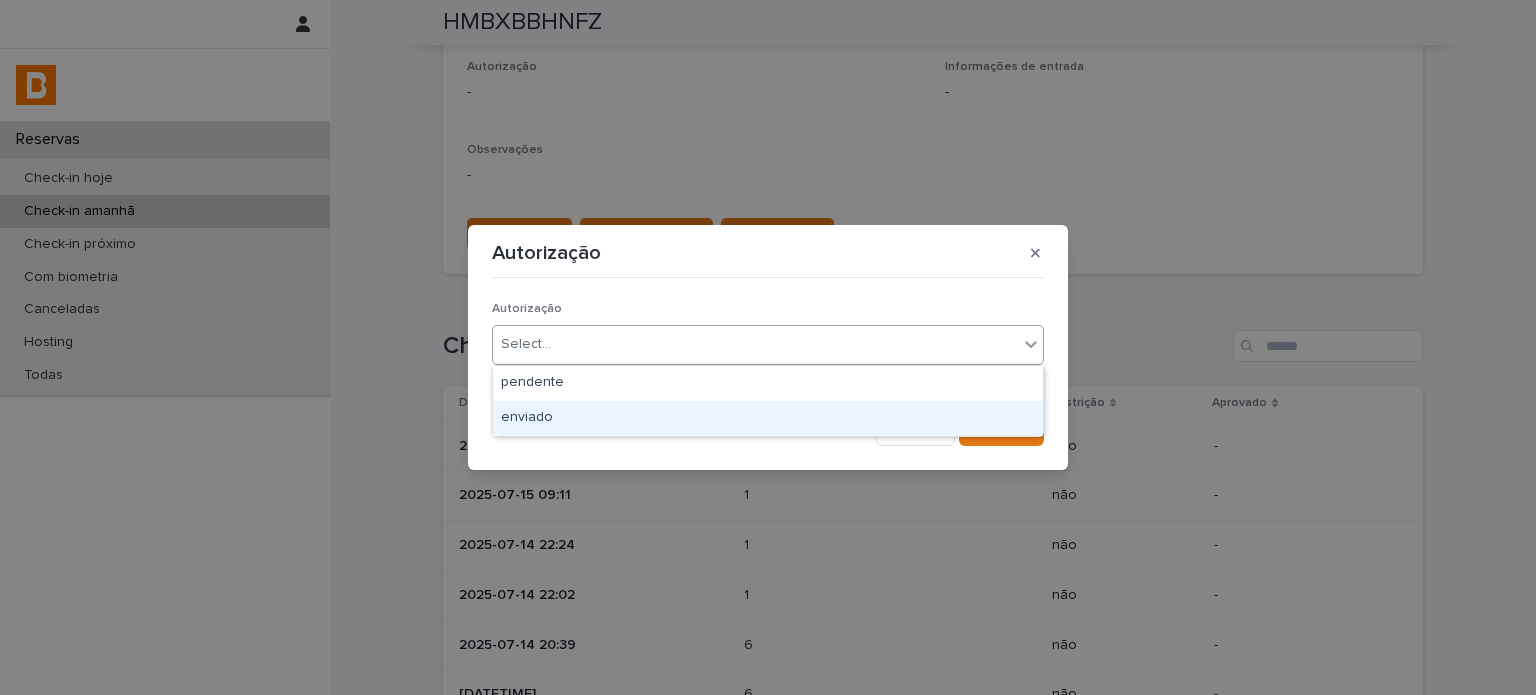 click on "enviado" at bounding box center (768, 418) 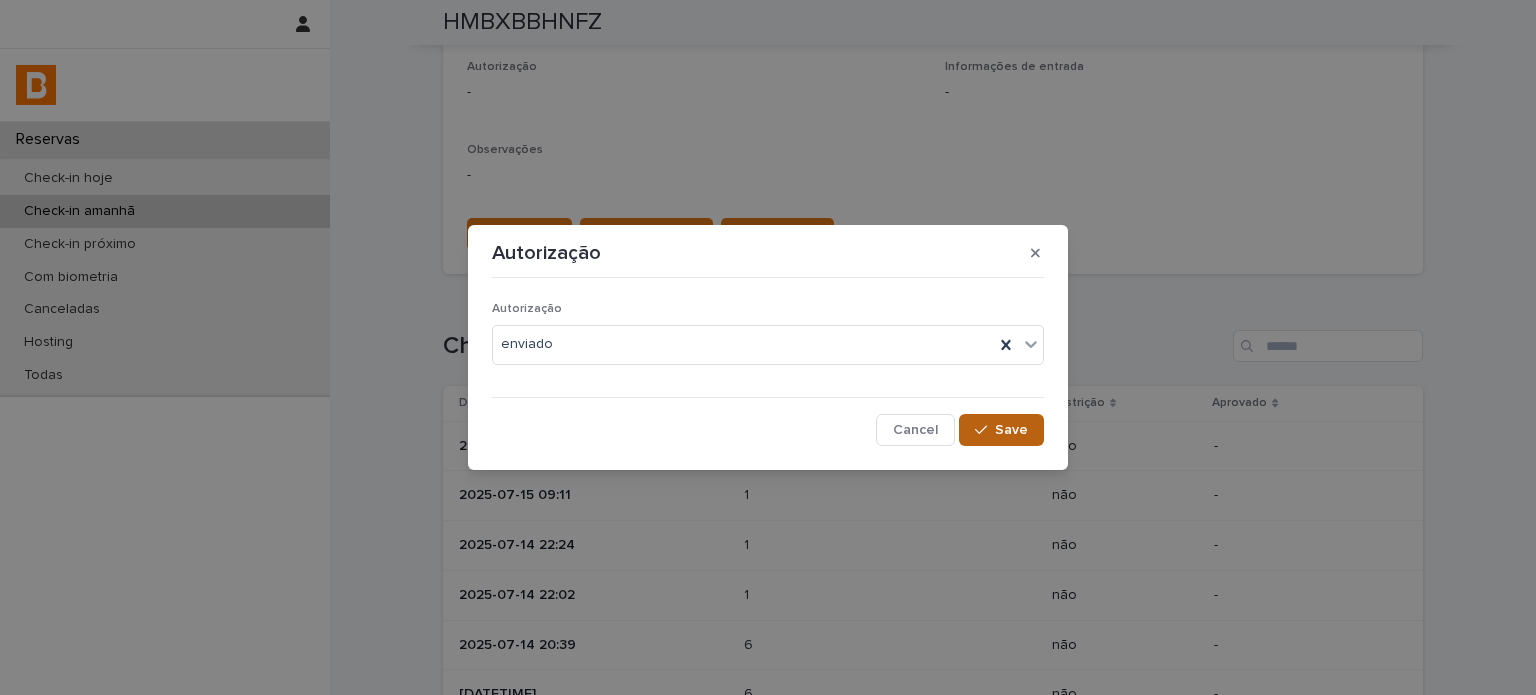 click on "Save" at bounding box center [1001, 430] 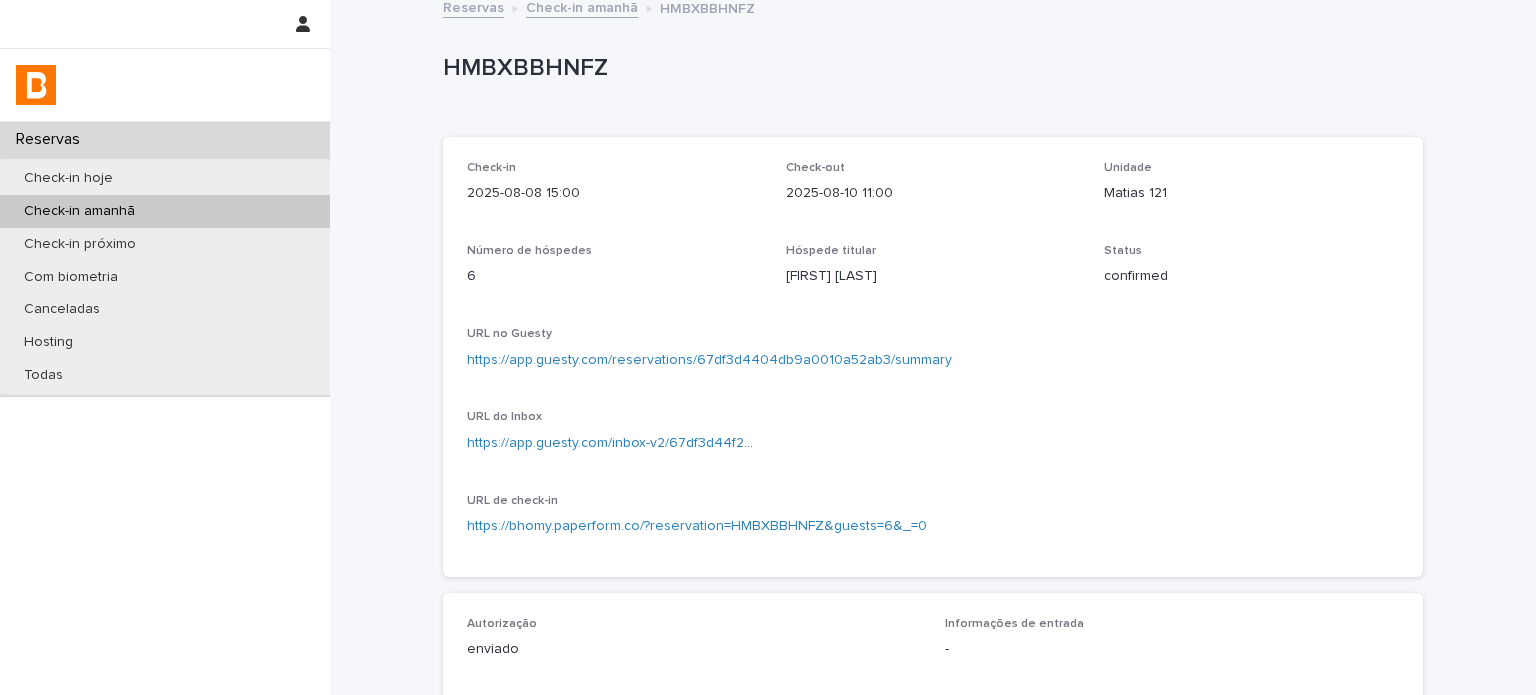 scroll, scrollTop: 0, scrollLeft: 0, axis: both 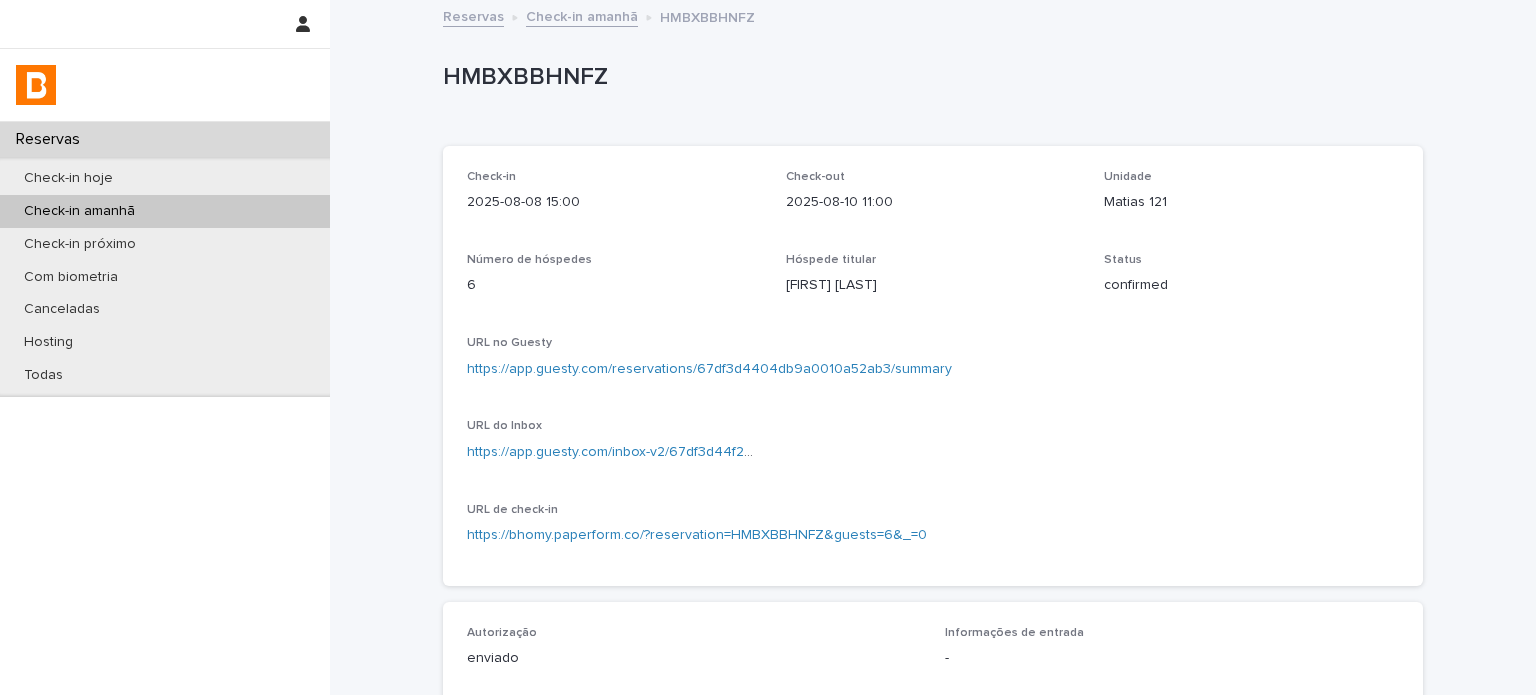 click on "HMBXBBHNFZ" at bounding box center [929, 77] 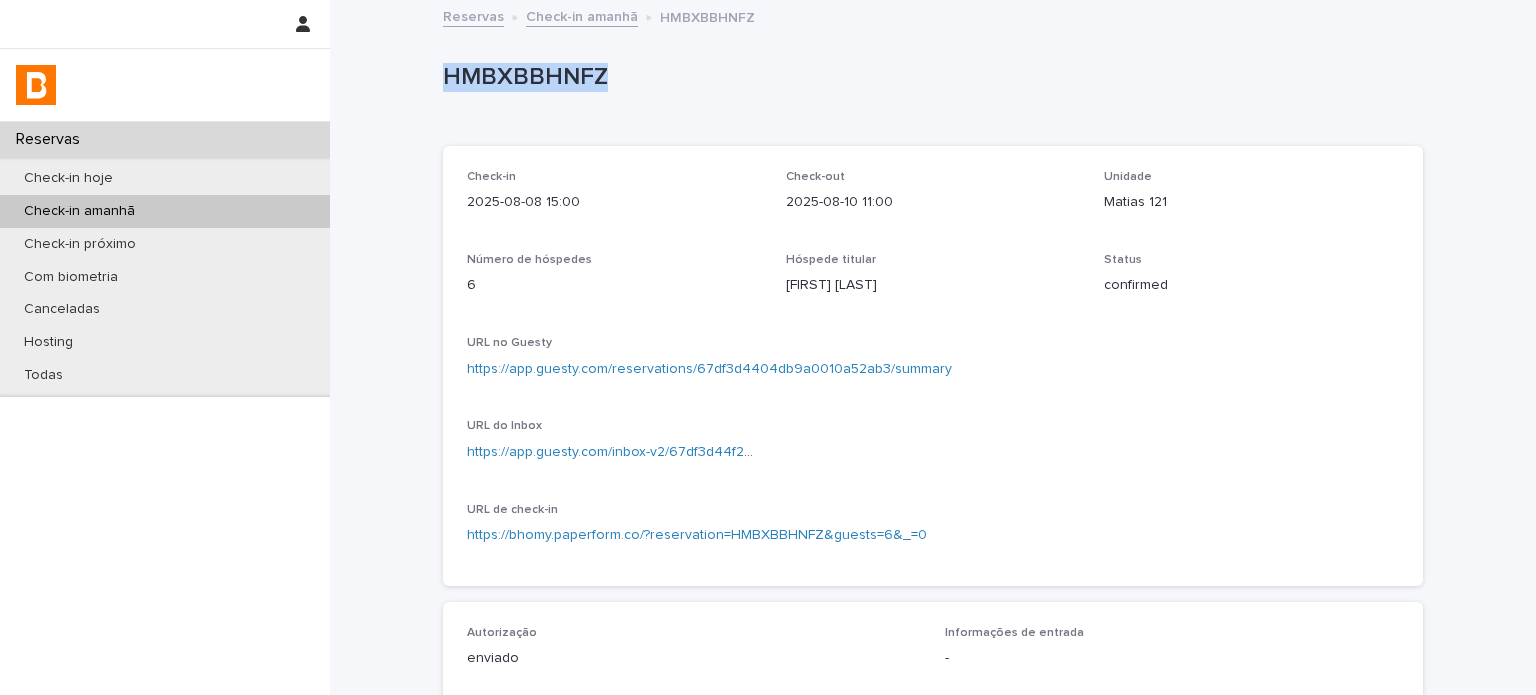 click on "HMBXBBHNFZ" at bounding box center (929, 77) 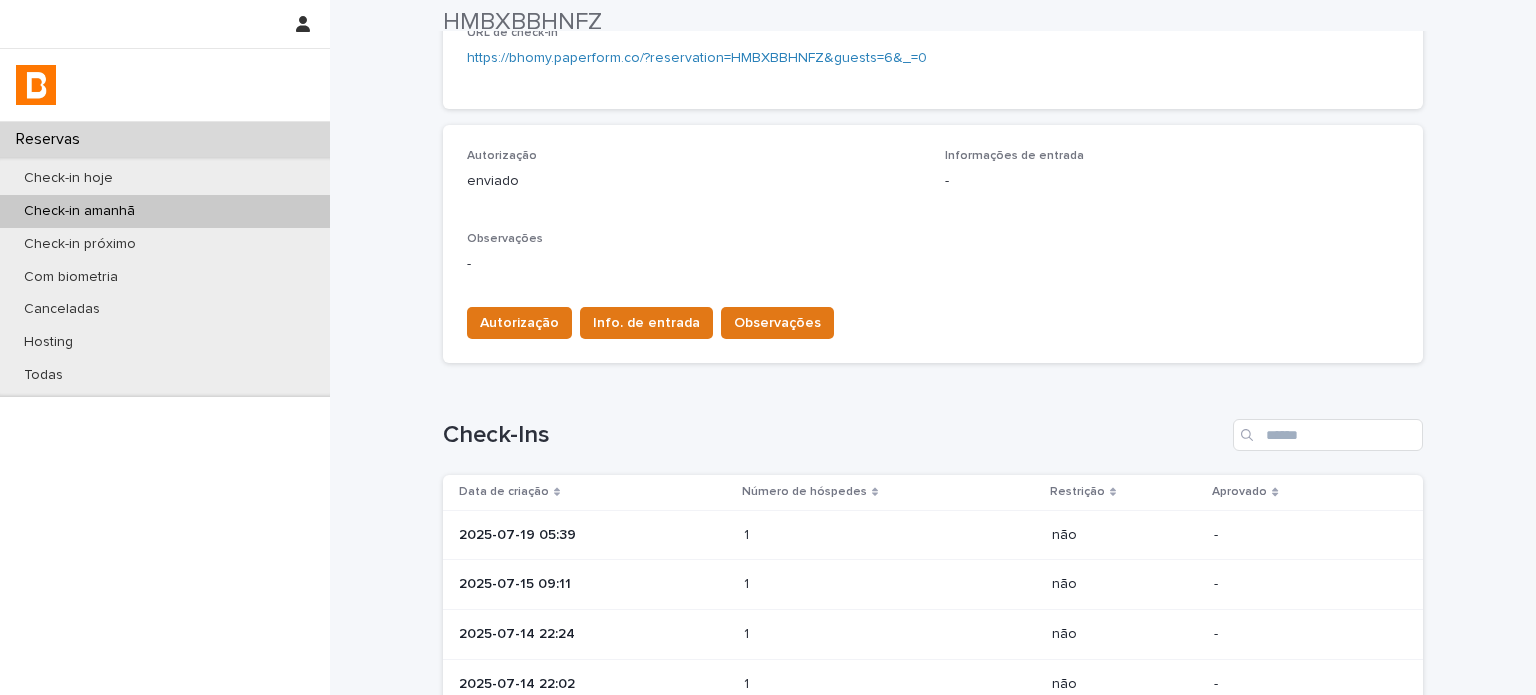 scroll, scrollTop: 533, scrollLeft: 0, axis: vertical 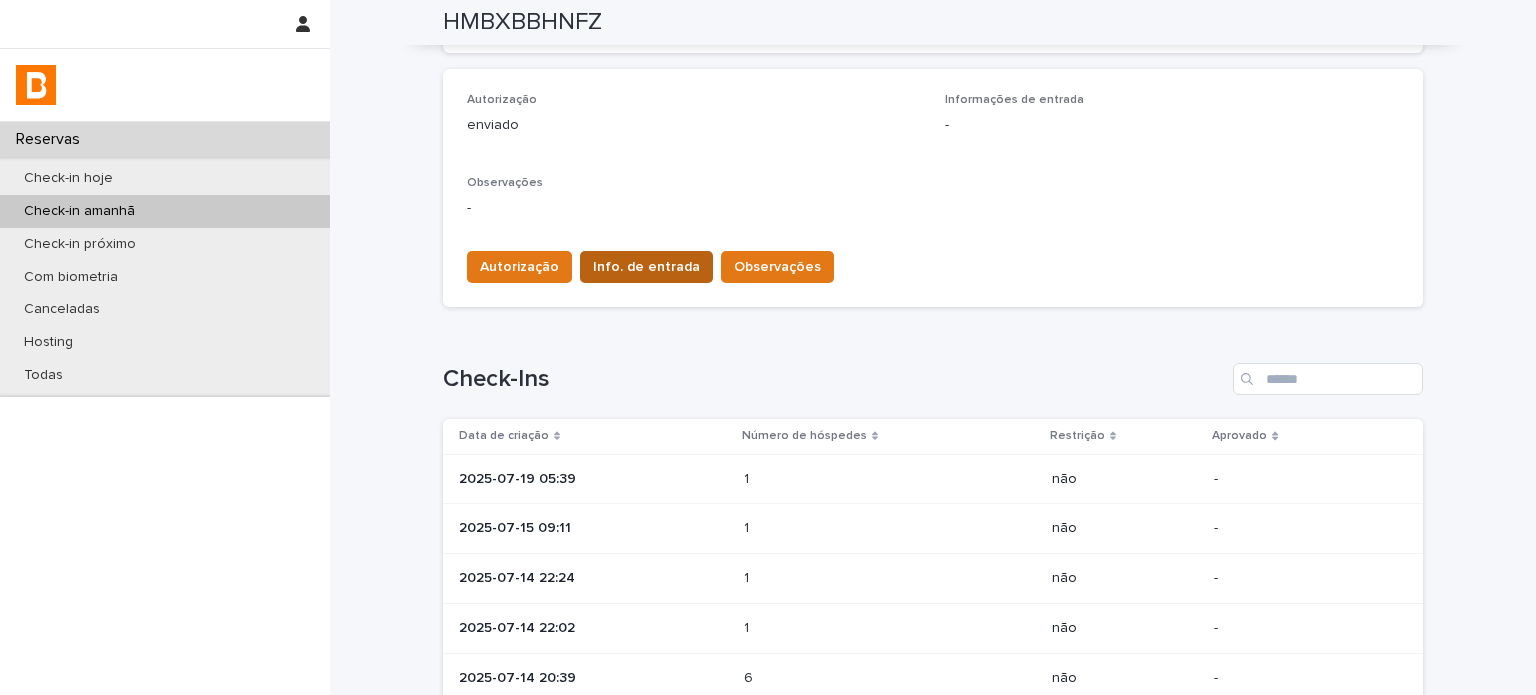 click on "Info. de entrada" at bounding box center (646, 267) 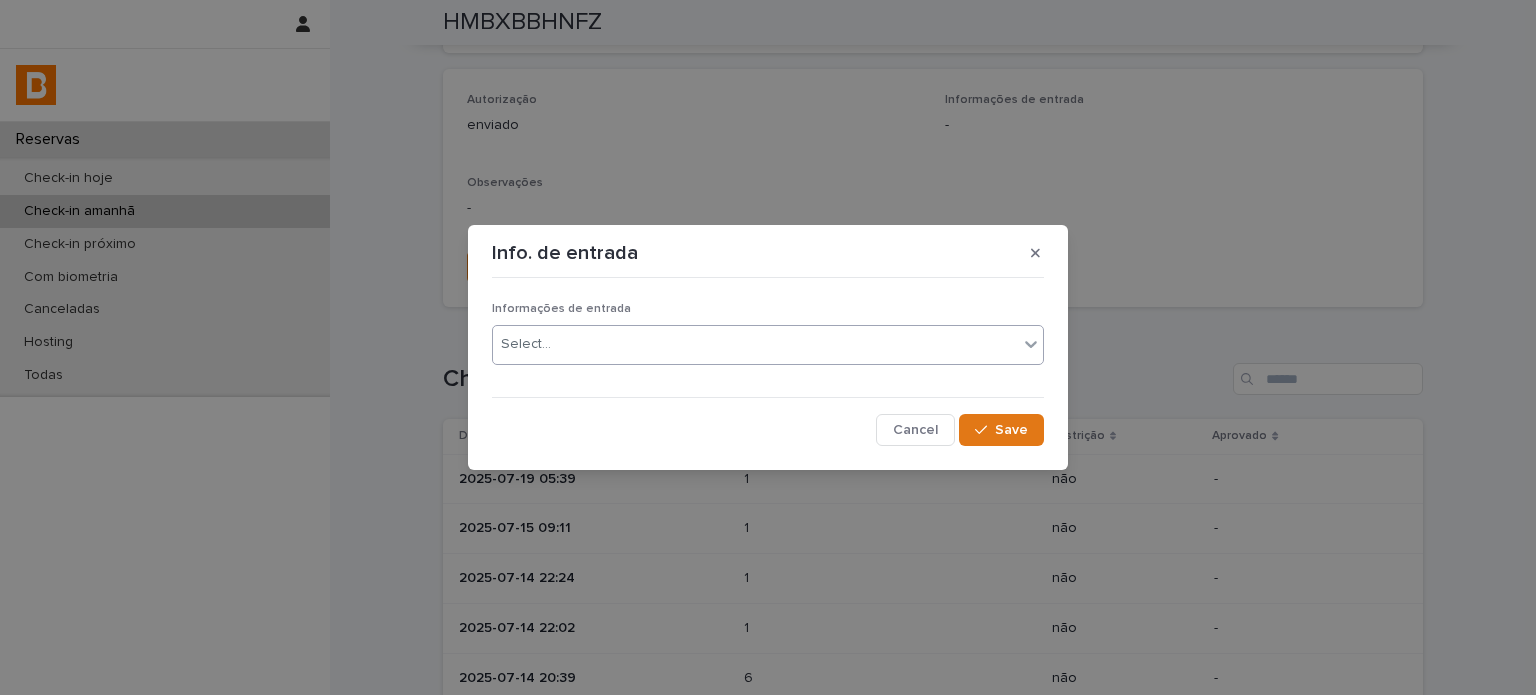 click on "Select..." at bounding box center (768, 345) 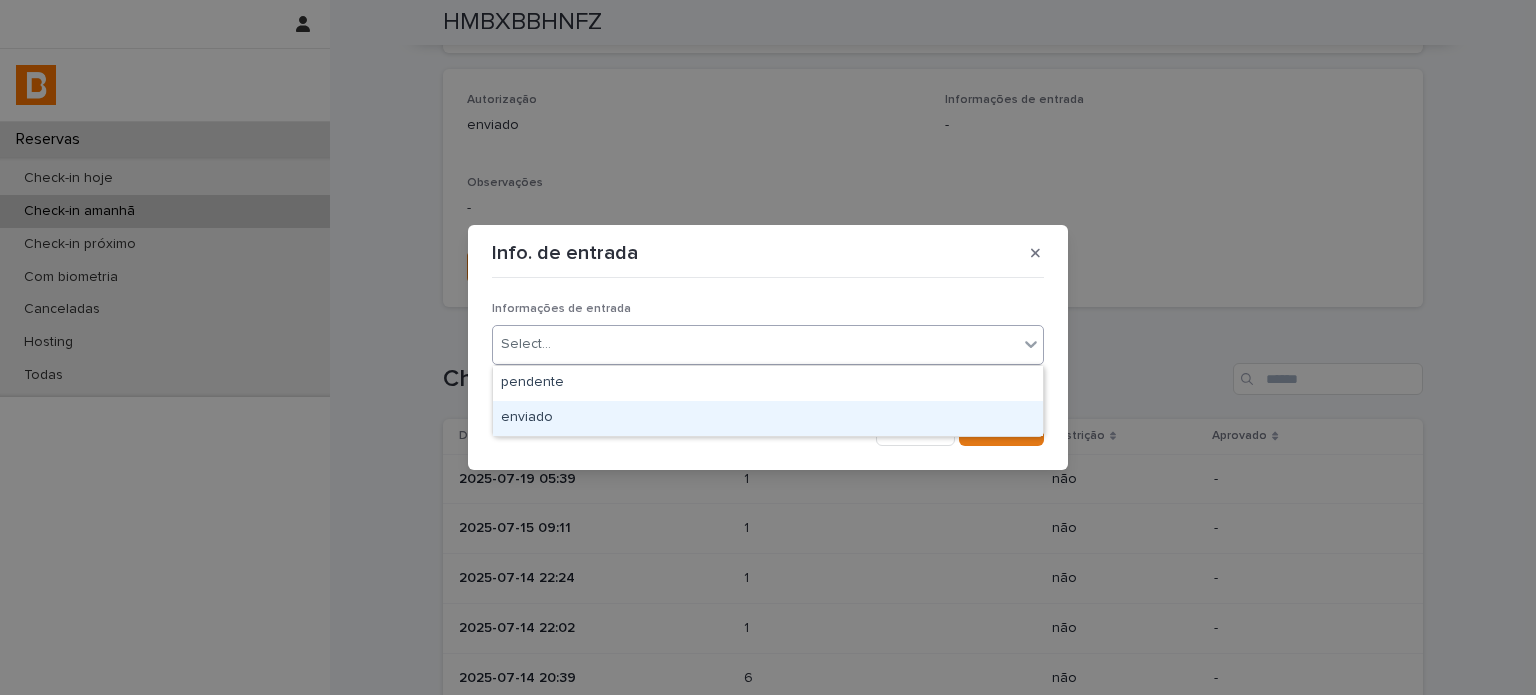 click on "enviado" at bounding box center (768, 418) 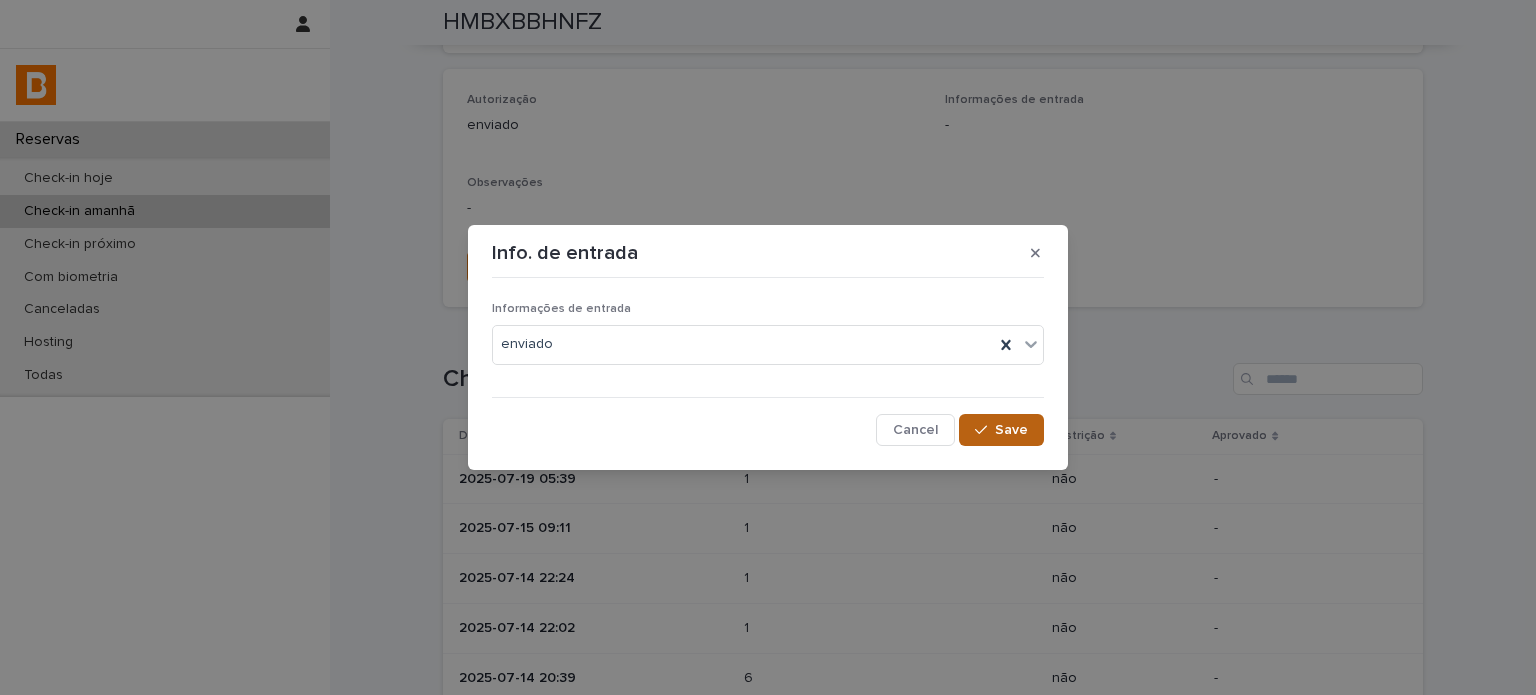 click on "Save" at bounding box center (1001, 430) 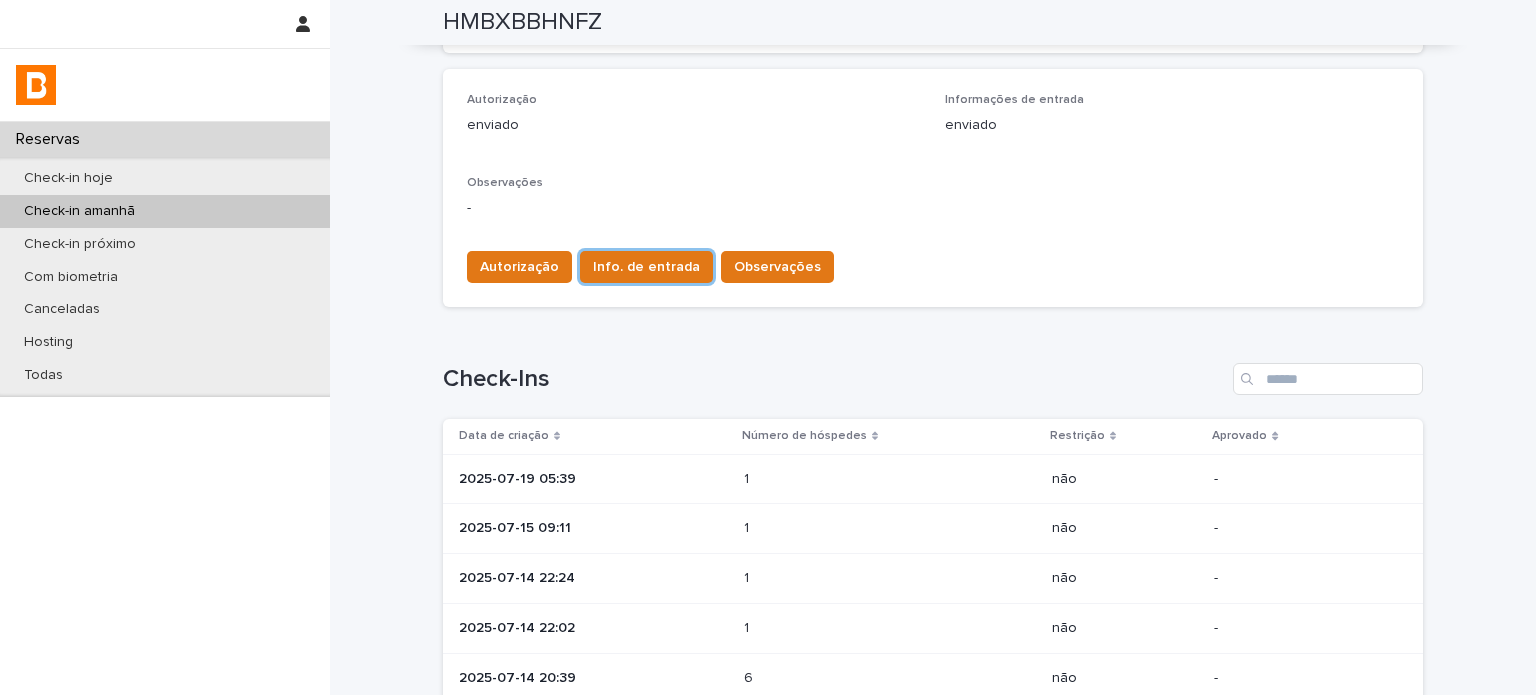 type 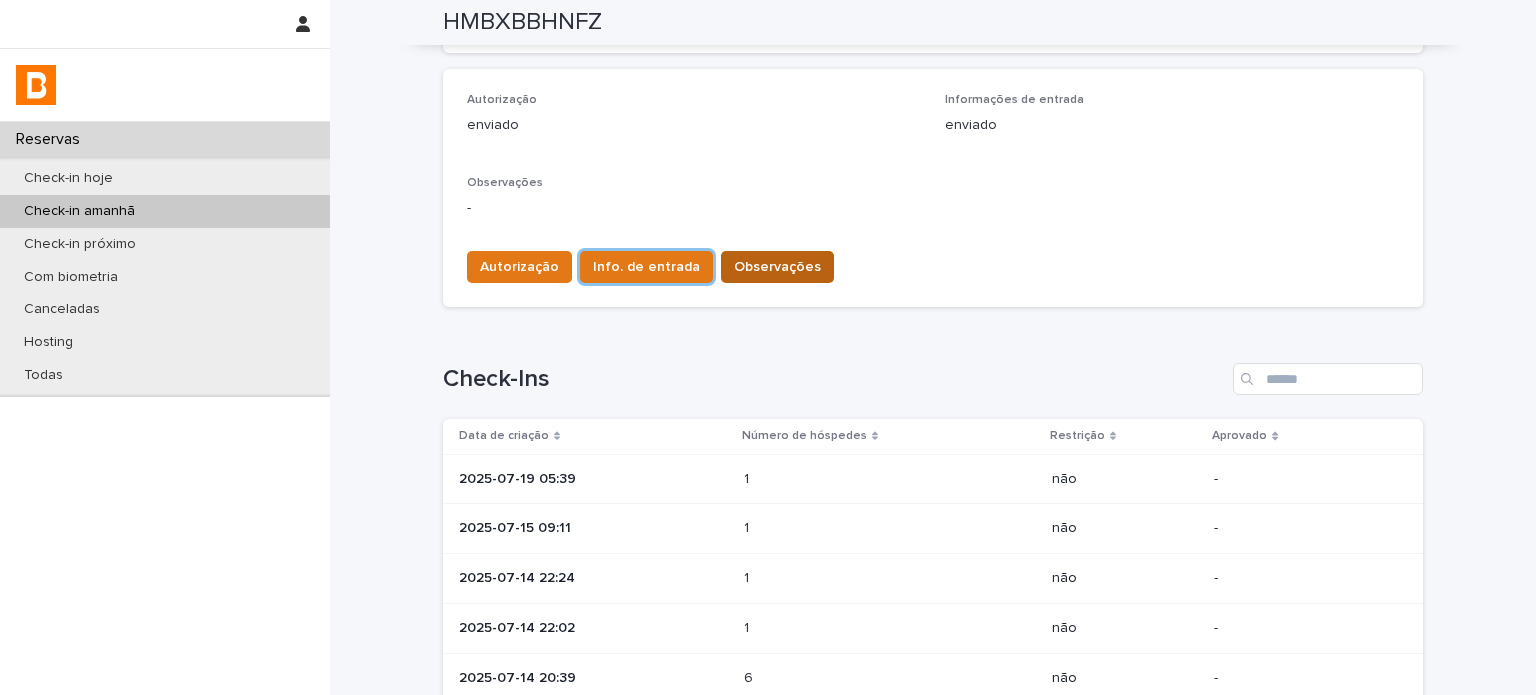 click on "Observações" at bounding box center [777, 267] 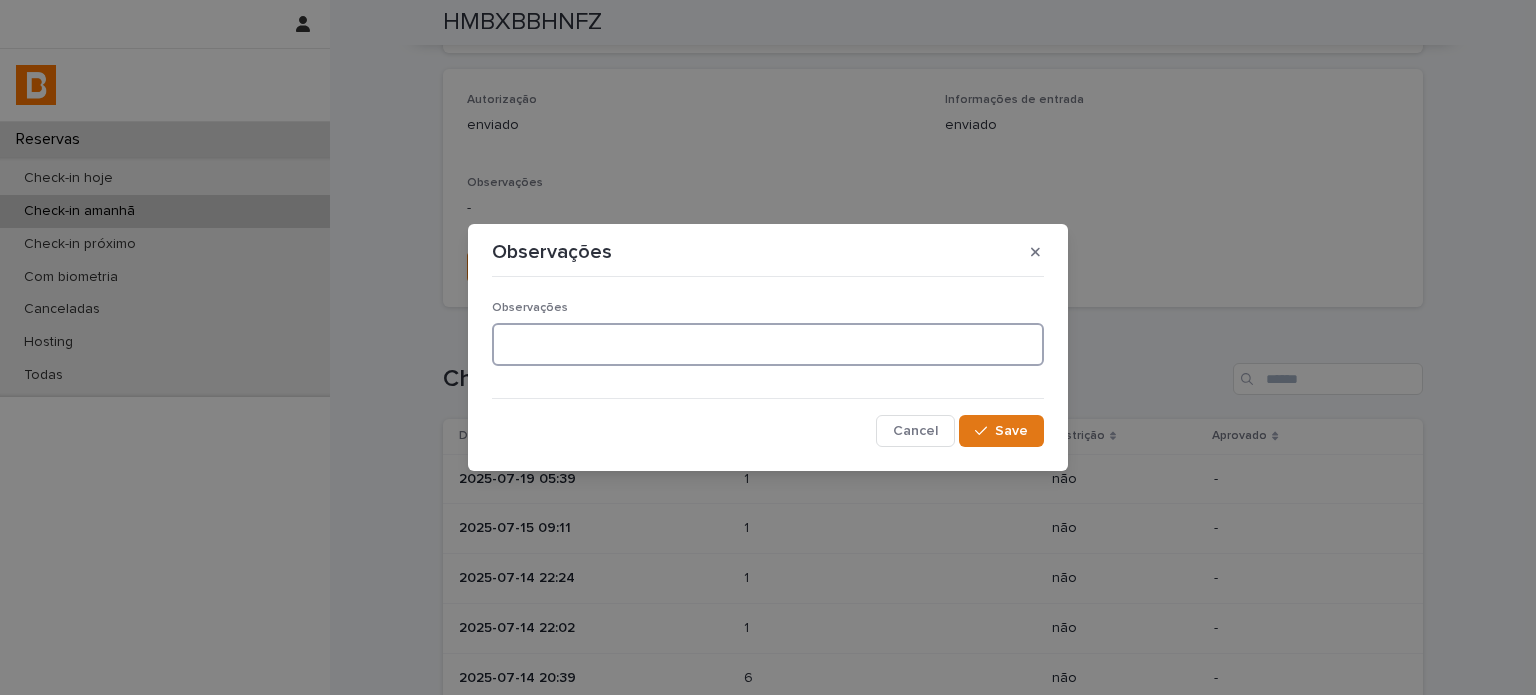click at bounding box center [768, 344] 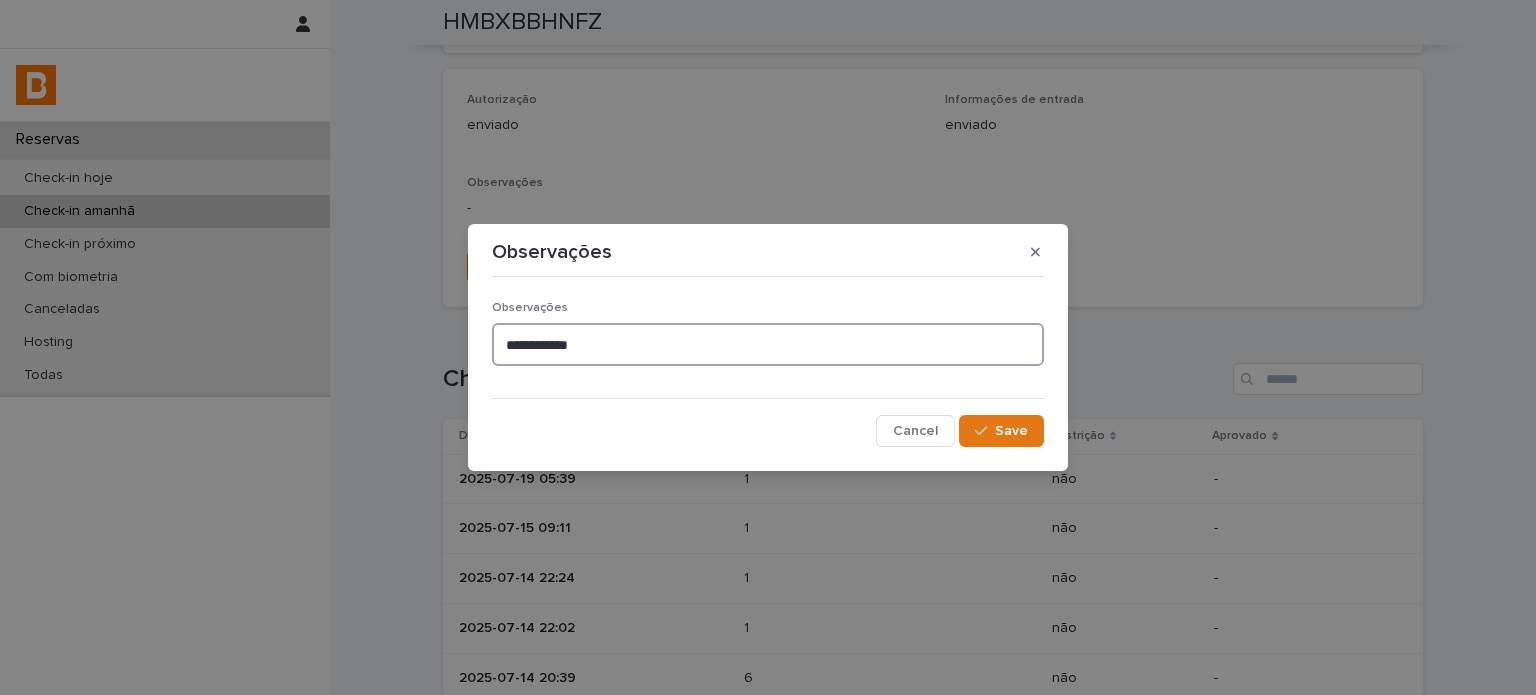 type on "**********" 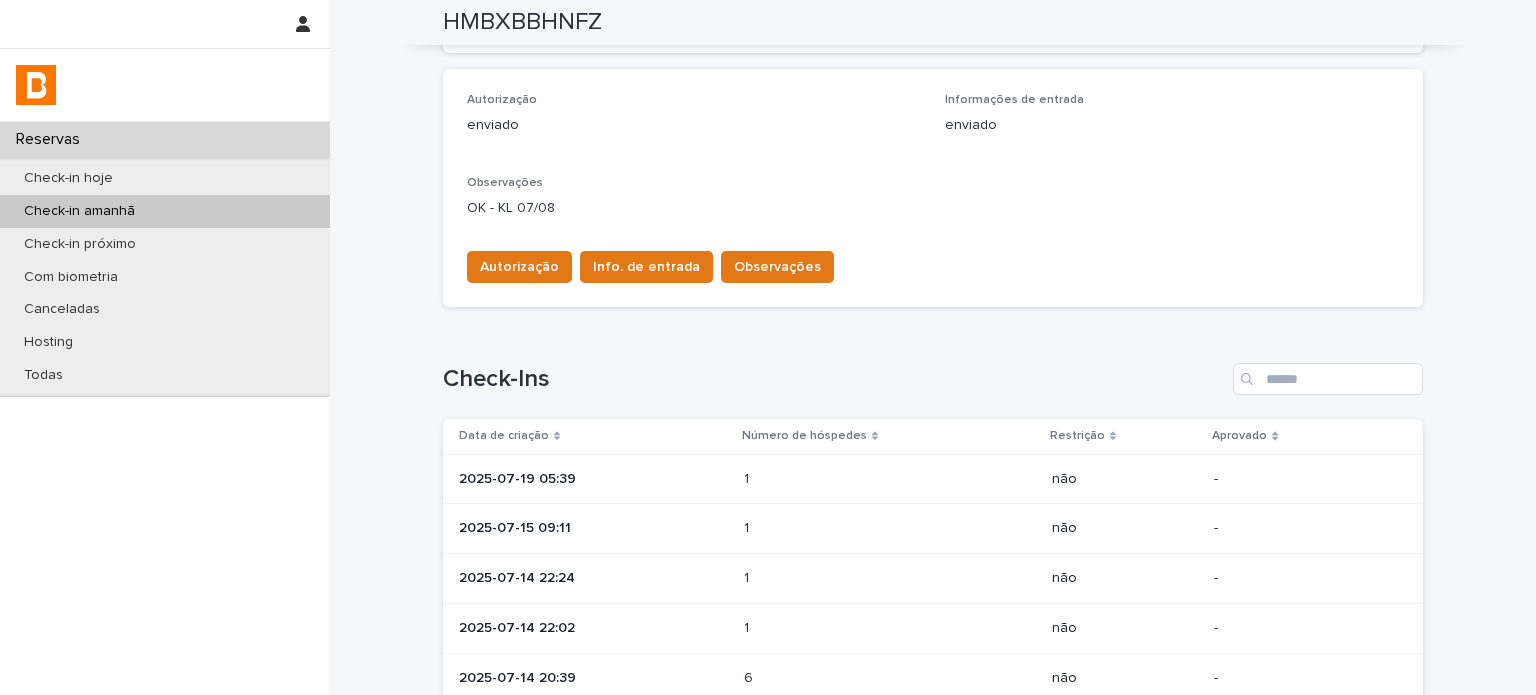 click on "OK - KL 07/08" at bounding box center (933, 208) 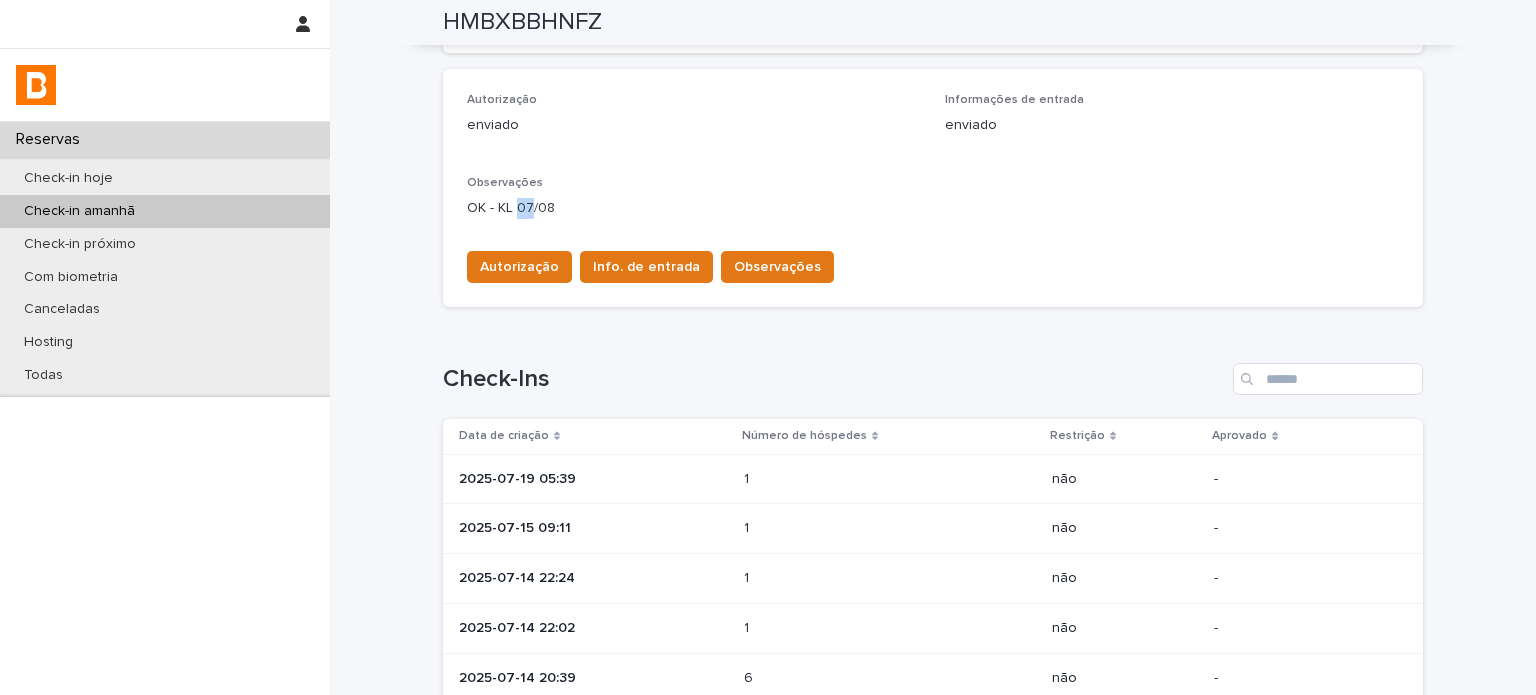 click on "OK - KL 07/08" at bounding box center [933, 208] 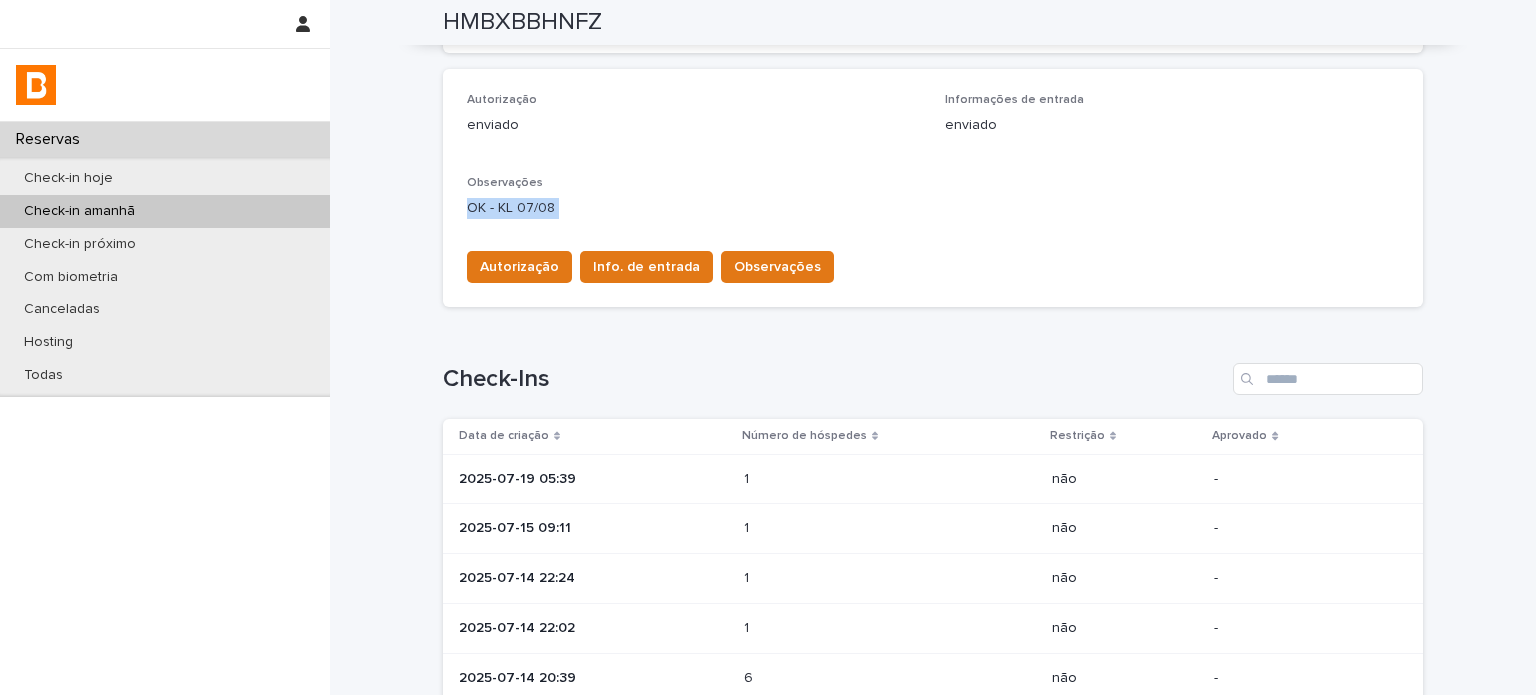 click on "OK - KL 07/08" at bounding box center [933, 208] 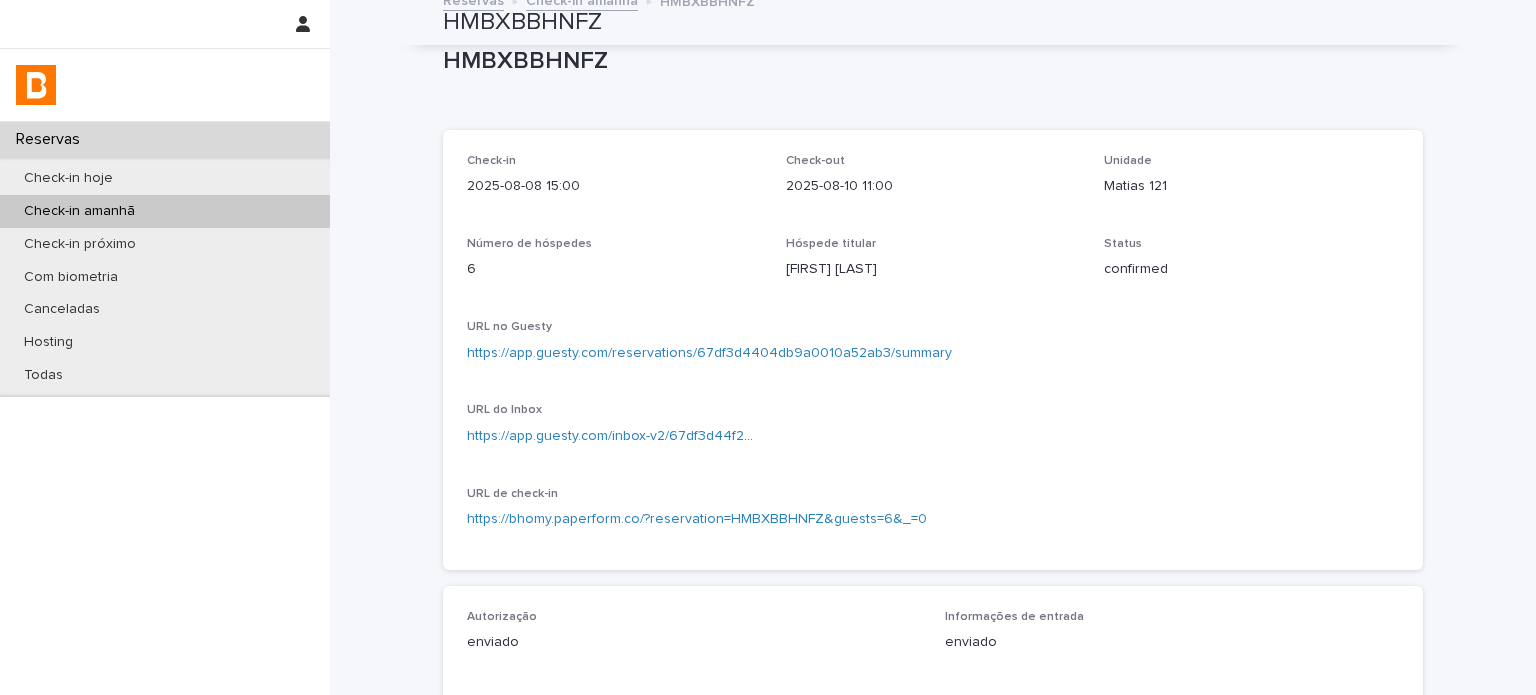 scroll, scrollTop: 0, scrollLeft: 0, axis: both 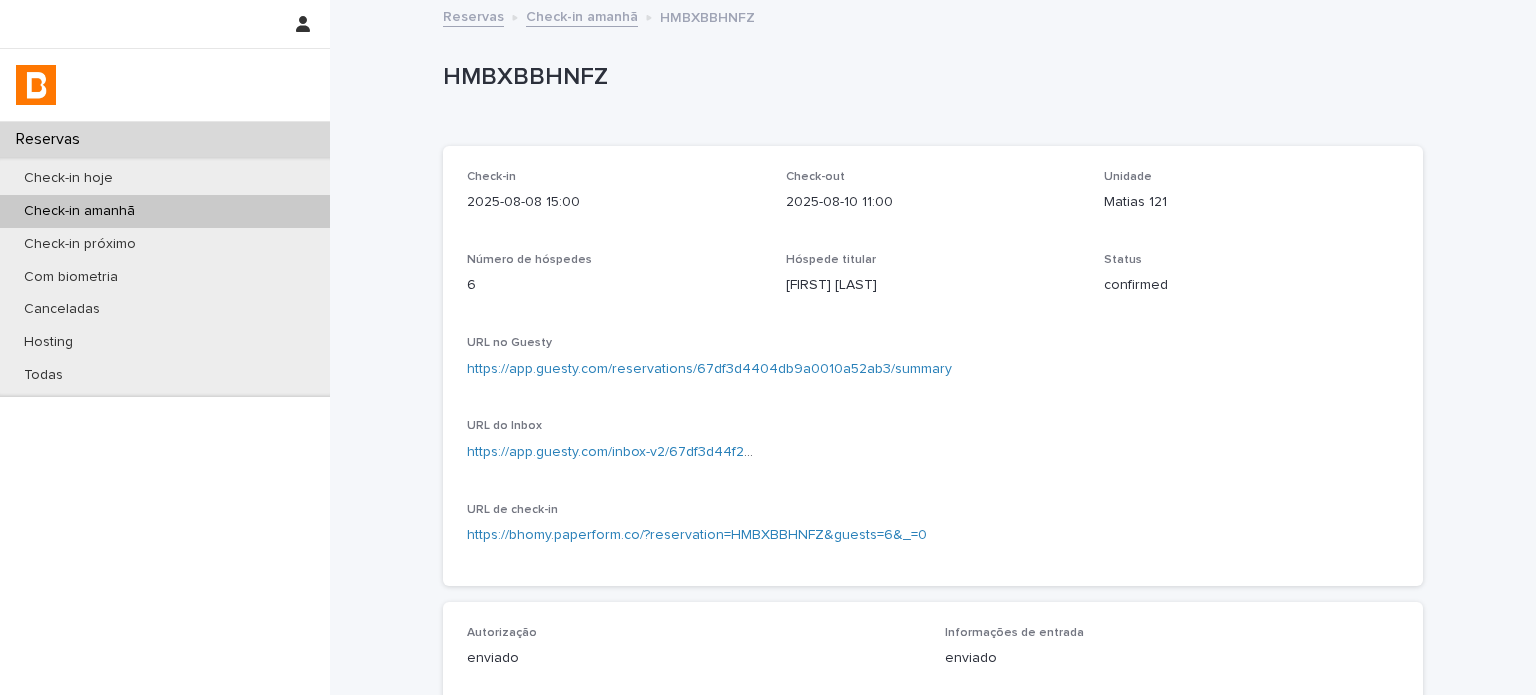 click on "HMBXBBHNFZ" at bounding box center (929, 77) 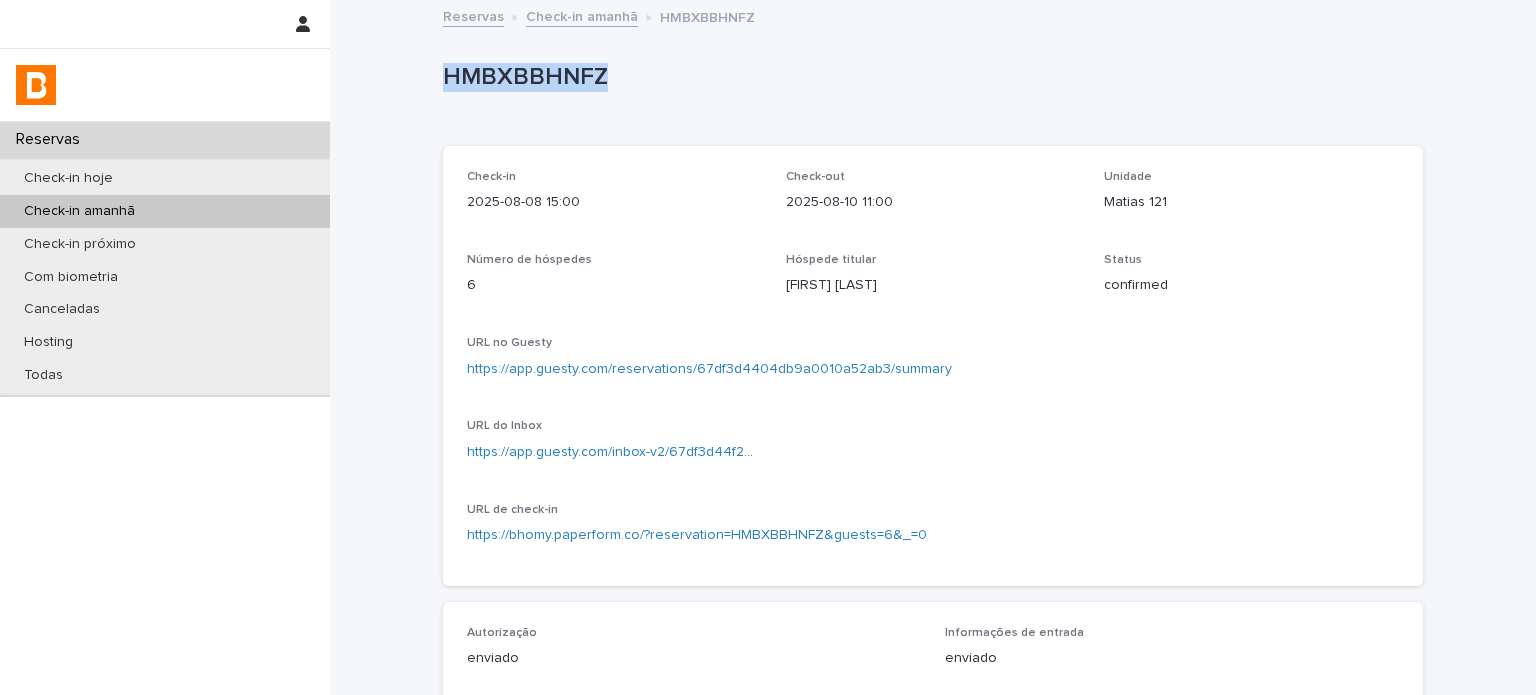 click on "HMBXBBHNFZ" at bounding box center [929, 77] 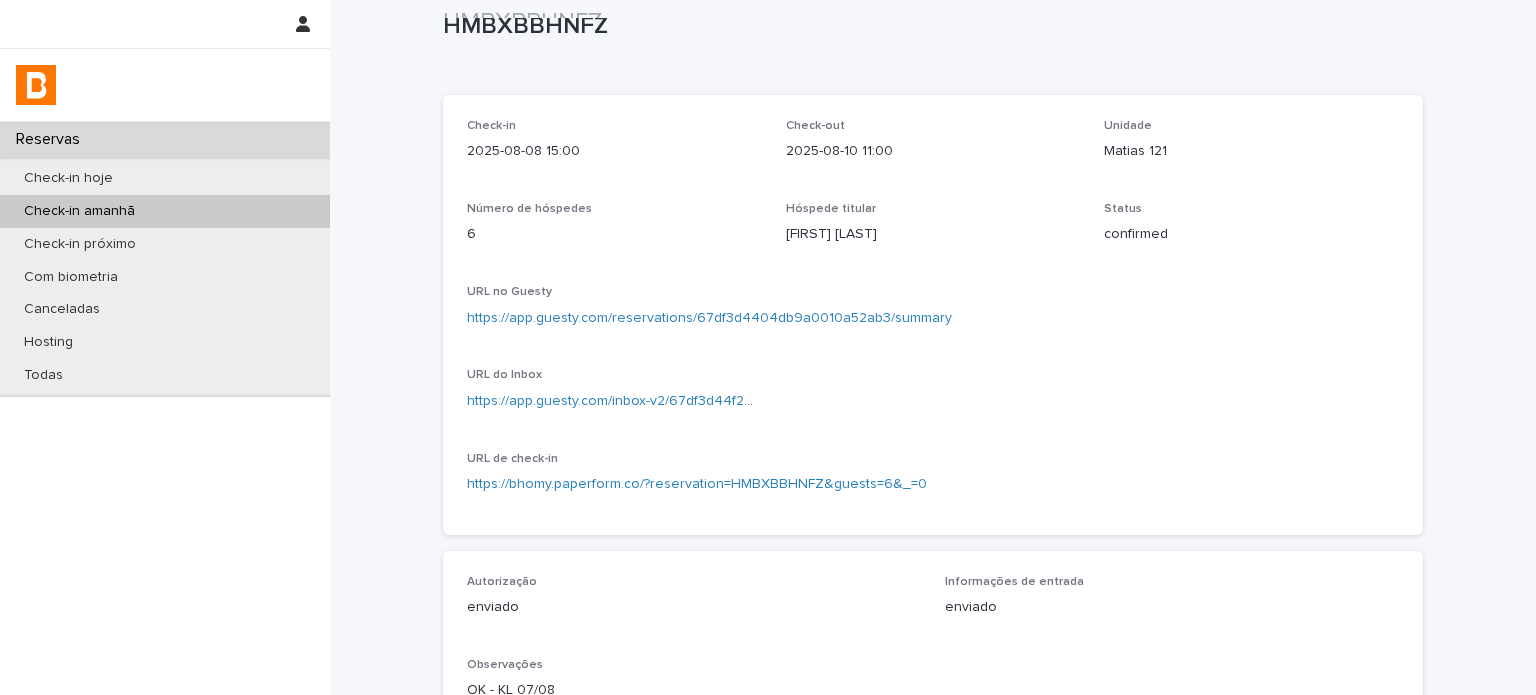 scroll, scrollTop: 0, scrollLeft: 0, axis: both 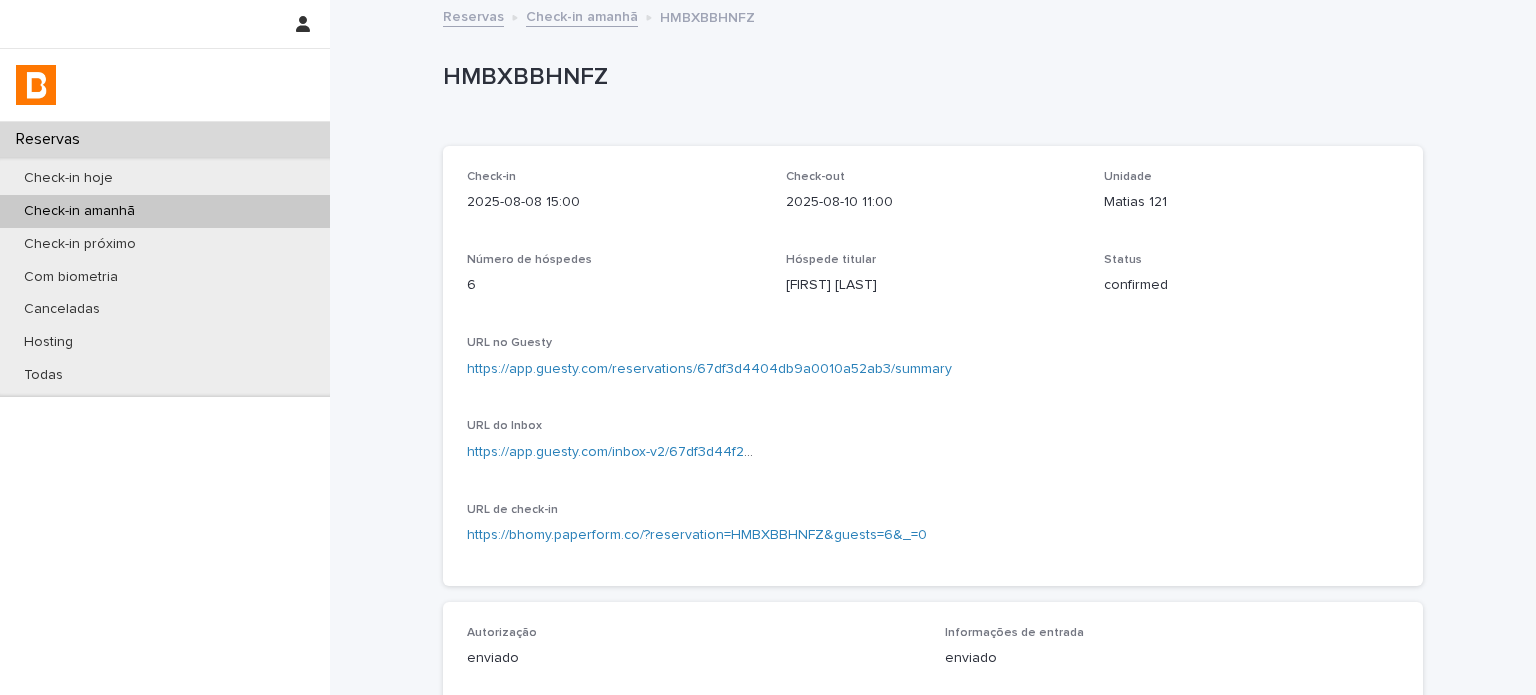 click on "Check-in amanhã" at bounding box center (582, 15) 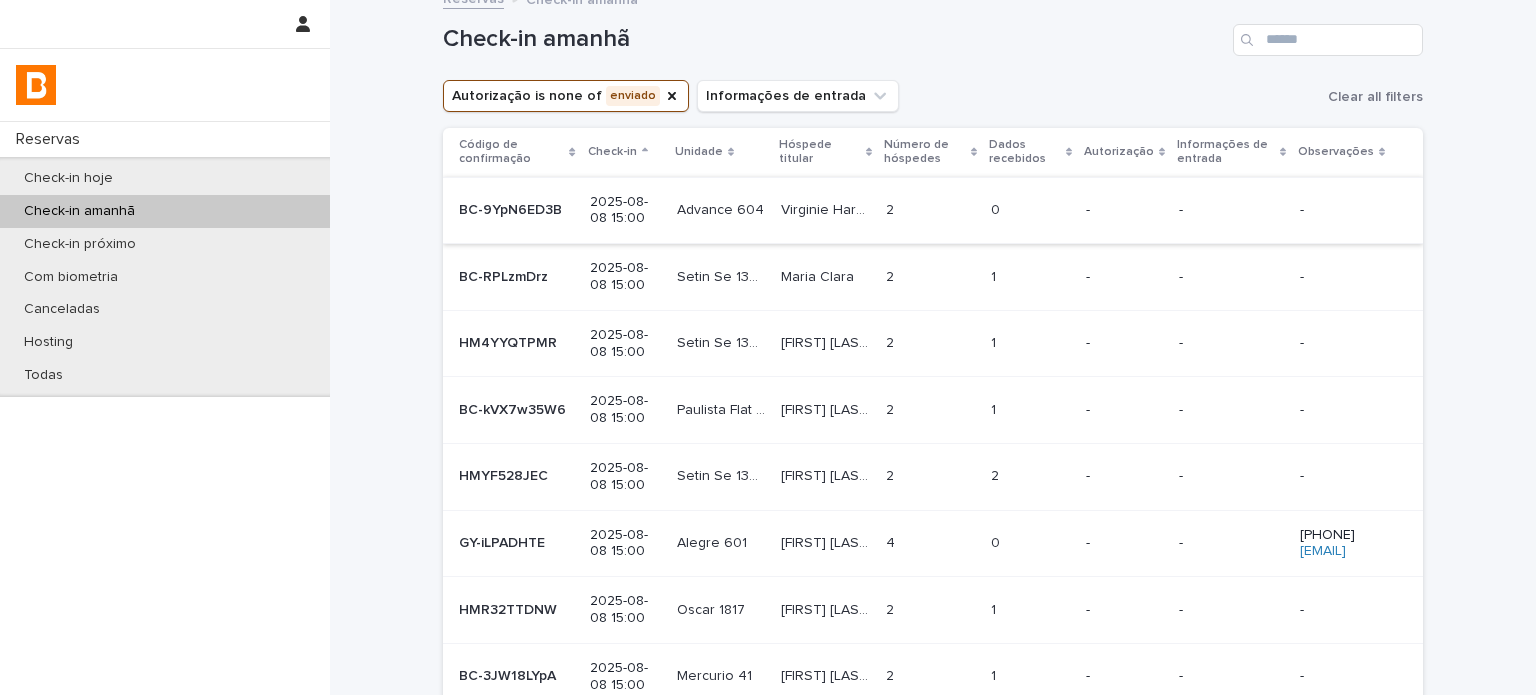 scroll, scrollTop: 0, scrollLeft: 0, axis: both 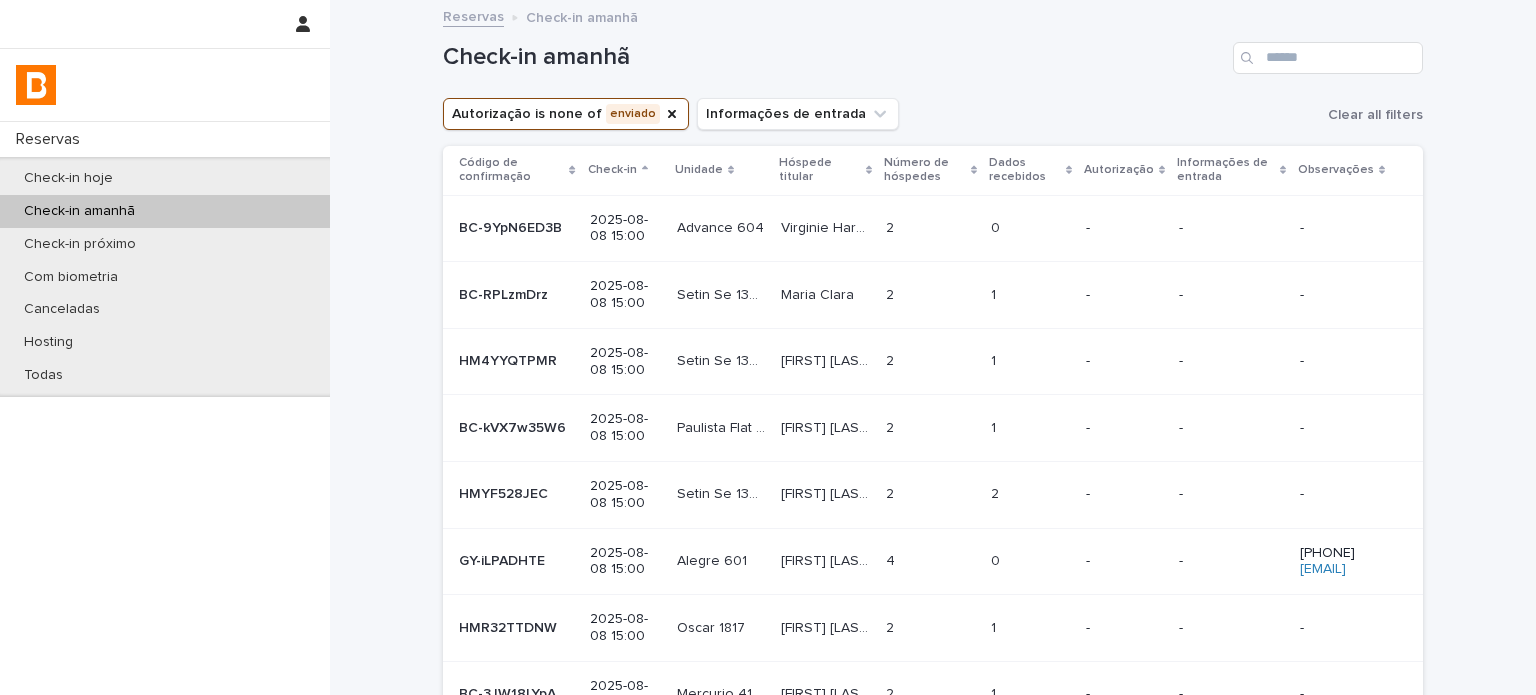 click on "Dados recebidos" at bounding box center (1025, 170) 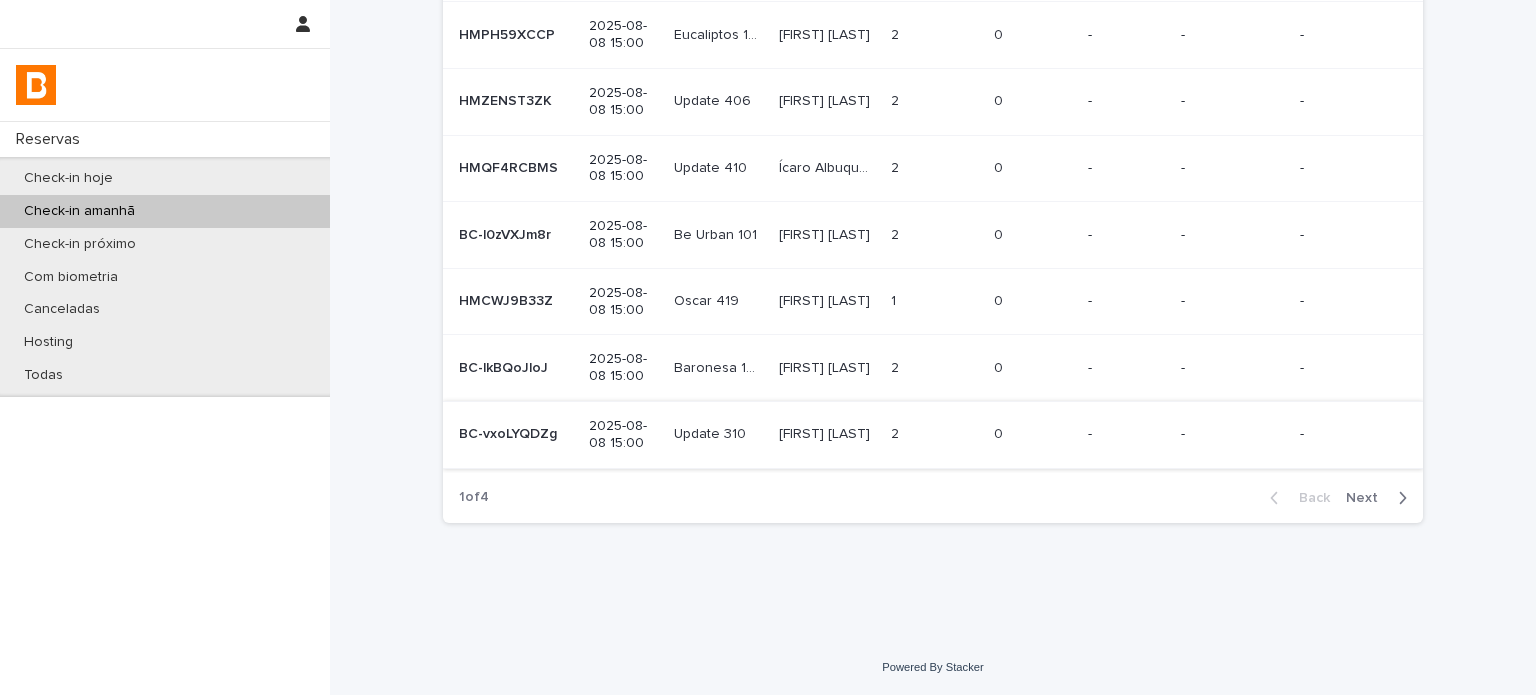 scroll, scrollTop: 558, scrollLeft: 0, axis: vertical 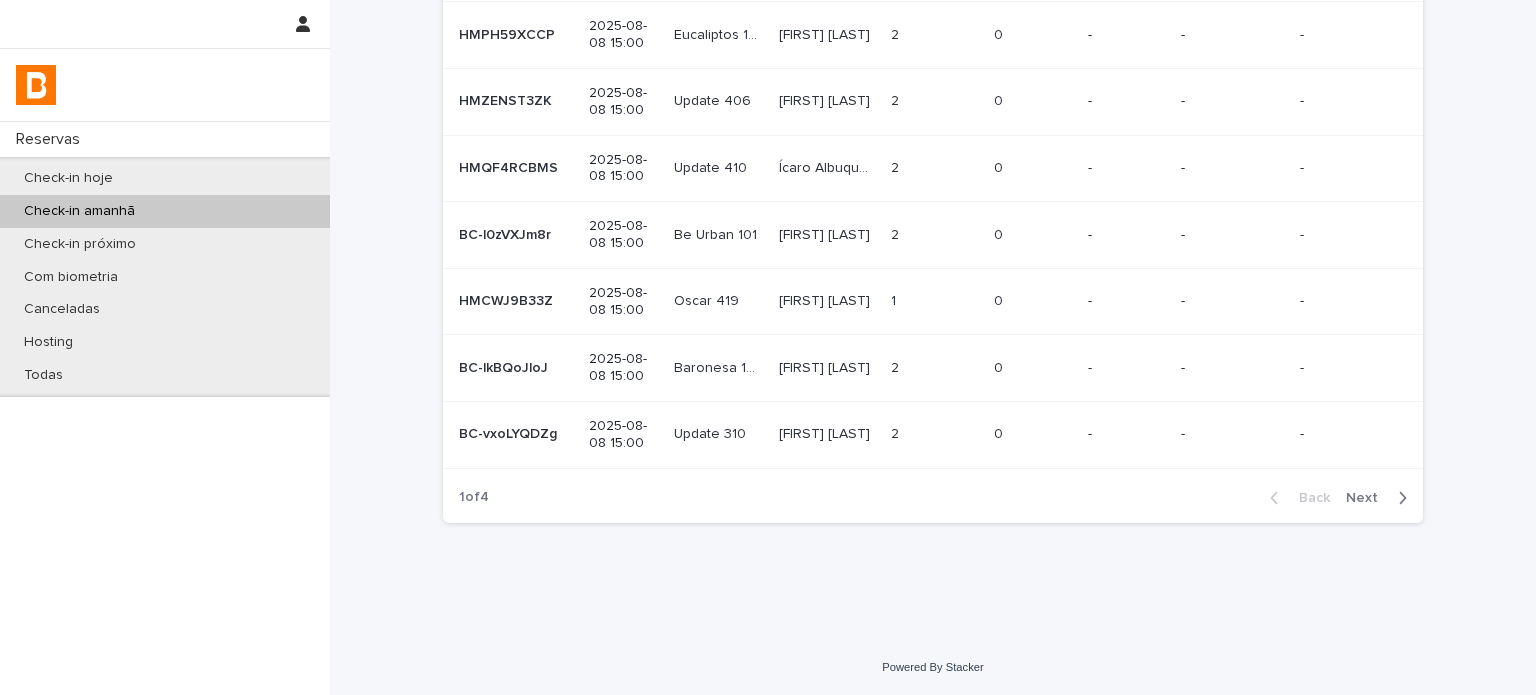 click on "Next" at bounding box center (1368, 498) 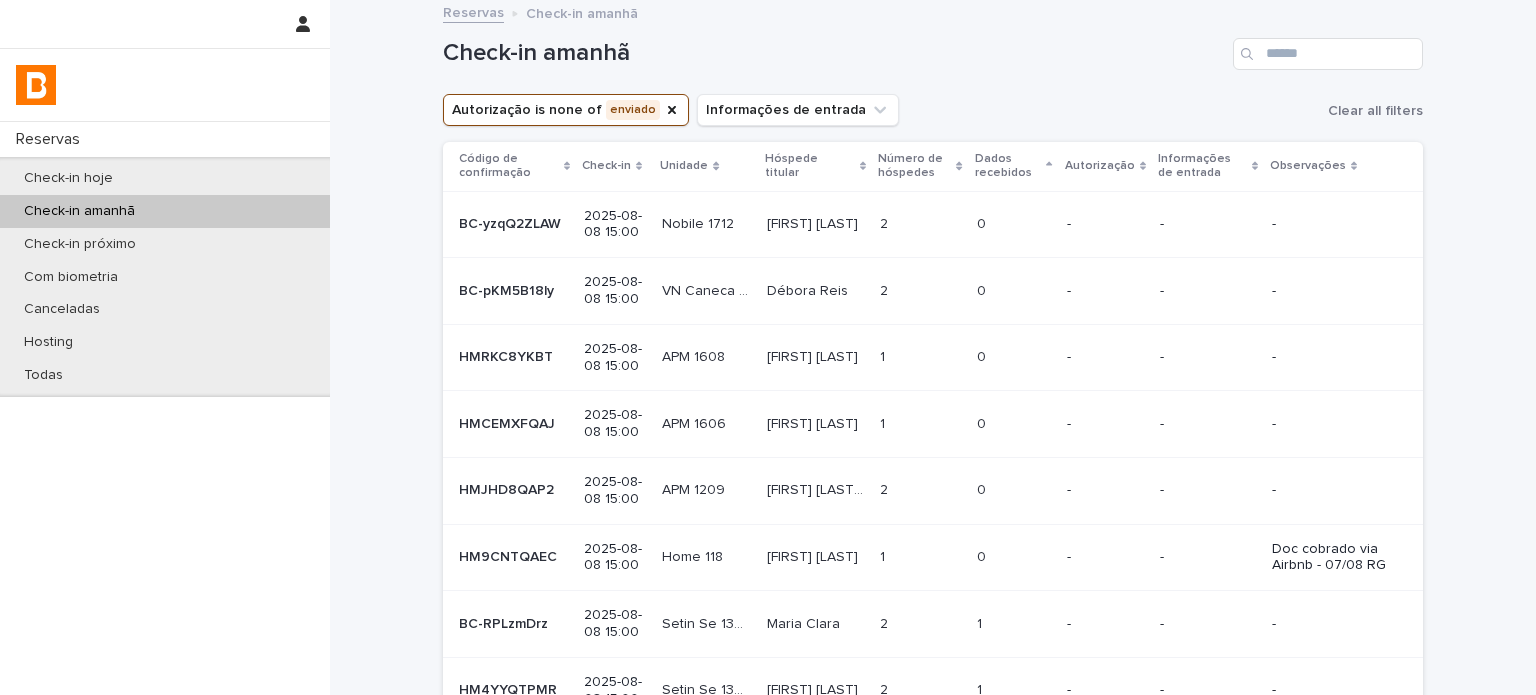 scroll, scrollTop: 390, scrollLeft: 0, axis: vertical 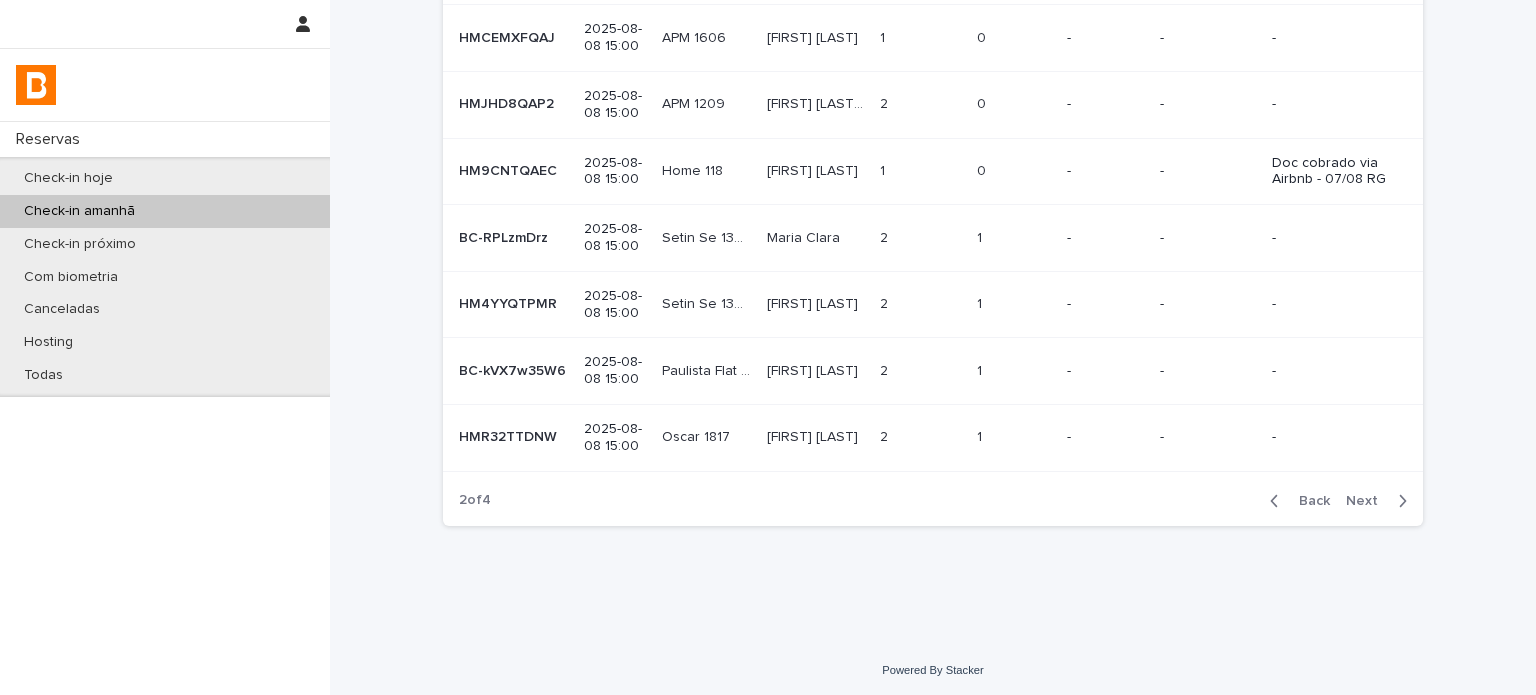 click 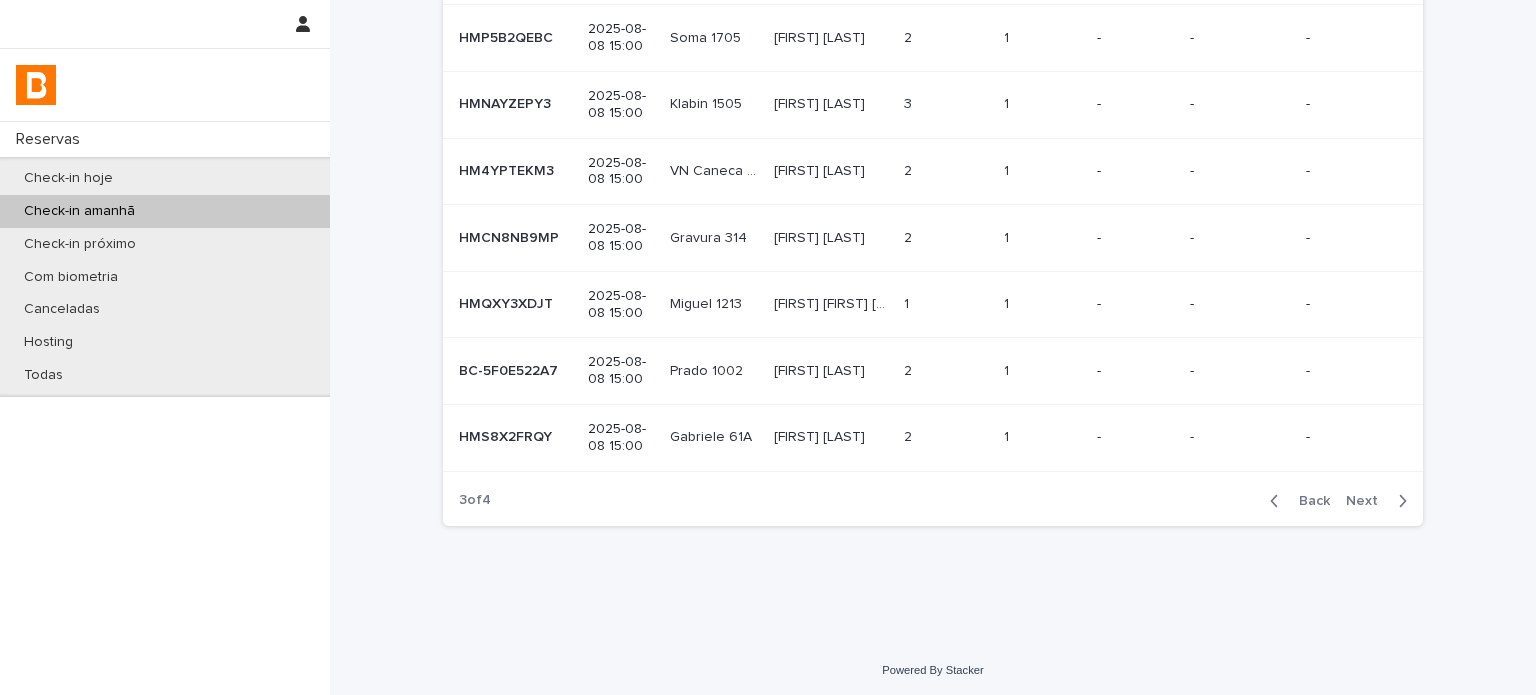 click 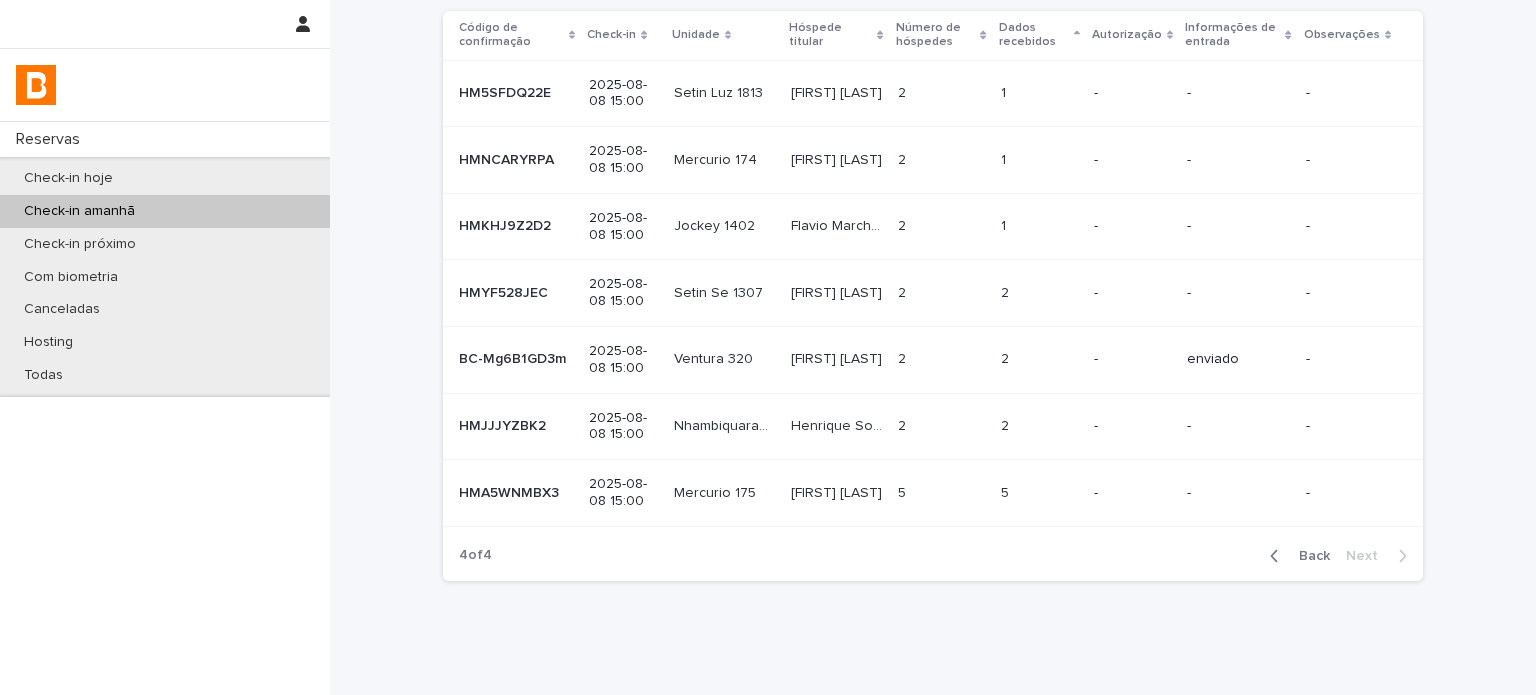 scroll, scrollTop: 57, scrollLeft: 0, axis: vertical 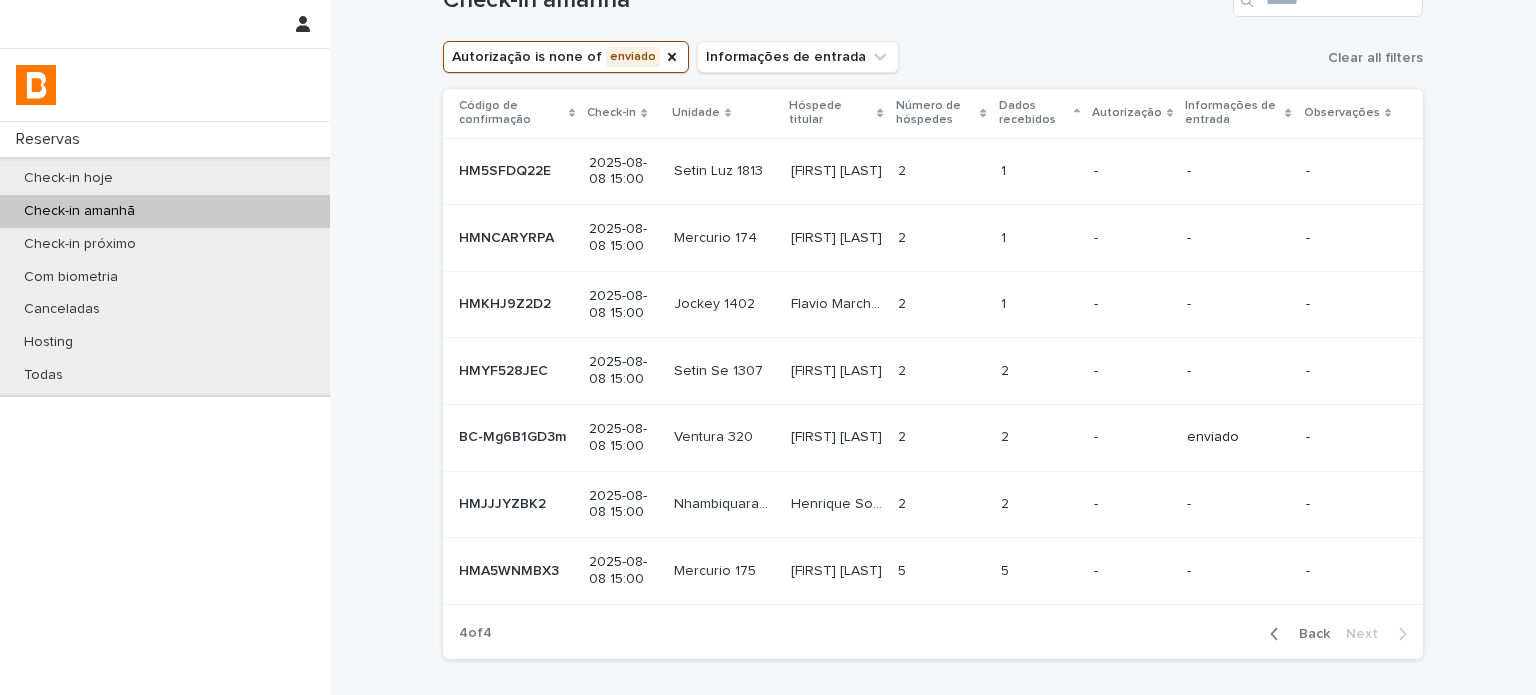 click on "[FIRST] [LAST] [FIRST] [LAST]" at bounding box center [836, 571] 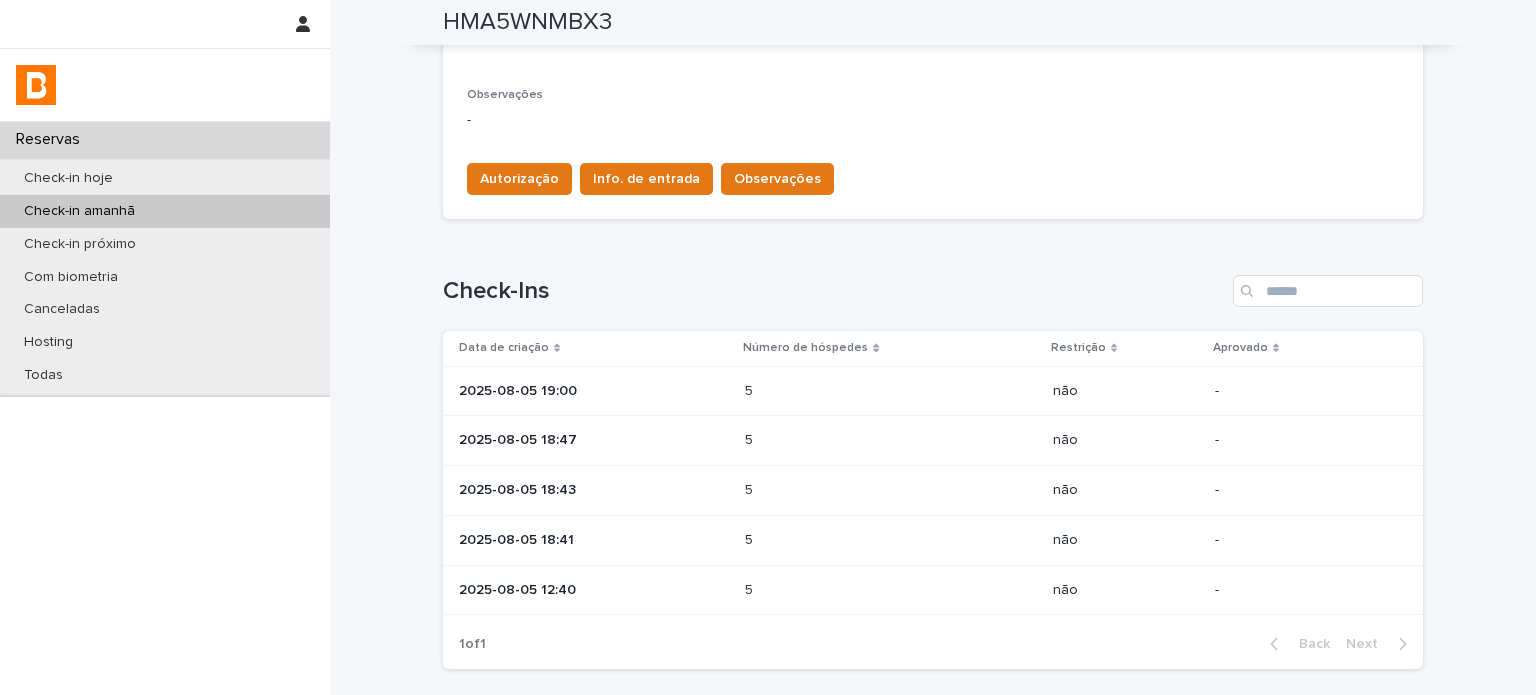 scroll, scrollTop: 733, scrollLeft: 0, axis: vertical 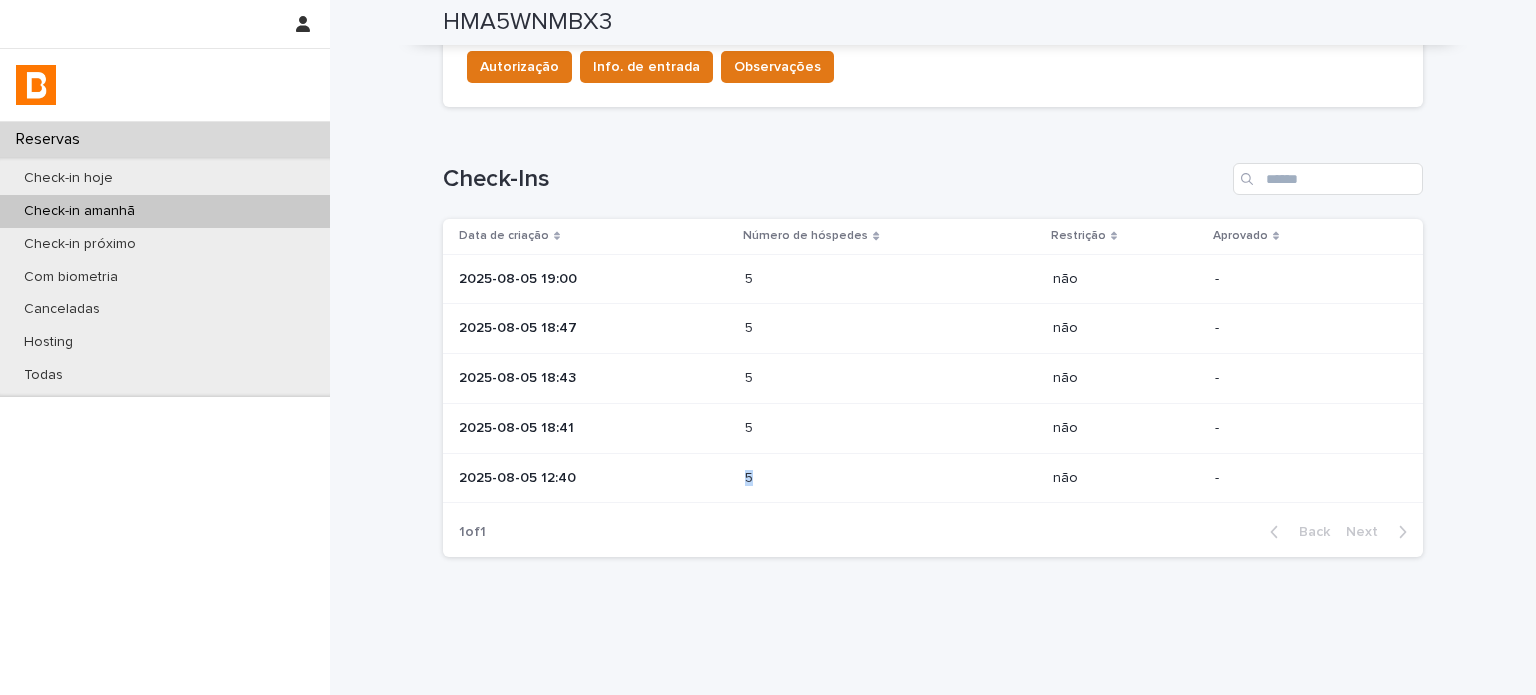 click on "5" at bounding box center (751, 476) 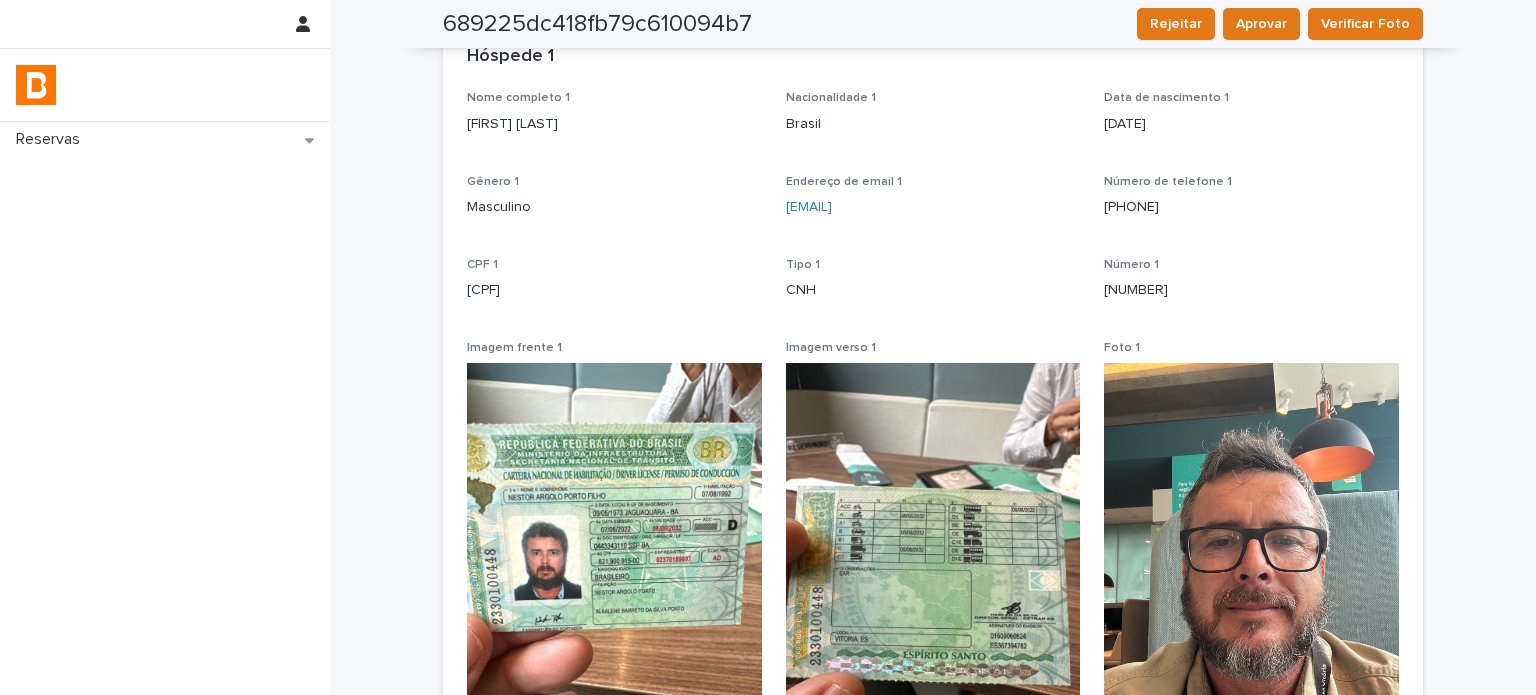 scroll, scrollTop: 0, scrollLeft: 0, axis: both 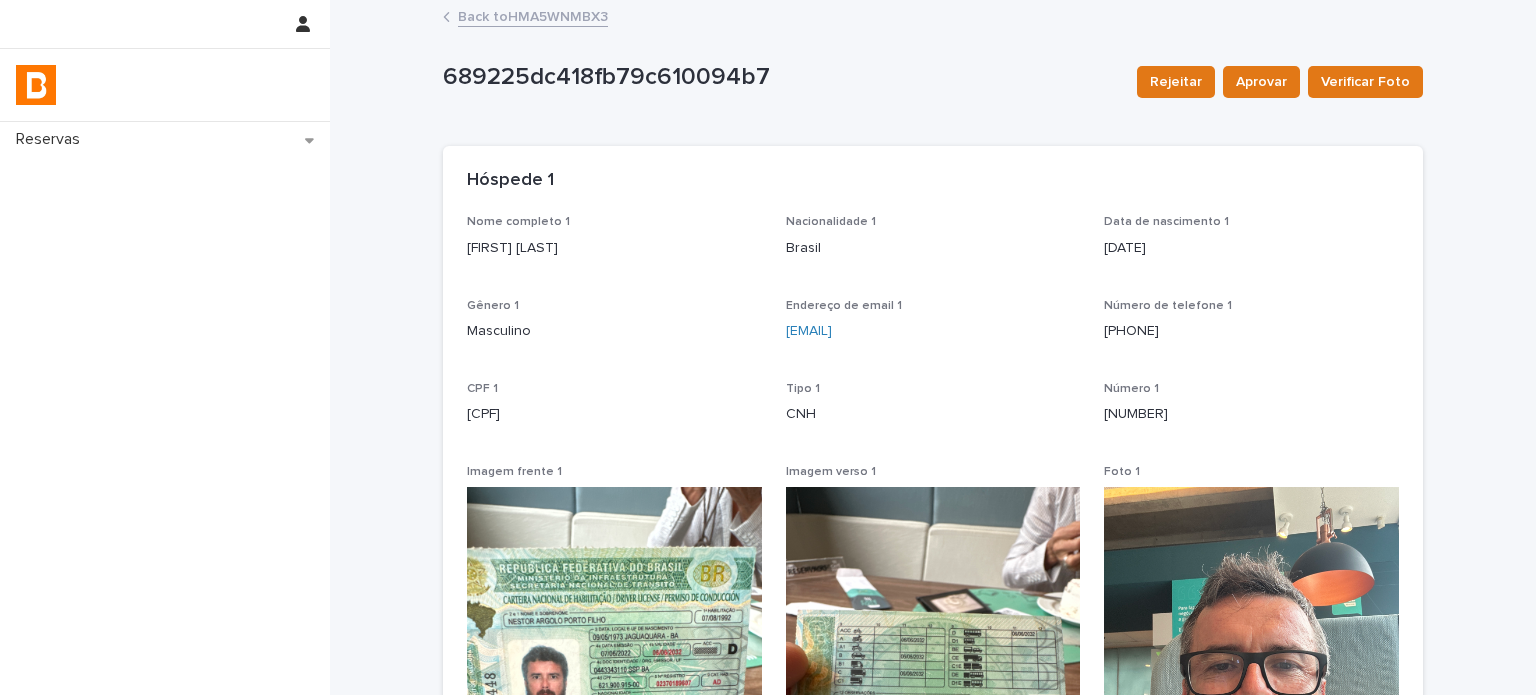 click on "Back to  HMA5WNMBX3" at bounding box center (533, 15) 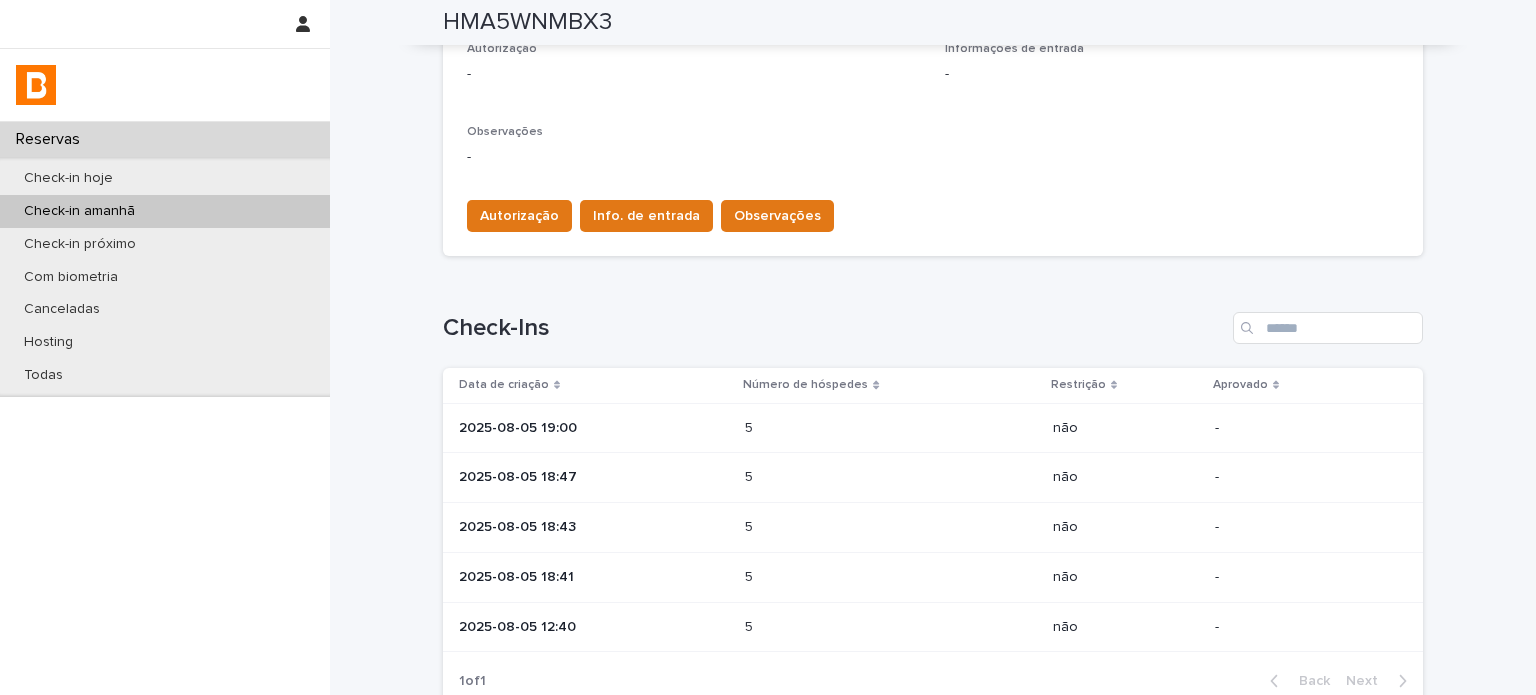 scroll, scrollTop: 600, scrollLeft: 0, axis: vertical 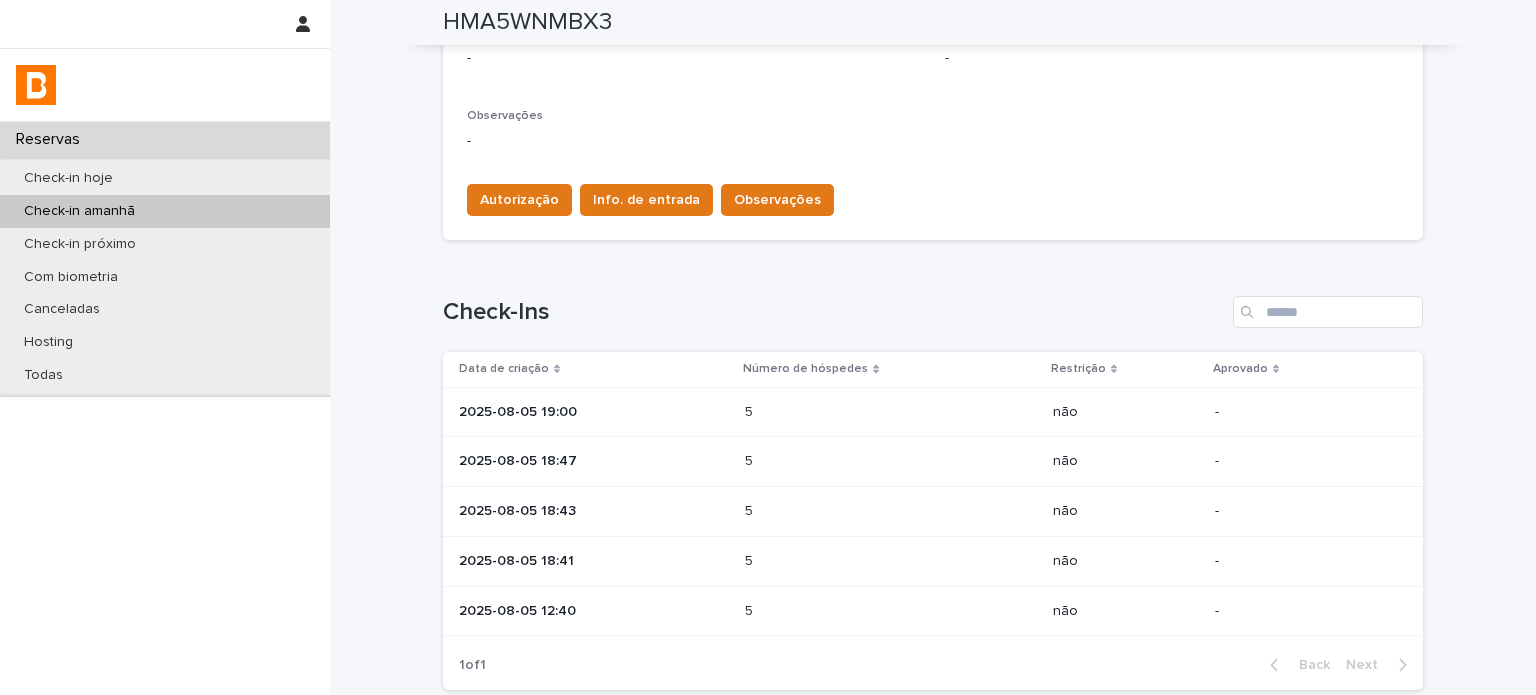 click on "2025-08-05 18:41" at bounding box center (594, 561) 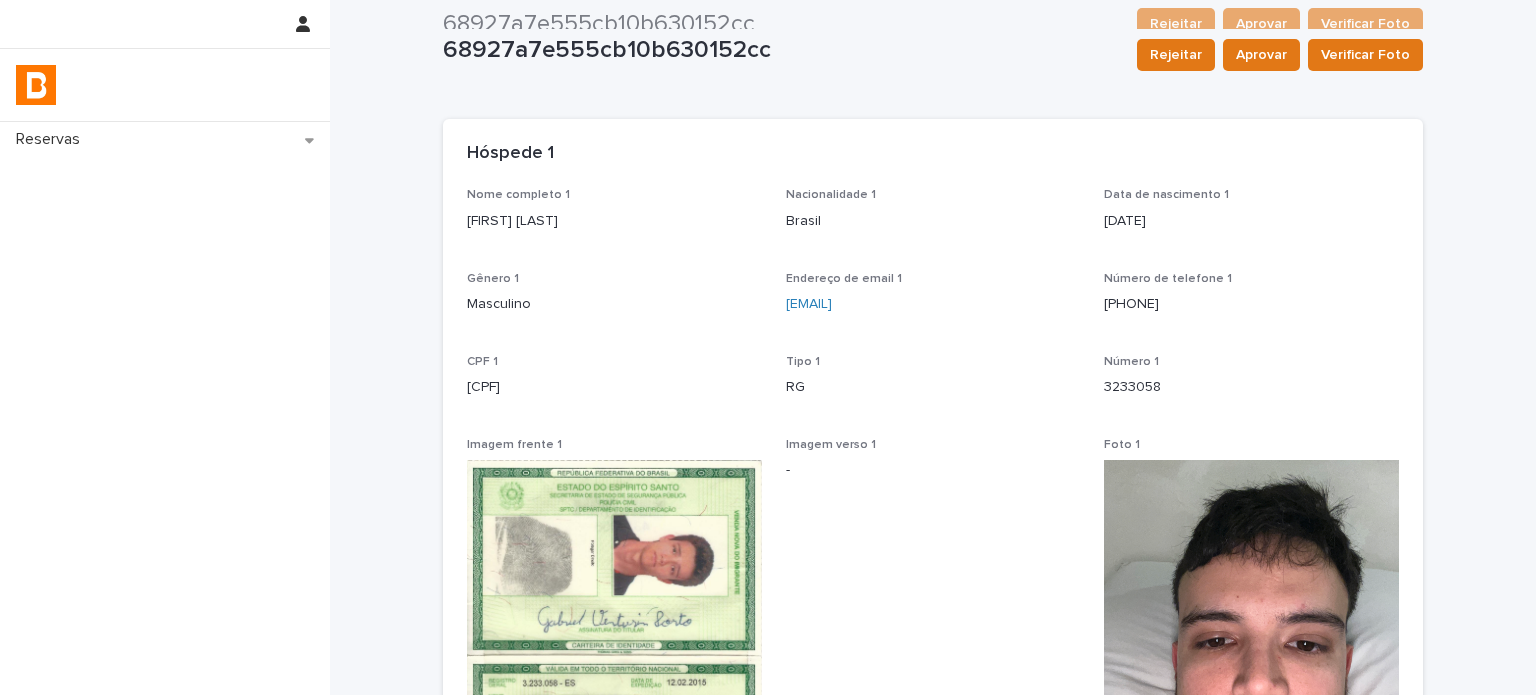 scroll, scrollTop: 0, scrollLeft: 0, axis: both 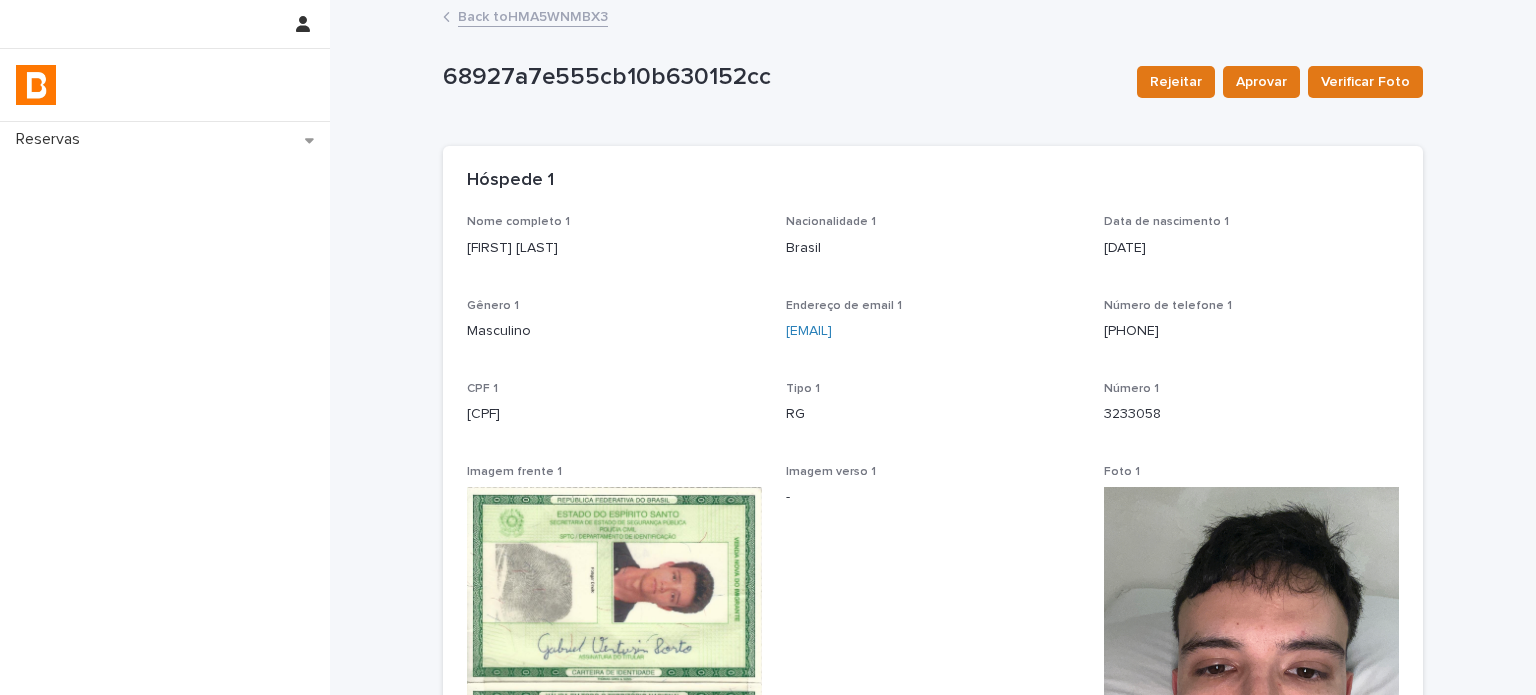 click on "Back to  HMA5WNMBX3" at bounding box center (533, 15) 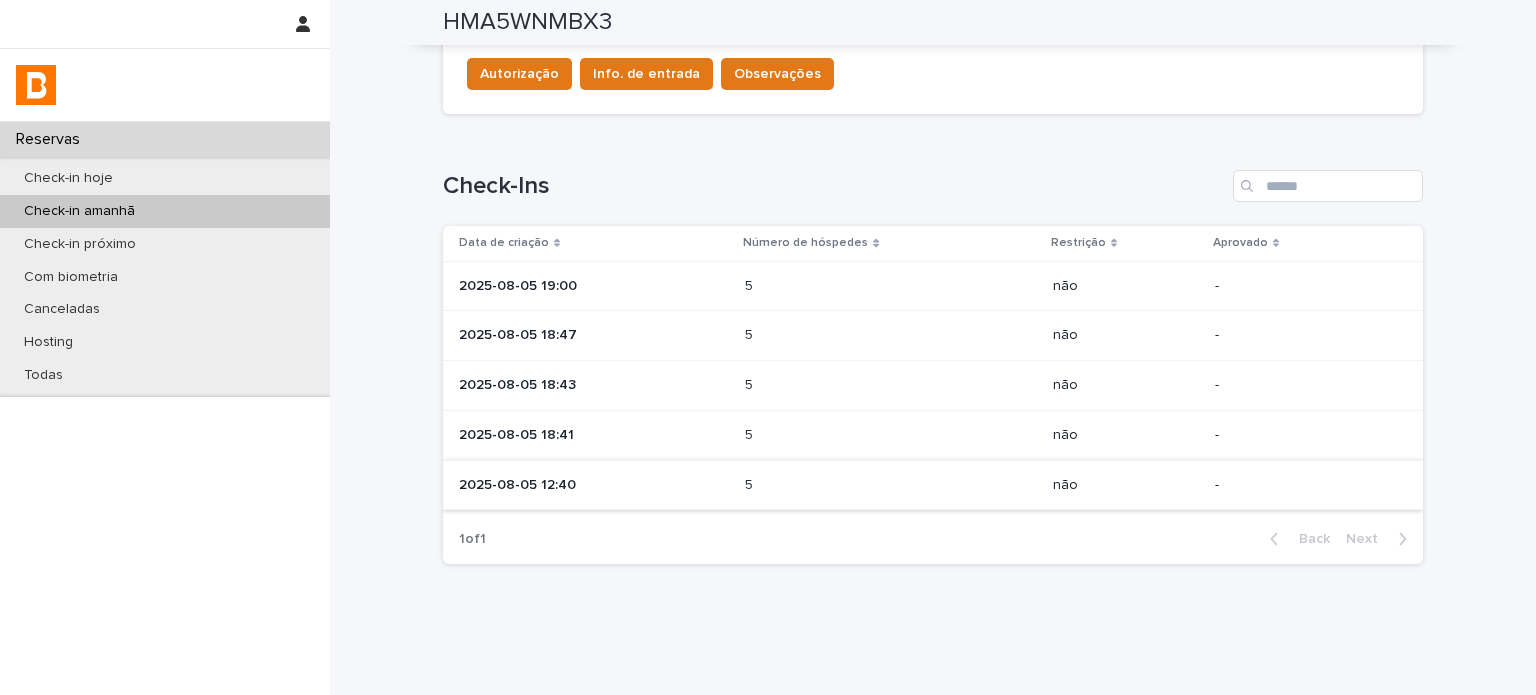 scroll, scrollTop: 733, scrollLeft: 0, axis: vertical 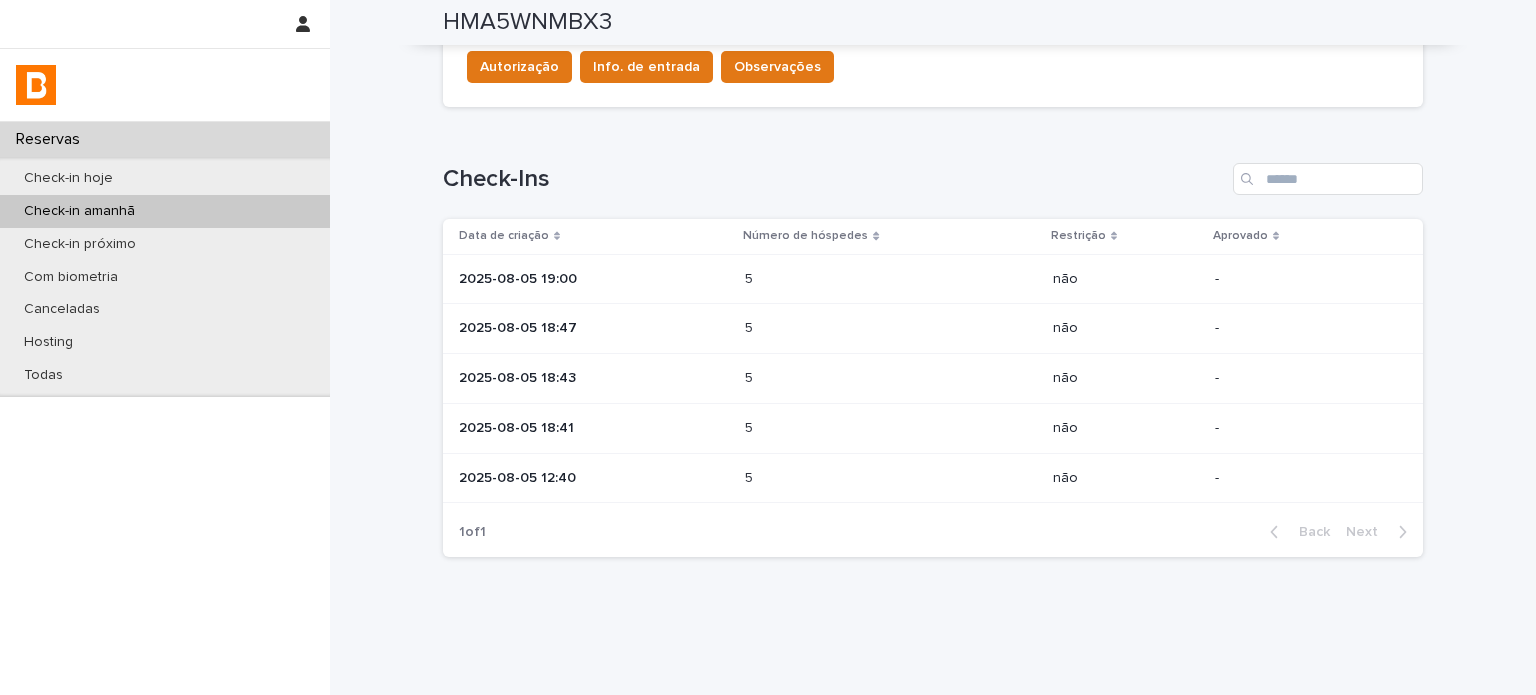 click on "5" at bounding box center [751, 376] 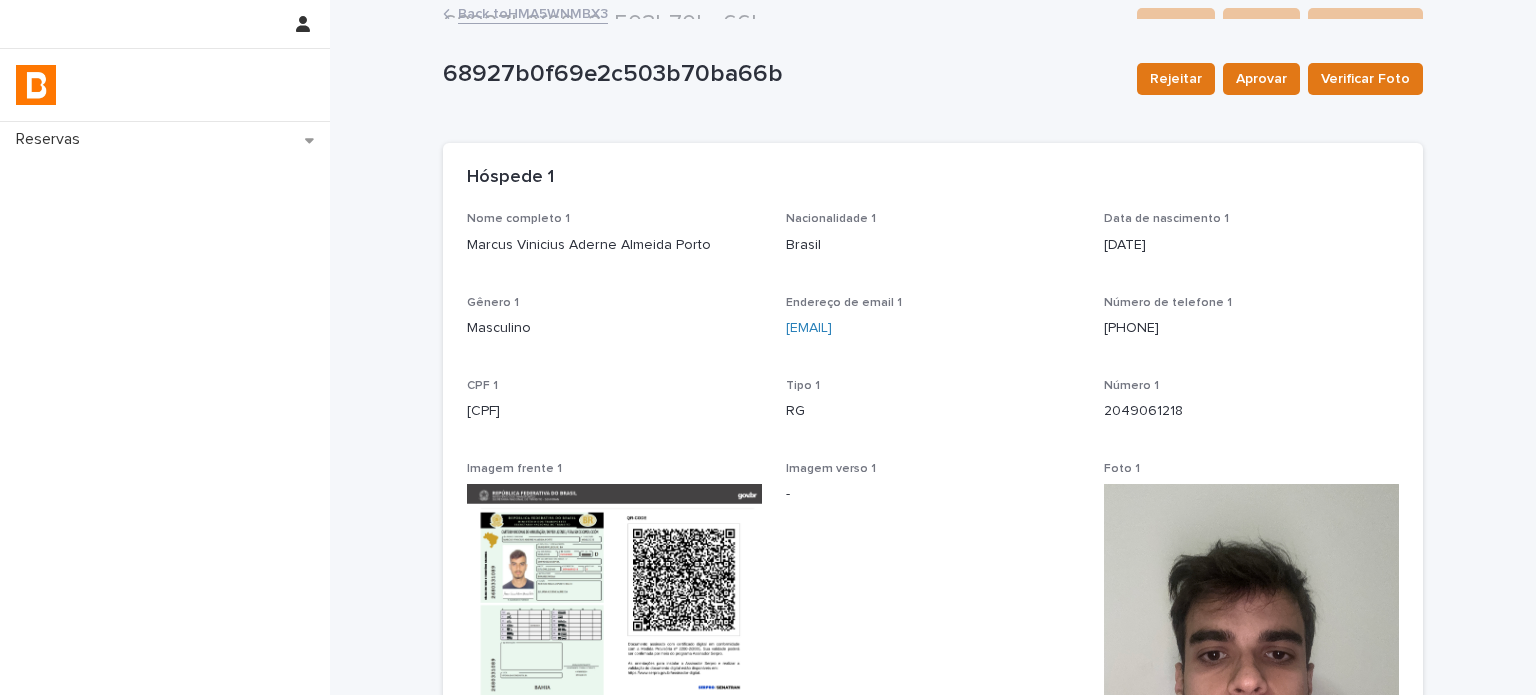 scroll, scrollTop: 0, scrollLeft: 0, axis: both 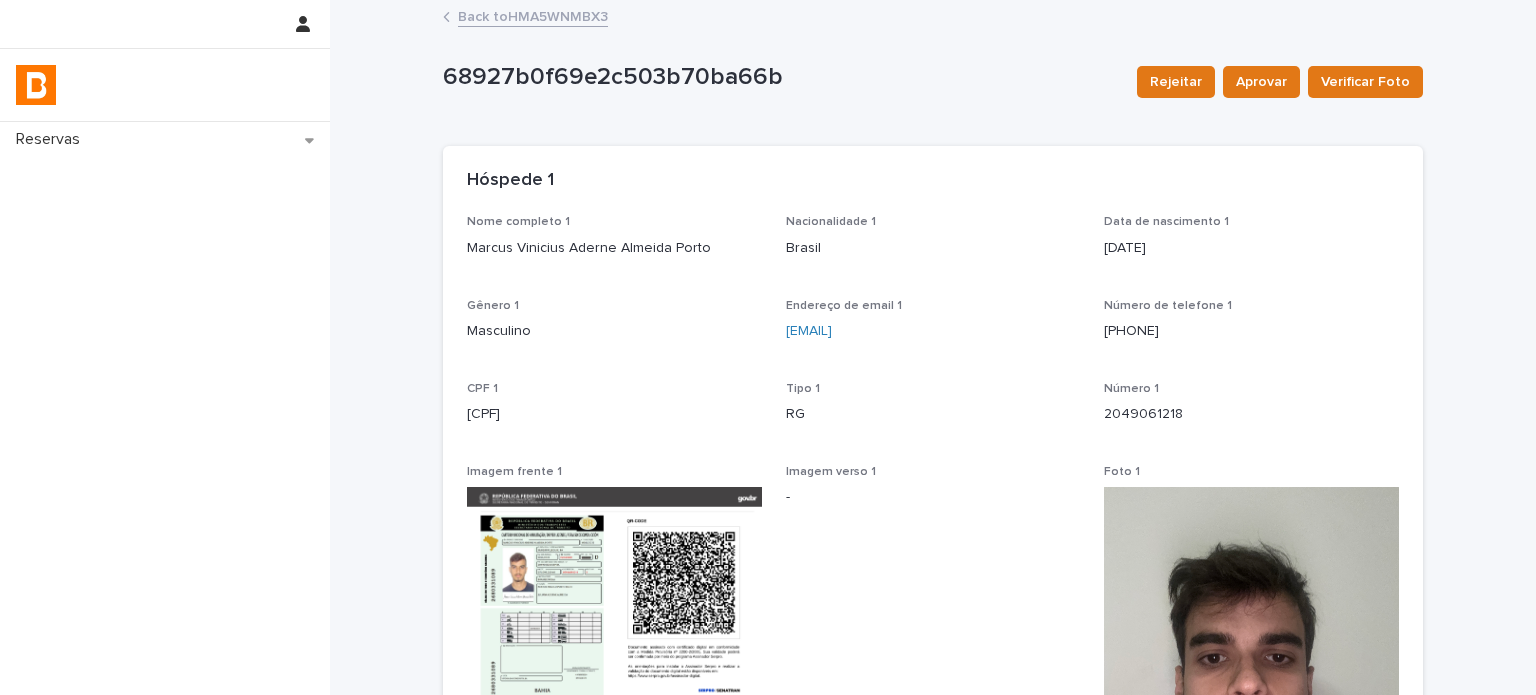 click on "Back to  HMA5WNMBX3" at bounding box center (533, 15) 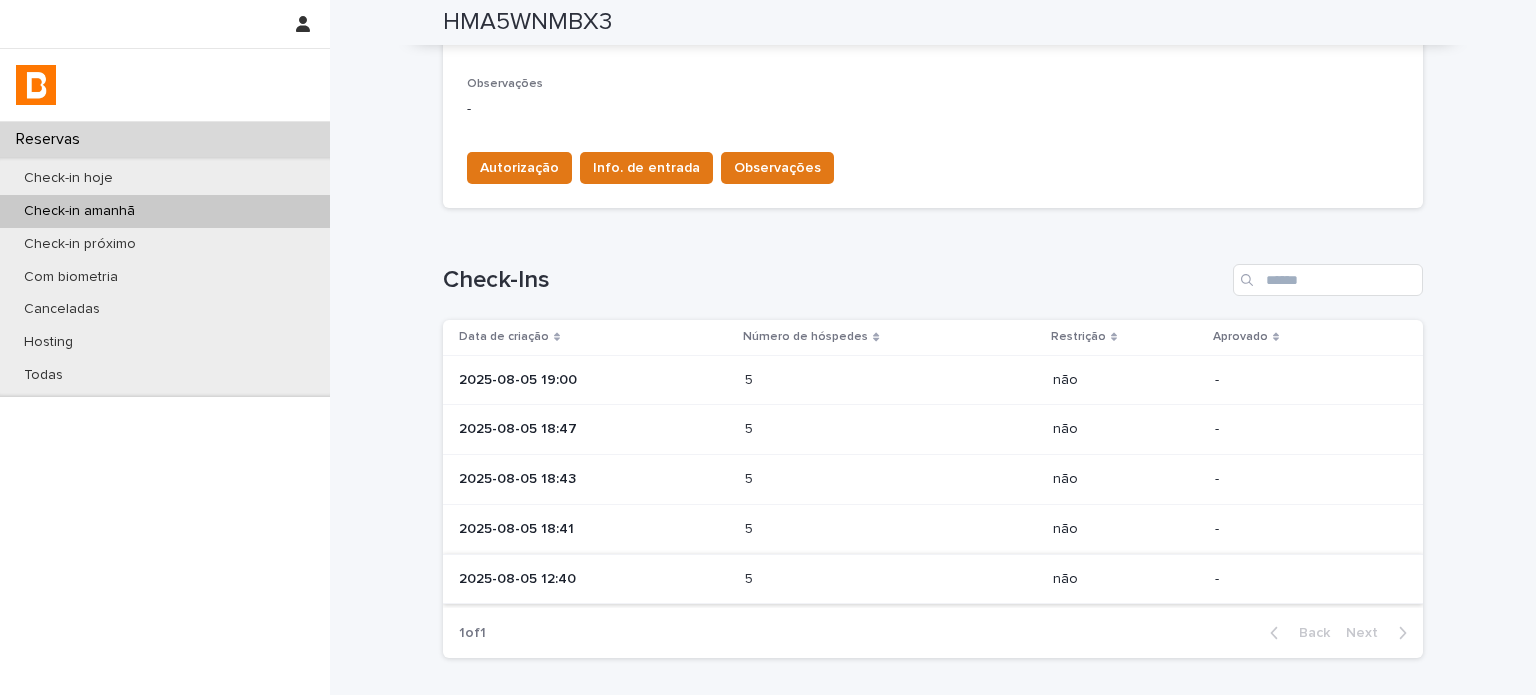 scroll, scrollTop: 733, scrollLeft: 0, axis: vertical 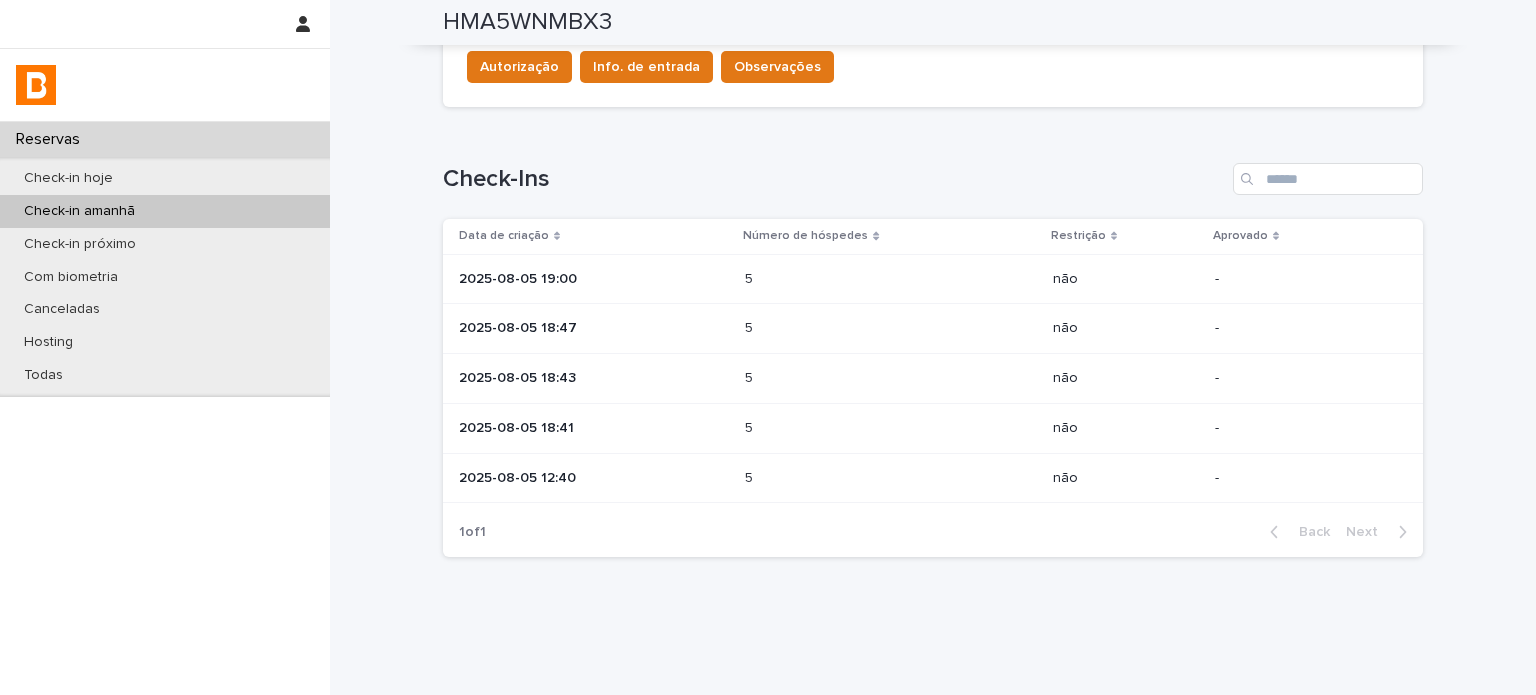 click on "5 5" at bounding box center (890, 329) 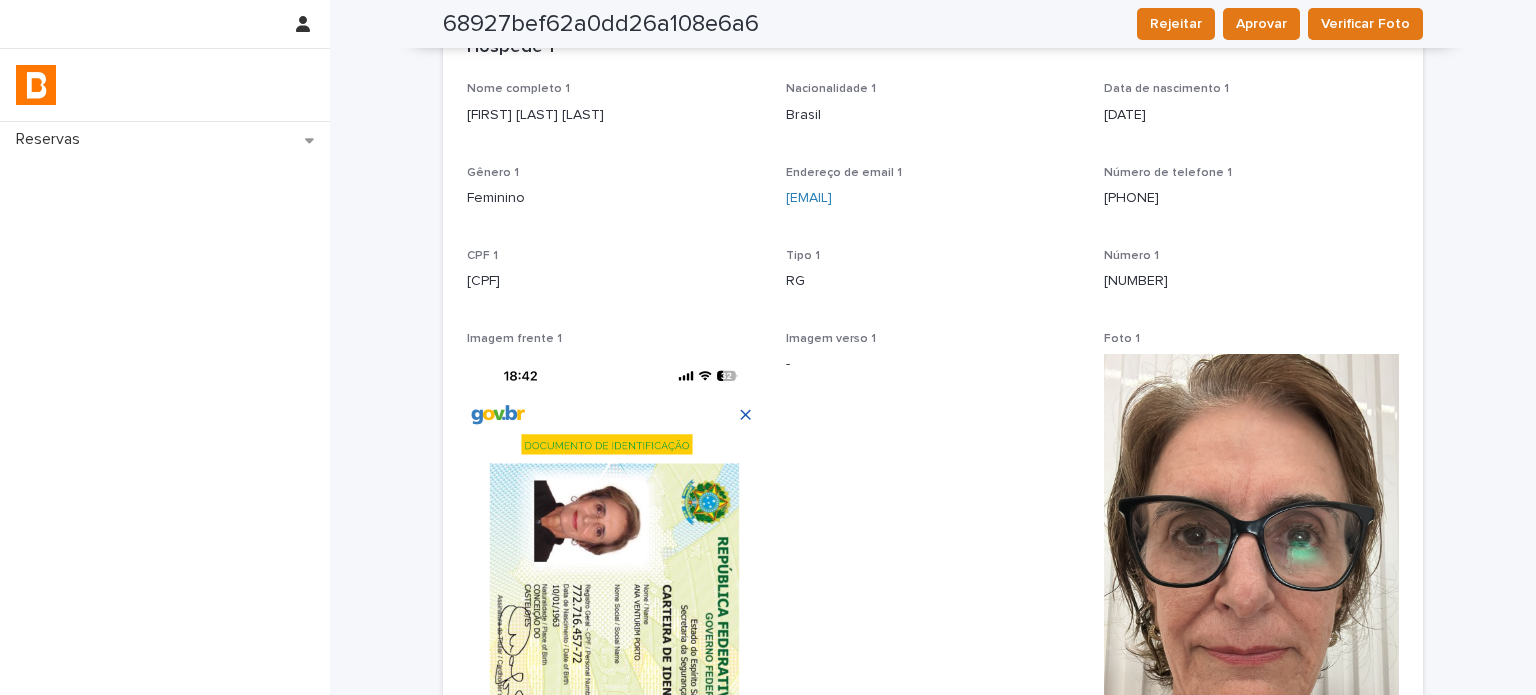 scroll, scrollTop: 0, scrollLeft: 0, axis: both 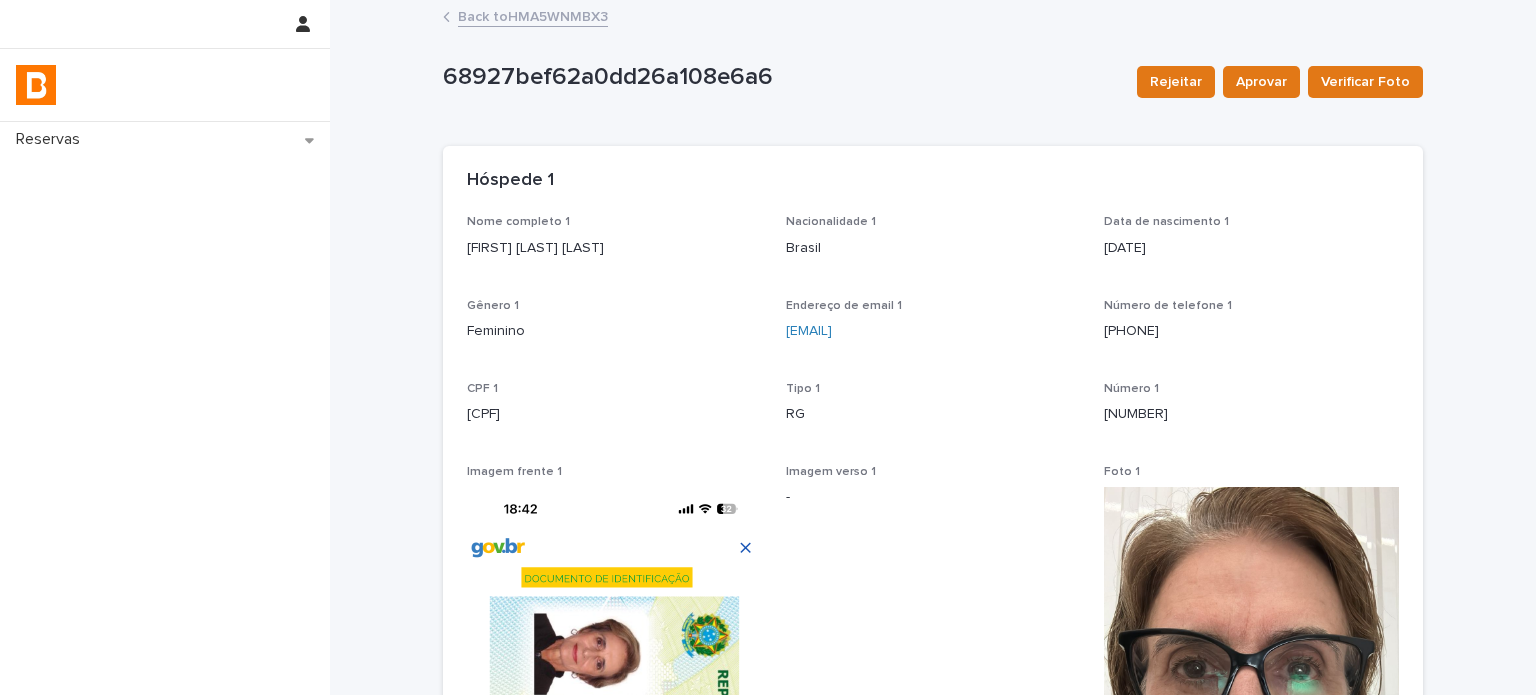click on "Back to  HMA5WNMBX3" at bounding box center [533, 15] 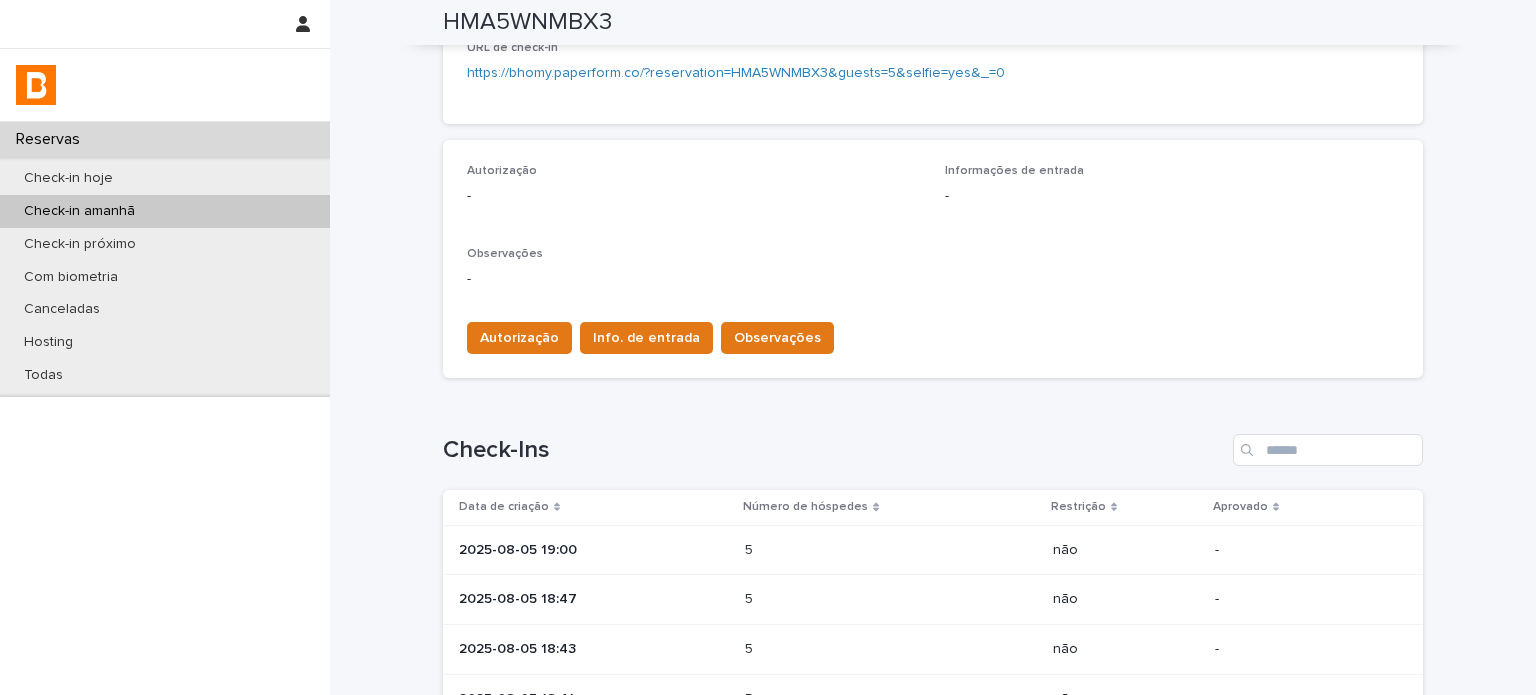 scroll, scrollTop: 533, scrollLeft: 0, axis: vertical 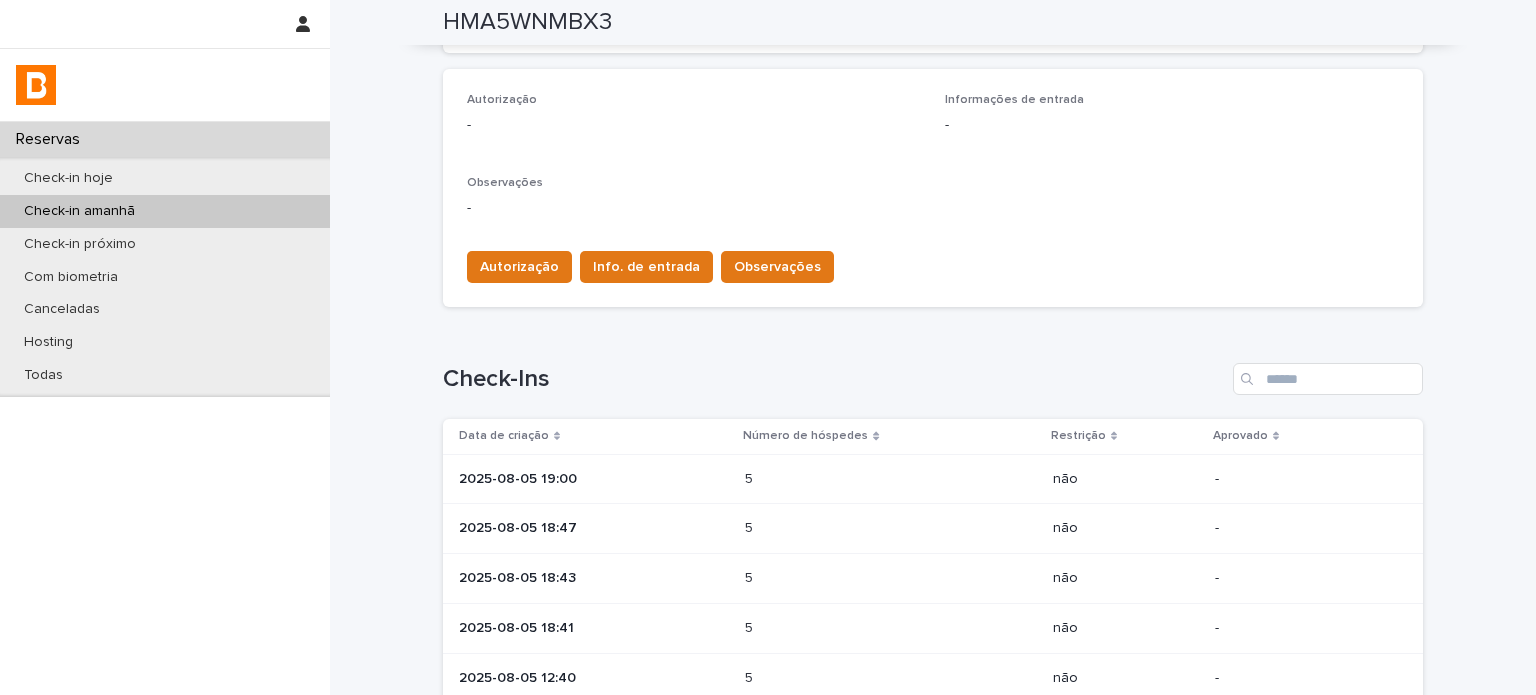 click on "5" at bounding box center [751, 477] 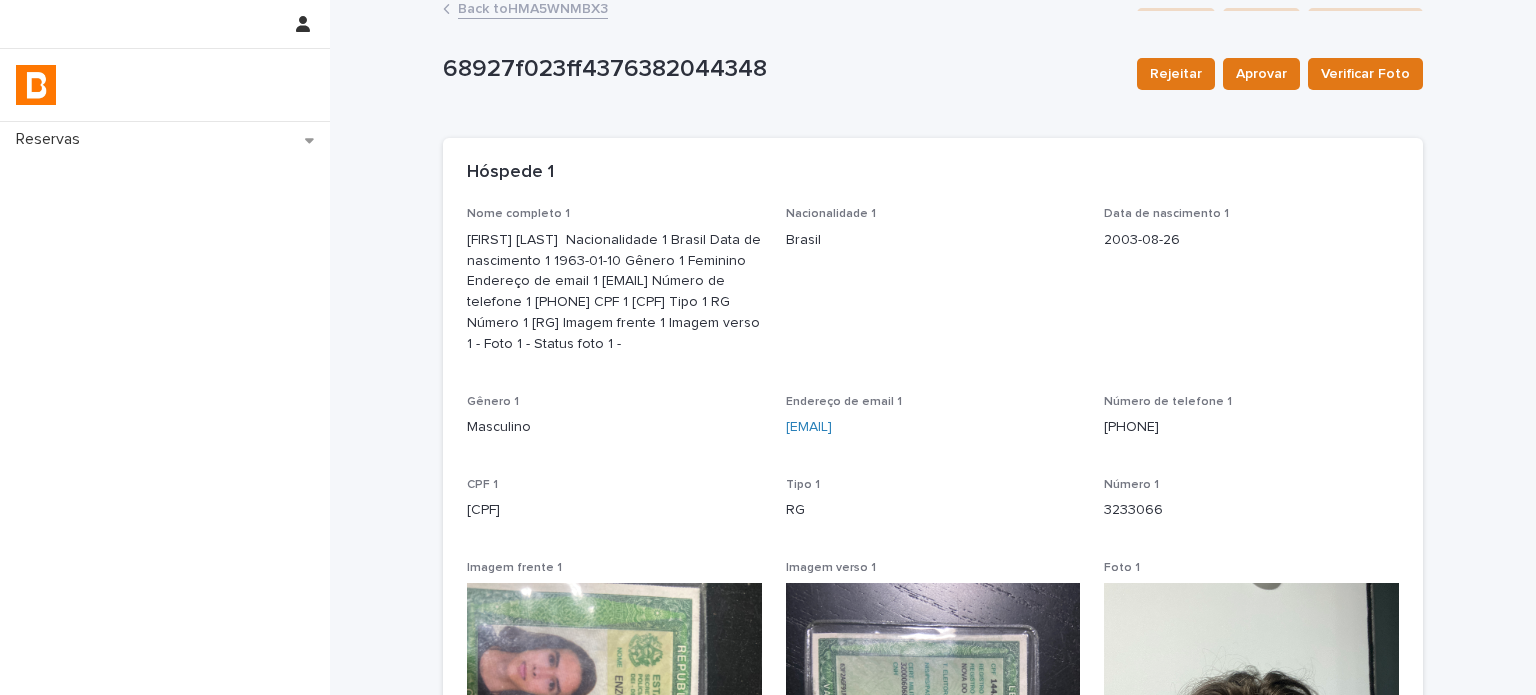 scroll, scrollTop: 0, scrollLeft: 0, axis: both 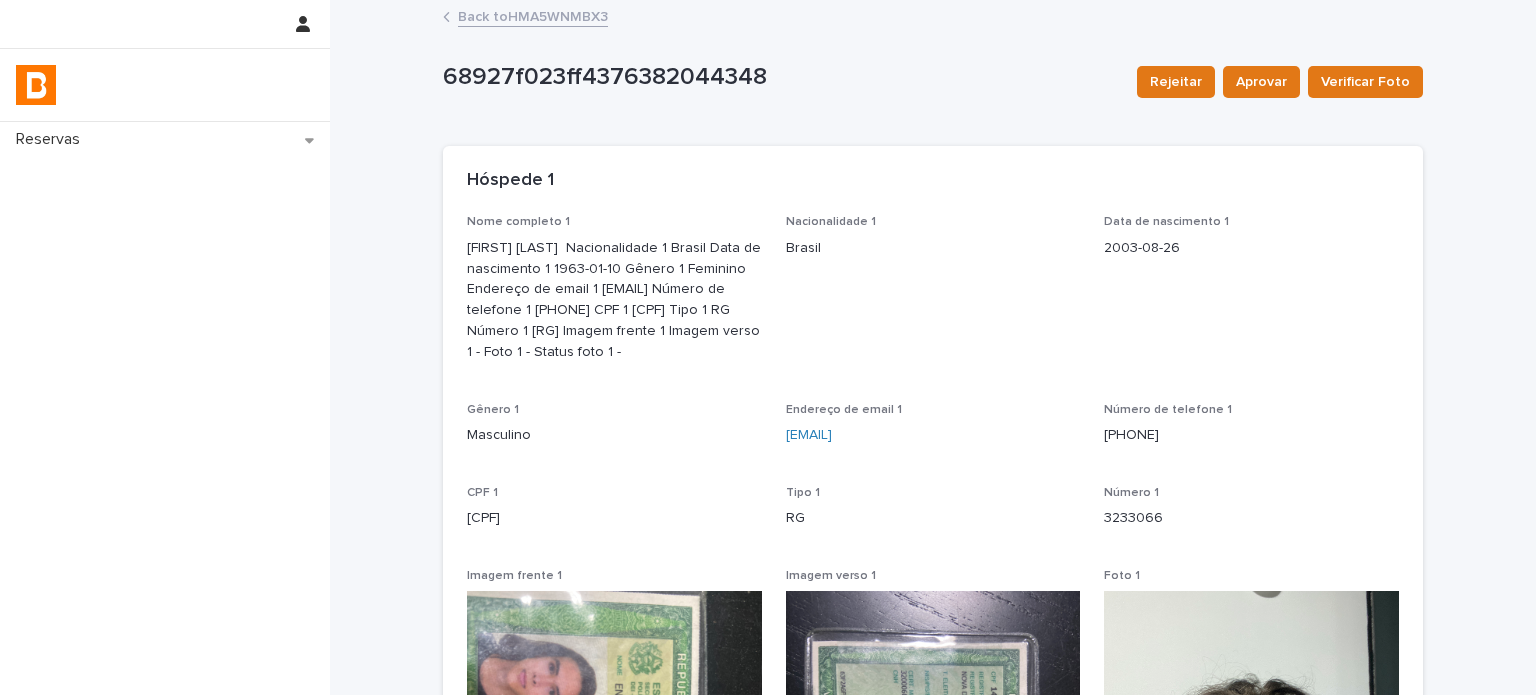 click on "Back to  HMA5WNMBX3" at bounding box center (533, 15) 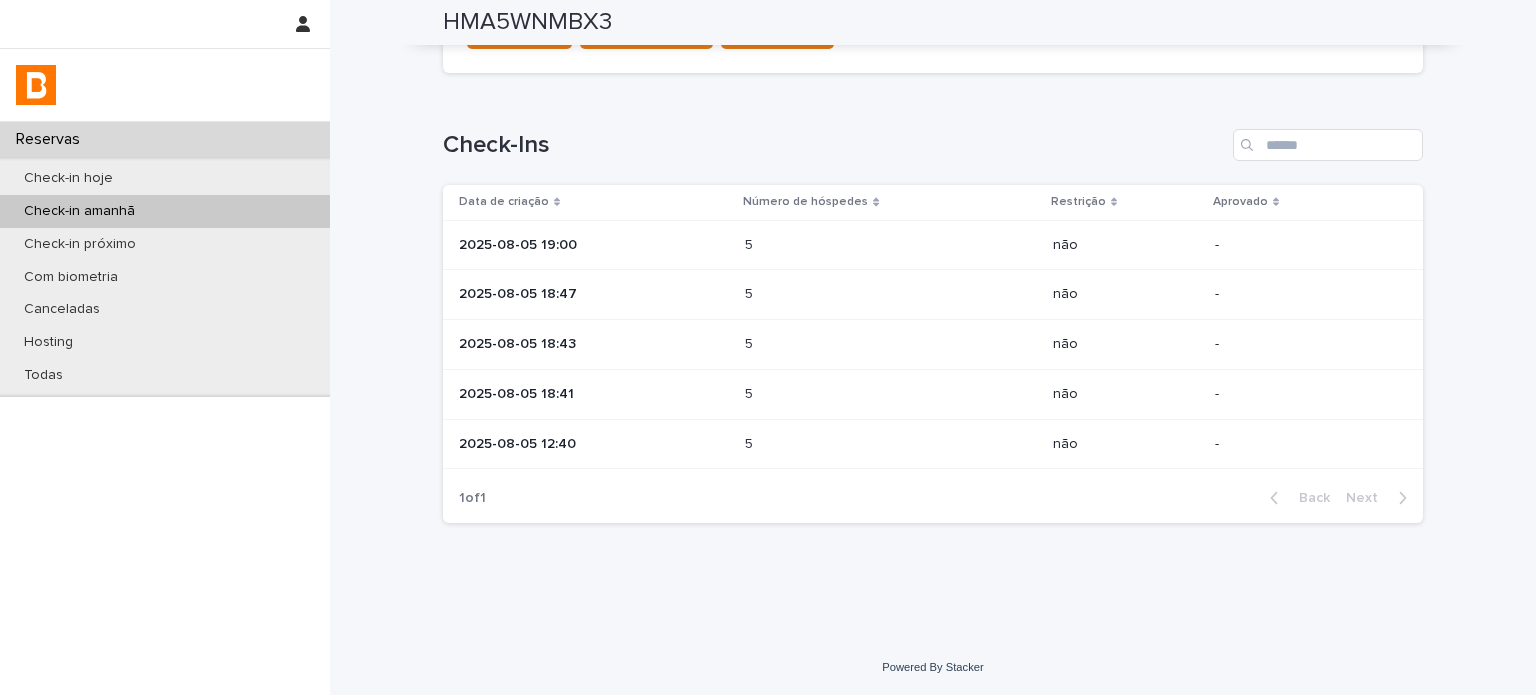 click on "5 5" at bounding box center (890, 444) 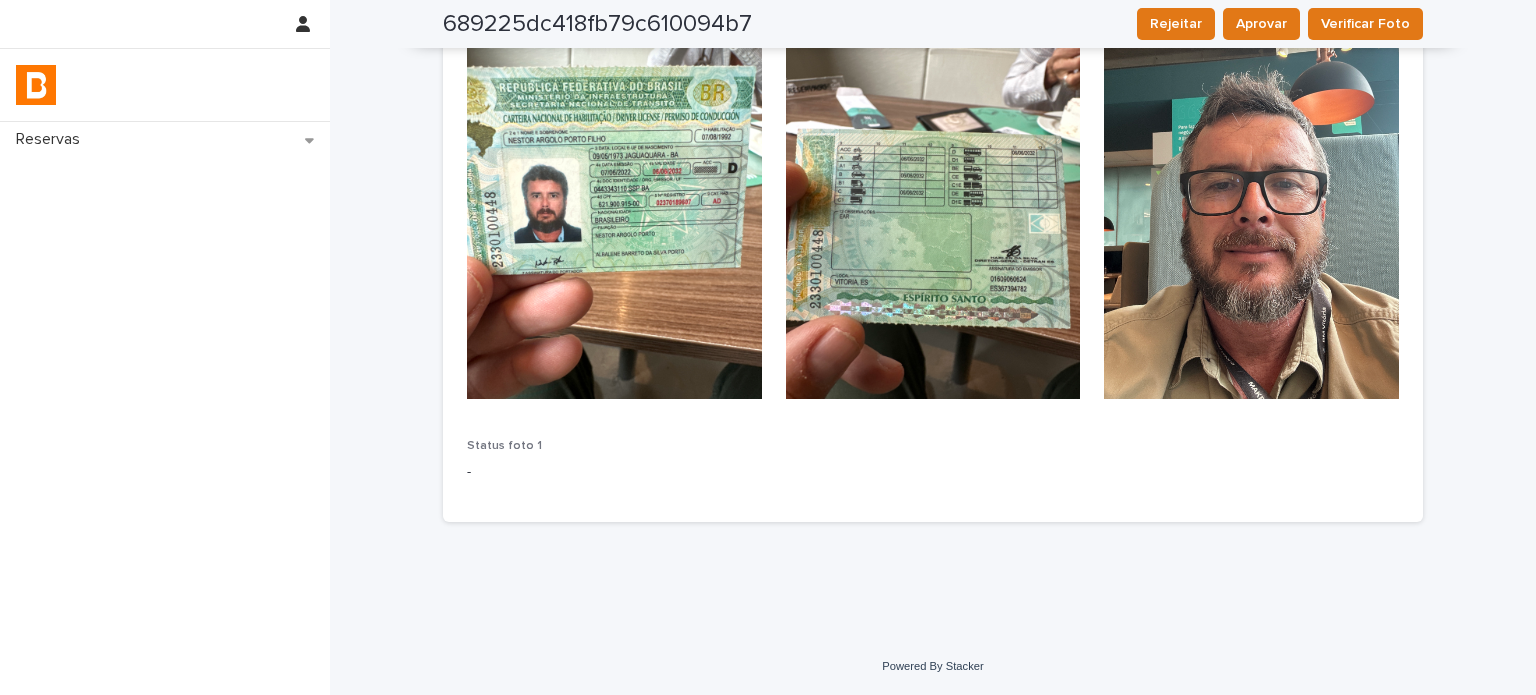 scroll, scrollTop: 480, scrollLeft: 0, axis: vertical 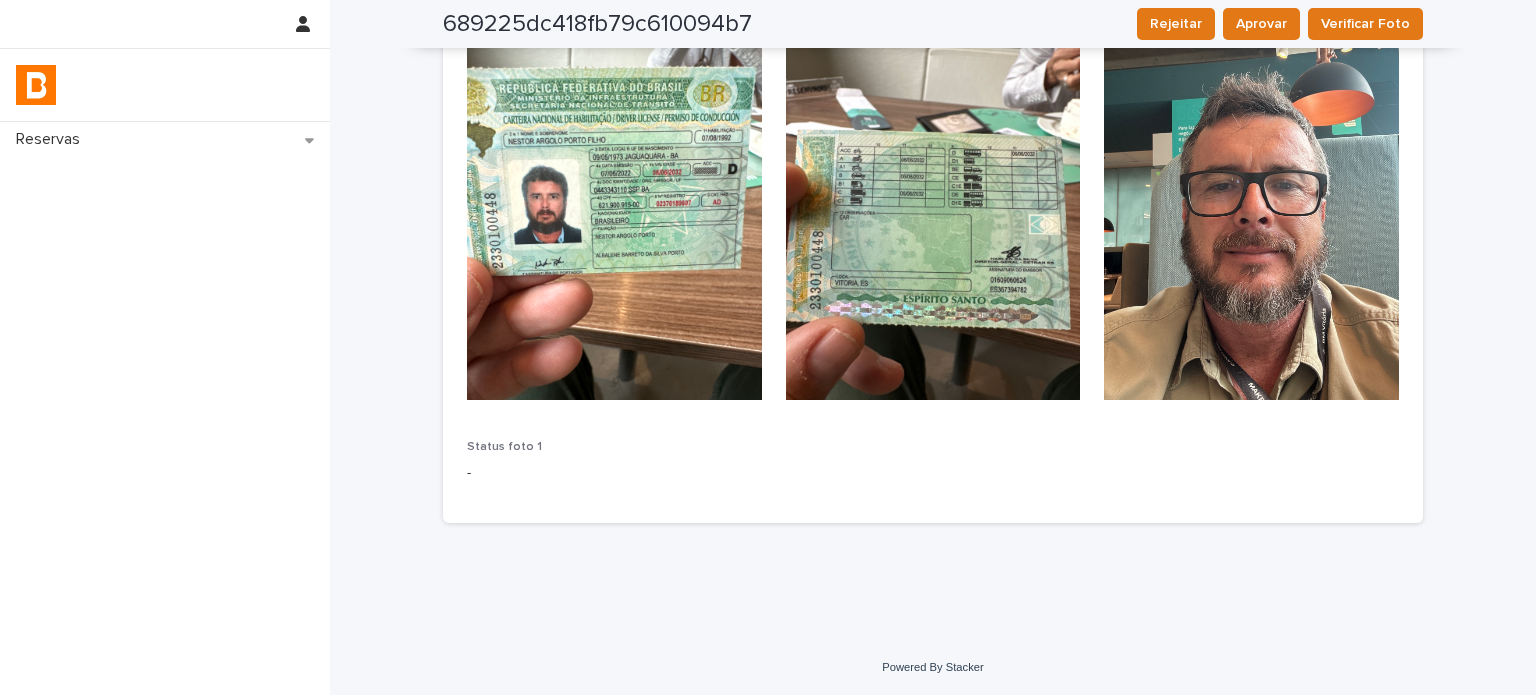 click at bounding box center (1251, 203) 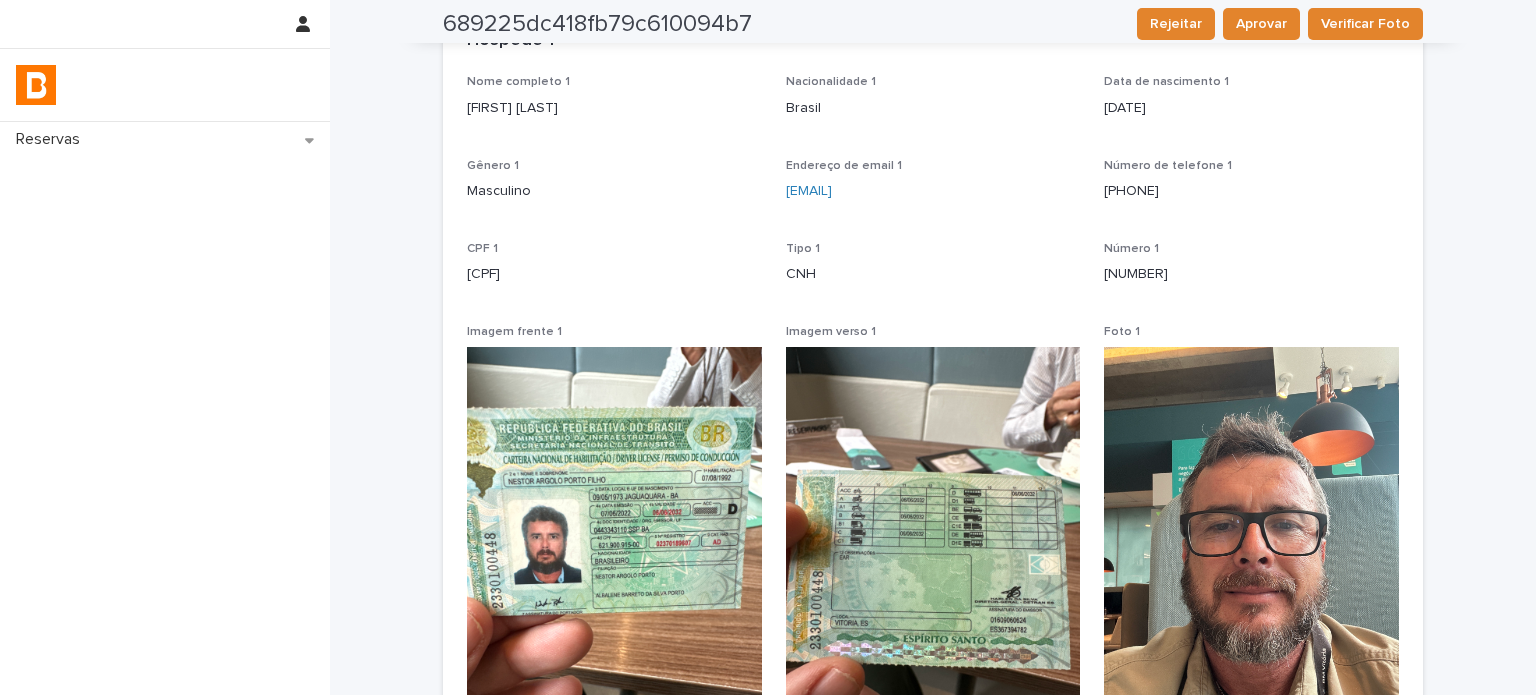 scroll, scrollTop: 0, scrollLeft: 0, axis: both 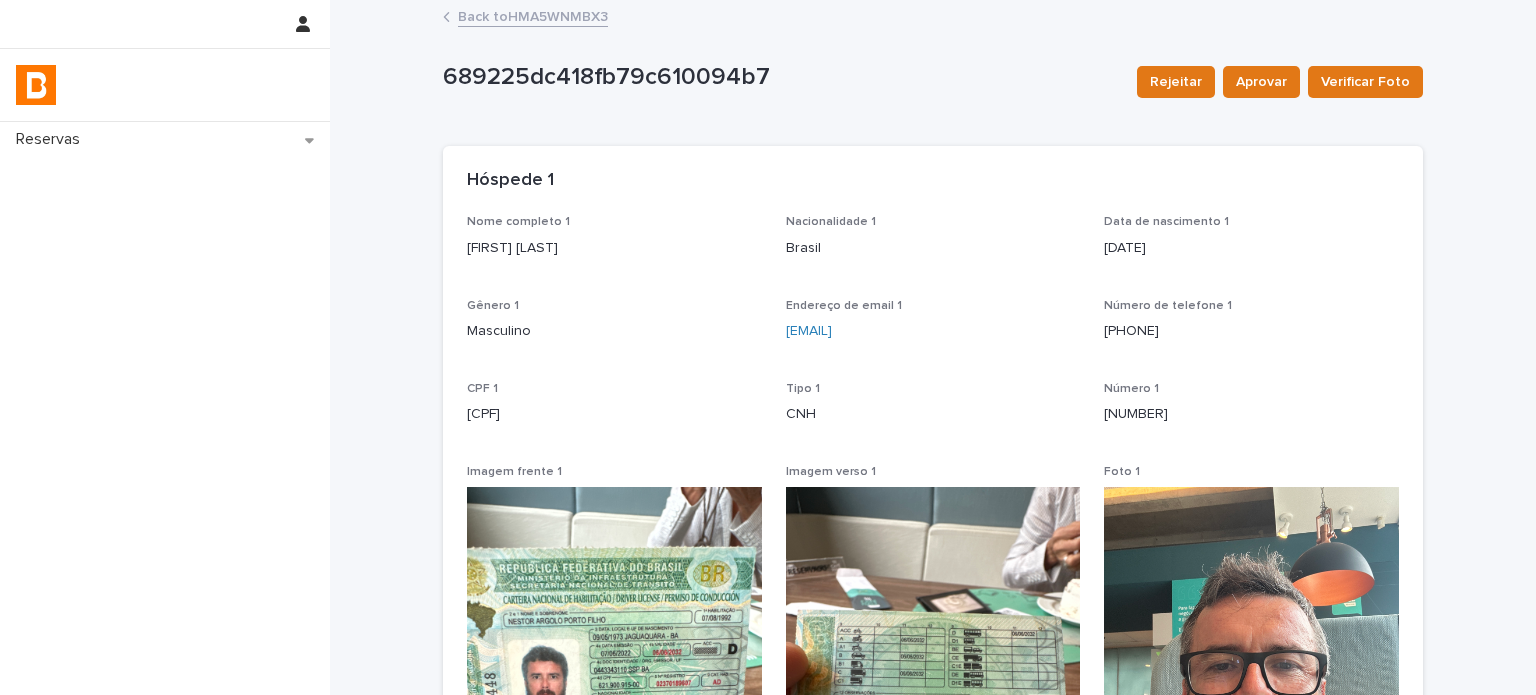 click on "Back to  HMA5WNMBX3" at bounding box center (533, 15) 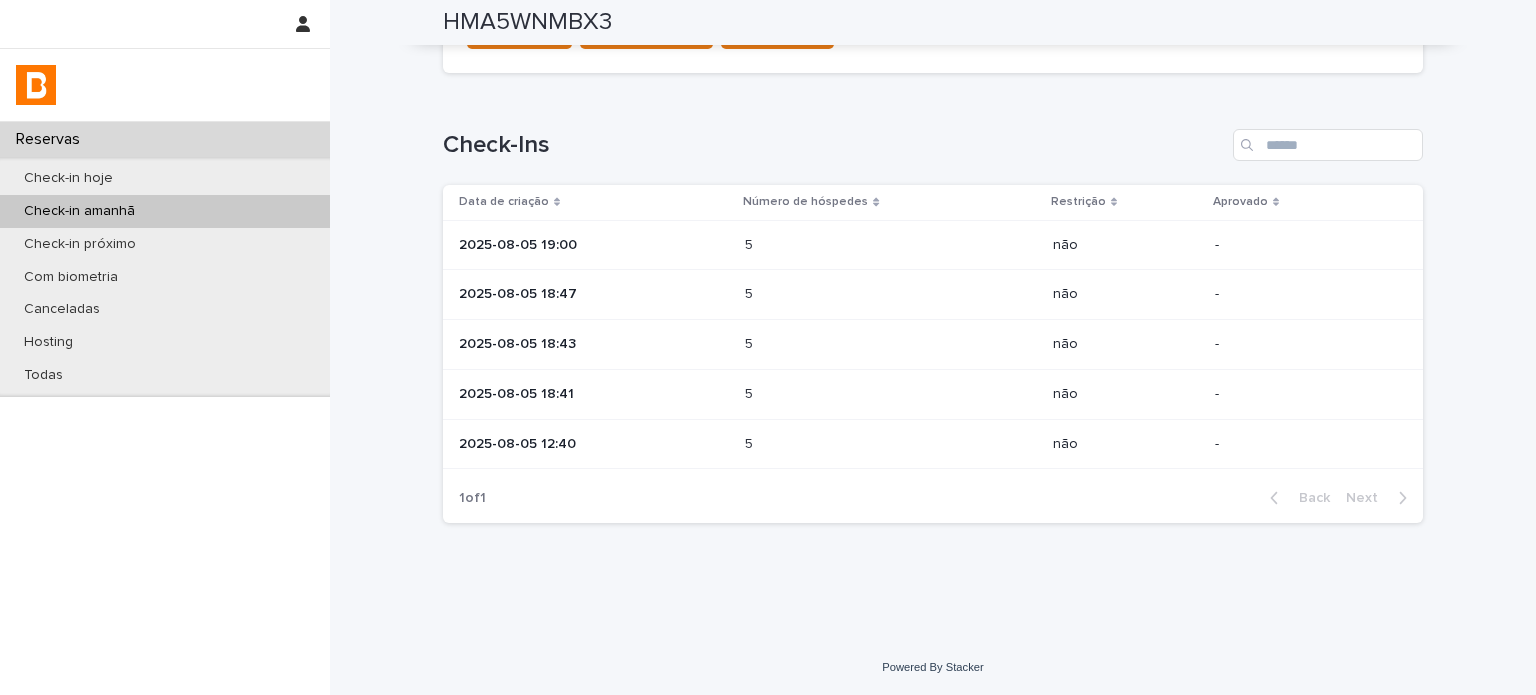 click at bounding box center (832, 394) 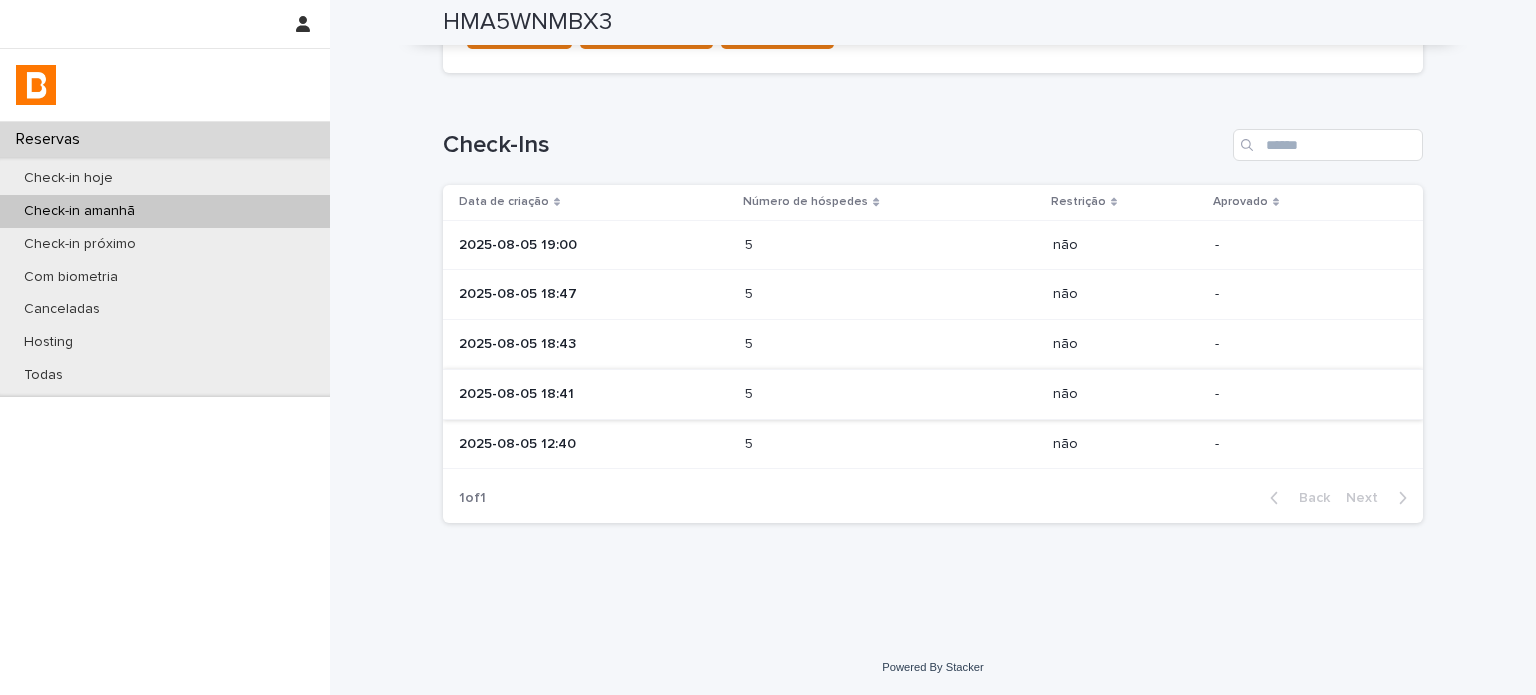 scroll, scrollTop: 480, scrollLeft: 0, axis: vertical 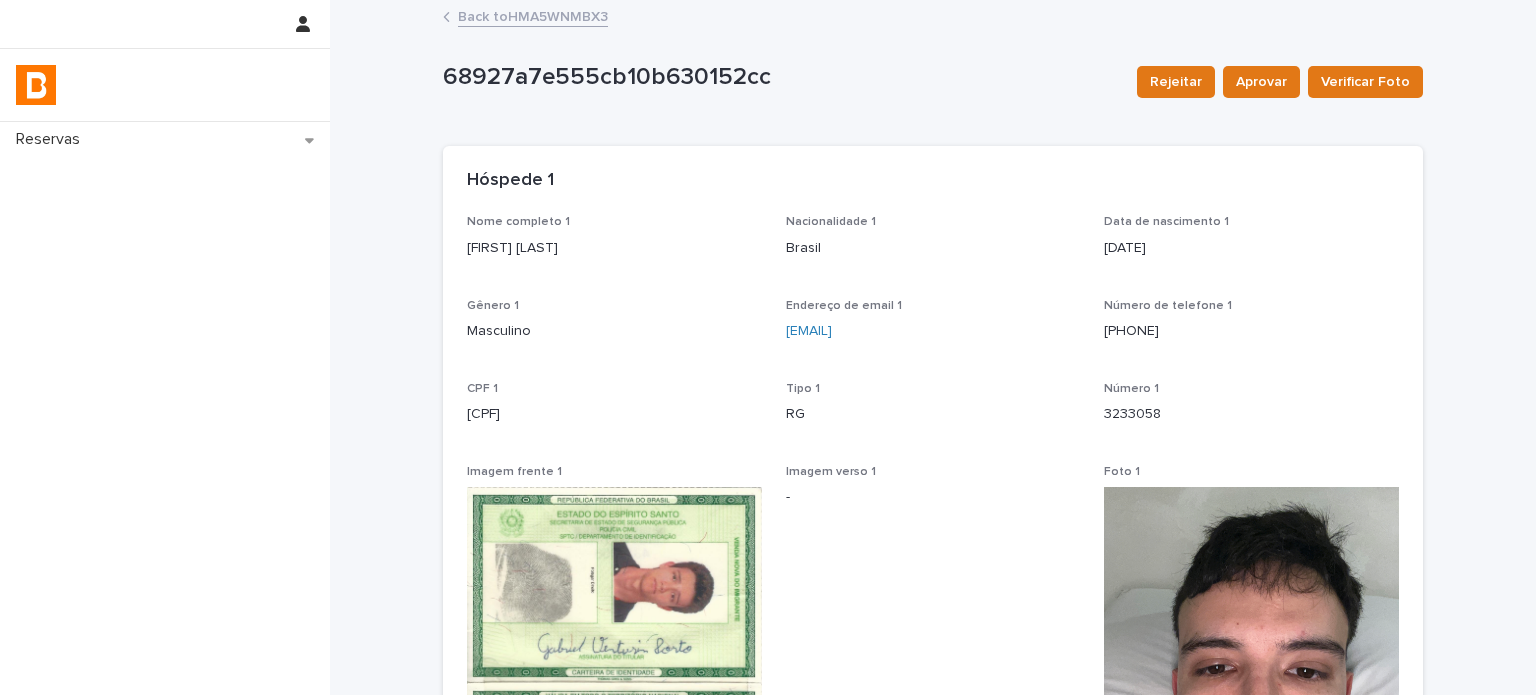 click on "Back to  HMA5WNMBX3" at bounding box center (533, 15) 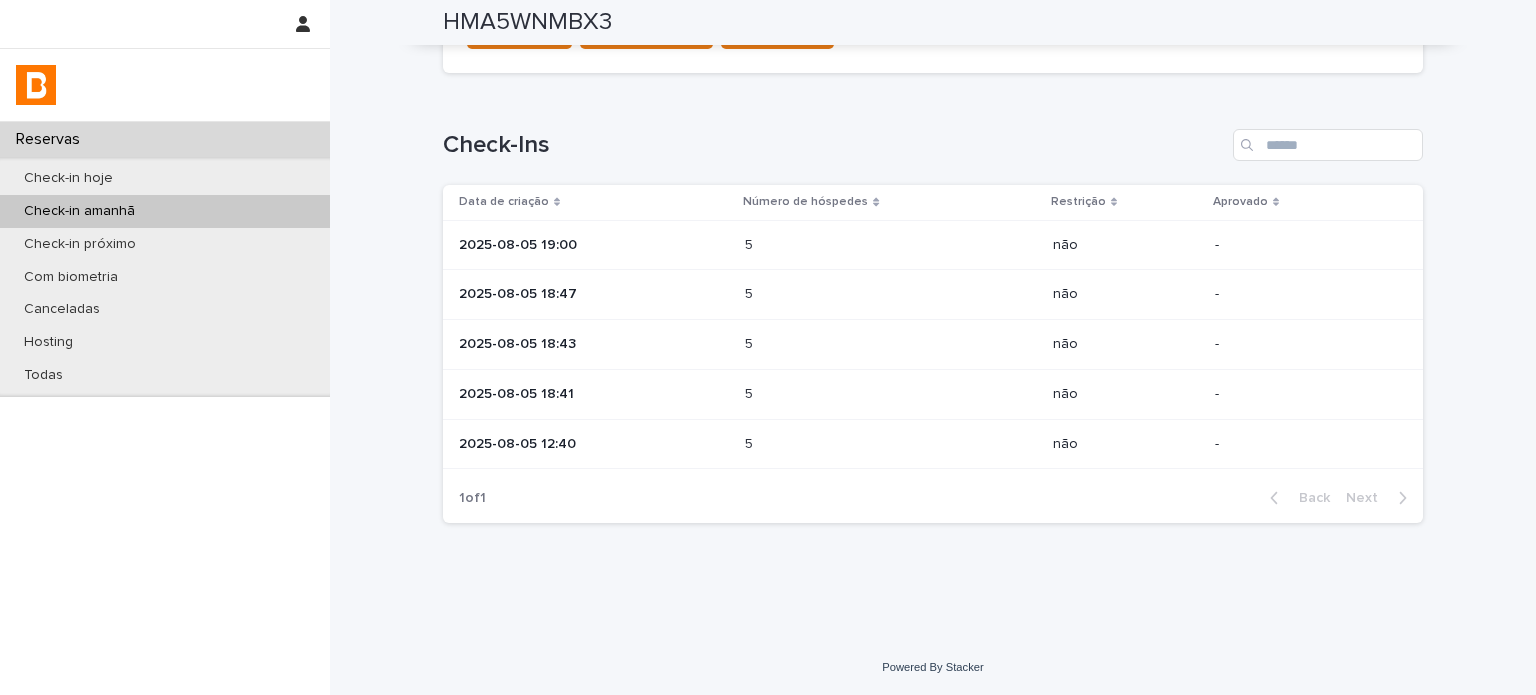 click on "2025-08-05 18:43" at bounding box center (594, 344) 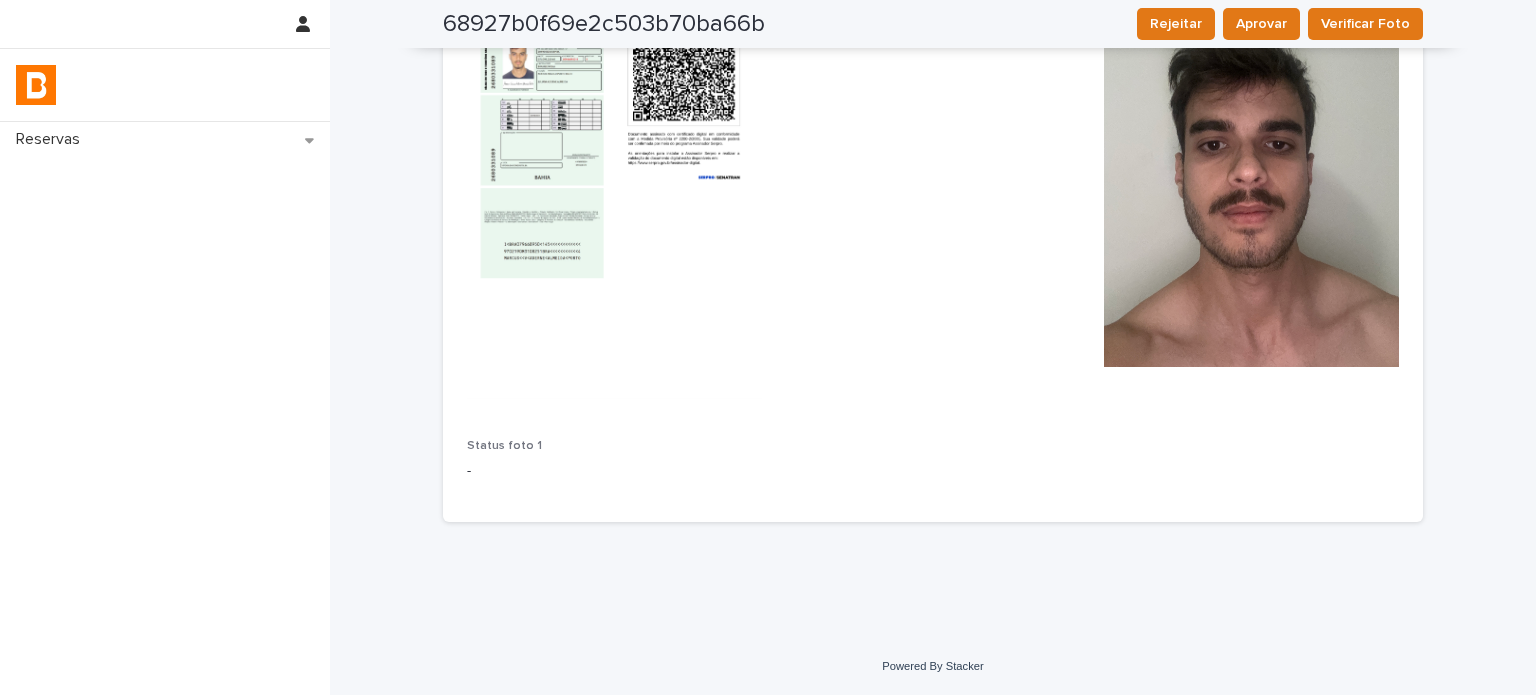 scroll, scrollTop: 512, scrollLeft: 0, axis: vertical 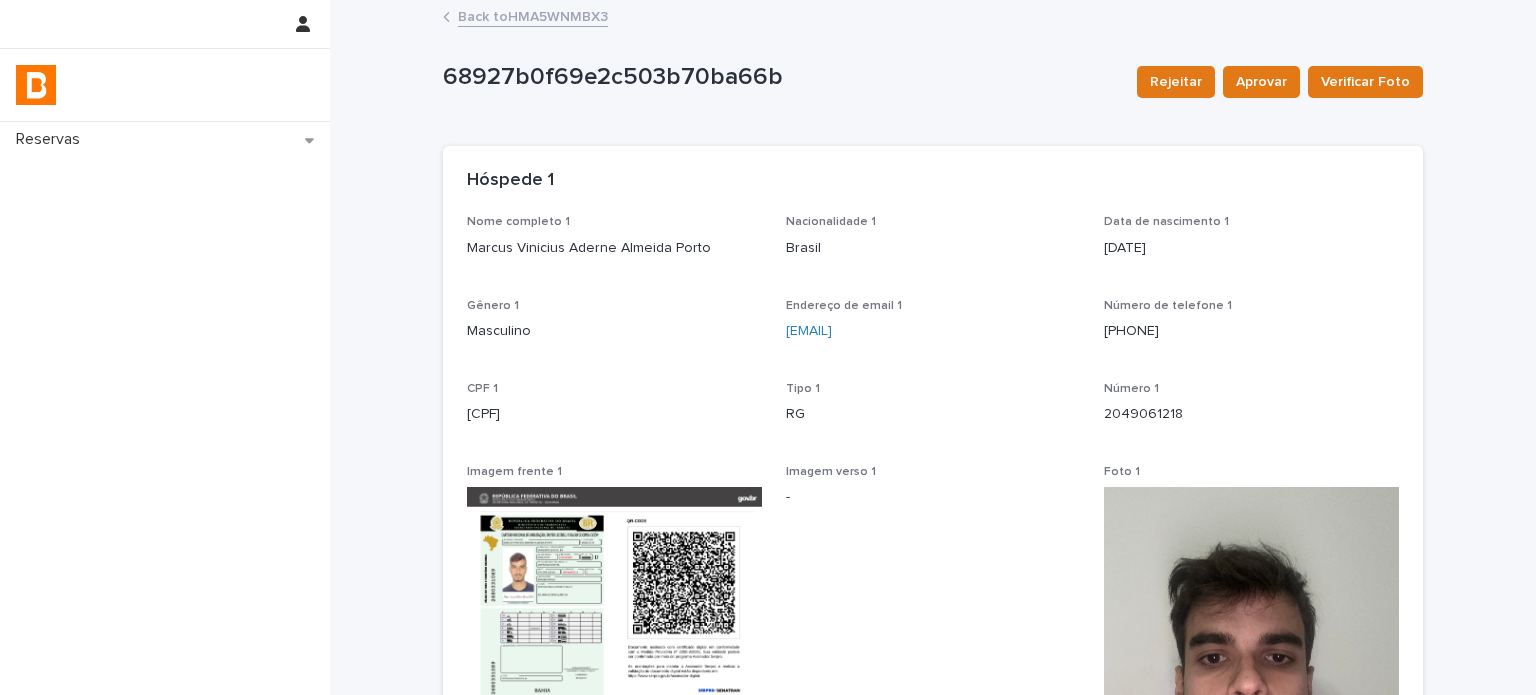 click on "Back to  HMA5WNMBX3" at bounding box center [533, 15] 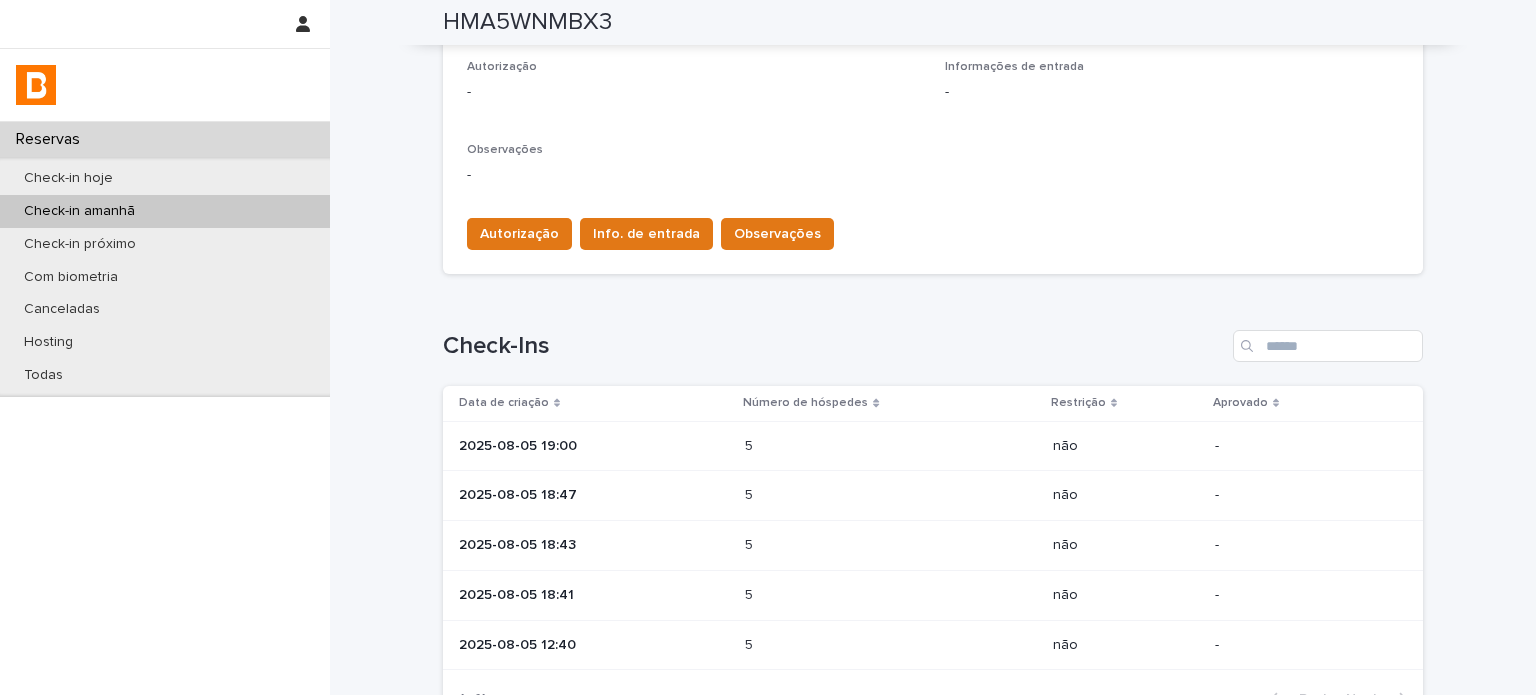 click at bounding box center (832, 495) 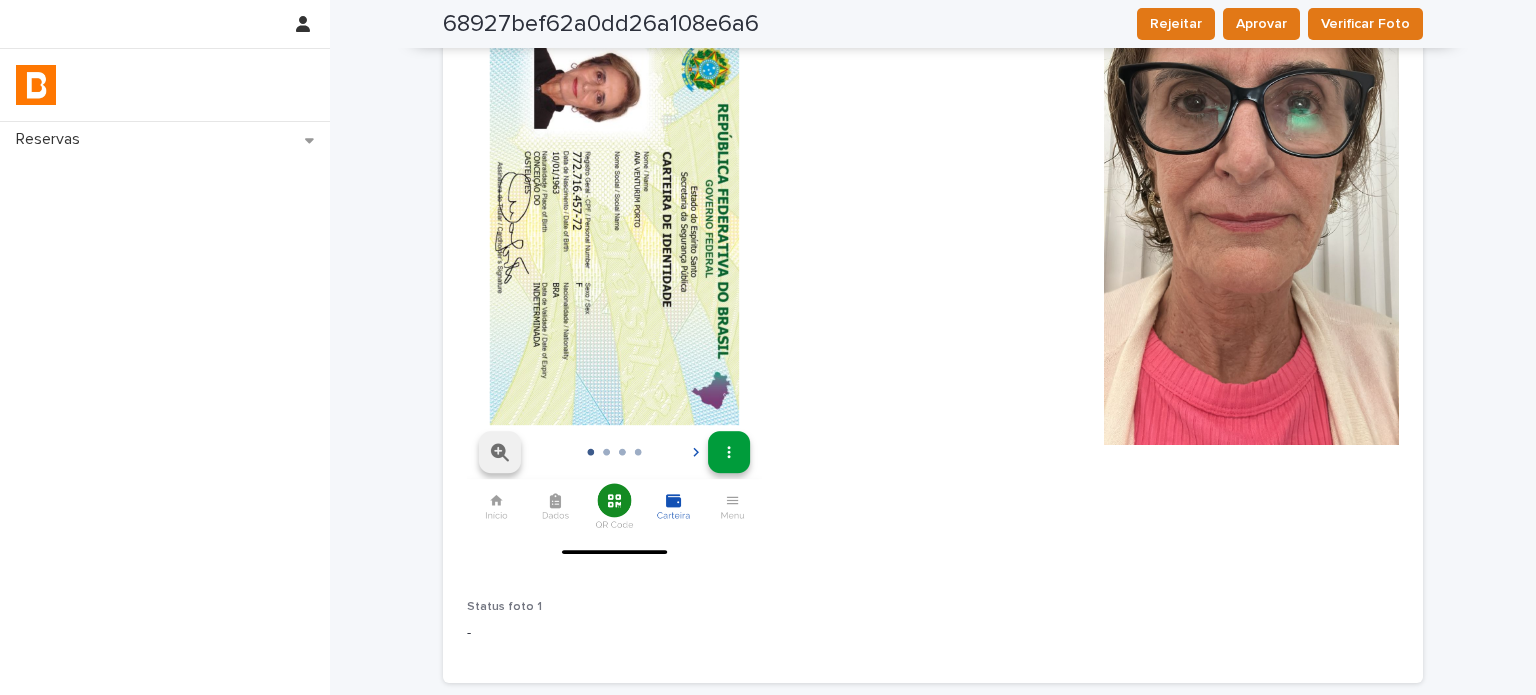 scroll, scrollTop: 568, scrollLeft: 0, axis: vertical 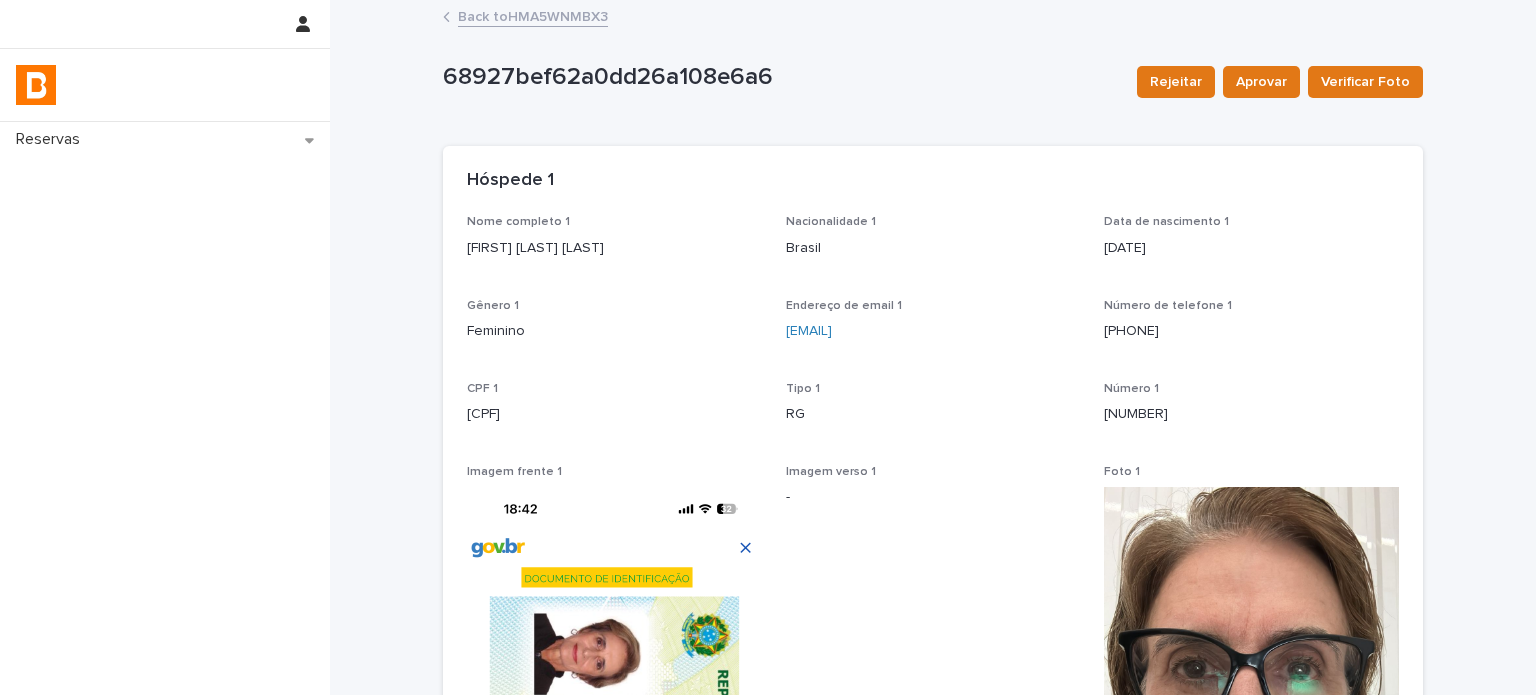 click on "Back to  HMA5WNMBX3" at bounding box center [533, 15] 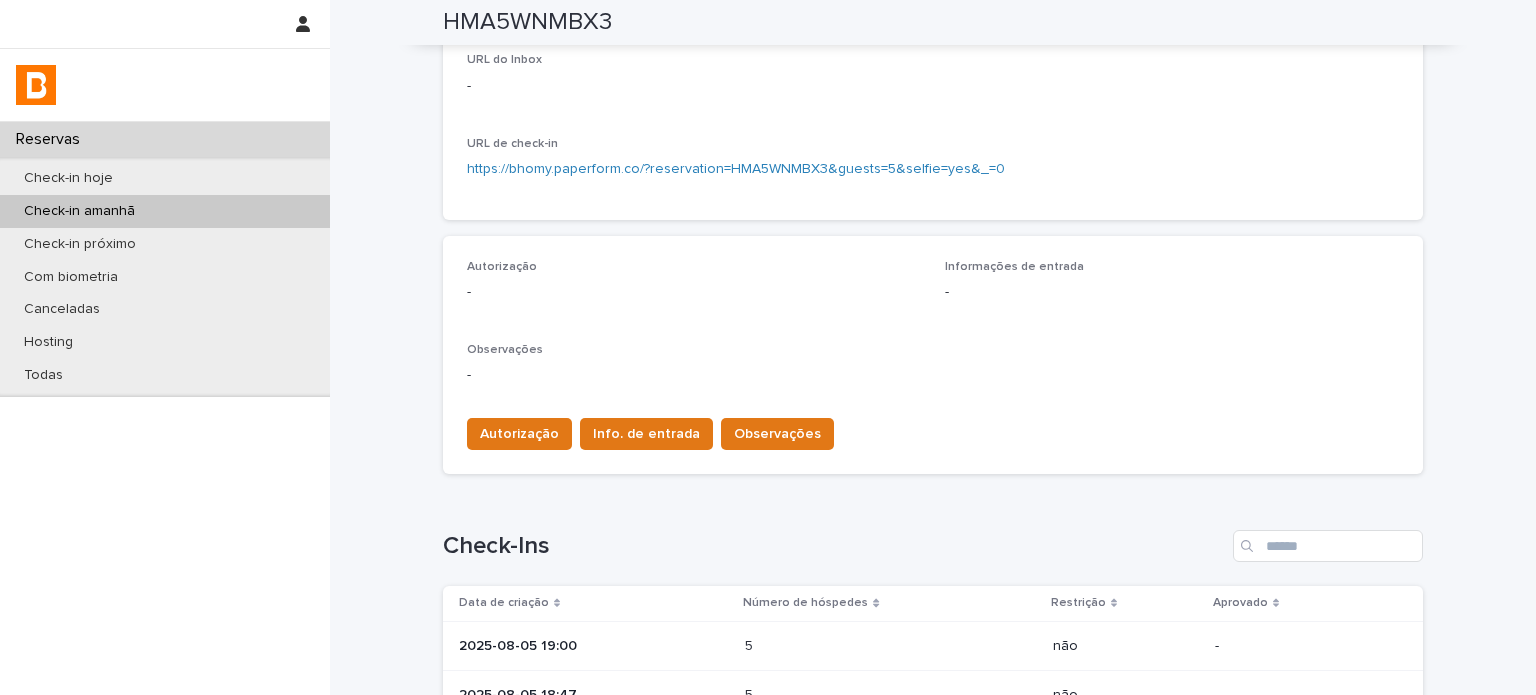 click on "2025-08-05 19:00" at bounding box center [594, 646] 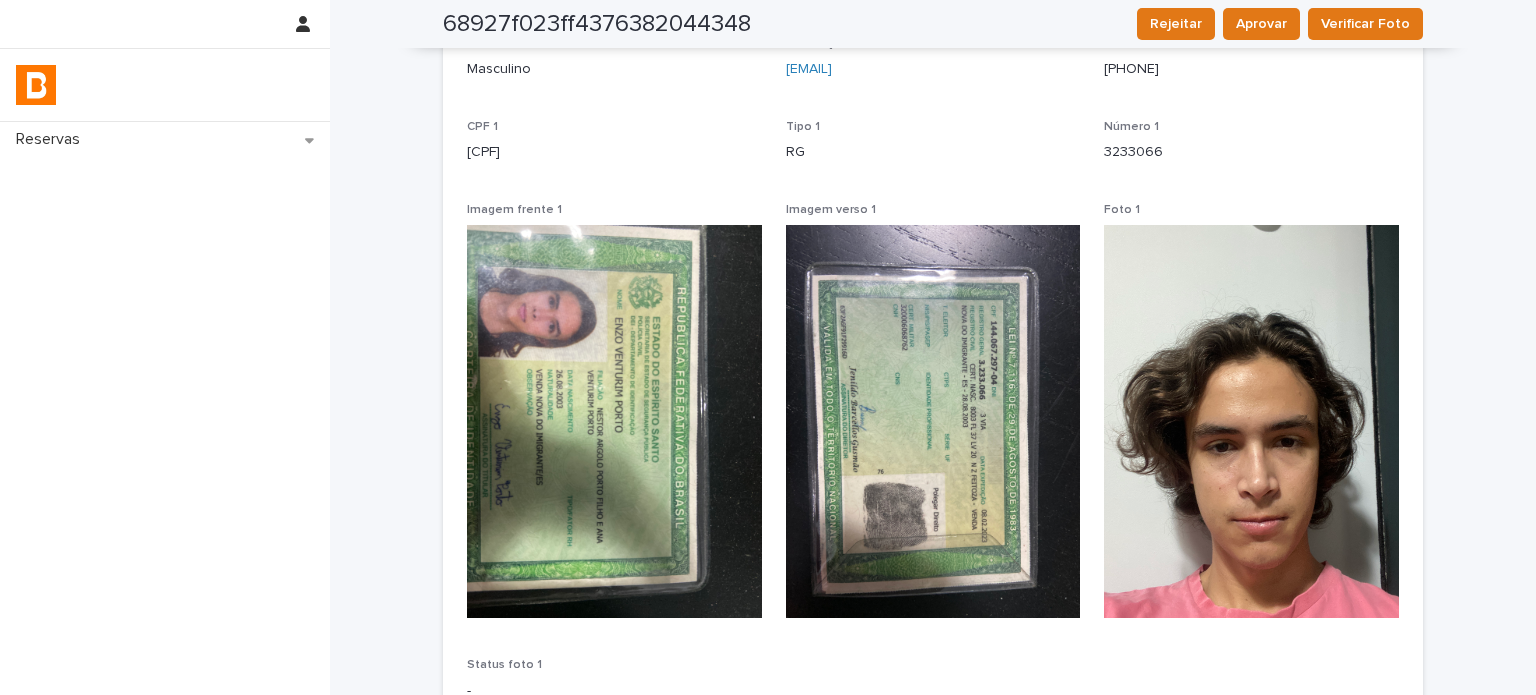 scroll, scrollTop: 368, scrollLeft: 0, axis: vertical 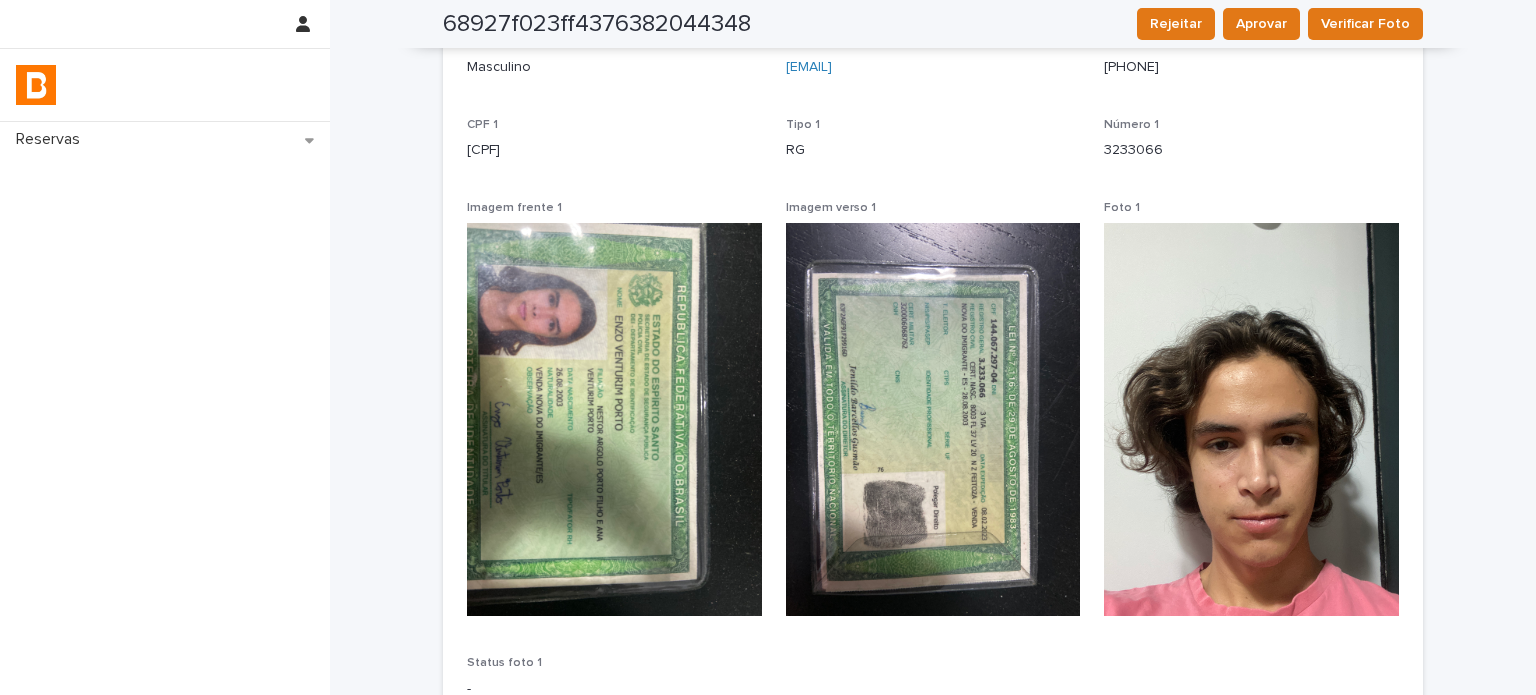 click at bounding box center [1251, 419] 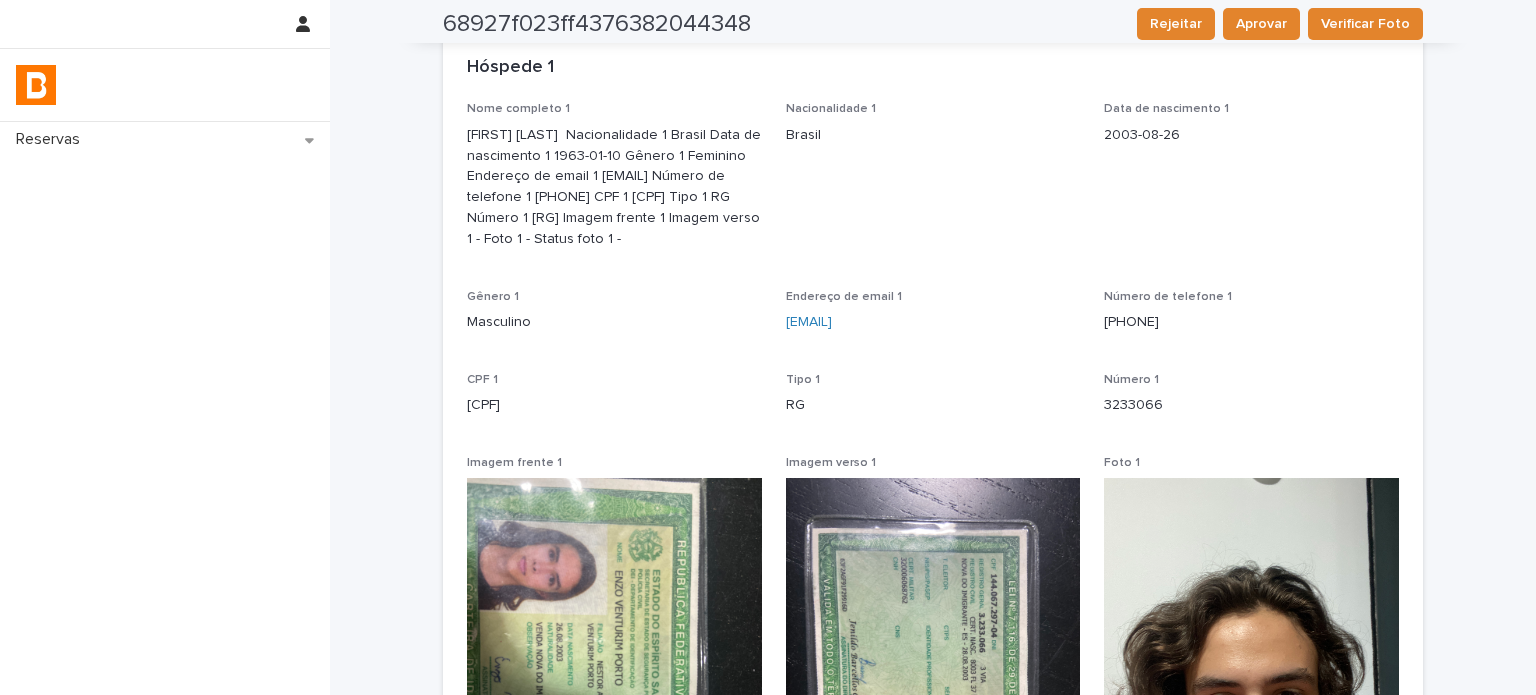 scroll, scrollTop: 0, scrollLeft: 0, axis: both 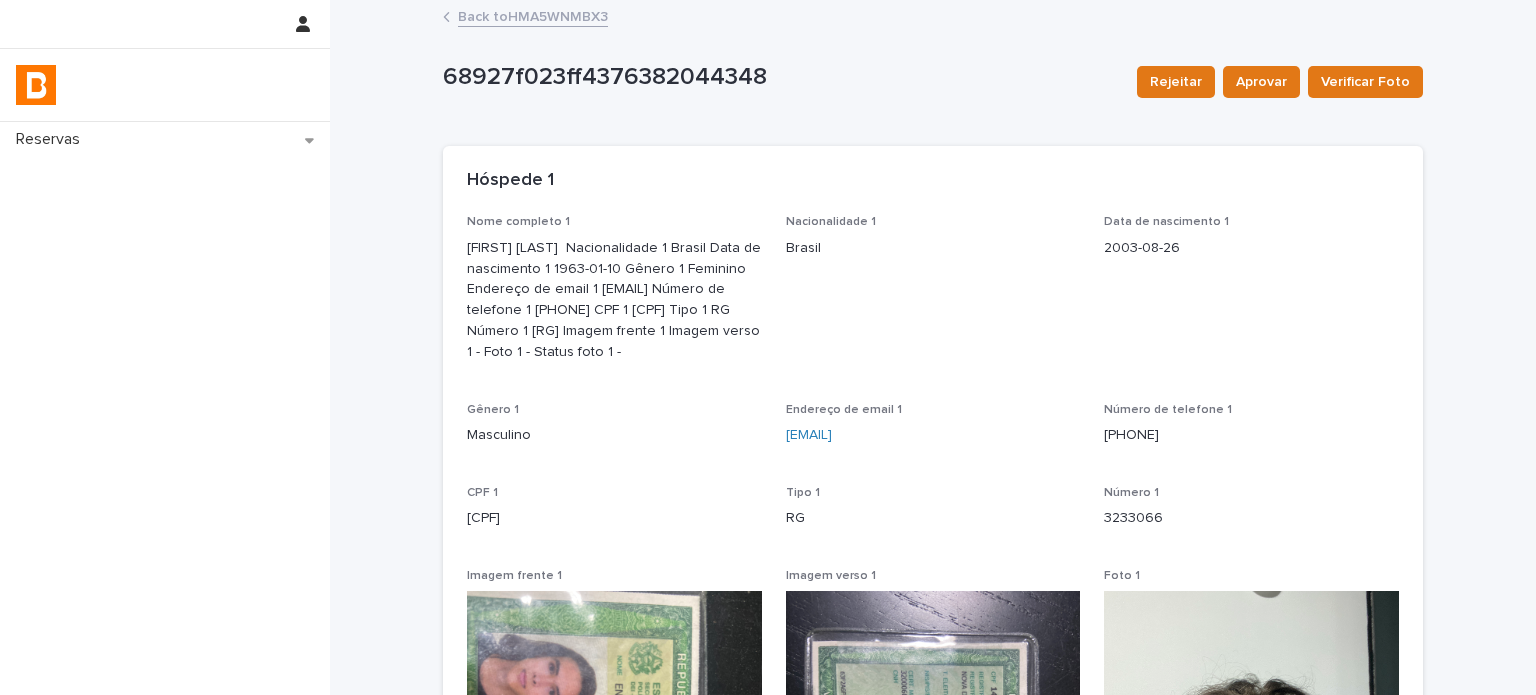 click on "Back to  HMA5WNMBX3" at bounding box center [533, 15] 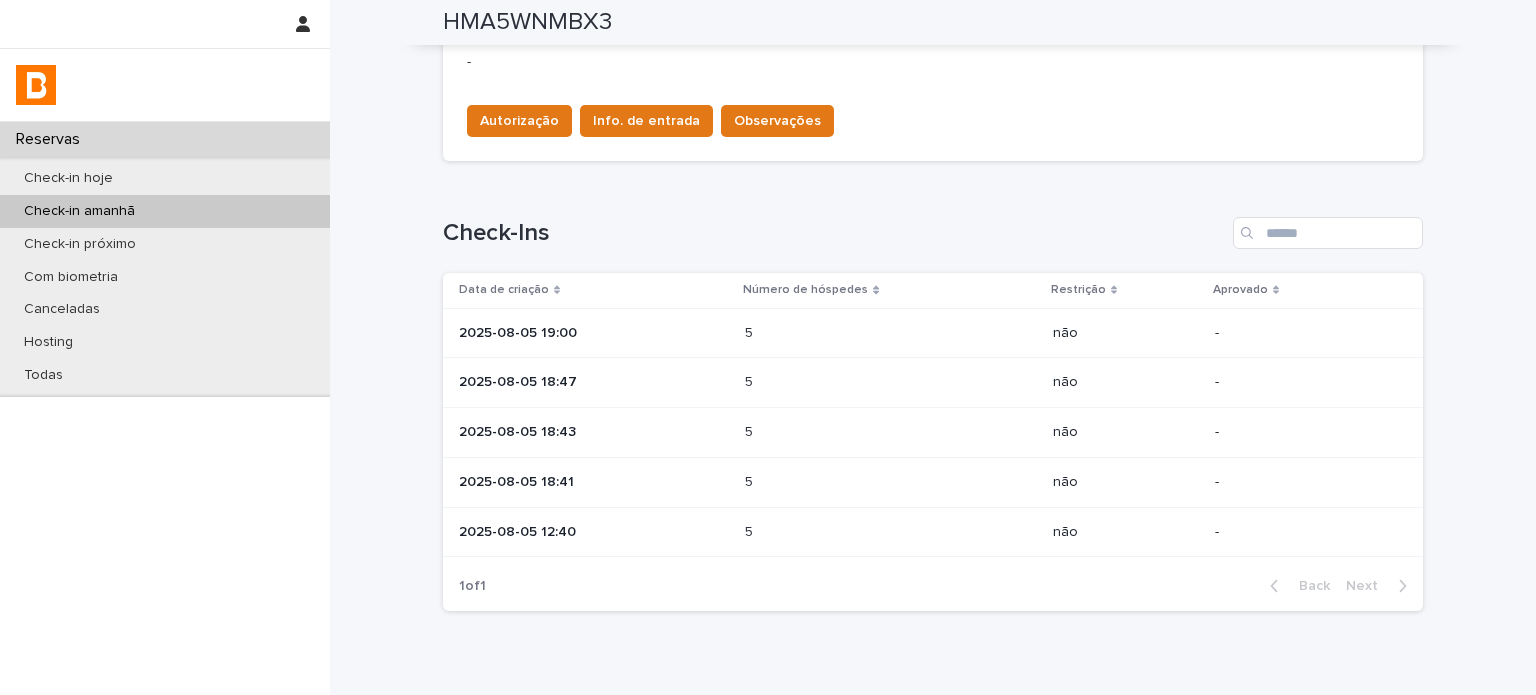 scroll, scrollTop: 766, scrollLeft: 0, axis: vertical 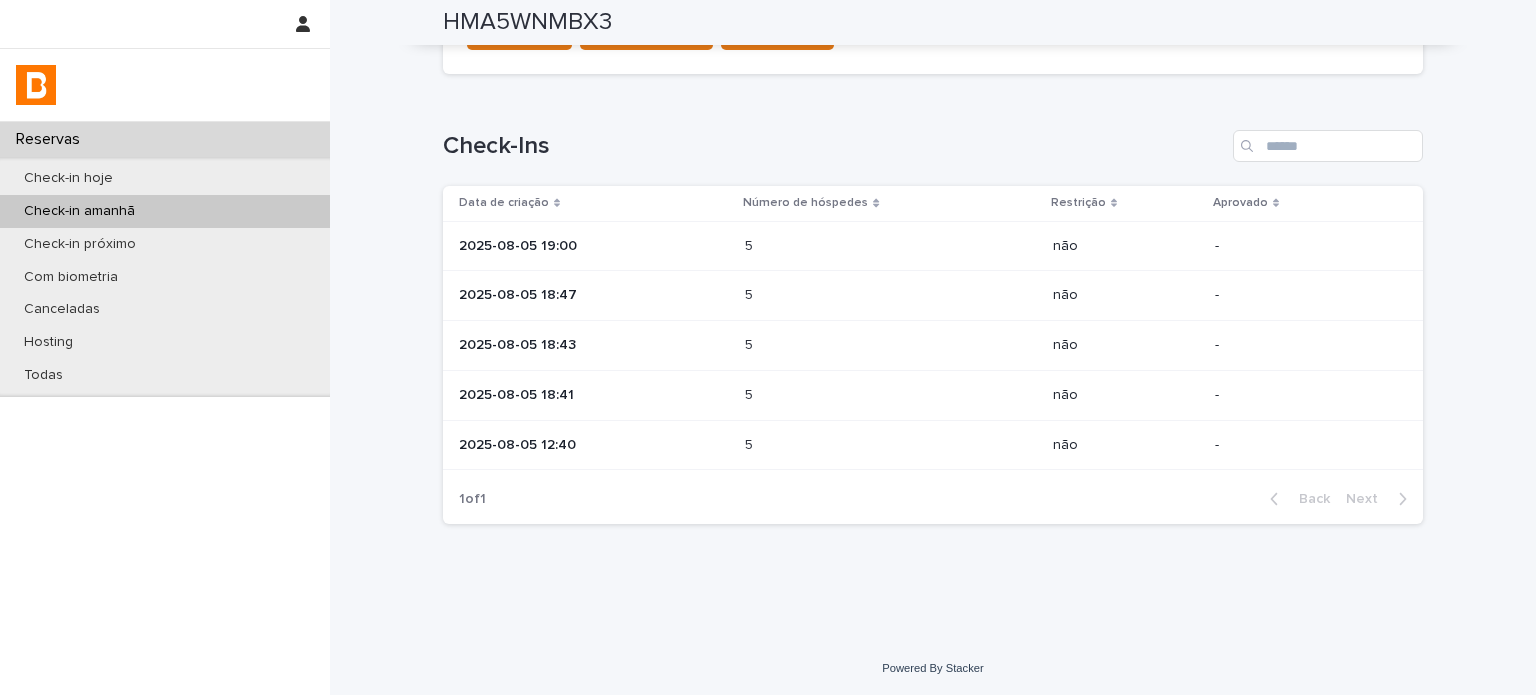 click on "HMA5WNMBX3" at bounding box center (933, 22) 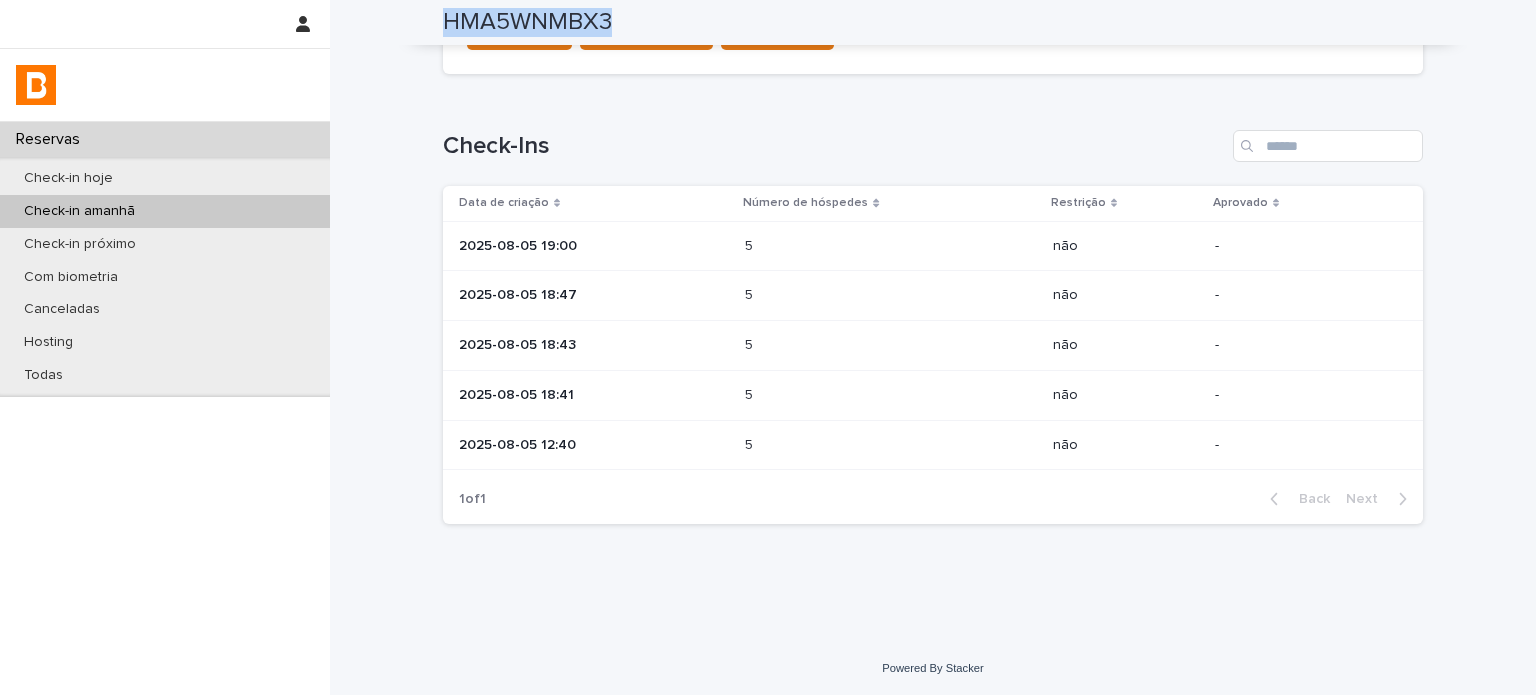 click on "HMA5WNMBX3" at bounding box center (527, 22) 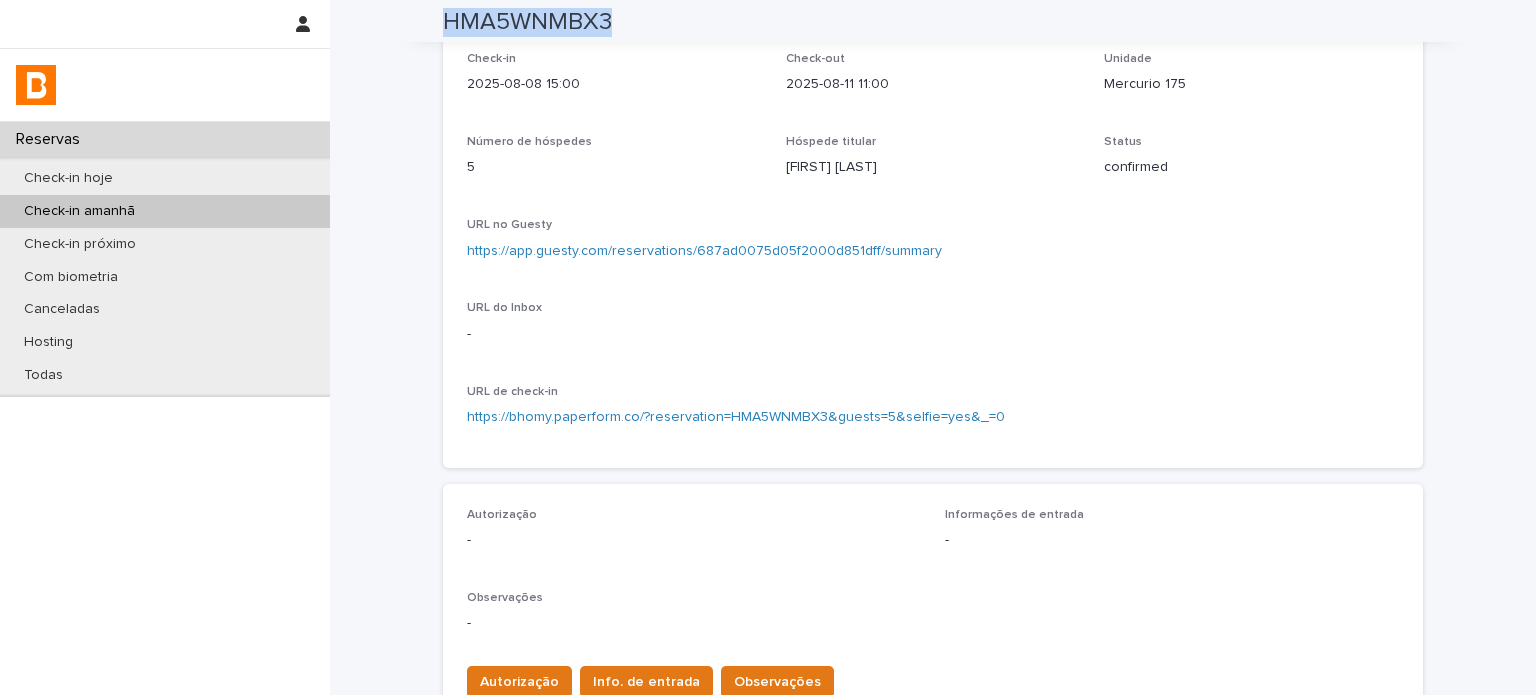 scroll, scrollTop: 0, scrollLeft: 0, axis: both 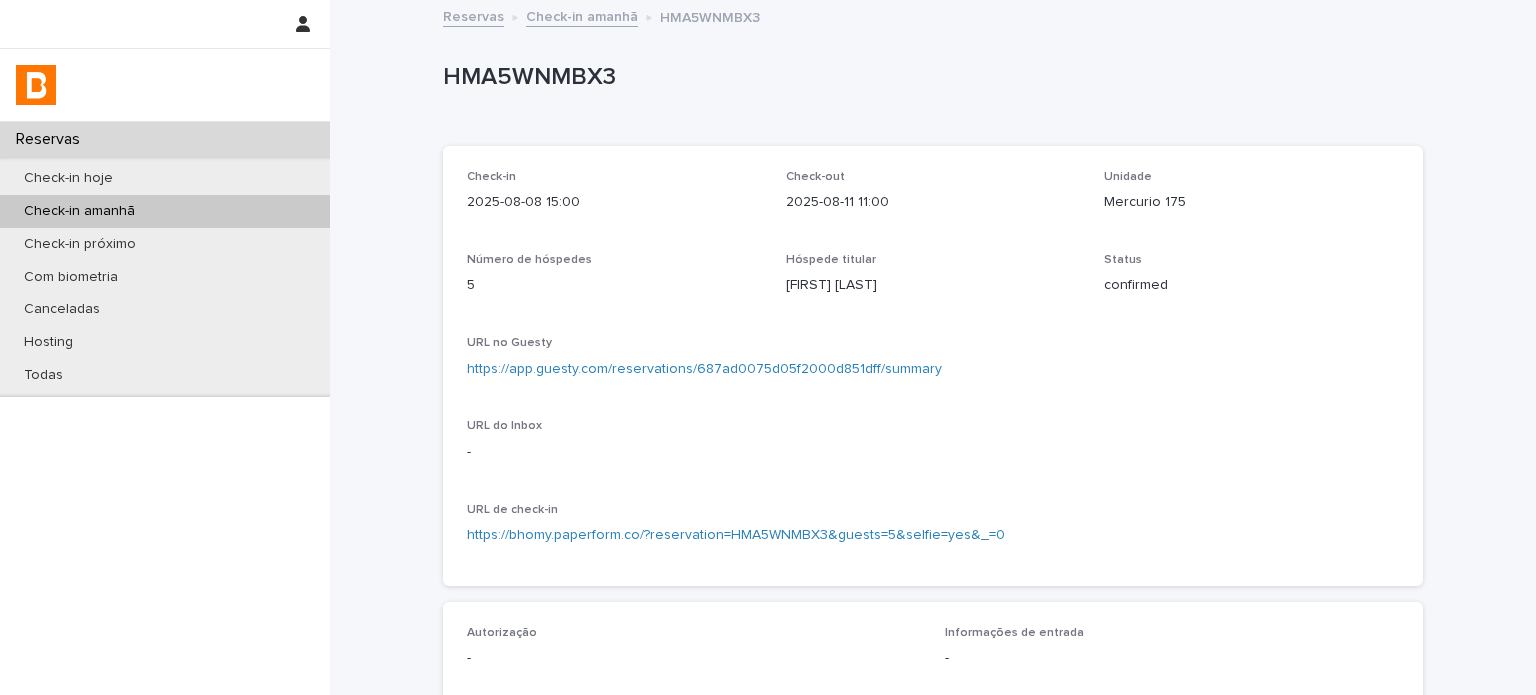 click on "Check-in 2025-08-08 15:00 Check-out 2025-08-11 11:00 Unidade Mercurio 175 Número de hóspedes 5 Hóspede titular [FIRST] [LAST] Status confirmed URL no Guesty https://app.guesty.com/reservations/687ad0075d05f2000d851dff/summary URL do Inbox - URL de check-in https://bhomy.paperform.co/?reservation=HMA5WNMBX3&guests=5&selfie=yes&_=0" at bounding box center [933, 366] 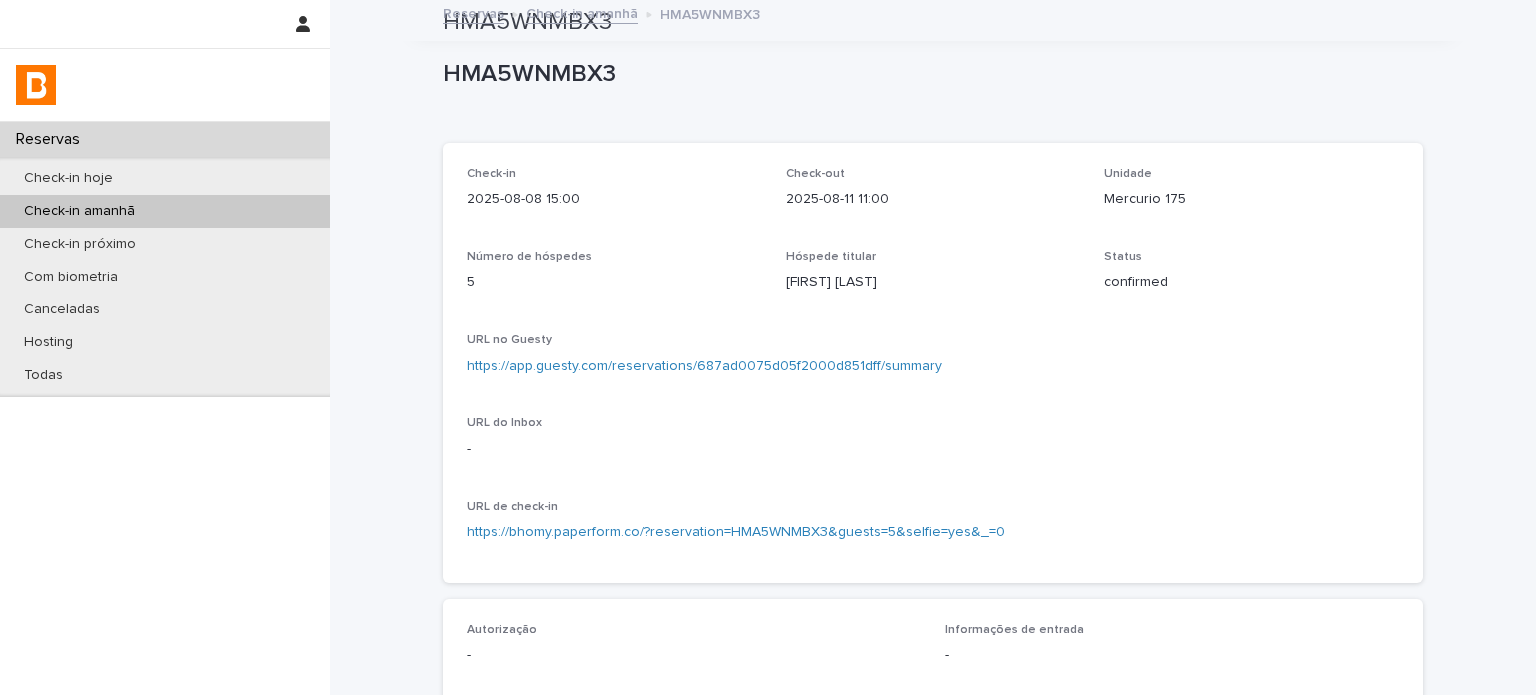 scroll, scrollTop: 0, scrollLeft: 0, axis: both 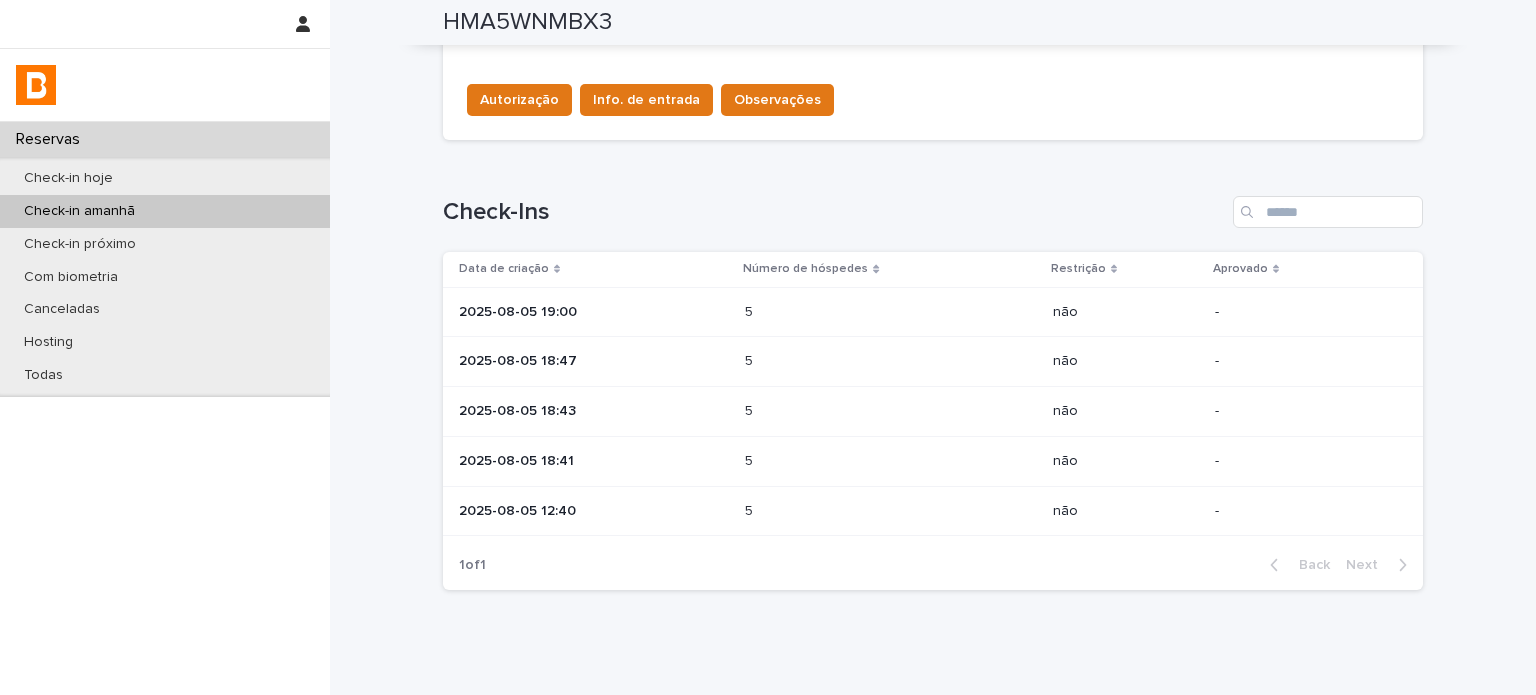 click at bounding box center (832, 511) 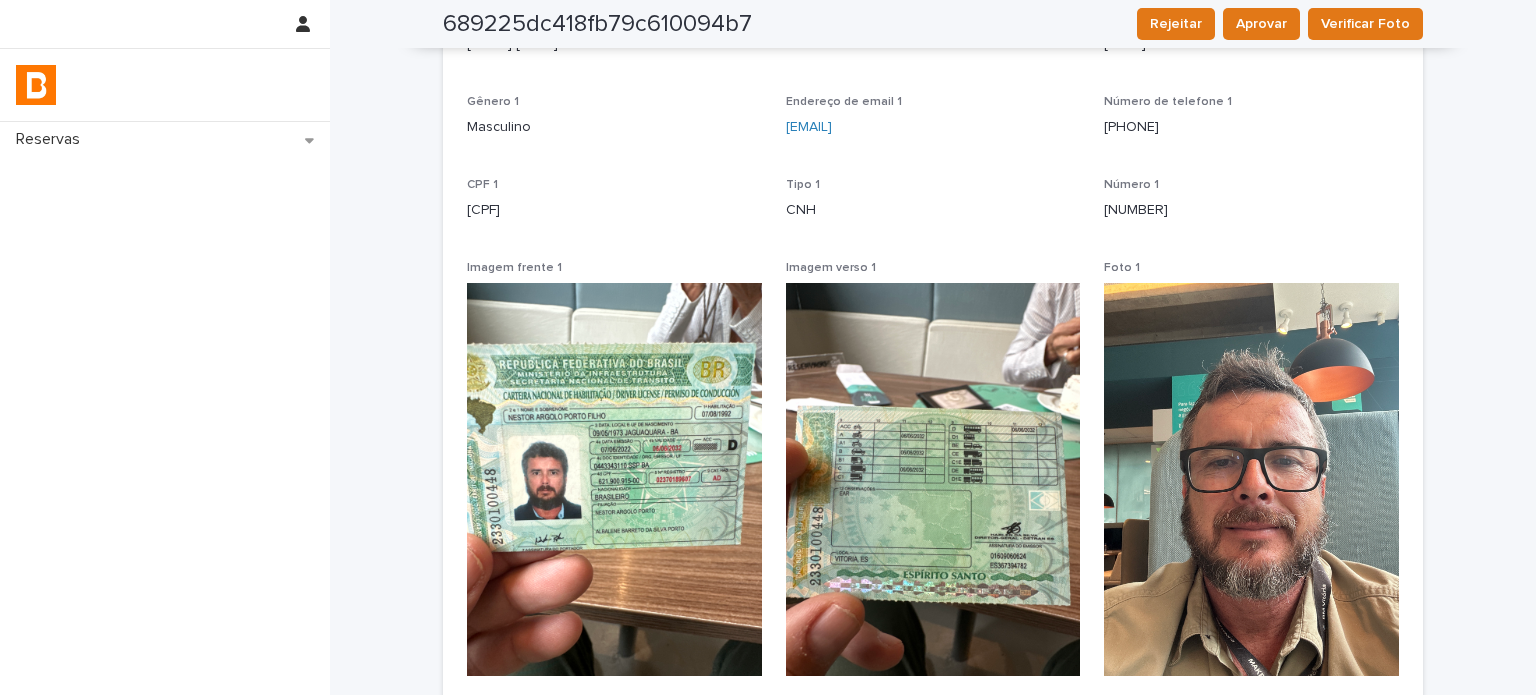 scroll, scrollTop: 47, scrollLeft: 0, axis: vertical 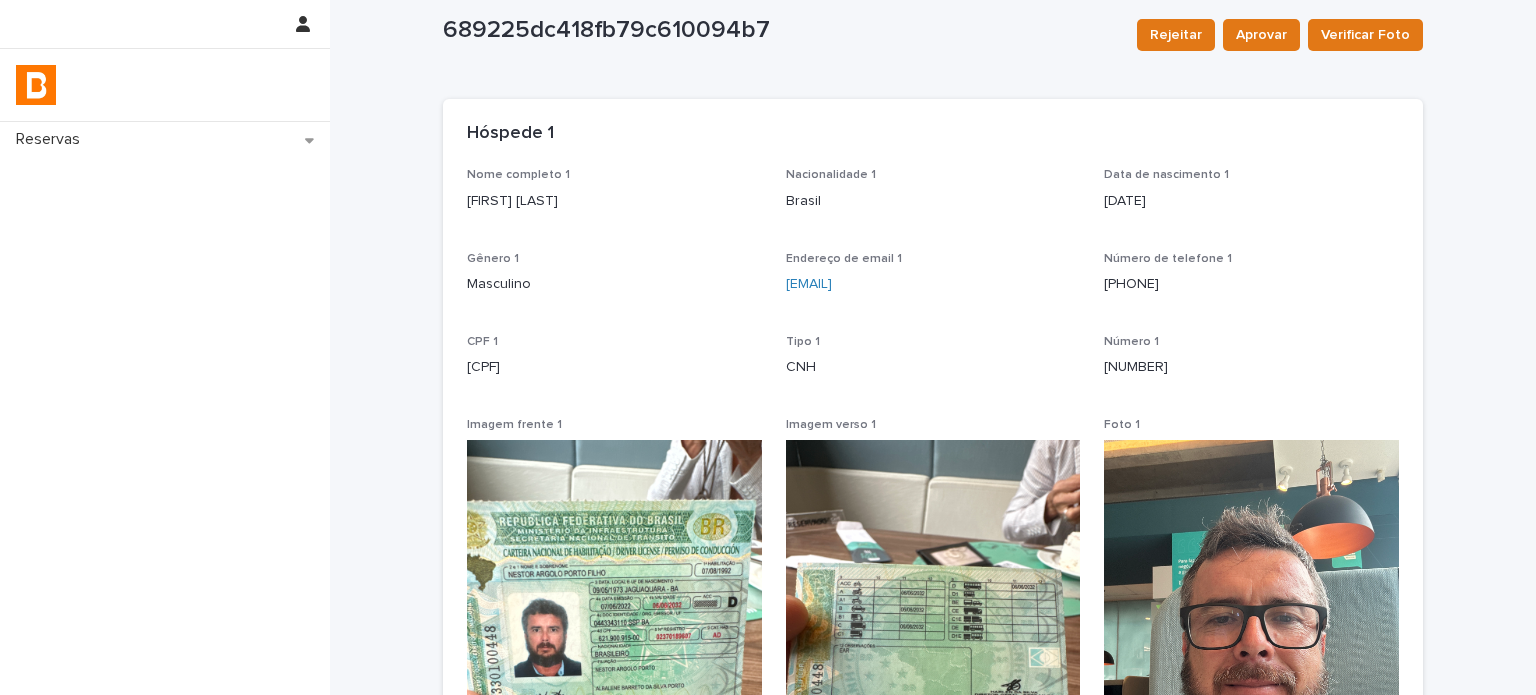 click on "[FIRST] [LAST]" at bounding box center [614, 199] 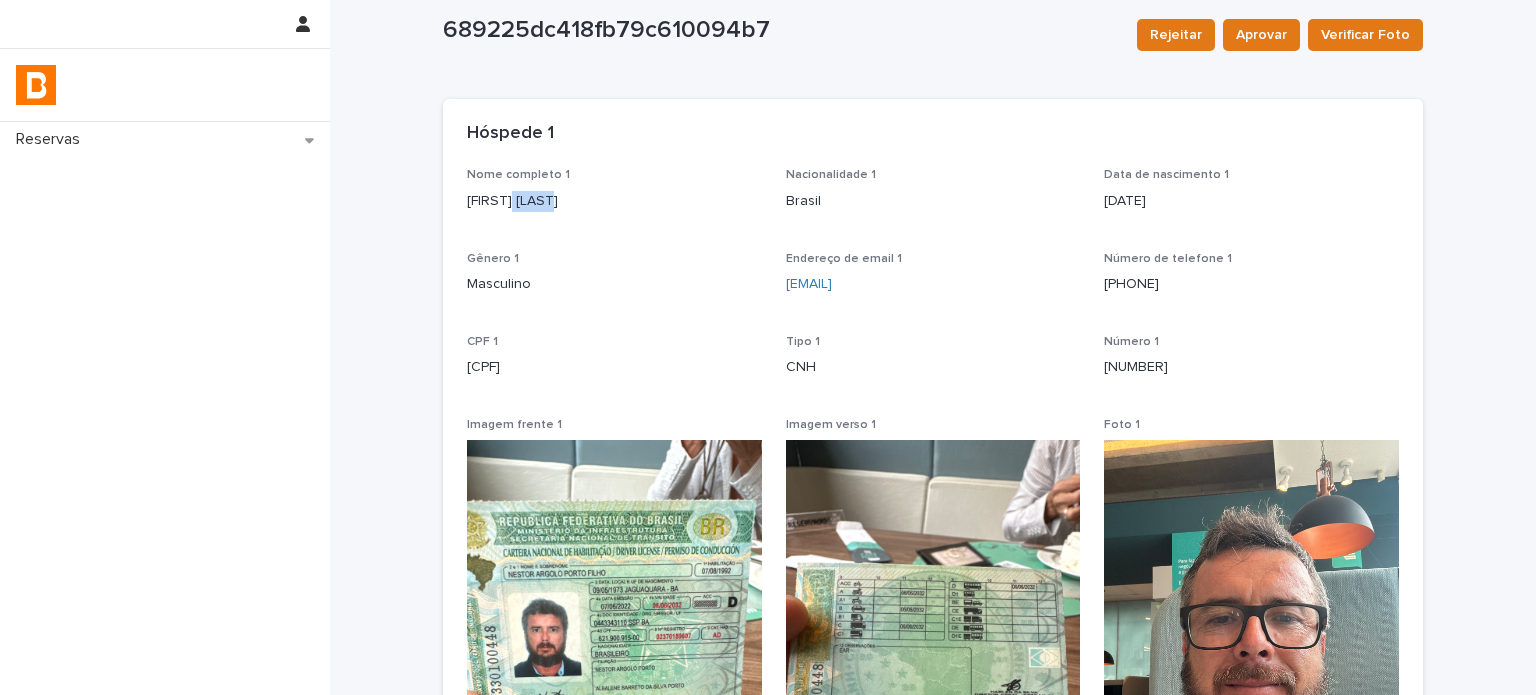 click on "[FIRST] [LAST]" at bounding box center (614, 199) 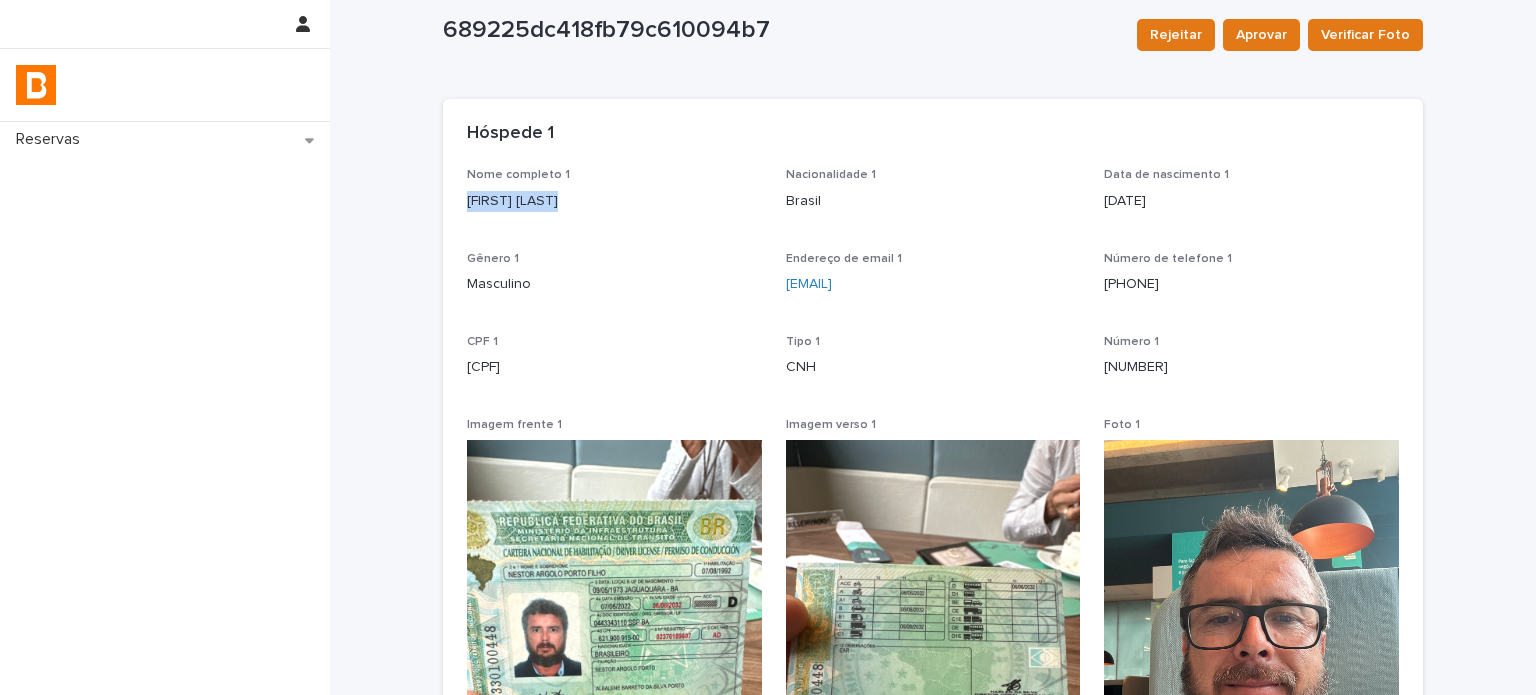 click on "[FIRST] [LAST]" at bounding box center (614, 199) 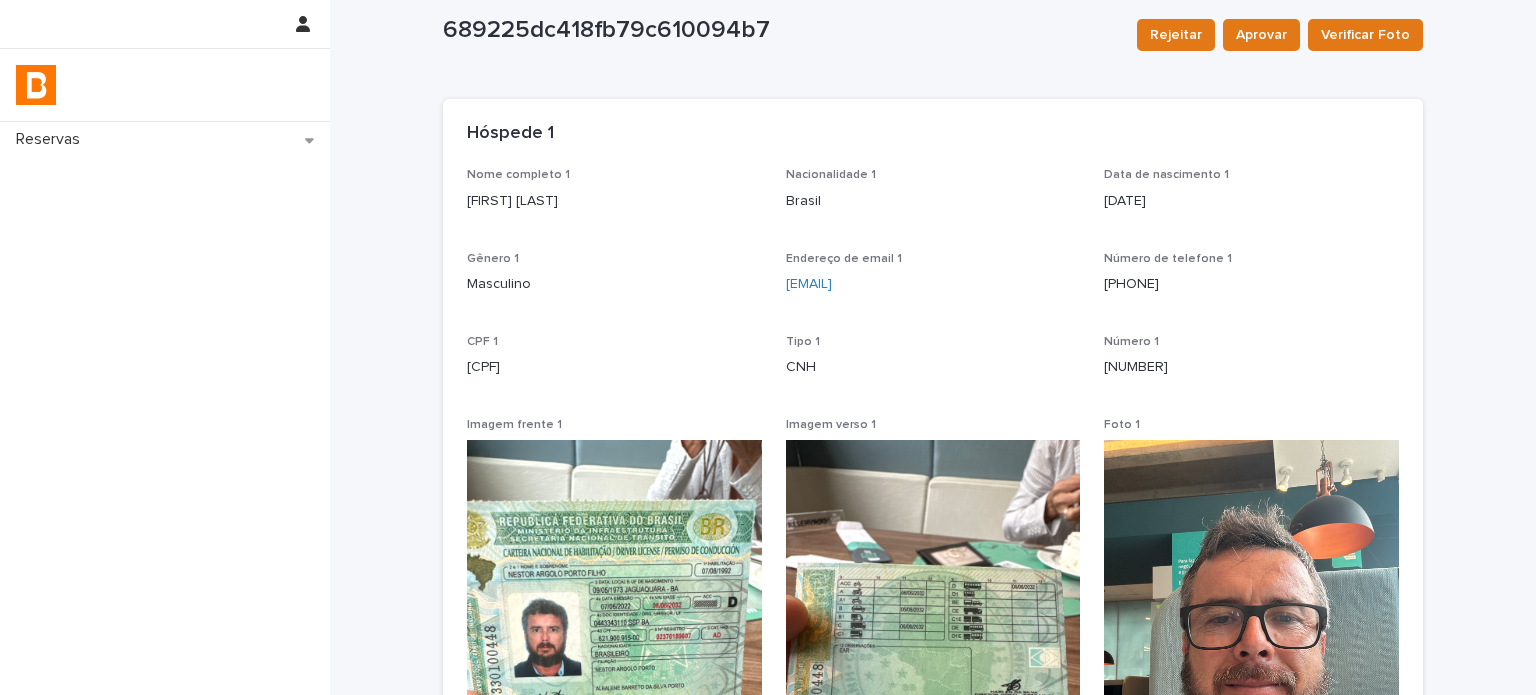 click on "[NUMBER]" at bounding box center [1251, 367] 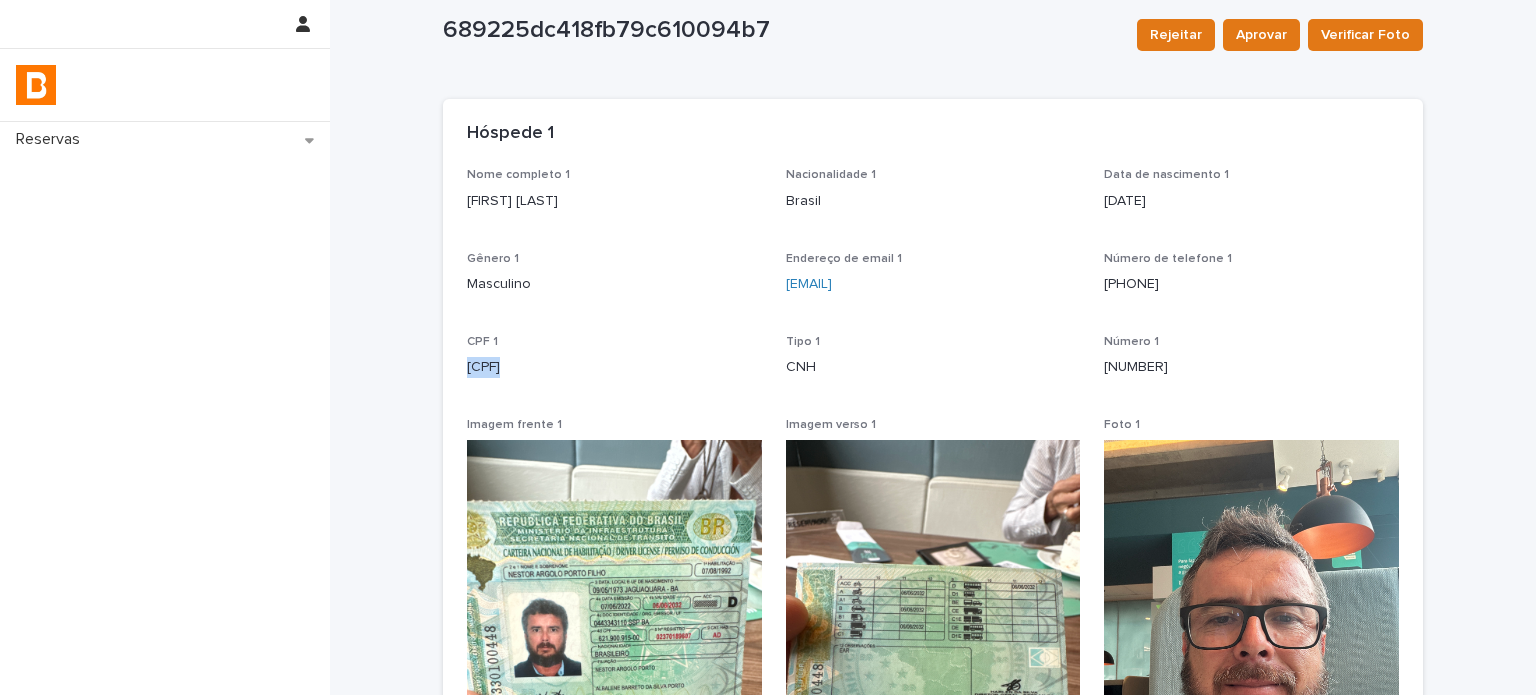 click on "[CPF]" at bounding box center (614, 367) 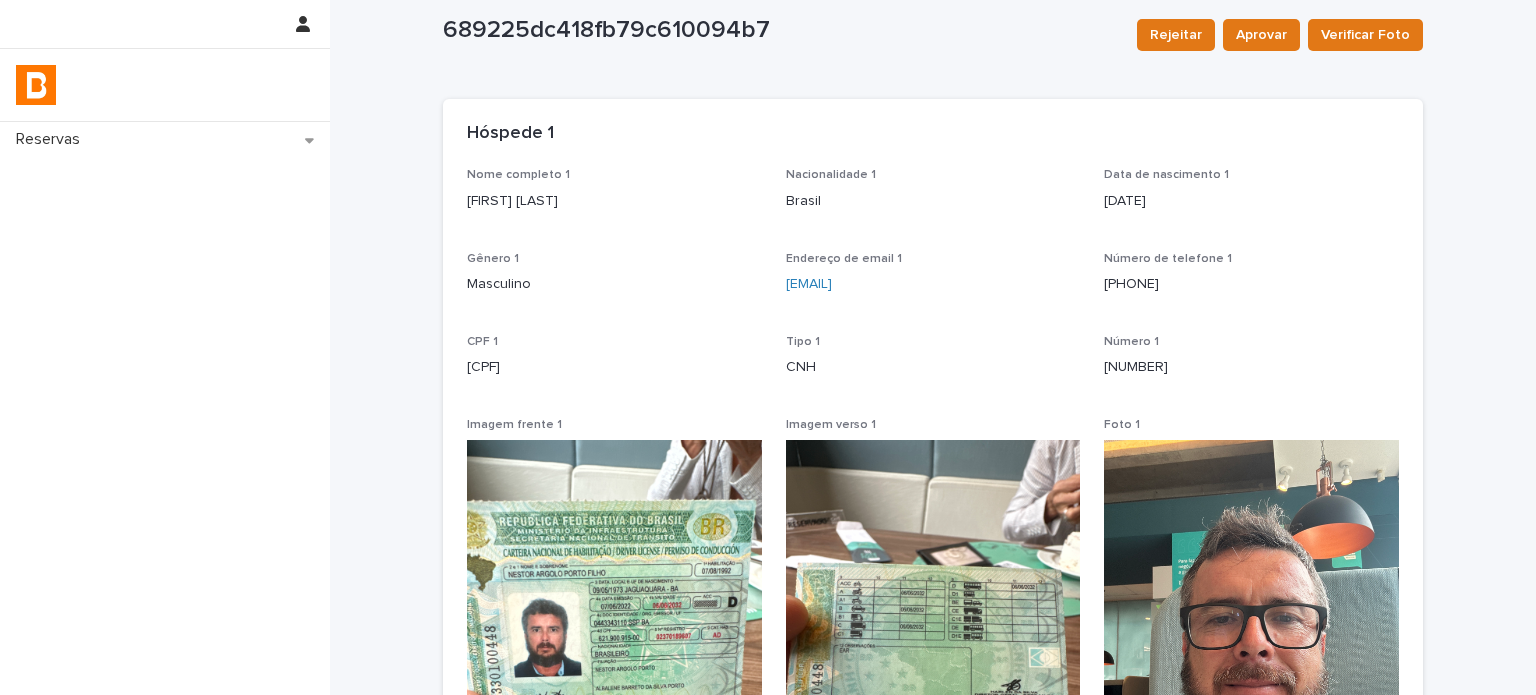 click on "Número de telefone 1 [PHONE]" at bounding box center (1251, 281) 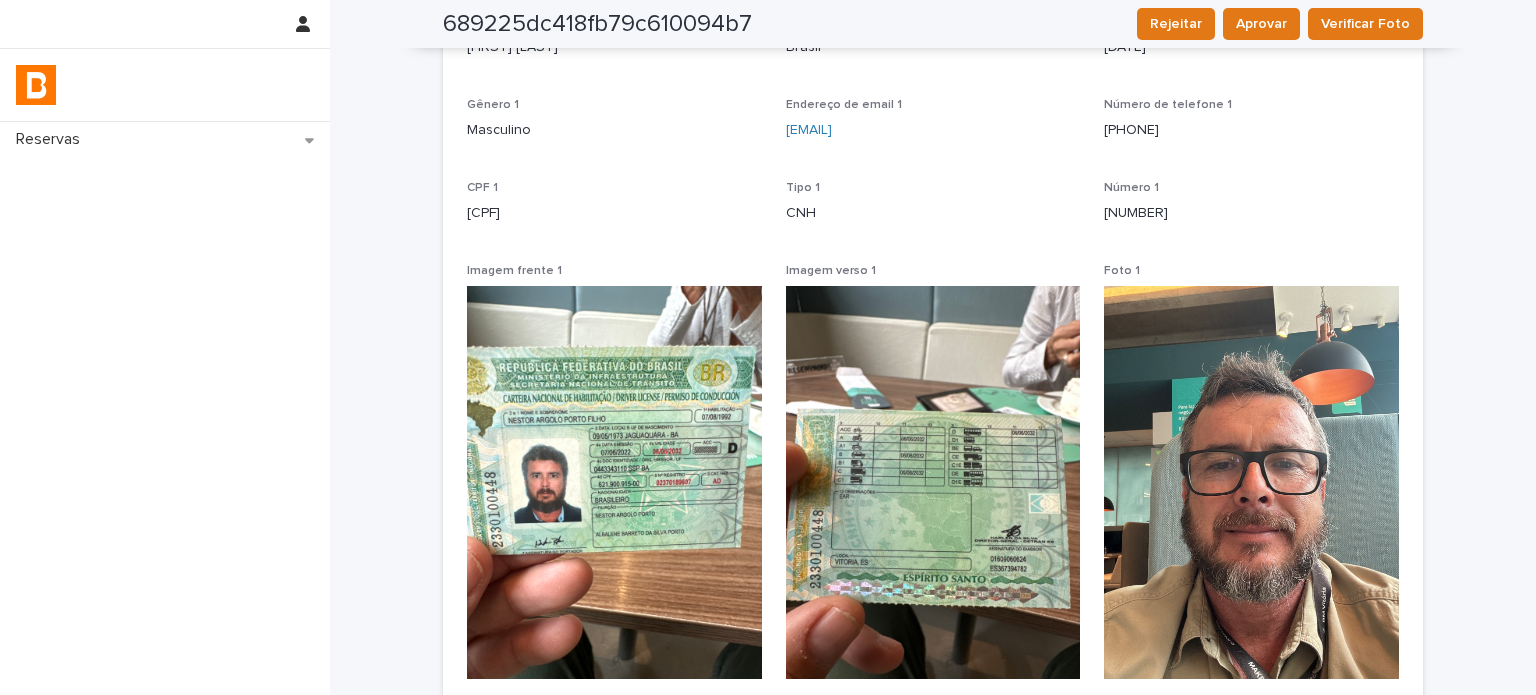 scroll, scrollTop: 0, scrollLeft: 0, axis: both 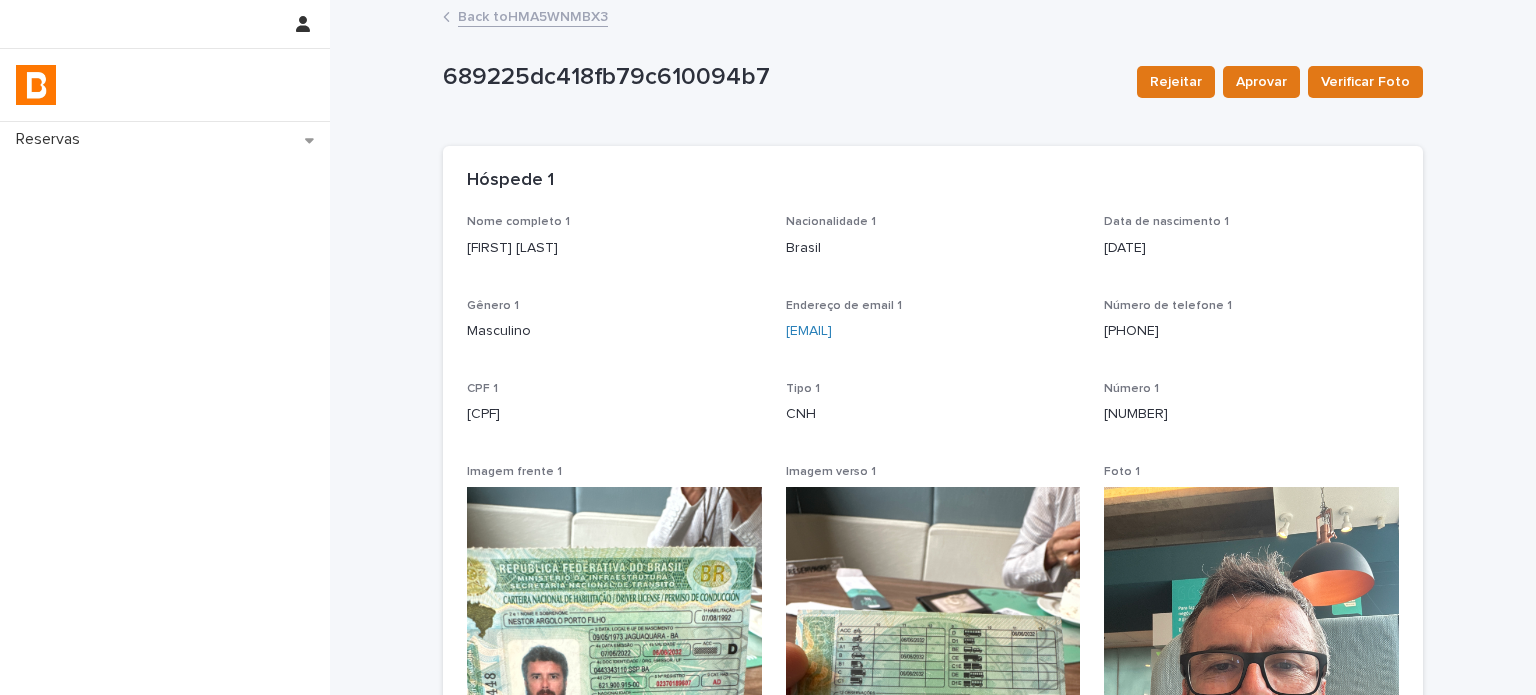 click on "Back to  HMA5WNMBX3" at bounding box center (533, 15) 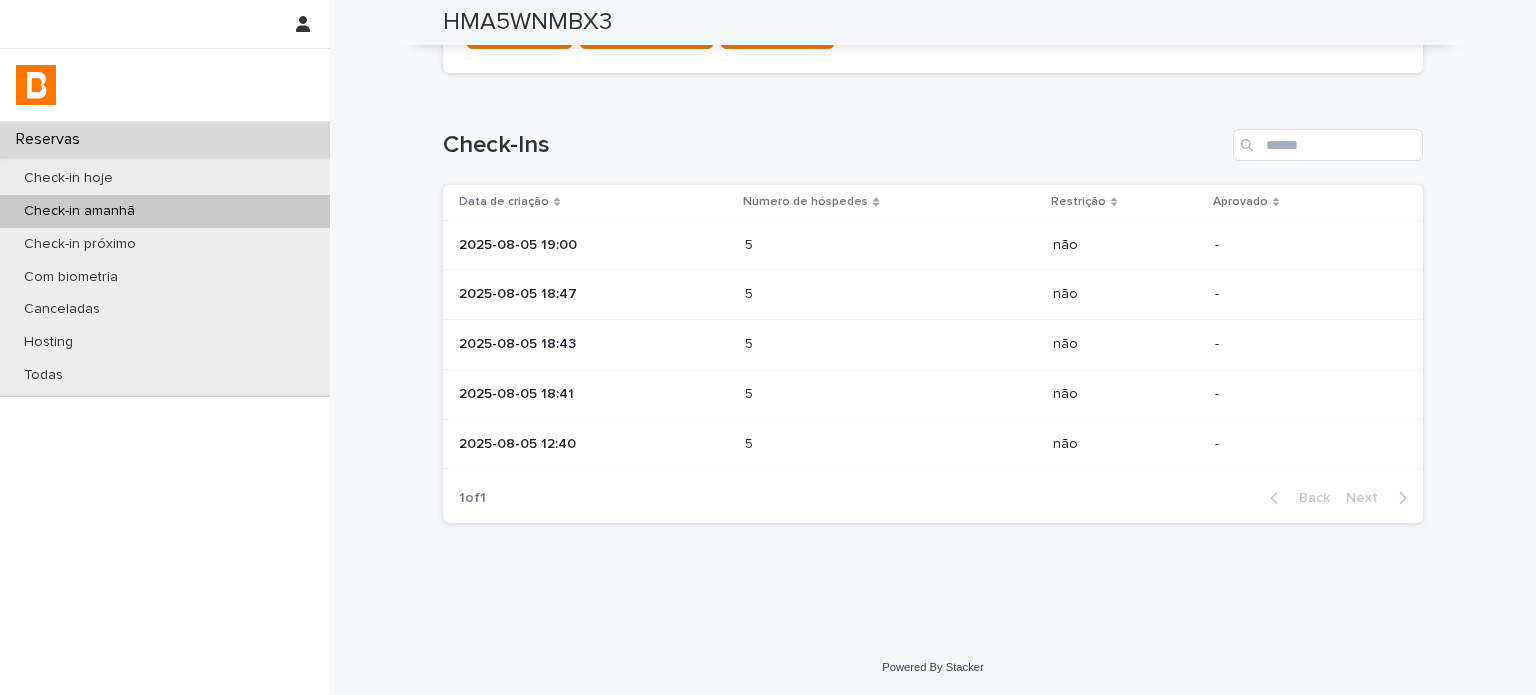click on "2025-08-05 18:41" at bounding box center (594, 394) 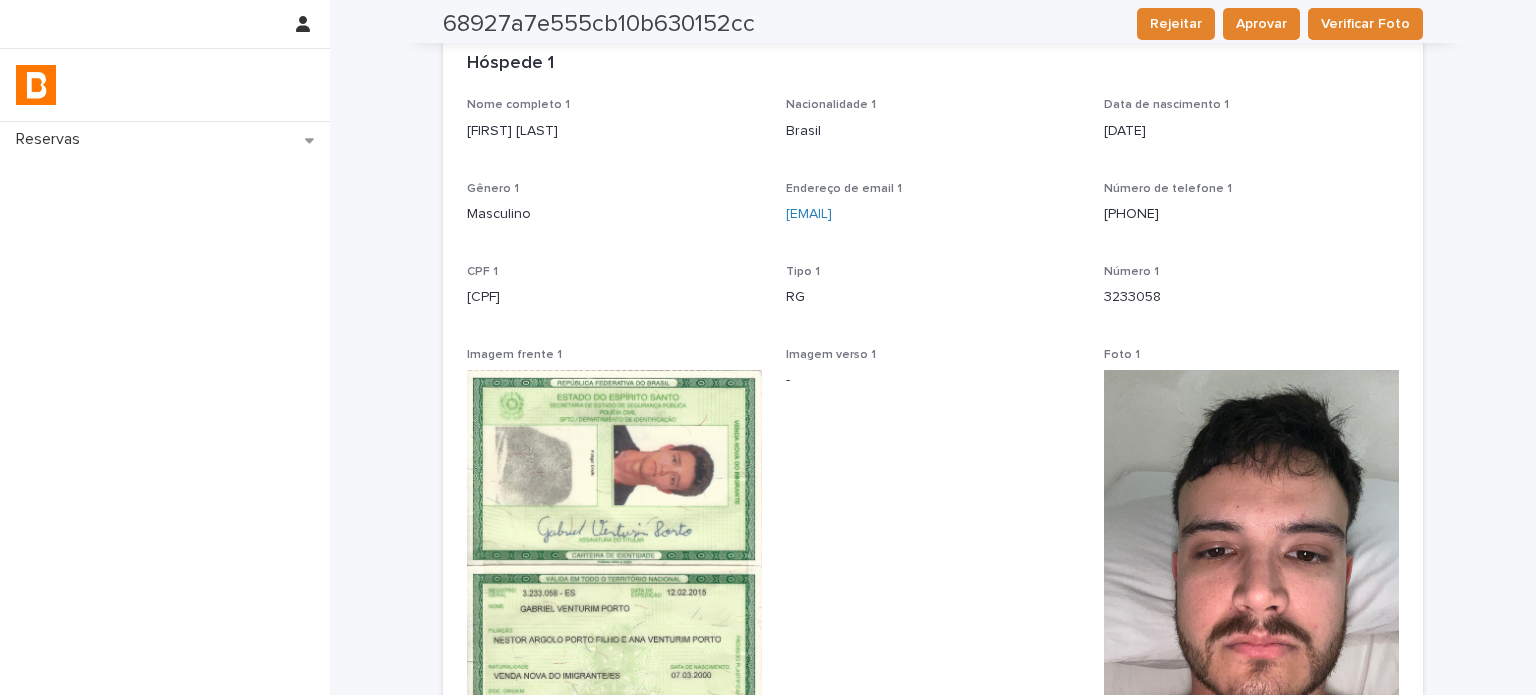 scroll, scrollTop: 0, scrollLeft: 0, axis: both 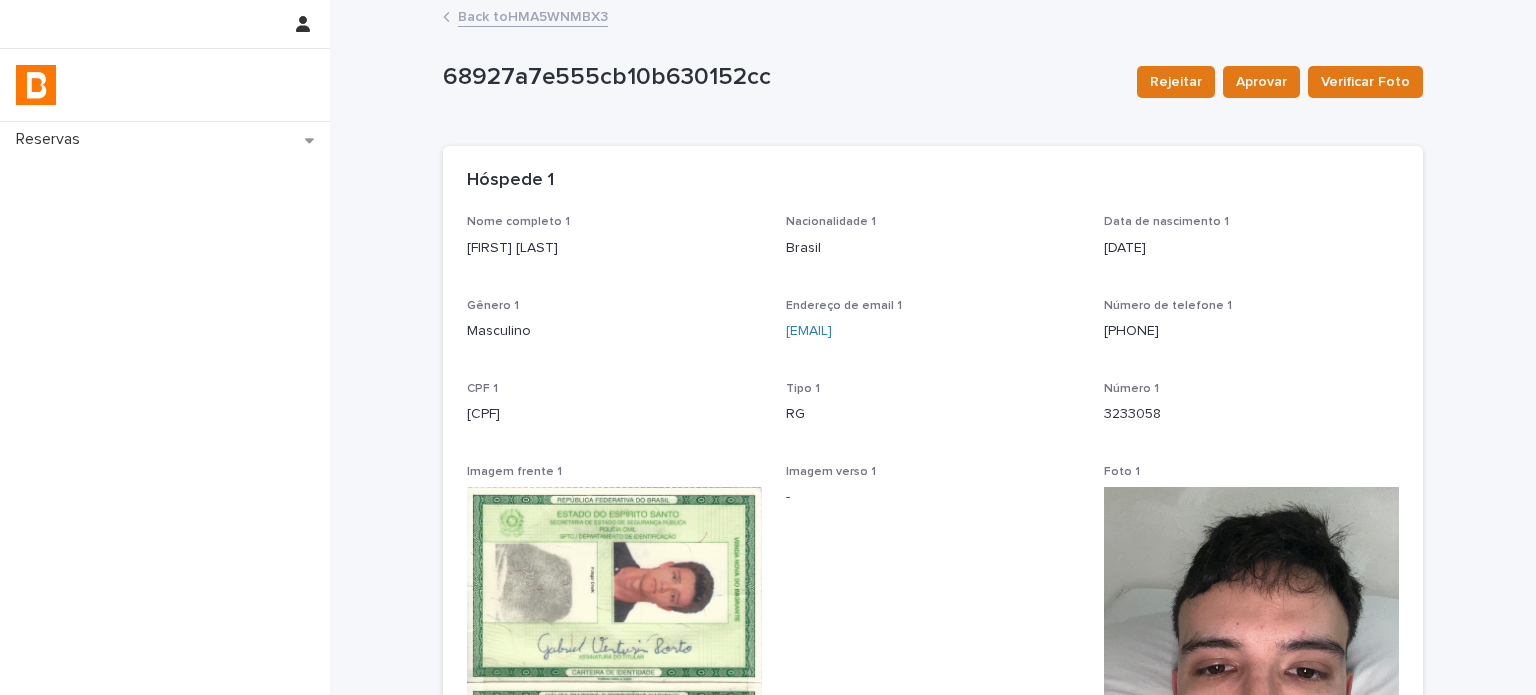 drag, startPoint x: 598, startPoint y: 259, endPoint x: 403, endPoint y: 263, distance: 195.04102 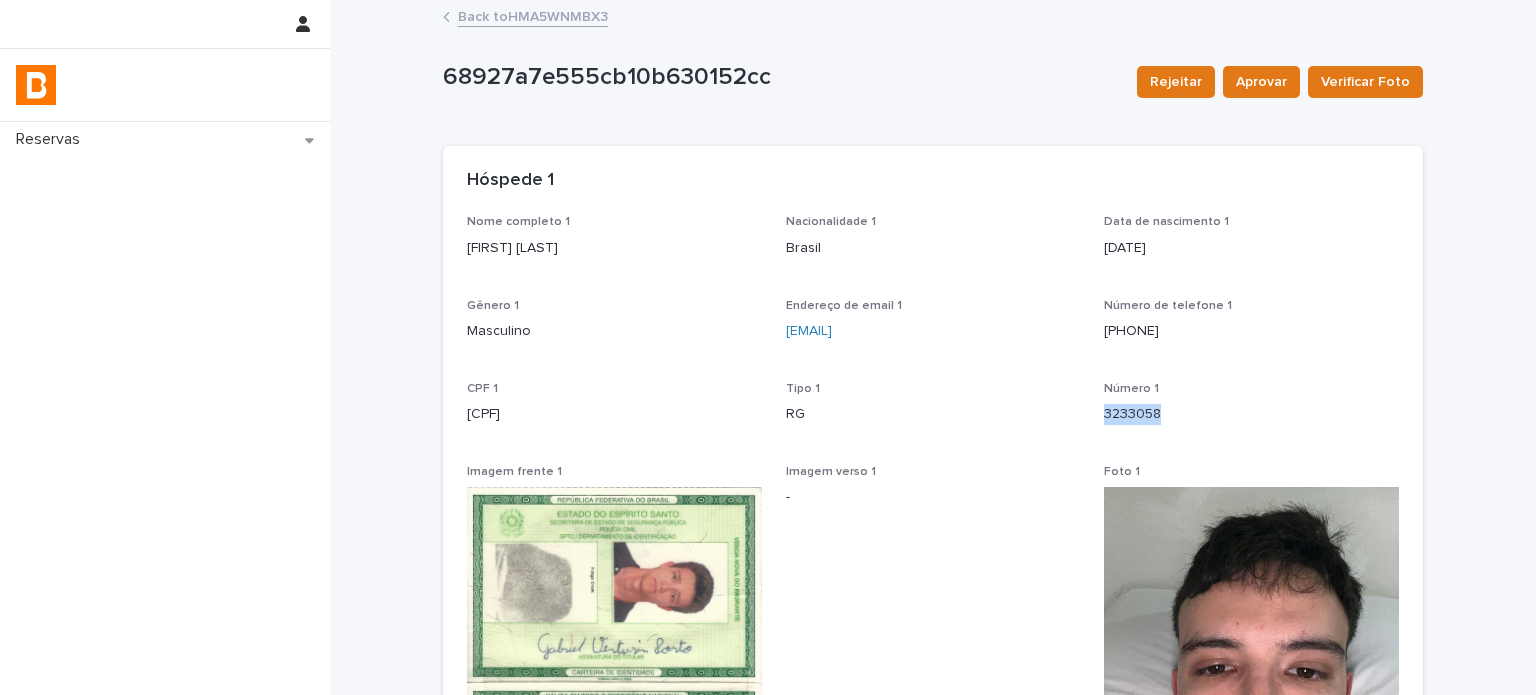 click on "3233058" at bounding box center (1251, 414) 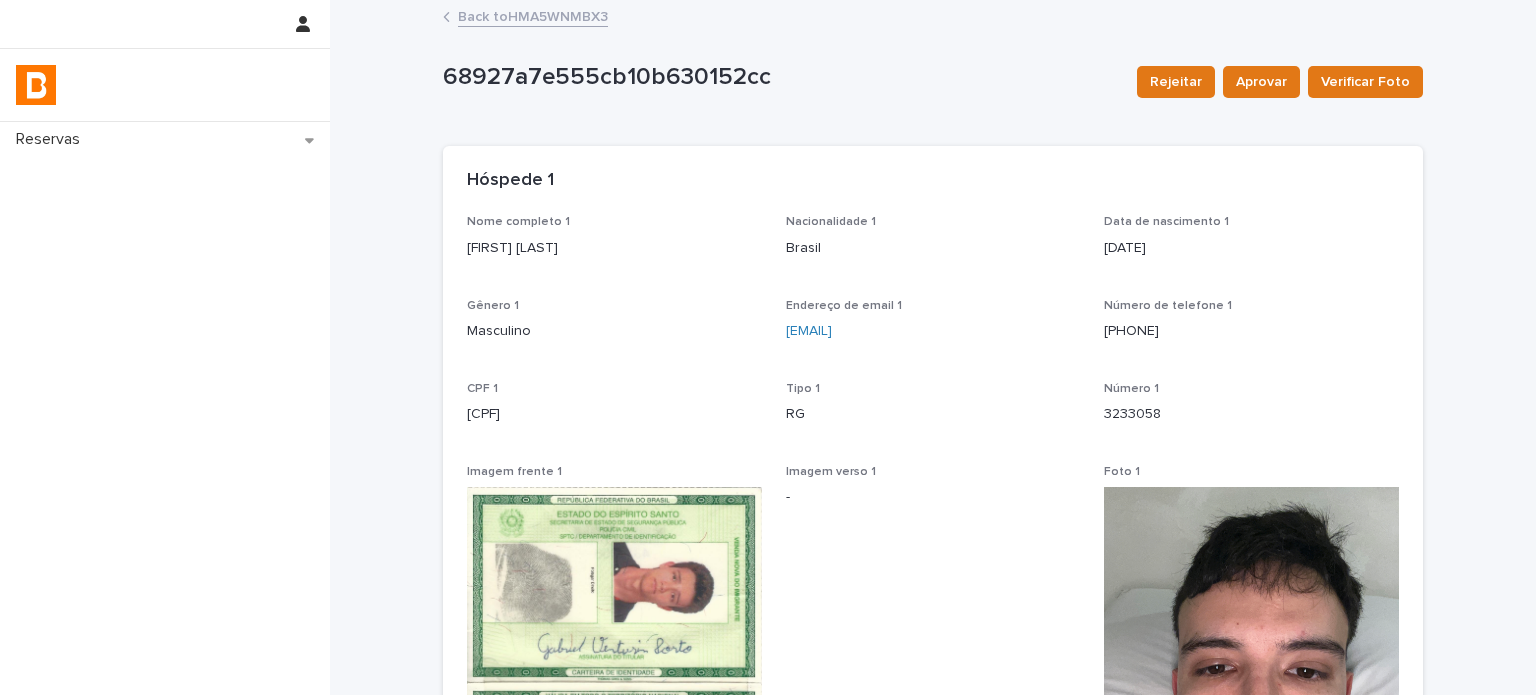 click on "[CPF]" at bounding box center (614, 414) 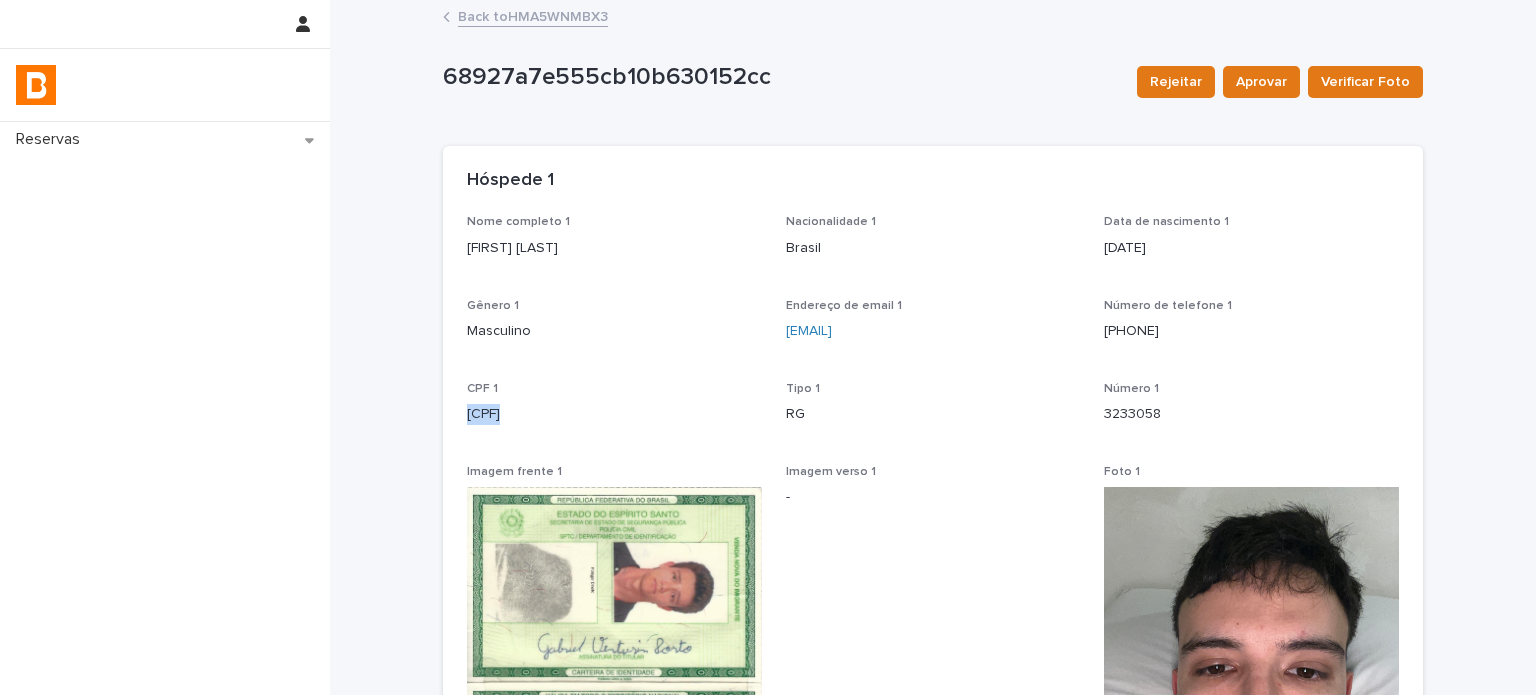 click on "[CPF]" at bounding box center (614, 414) 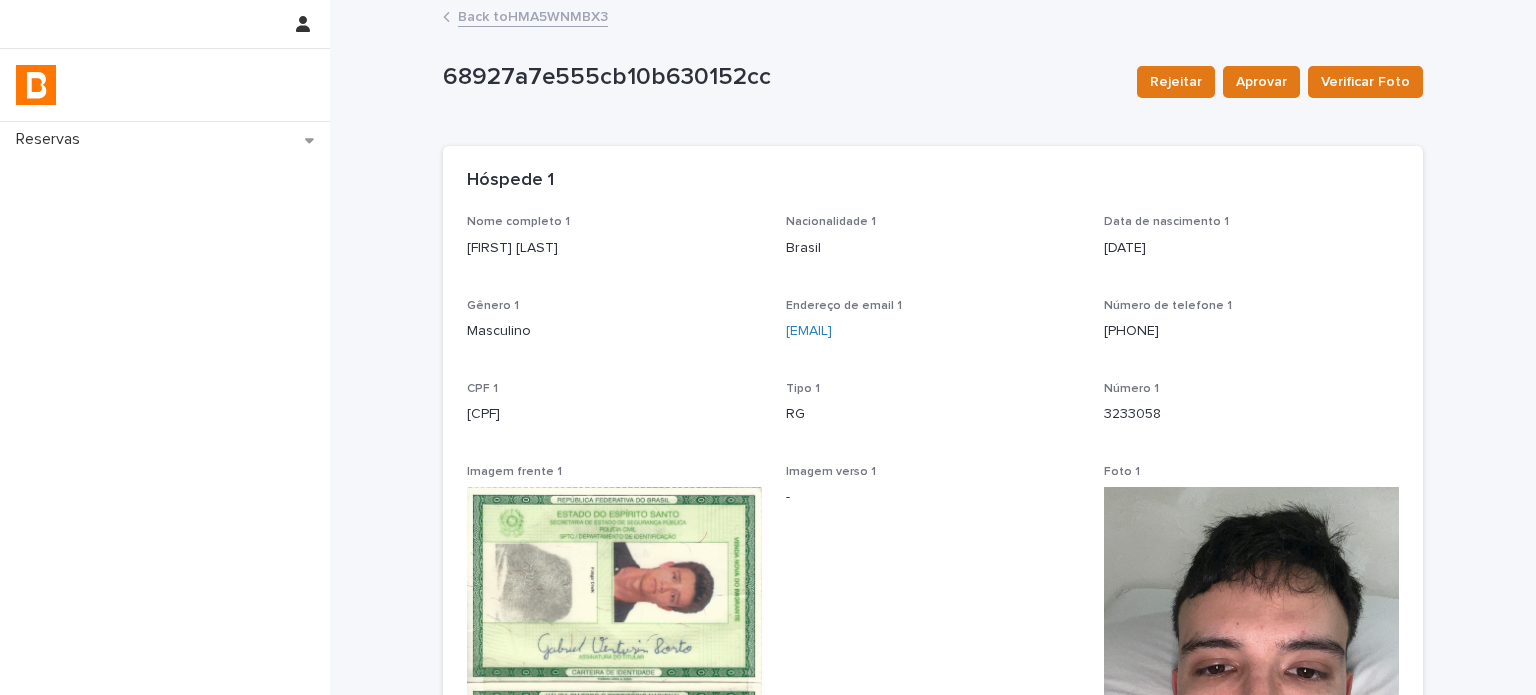 click on "Número de telefone 1 [PHONE]" at bounding box center [1251, 328] 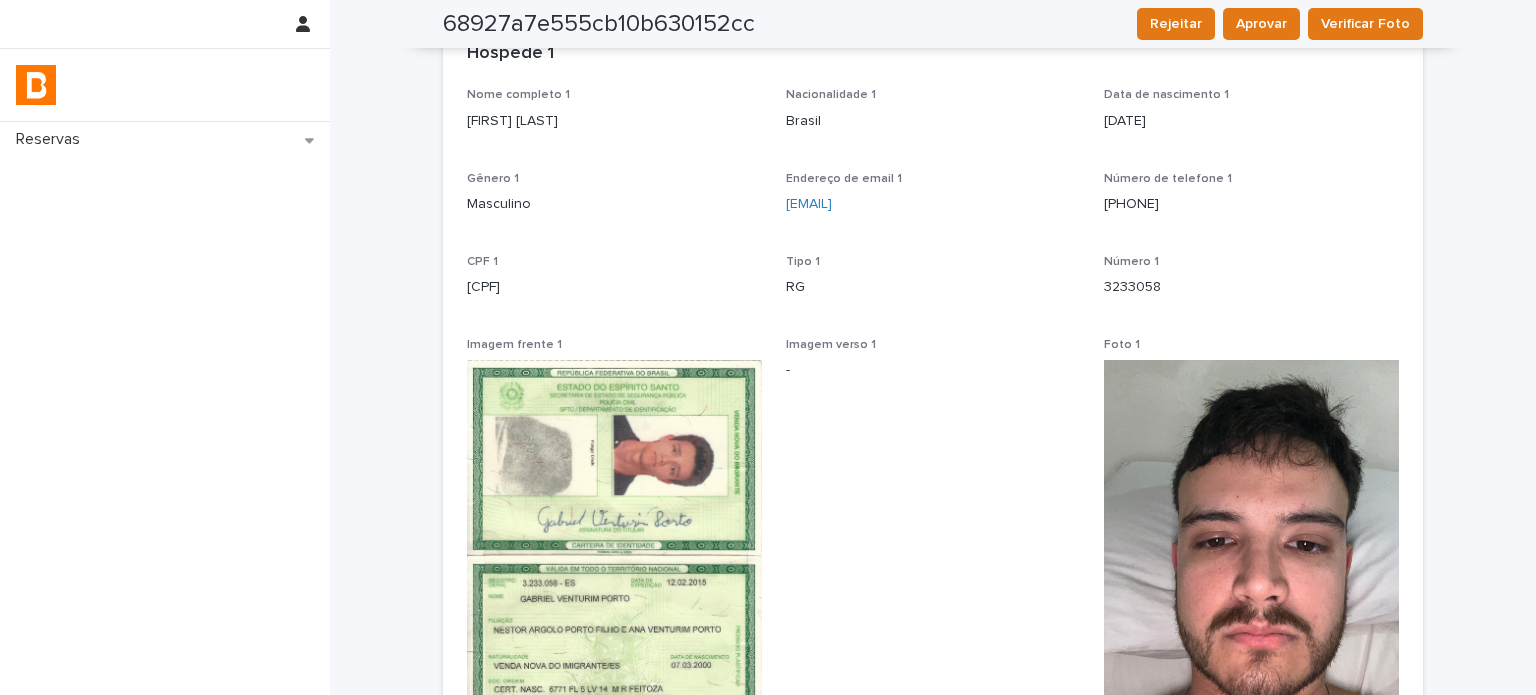 scroll, scrollTop: 0, scrollLeft: 0, axis: both 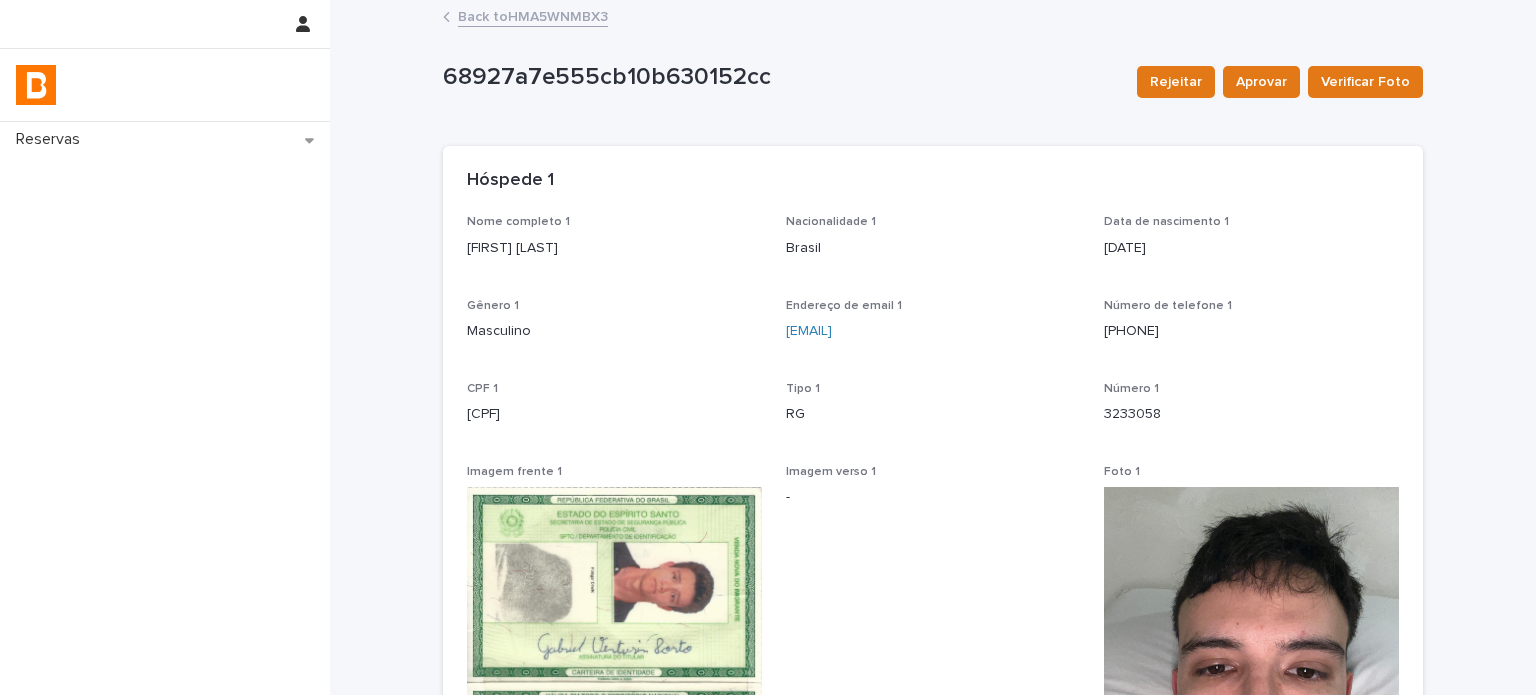 click on "Back to  HMA5WNMBX3" at bounding box center [533, 15] 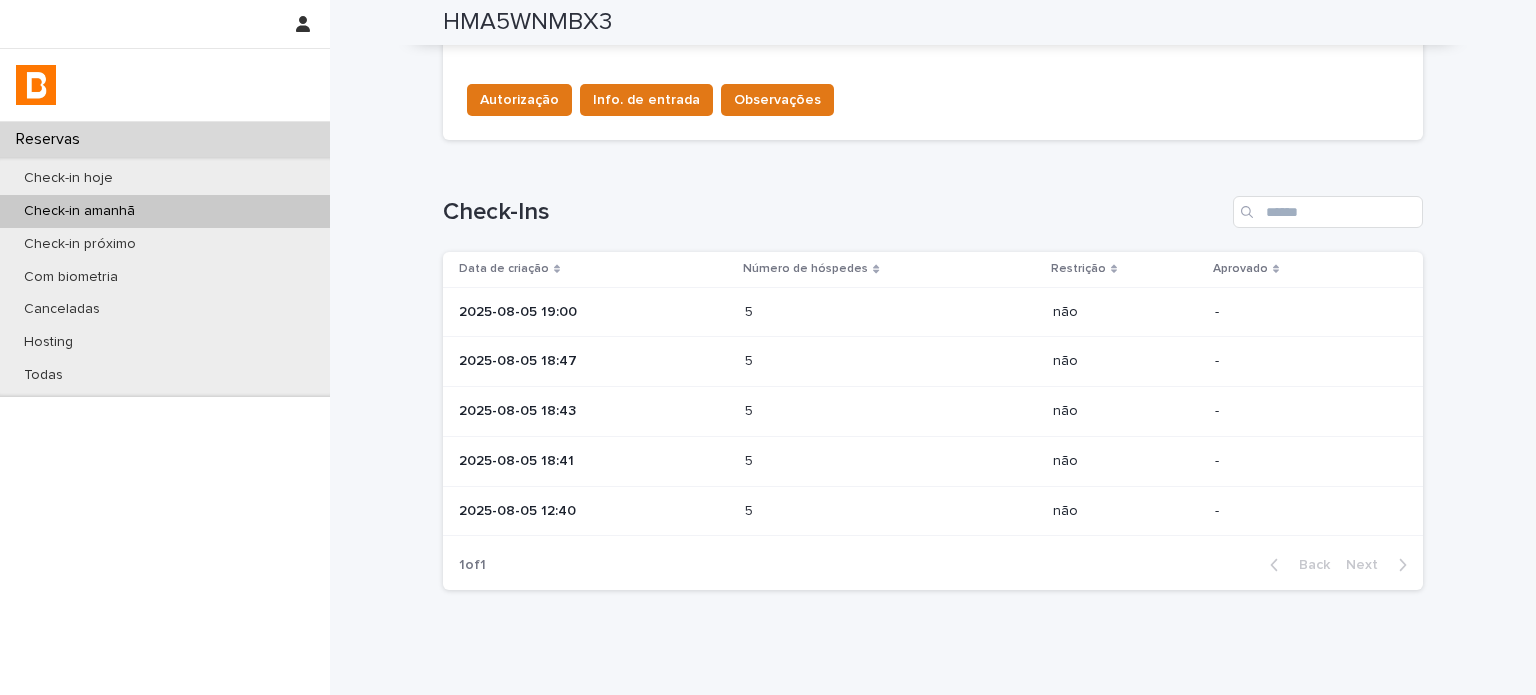 click on "5 5" at bounding box center [890, 412] 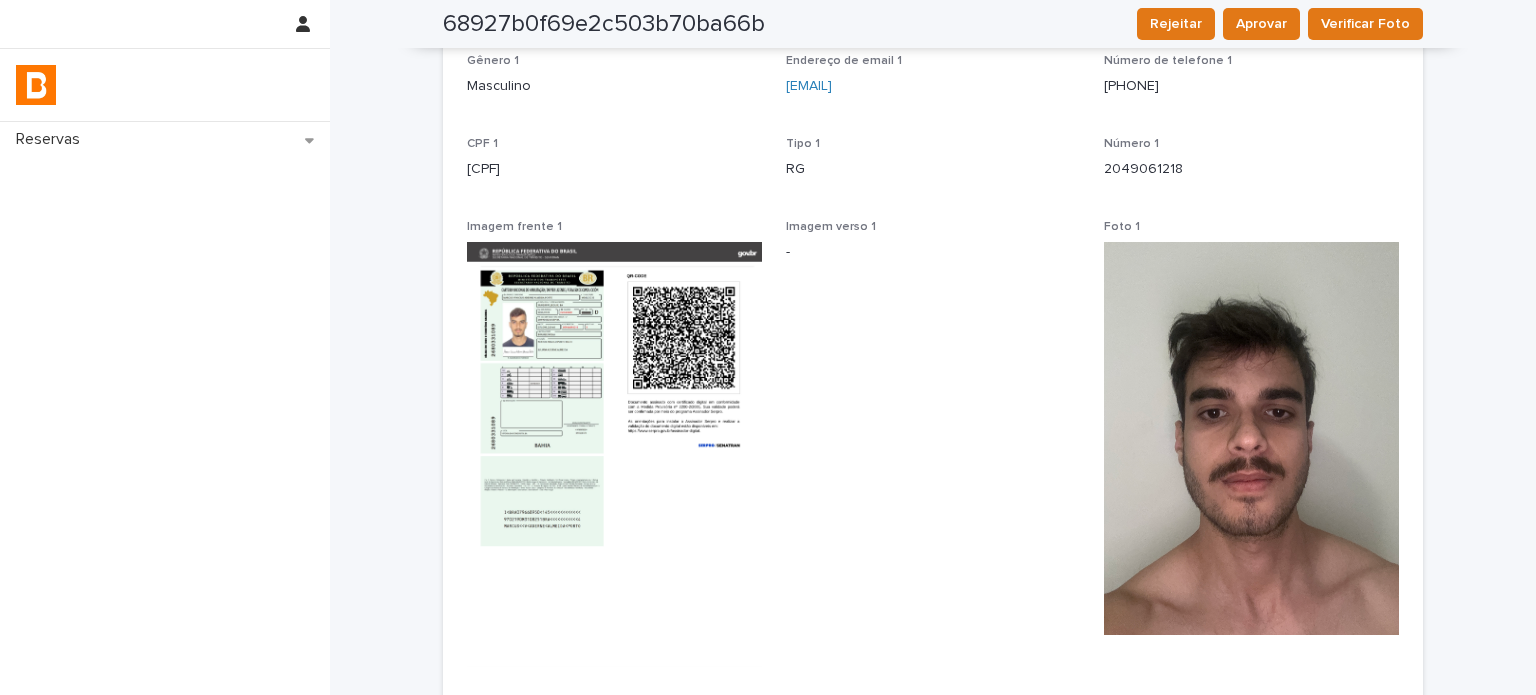 scroll, scrollTop: 12, scrollLeft: 0, axis: vertical 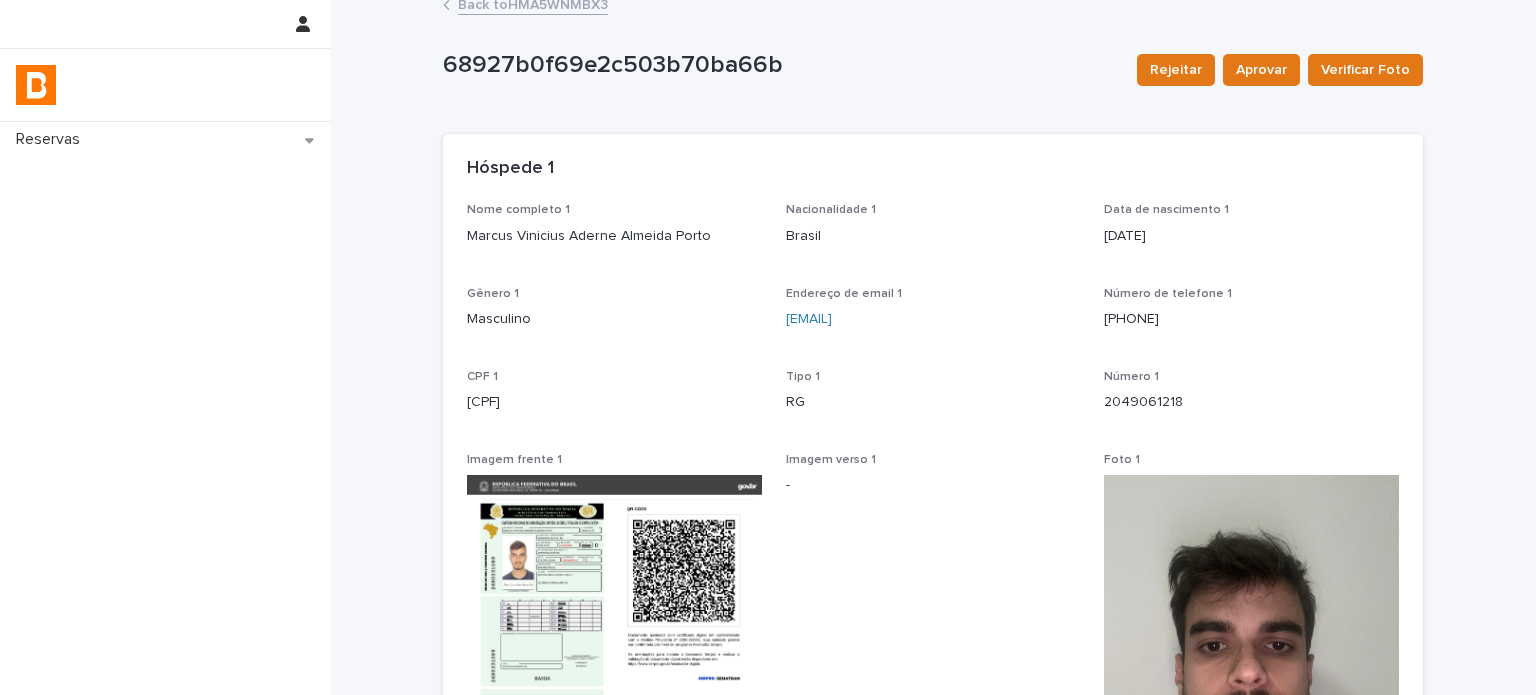 click on "Marcus Vinicius Aderne Almeida Porto" at bounding box center (614, 236) 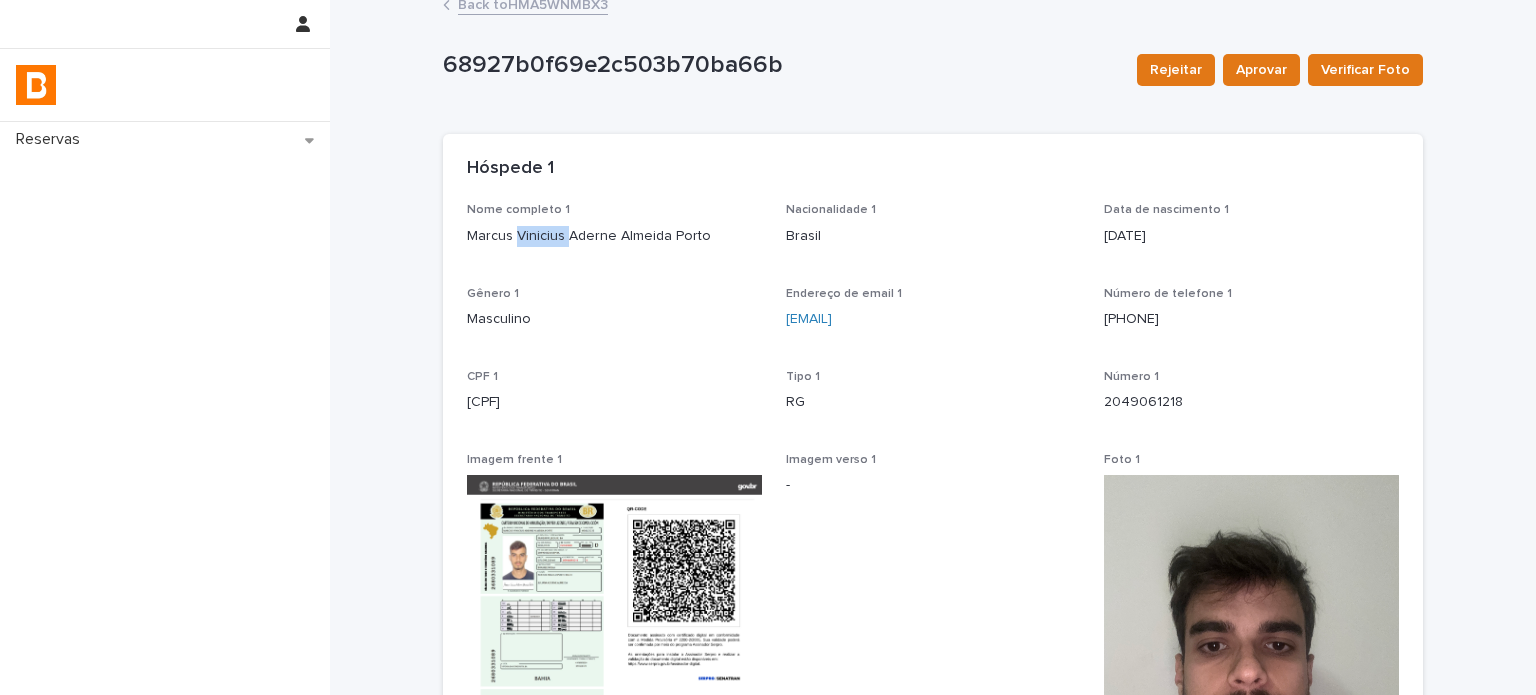 click on "Marcus Vinicius Aderne Almeida Porto" at bounding box center [614, 236] 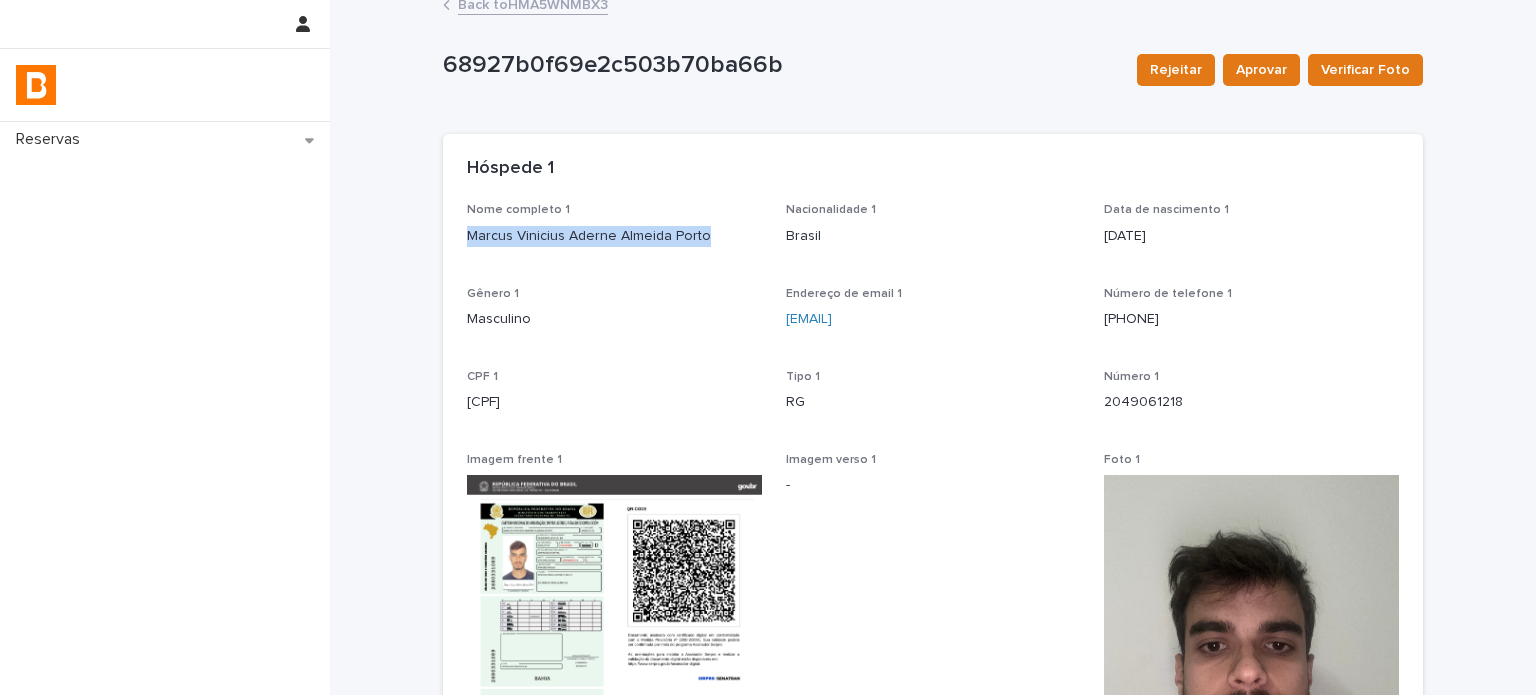 click on "Marcus Vinicius Aderne Almeida Porto" at bounding box center (614, 236) 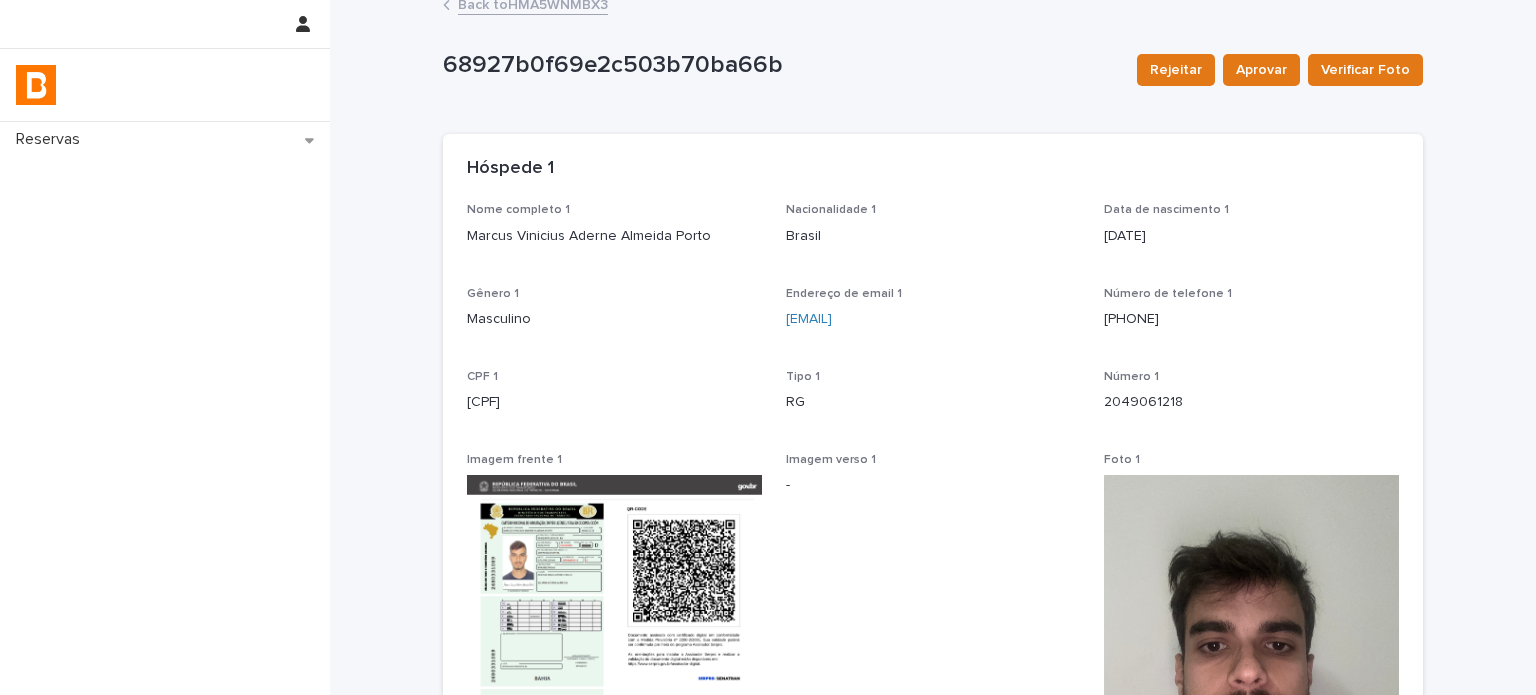 click on "2049061218" at bounding box center (1251, 402) 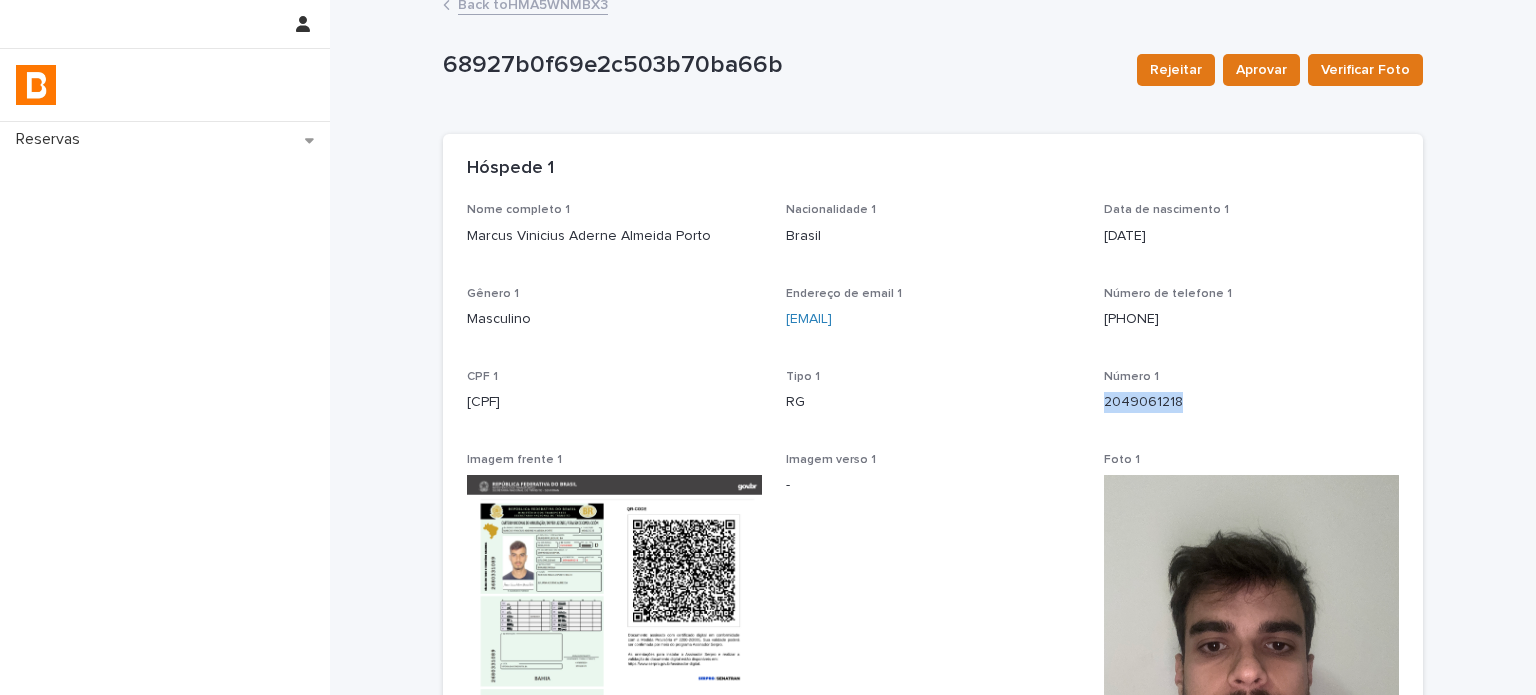 click on "2049061218" at bounding box center (1251, 402) 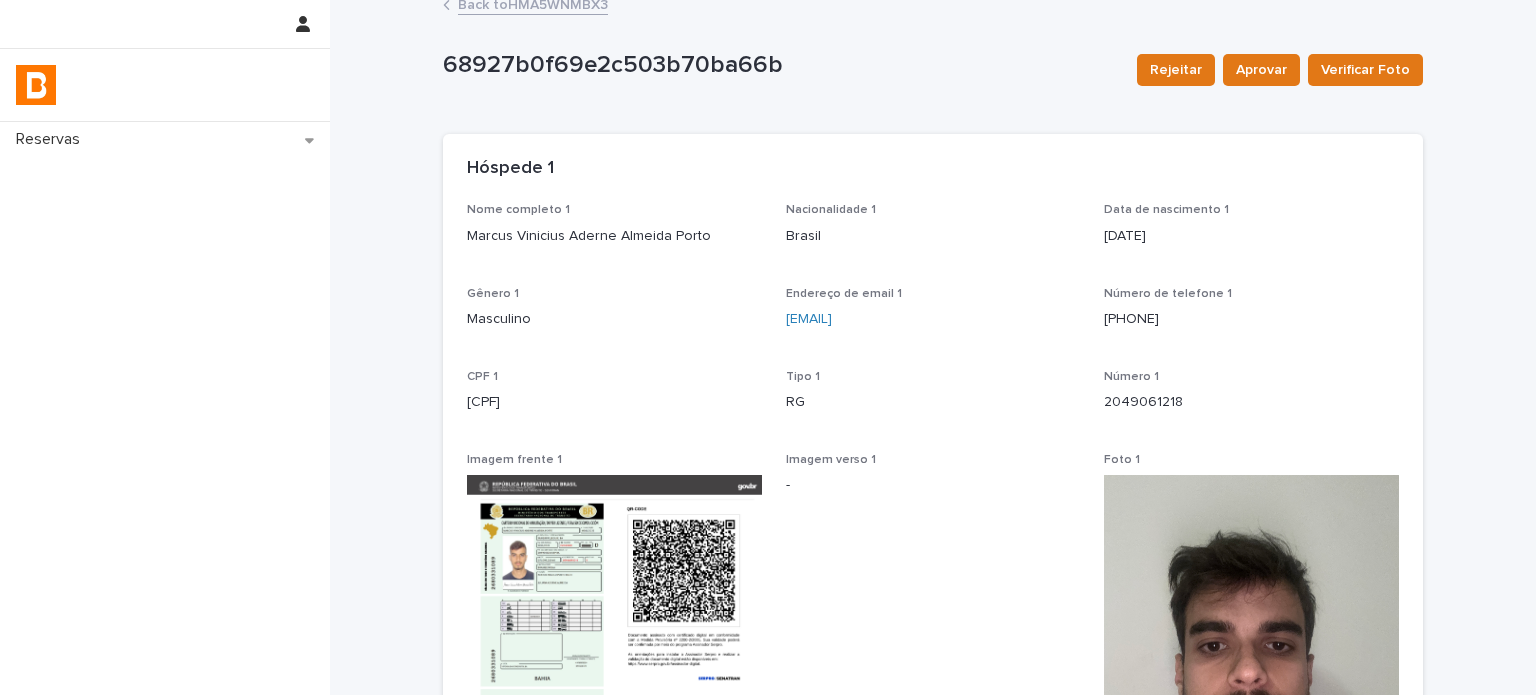 click on "[DATE]" at bounding box center (1251, 236) 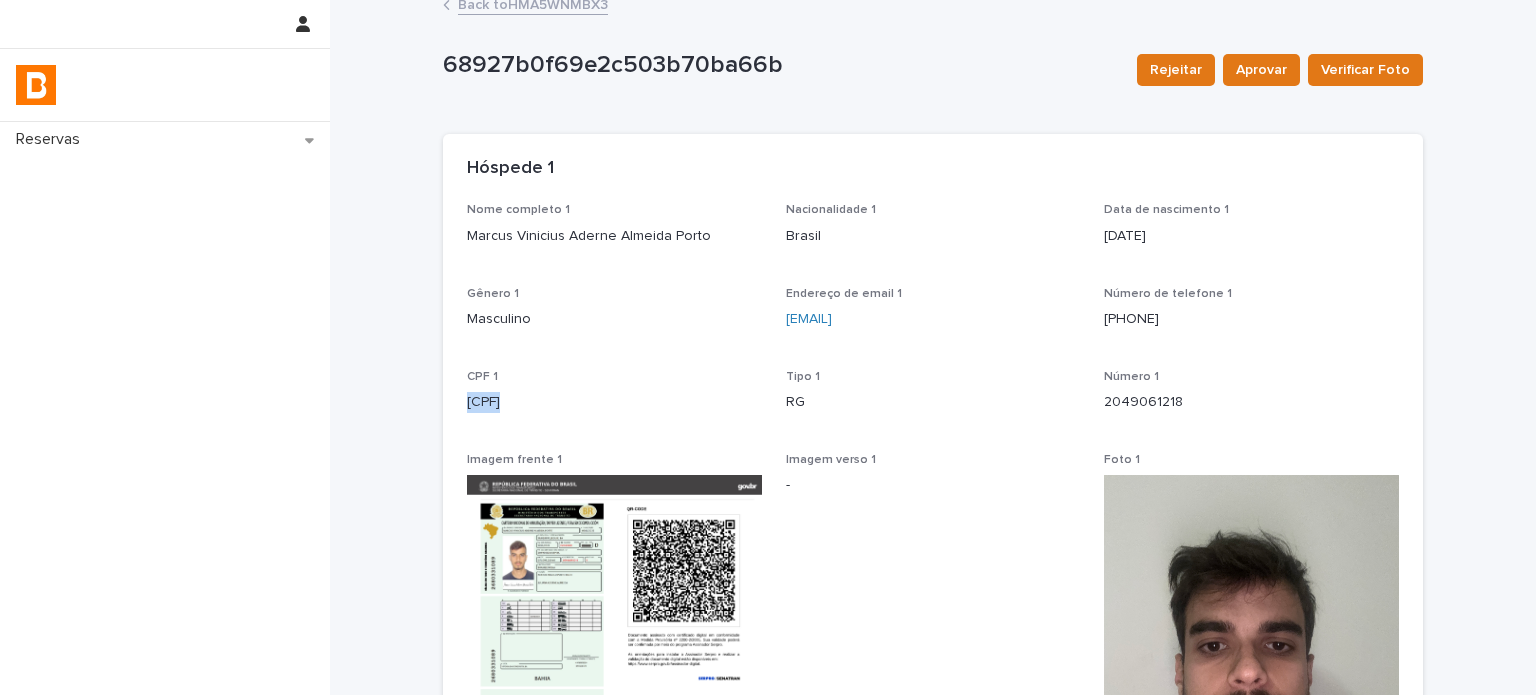 click on "[CPF]" at bounding box center (614, 402) 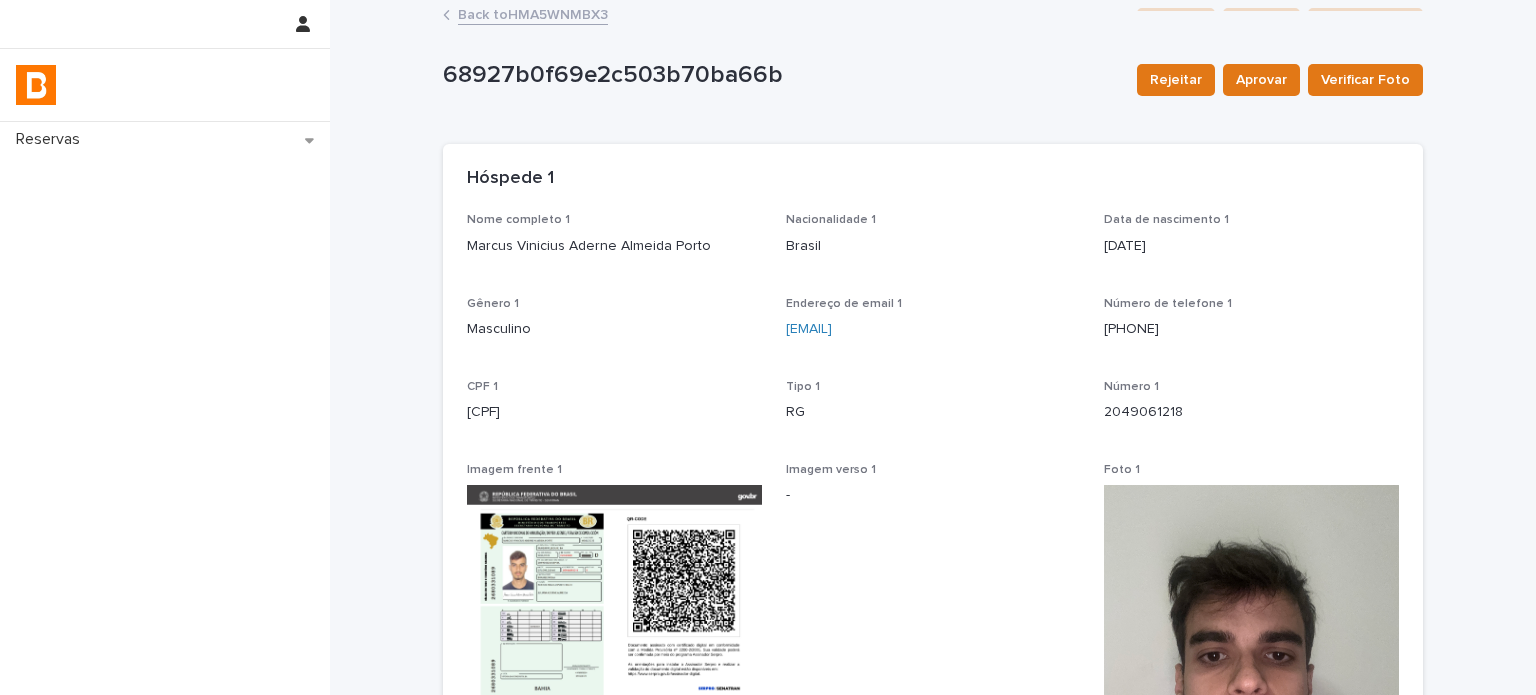 scroll, scrollTop: 0, scrollLeft: 0, axis: both 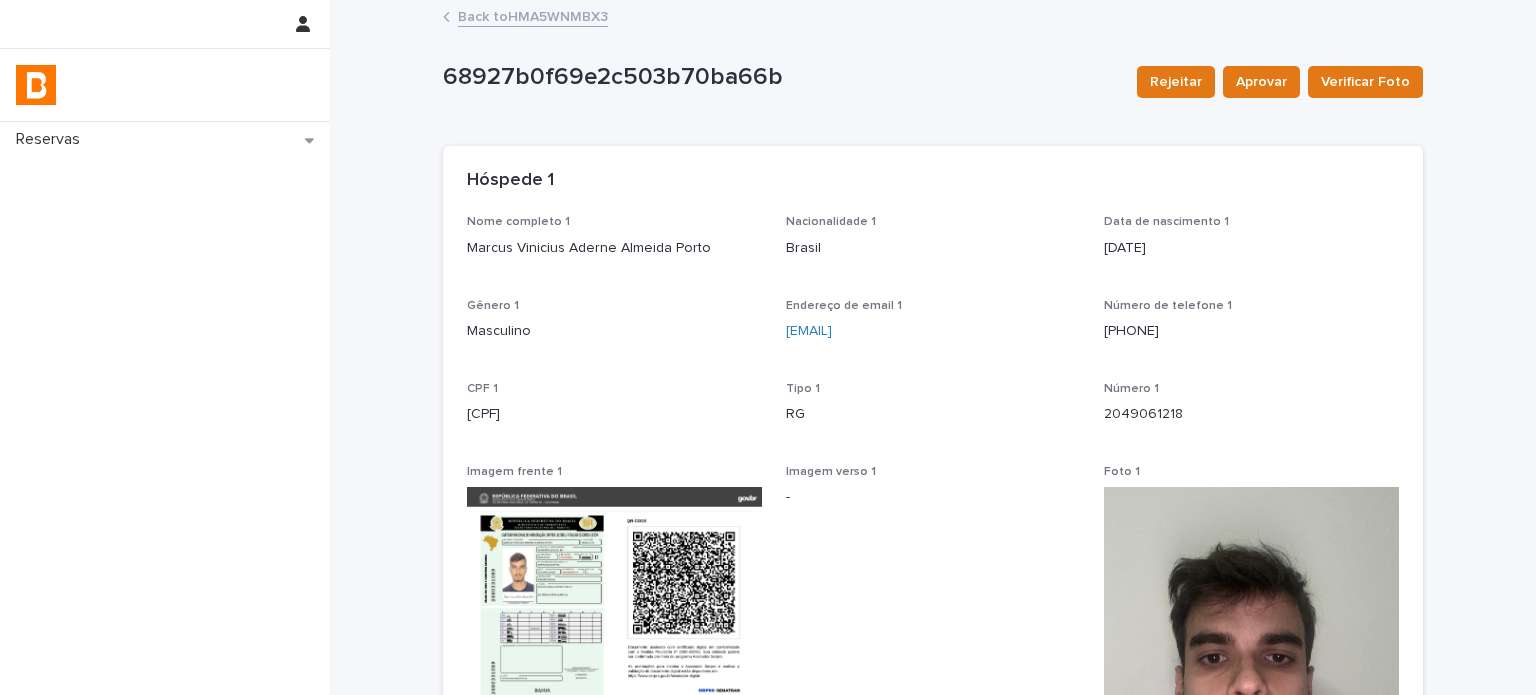 click on "Back to  HMA5WNMBX3" at bounding box center (533, 15) 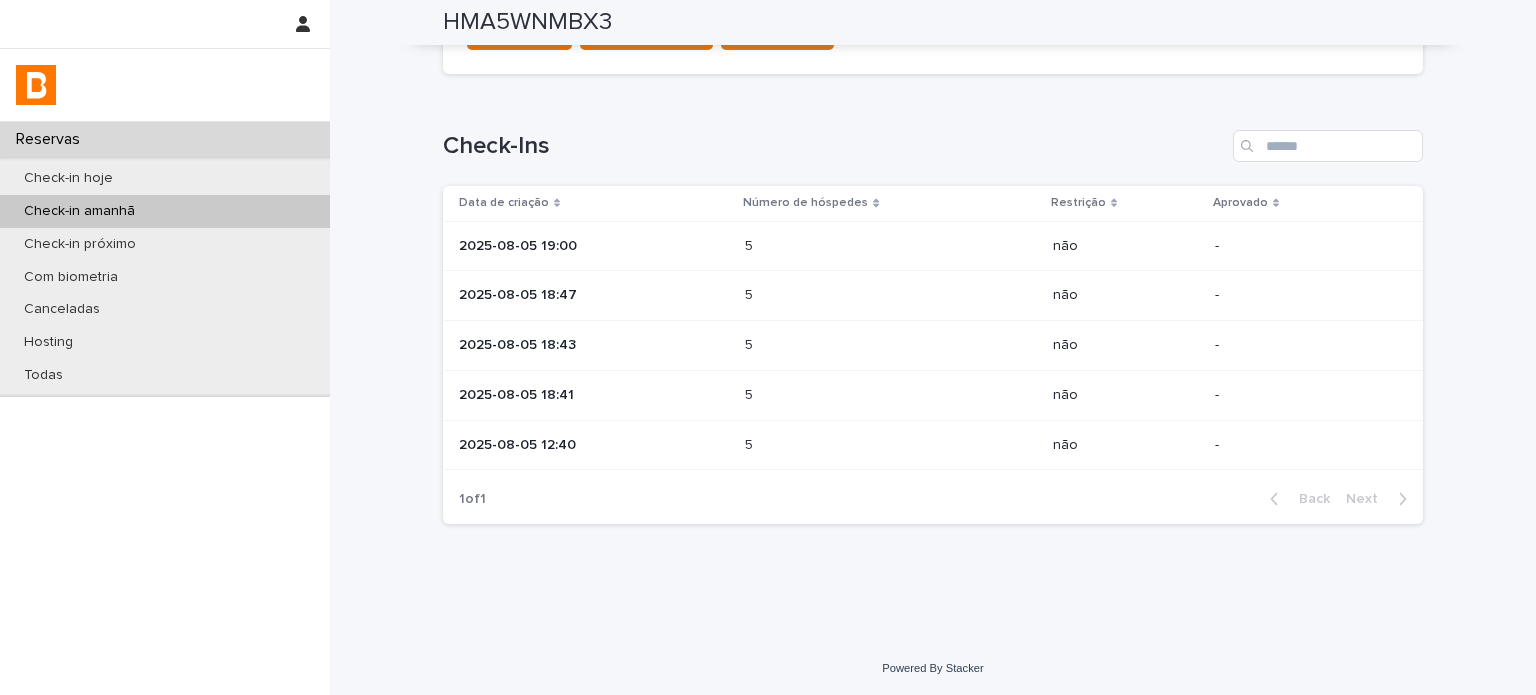 click on "5 5" at bounding box center [890, 296] 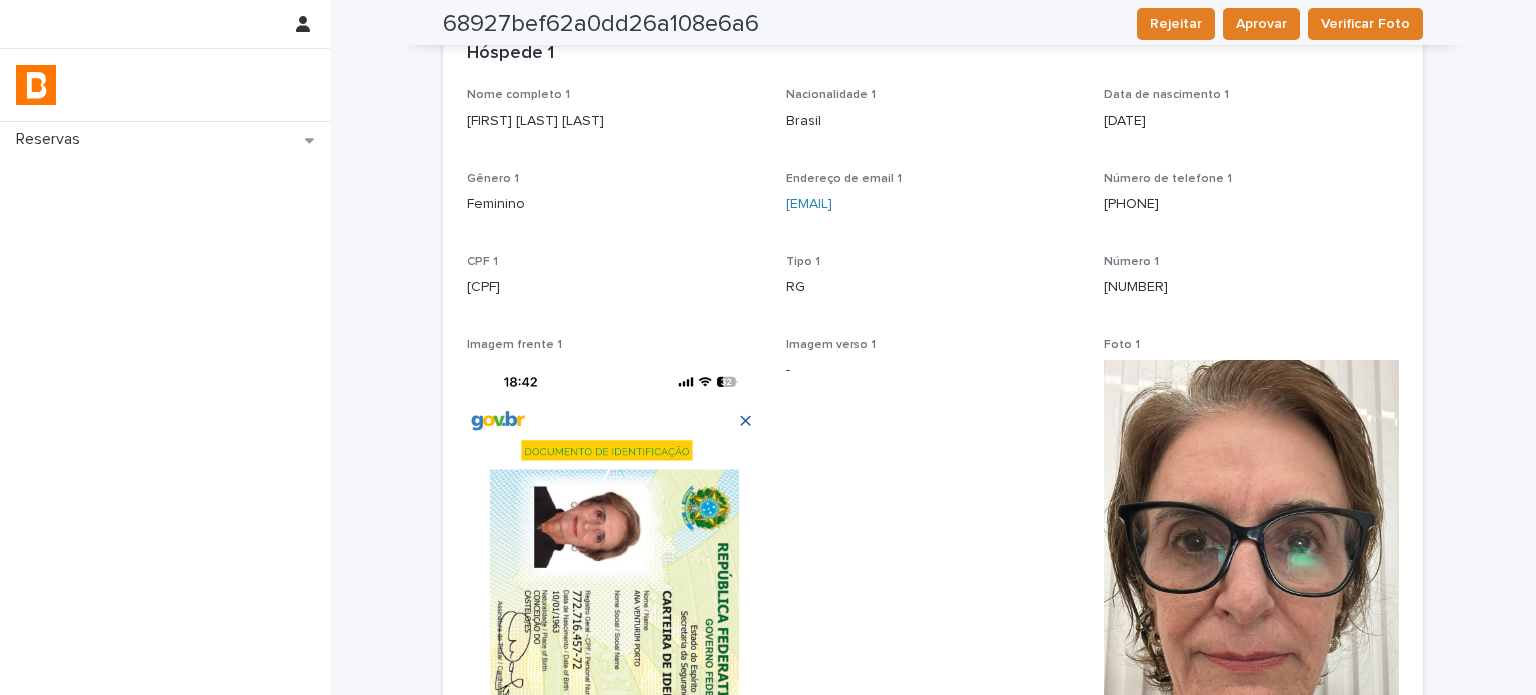 scroll, scrollTop: 60, scrollLeft: 0, axis: vertical 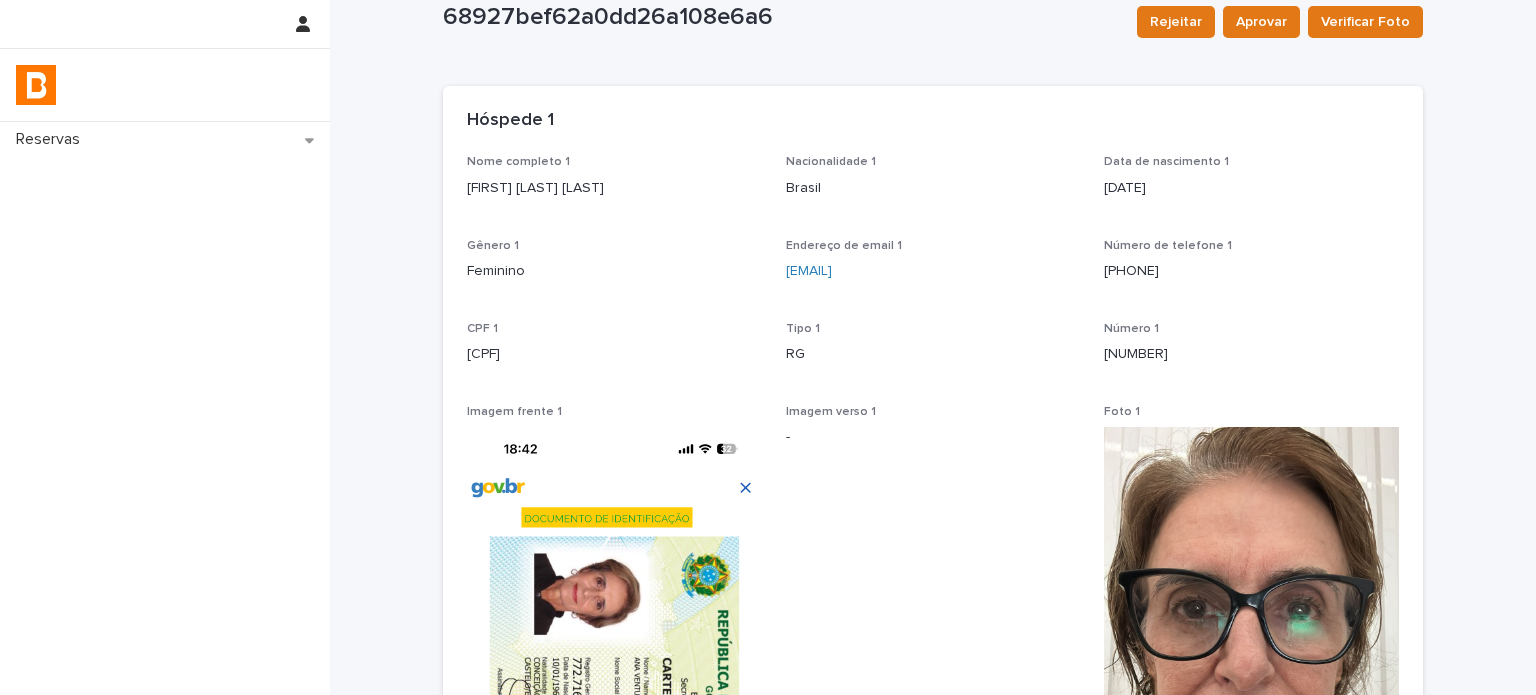 click on "[FIRST] [LAST] [LAST]" at bounding box center [614, 188] 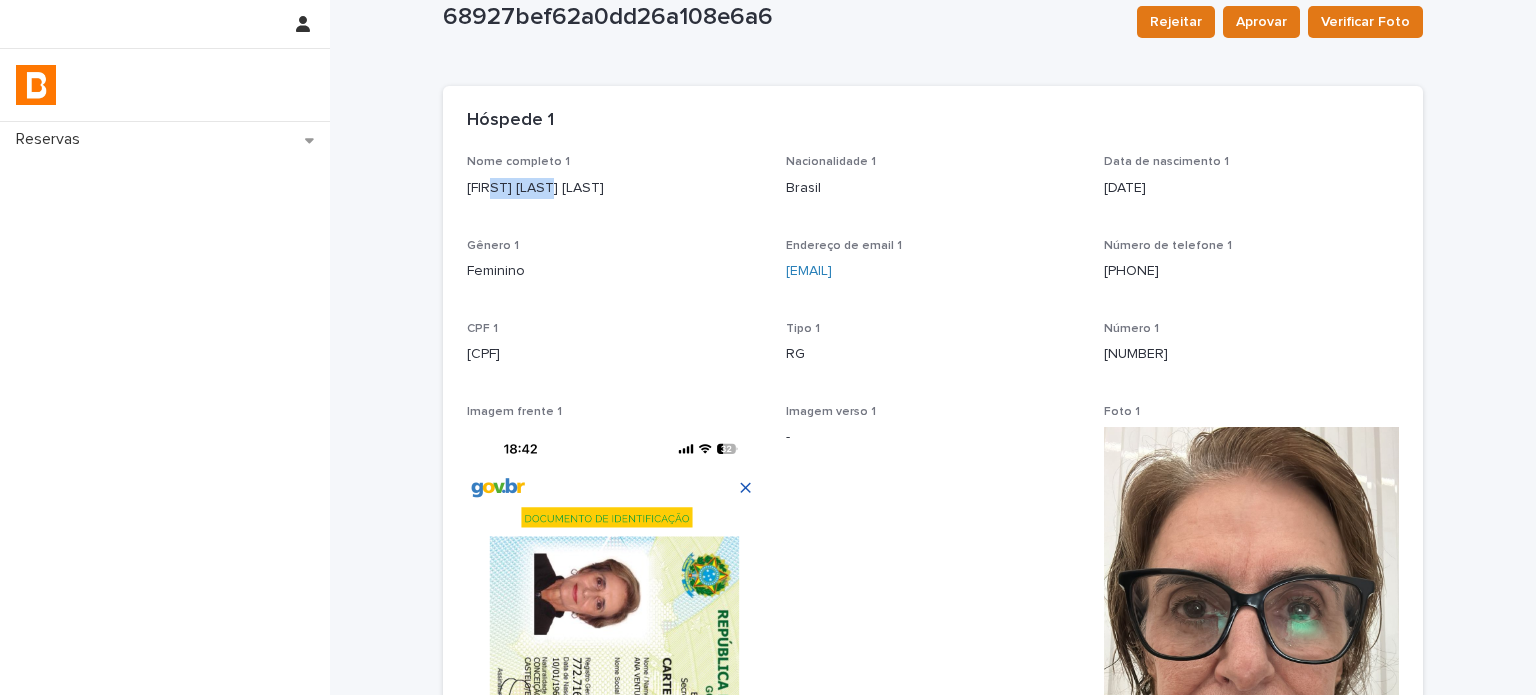 click on "[FIRST] [LAST] [LAST]" at bounding box center (614, 188) 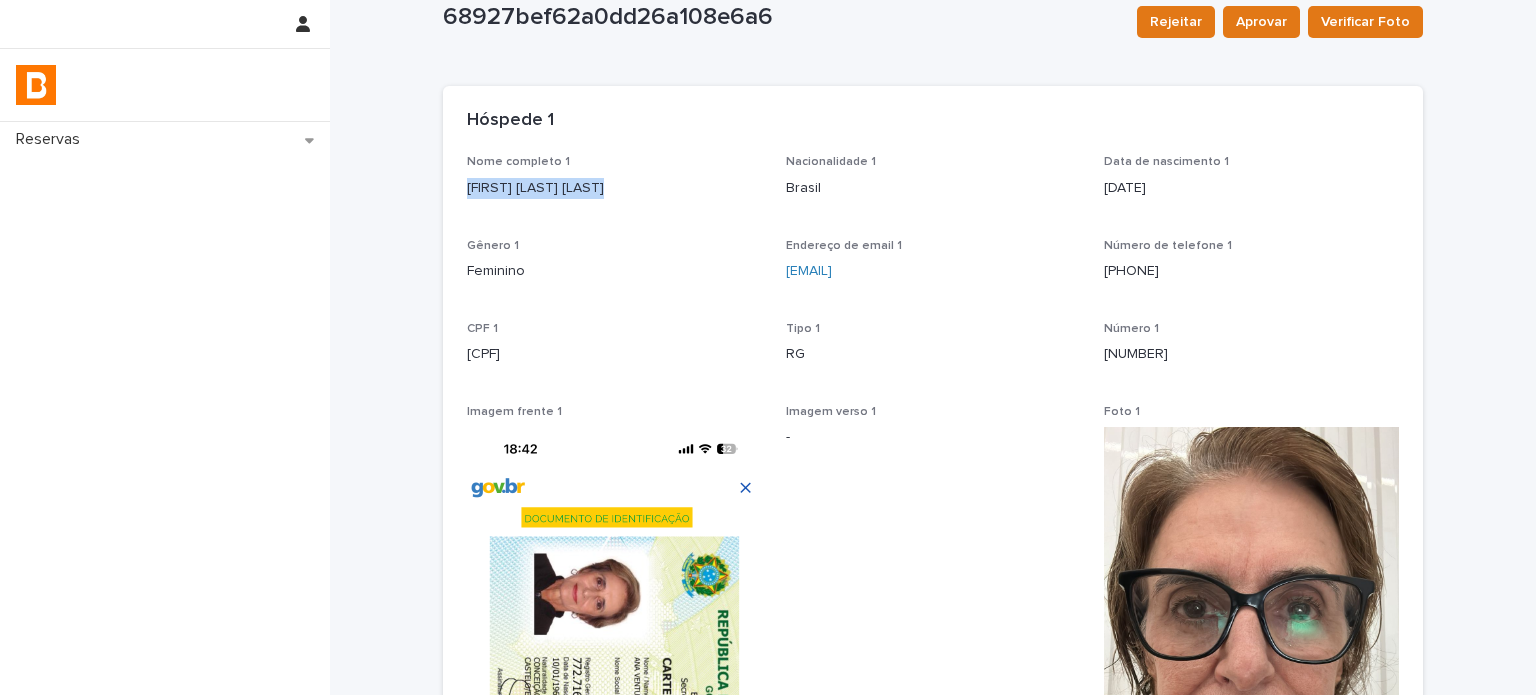 click on "[FIRST] [LAST] [LAST]" at bounding box center (614, 188) 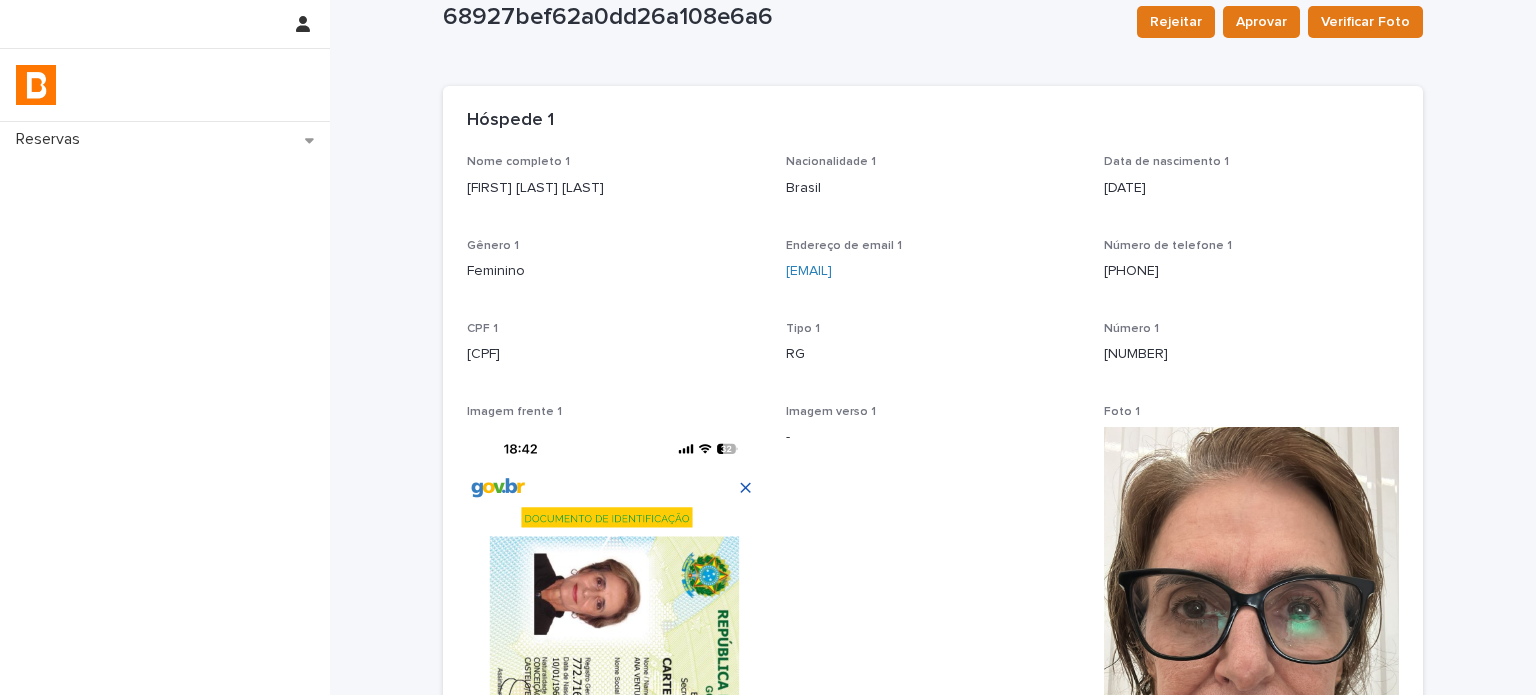 click on "[NUMBER]" at bounding box center (1251, 354) 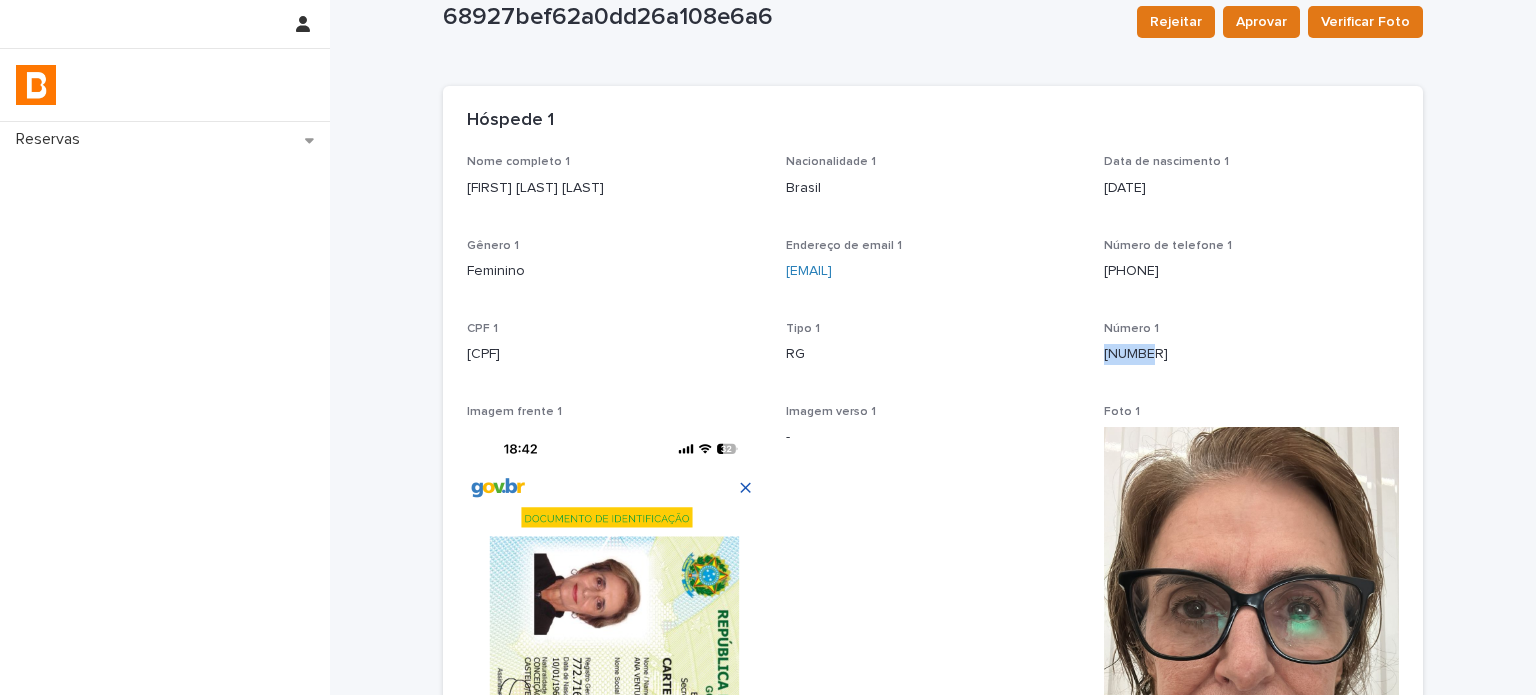 click on "[NUMBER]" at bounding box center (1251, 354) 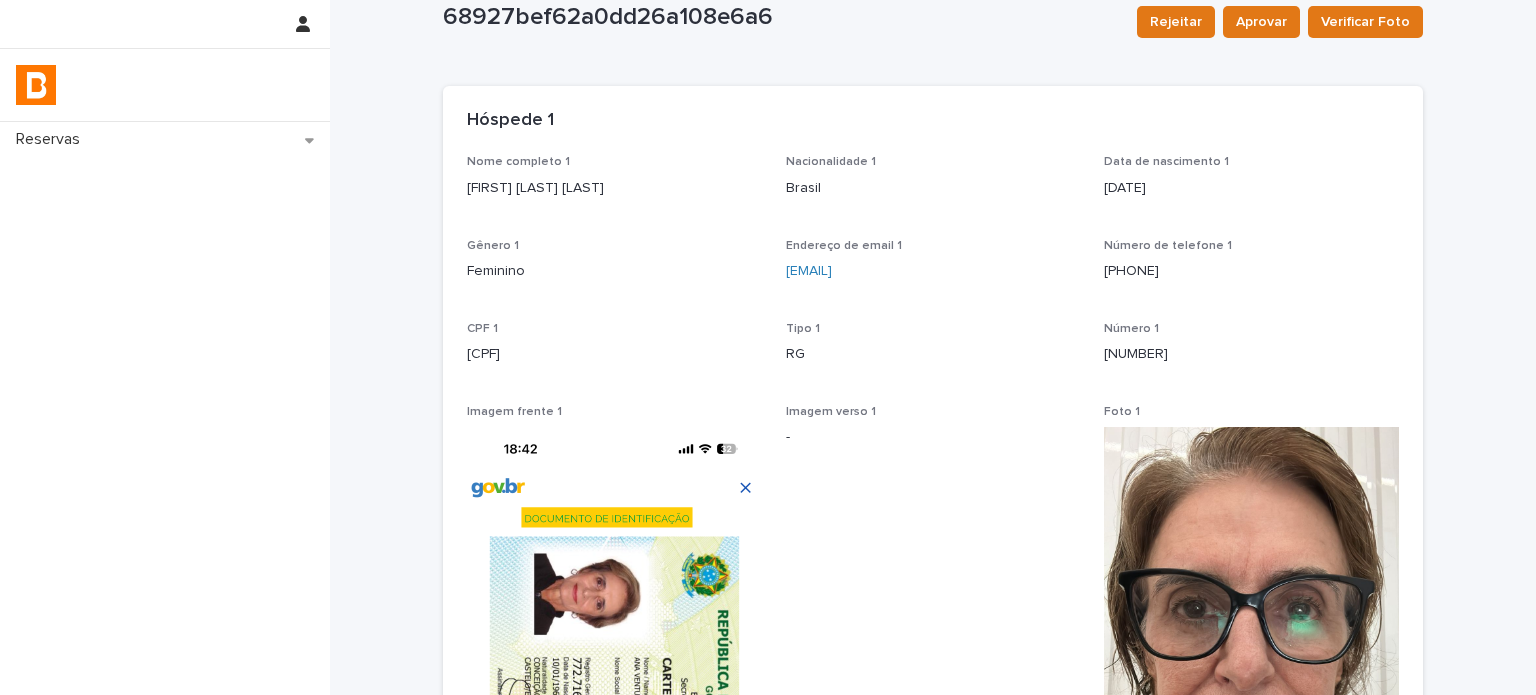 click on "Nome completo 1 [FIRST] [LAST] Nacionalidade 1 [COUNTRY] Data de nascimento 1 [DATE] Gênero 1 Feminino Endereço de email 1 [EMAIL] Número de telefone 1 [PHONE] CPF 1 [CPF] Tipo 1 RG Número 1 [NUMBER] Imagem frente 1 Imagem verso 1 - Foto 1 Status foto 1 -" at bounding box center [933, 660] 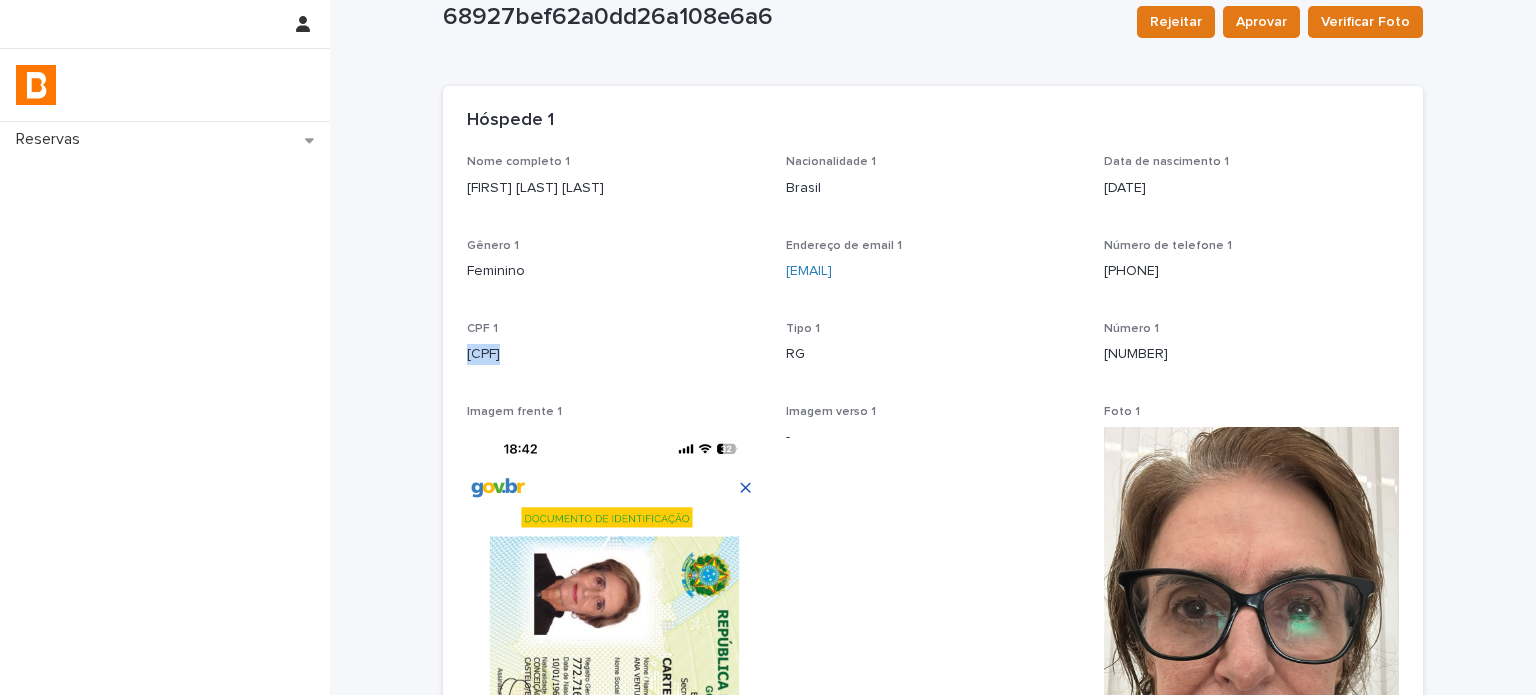 click on "[CPF]" at bounding box center [614, 354] 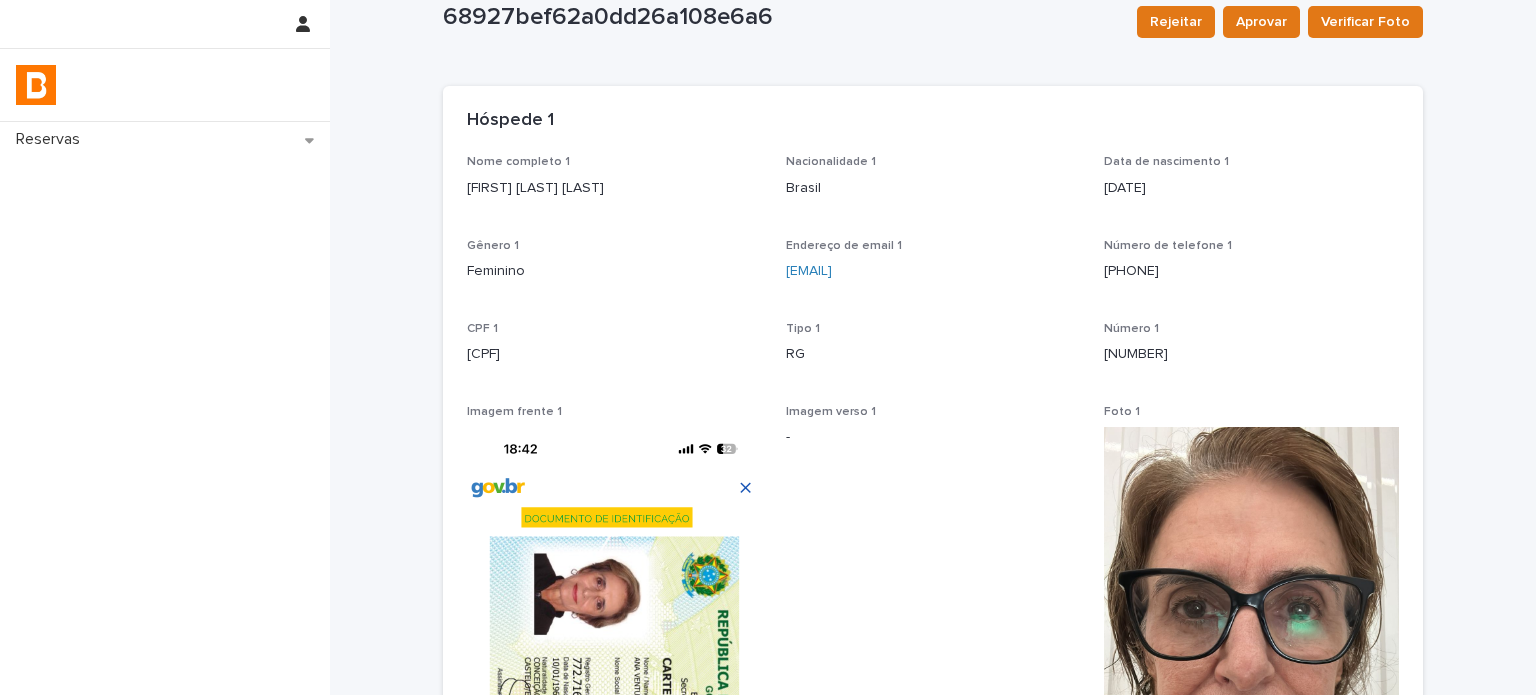 drag, startPoint x: 1329, startPoint y: 312, endPoint x: 1082, endPoint y: 271, distance: 250.37971 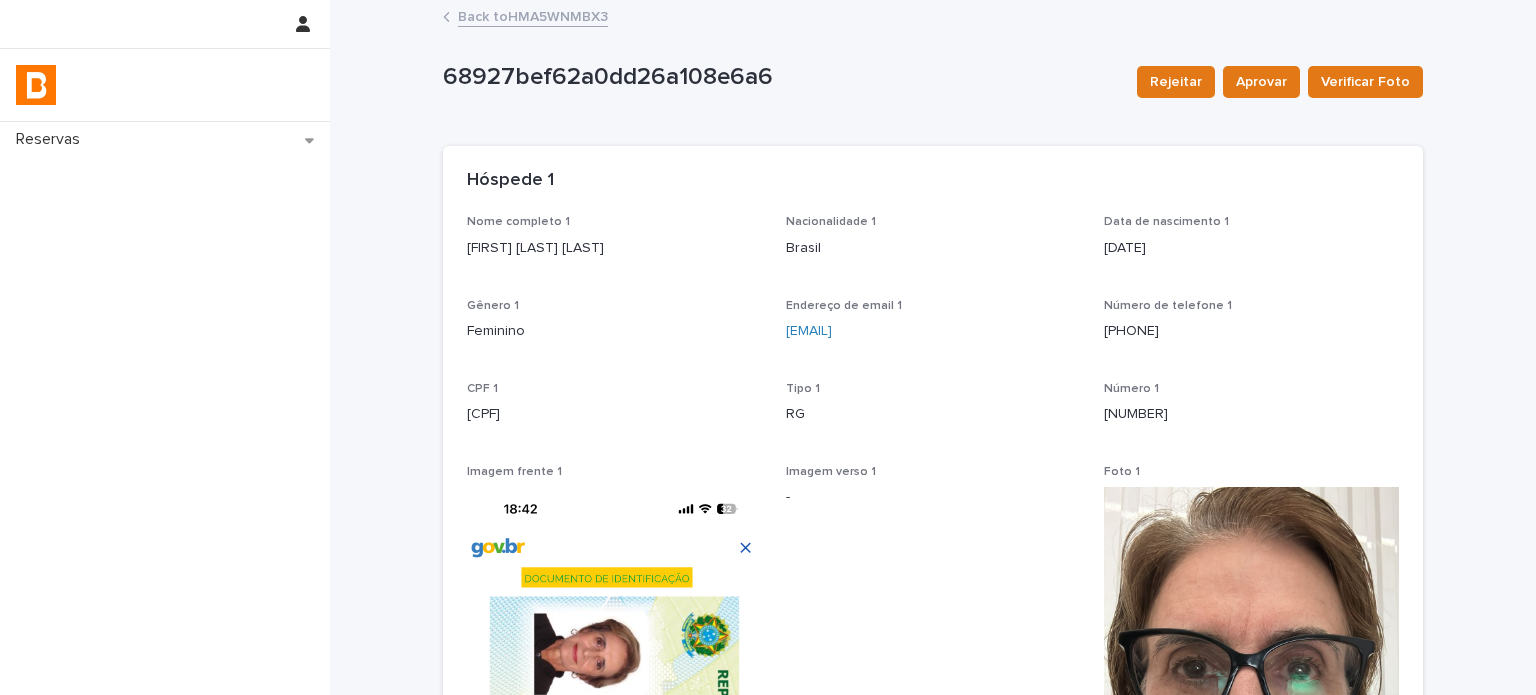 click on "Back to  HMA5WNMBX3" at bounding box center [533, 15] 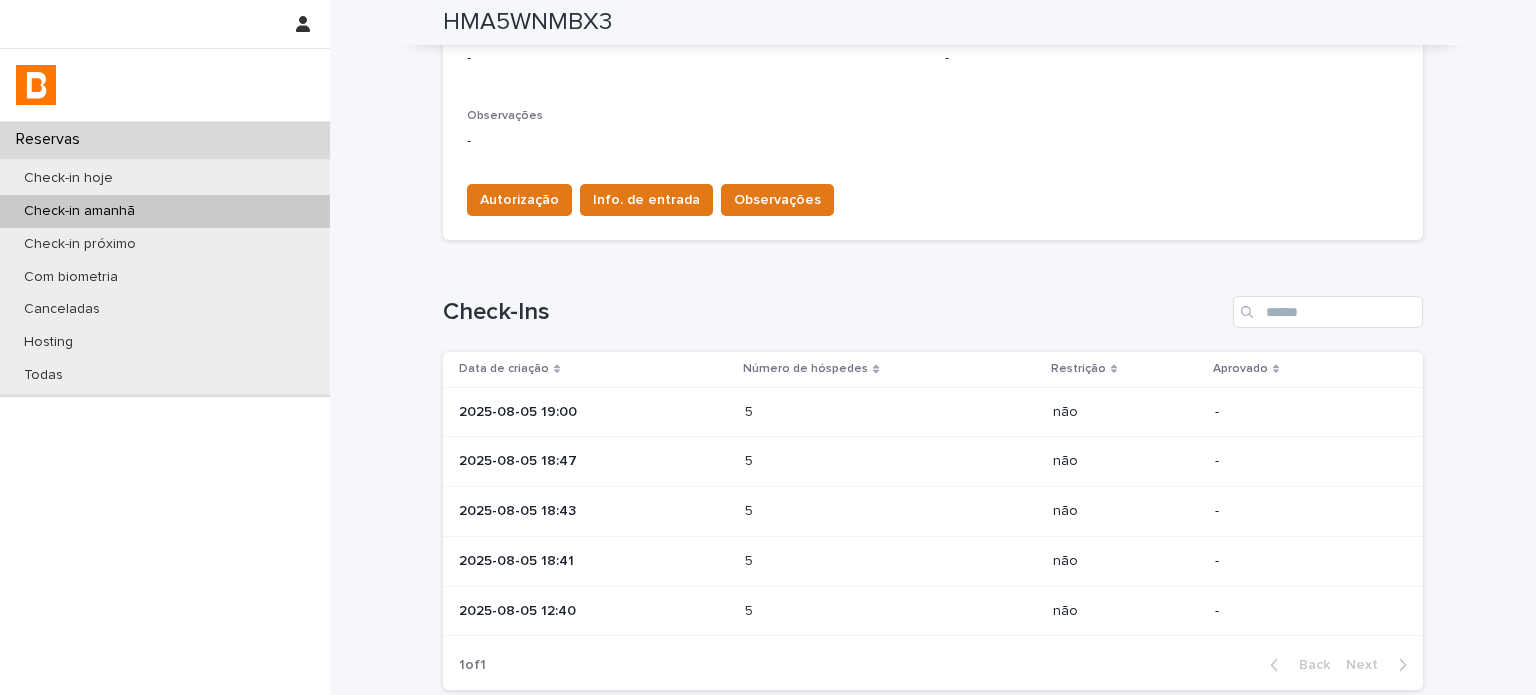 click on "2025-08-05 19:00" at bounding box center [590, 412] 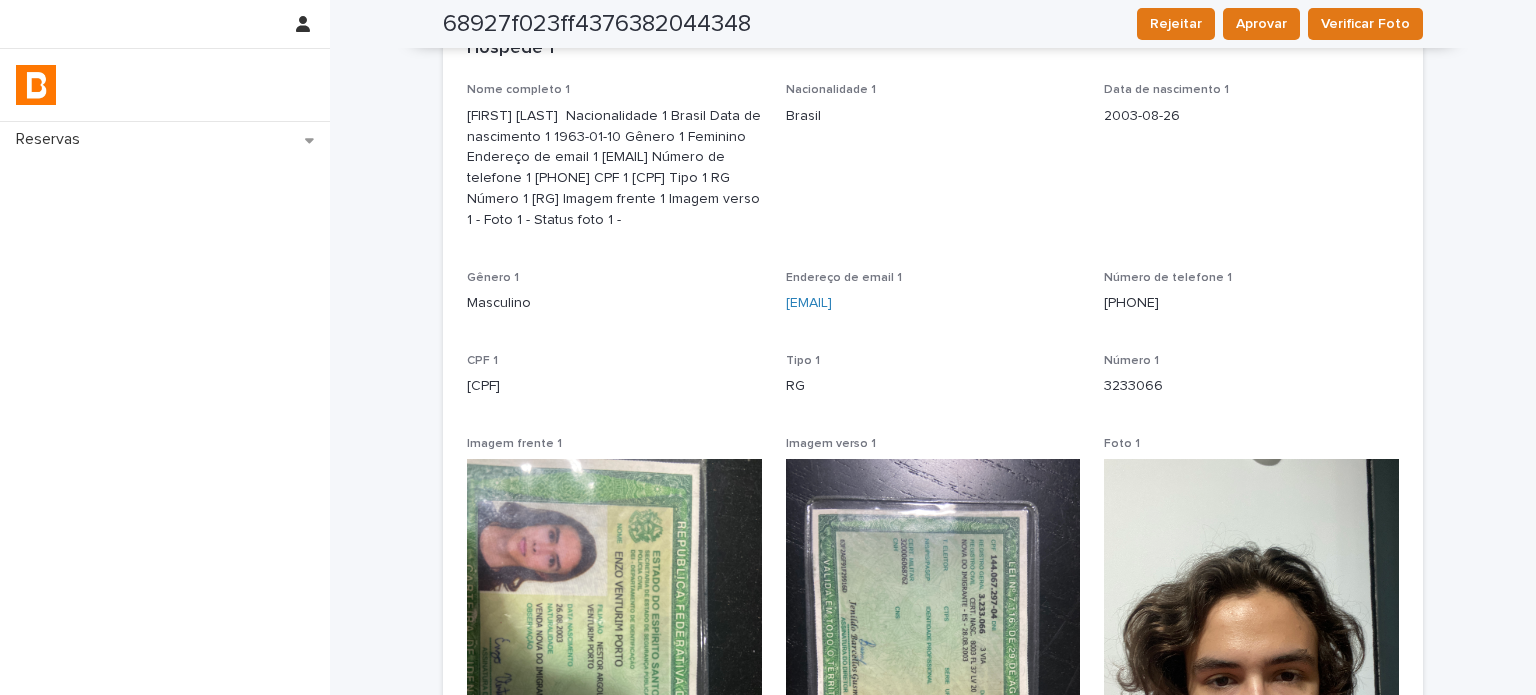 scroll, scrollTop: 47, scrollLeft: 0, axis: vertical 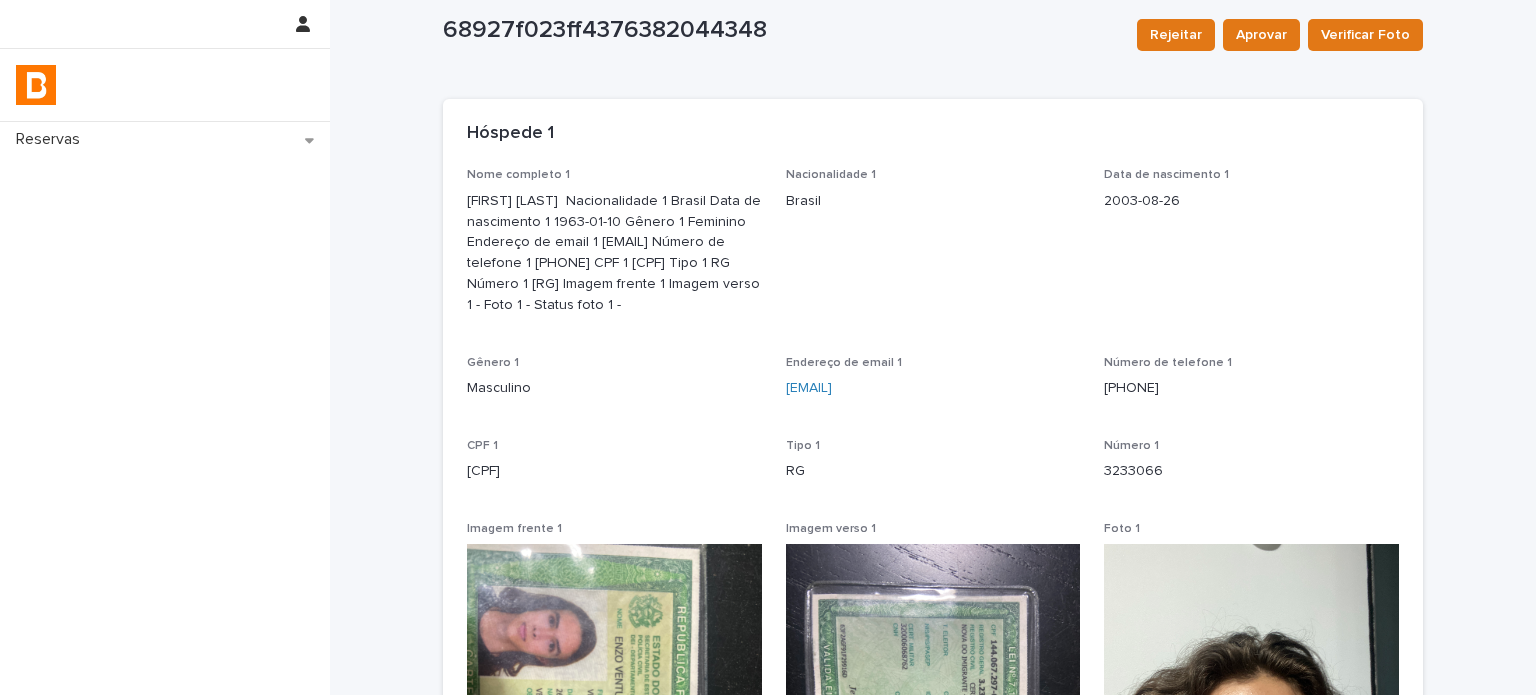 click on "Nome completo 1 [FIRST] [LAST] [LAST]" at bounding box center (614, 249) 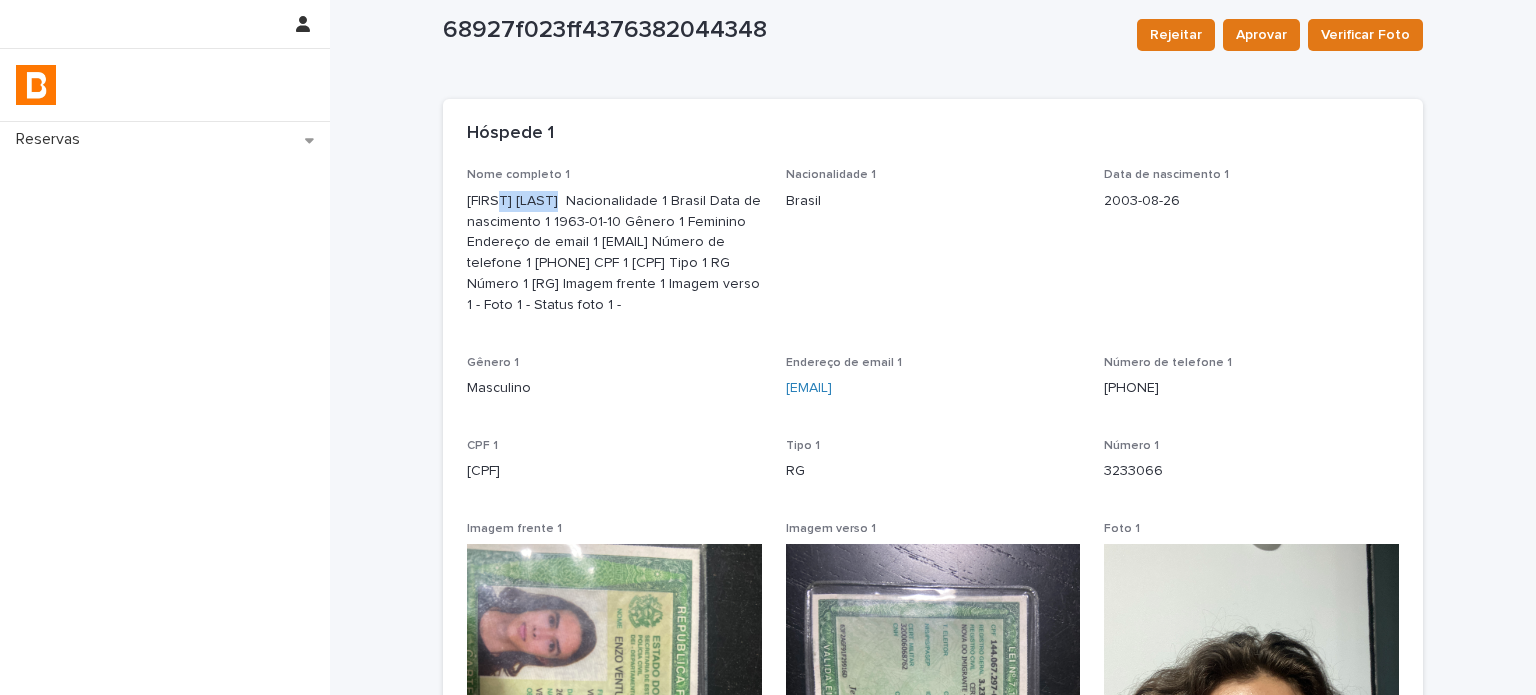 click on "Nome completo 1 [FIRST] [LAST] [LAST]" at bounding box center [614, 249] 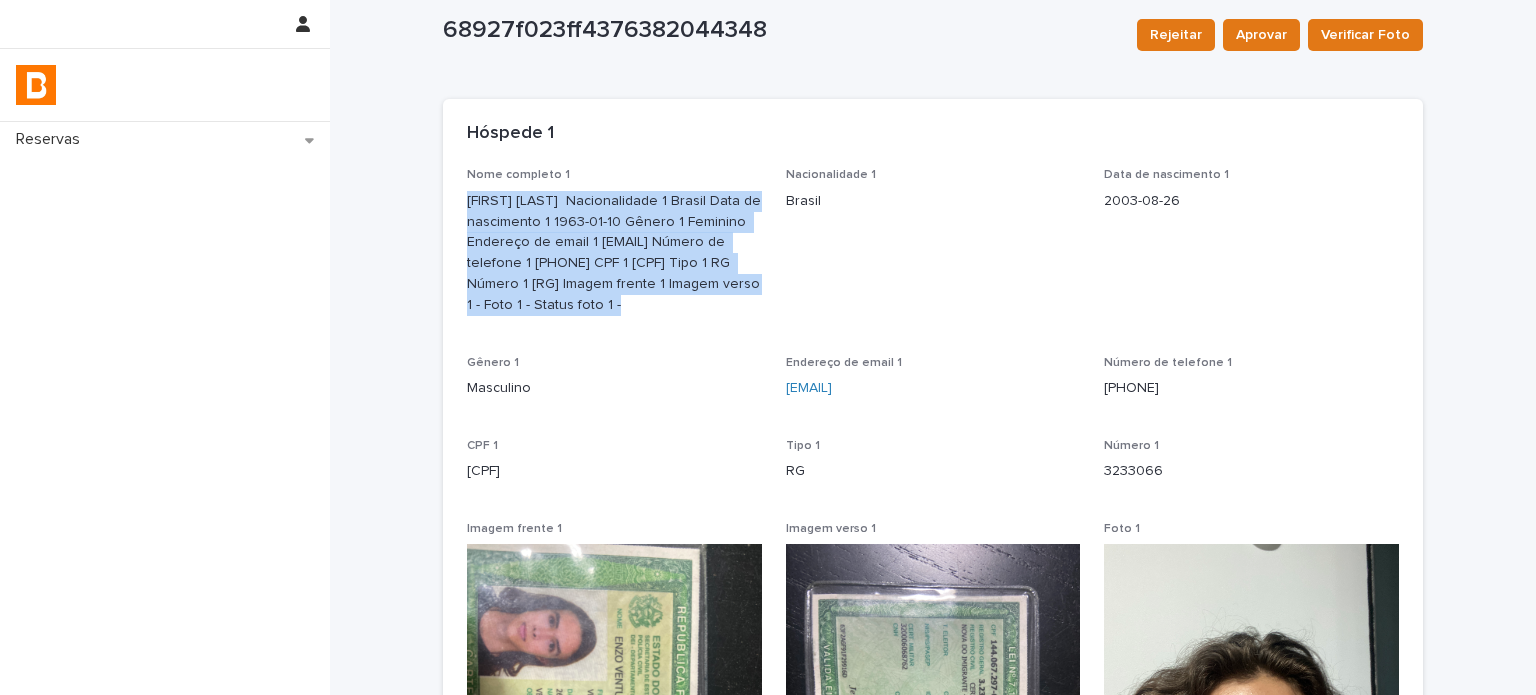 click on "Nome completo 1 [FIRST] [LAST] [LAST]" at bounding box center [614, 249] 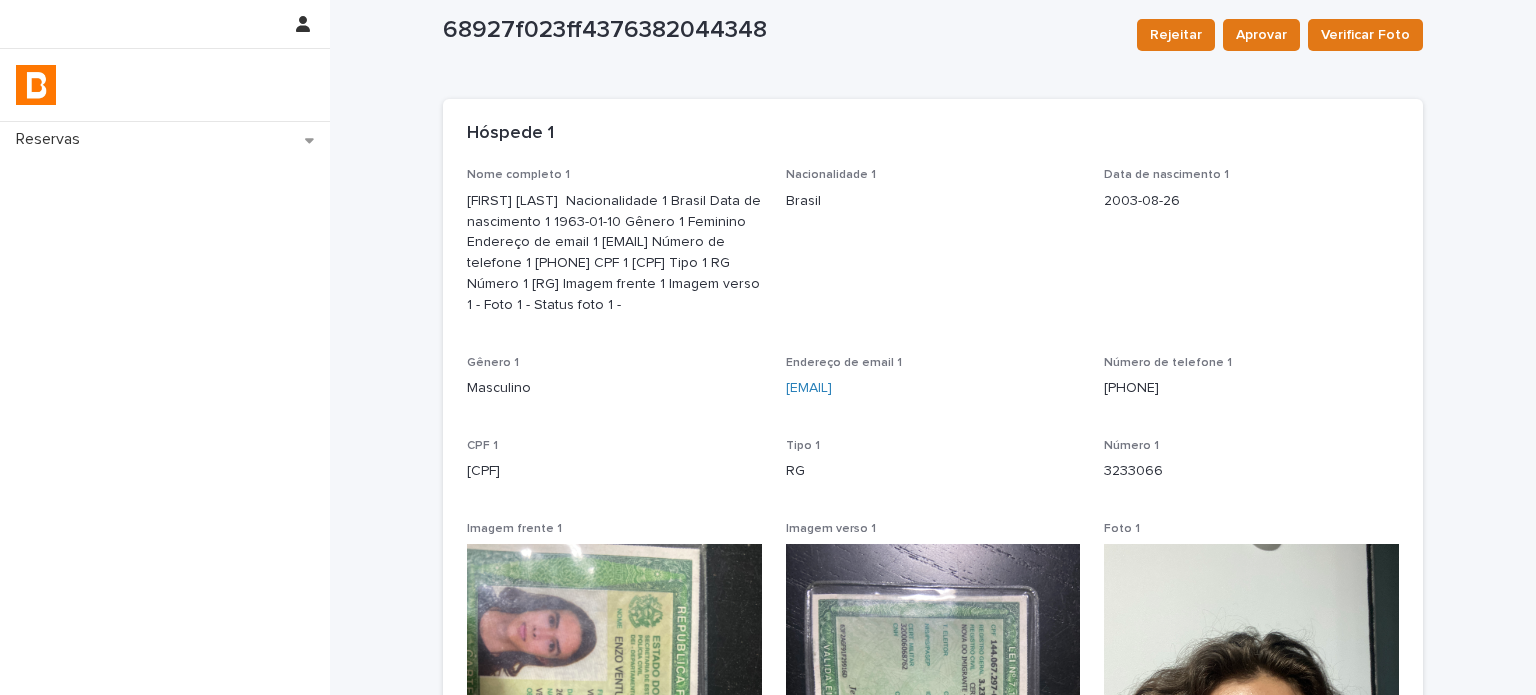 click on "3233066" at bounding box center [1251, 471] 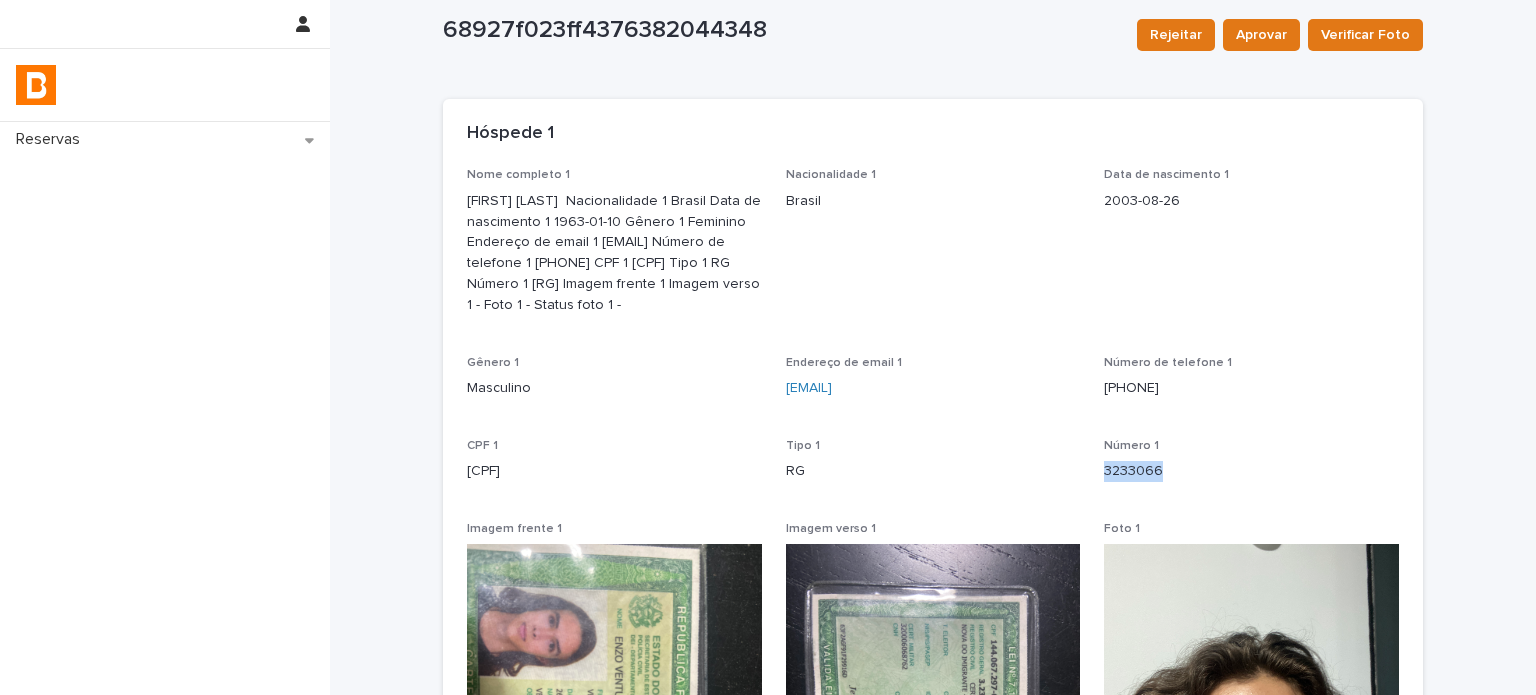 click on "3233066" at bounding box center (1251, 471) 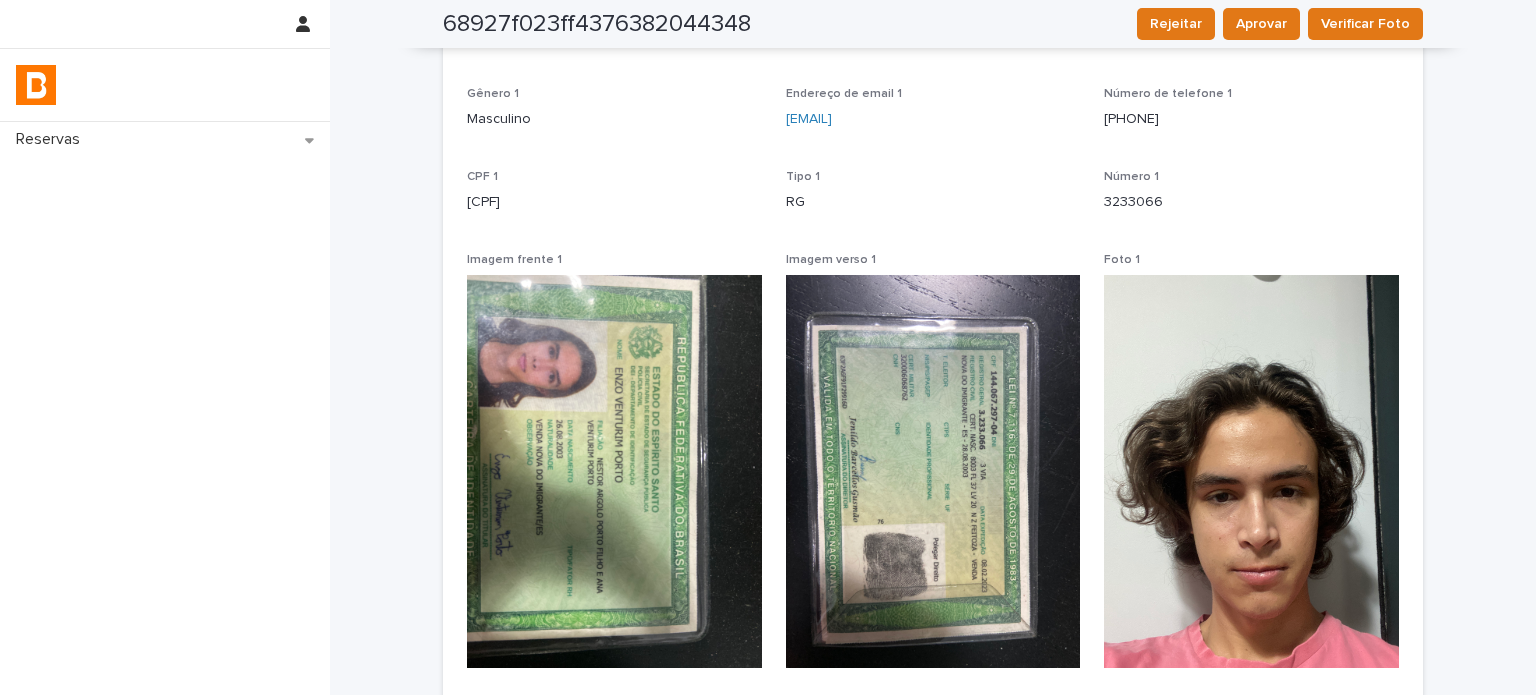 scroll, scrollTop: 314, scrollLeft: 0, axis: vertical 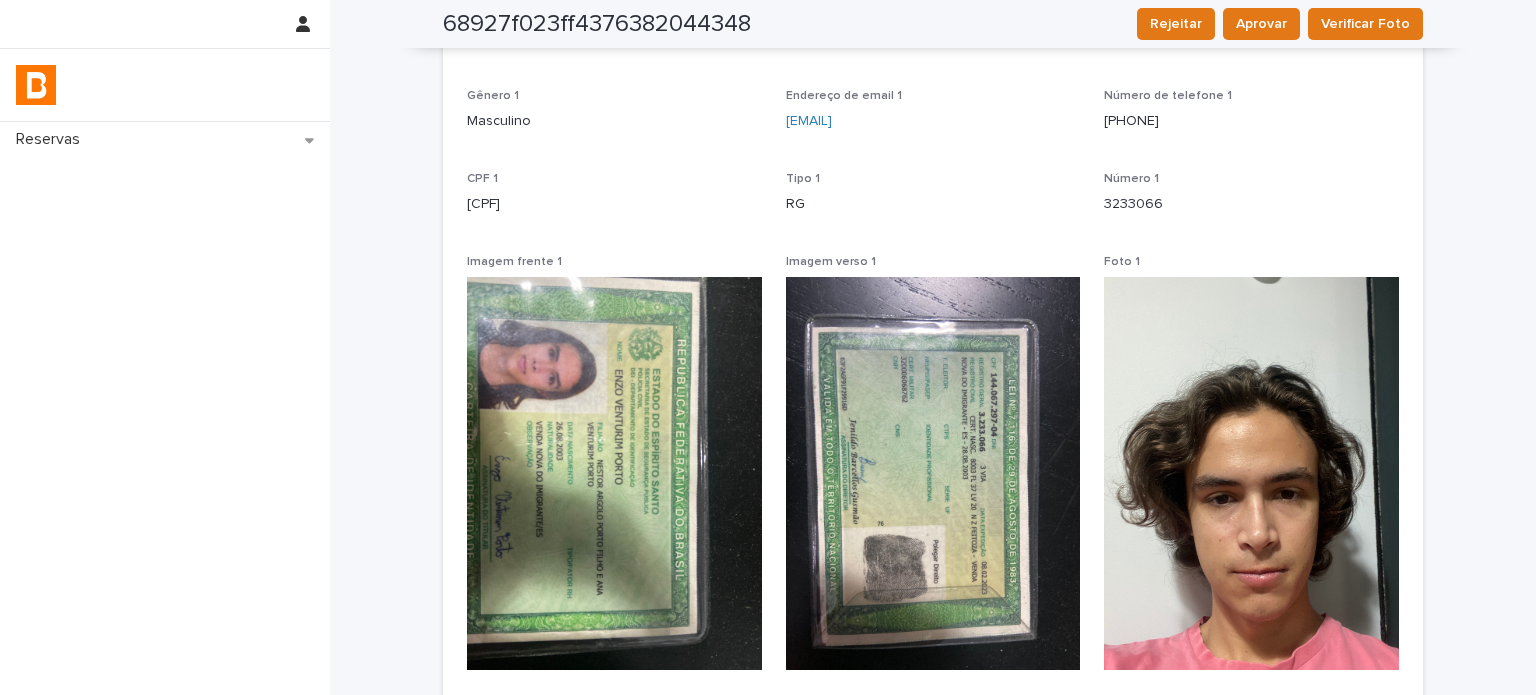 click on "[CPF]" at bounding box center [614, 204] 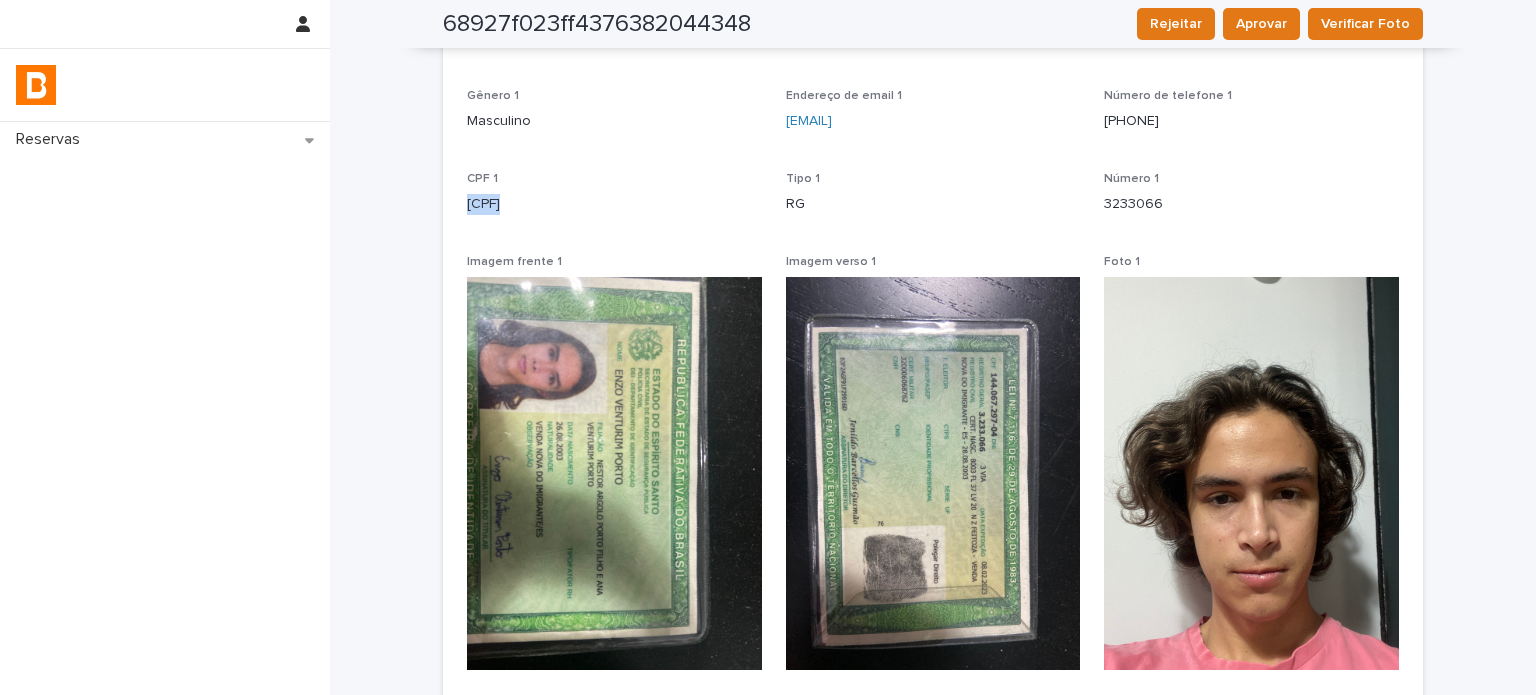 click on "[CPF]" at bounding box center [614, 204] 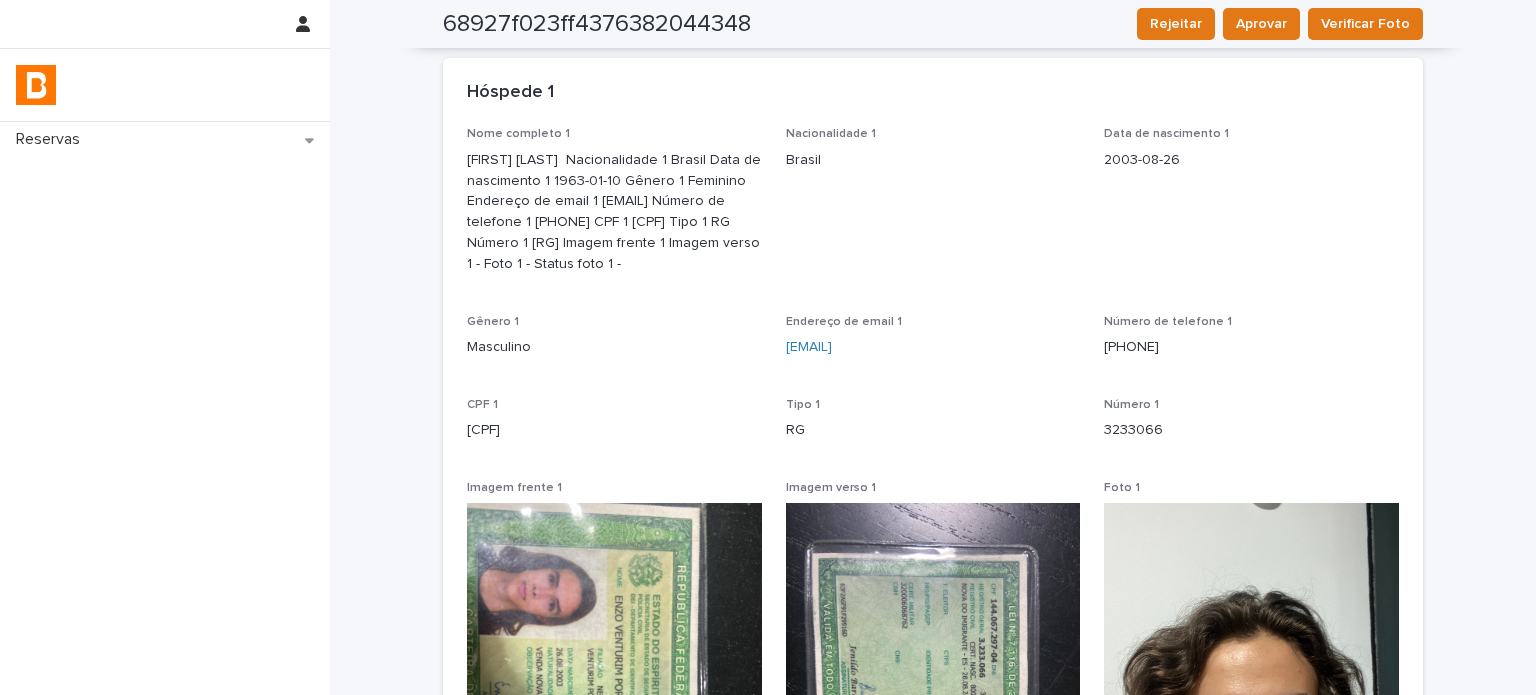 scroll, scrollTop: 0, scrollLeft: 0, axis: both 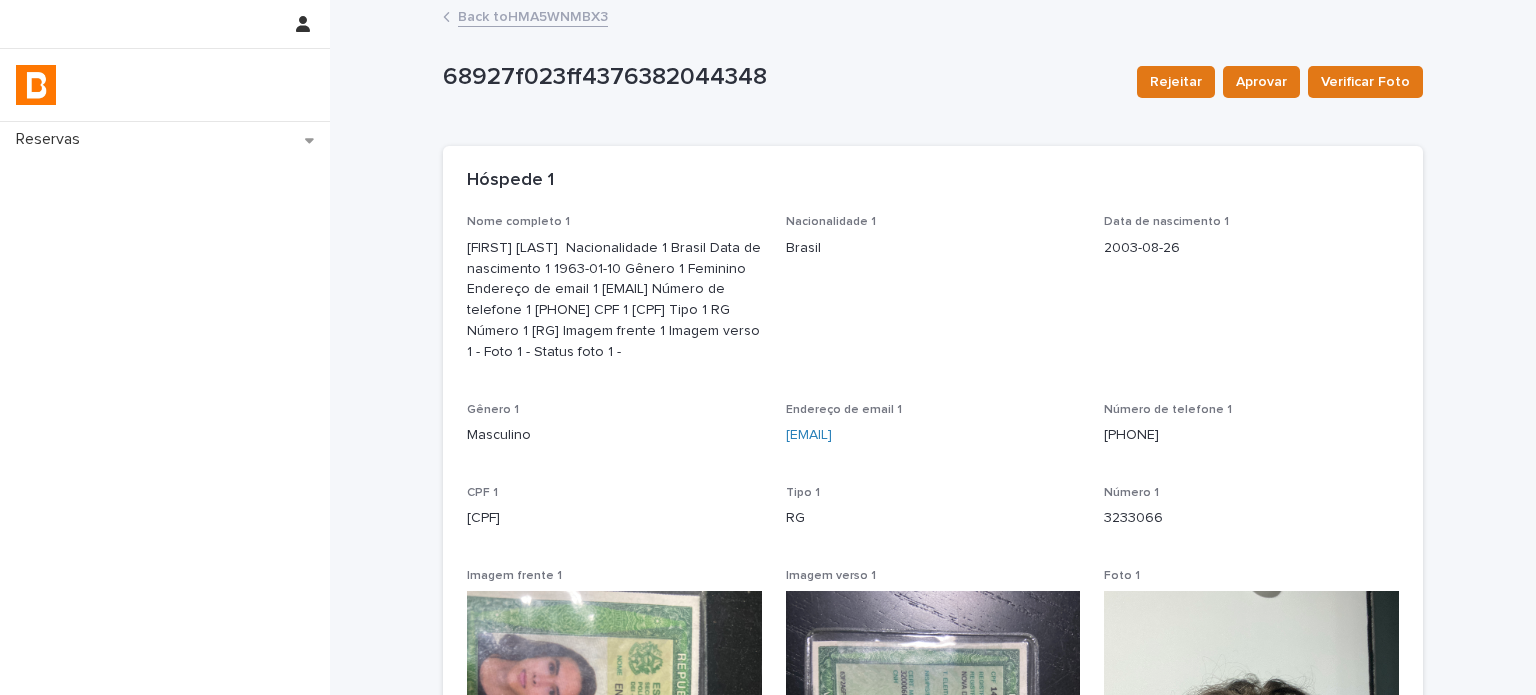 click on "Back to  HMA5WNMBX3" at bounding box center [533, 15] 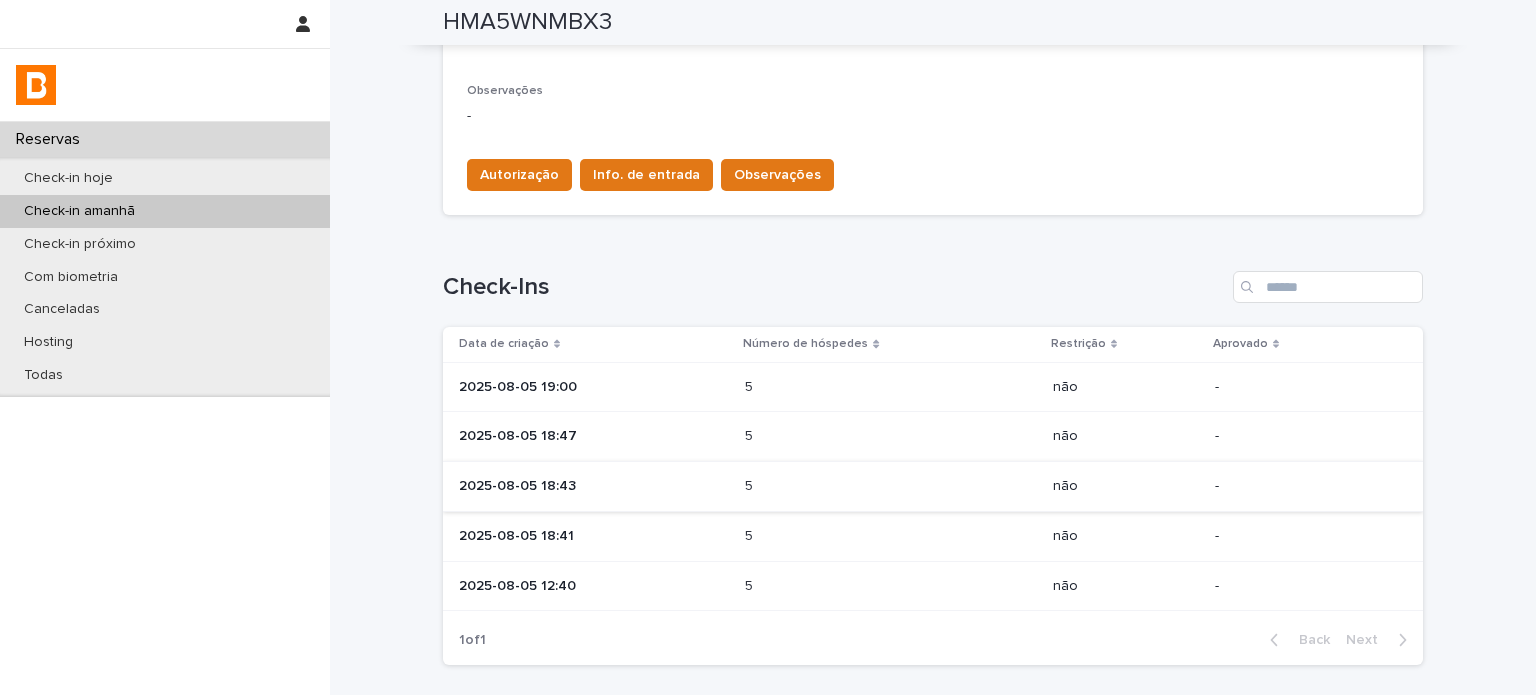 scroll, scrollTop: 700, scrollLeft: 0, axis: vertical 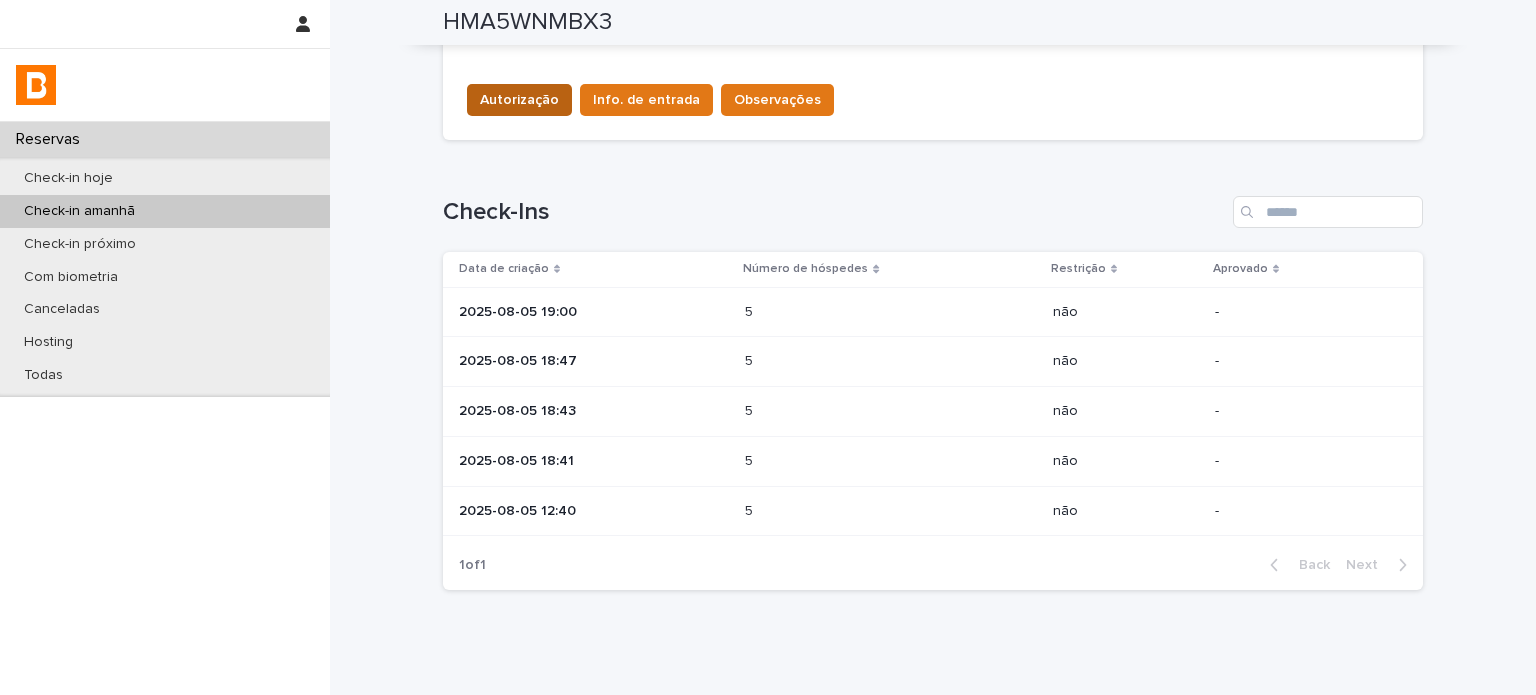 click on "Autorização" at bounding box center [519, 100] 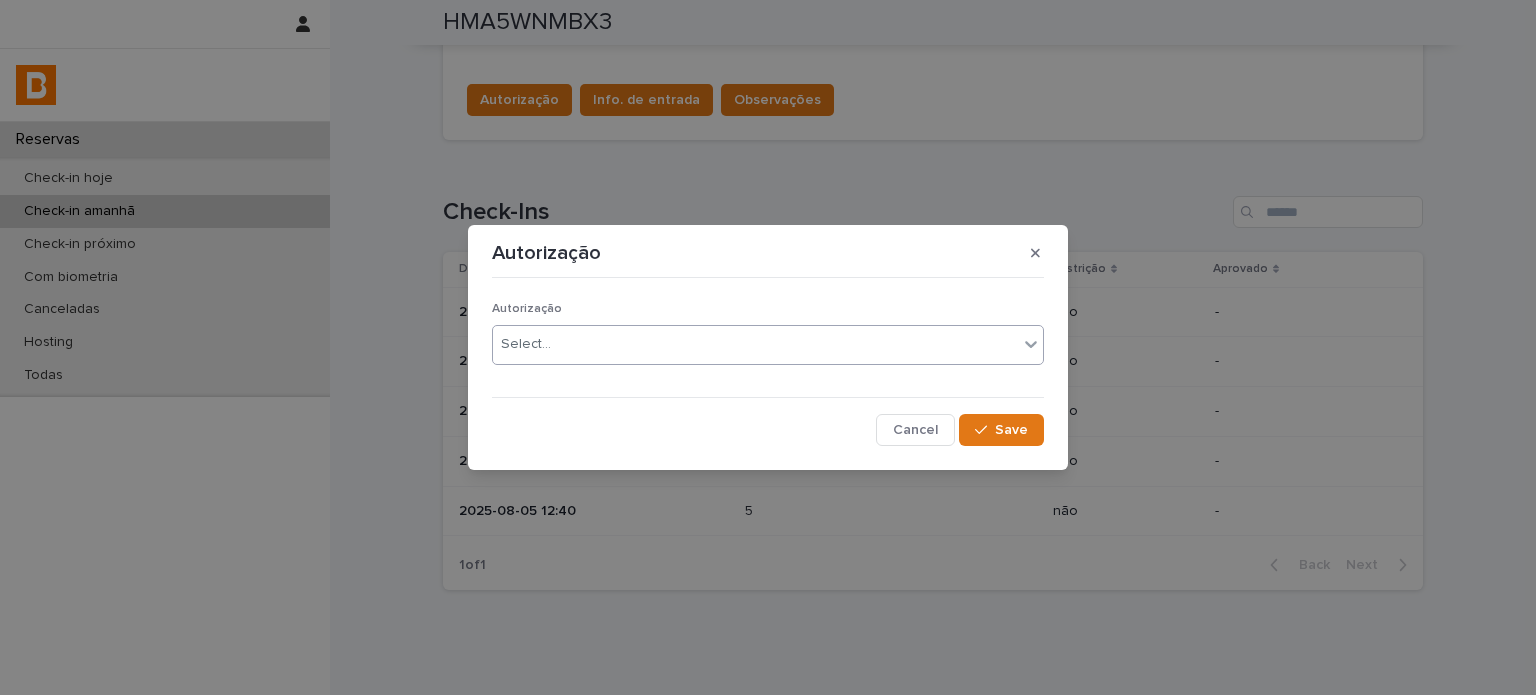 click on "Select..." at bounding box center (755, 344) 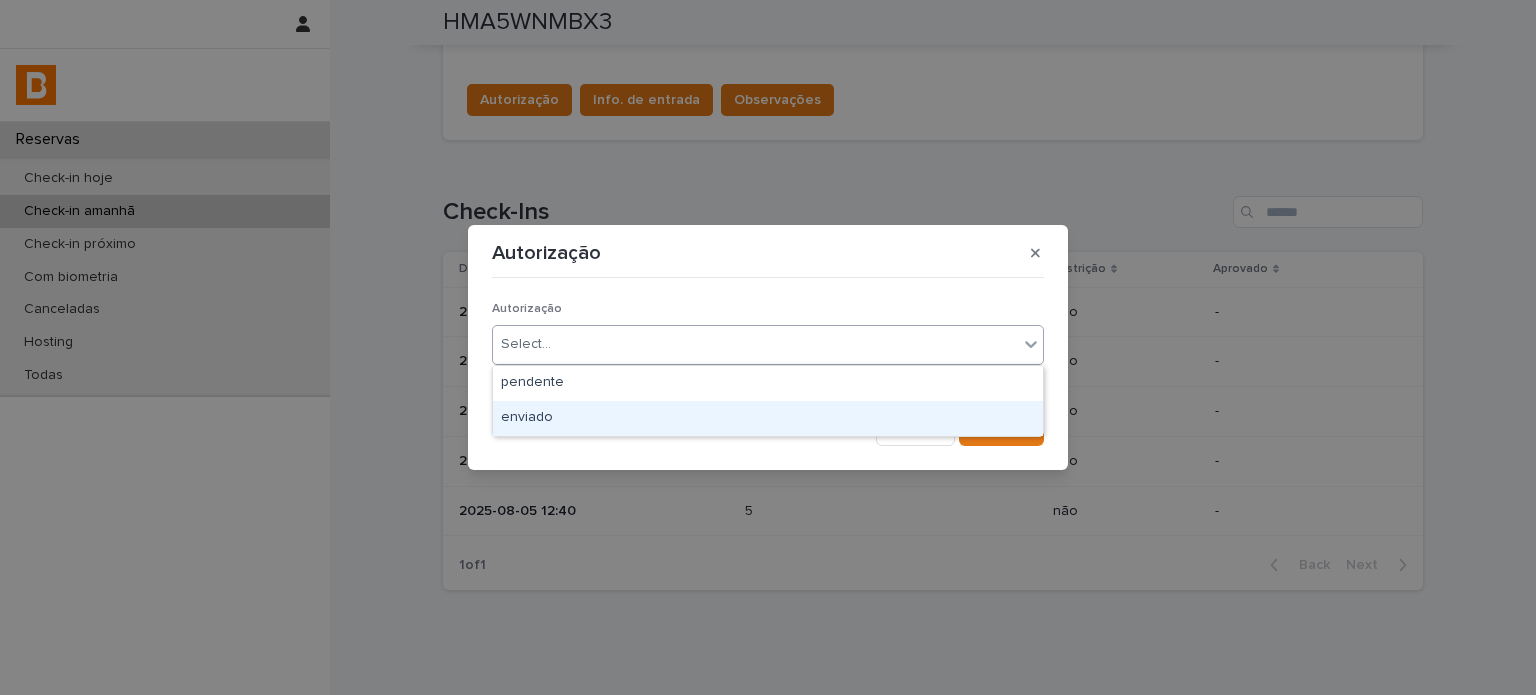 click on "enviado" at bounding box center [768, 418] 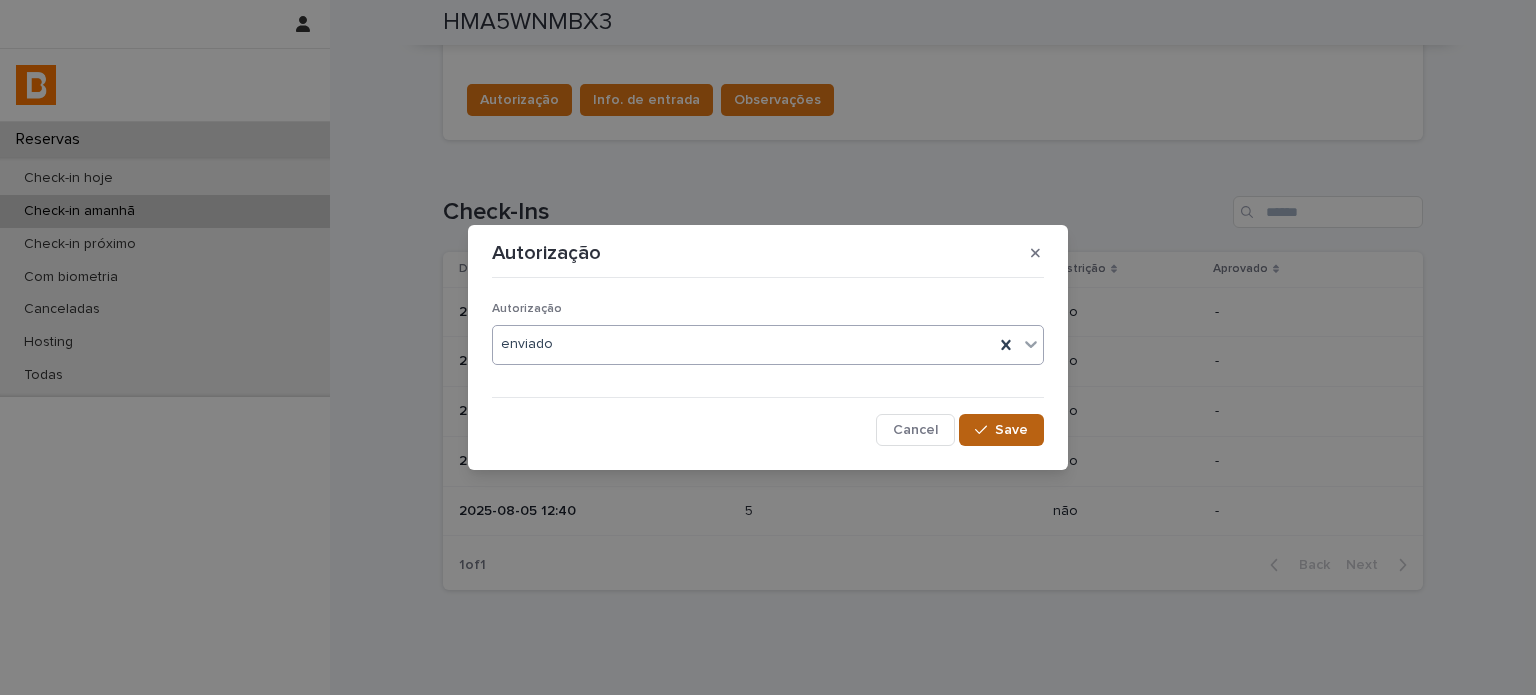 click 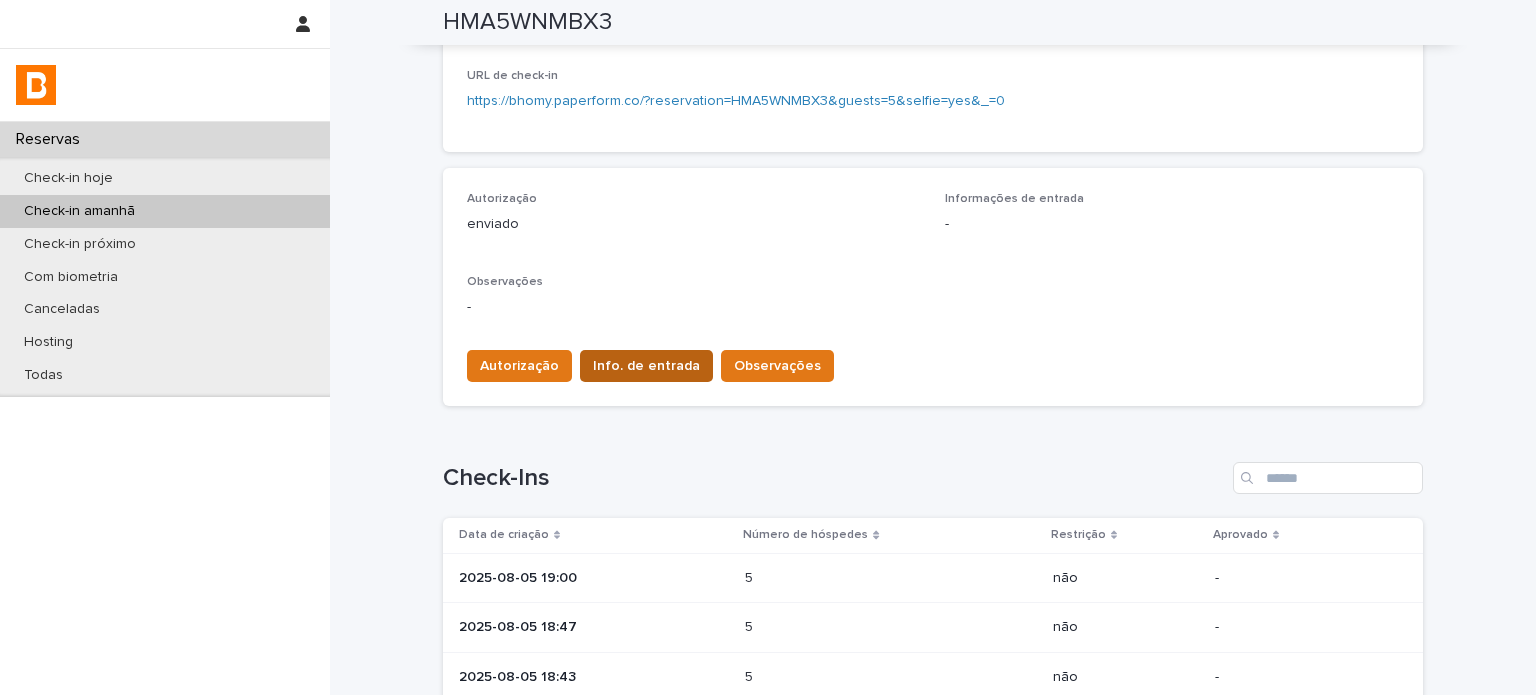 scroll, scrollTop: 433, scrollLeft: 0, axis: vertical 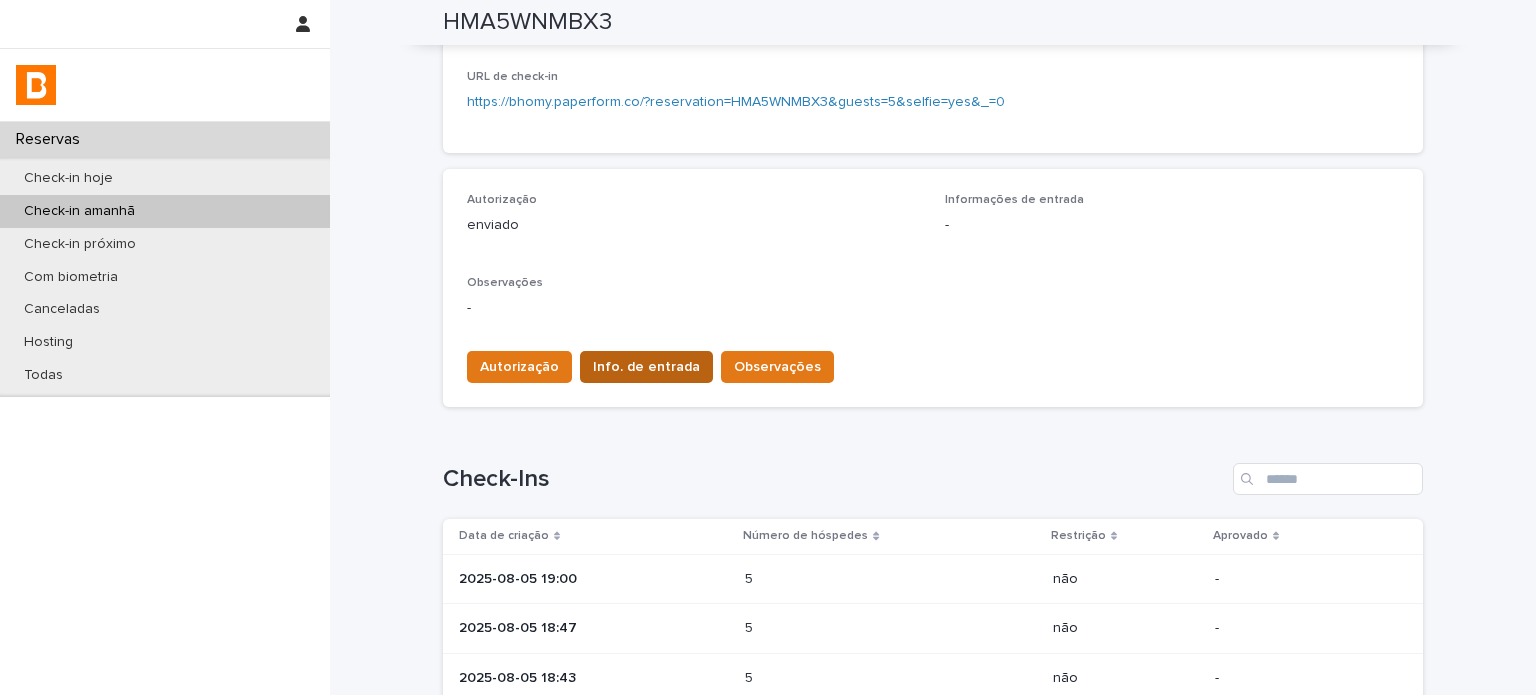 click on "Info. de entrada" at bounding box center (646, 367) 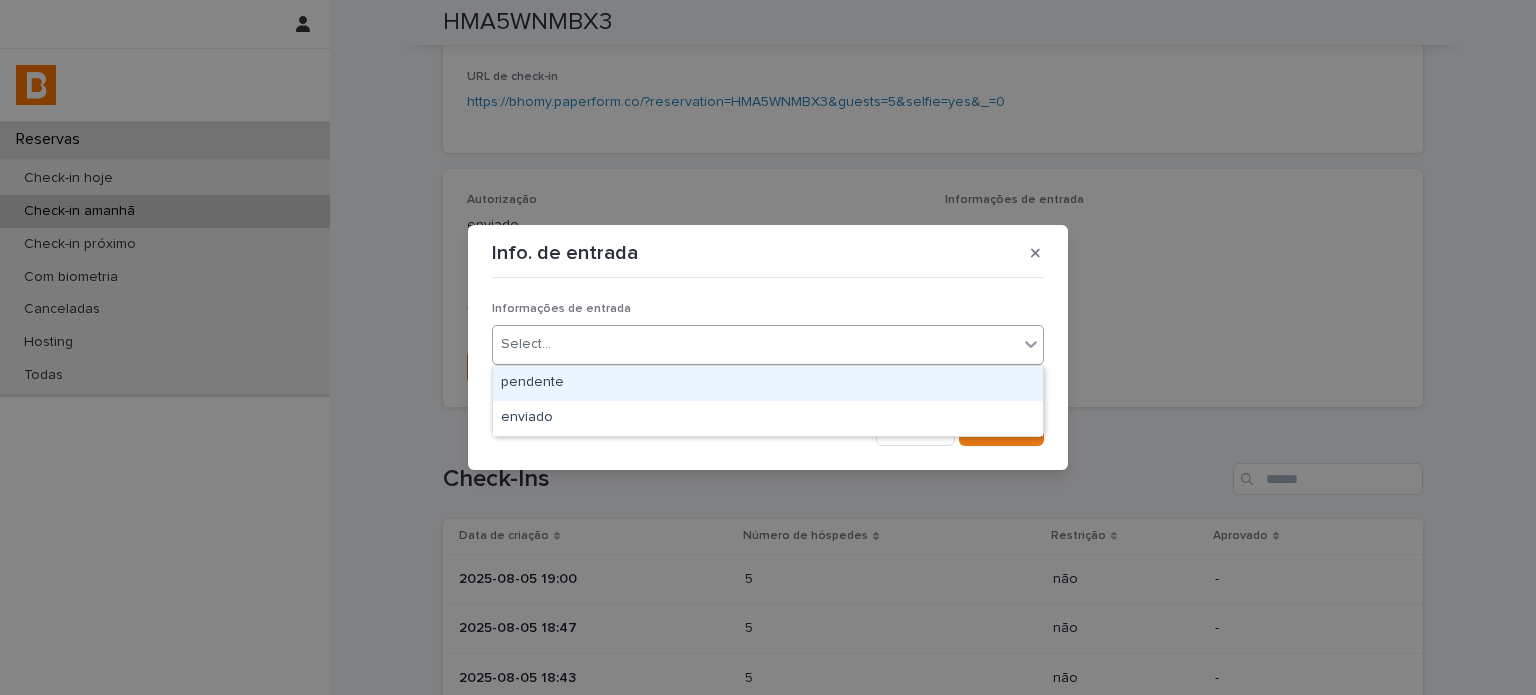 click on "Select..." at bounding box center (755, 344) 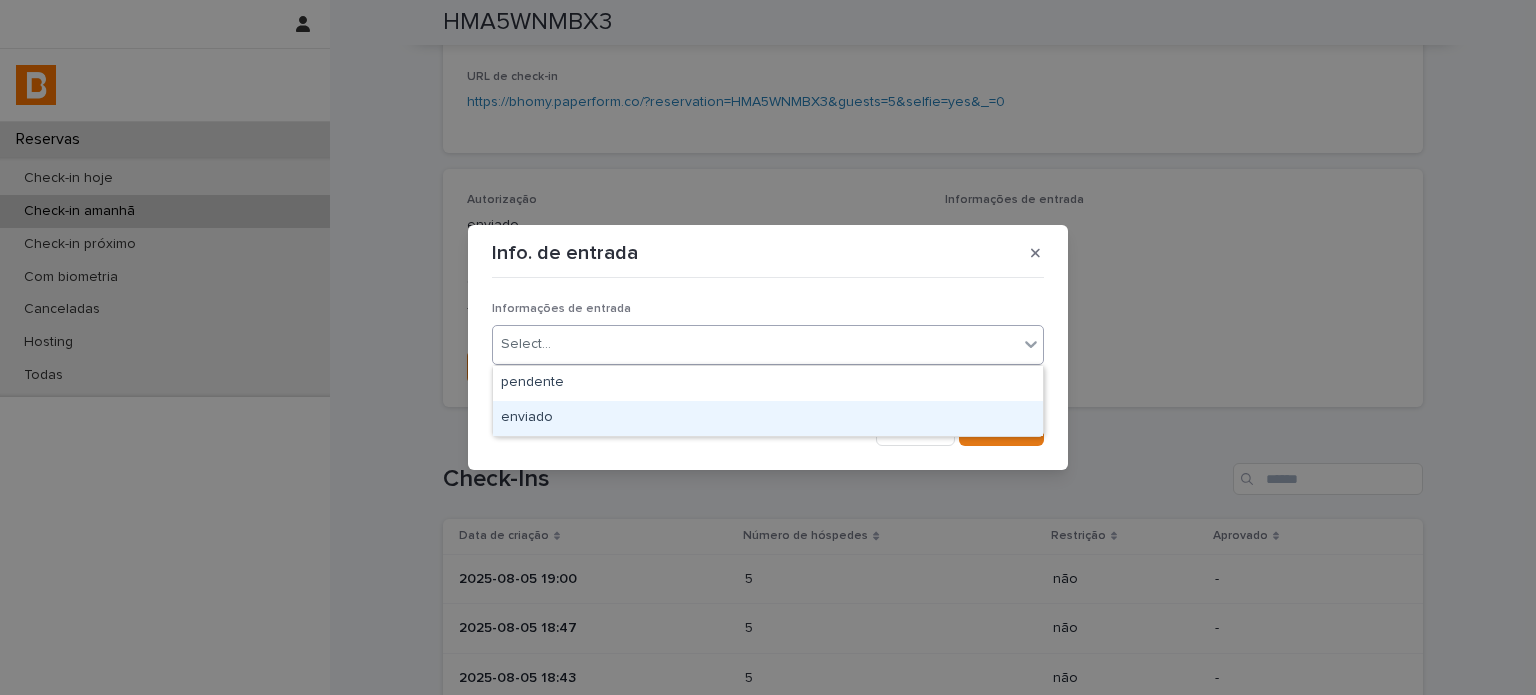 click on "enviado" at bounding box center (768, 418) 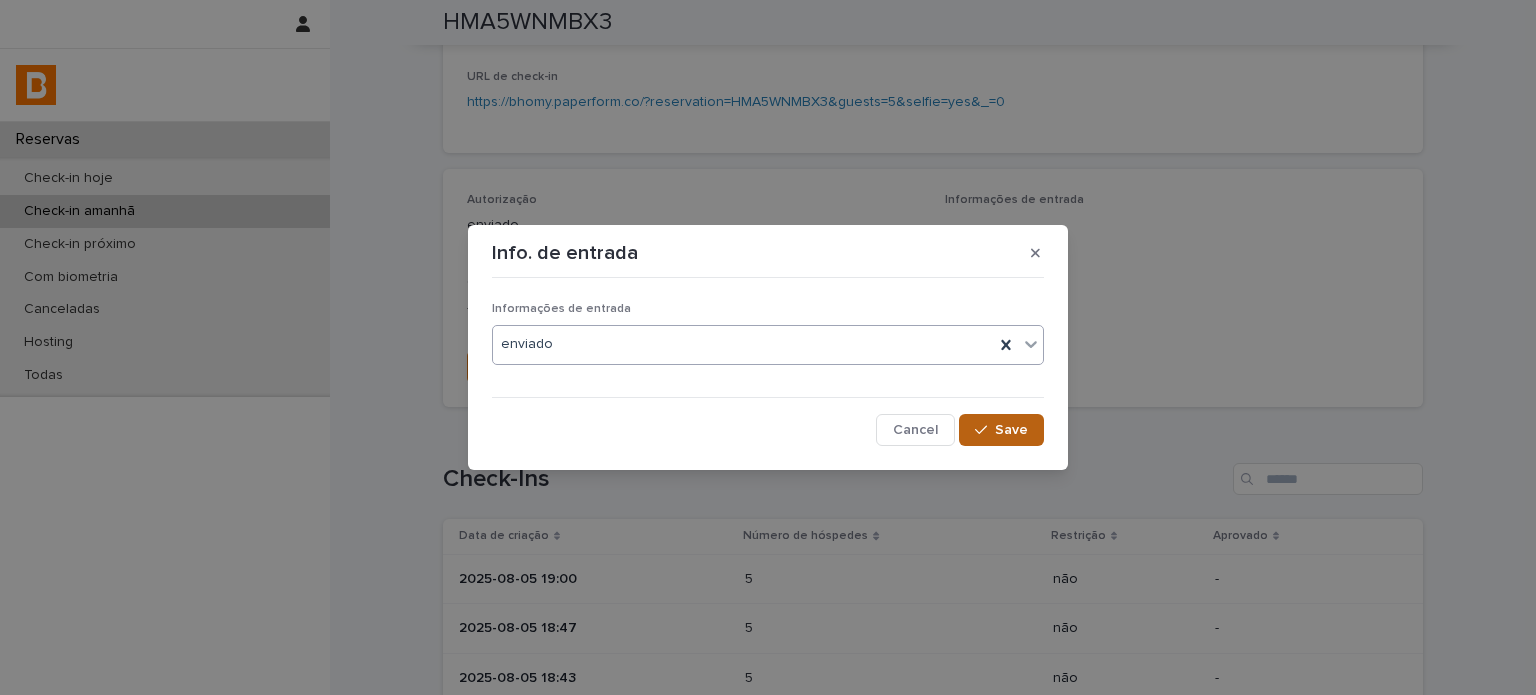 click on "Save" at bounding box center [1011, 430] 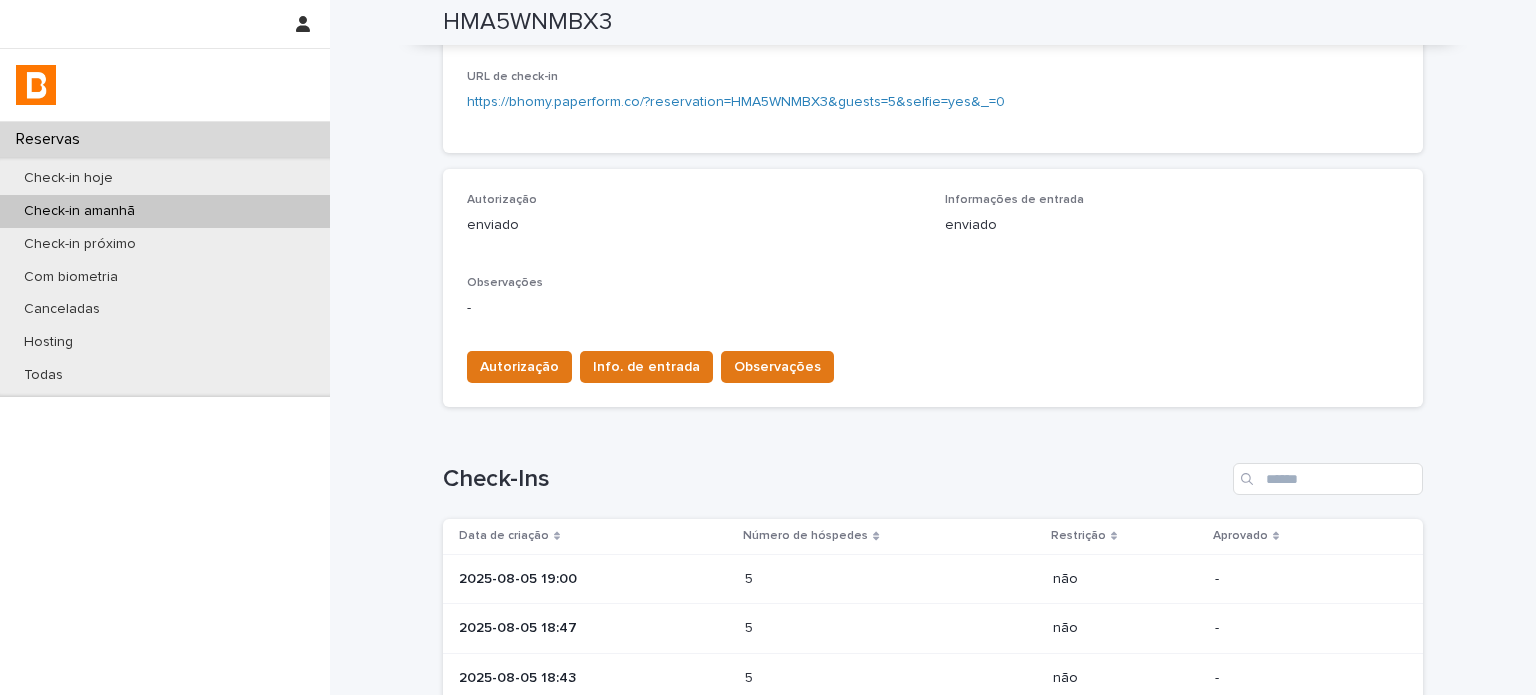 click on "Autorização Info. de entrada Observações" at bounding box center (933, 363) 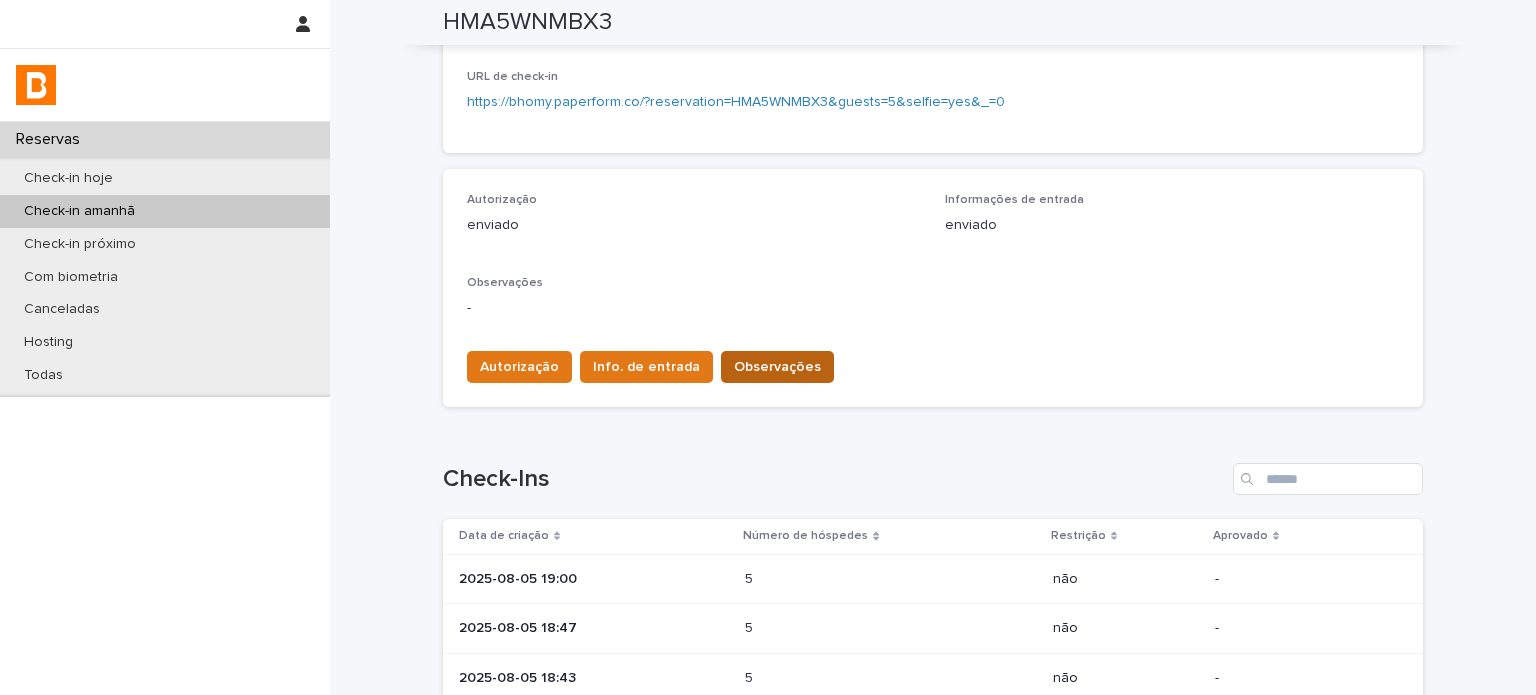 click on "Observações" at bounding box center [777, 367] 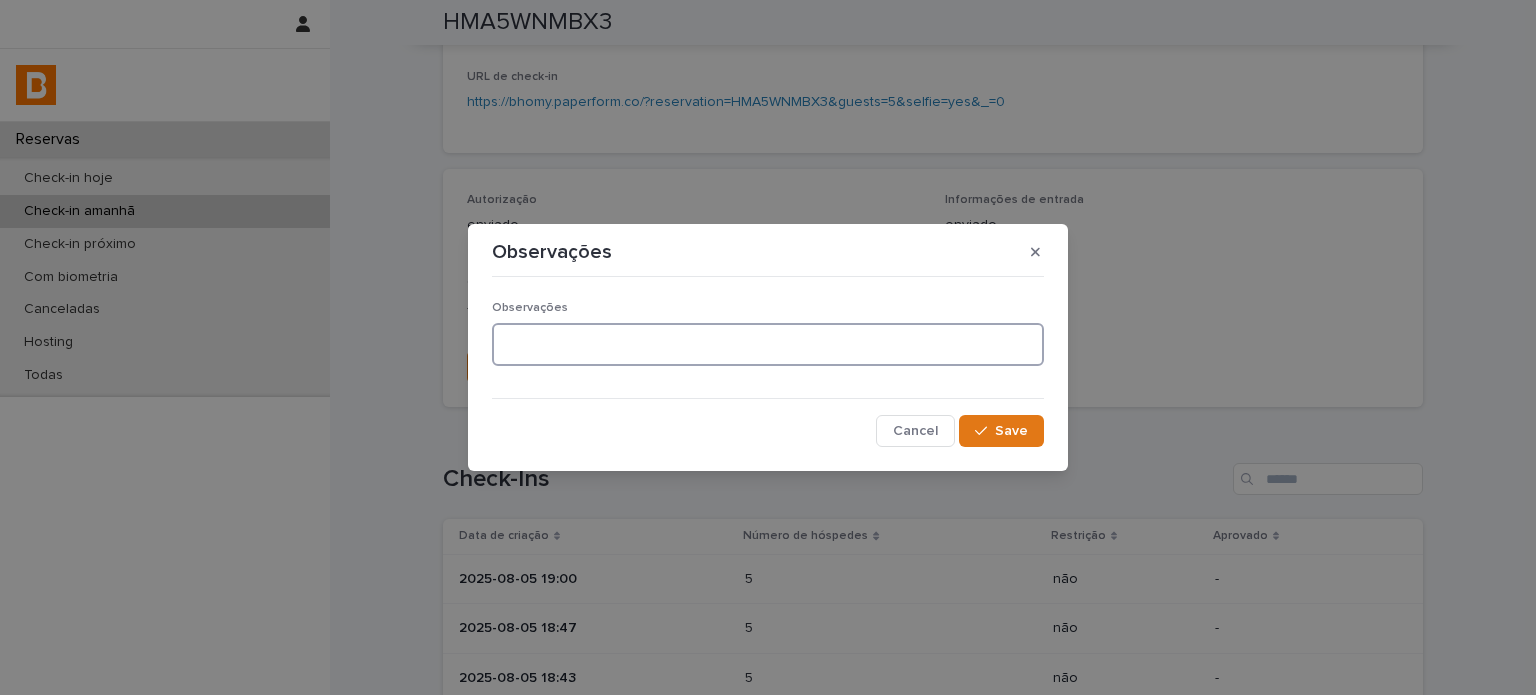 click at bounding box center (768, 344) 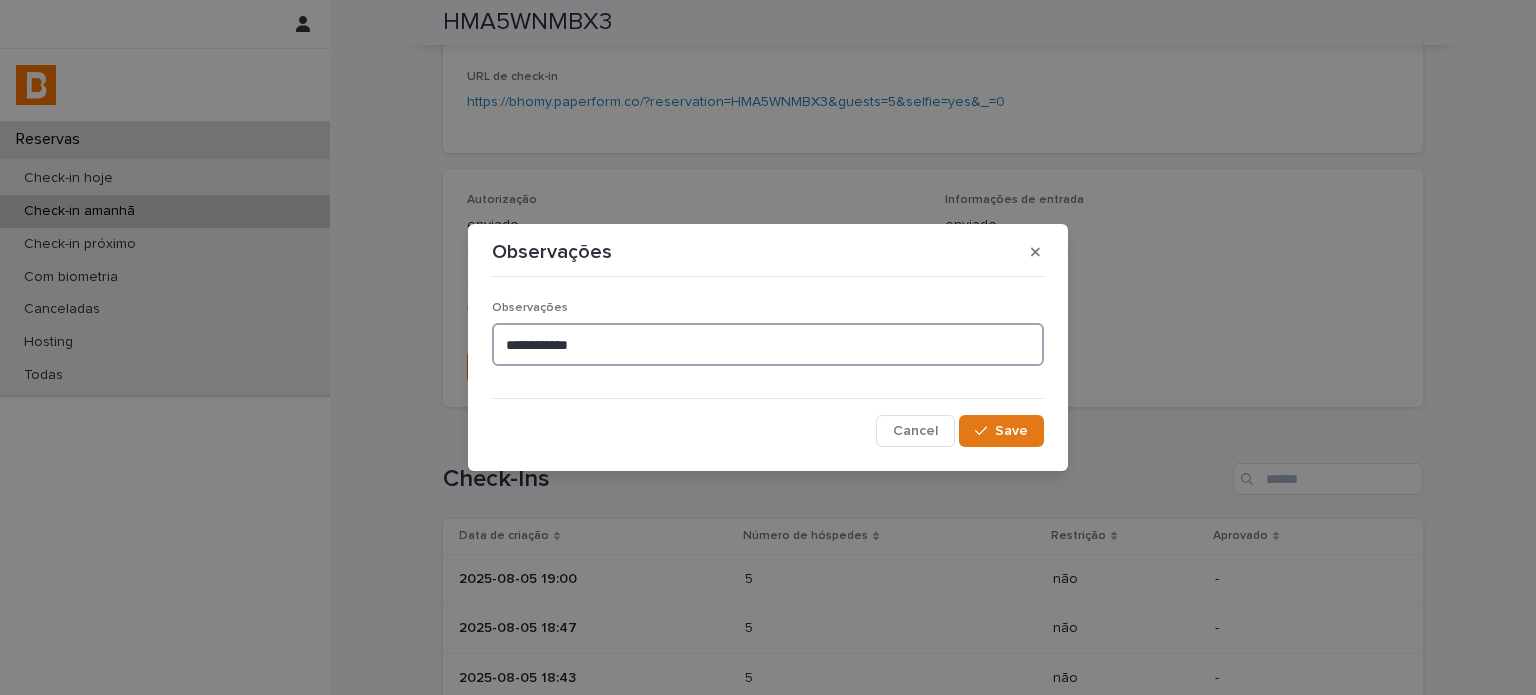 type on "**********" 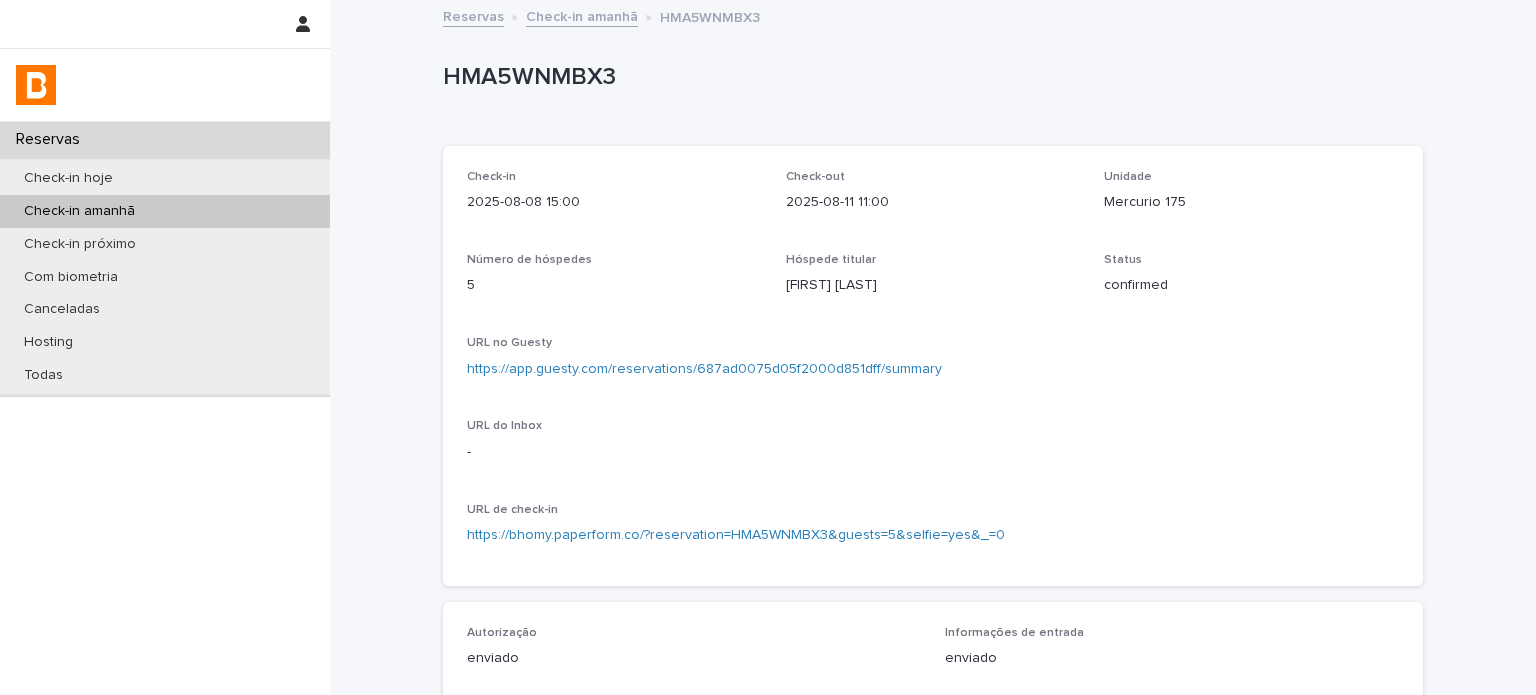 scroll, scrollTop: 0, scrollLeft: 0, axis: both 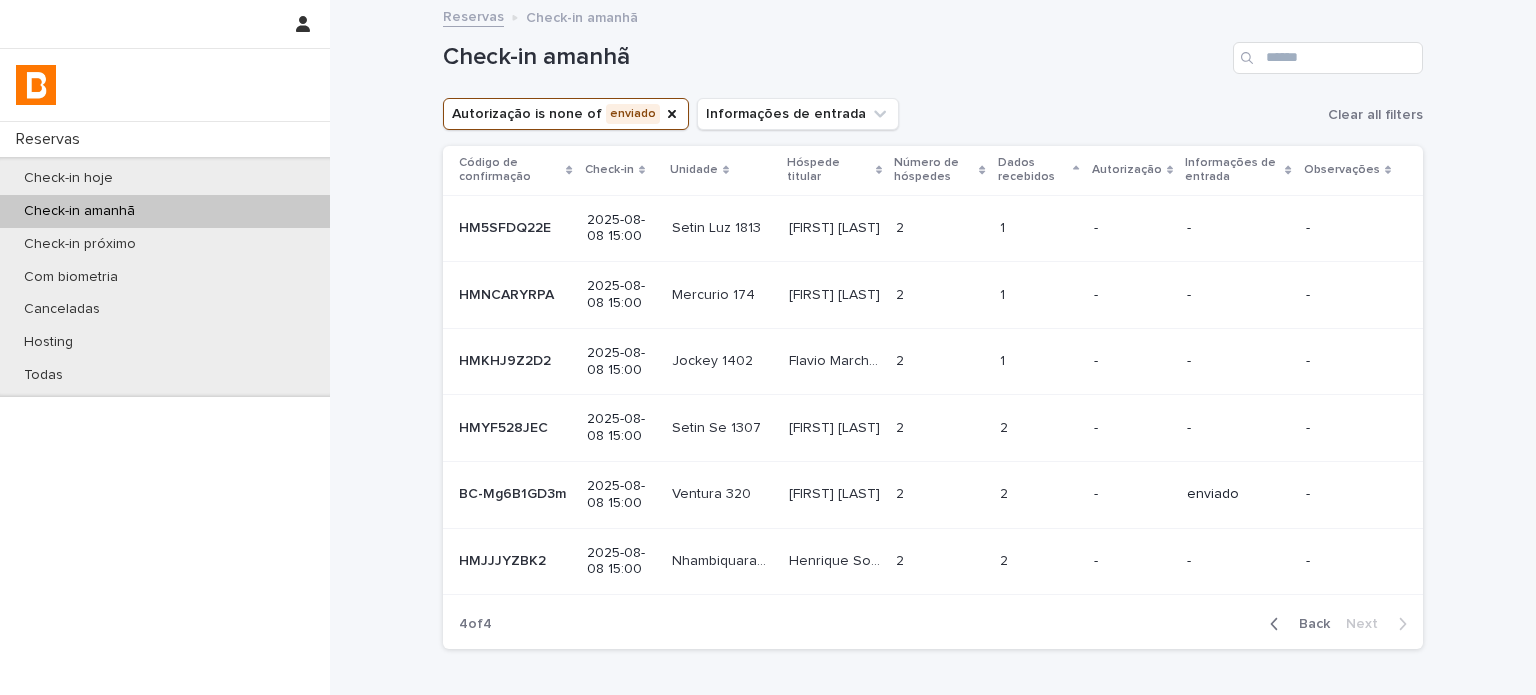click on "Eduardo Ferreira Eduardo Ferreira" at bounding box center (834, 295) 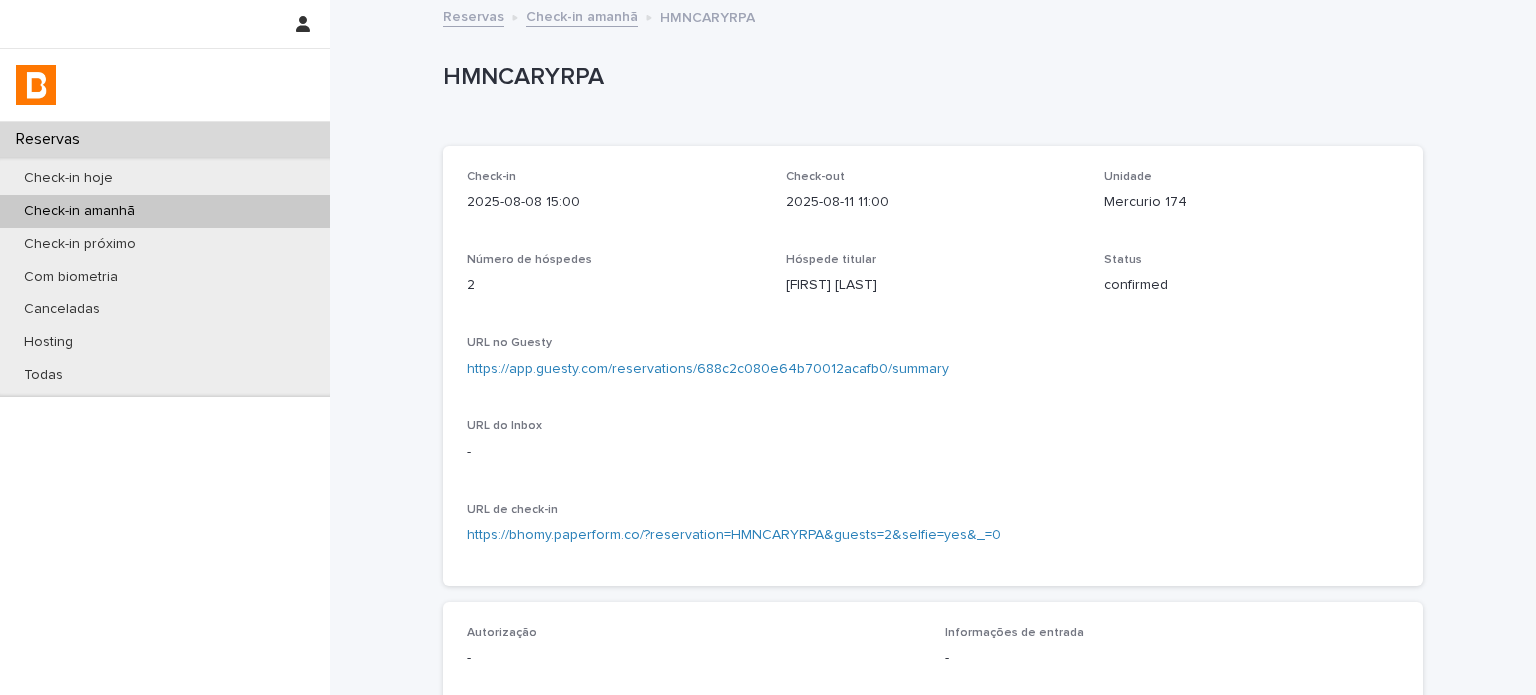 click on "Mercurio 174" at bounding box center (1251, 202) 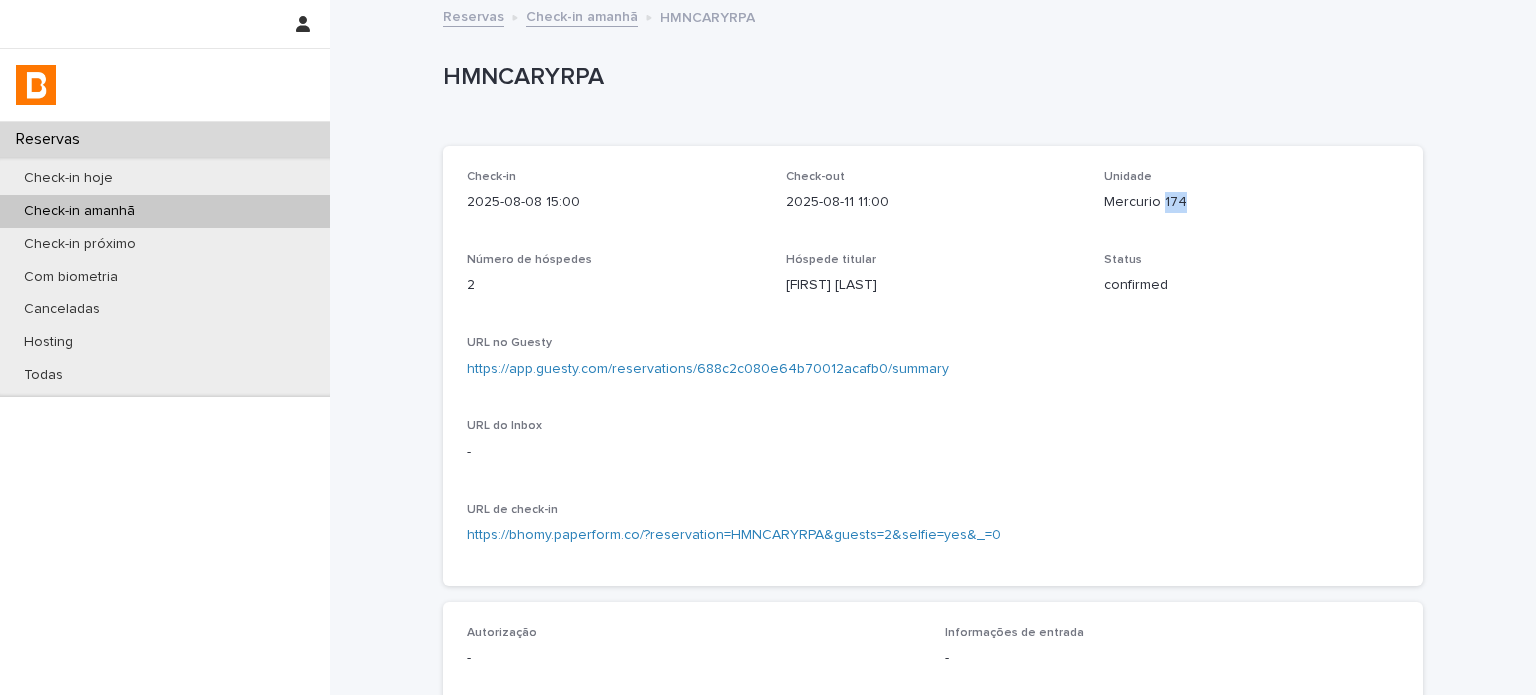 click on "Mercurio 174" at bounding box center [1251, 202] 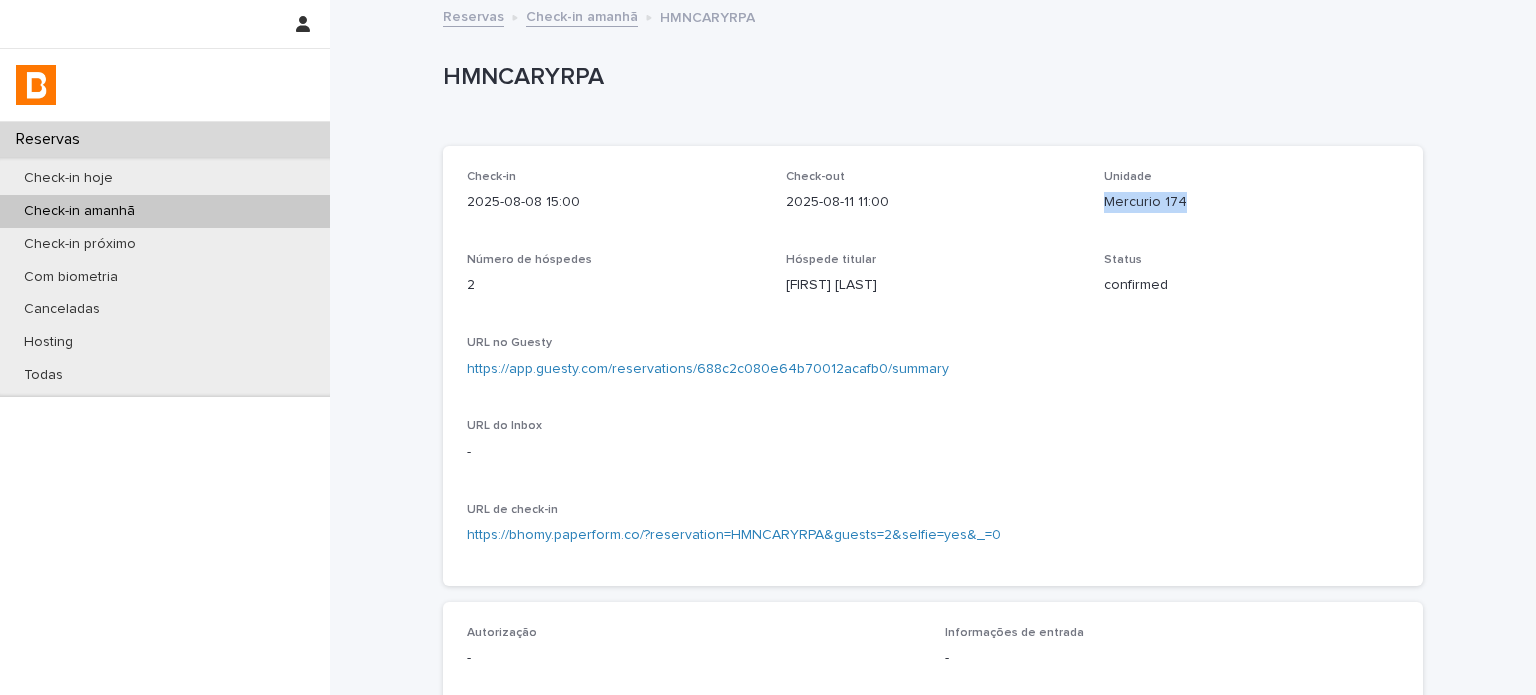 click on "Mercurio 174" at bounding box center [1251, 202] 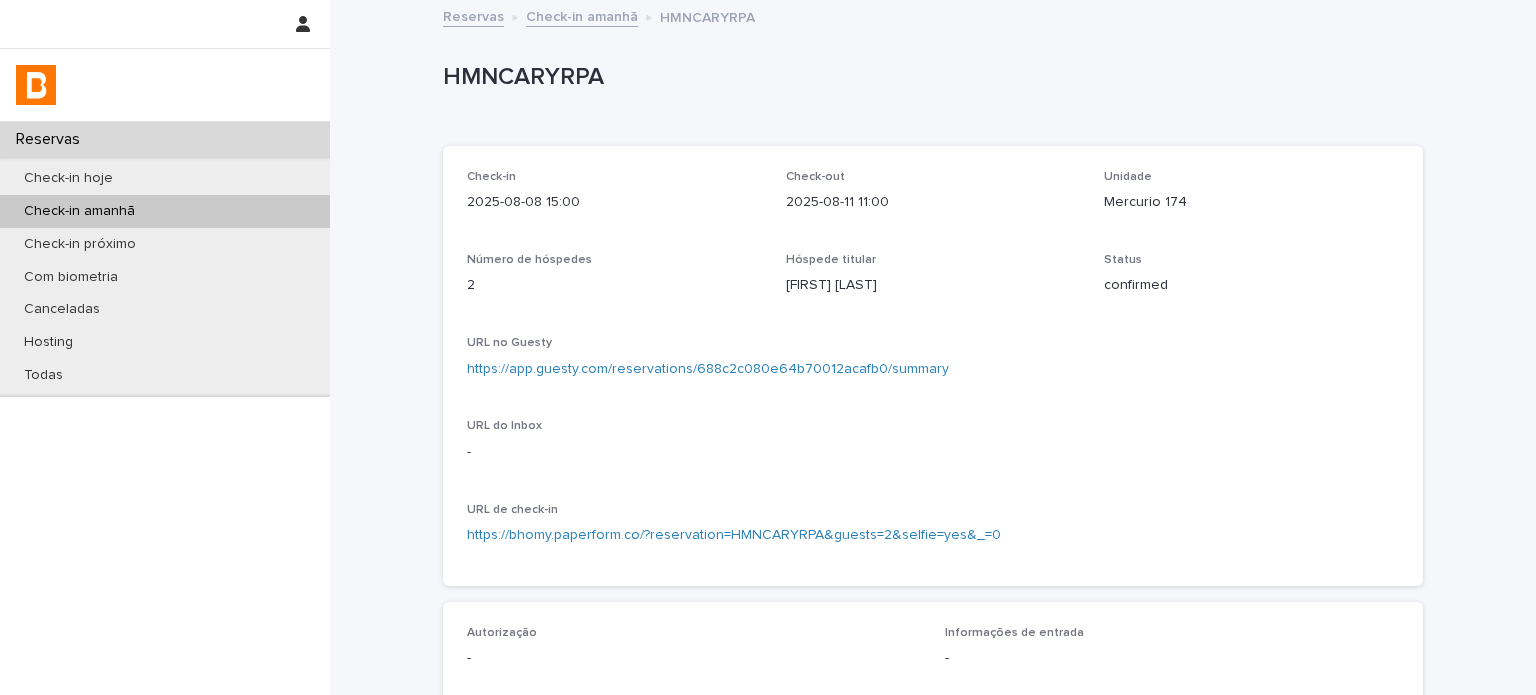click on "HMNCARYRPA" at bounding box center [929, 77] 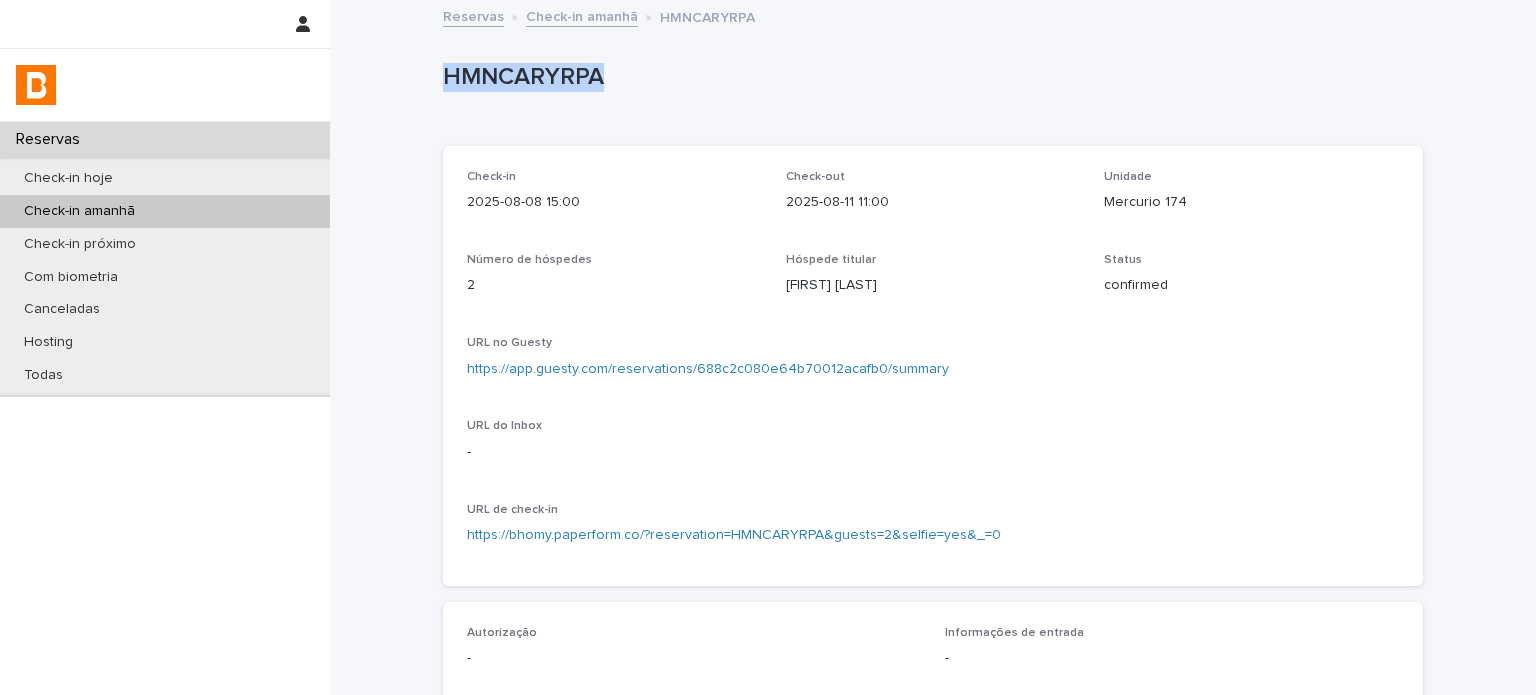 click on "HMNCARYRPA" at bounding box center [929, 77] 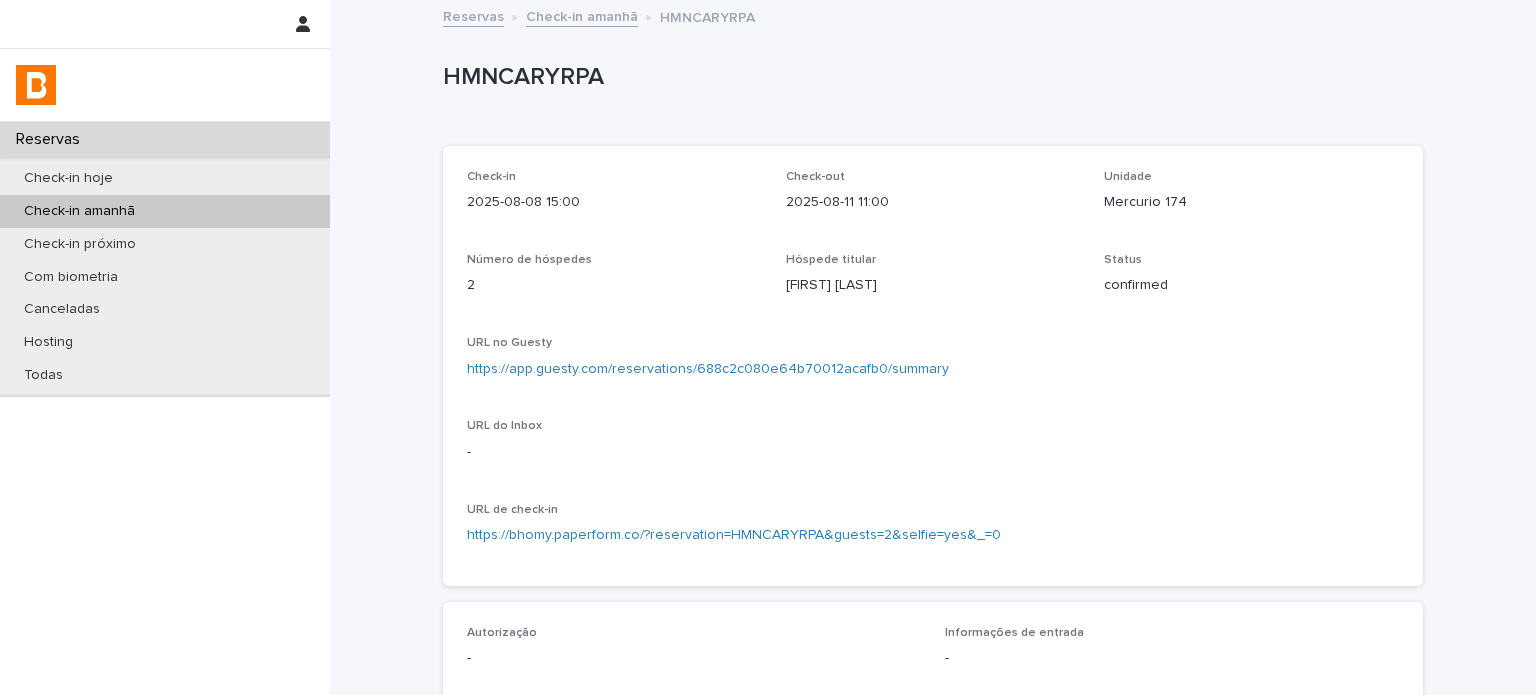 click on "Unidade Mercurio 174" at bounding box center (1251, 199) 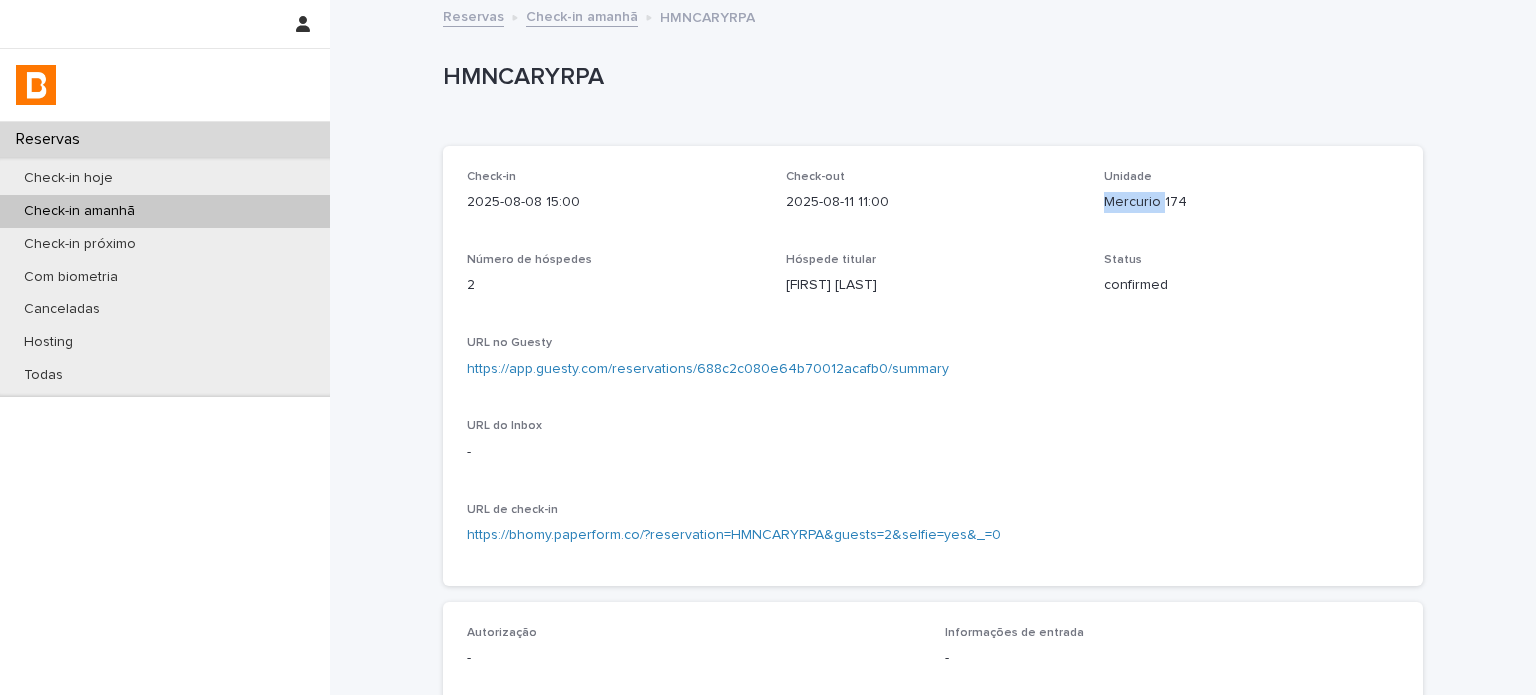 click on "Unidade Mercurio 174" at bounding box center [1251, 199] 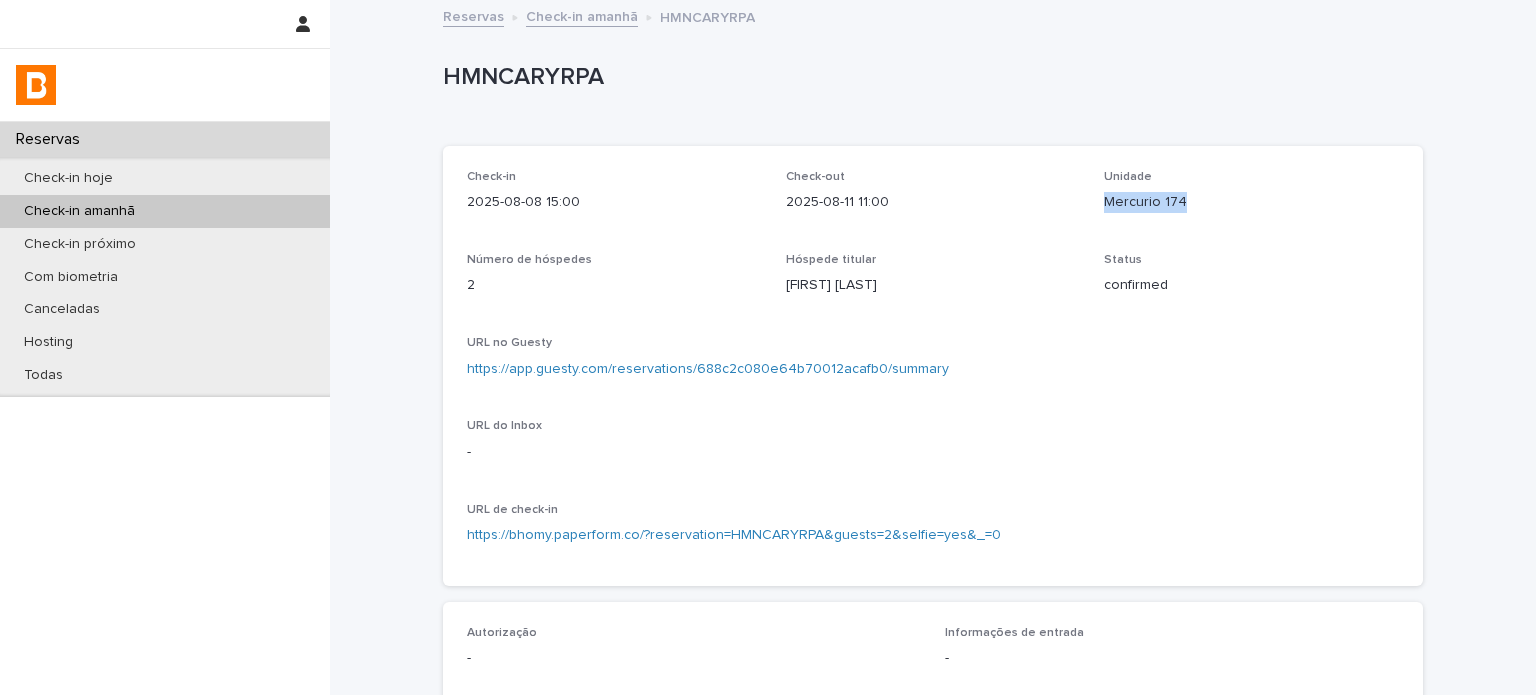 click on "Unidade Mercurio 174" at bounding box center [1251, 199] 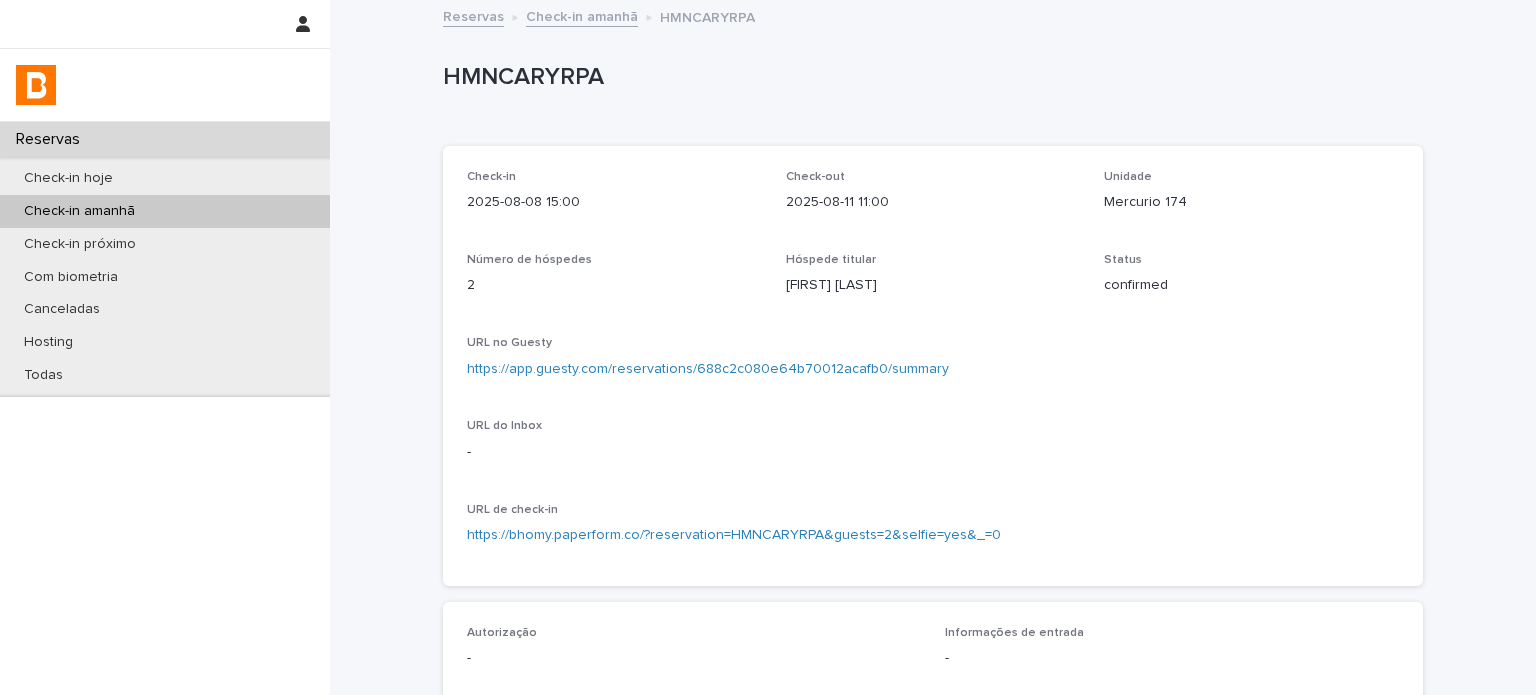 drag, startPoint x: 1064, startPoint y: 239, endPoint x: 992, endPoint y: 323, distance: 110.63454 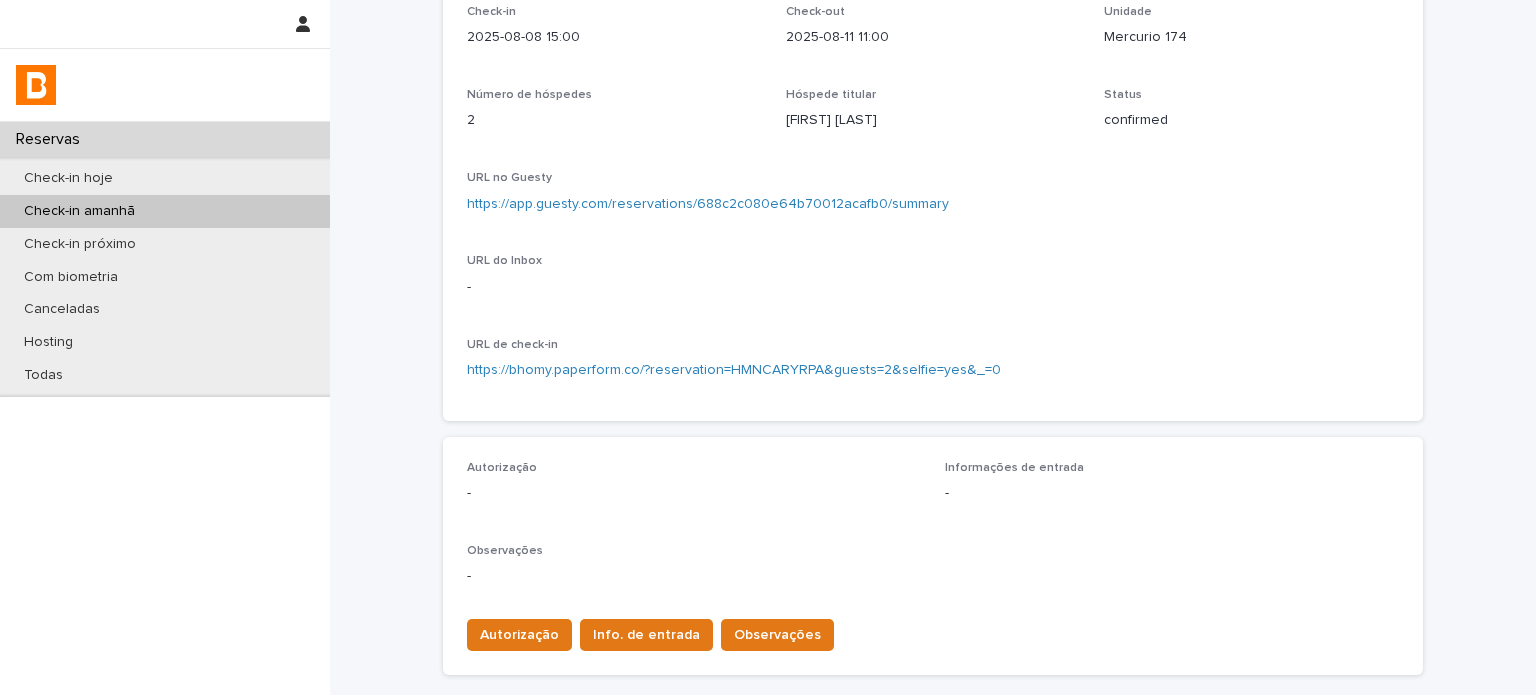 scroll, scrollTop: 166, scrollLeft: 0, axis: vertical 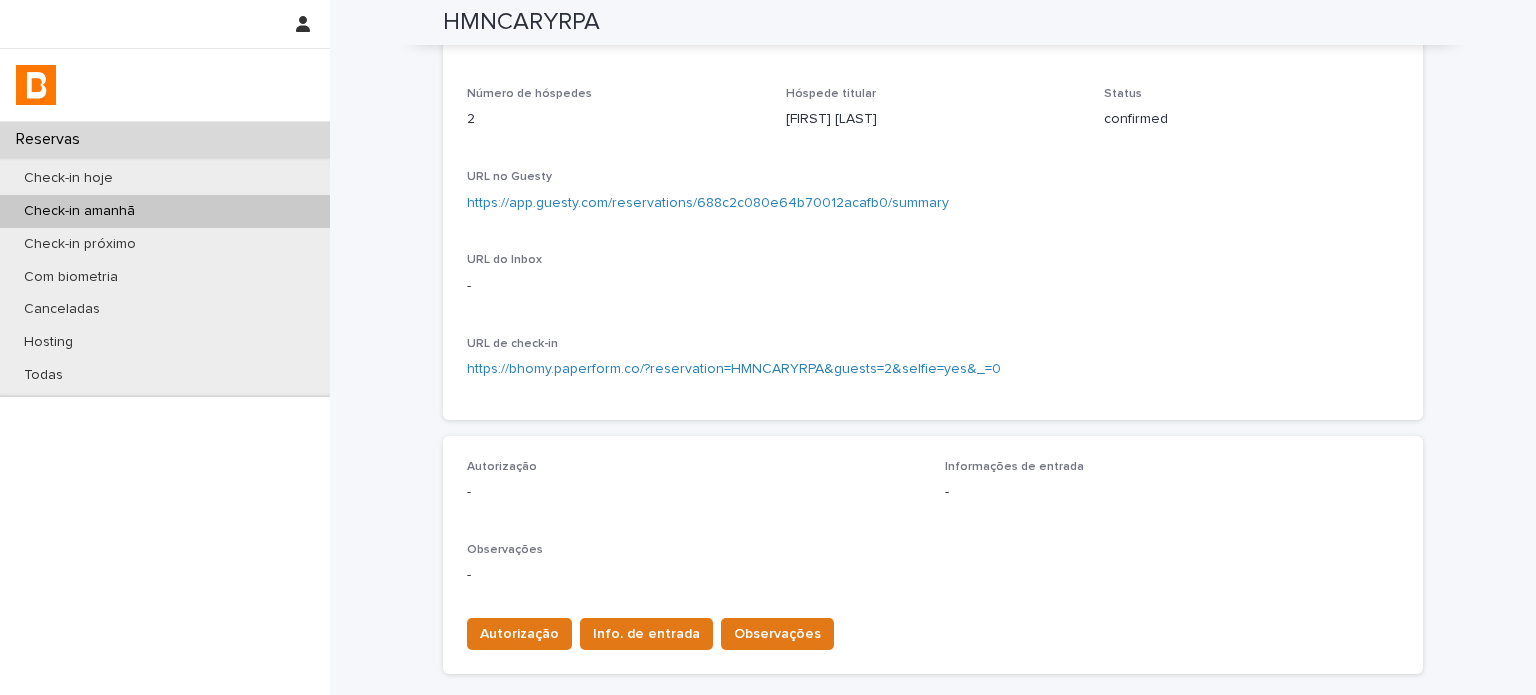 click on "URL no Guesty https://app.guesty.com/reservations/688c2c080e64b70012acafb0/summary" at bounding box center (933, 199) 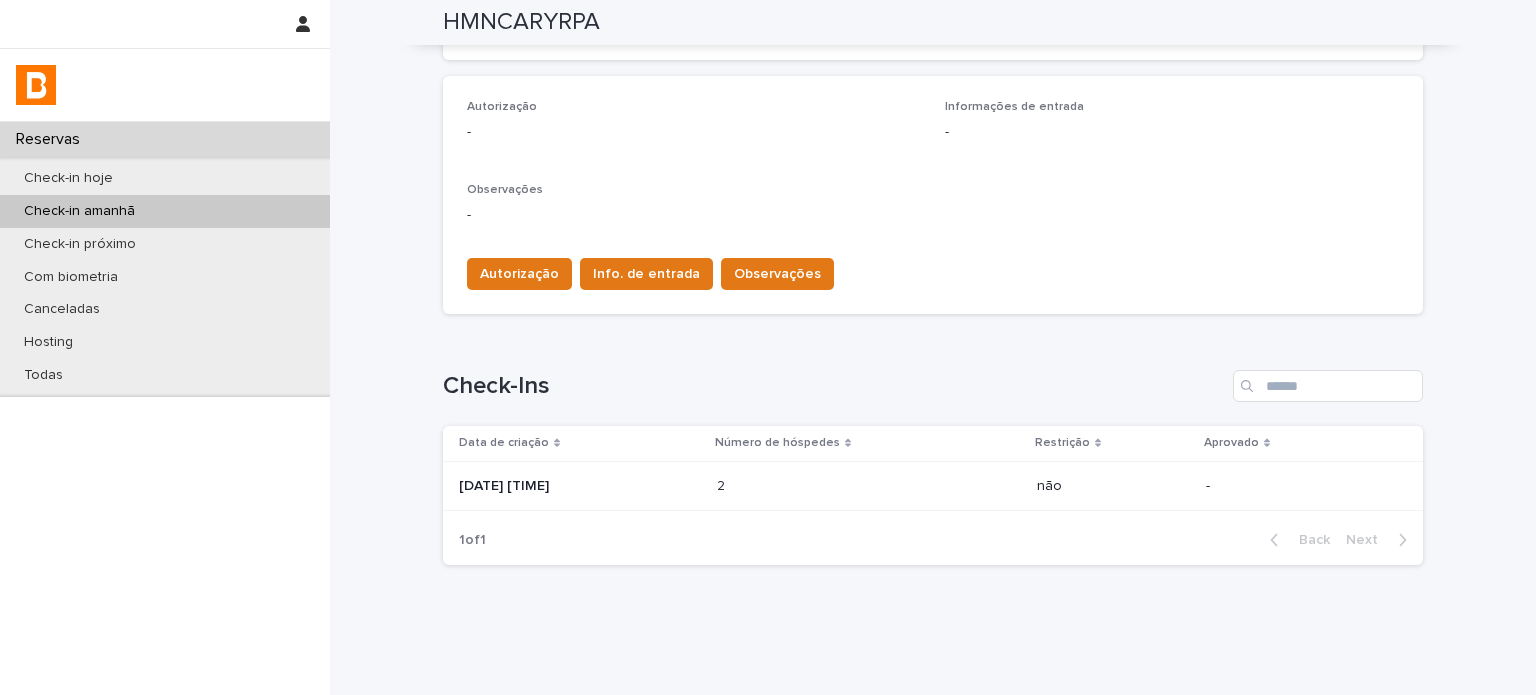 scroll, scrollTop: 568, scrollLeft: 0, axis: vertical 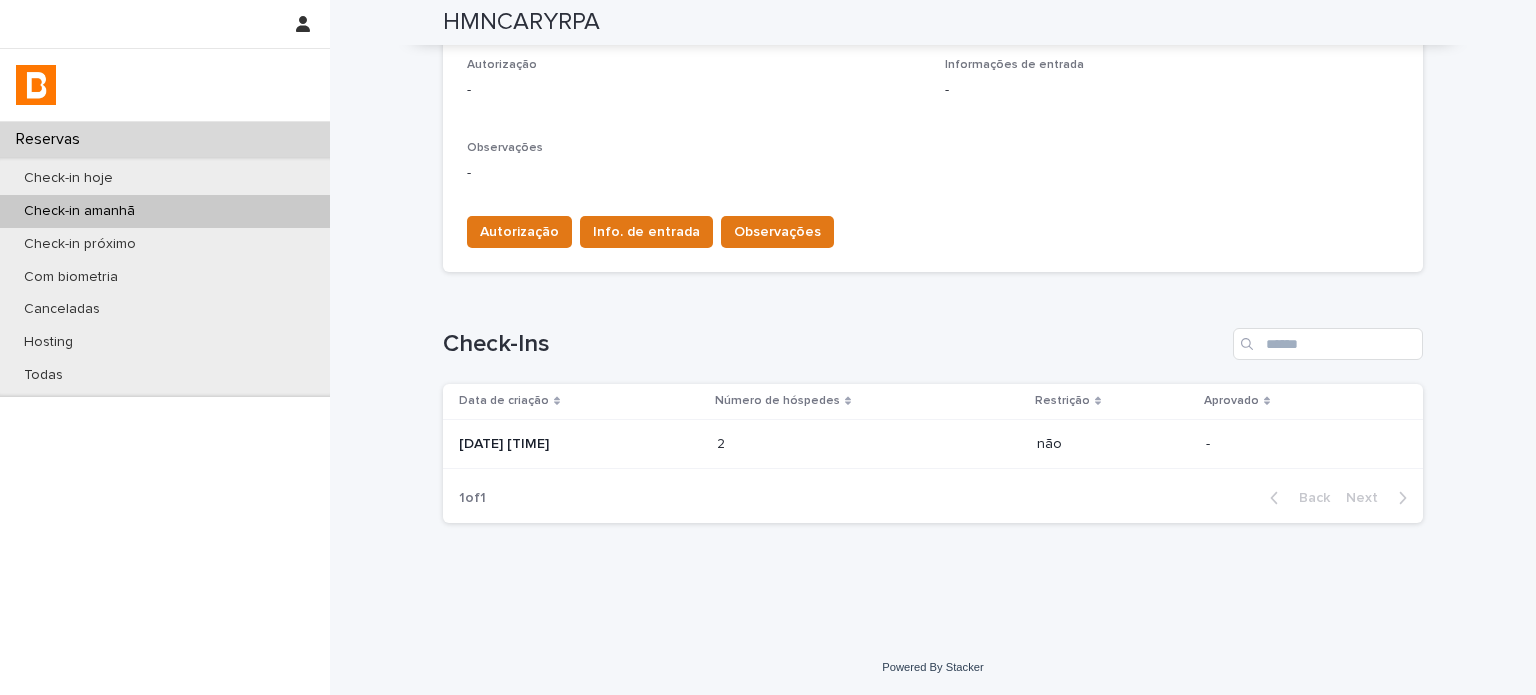 click on "[DATE] [TIME]" at bounding box center [580, 444] 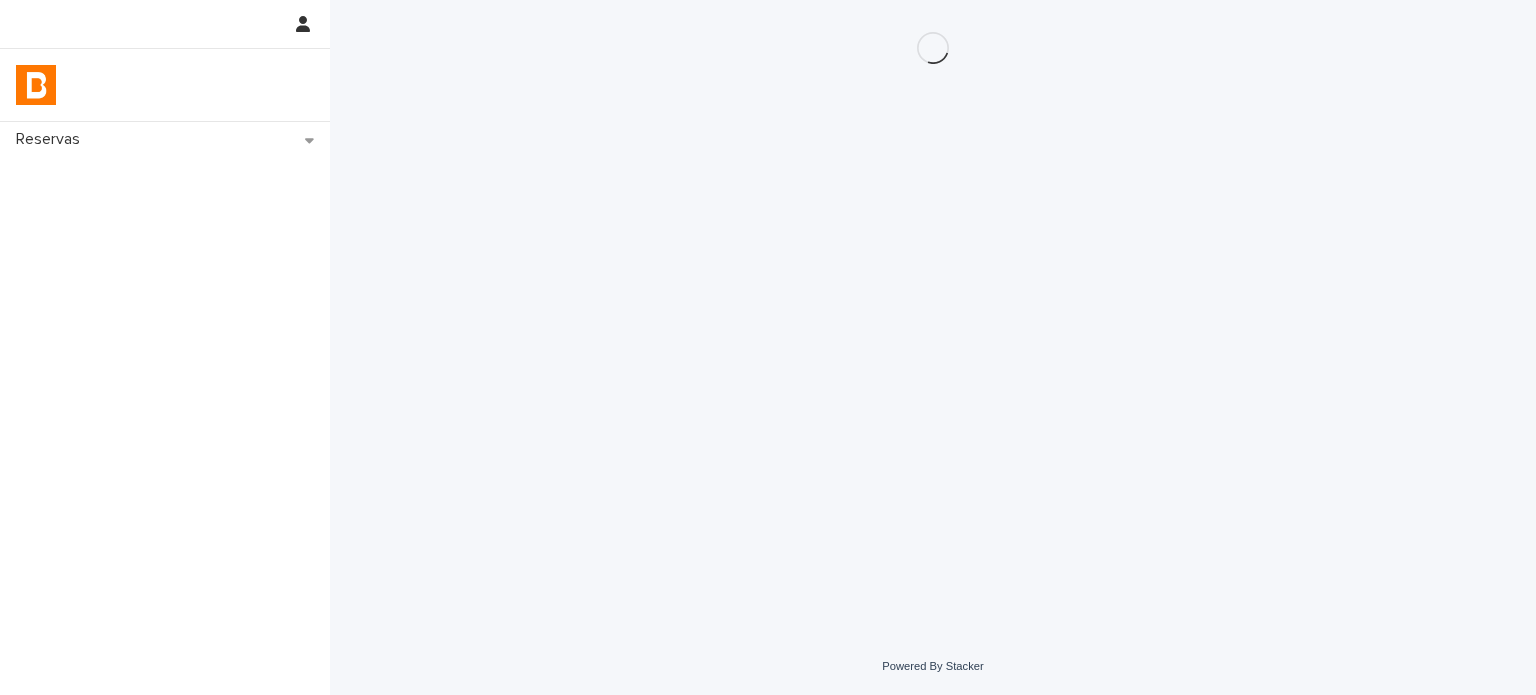 scroll, scrollTop: 0, scrollLeft: 0, axis: both 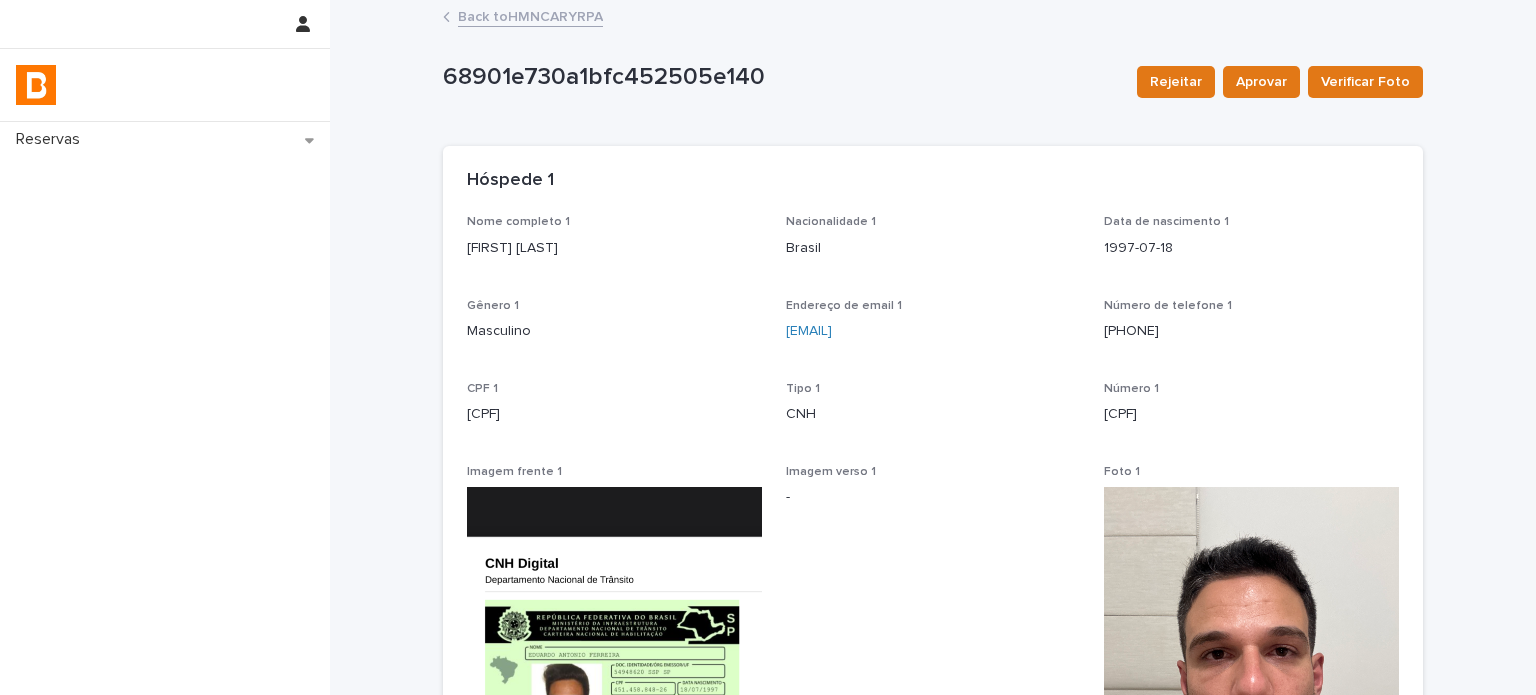click on "[FIRST] [LAST]" at bounding box center [614, 248] 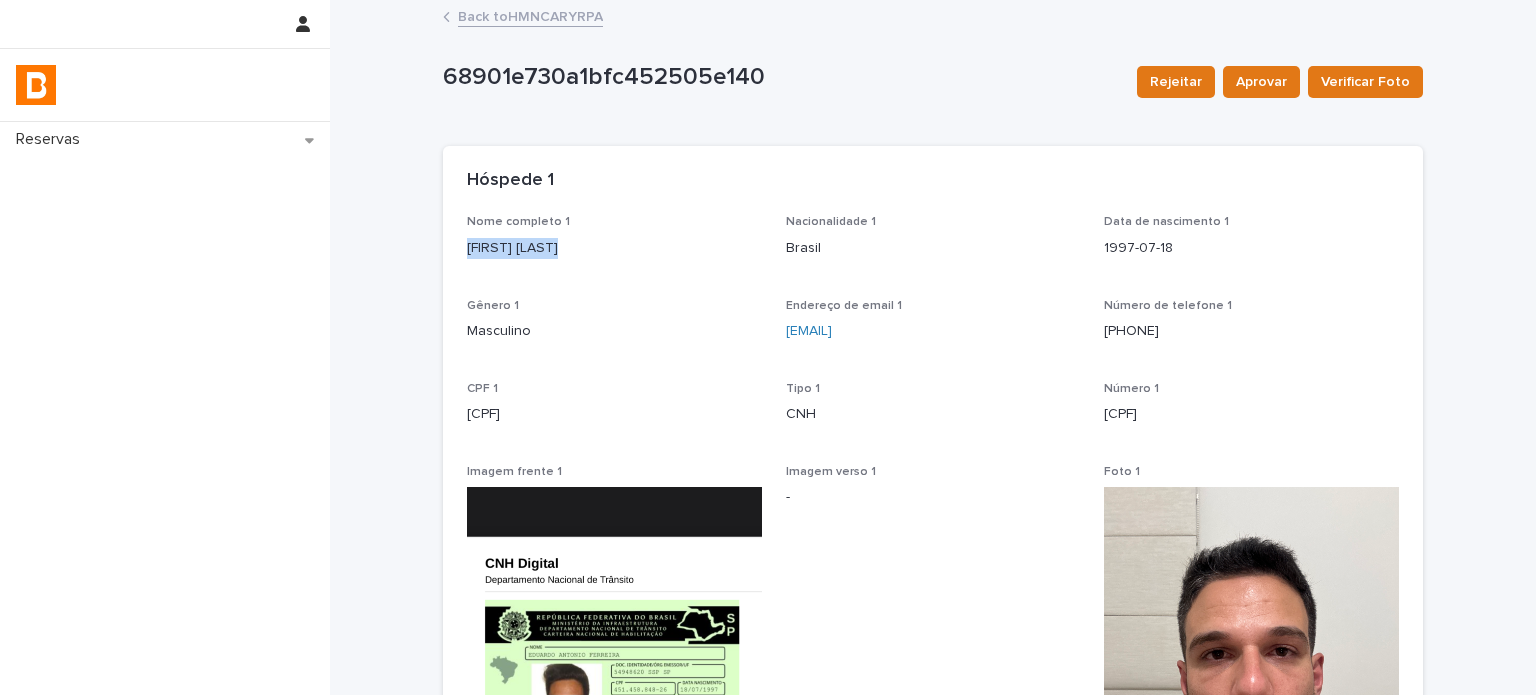 click on "[FIRST] [LAST]" at bounding box center [614, 248] 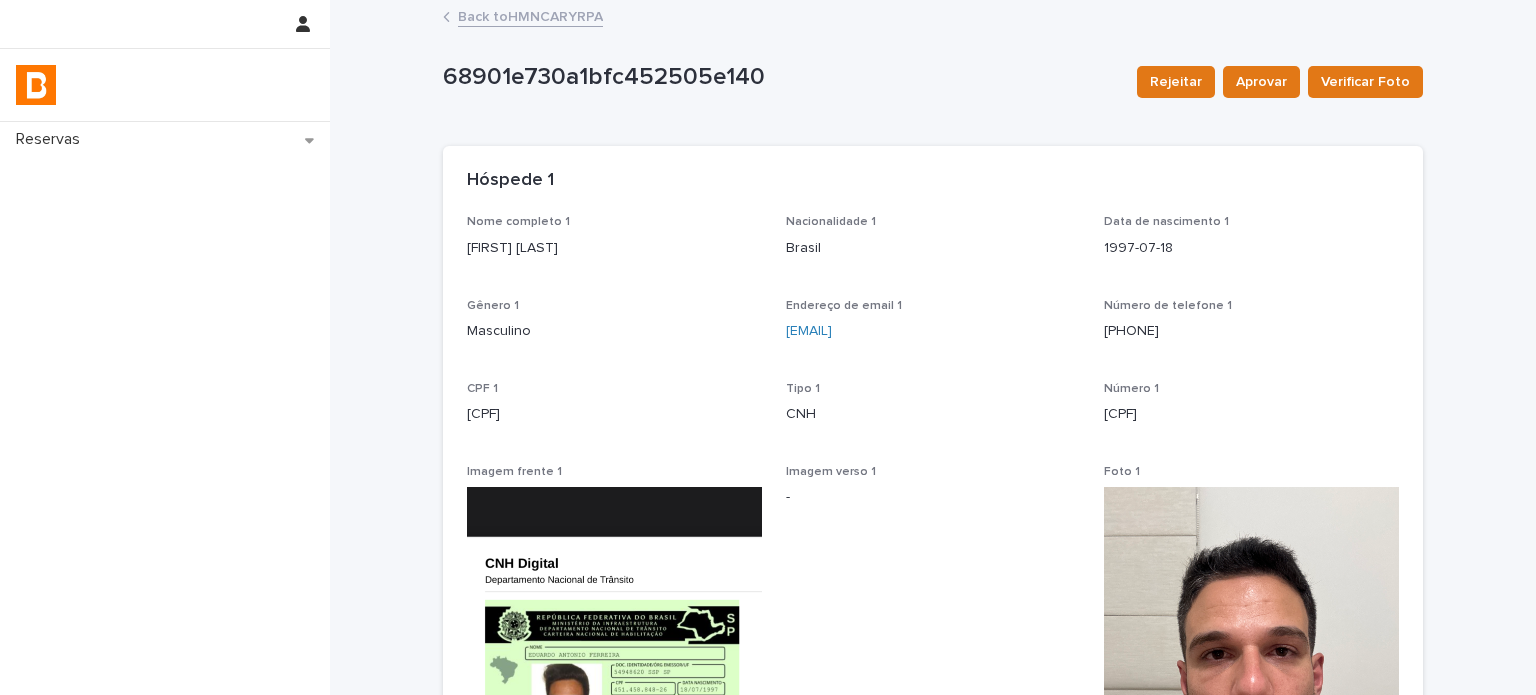 click on "[CPF]" at bounding box center [1251, 412] 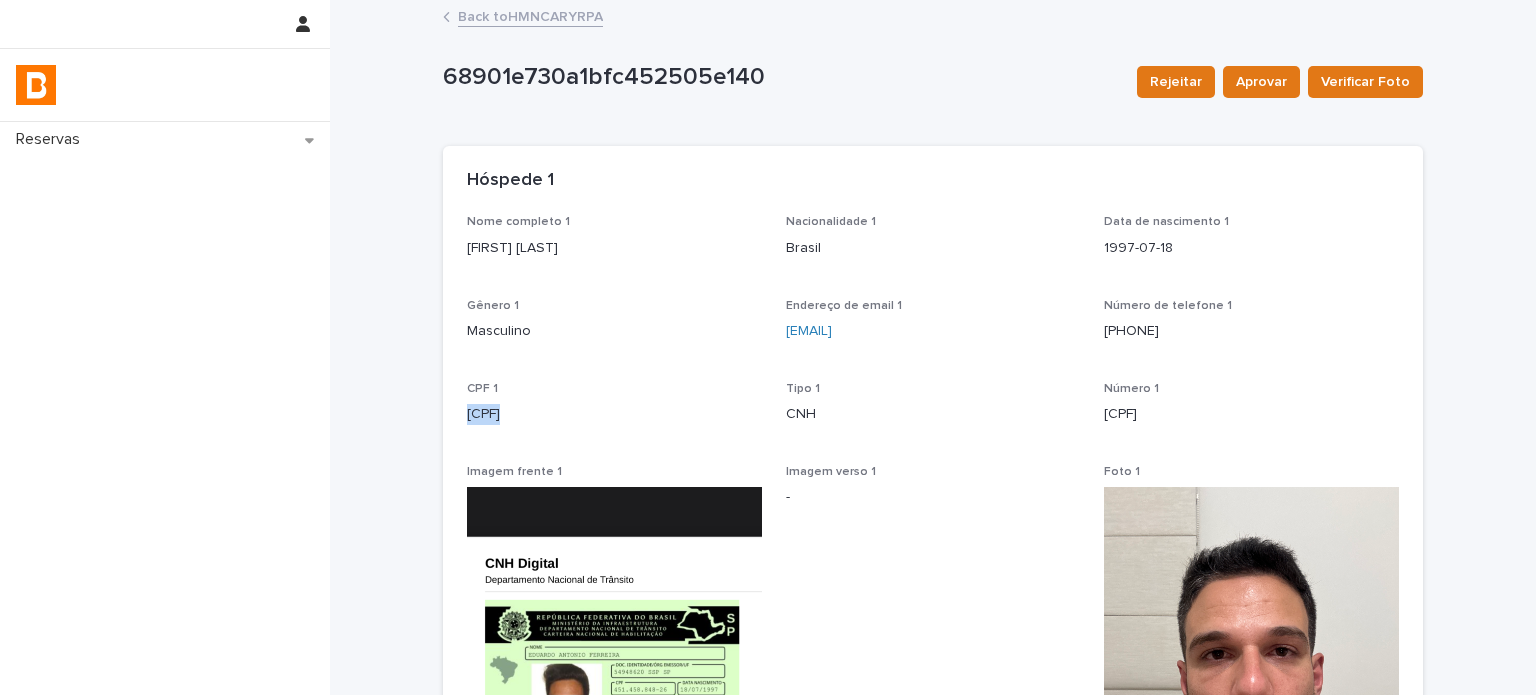click on "[CPF]" at bounding box center (614, 414) 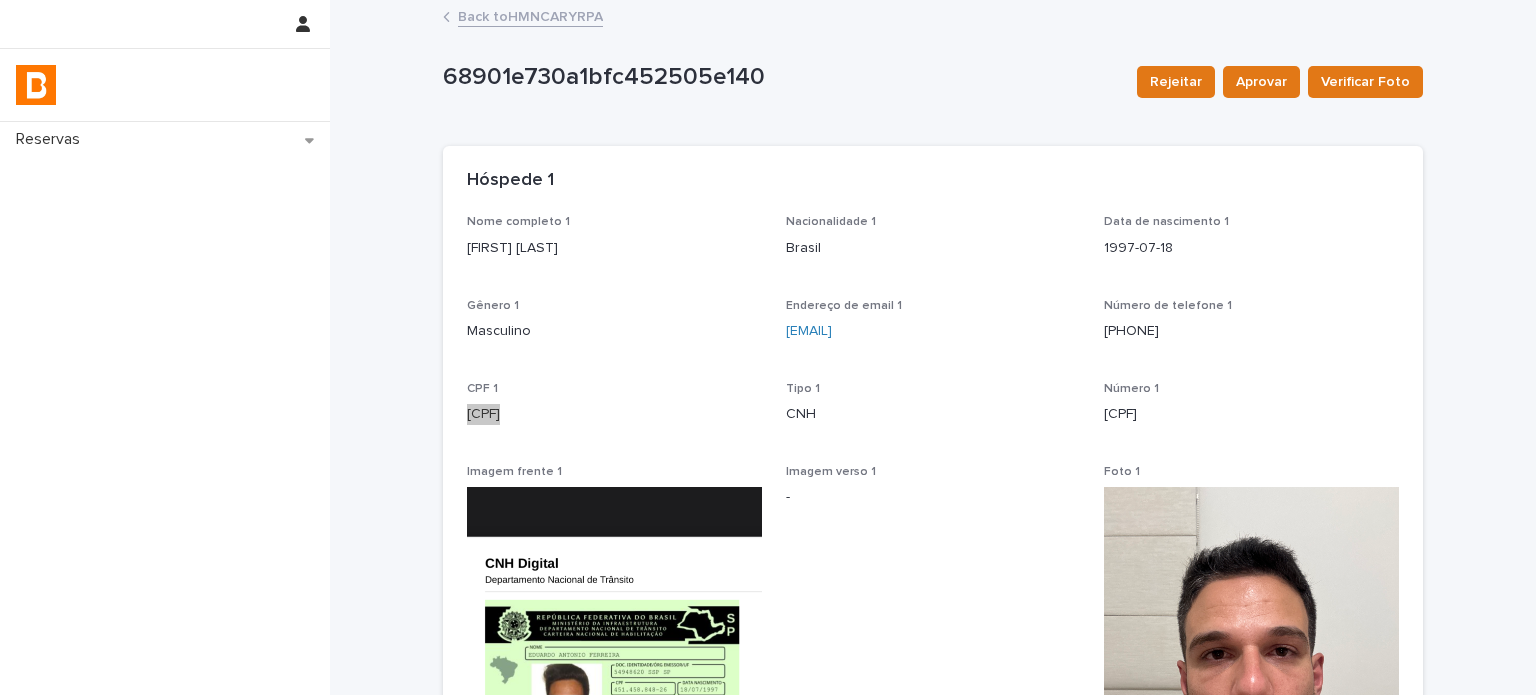 drag, startPoint x: 1090, startPoint y: 214, endPoint x: 942, endPoint y: 2, distance: 258.5498 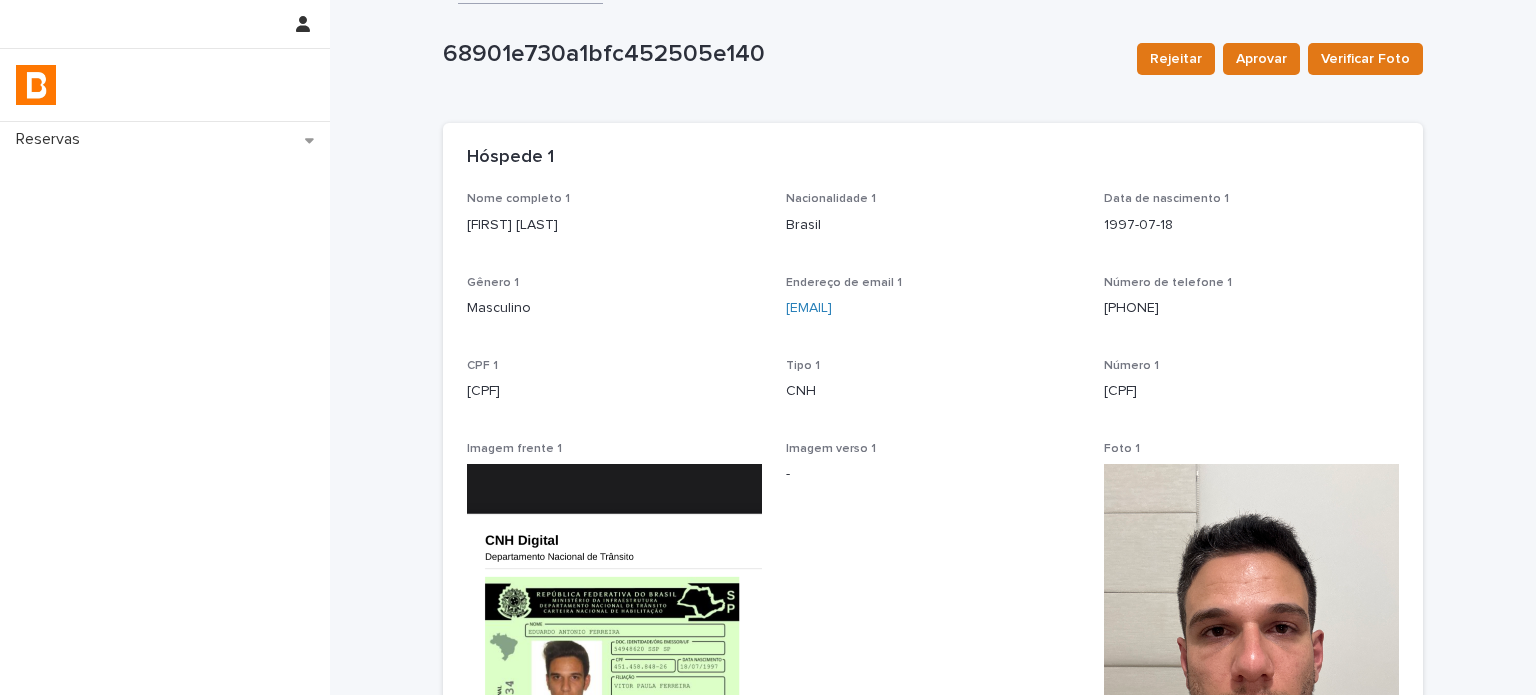 scroll, scrollTop: 0, scrollLeft: 0, axis: both 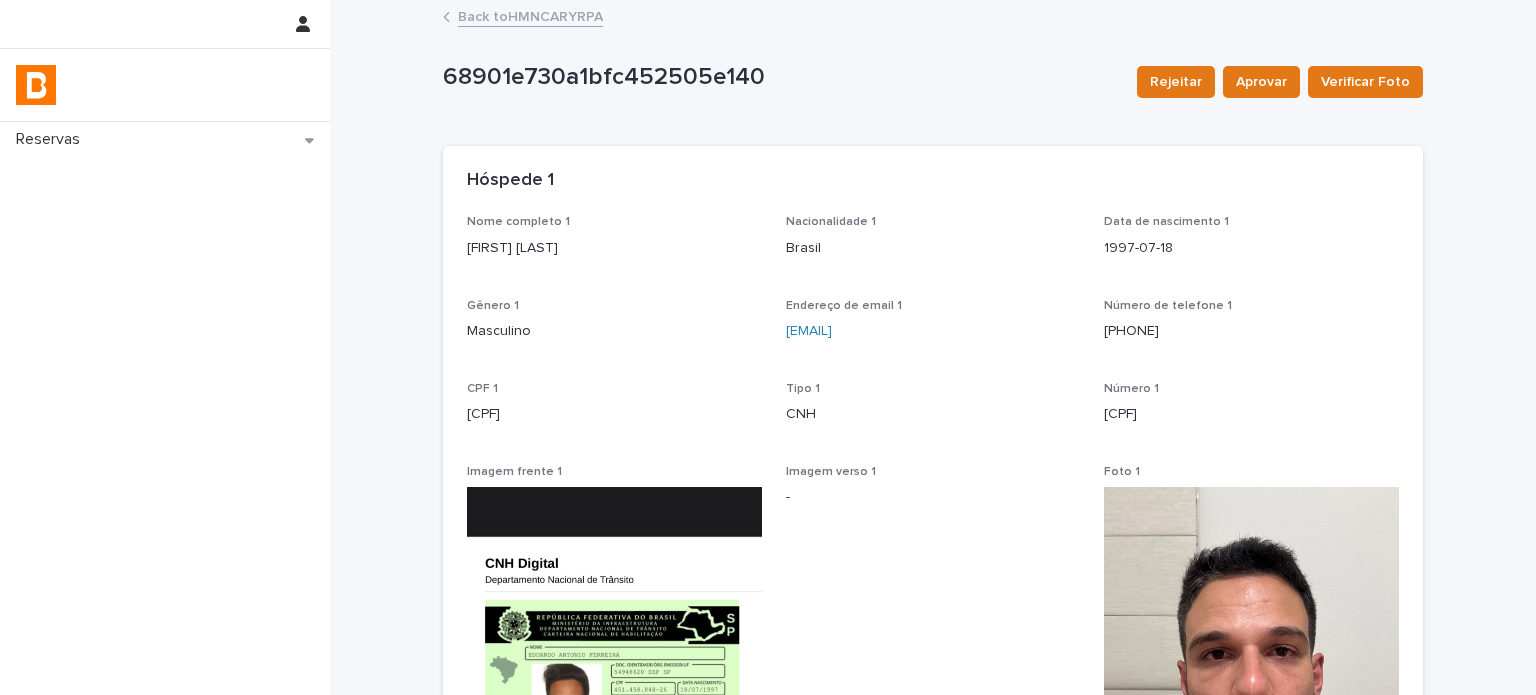 drag, startPoint x: 1230, startPoint y: 227, endPoint x: 1159, endPoint y: 304, distance: 104.73777 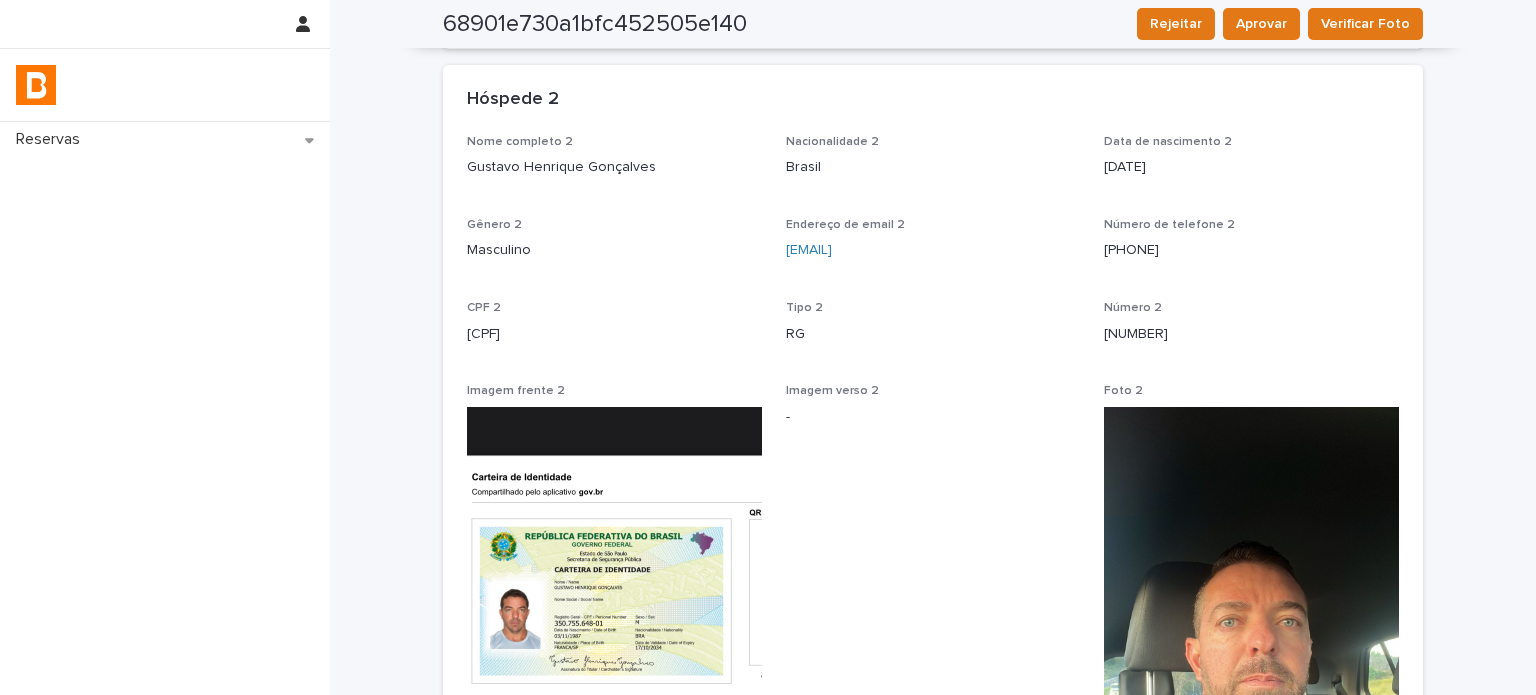 scroll, scrollTop: 1233, scrollLeft: 0, axis: vertical 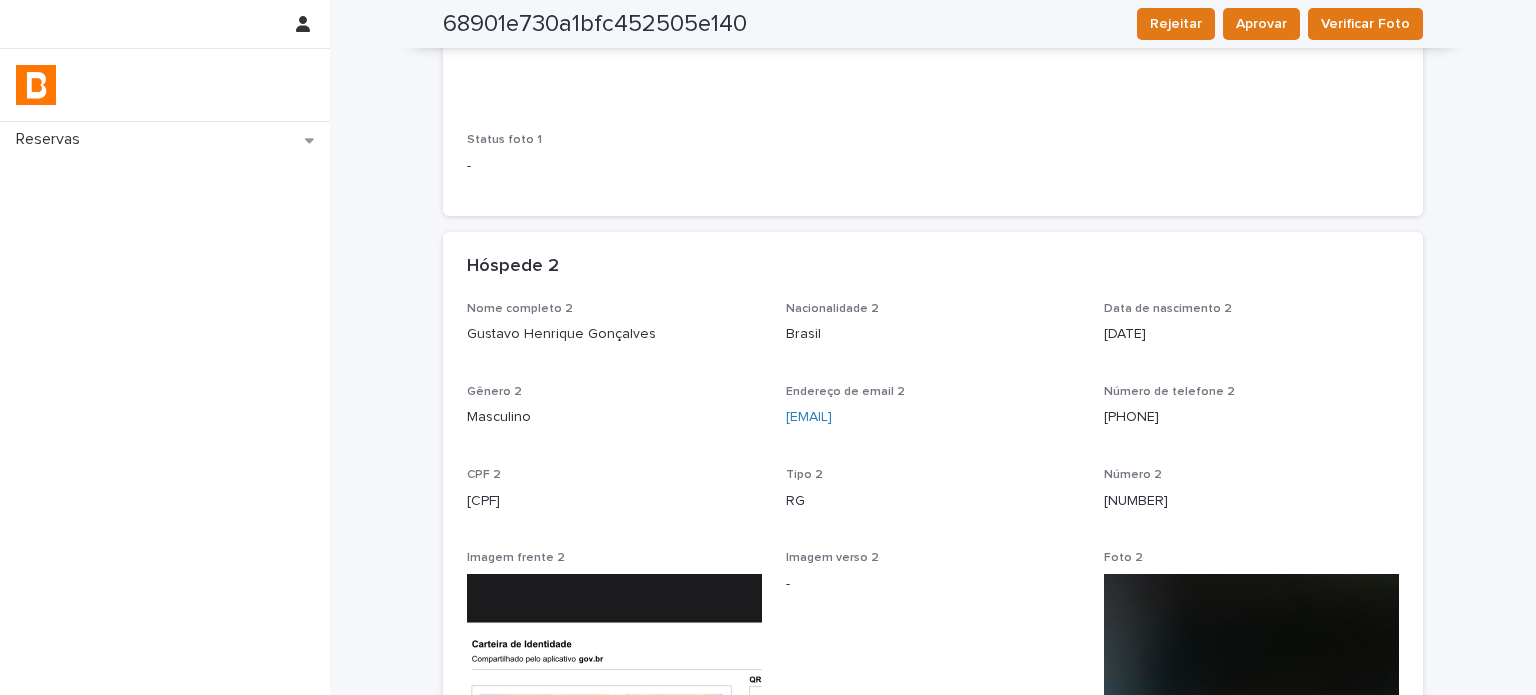 click on "Gustavo Henrique Gonçalves" at bounding box center (614, 334) 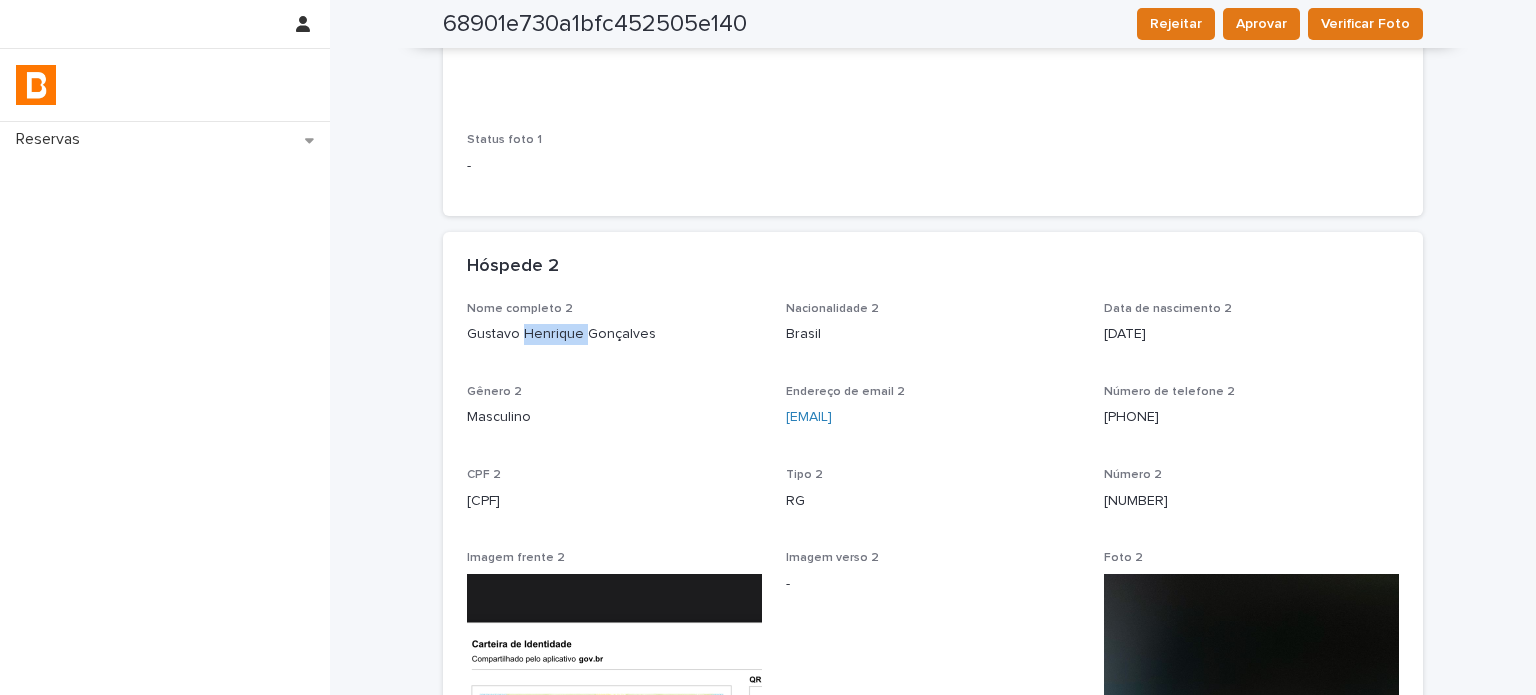 click on "Gustavo Henrique Gonçalves" at bounding box center [614, 334] 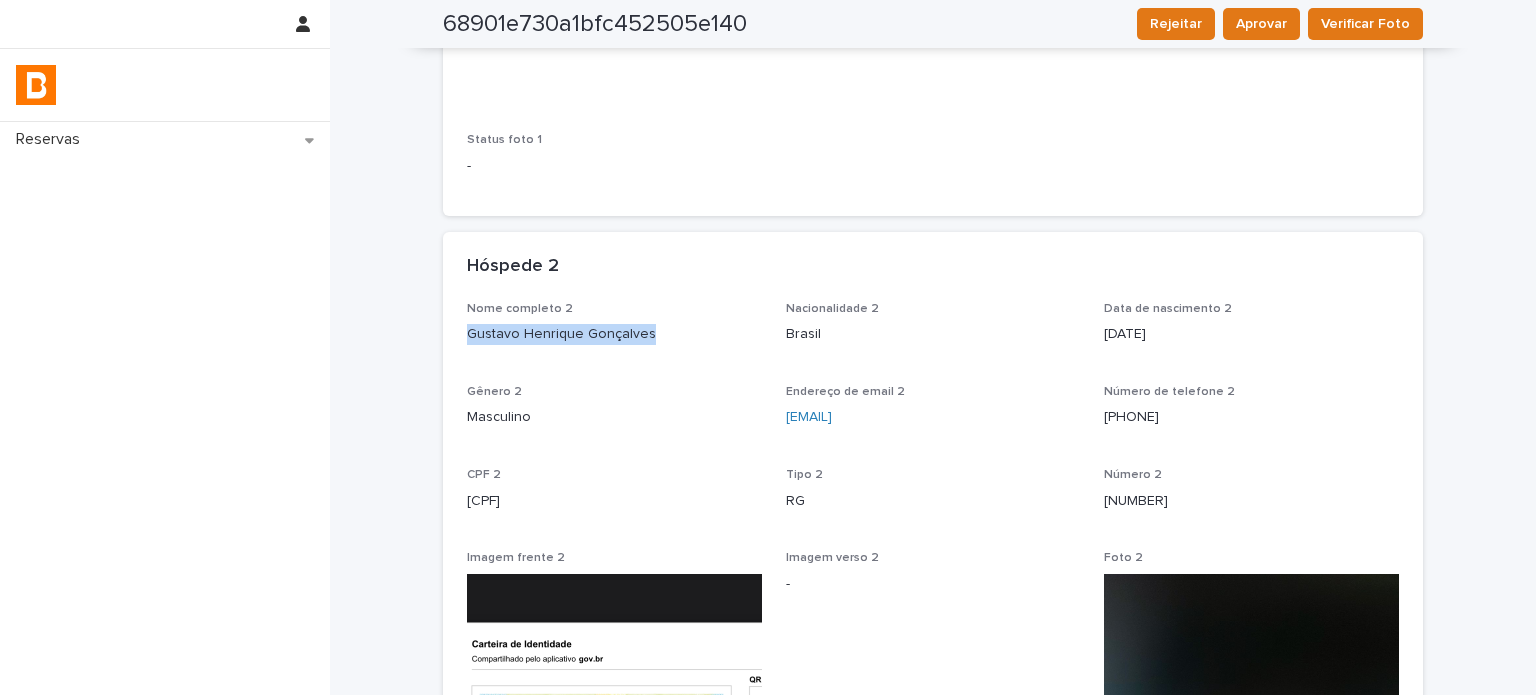 click on "Gustavo Henrique Gonçalves" at bounding box center [614, 334] 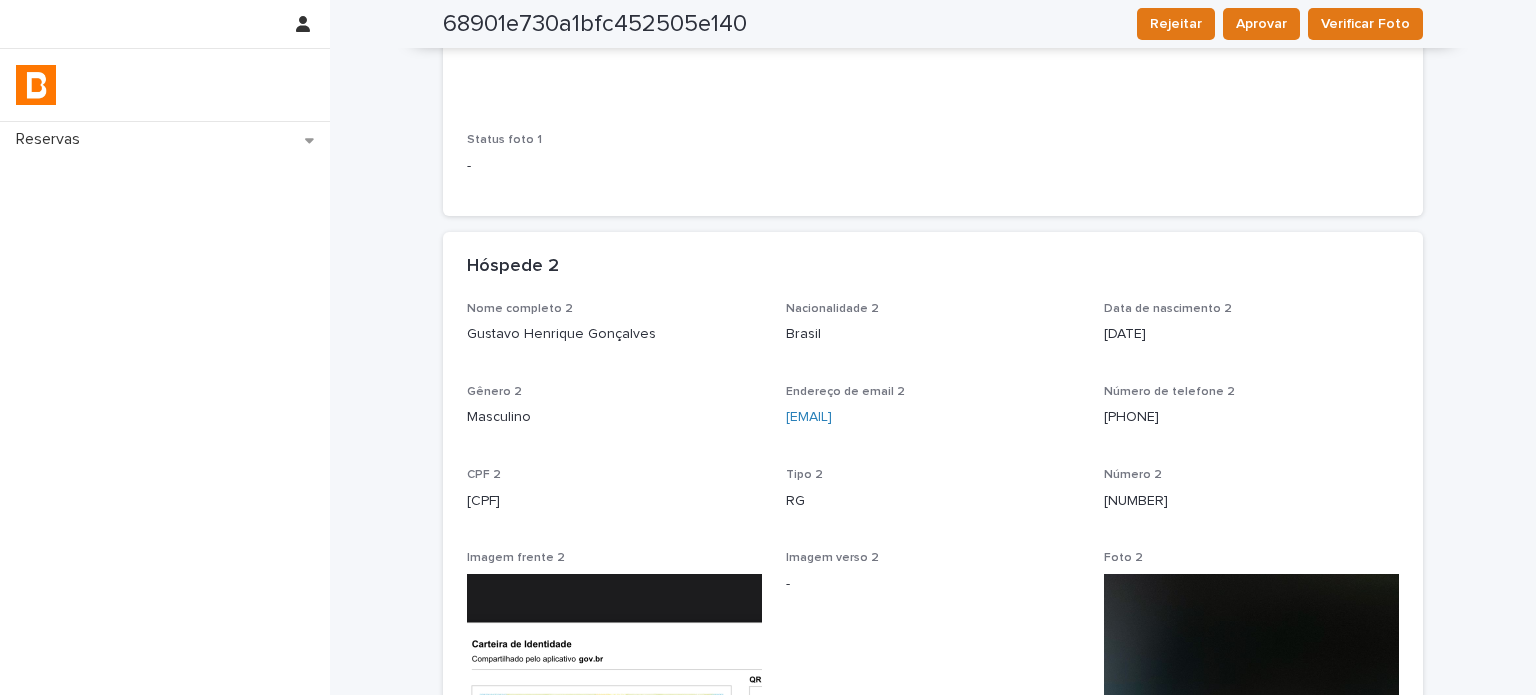 click on "Hóspede 2" at bounding box center [933, 267] 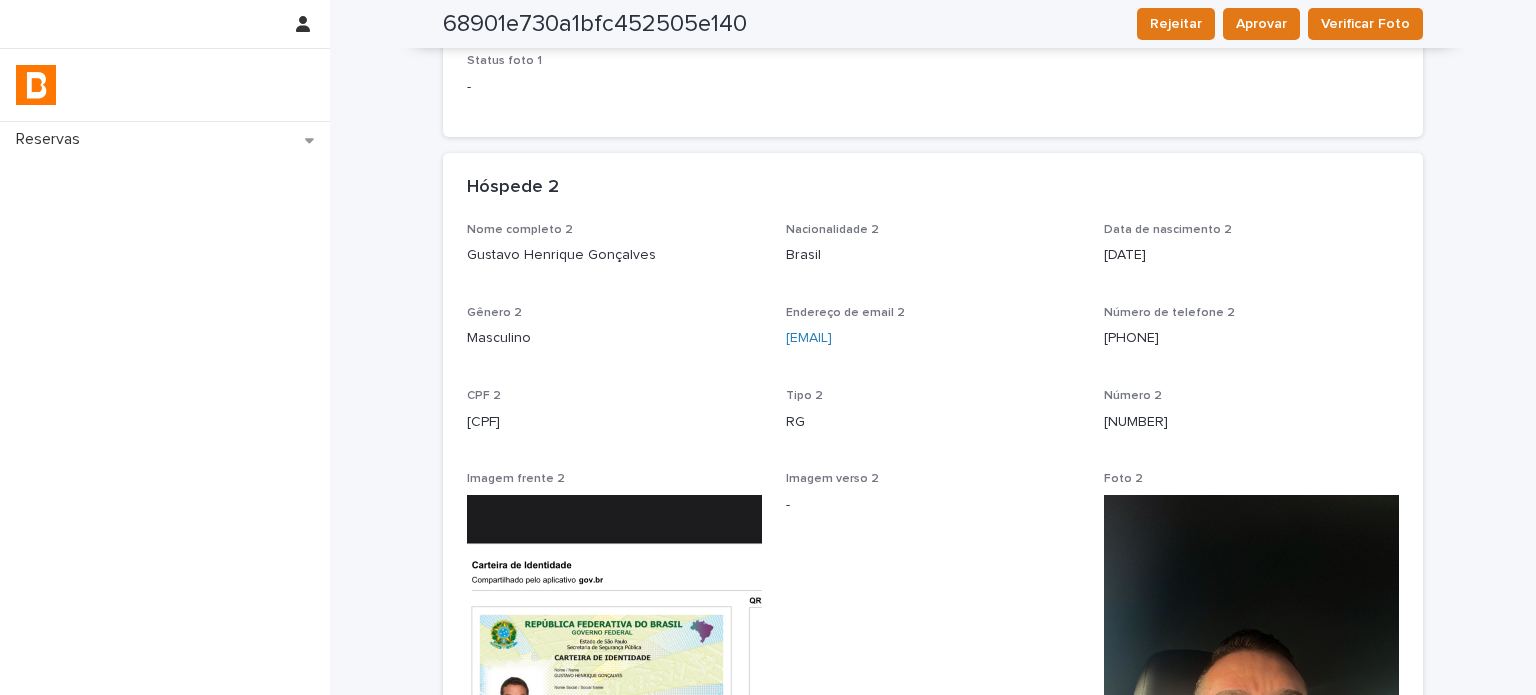 scroll, scrollTop: 1166, scrollLeft: 0, axis: vertical 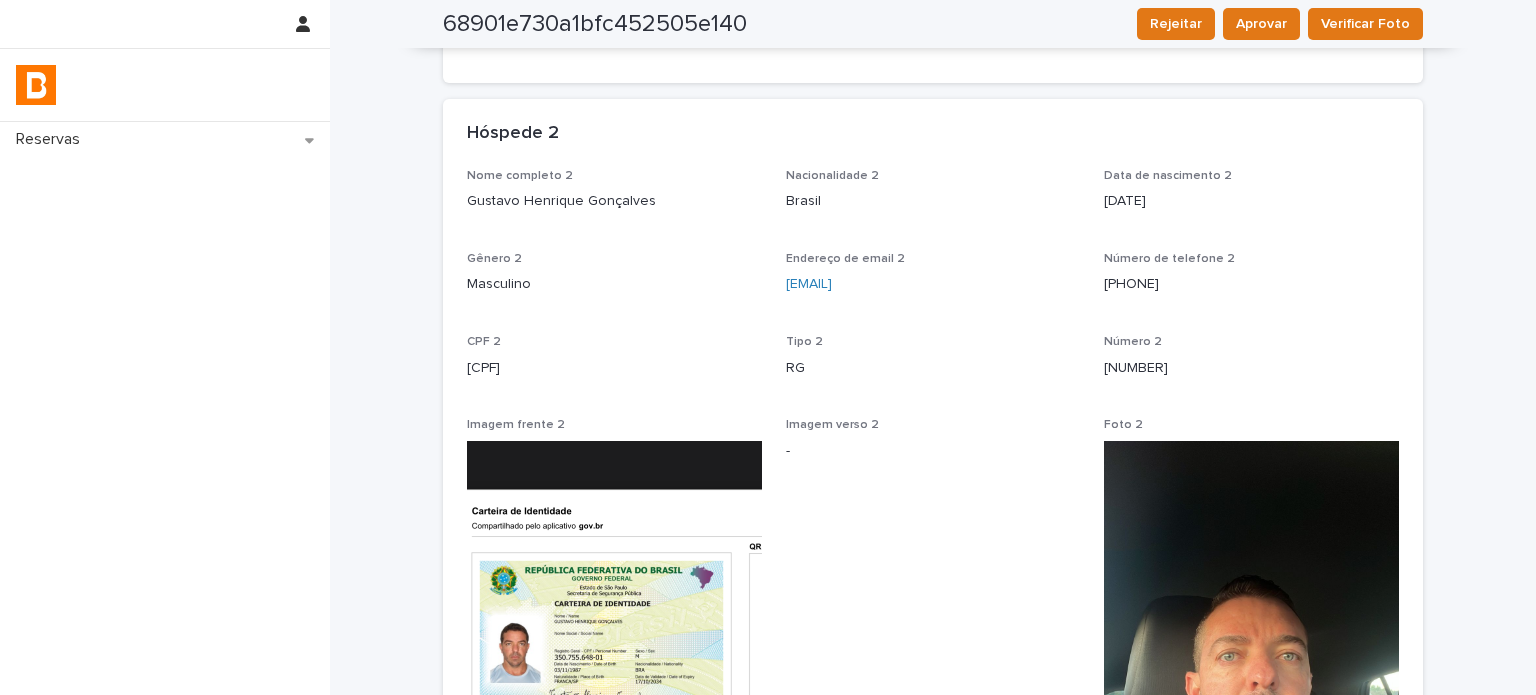 click on "[CPF]" at bounding box center [614, 368] 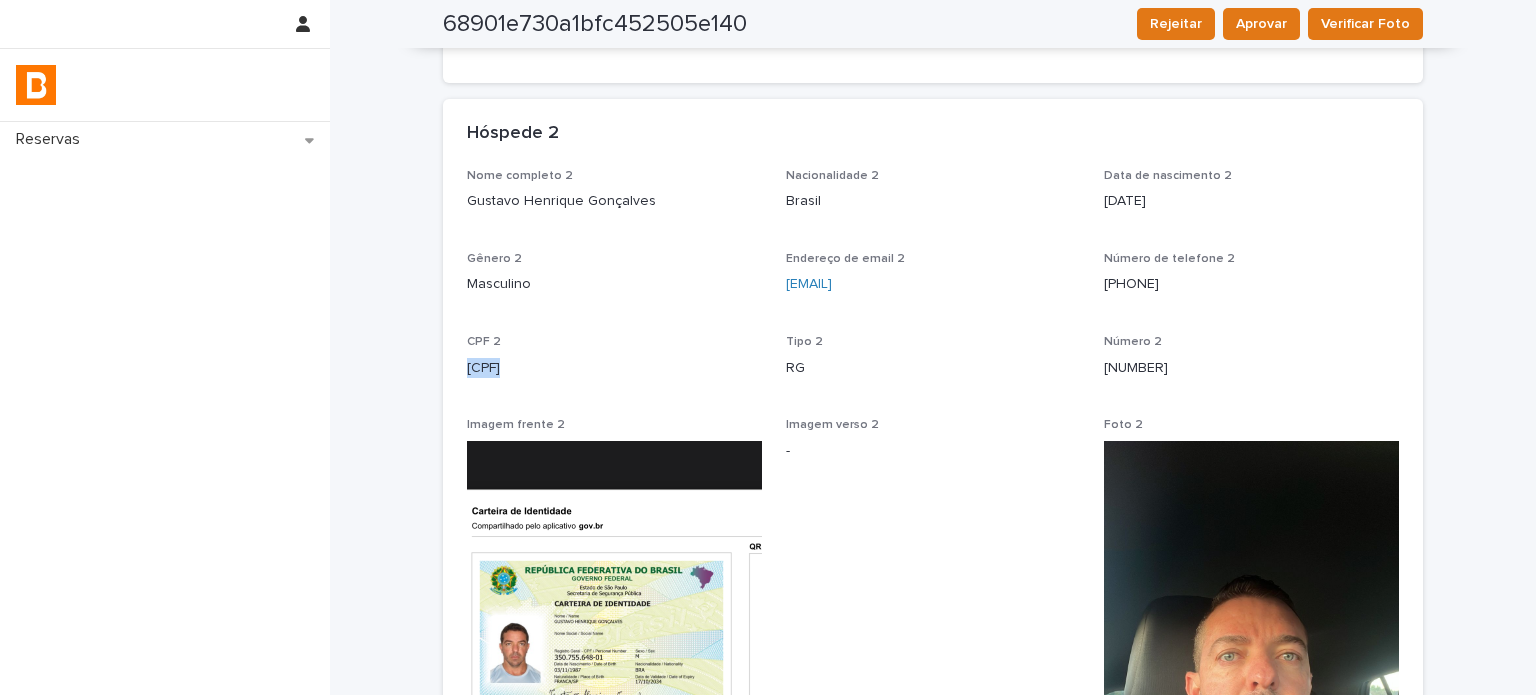 click on "[CPF]" at bounding box center [614, 368] 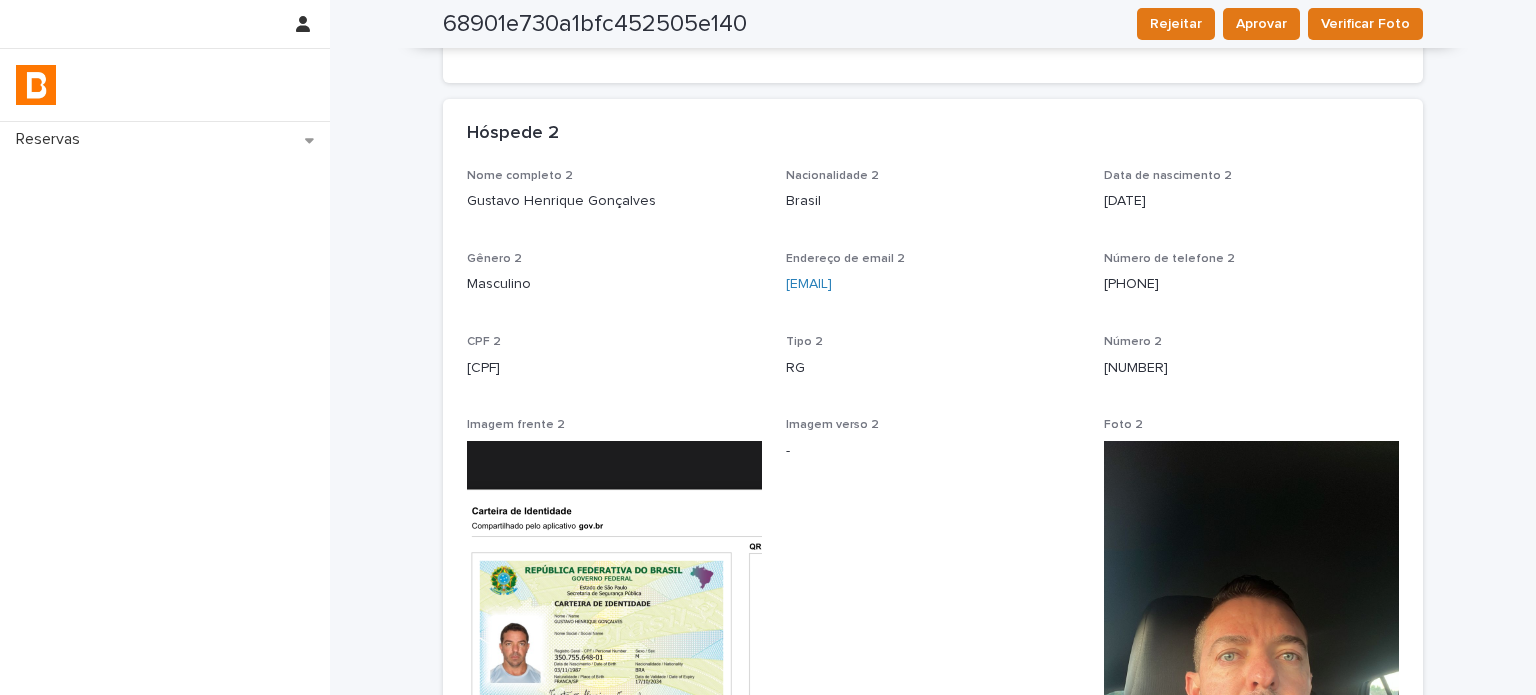 drag, startPoint x: 1389, startPoint y: 276, endPoint x: 1262, endPoint y: 346, distance: 145.0138 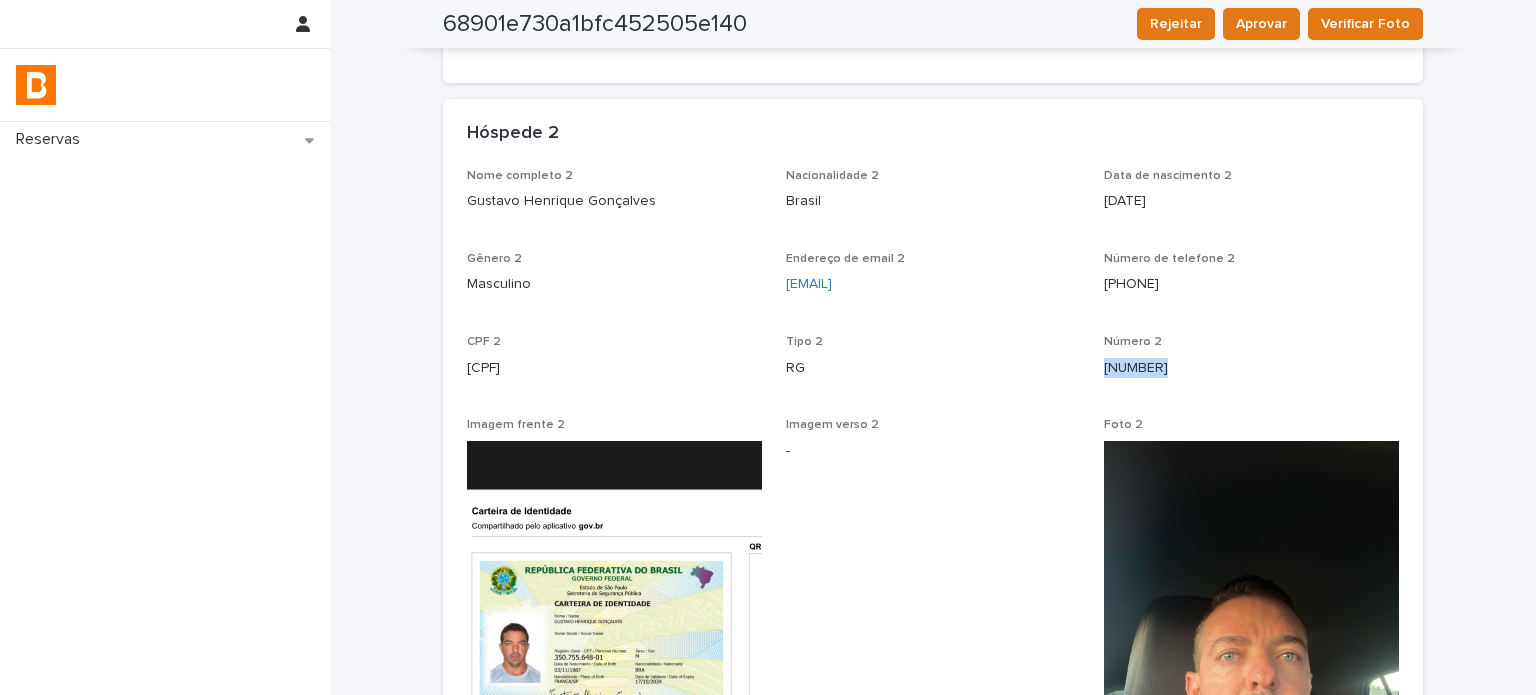 click on "[NUMBER]" at bounding box center (1251, 368) 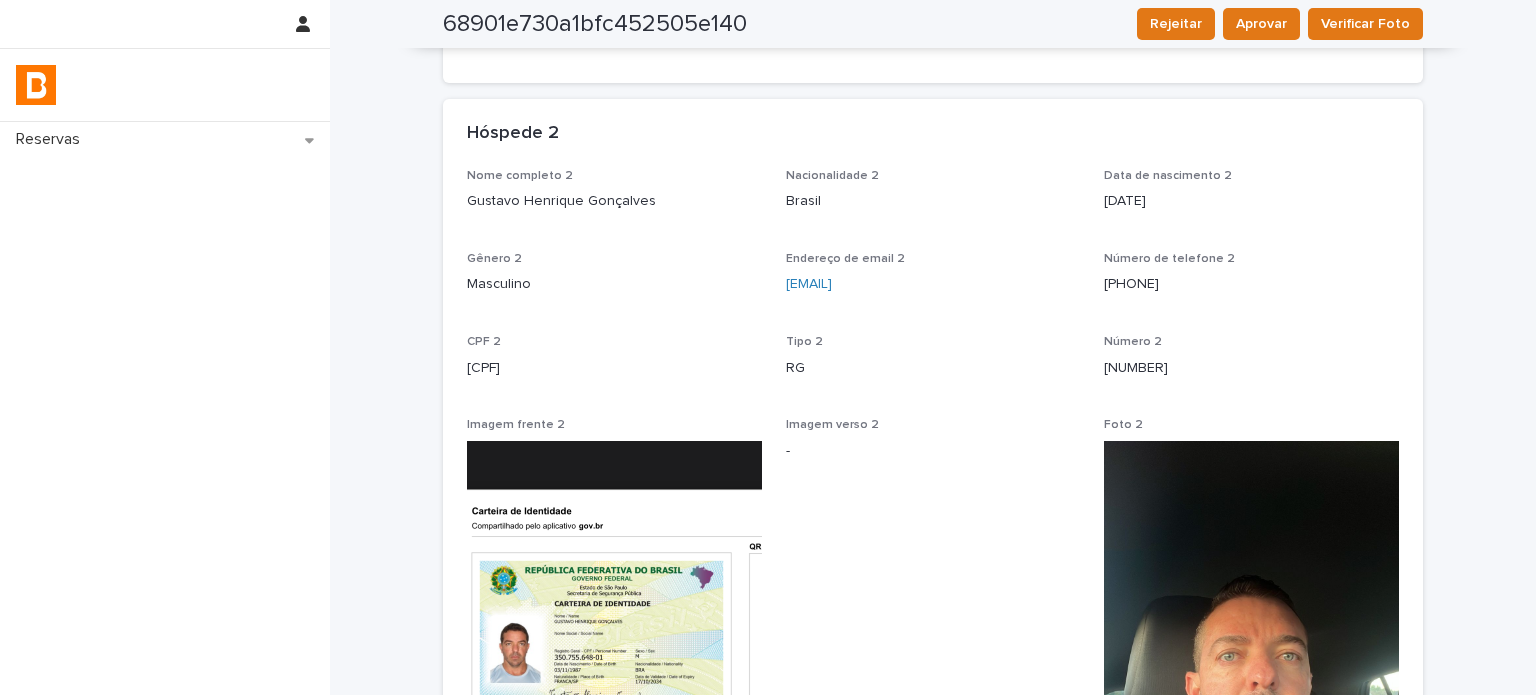 click on "Hóspede 1 Nome completo 1 [FIRST] [LAST] Nacionalidade 1 [COUNTRY] Data de nascimento 1 [DATE] Gênero 1 Masculino Endereço de email 1 [EMAIL] Número de telefone 1 [PHONE] CPF 1 [CPF] Tipo 1 CNH Número 1 [NUMBER] Imagem frente 1 Imagem verso 1 - Foto 1 Status foto 1 - Loading... Saving… Hóspede 2 Nome completo 2 [FIRST] [LAST] Nacionalidade 2 [COUNTRY] Data de nascimento 2 [DATE] Gênero 2 Masculino Endereço de email 2 [EMAIL] Número de telefone 2 [PHONE] CPF 2 [CPF] Tipo 2 RG Número 2 [NUMBER] Imagem frente 2 Imagem verso 2 - Foto 2 -" at bounding box center [933, 77] 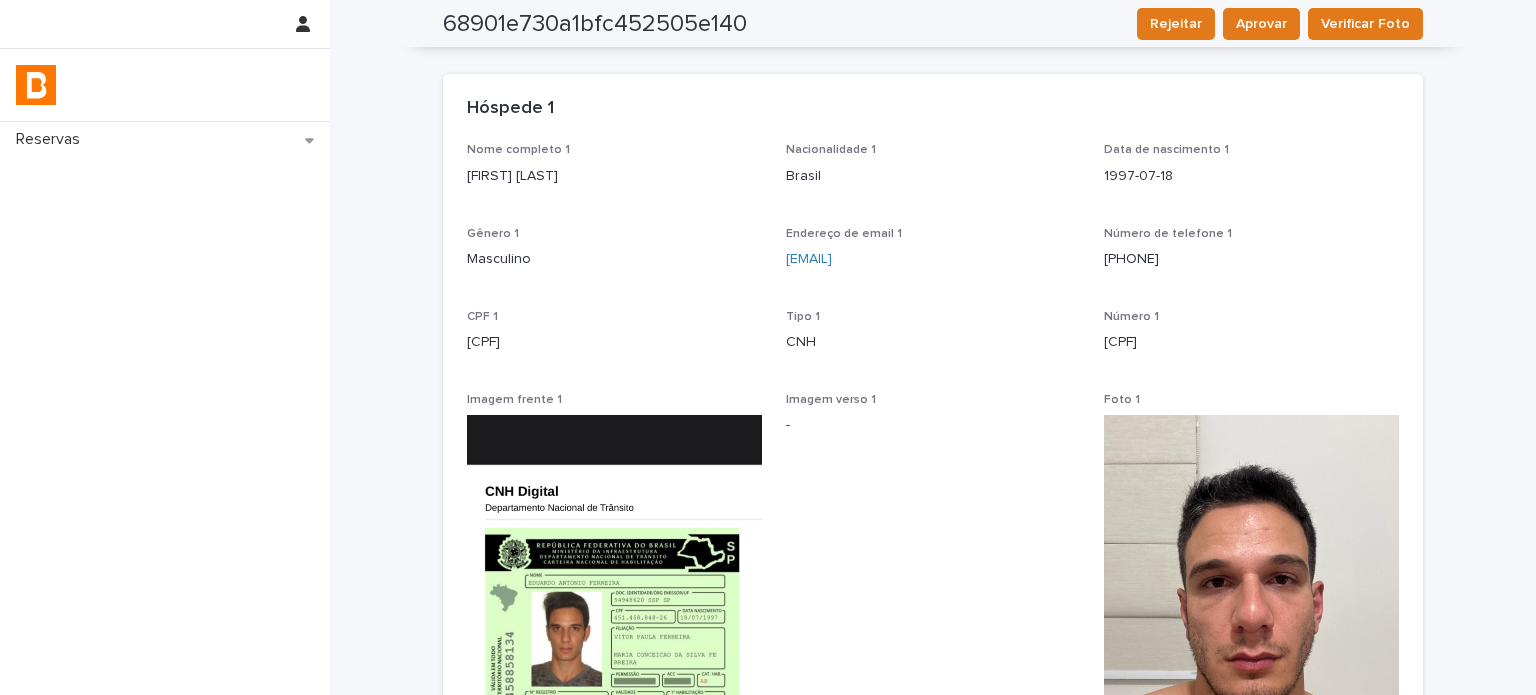 scroll, scrollTop: 0, scrollLeft: 0, axis: both 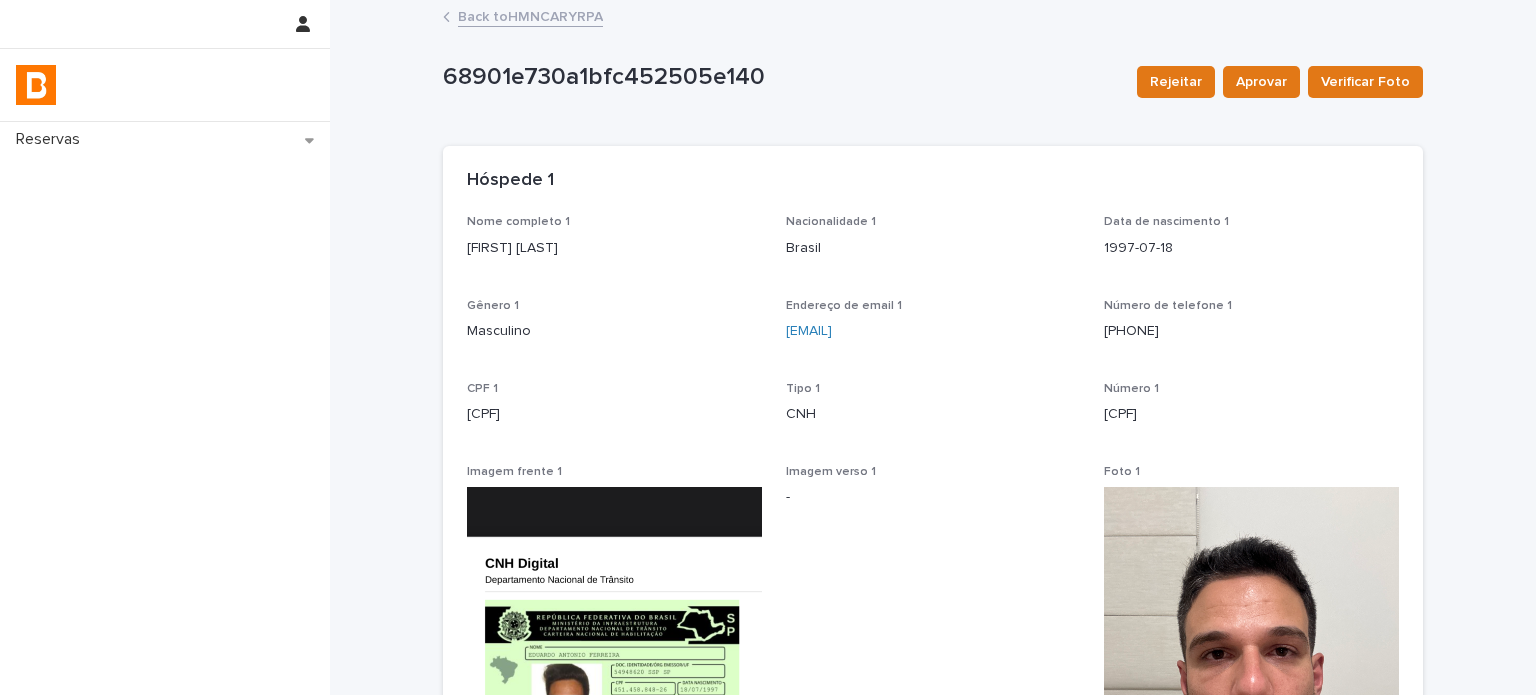 click on "Back to  HMNCARYRPA" at bounding box center (530, 15) 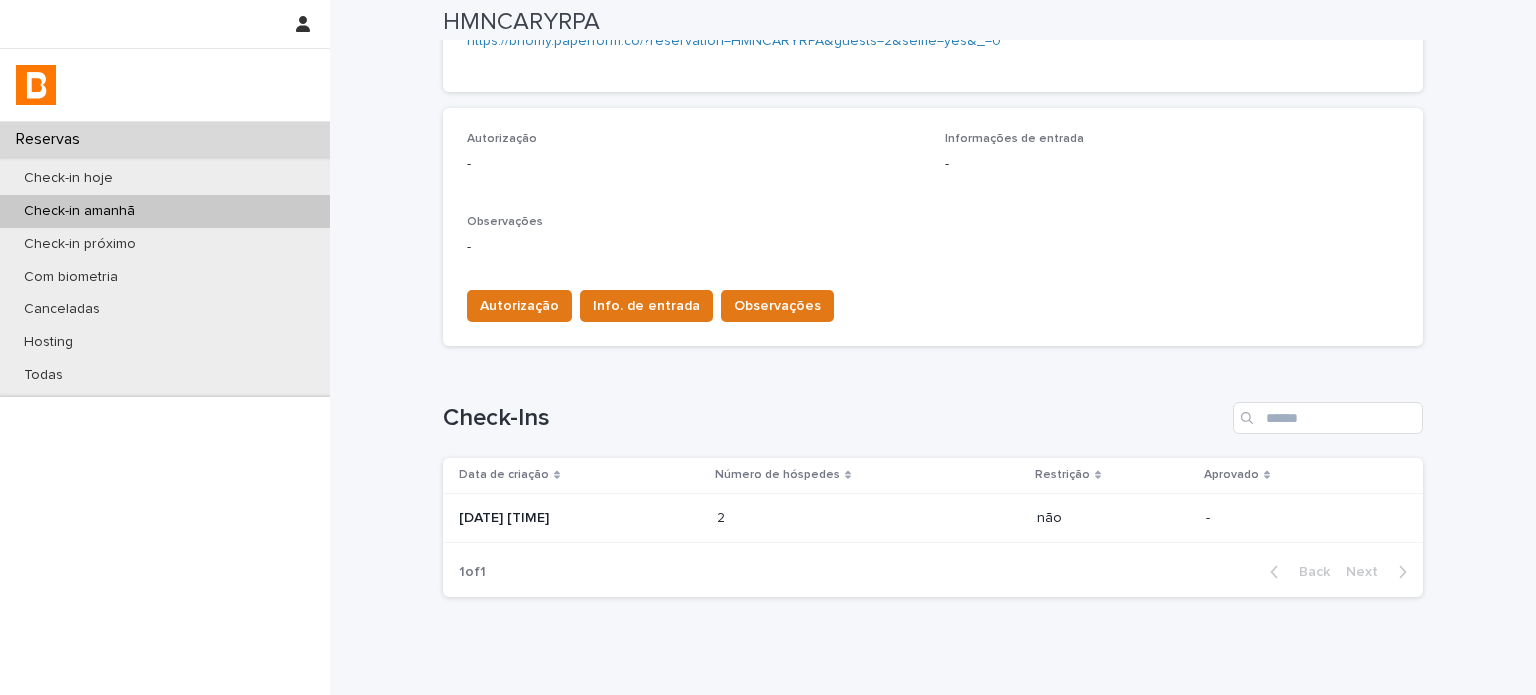 scroll, scrollTop: 566, scrollLeft: 0, axis: vertical 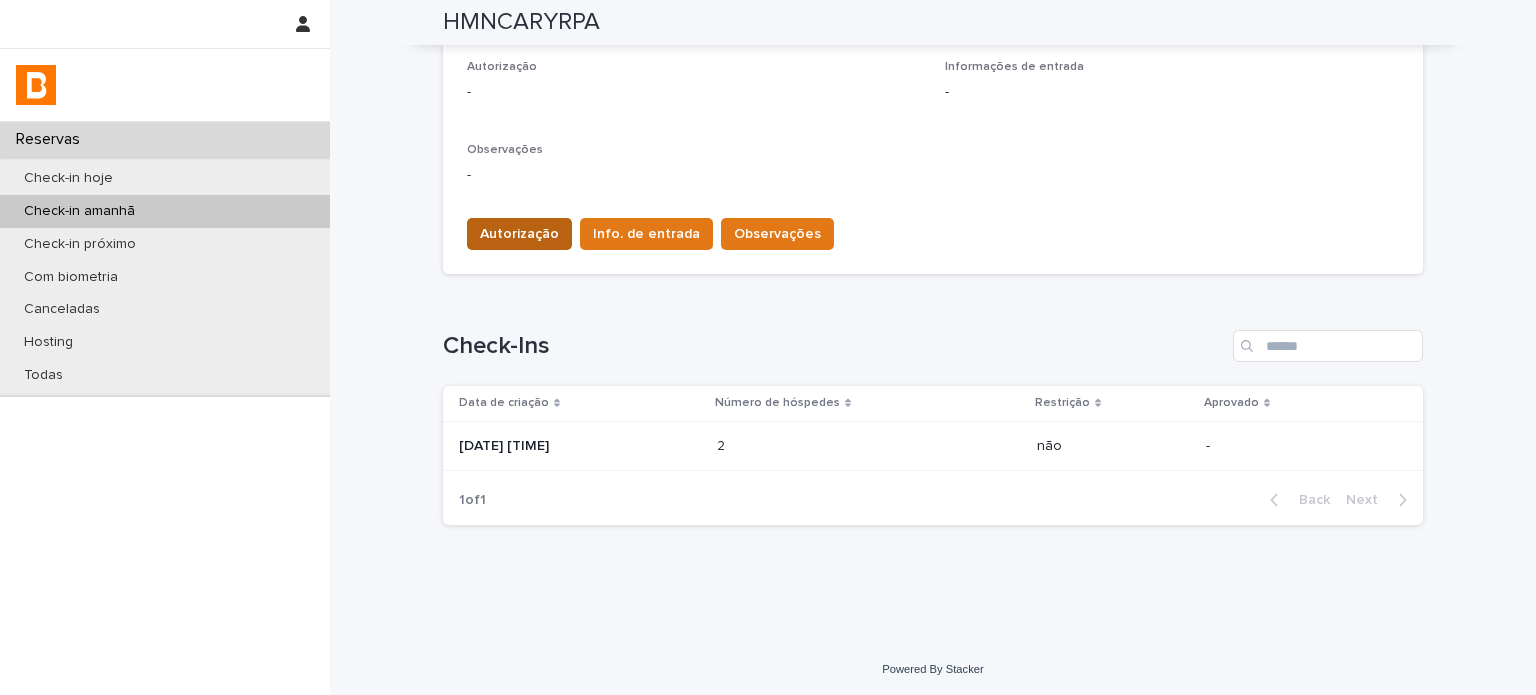 click on "Autorização" at bounding box center (519, 234) 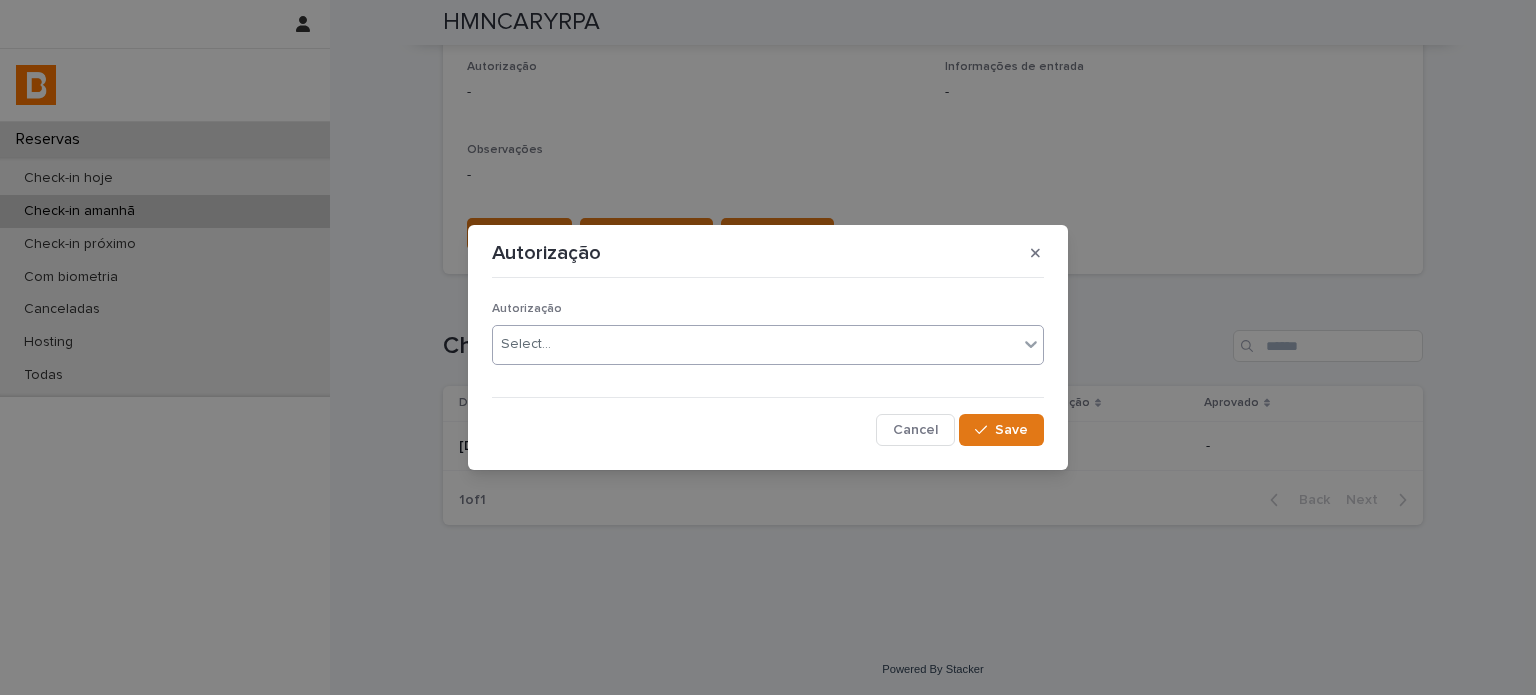 click on "Select..." at bounding box center (755, 344) 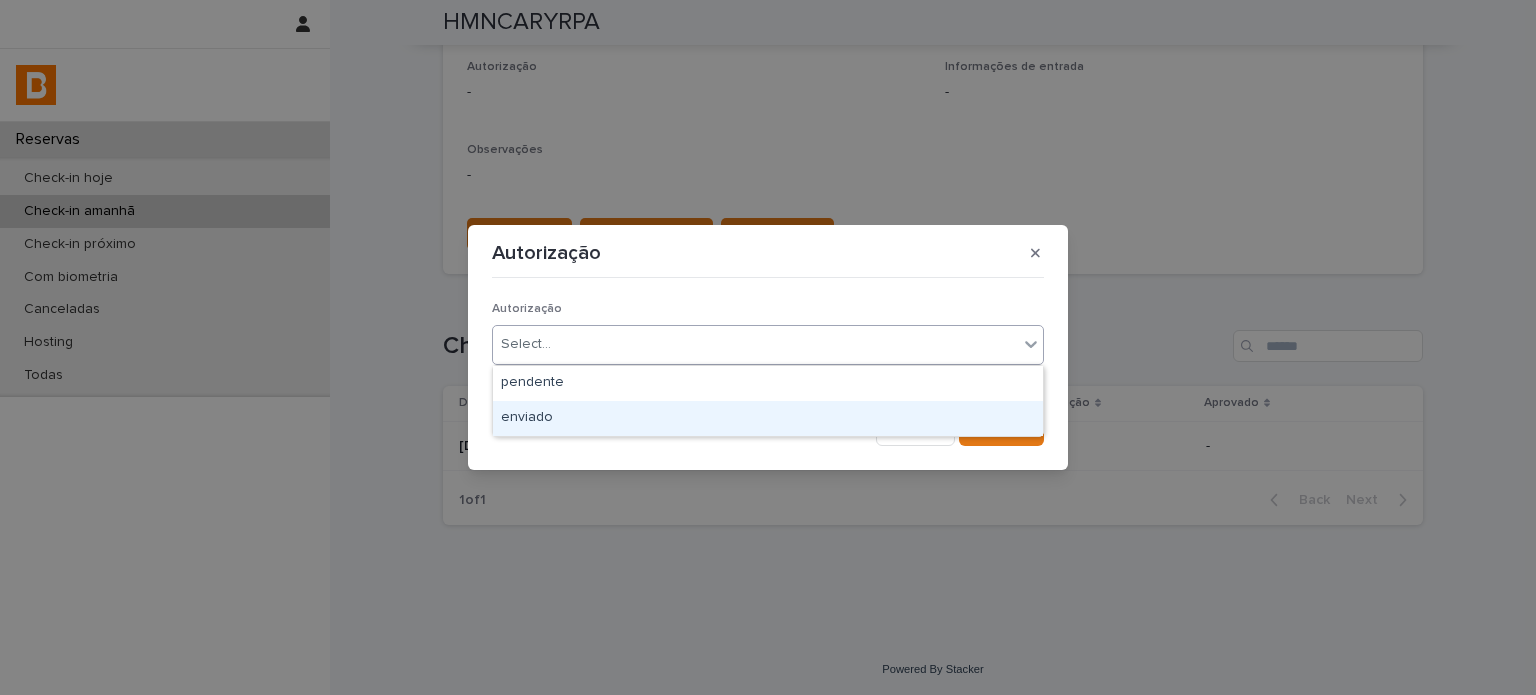 click on "enviado" at bounding box center (768, 418) 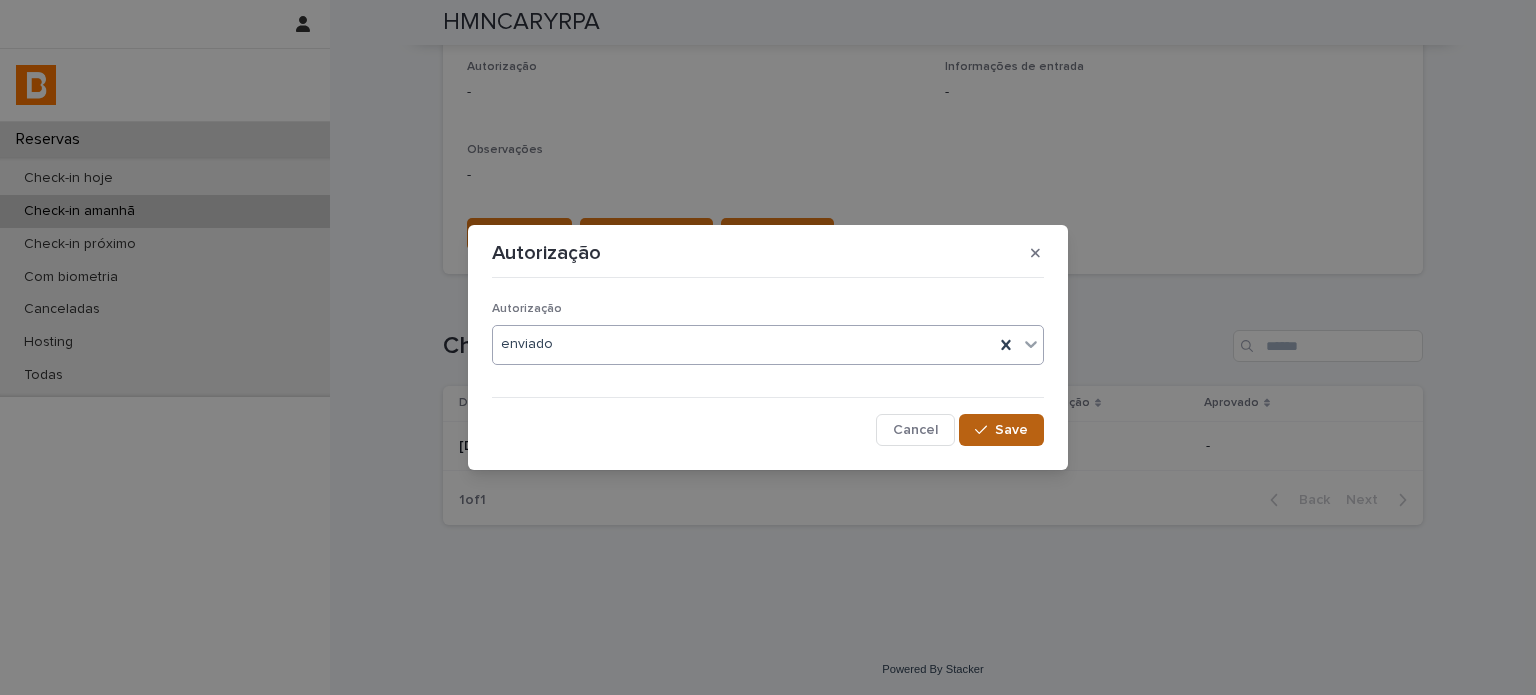 click on "Save" at bounding box center [1001, 430] 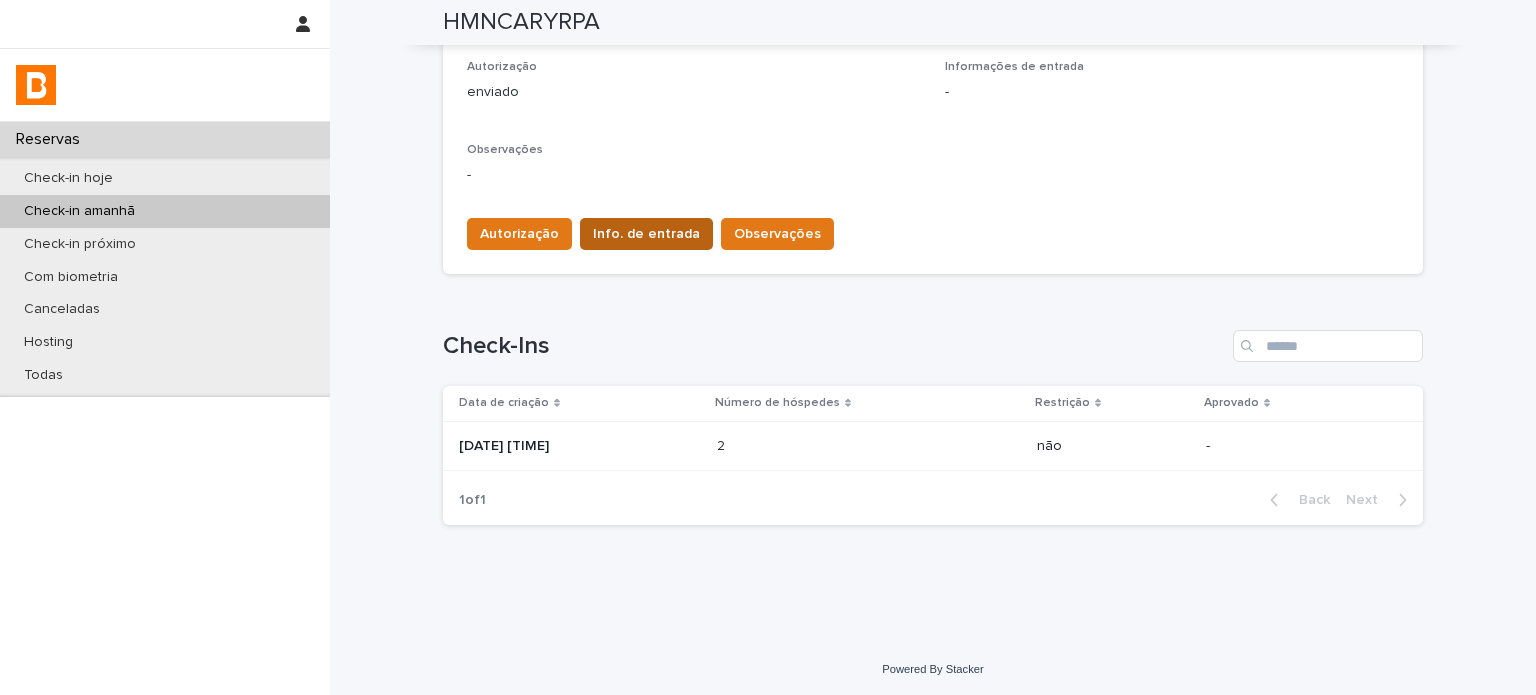 click on "Info. de entrada" at bounding box center (646, 234) 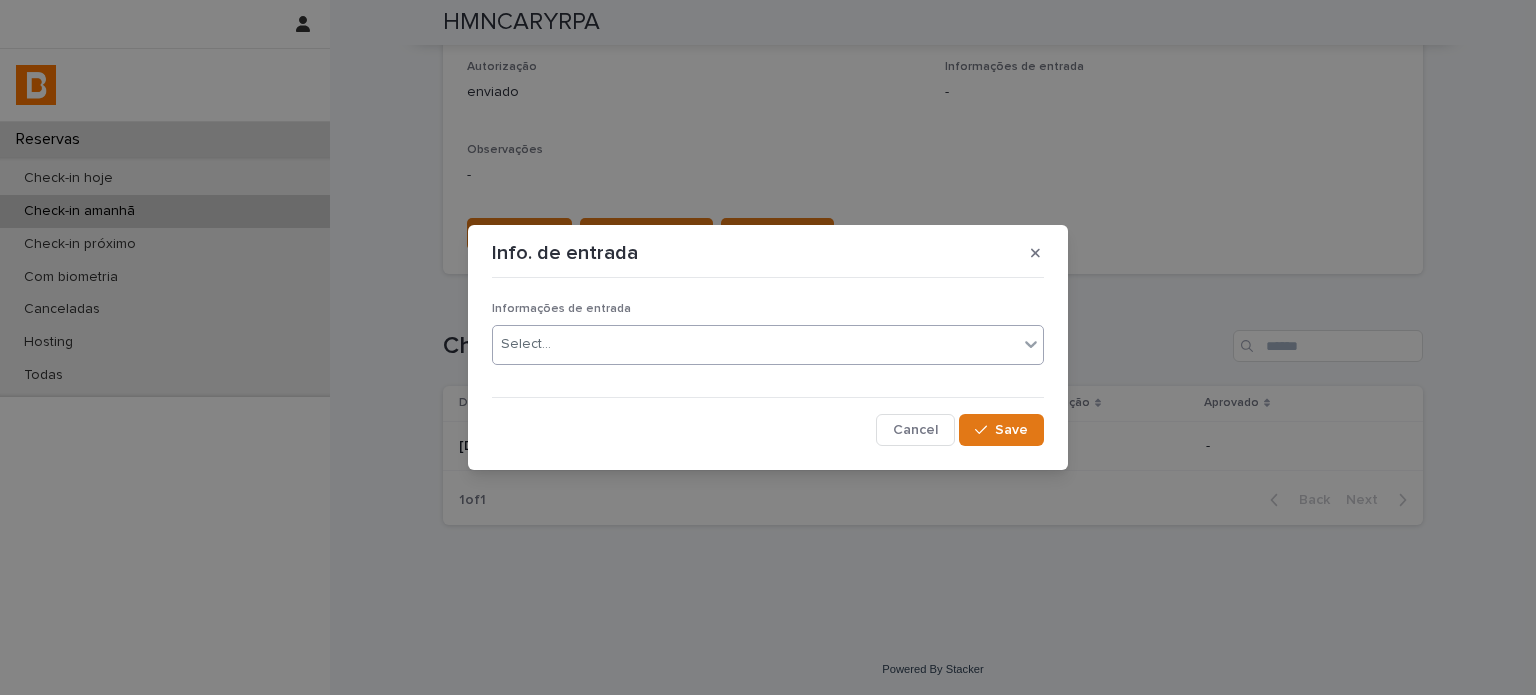click on "Select..." at bounding box center [755, 344] 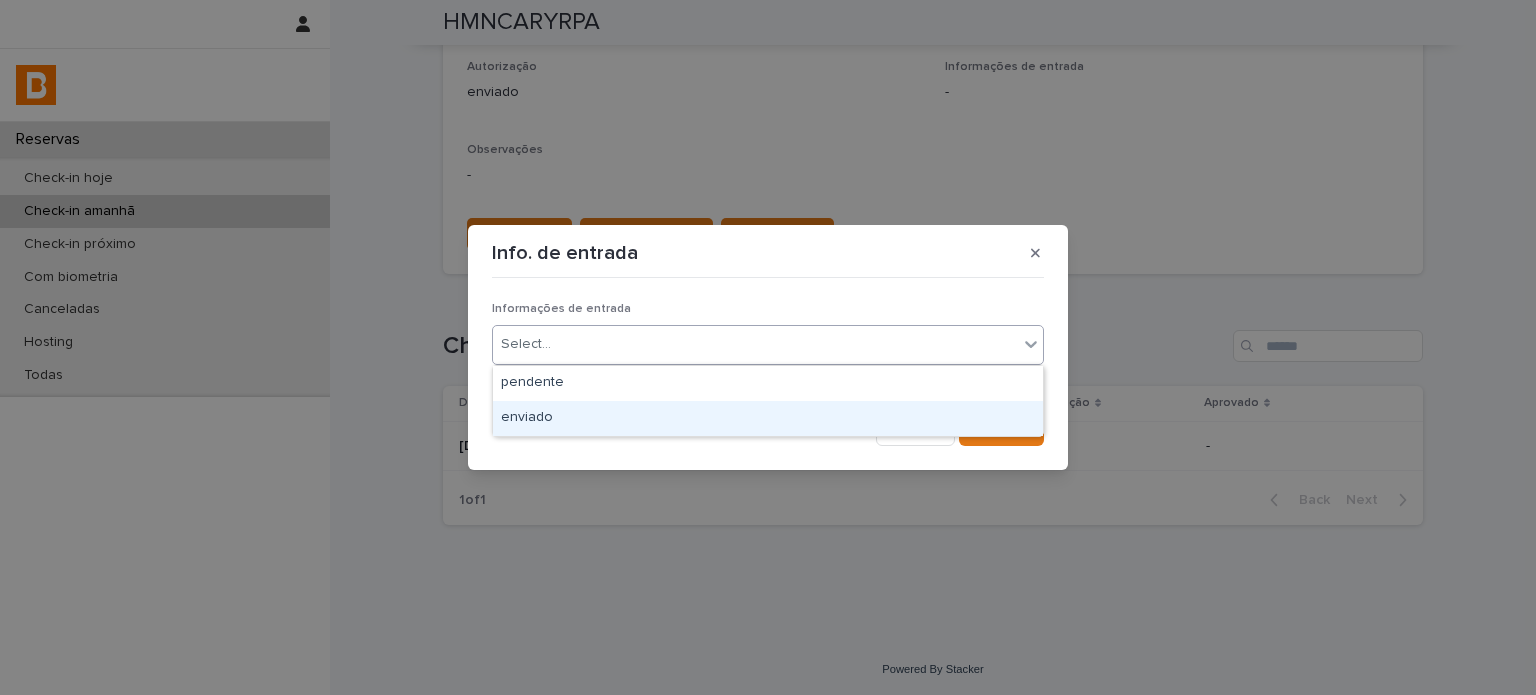 click on "enviado" at bounding box center (768, 418) 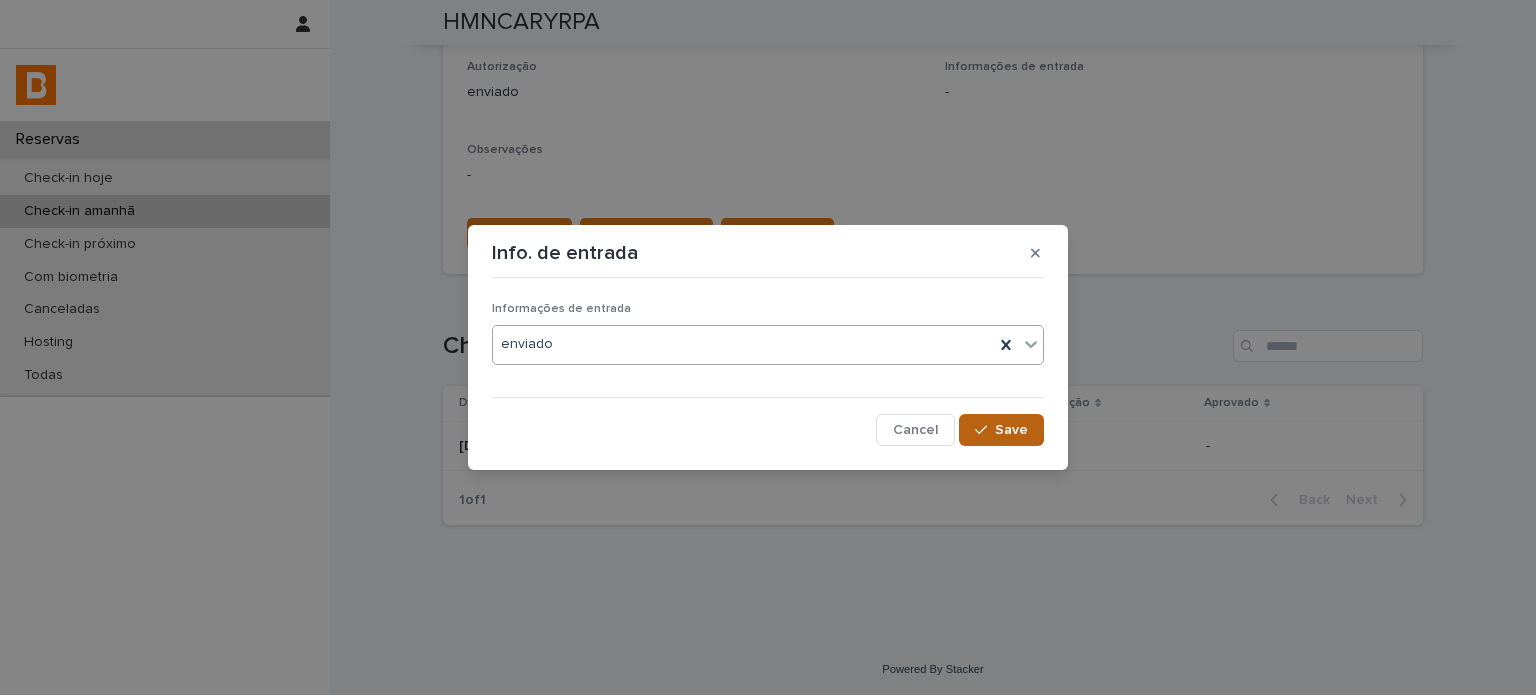 click 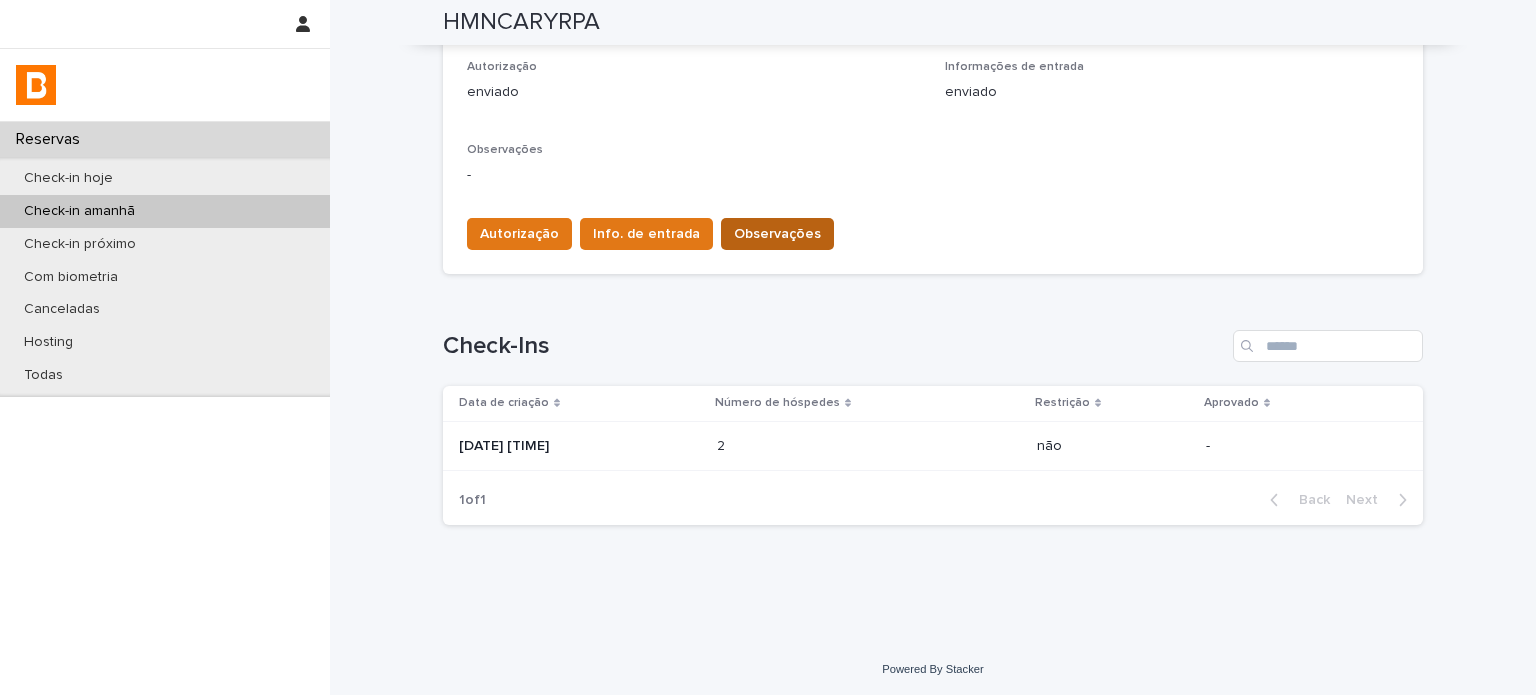 click on "Observações" at bounding box center (777, 234) 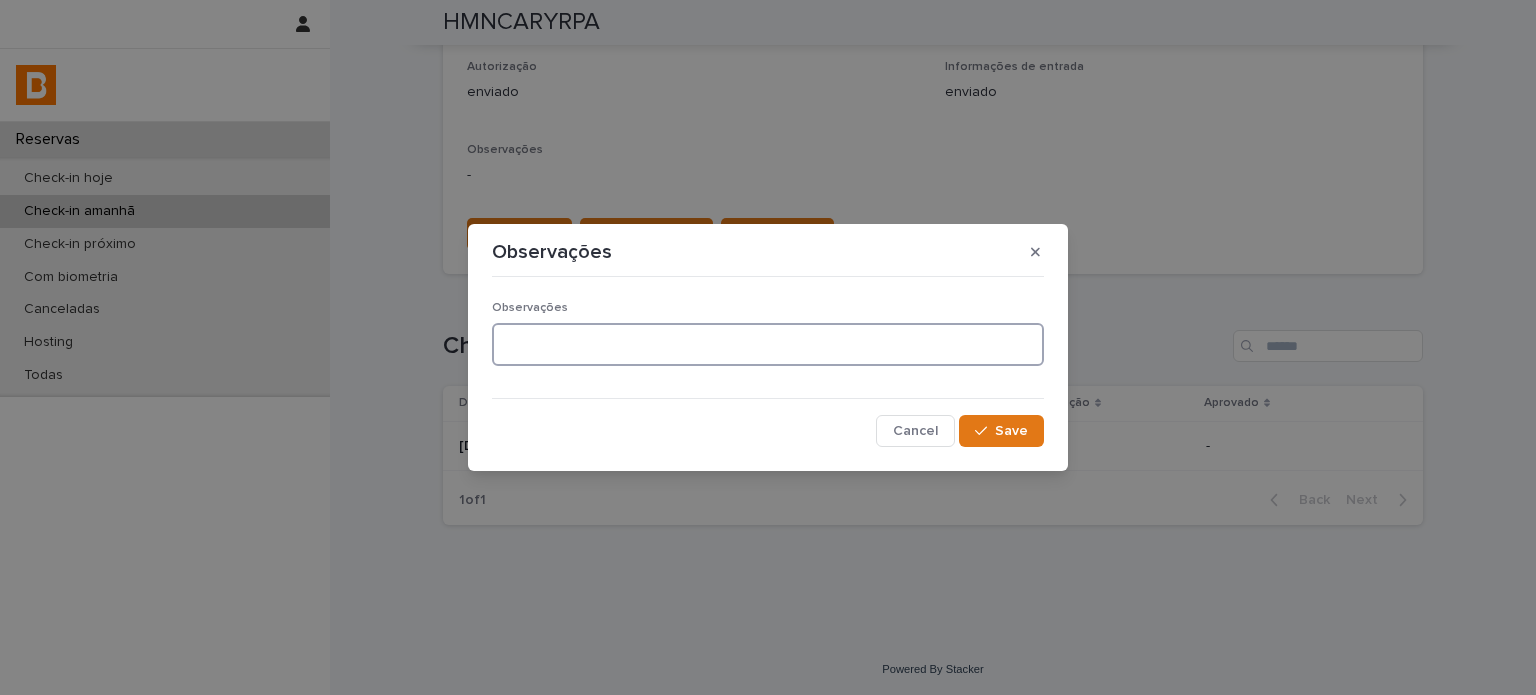 click at bounding box center (768, 344) 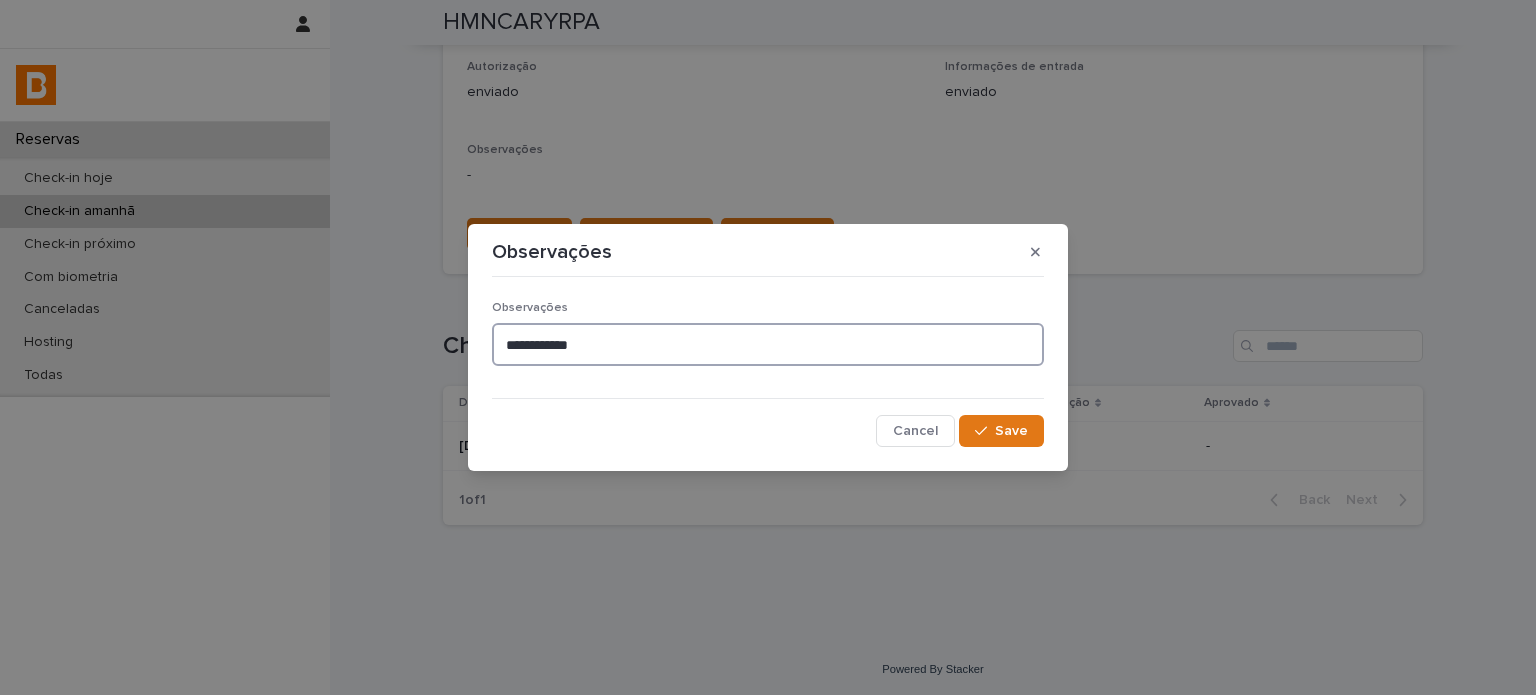 type on "**********" 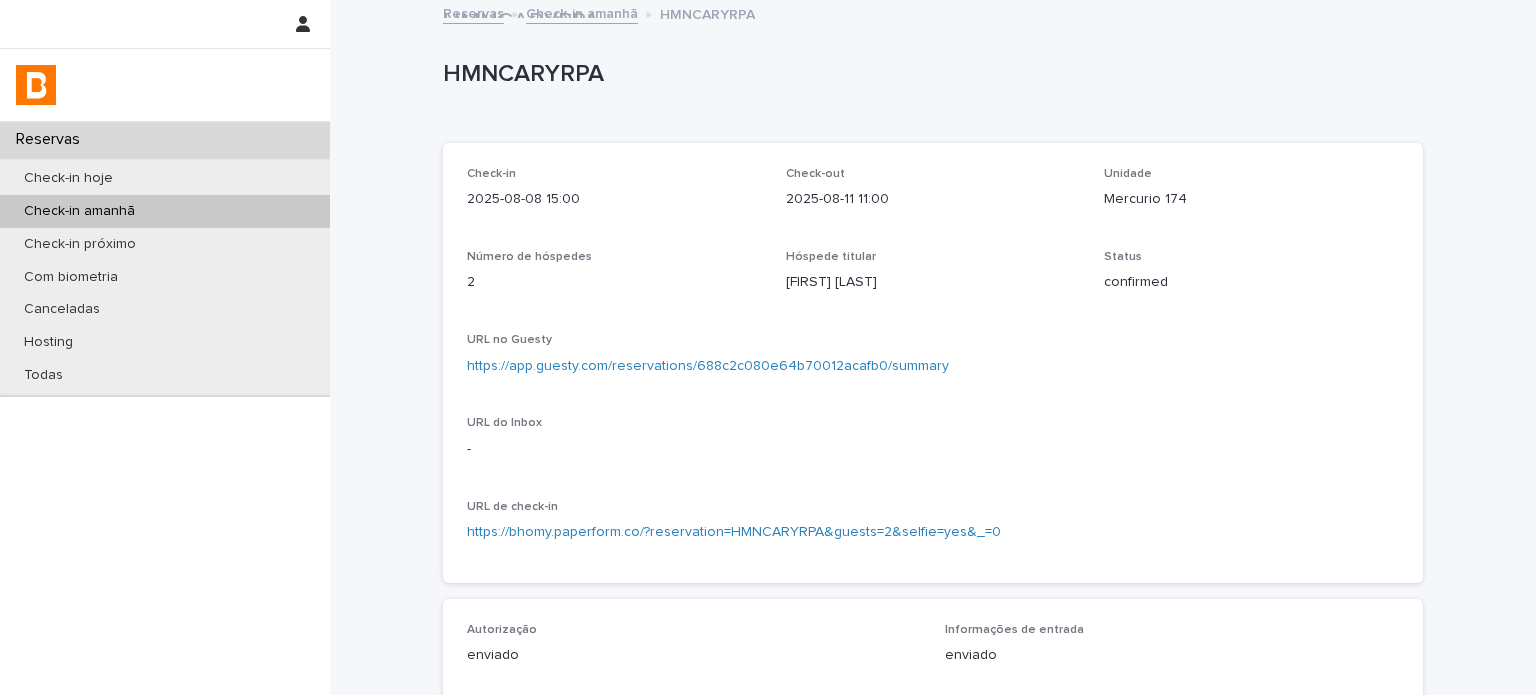 scroll, scrollTop: 0, scrollLeft: 0, axis: both 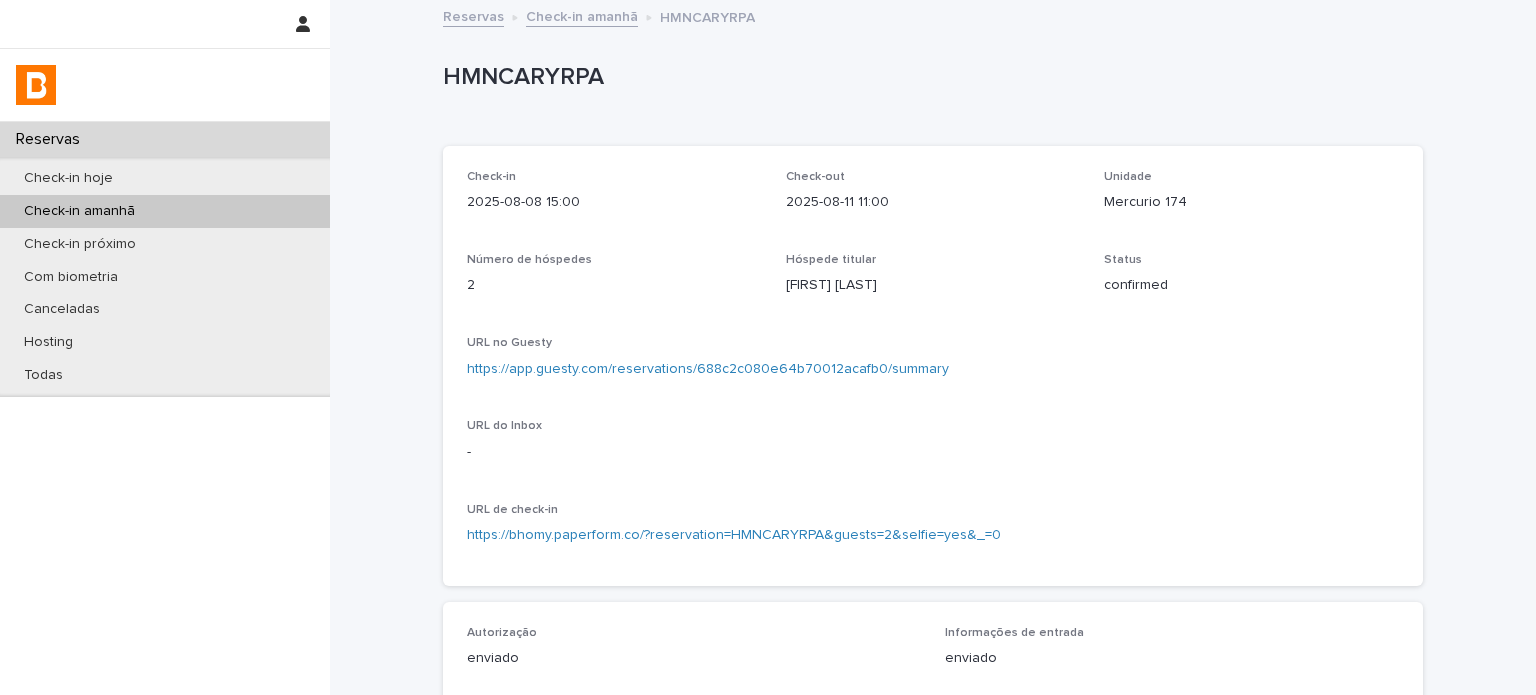 click on "Check-in amanhã" at bounding box center [582, 15] 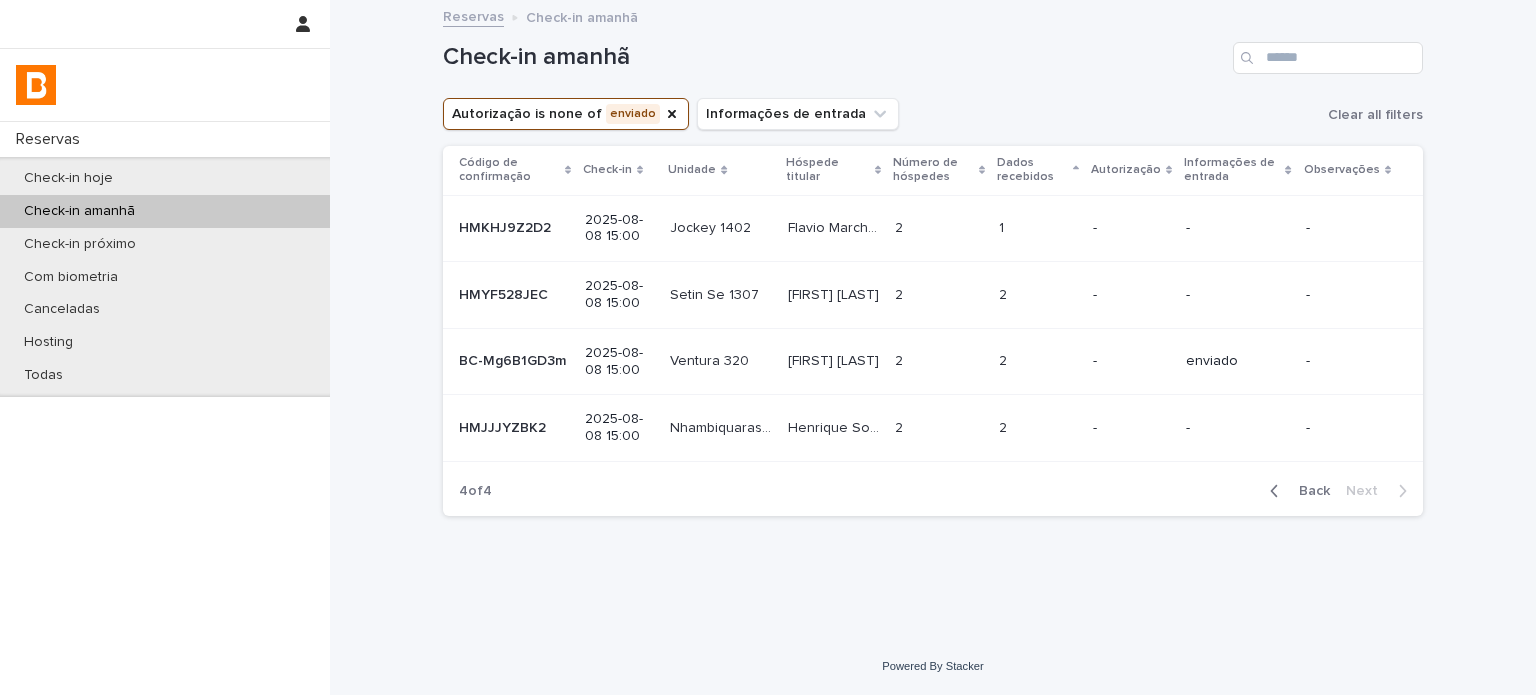 click on "2 2" at bounding box center (939, 295) 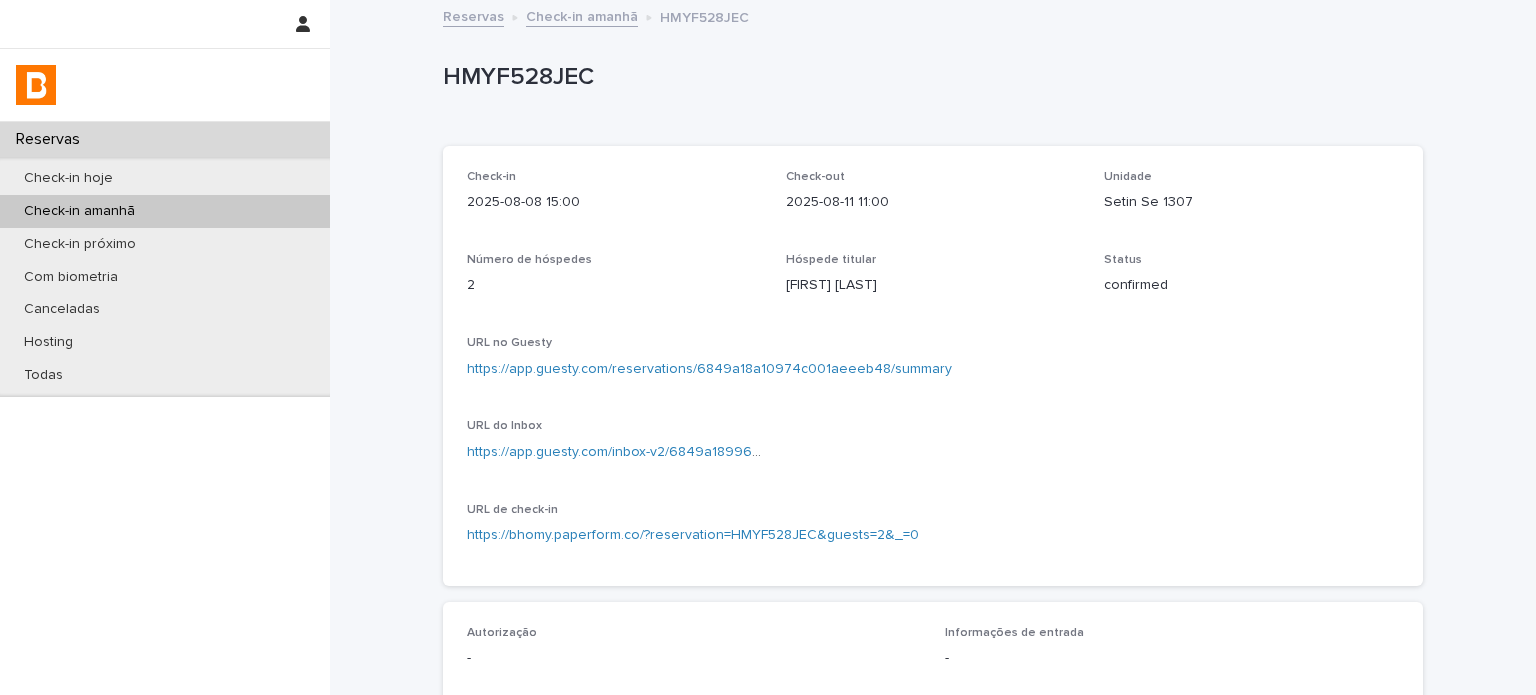click on "Setin Se 1307" at bounding box center (1251, 202) 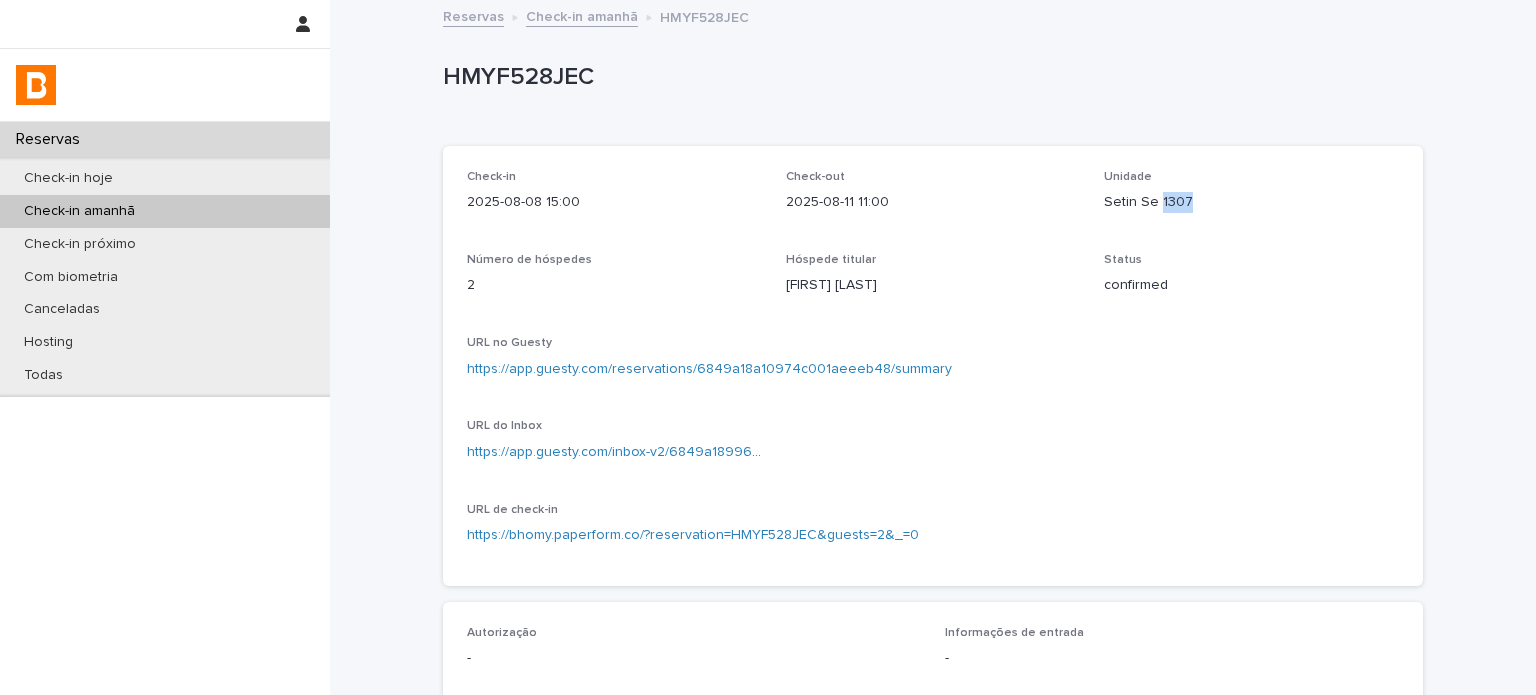 click on "Setin Se 1307" at bounding box center (1251, 202) 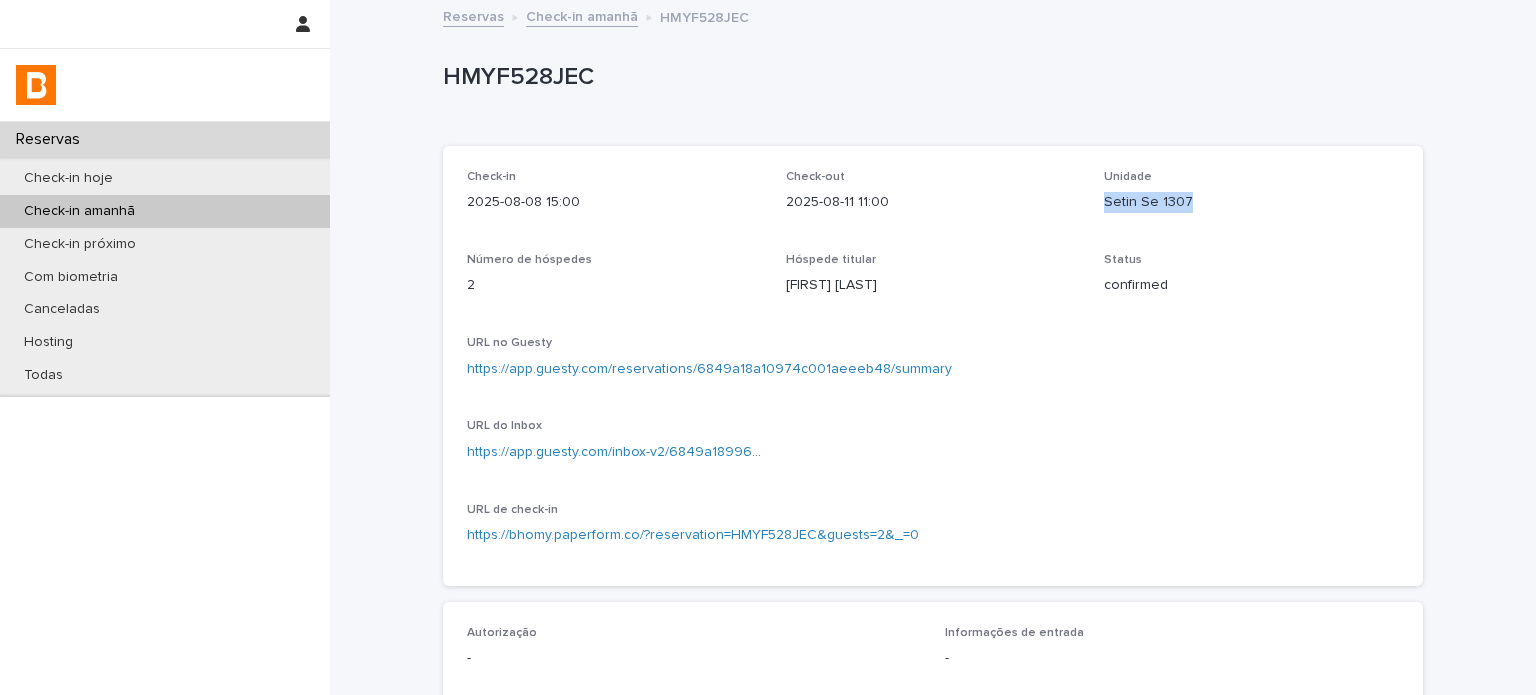 click on "Setin Se 1307" at bounding box center (1251, 202) 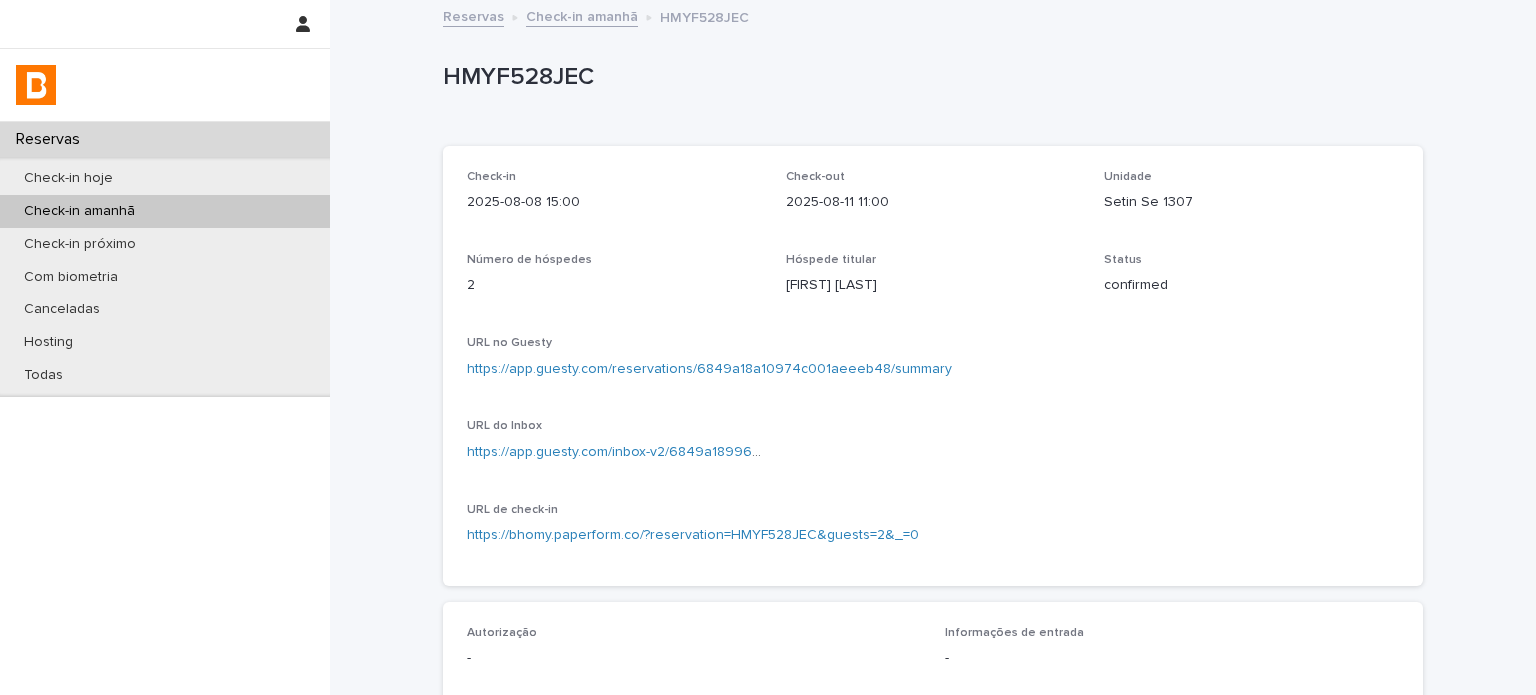 click on "HMYF528JEC" at bounding box center [933, 82] 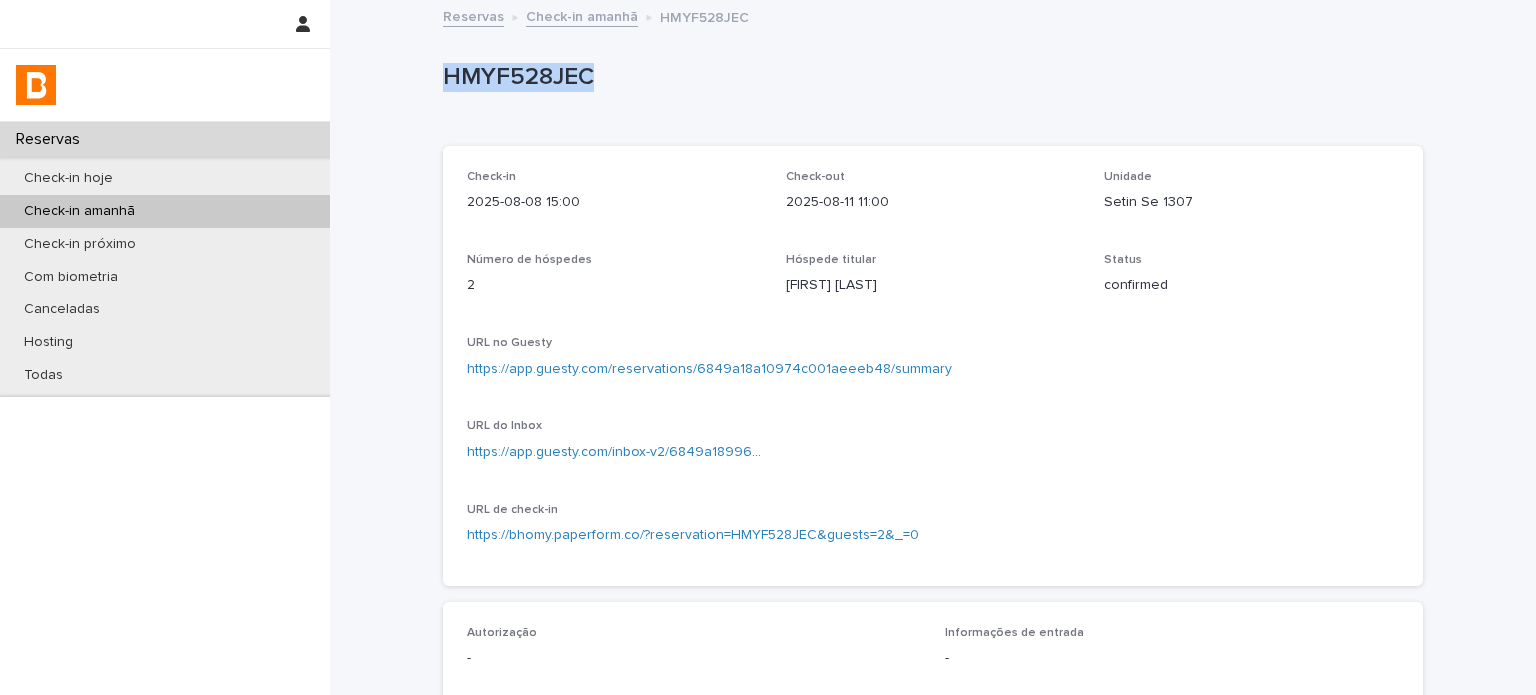 click on "HMYF528JEC" at bounding box center [933, 82] 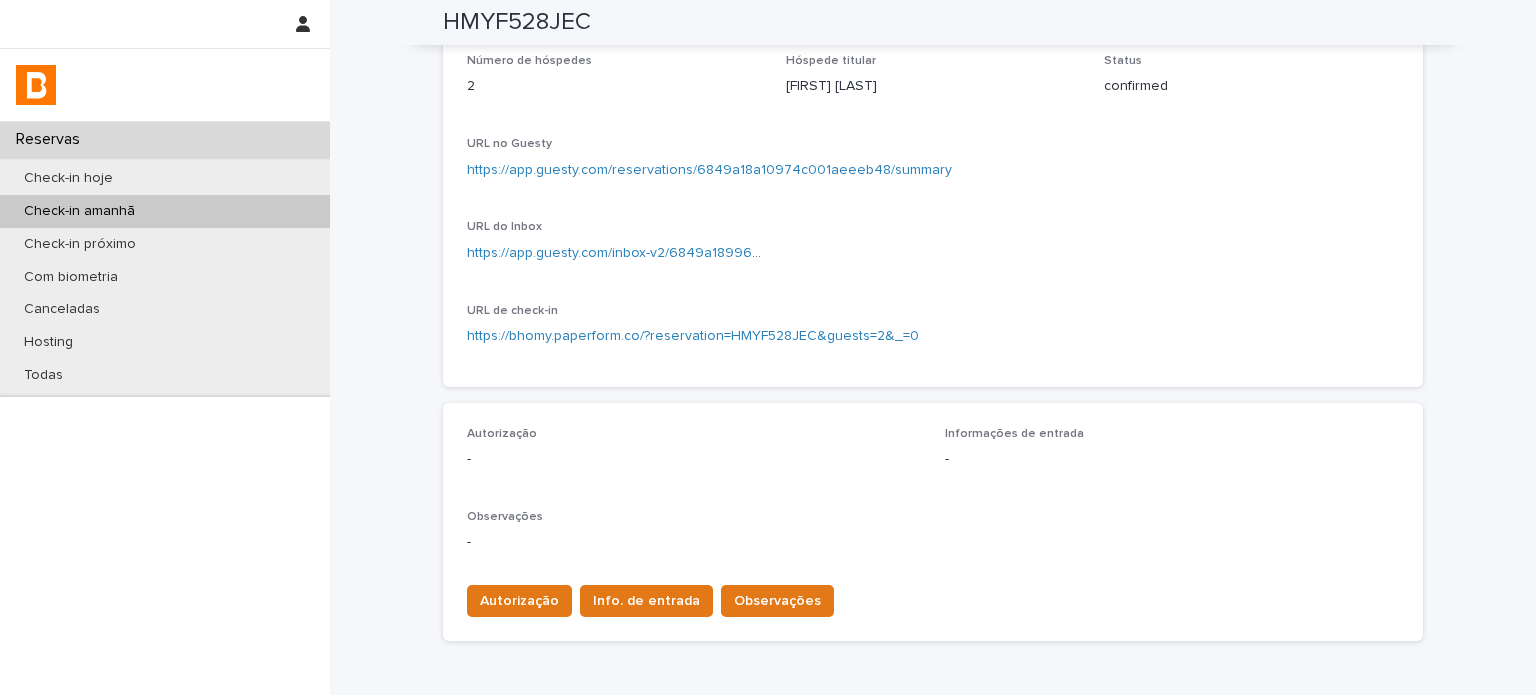scroll, scrollTop: 0, scrollLeft: 0, axis: both 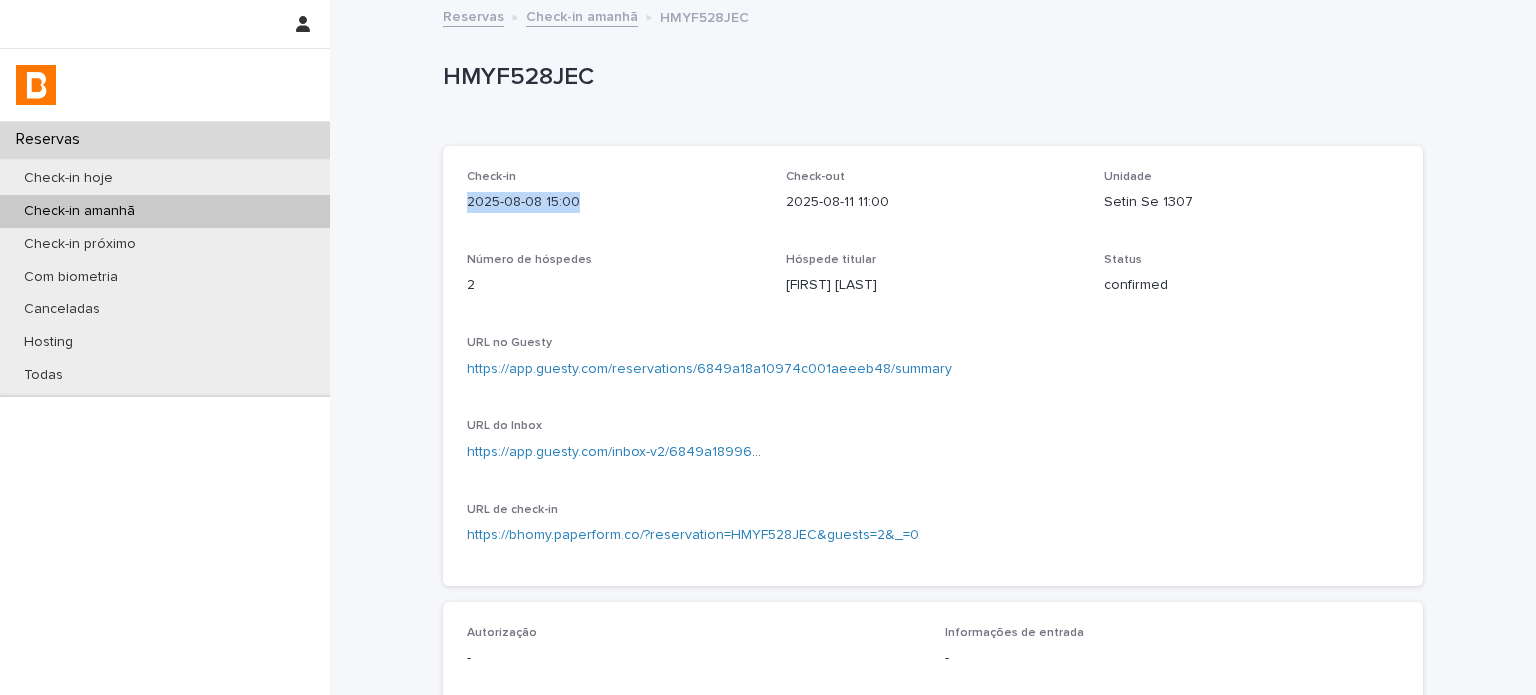 drag, startPoint x: 585, startPoint y: 206, endPoint x: 444, endPoint y: 208, distance: 141.01419 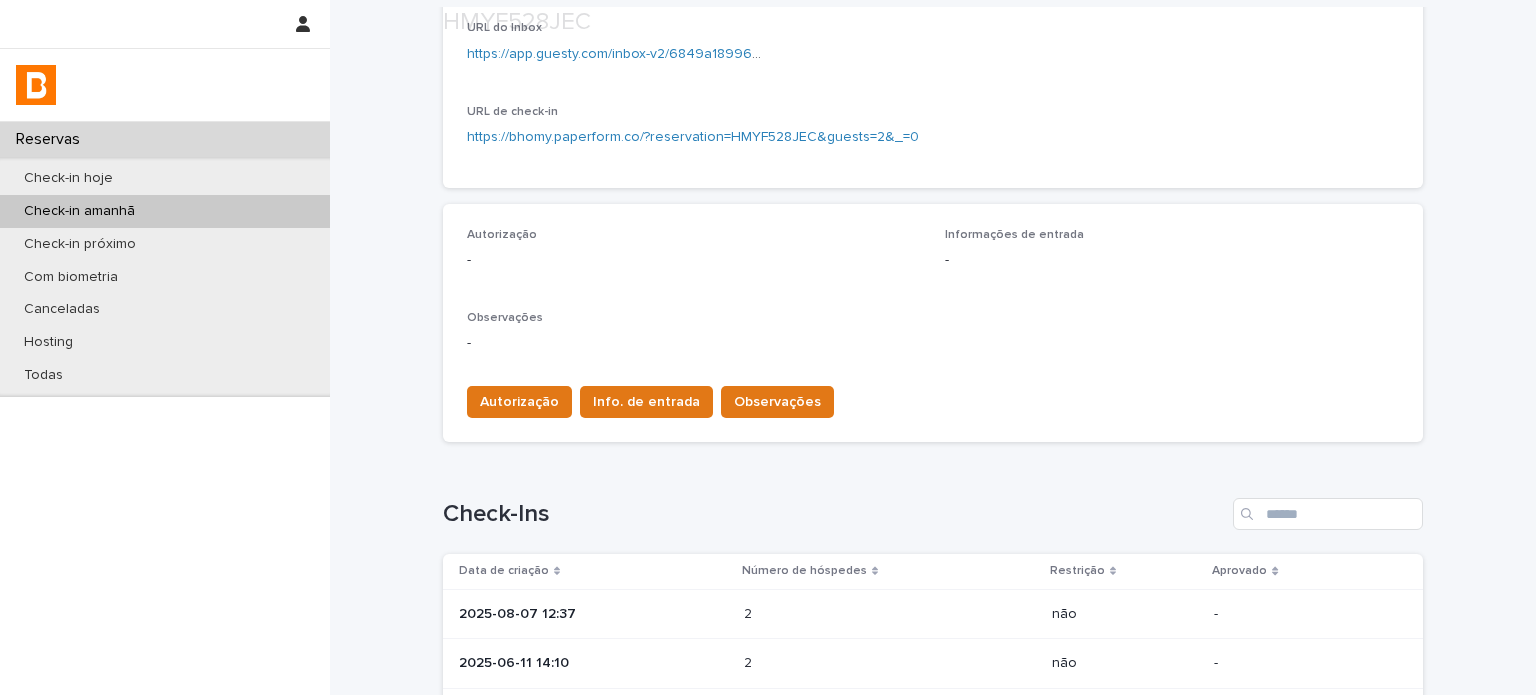 scroll, scrollTop: 533, scrollLeft: 0, axis: vertical 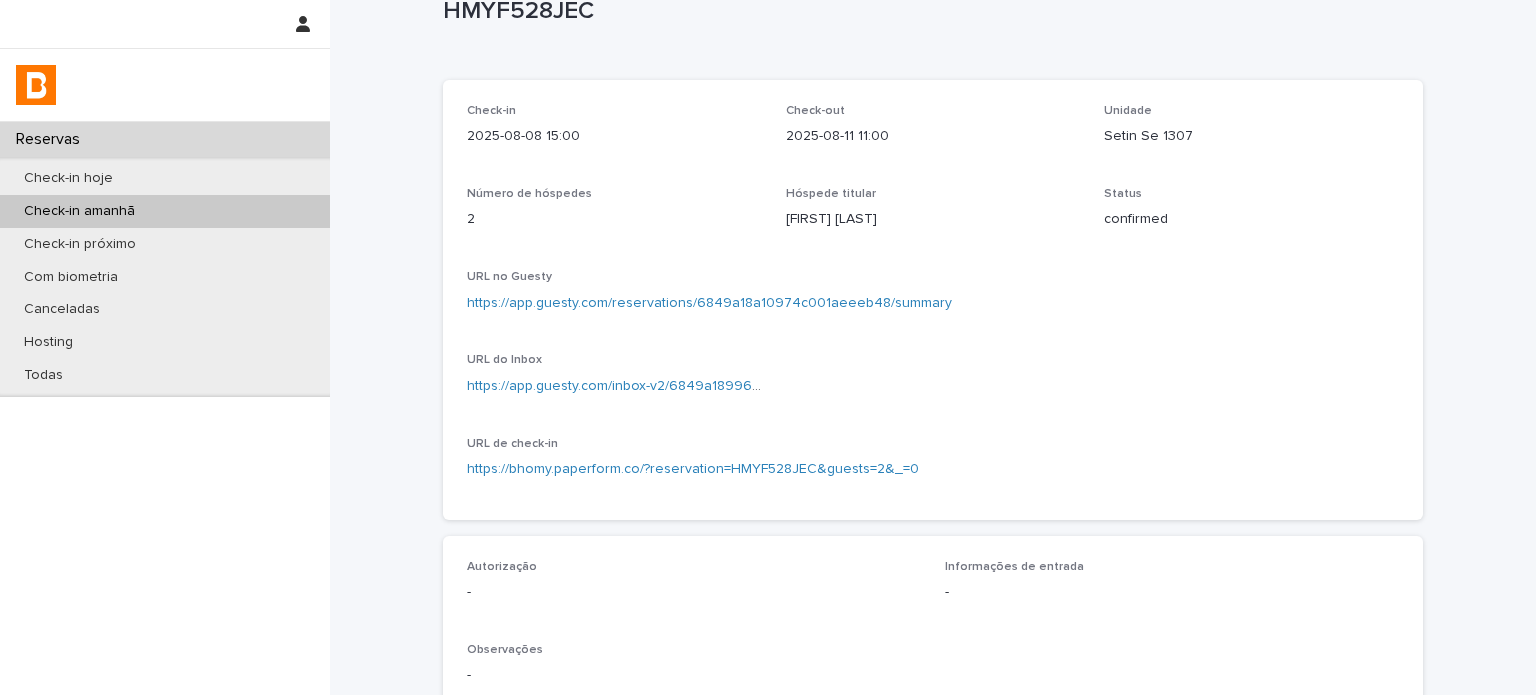 click on "HMYF528JEC" at bounding box center (929, 11) 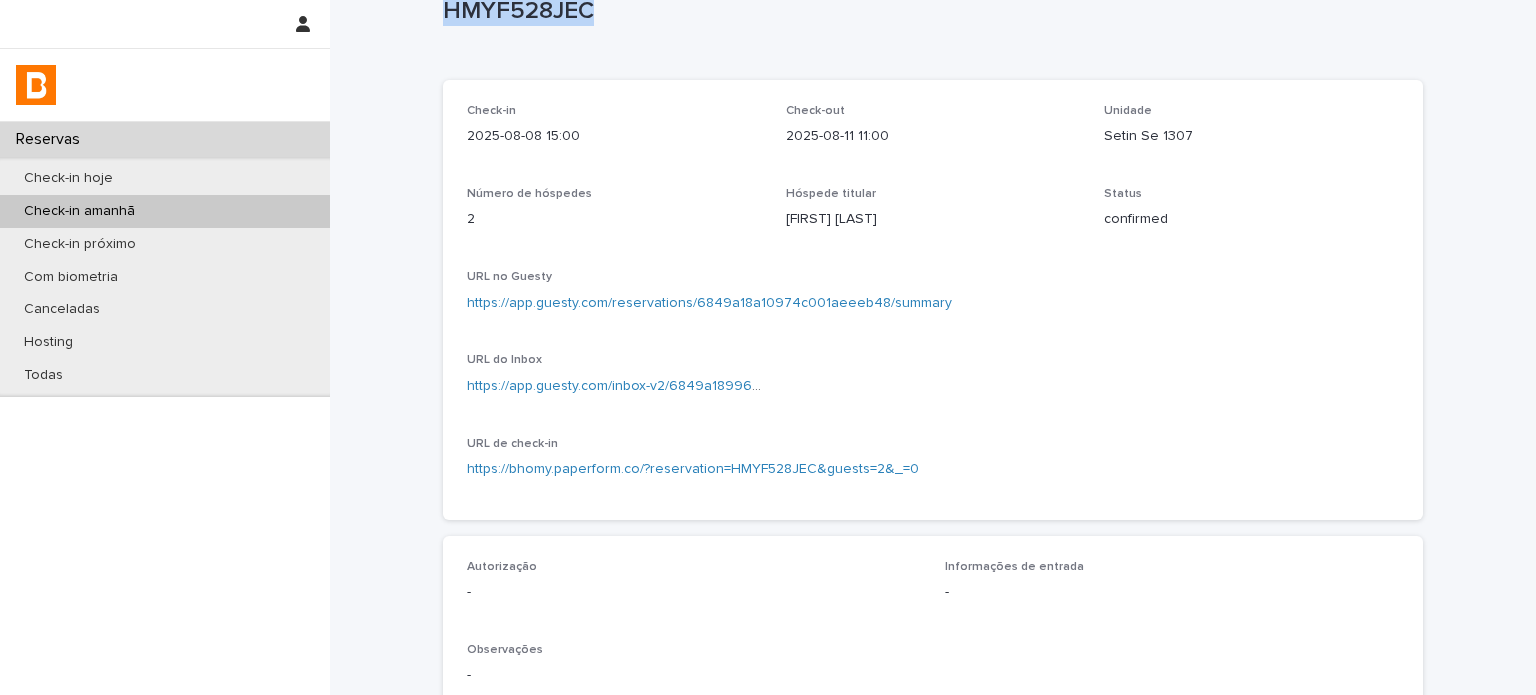 click on "HMYF528JEC" at bounding box center [929, 11] 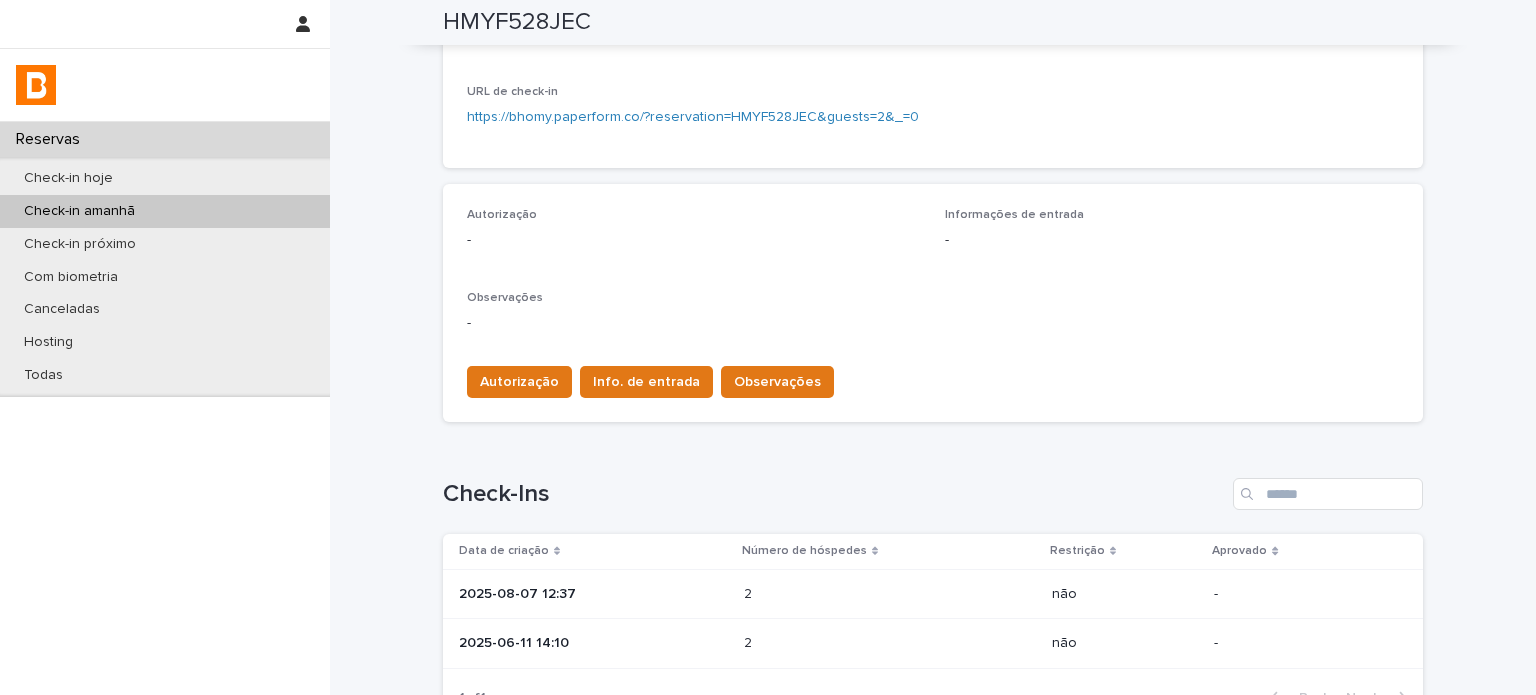 scroll, scrollTop: 500, scrollLeft: 0, axis: vertical 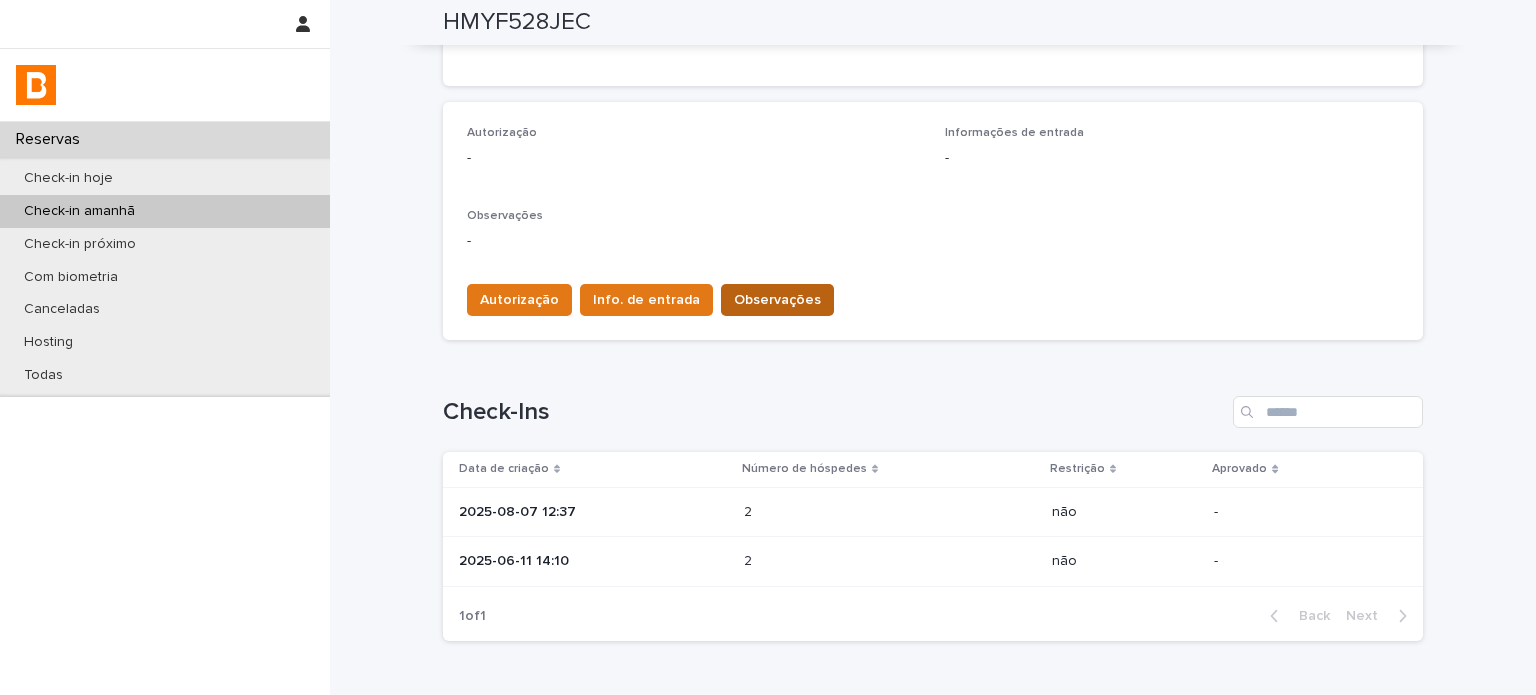 click on "Observações" at bounding box center [777, 300] 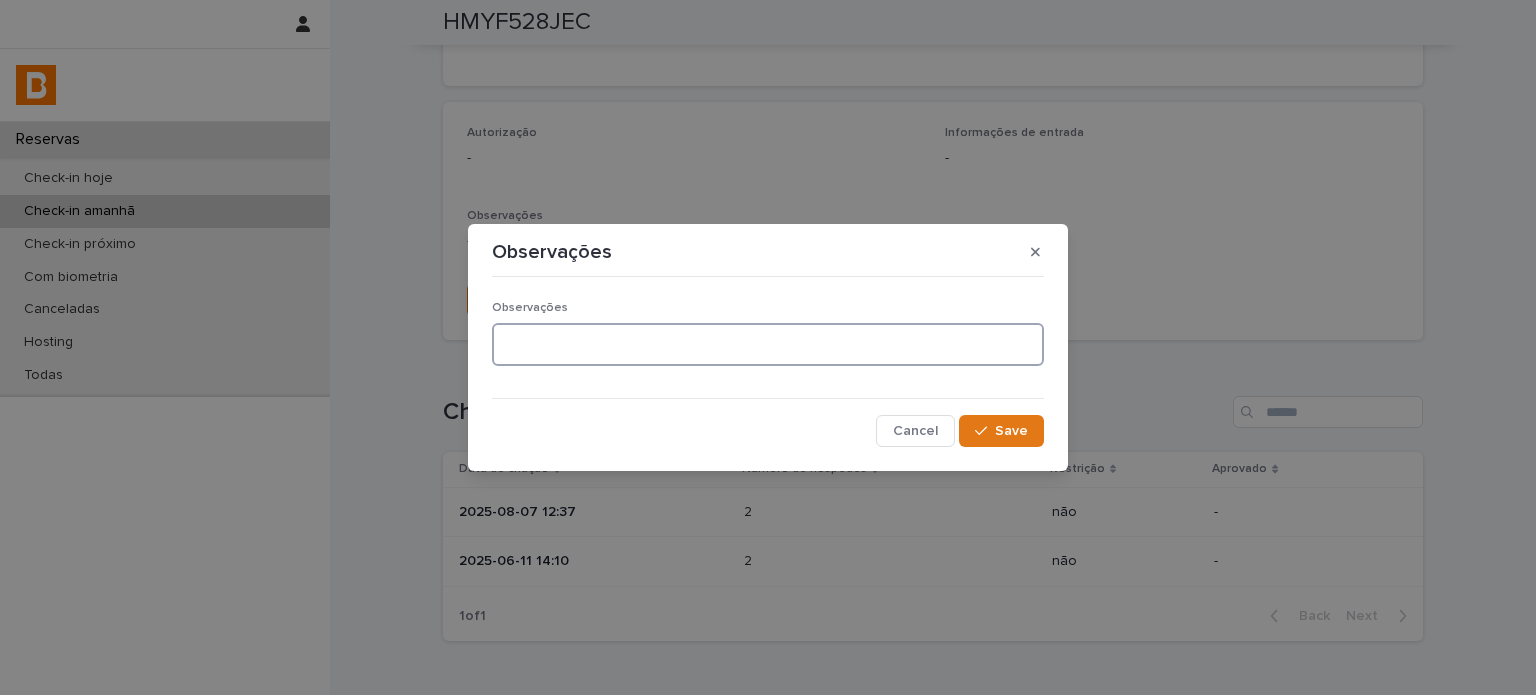 click at bounding box center [768, 344] 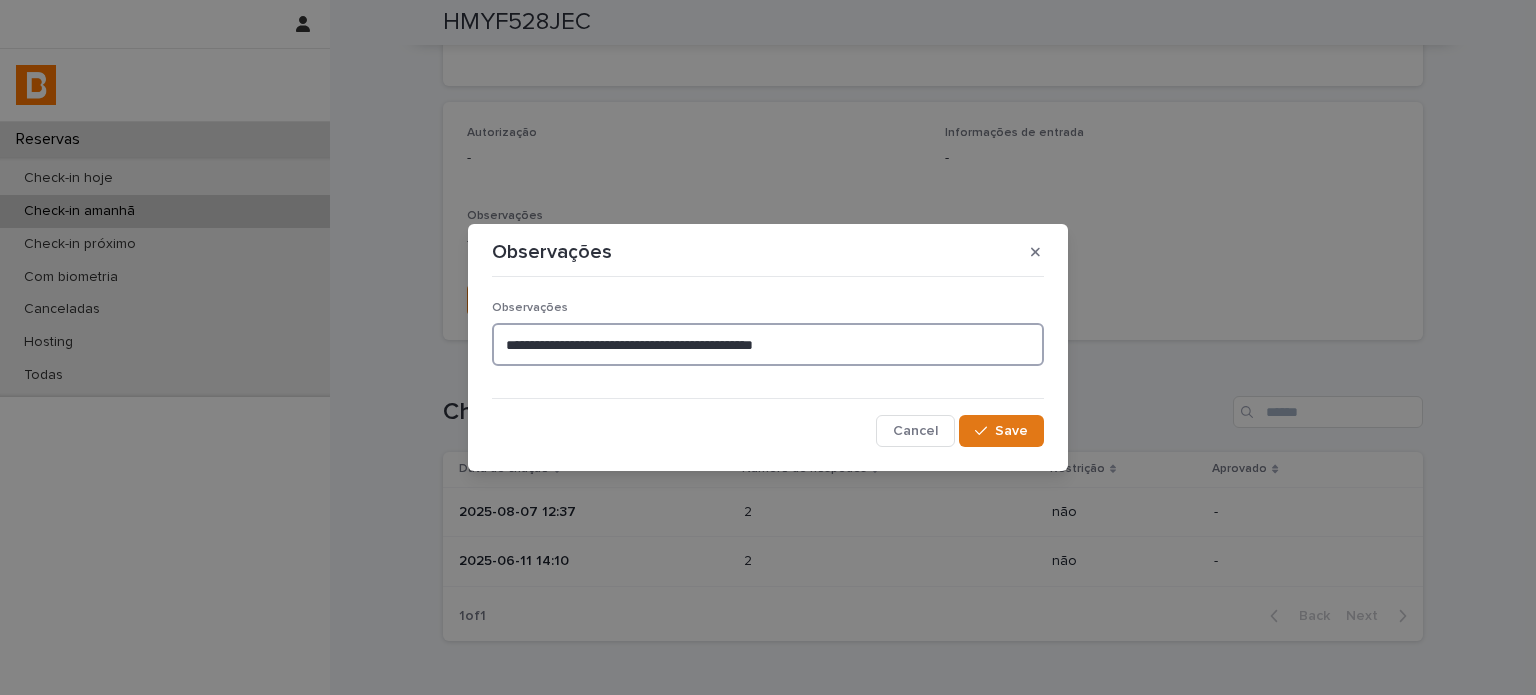 type on "**********" 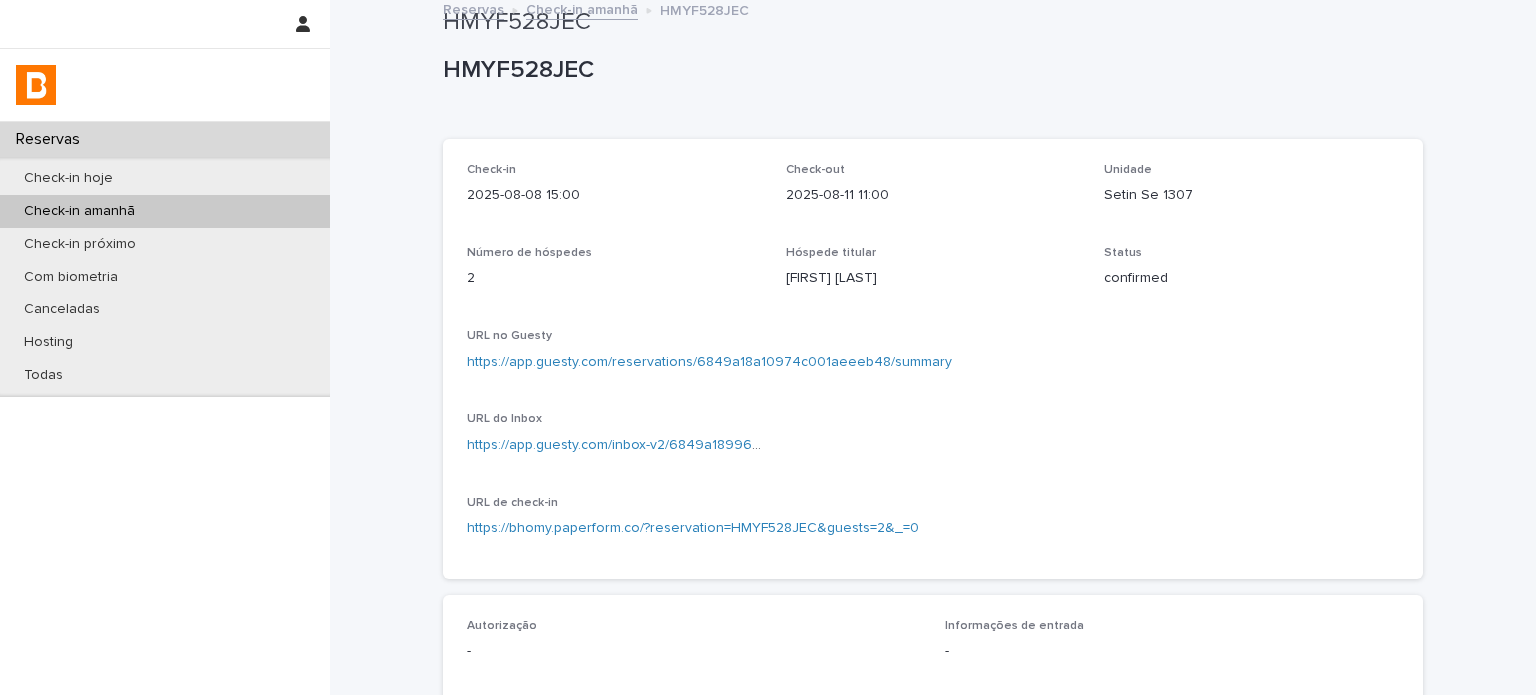 scroll, scrollTop: 0, scrollLeft: 0, axis: both 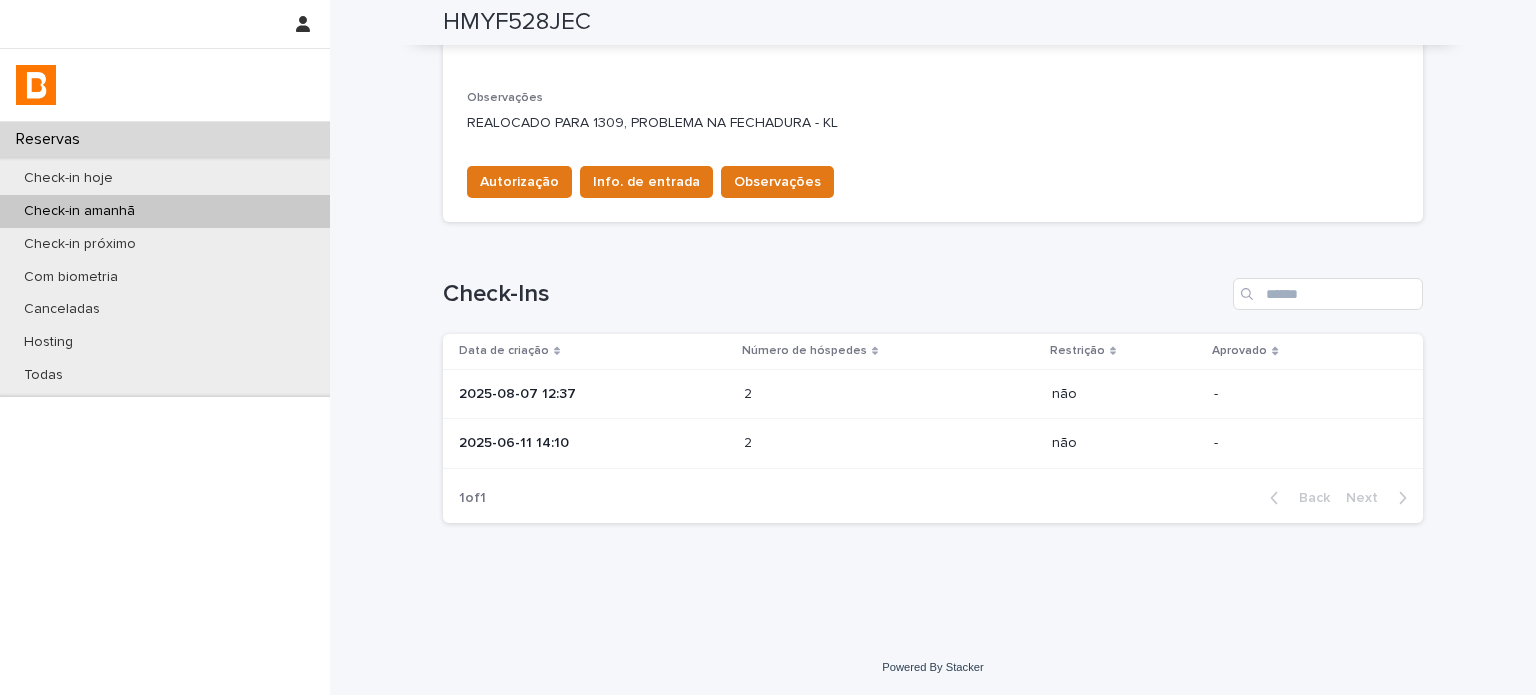 click on "2025-06-11 14:10" at bounding box center (589, 444) 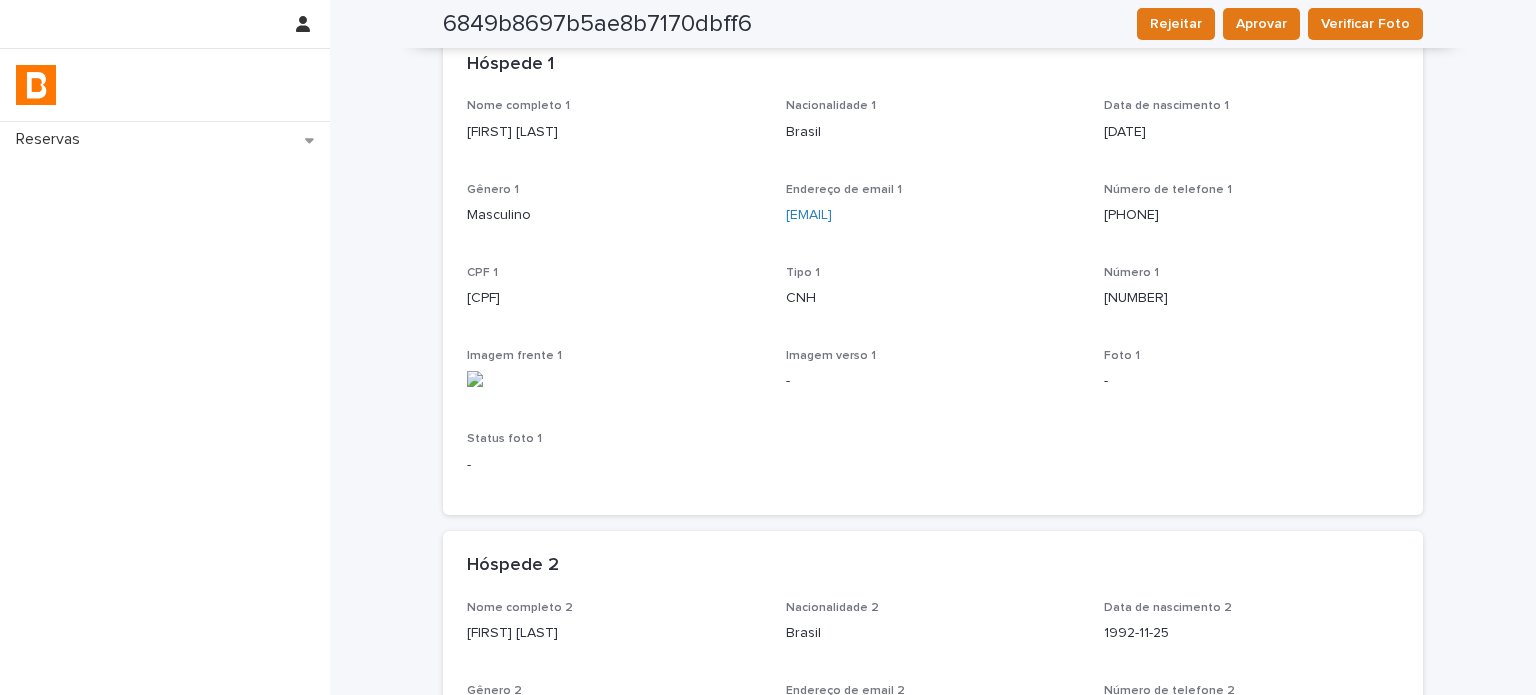 scroll, scrollTop: 0, scrollLeft: 0, axis: both 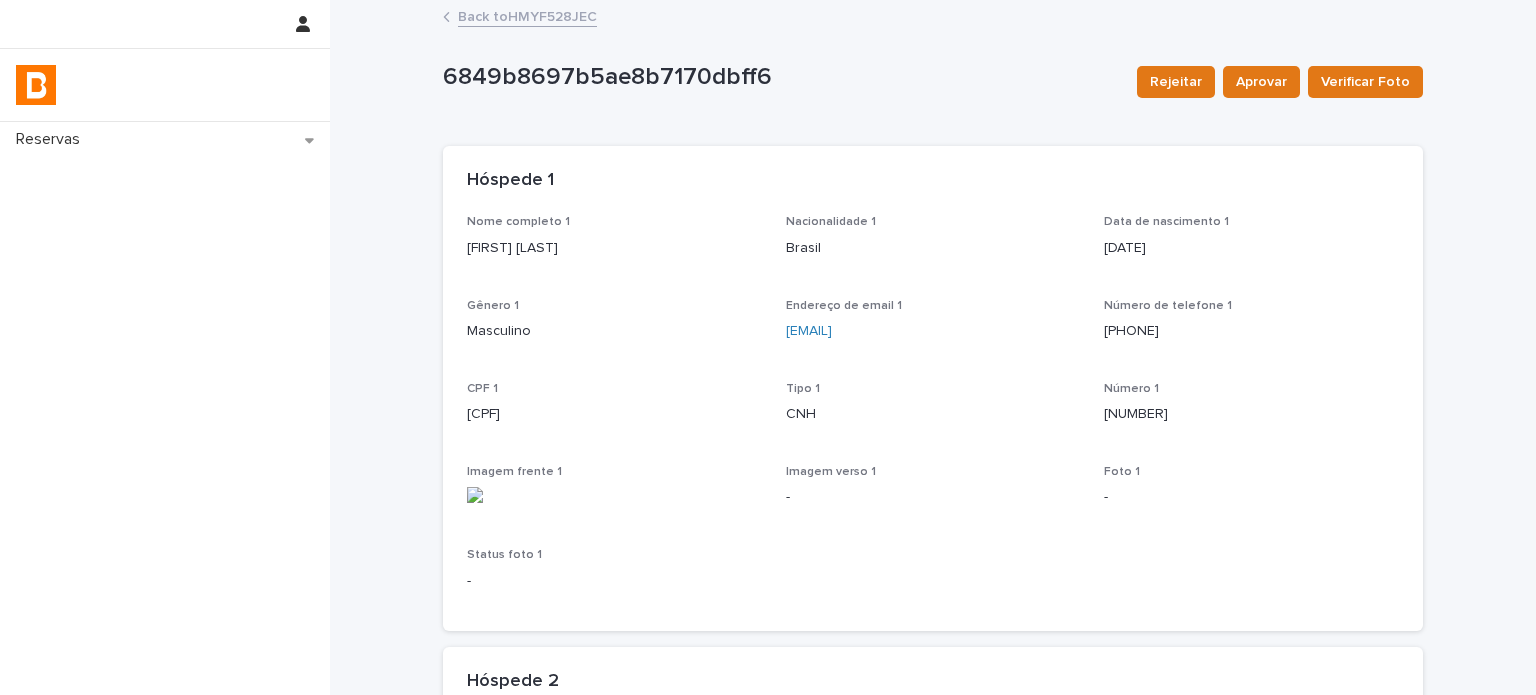 click on "Back to HMYF528JEC" at bounding box center [527, 15] 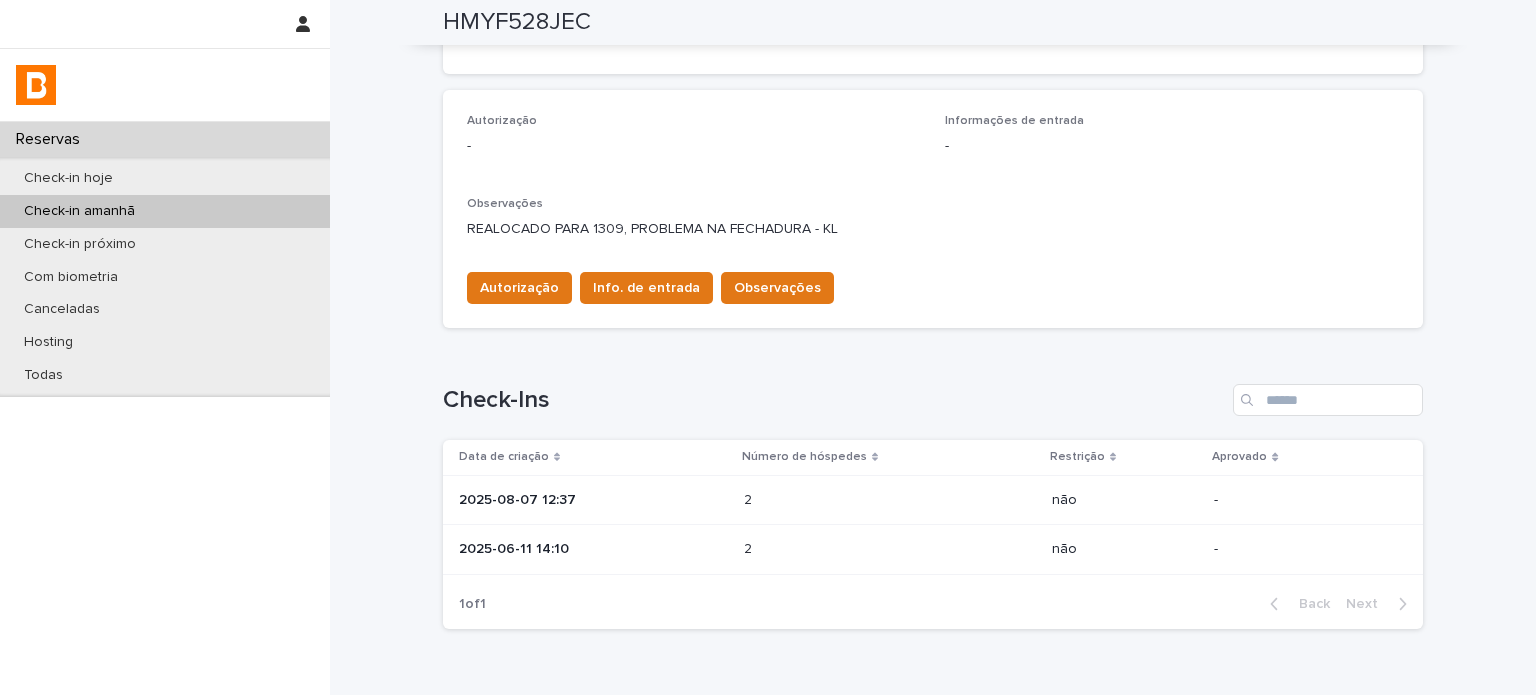 scroll, scrollTop: 566, scrollLeft: 0, axis: vertical 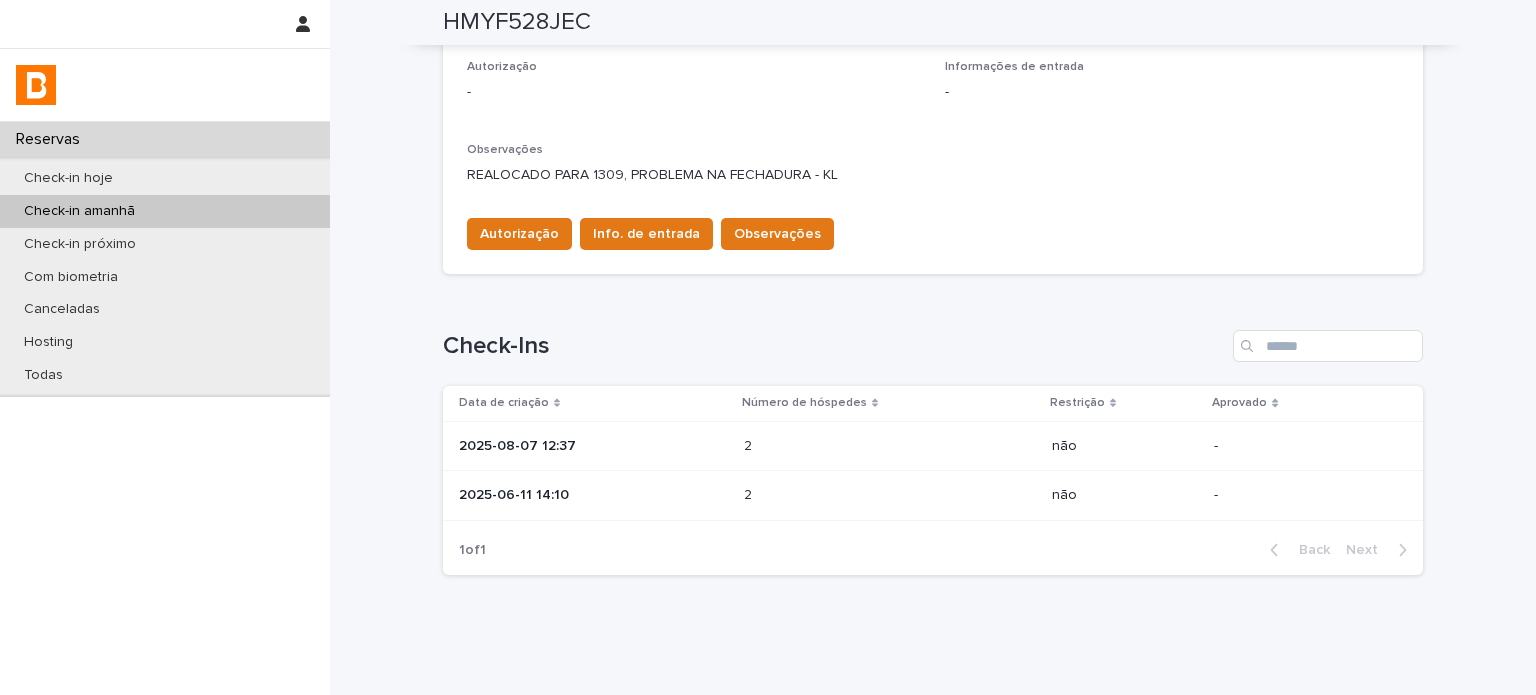 click on "2025-08-07 12:37" at bounding box center [593, 446] 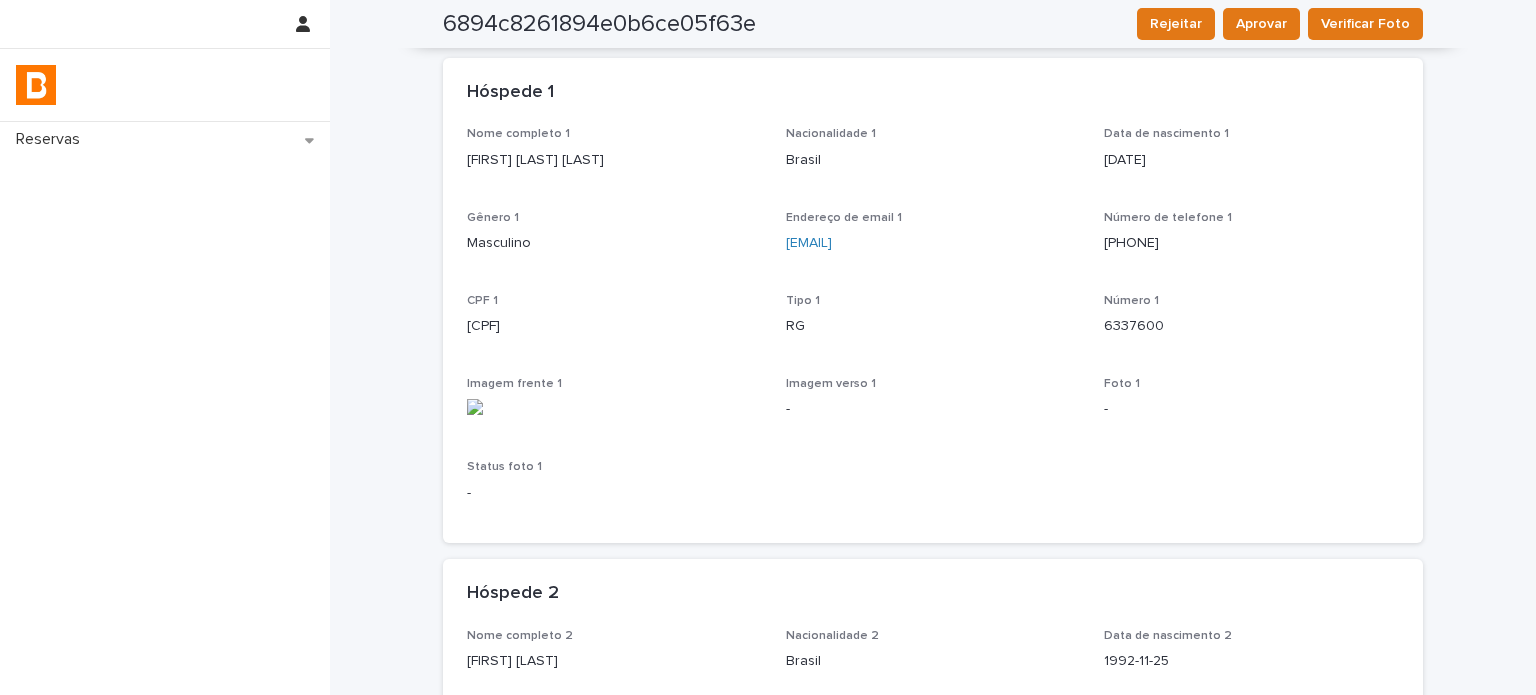 scroll, scrollTop: 0, scrollLeft: 0, axis: both 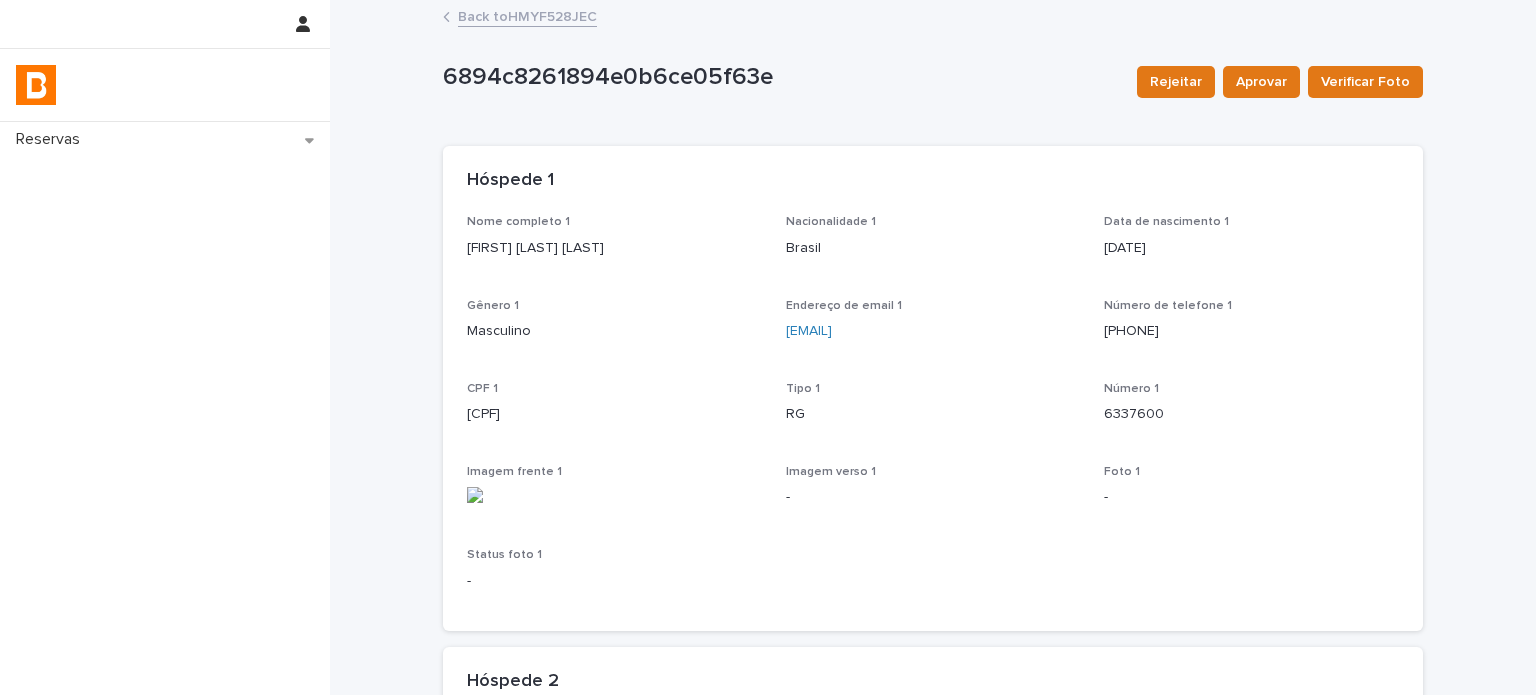 click on "[FIRST] [LAST] [LAST]" at bounding box center [614, 248] 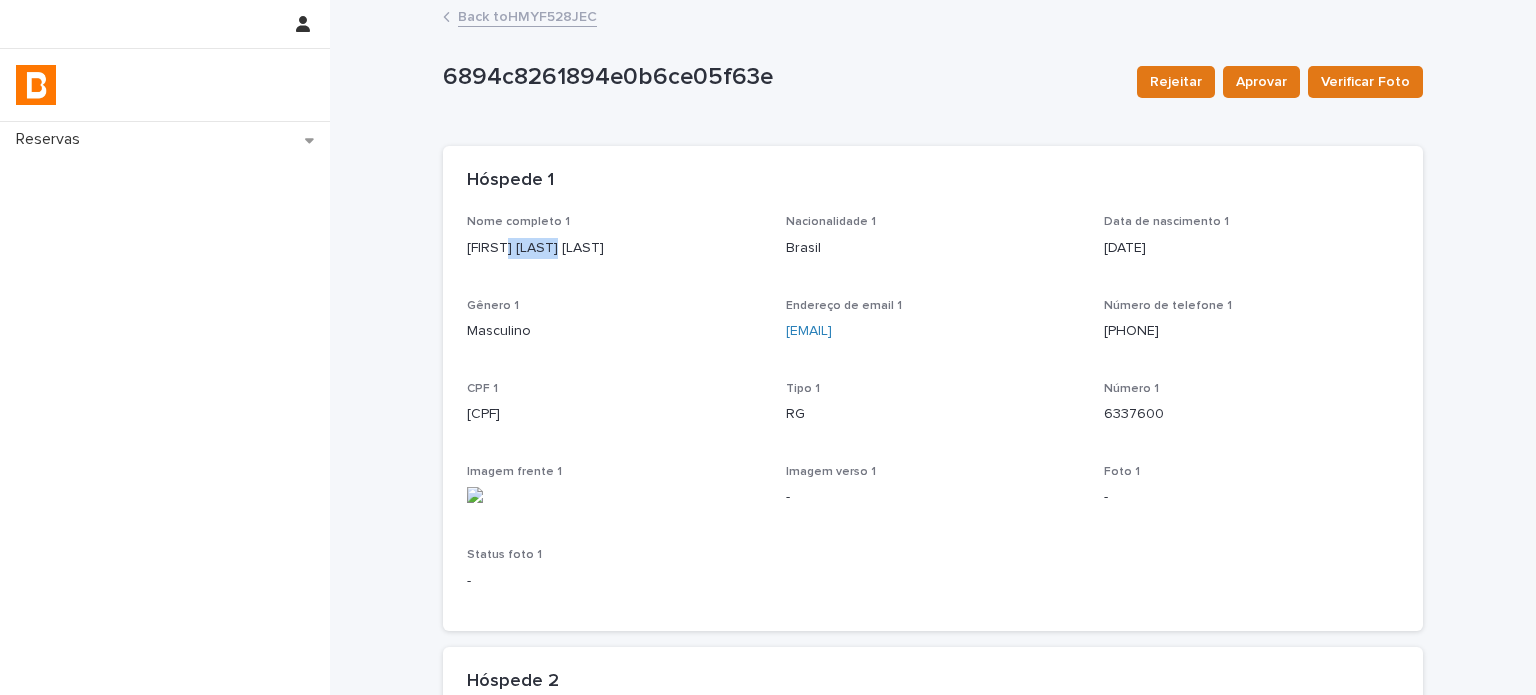 click on "[FIRST] [LAST] [LAST]" at bounding box center [614, 248] 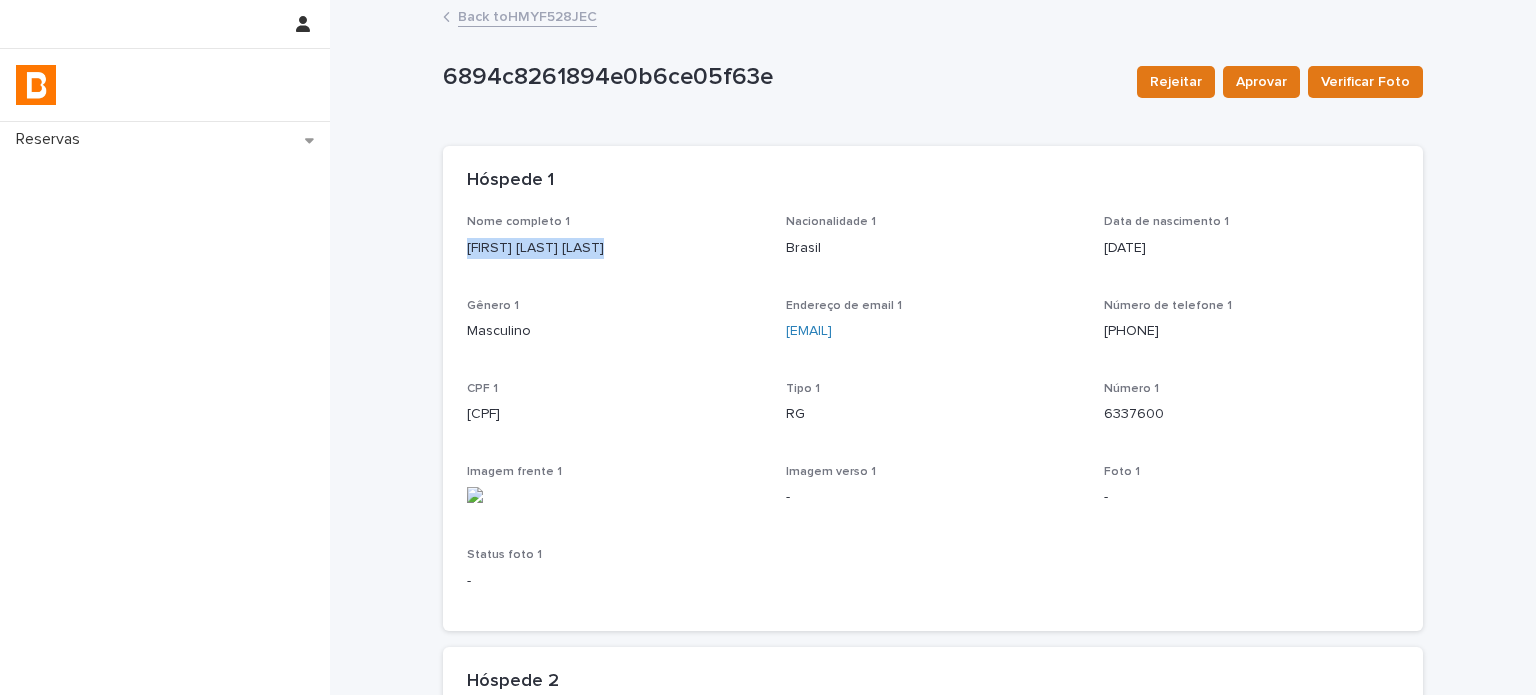 click on "[FIRST] [LAST] [LAST]" at bounding box center [614, 248] 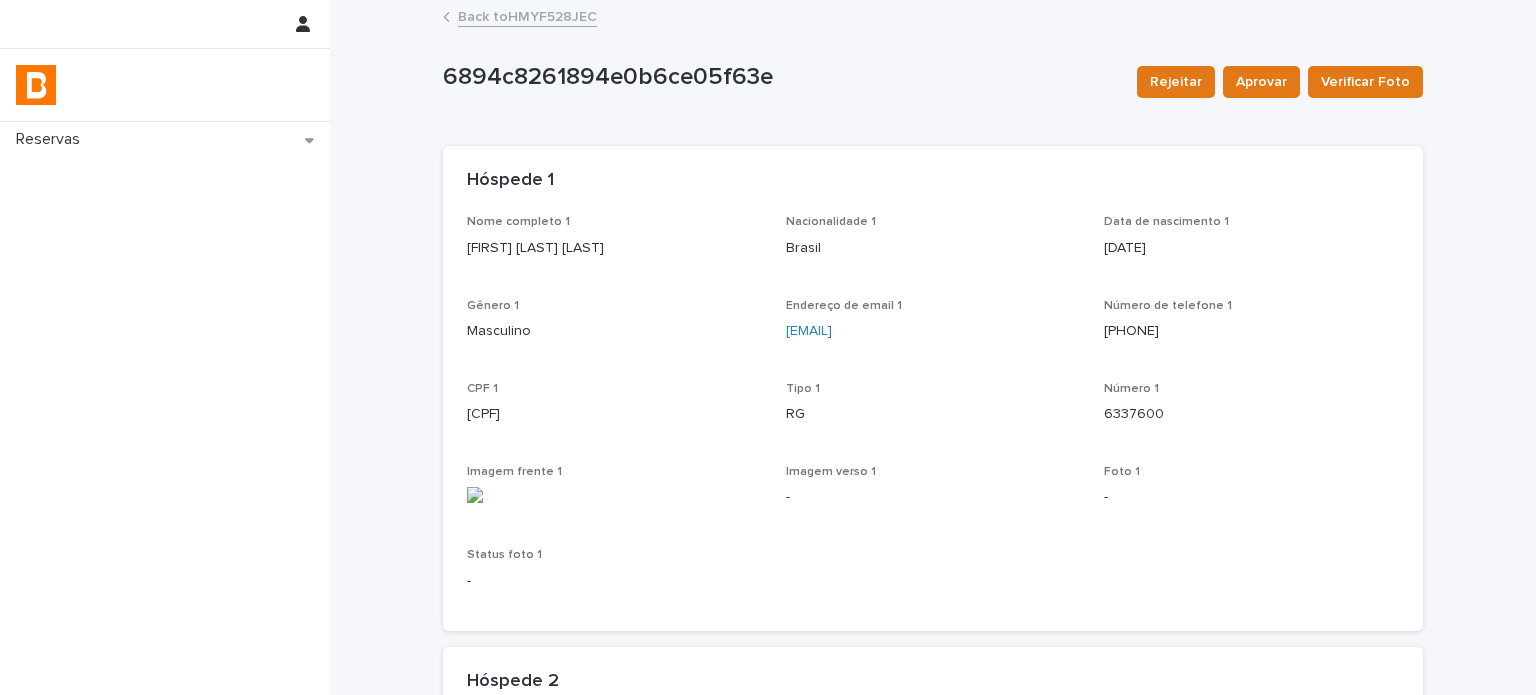 click on "[CPF]" at bounding box center [614, 414] 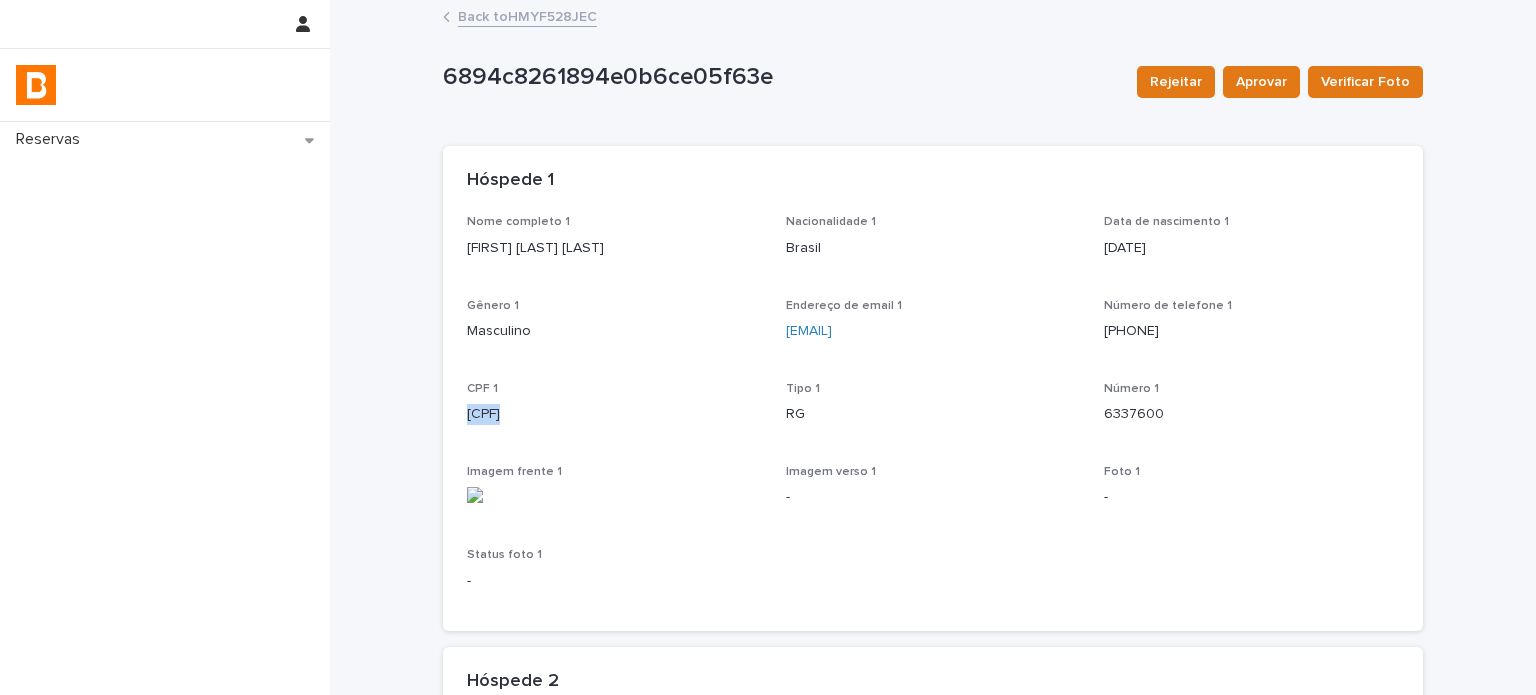click on "[CPF]" at bounding box center (614, 414) 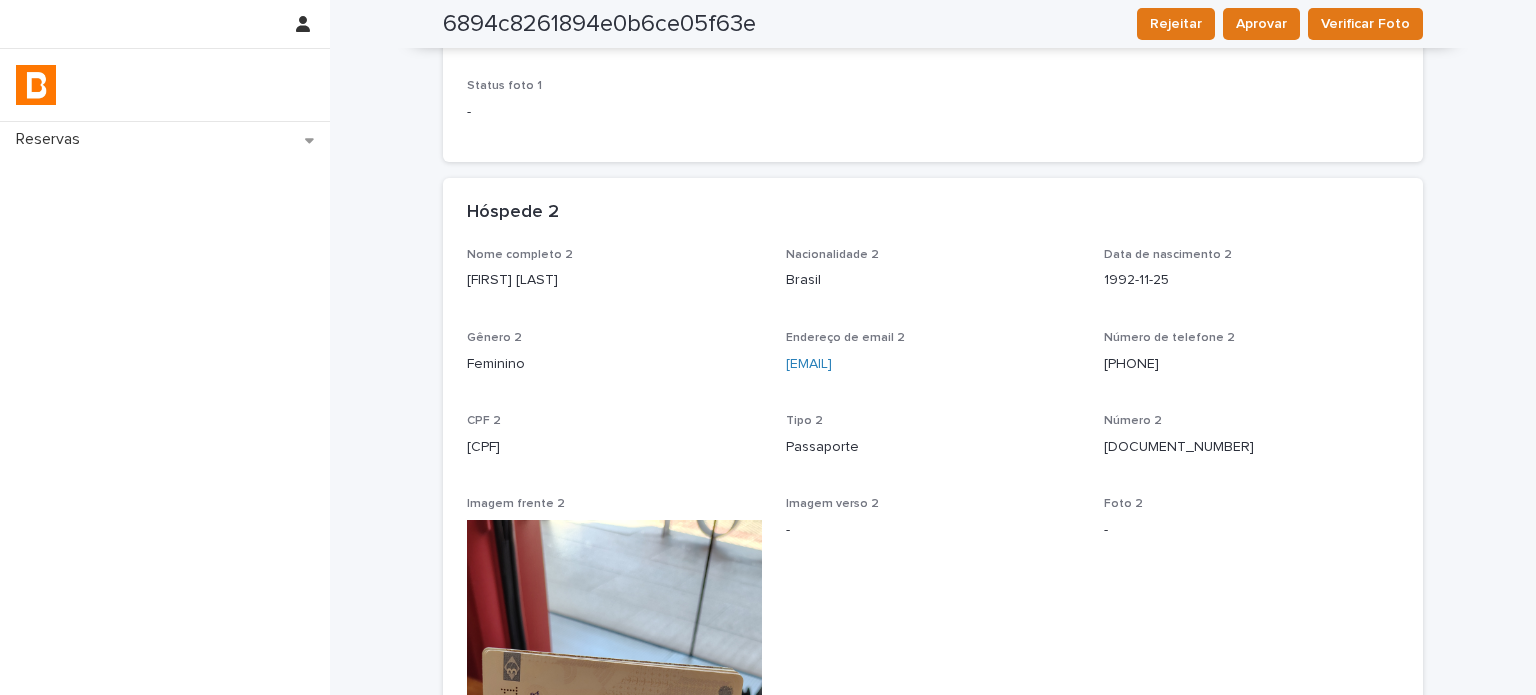 scroll, scrollTop: 600, scrollLeft: 0, axis: vertical 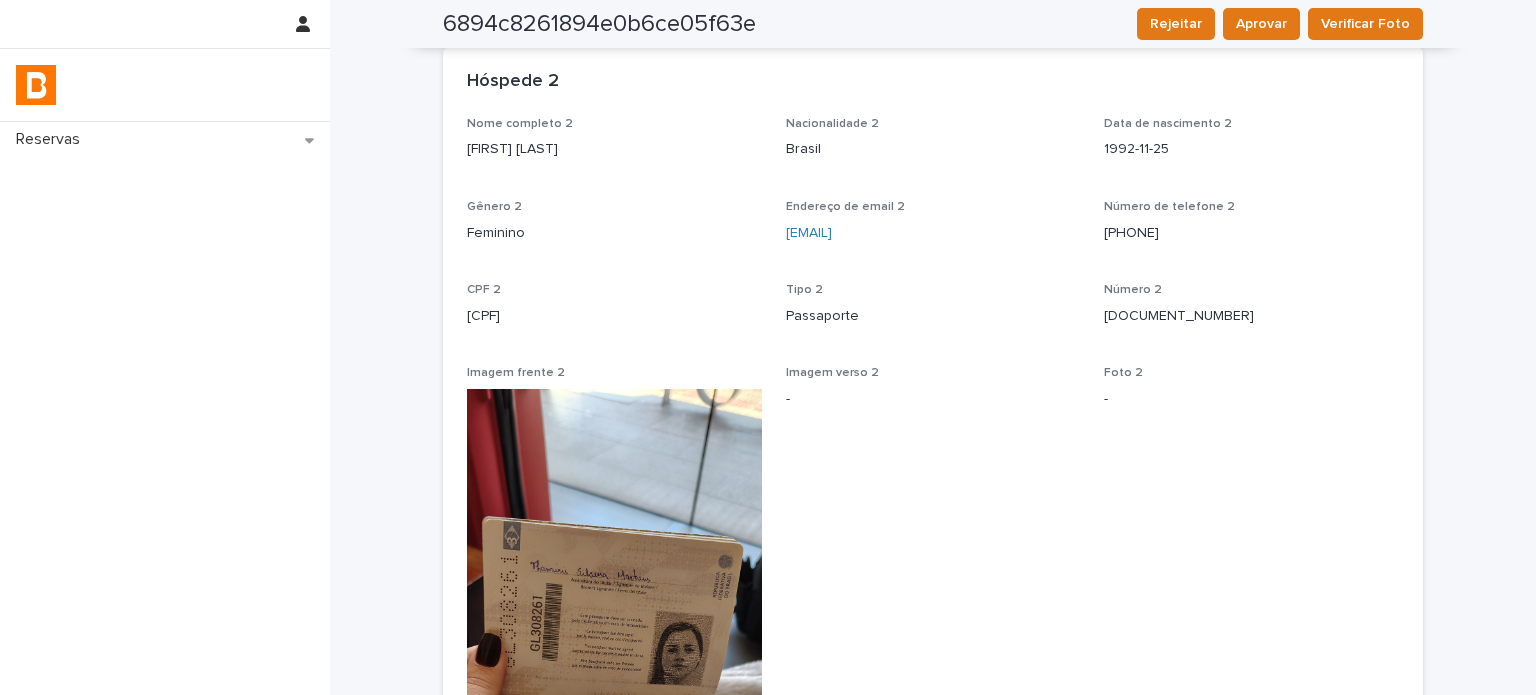 click on "[FIRST] [LAST]" at bounding box center (614, 149) 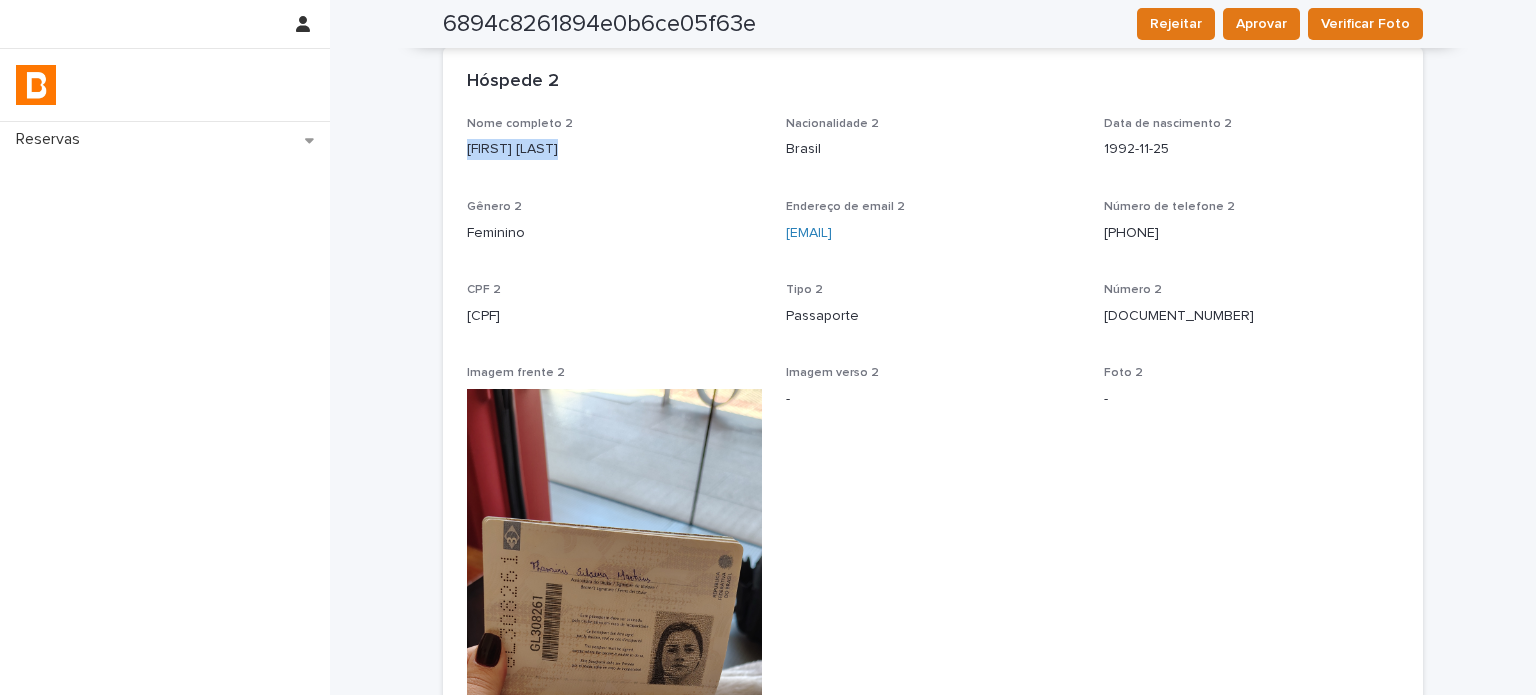 click on "[FIRST] [LAST]" at bounding box center (614, 149) 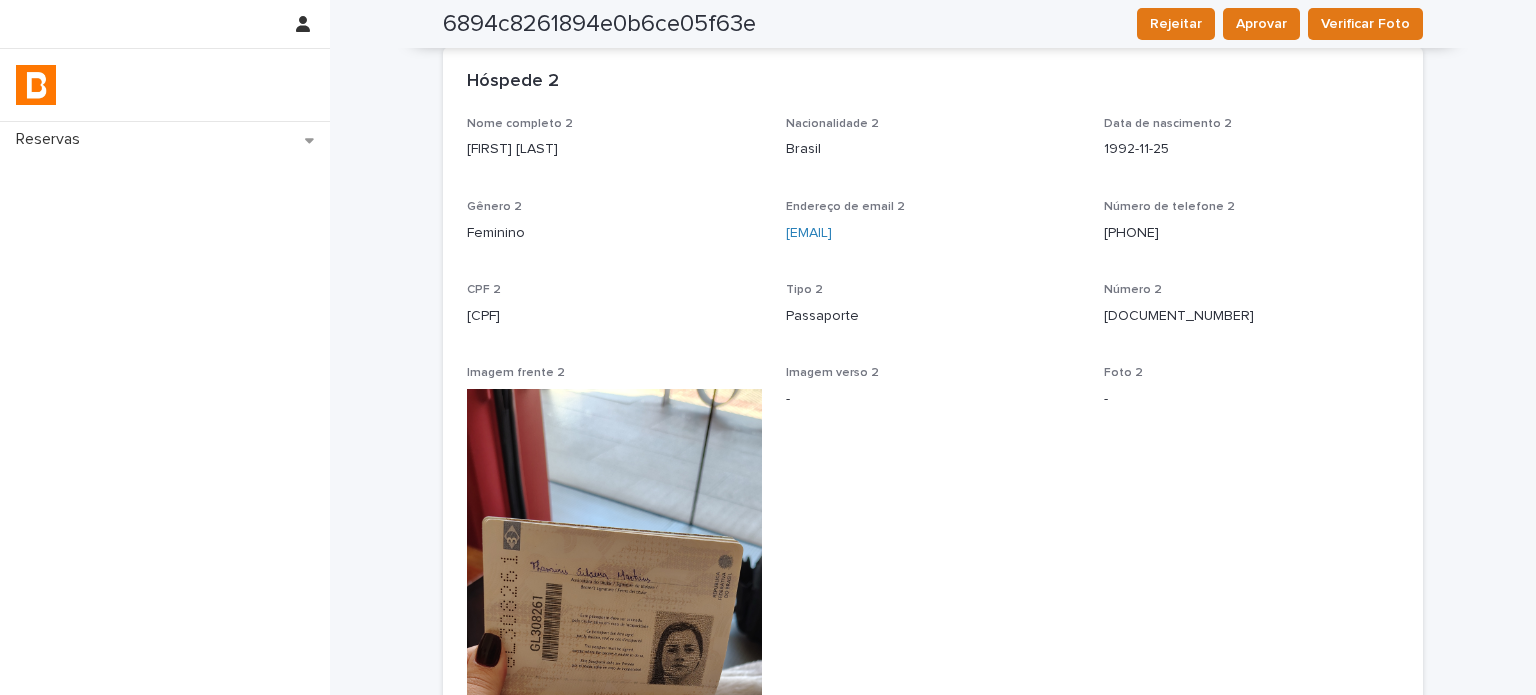 click on "[CPF]" at bounding box center (614, 316) 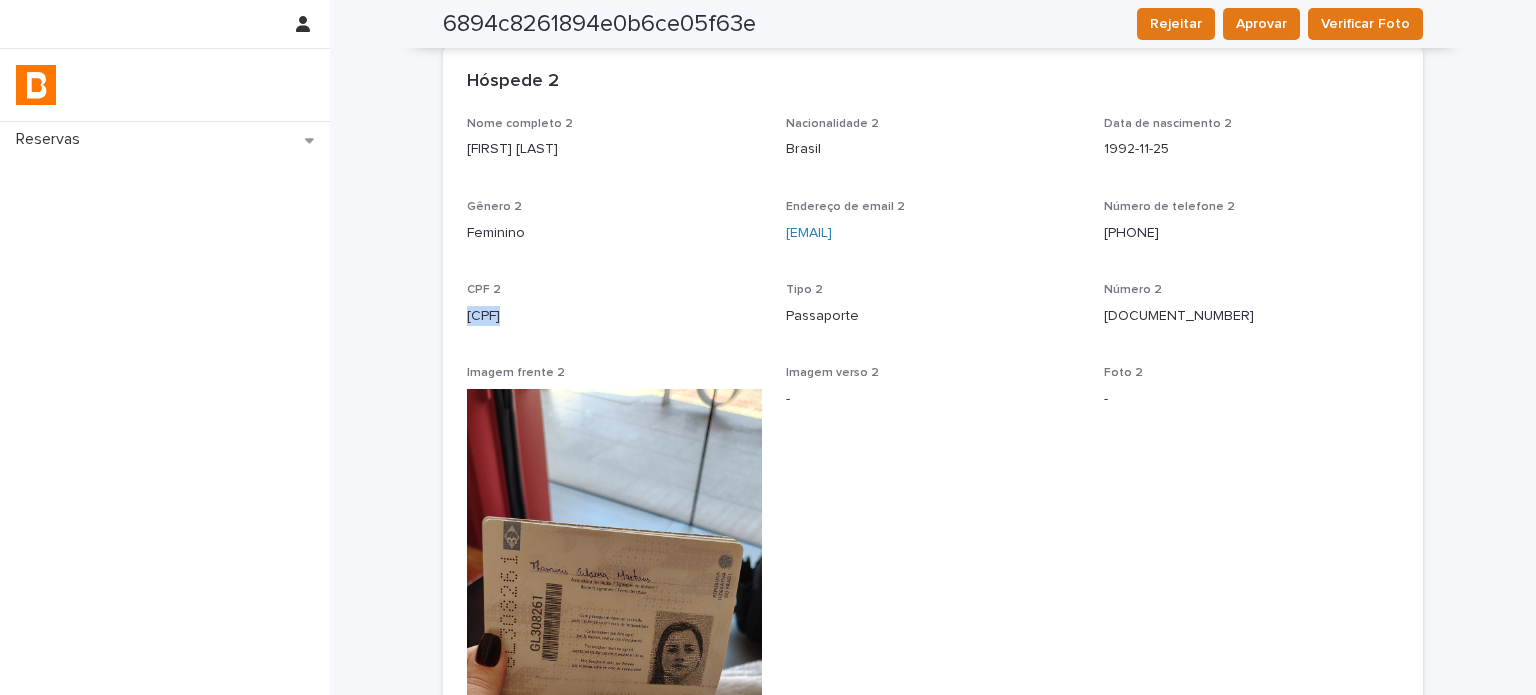 click on "[CPF]" at bounding box center (614, 316) 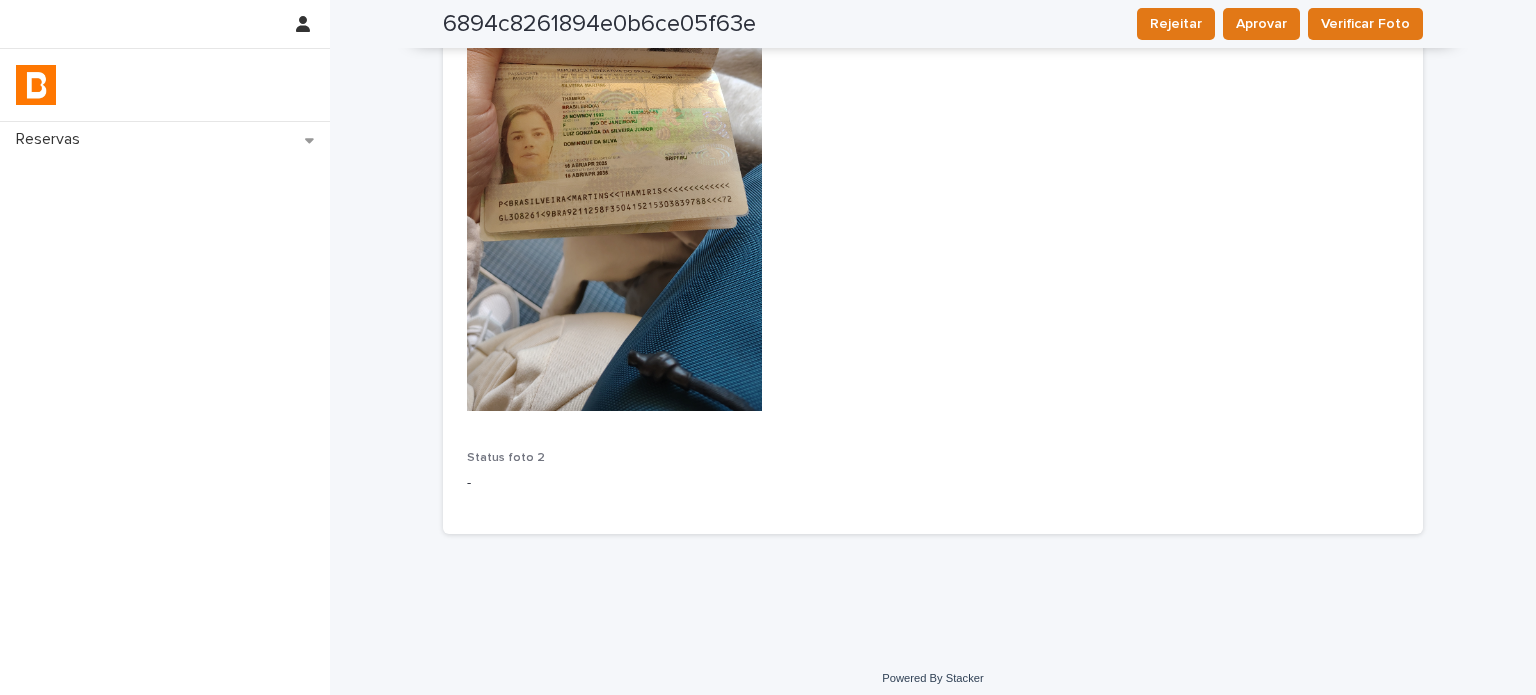 click on "Imagem verso 2 -" at bounding box center [933, 80] 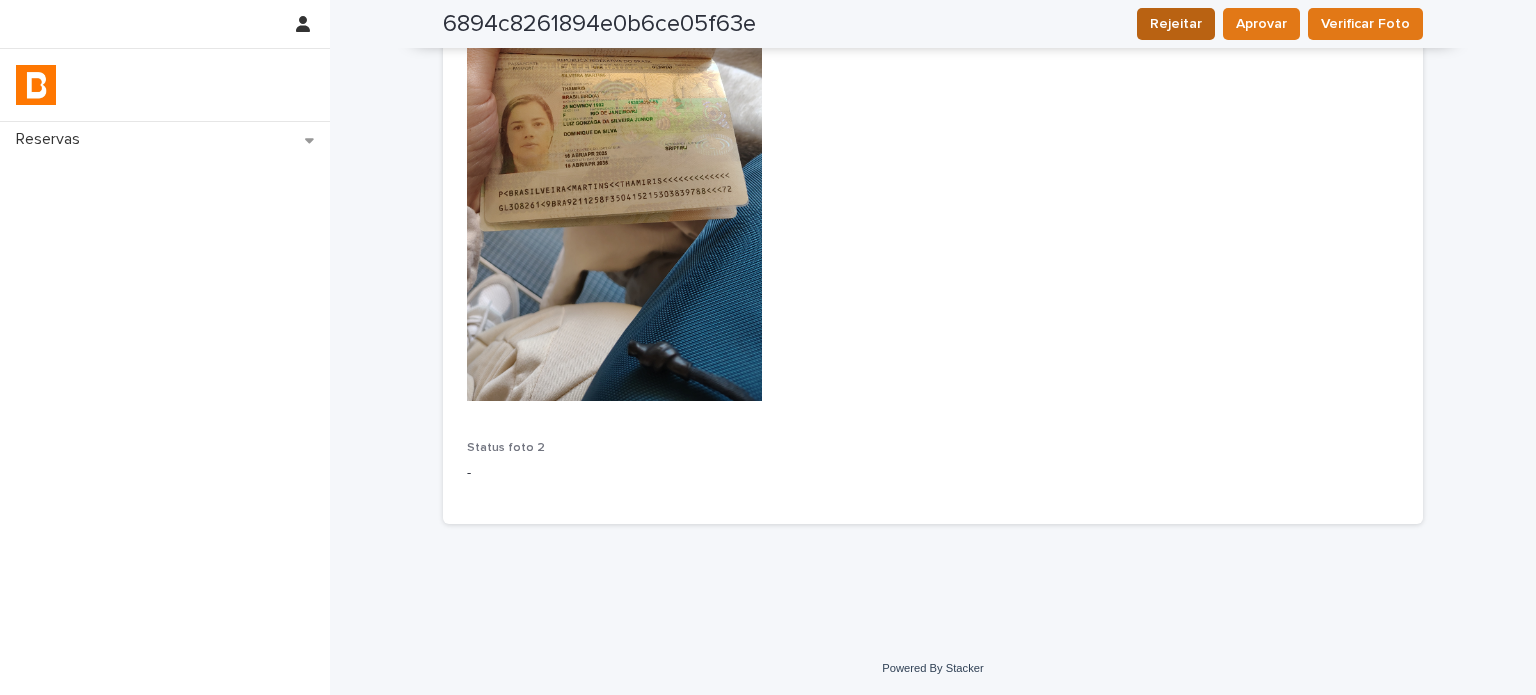 scroll, scrollTop: 1244, scrollLeft: 0, axis: vertical 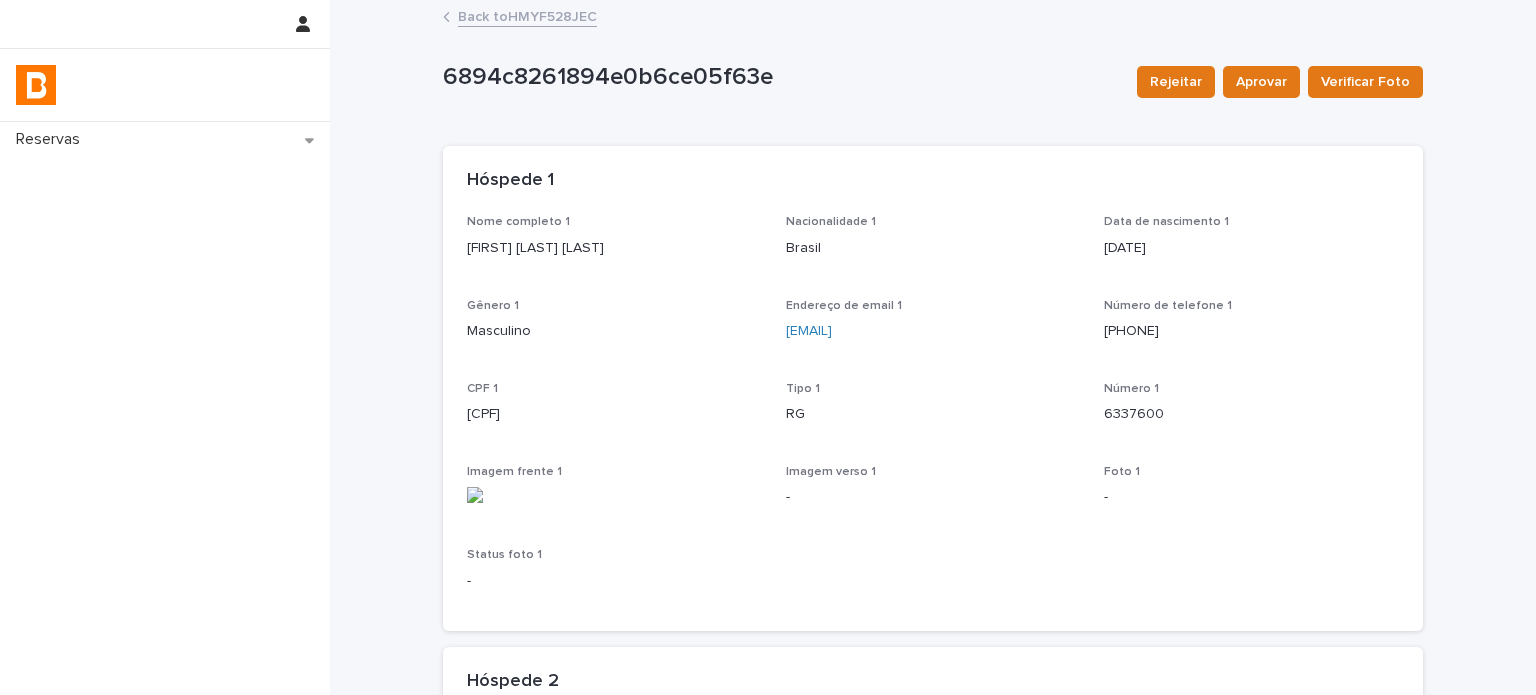 click on "Back to HMYF528JEC" at bounding box center (527, 15) 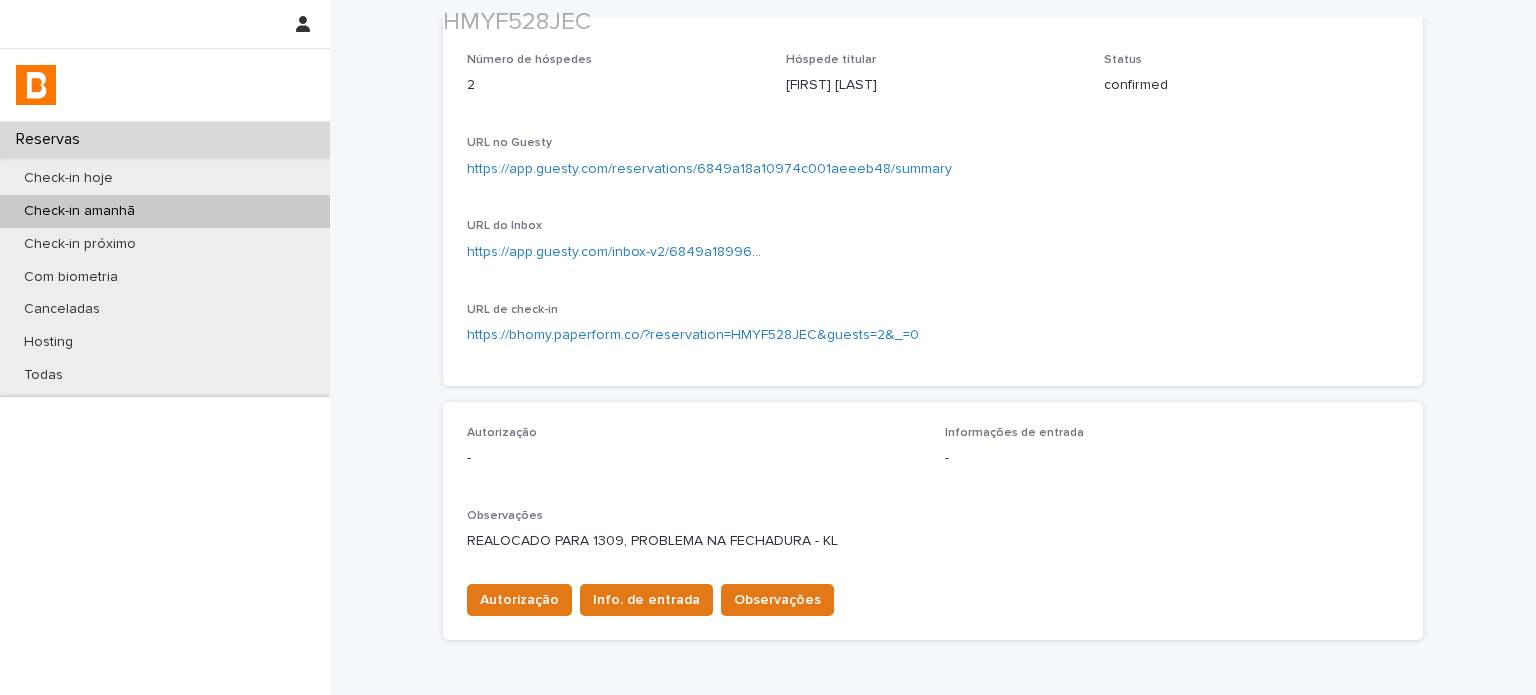 scroll, scrollTop: 433, scrollLeft: 0, axis: vertical 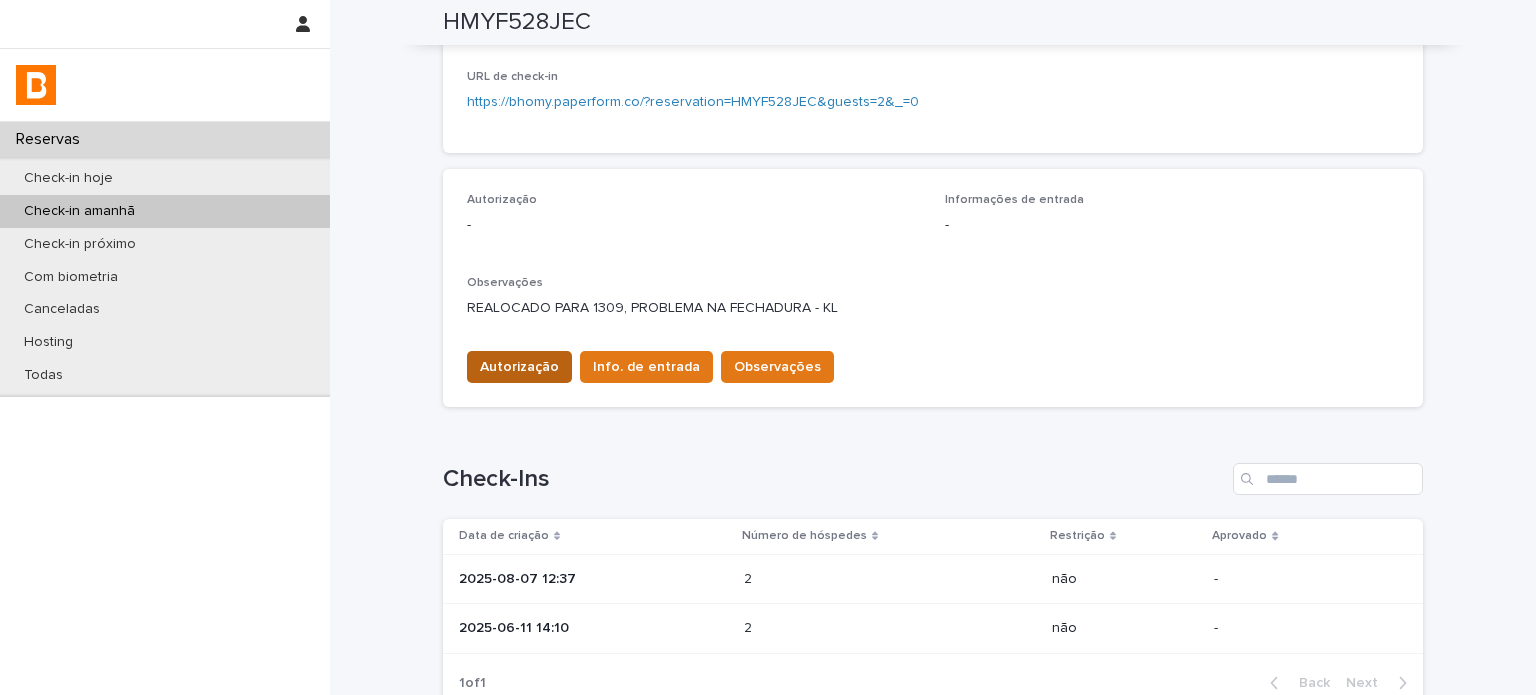 click on "Autorização" at bounding box center (519, 367) 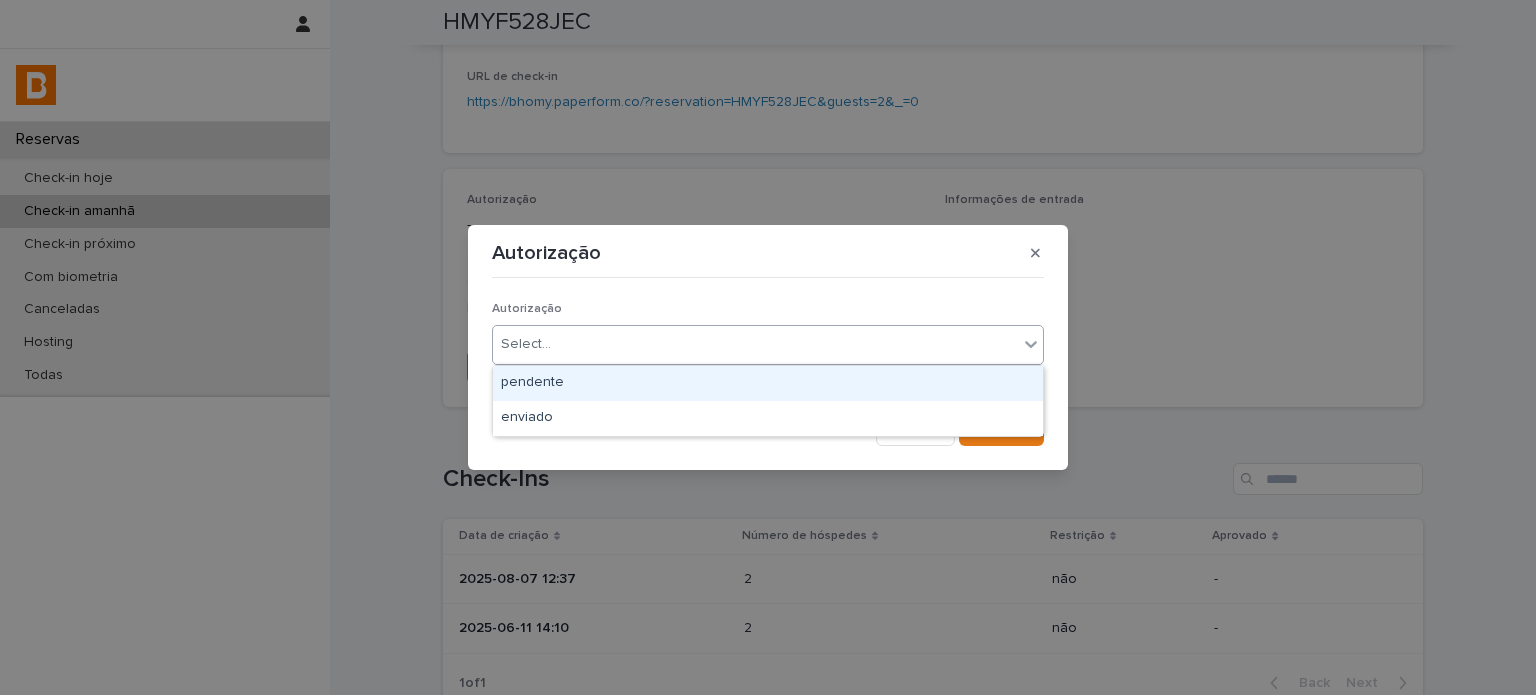 click on "Select..." at bounding box center (755, 344) 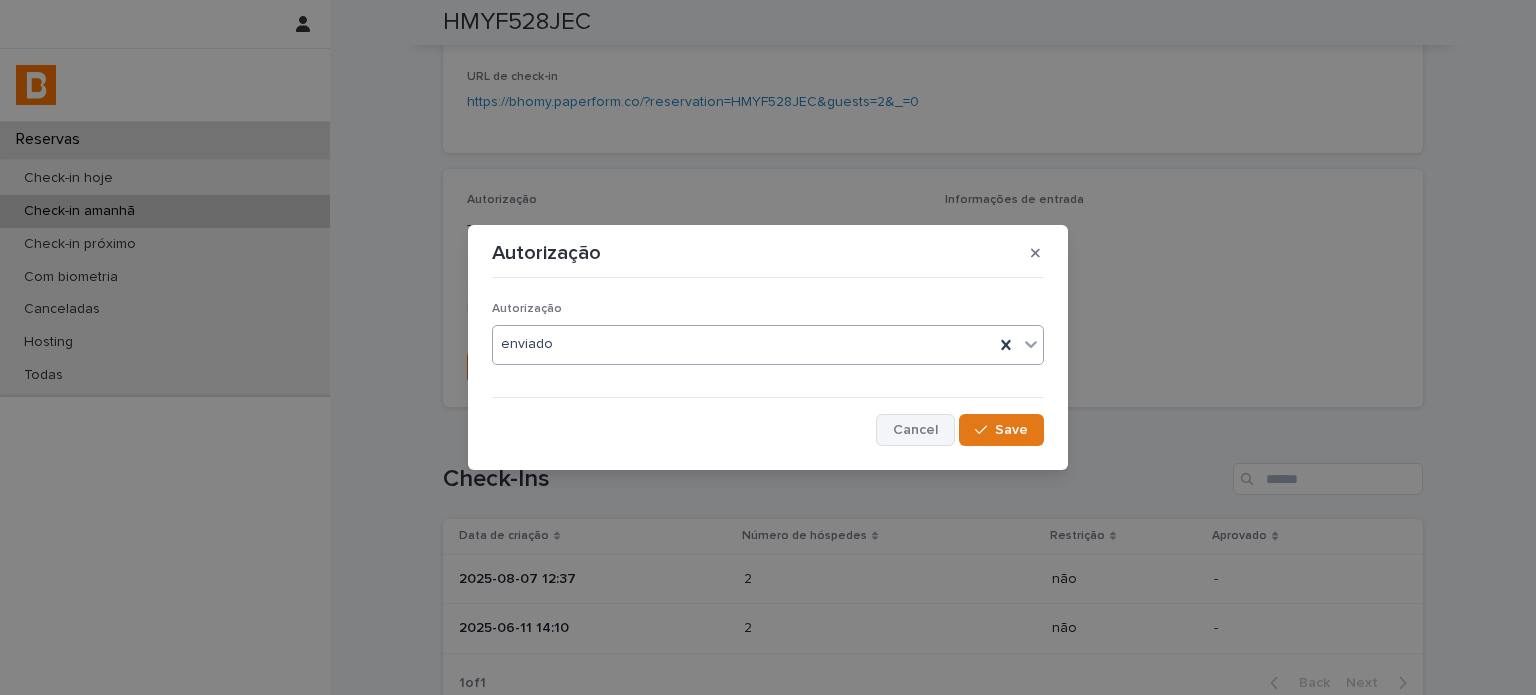 click on "Cancel" at bounding box center (915, 430) 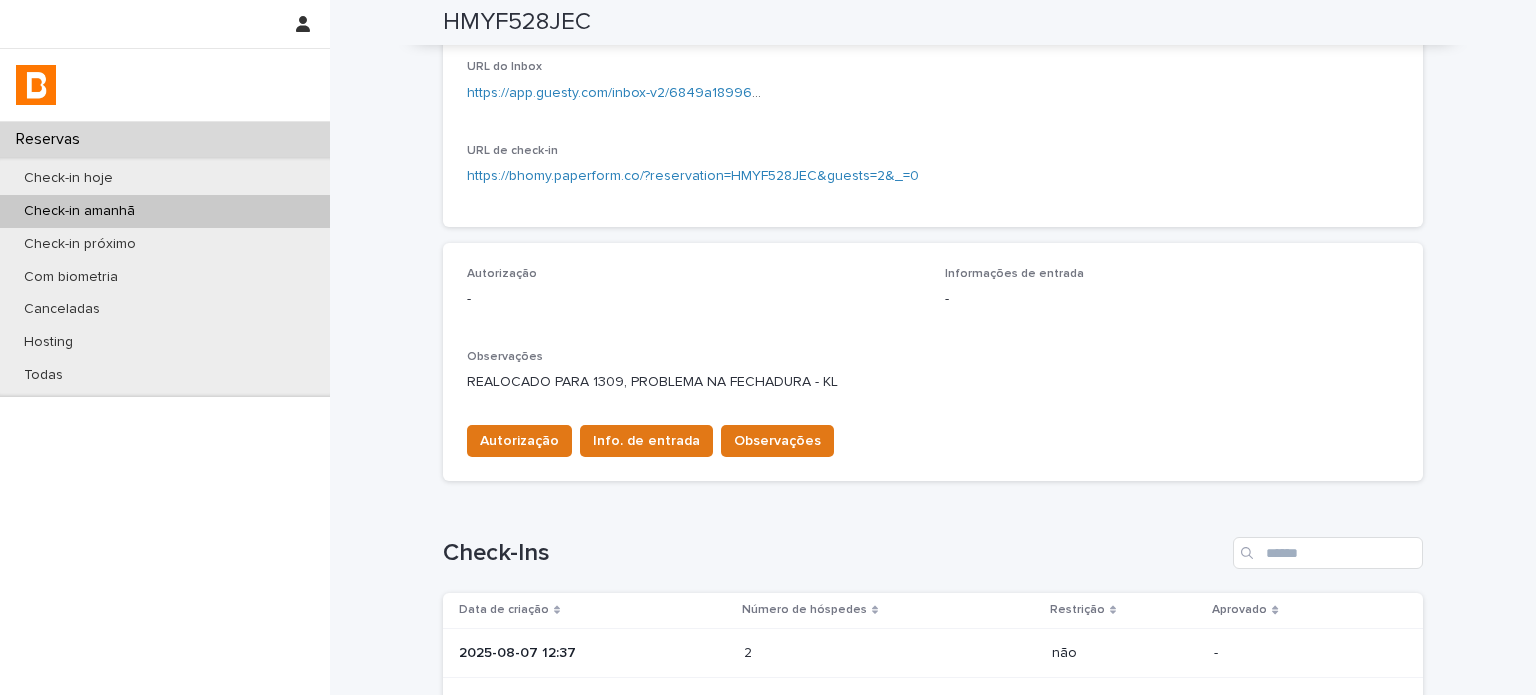 scroll, scrollTop: 233, scrollLeft: 0, axis: vertical 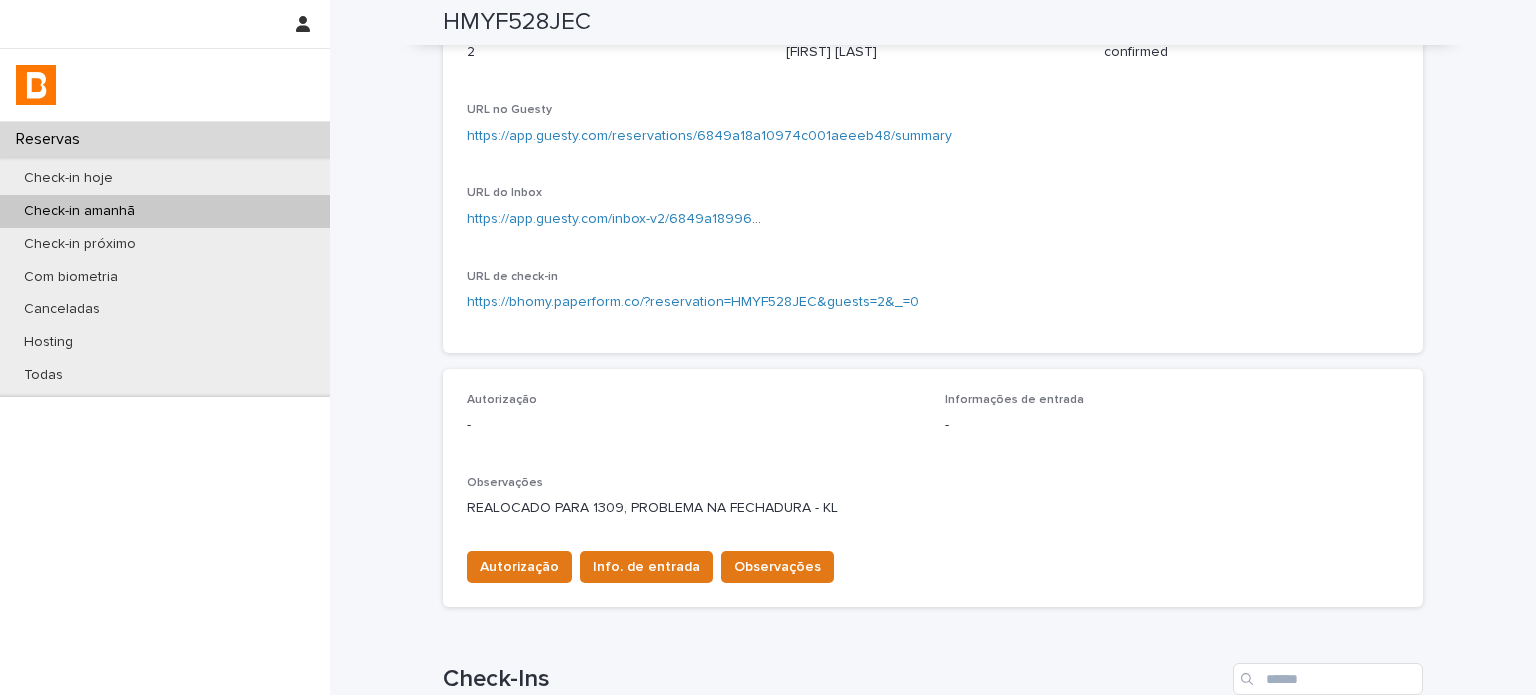 click on "HMYF528JEC" at bounding box center (517, 22) 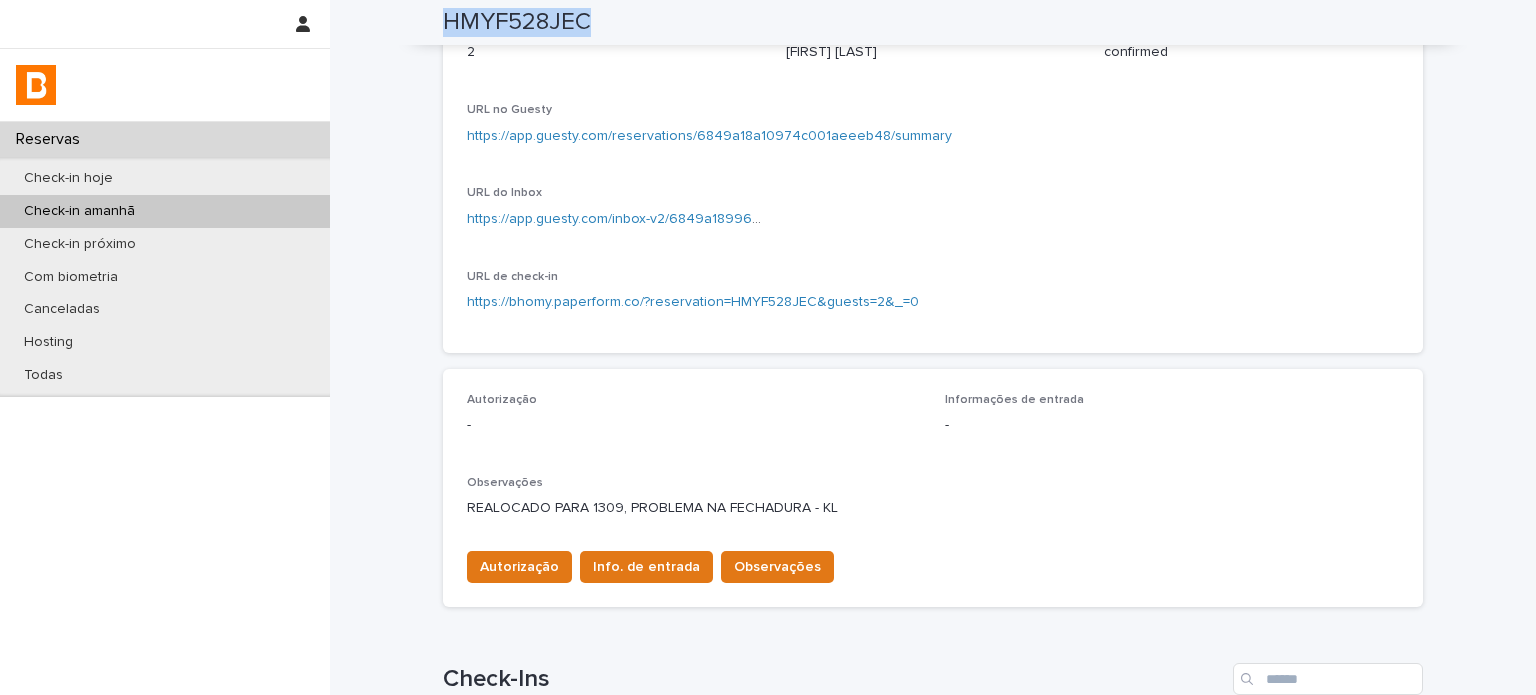 click on "HMYF528JEC" at bounding box center (517, 22) 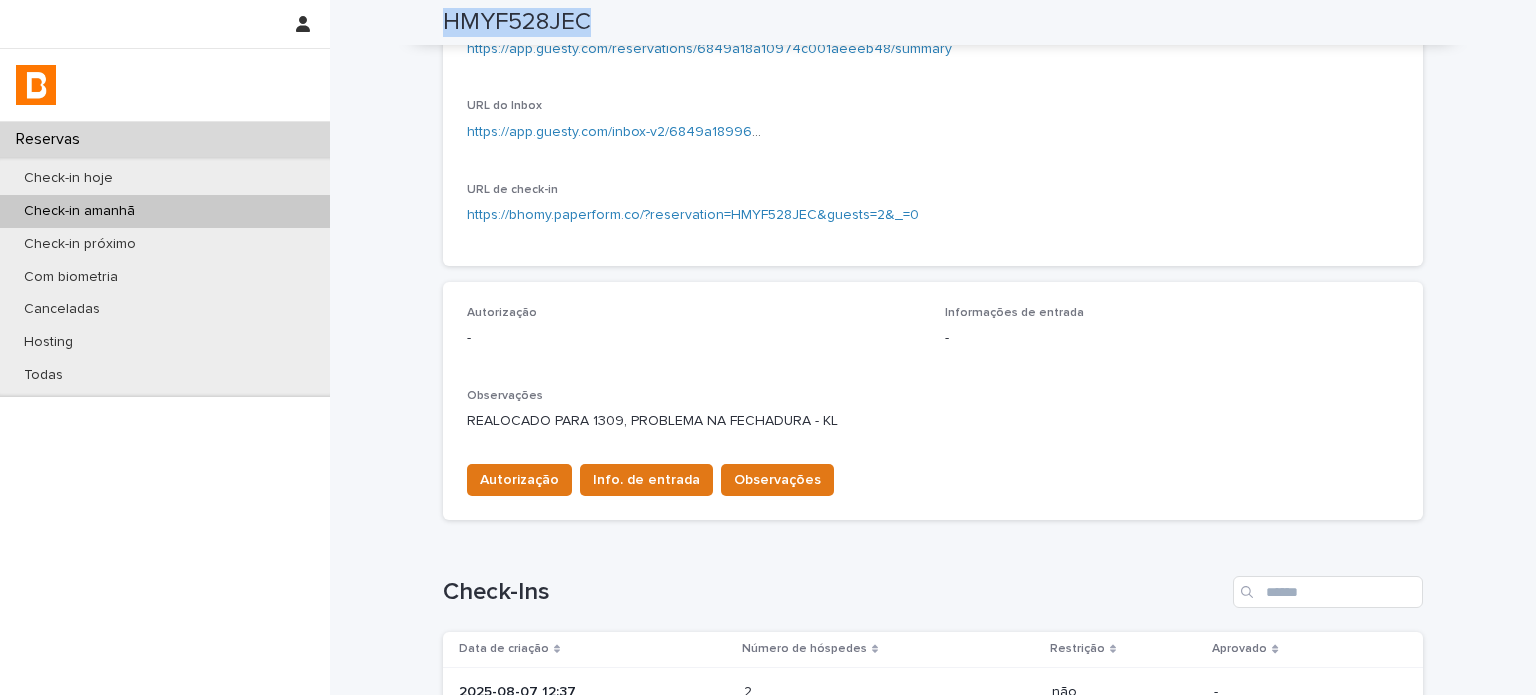 scroll, scrollTop: 433, scrollLeft: 0, axis: vertical 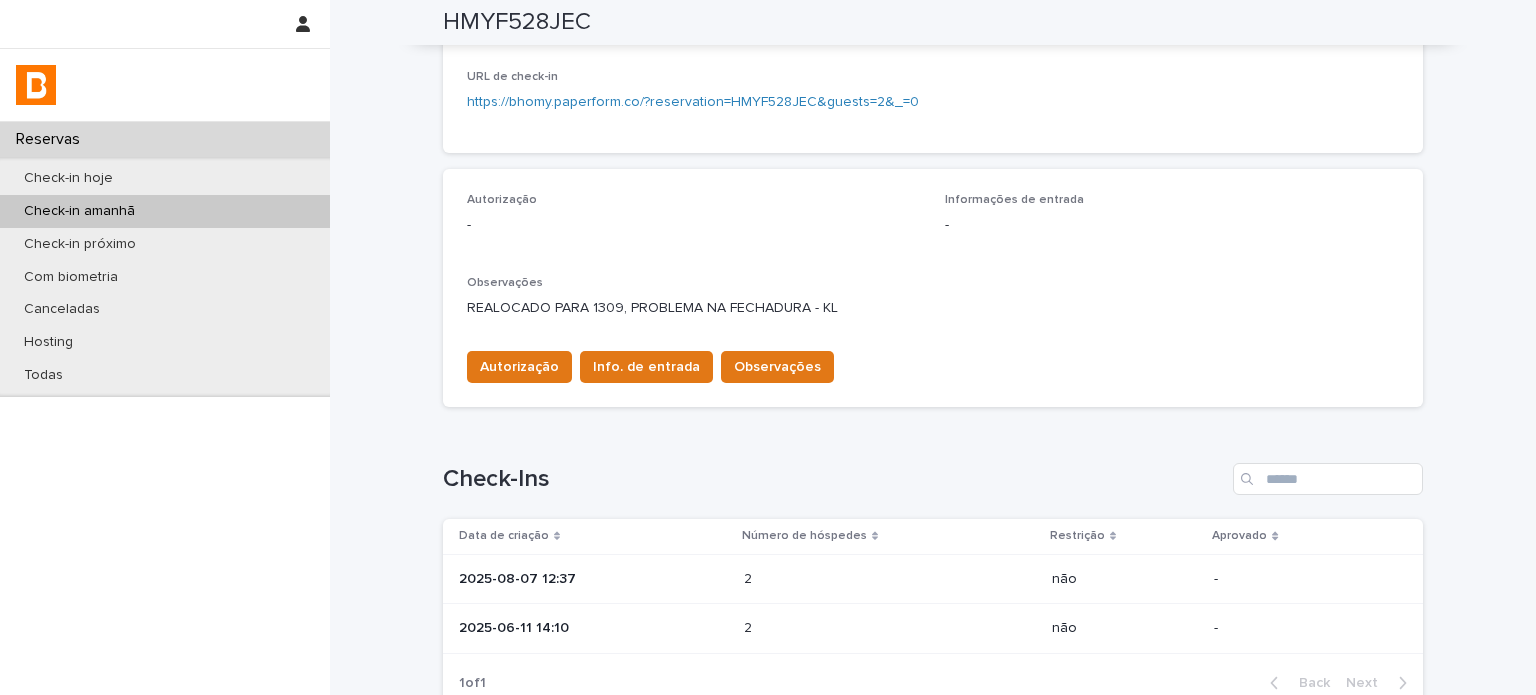 click on "REALOCADO PARA 1309, PROBLEMA NA FECHADURA - KL" at bounding box center (933, 308) 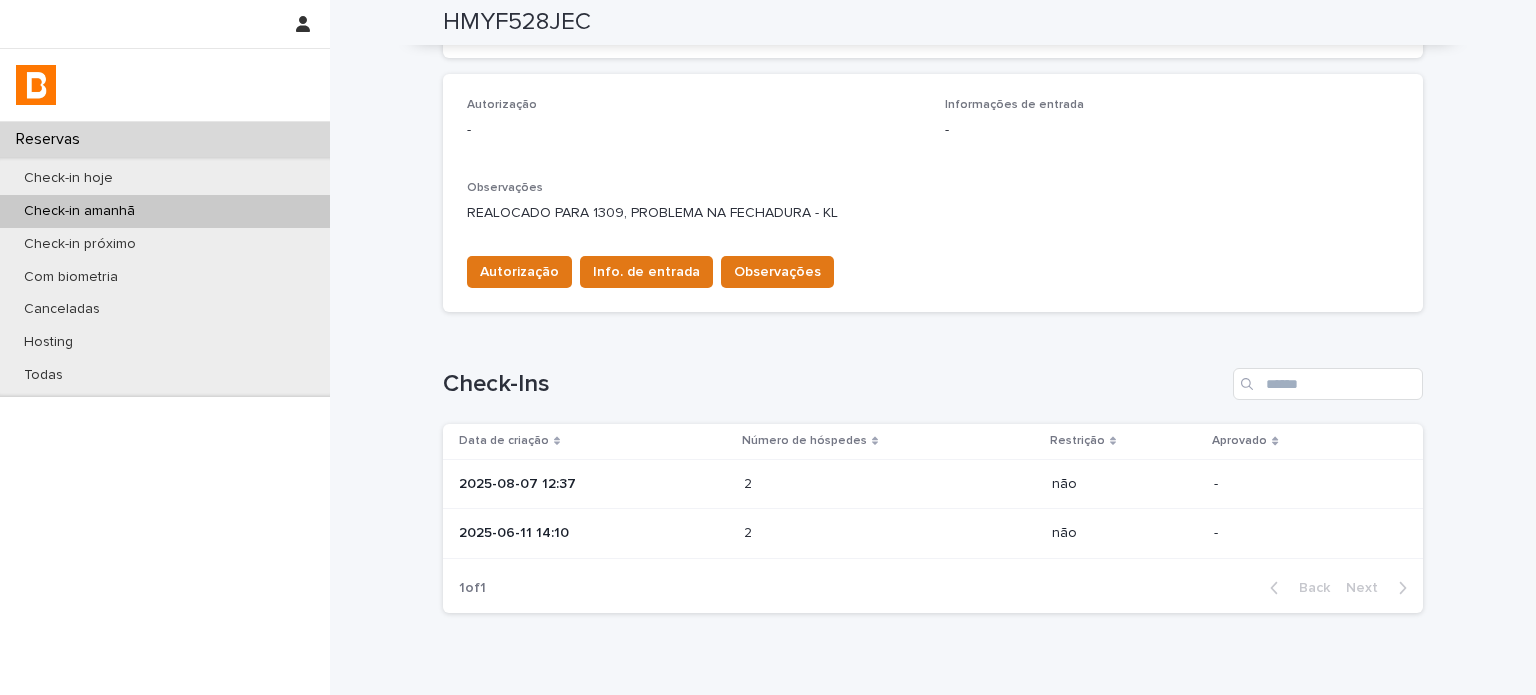scroll, scrollTop: 618, scrollLeft: 0, axis: vertical 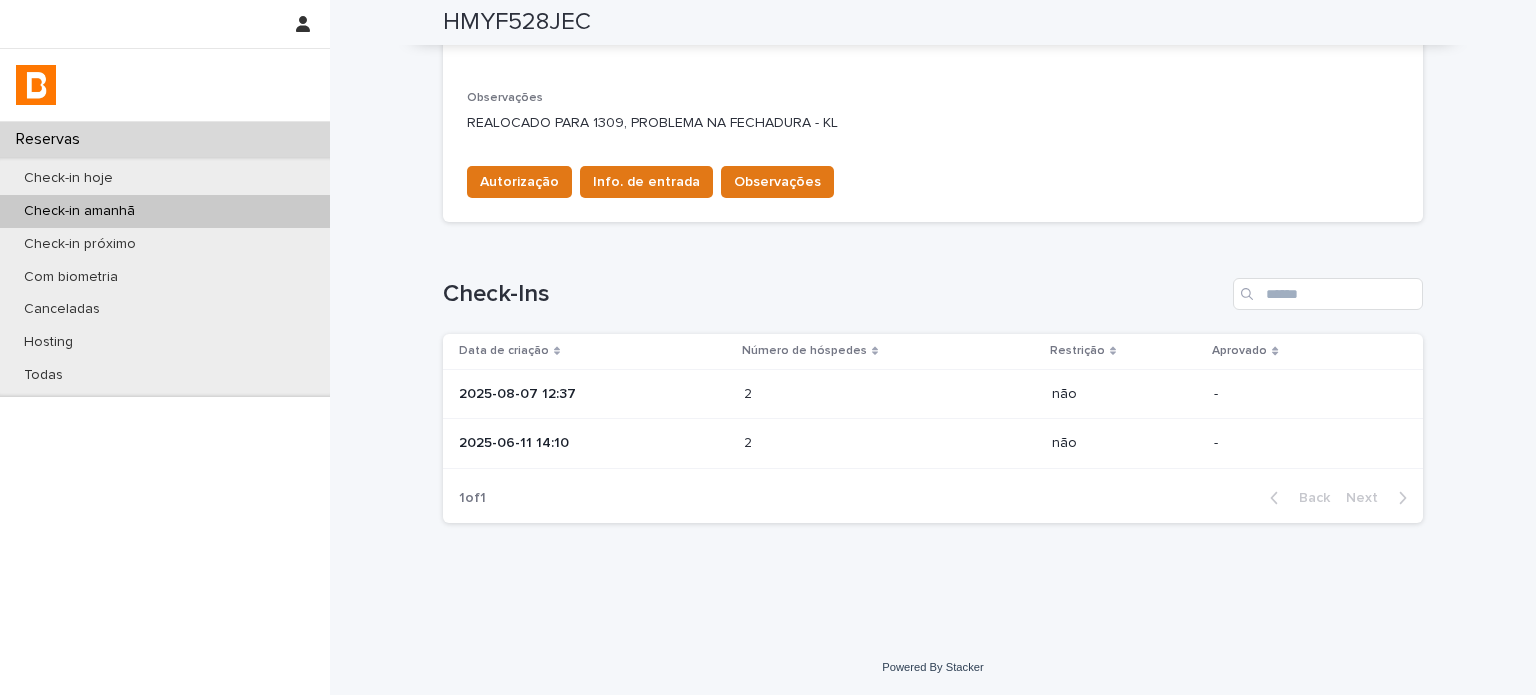 click on "2025-08-07 12:37" at bounding box center (593, 394) 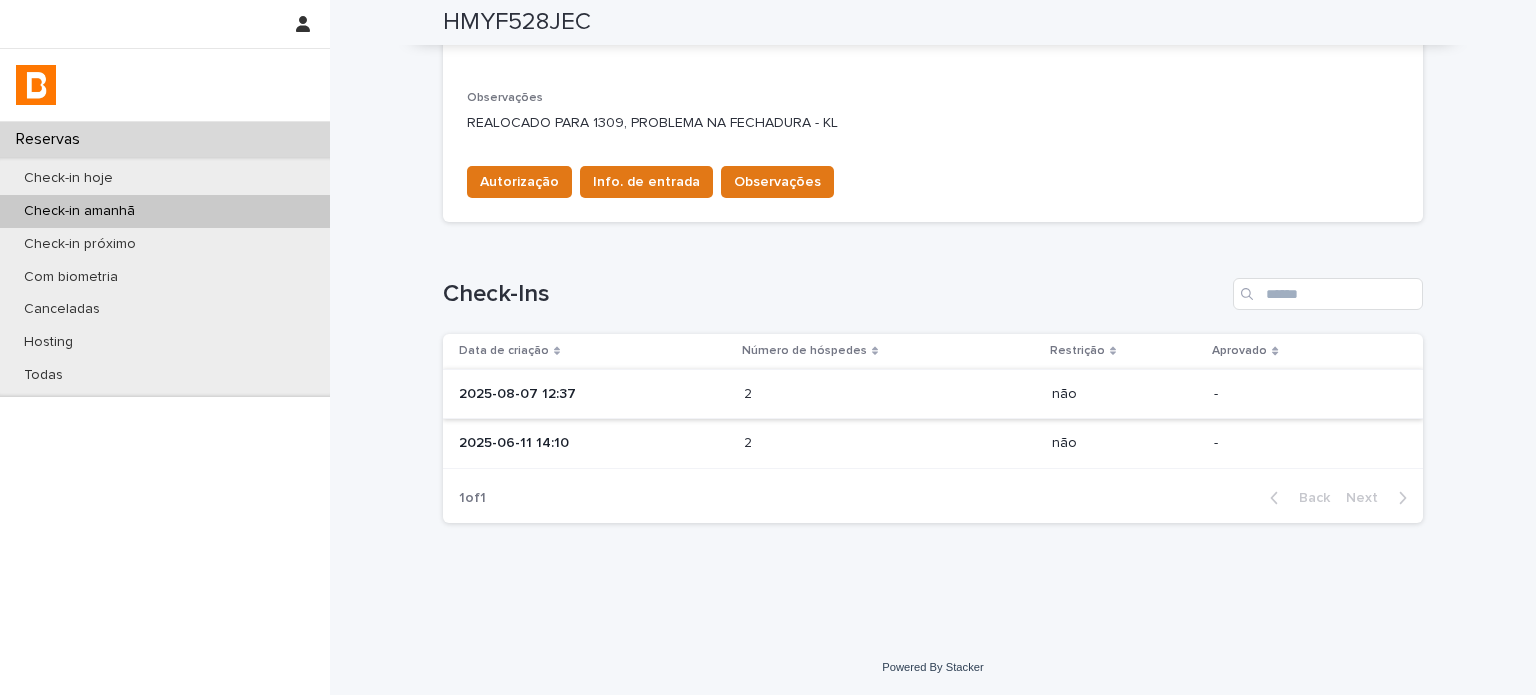 scroll, scrollTop: 0, scrollLeft: 0, axis: both 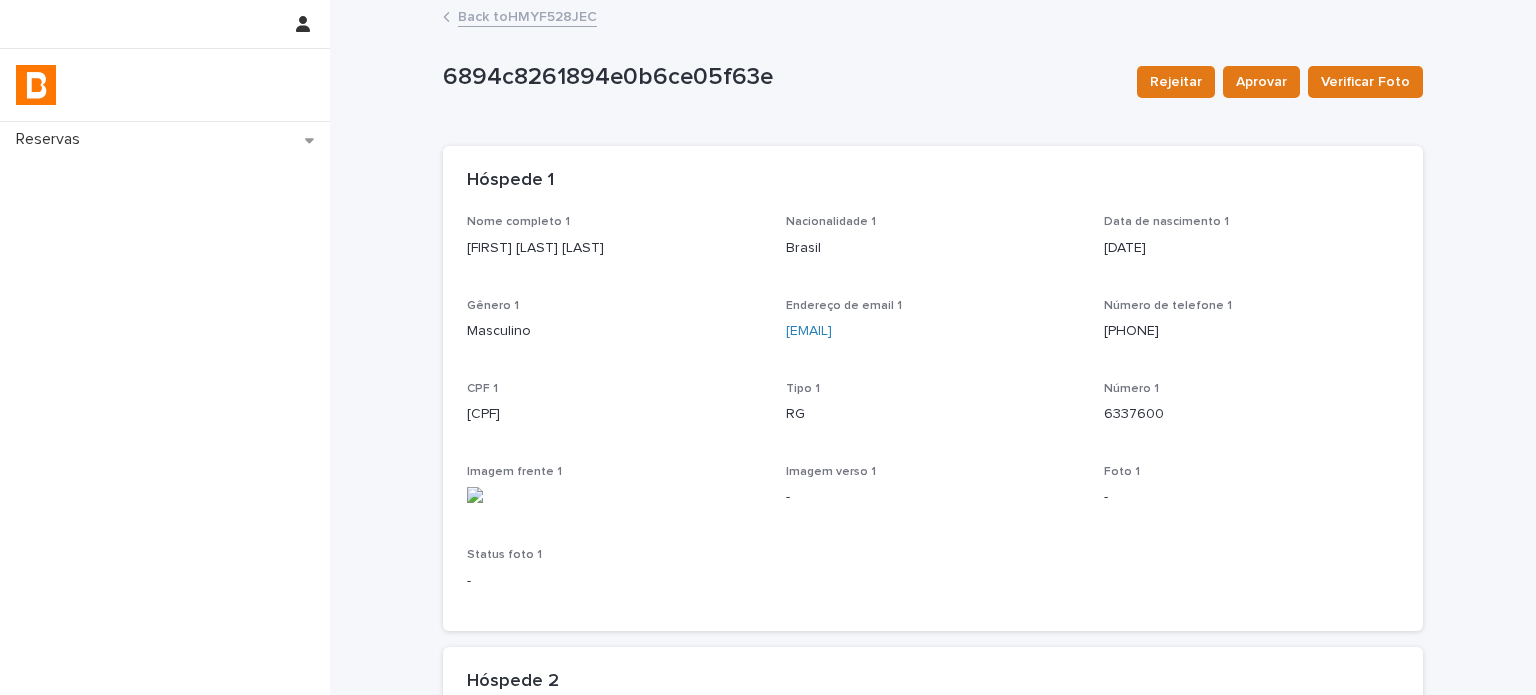 click on "[FIRST] [LAST] [LAST]" at bounding box center (614, 248) 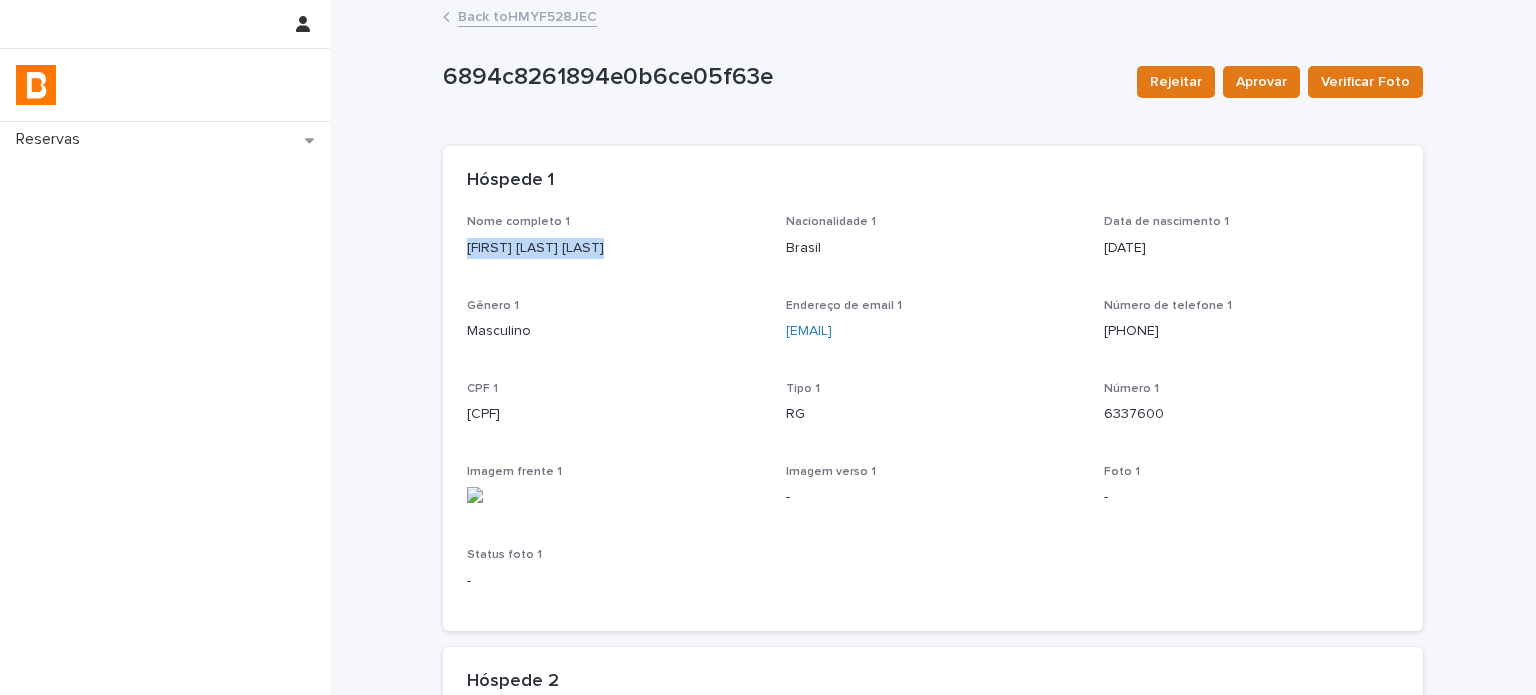 click on "[FIRST] [LAST] [LAST]" at bounding box center [614, 248] 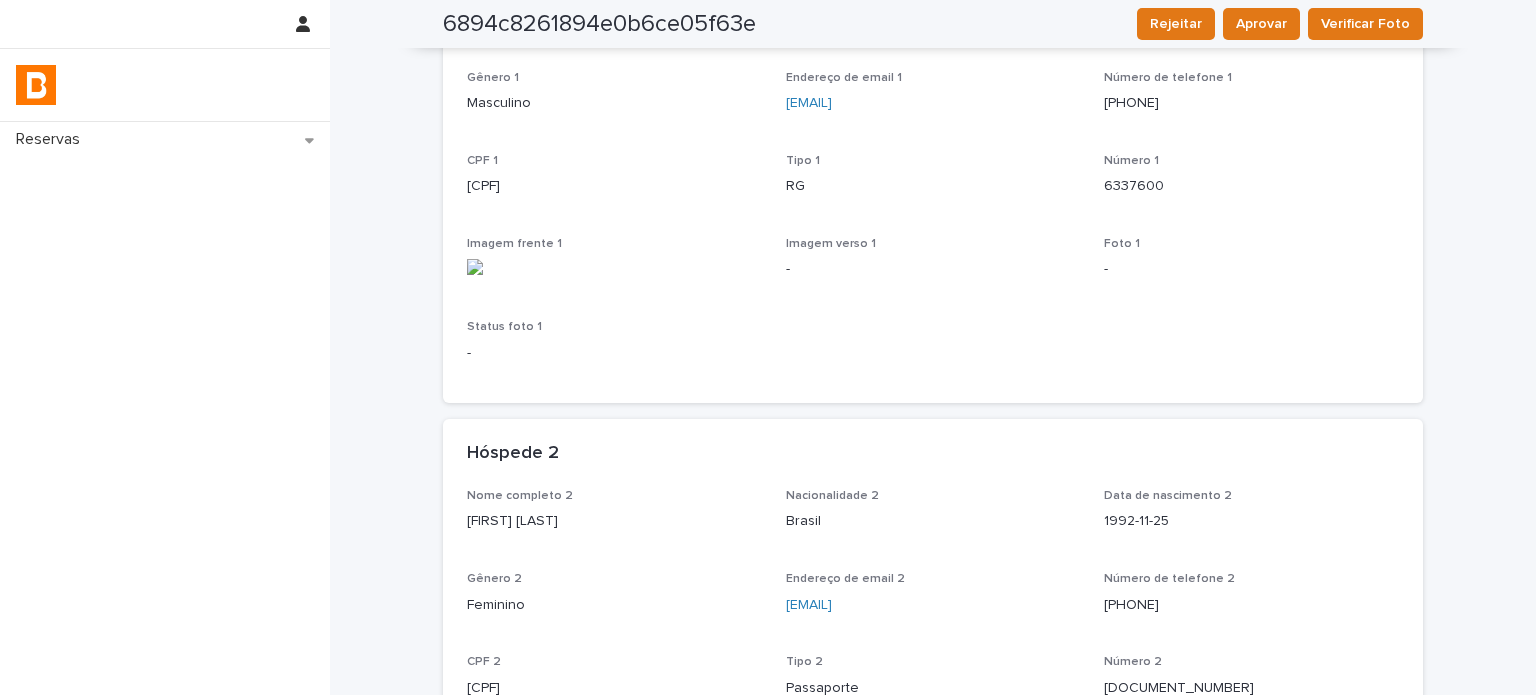 scroll, scrollTop: 200, scrollLeft: 0, axis: vertical 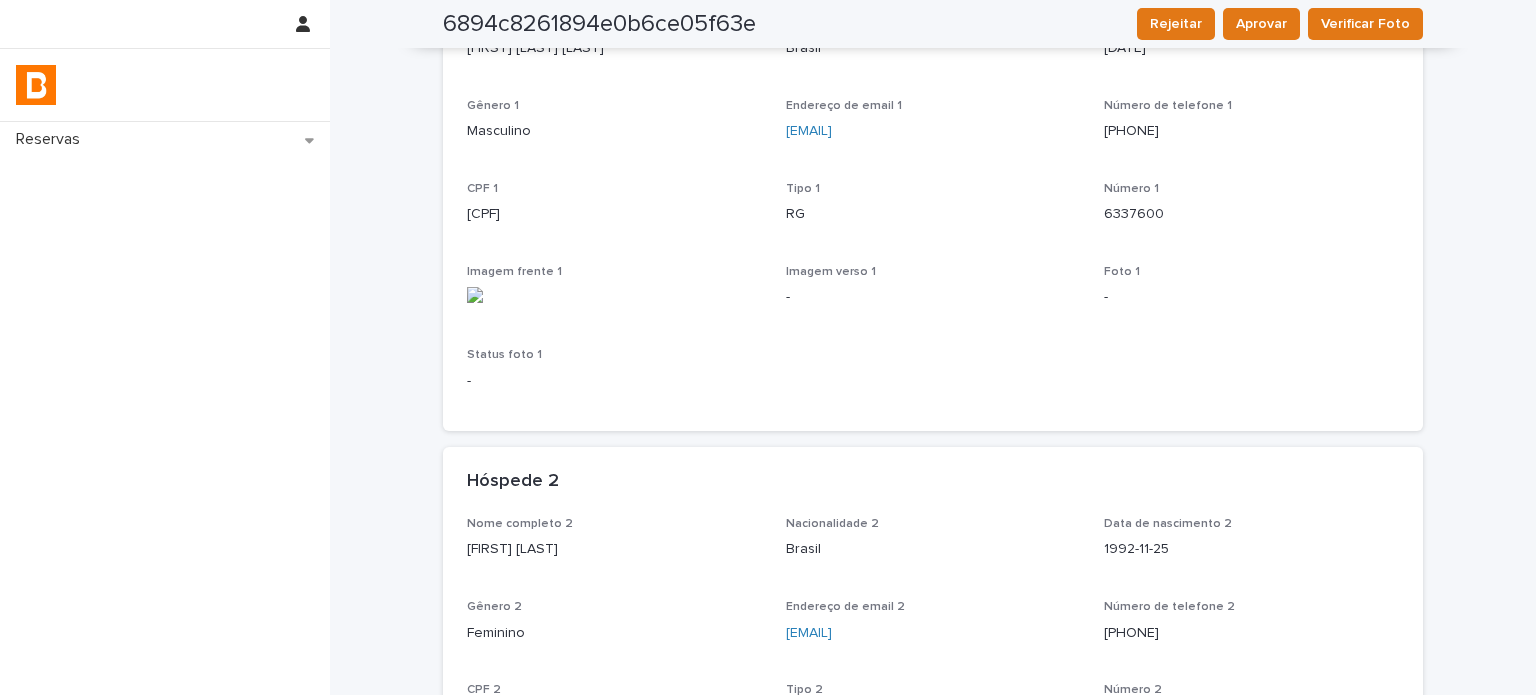 click on "[CPF]" at bounding box center [614, 214] 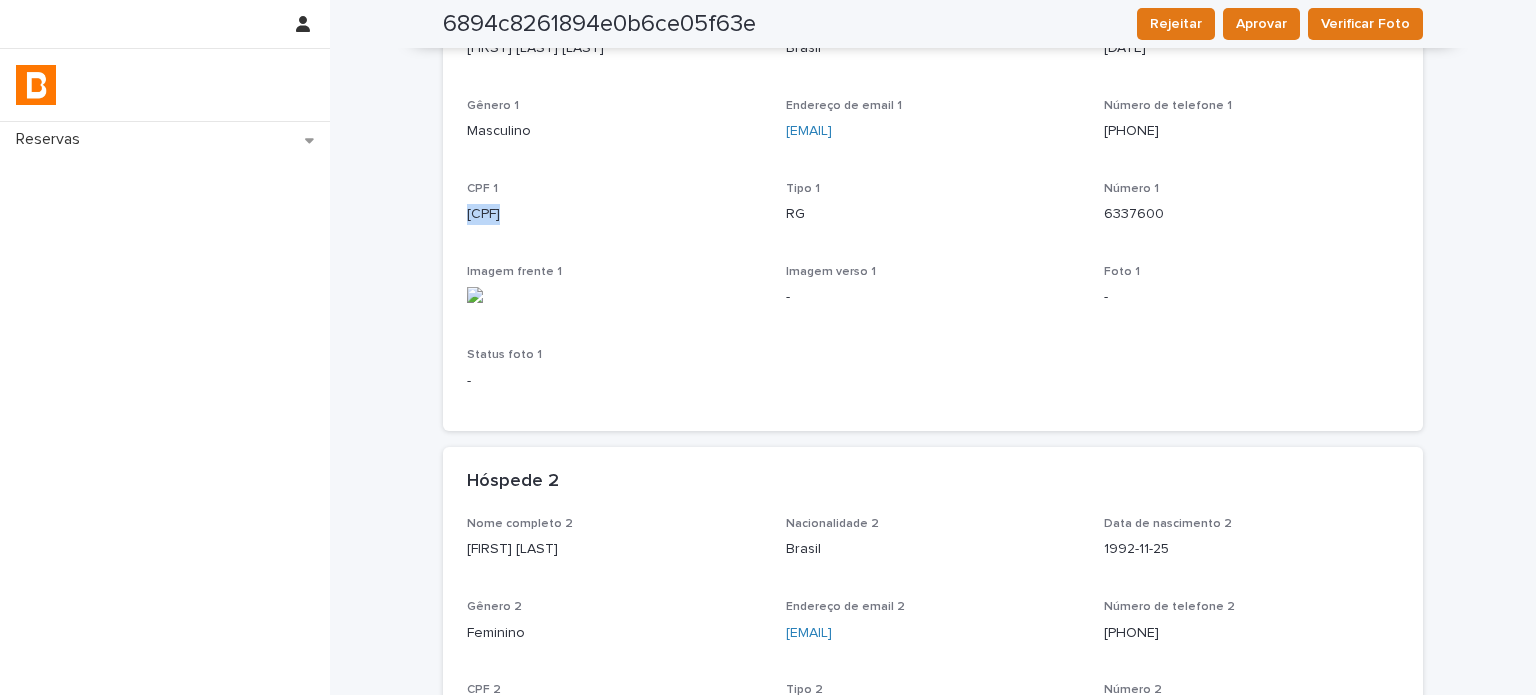 click on "[CPF]" at bounding box center (614, 214) 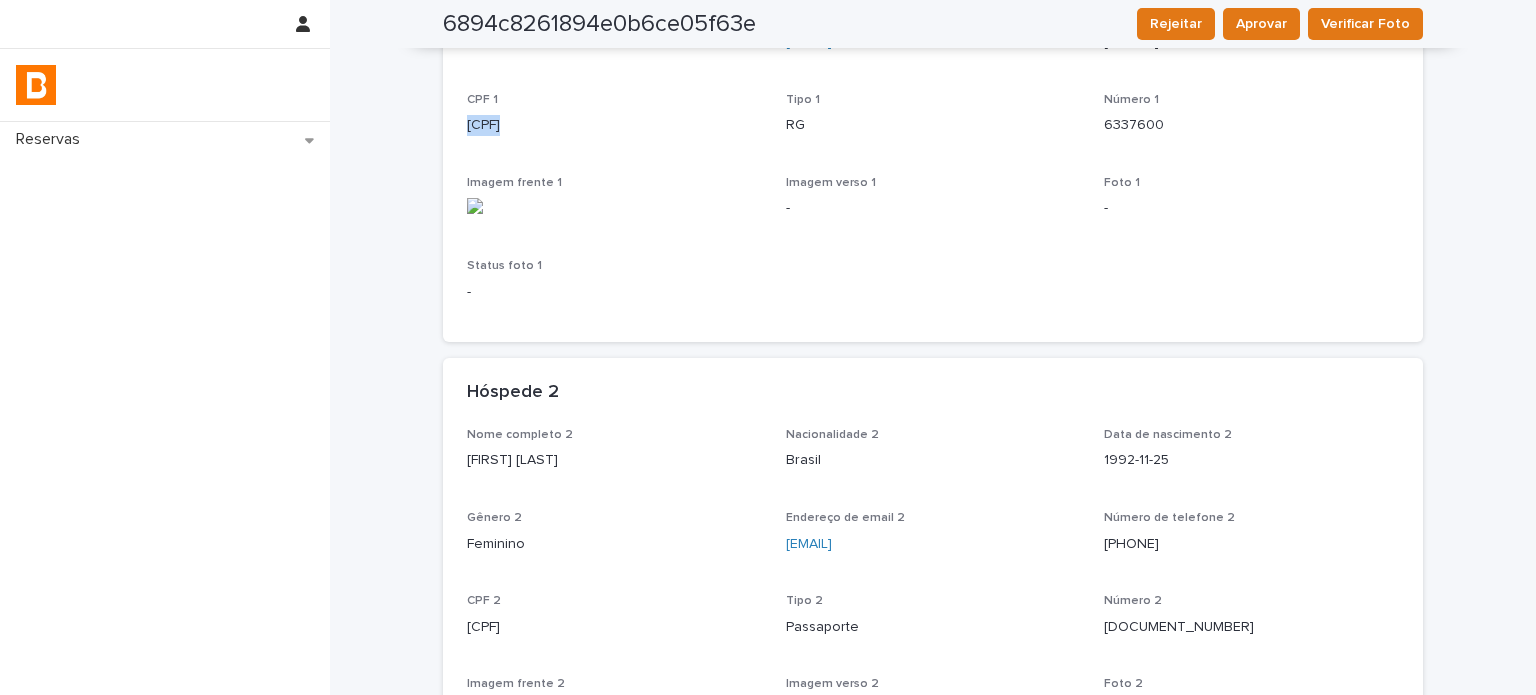 scroll, scrollTop: 366, scrollLeft: 0, axis: vertical 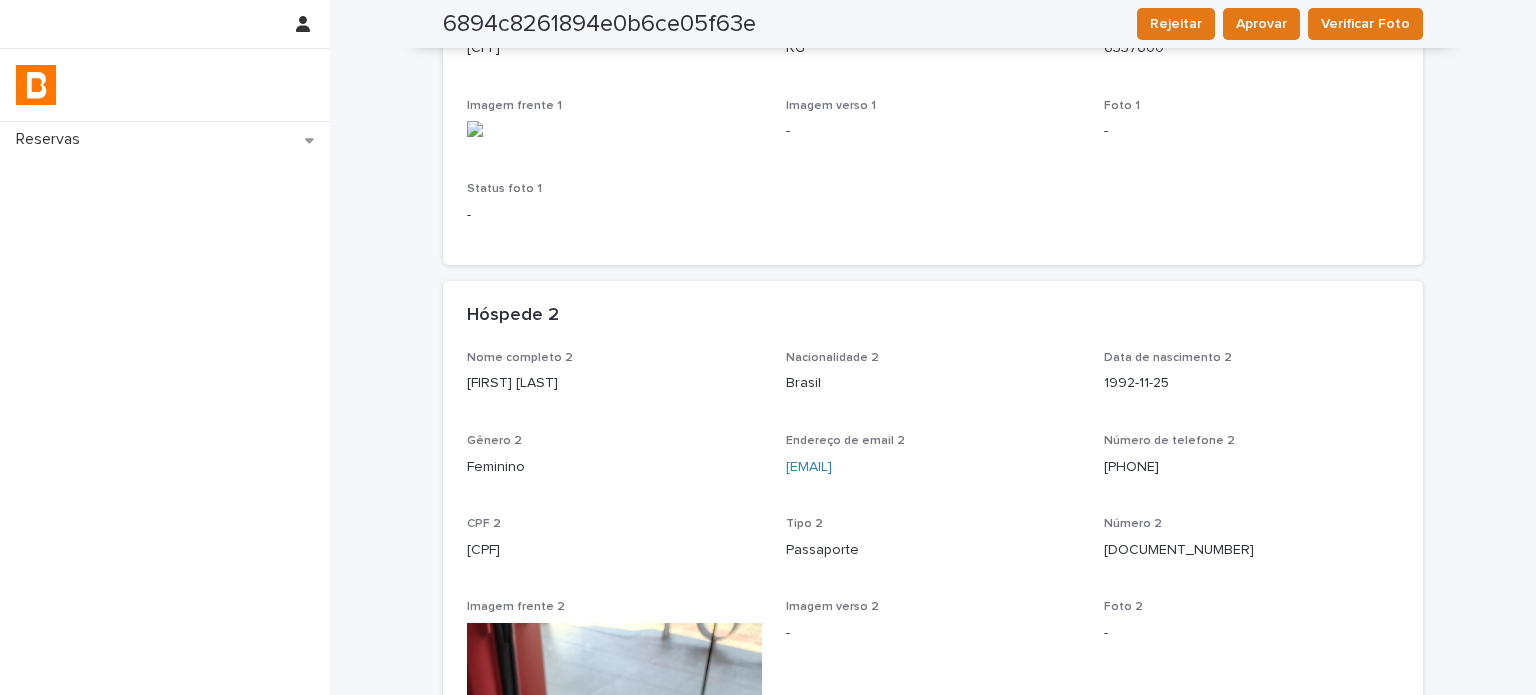 click on "[FIRST] [LAST]" at bounding box center [614, 383] 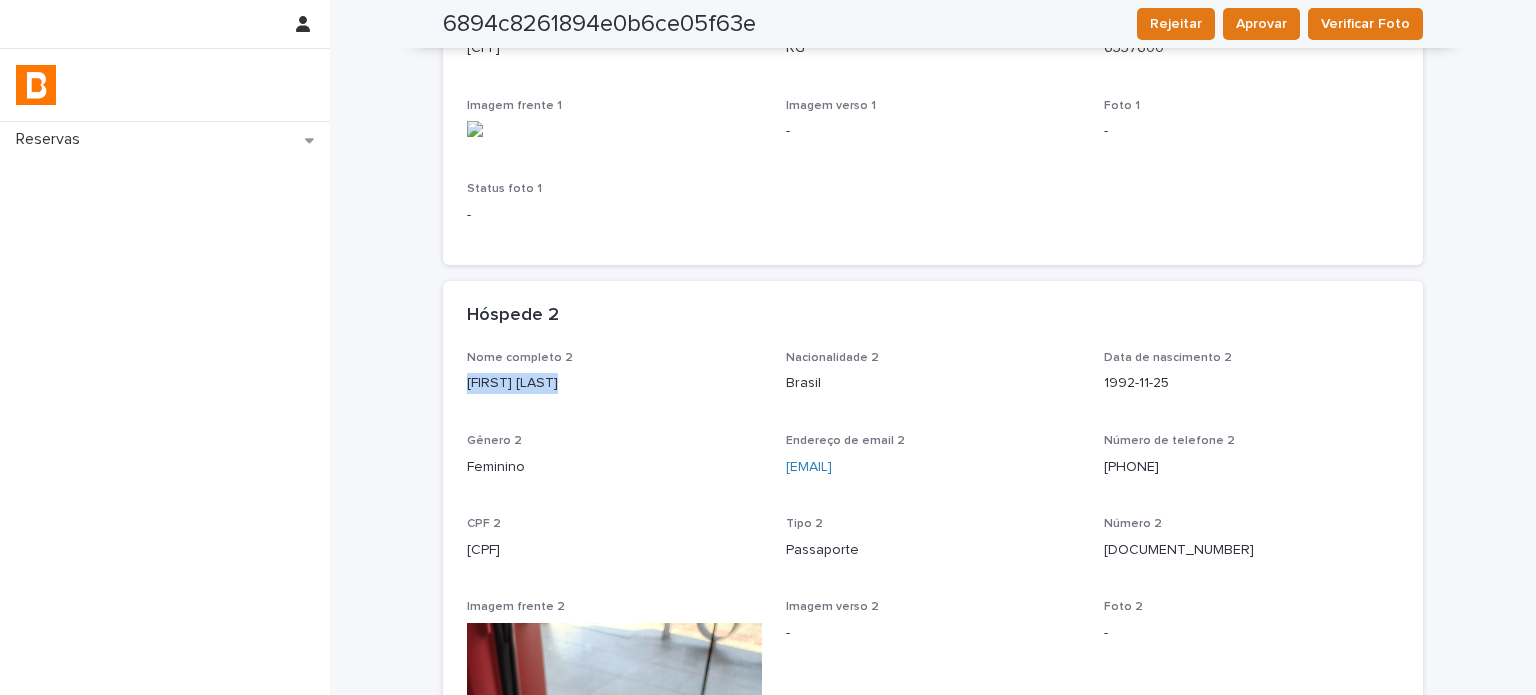 click on "[FIRST] [LAST]" at bounding box center [614, 383] 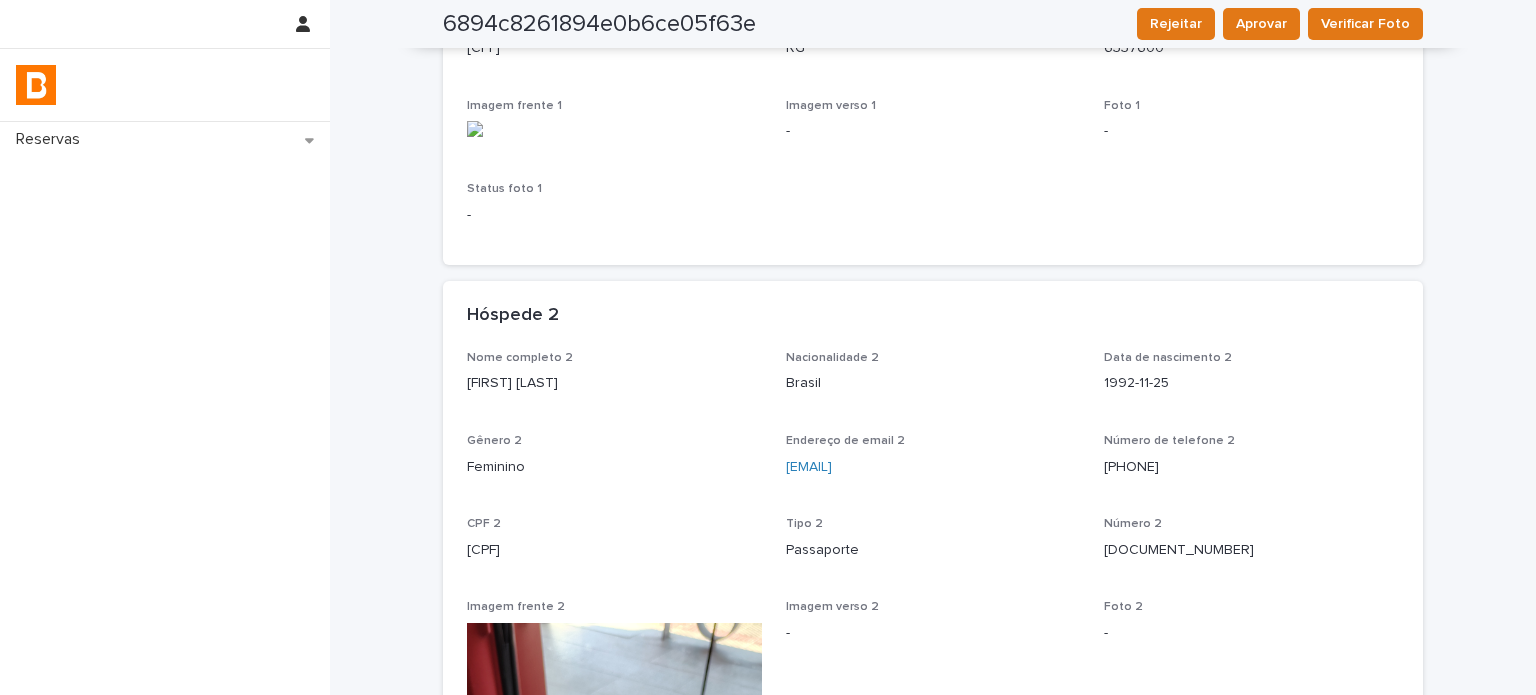 click on "[CPF]" at bounding box center [614, 550] 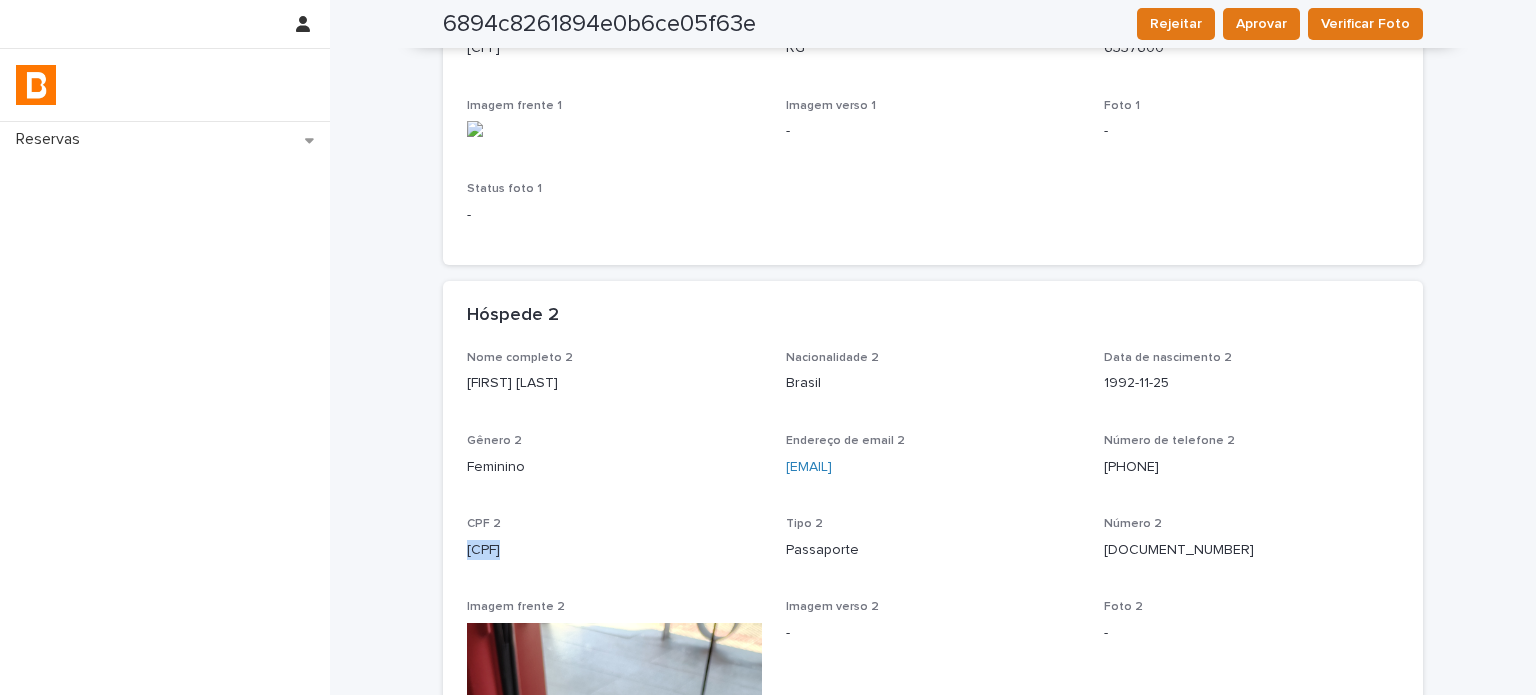 click on "[CPF]" at bounding box center (614, 550) 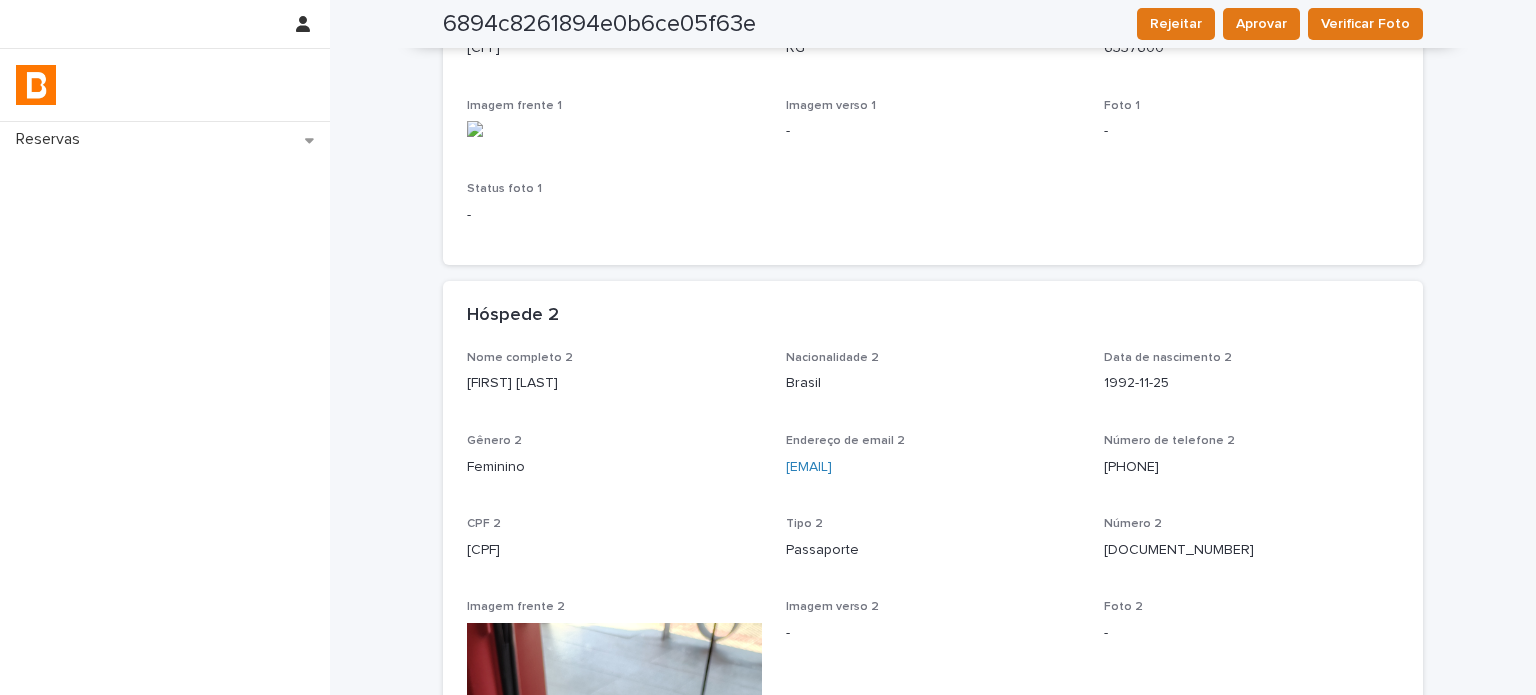 drag, startPoint x: 662, startPoint y: 371, endPoint x: 710, endPoint y: 351, distance: 52 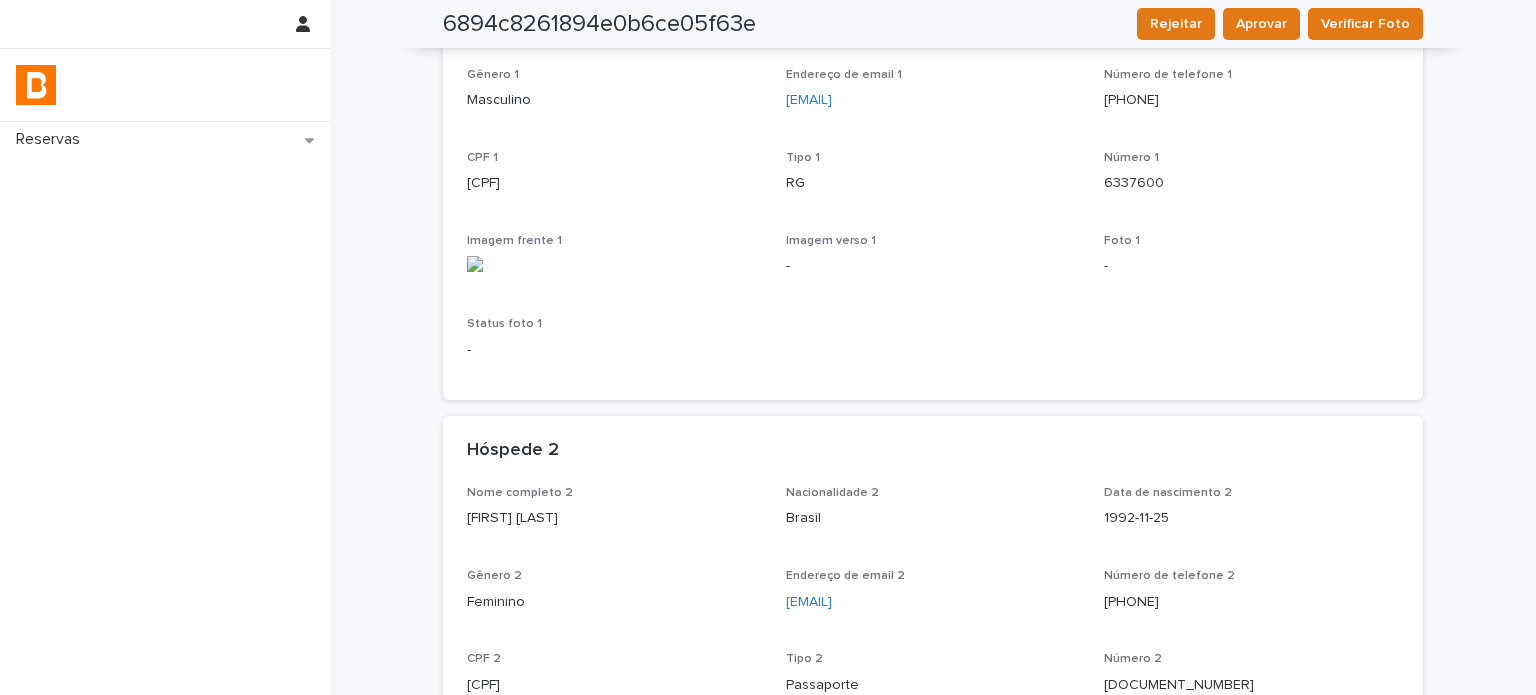 scroll, scrollTop: 0, scrollLeft: 0, axis: both 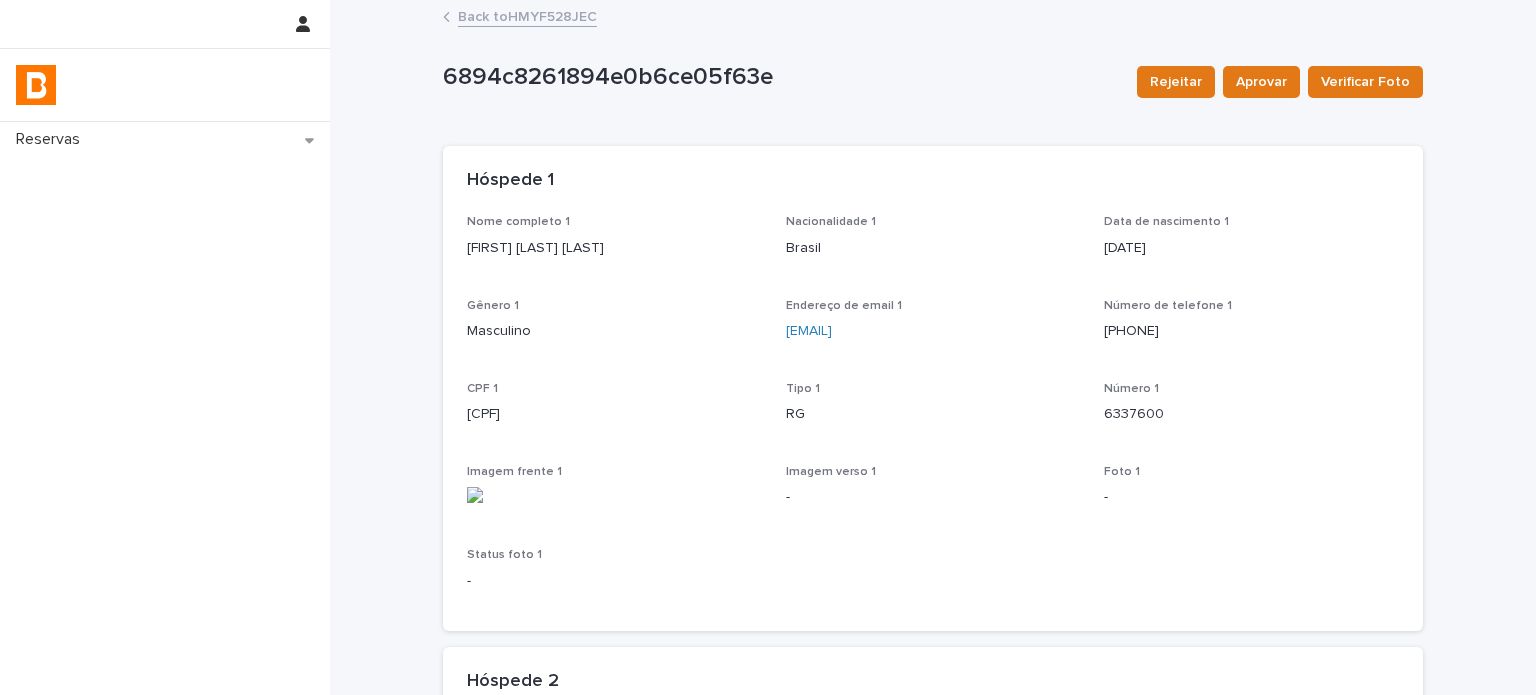 click on "Back to HMYF528JEC" at bounding box center (933, 18) 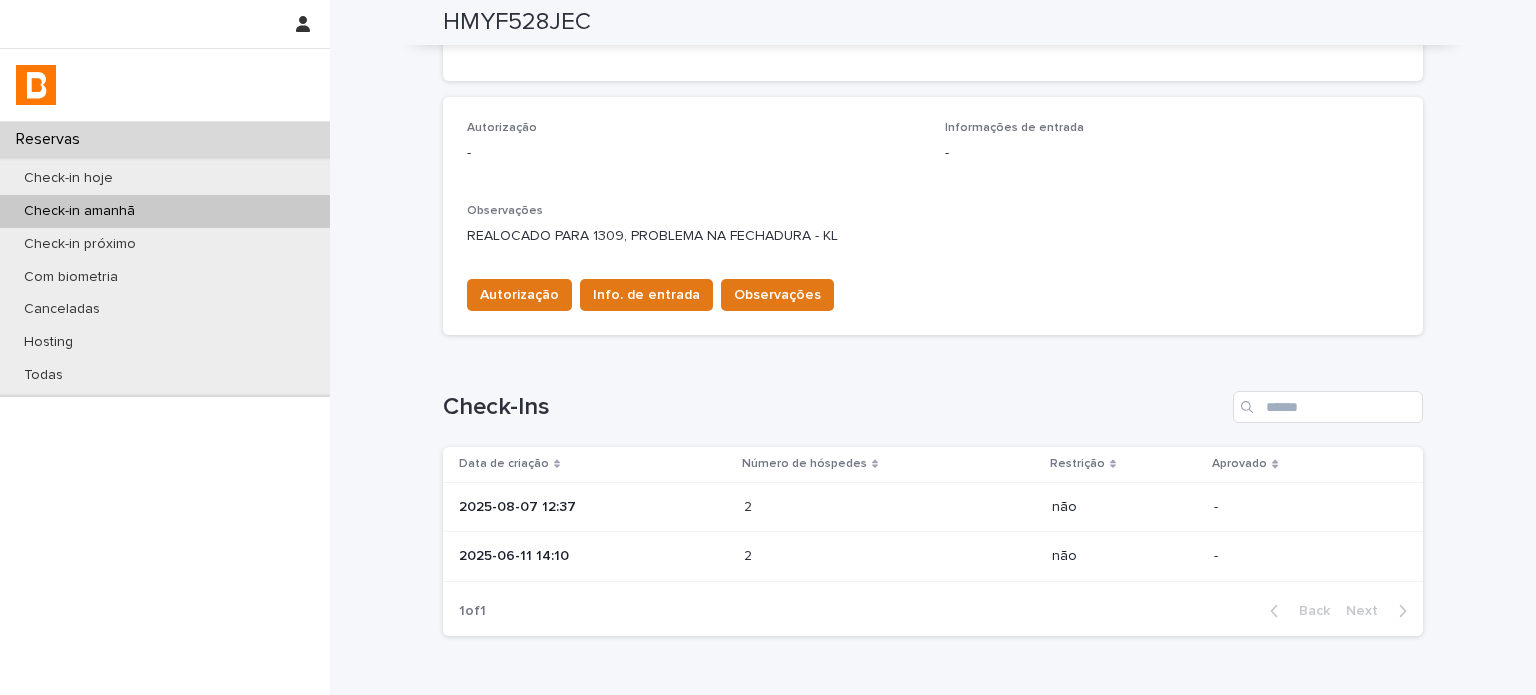 scroll, scrollTop: 618, scrollLeft: 0, axis: vertical 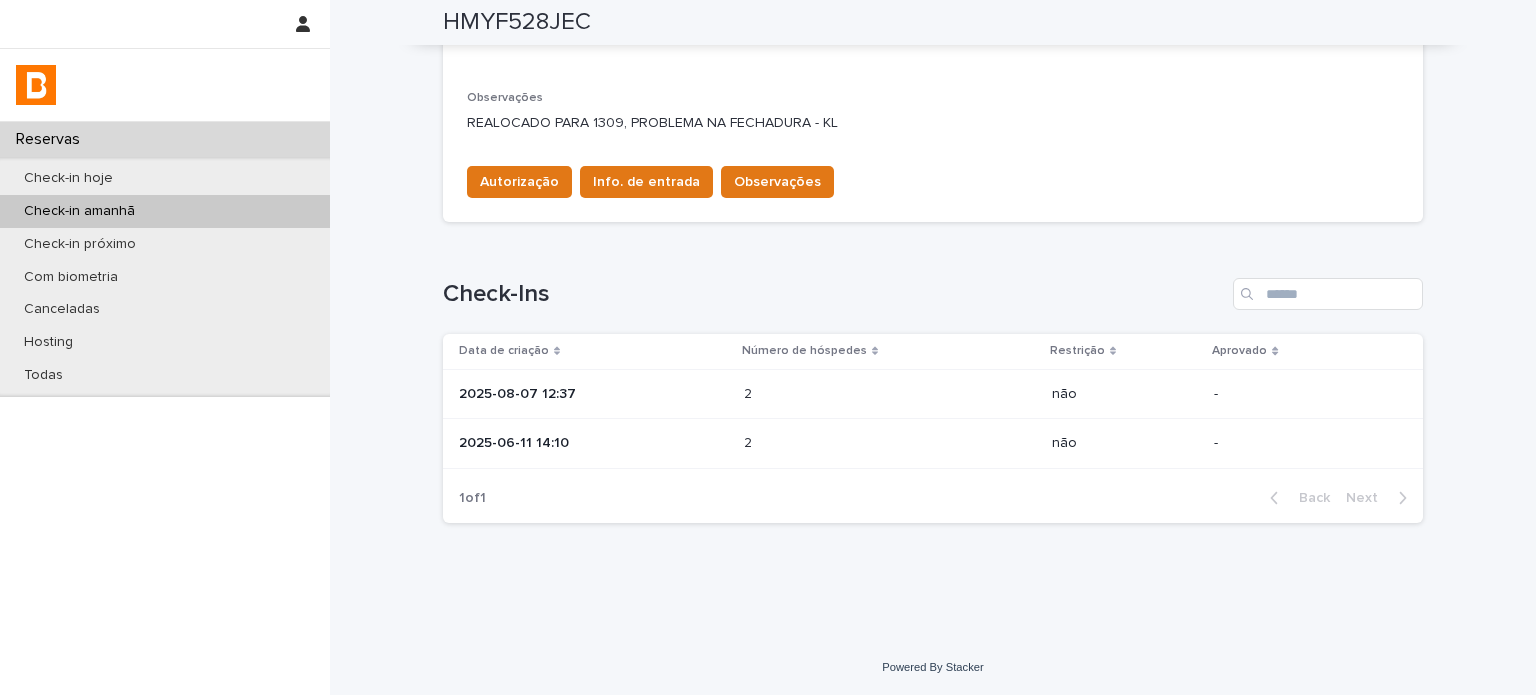 click on "Autorização Info. de entrada Observações" at bounding box center (933, 178) 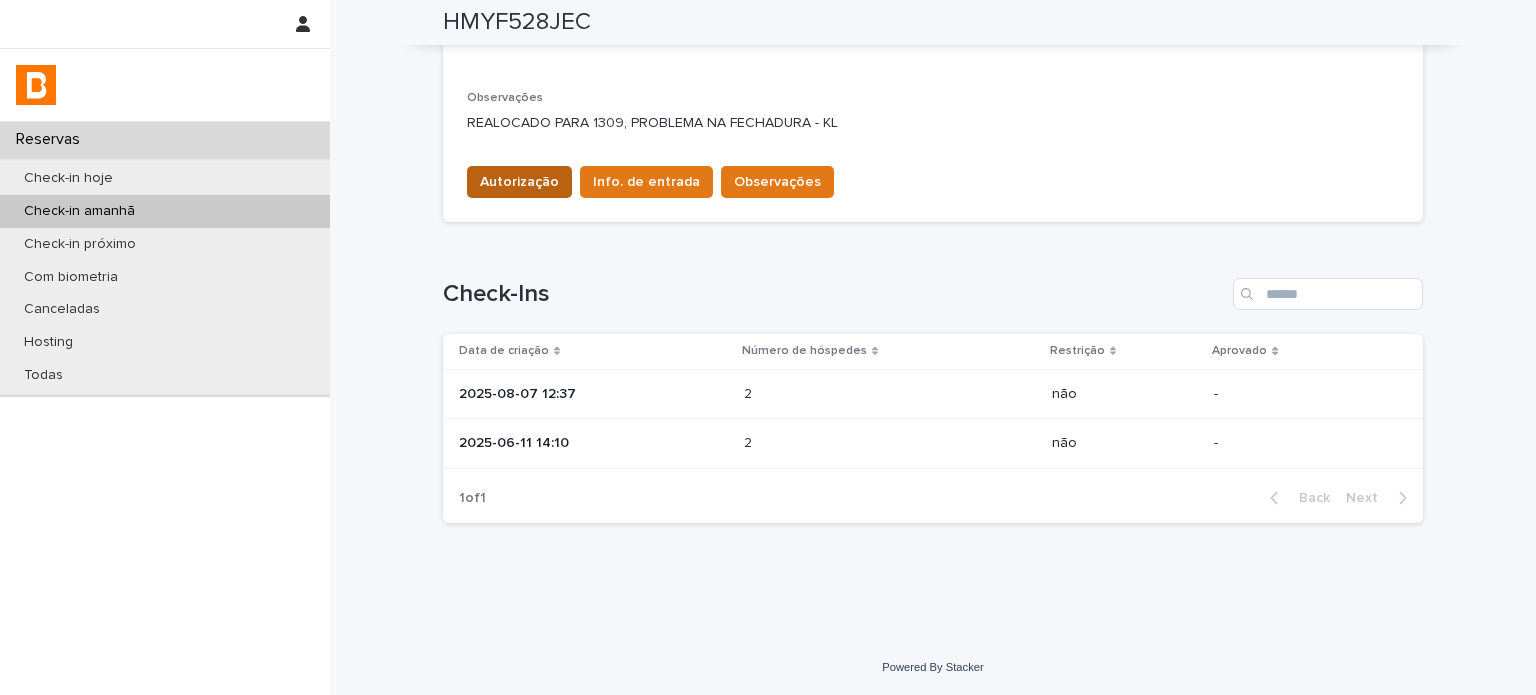 click on "Autorização" at bounding box center (519, 182) 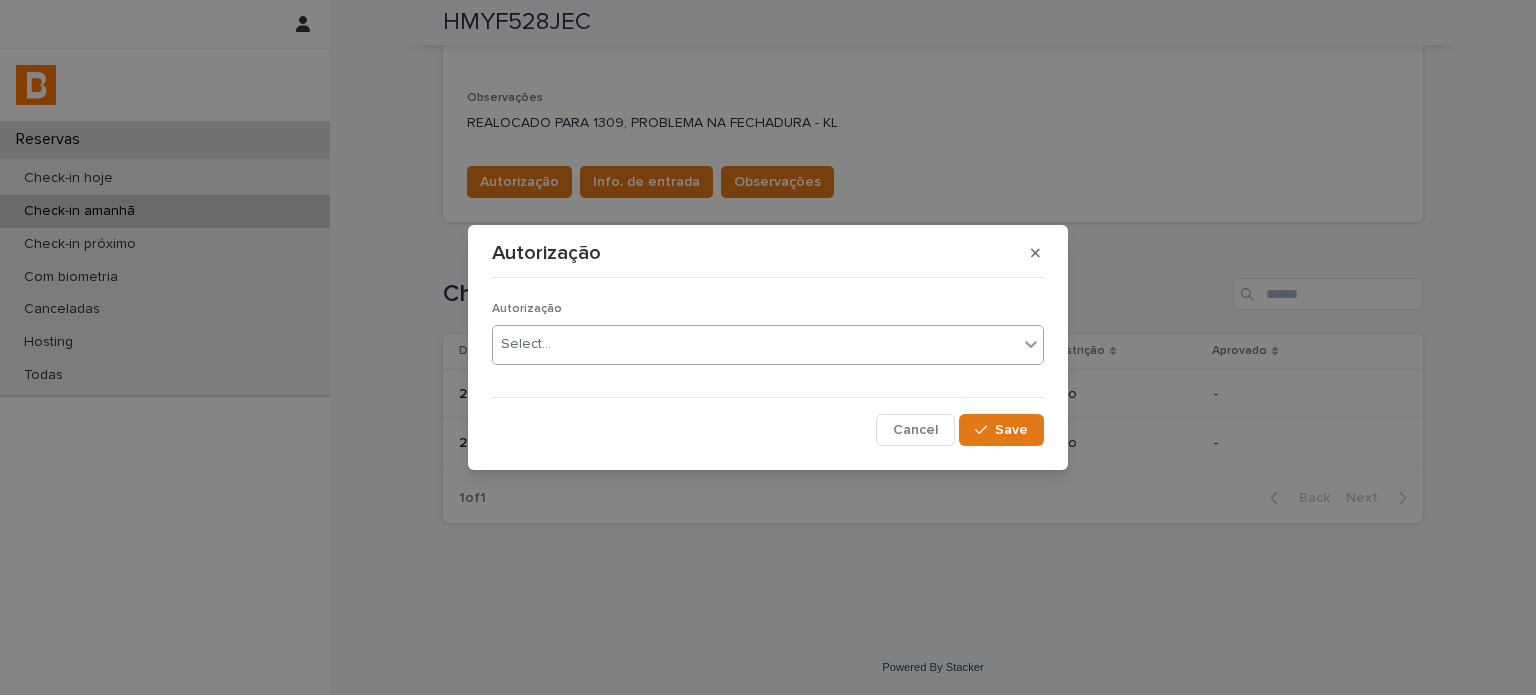 click on "Select..." at bounding box center [526, 344] 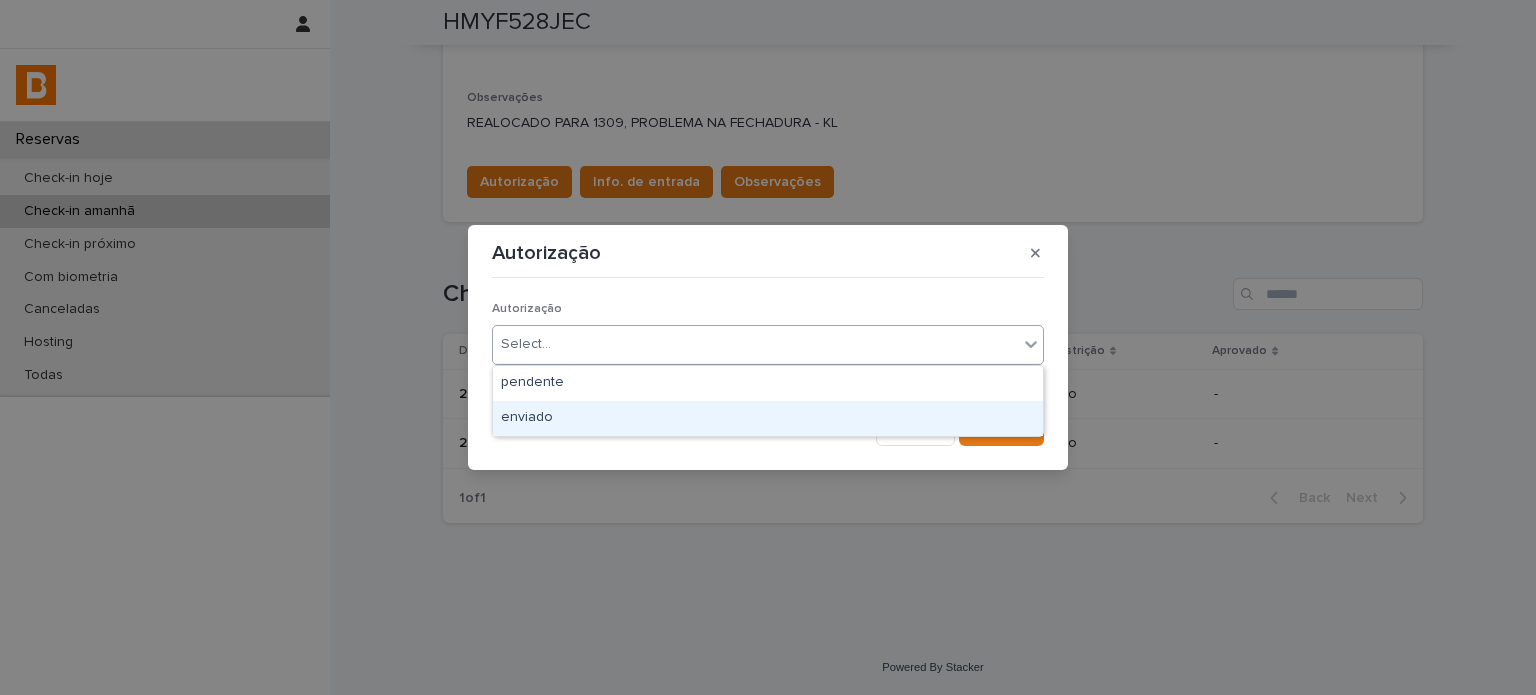 click on "enviado" at bounding box center (768, 418) 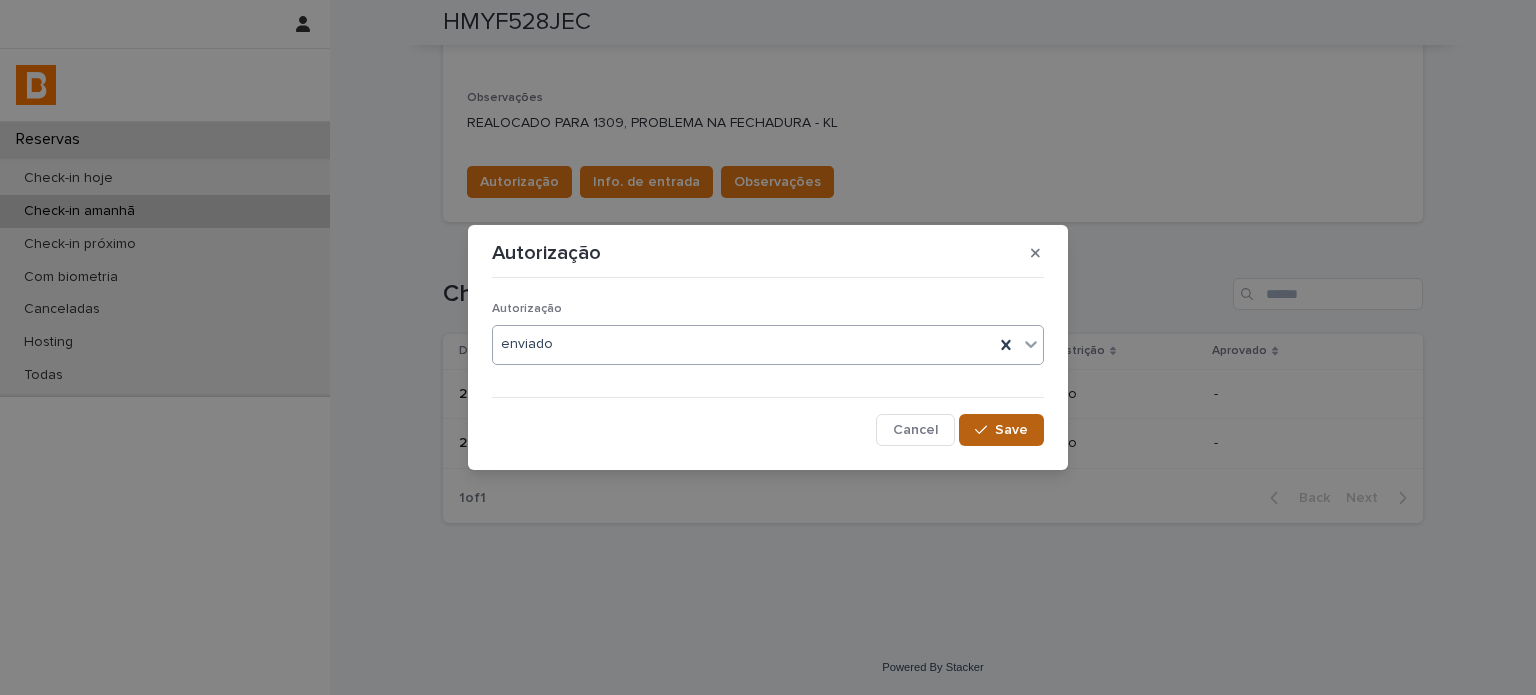 click on "Save" at bounding box center [1001, 430] 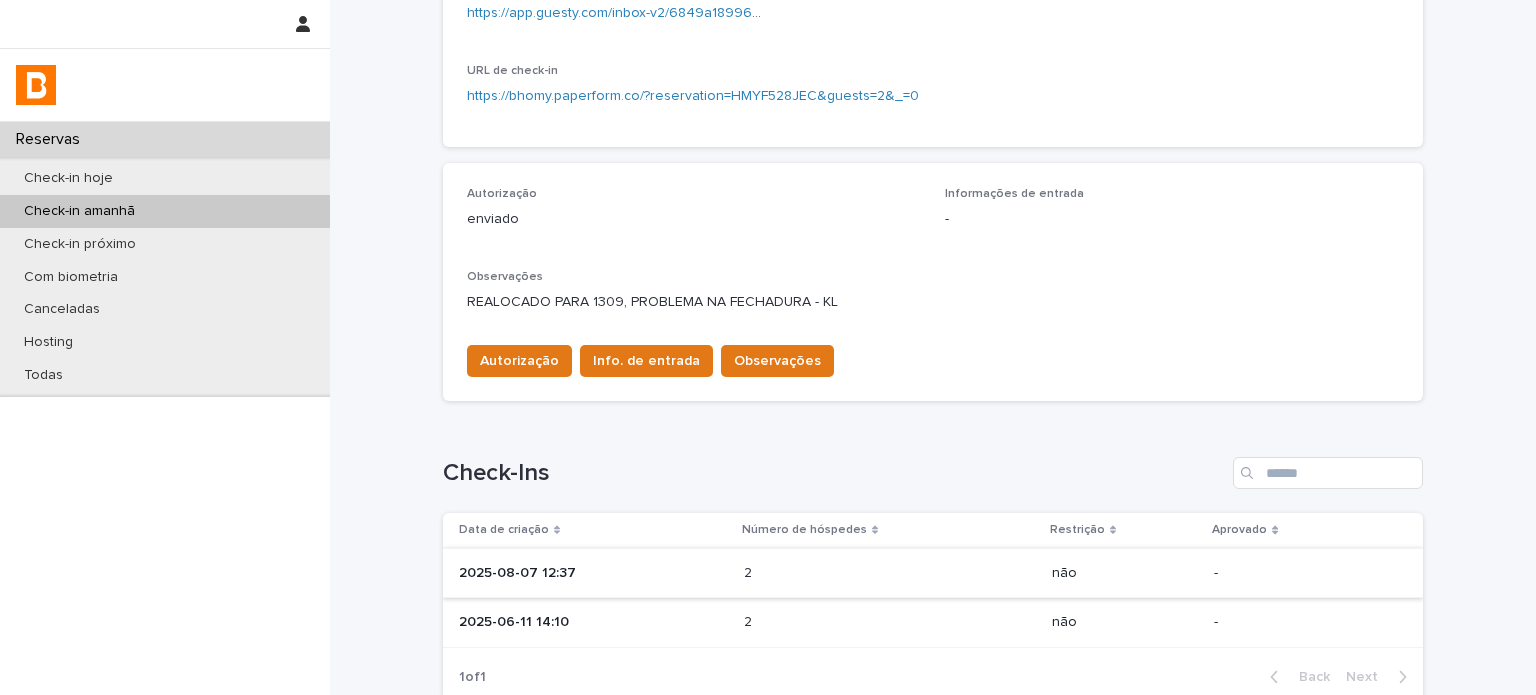 scroll, scrollTop: 600, scrollLeft: 0, axis: vertical 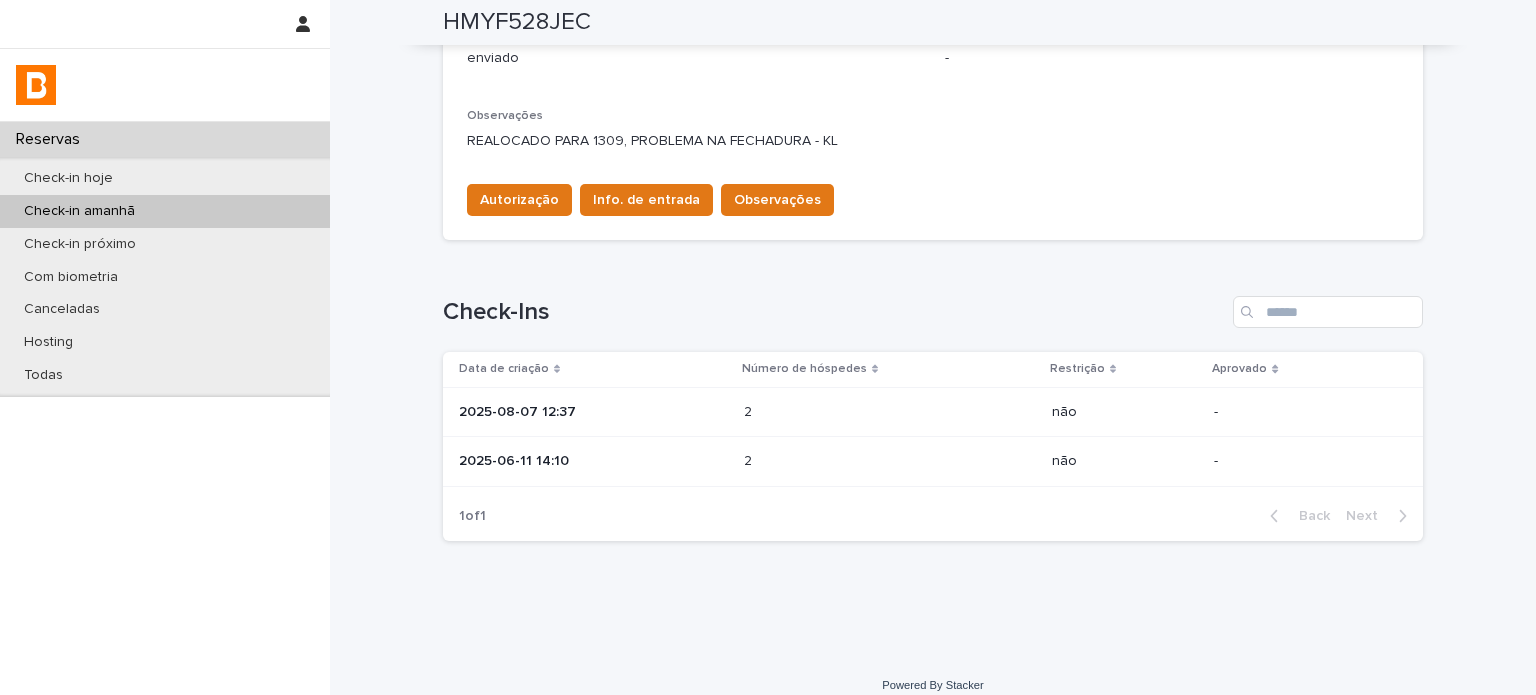click on "Autorização Info. de entrada Observações" at bounding box center [933, 196] 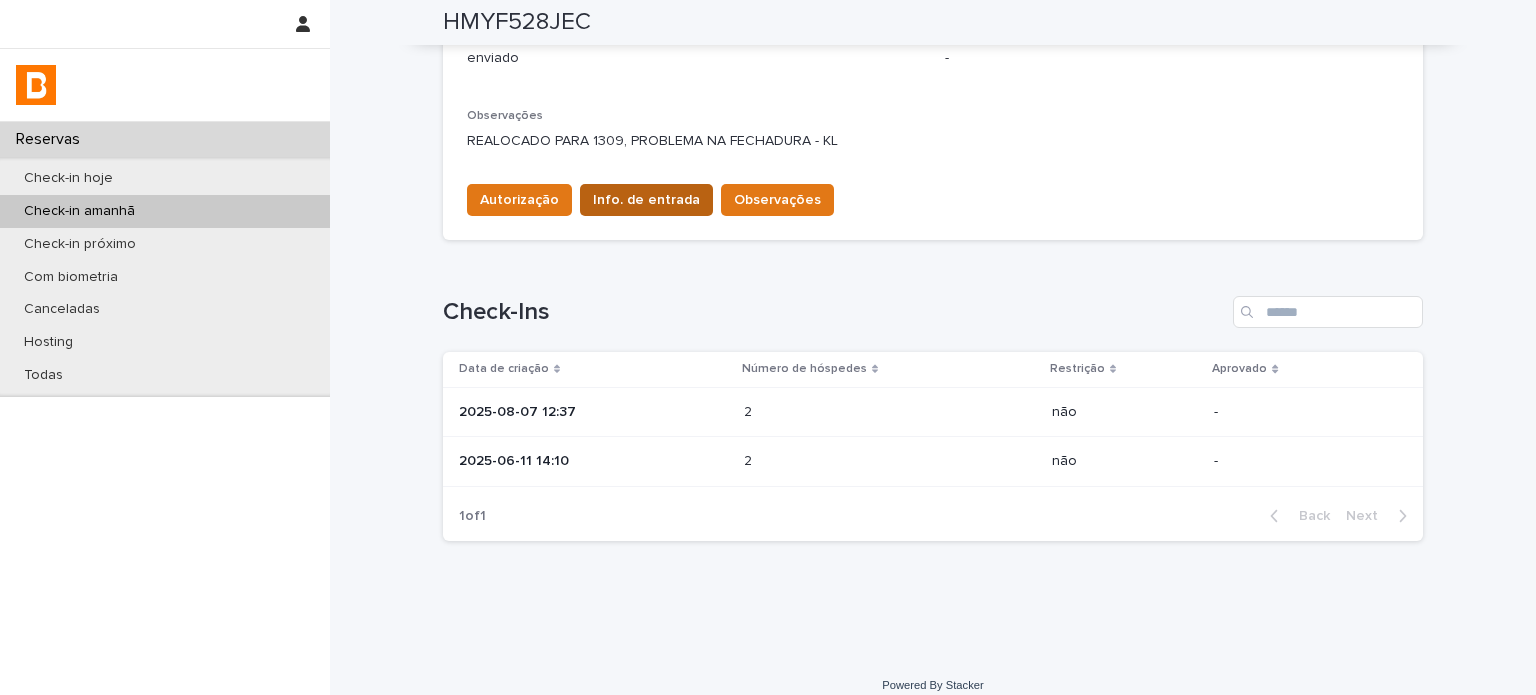 click on "Info. de entrada" at bounding box center [646, 200] 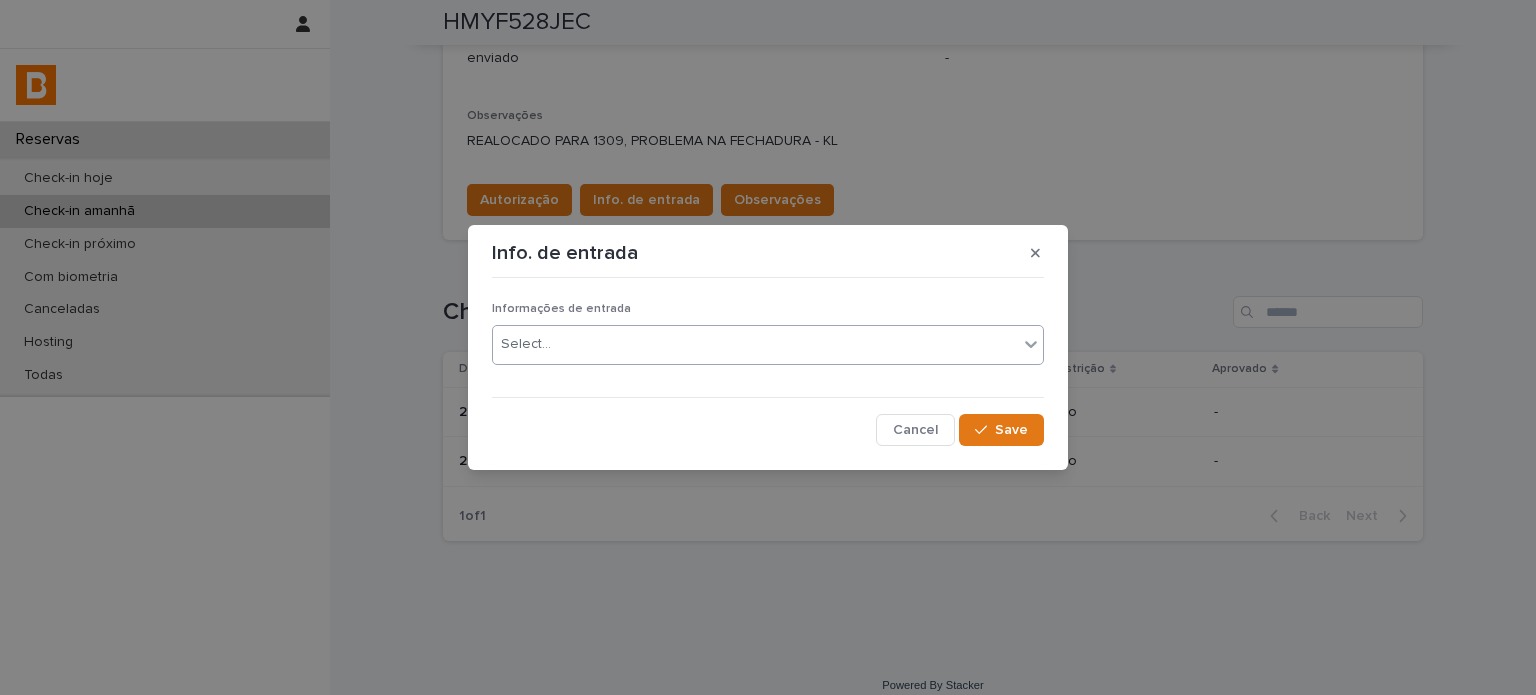 click on "Select..." at bounding box center [755, 344] 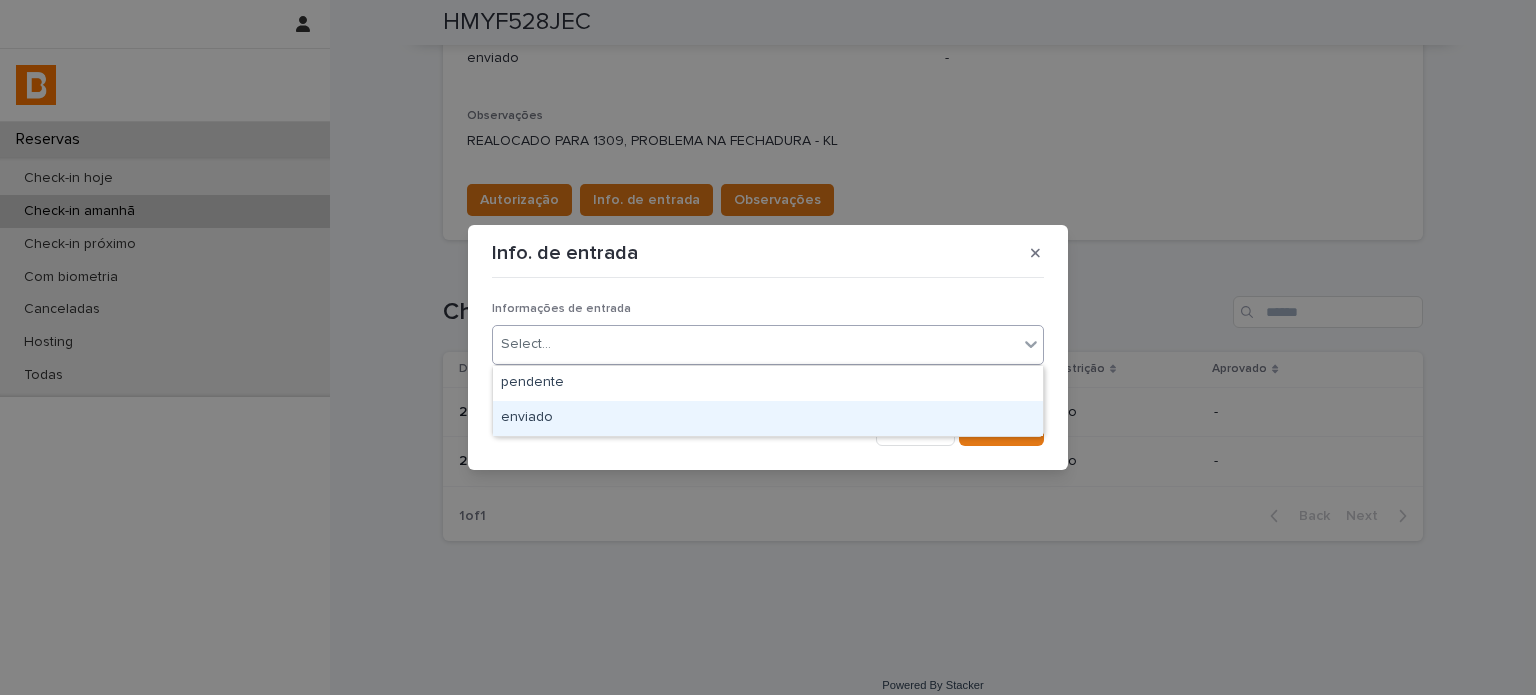 click on "enviado" at bounding box center (768, 418) 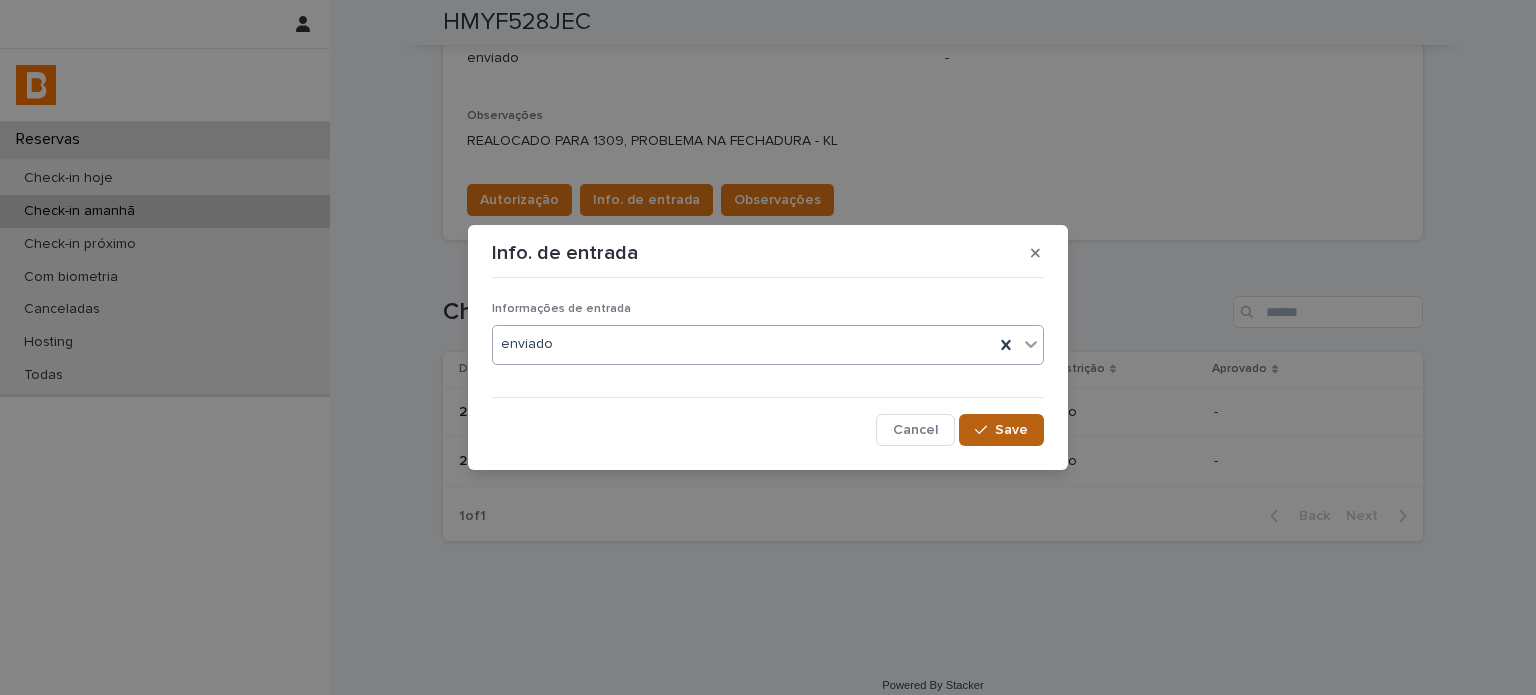 click on "Save" at bounding box center [1001, 430] 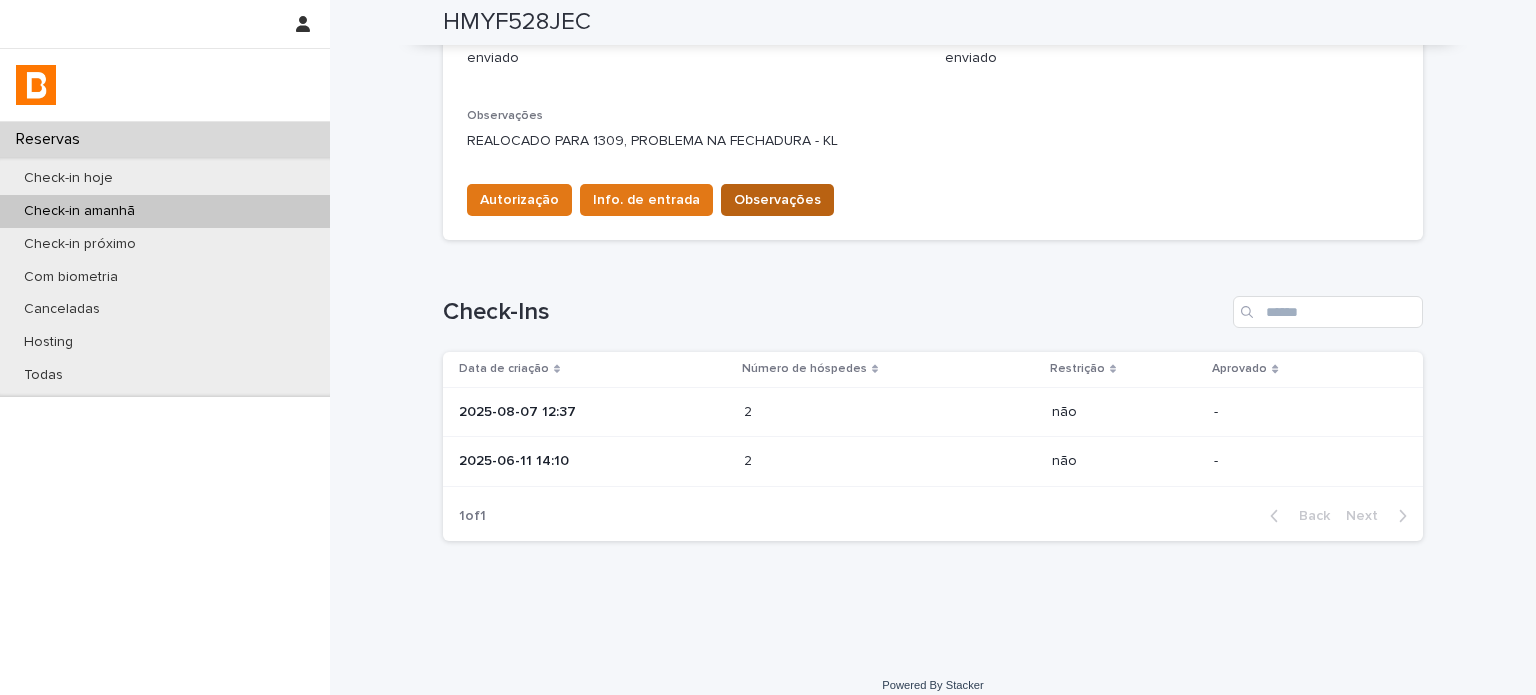 click on "Observações" at bounding box center [777, 200] 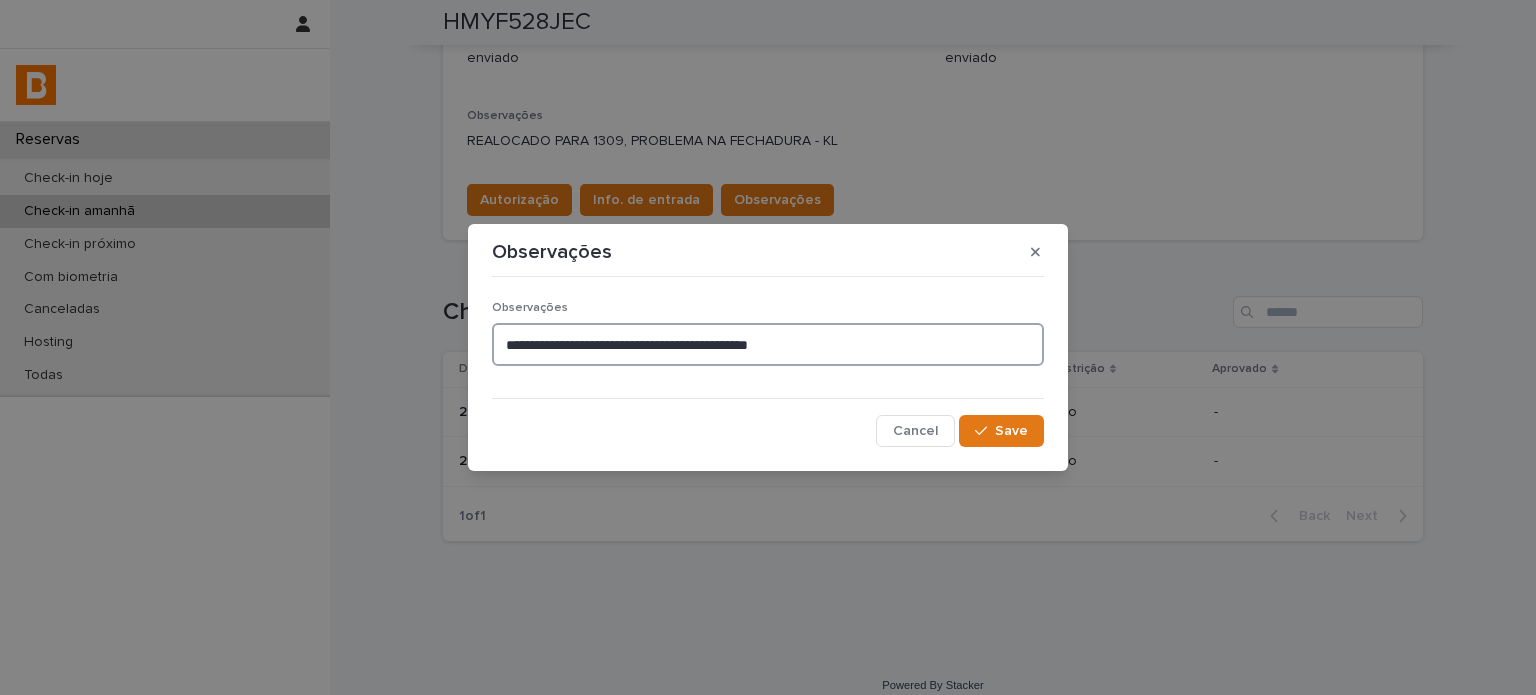 click on "**********" at bounding box center [768, 344] 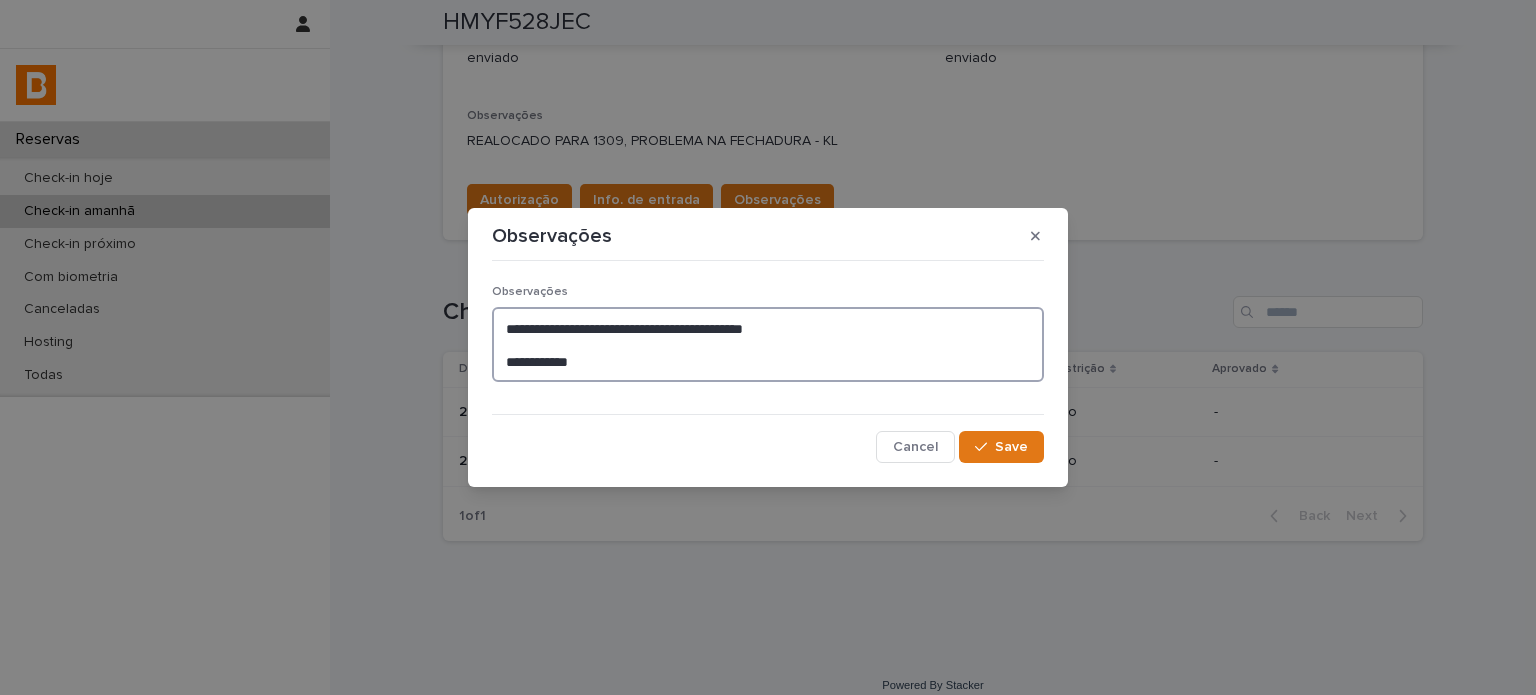 type on "**********" 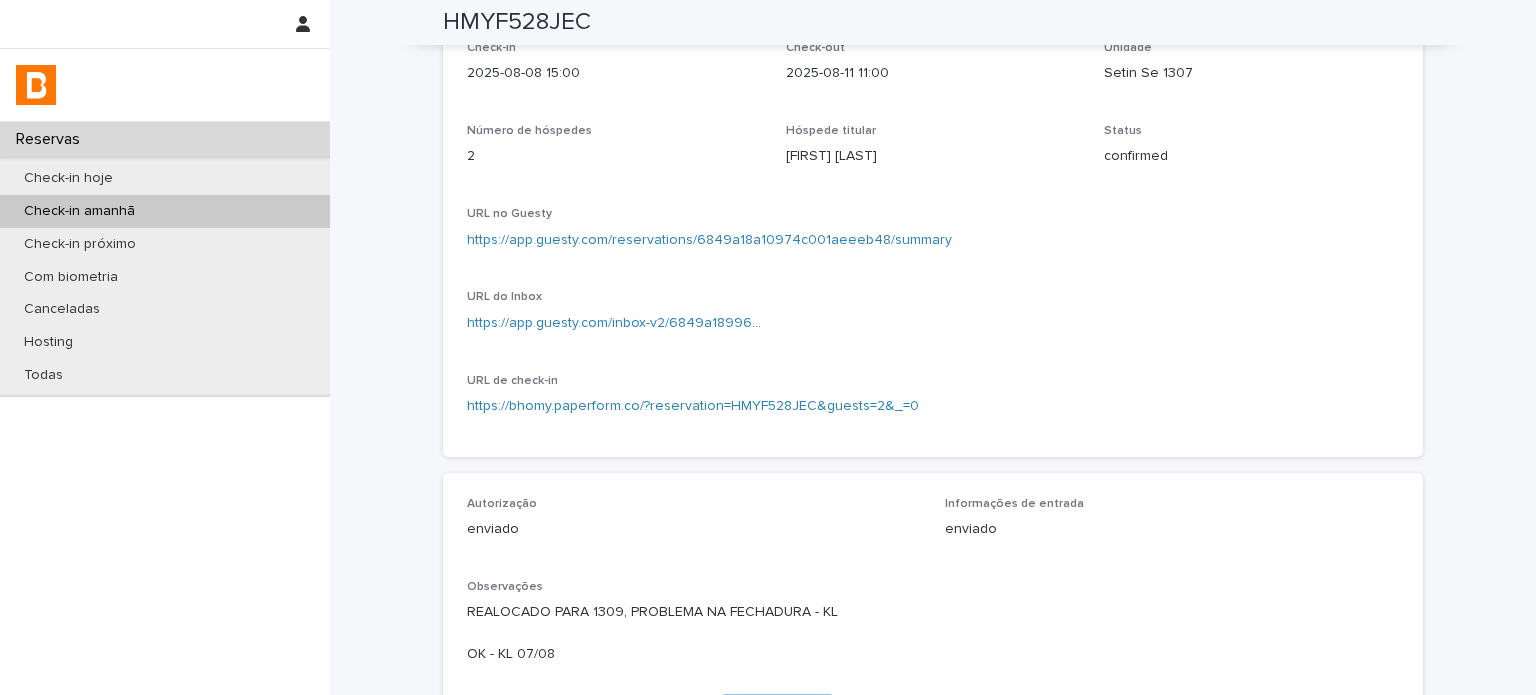 scroll, scrollTop: 0, scrollLeft: 0, axis: both 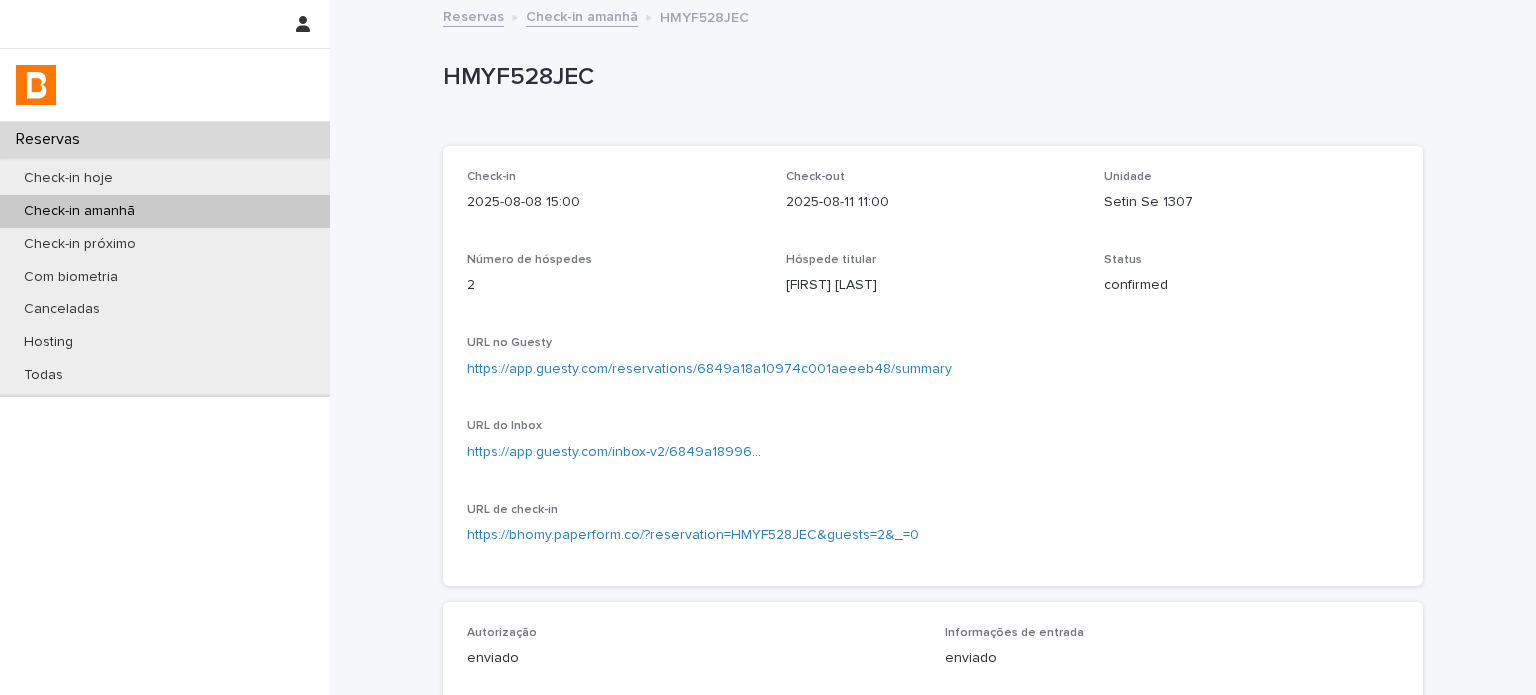click on "Check-in amanhã" at bounding box center [582, 15] 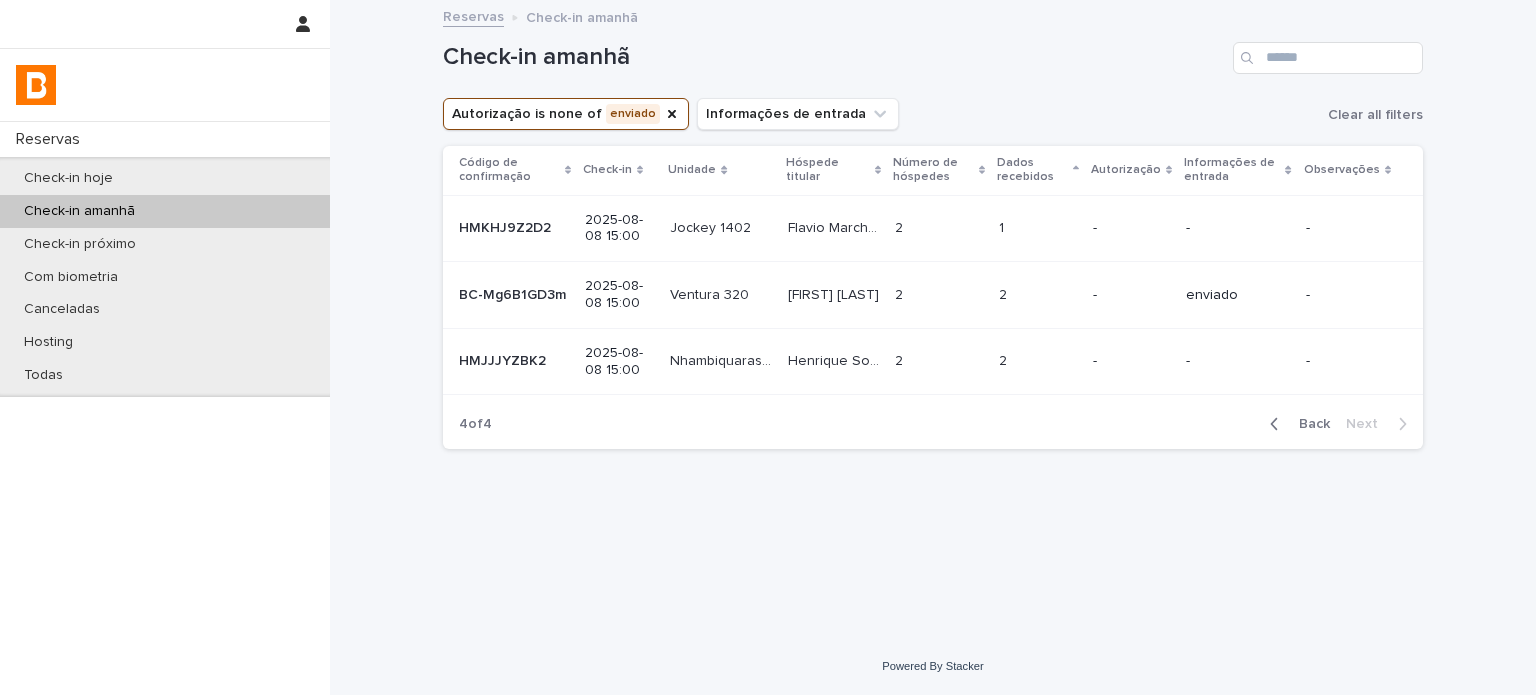 click on "-" at bounding box center (1237, 228) 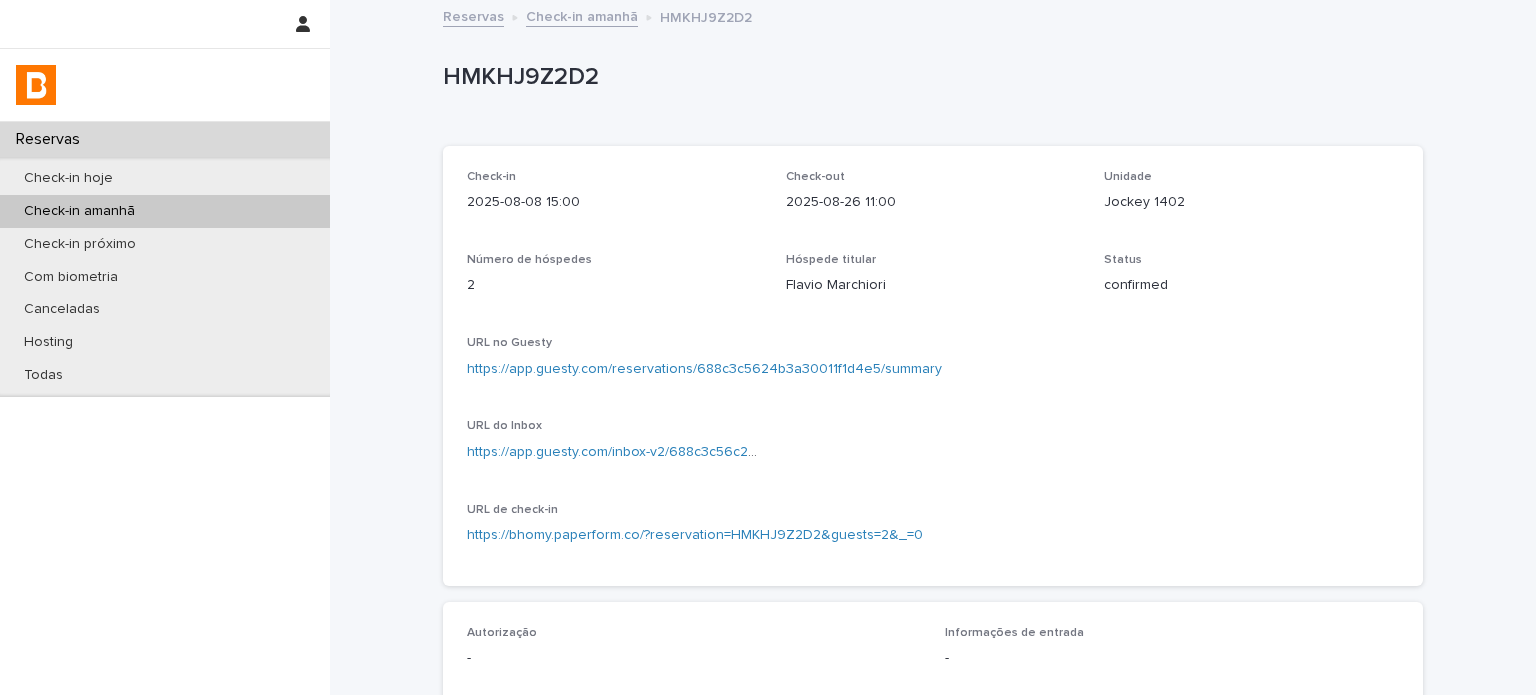 drag, startPoint x: 568, startPoint y: 101, endPoint x: 569, endPoint y: 75, distance: 26.019224 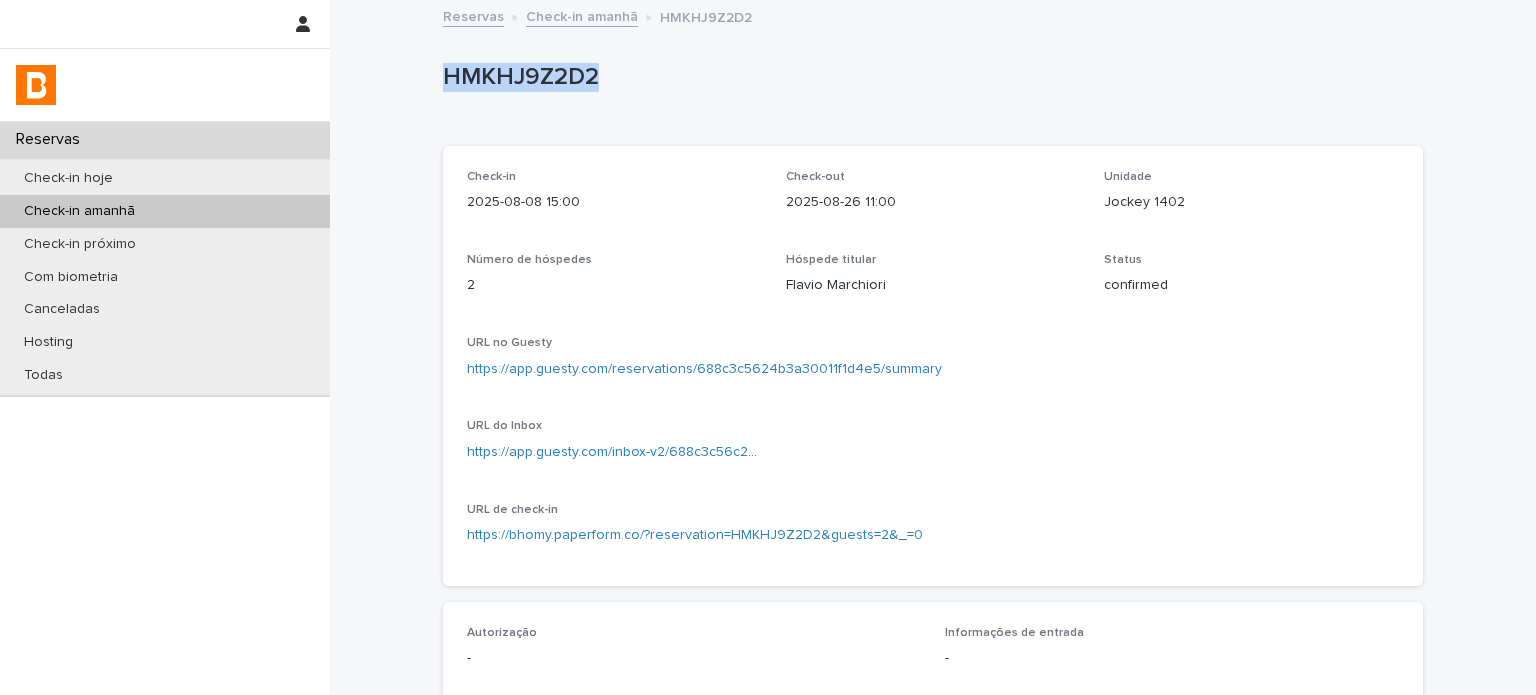 click on "HMKHJ9Z2D2" at bounding box center (929, 77) 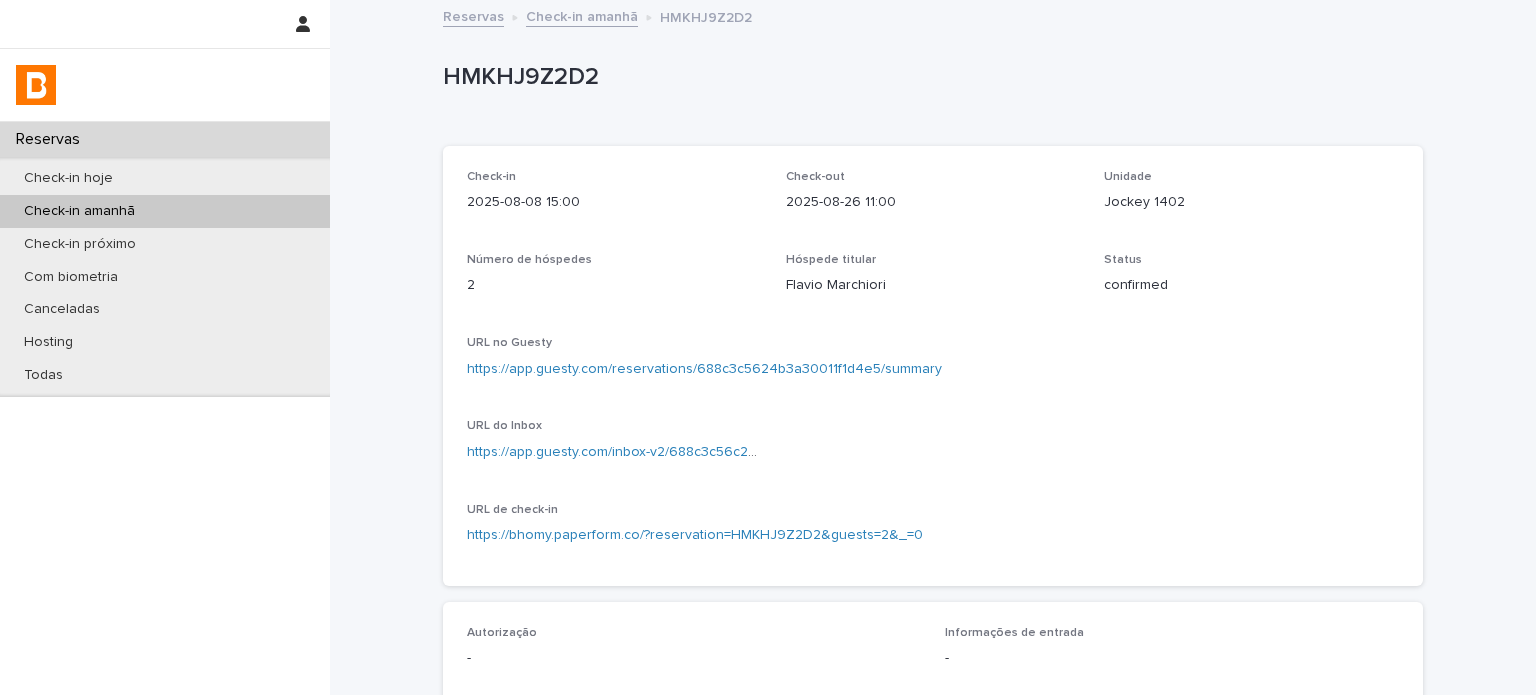 click on "Jockey 1402" at bounding box center (1251, 202) 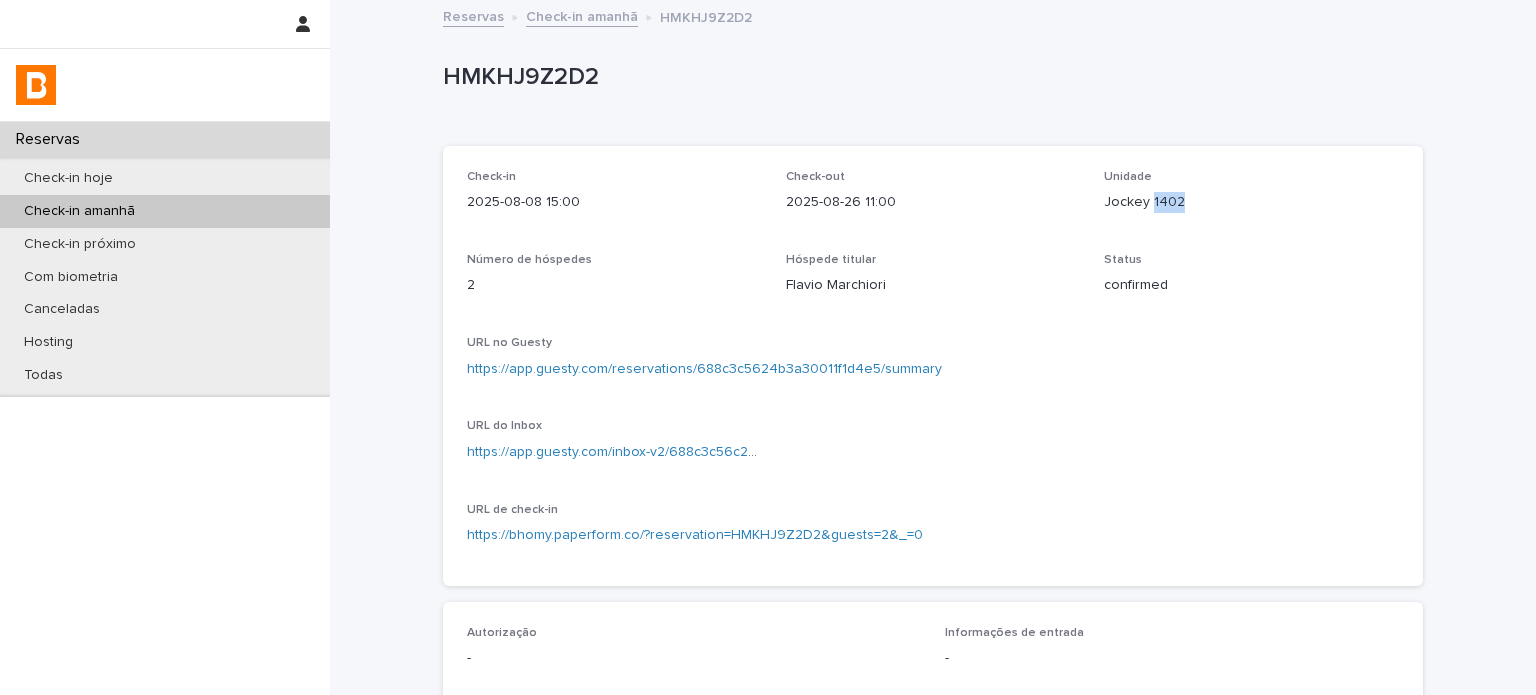 click on "Jockey 1402" at bounding box center (1251, 202) 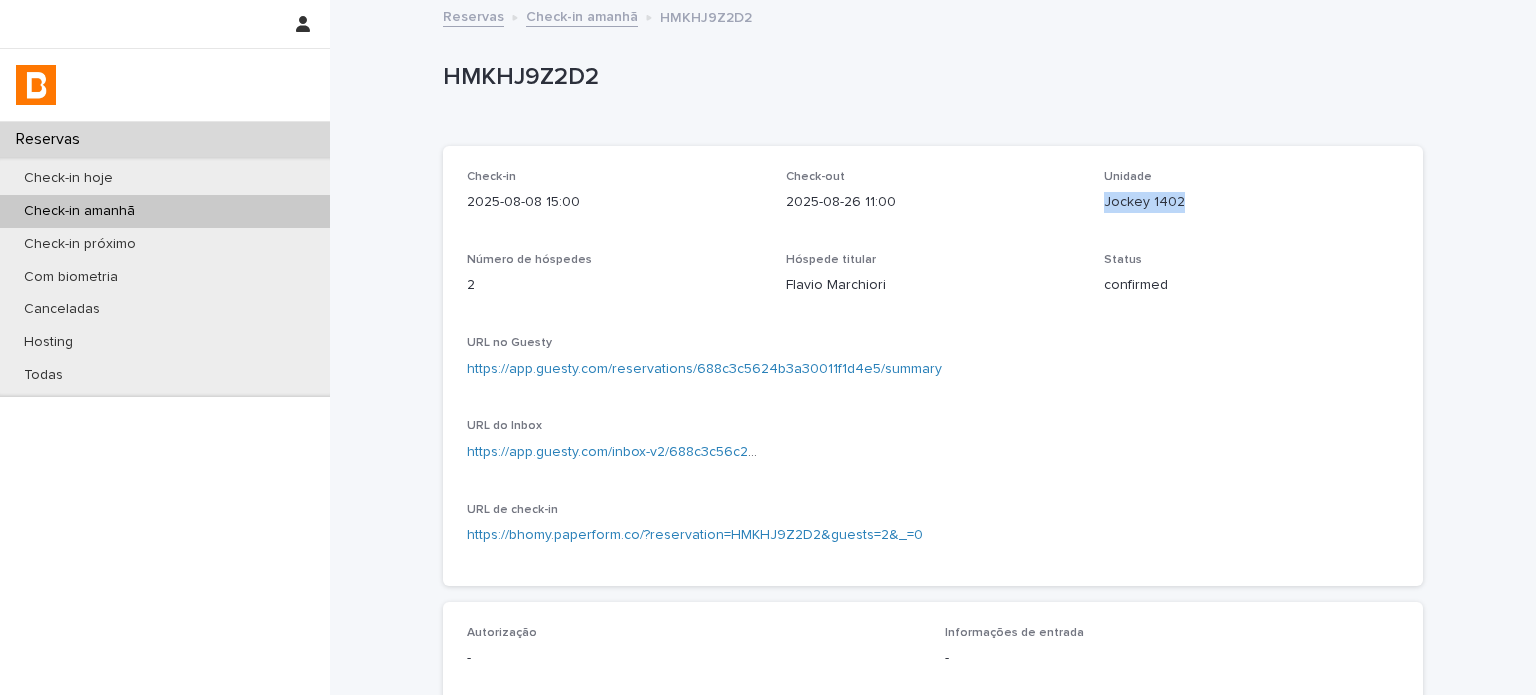 click on "Jockey 1402" at bounding box center [1251, 202] 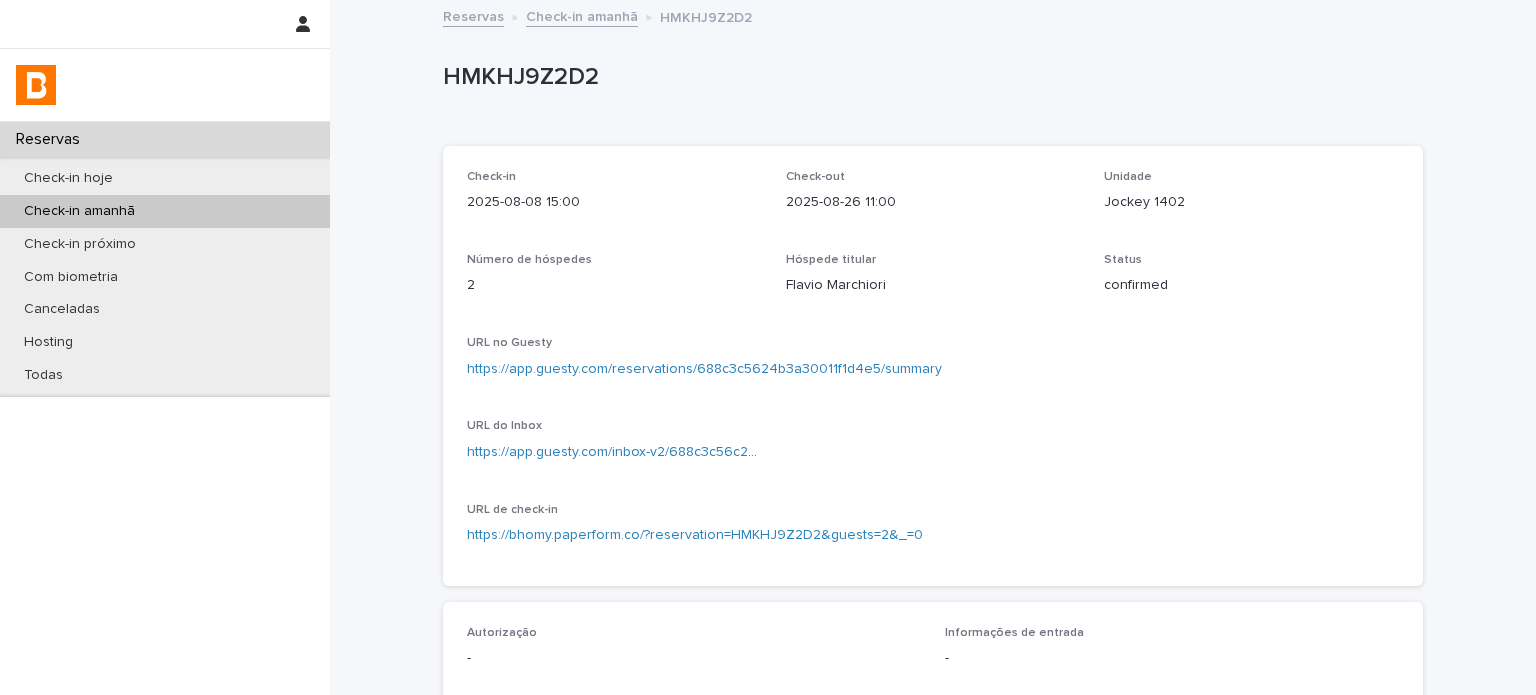 click on "HMKHJ9Z2D2" at bounding box center (929, 75) 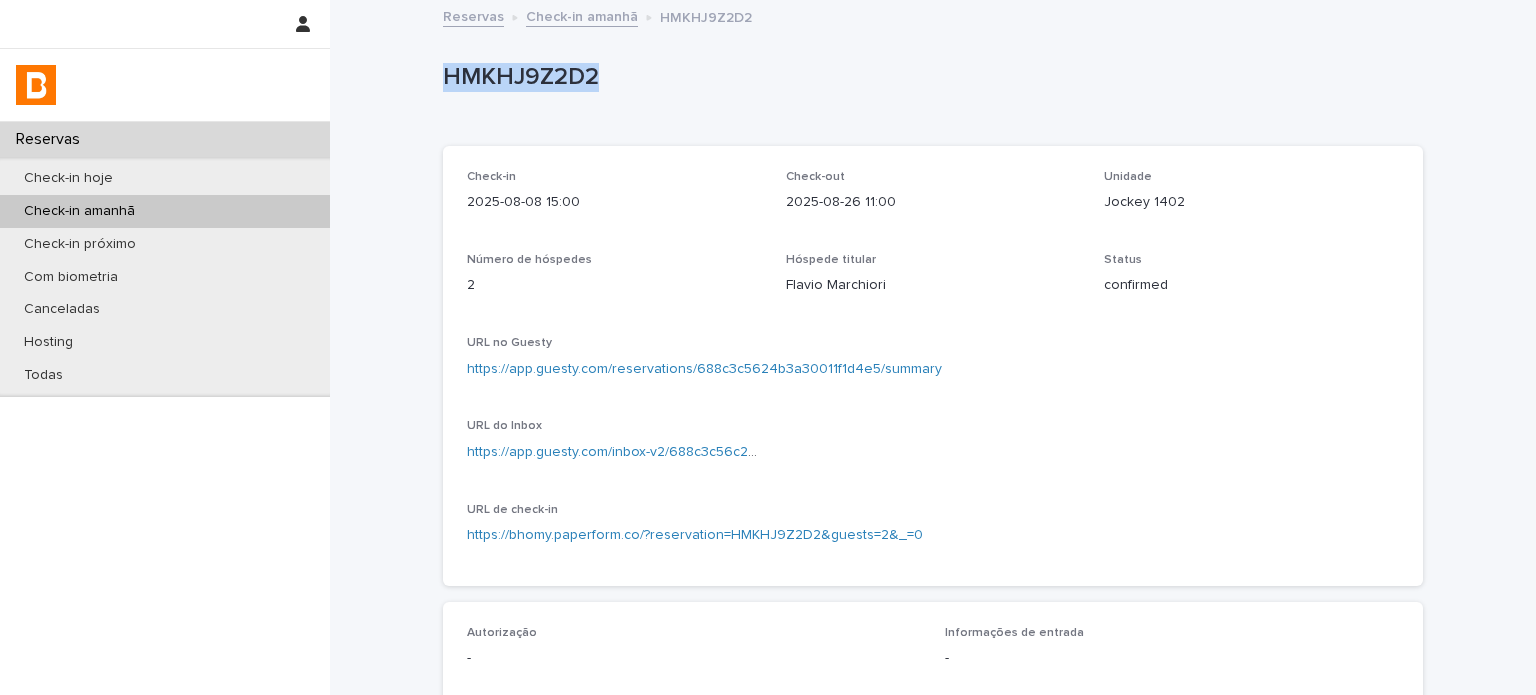 click on "HMKHJ9Z2D2" at bounding box center (929, 77) 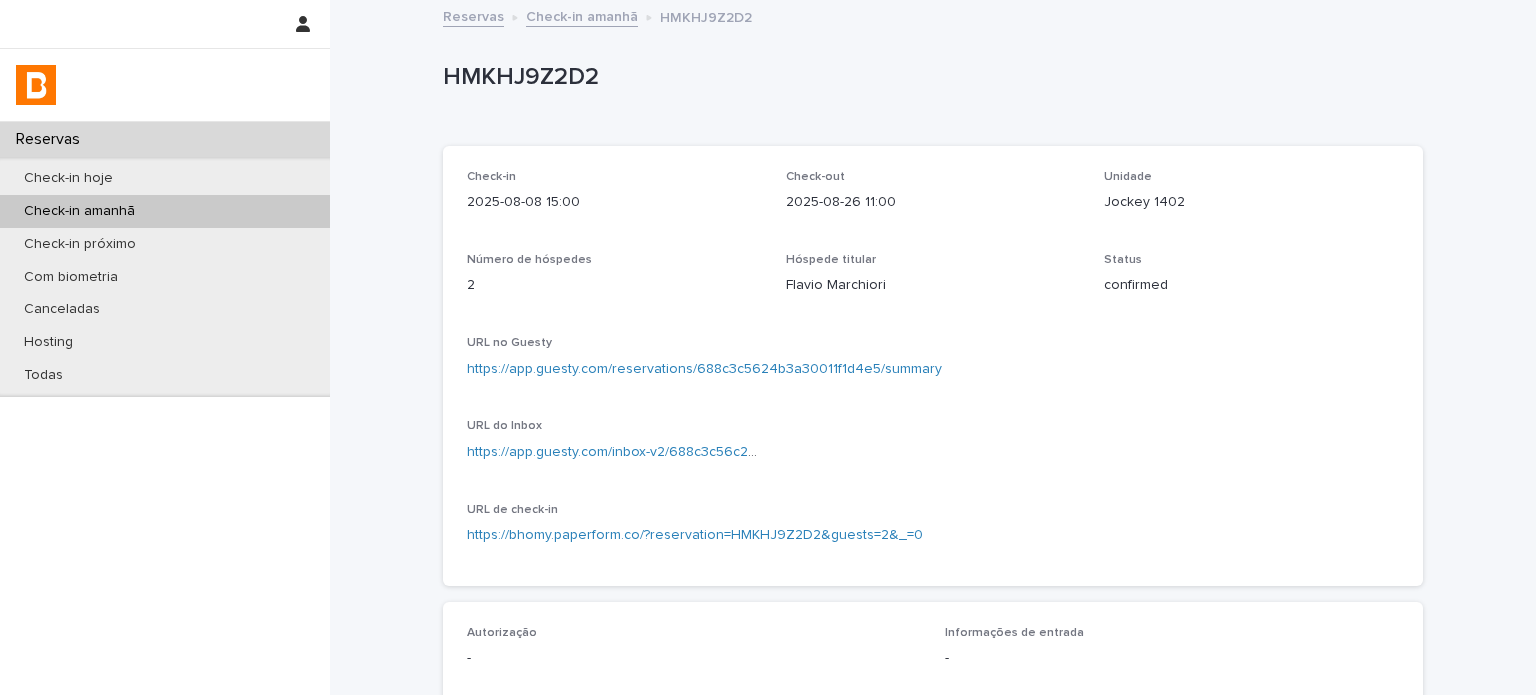 click on "Flavio Marchiori" at bounding box center (933, 285) 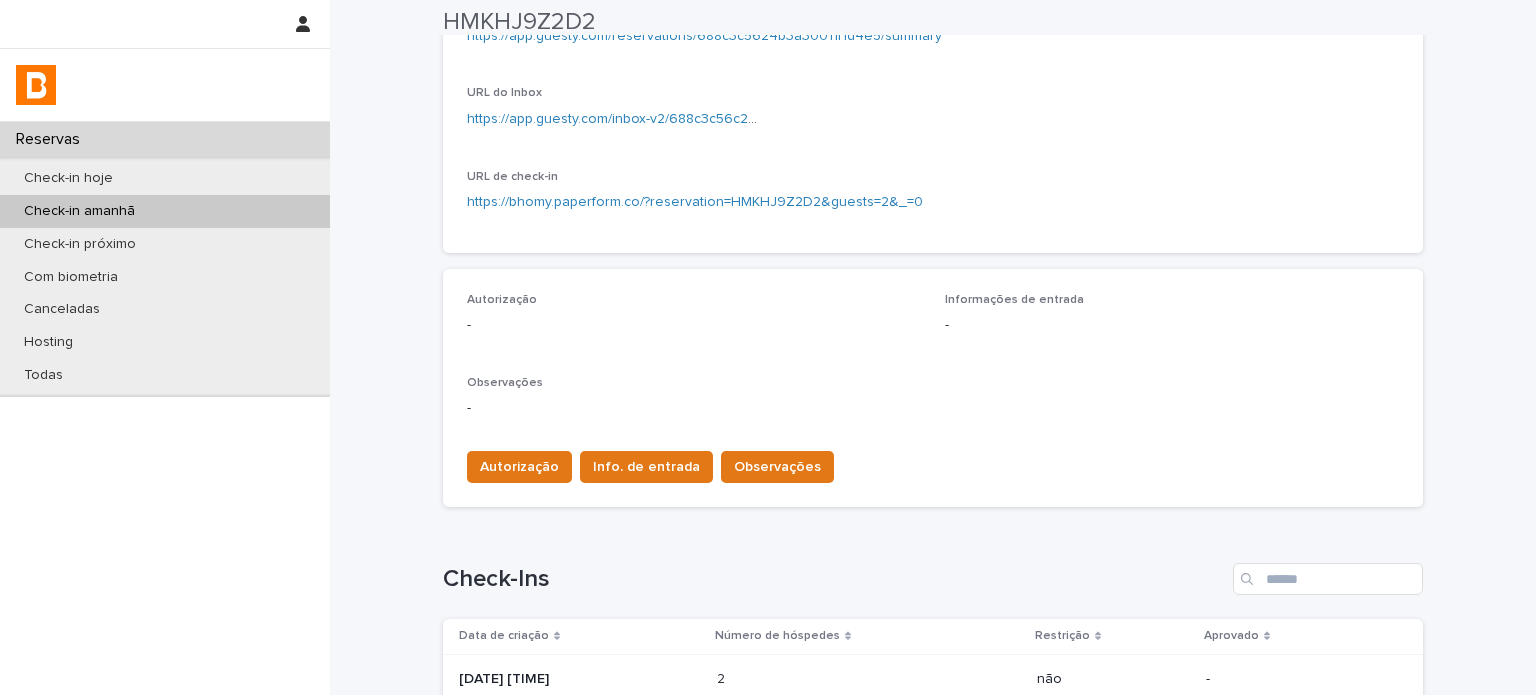 scroll, scrollTop: 568, scrollLeft: 0, axis: vertical 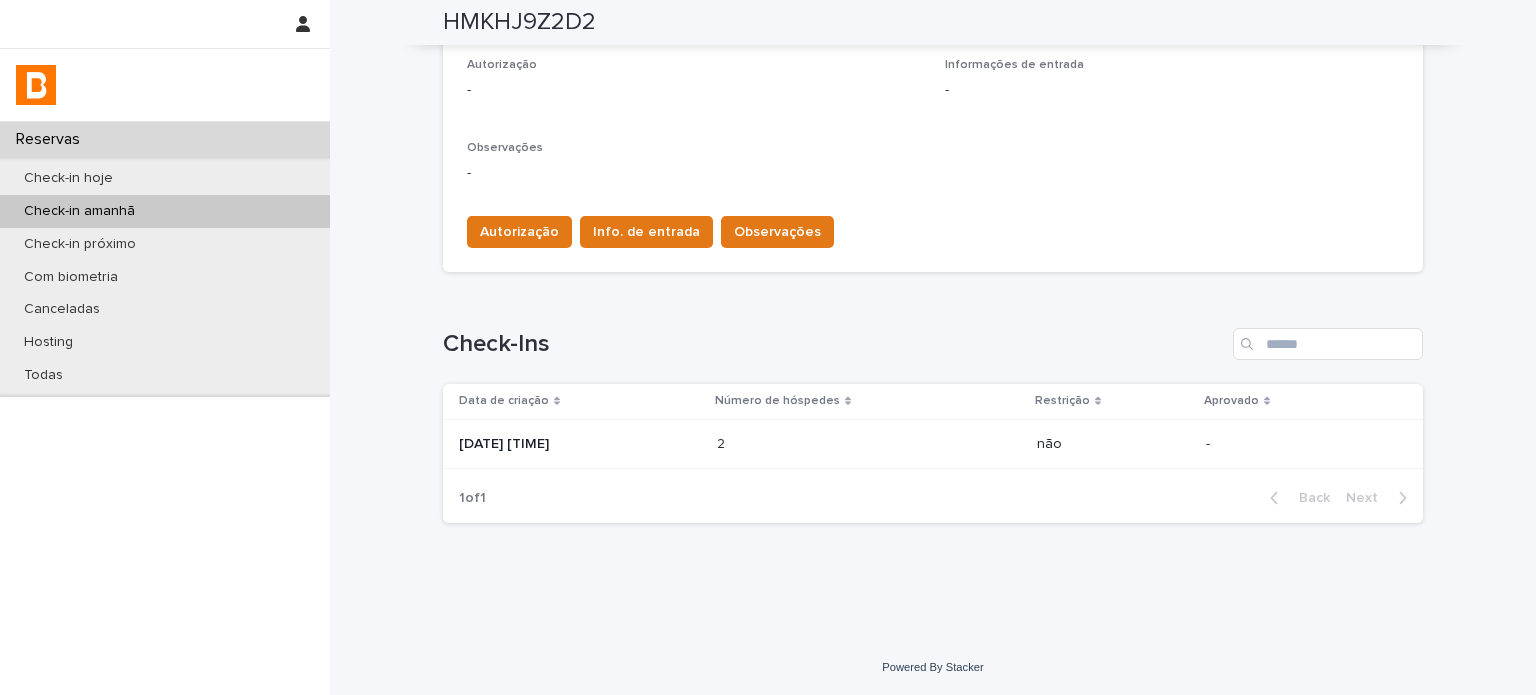 click at bounding box center [804, 444] 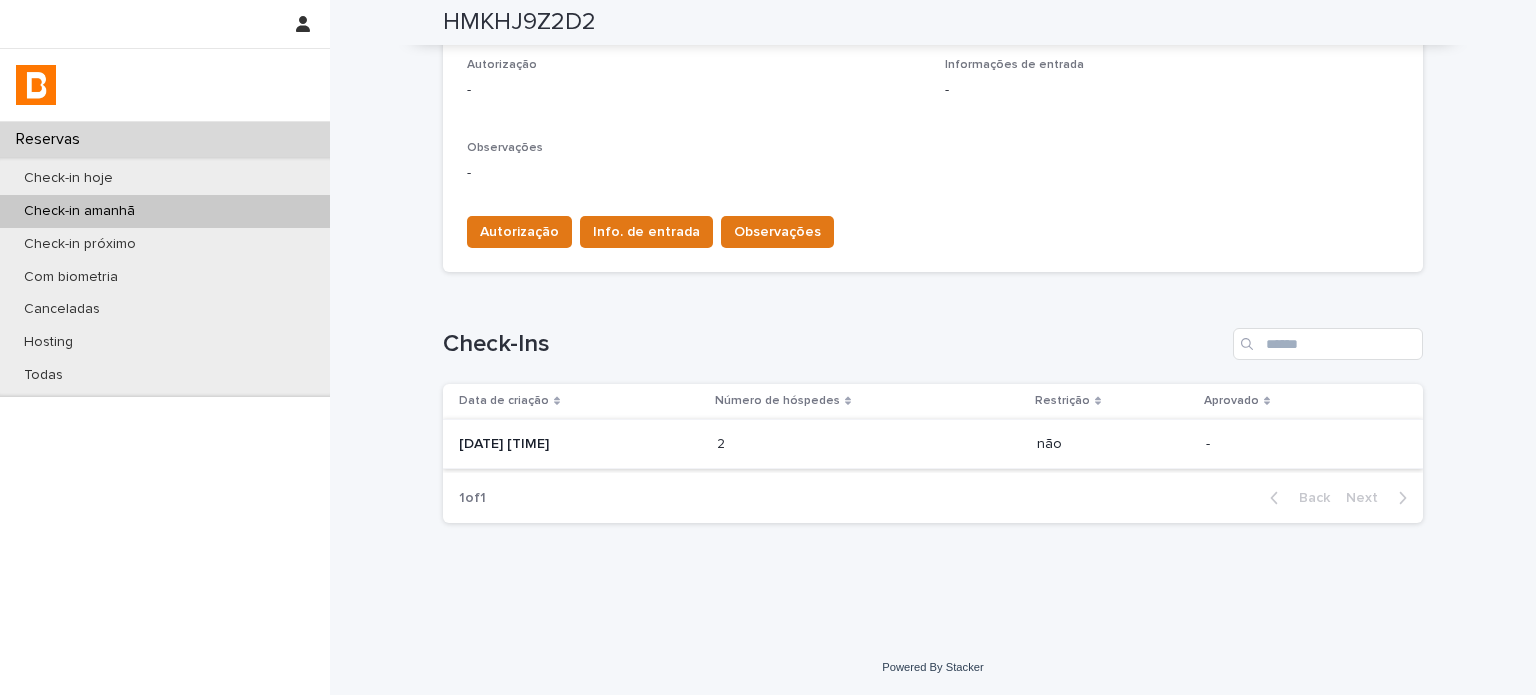 scroll, scrollTop: 0, scrollLeft: 0, axis: both 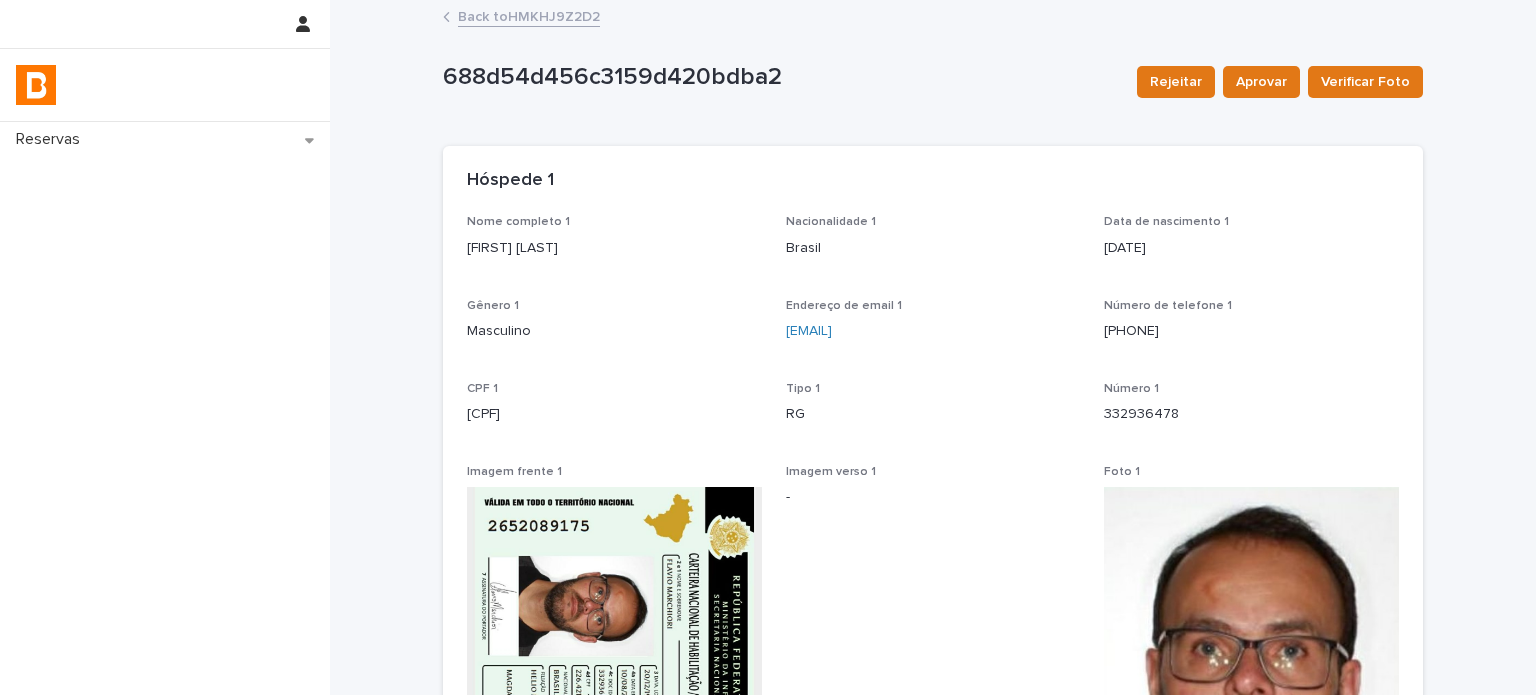 drag, startPoint x: 575, startPoint y: 252, endPoint x: 423, endPoint y: 261, distance: 152.26622 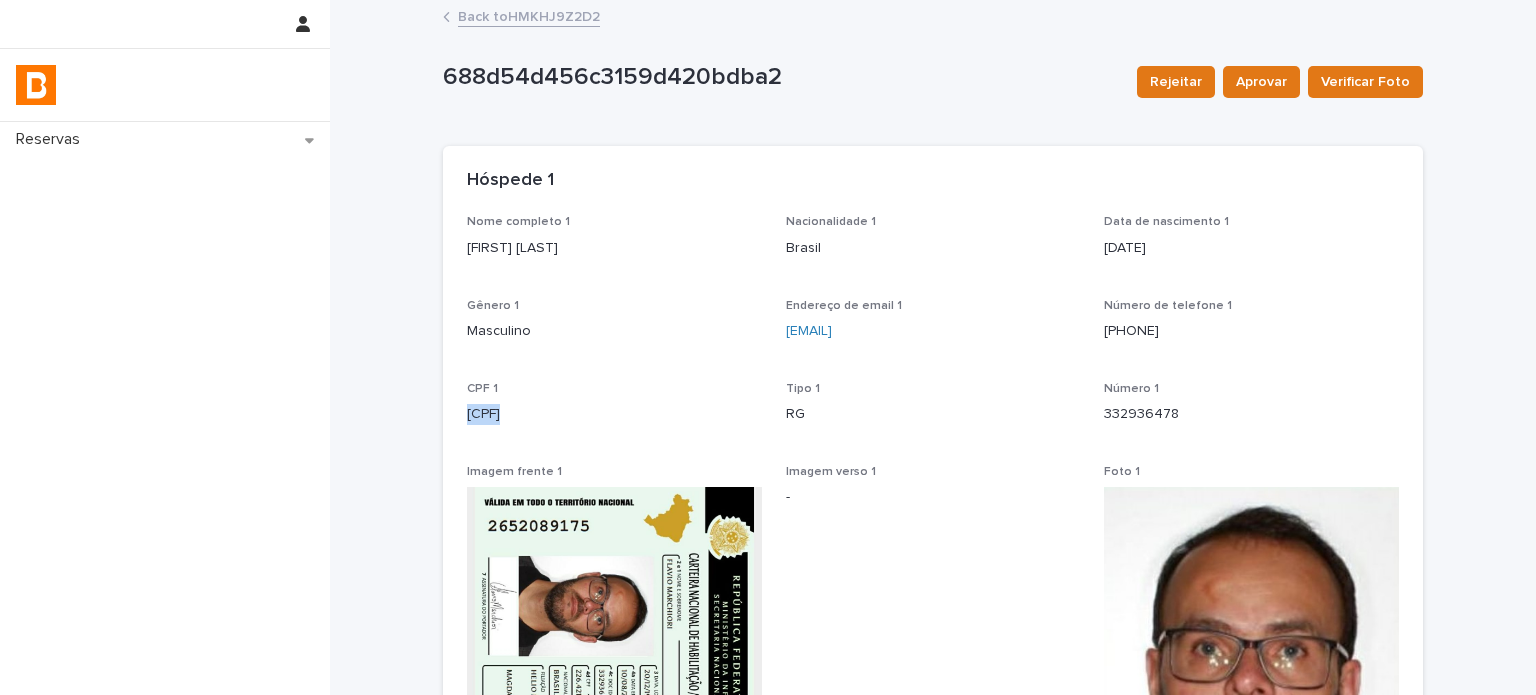 click on "[CPF]" at bounding box center (614, 414) 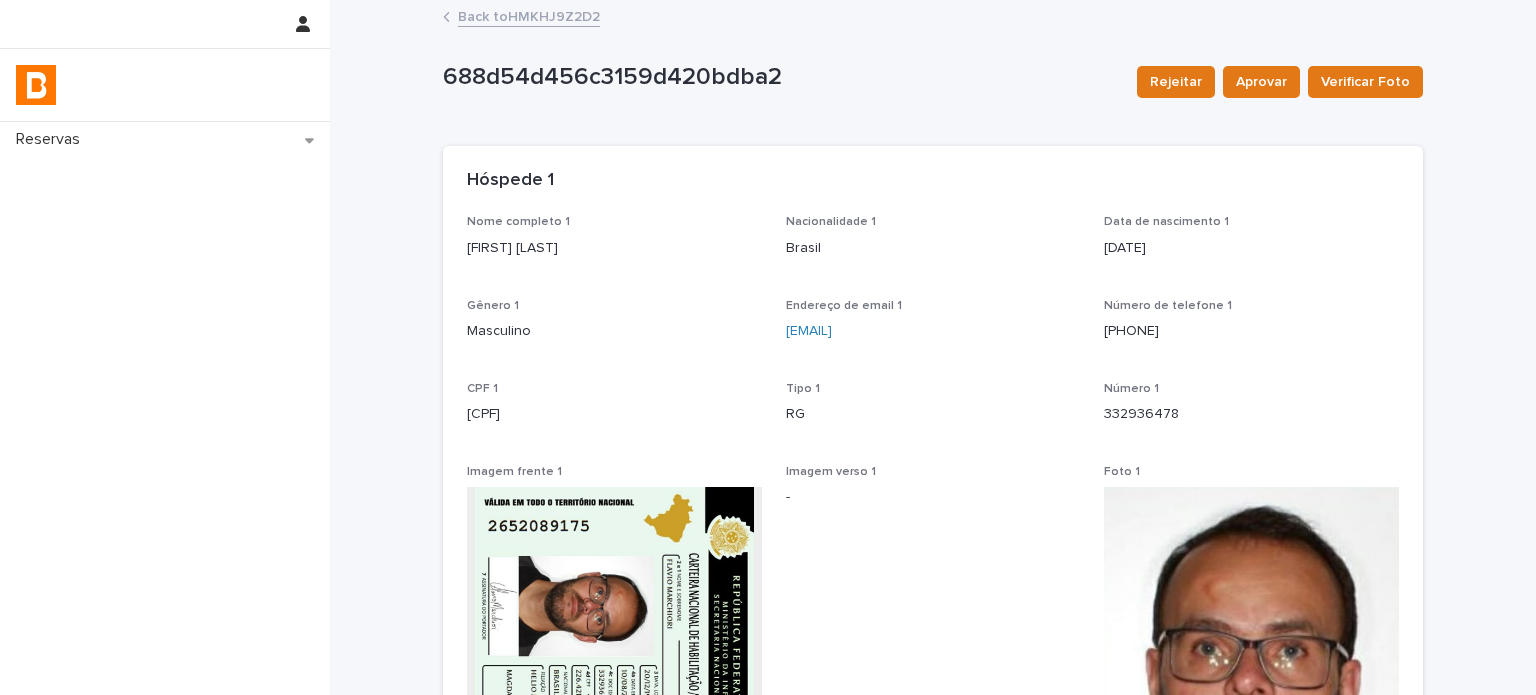 click on "[FIRST] [LAST]" at bounding box center (614, 248) 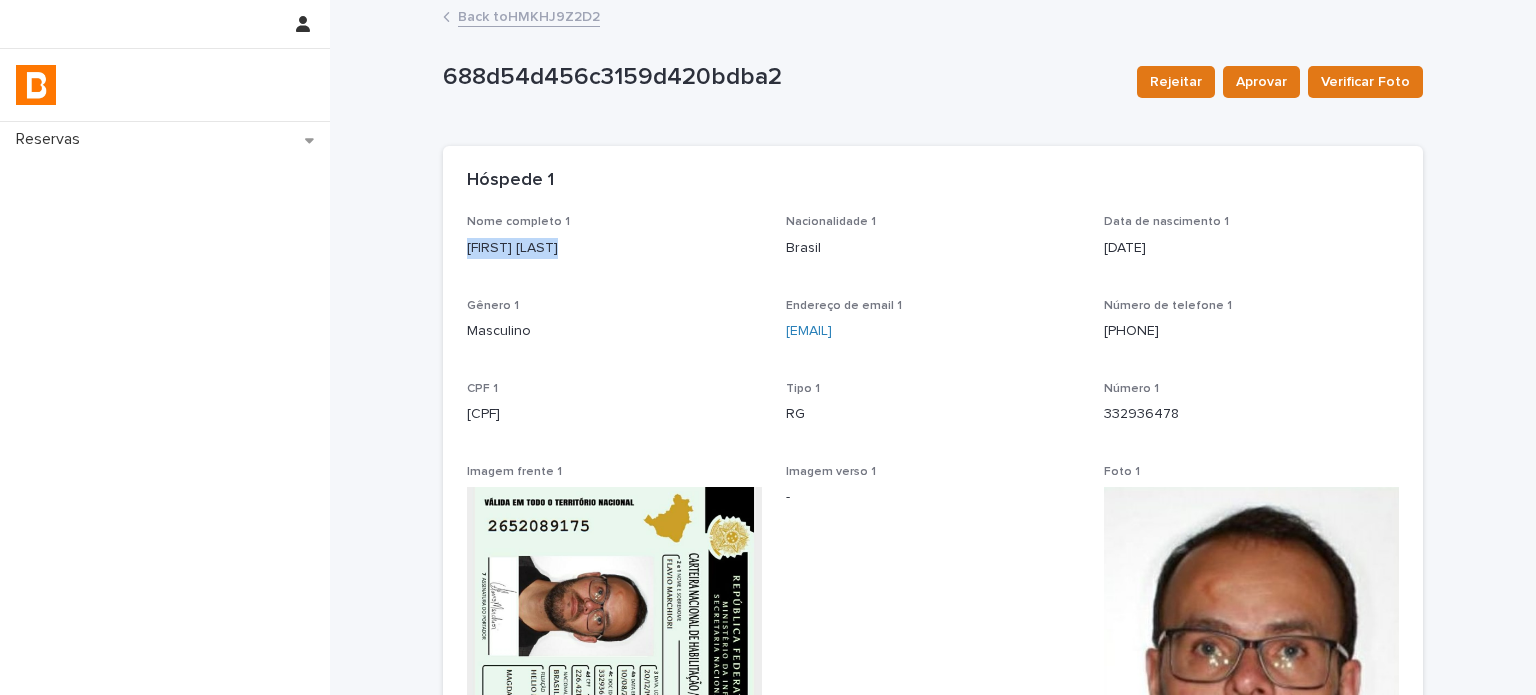 click on "[FIRST] [LAST]" at bounding box center (614, 248) 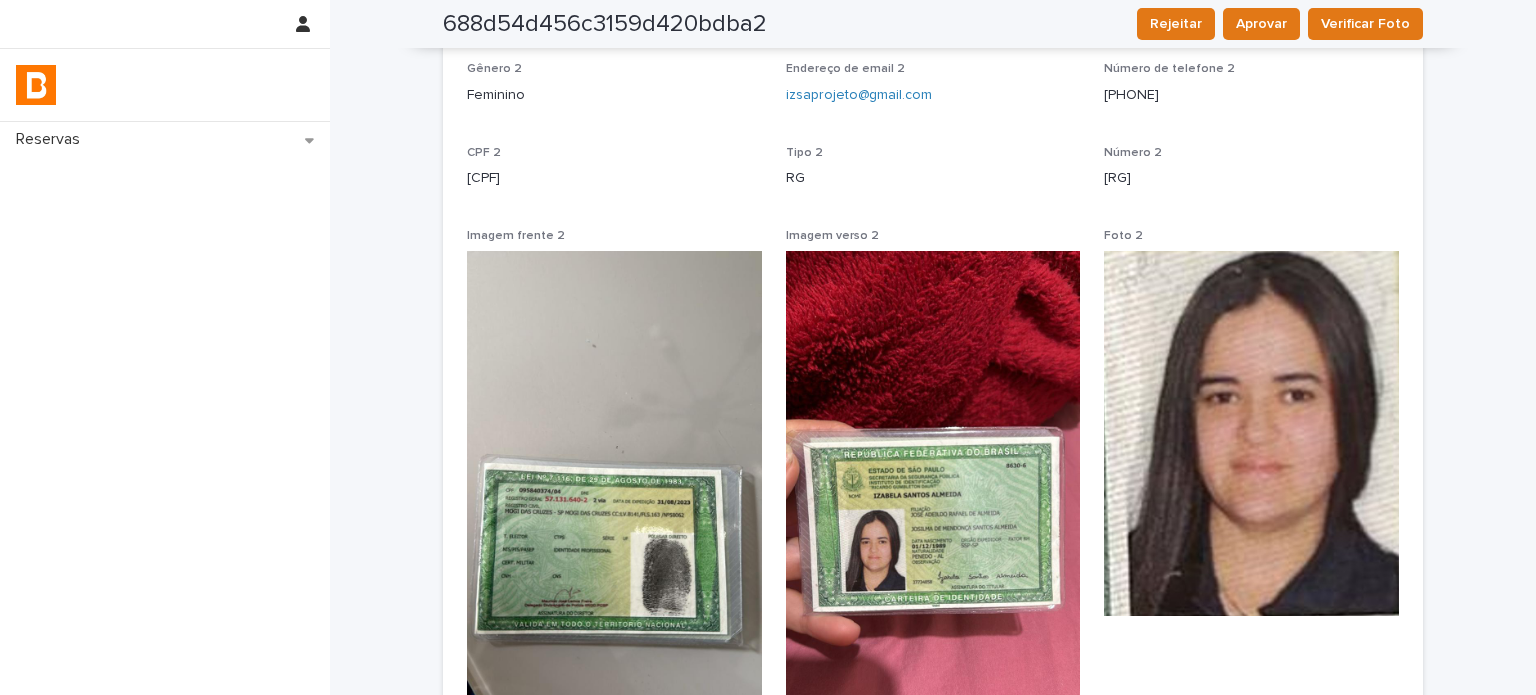scroll, scrollTop: 1000, scrollLeft: 0, axis: vertical 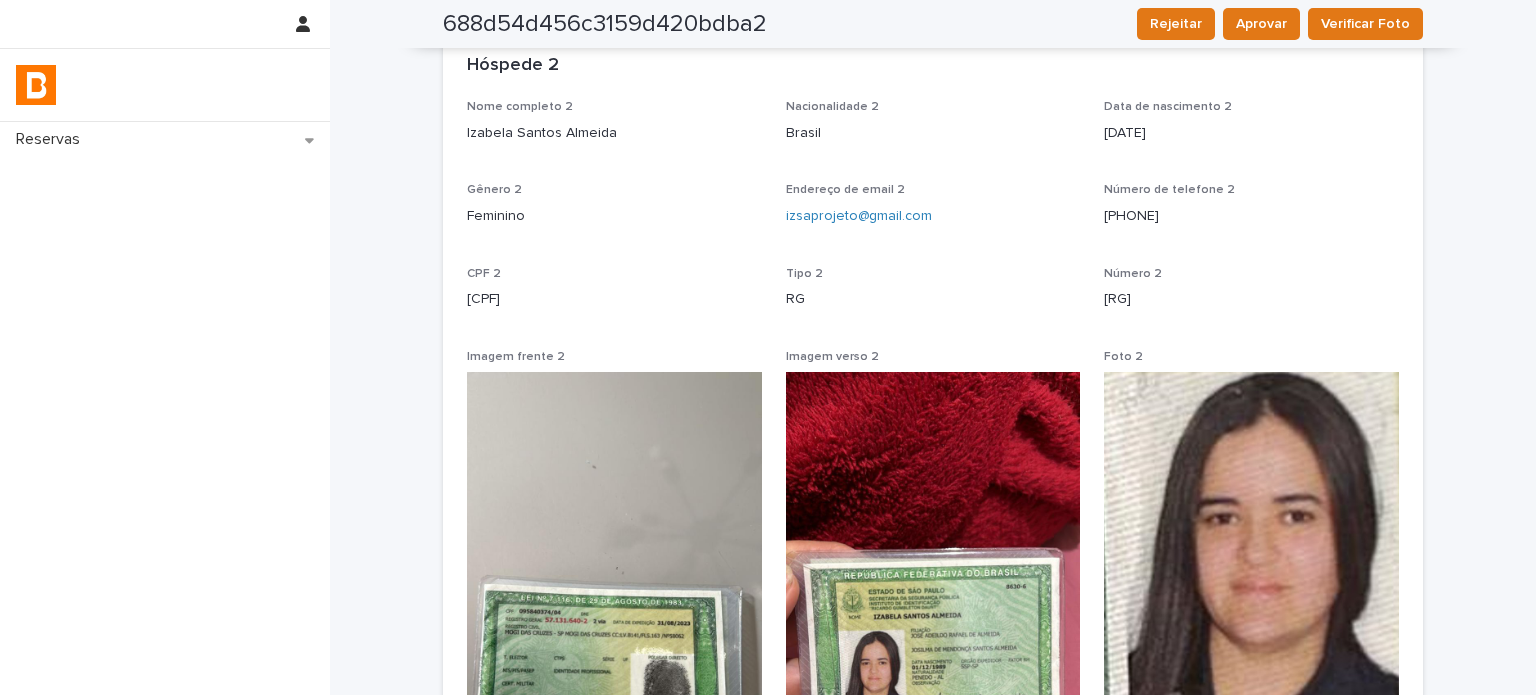 click on "Izabela Santos Almeida" at bounding box center [614, 133] 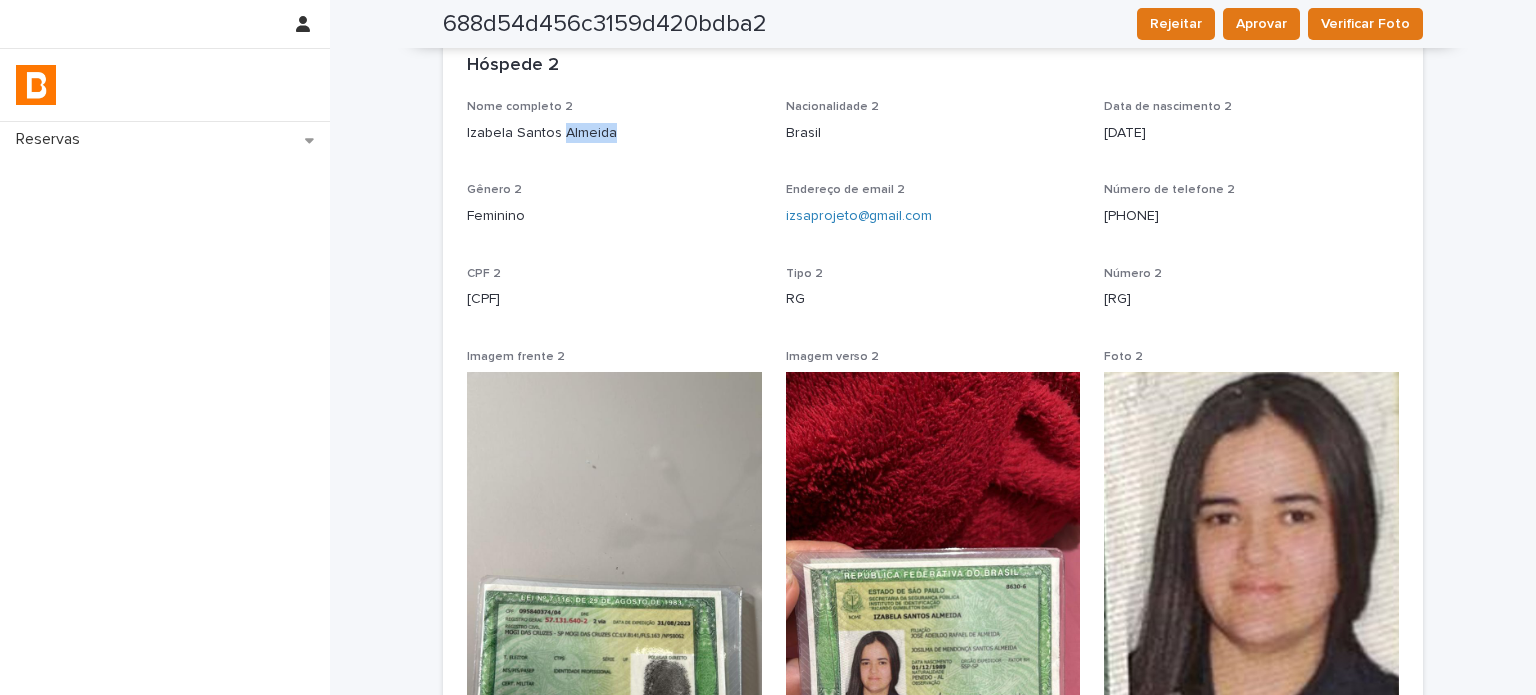 click on "Izabela Santos Almeida" at bounding box center (614, 133) 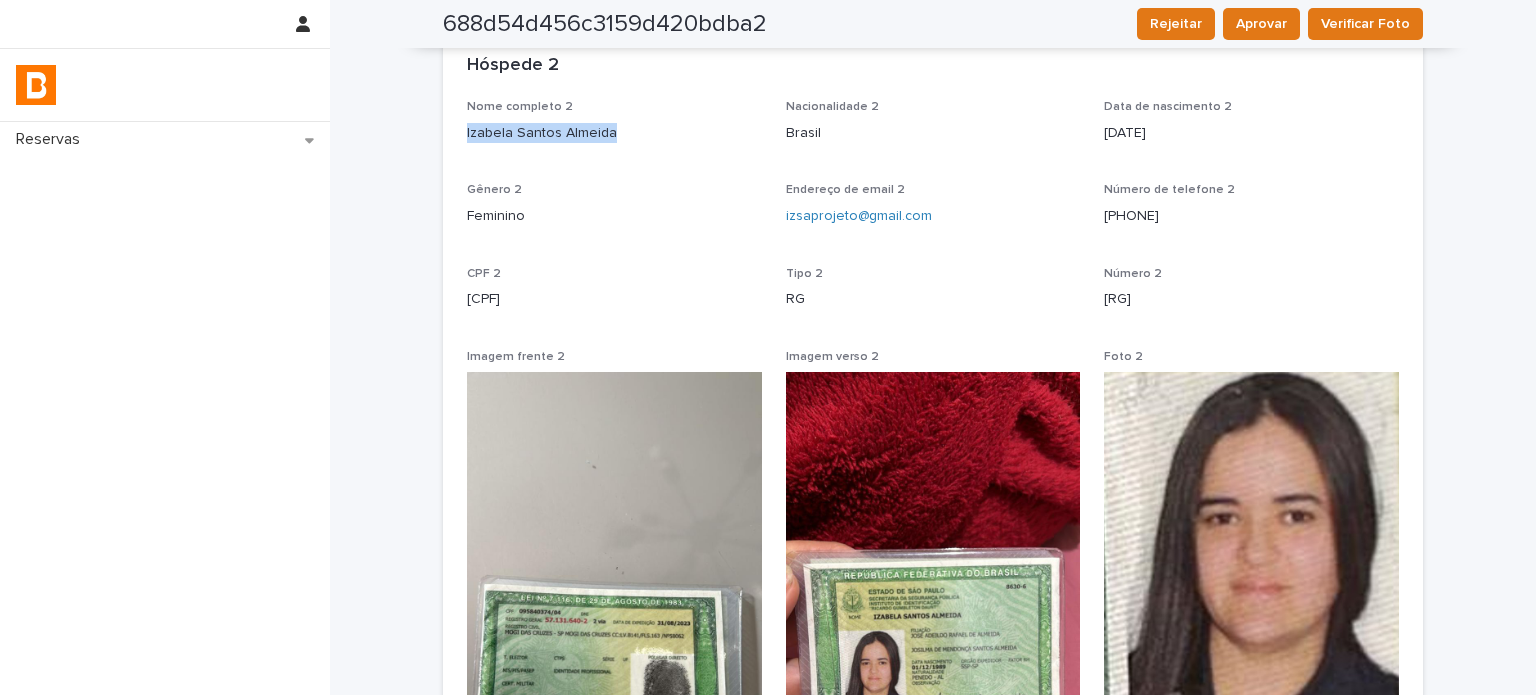click on "Izabela Santos Almeida" at bounding box center (614, 133) 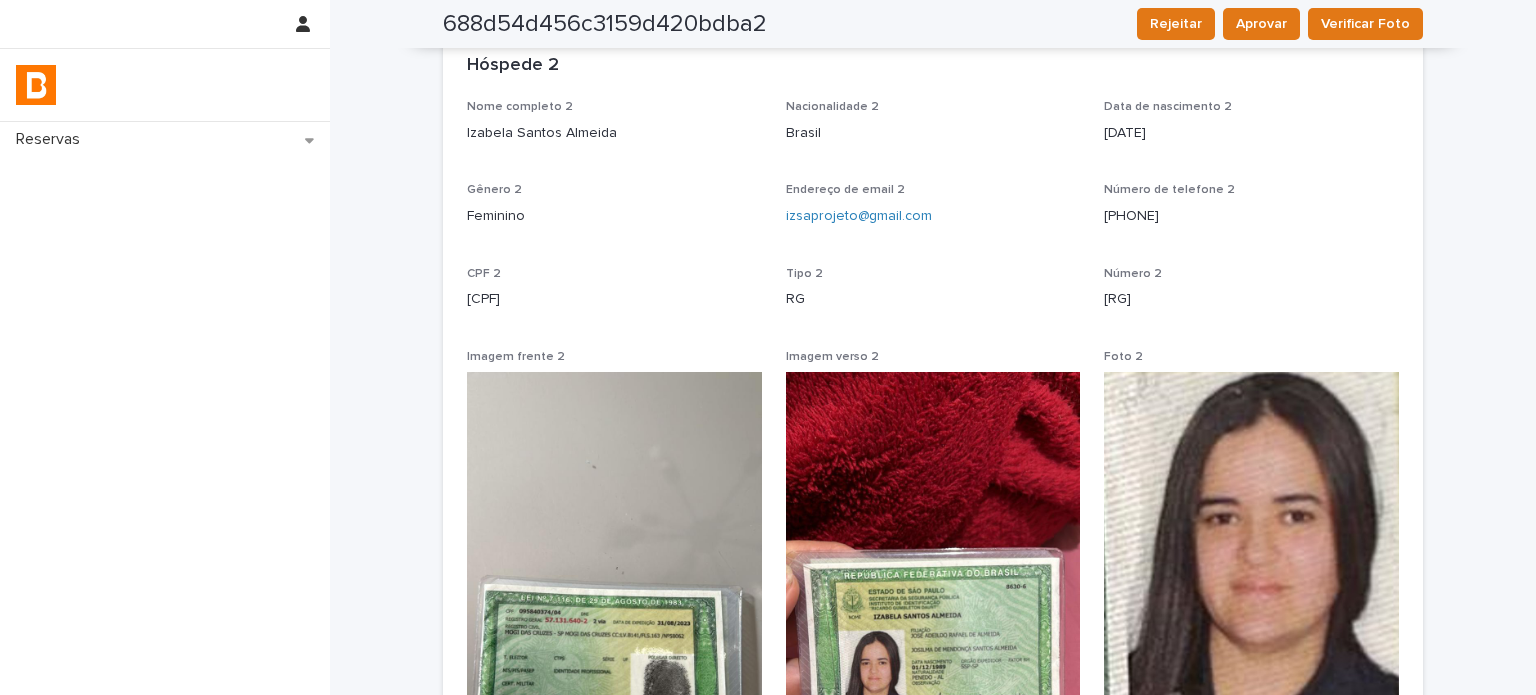 click on "[CPF]" at bounding box center (614, 299) 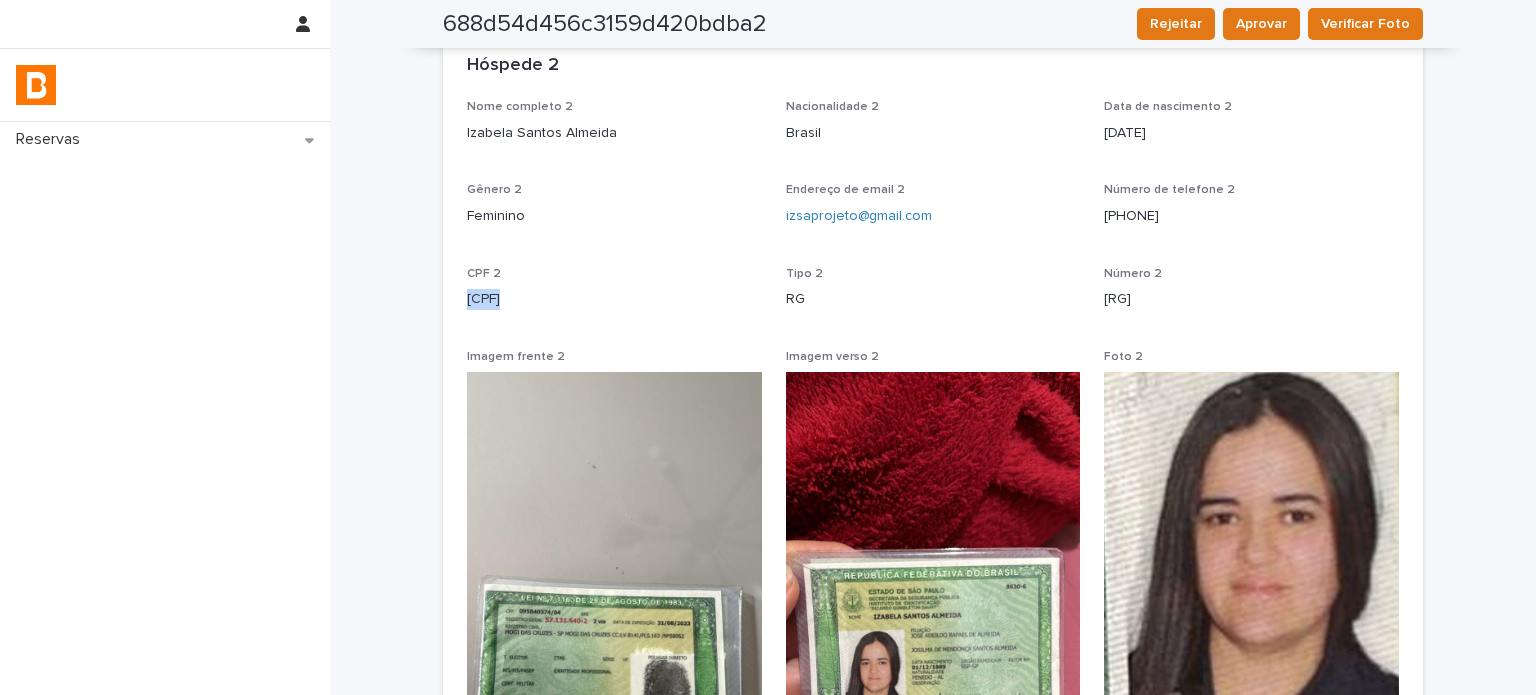 click on "[CPF]" at bounding box center (614, 299) 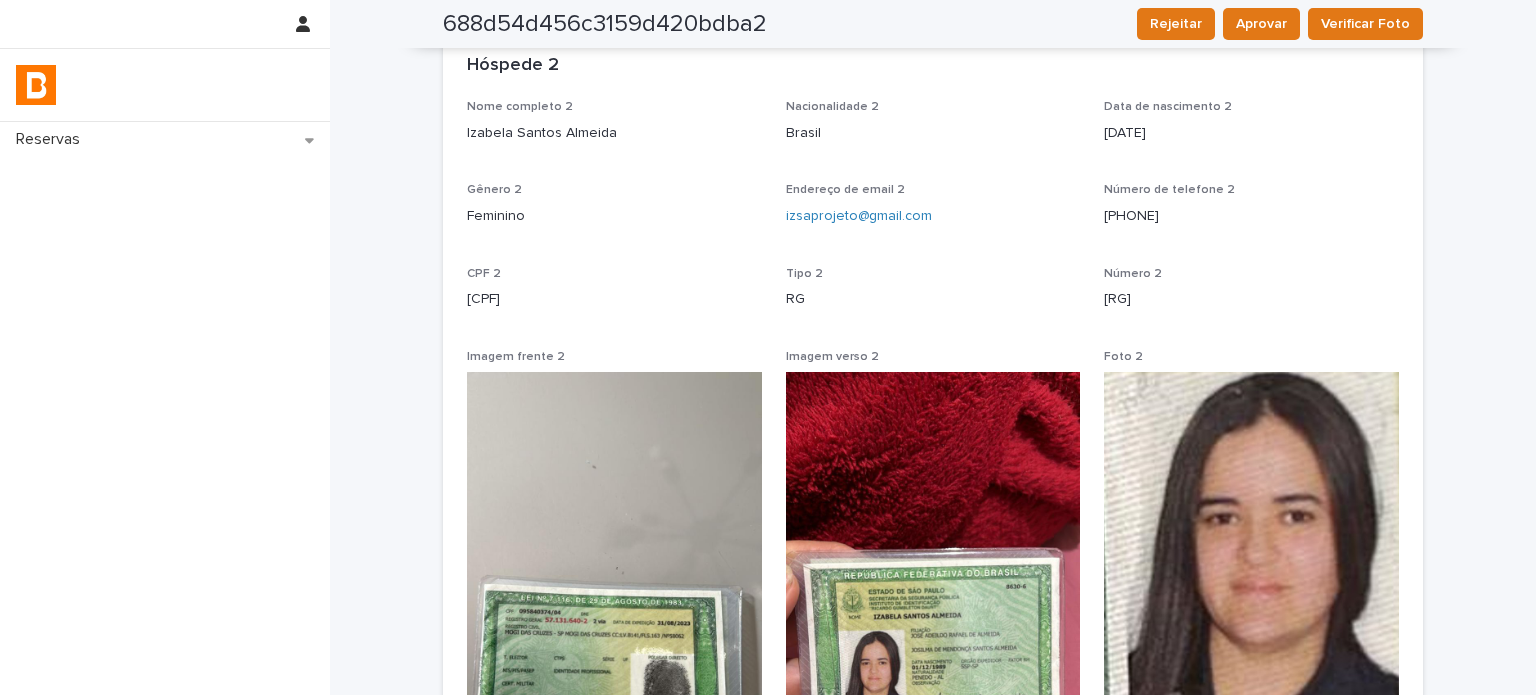 click on "Izabela Santos Almeida" at bounding box center [614, 133] 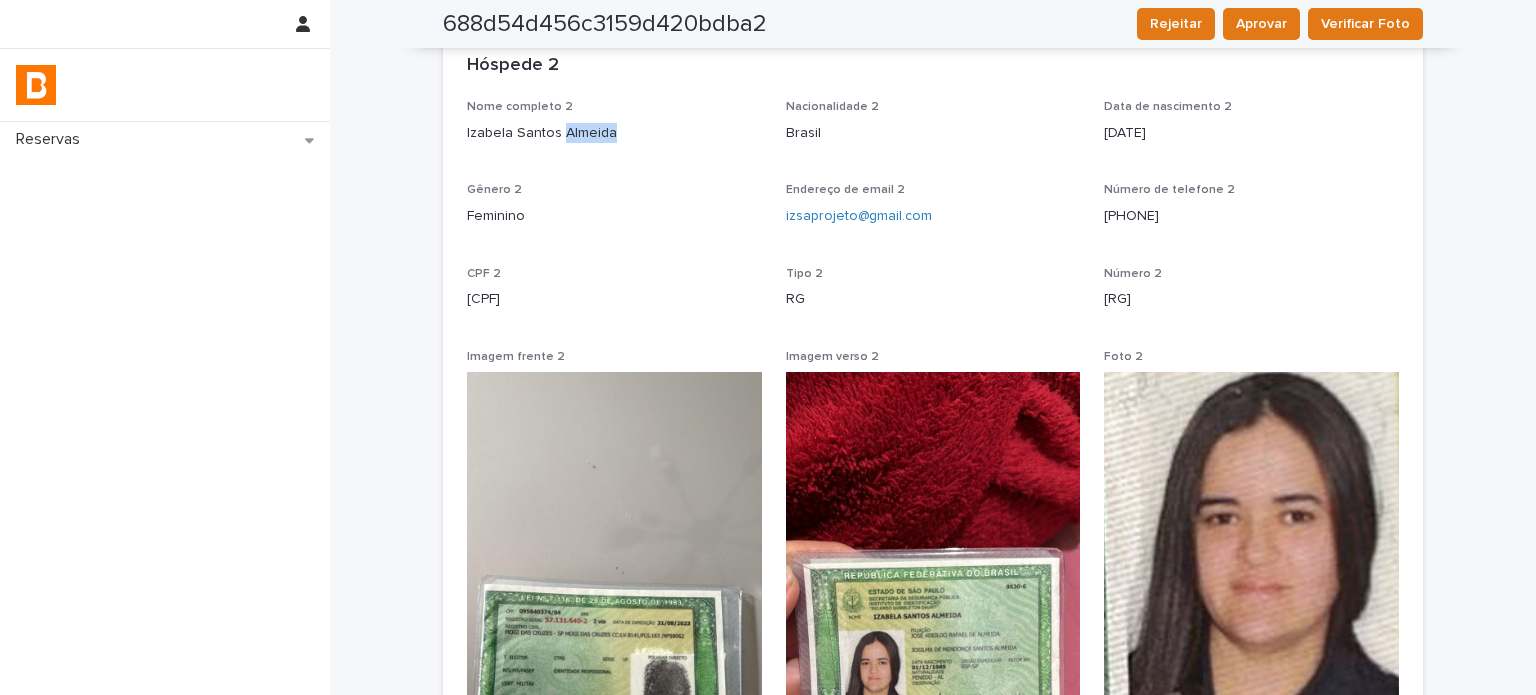 click on "Izabela Santos Almeida" at bounding box center [614, 133] 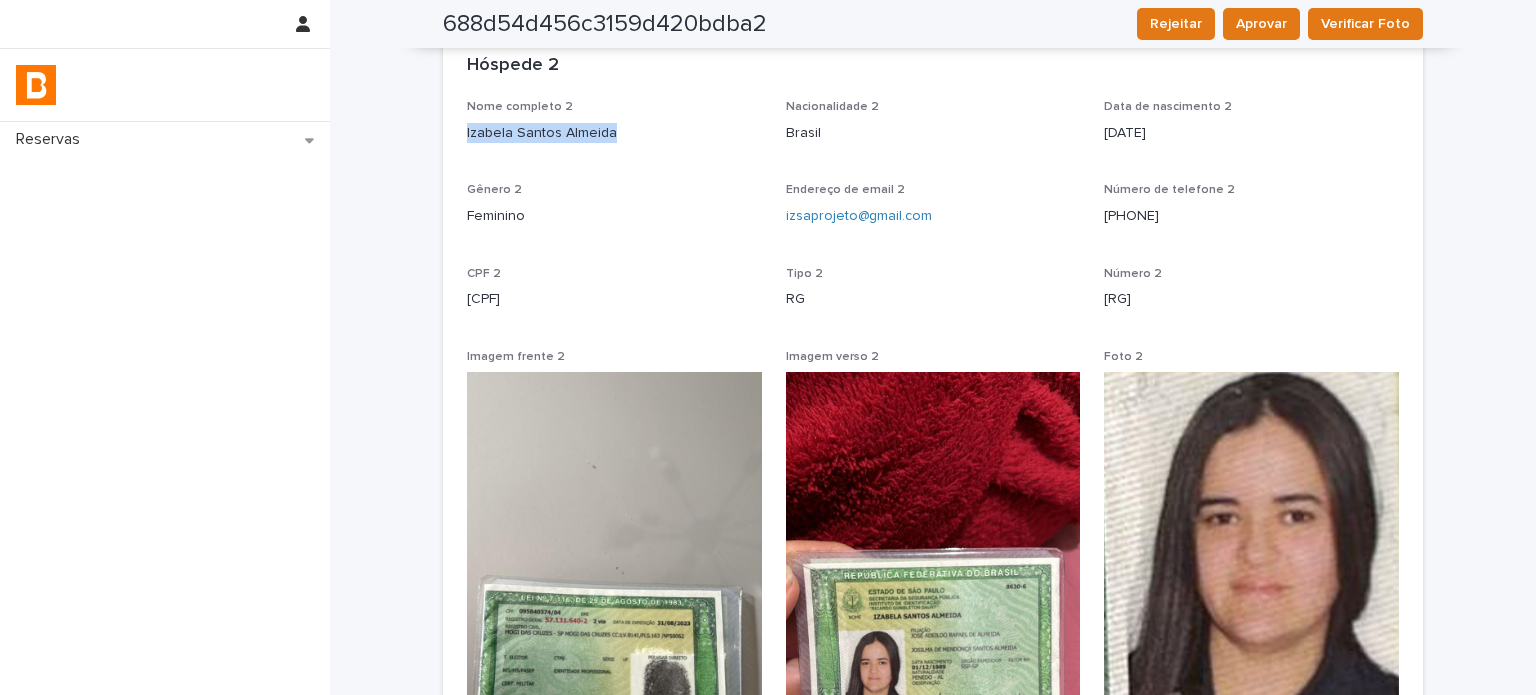 click on "Izabela Santos Almeida" at bounding box center [614, 133] 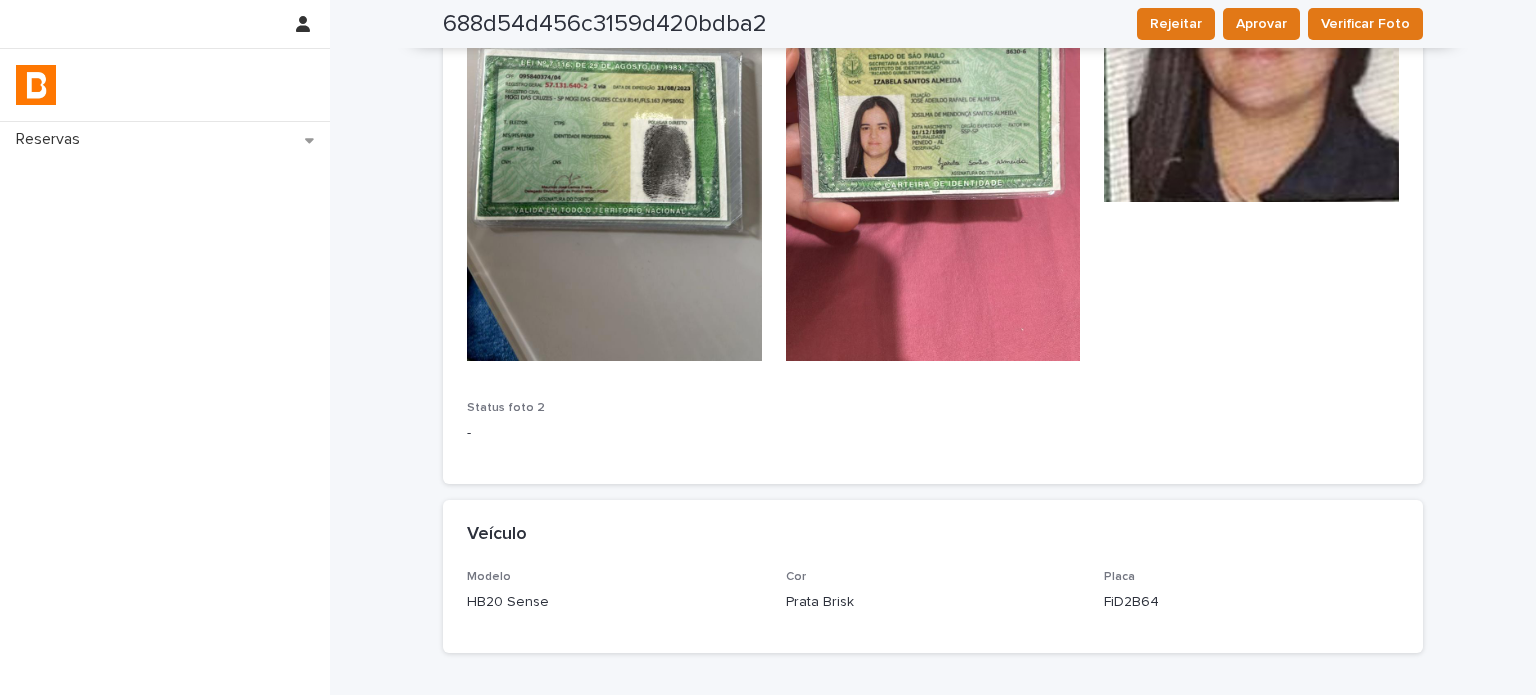 scroll, scrollTop: 1633, scrollLeft: 0, axis: vertical 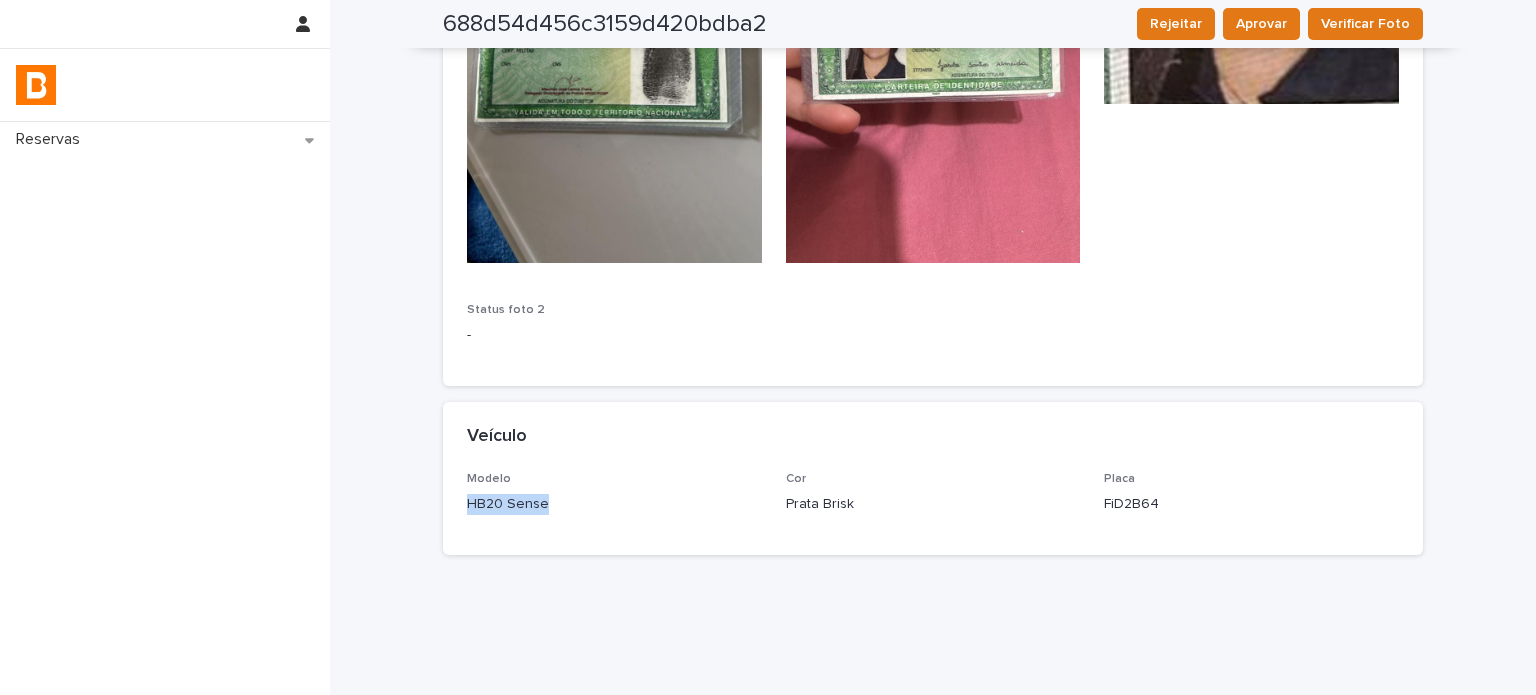 drag, startPoint x: 537, startPoint y: 505, endPoint x: 417, endPoint y: 521, distance: 121.061966 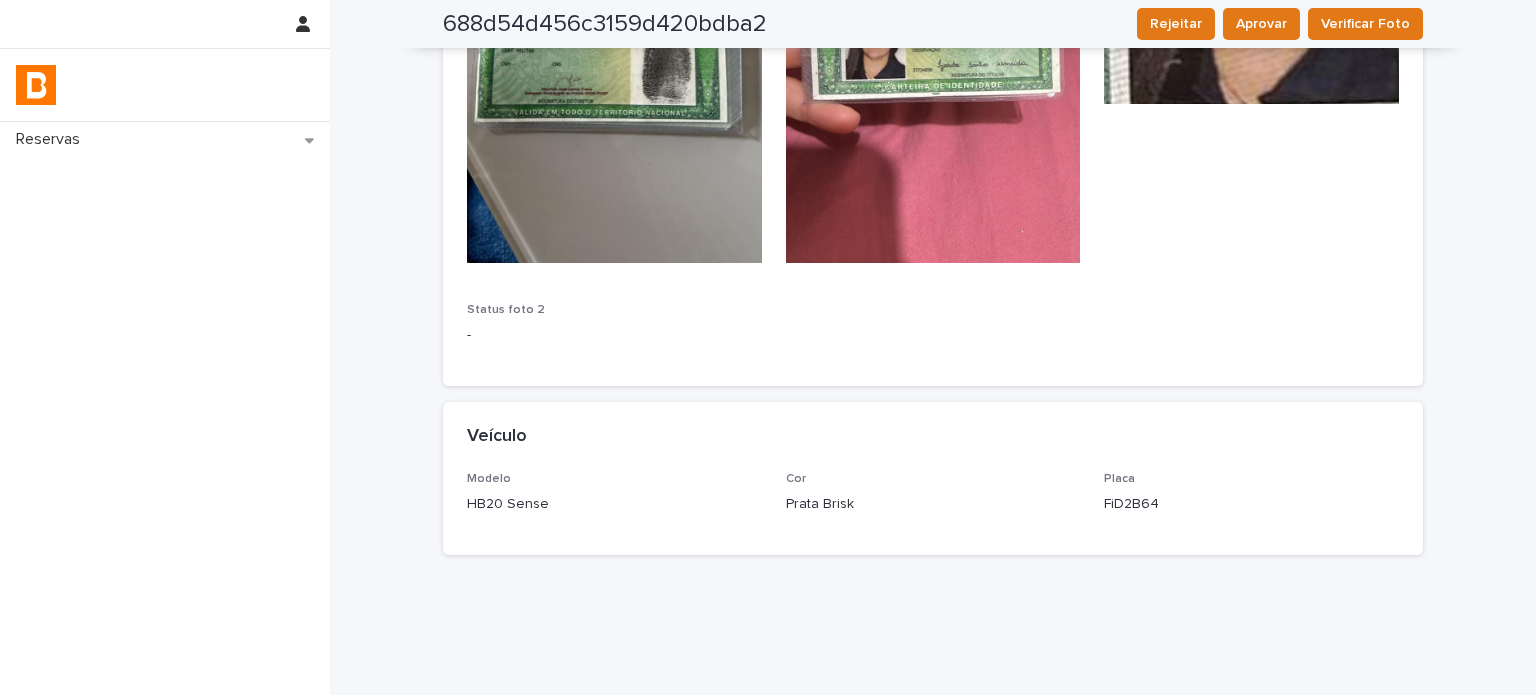 click on "FiD2B64" at bounding box center (1251, 504) 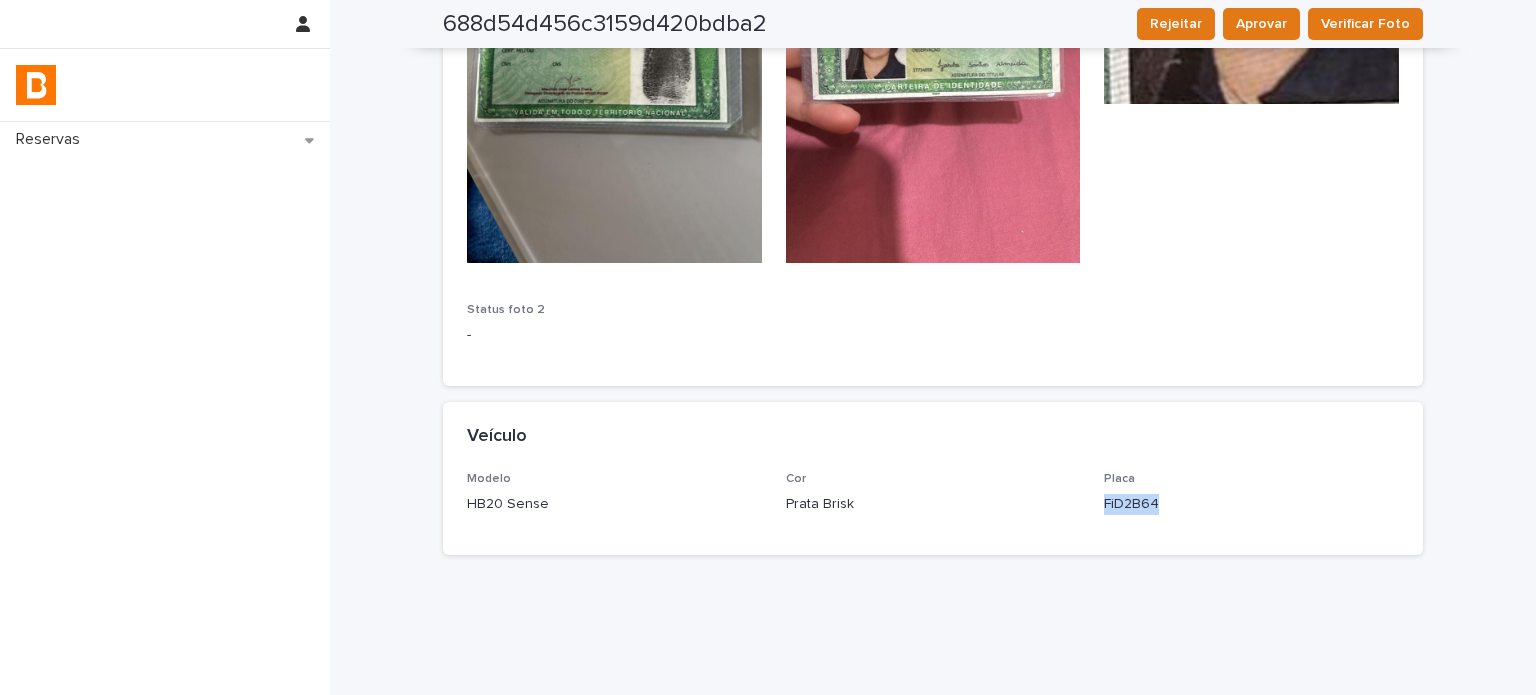 click on "FiD2B64" at bounding box center (1251, 504) 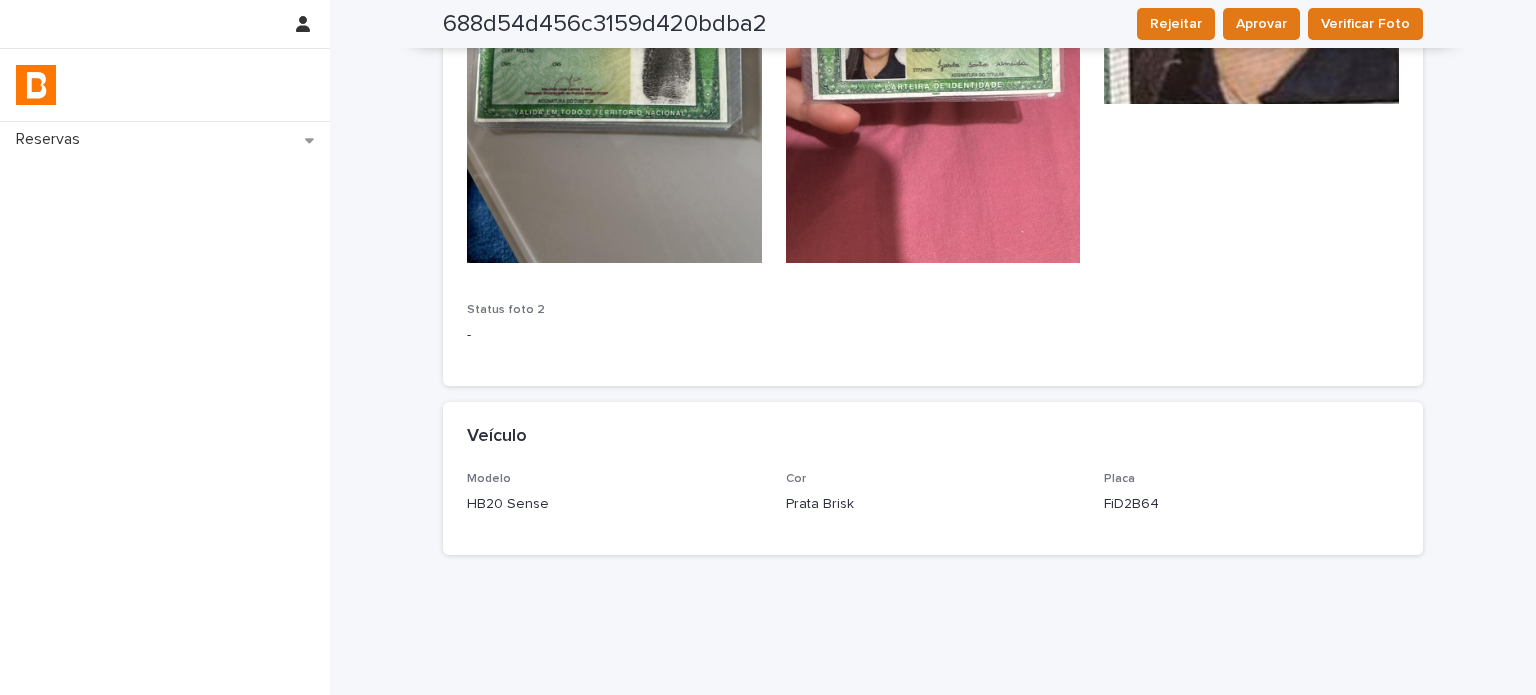 click on "HB20 Sense" at bounding box center (614, 504) 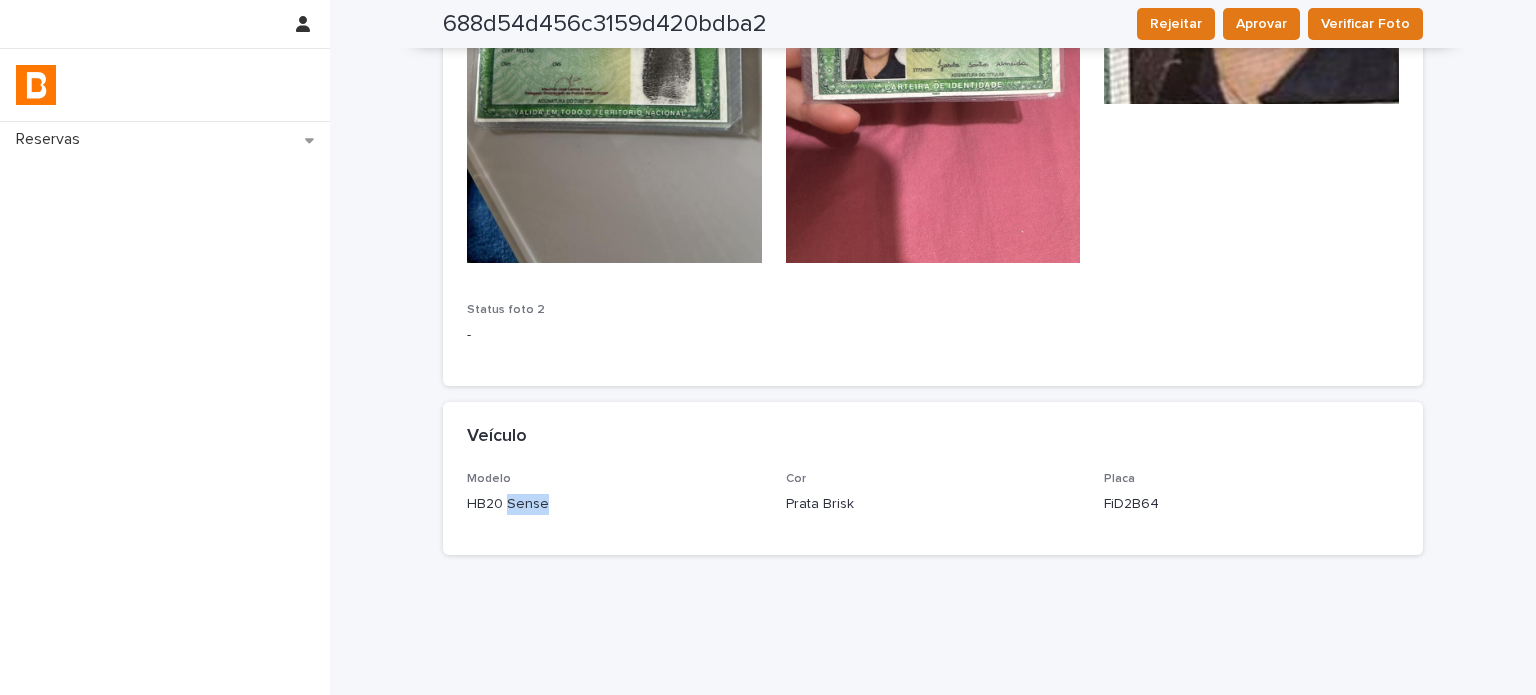 click on "HB20 Sense" at bounding box center (614, 504) 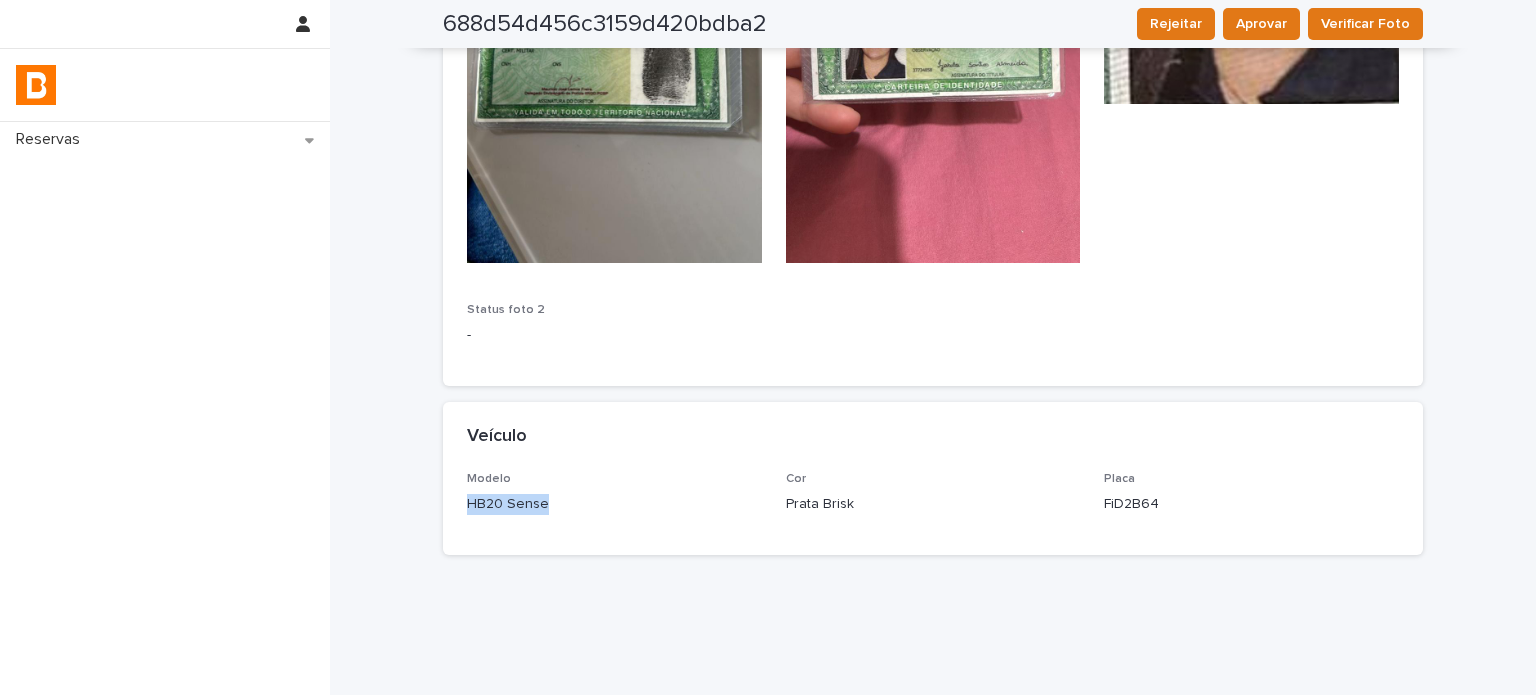 click on "HB20 Sense" at bounding box center [614, 504] 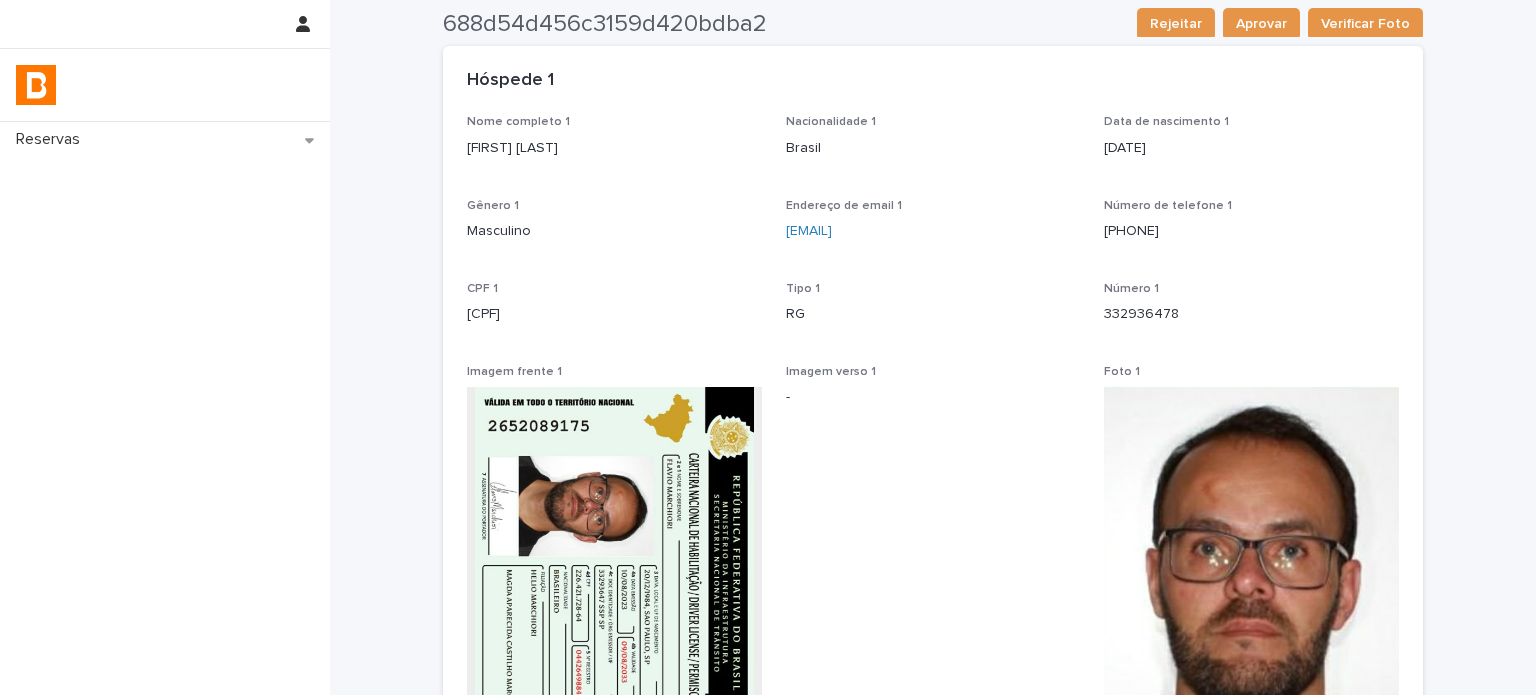 scroll, scrollTop: 100, scrollLeft: 0, axis: vertical 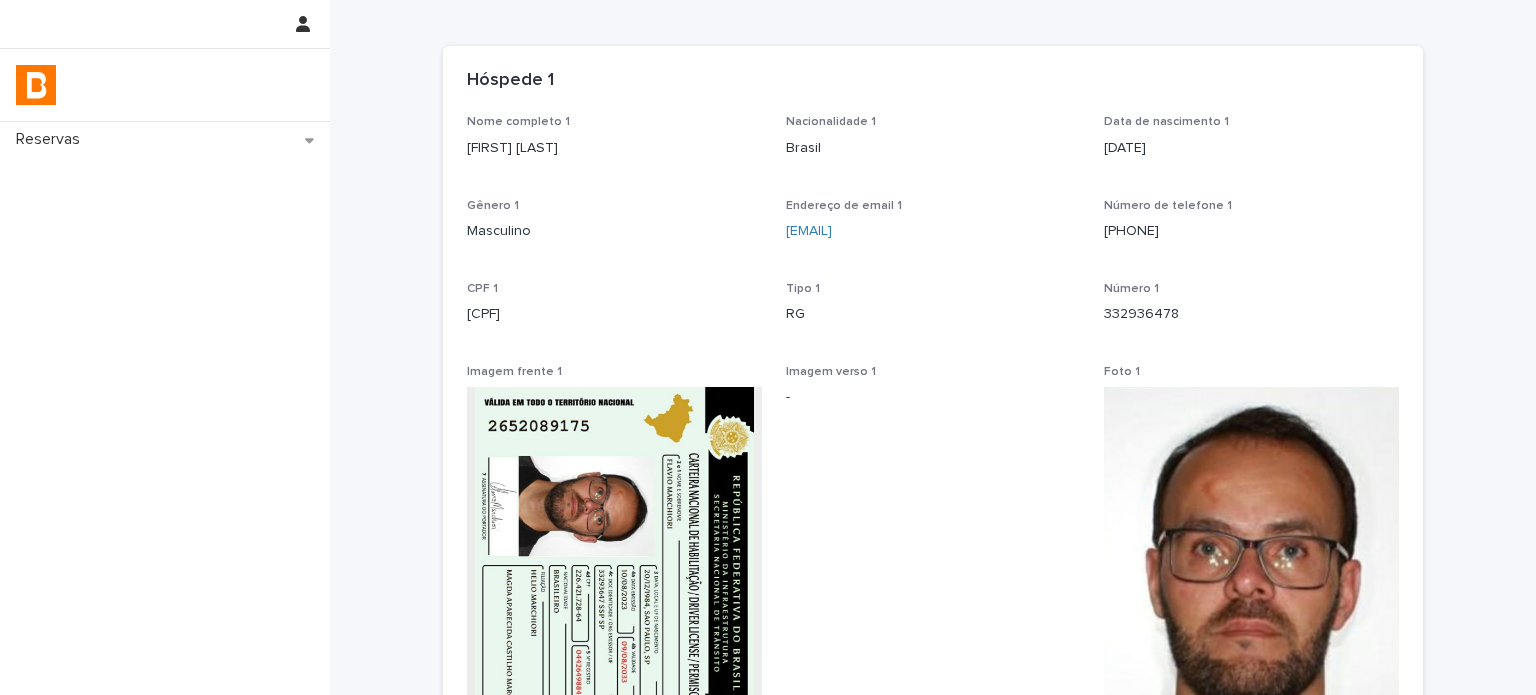 click on "[FIRST] [LAST]" at bounding box center (614, 148) 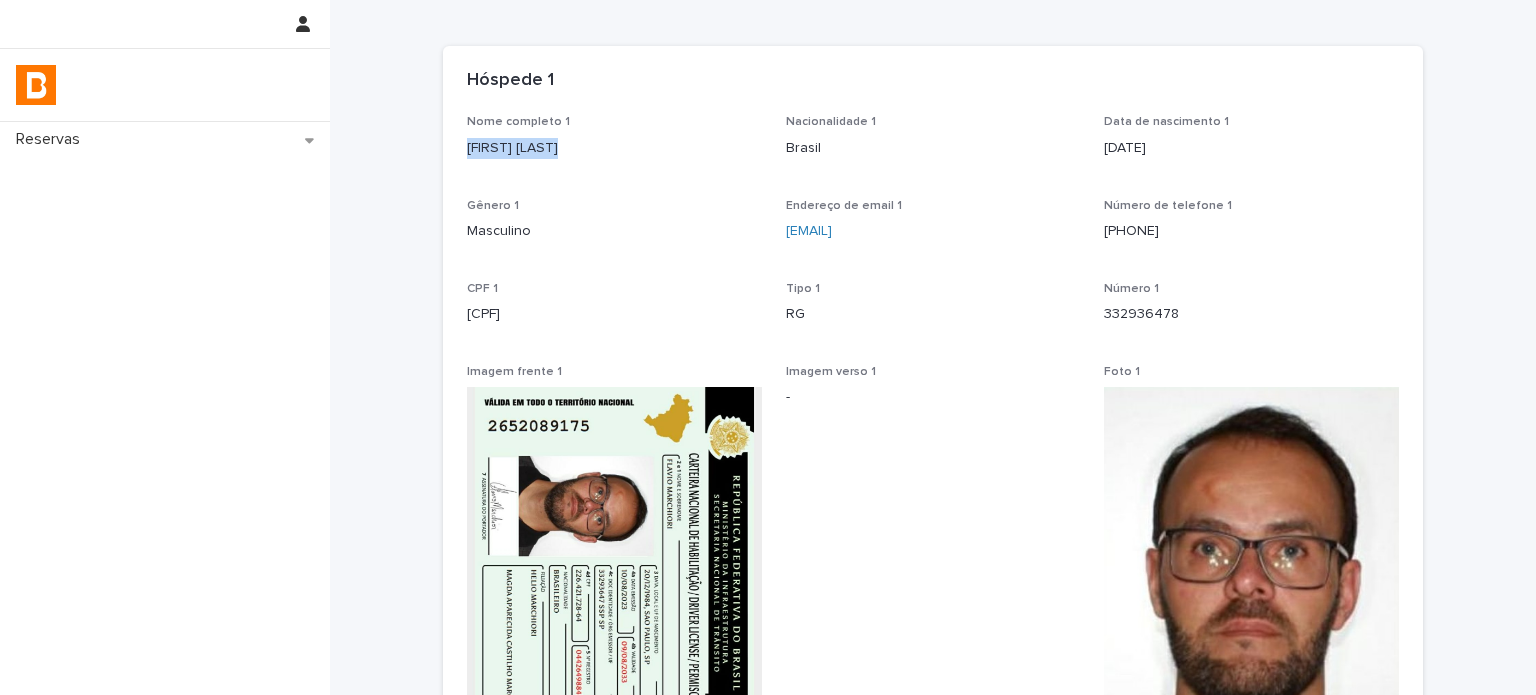 click on "[FIRST] [LAST]" at bounding box center (614, 148) 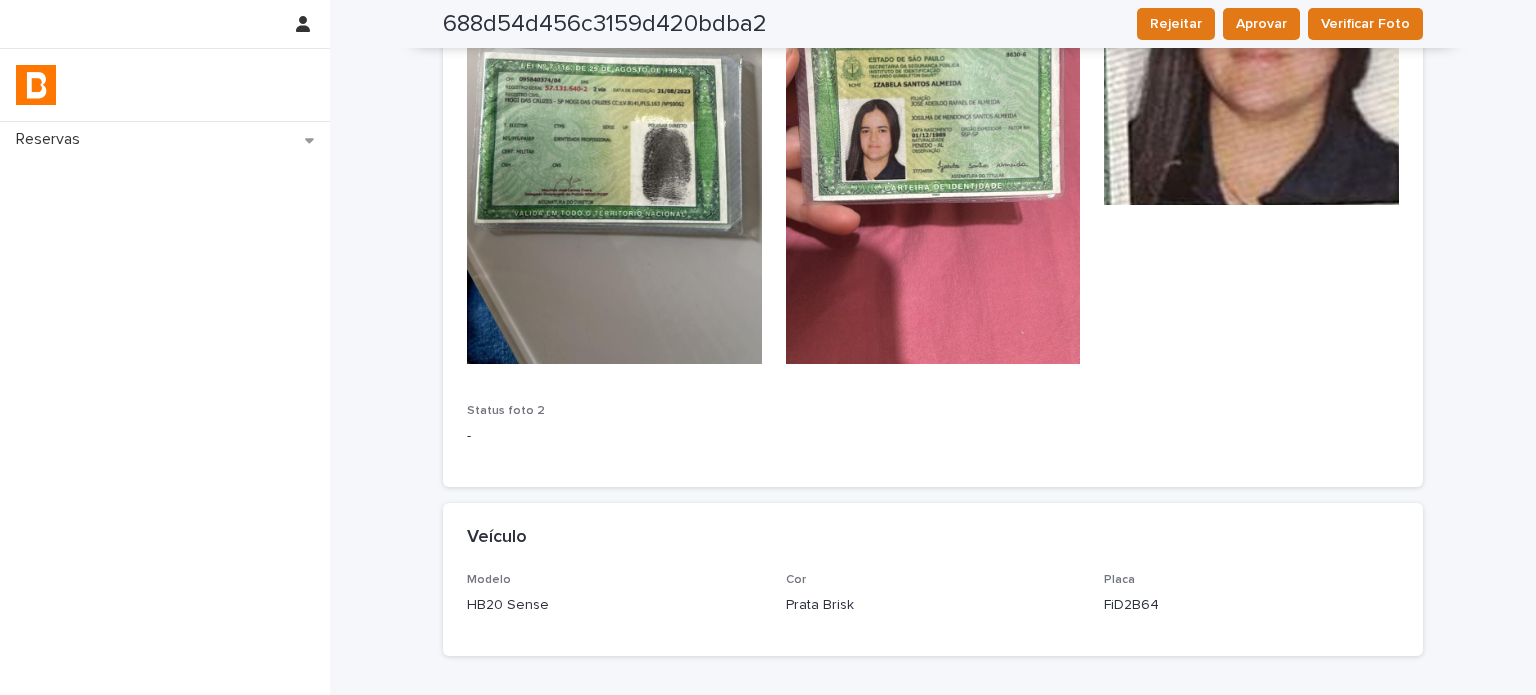 scroll, scrollTop: 1633, scrollLeft: 0, axis: vertical 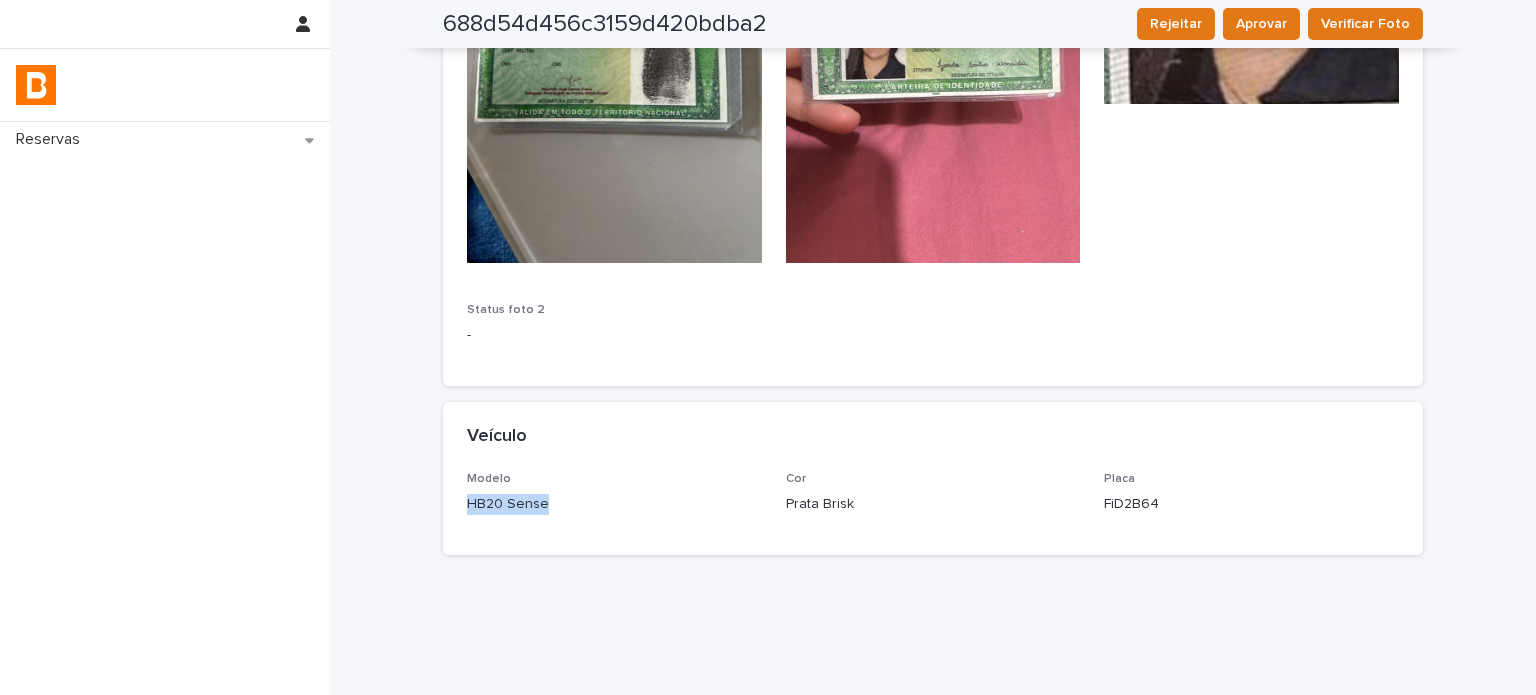 drag, startPoint x: 558, startPoint y: 501, endPoint x: 397, endPoint y: 502, distance: 161.00311 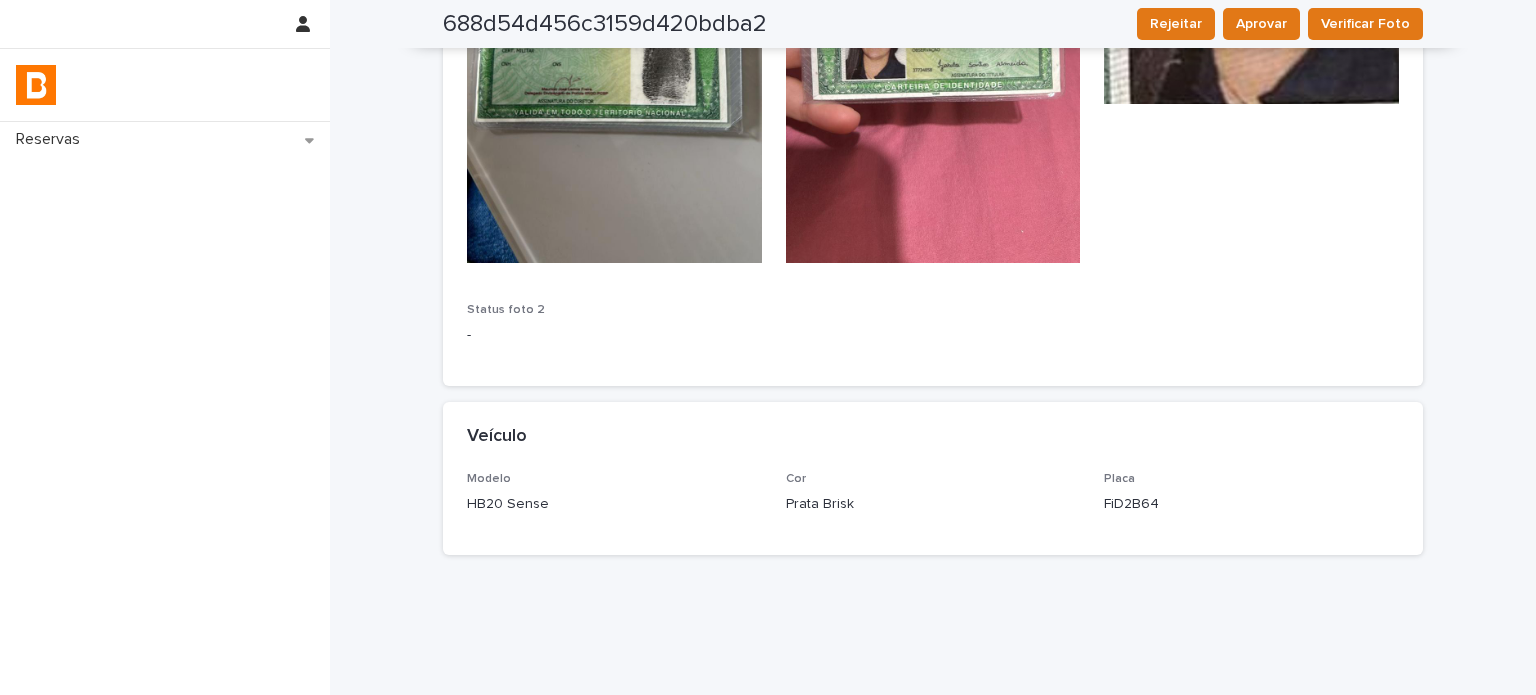 click on "FiD2B64" at bounding box center (1251, 504) 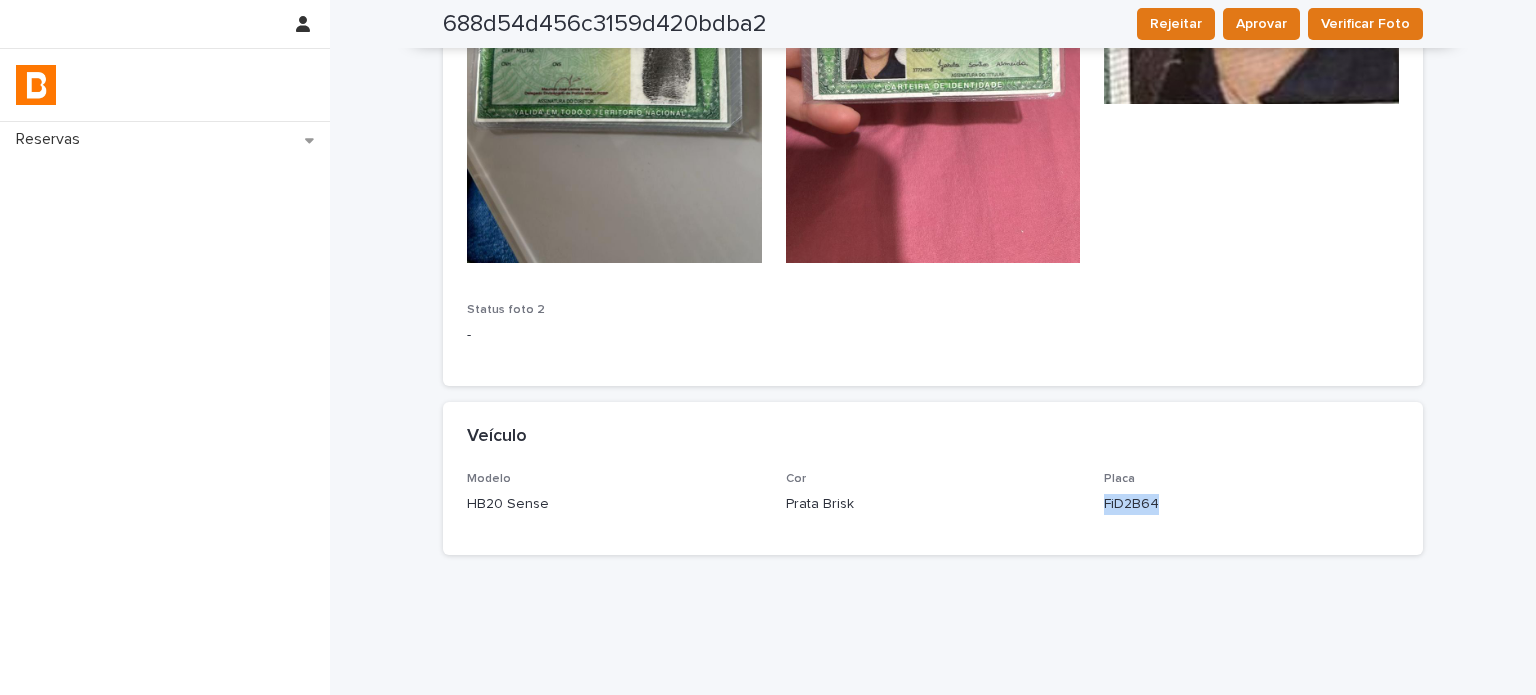 click on "FiD2B64" at bounding box center (1251, 504) 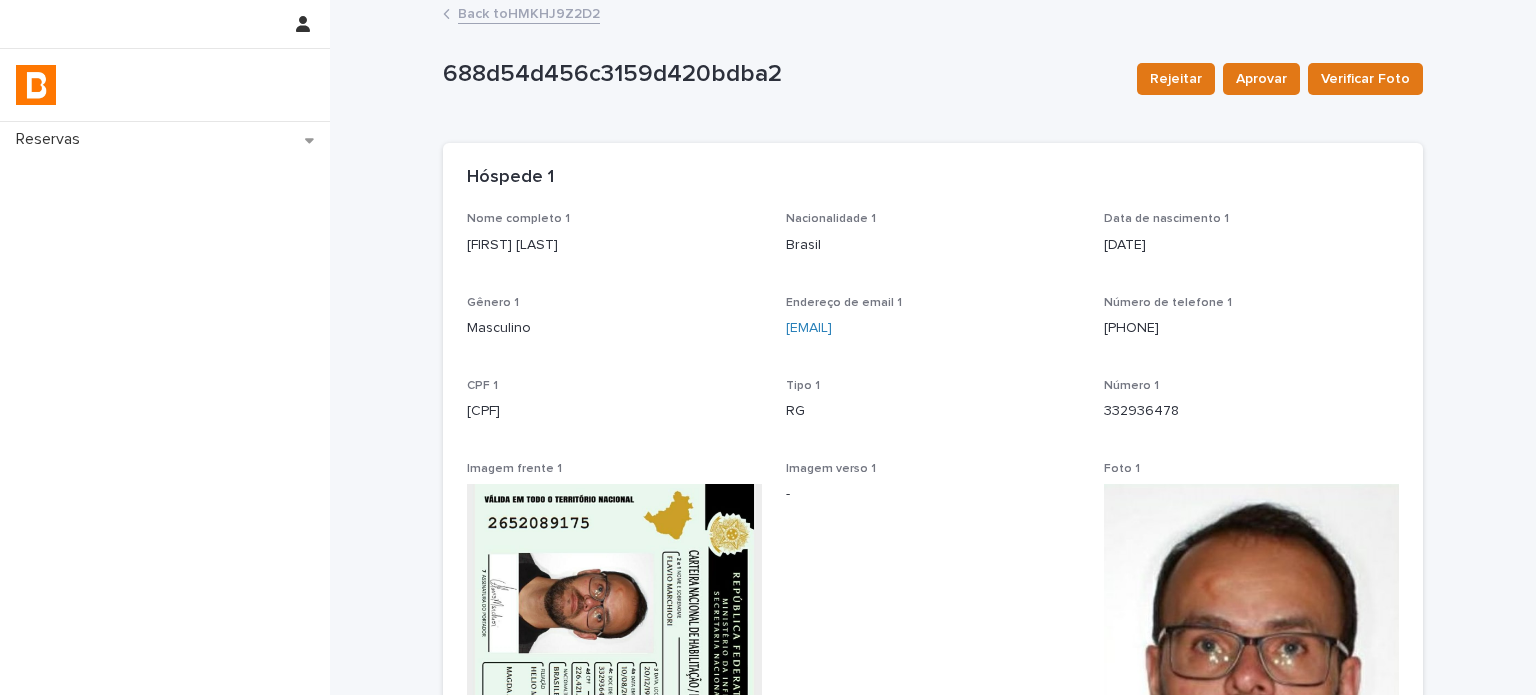 scroll, scrollTop: 0, scrollLeft: 0, axis: both 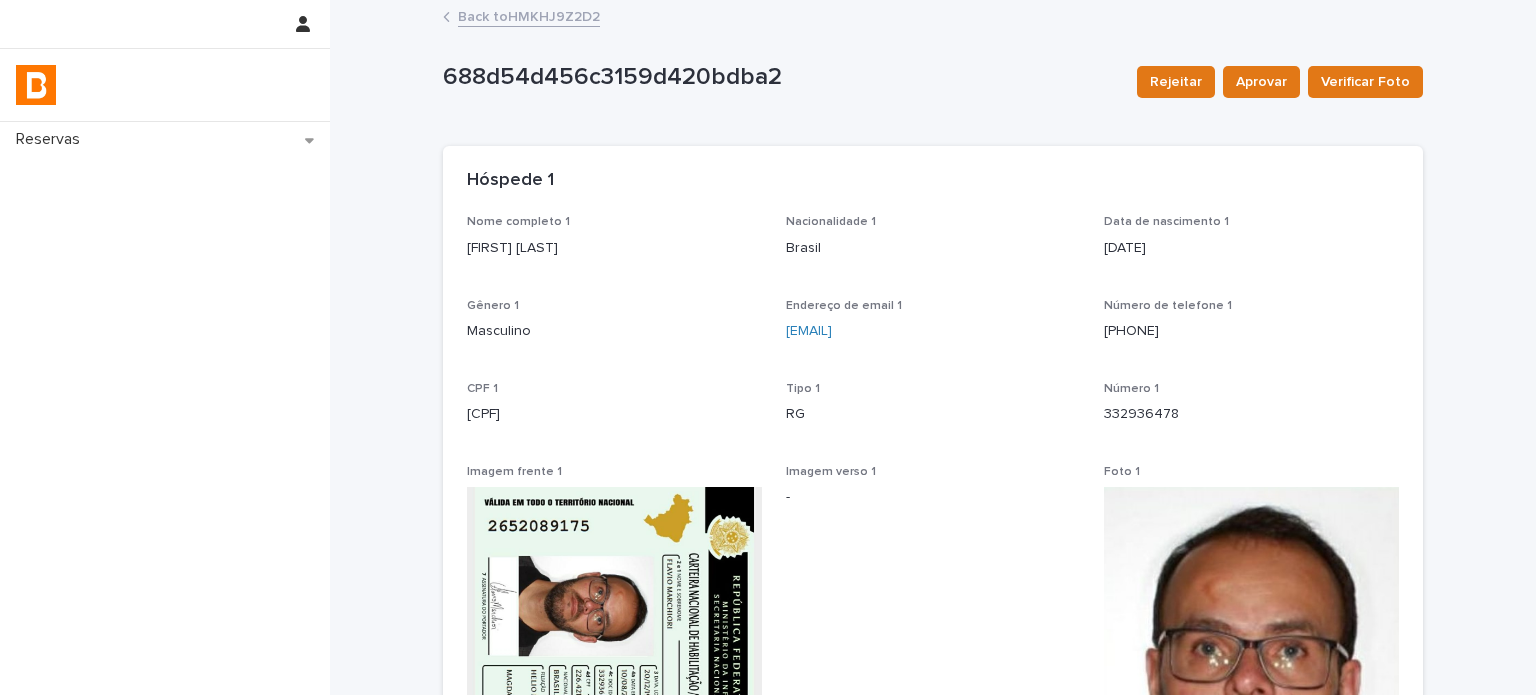 click on "Back to  HMKHJ9Z2D2" at bounding box center [529, 15] 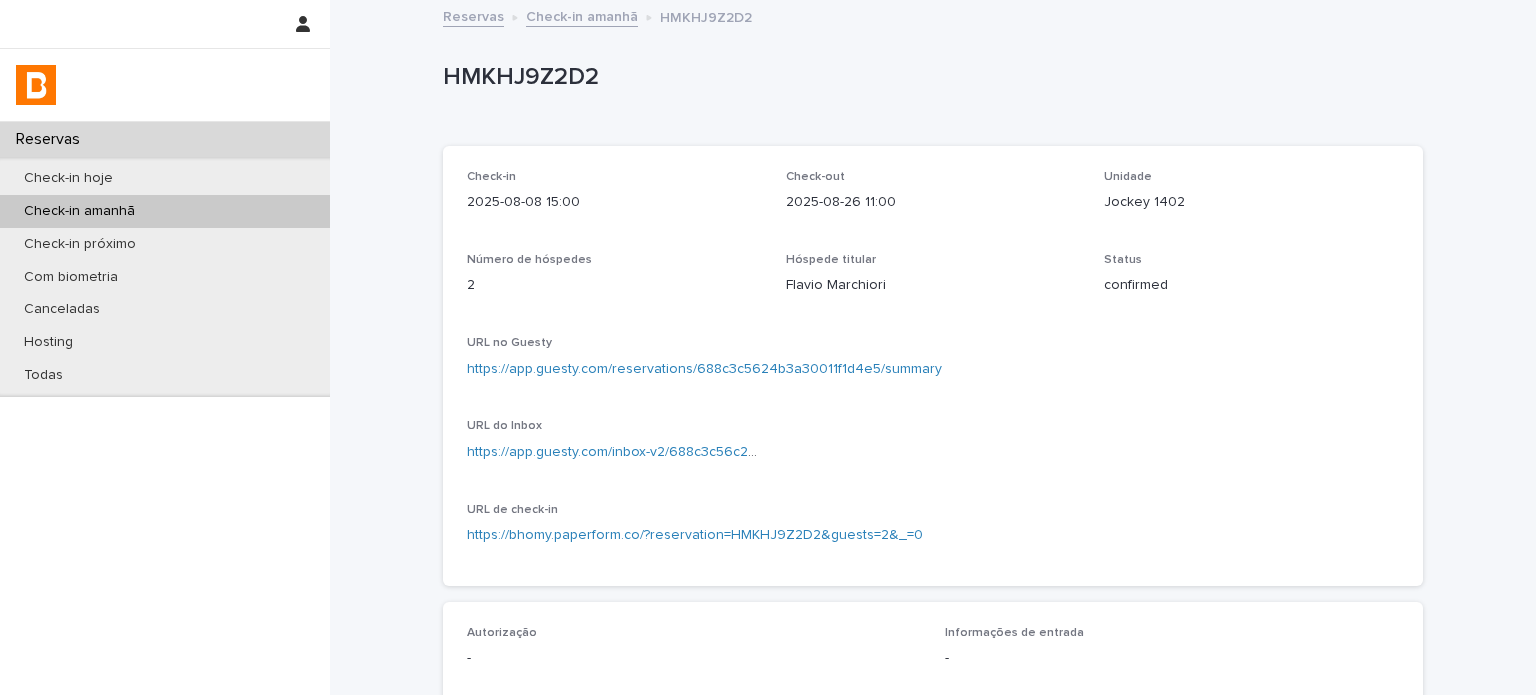 scroll, scrollTop: 300, scrollLeft: 0, axis: vertical 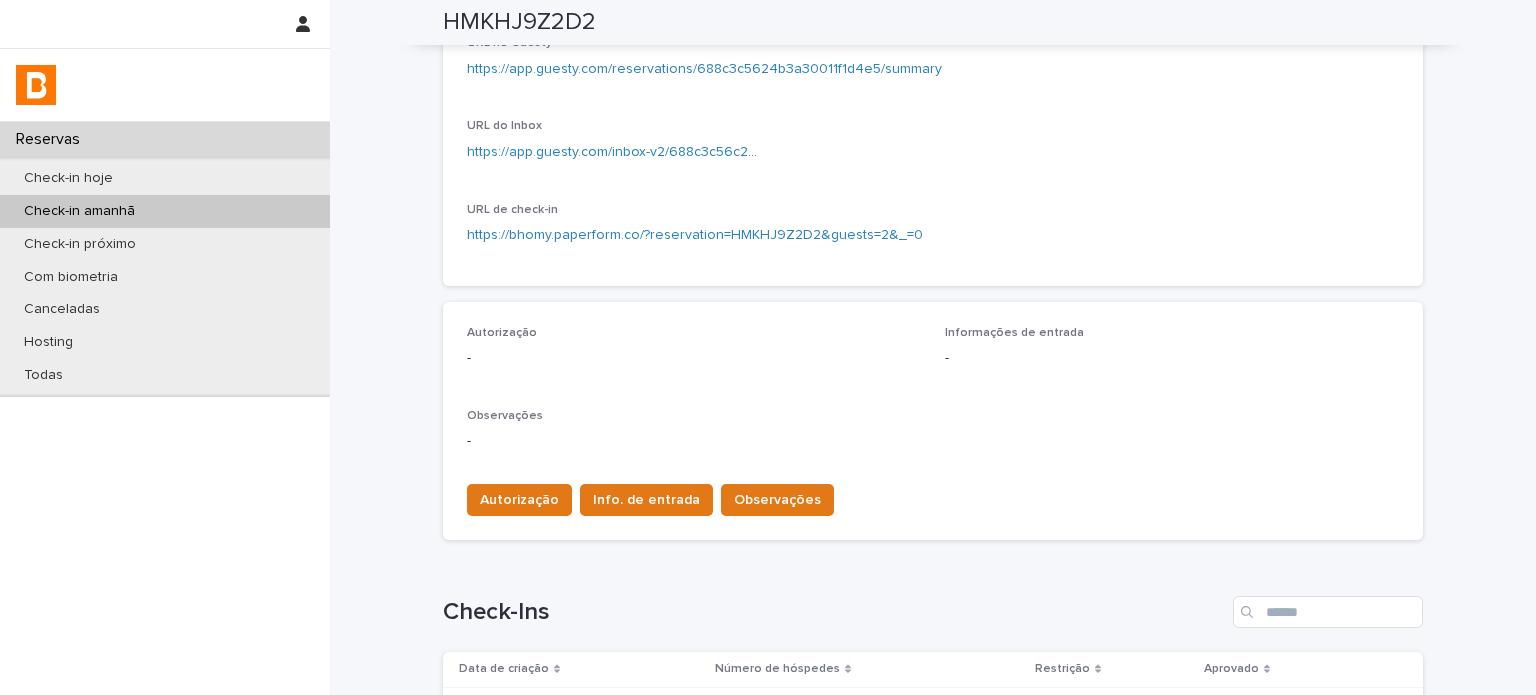 click on "Autorização Info. de entrada Observações" at bounding box center (933, 496) 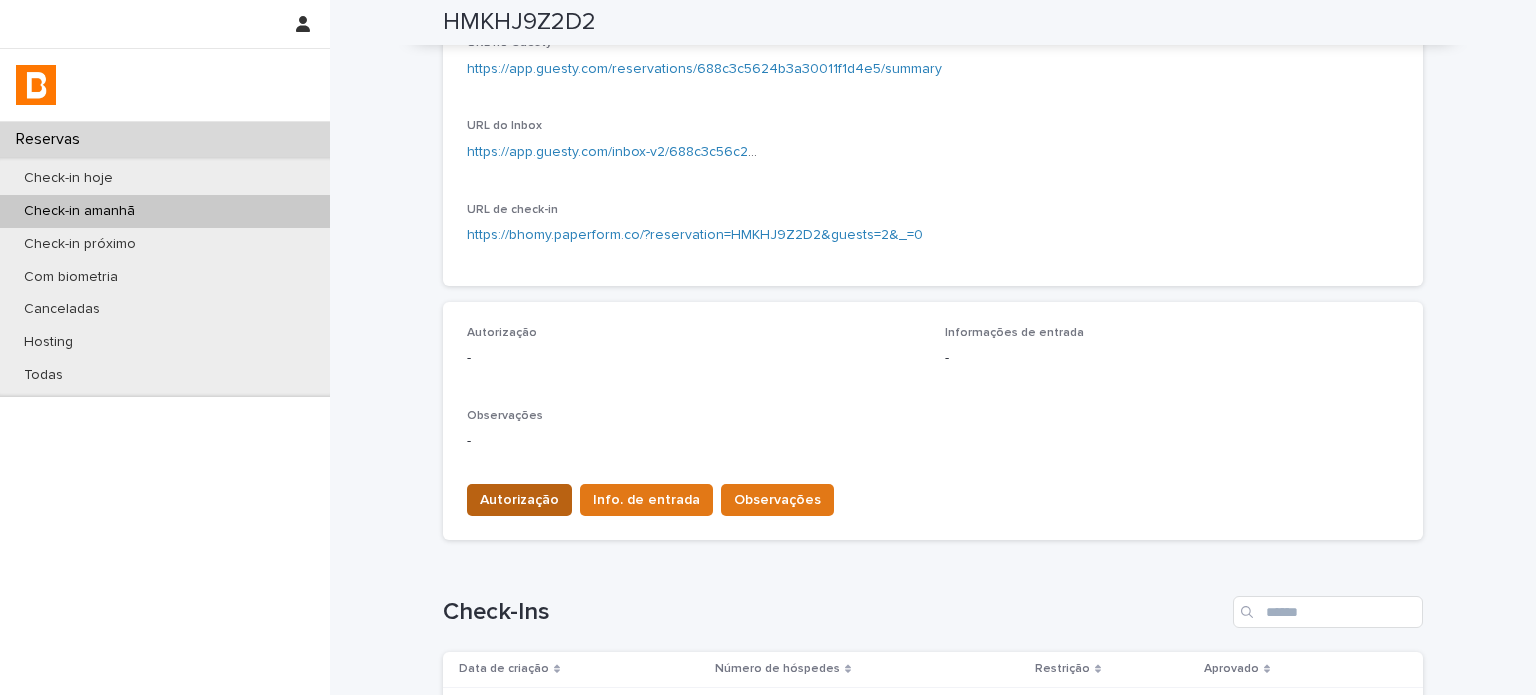 click on "Autorização" at bounding box center (519, 500) 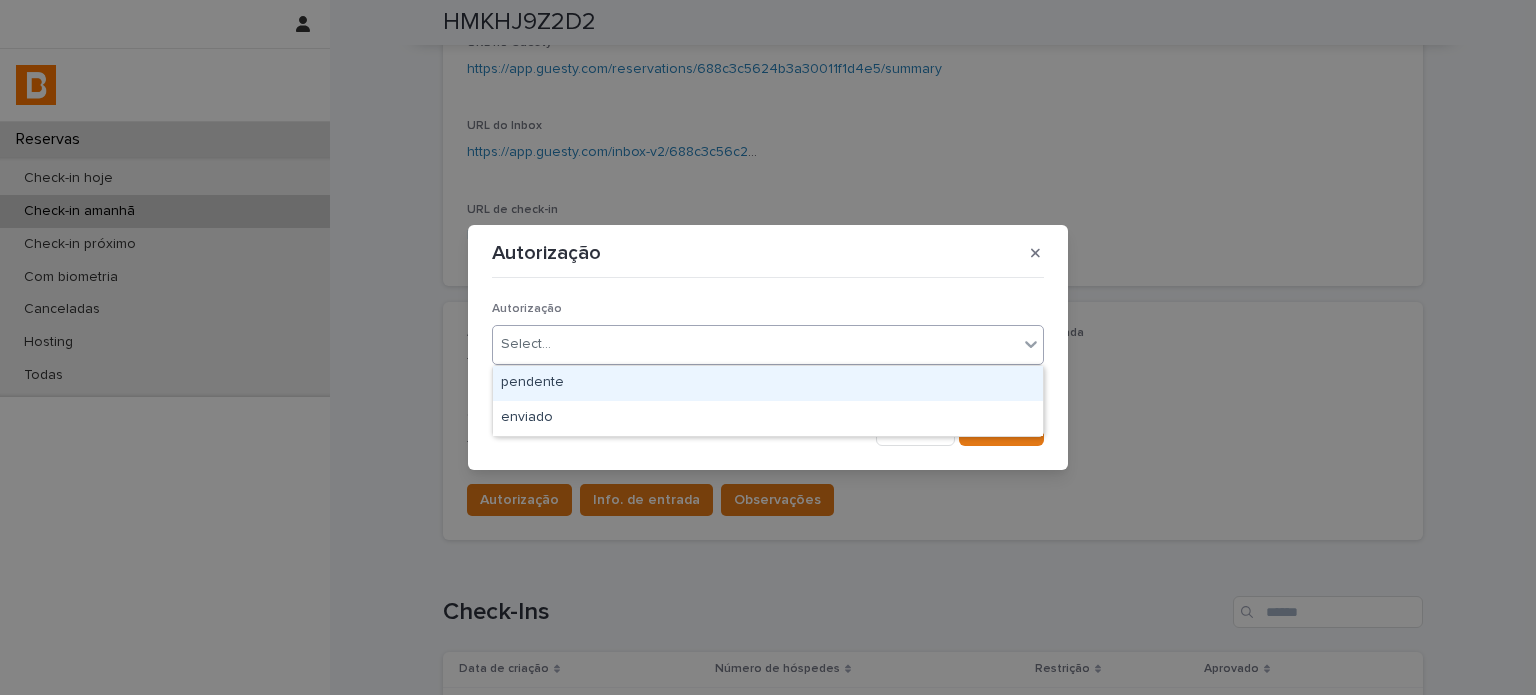 click on "Select..." at bounding box center [755, 344] 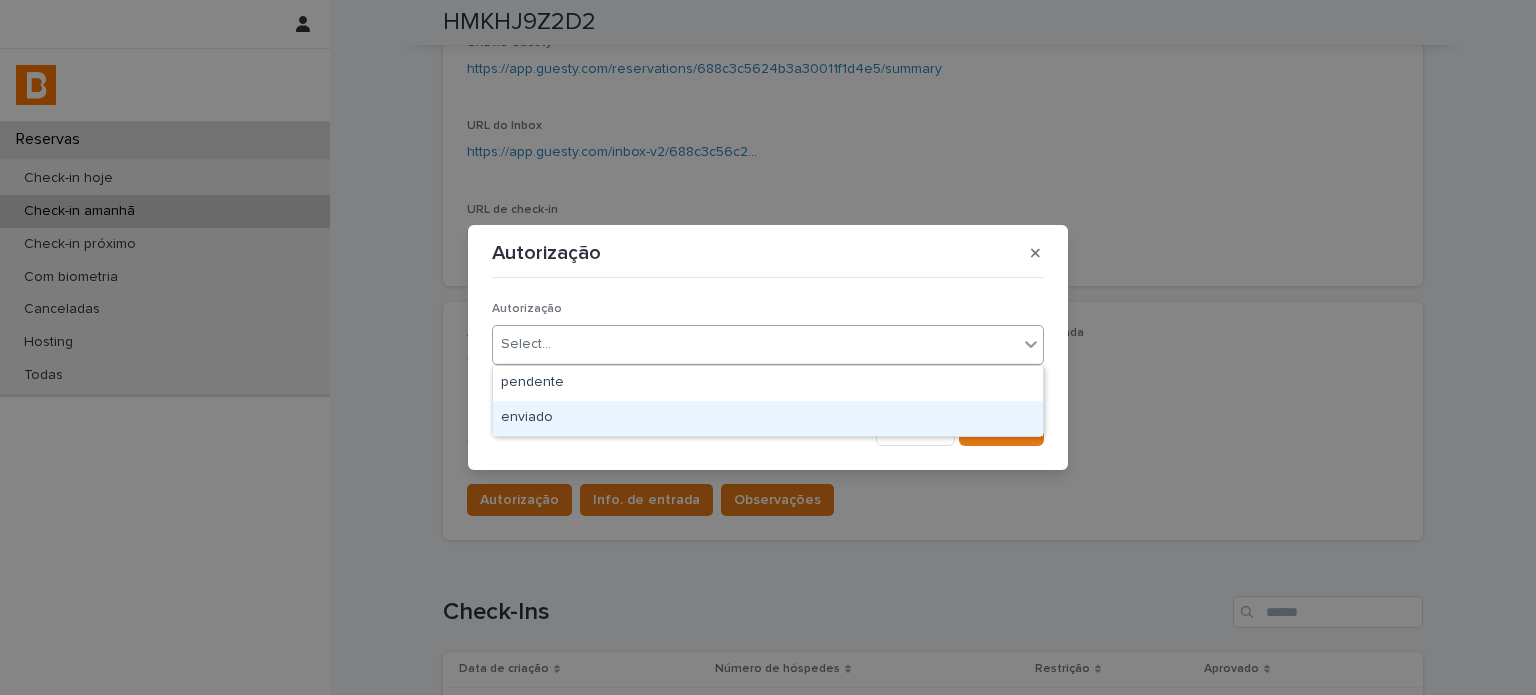 click on "enviado" at bounding box center [768, 418] 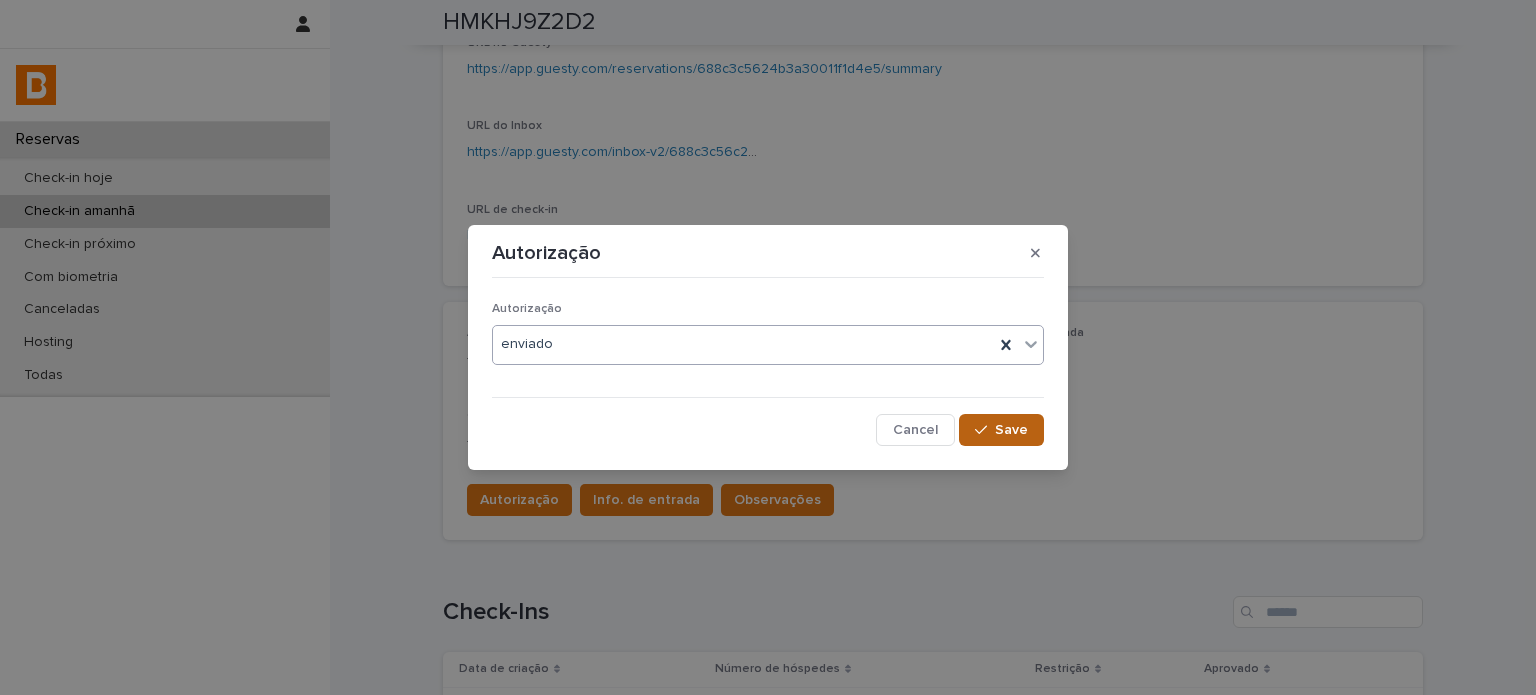 click at bounding box center (985, 430) 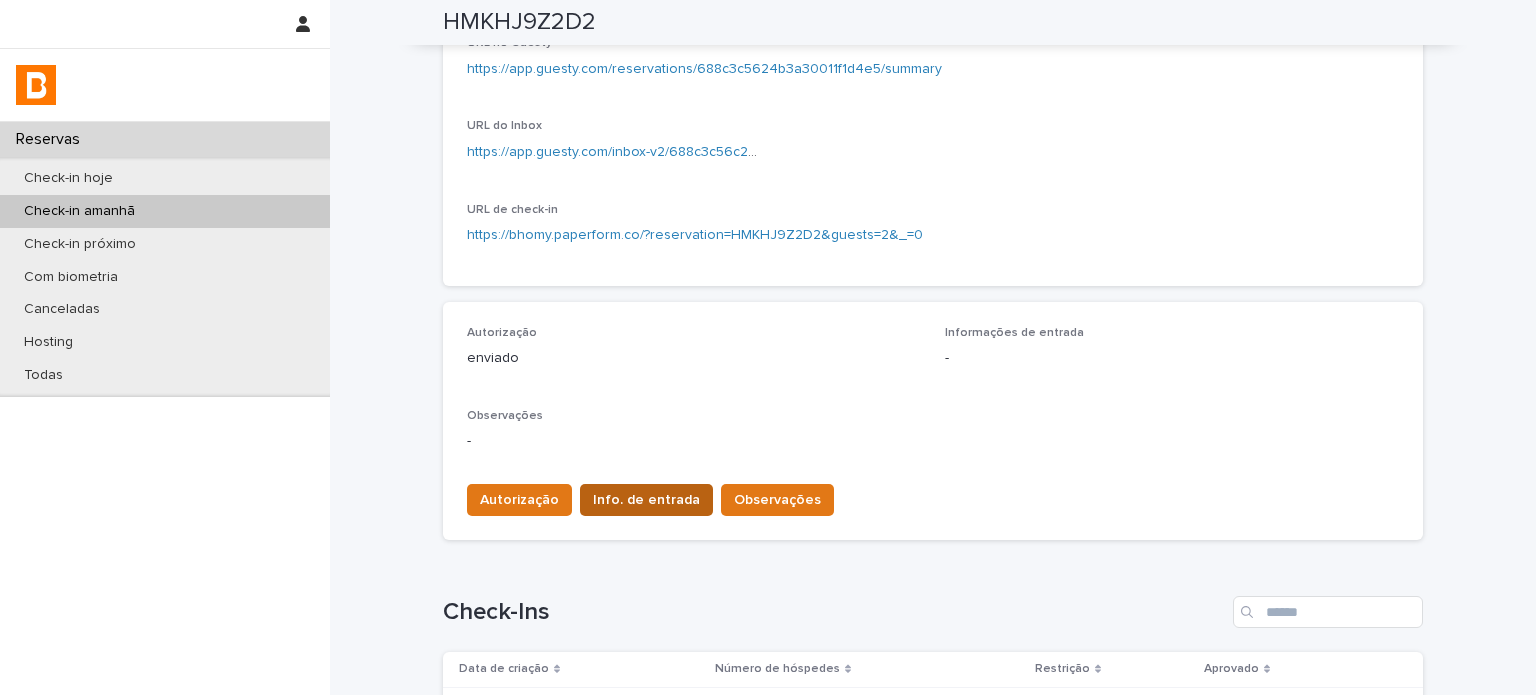 click on "Info. de entrada" at bounding box center [646, 500] 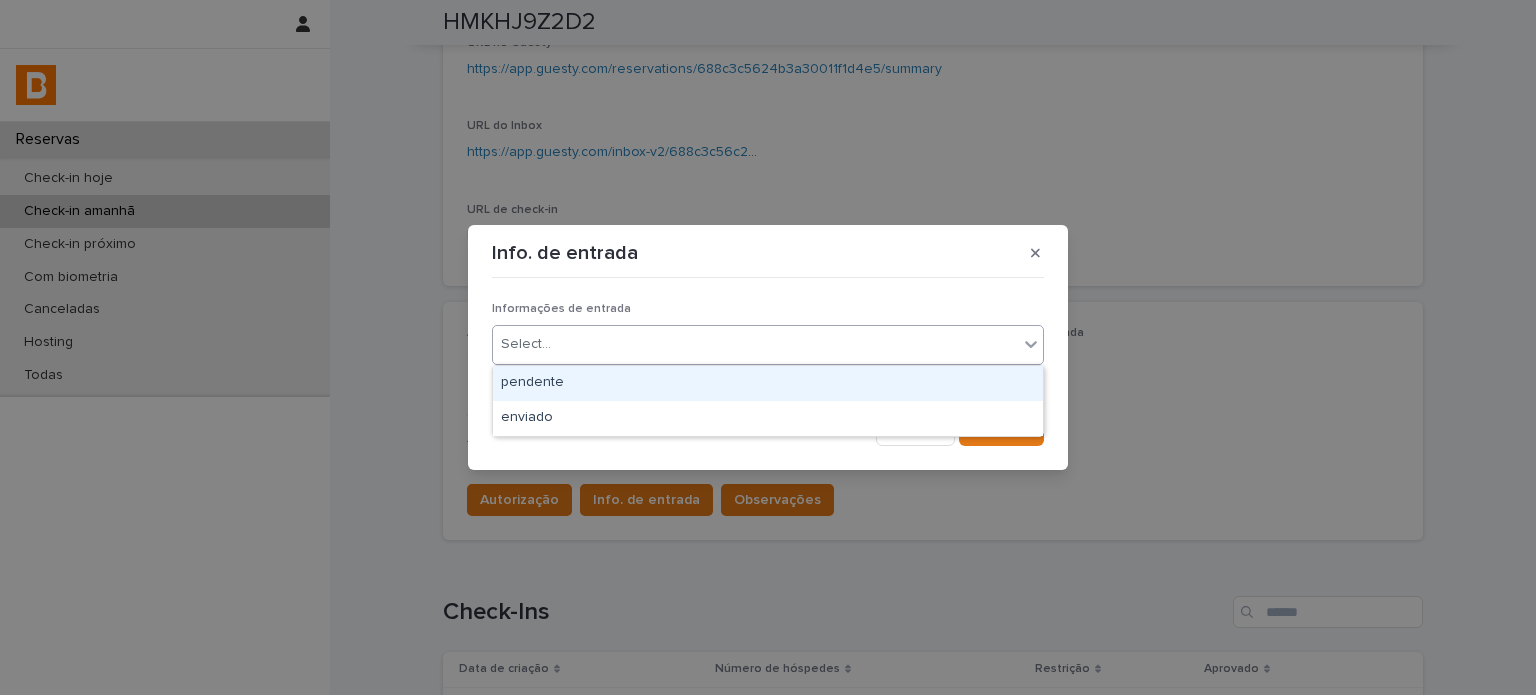 click on "Select..." at bounding box center [755, 344] 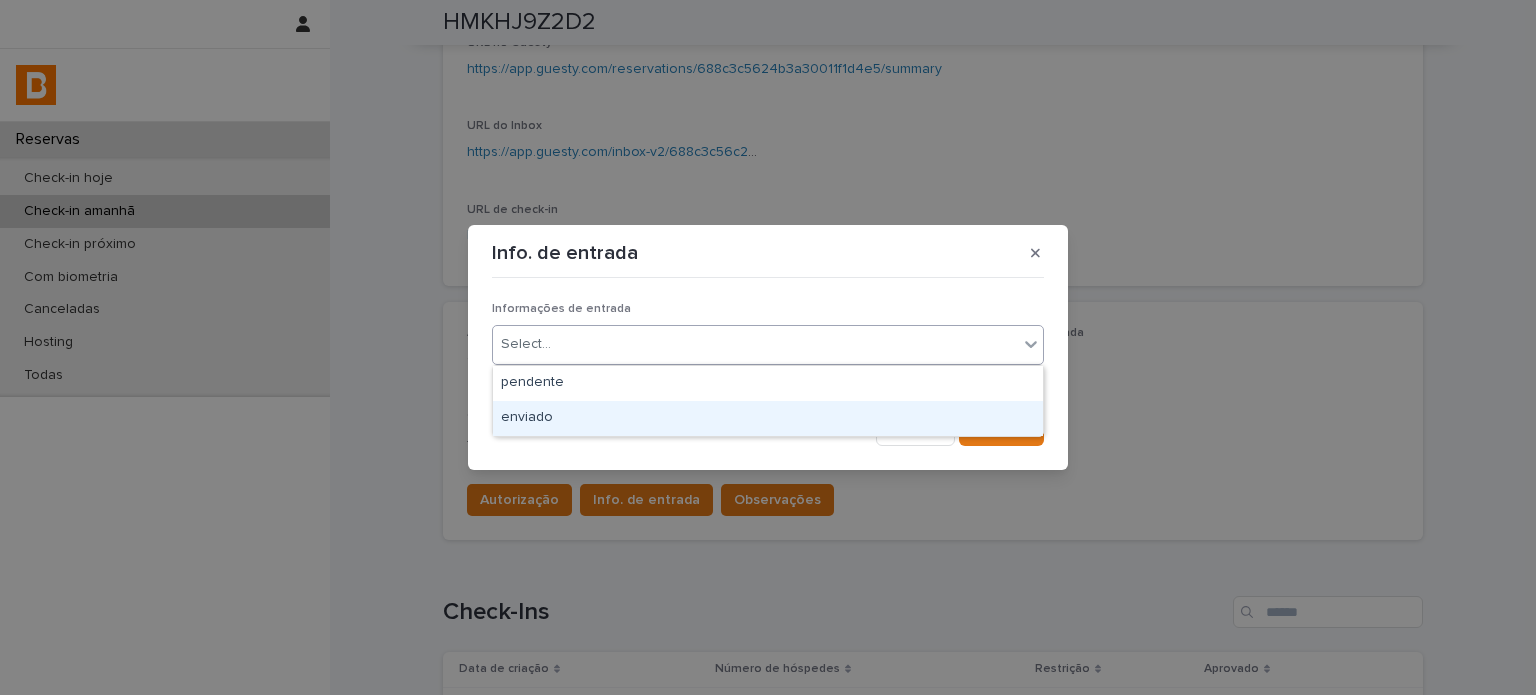 click on "enviado" at bounding box center (768, 418) 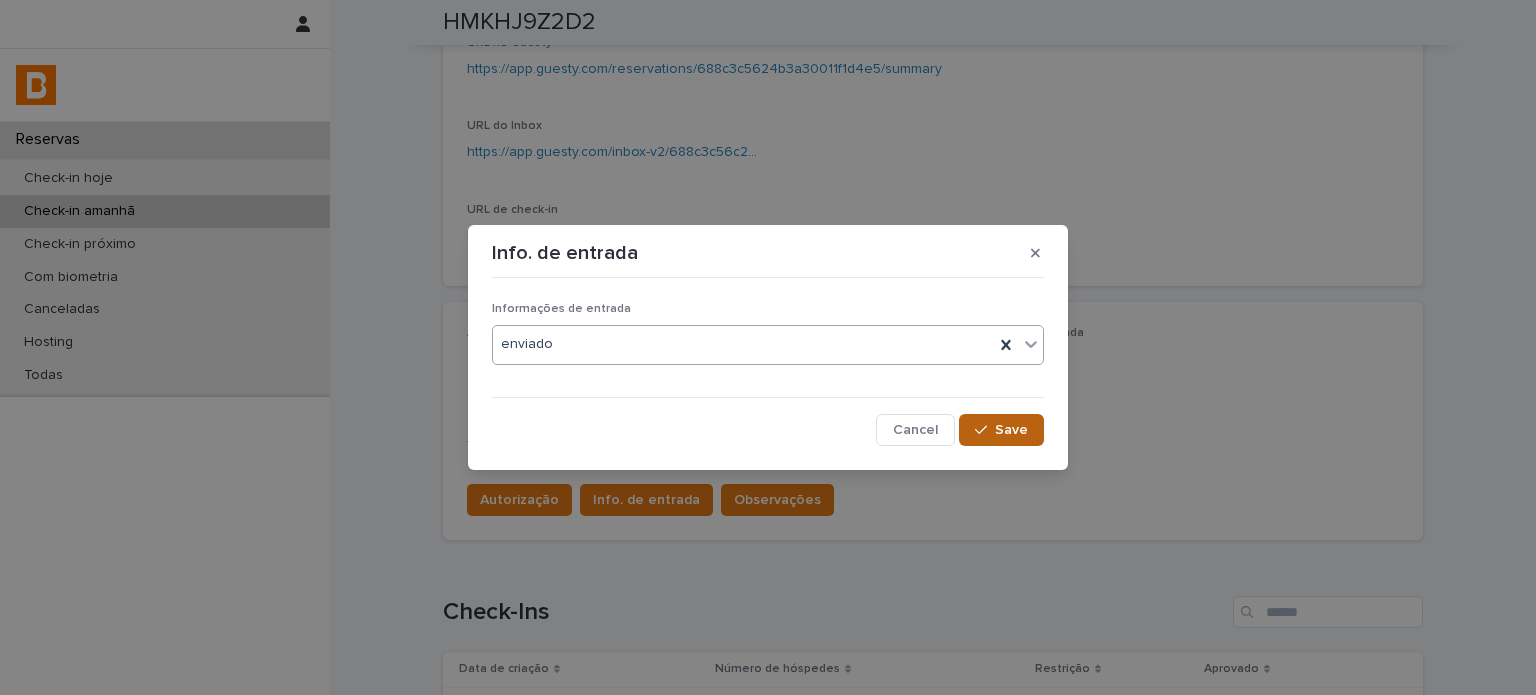 click on "Save" at bounding box center [1011, 430] 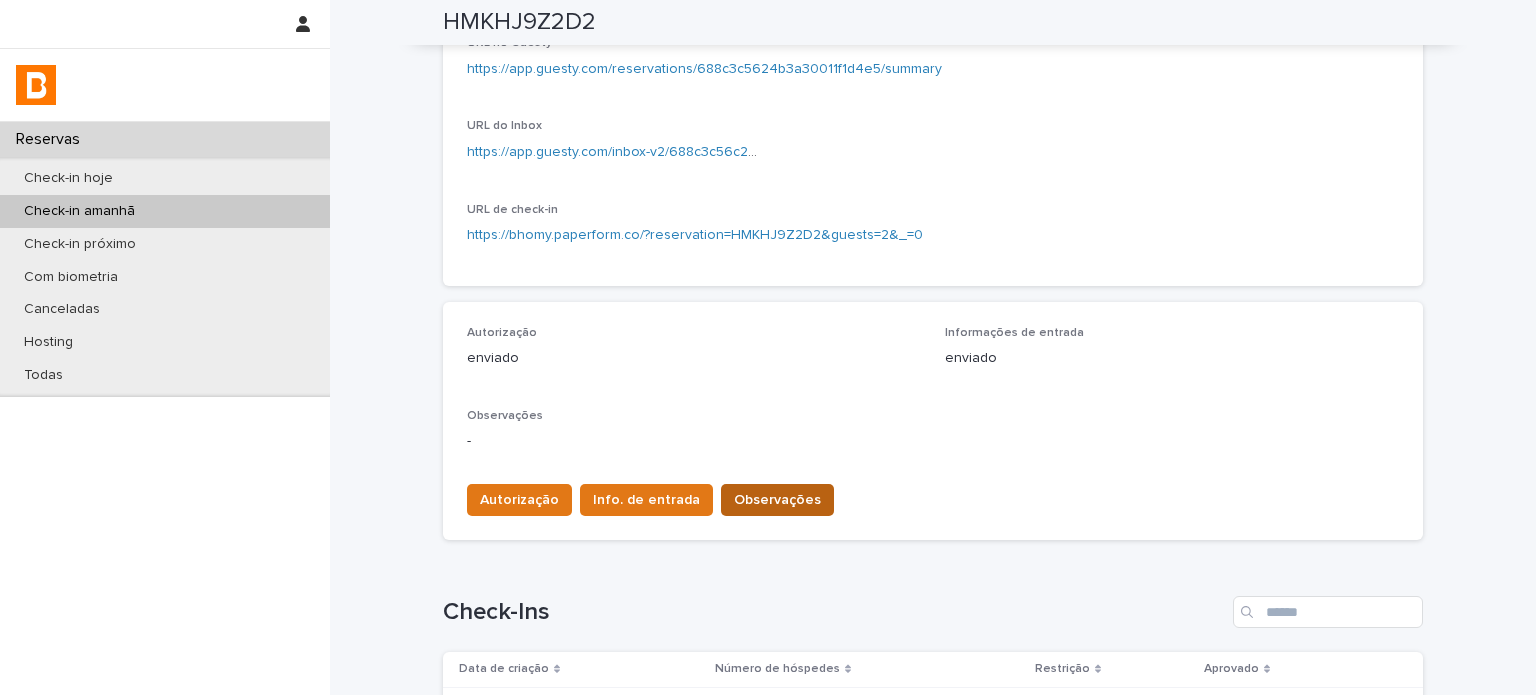 click on "Observações" at bounding box center [777, 500] 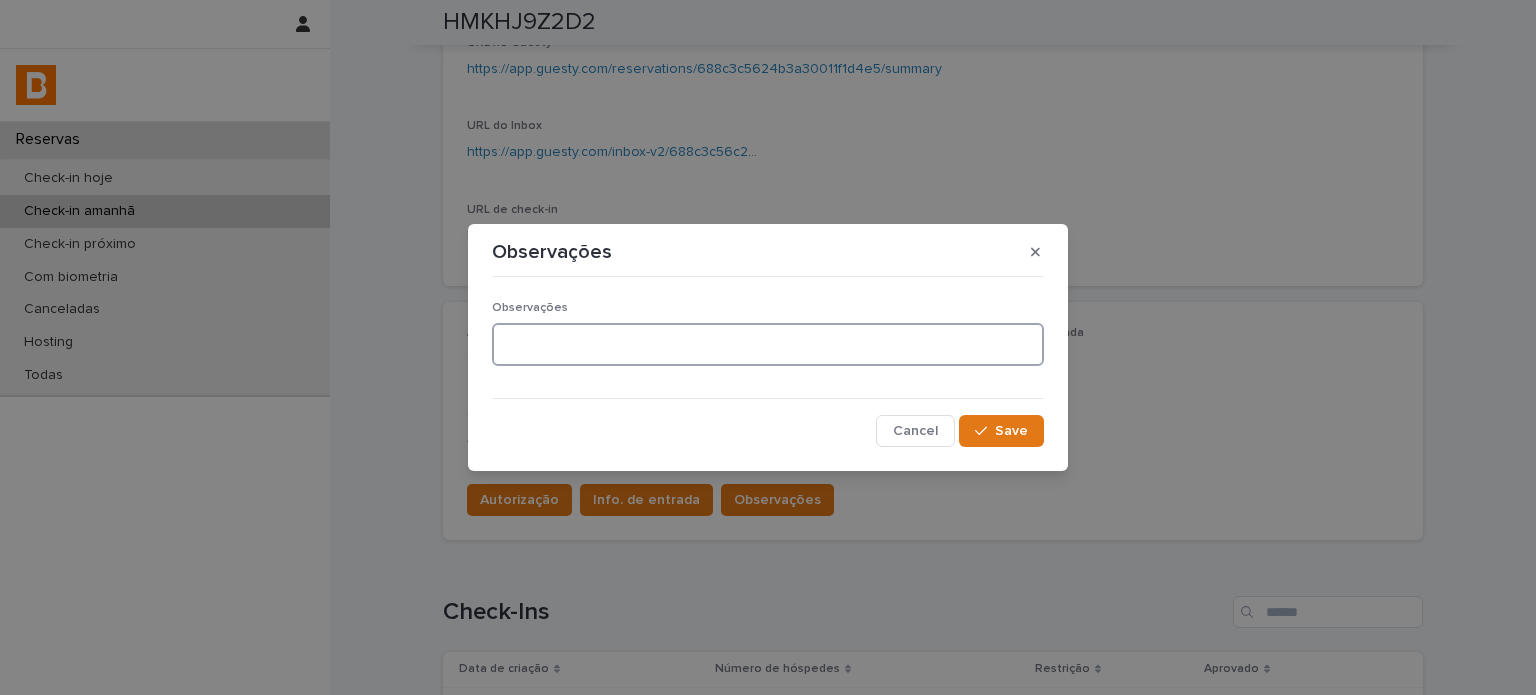 click at bounding box center [768, 344] 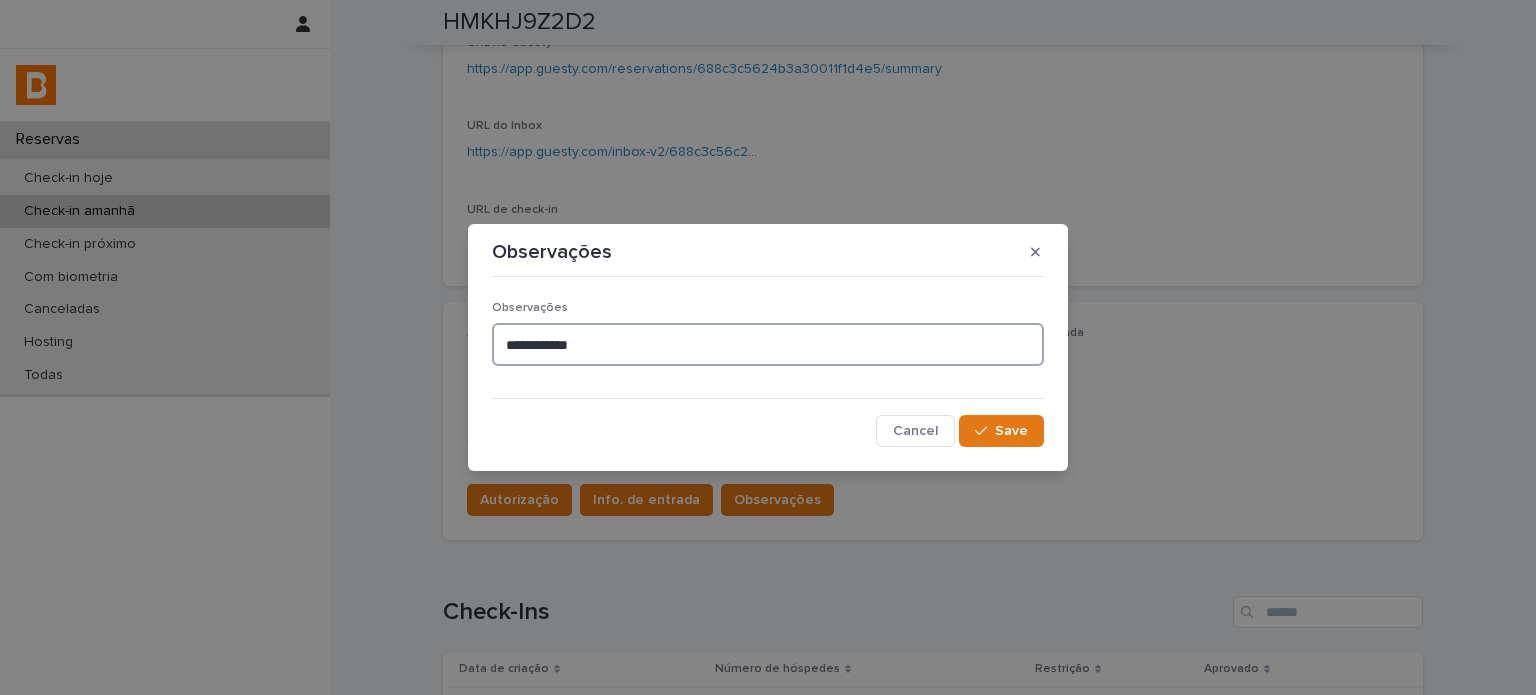 type on "**********" 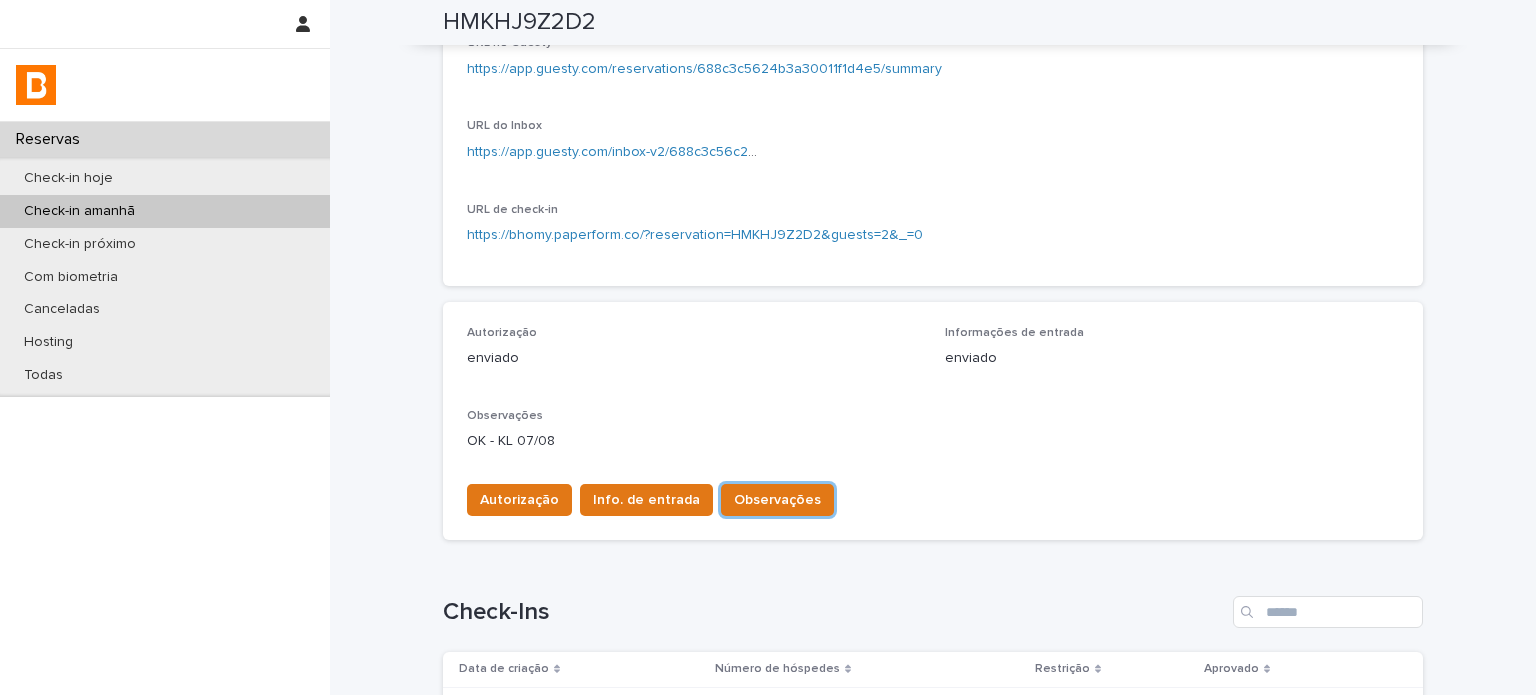 type 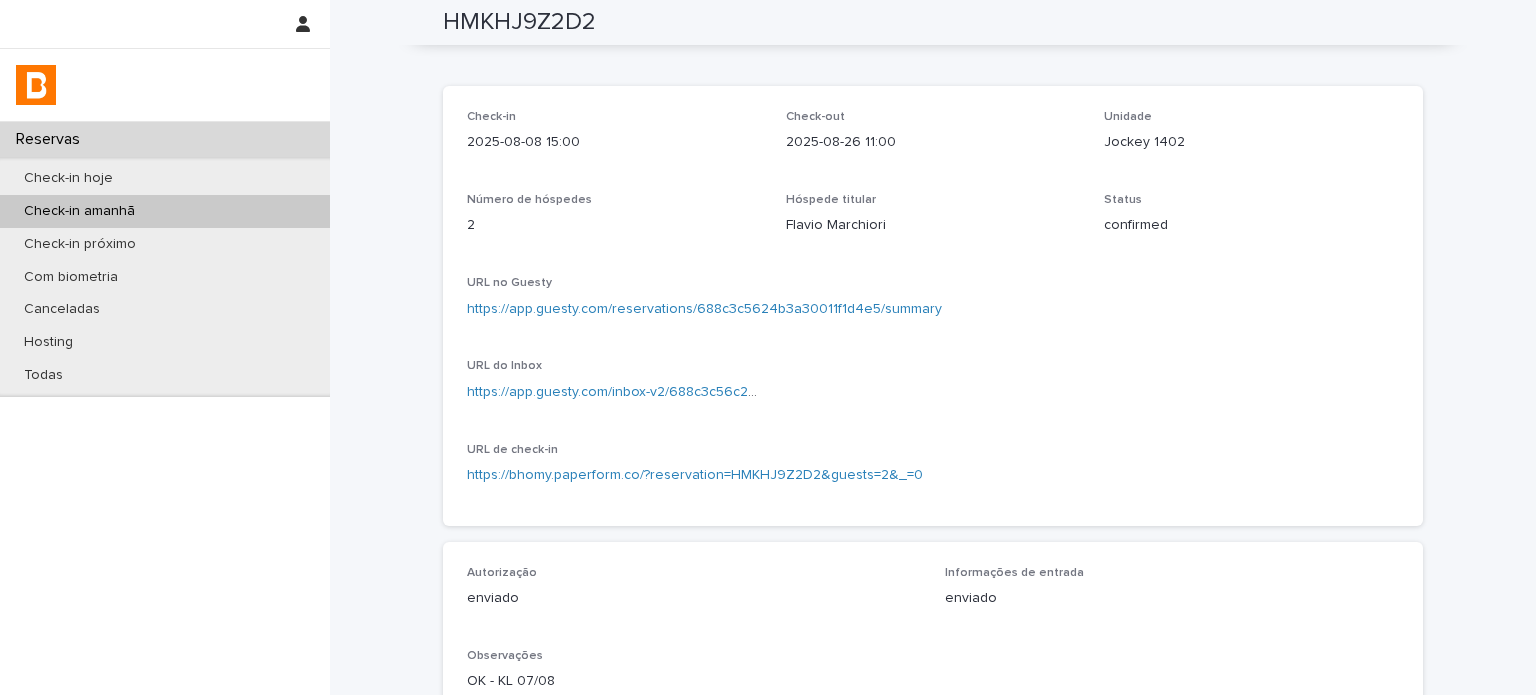 scroll, scrollTop: 0, scrollLeft: 0, axis: both 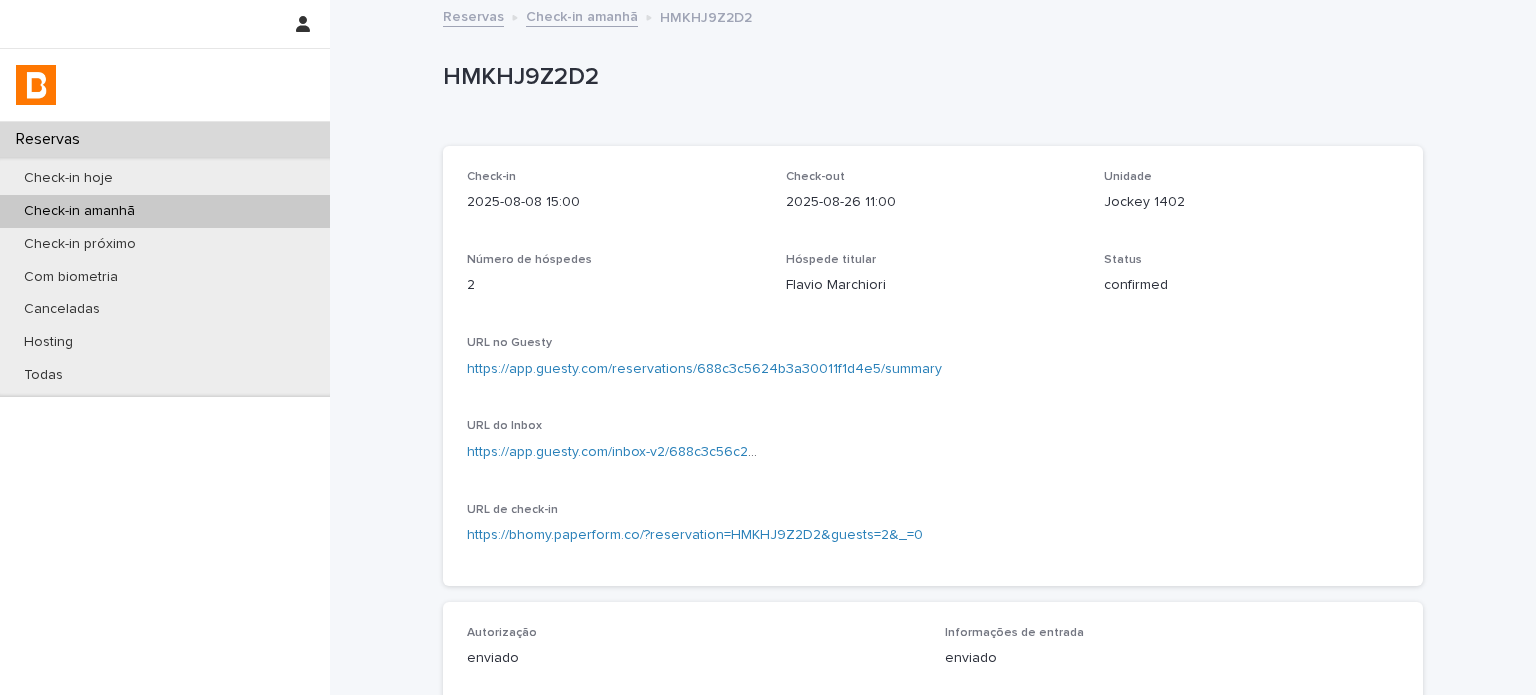 click on "Check-in amanhã" at bounding box center [582, 15] 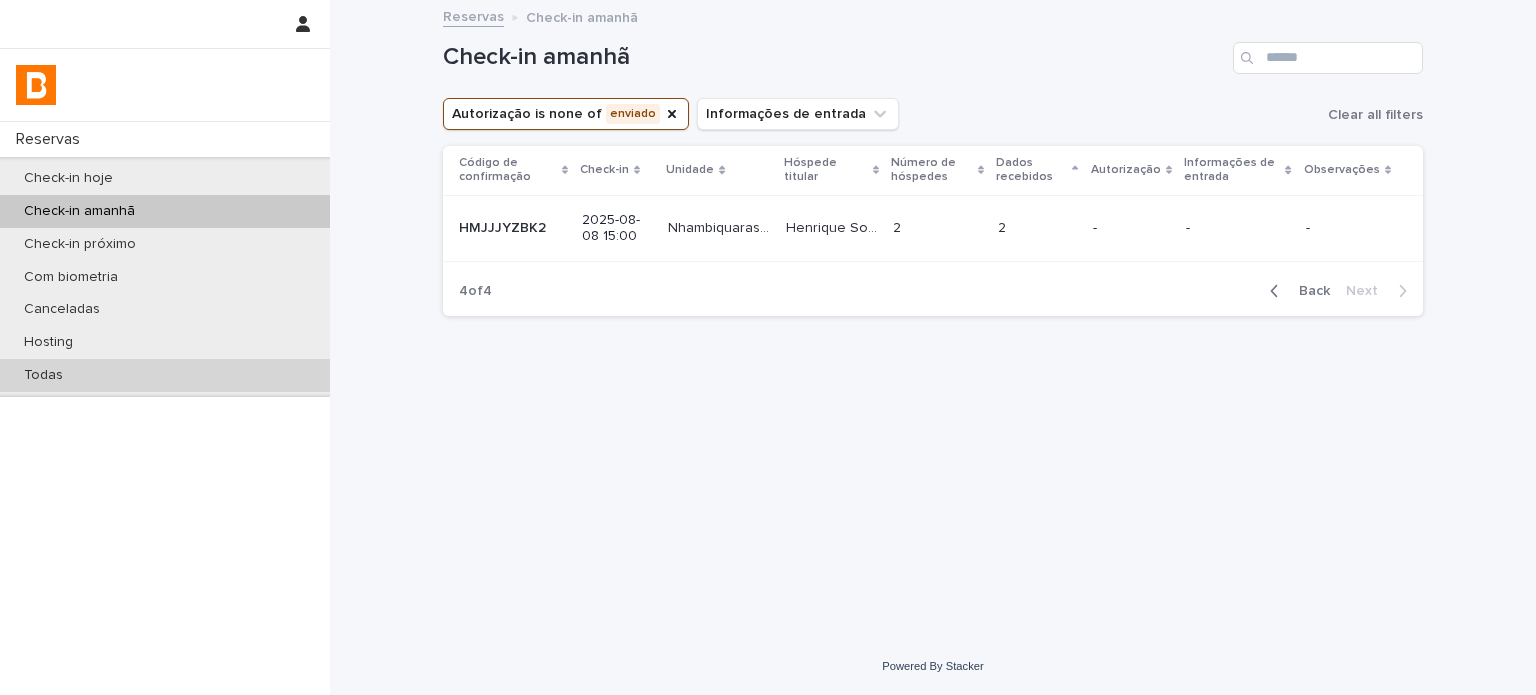click on "Todas" at bounding box center (165, 375) 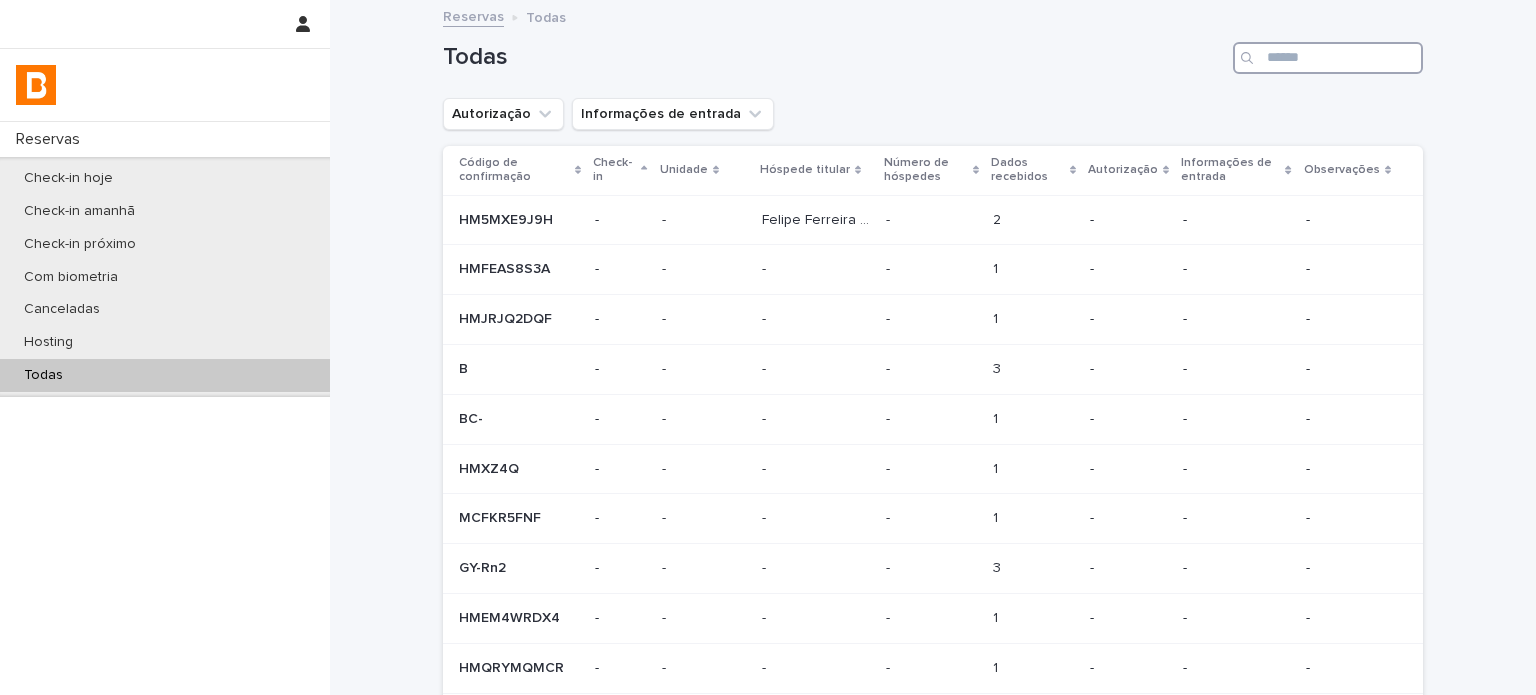 click at bounding box center [1328, 58] 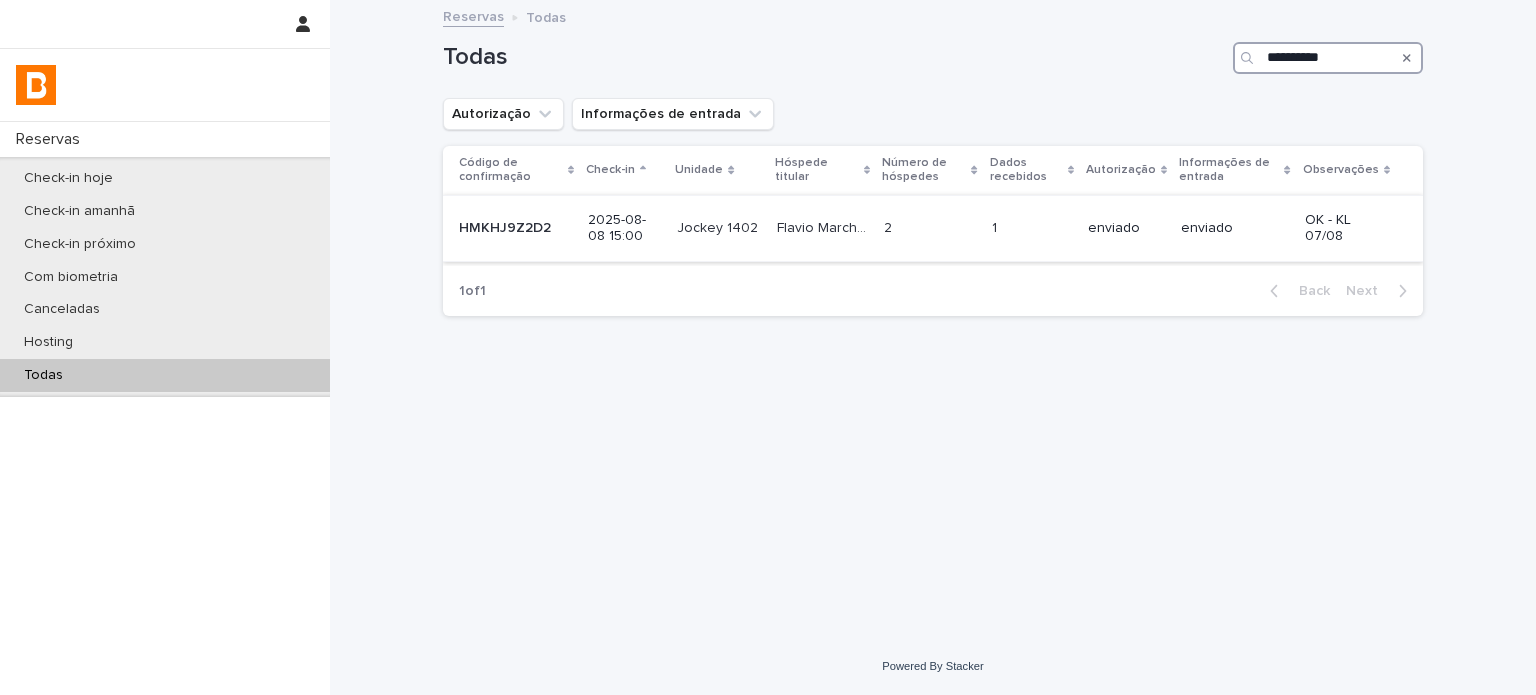 type on "**********" 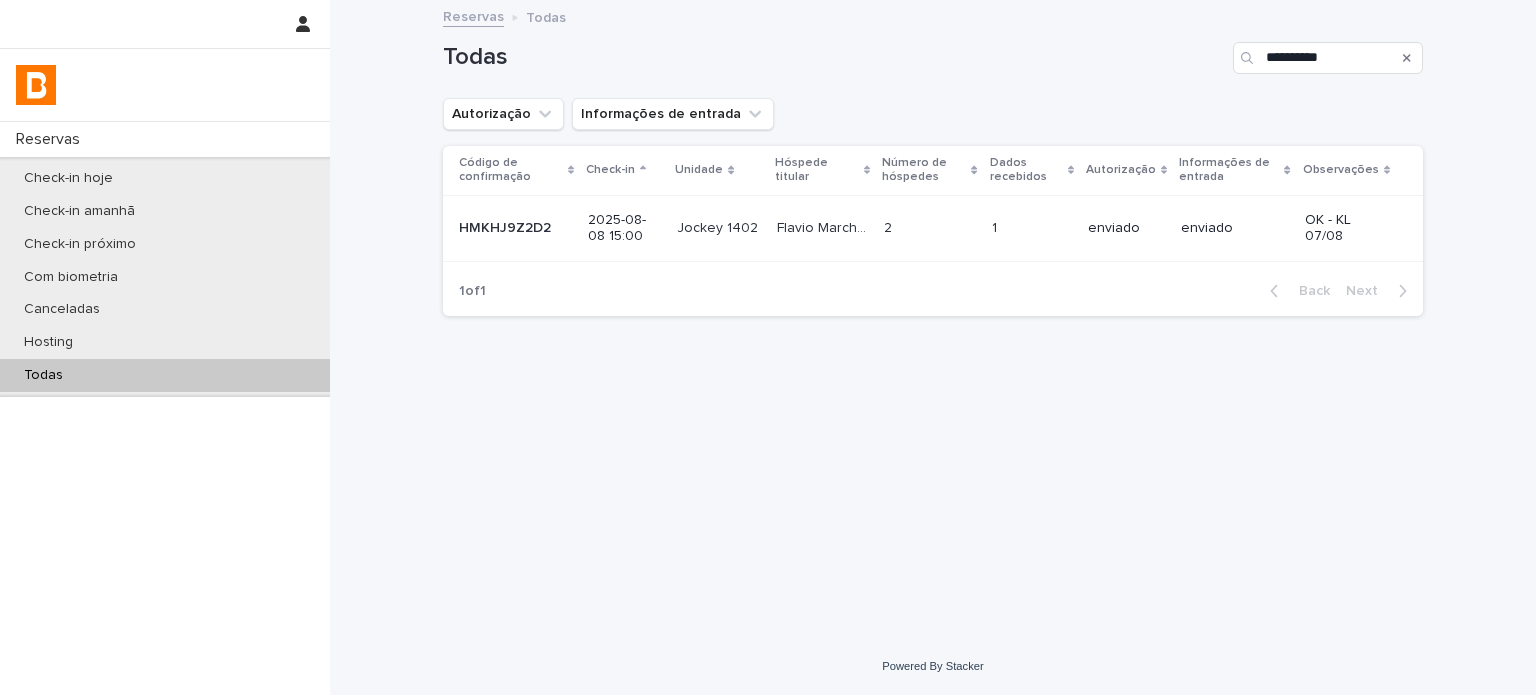 click on "1 1" at bounding box center (1032, 228) 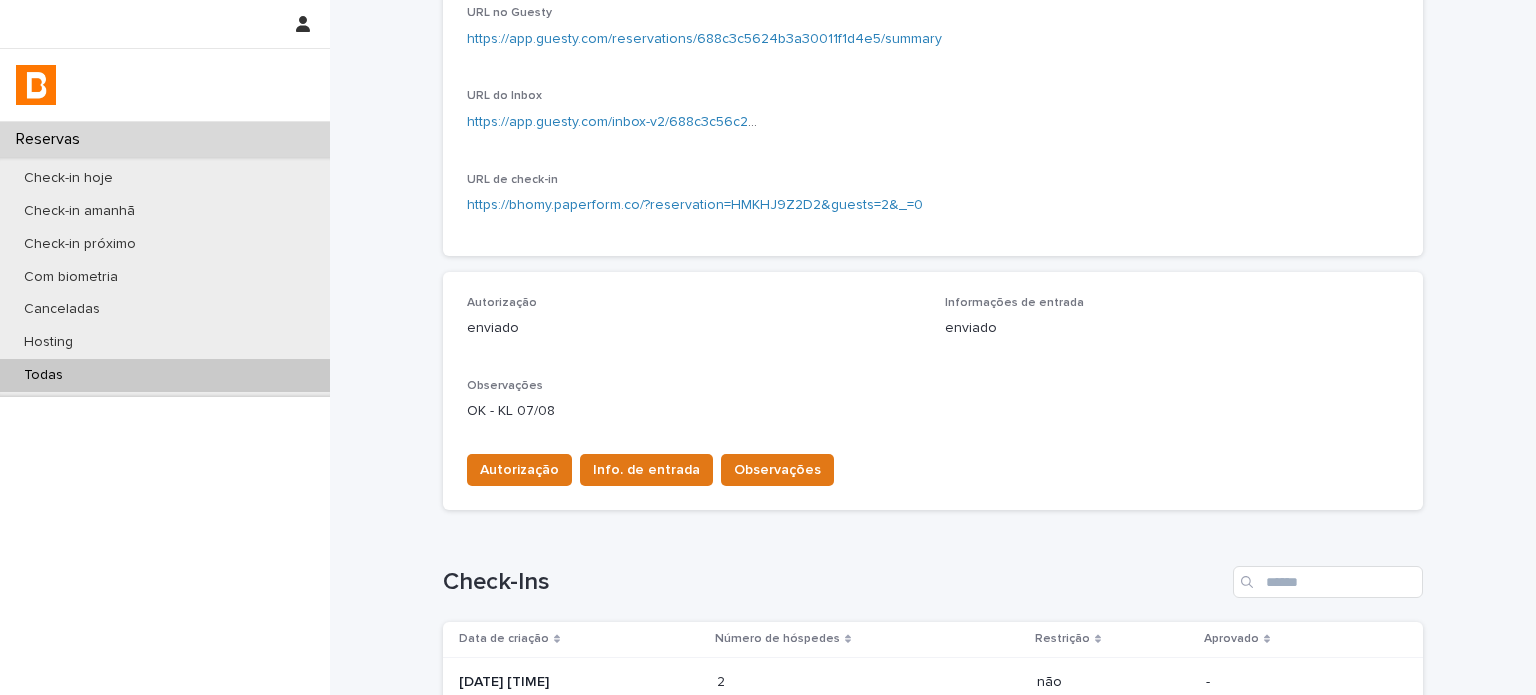 scroll, scrollTop: 366, scrollLeft: 0, axis: vertical 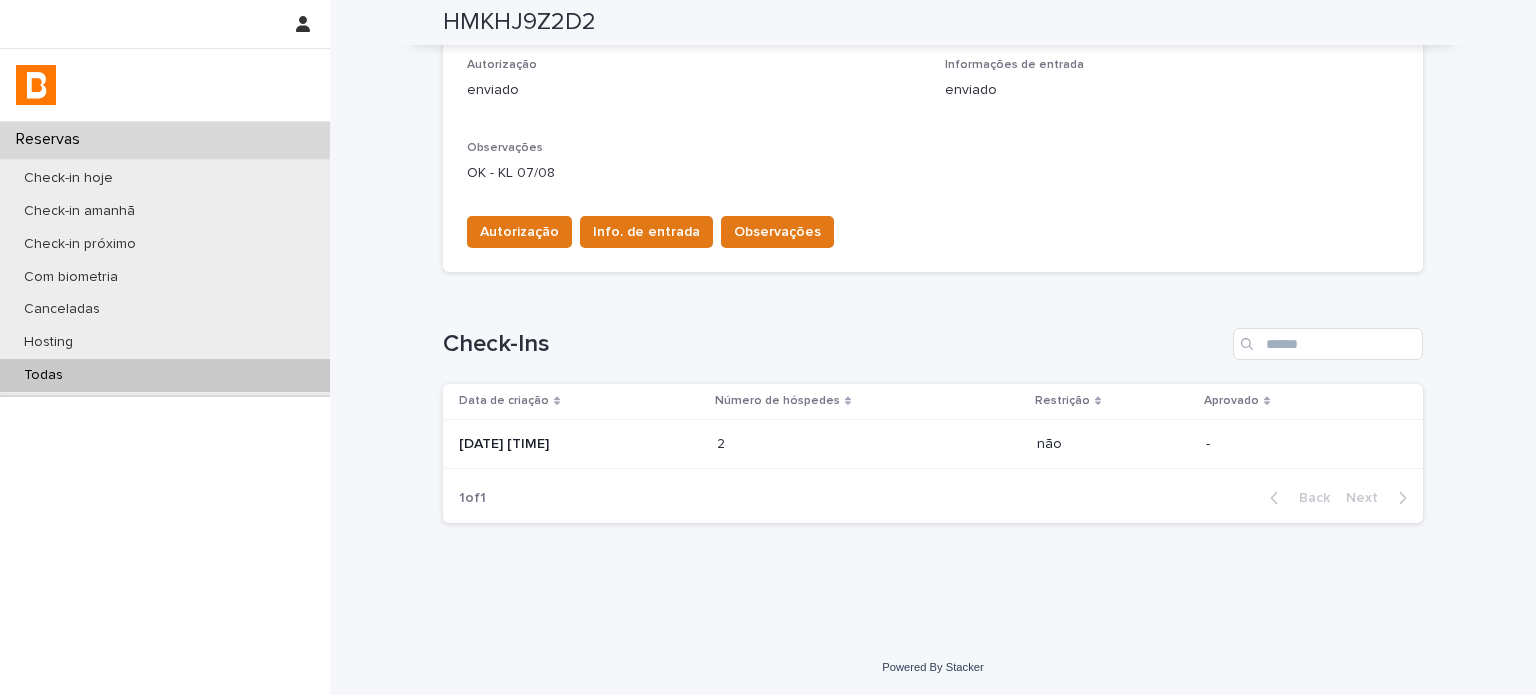 click on "[DATE] [TIME]" at bounding box center (580, 442) 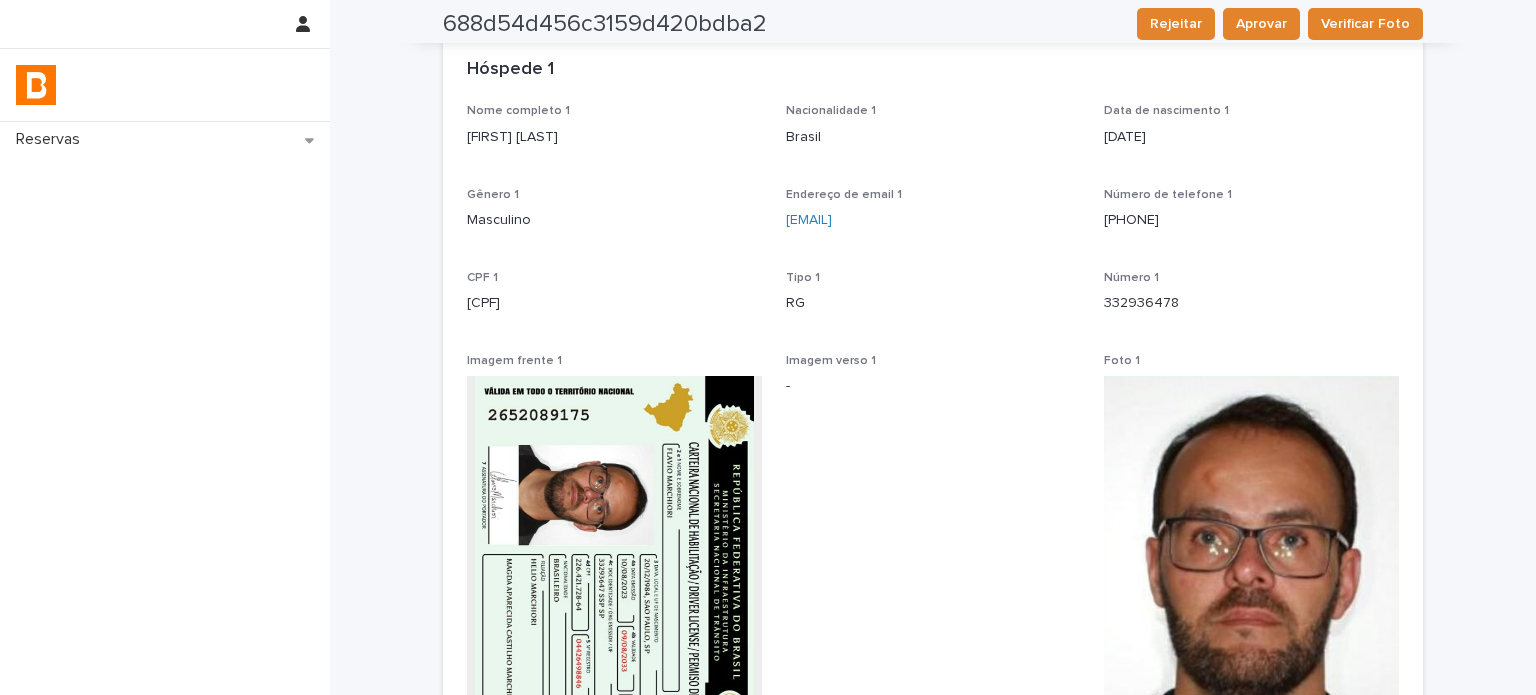 scroll, scrollTop: 104, scrollLeft: 0, axis: vertical 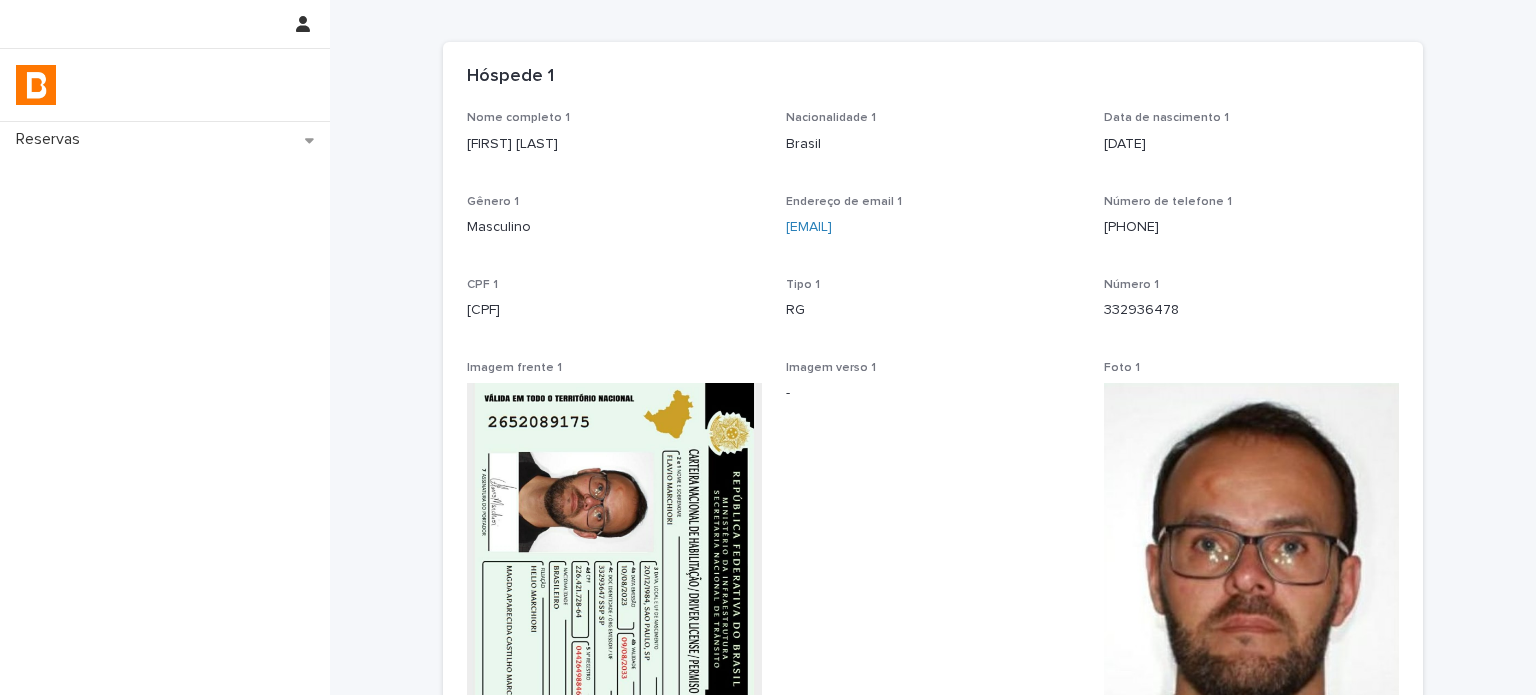 drag, startPoint x: 572, startPoint y: 145, endPoint x: 423, endPoint y: 156, distance: 149.40549 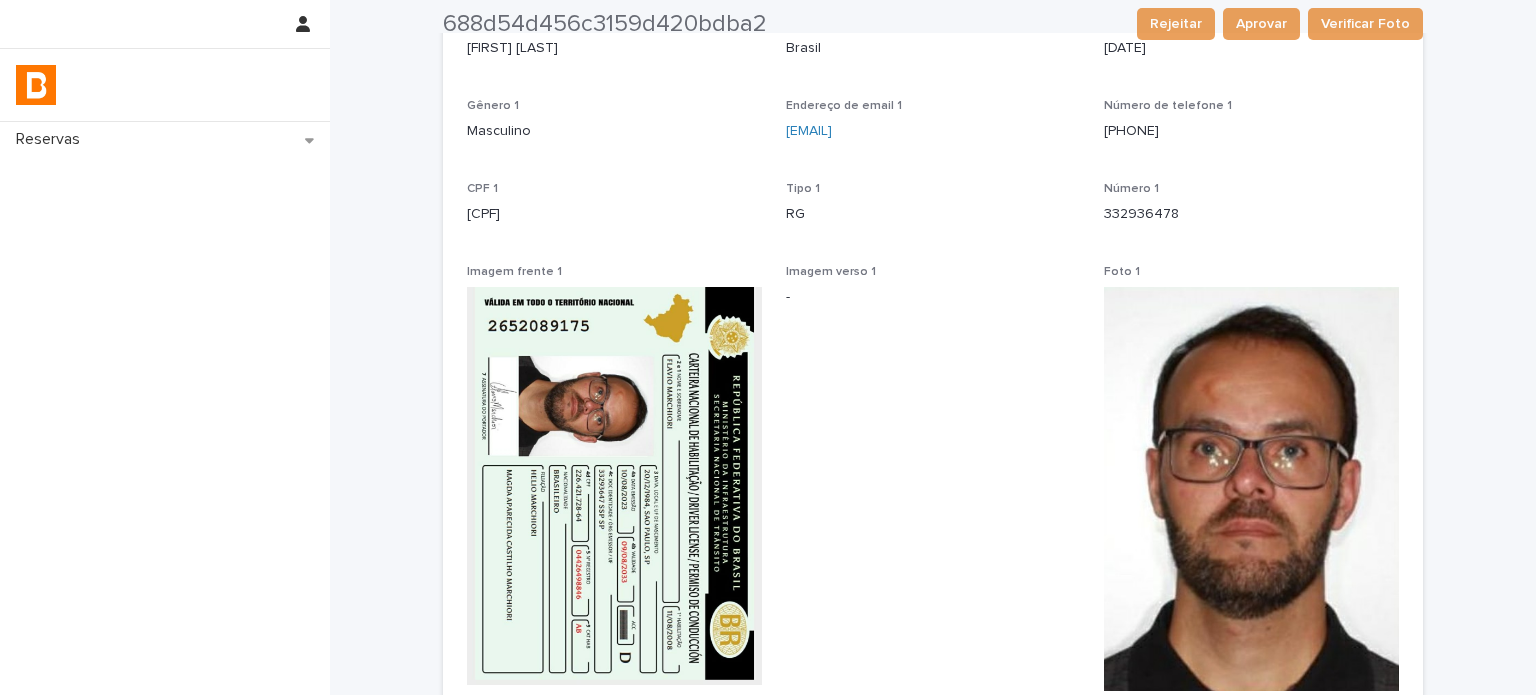 scroll, scrollTop: 204, scrollLeft: 0, axis: vertical 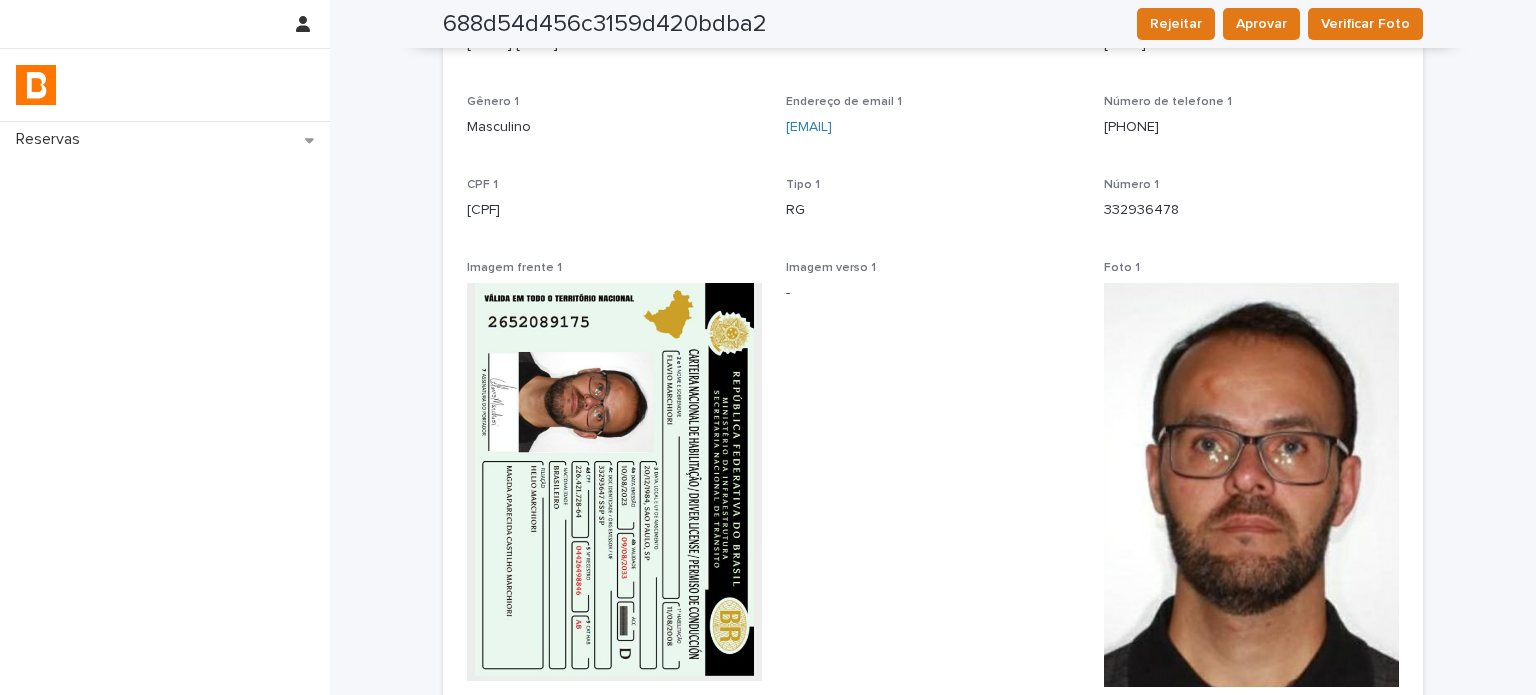 drag, startPoint x: 564, startPoint y: 219, endPoint x: 439, endPoint y: 215, distance: 125.06398 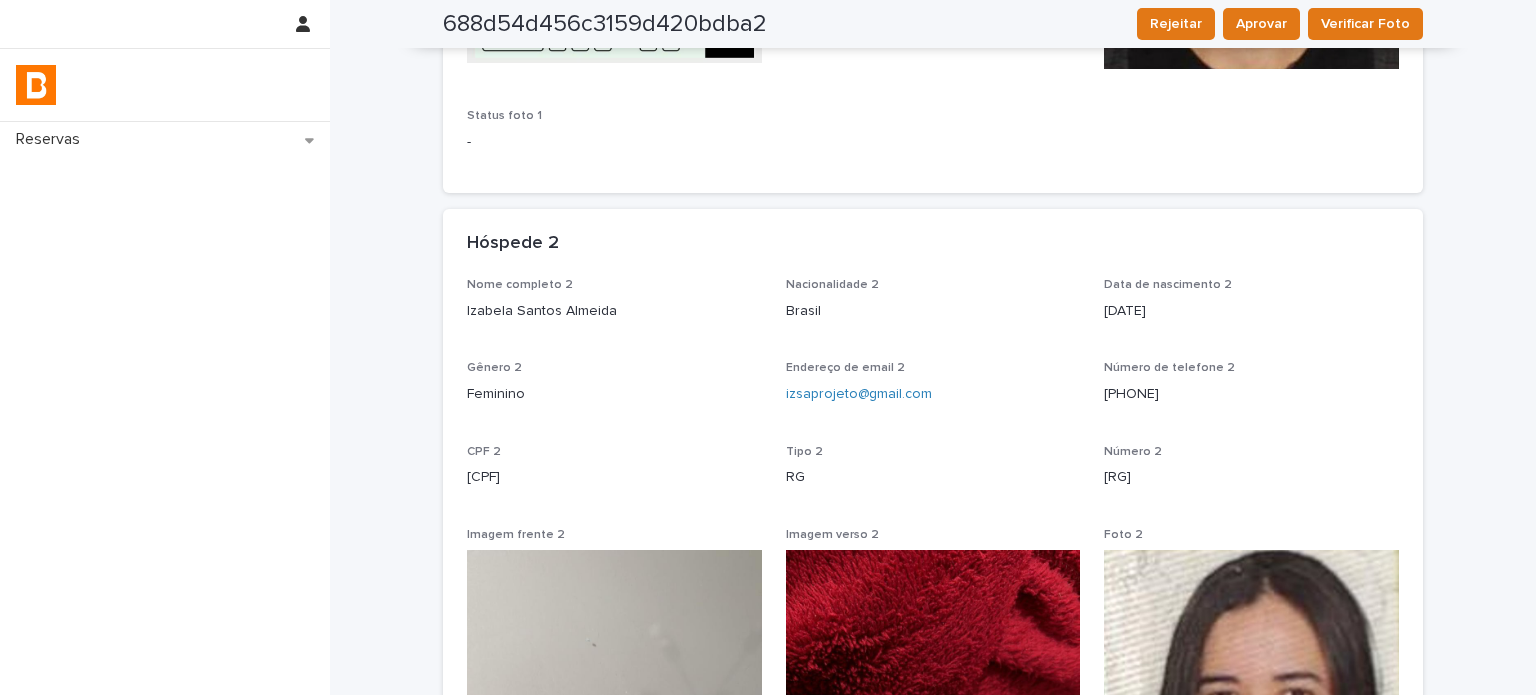 scroll, scrollTop: 836, scrollLeft: 0, axis: vertical 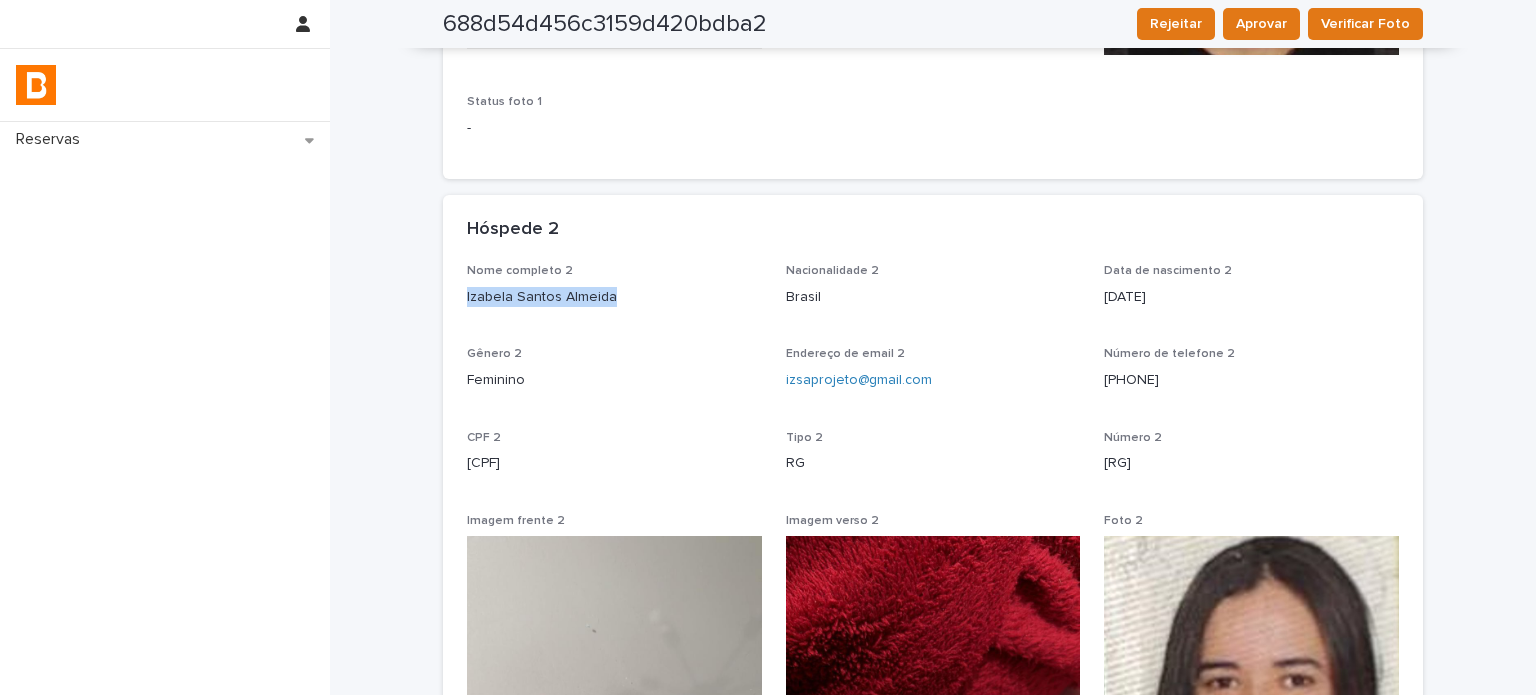 drag, startPoint x: 609, startPoint y: 307, endPoint x: 456, endPoint y: 315, distance: 153.20901 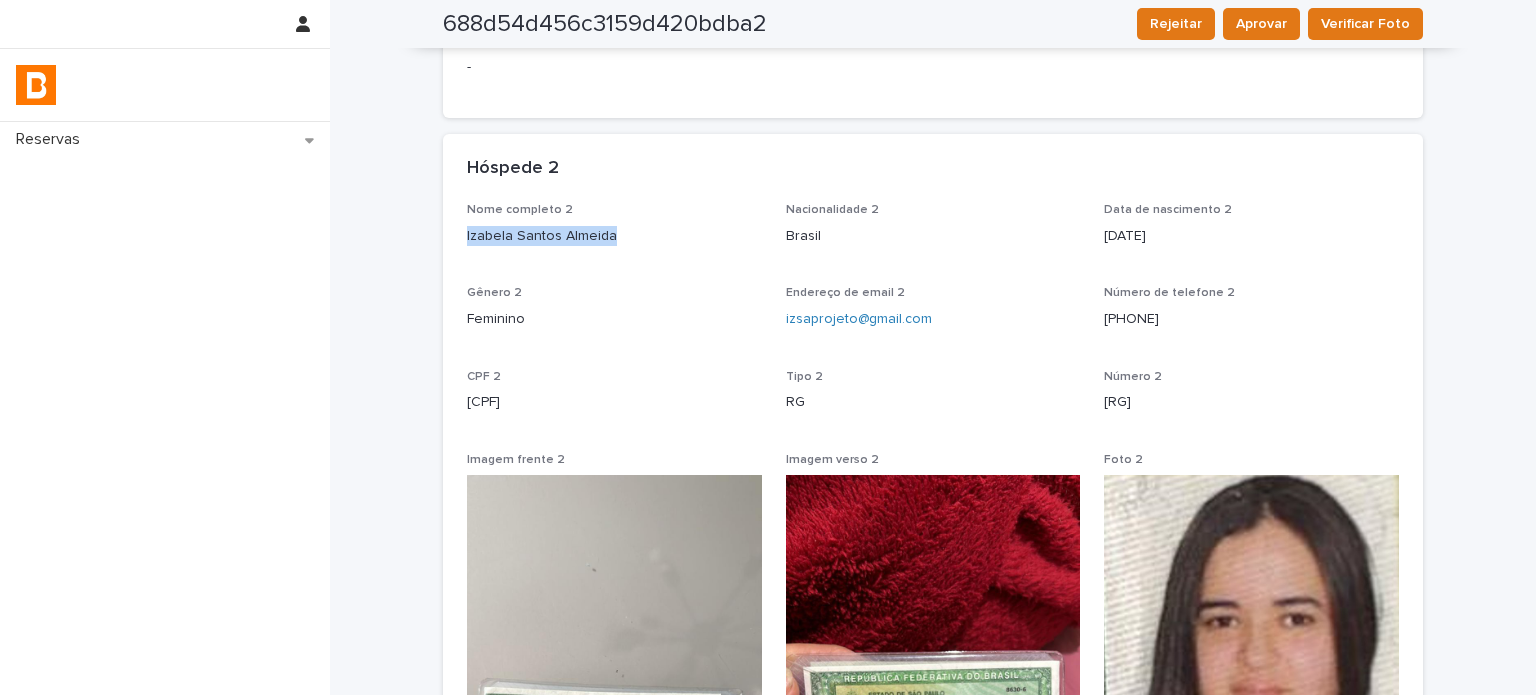 scroll, scrollTop: 970, scrollLeft: 0, axis: vertical 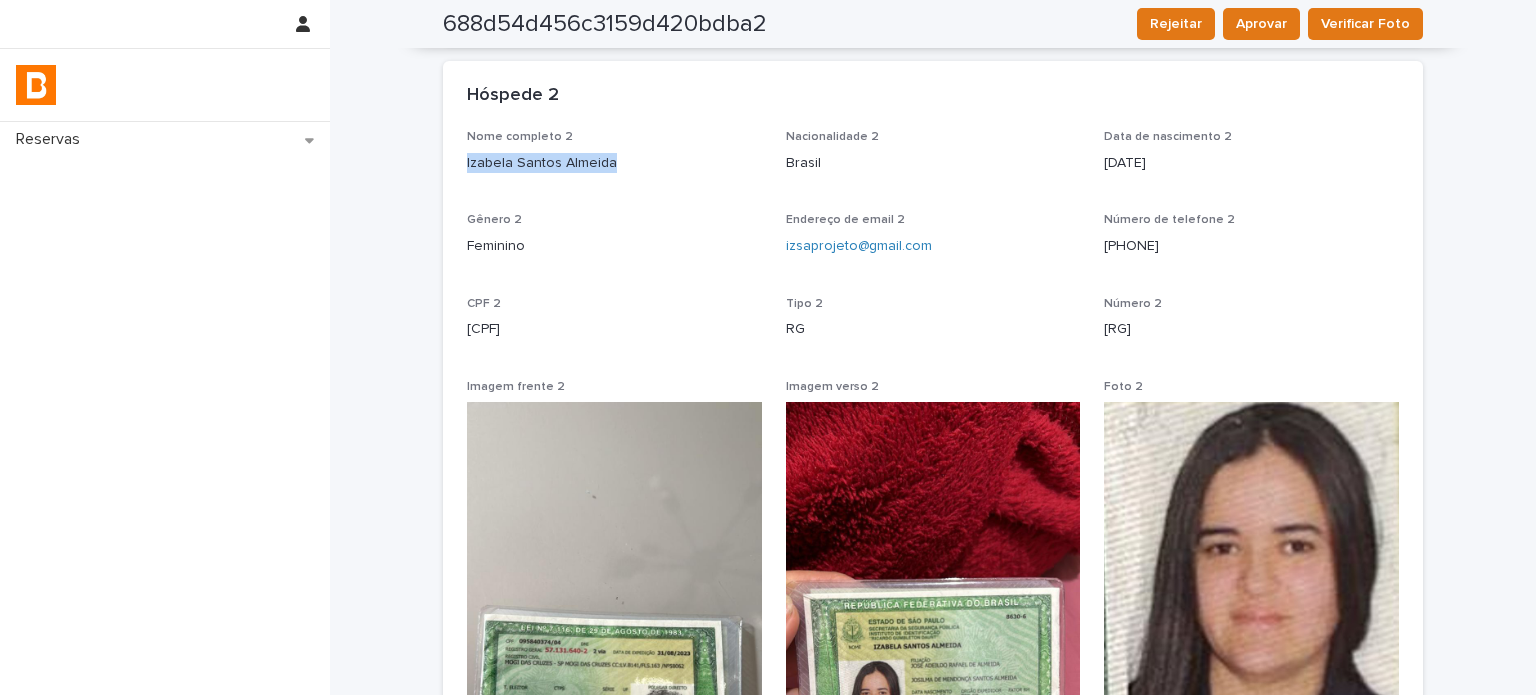 drag, startPoint x: 579, startPoint y: 331, endPoint x: 424, endPoint y: 334, distance: 155.02902 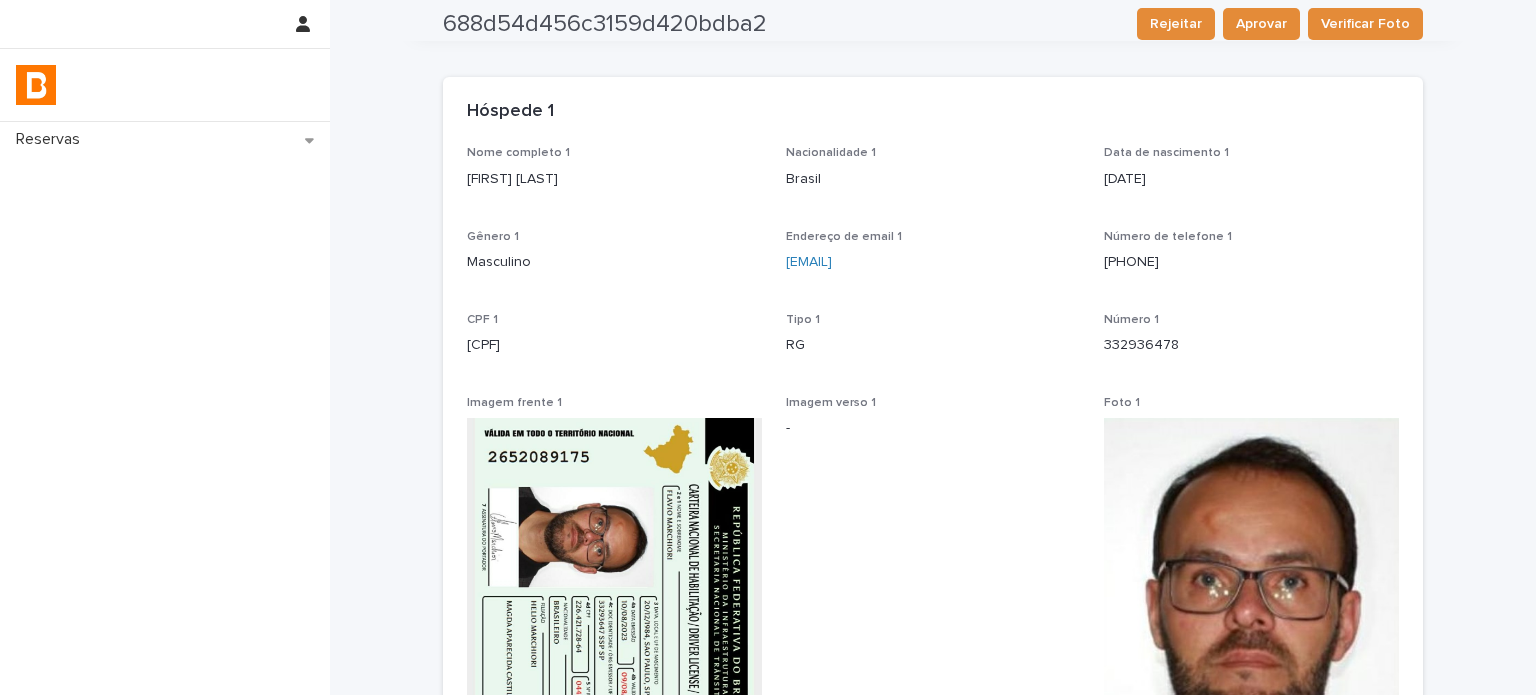 scroll, scrollTop: 0, scrollLeft: 0, axis: both 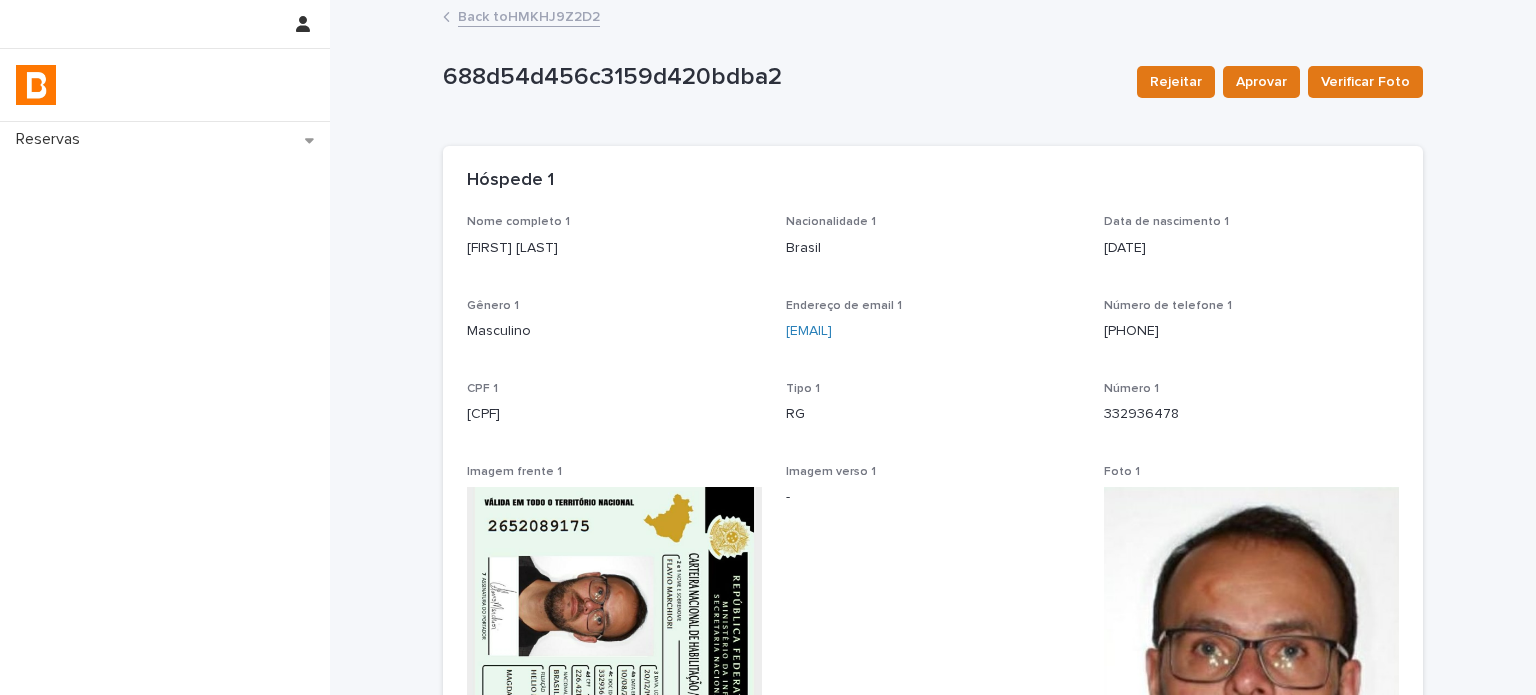 click on "Back to  HMKHJ9Z2D2" at bounding box center (529, 15) 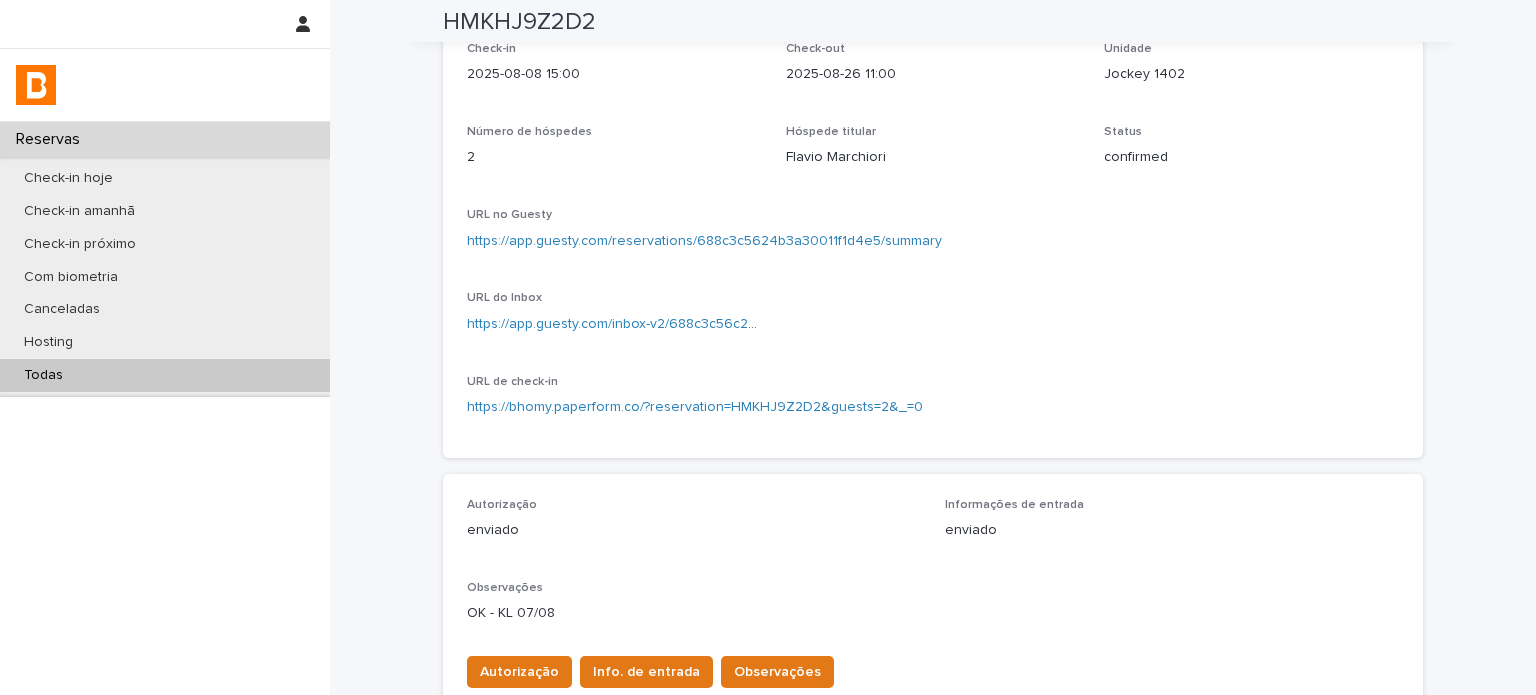 scroll, scrollTop: 0, scrollLeft: 0, axis: both 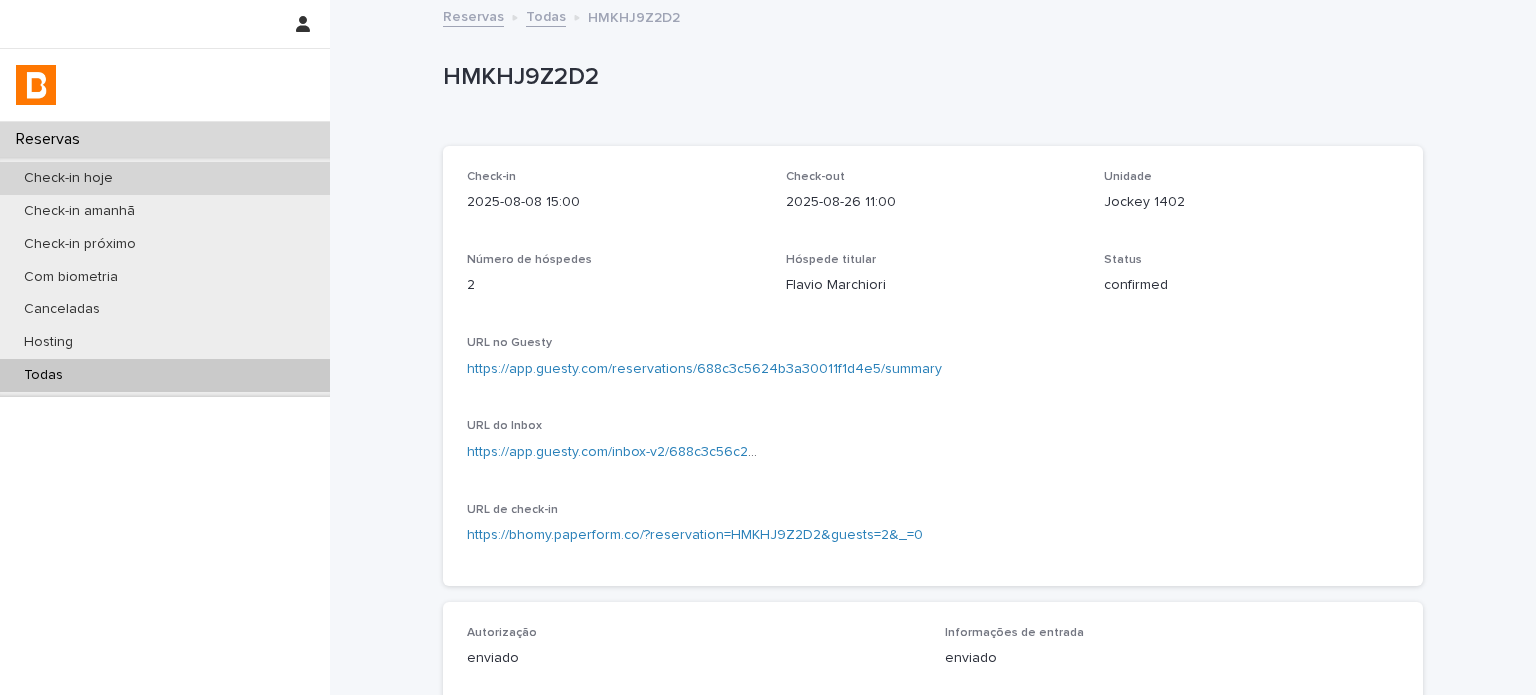 click on "Check-in hoje" at bounding box center (165, 178) 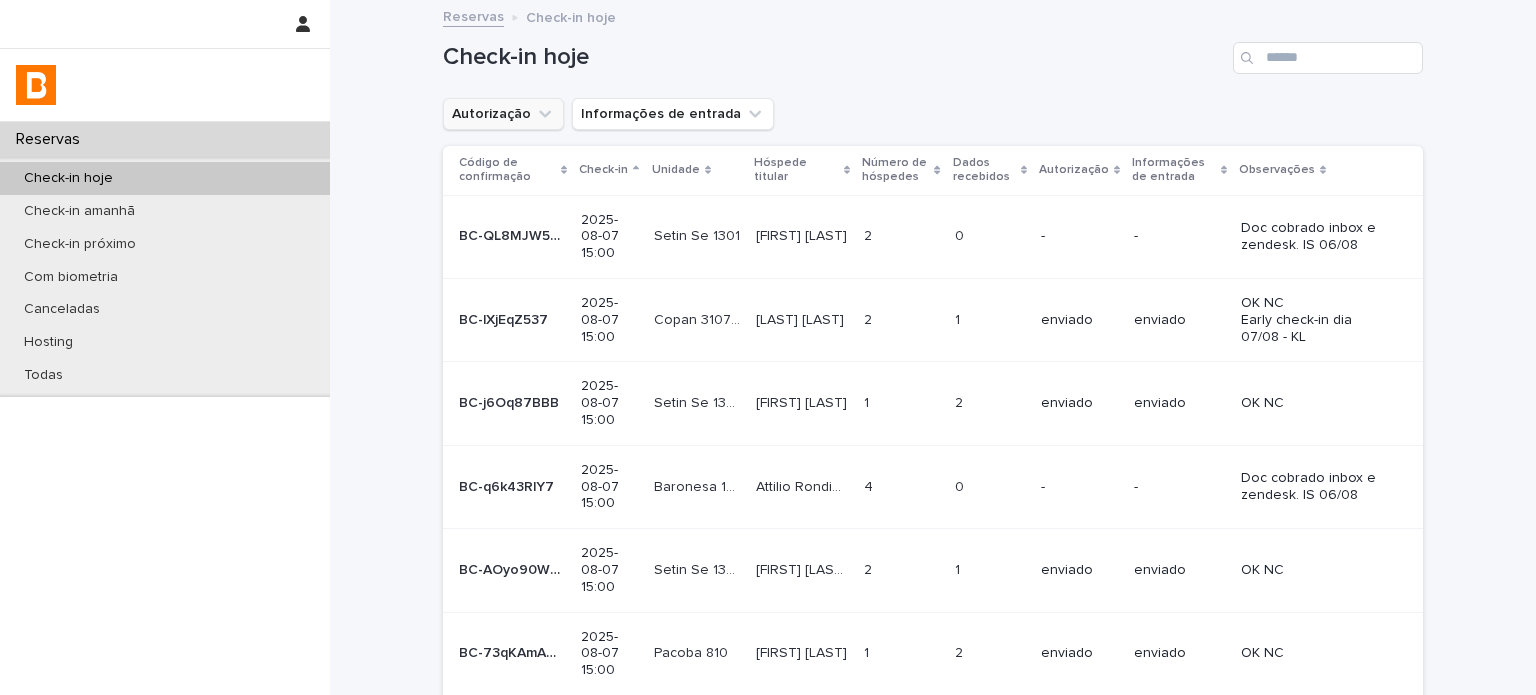 click 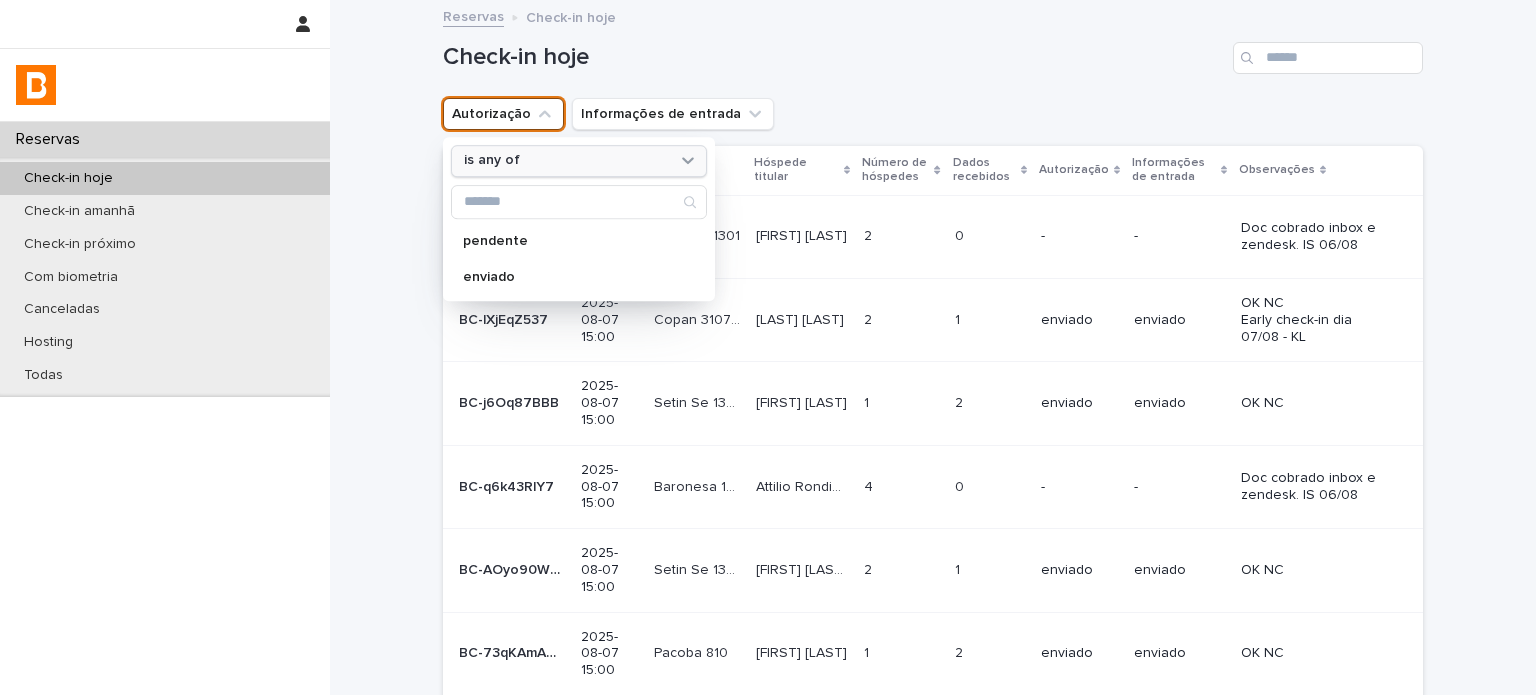 click on "is any of" at bounding box center (566, 161) 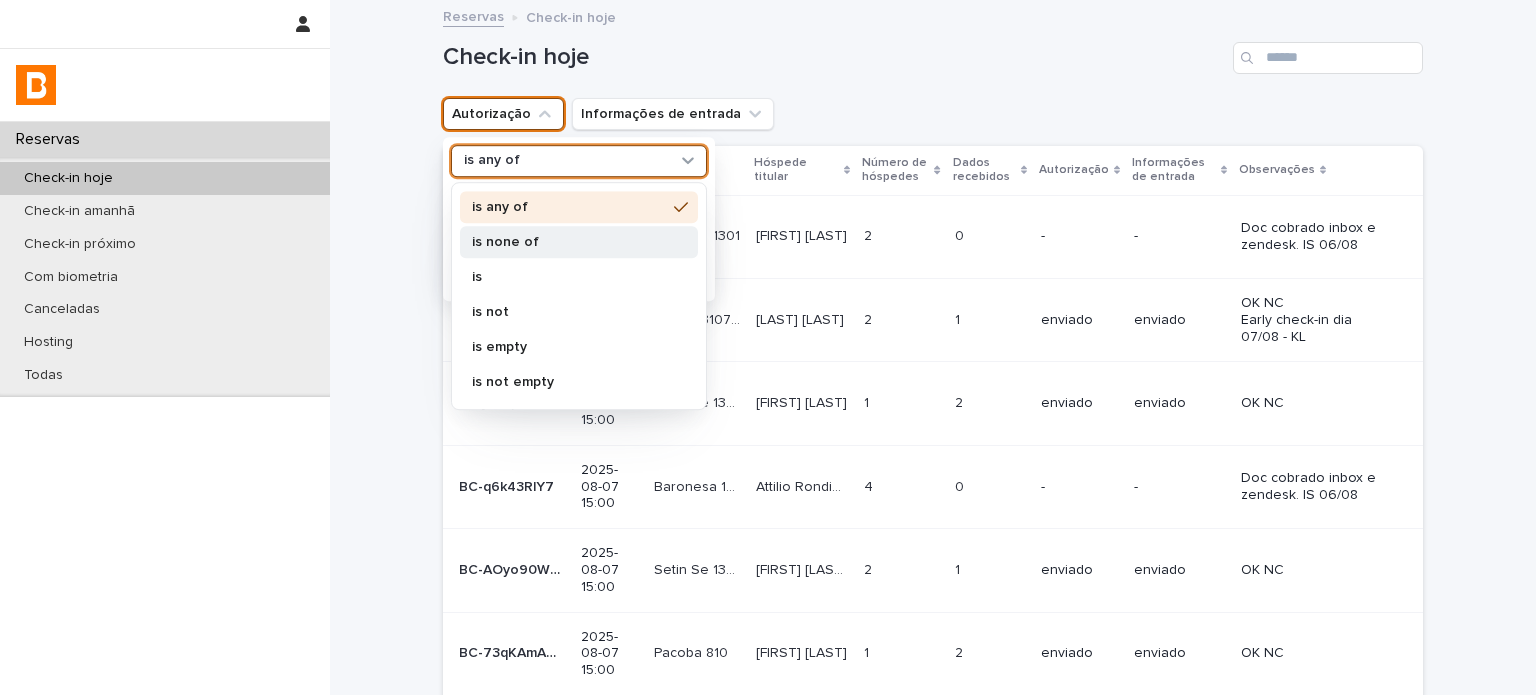 click on "is none of" at bounding box center (569, 242) 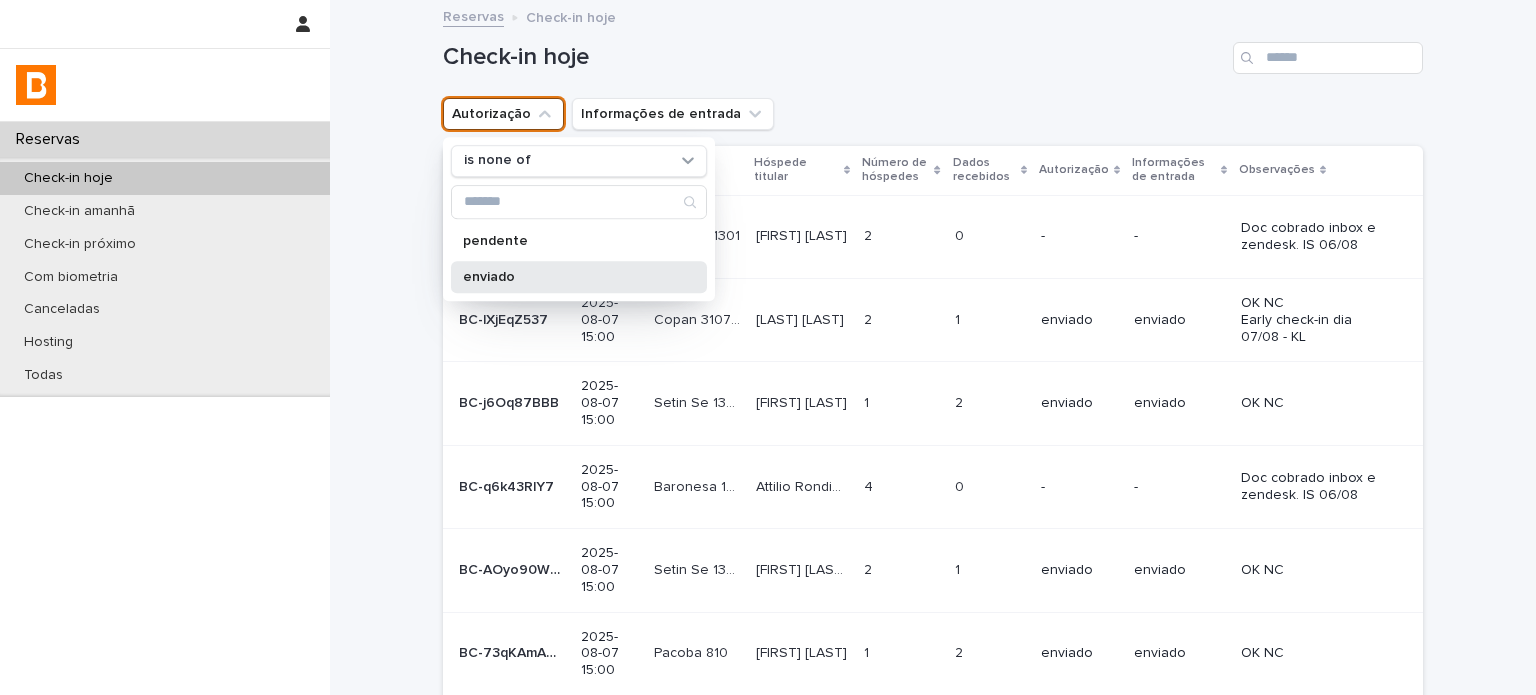 click on "enviado" at bounding box center (569, 277) 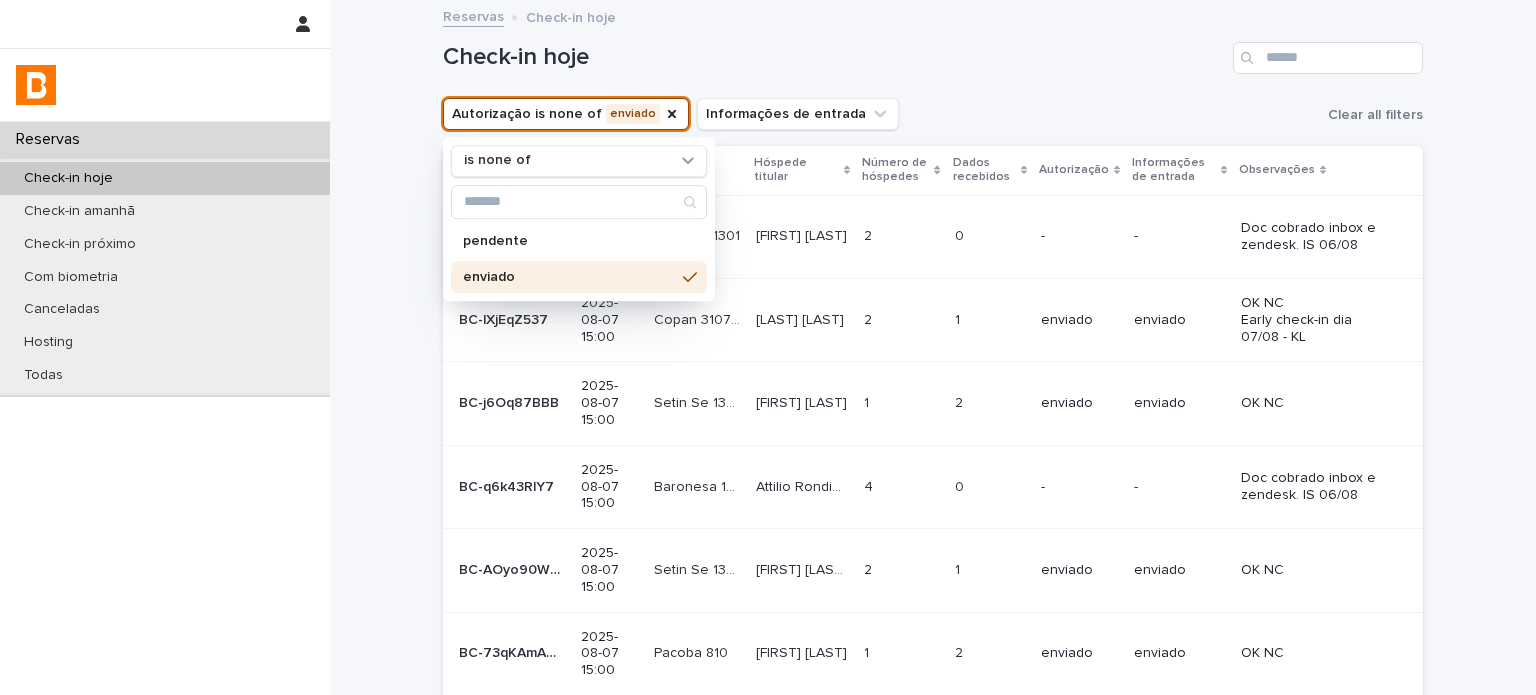 click on "Check-in hoje" at bounding box center [933, 58] 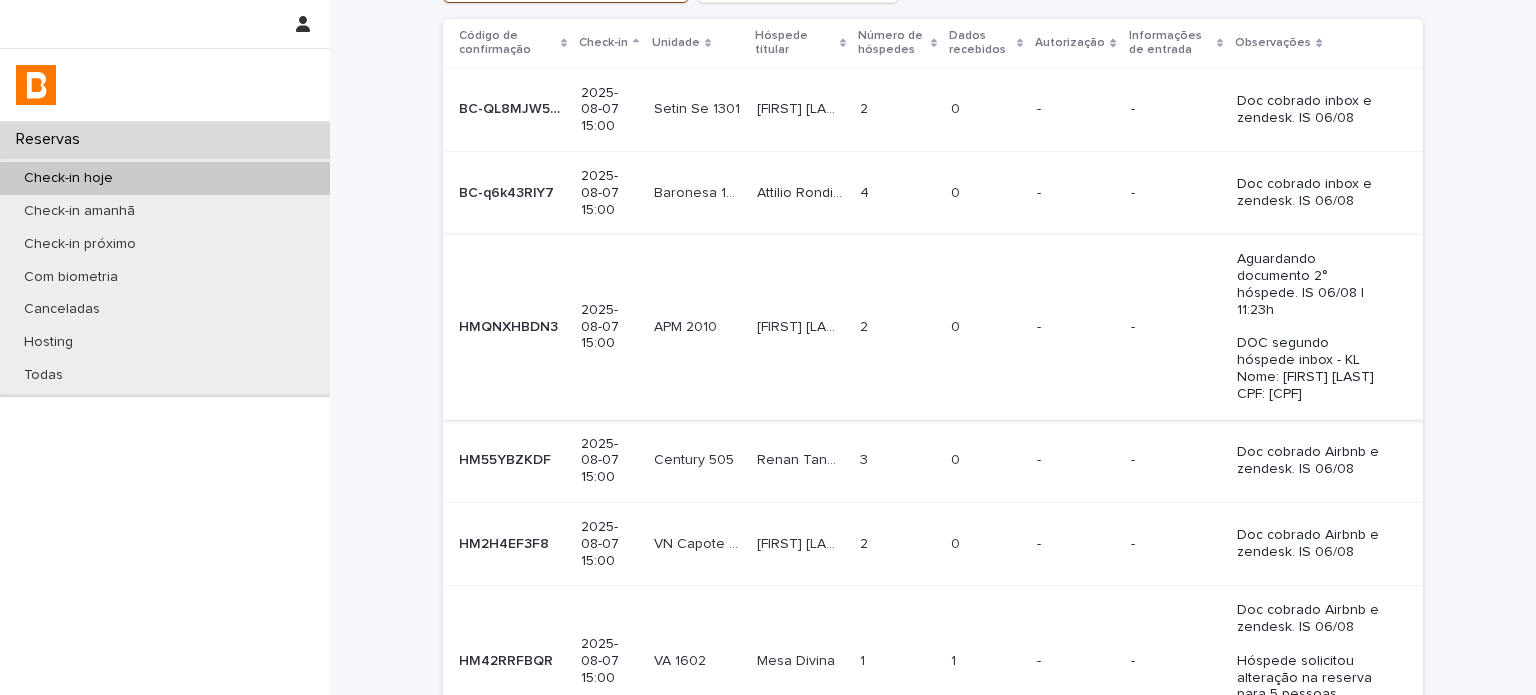 scroll, scrollTop: 400, scrollLeft: 0, axis: vertical 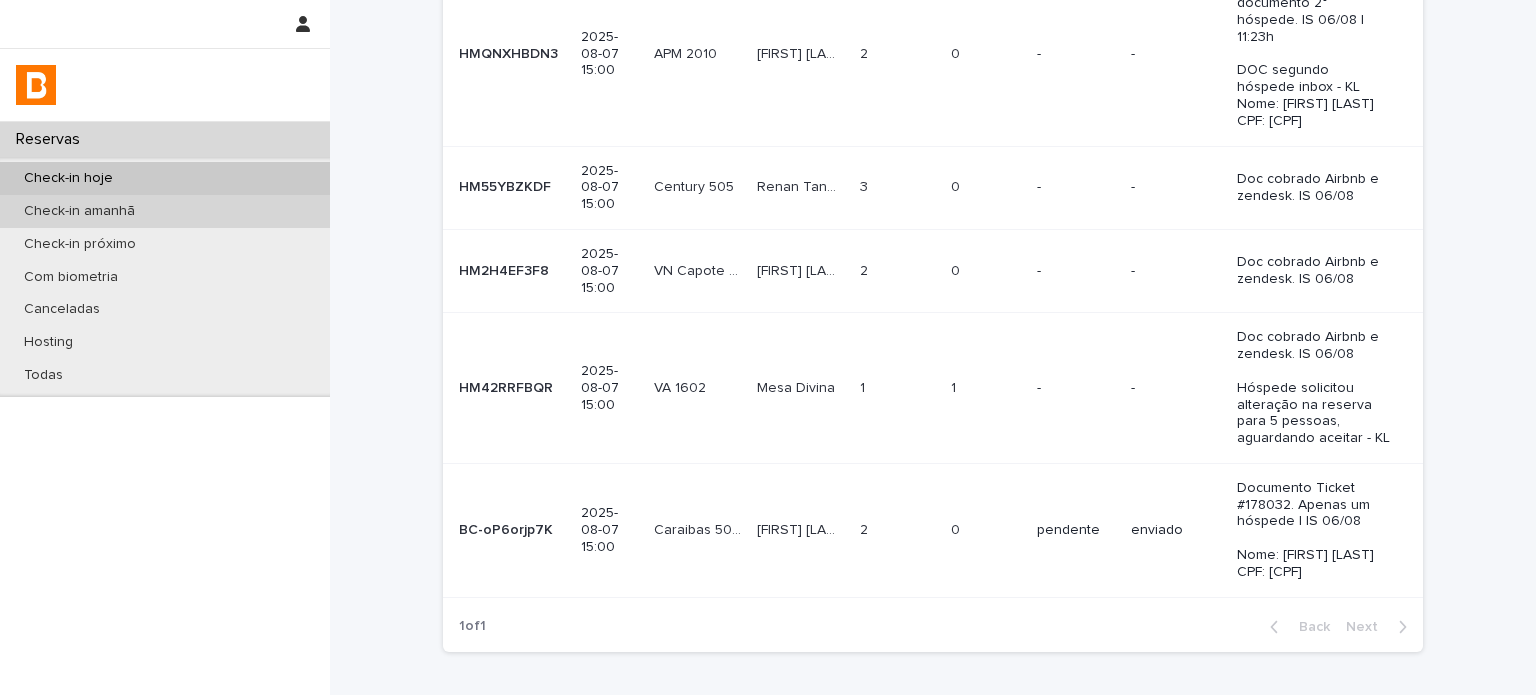 click on "Check-in amanhã" at bounding box center [165, 211] 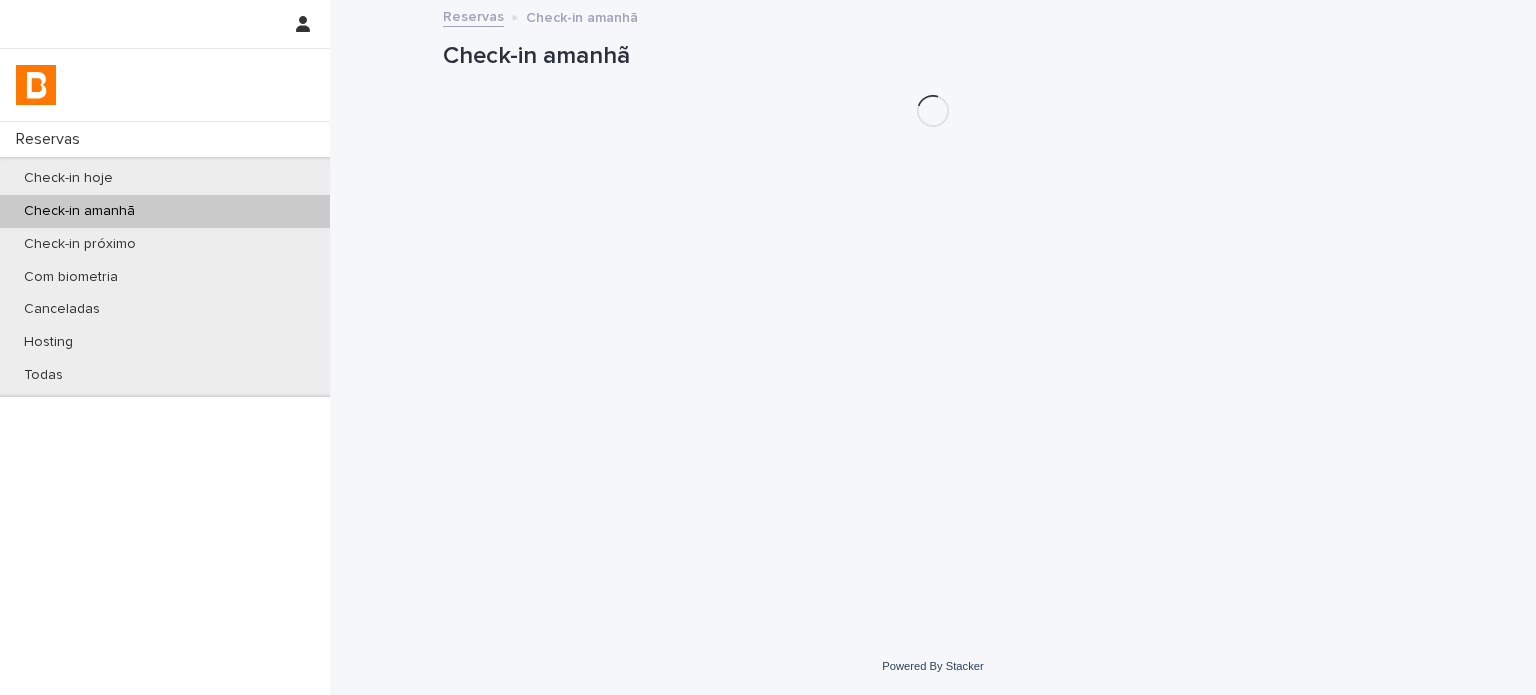 scroll, scrollTop: 0, scrollLeft: 0, axis: both 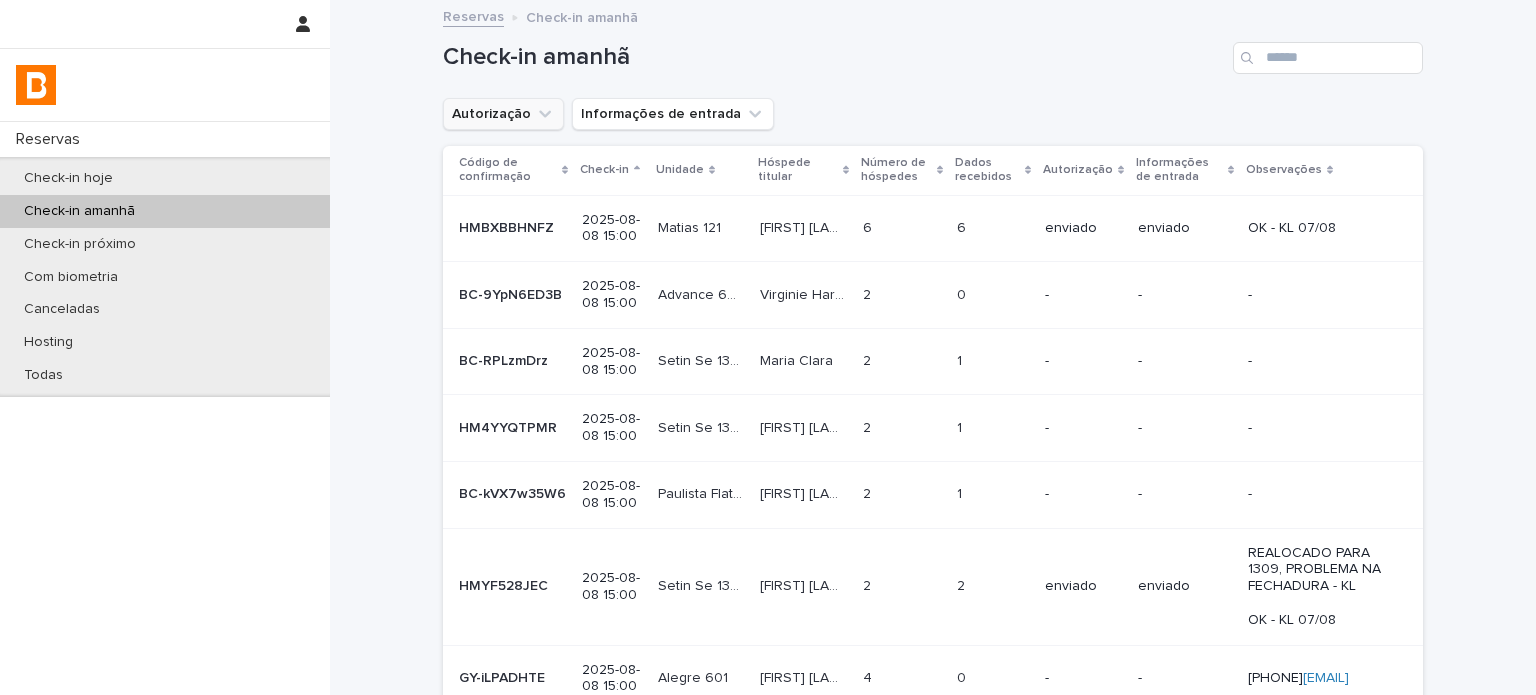 click on "Autorização" at bounding box center (503, 114) 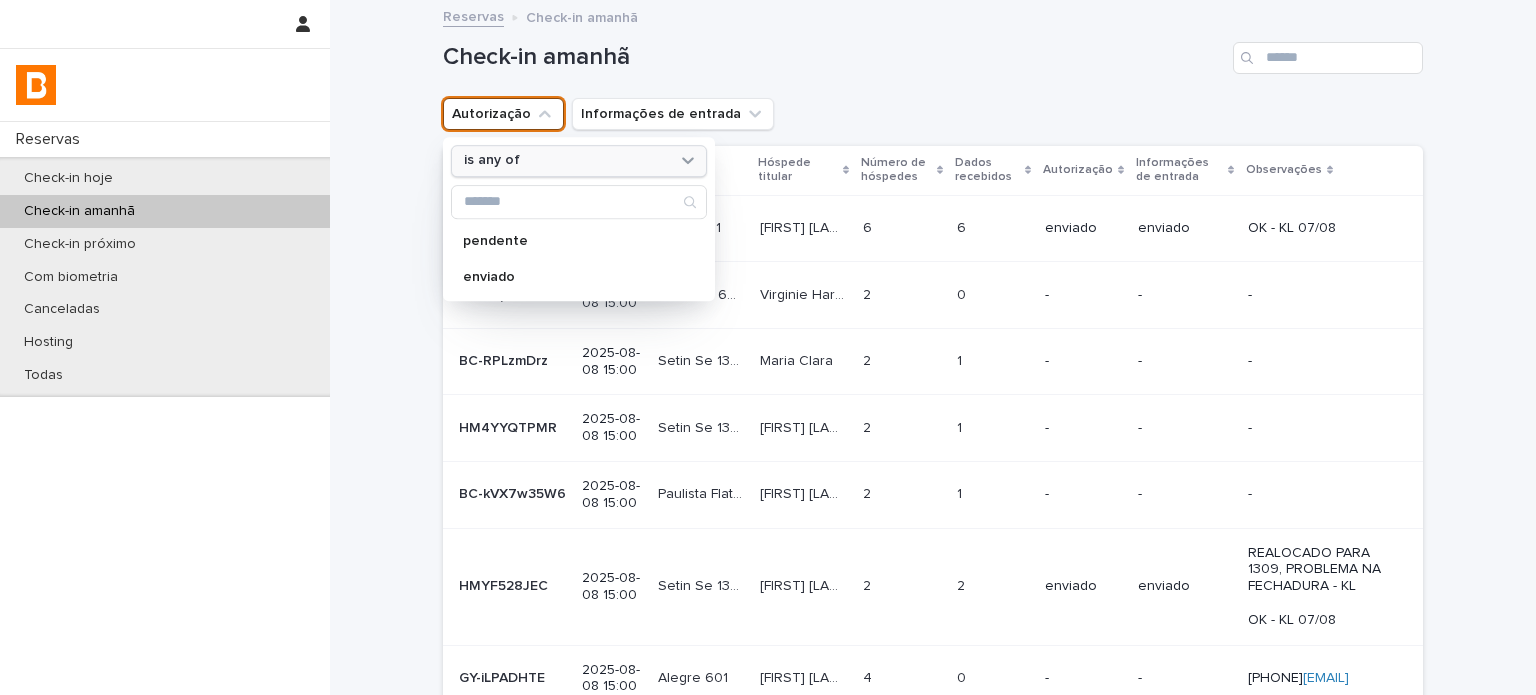 click on "is any of" at bounding box center (579, 161) 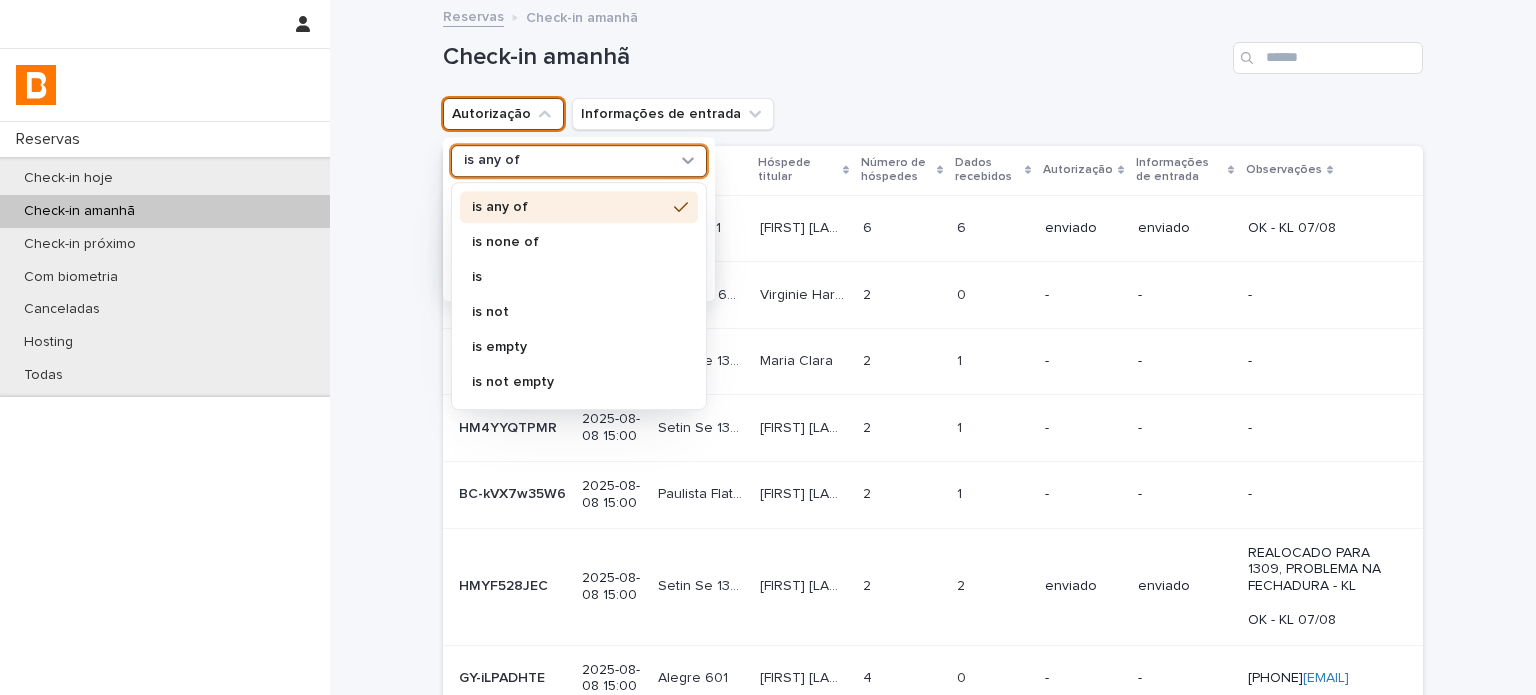 click on "is any of" at bounding box center (579, 207) 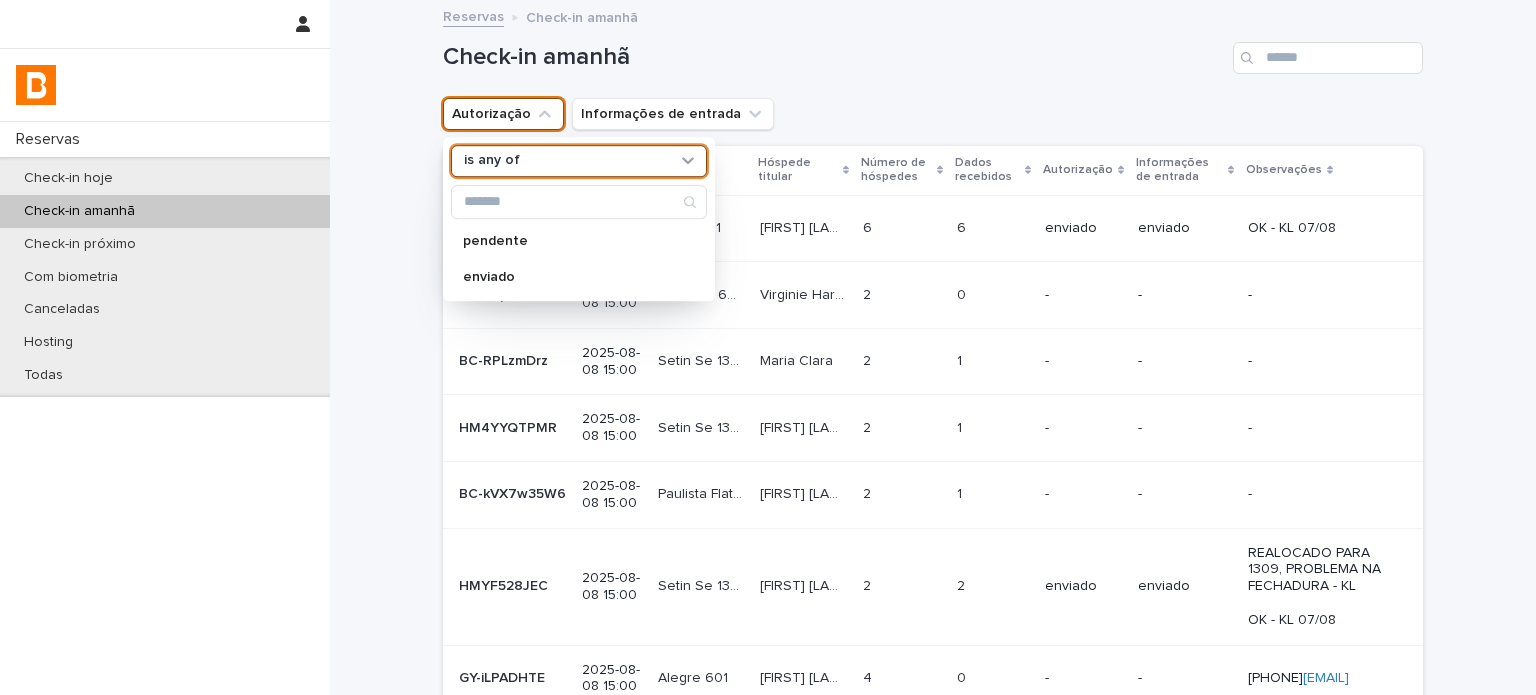 click on "Autorização" at bounding box center (503, 114) 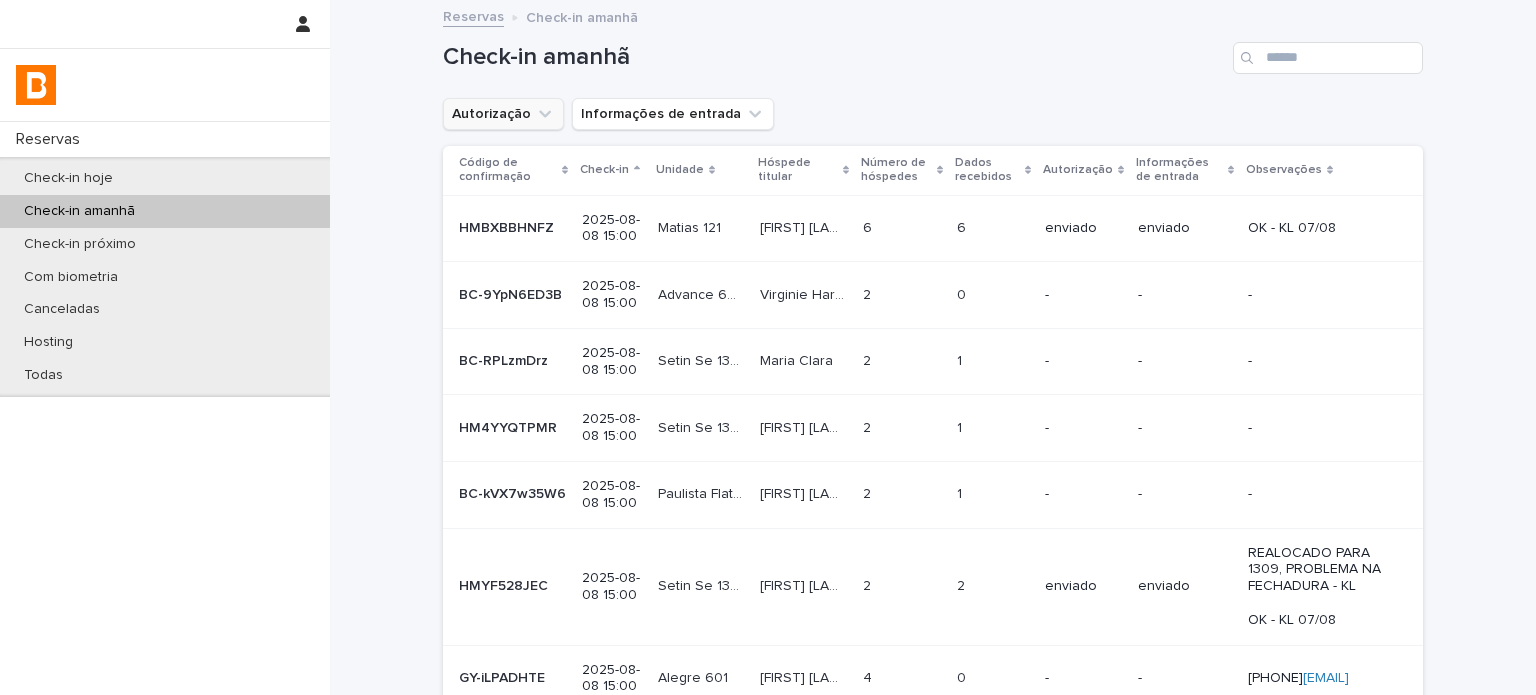 click on "Autorização" at bounding box center (503, 114) 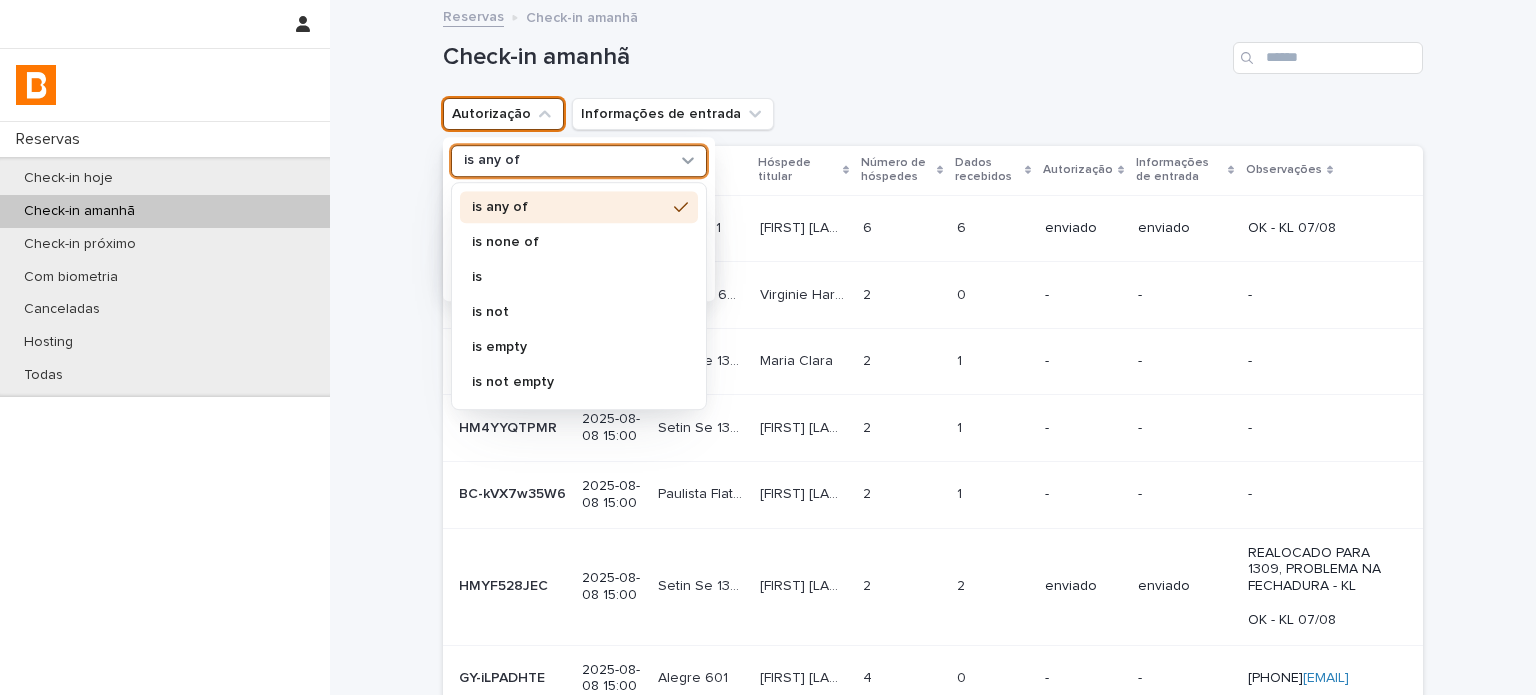 click on "is any of" at bounding box center [566, 161] 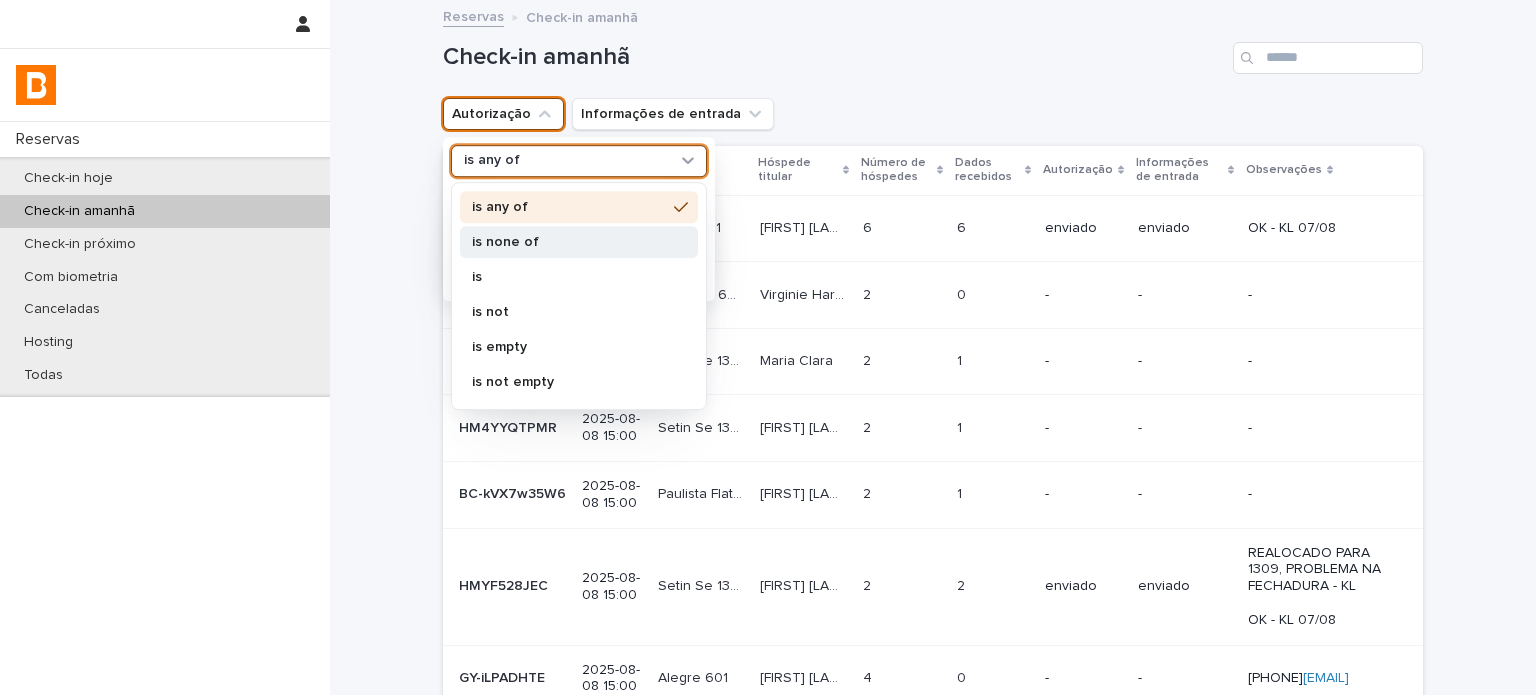 click on "is none of" at bounding box center (569, 242) 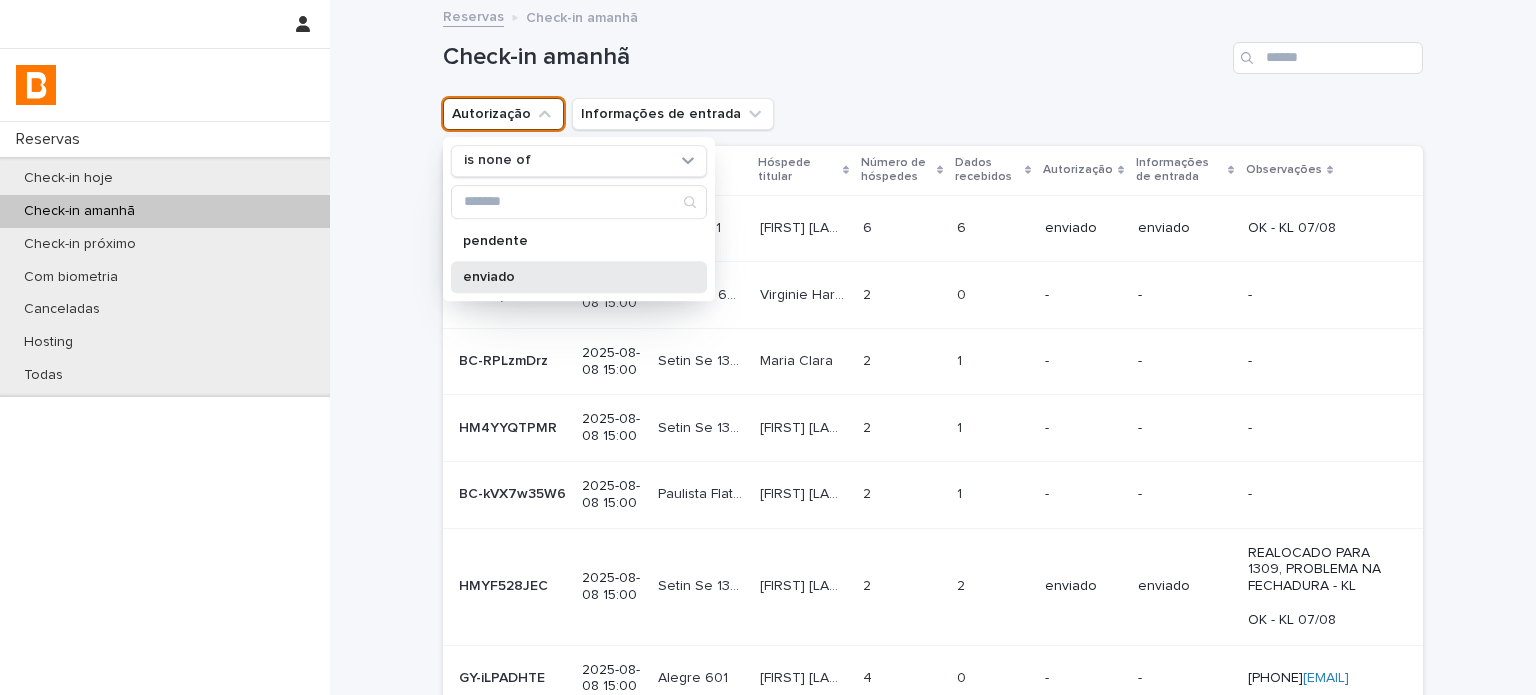 click on "enviado" at bounding box center (579, 277) 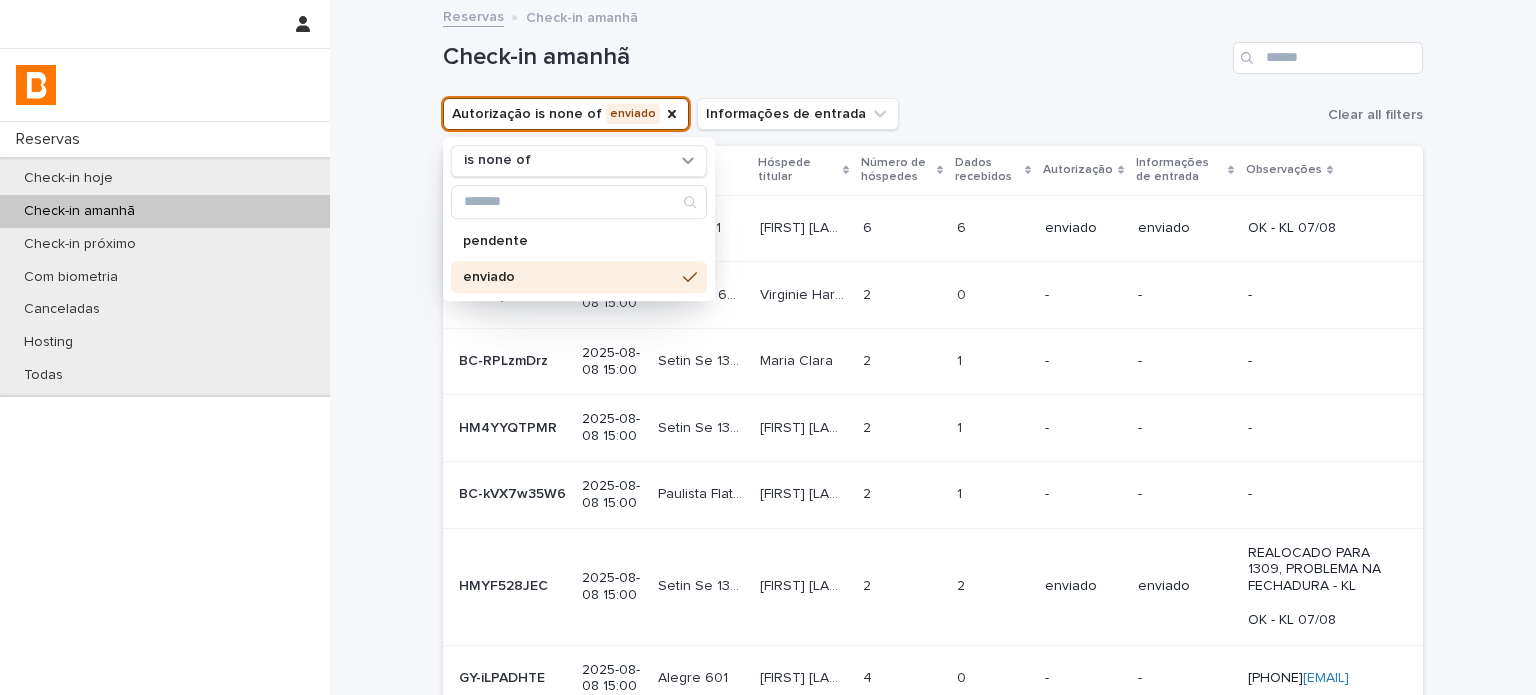 click on "Check-in amanhã" at bounding box center [933, 50] 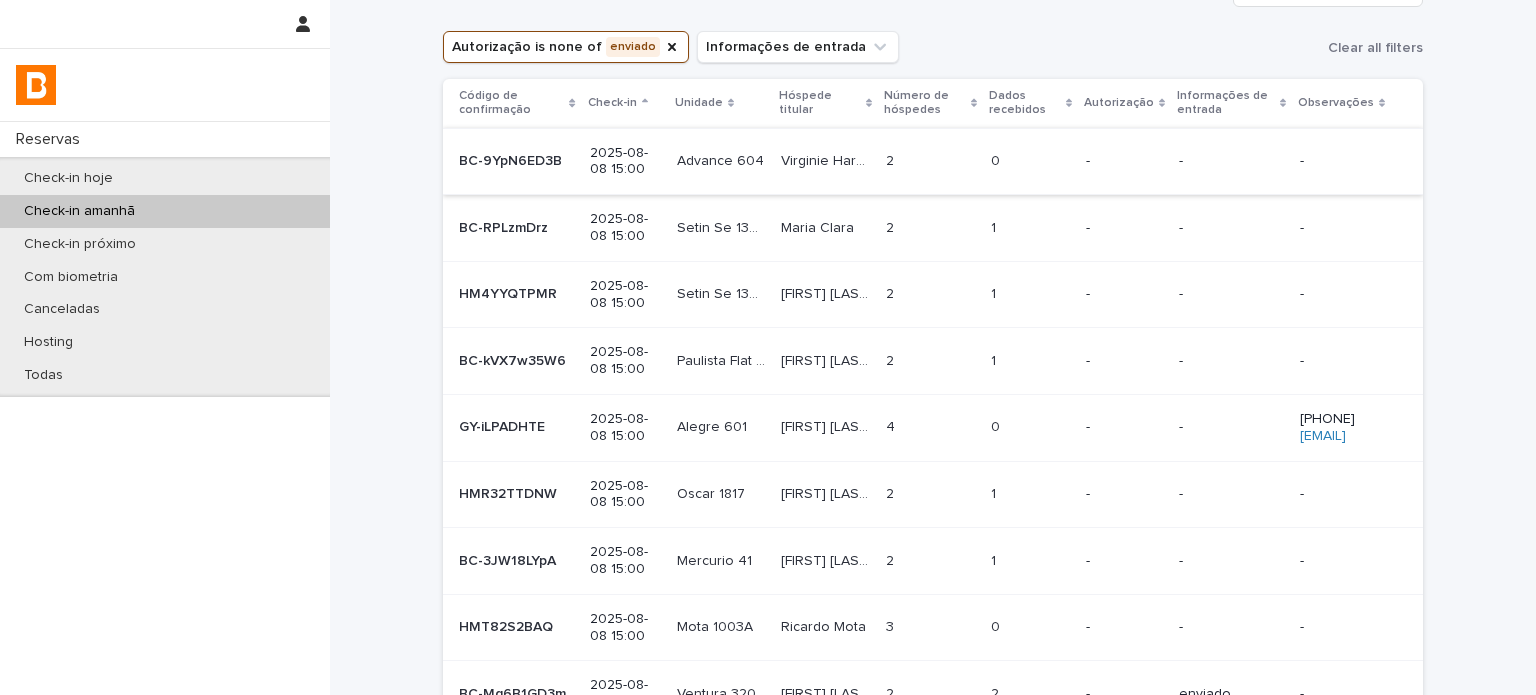 scroll, scrollTop: 66, scrollLeft: 0, axis: vertical 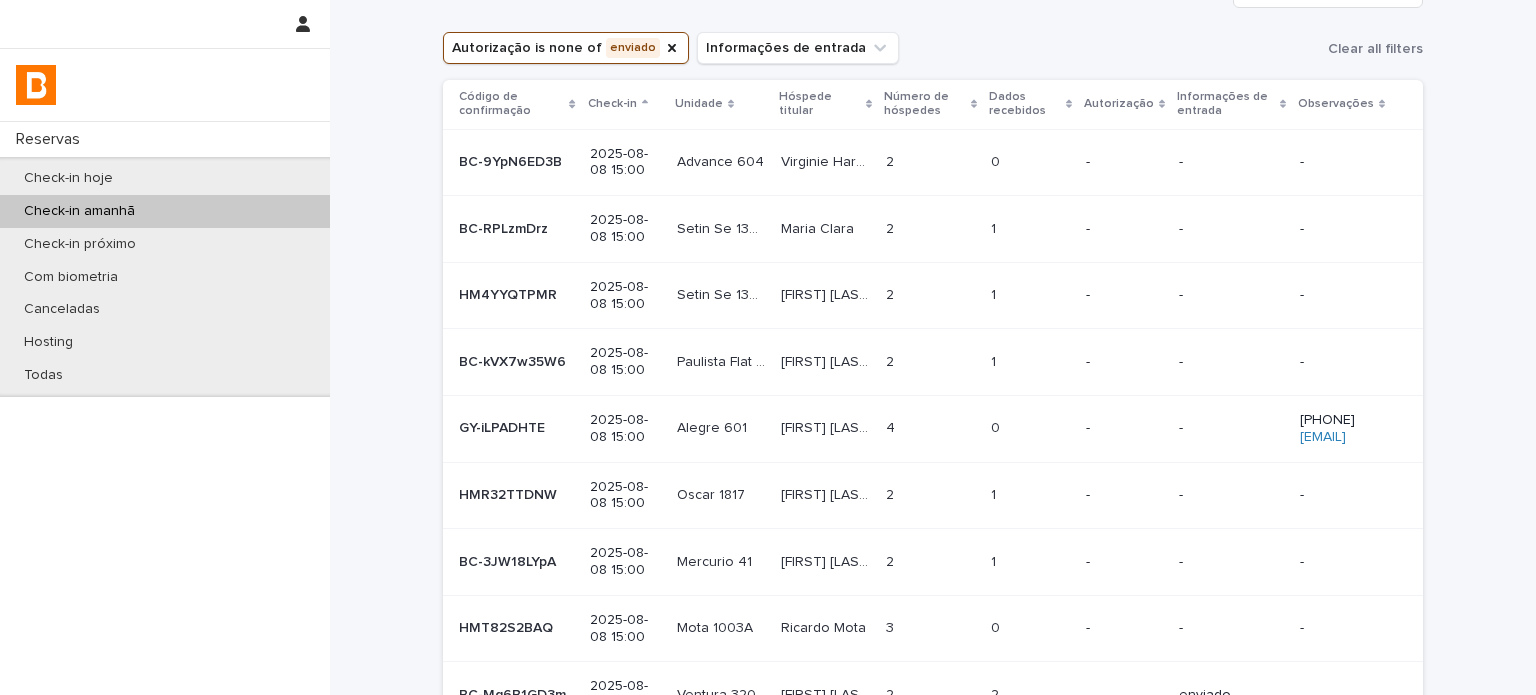 click on "Dados recebidos" at bounding box center (1025, 104) 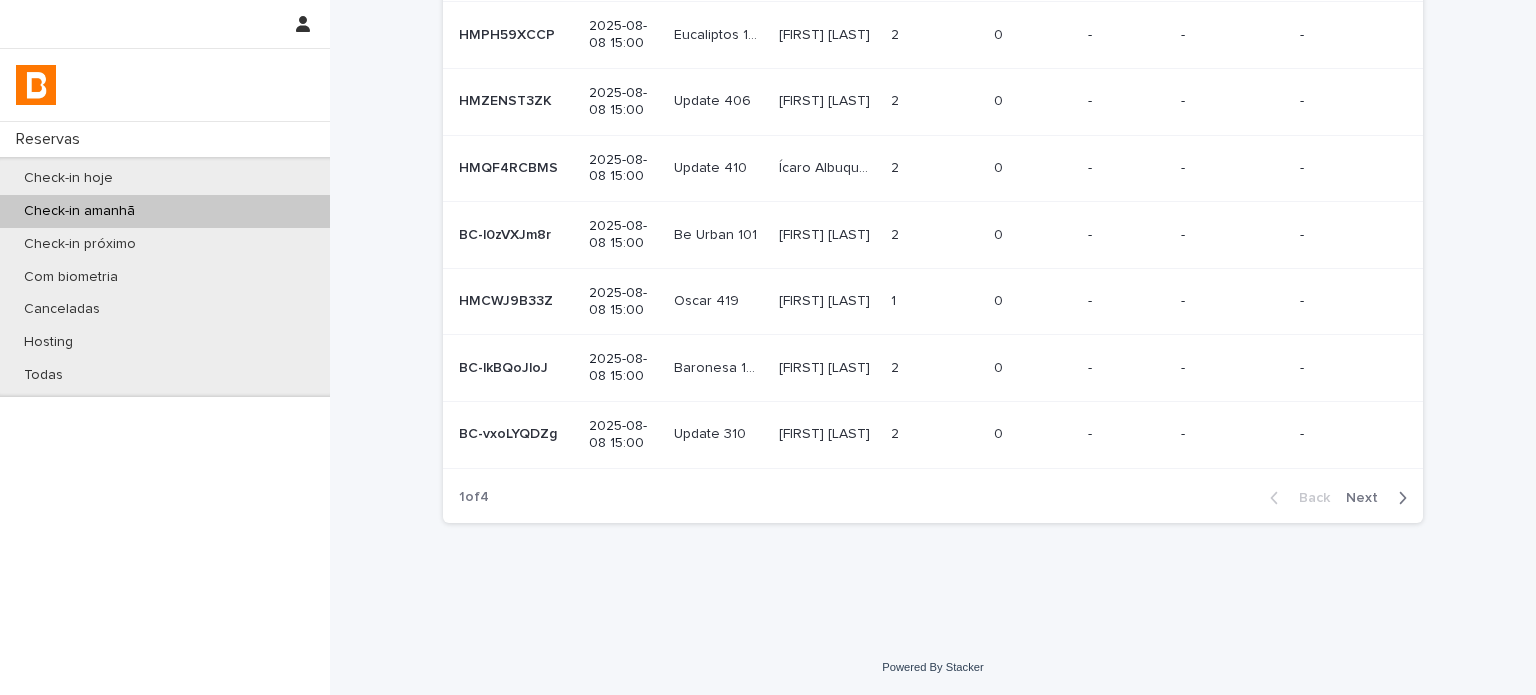 scroll, scrollTop: 558, scrollLeft: 0, axis: vertical 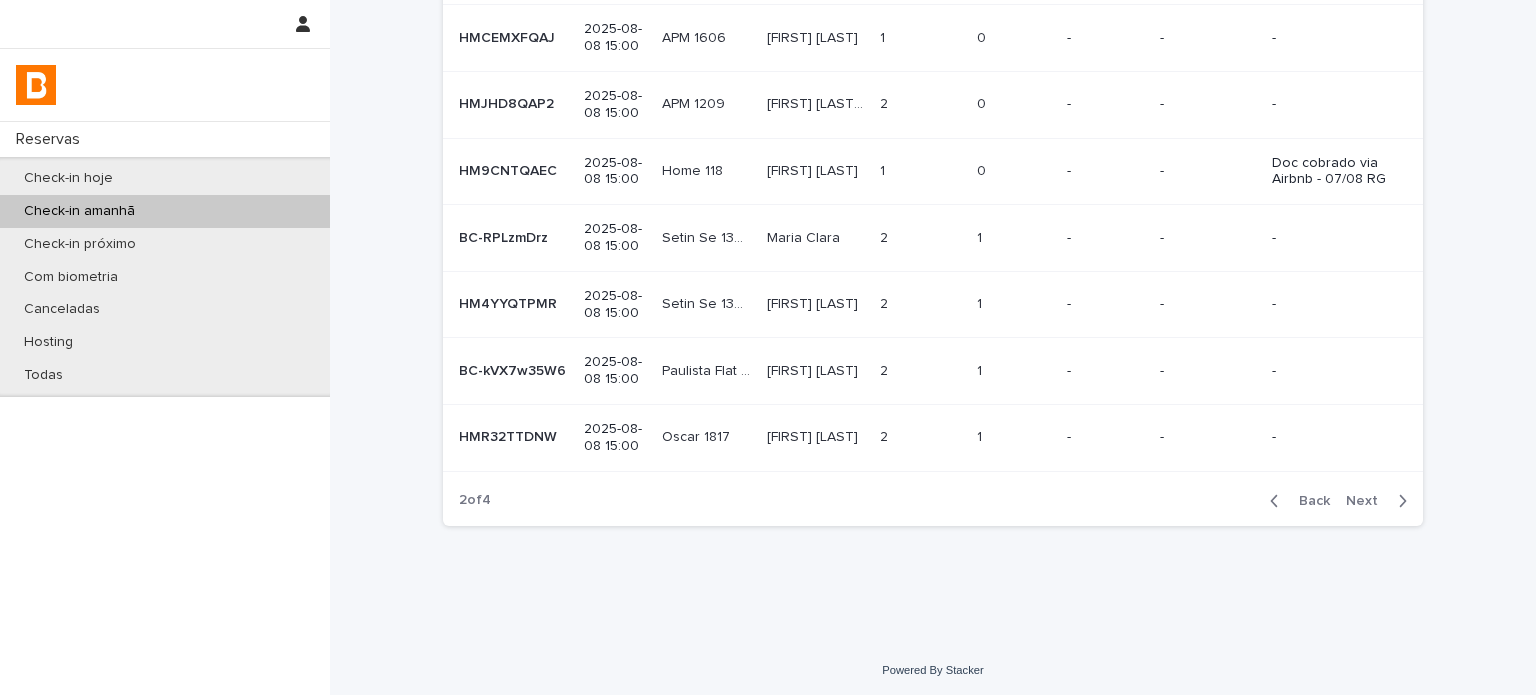click on "Next" at bounding box center [1368, 501] 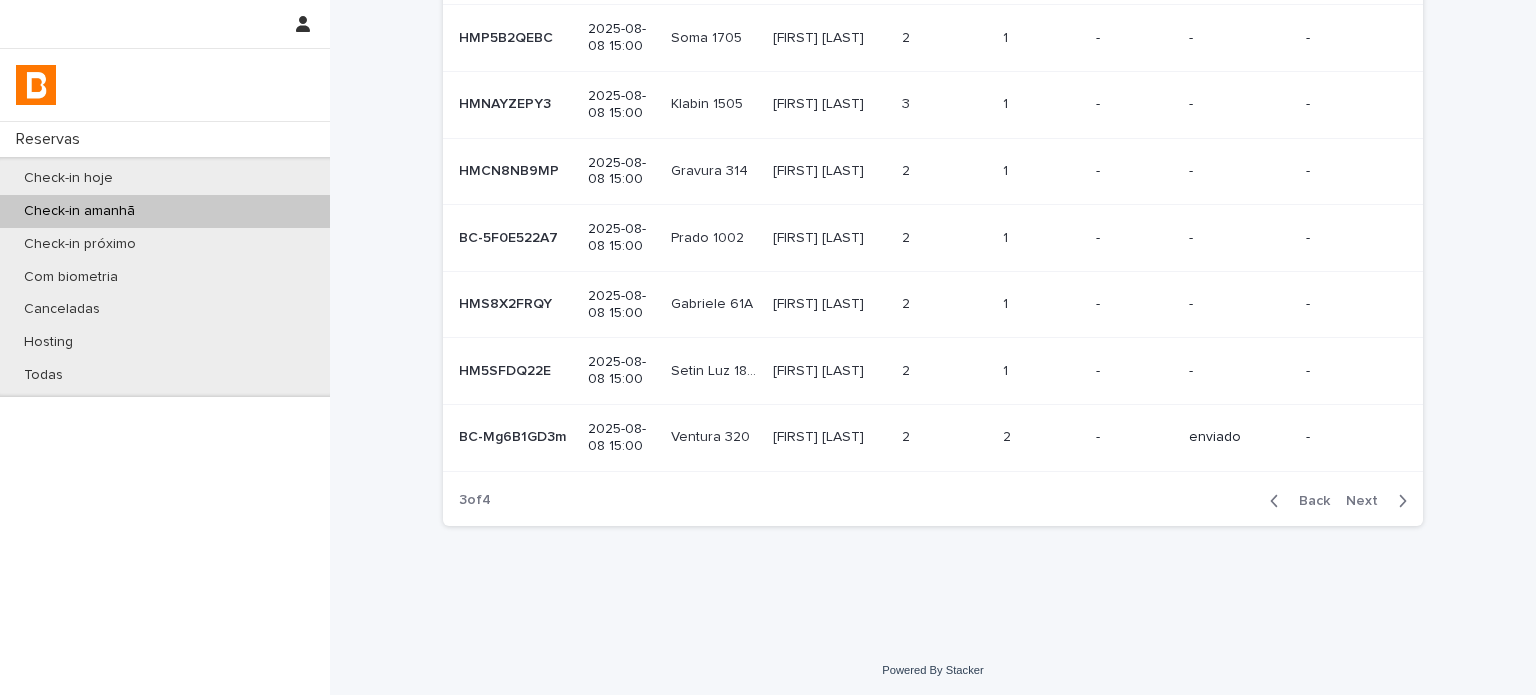 click on "Back Next" at bounding box center (1338, 501) 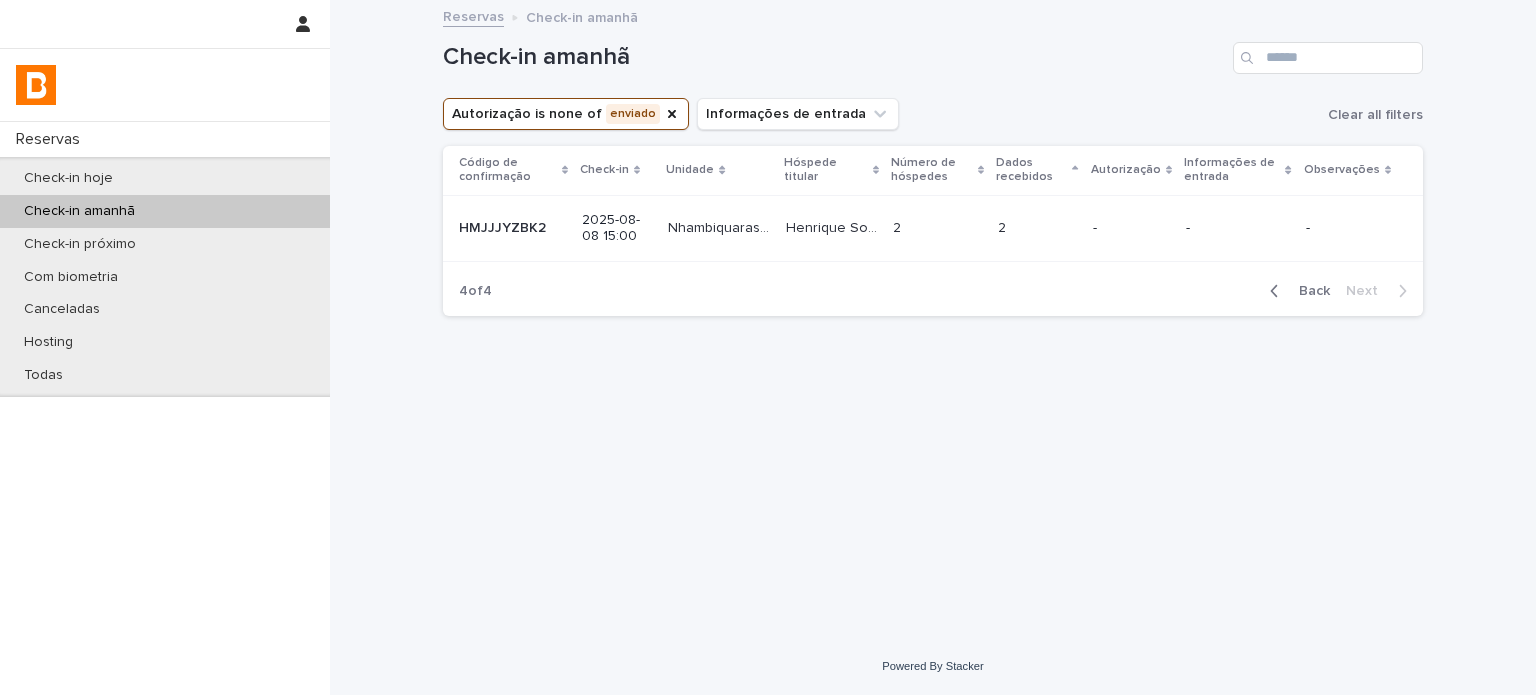 scroll, scrollTop: 0, scrollLeft: 0, axis: both 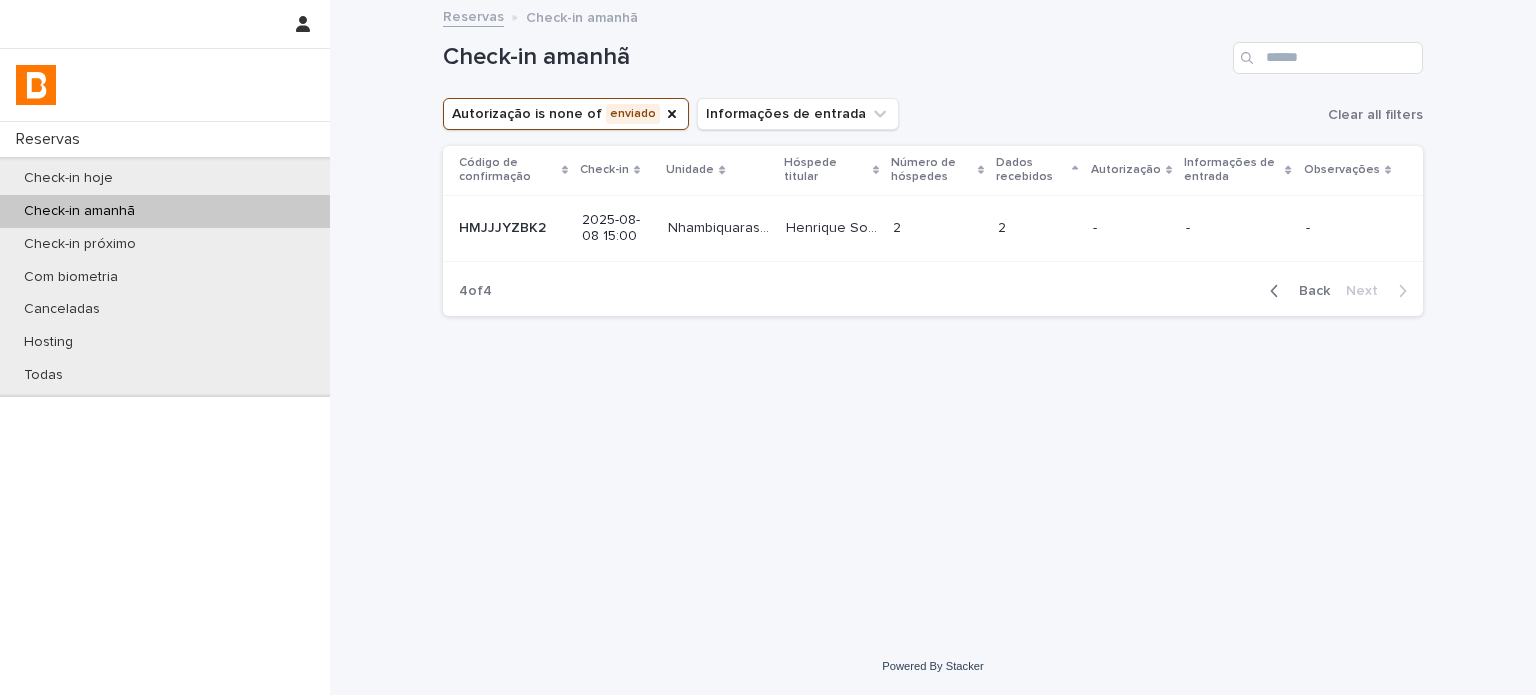 click on "2 2" at bounding box center (1037, 228) 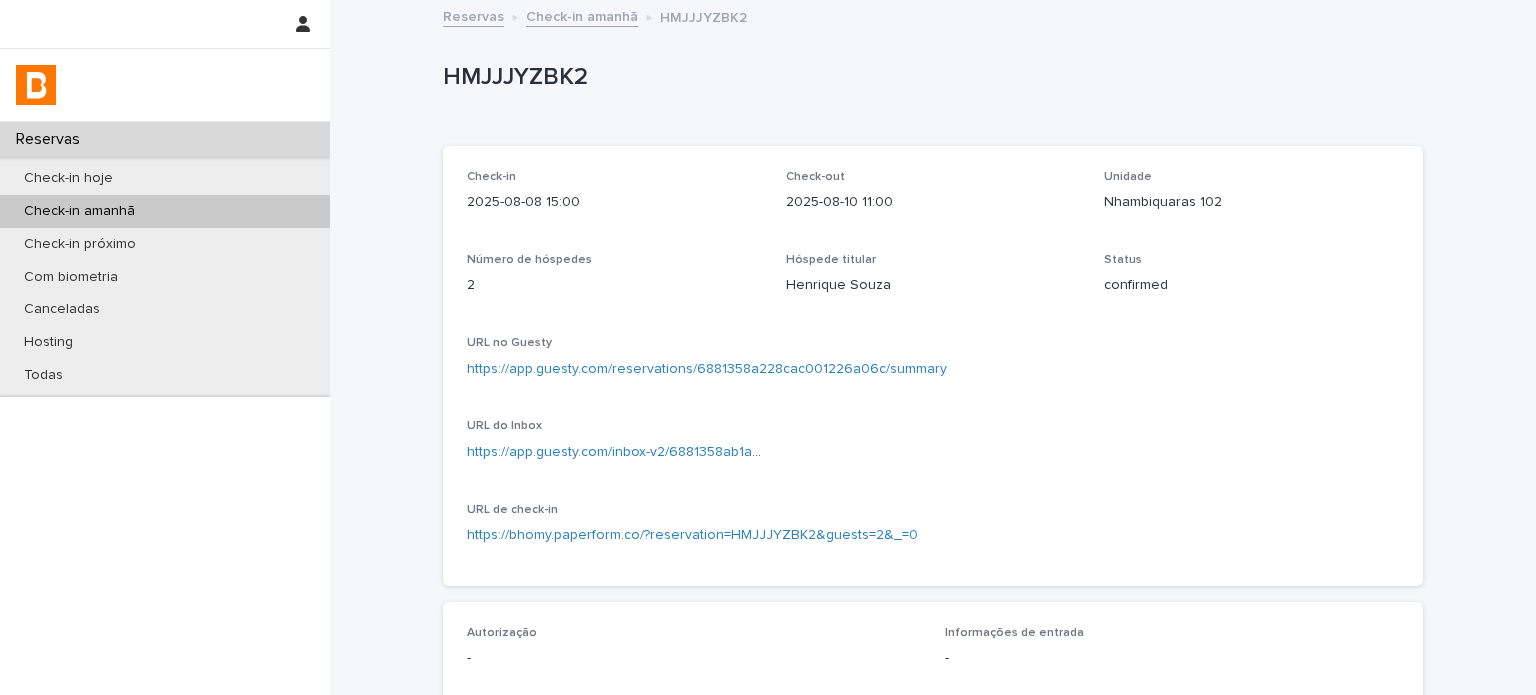 click on "Nhambiquaras 102" at bounding box center (1251, 202) 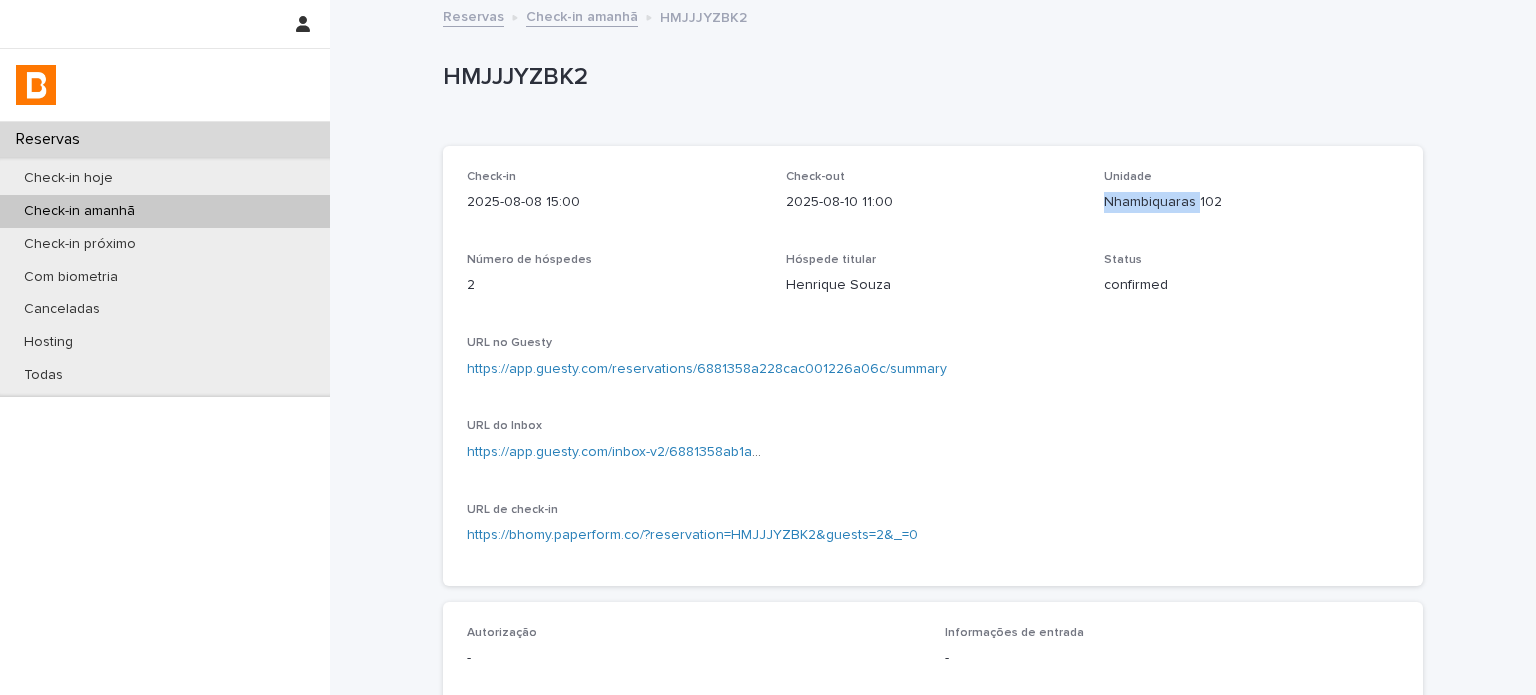 click on "Nhambiquaras 102" at bounding box center (1251, 202) 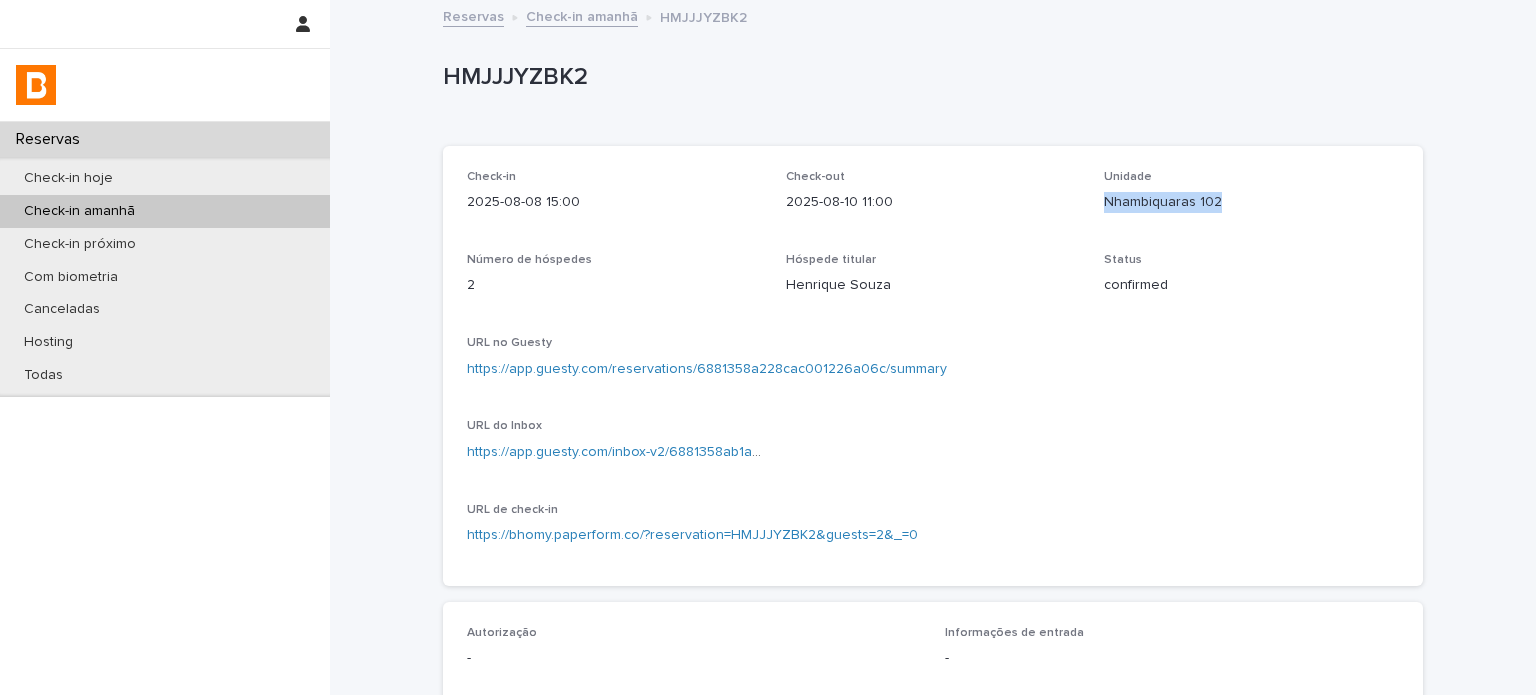 click on "Nhambiquaras 102" at bounding box center (1251, 202) 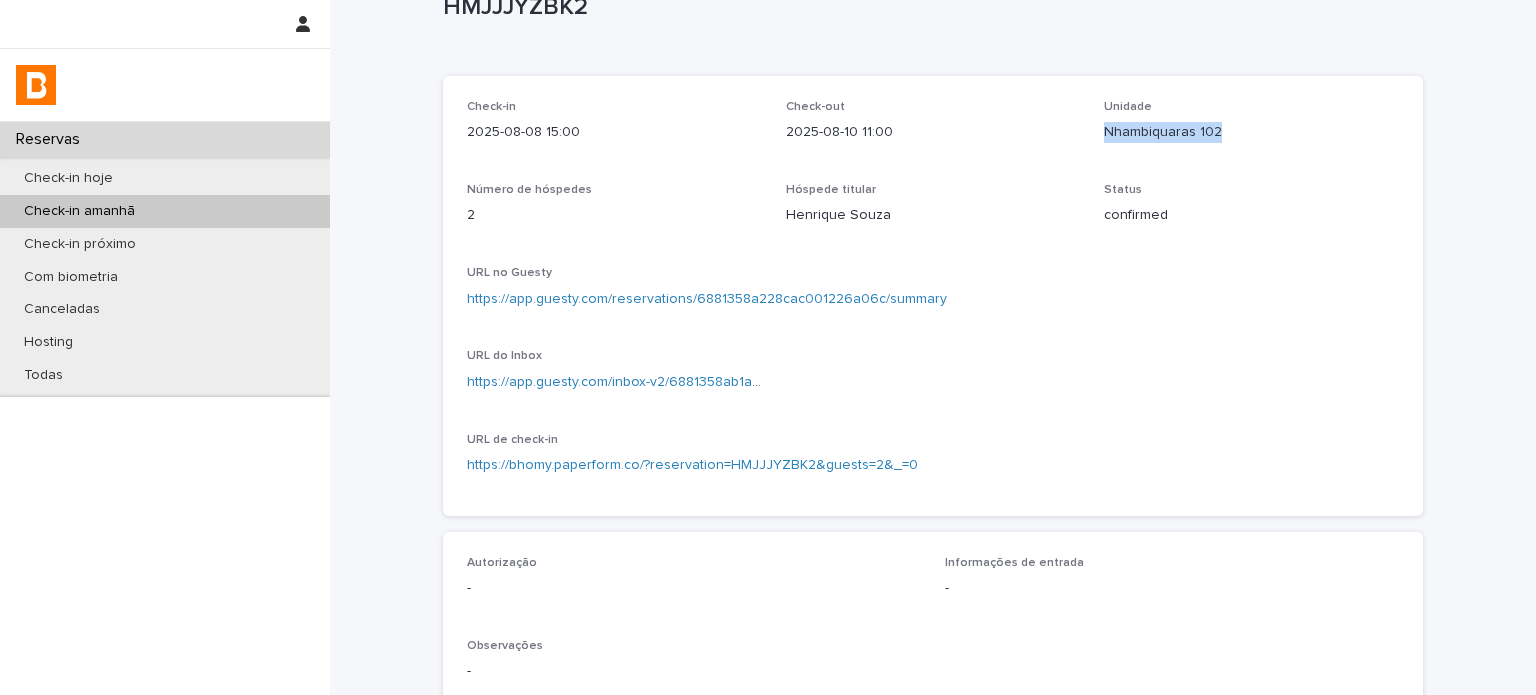 scroll, scrollTop: 133, scrollLeft: 0, axis: vertical 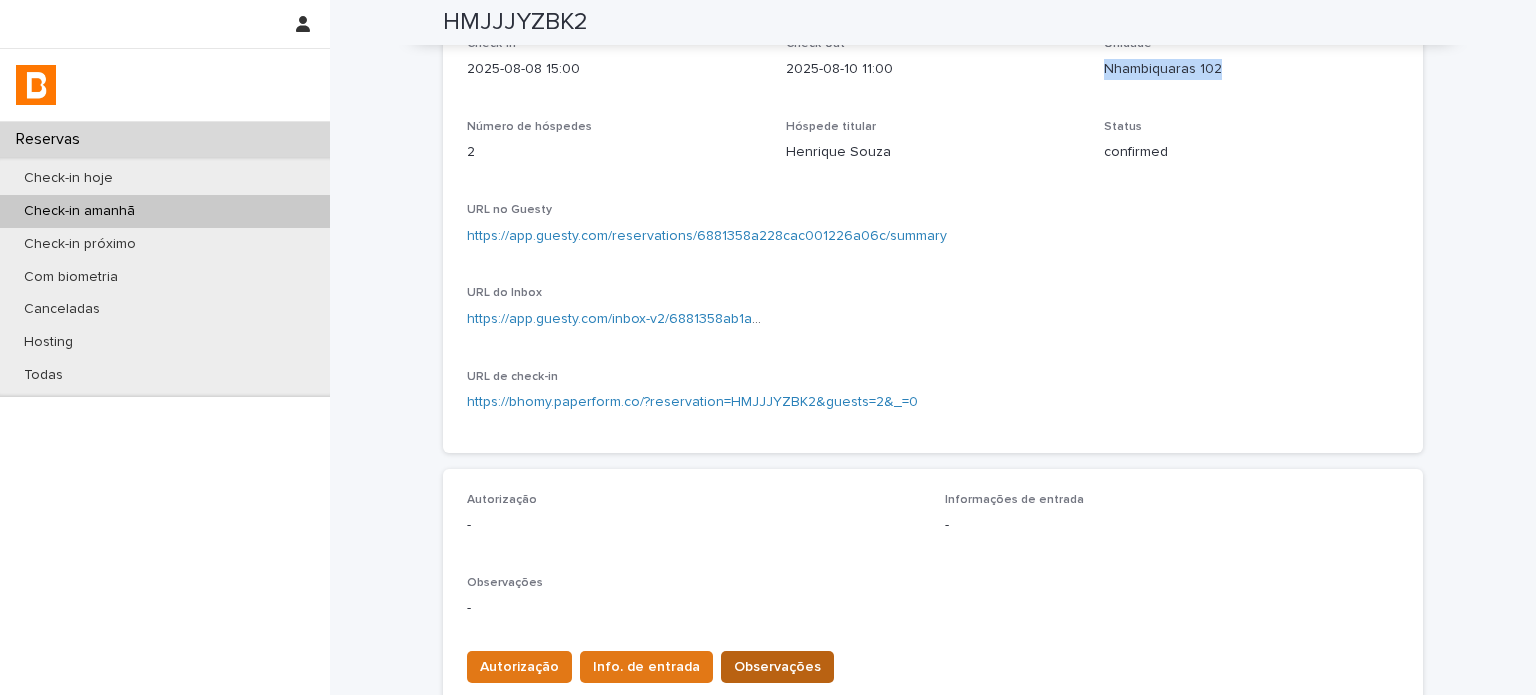 click on "Observações" at bounding box center (777, 667) 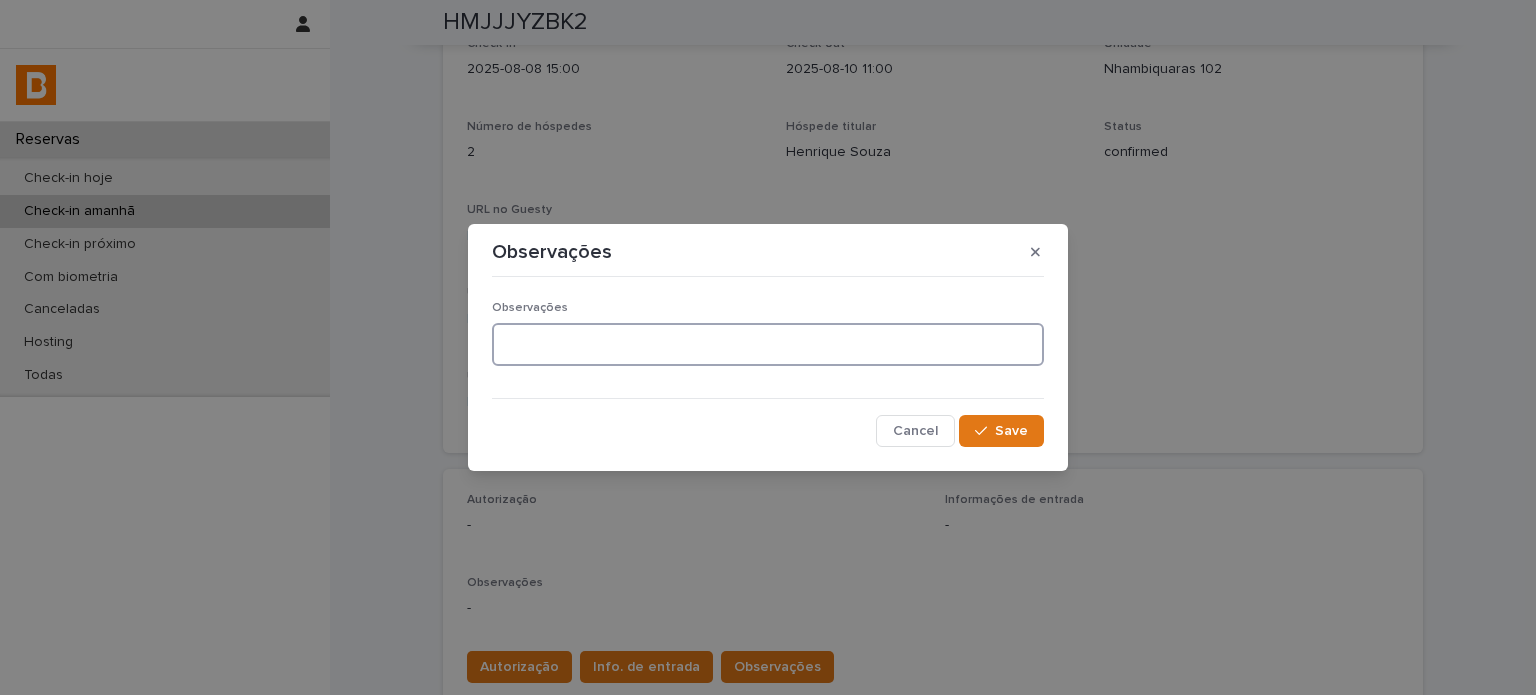 click at bounding box center (768, 344) 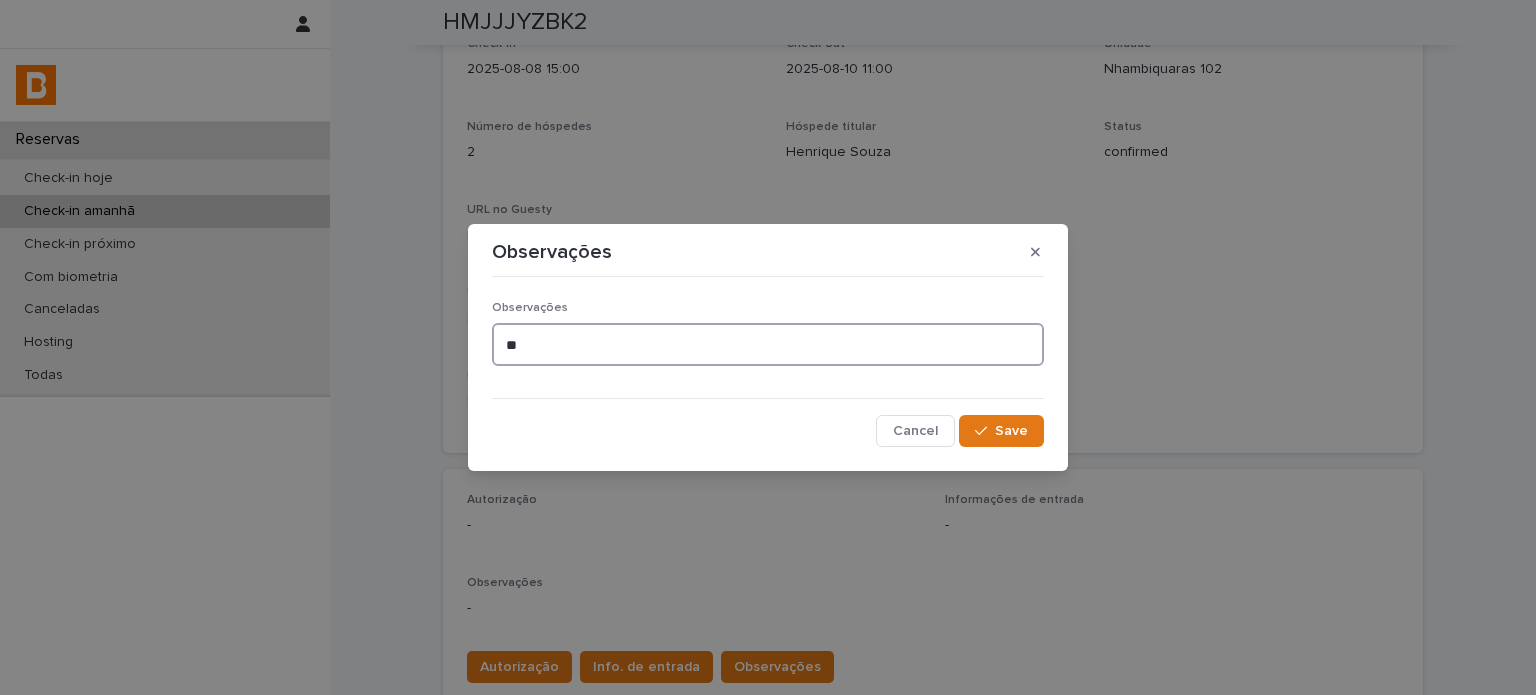 type on "***" 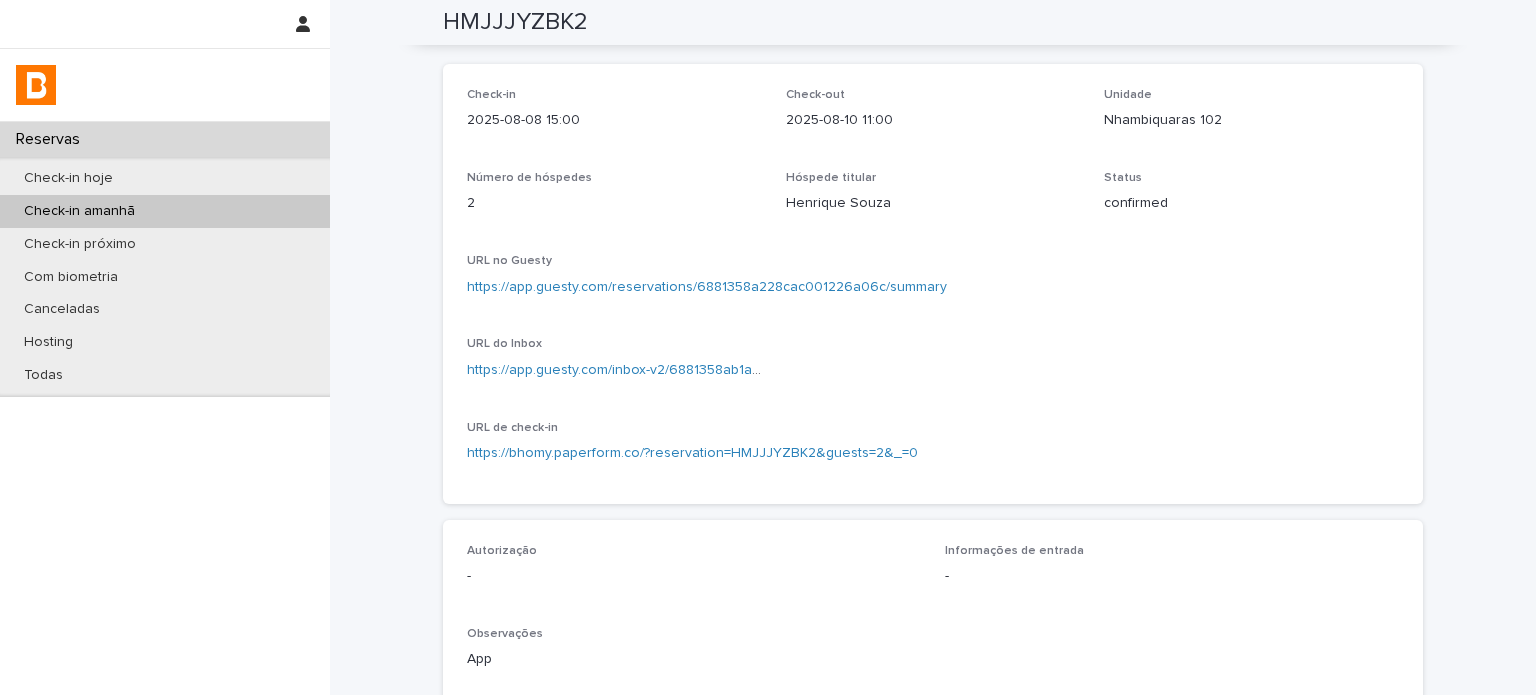 scroll, scrollTop: 0, scrollLeft: 0, axis: both 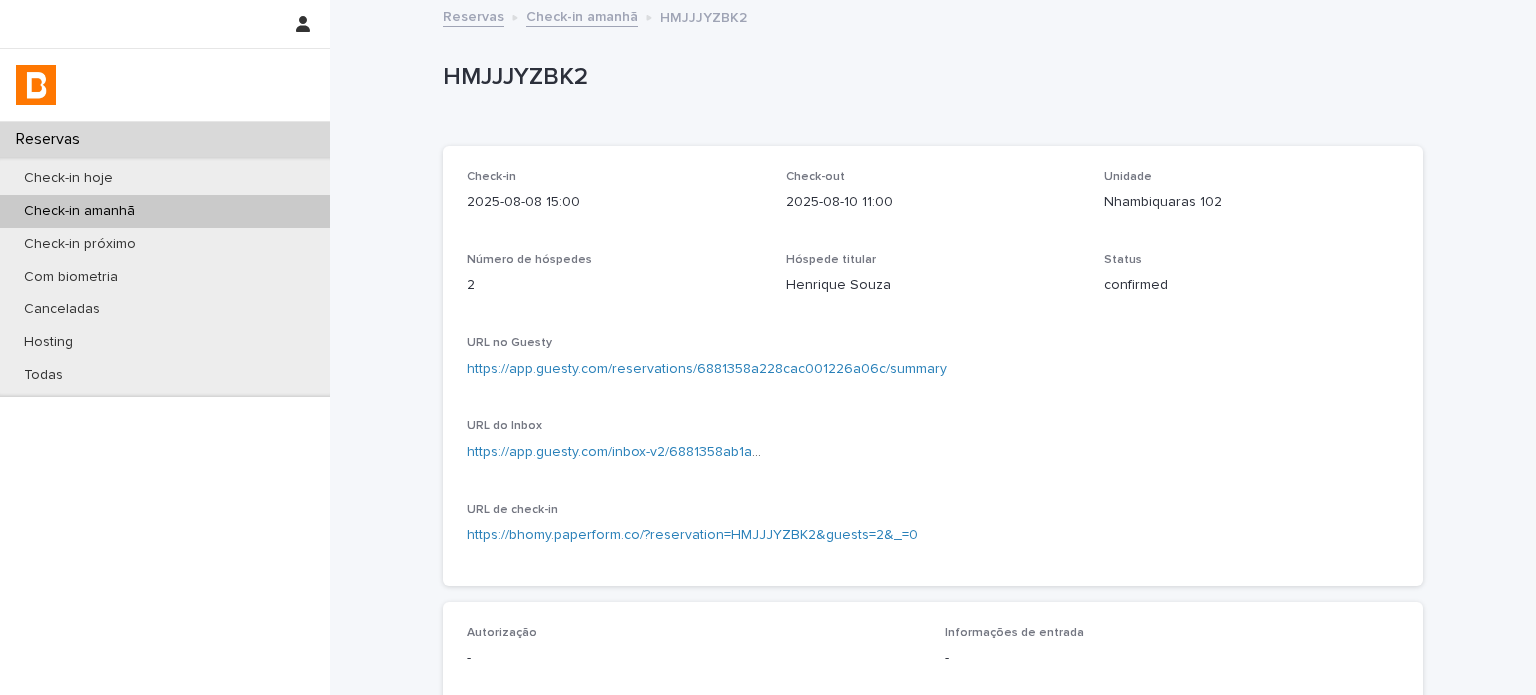 click on "Check-in amanhã" at bounding box center (582, 15) 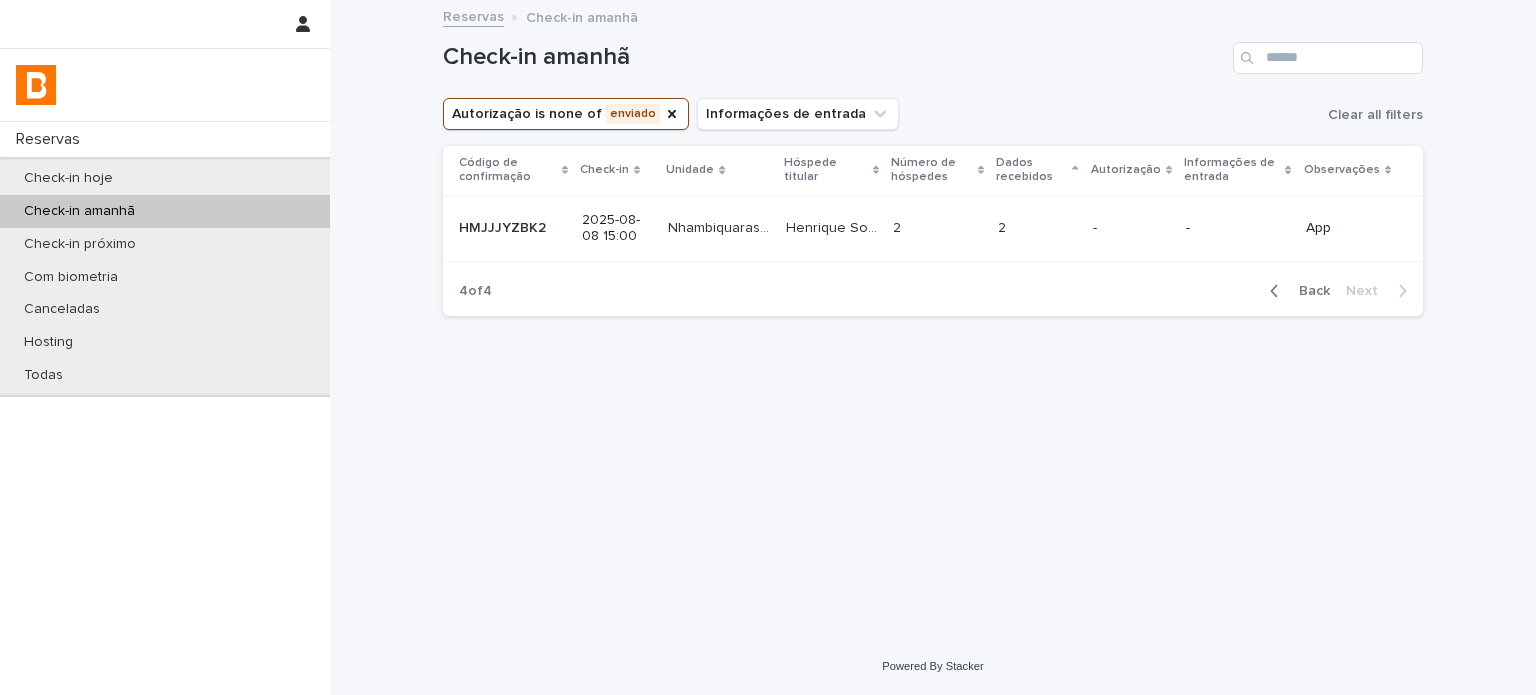 click on "Back" at bounding box center [1308, 291] 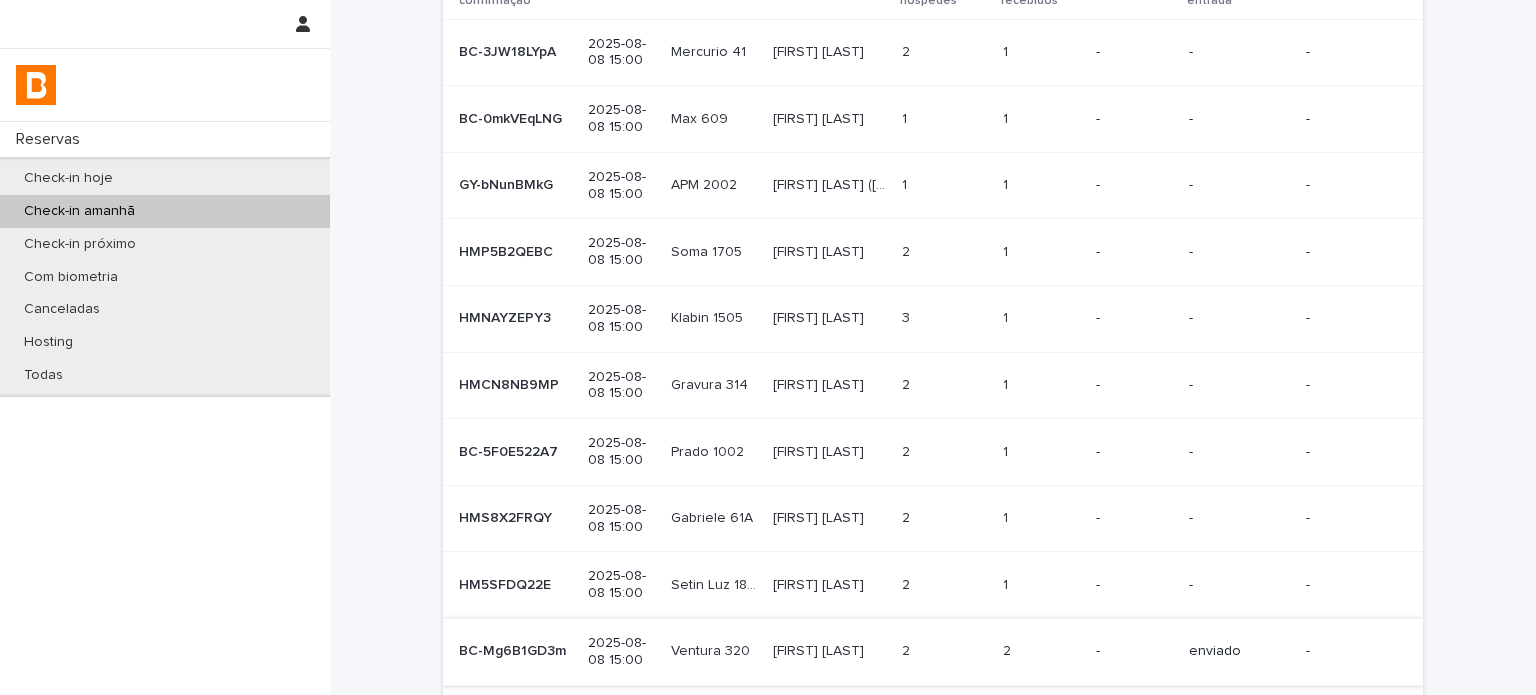 scroll, scrollTop: 300, scrollLeft: 0, axis: vertical 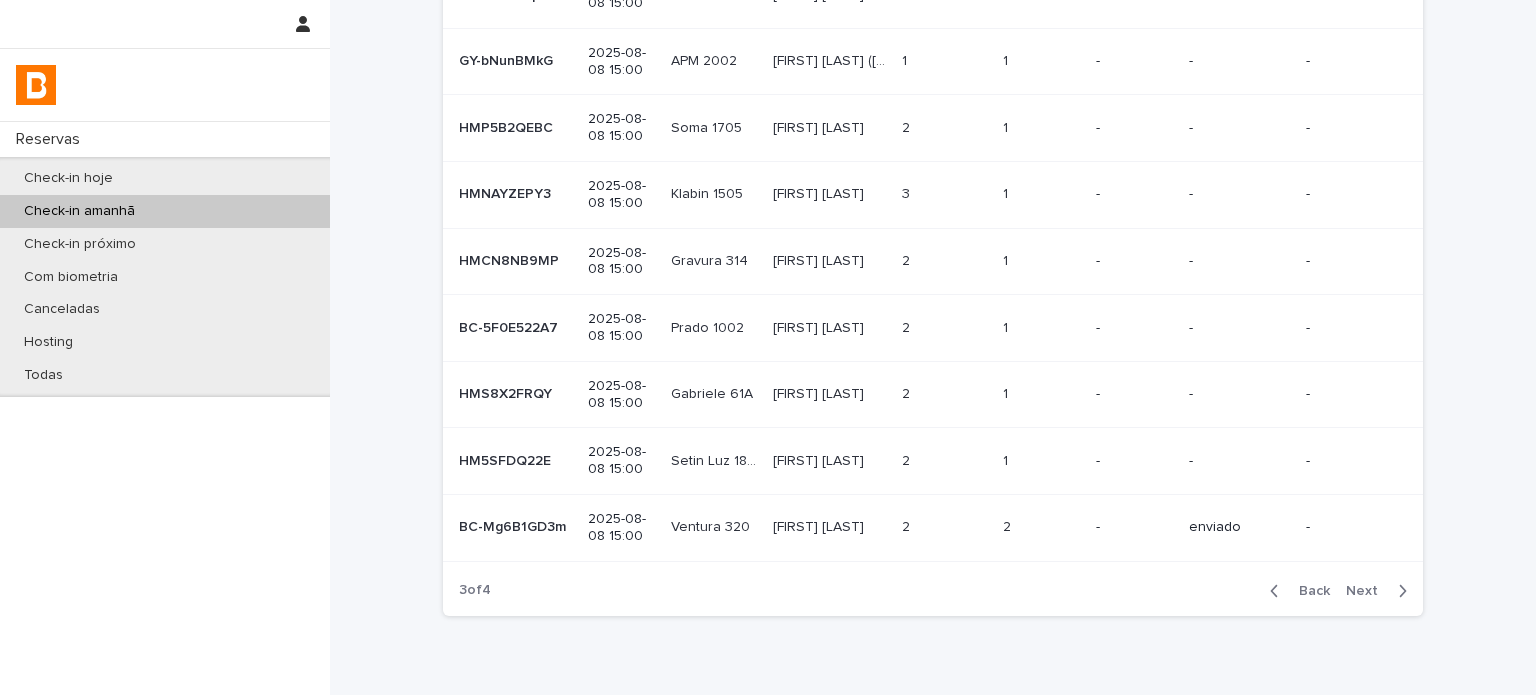 click on "[FIRST] [LAST] [FIRST] [LAST]" at bounding box center (829, 394) 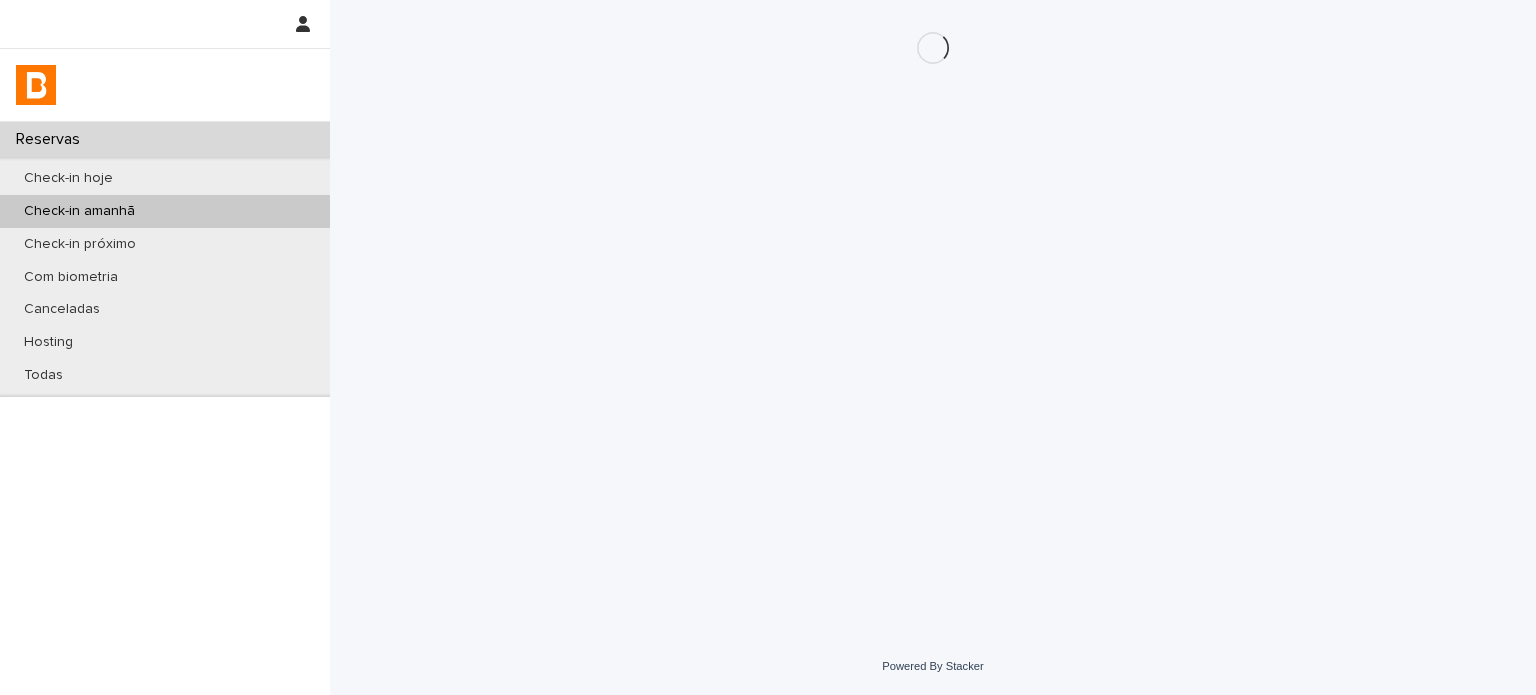 scroll, scrollTop: 0, scrollLeft: 0, axis: both 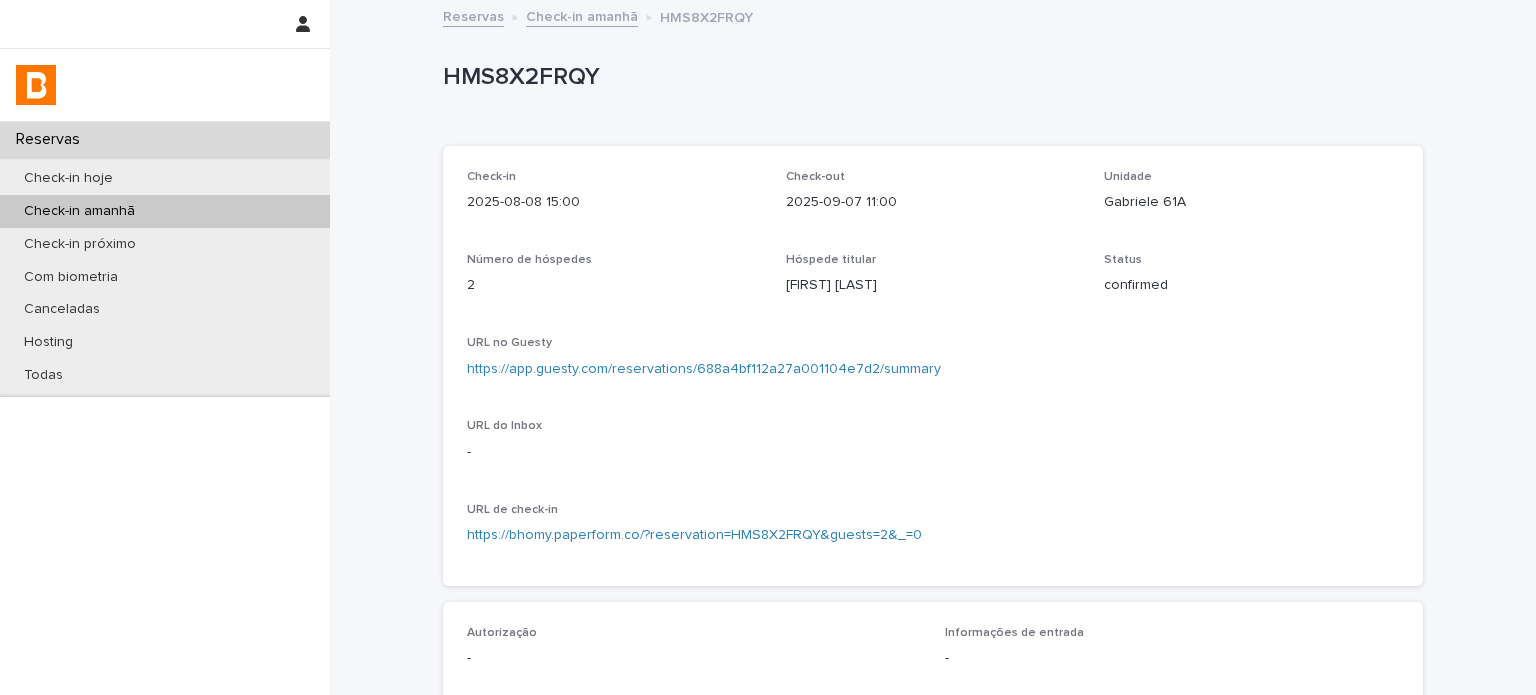 click on "Gabriele 61A" at bounding box center (1251, 202) 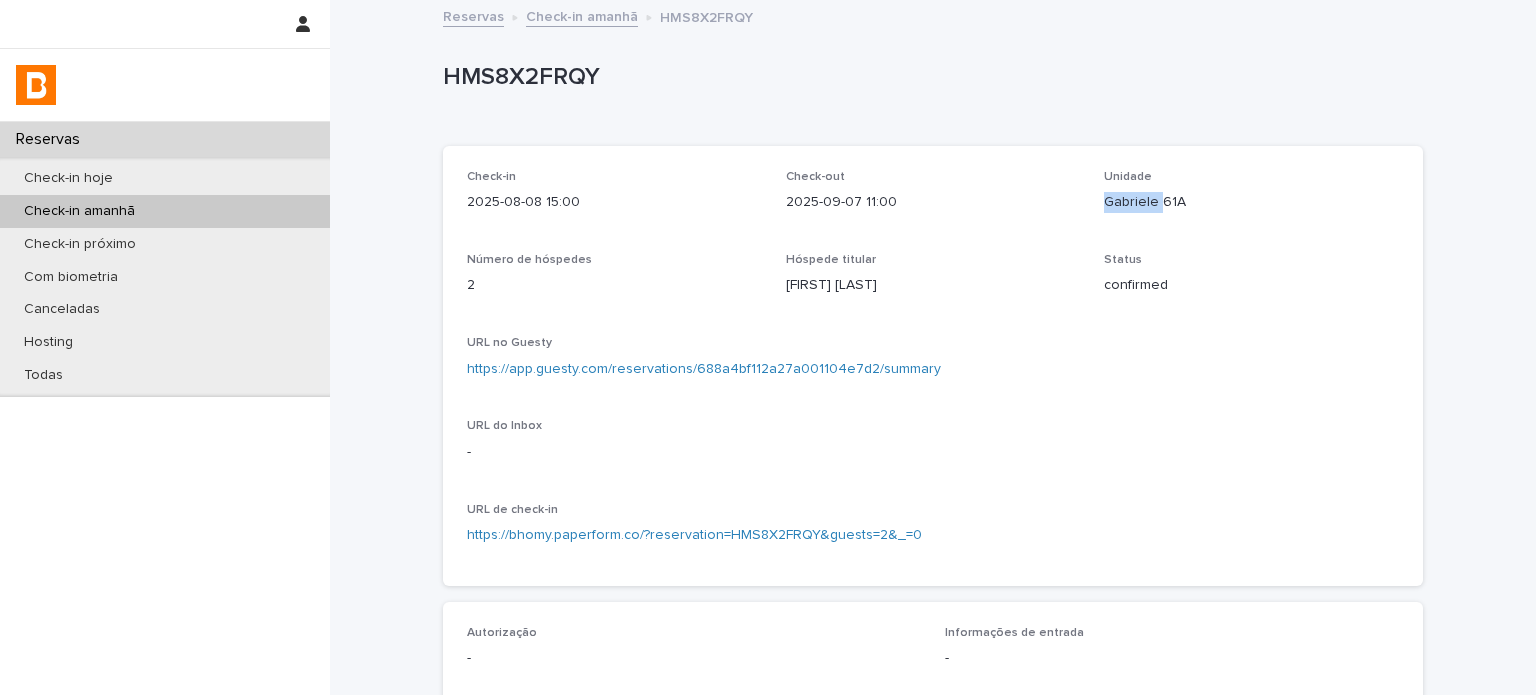 click on "Gabriele 61A" at bounding box center [1251, 202] 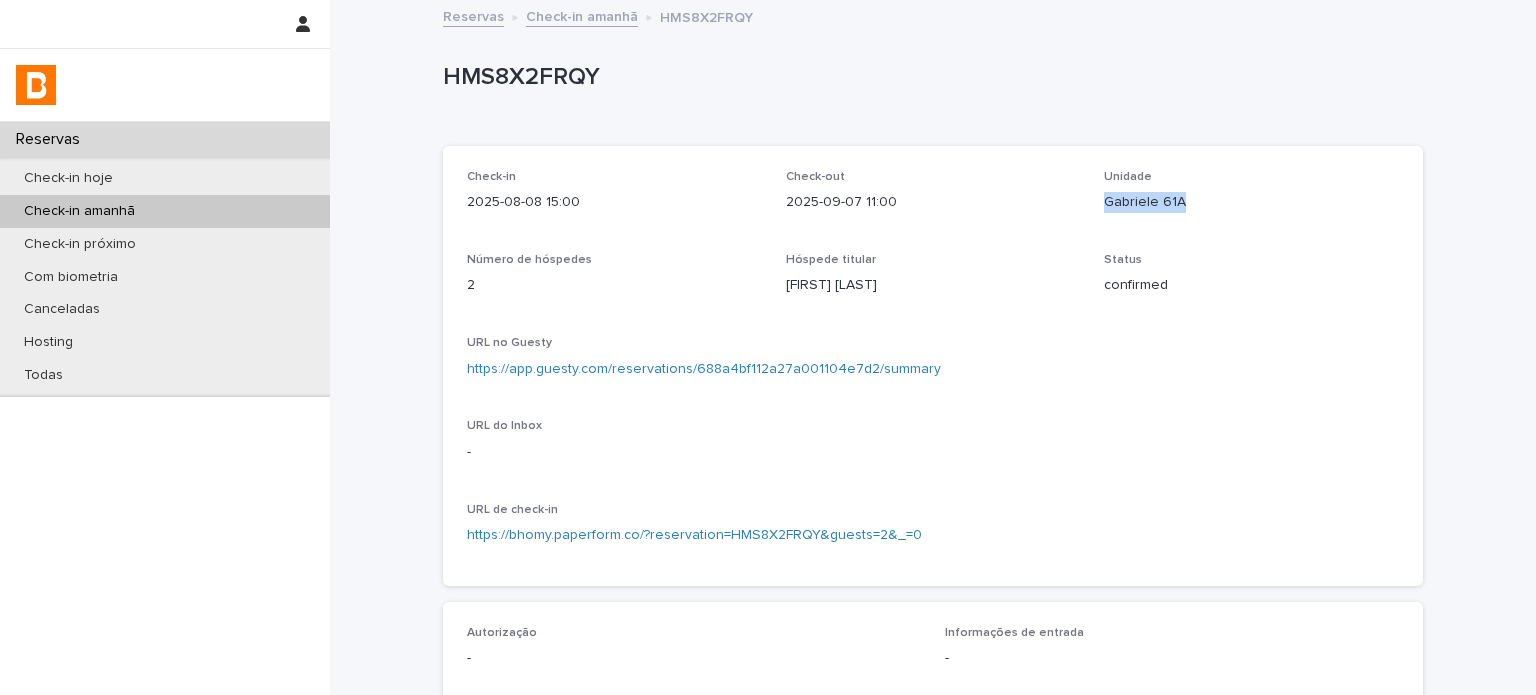click on "Gabriele 61A" at bounding box center [1251, 202] 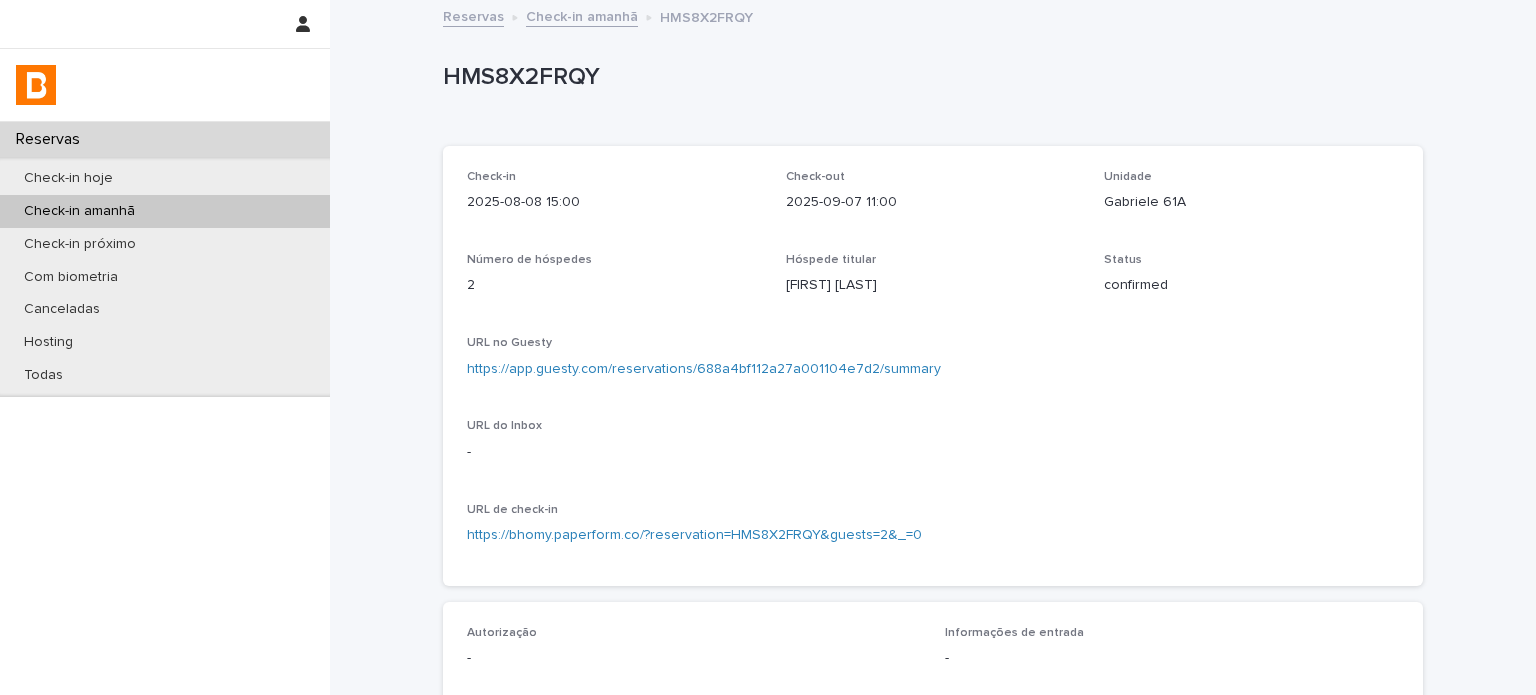 click on "HMS8X2FRQY" at bounding box center [929, 77] 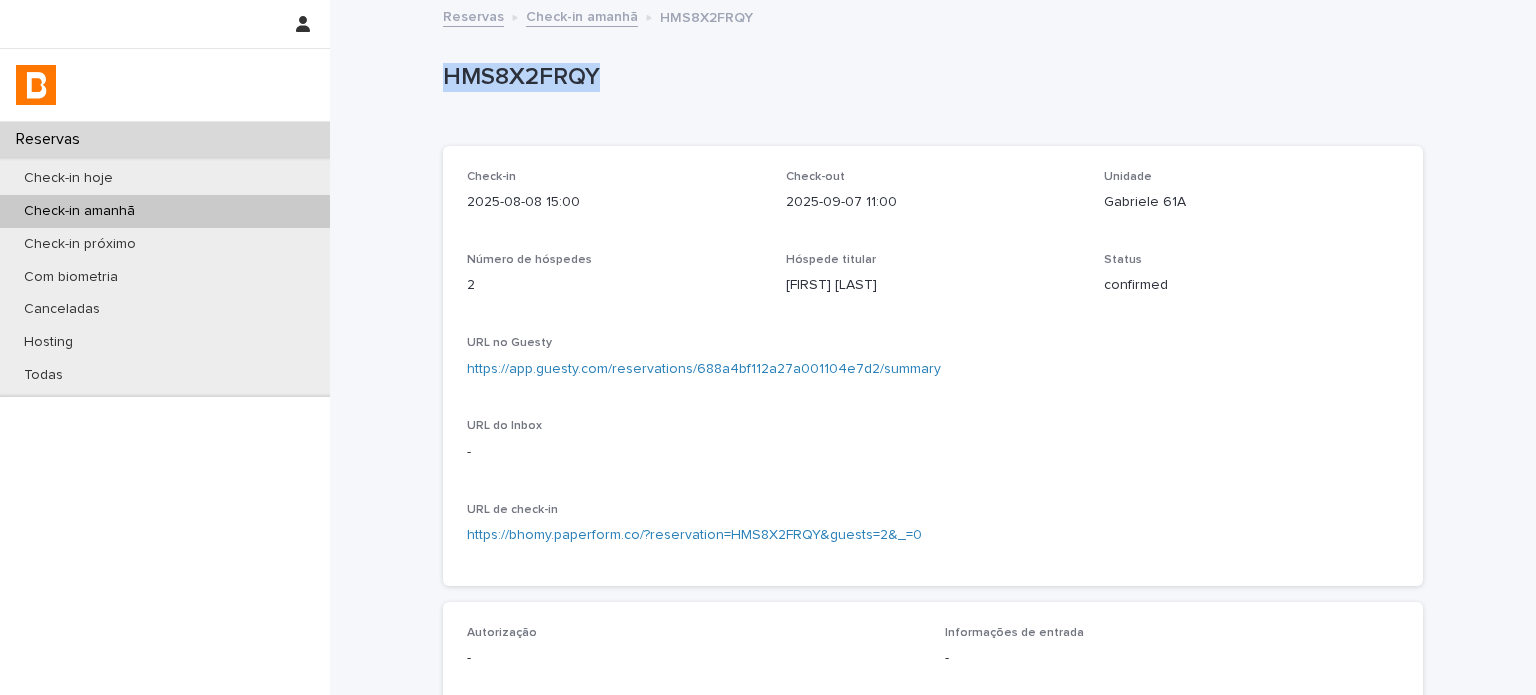 click on "HMS8X2FRQY" at bounding box center (929, 77) 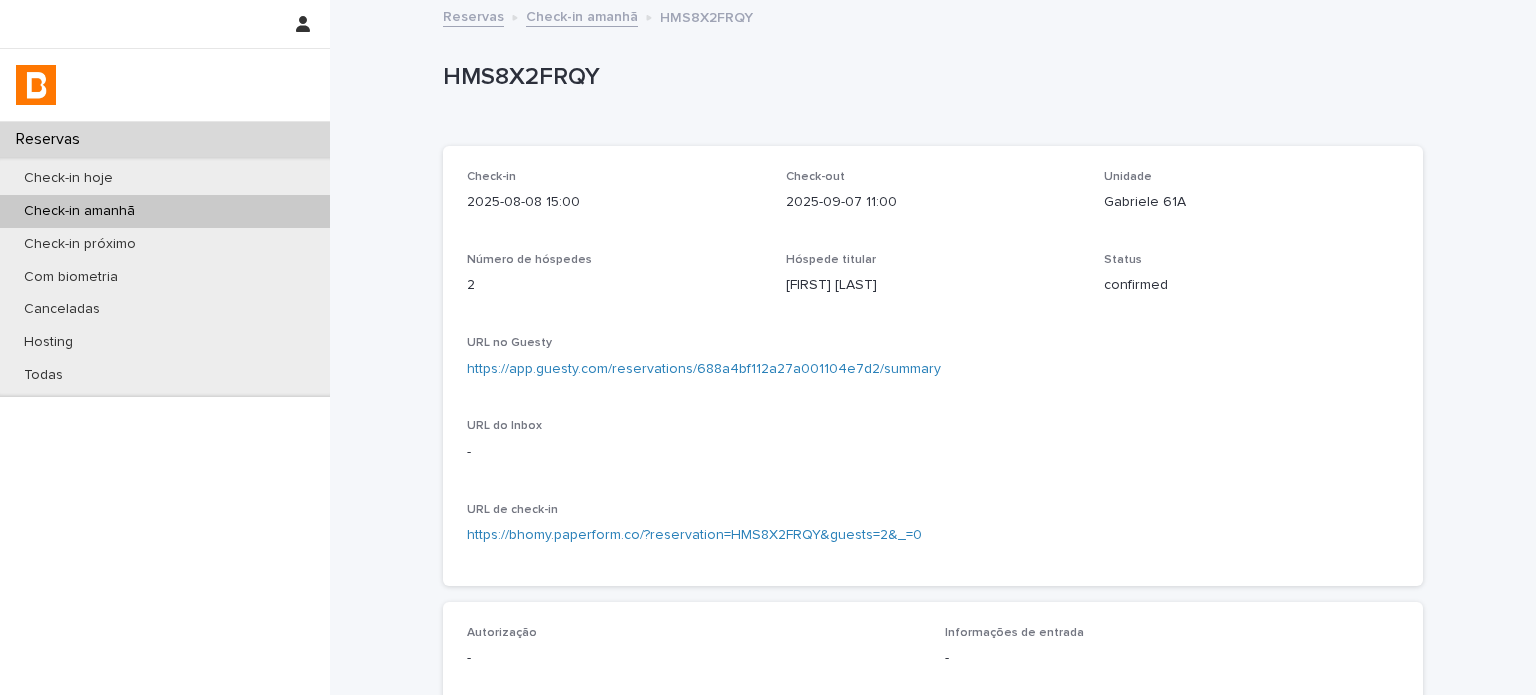click on "Gabriele 61A" at bounding box center (1251, 202) 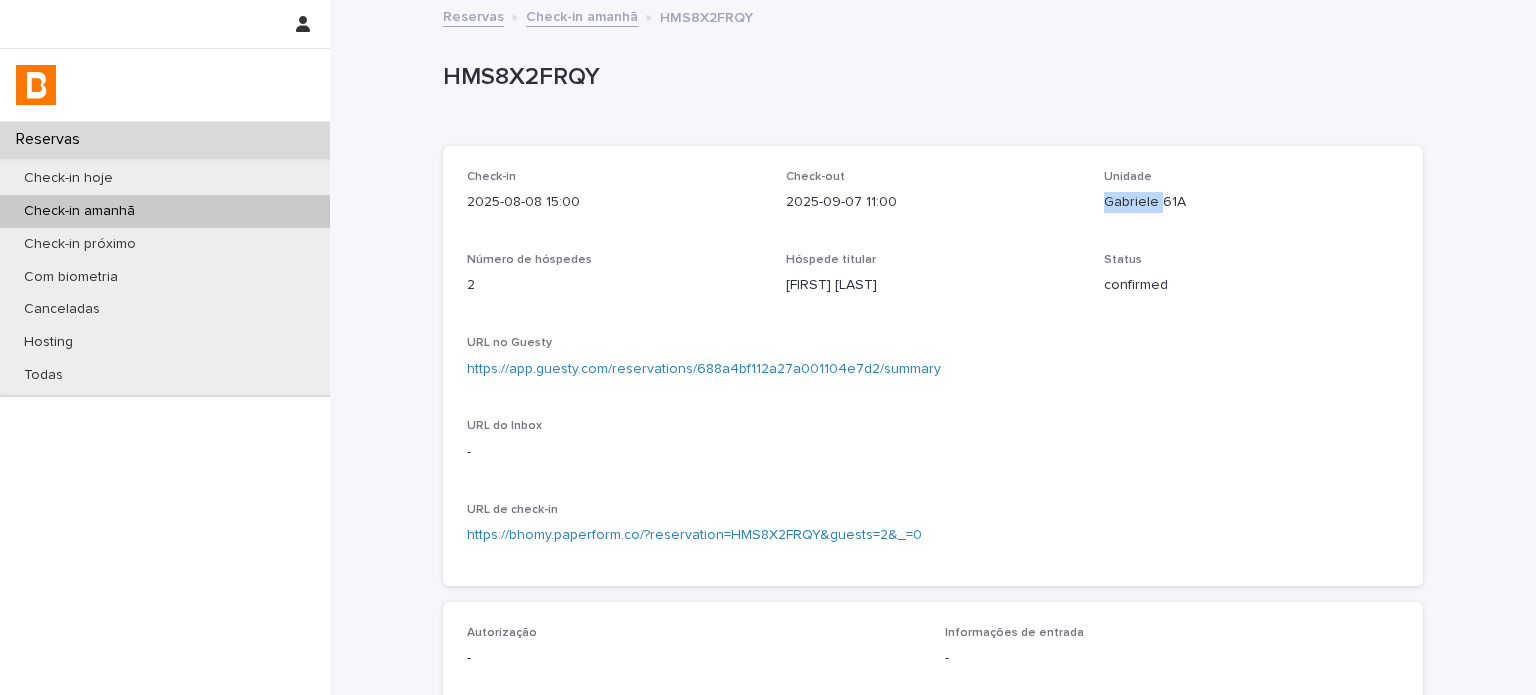 click on "Gabriele 61A" at bounding box center (1251, 202) 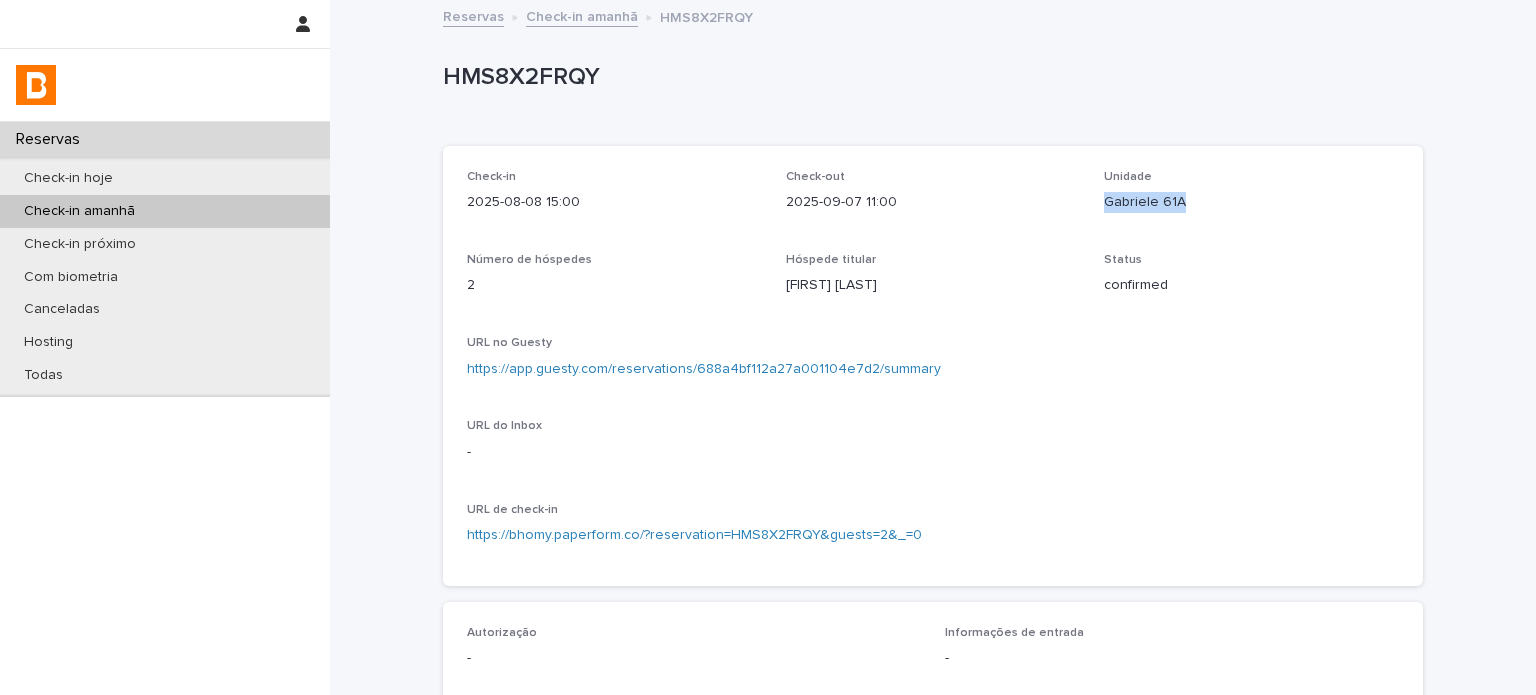 click on "Gabriele 61A" at bounding box center [1251, 202] 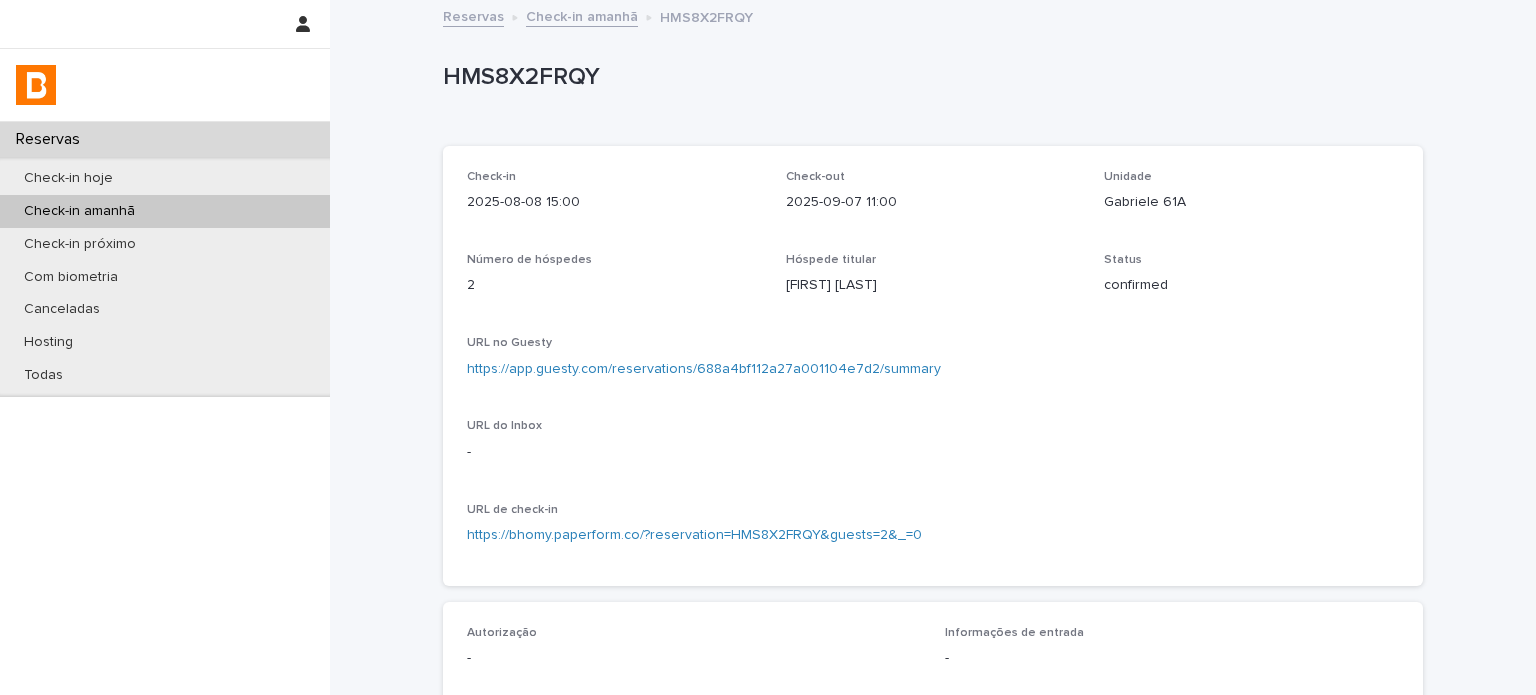 drag, startPoint x: 942, startPoint y: 155, endPoint x: 1024, endPoint y: 91, distance: 104.019226 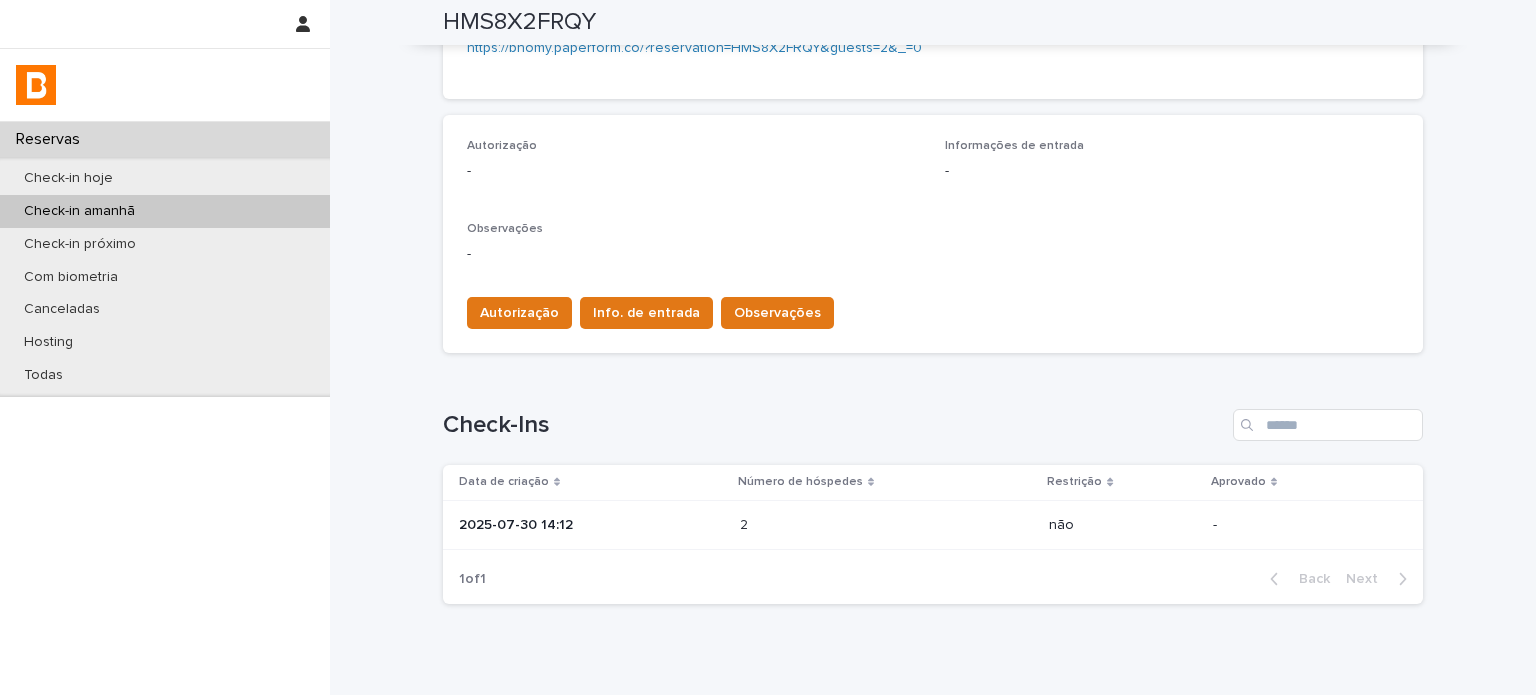 scroll, scrollTop: 568, scrollLeft: 0, axis: vertical 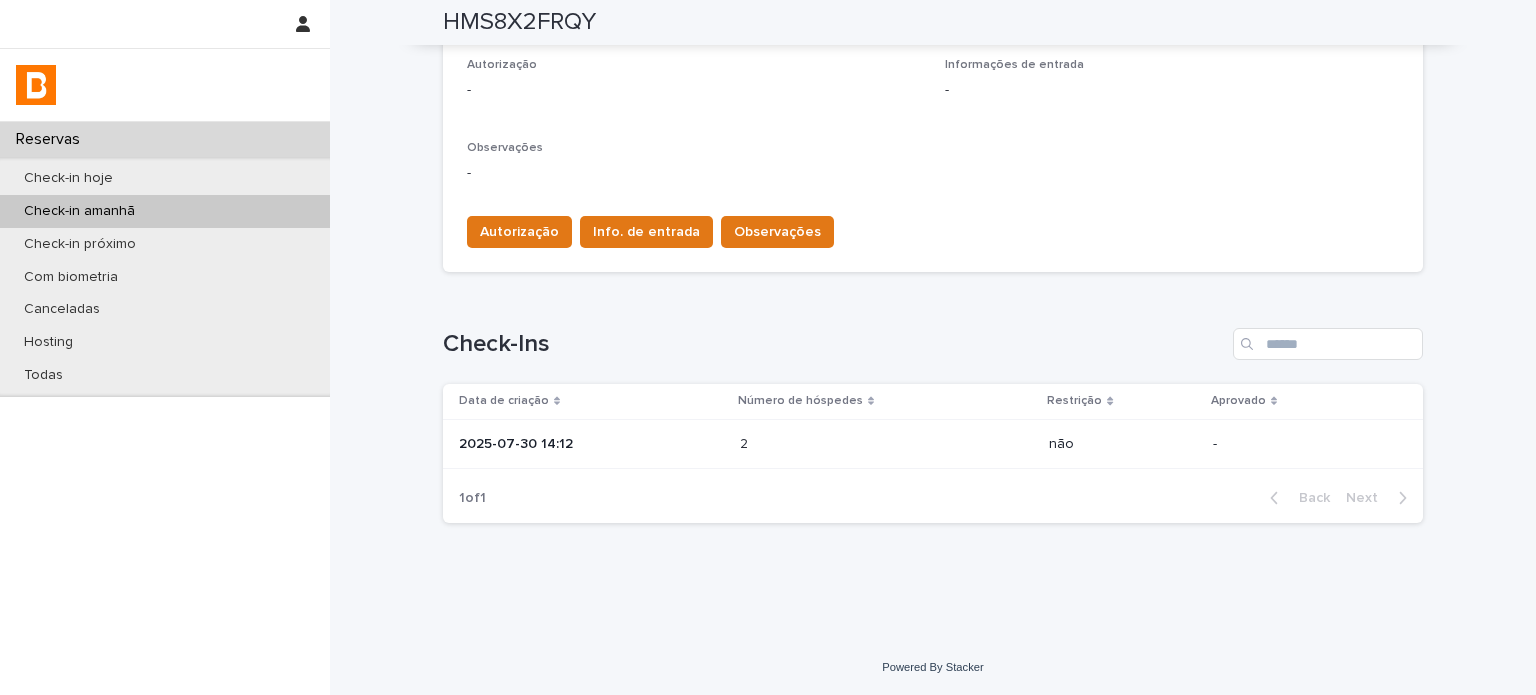 click on "2025-07-30 14:12" at bounding box center (587, 444) 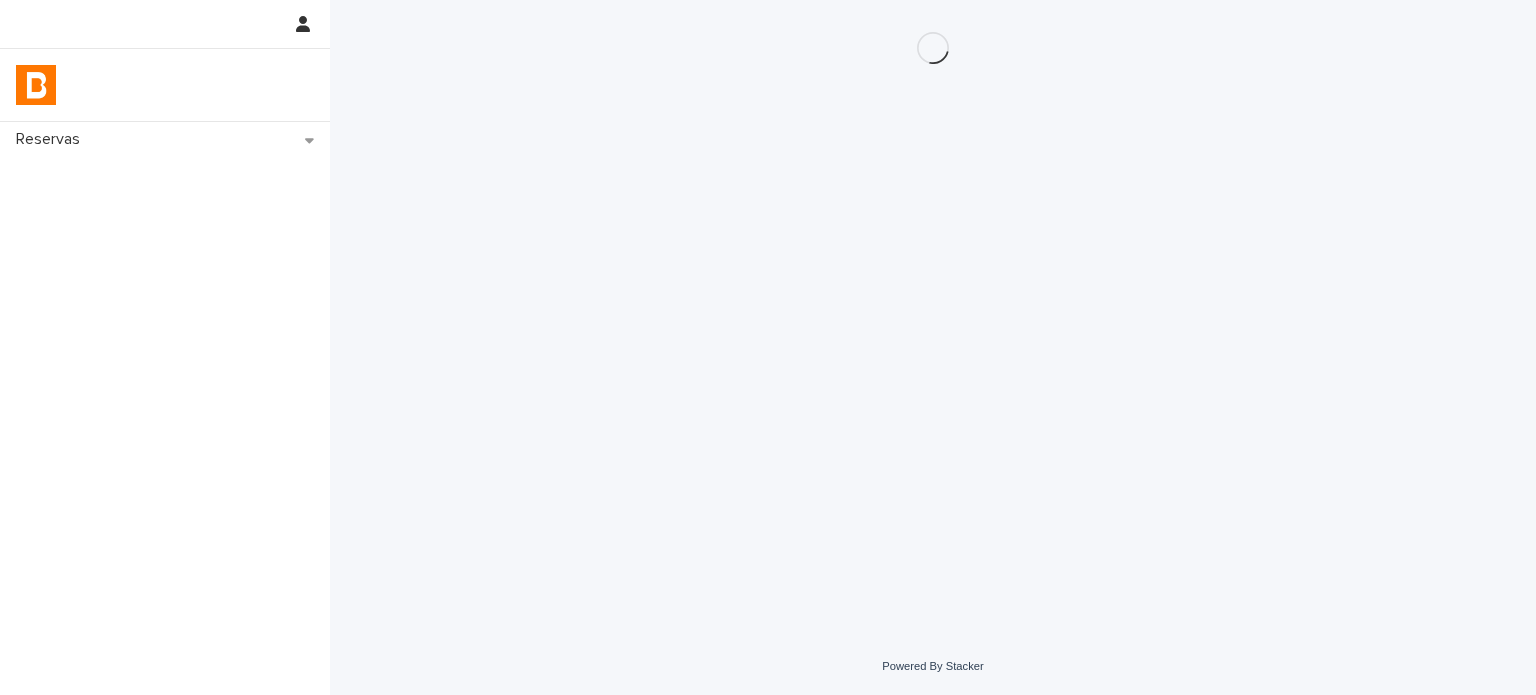 scroll, scrollTop: 0, scrollLeft: 0, axis: both 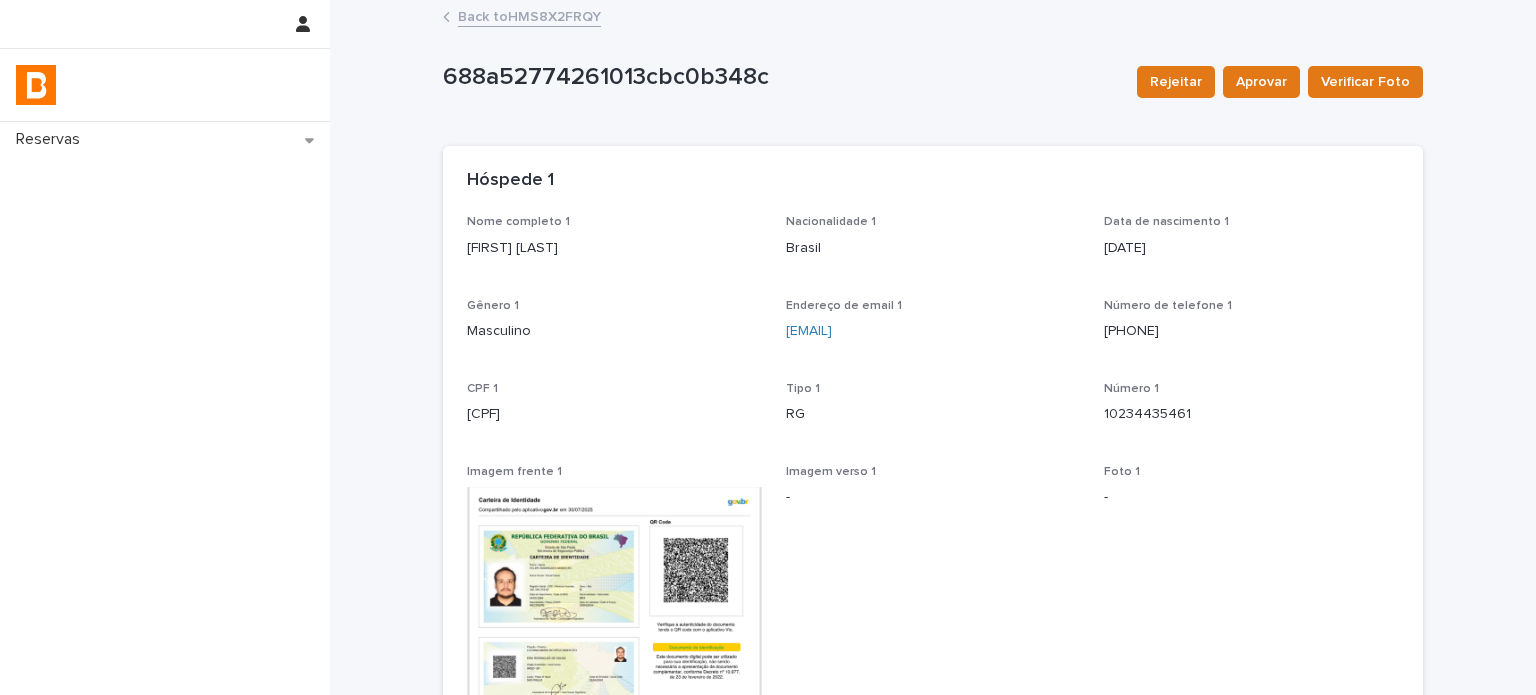 click on "[FIRST] [LAST]" at bounding box center [614, 248] 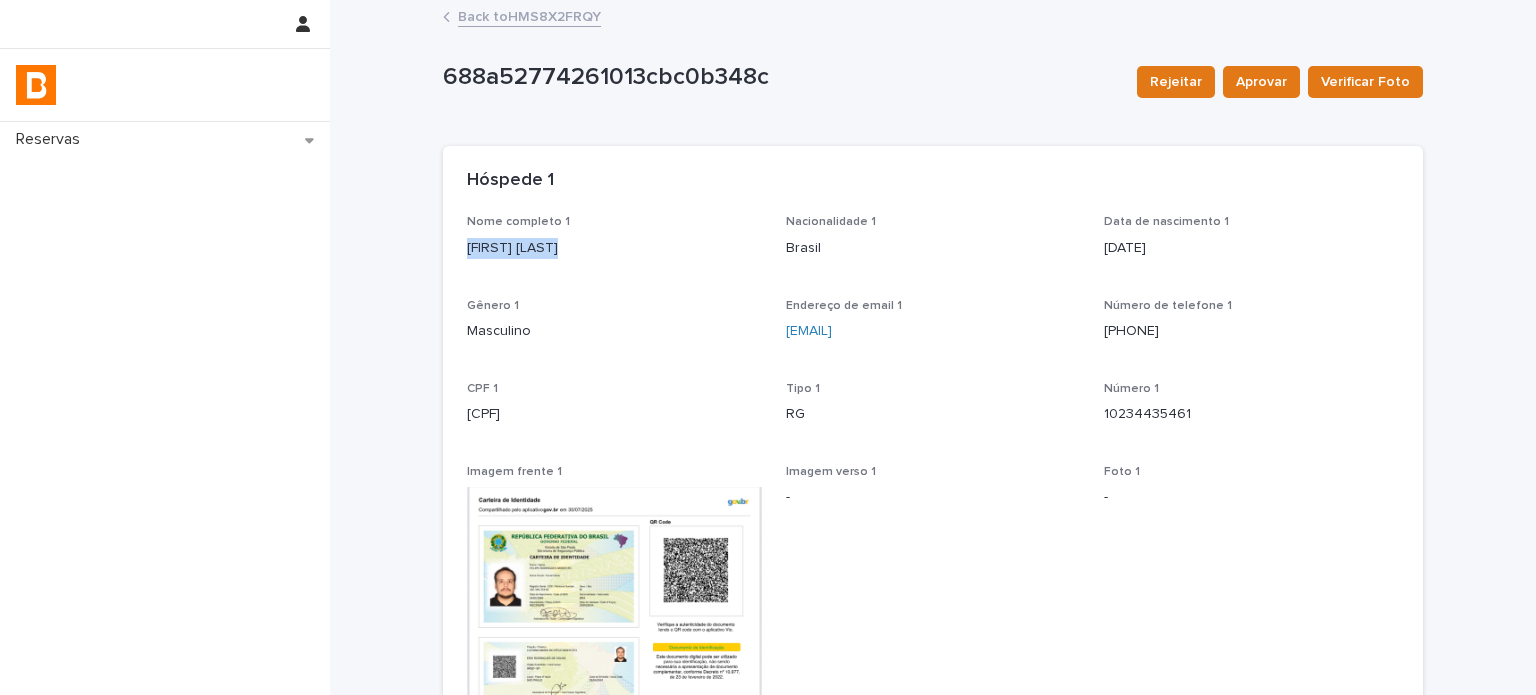click on "[FIRST] [LAST]" at bounding box center (614, 248) 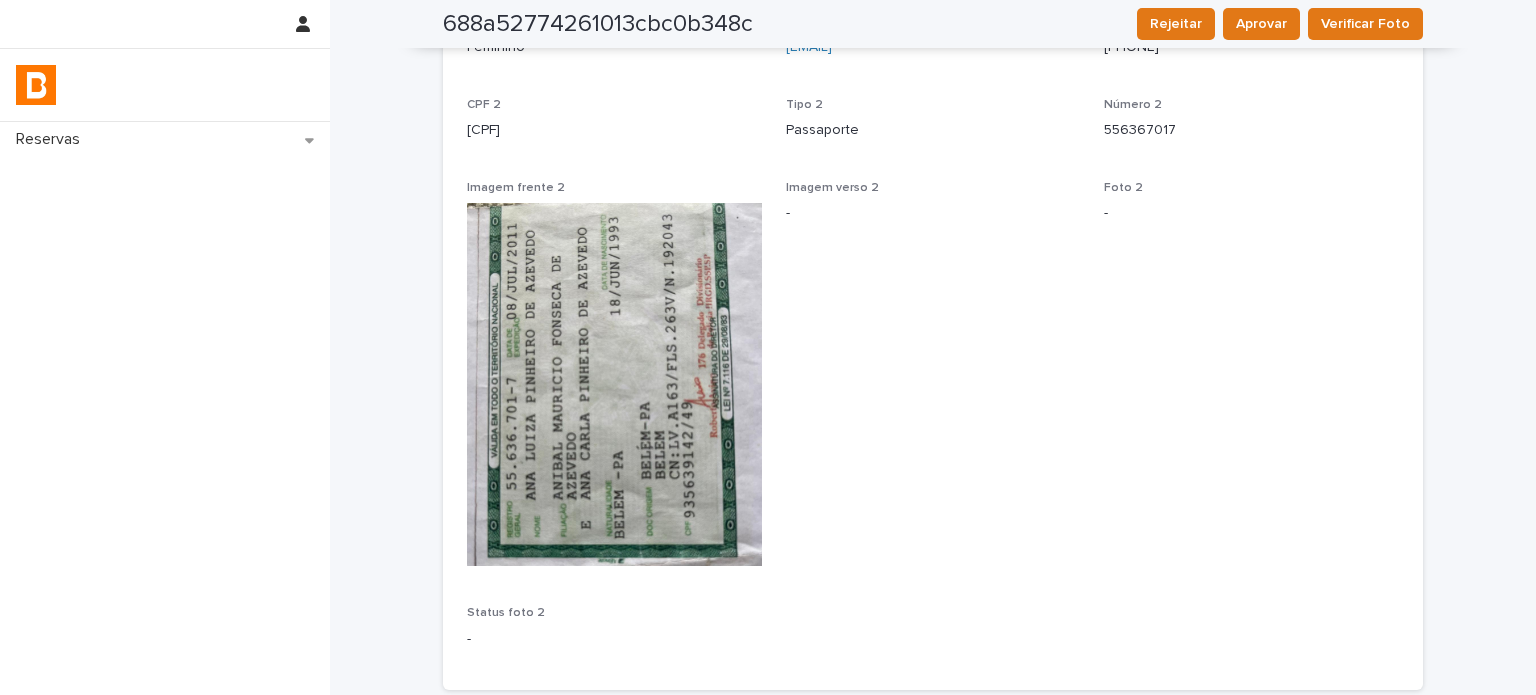 scroll, scrollTop: 1098, scrollLeft: 0, axis: vertical 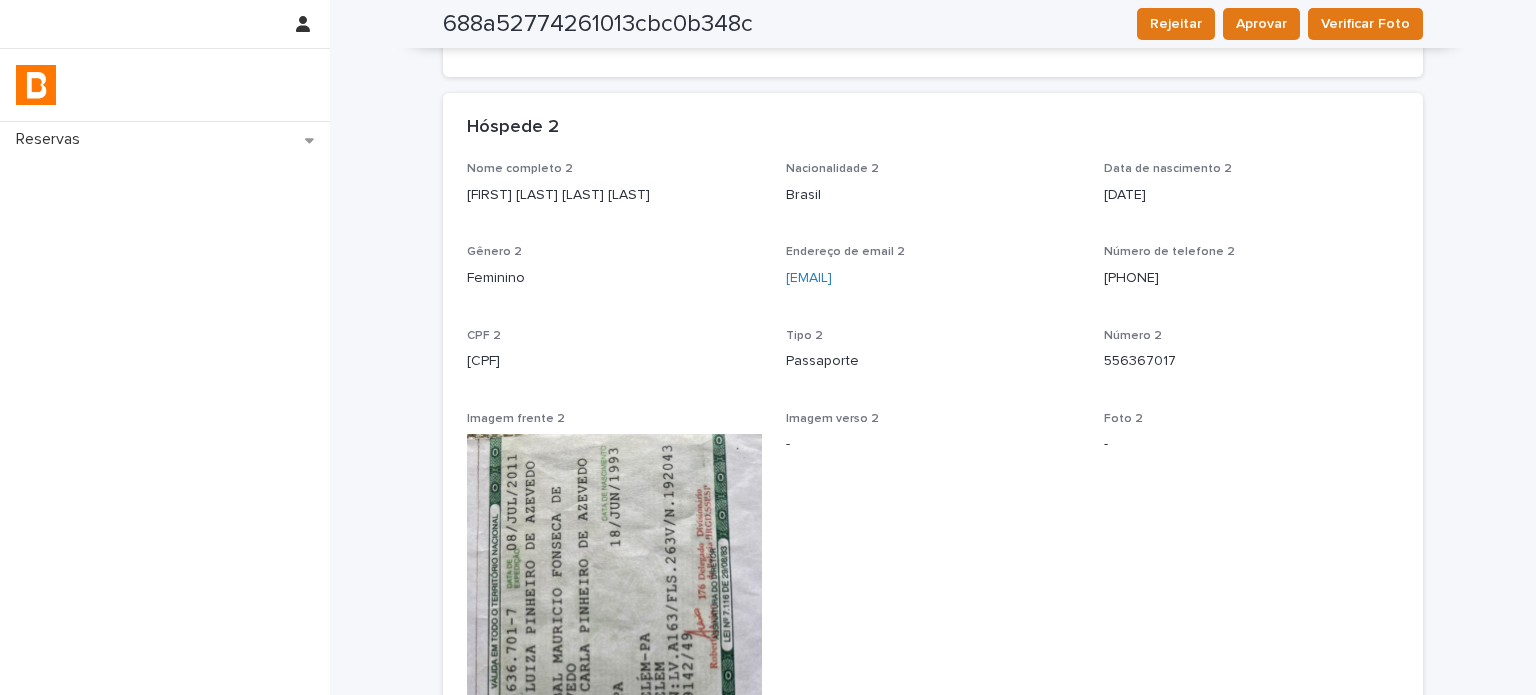 click on "[FIRST] [LAST] [LAST] [LAST]" at bounding box center (614, 195) 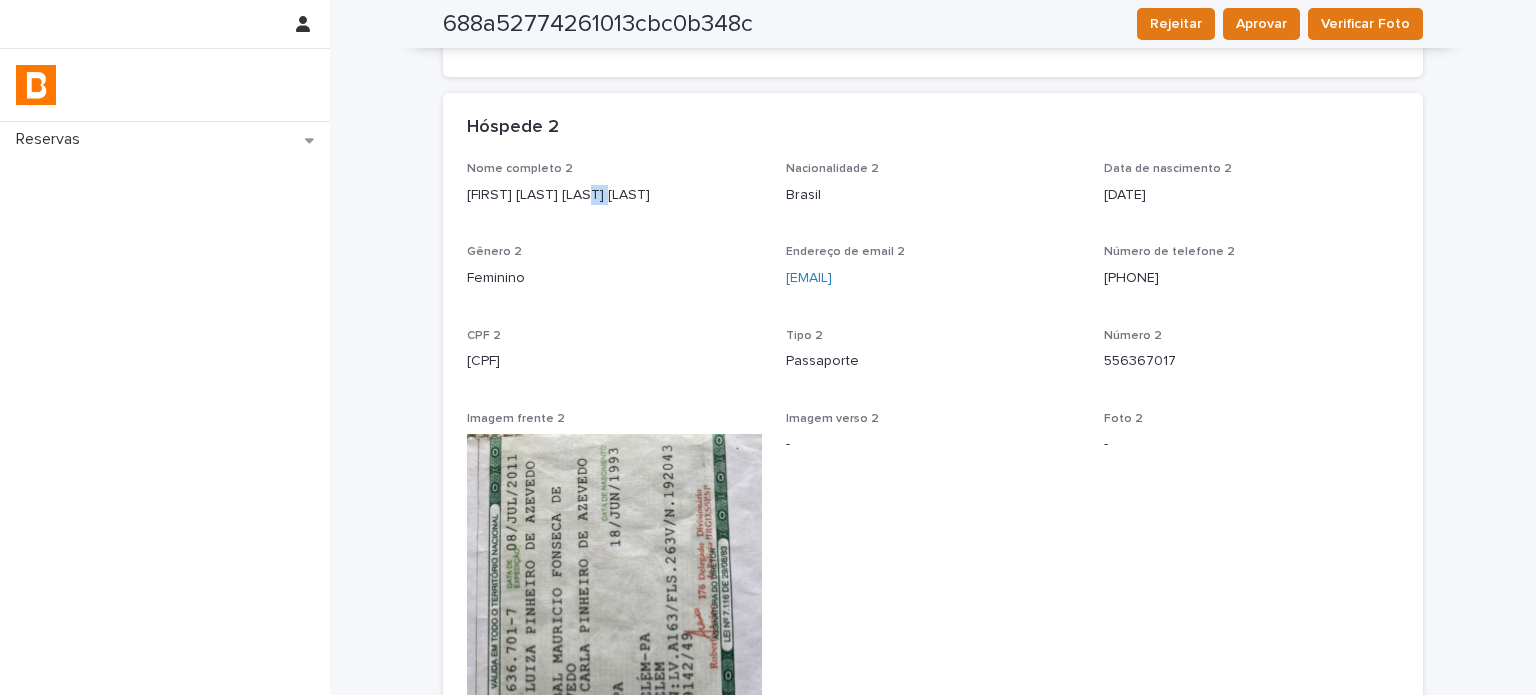 click on "[FIRST] [LAST] [LAST] [LAST]" at bounding box center (614, 195) 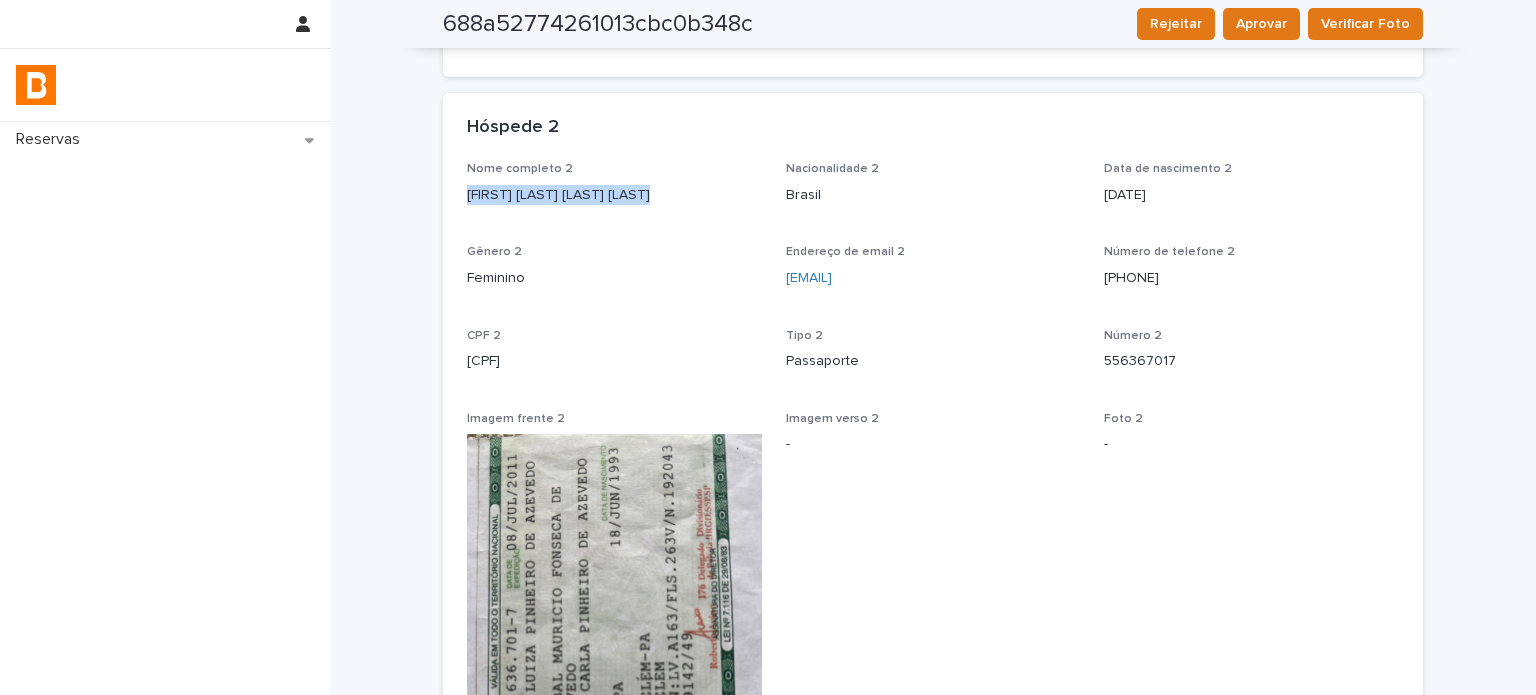 click on "[FIRST] [LAST] [LAST] [LAST]" at bounding box center [614, 195] 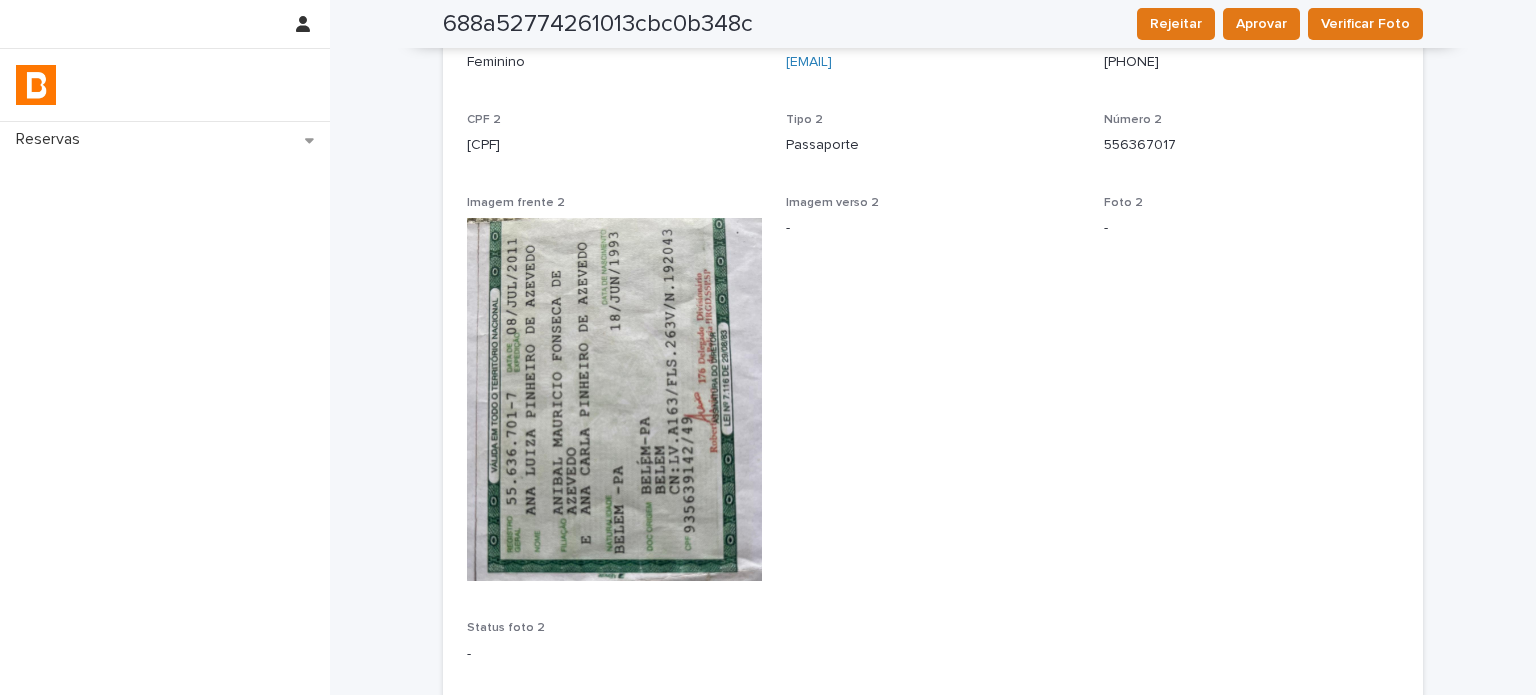 scroll, scrollTop: 1032, scrollLeft: 0, axis: vertical 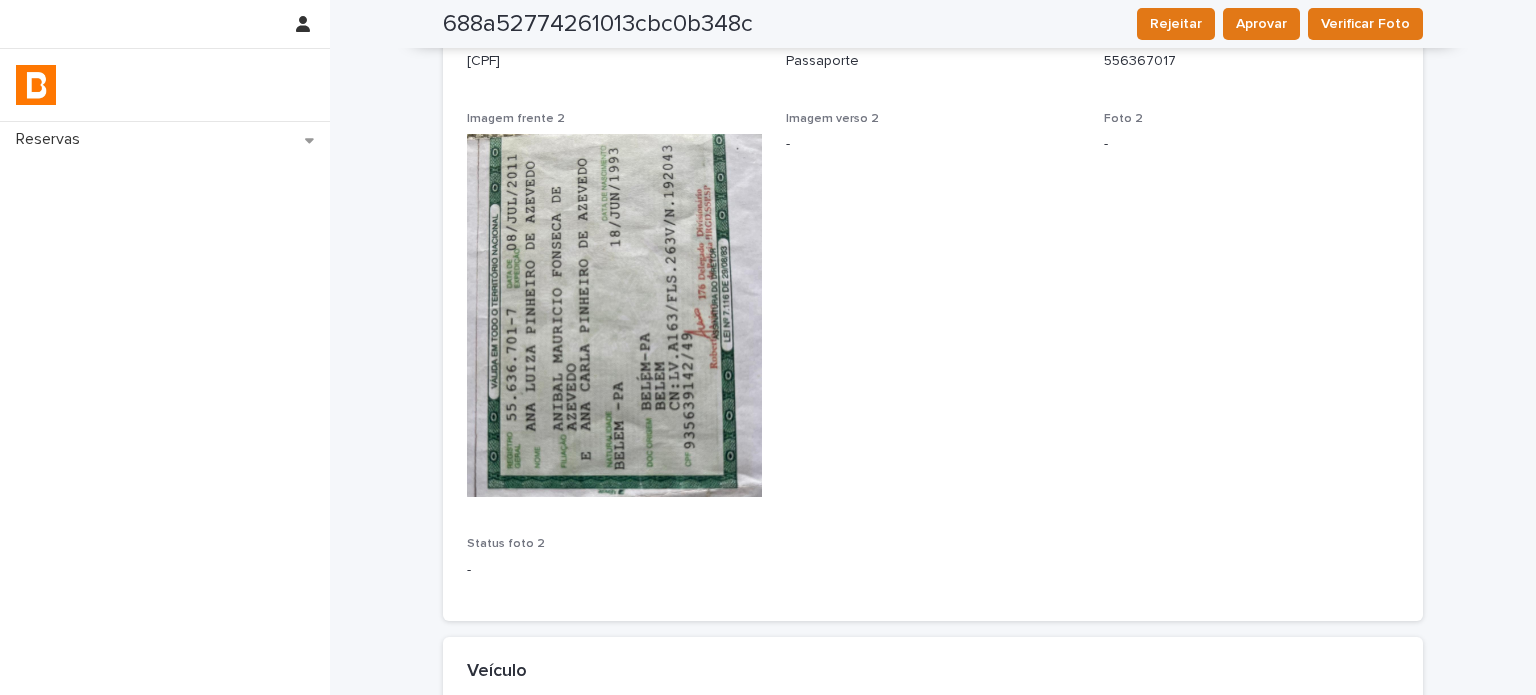 drag, startPoint x: 566, startPoint y: 71, endPoint x: 455, endPoint y: 65, distance: 111.16204 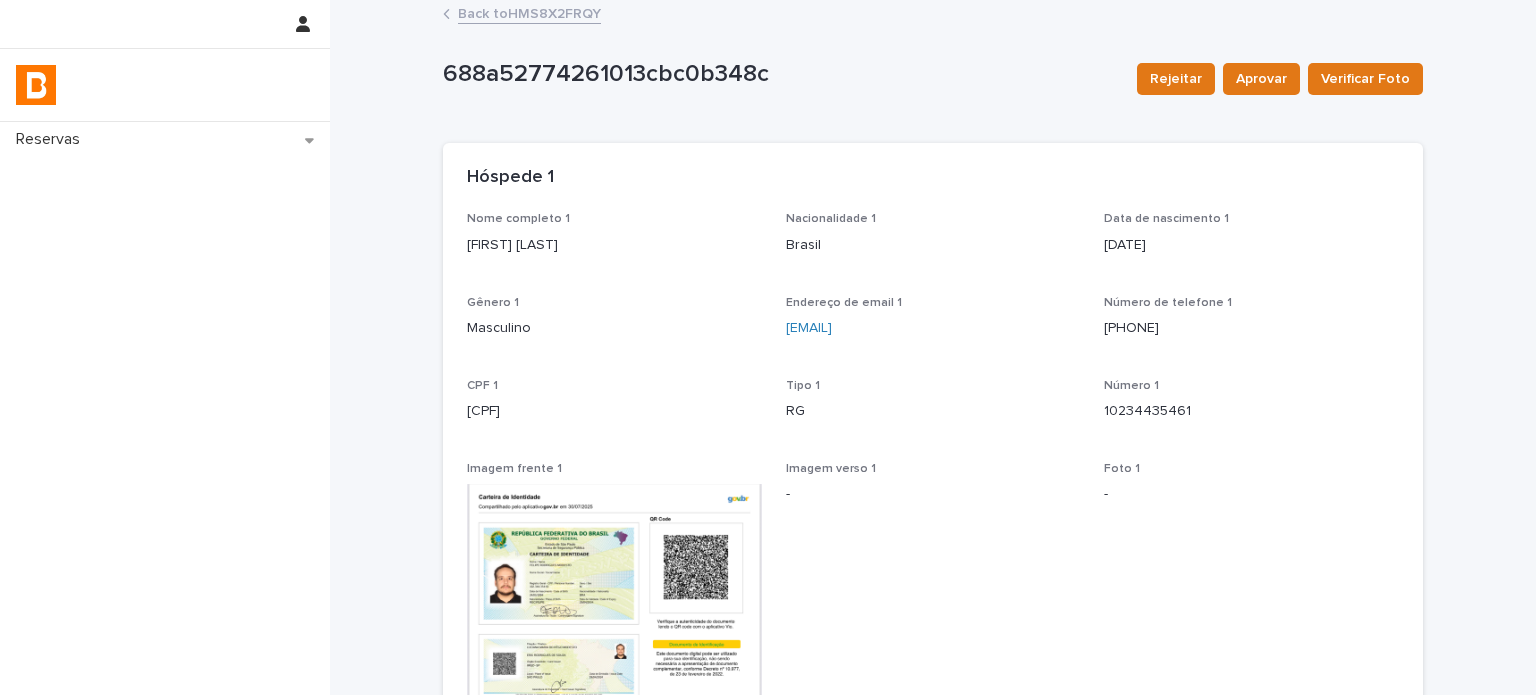 scroll, scrollTop: 0, scrollLeft: 0, axis: both 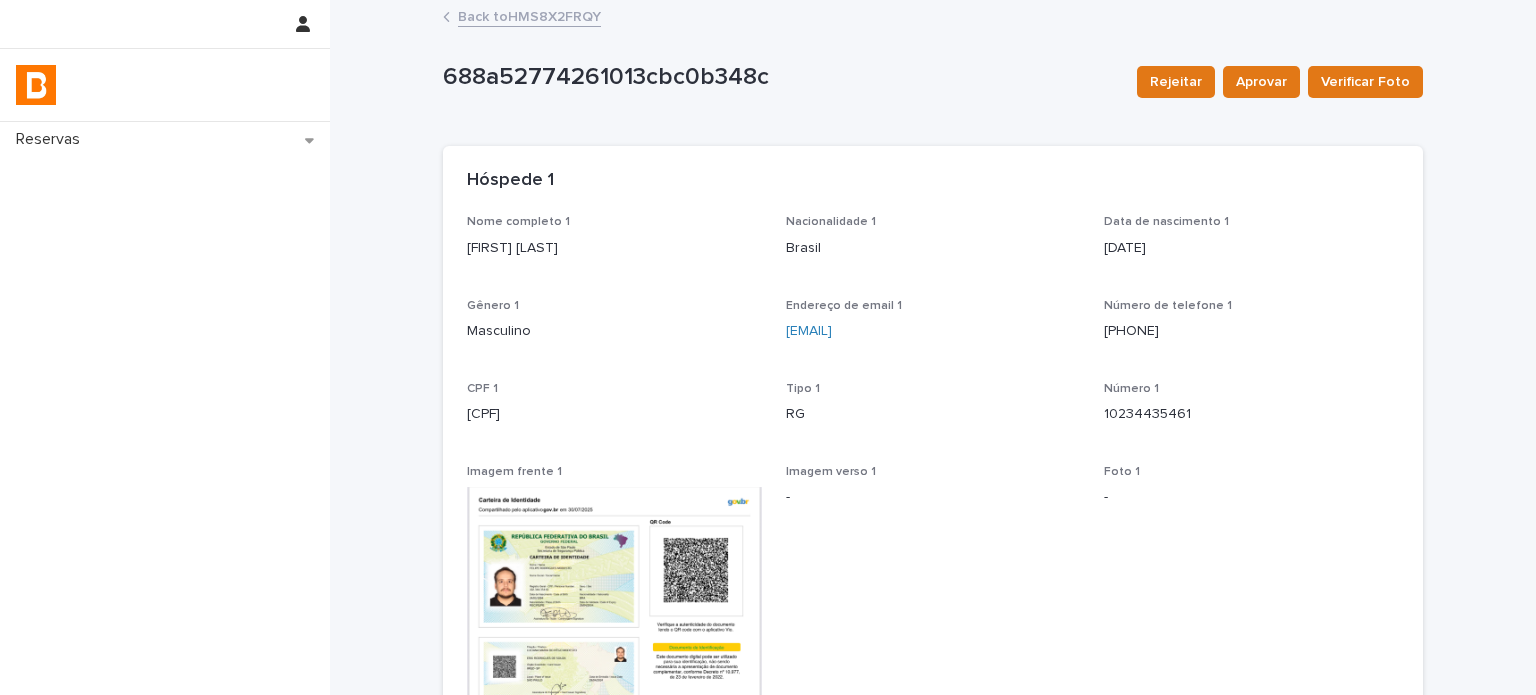 click on "Back to  HMS8X2FRQY" at bounding box center [529, 15] 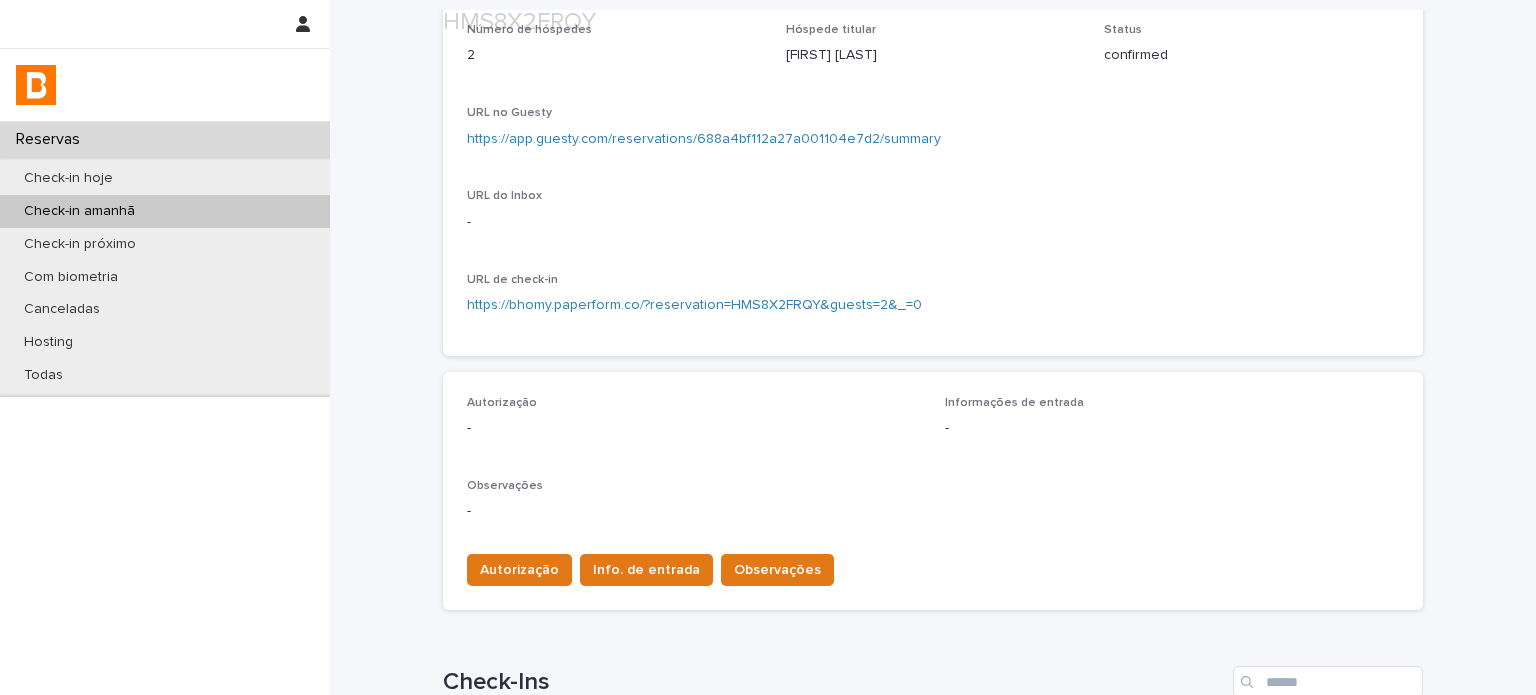 scroll, scrollTop: 233, scrollLeft: 0, axis: vertical 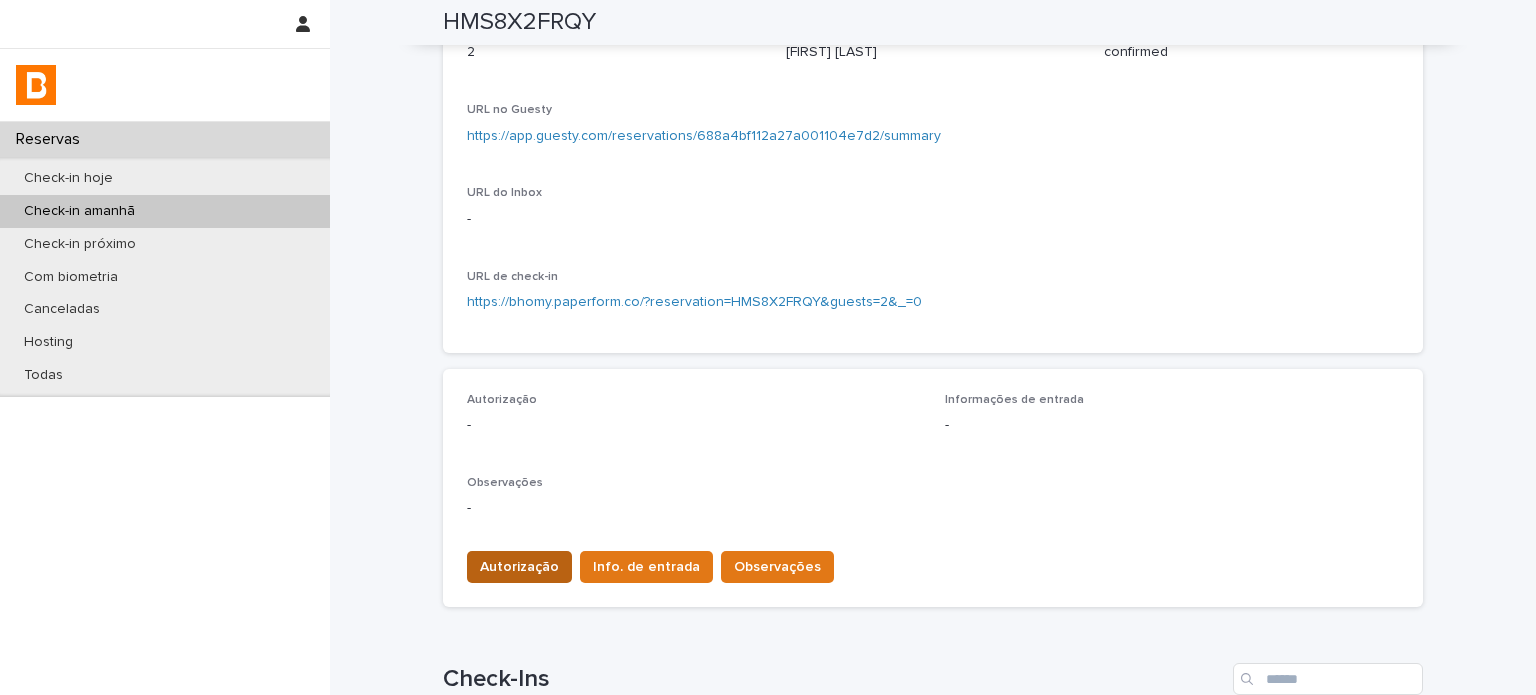 click on "Autorização" at bounding box center [519, 567] 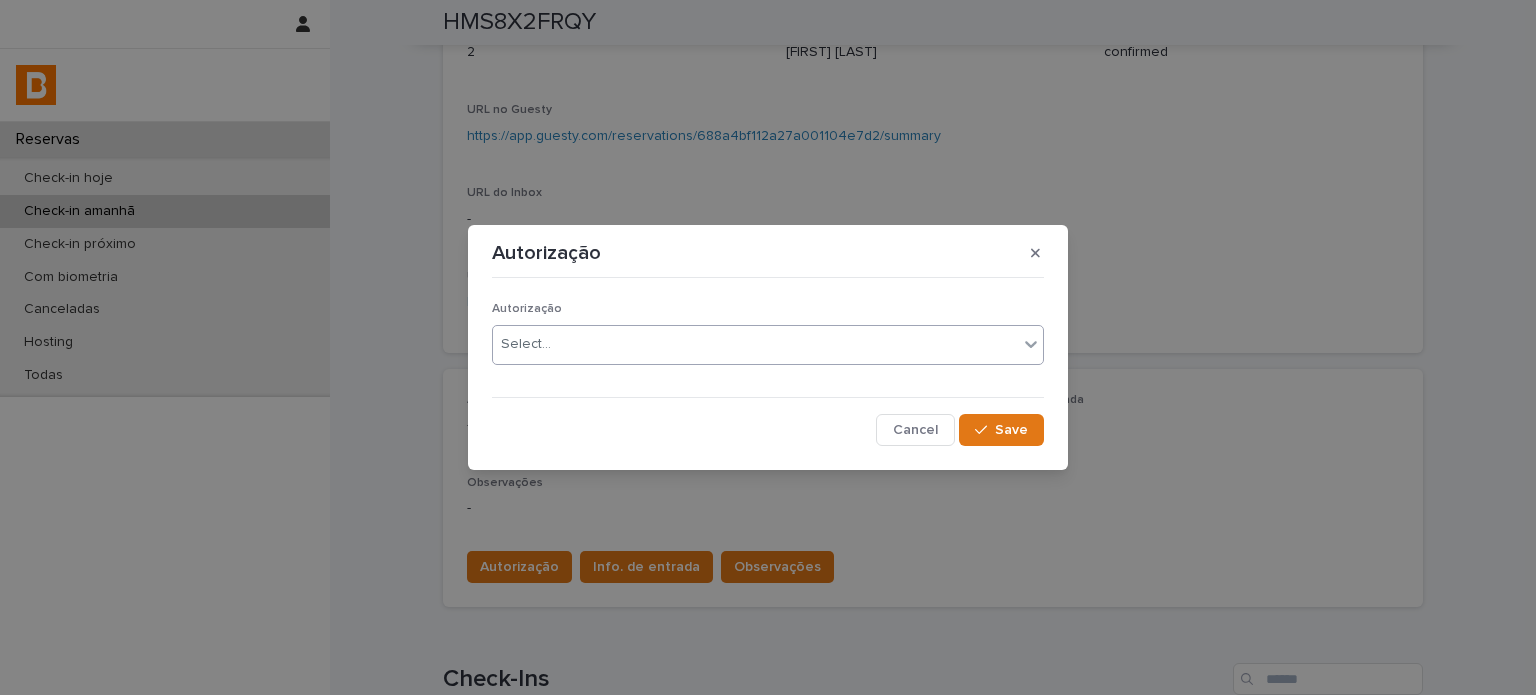 click on "Select..." at bounding box center (755, 344) 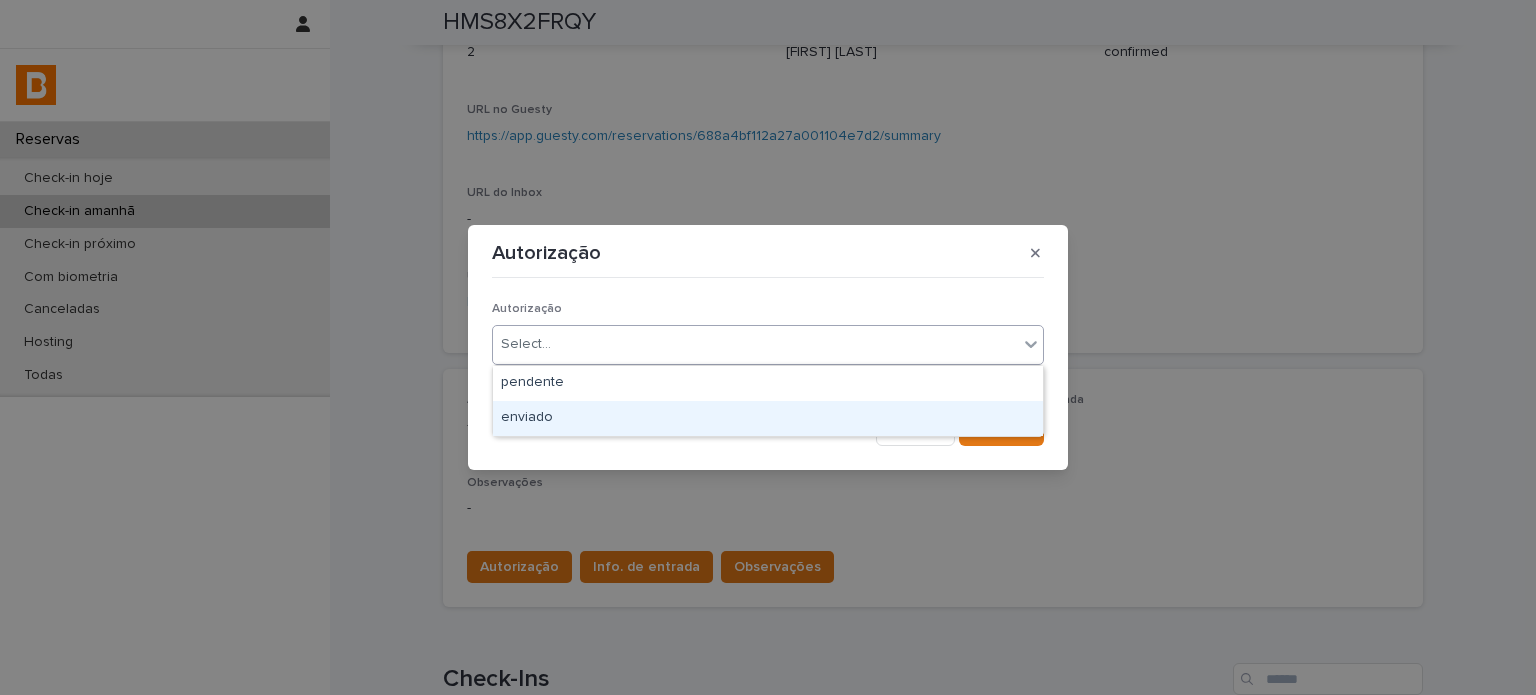 click on "enviado" at bounding box center [768, 418] 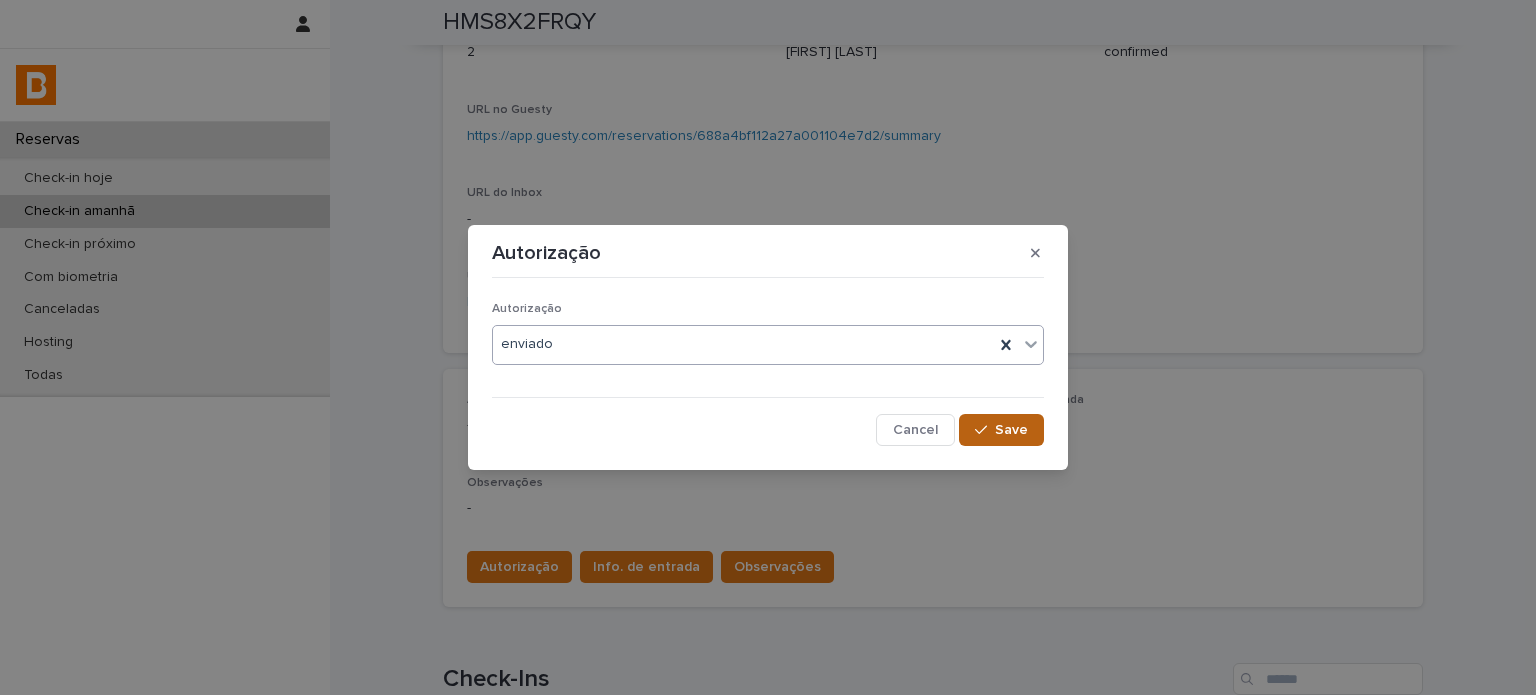 click on "Save" at bounding box center [1001, 430] 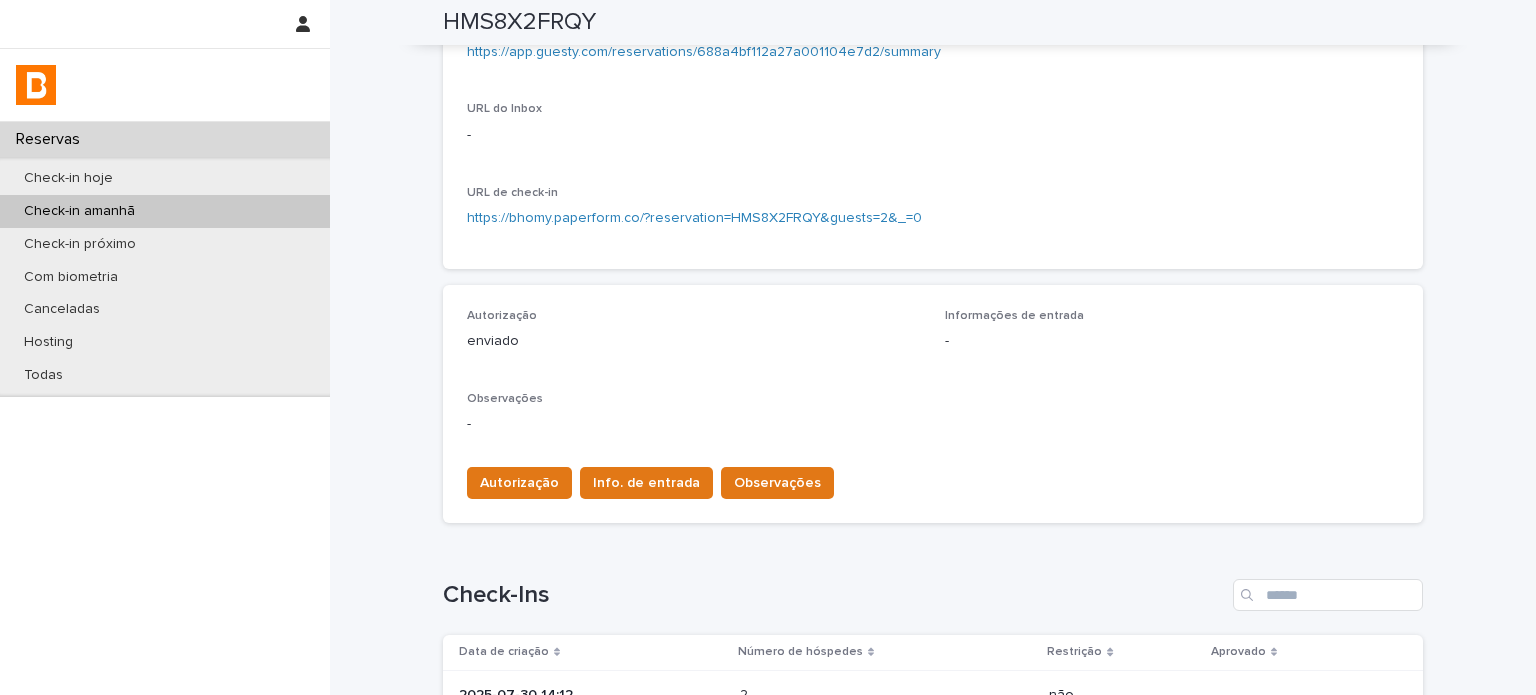 scroll, scrollTop: 433, scrollLeft: 0, axis: vertical 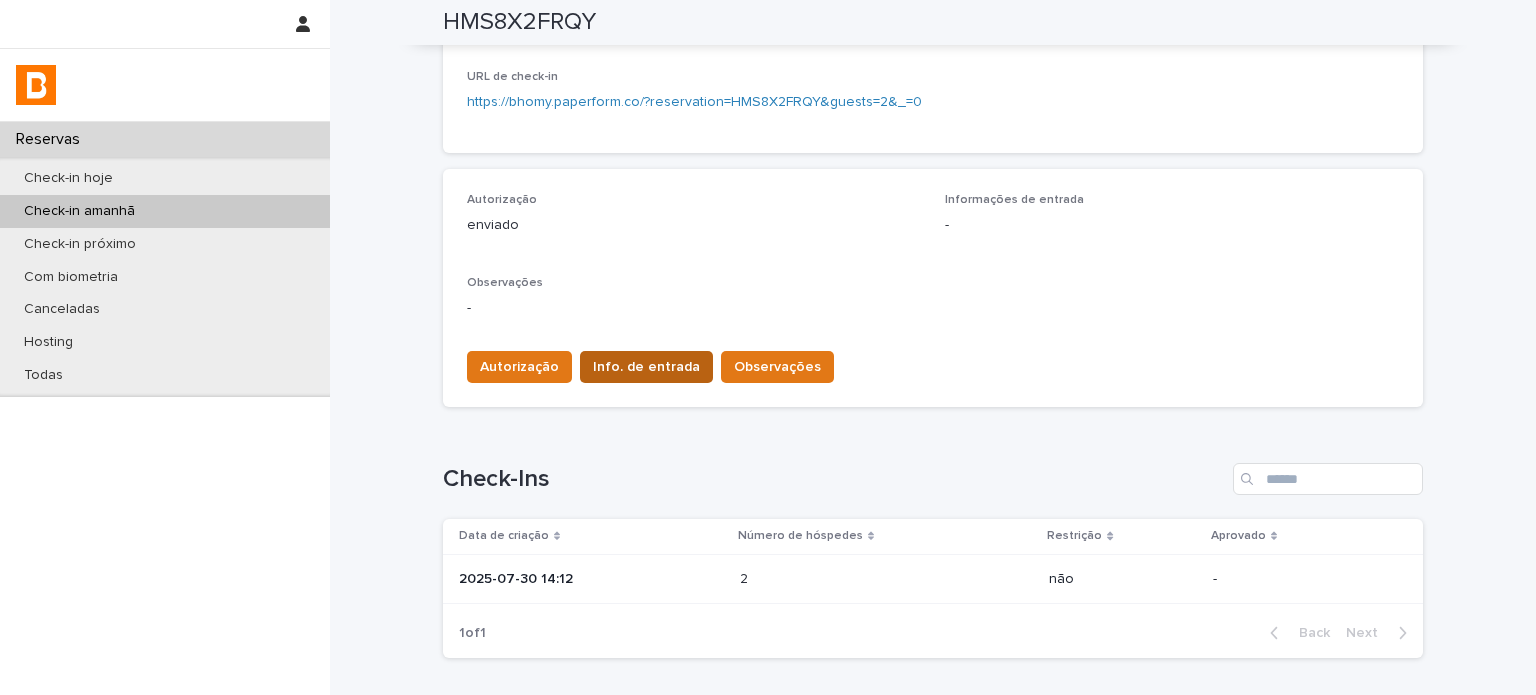 click on "Info. de entrada" at bounding box center [646, 367] 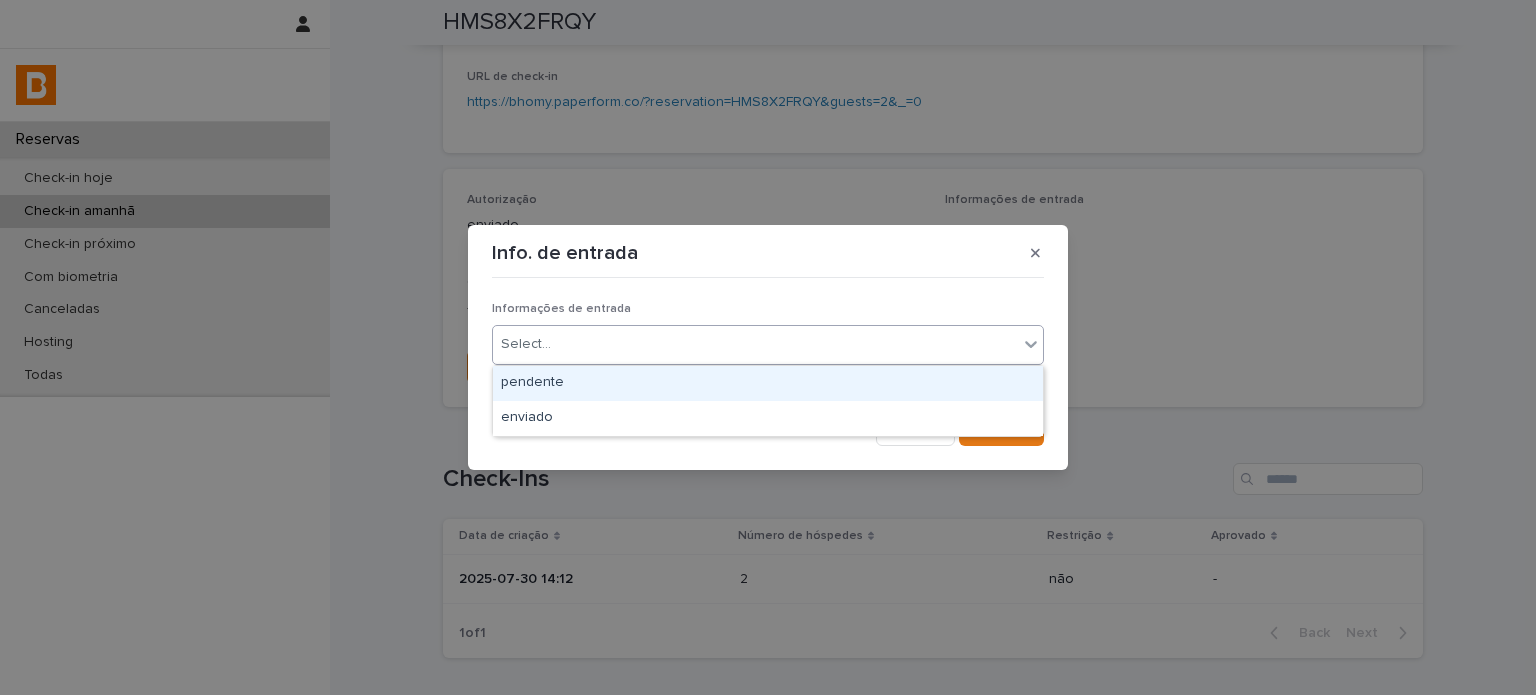 drag, startPoint x: 657, startPoint y: 334, endPoint x: 649, endPoint y: 387, distance: 53.600372 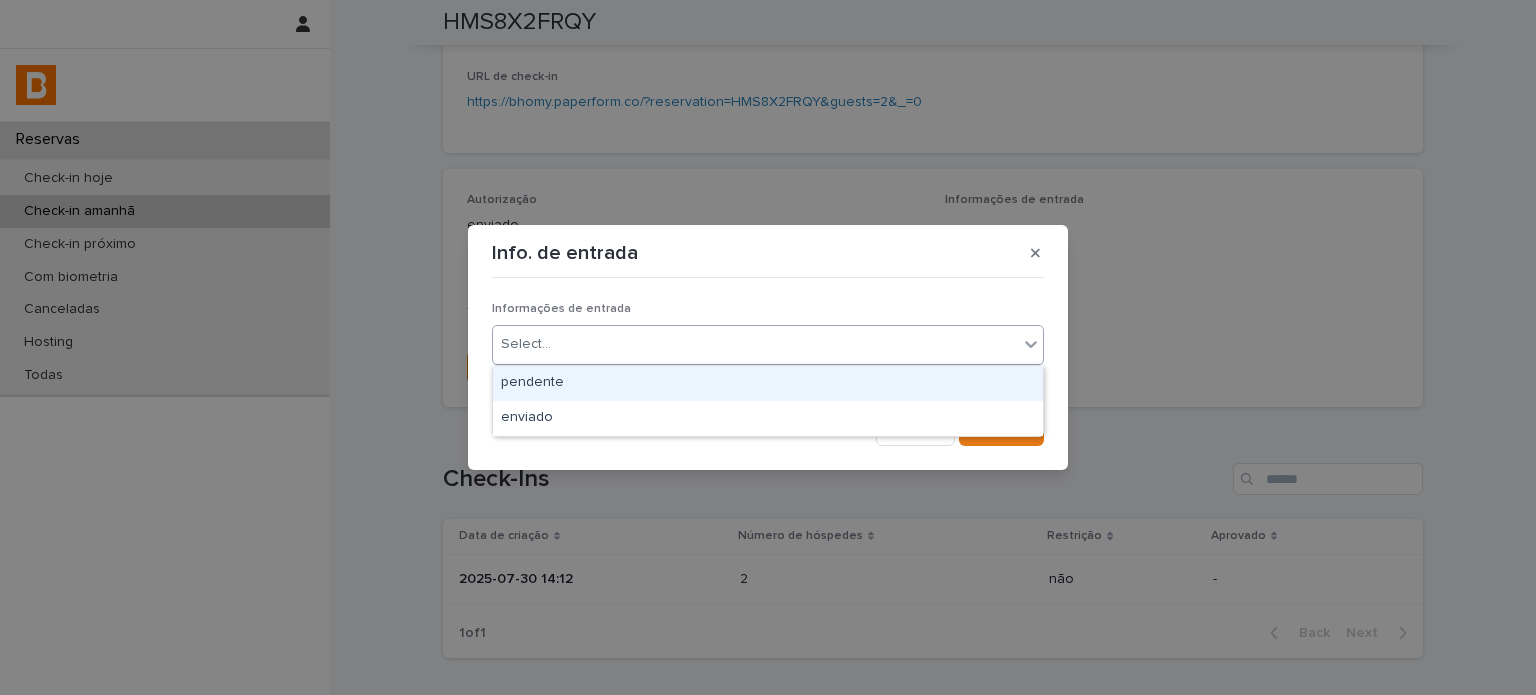 click on "Select..." at bounding box center (755, 344) 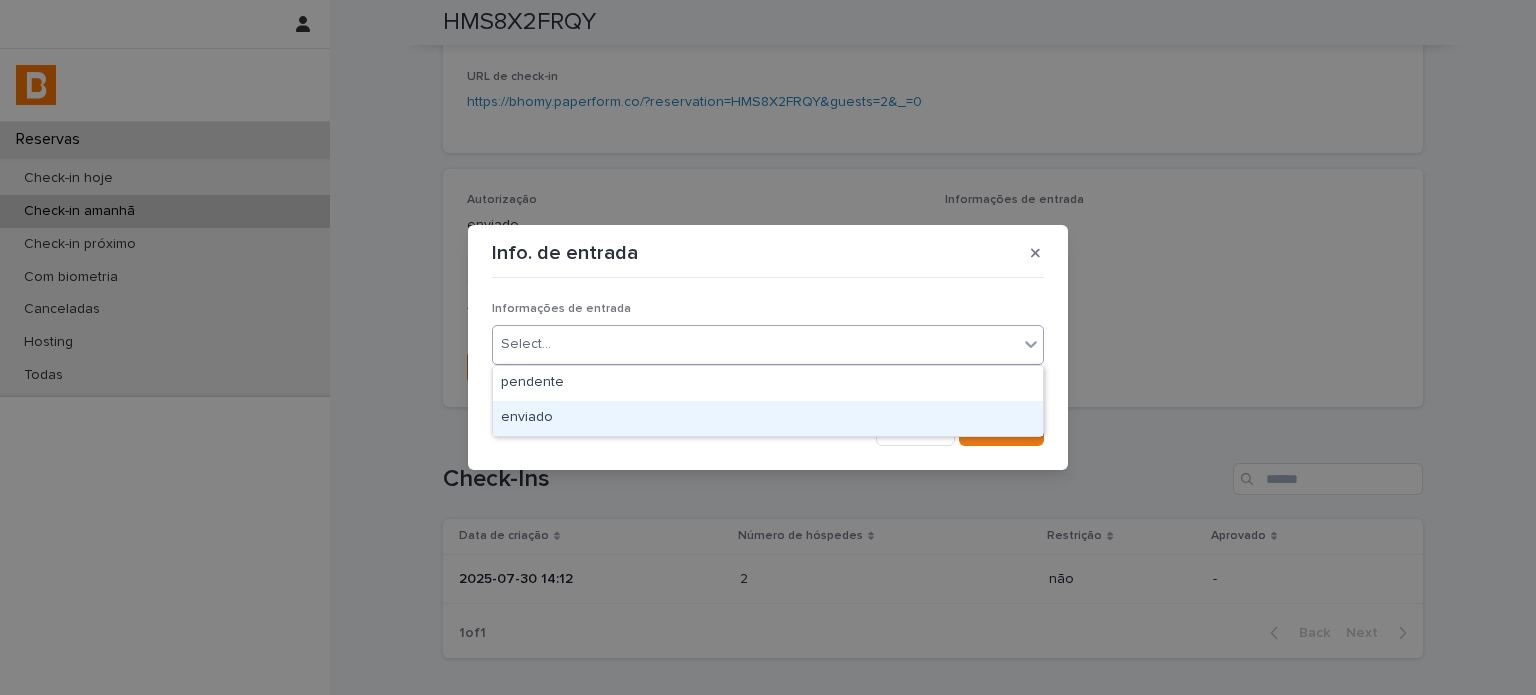 click on "enviado" at bounding box center (768, 418) 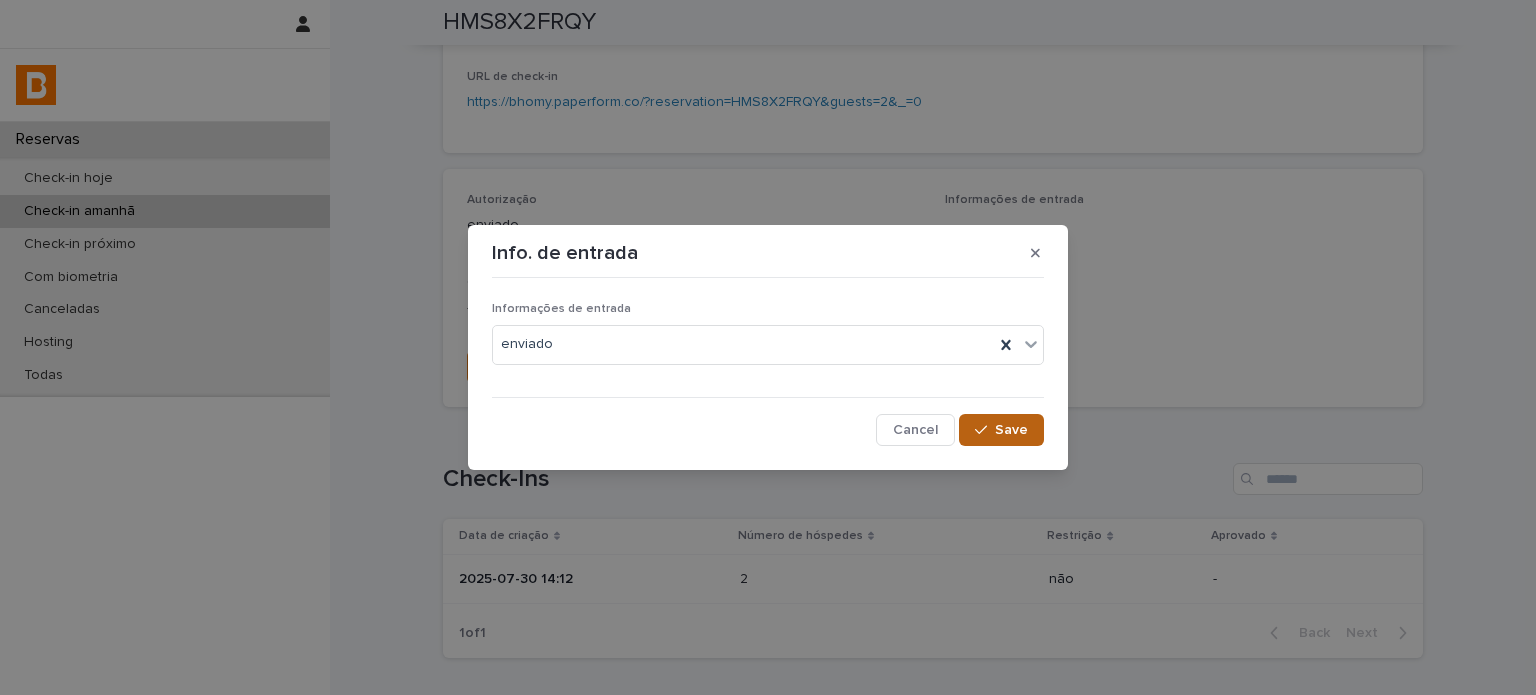click on "Save" at bounding box center (1001, 430) 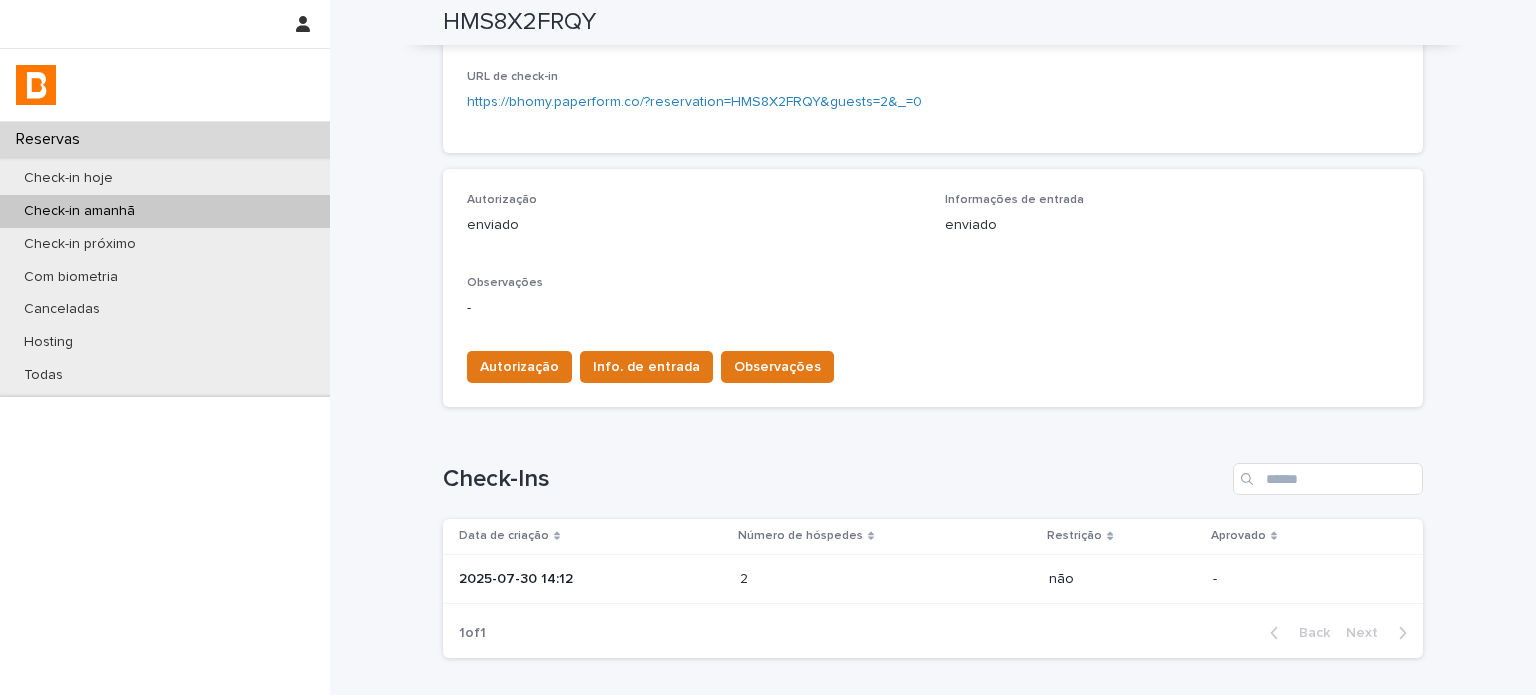 click on "Autorização Info. de entrada Observações" at bounding box center (933, 363) 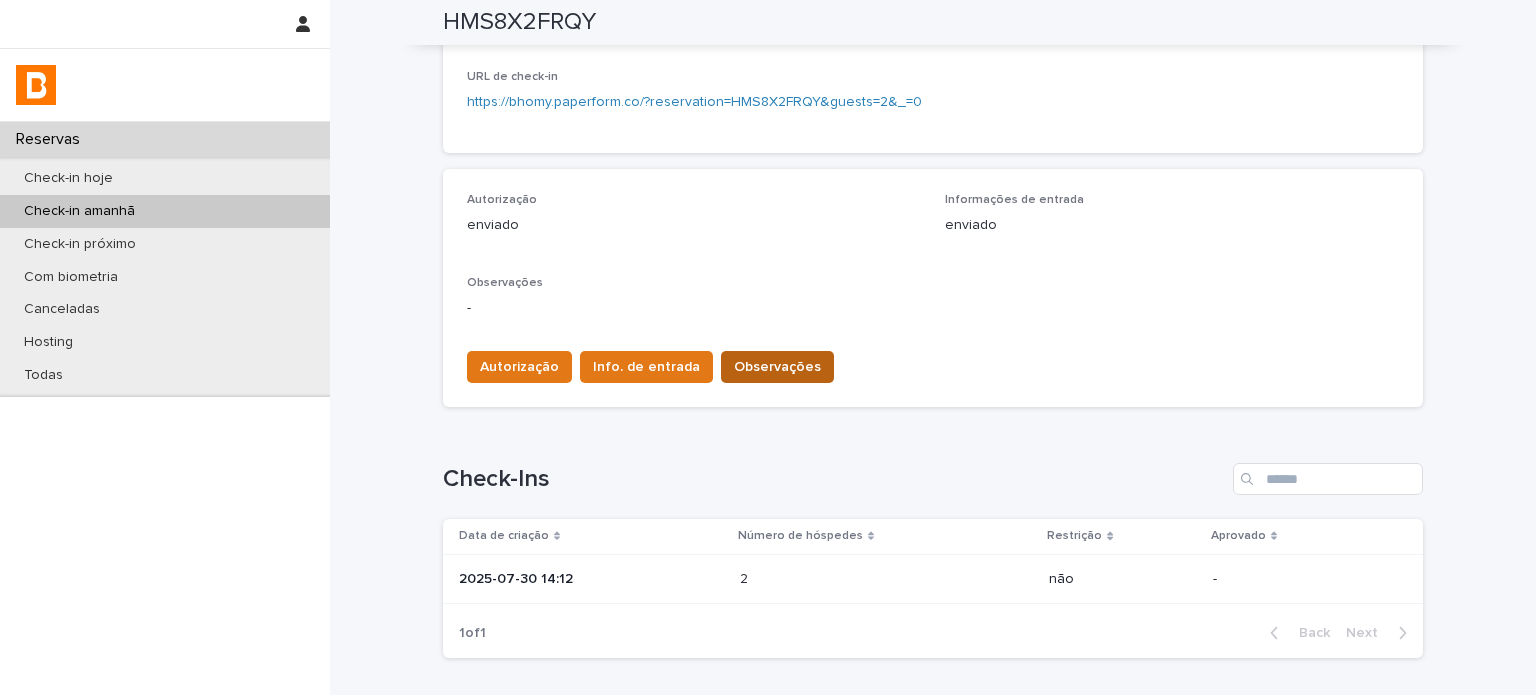 click on "Observações" at bounding box center (777, 367) 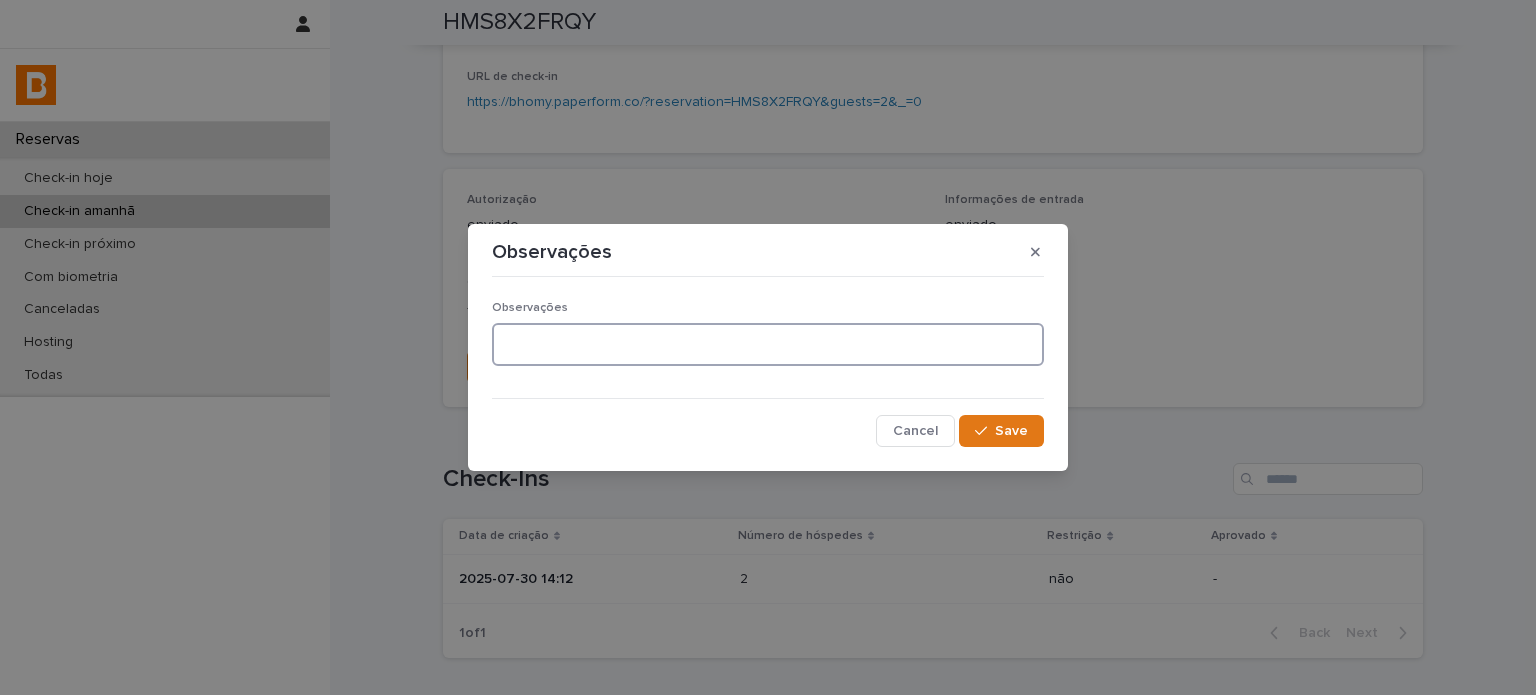 click at bounding box center [768, 344] 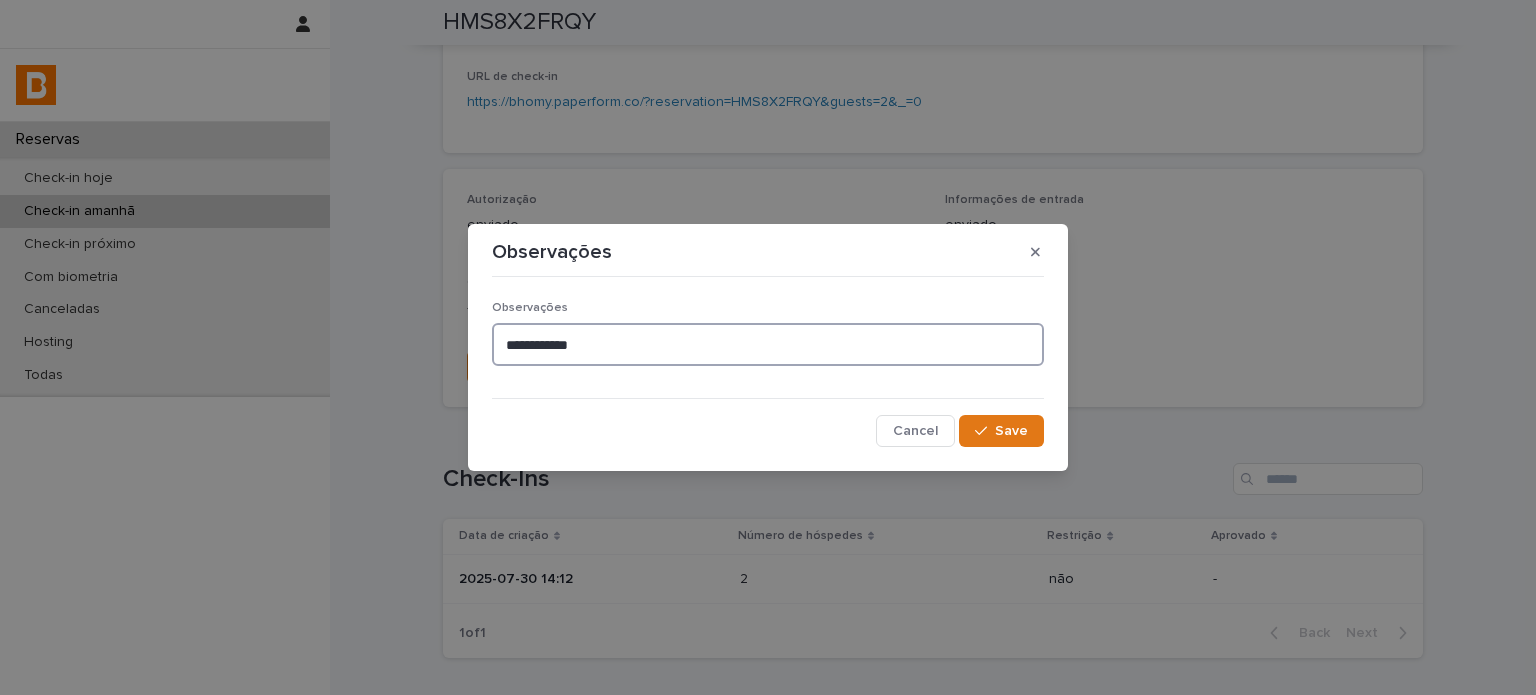 type on "**********" 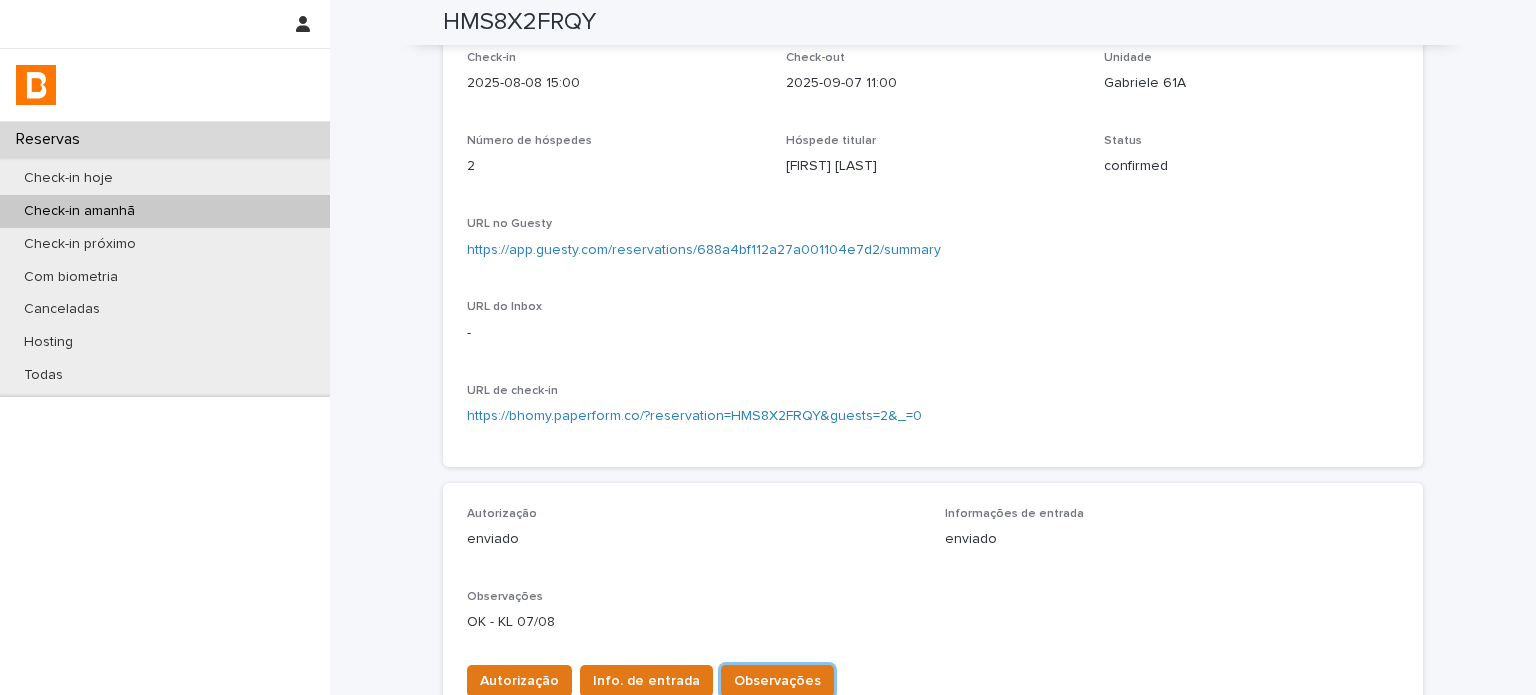 scroll, scrollTop: 0, scrollLeft: 0, axis: both 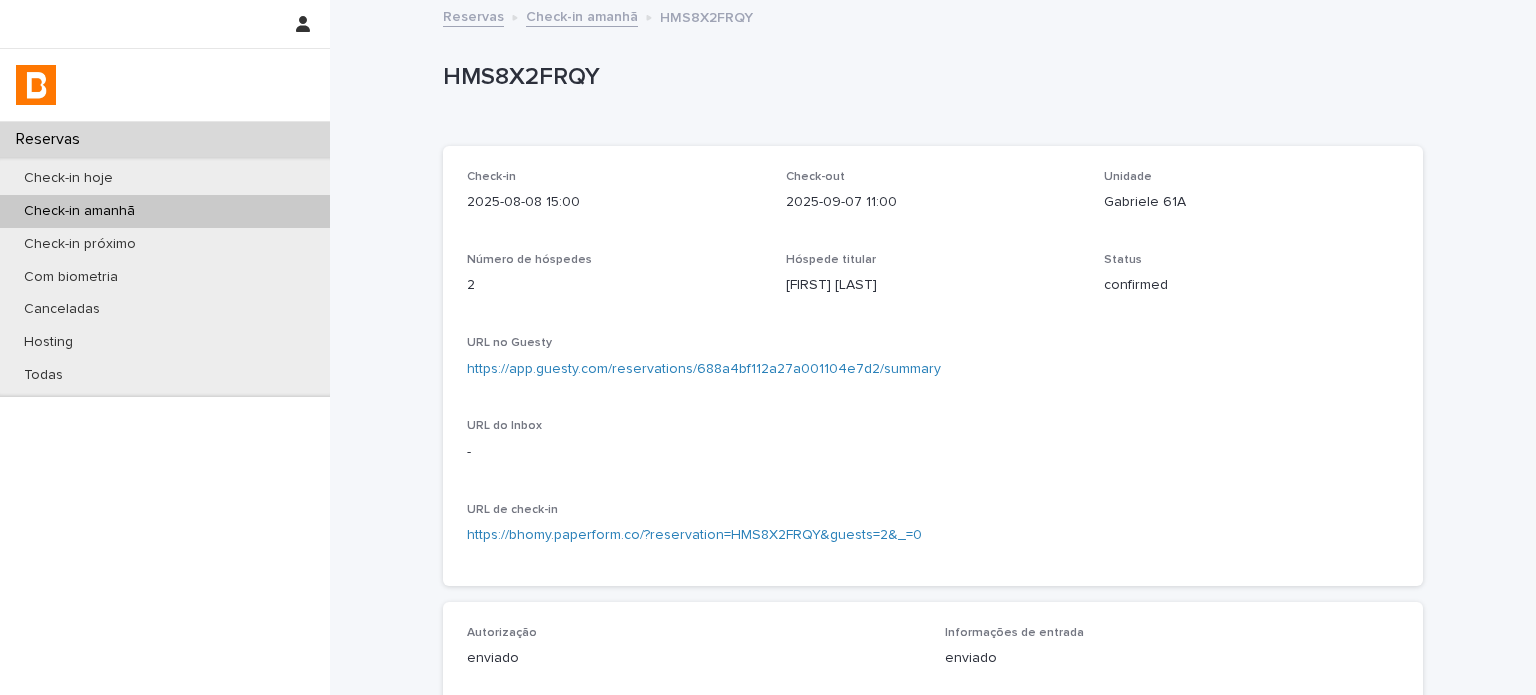 click on "HMS8X2FRQY" at bounding box center [929, 77] 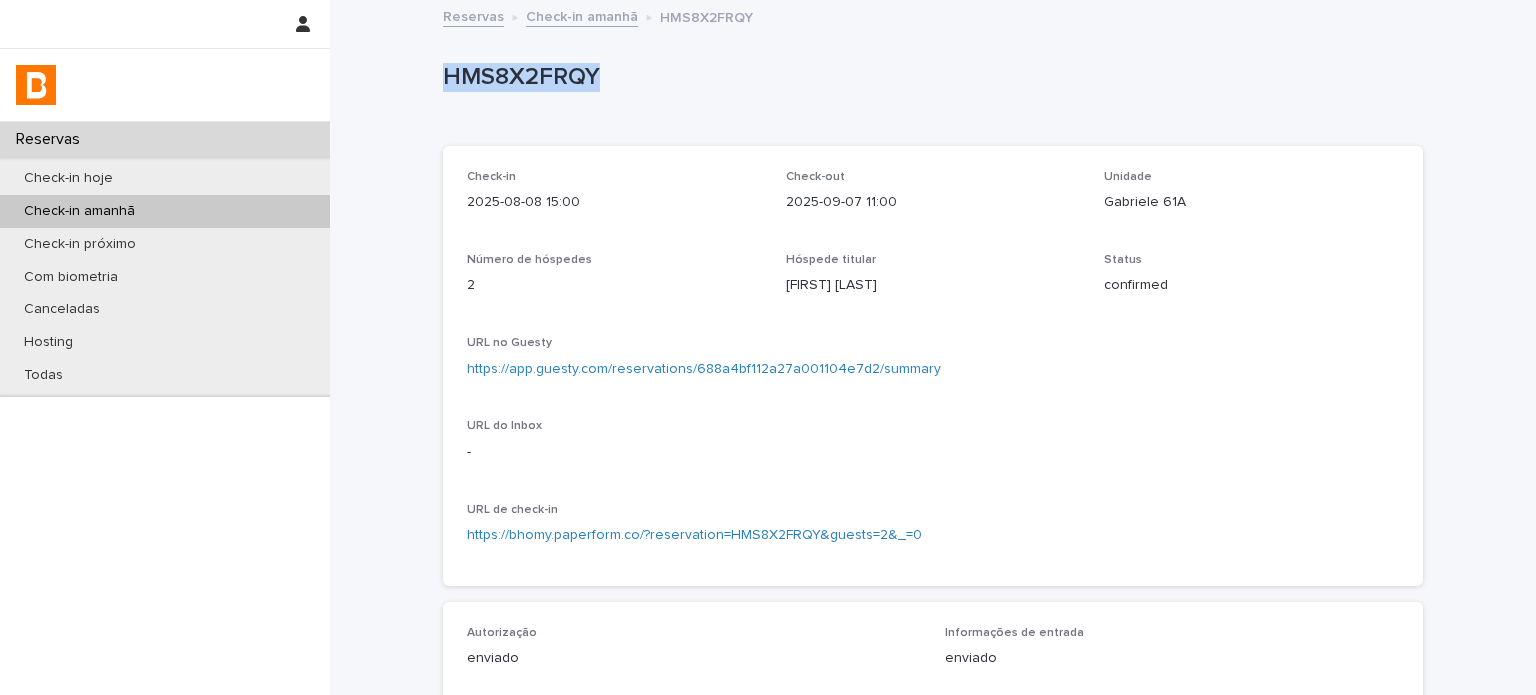 click on "HMS8X2FRQY" at bounding box center [929, 77] 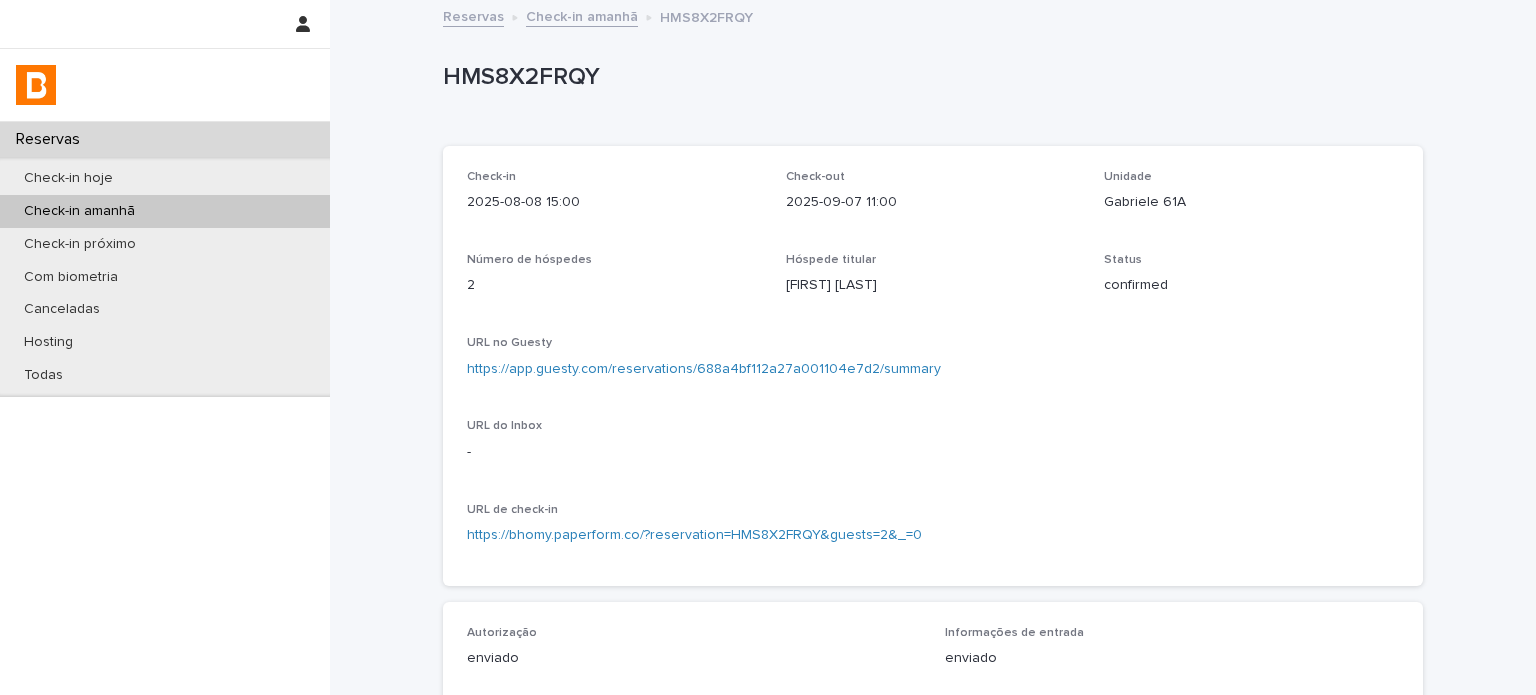 click on "Check-in 2025-08-08 15:00 Check-out 2025-09-07 11:00 Unidade Gabriele 61A Número de hóspedes 2 Hóspede titular Felipe Modesto Status confirmed URL no Guesty https://app.guesty.com/reservations/688a4bf112a27a001104e7d2/summary URL do Inbox - URL de check-in https://bhomy.paperform.co/?reservation=HMS8X2FRQY&guests=2&_=0" at bounding box center [933, 366] 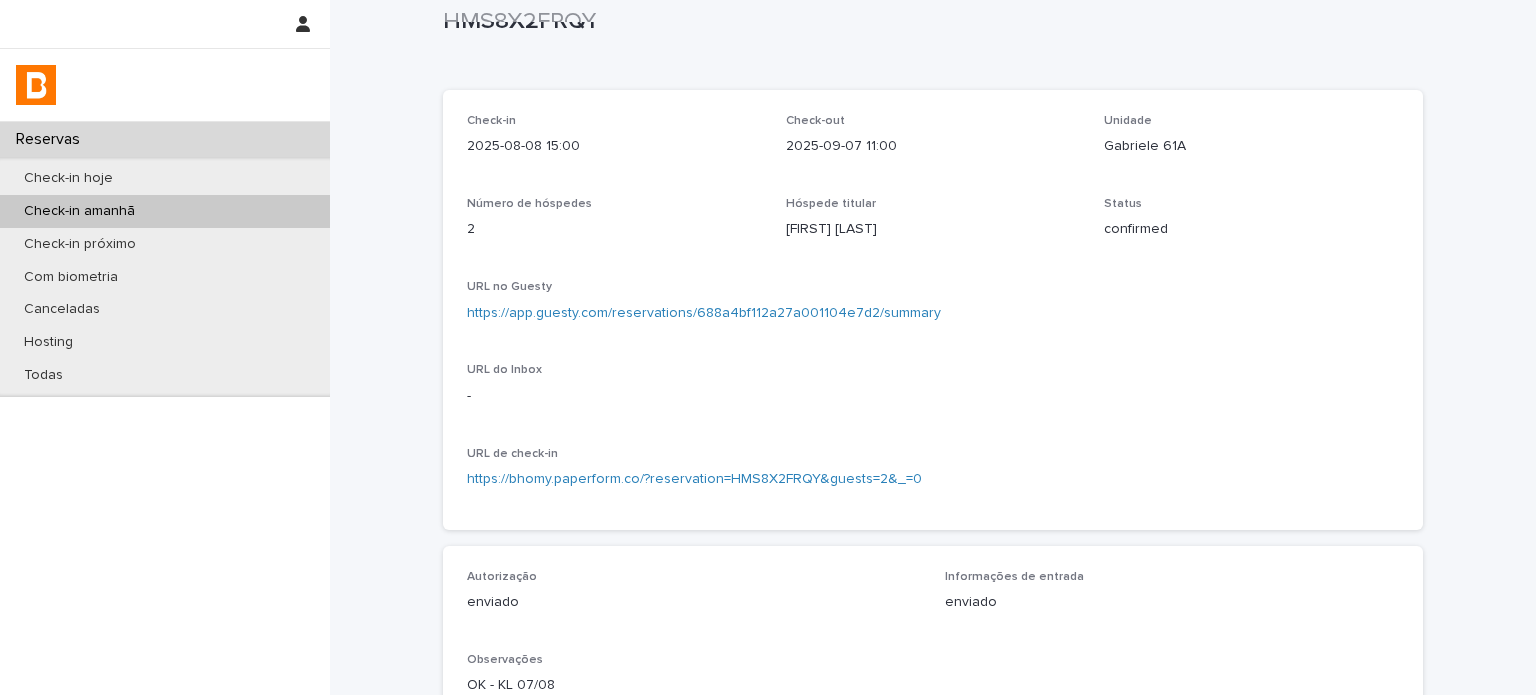 scroll, scrollTop: 0, scrollLeft: 0, axis: both 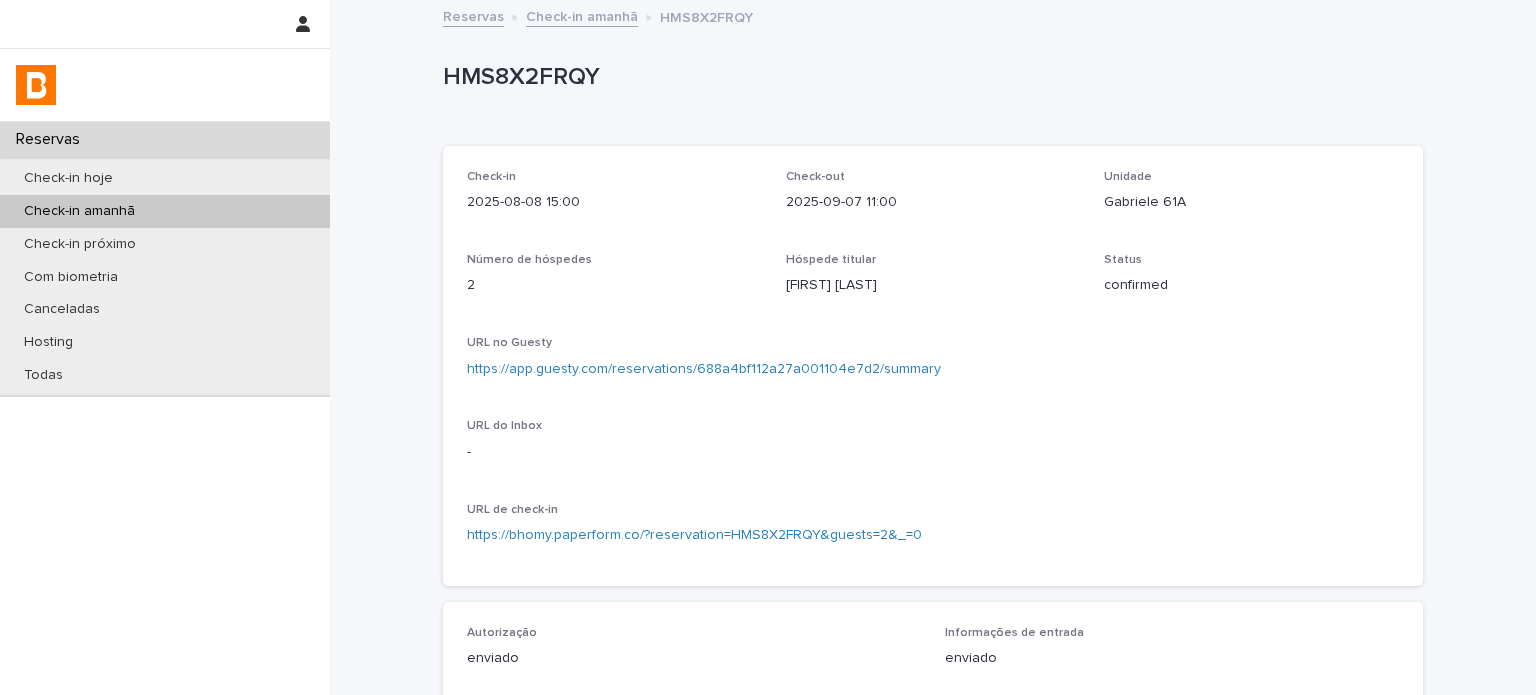 click on "Check-in amanhã" at bounding box center (582, 15) 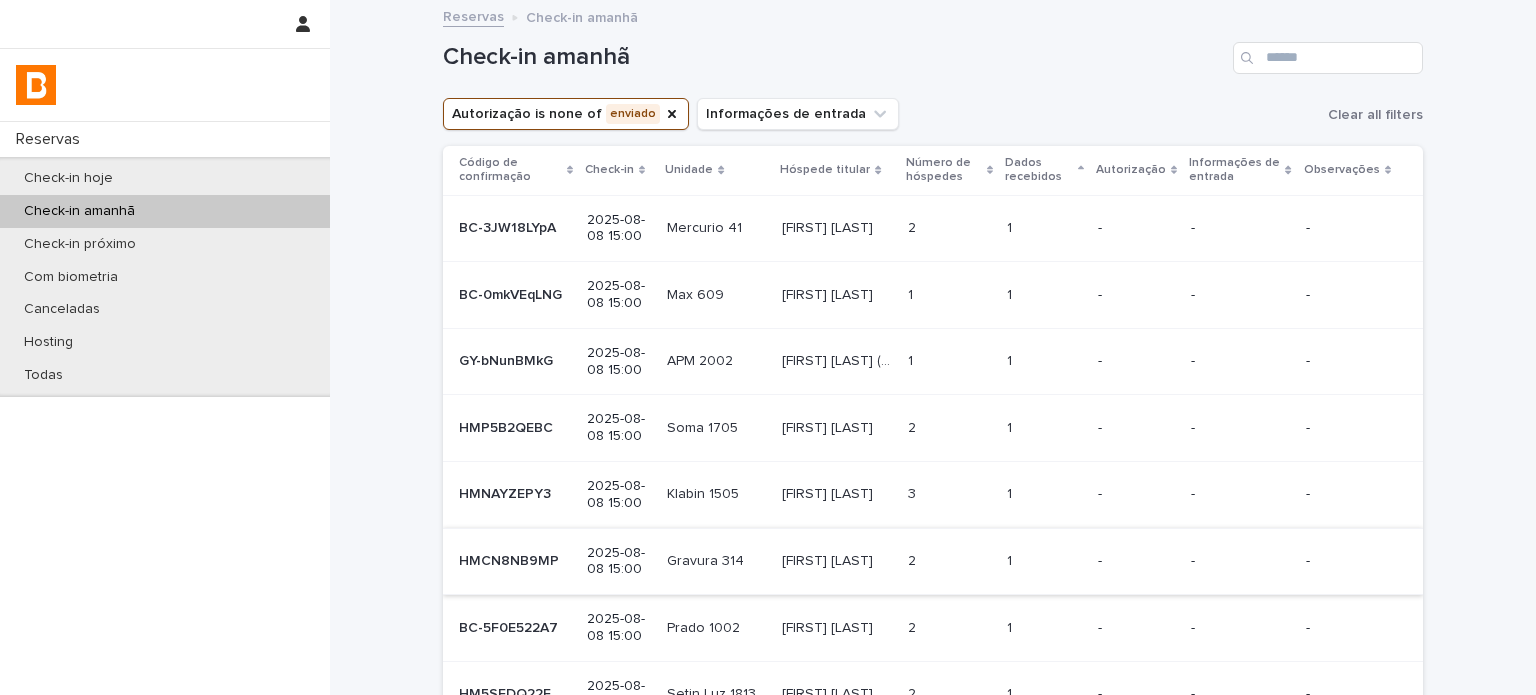 scroll, scrollTop: 266, scrollLeft: 0, axis: vertical 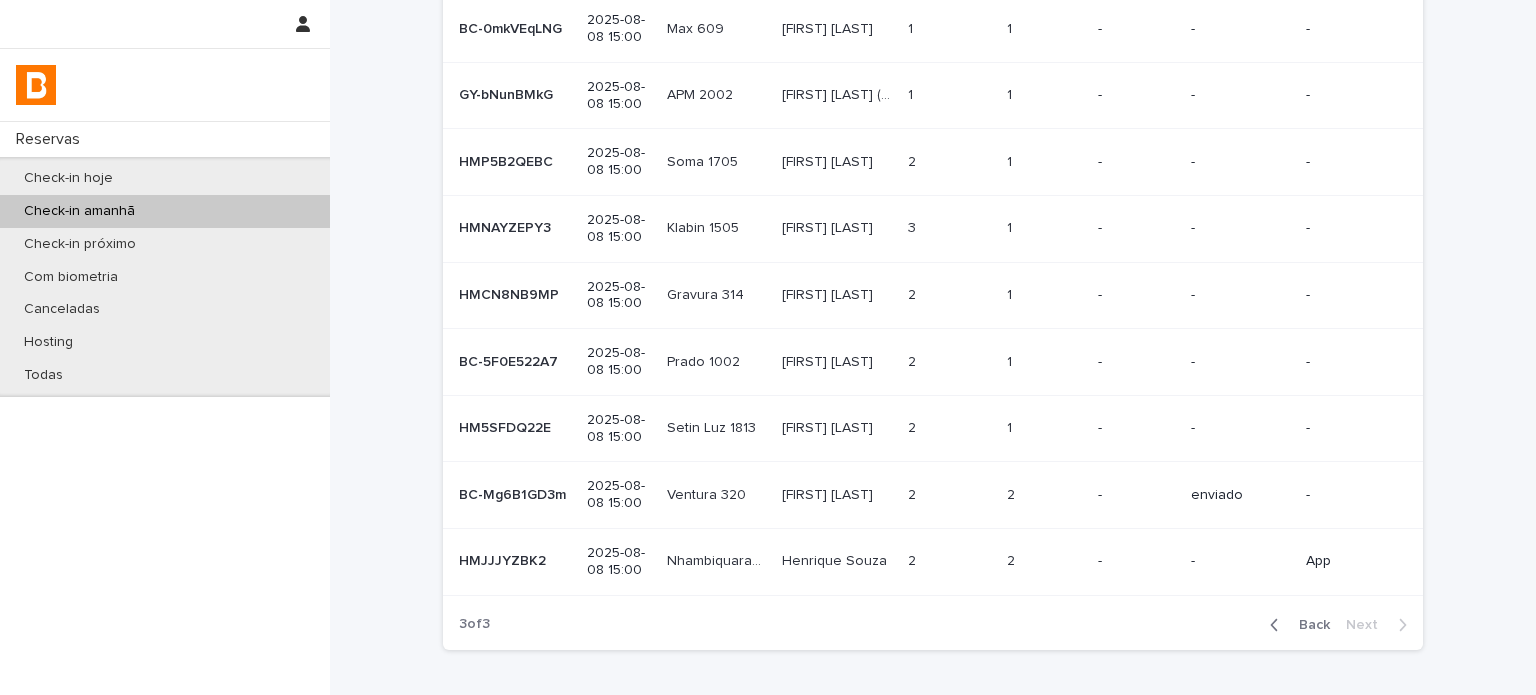 click on "[FIRST] [LAST] [FIRST] [LAST]" at bounding box center [837, 362] 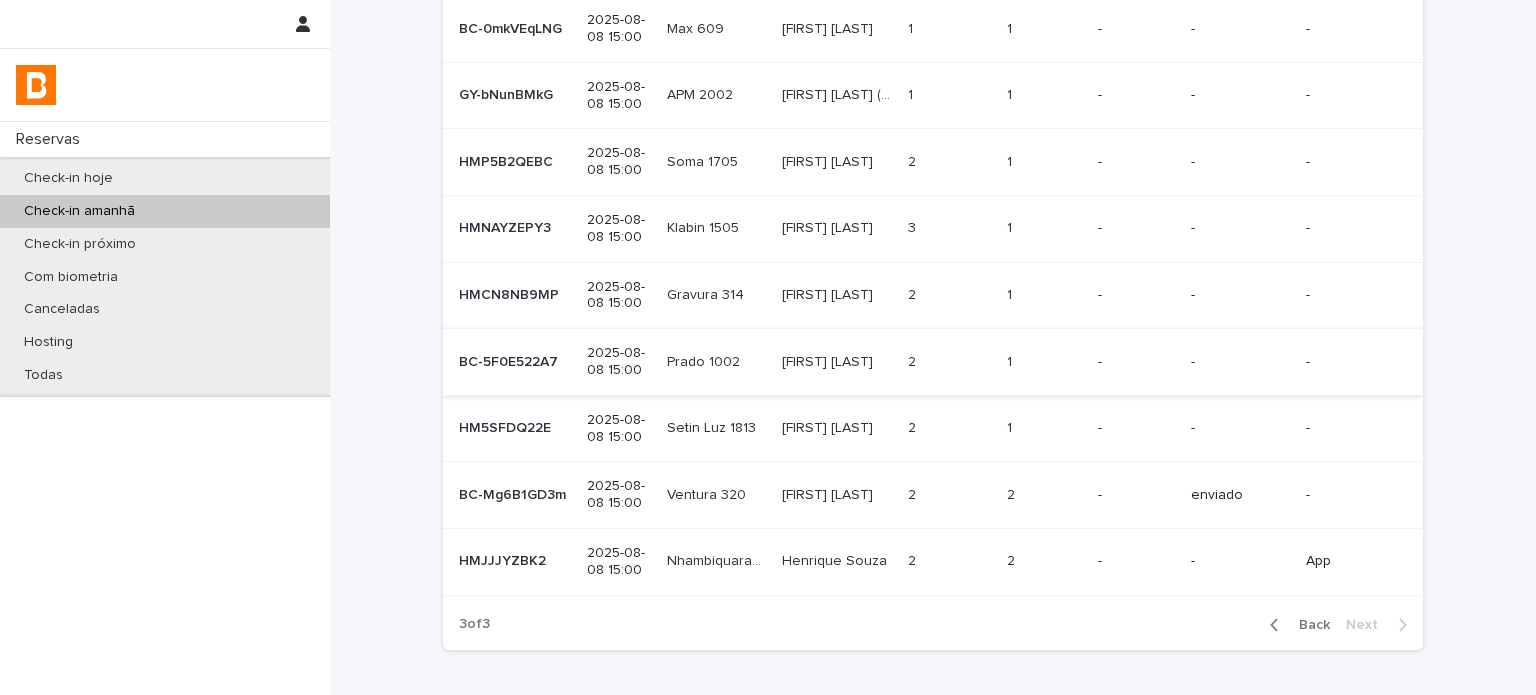 scroll, scrollTop: 0, scrollLeft: 0, axis: both 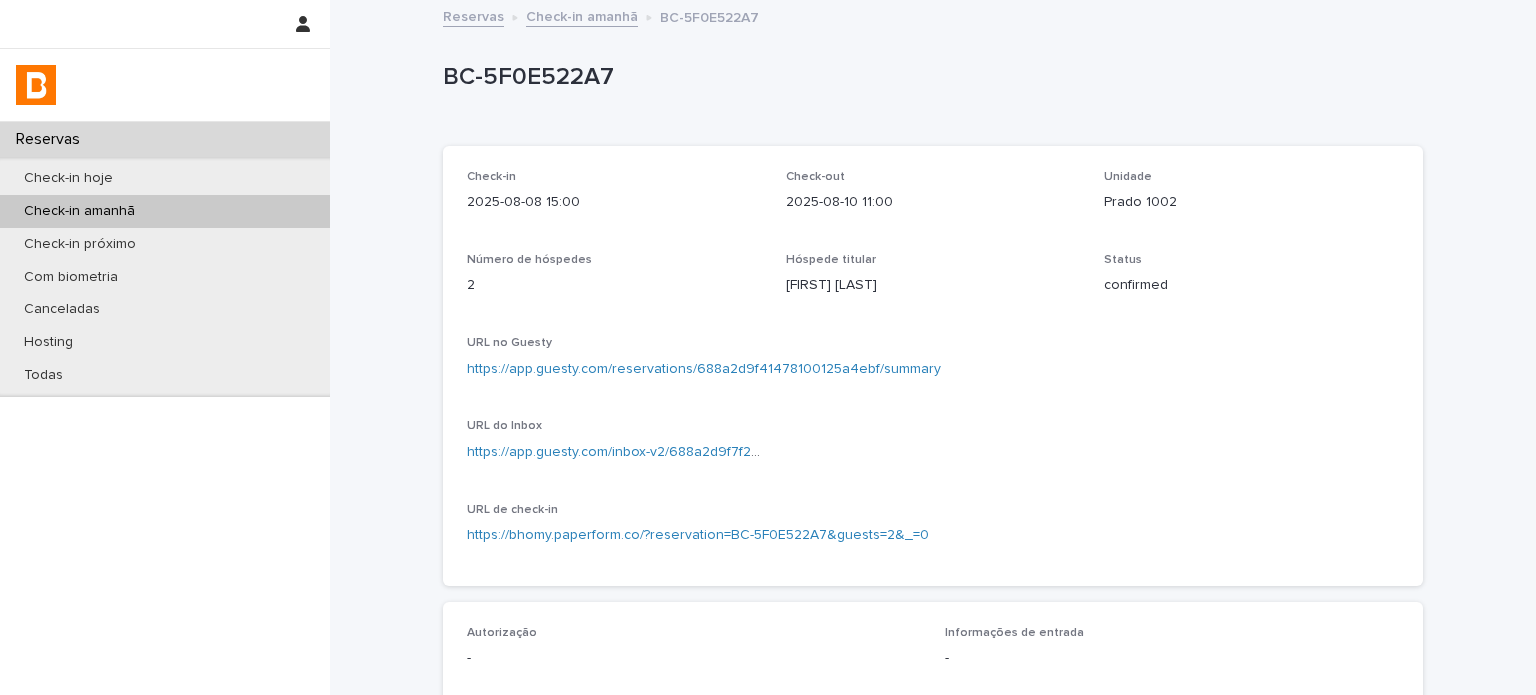 click on "Prado 1002" at bounding box center [1251, 202] 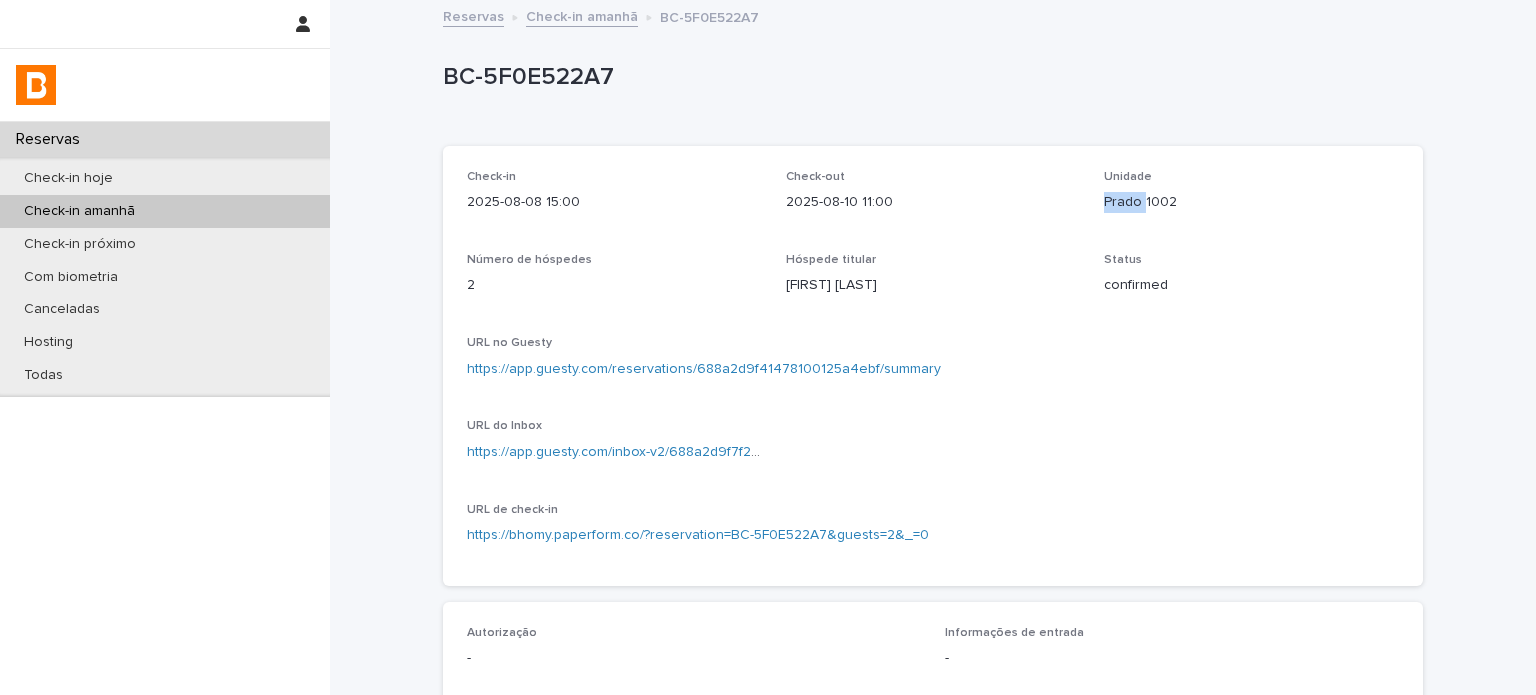click on "Prado 1002" at bounding box center (1251, 202) 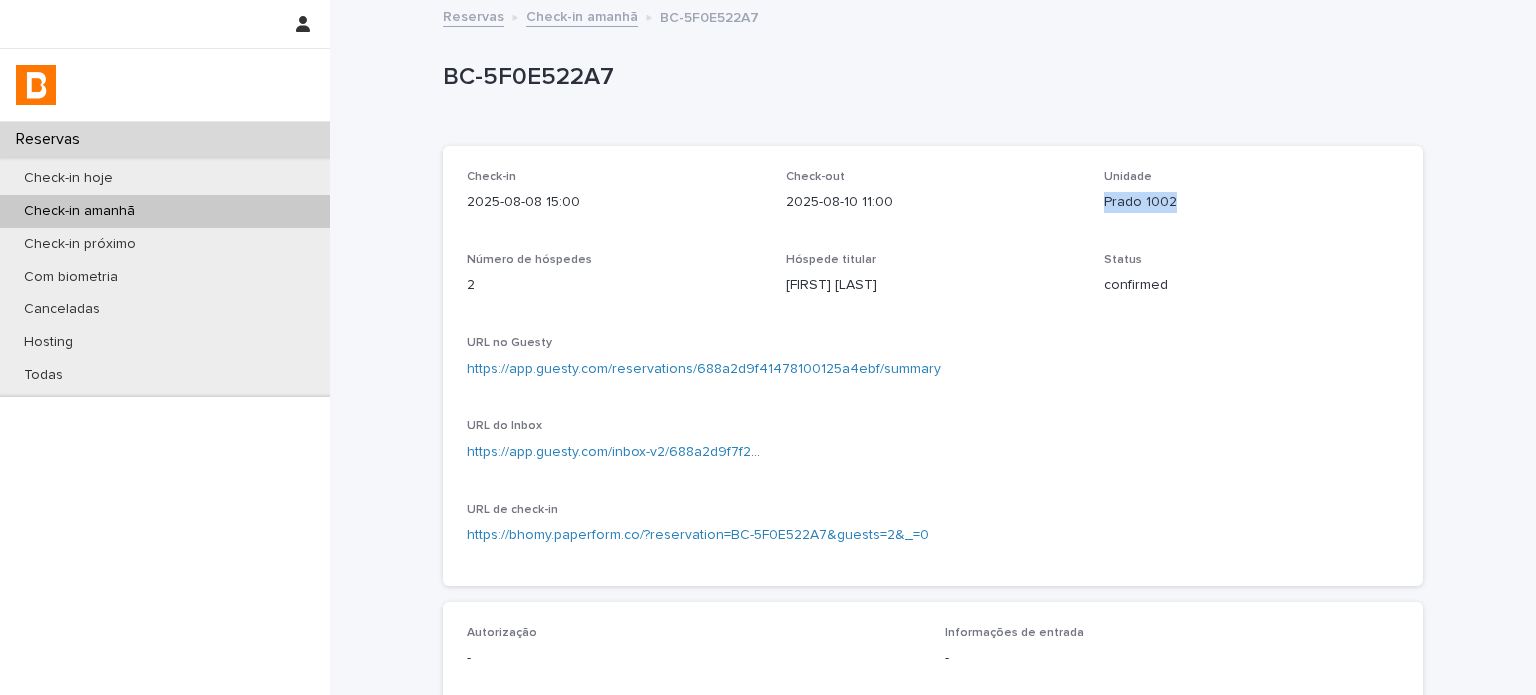click on "Prado 1002" at bounding box center [1251, 202] 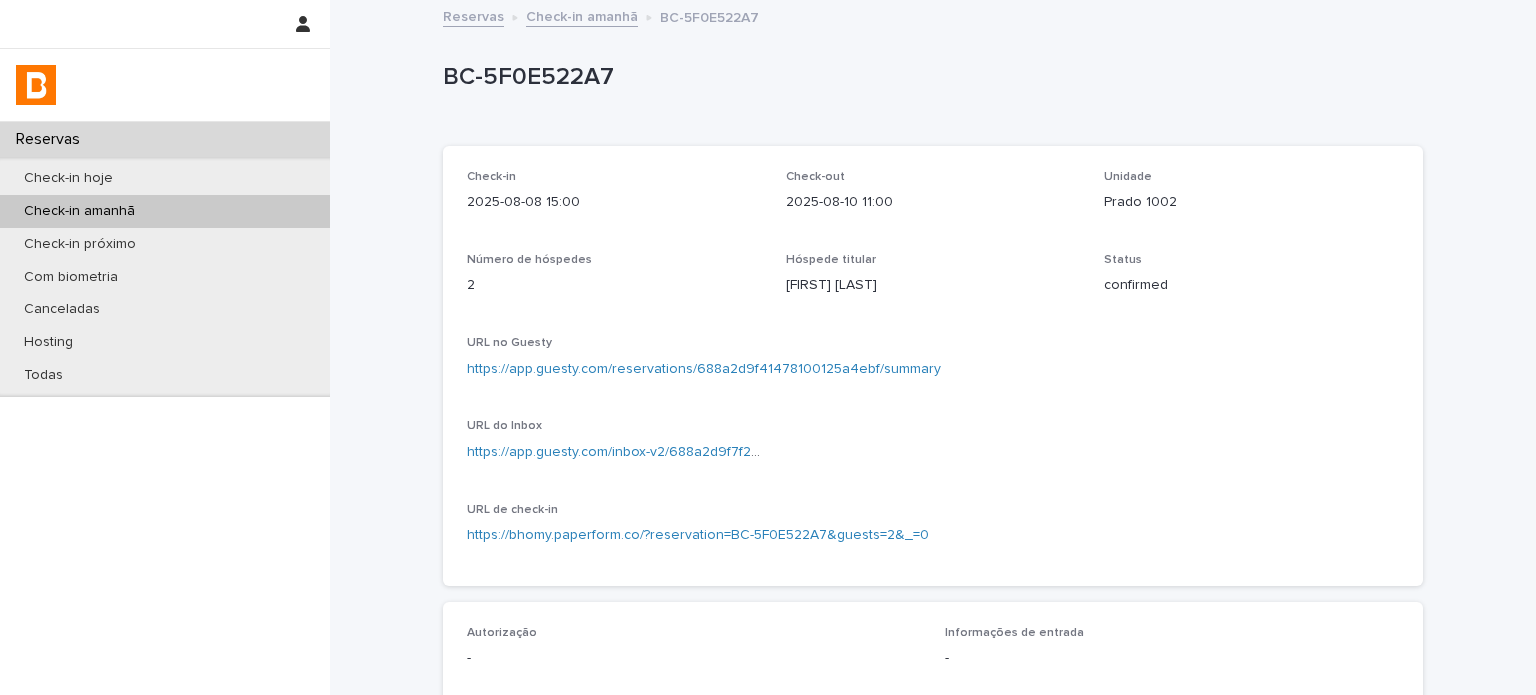 click on "https://app.guesty.com/reservations/688a2d9f41478100125a4ebf/summary" at bounding box center (933, 369) 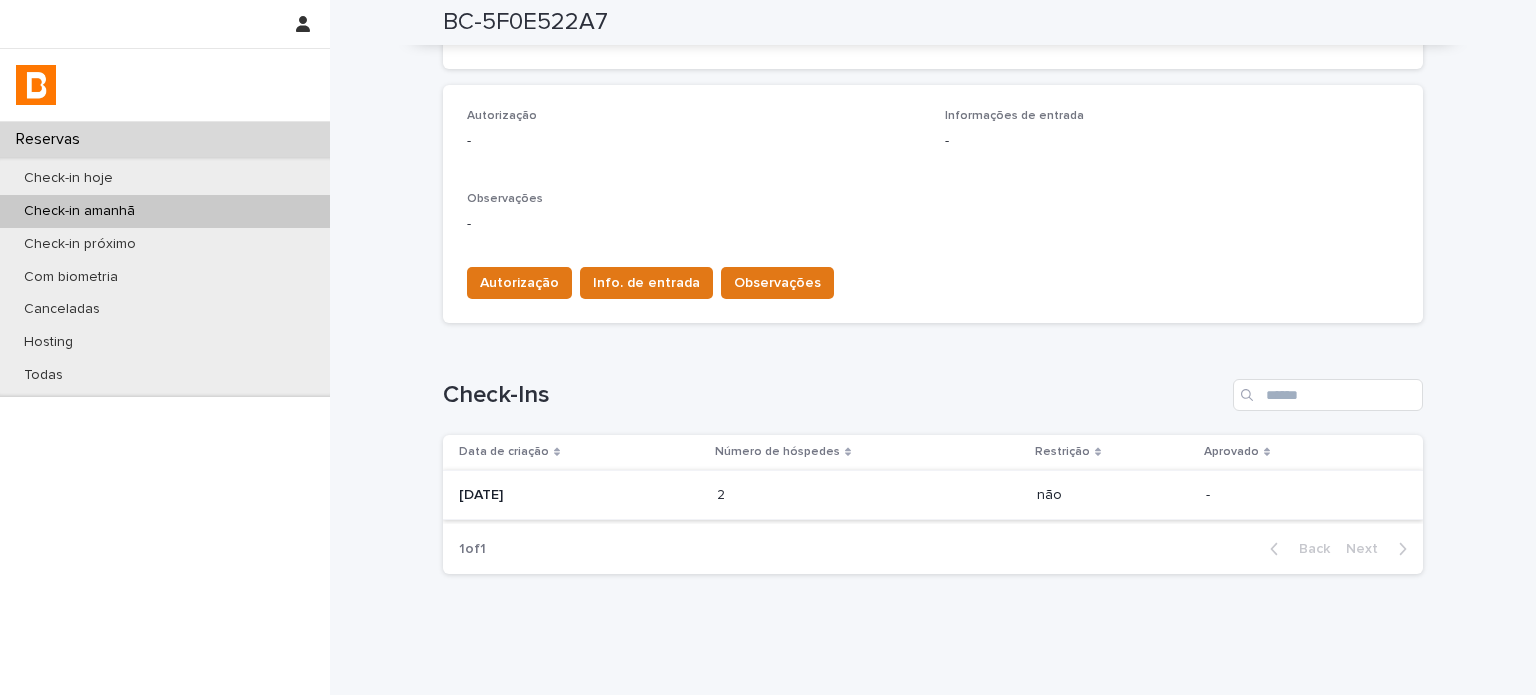 scroll, scrollTop: 568, scrollLeft: 0, axis: vertical 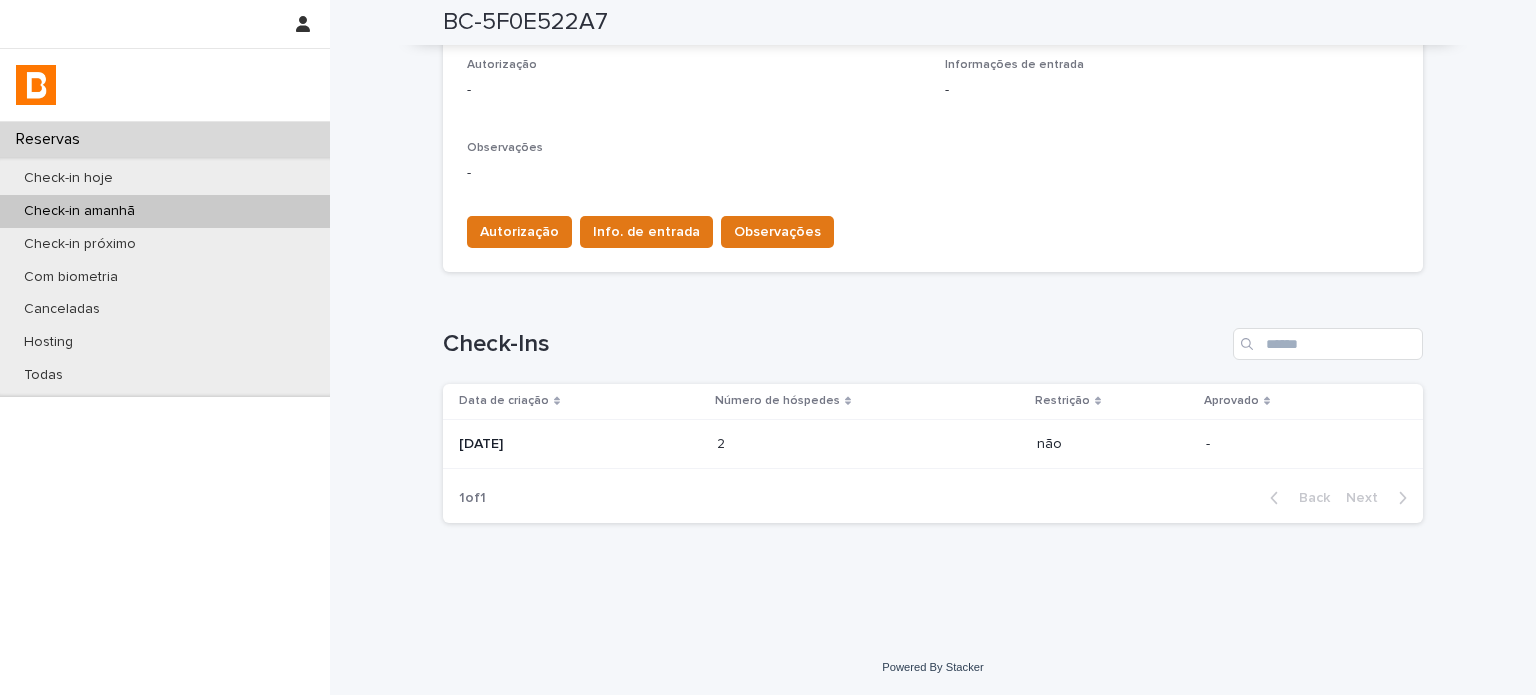 click on "[DATE]" at bounding box center [580, 444] 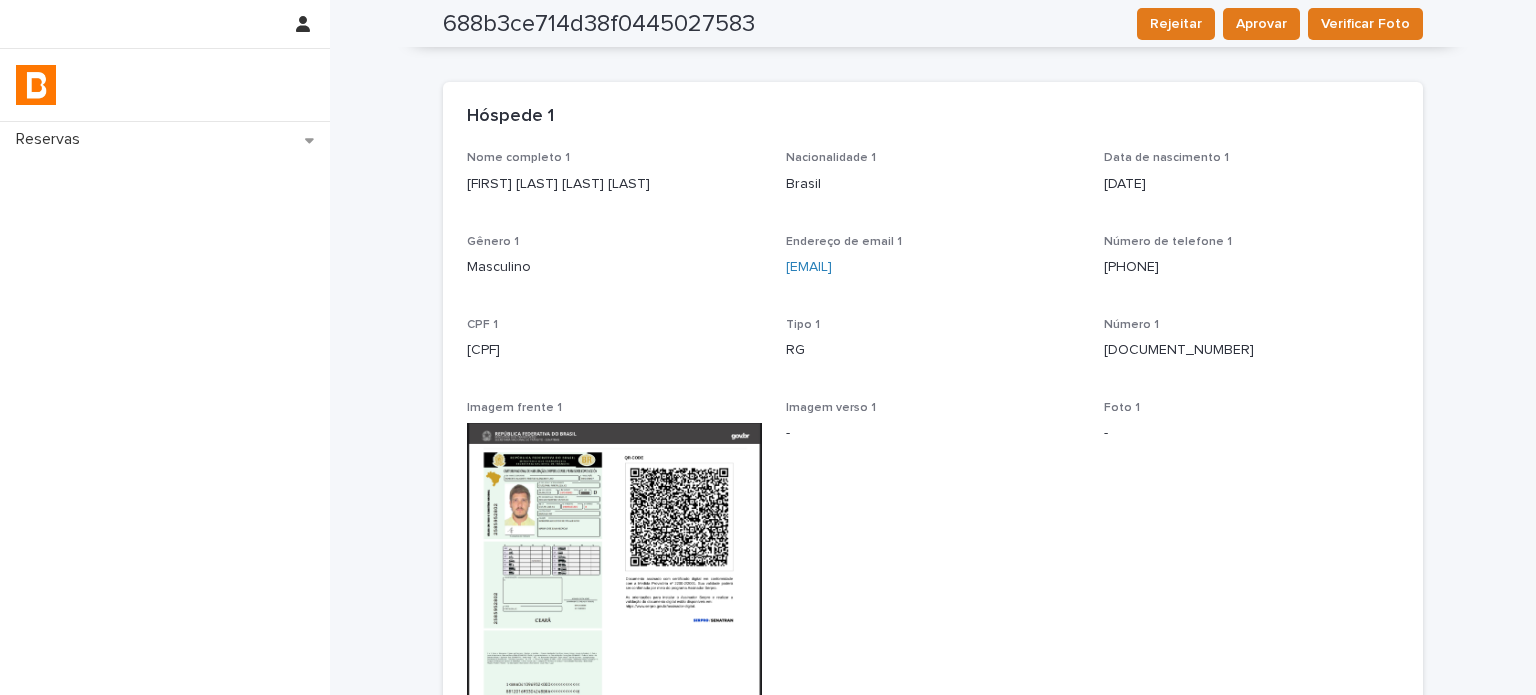 scroll, scrollTop: 0, scrollLeft: 0, axis: both 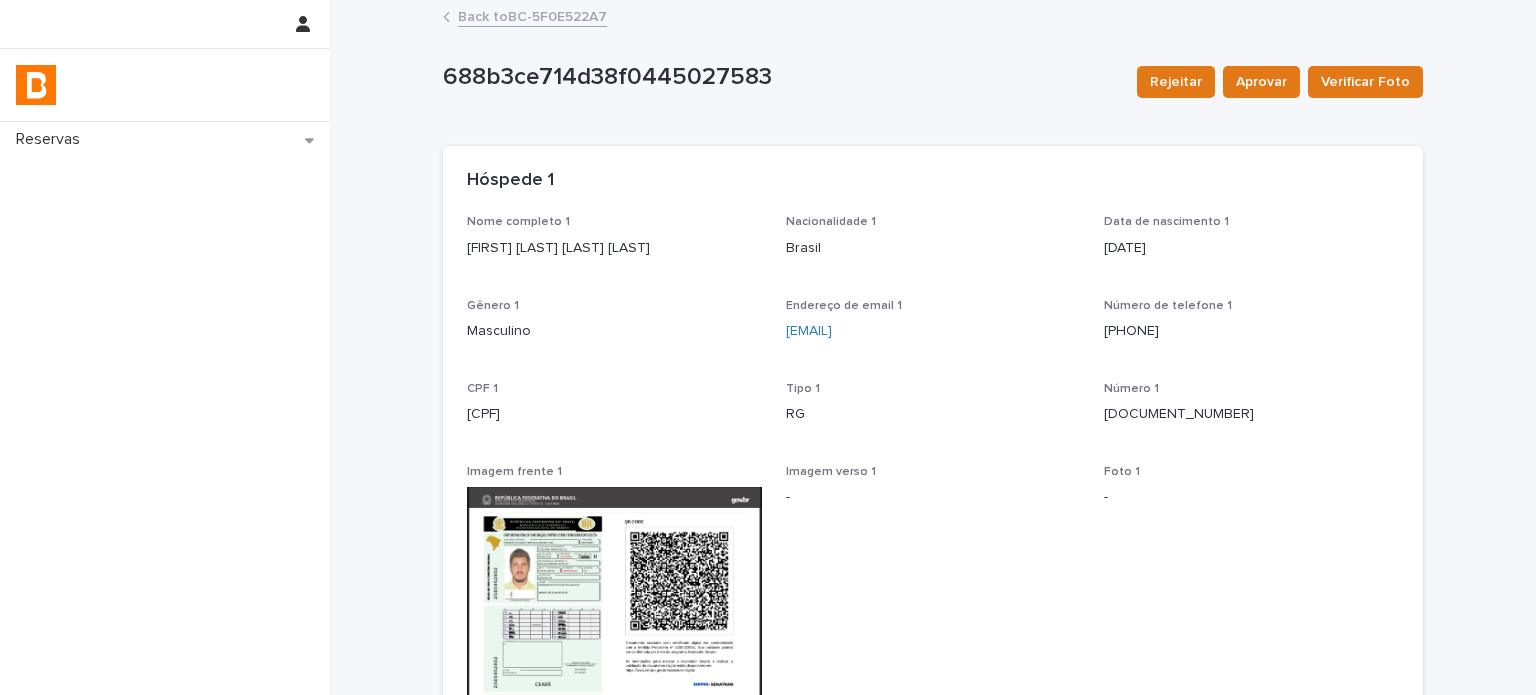 drag, startPoint x: 722, startPoint y: 243, endPoint x: 449, endPoint y: 250, distance: 273.08972 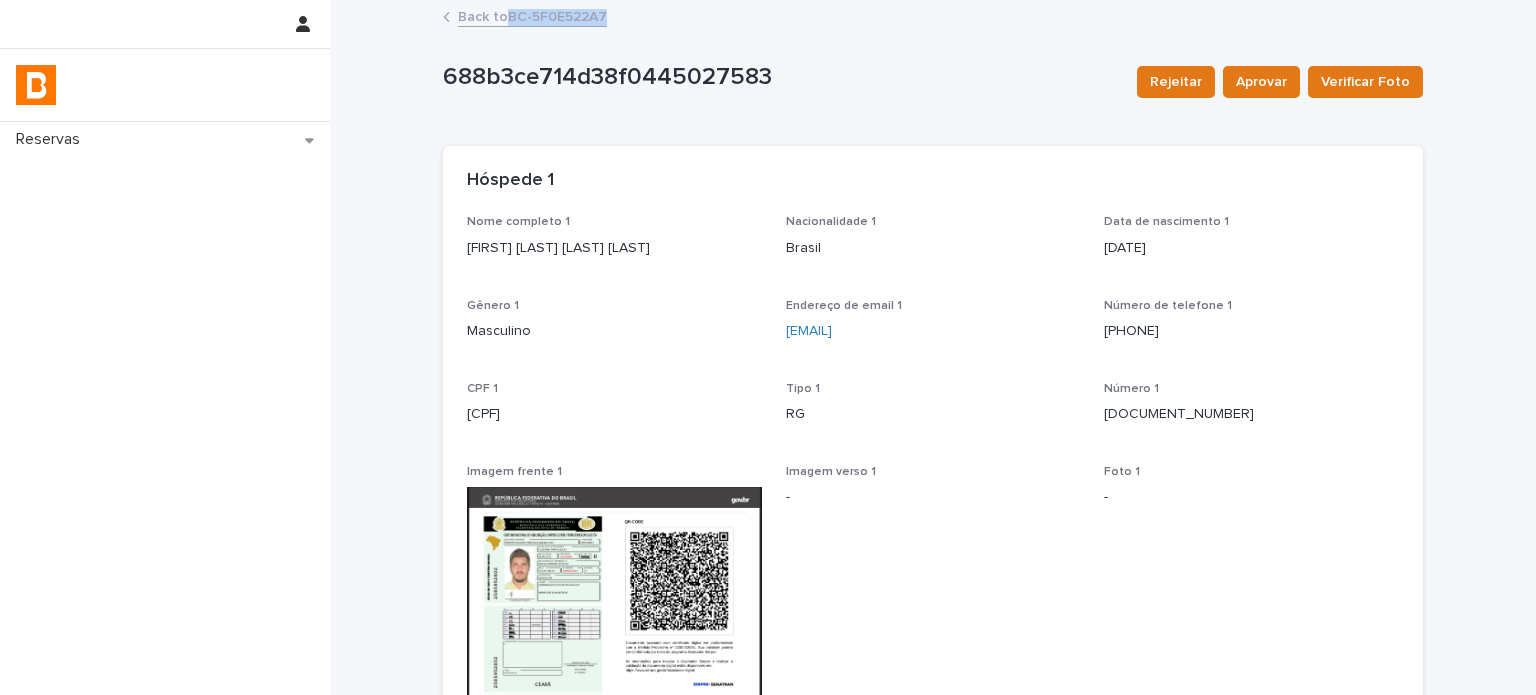 drag, startPoint x: 633, startPoint y: 23, endPoint x: 499, endPoint y: 23, distance: 134 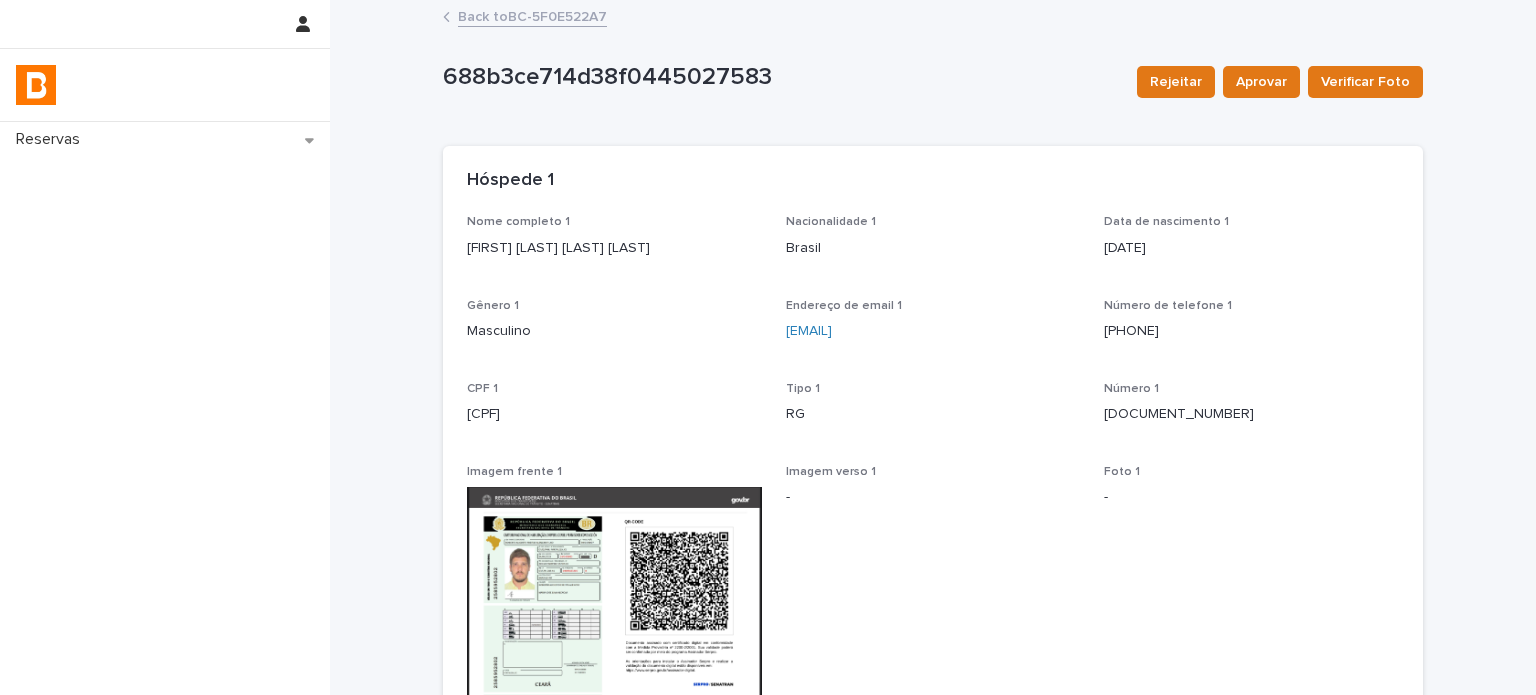 click on "Nome completo 1 [FIRST] [LAST] Nacionalidade 1 Brasil Data de nascimento 1 1988-12-01 Gênero 1 Masculino Endereço de email 1 [EMAIL] Número de telefone 1 [PHONE] CPF 1 [CPF] Tipo 1 RG Número 1 [RG] Imagem frente 1 Imagem verso 1 - Foto 1 - Status foto 1 -" at bounding box center (933, 606) 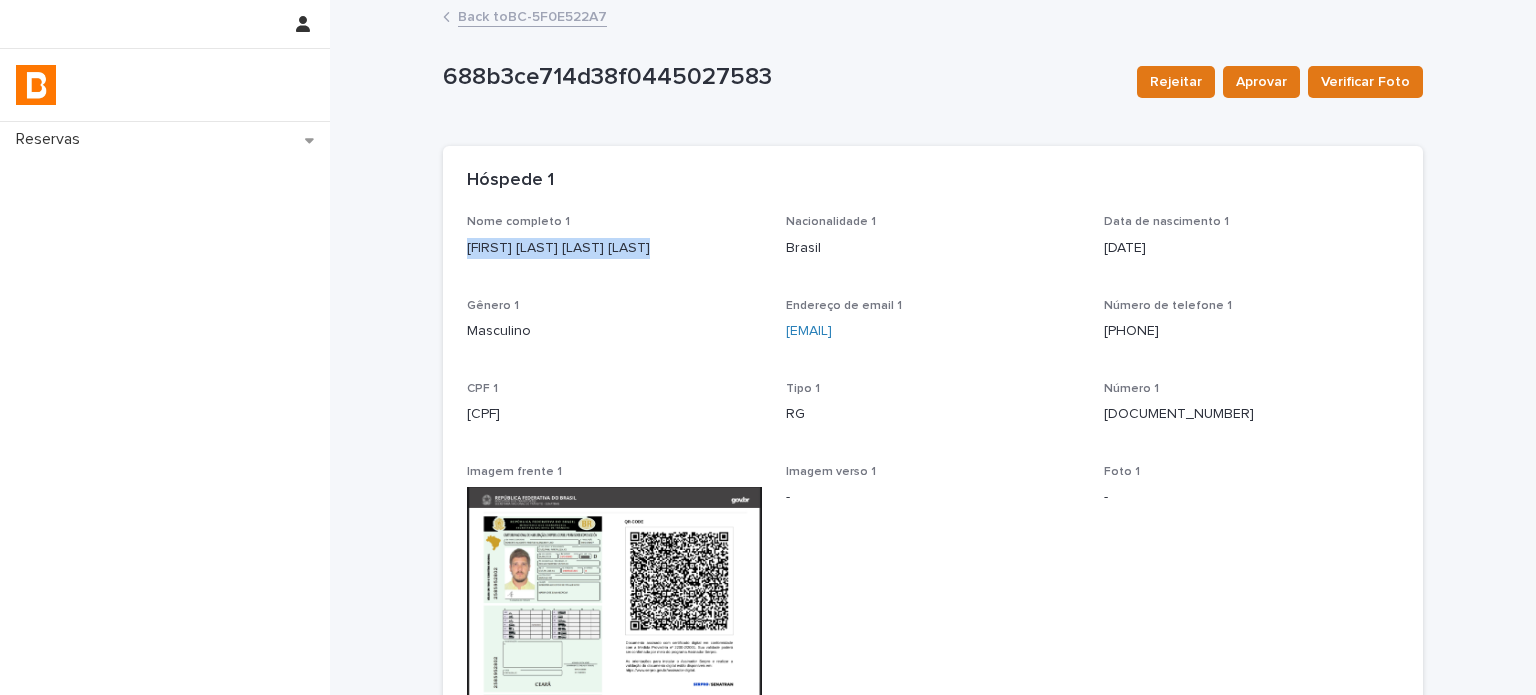click on "[FIRST] [LAST] [LAST] [LAST]" at bounding box center [614, 248] 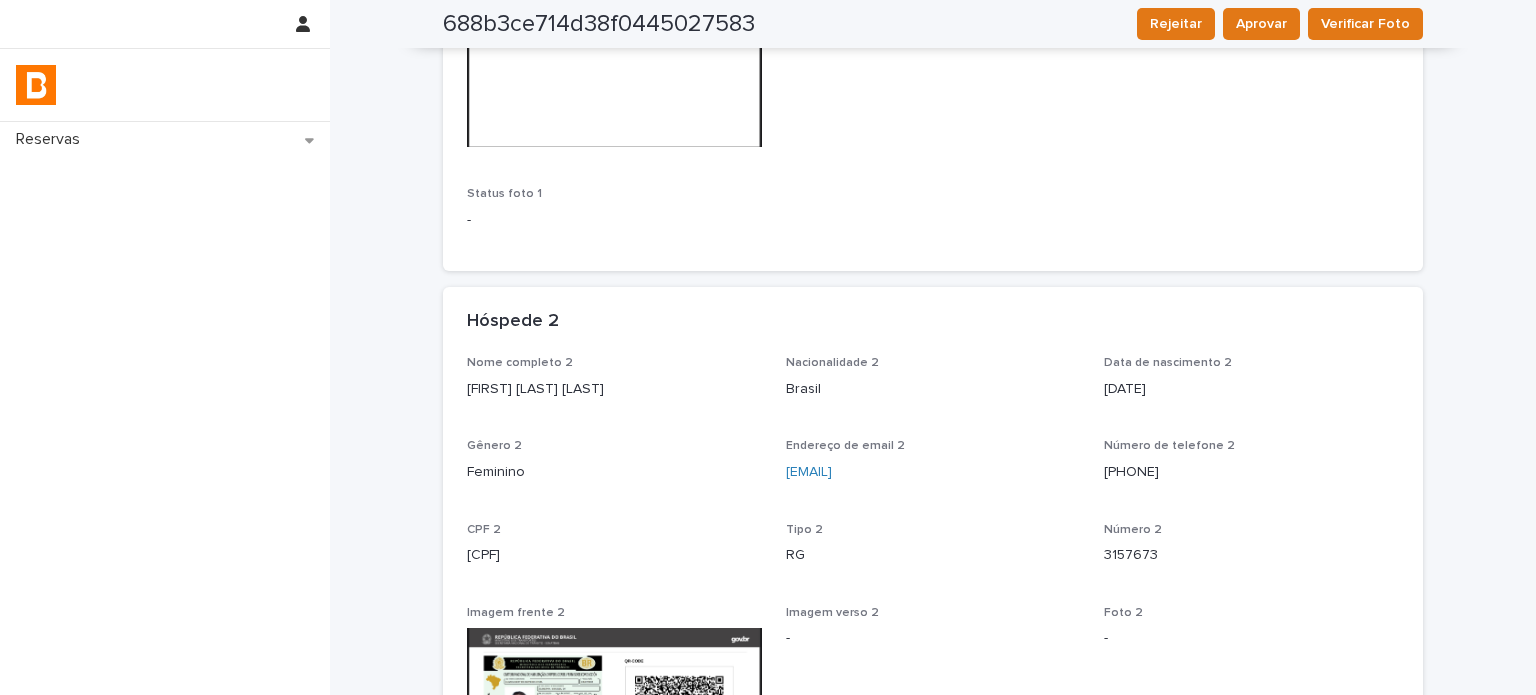 scroll, scrollTop: 833, scrollLeft: 0, axis: vertical 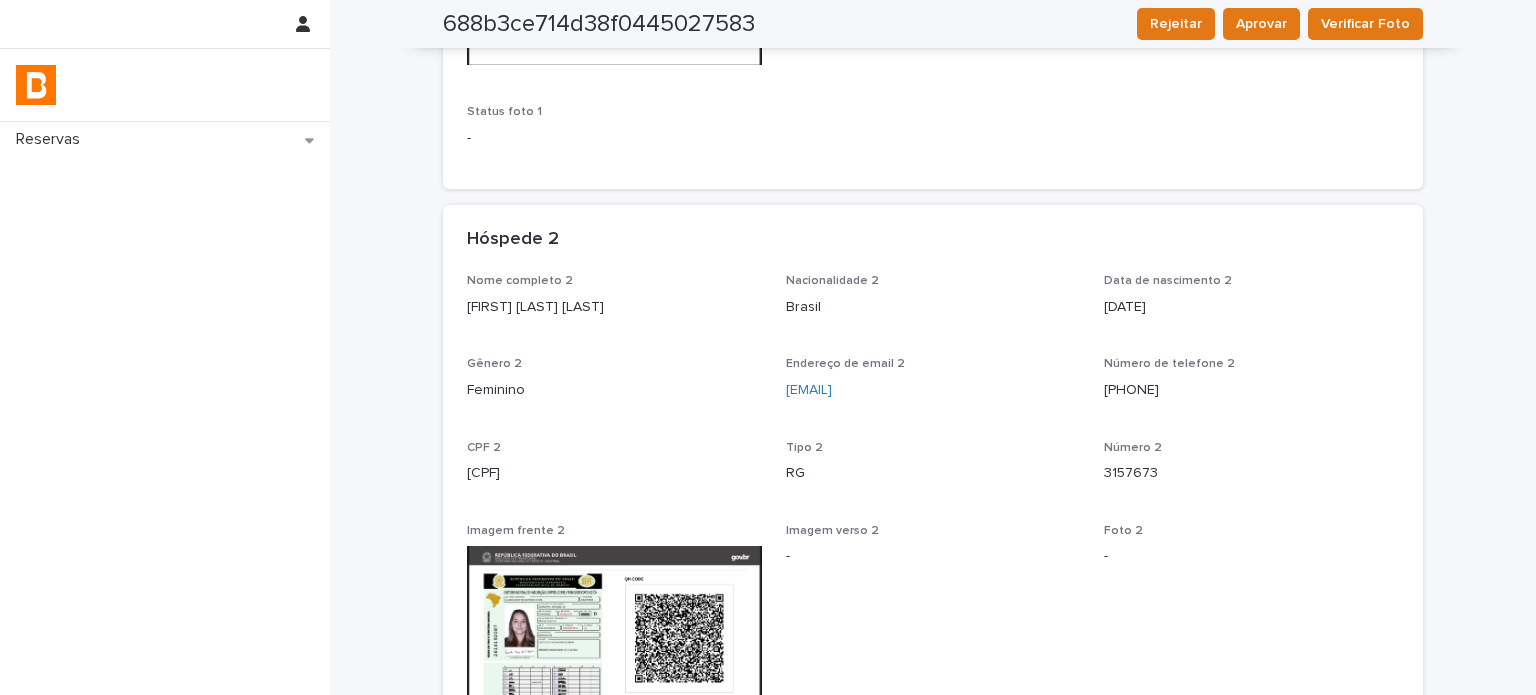 drag, startPoint x: 634, startPoint y: 311, endPoint x: 412, endPoint y: 300, distance: 222.27235 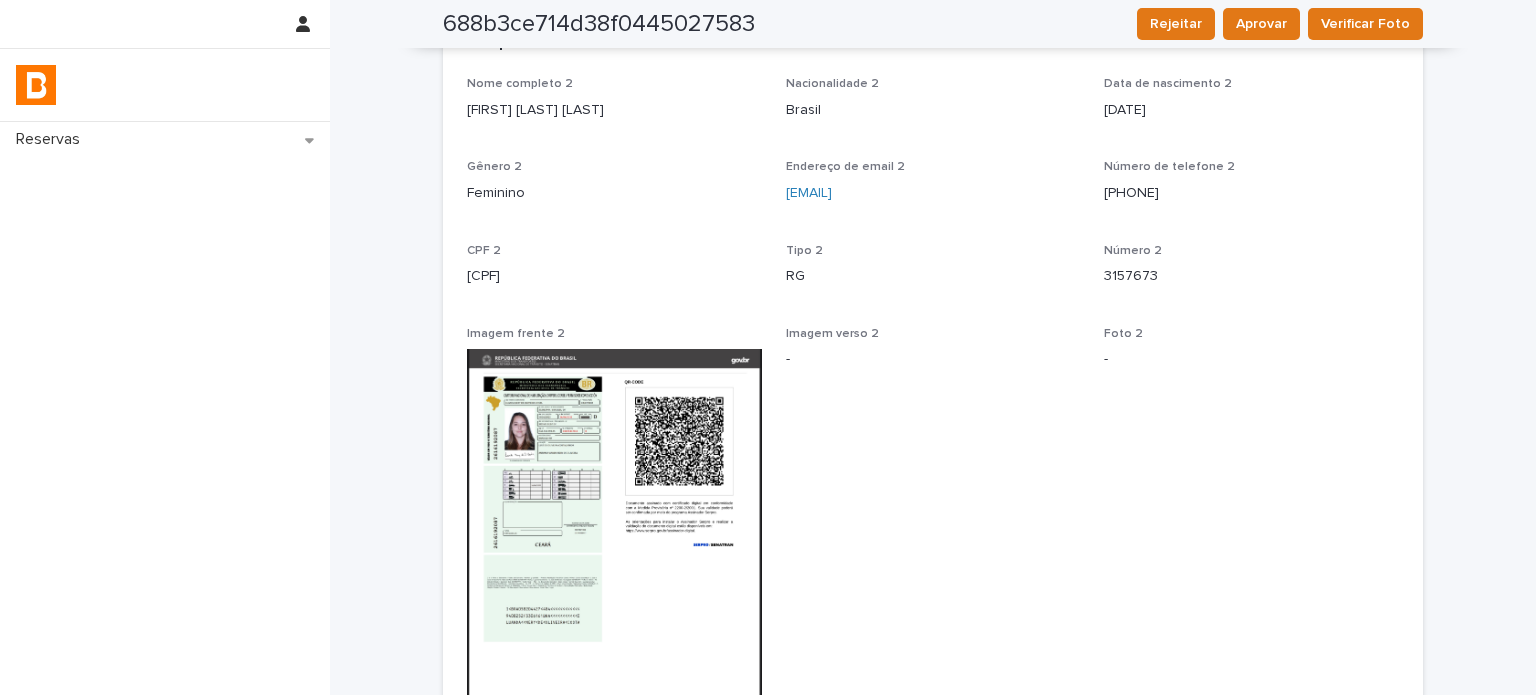 scroll, scrollTop: 1100, scrollLeft: 0, axis: vertical 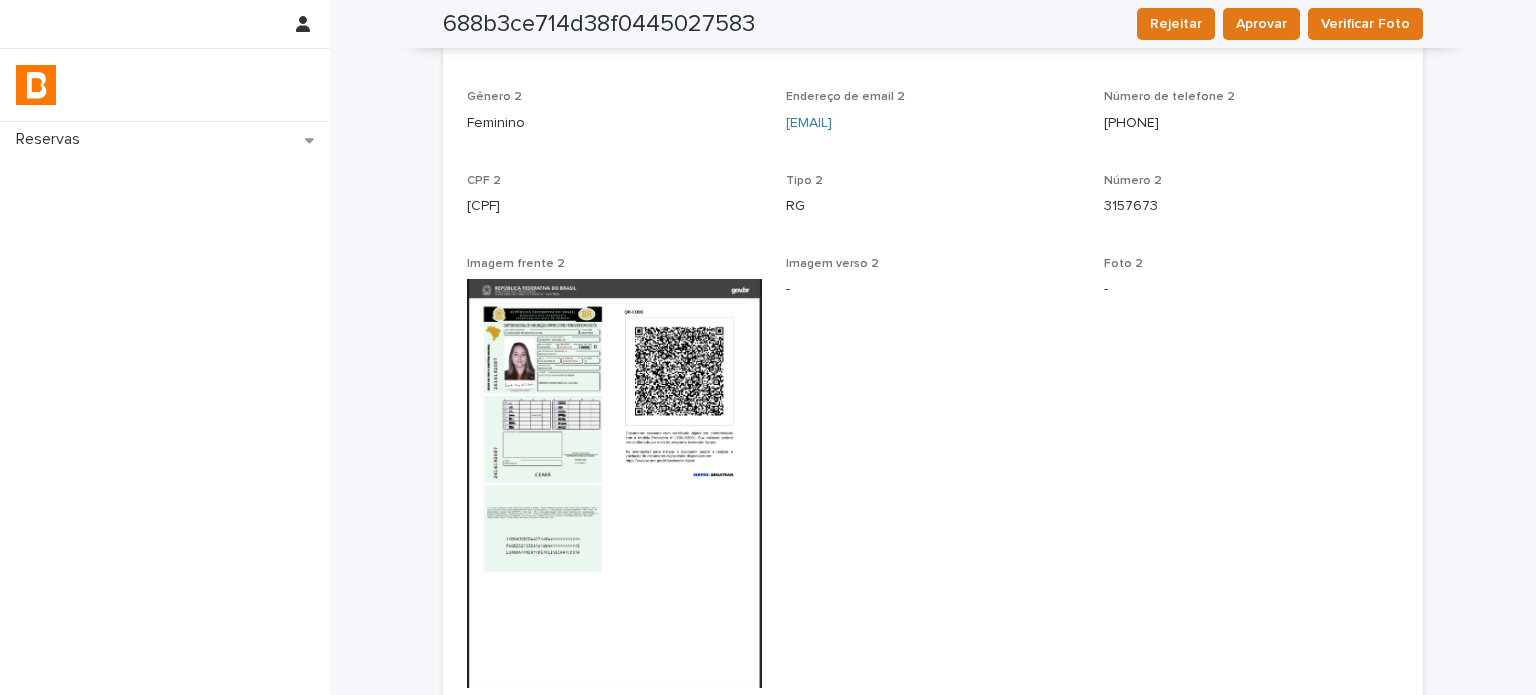 drag, startPoint x: 565, startPoint y: 211, endPoint x: 450, endPoint y: 211, distance: 115 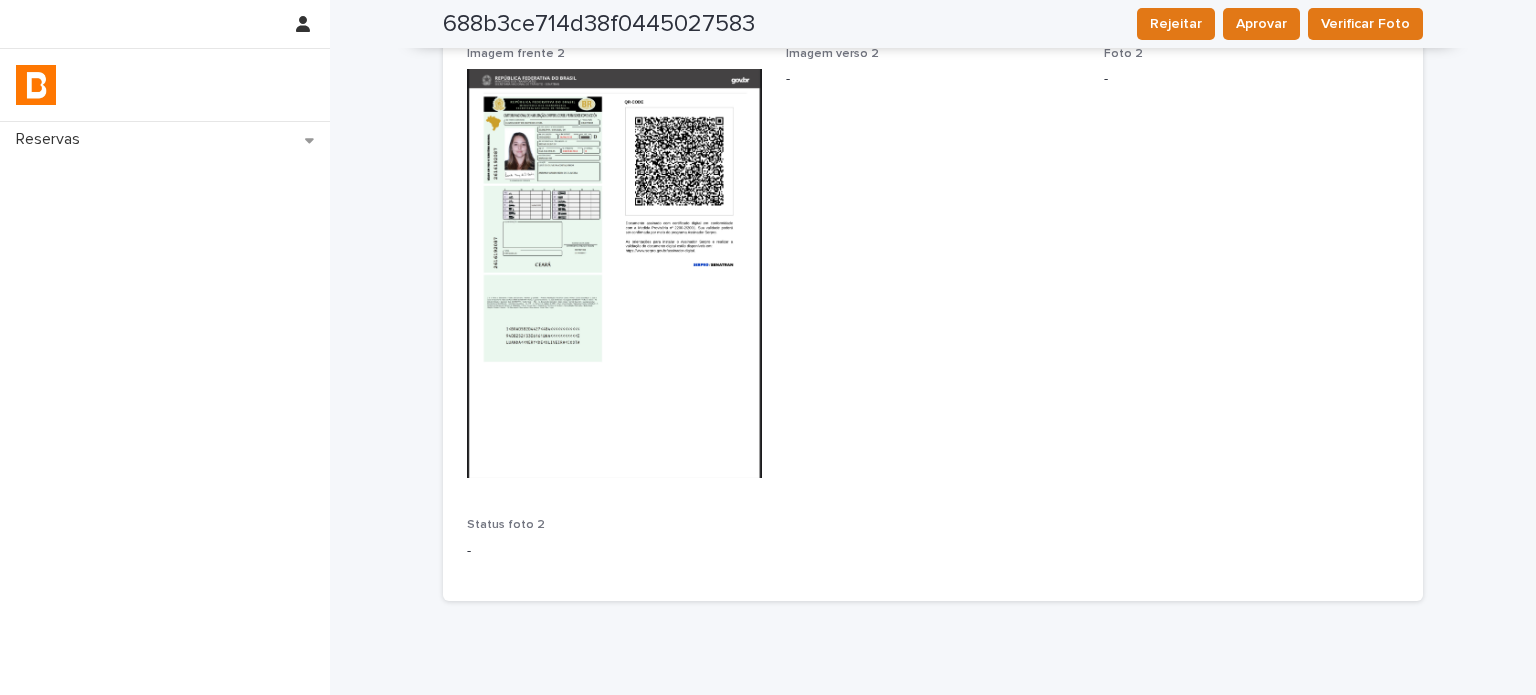 scroll, scrollTop: 1388, scrollLeft: 0, axis: vertical 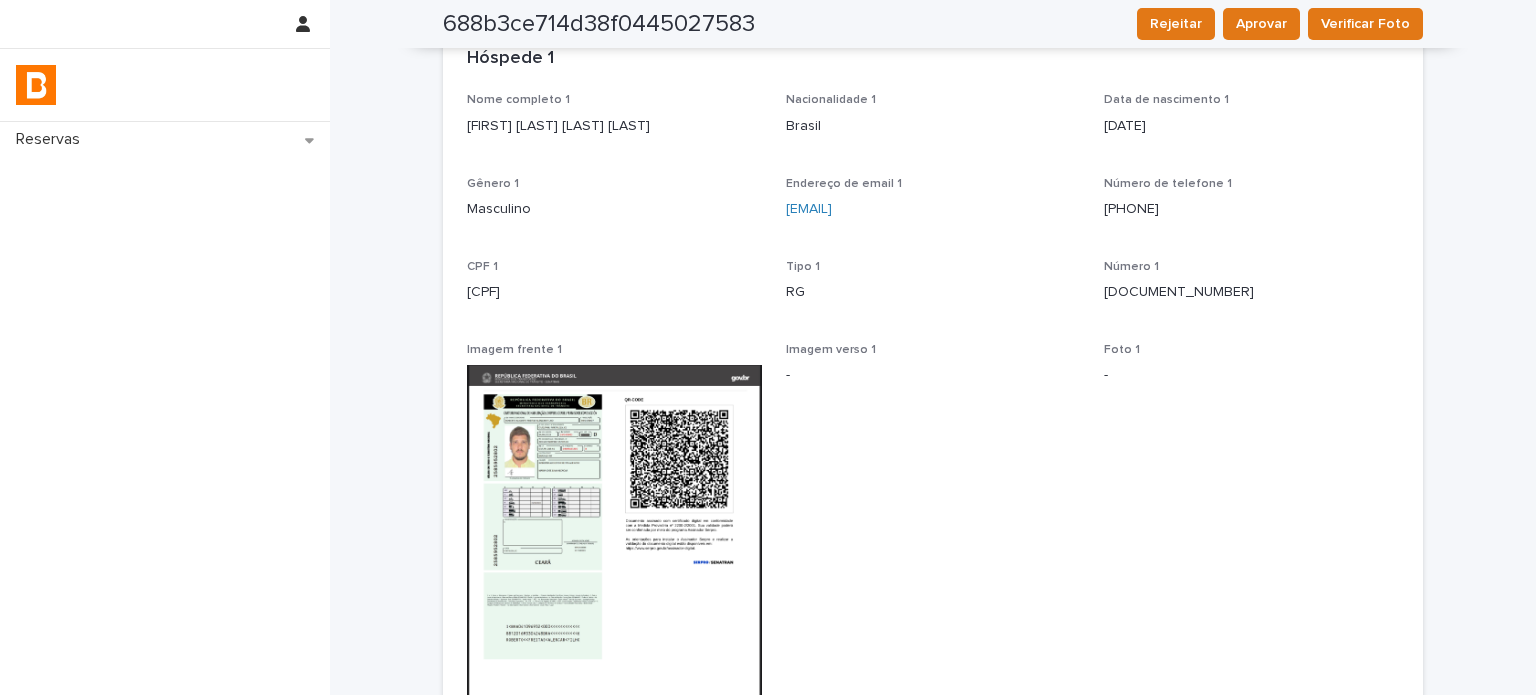 click on "Imagem verso 1 -" at bounding box center [933, 568] 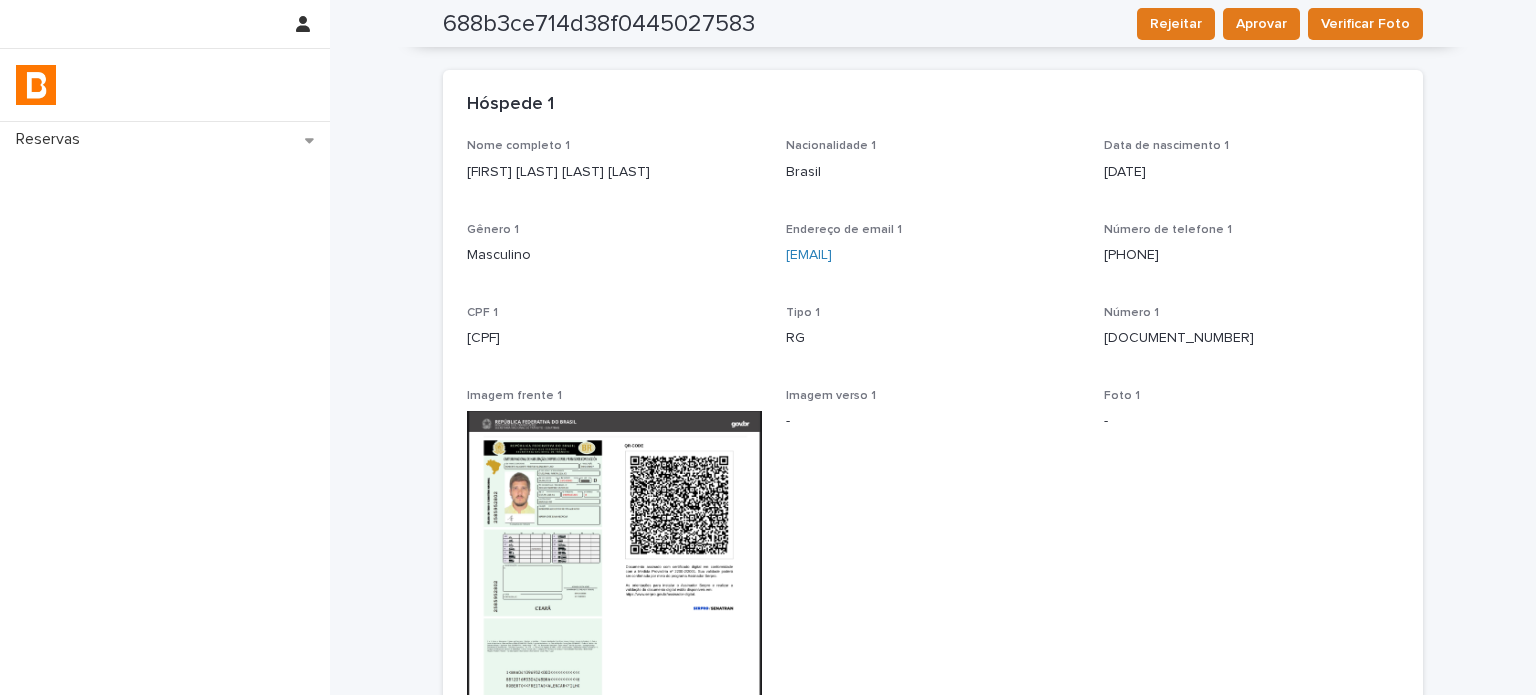 scroll, scrollTop: 0, scrollLeft: 0, axis: both 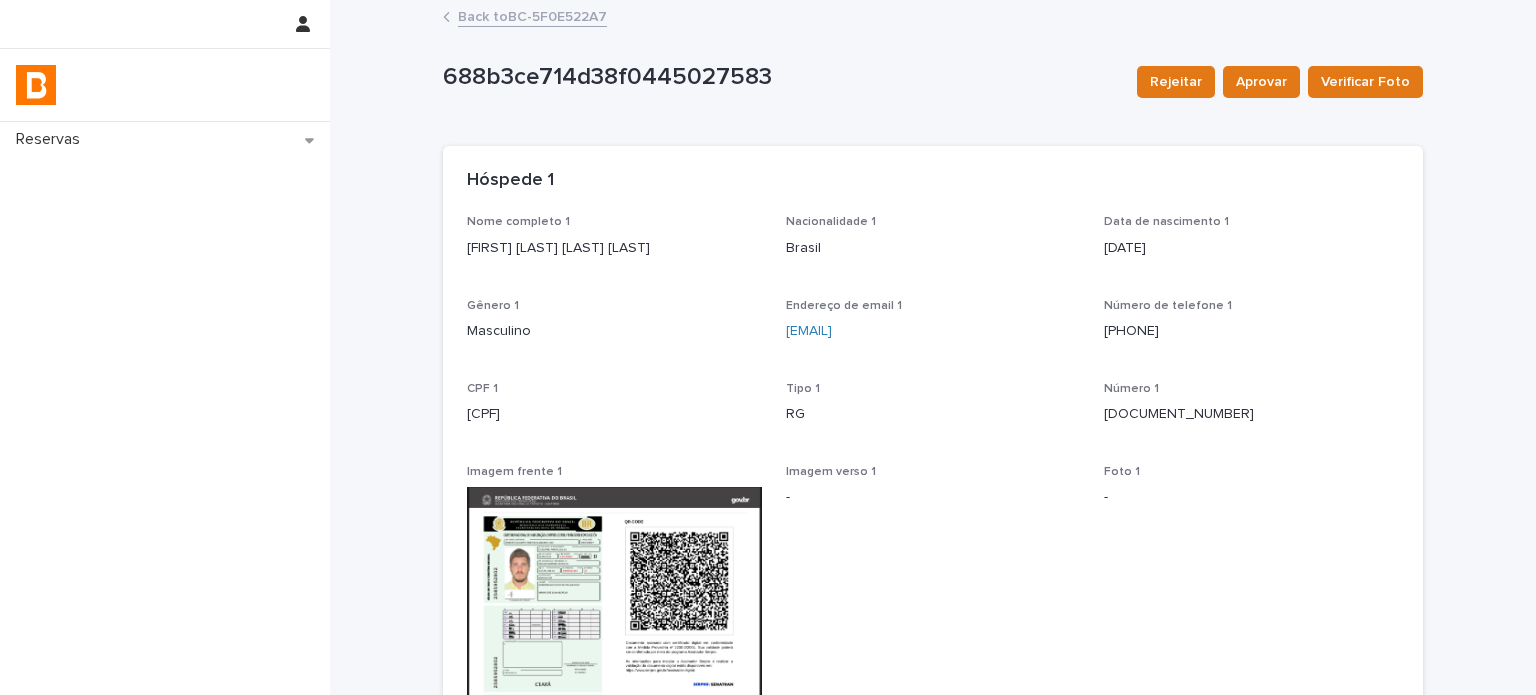click on "Back to  BC-5F0E522A7" at bounding box center [532, 15] 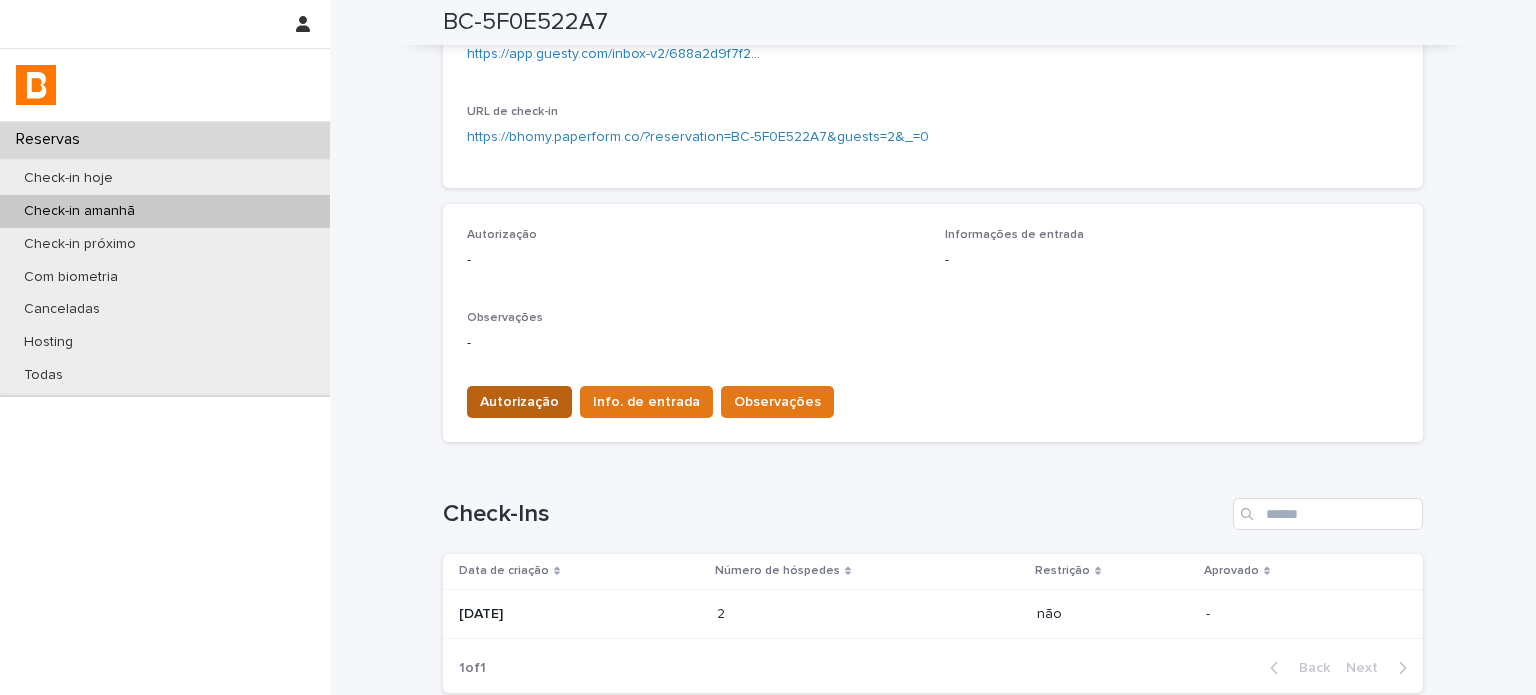 scroll, scrollTop: 533, scrollLeft: 0, axis: vertical 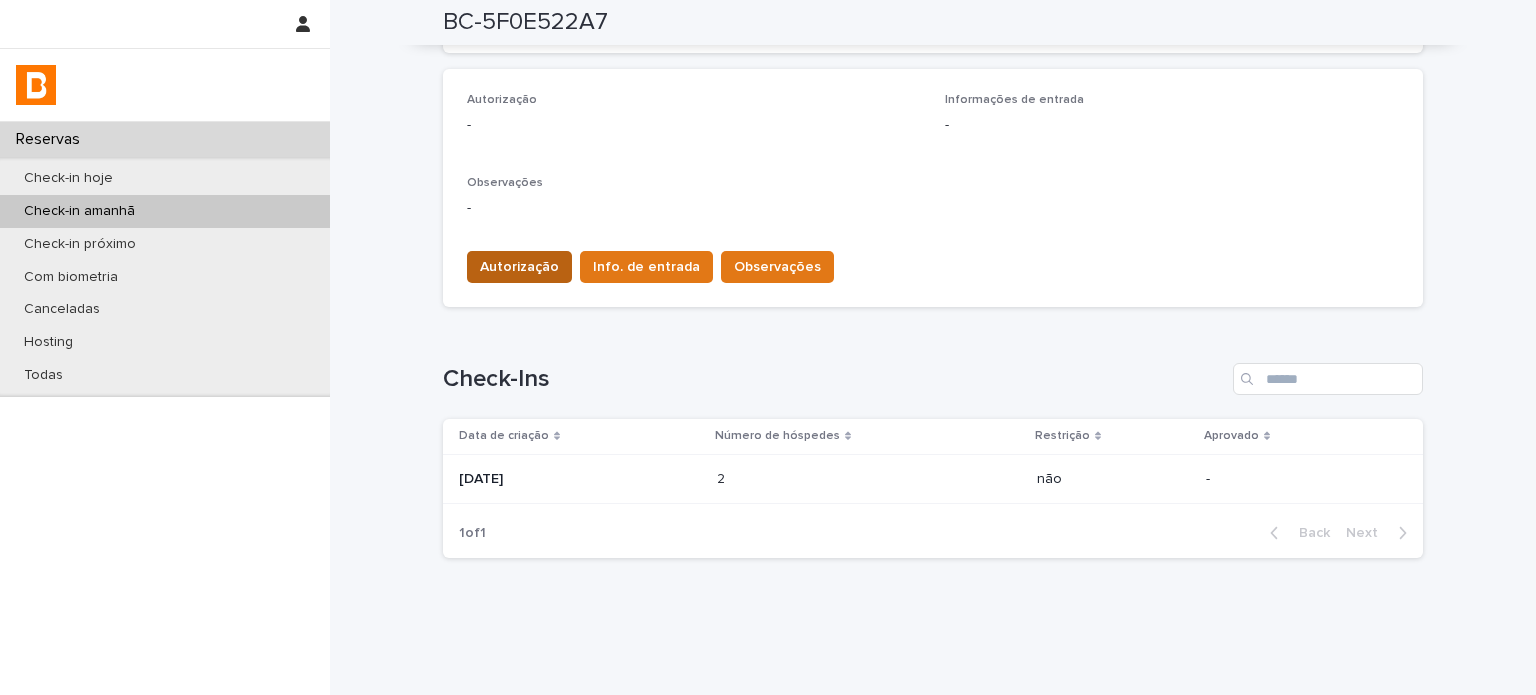 click on "Autorização" at bounding box center [519, 267] 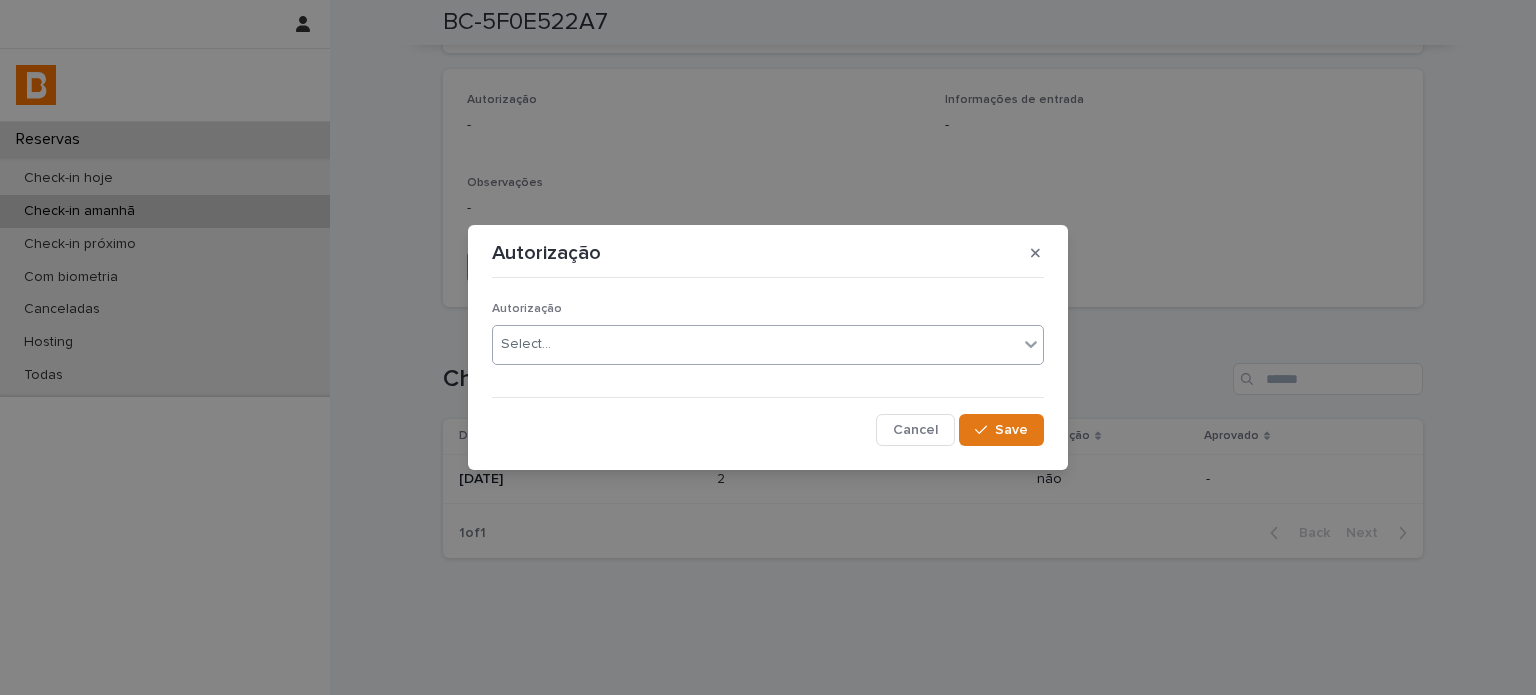 click on "Select..." at bounding box center [755, 344] 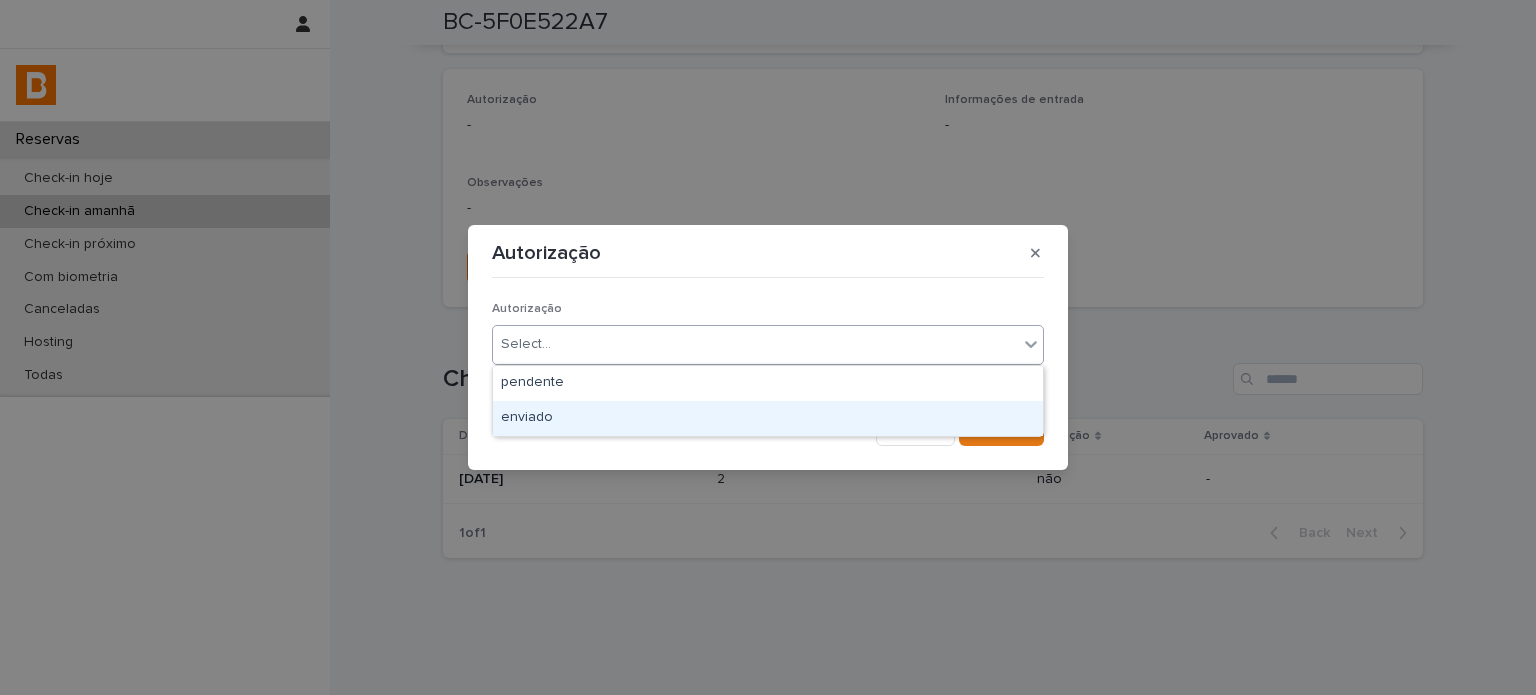 click on "enviado" at bounding box center [768, 418] 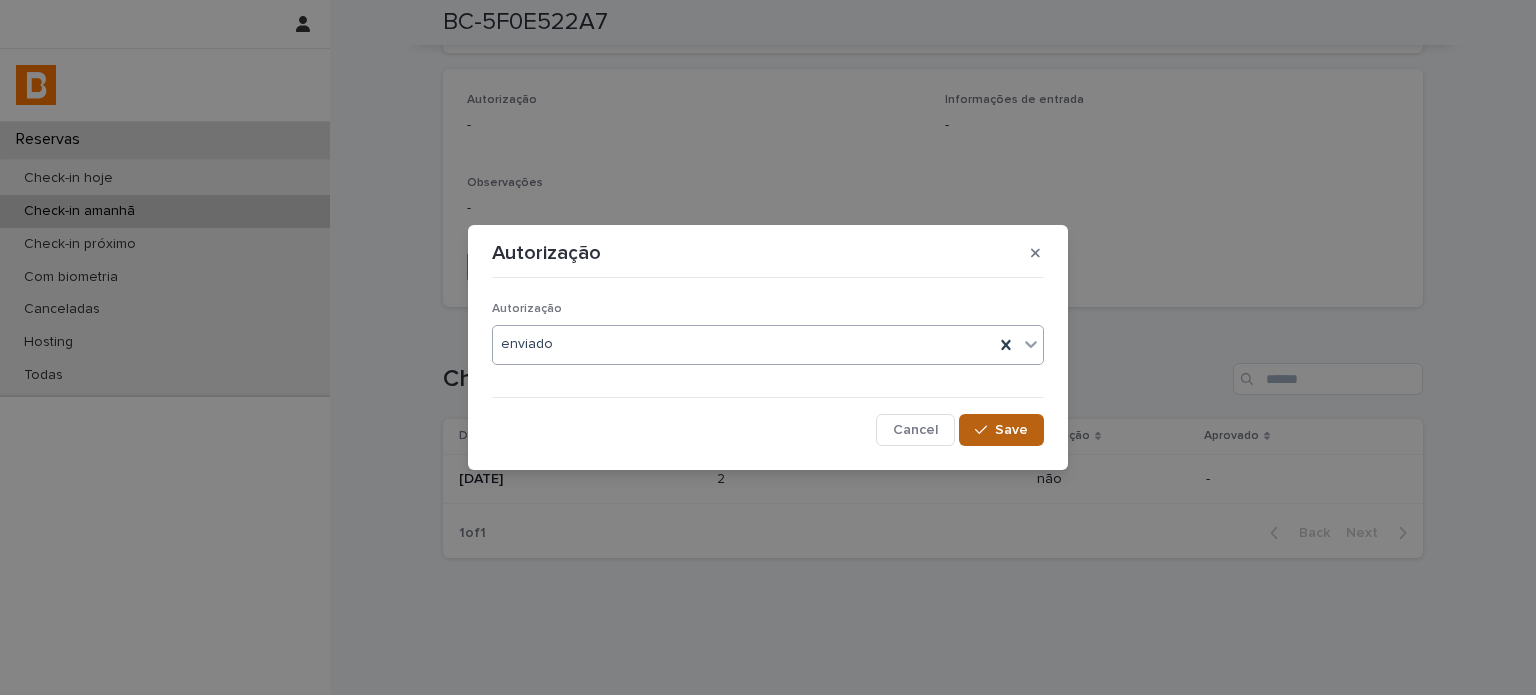 click on "Save" at bounding box center (1001, 430) 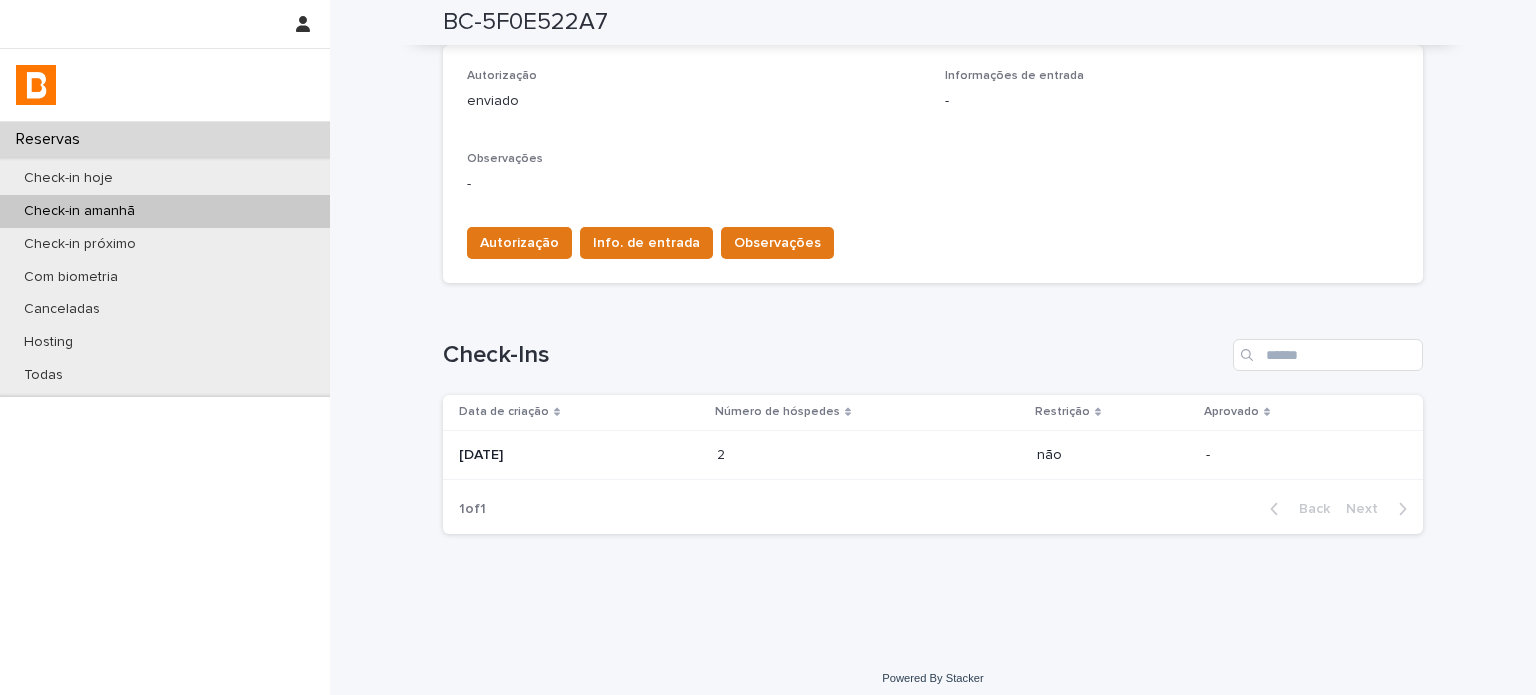 scroll, scrollTop: 568, scrollLeft: 0, axis: vertical 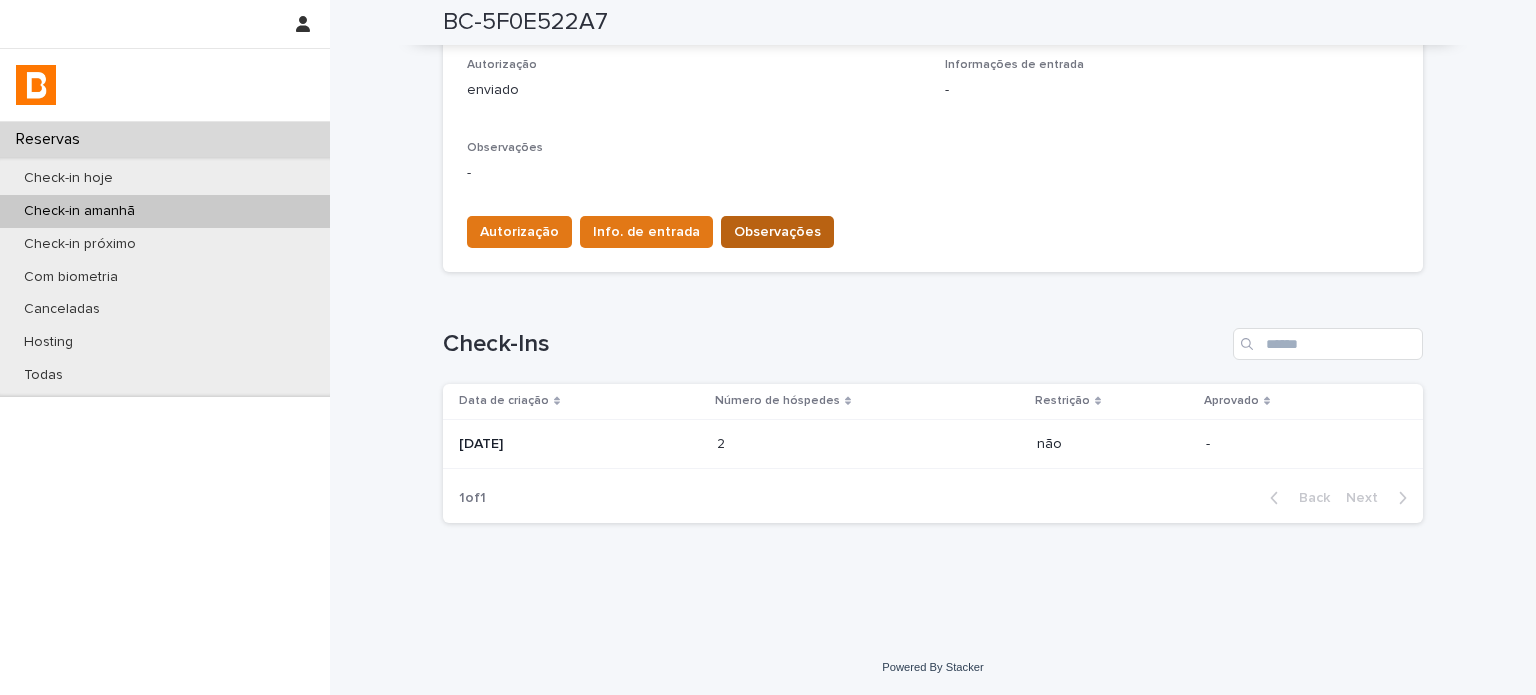 click on "Observações" at bounding box center [777, 232] 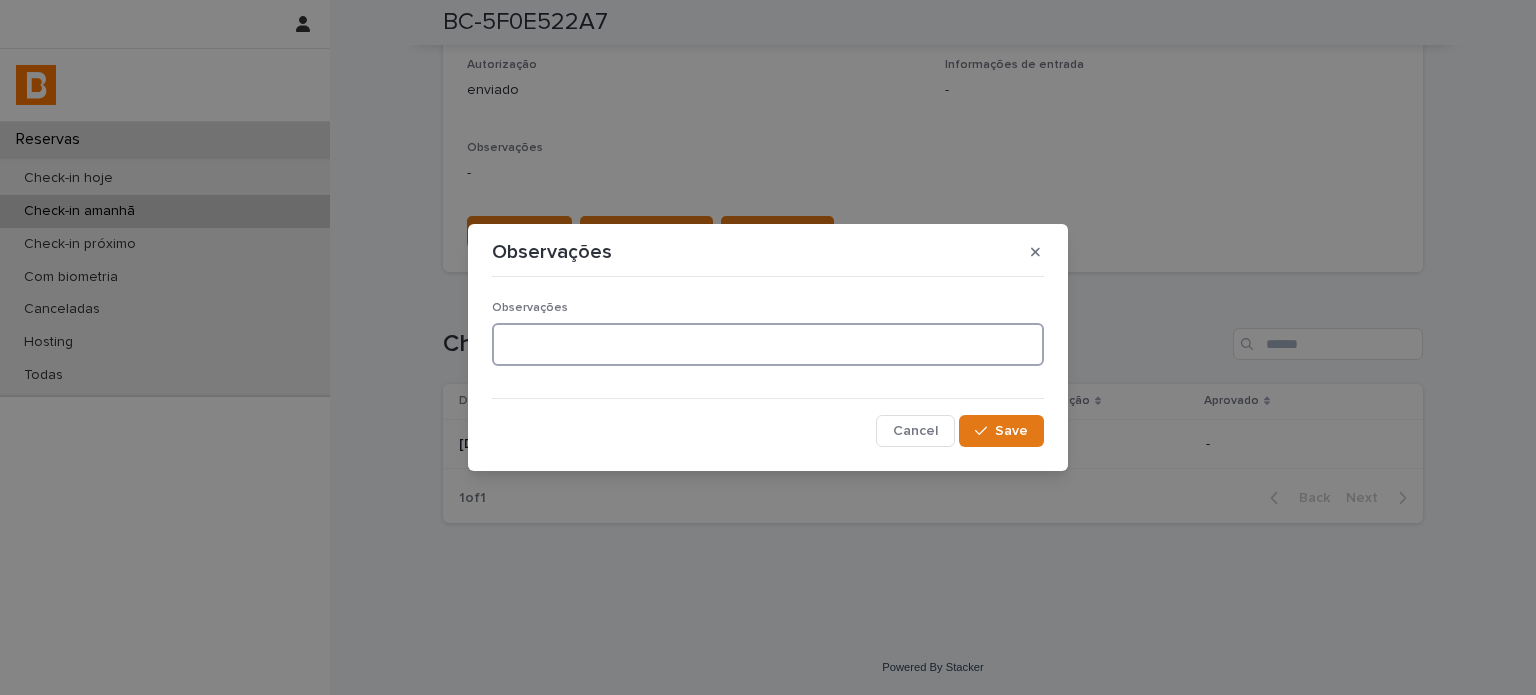 click at bounding box center [768, 344] 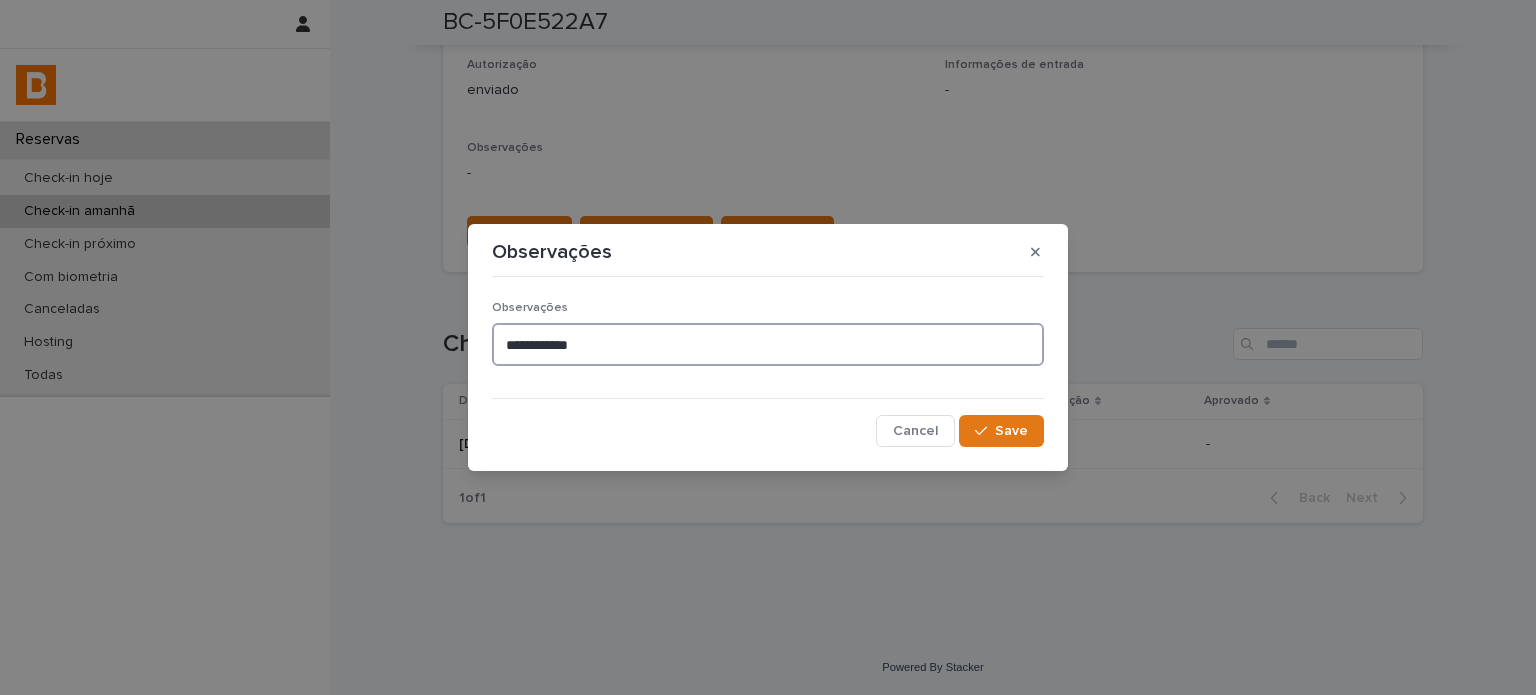type on "**********" 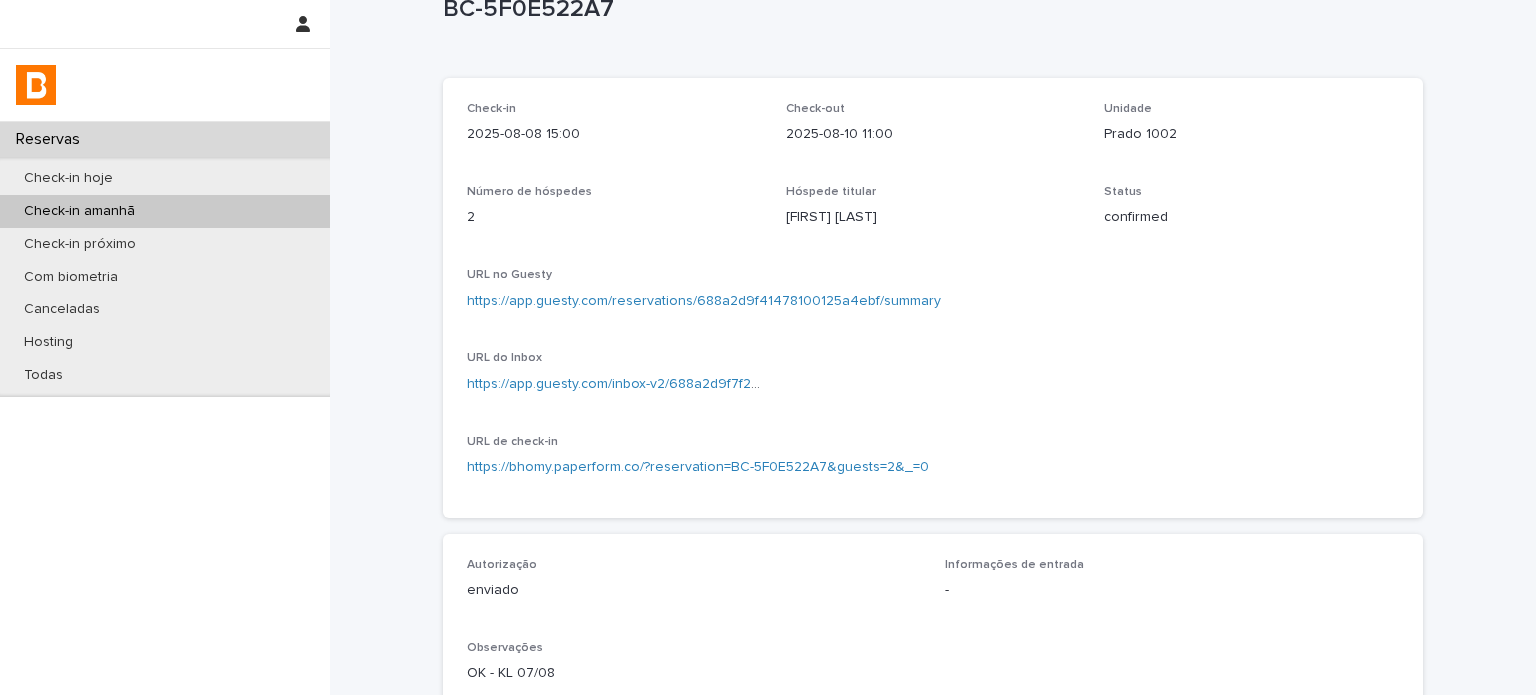 scroll, scrollTop: 35, scrollLeft: 0, axis: vertical 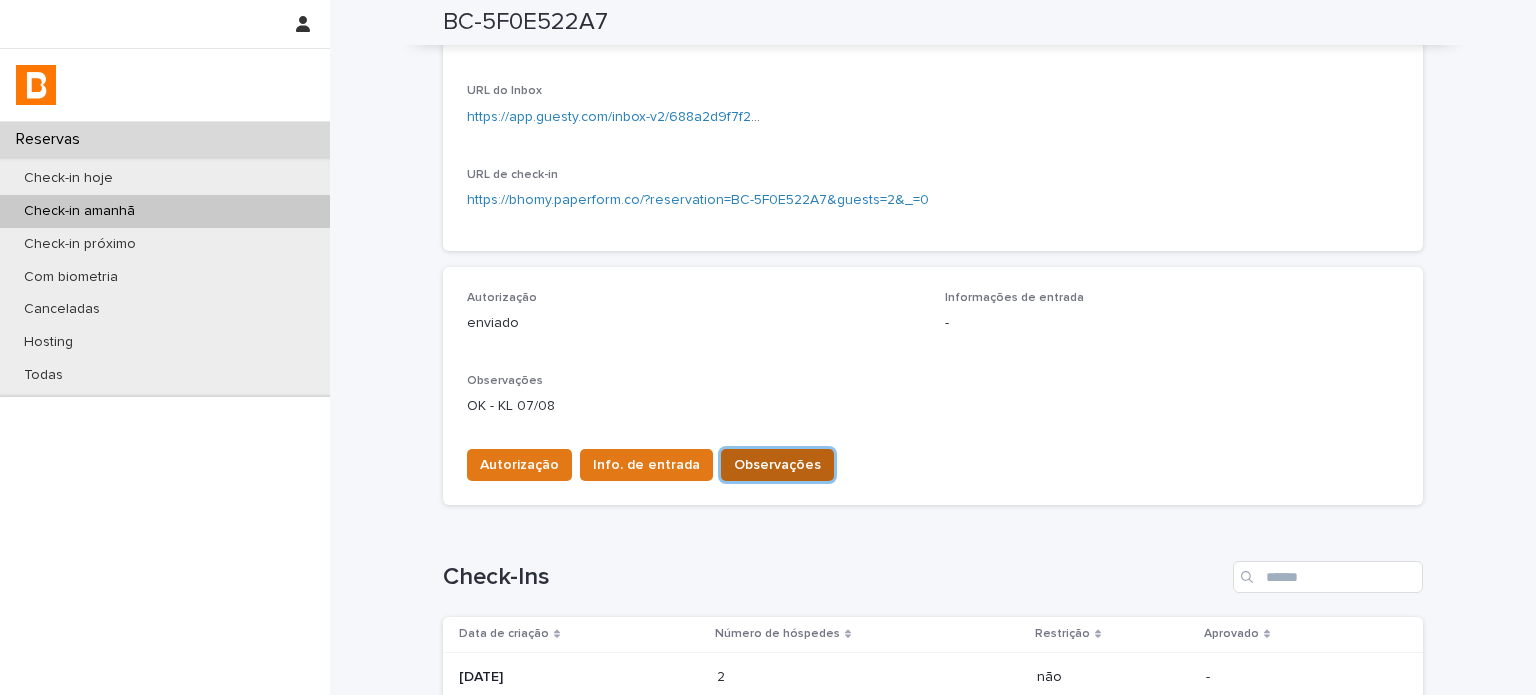 click on "Observações" at bounding box center [777, 465] 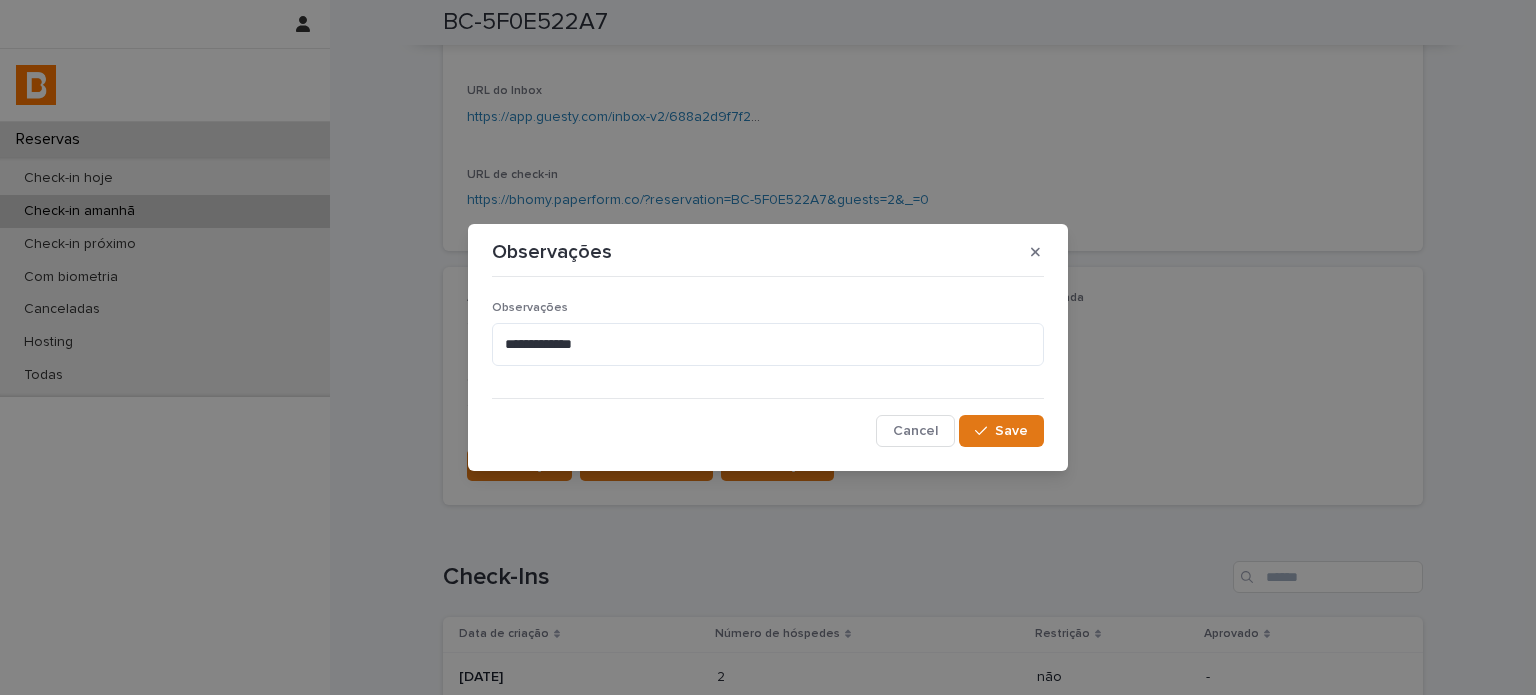 click on "Cancel" at bounding box center [915, 431] 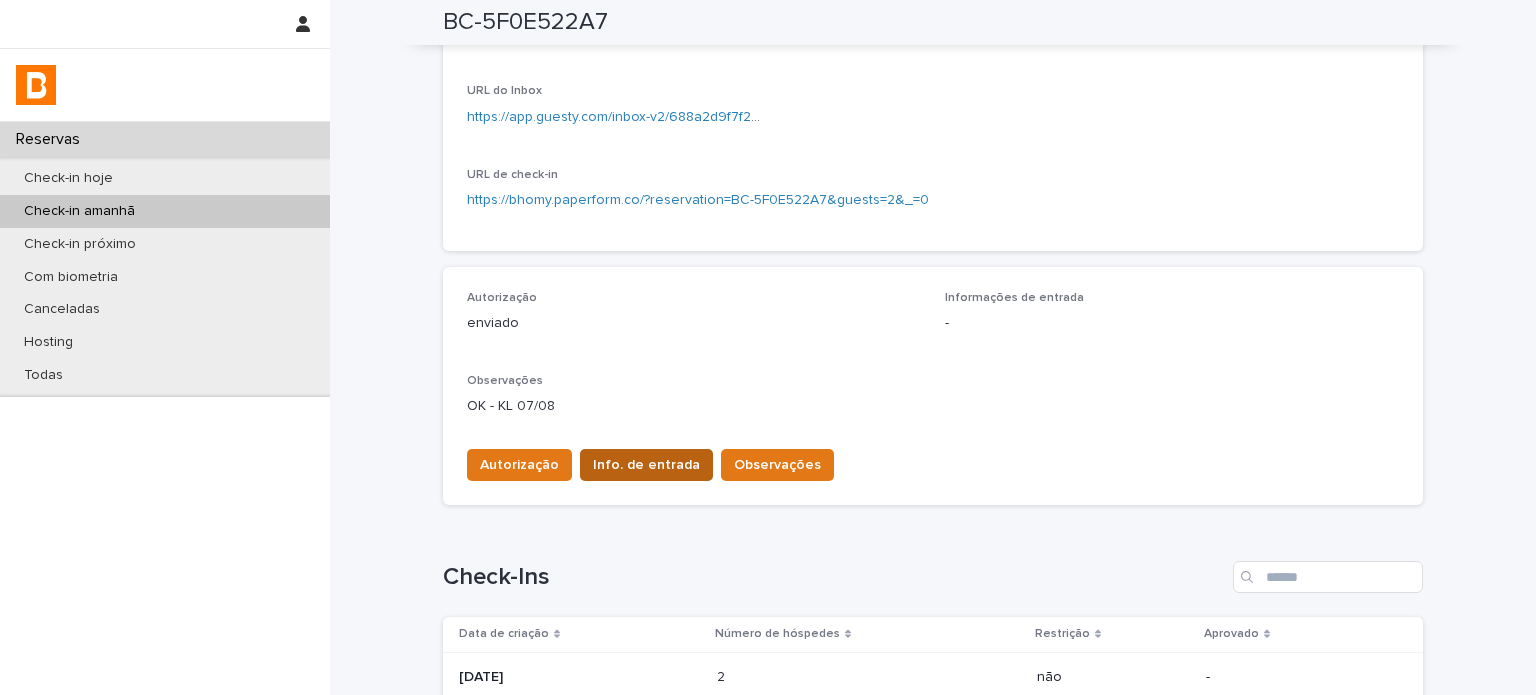 click on "Info. de entrada" at bounding box center [646, 465] 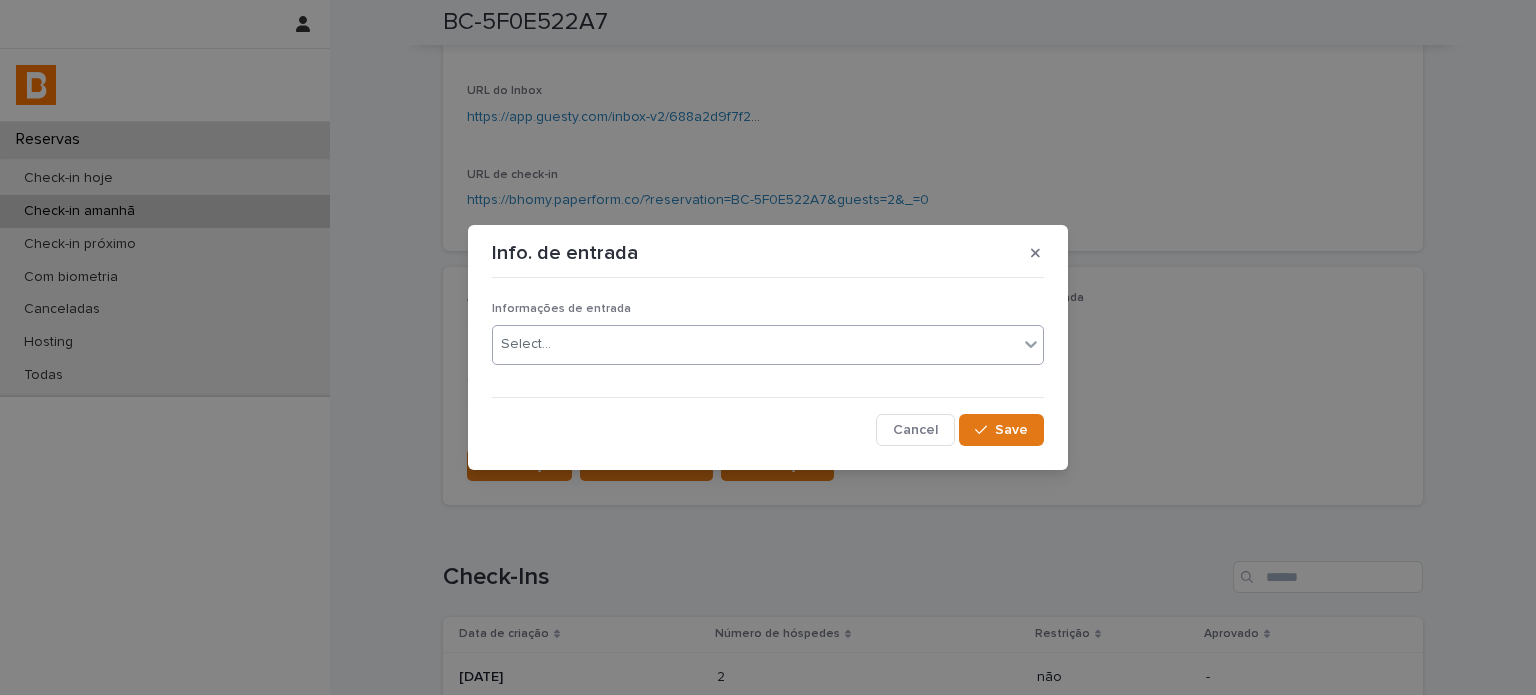 click on "Select..." at bounding box center (755, 344) 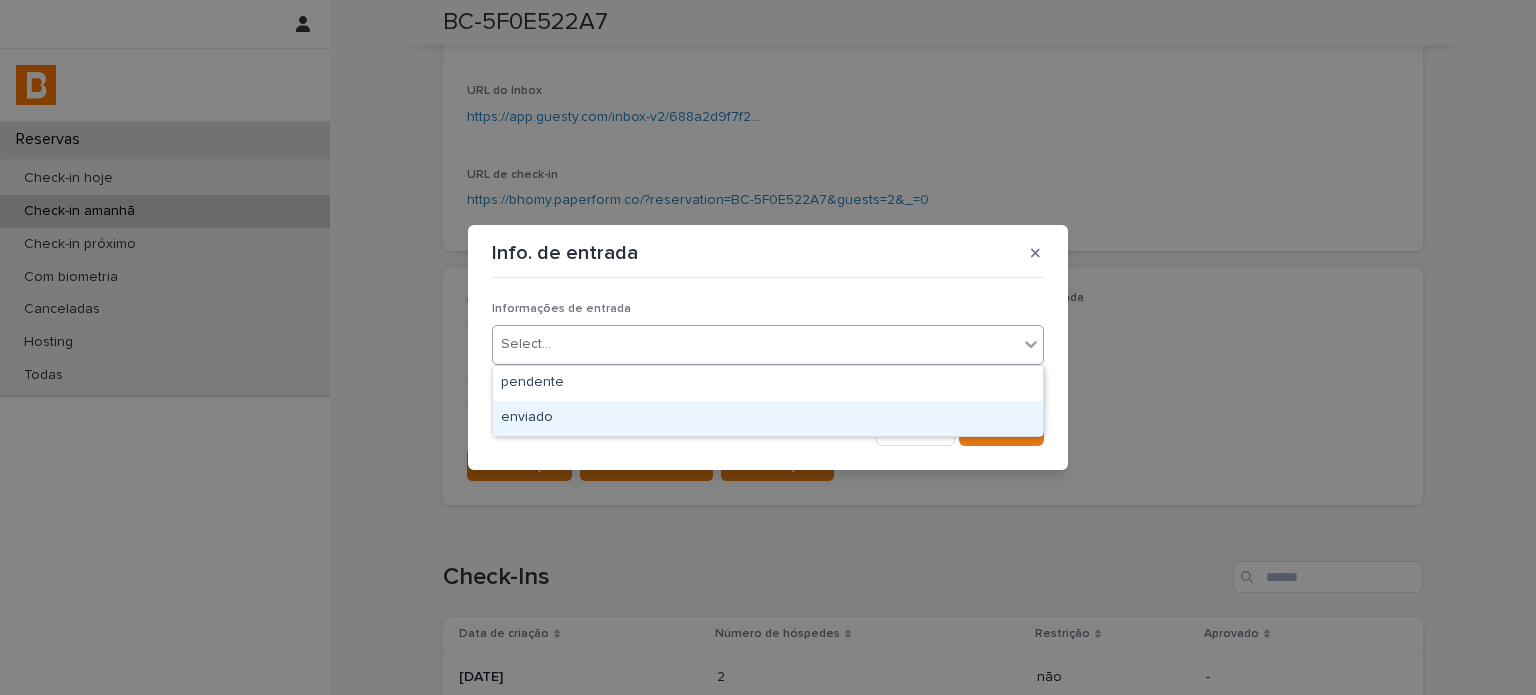 click on "enviado" at bounding box center [768, 418] 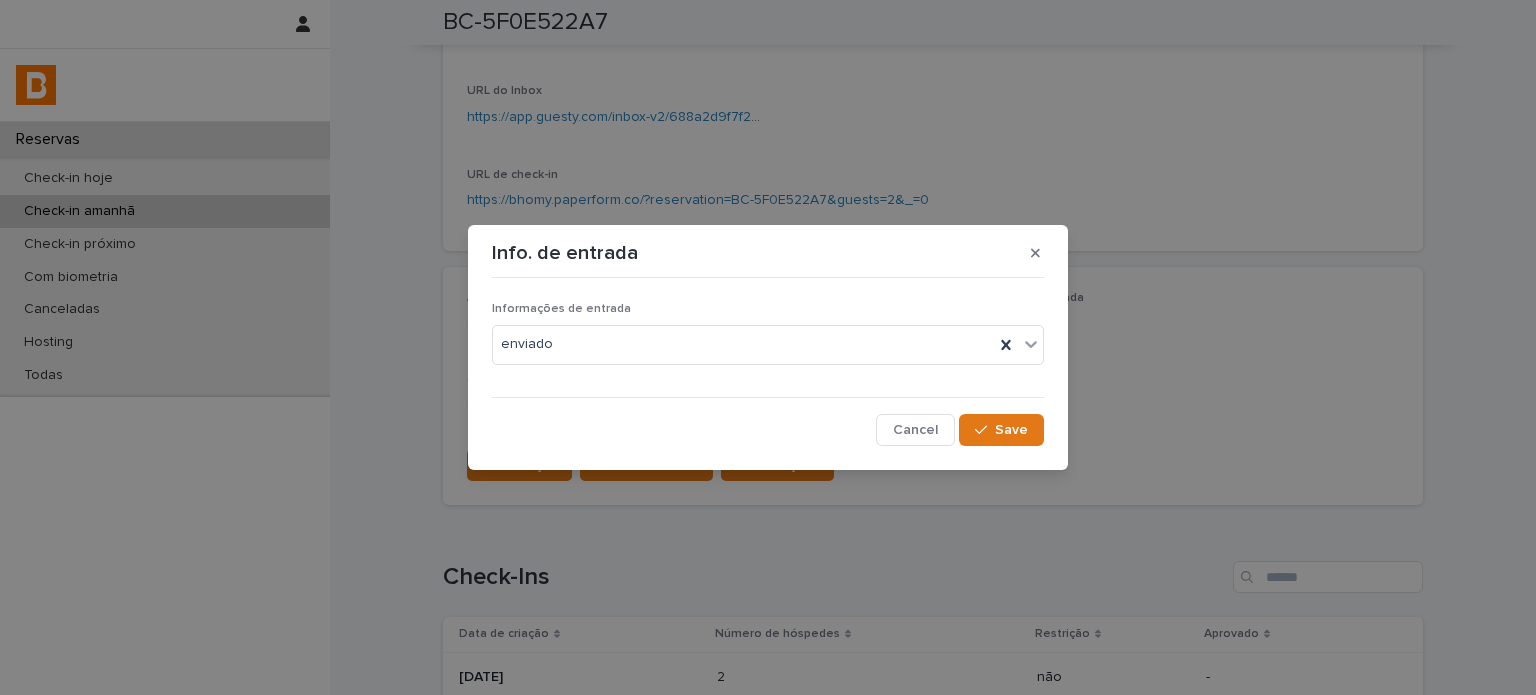 click on "Info. de entrada Informações de entrada enviado Cancel Save" at bounding box center [768, 347] 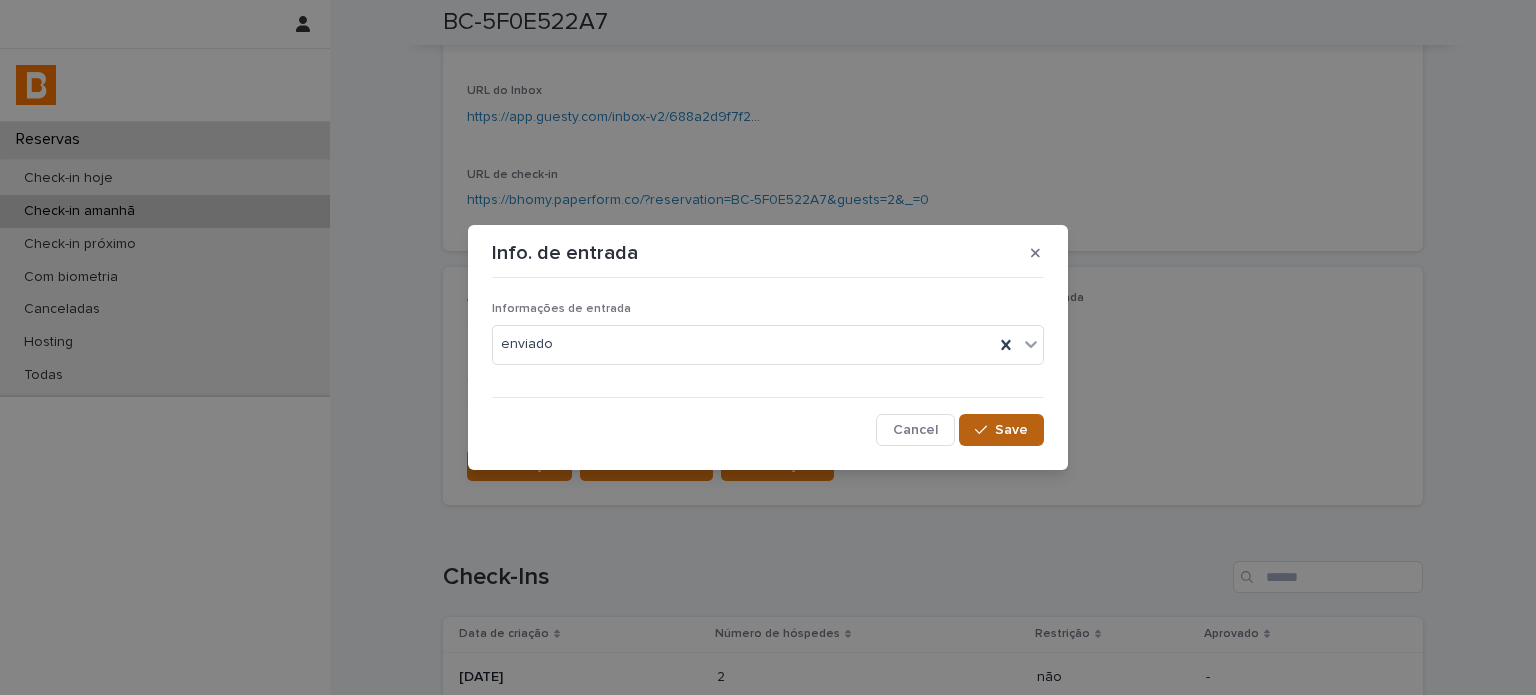 click on "Save" at bounding box center [1011, 430] 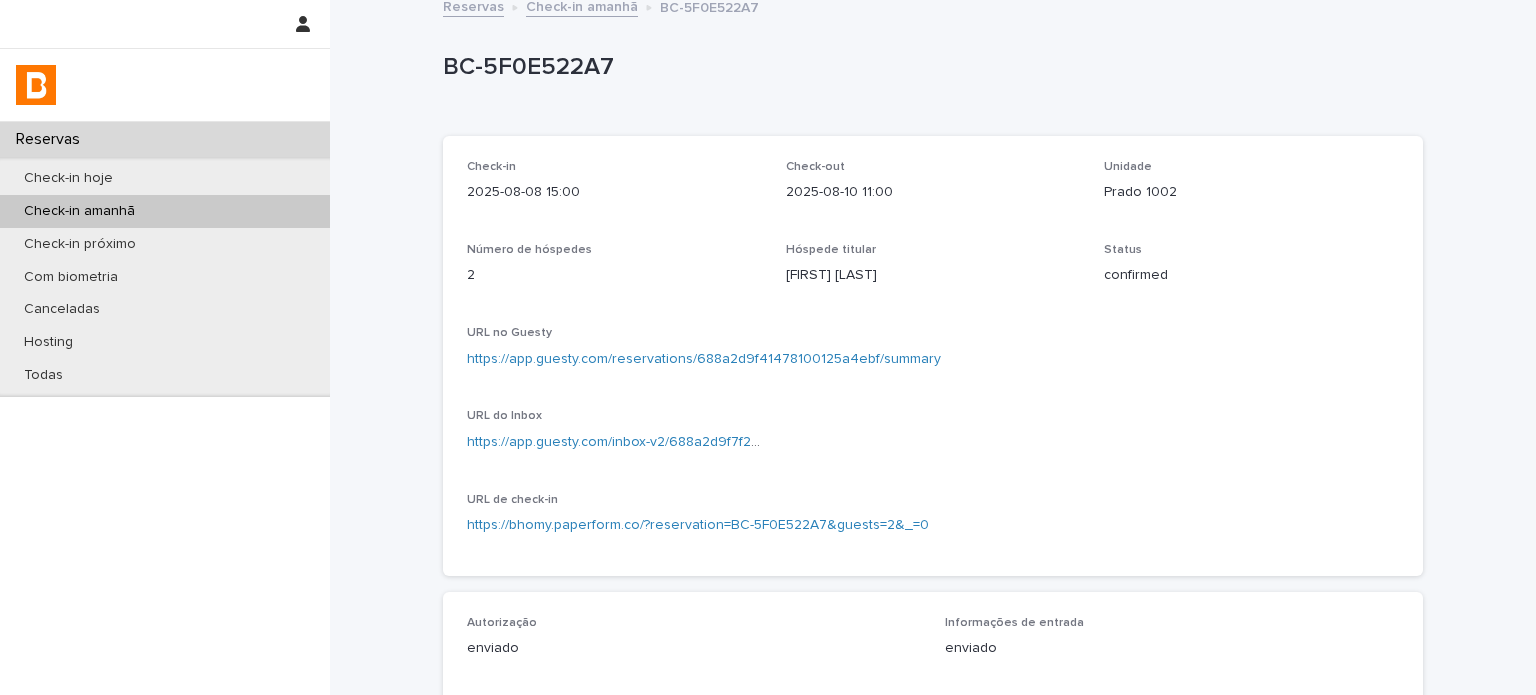 scroll, scrollTop: 0, scrollLeft: 0, axis: both 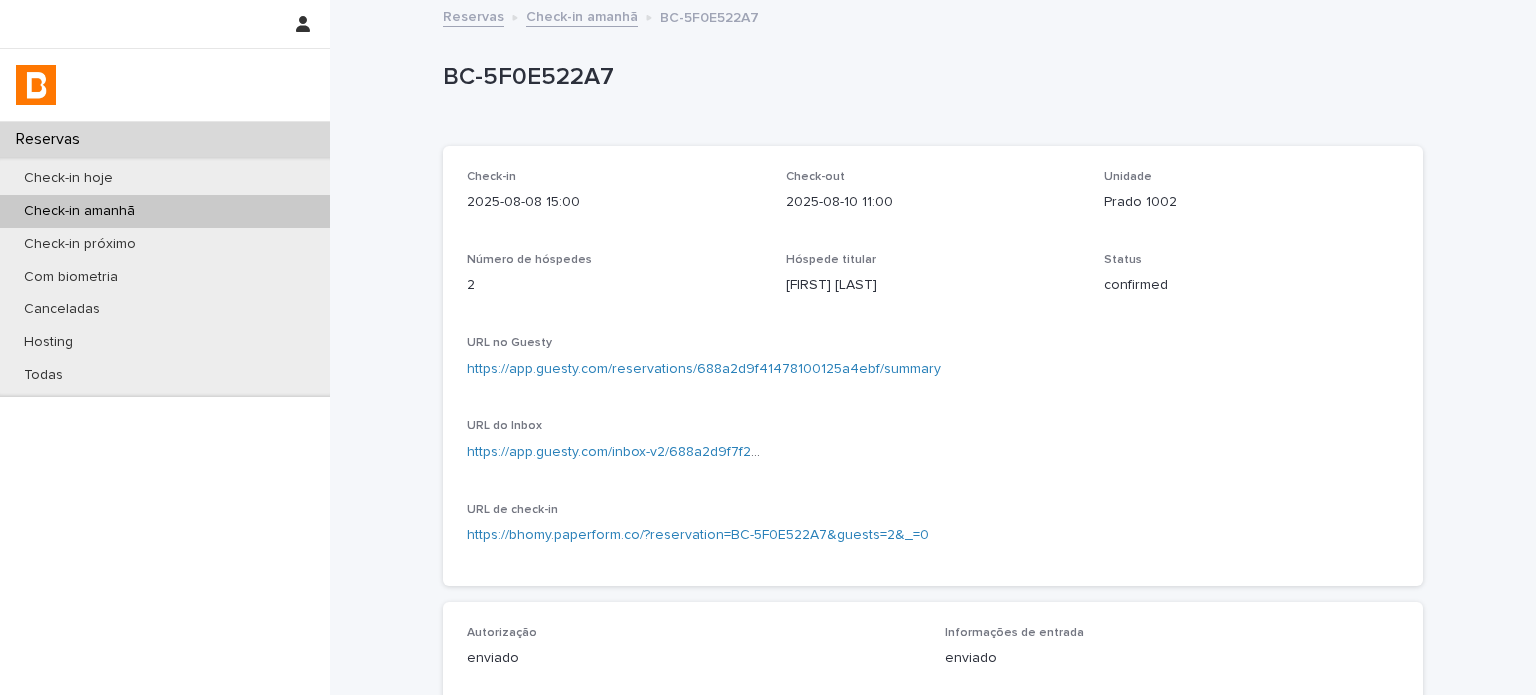 click on "Check-in amanhã" at bounding box center [582, 15] 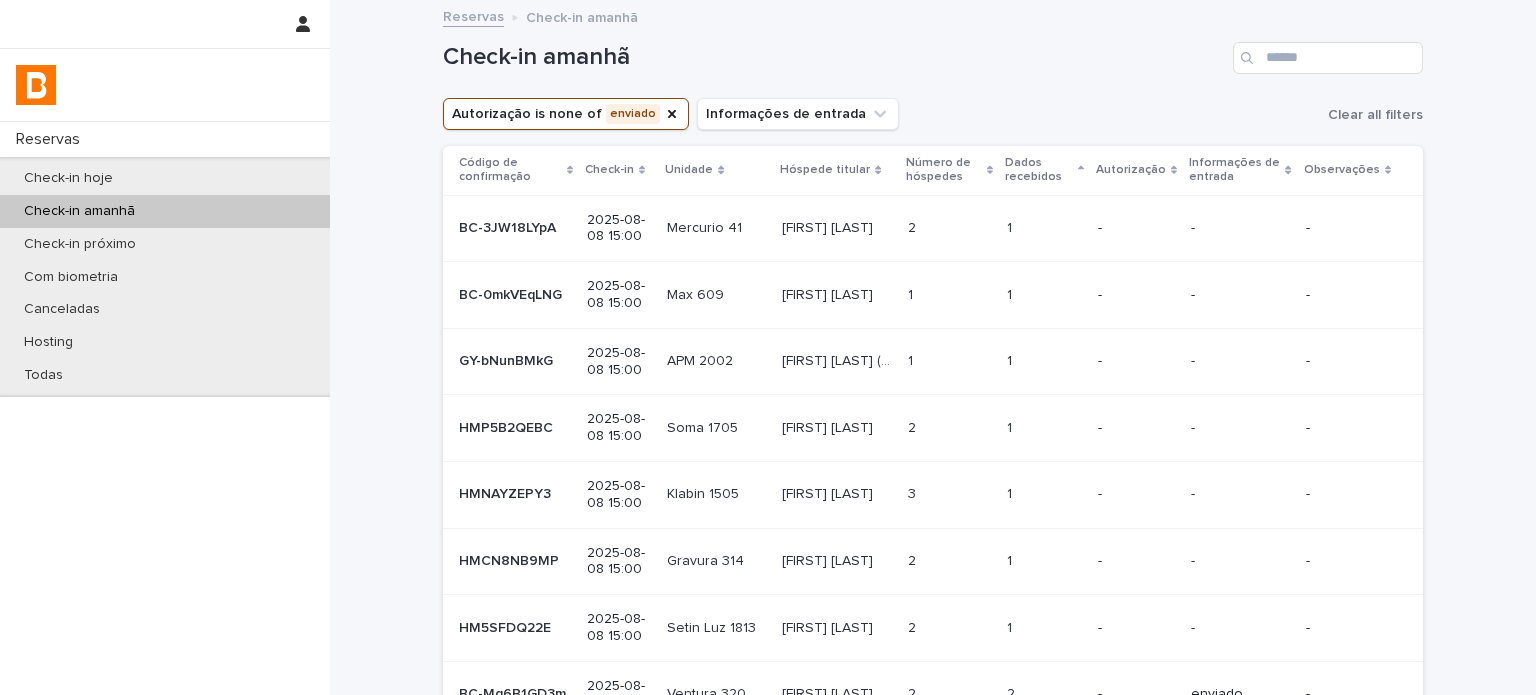click at bounding box center (949, 361) 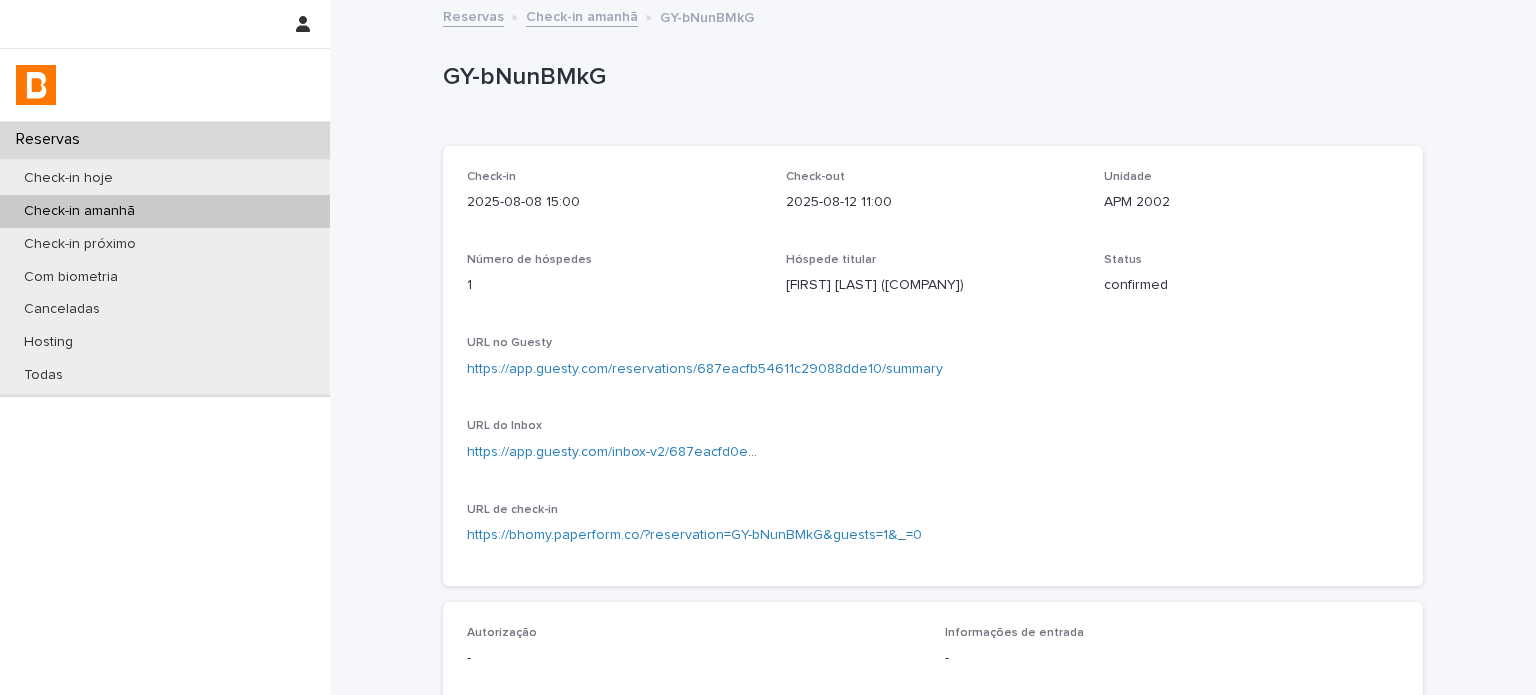 click on "GY-bNunBMkG" at bounding box center [929, 77] 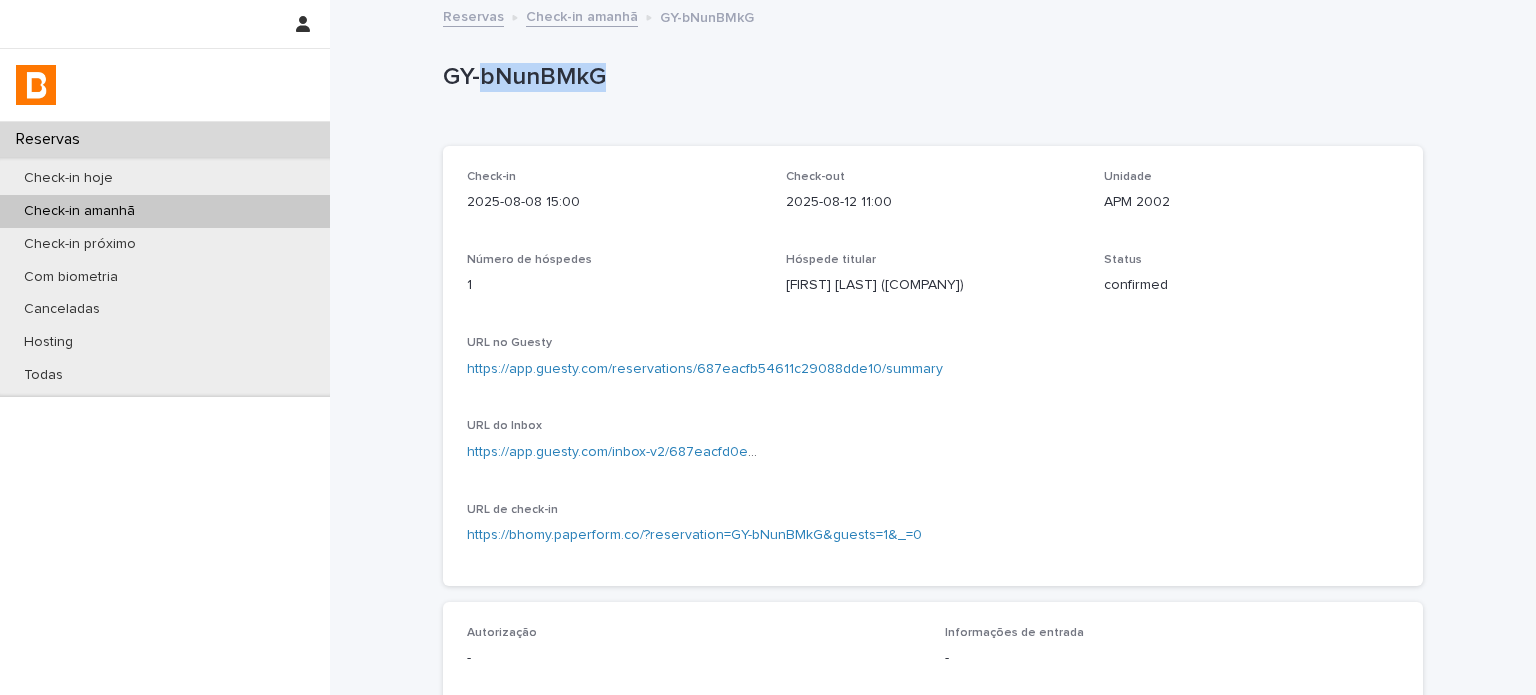 click on "GY-bNunBMkG" at bounding box center [929, 77] 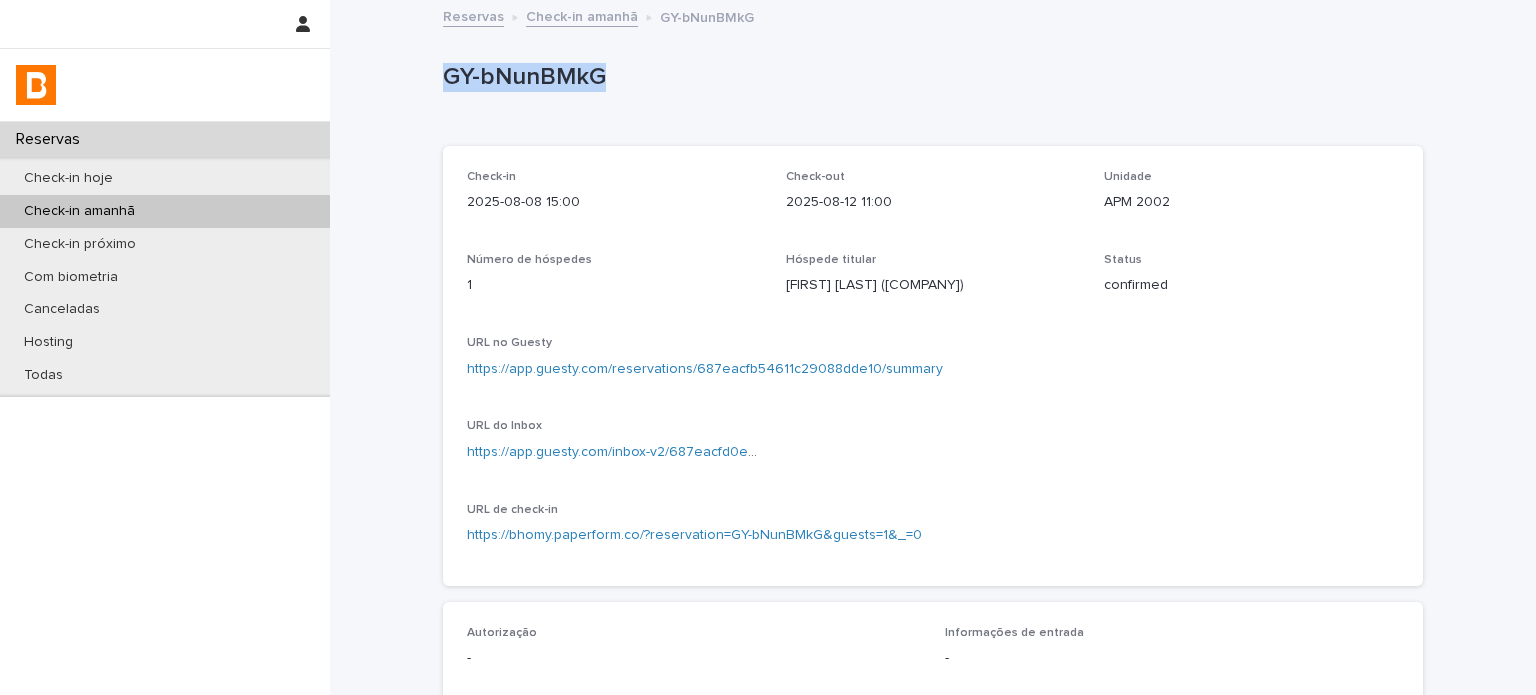 click on "GY-bNunBMkG" at bounding box center [929, 77] 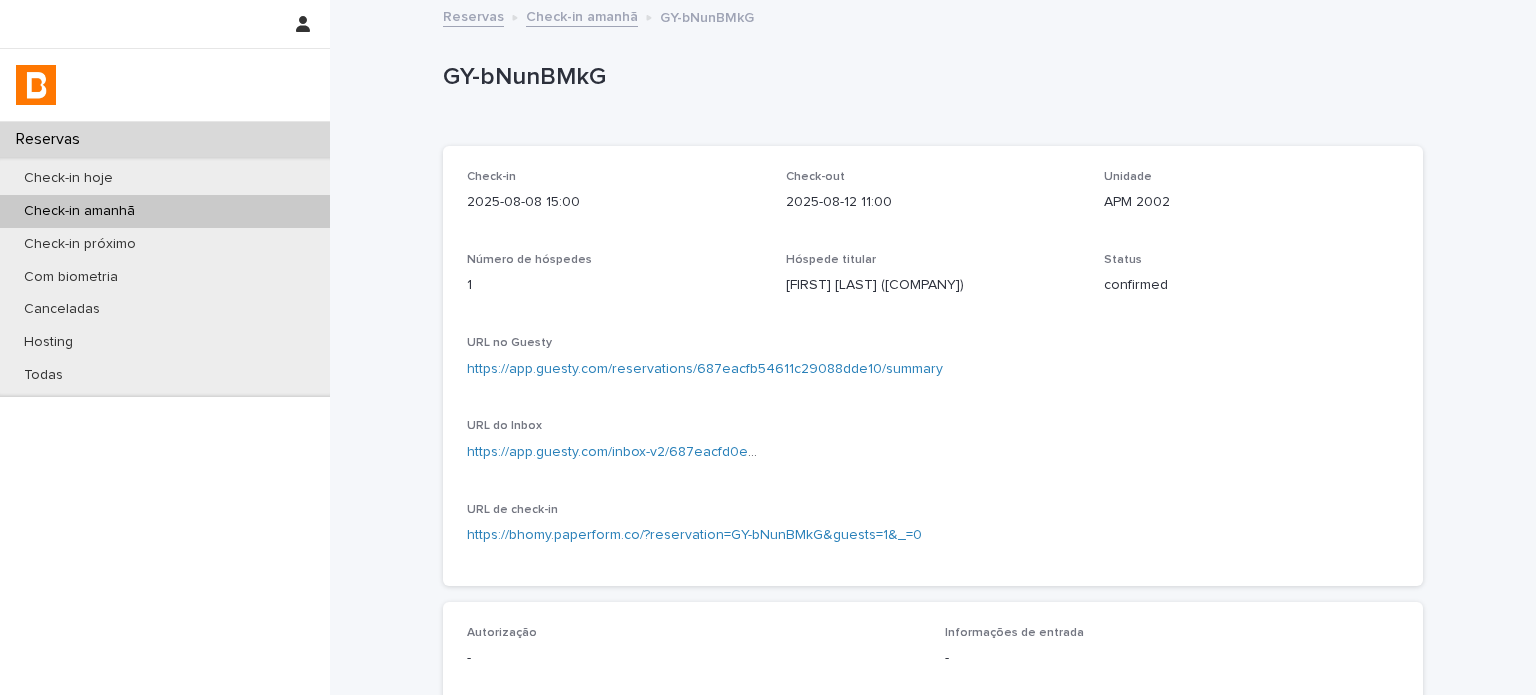 click on "Check-in [DATE] [TIME] Check-out [DATE] [TIME] Unidade APM 2002 Número de hóspedes 1 Hóspede titular [FIRST] [LAST] ([COMPANY]) Status confirmed URL no Guesty https://app.guesty.com/reservations/687eacfb54611c29088dde10/summary URL do Inbox https://app.guesty.com/inbox-v2/687eacfd0e8dac0013802b3e?reservationId=687eacfb54611c29088dde10 URL de check-in https://bhomy.paperform.co/?reservation=GY-bNunBMkG&guests=1&_=0" at bounding box center [933, 366] 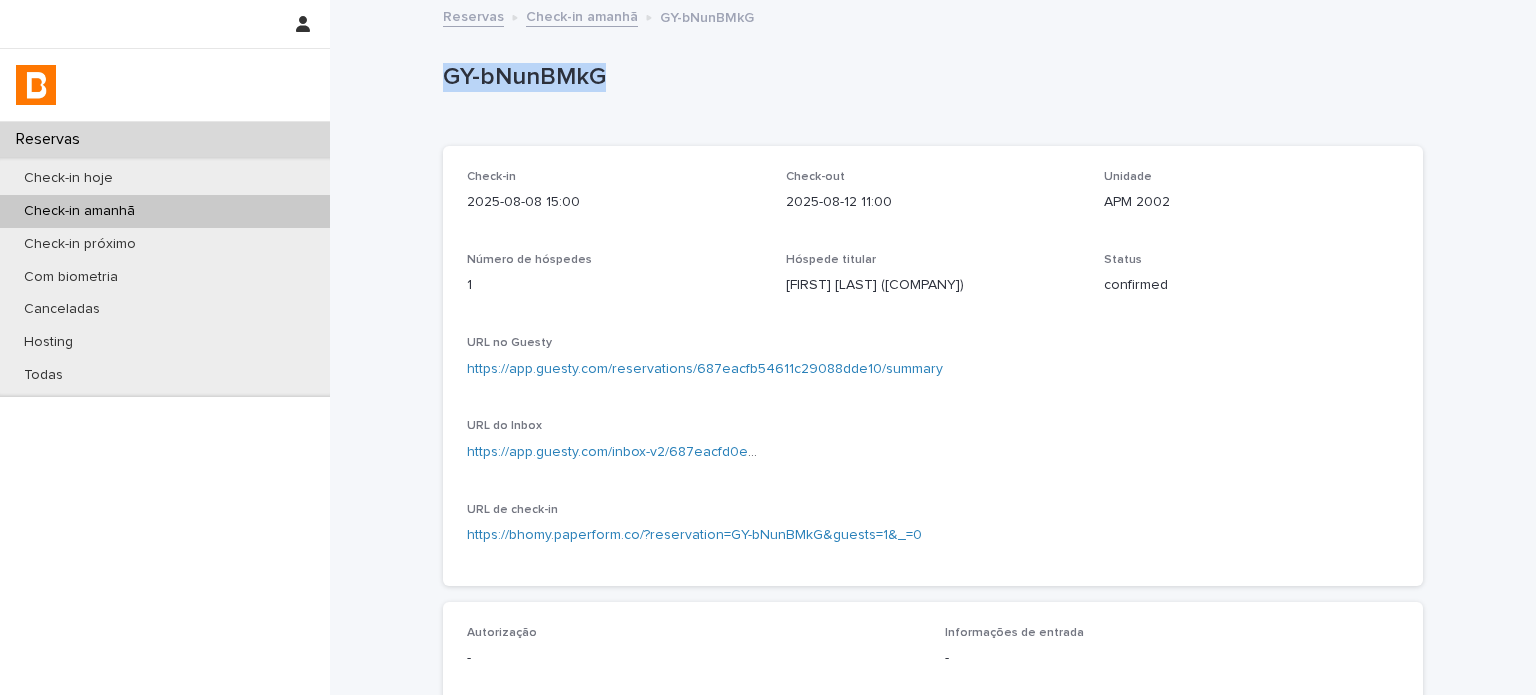 drag, startPoint x: 607, startPoint y: 82, endPoint x: 426, endPoint y: 83, distance: 181.00276 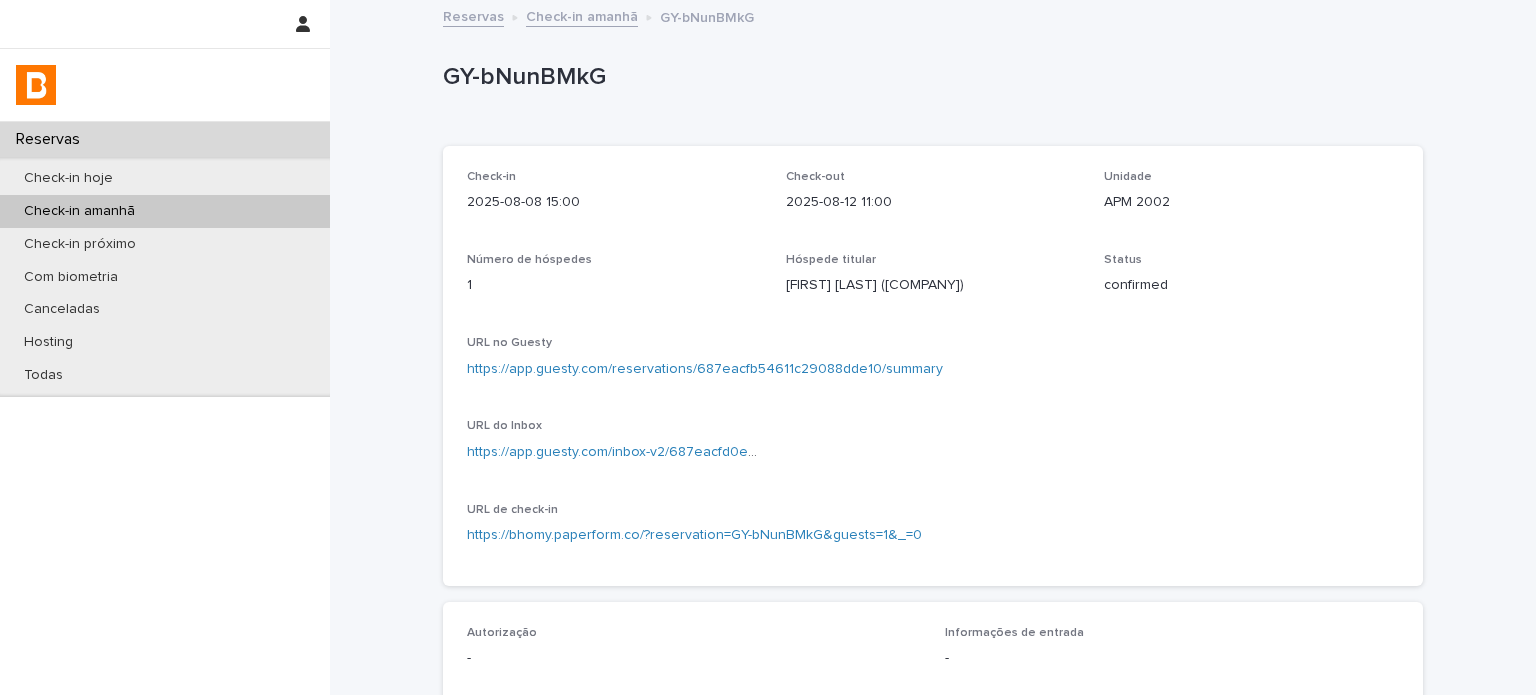 click on "Check-in [DATE] [TIME] Check-out [DATE] [TIME] Unidade APM 2002 Número de hóspedes 1 Hóspede titular [FIRST] [LAST] ([COMPANY]) Status confirmed URL no Guesty https://app.guesty.com/reservations/687eacfb54611c29088dde10/summary URL do Inbox https://app.guesty.com/inbox-v2/687eacfd0e8dac0013802b3e?reservationId=687eacfb54611c29088dde10 URL de check-in https://bhomy.paperform.co/?reservation=GY-bNunBMkG&guests=1&_=0" at bounding box center [933, 366] 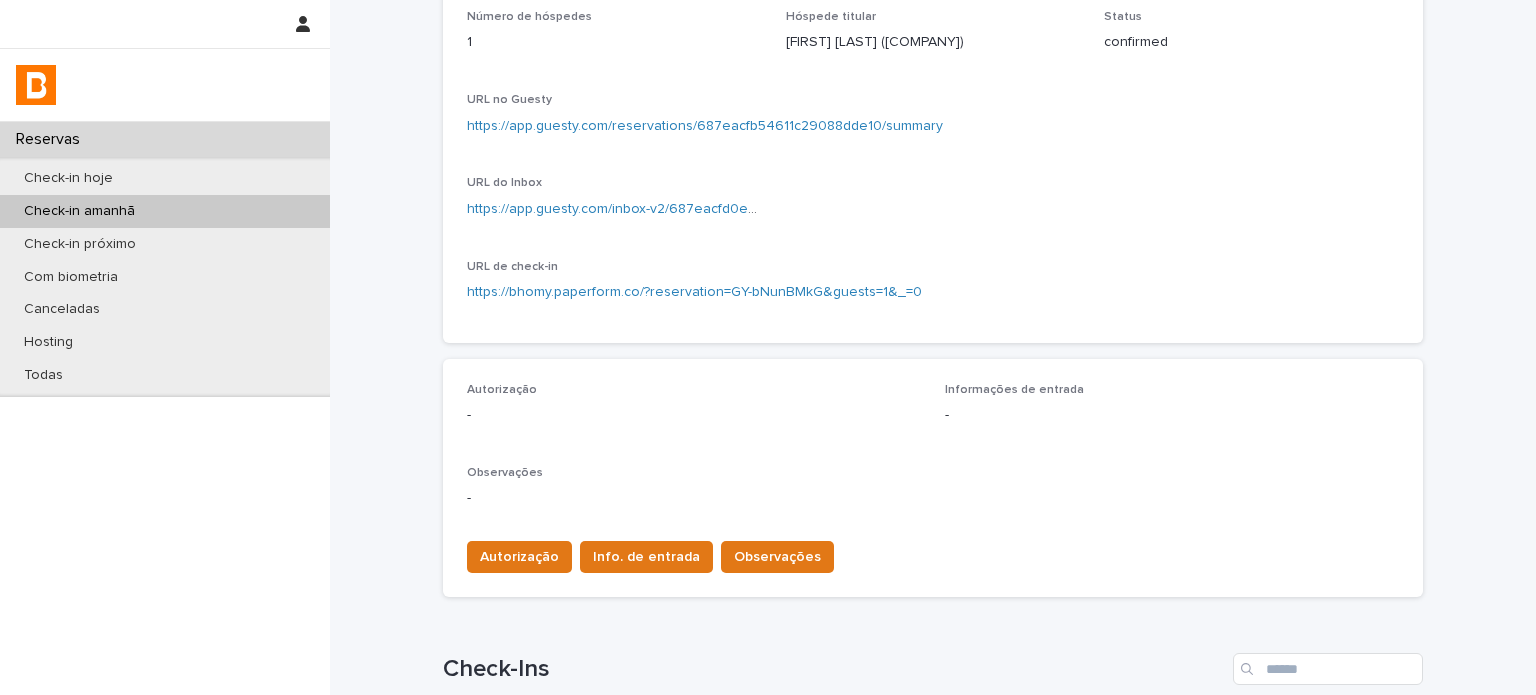 scroll, scrollTop: 500, scrollLeft: 0, axis: vertical 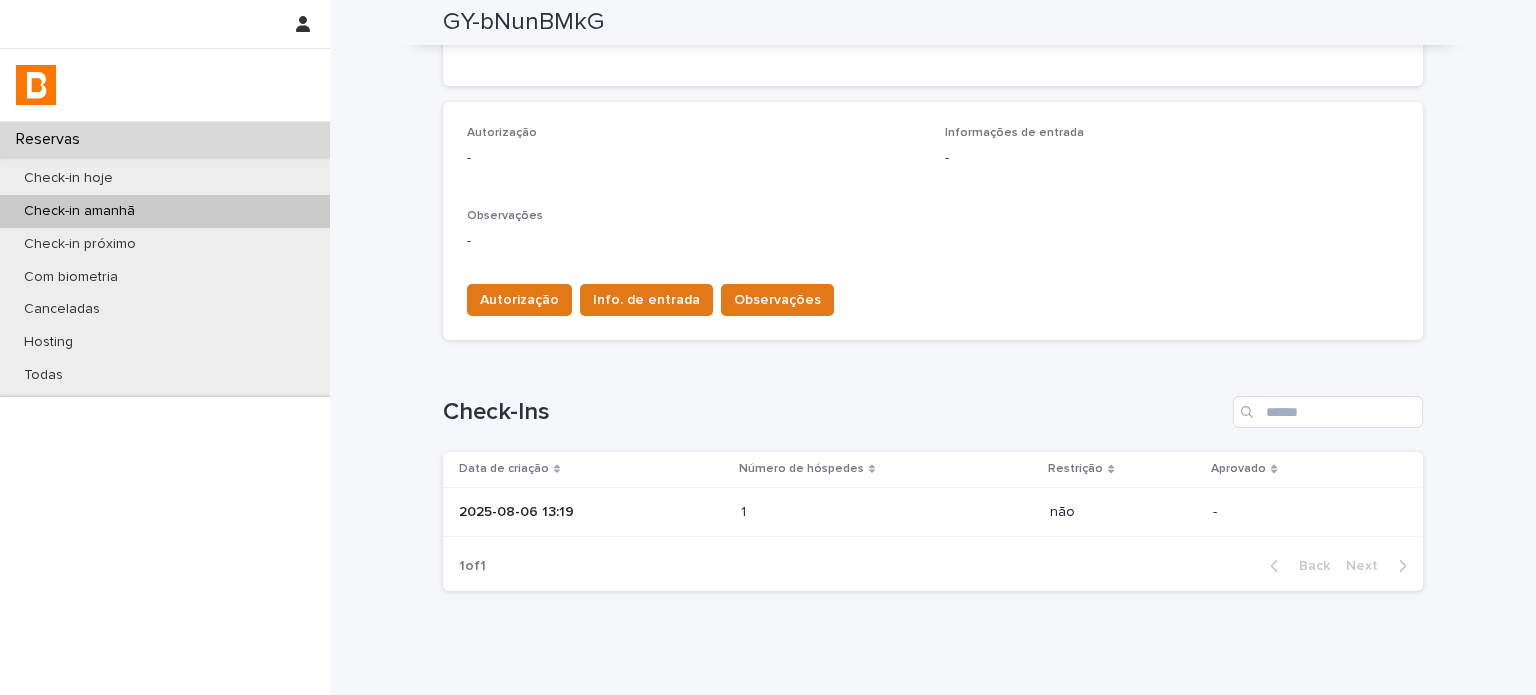 click on "2025-08-06 13:19" at bounding box center (592, 512) 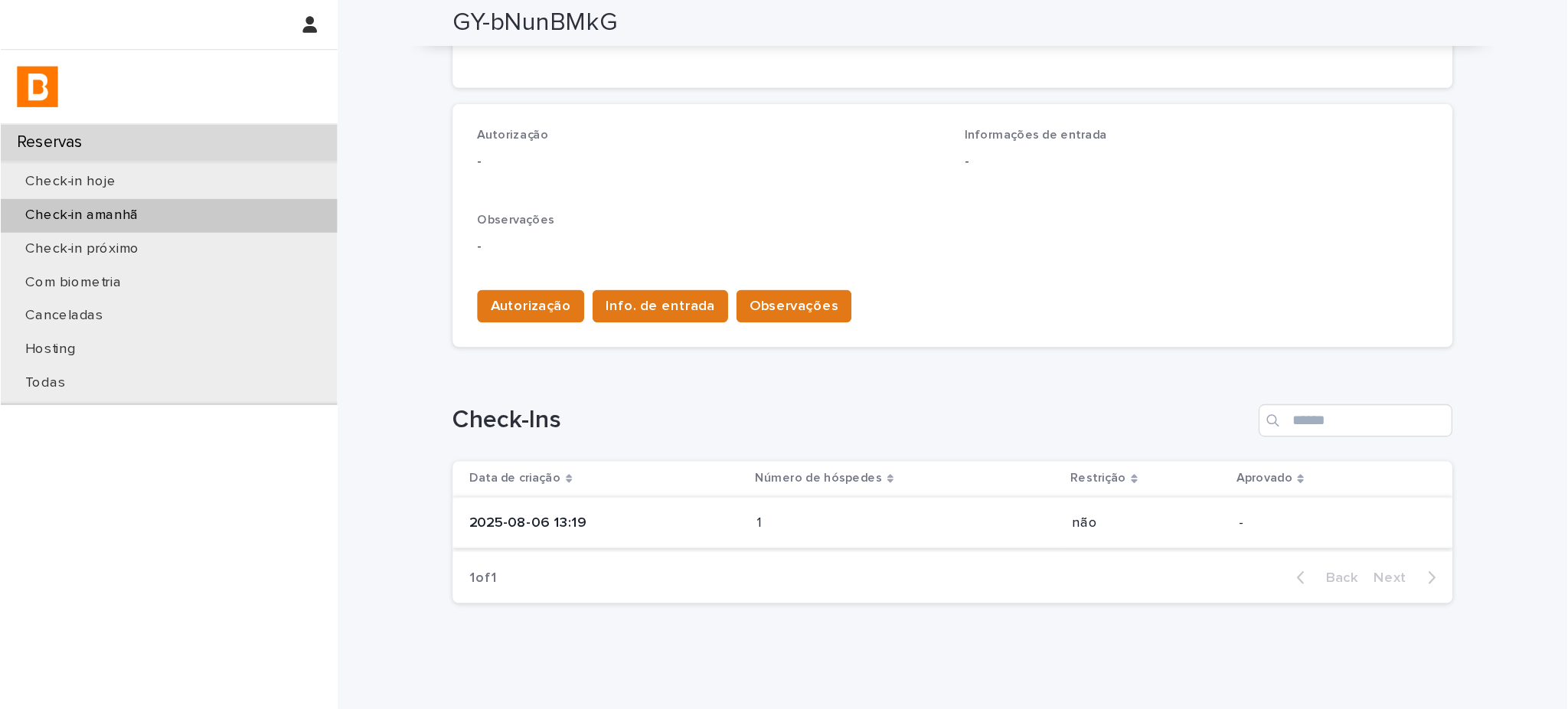 scroll, scrollTop: 0, scrollLeft: 0, axis: both 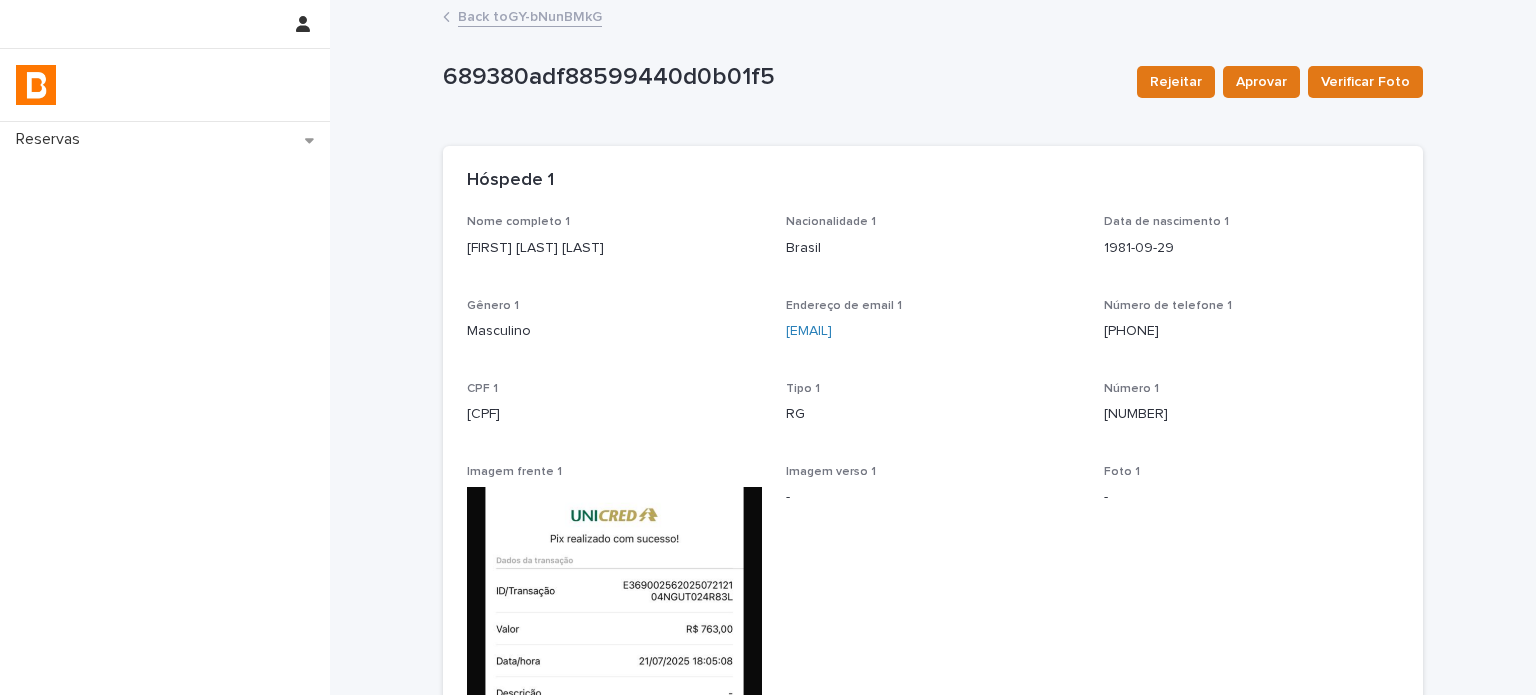 click on "[FIRST] [LAST] [LAST]" at bounding box center [614, 248] 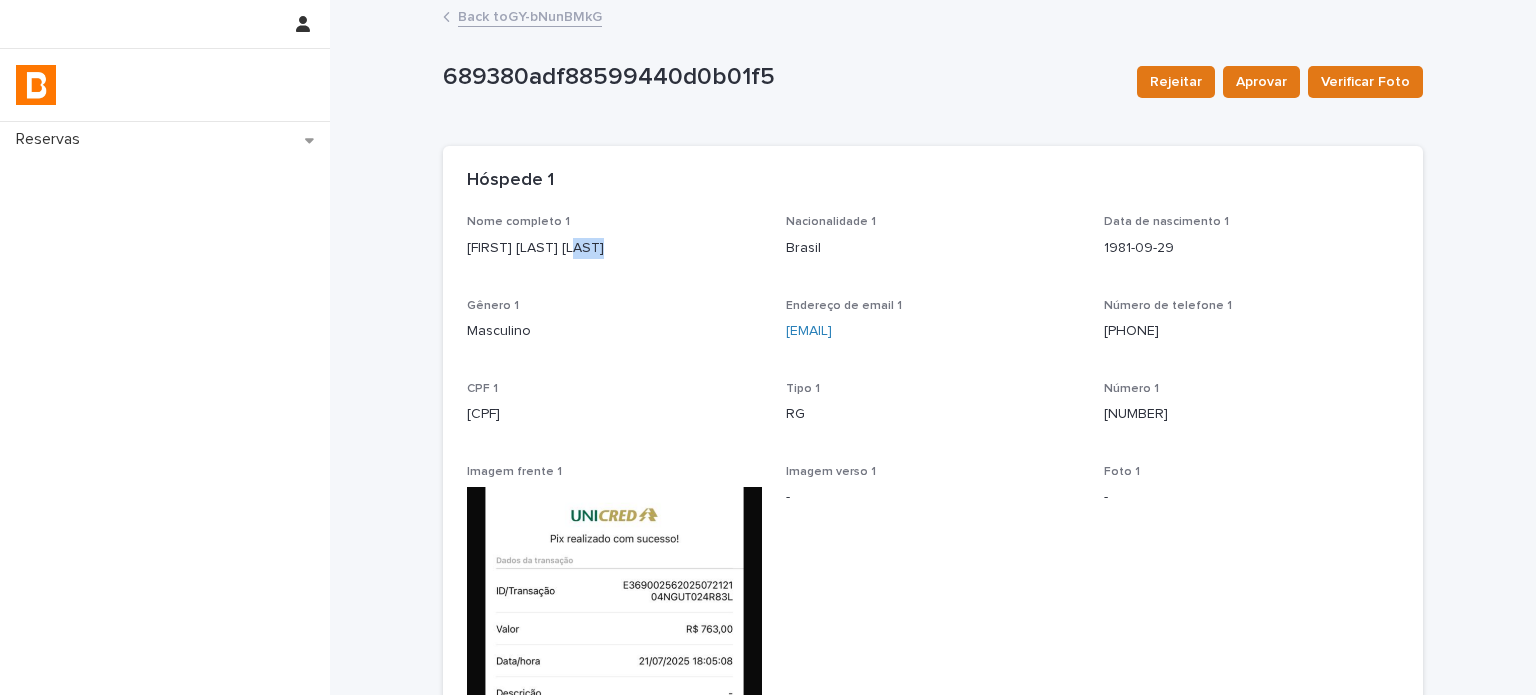 click on "[FIRST] [LAST] [LAST]" at bounding box center [614, 248] 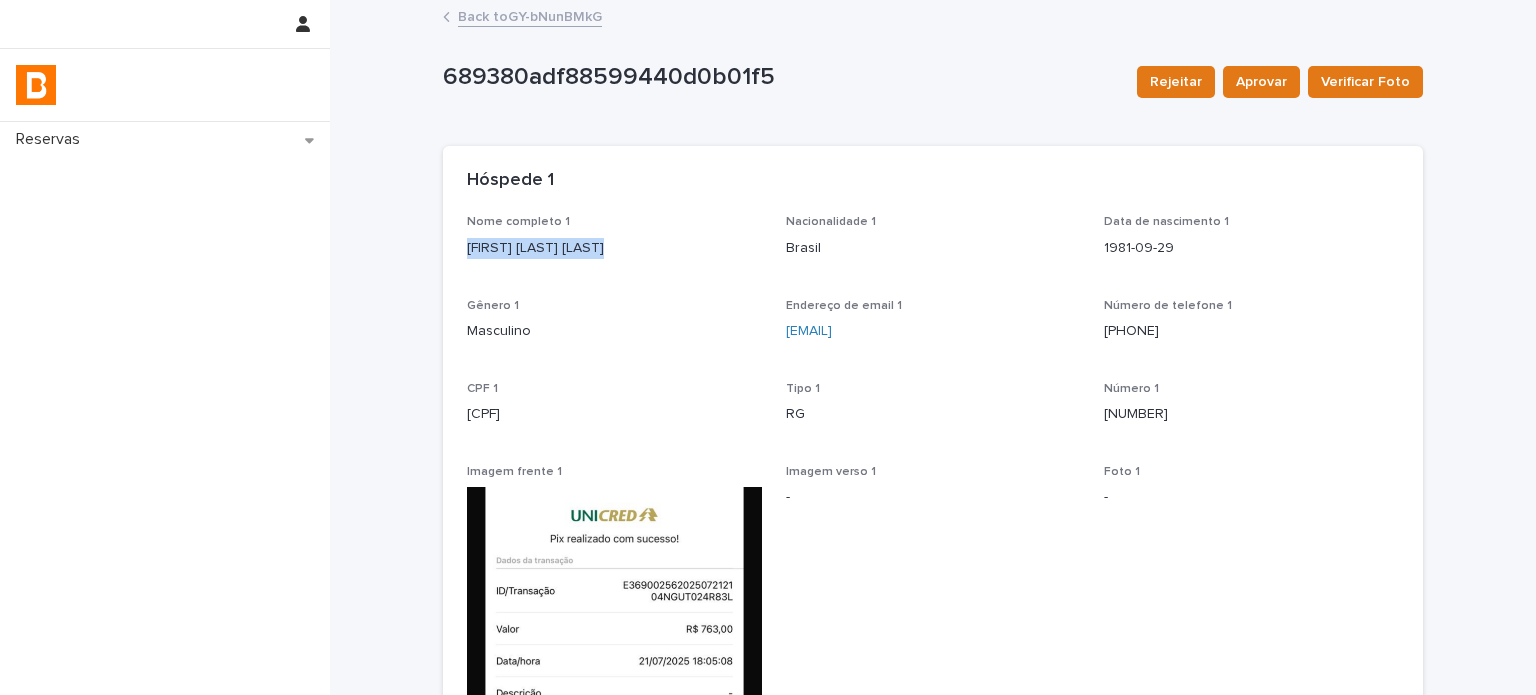 click on "[FIRST] [LAST] [LAST]" at bounding box center [614, 248] 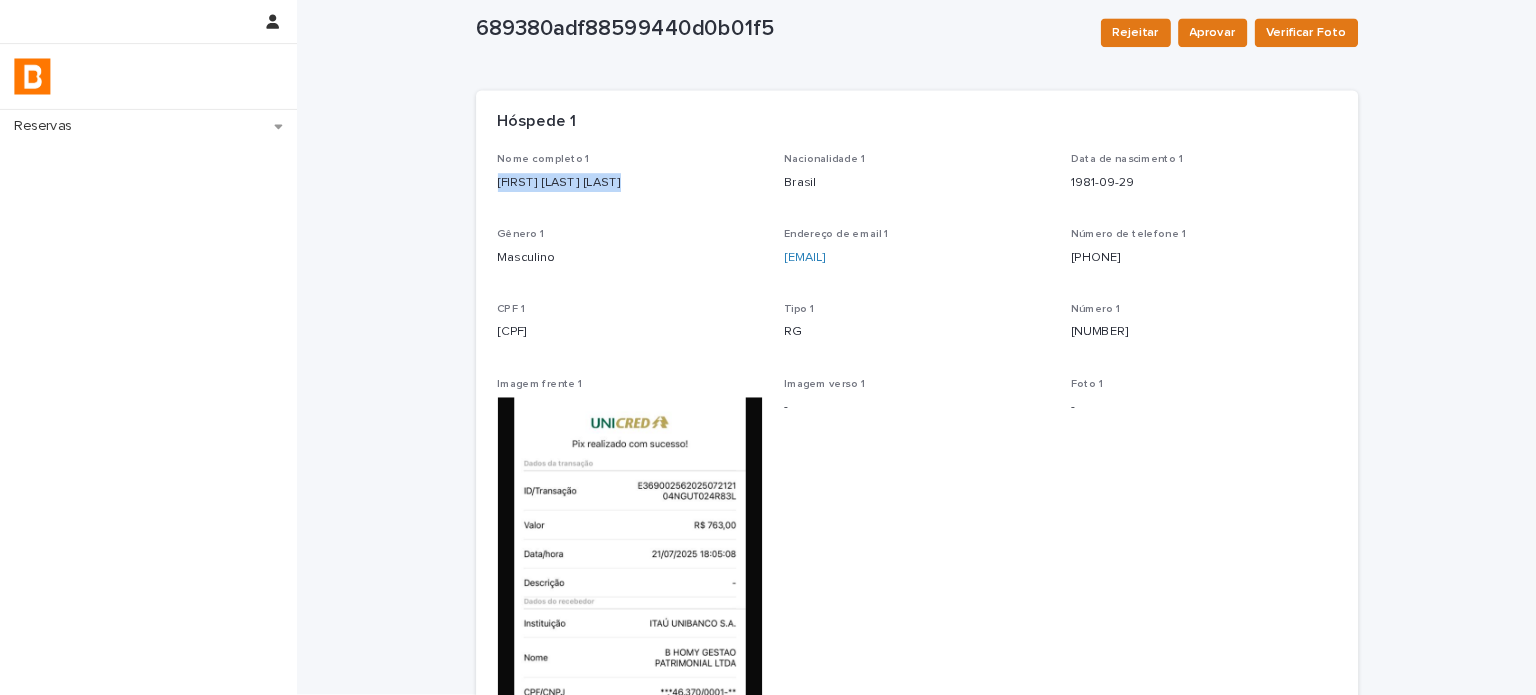 scroll, scrollTop: 45, scrollLeft: 0, axis: vertical 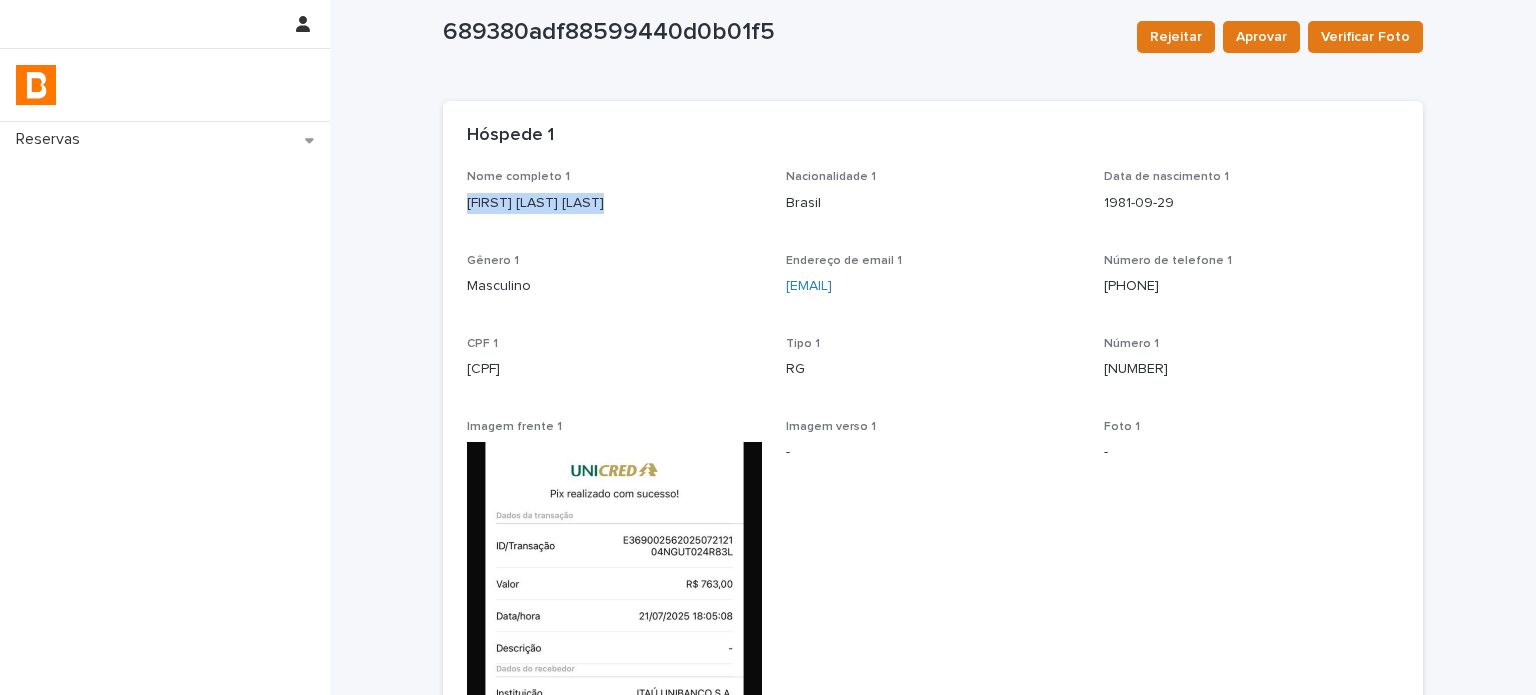 drag, startPoint x: 549, startPoint y: 367, endPoint x: 459, endPoint y: 367, distance: 90 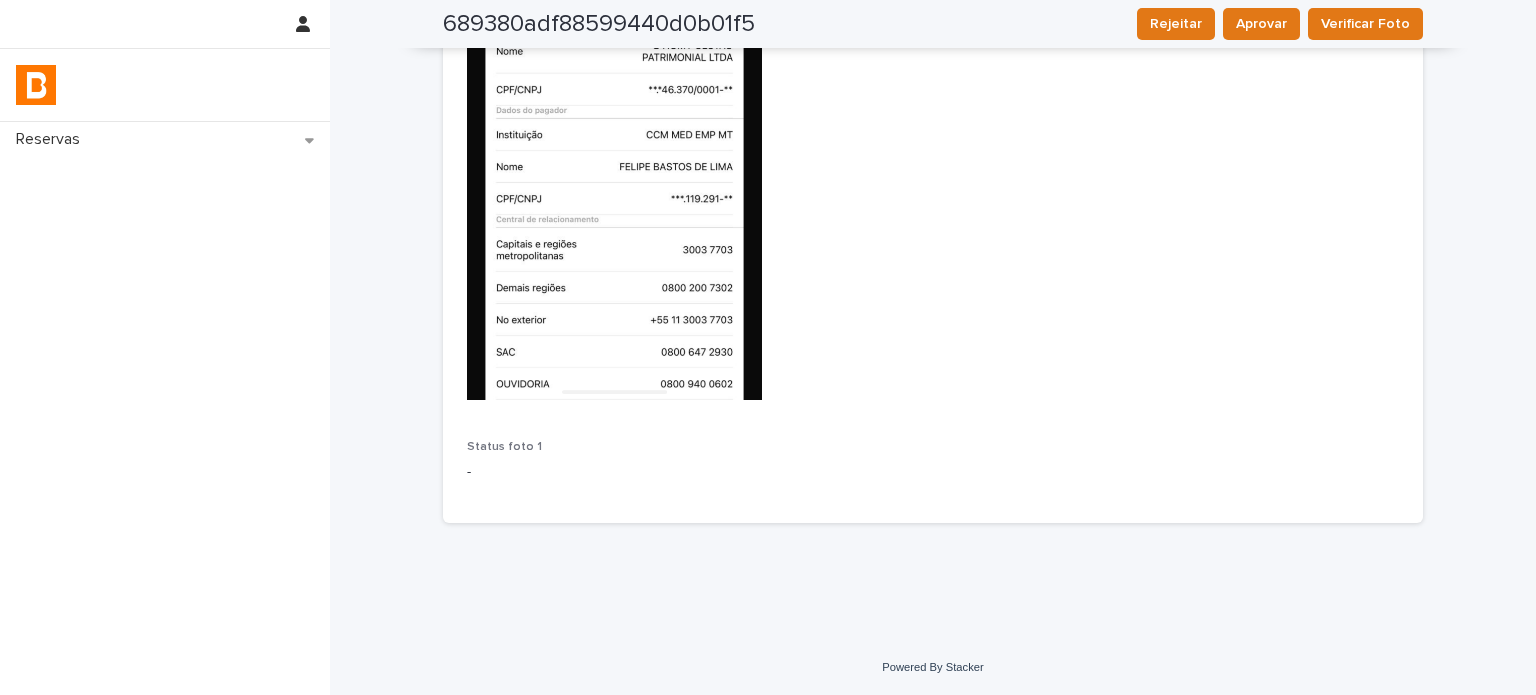 click on "Imagem verso 1 -" at bounding box center [933, 78] 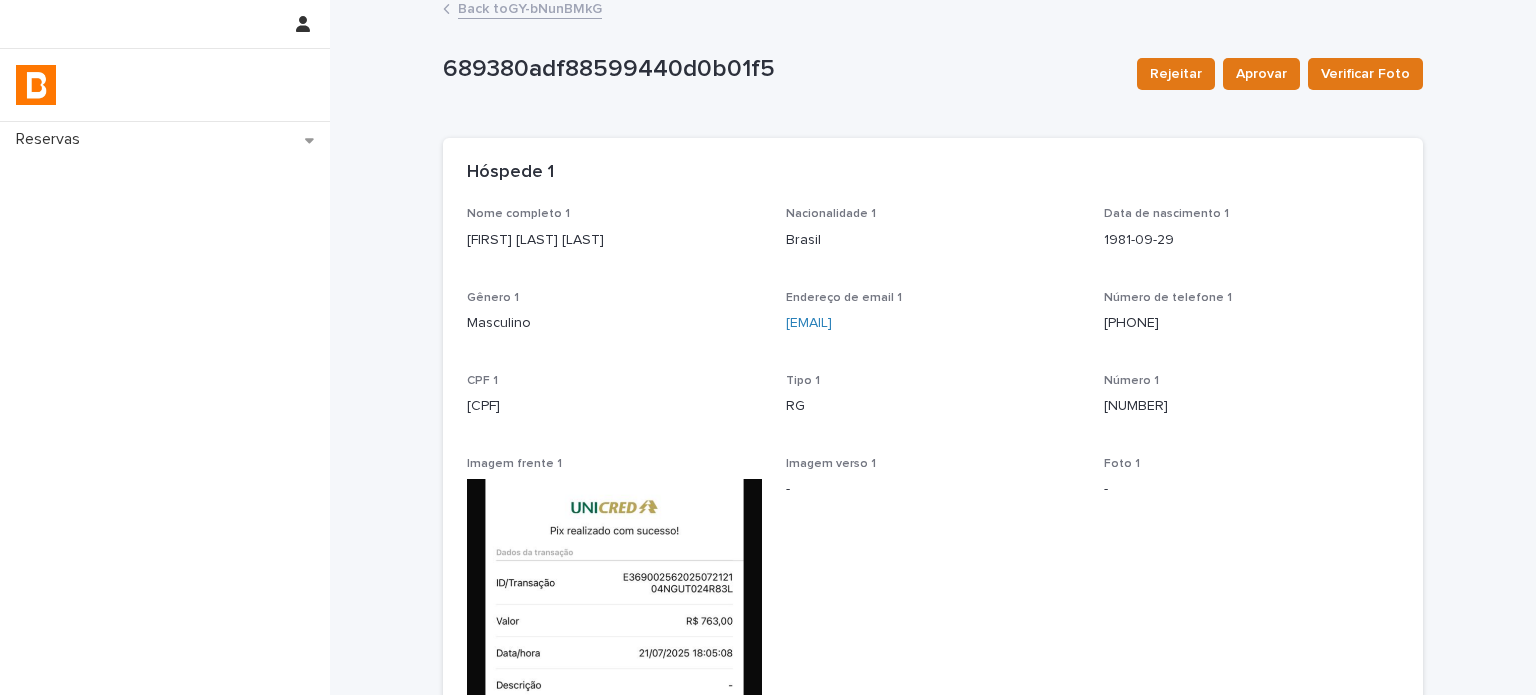 scroll, scrollTop: 0, scrollLeft: 0, axis: both 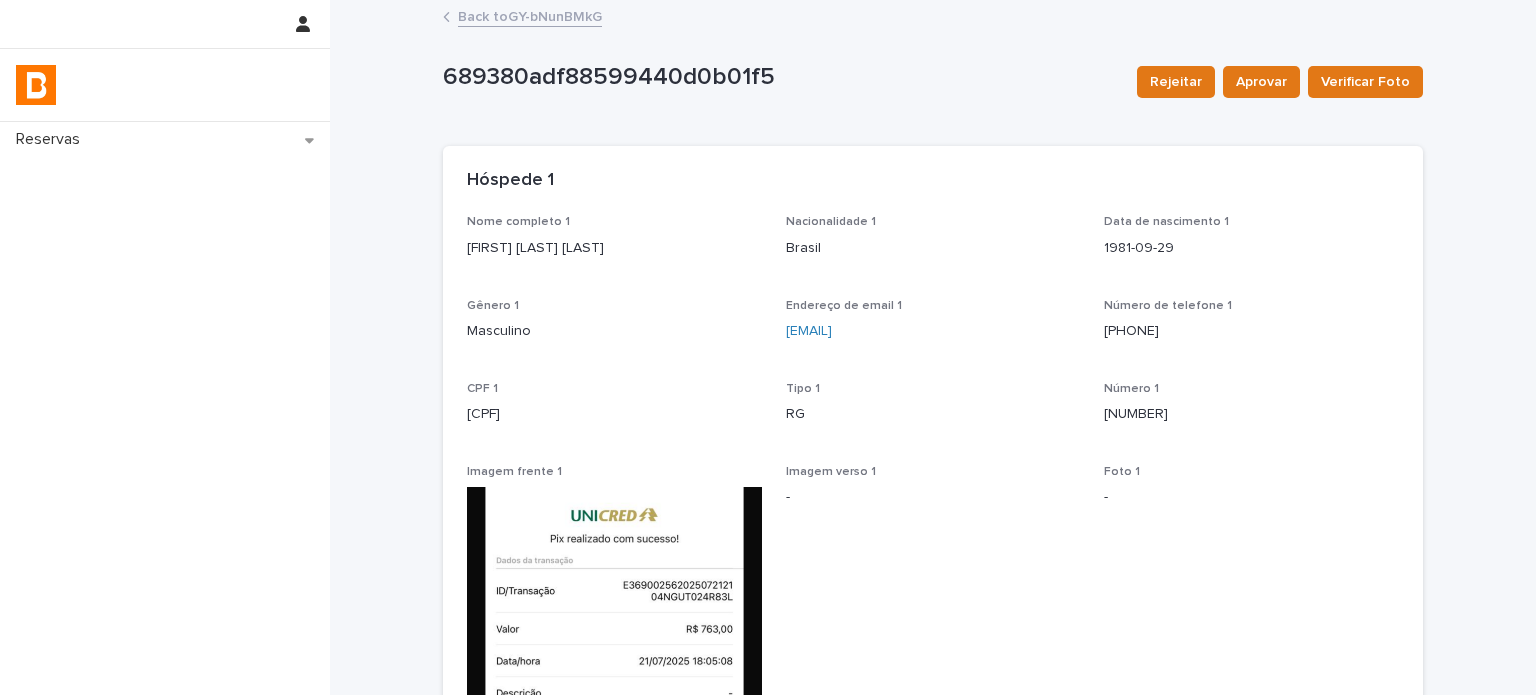 click on "Back to  GY-bNunBMkG" at bounding box center (530, 15) 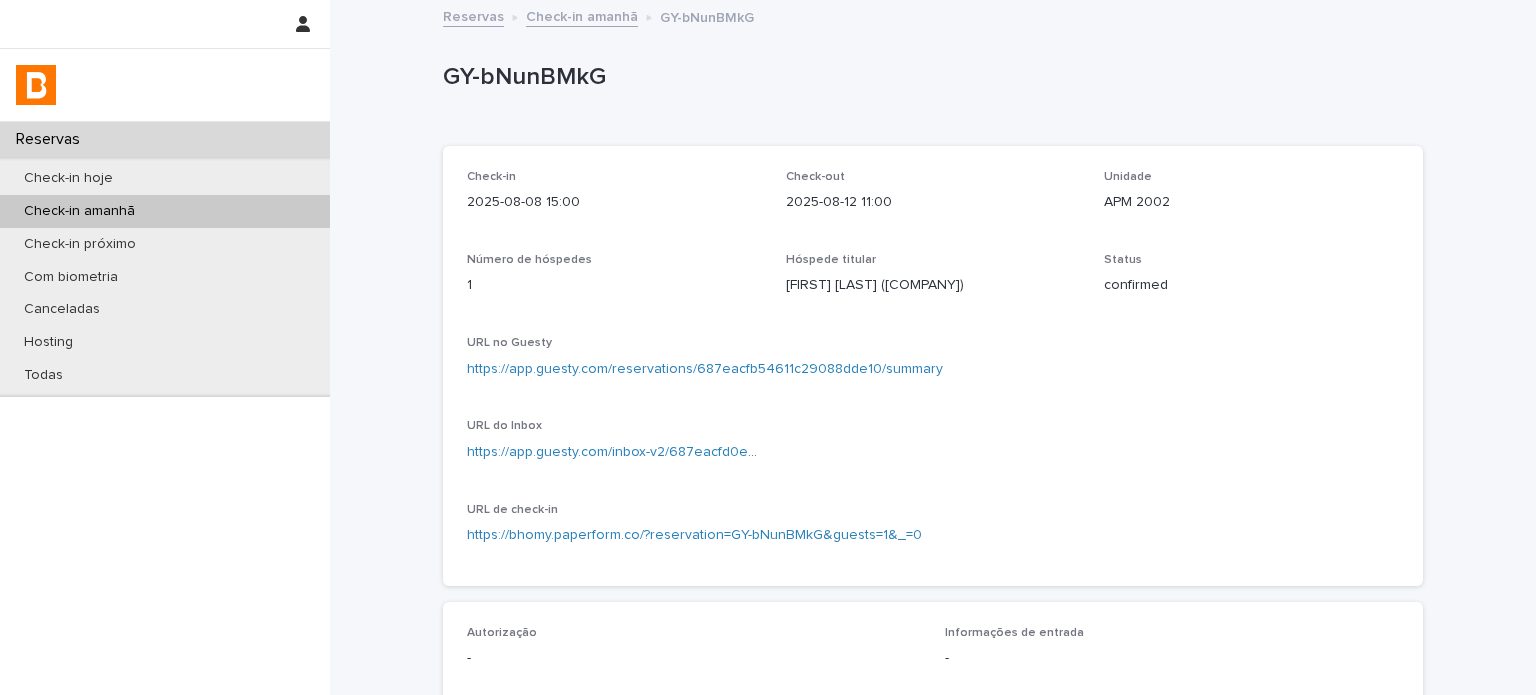 scroll, scrollTop: 366, scrollLeft: 0, axis: vertical 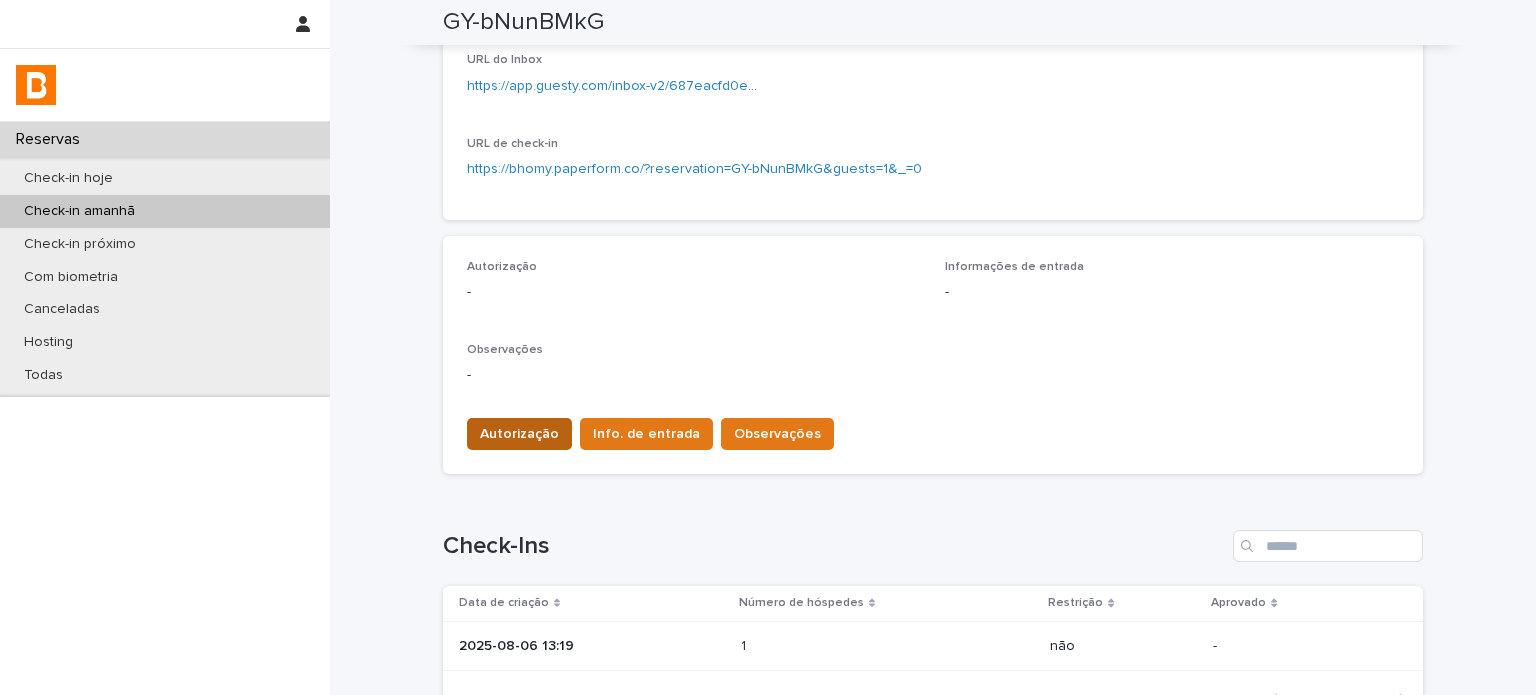 click on "Autorização" at bounding box center (519, 434) 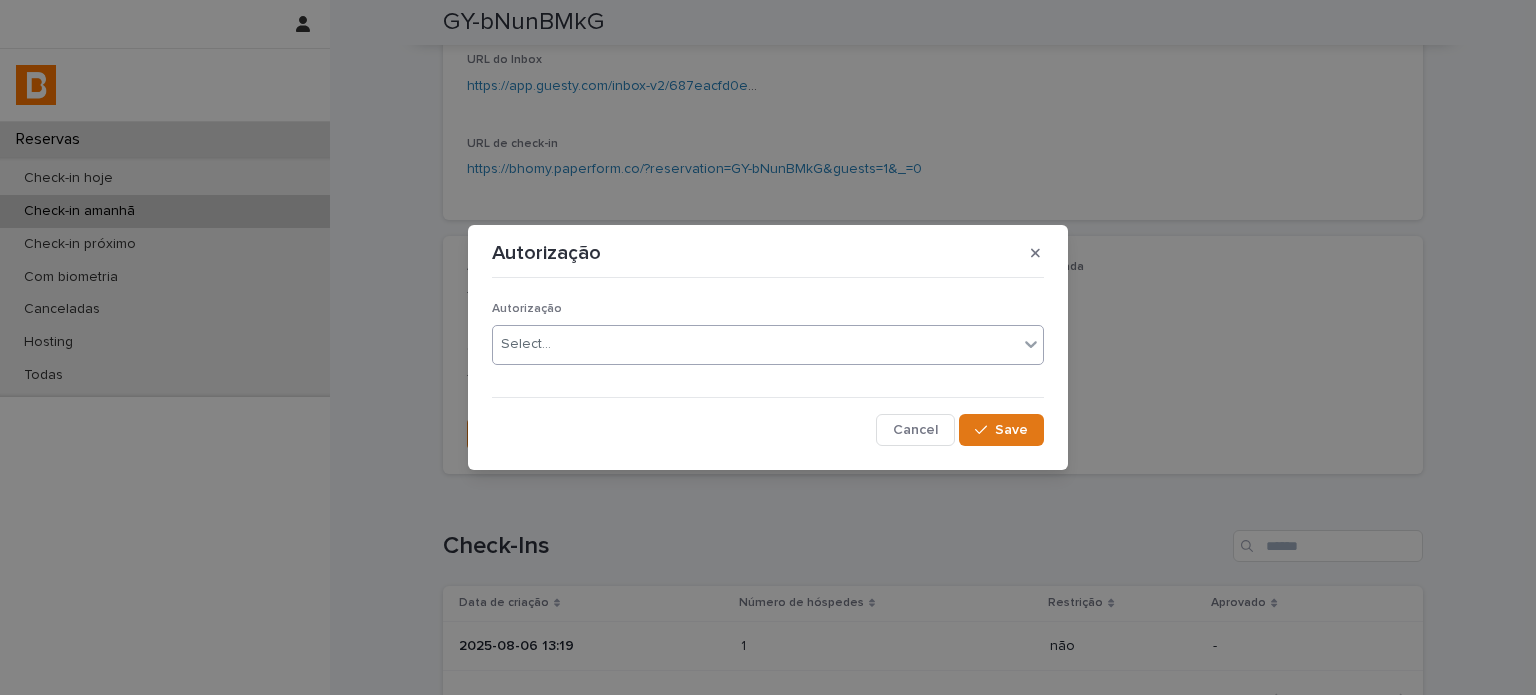 click on "Select..." at bounding box center (755, 344) 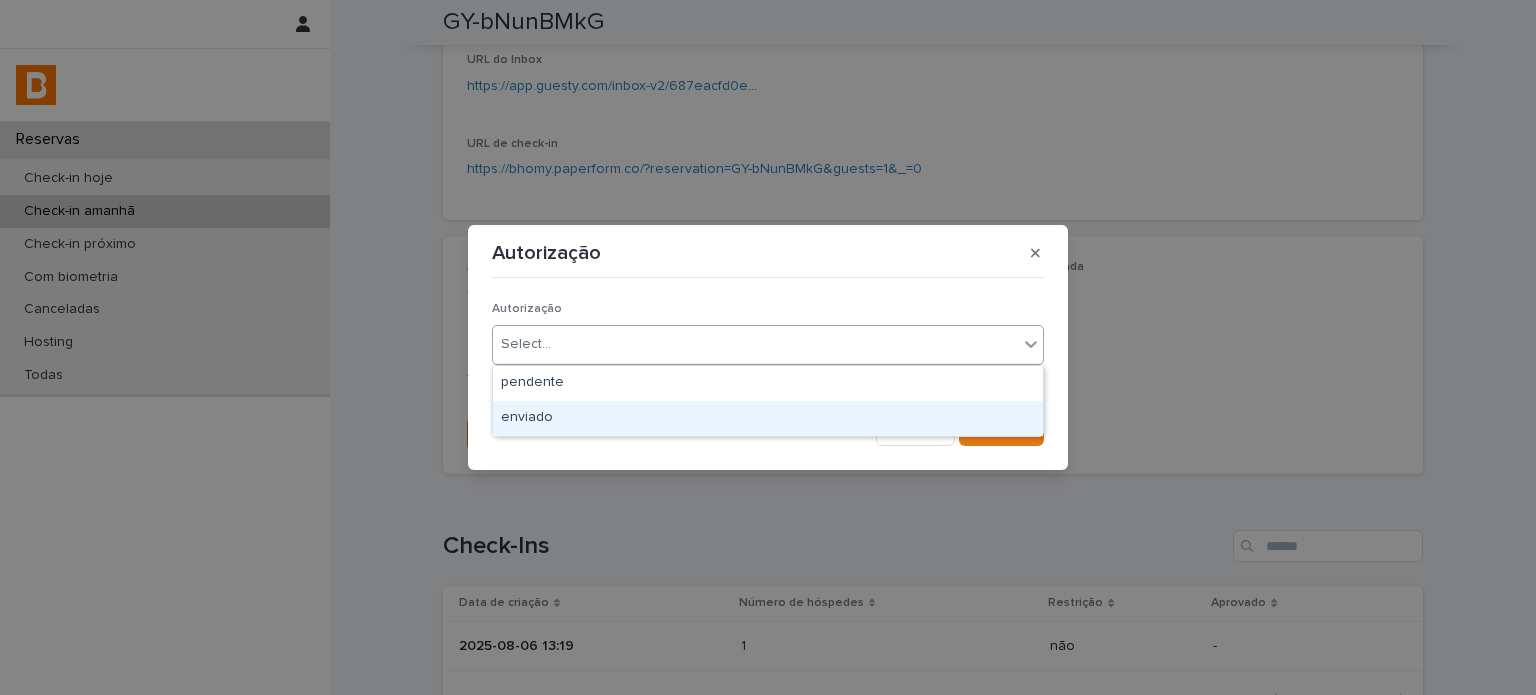 click on "enviado" at bounding box center [768, 418] 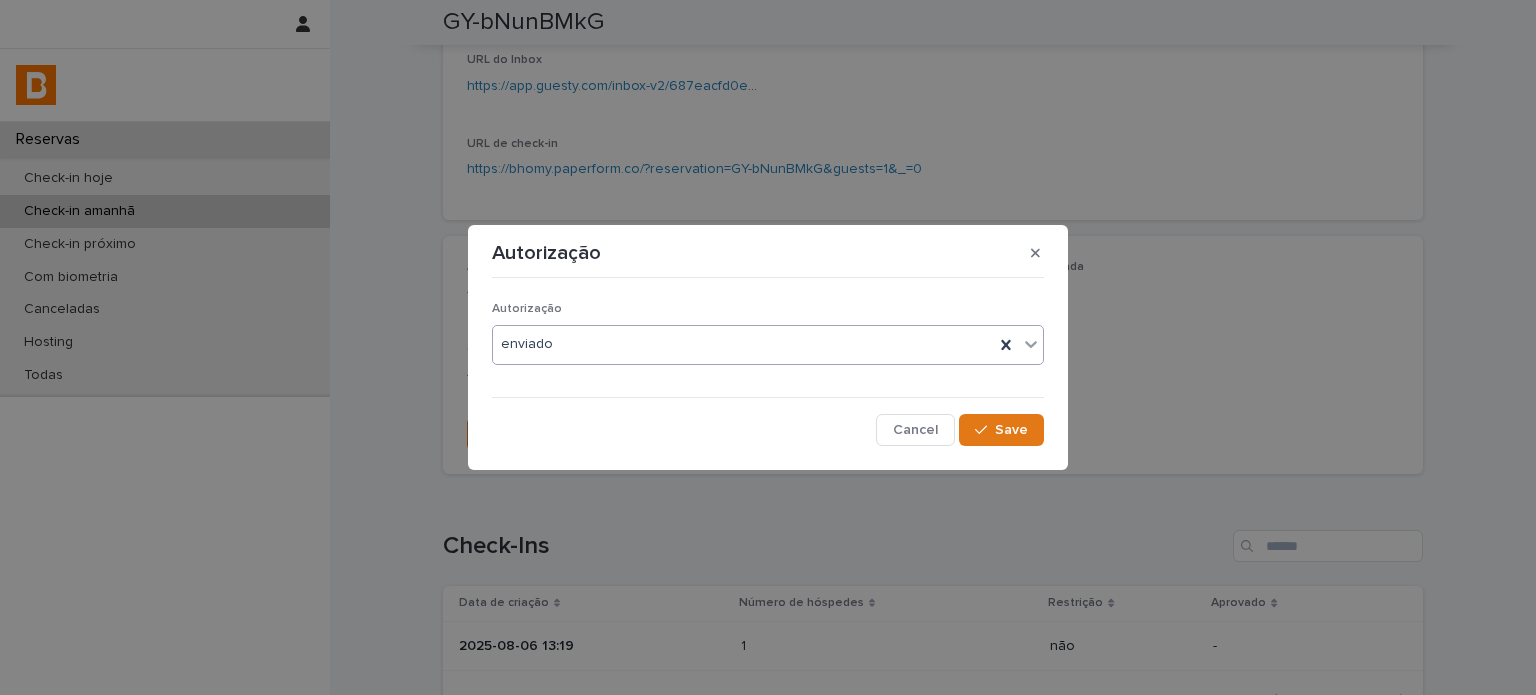 click on "Autorização   option enviado, selected.     0 results available. Select is focused ,type to refine list, press Down to open the menu,  enviado Cancel Save" at bounding box center (768, 365) 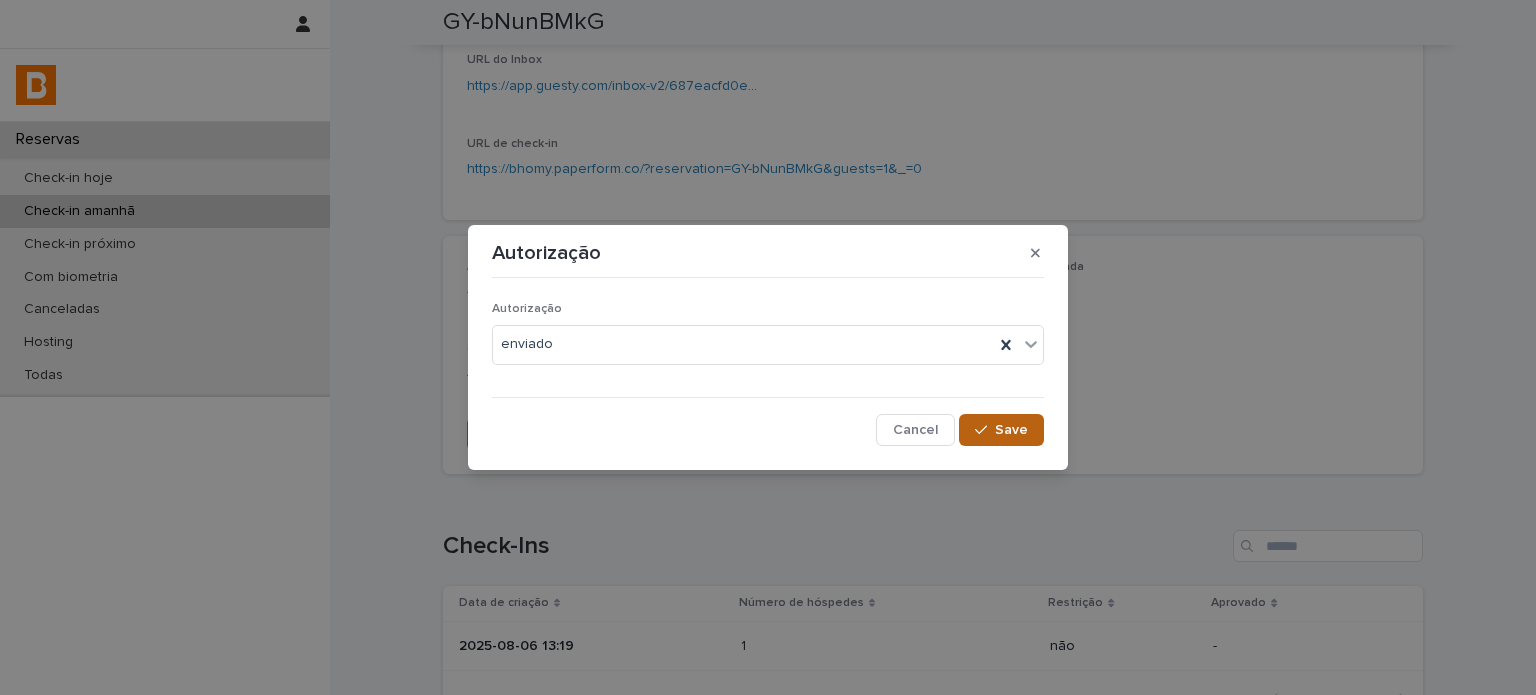 click on "Save" at bounding box center [1011, 430] 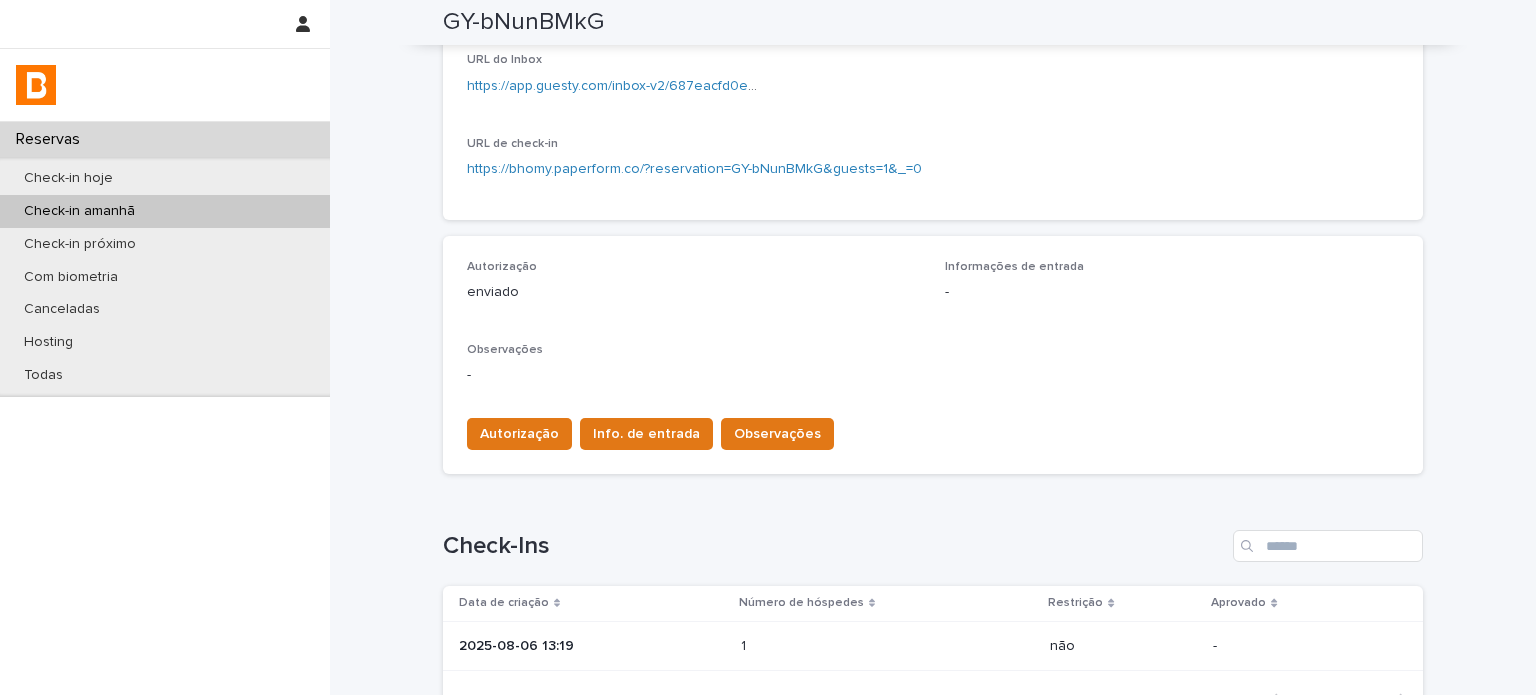 click on "Autorização Info. de entrada Observações" at bounding box center (933, 430) 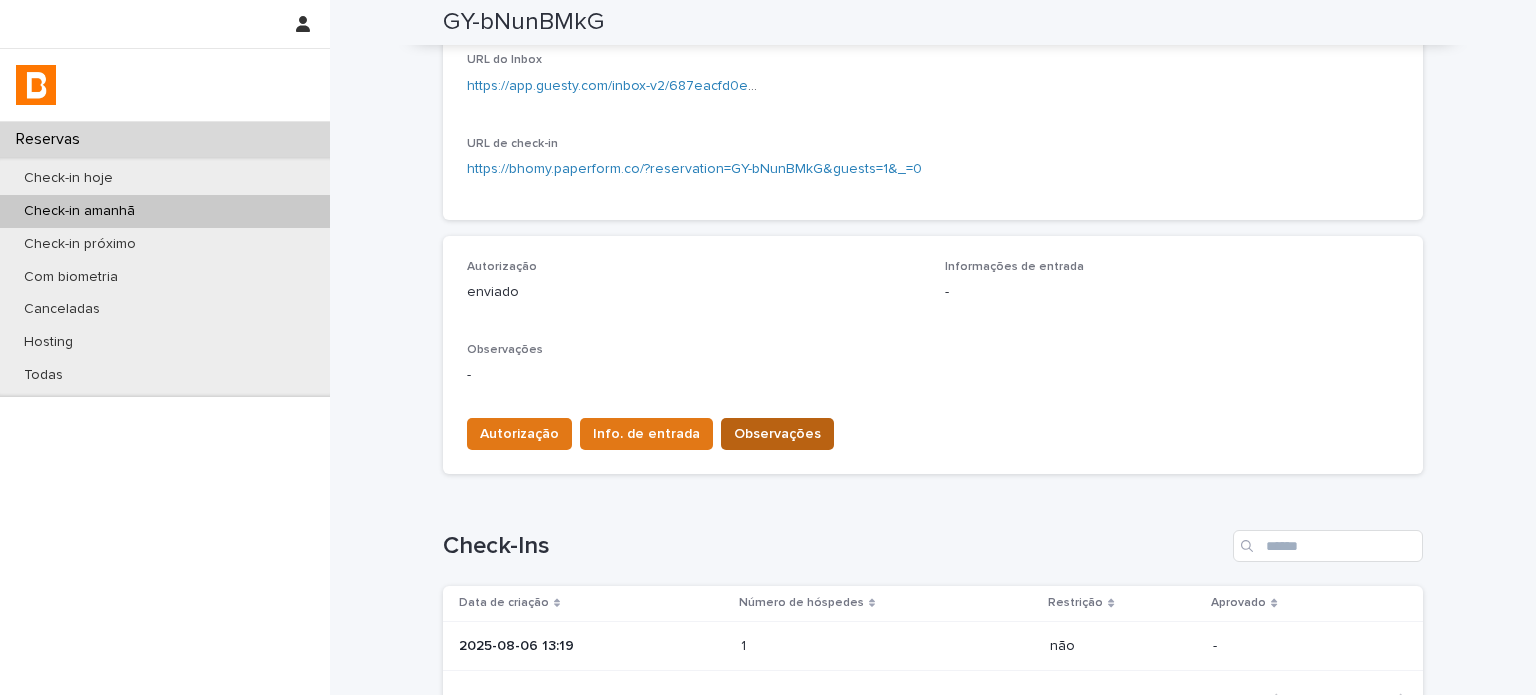 click on "Observações" at bounding box center [777, 434] 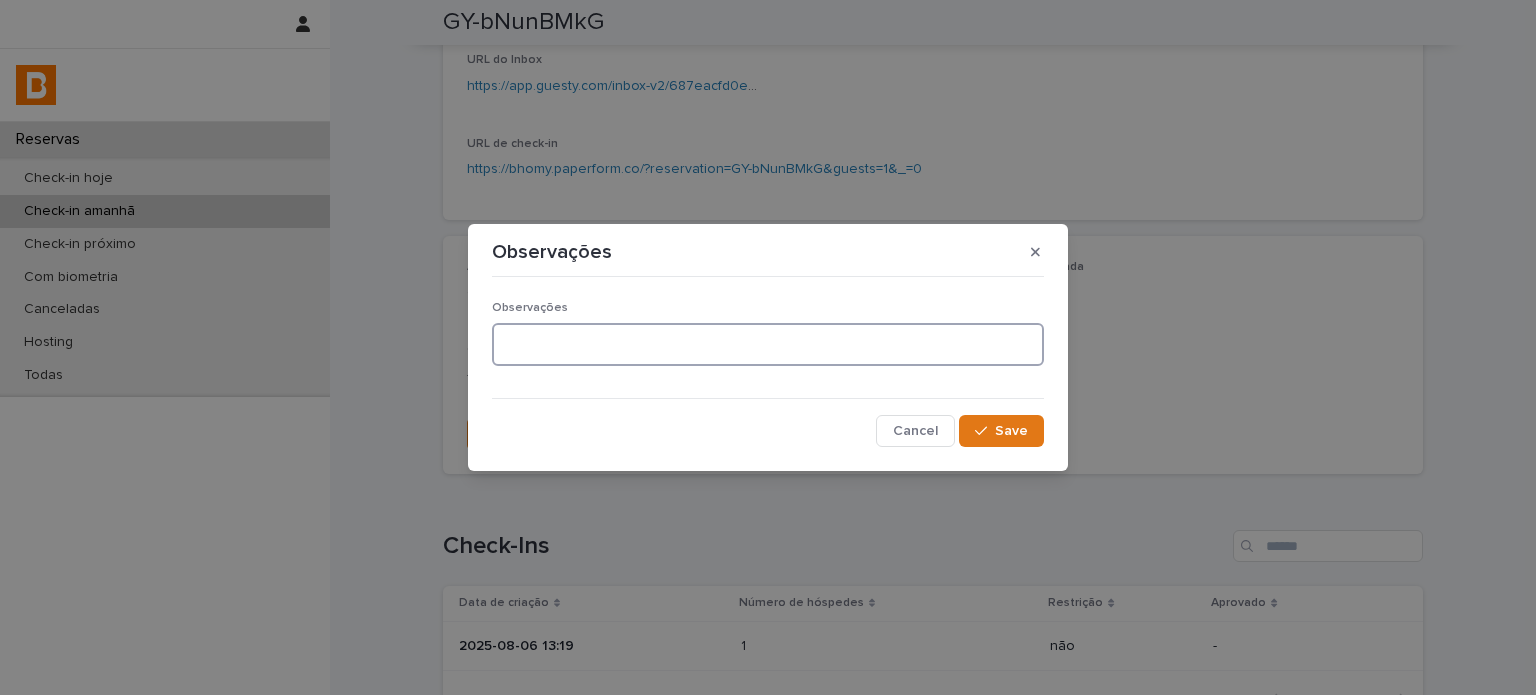 click at bounding box center [768, 344] 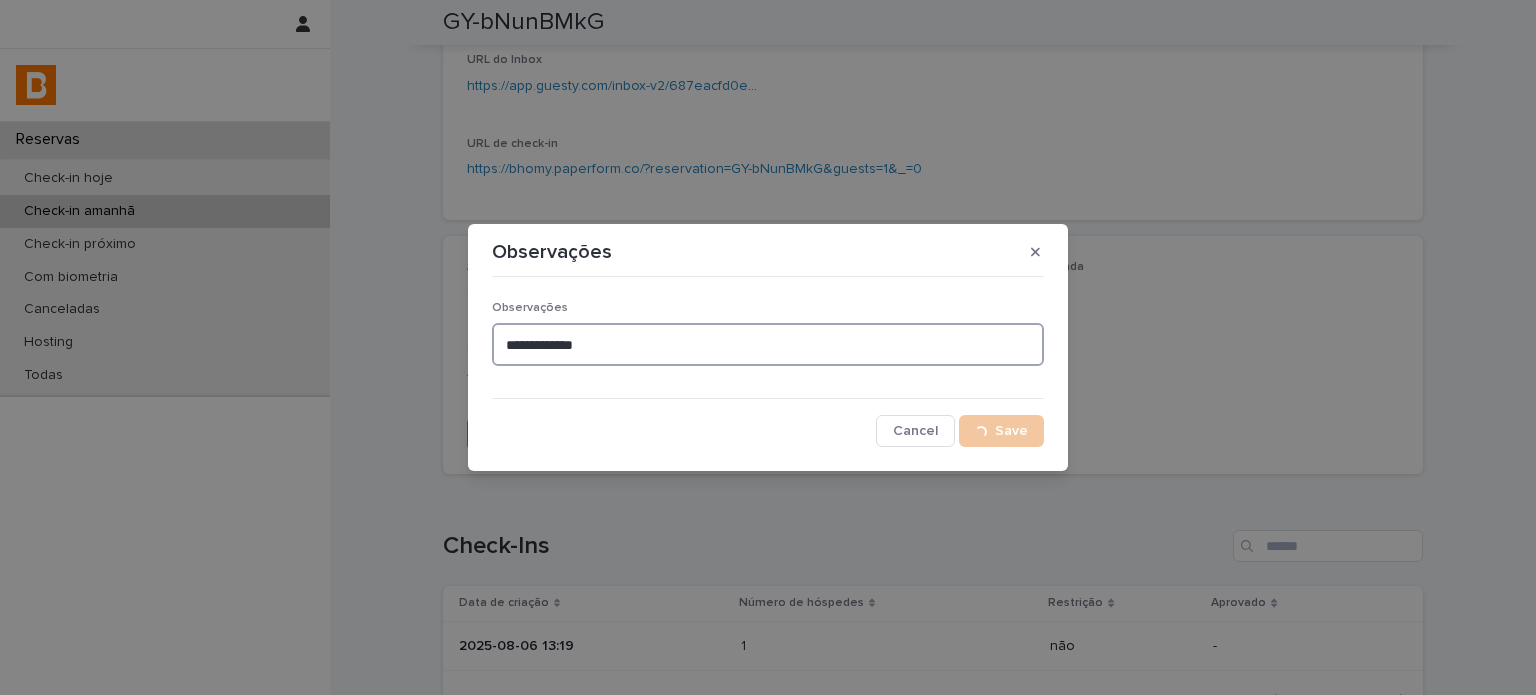 type on "**********" 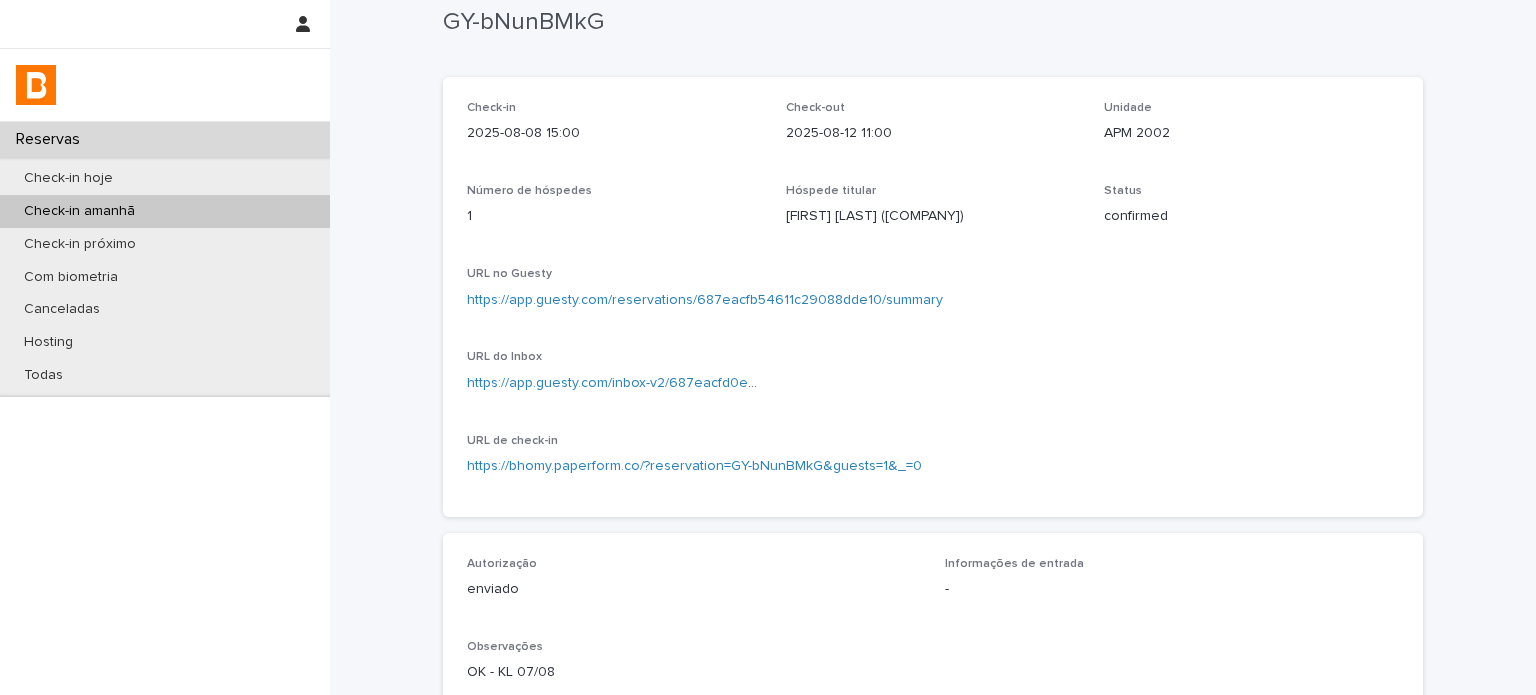 scroll, scrollTop: 0, scrollLeft: 0, axis: both 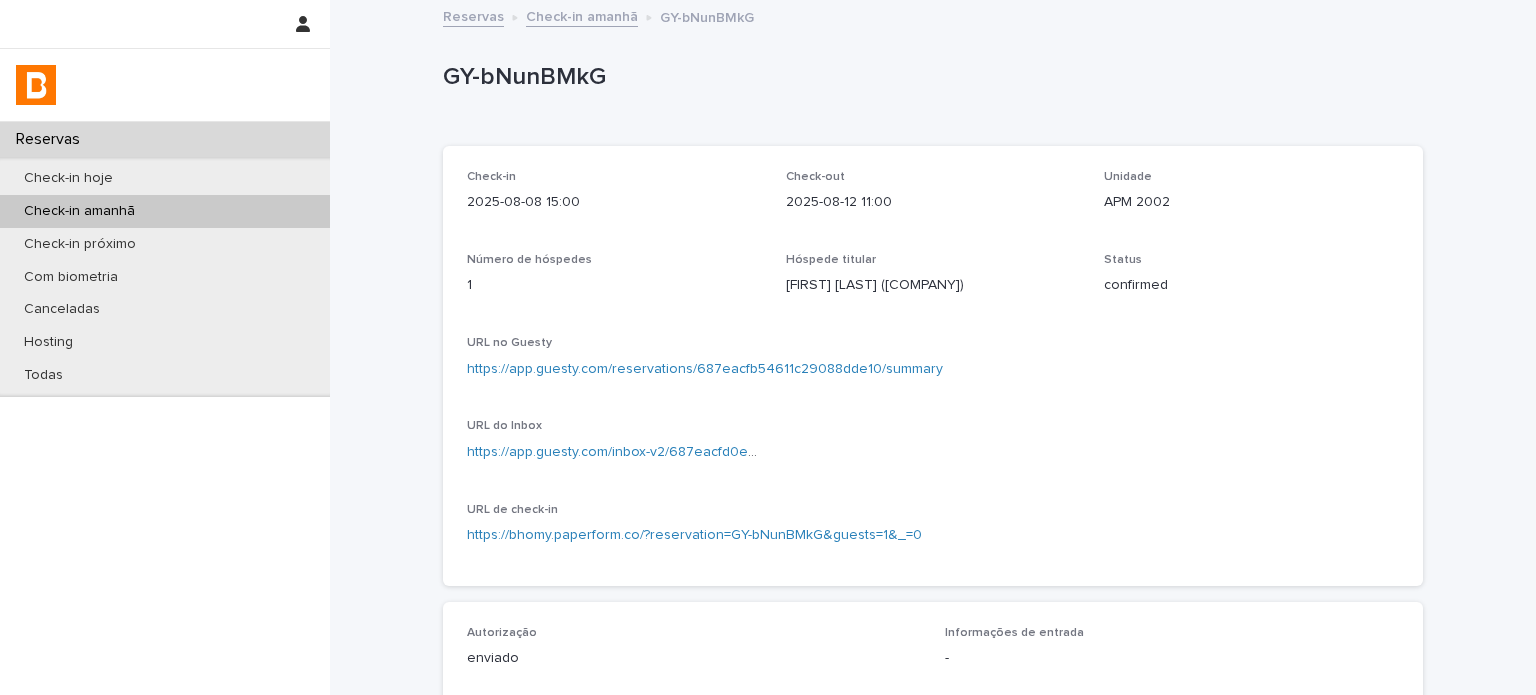 click on "Check-in amanhã" at bounding box center (582, 15) 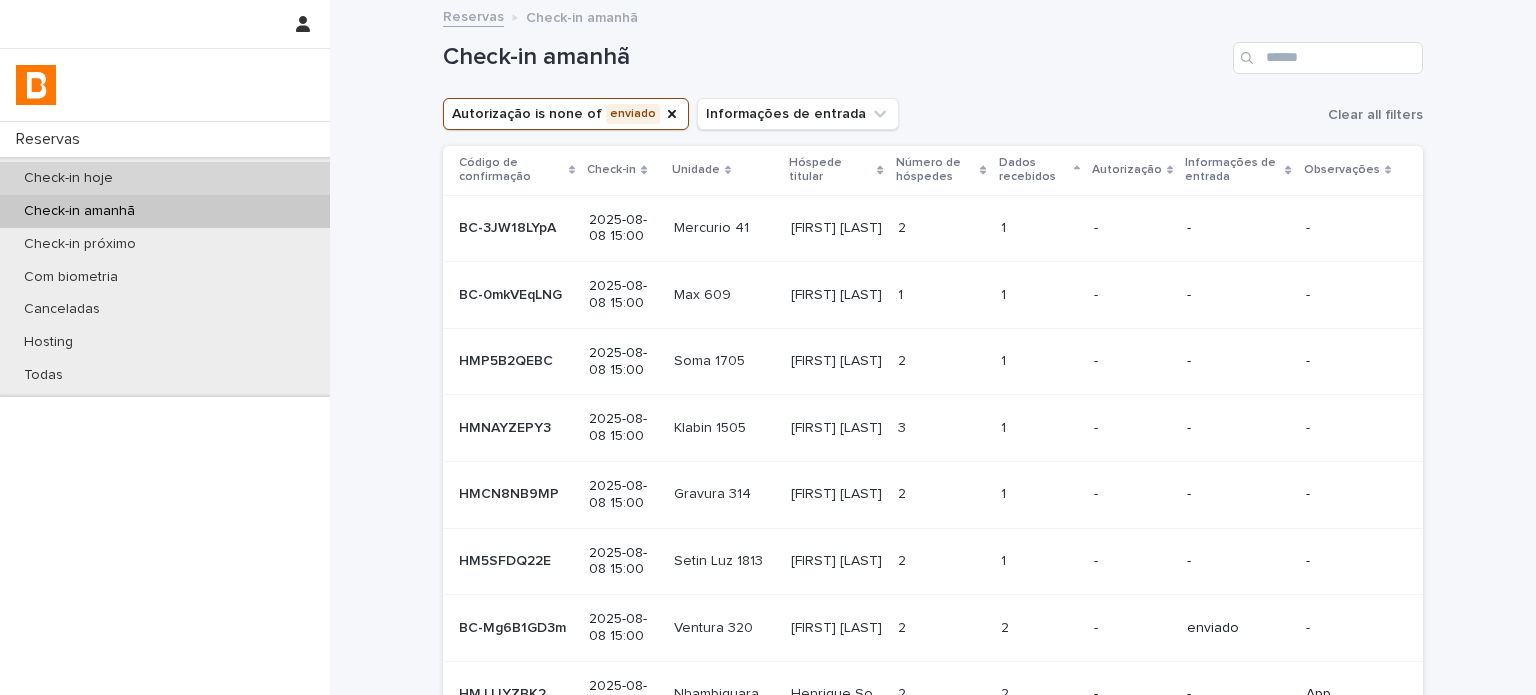 click on "Check-in hoje" at bounding box center (165, 178) 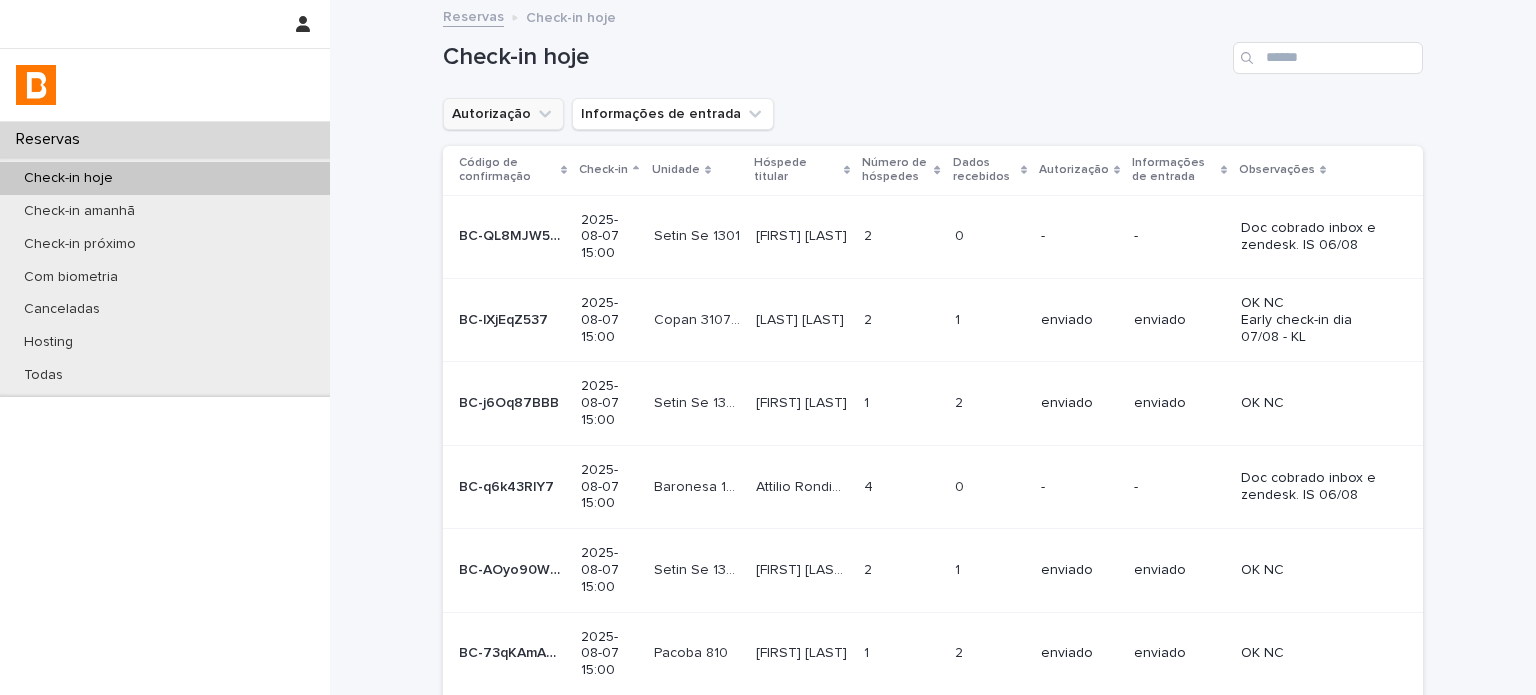 click on "Autorização" at bounding box center (503, 114) 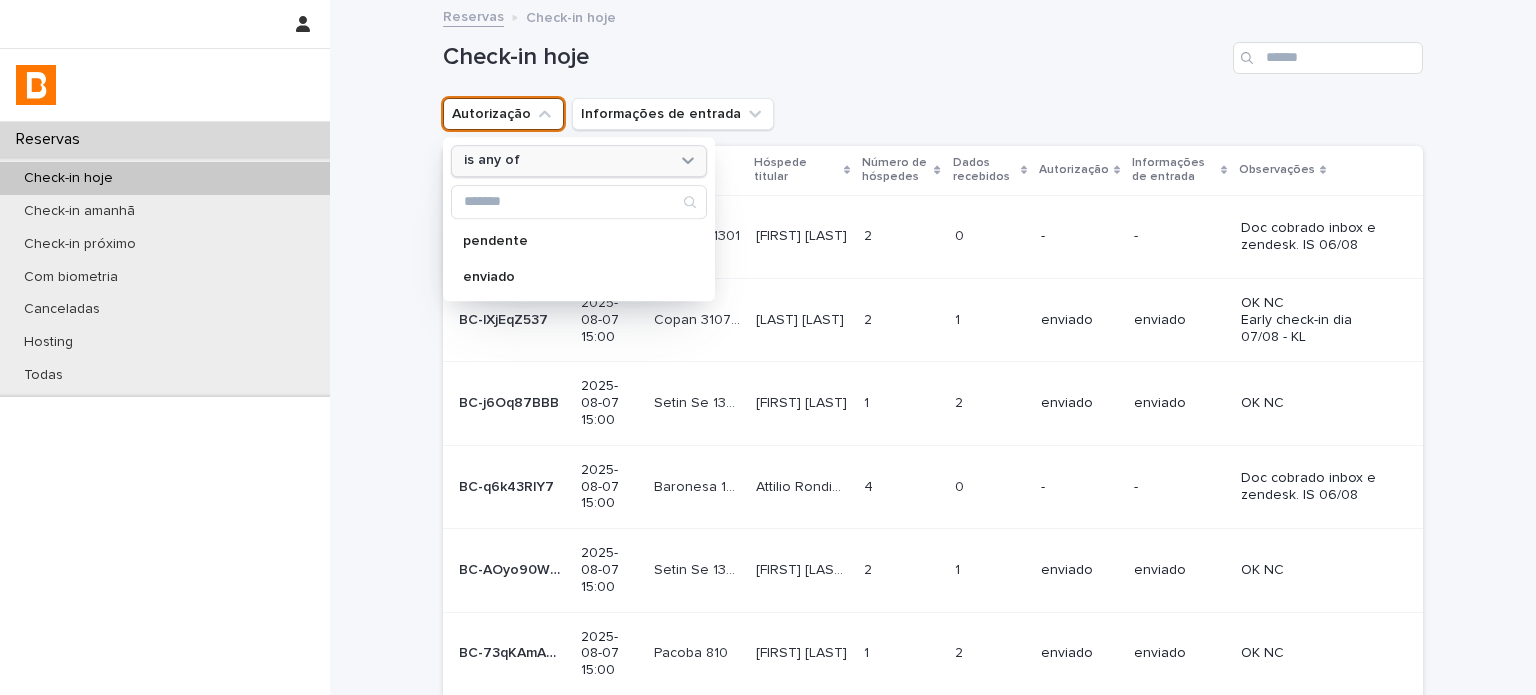 click on "is any of" at bounding box center [566, 161] 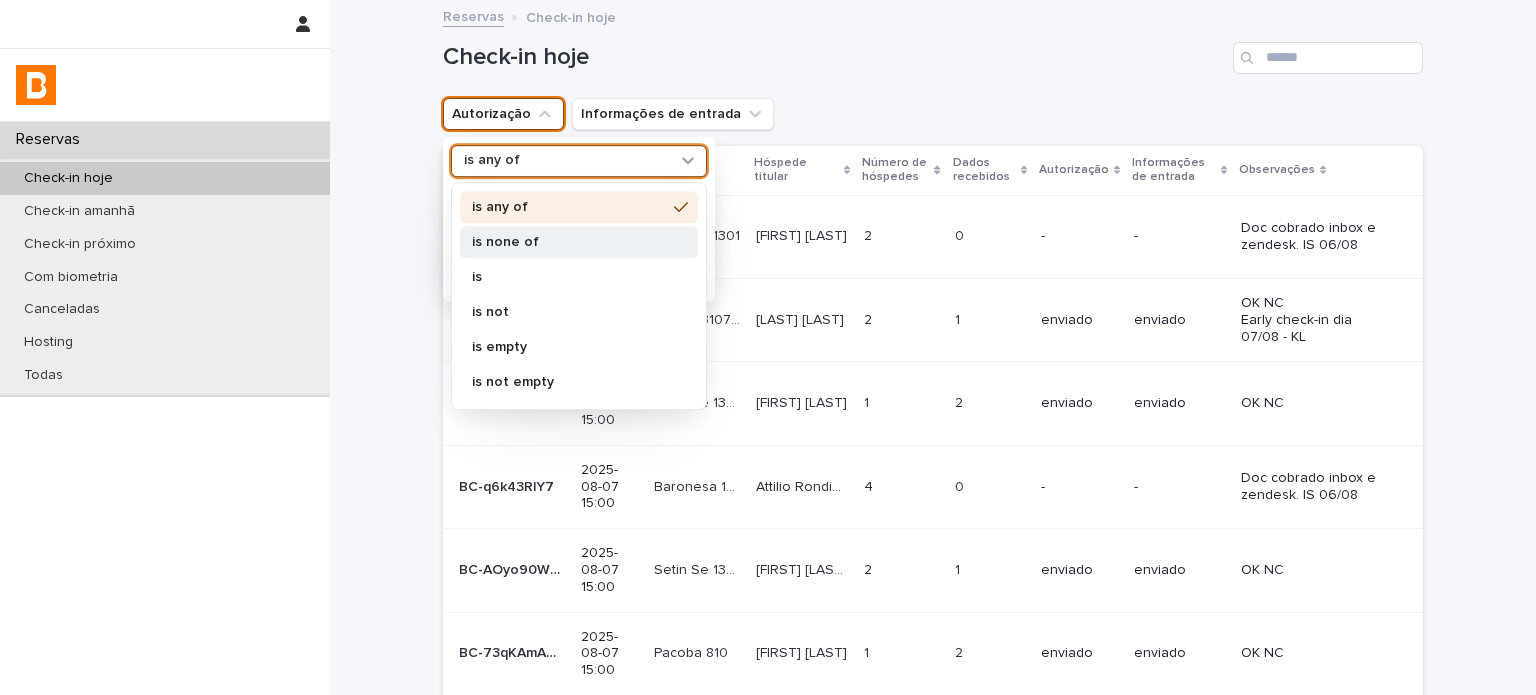 click on "is none of" at bounding box center [569, 242] 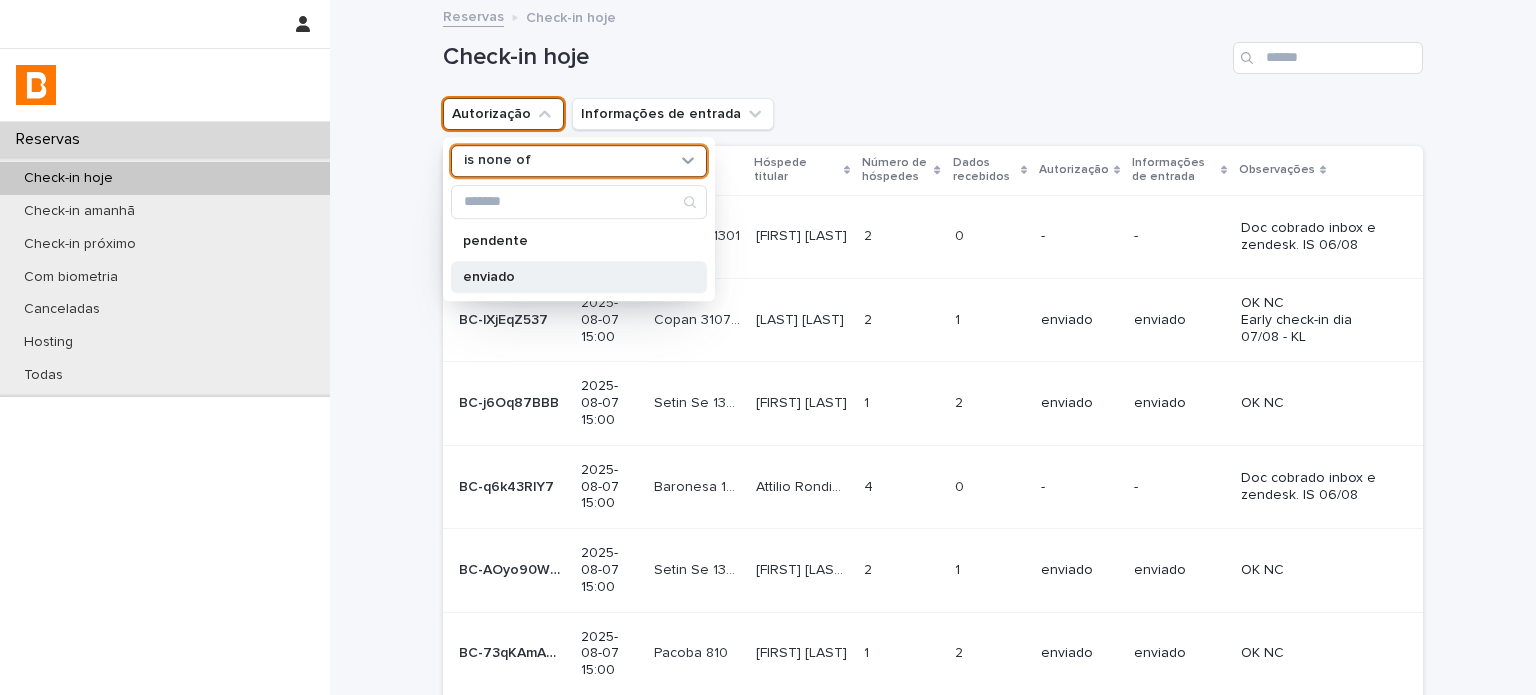 click on "enviado" at bounding box center (569, 277) 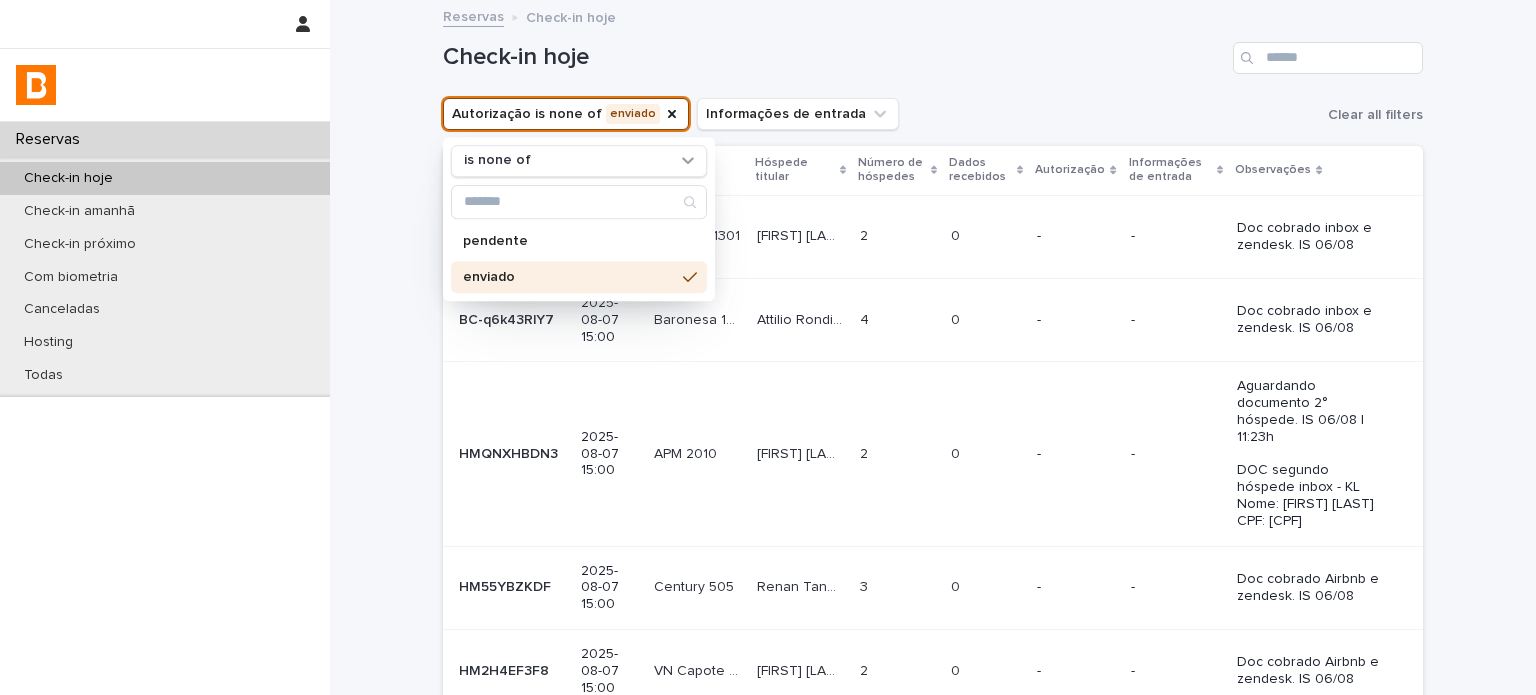 click on "Check-in hoje" at bounding box center [834, 57] 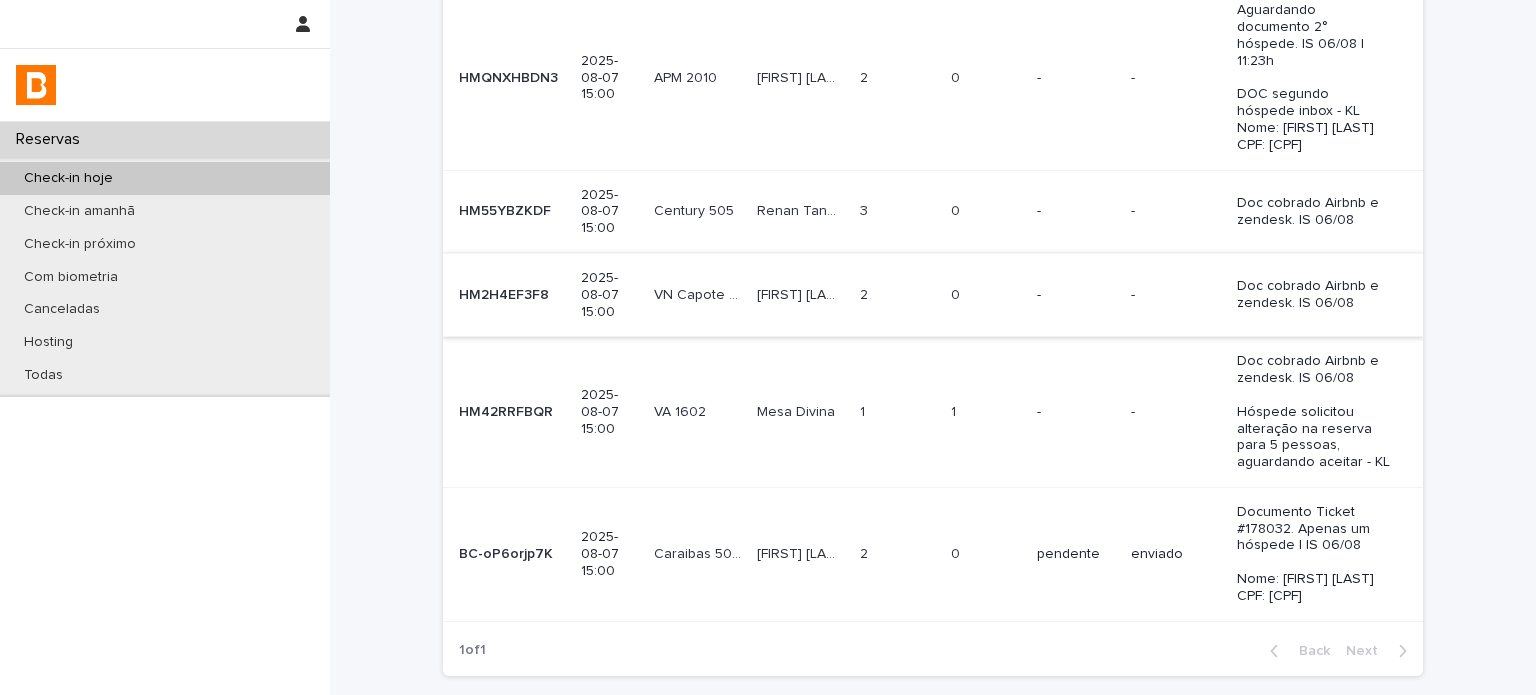 scroll, scrollTop: 466, scrollLeft: 0, axis: vertical 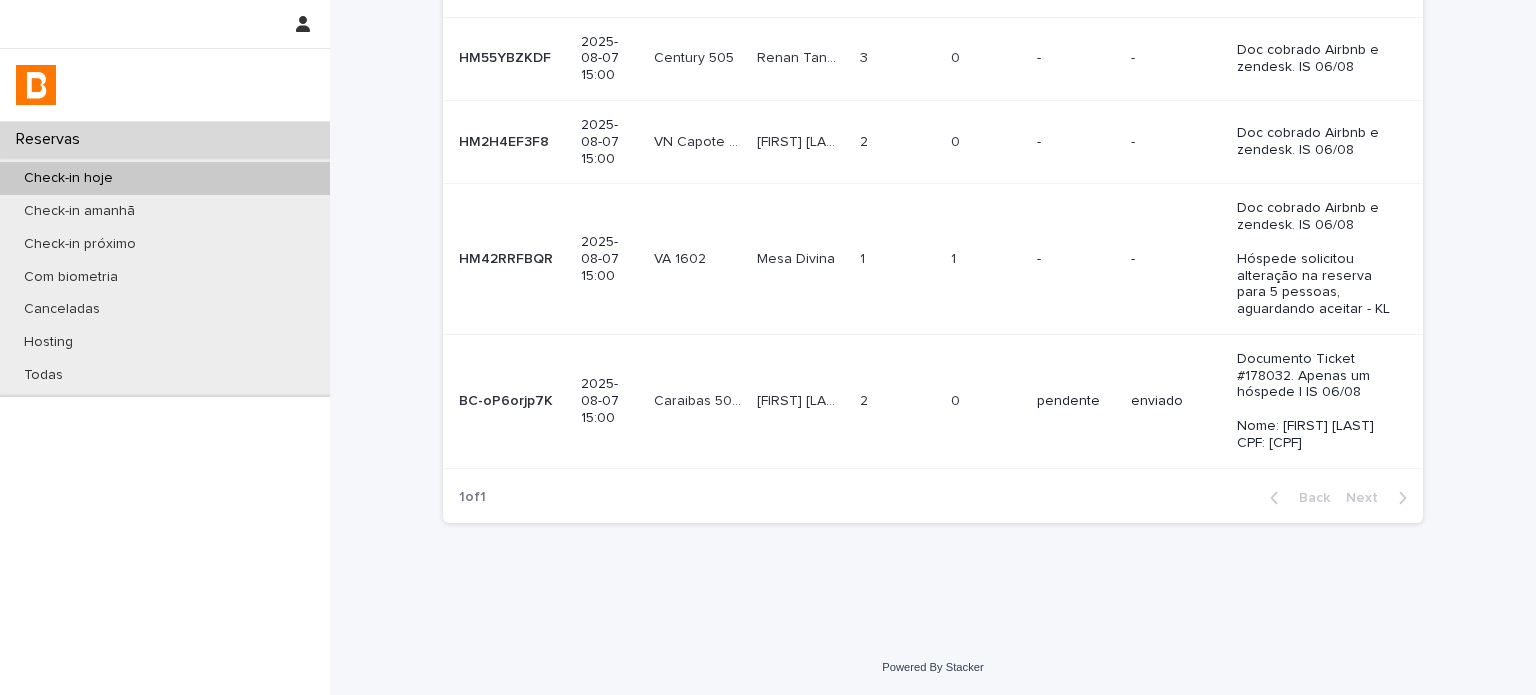 click on "pendente" at bounding box center [1075, 401] 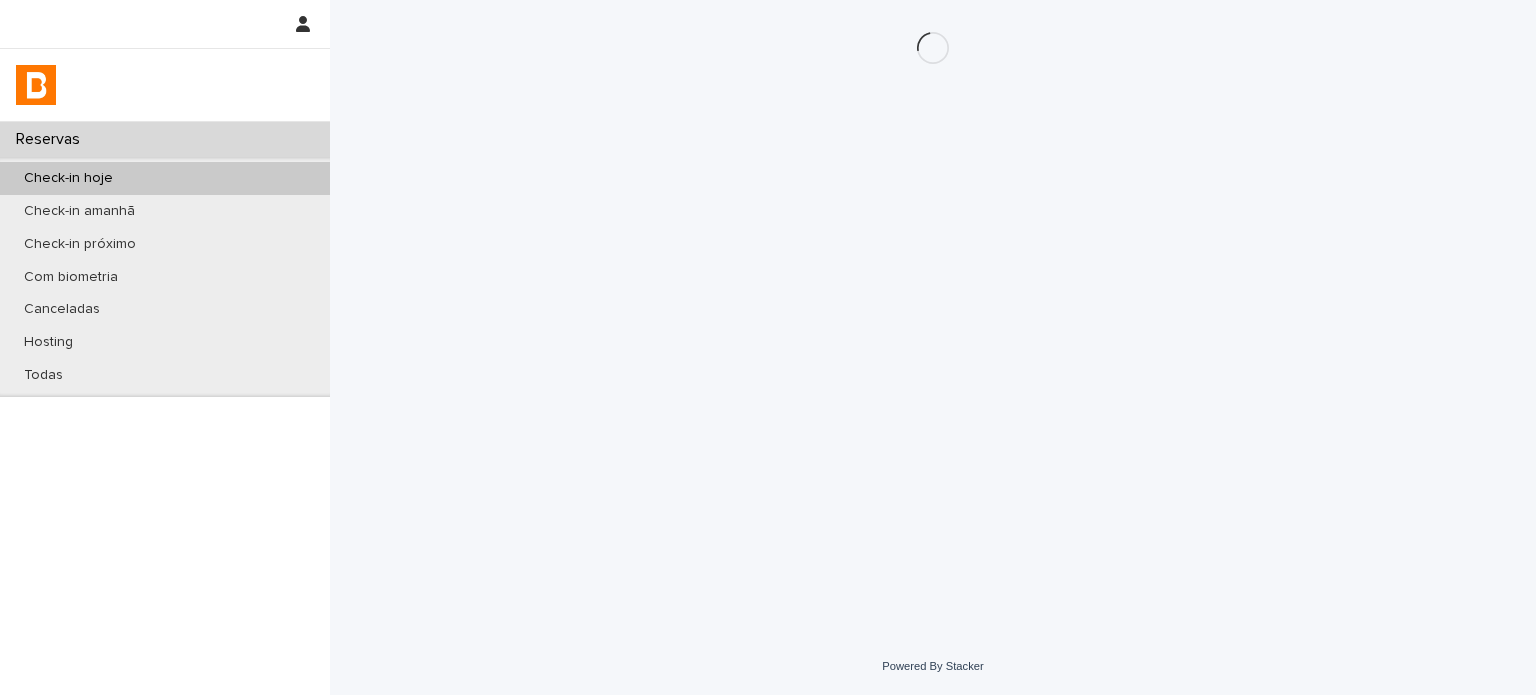 scroll, scrollTop: 0, scrollLeft: 0, axis: both 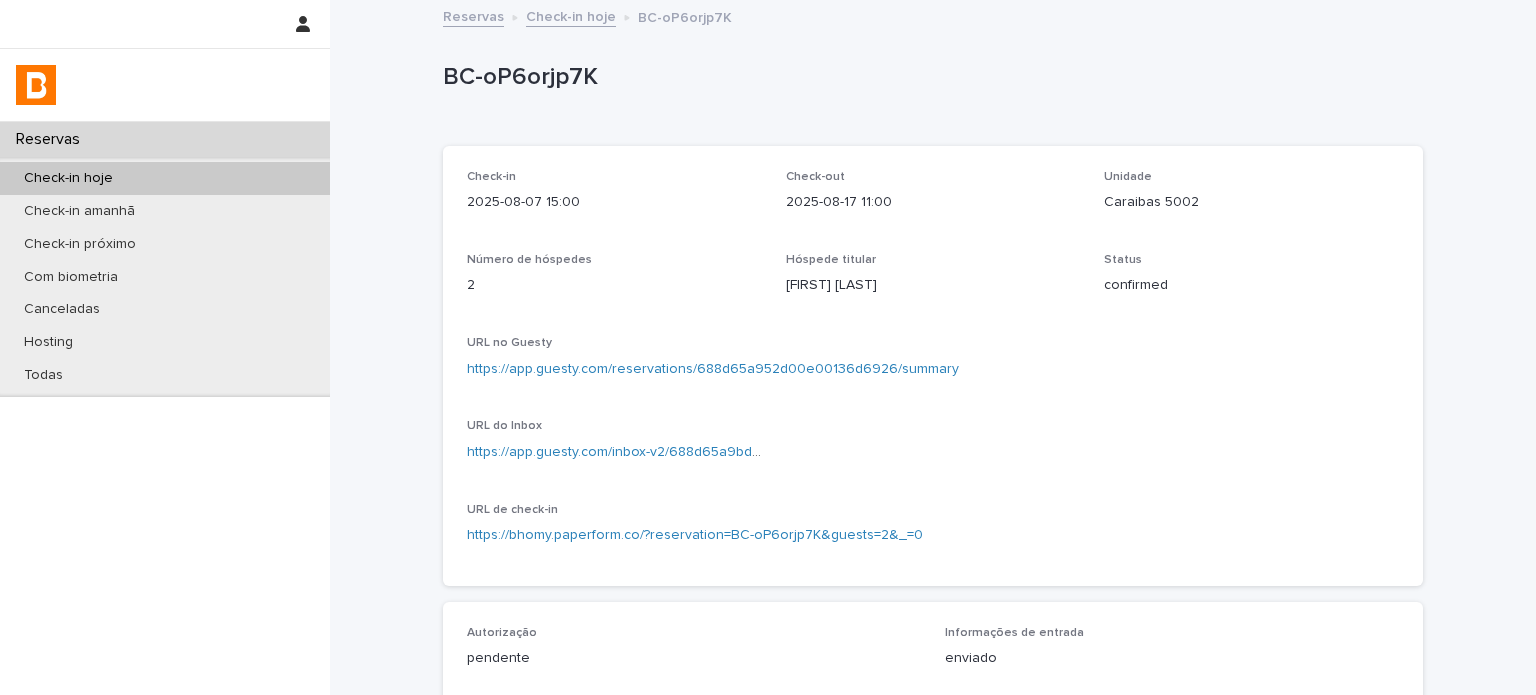 click on "BC-oP6orjp7K" at bounding box center [929, 77] 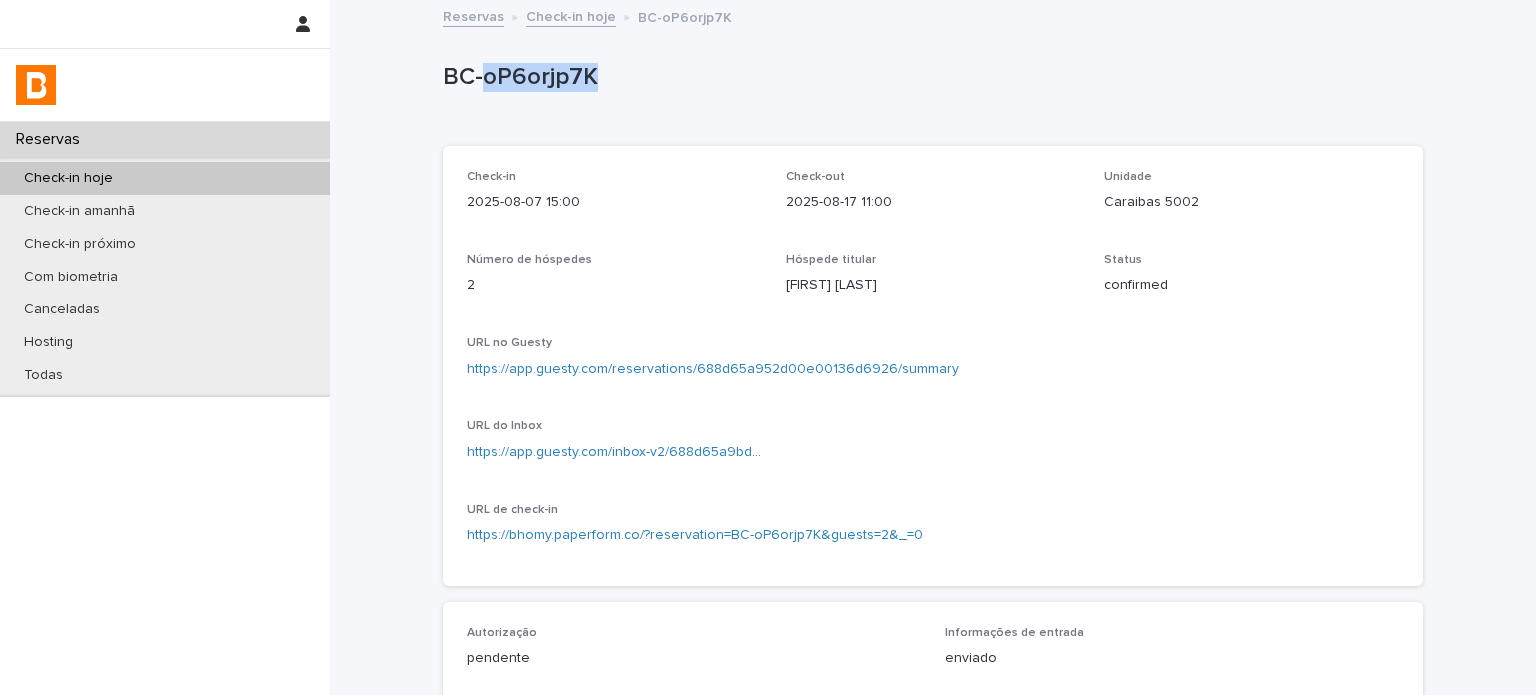 click on "BC-oP6orjp7K" at bounding box center [929, 77] 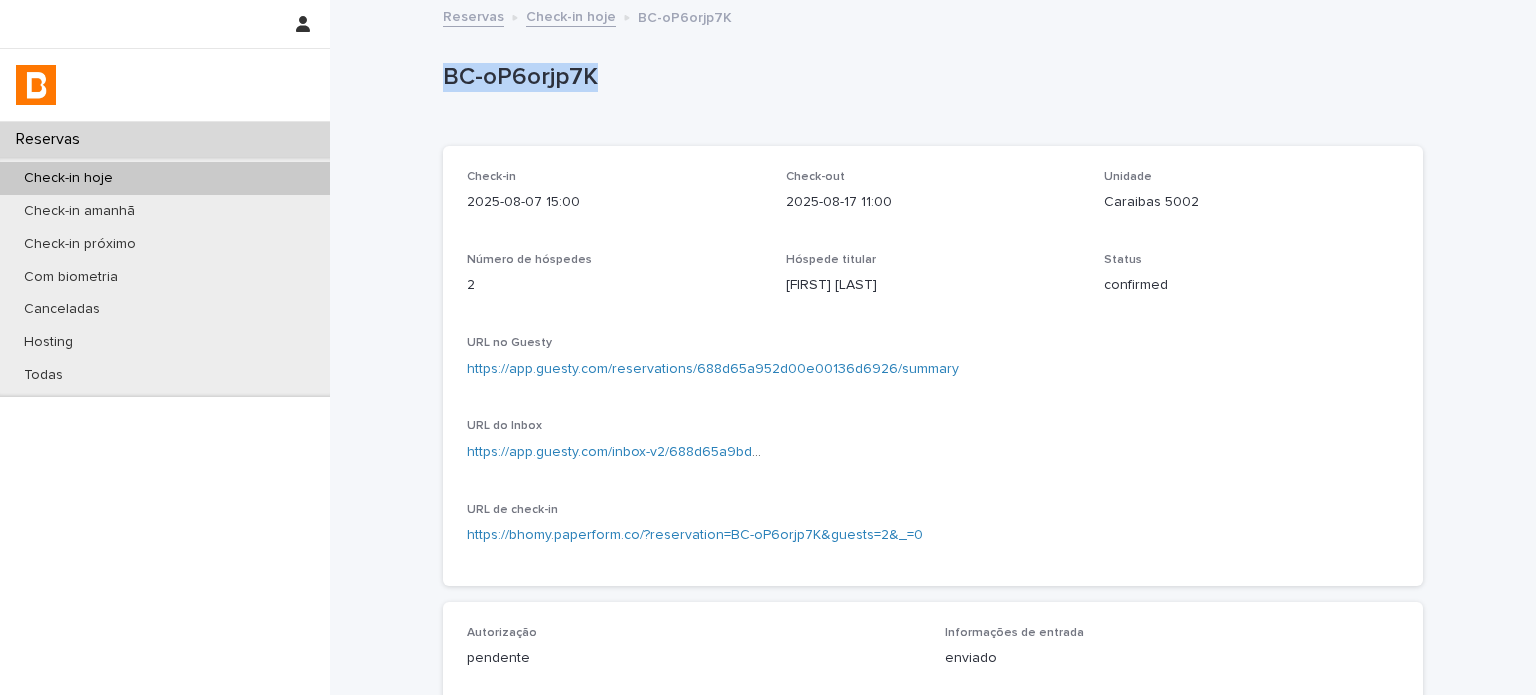 click on "BC-oP6orjp7K" at bounding box center (929, 81) 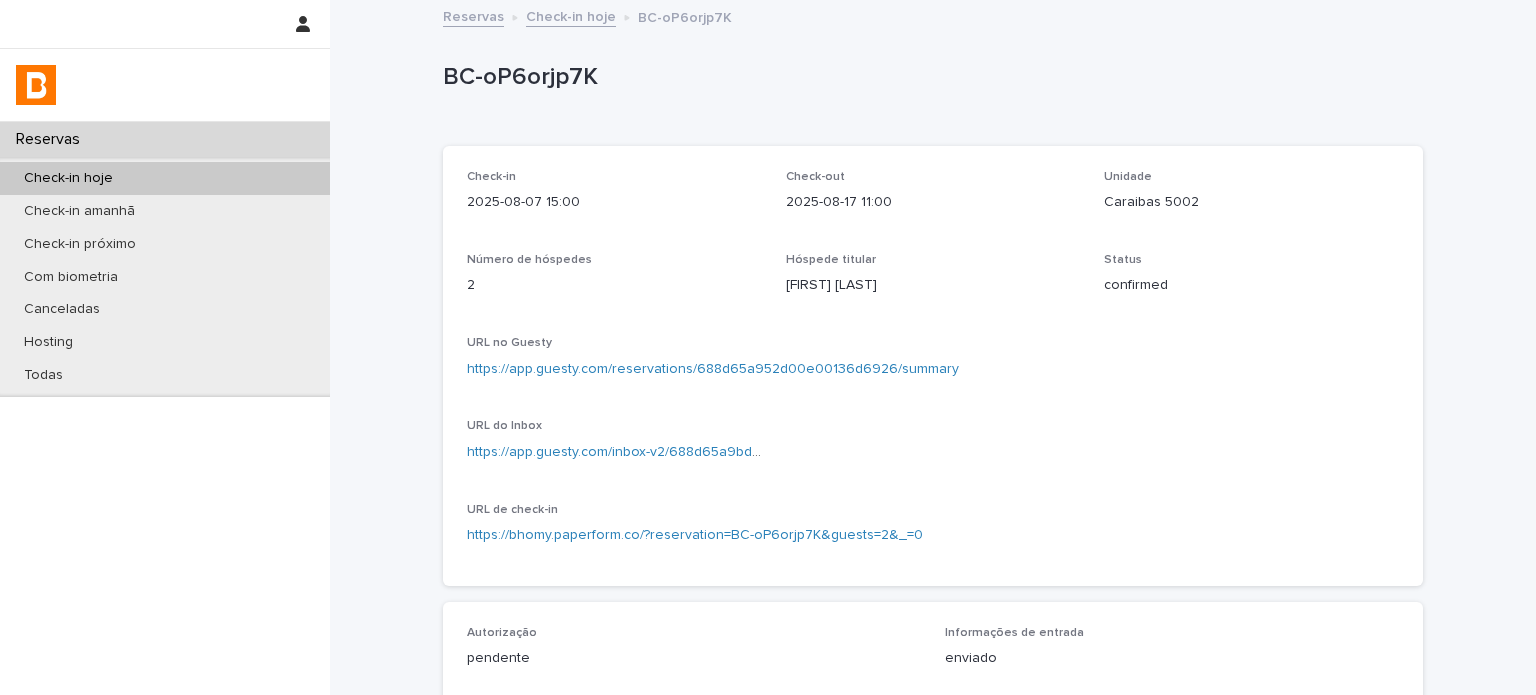 click on "Caraibas 5002" at bounding box center (1251, 202) 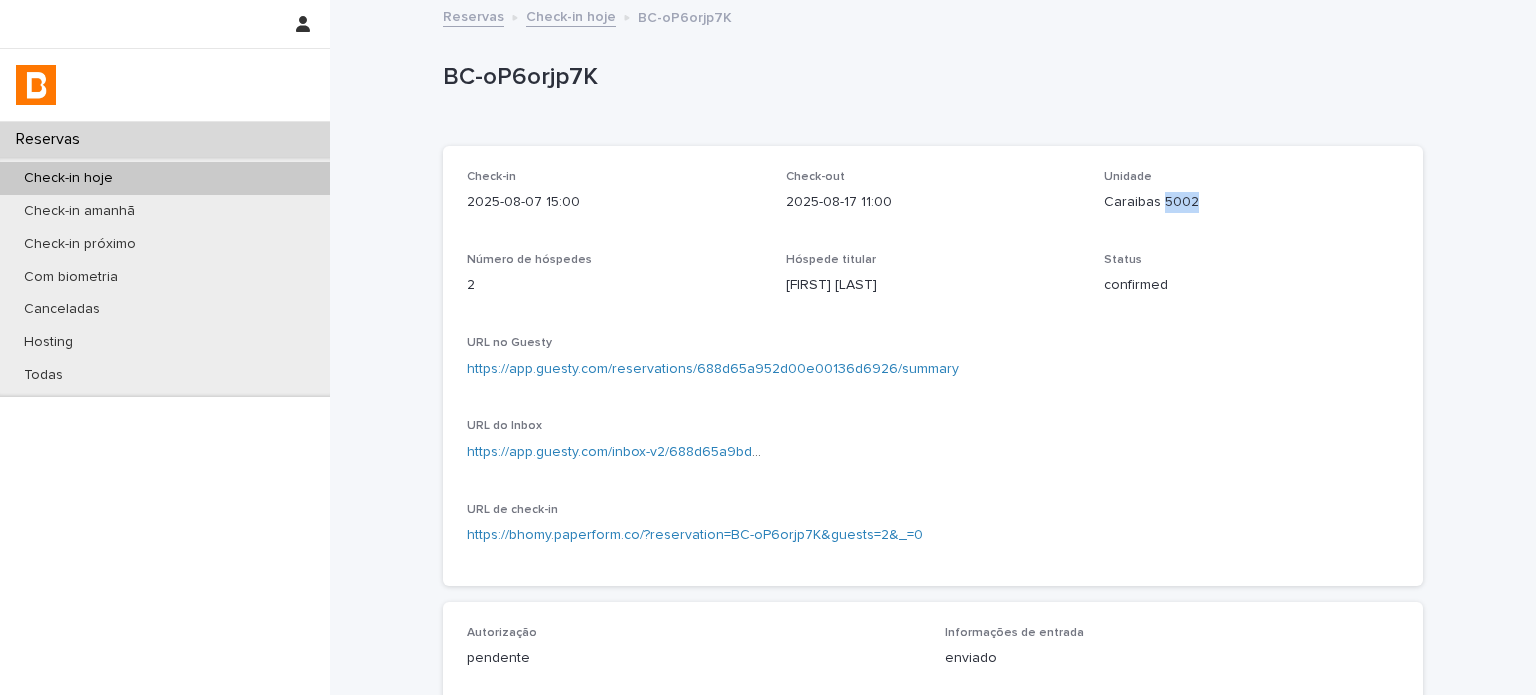 click on "Caraibas 5002" at bounding box center (1251, 202) 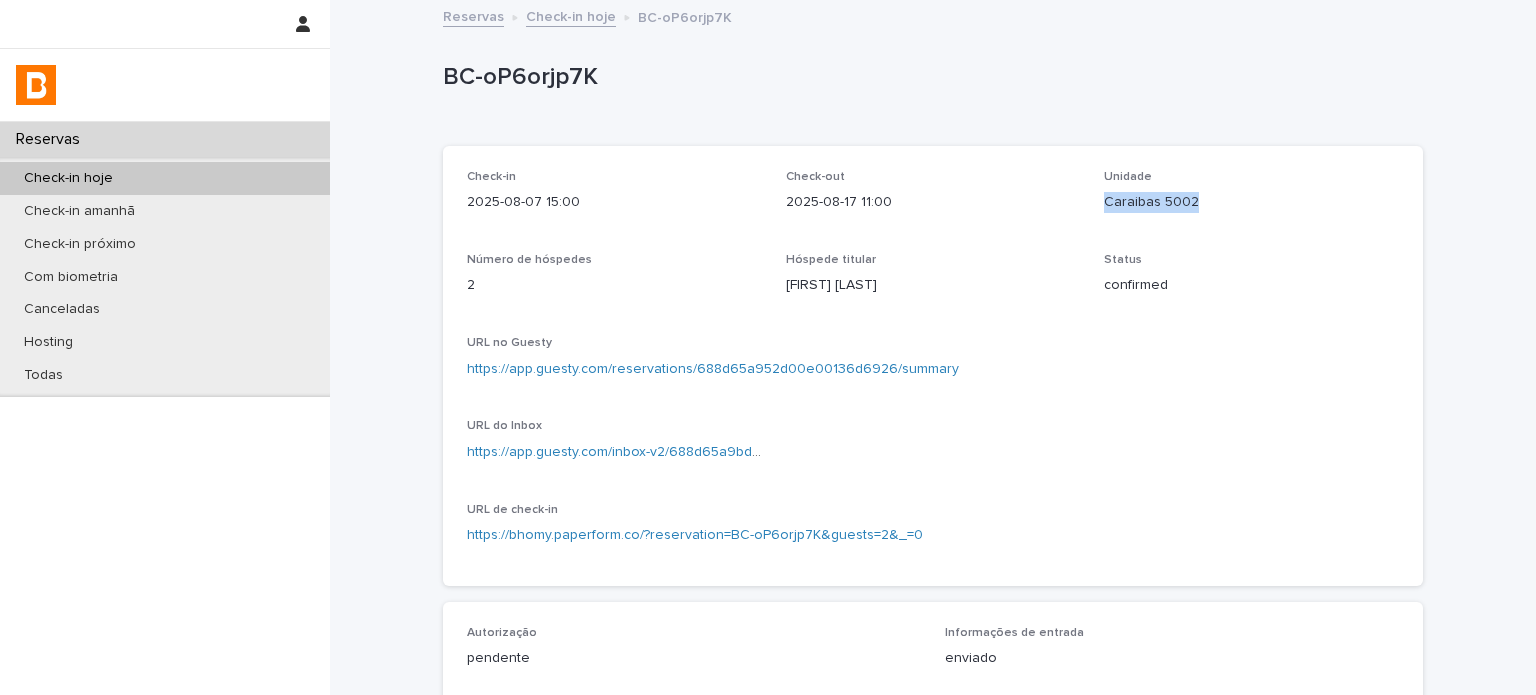 click on "Caraibas 5002" at bounding box center [1251, 202] 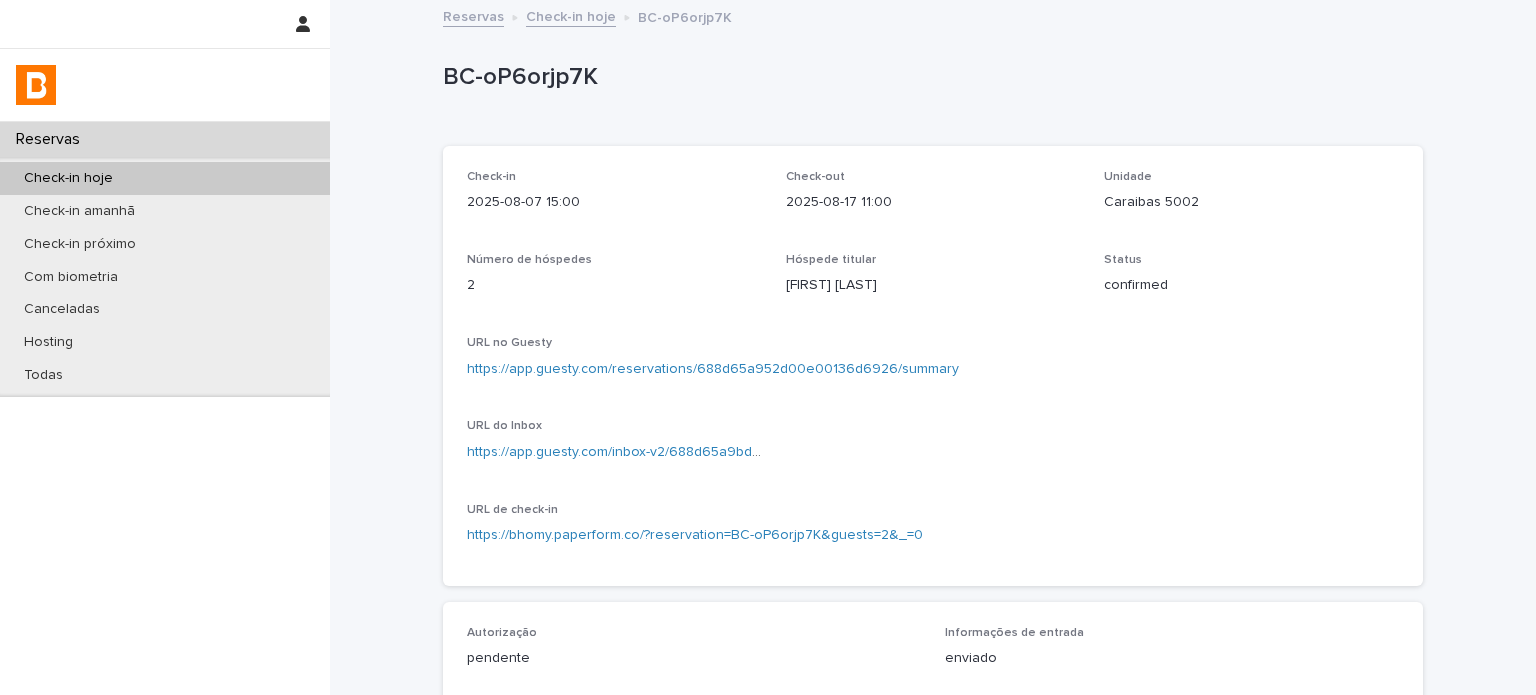 click on "[FIRST] [LAST]" at bounding box center [933, 285] 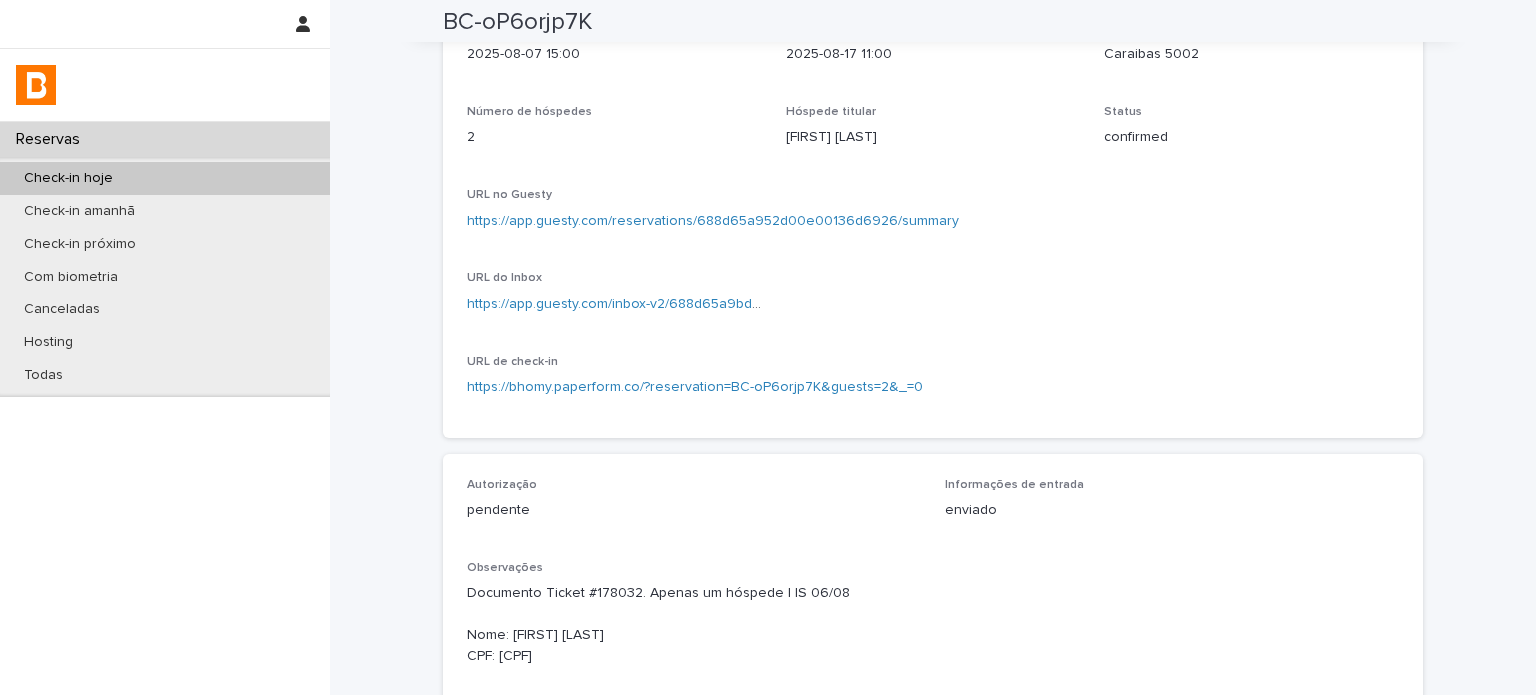 scroll, scrollTop: 0, scrollLeft: 0, axis: both 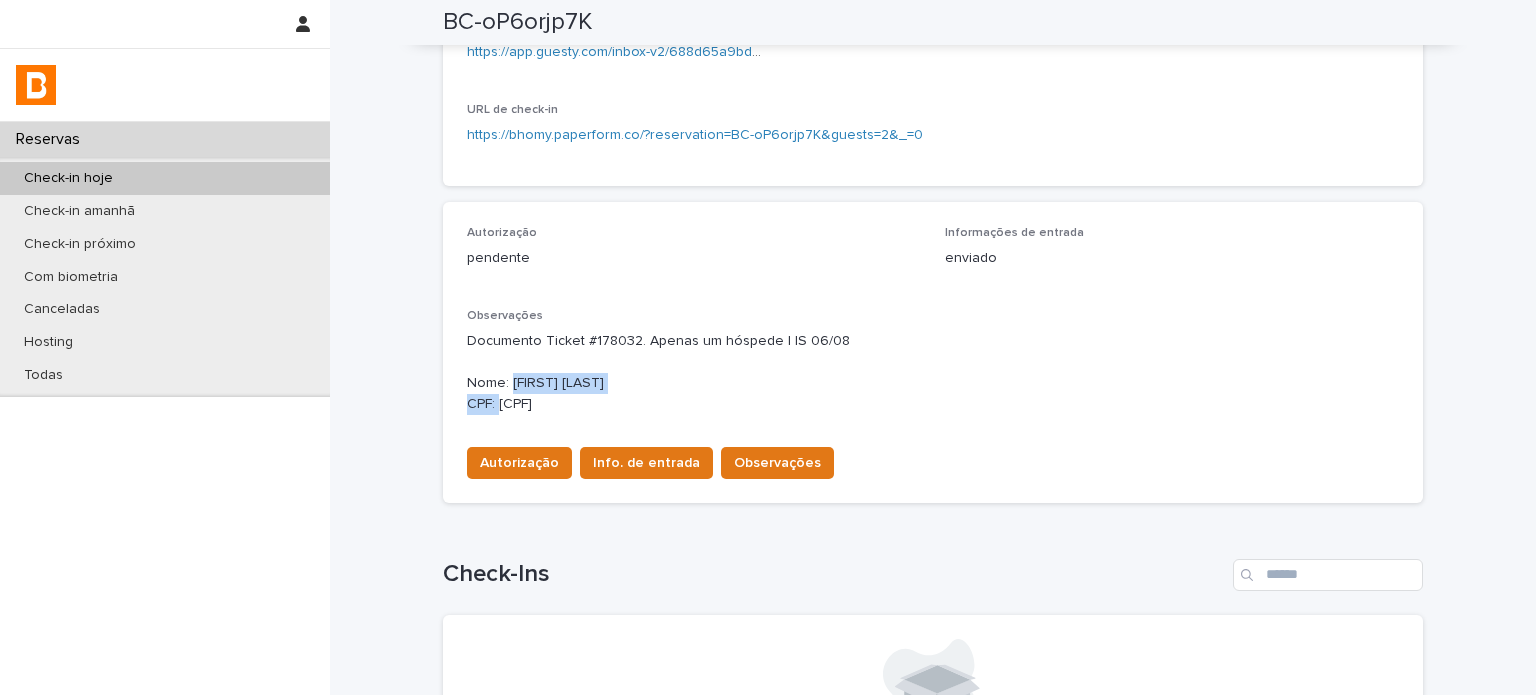 drag, startPoint x: 648, startPoint y: 379, endPoint x: 504, endPoint y: 380, distance: 144.00348 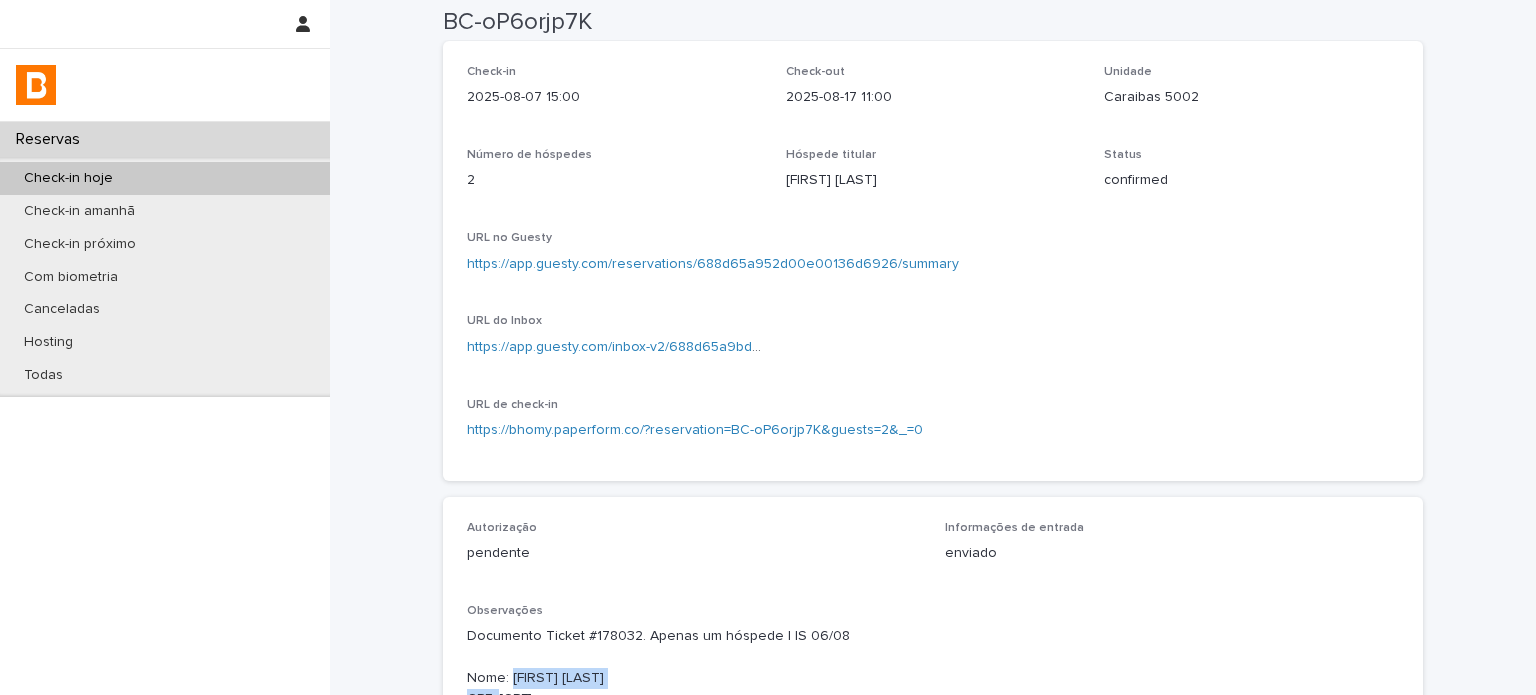 scroll, scrollTop: 33, scrollLeft: 0, axis: vertical 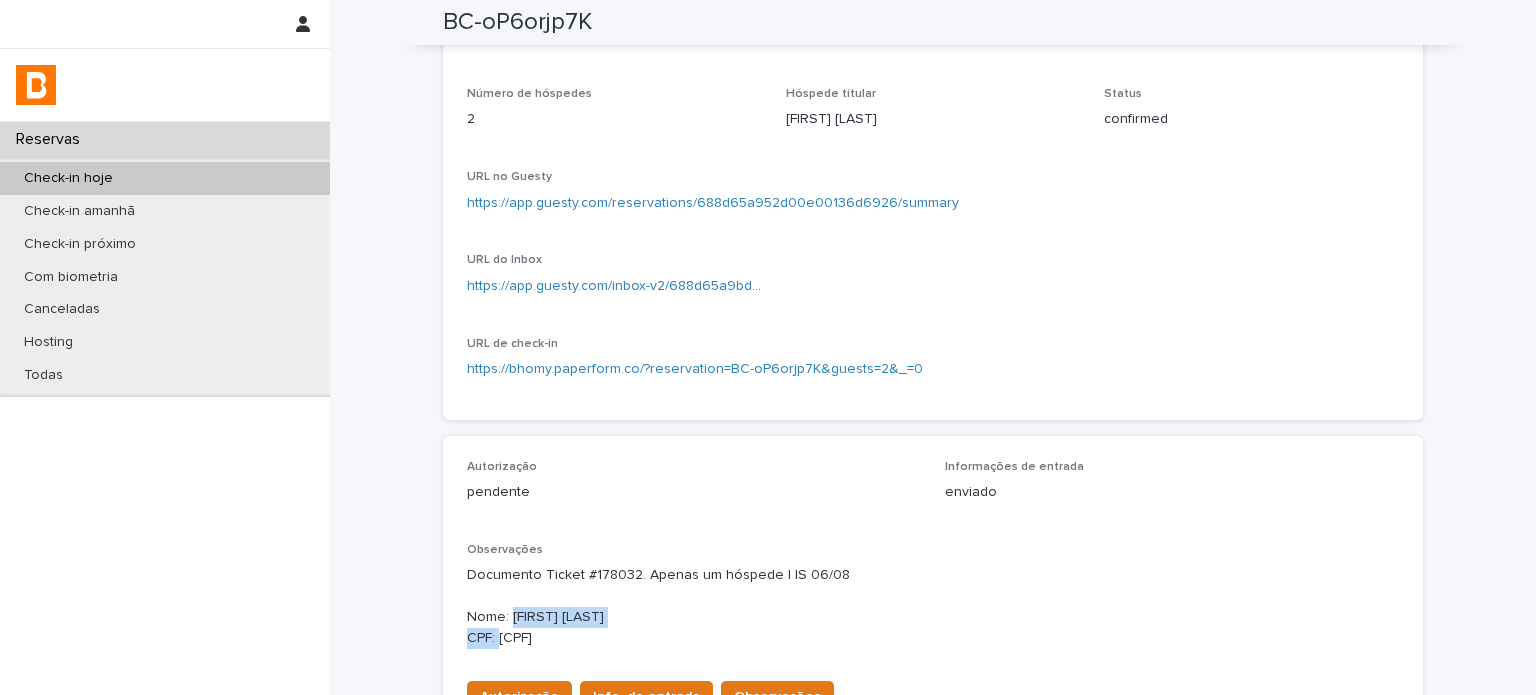 drag, startPoint x: 580, startPoint y: 637, endPoint x: 494, endPoint y: 637, distance: 86 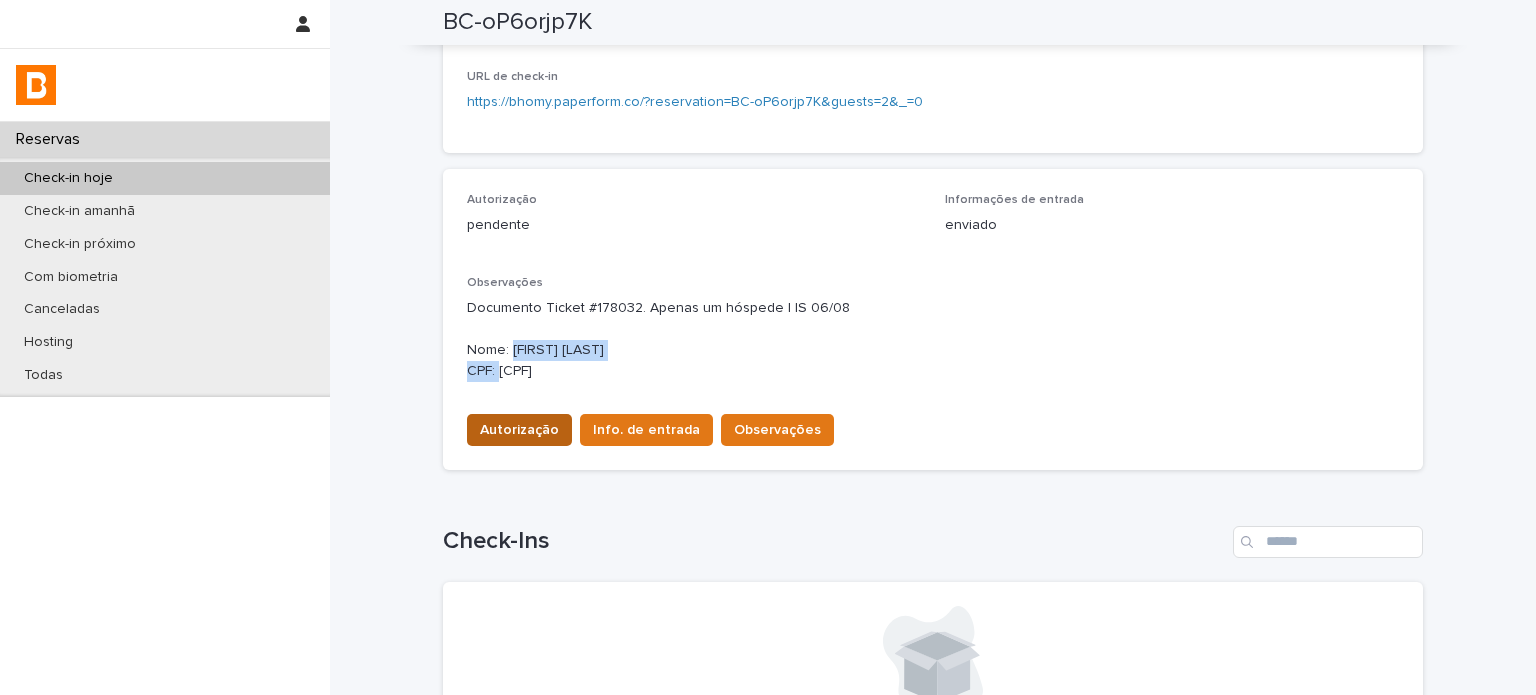 click on "Autorização" at bounding box center (519, 430) 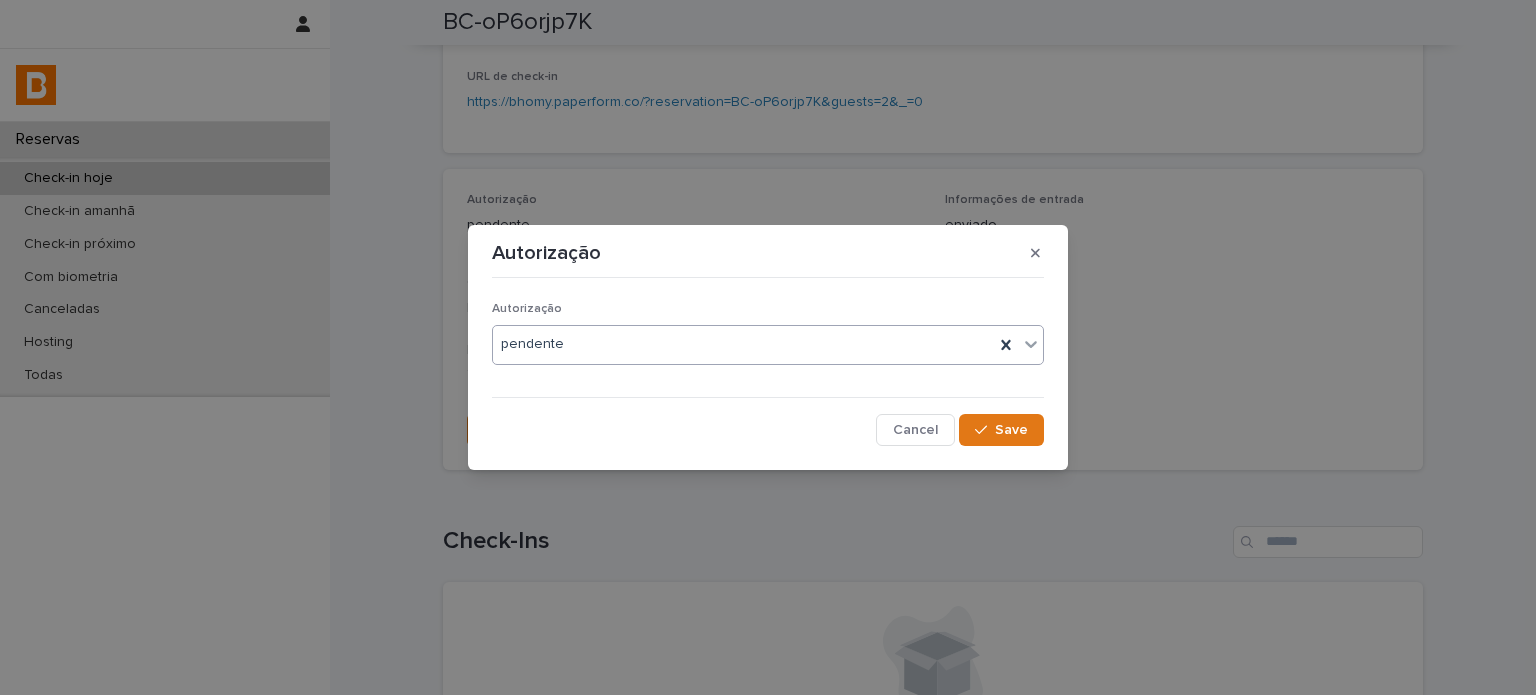 click on "pendente" at bounding box center (743, 344) 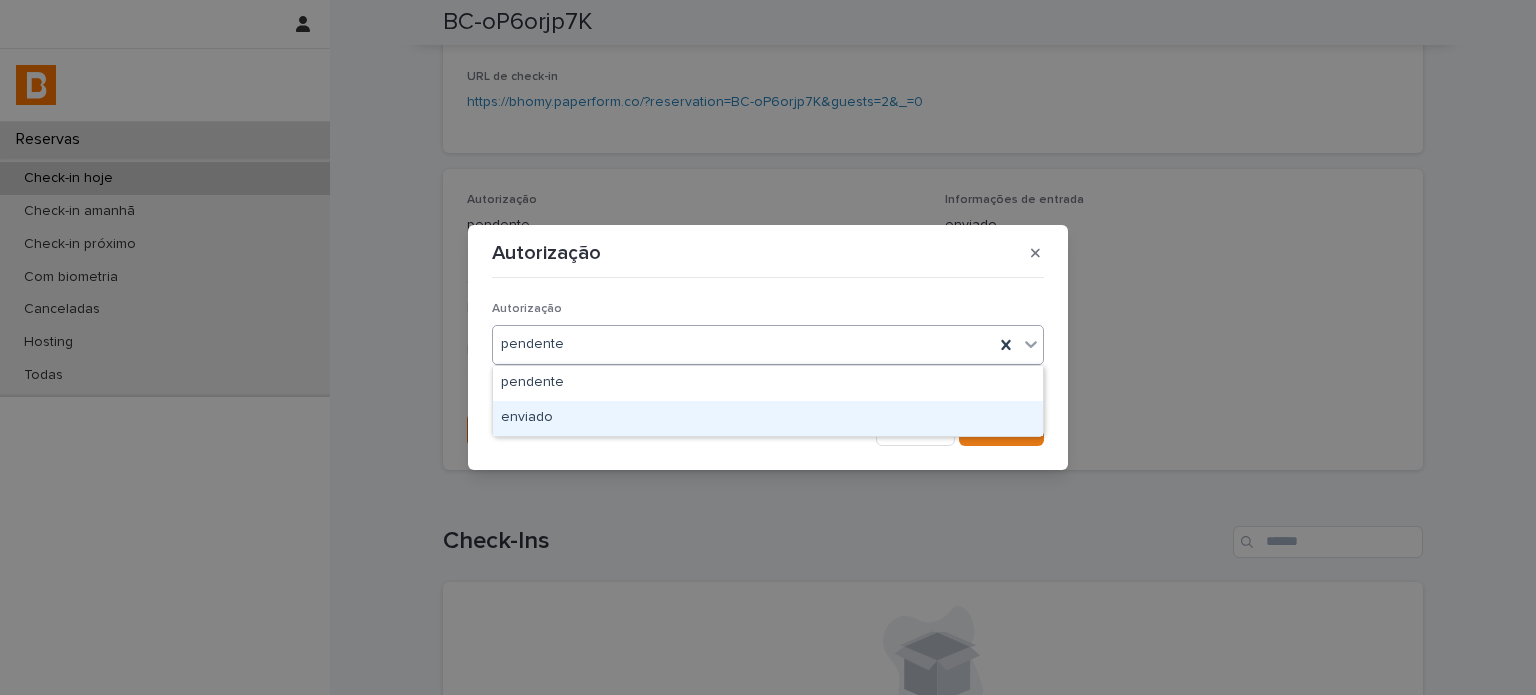 click on "enviado" at bounding box center [768, 418] 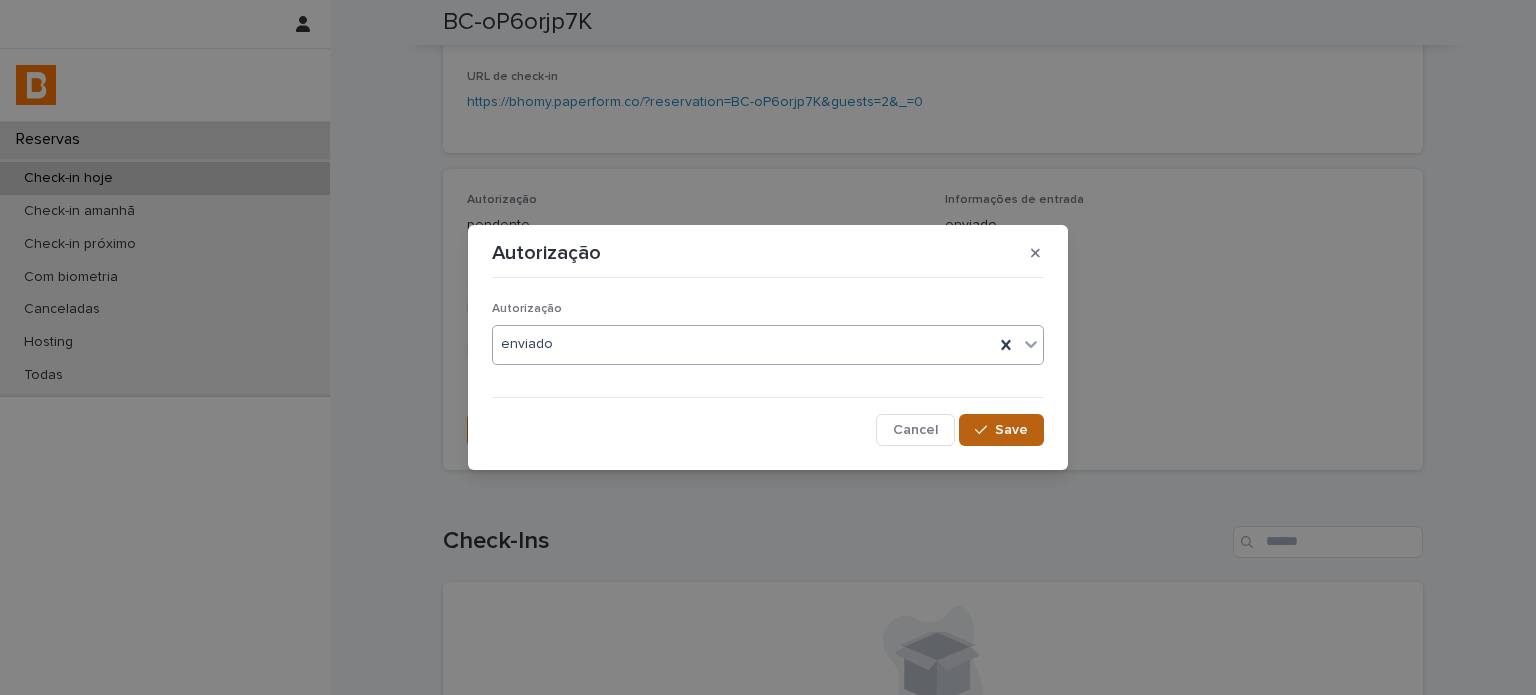 click on "Save" at bounding box center [1001, 430] 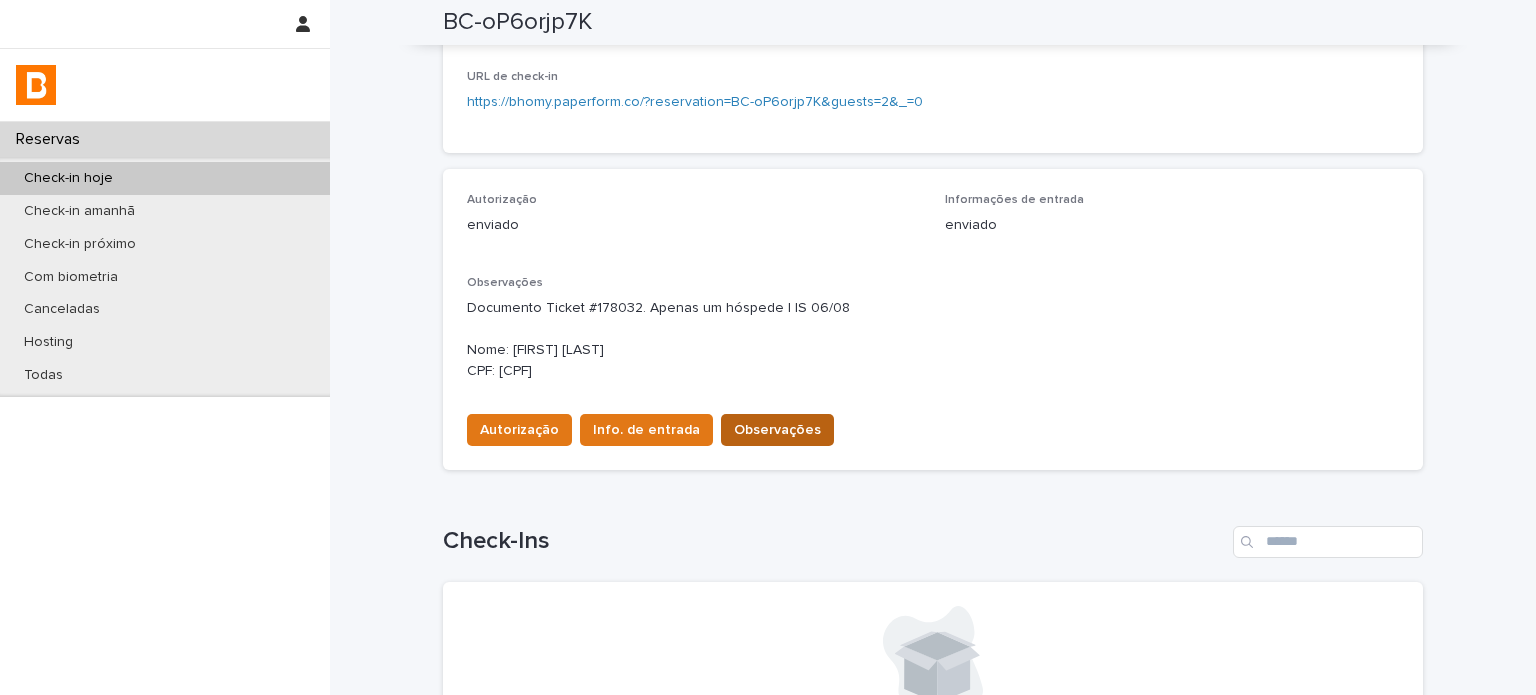 click on "Observações" at bounding box center (777, 430) 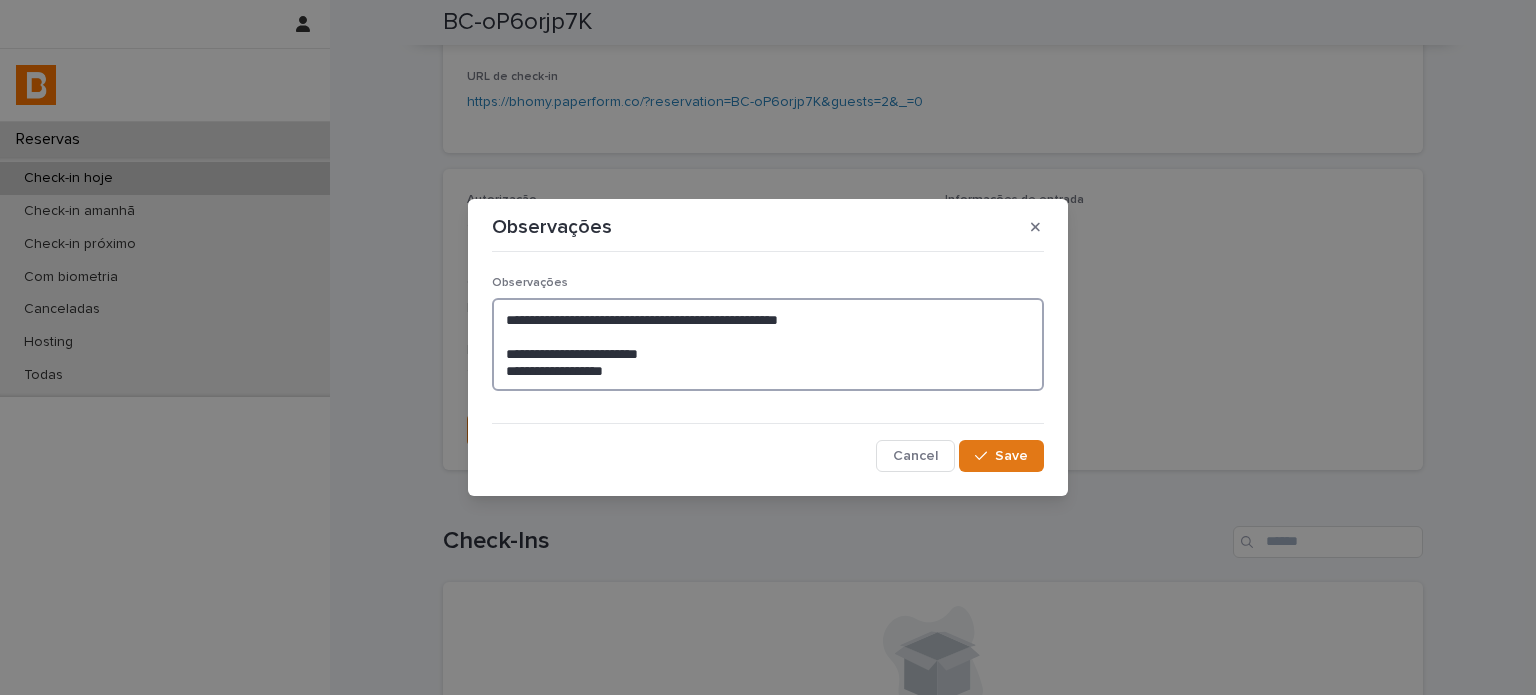 click on "**********" at bounding box center [768, 344] 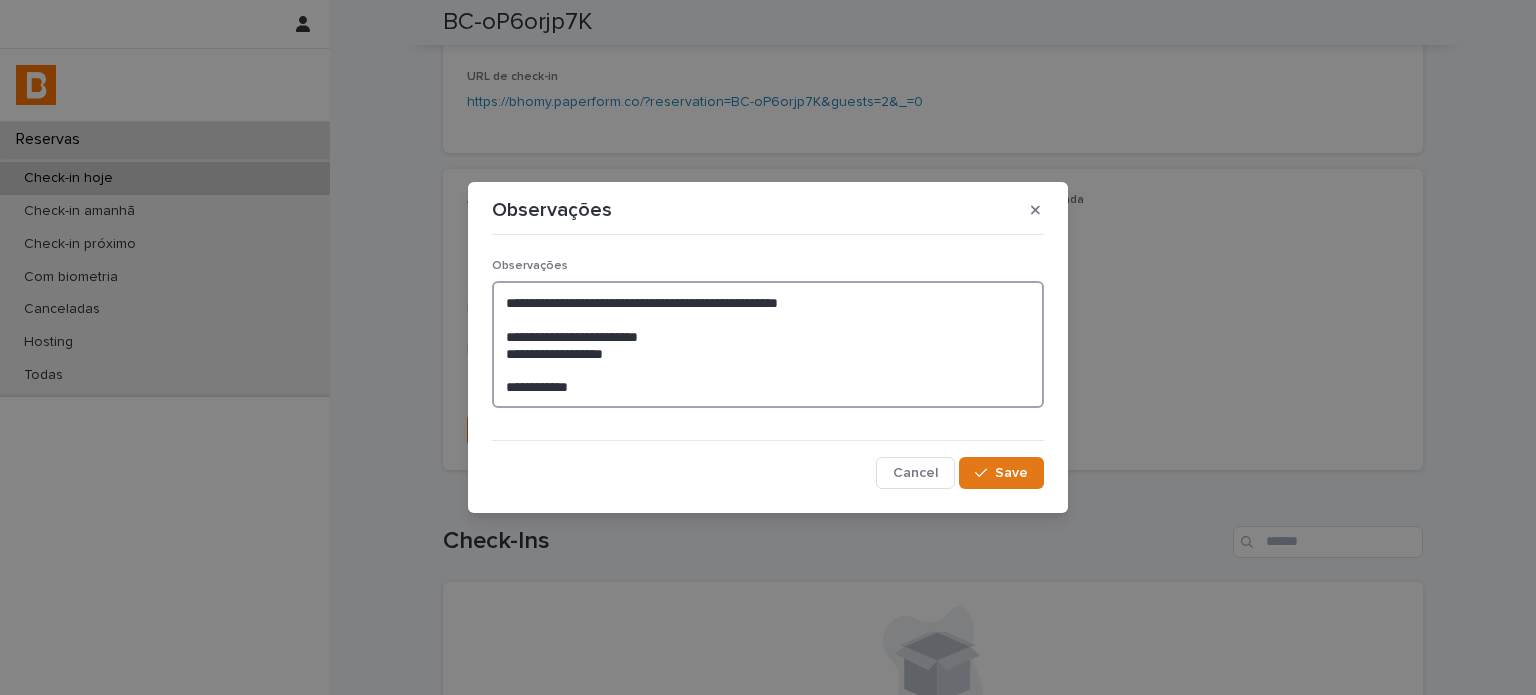 type on "**********" 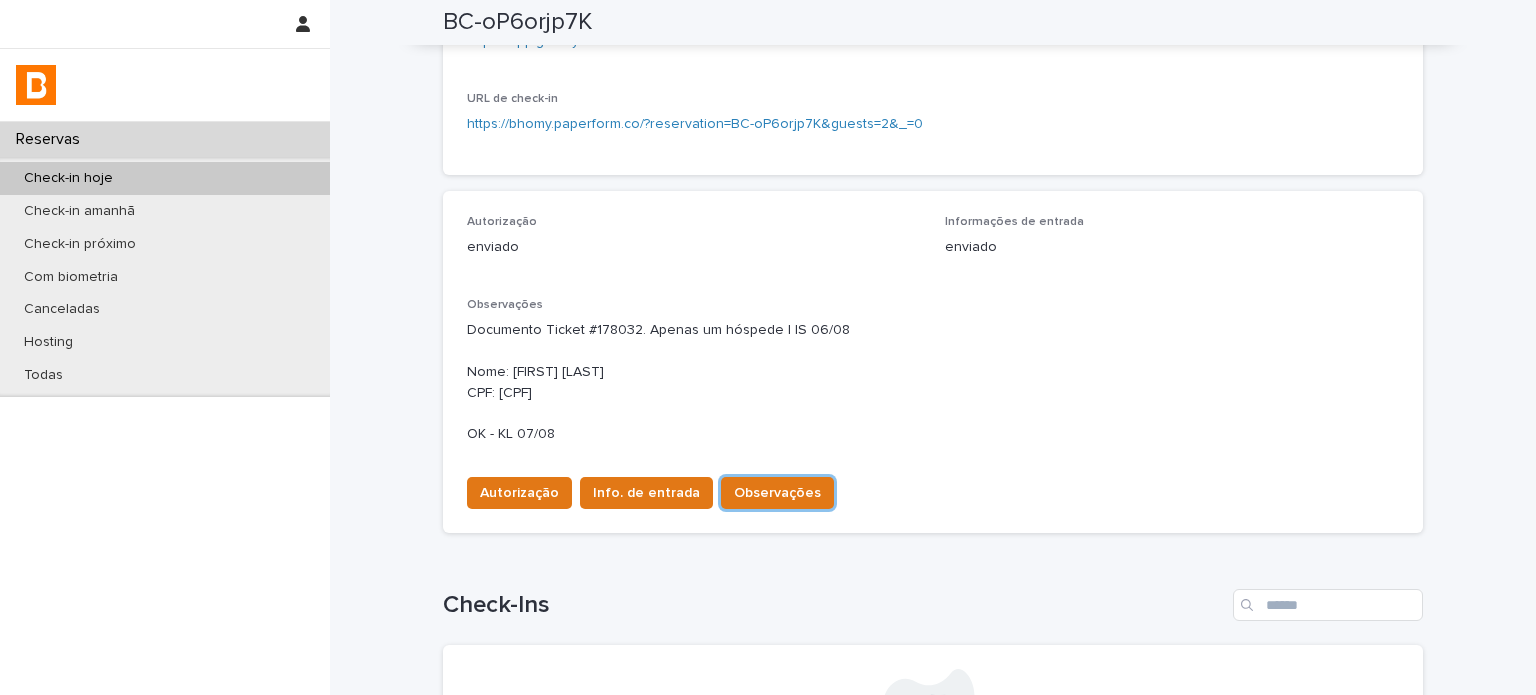 scroll, scrollTop: 333, scrollLeft: 0, axis: vertical 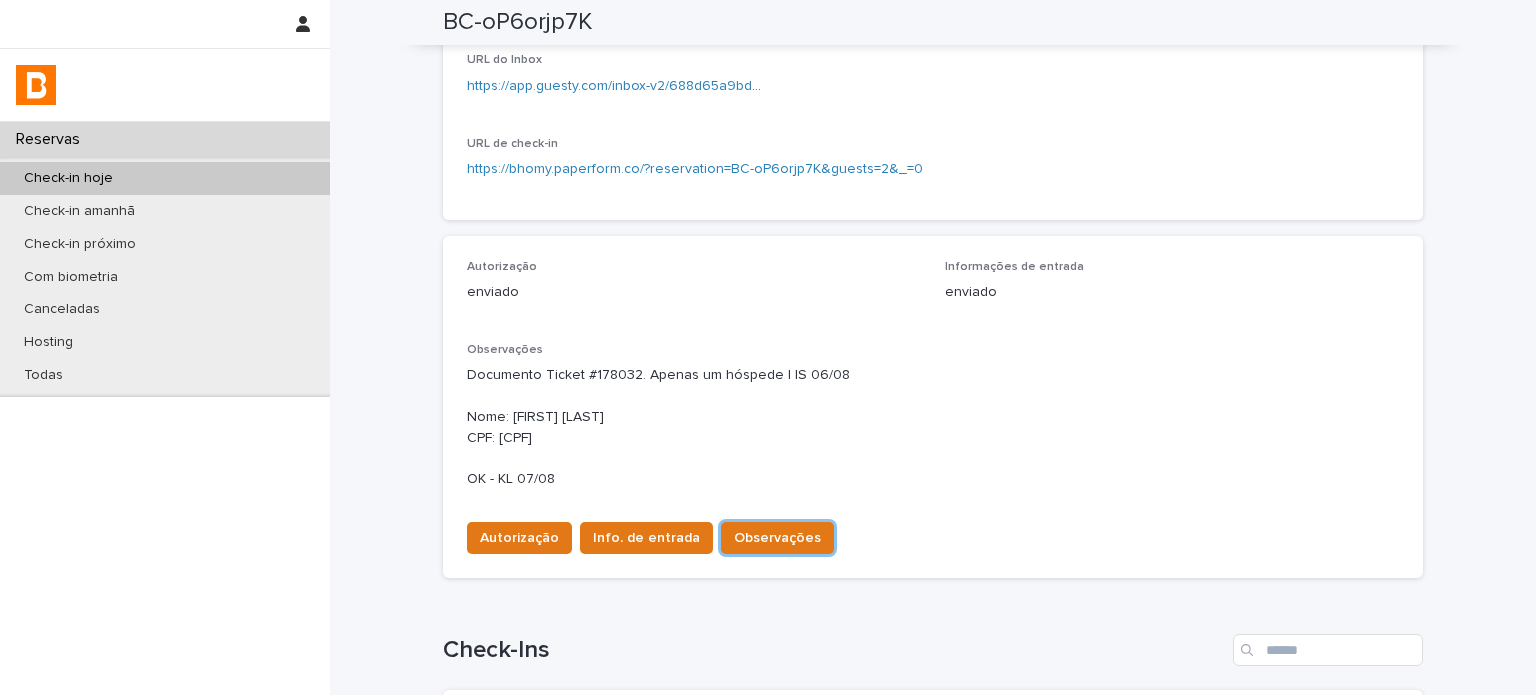 click on "Documento Ticket #178032. Apenas um hóspede | IS 06/08
Nome: [FIRST] [LAST]
CPF: [CPF]
OK - KL 07/08" at bounding box center (933, 427) 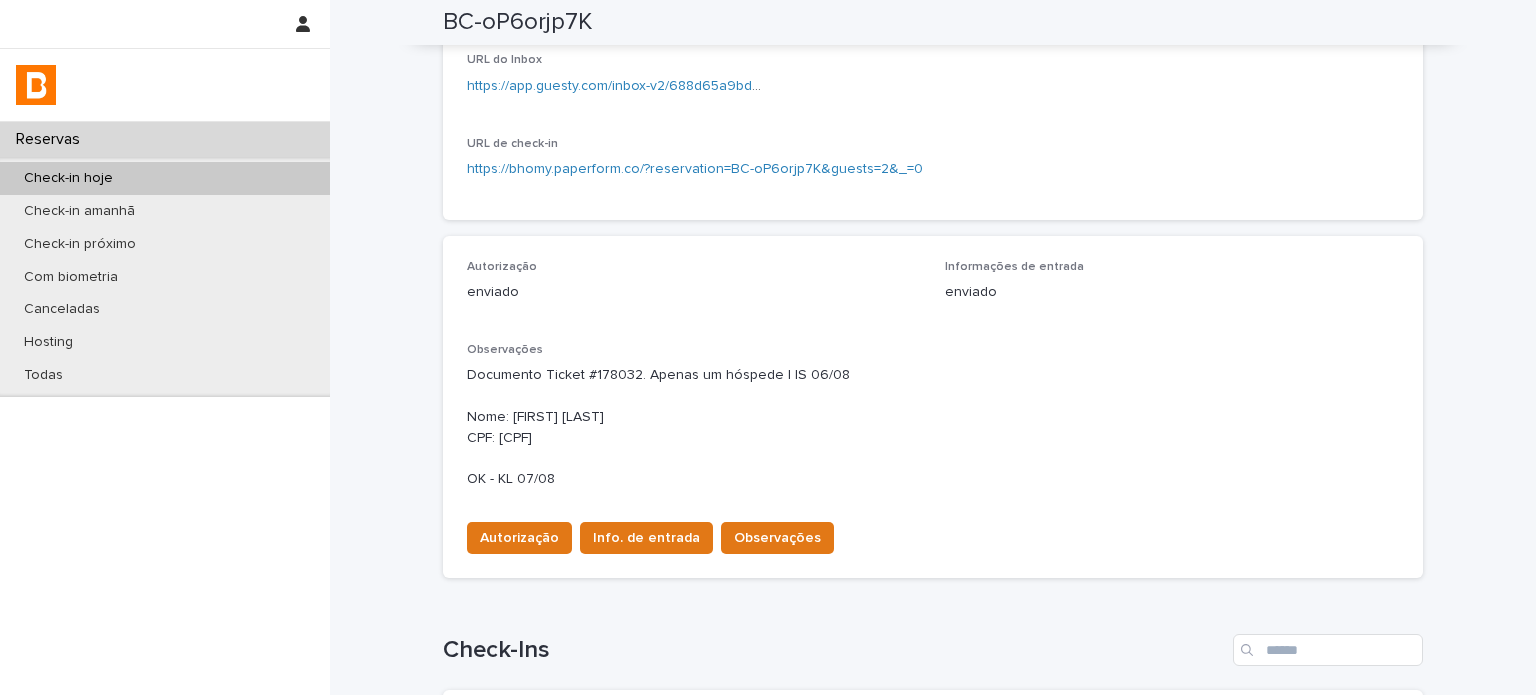 click on "Documento Ticket #178032. Apenas um hóspede | IS 06/08
Nome: [FIRST] [LAST]
CPF: [CPF]
OK - KL 07/08" at bounding box center (933, 427) 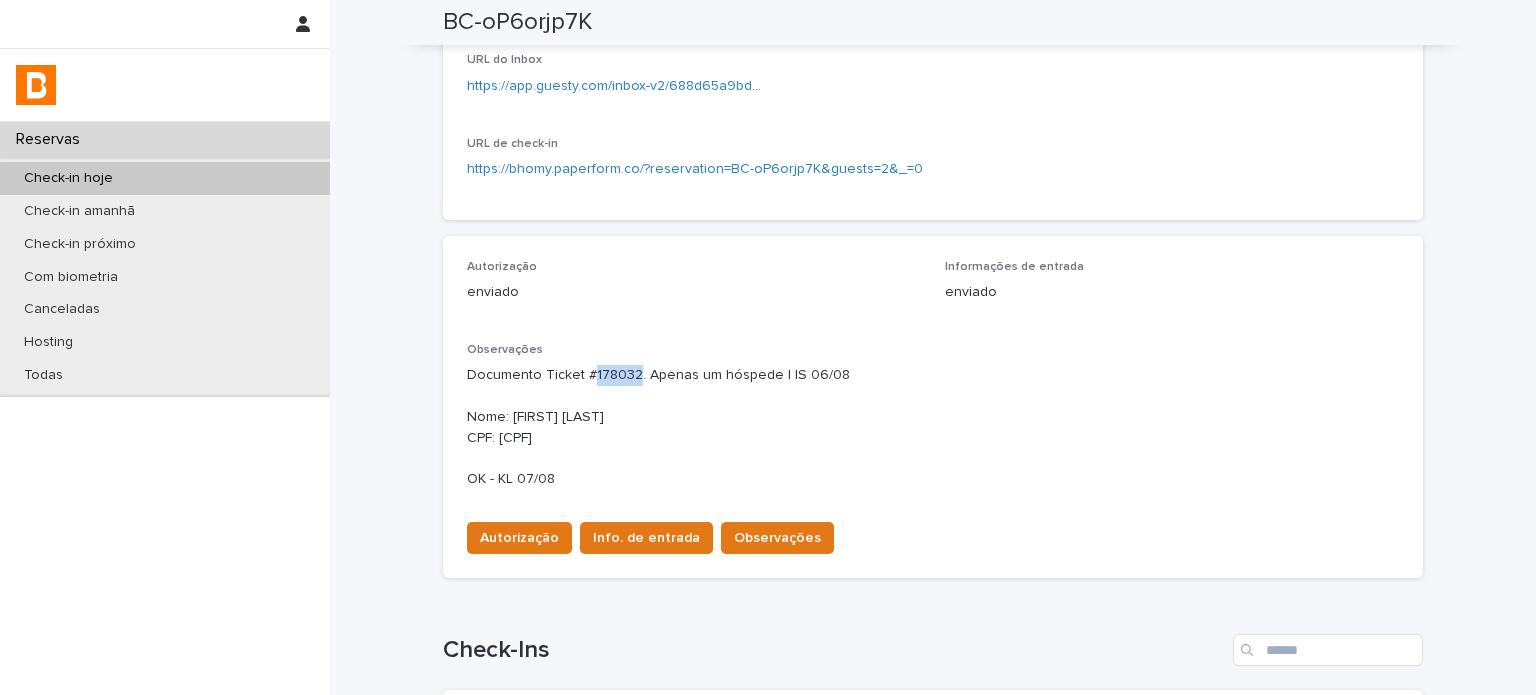 click on "Documento Ticket #178032. Apenas um hóspede | IS 06/08
Nome: [FIRST] [LAST]
CPF: [CPF]
OK - KL 07/08" at bounding box center (933, 427) 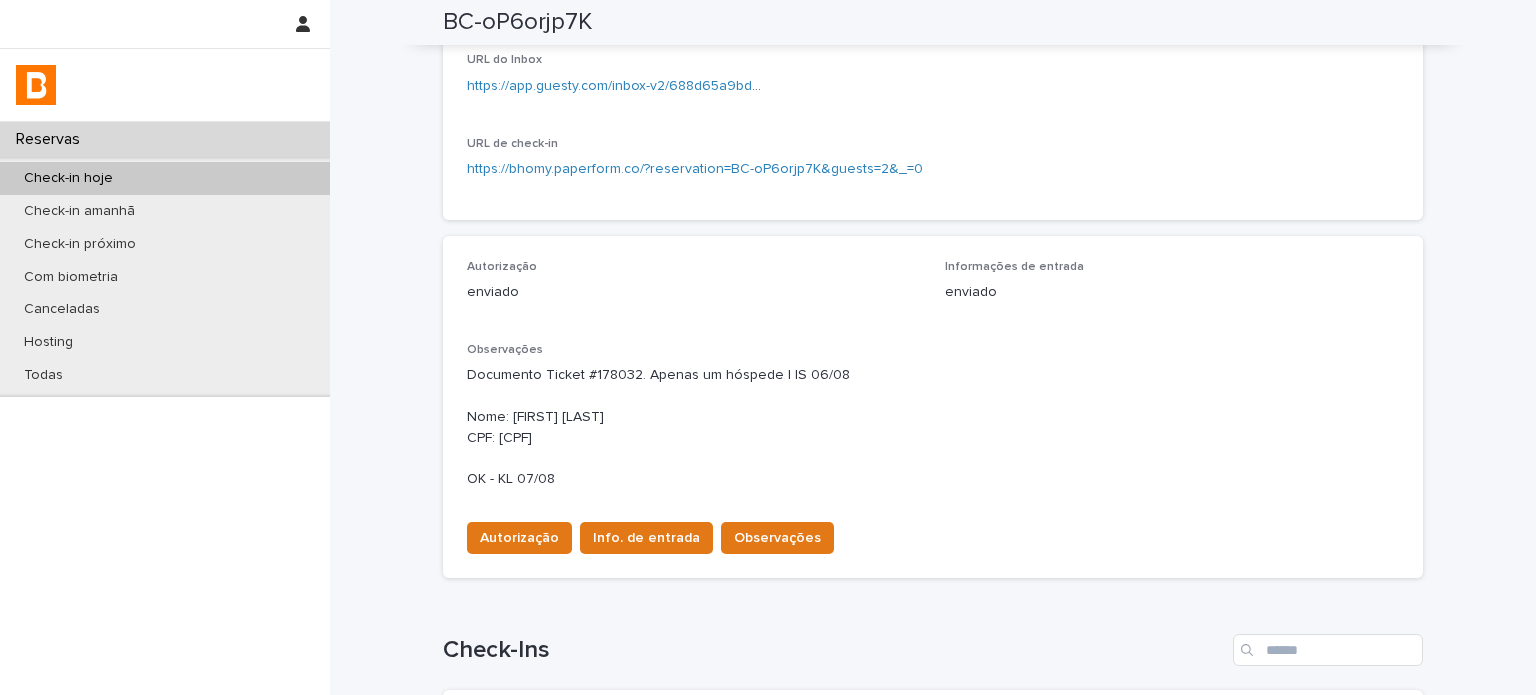 drag, startPoint x: 924, startPoint y: 346, endPoint x: 366, endPoint y: 384, distance: 559.2924 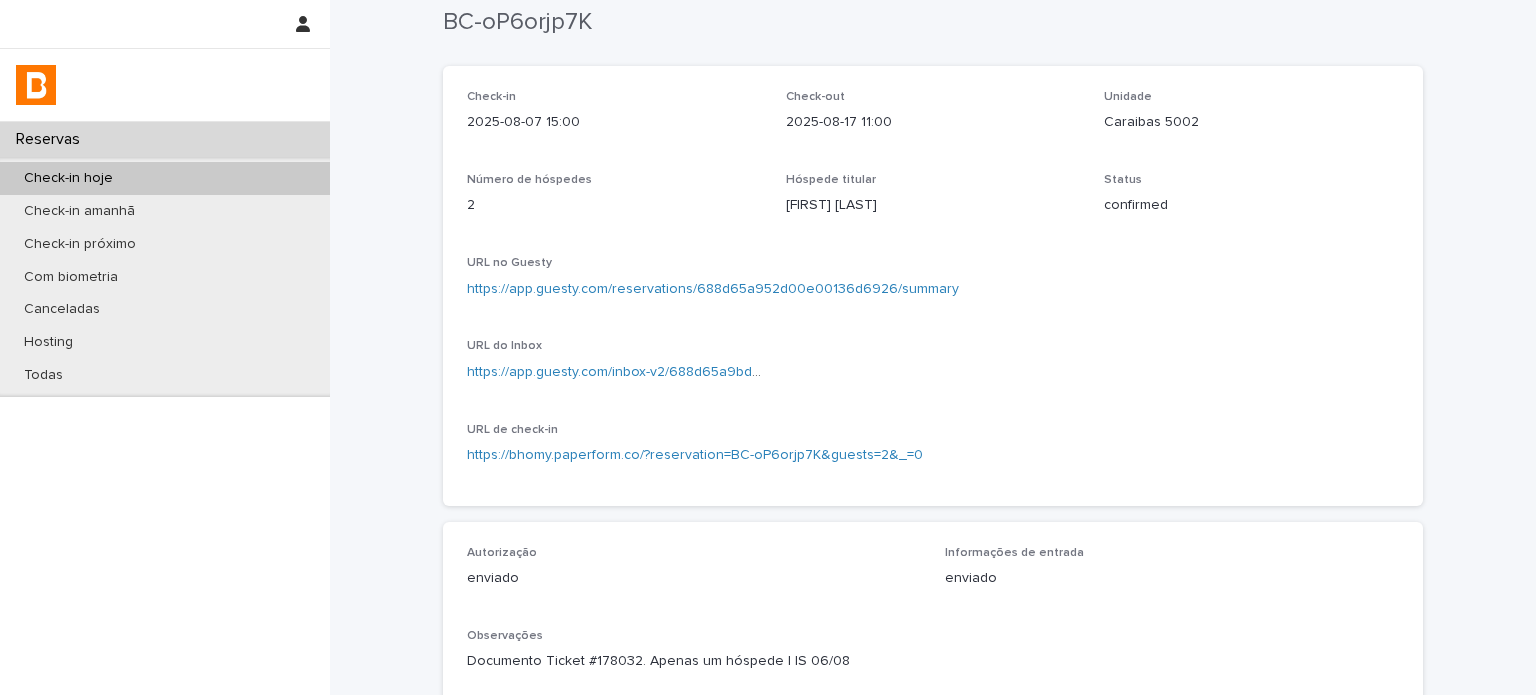 scroll, scrollTop: 0, scrollLeft: 0, axis: both 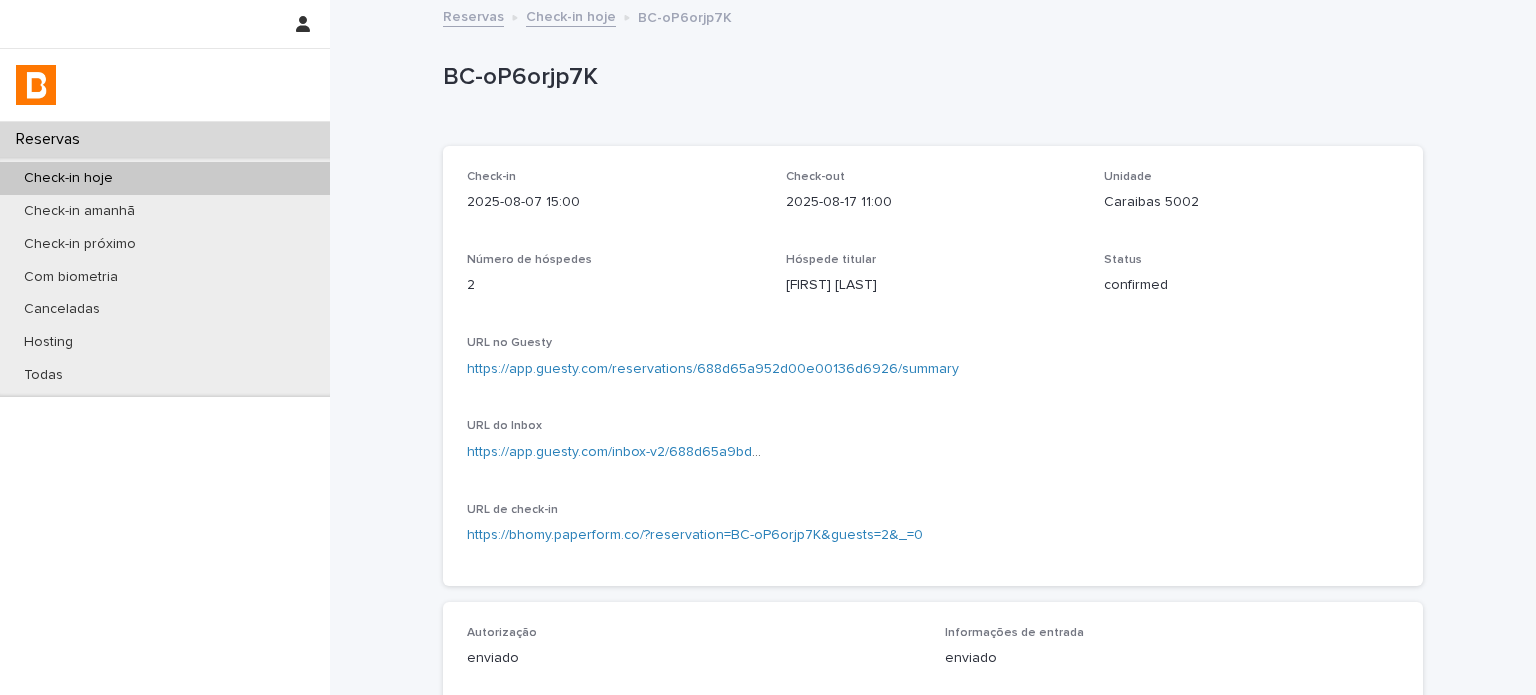 click on "Check-in hoje" at bounding box center (571, 15) 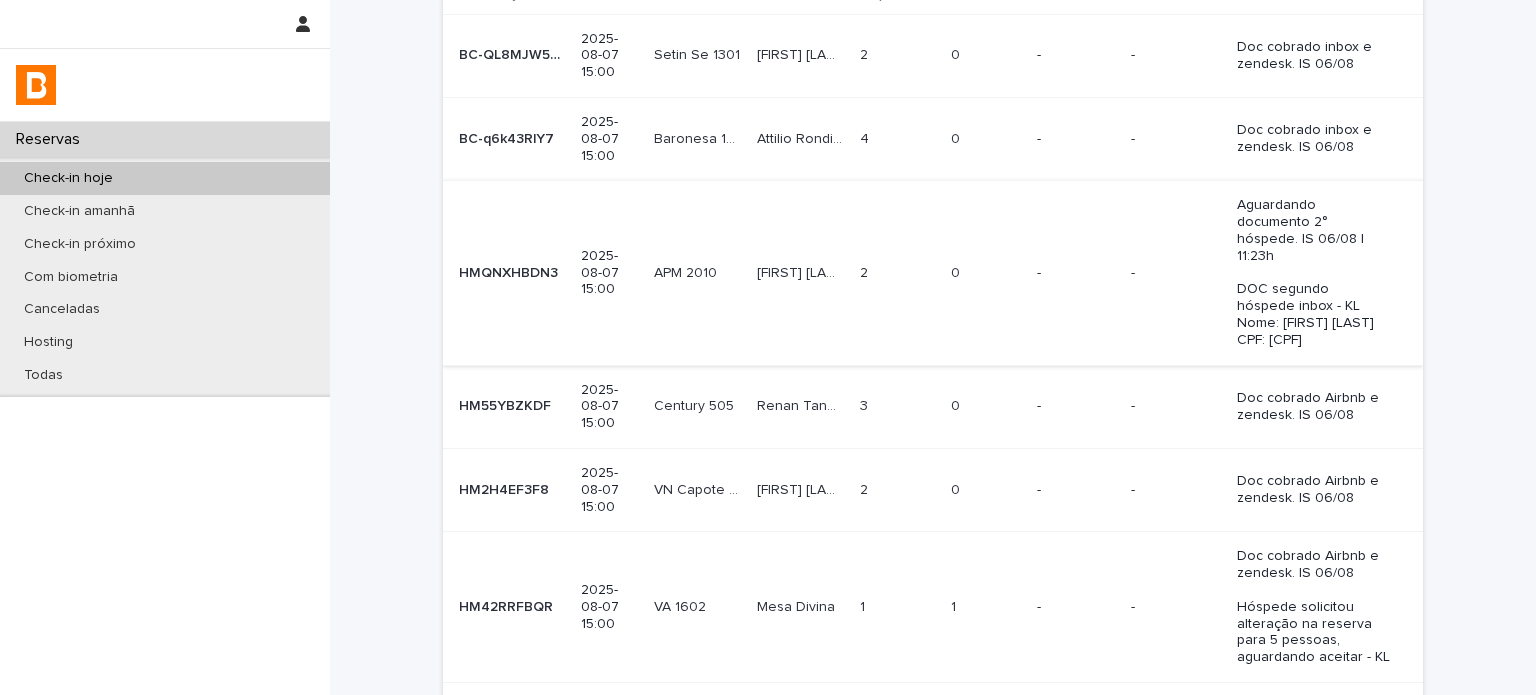 scroll, scrollTop: 127, scrollLeft: 0, axis: vertical 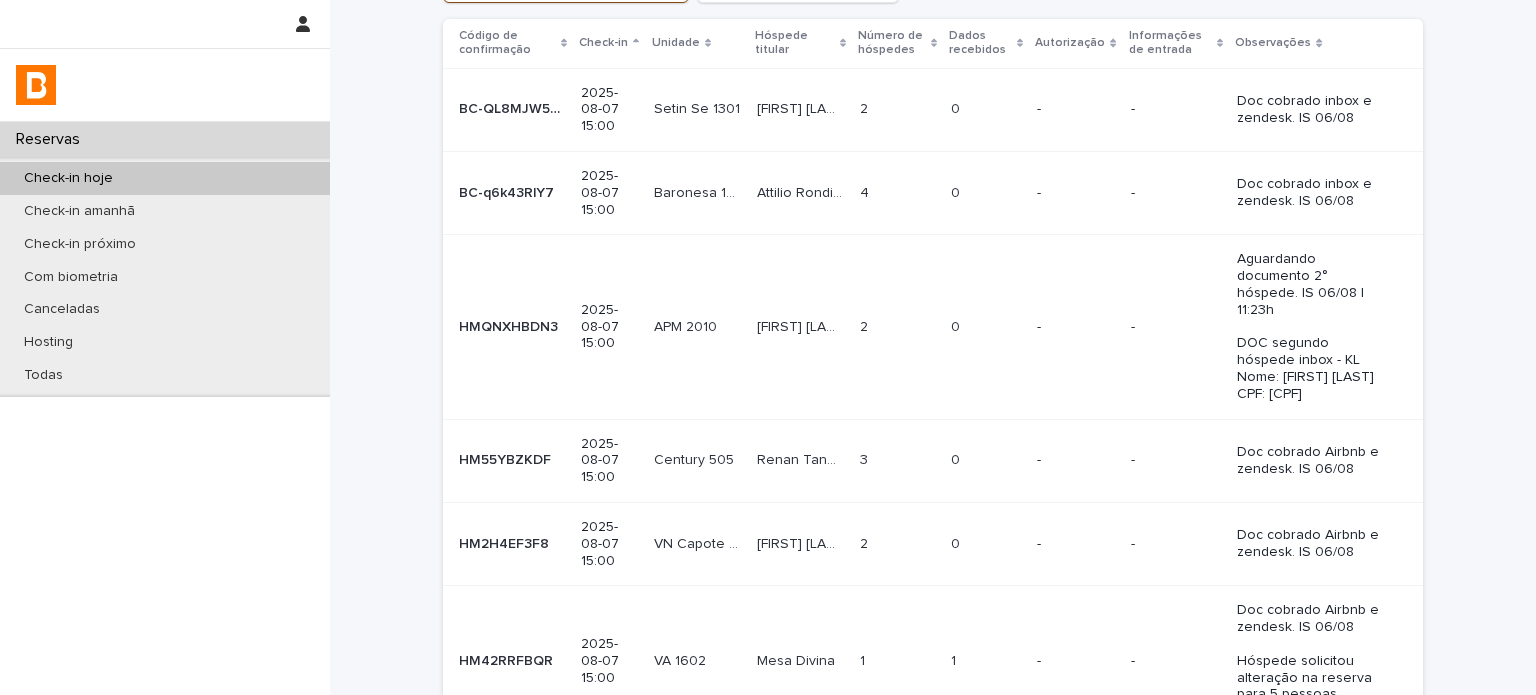 click on "-" at bounding box center [1075, 327] 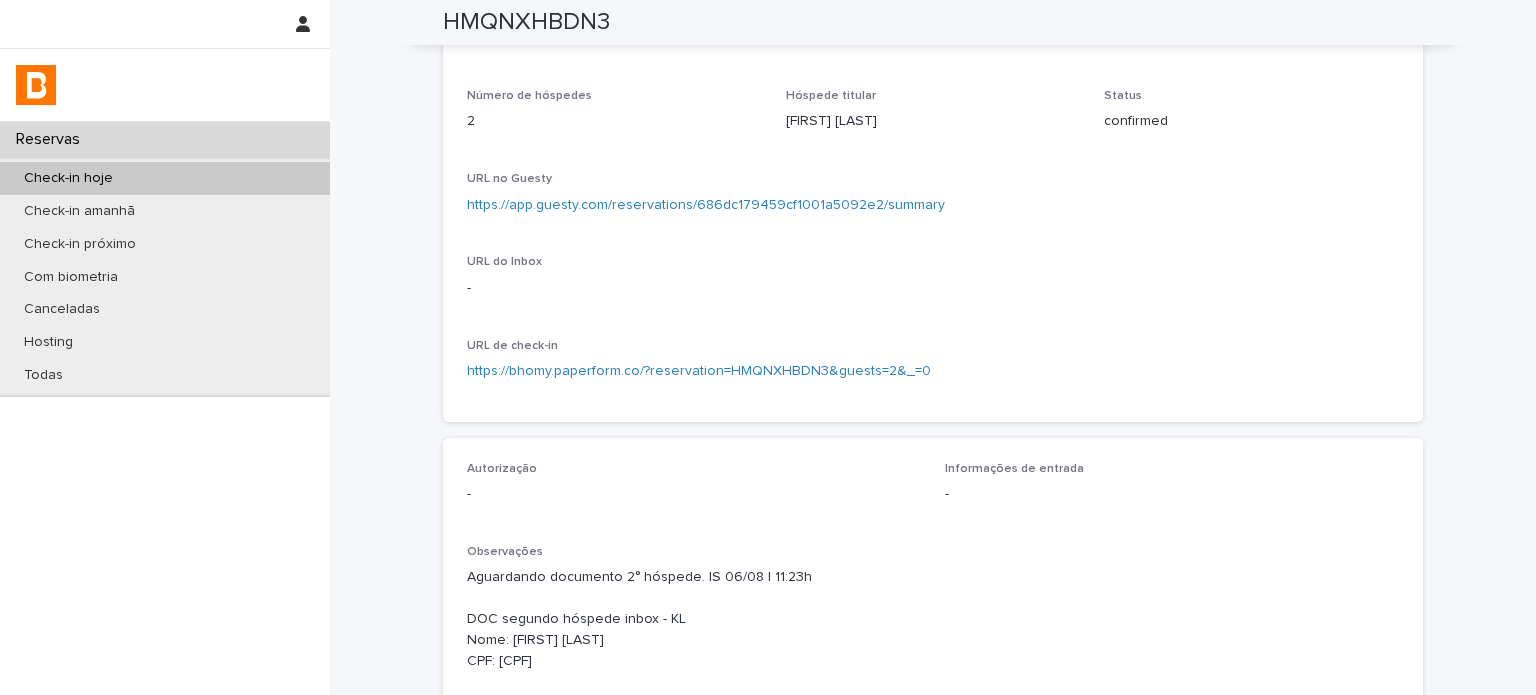 scroll, scrollTop: 0, scrollLeft: 0, axis: both 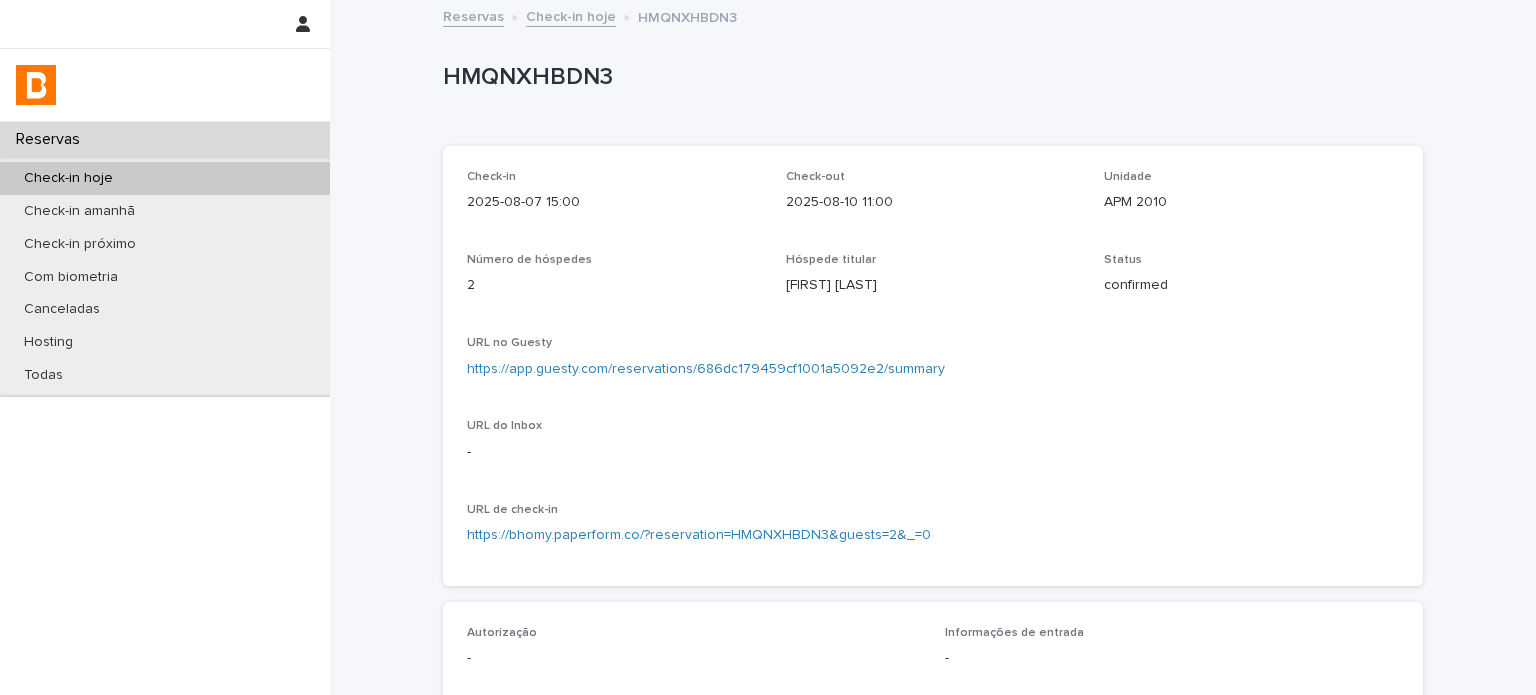 click on "HMQNXHBDN3" at bounding box center [929, 77] 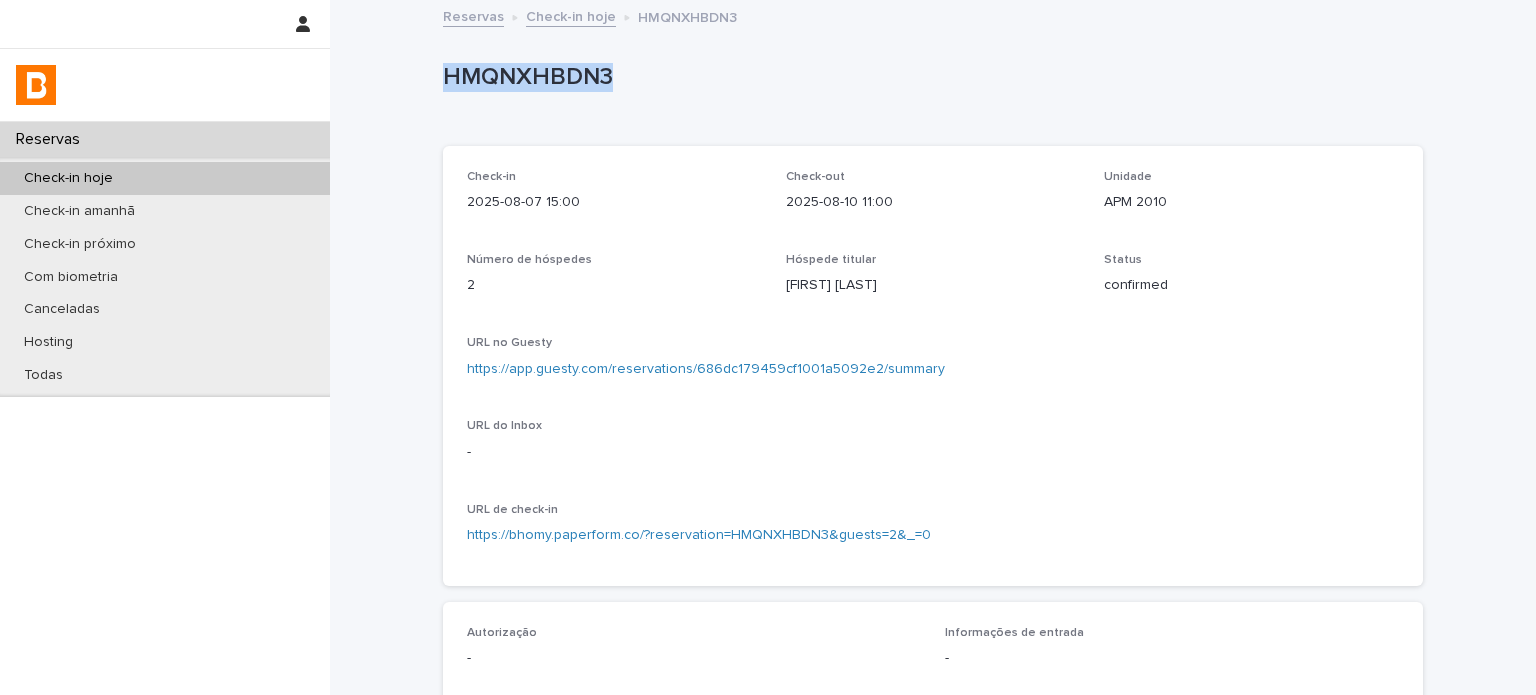 click on "HMQNXHBDN3" at bounding box center [929, 77] 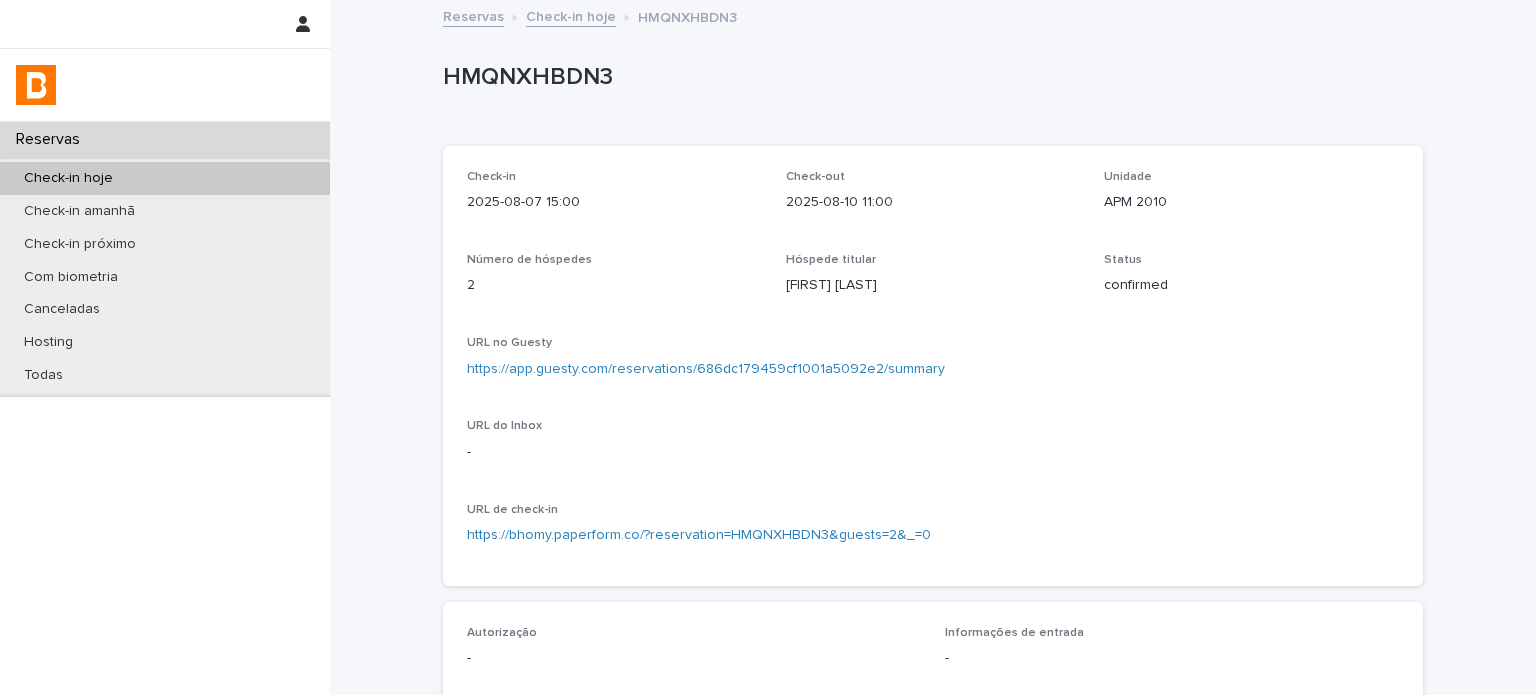 click on "APM 2010" at bounding box center [1251, 202] 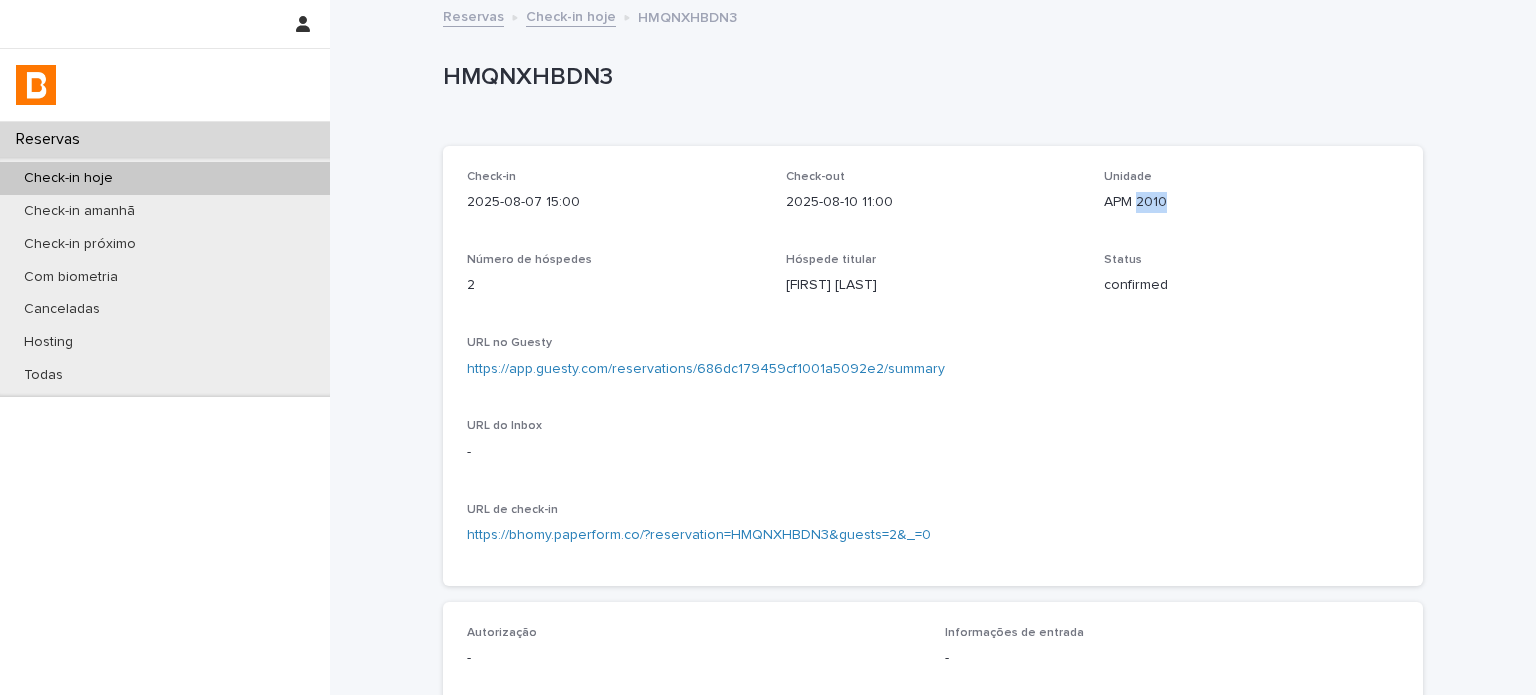 click on "APM 2010" at bounding box center [1251, 202] 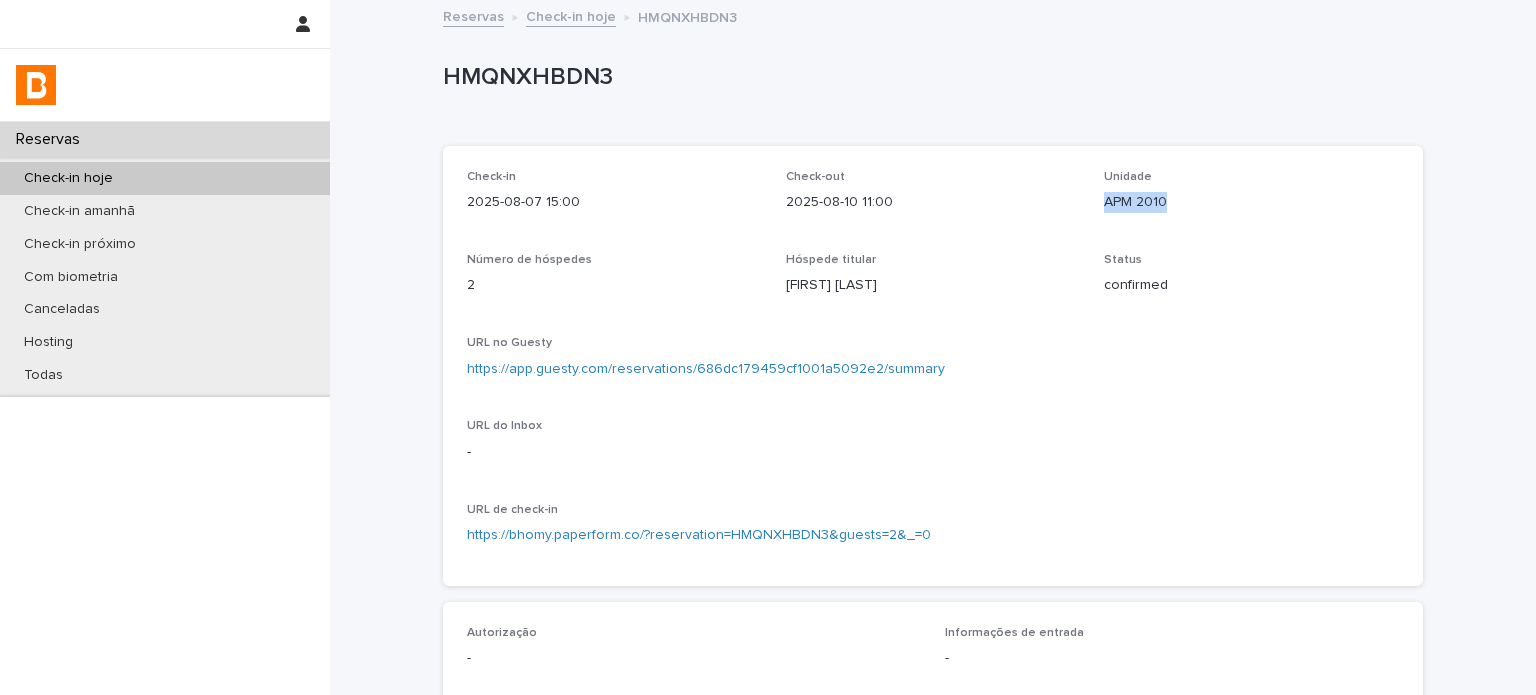 click on "APM 2010" at bounding box center (1251, 202) 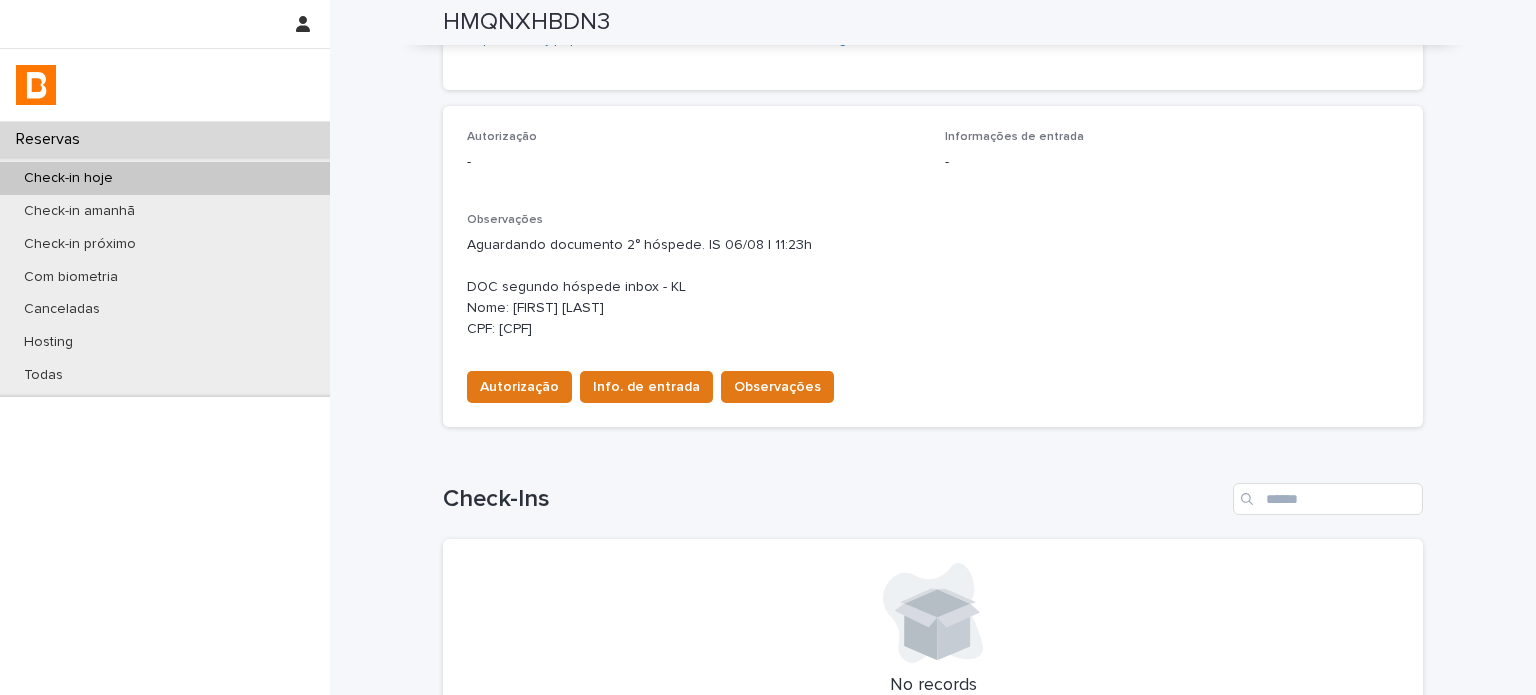 scroll, scrollTop: 600, scrollLeft: 0, axis: vertical 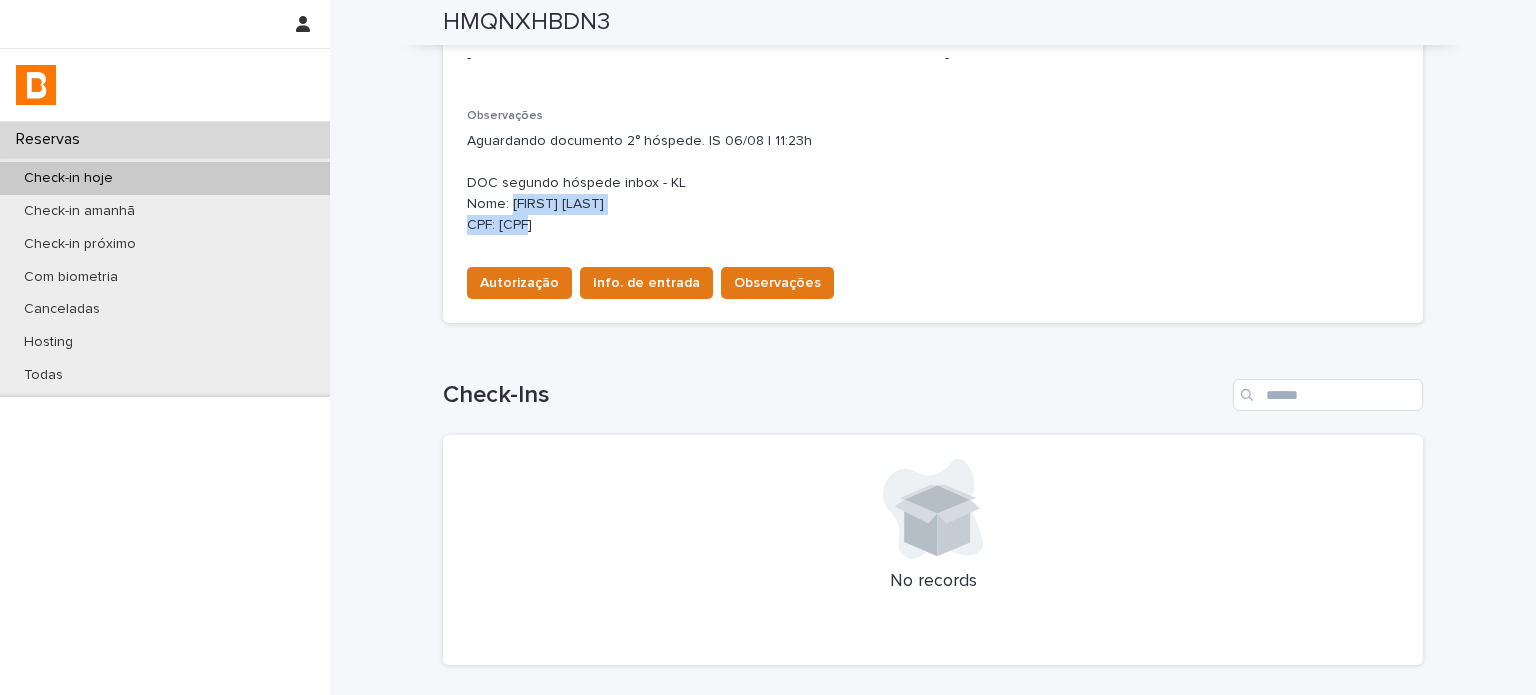 drag, startPoint x: 674, startPoint y: 206, endPoint x: 506, endPoint y: 215, distance: 168.2409 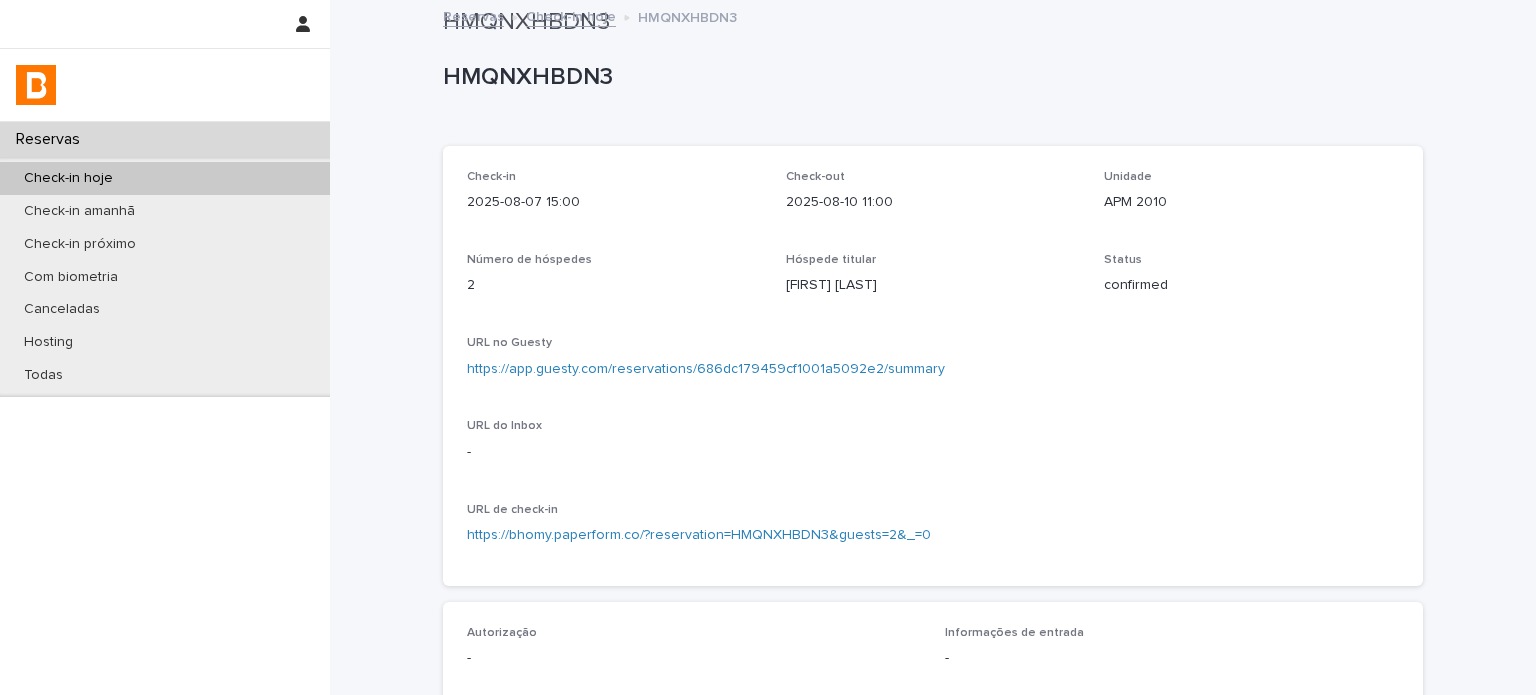 scroll, scrollTop: 0, scrollLeft: 0, axis: both 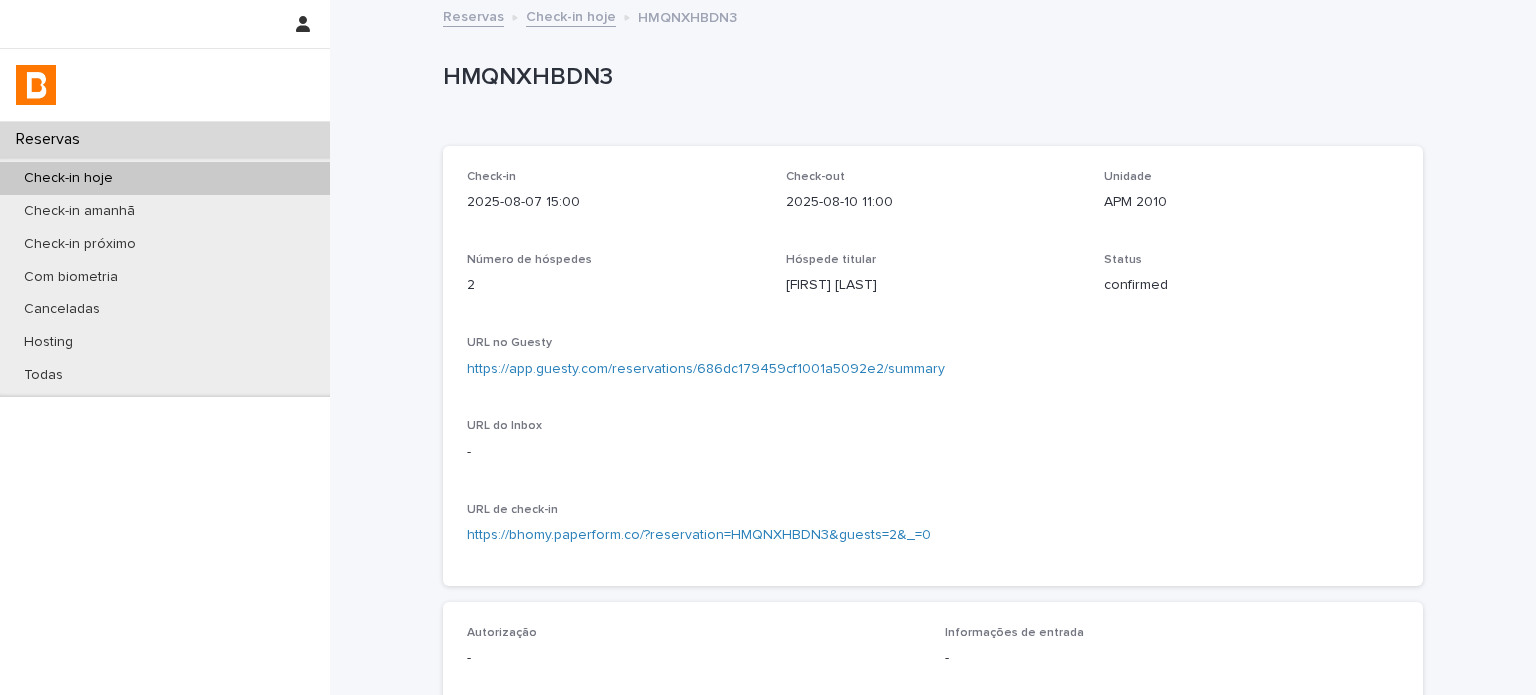 click on "HMQNXHBDN3" at bounding box center [929, 77] 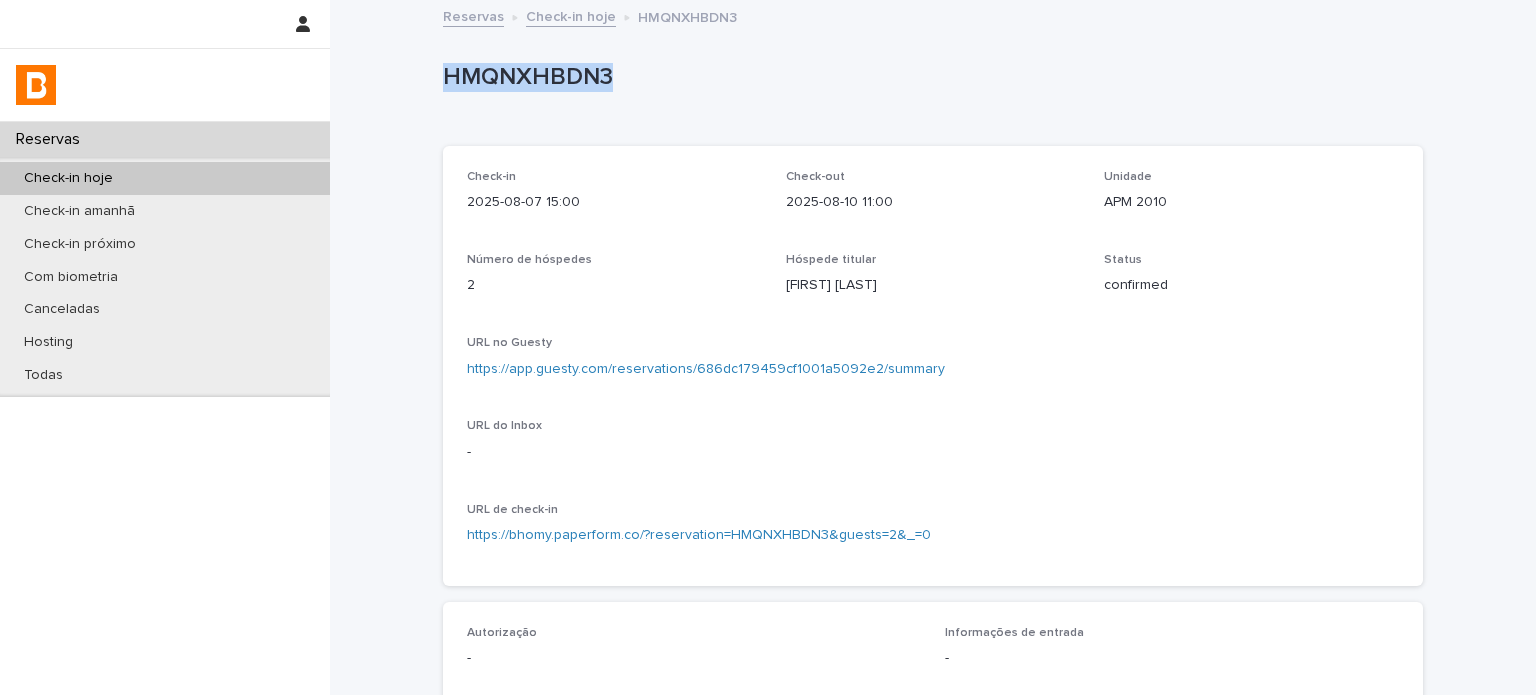 click on "HMQNXHBDN3" at bounding box center (929, 77) 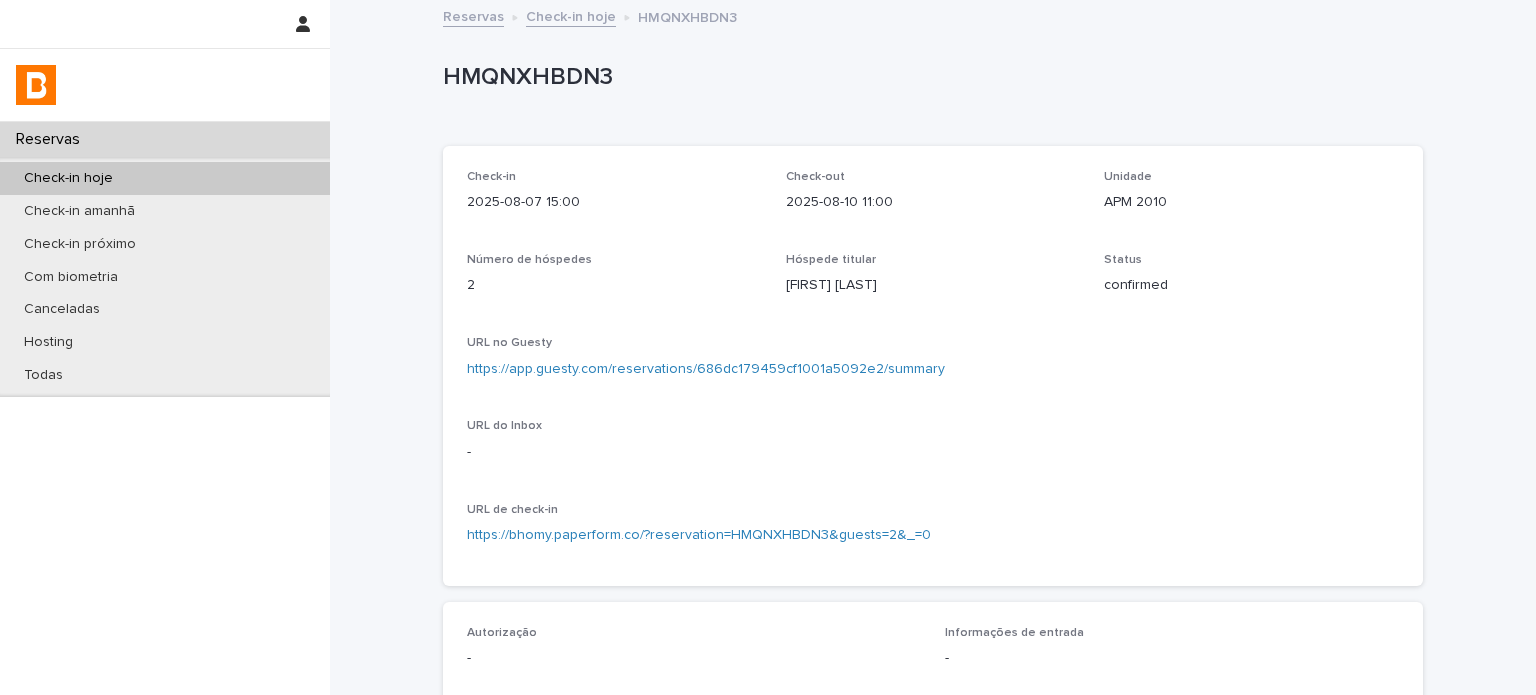 click on "APM 2010" at bounding box center [1251, 202] 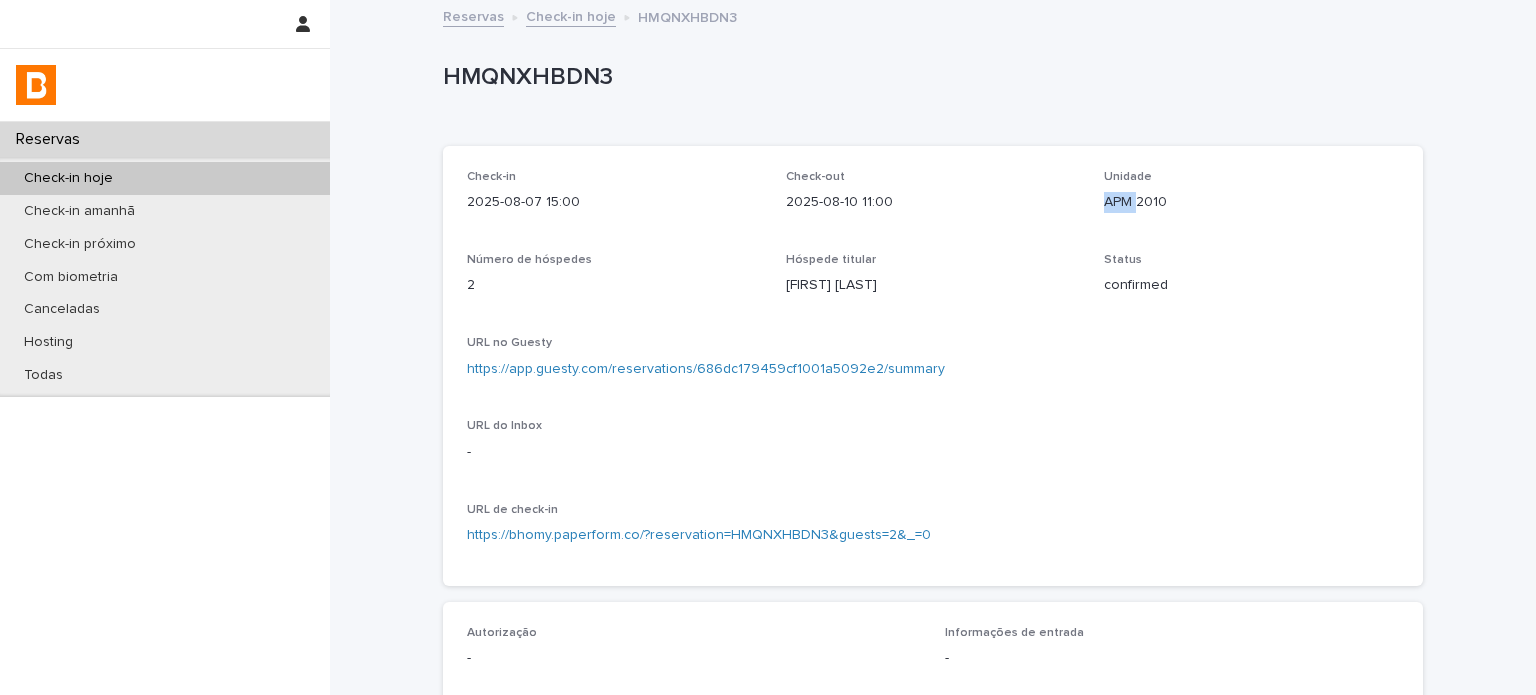 click on "APM 2010" at bounding box center (1251, 202) 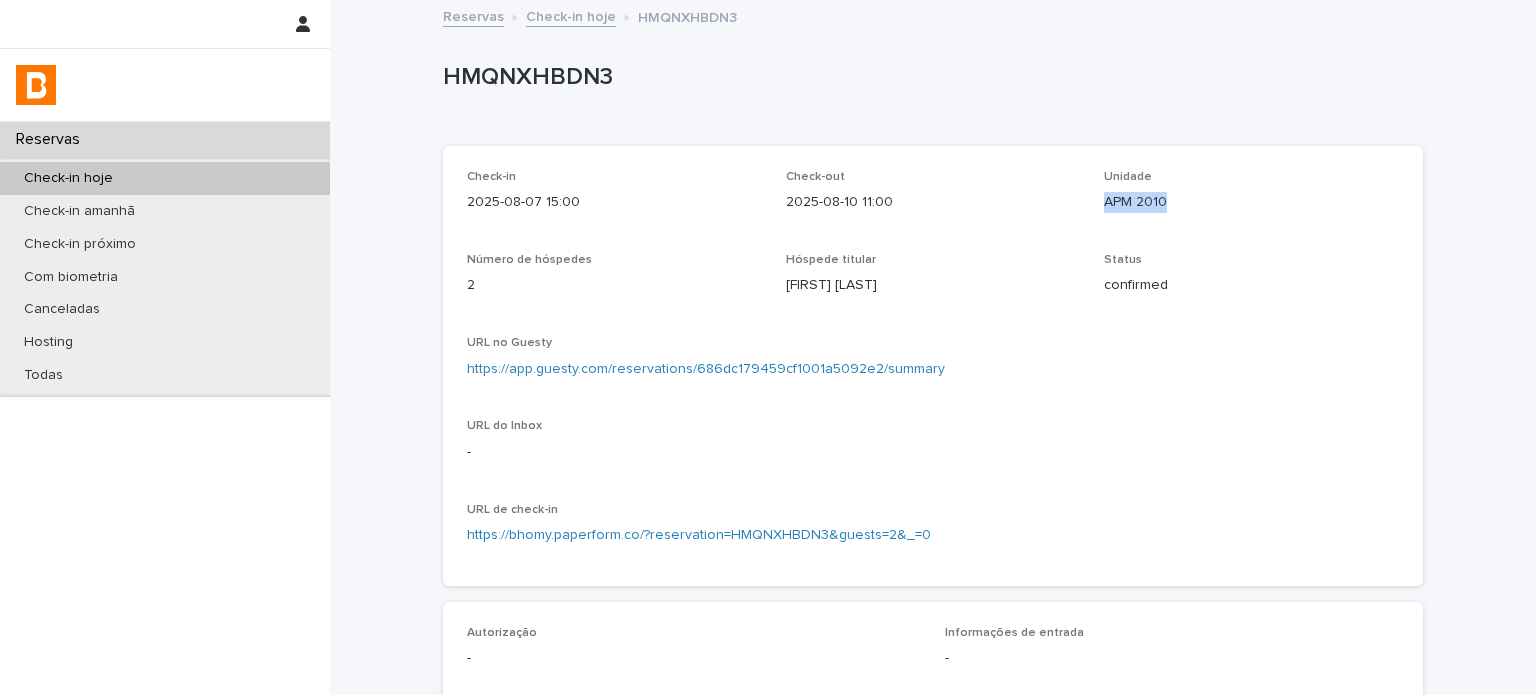 click on "APM 2010" at bounding box center (1251, 202) 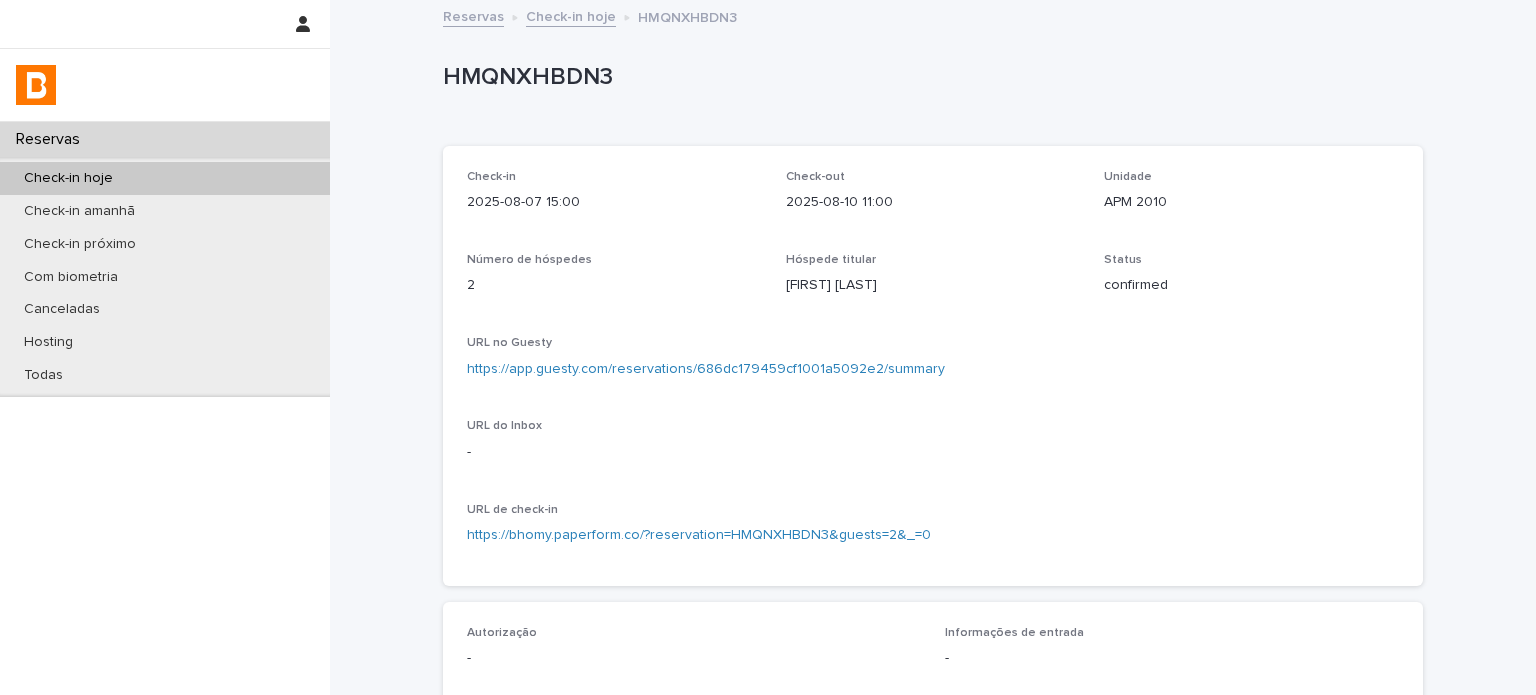 click on "HMQNXHBDN3" at bounding box center [929, 77] 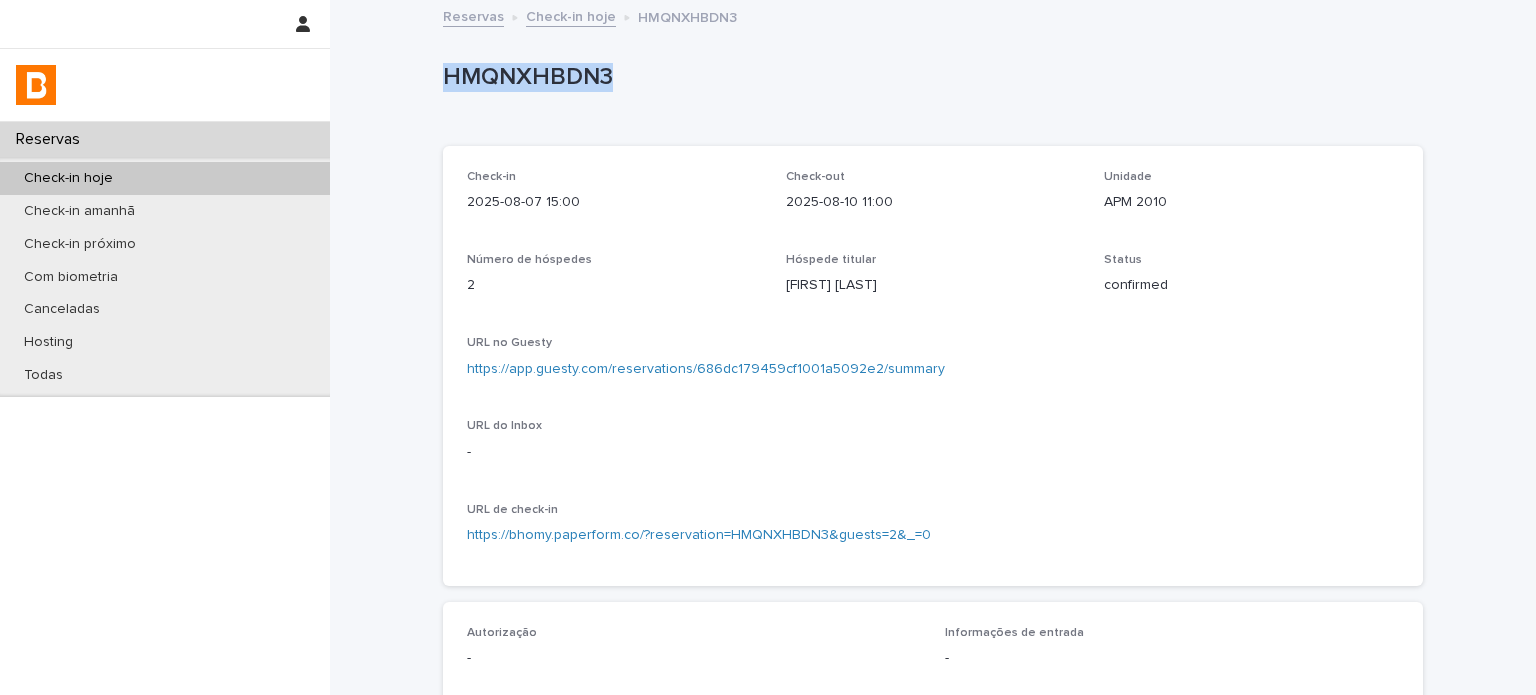 click on "HMQNXHBDN3" at bounding box center (929, 77) 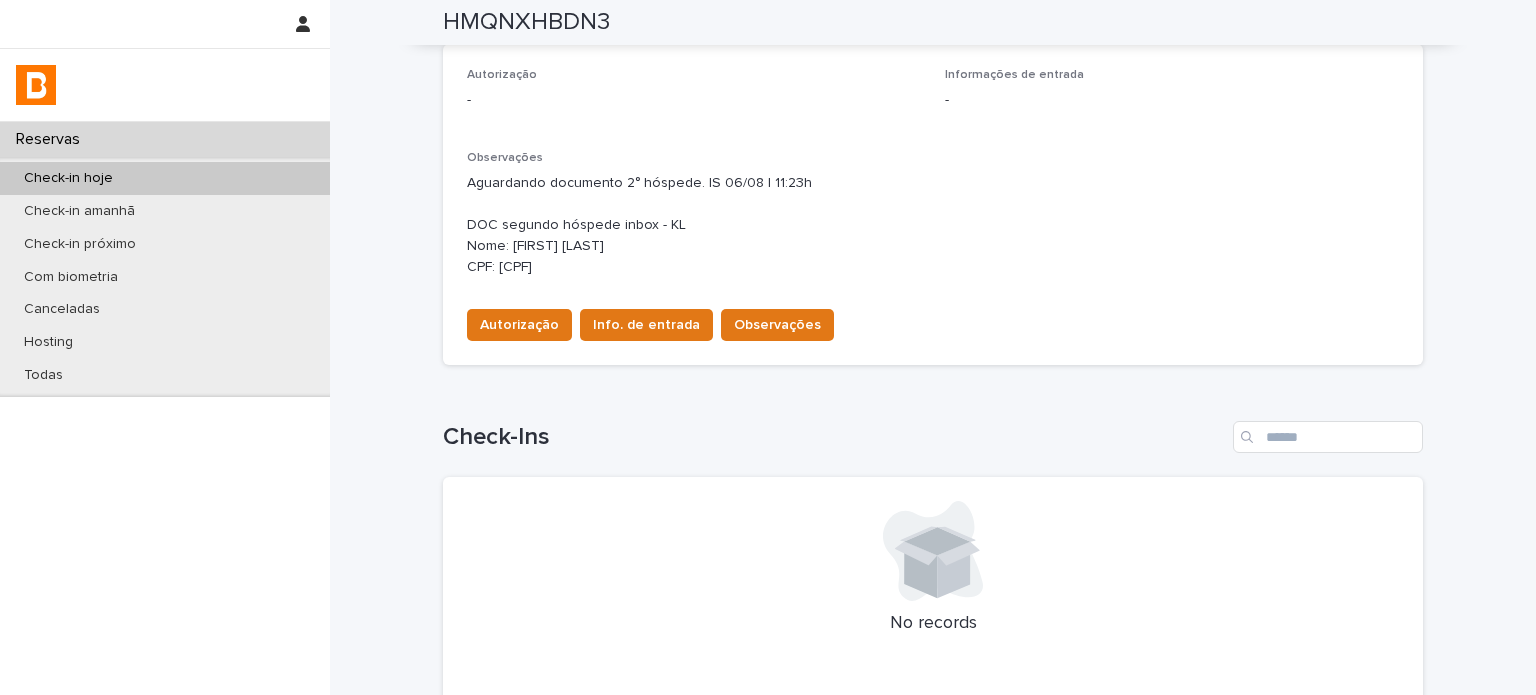 scroll, scrollTop: 566, scrollLeft: 0, axis: vertical 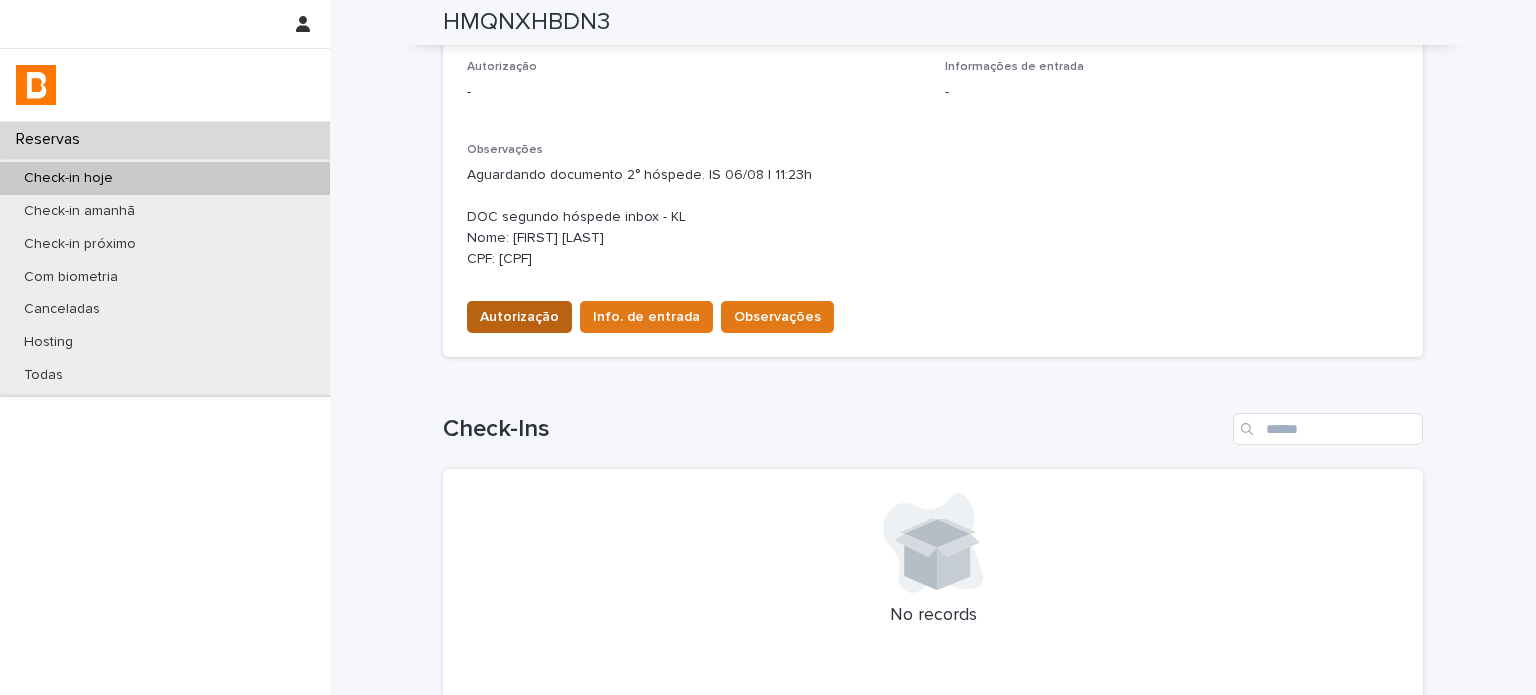 click on "Autorização" at bounding box center (519, 317) 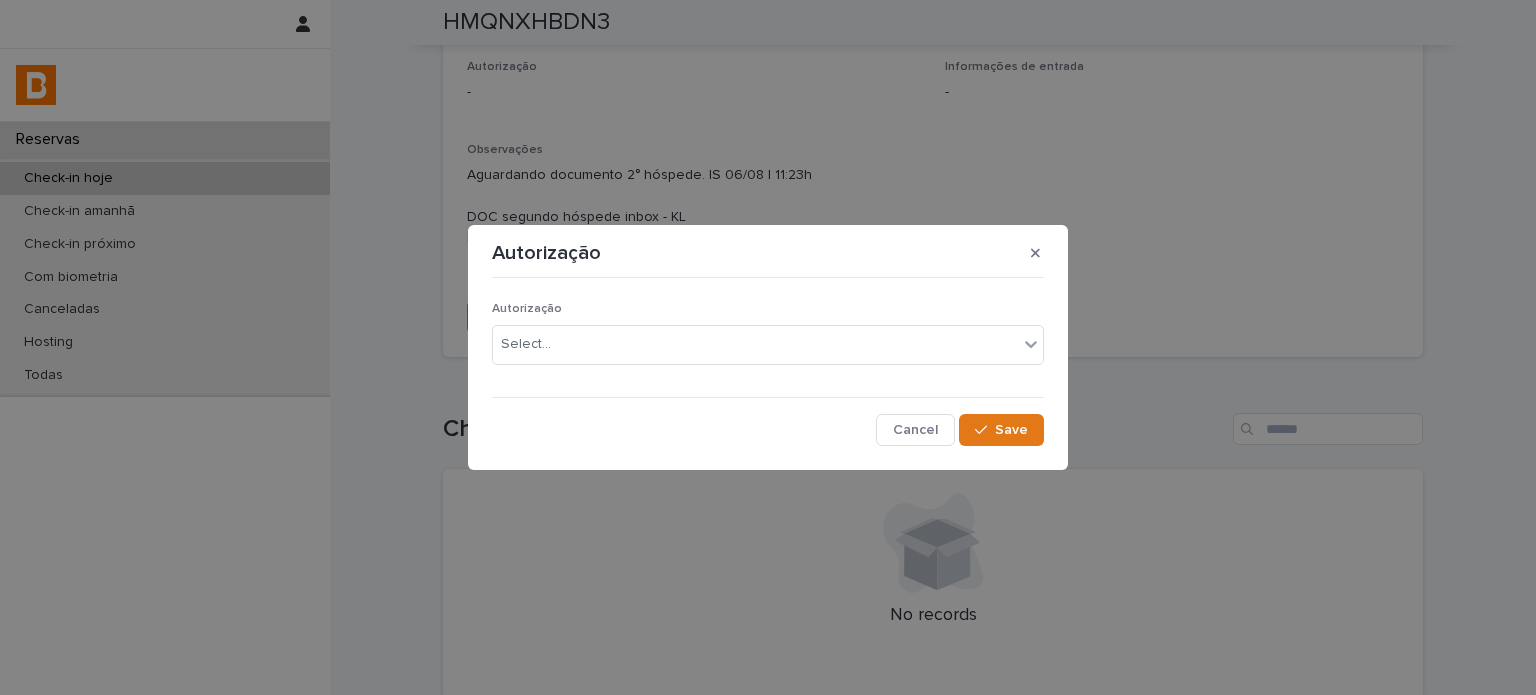 click on "Autorização Select..." at bounding box center [768, 341] 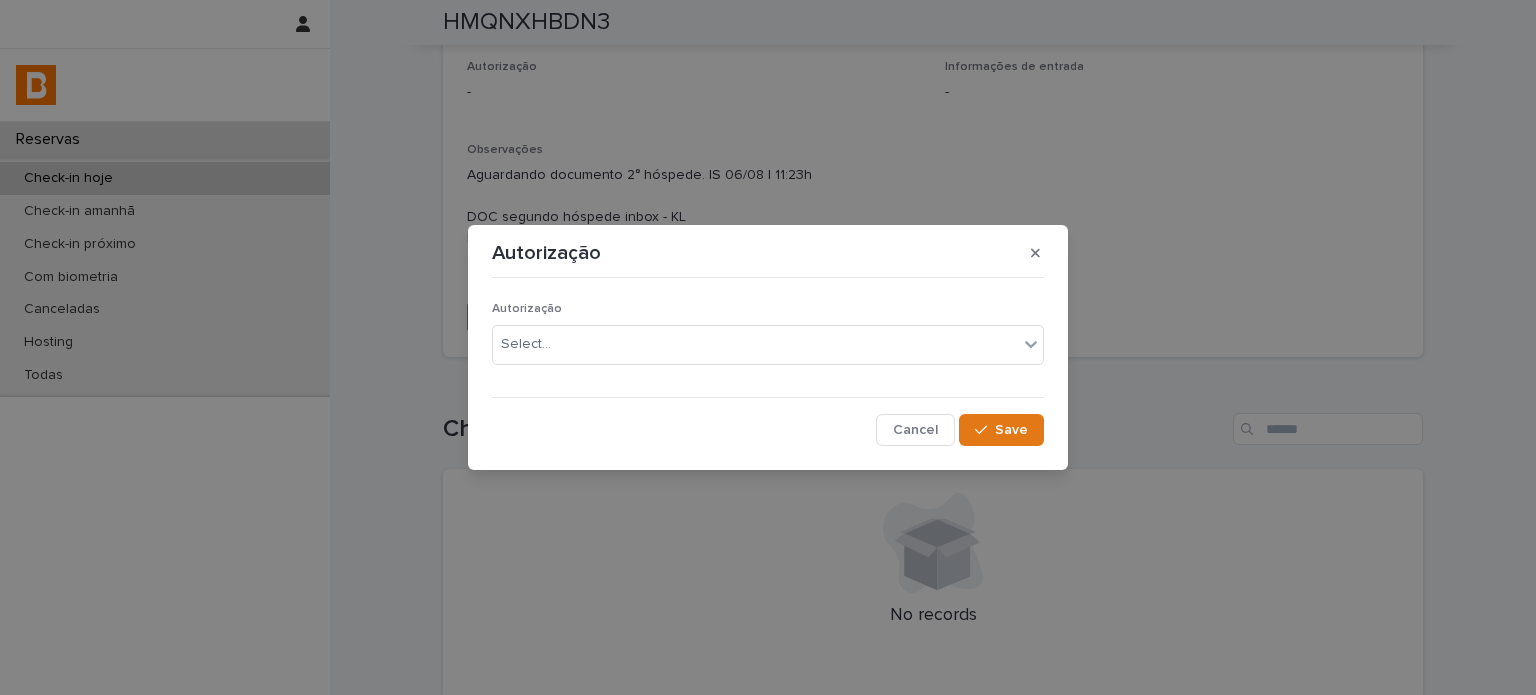 click on "Select..." at bounding box center [755, 344] 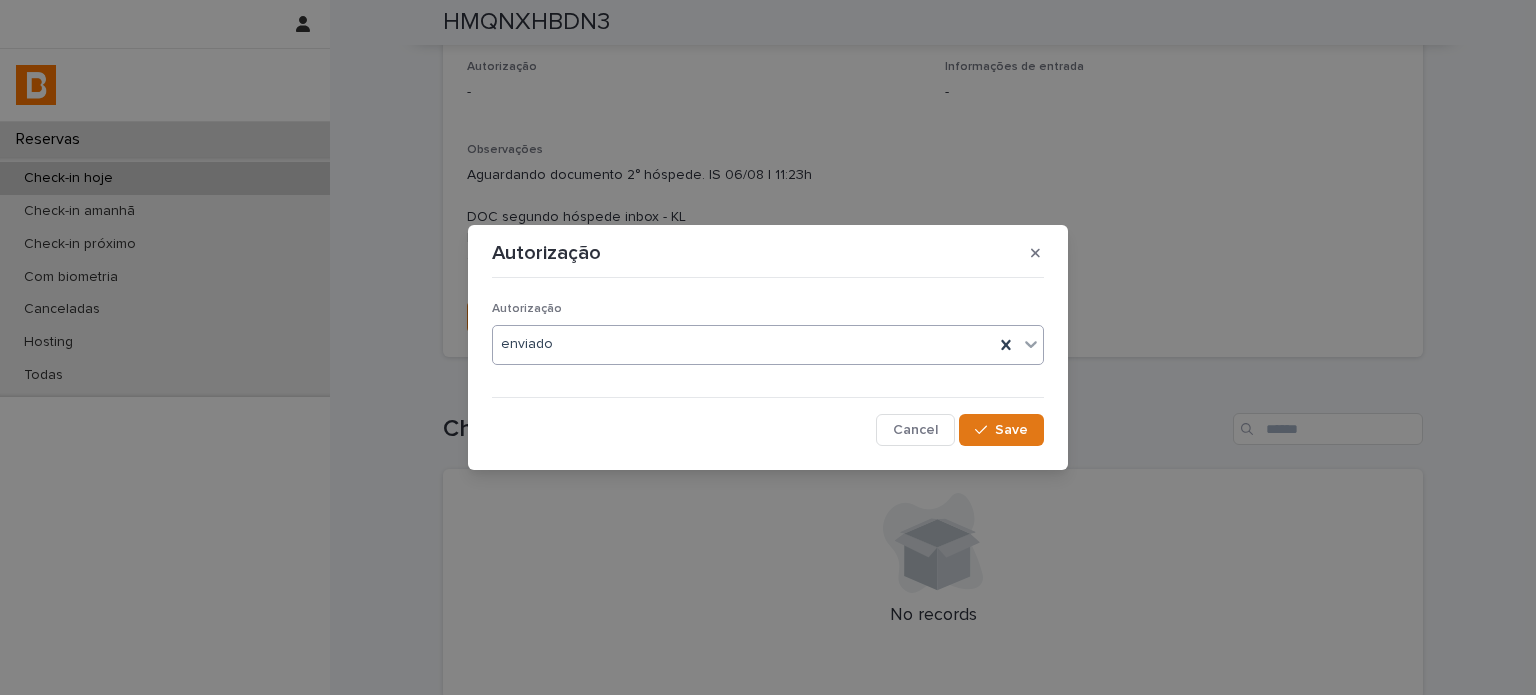 click on "Save" at bounding box center (1001, 430) 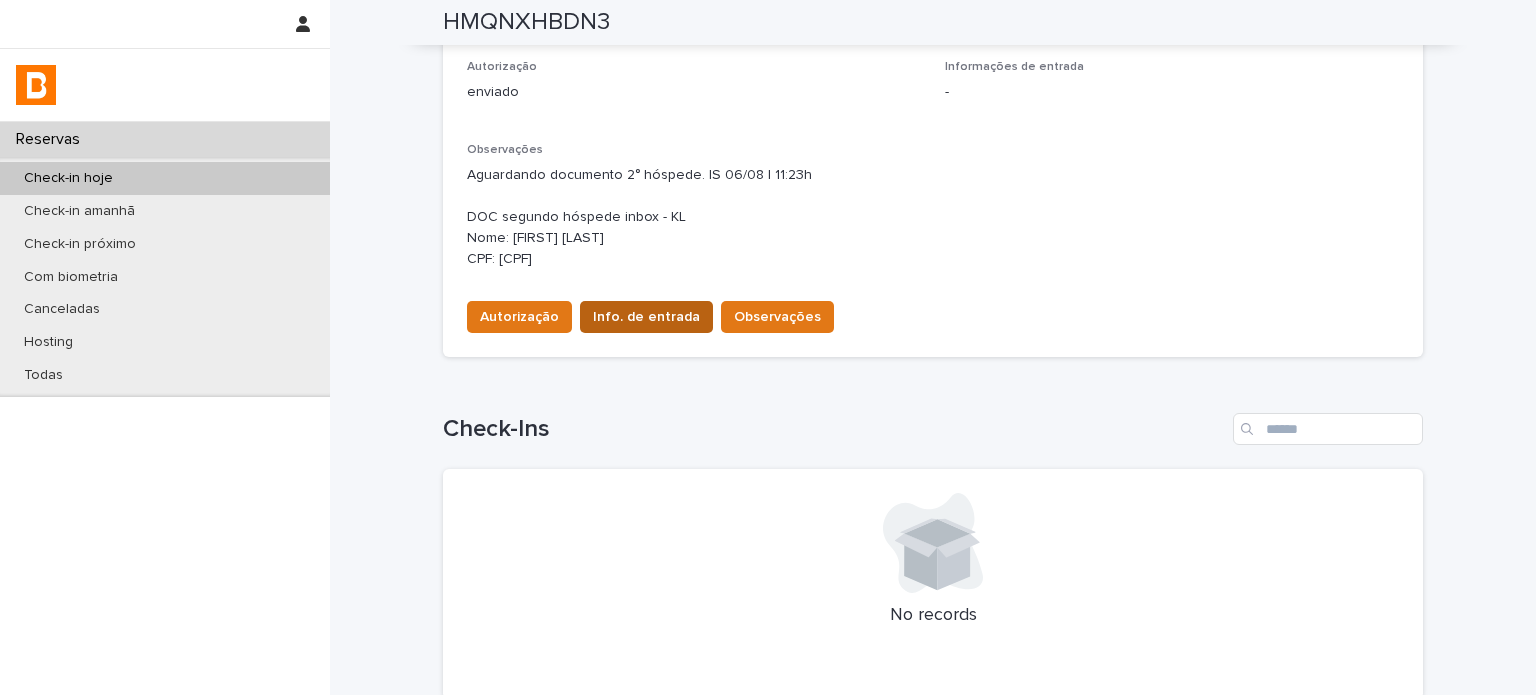 click on "Info. de entrada" at bounding box center (646, 317) 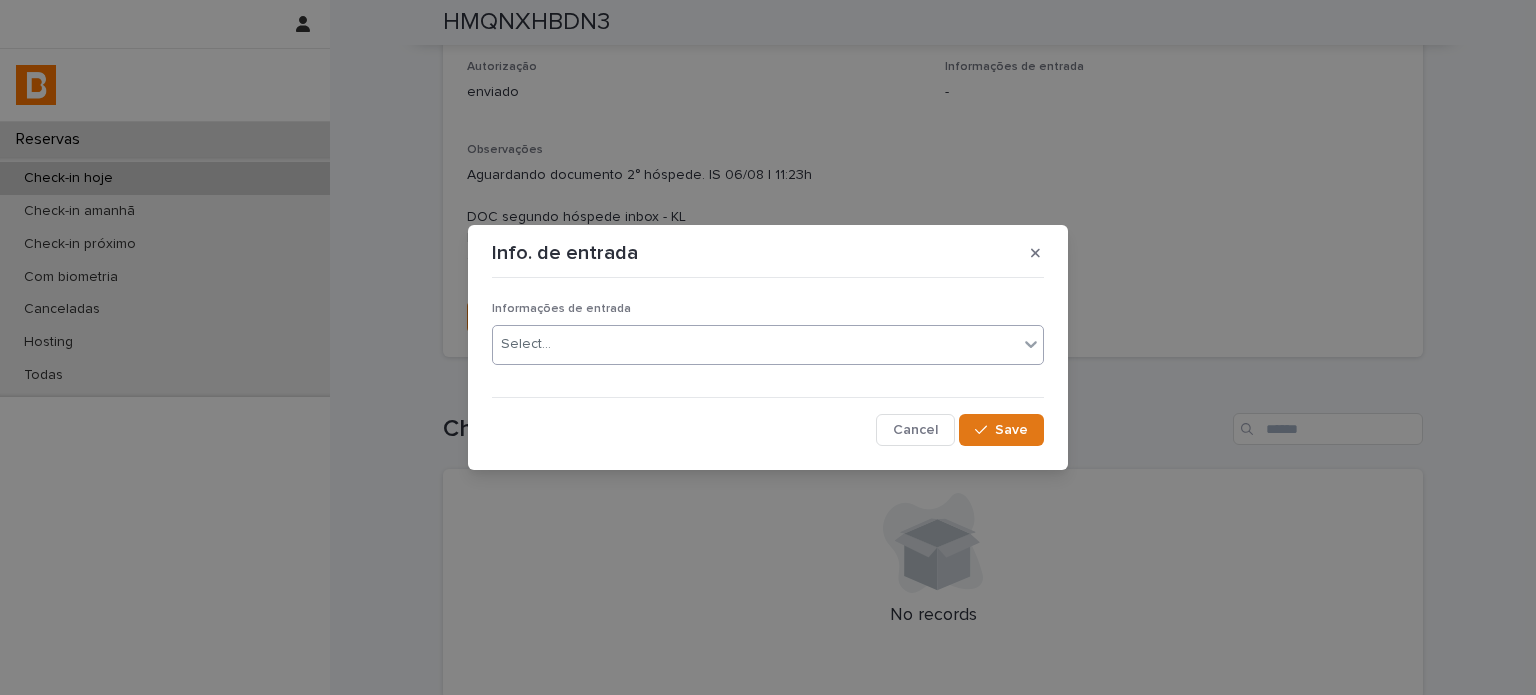 click on "Select..." at bounding box center [755, 344] 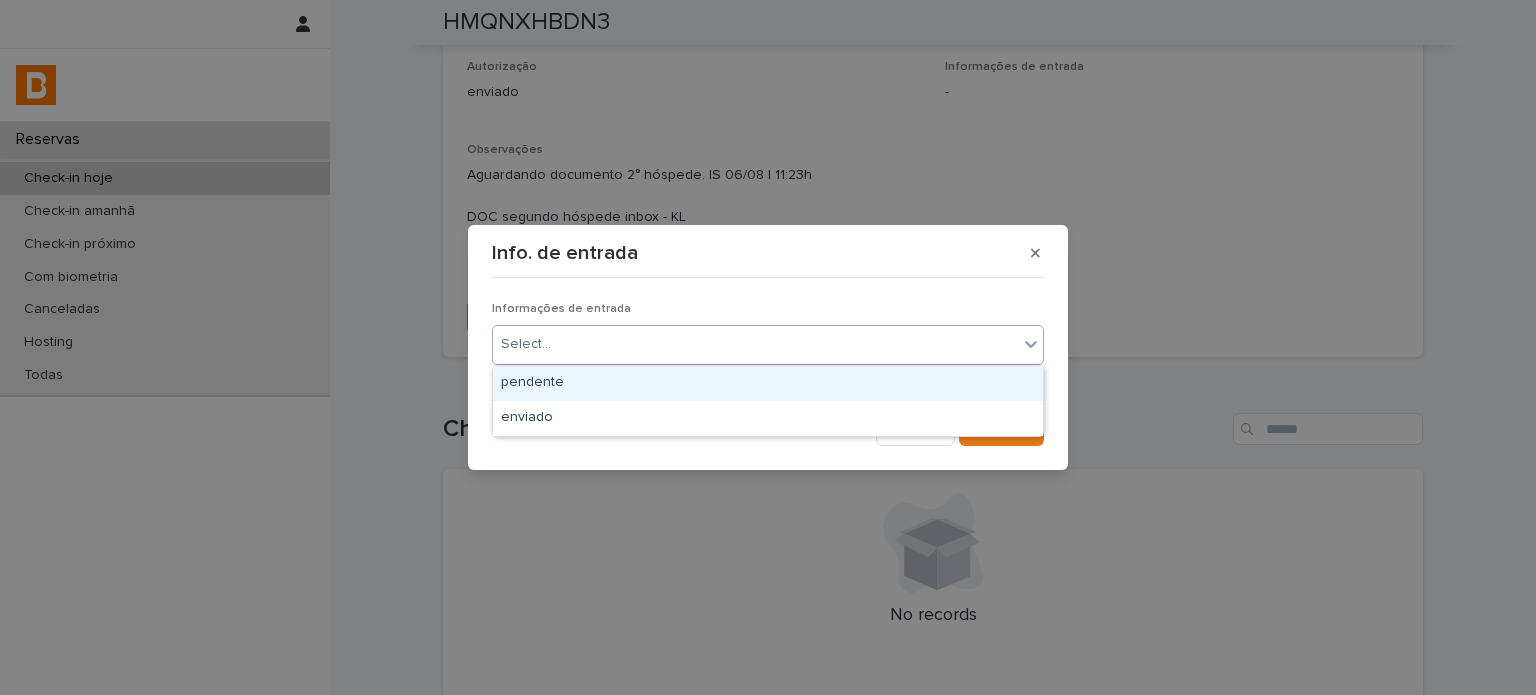 click on "pendente" at bounding box center (768, 383) 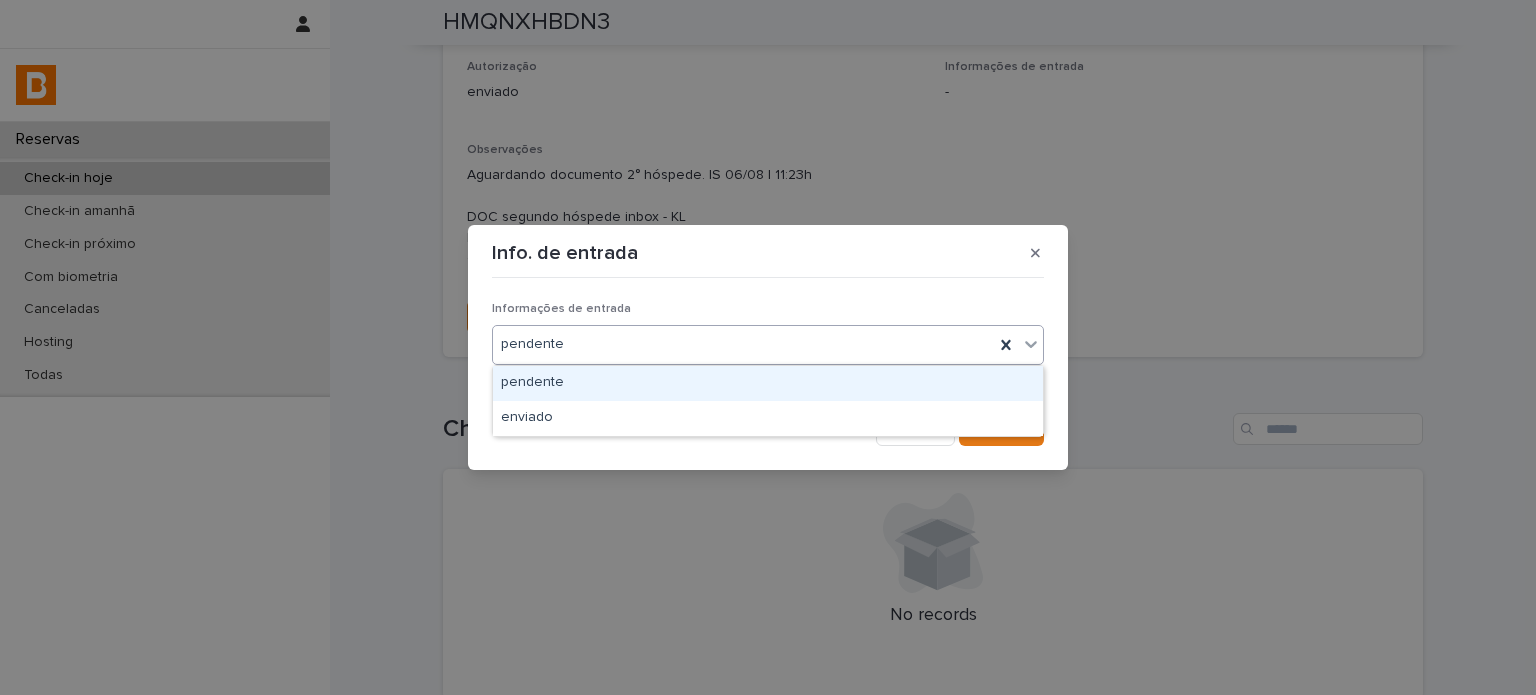 drag, startPoint x: 645, startPoint y: 345, endPoint x: 642, endPoint y: 399, distance: 54.08327 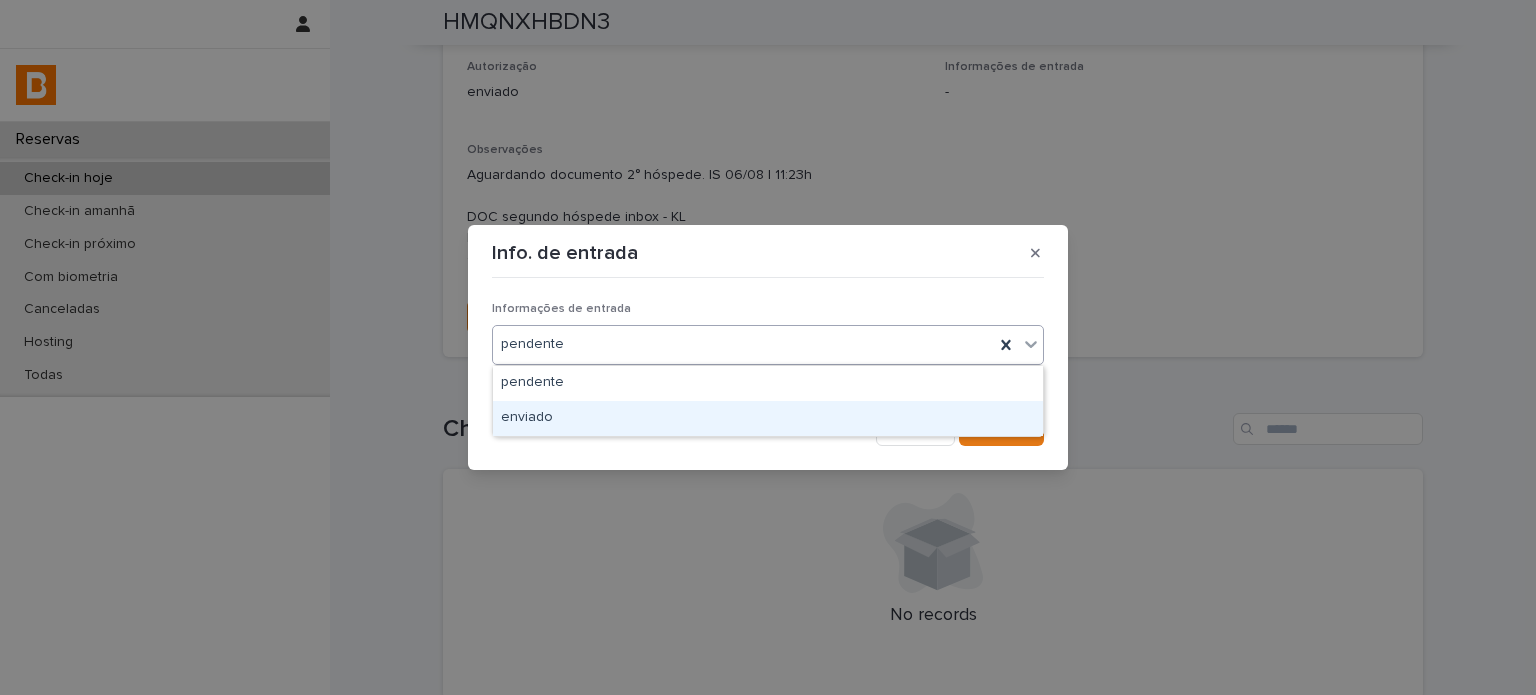 click on "enviado" at bounding box center [768, 418] 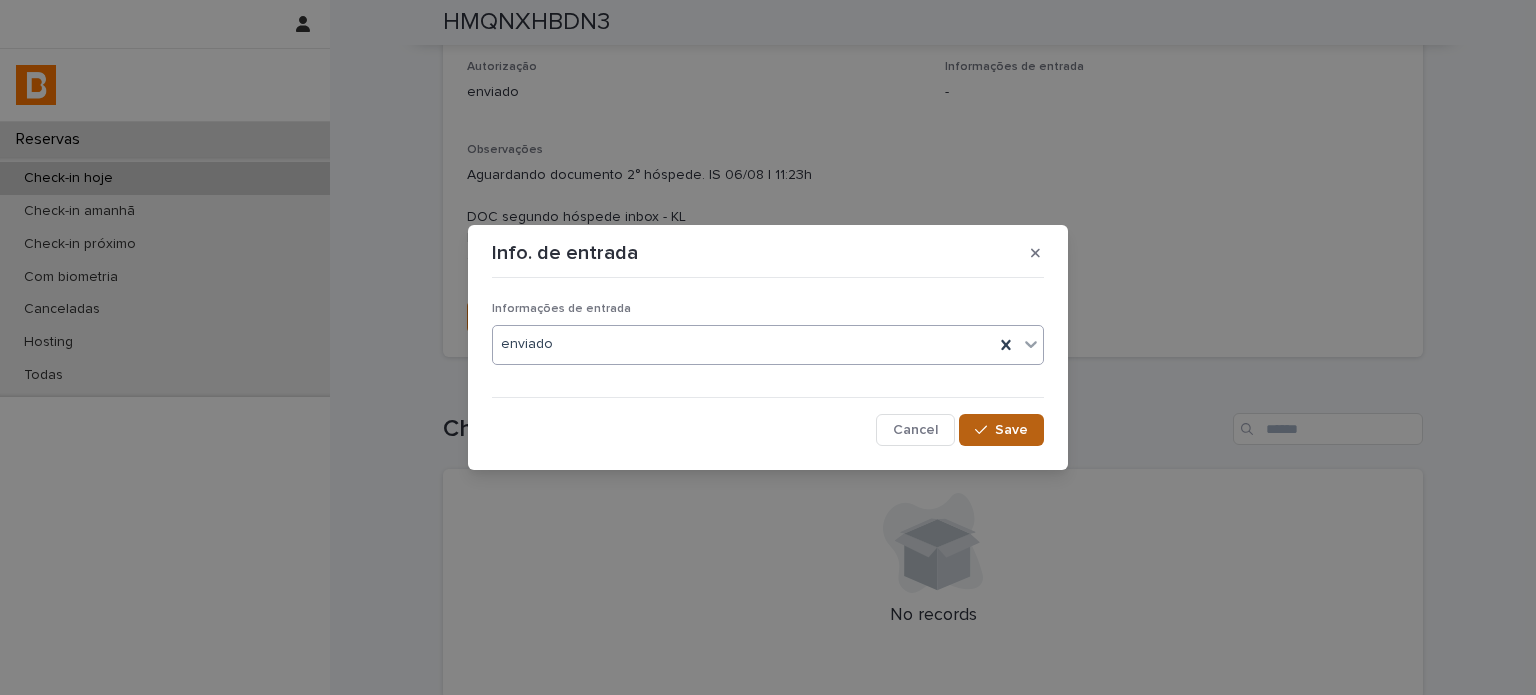 click on "Save" at bounding box center (1011, 430) 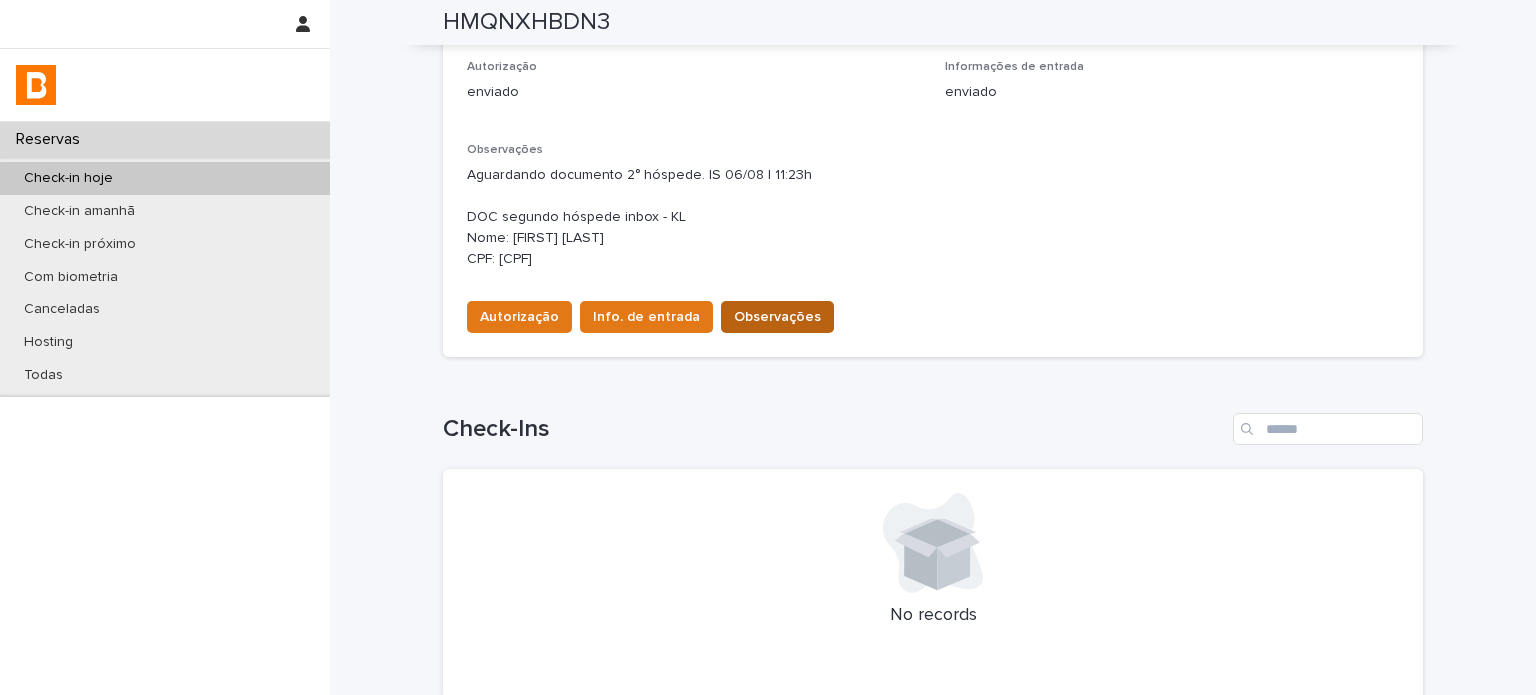 click on "Observações" at bounding box center (777, 317) 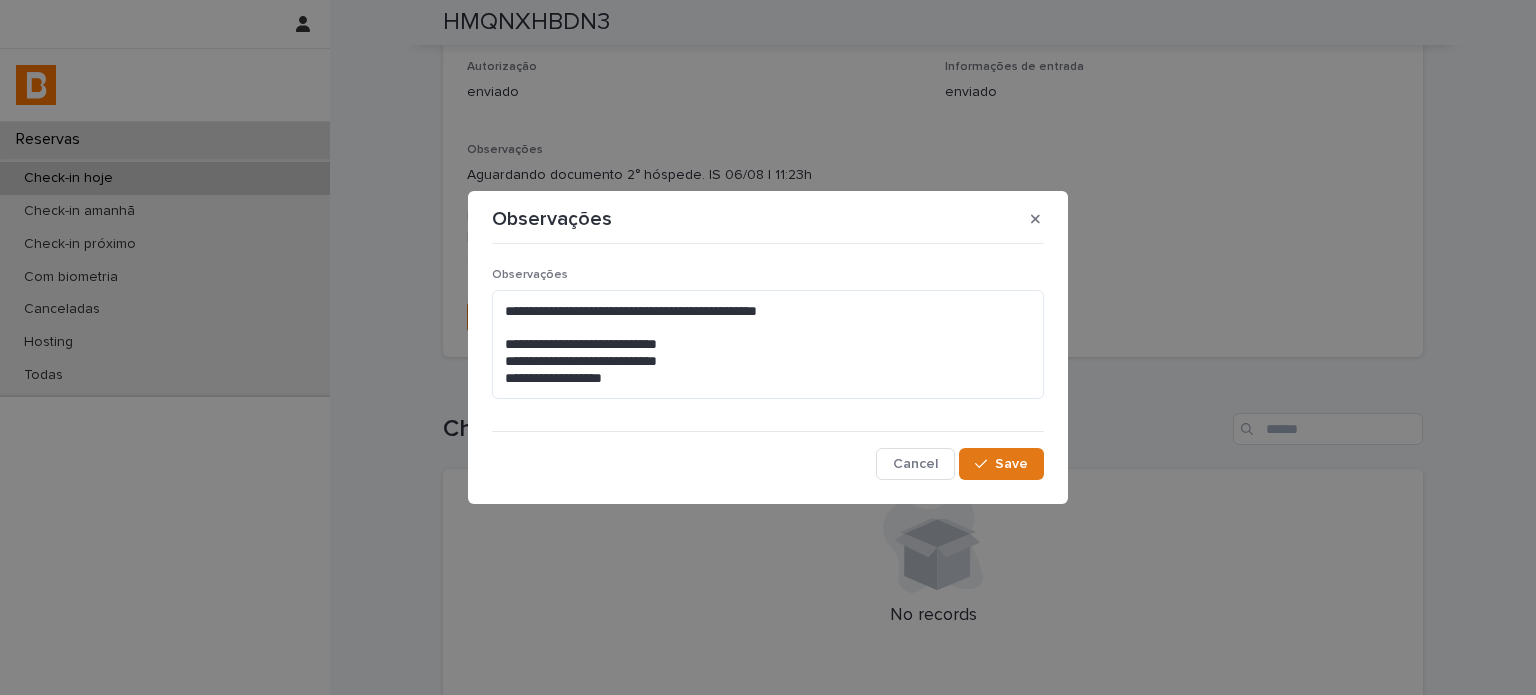 click on "**********" at bounding box center [768, 342] 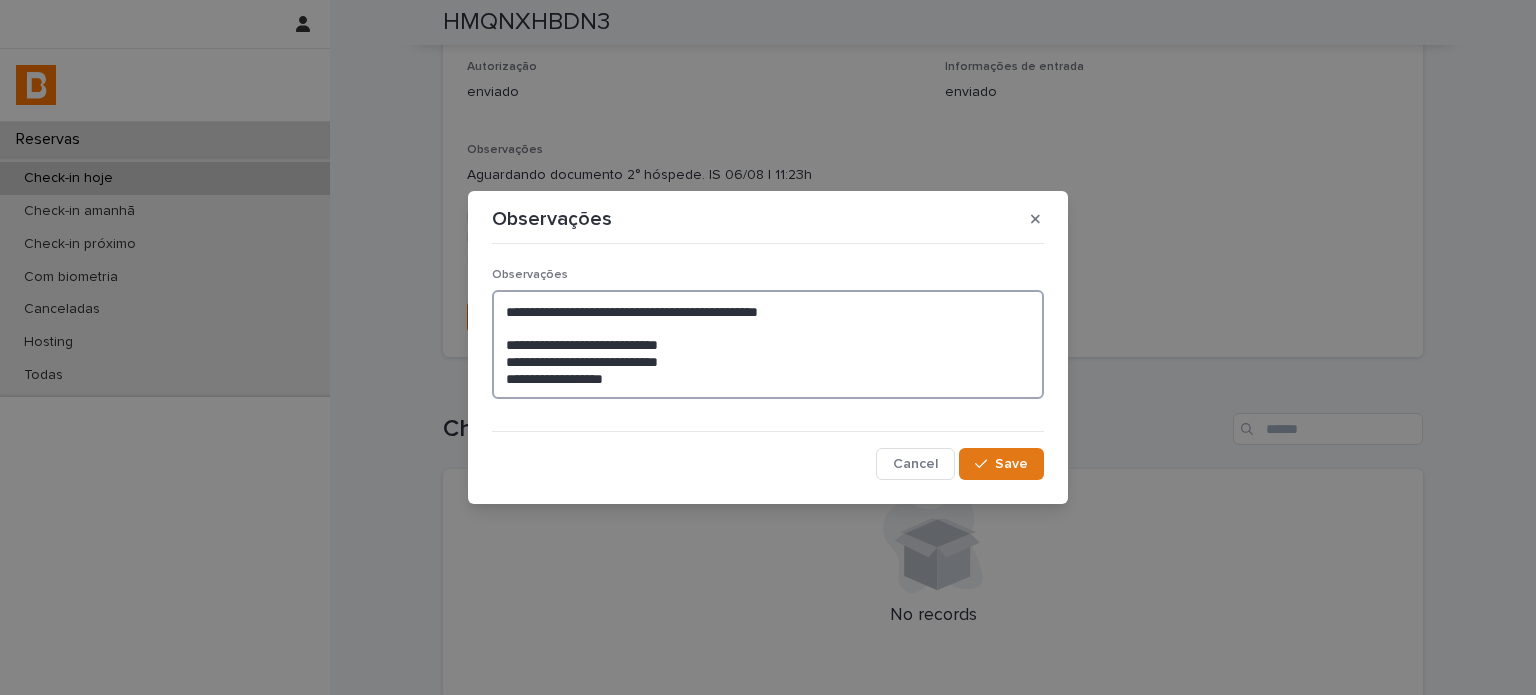 click on "**********" at bounding box center [768, 345] 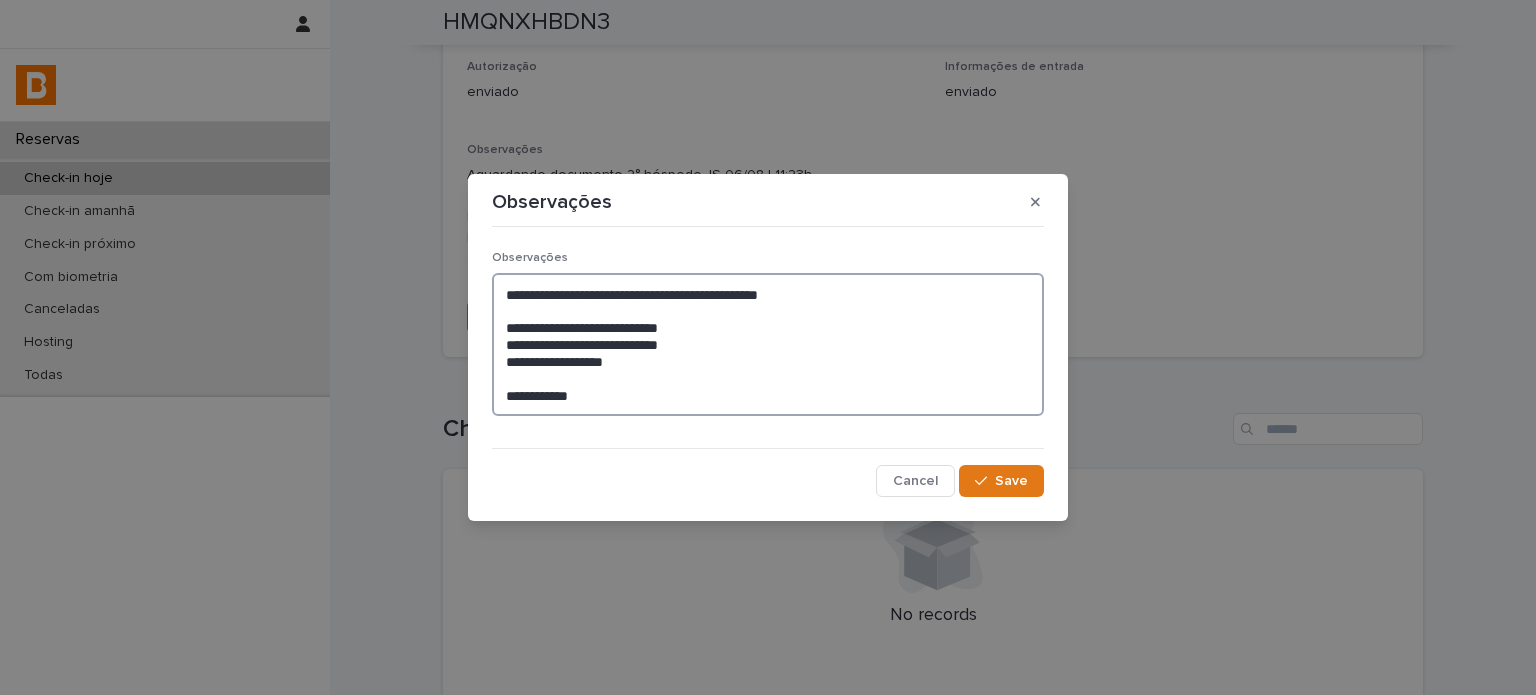 type on "**********" 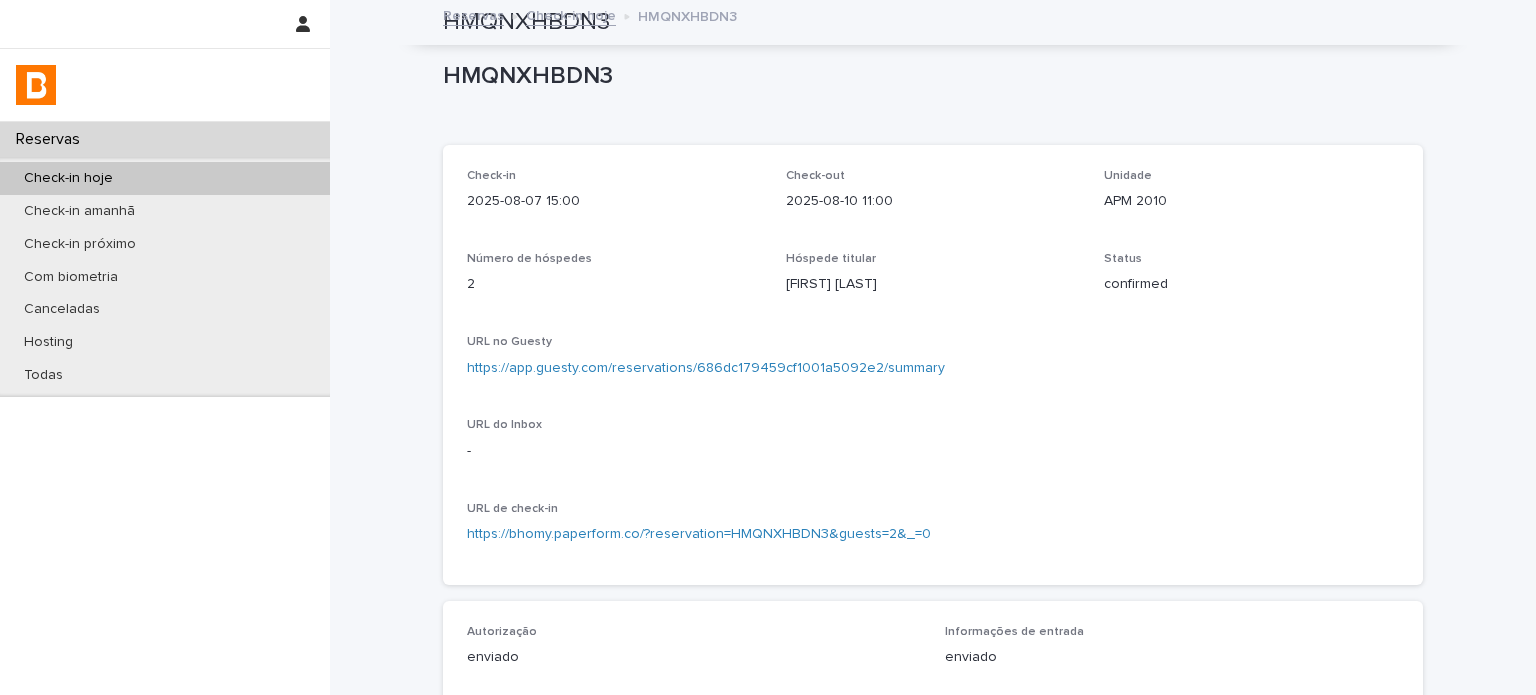 scroll, scrollTop: 0, scrollLeft: 0, axis: both 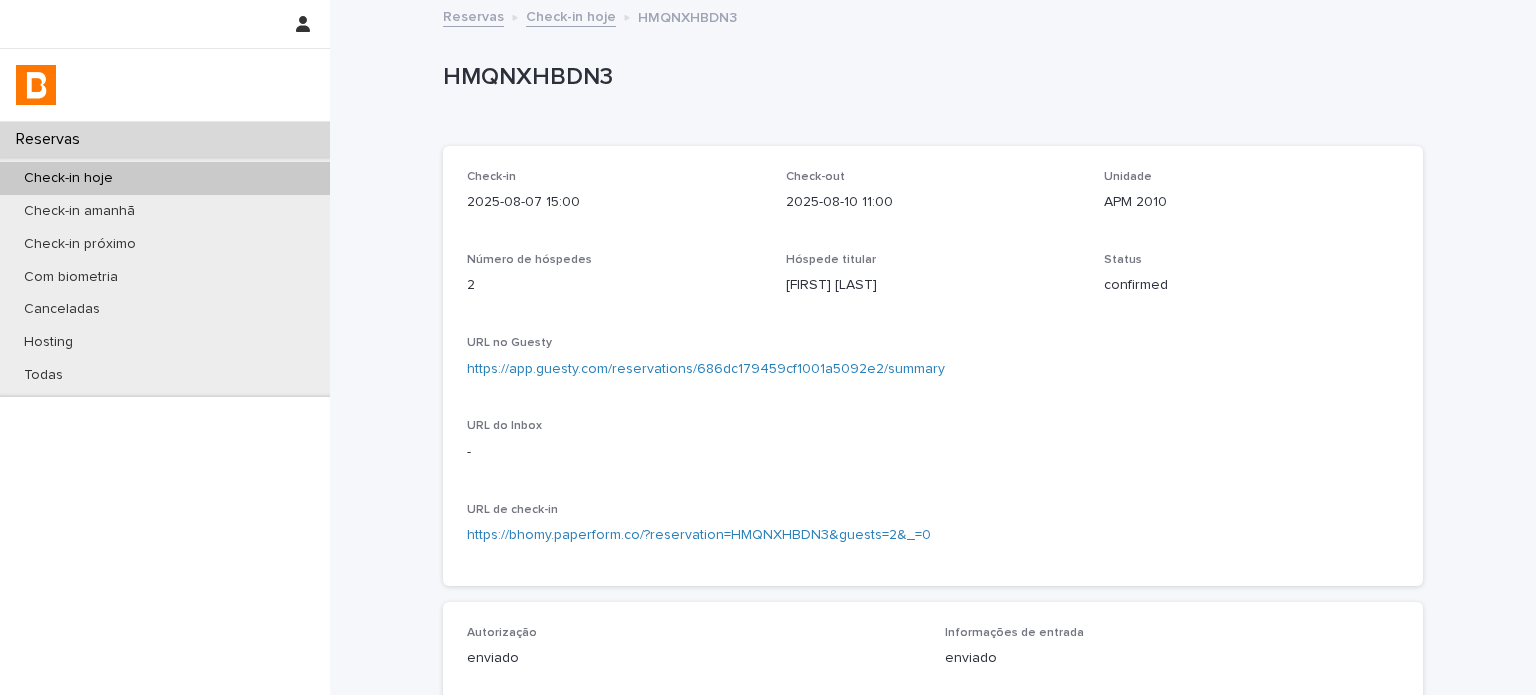 click on "Check-in hoje" at bounding box center [571, 15] 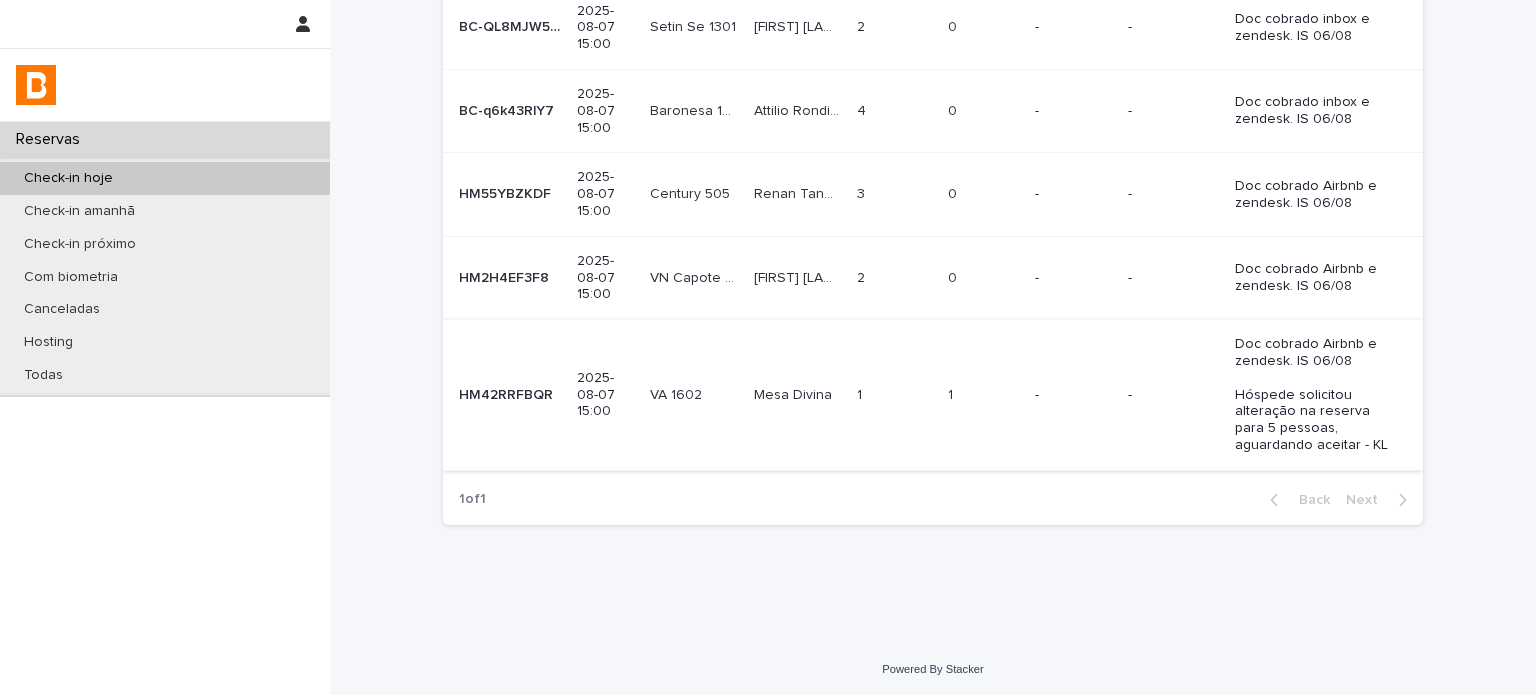 scroll, scrollTop: 43, scrollLeft: 0, axis: vertical 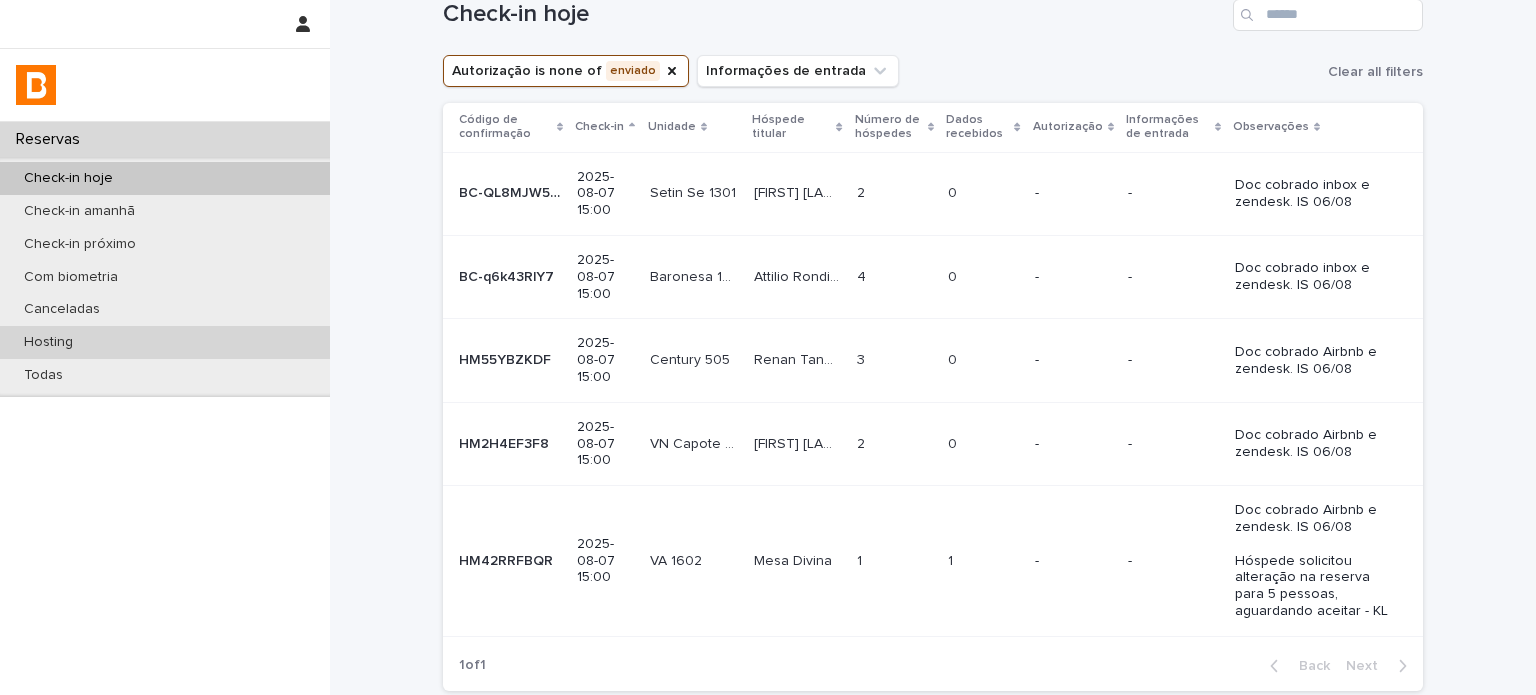 click on "Hosting" at bounding box center [165, 342] 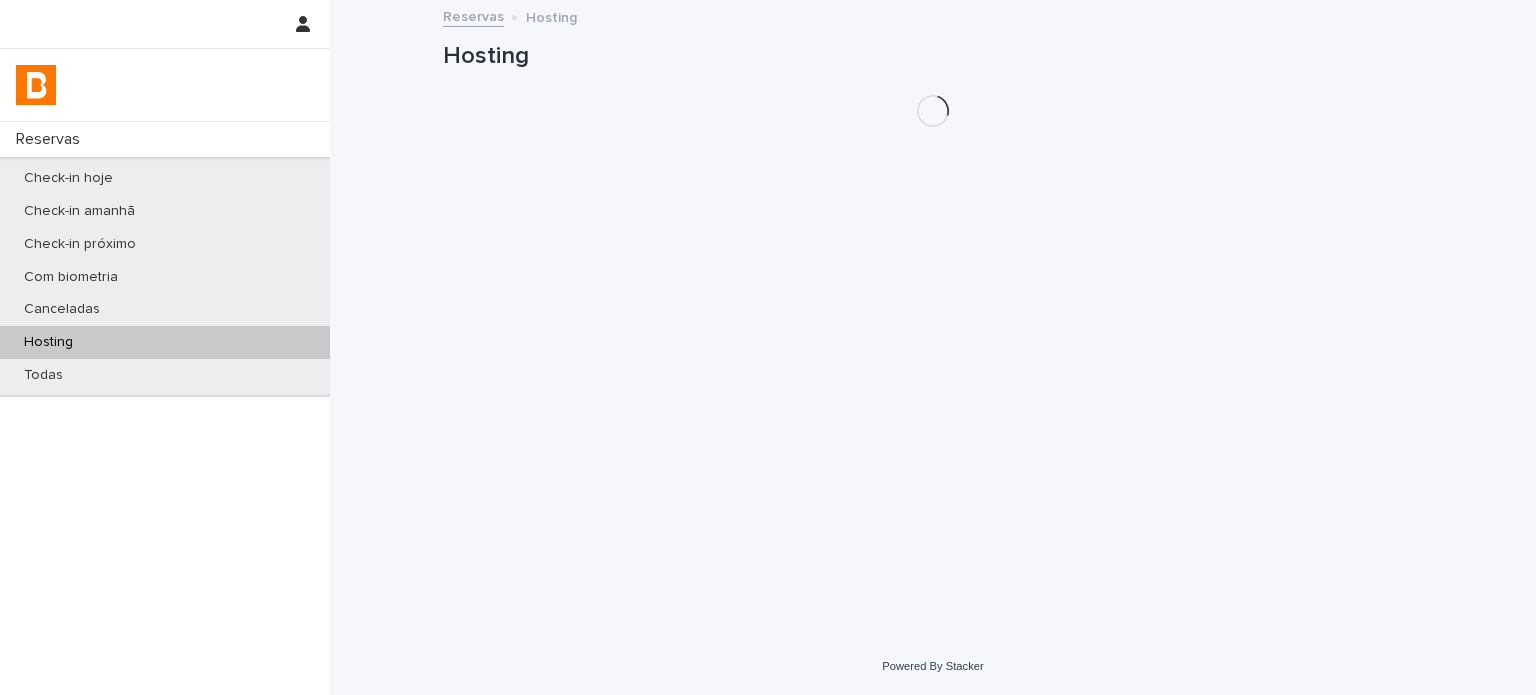scroll, scrollTop: 0, scrollLeft: 0, axis: both 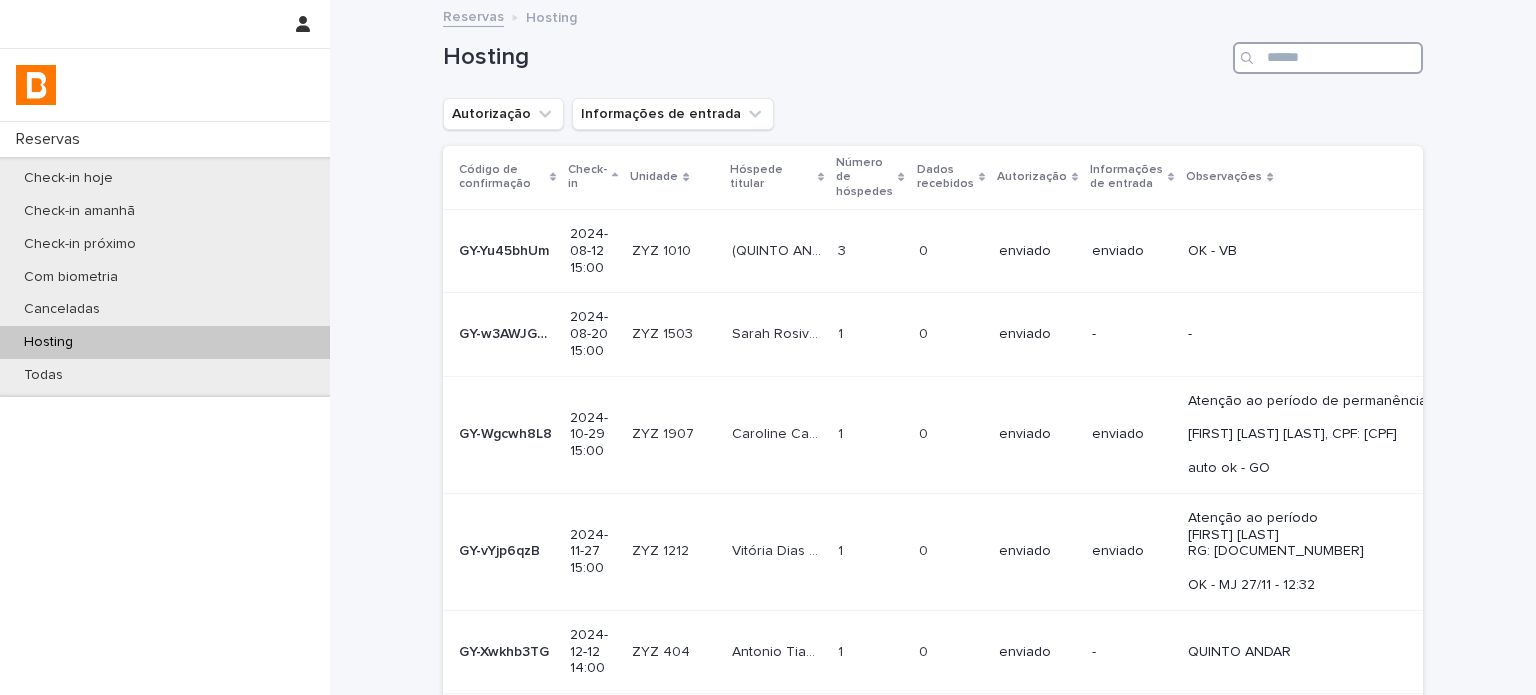 click at bounding box center (1328, 58) 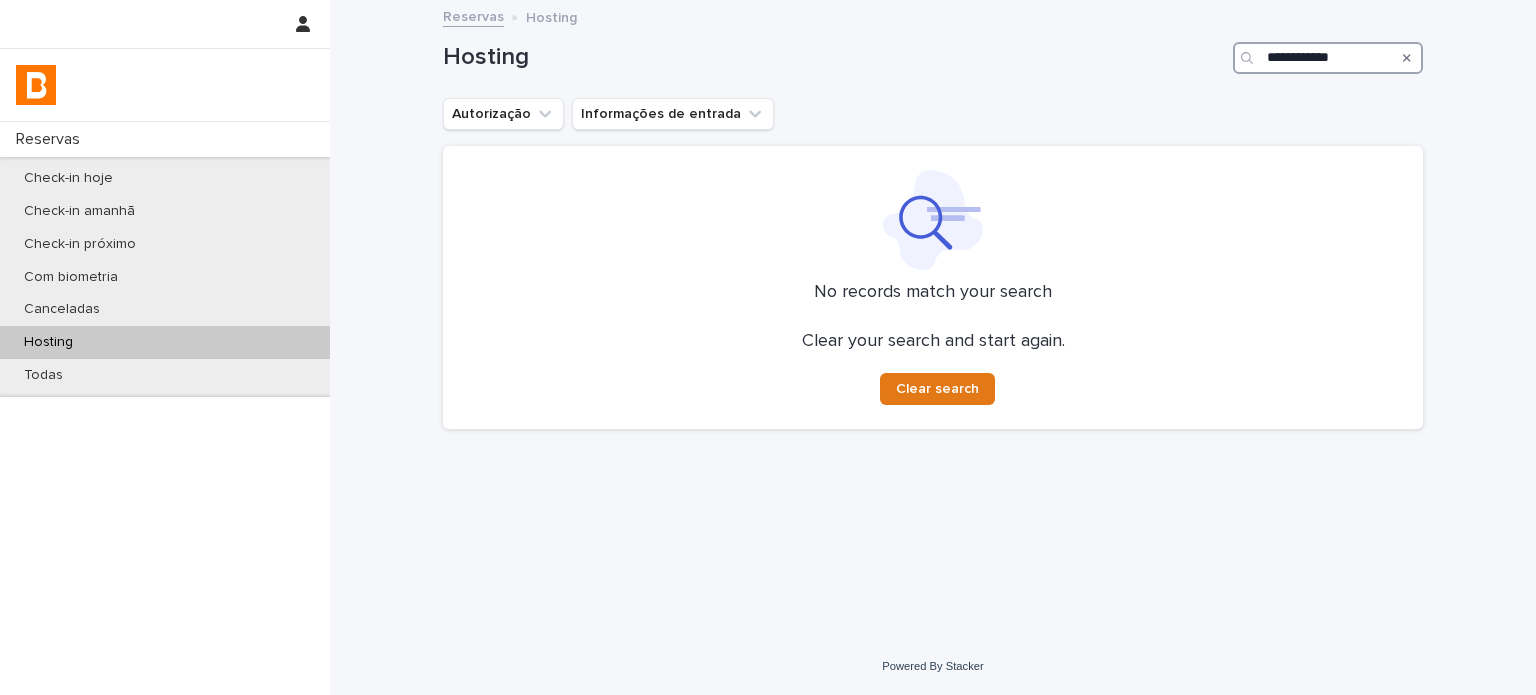 drag, startPoint x: 1352, startPoint y: 59, endPoint x: 1320, endPoint y: 59, distance: 32 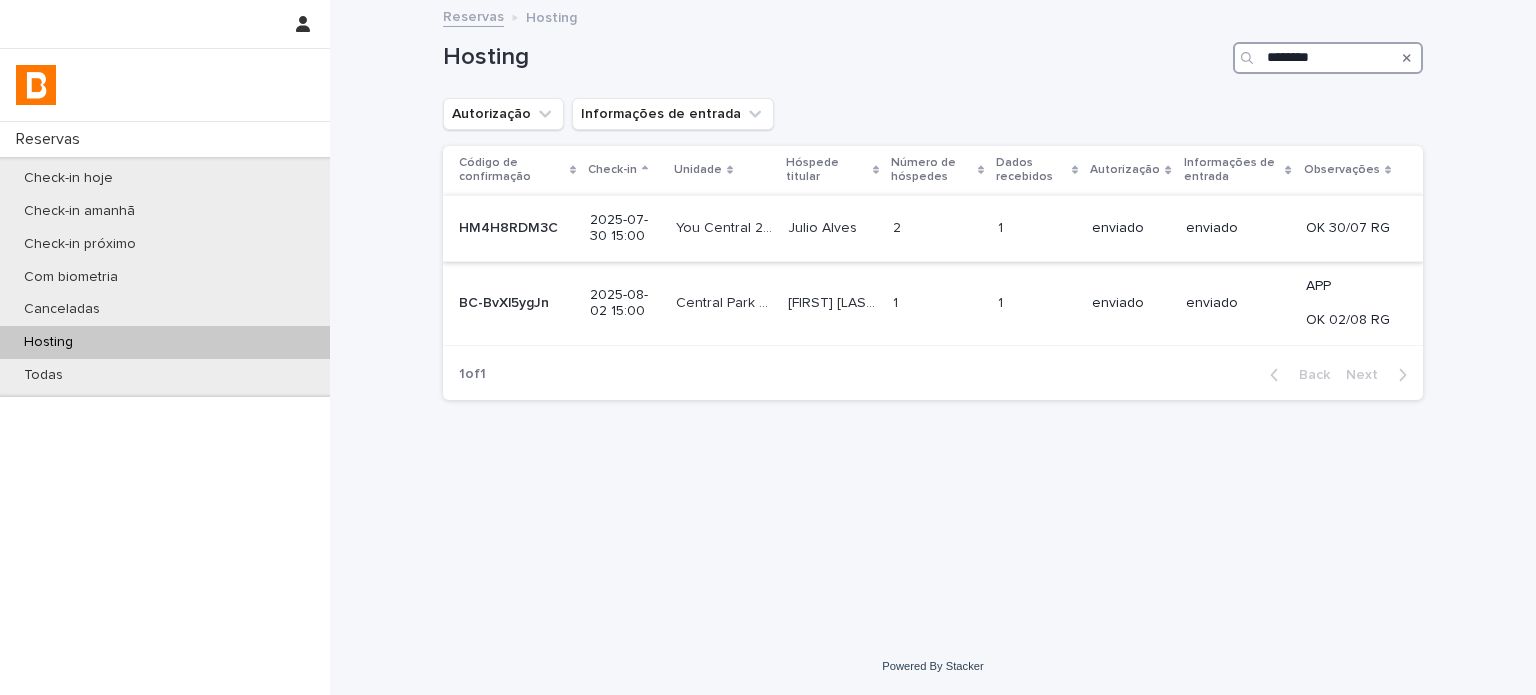 type on "*******" 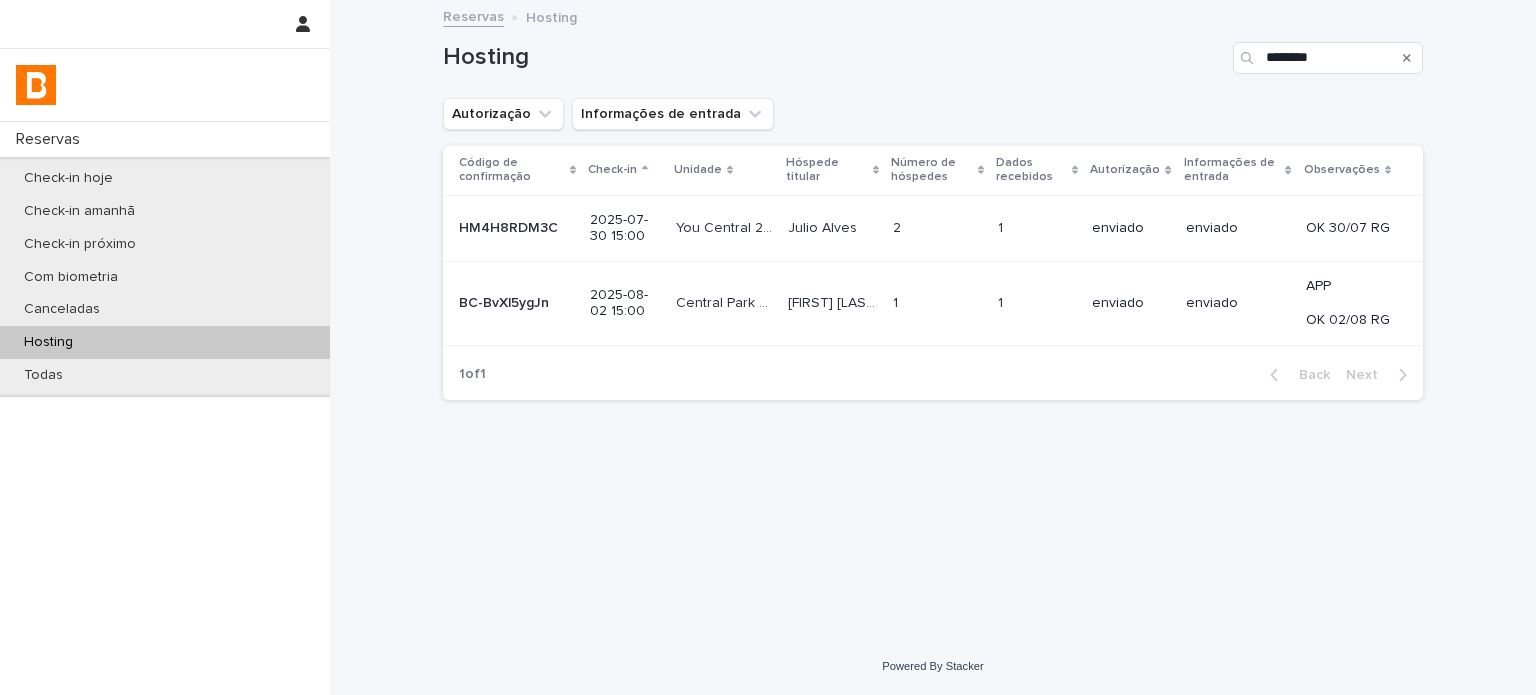 click on "2 2" at bounding box center [937, 228] 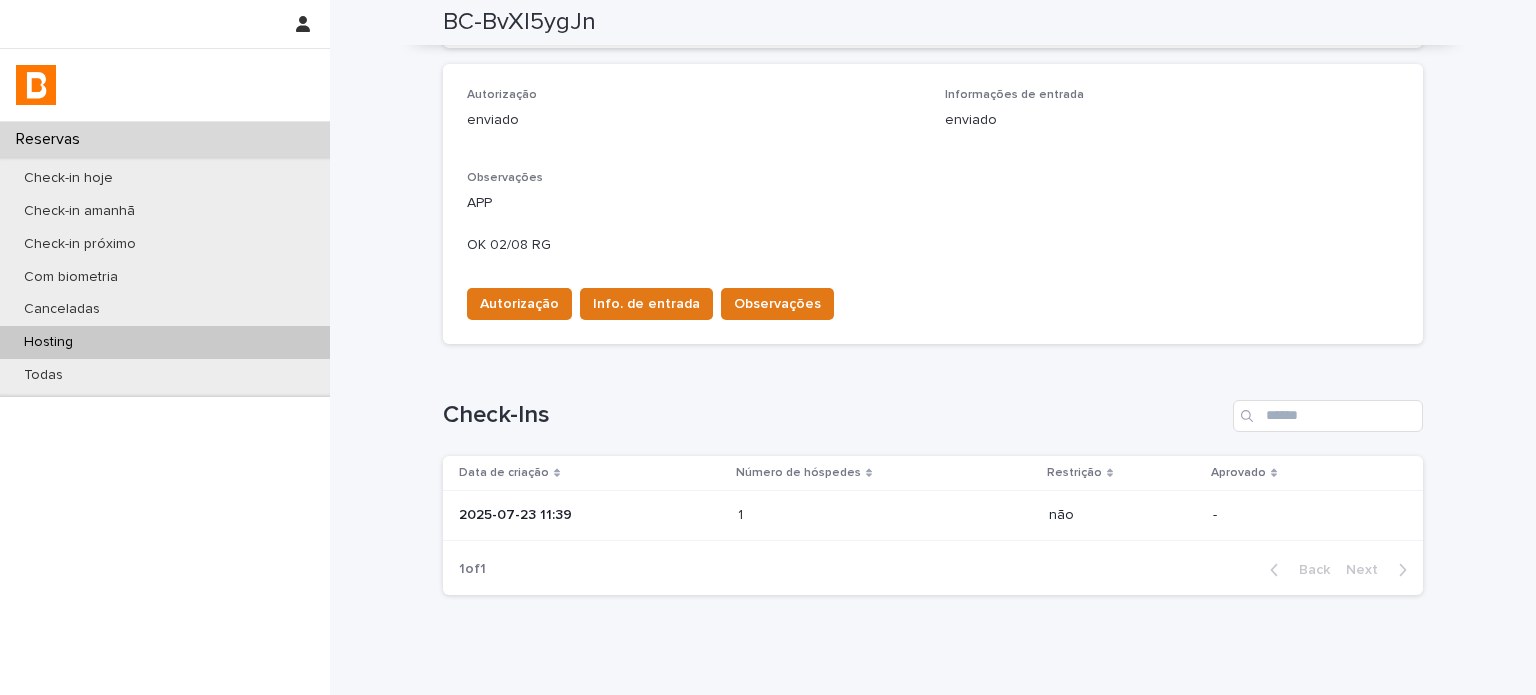 scroll, scrollTop: 610, scrollLeft: 0, axis: vertical 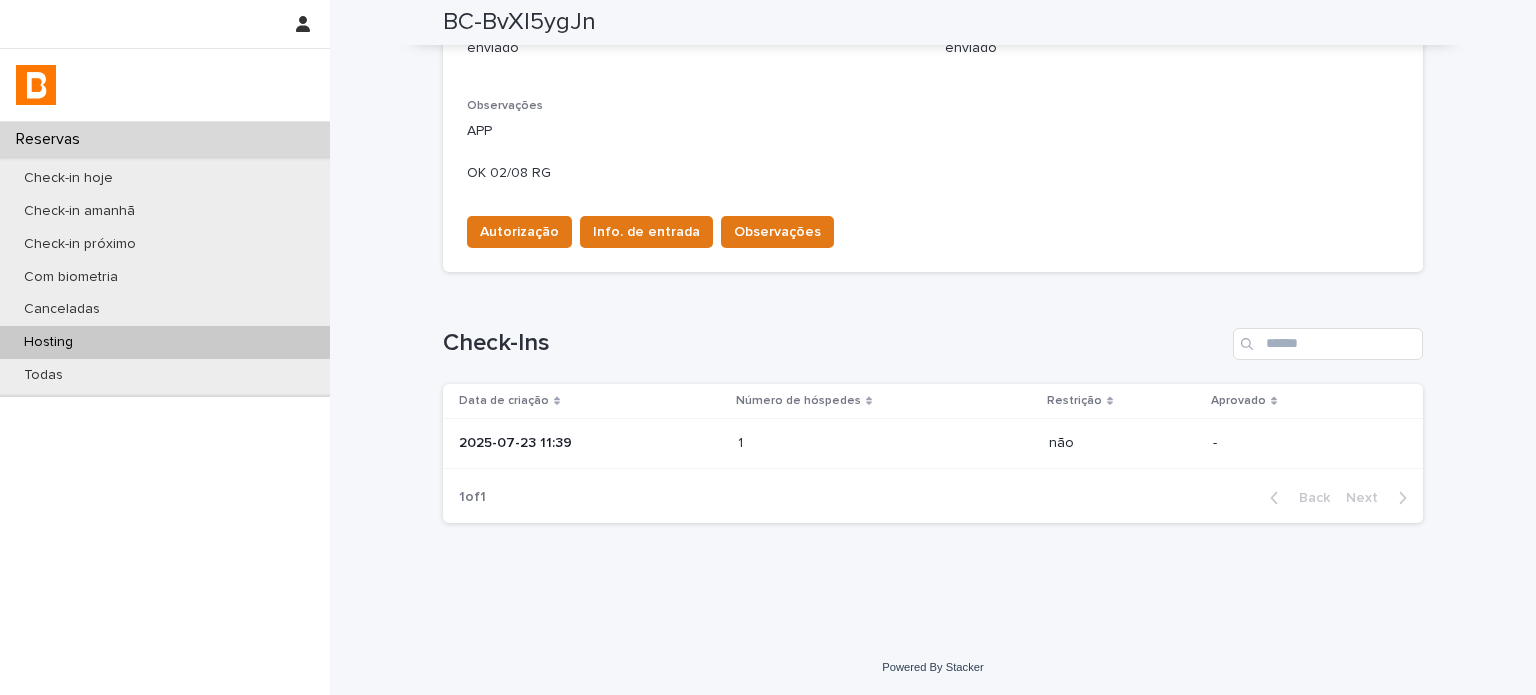 click at bounding box center (825, 443) 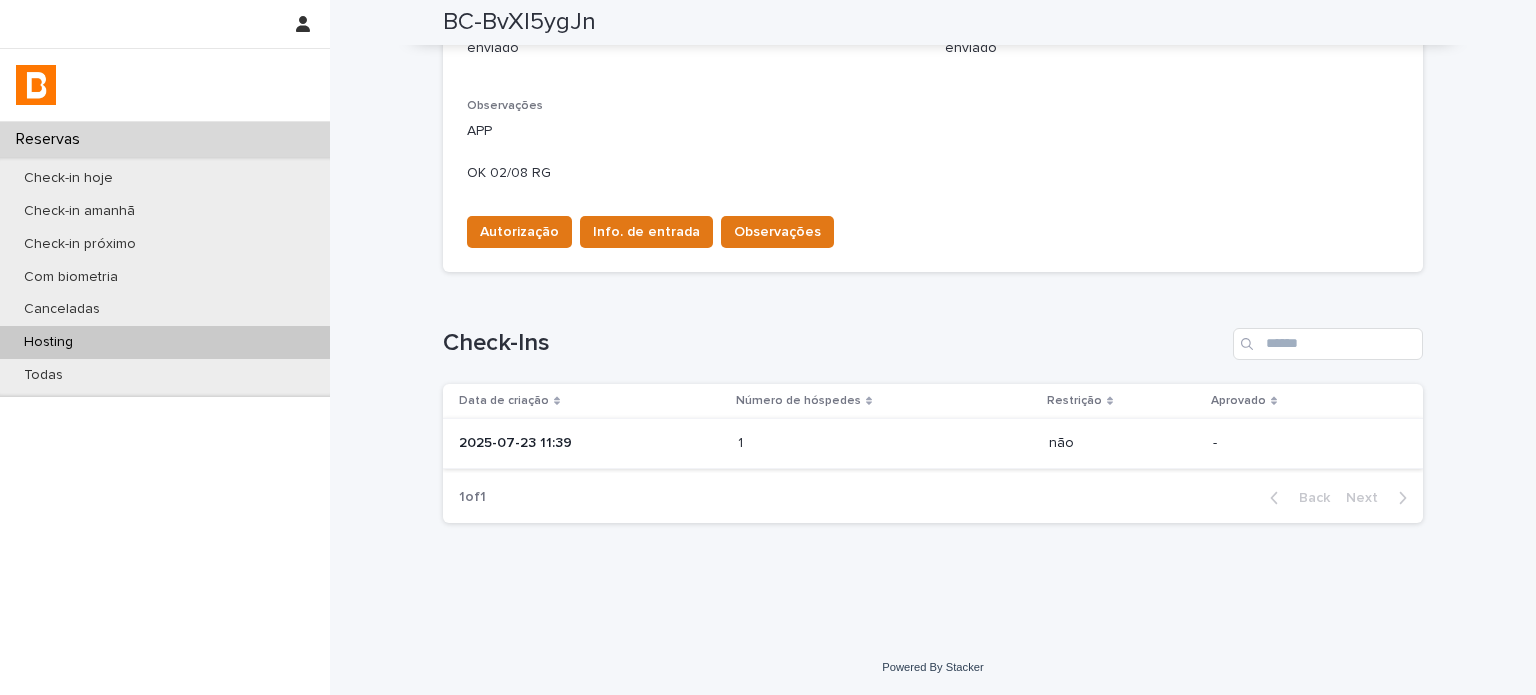 scroll, scrollTop: 0, scrollLeft: 0, axis: both 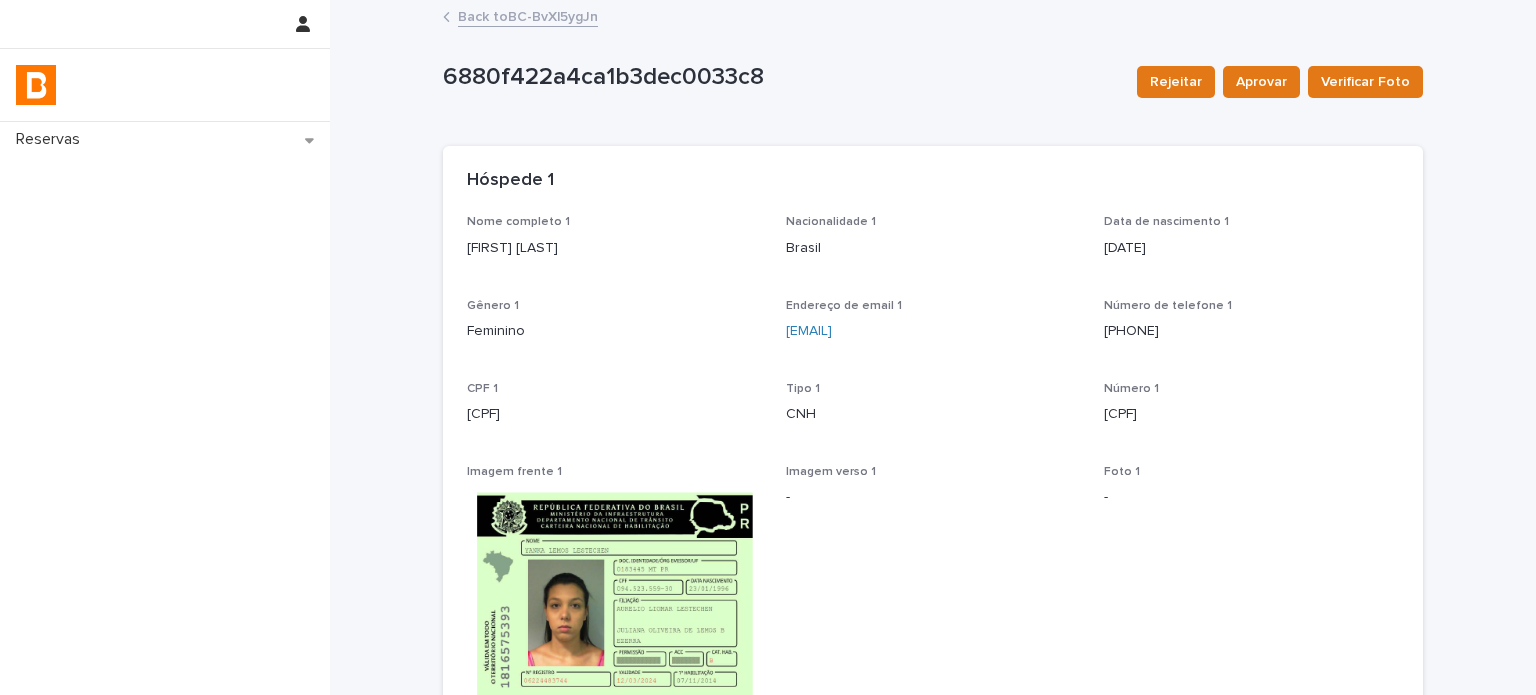 click on "Back to  BC-BvXl5ygJn" at bounding box center [528, 15] 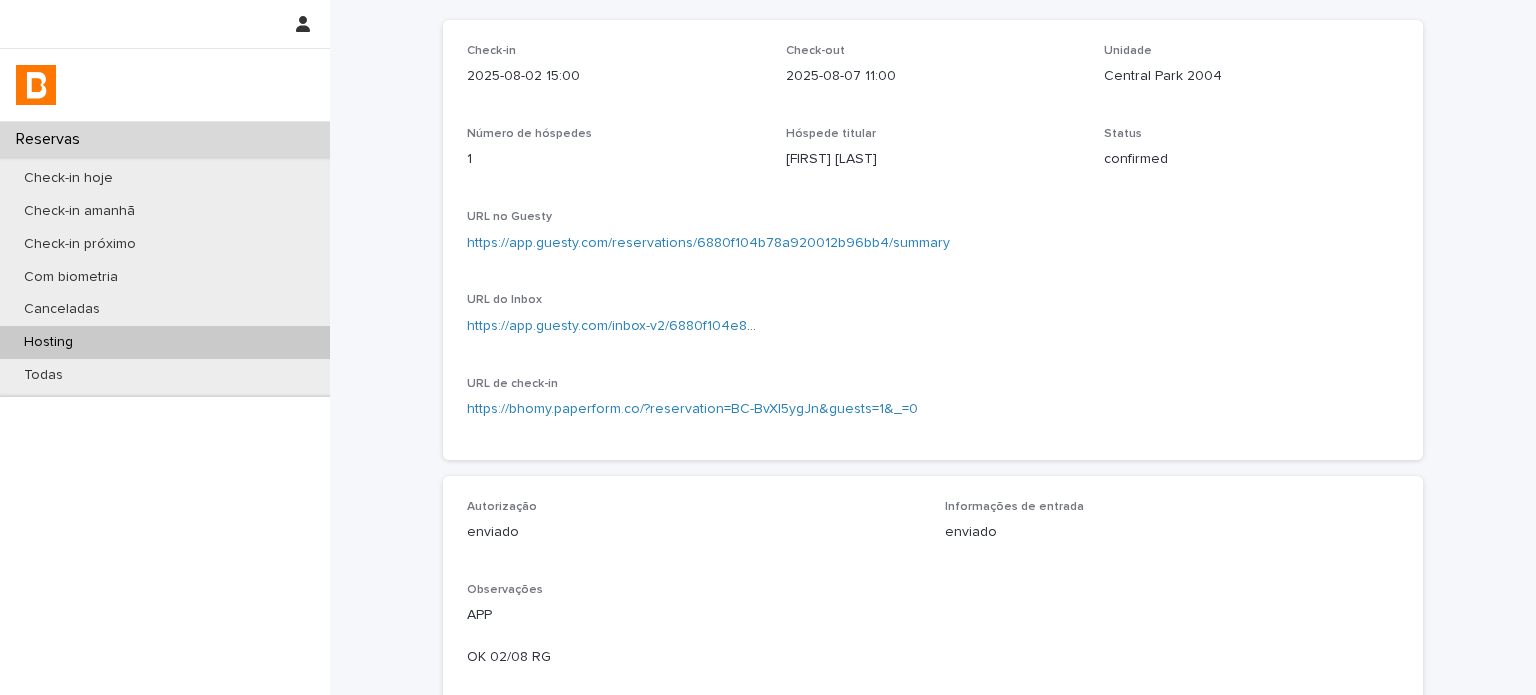 scroll, scrollTop: 133, scrollLeft: 0, axis: vertical 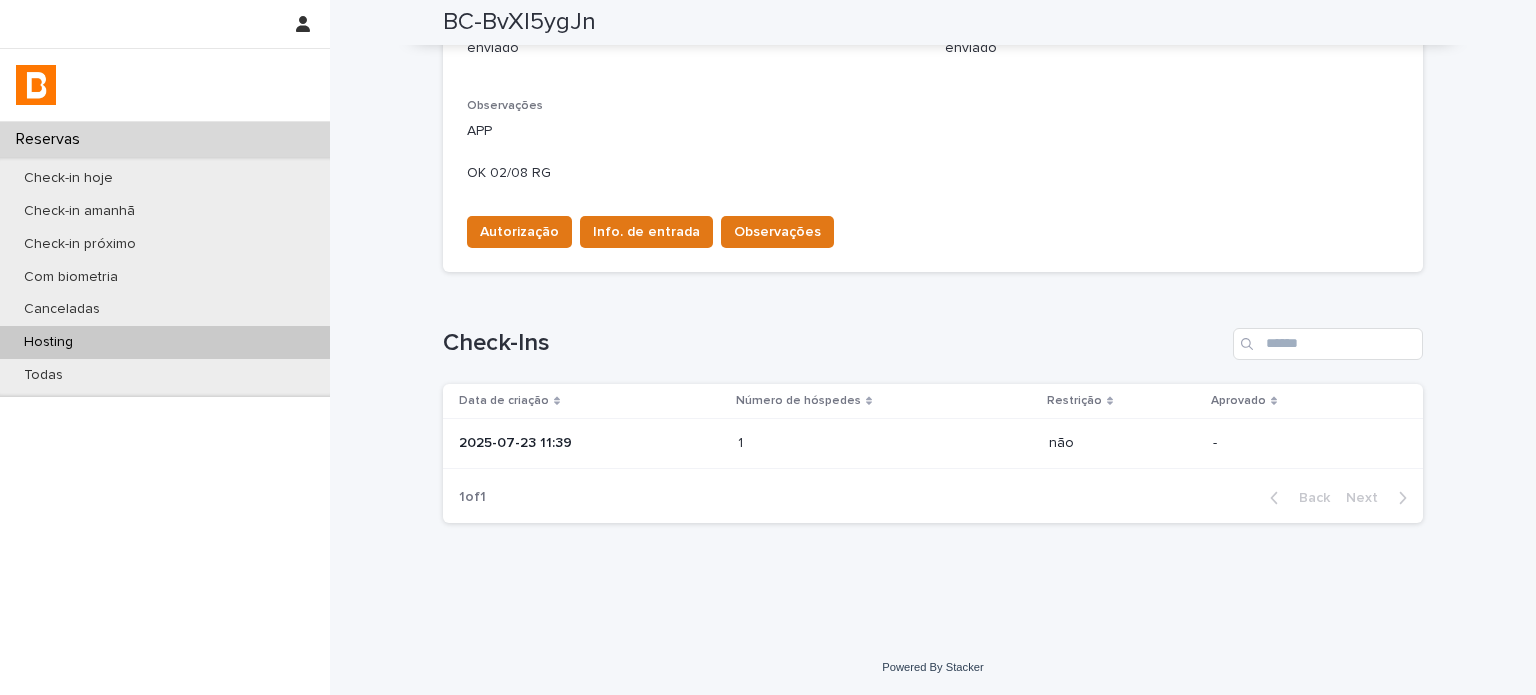 click at bounding box center (825, 443) 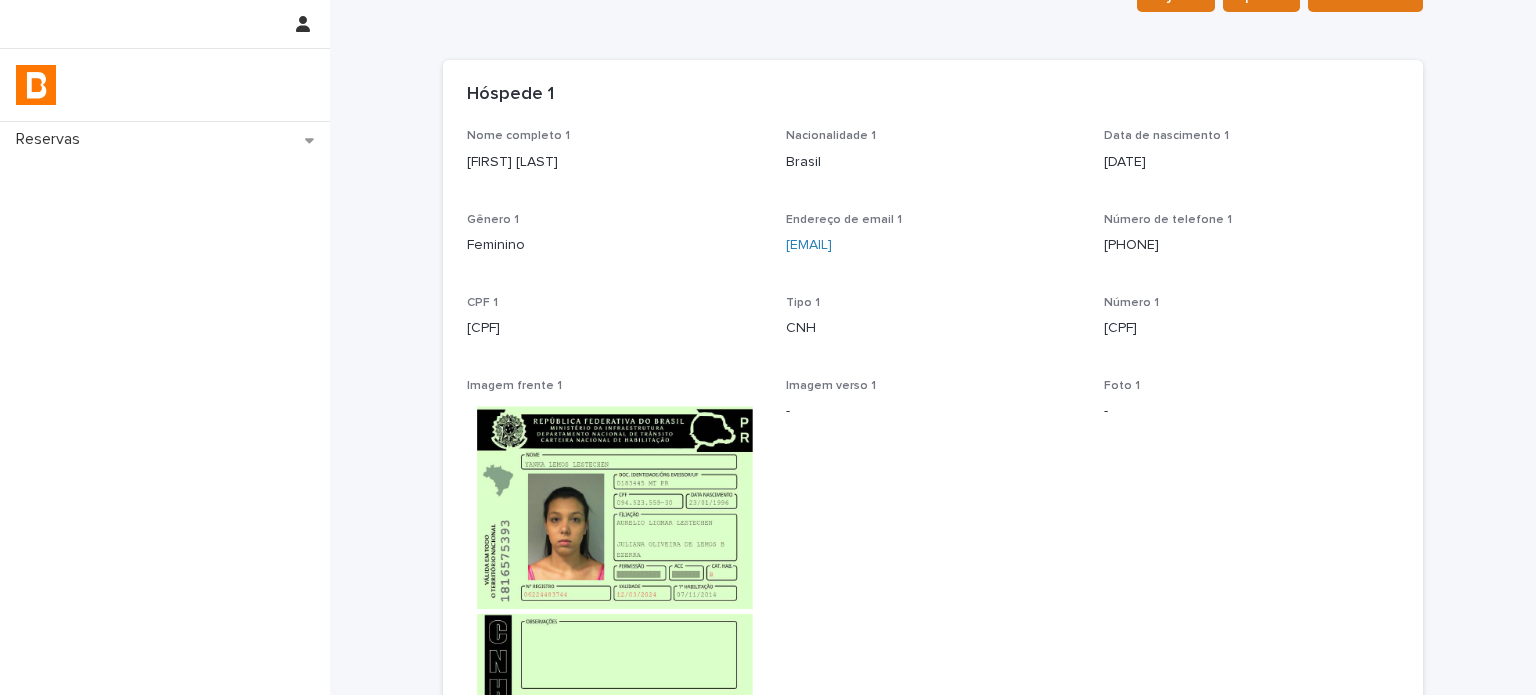 scroll, scrollTop: 0, scrollLeft: 0, axis: both 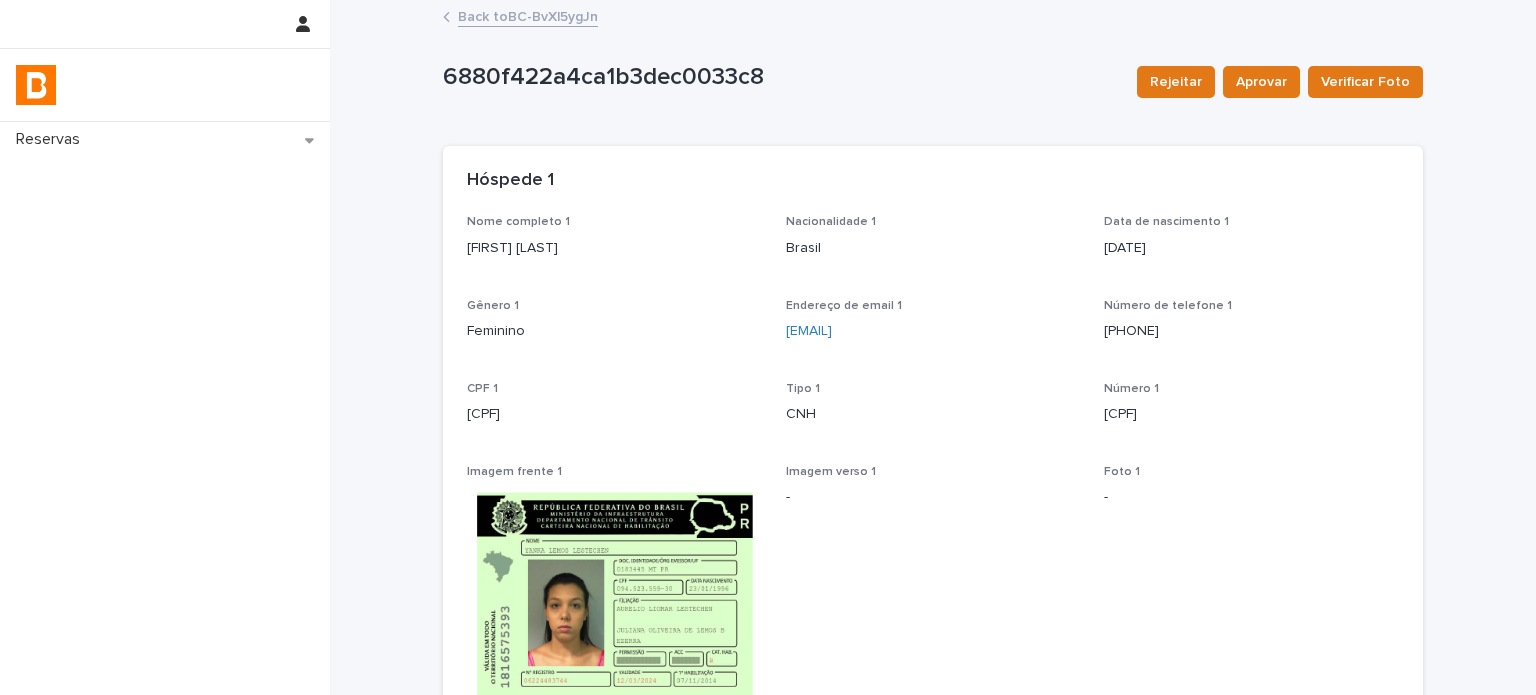 click on "Back to  BC-BvXl5ygJn" at bounding box center [528, 15] 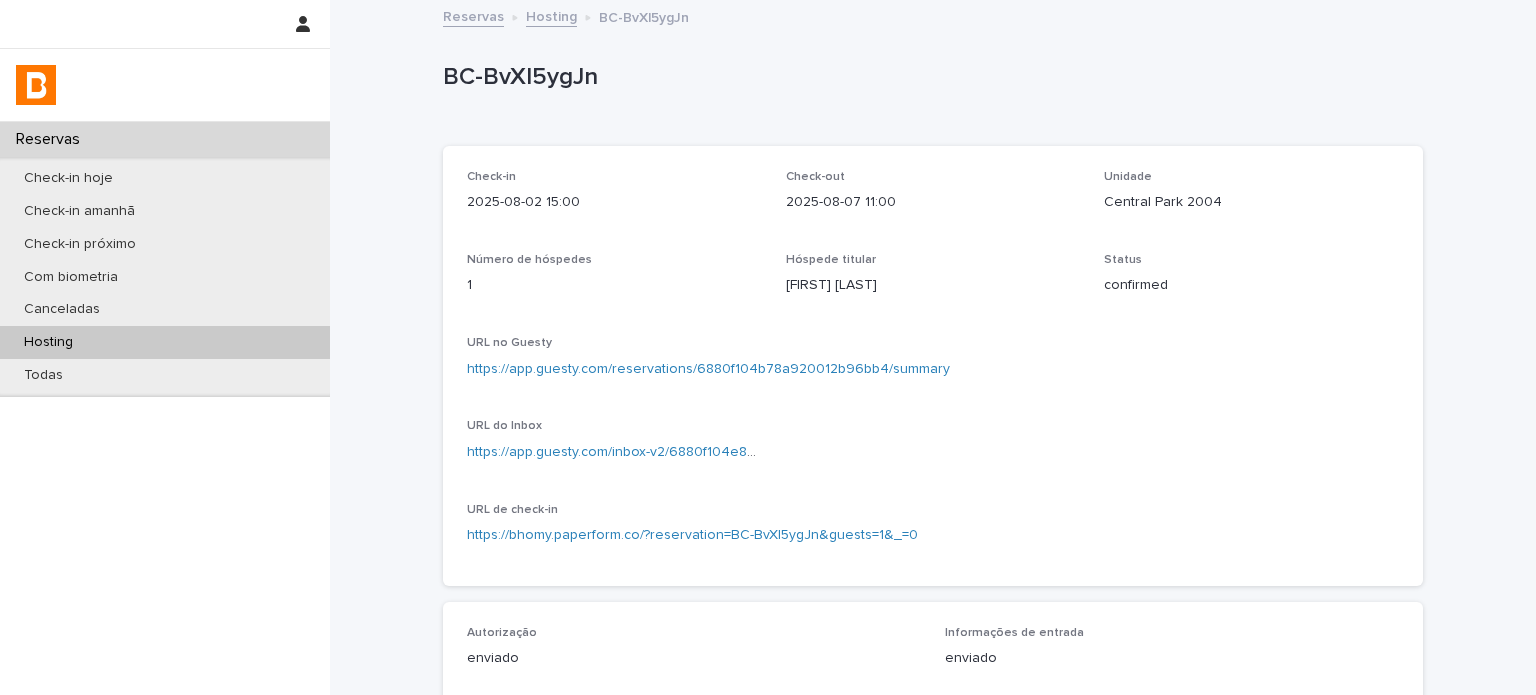 click on "Hóspede titular" at bounding box center (933, 260) 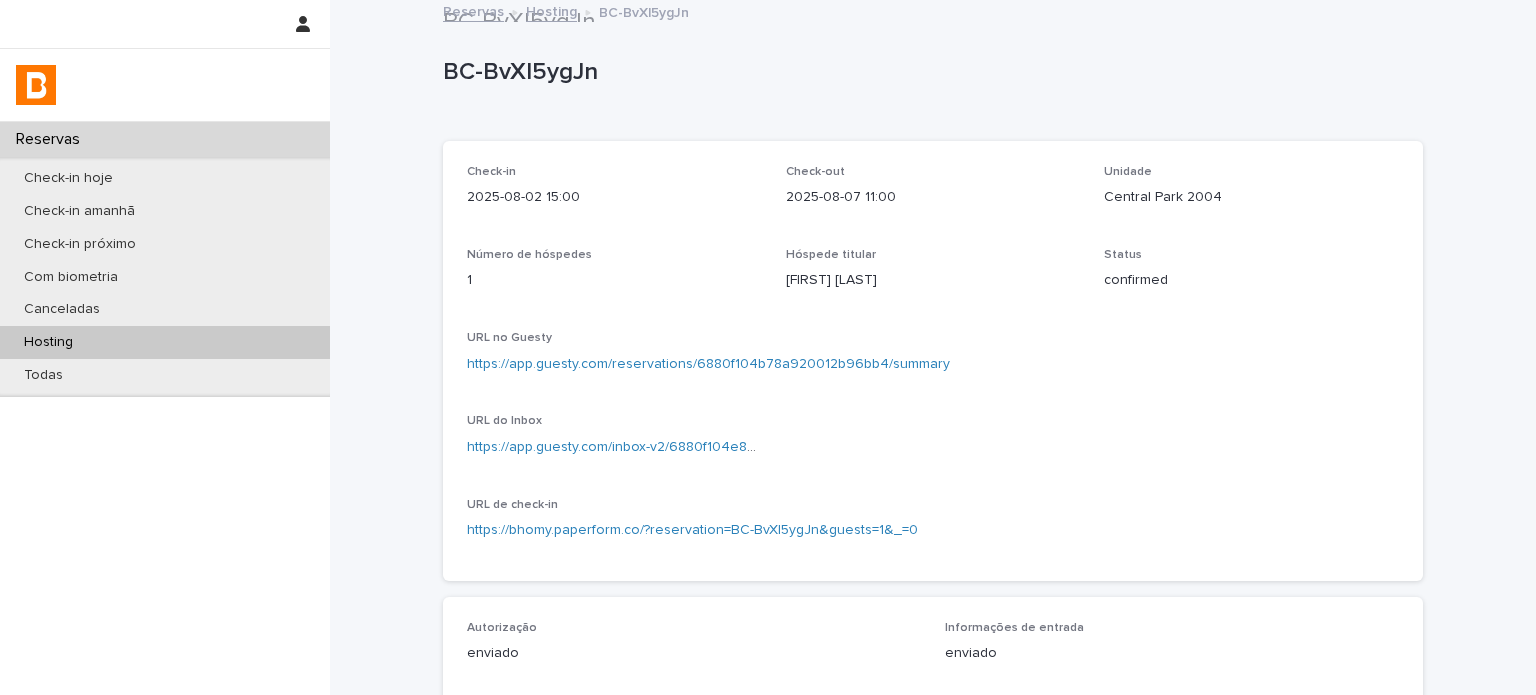 scroll, scrollTop: 0, scrollLeft: 0, axis: both 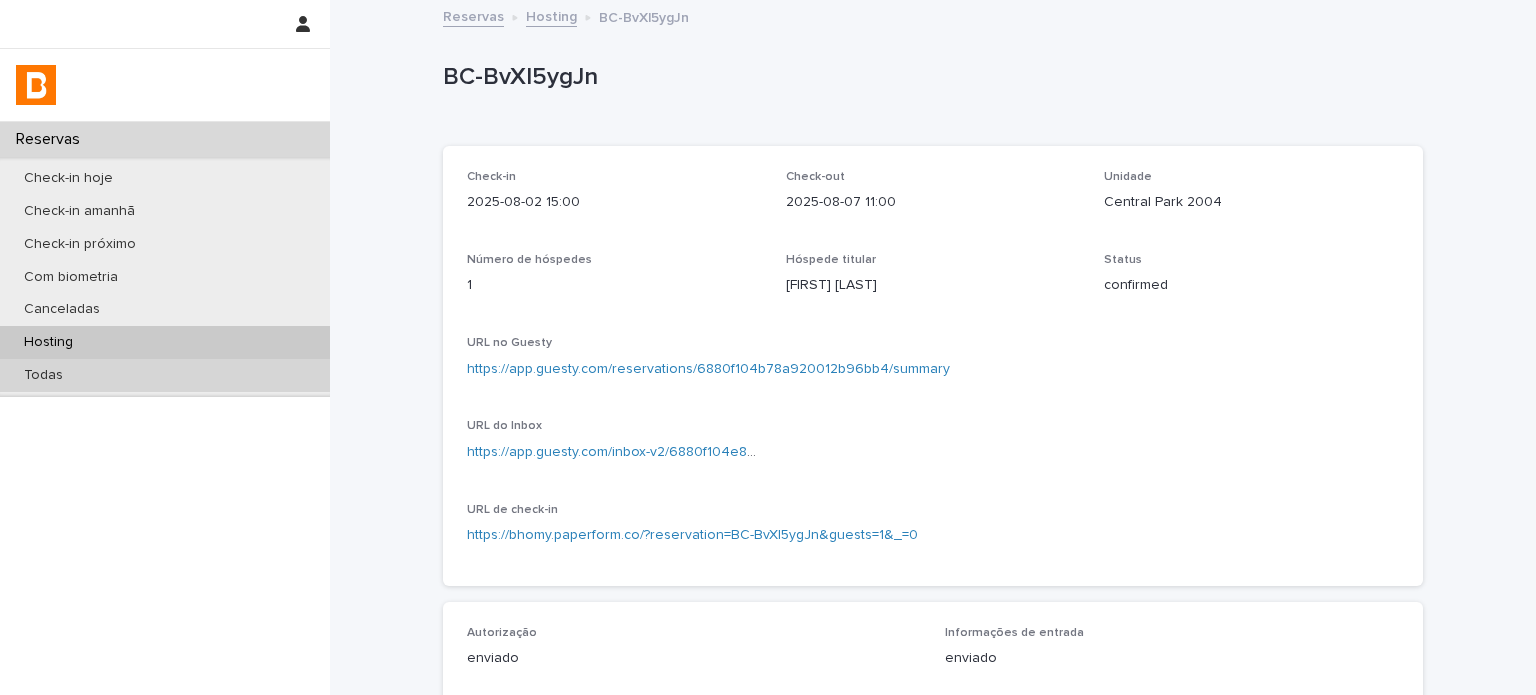 click on "Todas" at bounding box center [165, 375] 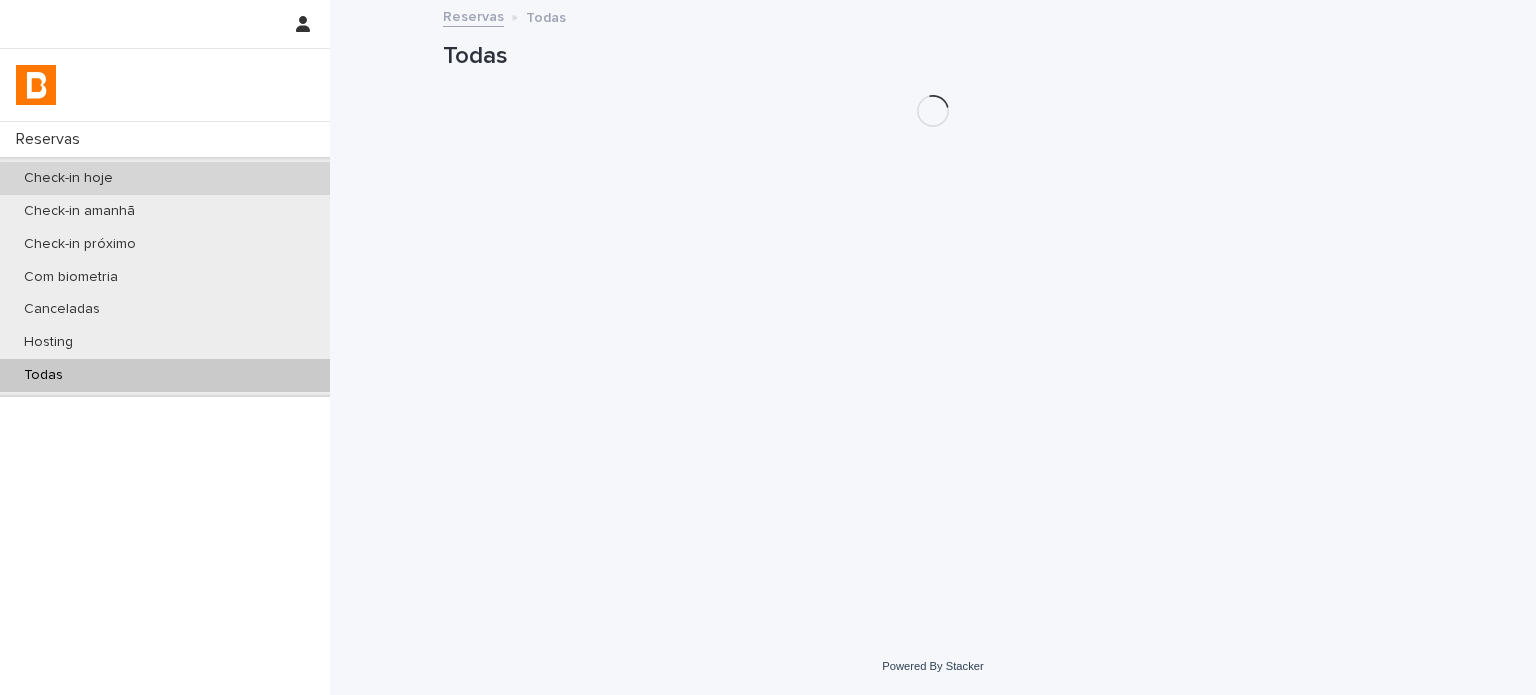 click on "Check-in hoje" at bounding box center (165, 178) 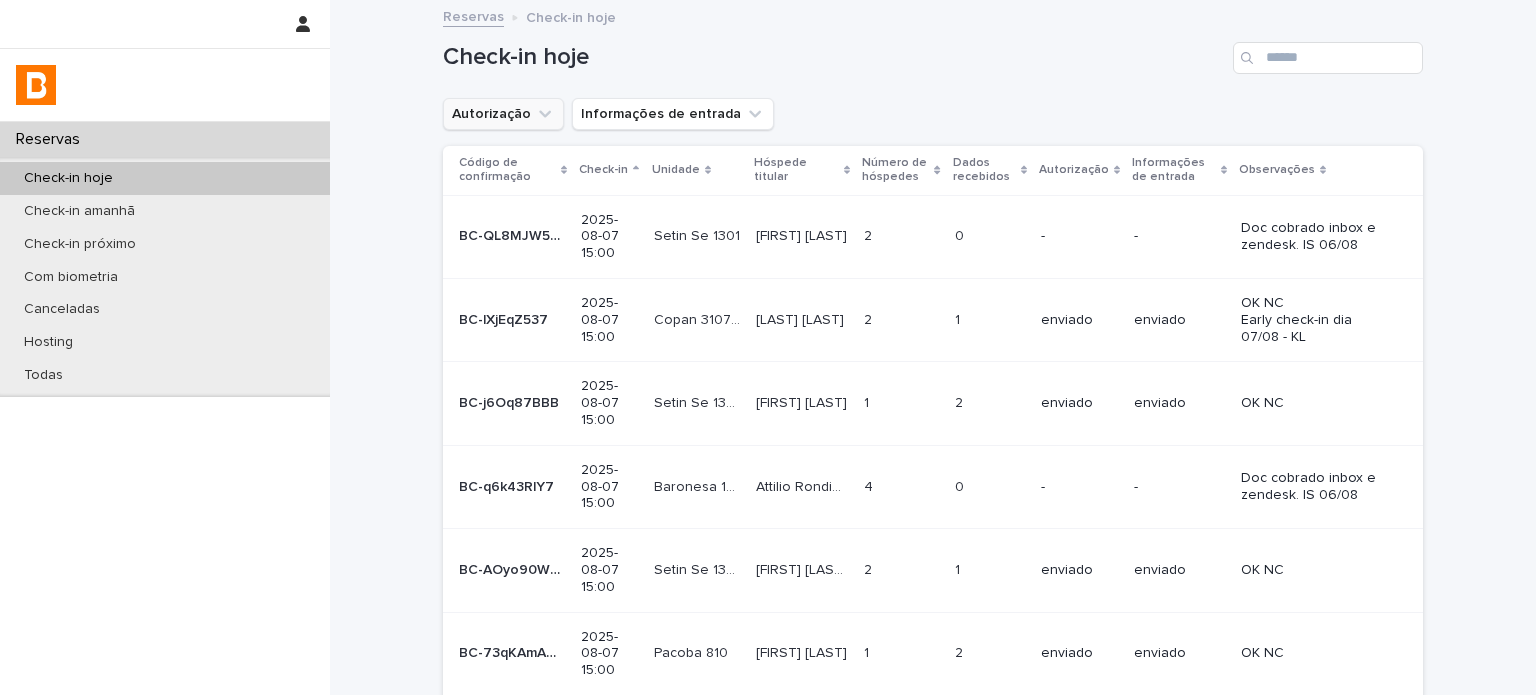 click on "Autorização" at bounding box center [503, 114] 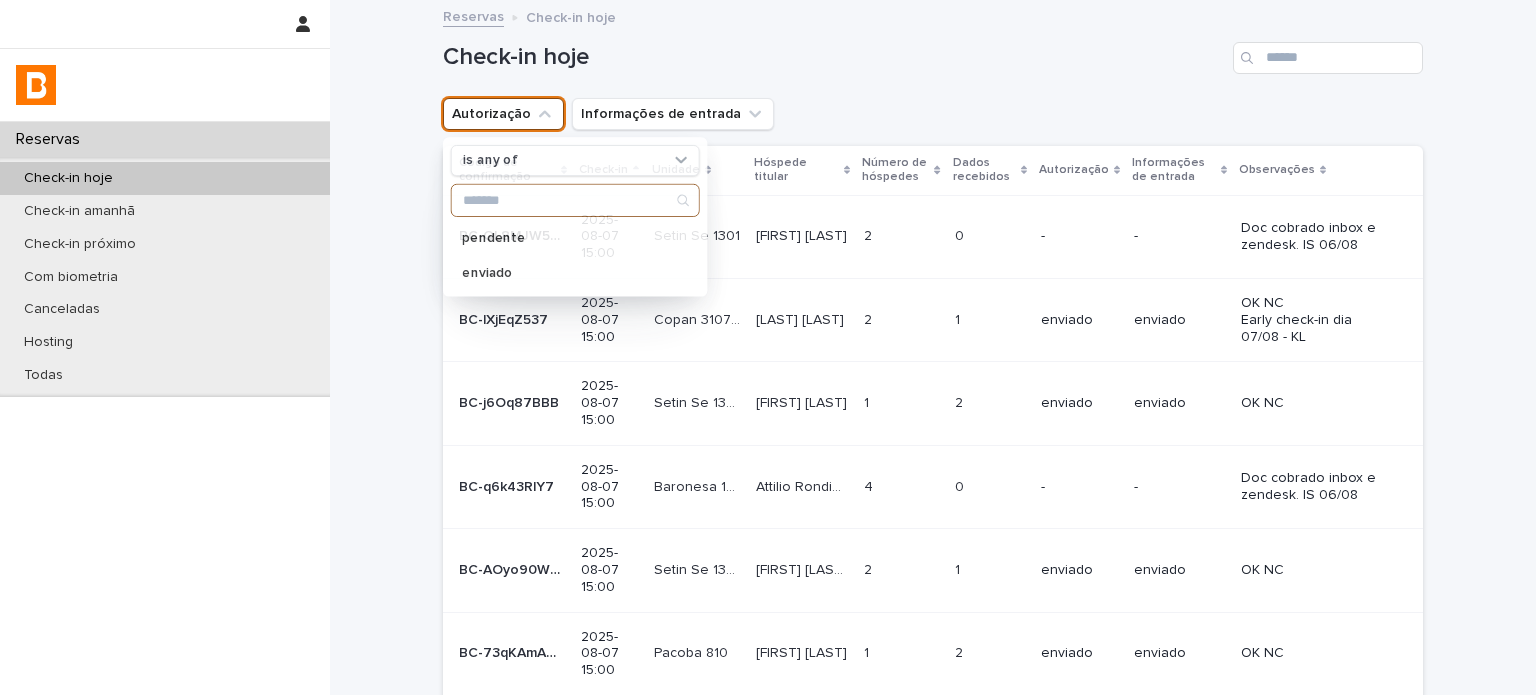 click on "Autorização" at bounding box center (503, 114) 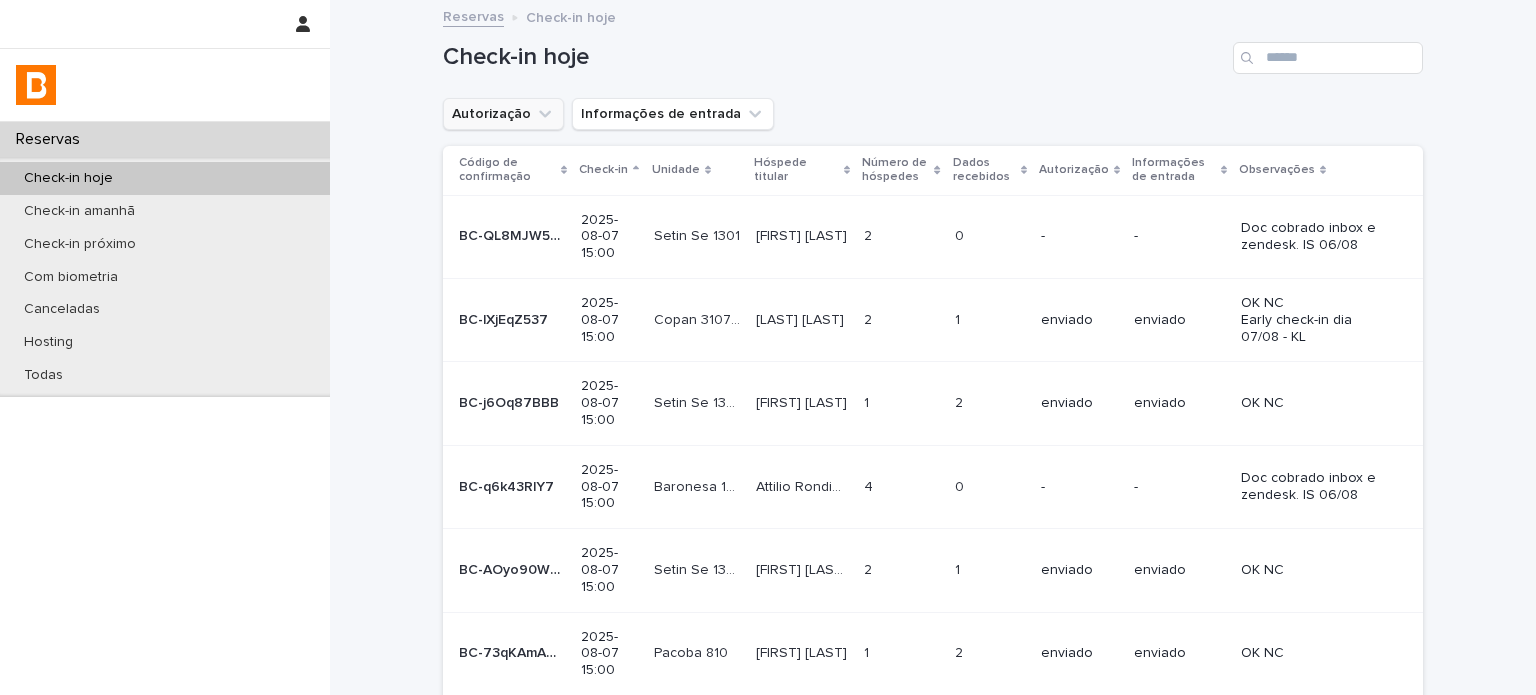 click on "Autorização" at bounding box center [503, 114] 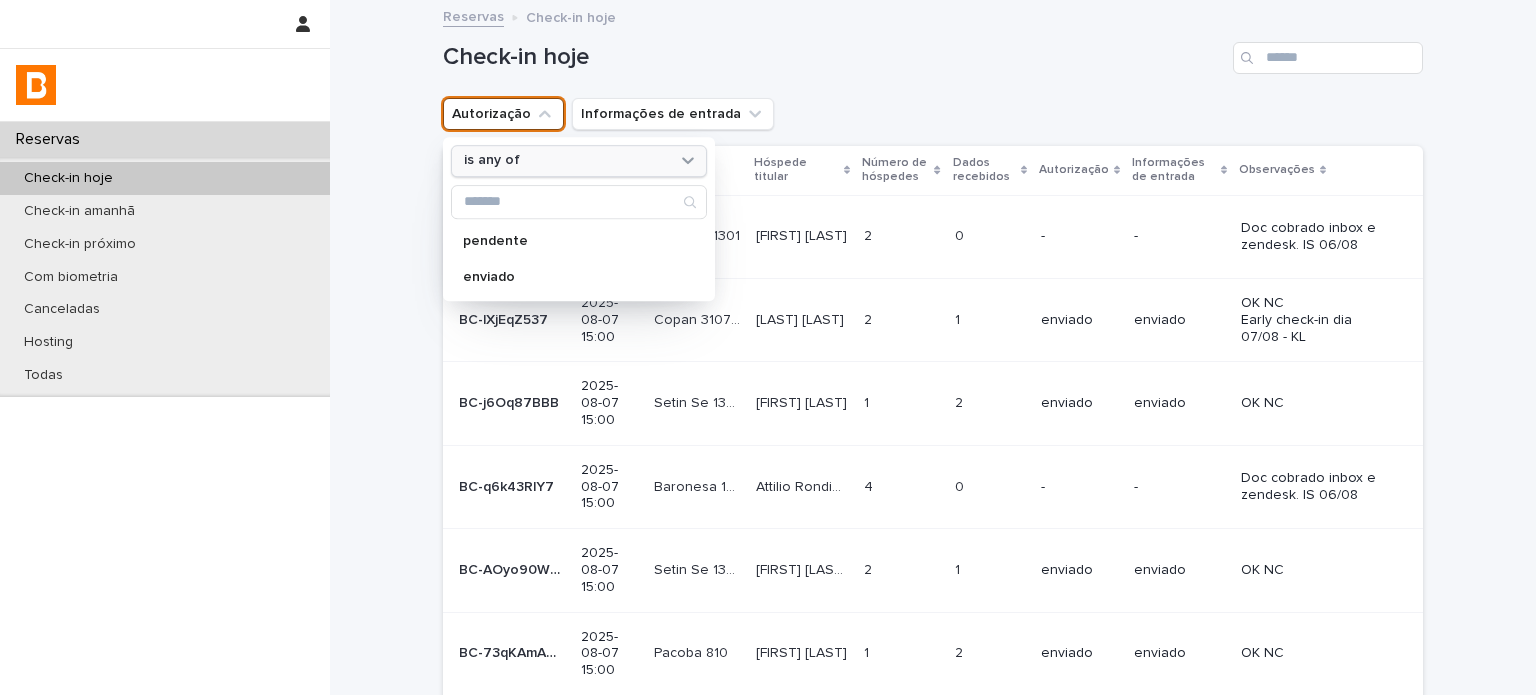 click on "is any of" at bounding box center (566, 161) 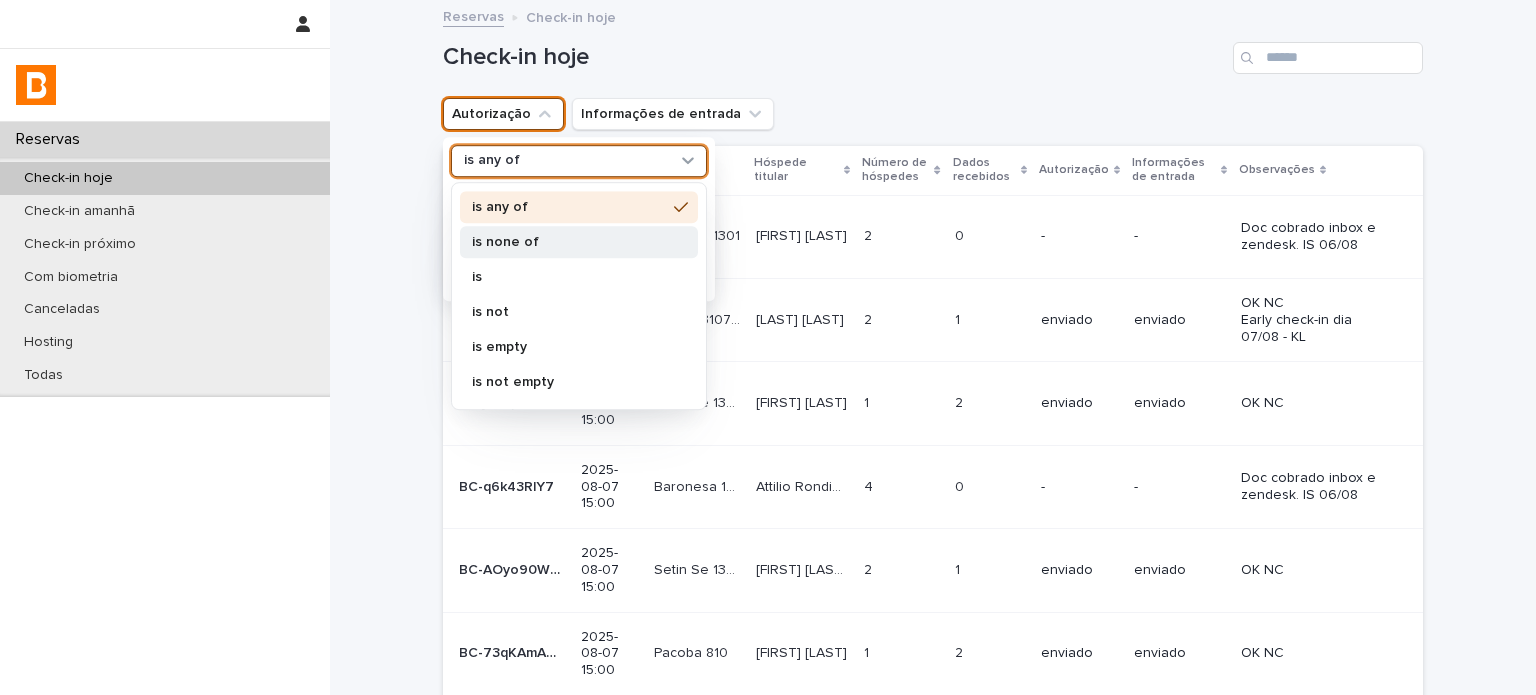 click on "is none of" at bounding box center (579, 242) 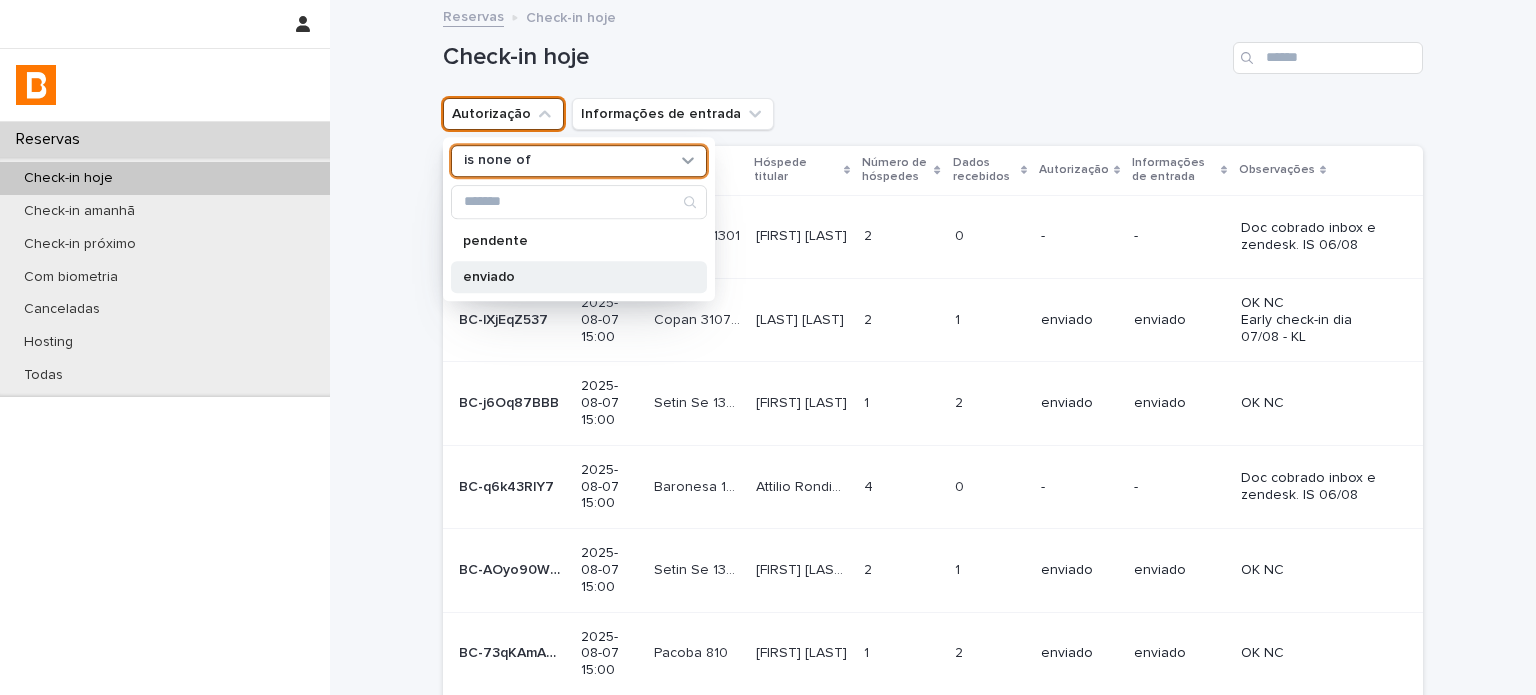 click on "enviado" at bounding box center (569, 277) 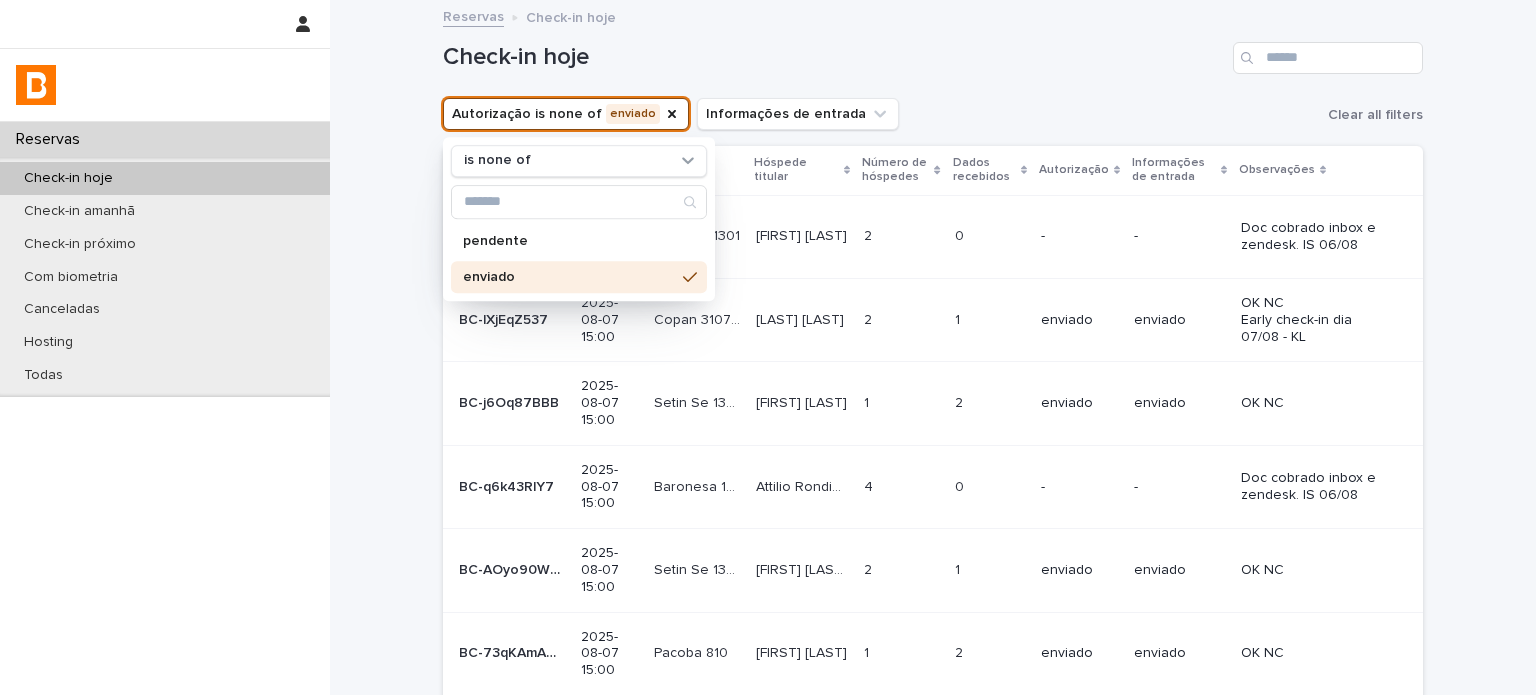 click on "Check-in hoje" at bounding box center (933, 50) 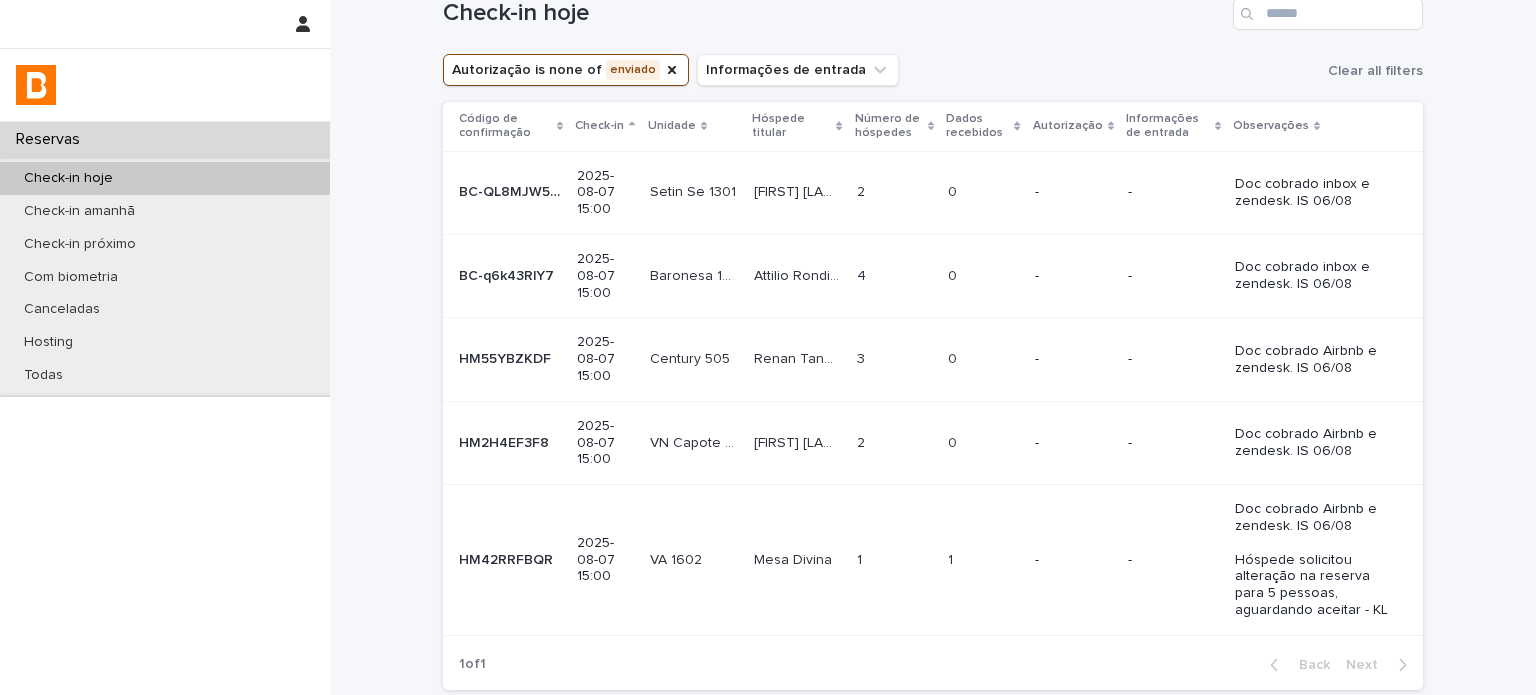 scroll, scrollTop: 166, scrollLeft: 0, axis: vertical 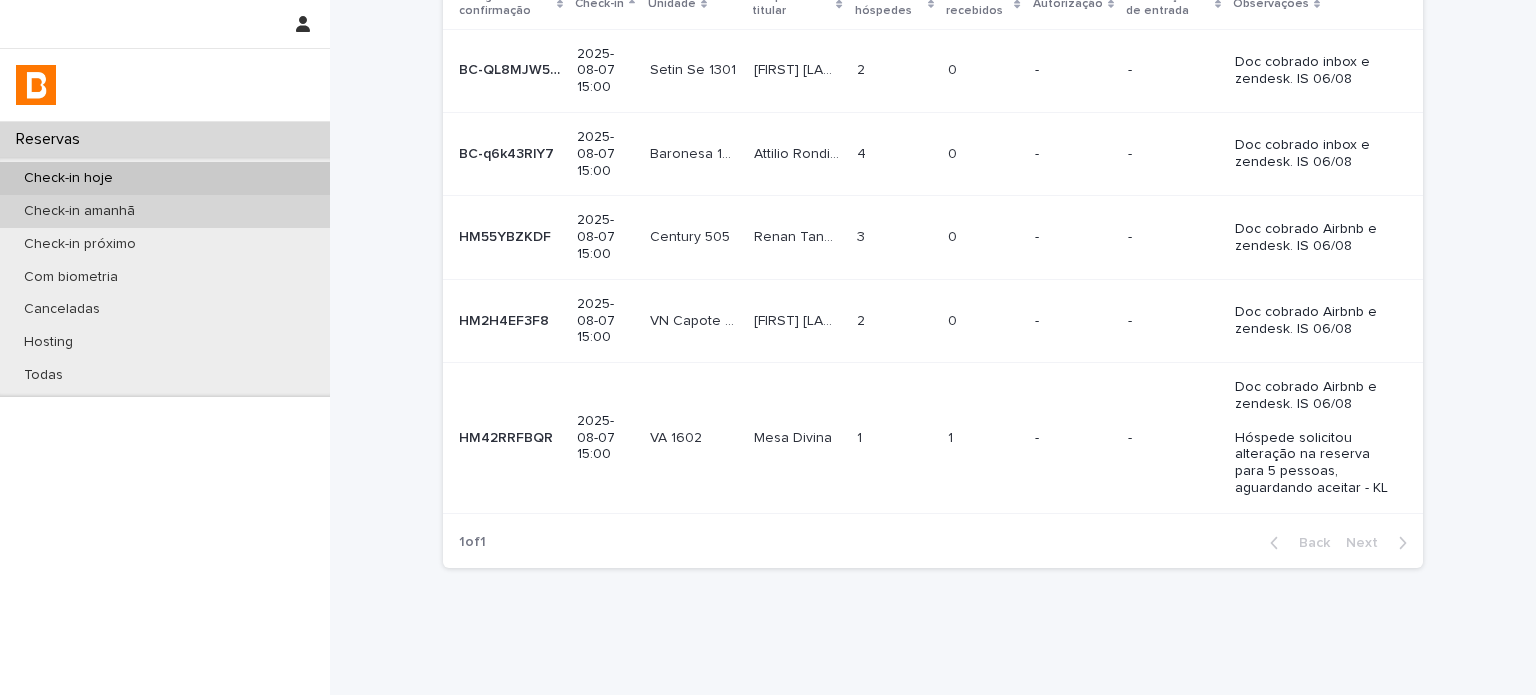 click on "Check-in amanhã" at bounding box center (165, 211) 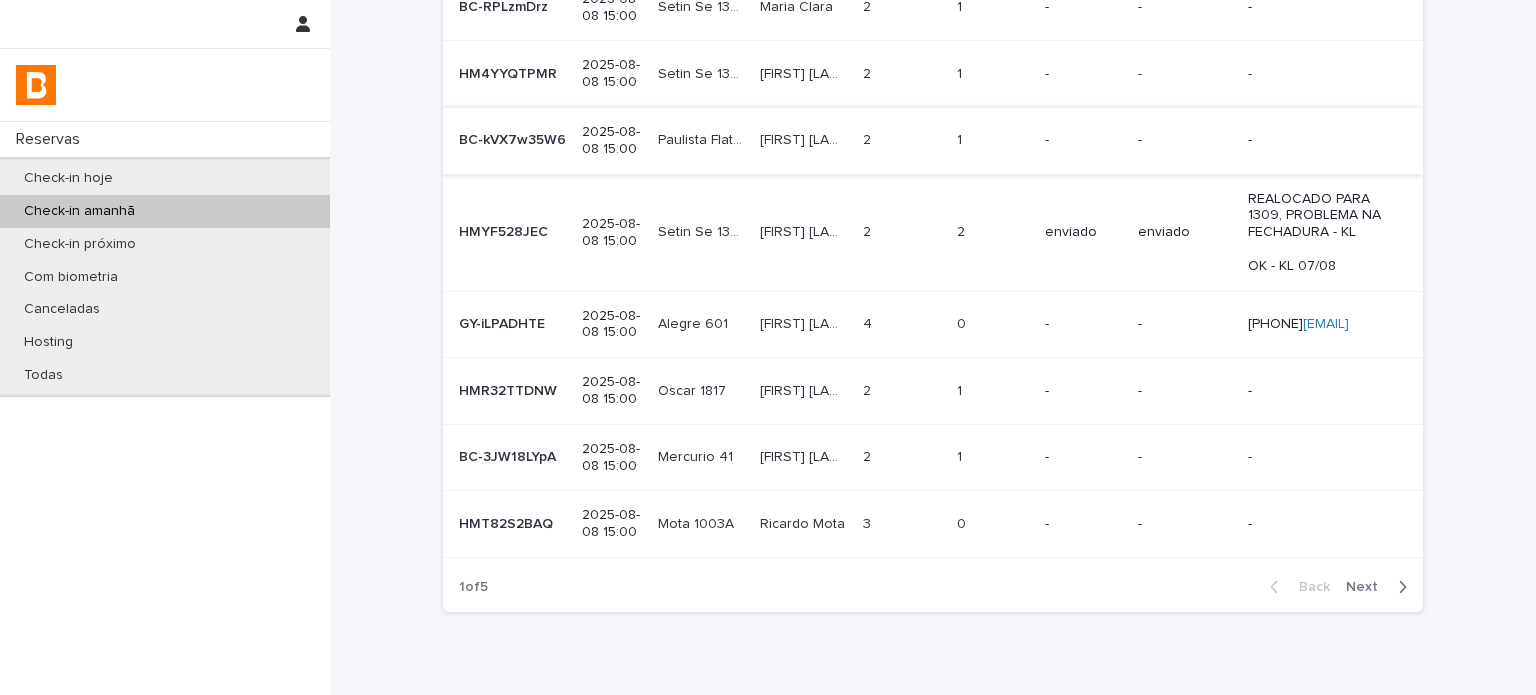 scroll, scrollTop: 466, scrollLeft: 0, axis: vertical 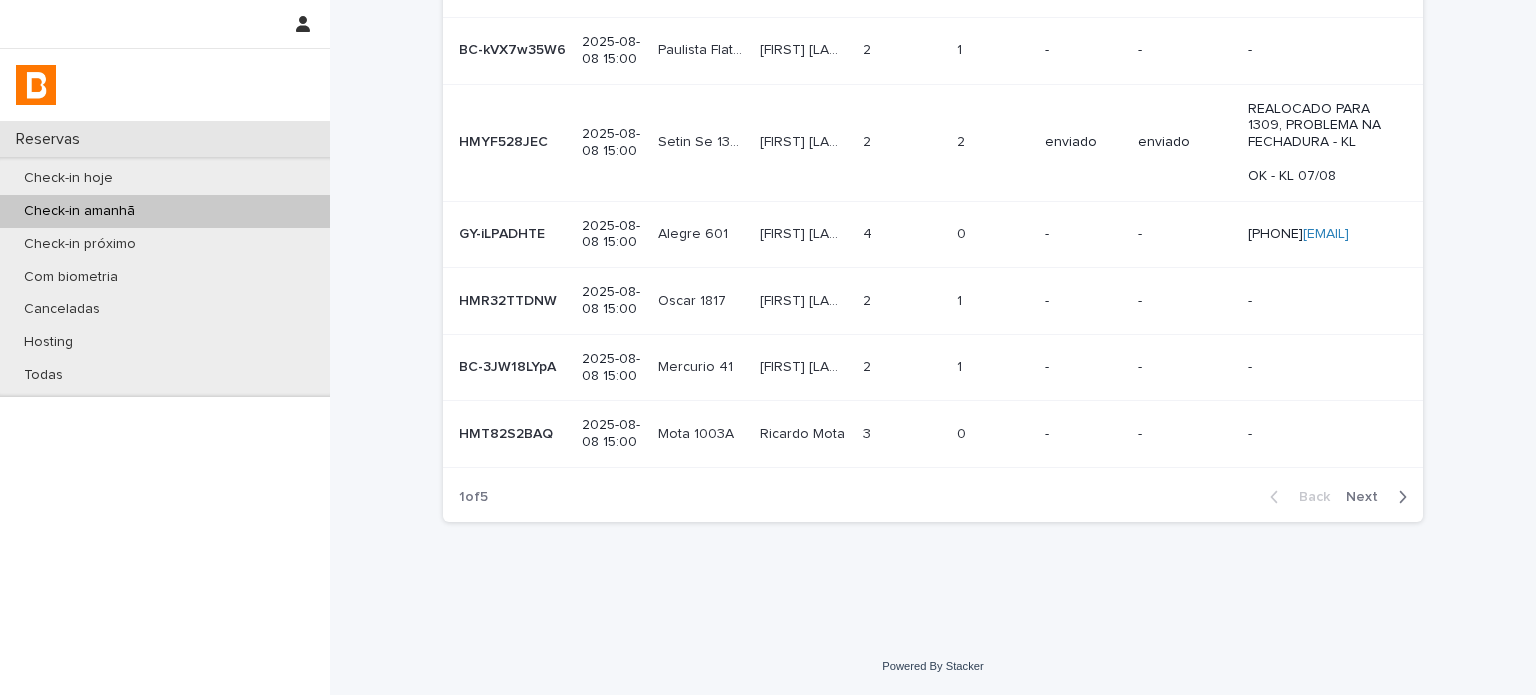 click on "Reservas" at bounding box center [165, 139] 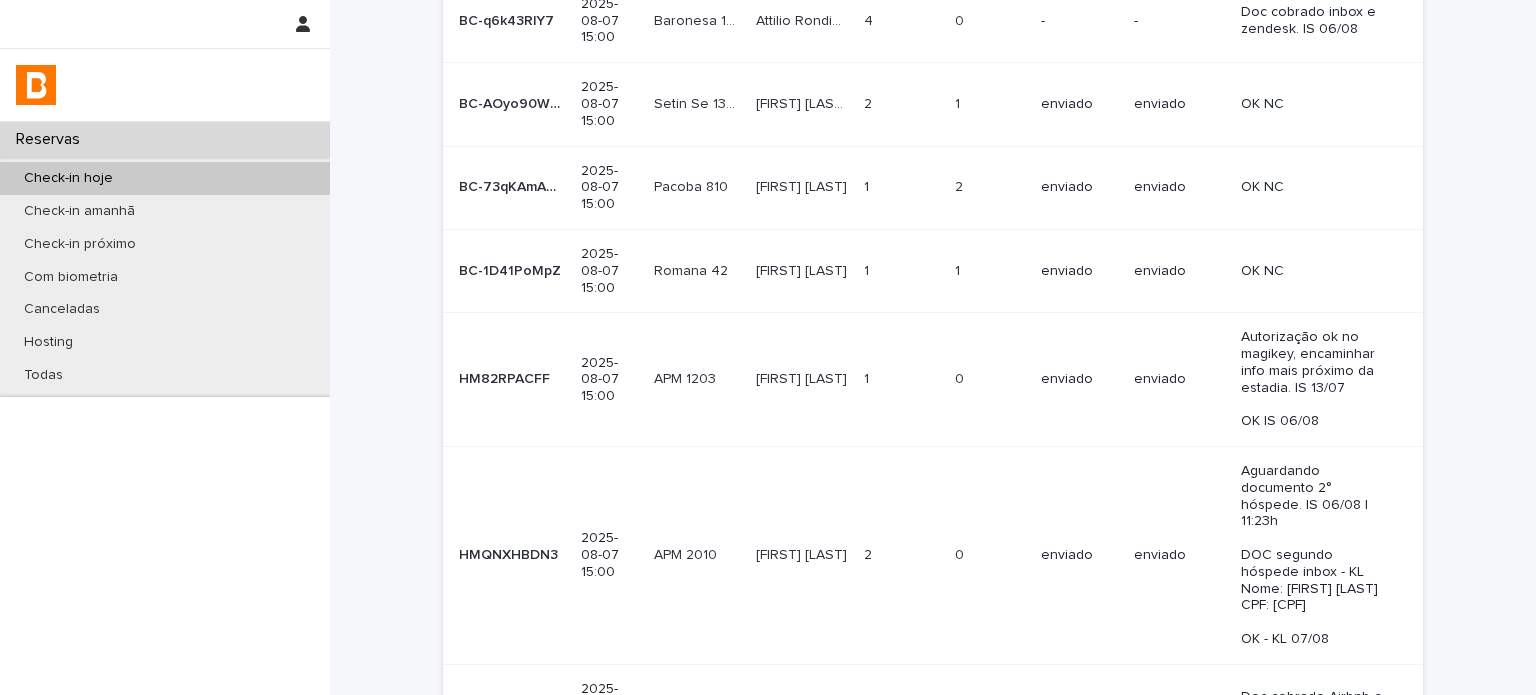 scroll, scrollTop: 0, scrollLeft: 0, axis: both 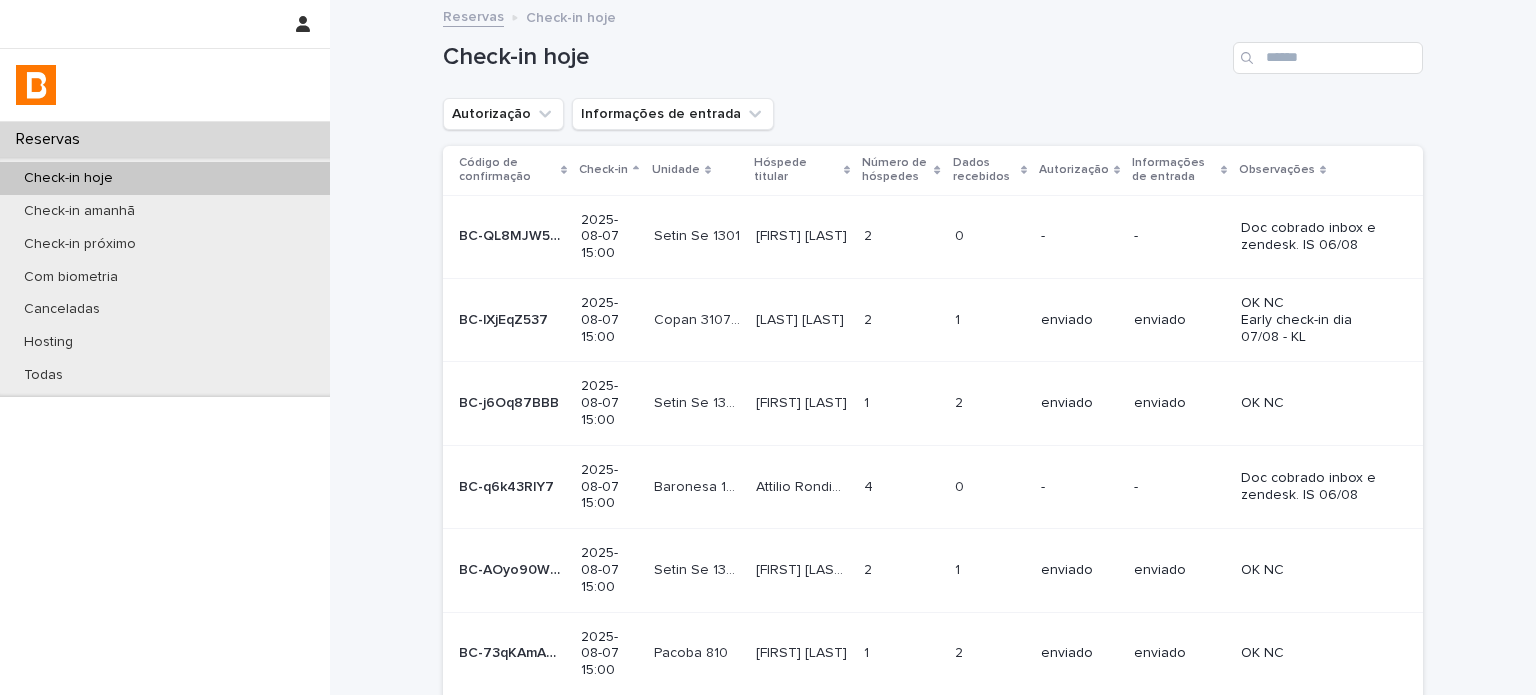 click on "Check-in hoje" at bounding box center [165, 178] 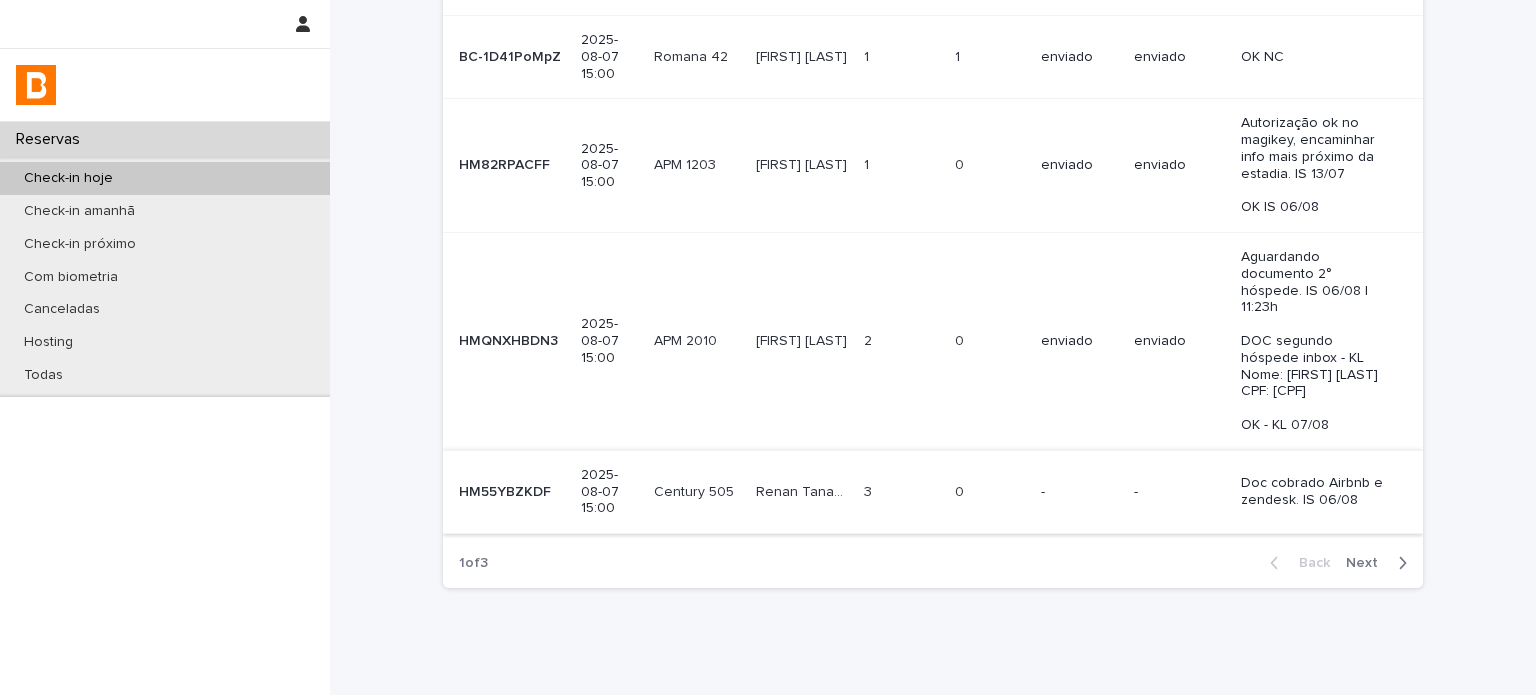 scroll, scrollTop: 733, scrollLeft: 0, axis: vertical 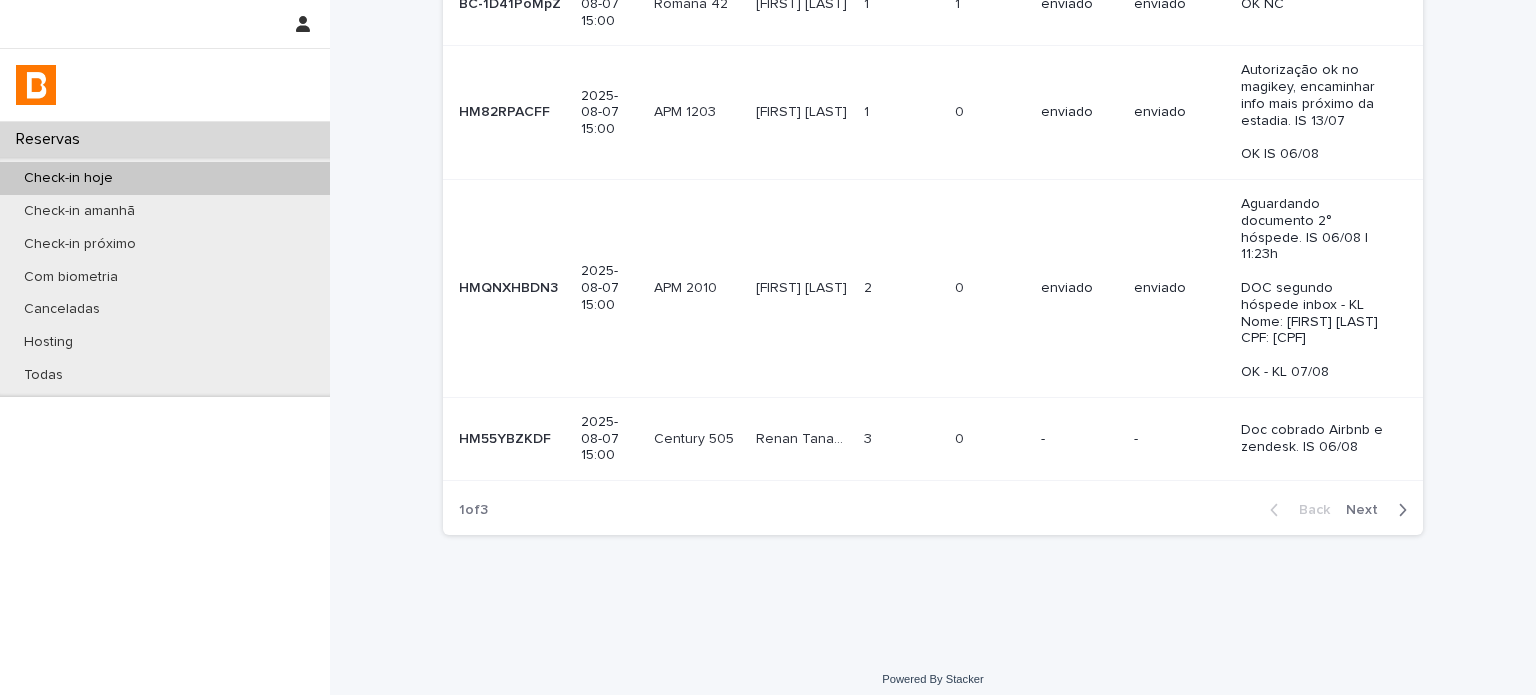 click on "HM55YBZKDF" at bounding box center [507, 437] 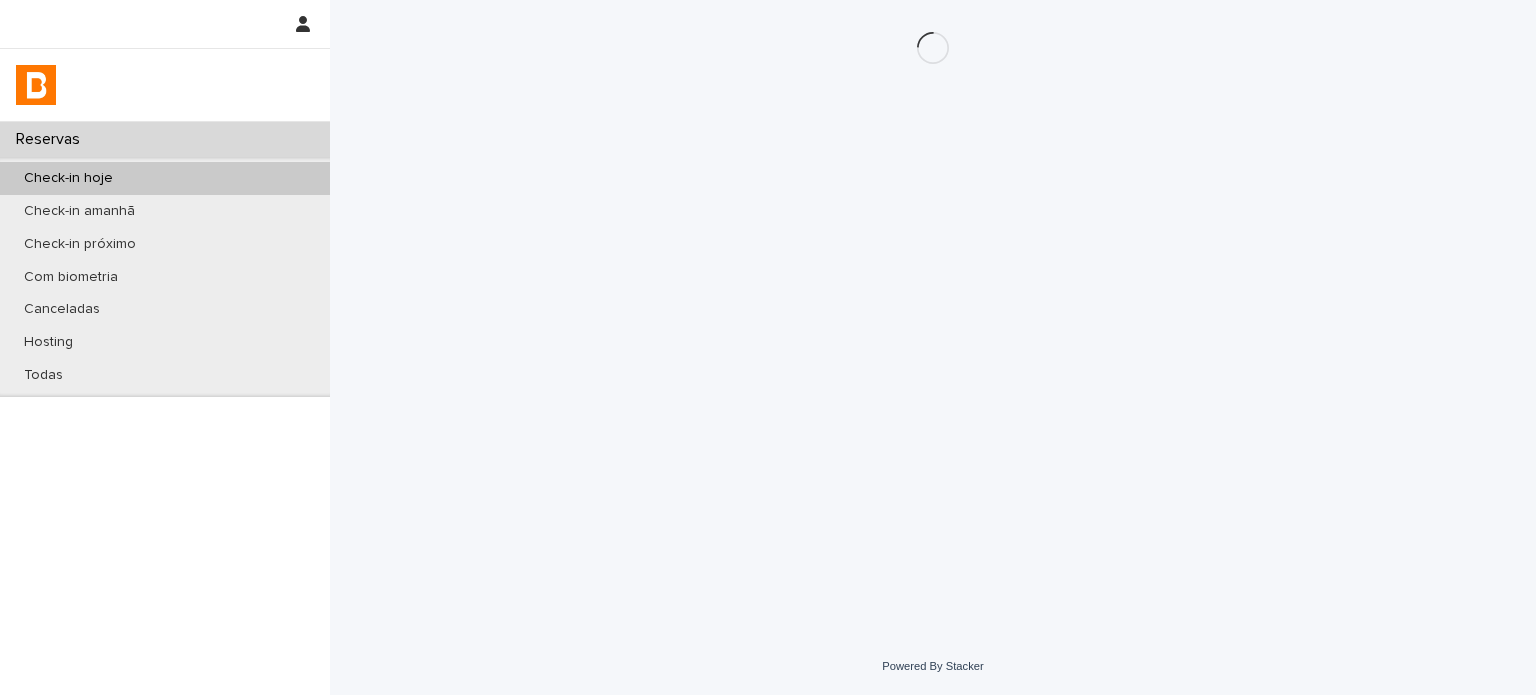 scroll, scrollTop: 0, scrollLeft: 0, axis: both 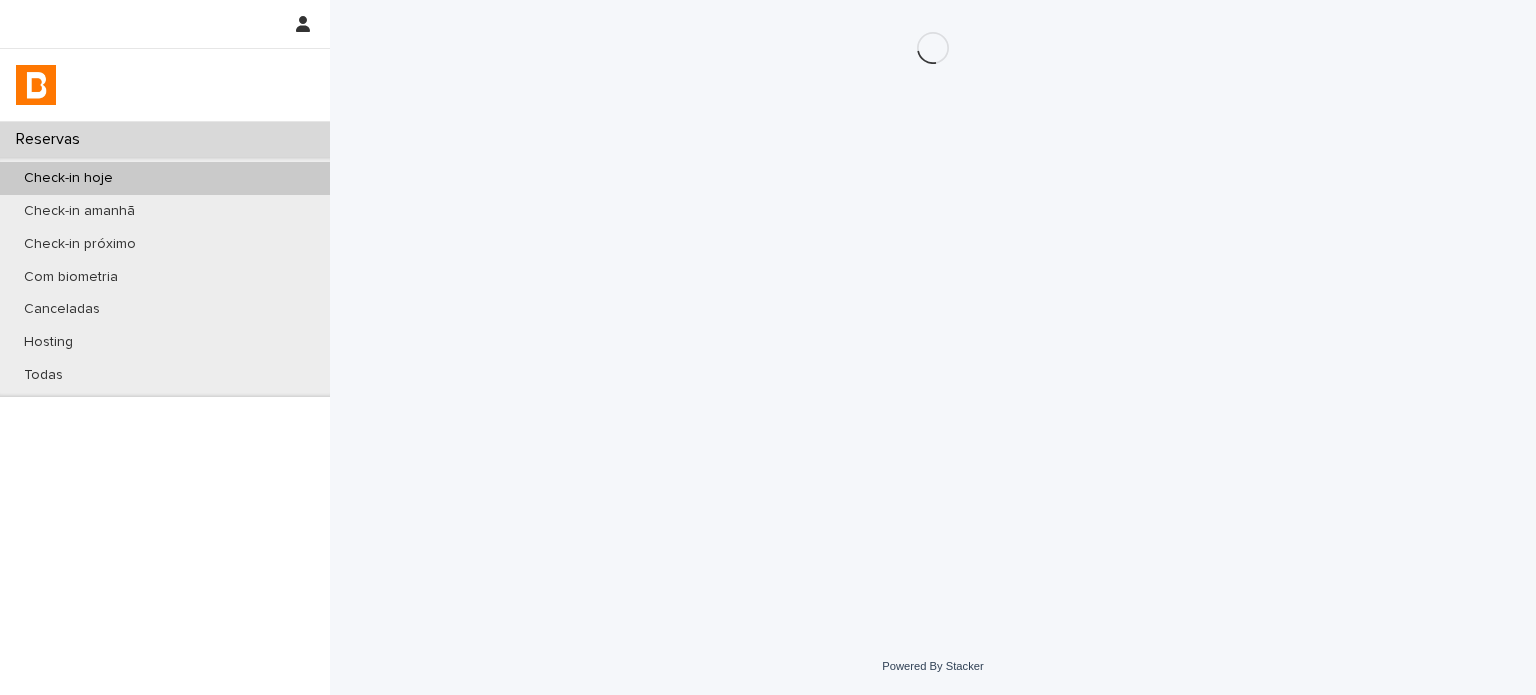 click on "Loading... Saving… Loading... Saving…" at bounding box center (933, 294) 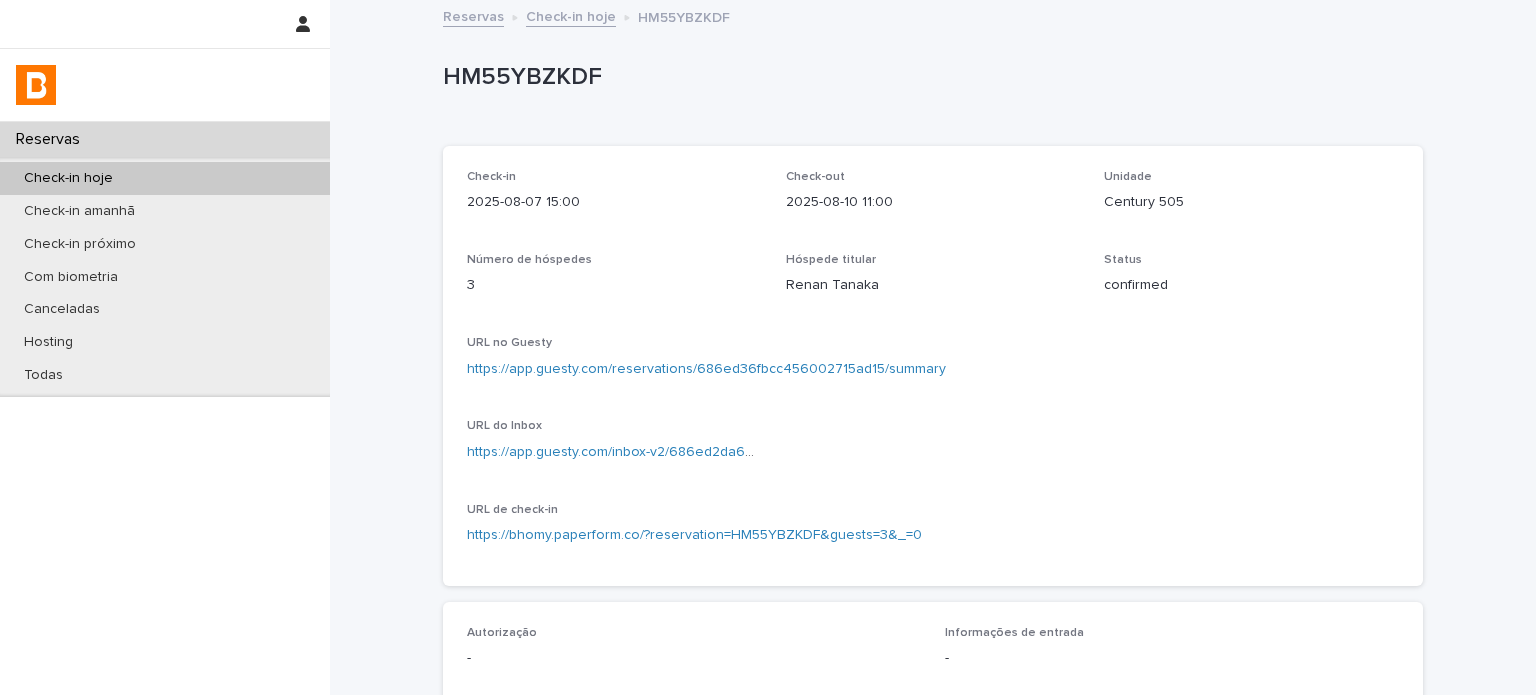 drag, startPoint x: 1110, startPoint y: 159, endPoint x: 1007, endPoint y: 188, distance: 107.00467 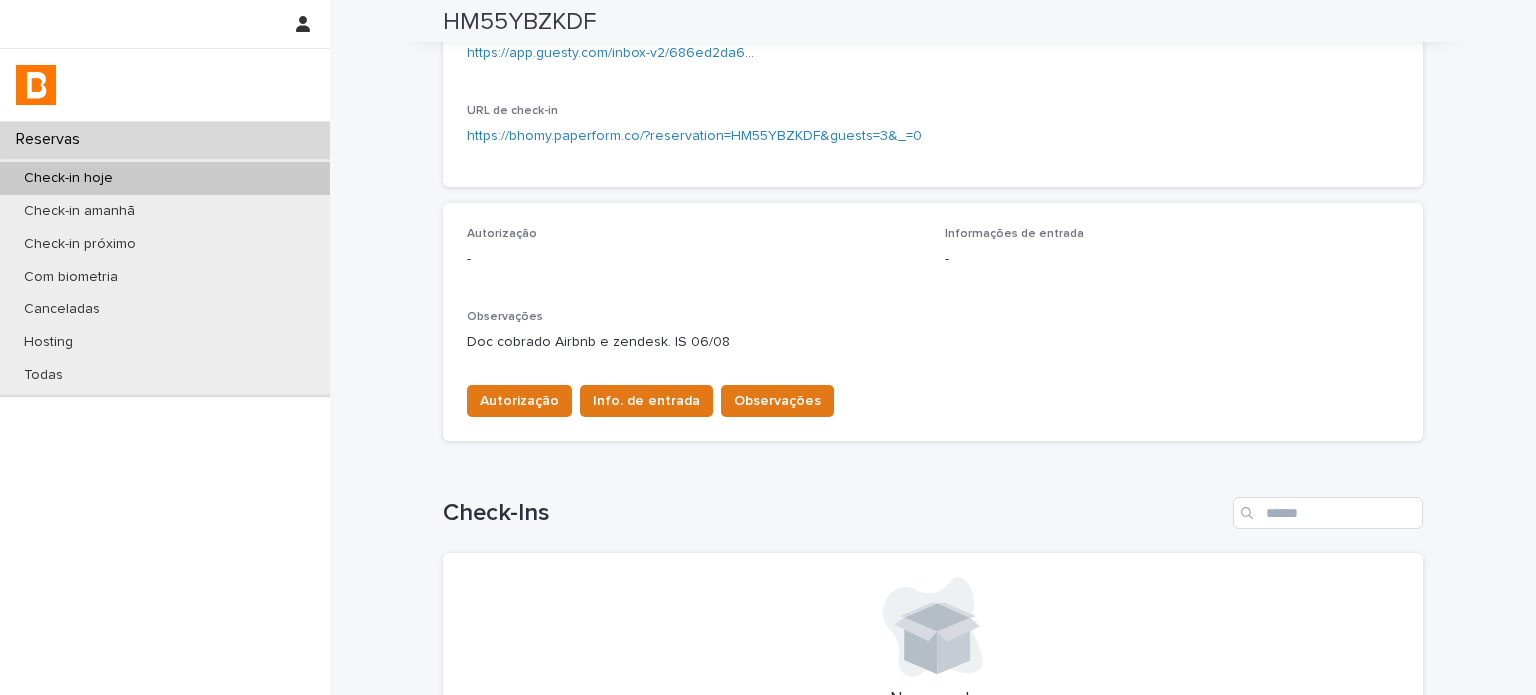 scroll, scrollTop: 466, scrollLeft: 0, axis: vertical 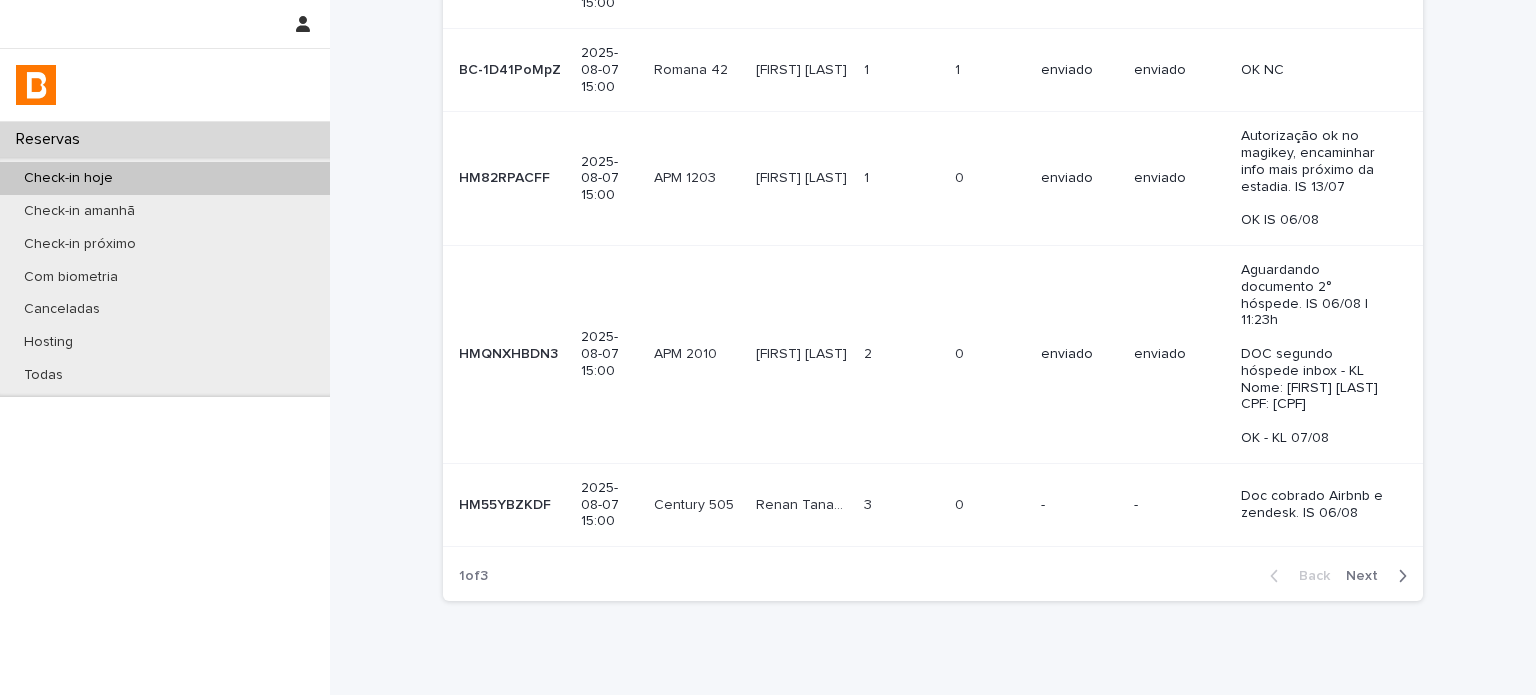 click on "0 0" at bounding box center (990, 355) 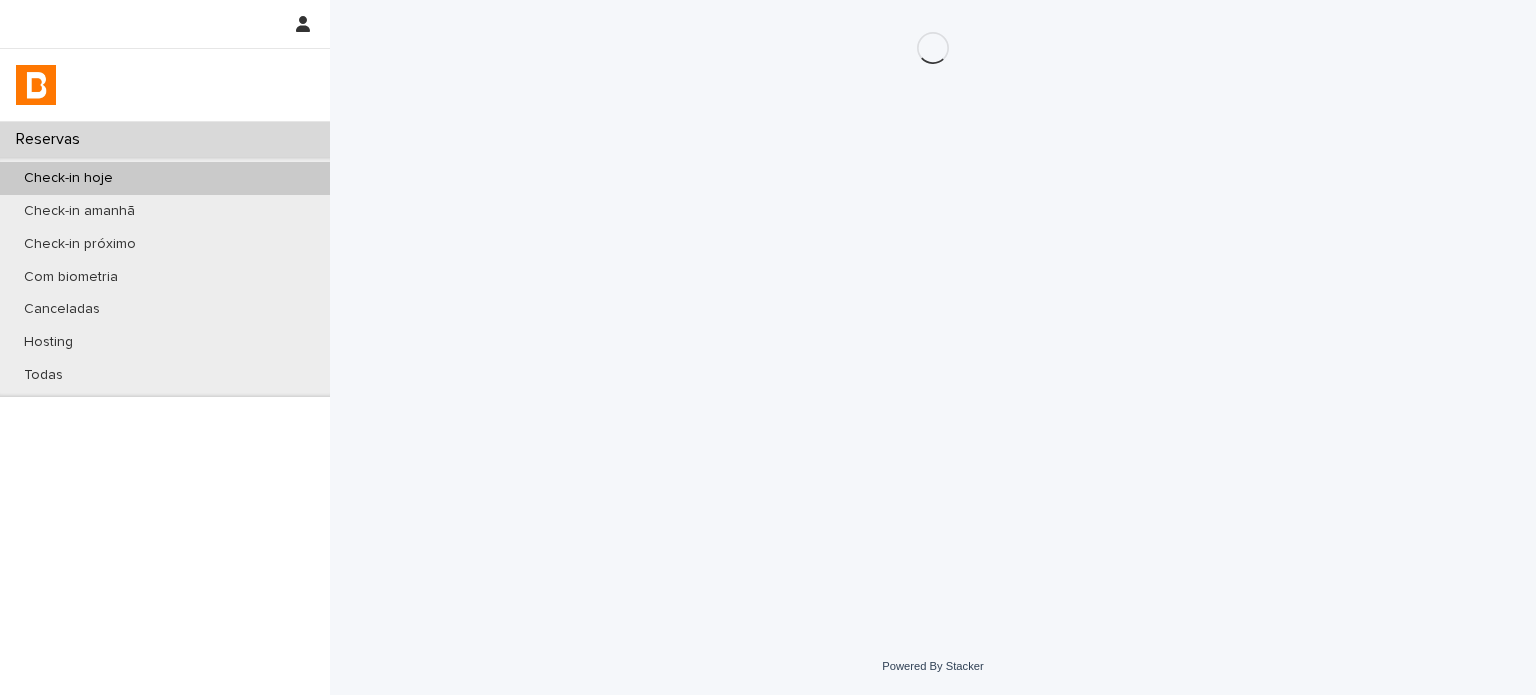 scroll, scrollTop: 0, scrollLeft: 0, axis: both 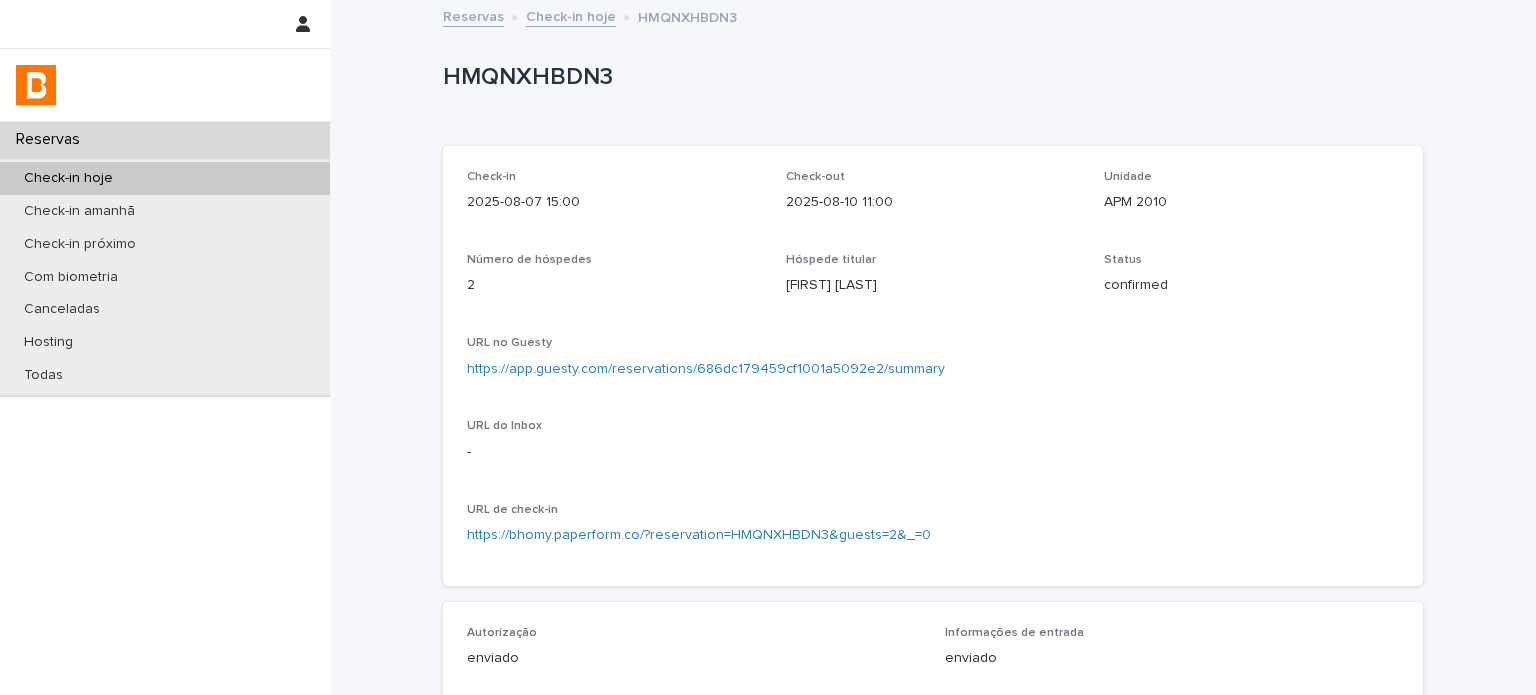 click on "Check-in hoje" at bounding box center (571, 15) 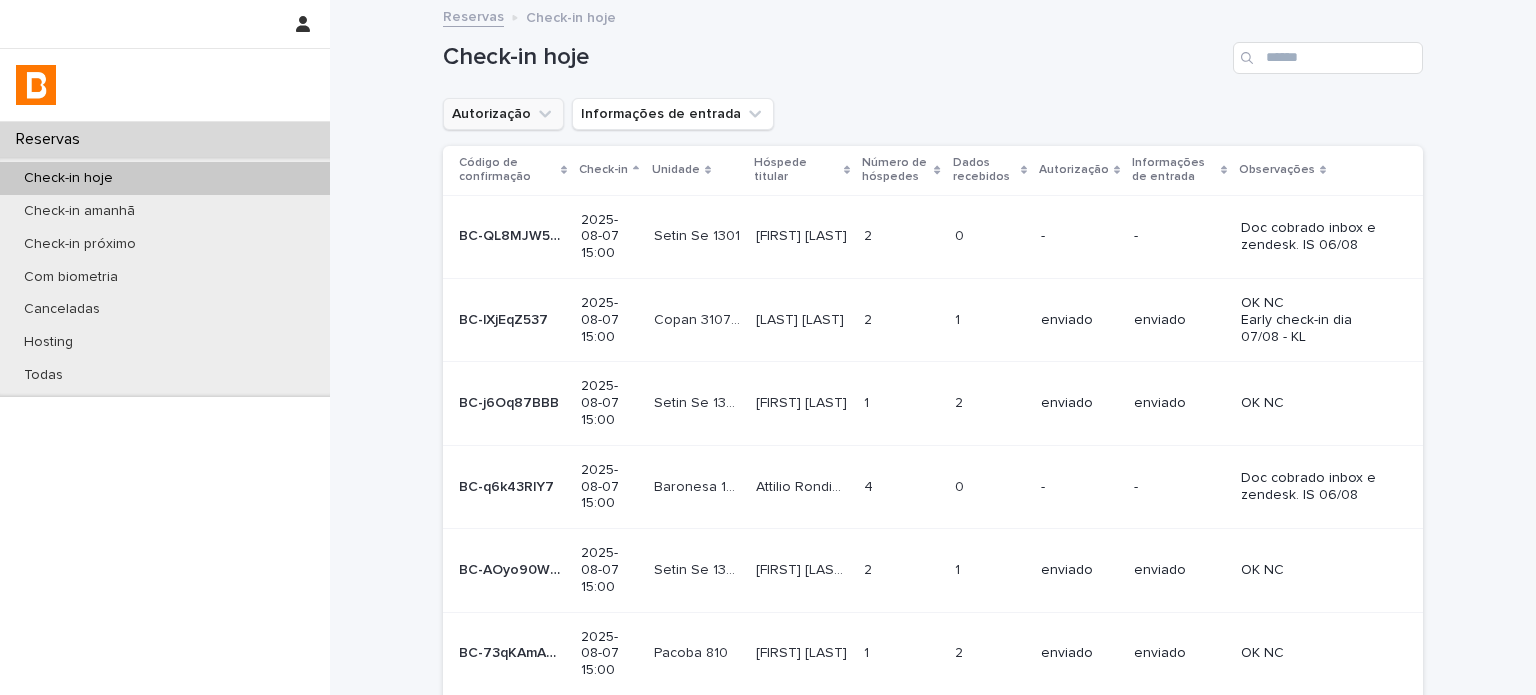 click on "Autorização" at bounding box center (503, 114) 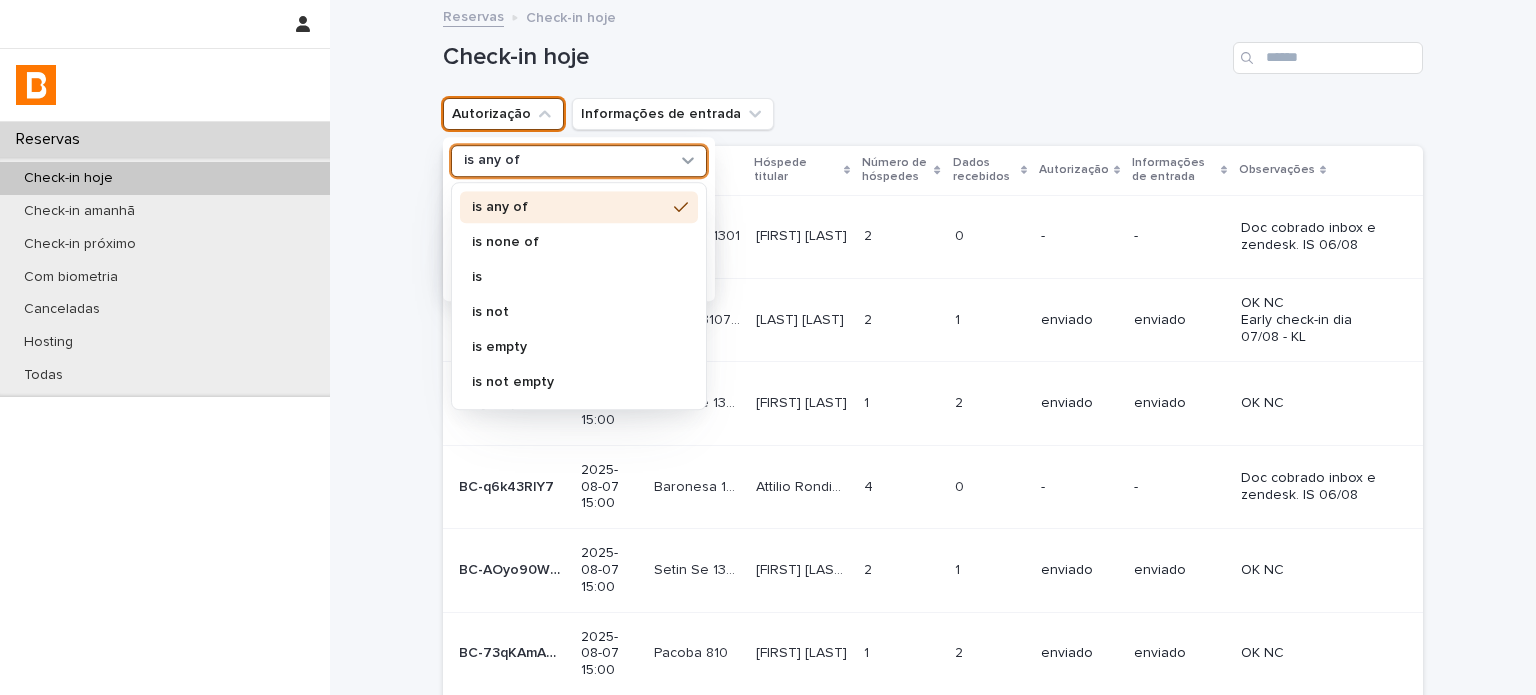click on "is any of" at bounding box center (566, 161) 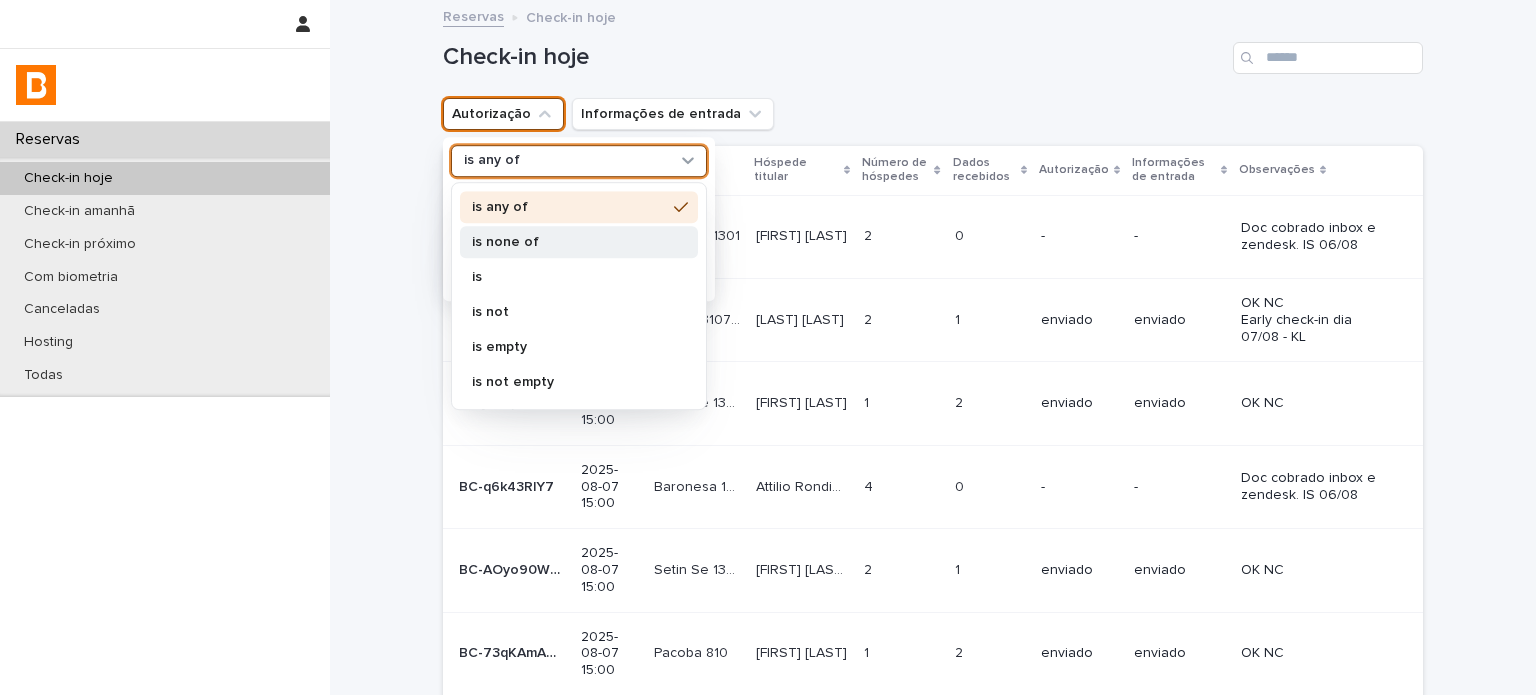 click on "is none of" at bounding box center (569, 242) 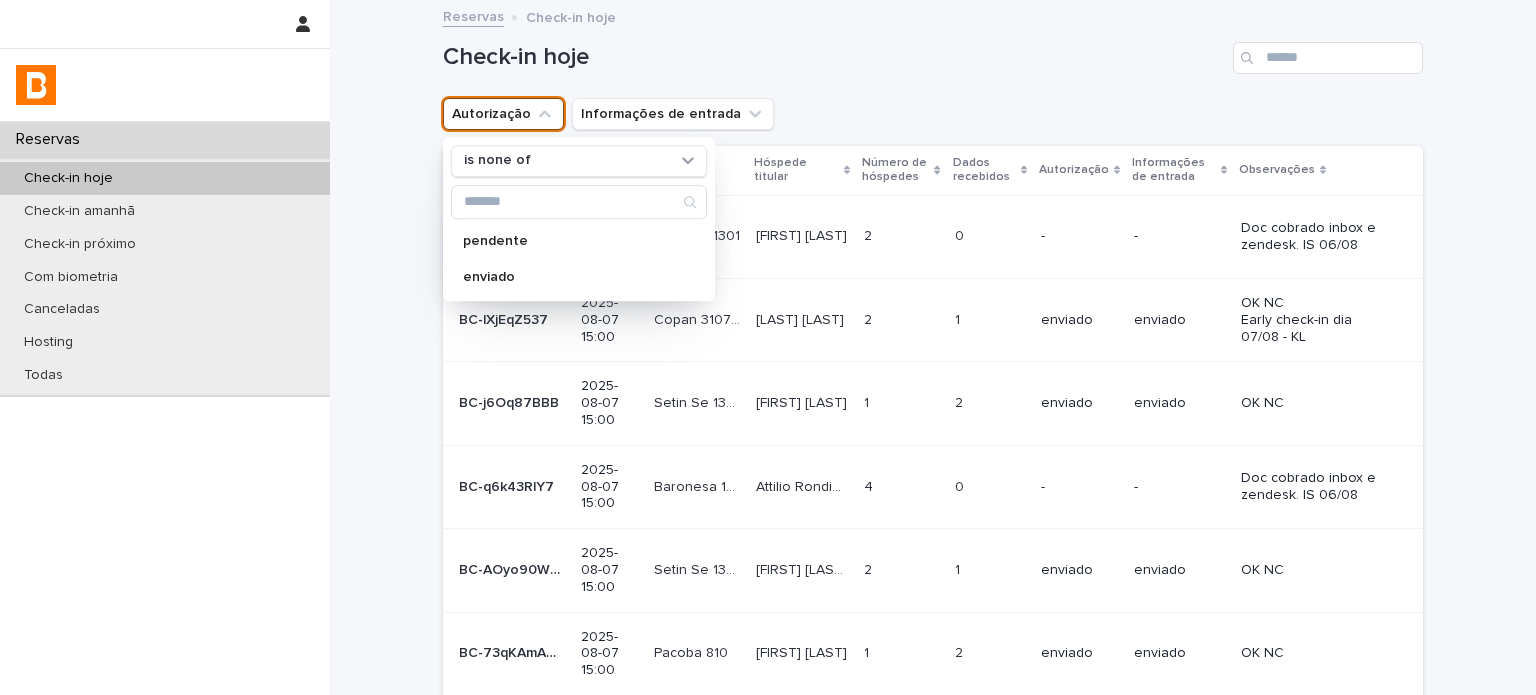 click on "pendente enviado" at bounding box center (579, 259) 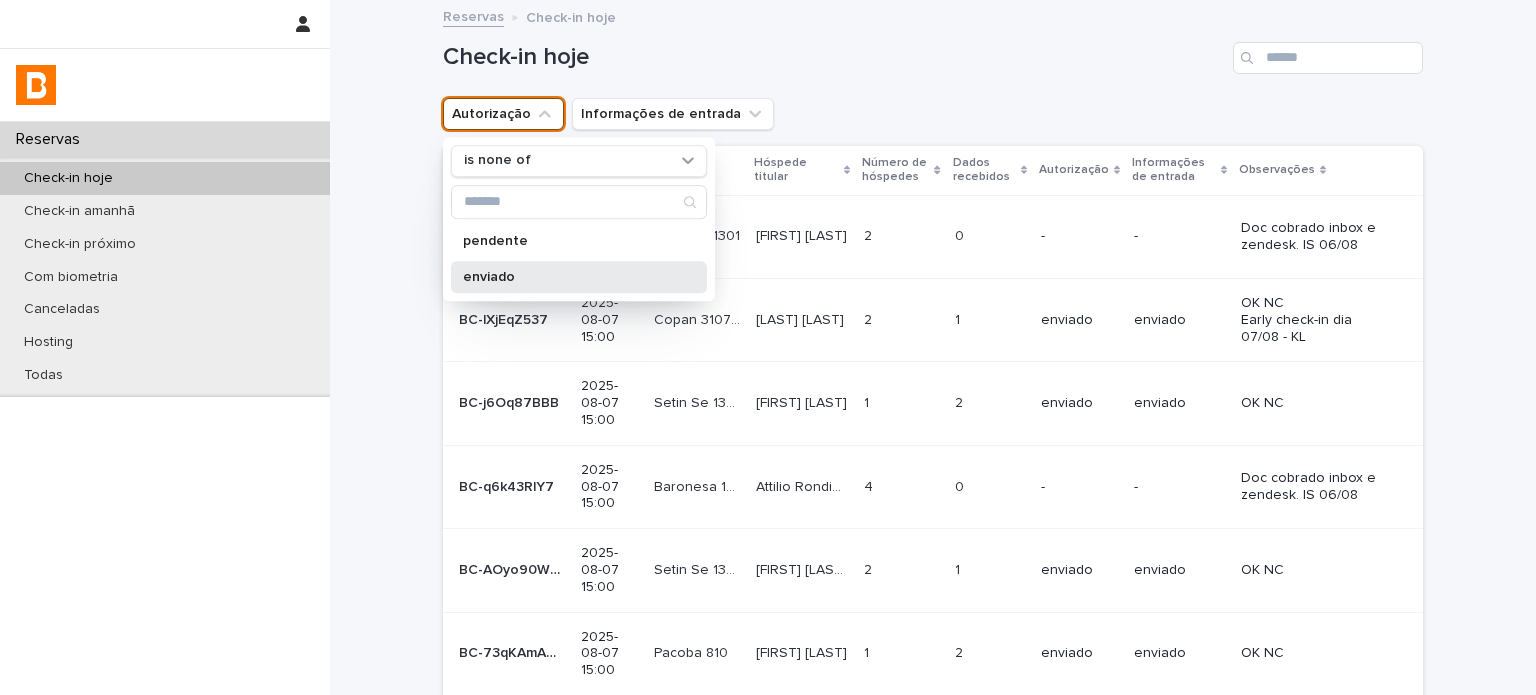 click on "enviado" at bounding box center (579, 277) 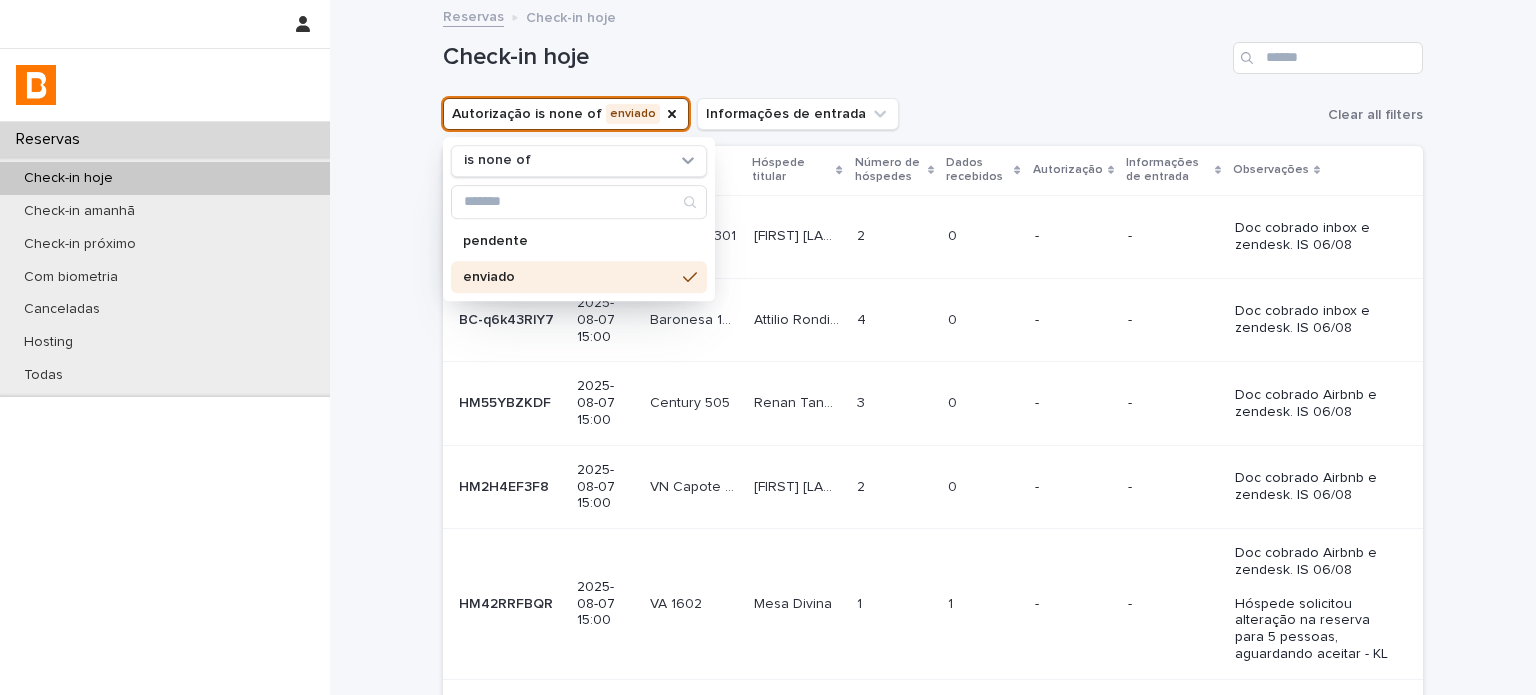 click on "Loading... Saving… Loading... Saving… Loading... Saving… Check-in hoje Autorização is none of enviado is none of pendente enviado Informações de entrada Clear all filters Código de confirmação Check-in Unidade Hóspede titular Número de hóspedes Dados recebidos Autorização Informações de entrada Observações BC-QL8MJW5BM BC-QL8MJW5BM   2025-08-07 15:00 Setin Se 1301 Setin Se 1301   [FIRST] [LAST] [FIRST] [LAST]   2 2   0 0   - - Doc cobrado inbox e zendesk. IS 06/08 BC-q6k43RlY7 BC-q6k43RlY7   2025-08-07 15:00 Baronesa 1608 Baronesa 1608   [FIRST] [LAST] [FIRST] [LAST]   4 4   0 0   - - Doc cobrado inbox e zendesk. IS 06/08 HM55YBZKDF HM55YBZKDF   2025-08-07 15:00 Century 505 Century 505   [FIRST] [LAST] [FIRST] [LAST]   3 3   0 0   - - Doc cobrado Airbnb e zendesk. IS 06/08 HM2H4EF3F8 HM2H4EF3F8   2025-08-07 15:00 VN Capote 1607 VN Capote 1607   [FIRST] [LAST] [FIRST] [LAST]   2 2   0 0   - - Doc cobrado Airbnb e zendesk. IS 06/08 HM42RRFBQR HM42RRFBQR 1" at bounding box center (933, 426) 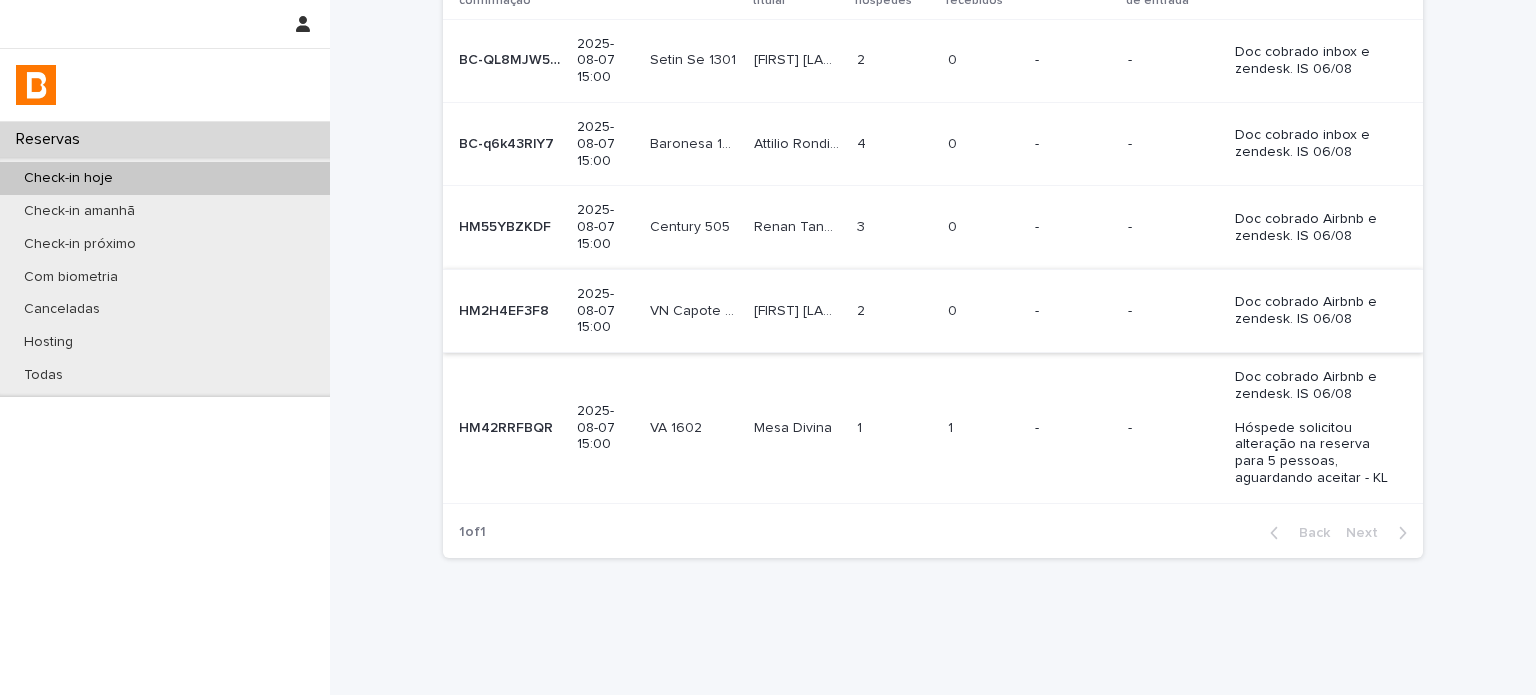 scroll, scrollTop: 9, scrollLeft: 0, axis: vertical 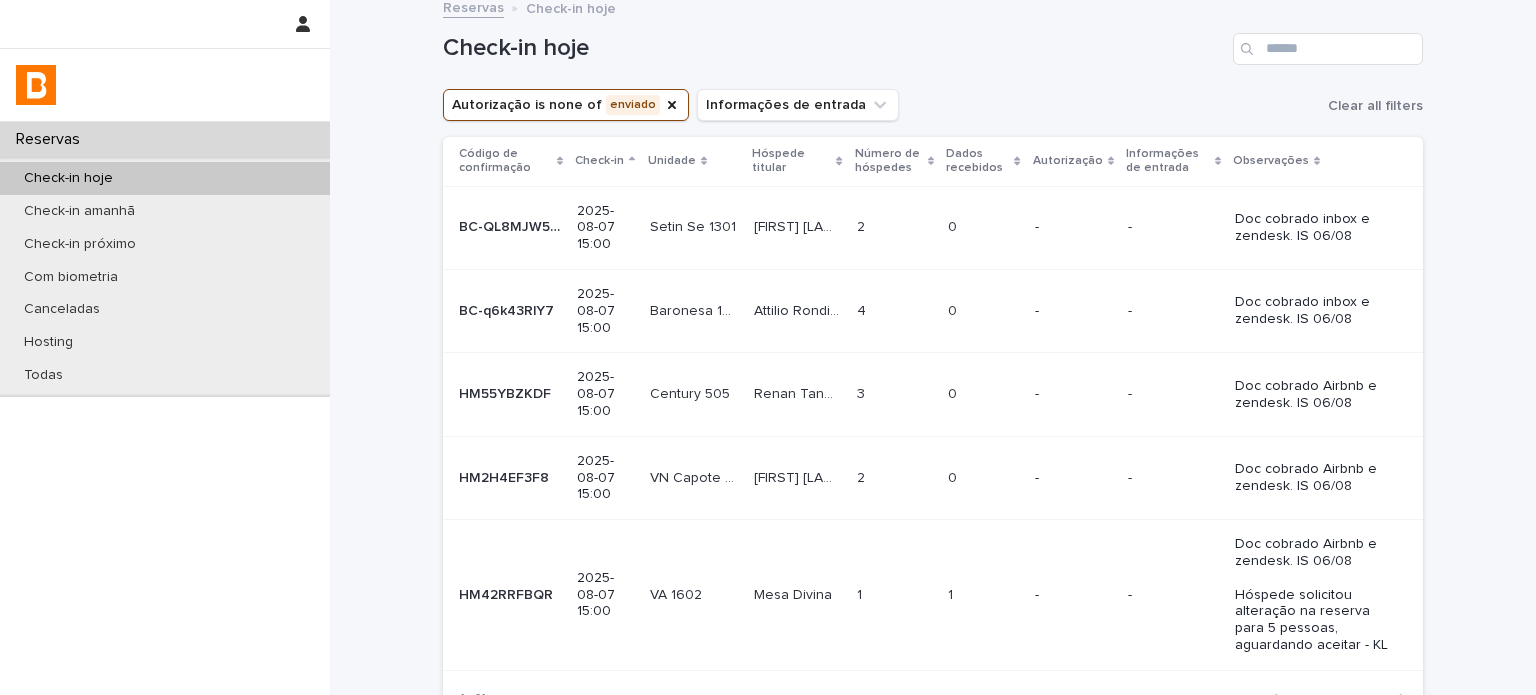 click on "1 1" at bounding box center [894, 595] 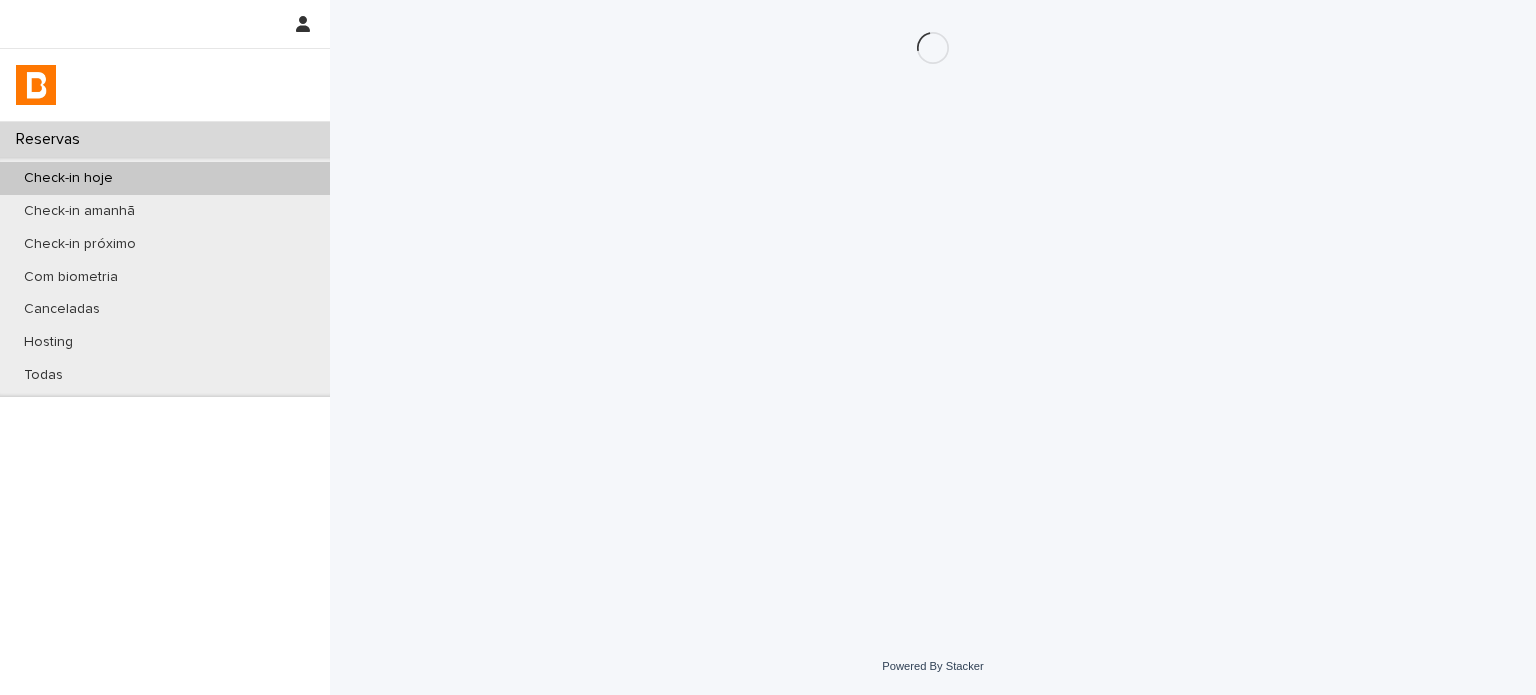 scroll, scrollTop: 0, scrollLeft: 0, axis: both 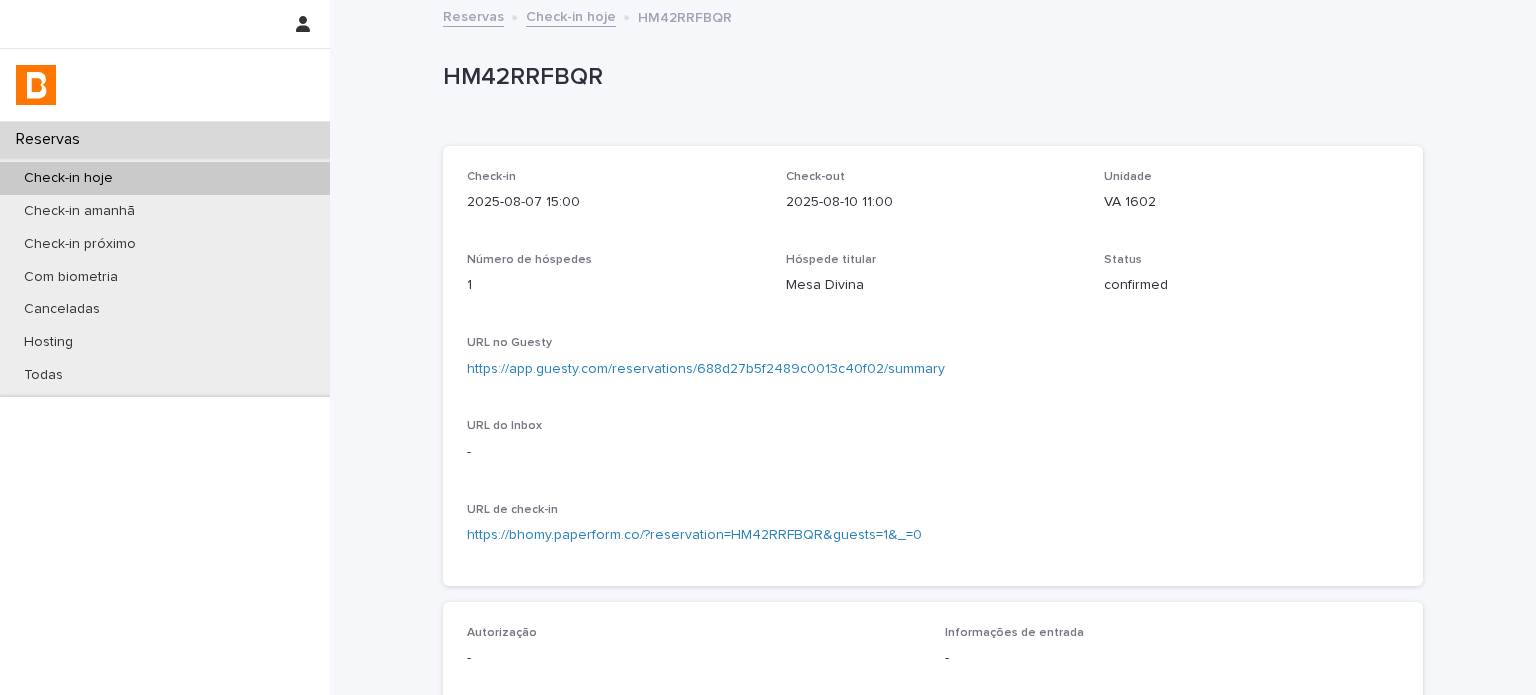 click on "HM42RRFBQR" at bounding box center [929, 77] 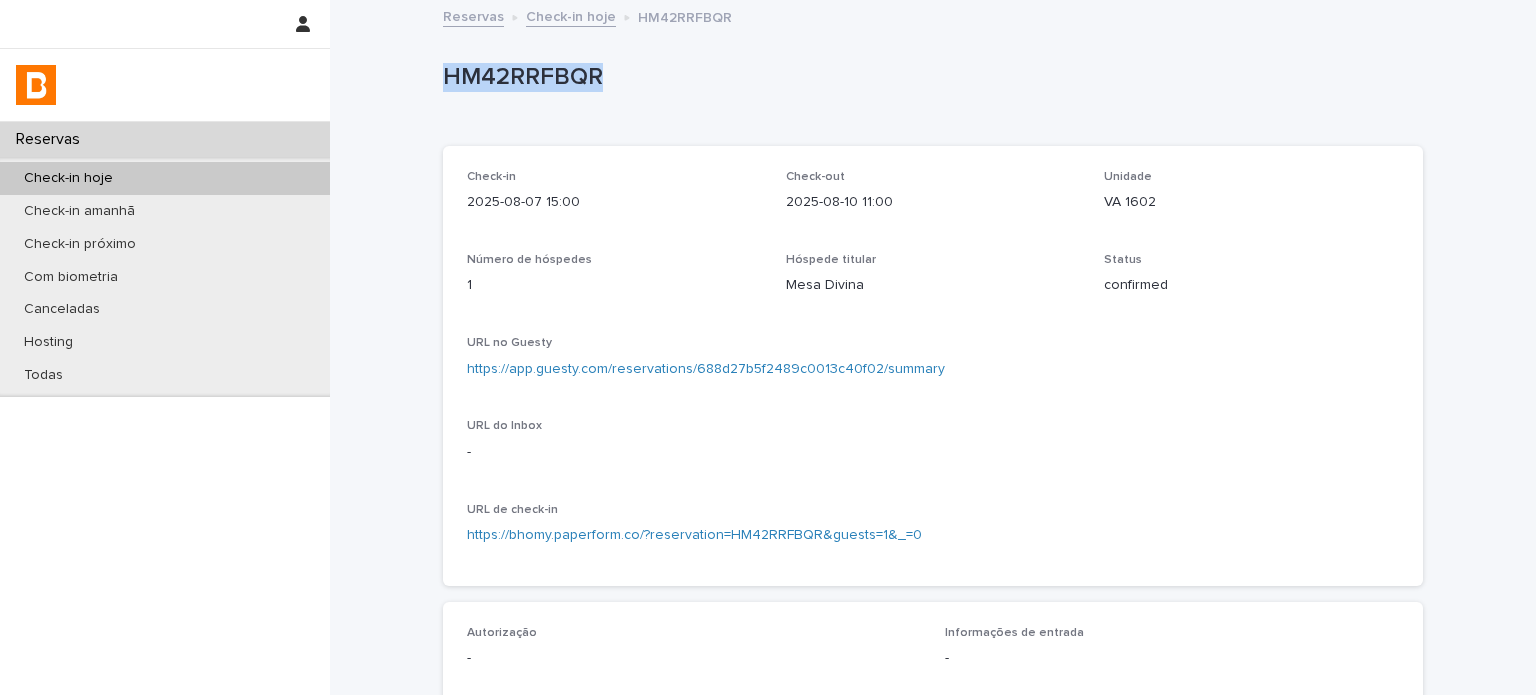 click on "HM42RRFBQR" at bounding box center [929, 77] 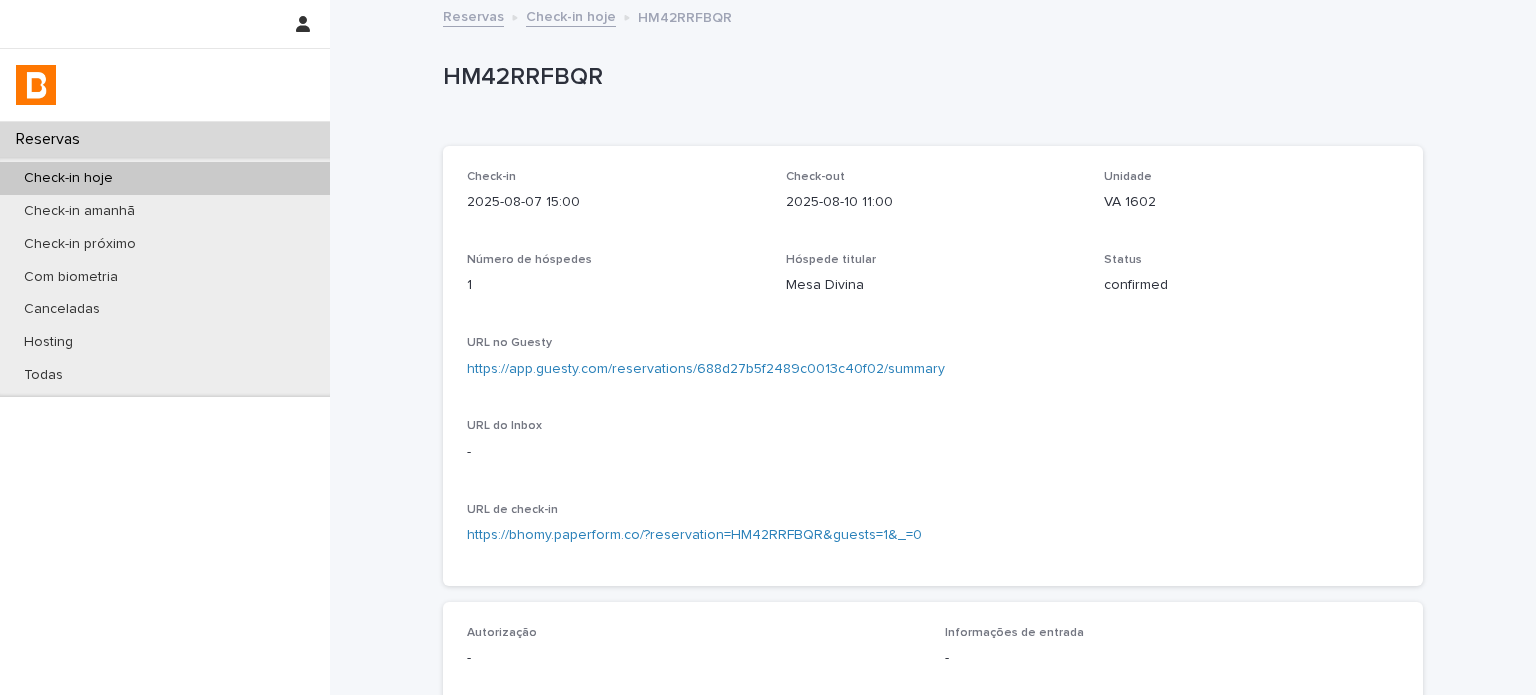 click on "Mesa Divina" at bounding box center [933, 285] 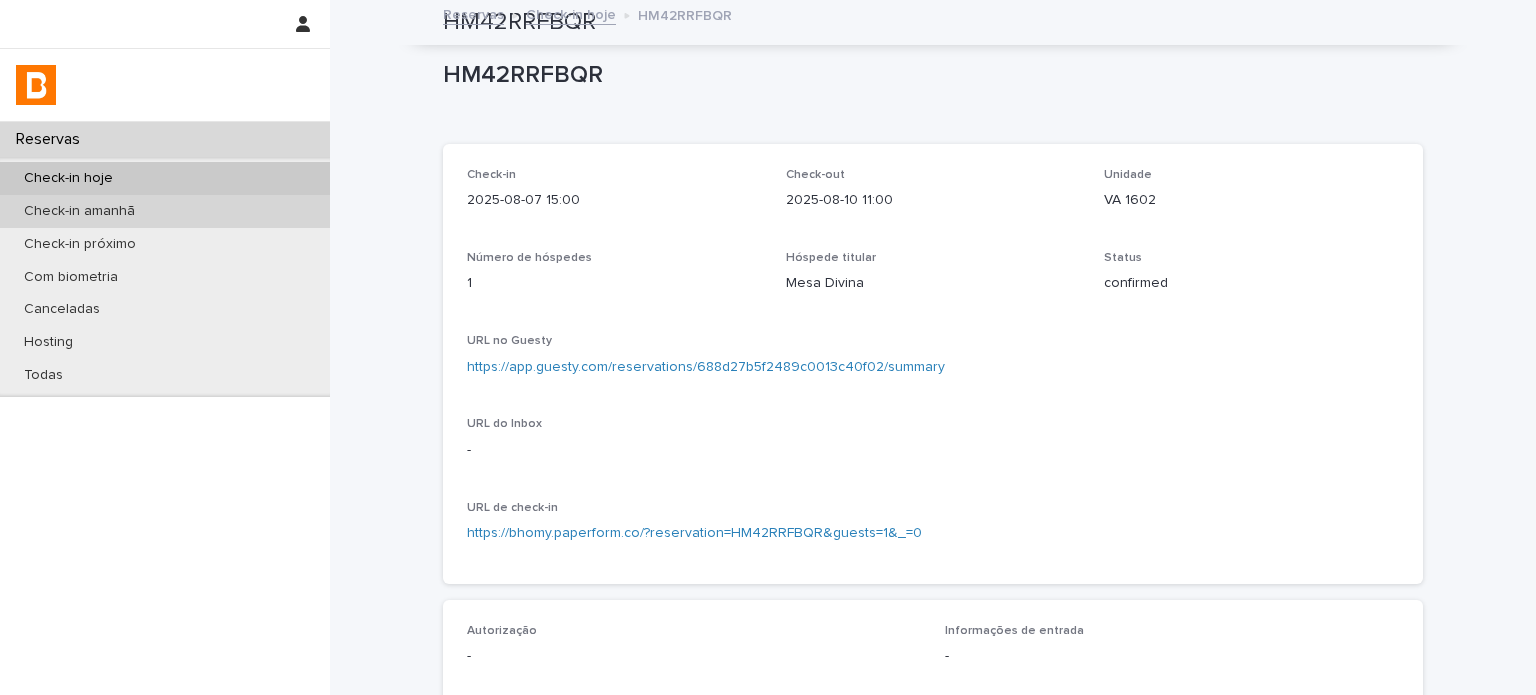 scroll, scrollTop: 0, scrollLeft: 0, axis: both 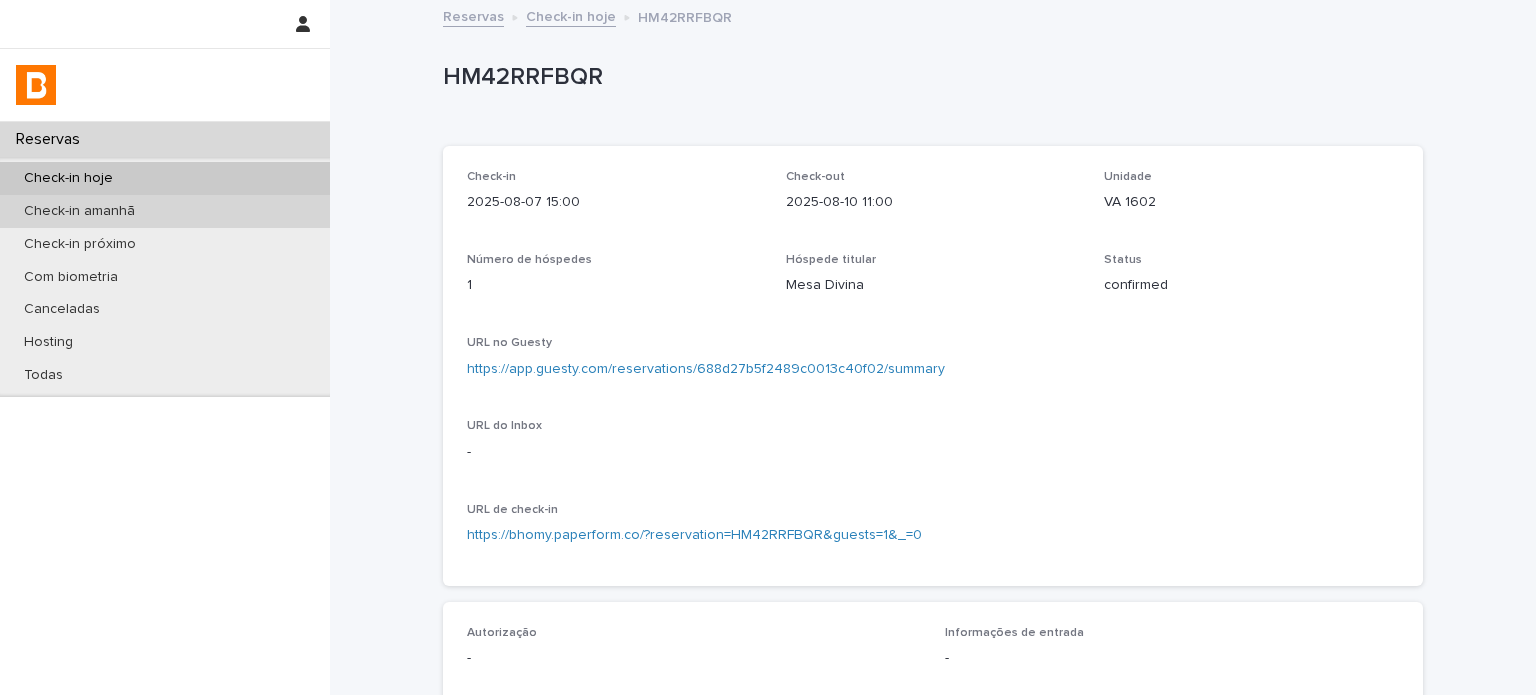 click on "Check-in amanhã" at bounding box center [165, 211] 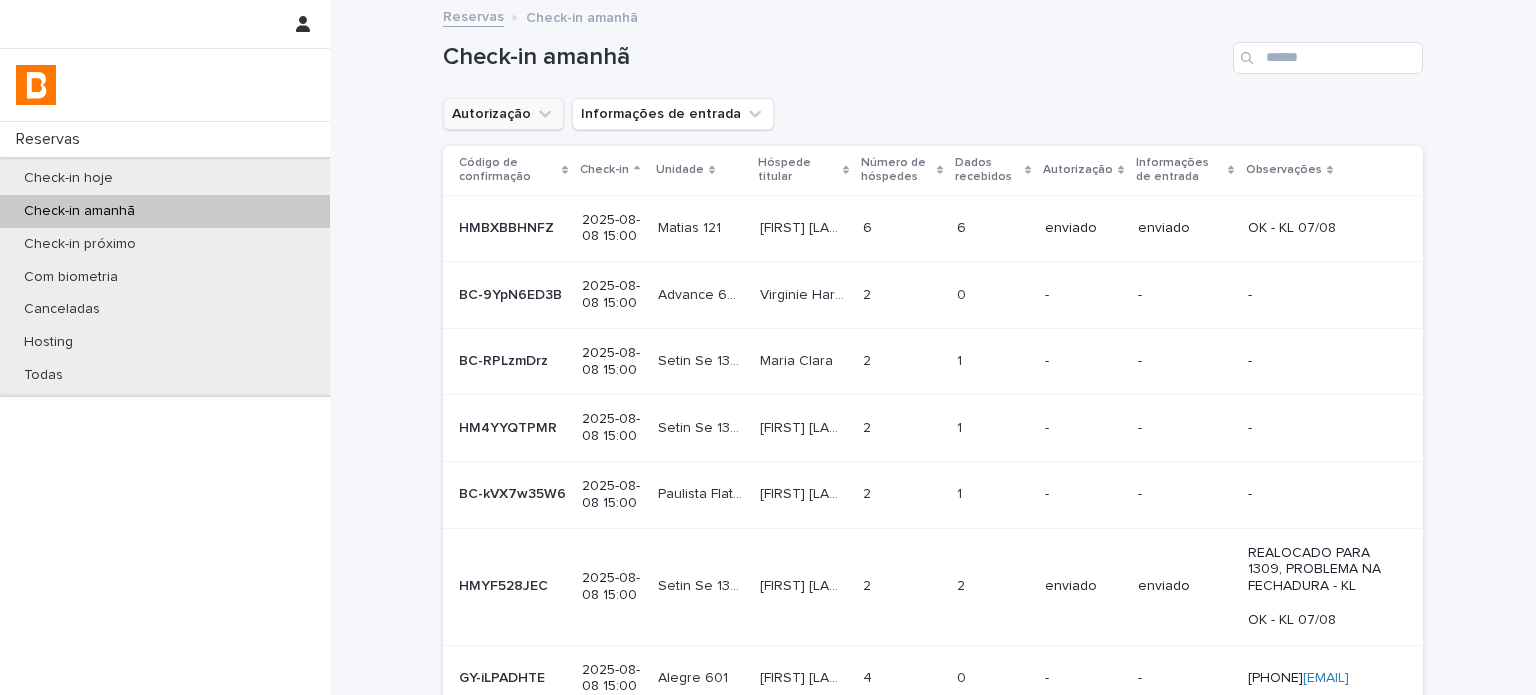 click on "Autorização" at bounding box center (503, 114) 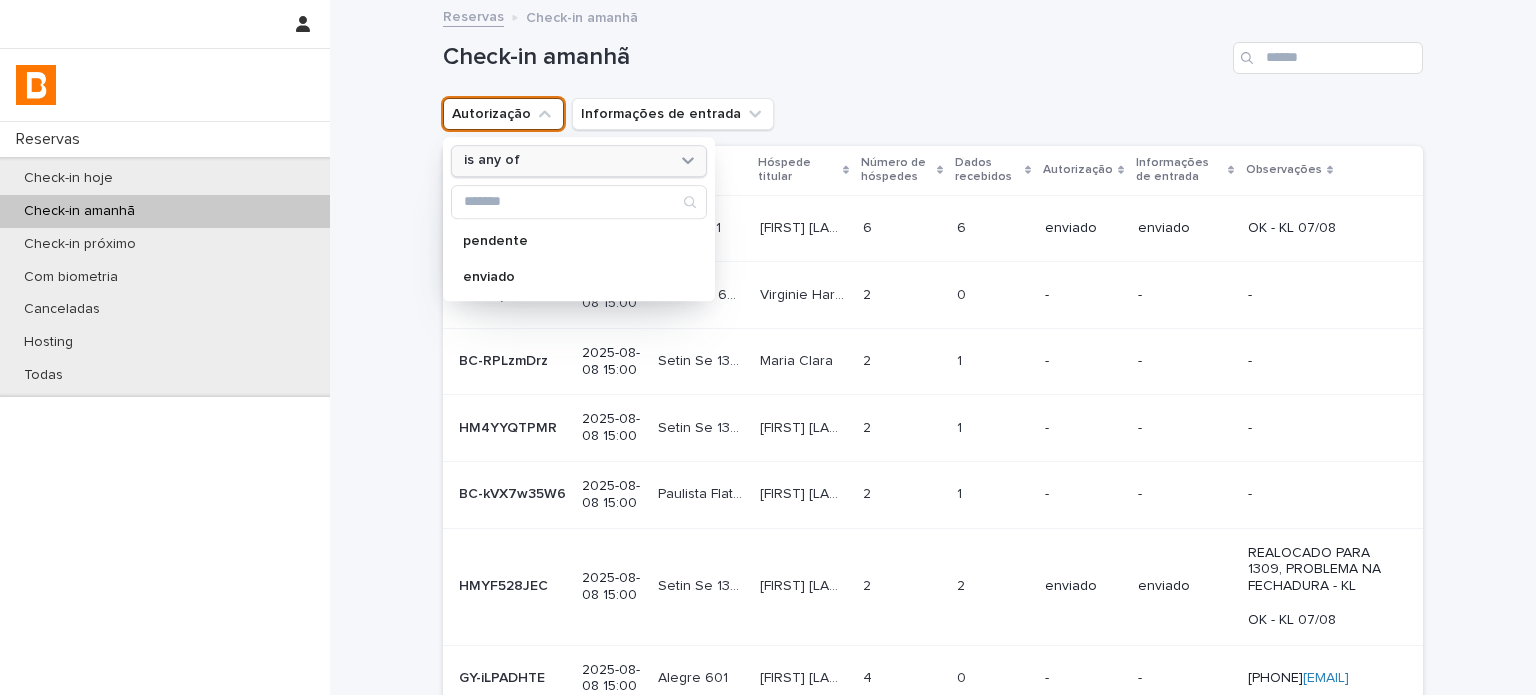 click on "is any of" at bounding box center [566, 161] 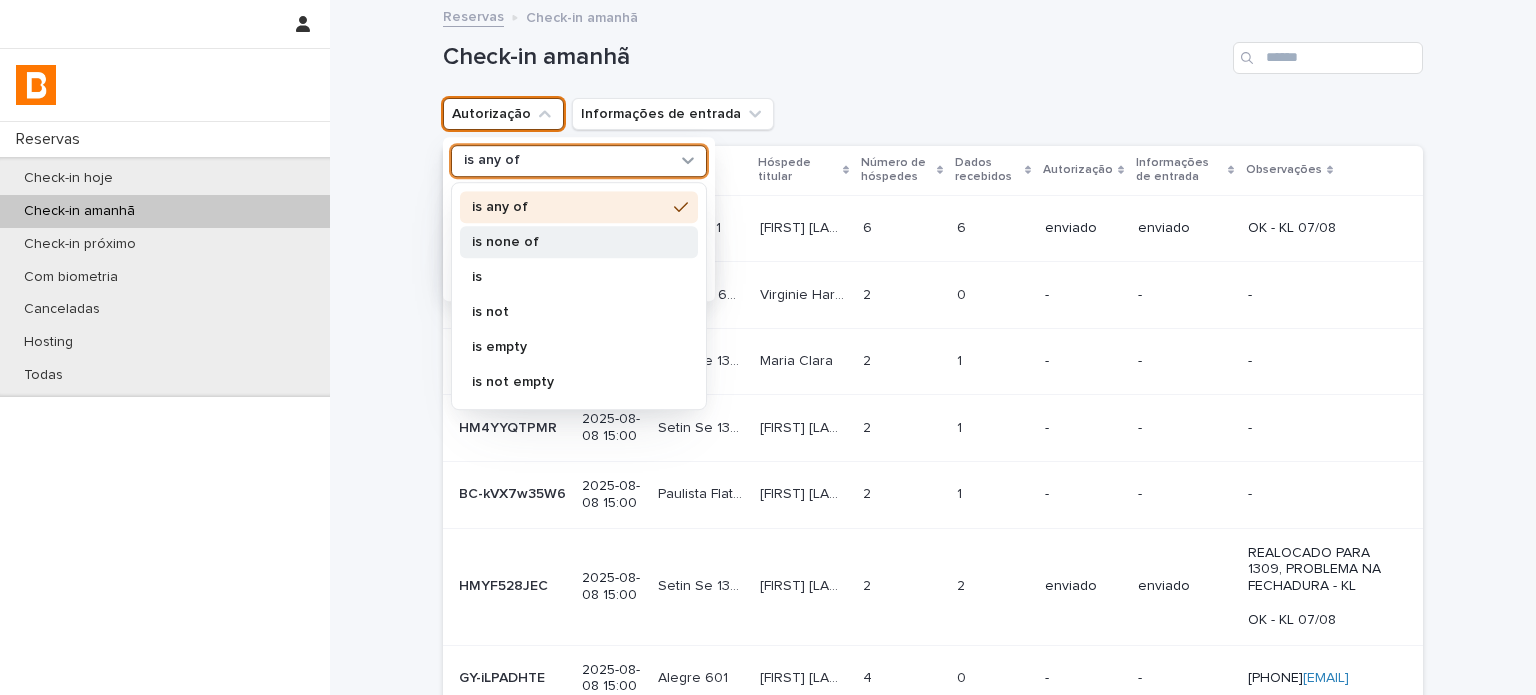 click on "is none of" at bounding box center [569, 242] 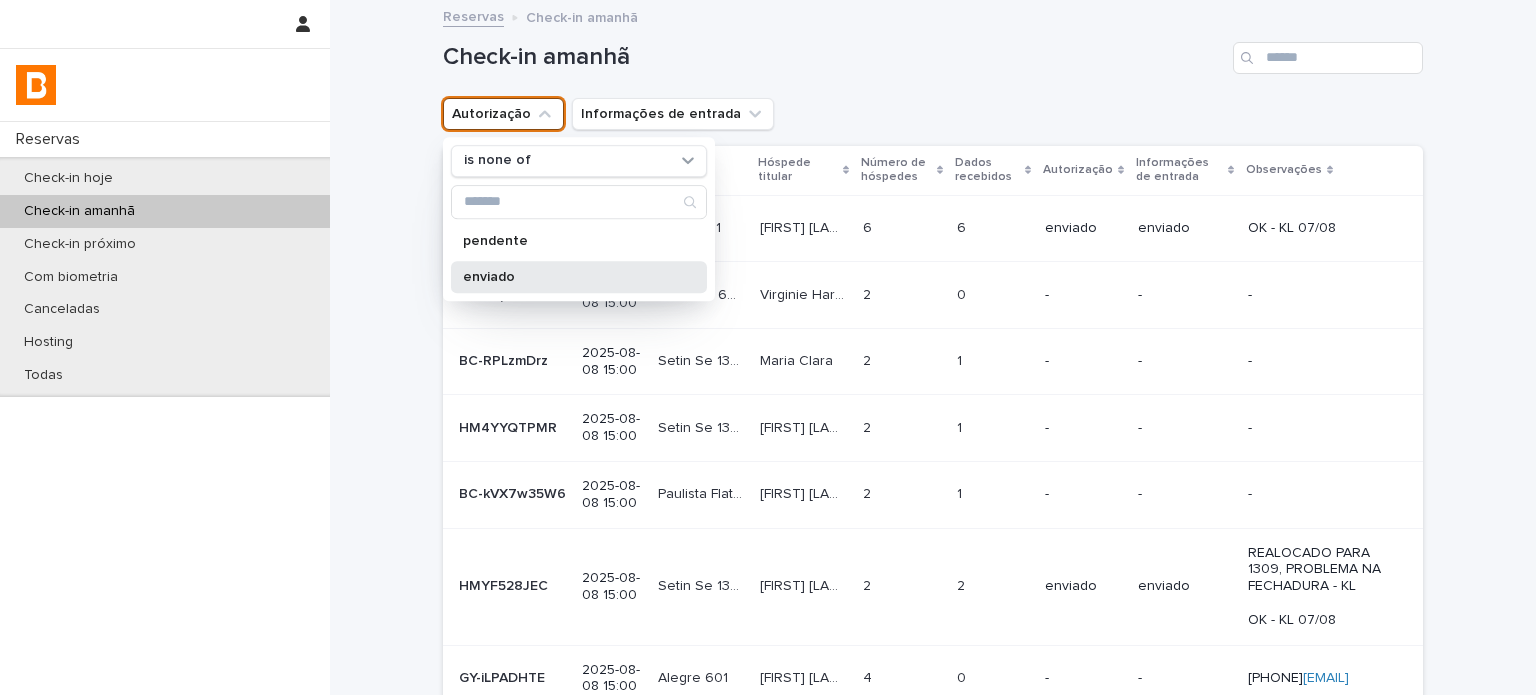 click on "enviado" at bounding box center (569, 277) 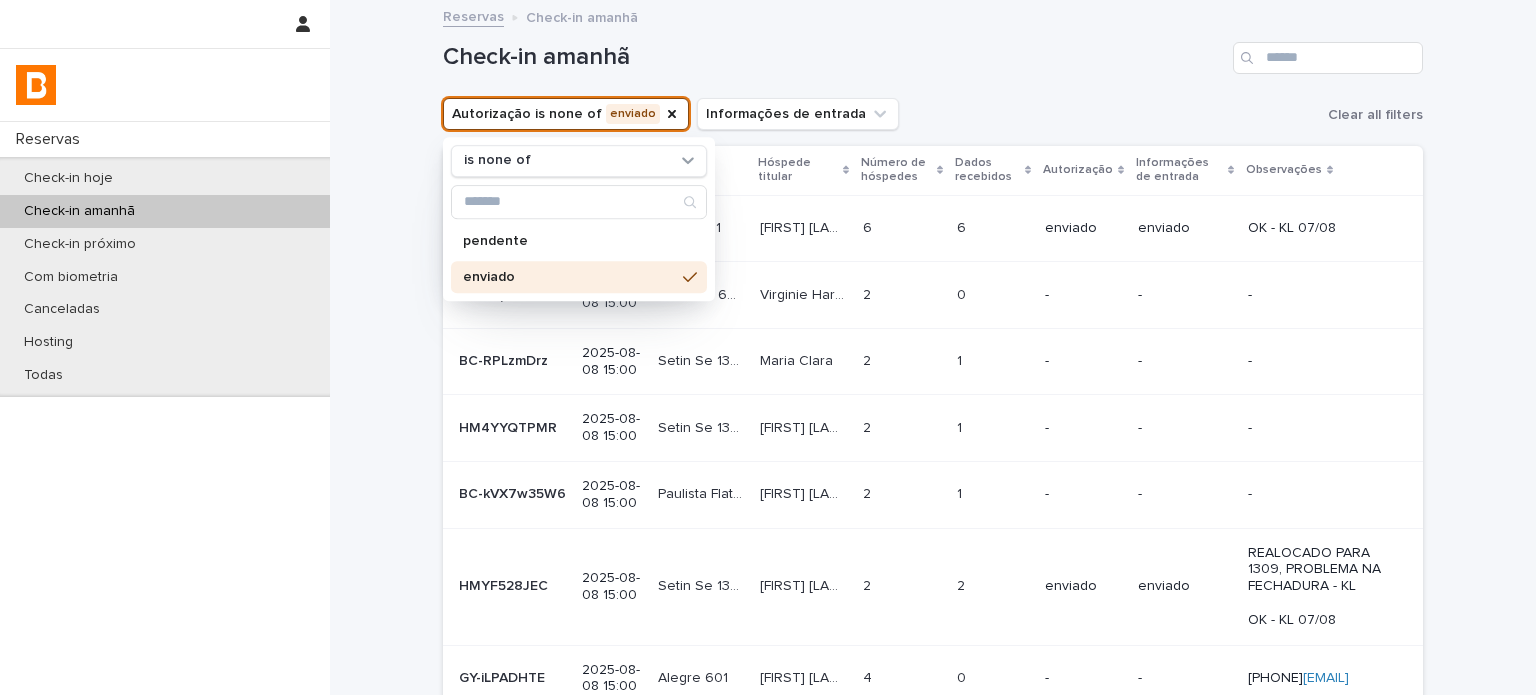 click on "Dados recebidos" at bounding box center [987, 170] 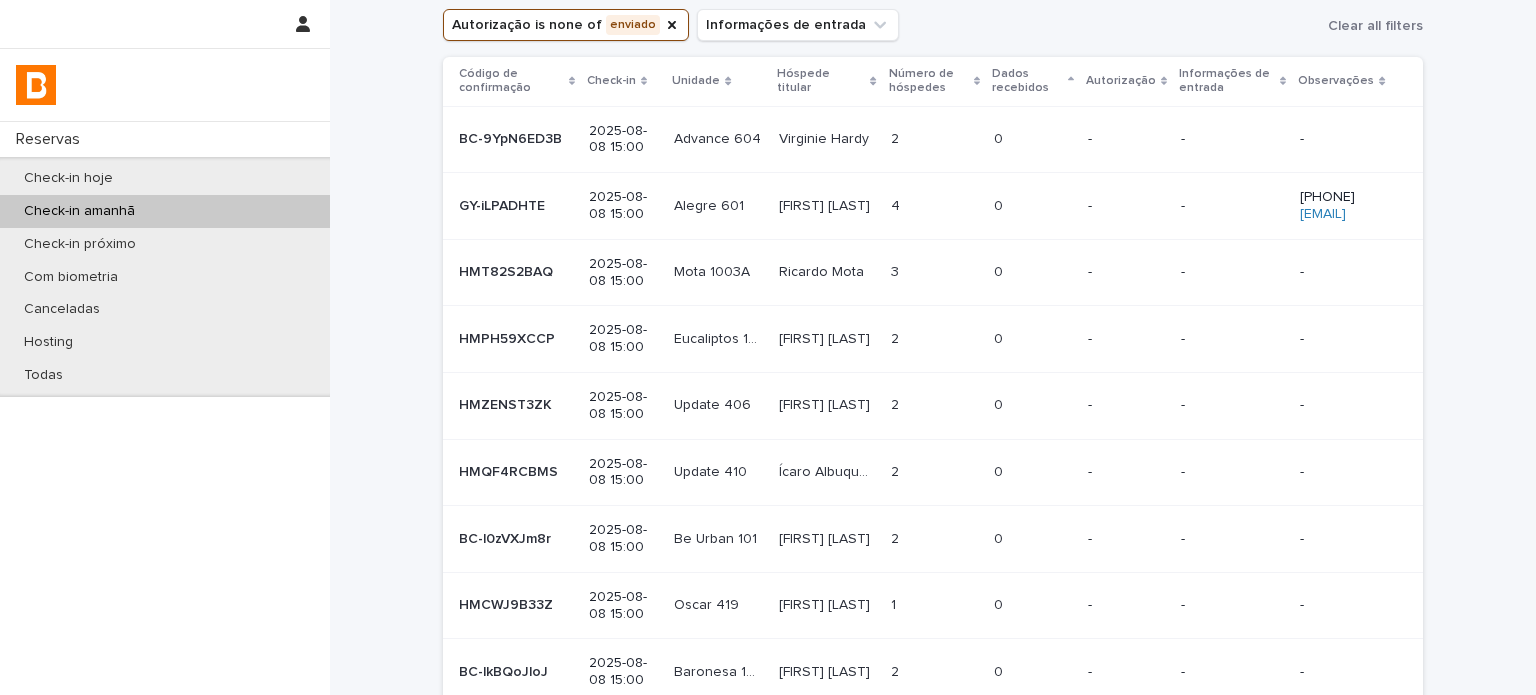 scroll, scrollTop: 0, scrollLeft: 0, axis: both 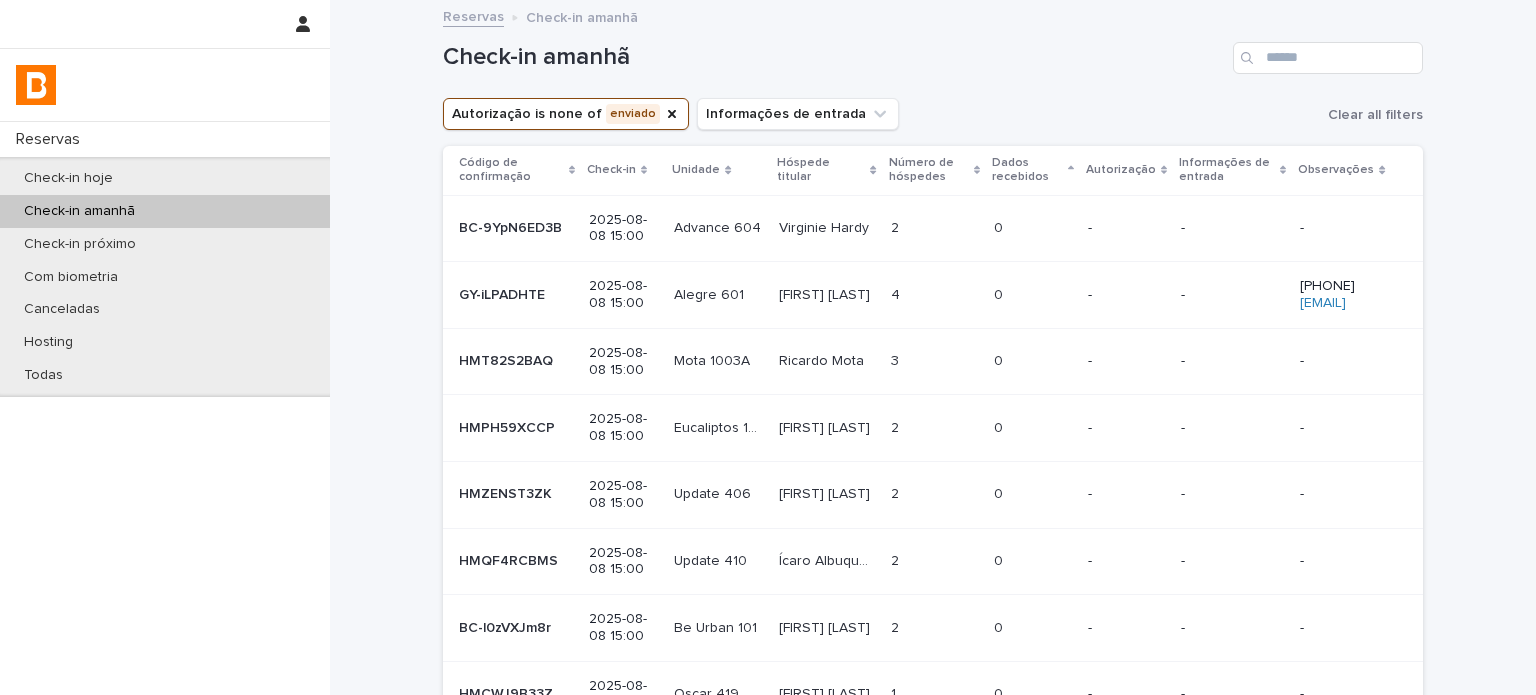 click on "Dados recebidos" at bounding box center (1027, 170) 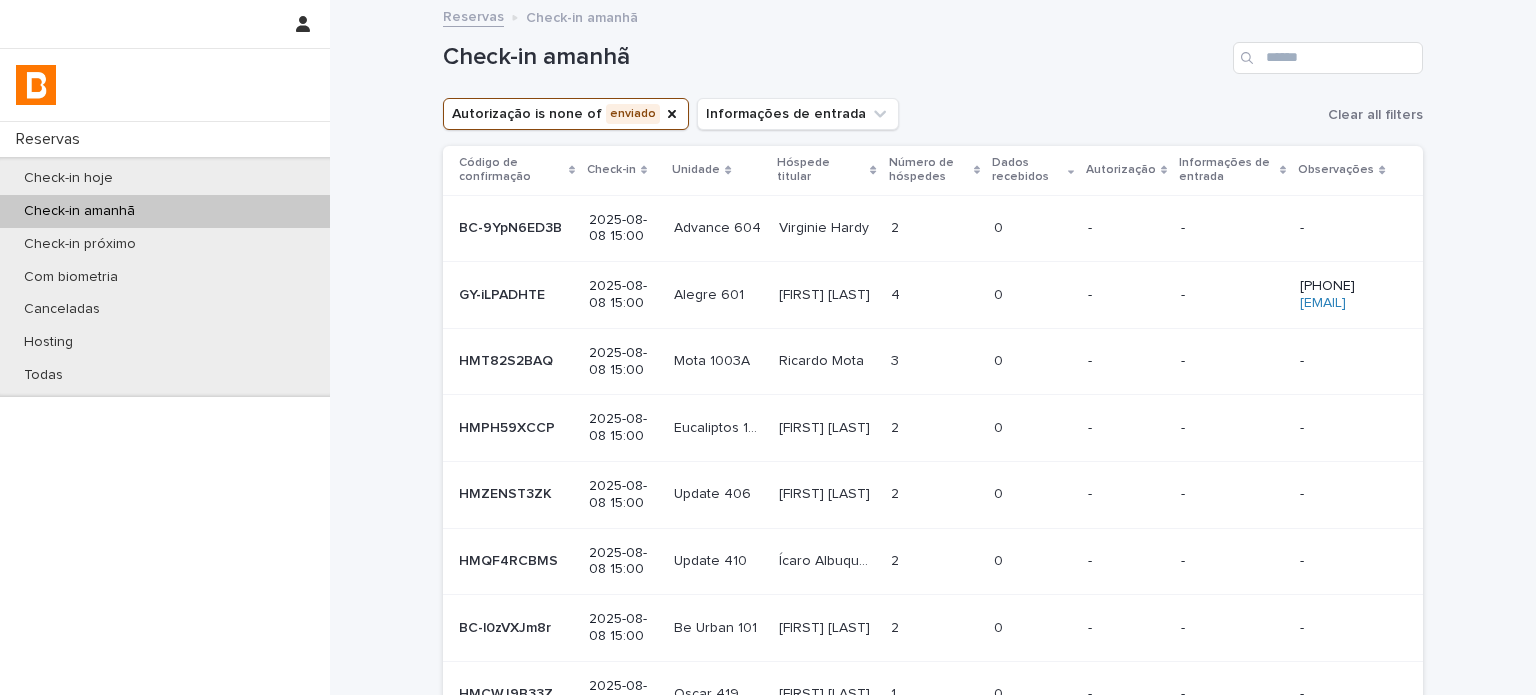 click on "Dados recebidos" at bounding box center [1027, 170] 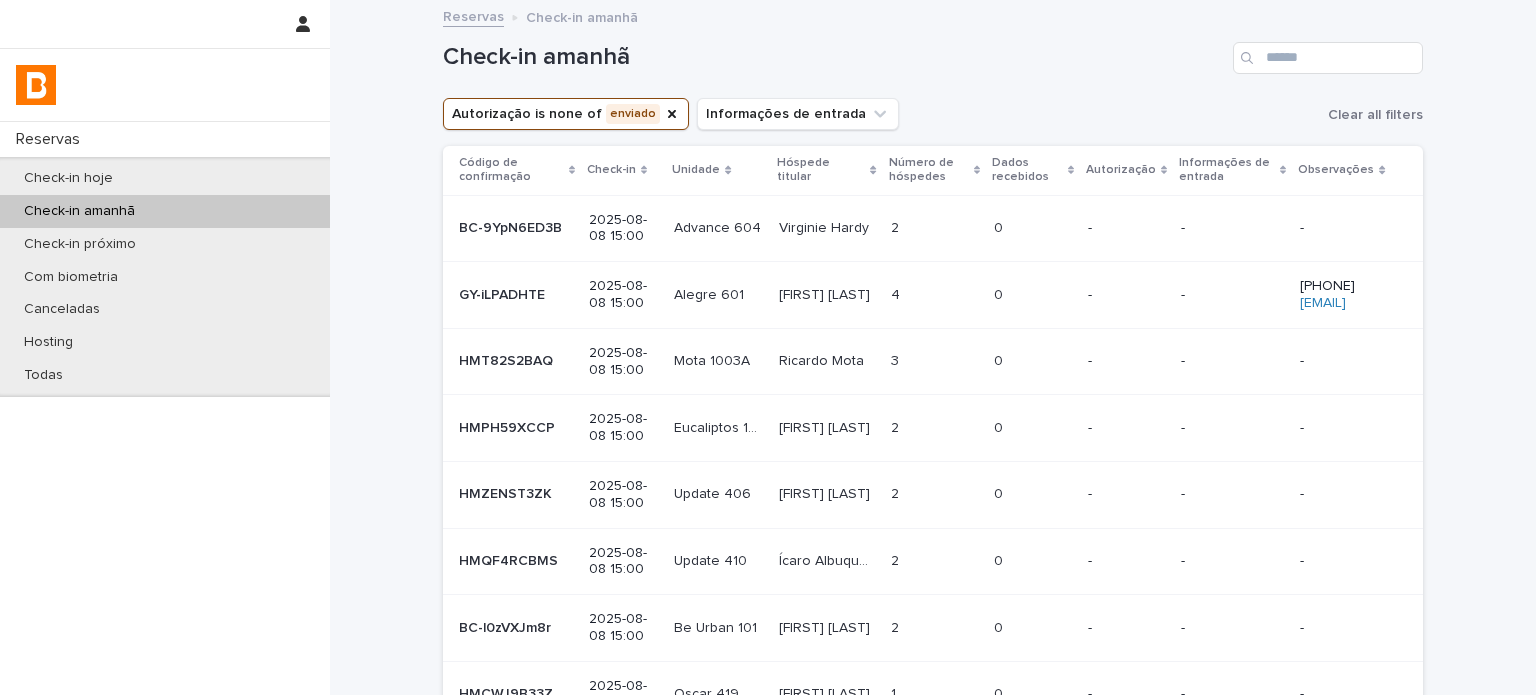 click on "Dados recebidos" at bounding box center [1027, 170] 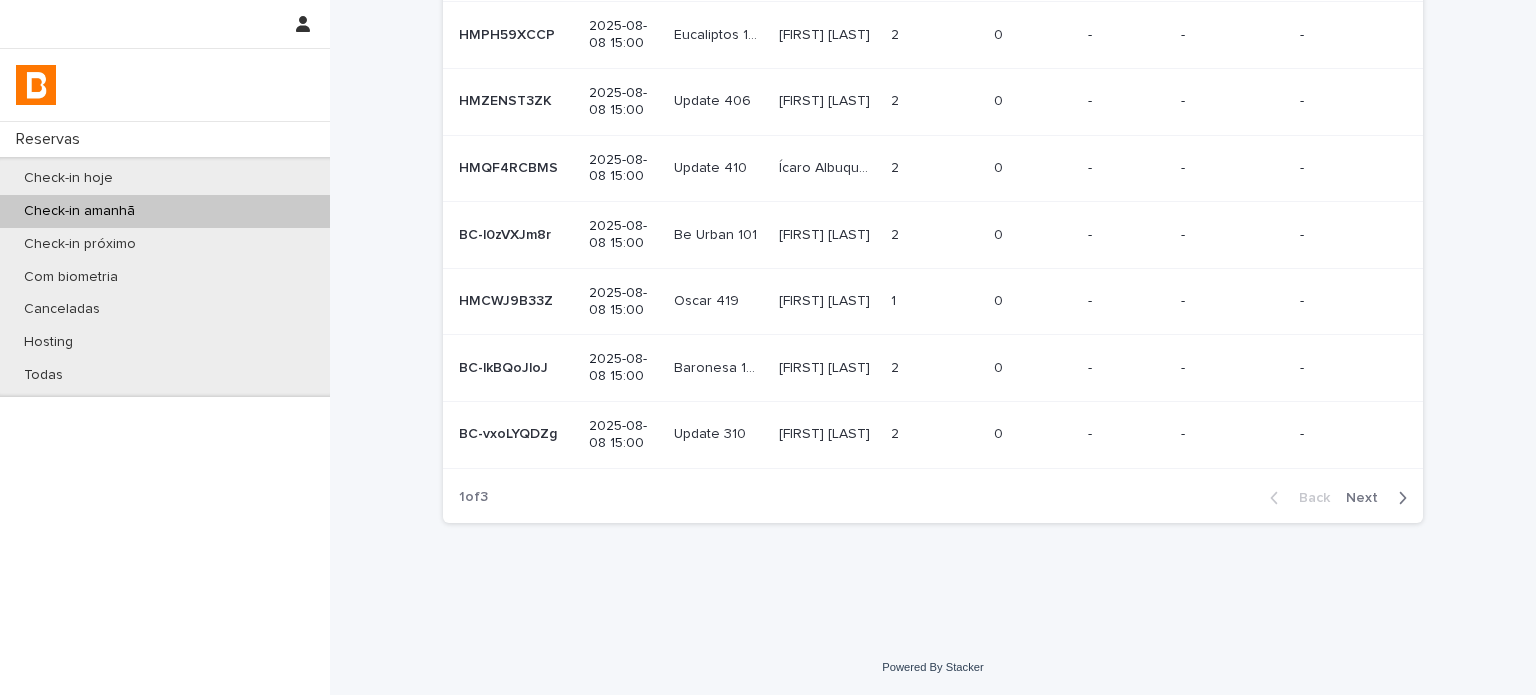scroll, scrollTop: 558, scrollLeft: 0, axis: vertical 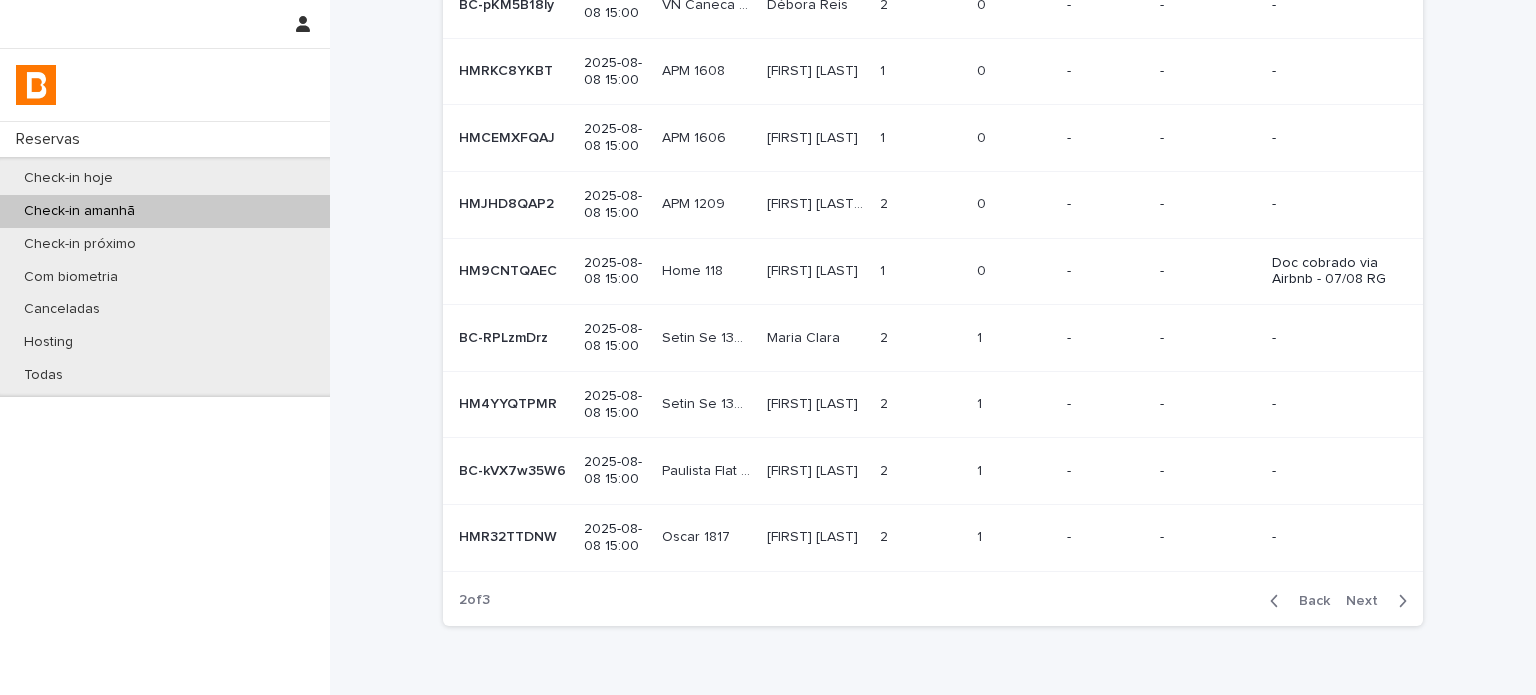 click at bounding box center (920, 338) 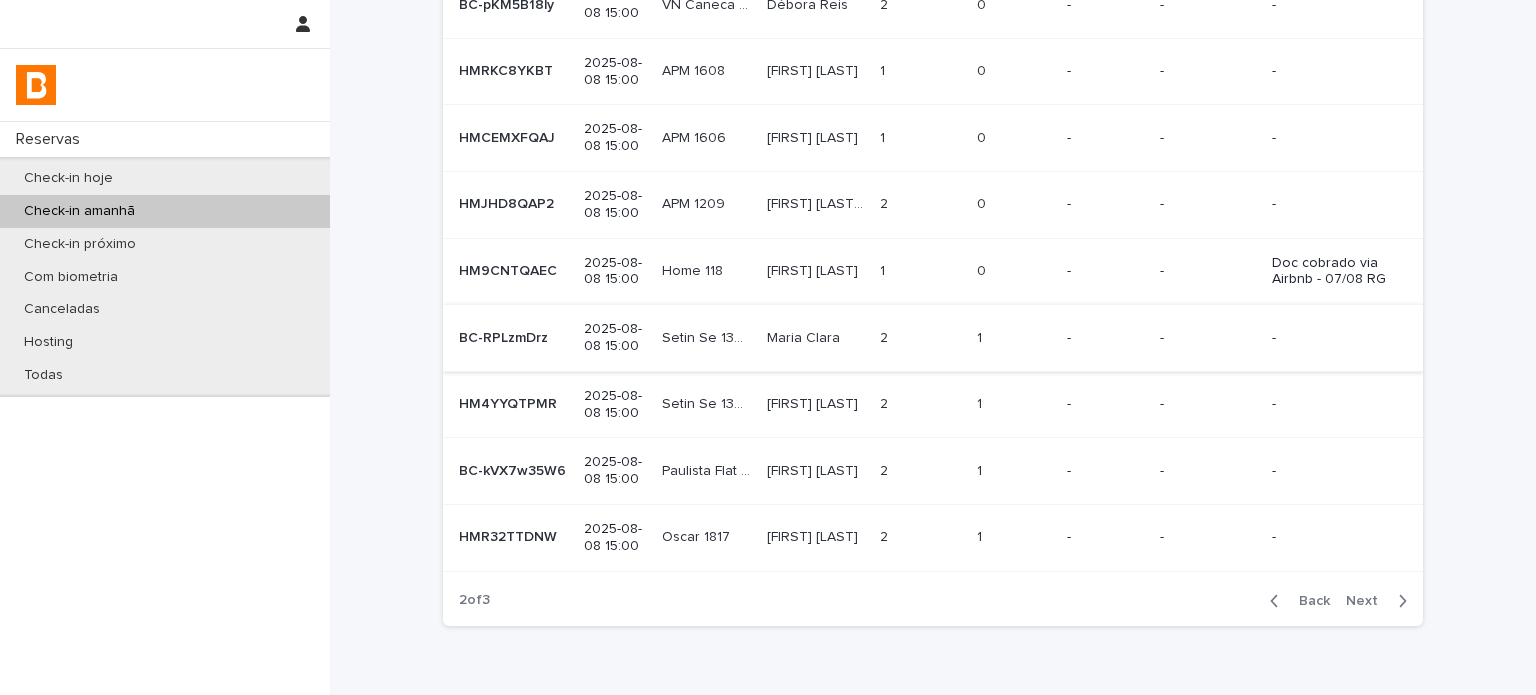 scroll, scrollTop: 0, scrollLeft: 0, axis: both 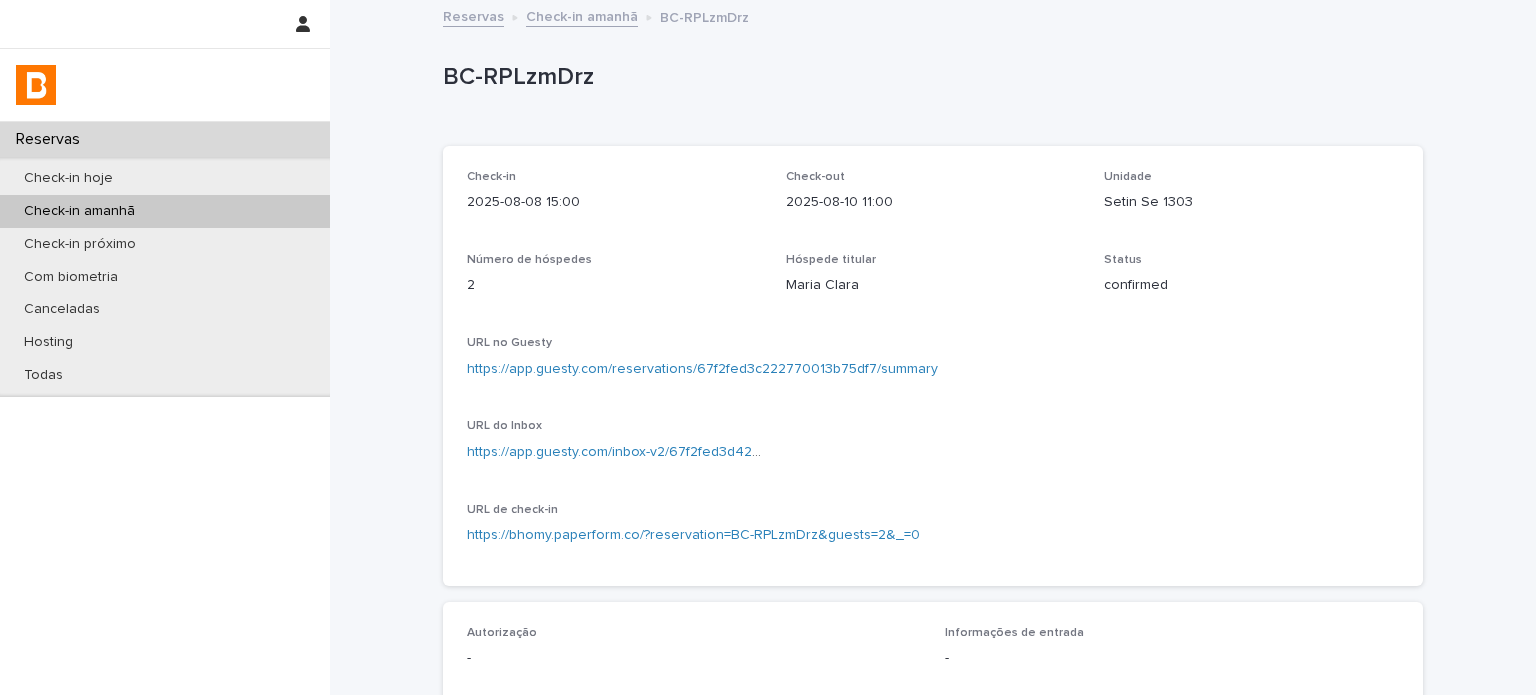 click on "BC-RPLzmDrz" at bounding box center [929, 77] 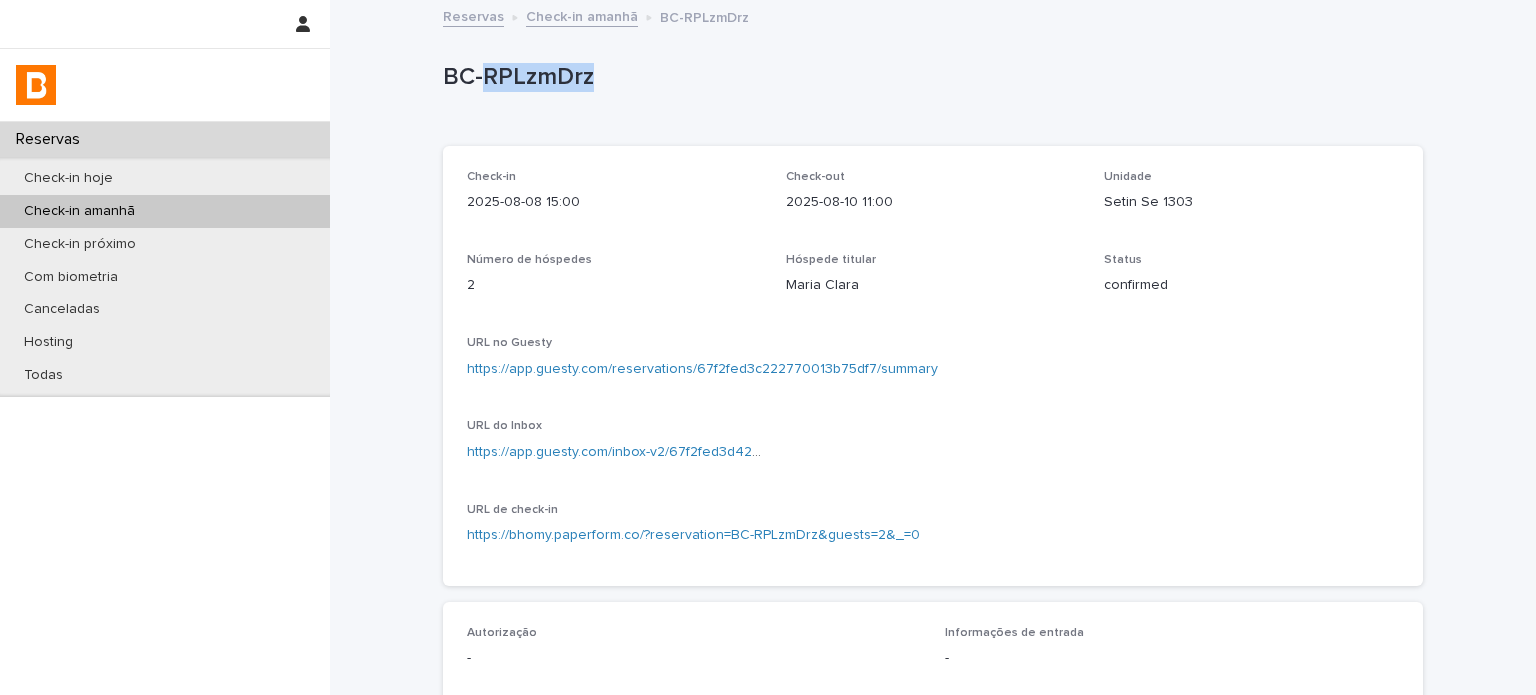 click on "BC-RPLzmDrz" at bounding box center [929, 77] 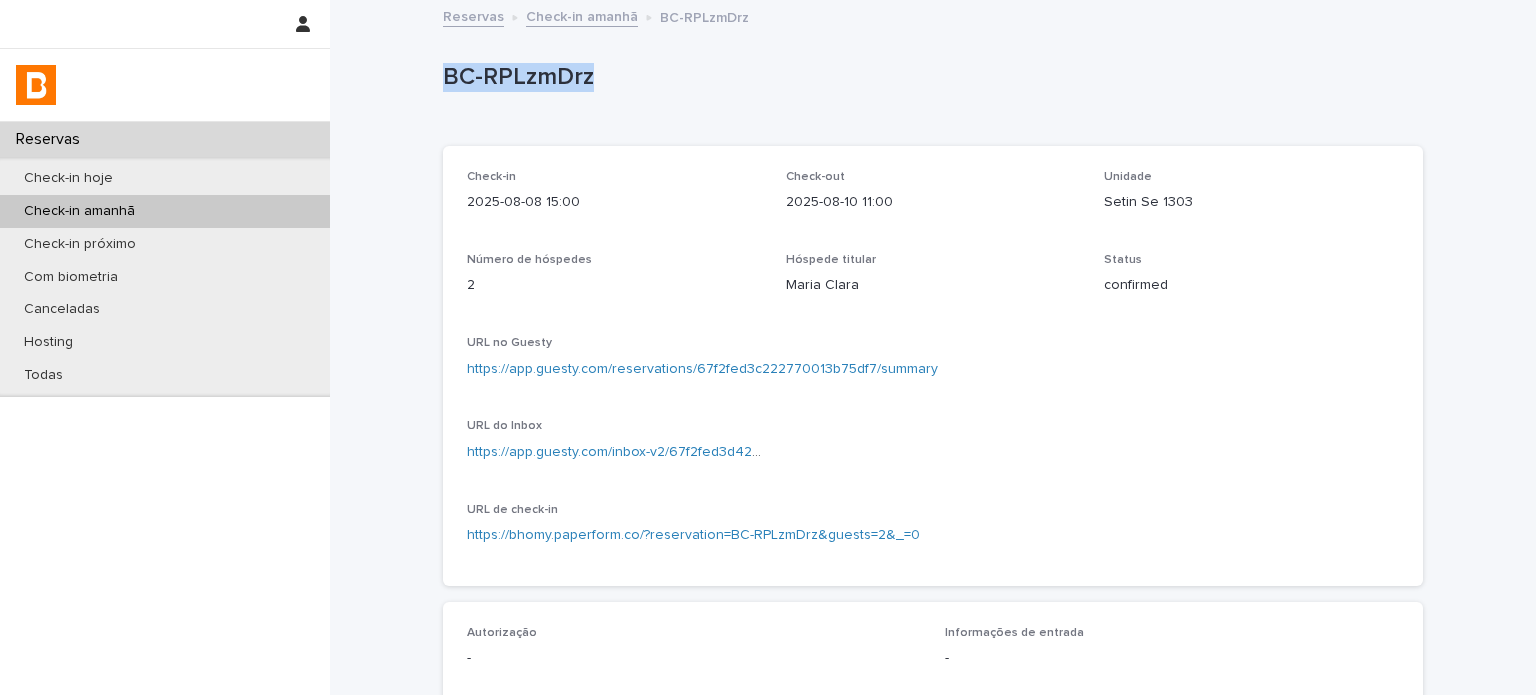 click on "BC-RPLzmDrz" at bounding box center [929, 77] 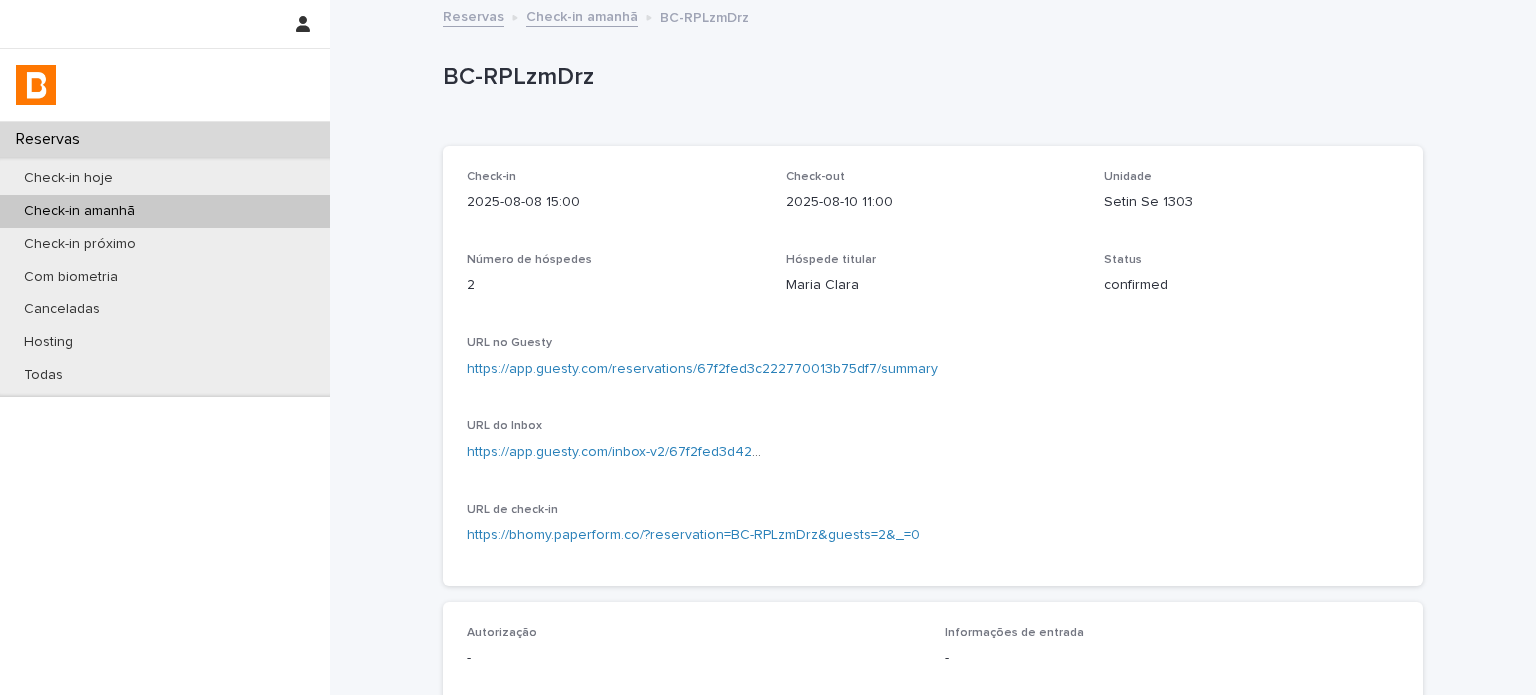 click on "Setin Se 1303" at bounding box center [1251, 202] 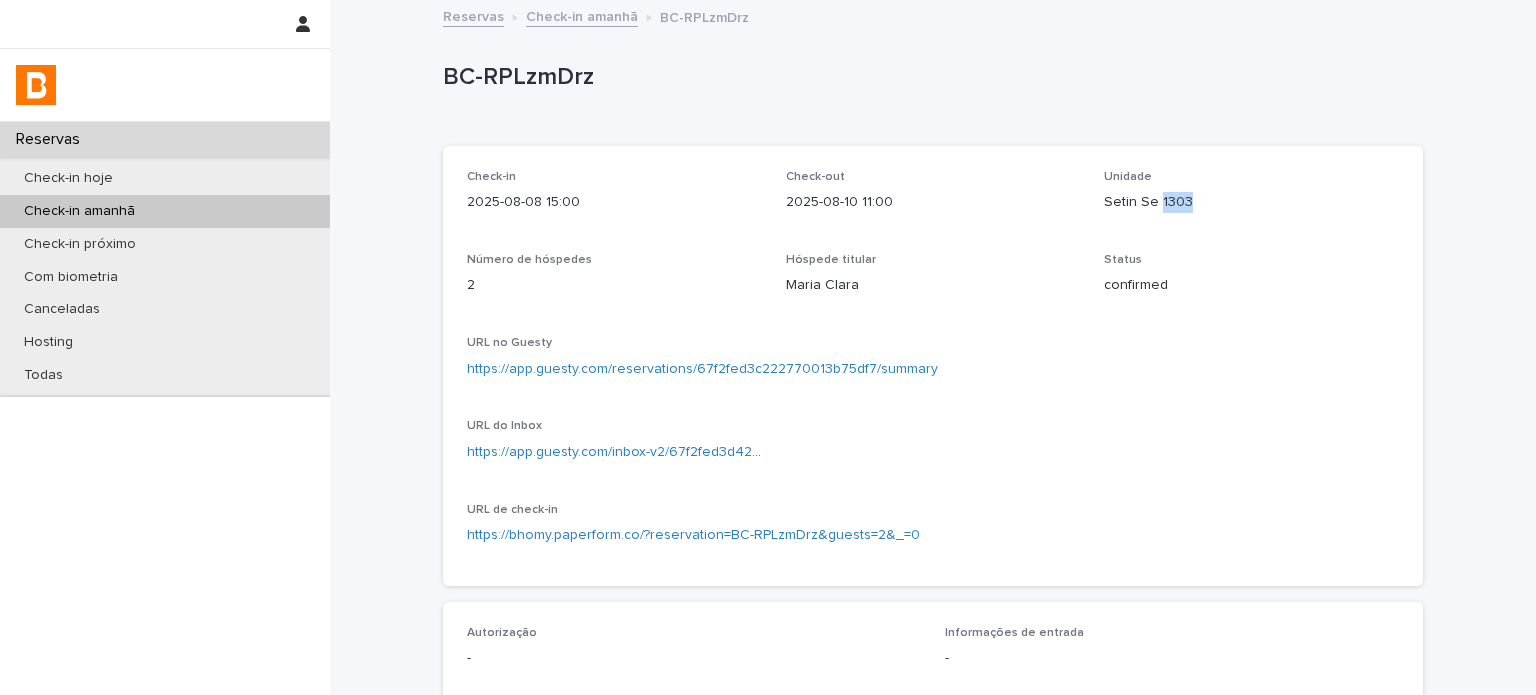 click on "Setin Se 1303" at bounding box center (1251, 202) 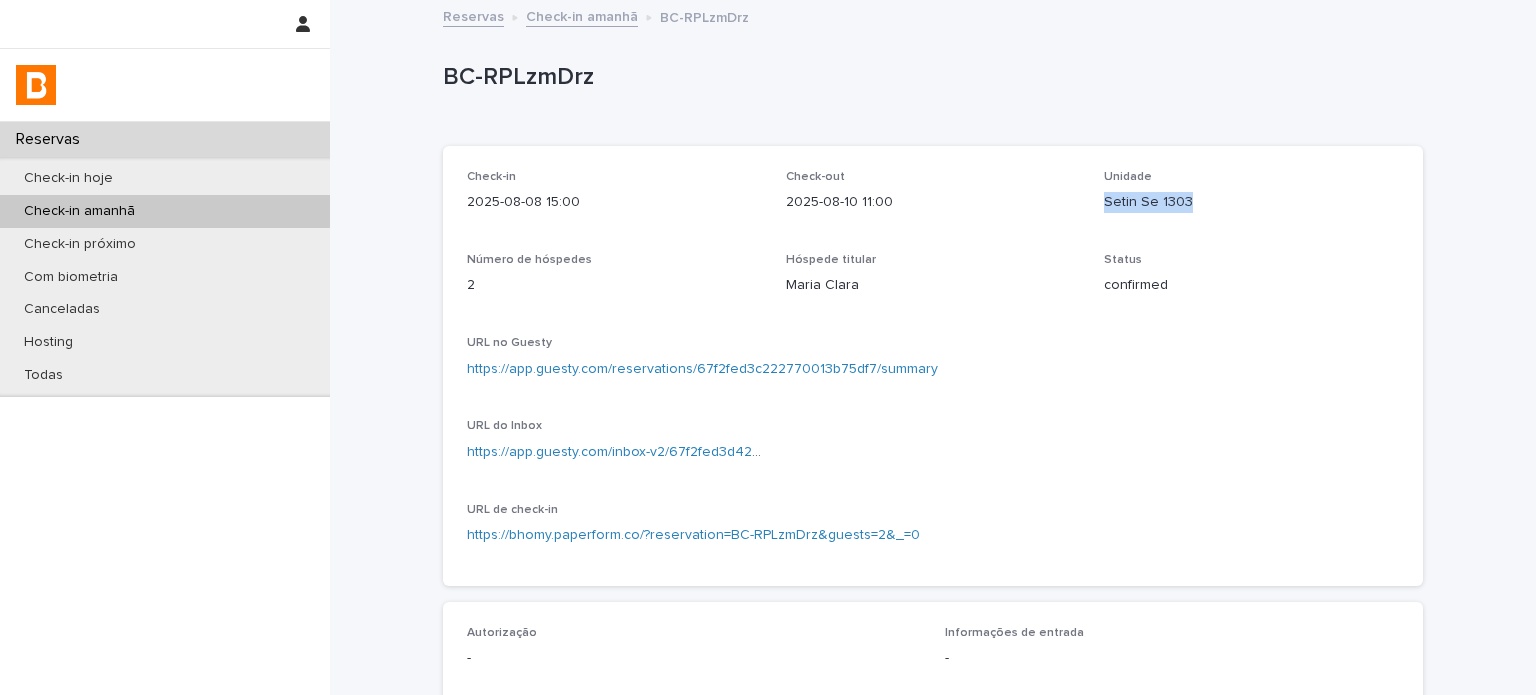 click on "Setin Se 1303" at bounding box center [1251, 202] 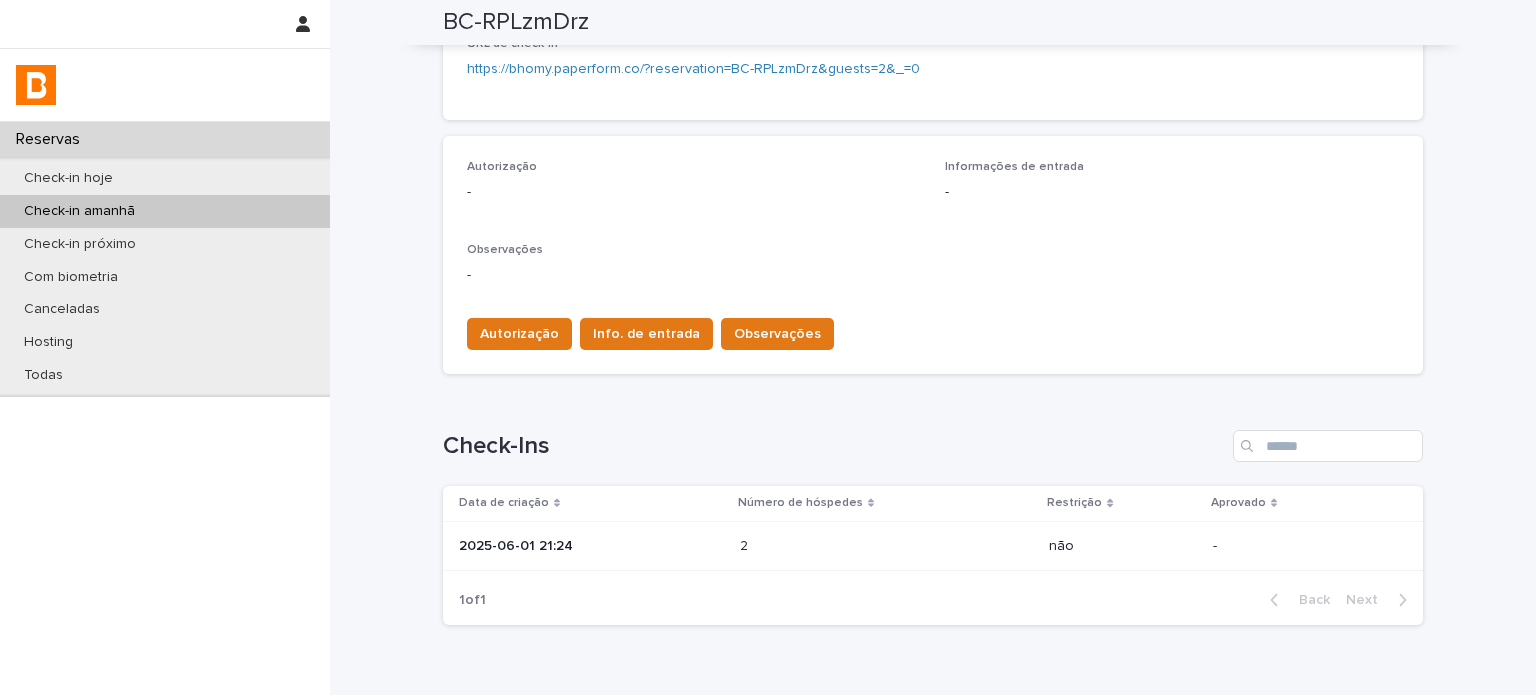 scroll, scrollTop: 568, scrollLeft: 0, axis: vertical 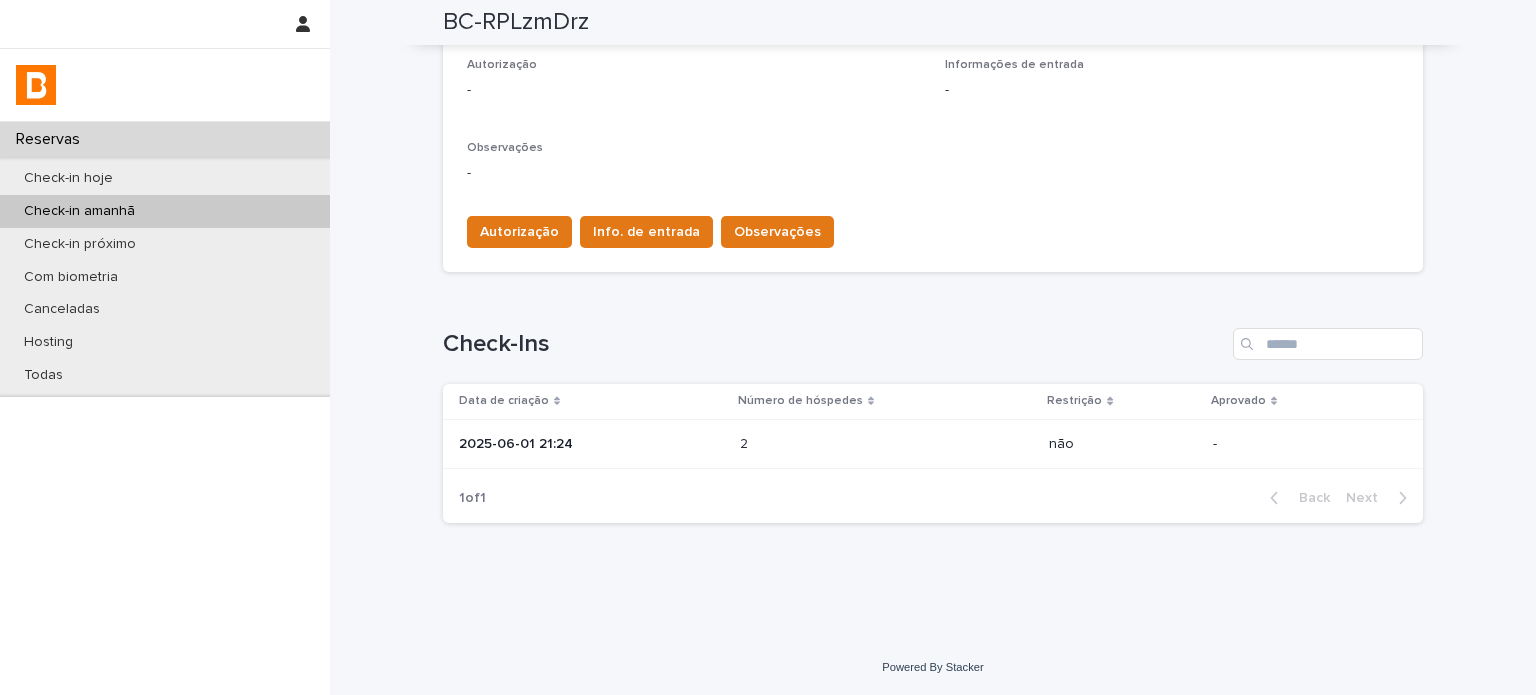 click on "2025-06-01 21:24" at bounding box center (591, 444) 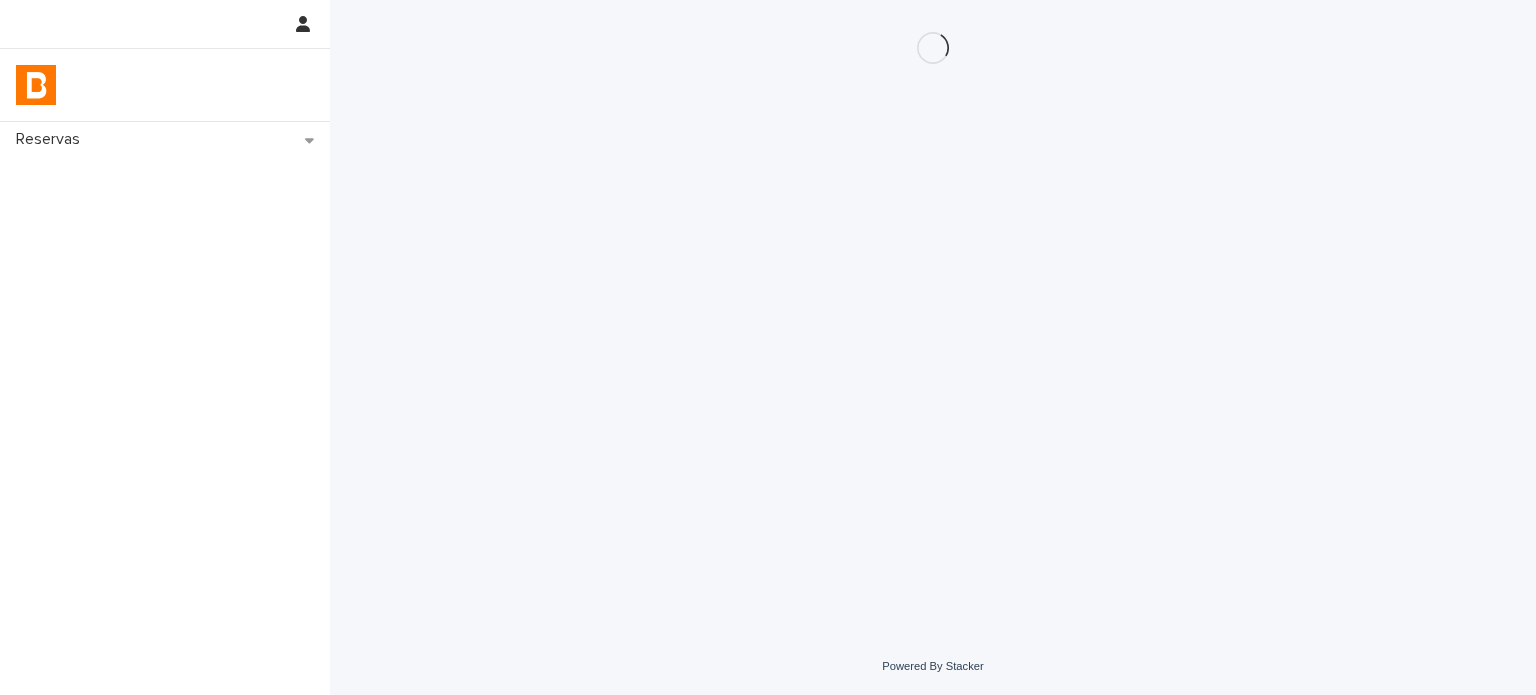 scroll, scrollTop: 0, scrollLeft: 0, axis: both 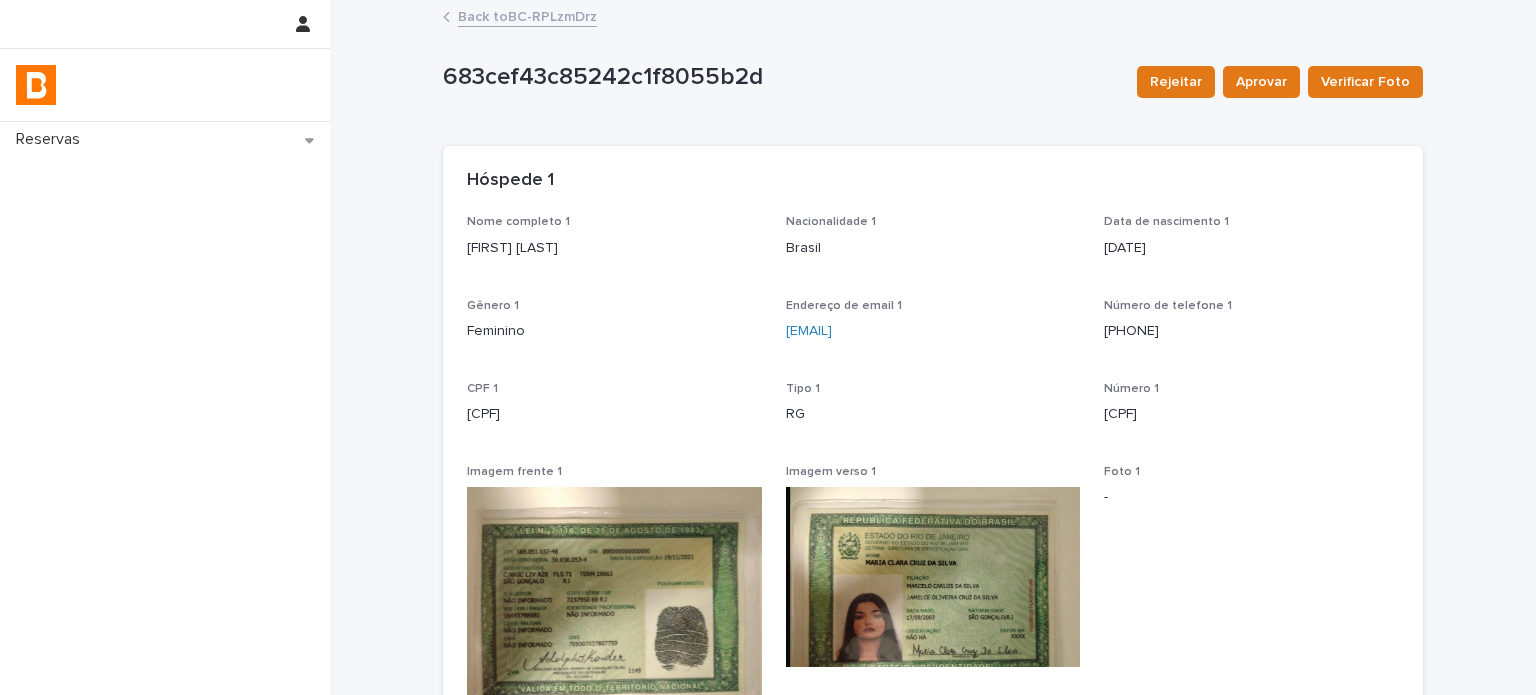 drag, startPoint x: 611, startPoint y: 239, endPoint x: 460, endPoint y: 249, distance: 151.33076 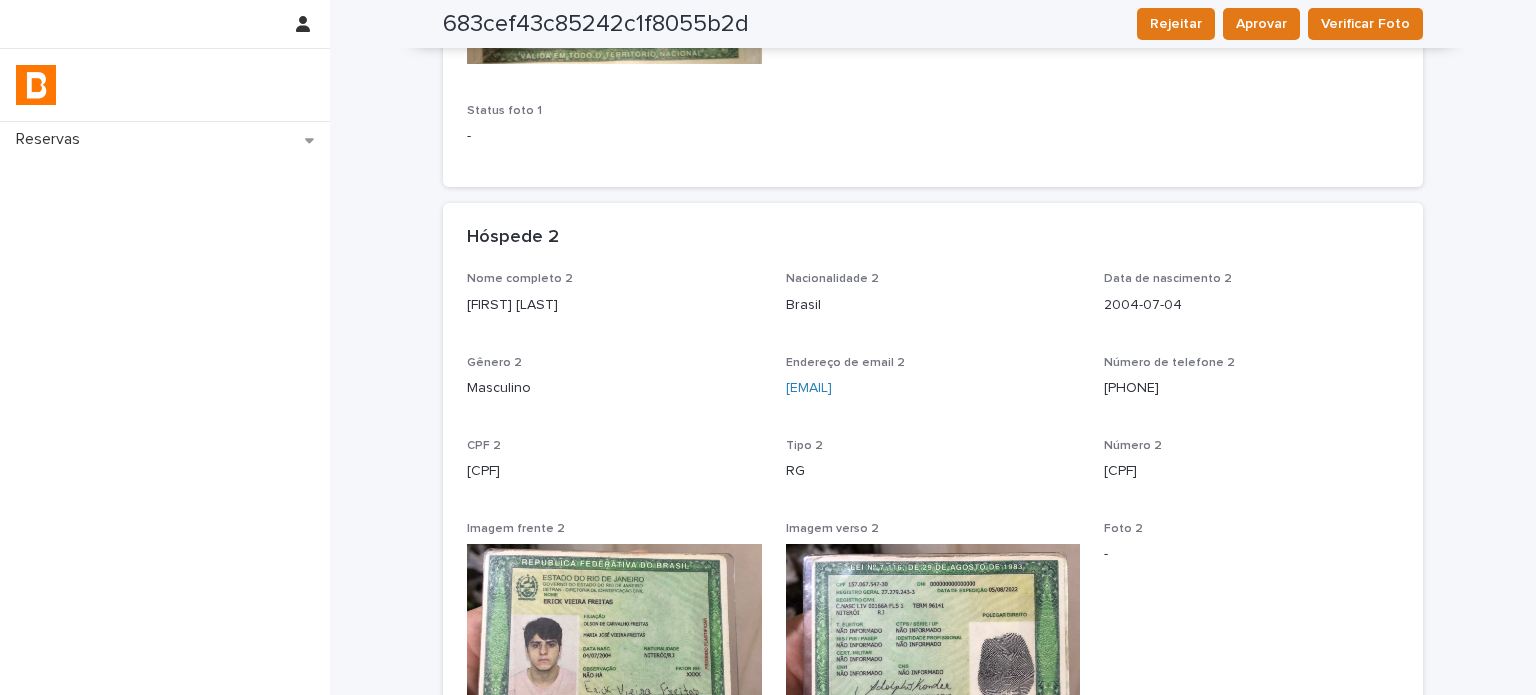 scroll, scrollTop: 800, scrollLeft: 0, axis: vertical 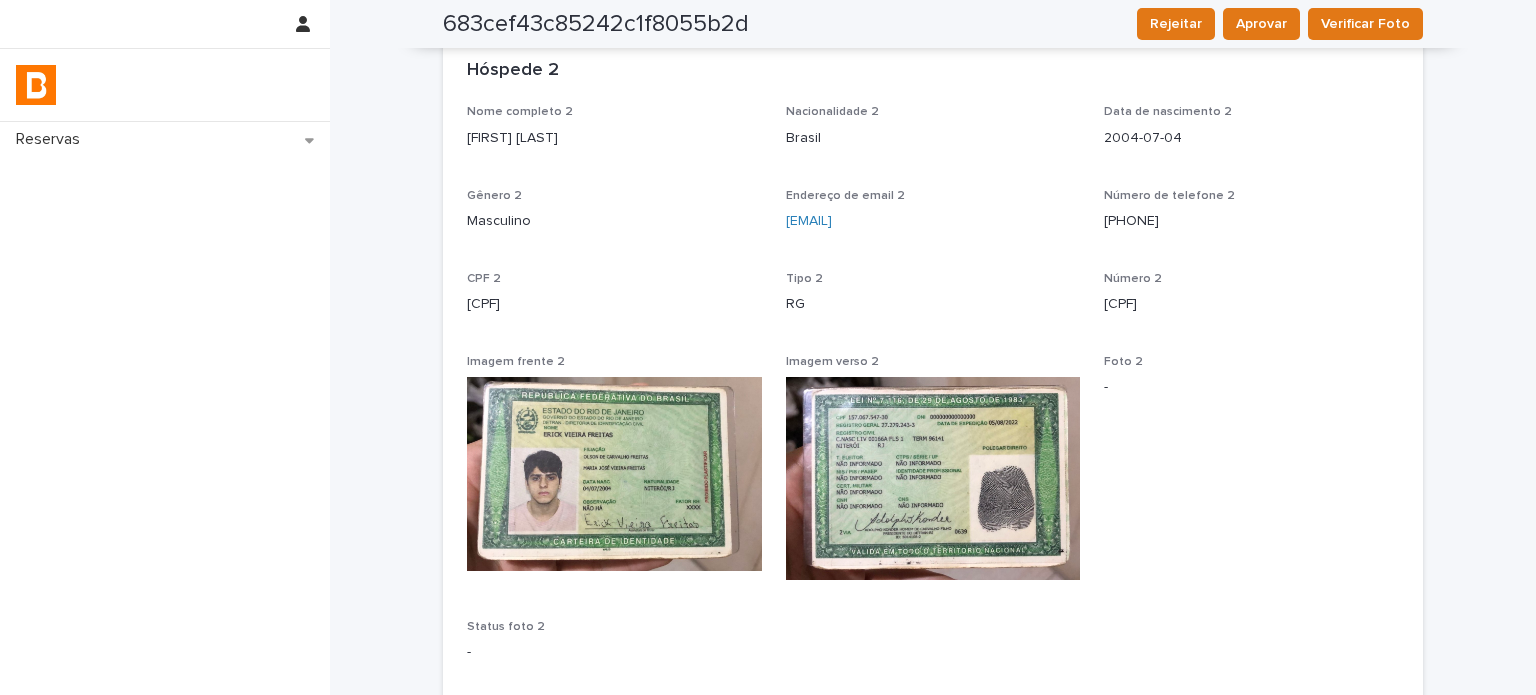 drag, startPoint x: 531, startPoint y: 147, endPoint x: 513, endPoint y: 141, distance: 18.973665 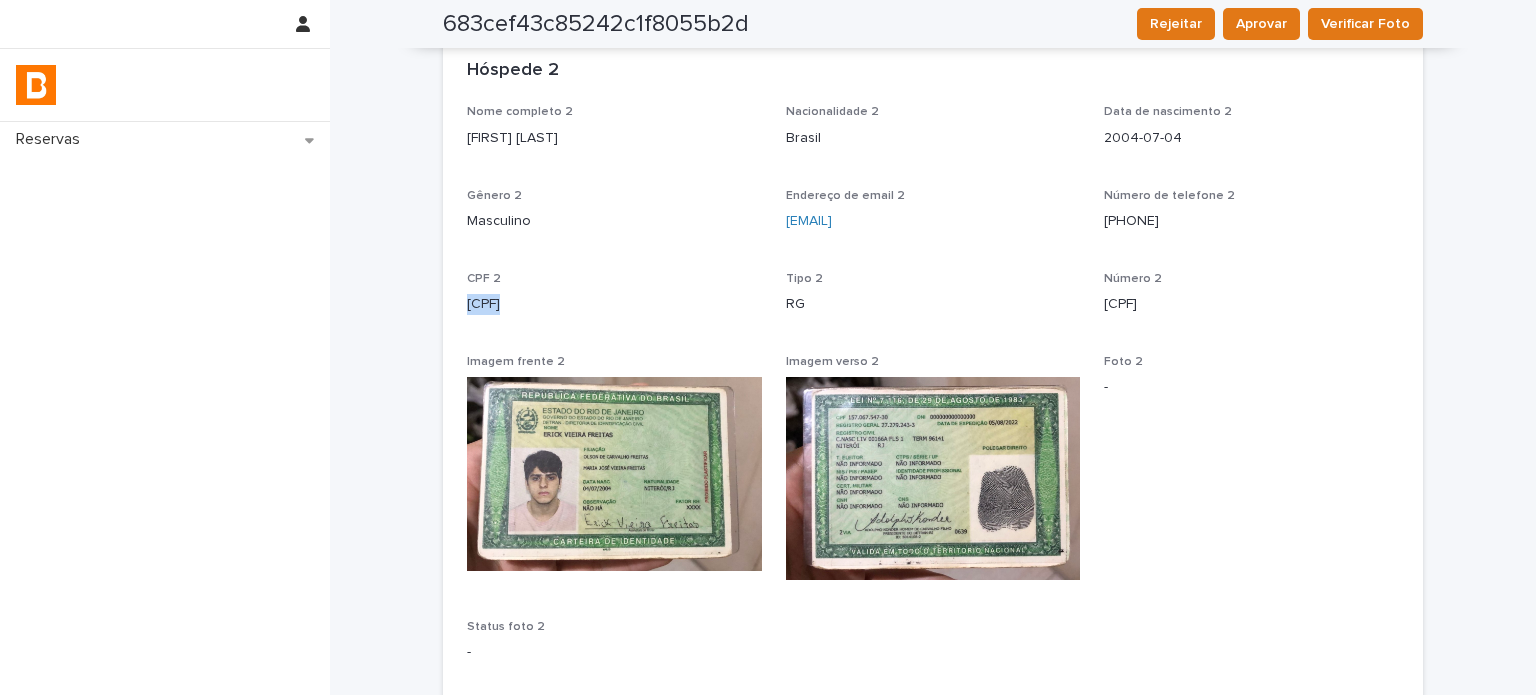 click on "[CPF]" at bounding box center [614, 304] 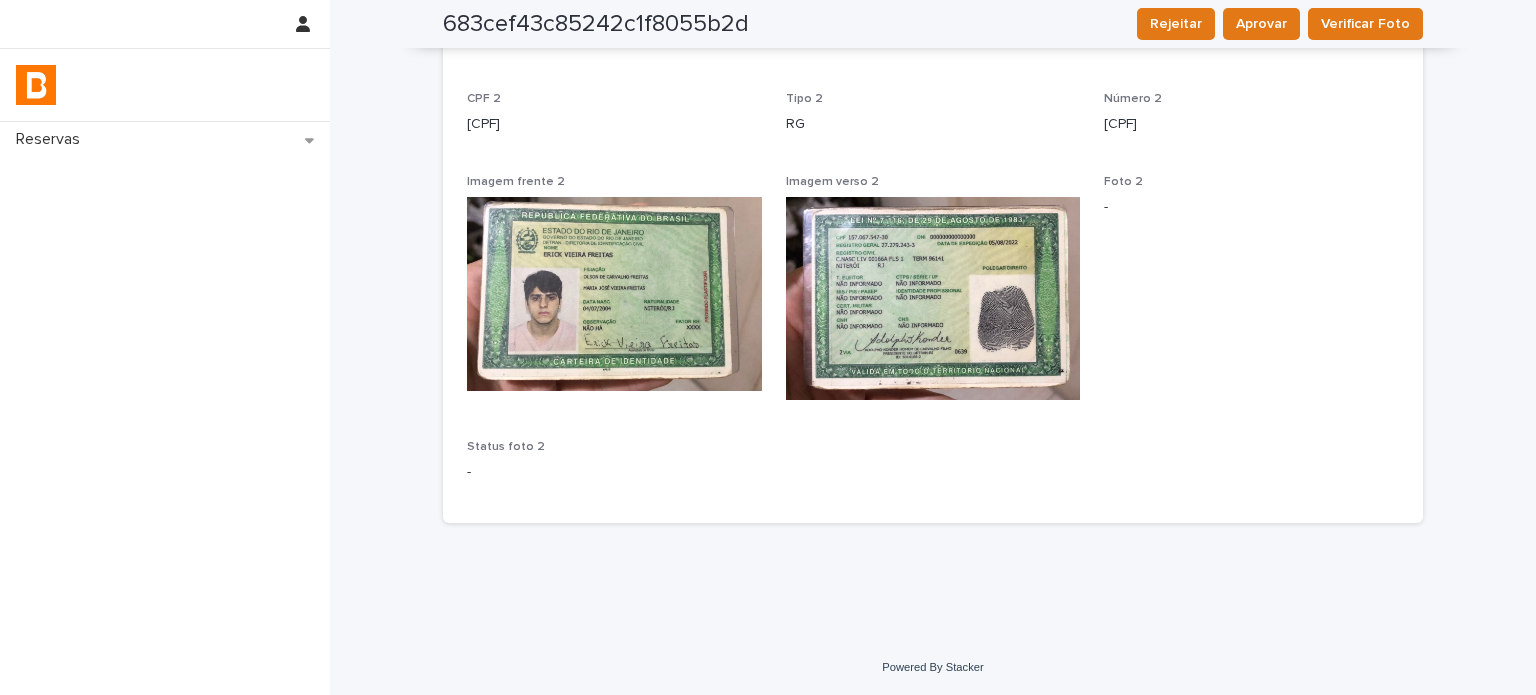 click on "Nome completo 2 [FIRST] [LAST] Nacionalidade 2 Brasil Data de nascimento 2 [DATE] Gênero 2 Masculino Endereço de email 2 [EMAIL] Número de telefone 2 [PHONE] CPF 2 [CPF] Tipo 2 RG Número 2 [DOCUMENT_NUMBER] Imagem frente 2 Imagem verso 2 Foto 2 - Status foto 2 -" at bounding box center [933, 212] 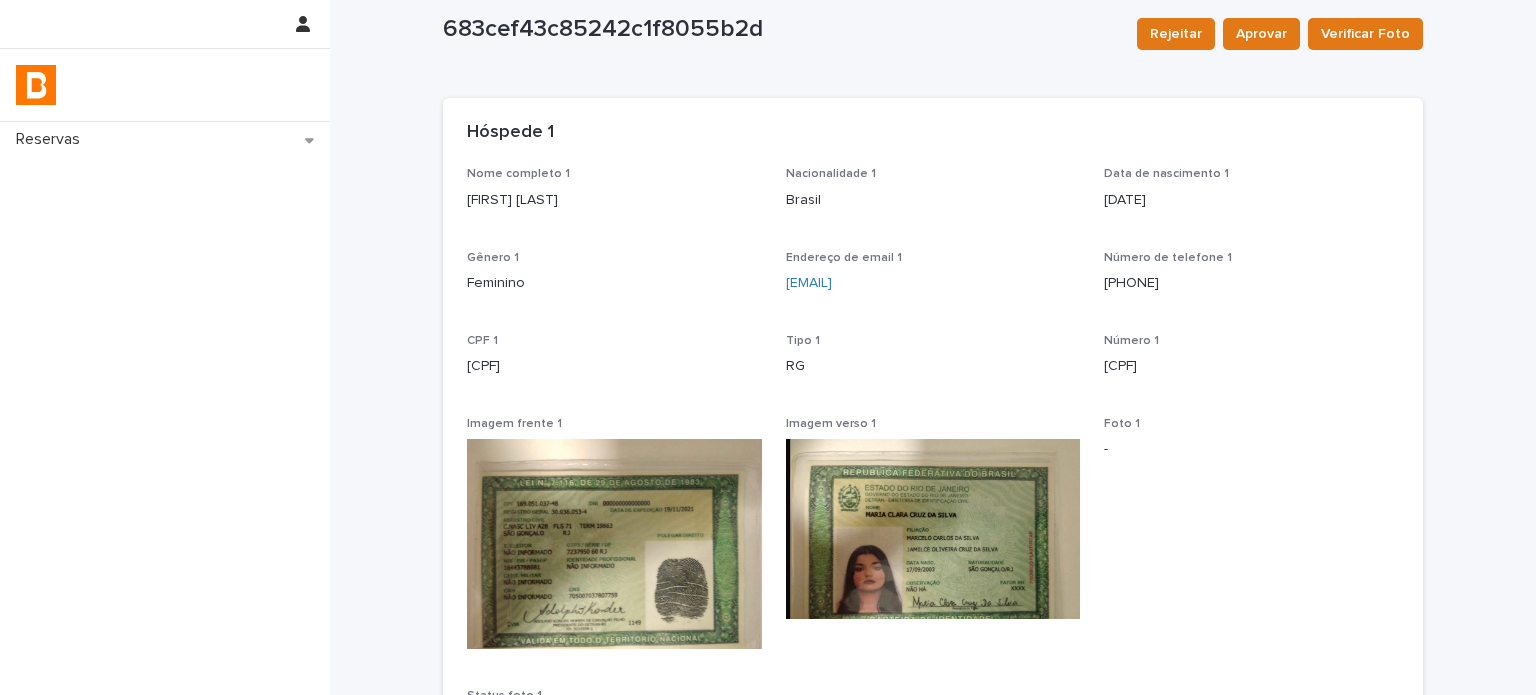 scroll, scrollTop: 0, scrollLeft: 0, axis: both 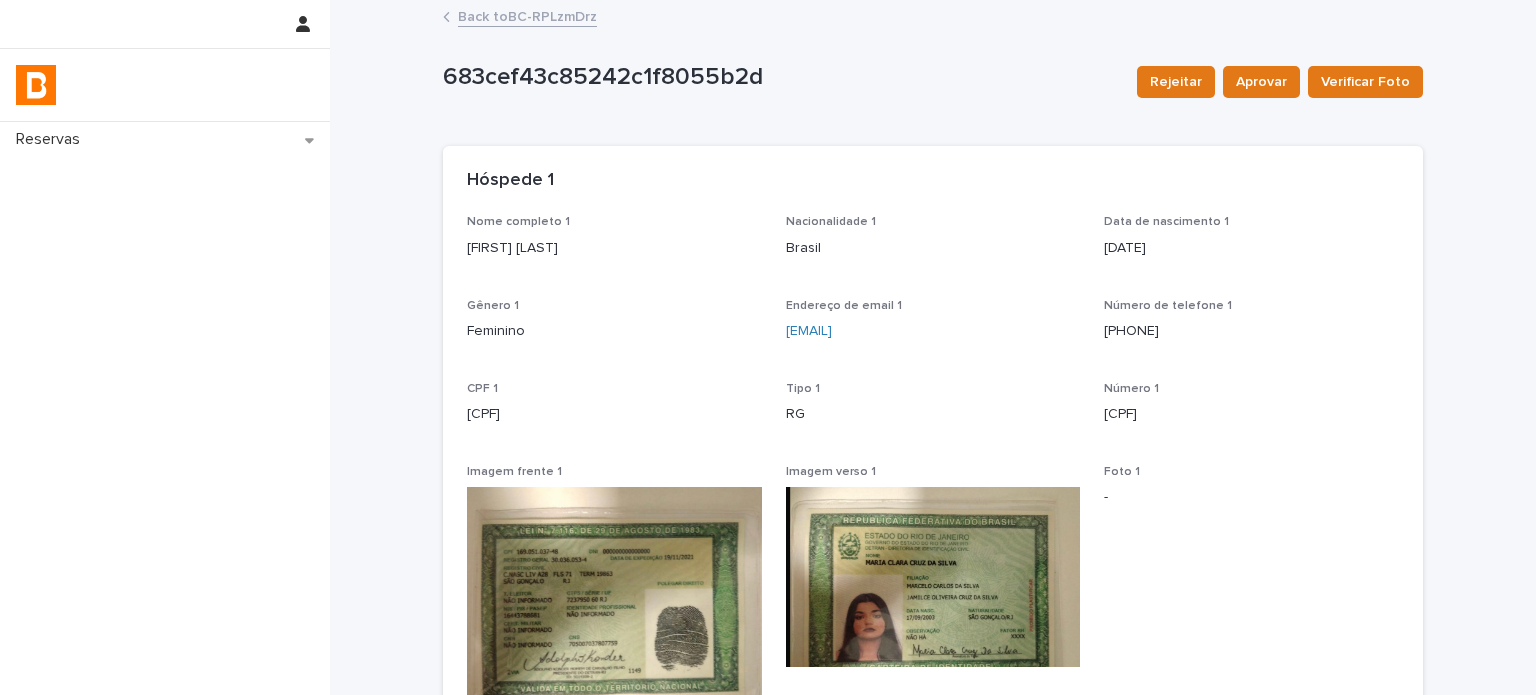 click on "Back to  BC-RPLzmDrz" at bounding box center (527, 15) 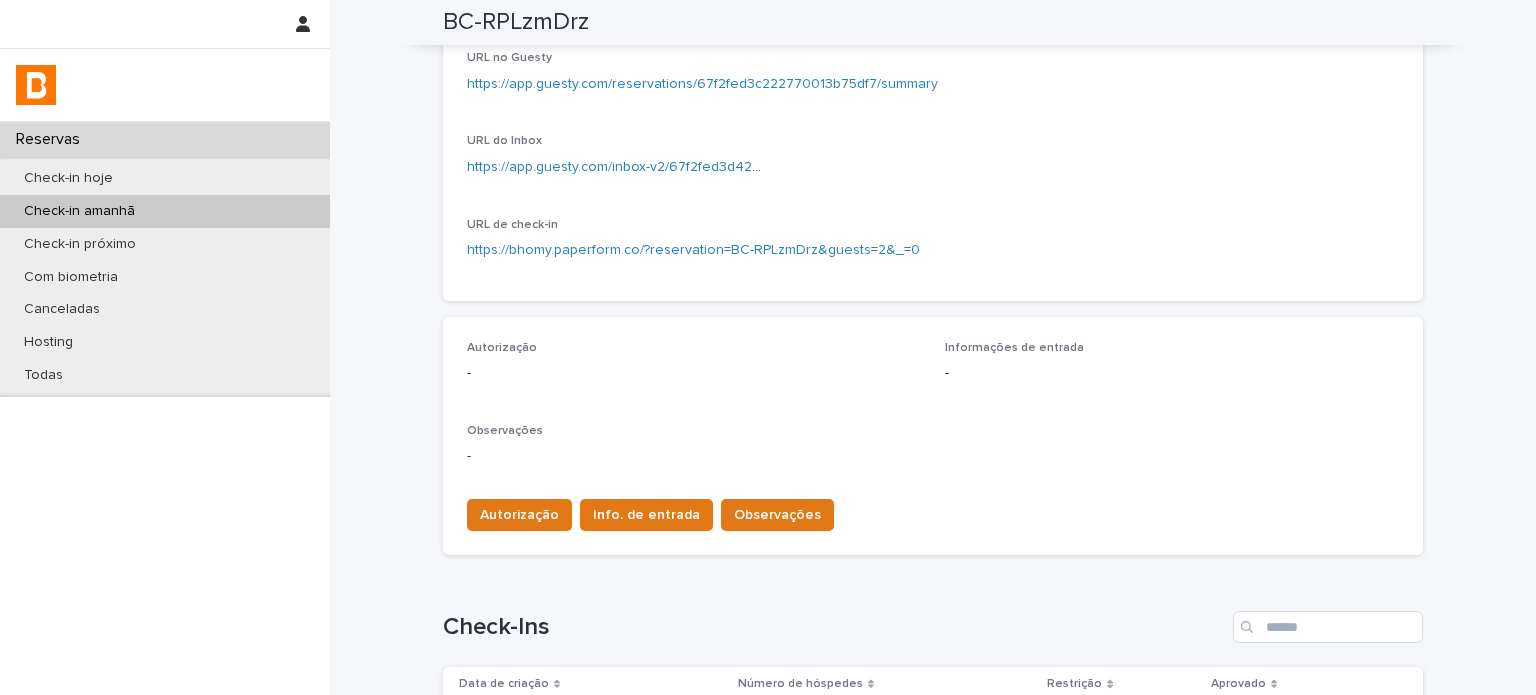 scroll, scrollTop: 366, scrollLeft: 0, axis: vertical 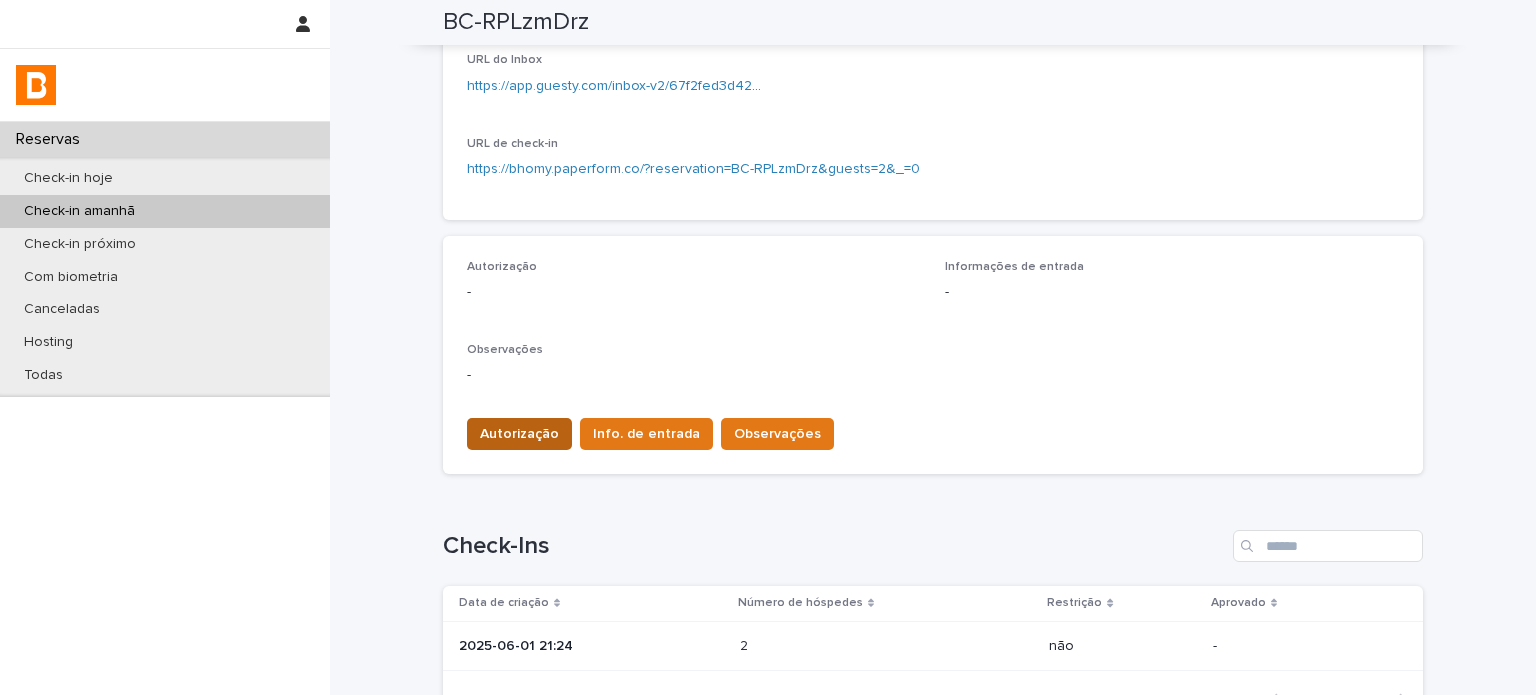 click on "Autorização" at bounding box center [519, 434] 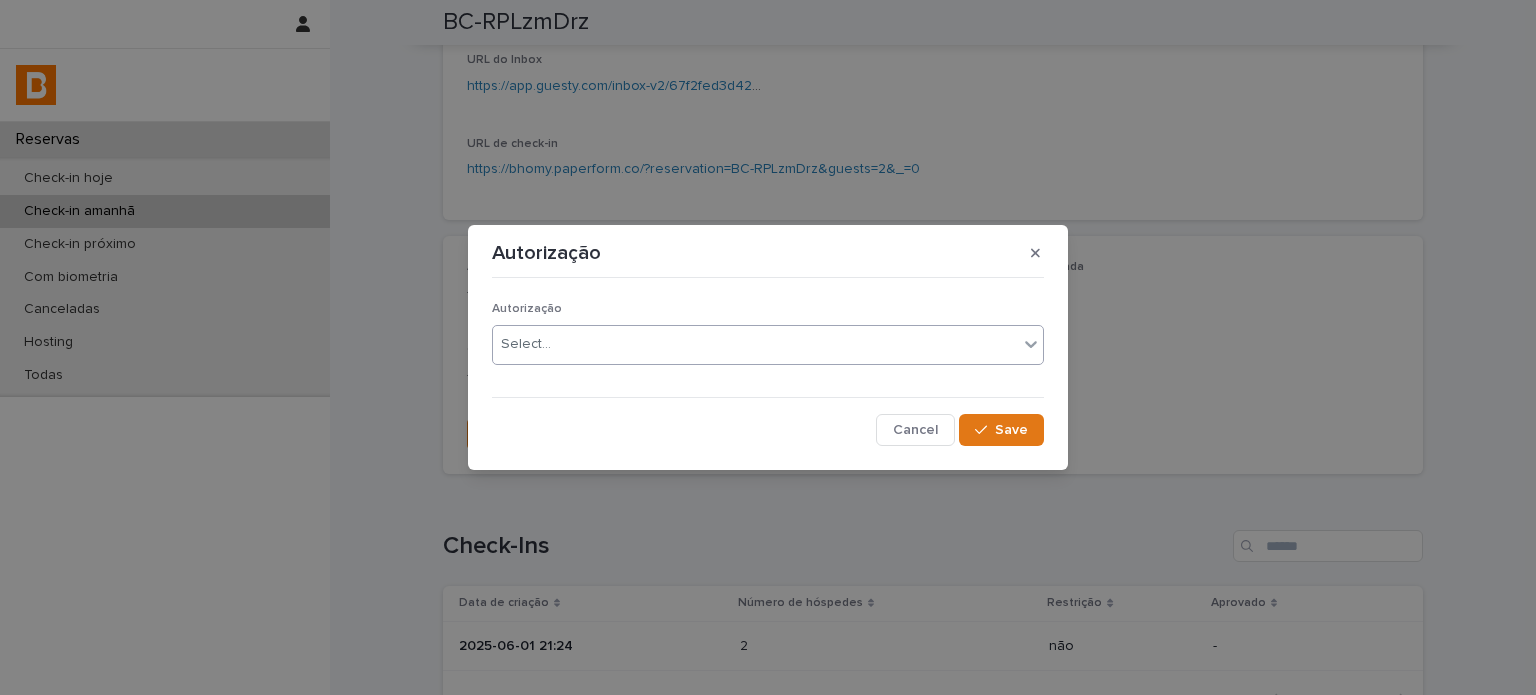 click on "Select..." at bounding box center (755, 344) 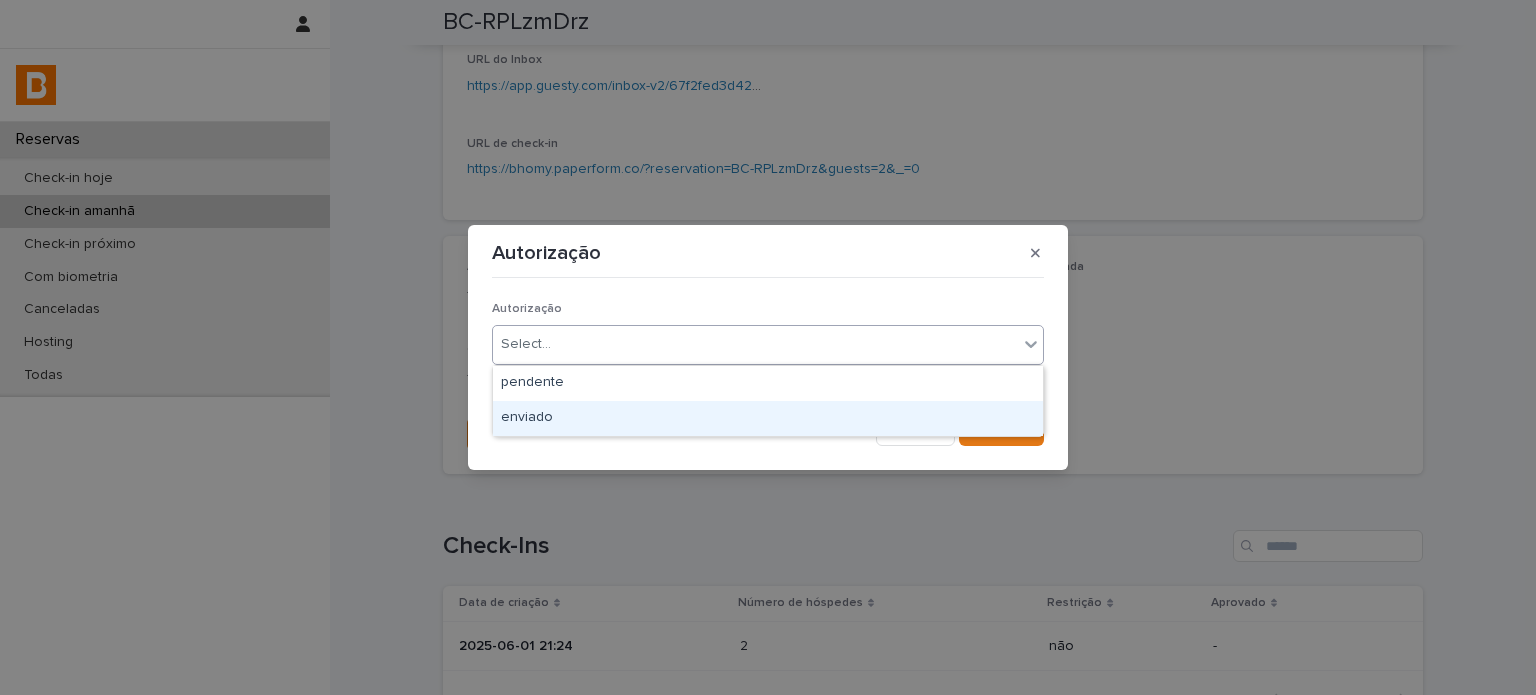 click on "enviado" at bounding box center (768, 418) 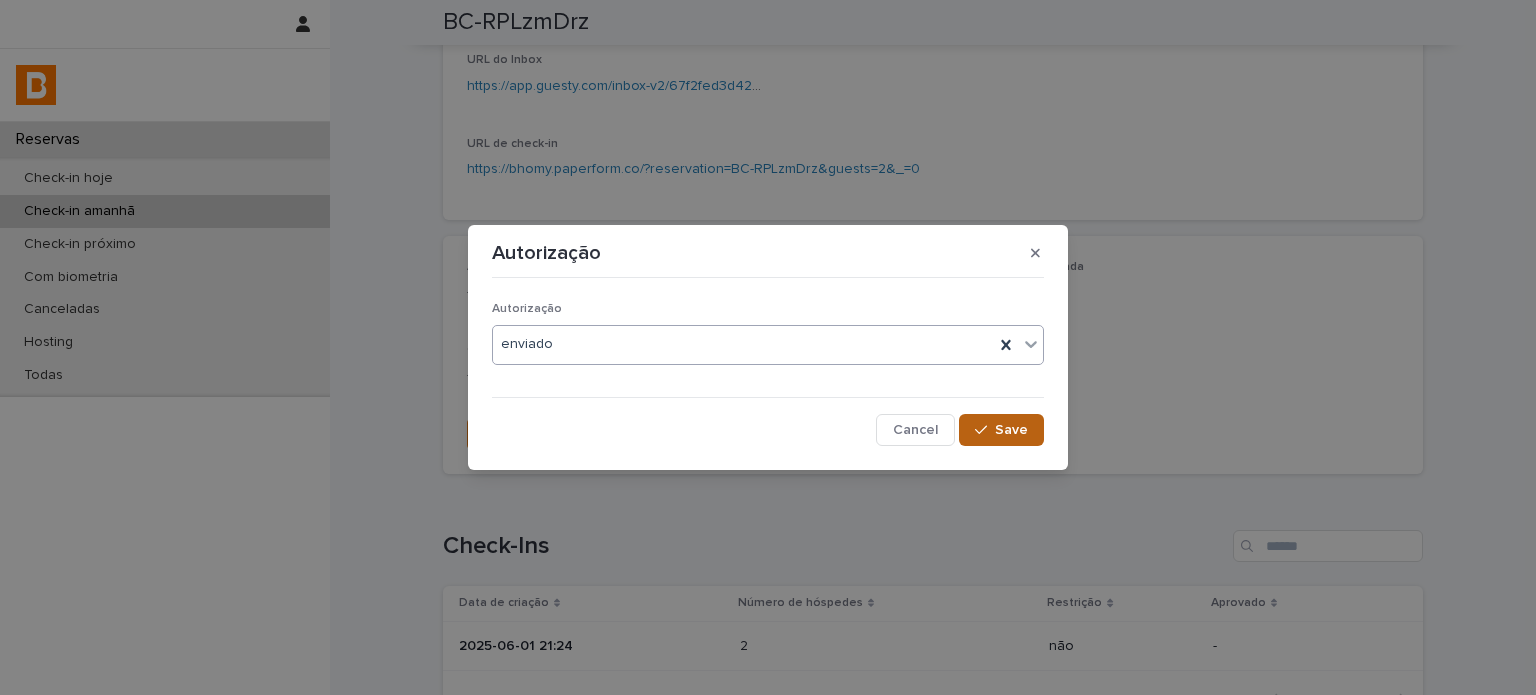 click on "Save" at bounding box center (1011, 430) 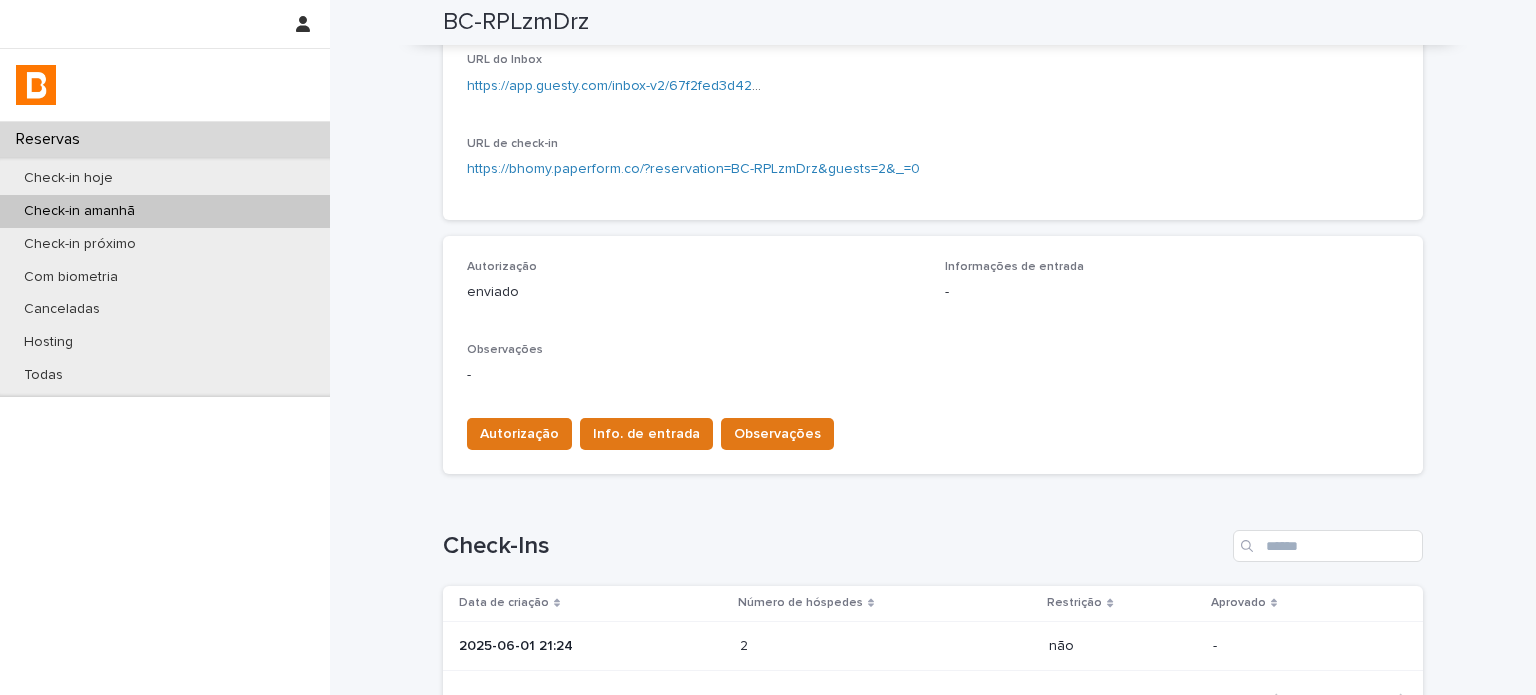 click on "Autorização Info. de entrada Observações" at bounding box center (933, 430) 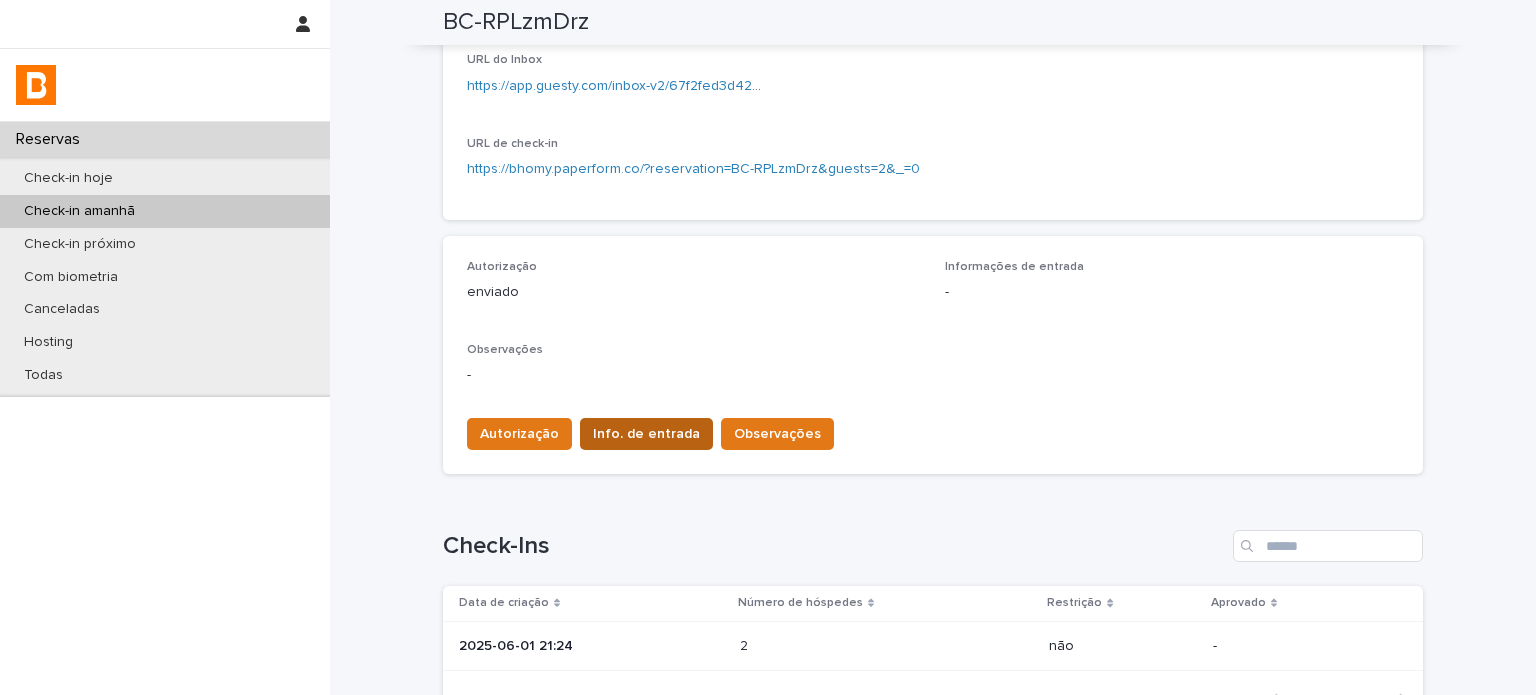 click on "Info. de entrada" at bounding box center [646, 434] 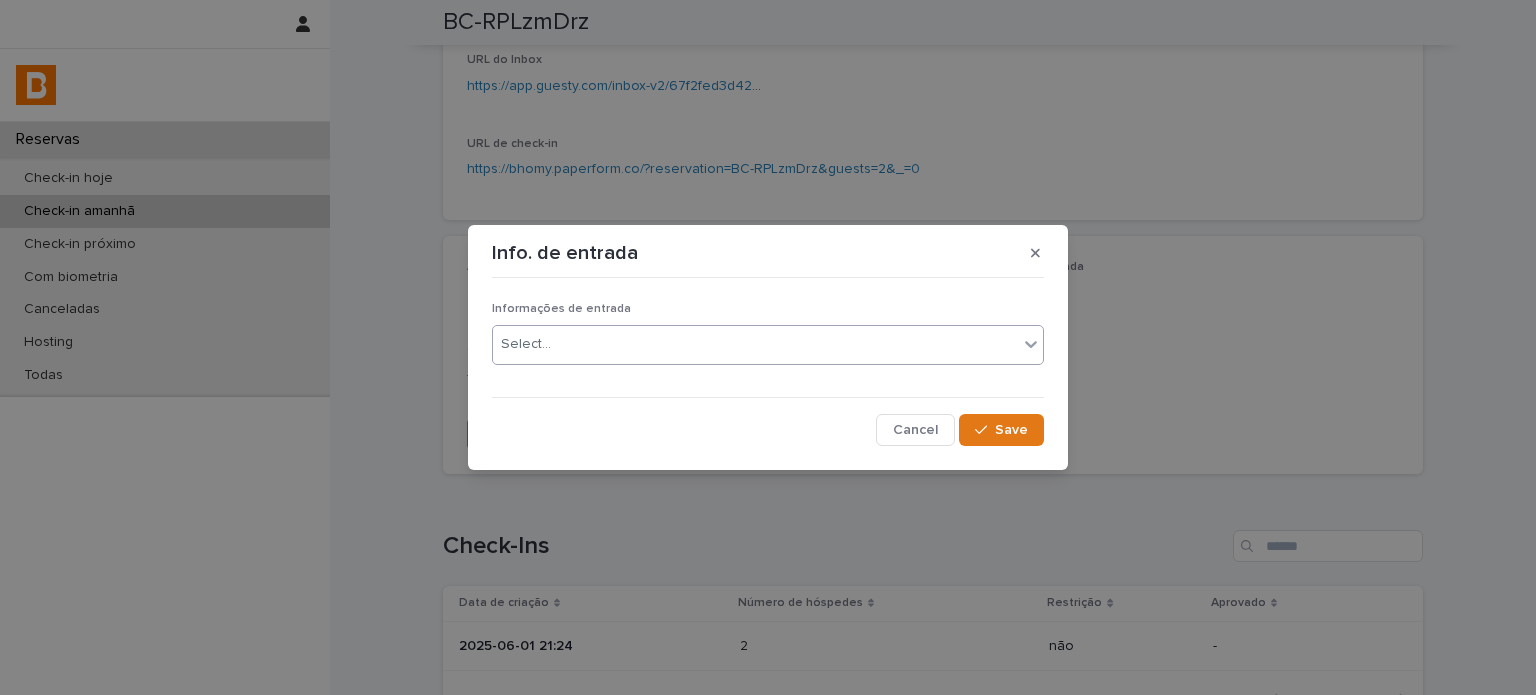click on "Select..." at bounding box center [755, 344] 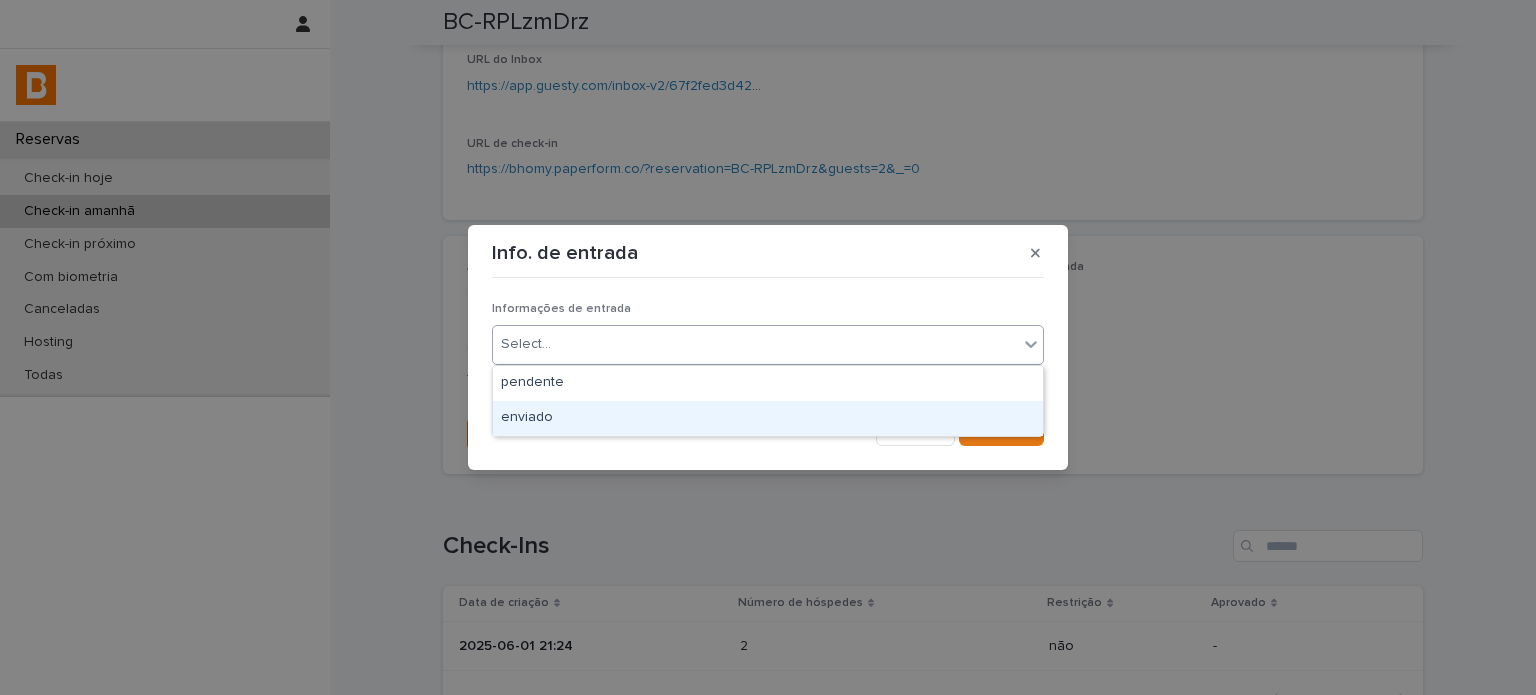 click on "enviado" at bounding box center (768, 418) 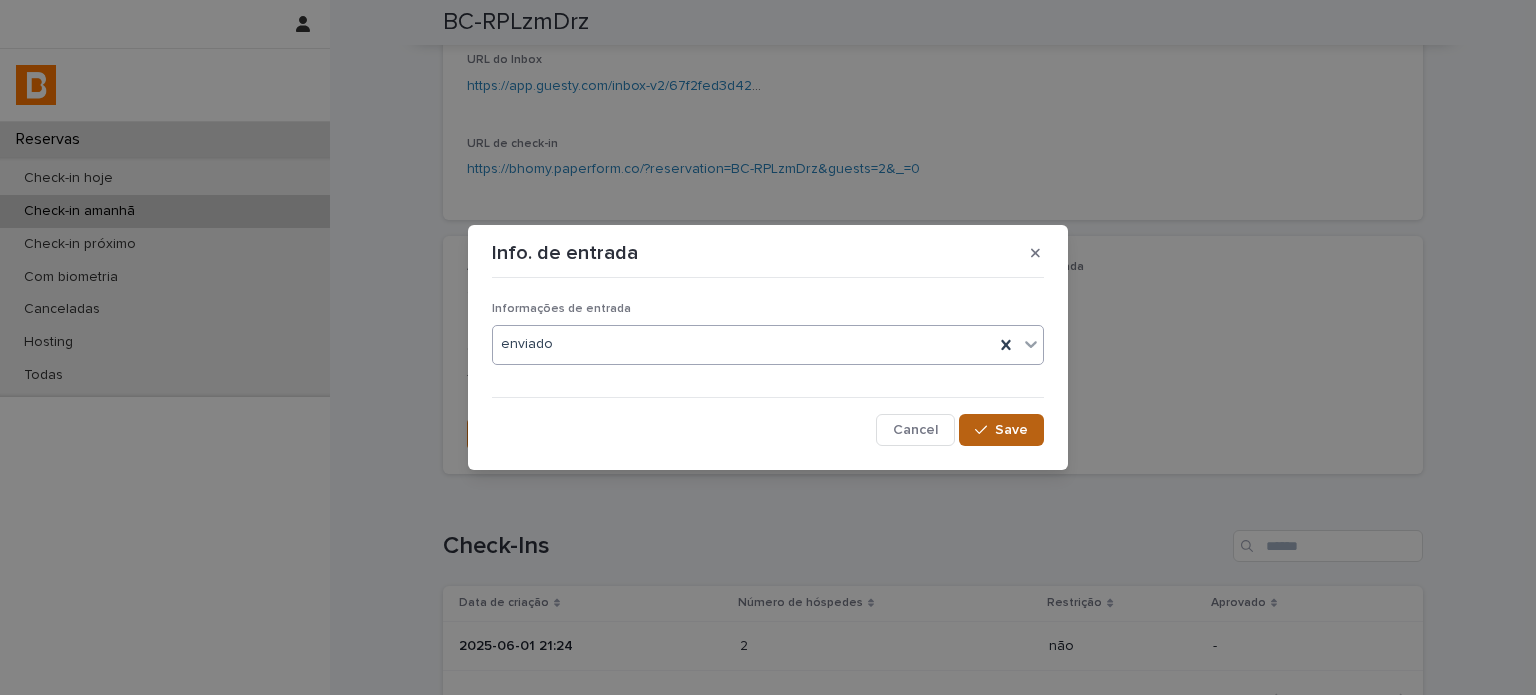 click on "Save" at bounding box center (1011, 430) 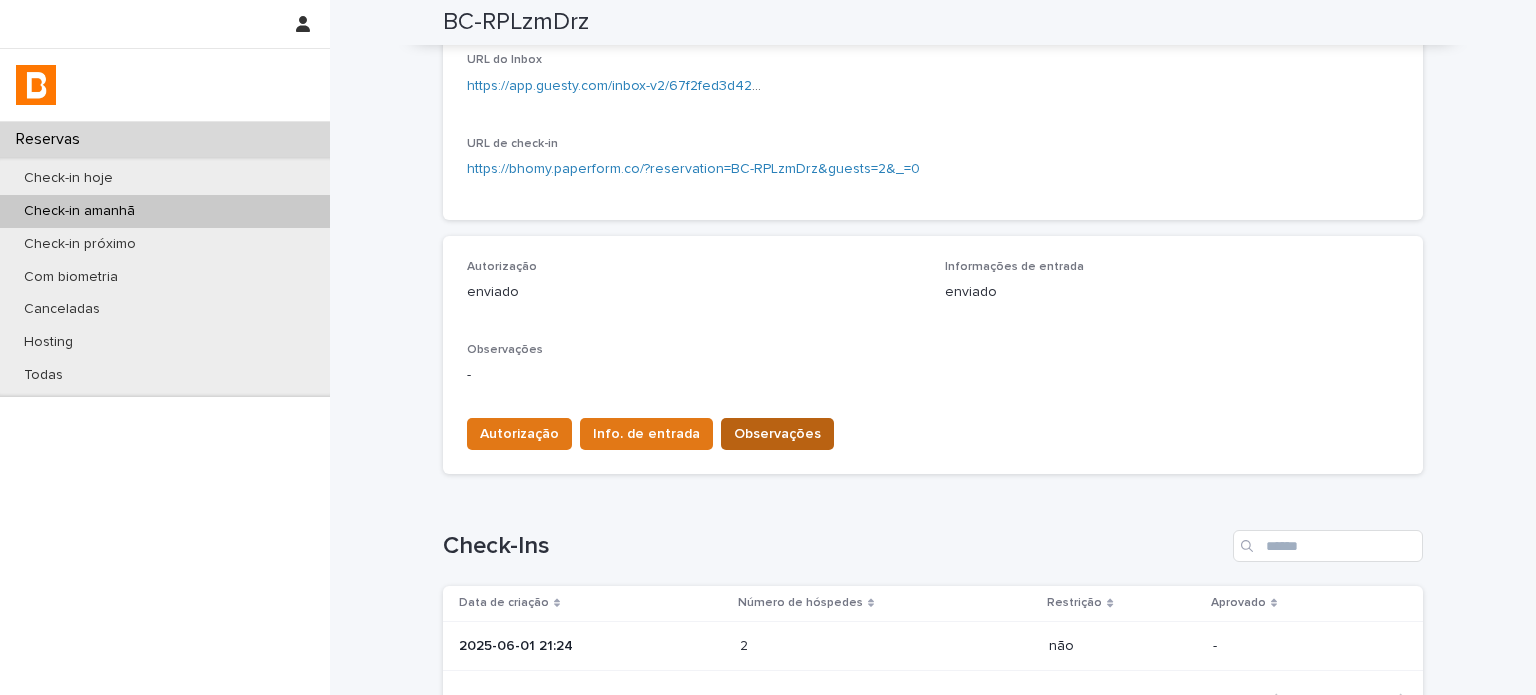 click on "Observações" at bounding box center (777, 434) 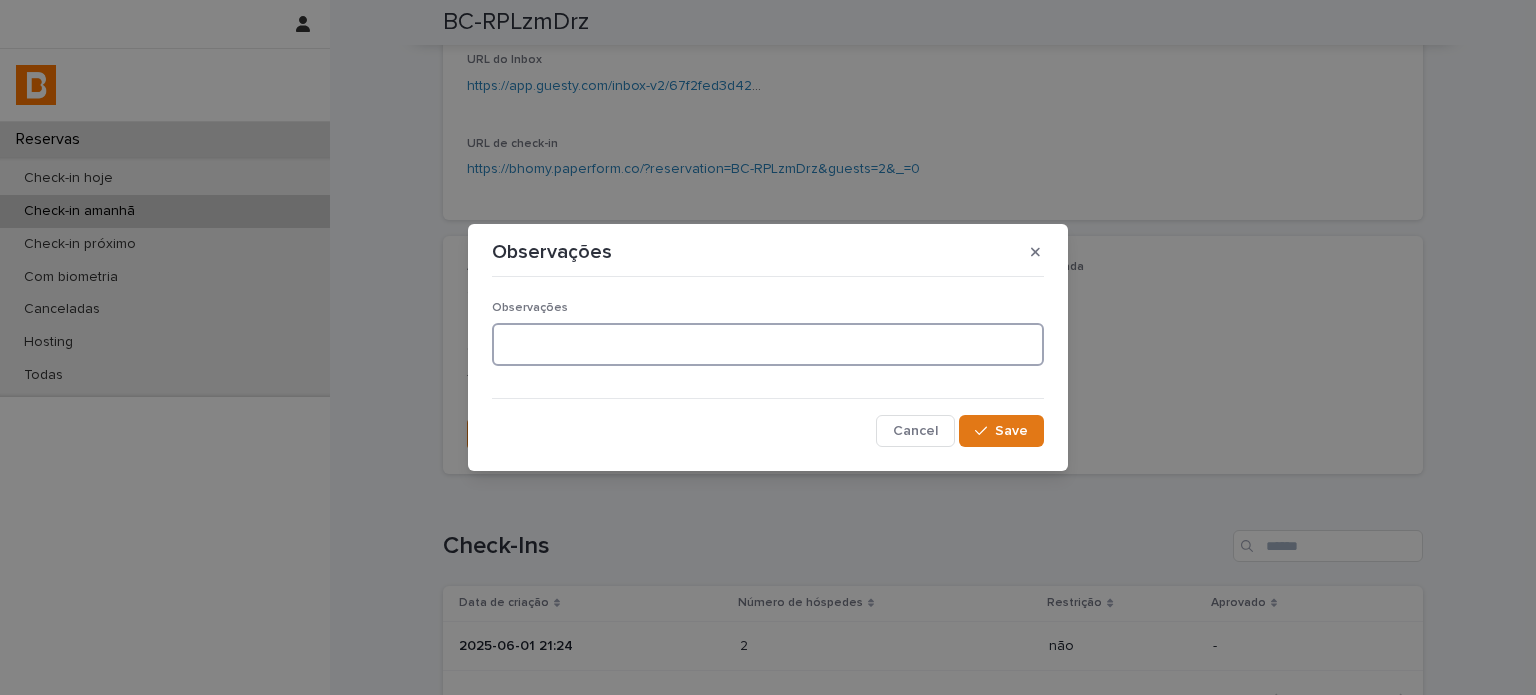 click at bounding box center (768, 344) 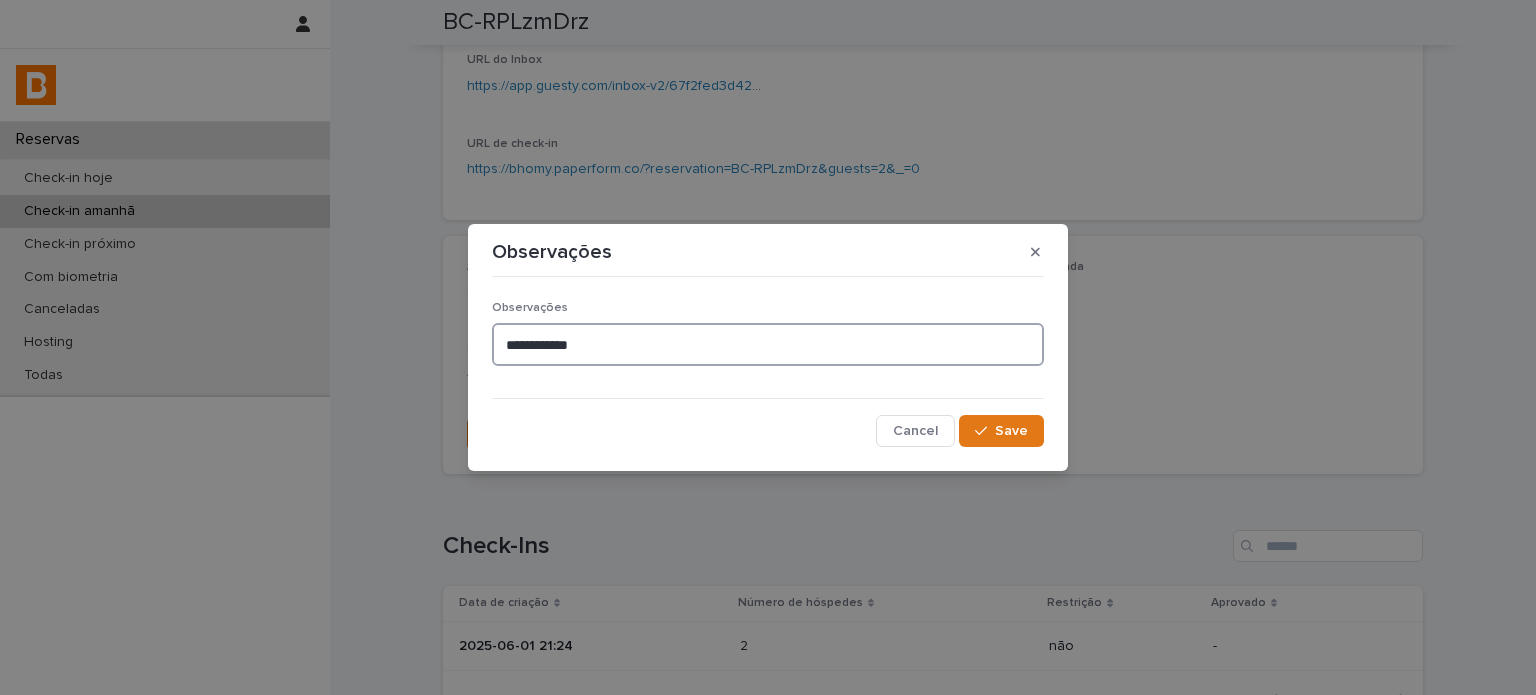 type on "**********" 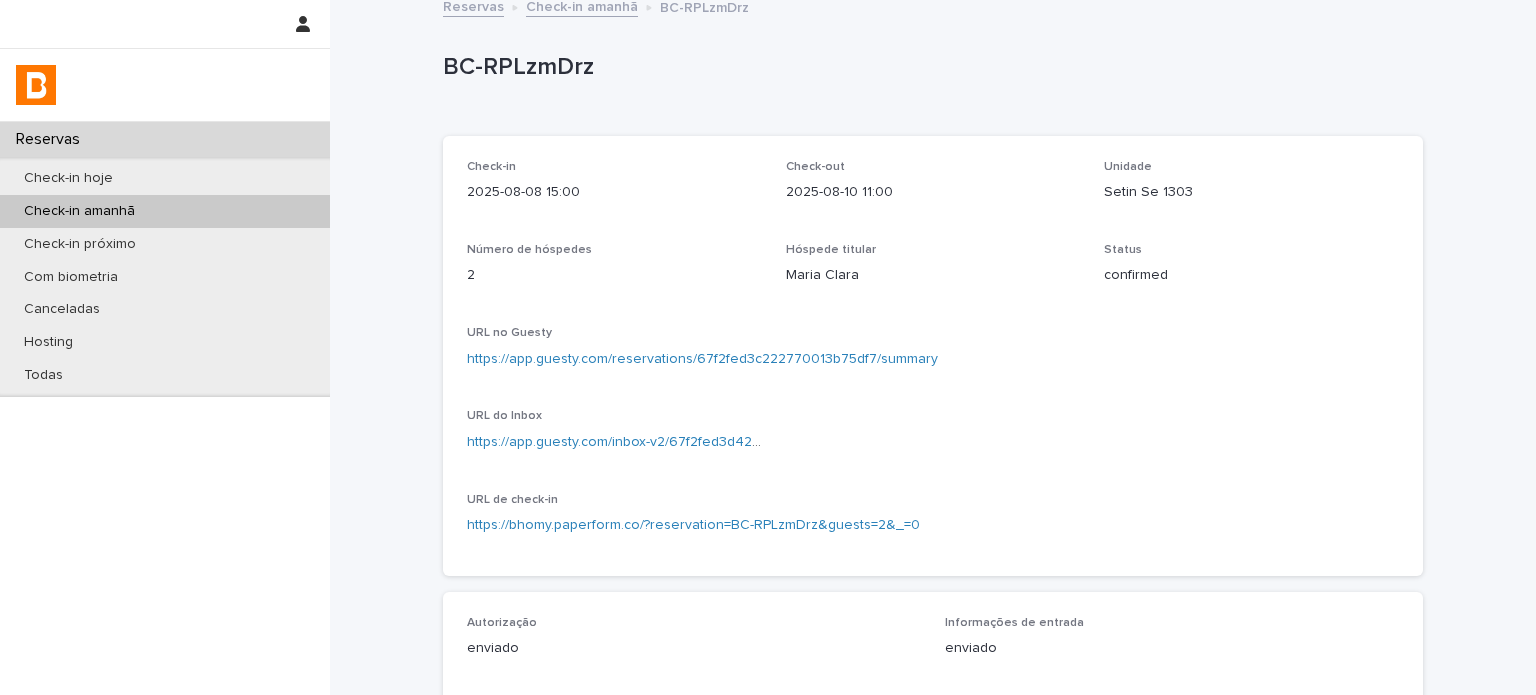 scroll, scrollTop: 0, scrollLeft: 0, axis: both 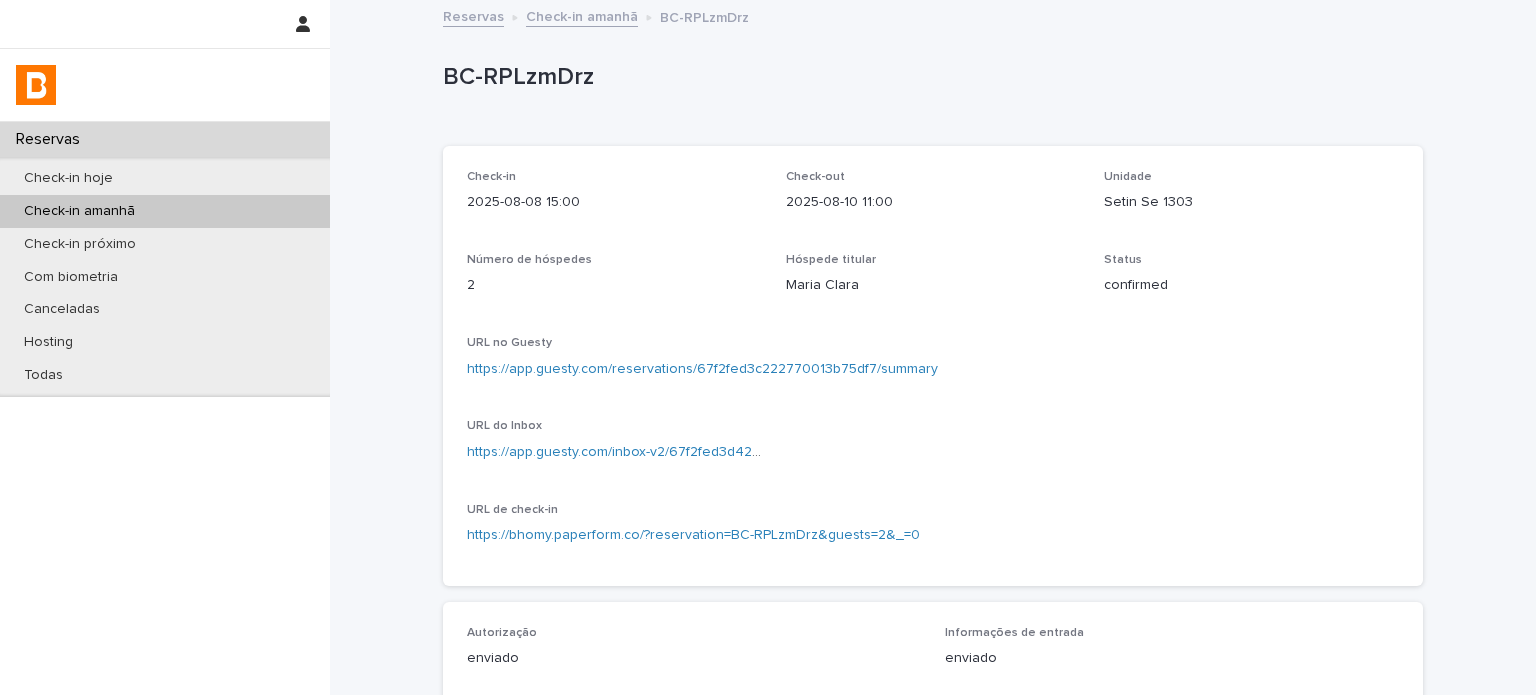click on "Check-in amanhã" at bounding box center [582, 15] 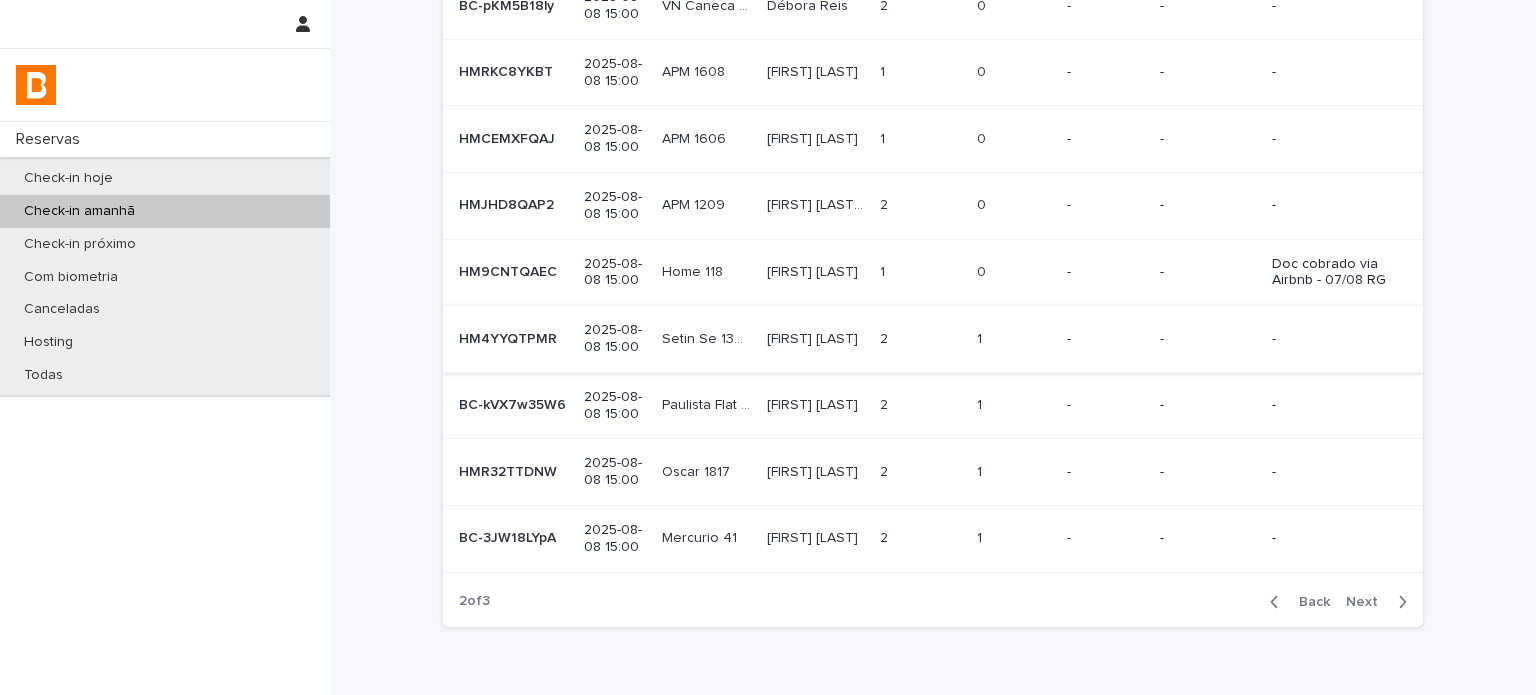 scroll, scrollTop: 300, scrollLeft: 0, axis: vertical 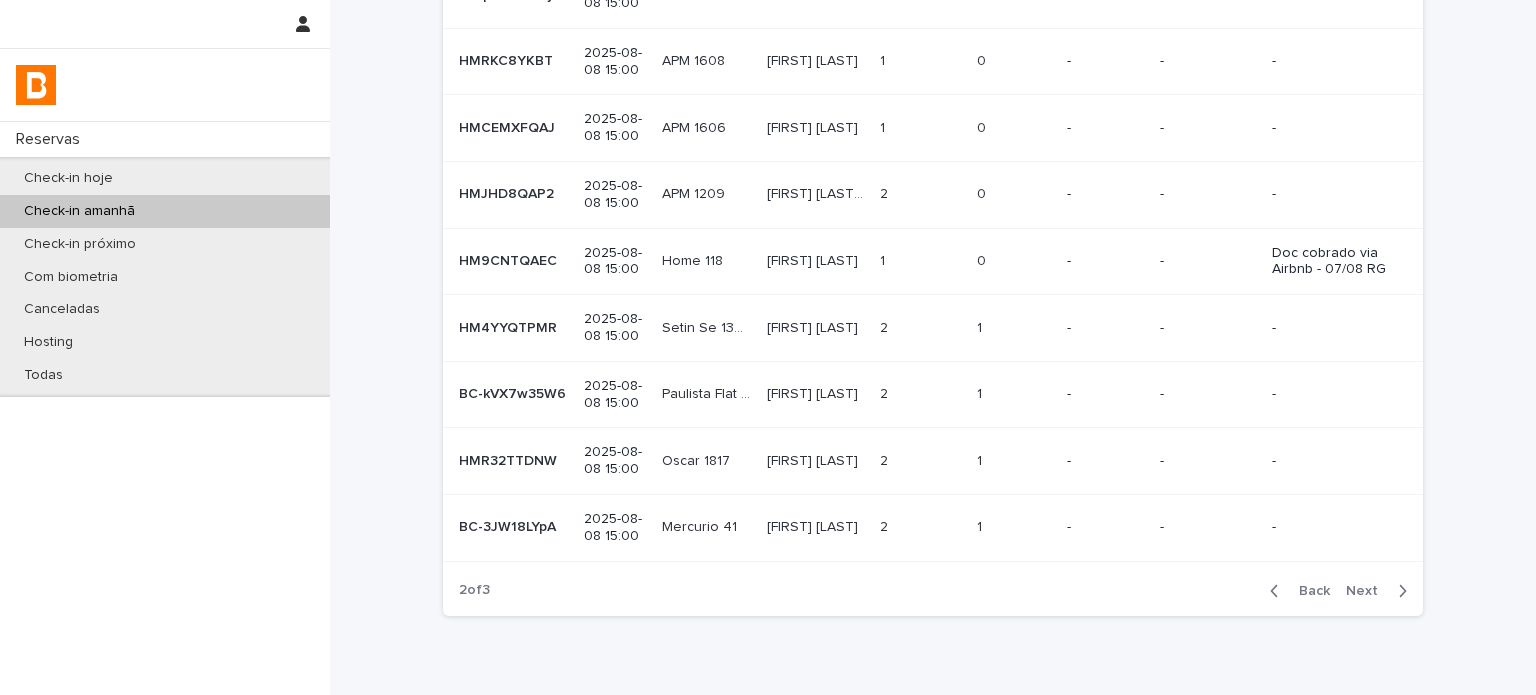 click on "1 1" at bounding box center [1014, 328] 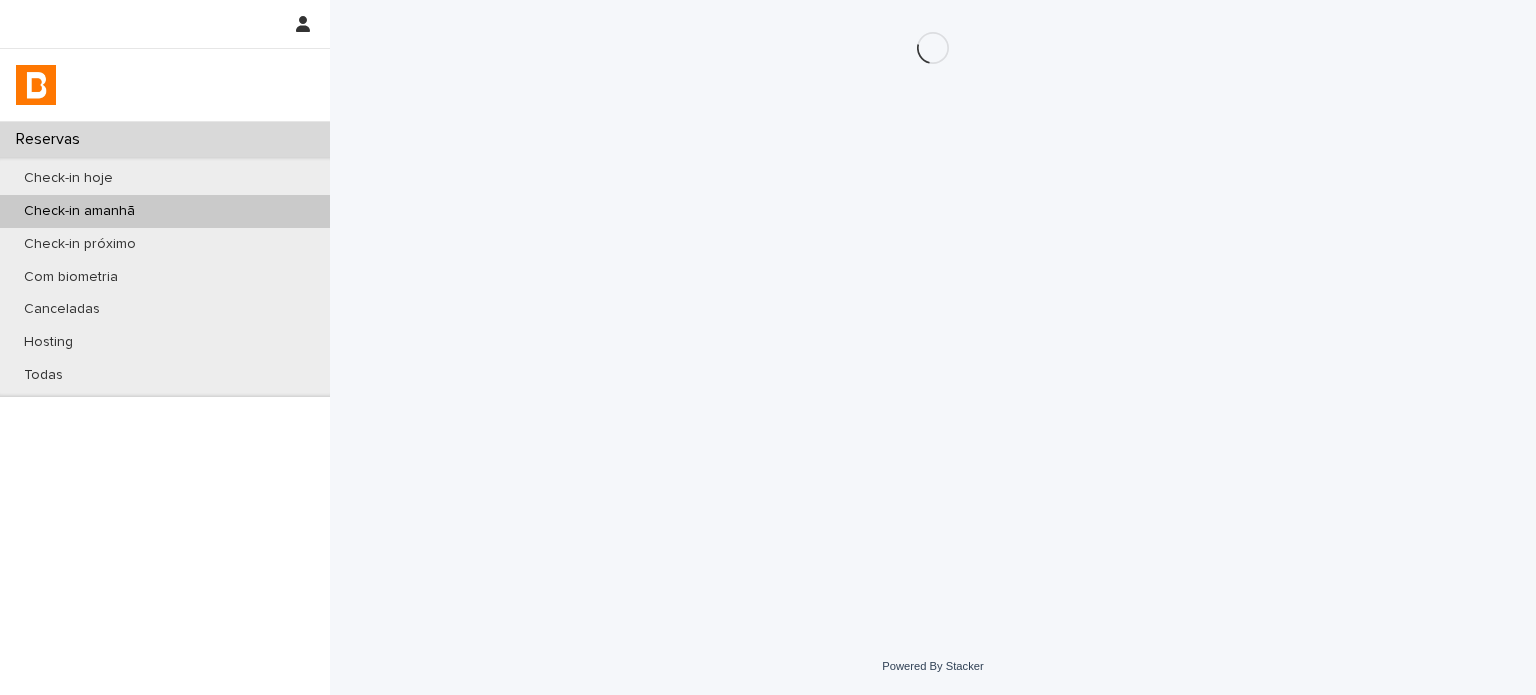 scroll, scrollTop: 0, scrollLeft: 0, axis: both 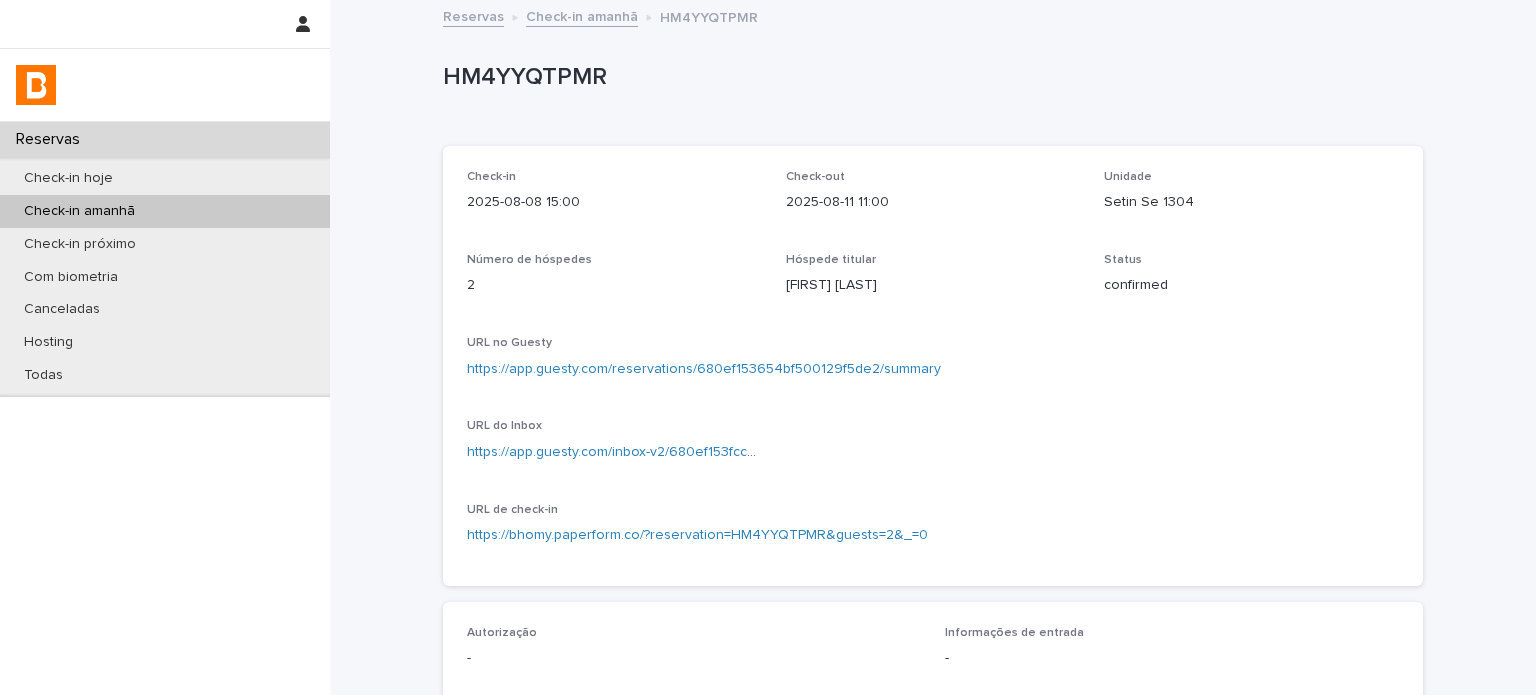 click on "HM4YYQTPMR" at bounding box center [929, 77] 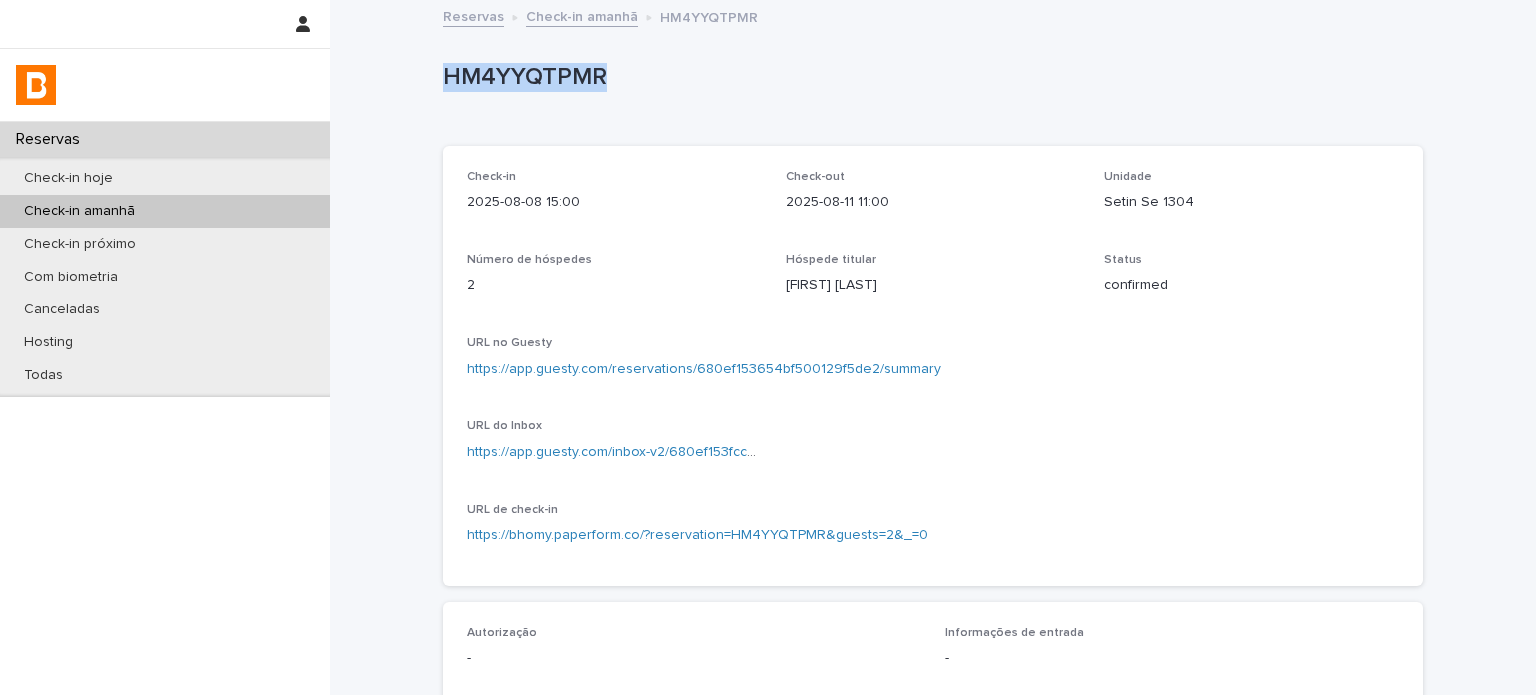 click on "HM4YYQTPMR" at bounding box center [929, 77] 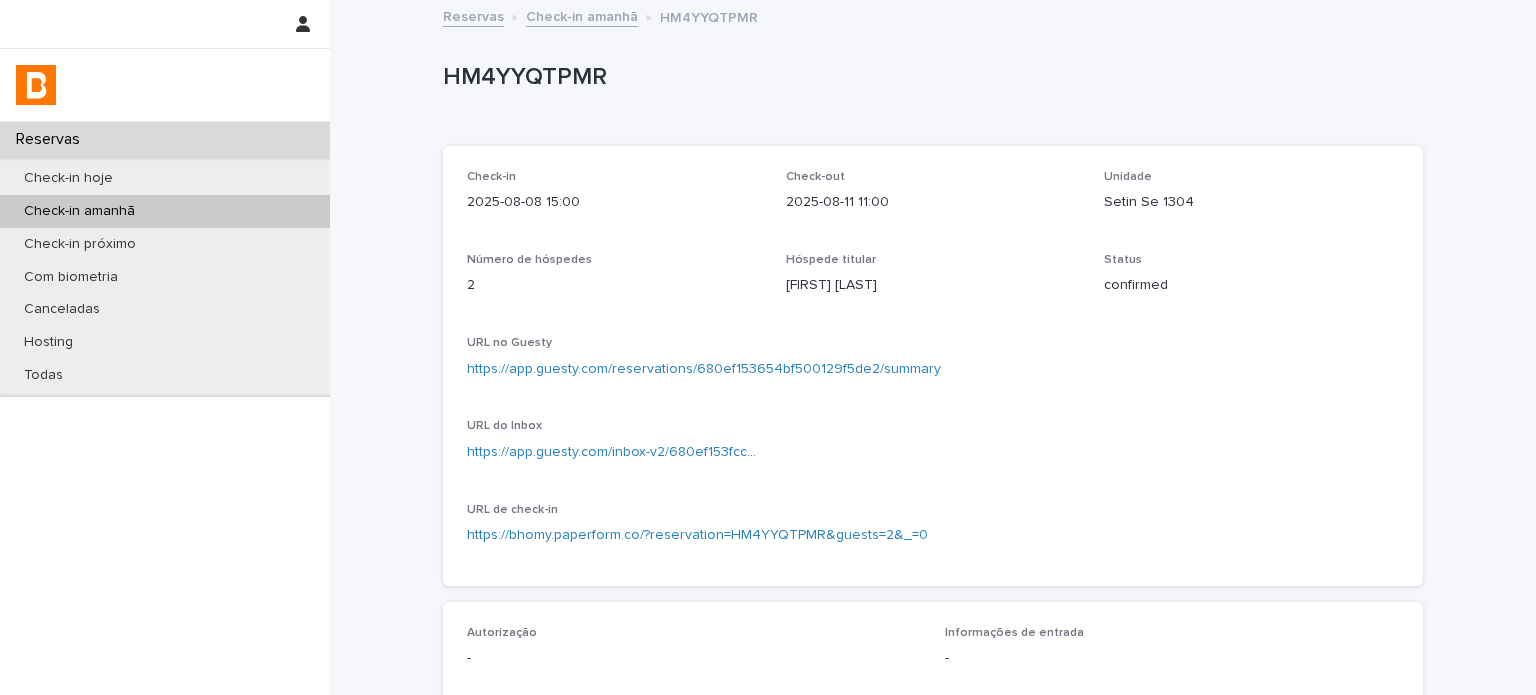 click on "Unidade Setin Se 1304" at bounding box center (1251, 199) 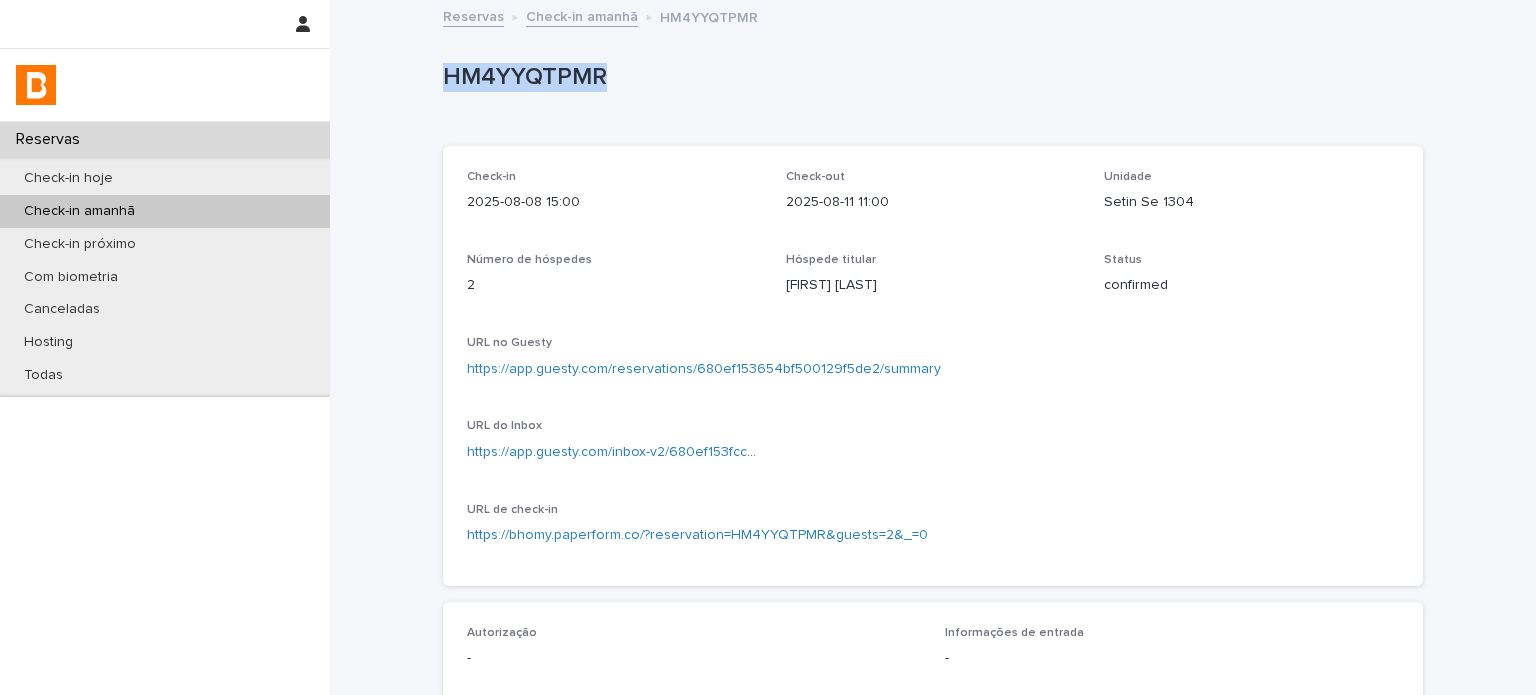 click on "HM4YYQTPMR" at bounding box center [929, 77] 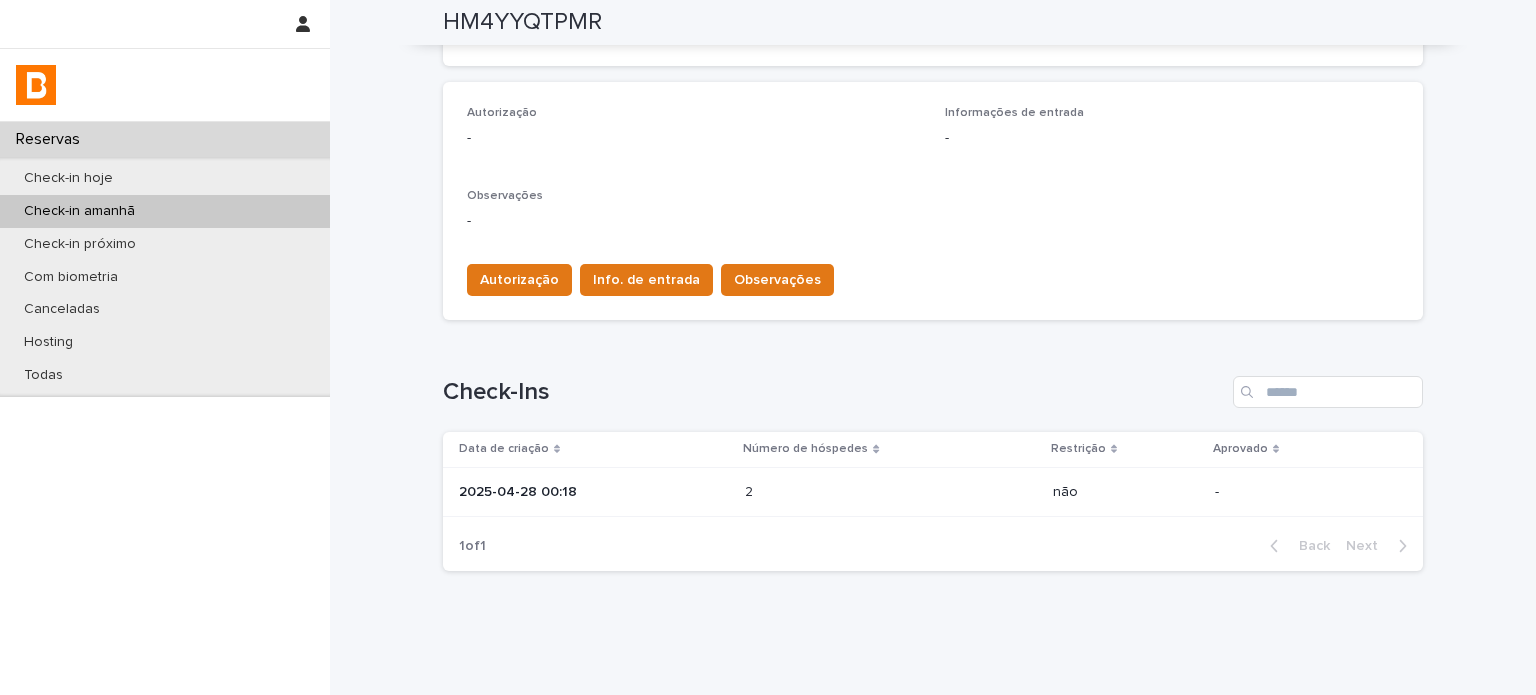 scroll, scrollTop: 568, scrollLeft: 0, axis: vertical 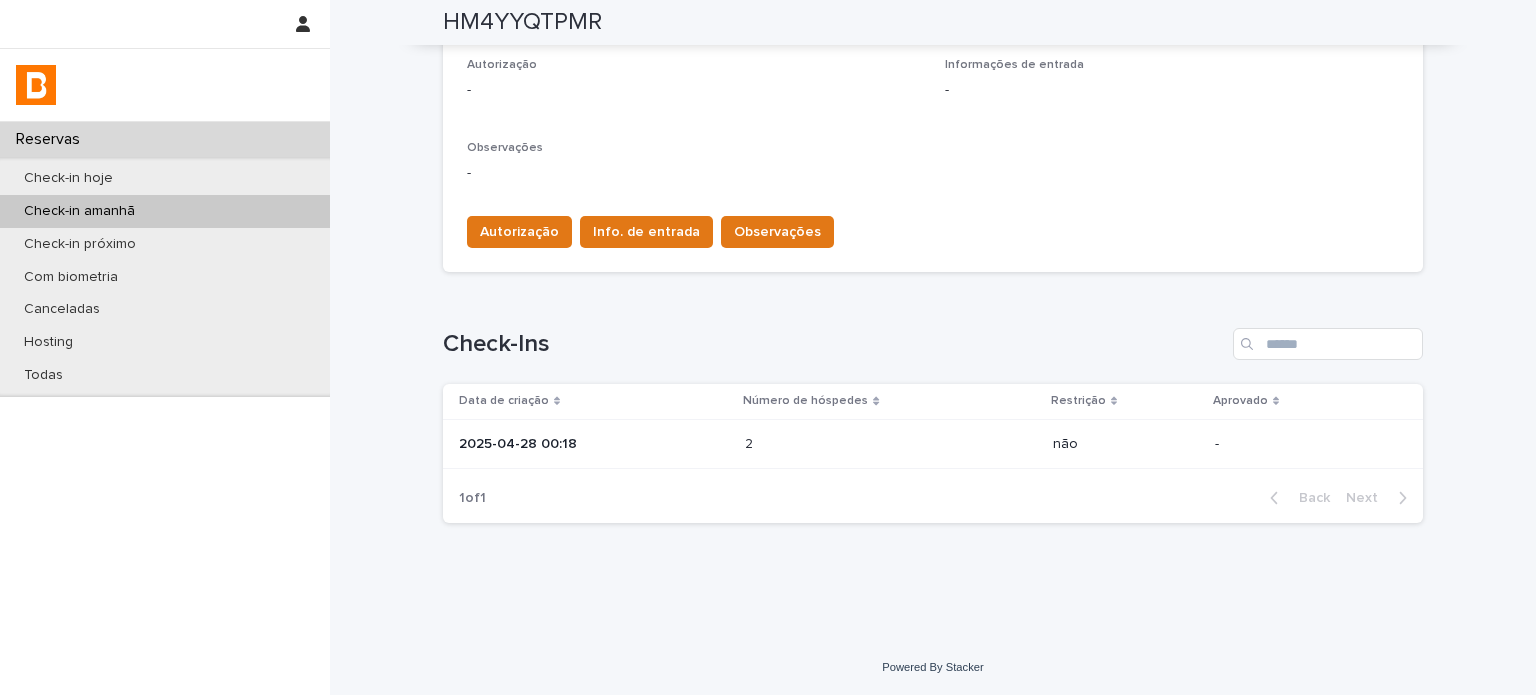 click on "2 2" at bounding box center [890, 444] 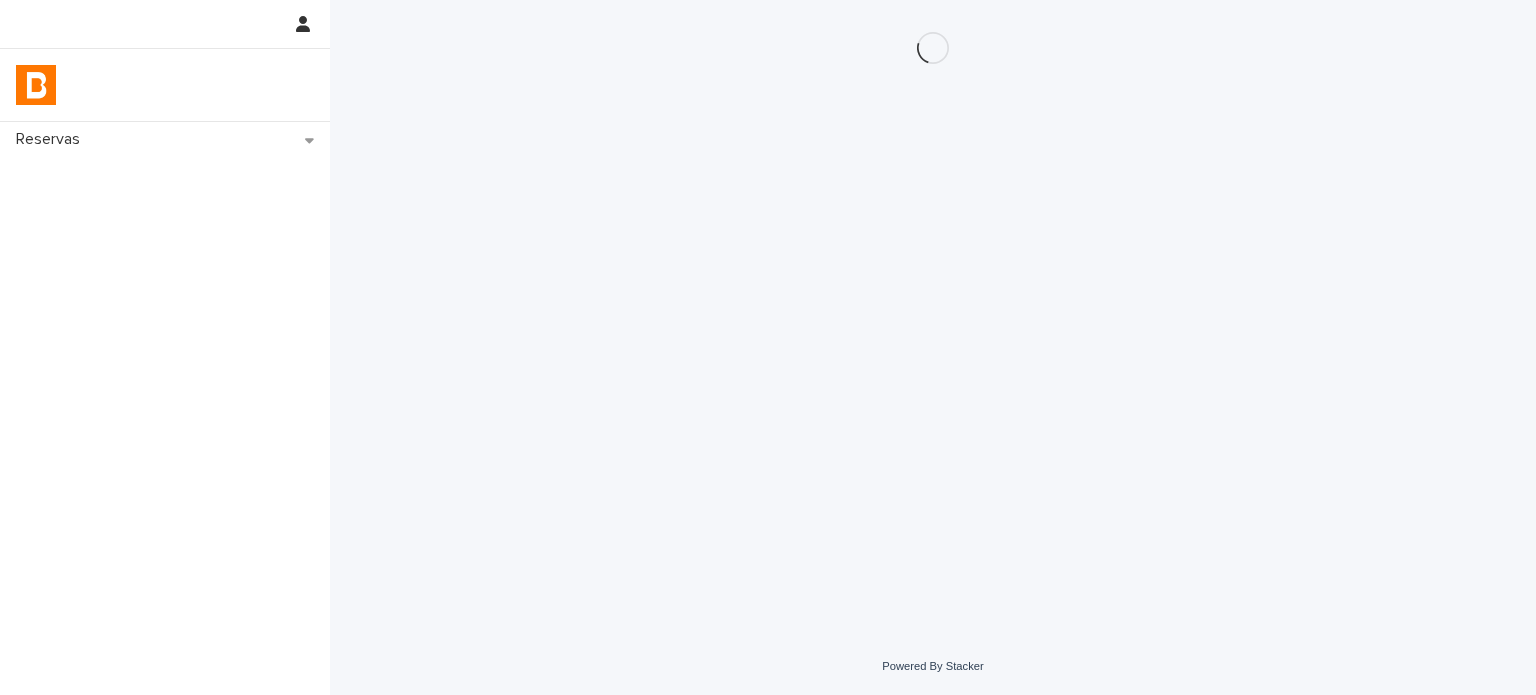 scroll, scrollTop: 0, scrollLeft: 0, axis: both 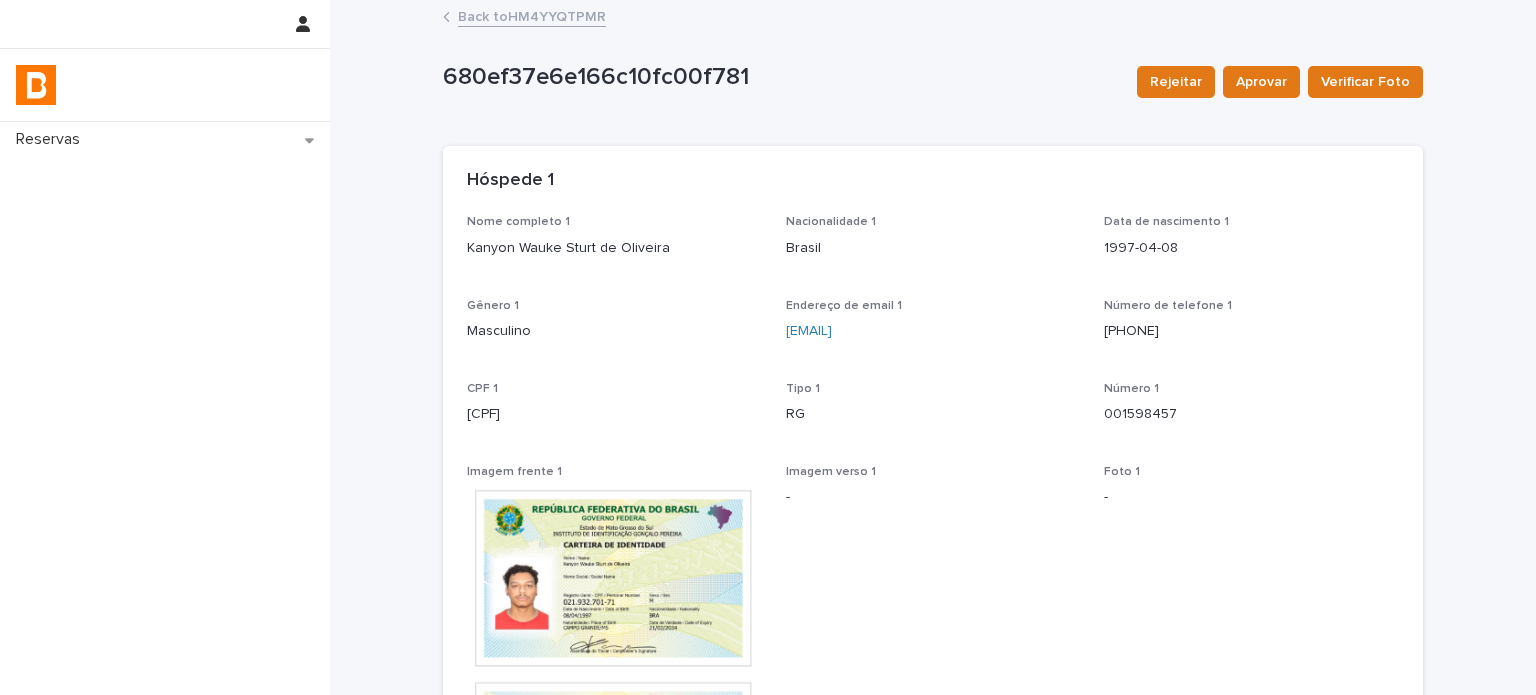 click on "Kanyon Wauke Sturt de Oliveira" at bounding box center [614, 248] 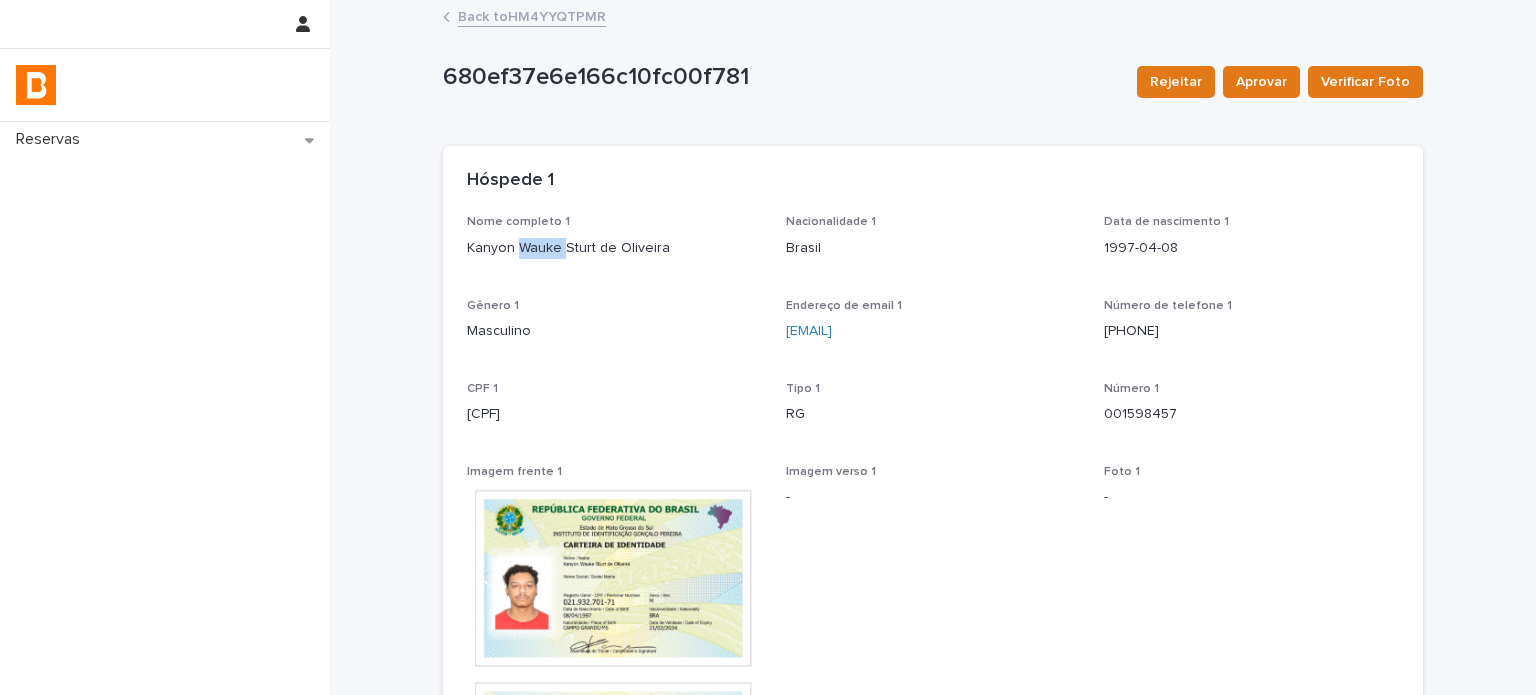 click on "Kanyon Wauke Sturt de Oliveira" at bounding box center (614, 248) 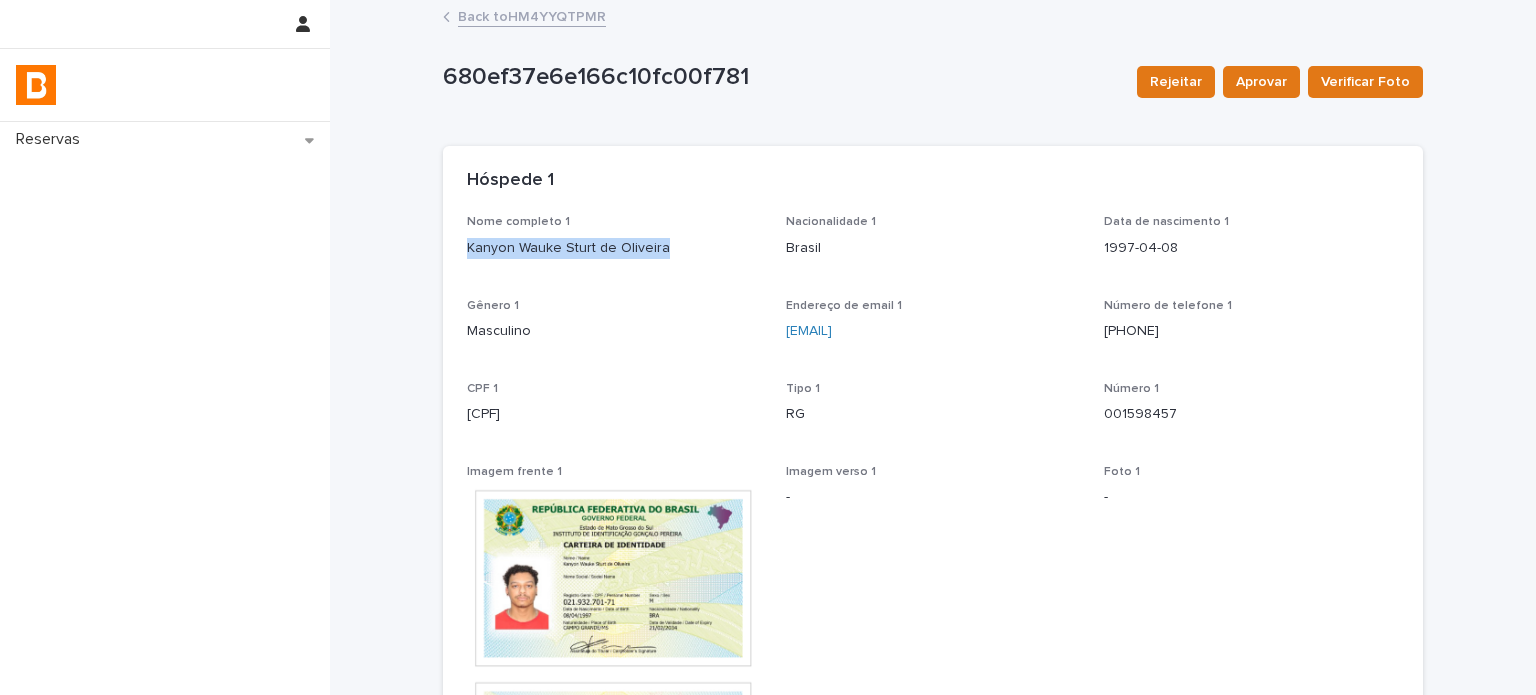 click on "Kanyon Wauke Sturt de Oliveira" at bounding box center (614, 248) 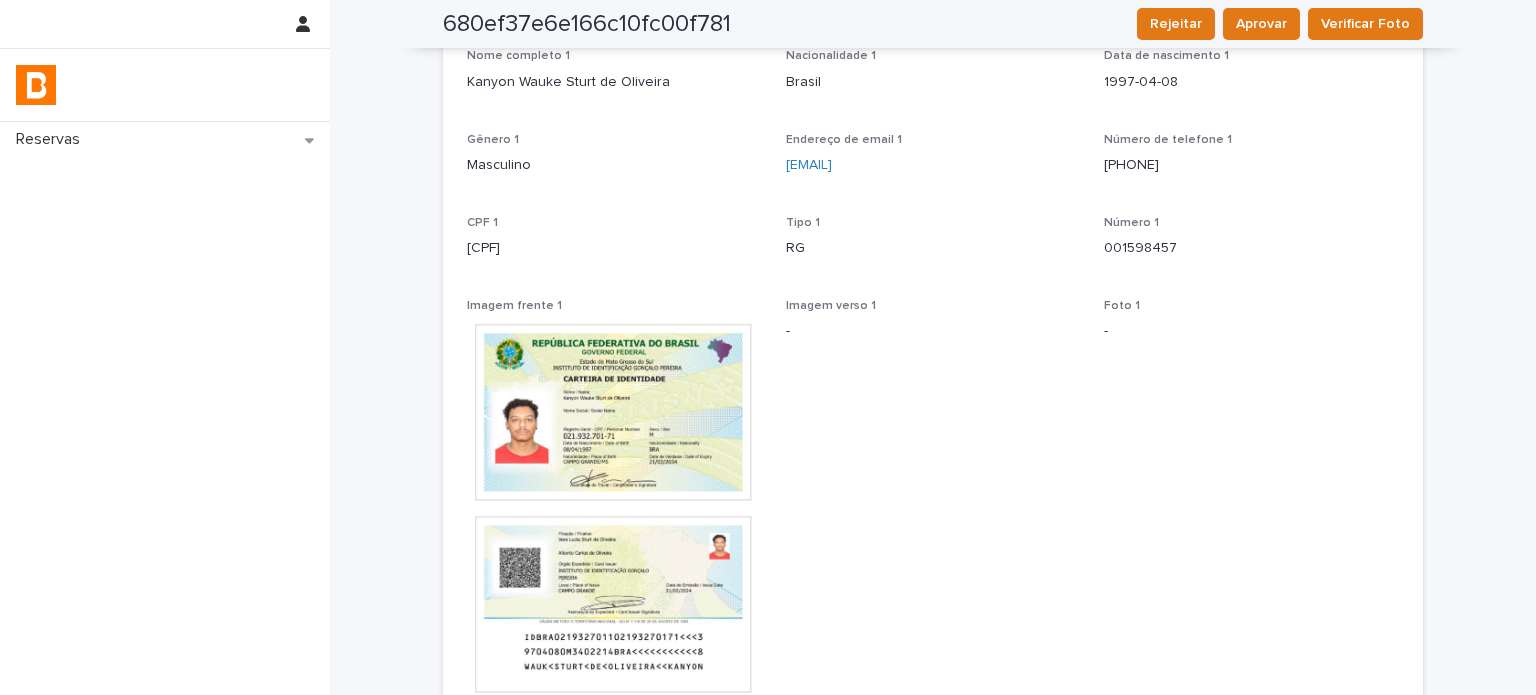 click on "[CPF]" at bounding box center [614, 248] 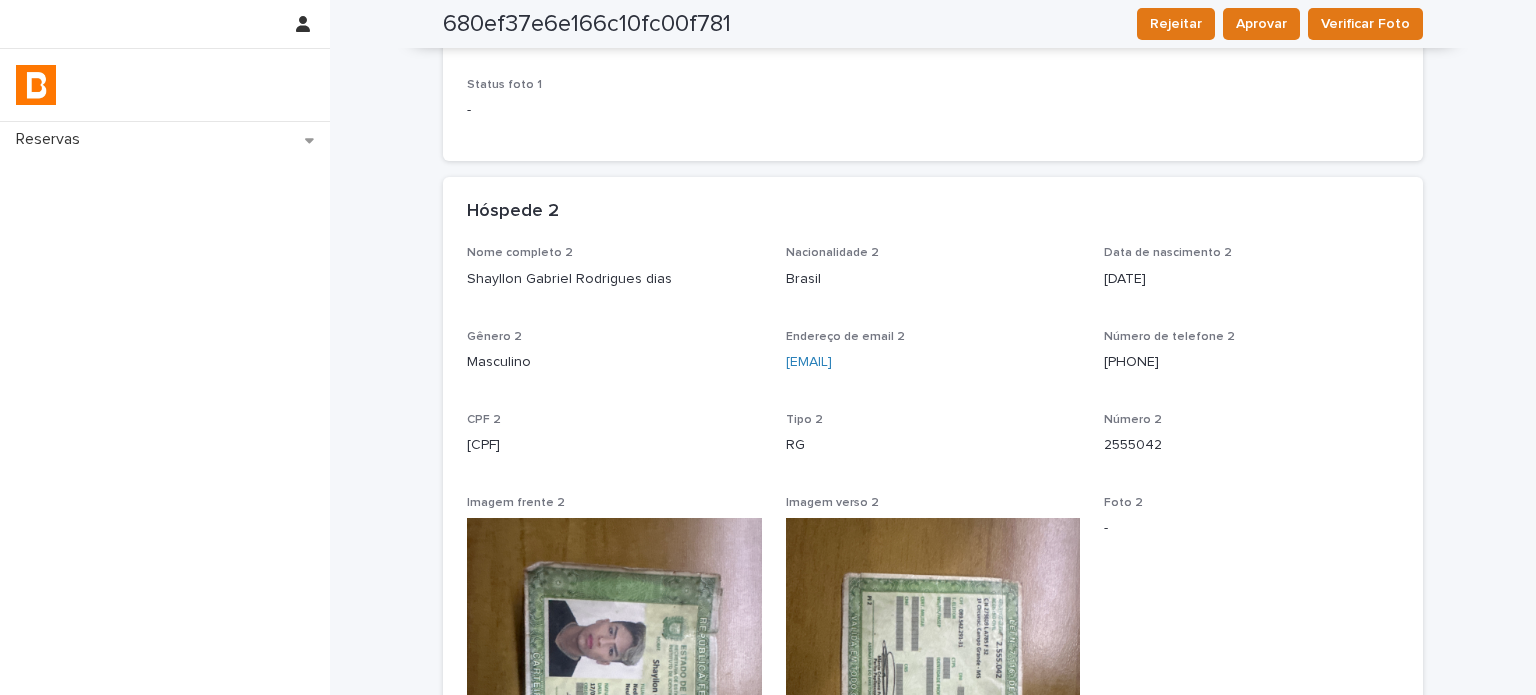 scroll, scrollTop: 933, scrollLeft: 0, axis: vertical 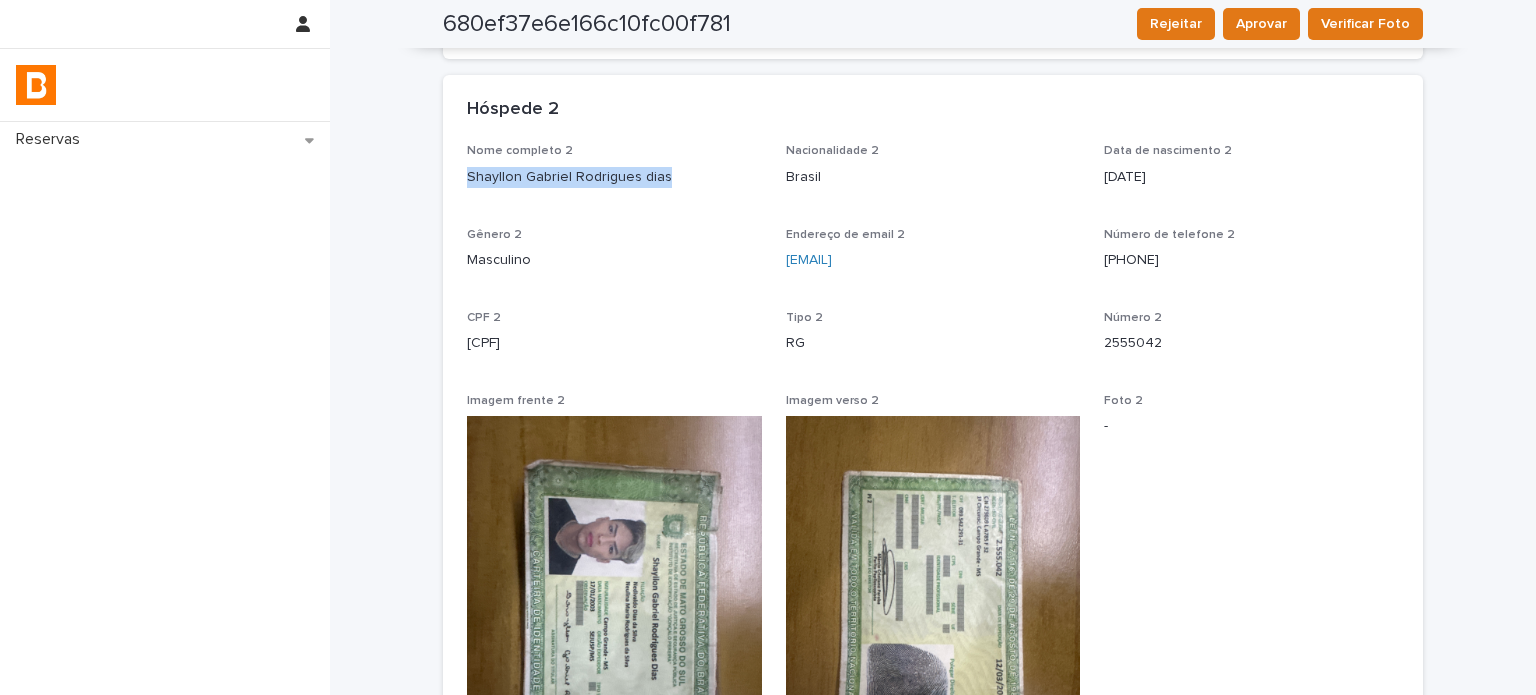 drag, startPoint x: 604, startPoint y: 183, endPoint x: 574, endPoint y: 147, distance: 46.8615 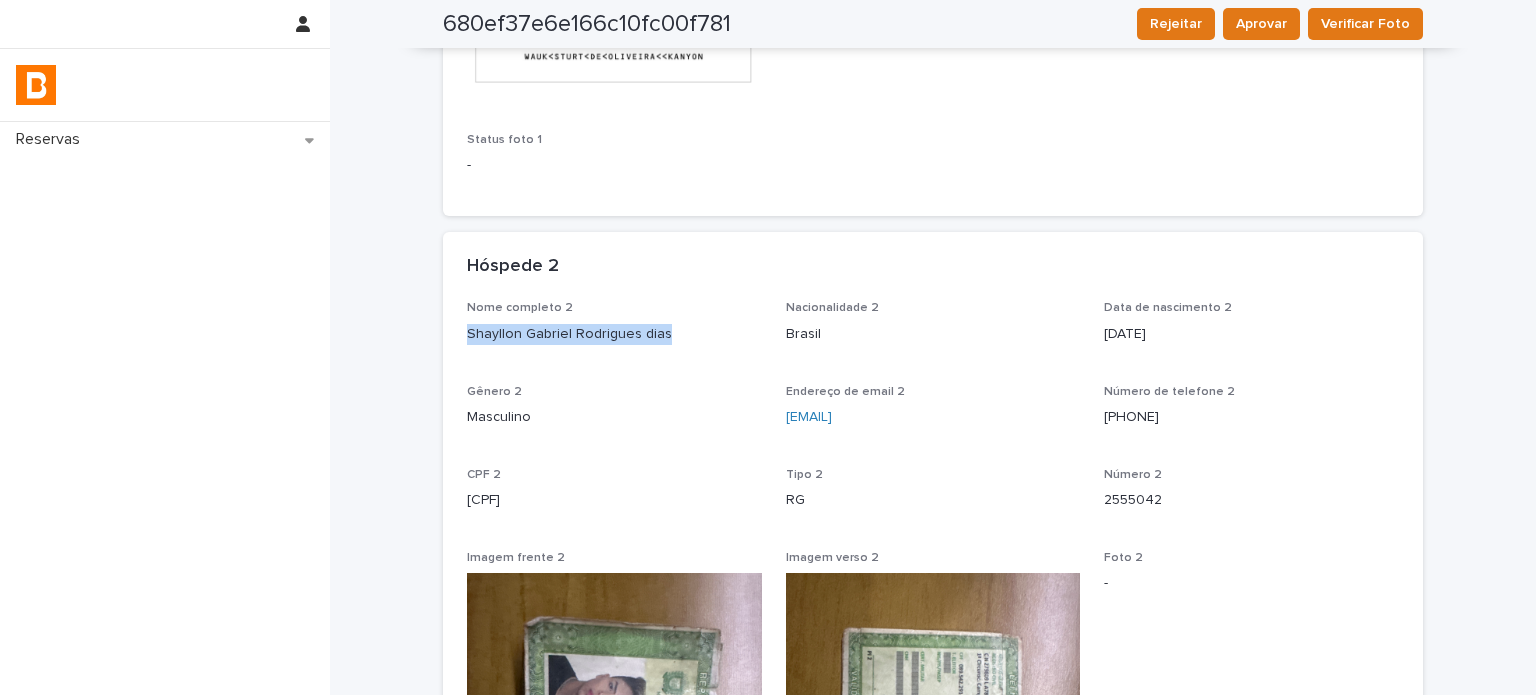 click on "Shayllon Gabriel Rodrigues dias" at bounding box center [614, 334] 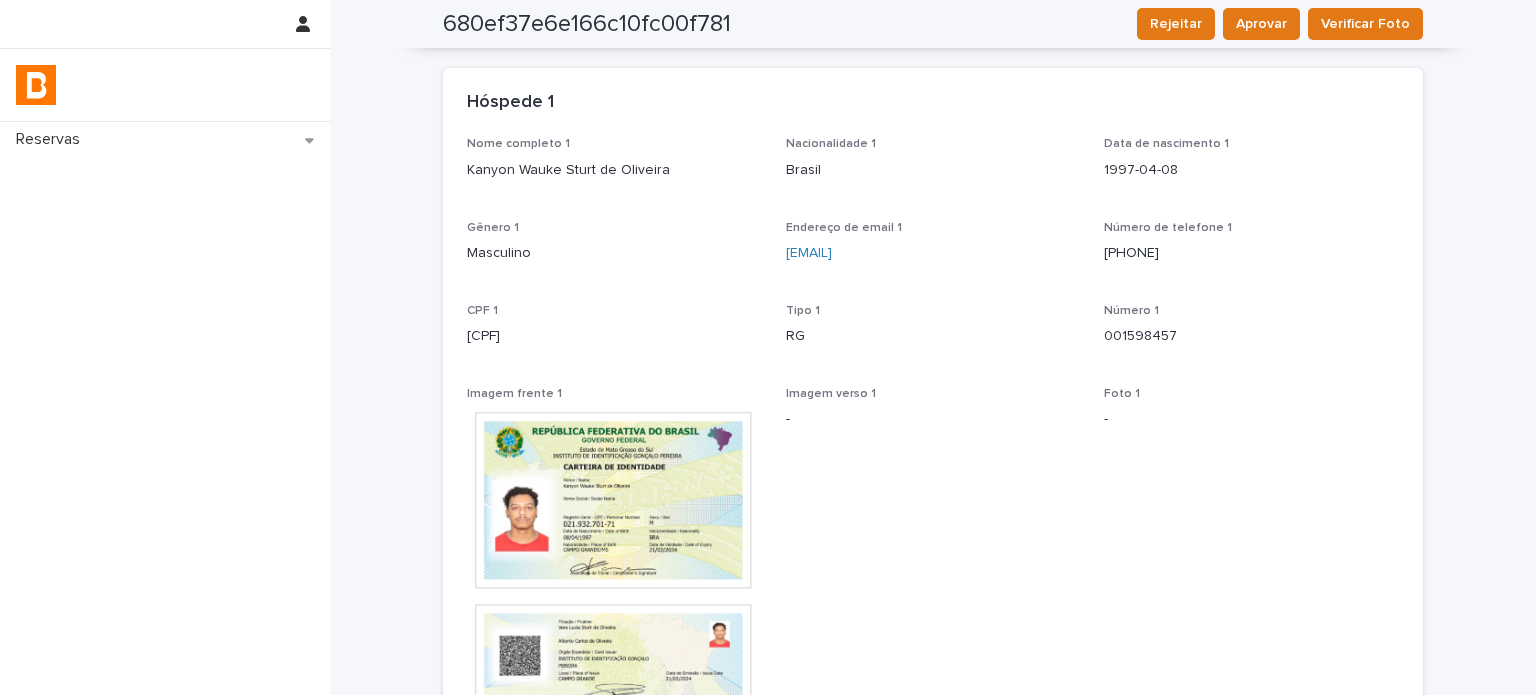 scroll, scrollTop: 0, scrollLeft: 0, axis: both 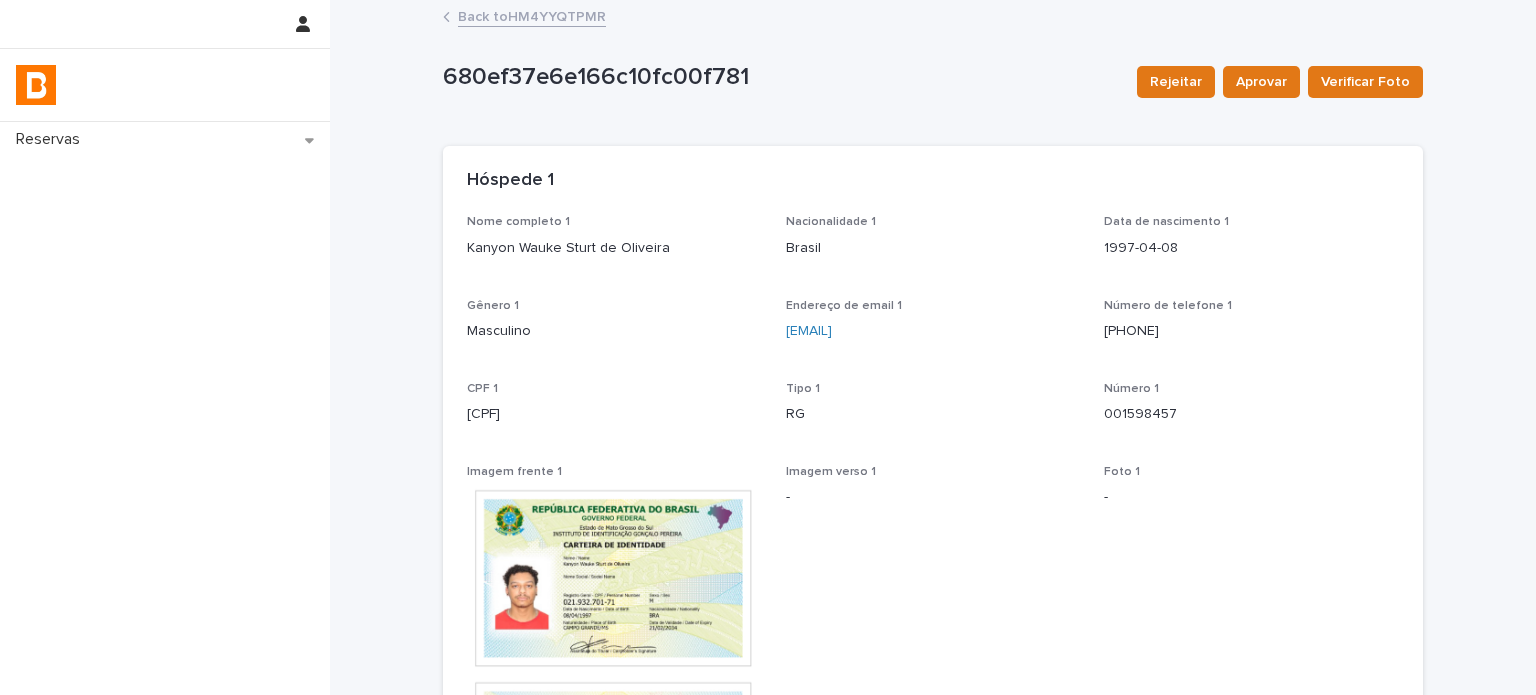 click on "Back to  HM4YYQTPMR" at bounding box center [532, 15] 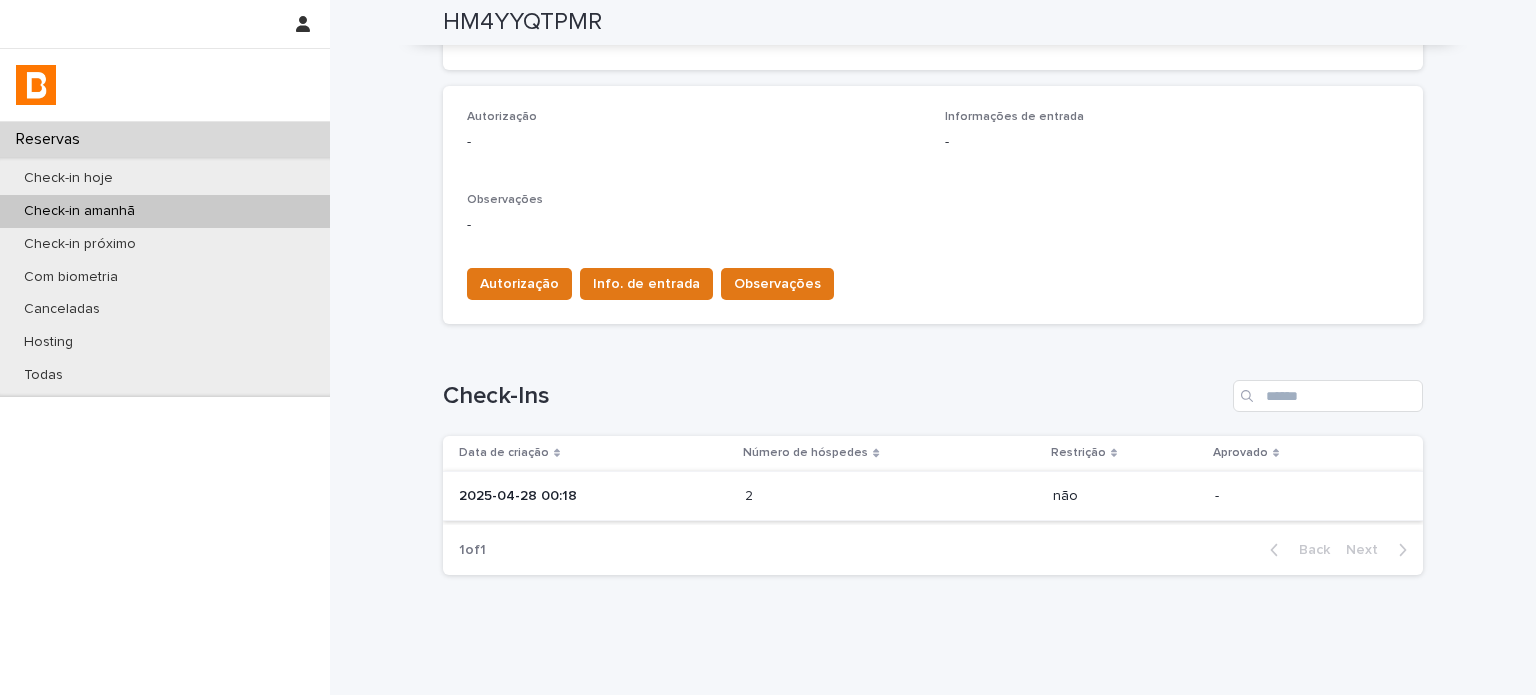 scroll, scrollTop: 568, scrollLeft: 0, axis: vertical 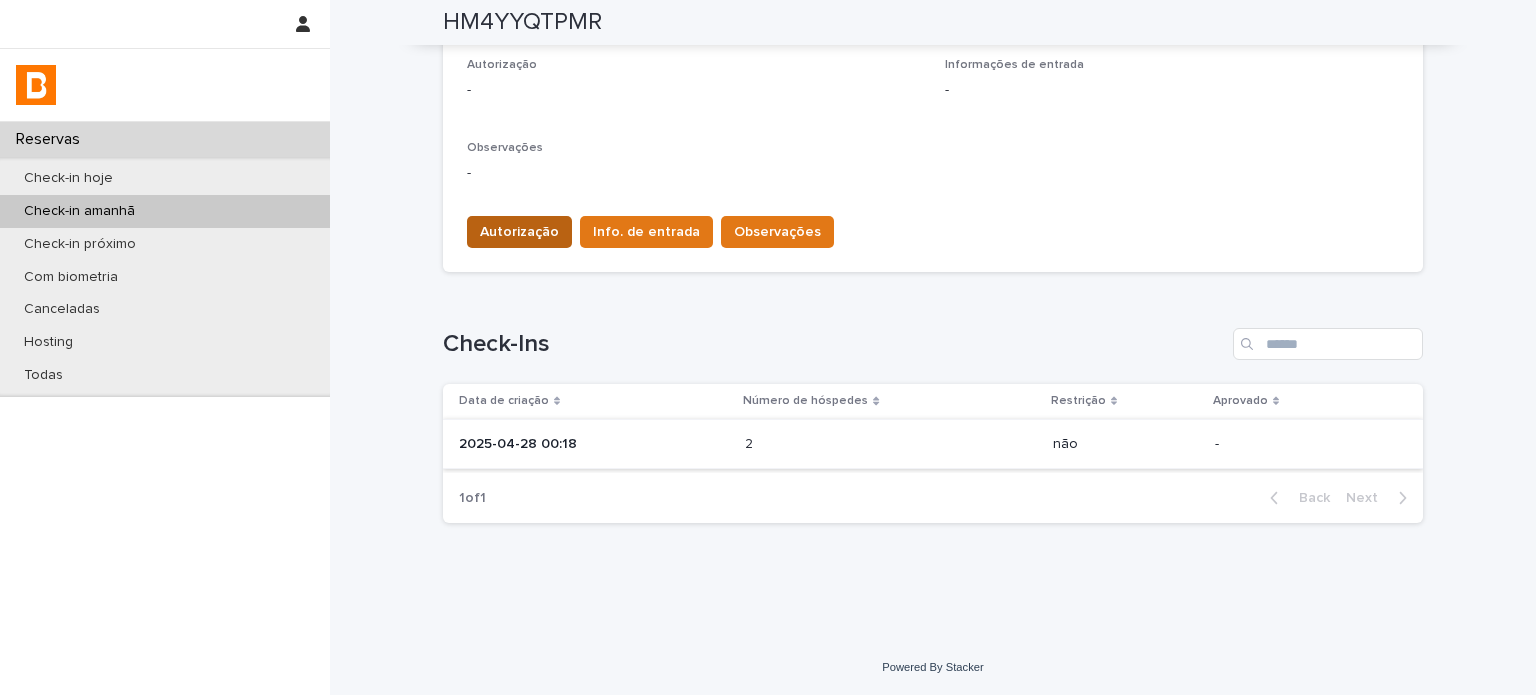 click on "Autorização" at bounding box center [519, 232] 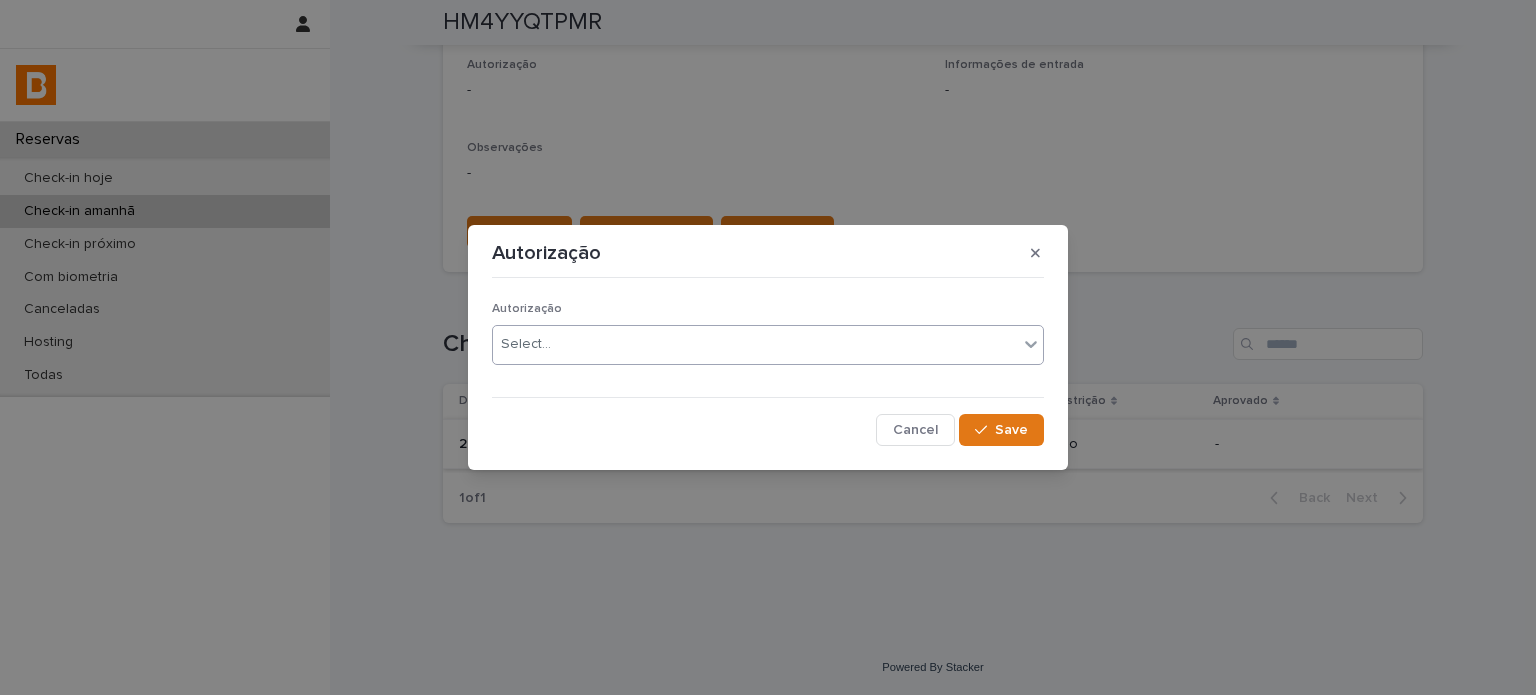 click on "Select..." at bounding box center [755, 344] 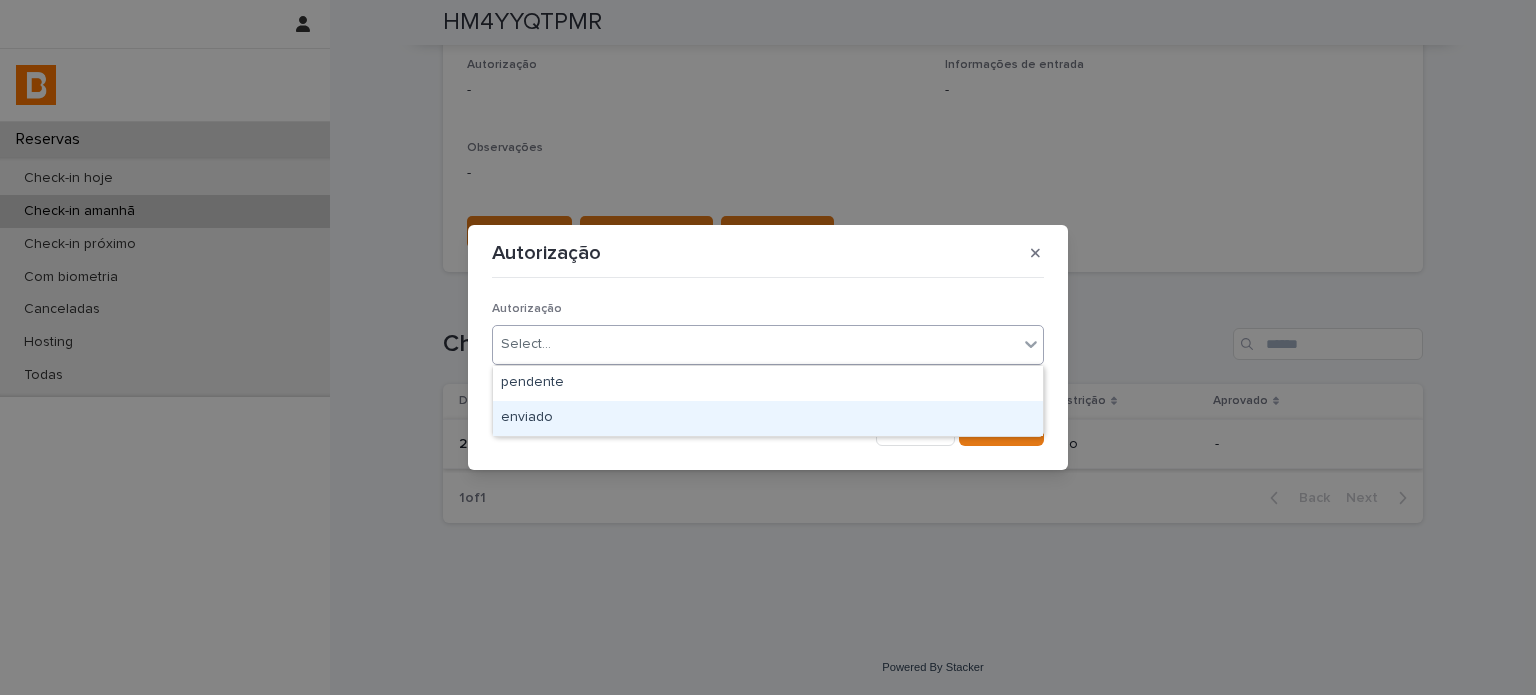 drag, startPoint x: 549, startPoint y: 358, endPoint x: 721, endPoint y: 406, distance: 178.57211 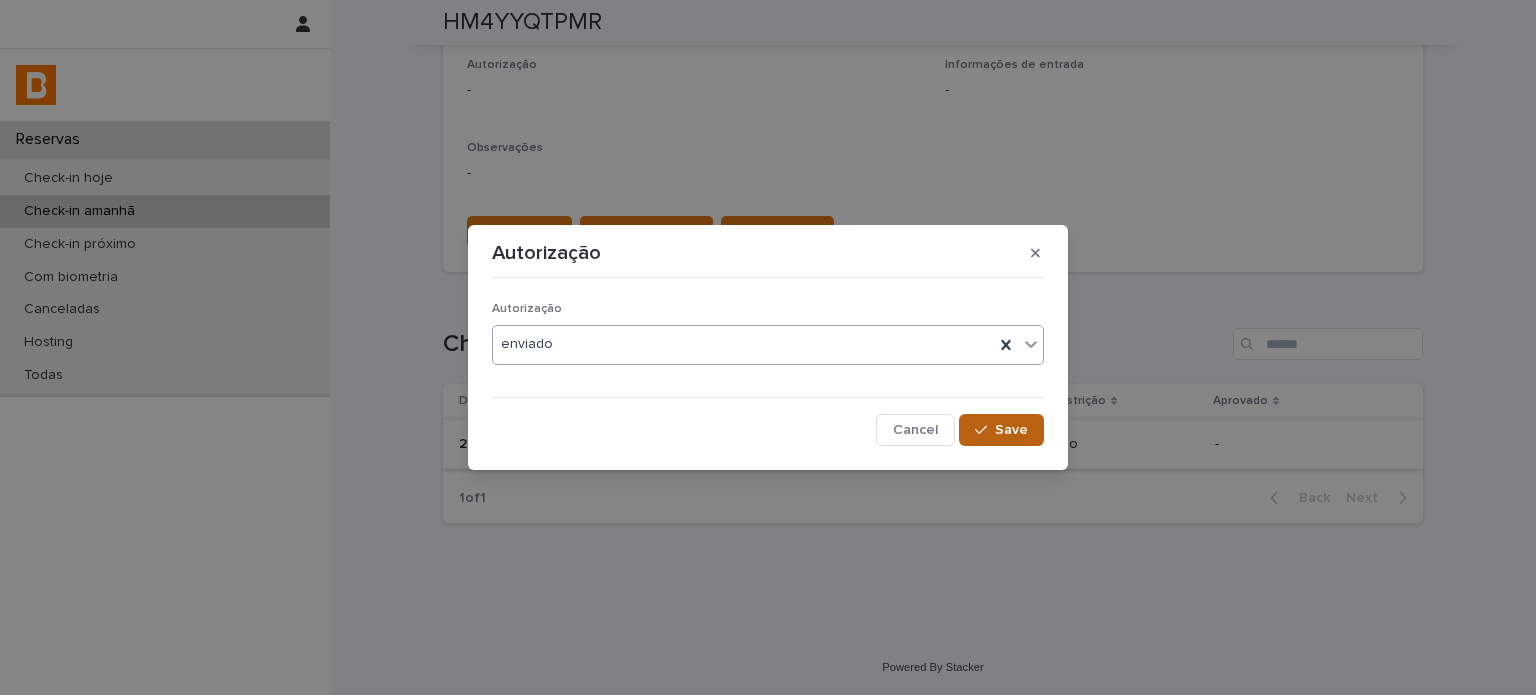 click on "Save" at bounding box center [1001, 430] 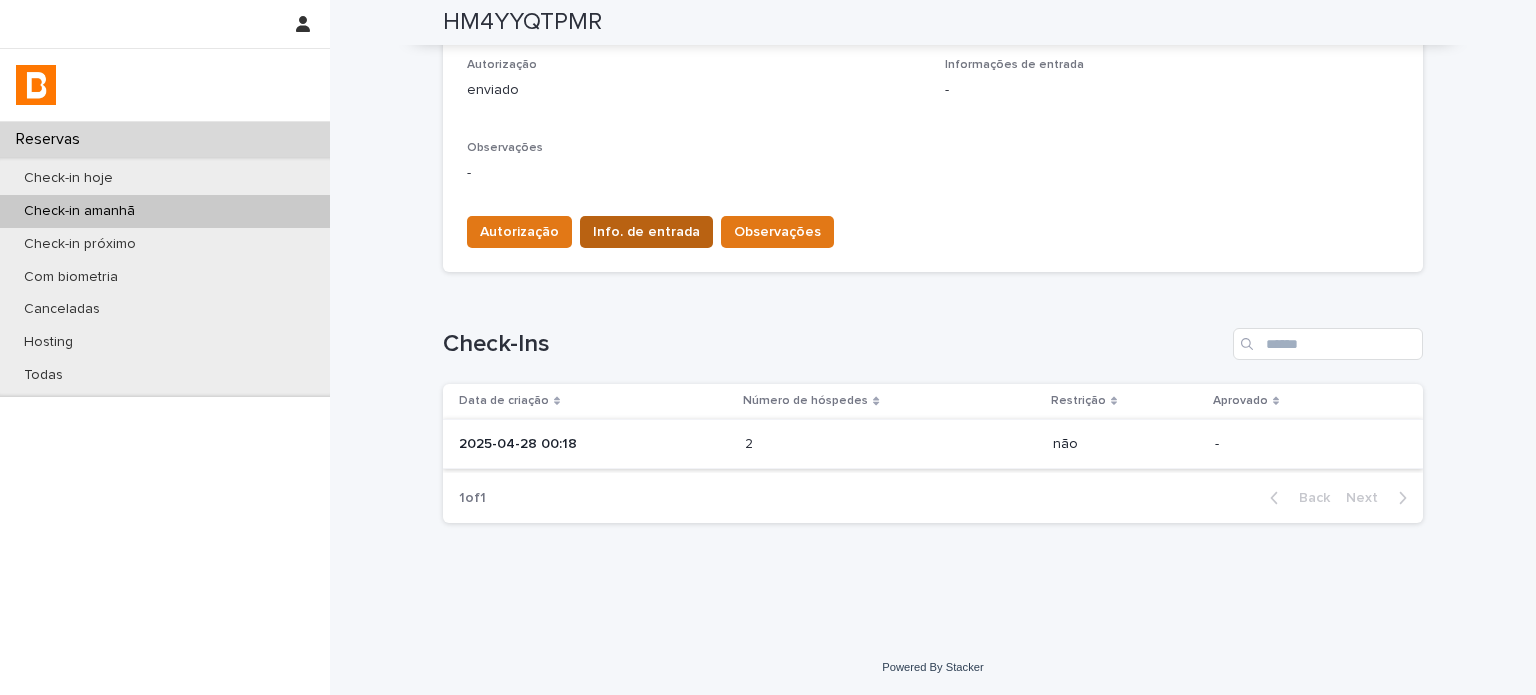 click on "Info. de entrada" at bounding box center [646, 232] 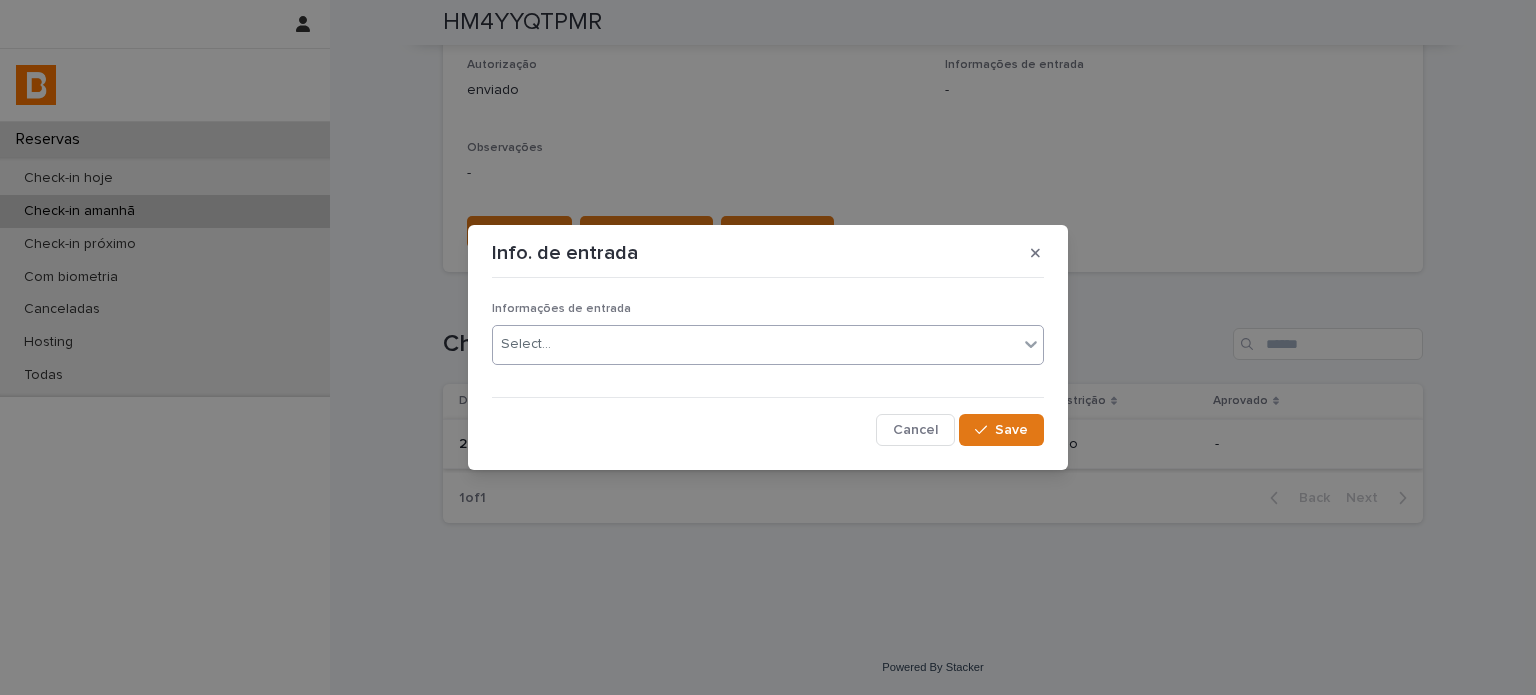 click on "Select..." at bounding box center (755, 344) 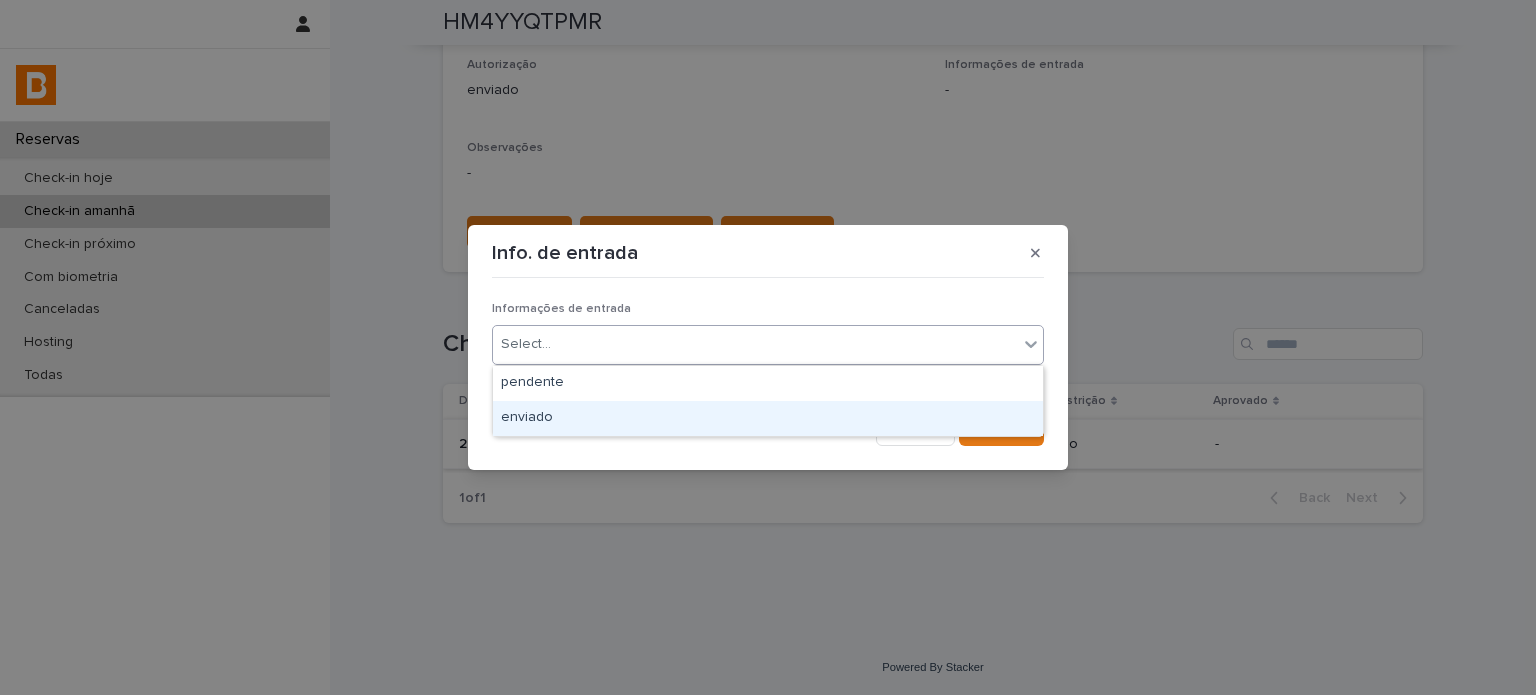 click on "enviado" at bounding box center (768, 418) 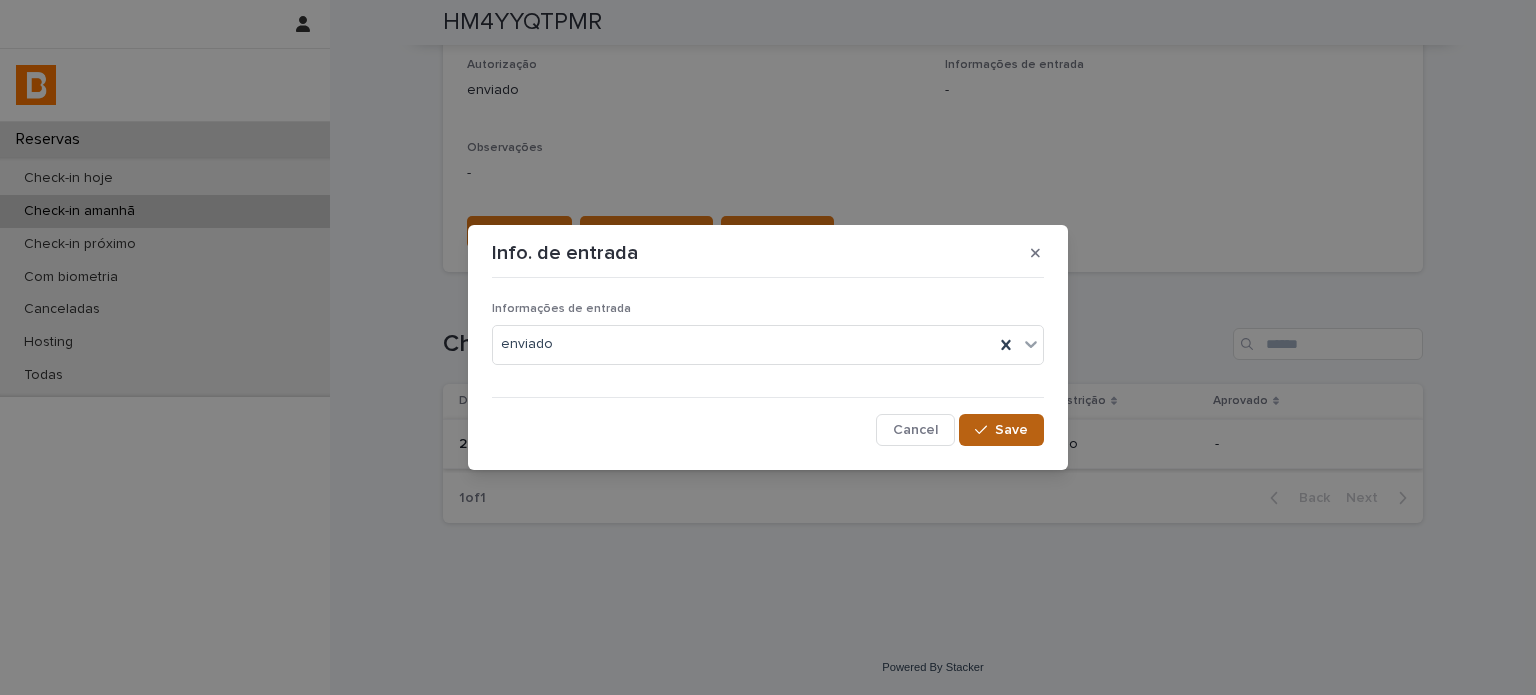 click 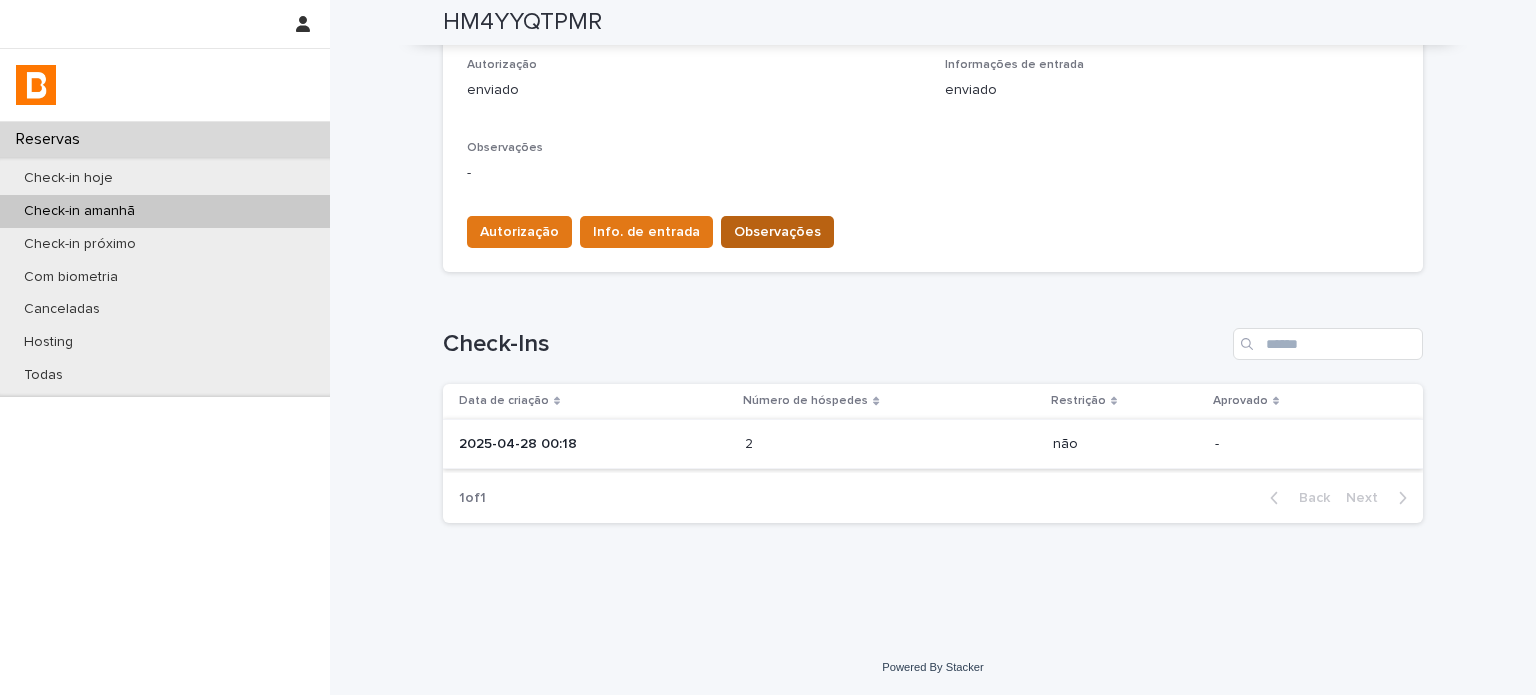 click on "Observações" at bounding box center (777, 232) 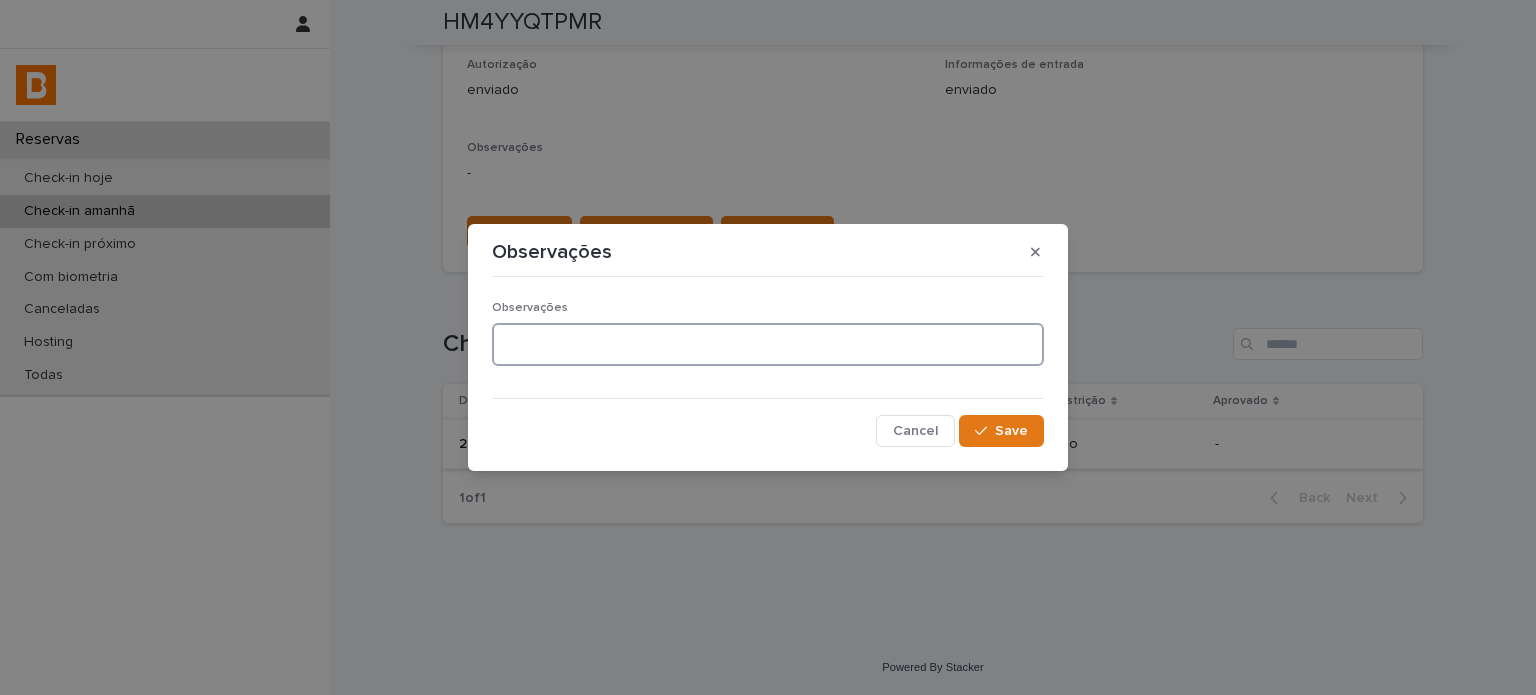 drag, startPoint x: 752, startPoint y: 355, endPoint x: 760, endPoint y: 320, distance: 35.902645 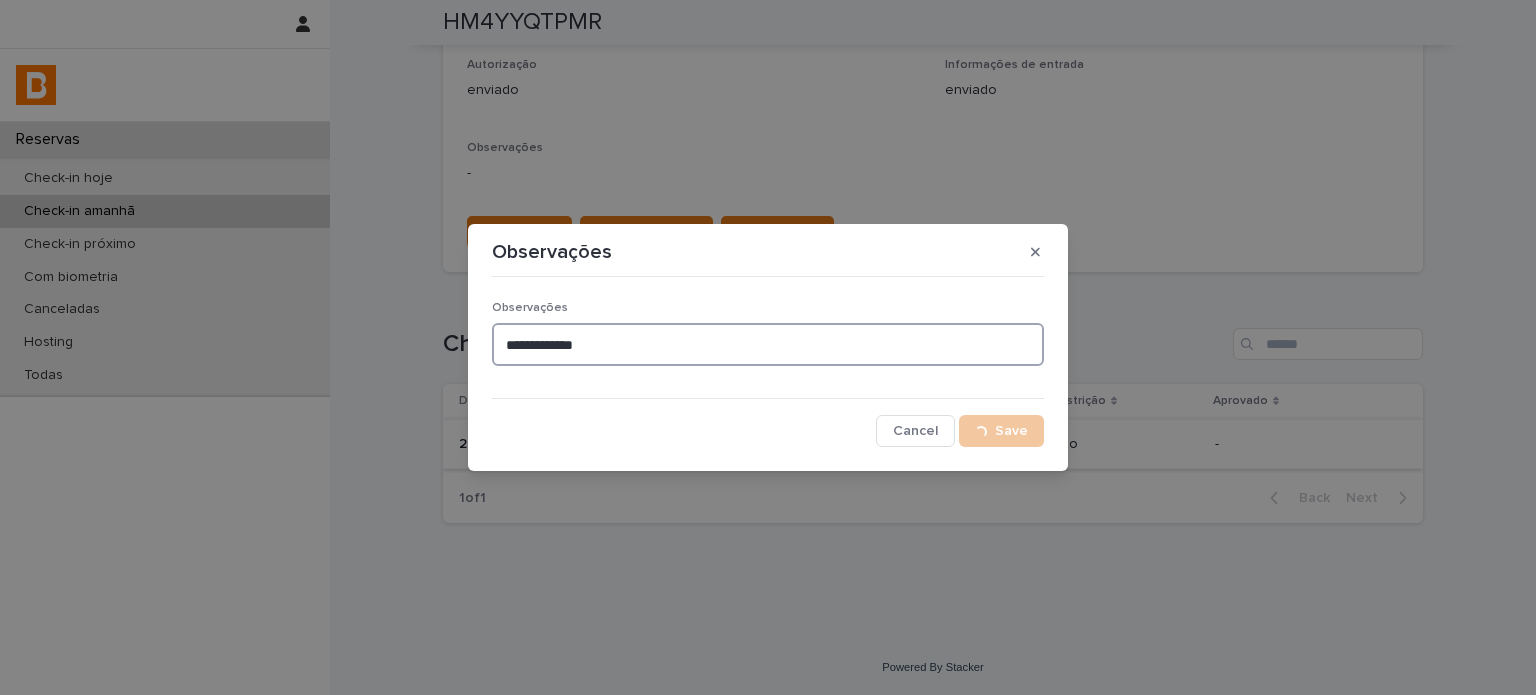 type on "**********" 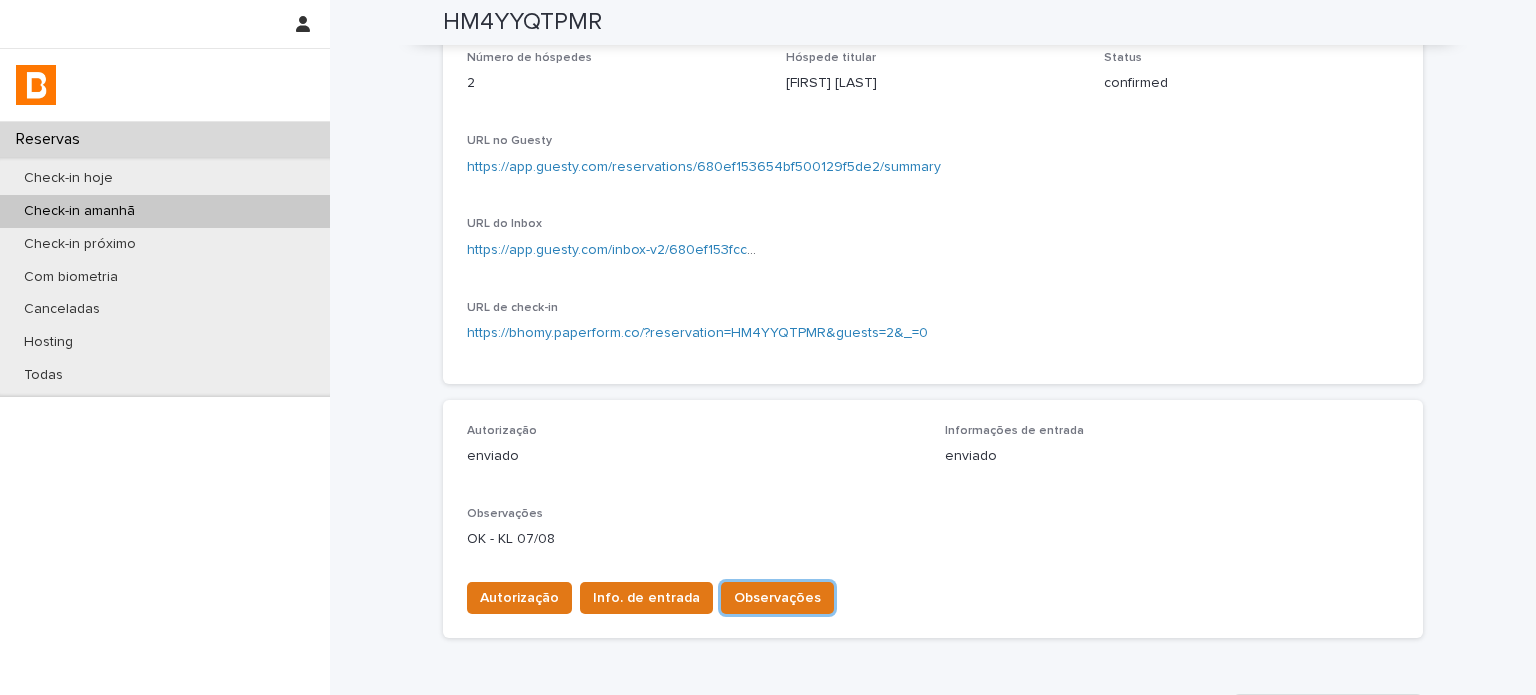 scroll, scrollTop: 2, scrollLeft: 0, axis: vertical 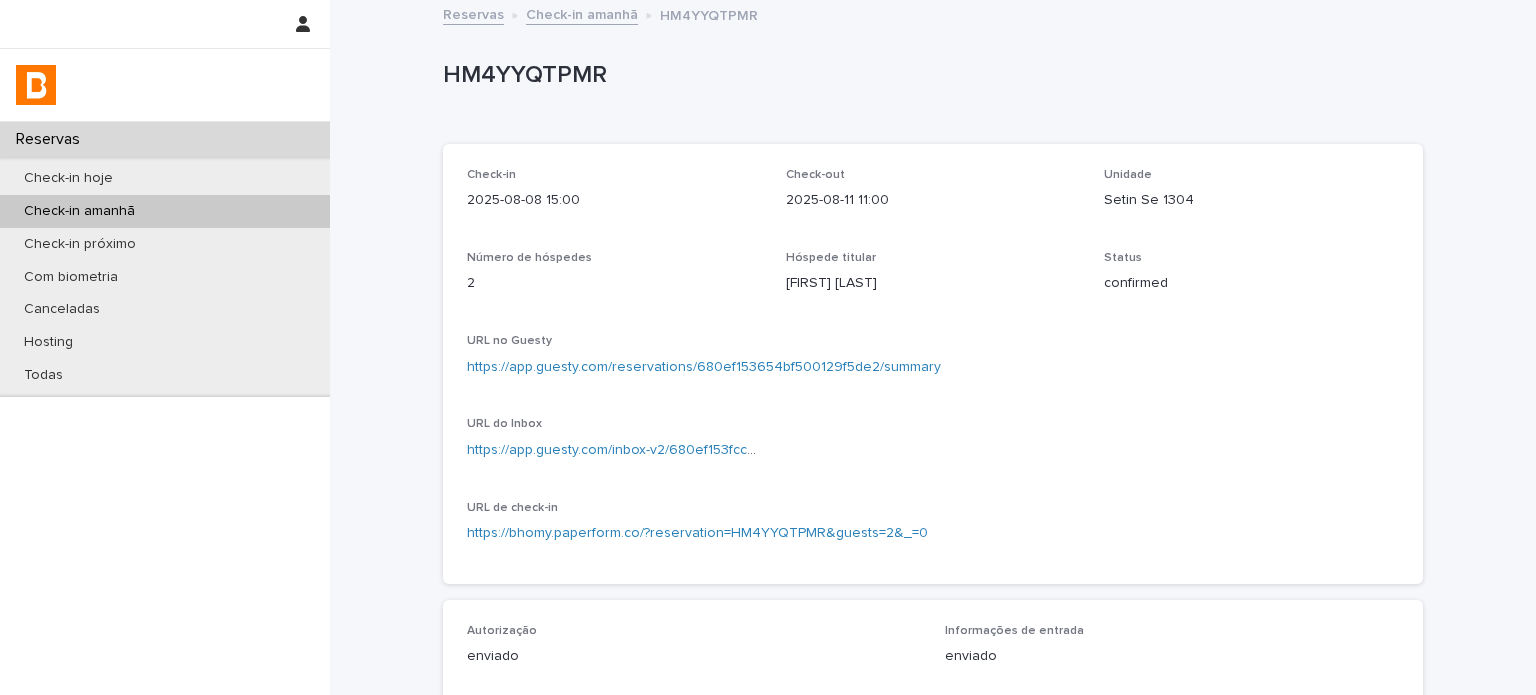click on "Check-in amanhã" at bounding box center [582, 13] 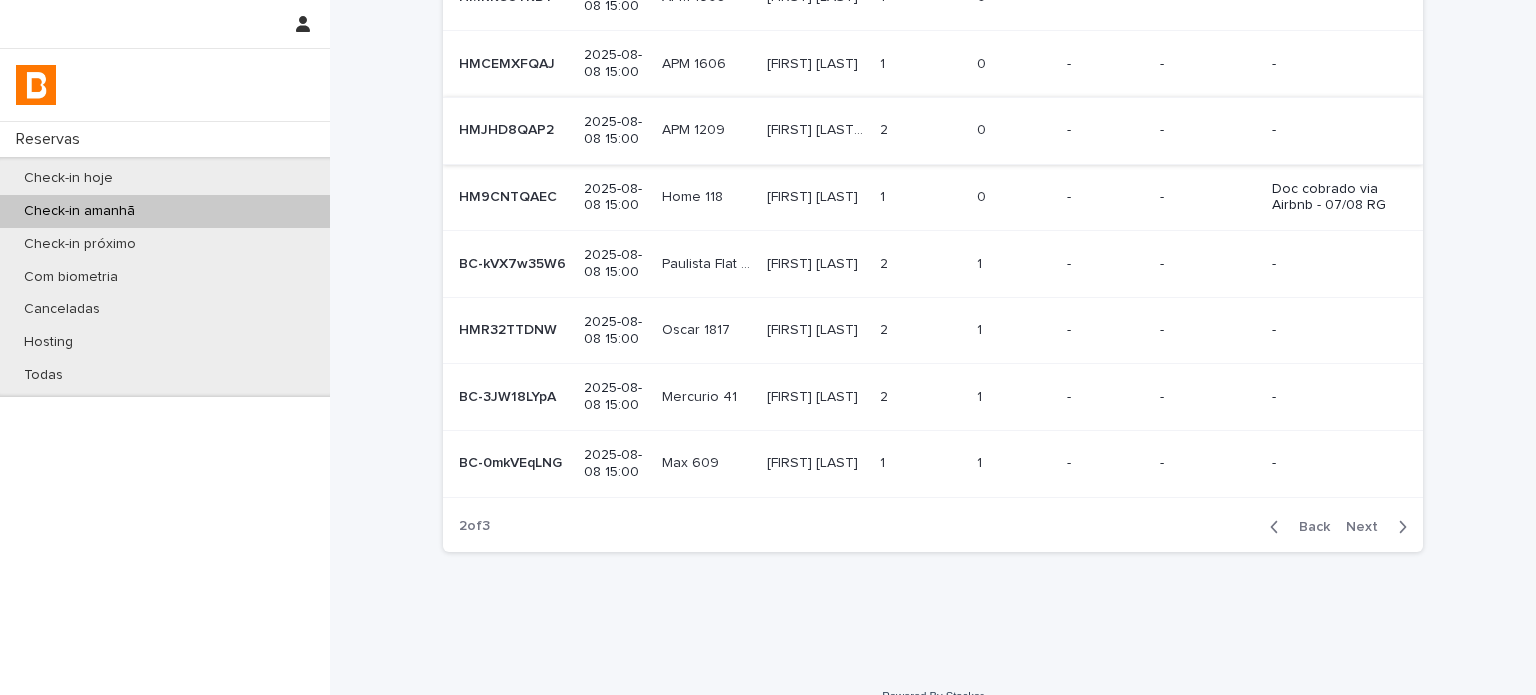 scroll, scrollTop: 390, scrollLeft: 0, axis: vertical 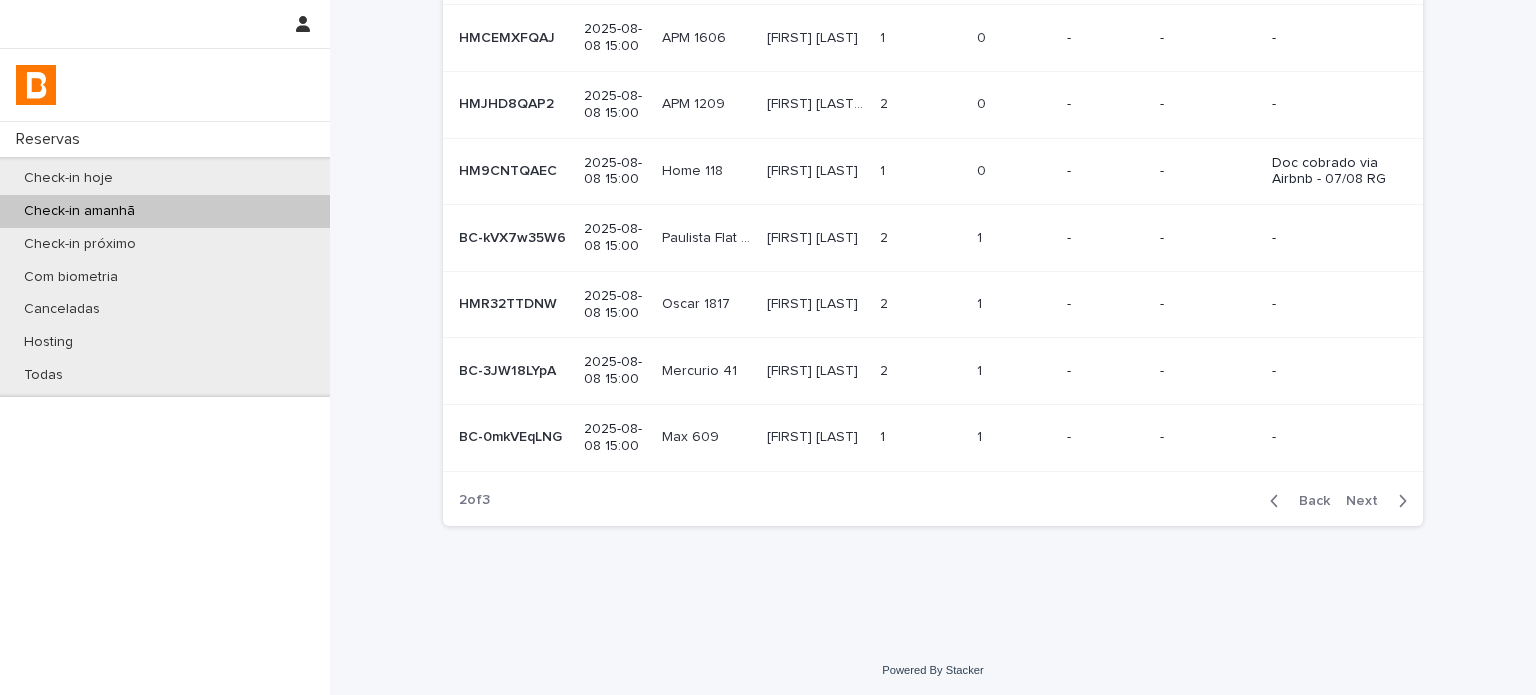 click on "2 2" at bounding box center (920, 371) 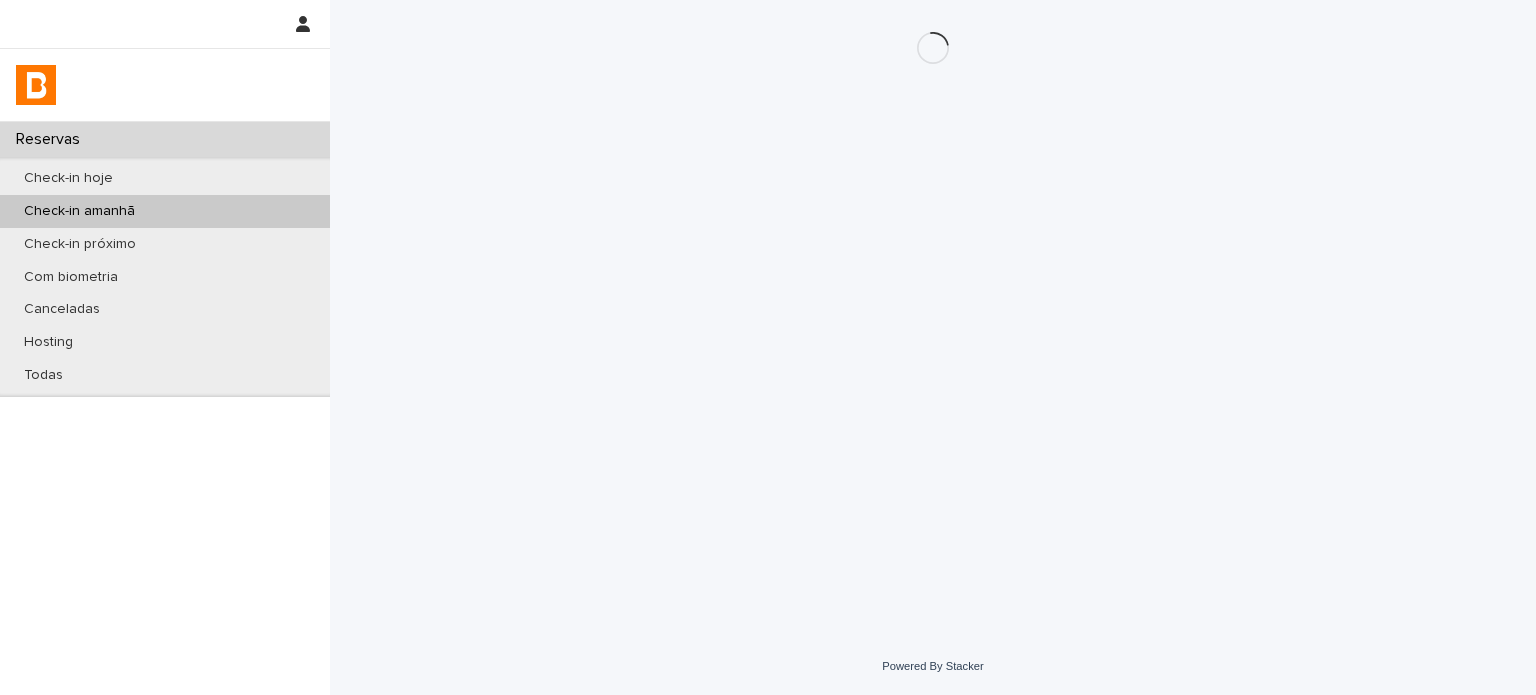 scroll, scrollTop: 0, scrollLeft: 0, axis: both 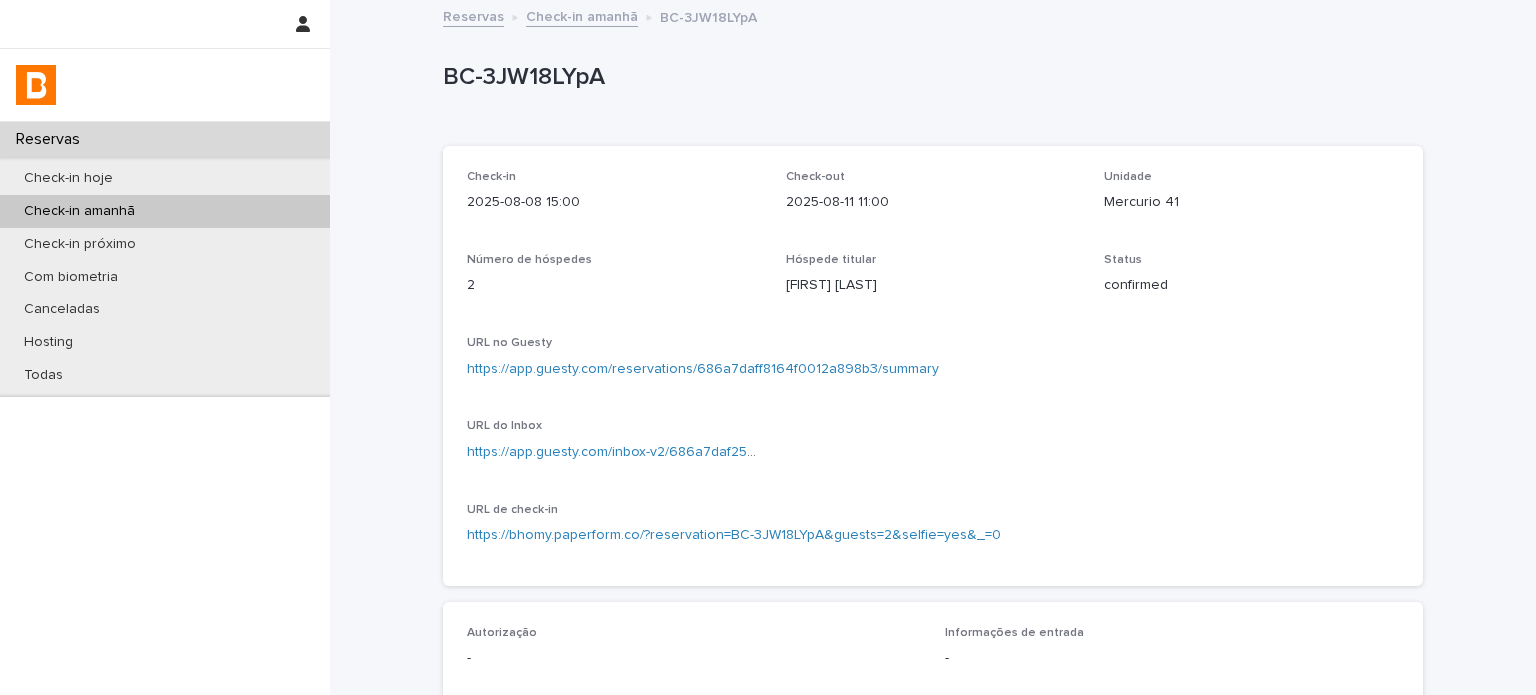 click on "BC-3JW18LYpA" at bounding box center [929, 77] 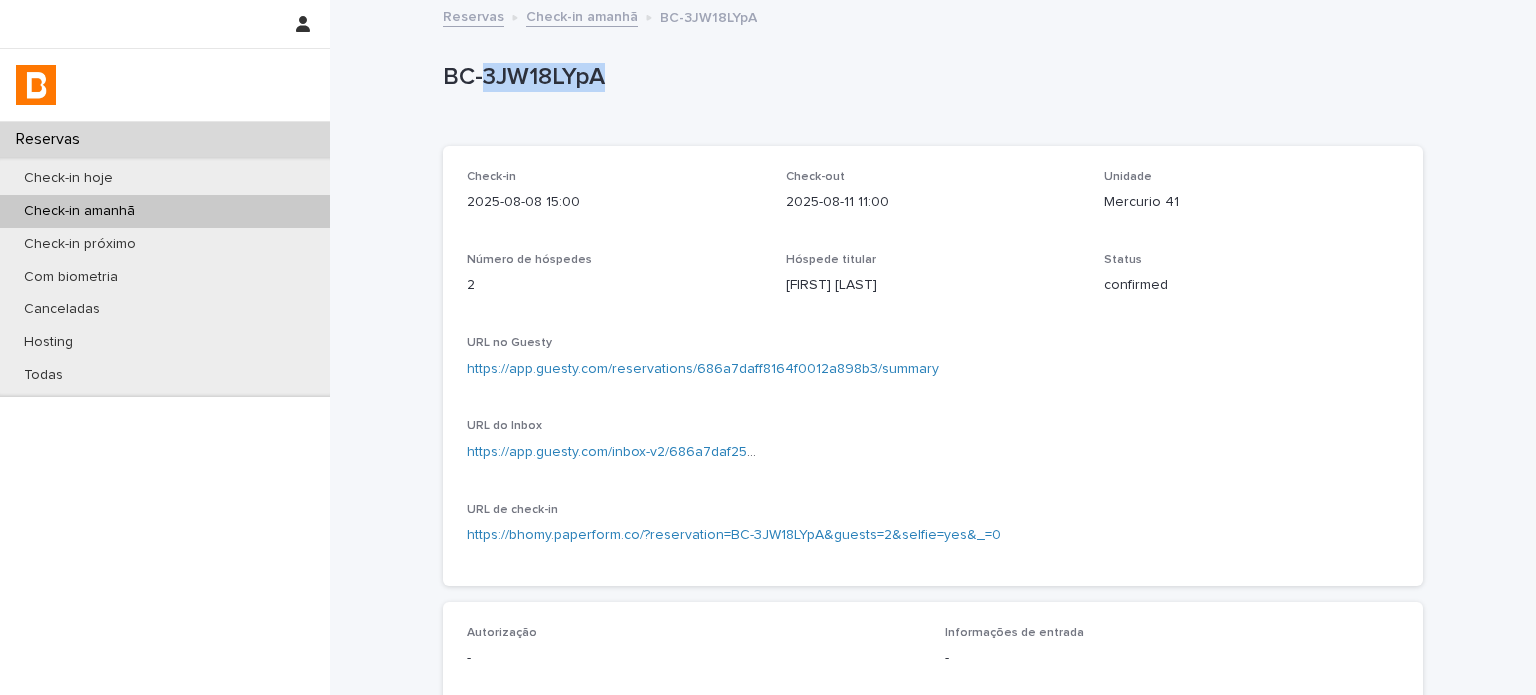click on "BC-3JW18LYpA" at bounding box center [929, 77] 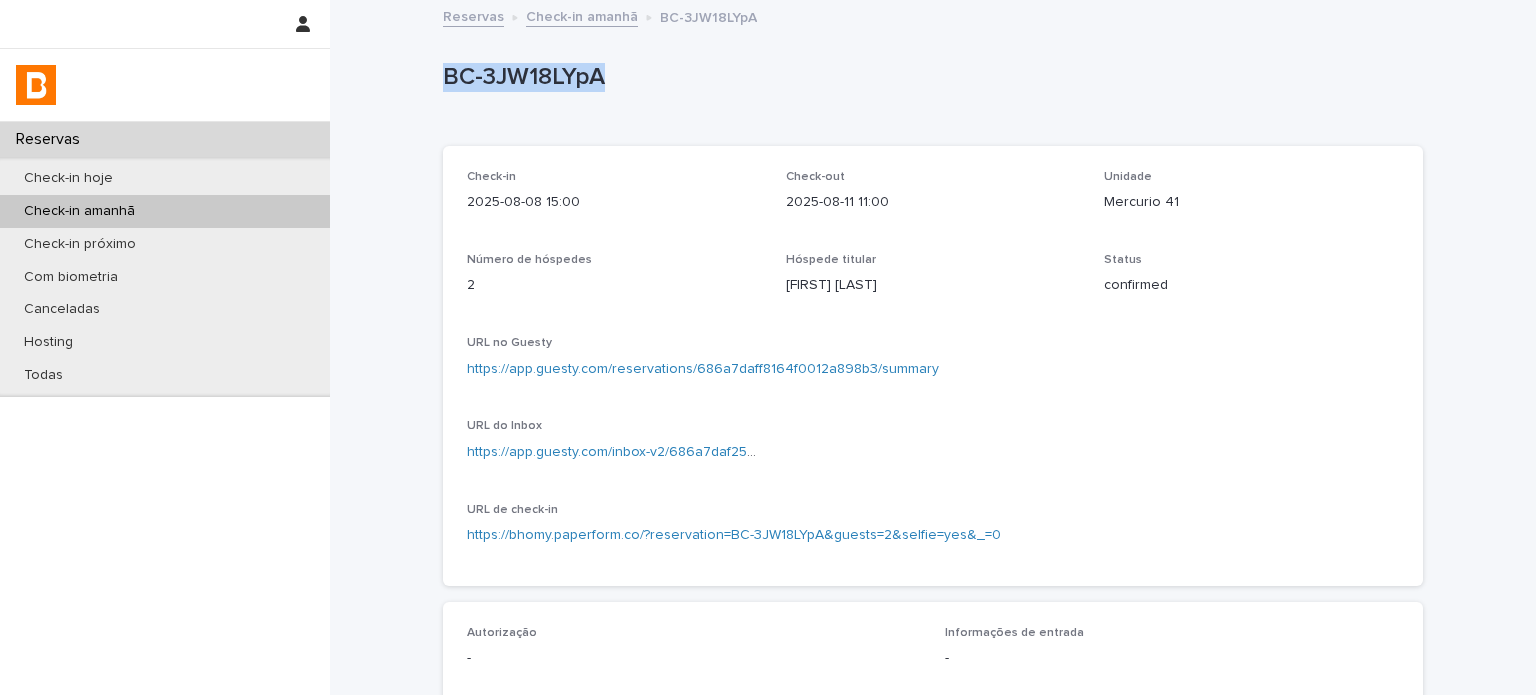 click on "BC-3JW18LYpA" at bounding box center (929, 77) 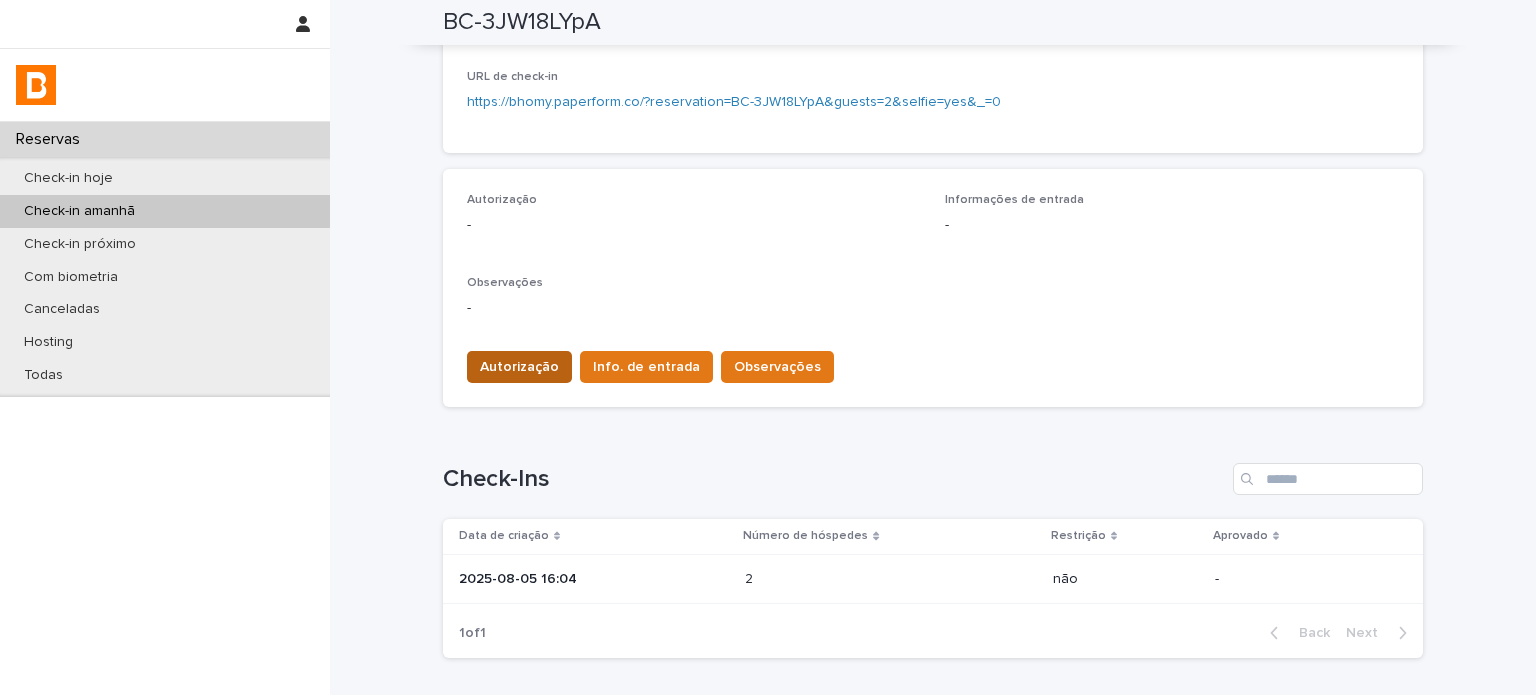click on "Autorização" at bounding box center (519, 367) 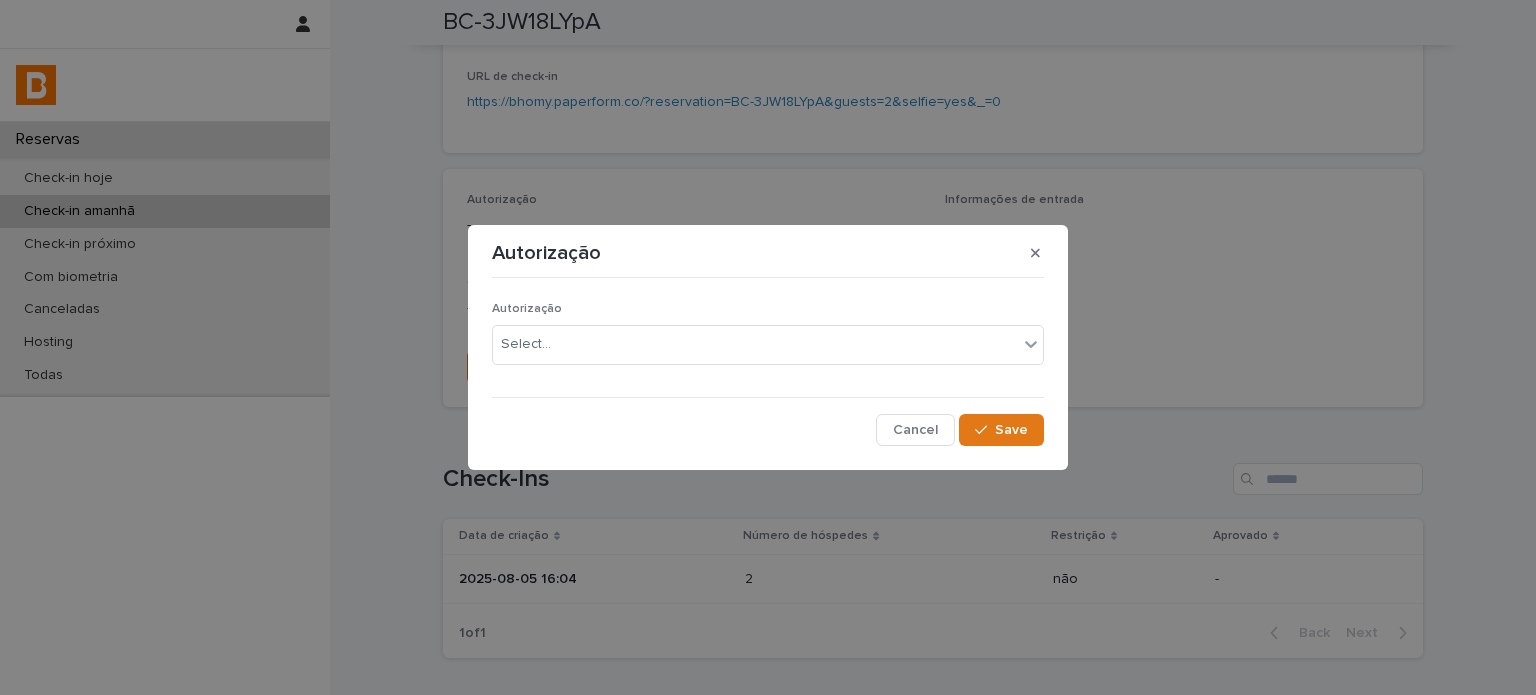 click on "Autorização Select..." at bounding box center (768, 341) 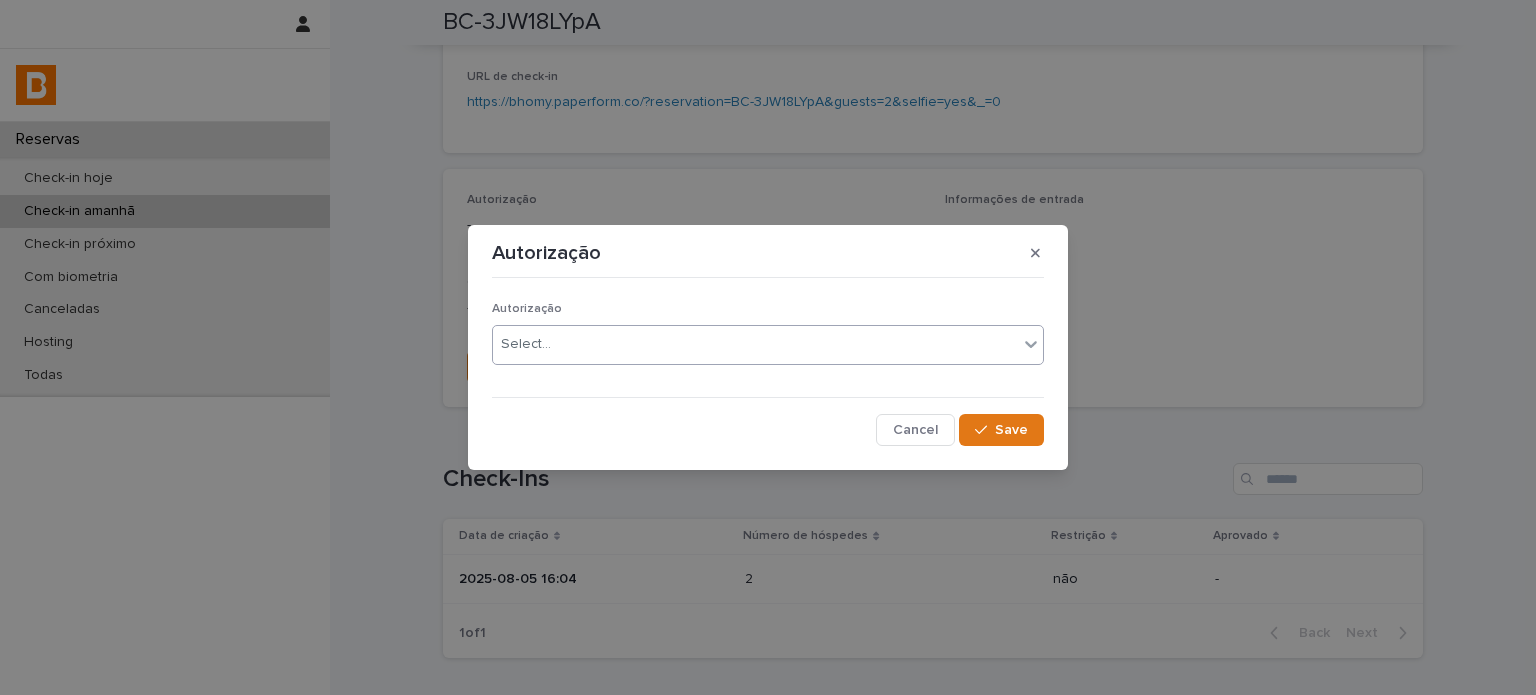 click at bounding box center (554, 344) 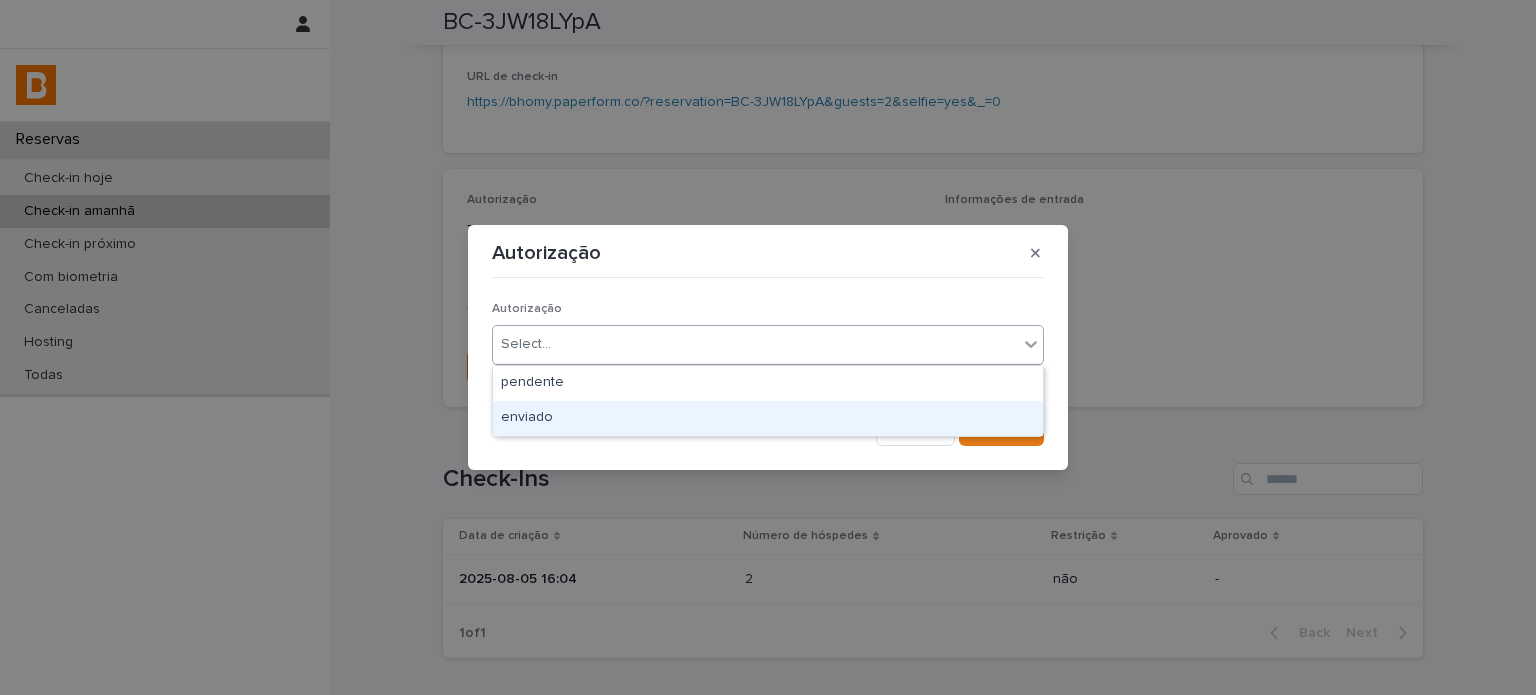 click on "enviado" at bounding box center [768, 418] 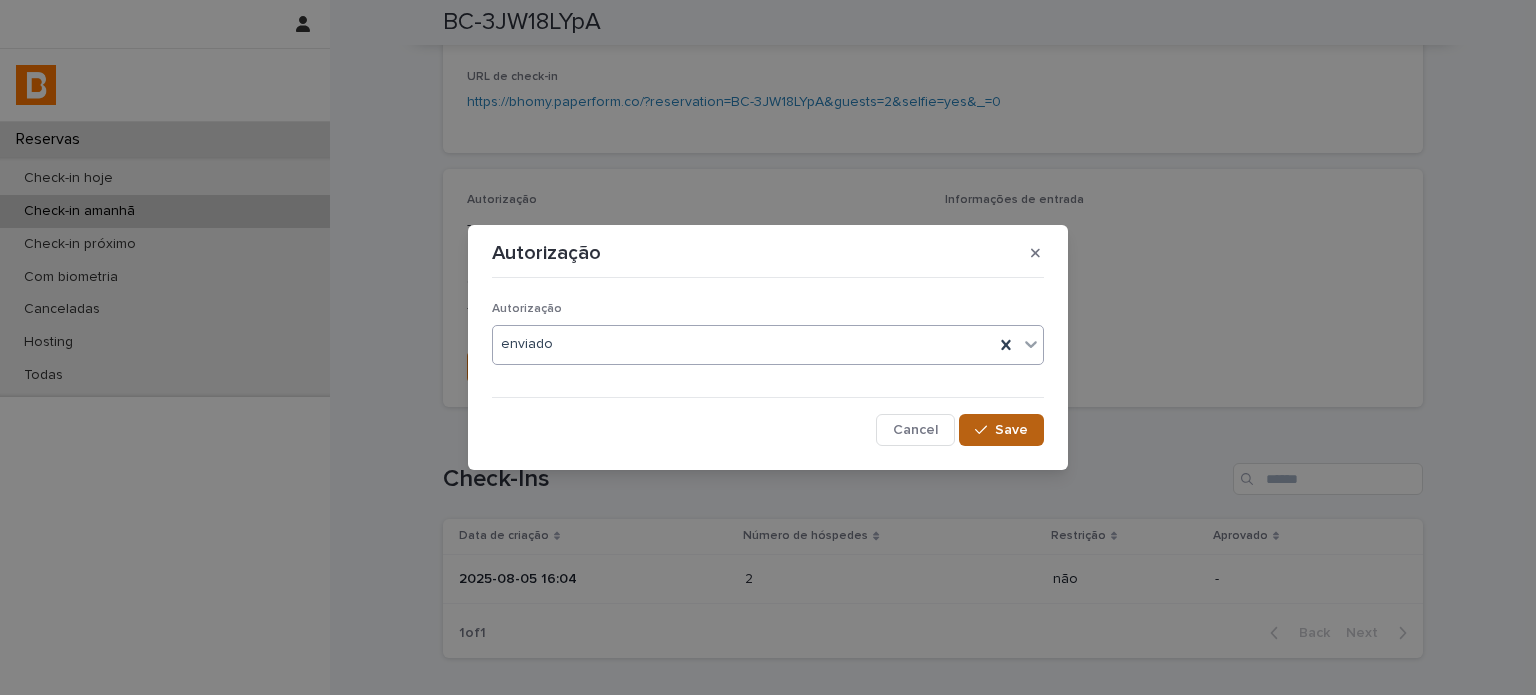 click on "Save" at bounding box center (1011, 430) 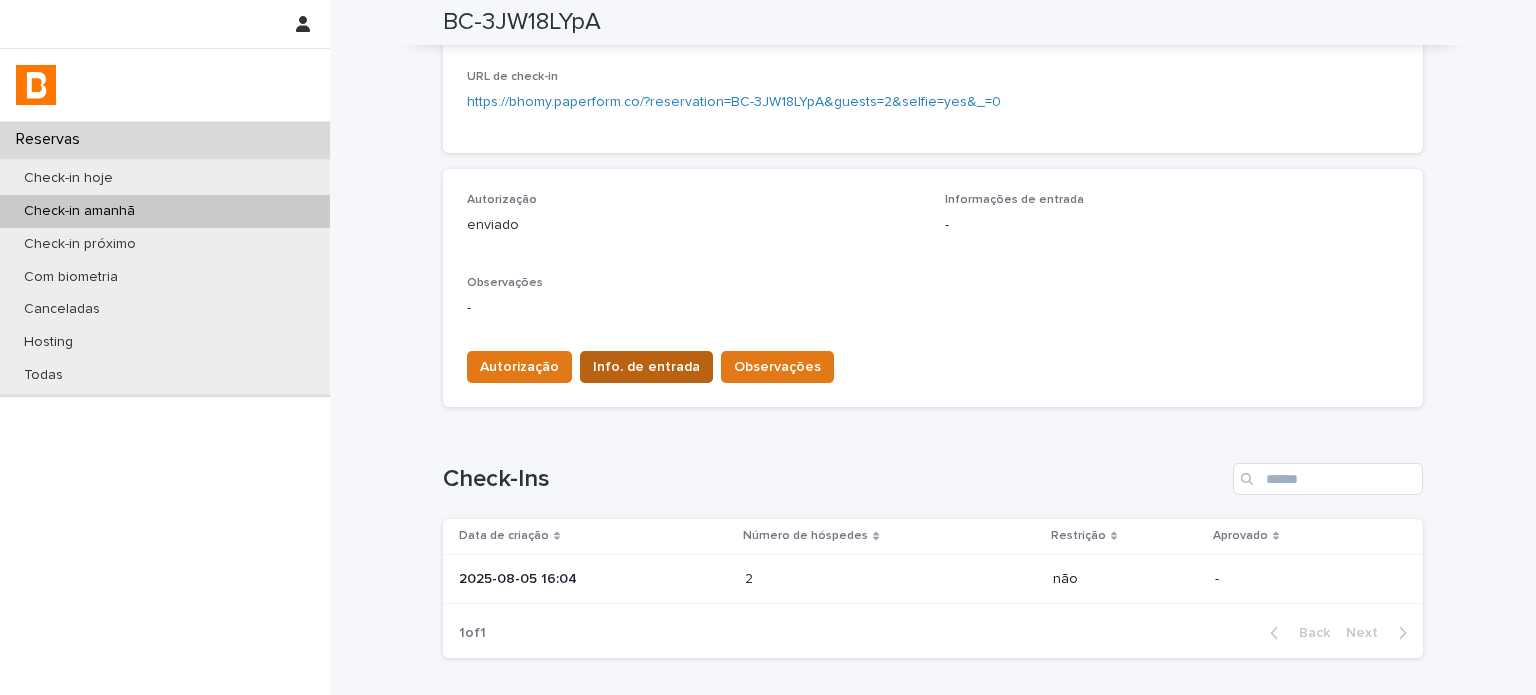 click on "Info. de entrada" at bounding box center (646, 367) 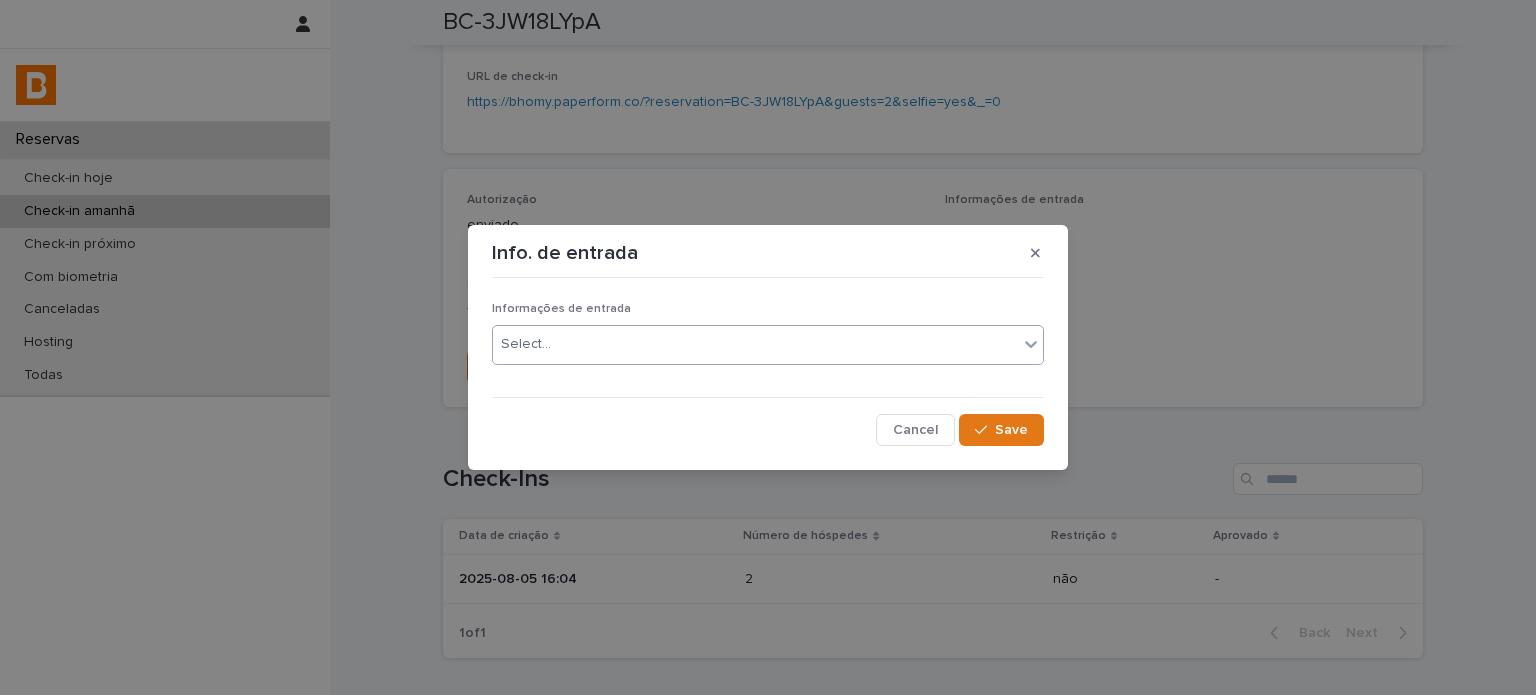 click on "Select..." at bounding box center [755, 344] 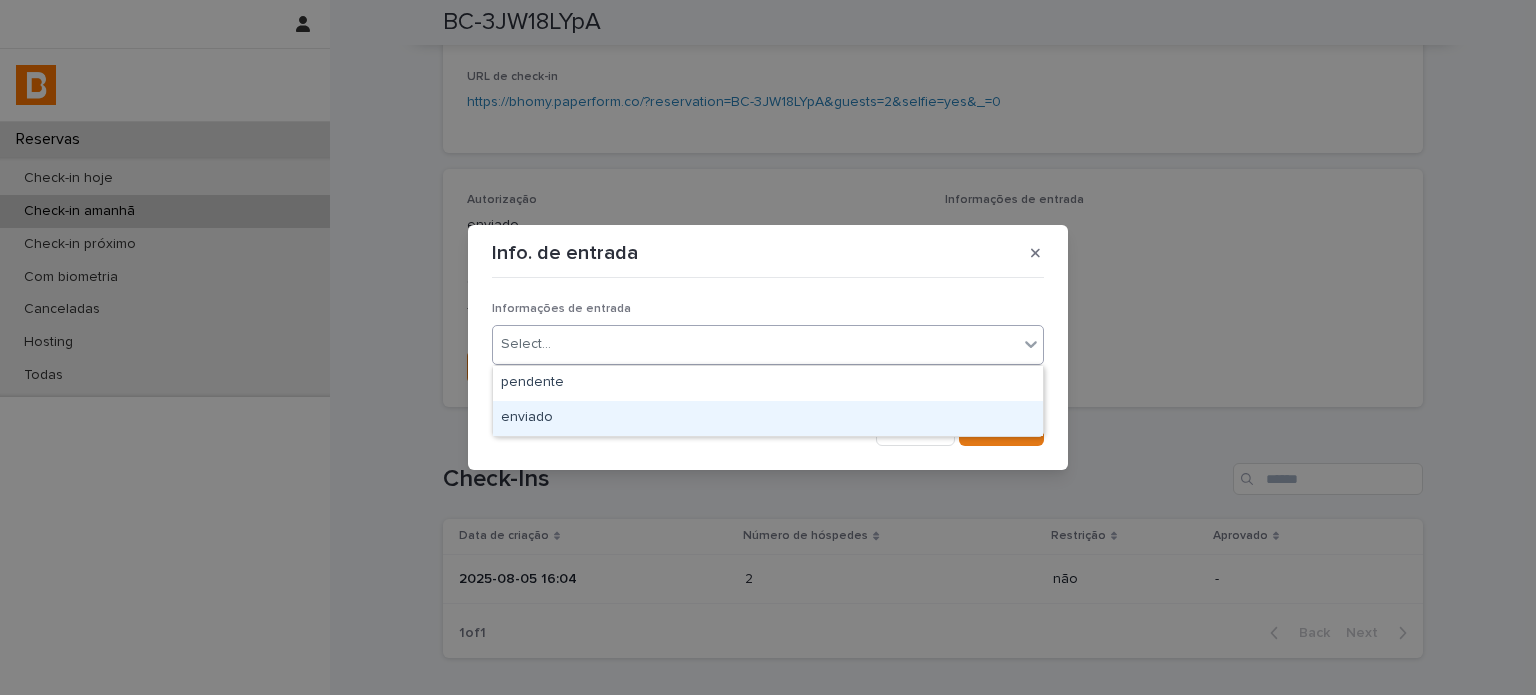 click on "enviado" at bounding box center (768, 418) 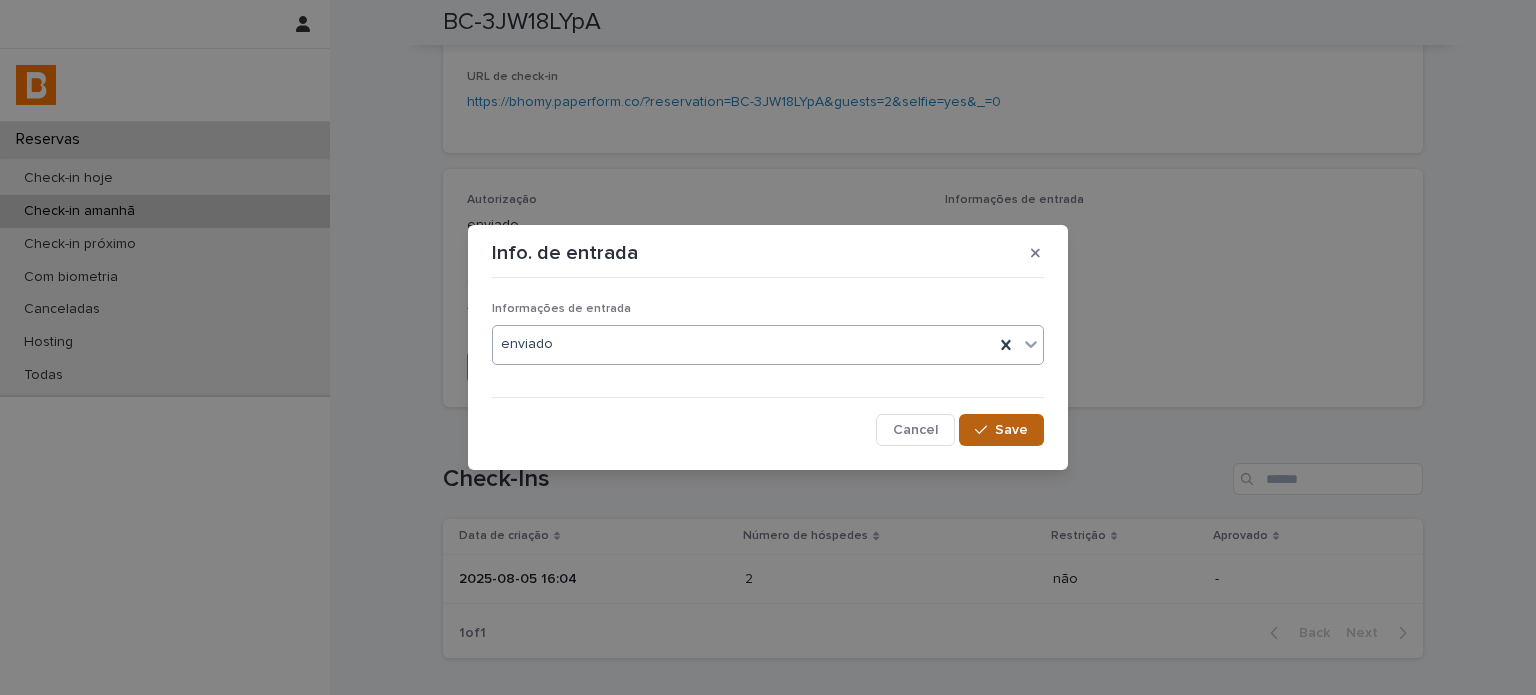 click on "Save" at bounding box center [1011, 430] 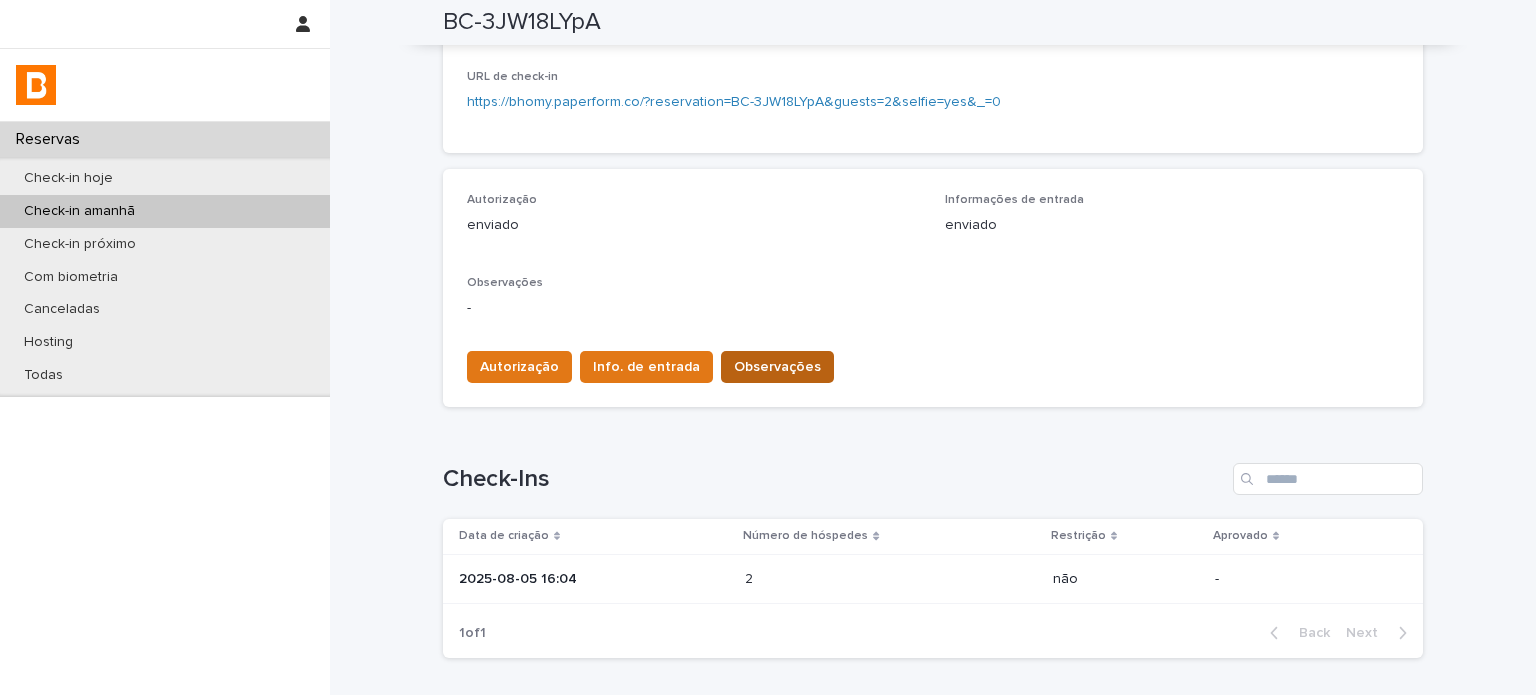 click on "Observações" at bounding box center (777, 367) 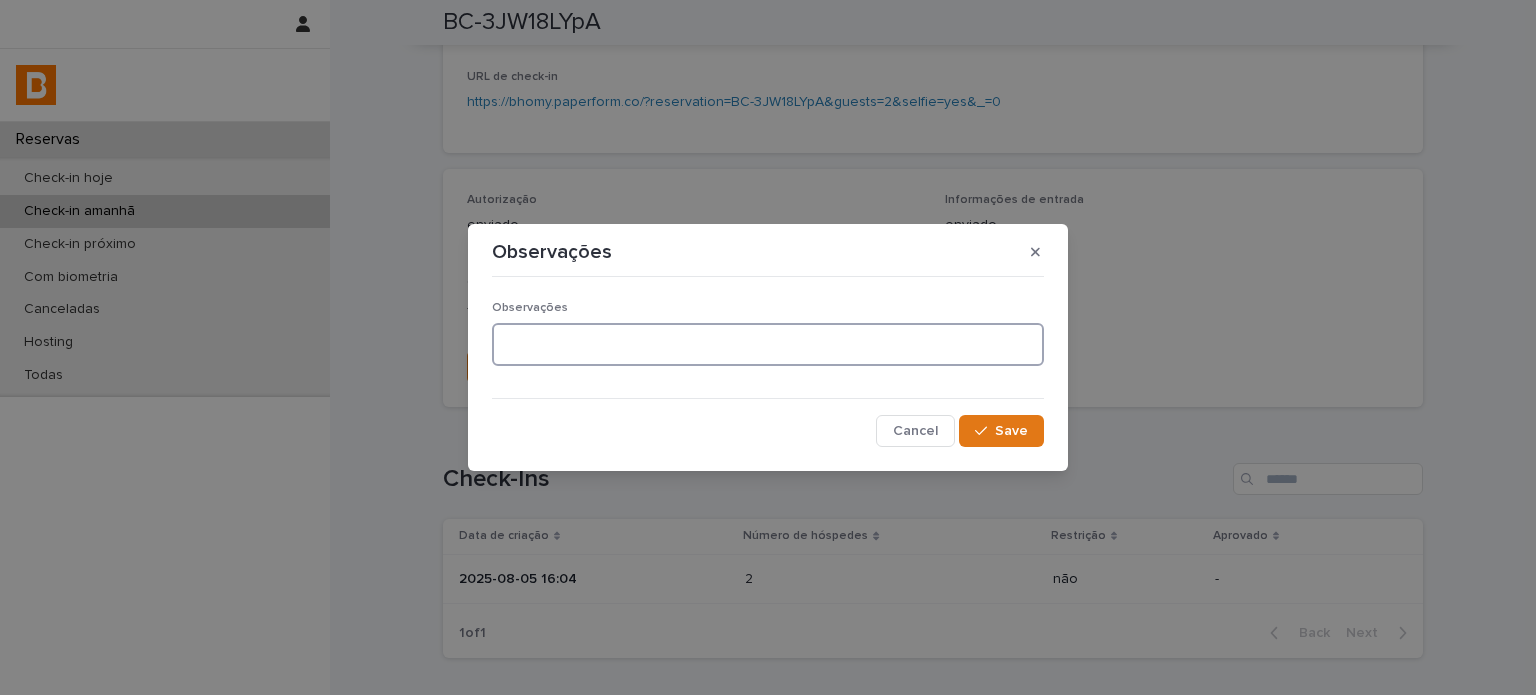 drag, startPoint x: 674, startPoint y: 354, endPoint x: 657, endPoint y: 351, distance: 17.262676 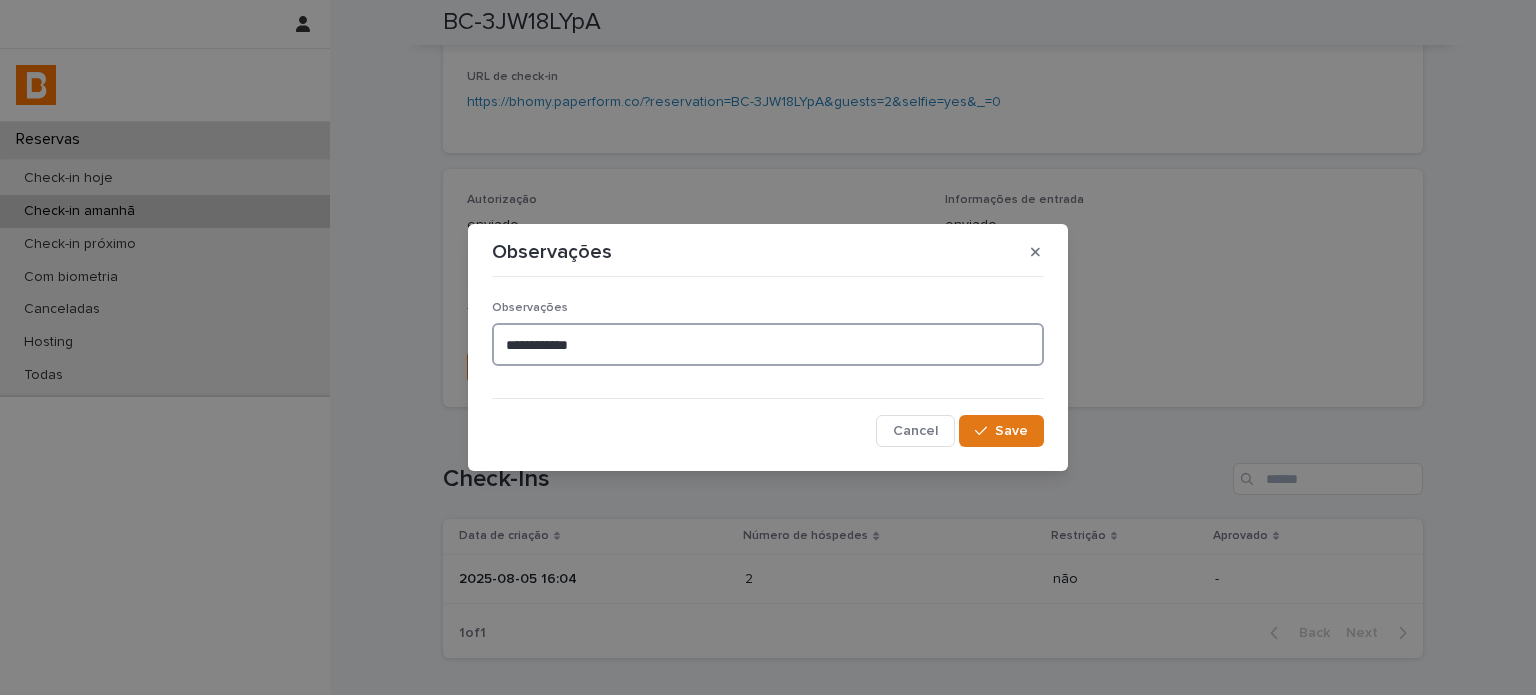 type on "**********" 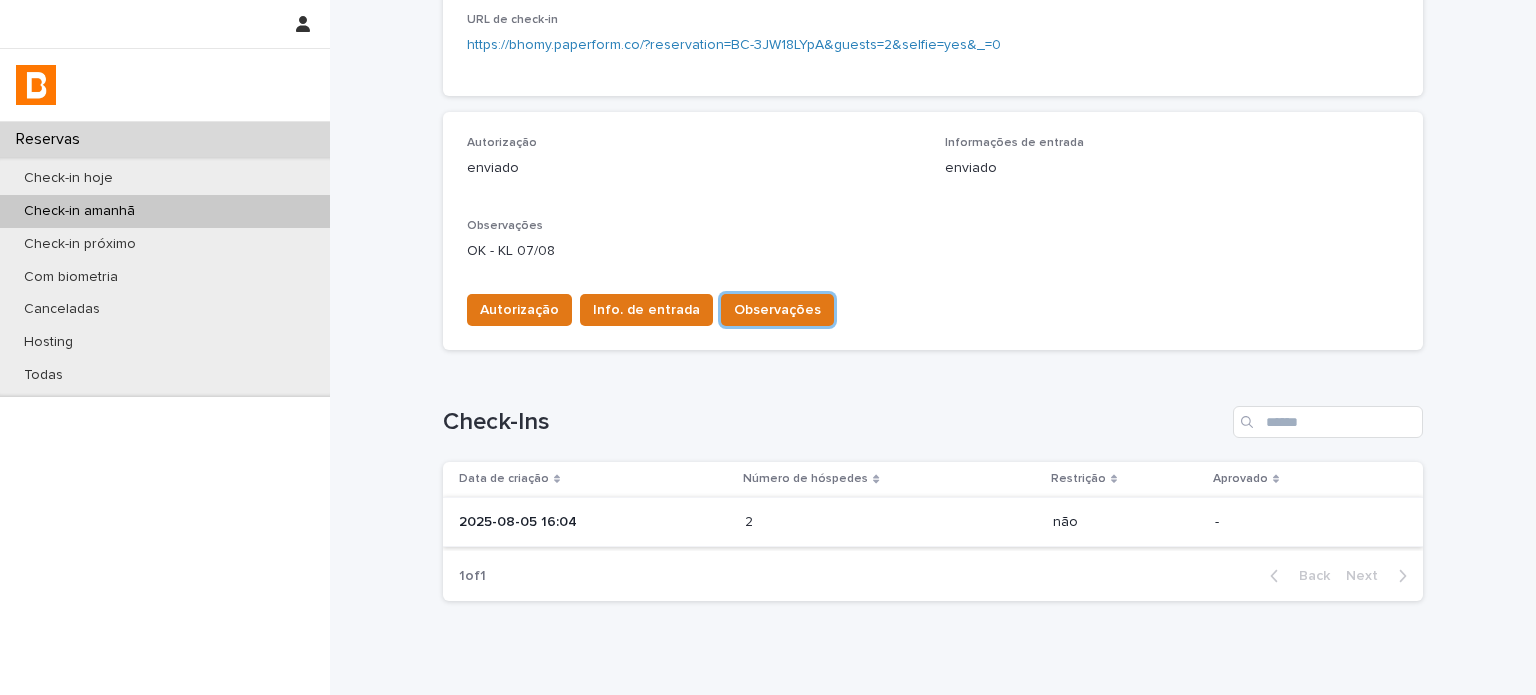 scroll, scrollTop: 500, scrollLeft: 0, axis: vertical 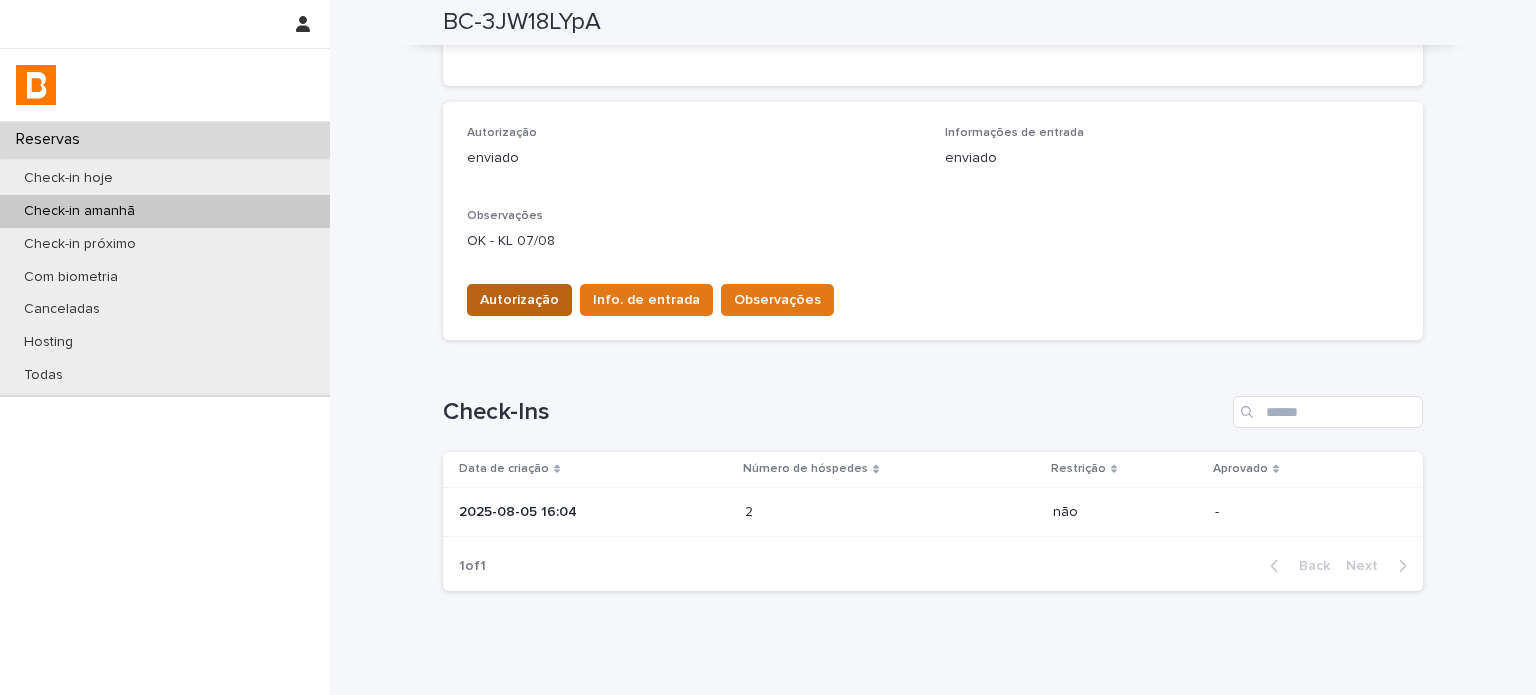 click on "Autorização" at bounding box center (519, 300) 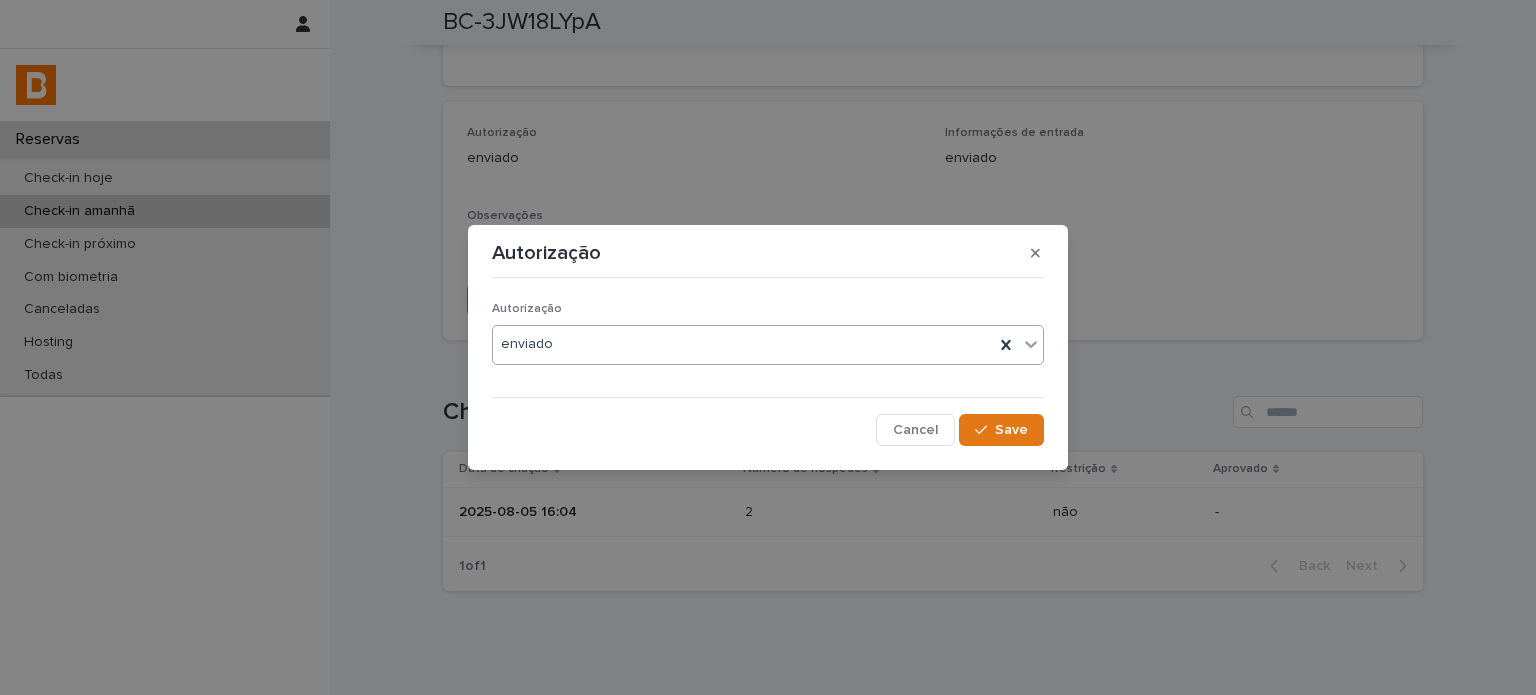 click on "enviado" at bounding box center (743, 344) 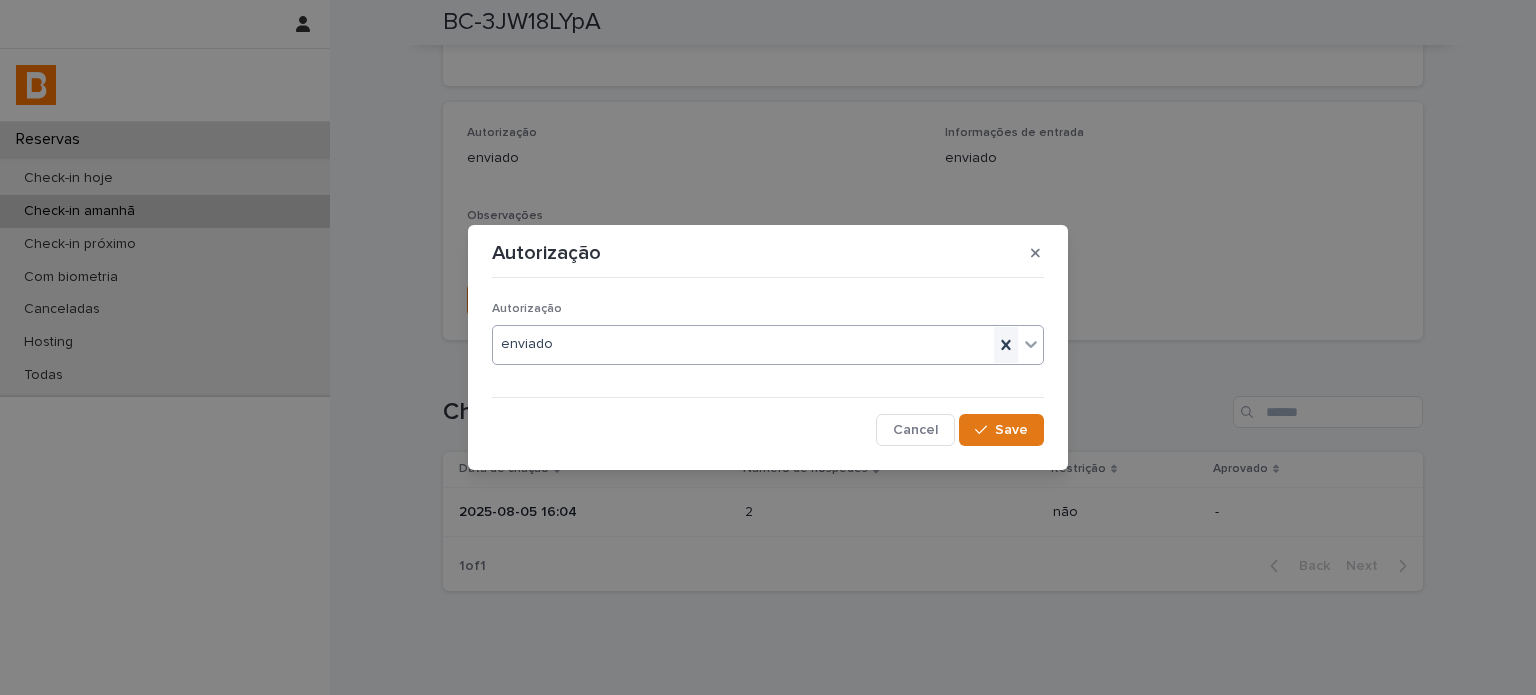 click 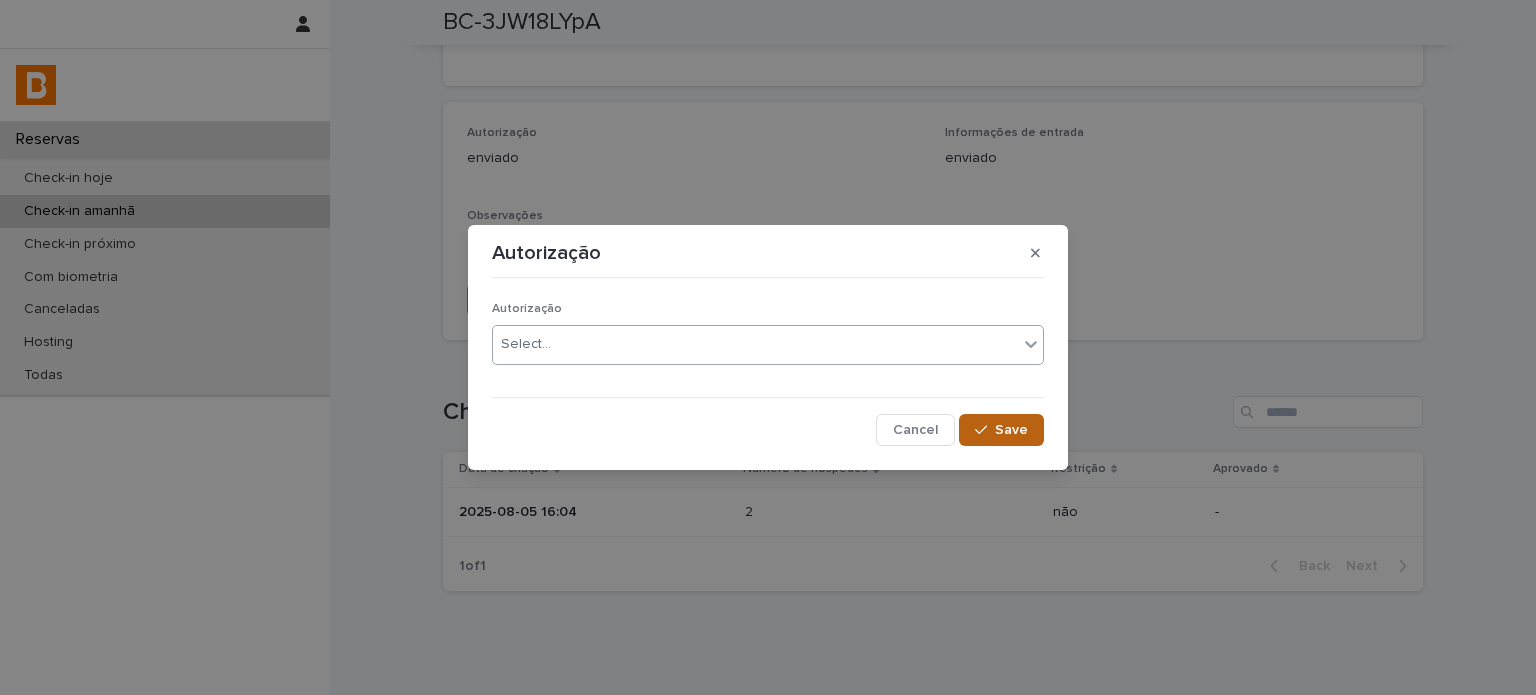 click on "Save" at bounding box center (1011, 430) 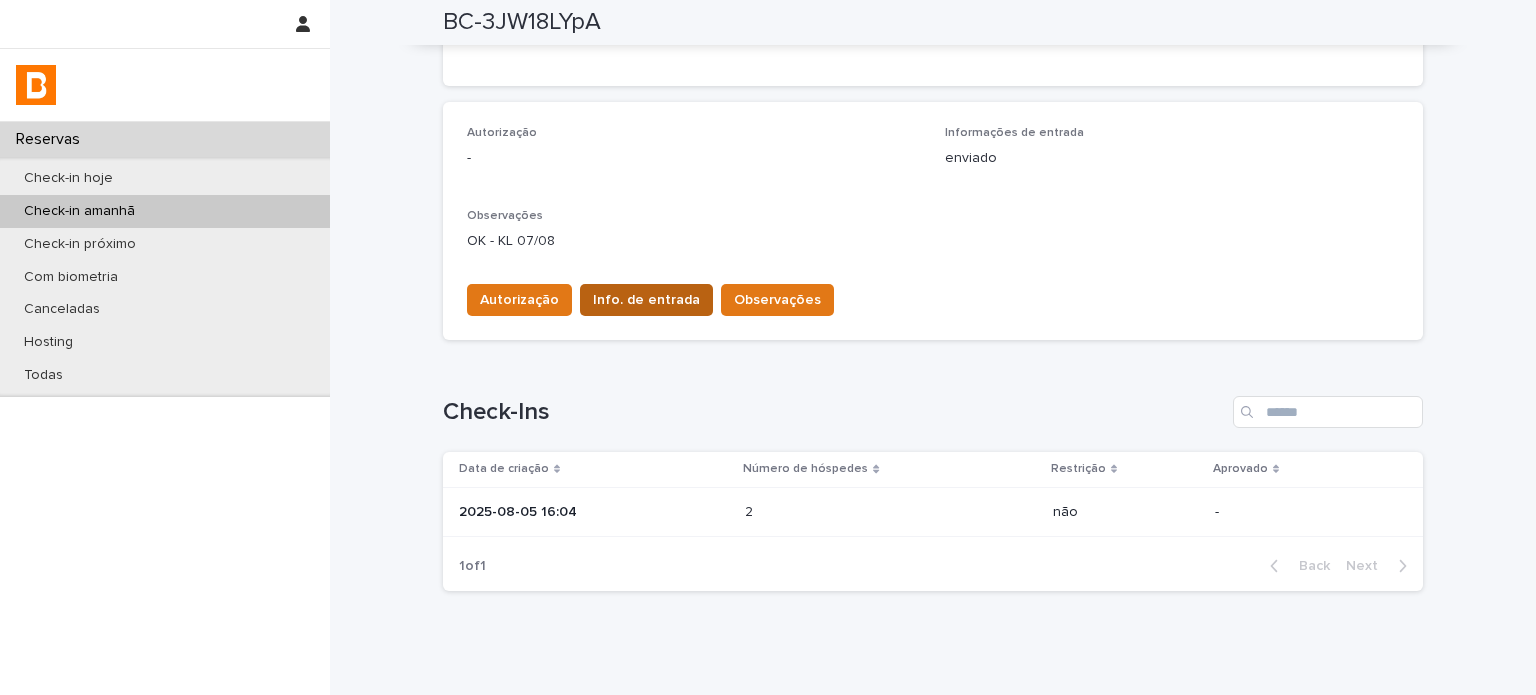 click on "Info. de entrada" at bounding box center (646, 300) 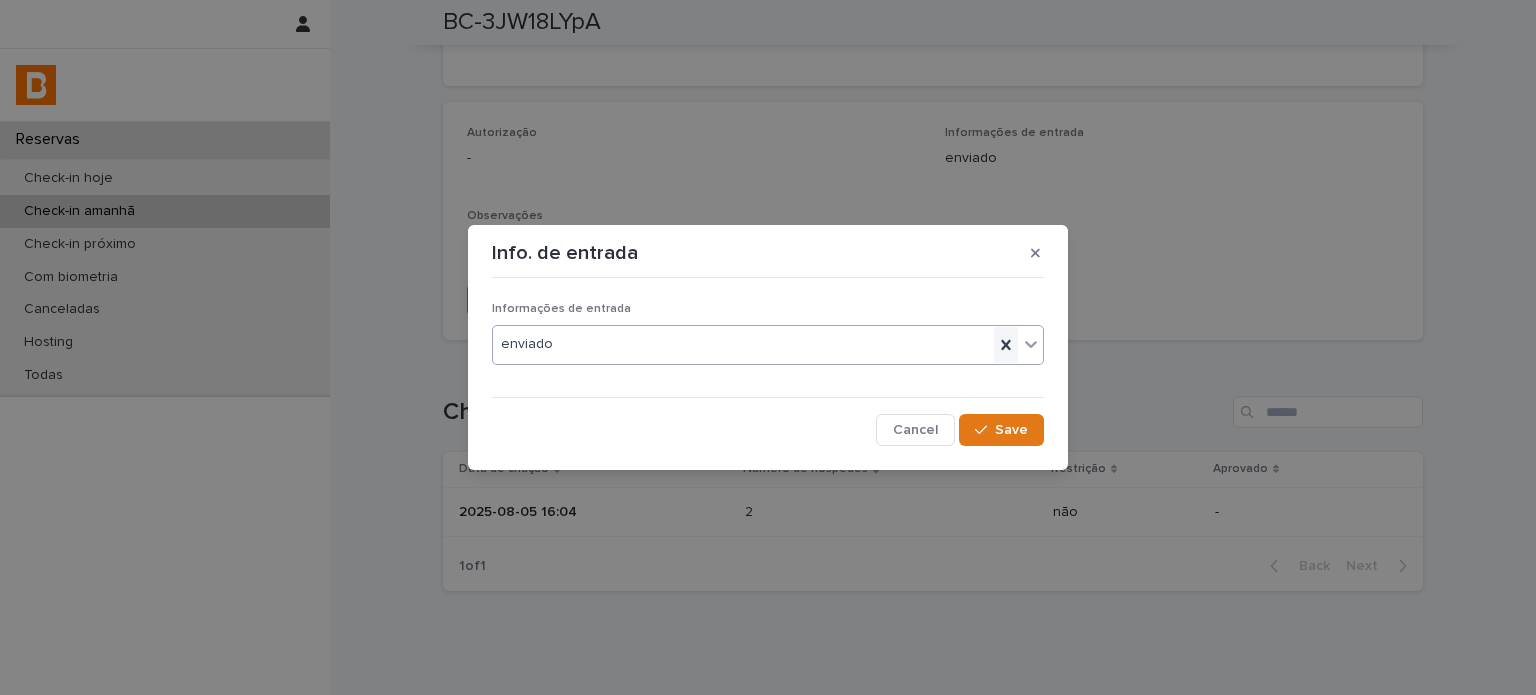 click 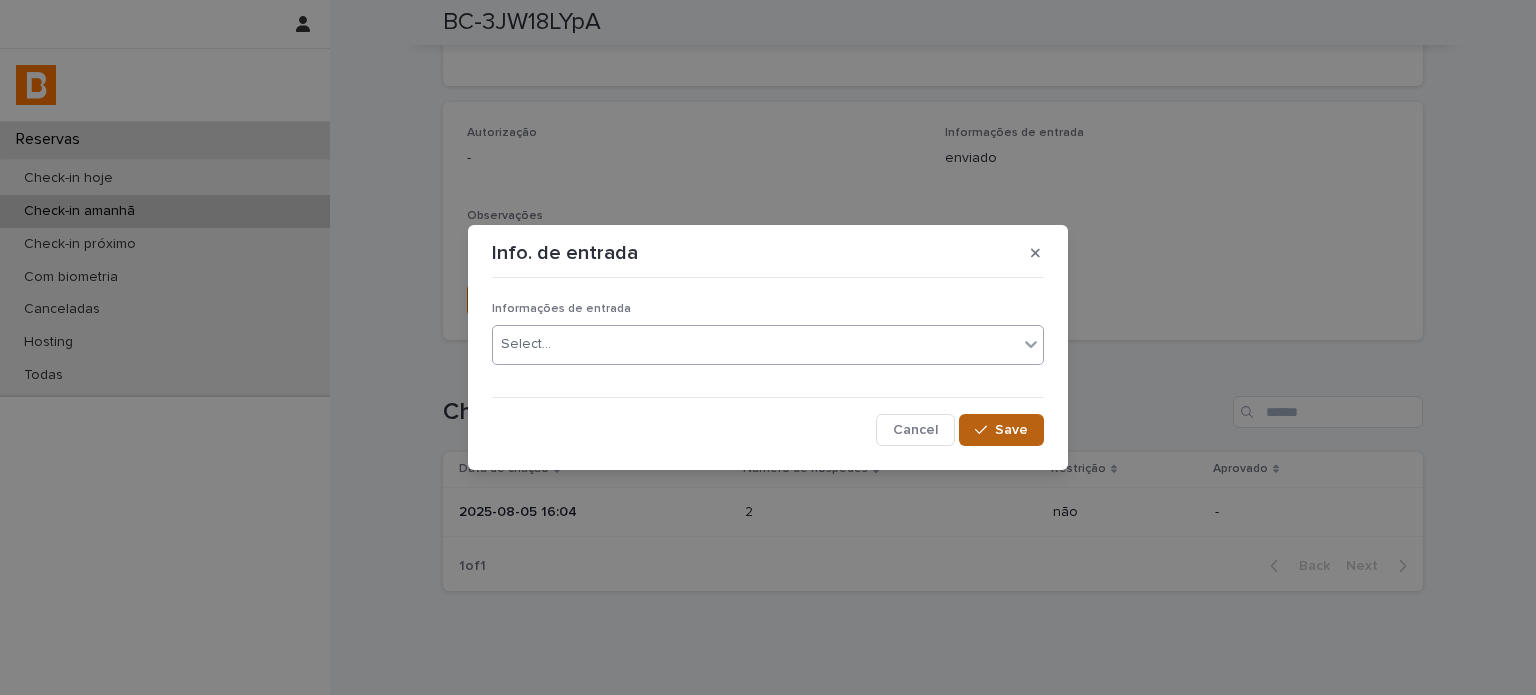 click on "Save" at bounding box center (1001, 430) 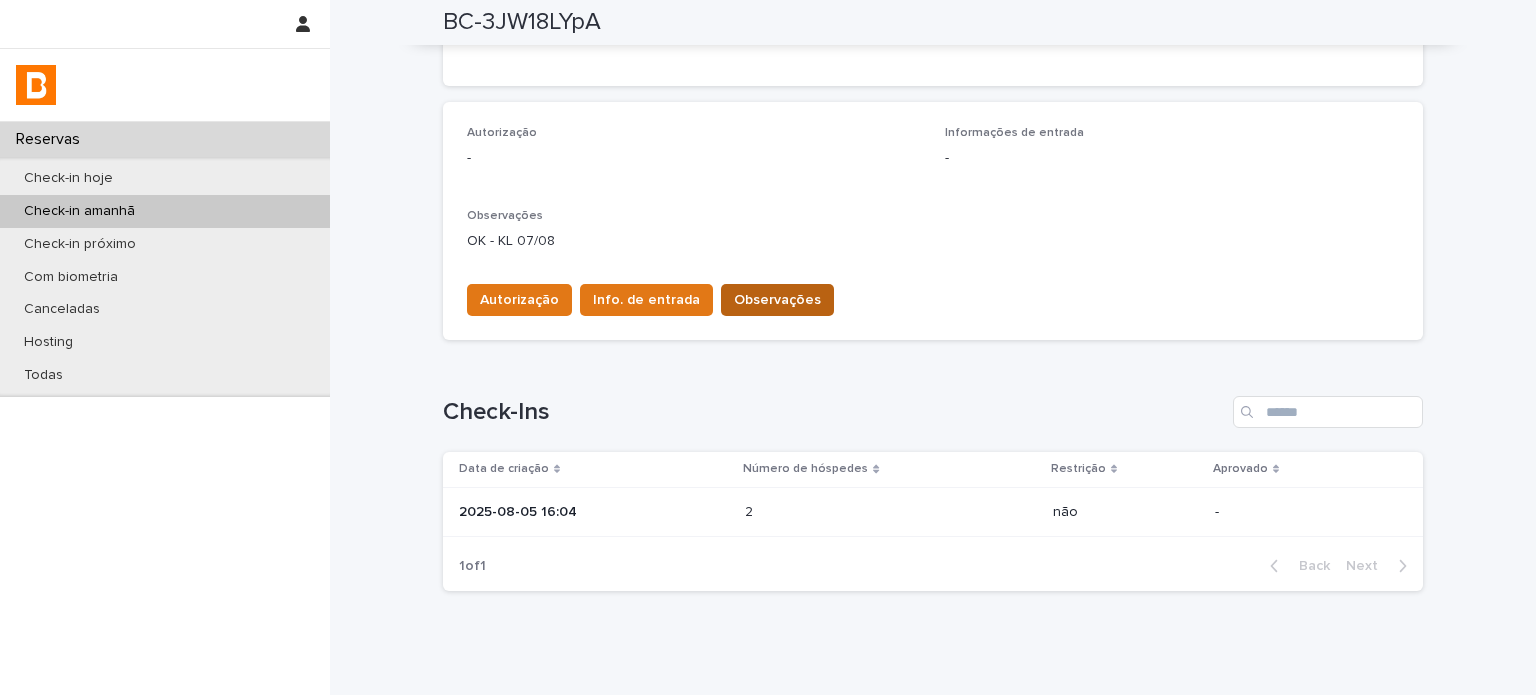 click on "Observações" at bounding box center [777, 300] 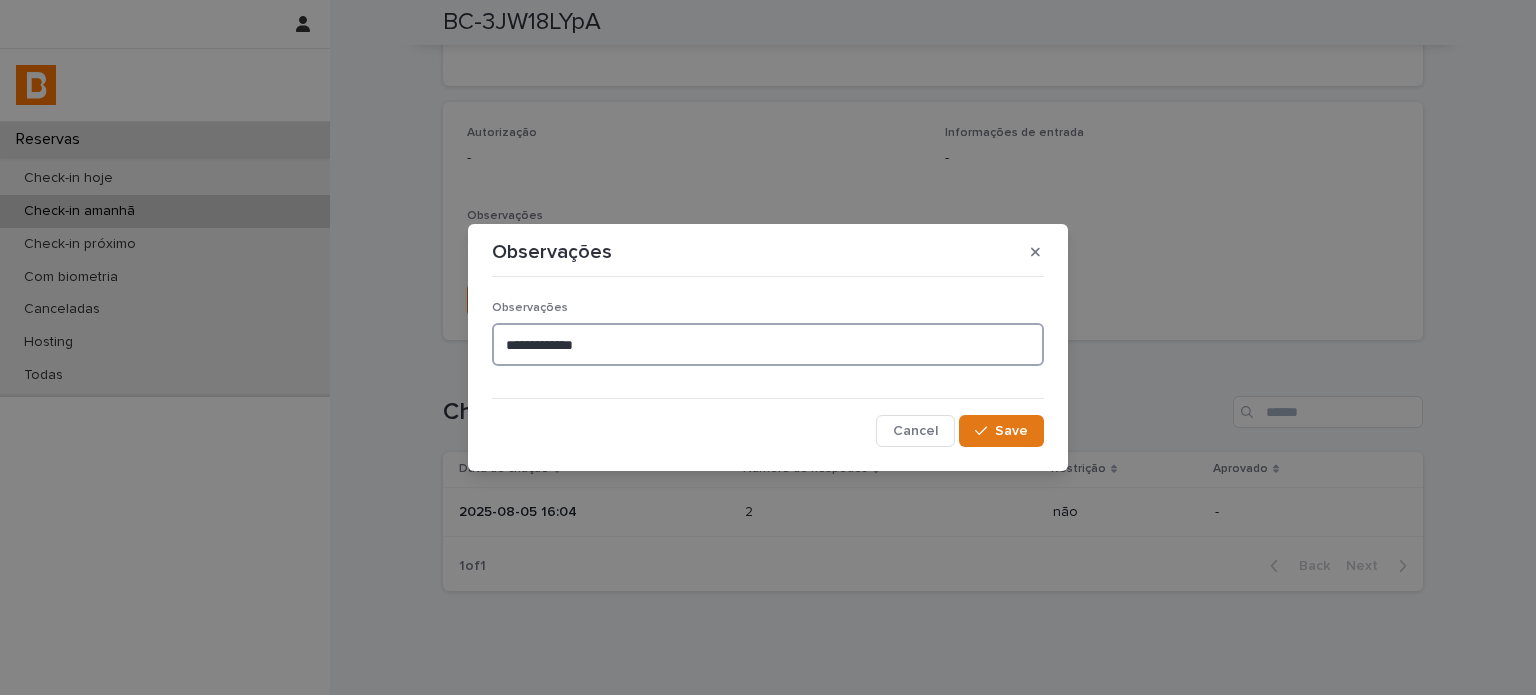 drag, startPoint x: 426, startPoint y: 336, endPoint x: 748, endPoint y: 312, distance: 322.89316 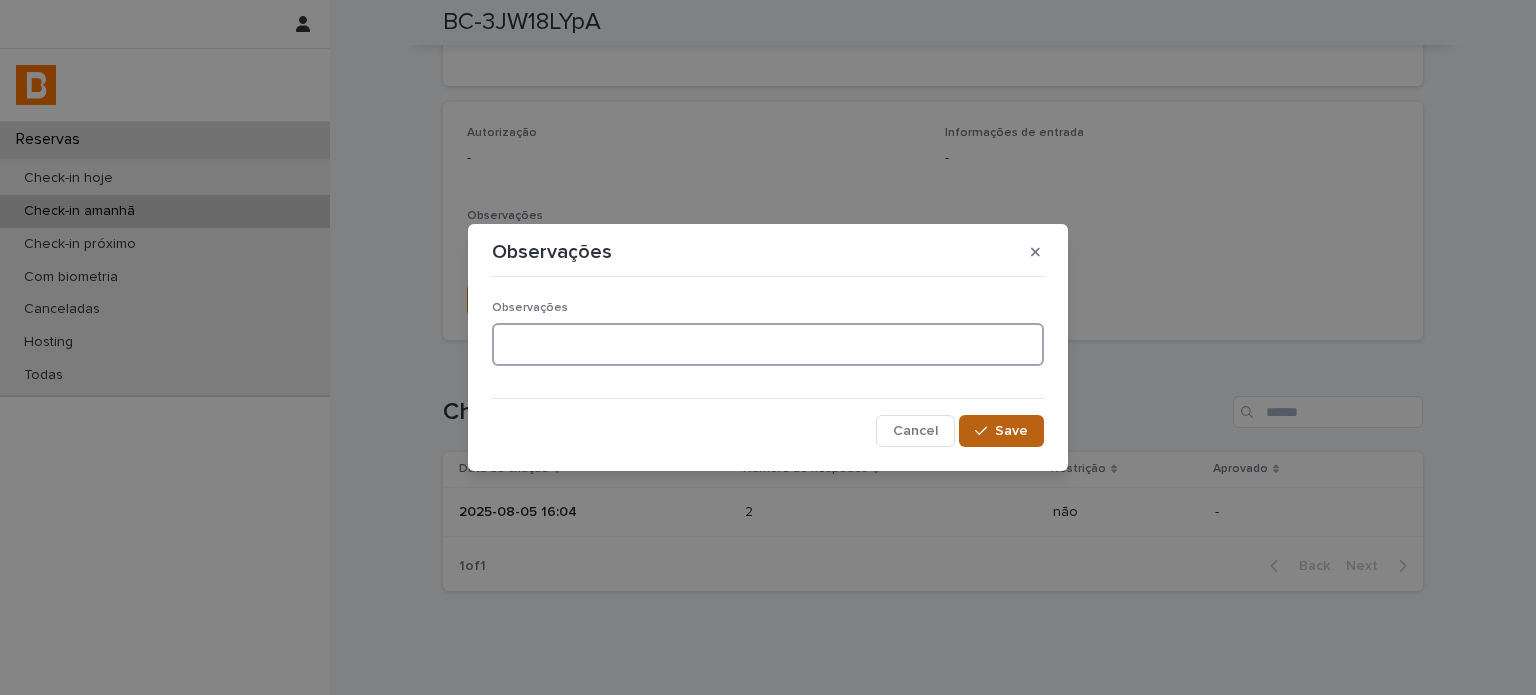 type 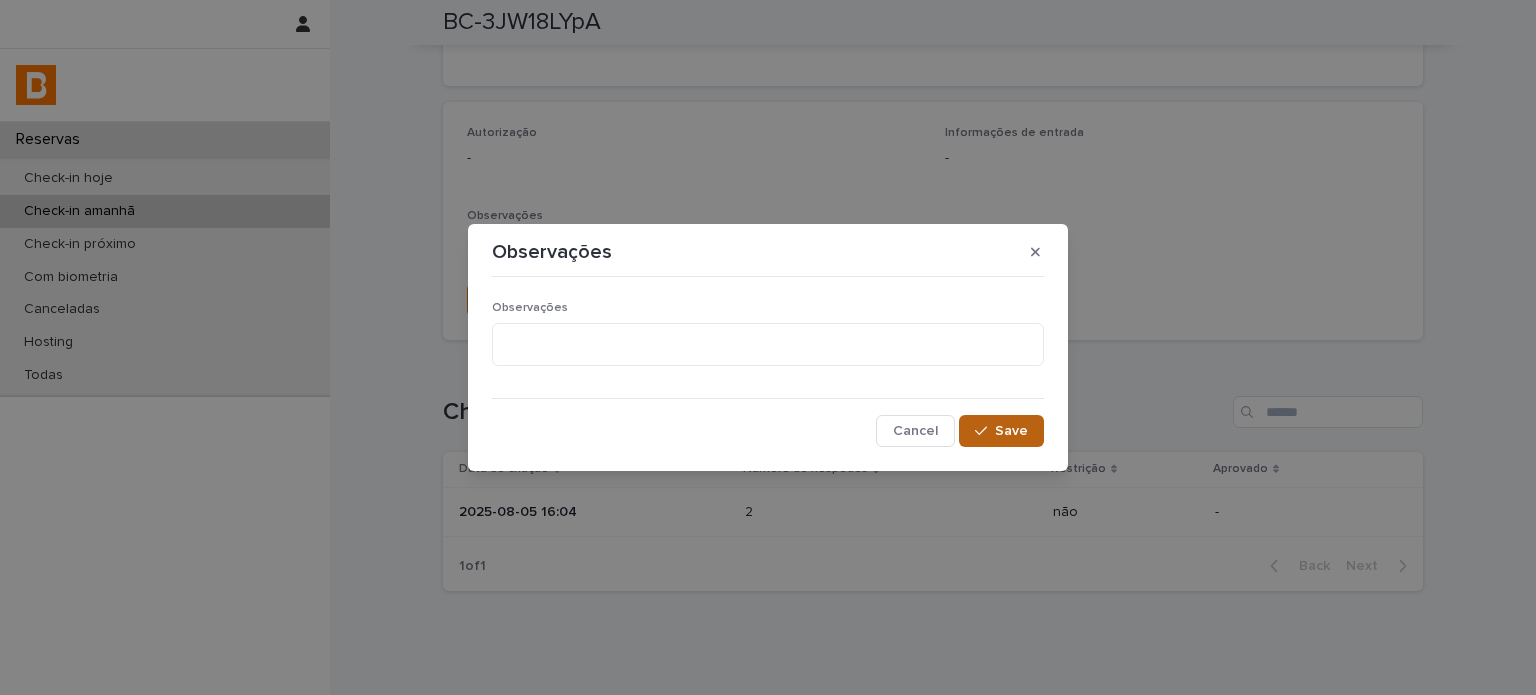 click on "Save" at bounding box center [1011, 431] 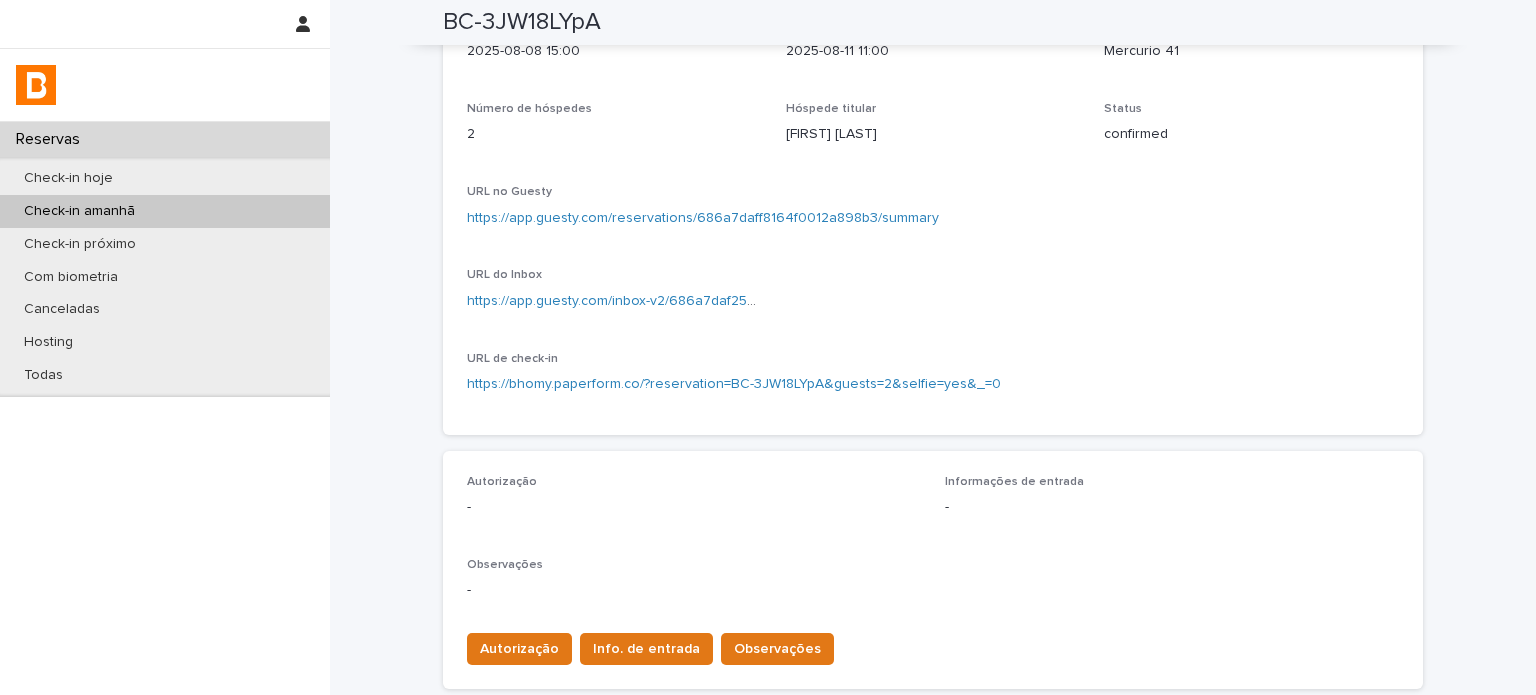scroll, scrollTop: 66, scrollLeft: 0, axis: vertical 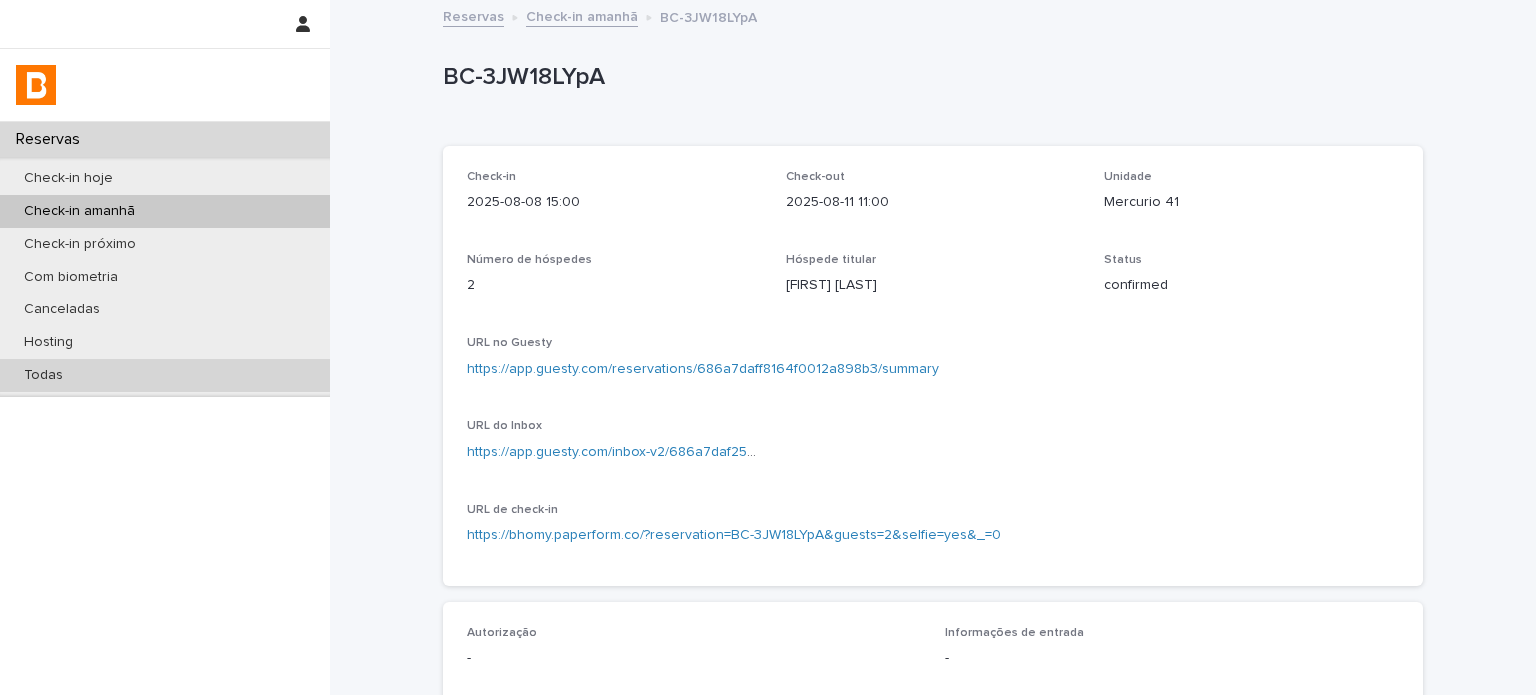 click on "Todas" at bounding box center [165, 375] 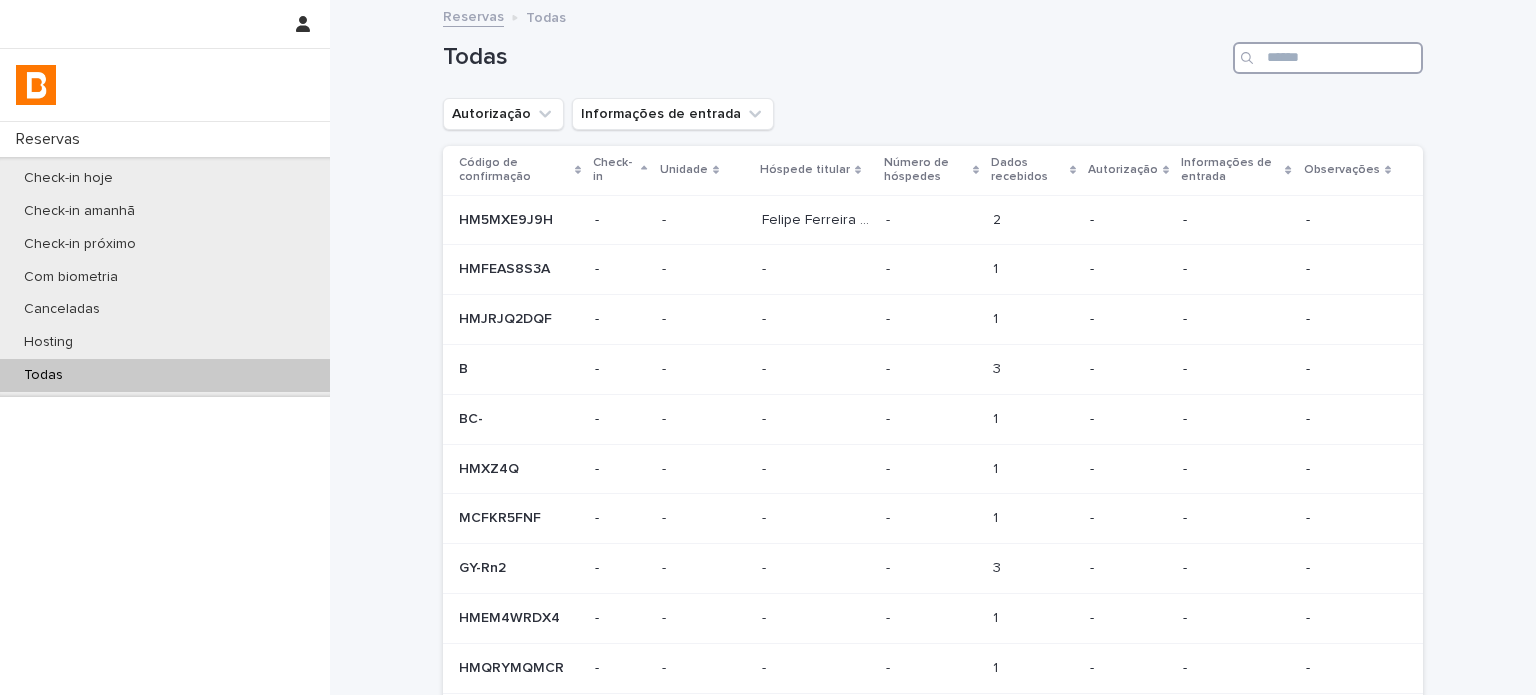 click at bounding box center [1328, 58] 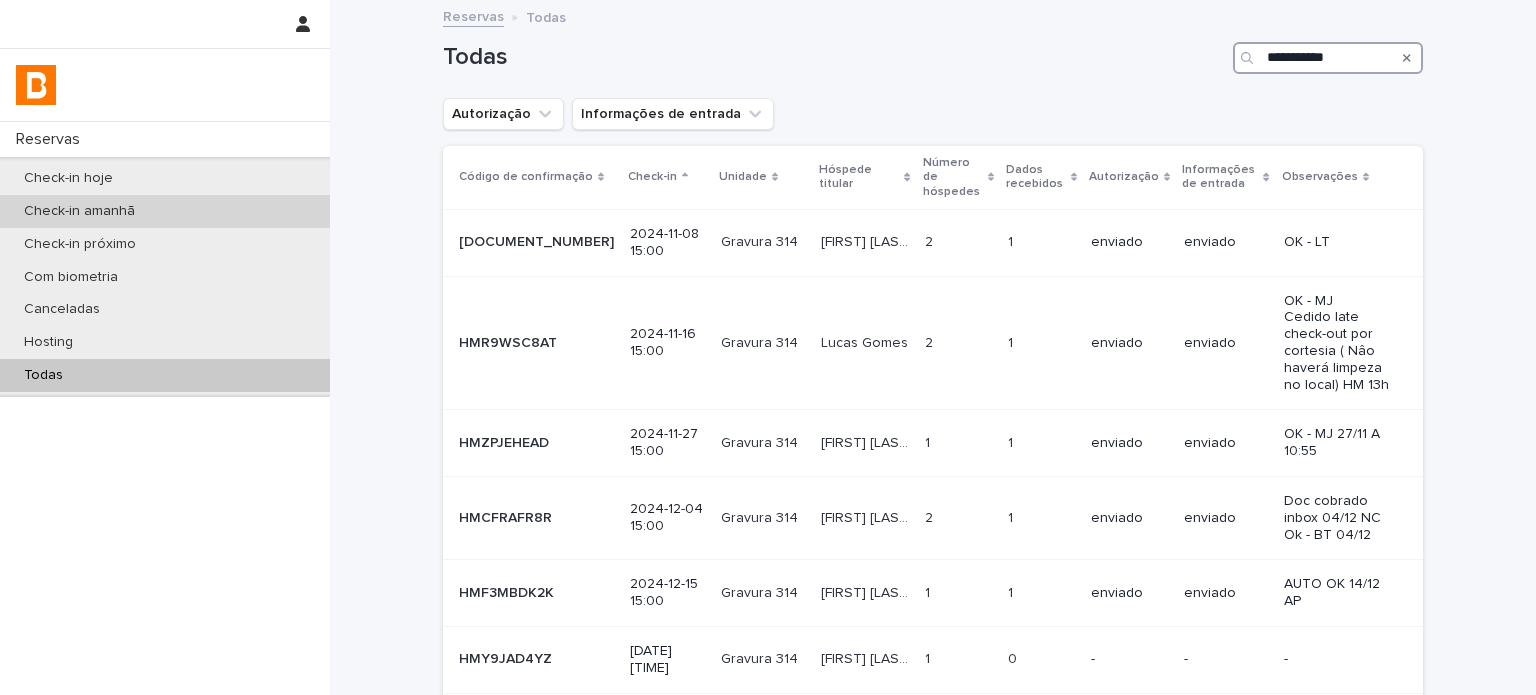 type on "**********" 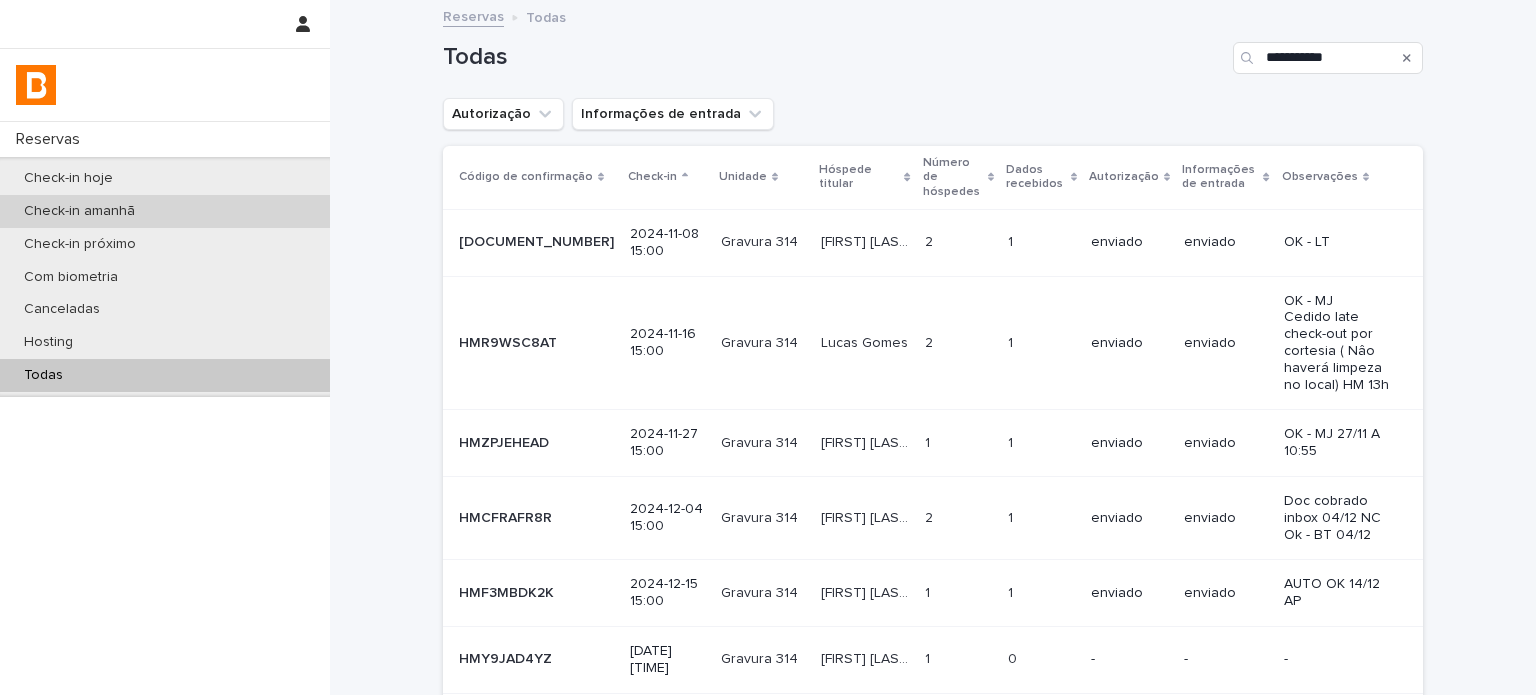 click on "Check-in amanhã" at bounding box center [165, 211] 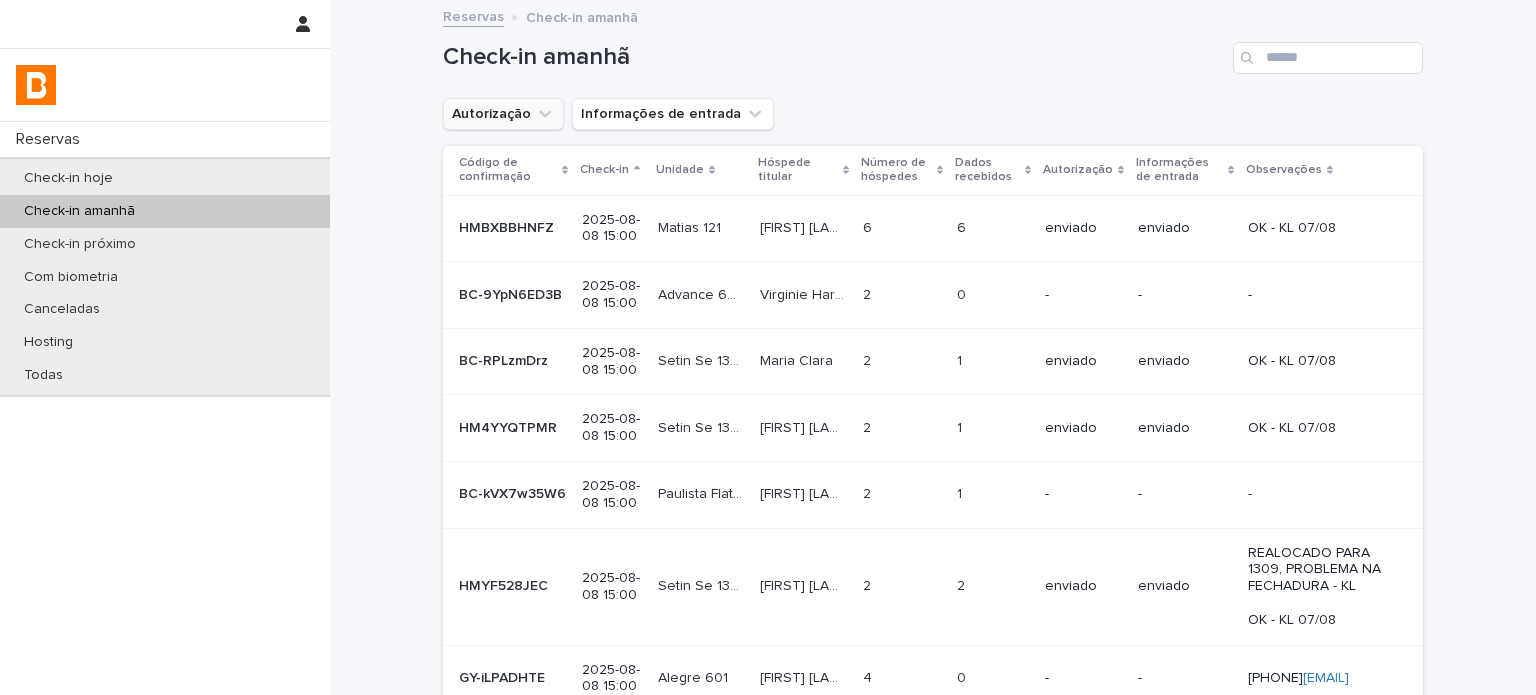 click 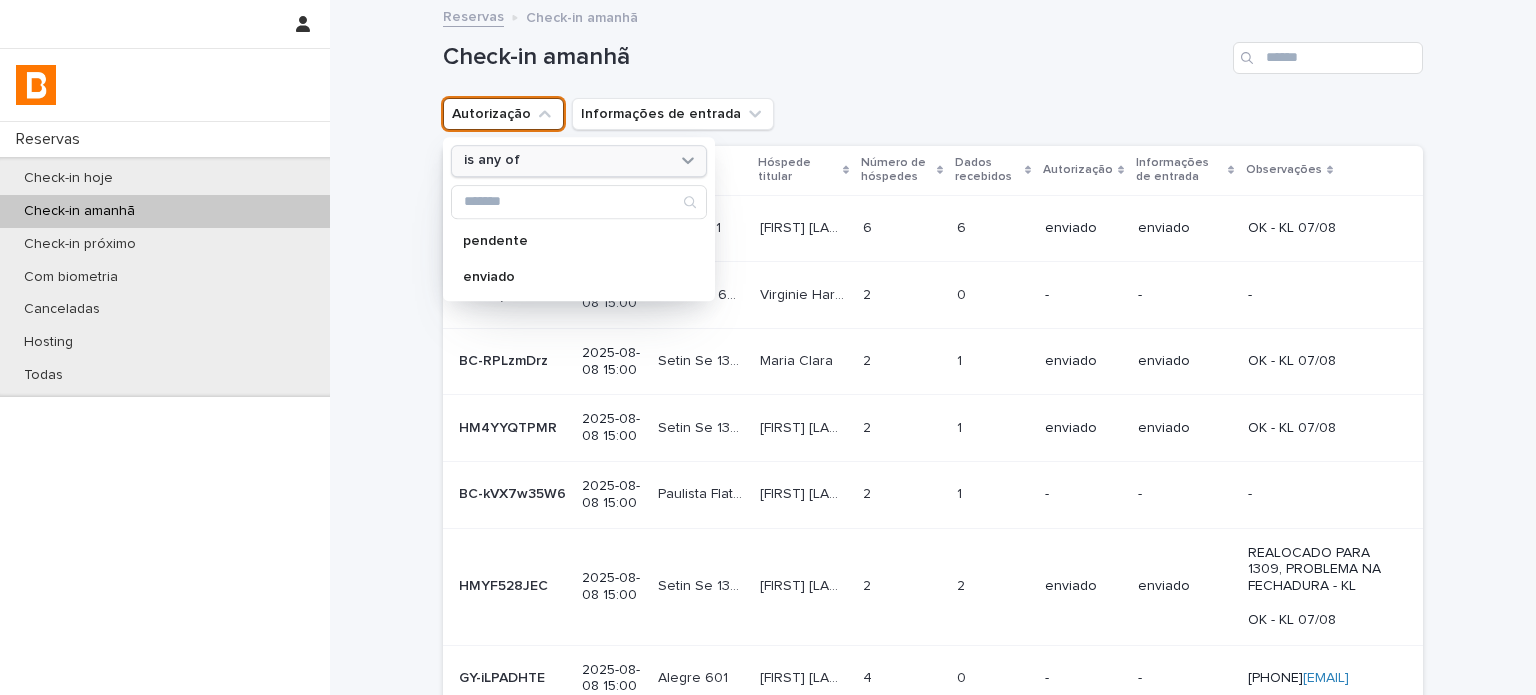 click on "is any of" at bounding box center [566, 161] 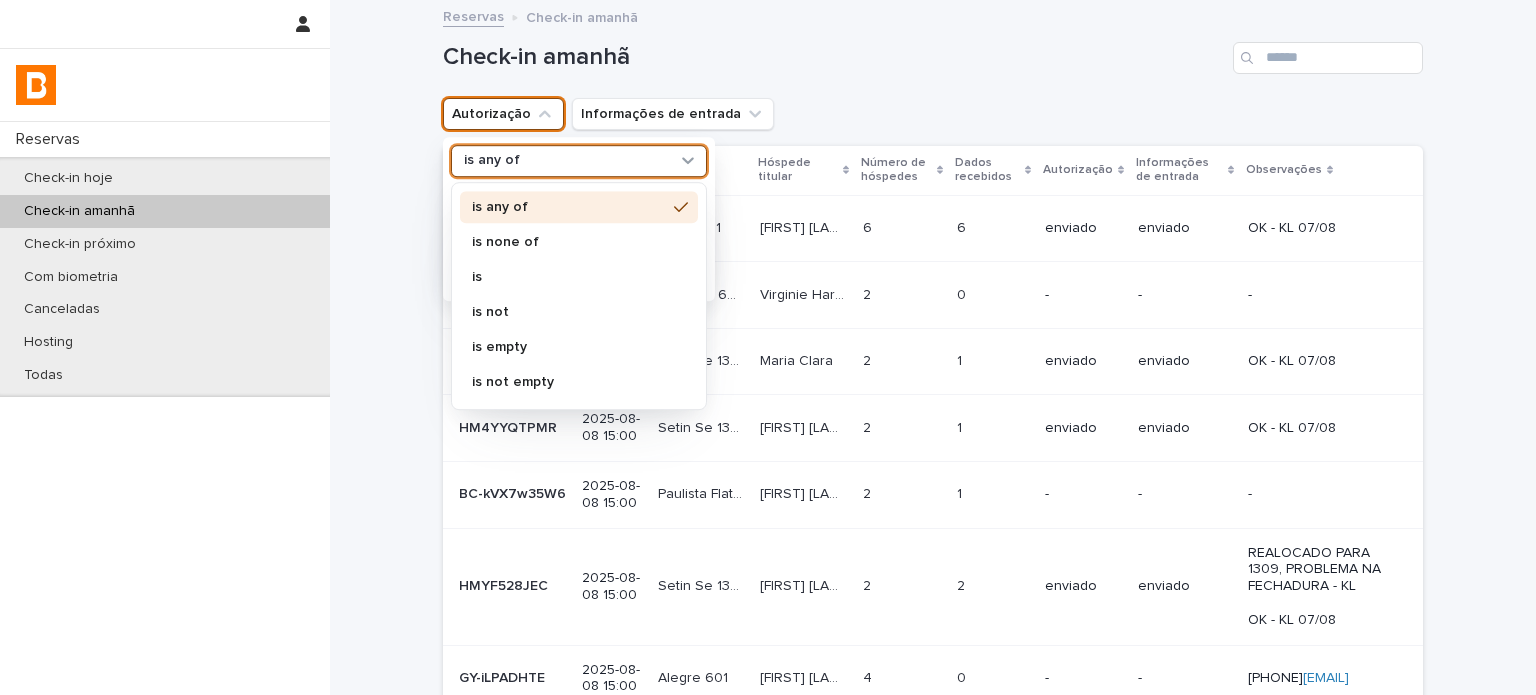 click on "is none of" at bounding box center [569, 242] 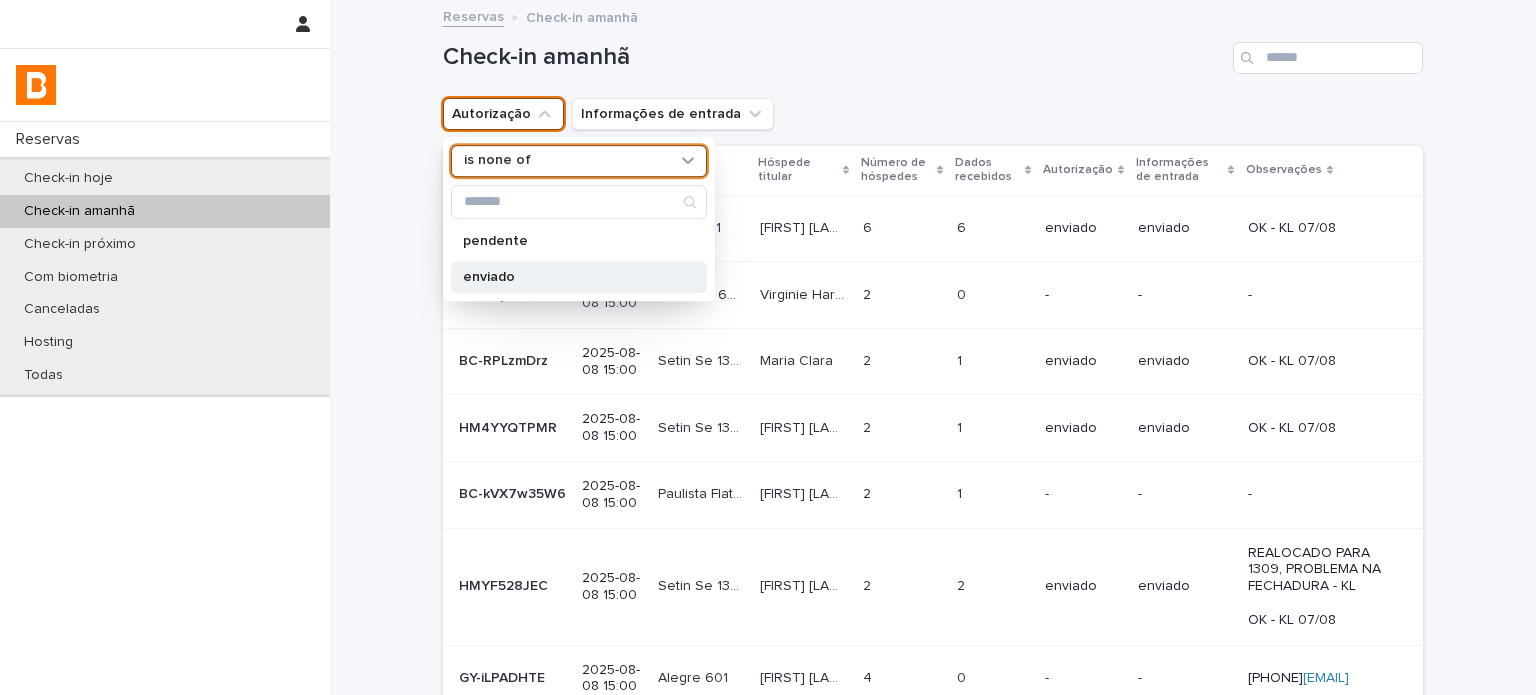click on "enviado" at bounding box center (569, 277) 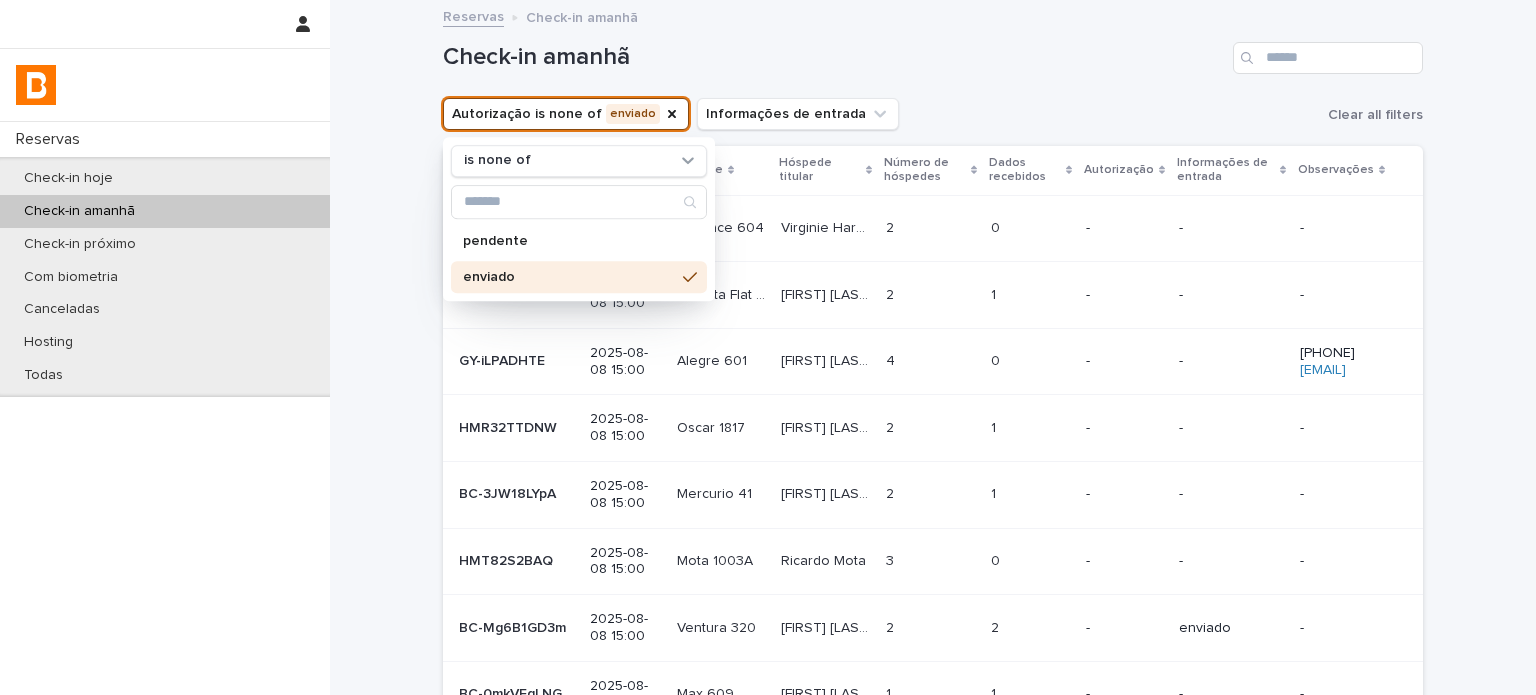 click on "Dados recebidos" at bounding box center [1025, 170] 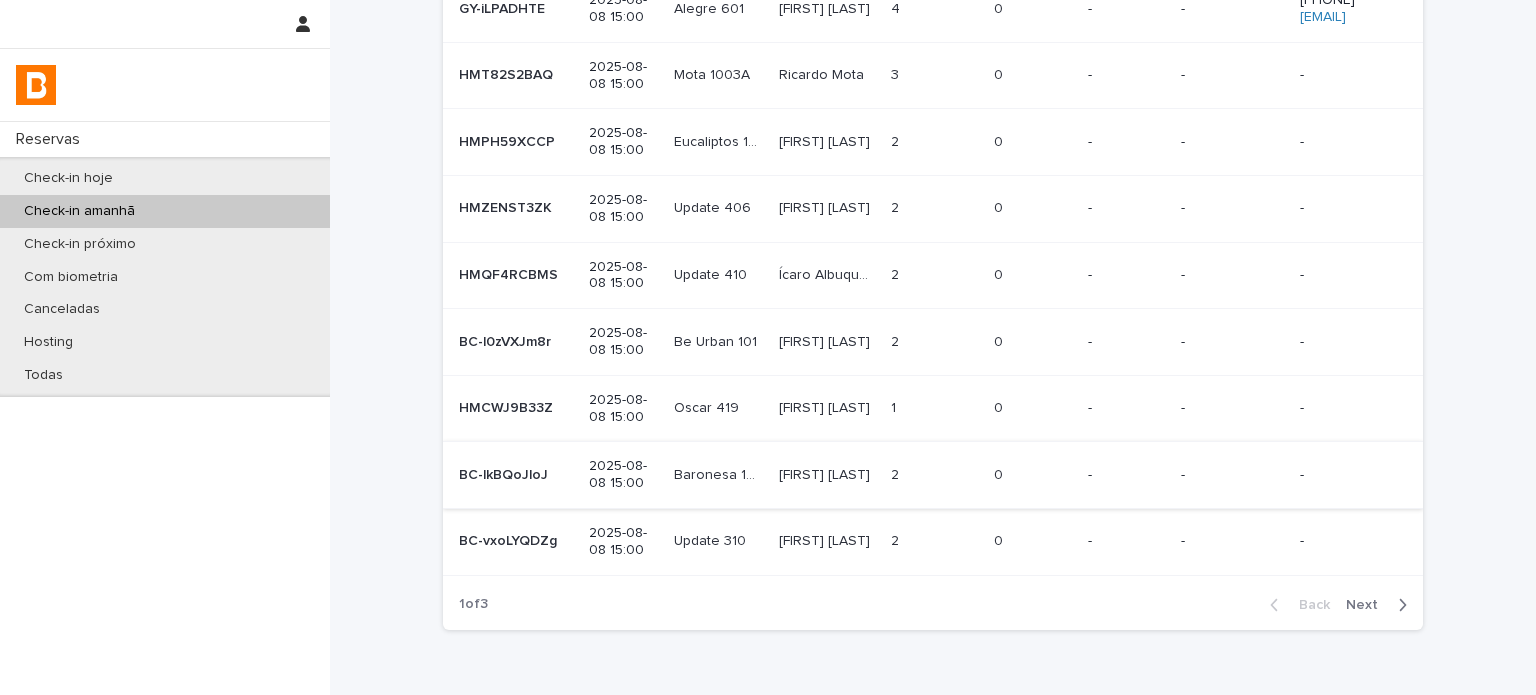 scroll, scrollTop: 392, scrollLeft: 0, axis: vertical 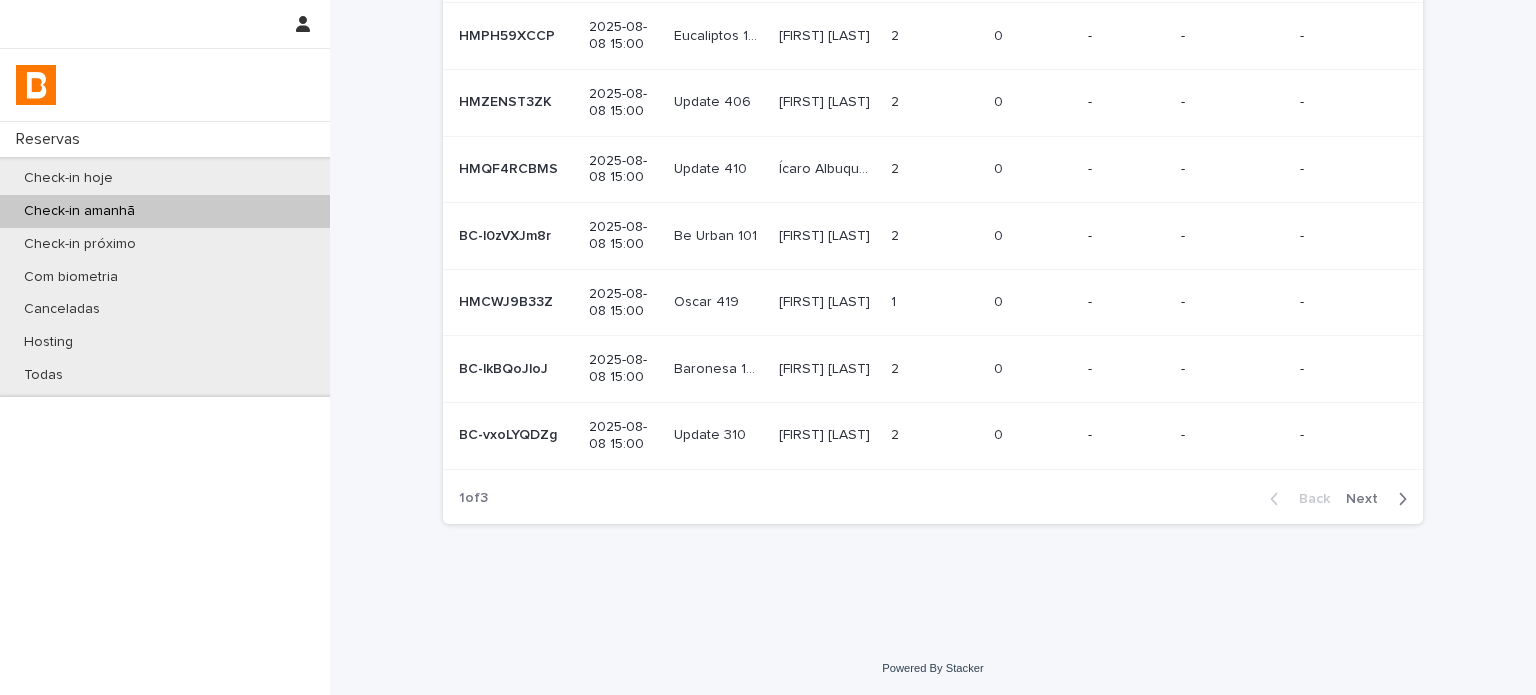 click on "Next" at bounding box center [1368, 499] 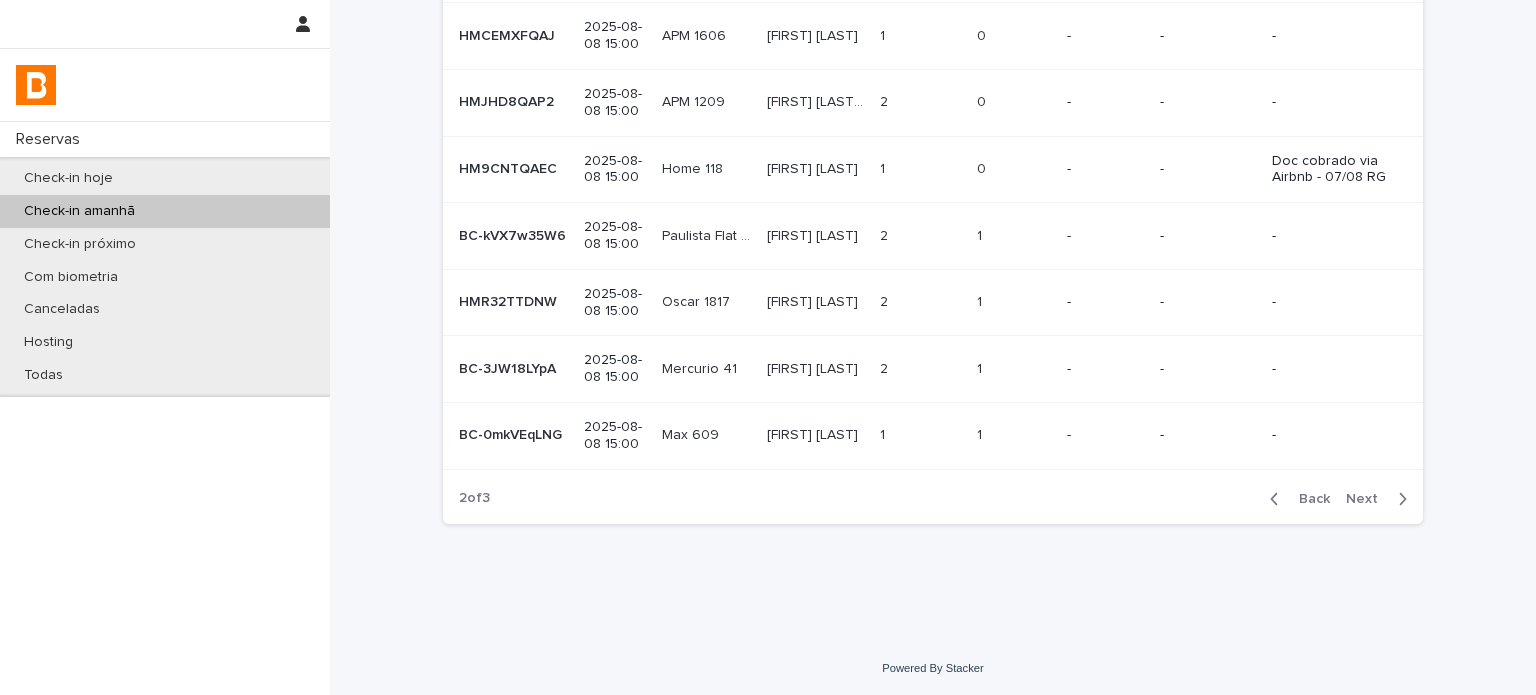 scroll, scrollTop: 308, scrollLeft: 0, axis: vertical 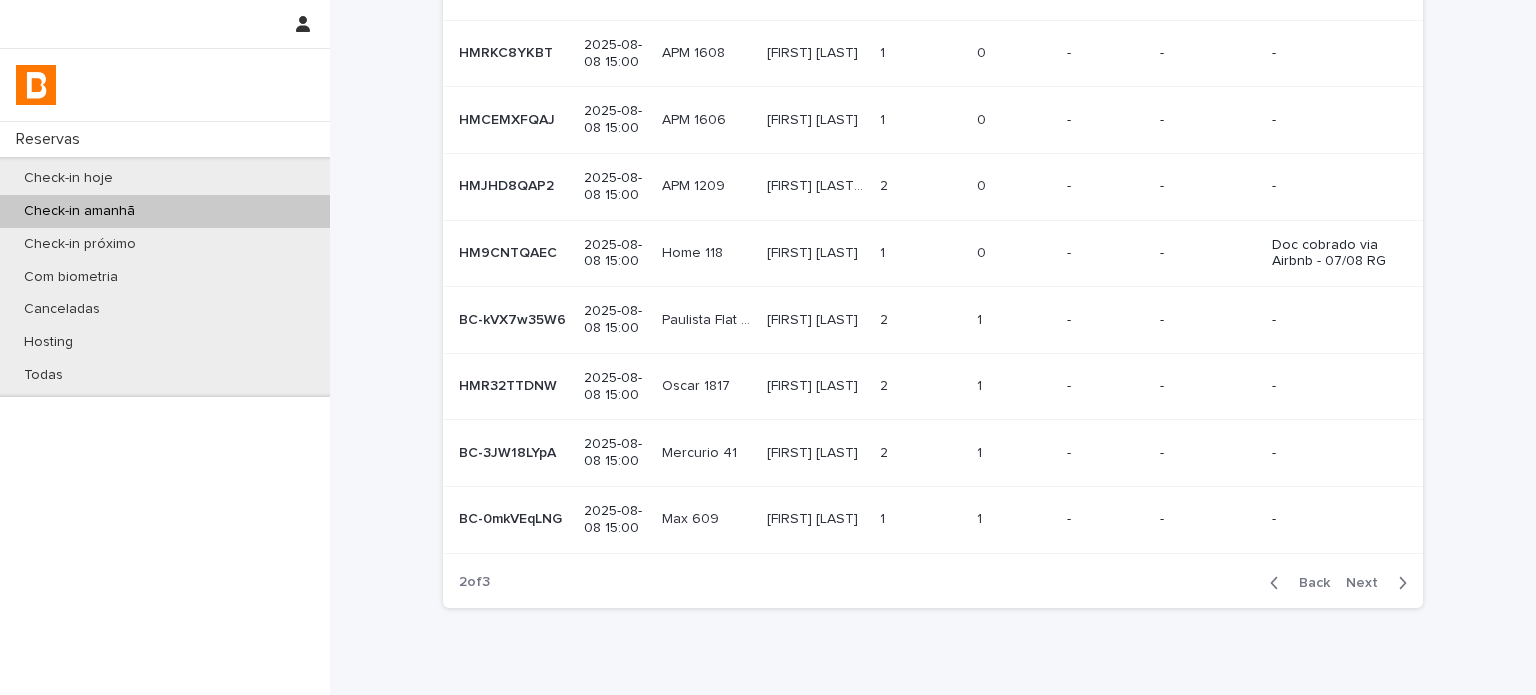 click on "Next" at bounding box center (1368, 583) 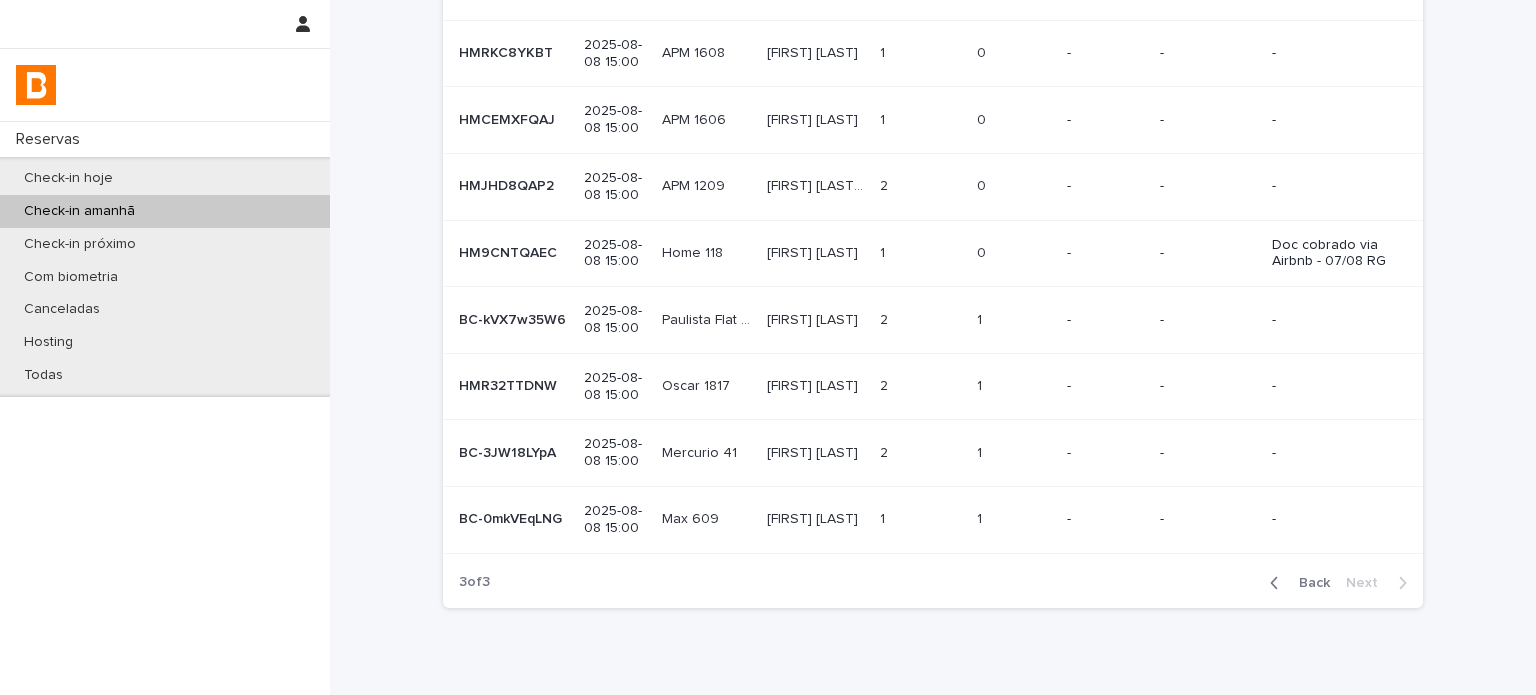 scroll, scrollTop: 58, scrollLeft: 0, axis: vertical 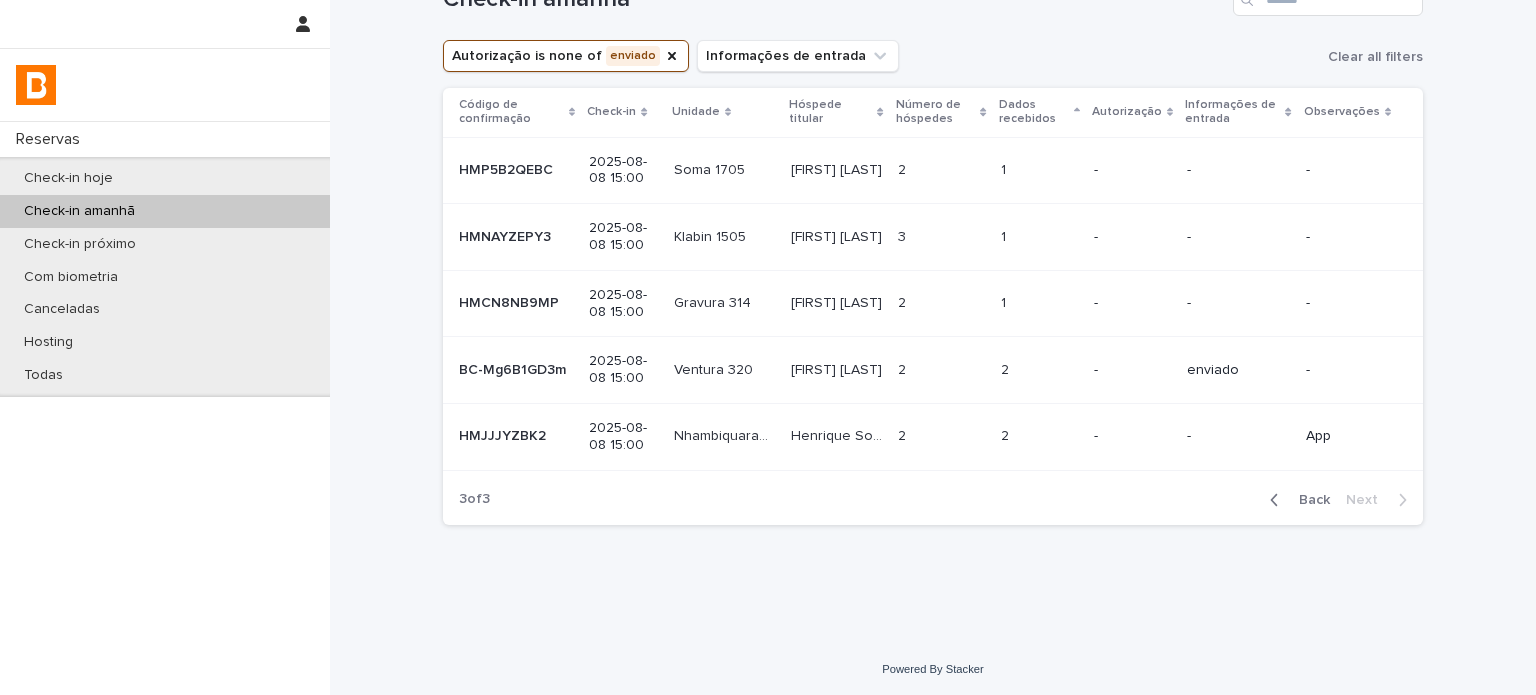 click on "1" at bounding box center (1005, 301) 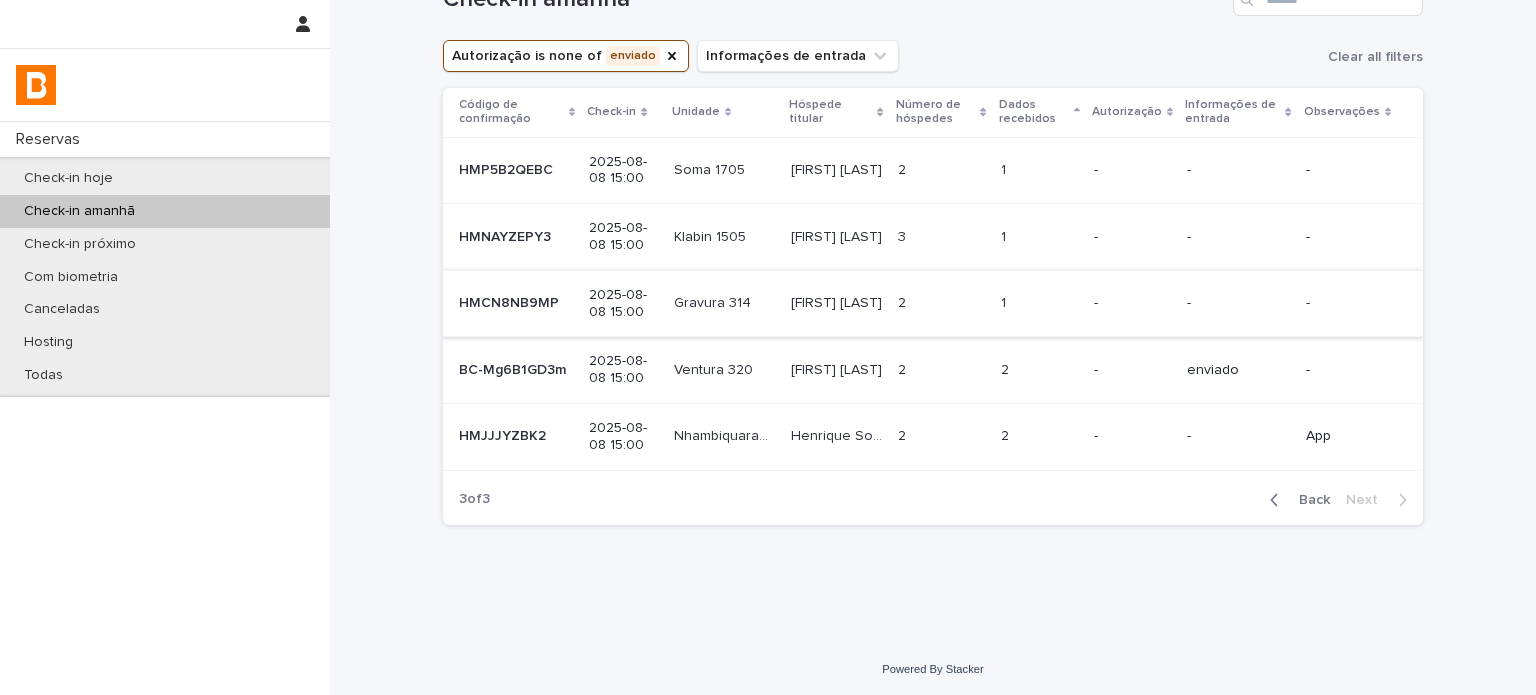 scroll, scrollTop: 0, scrollLeft: 0, axis: both 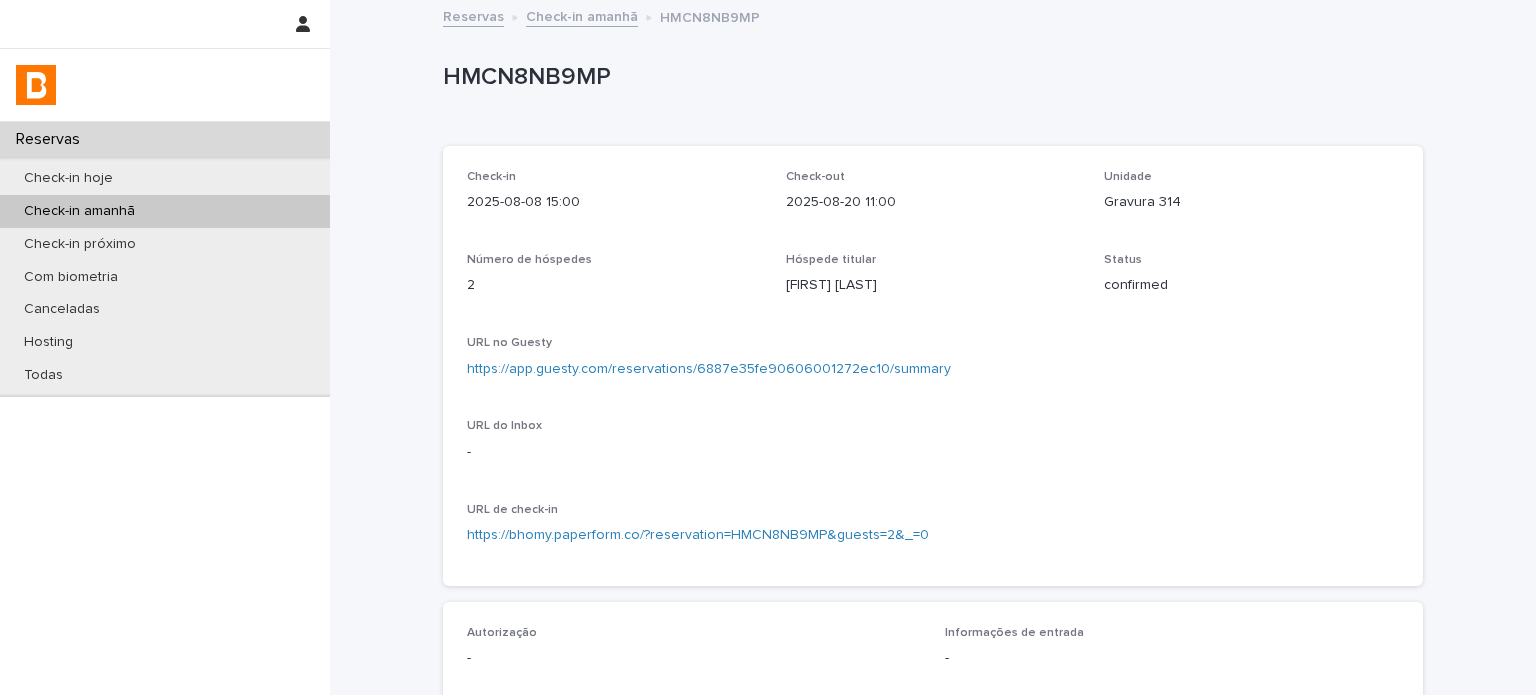 click on "Gravura 314" at bounding box center [1251, 202] 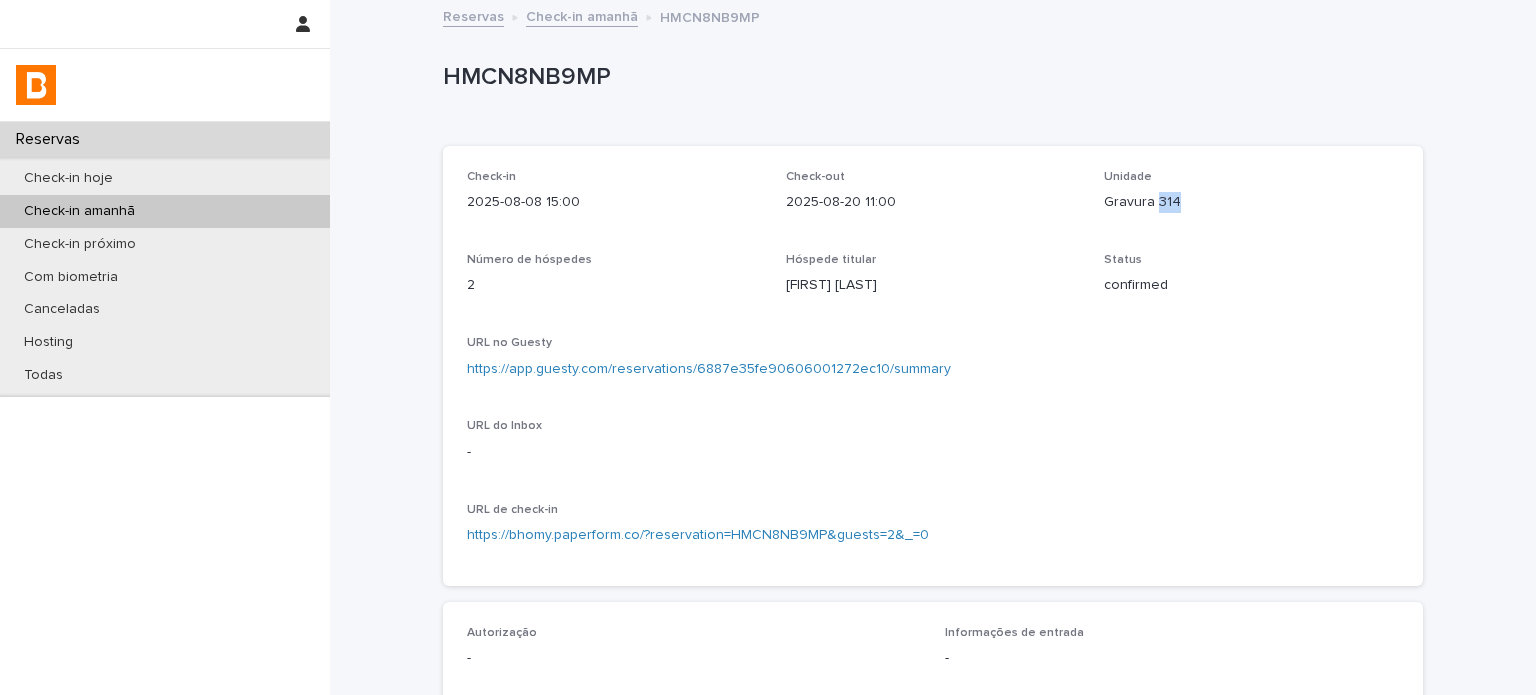 click on "Gravura 314" at bounding box center [1251, 202] 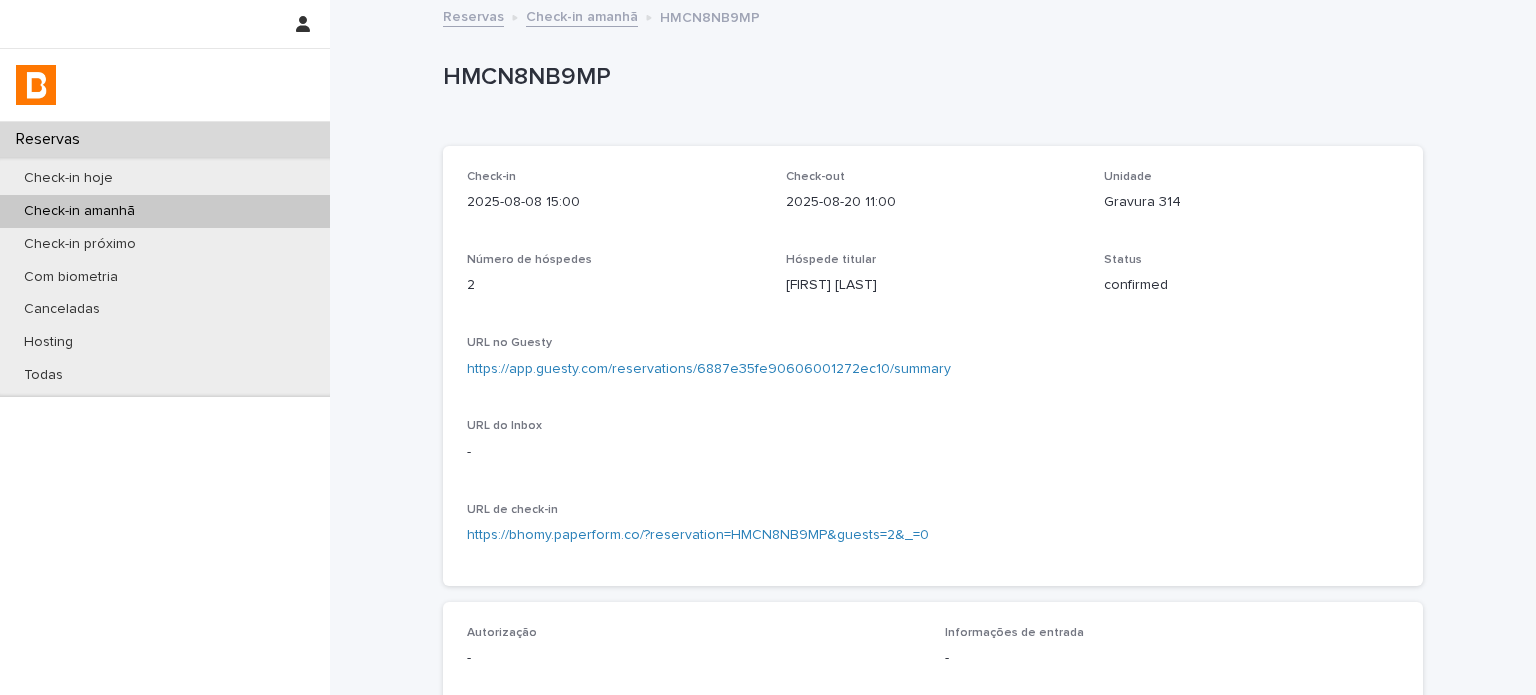 click on "Gravura 314" at bounding box center [1251, 202] 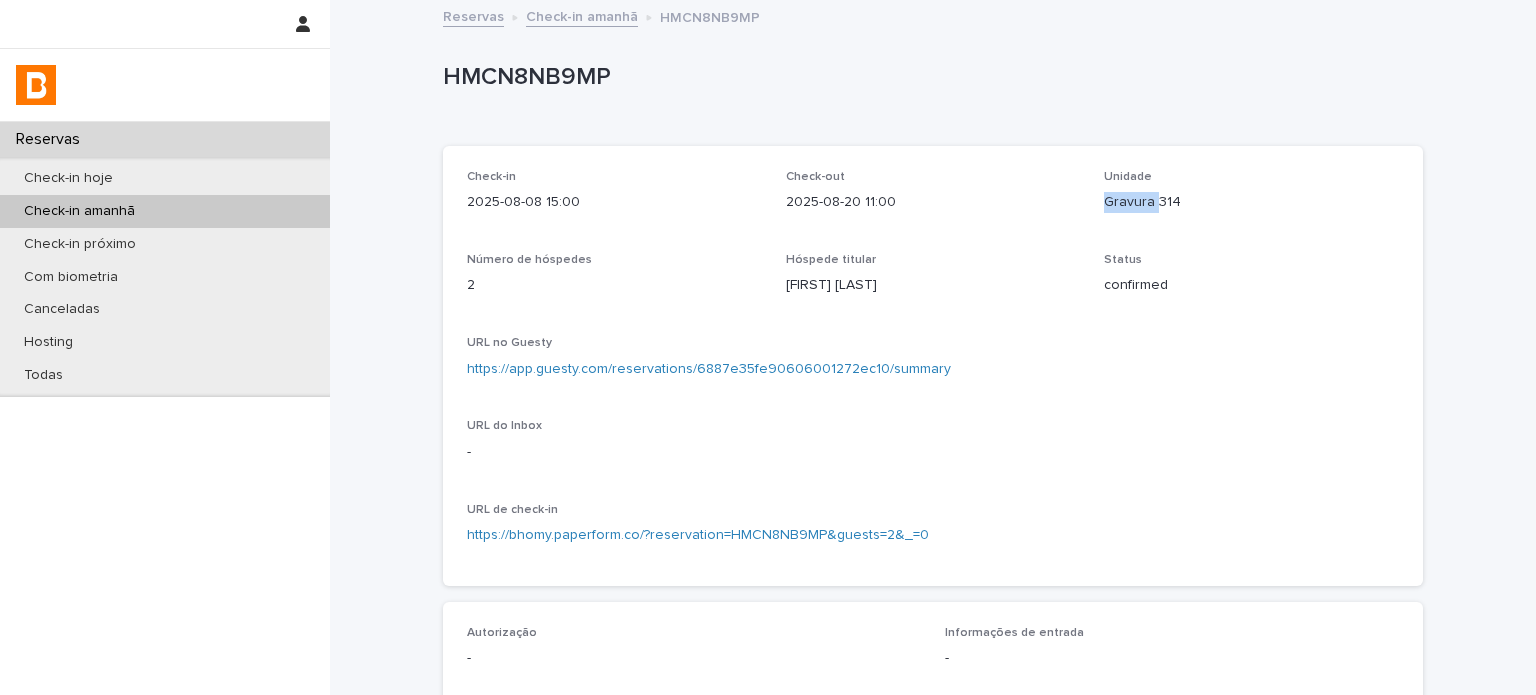 click on "Gravura 314" at bounding box center (1251, 202) 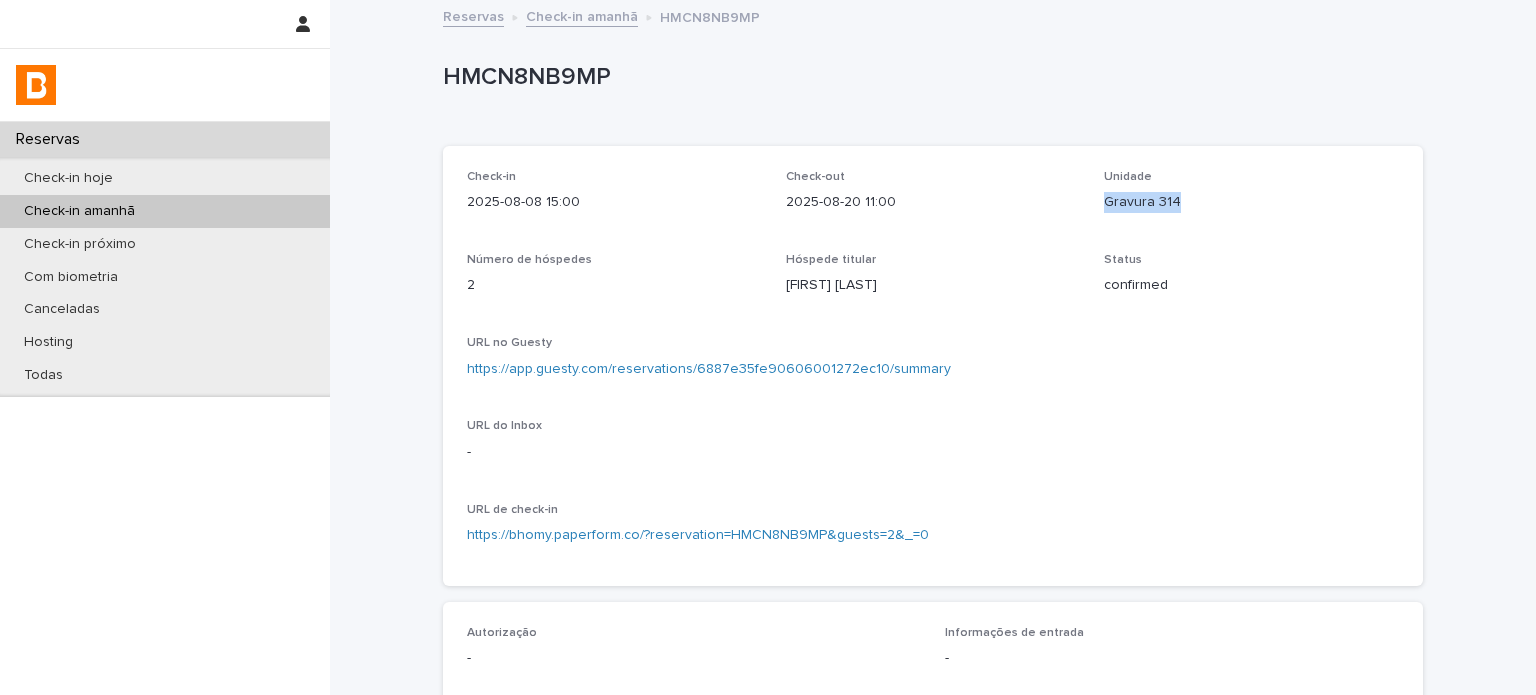 click on "Gravura 314" at bounding box center (1251, 202) 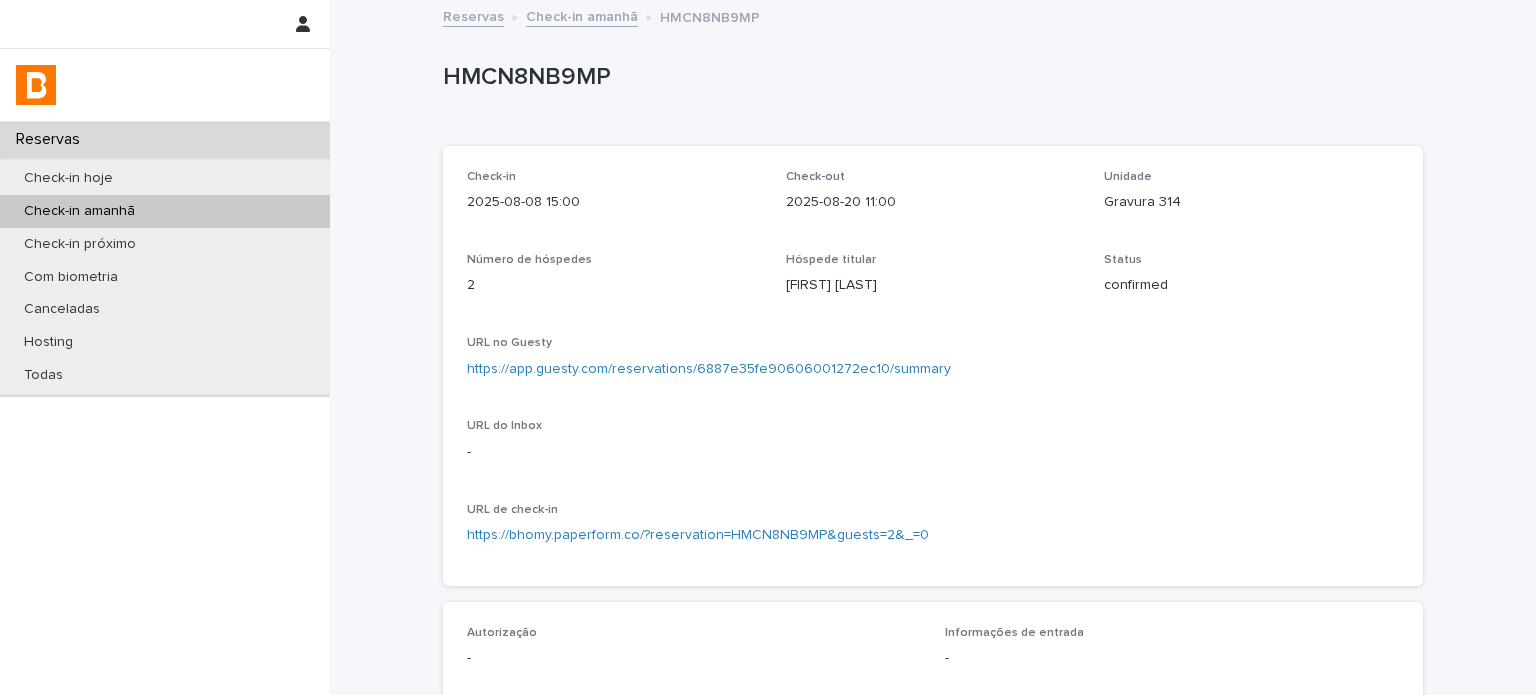click on "Unidade Gravura 314" at bounding box center [1251, 199] 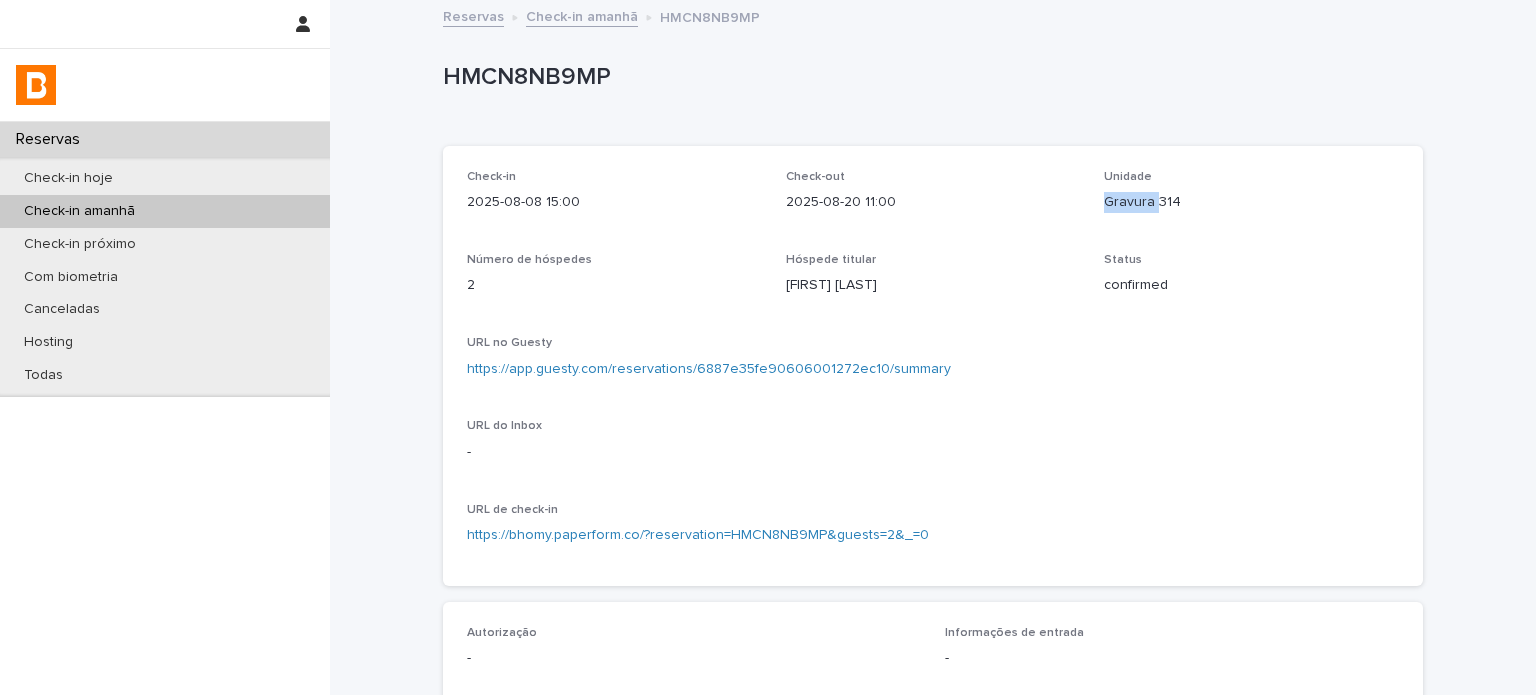 click on "Gravura 314" at bounding box center (1251, 202) 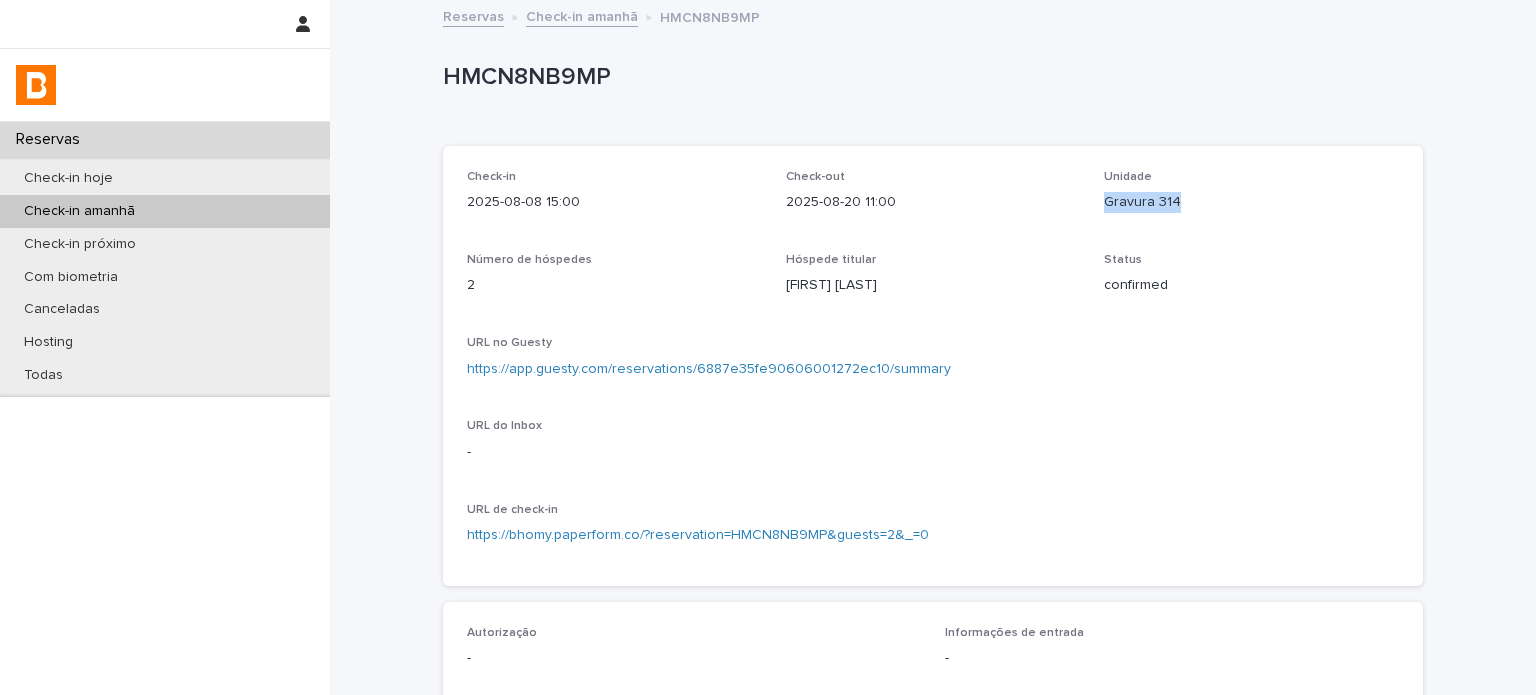 click on "Gravura 314" at bounding box center (1251, 202) 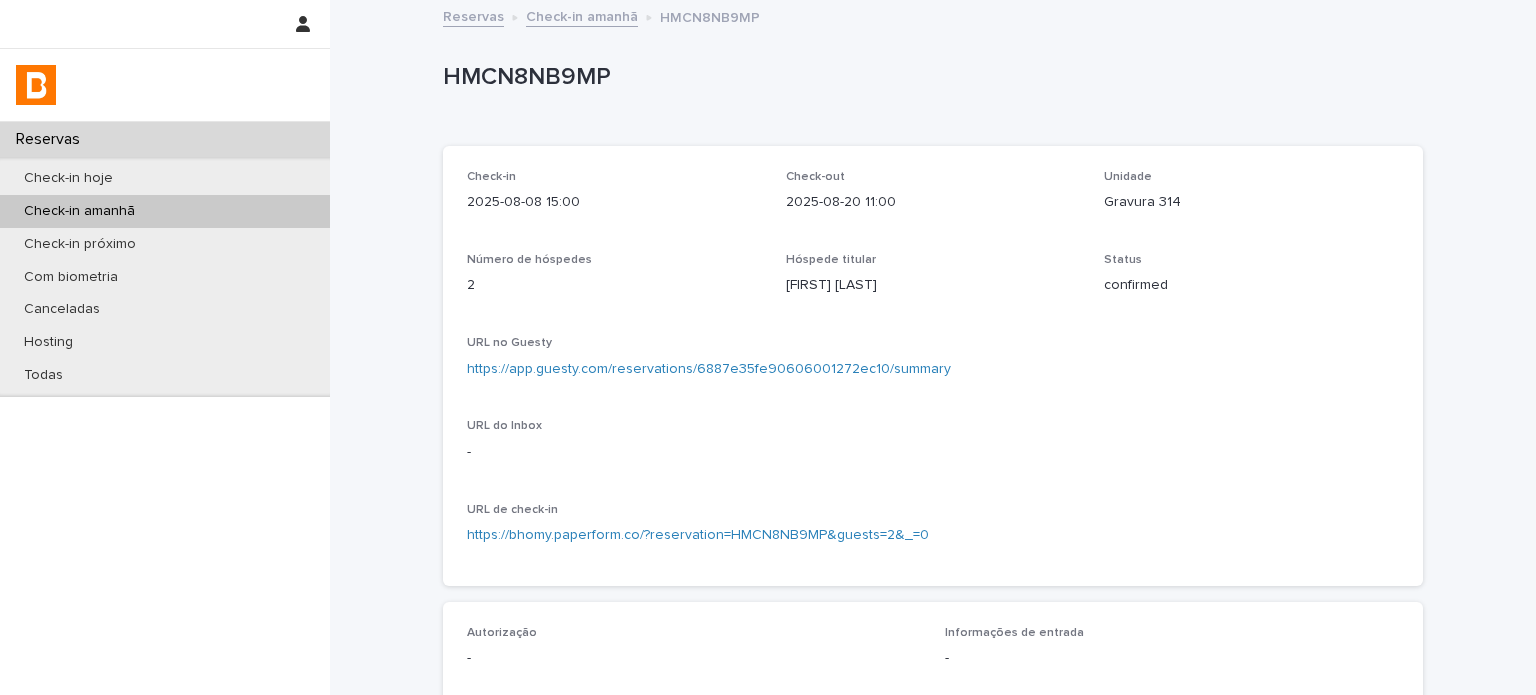 click on "Status confirmed" at bounding box center [1251, 282] 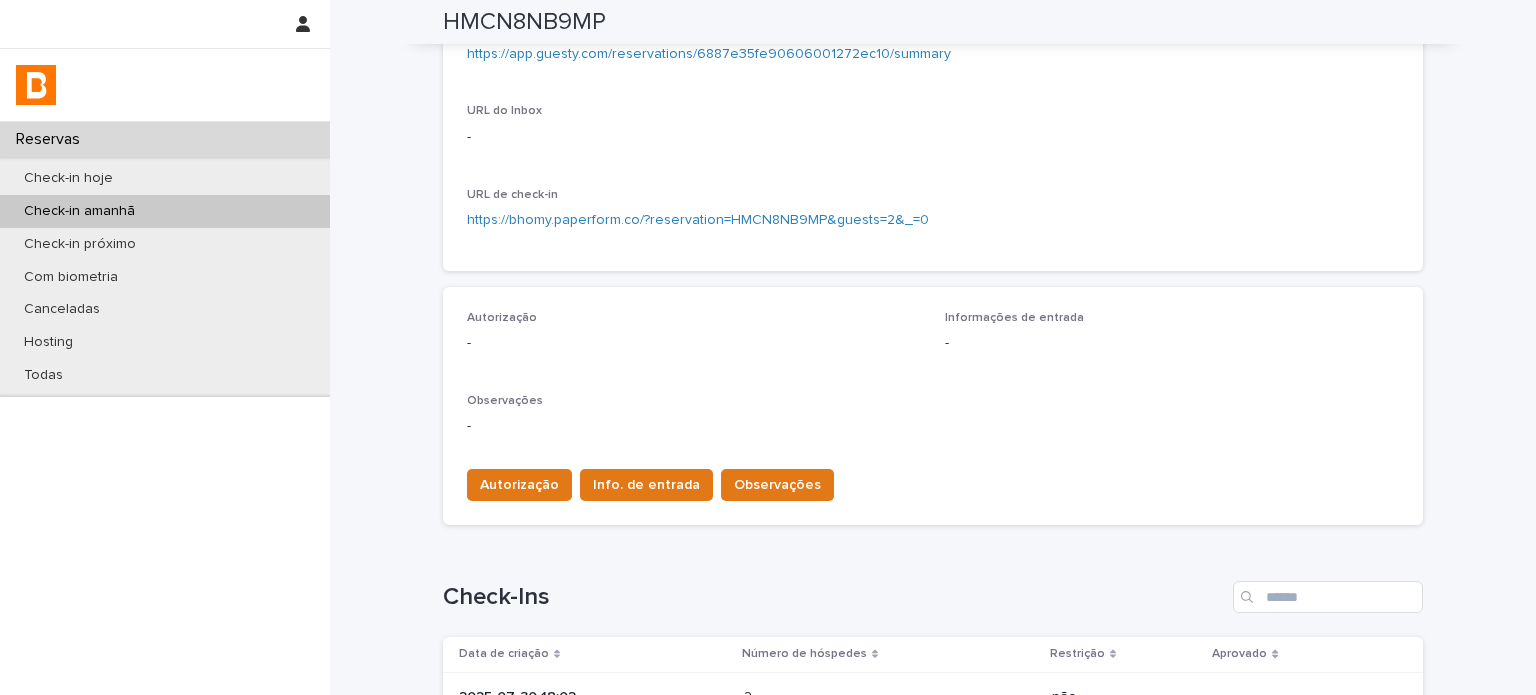 scroll, scrollTop: 400, scrollLeft: 0, axis: vertical 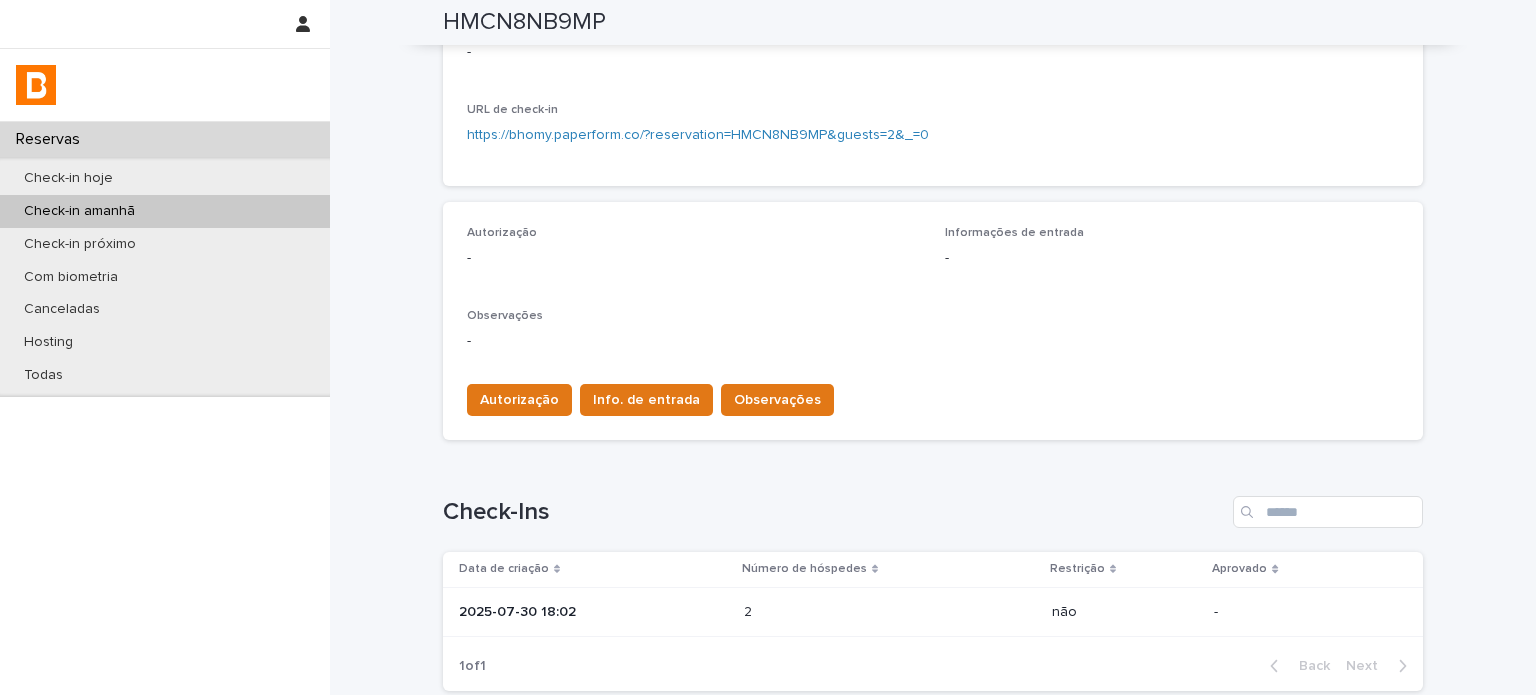 click on "2025-07-30 18:02" at bounding box center (593, 612) 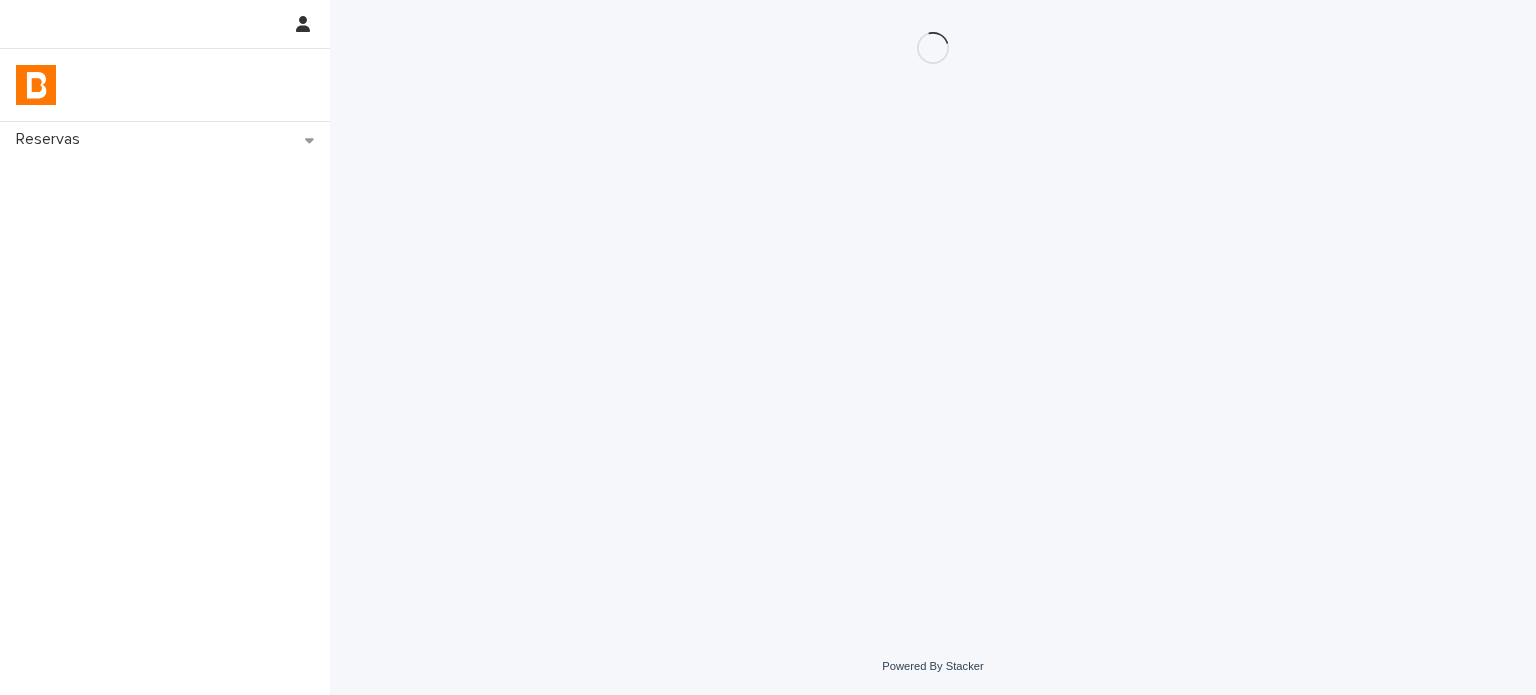 scroll, scrollTop: 0, scrollLeft: 0, axis: both 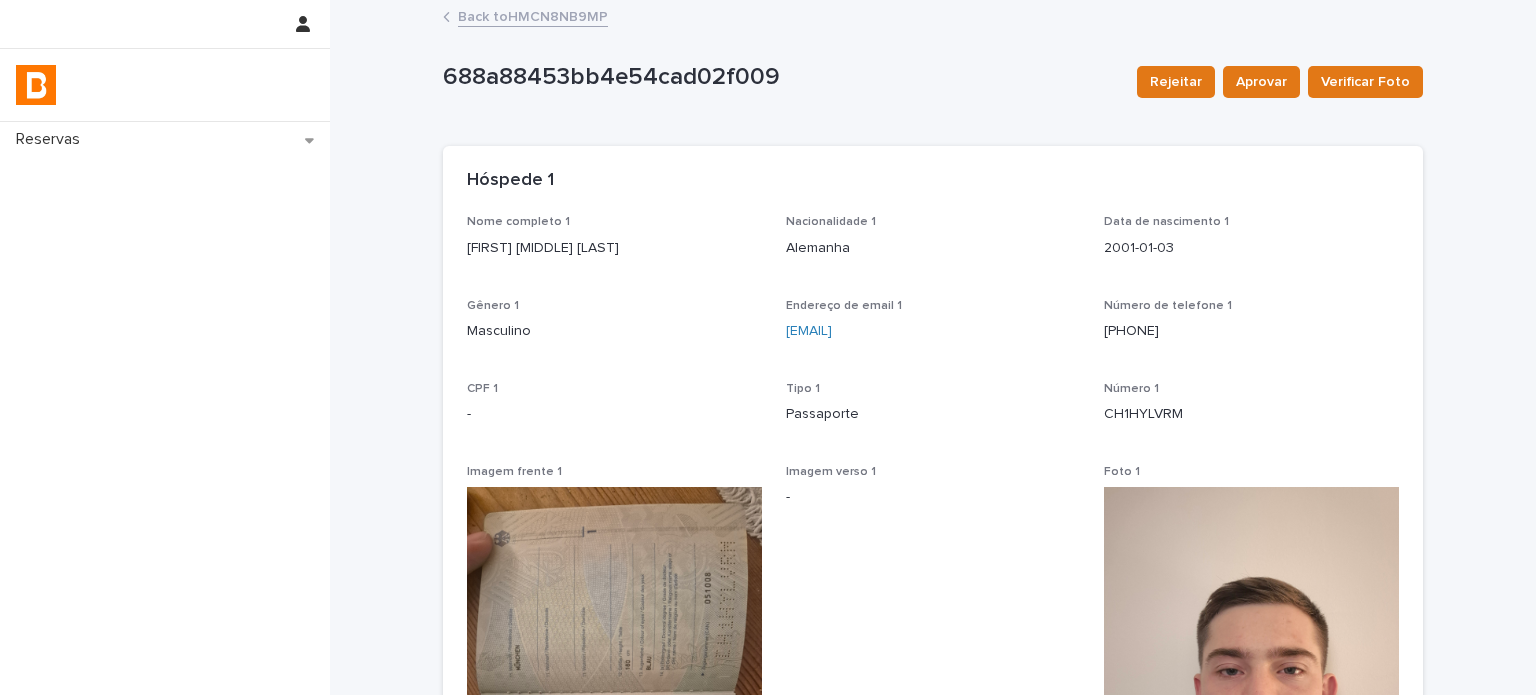 drag, startPoint x: 627, startPoint y: 252, endPoint x: 514, endPoint y: 206, distance: 122.0041 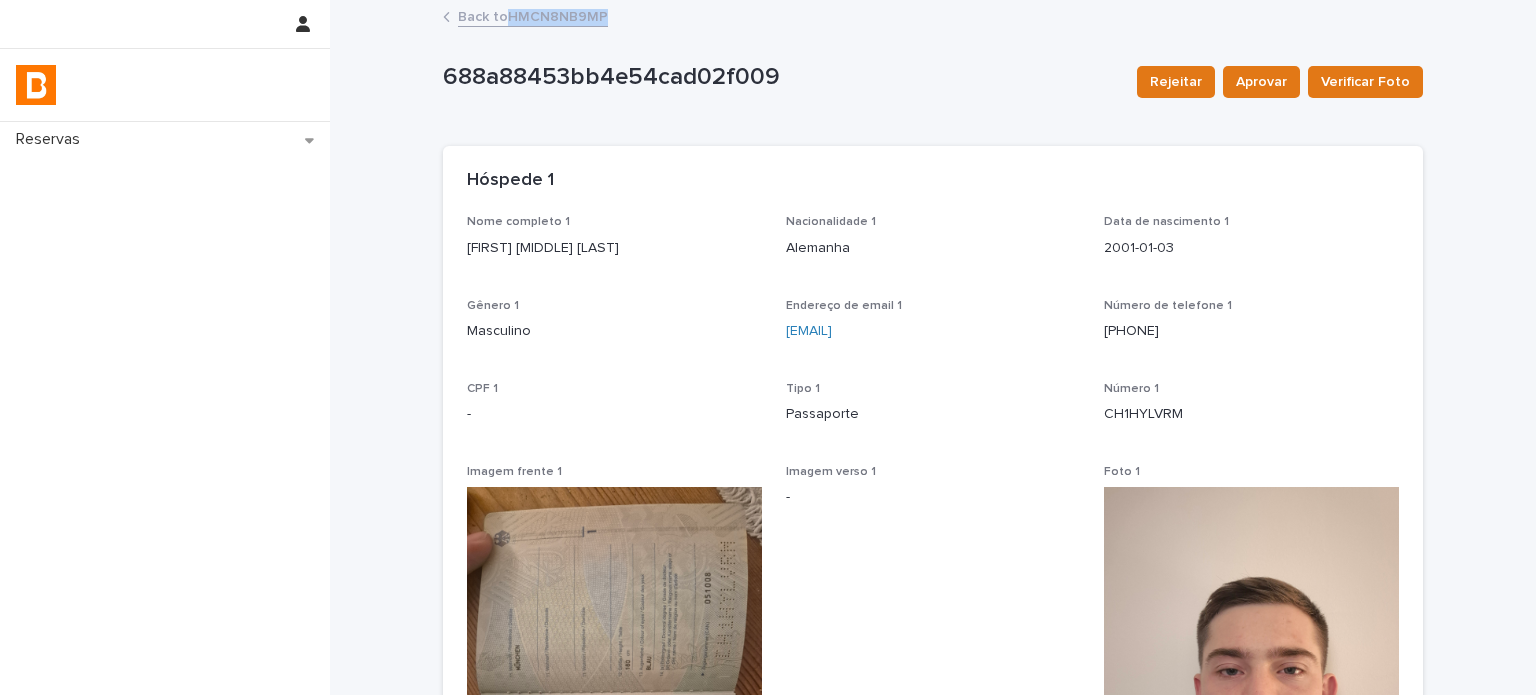 drag, startPoint x: 581, startPoint y: 23, endPoint x: 504, endPoint y: 19, distance: 77.10383 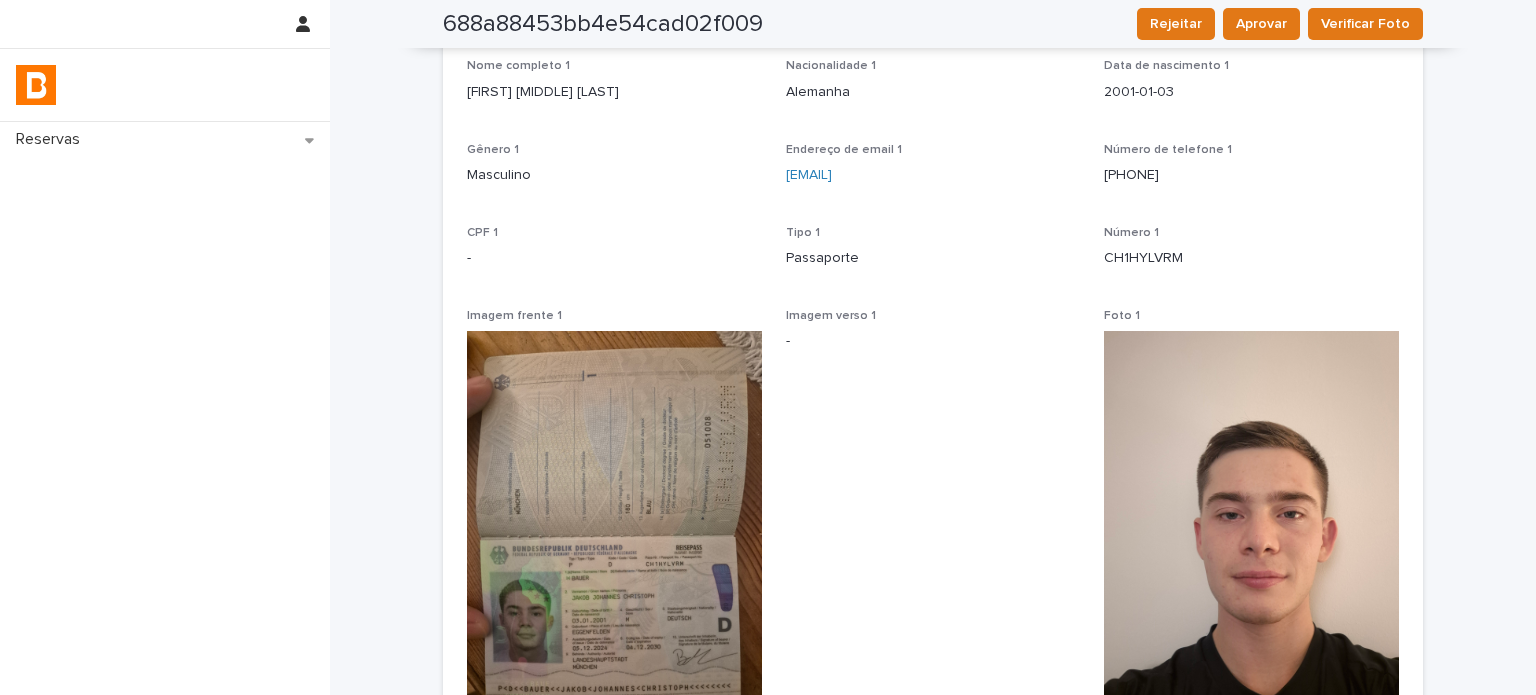 scroll, scrollTop: 0, scrollLeft: 0, axis: both 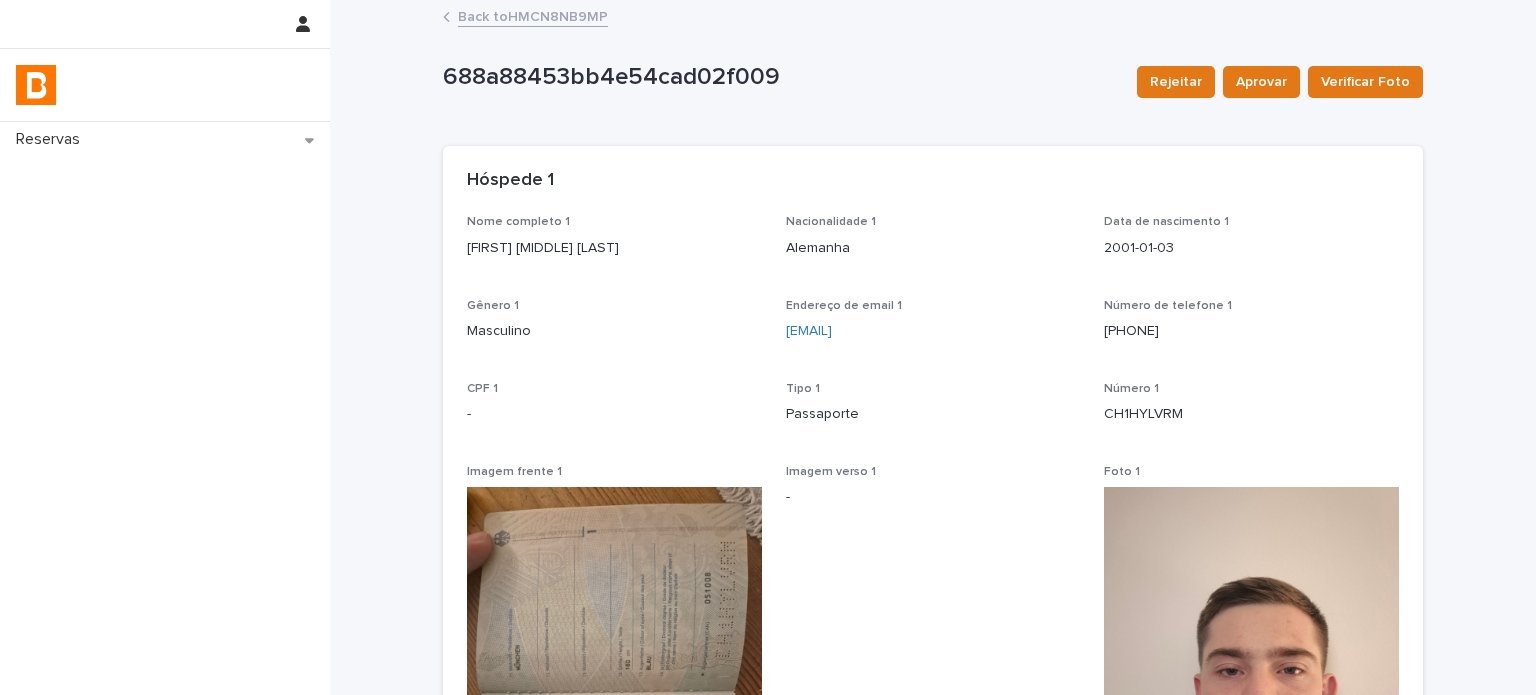 click on "CH1HYLVRM" at bounding box center (1251, 414) 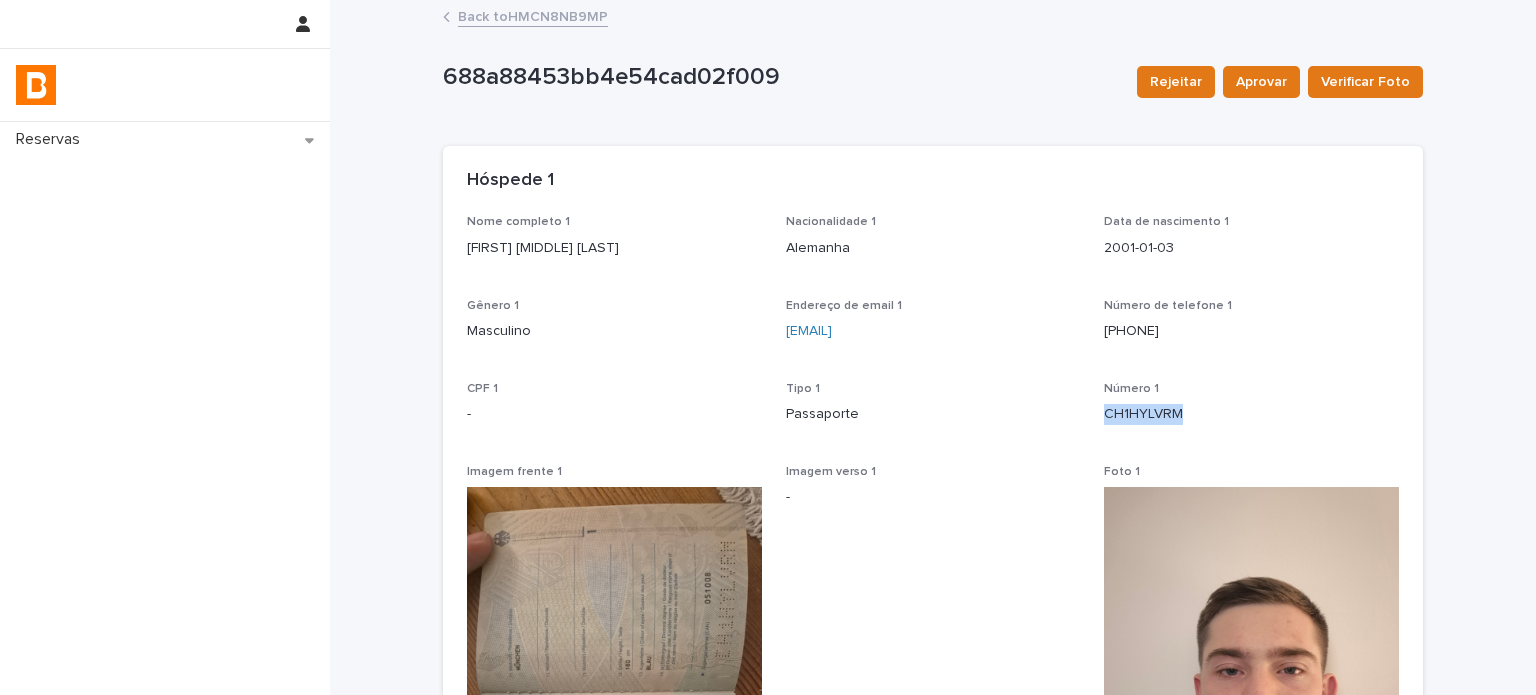 click on "CH1HYLVRM" at bounding box center (1251, 414) 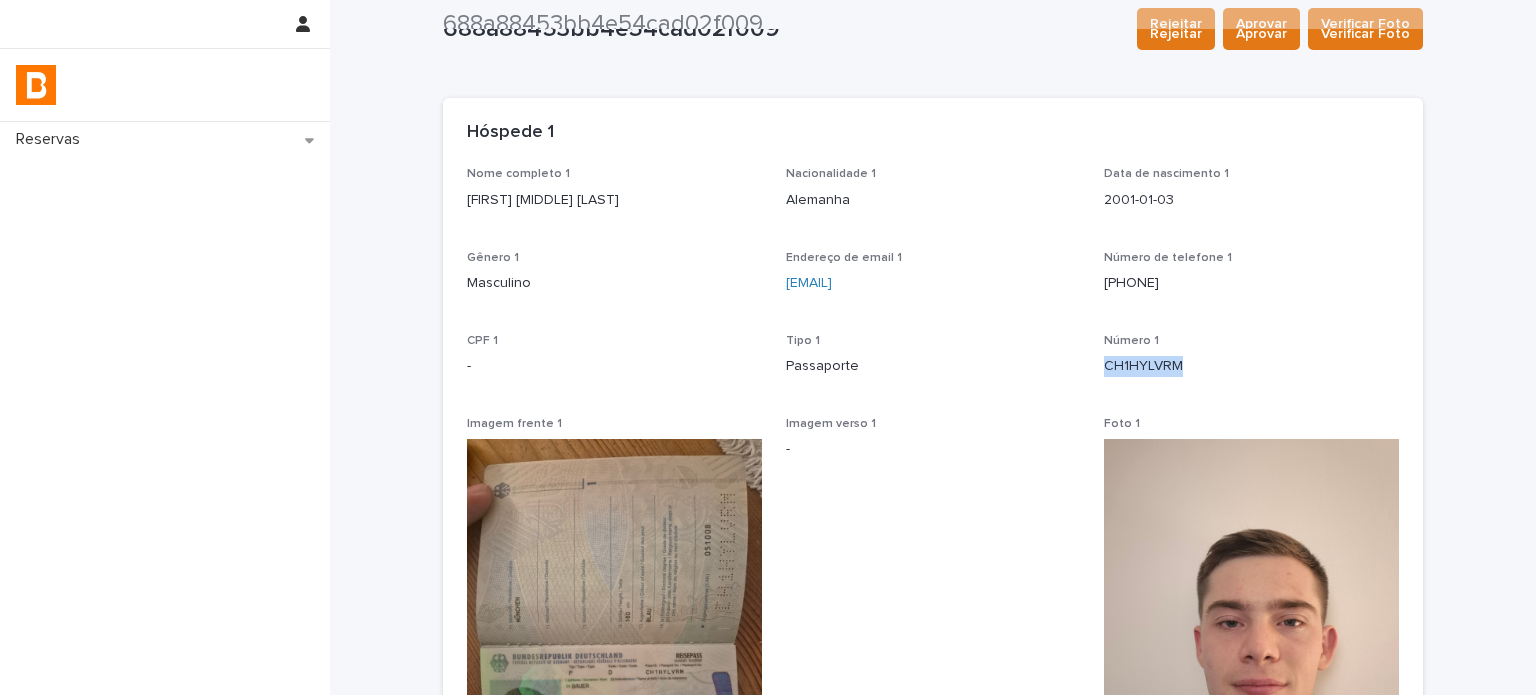 scroll, scrollTop: 33, scrollLeft: 0, axis: vertical 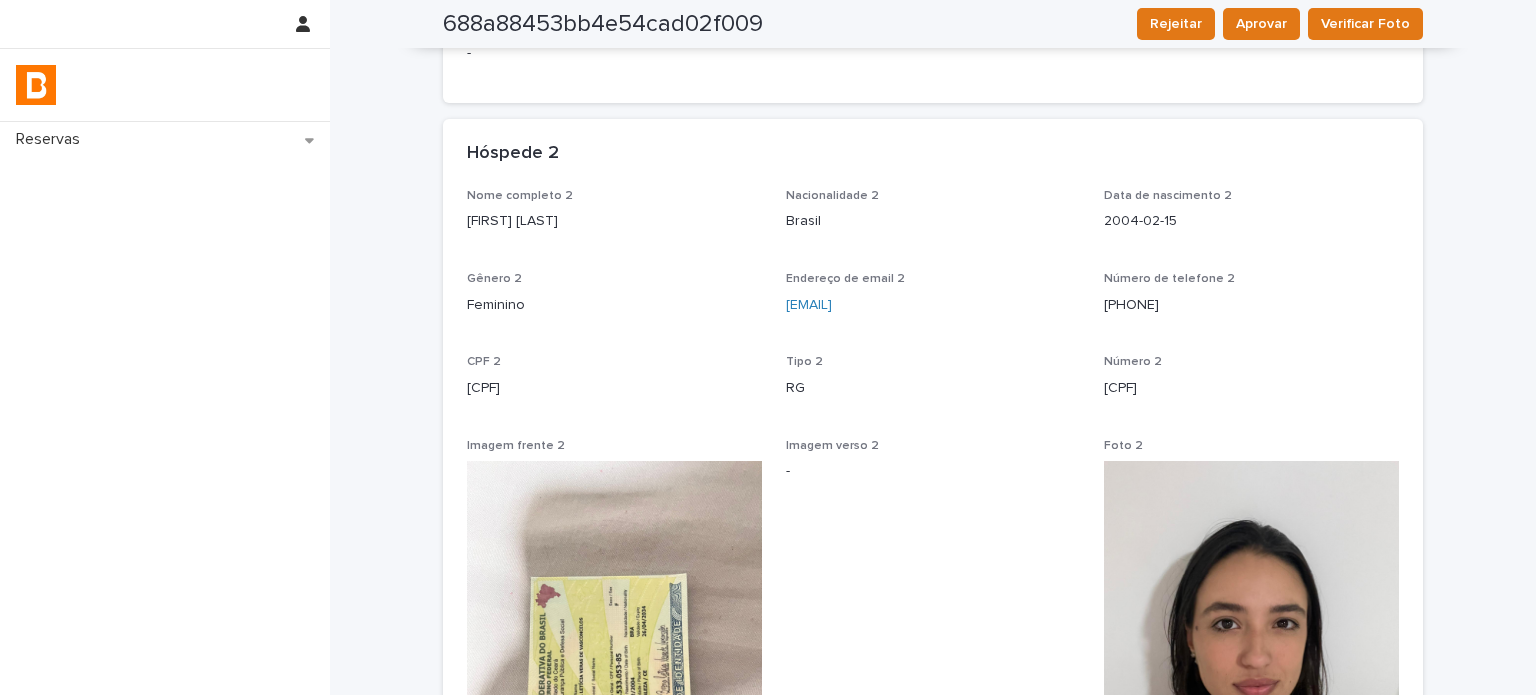 drag, startPoint x: 685, startPoint y: 227, endPoint x: 445, endPoint y: 232, distance: 240.05208 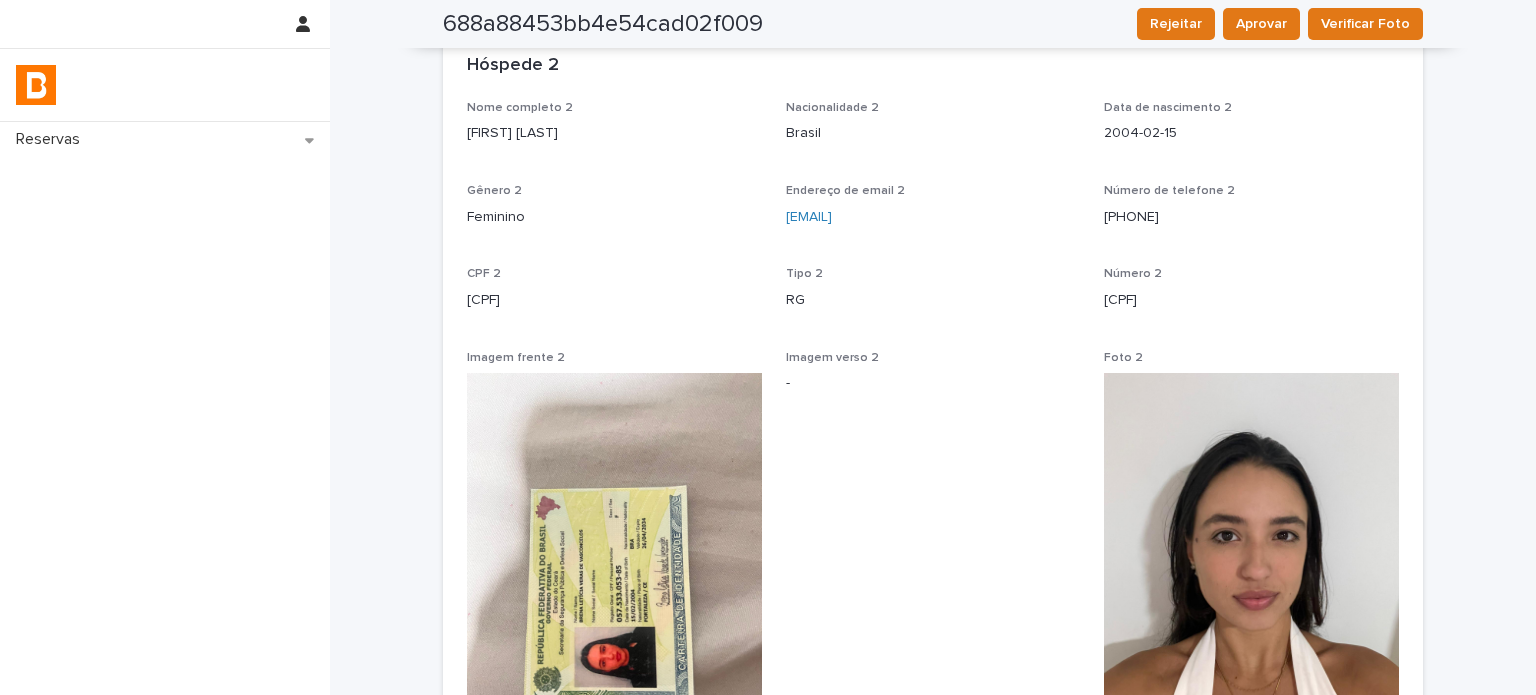 scroll, scrollTop: 988, scrollLeft: 0, axis: vertical 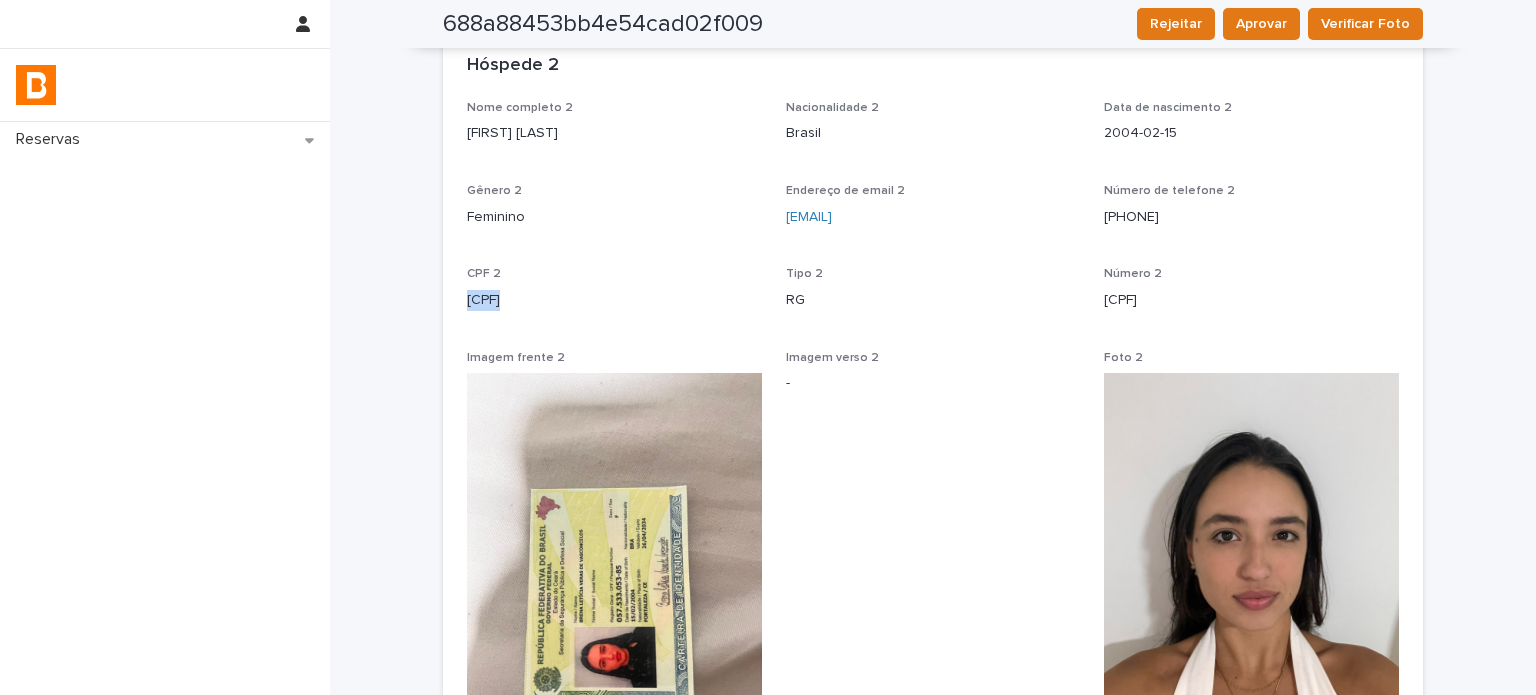 click on "[CPF]" at bounding box center (614, 300) 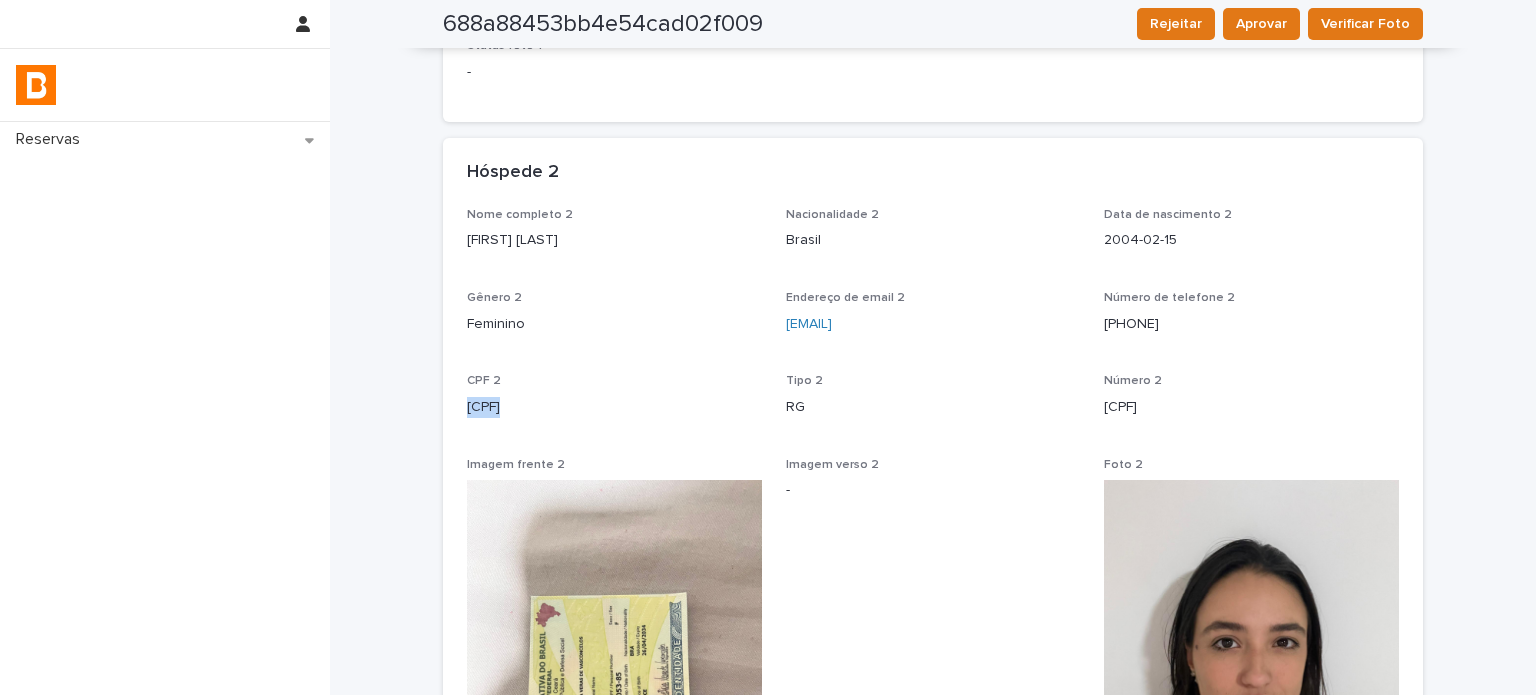 scroll, scrollTop: 720, scrollLeft: 0, axis: vertical 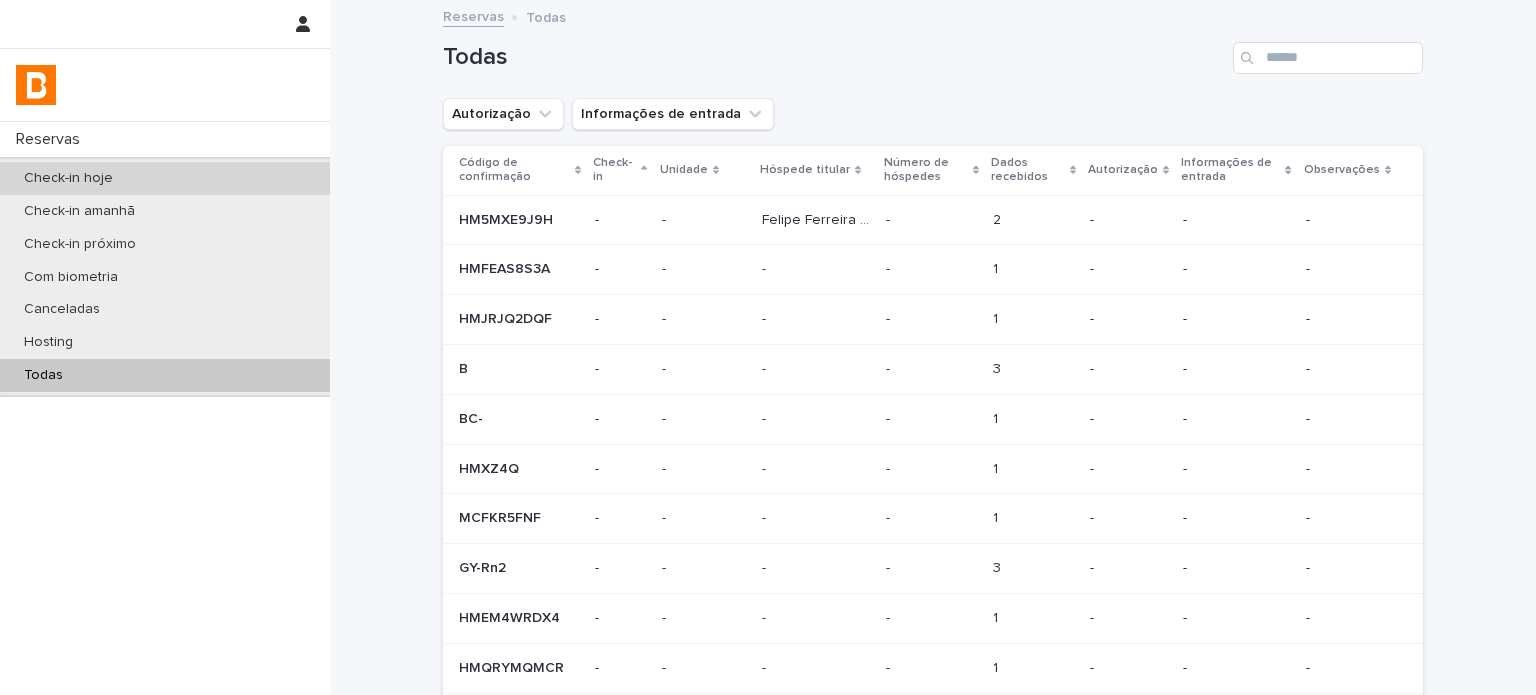 click on "Check-in hoje" at bounding box center (165, 178) 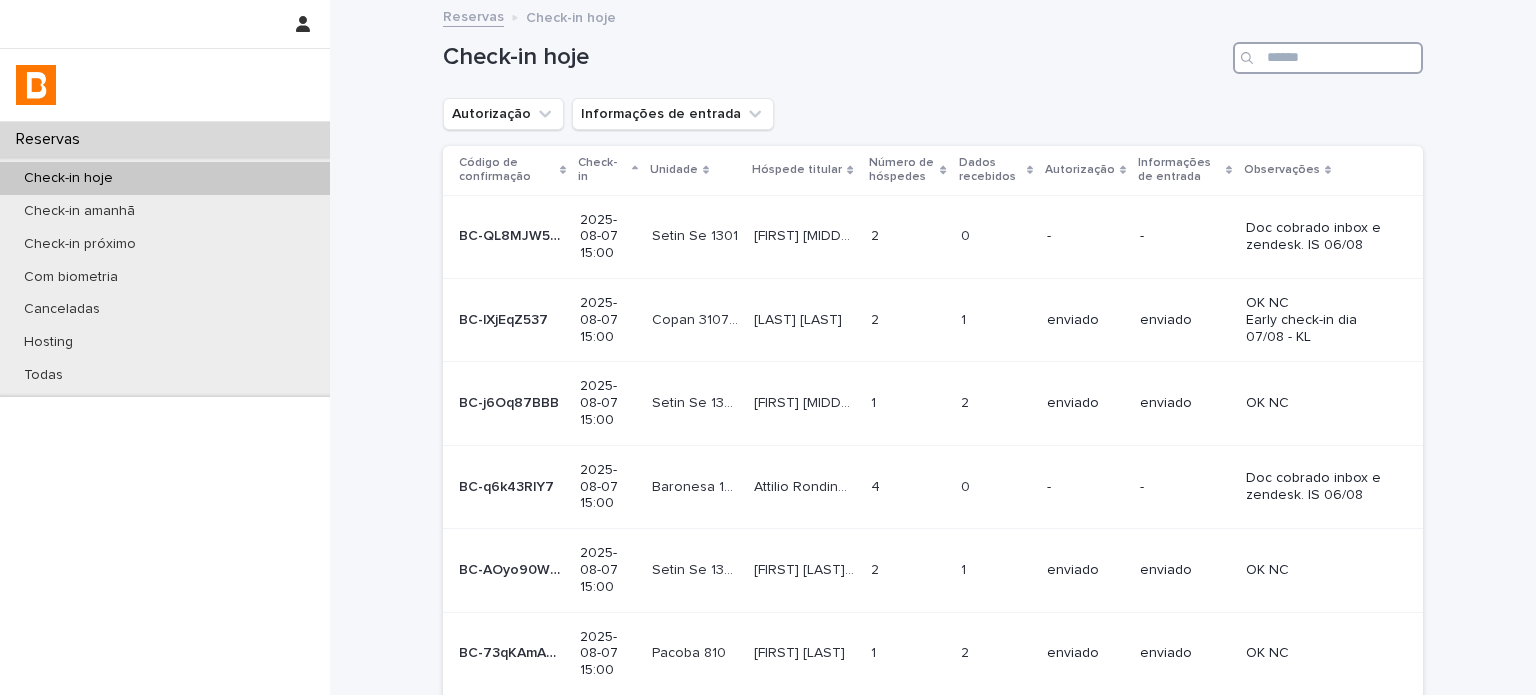 click at bounding box center (1328, 58) 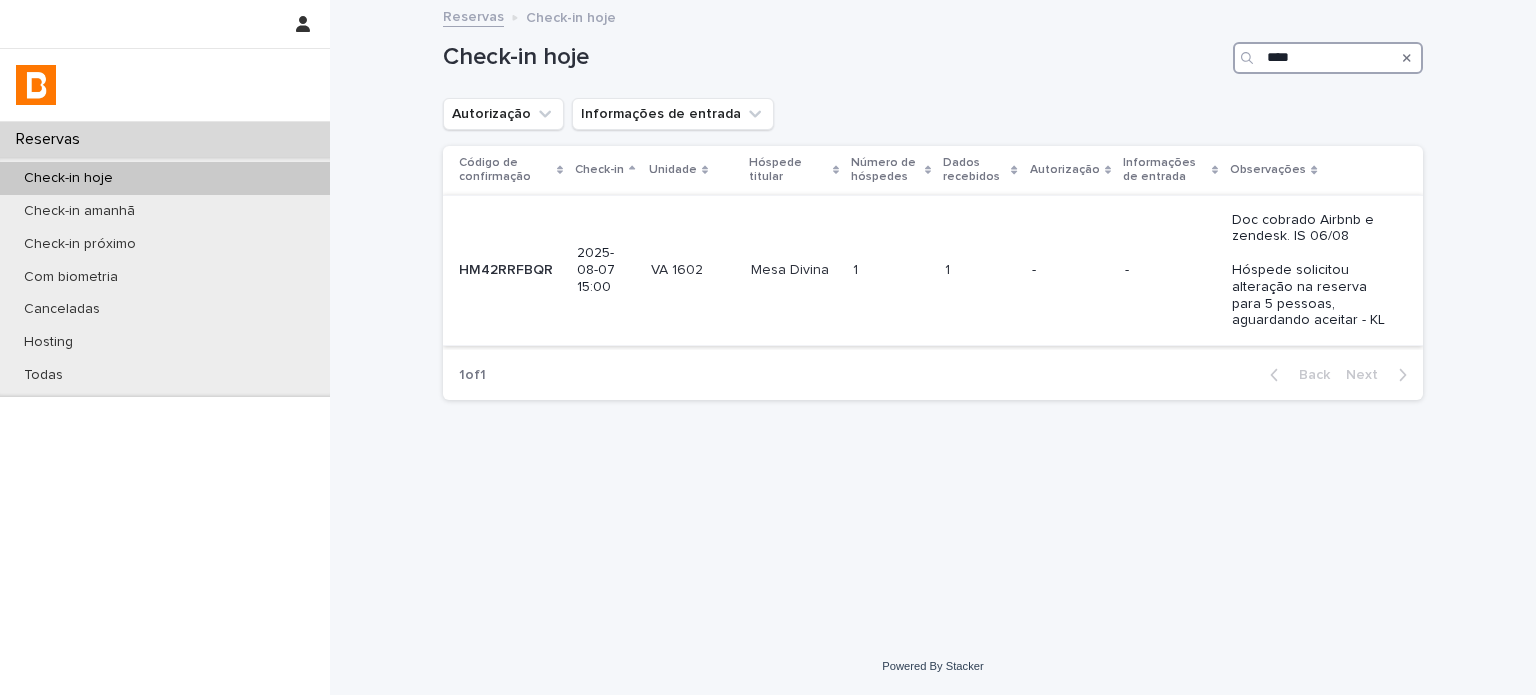 type on "****" 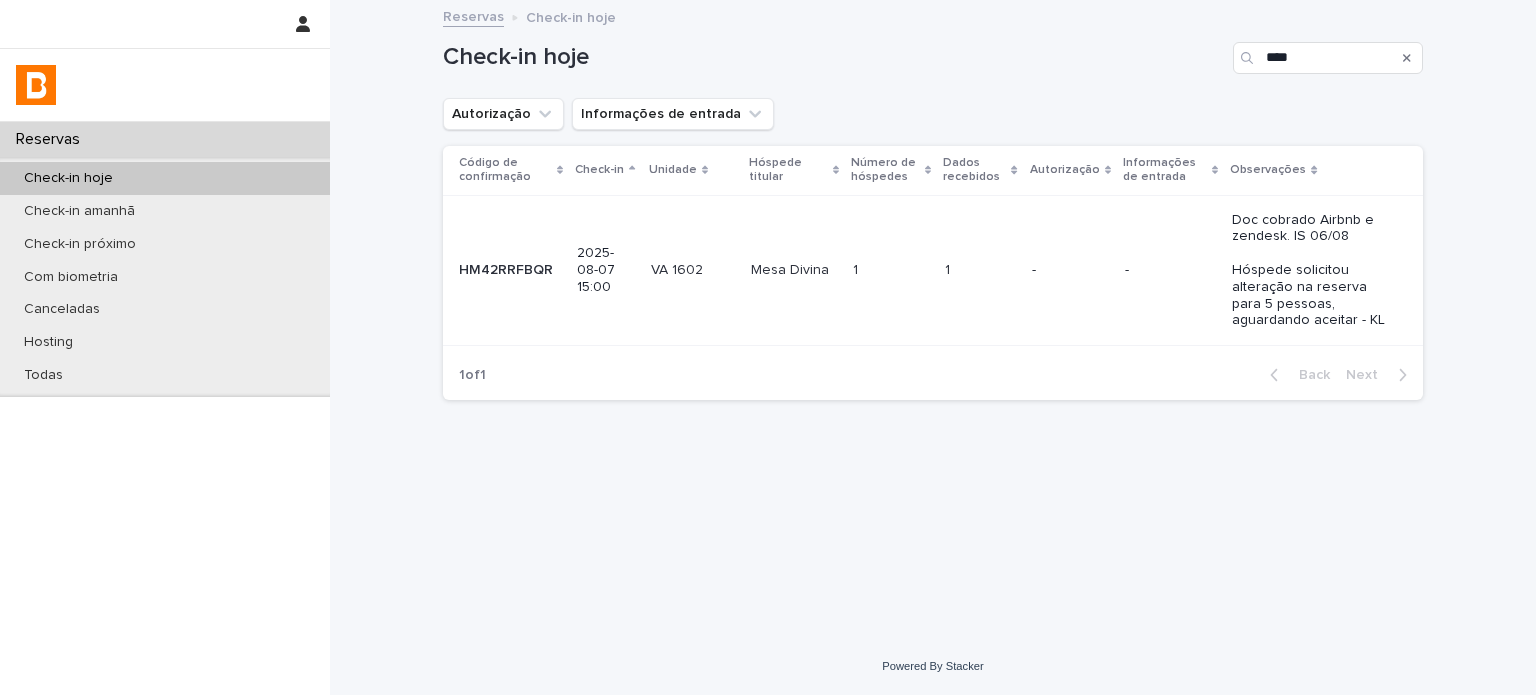click on "-" at bounding box center (1170, 270) 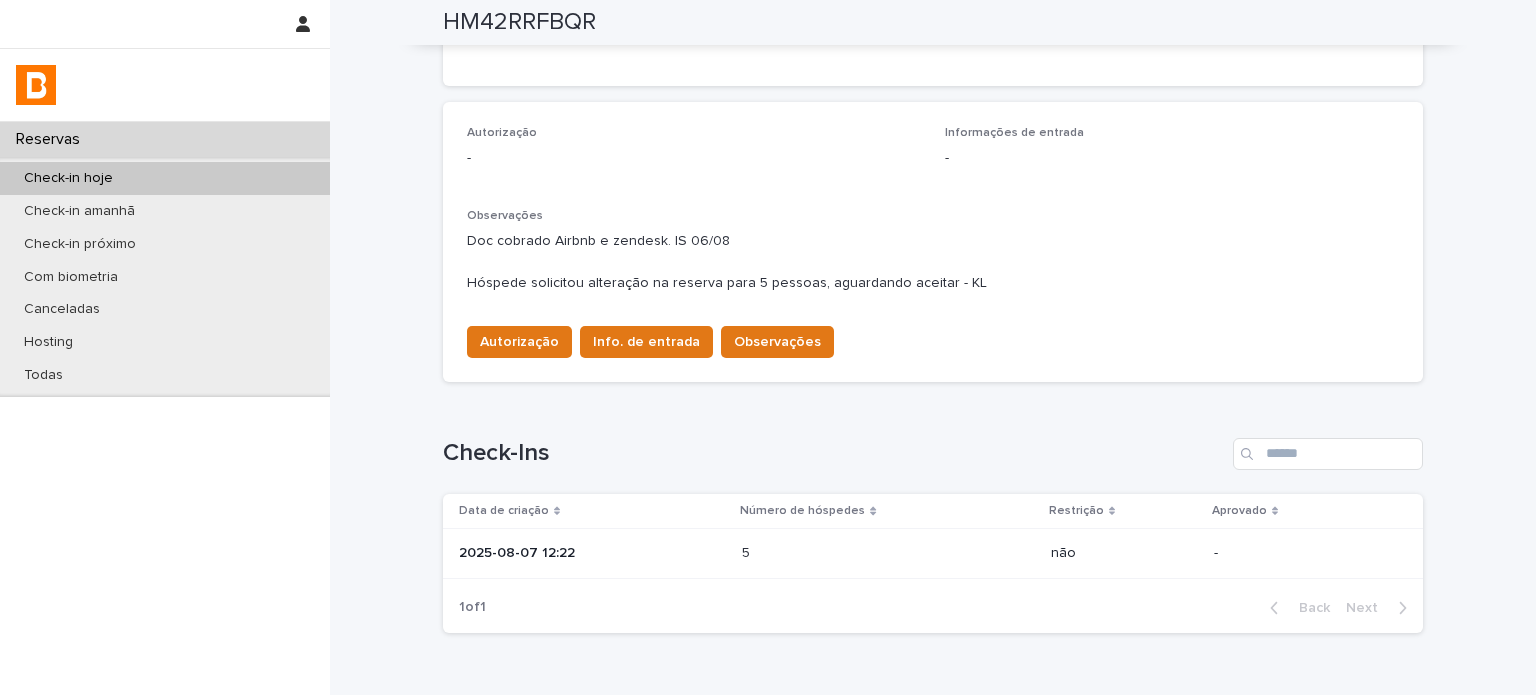 scroll, scrollTop: 600, scrollLeft: 0, axis: vertical 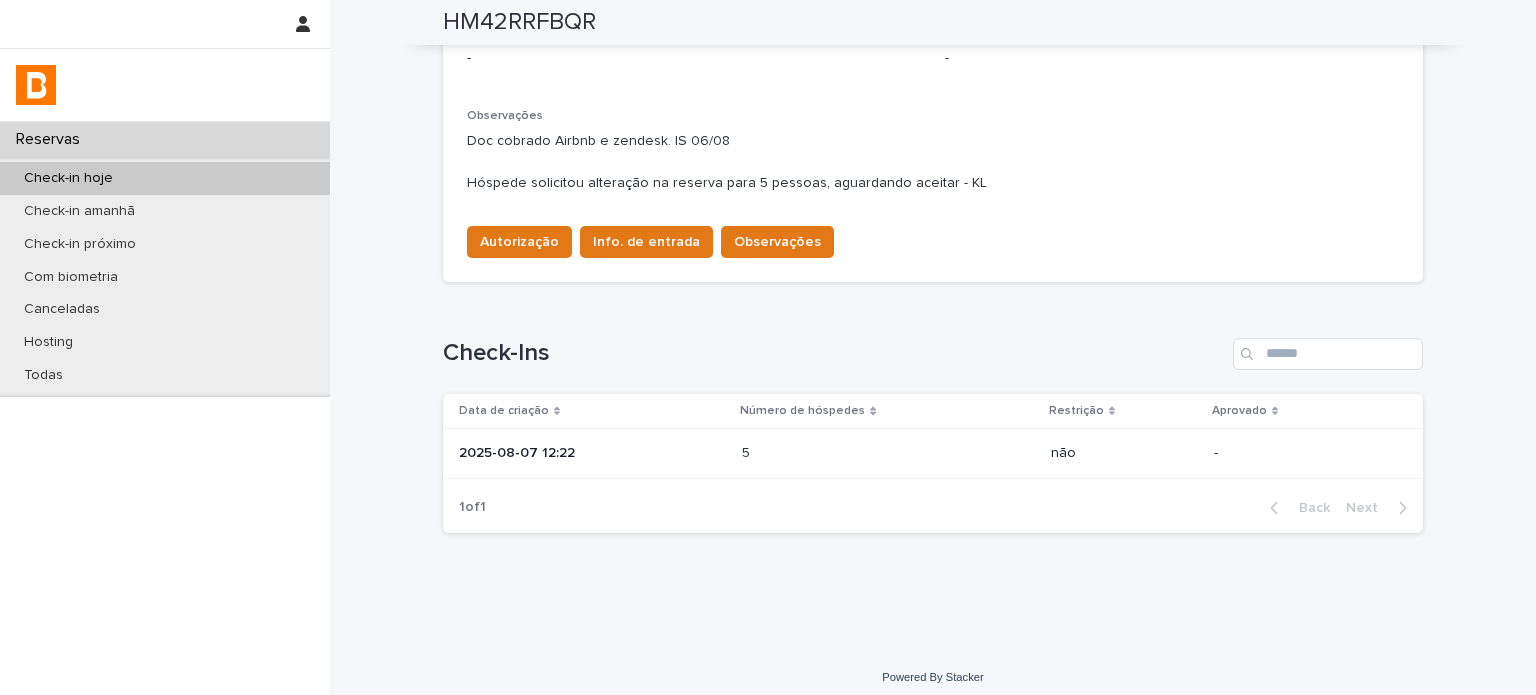 click on "2025-08-07 12:22" at bounding box center (592, 453) 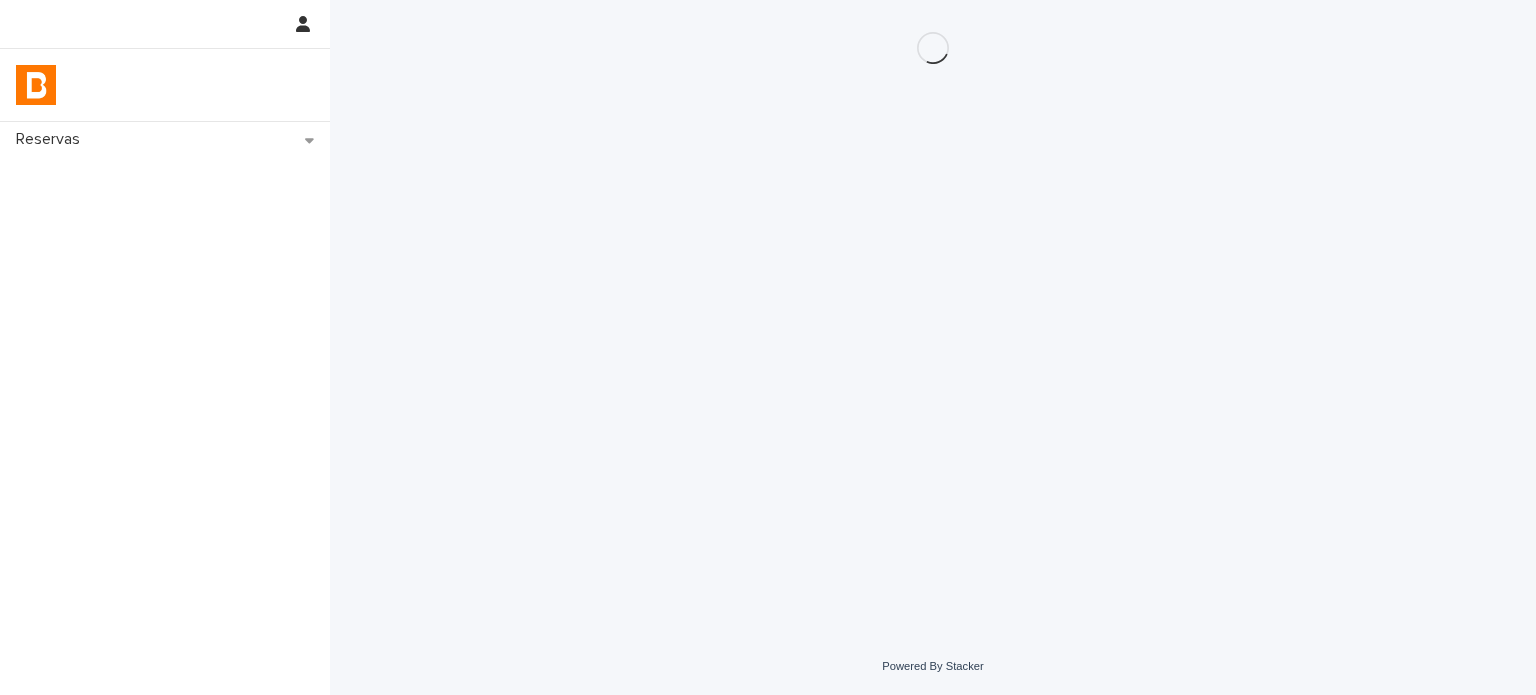 scroll, scrollTop: 0, scrollLeft: 0, axis: both 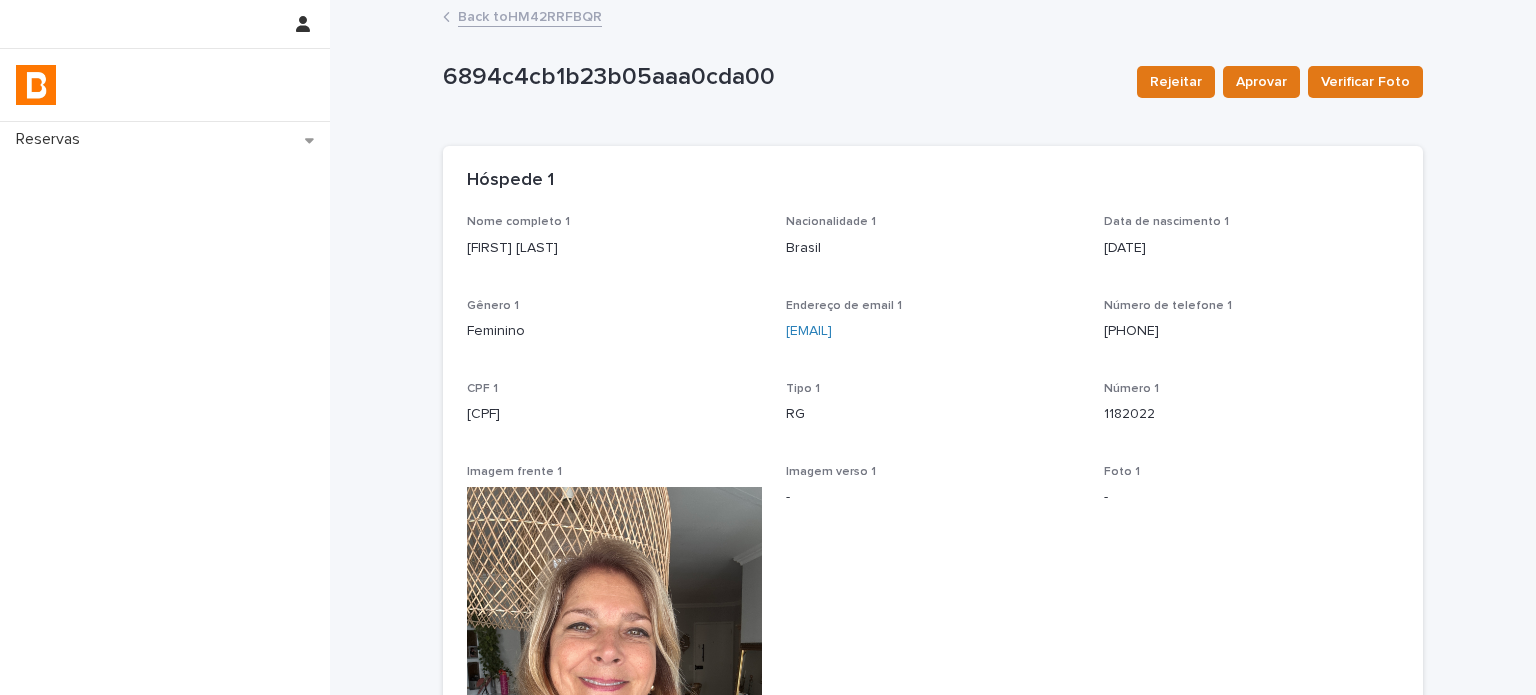 click on "[FIRST] [LAST]" at bounding box center (614, 248) 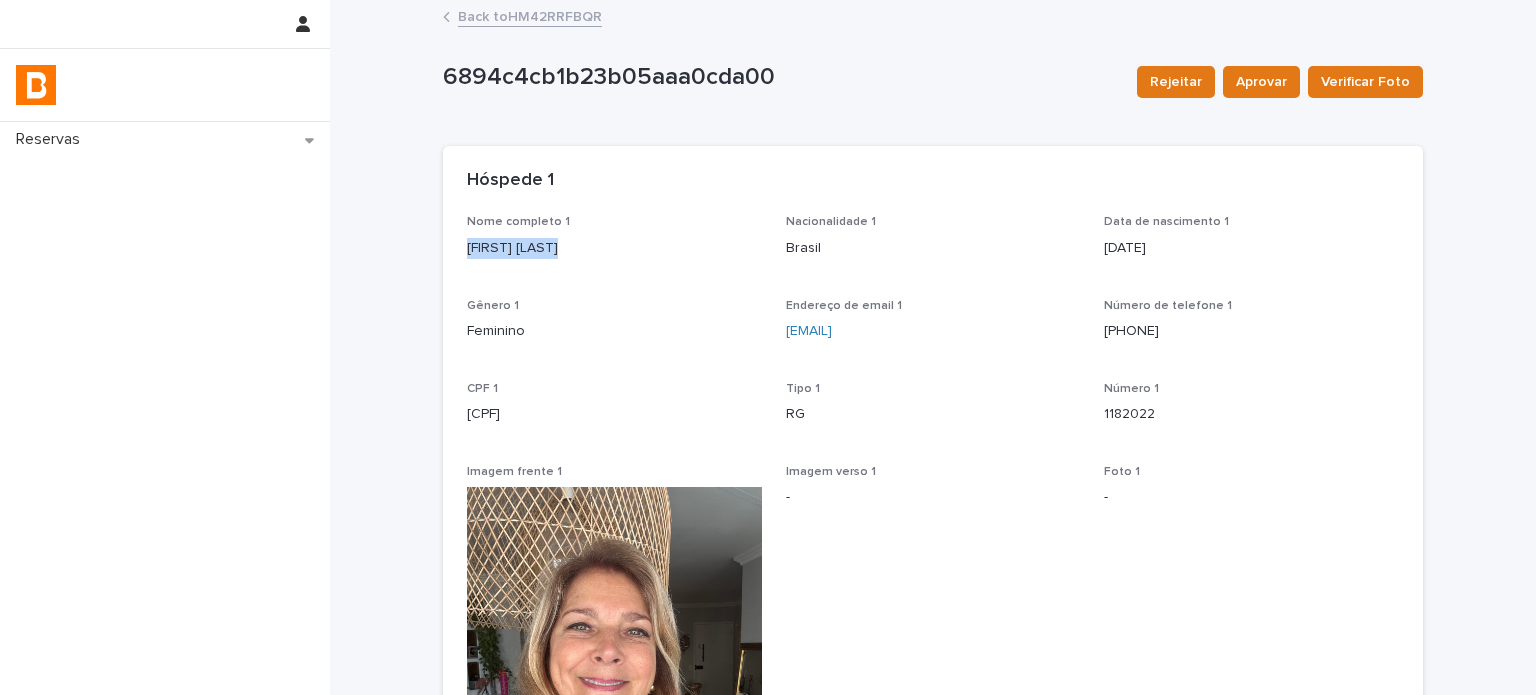 click on "[FIRST] [LAST] [LAST]" at bounding box center [614, 248] 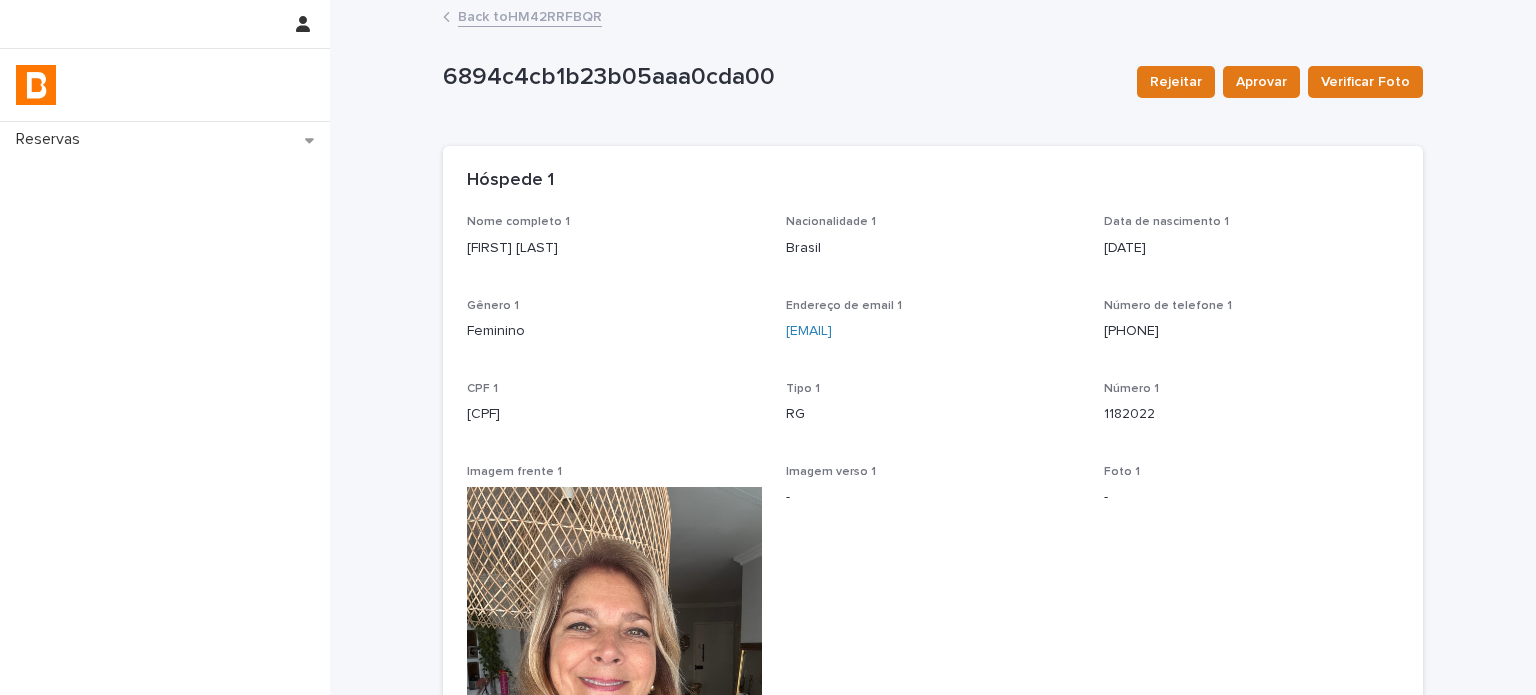 click on "[CPF]" at bounding box center (614, 414) 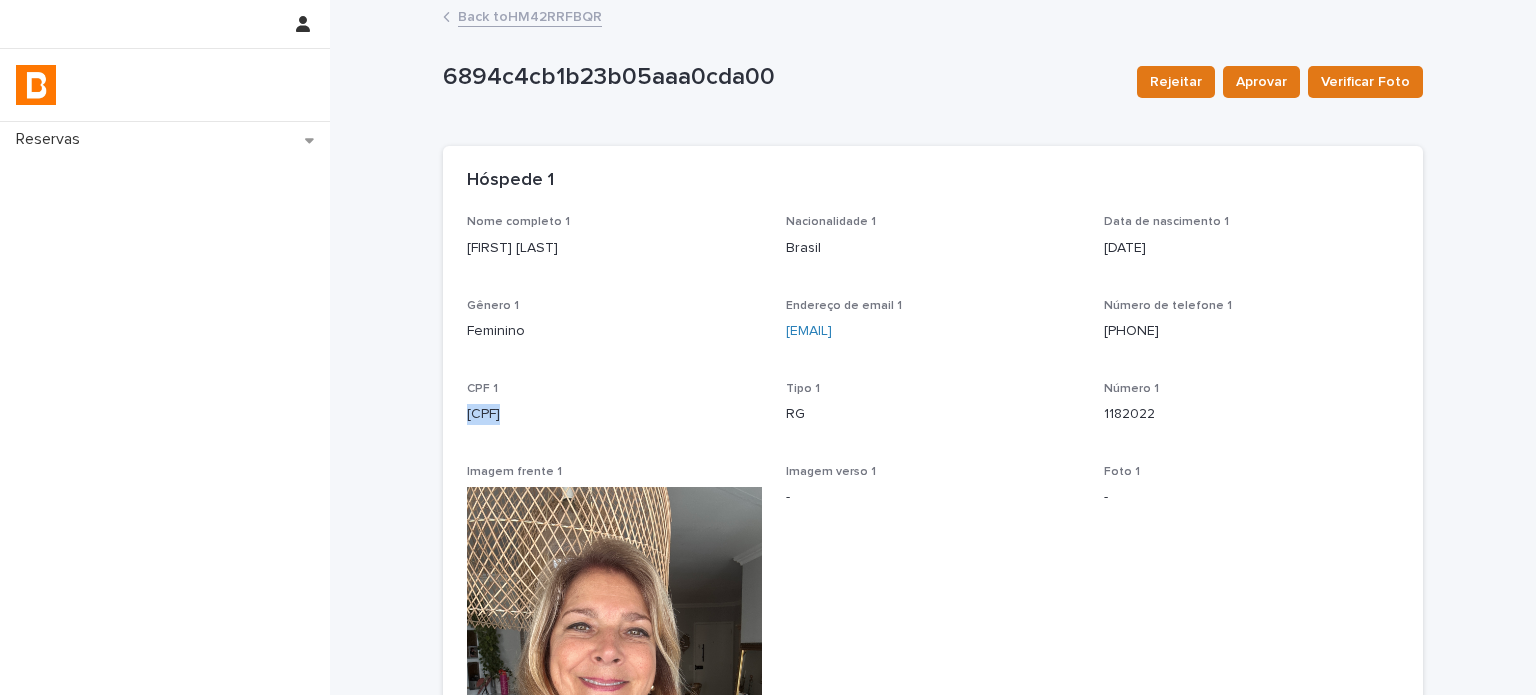 click on "[CPF]" at bounding box center [614, 414] 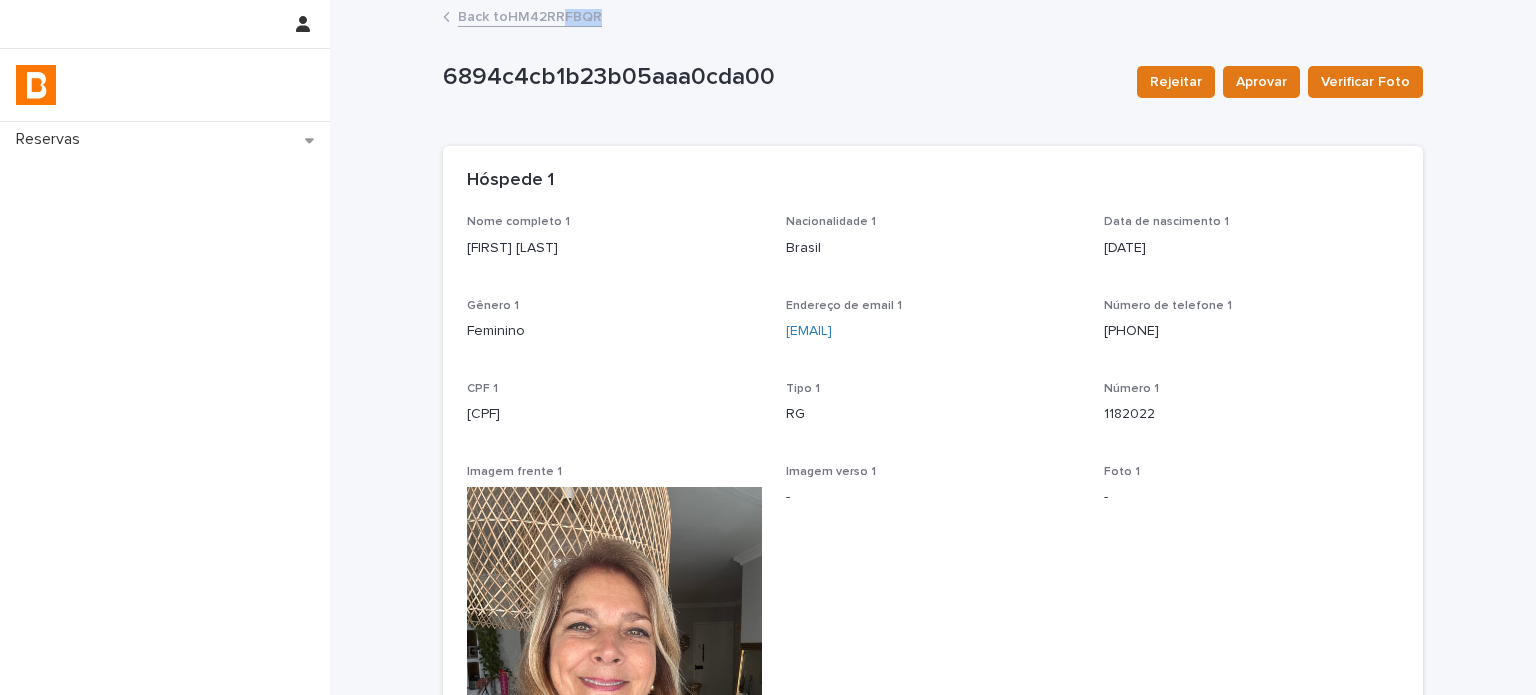 drag, startPoint x: 603, startPoint y: 2, endPoint x: 556, endPoint y: 10, distance: 47.67599 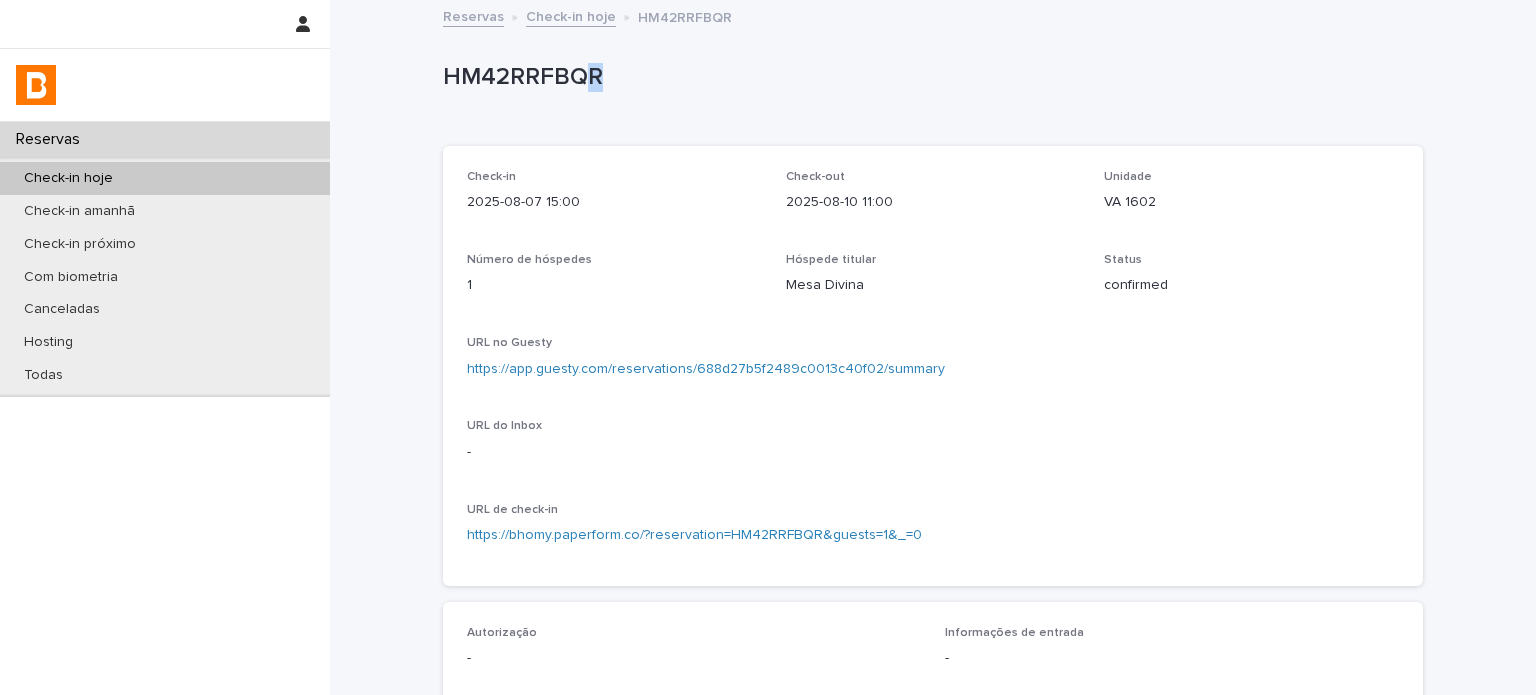 drag, startPoint x: 578, startPoint y: 84, endPoint x: 558, endPoint y: 87, distance: 20.22375 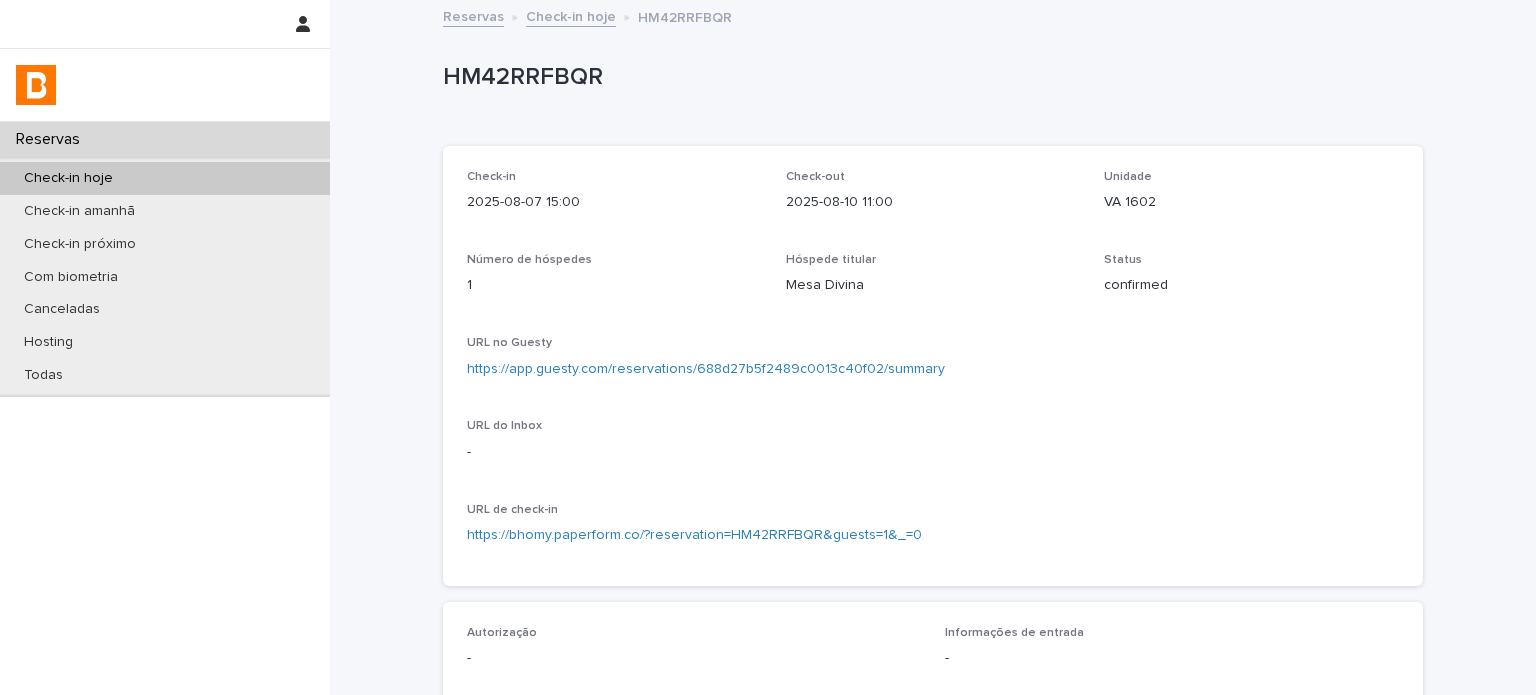 click on "HM42RRFBQR" at bounding box center [929, 77] 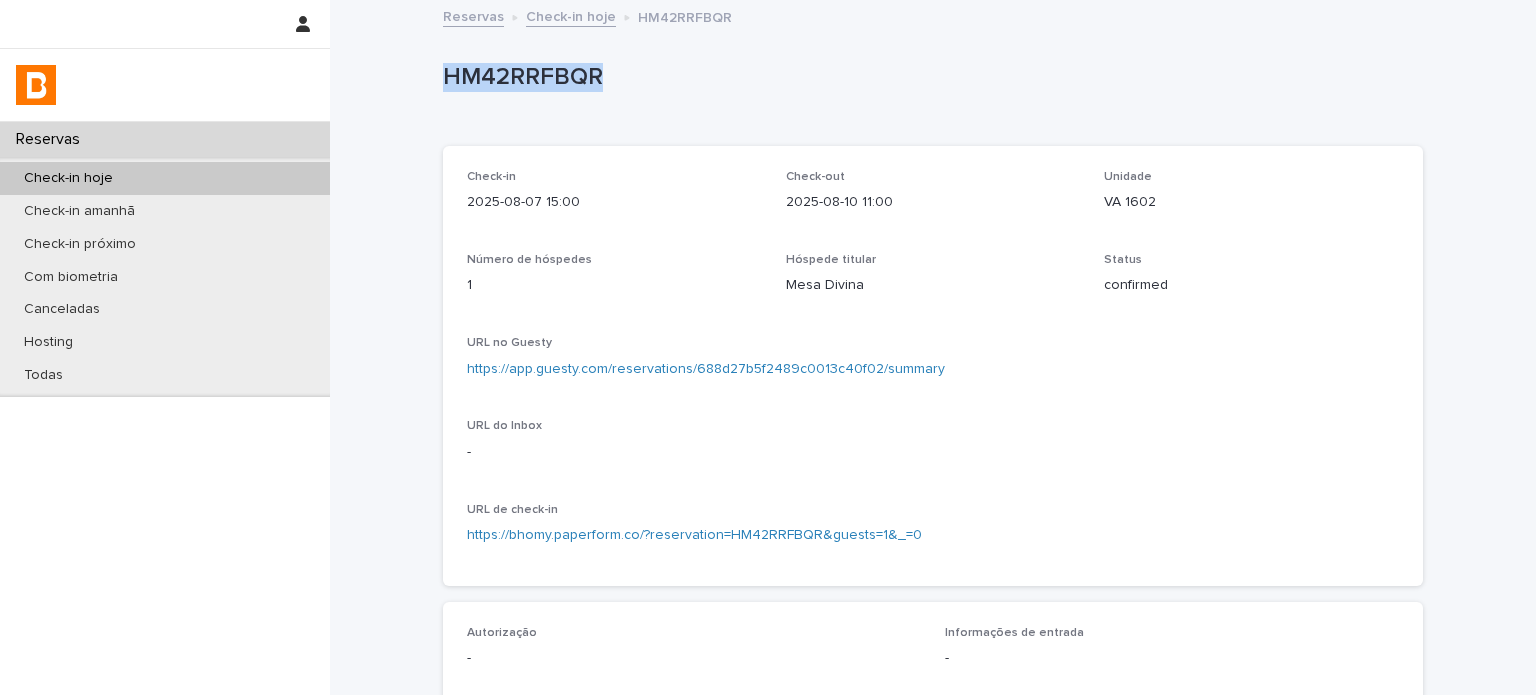 click on "HM42RRFBQR" at bounding box center (929, 77) 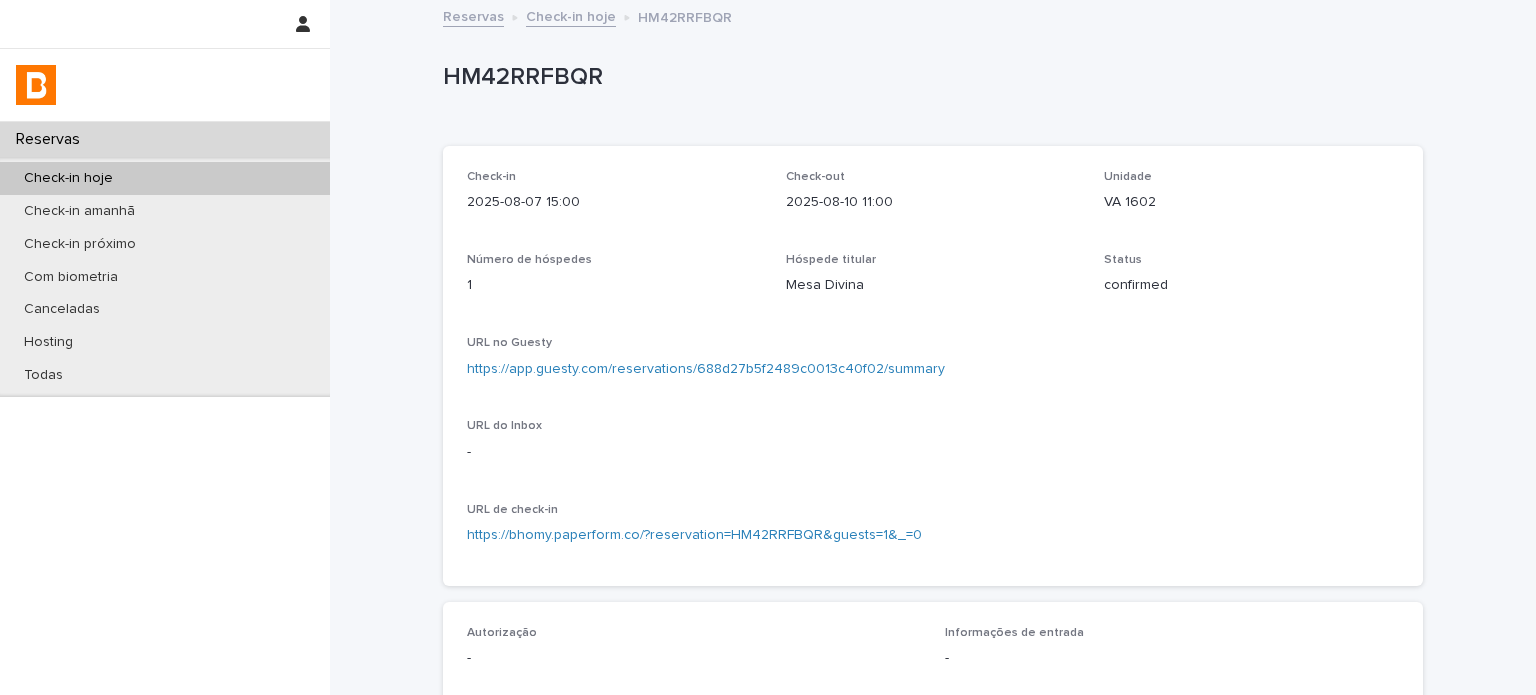 click on "Número de hóspedes 1" at bounding box center [614, 282] 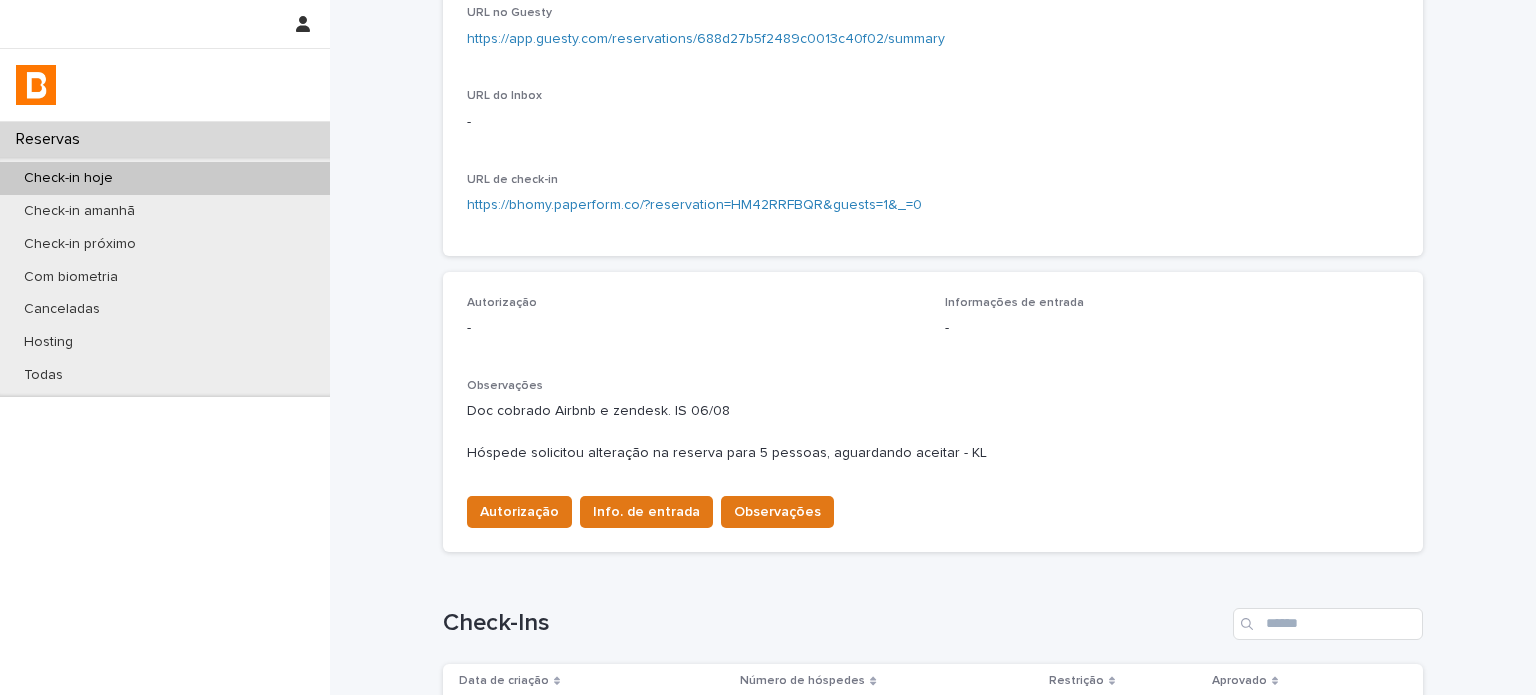 scroll, scrollTop: 433, scrollLeft: 0, axis: vertical 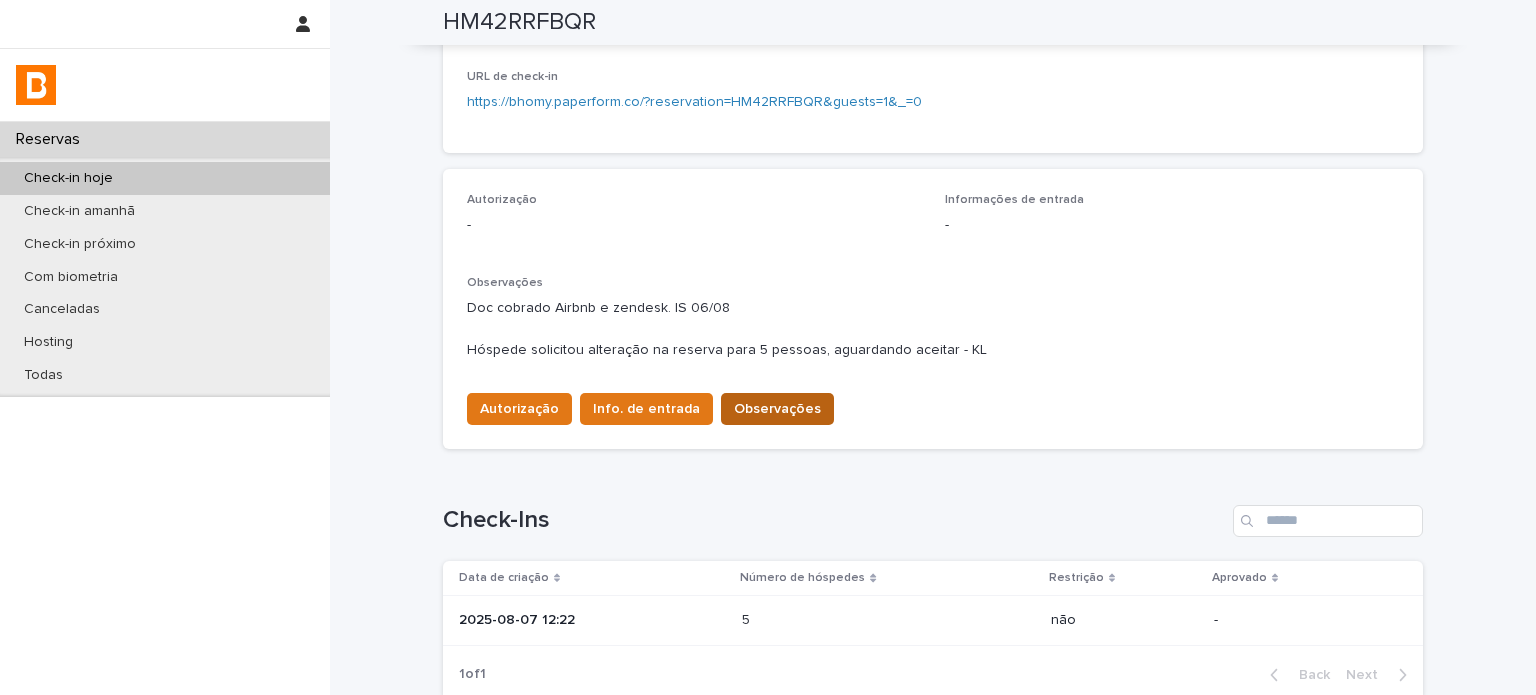 click on "Observações" at bounding box center [777, 409] 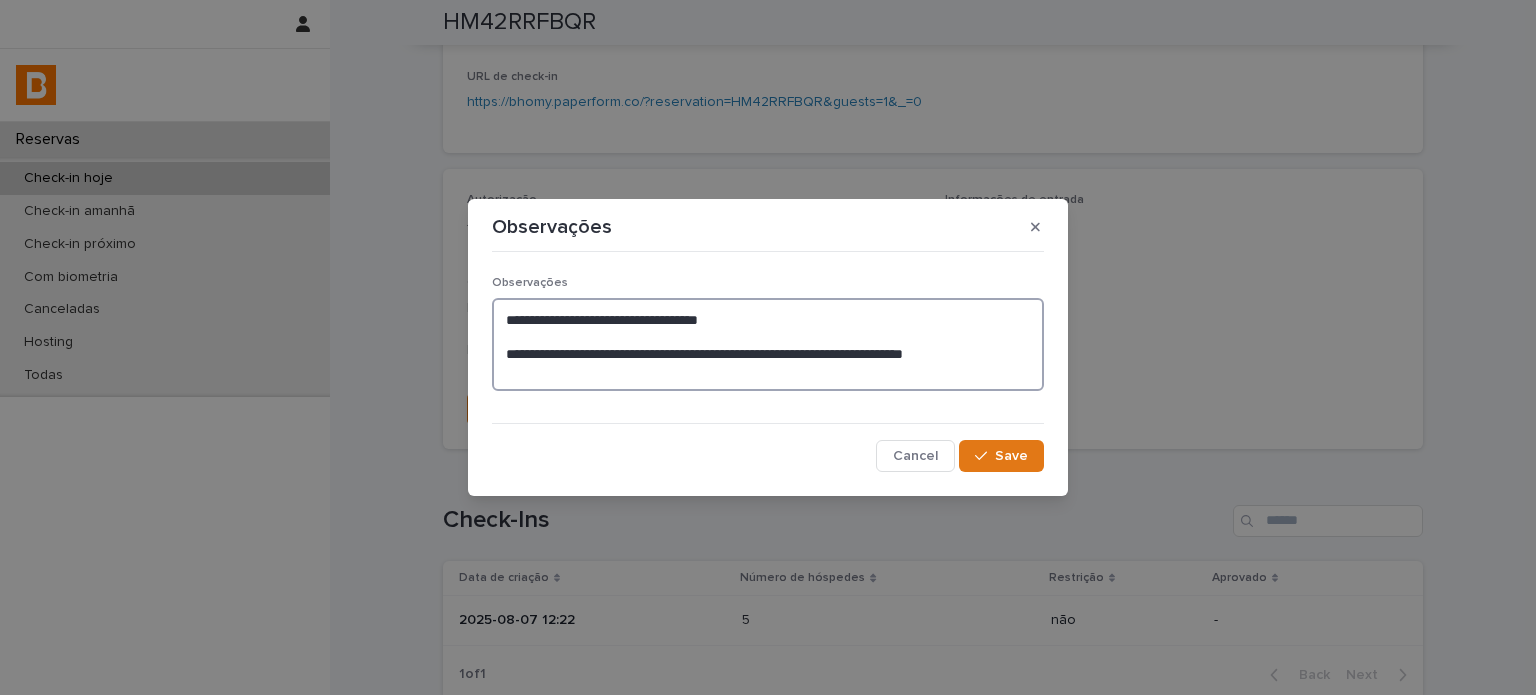 click on "**********" at bounding box center [768, 344] 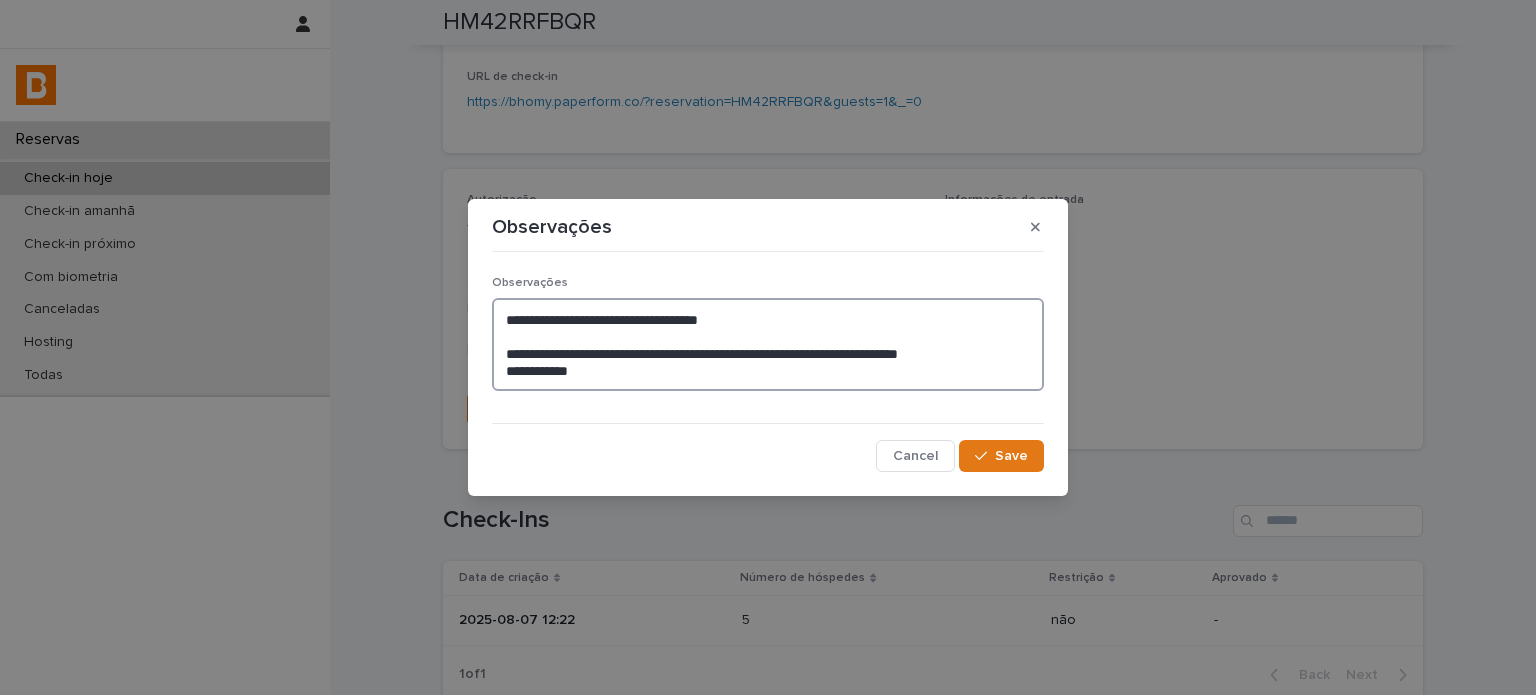 type on "**********" 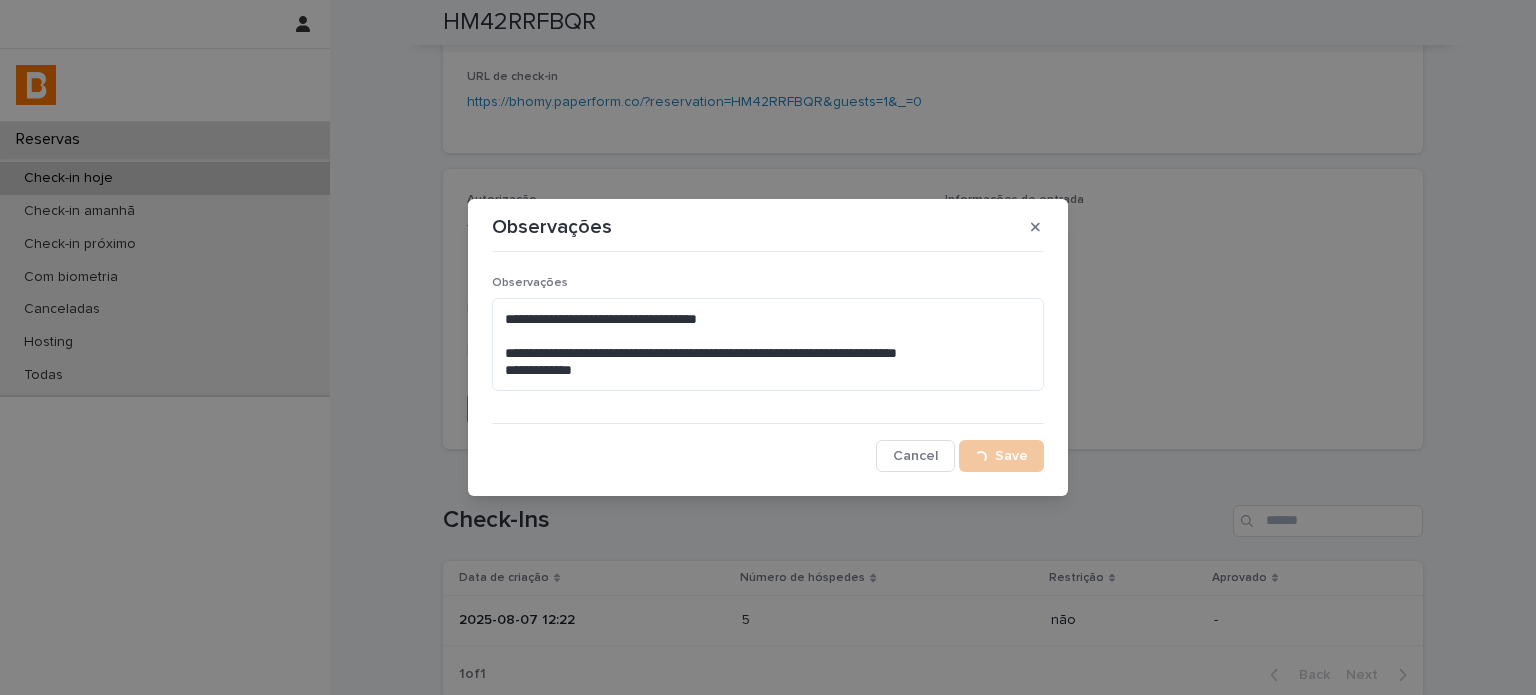 scroll, scrollTop: 444, scrollLeft: 0, axis: vertical 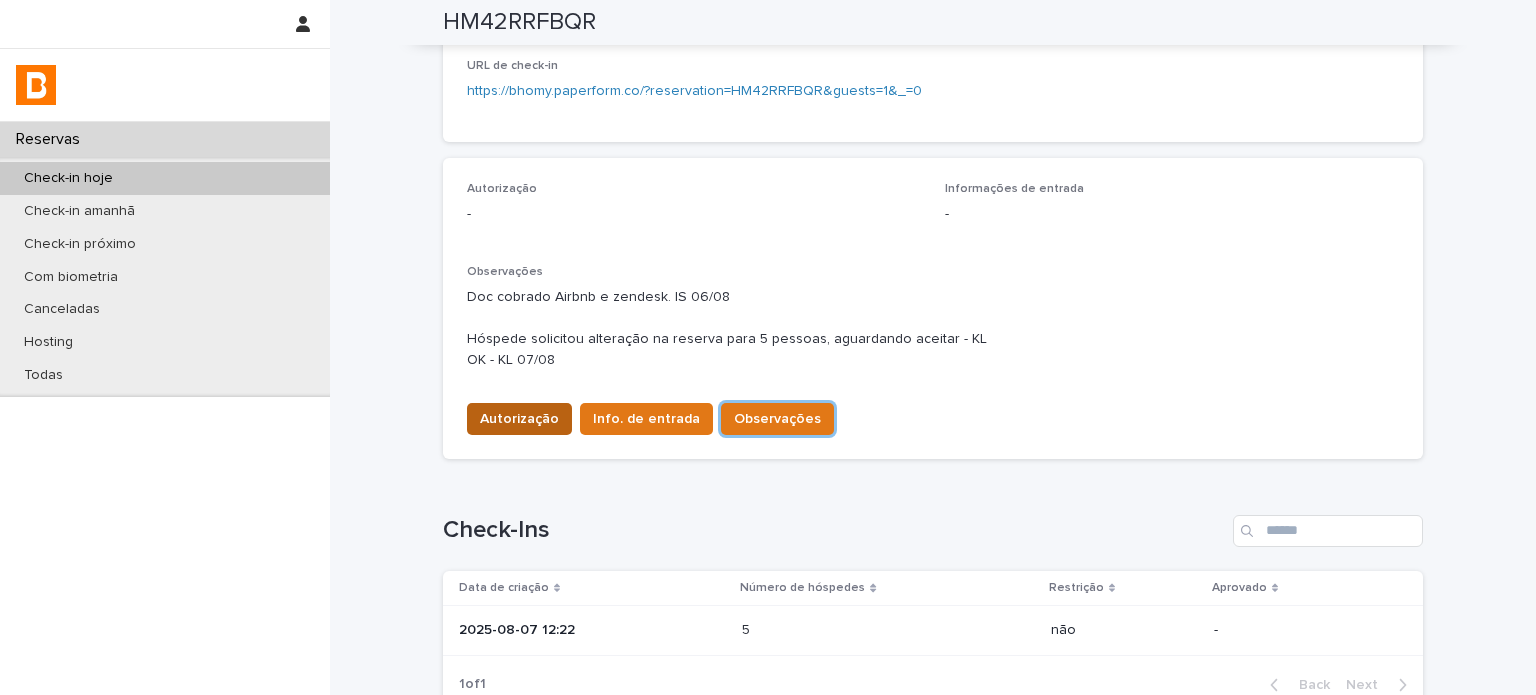 click on "Autorização" at bounding box center [519, 419] 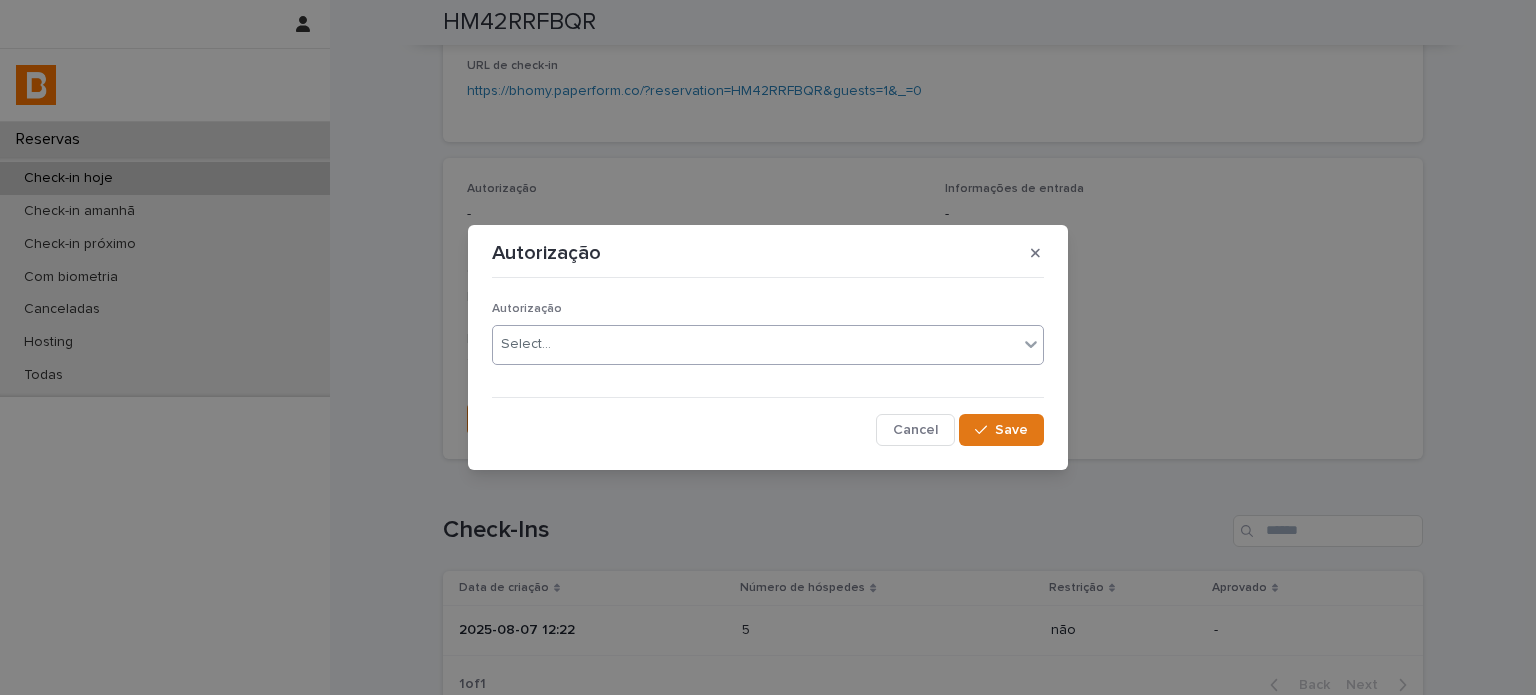 click on "Select..." at bounding box center (755, 344) 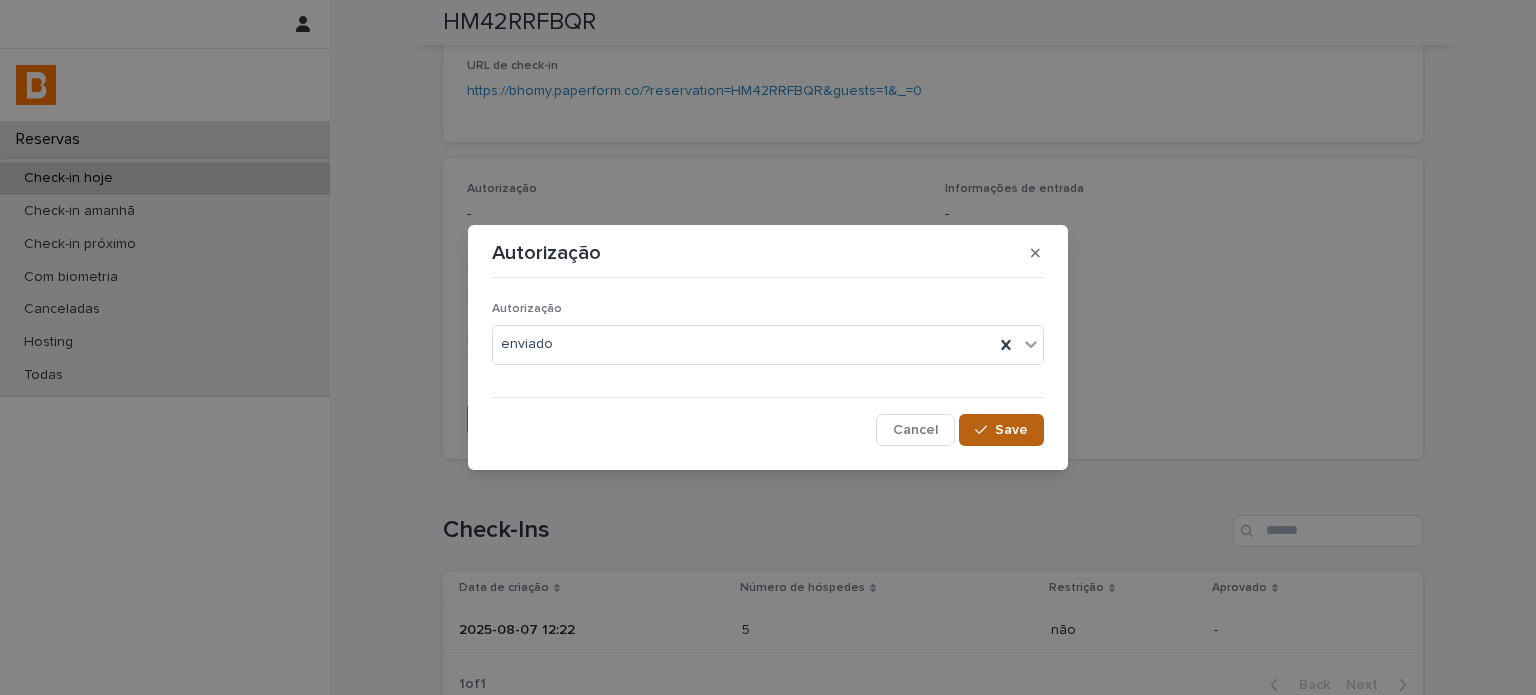 click on "Save" at bounding box center (1011, 430) 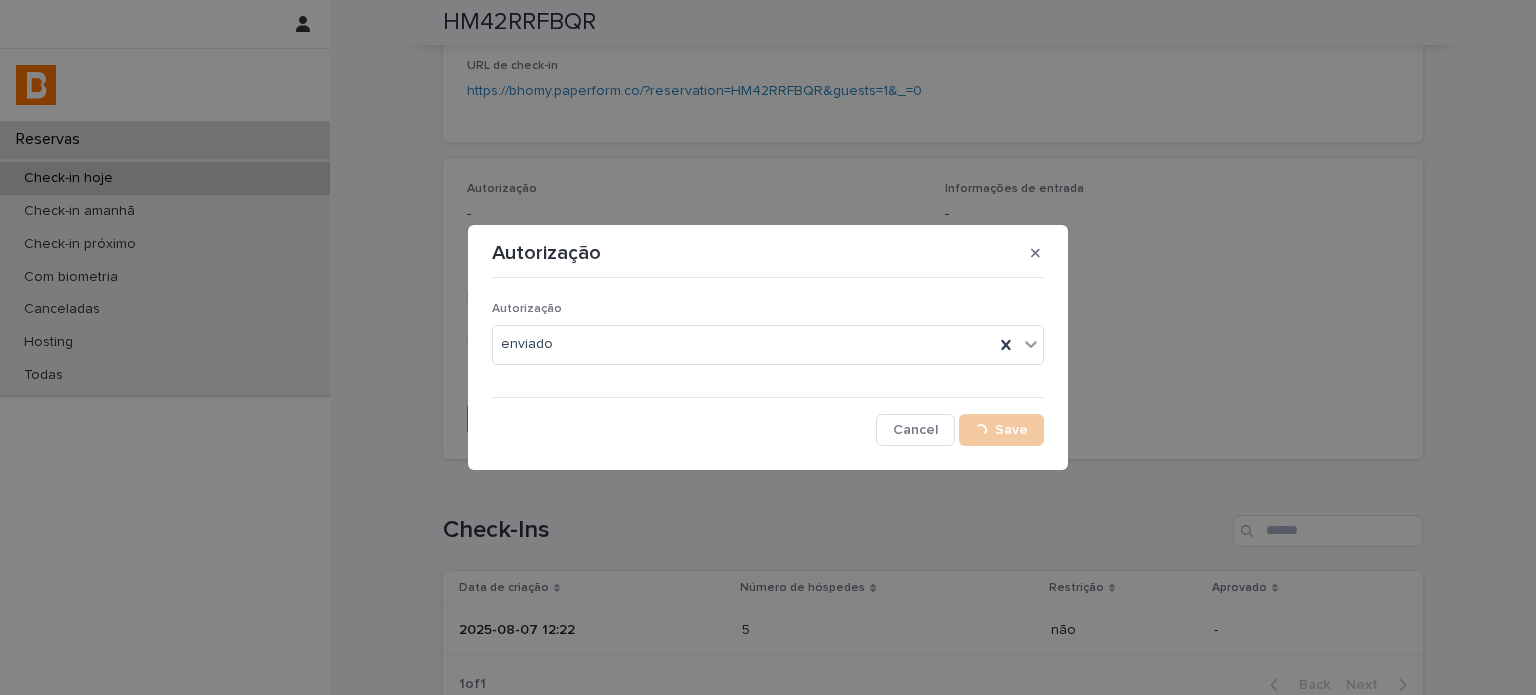 click on "Cancel Loading... Save" at bounding box center [768, 430] 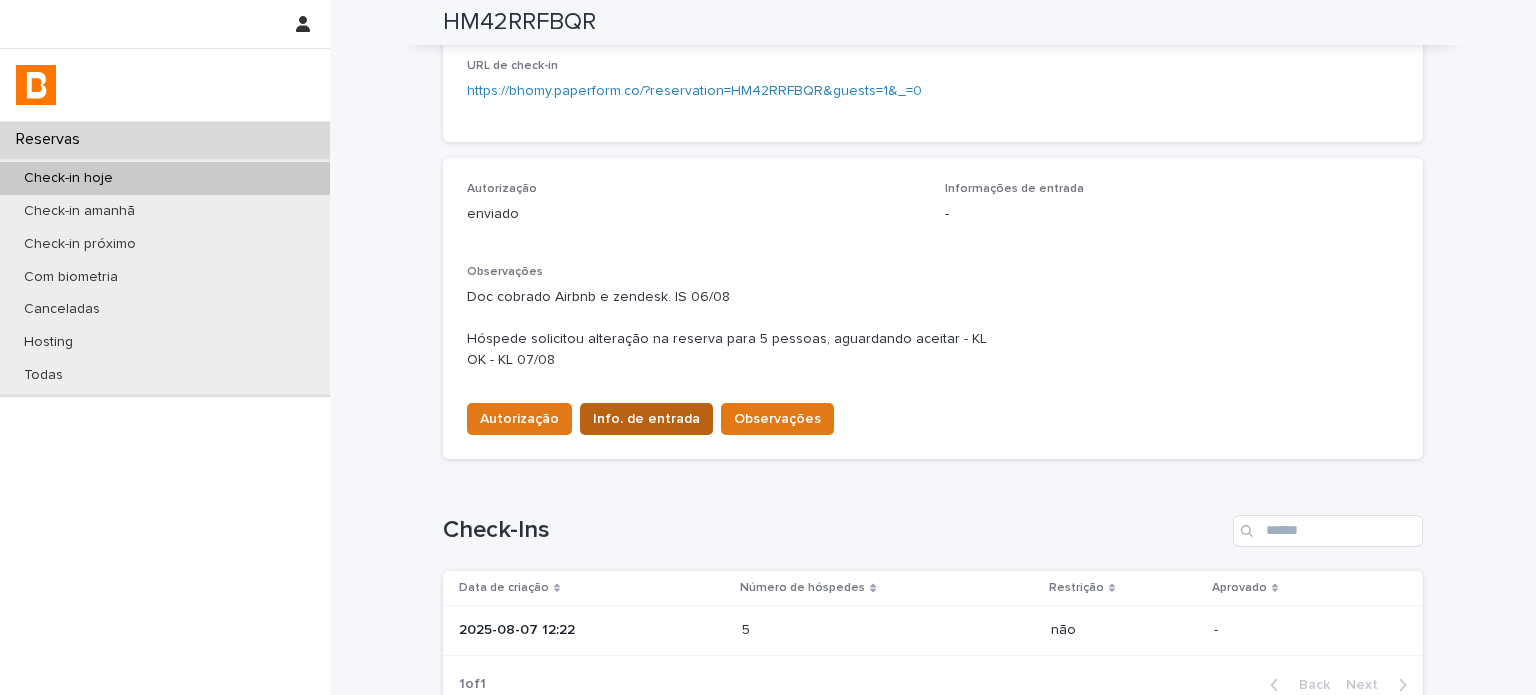 click on "Info. de entrada" at bounding box center [646, 419] 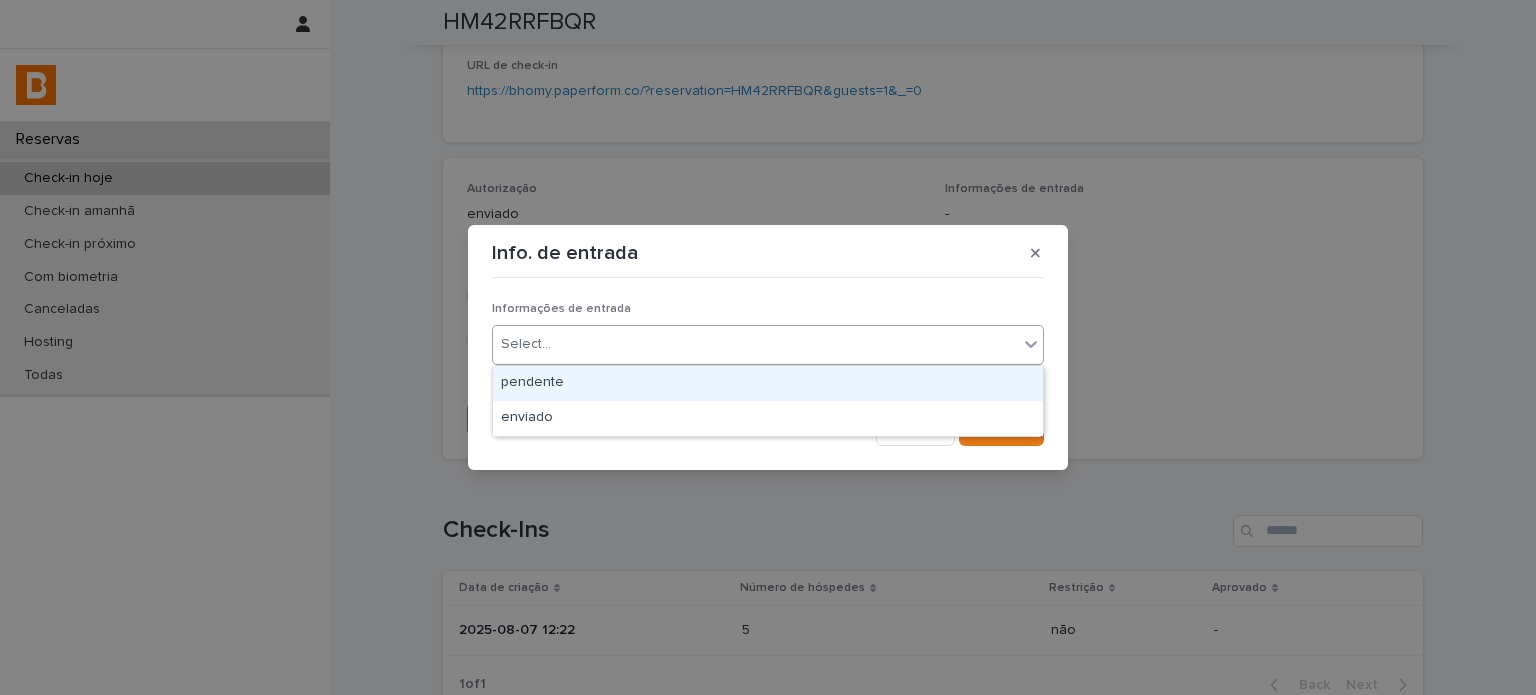 click on "Select..." at bounding box center [755, 344] 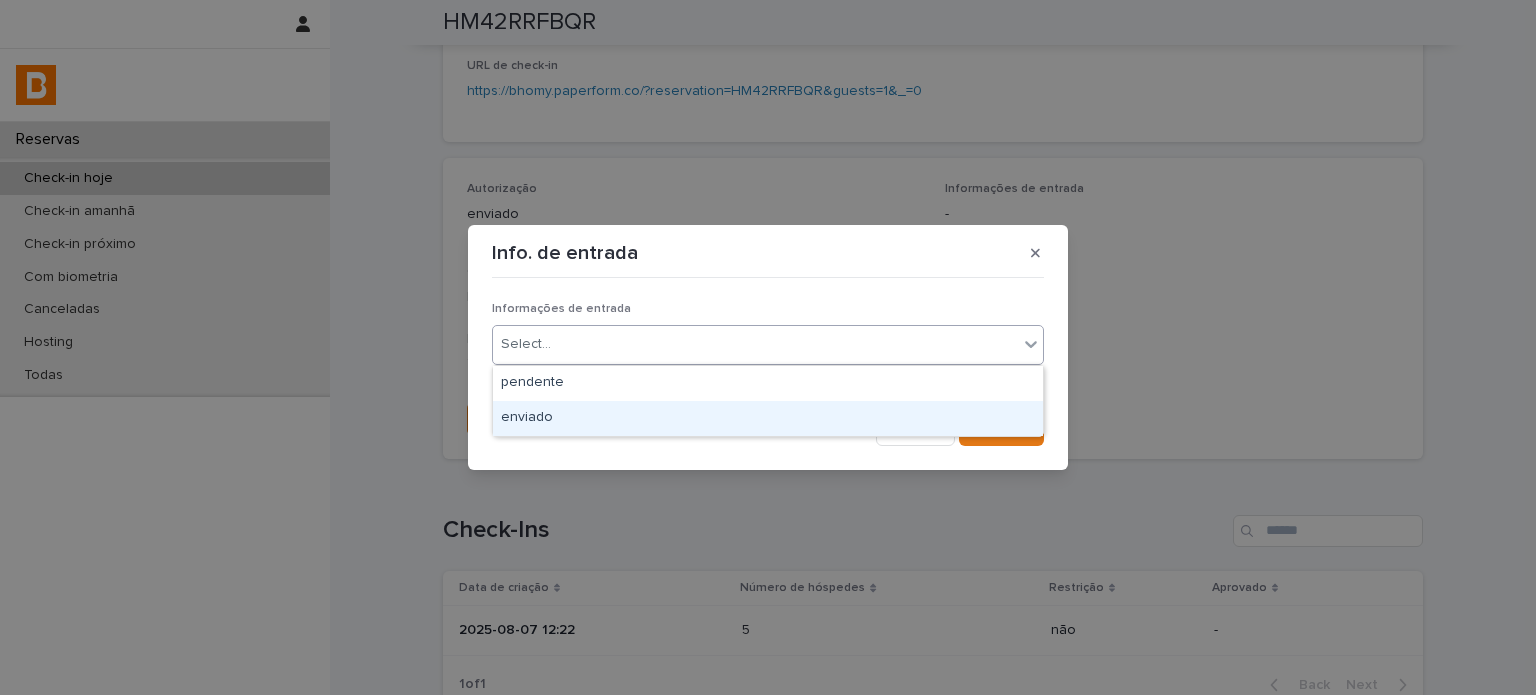 click on "enviado" at bounding box center (768, 418) 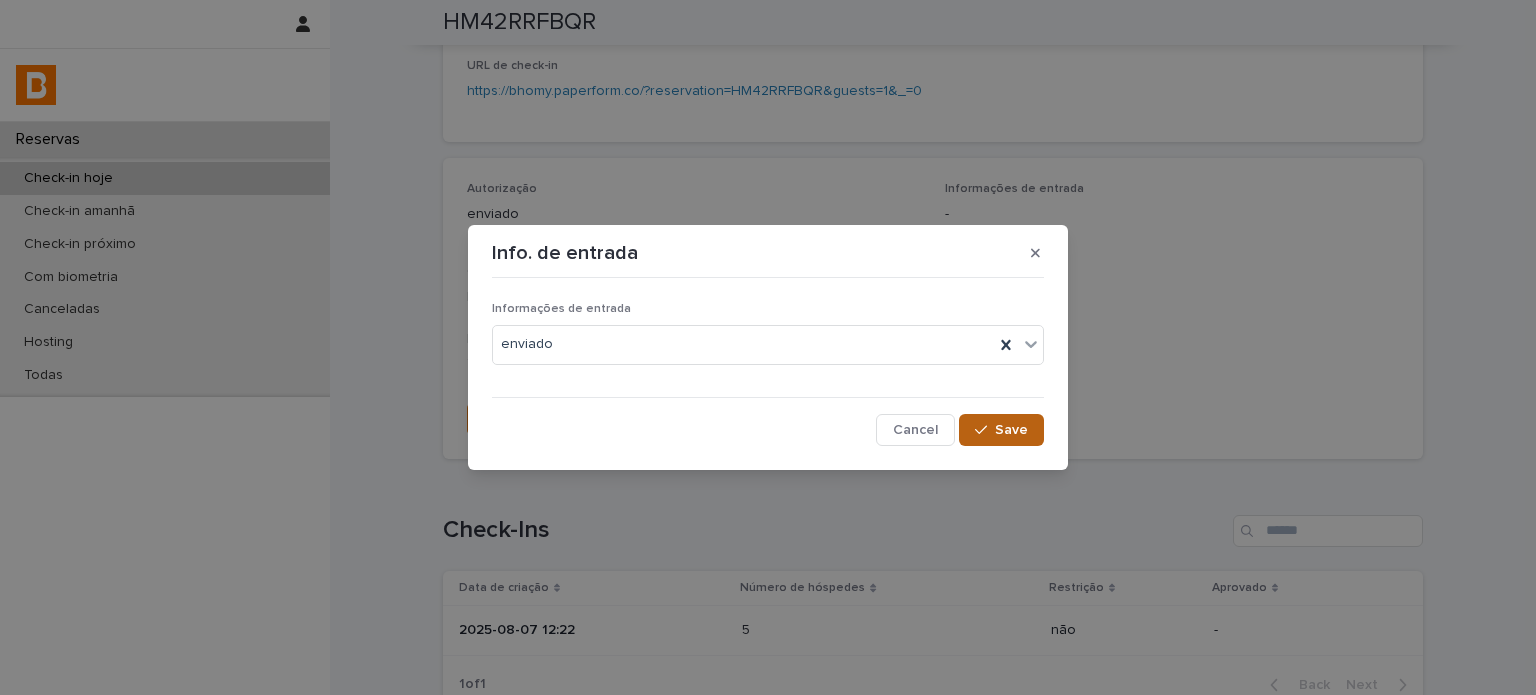 click on "Save" at bounding box center [1011, 430] 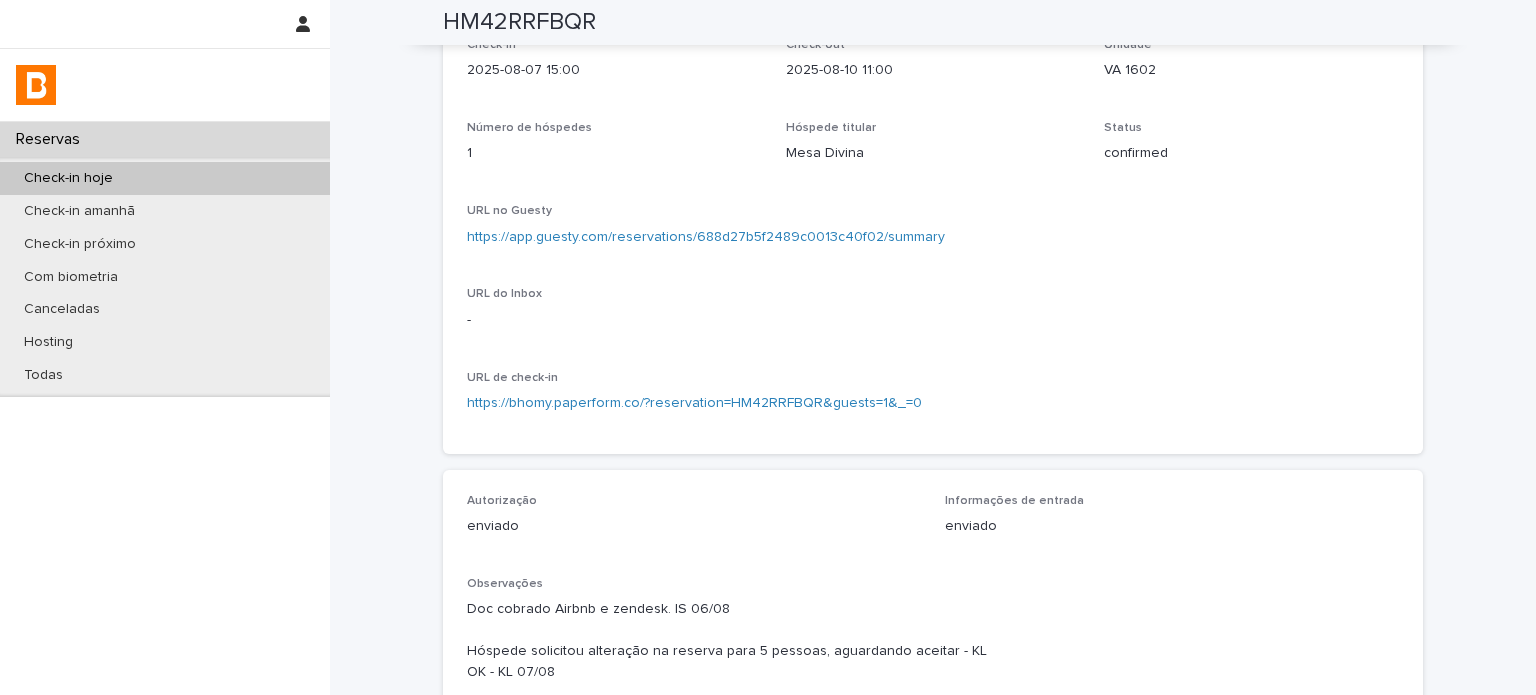 scroll, scrollTop: 44, scrollLeft: 0, axis: vertical 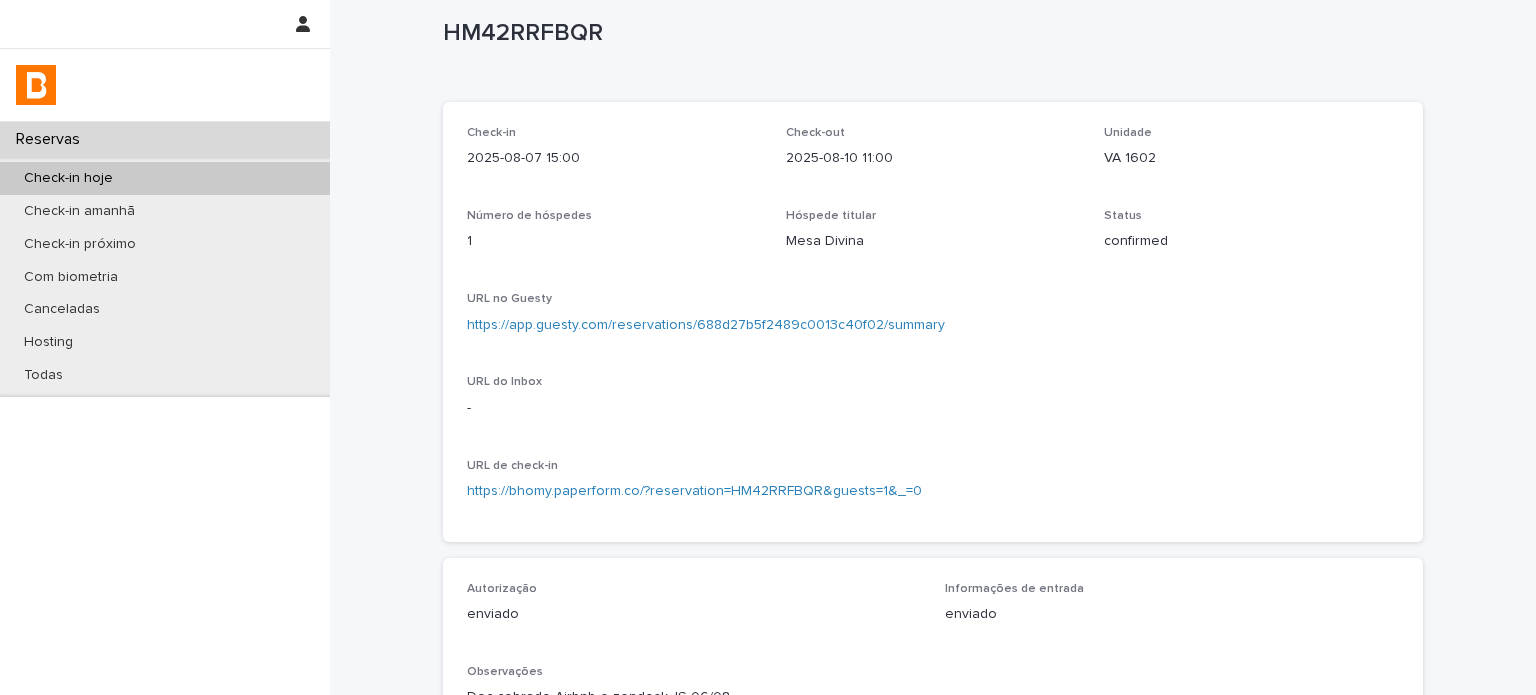 click on "HM42RRFBQR" at bounding box center (929, 31) 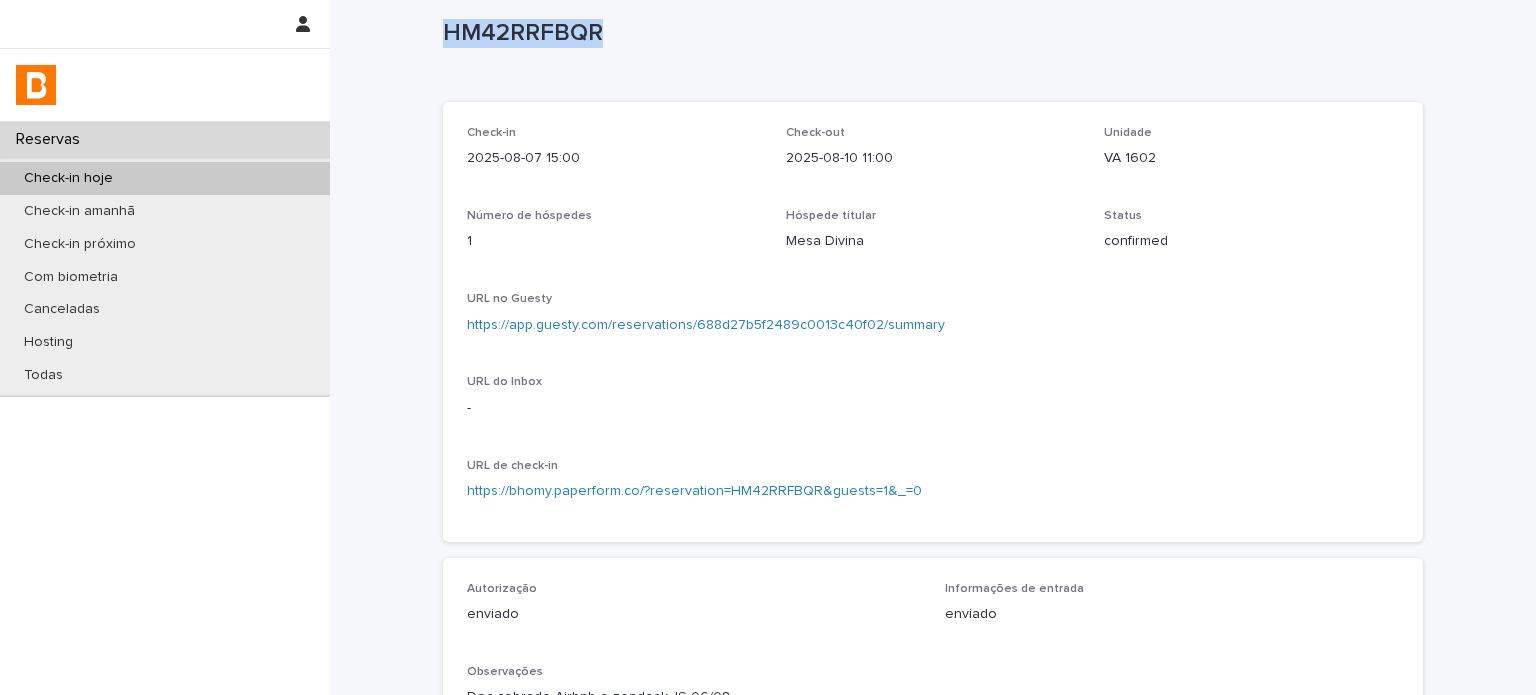 click on "HM42RRFBQR" at bounding box center [929, 31] 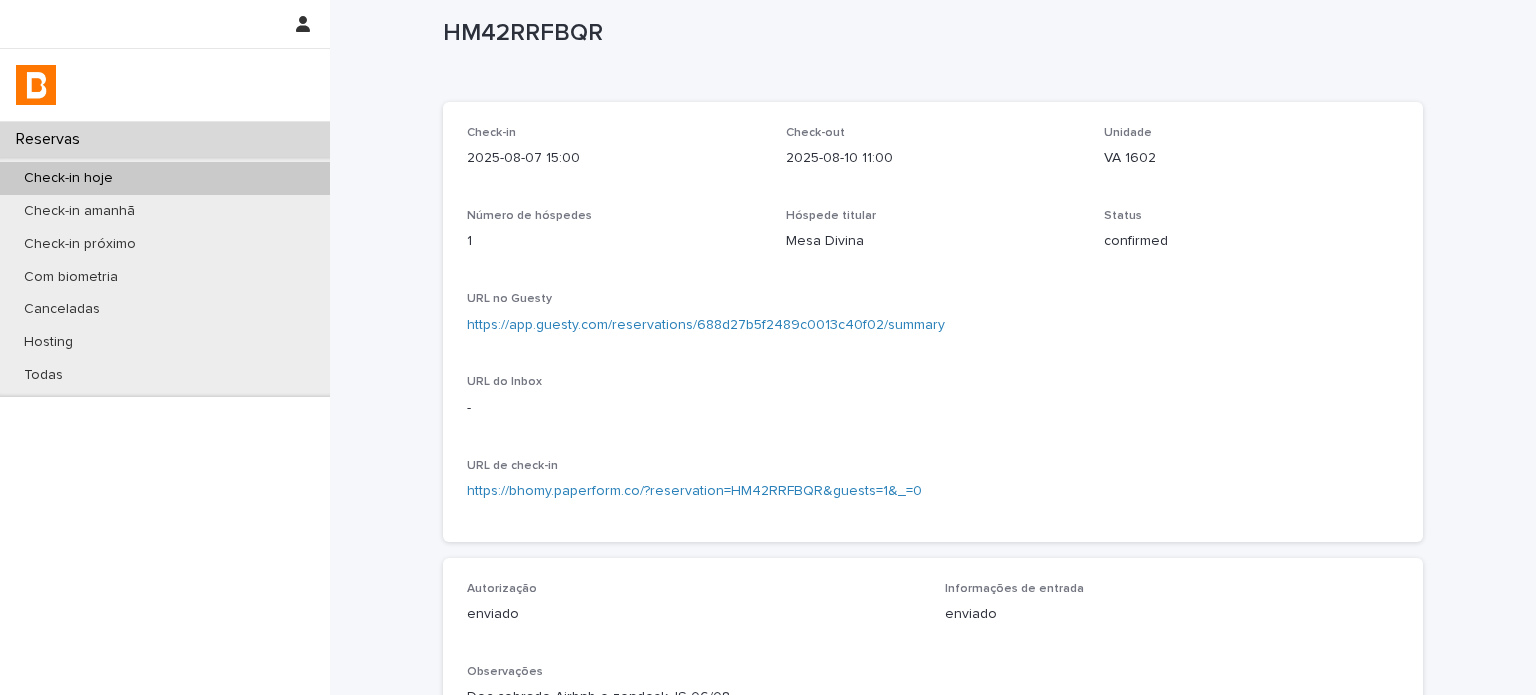 click on "Loading... Saving… Loading... Saving… Loading... Saving… Check-in 2025-08-07 15:00 Check-out 2025-08-10 11:00 Unidade VA 1602 Número de hóspedes 1 Hóspede titular Mesa Divina Status confirmed URL no Guesty https://app.guesty.com/reservations/688d27b5f2489c0013c40f02/summary URL do Inbox - URL de check-in https://bhomy.paperform.co/?reservation=HM42RRFBQR&guests=1&_=0 Loading... Saving… Autorização enviado Informações de entrada enviado Observações Doc cobrado Airbnb e zendesk. IS 06/08
Hóspede solicitou alteração na reserva para 5 pessoas, aguardando aceitar - KL
OK - KL 07/08 Autorização Info. de entrada Observações Loading... Saving… Check-Ins Data de criação Número de hóspedes Restrição Aprovado 2025-08-07 12:22 5 5   não - 1  of  1 Back Next" at bounding box center [933, 602] 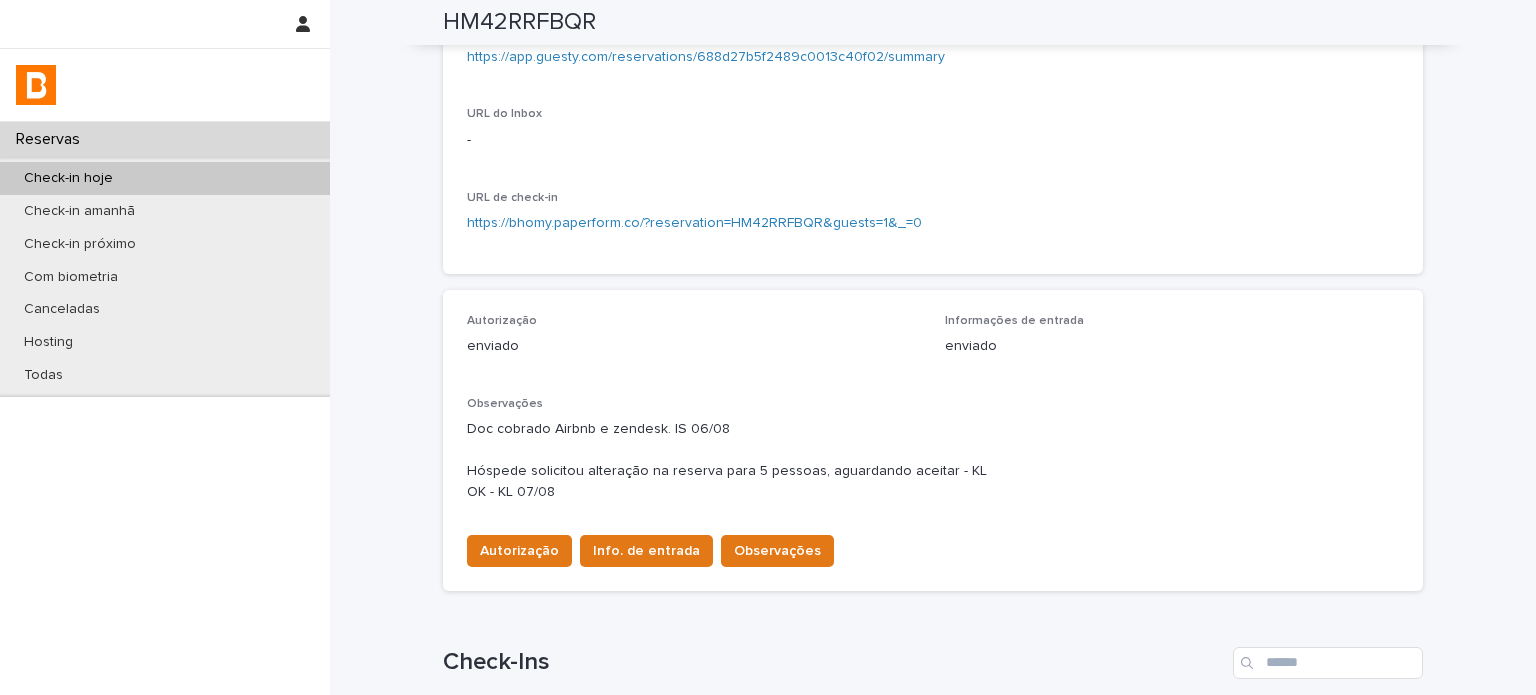 scroll, scrollTop: 310, scrollLeft: 0, axis: vertical 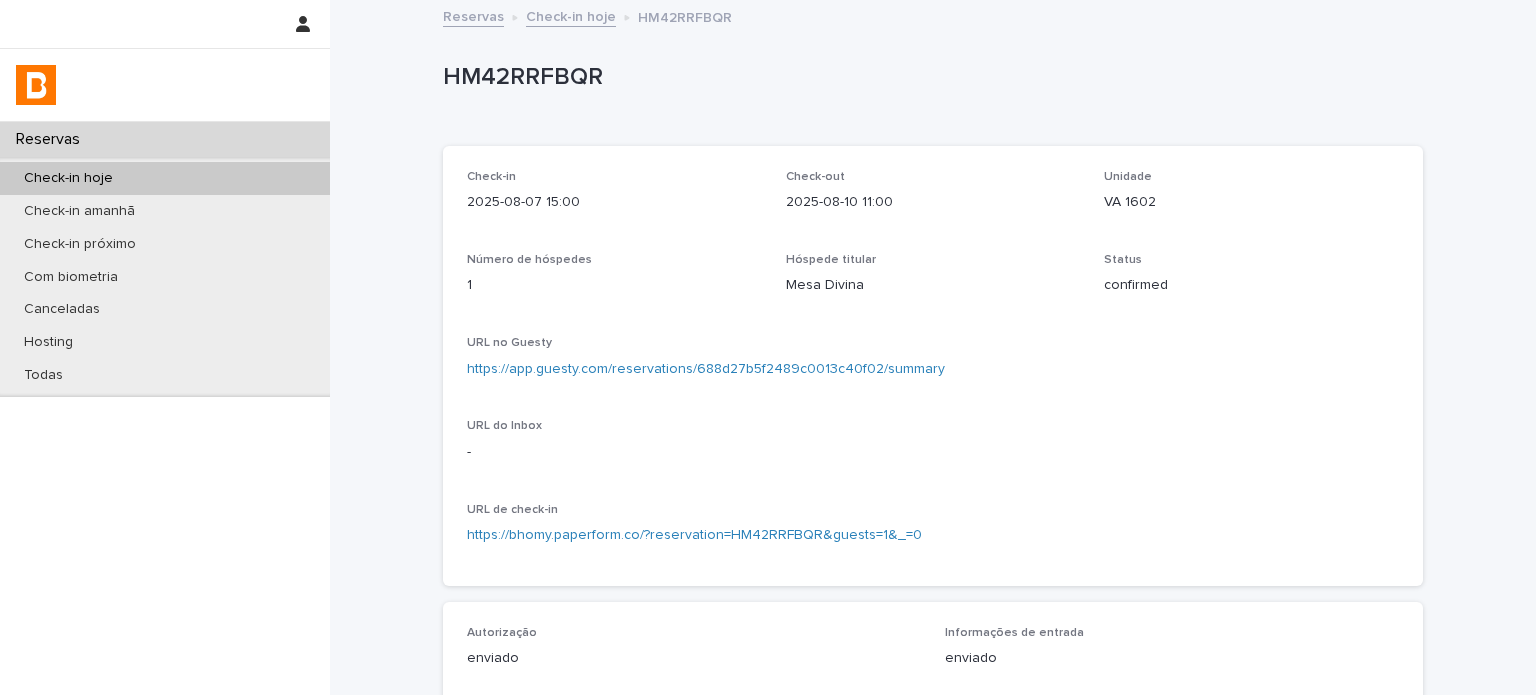 click on "HM42RRFBQR" at bounding box center [929, 77] 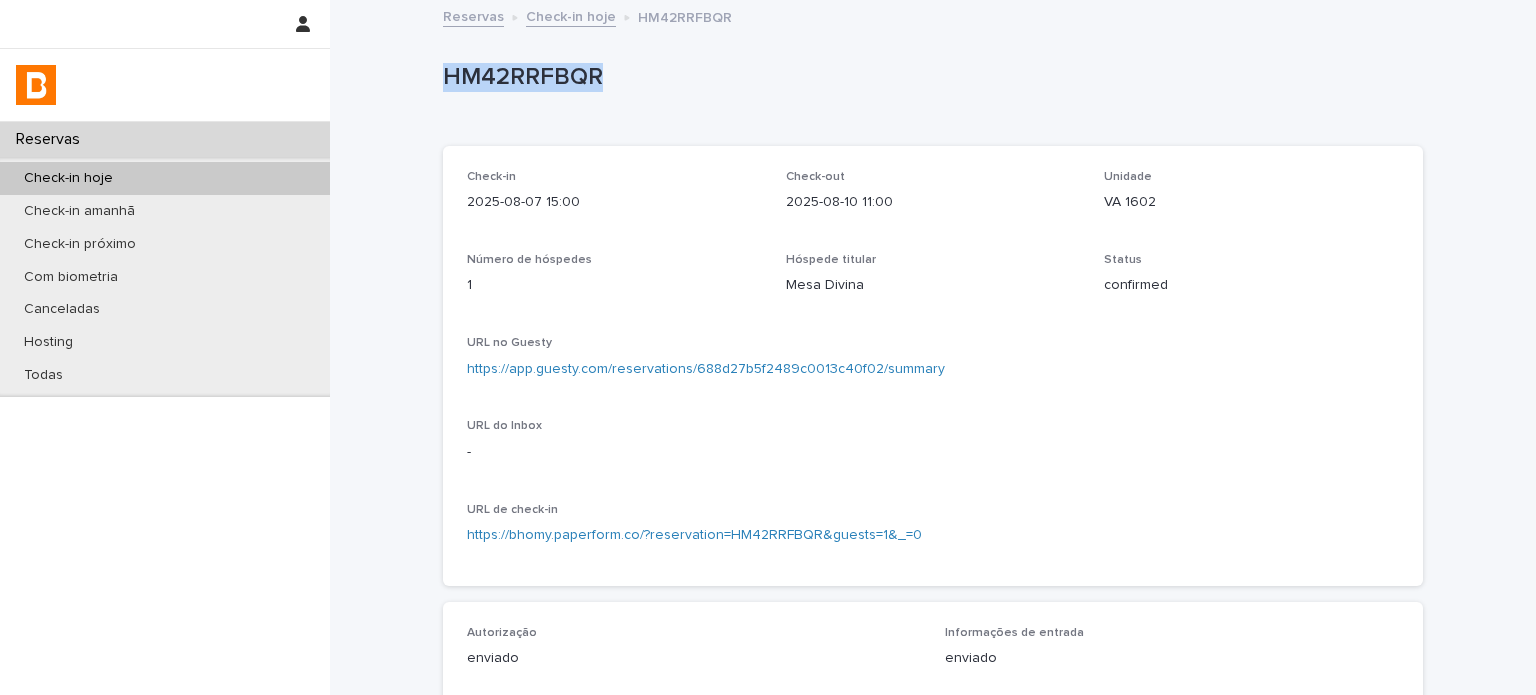 click on "HM42RRFBQR" at bounding box center (929, 77) 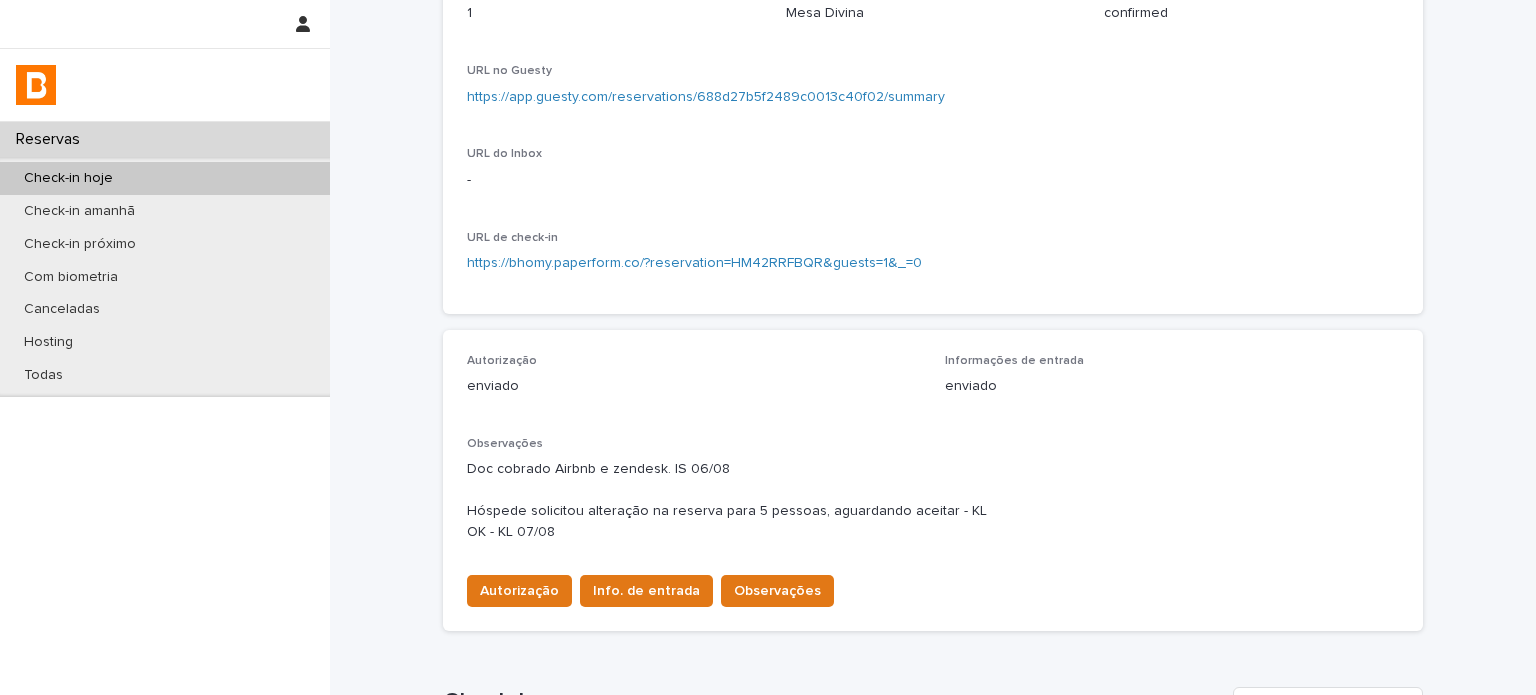 scroll, scrollTop: 366, scrollLeft: 0, axis: vertical 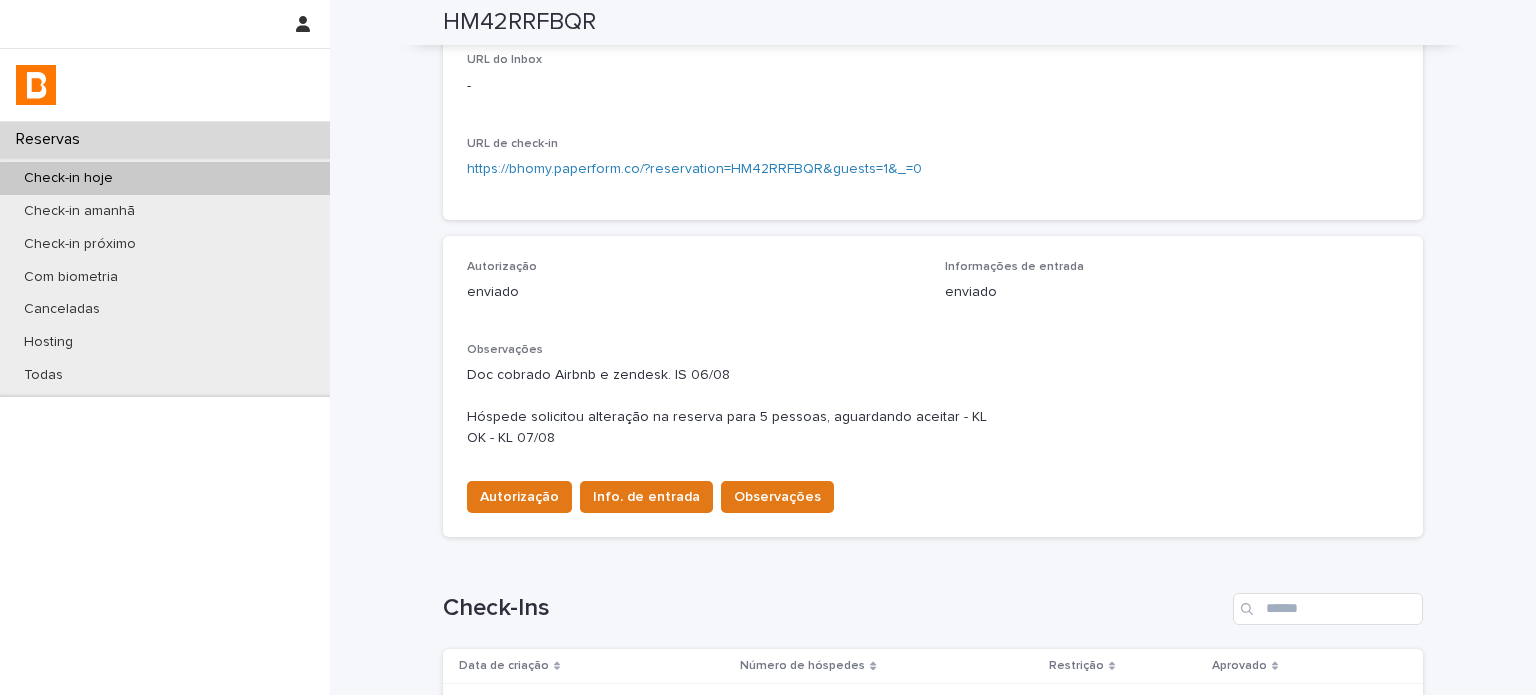 click on "Check-in hoje" at bounding box center [165, 178] 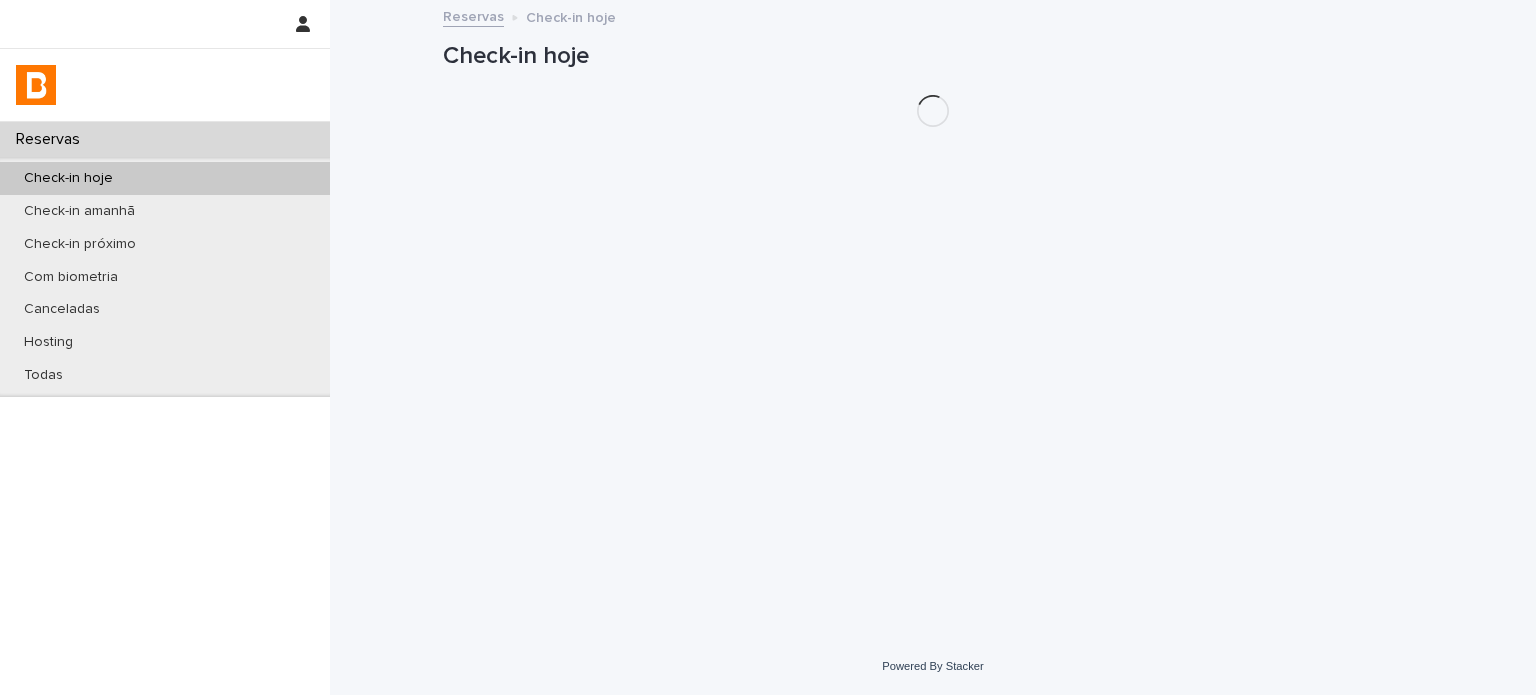 scroll, scrollTop: 0, scrollLeft: 0, axis: both 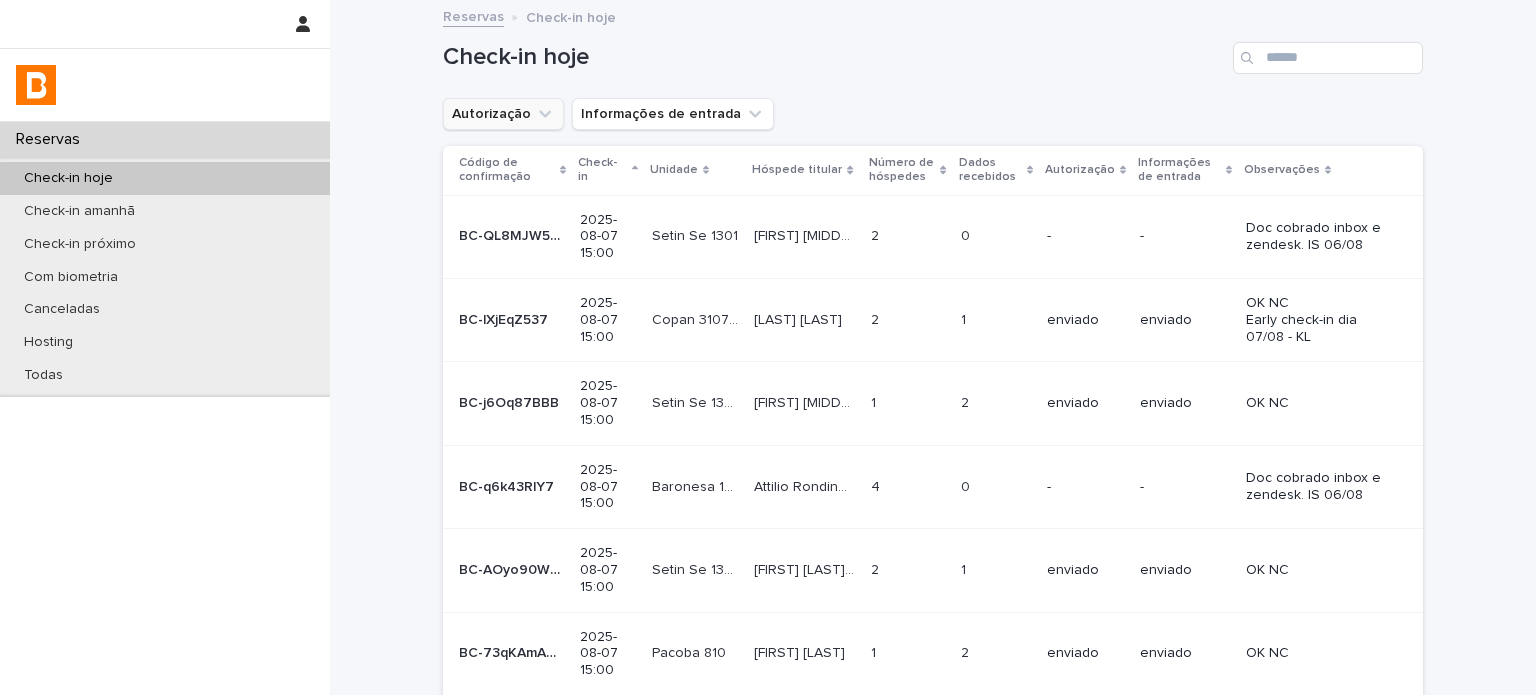 click 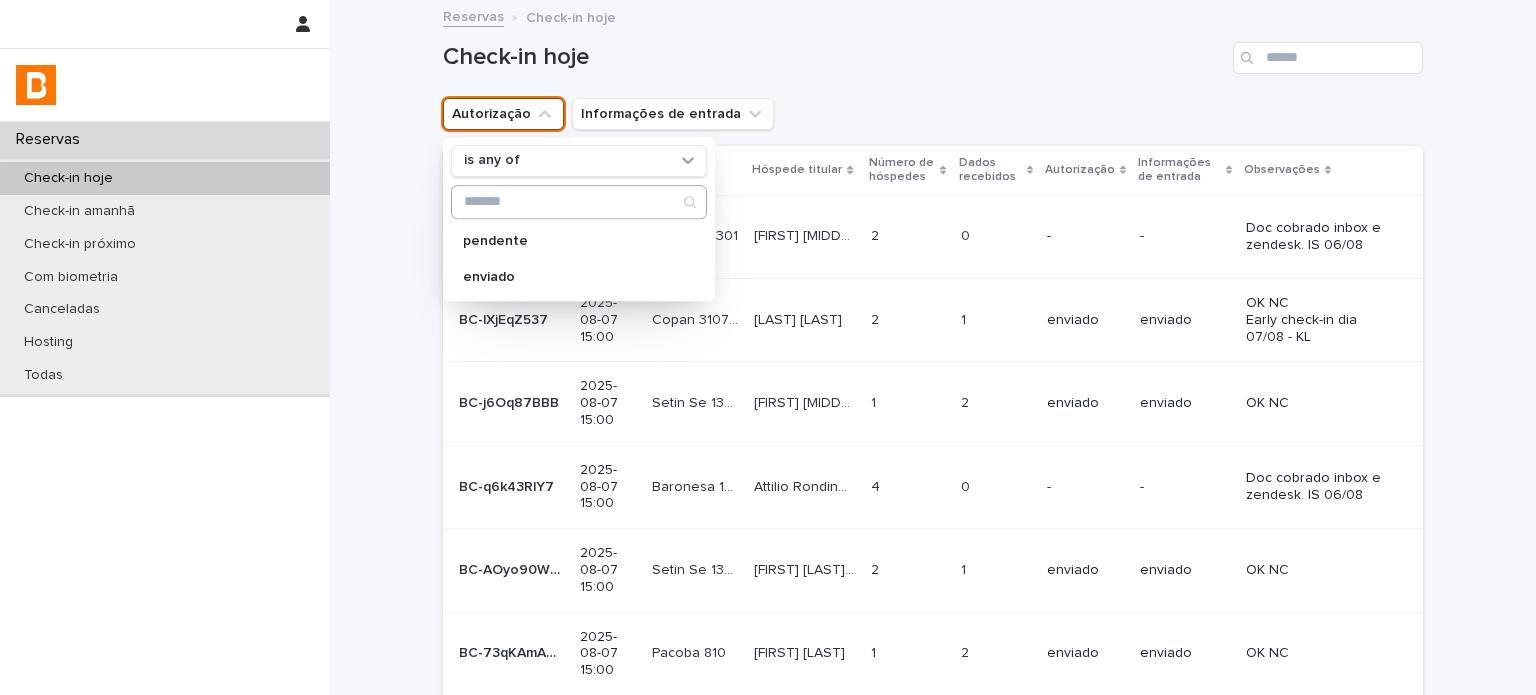 drag, startPoint x: 555, startPoint y: 179, endPoint x: 557, endPoint y: 198, distance: 19.104973 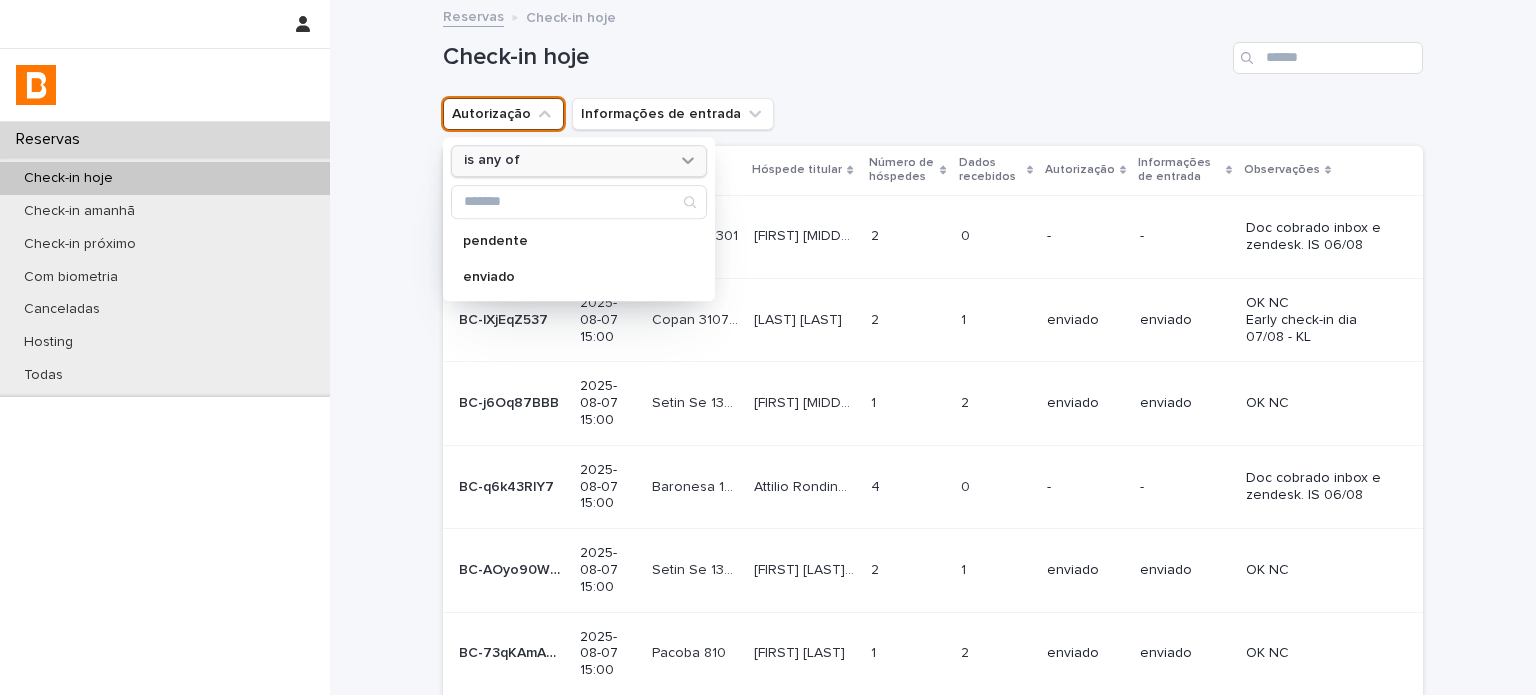 click on "is any of" at bounding box center (566, 161) 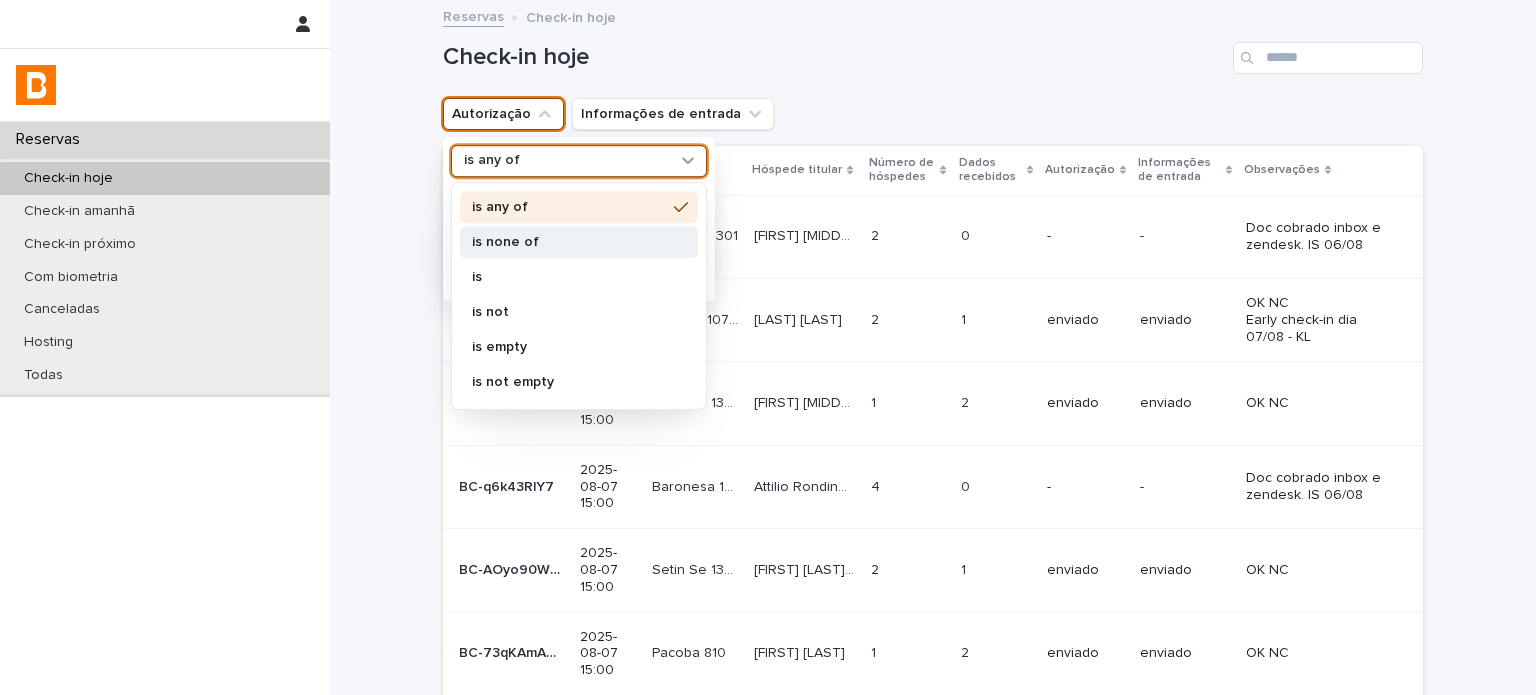 click on "is none of" at bounding box center [579, 242] 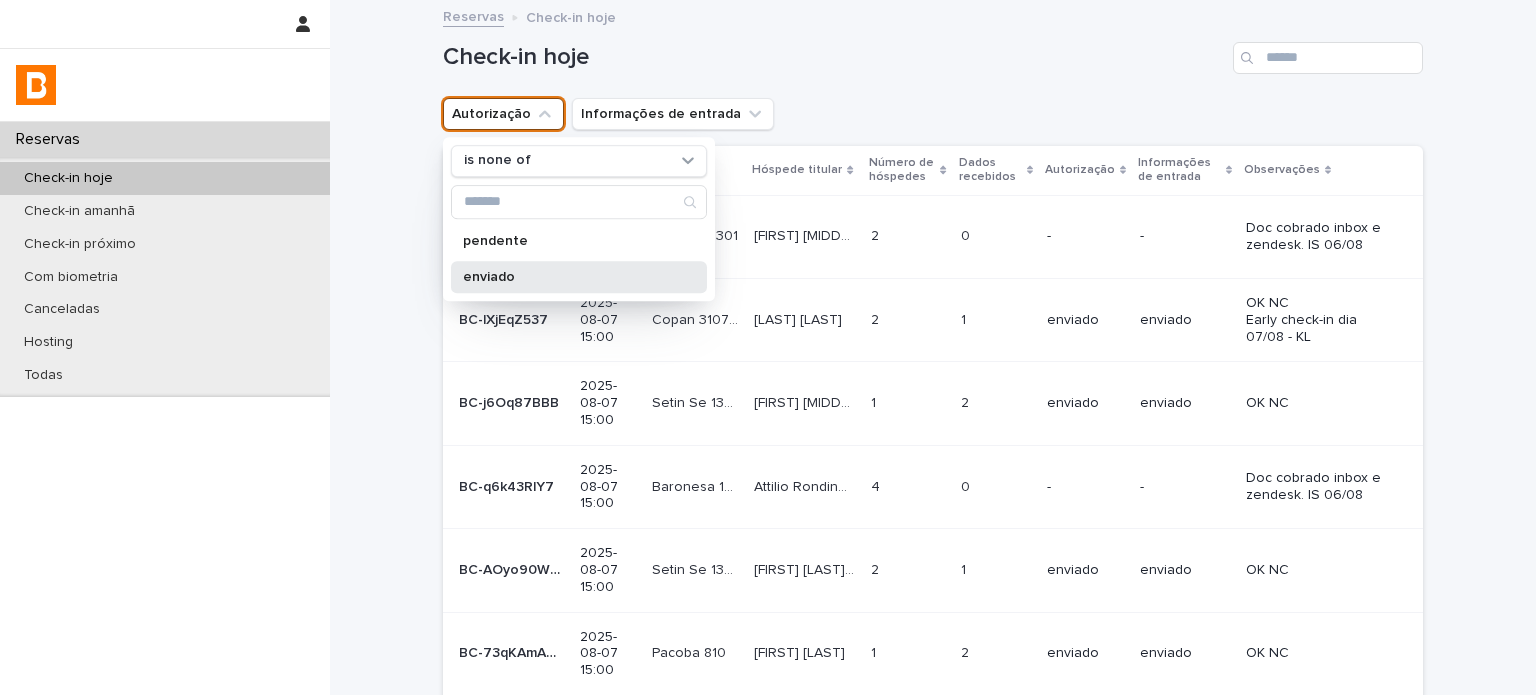 click on "enviado" at bounding box center (569, 277) 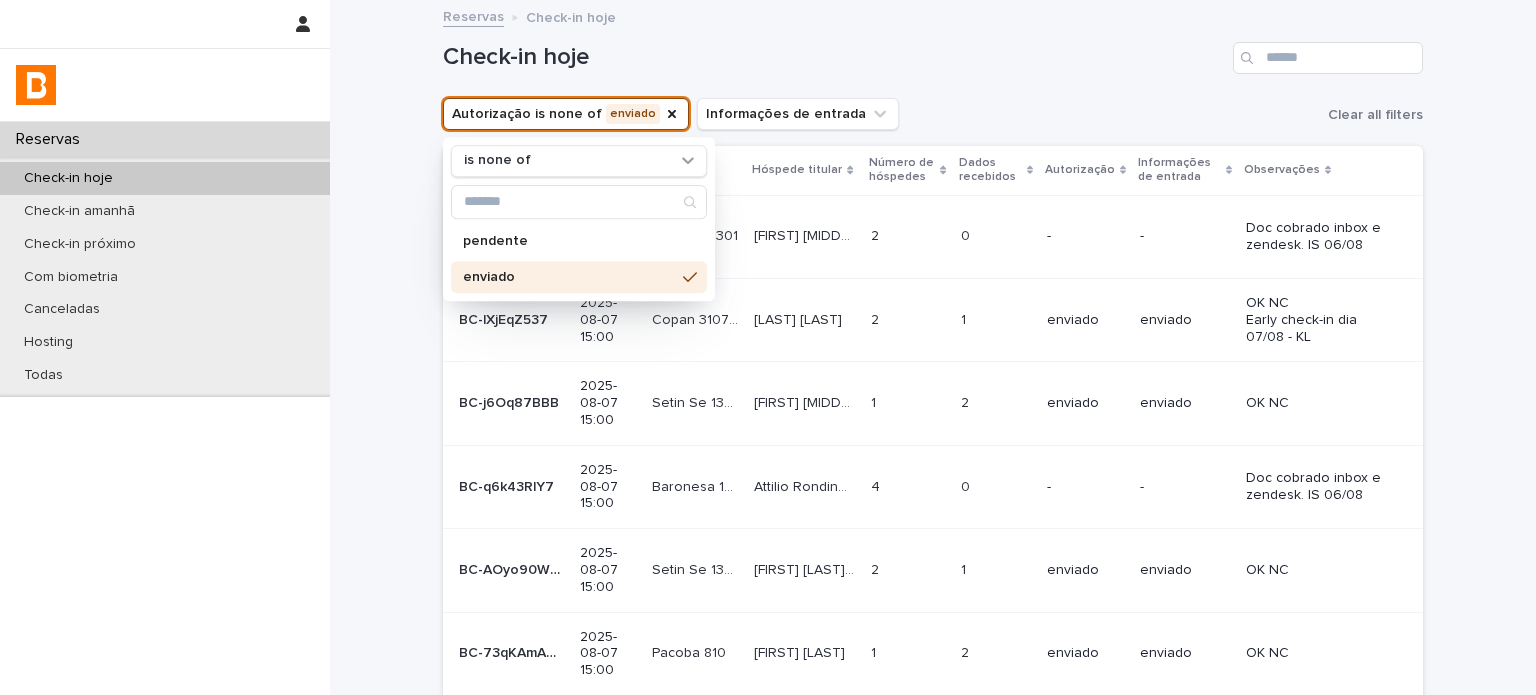 click on "Check-in hoje" at bounding box center (933, 50) 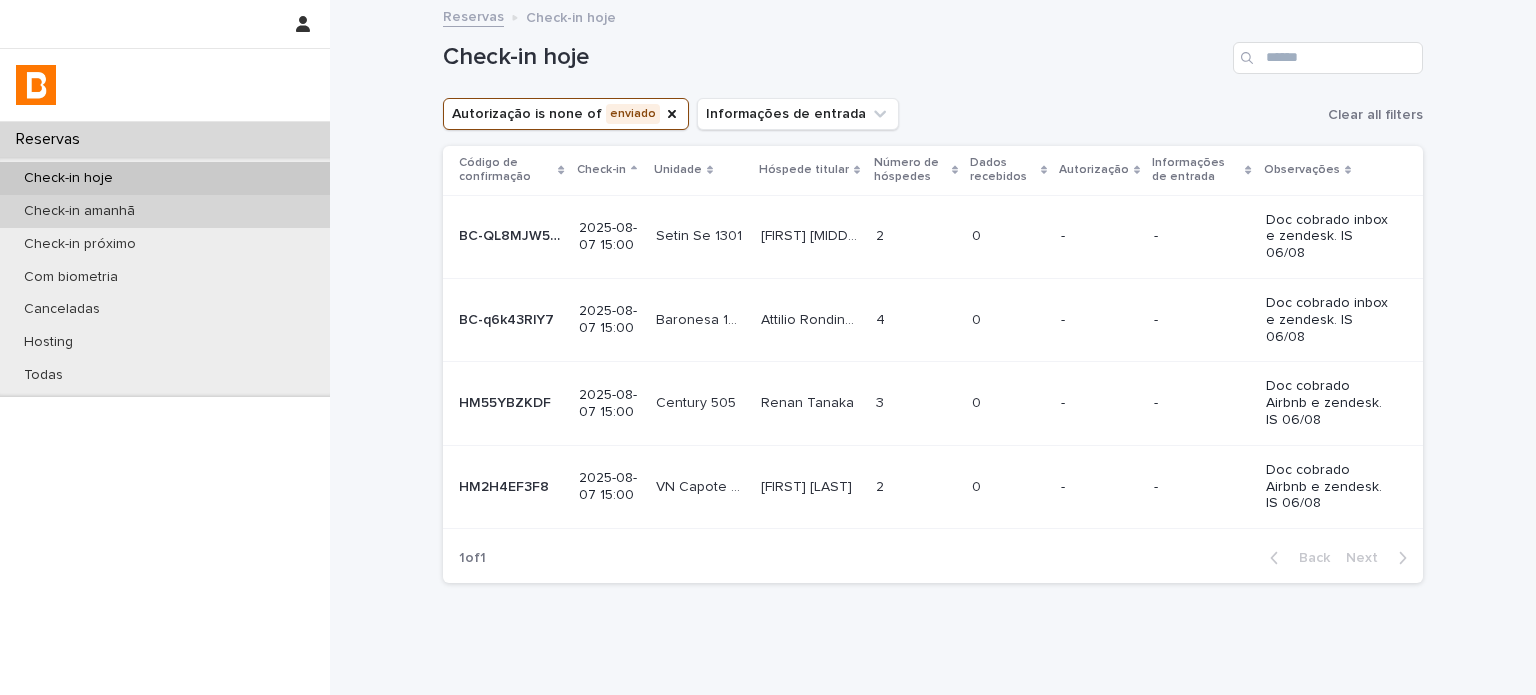 click on "Check-in amanhã" at bounding box center (79, 211) 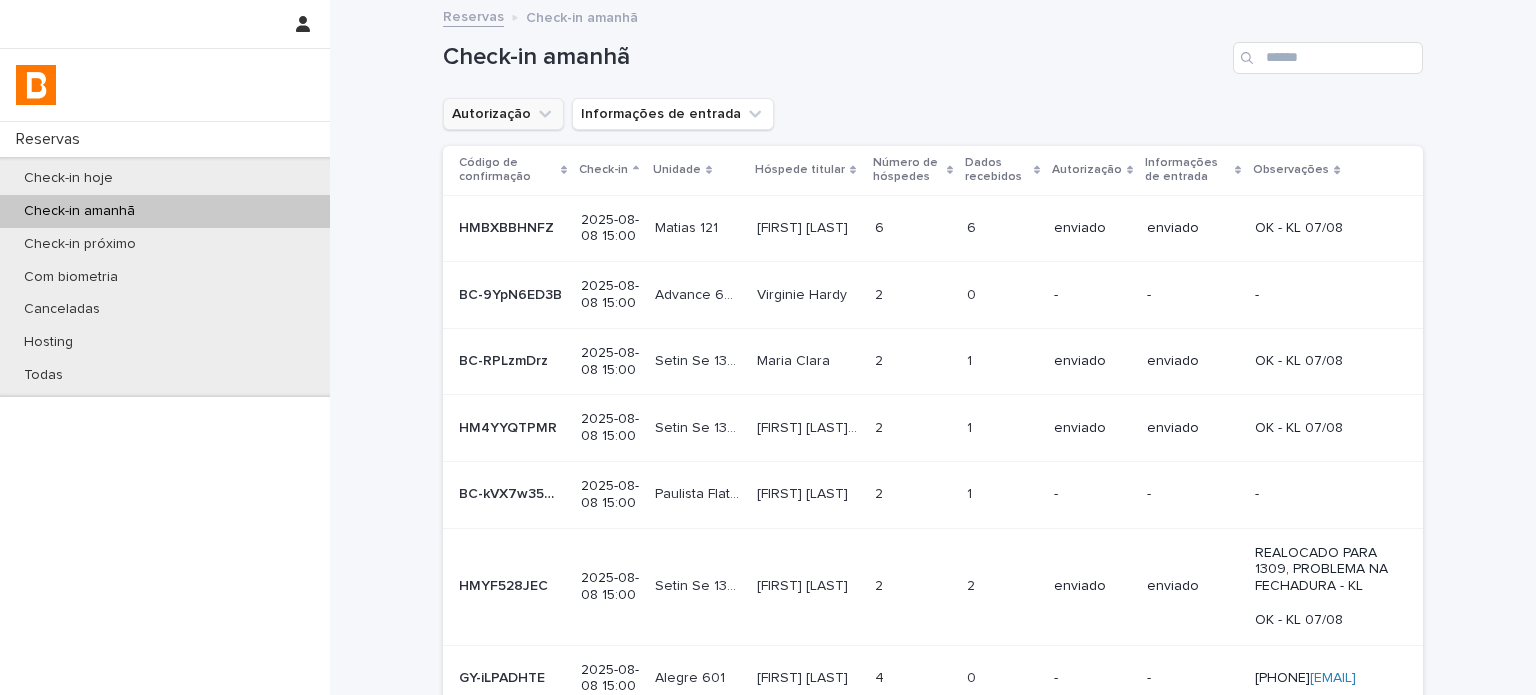 drag, startPoint x: 535, startPoint y: 114, endPoint x: 544, endPoint y: 135, distance: 22.847319 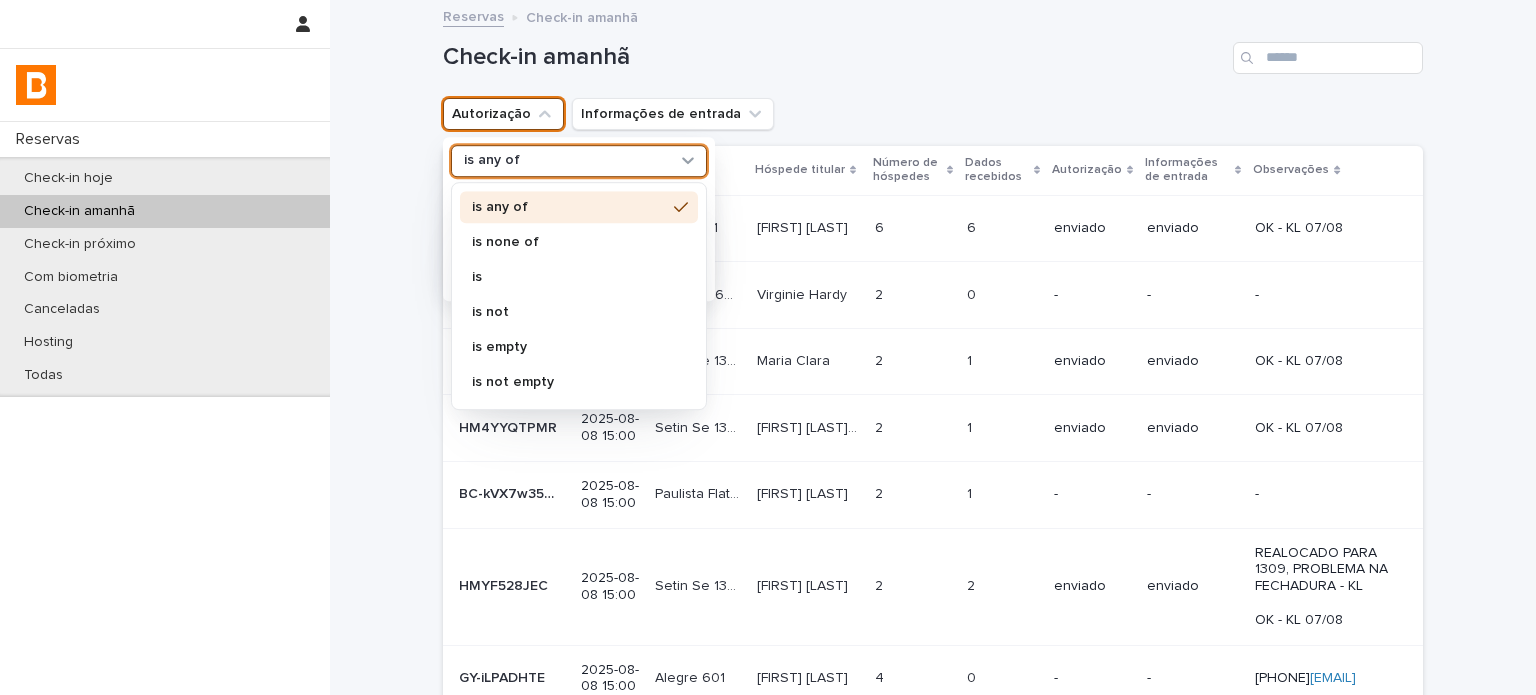 click on "is any of" at bounding box center [566, 161] 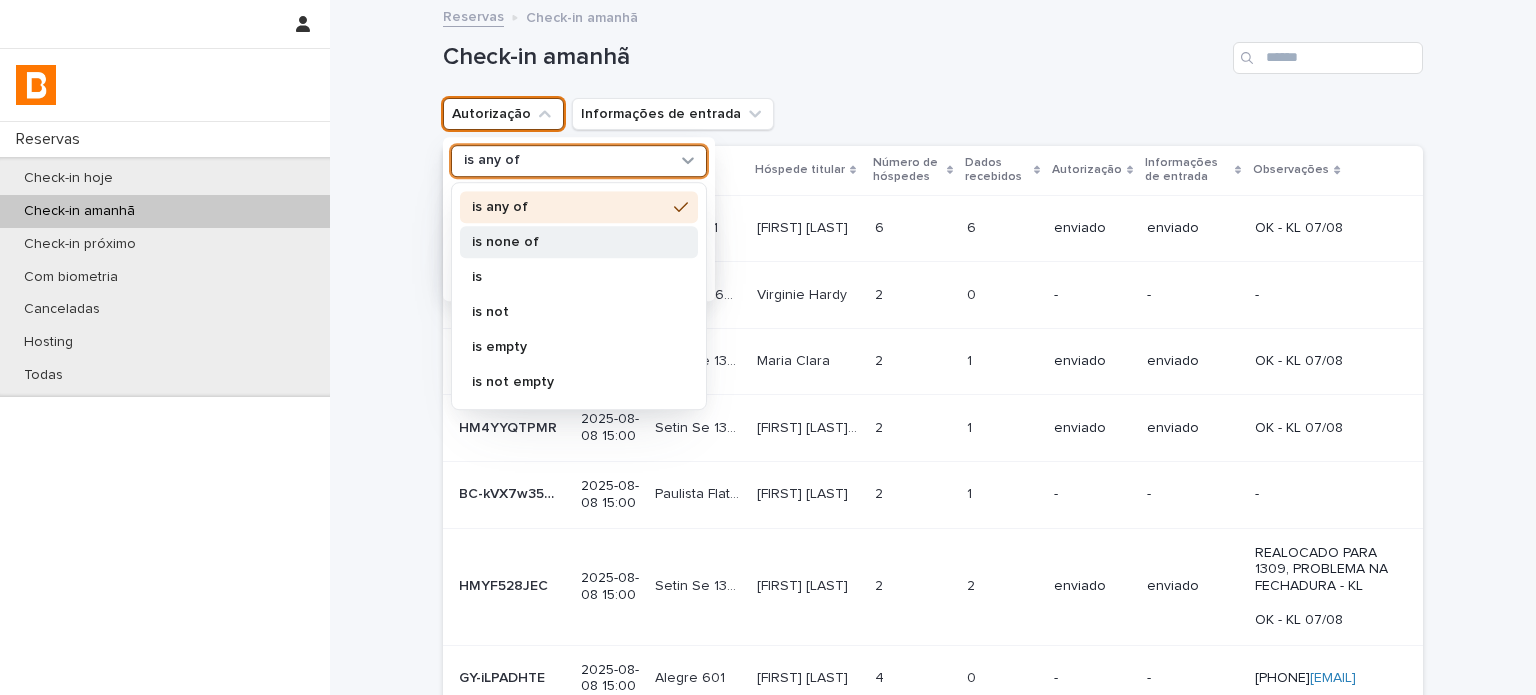 click on "is none of" at bounding box center [579, 242] 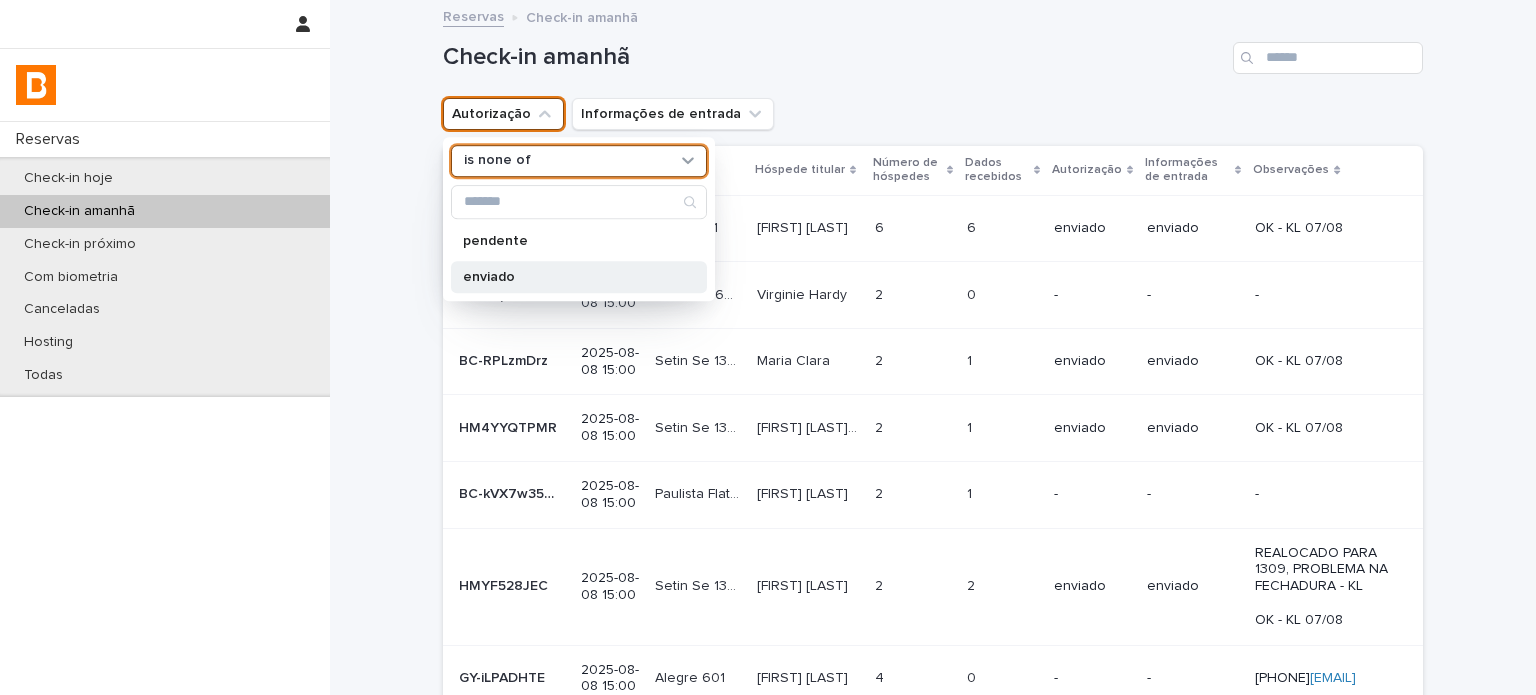 click on "enviado" at bounding box center [569, 277] 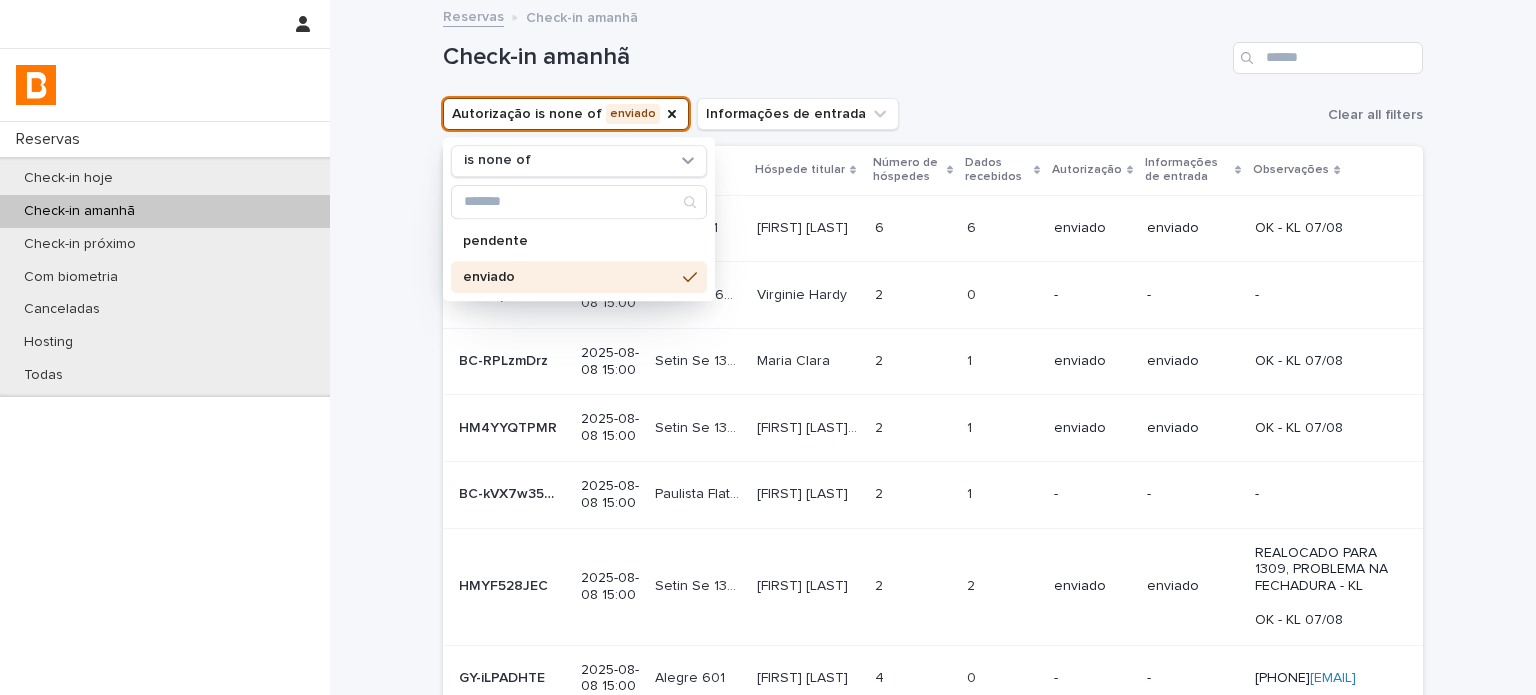click on "Loading... Saving… Loading... Saving… Check-in amanhã Autorização is none of enviado is none of pendente enviado Informações de entrada Clear all filters Código de confirmação Check-in Unidade Hóspede titular Número de hóspedes Dados recebidos Autorização Informações de entrada Observações HMBXBBHNFZ HMBXBBHNFZ   2025-08-08 15:00 Matias 121 Matias 121   Juliana Ando Juliana Ando   6 6   6 6   enviado enviado OK - KL 07/08 BC-9YpN6ED3B BC-9YpN6ED3B   2025-08-08 15:00 Advance 604 Advance 604   Virginie Hardy Virginie Hardy   2 2   0 0   - - - BC-RPLzmDrz BC-RPLzmDrz   2025-08-08 15:00 Setin Se 1303 Setin Se 1303   Maria Clara Maria Clara   2 2   1 1   enviado enviado OK - KL 07/08 HM4YYQTPMR HM4YYQTPMR   2025-08-08 15:00 Setin Se 1304 Setin Se 1304   Kanyon Wauke Sturt De Oliveira Kanyon Wauke Sturt De Oliveira   2 2   1 1   enviado enviado OK - KL 07/08 BC-kVX7w35W6 BC-kVX7w35W6   2025-08-08 15:00 Paulista Flat 93 Paulista Flat 93   Suellem Bantim Suellem Bantim   2" at bounding box center [933, 542] 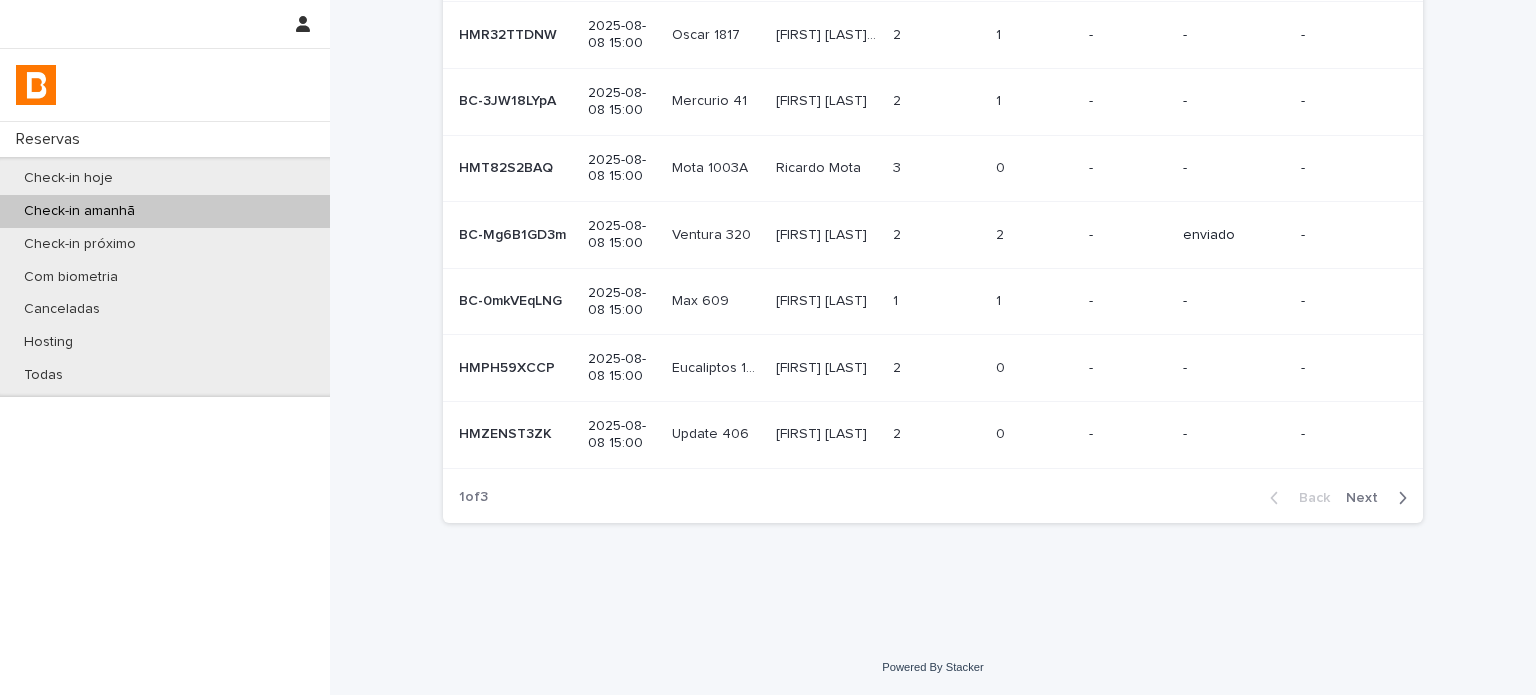 scroll, scrollTop: 558, scrollLeft: 0, axis: vertical 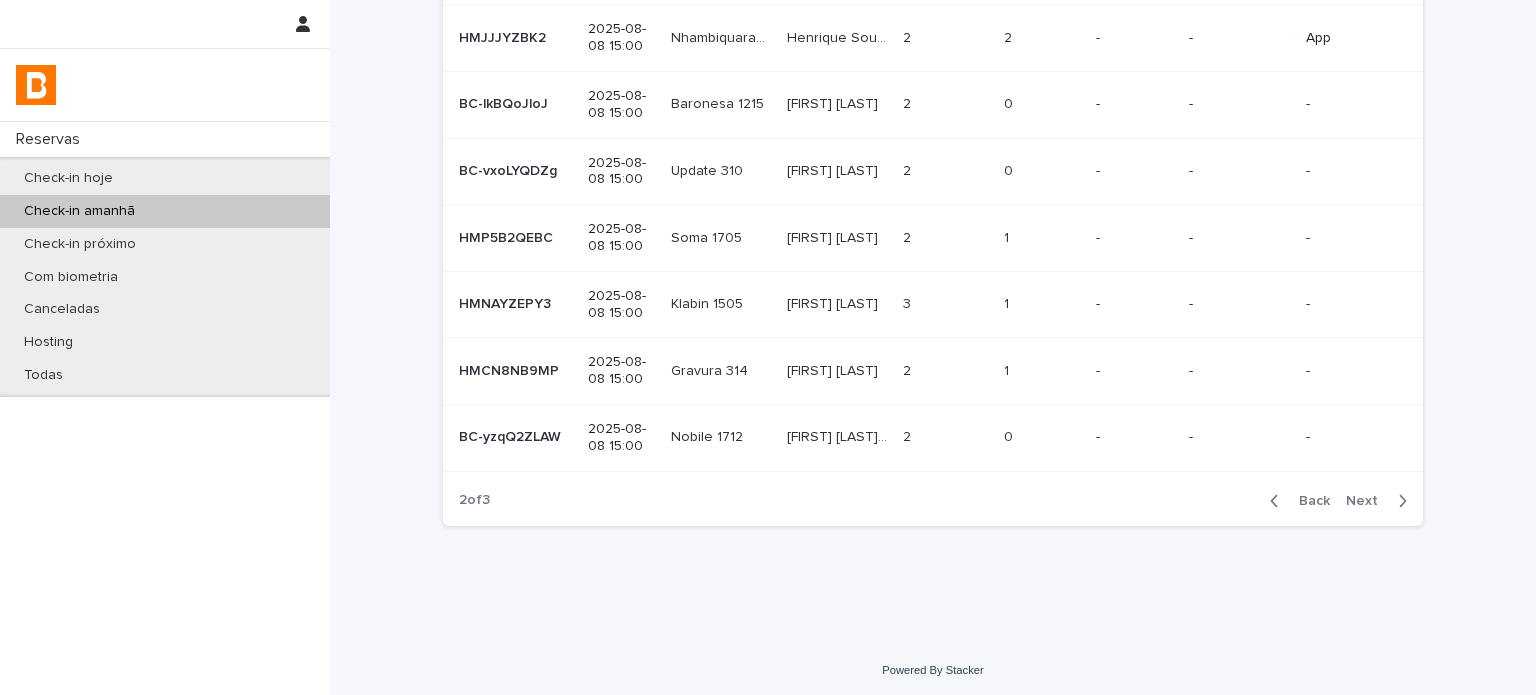 click on "Next" at bounding box center (1368, 501) 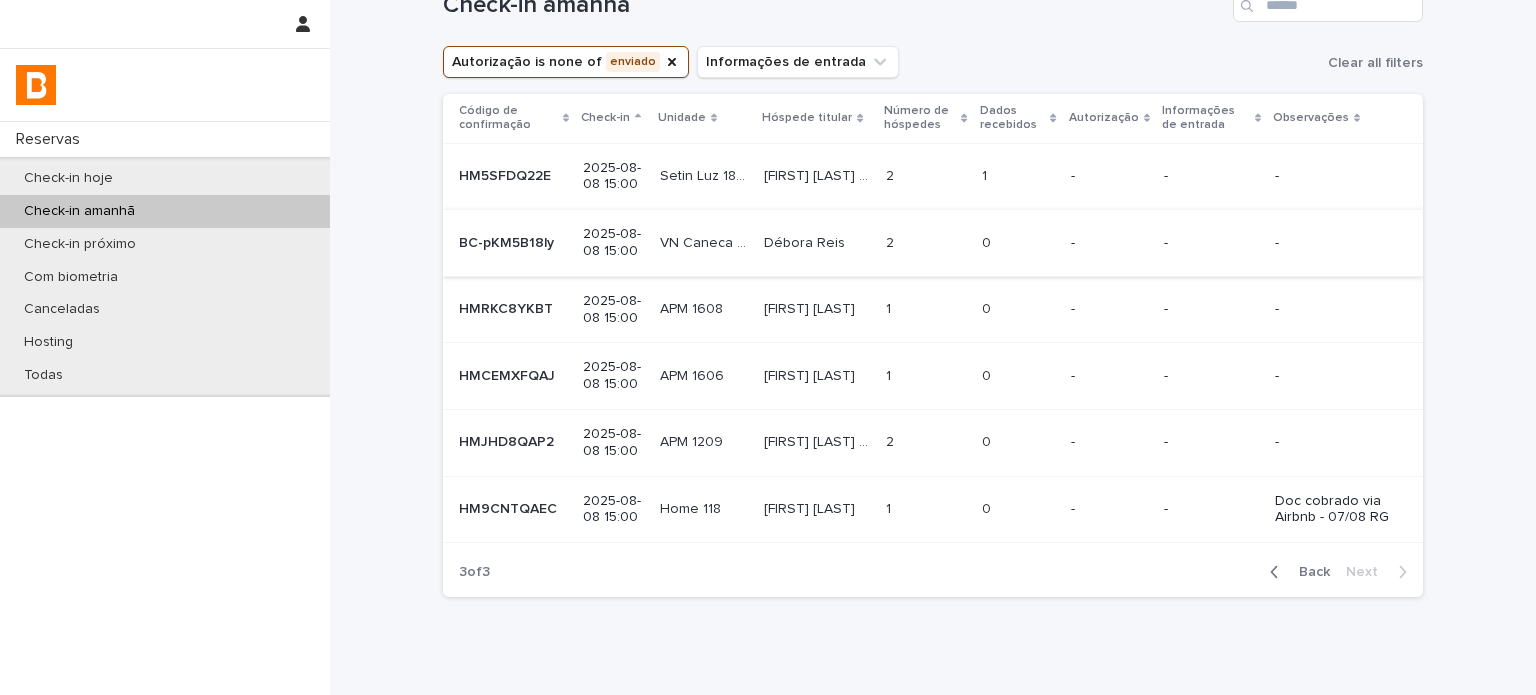 scroll, scrollTop: 0, scrollLeft: 0, axis: both 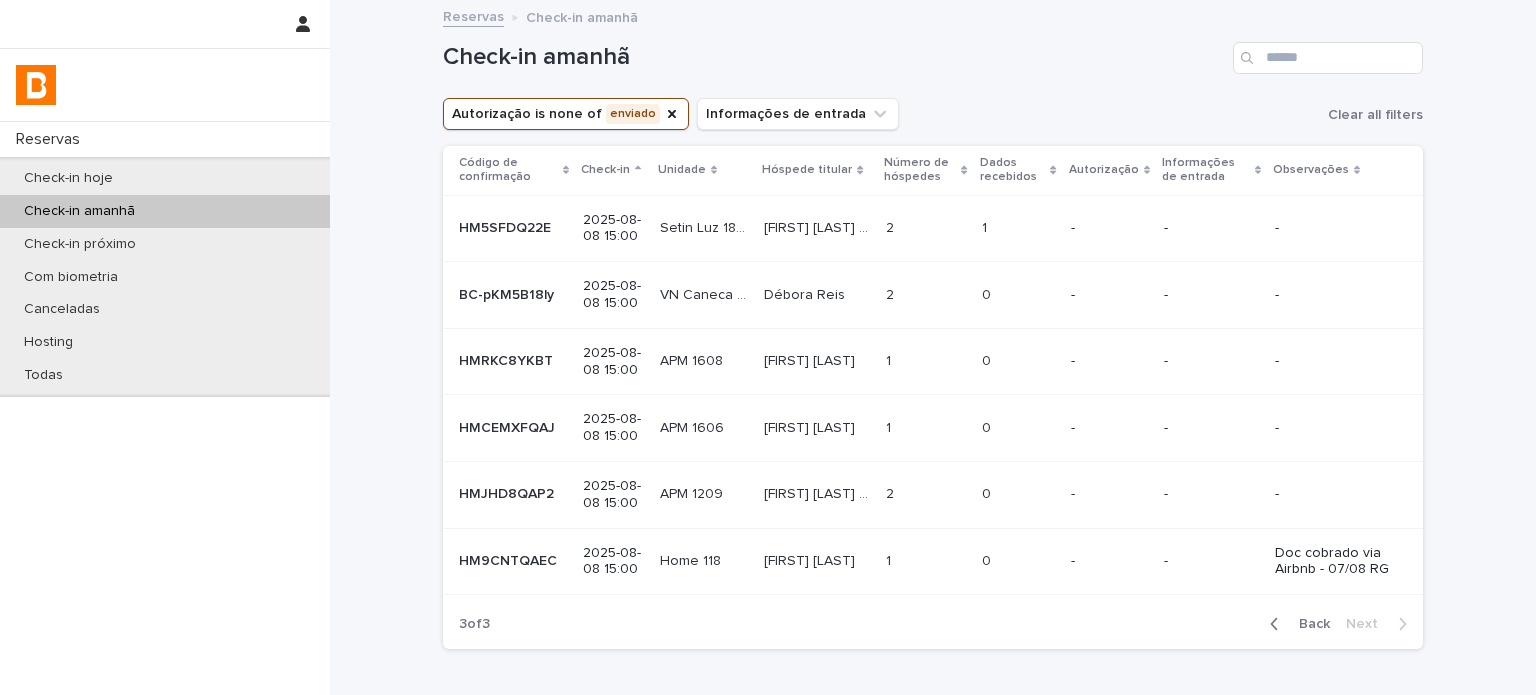 click on "1 1" at bounding box center [1018, 228] 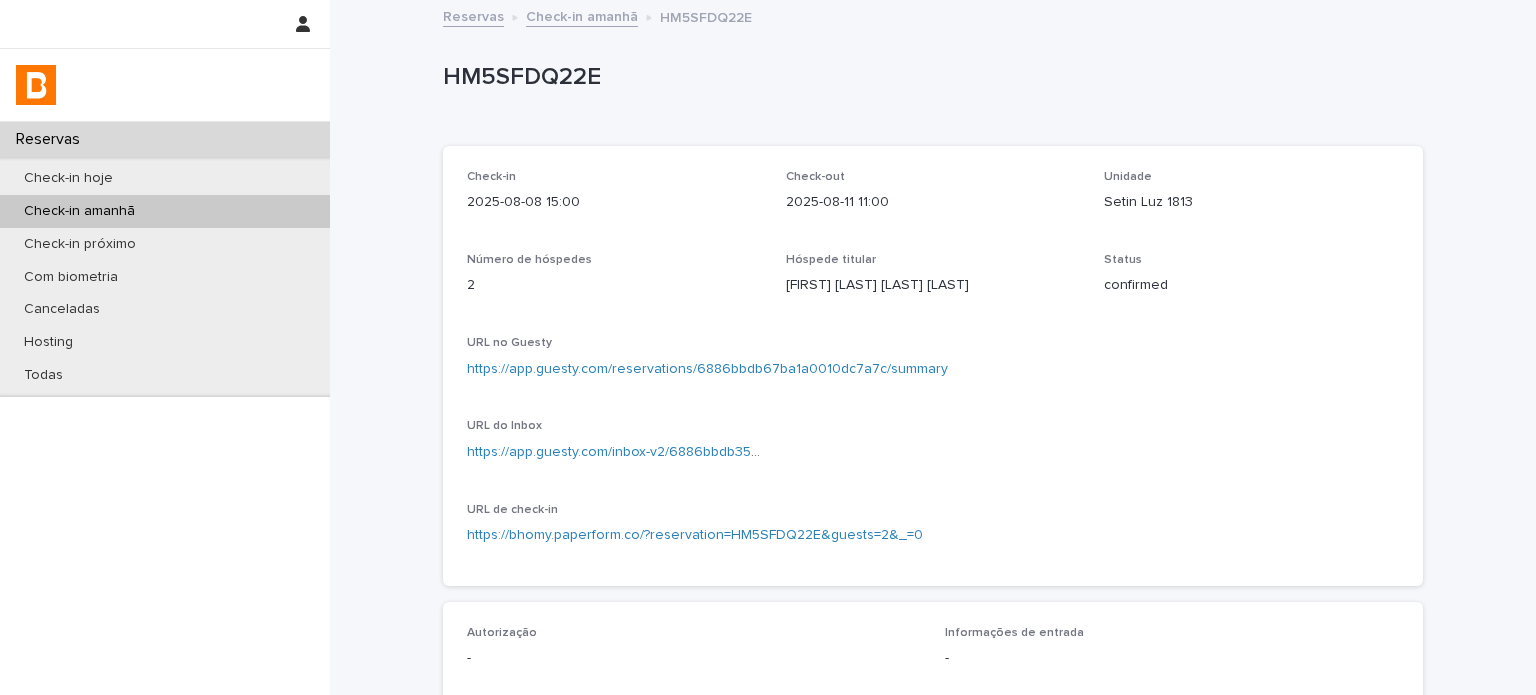 click on "Setin Luz 1813" at bounding box center [1251, 202] 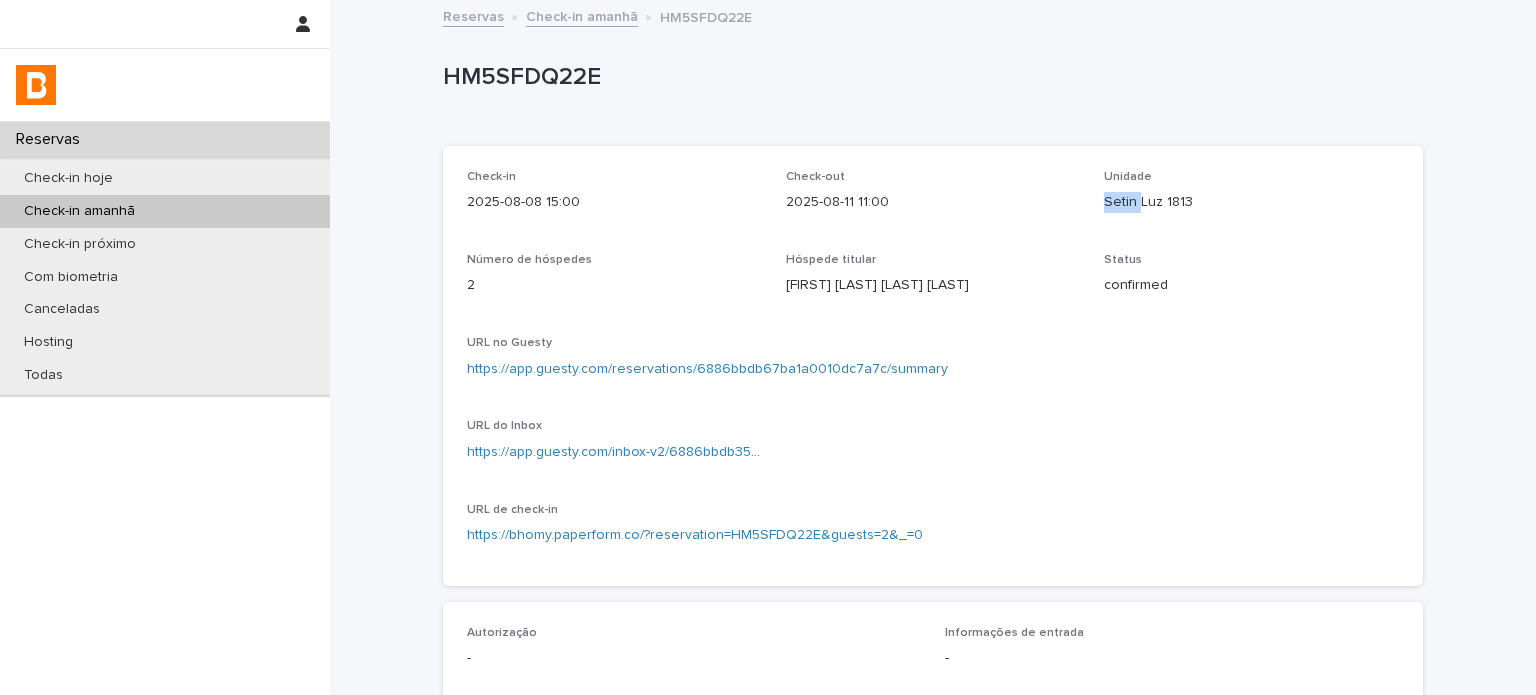 click on "Setin Luz 1813" at bounding box center [1251, 202] 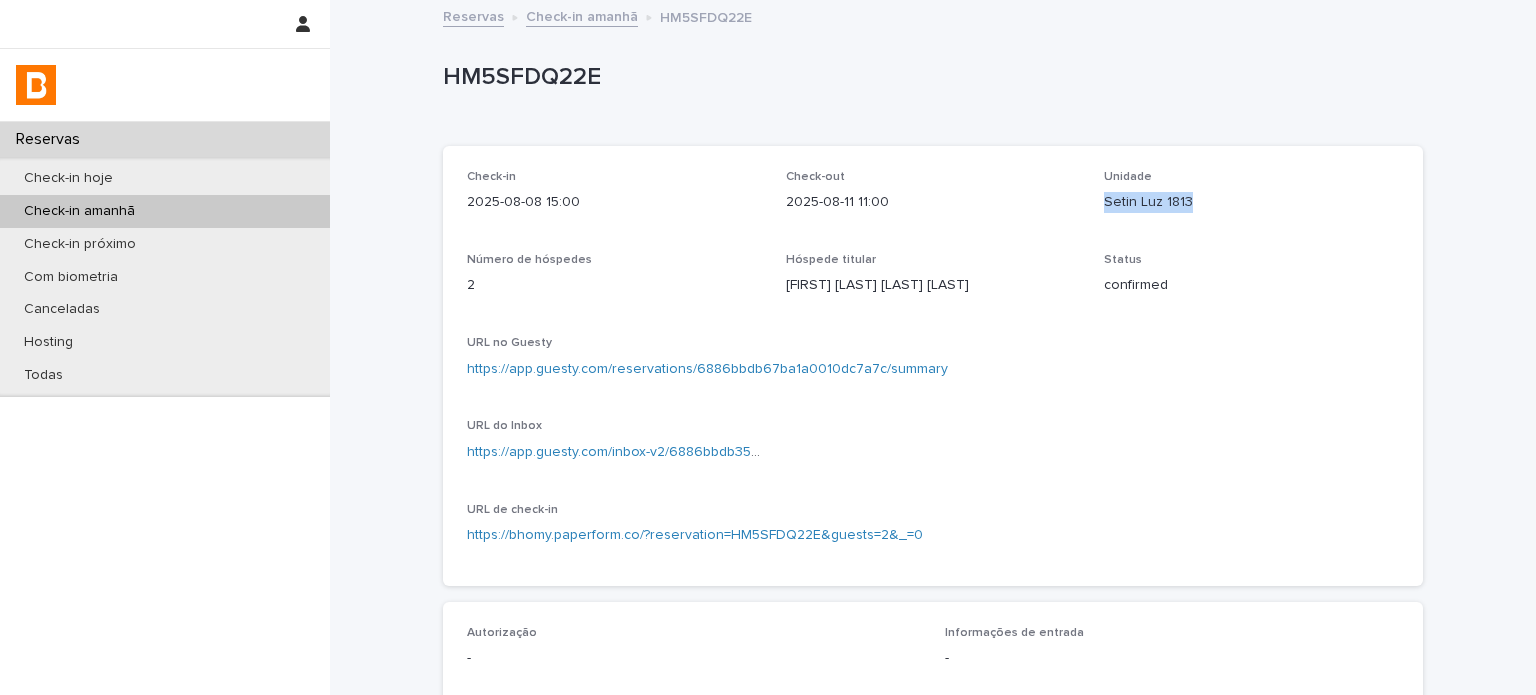 click on "Setin Luz 1813" at bounding box center (1251, 202) 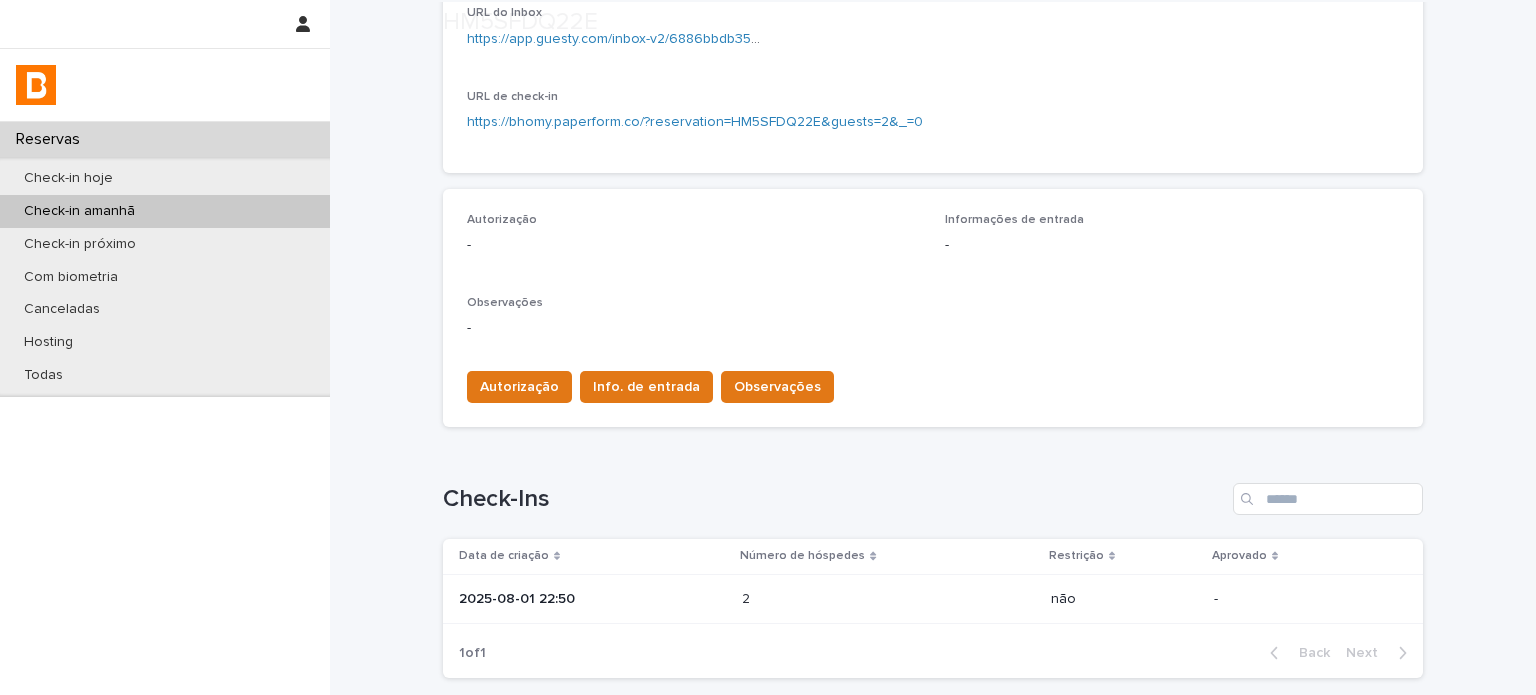 scroll, scrollTop: 500, scrollLeft: 0, axis: vertical 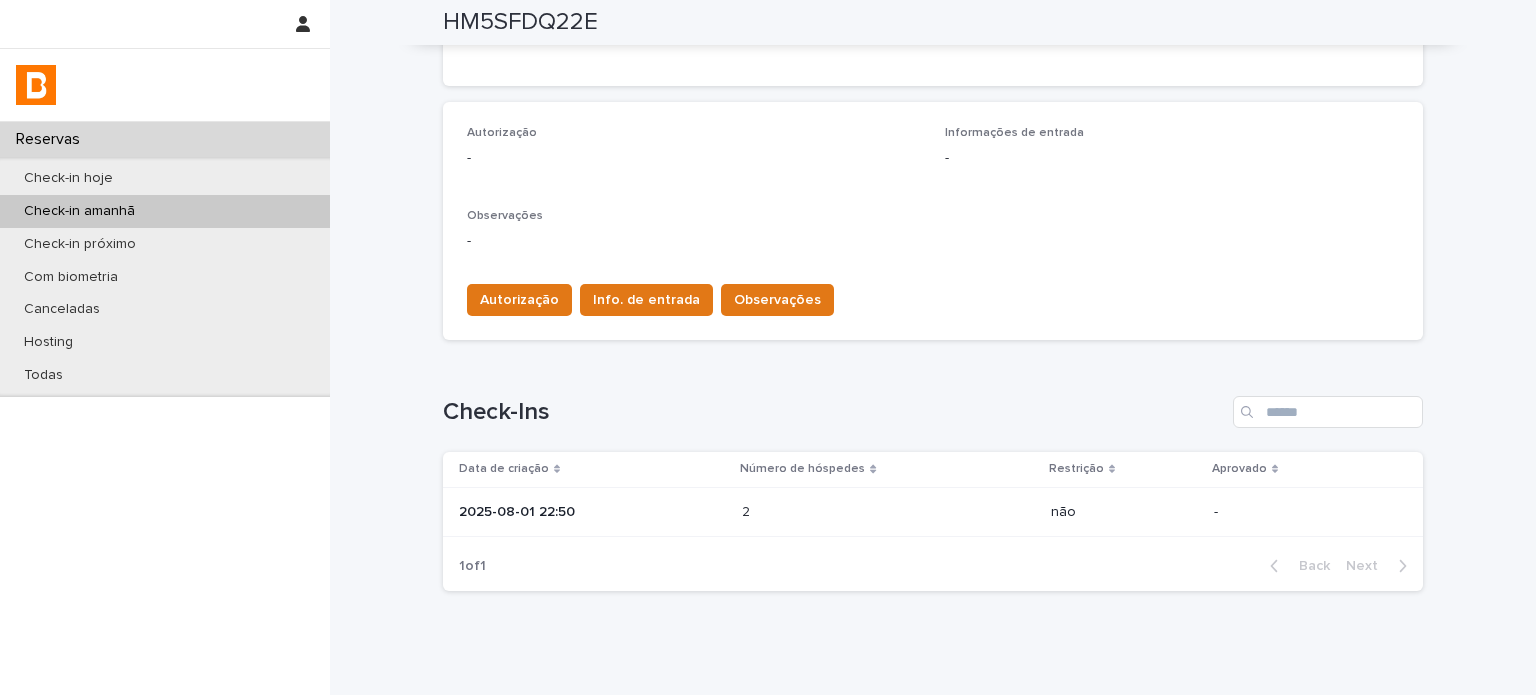 click on "2025-08-01 22:50" at bounding box center [592, 512] 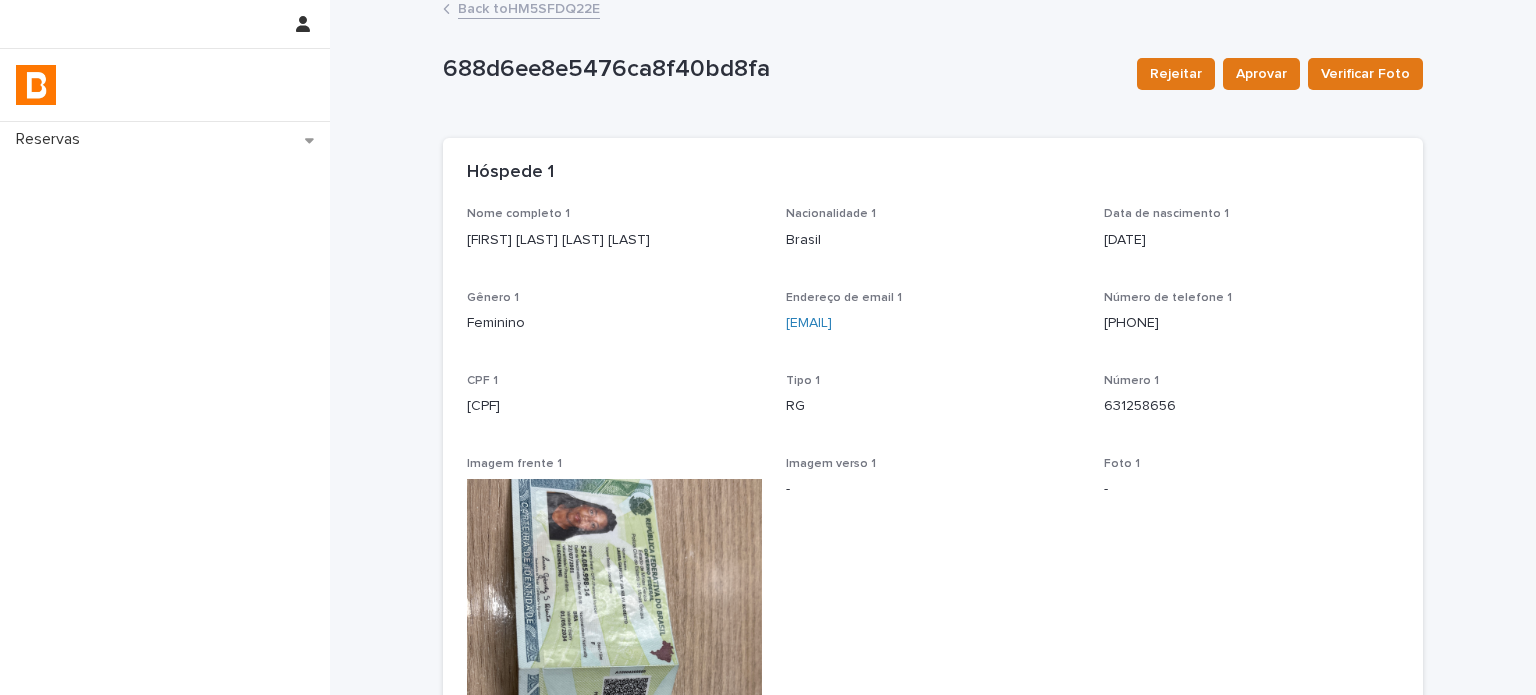 scroll, scrollTop: 0, scrollLeft: 0, axis: both 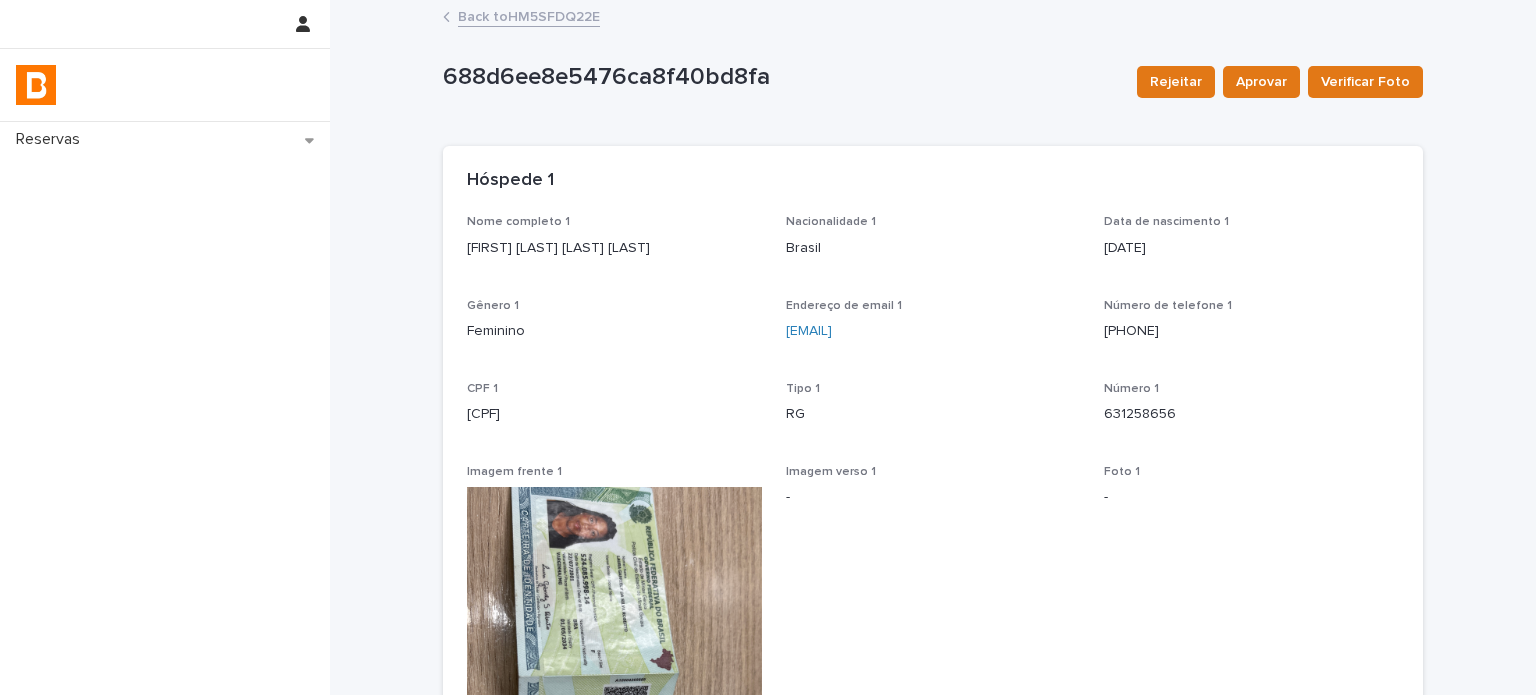 click on "Back to  HM5SFDQ22E" at bounding box center (529, 15) 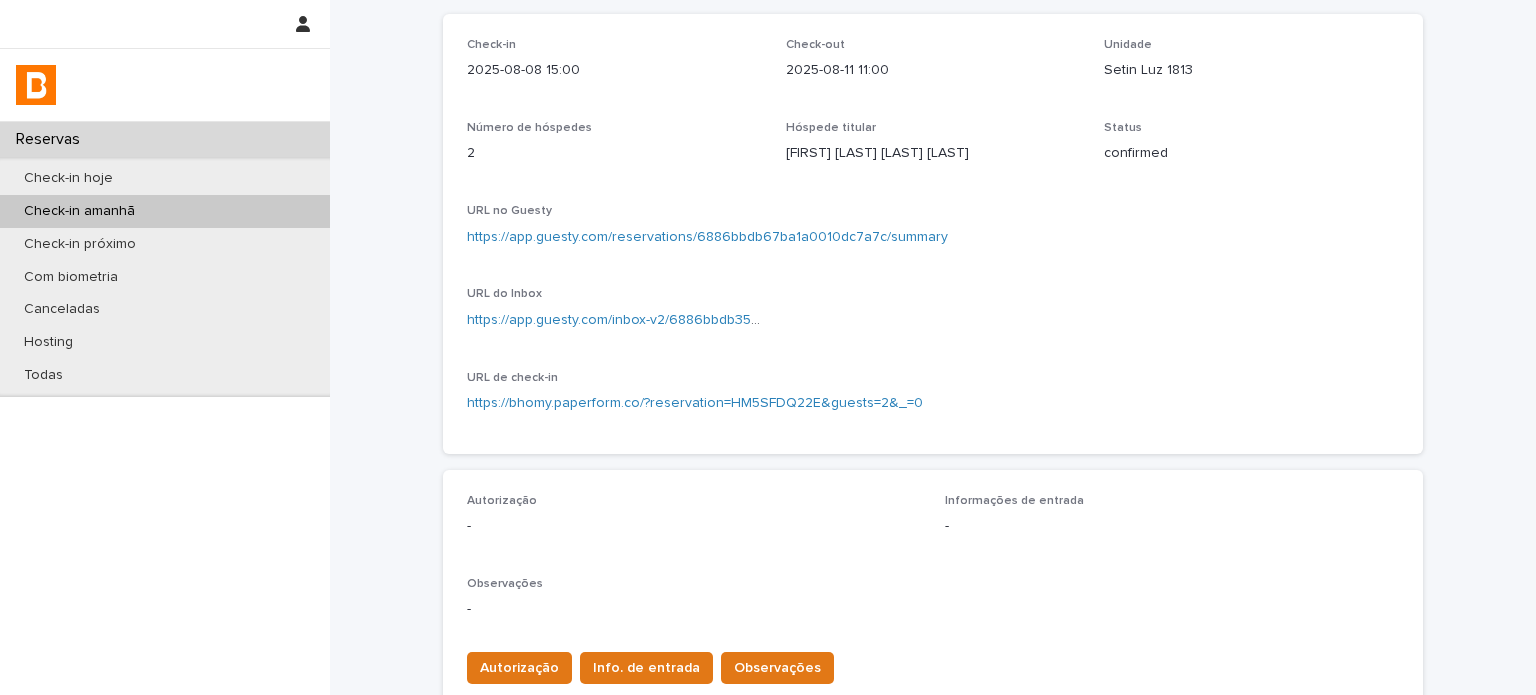 scroll, scrollTop: 266, scrollLeft: 0, axis: vertical 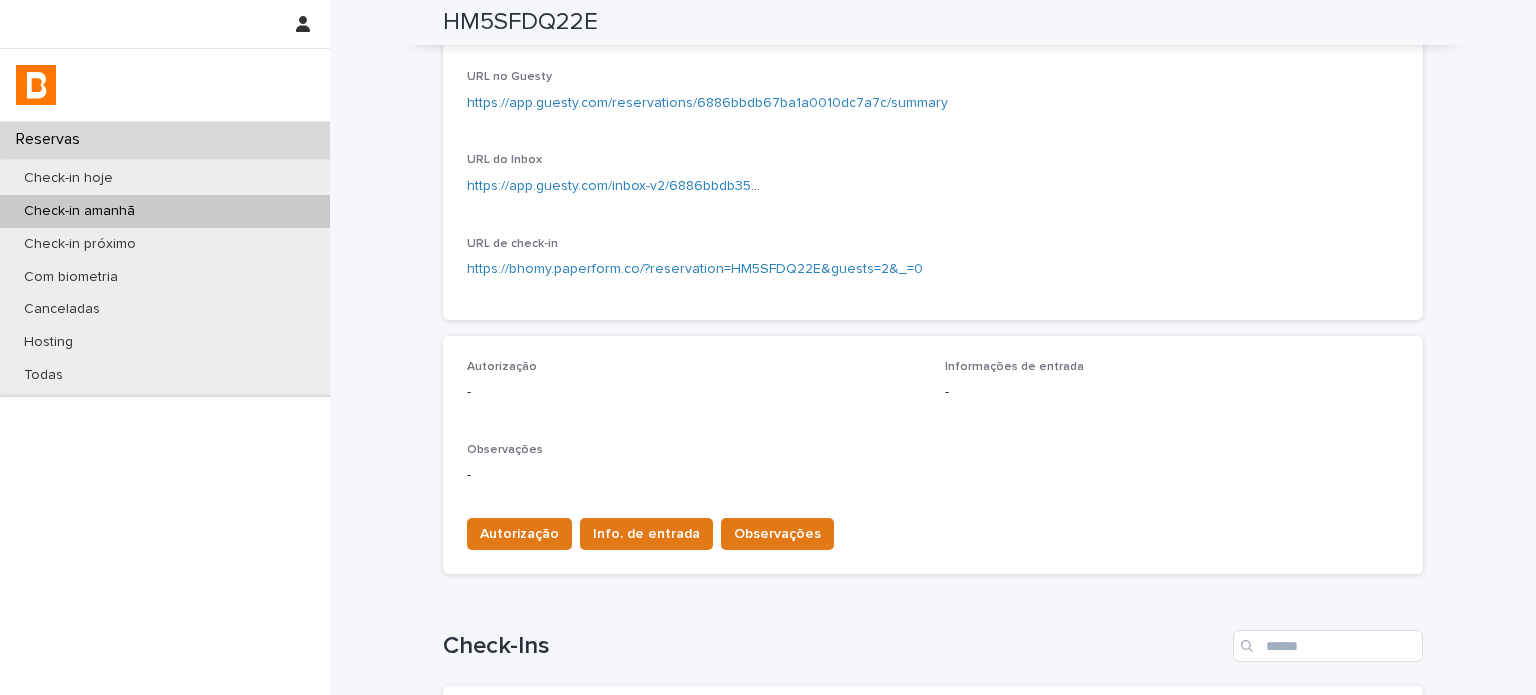 click on "Autorização Info. de entrada Observações" at bounding box center [933, 530] 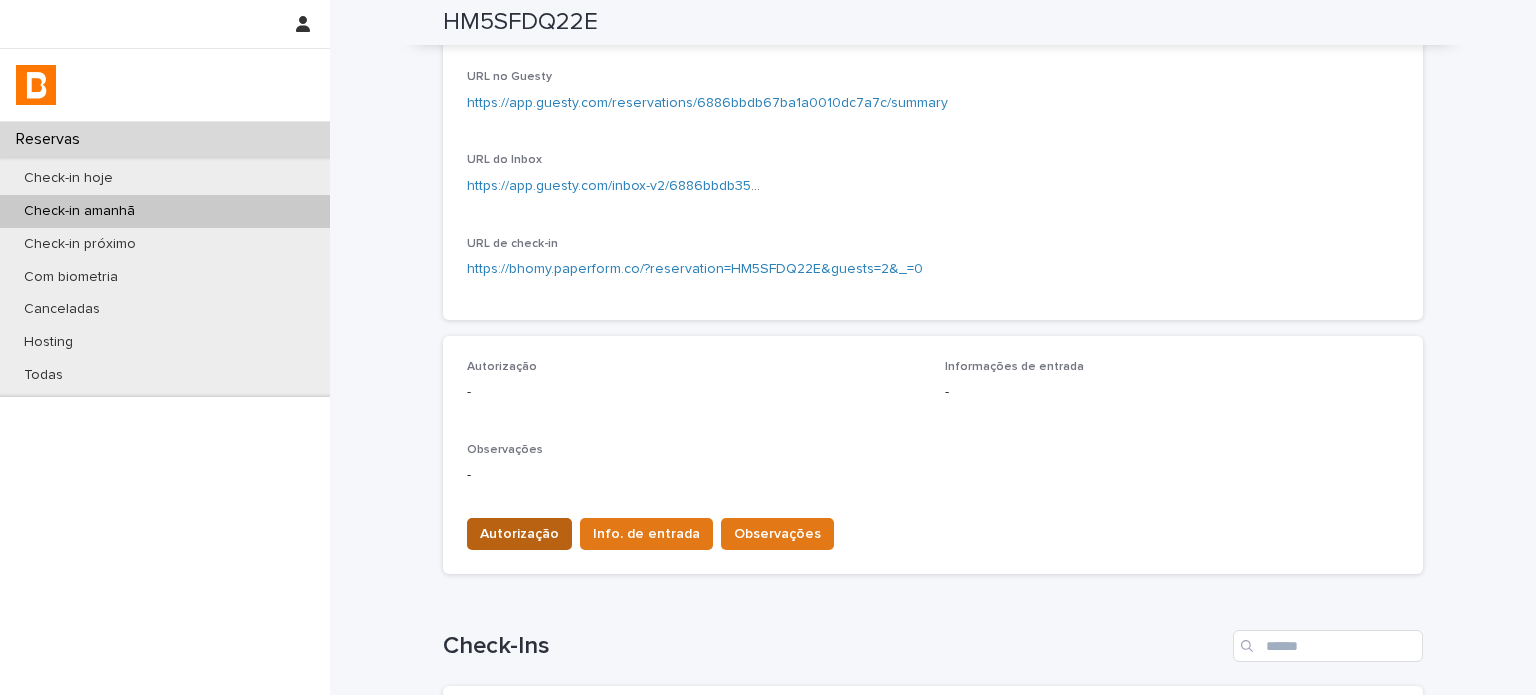 click on "Autorização" at bounding box center (519, 534) 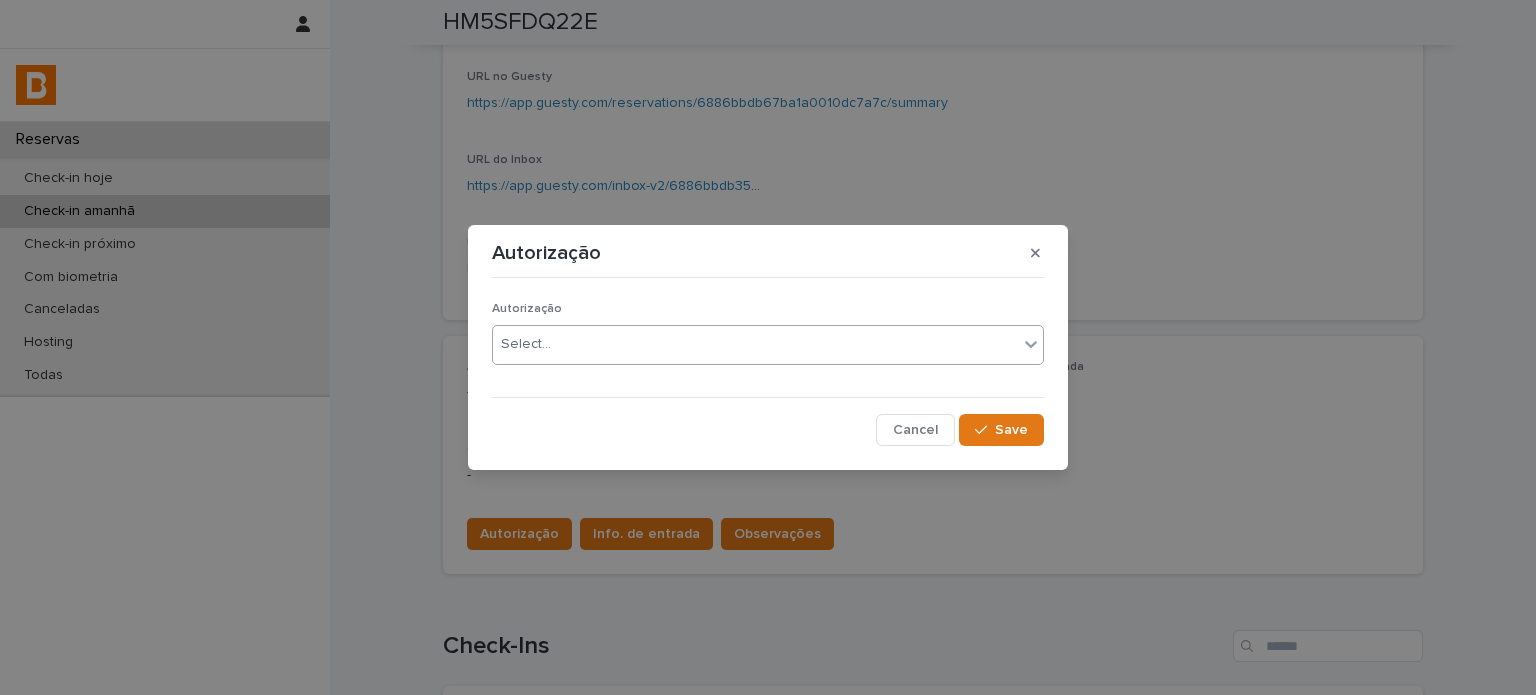 click on "Select..." at bounding box center [755, 344] 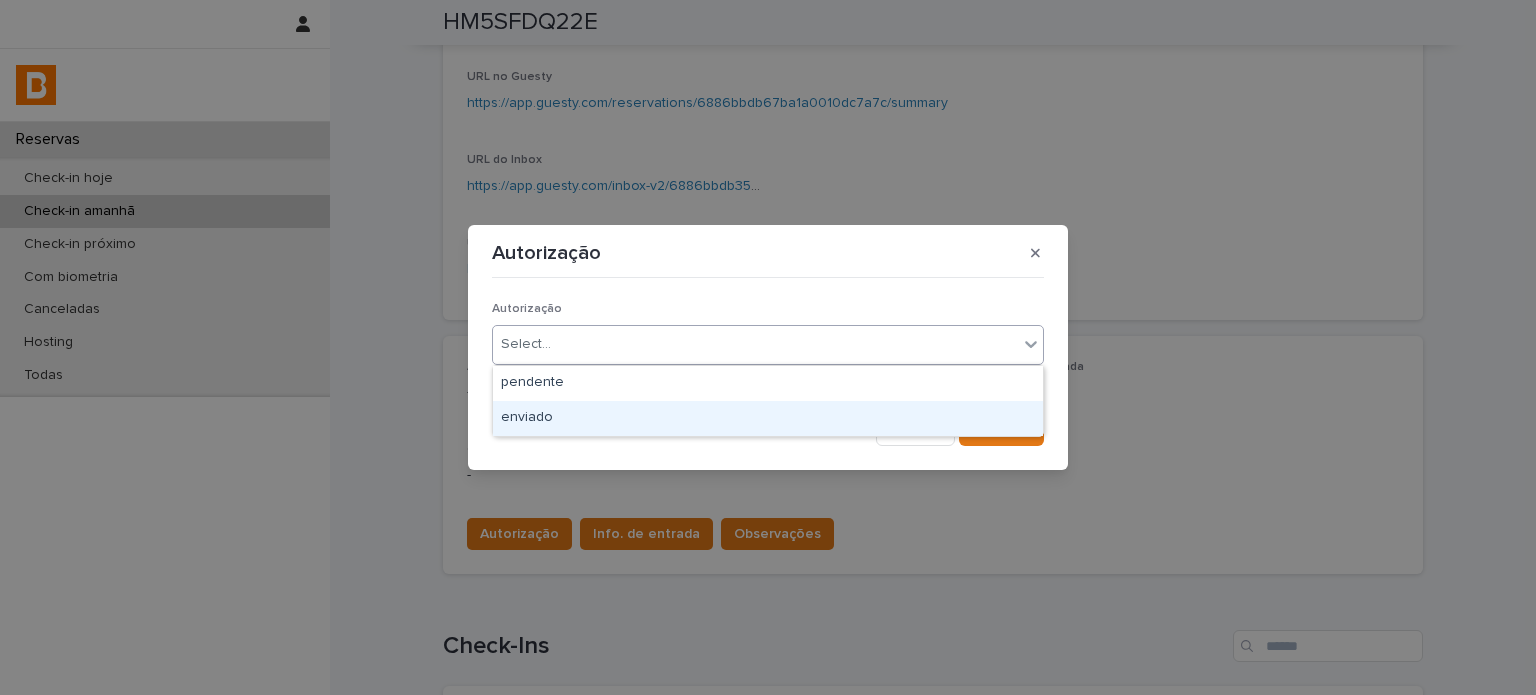 click on "enviado" at bounding box center (768, 418) 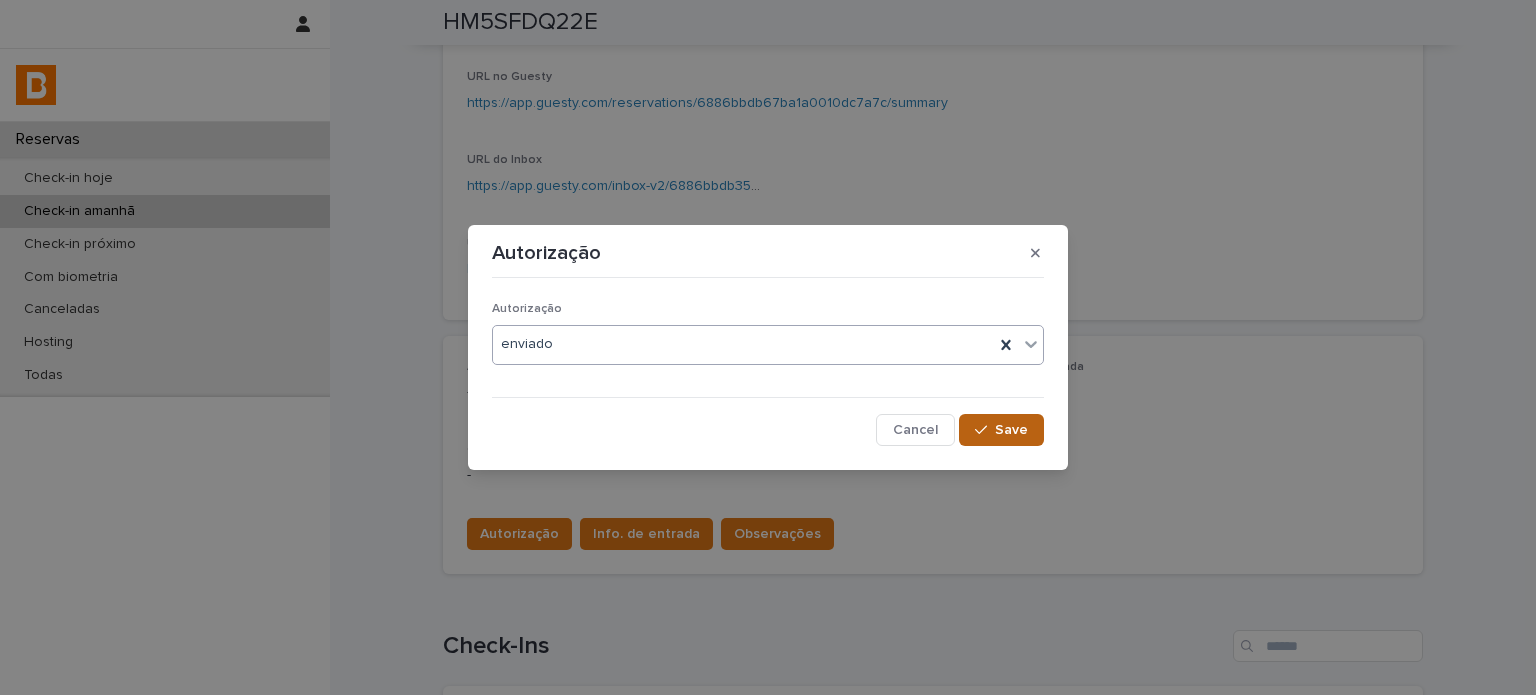 click 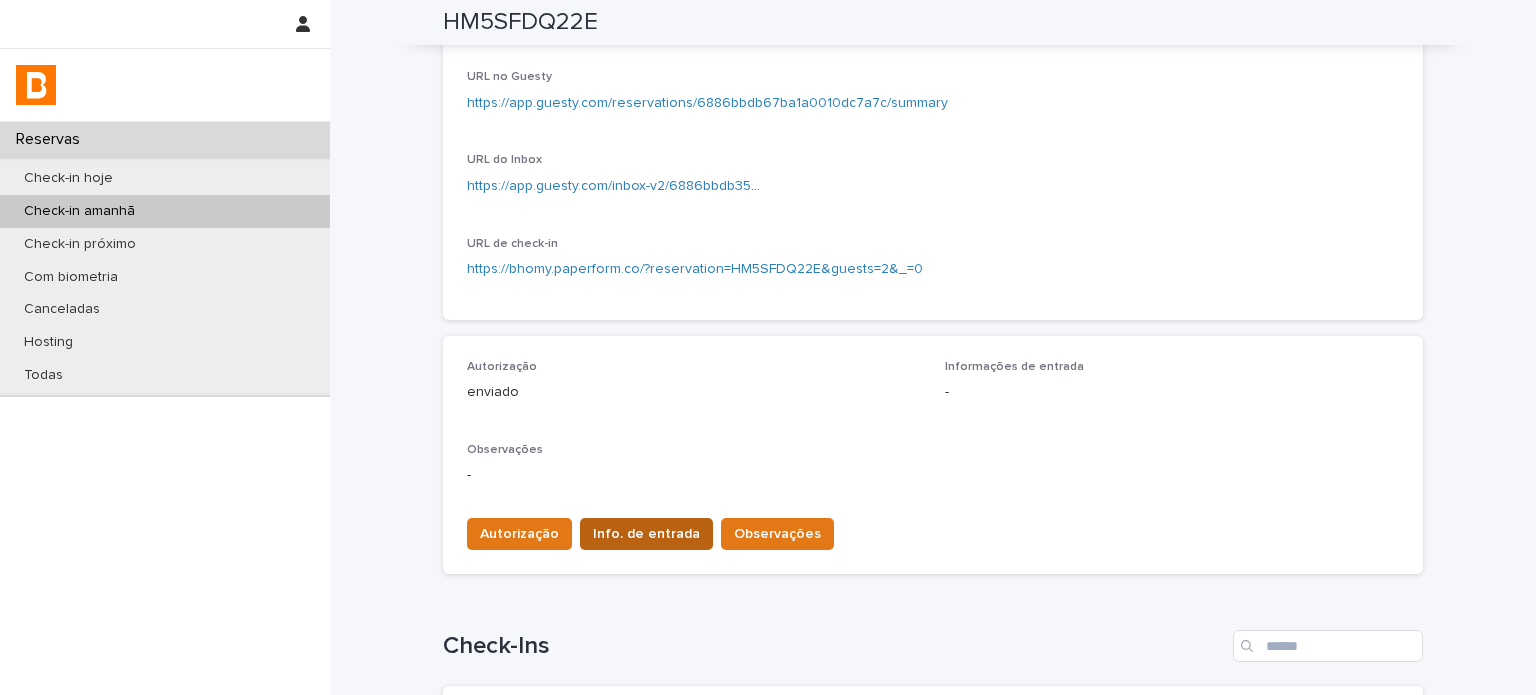 click on "Info. de entrada" at bounding box center (646, 534) 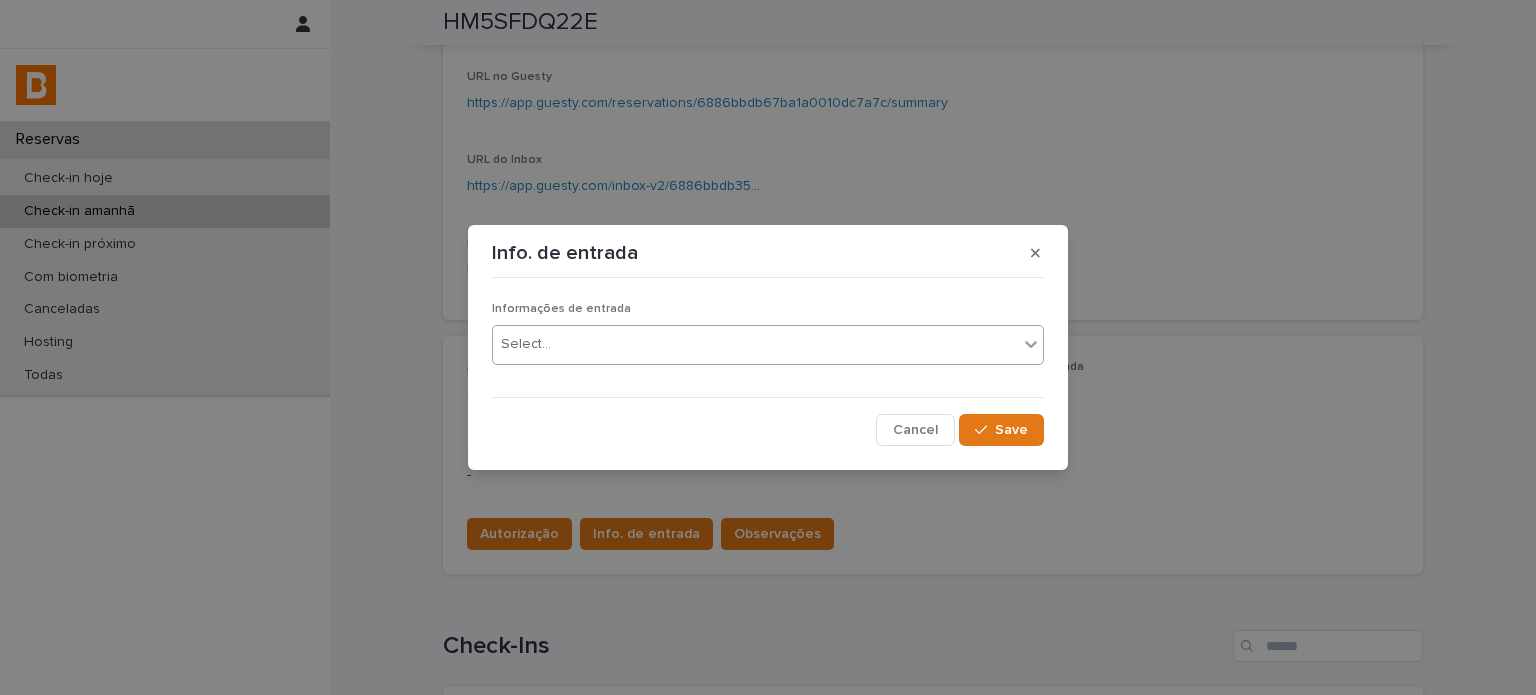 click on "Select..." at bounding box center (755, 344) 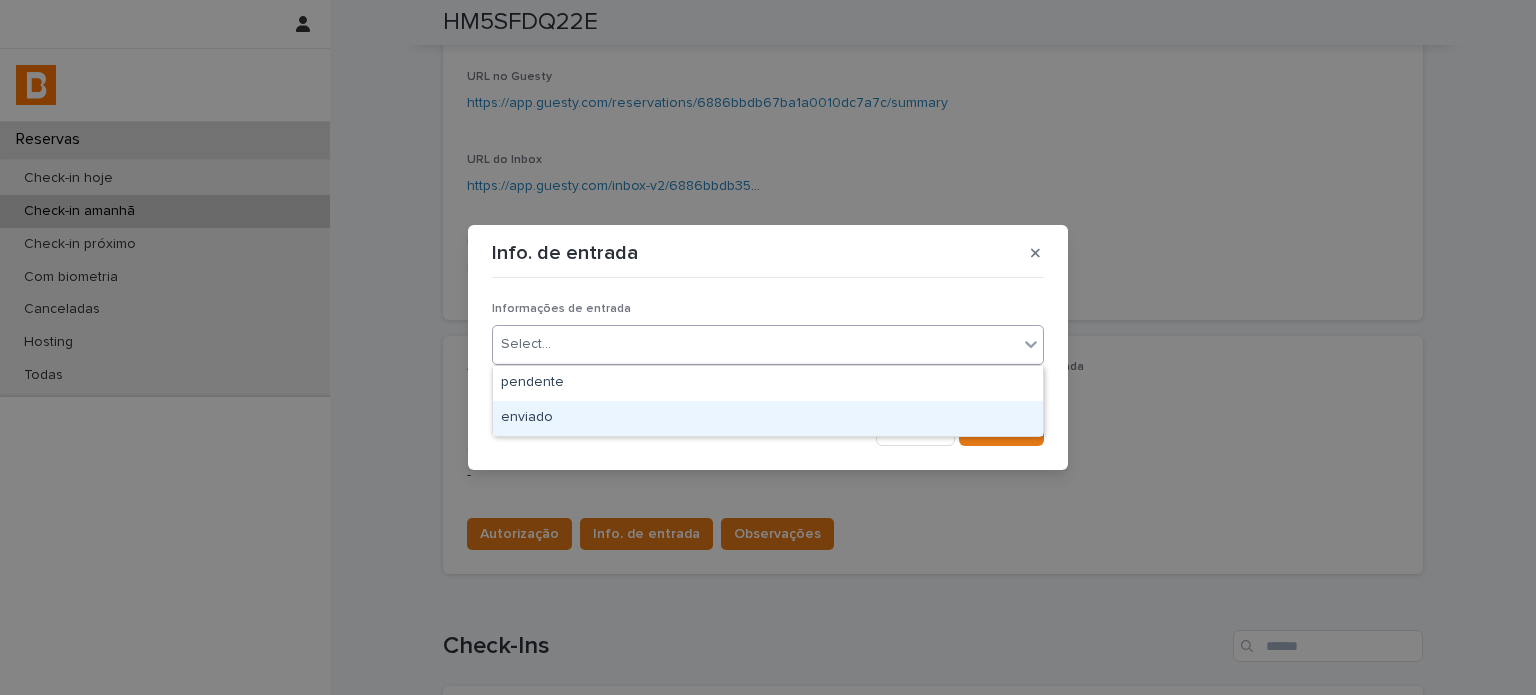 click on "enviado" at bounding box center [768, 418] 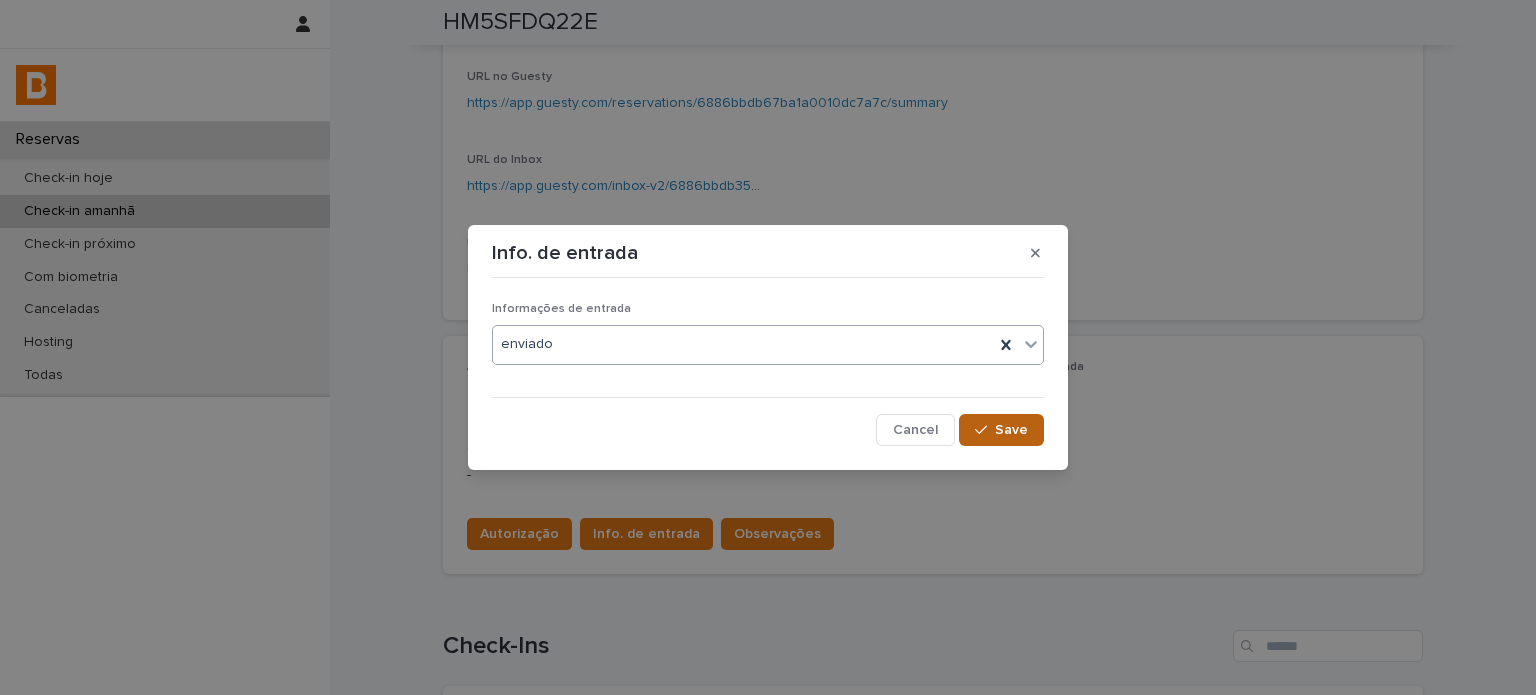drag, startPoint x: 967, startPoint y: 415, endPoint x: 972, endPoint y: 427, distance: 13 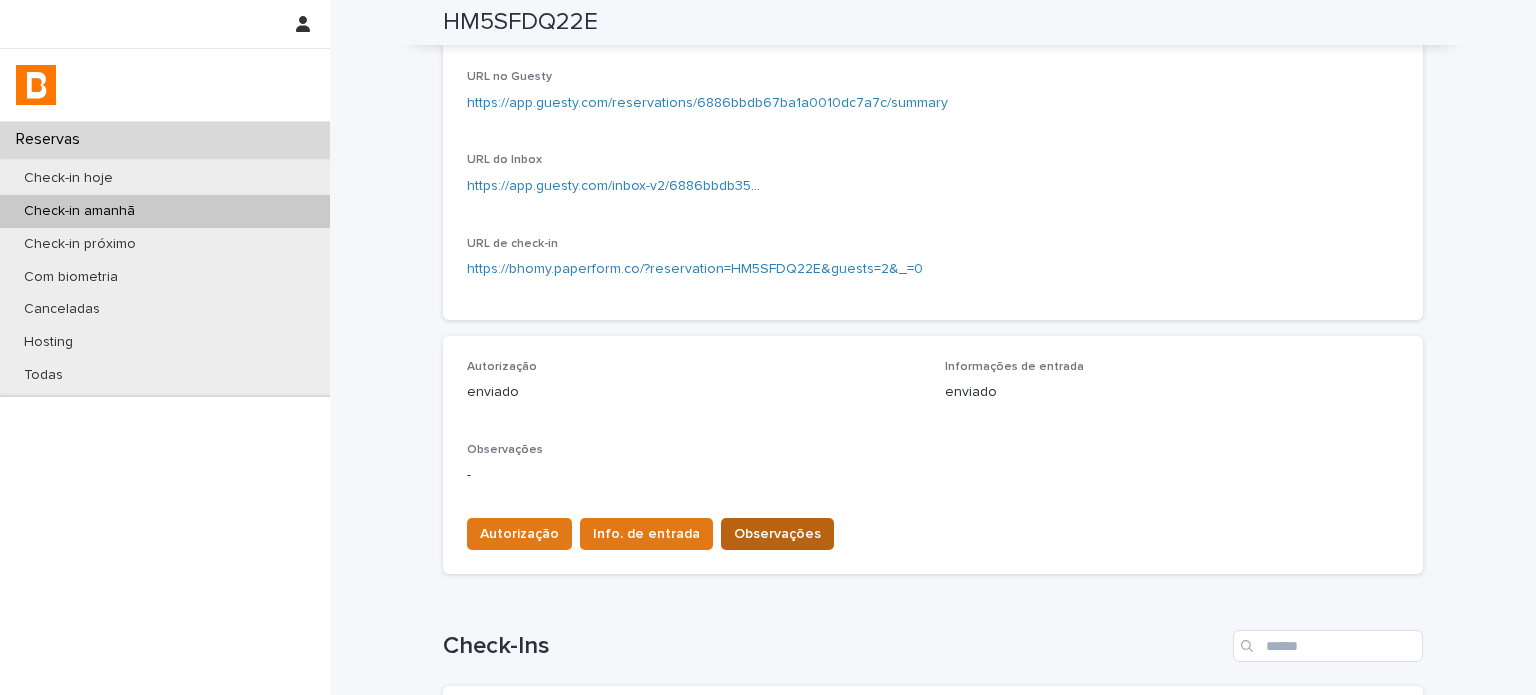 click on "Observações" at bounding box center [777, 534] 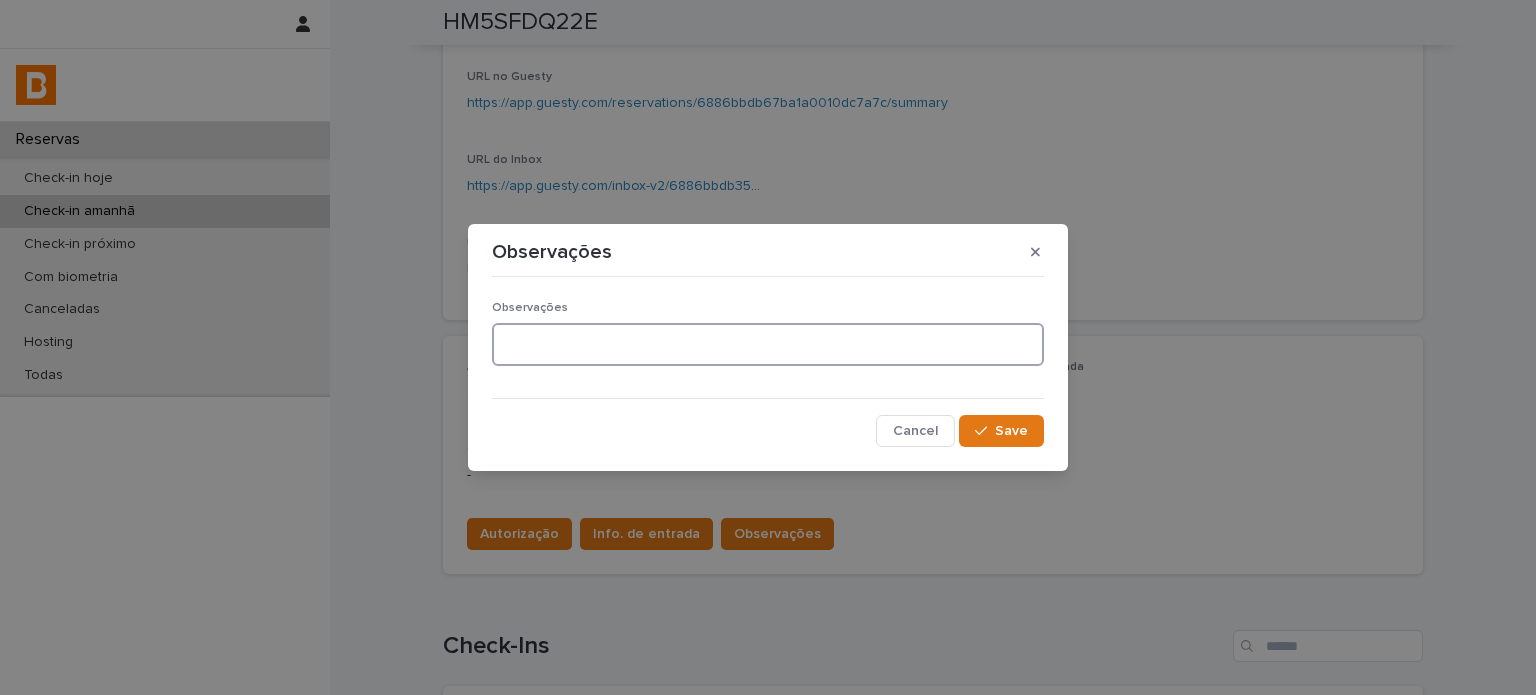 click at bounding box center (768, 344) 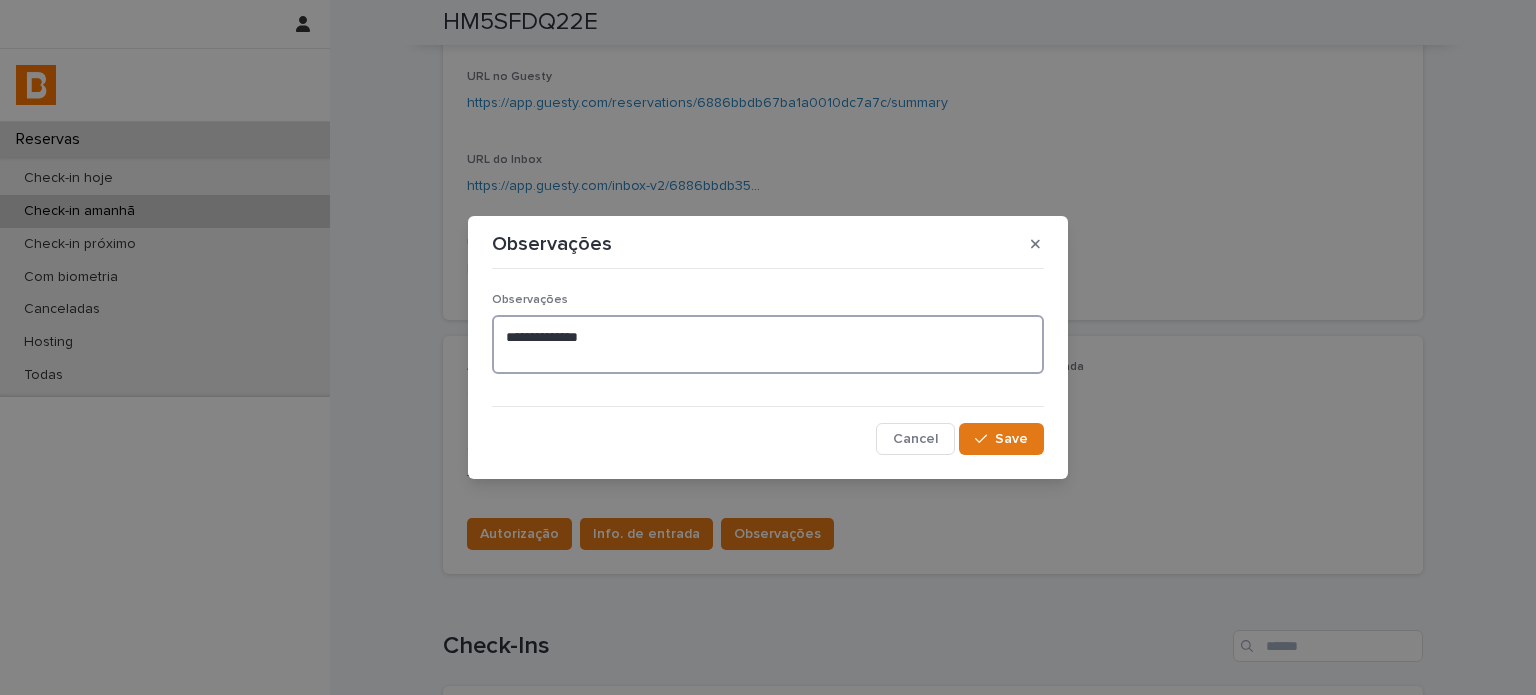 type on "**********" 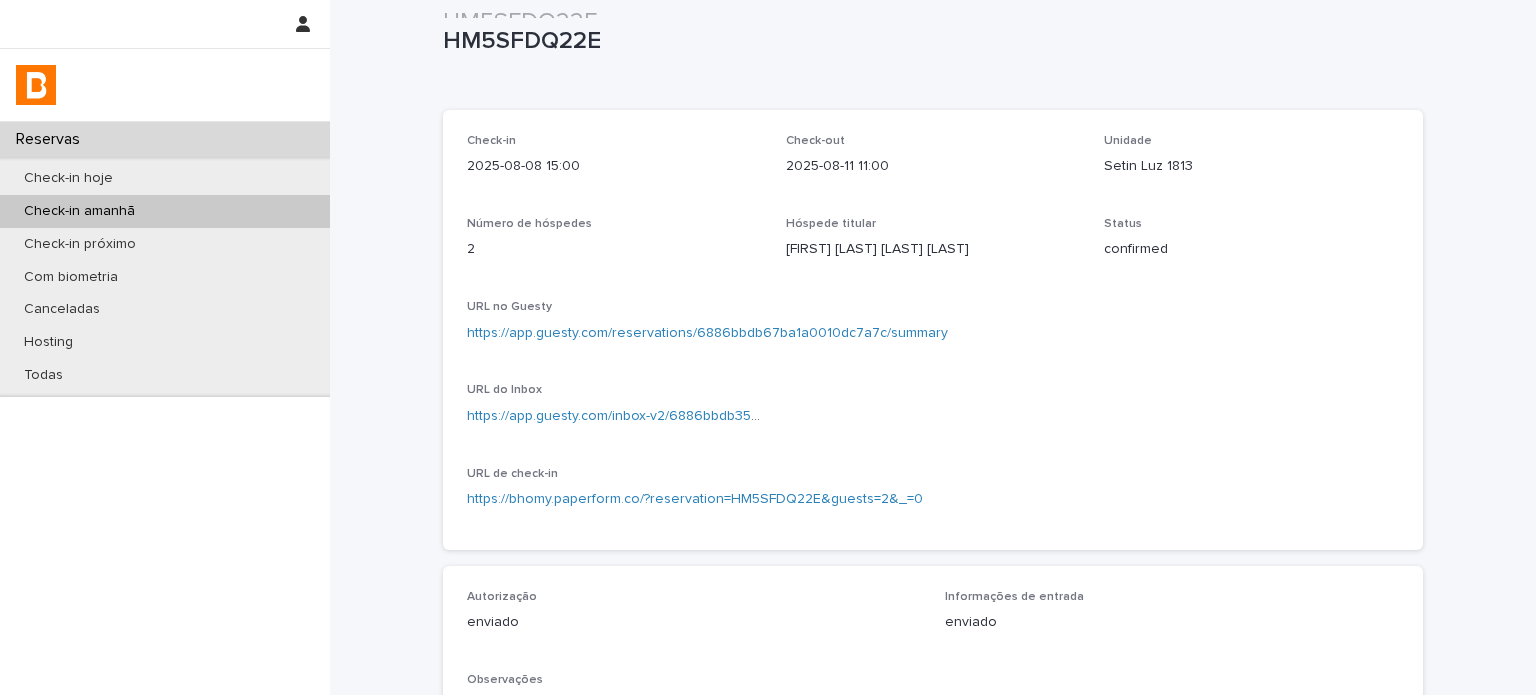 scroll, scrollTop: 0, scrollLeft: 0, axis: both 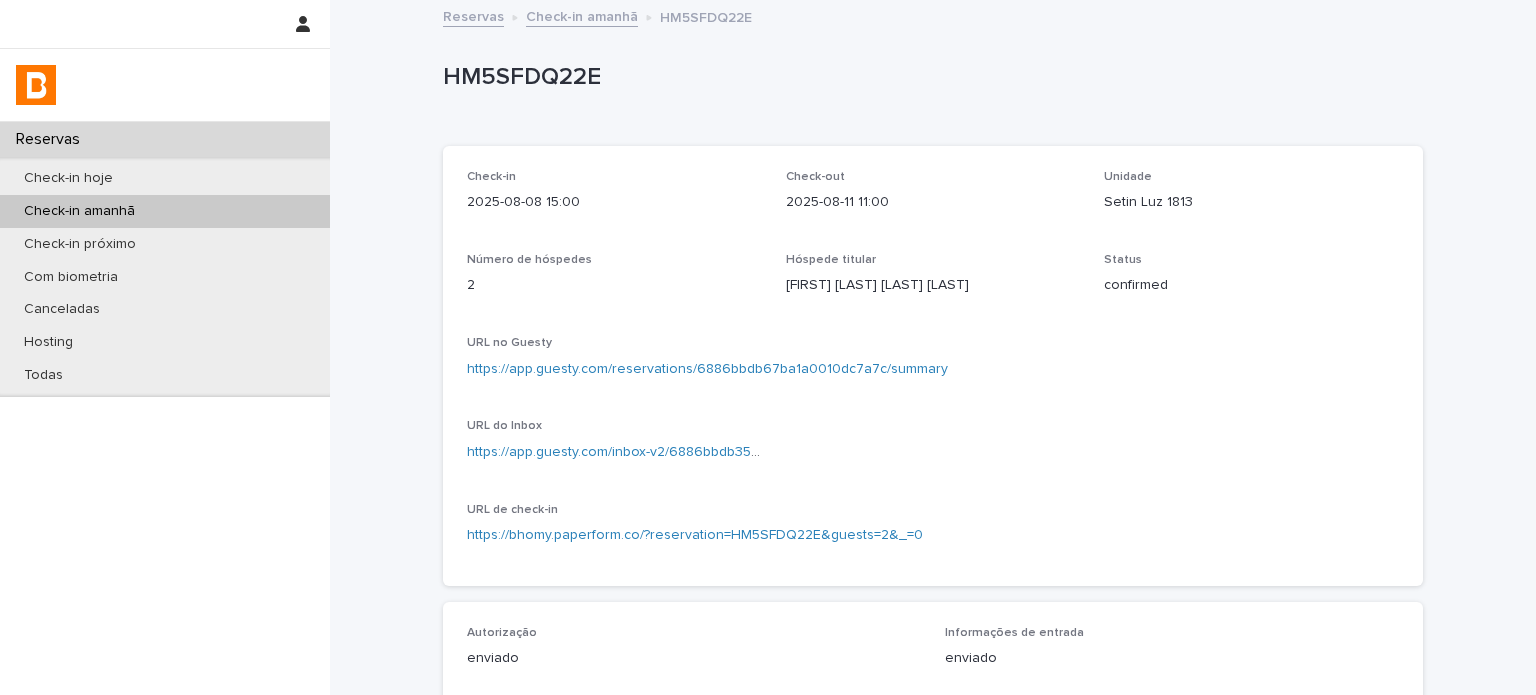 click on "Check-in amanhã" at bounding box center (582, 15) 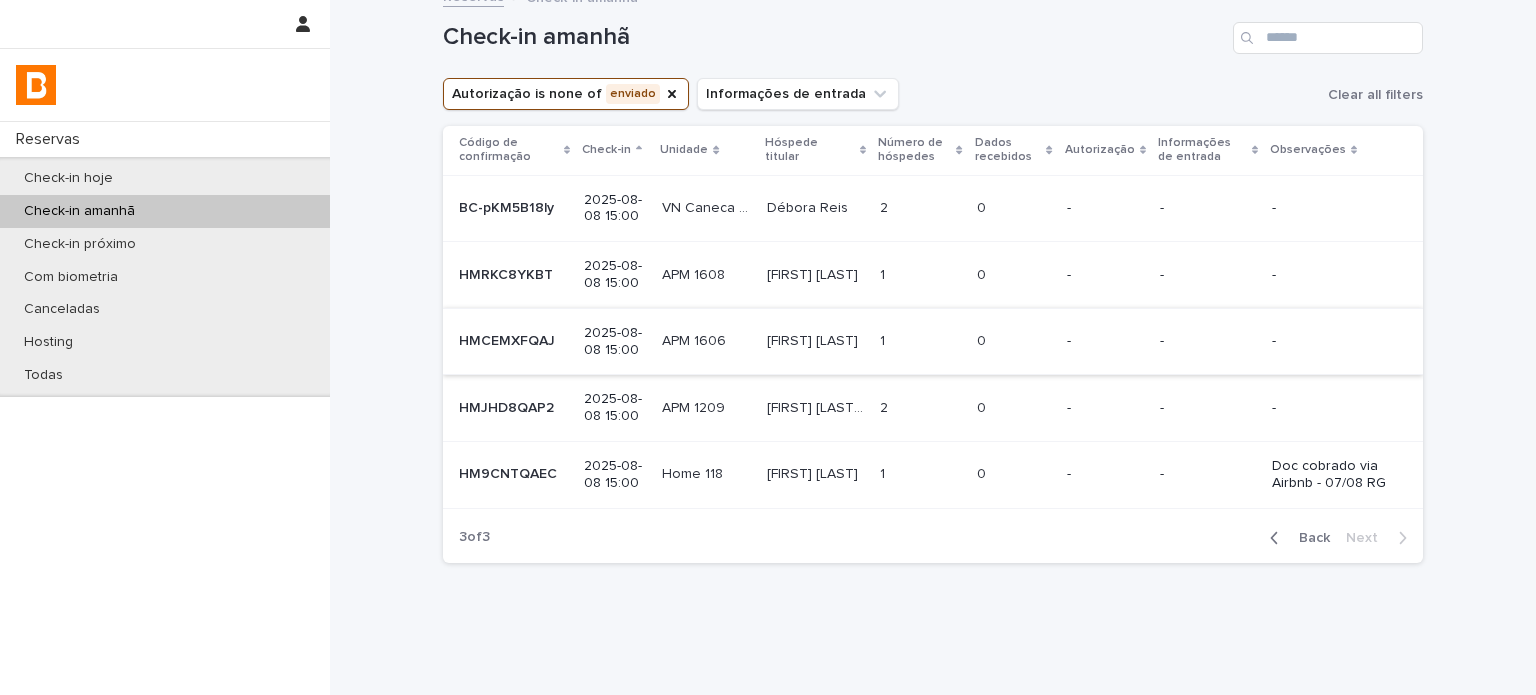 scroll, scrollTop: 58, scrollLeft: 0, axis: vertical 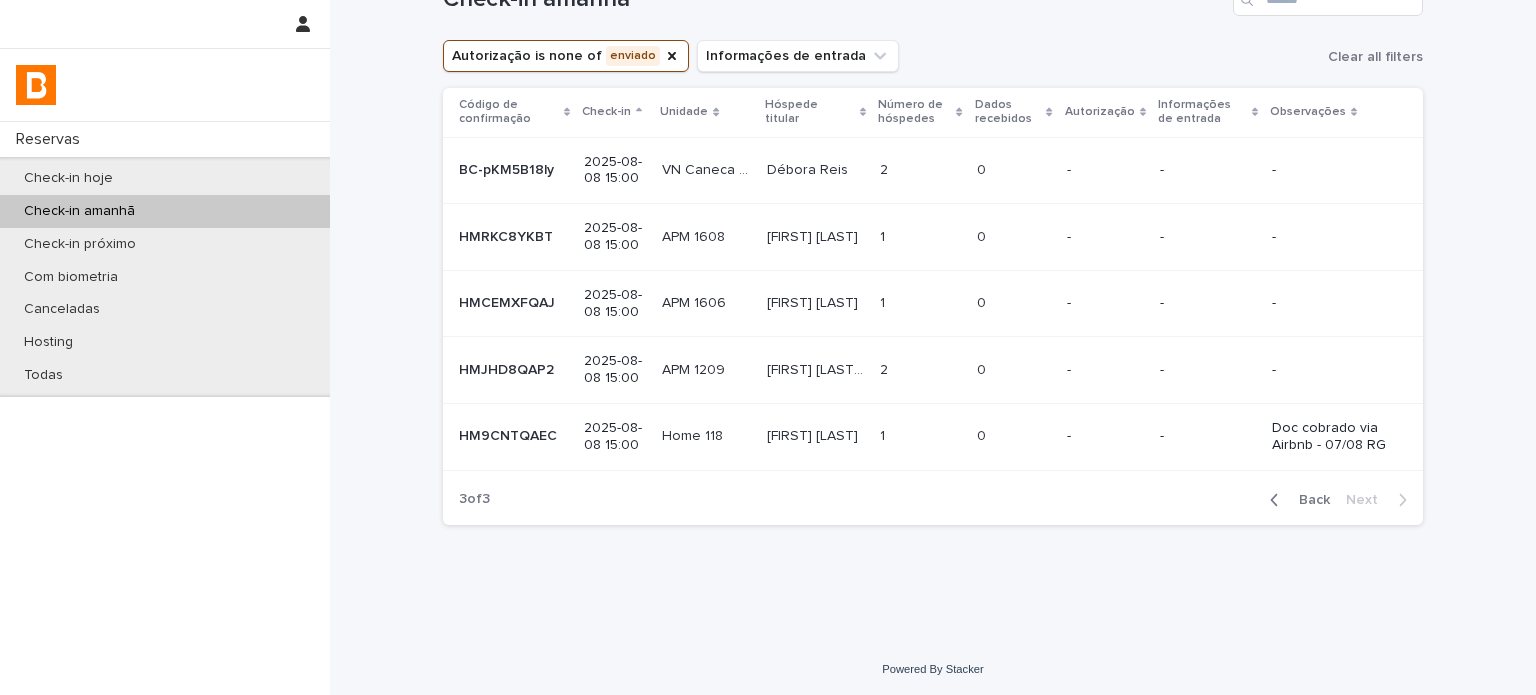 click at bounding box center [1278, 500] 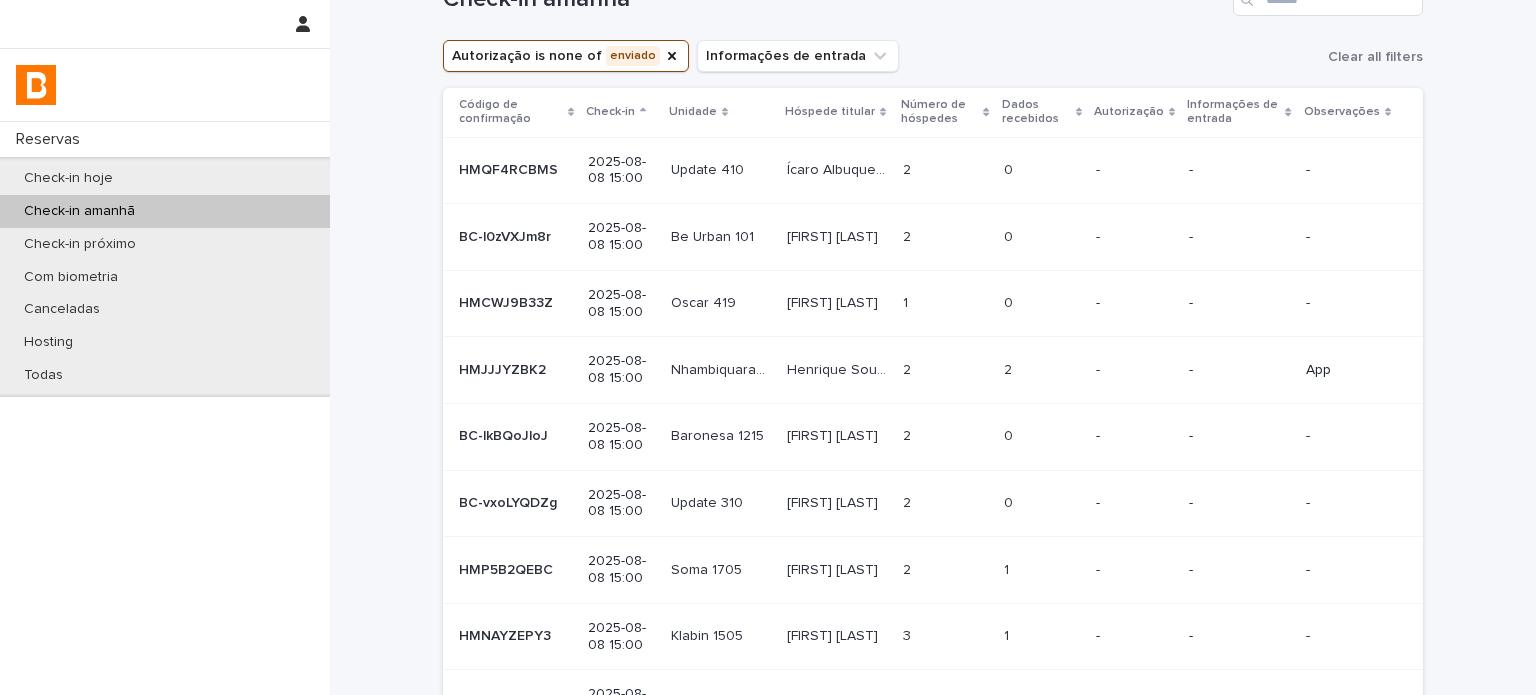 scroll, scrollTop: 224, scrollLeft: 0, axis: vertical 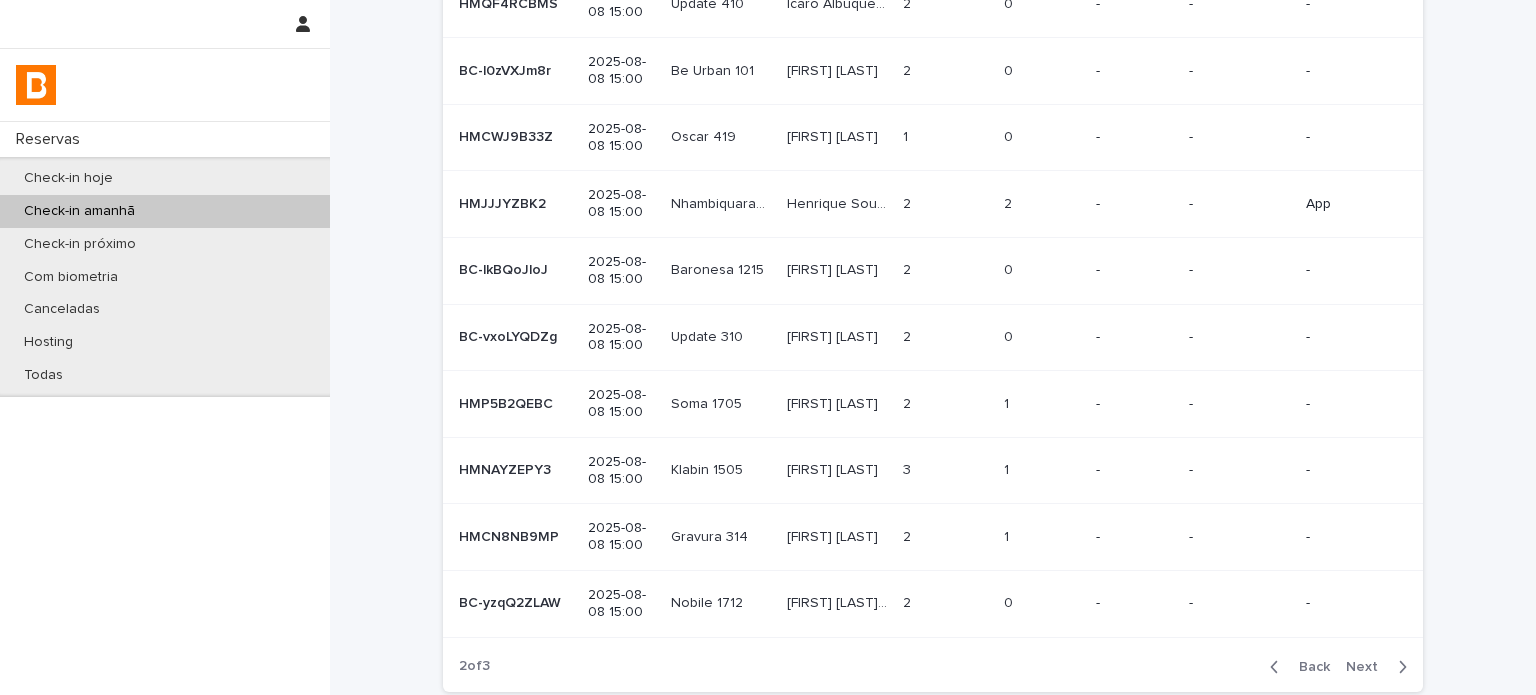 click at bounding box center [945, 537] 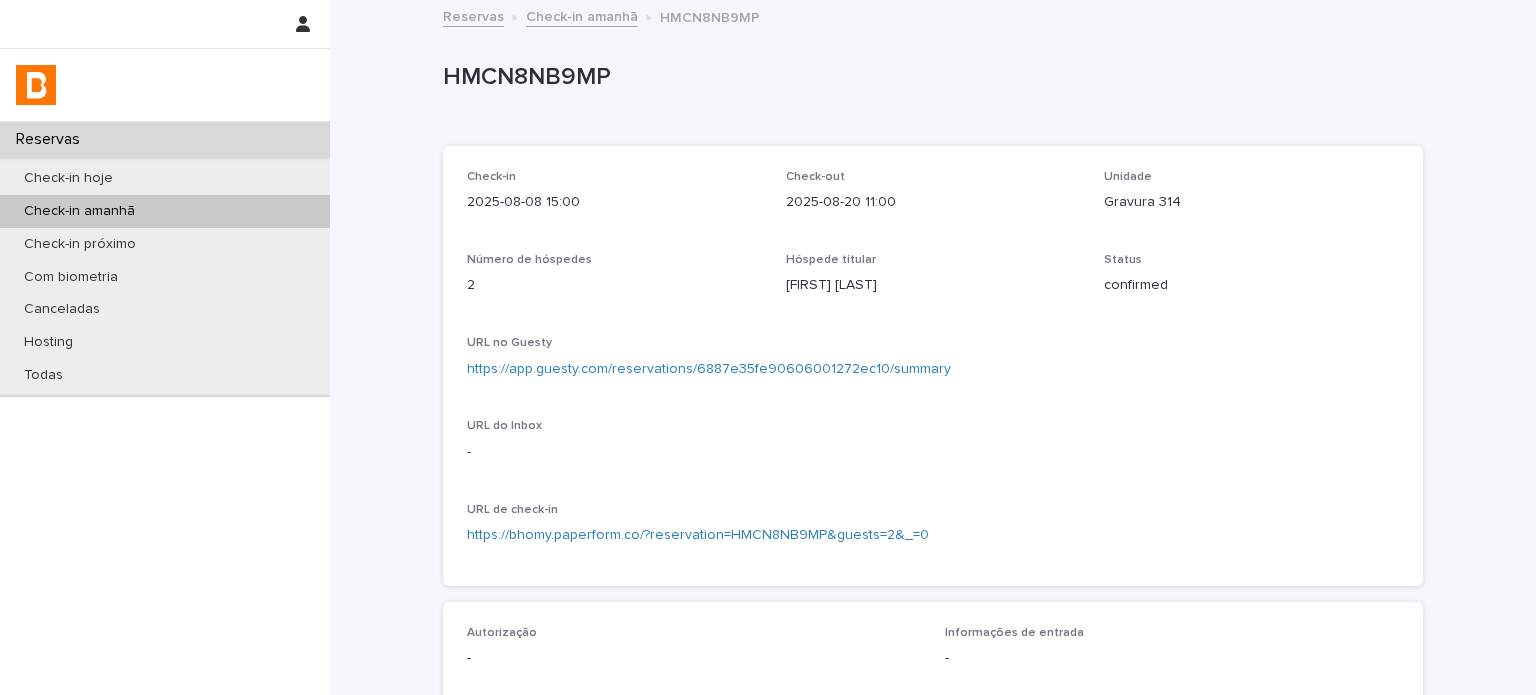 click on "Gravura 314" at bounding box center (1251, 202) 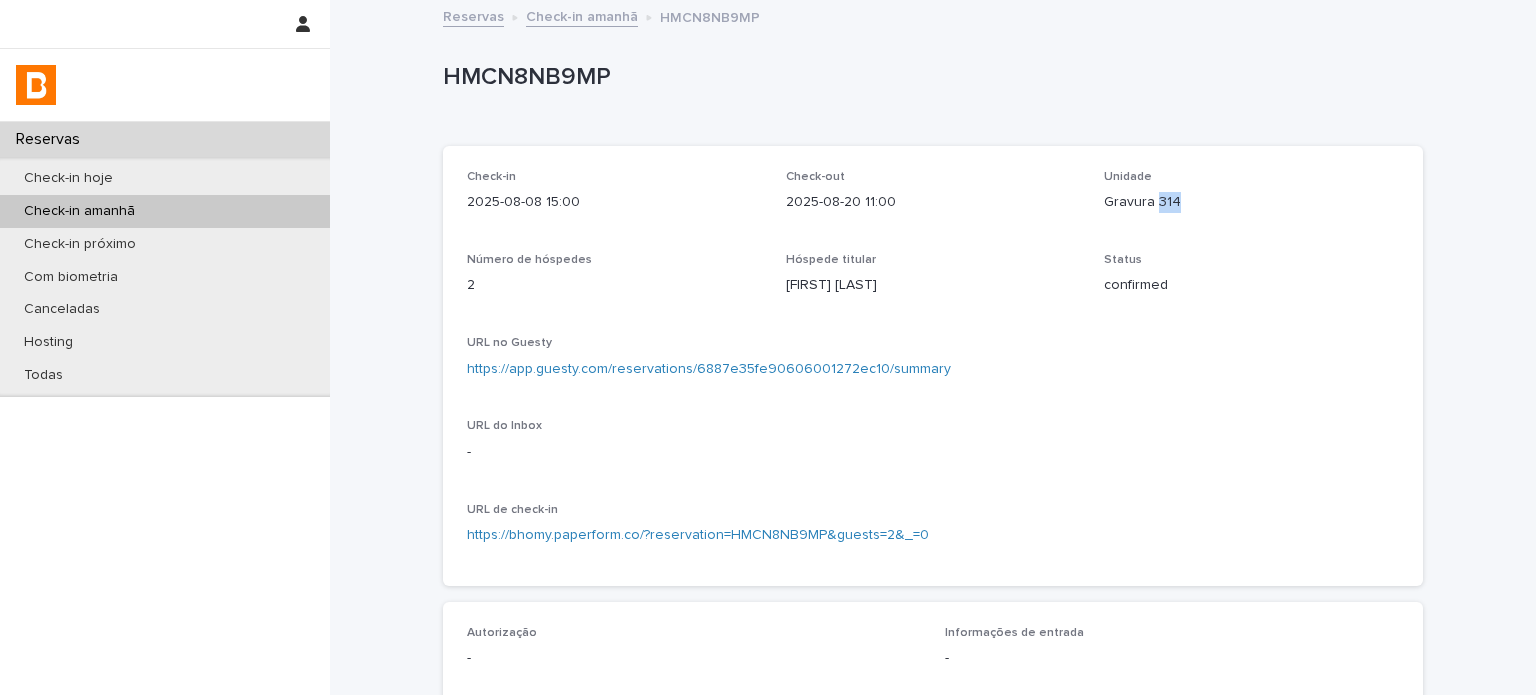 click on "Gravura 314" at bounding box center (1251, 202) 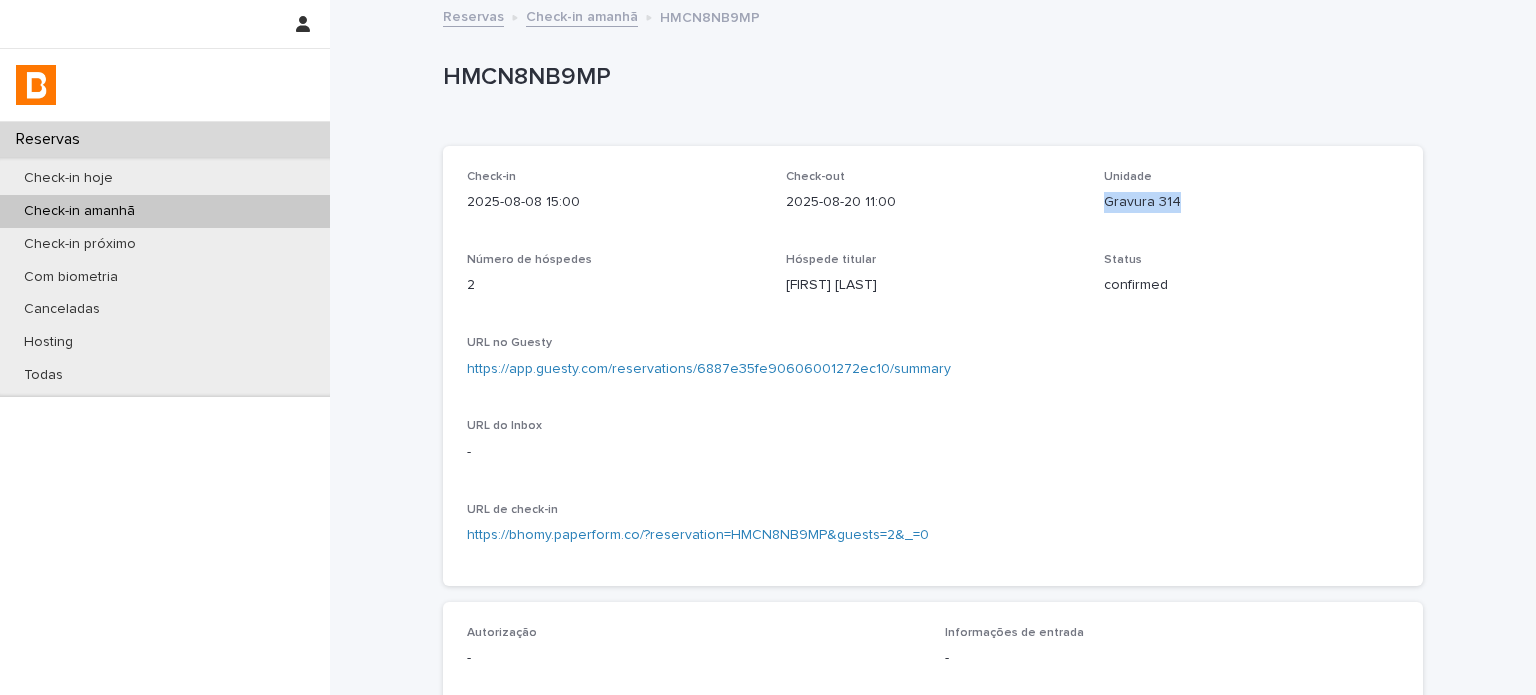 click on "Gravura 314" at bounding box center (1251, 202) 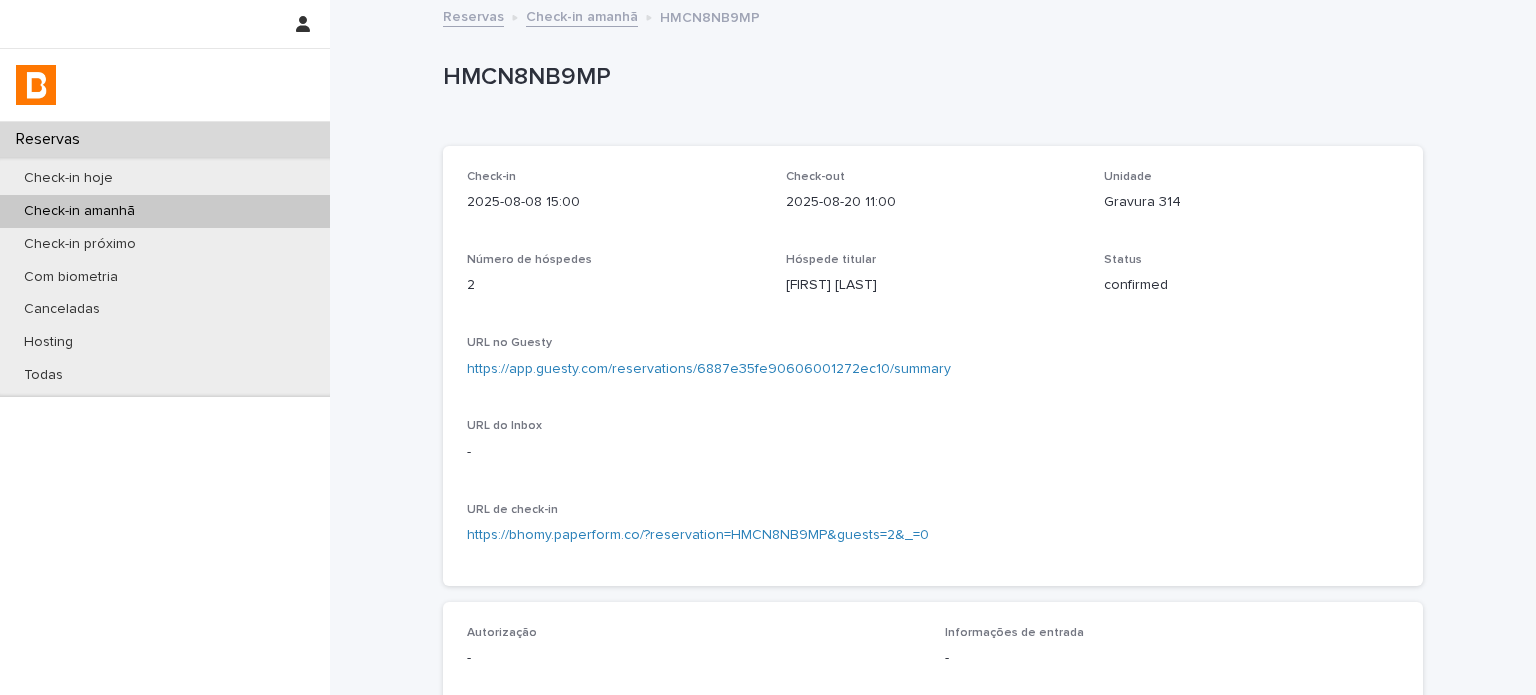 click on "HMCN8NB9MP" at bounding box center [929, 77] 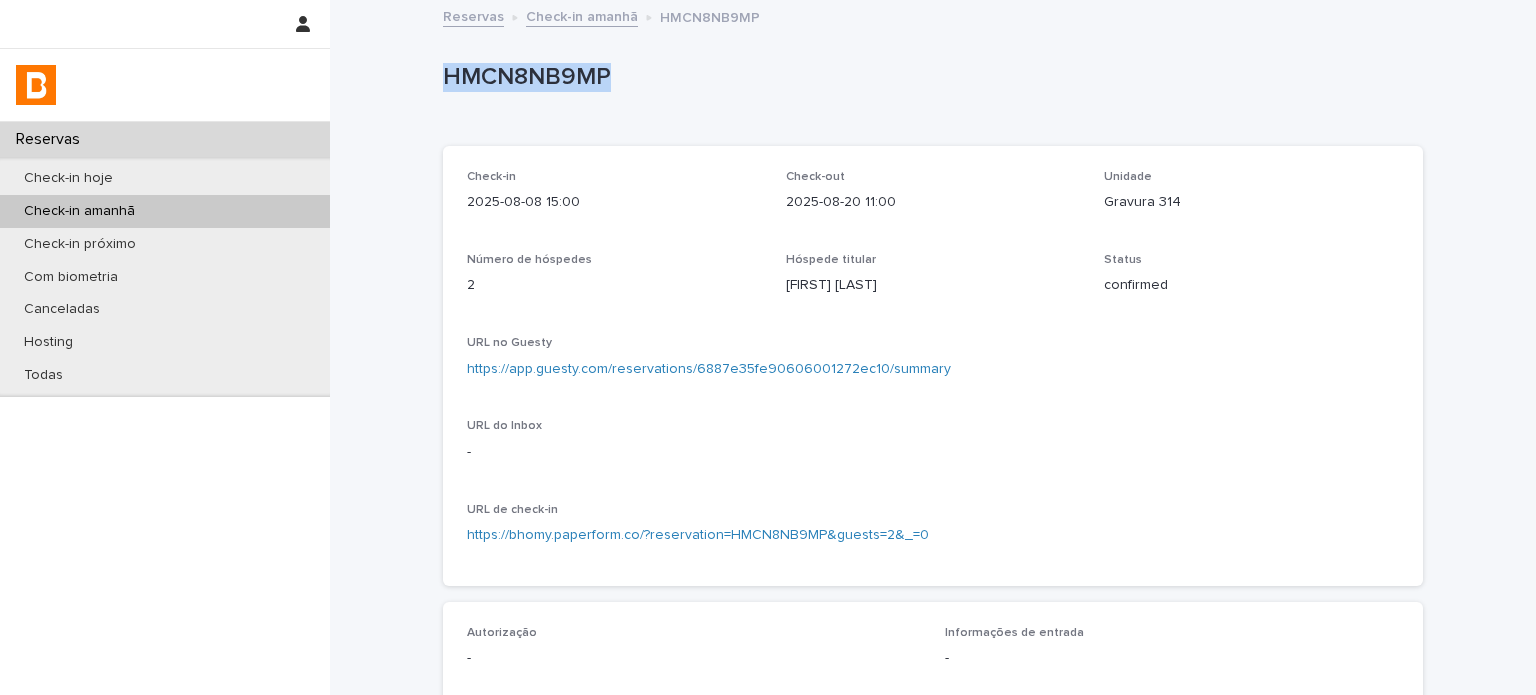 click on "HMCN8NB9MP" at bounding box center (929, 77) 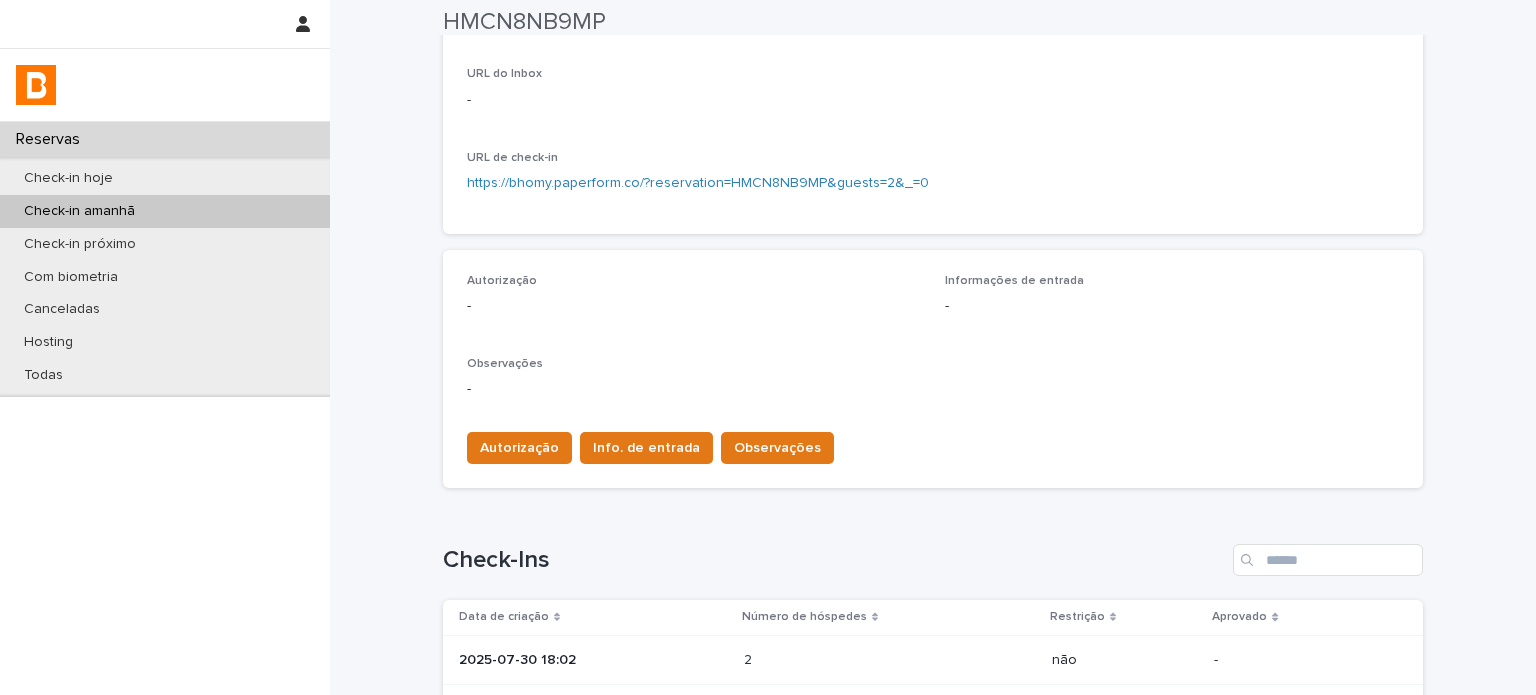 scroll, scrollTop: 533, scrollLeft: 0, axis: vertical 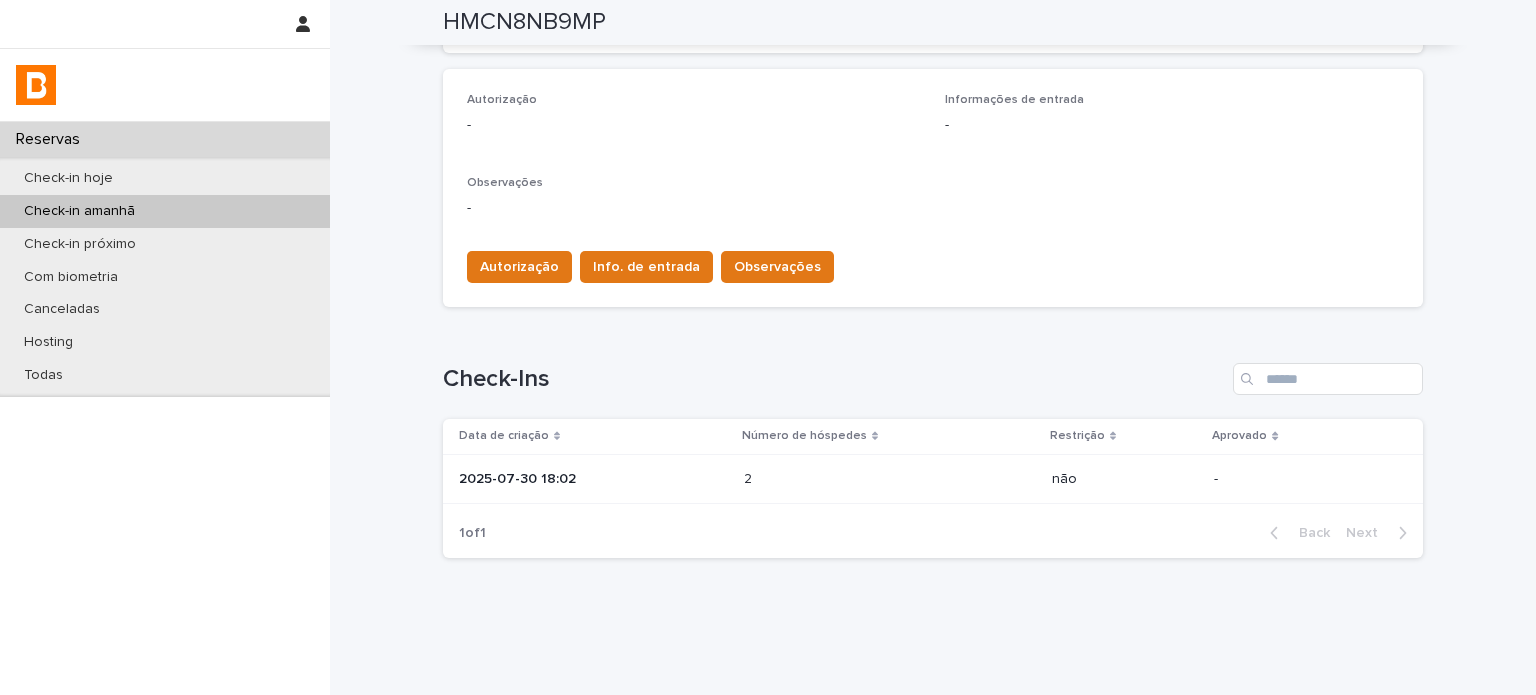 click at bounding box center [831, 479] 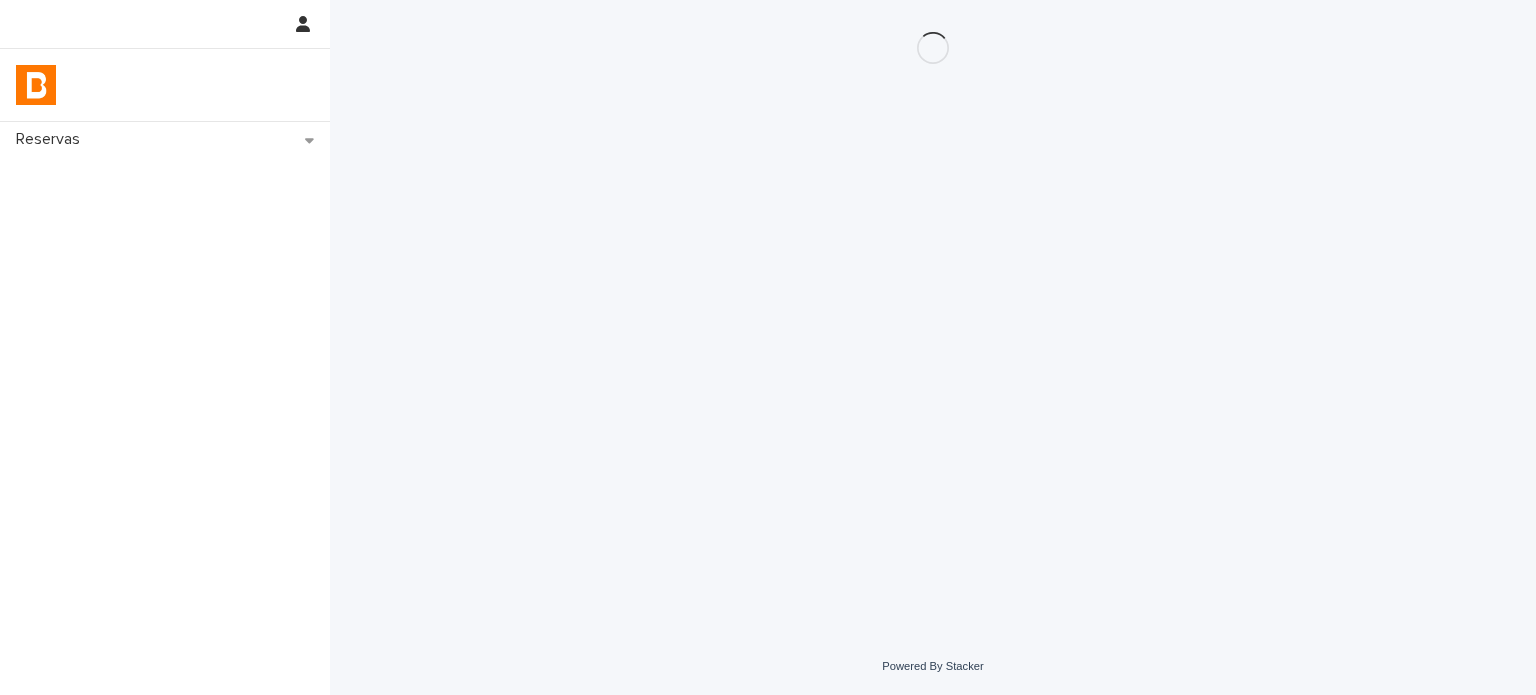 scroll, scrollTop: 0, scrollLeft: 0, axis: both 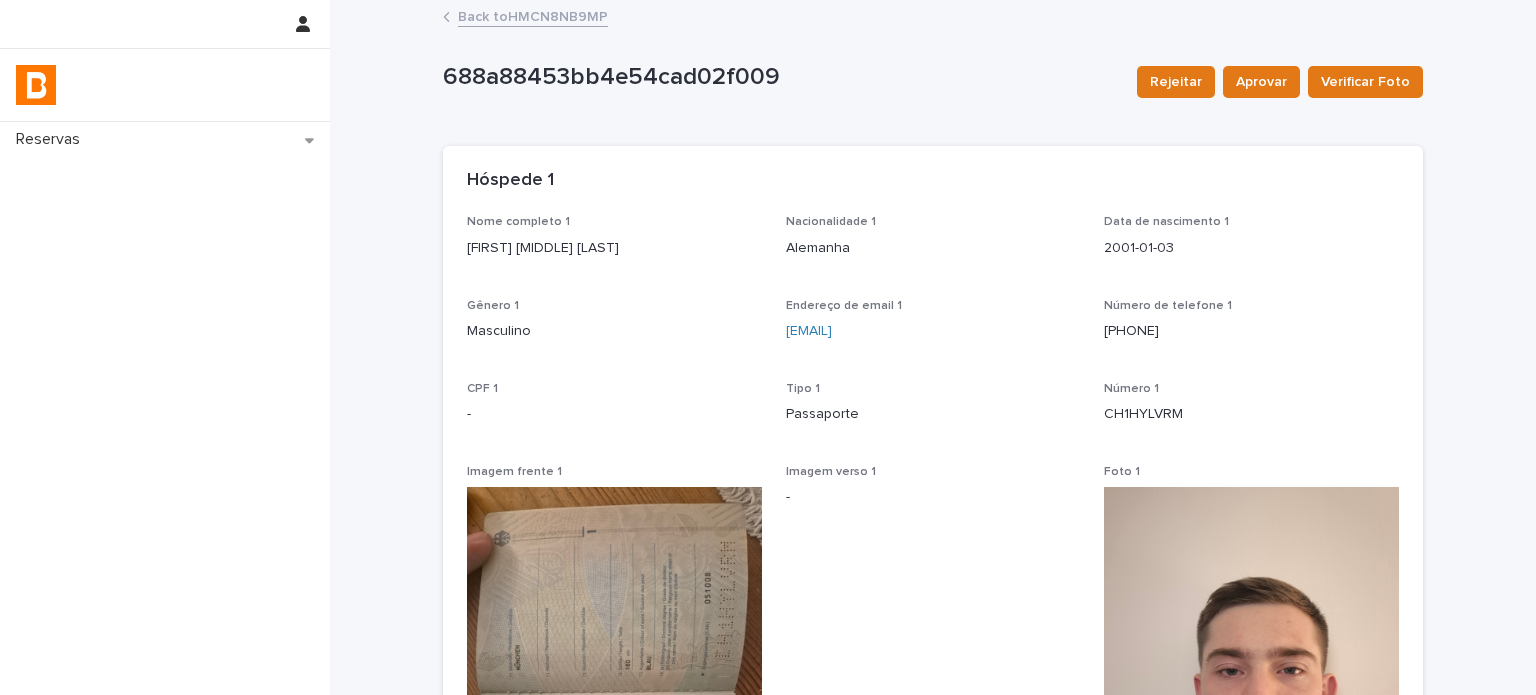 click on "[FIRST] [MIDDLE] [LAST]" at bounding box center (614, 248) 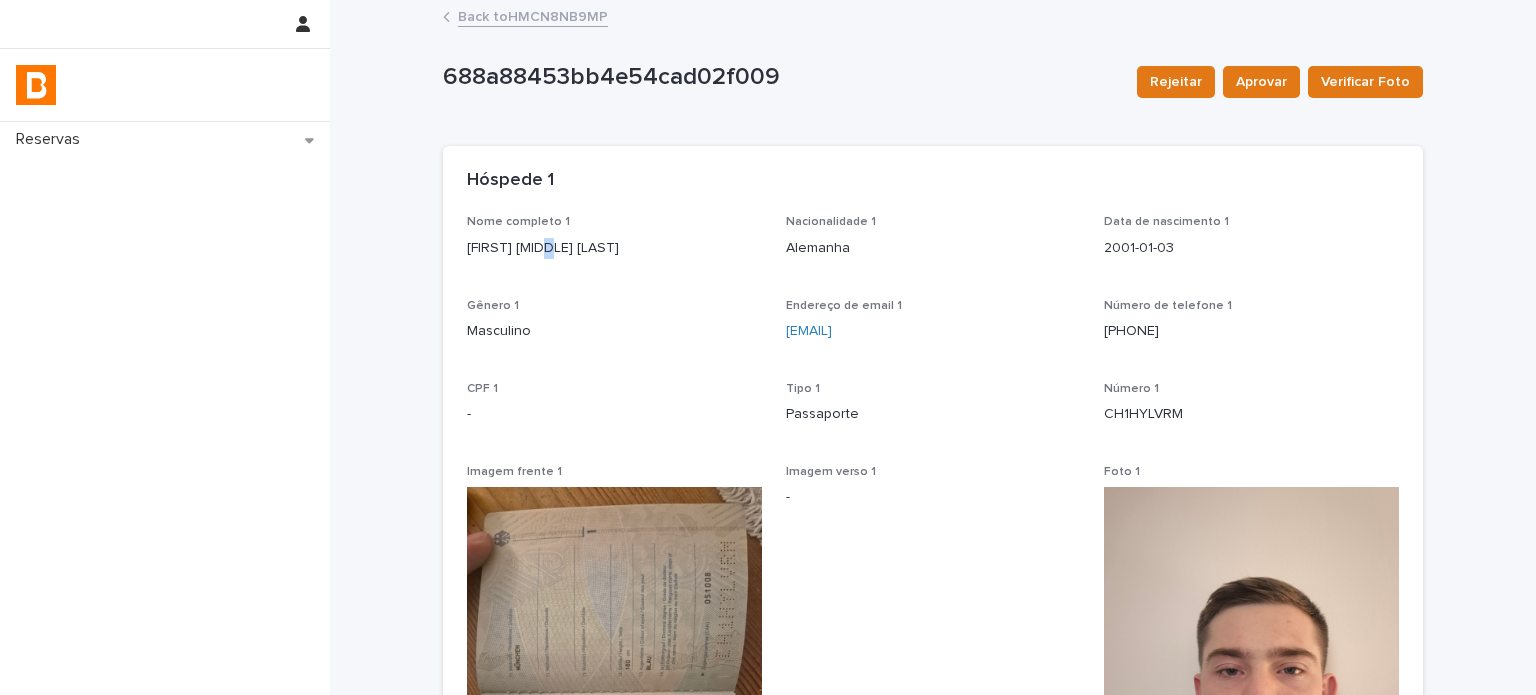 click on "[FIRST] [MIDDLE] [LAST]" at bounding box center (614, 248) 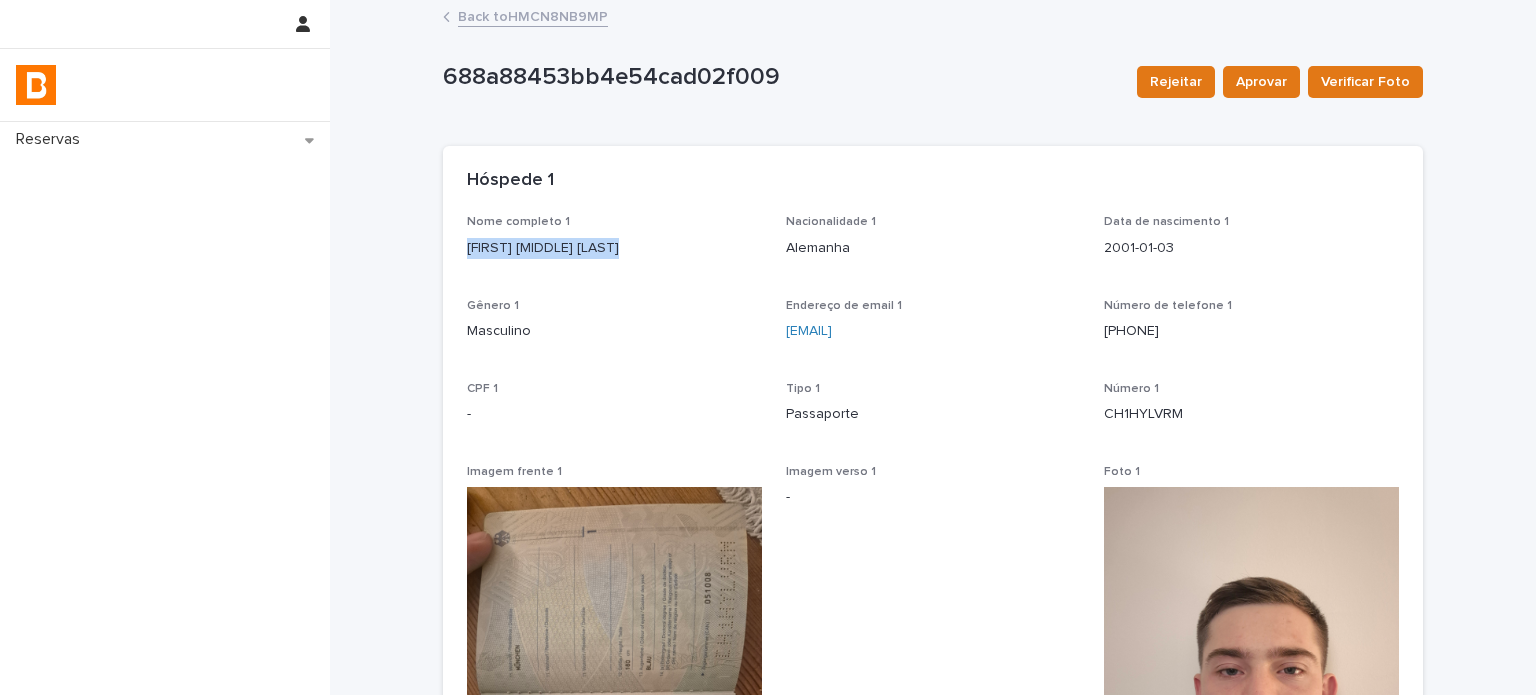 click on "[FIRST] [MIDDLE] [LAST]" at bounding box center (614, 248) 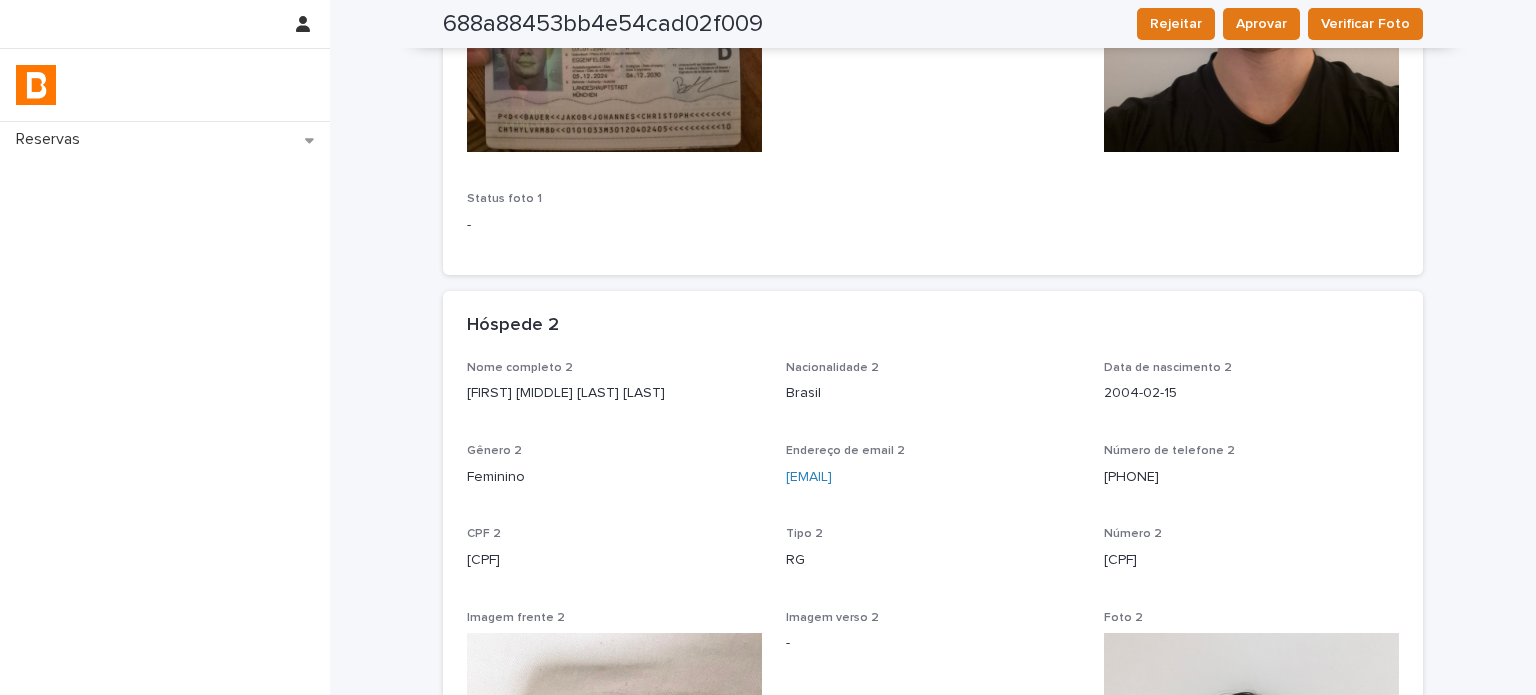 scroll, scrollTop: 966, scrollLeft: 0, axis: vertical 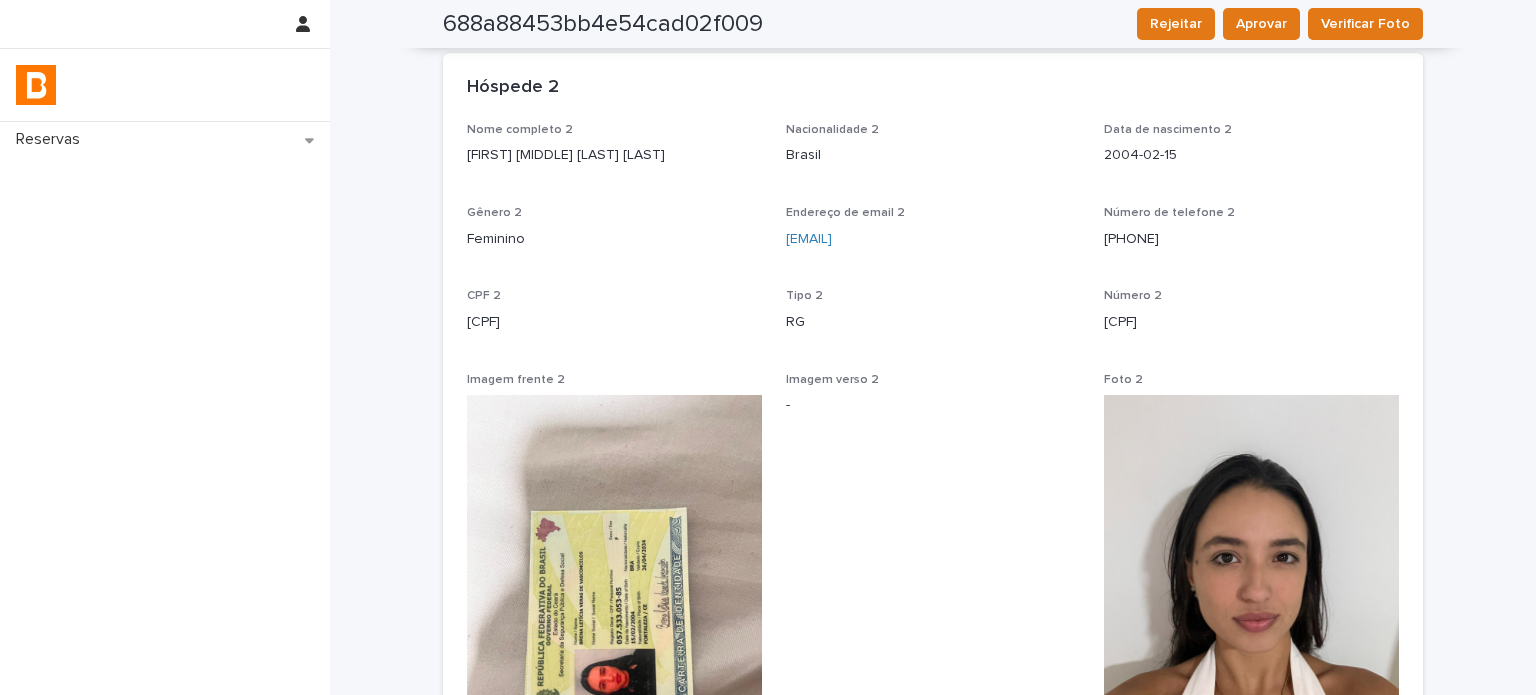 click on "Nome completo 2 Brena Letícia Veras de Vasconcelos" at bounding box center (614, 152) 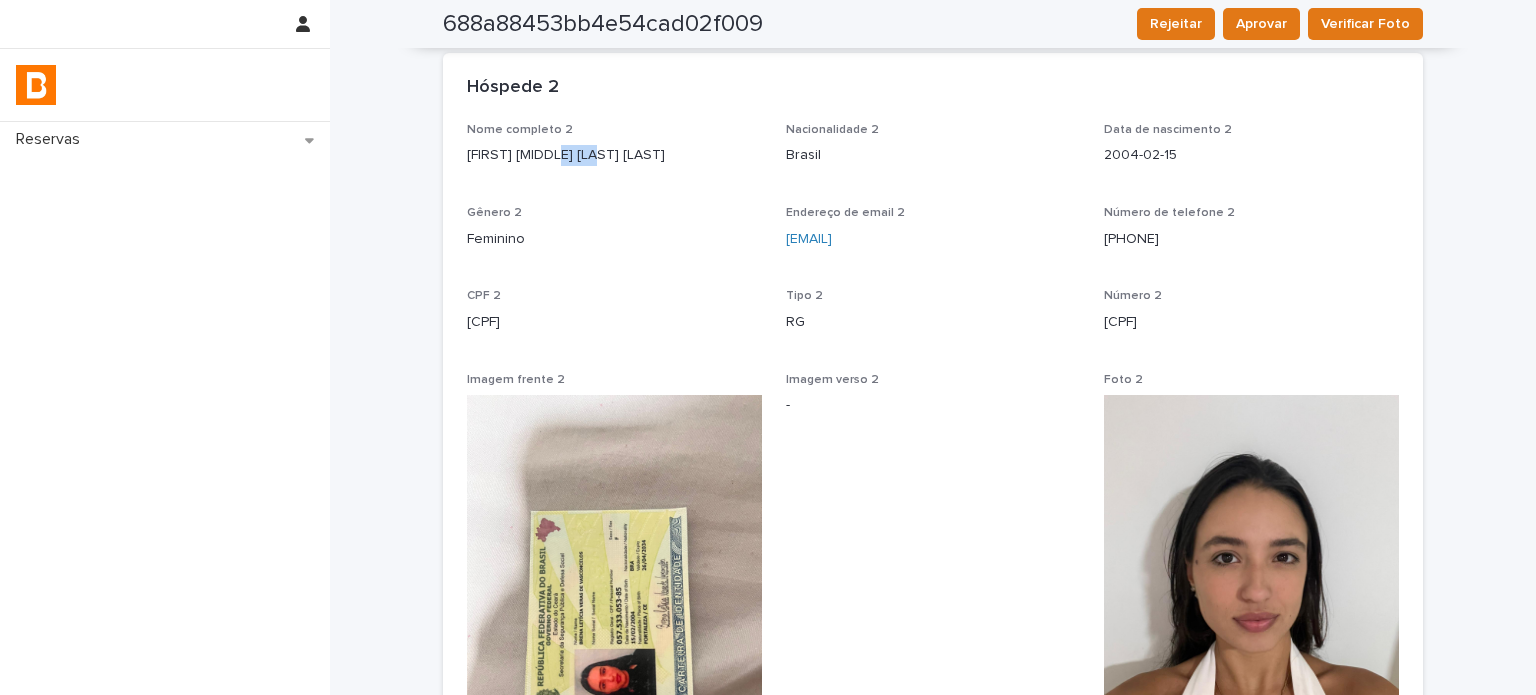 click on "[FIRST] [LAST]" at bounding box center (614, 155) 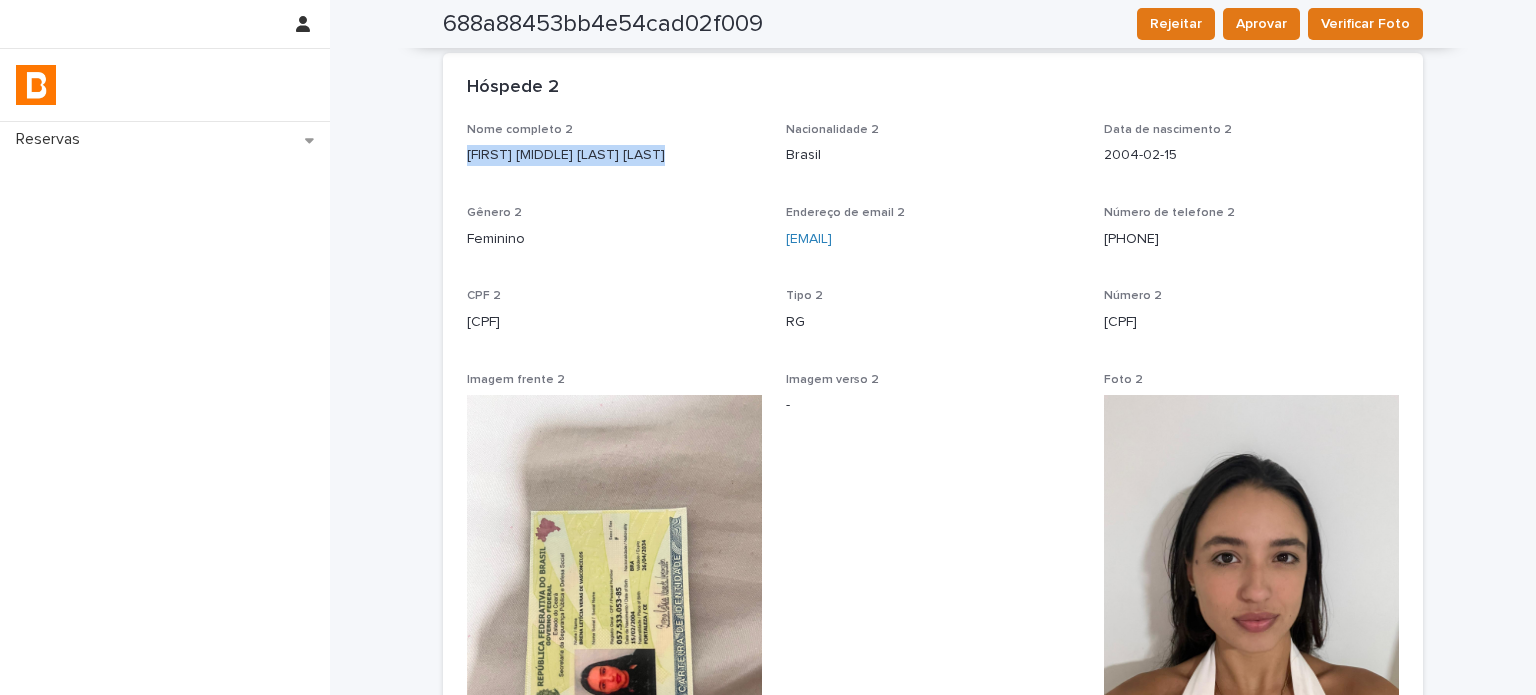 click on "[FIRST] [LAST]" at bounding box center (614, 155) 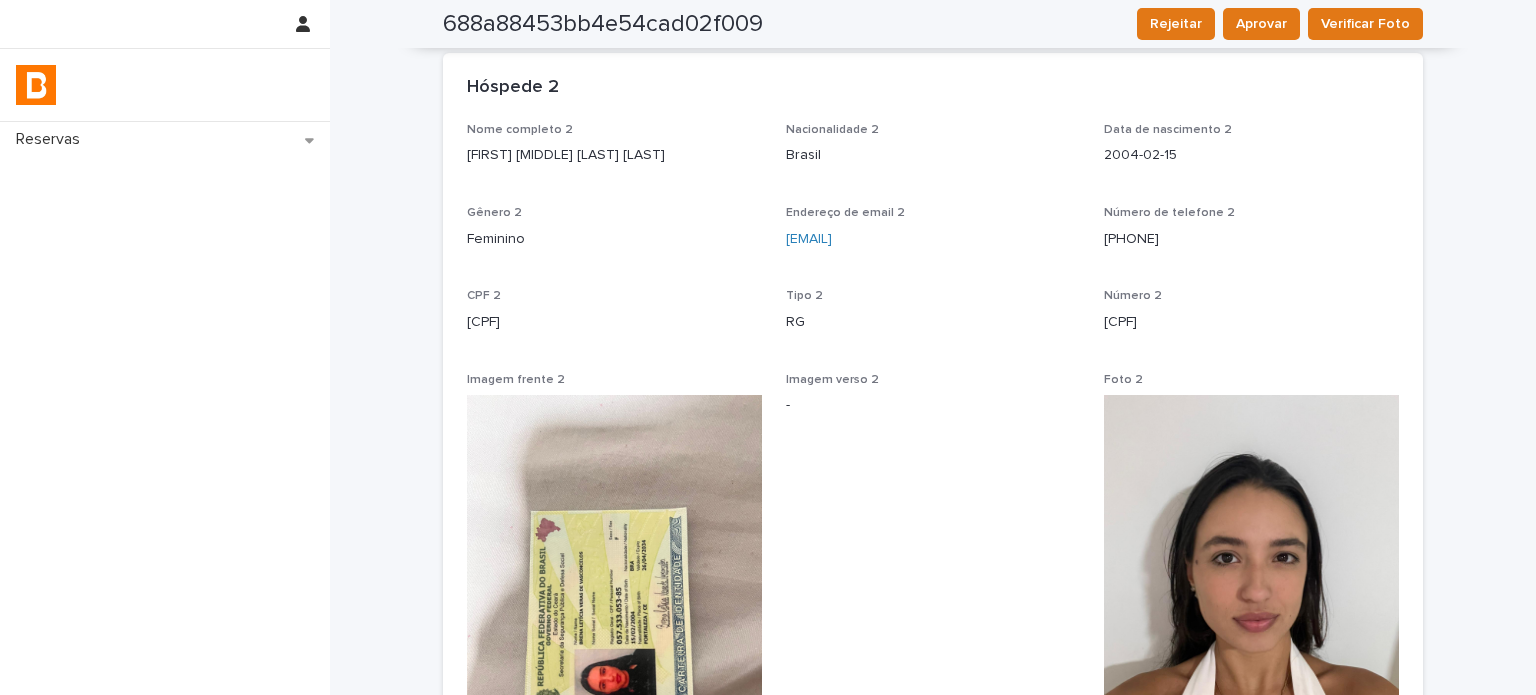click on "[CPF]" at bounding box center [614, 322] 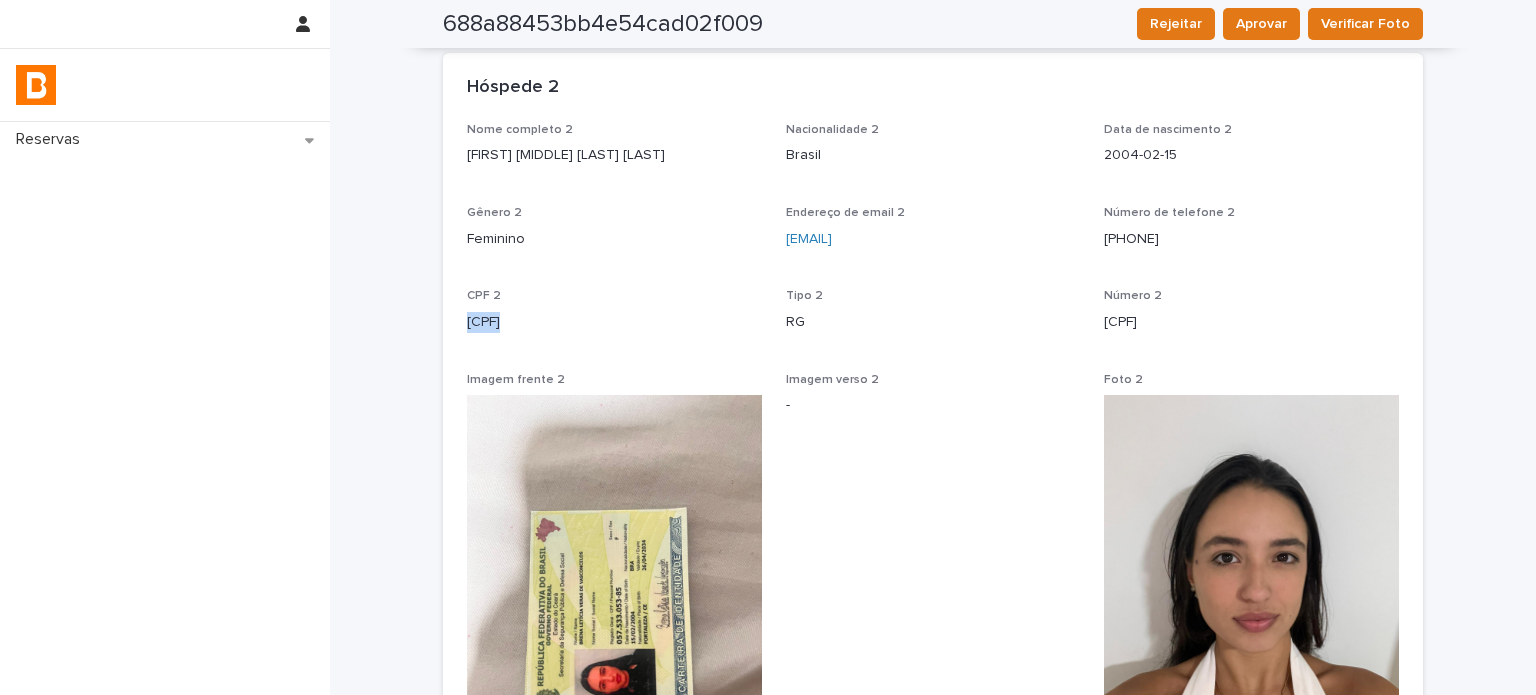 click on "[CPF]" at bounding box center [614, 322] 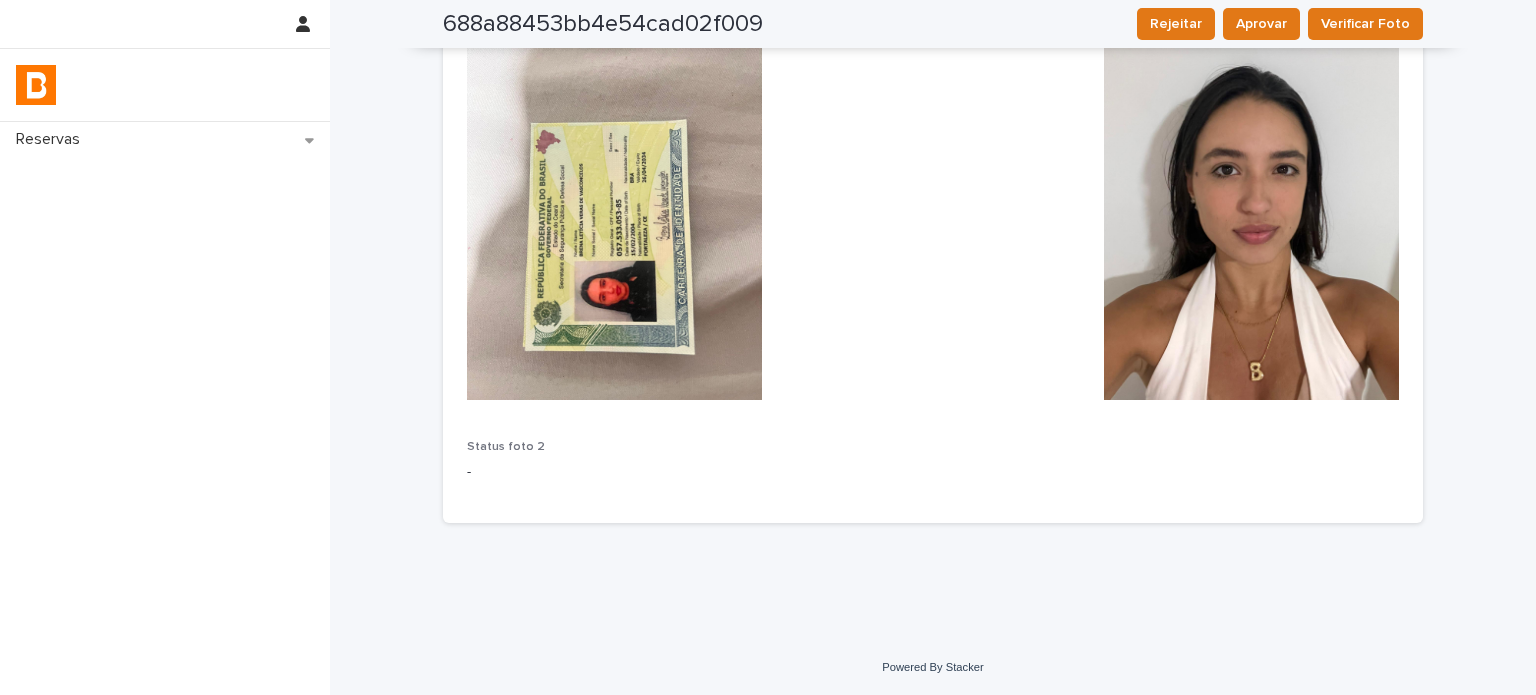click on "Nome completo 2 [FIRST] [LAST]  Nacionalidade 2 Brasil Data de nascimento 2 2004-02-15 Gênero 2 Feminino Endereço de email 2 [EMAIL] Número de telefone 2 [PHONE] CPF 2 [CPF] Tipo 2 RG Número 2 [RG] Imagem frente 2 Imagem verso 2 - Foto 2 - Status foto 2 -" at bounding box center [933, 117] 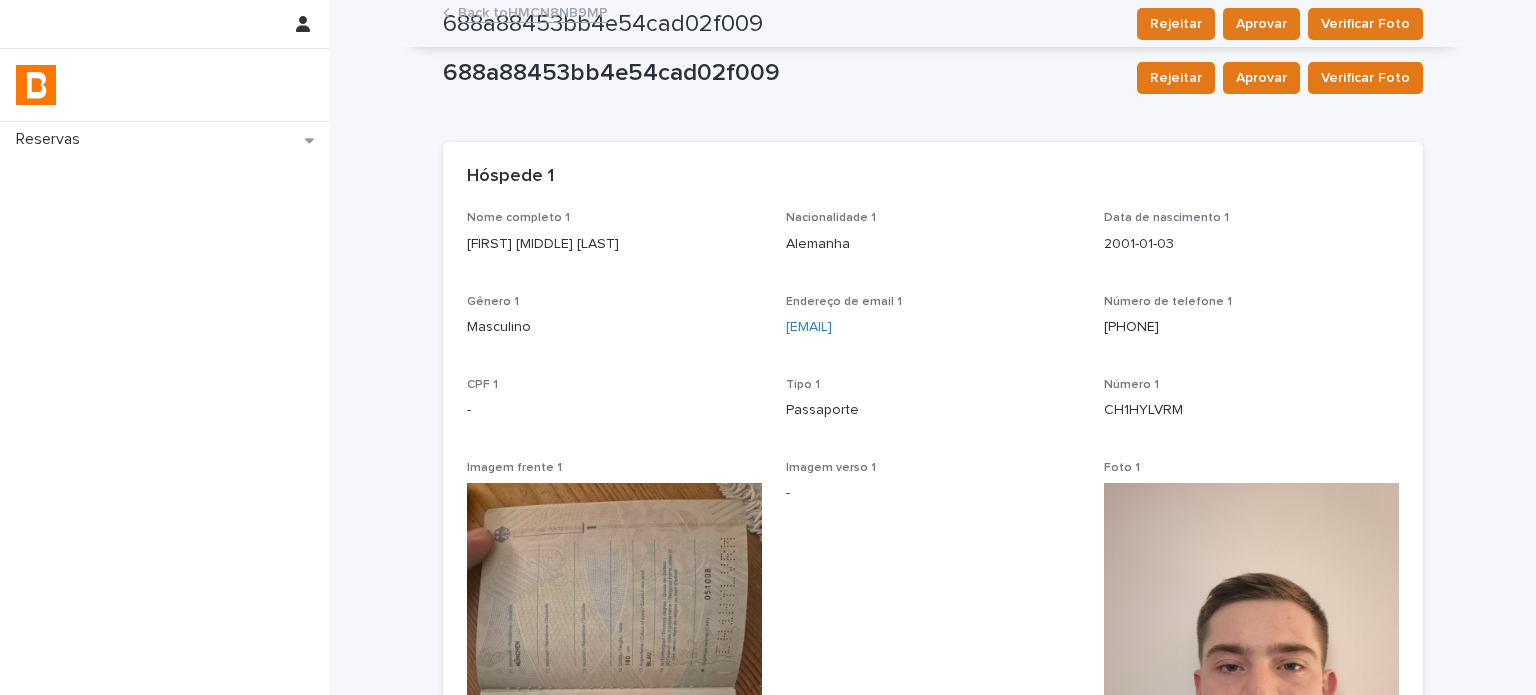 scroll, scrollTop: 0, scrollLeft: 0, axis: both 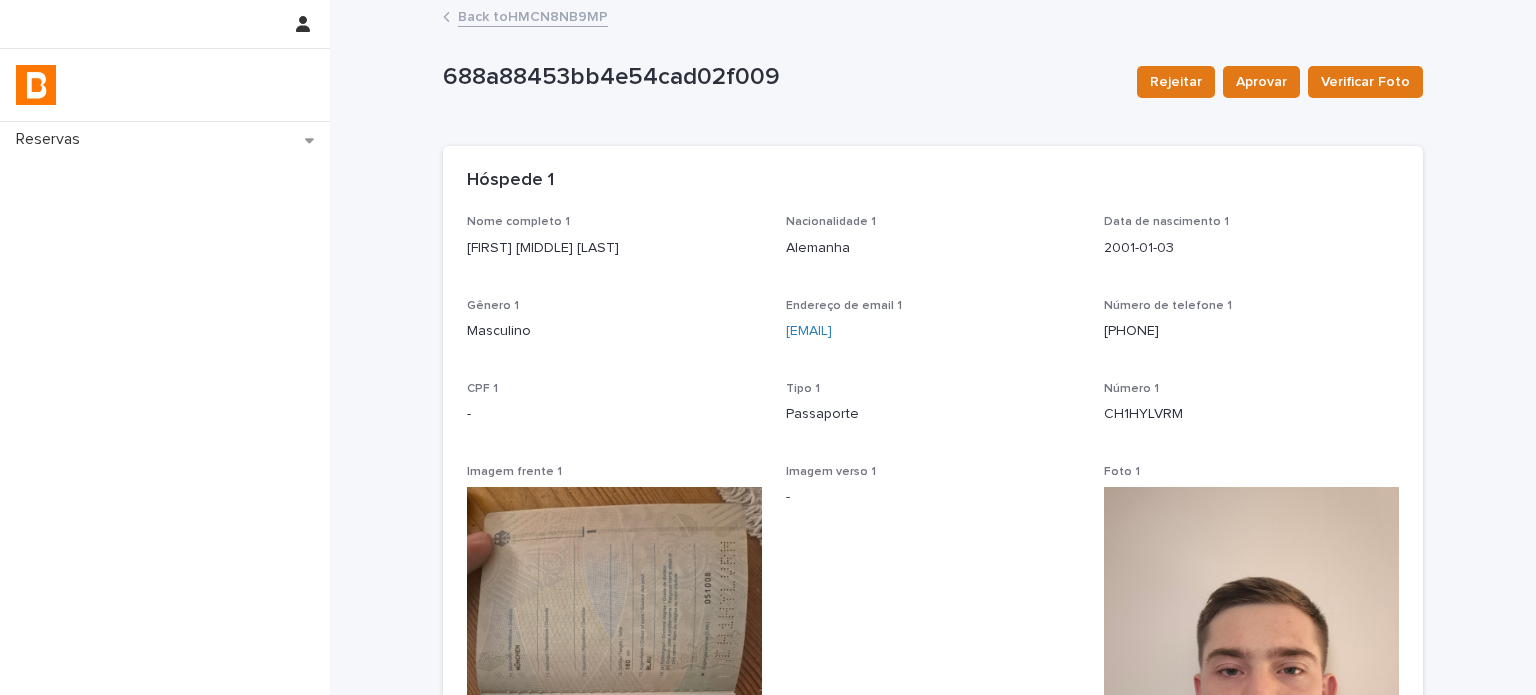 click on "Back to  HMCN8NB9MP" at bounding box center [533, 15] 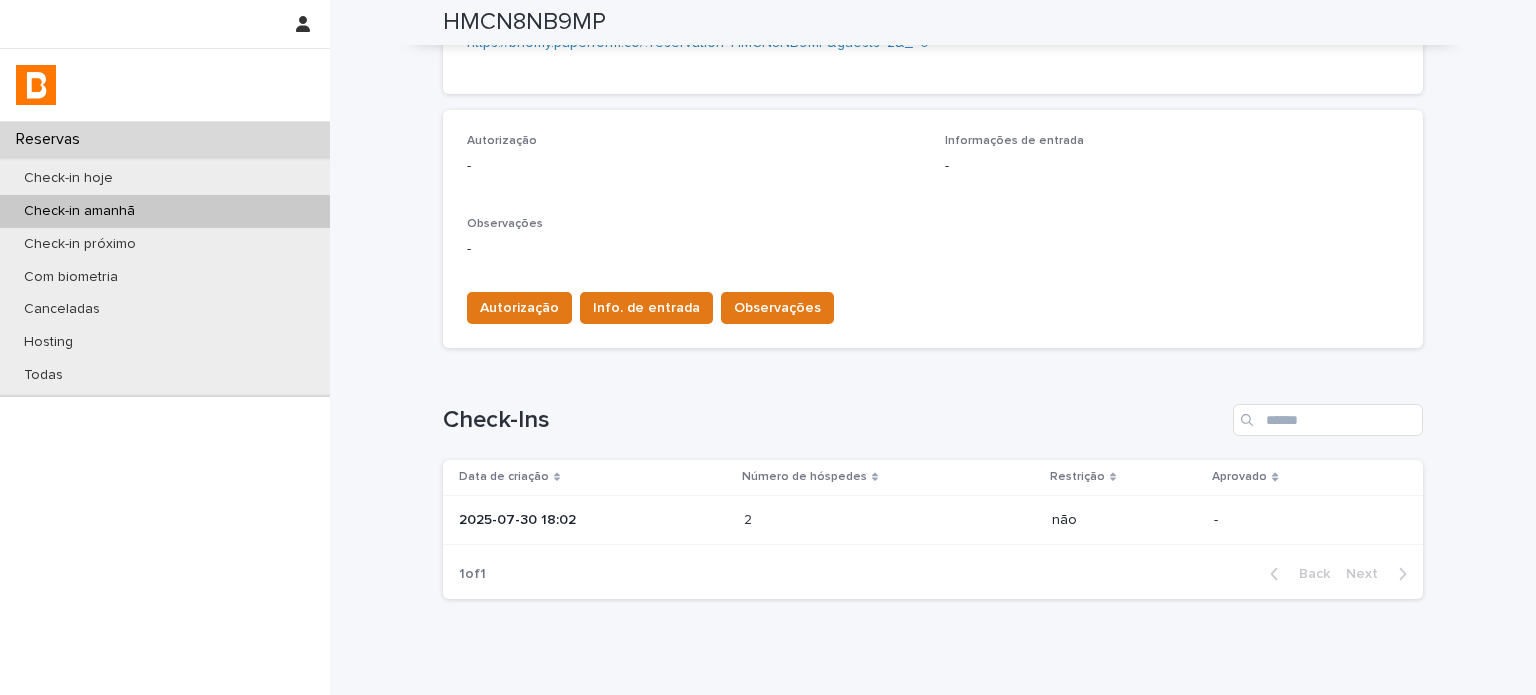 scroll, scrollTop: 566, scrollLeft: 0, axis: vertical 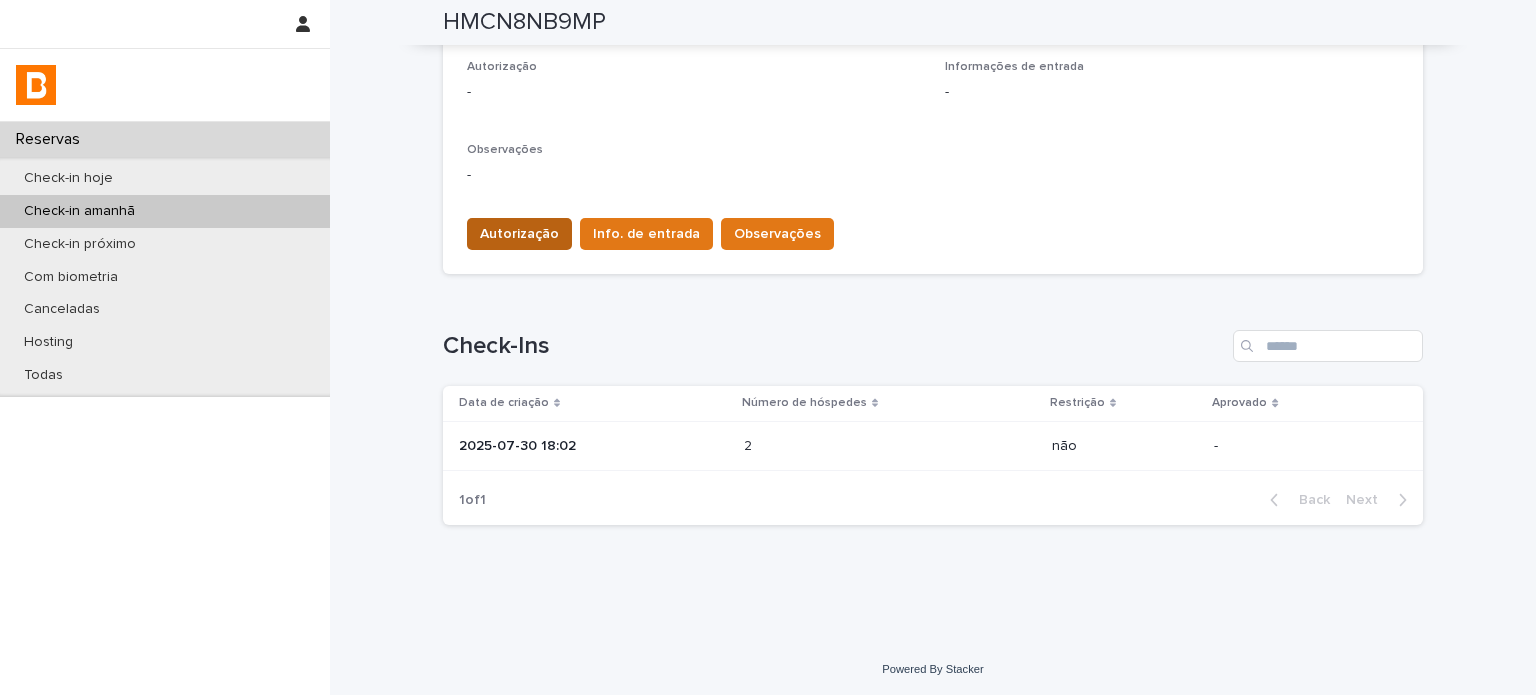 click on "Autorização" at bounding box center (519, 234) 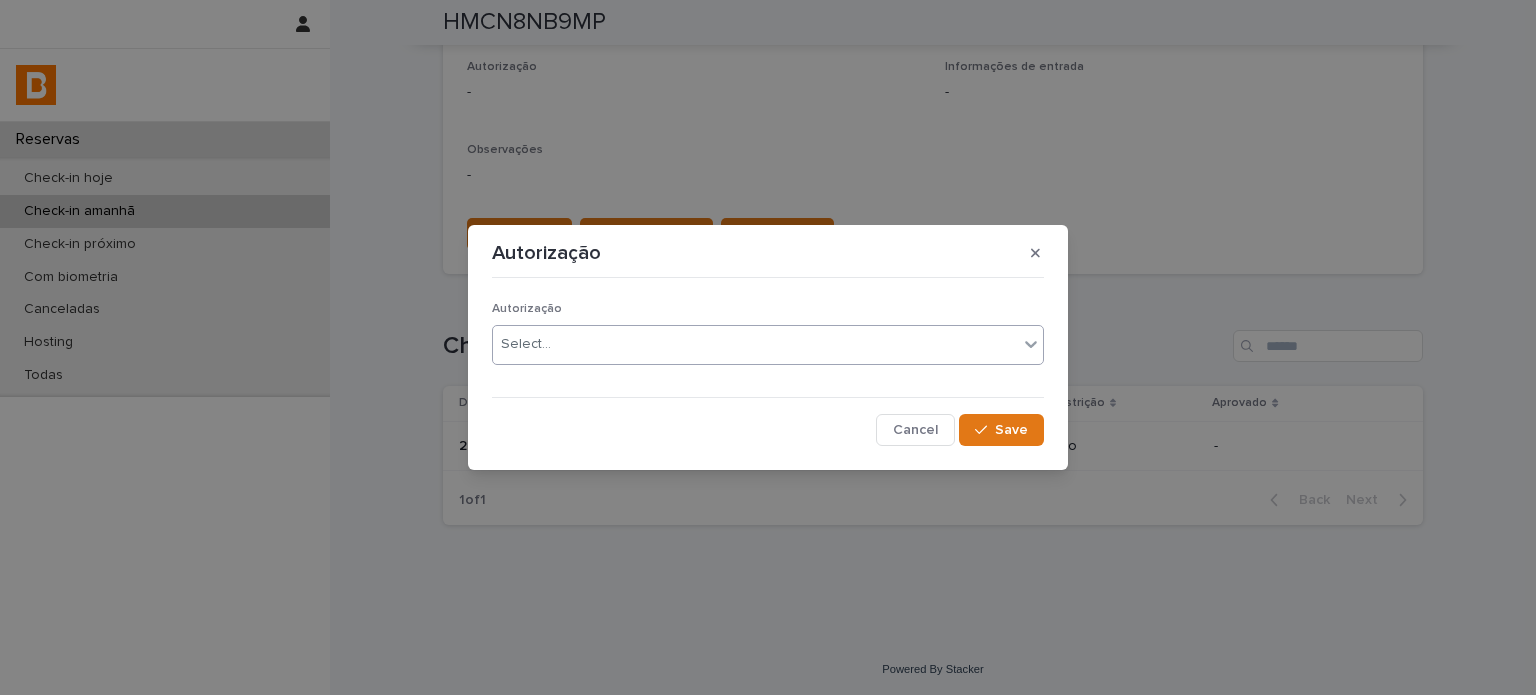 click on "Select..." at bounding box center [755, 344] 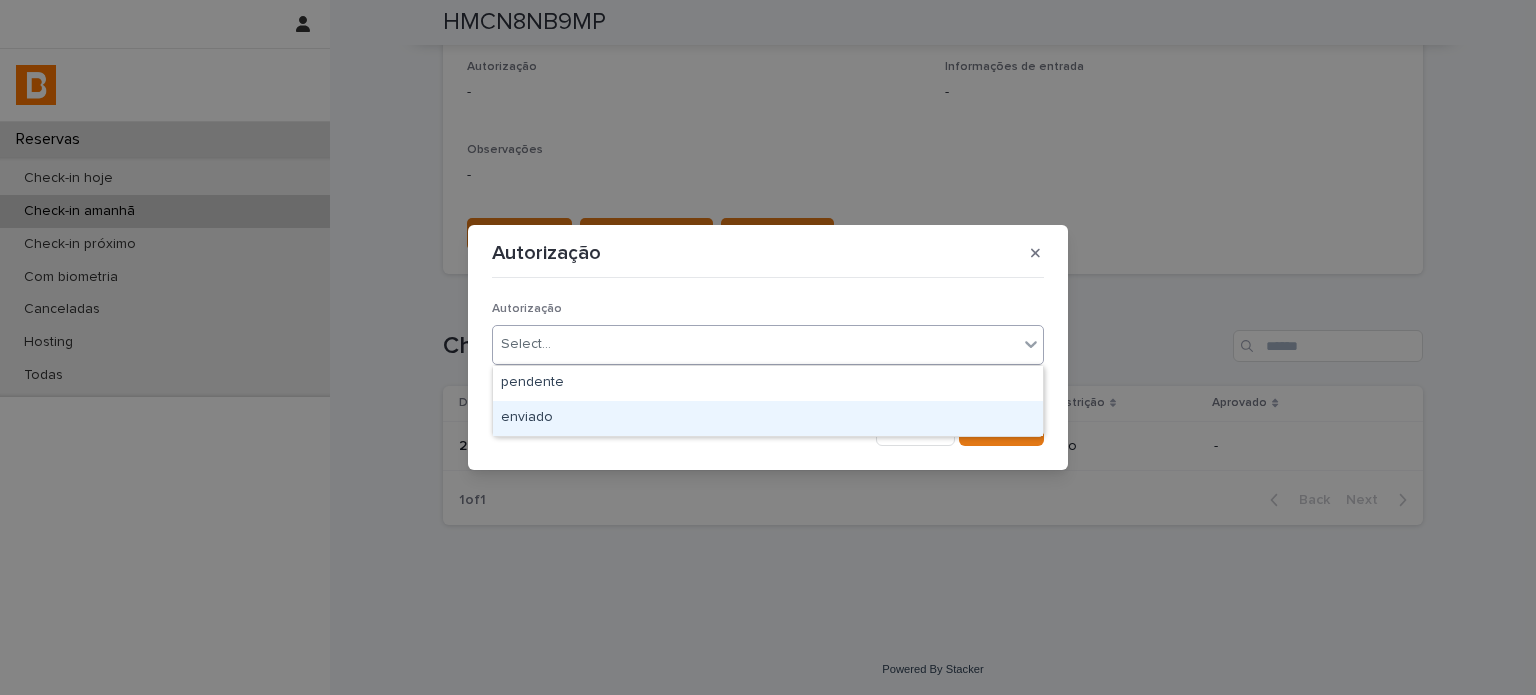 click on "enviado" at bounding box center (768, 418) 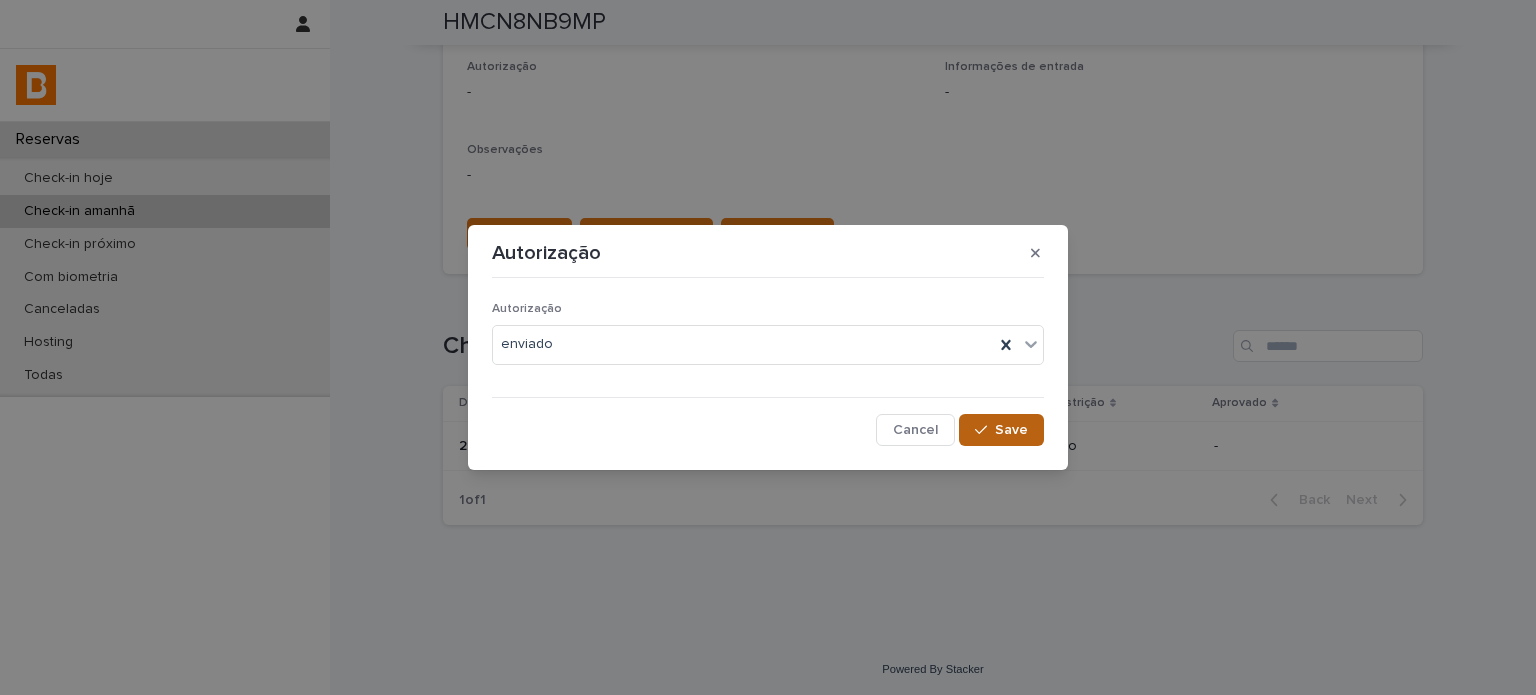 click 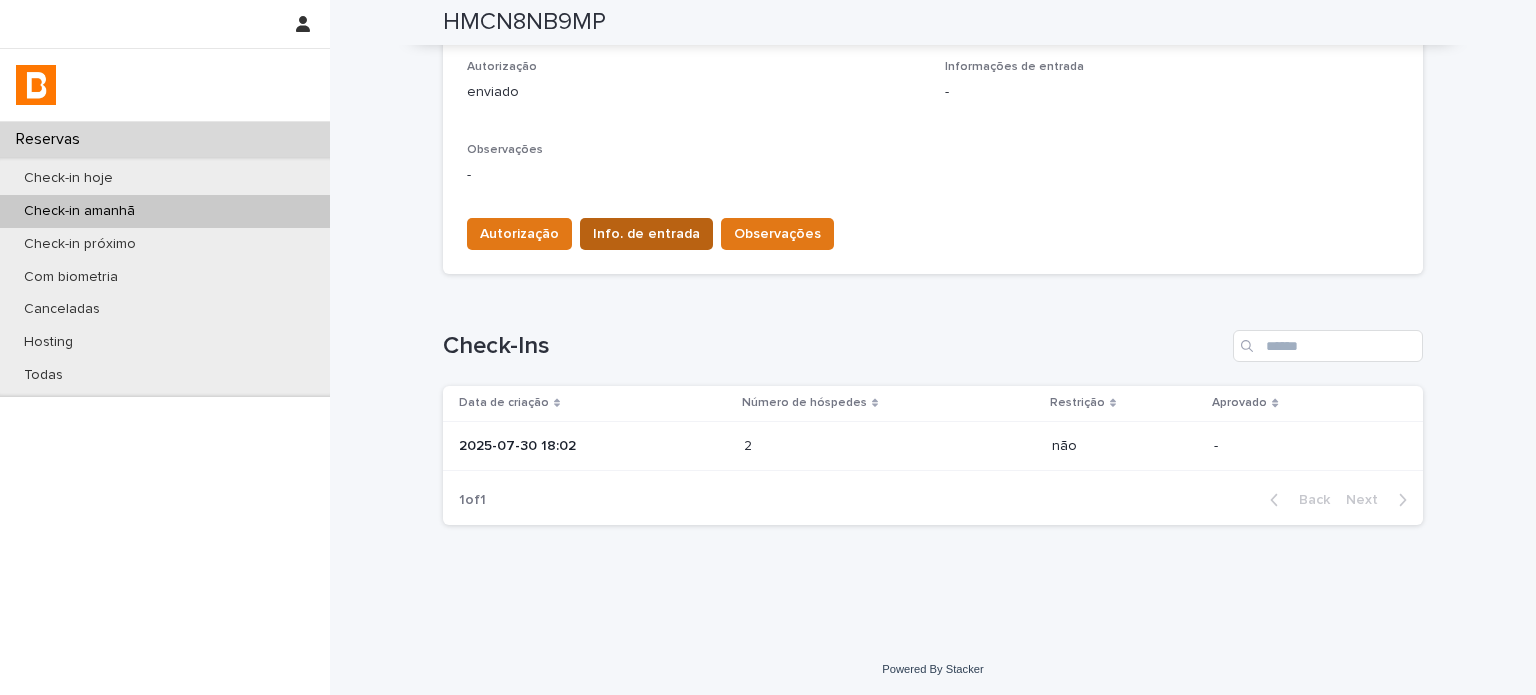 click on "Info. de entrada" at bounding box center (646, 234) 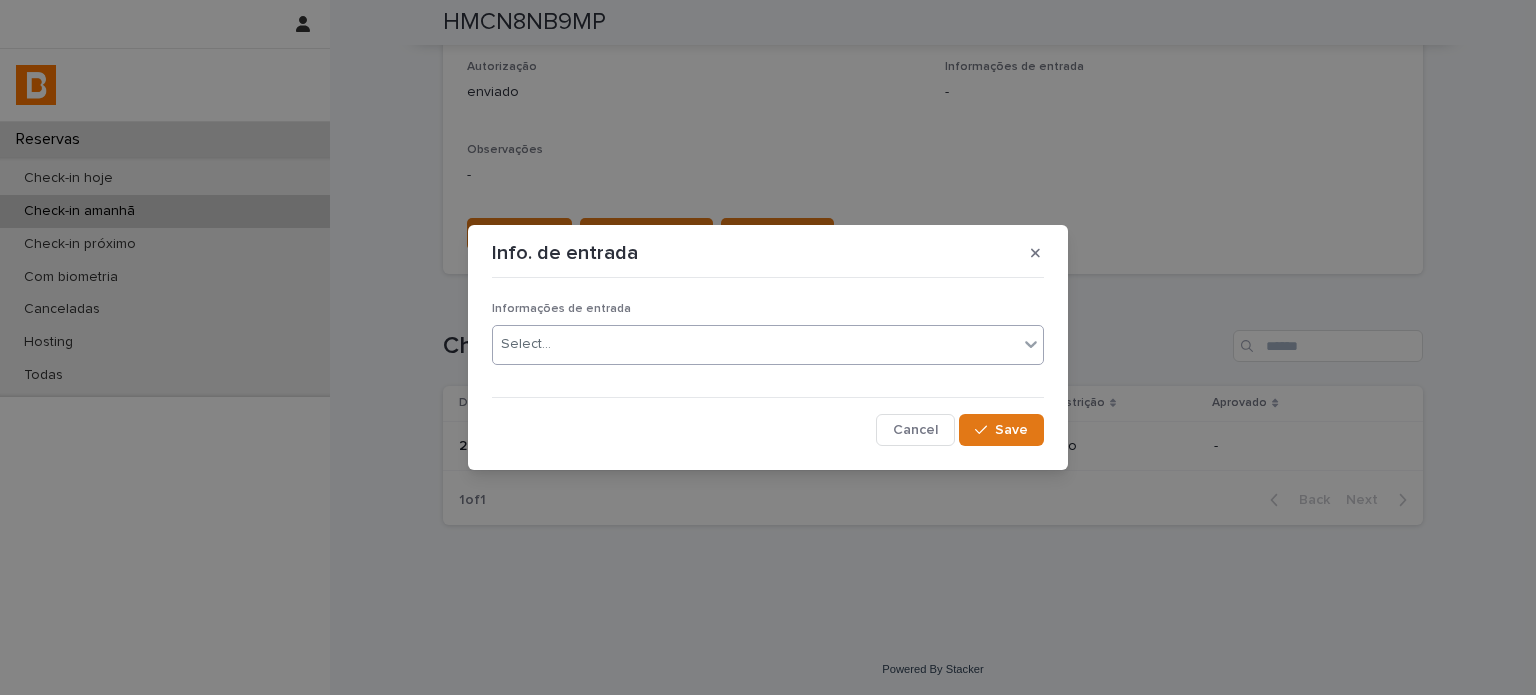 click on "Select..." at bounding box center (755, 344) 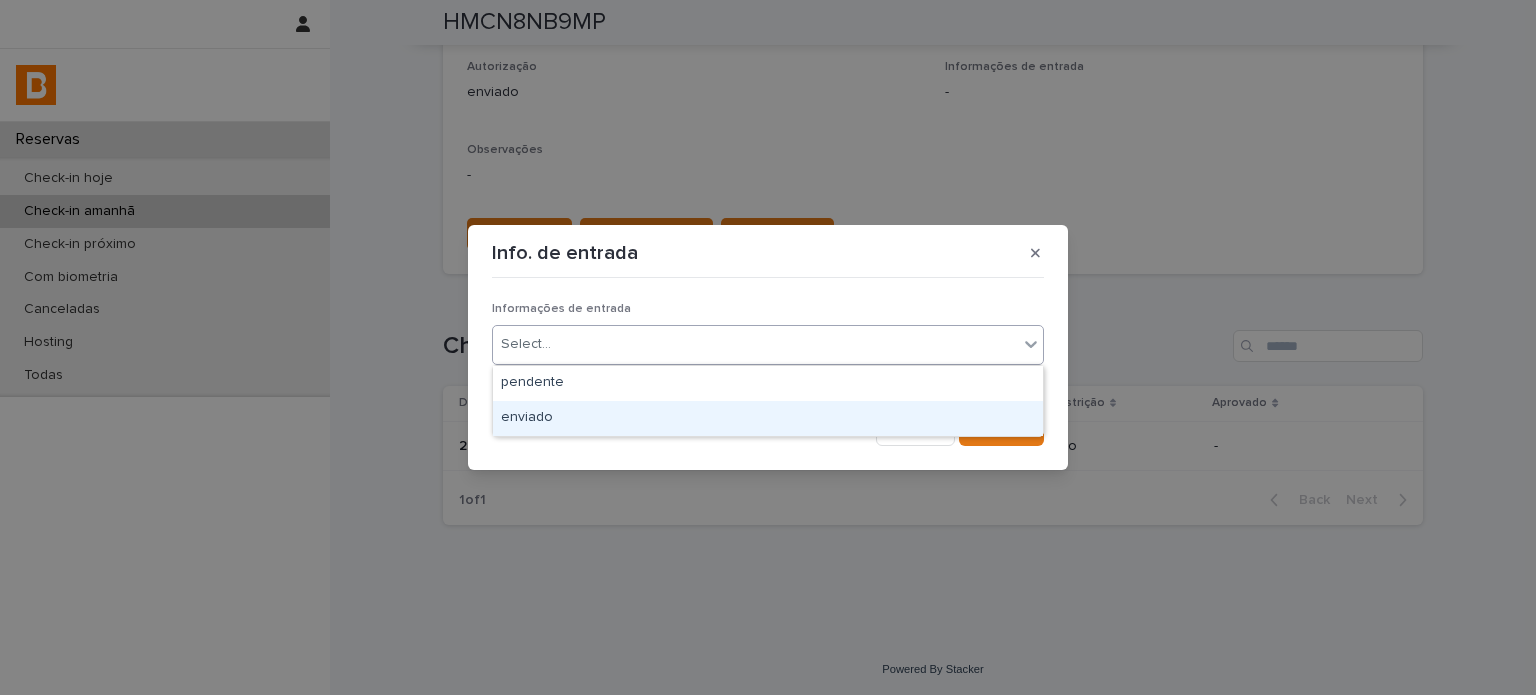 click on "enviado" at bounding box center [768, 418] 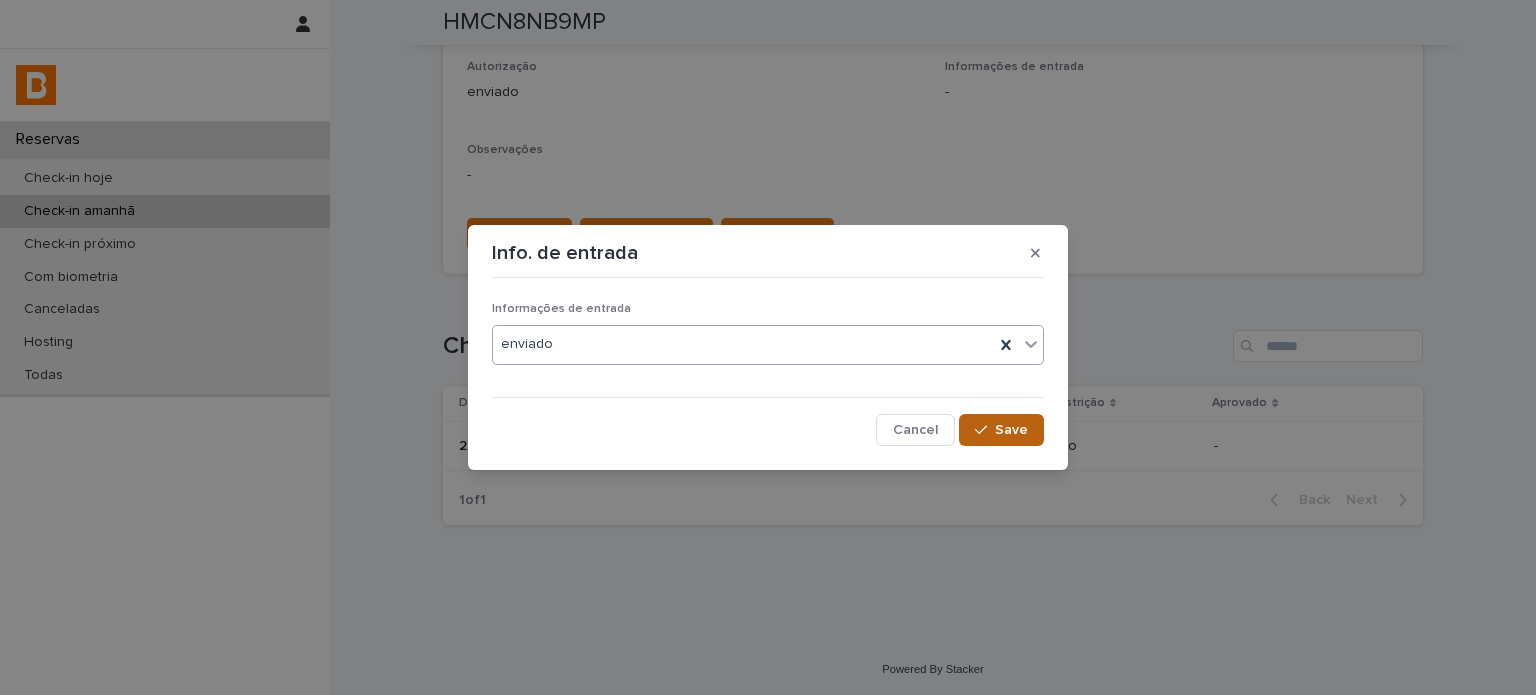 click on "Save" at bounding box center [1001, 430] 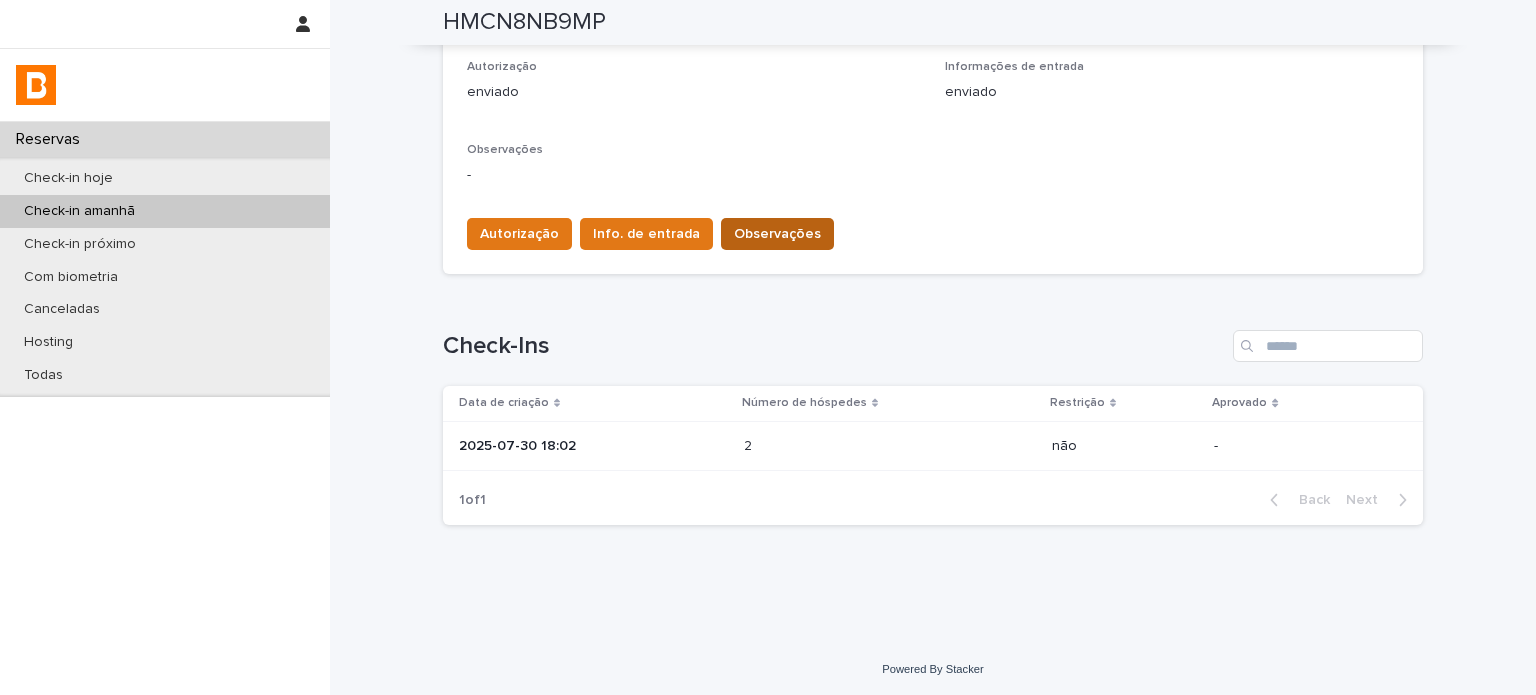 click on "Observações" at bounding box center (777, 234) 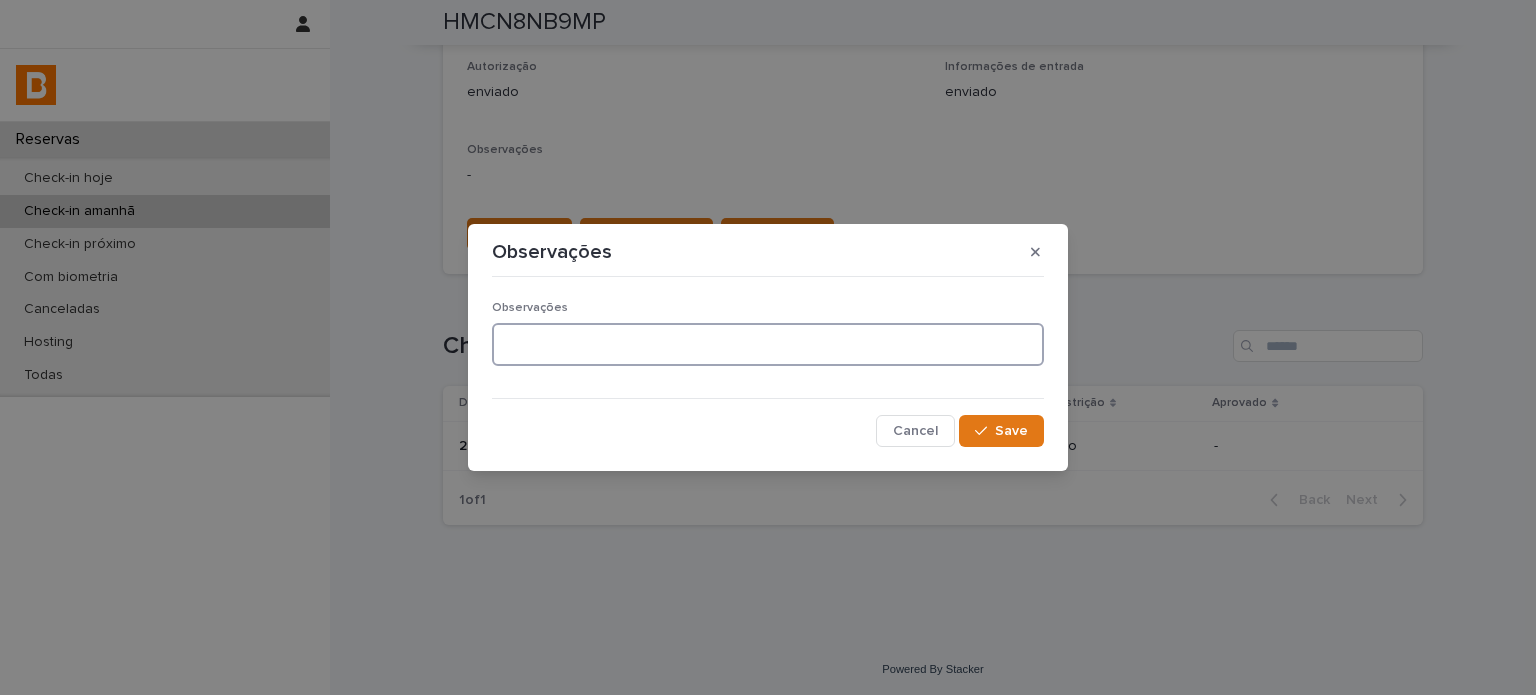 click at bounding box center [768, 344] 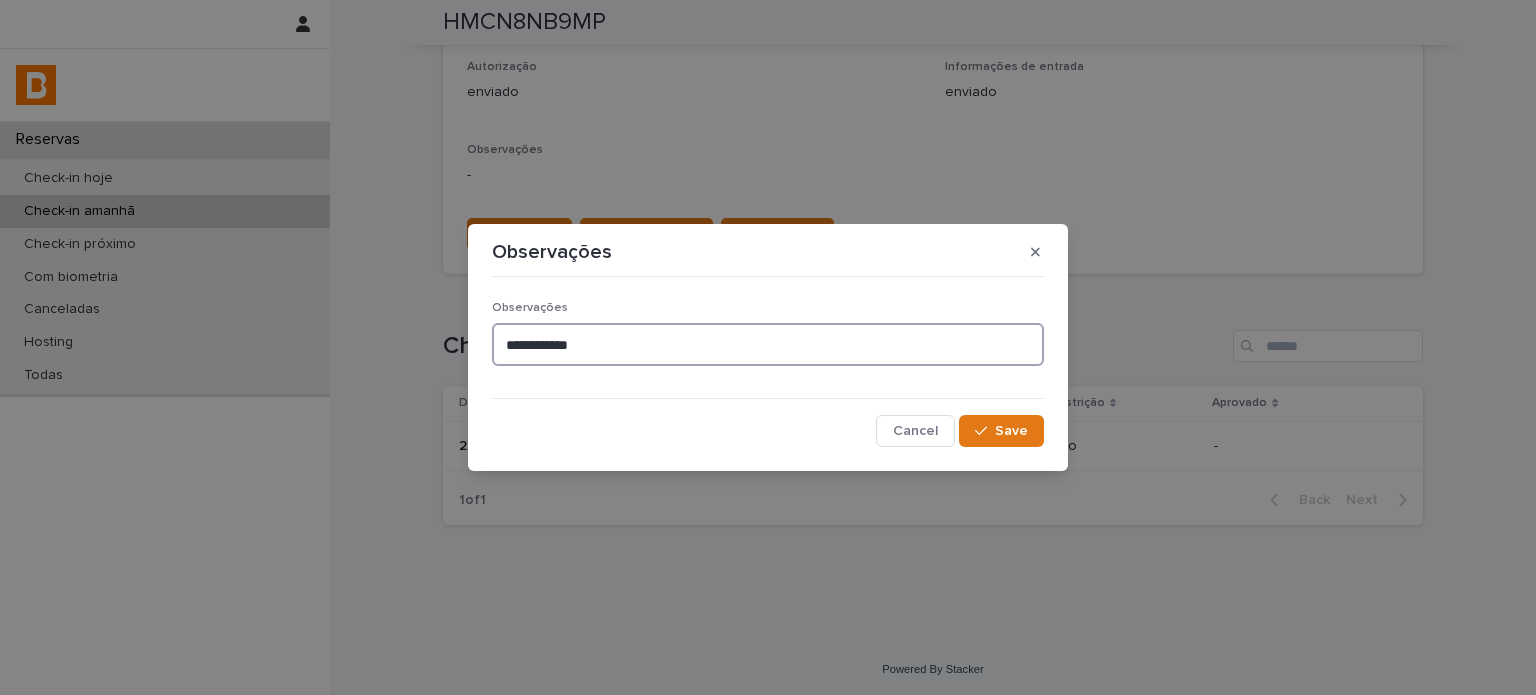 type on "**********" 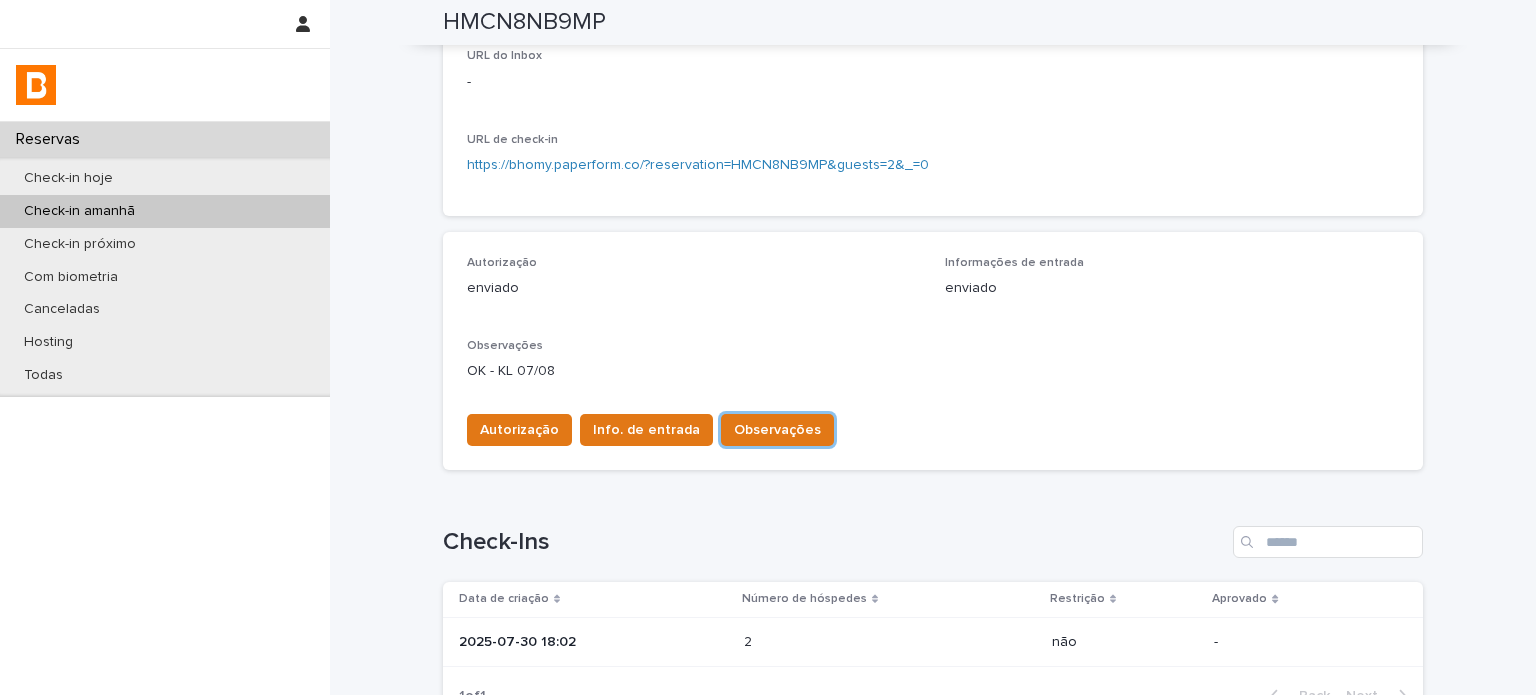 scroll, scrollTop: 366, scrollLeft: 0, axis: vertical 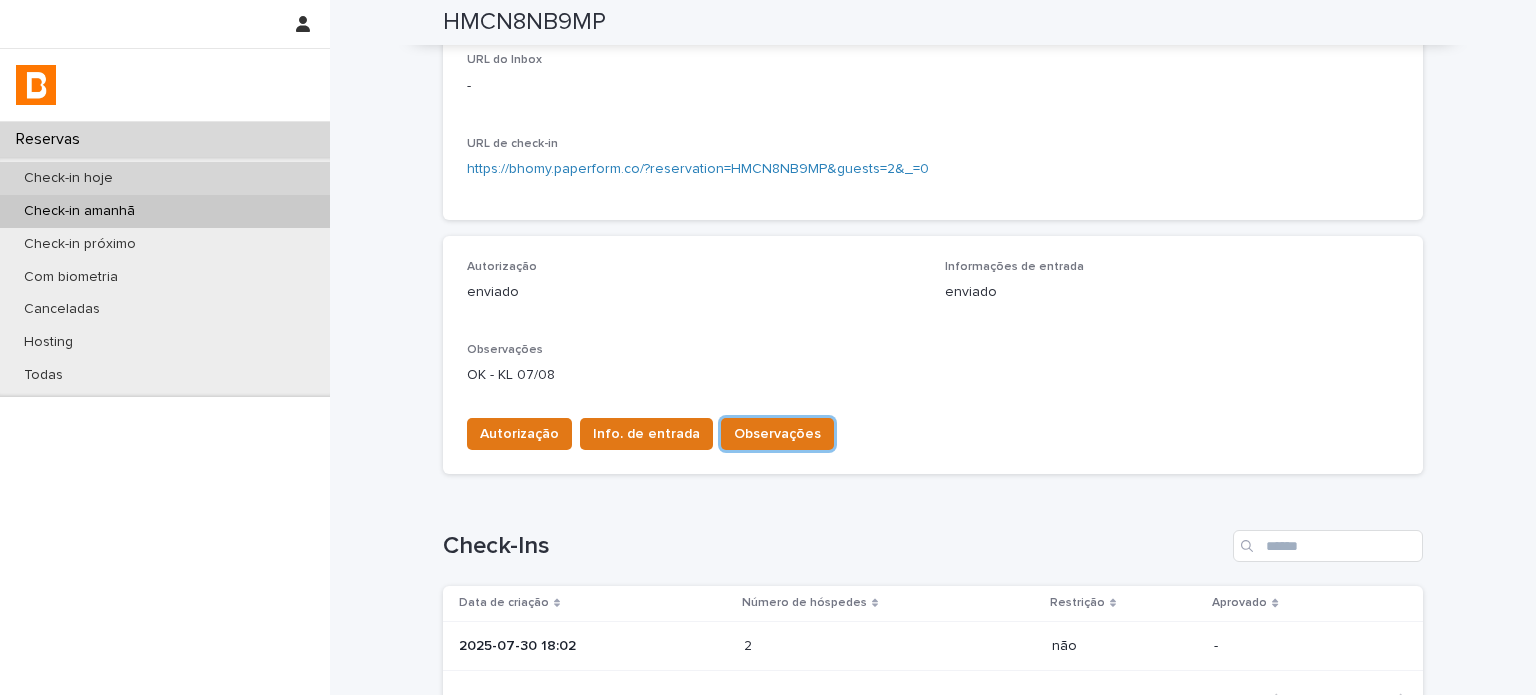 click on "Check-in hoje" at bounding box center [165, 178] 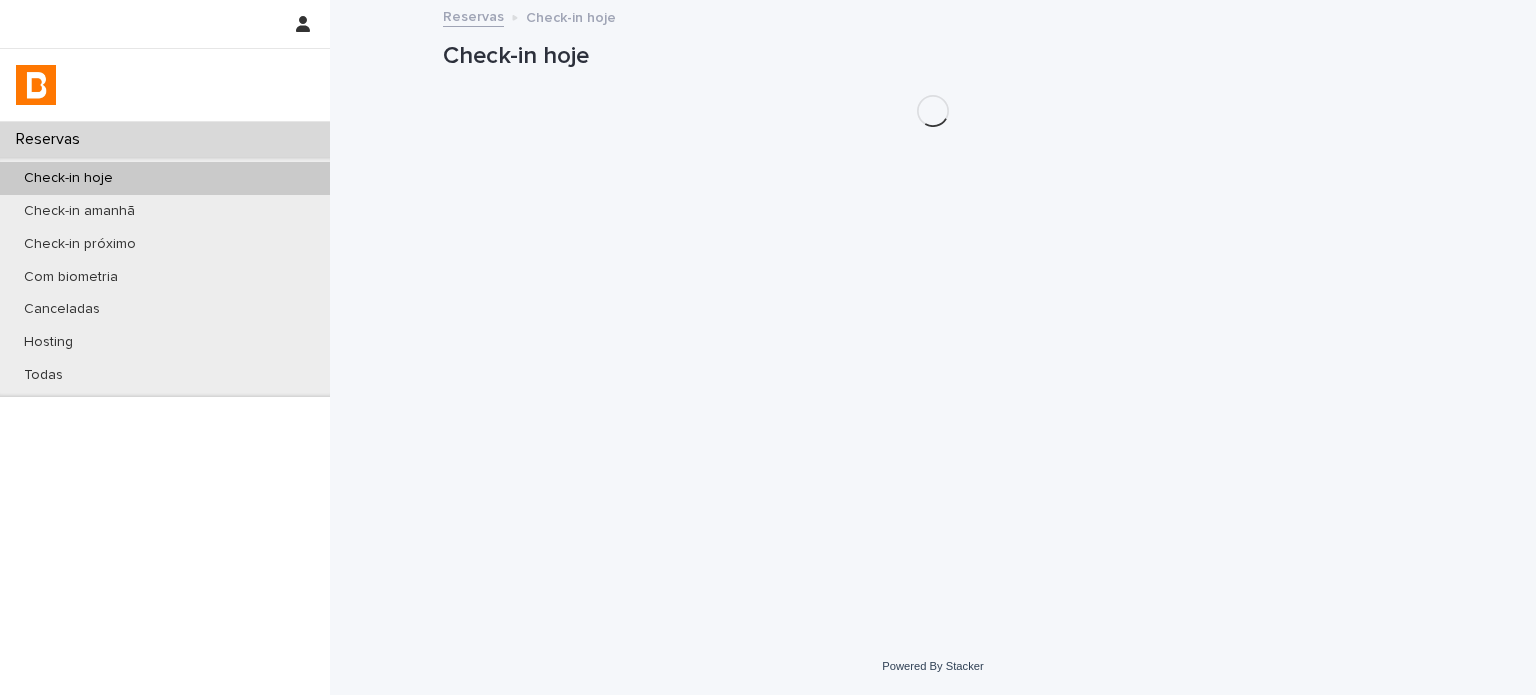 scroll, scrollTop: 0, scrollLeft: 0, axis: both 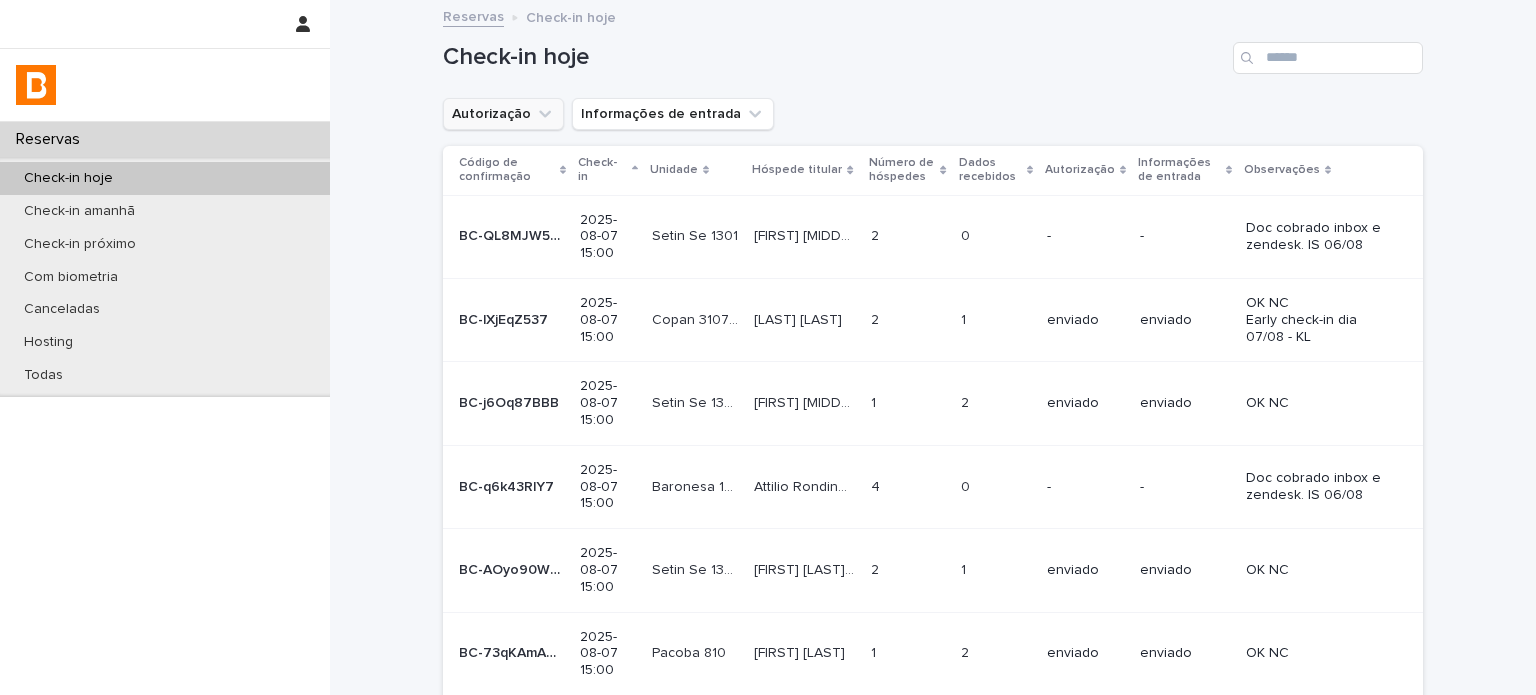 click 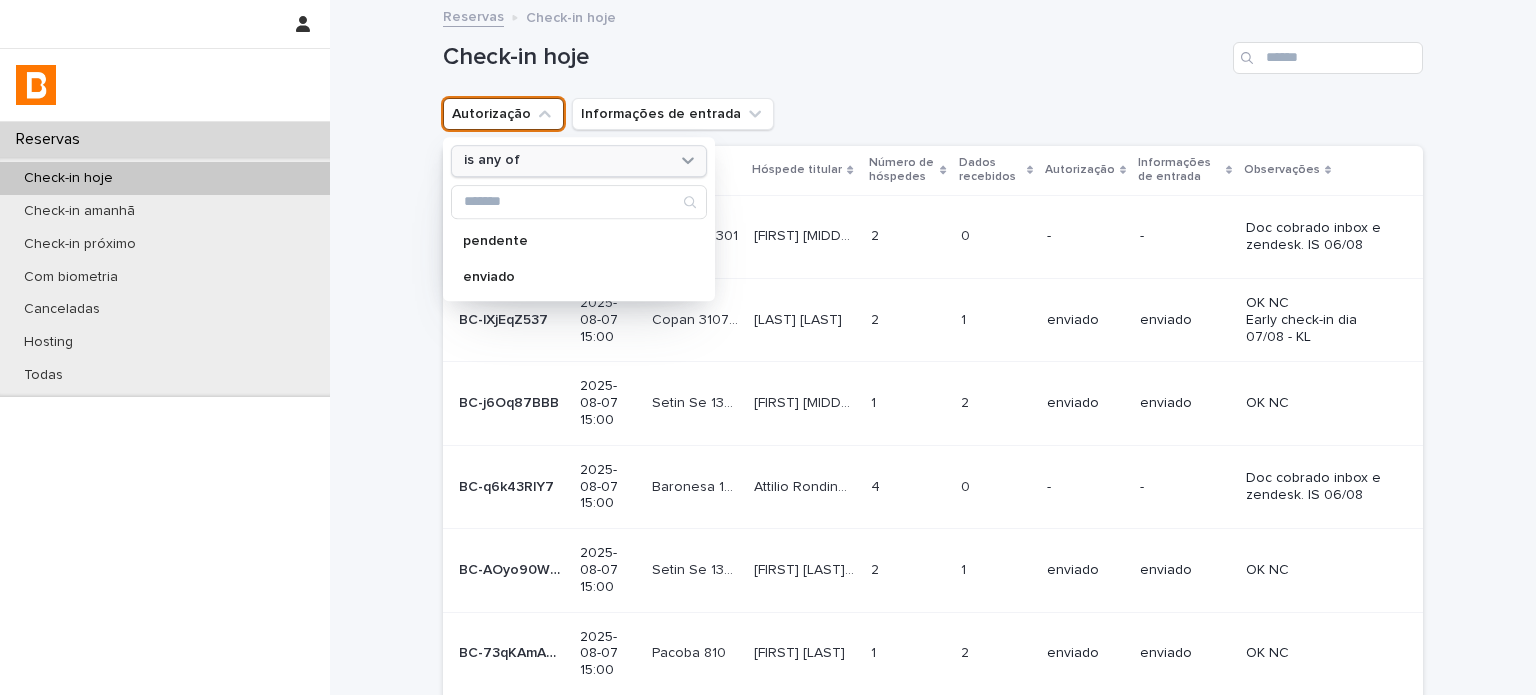 click on "is any of" at bounding box center (579, 161) 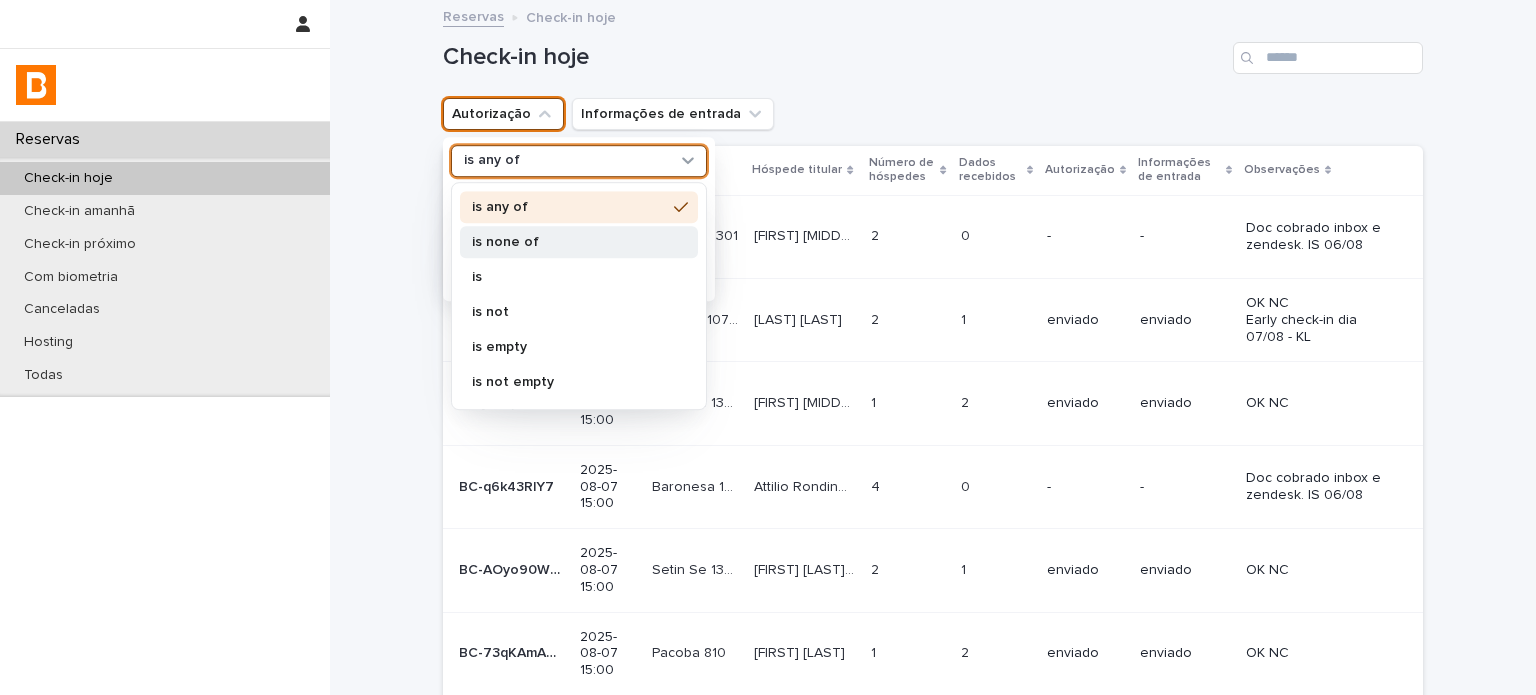 click on "is none of" at bounding box center [569, 242] 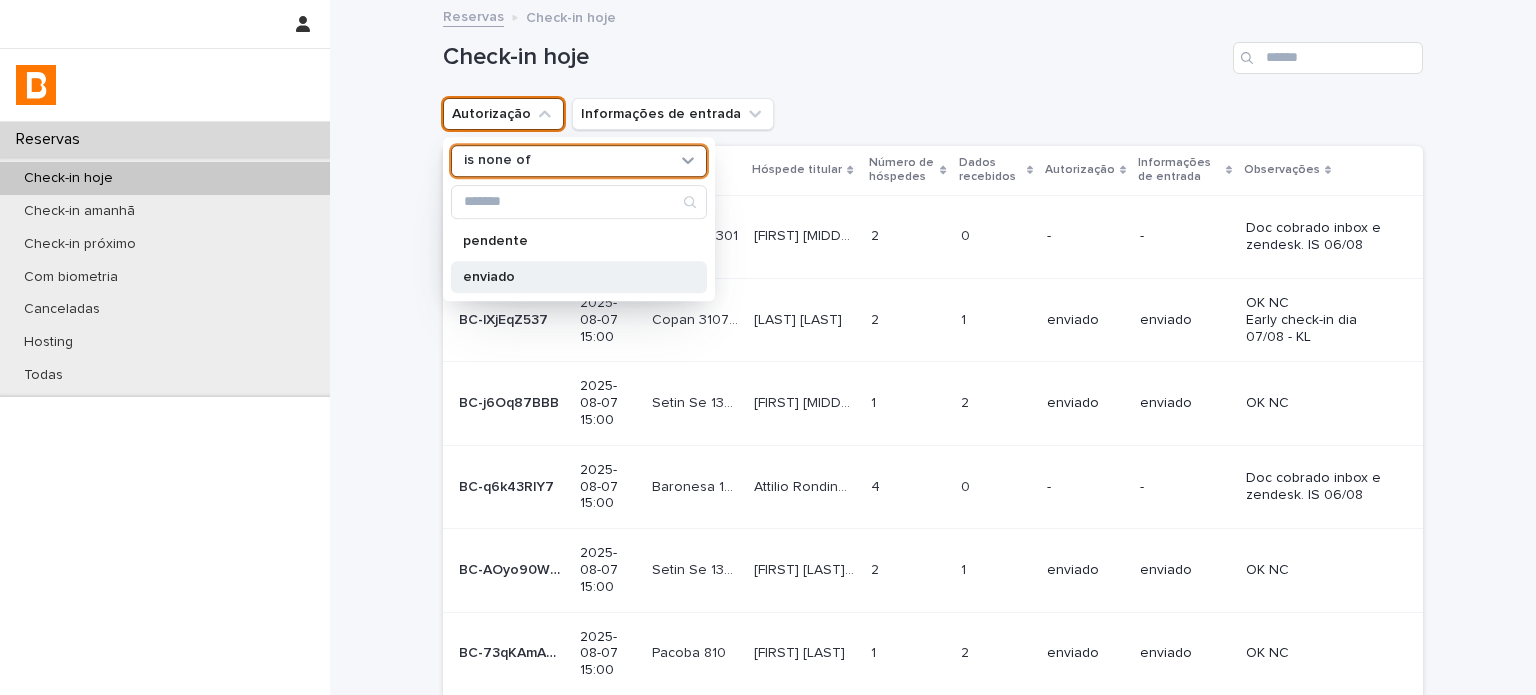 click on "enviado" at bounding box center [579, 277] 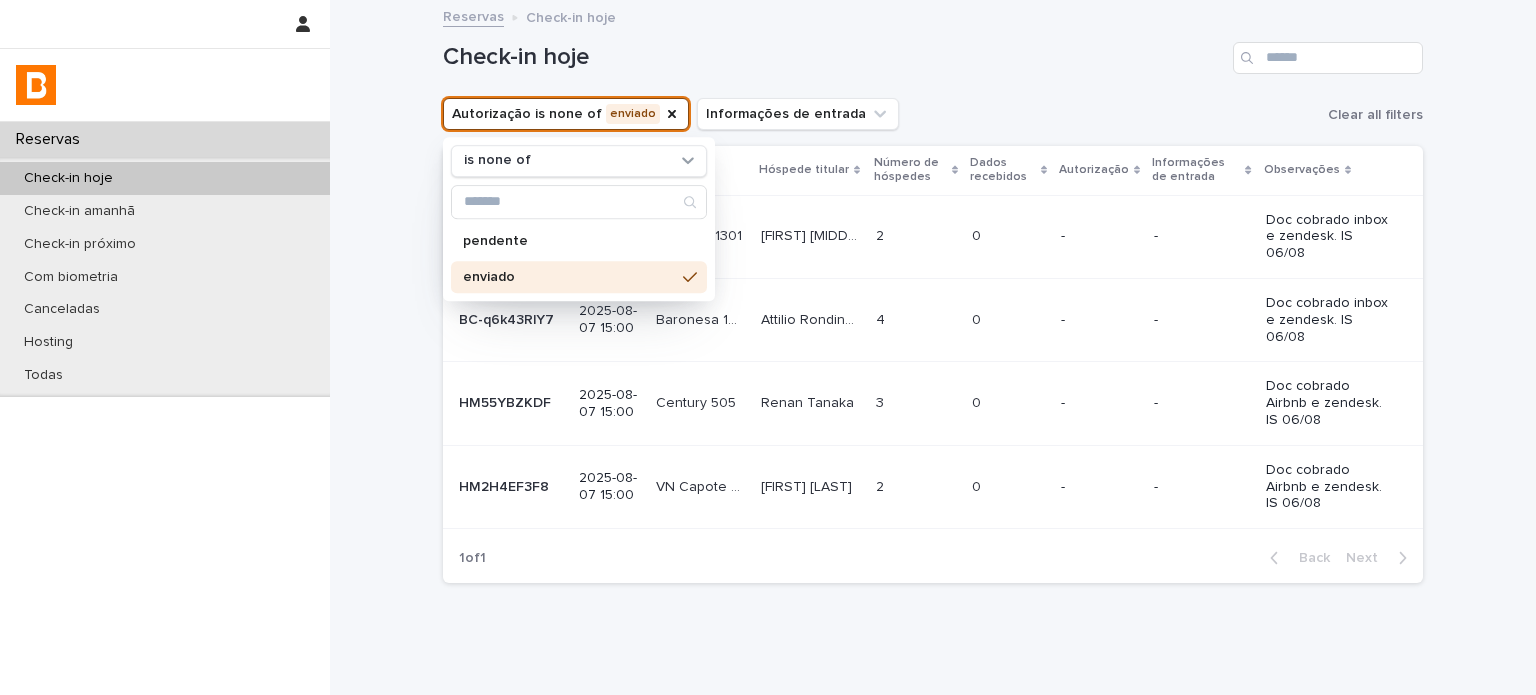 click on "Loading... Saving… Loading... Saving… Check-in hoje Autorização is none of enviado is none of pendente enviado Informações de entrada Clear all filters Código de confirmação Check-in Unidade Hóspede titular Número de hóspedes Dados recebidos Autorização Informações de entrada Observações BC-QL8MJW5BM BC-QL8MJW5BM   2025-08-07 15:00 Setin Se 1301 Setin Se 1301   MARIA CARMEN HERRERO MILLAN MARIA CARMEN HERRERO MILLAN   2 2   0 0   - - Doc cobrado inbox e zendesk. IS 06/08 BC-q6k43RlY7 BC-q6k43RlY7   2025-08-07 15:00 Baronesa 1608 Baronesa 1608   Attilio Rondinelli Attilio Rondinelli   4 4   0 0   - - Doc cobrado inbox e zendesk. IS 06/08 HM55YBZKDF HM55YBZKDF   2025-08-07 15:00 Century 505 Century 505   Renan Tanaka Renan Tanaka   3 3   0 0   - - Doc cobrado Airbnb e zendesk. IS 06/08 HM2H4EF3F8 HM2H4EF3F8   2025-08-07 15:00 VN Capote 1607 VN Capote 1607   Guilherme Martins Guilherme Martins   2 2   0 0   - - Doc cobrado Airbnb e zendesk. IS 06/08 1  of  1 Back Next" at bounding box center (933, 325) 